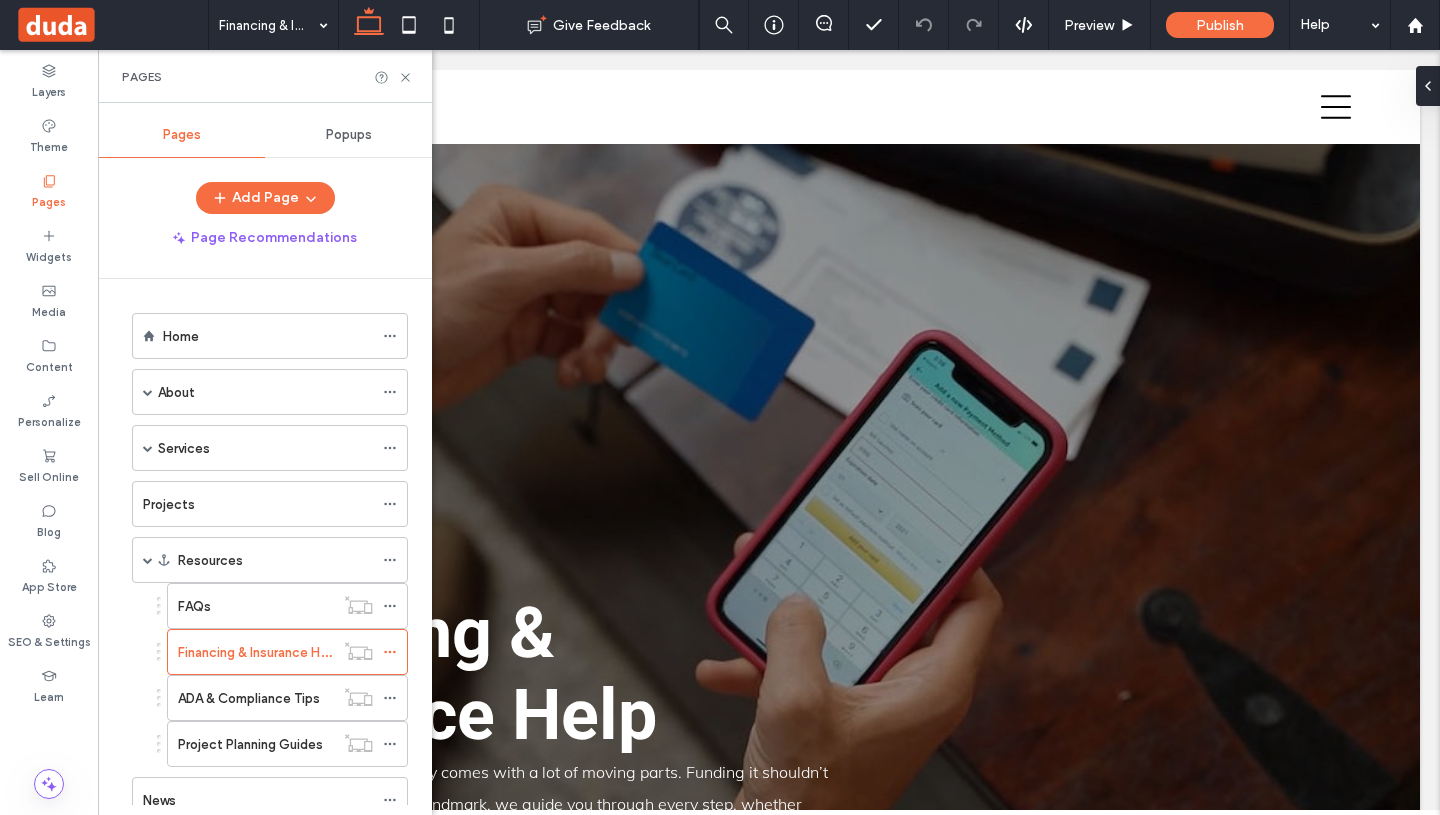 scroll, scrollTop: 0, scrollLeft: 0, axis: both 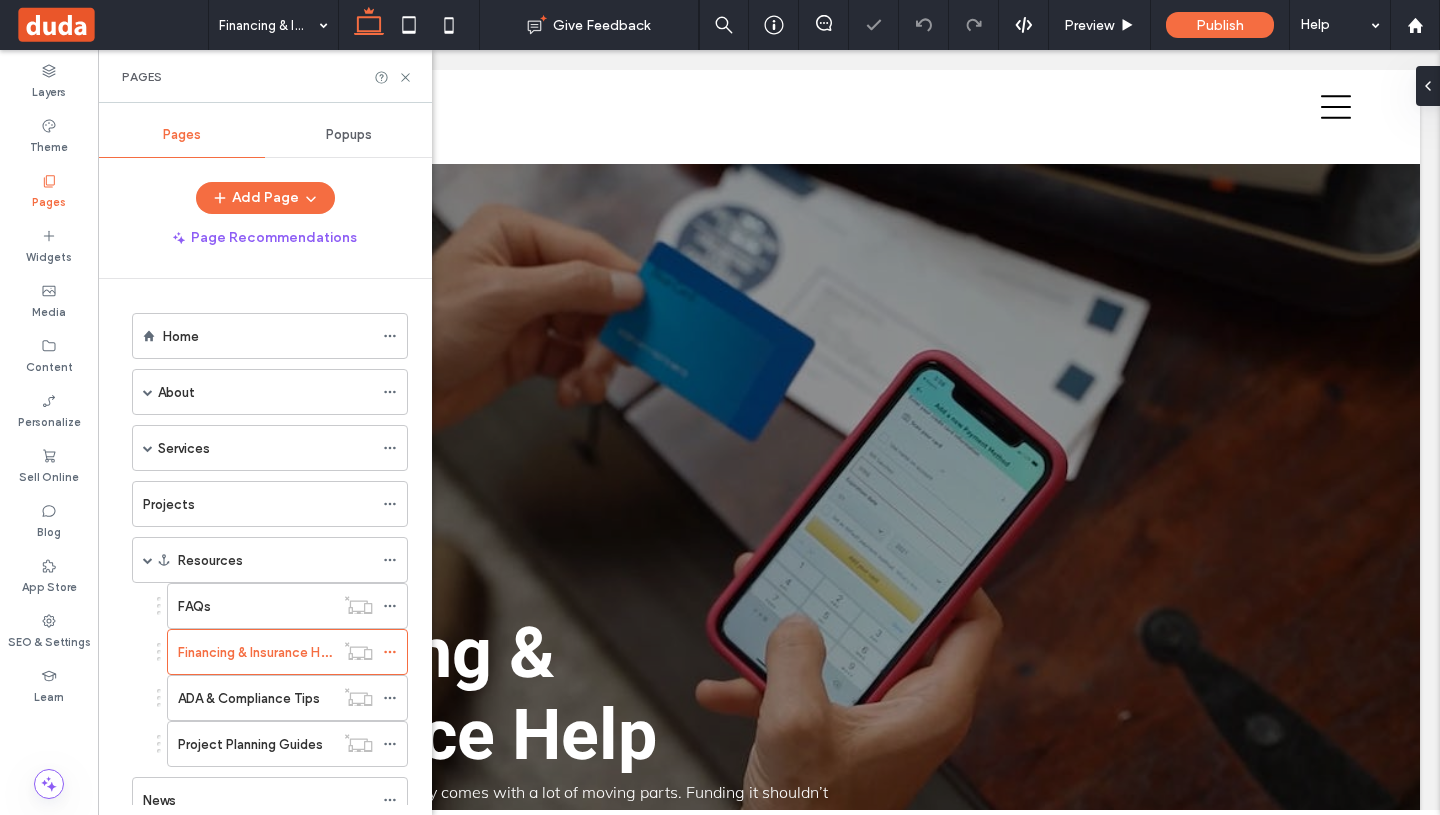 click 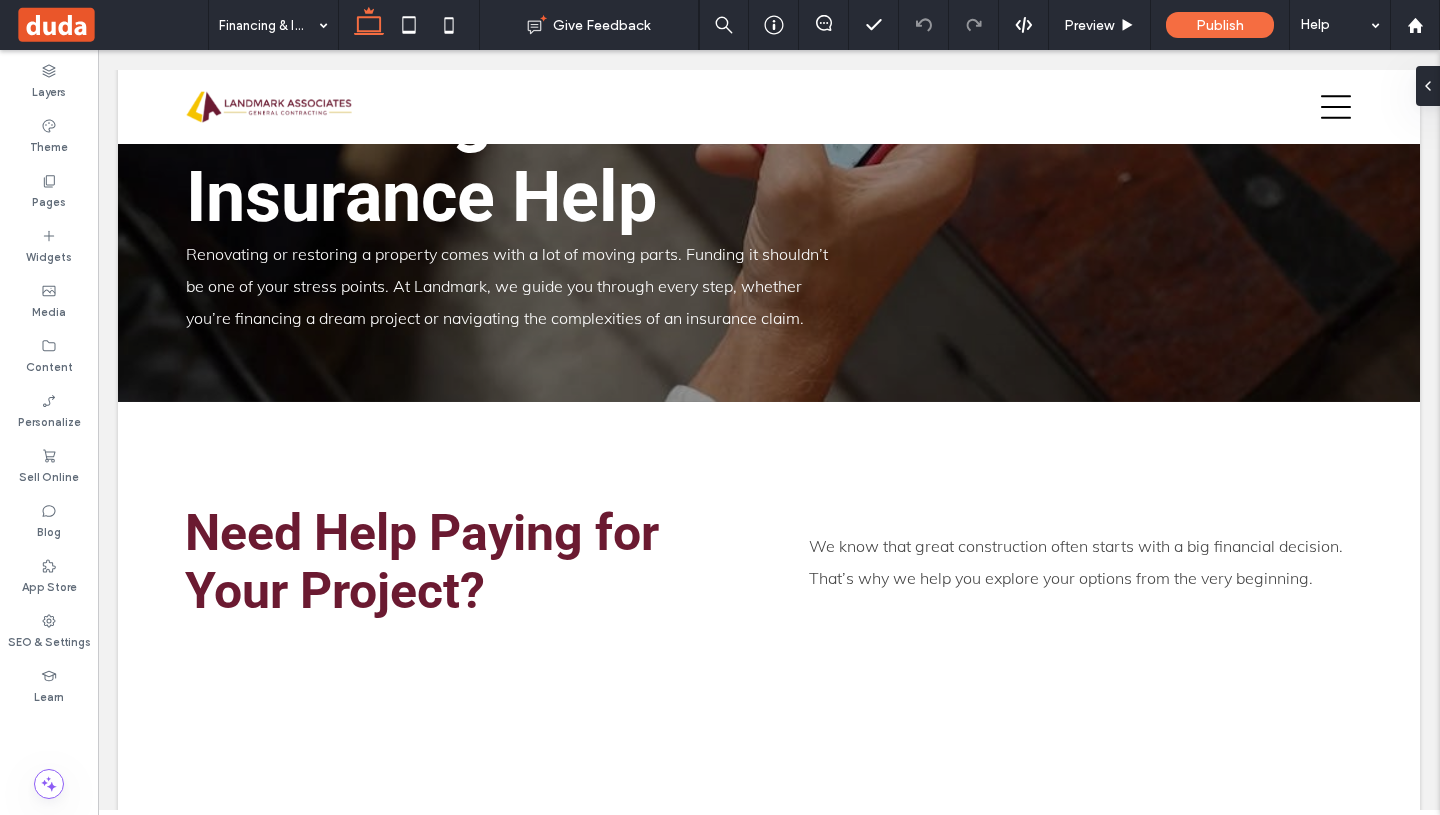scroll, scrollTop: 315, scrollLeft: 0, axis: vertical 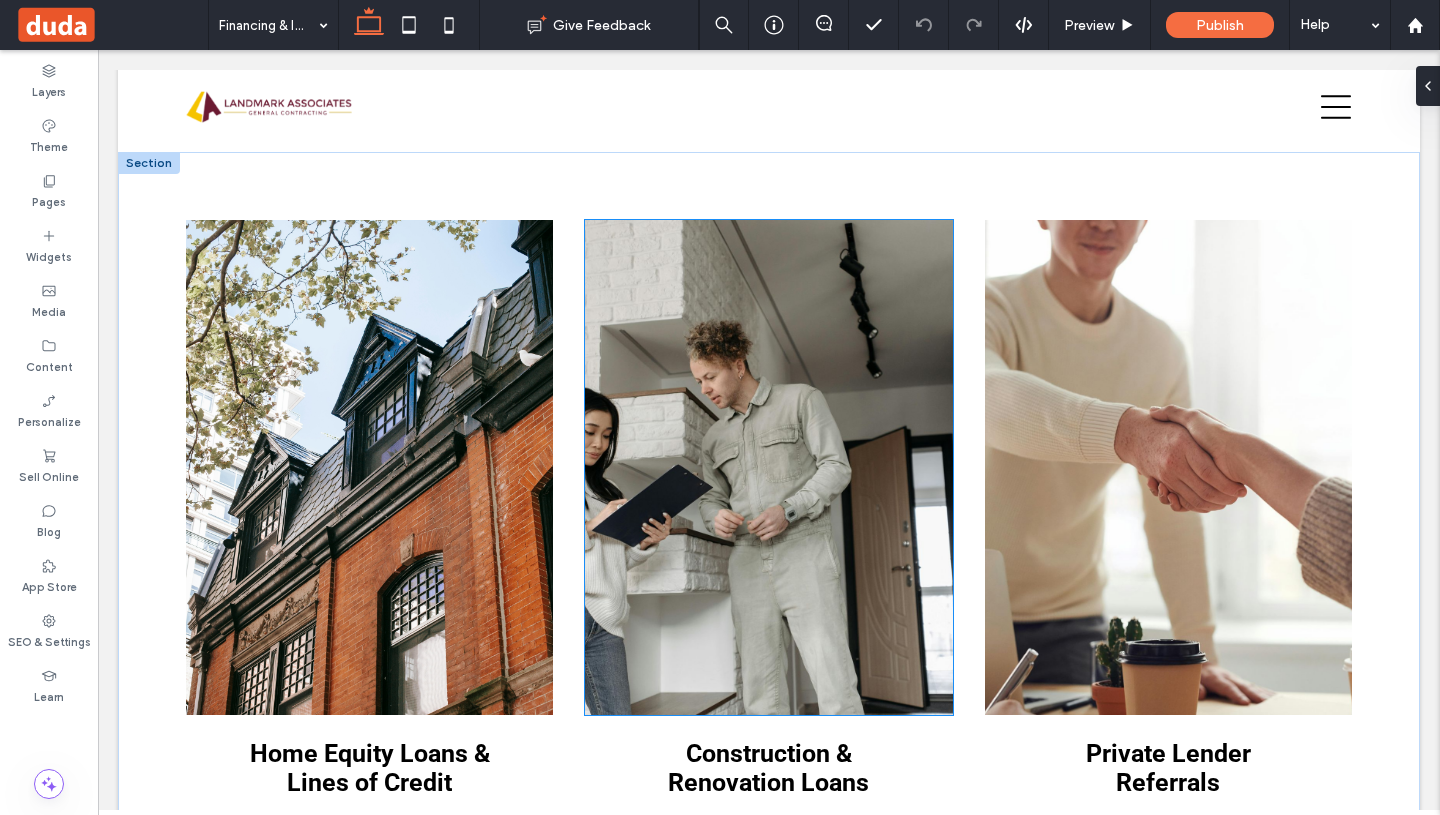 click at bounding box center [768, 467] 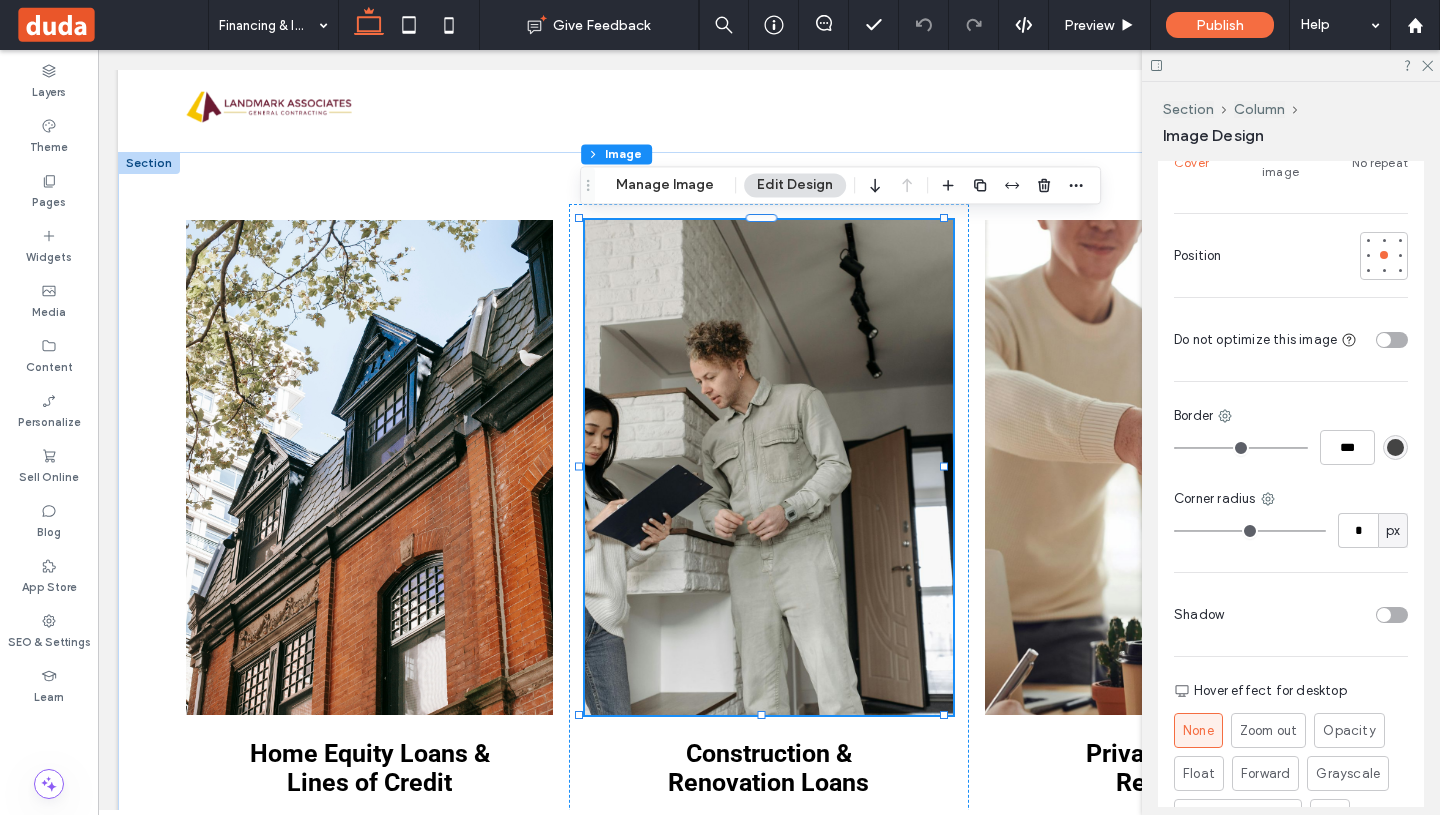 scroll, scrollTop: 676, scrollLeft: 0, axis: vertical 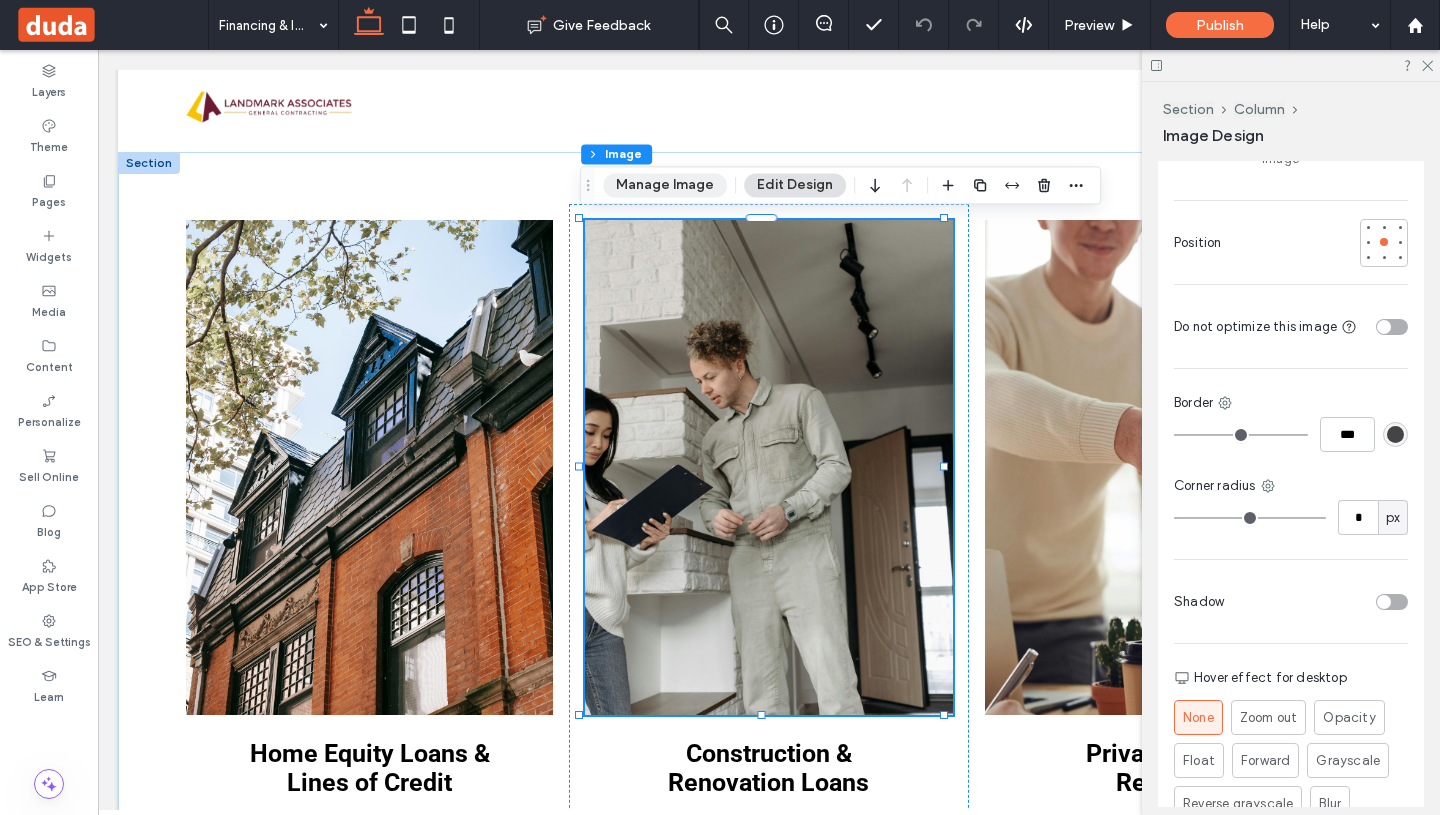 click on "Manage Image" at bounding box center (665, 185) 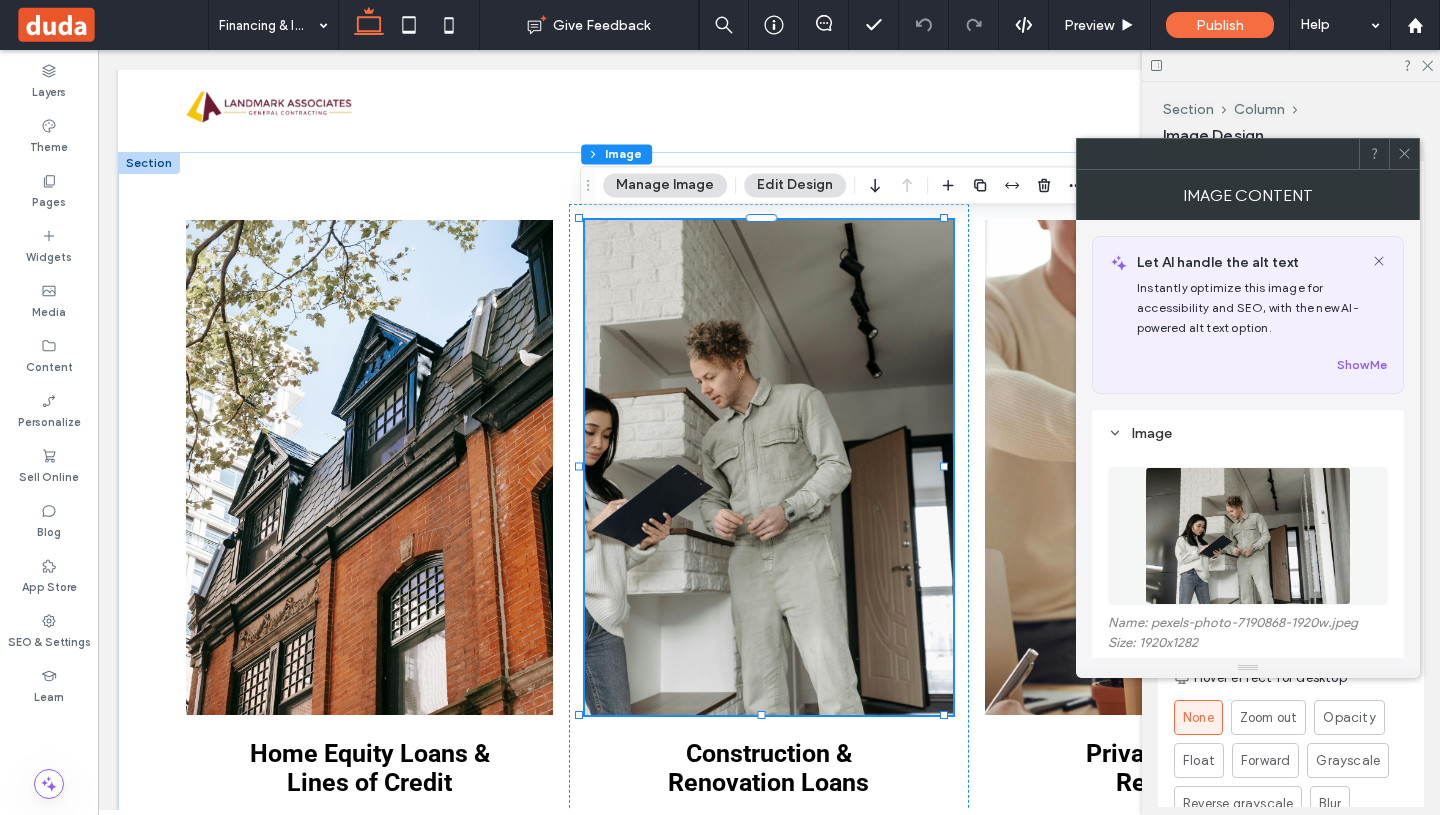 click at bounding box center (1248, 536) 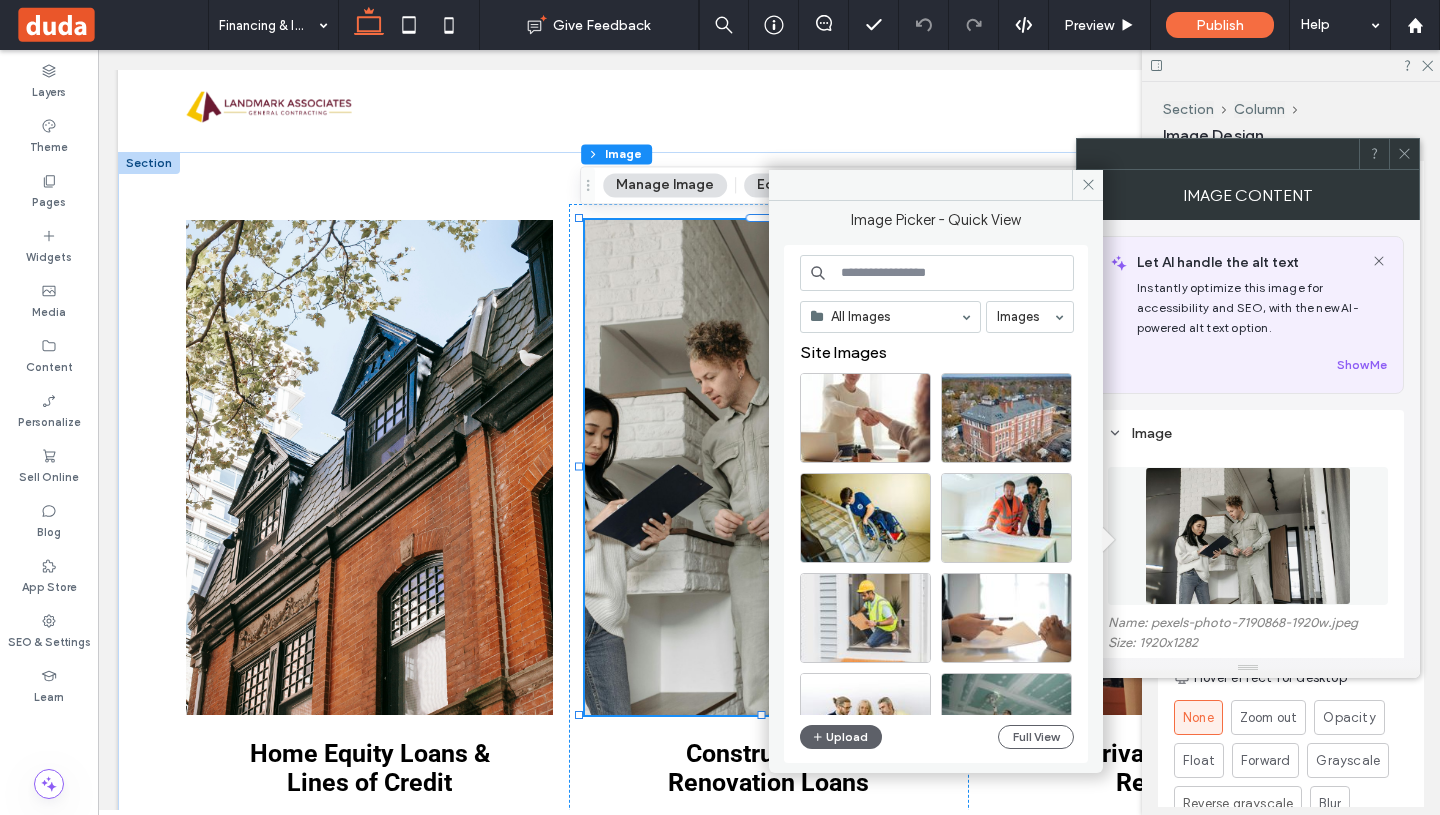 click at bounding box center (937, 273) 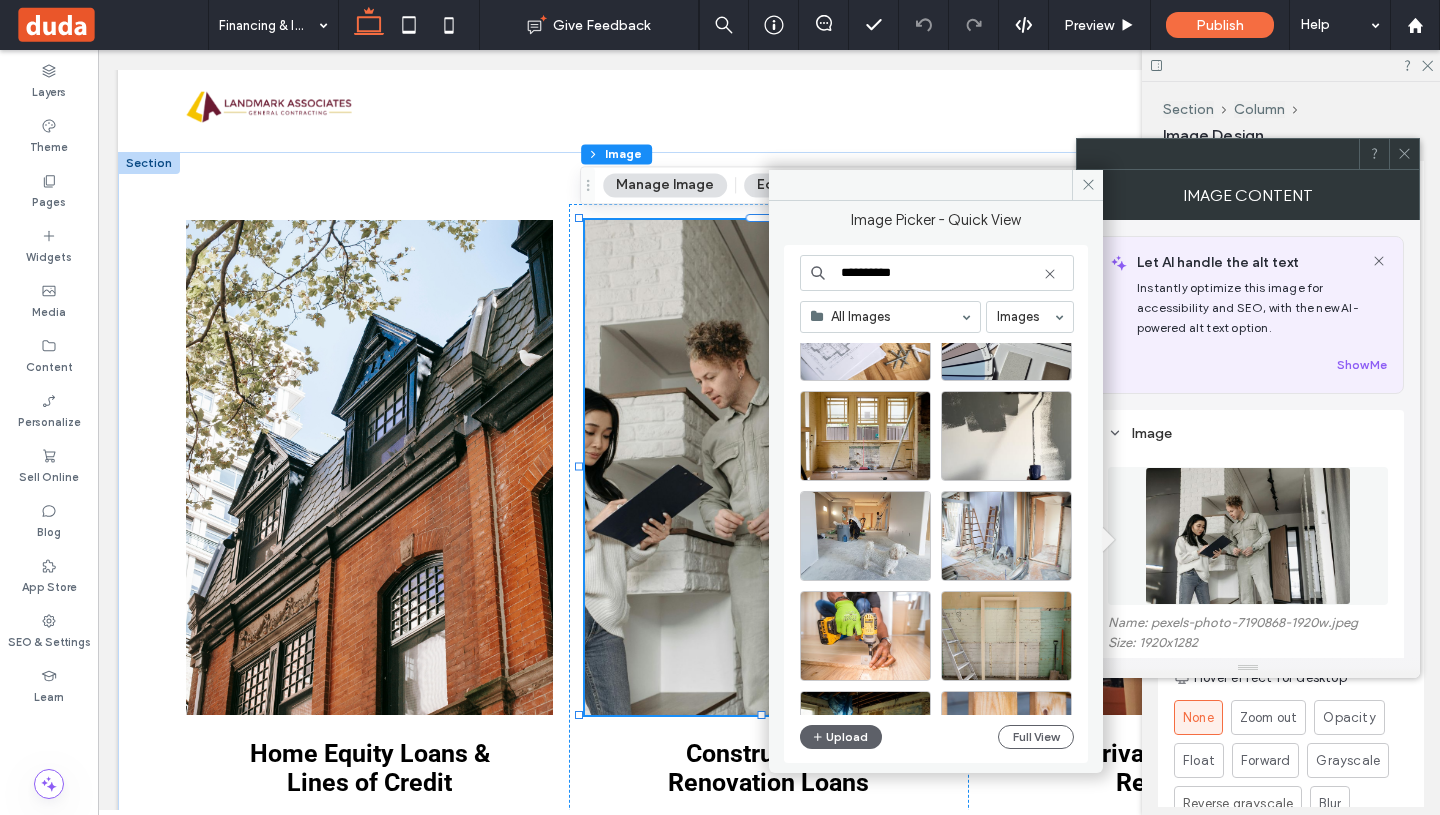 scroll, scrollTop: 224, scrollLeft: 0, axis: vertical 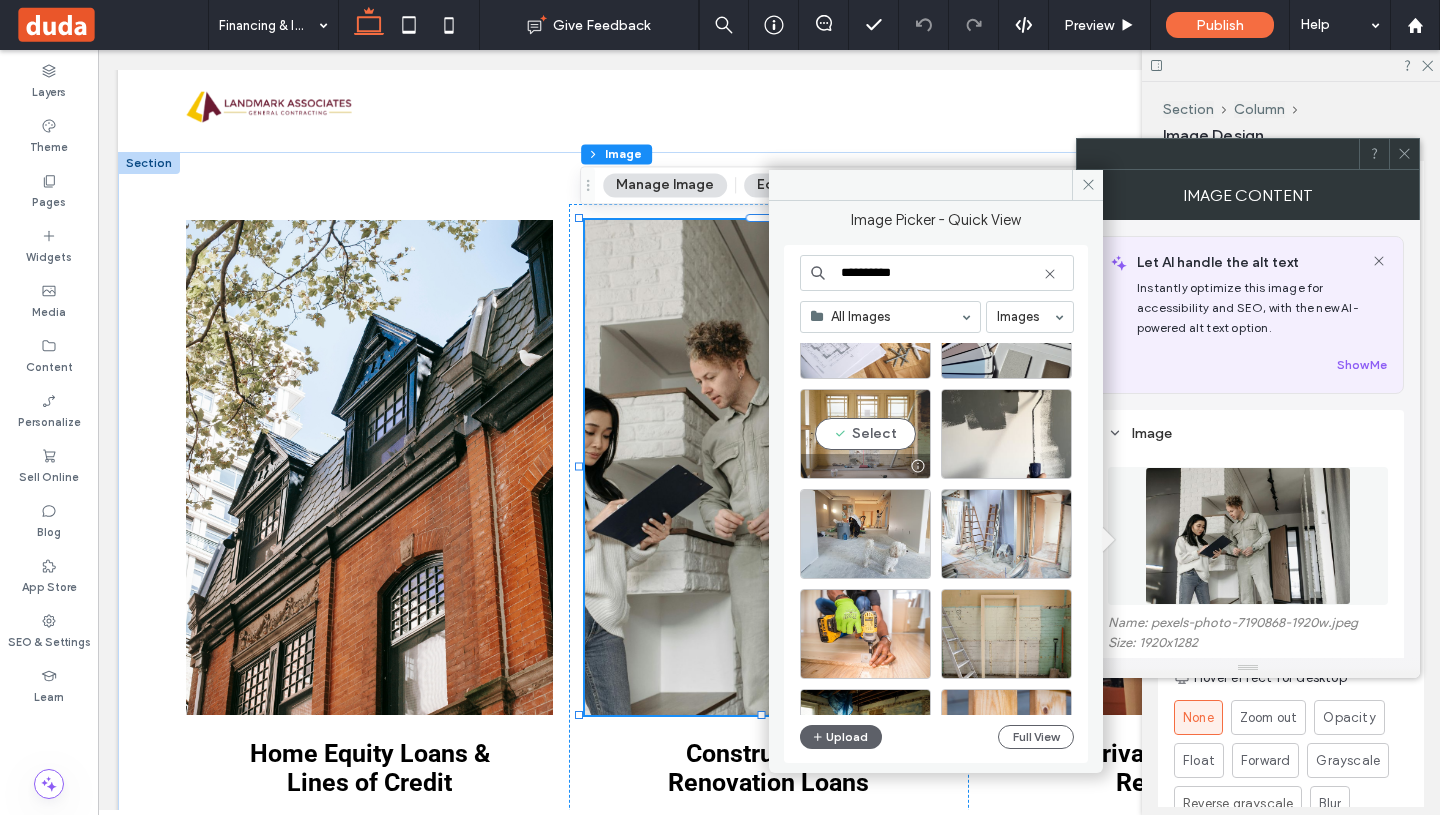 type on "**********" 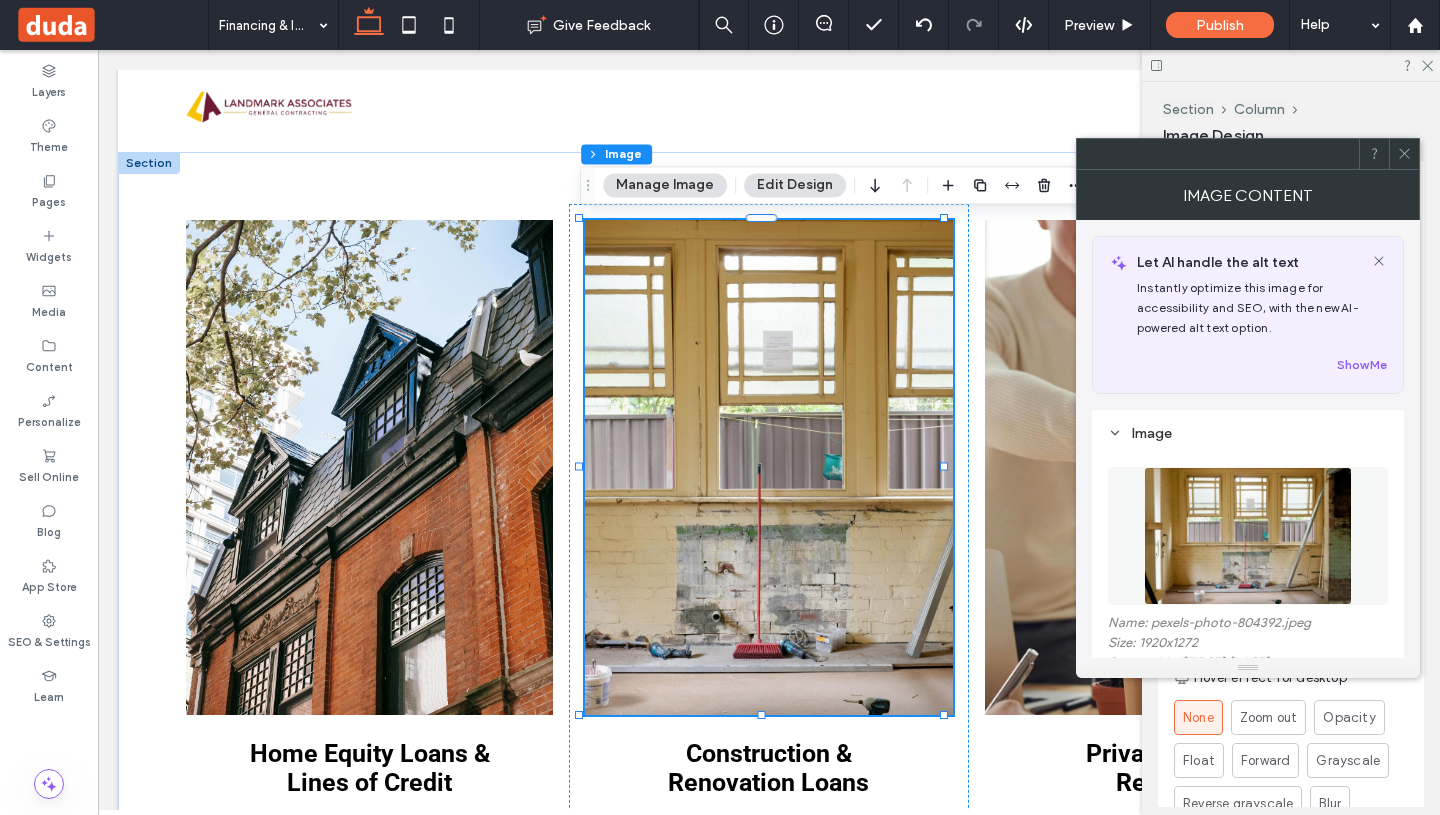 click at bounding box center (1247, 536) 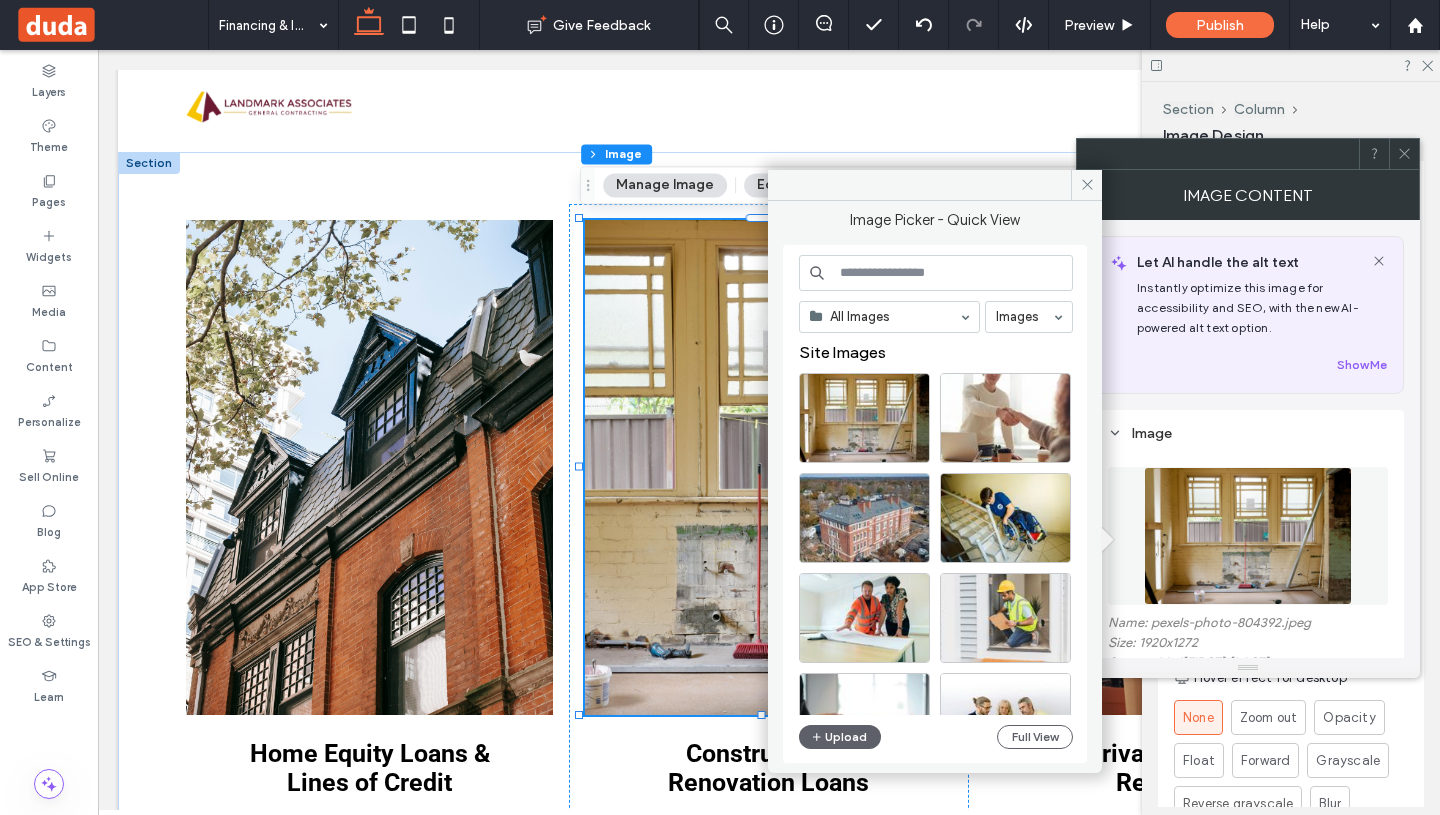 click at bounding box center (936, 273) 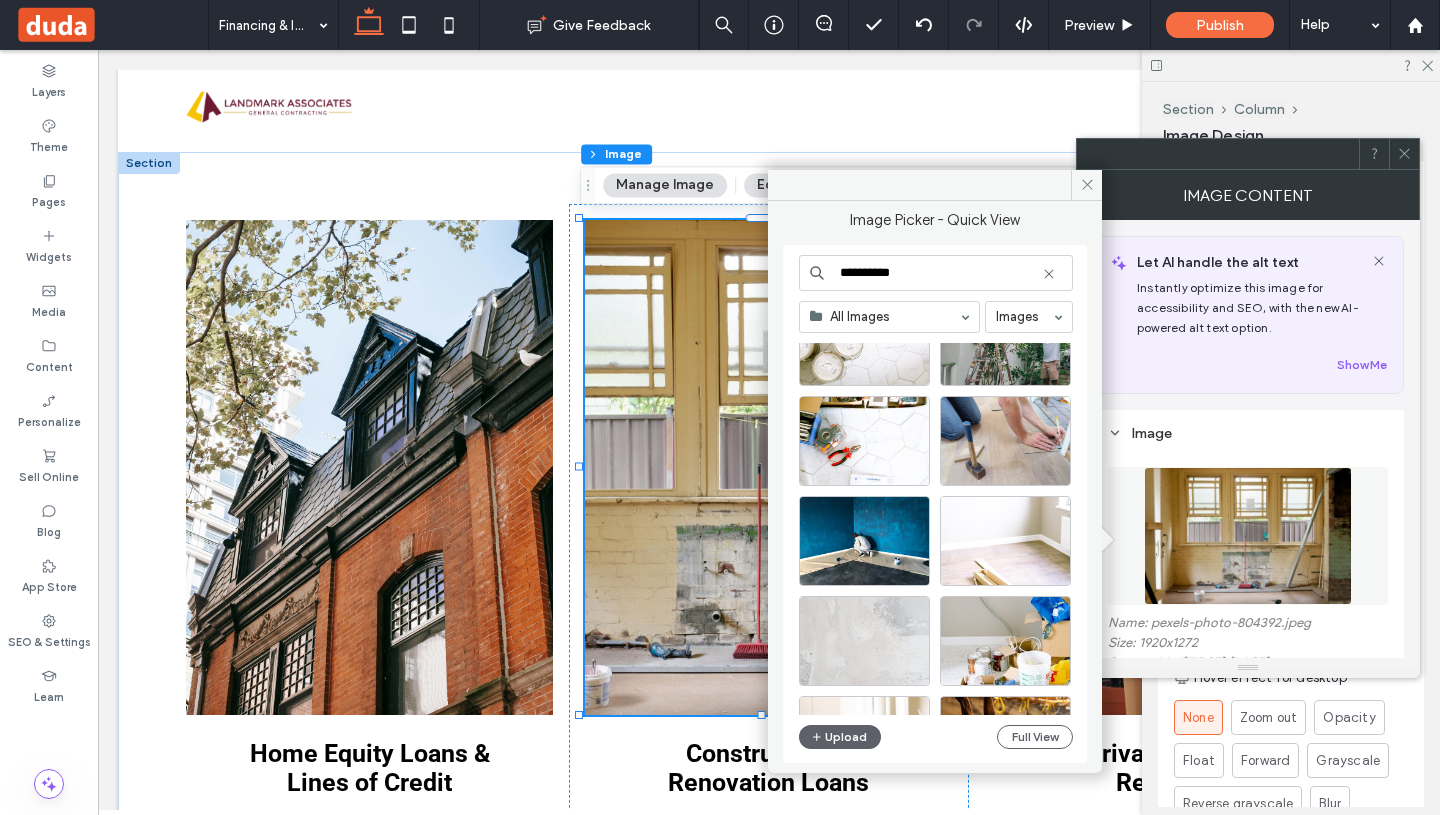 scroll, scrollTop: 1062, scrollLeft: 0, axis: vertical 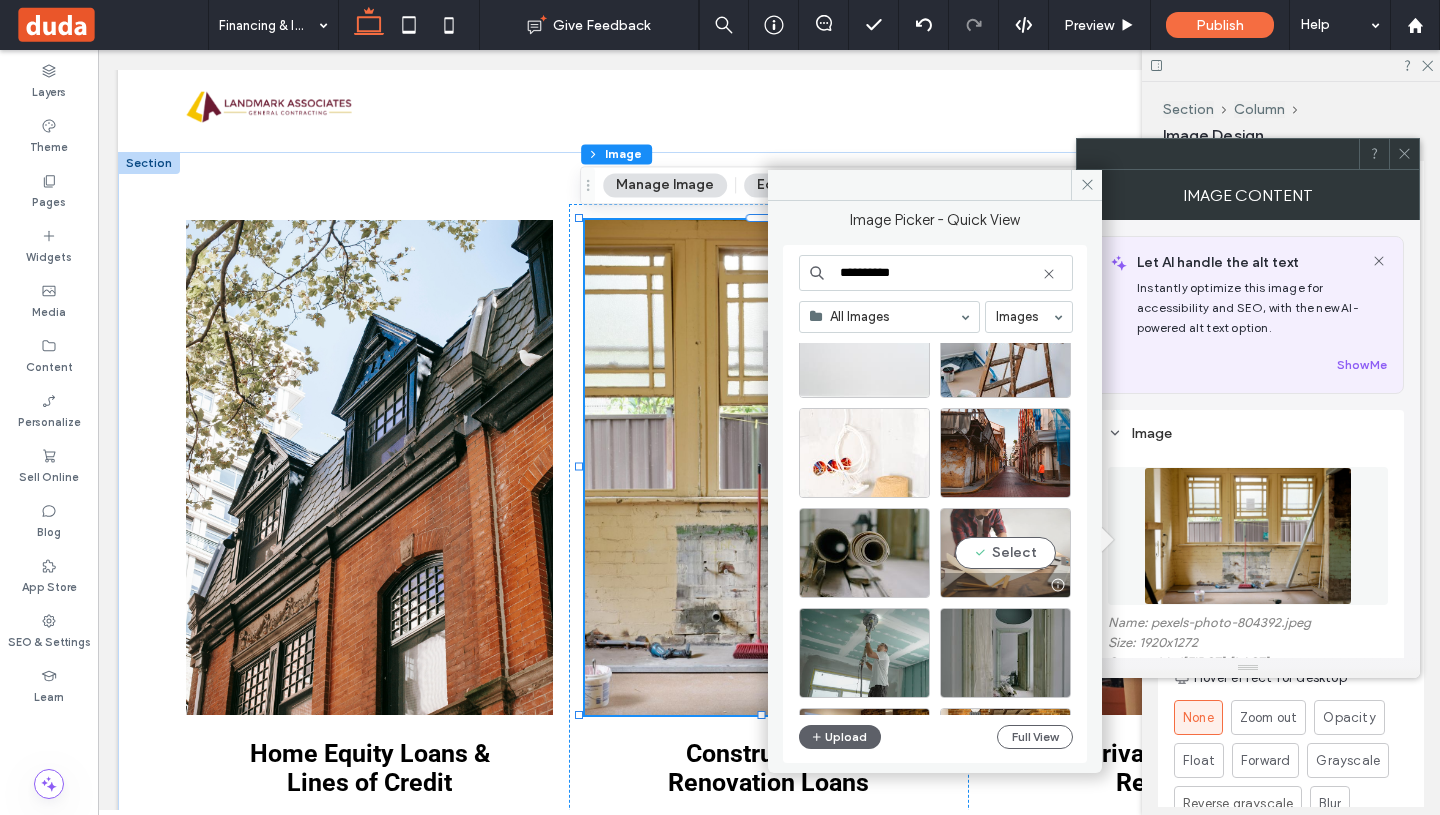 type on "**********" 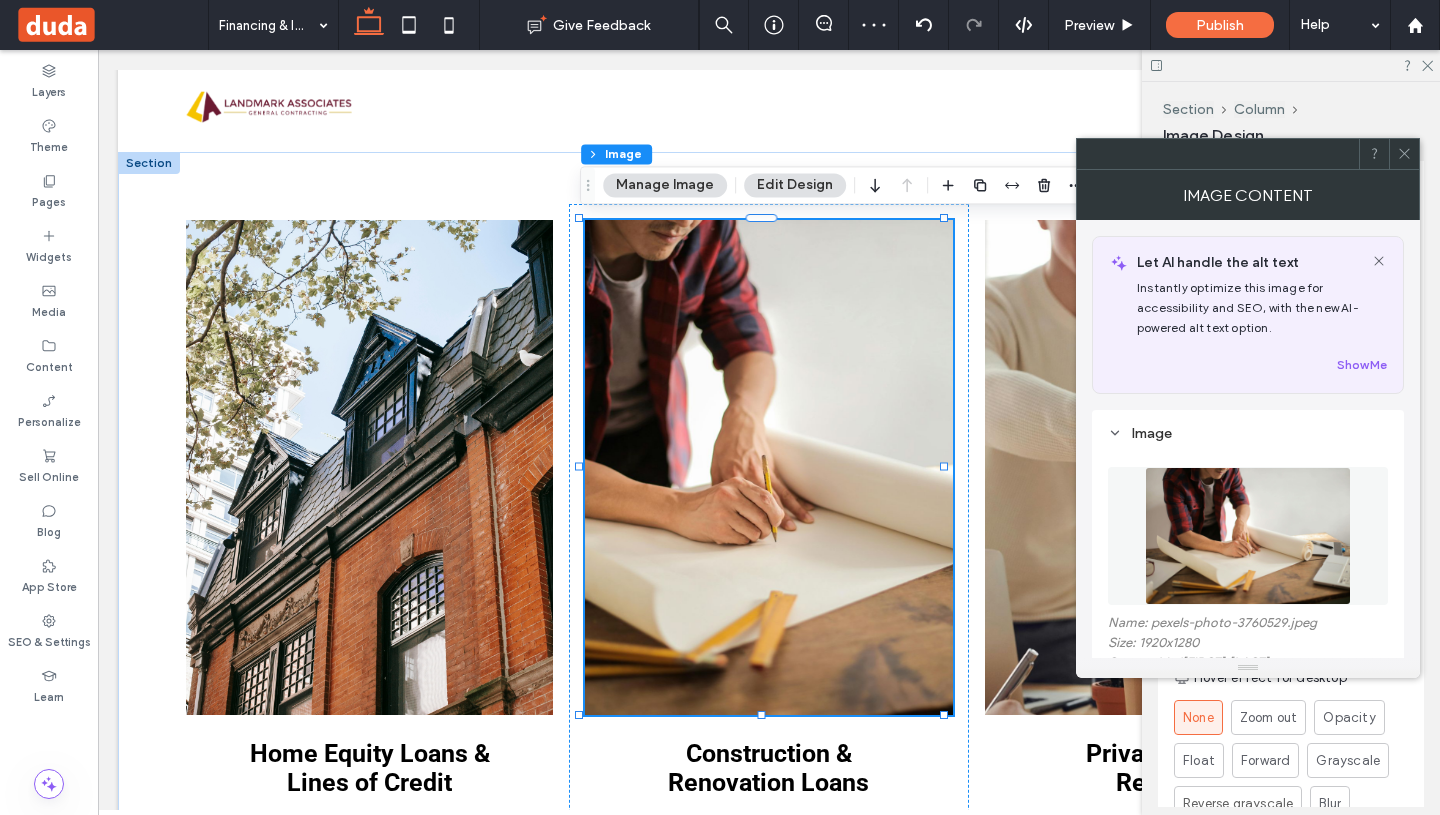 click at bounding box center [1404, 154] 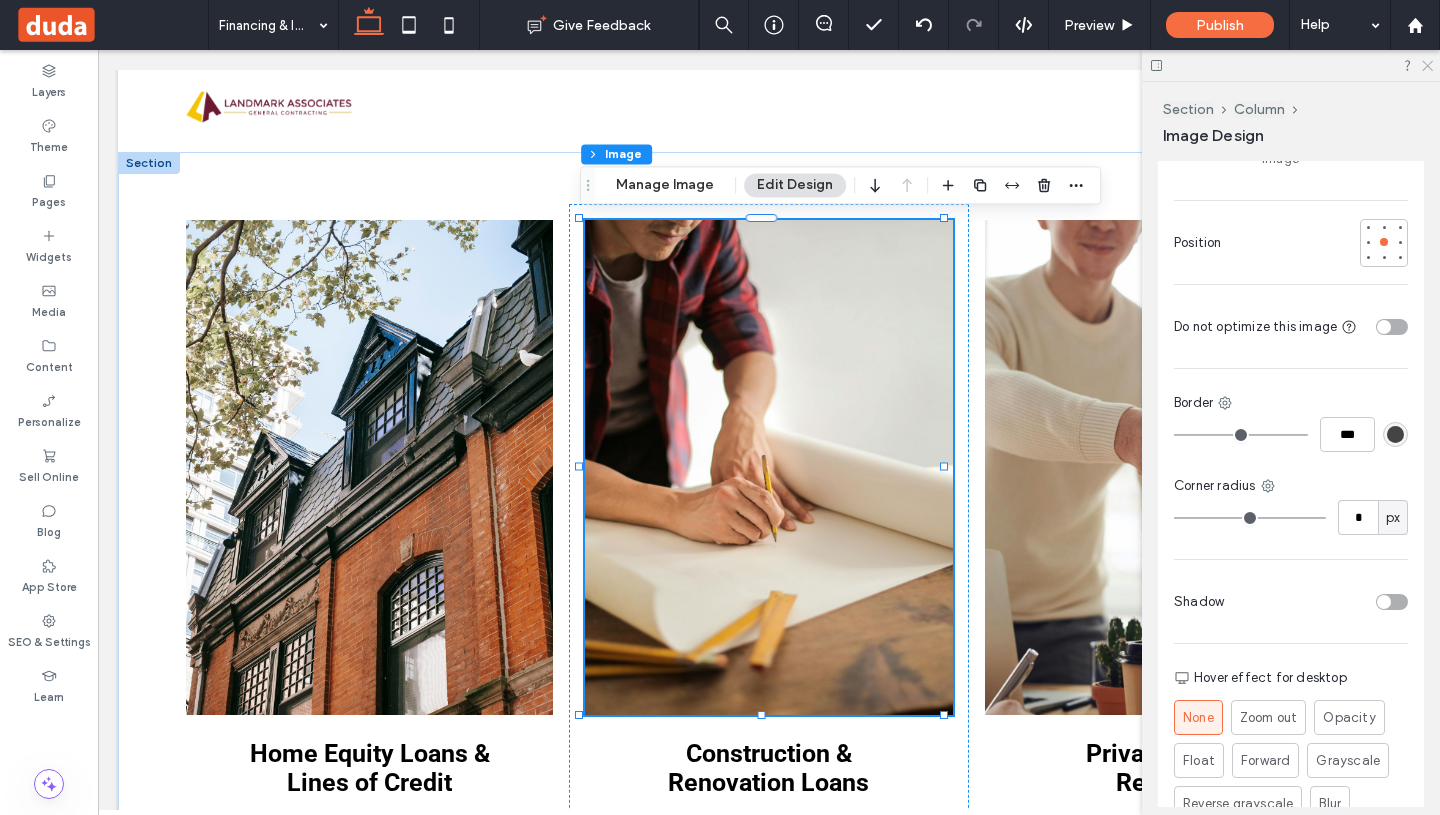click 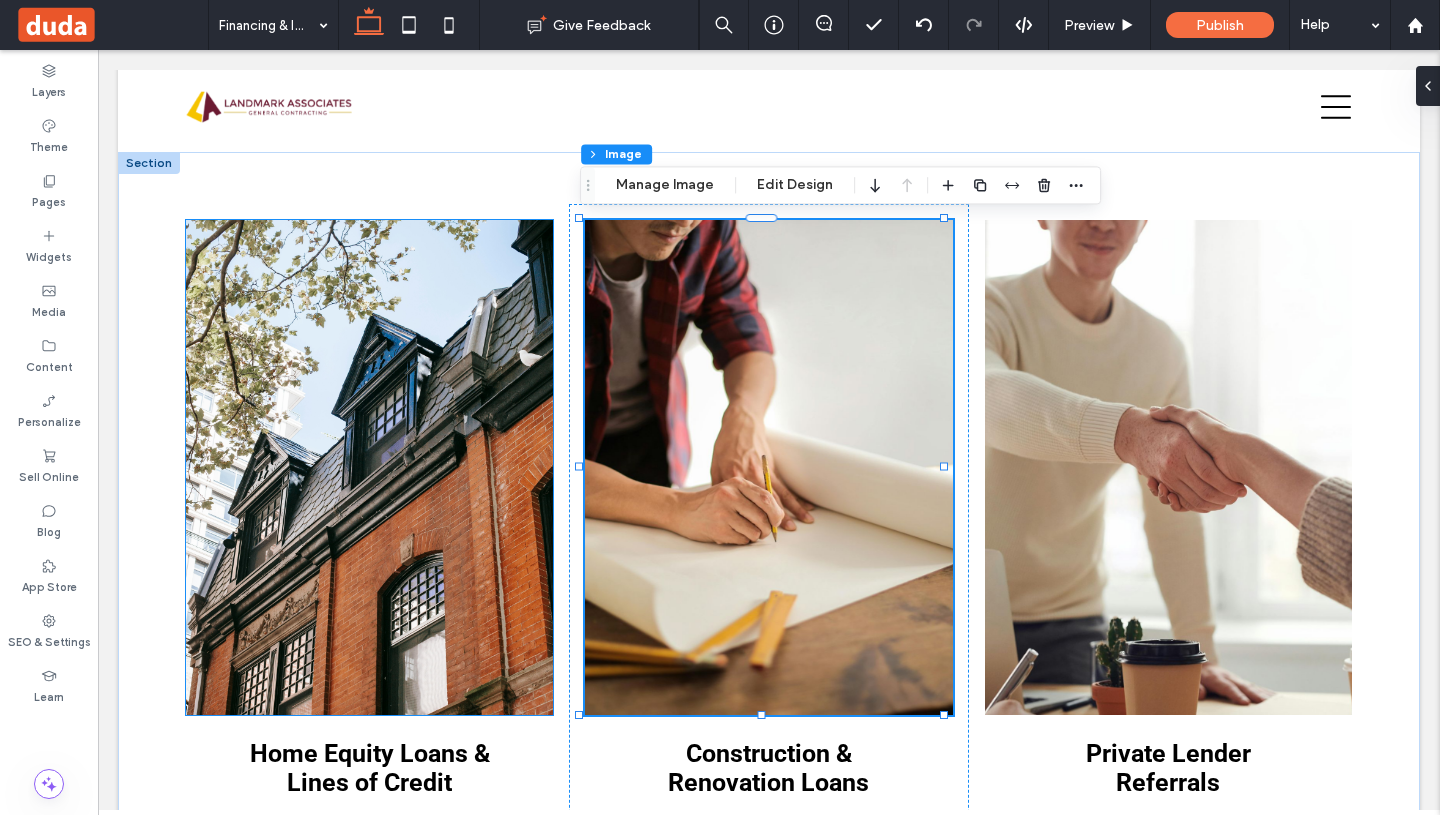 click at bounding box center [369, 467] 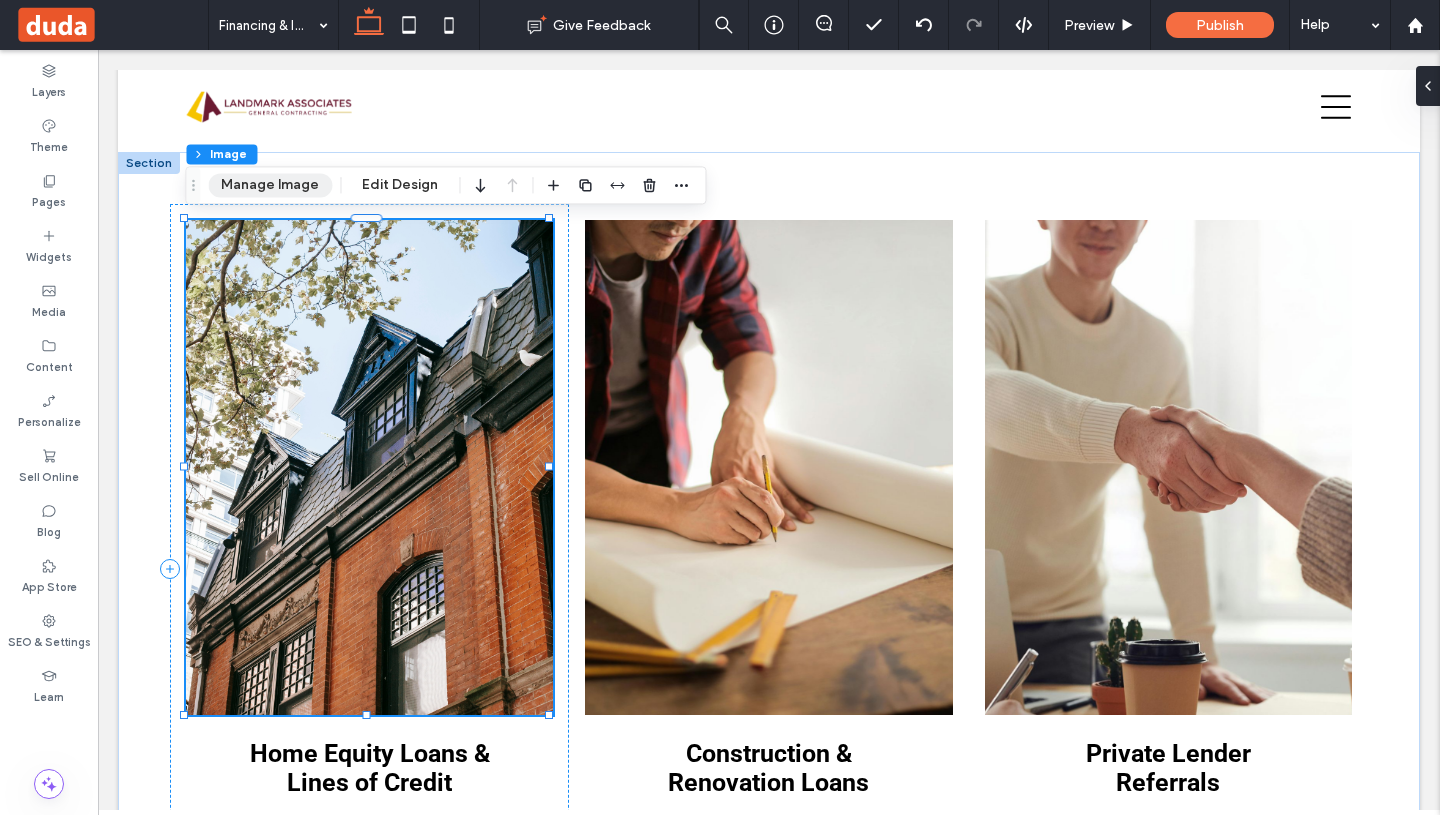 click on "Manage Image" at bounding box center (270, 185) 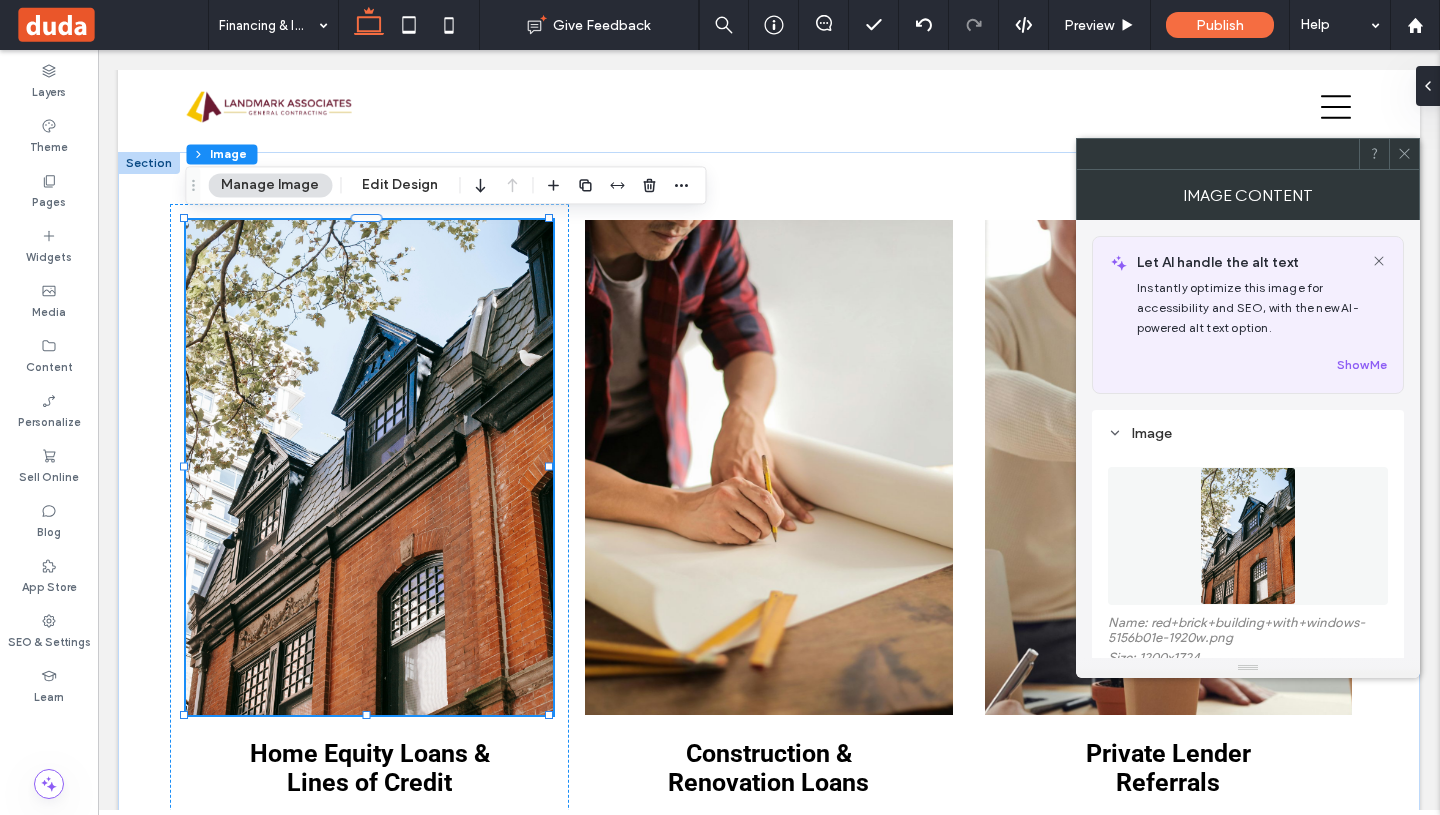 click at bounding box center [1248, 536] 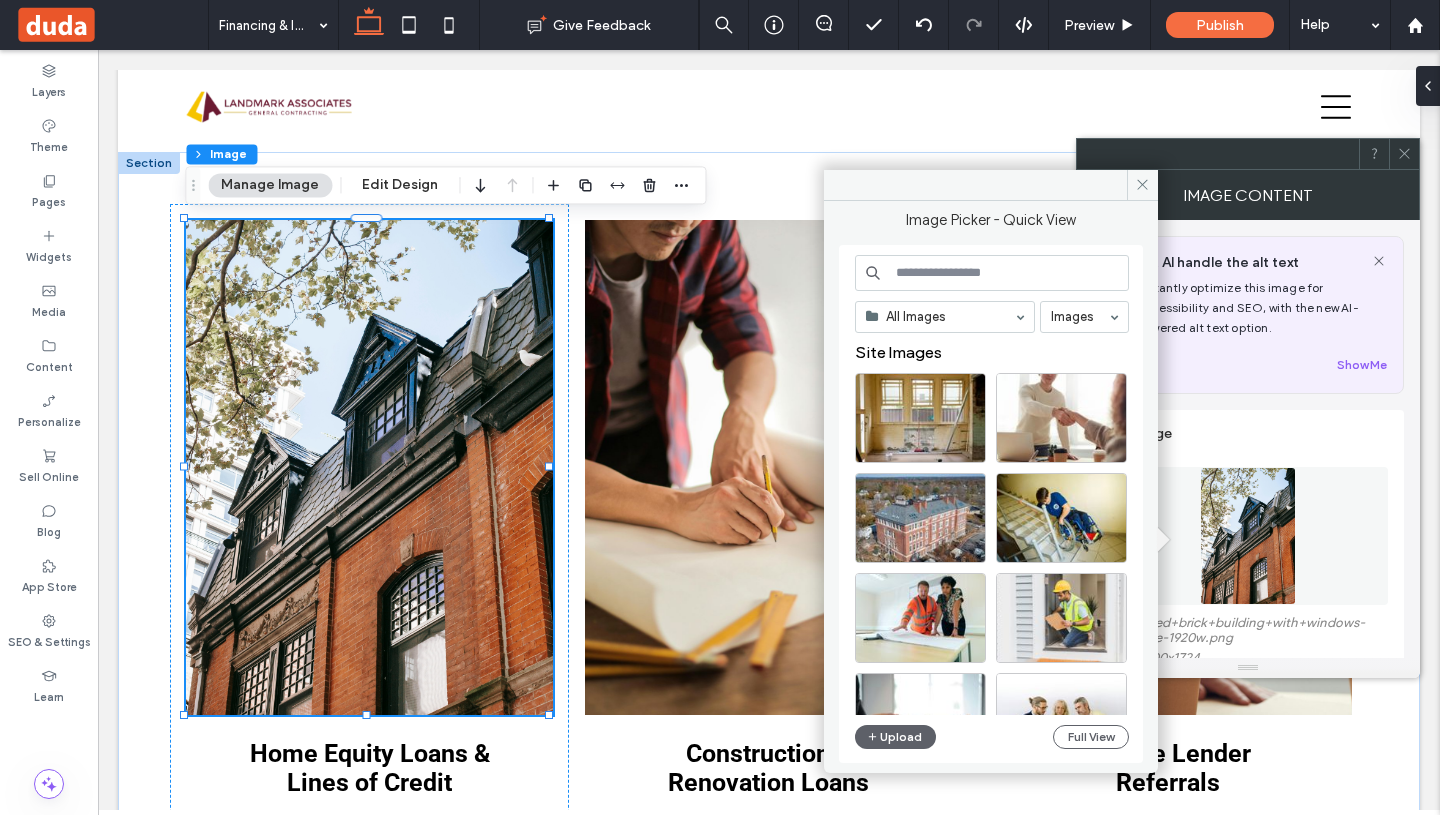 click at bounding box center [992, 273] 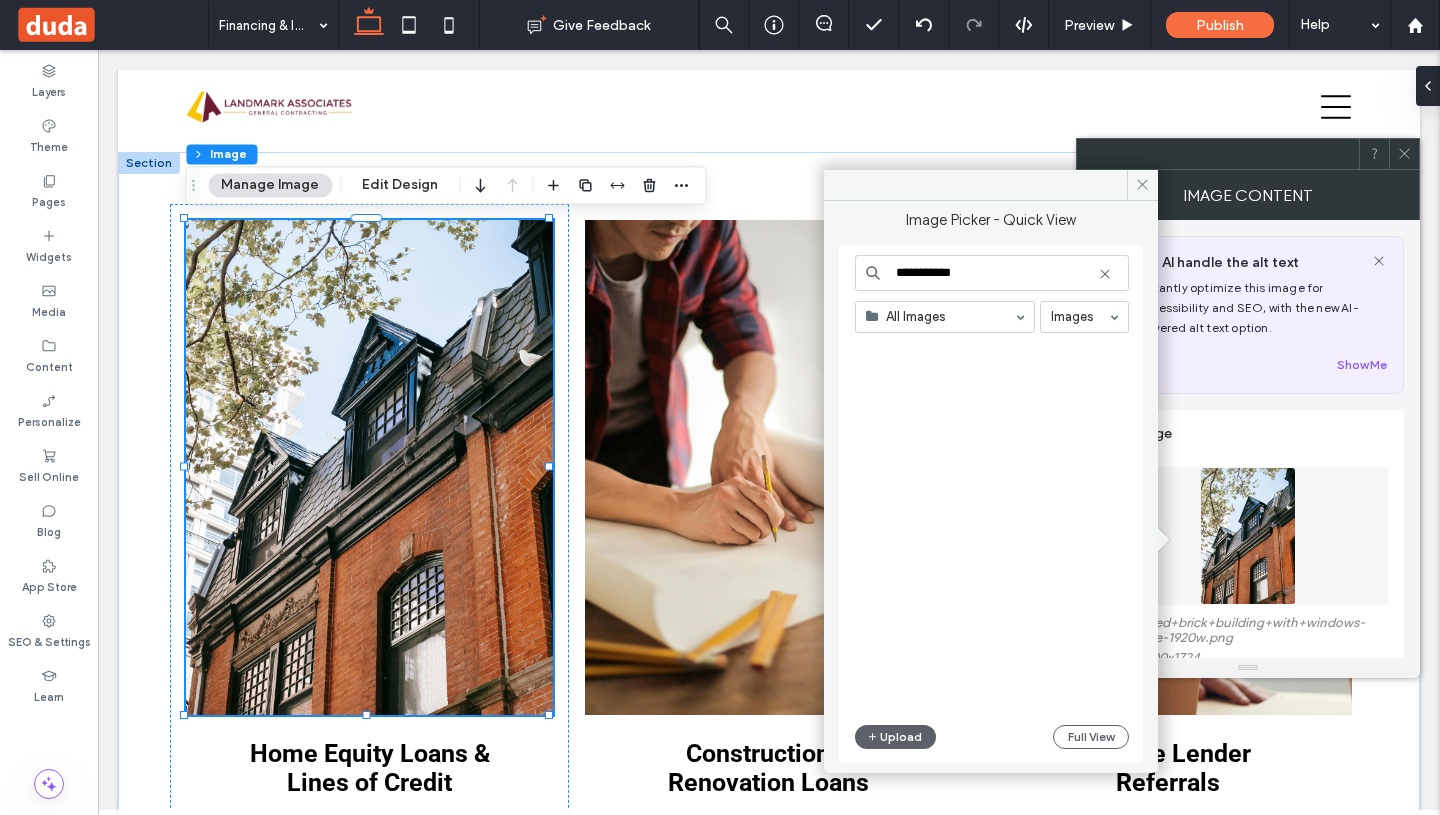 scroll, scrollTop: 0, scrollLeft: 0, axis: both 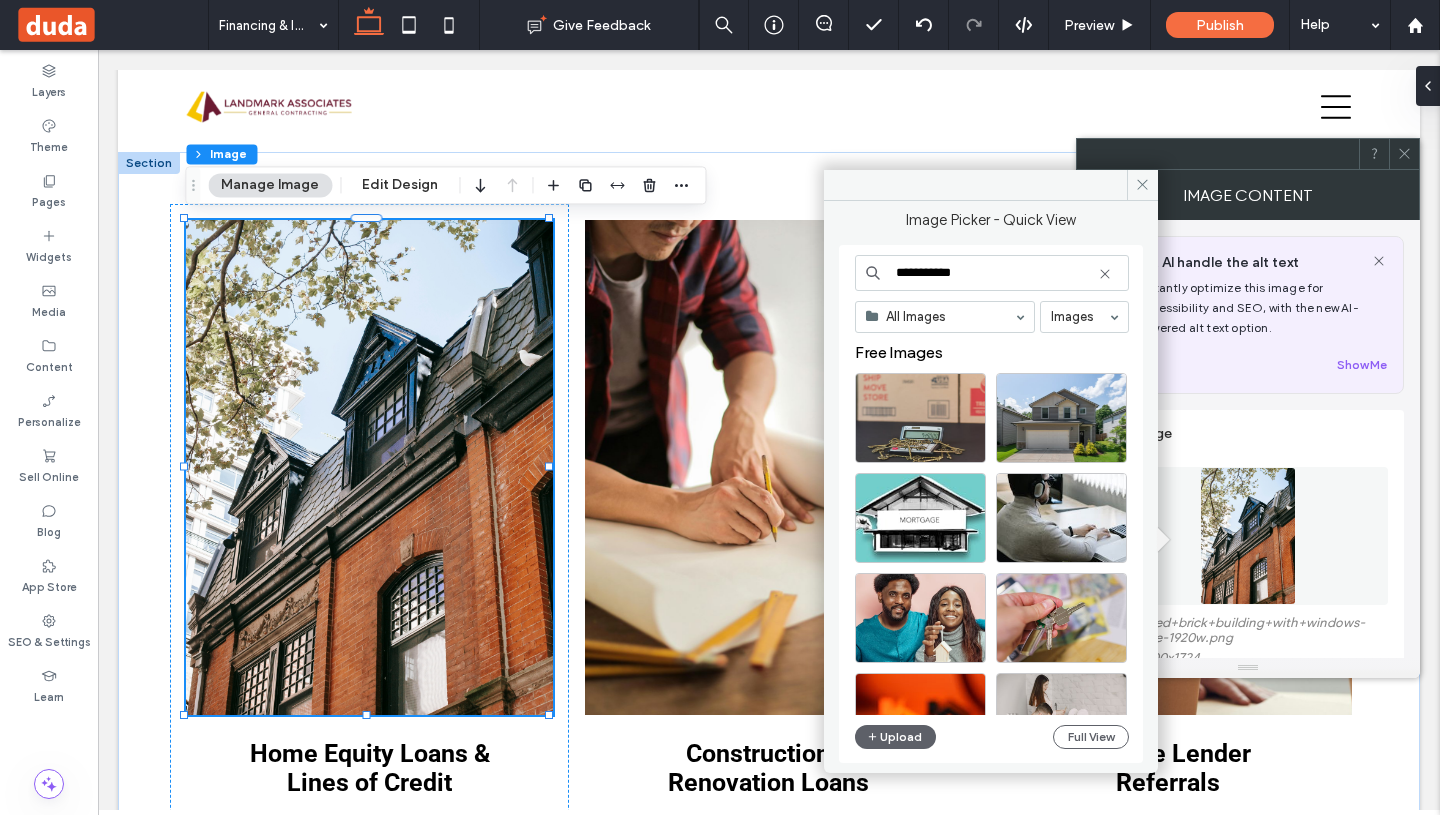 drag, startPoint x: 990, startPoint y: 275, endPoint x: 873, endPoint y: 273, distance: 117.01709 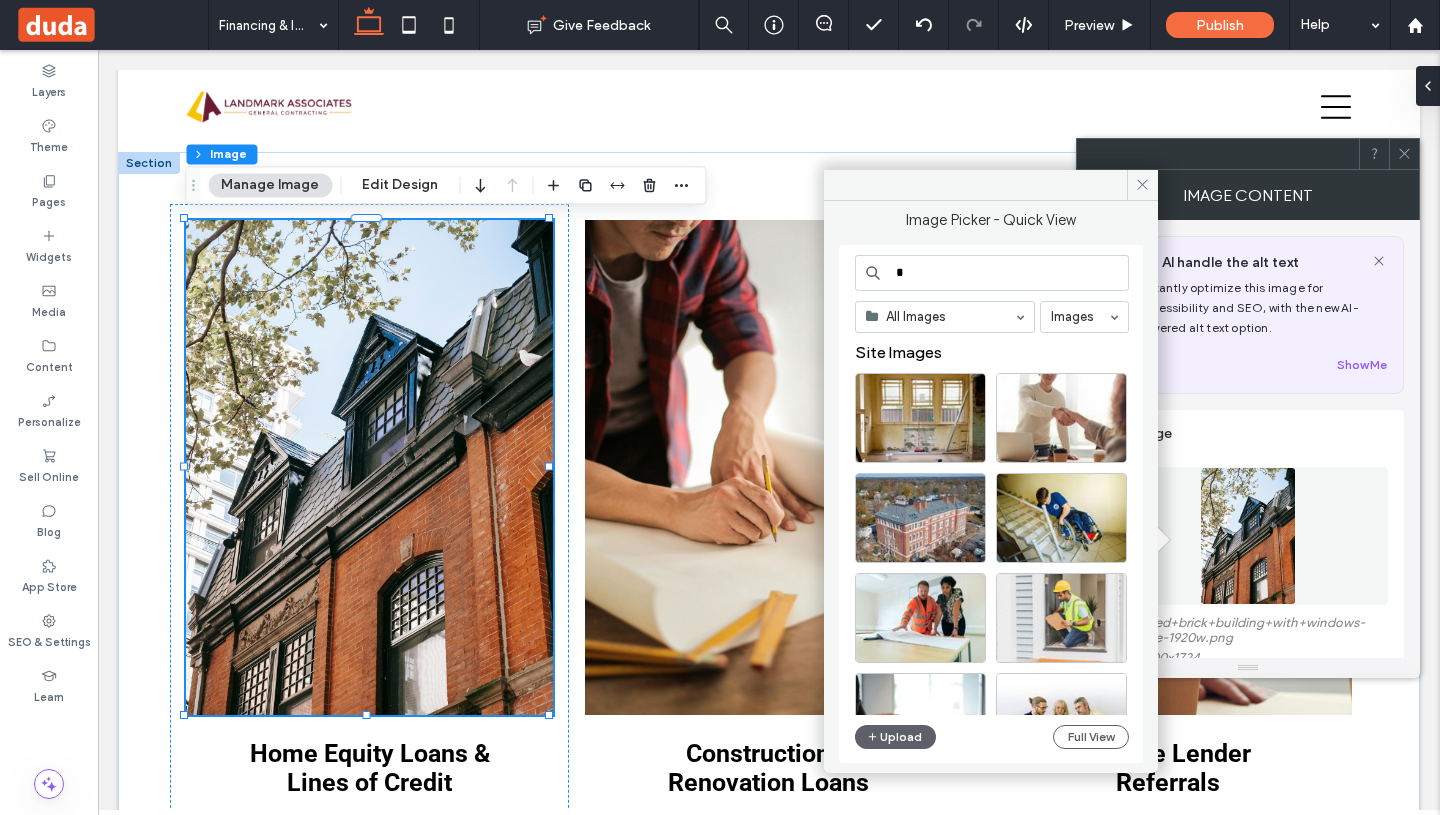 type on "*" 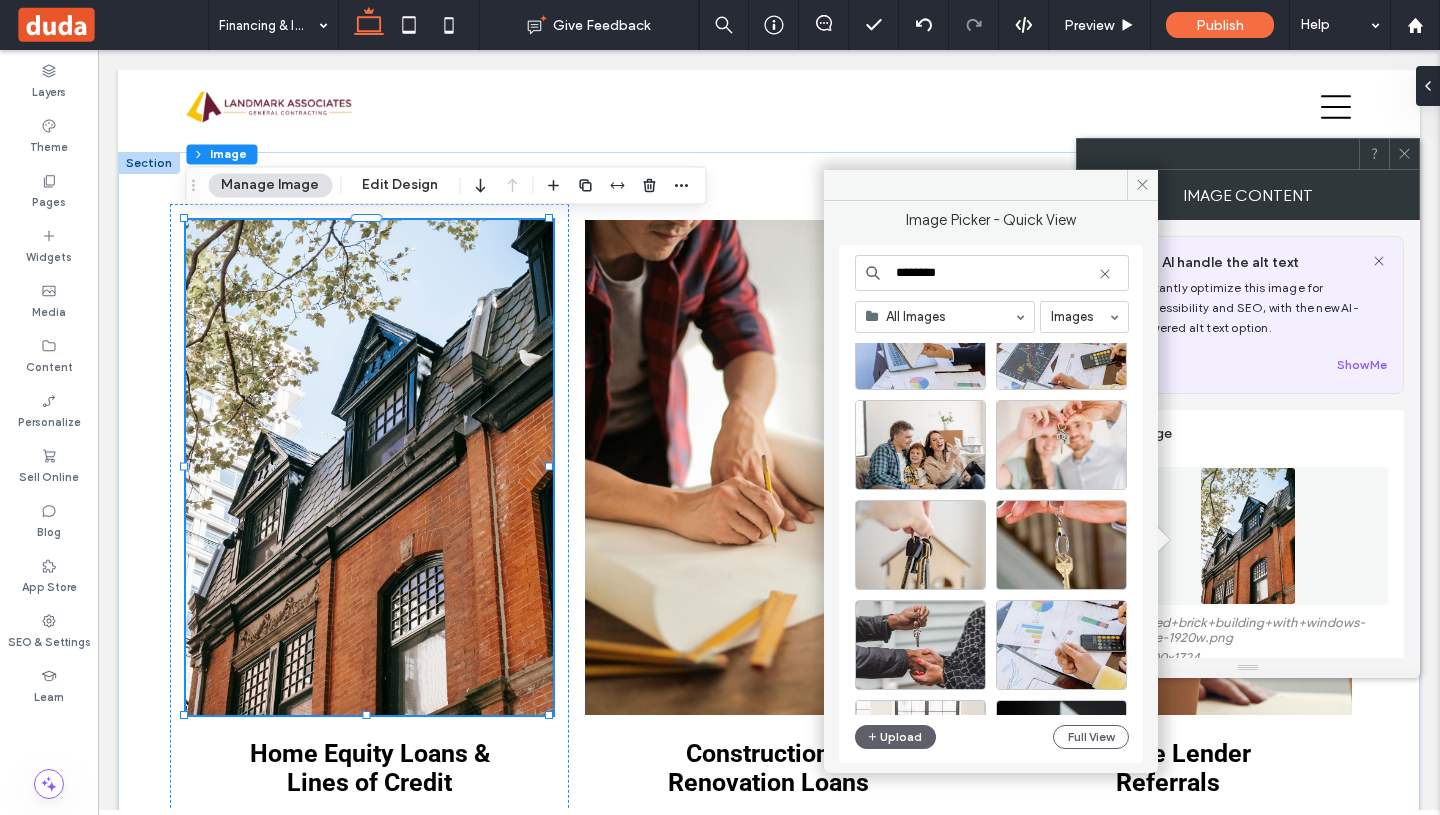 scroll, scrollTop: 780, scrollLeft: 0, axis: vertical 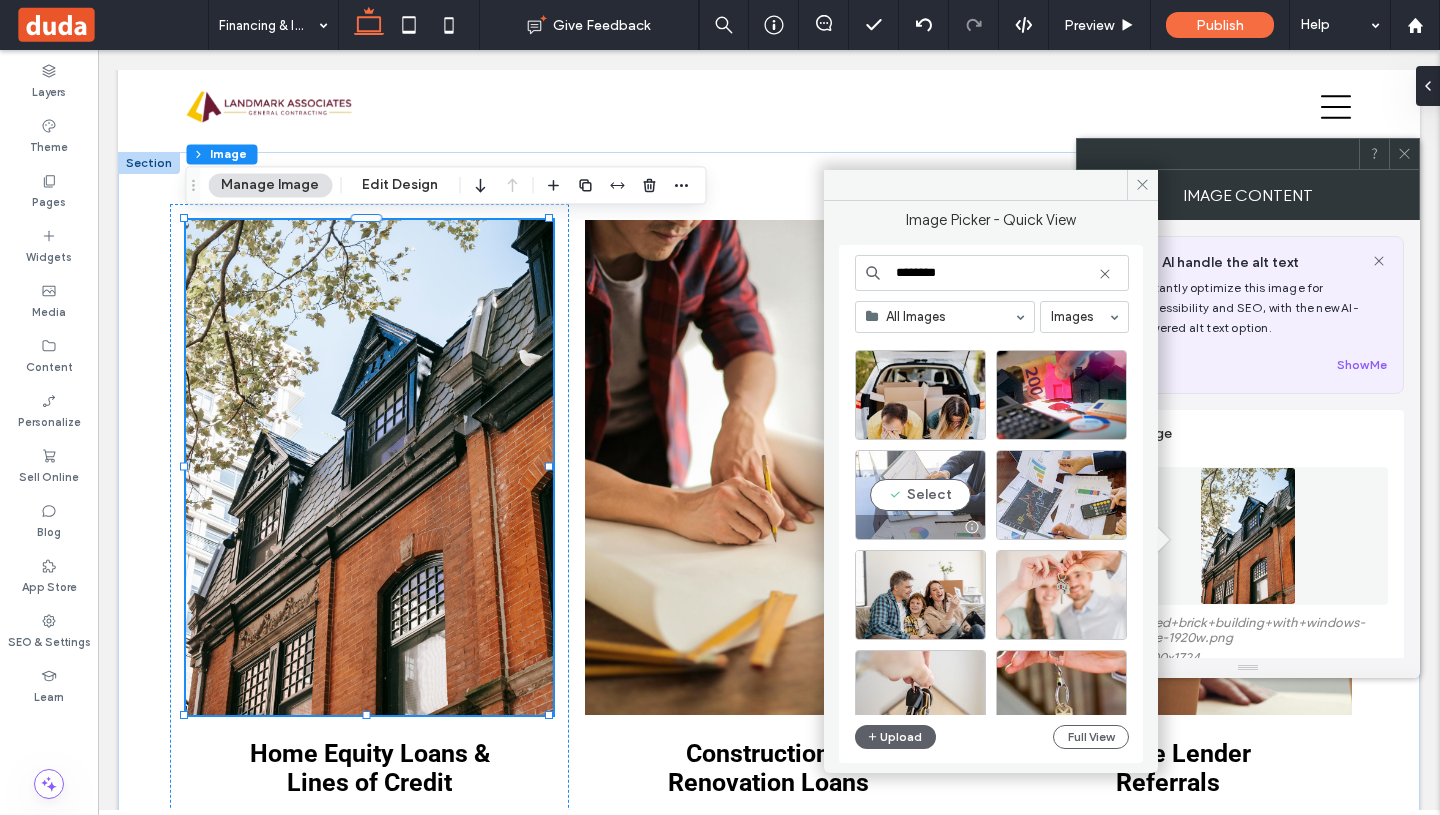 type on "********" 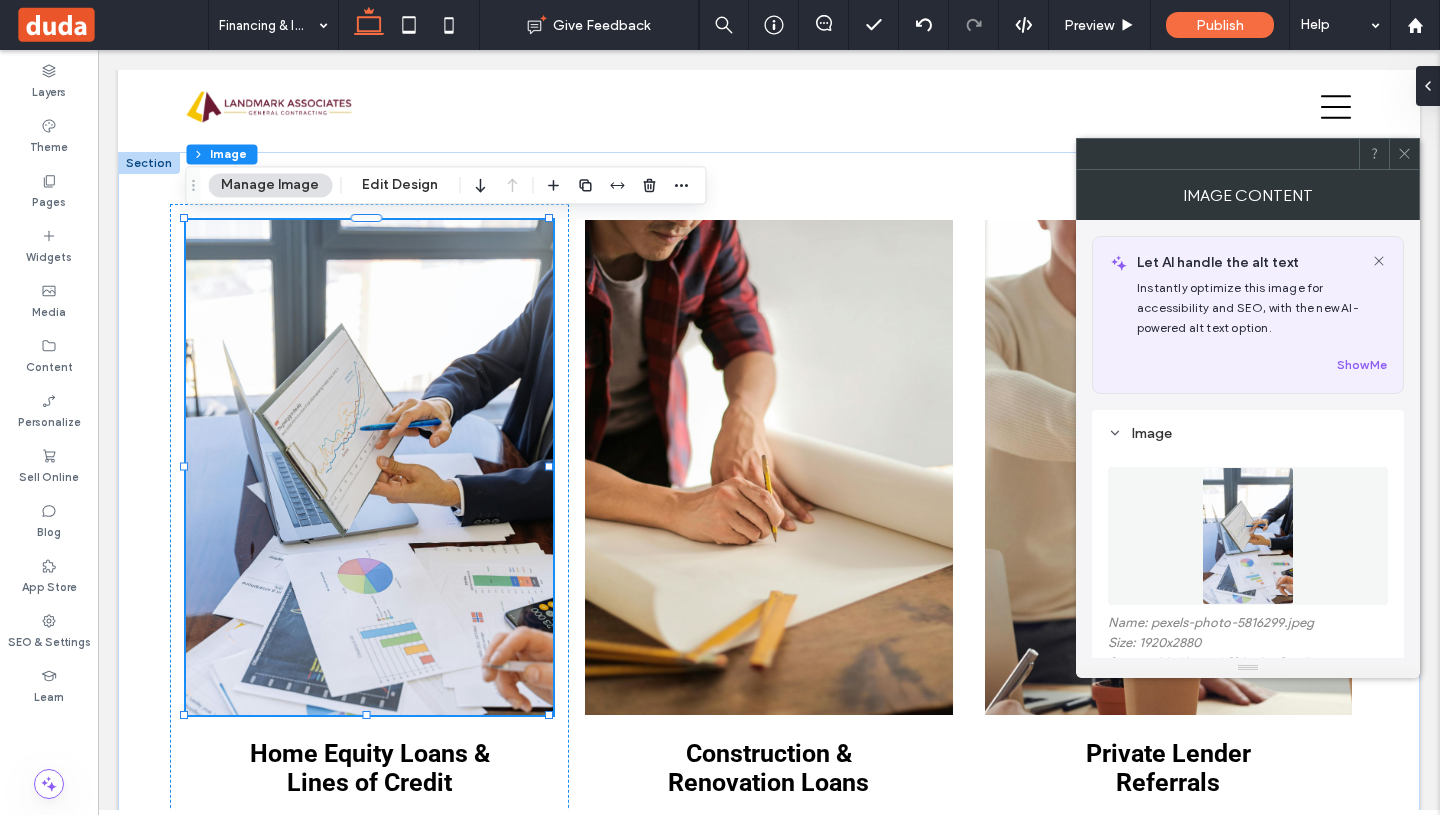 click 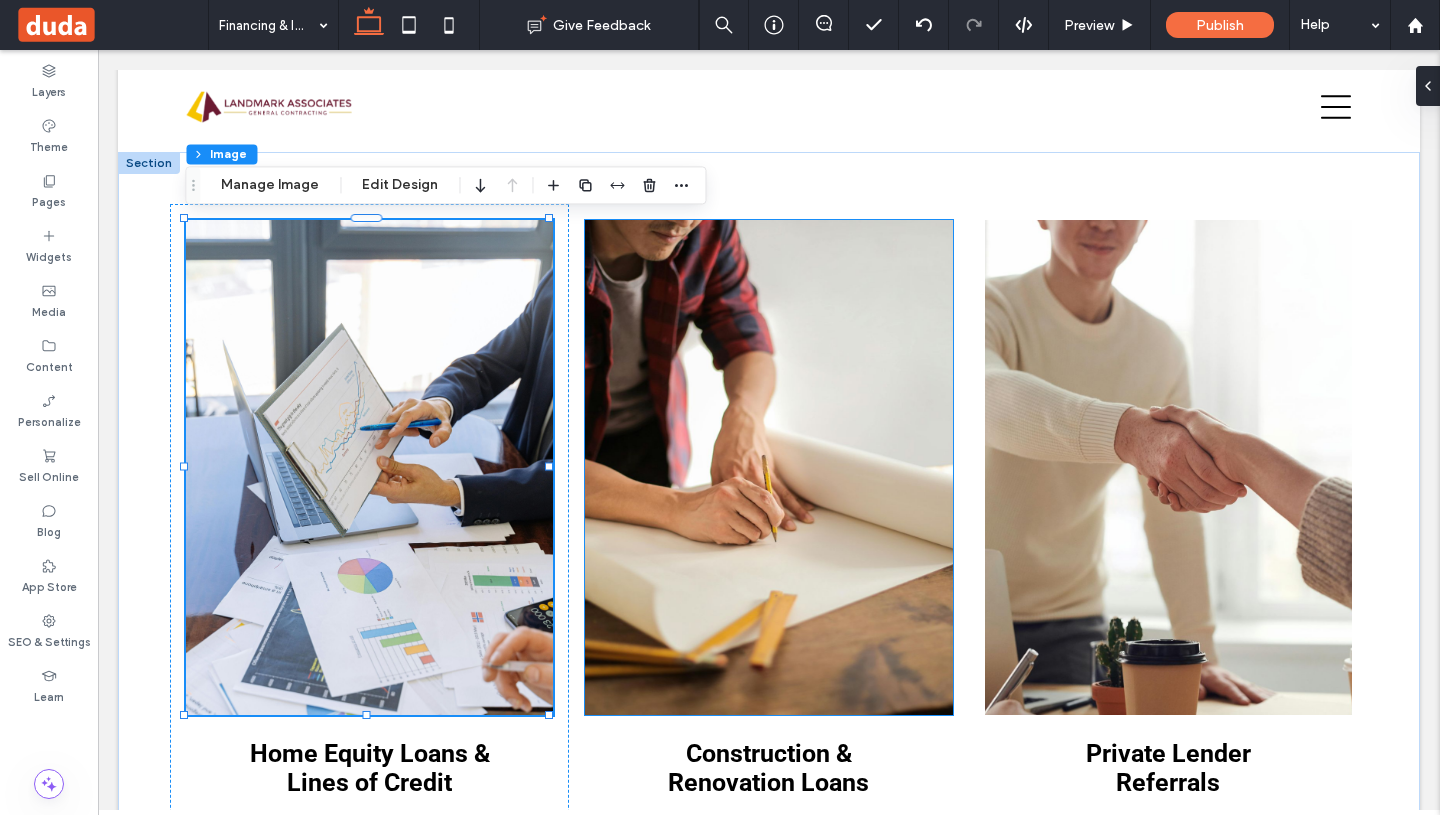 click at bounding box center [768, 467] 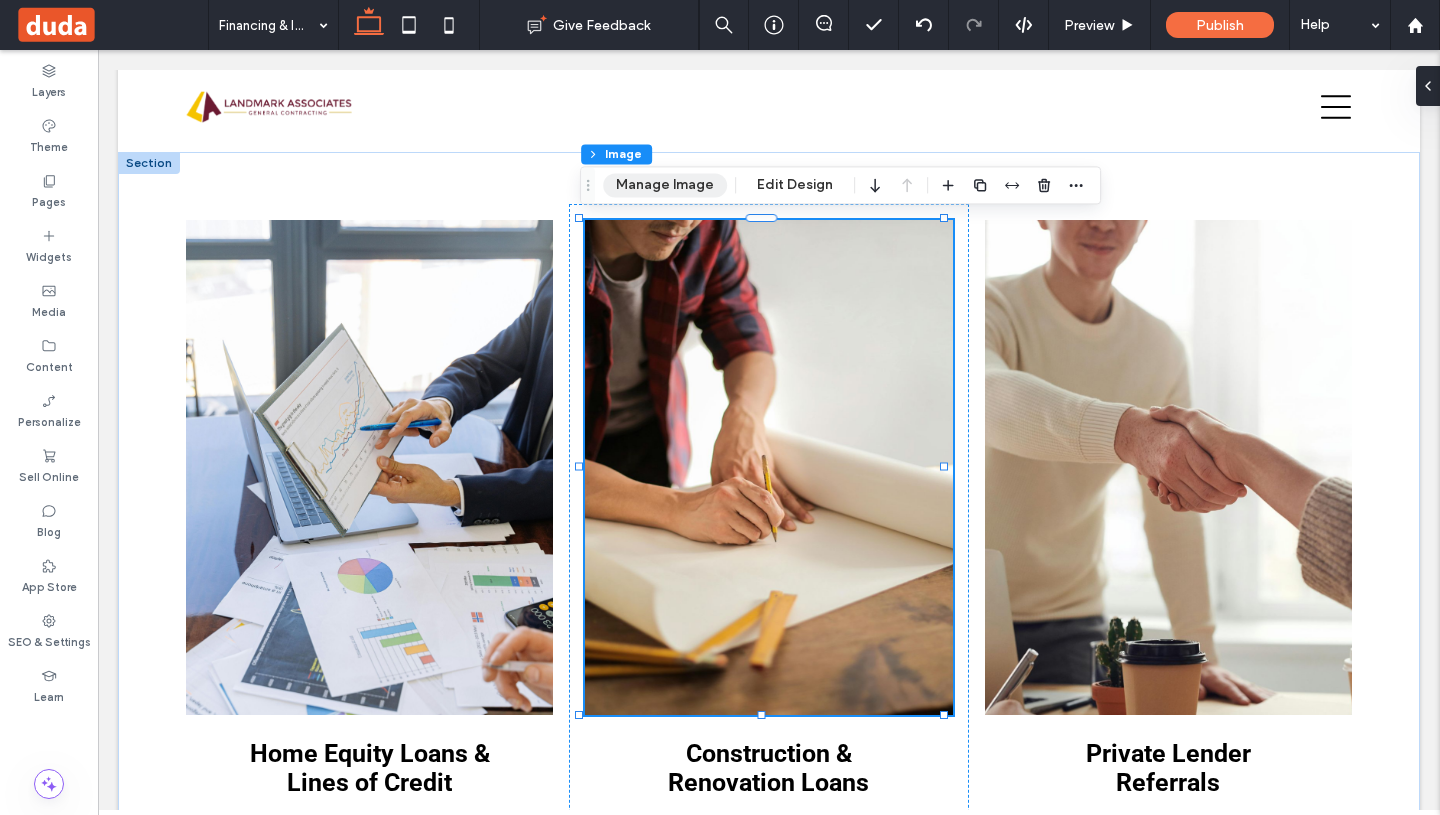 click on "Manage Image" at bounding box center [665, 185] 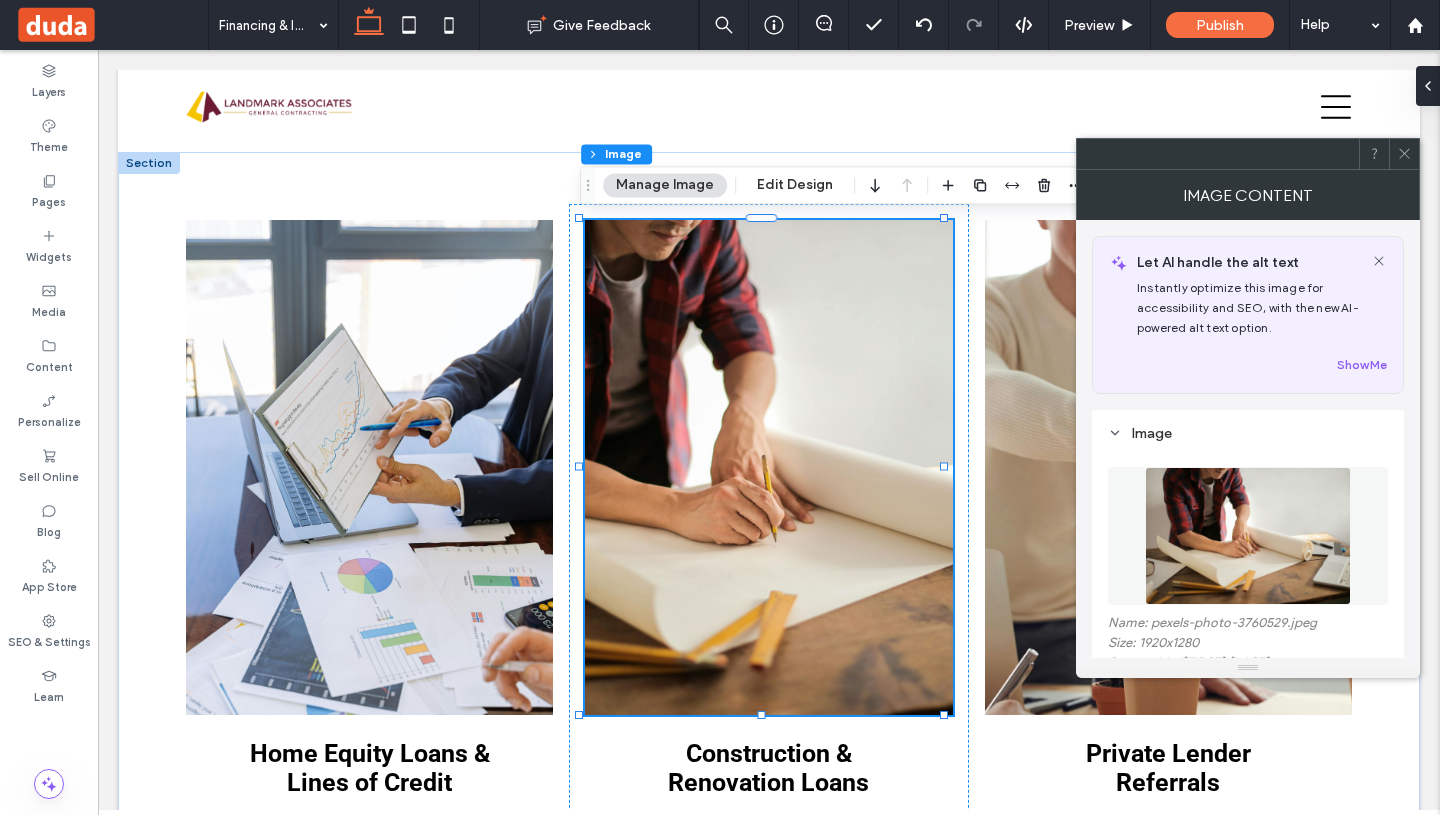 click at bounding box center [1248, 536] 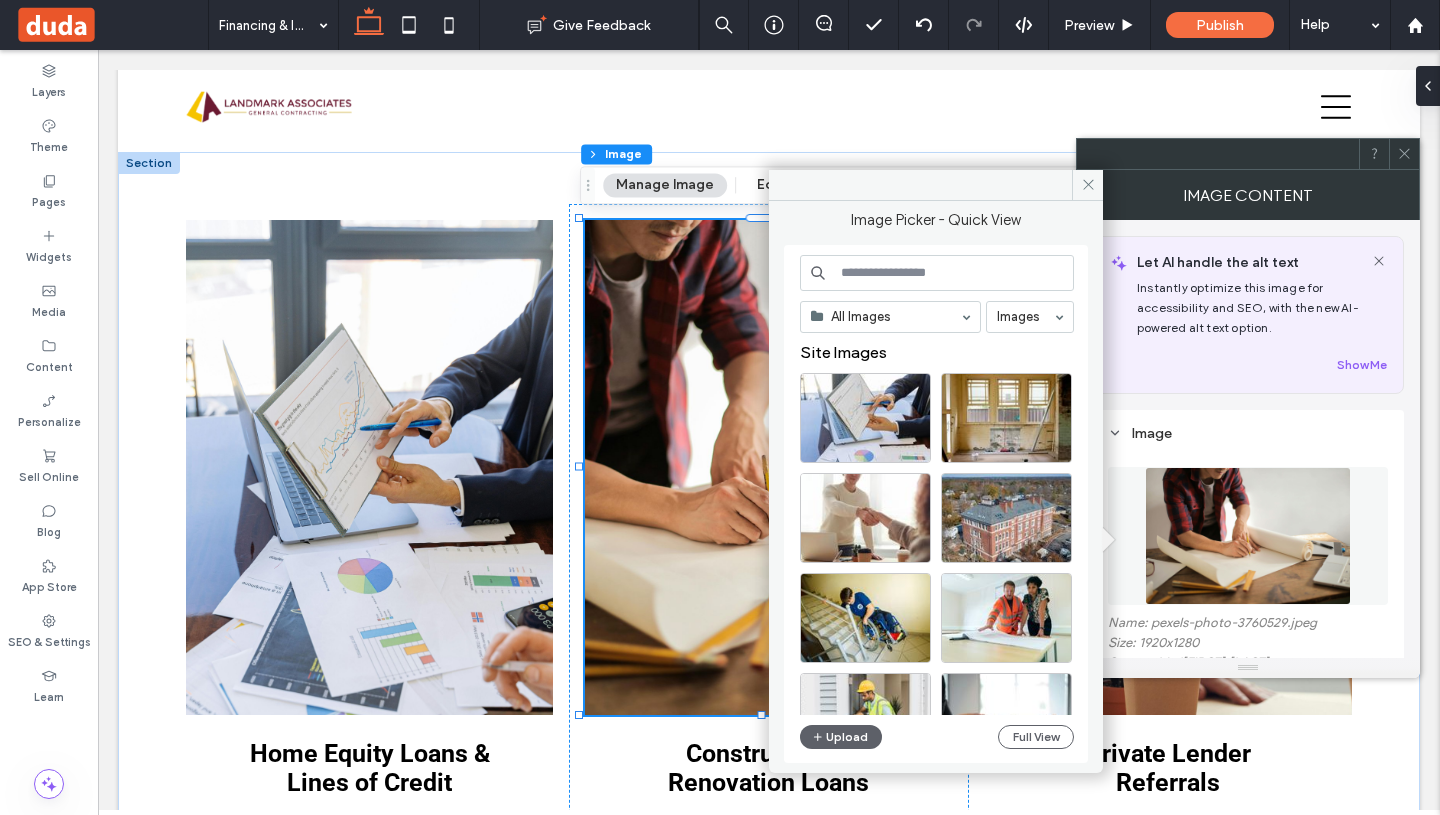 click at bounding box center [937, 273] 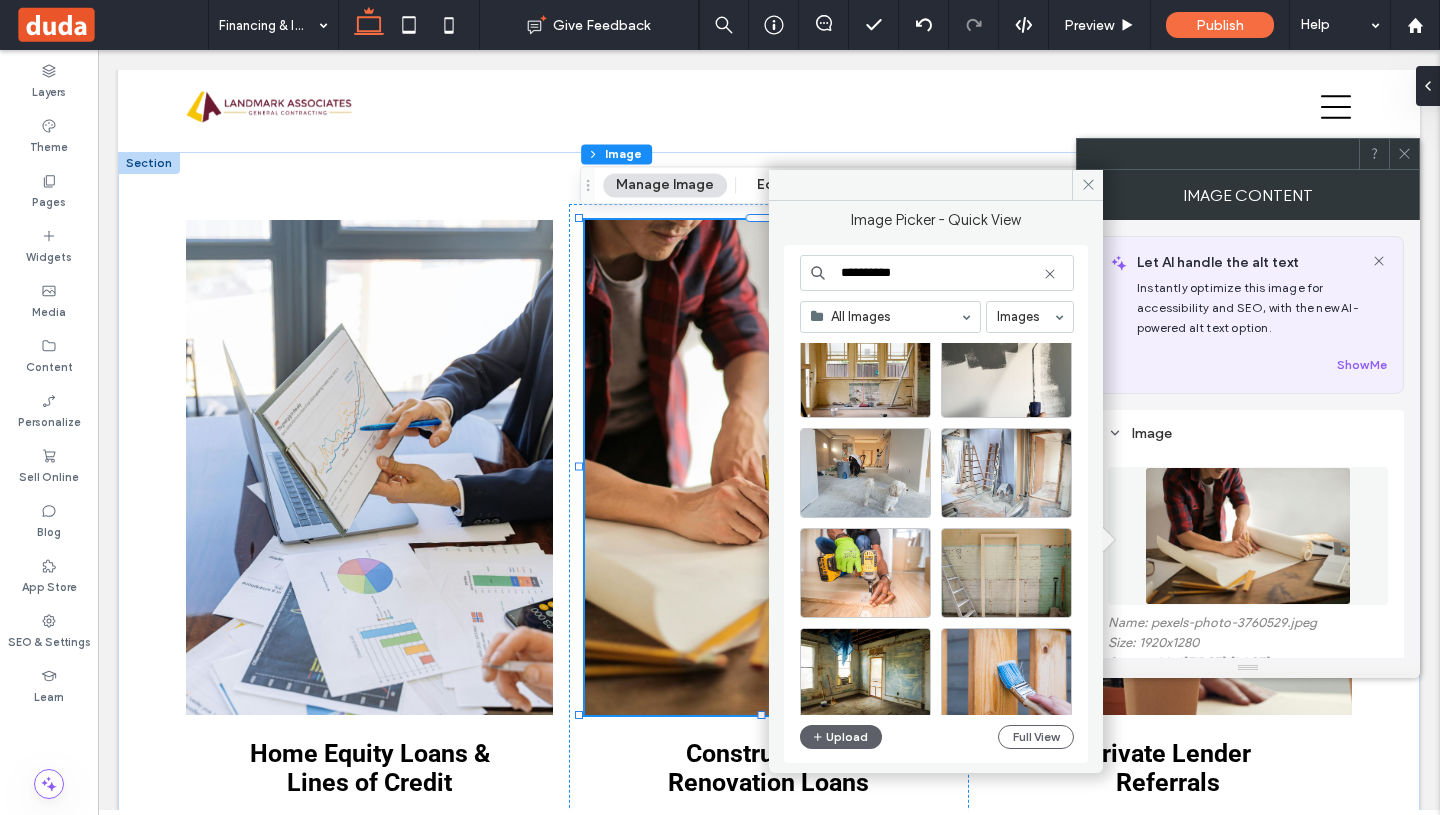 scroll, scrollTop: 288, scrollLeft: 0, axis: vertical 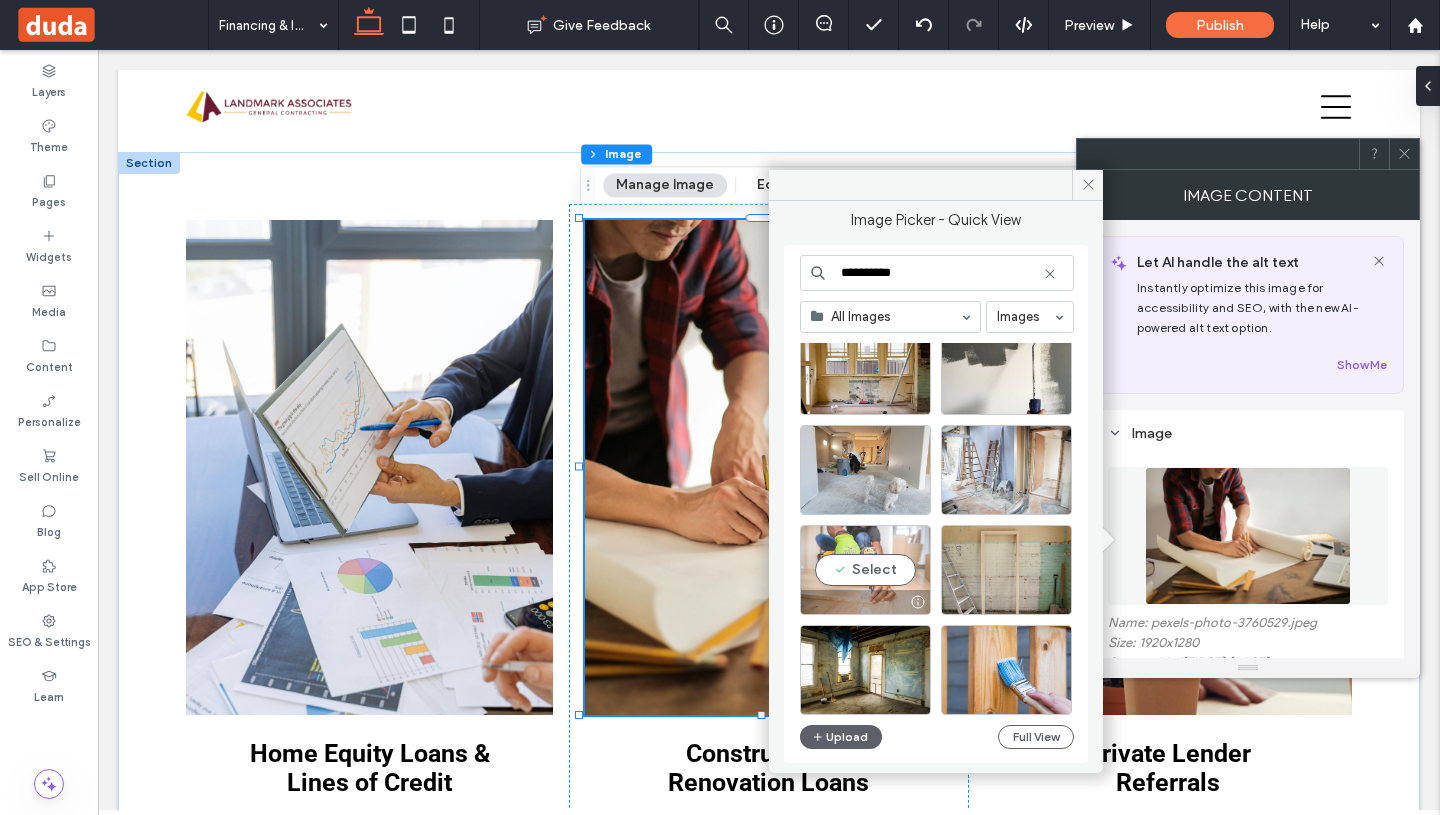 type on "**********" 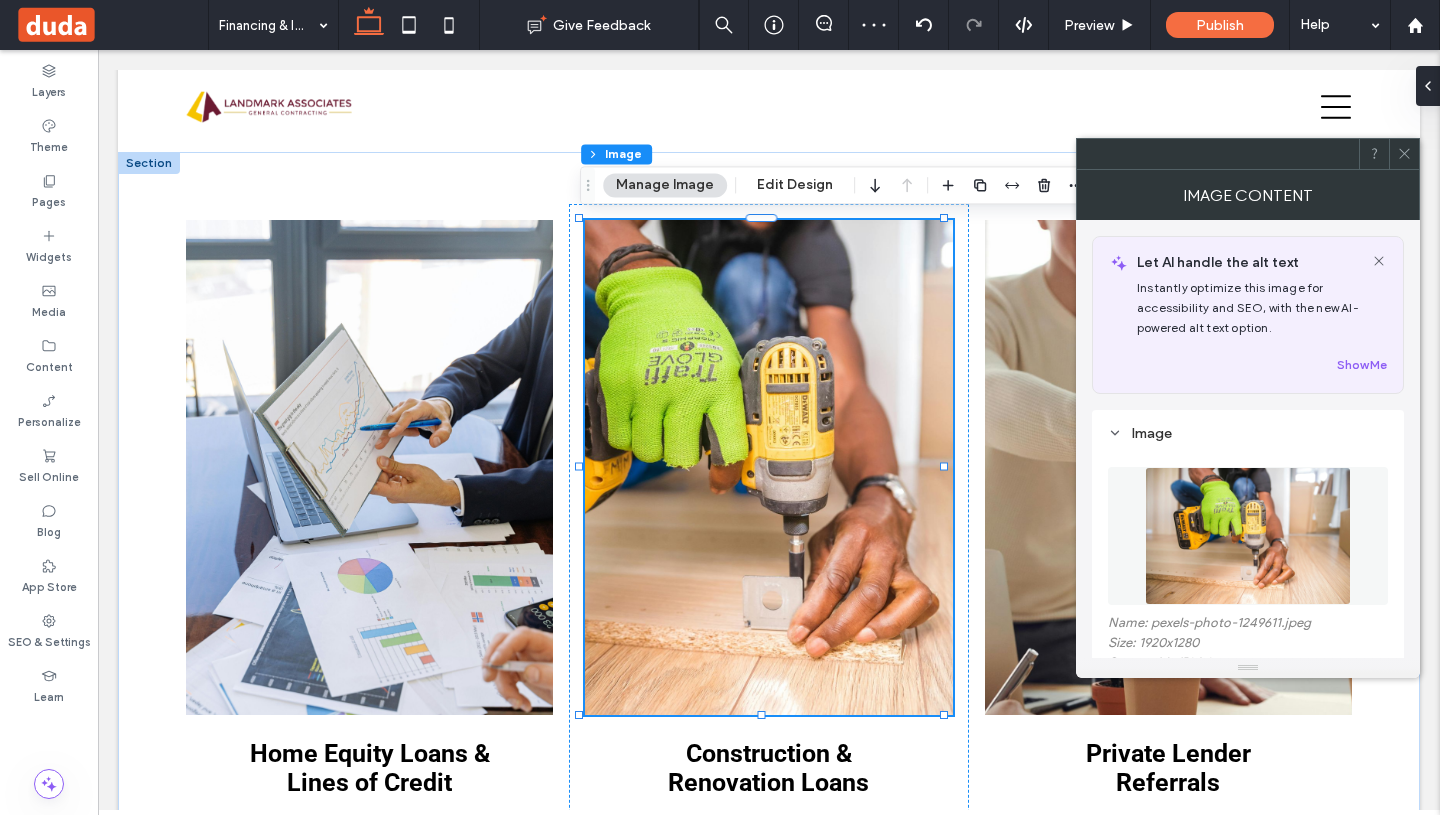 click 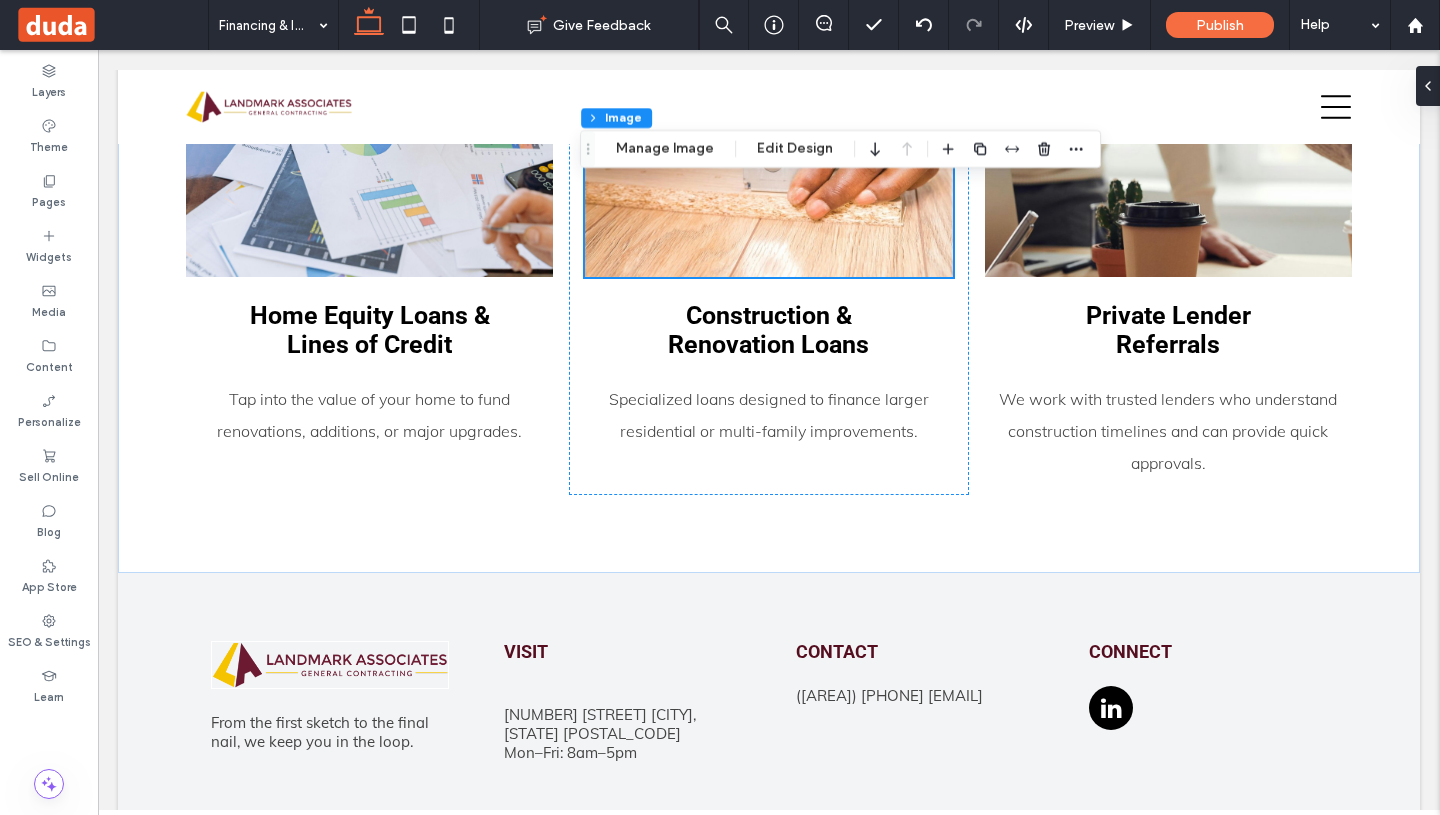scroll, scrollTop: 1750, scrollLeft: 0, axis: vertical 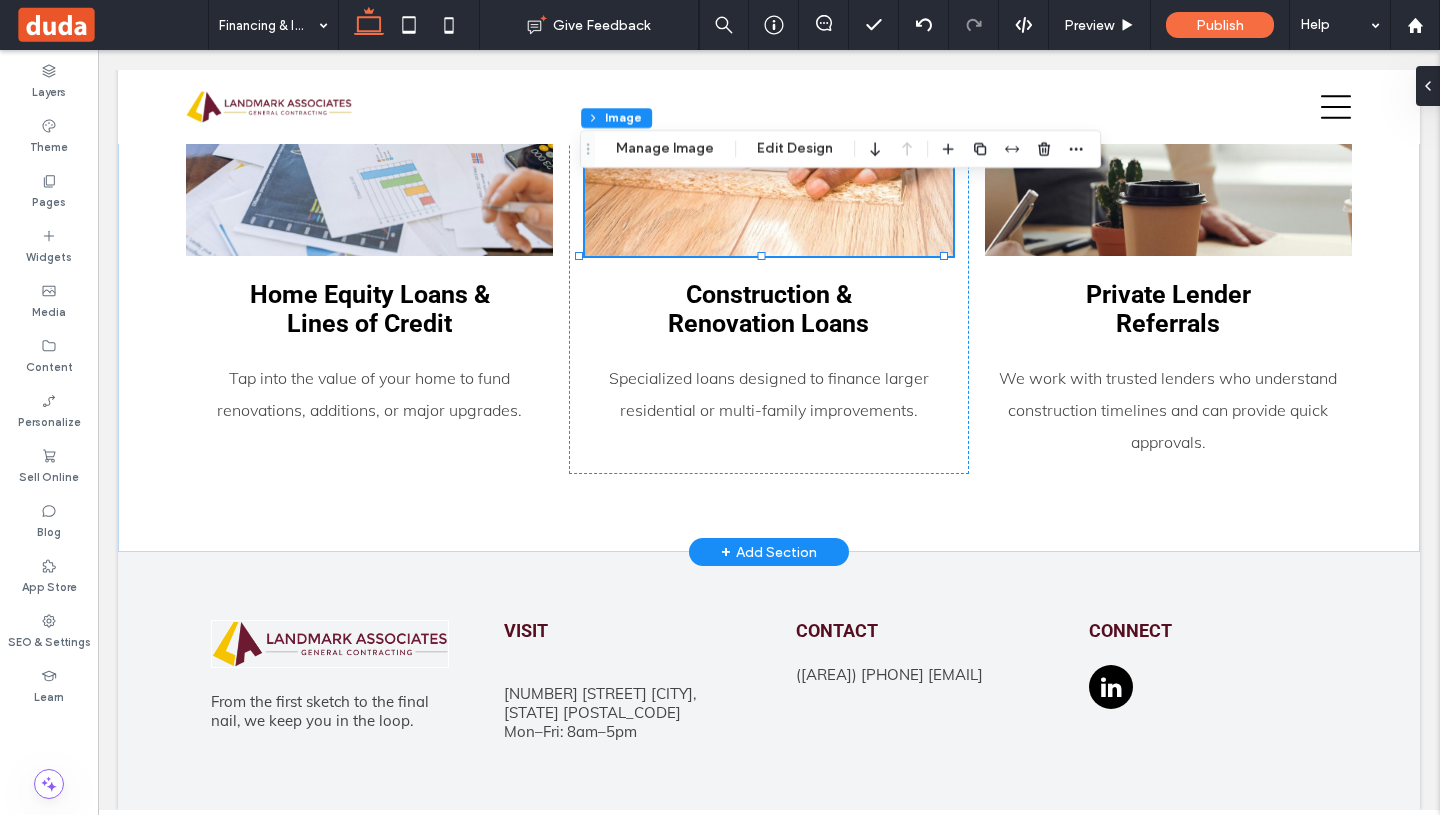 click on "+" at bounding box center (726, 552) 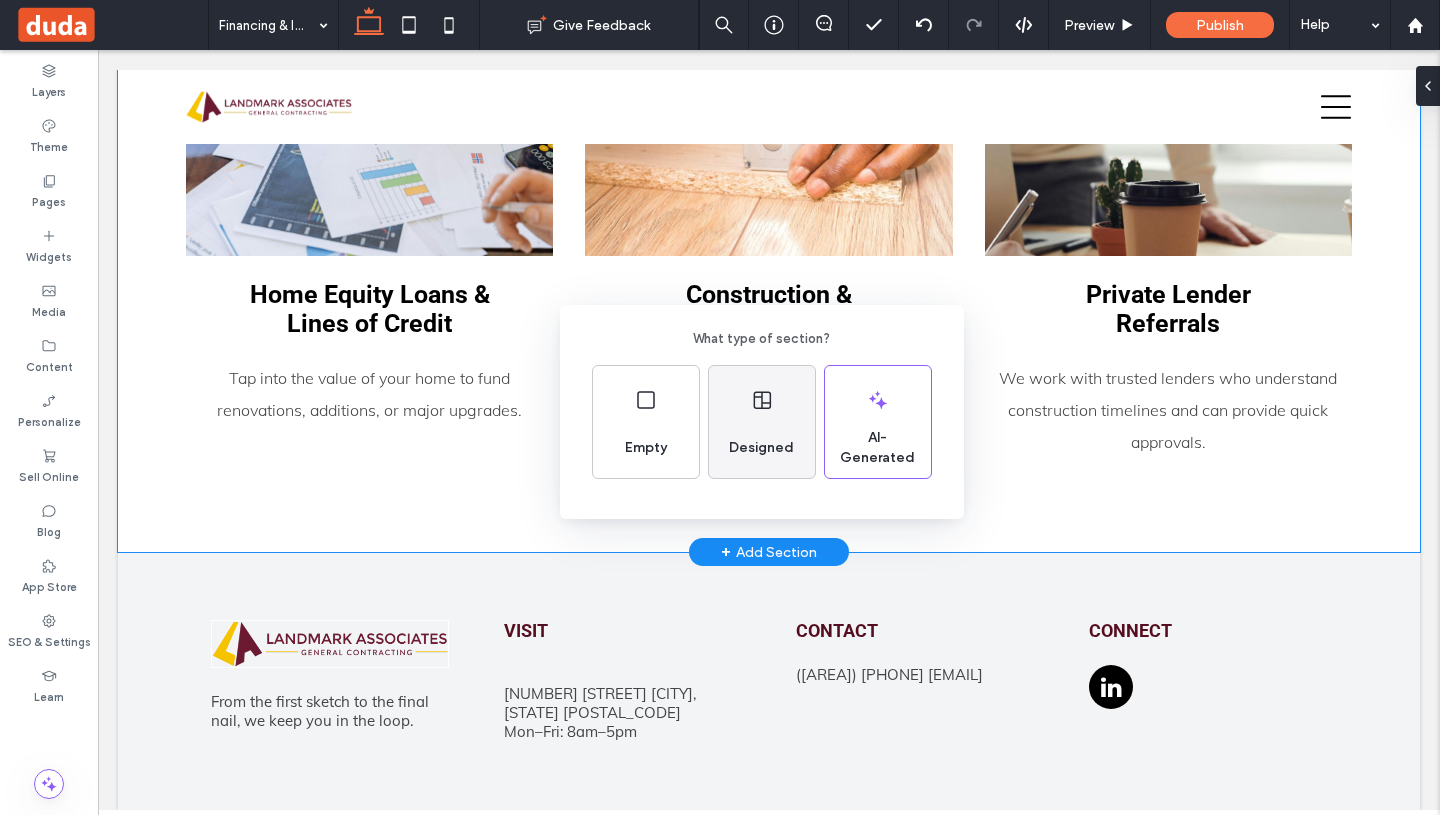 click on "Designed" at bounding box center (761, 448) 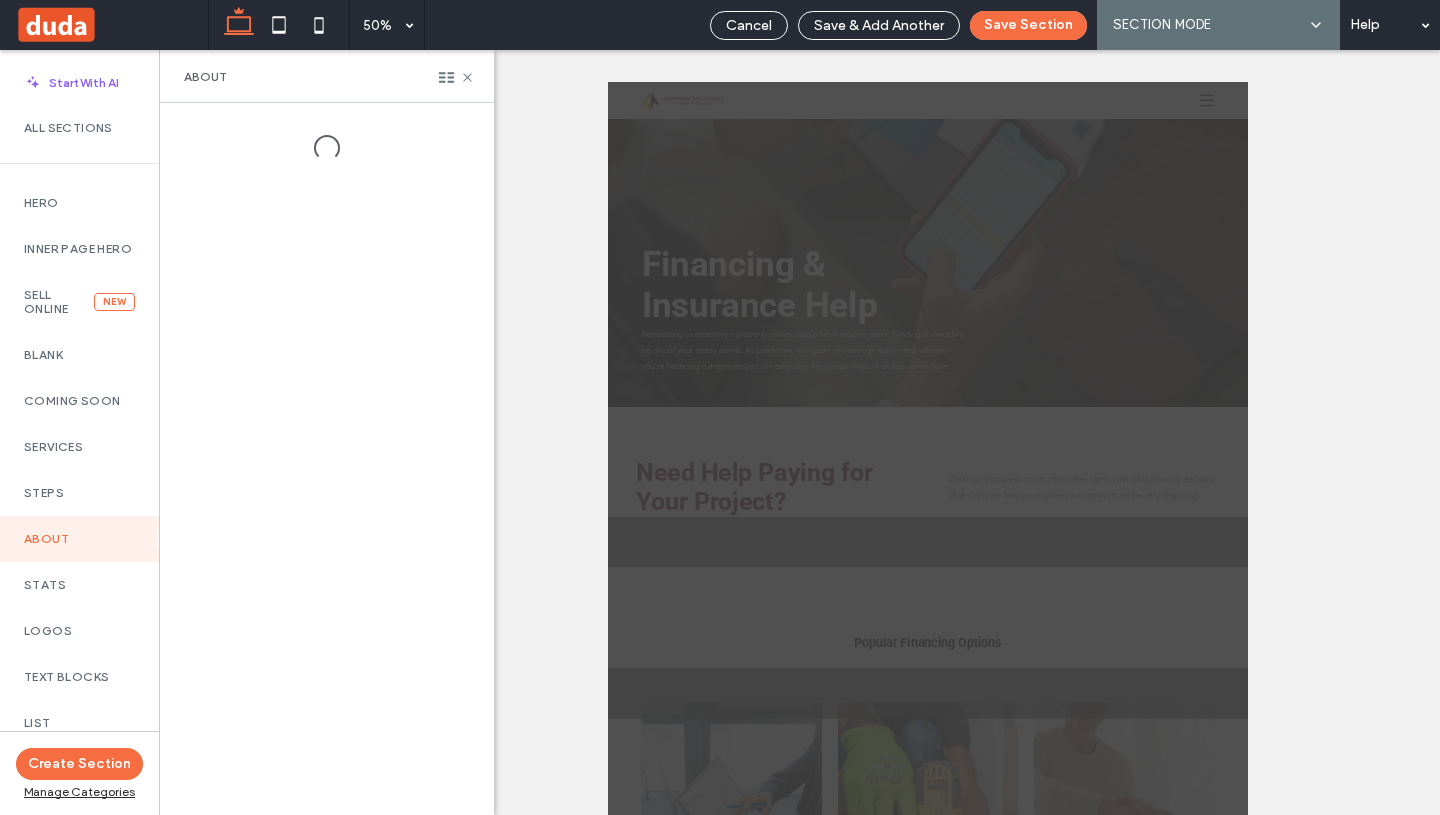 scroll, scrollTop: 227, scrollLeft: 0, axis: vertical 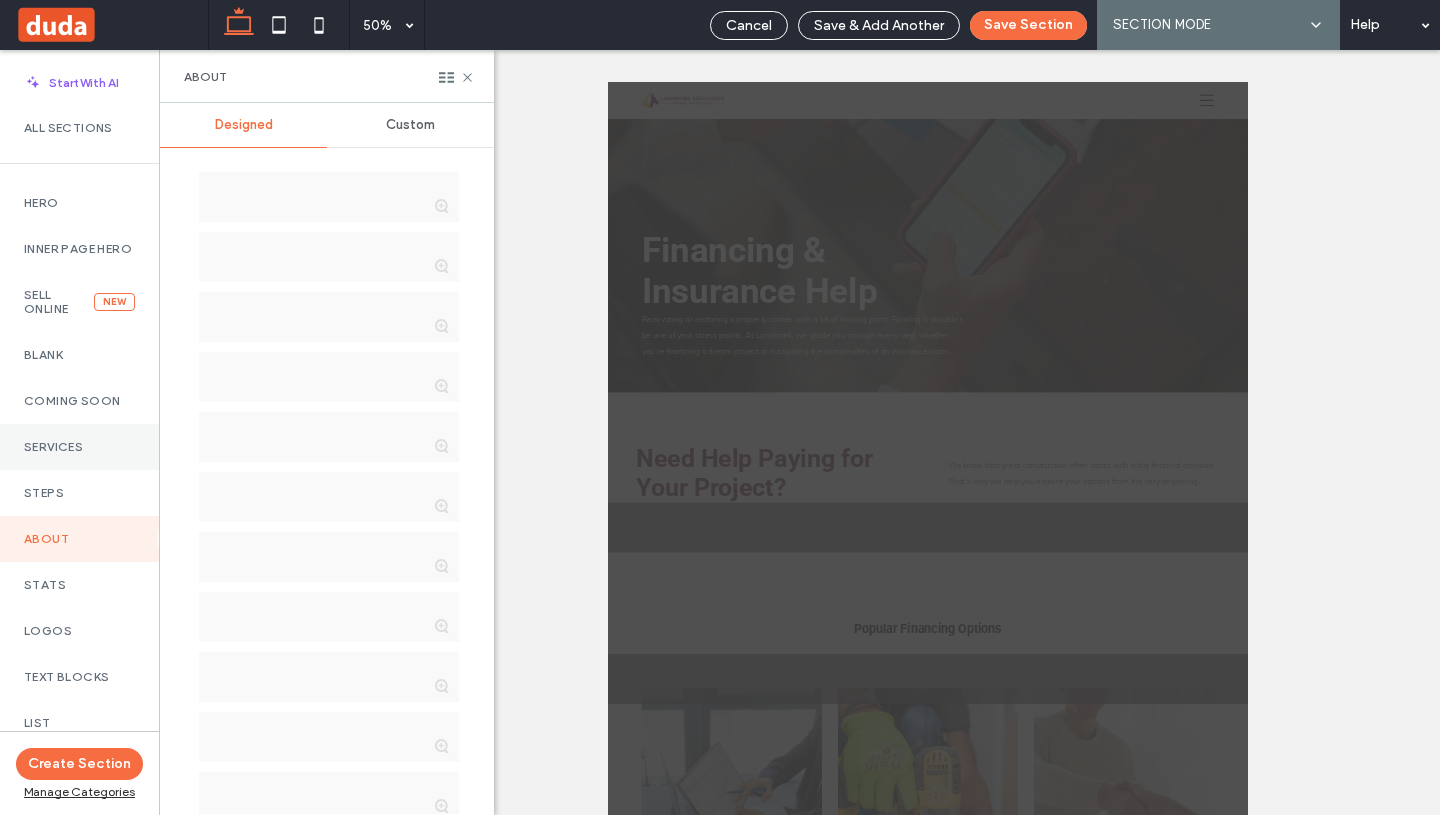 click on "Services" at bounding box center (79, 447) 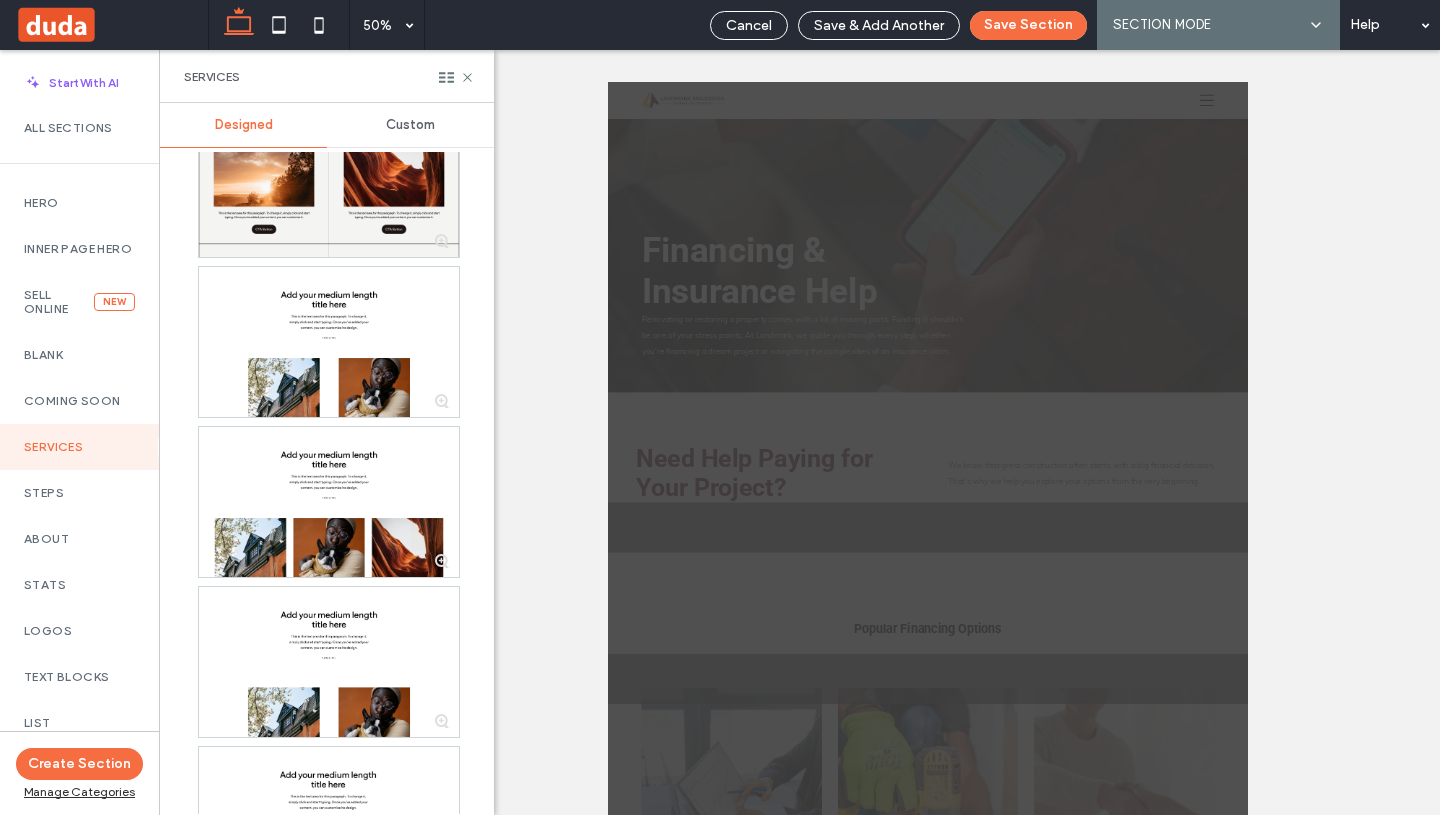 scroll, scrollTop: 1564, scrollLeft: 0, axis: vertical 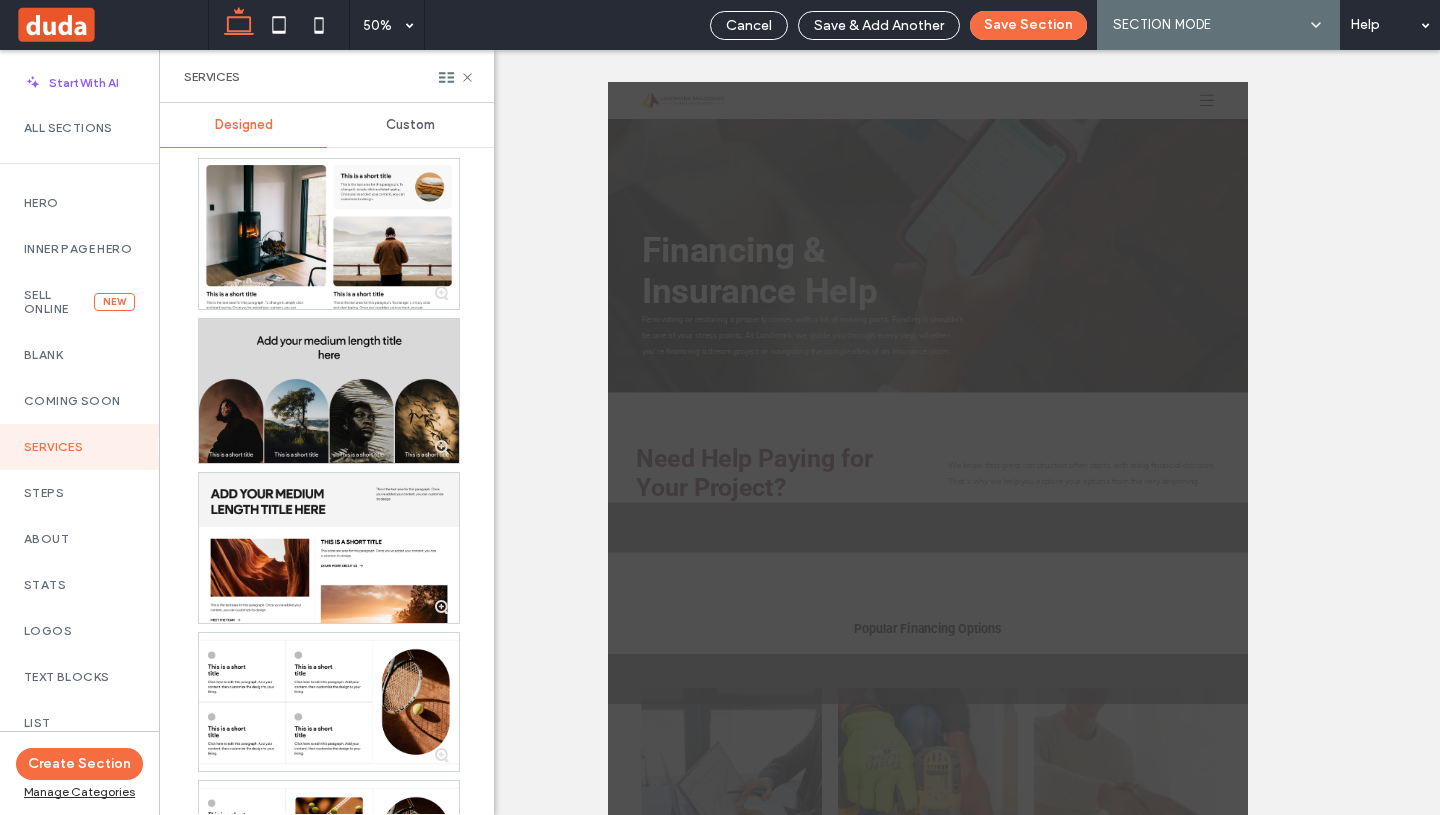 click at bounding box center (329, 391) 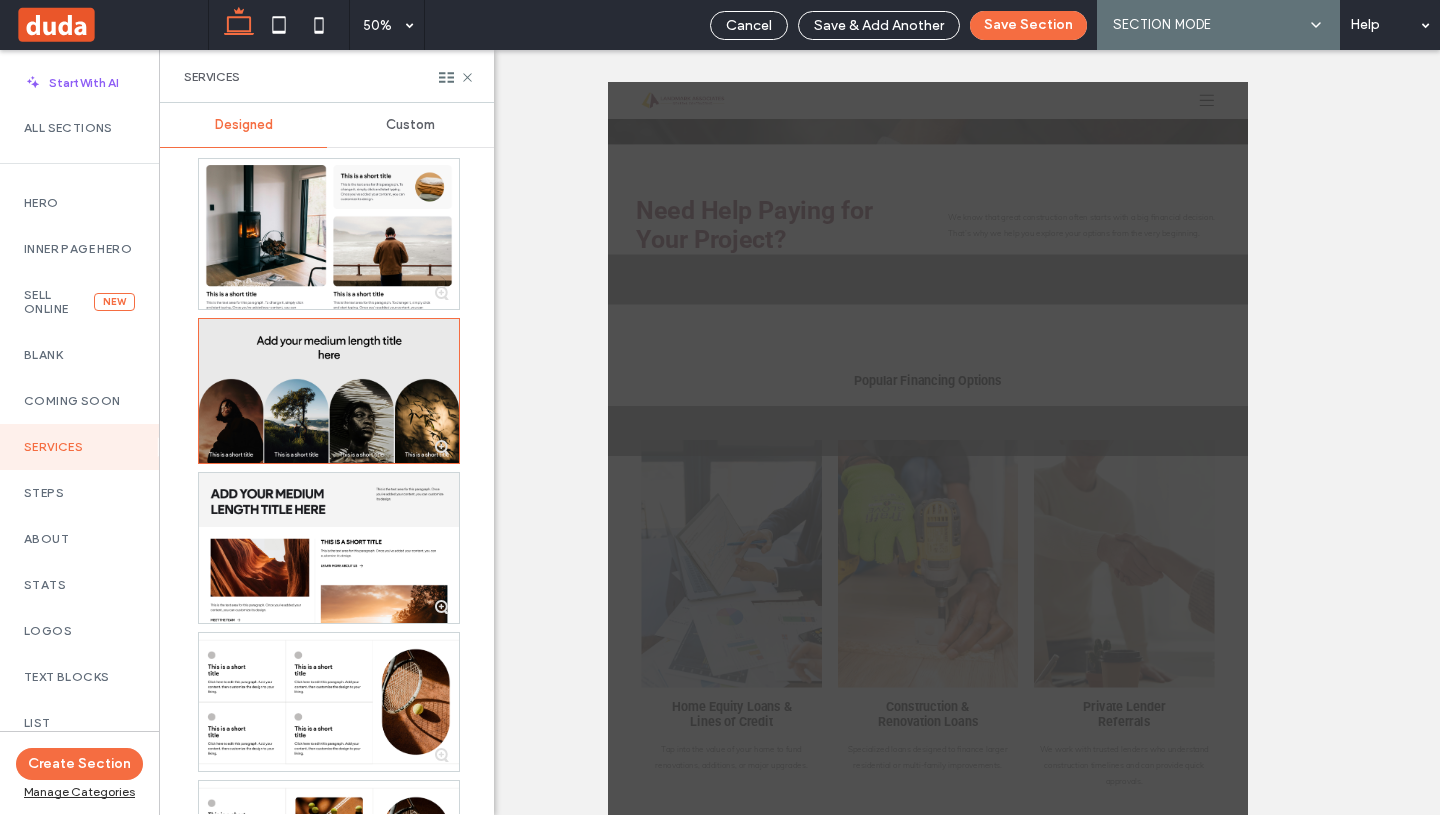 scroll, scrollTop: 731, scrollLeft: 0, axis: vertical 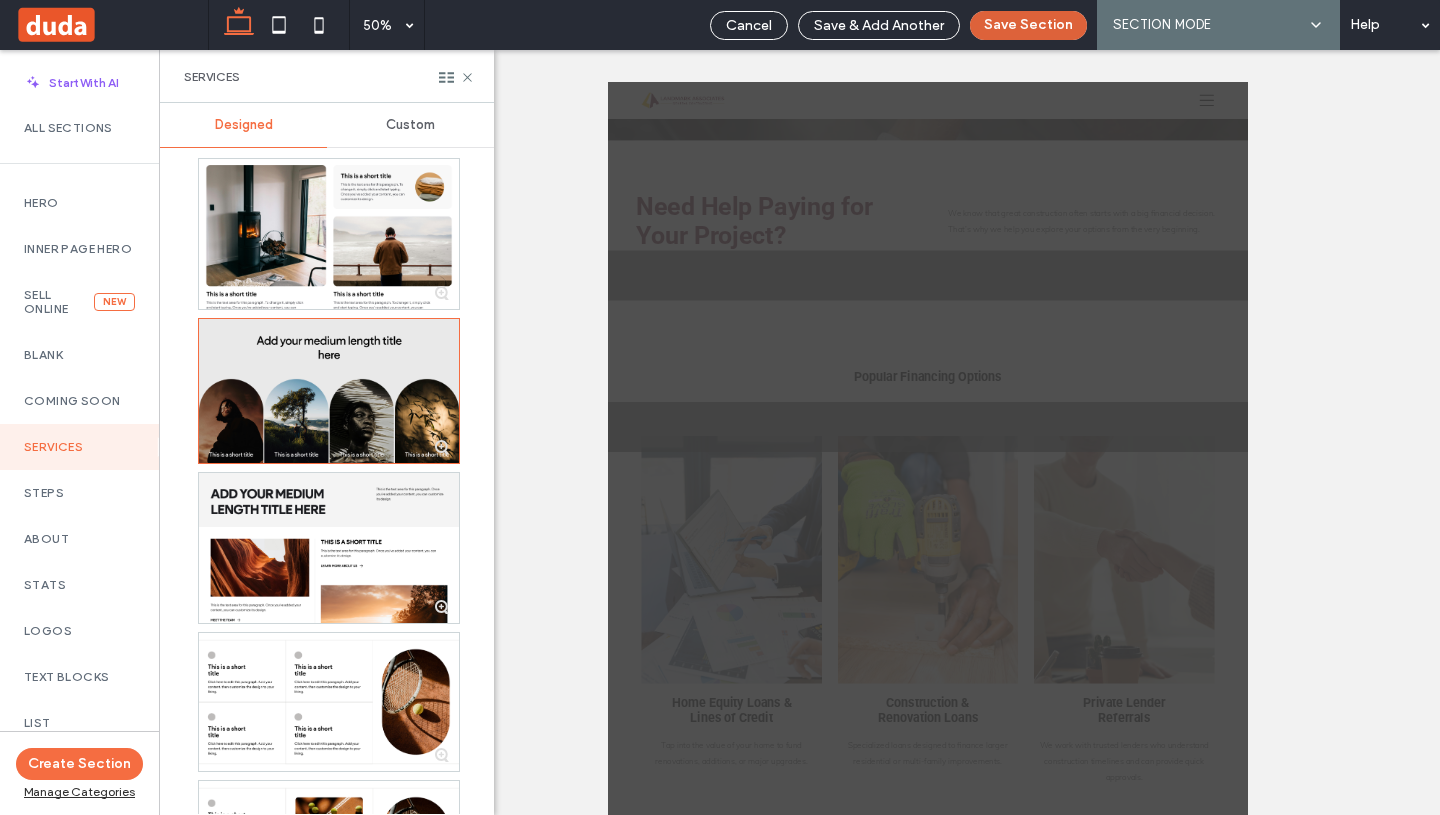 click on "Save Section" at bounding box center [1028, 25] 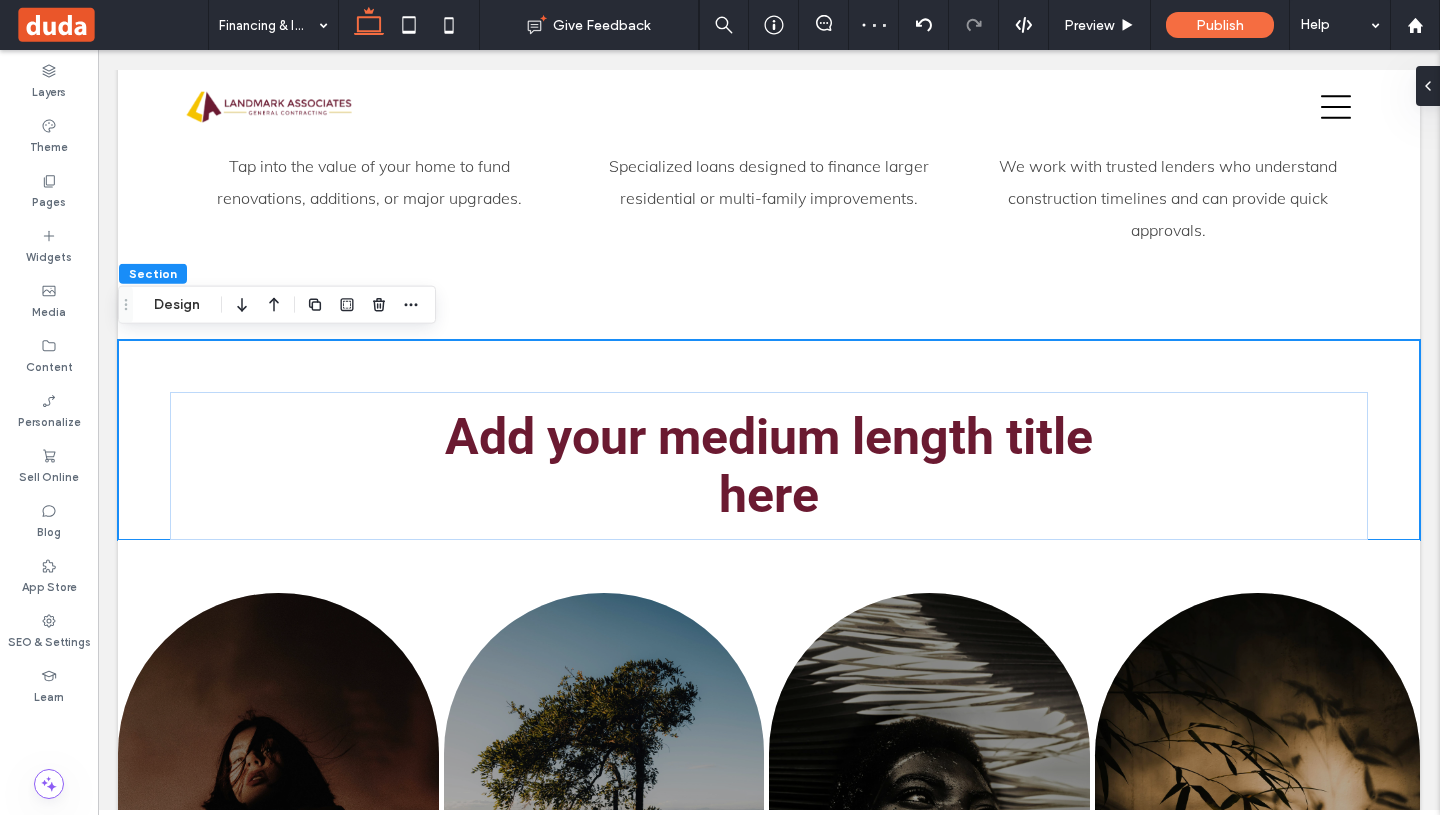 scroll, scrollTop: 2125, scrollLeft: 0, axis: vertical 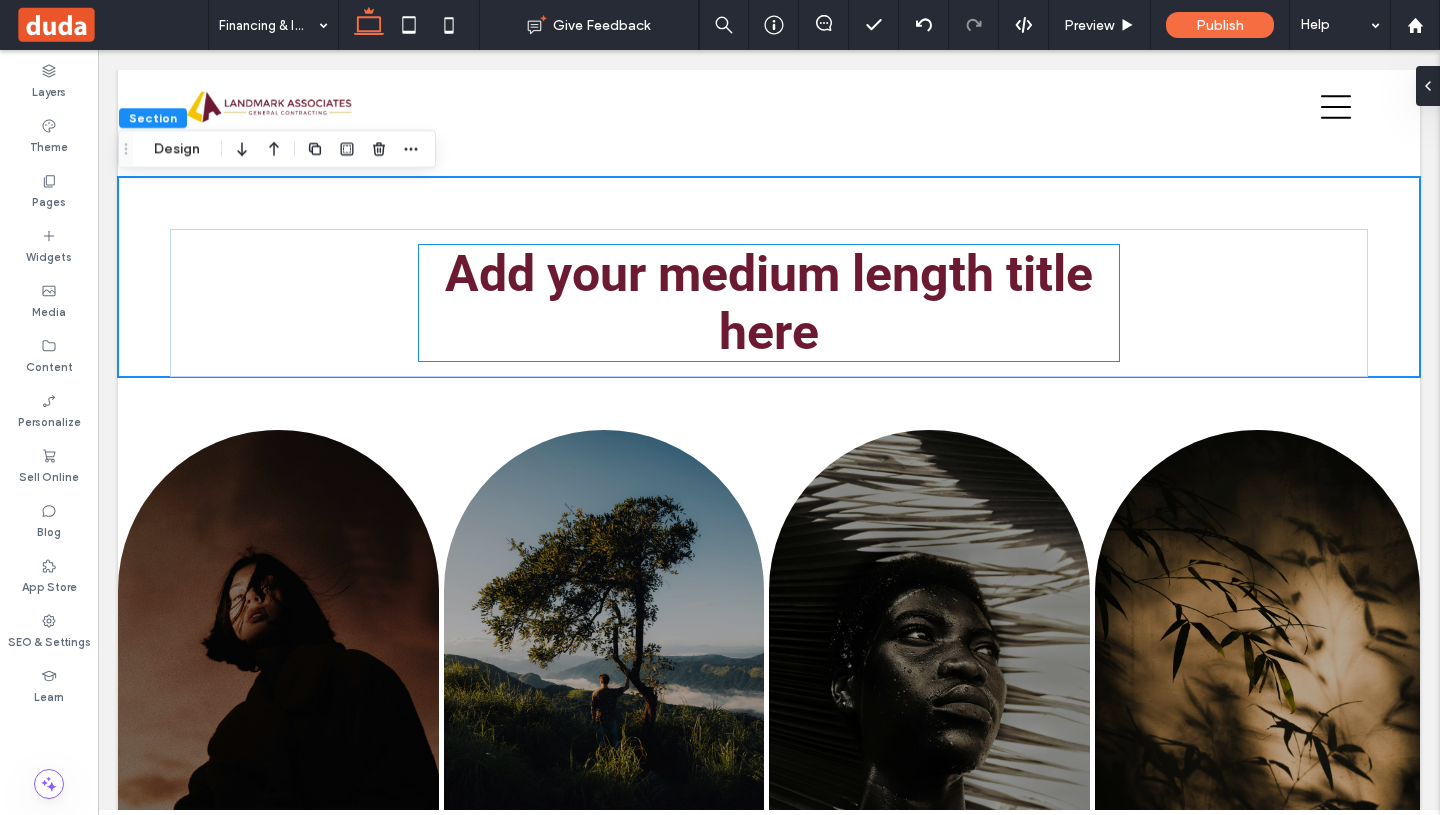 click on "Add your medium length title here" at bounding box center (769, 303) 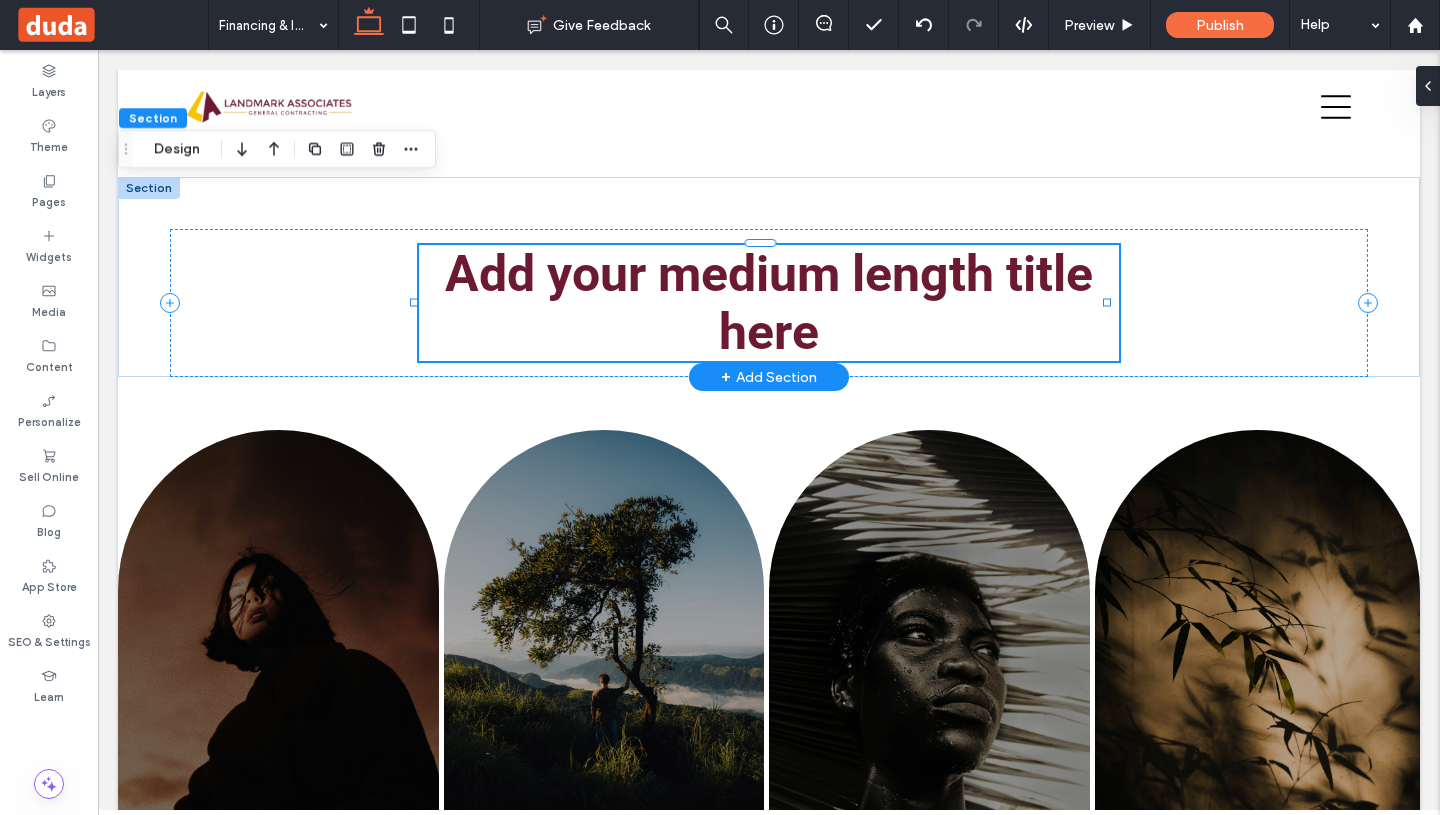 click on "Add your medium length title here" at bounding box center (769, 303) 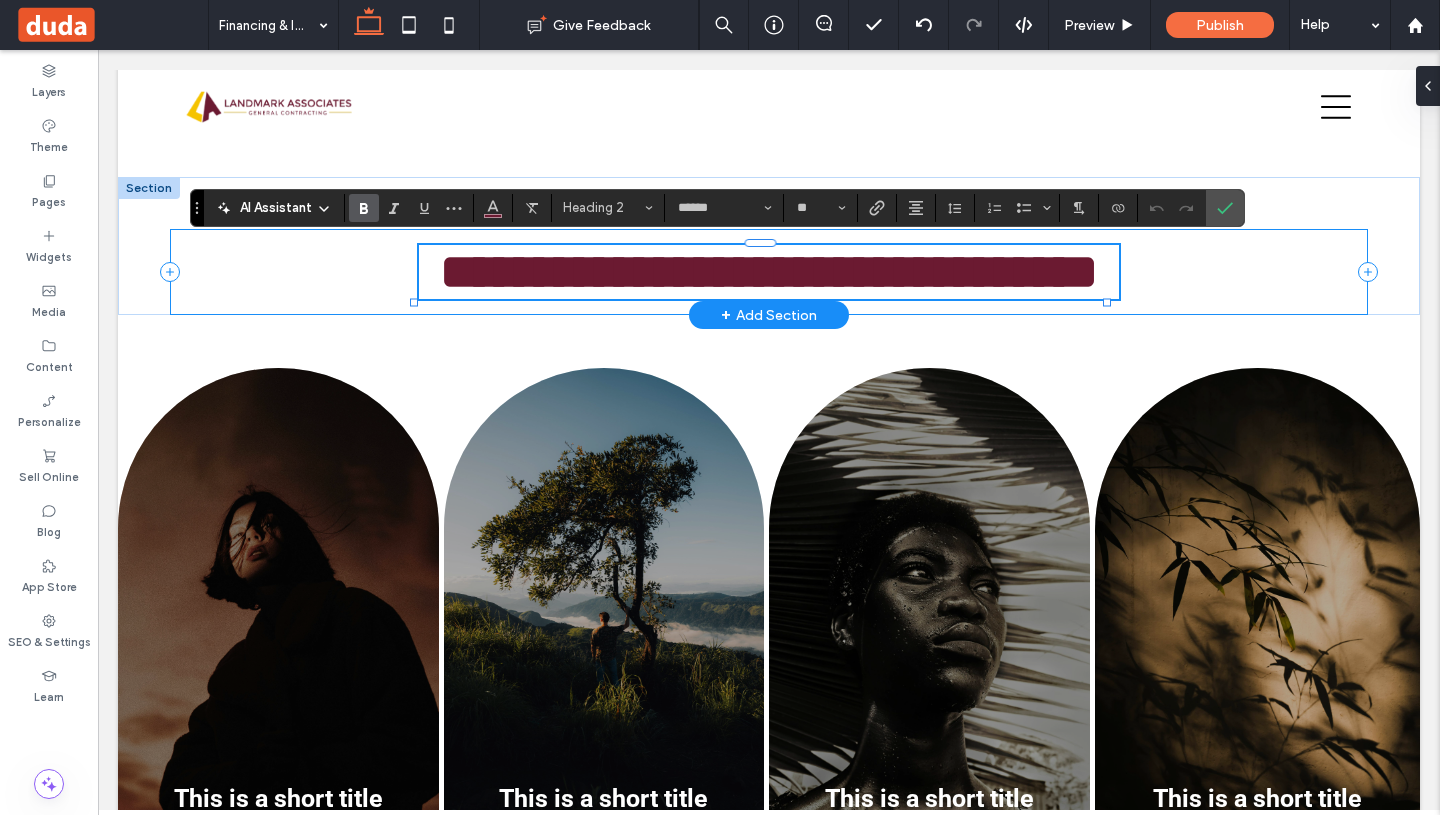 type on "******" 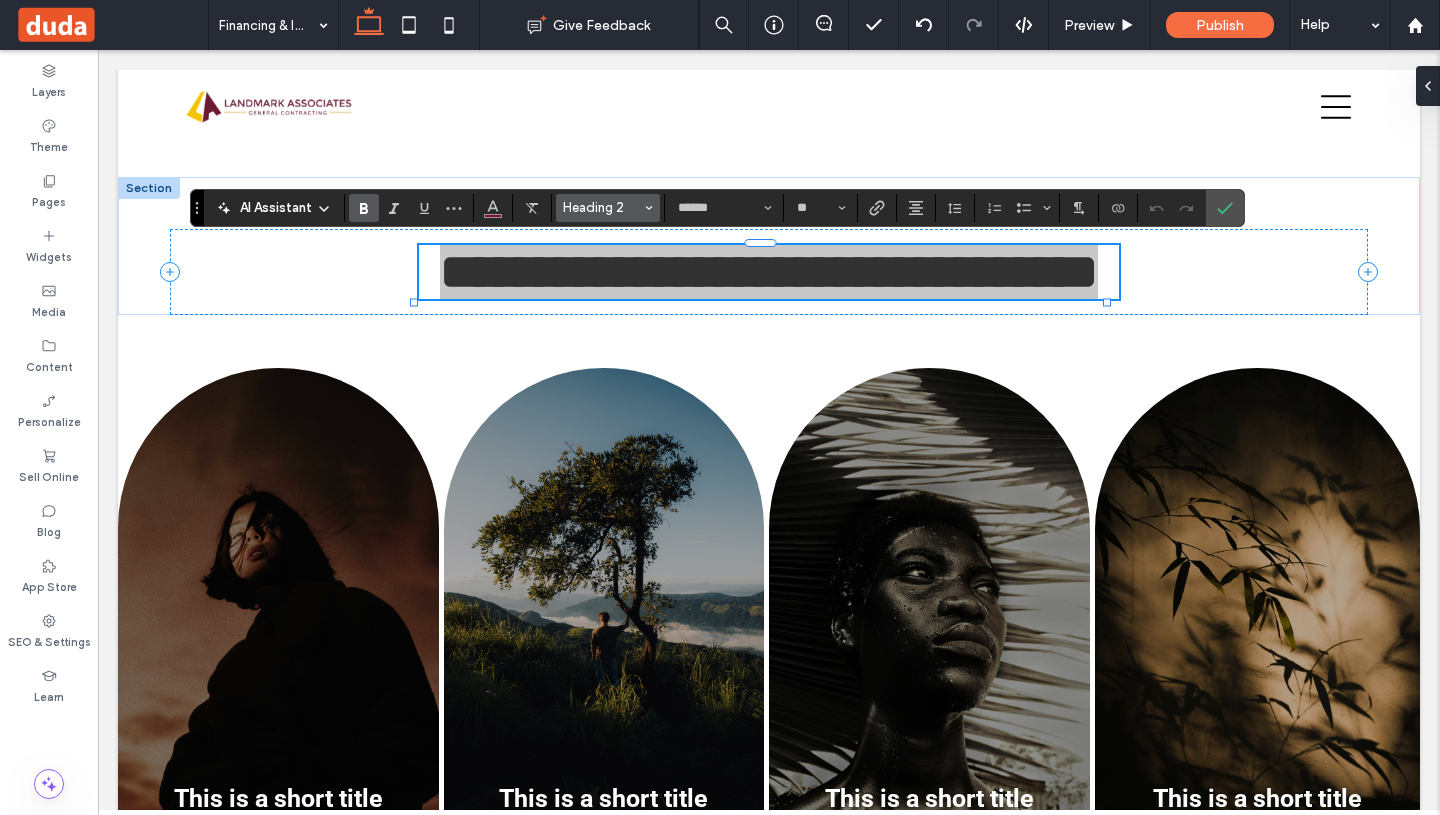 click on "Heading 2" at bounding box center [602, 207] 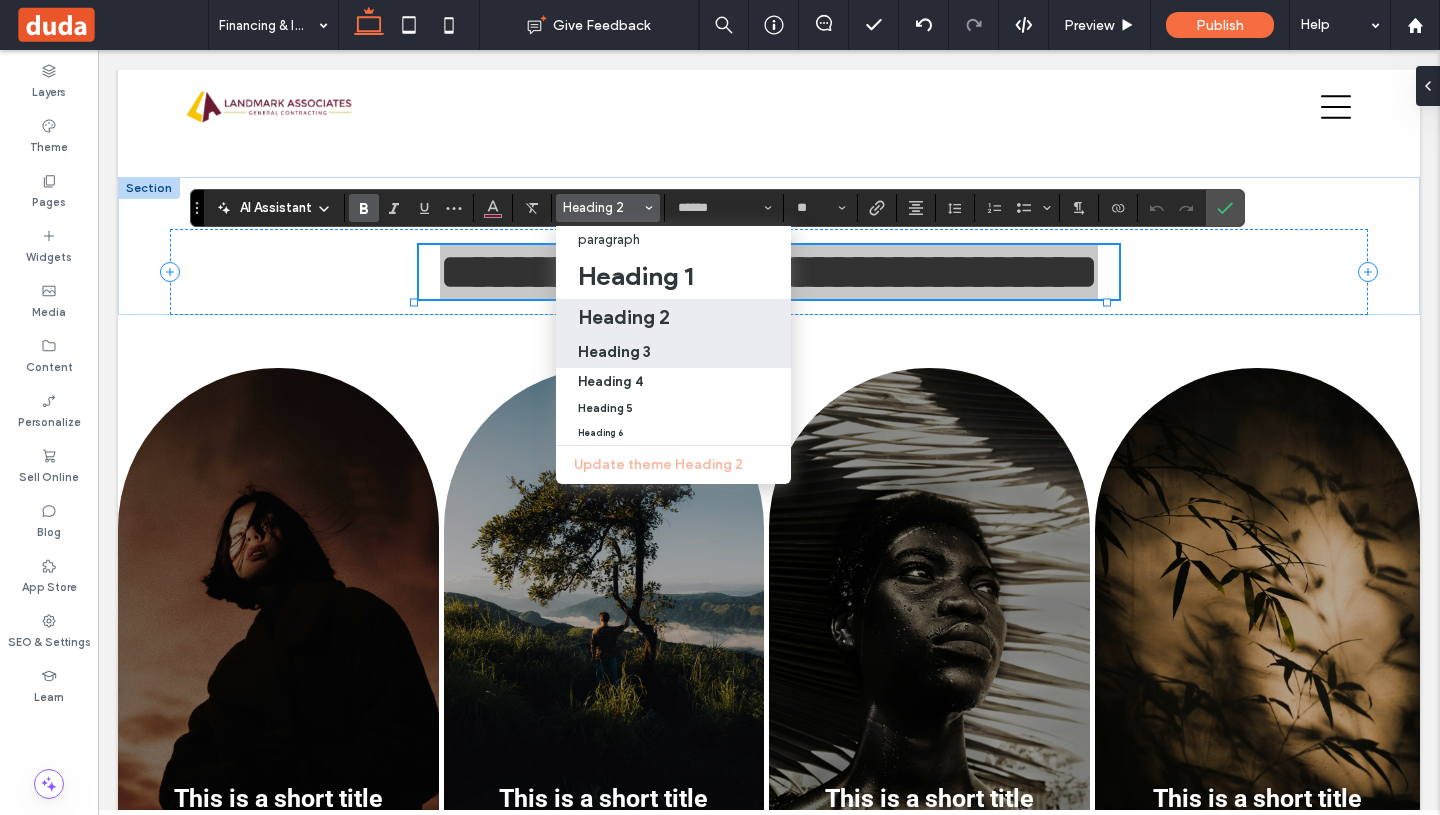 click on "Heading 3" at bounding box center [614, 351] 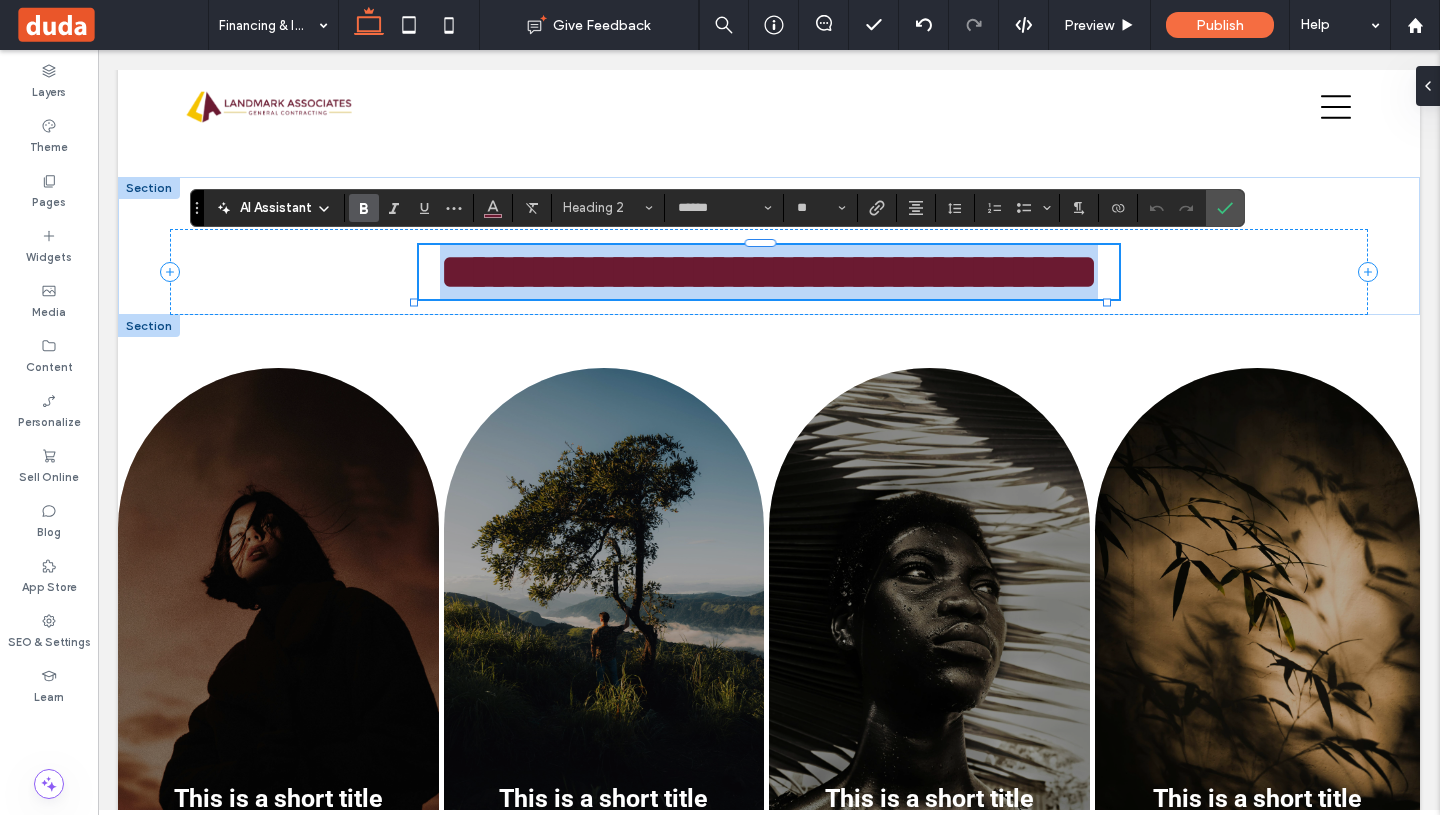 type on "**" 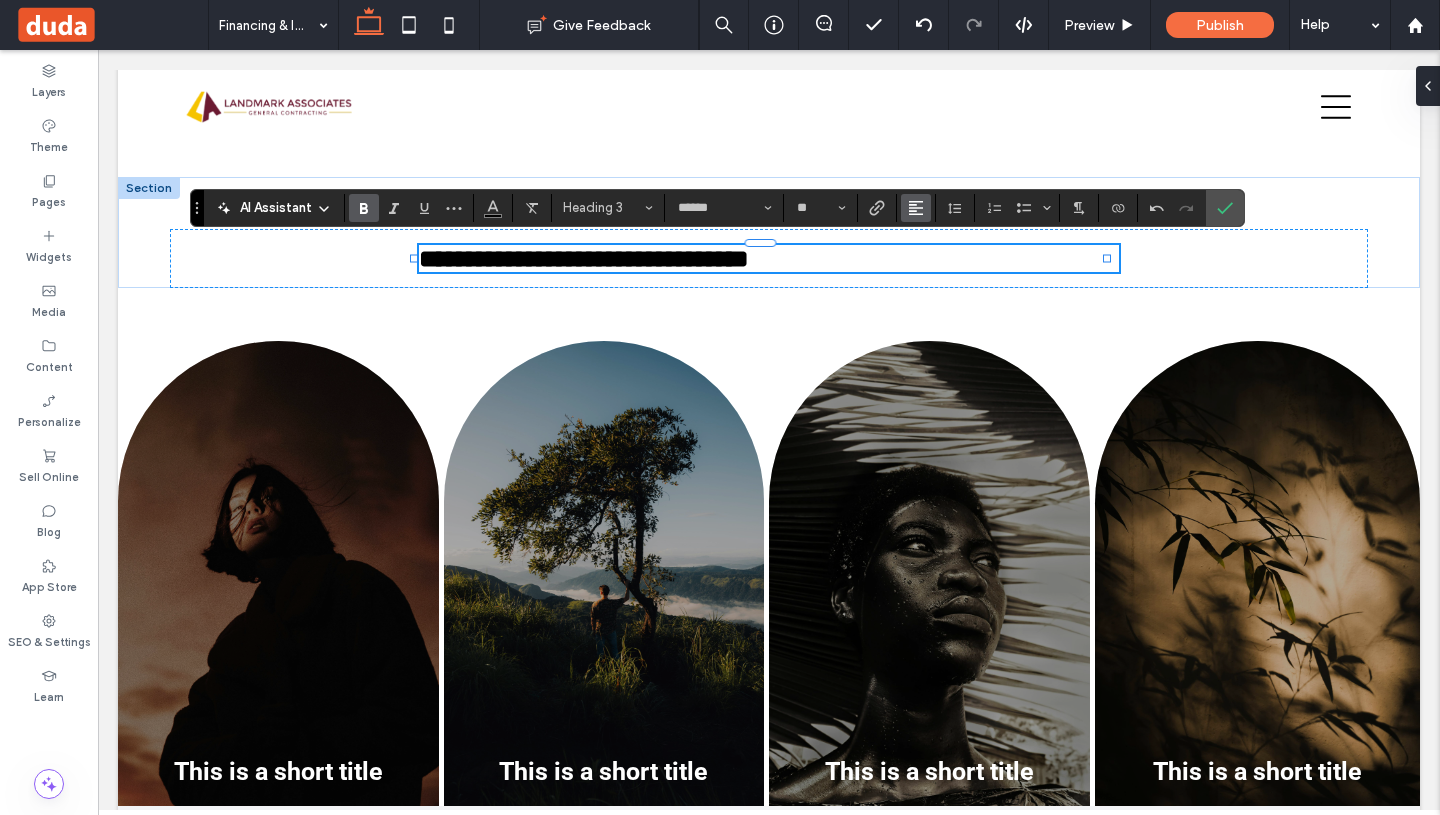 click 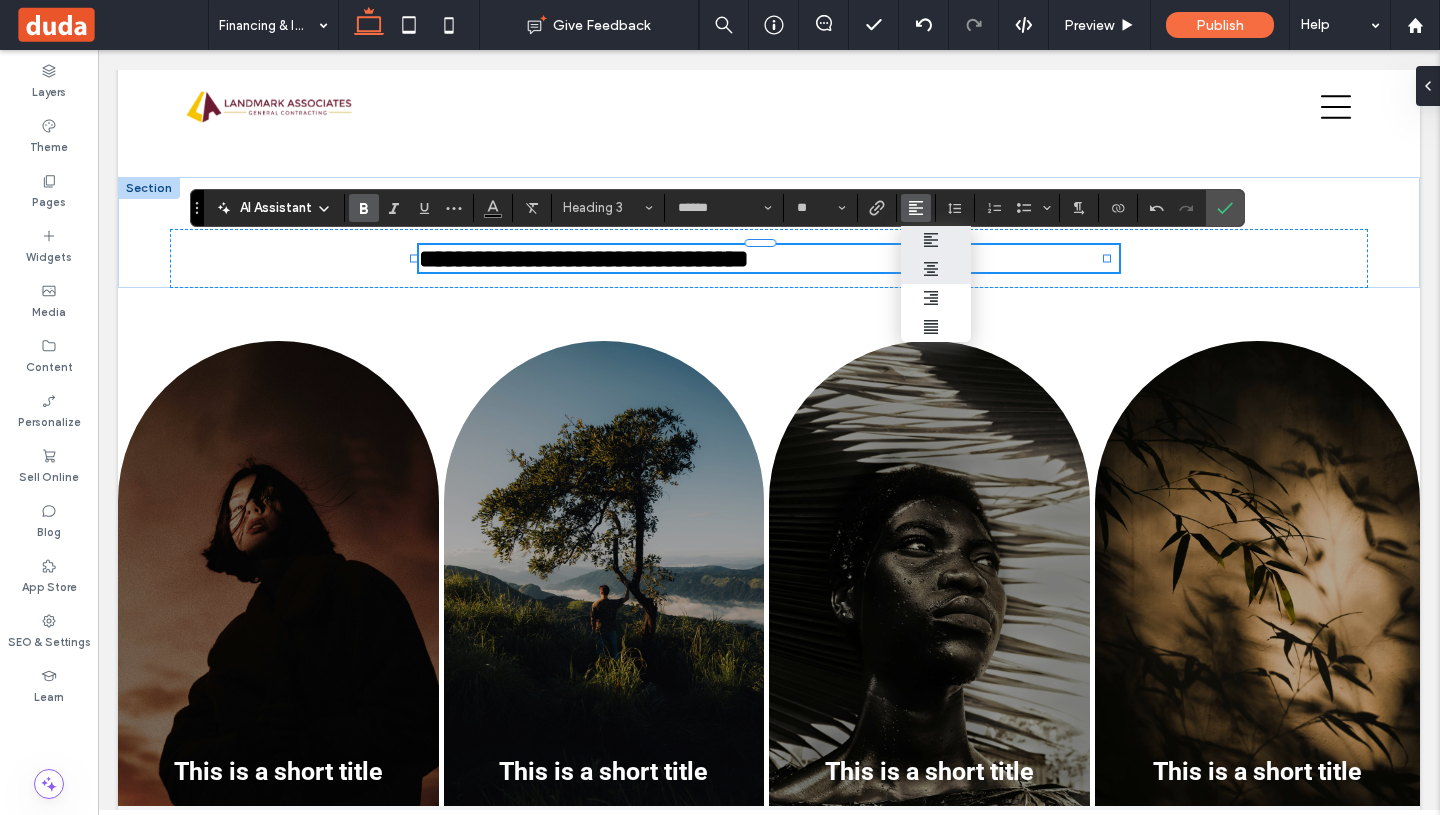 click at bounding box center [936, 269] 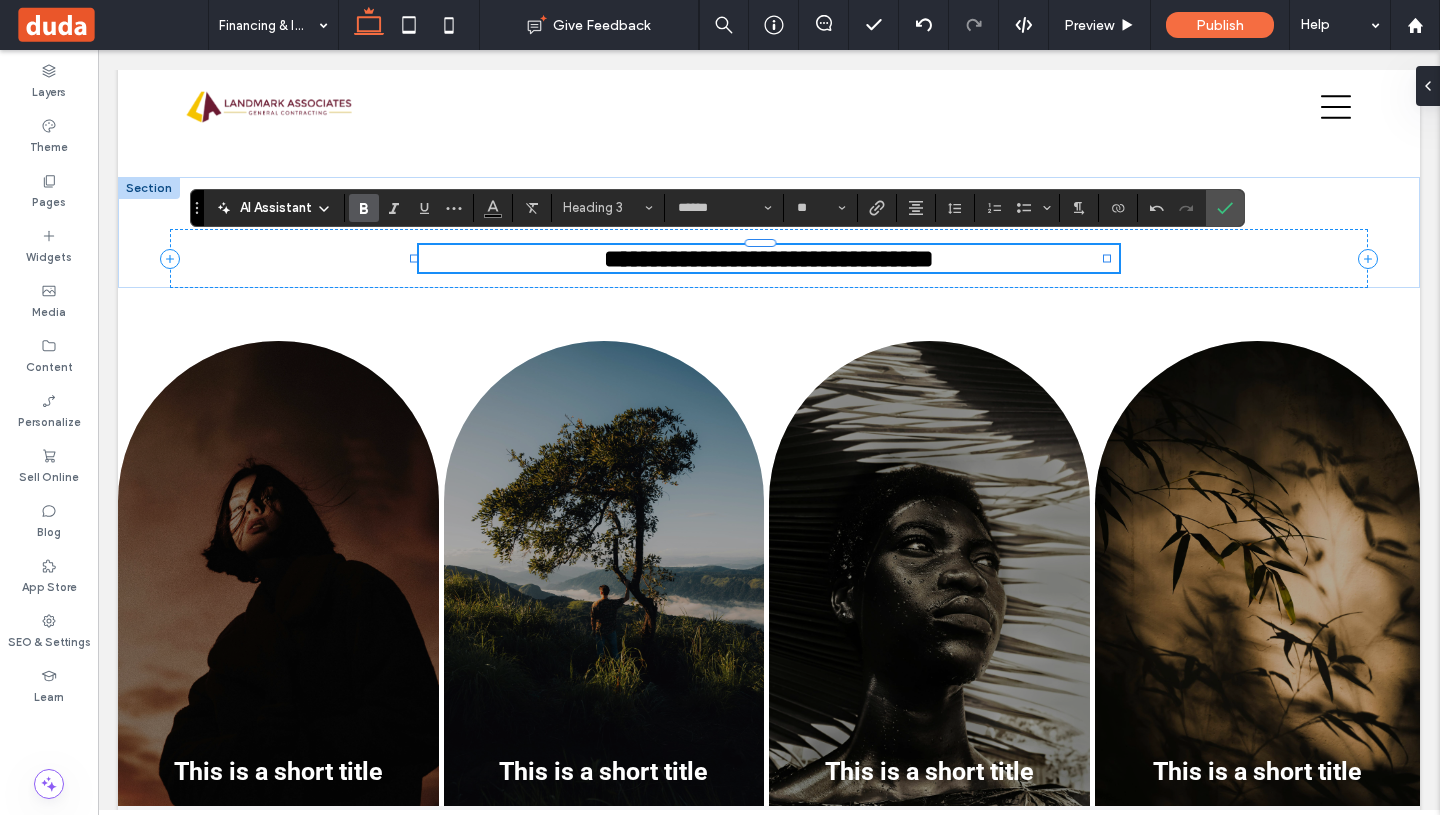 type 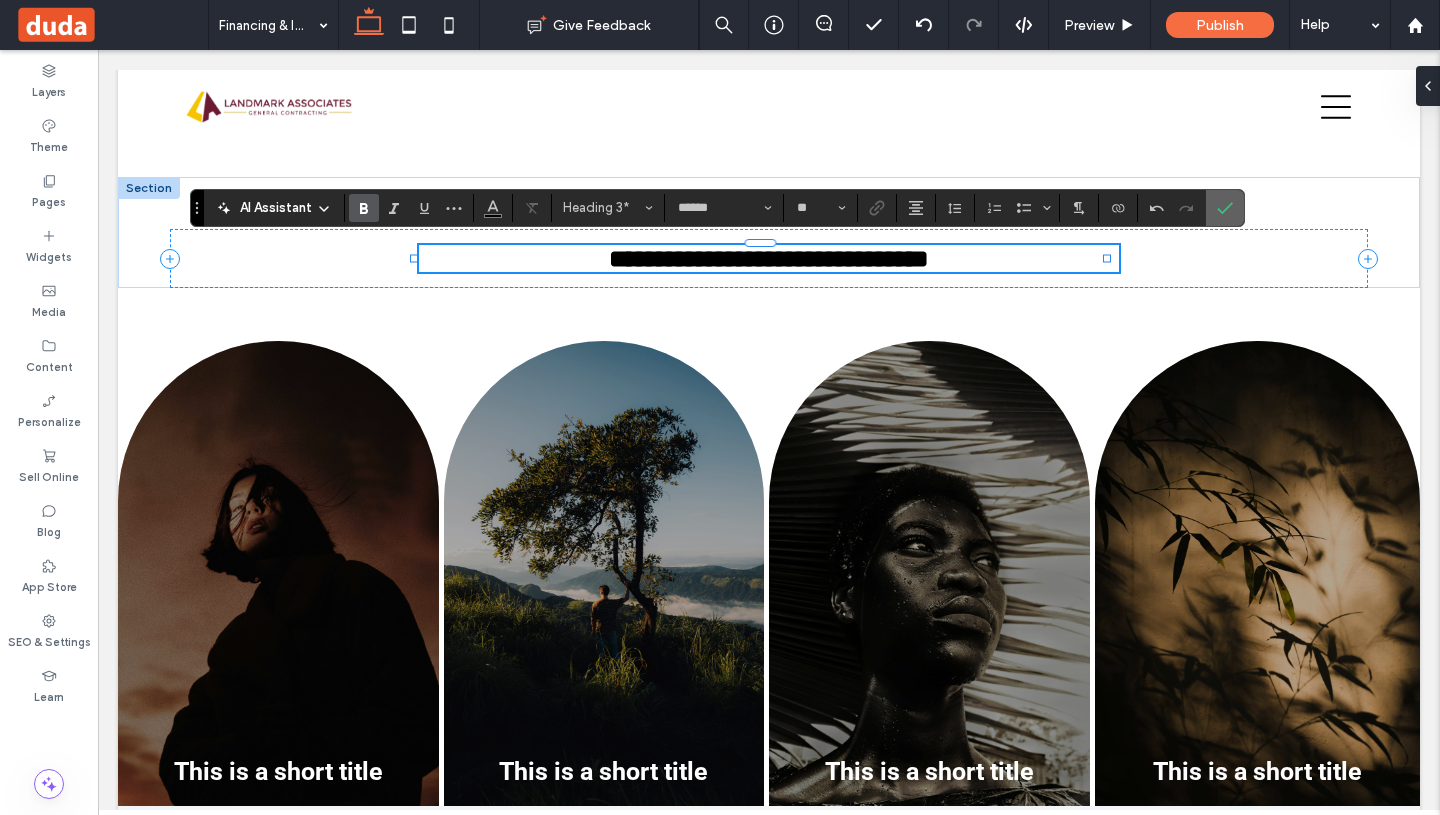 click at bounding box center (1225, 208) 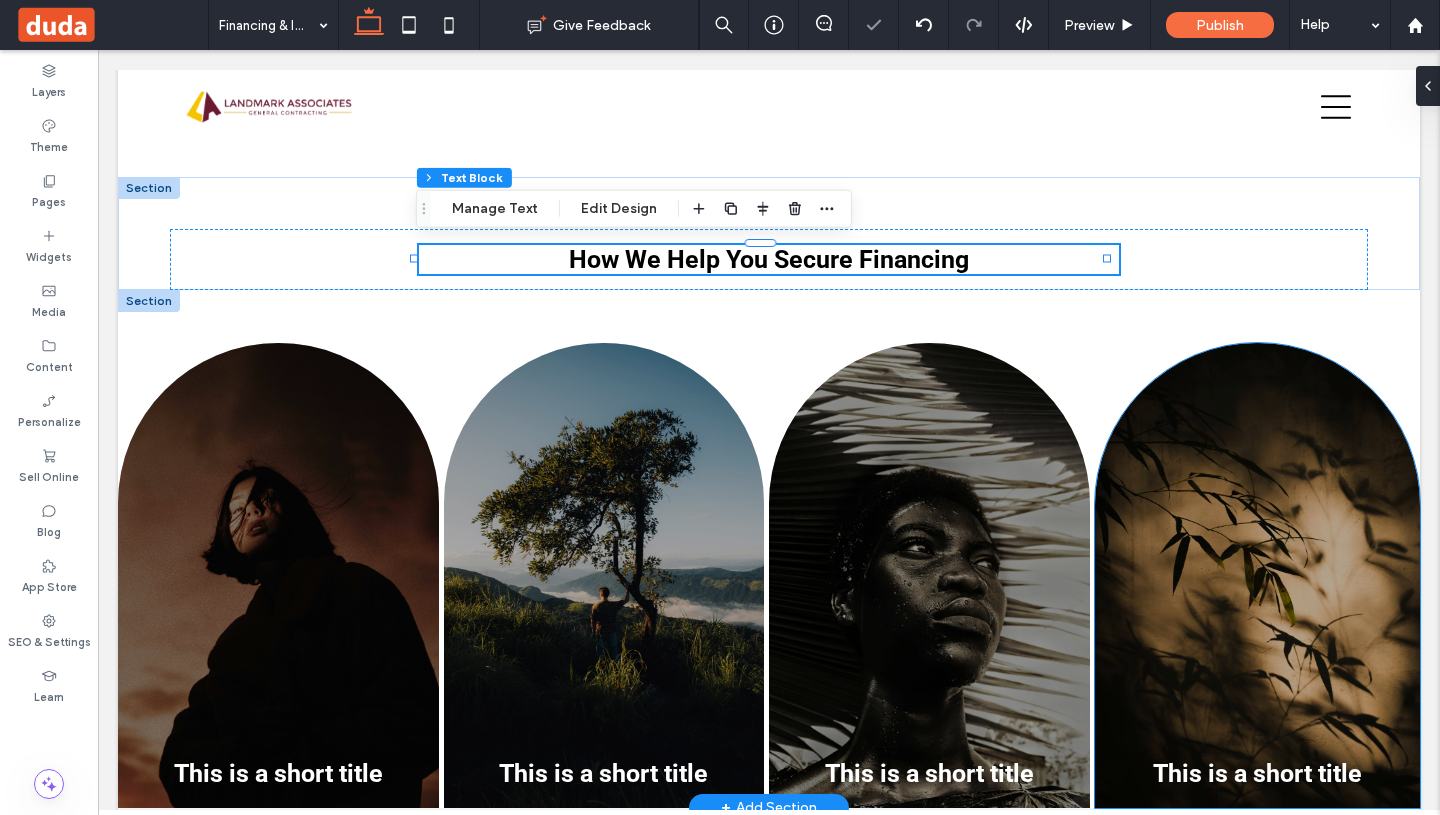 click on "This is a short title" at bounding box center (1258, 575) 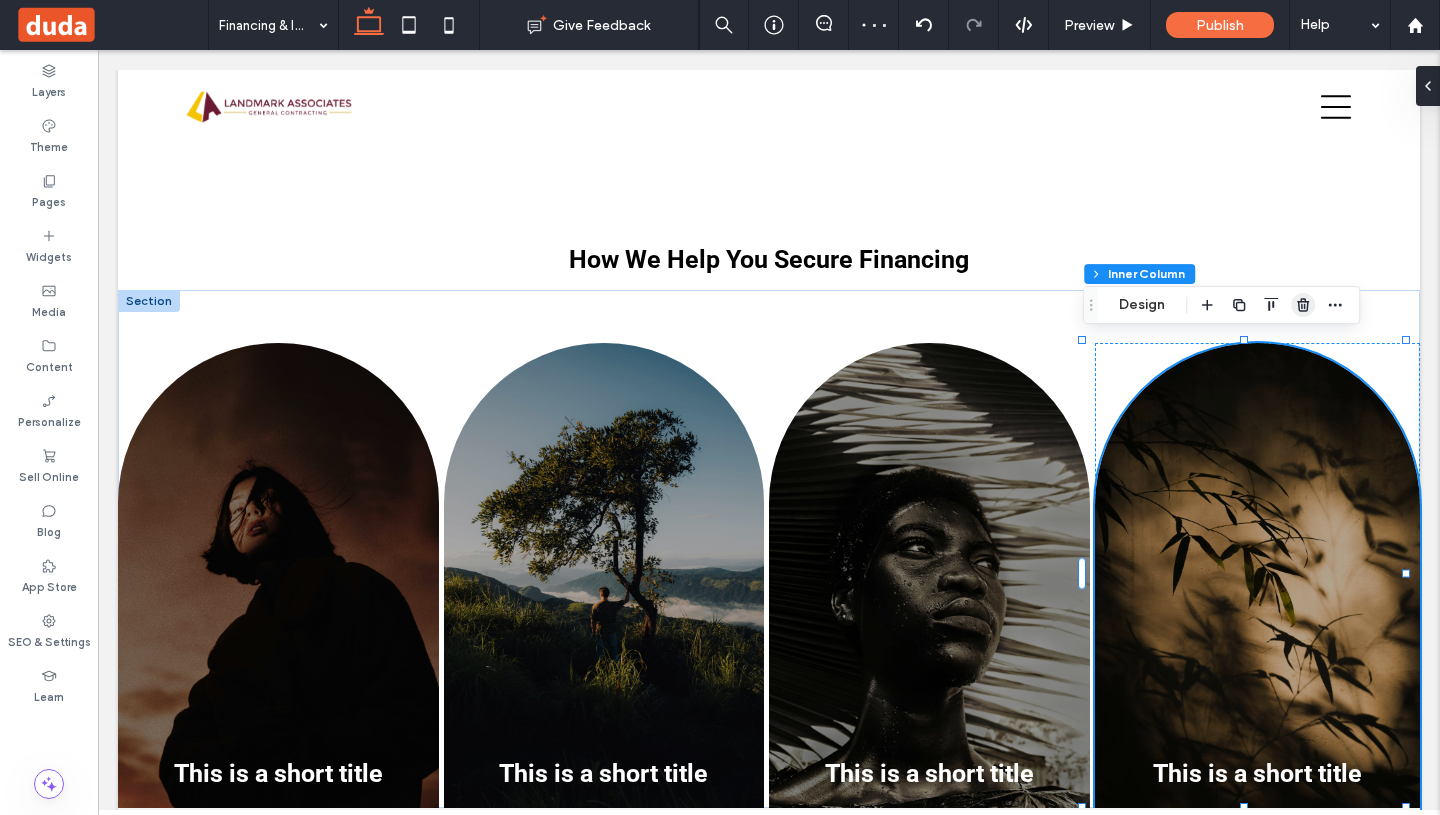 click 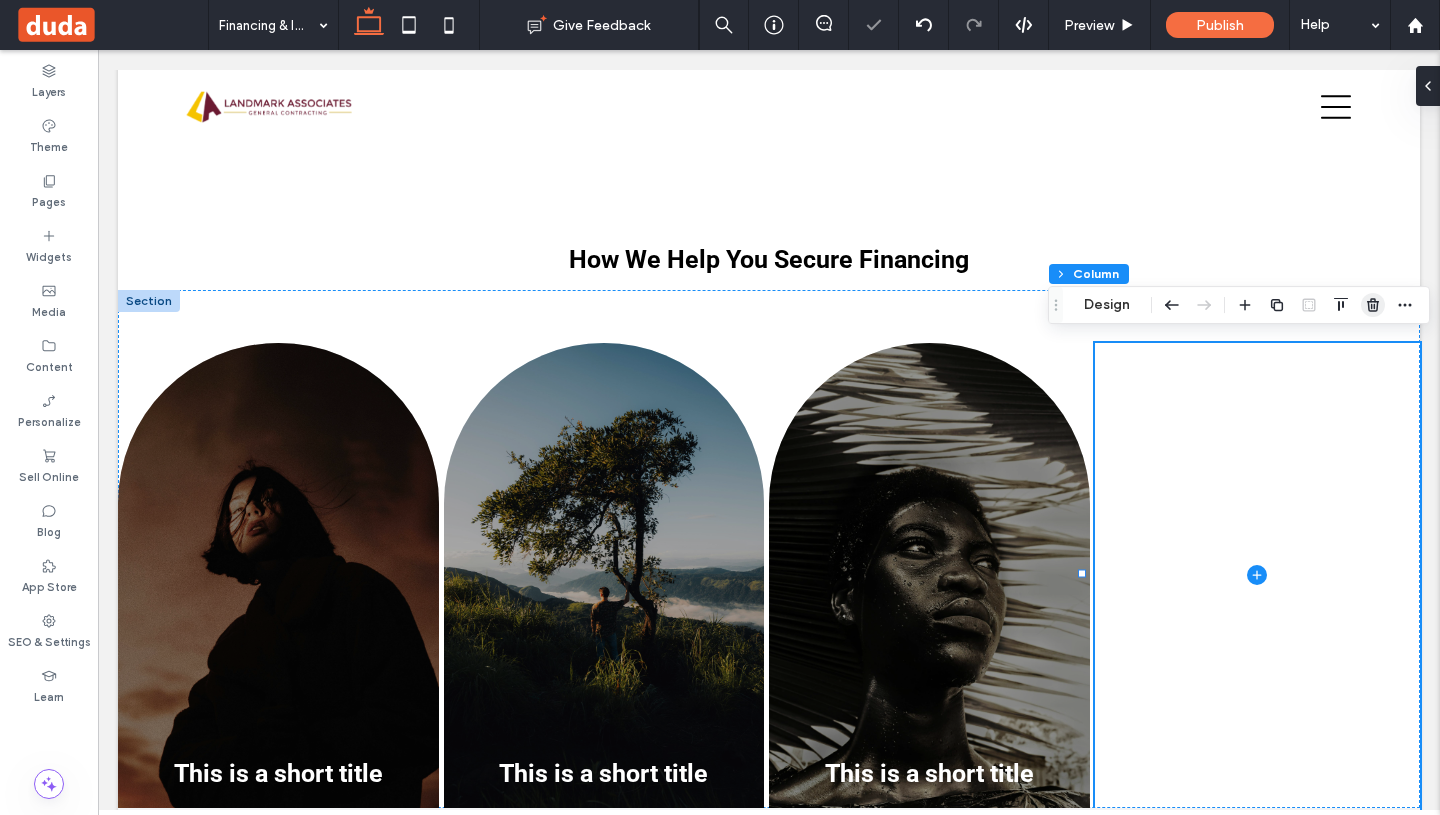 click 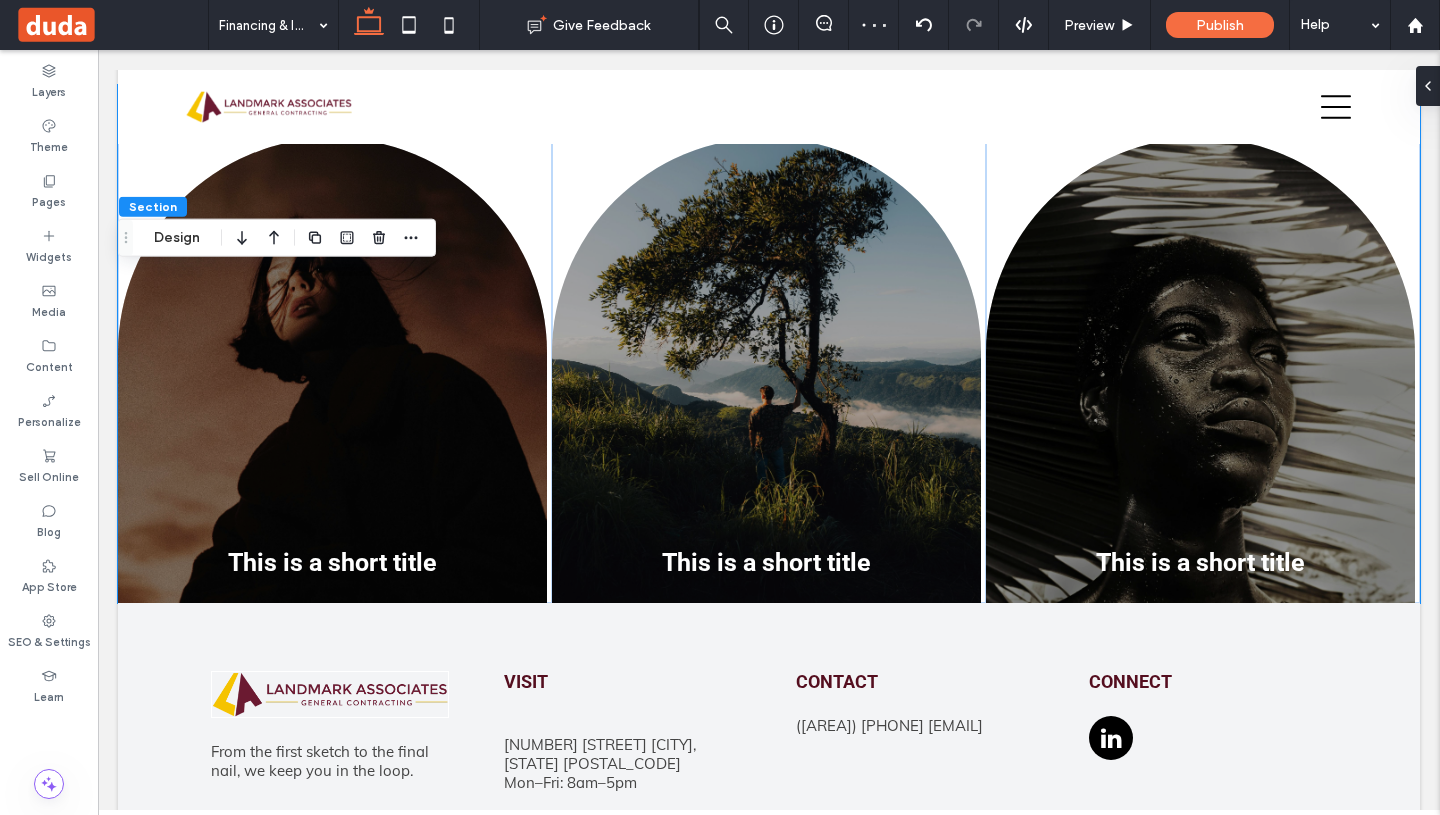 scroll, scrollTop: 2379, scrollLeft: 0, axis: vertical 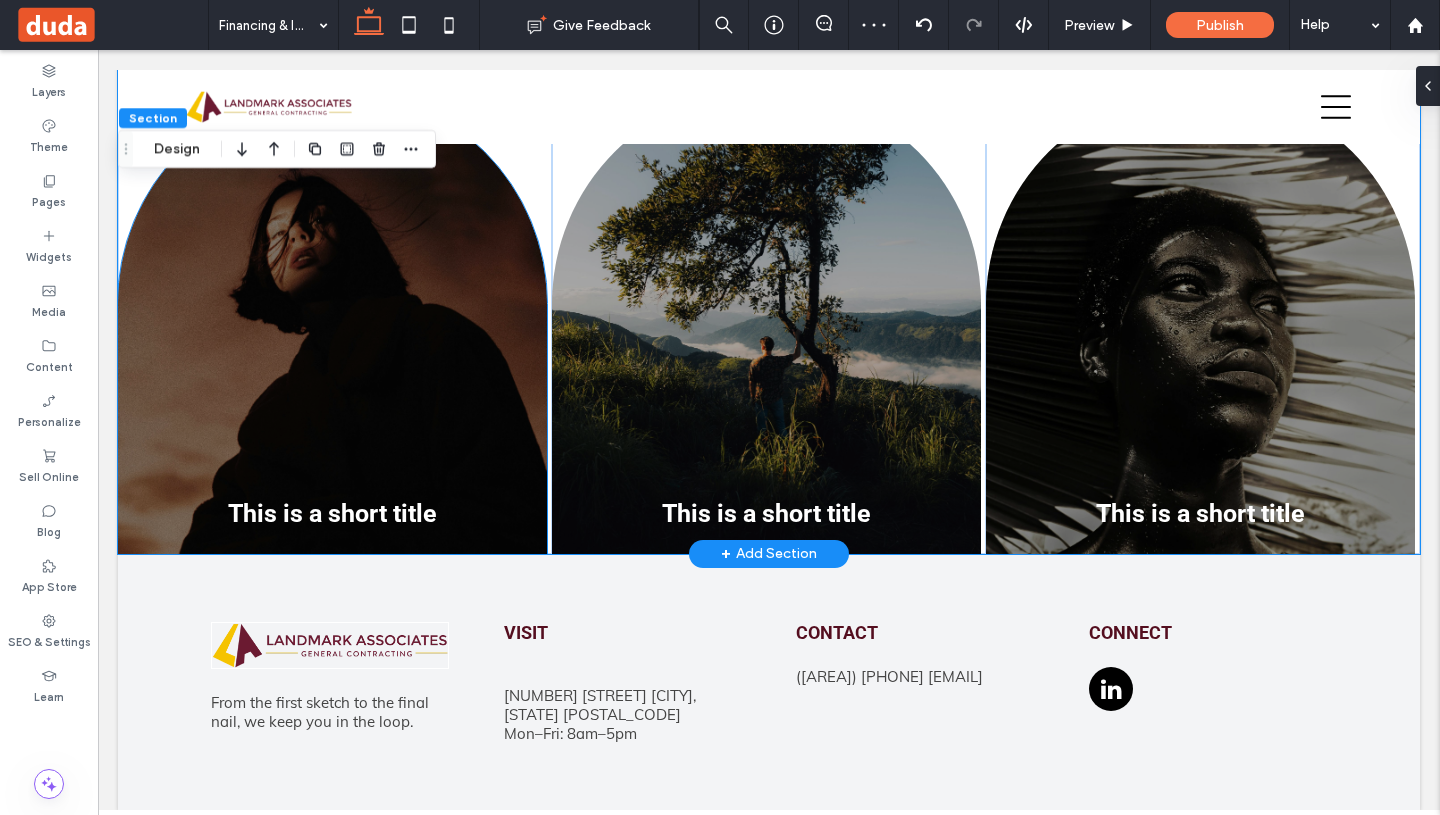 click on "This is a short title" at bounding box center [332, 513] 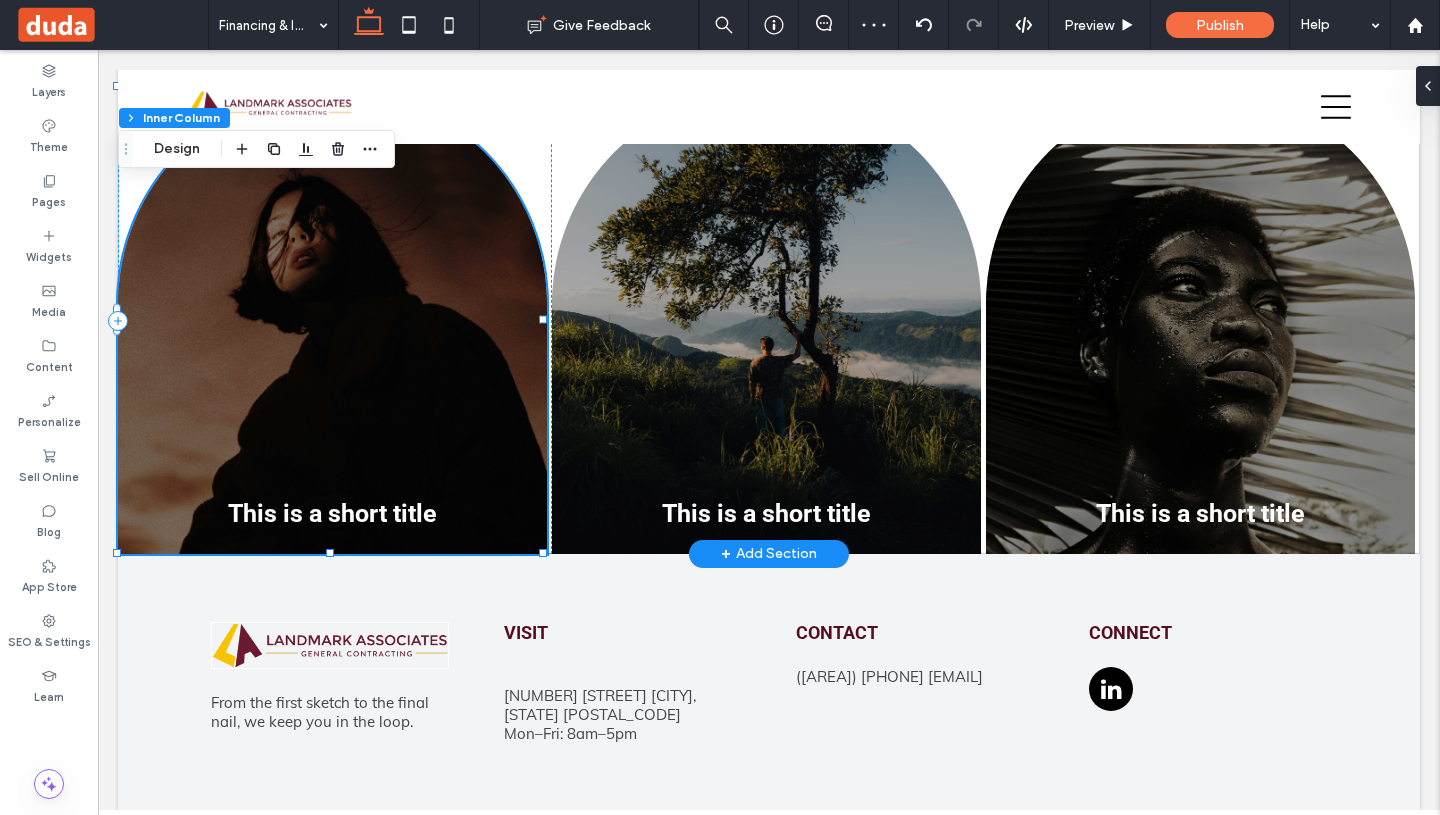 click on "This is a short title" at bounding box center [332, 513] 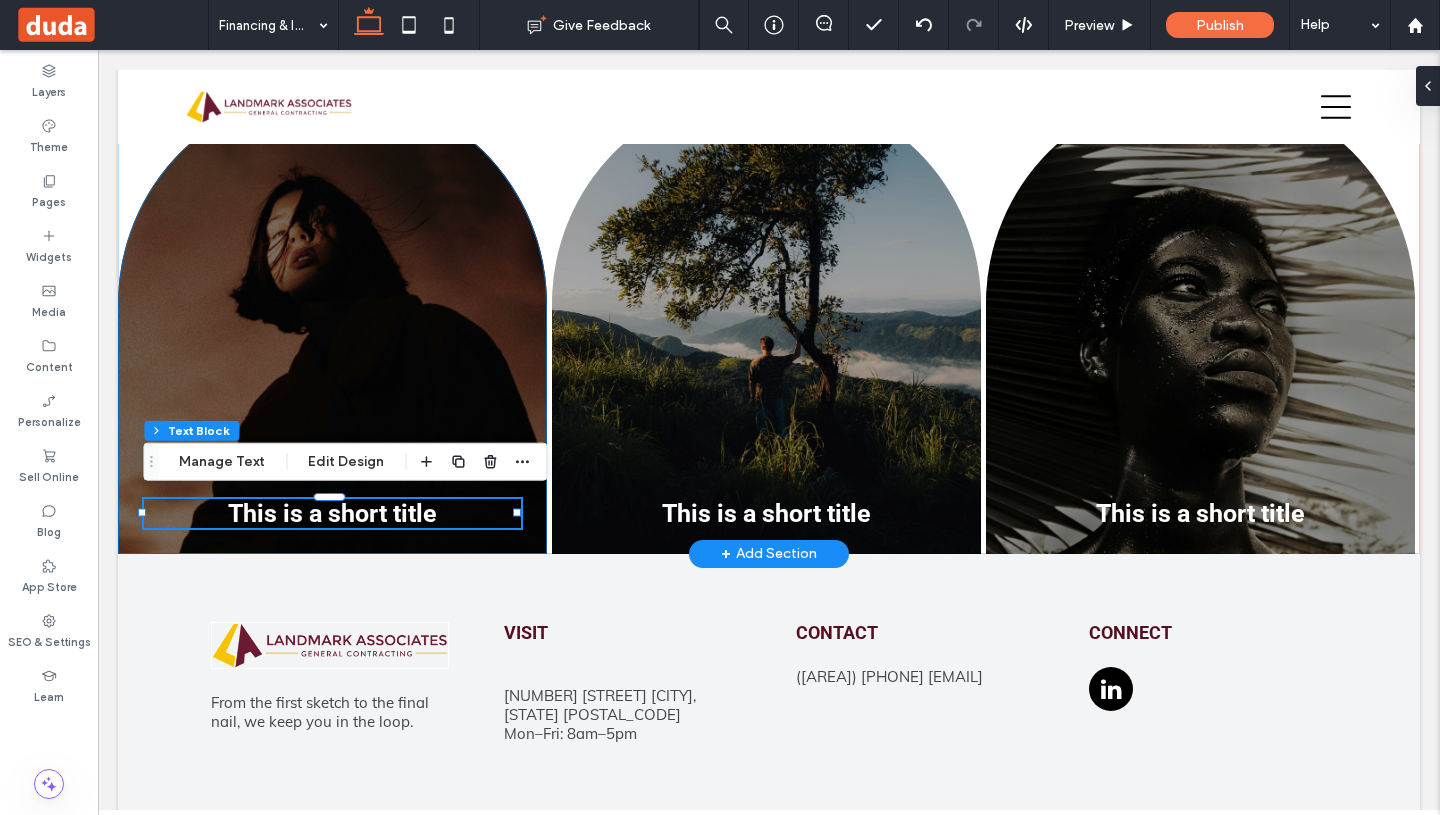 click on "This is a short title" at bounding box center (332, 513) 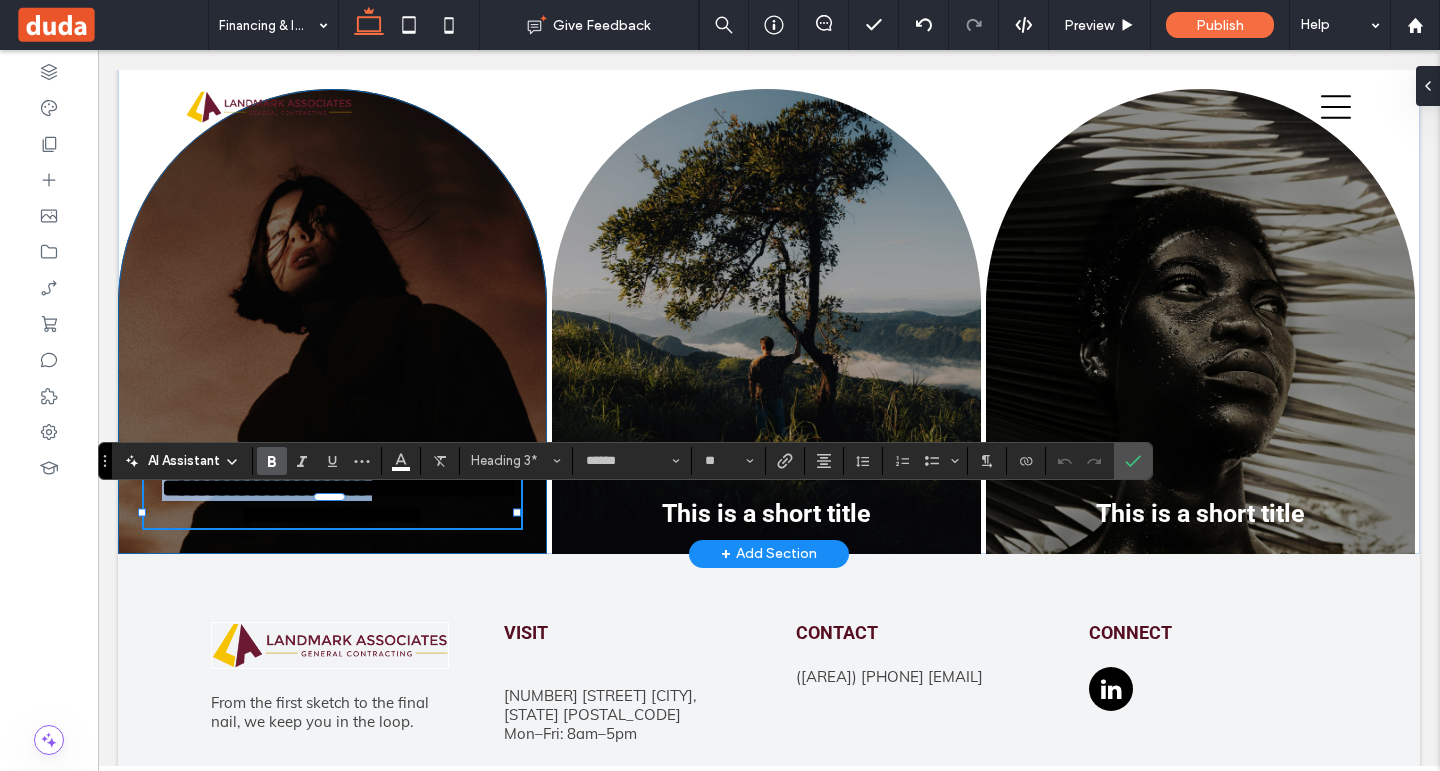 type on "****" 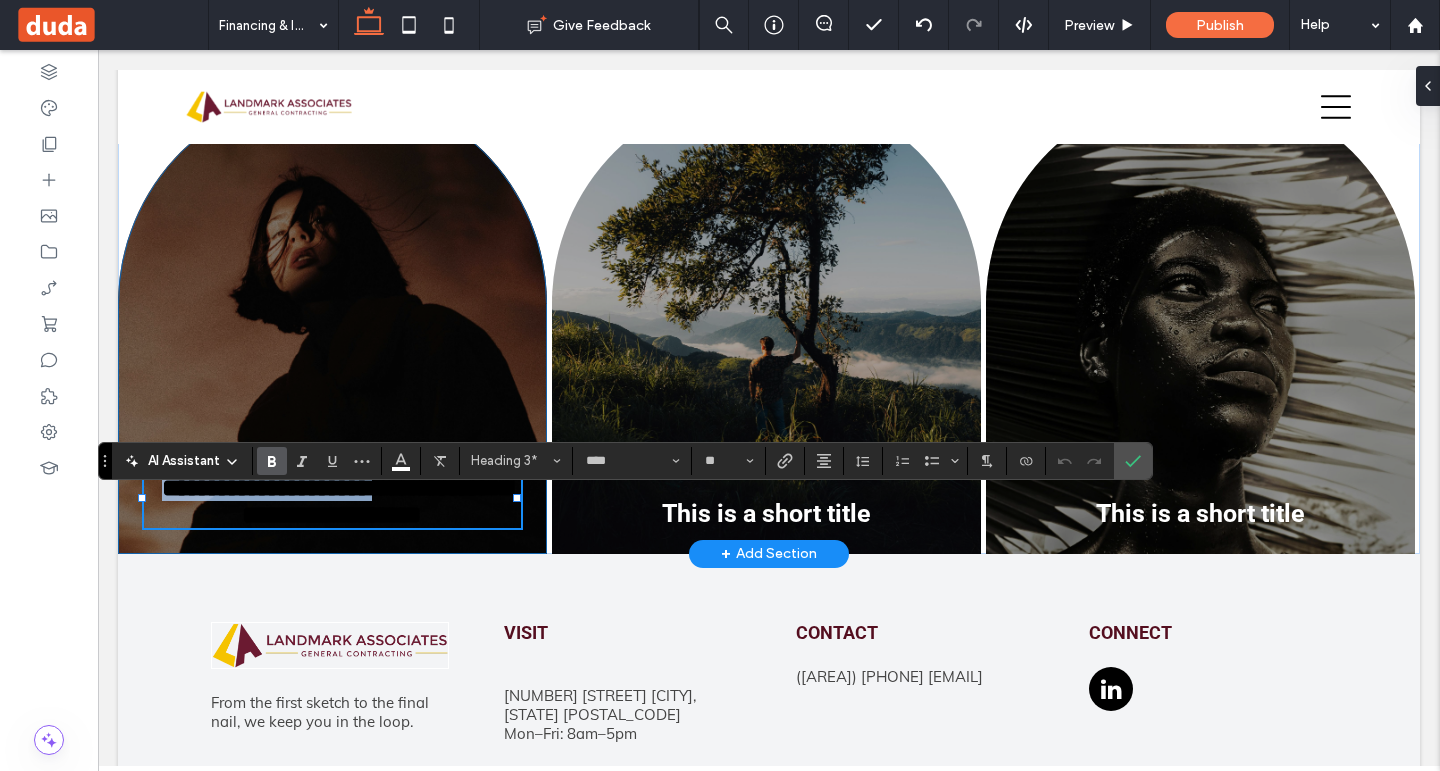 scroll, scrollTop: 0, scrollLeft: 0, axis: both 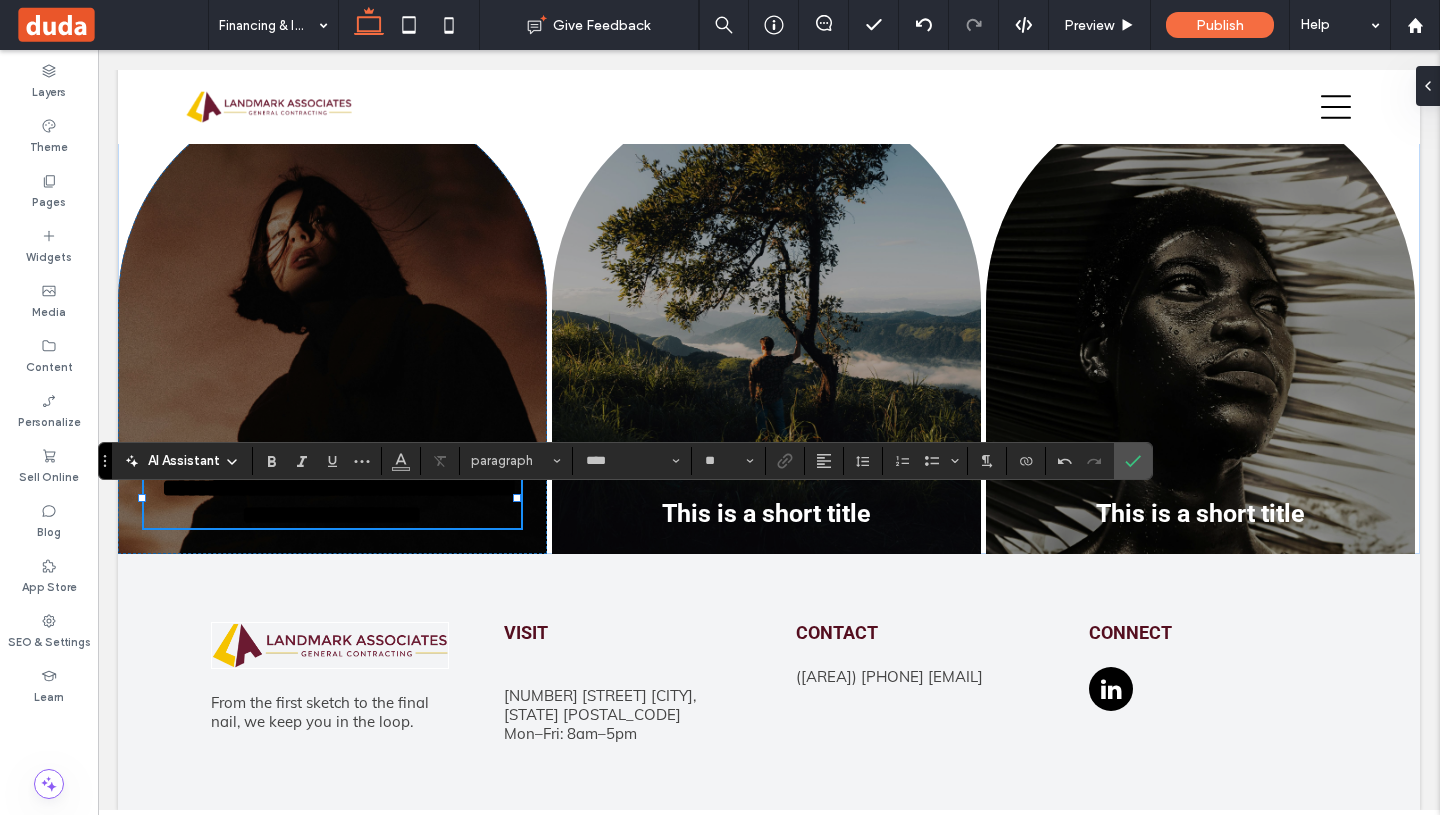 type on "******" 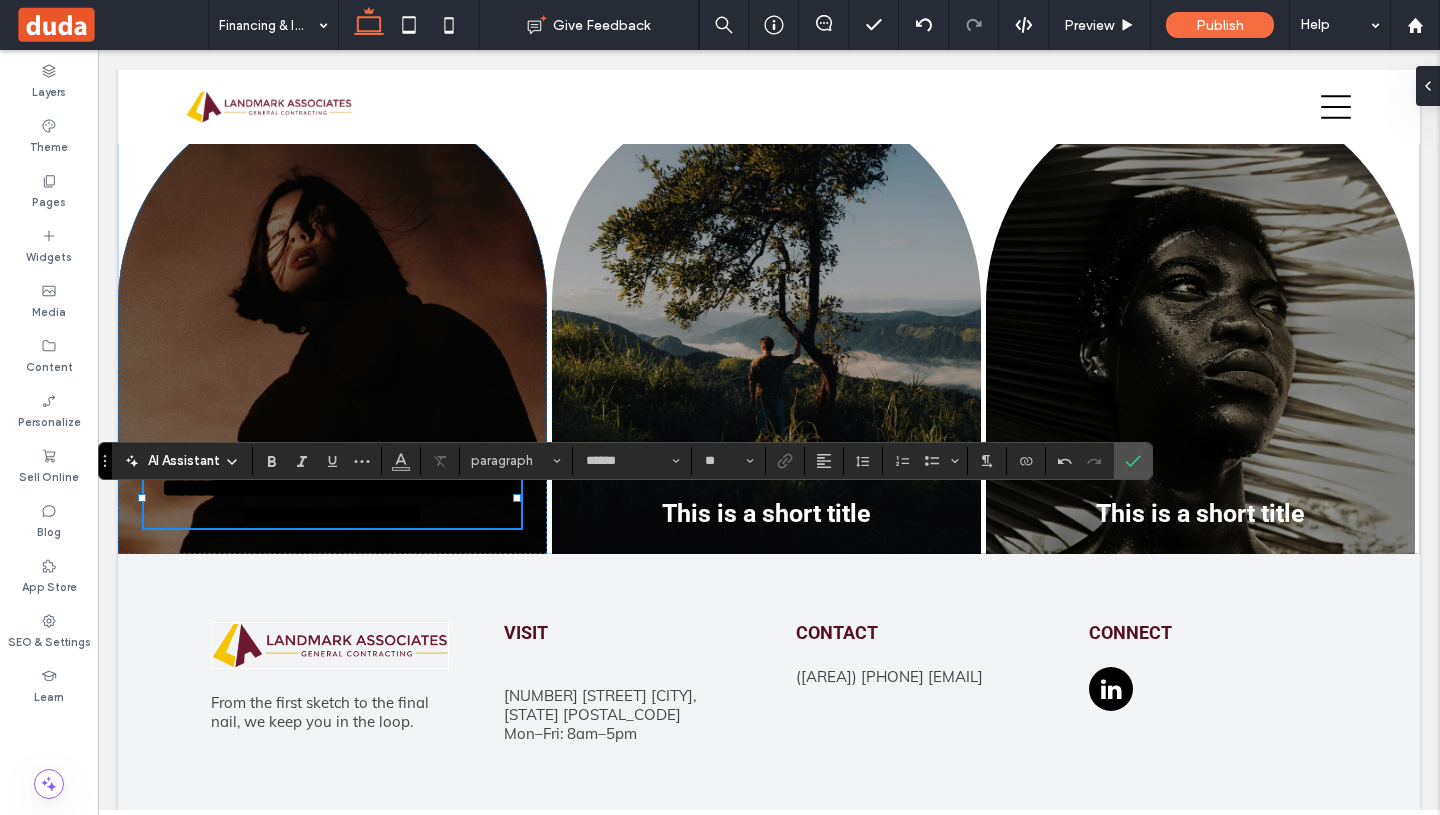 click on "**********" at bounding box center [337, 501] 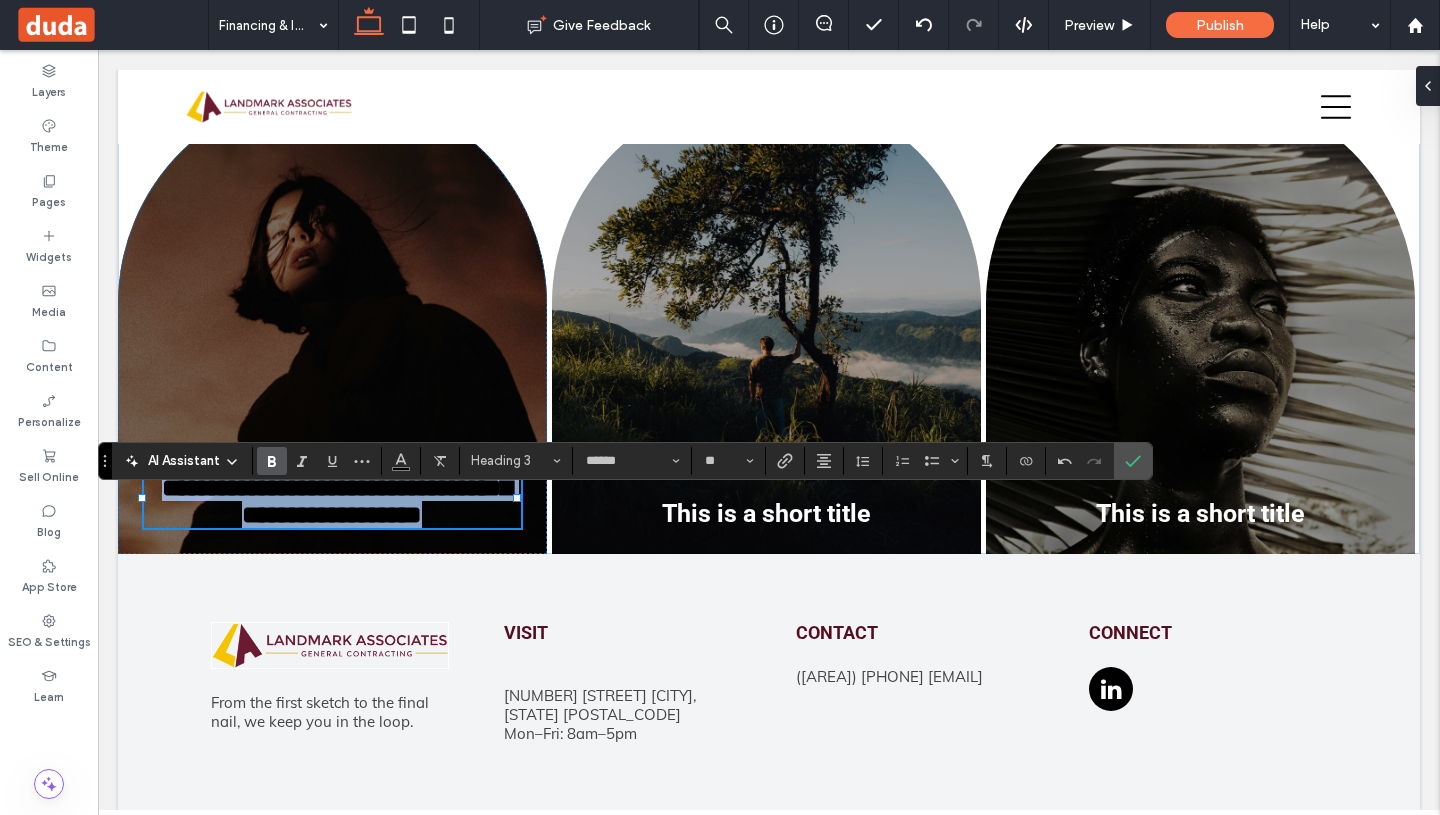drag, startPoint x: 165, startPoint y: 482, endPoint x: 507, endPoint y: 509, distance: 343.06415 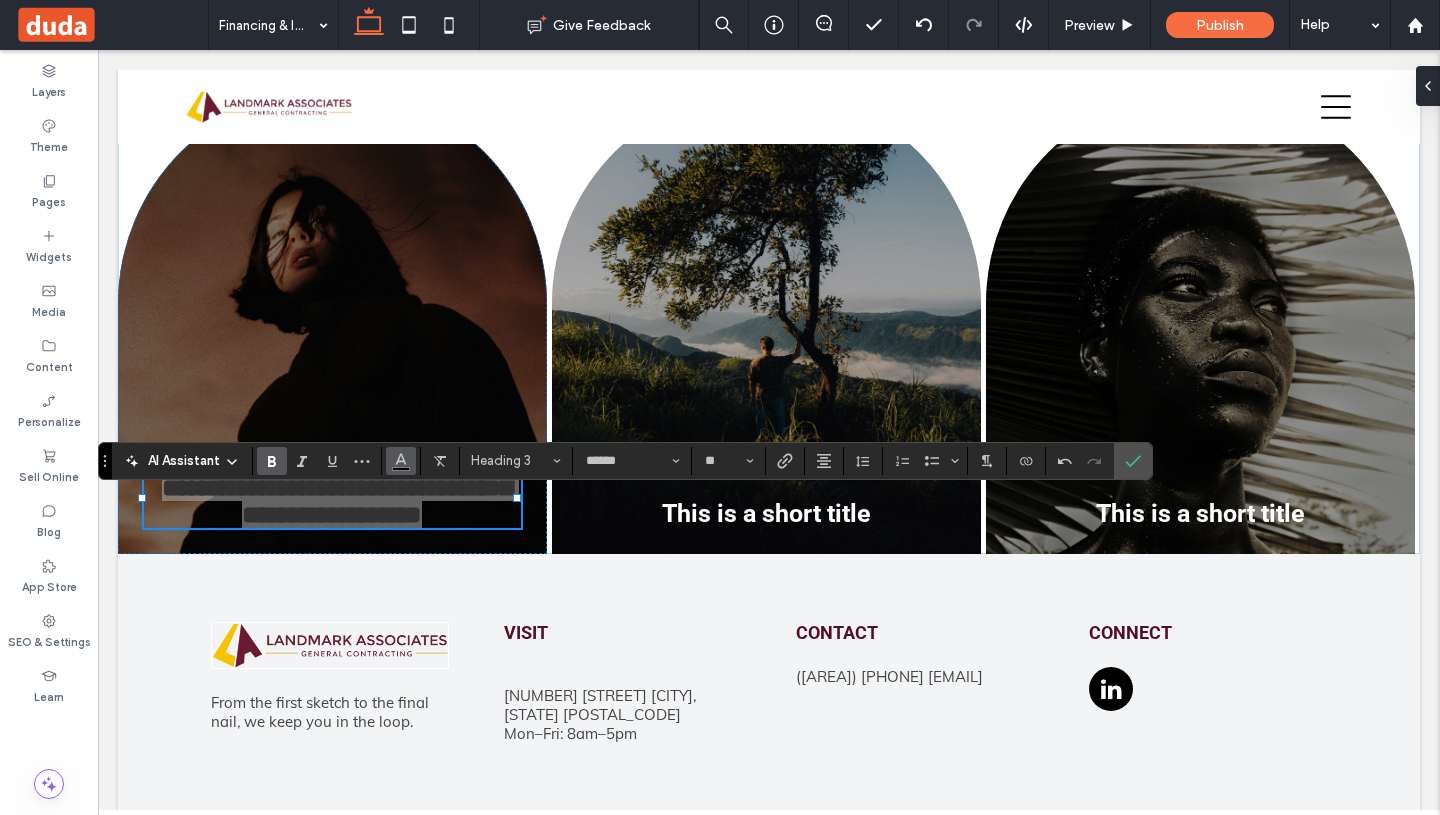 click 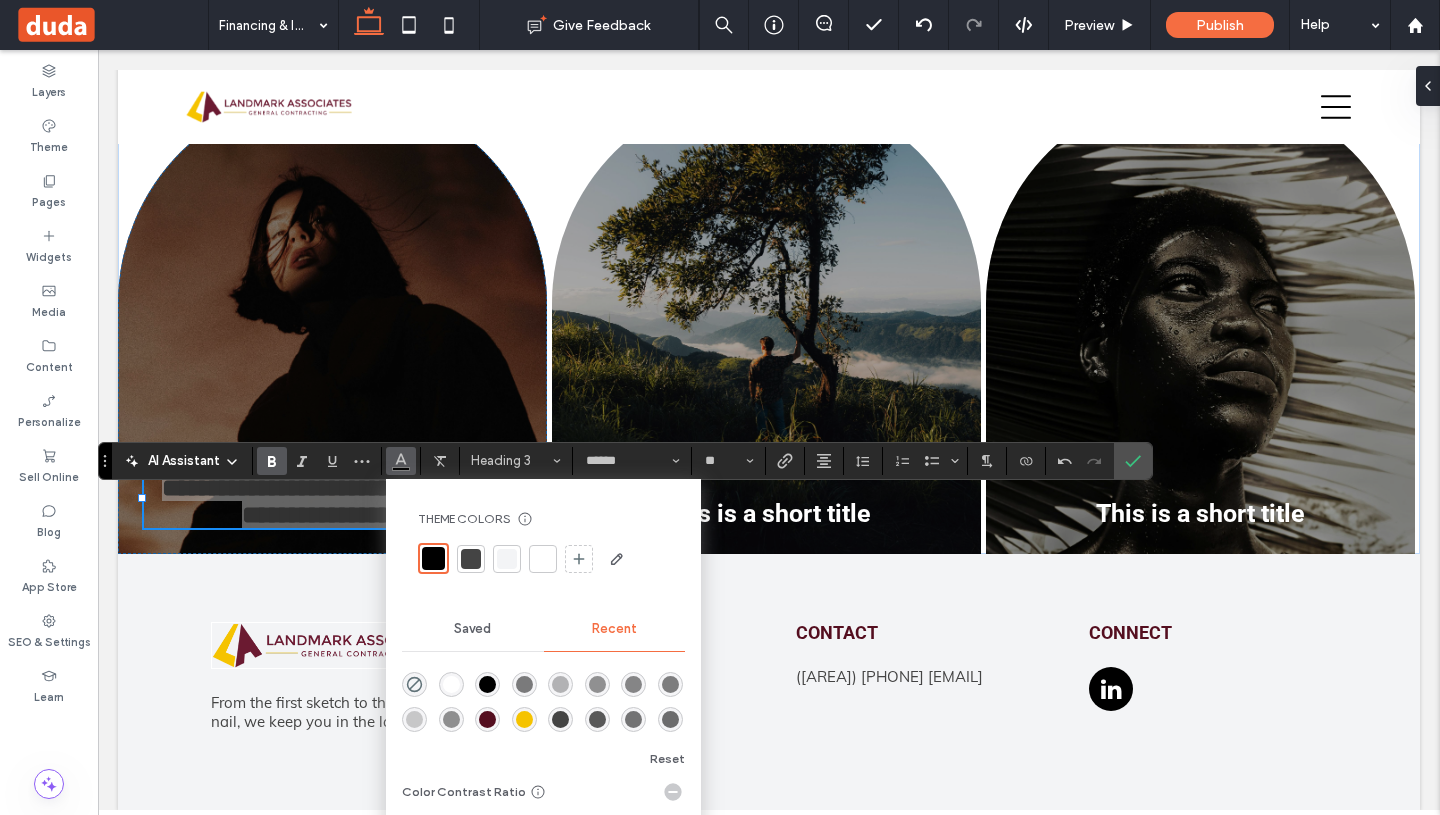 click at bounding box center (543, 559) 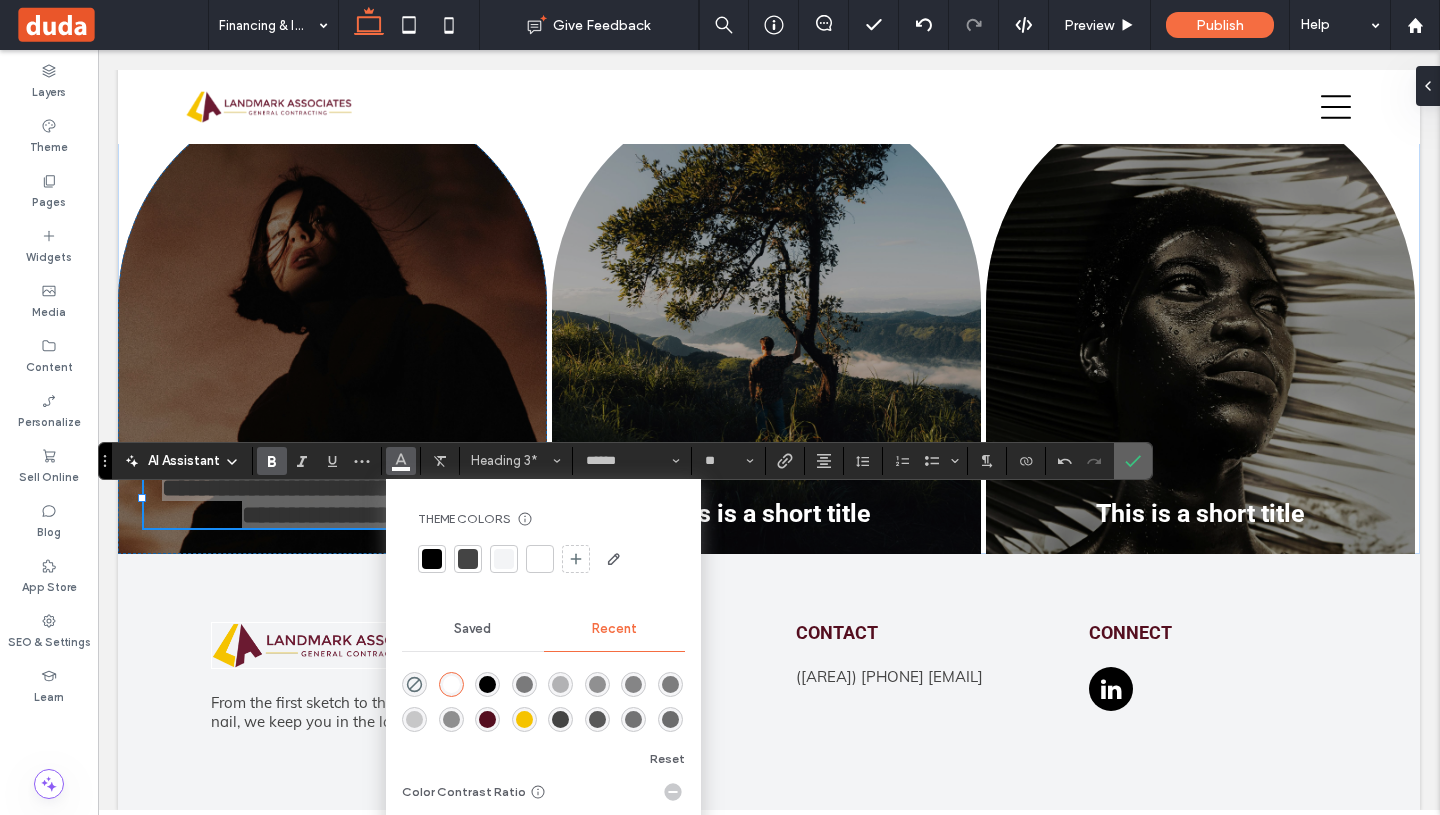 click at bounding box center (1133, 461) 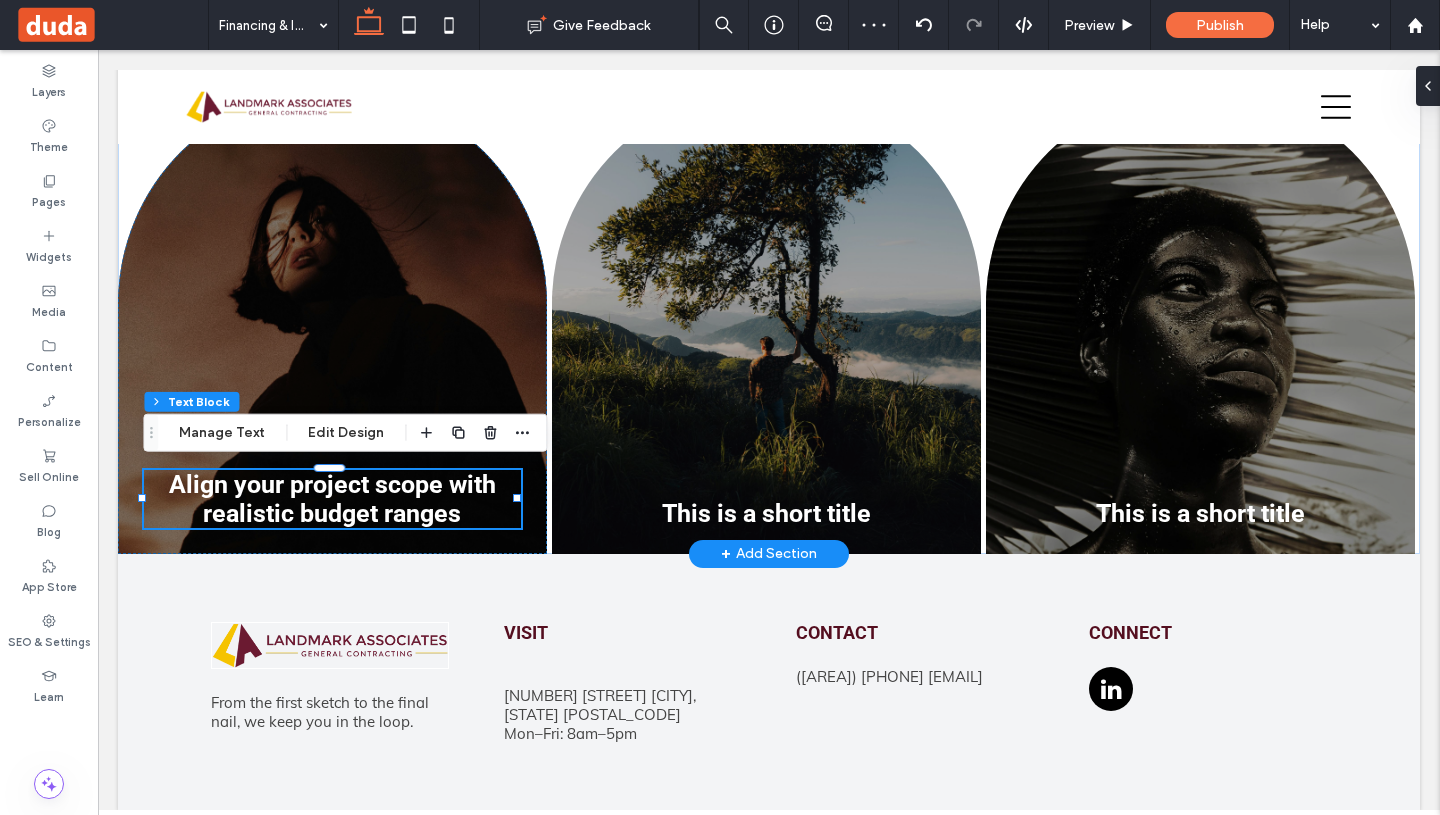 click on "Align your project scope with realistic budget ranges" at bounding box center [333, 499] 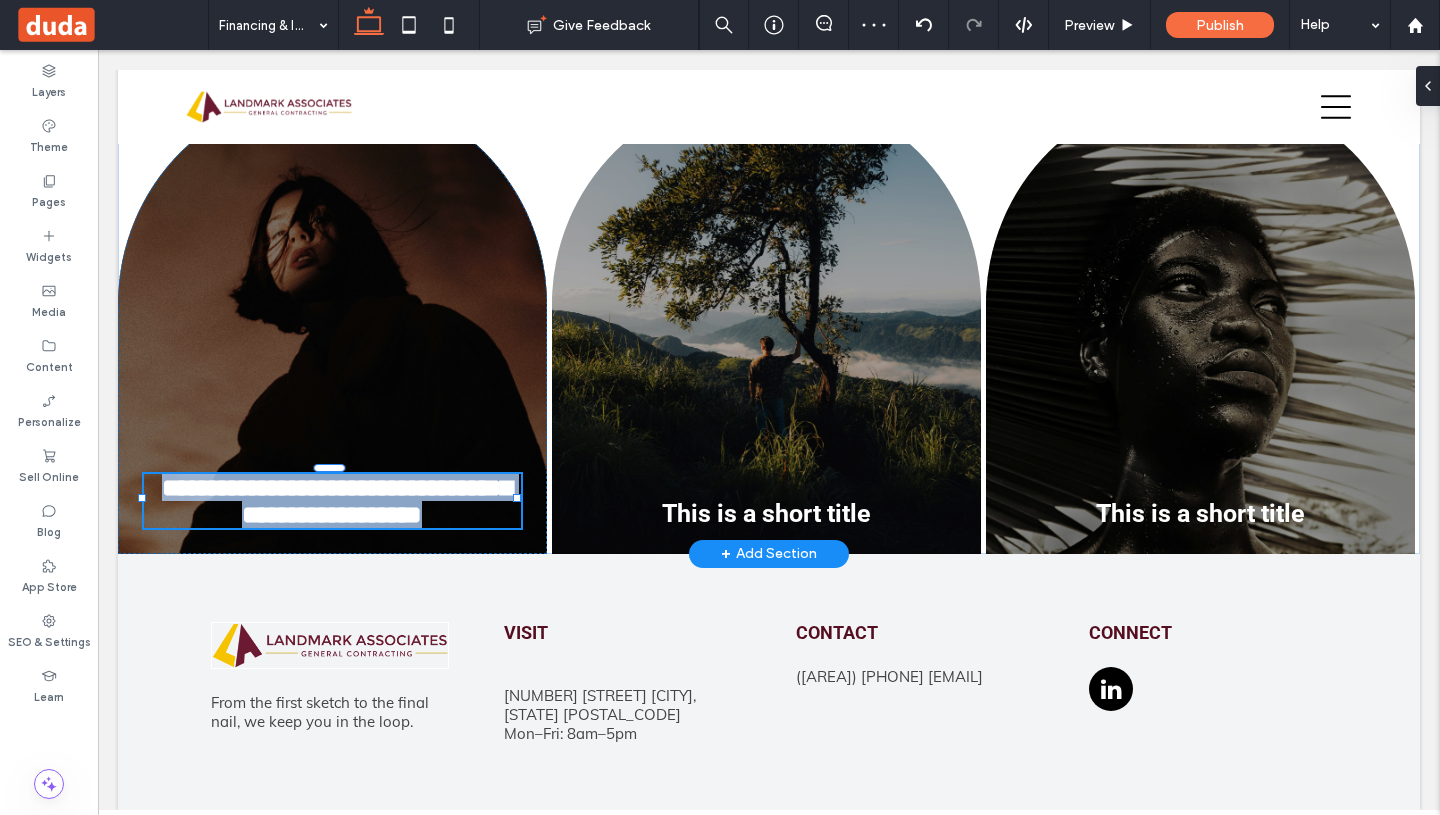 type on "******" 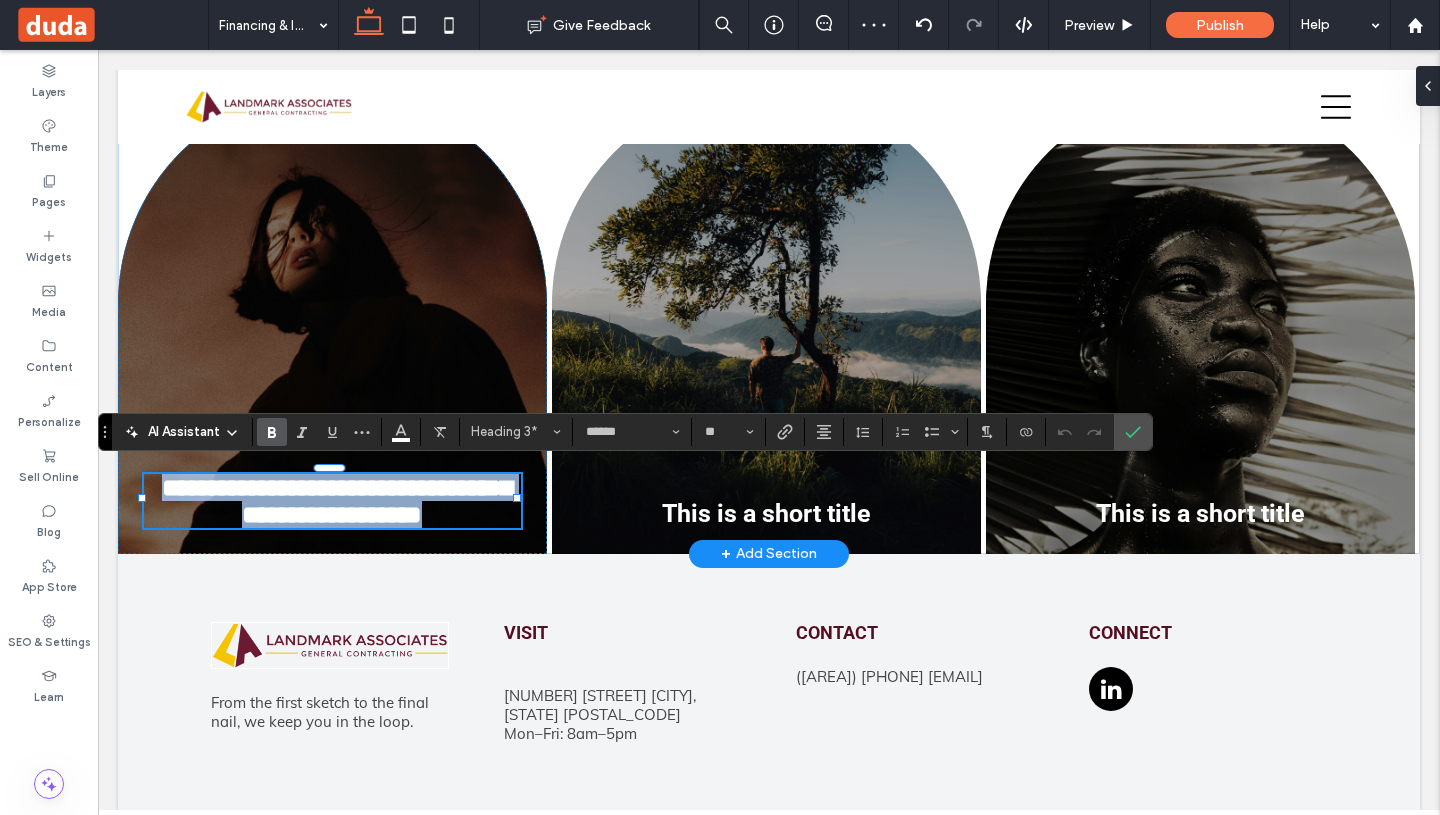 click on "**********" at bounding box center (333, 501) 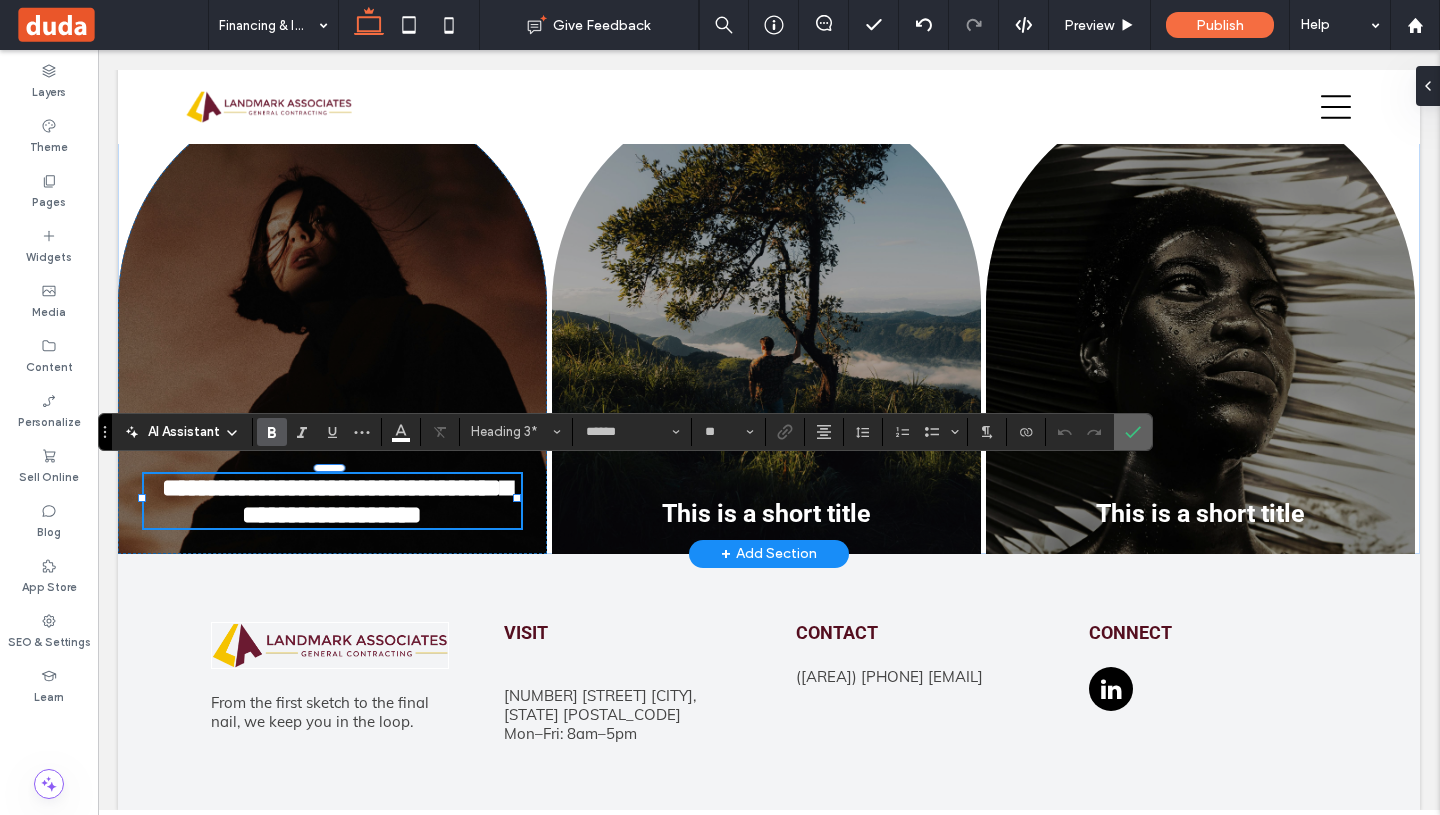 click 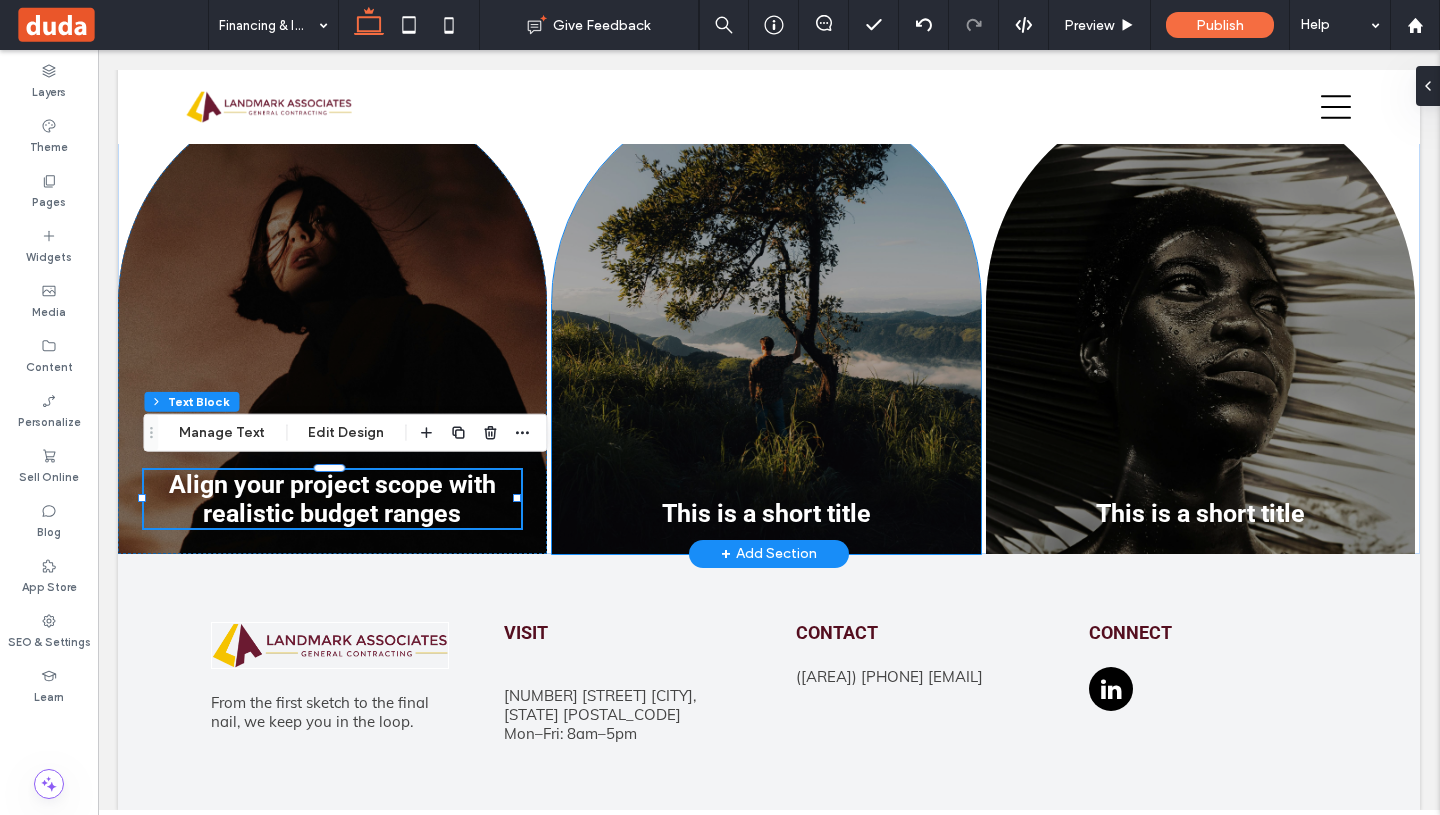 click on "This is a short title" at bounding box center [766, 513] 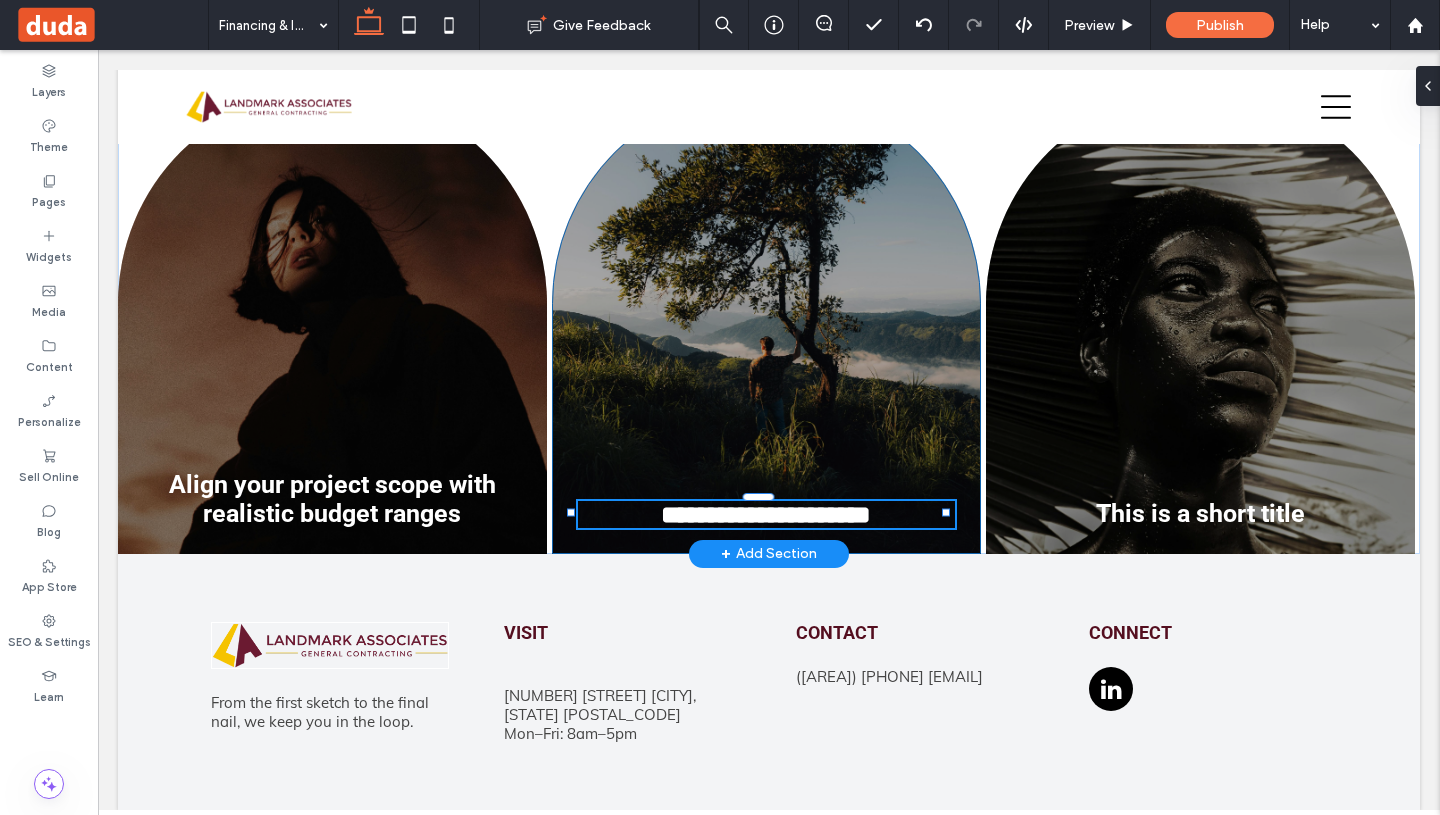 click on "**********" at bounding box center (767, 514) 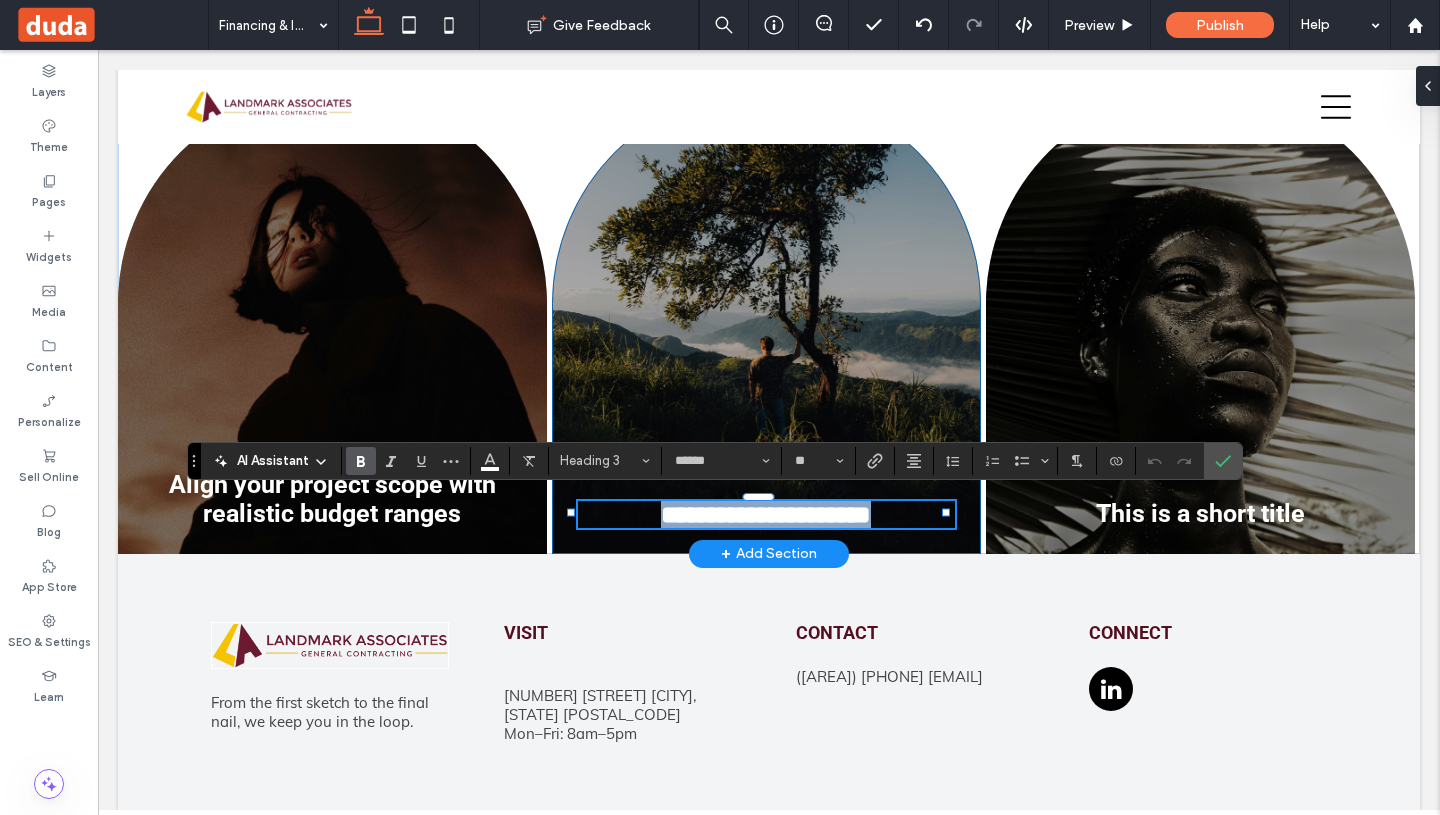type on "******" 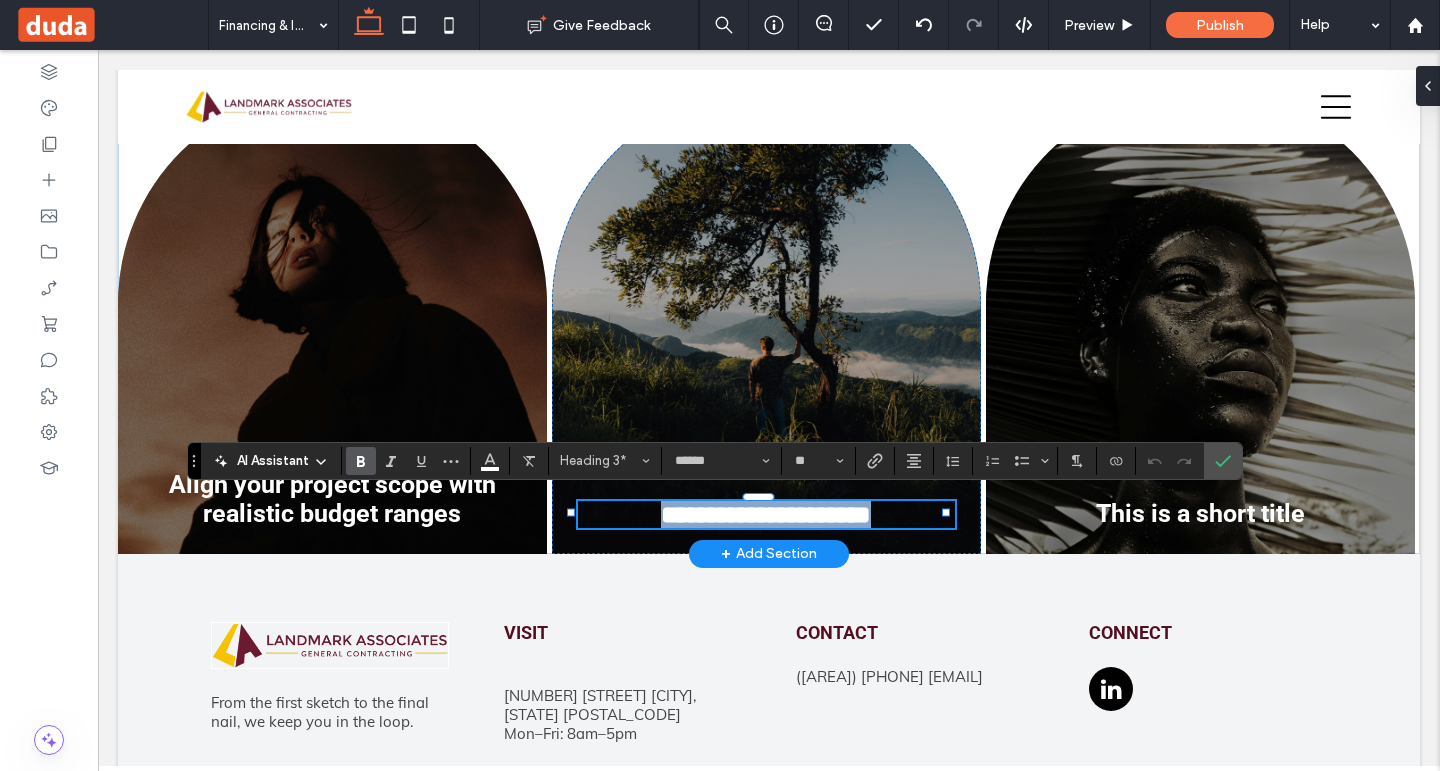 paste 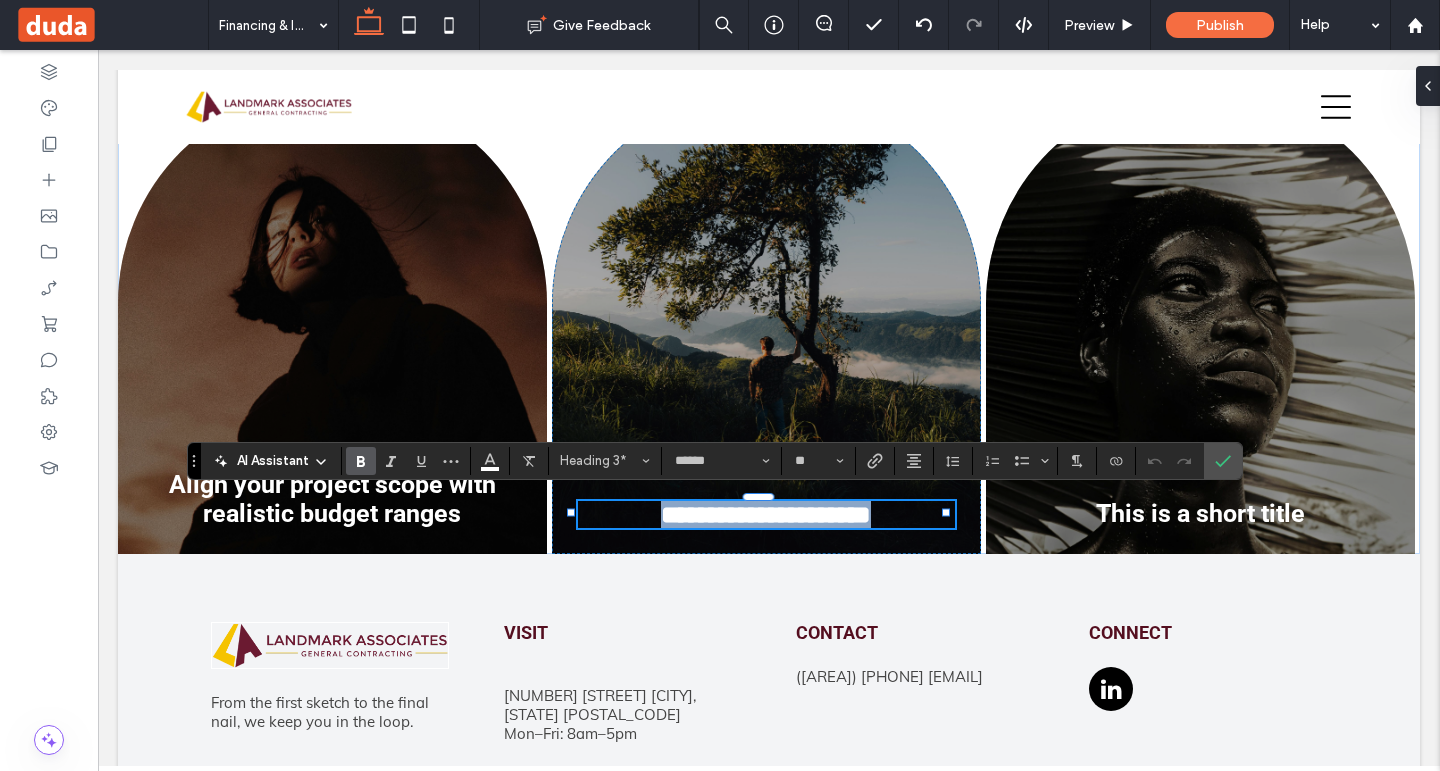 type 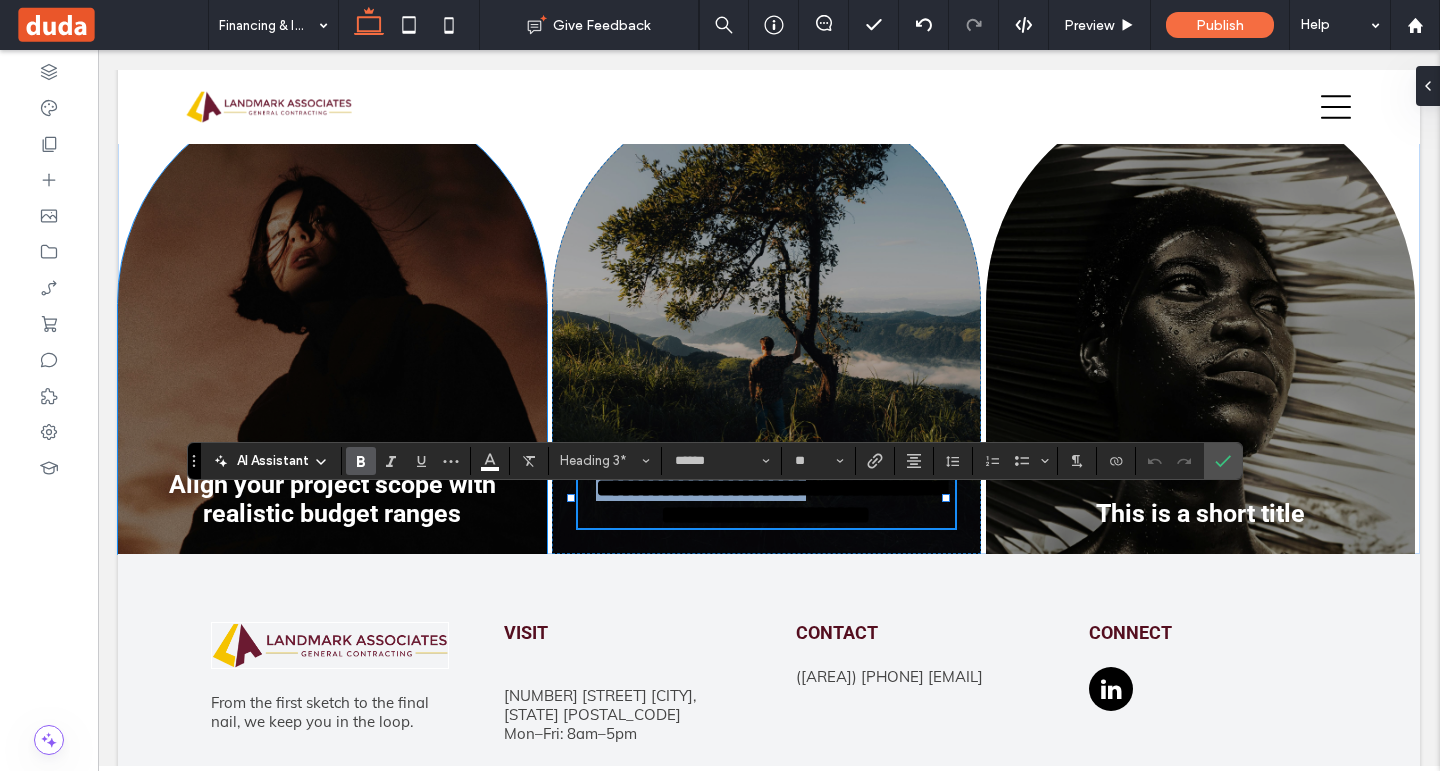 type on "****" 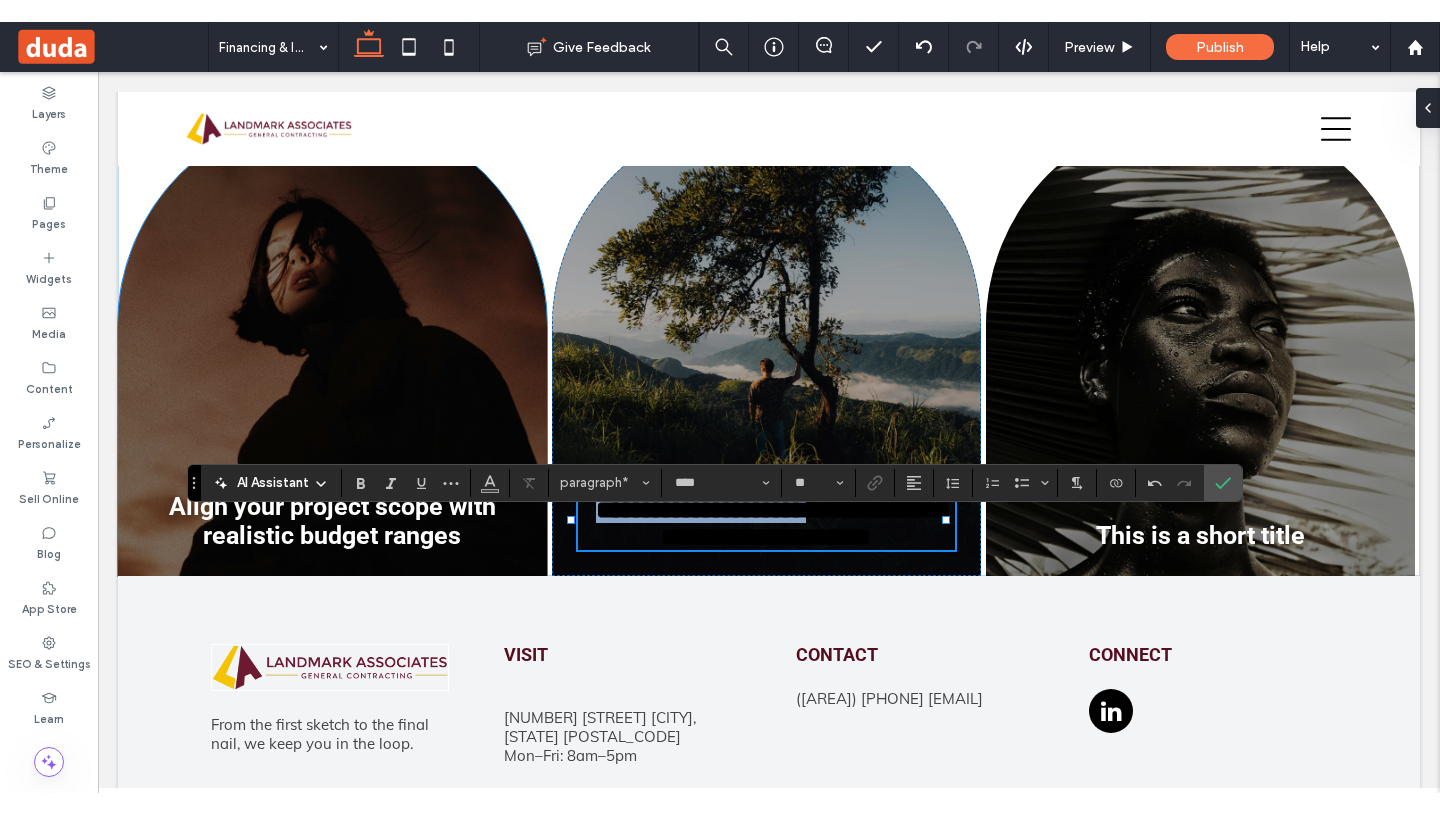 scroll, scrollTop: 0, scrollLeft: 0, axis: both 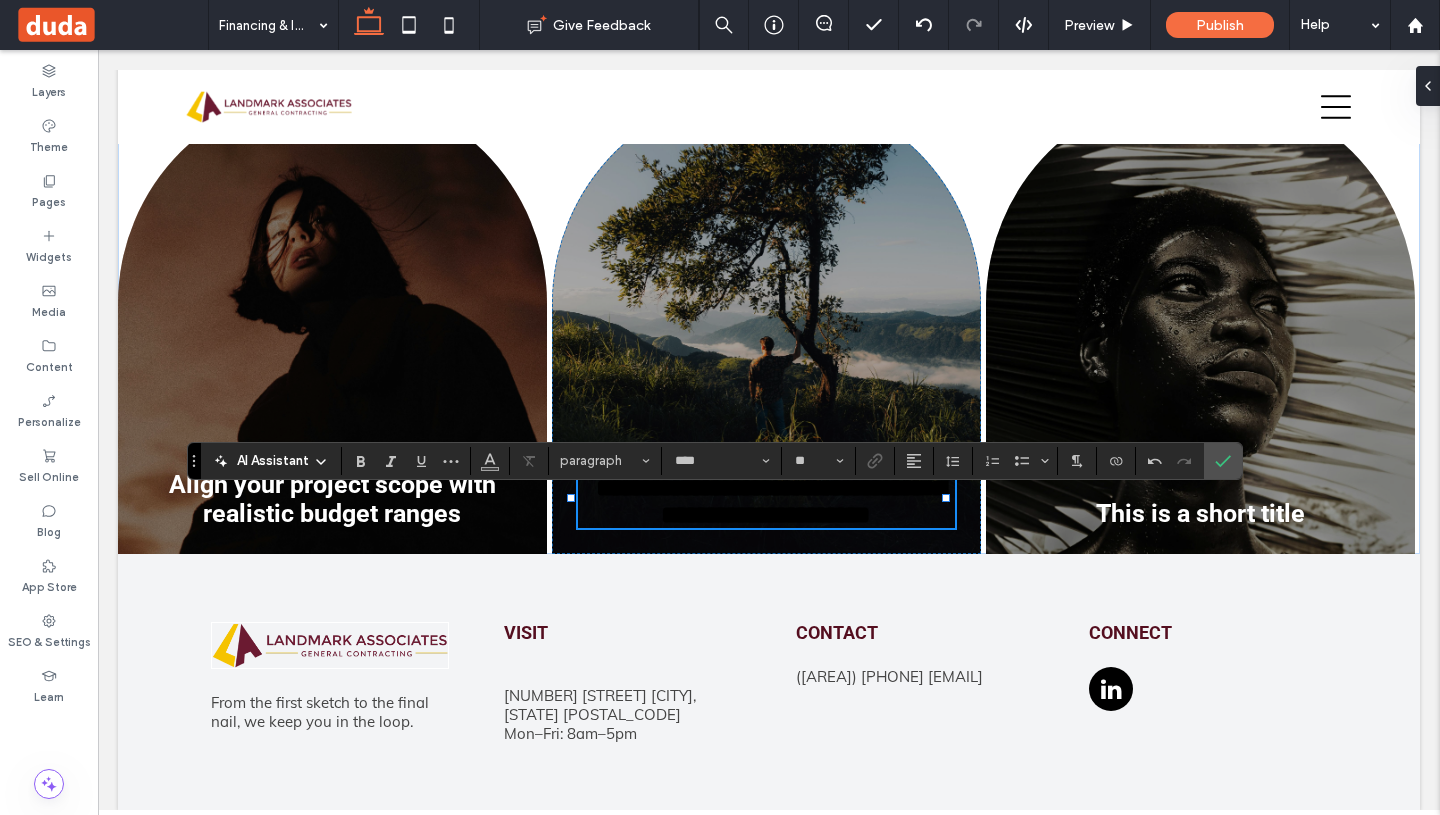 type on "******" 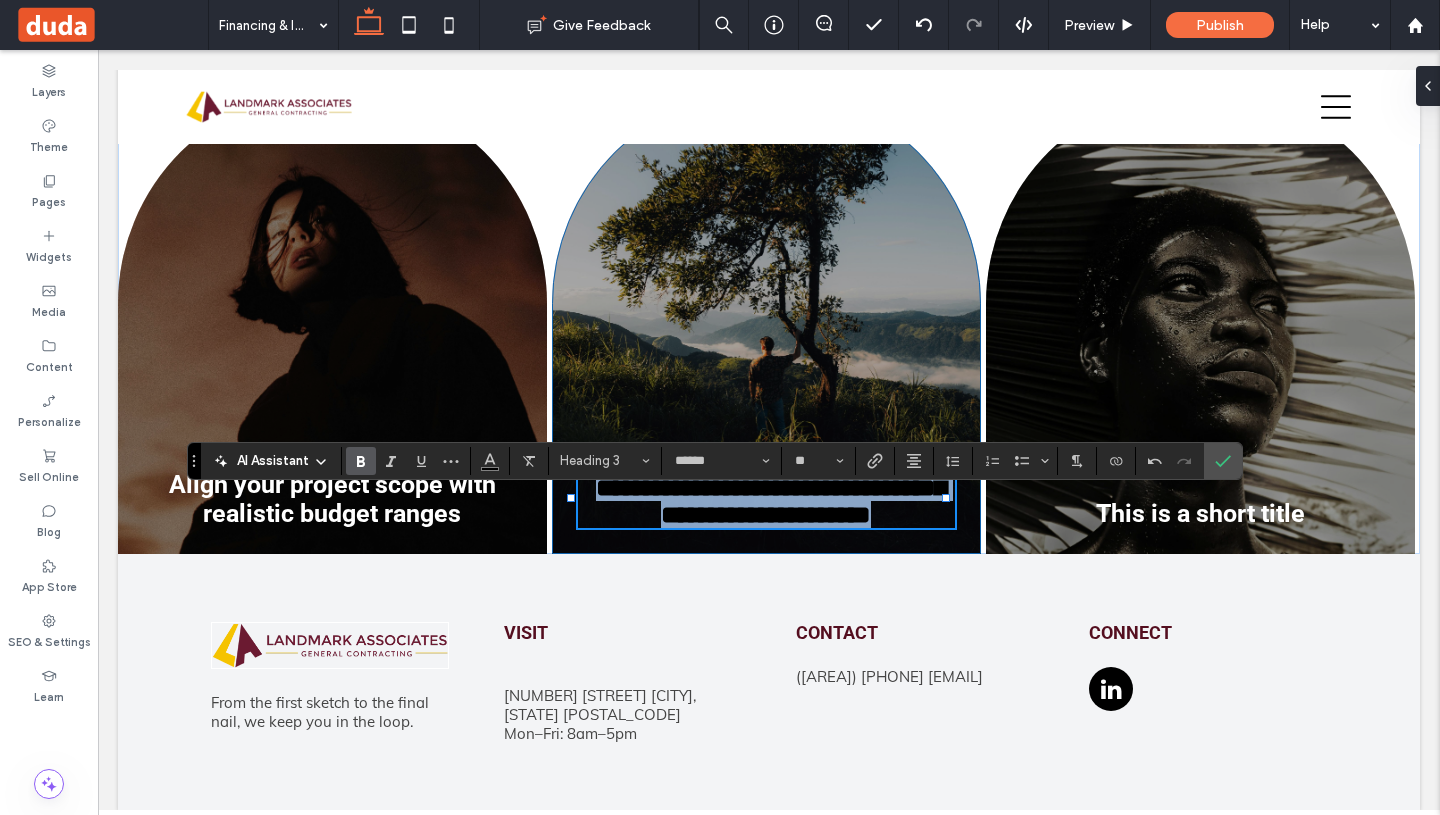 drag, startPoint x: 584, startPoint y: 490, endPoint x: 963, endPoint y: 508, distance: 379.4272 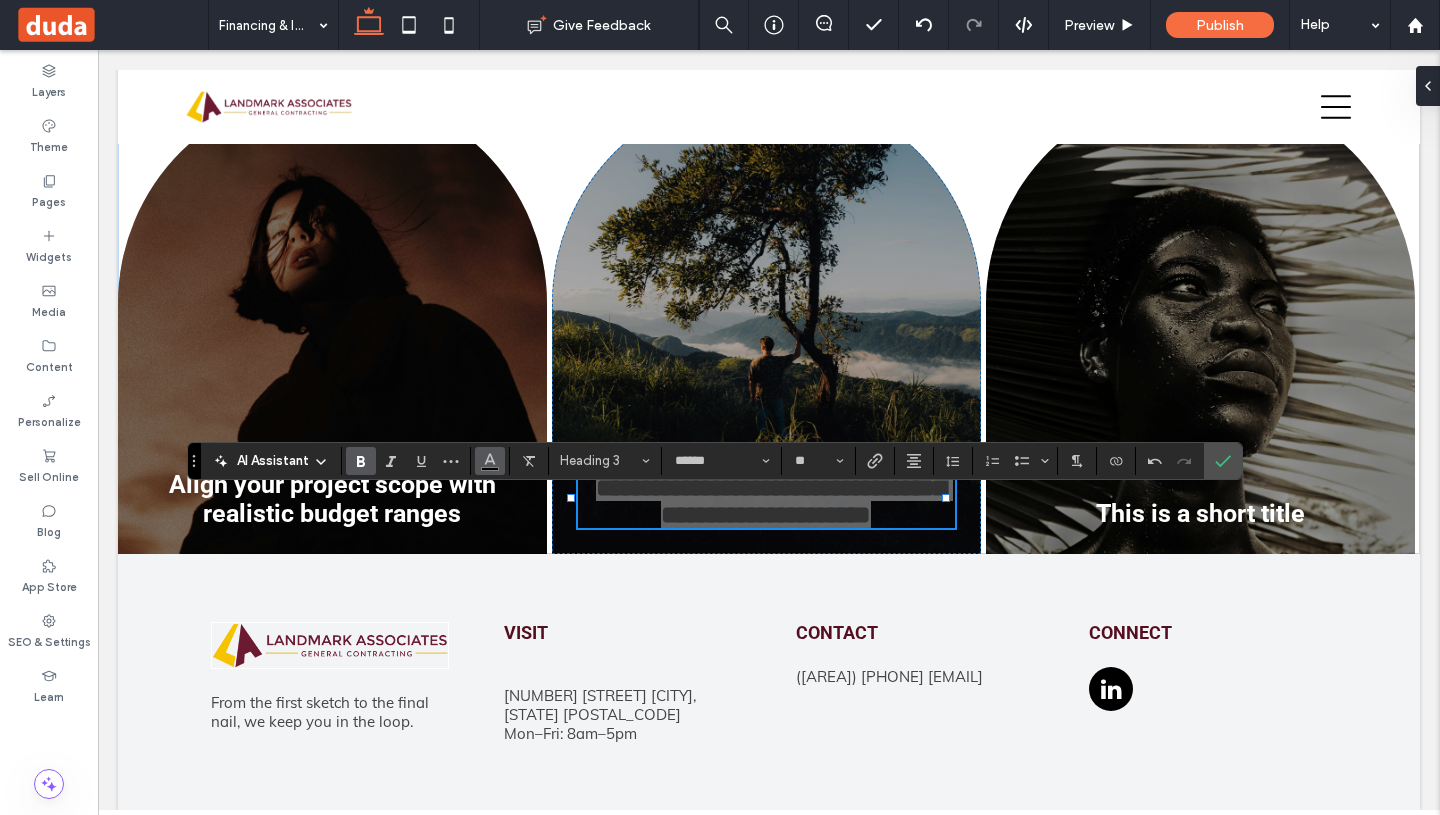 click 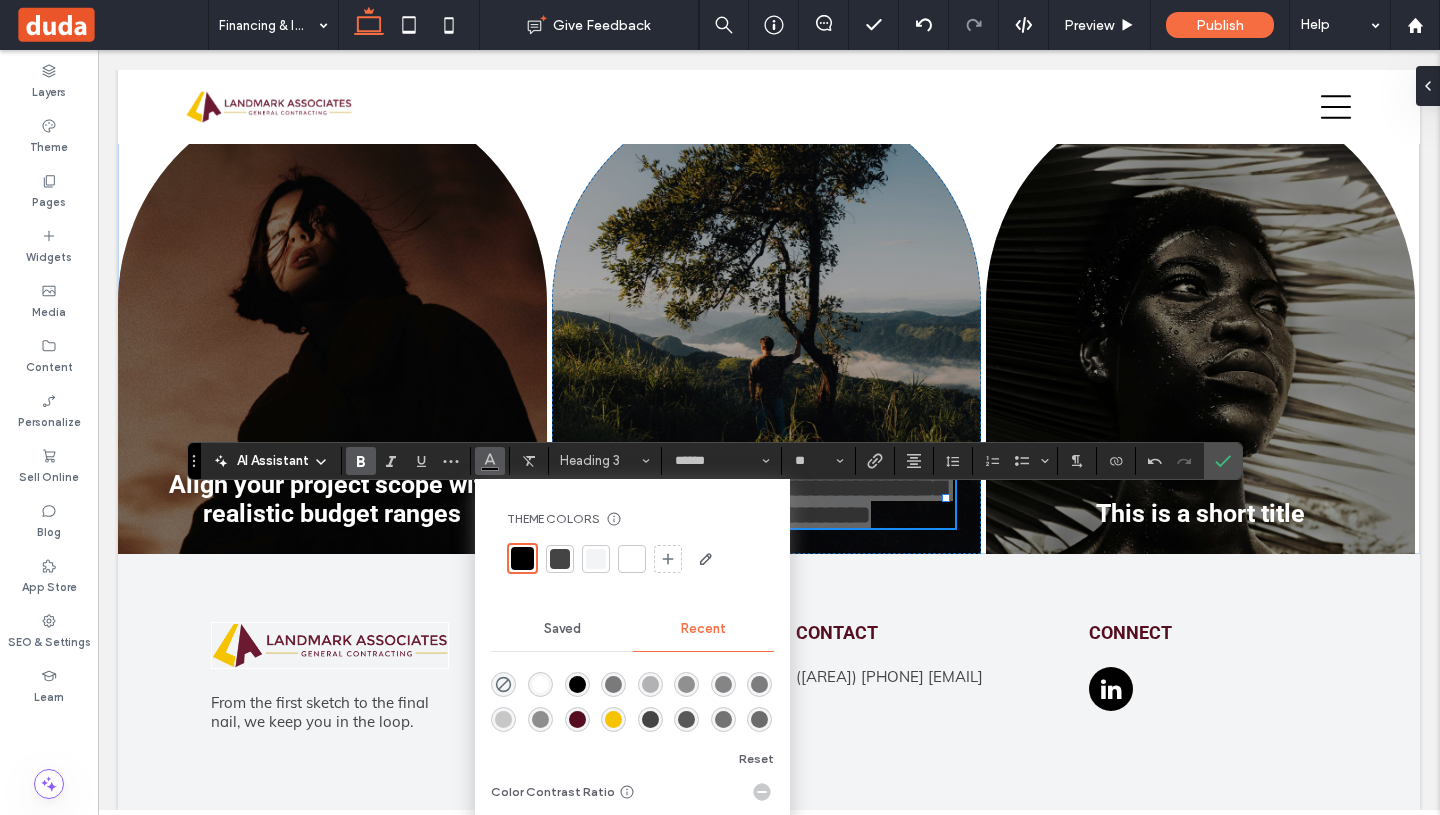 click at bounding box center (632, 559) 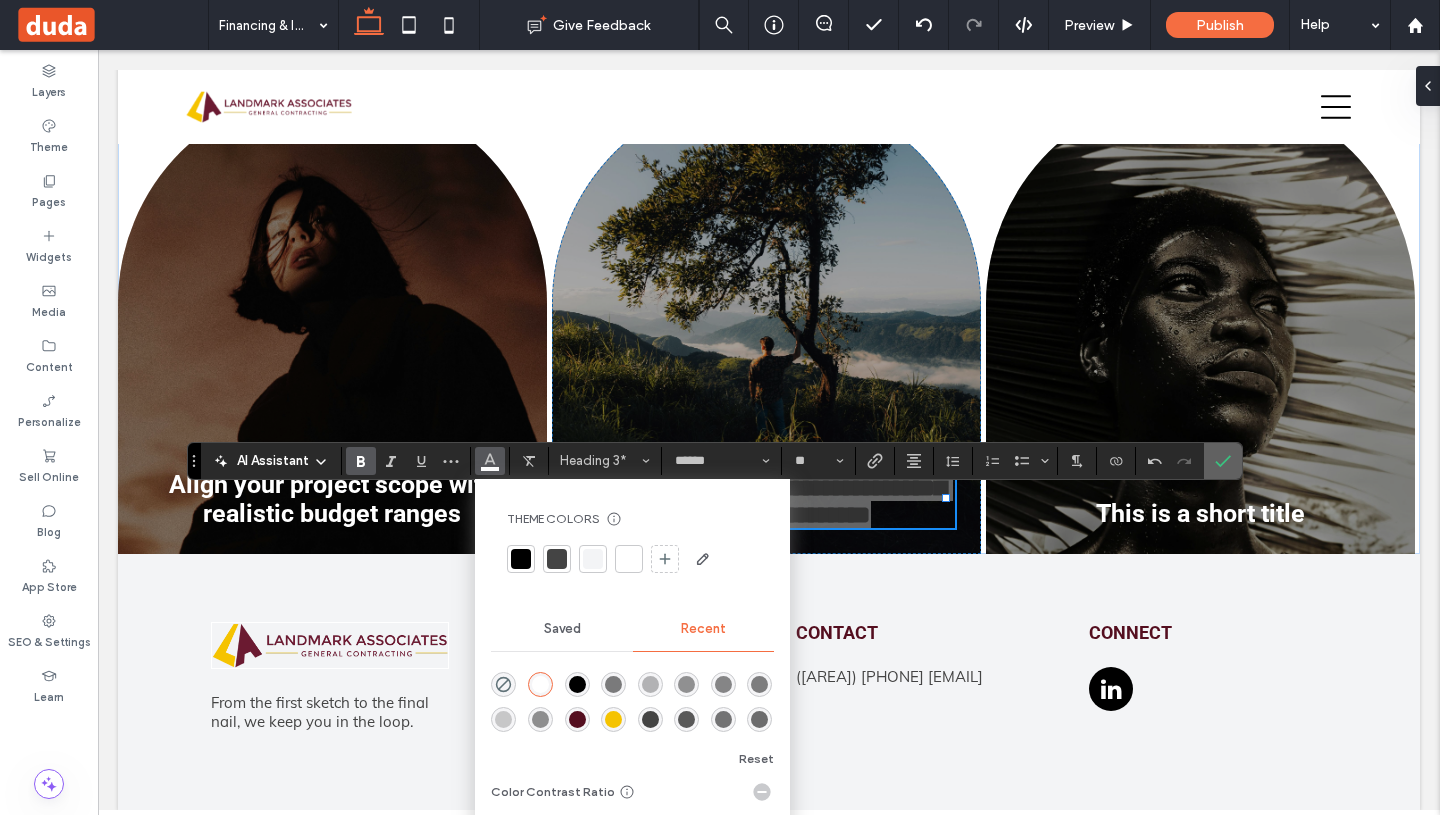 click at bounding box center (1223, 461) 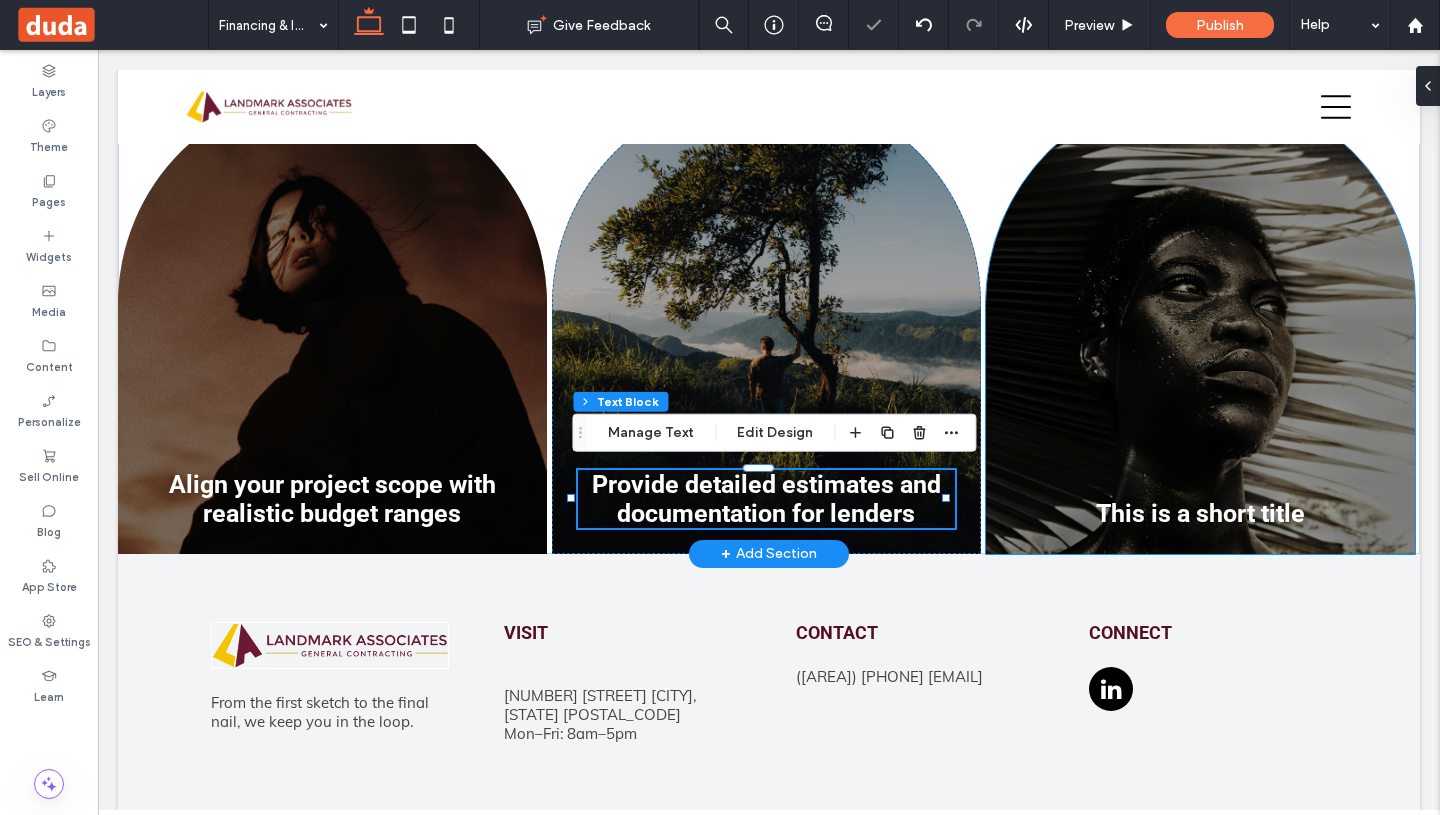 click on "This is a short title" at bounding box center (1200, 513) 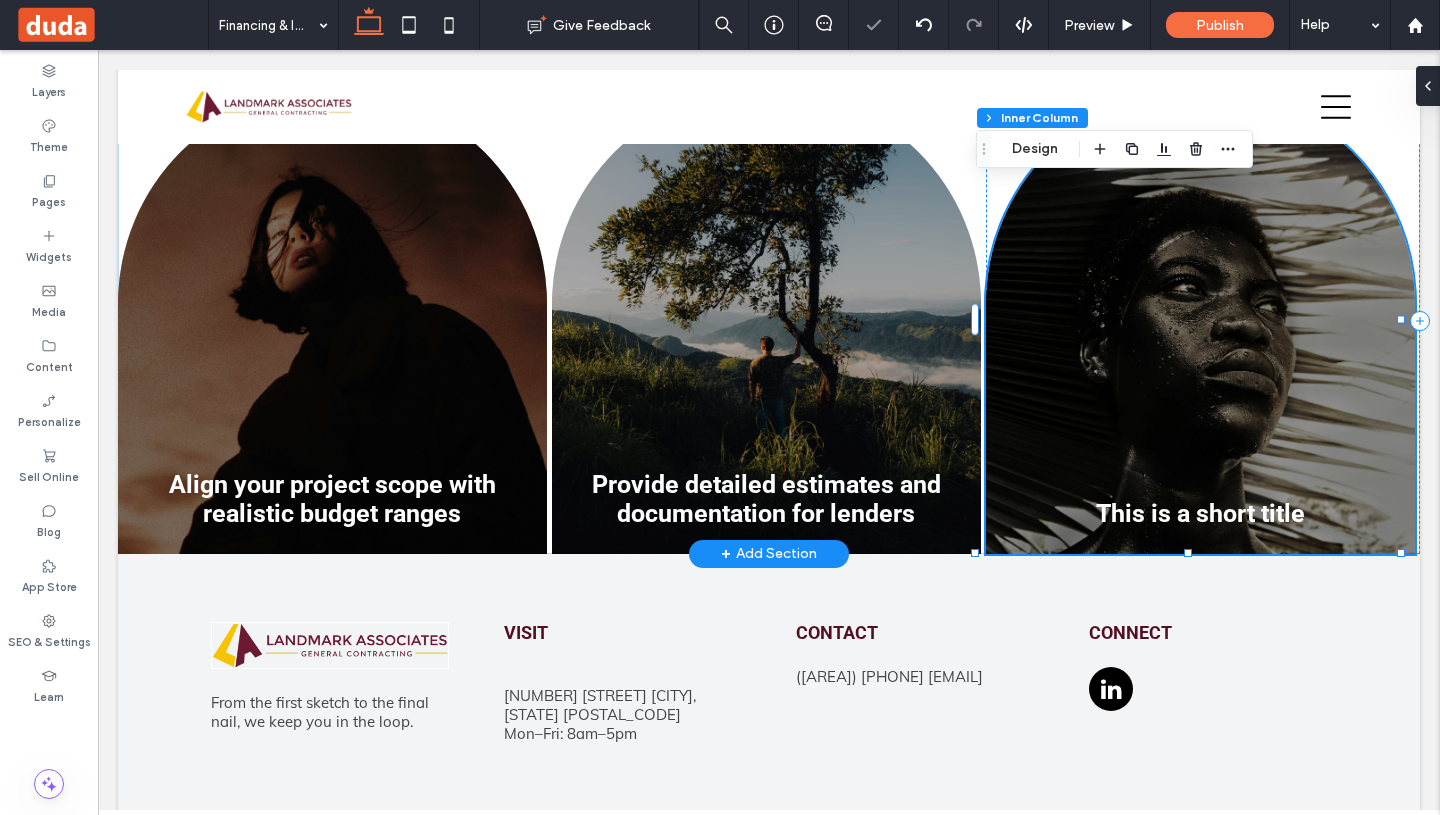click on "This is a short title" at bounding box center (1200, 513) 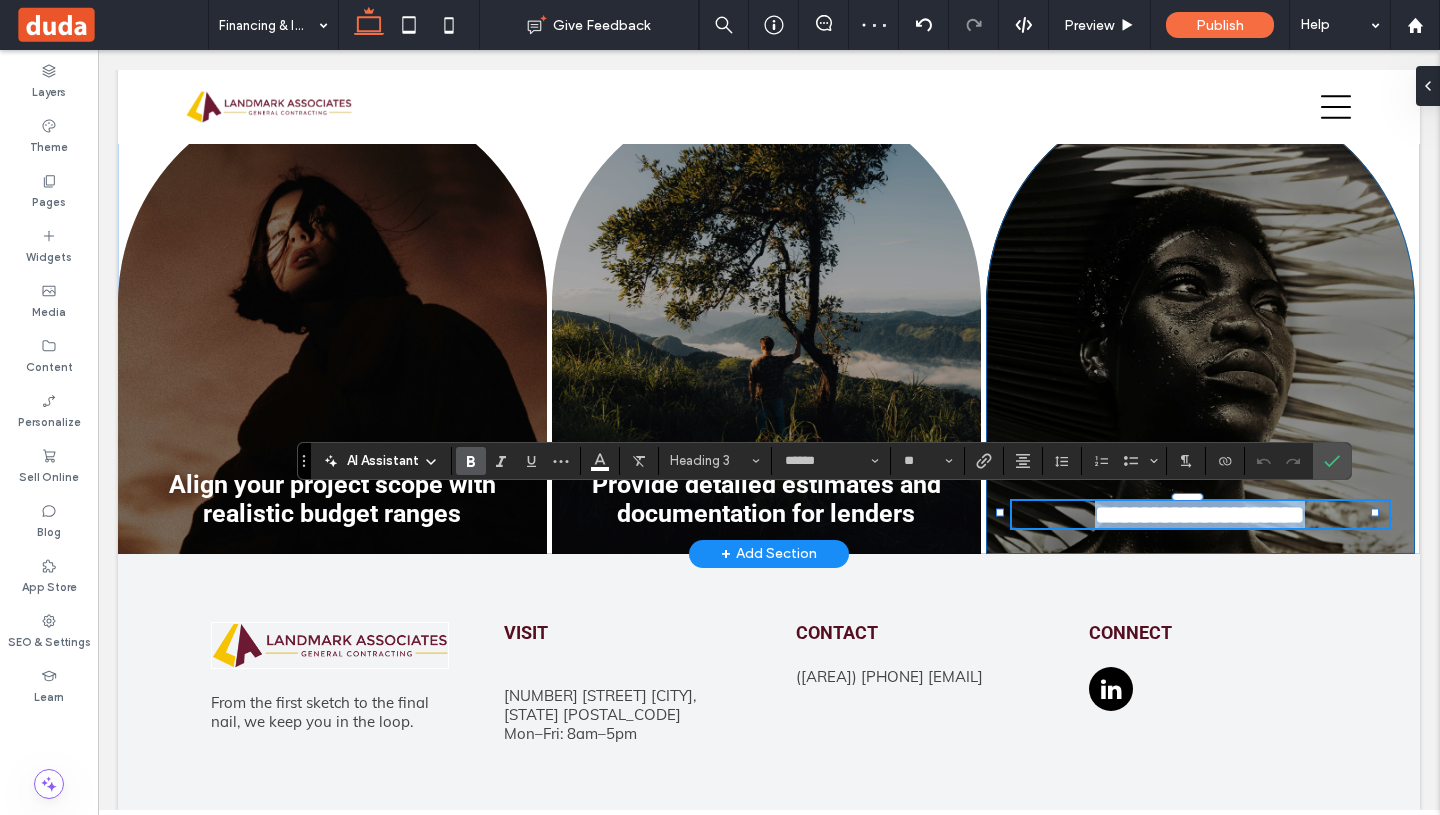 type on "******" 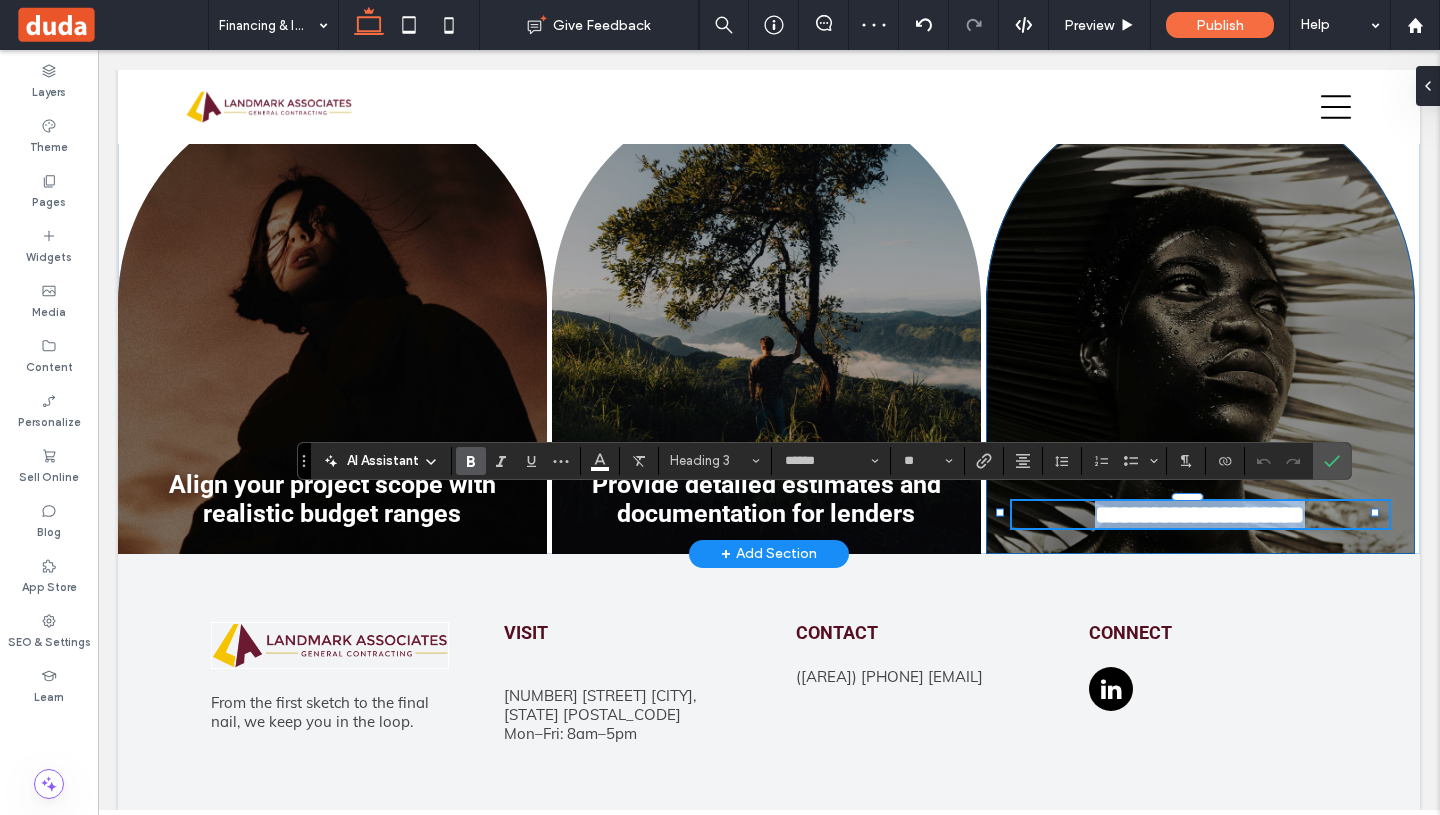 type on "**" 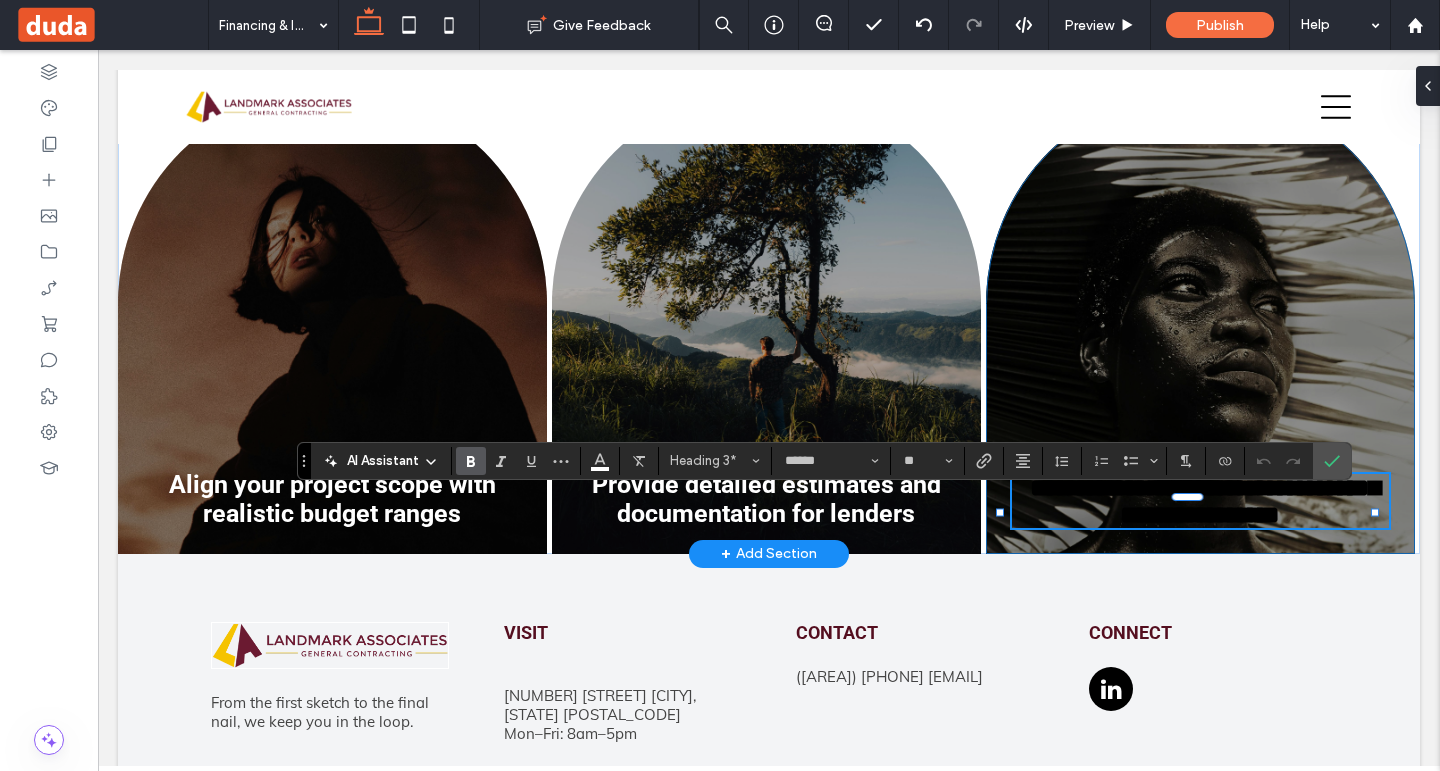 type on "****" 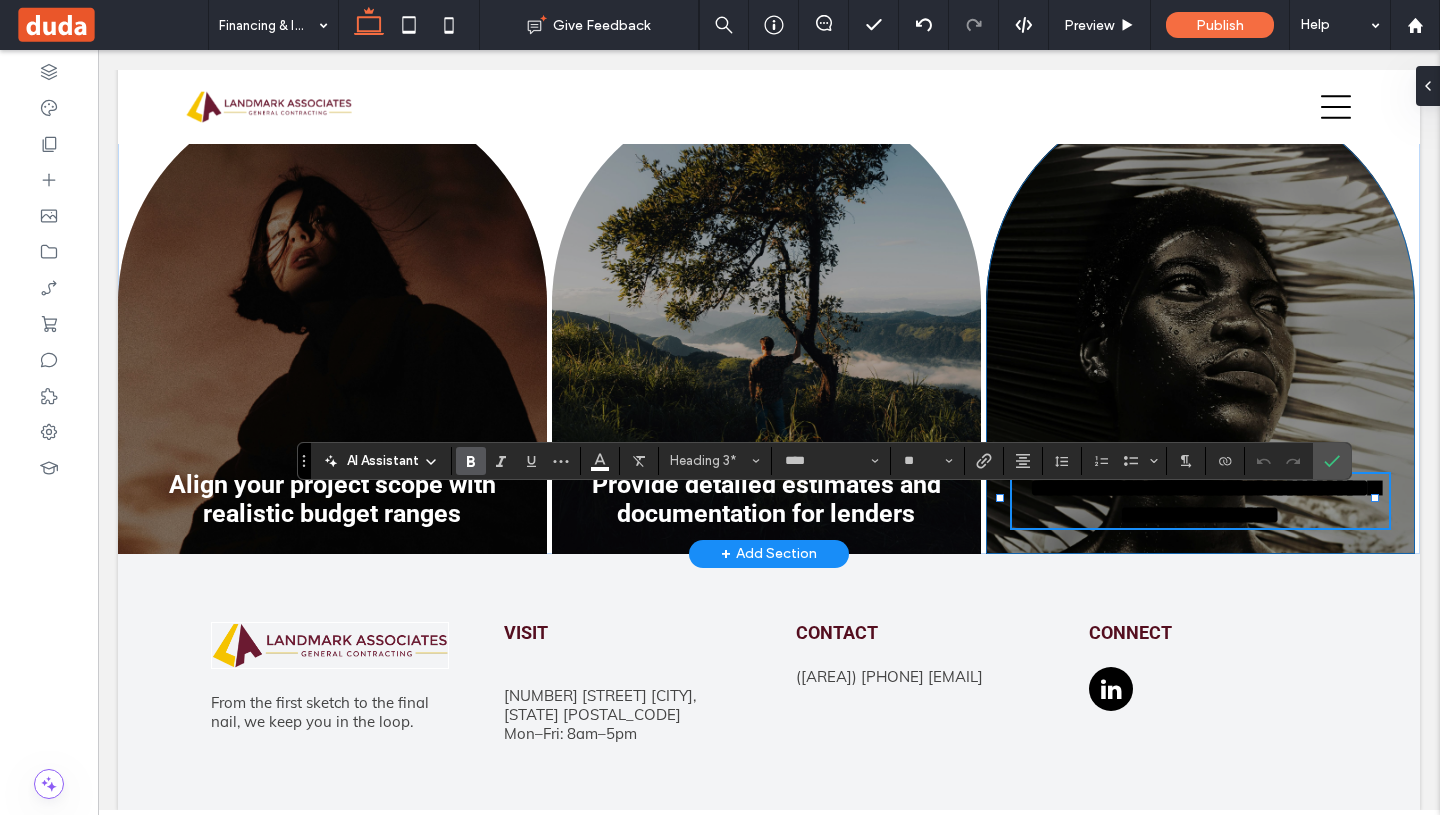 scroll, scrollTop: 0, scrollLeft: 0, axis: both 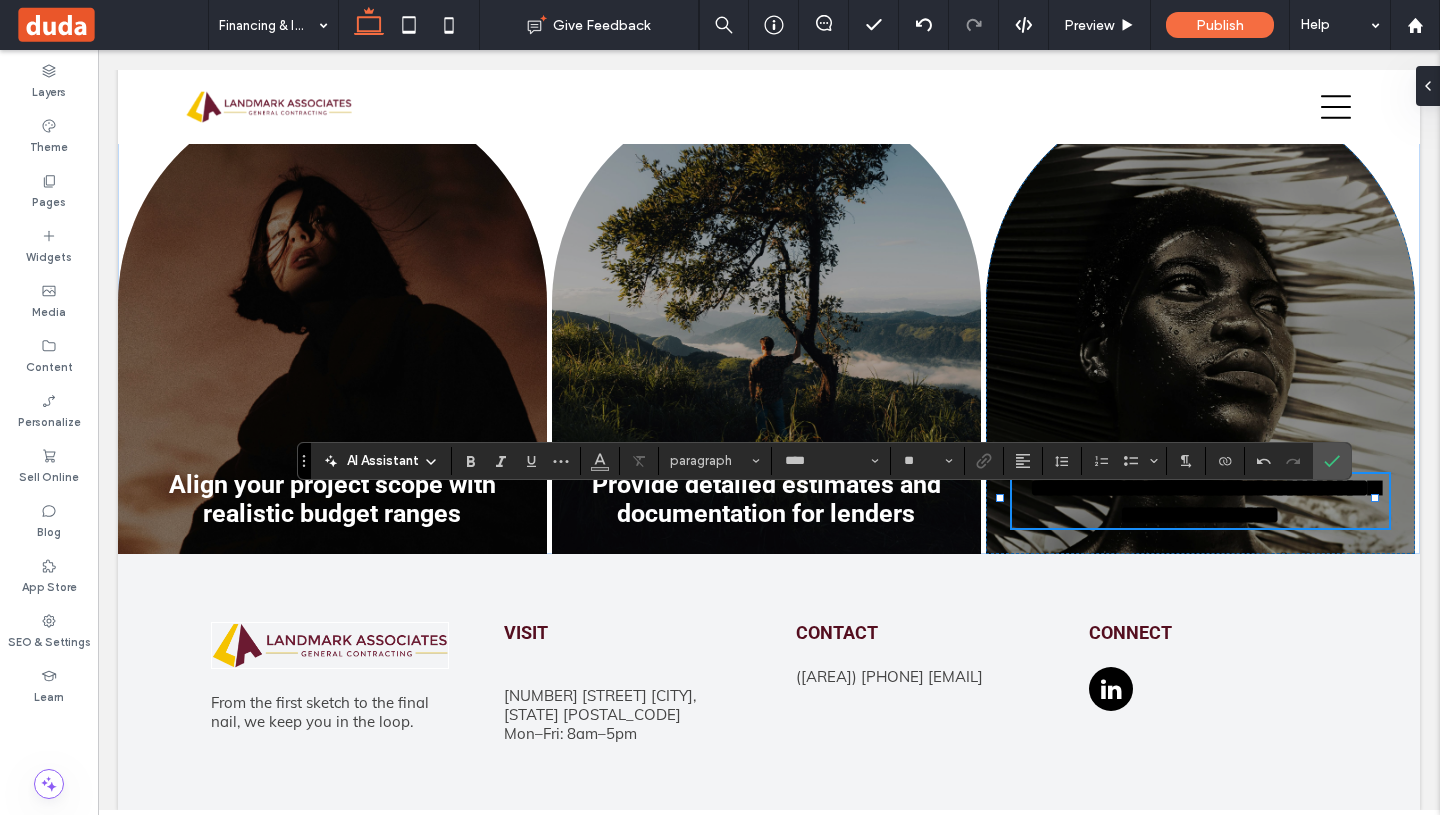 type on "******" 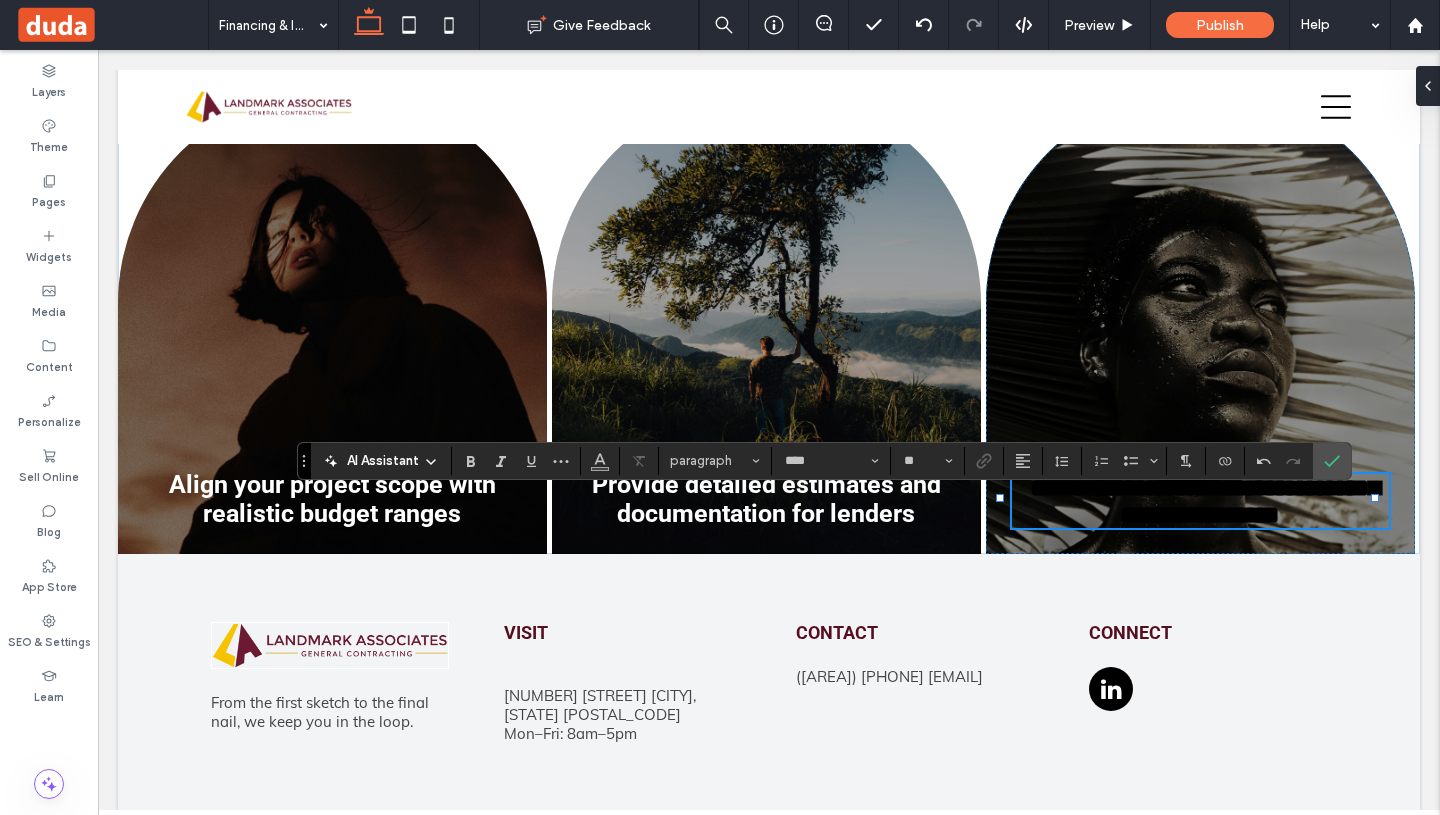 type on "**" 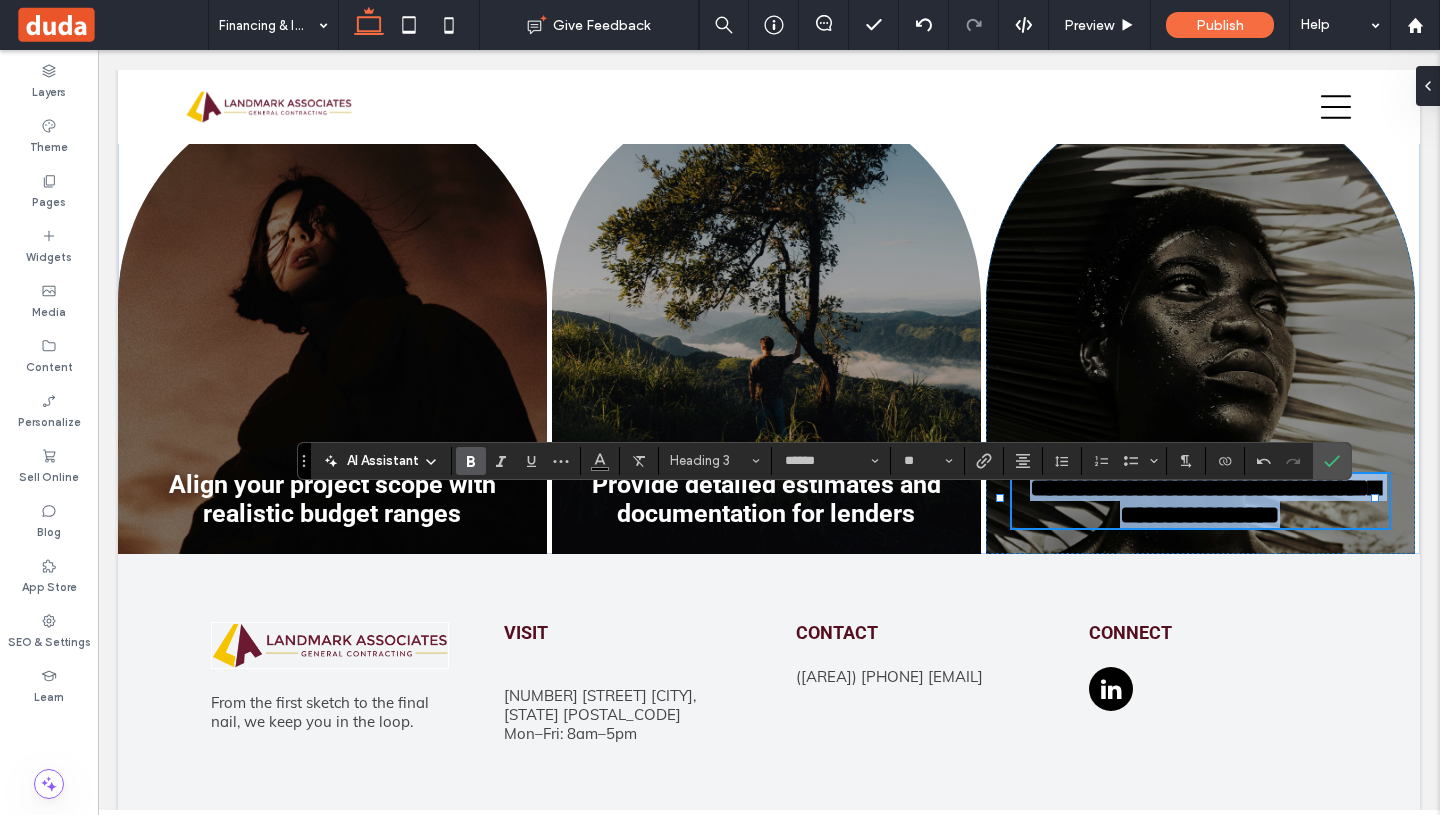 drag, startPoint x: 1326, startPoint y: 503, endPoint x: 1011, endPoint y: 477, distance: 316.0712 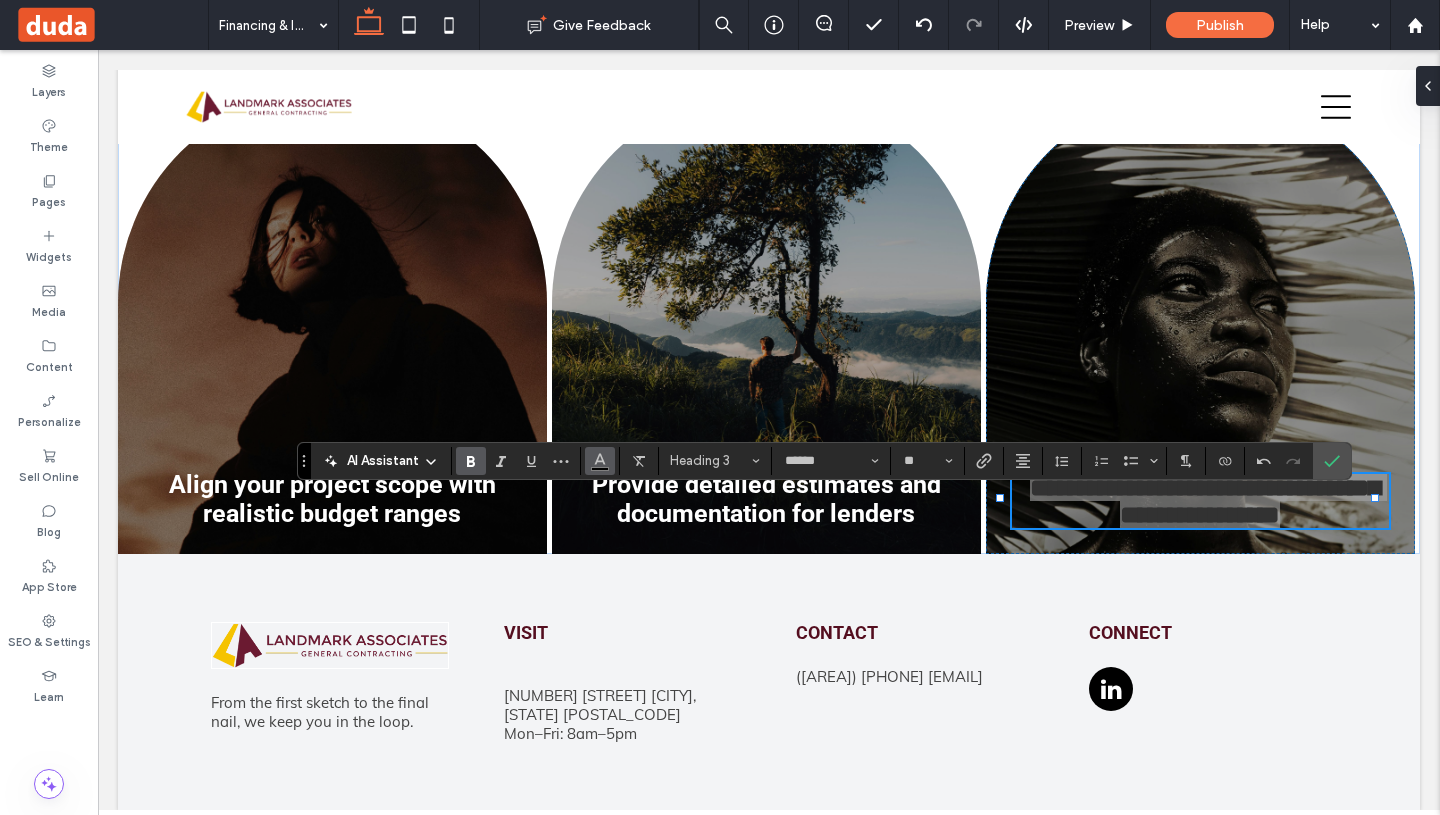 click 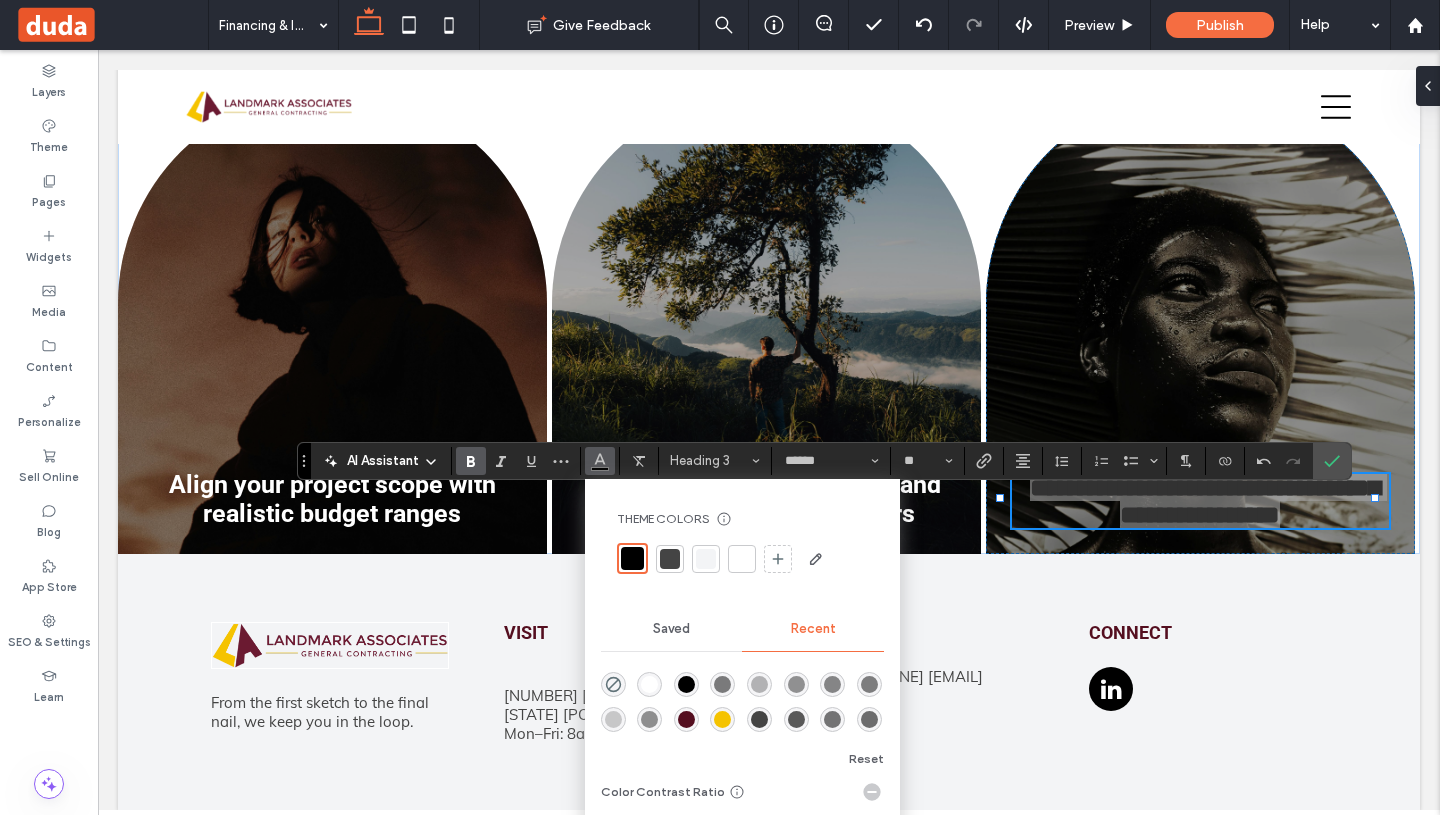 click at bounding box center [742, 559] 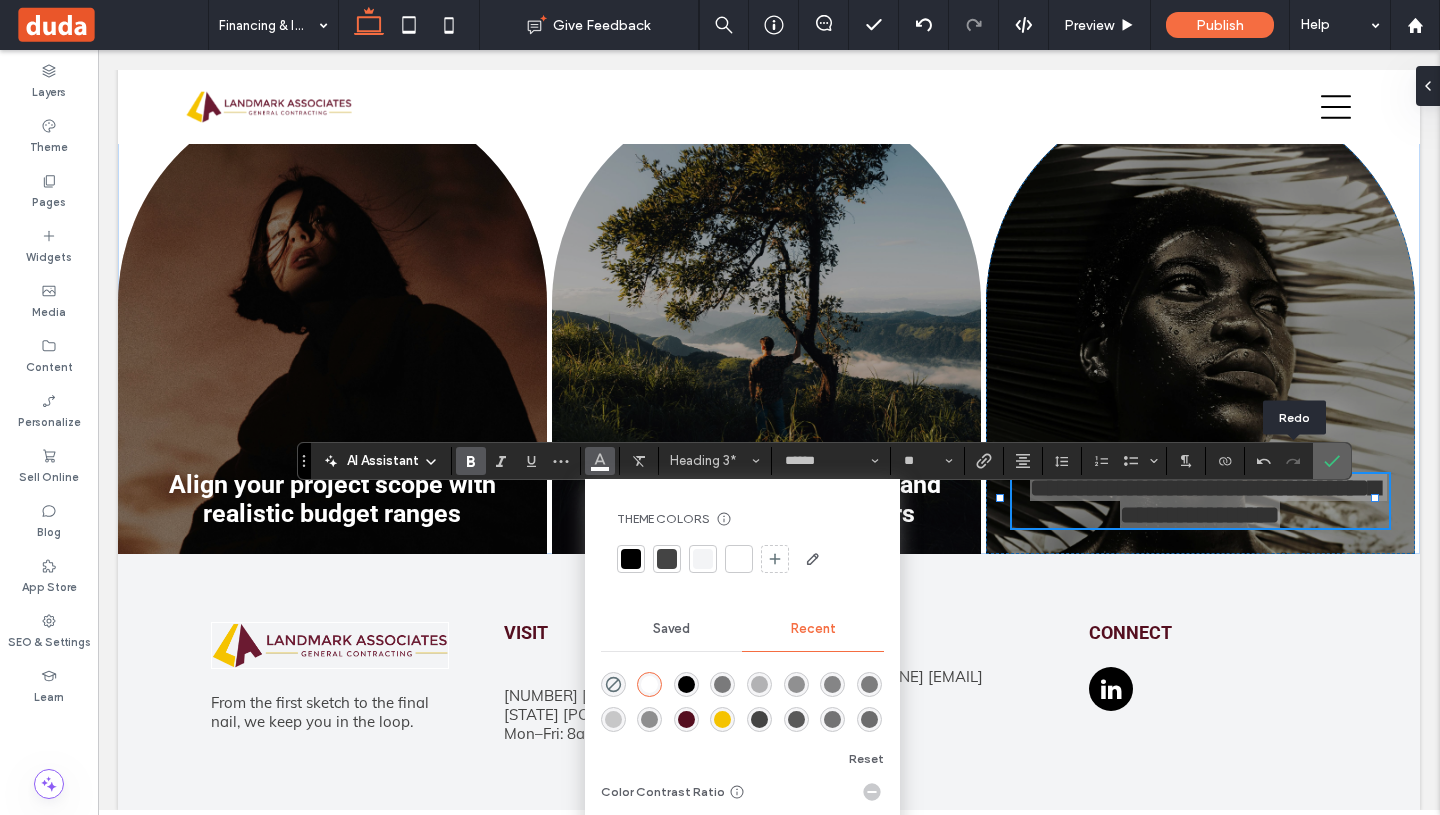 click 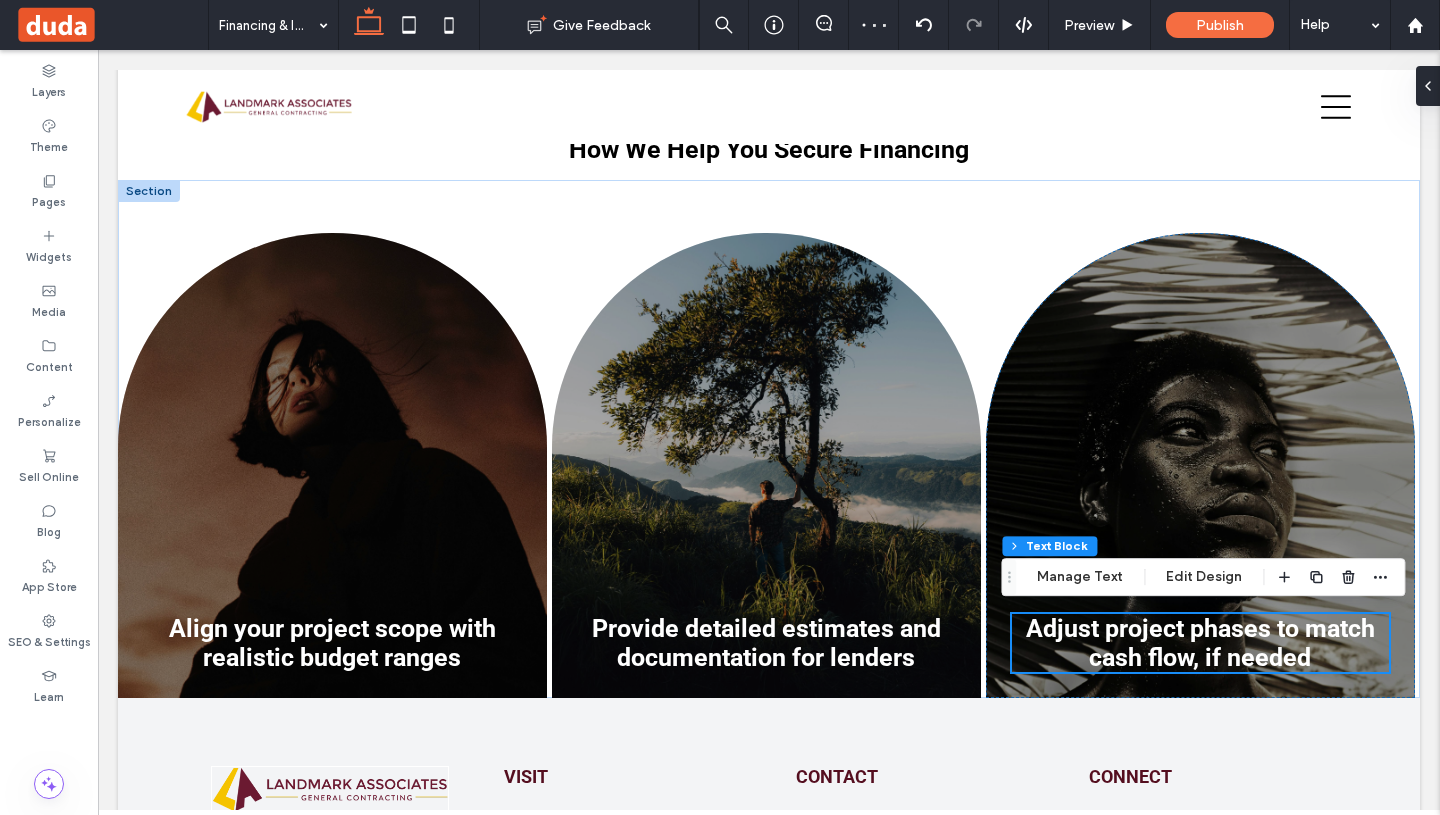 scroll, scrollTop: 1989, scrollLeft: 0, axis: vertical 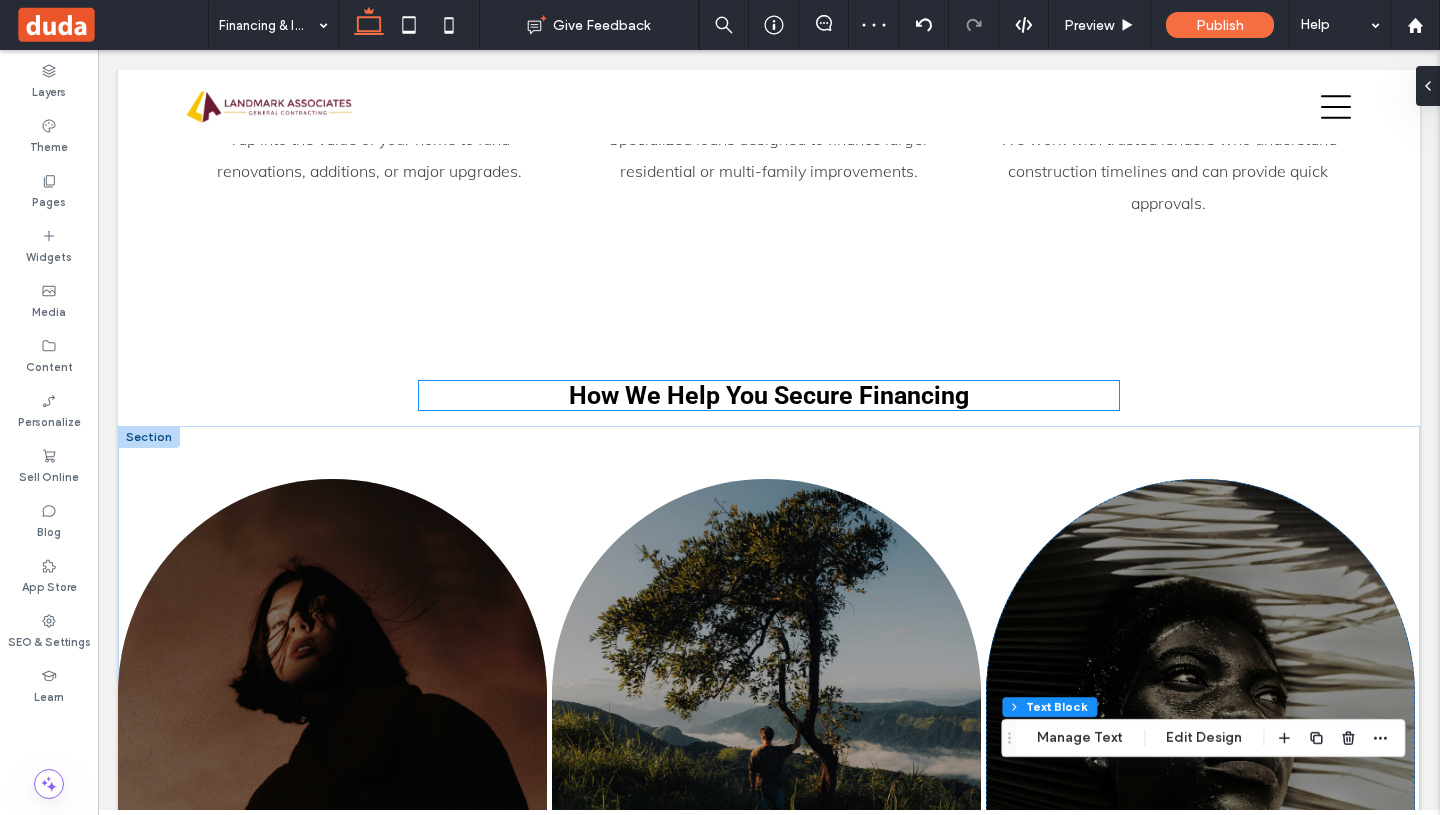 click on "How We Help You Secure Financing" at bounding box center [769, 395] 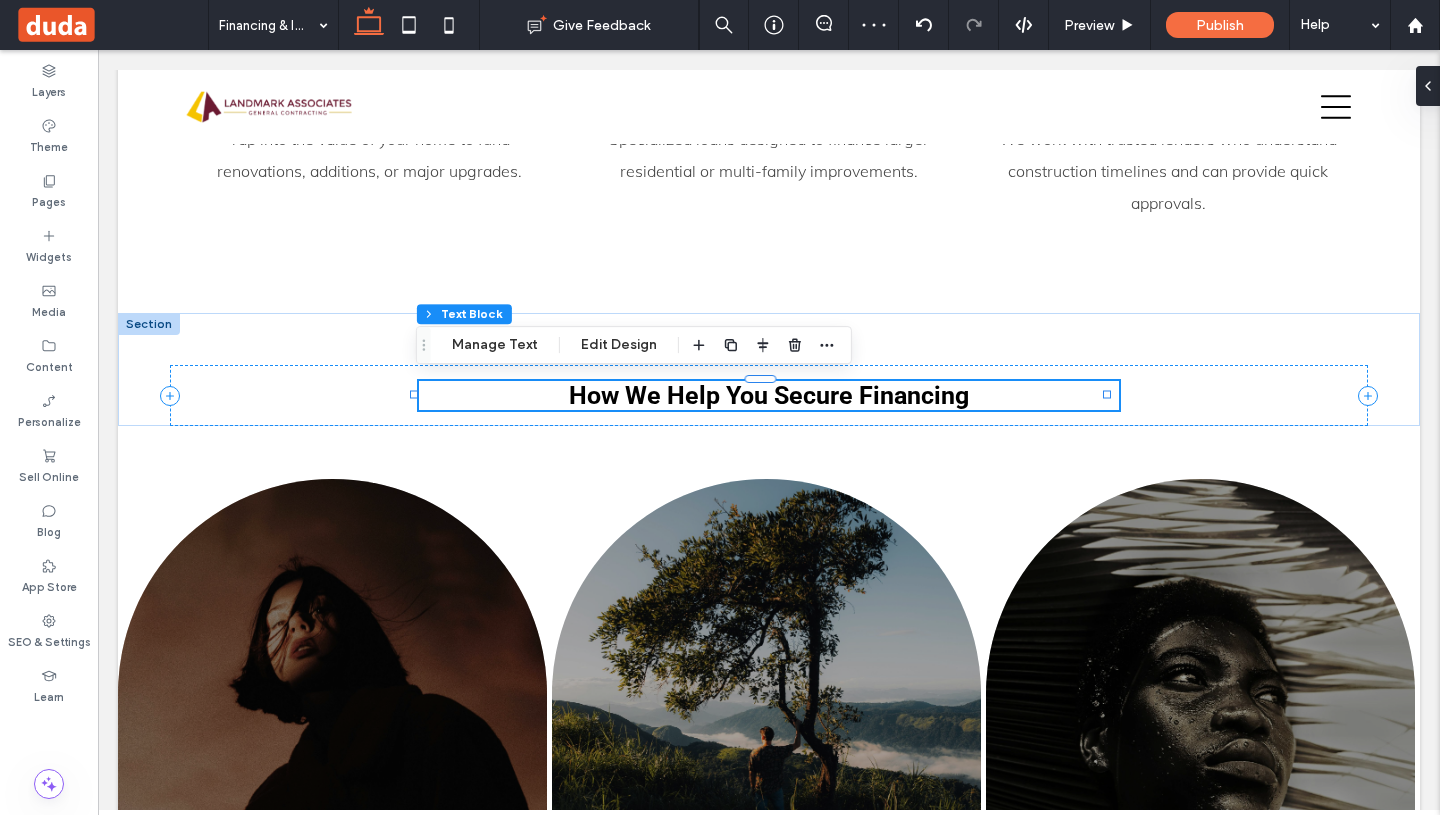 click on "How We Help You Secure Financing" at bounding box center [769, 395] 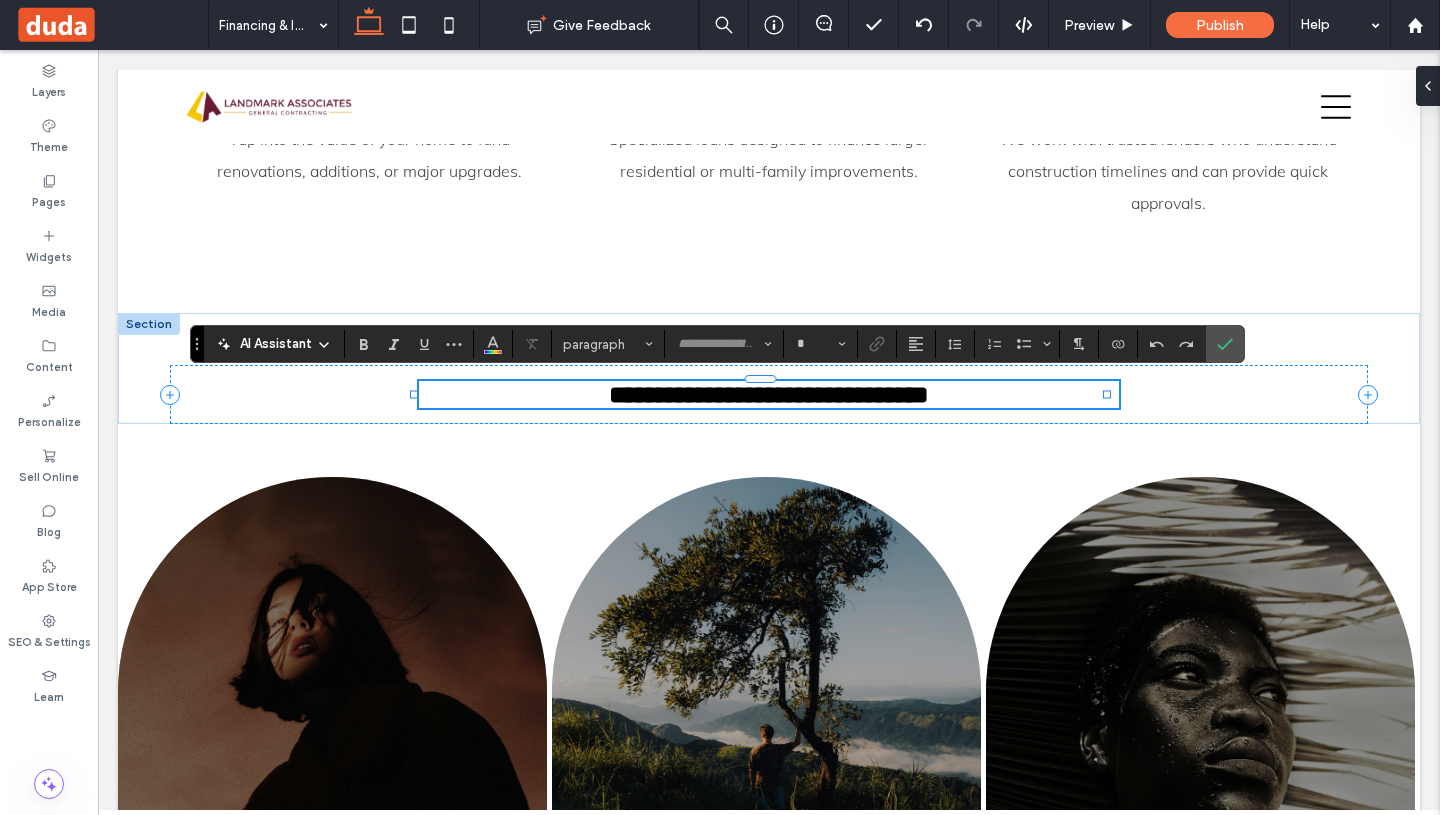 type on "******" 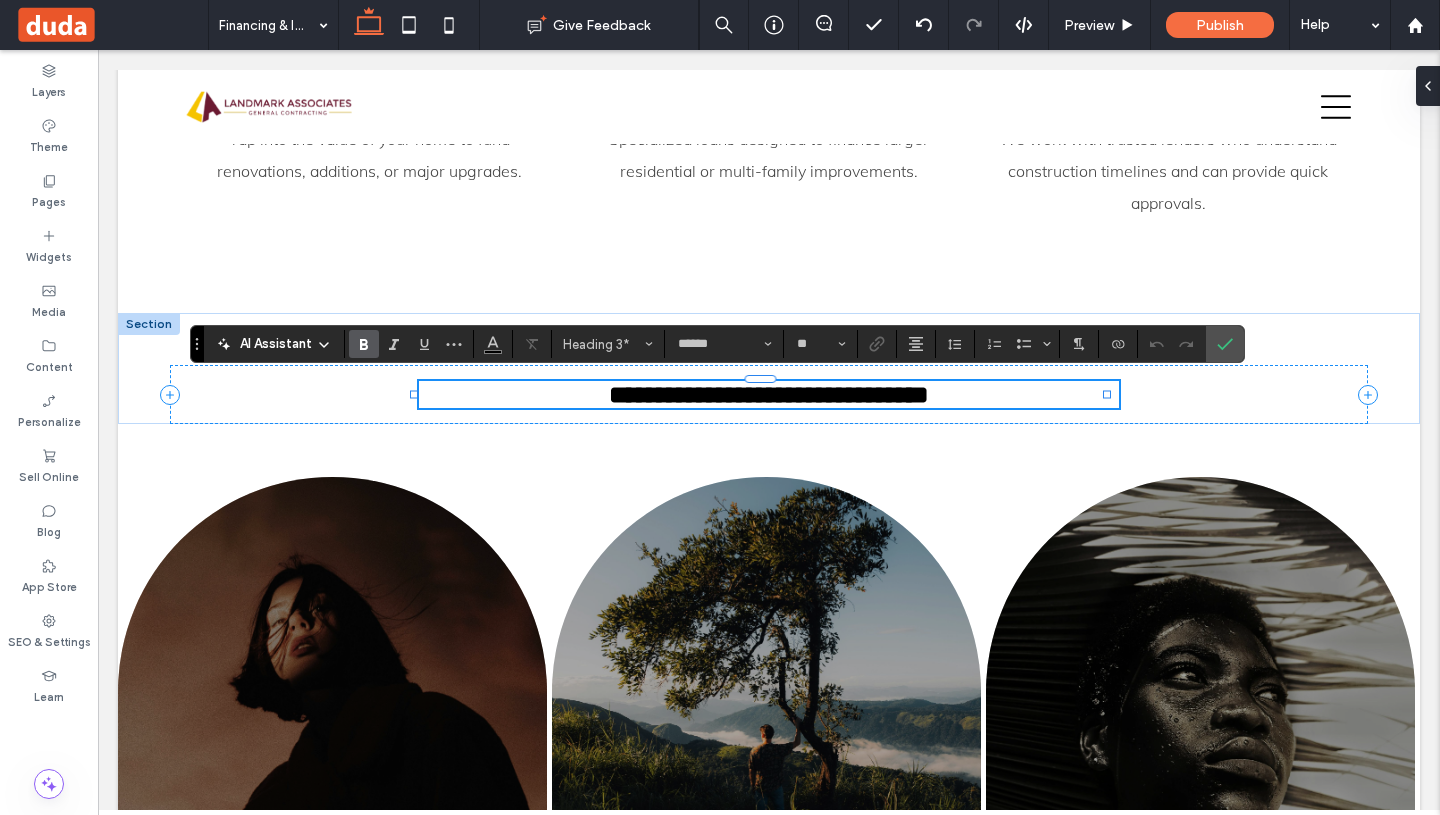 drag, startPoint x: 970, startPoint y: 405, endPoint x: 983, endPoint y: 399, distance: 14.3178215 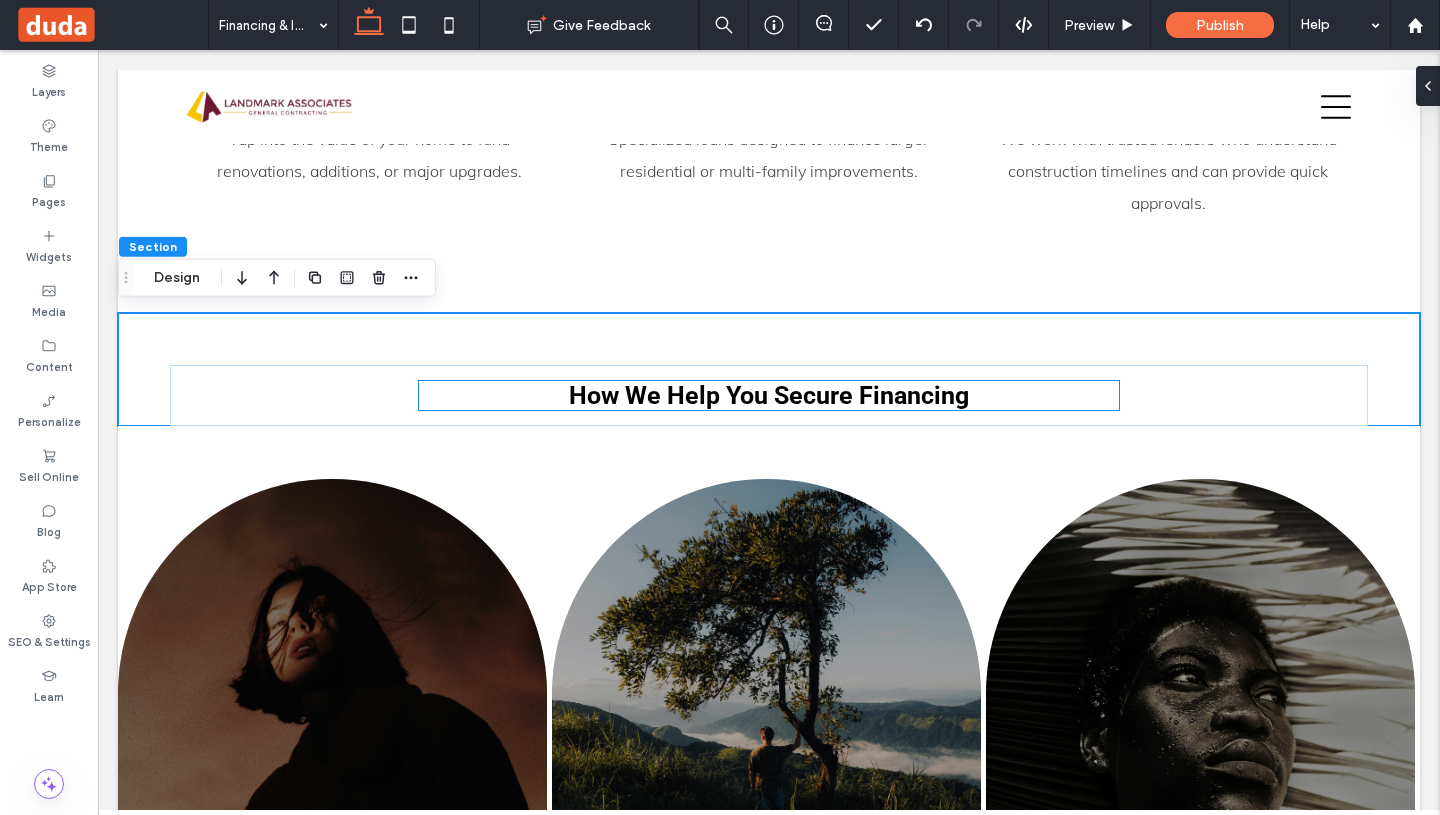 drag, startPoint x: 983, startPoint y: 399, endPoint x: 971, endPoint y: 398, distance: 12.0415945 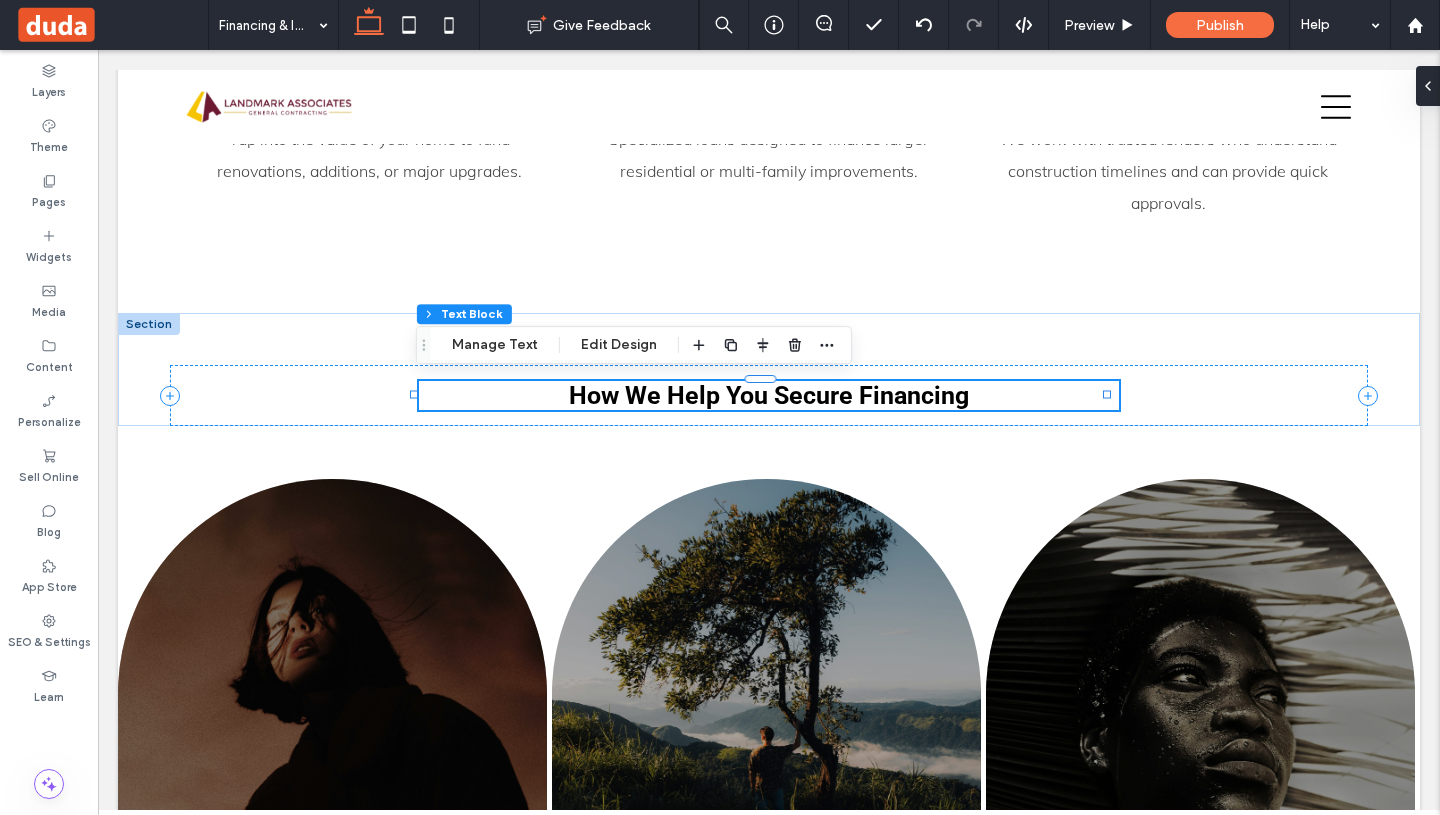 click on "How We Help You Secure Financing" at bounding box center (769, 395) 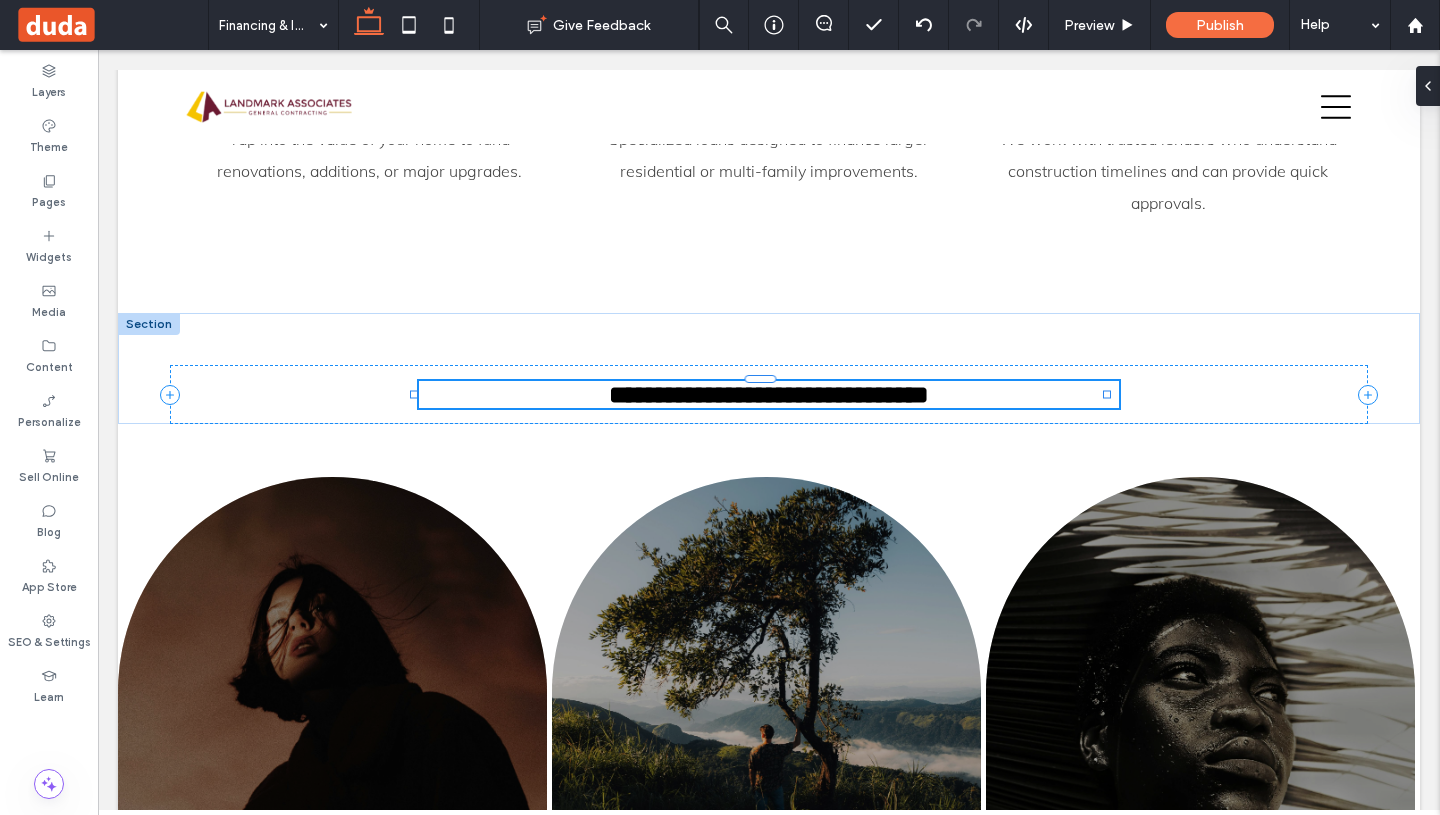 type on "******" 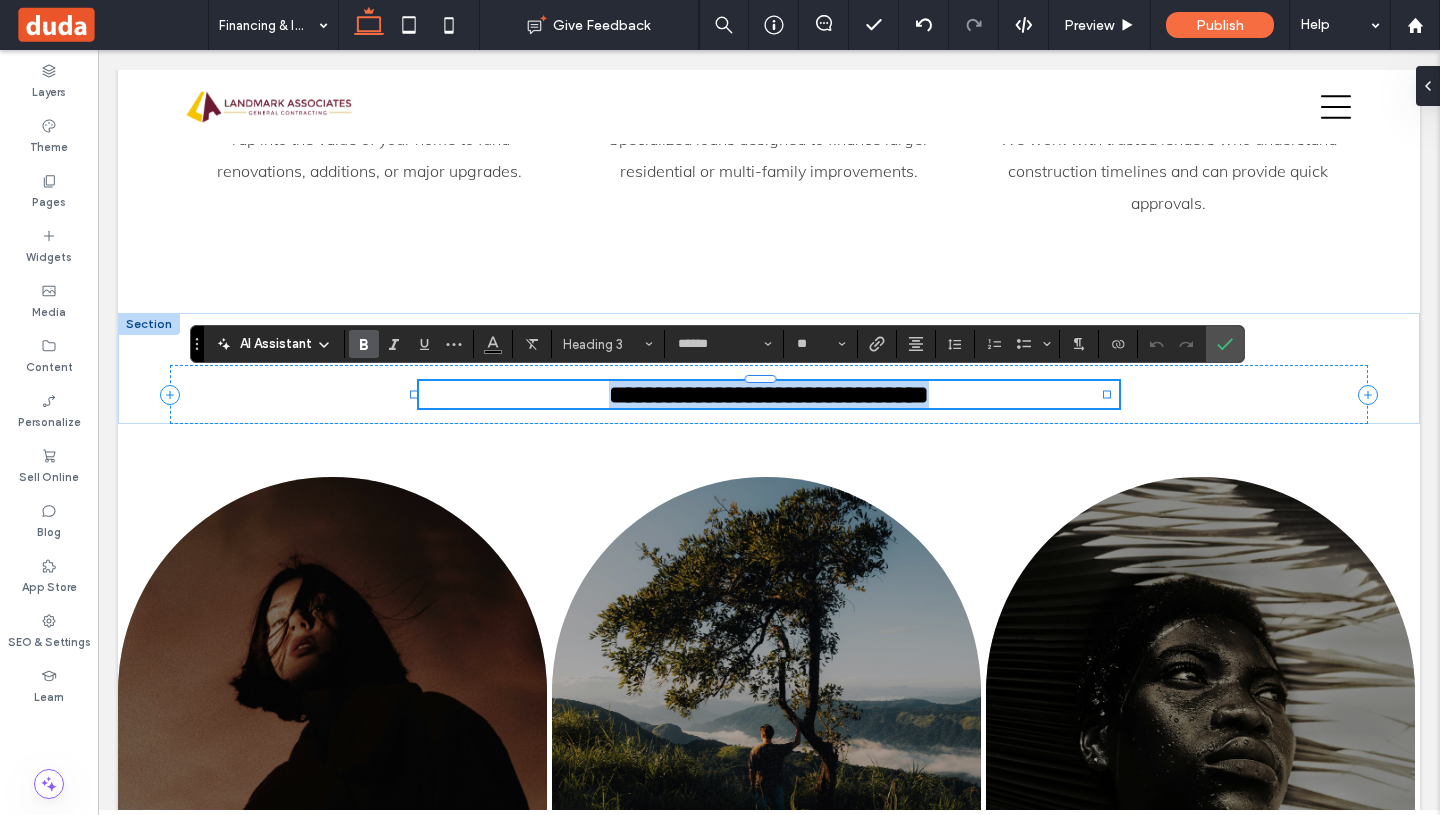 drag, startPoint x: 971, startPoint y: 397, endPoint x: 559, endPoint y: 401, distance: 412.0194 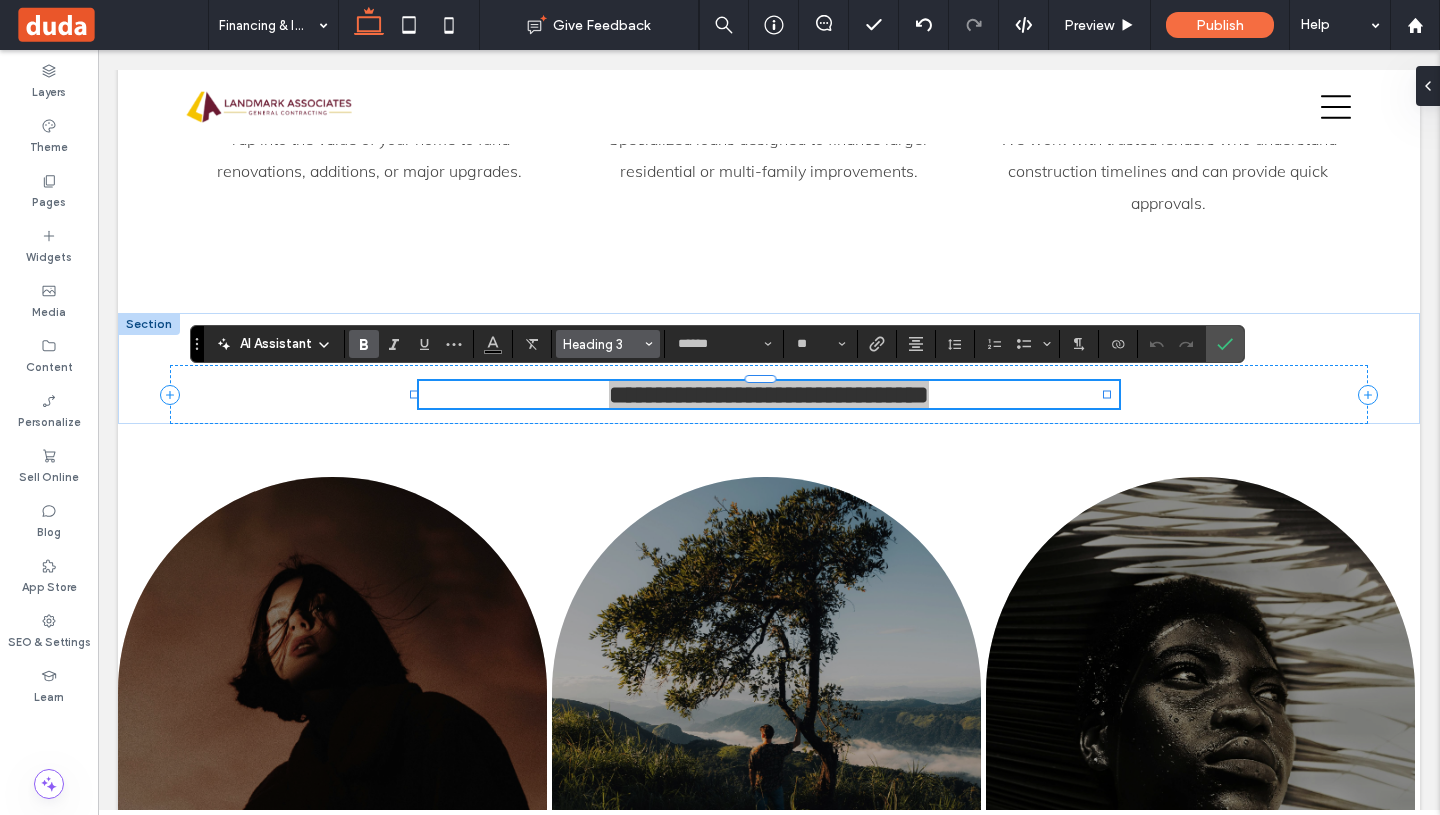 click on "Heading 3" at bounding box center [608, 344] 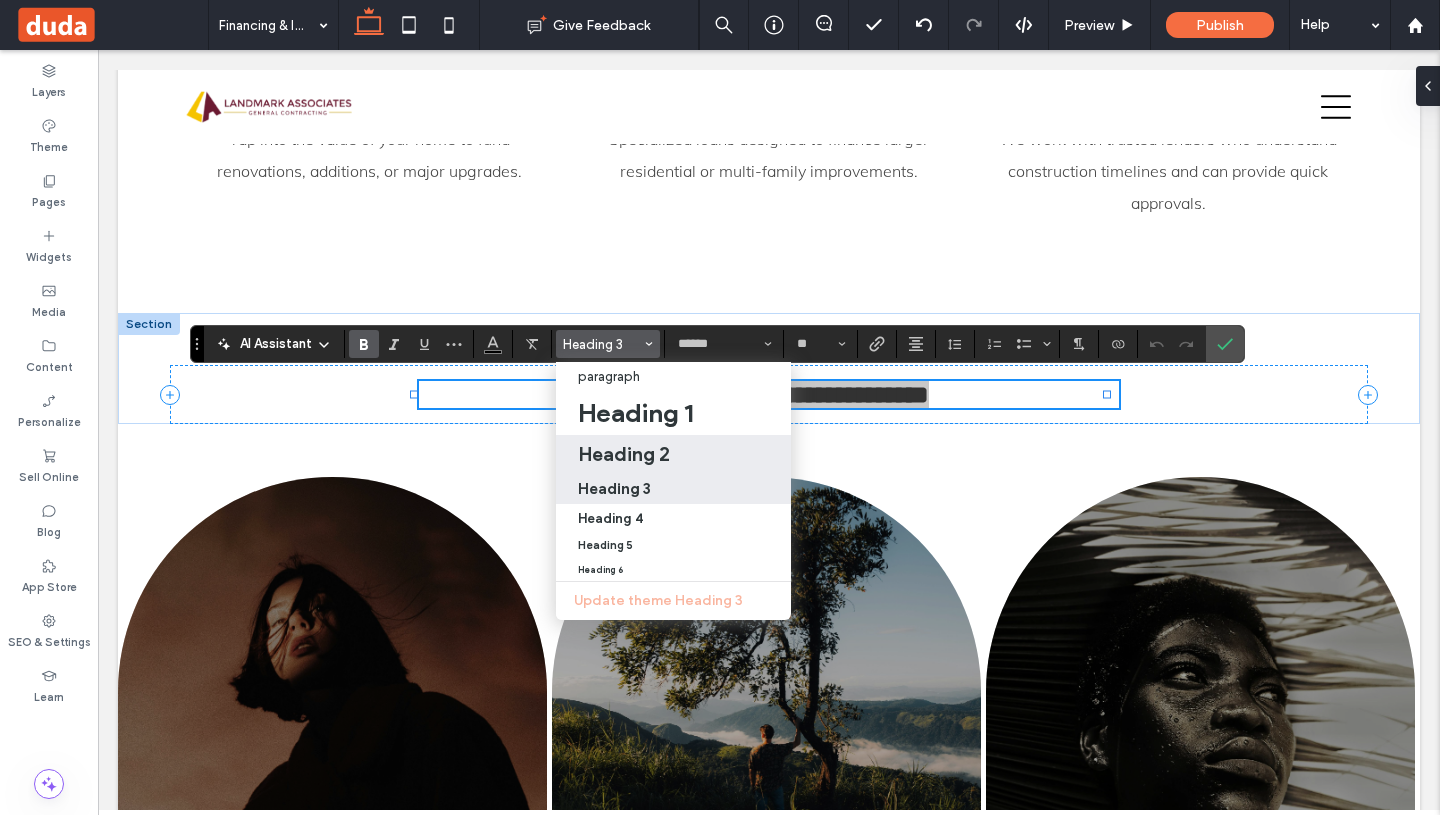 click on "Heading 2" at bounding box center [624, 454] 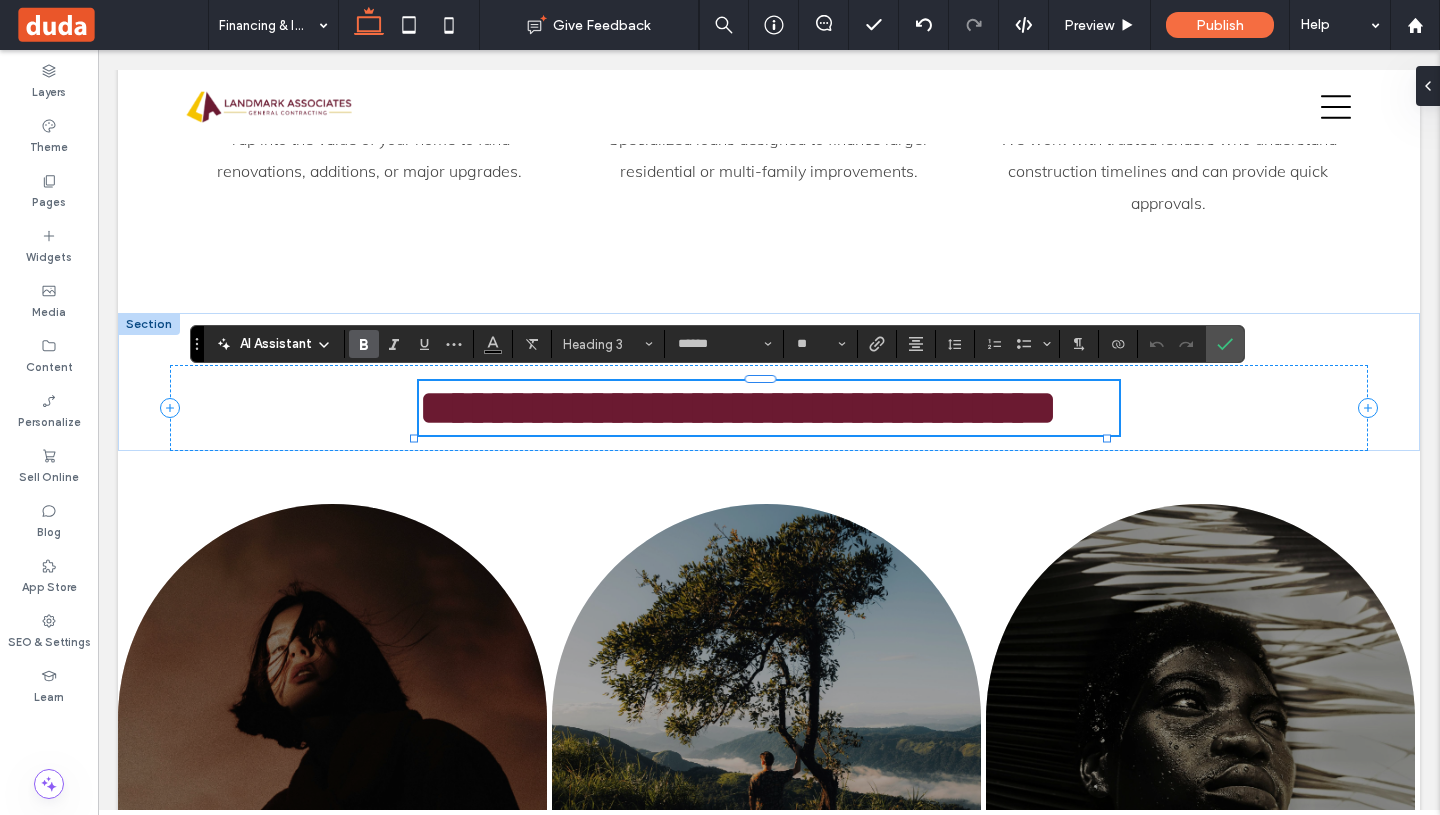type on "**" 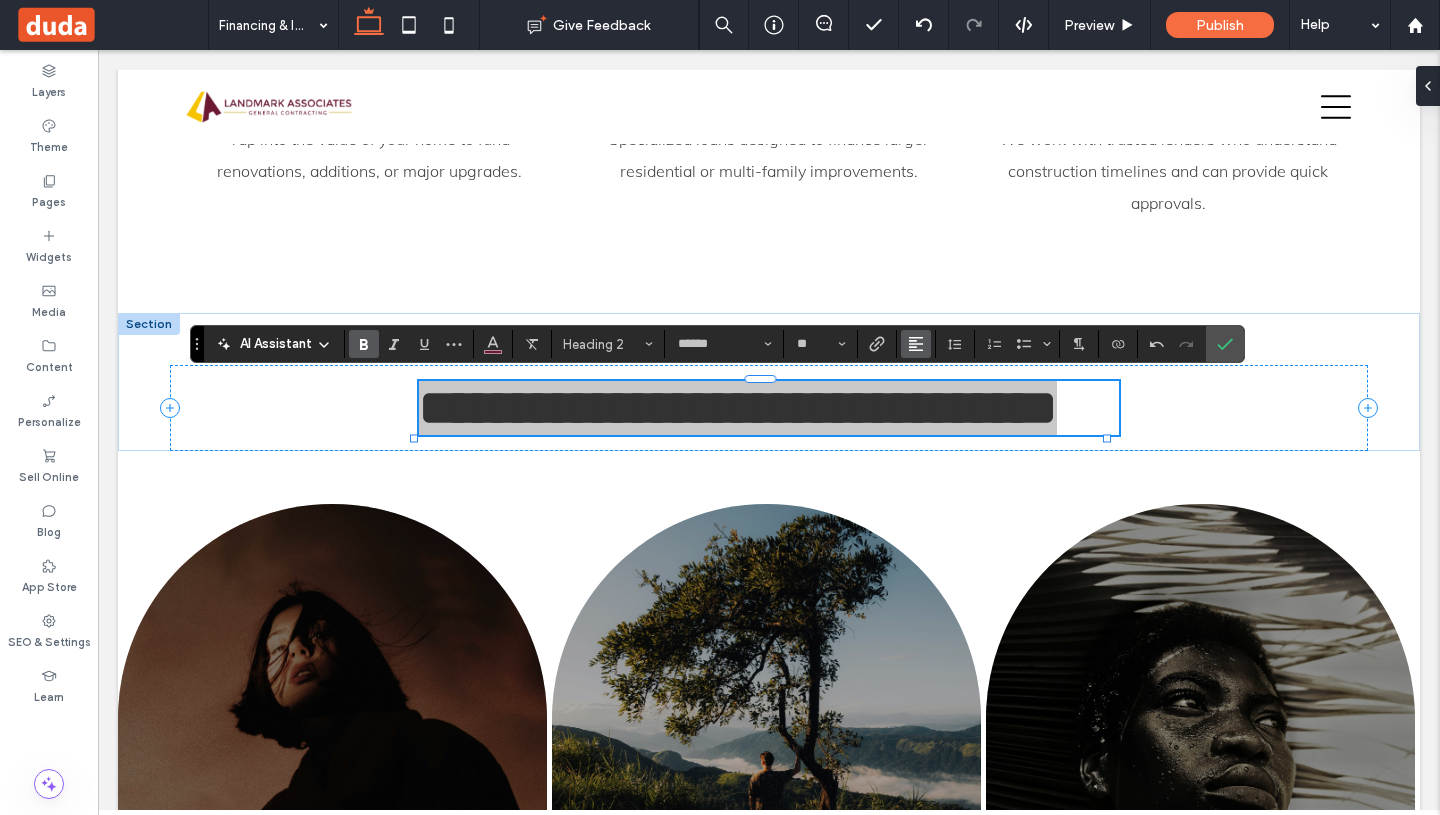 click 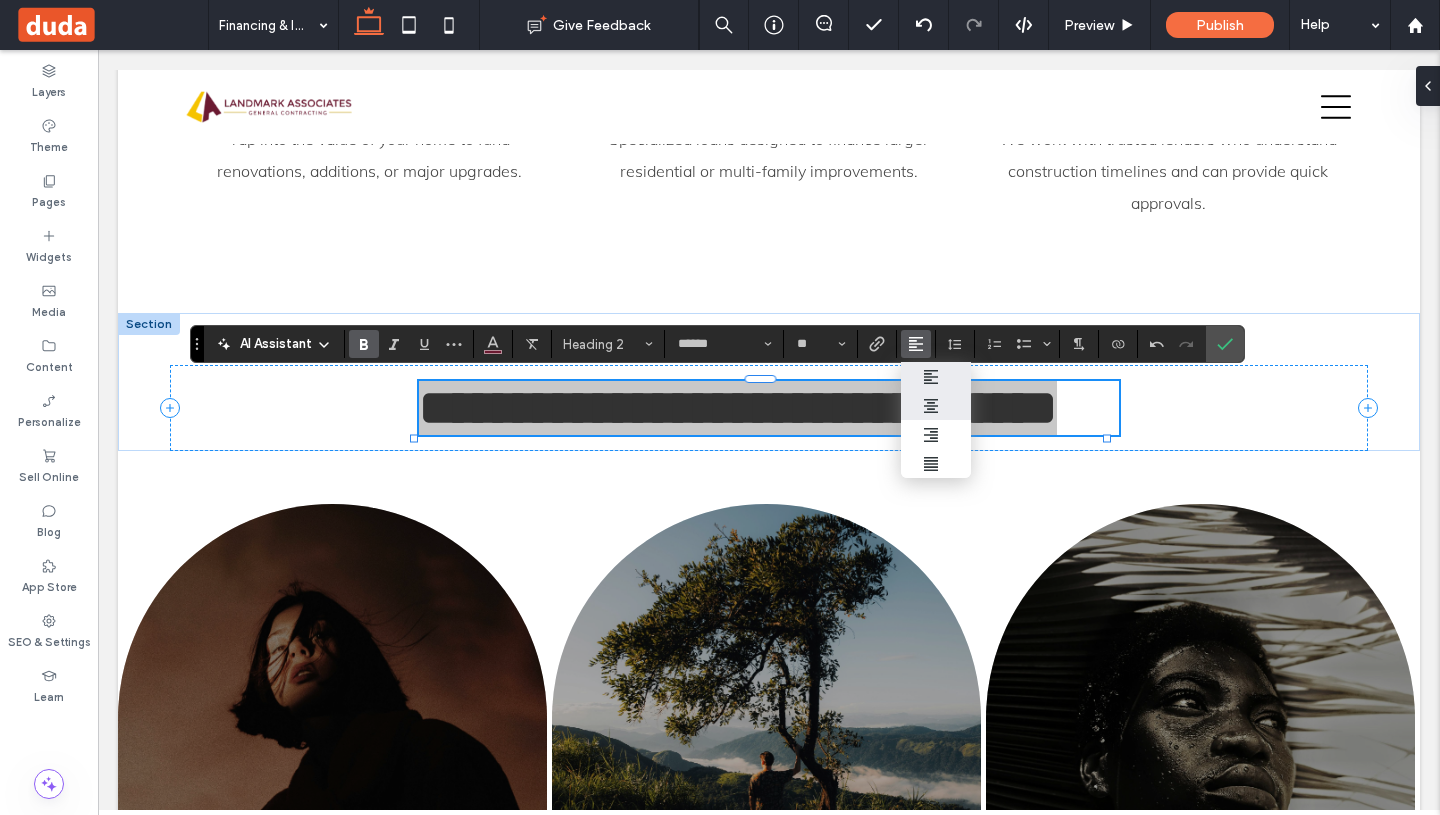 click 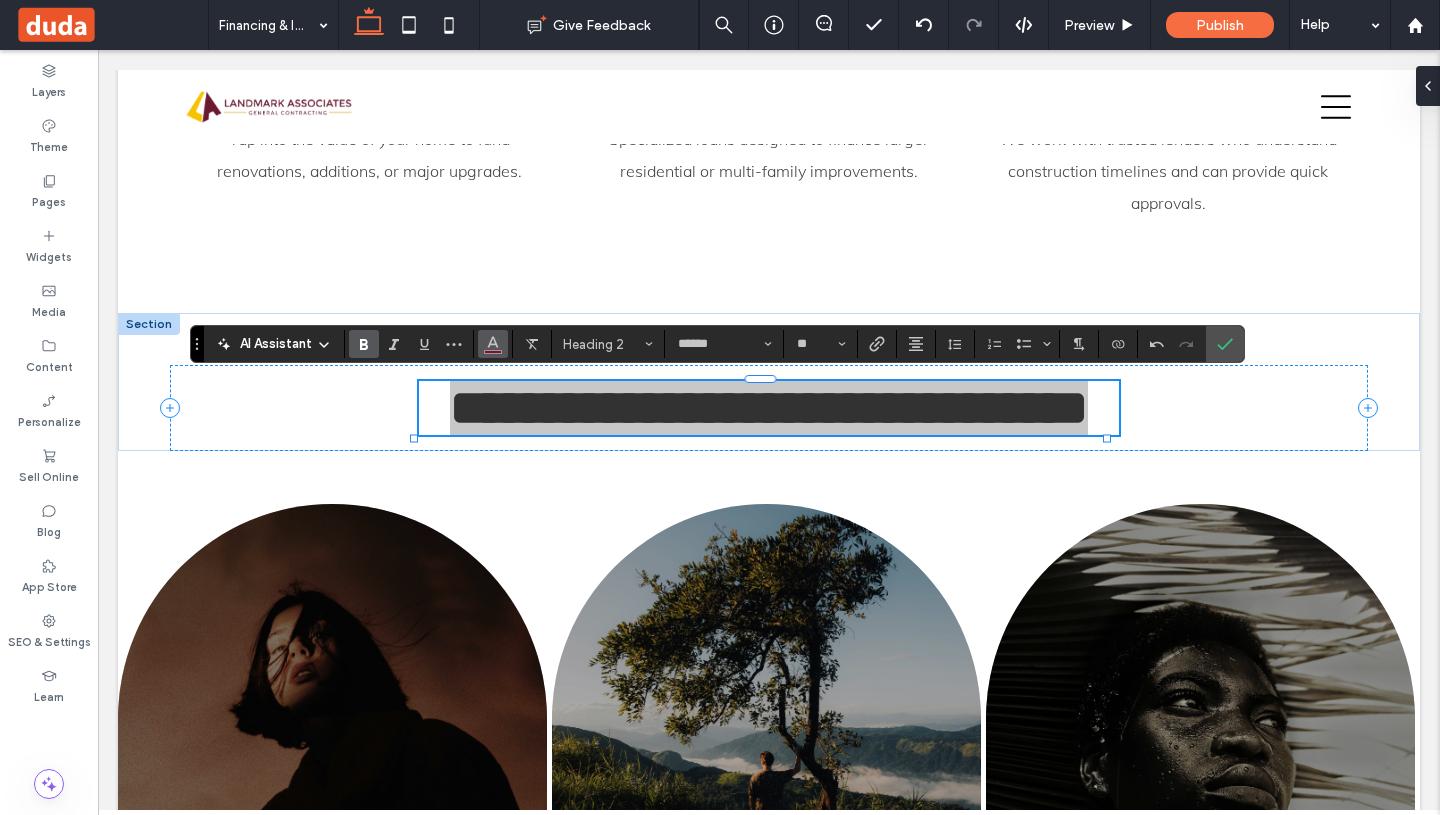 click at bounding box center (493, 344) 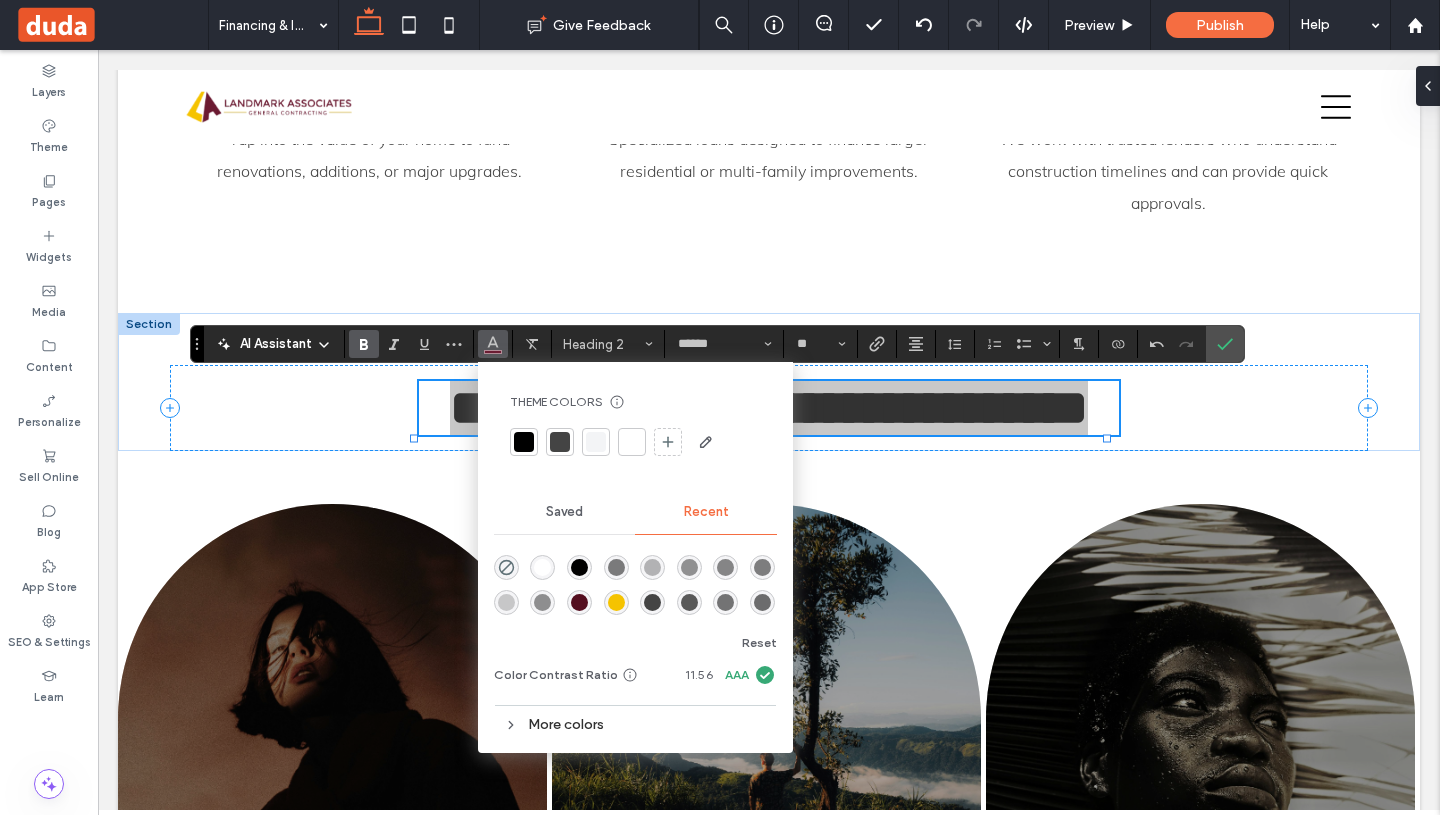 click at bounding box center (524, 442) 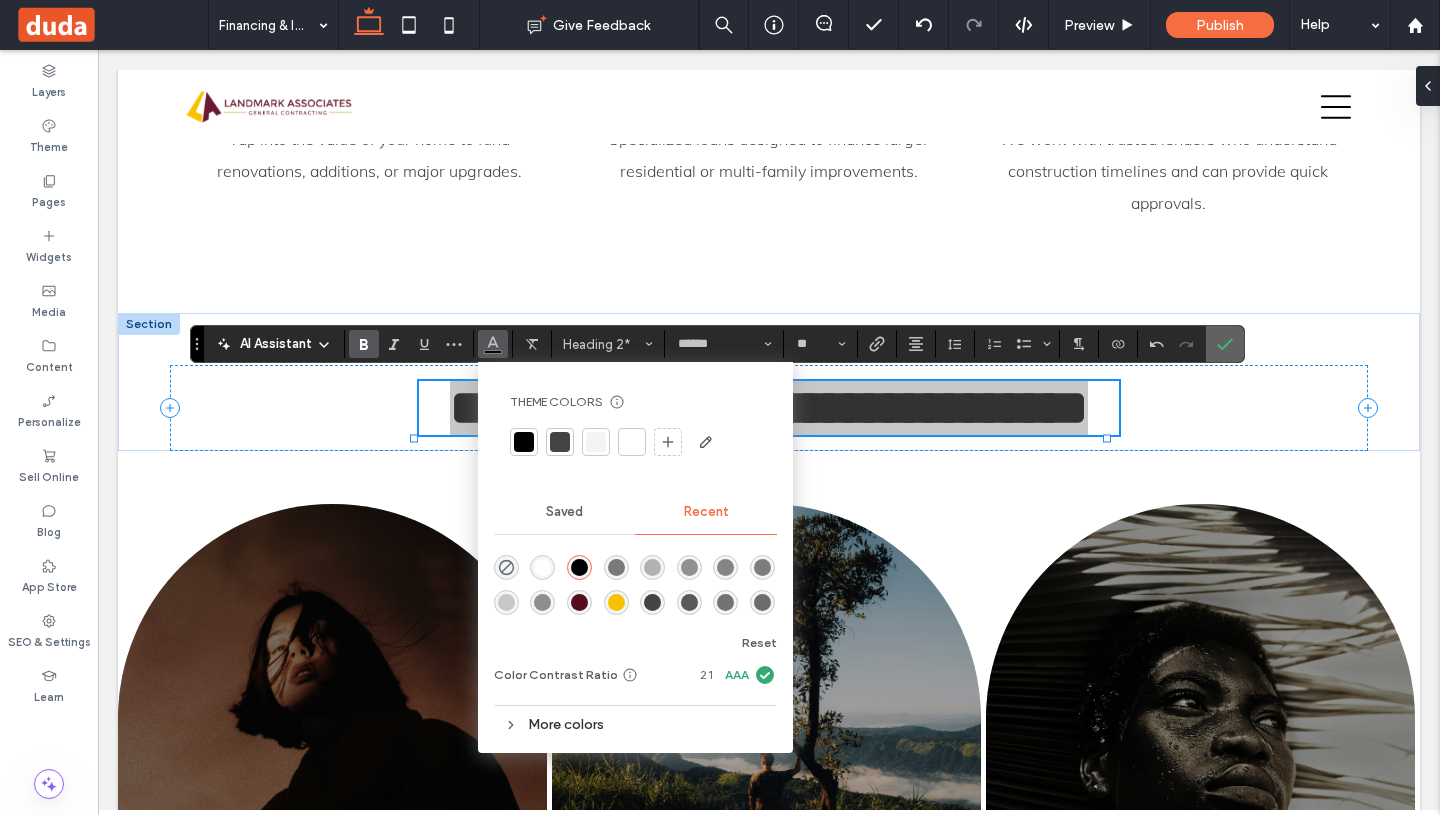 click at bounding box center [1225, 344] 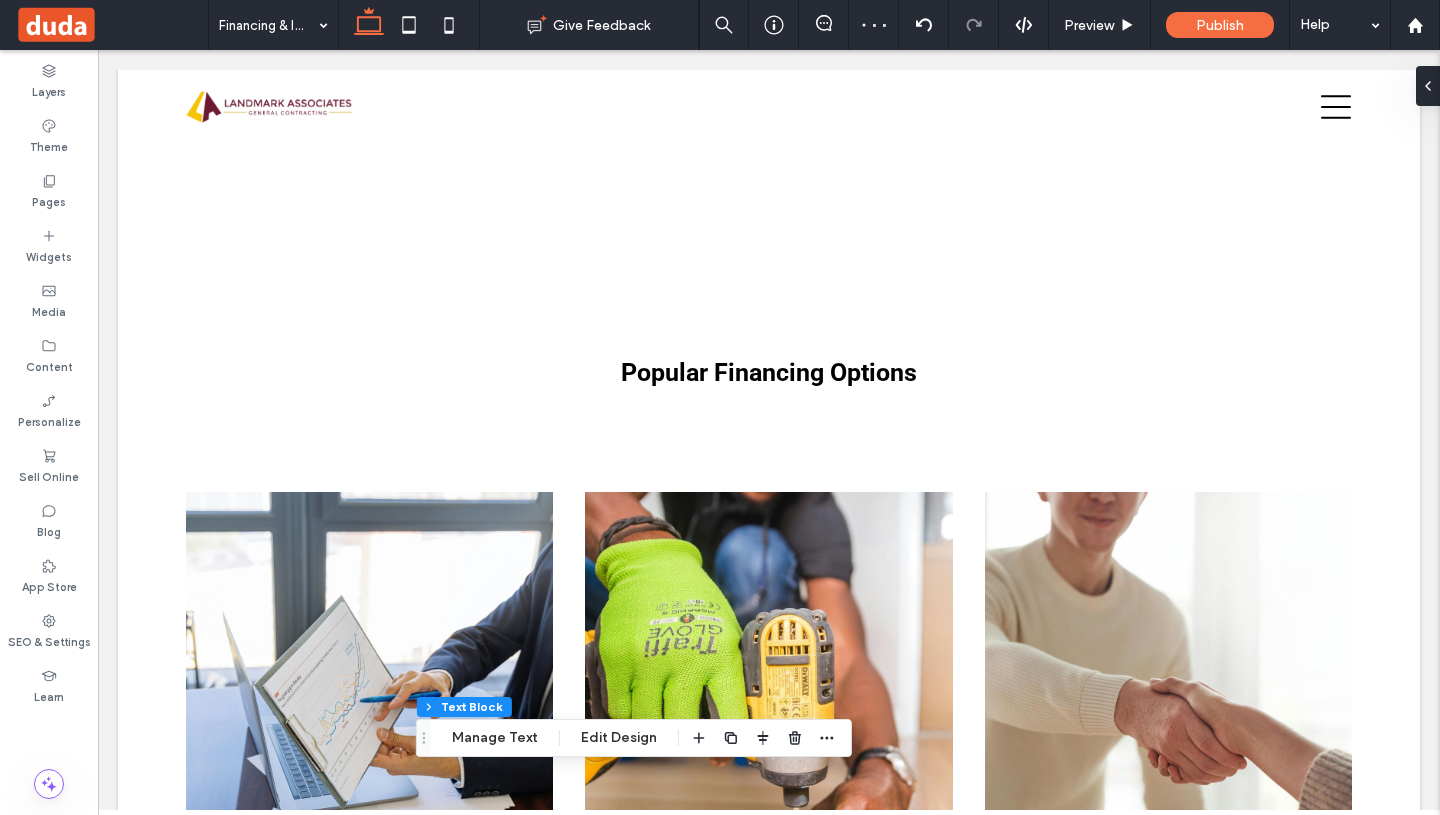 scroll, scrollTop: 862, scrollLeft: 0, axis: vertical 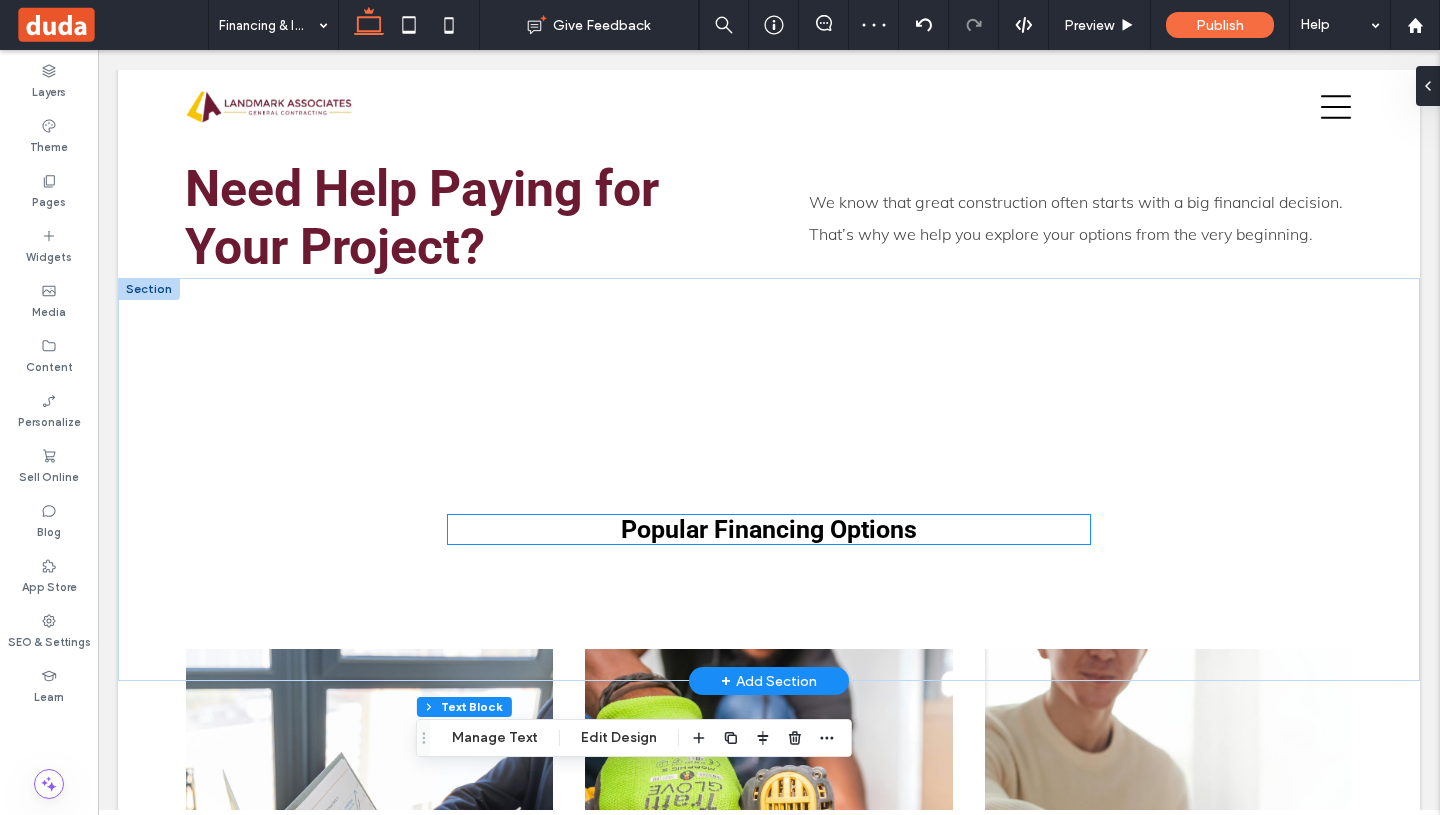 click on "Popular Financing Options" at bounding box center (769, 529) 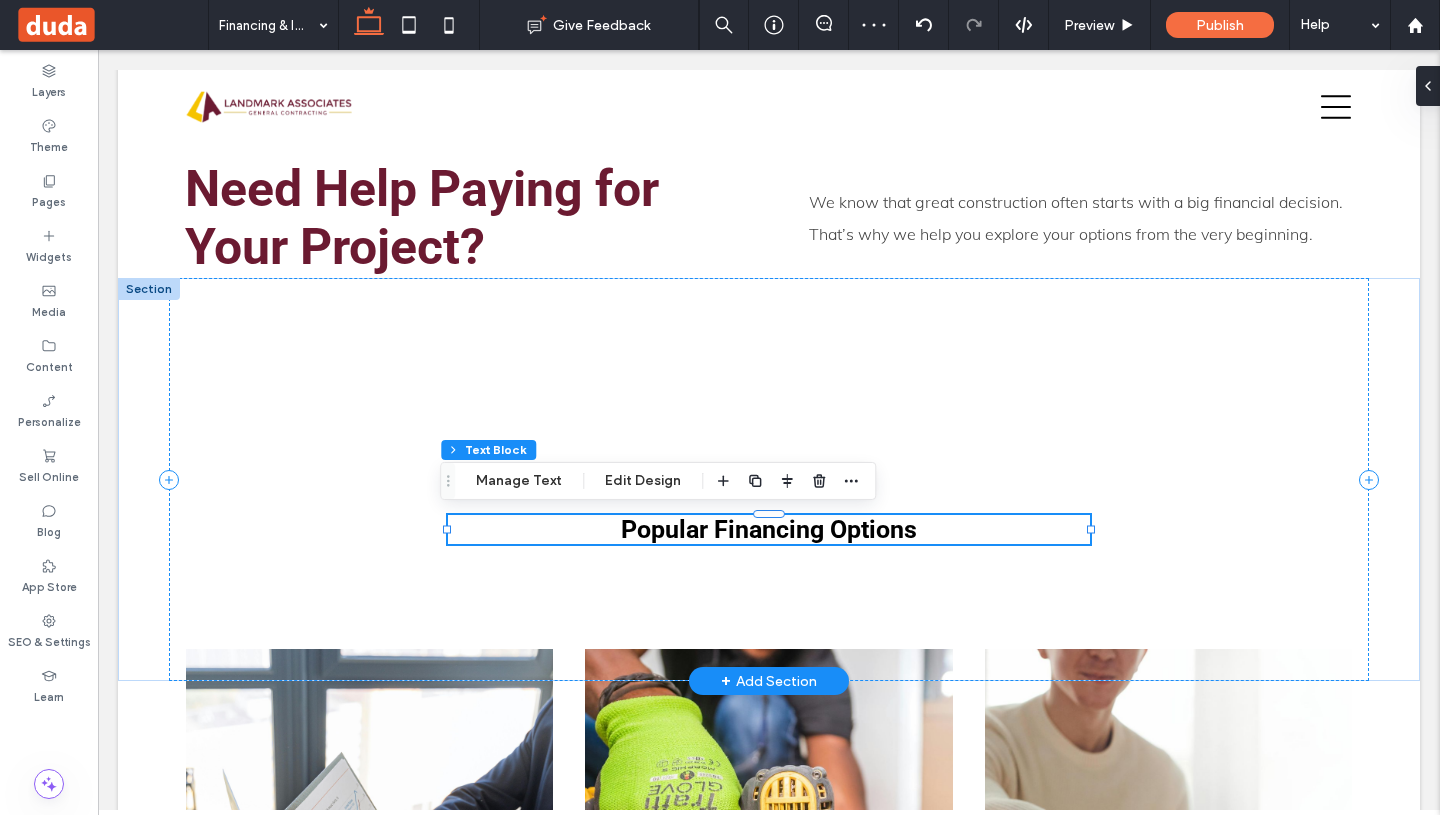 click at bounding box center [769, 515] 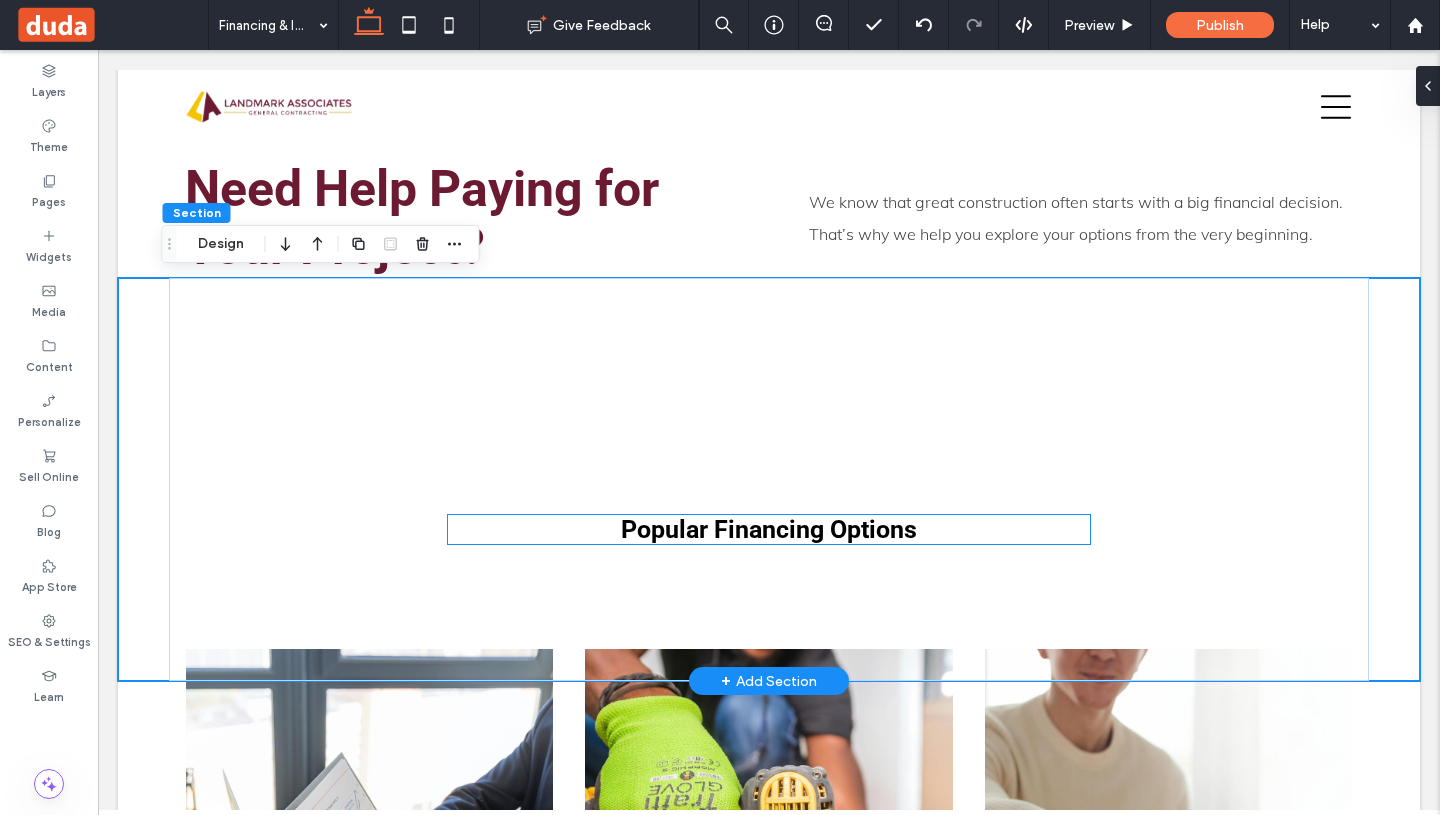 click on "Popular Financing Options" at bounding box center [769, 529] 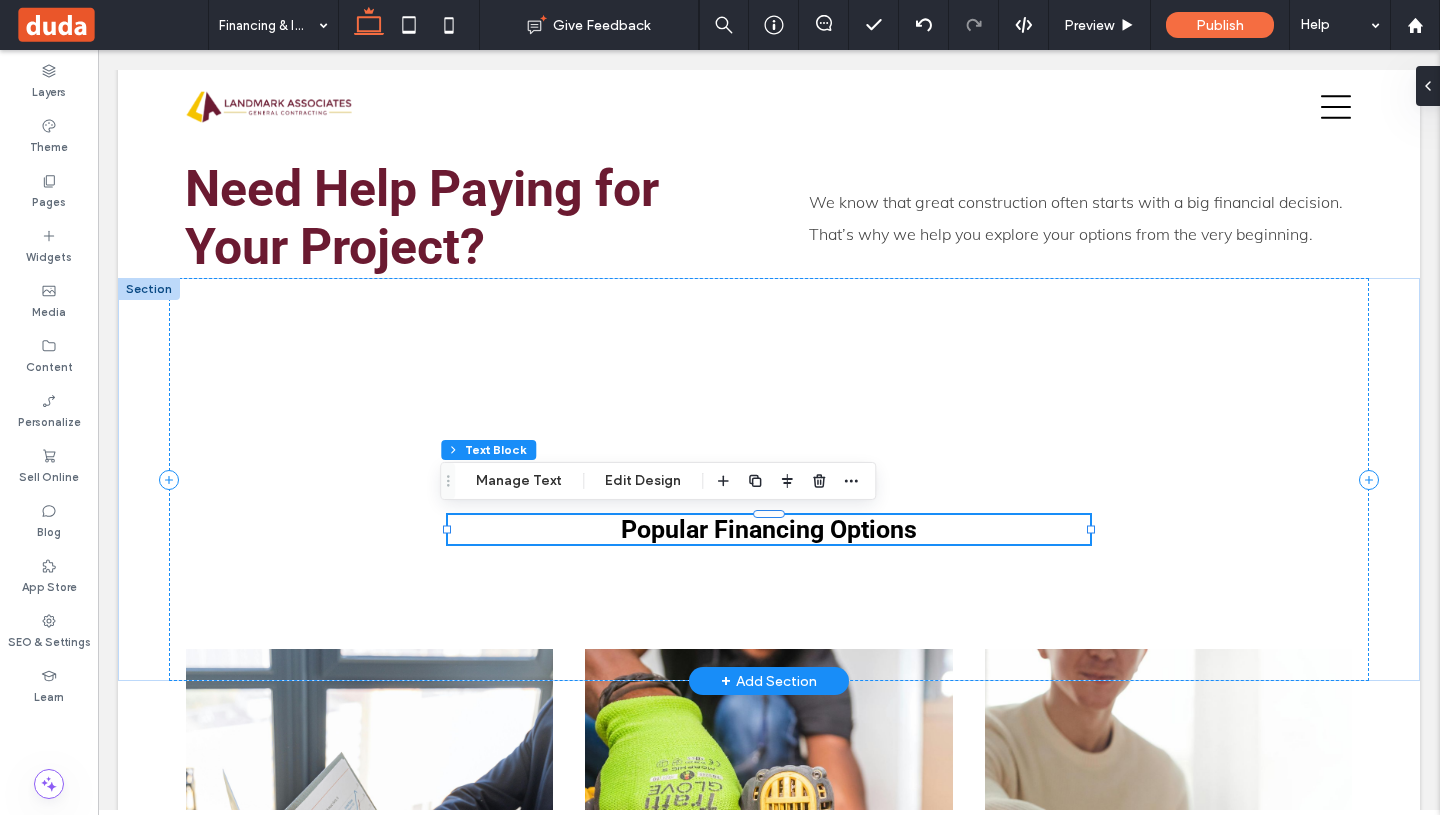 click on "Popular Financing Options" at bounding box center [769, 529] 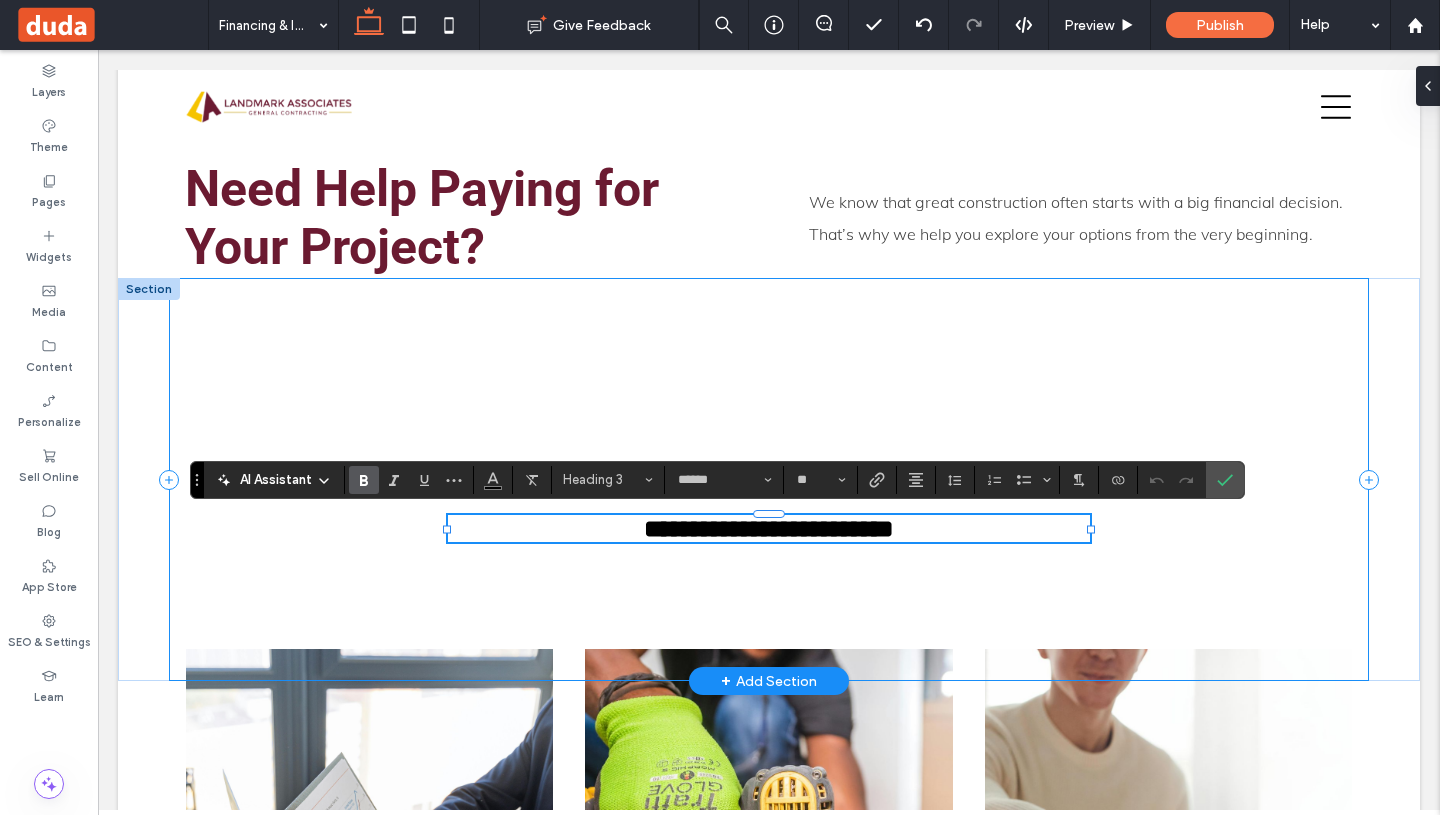 click on "**********" at bounding box center [769, 479] 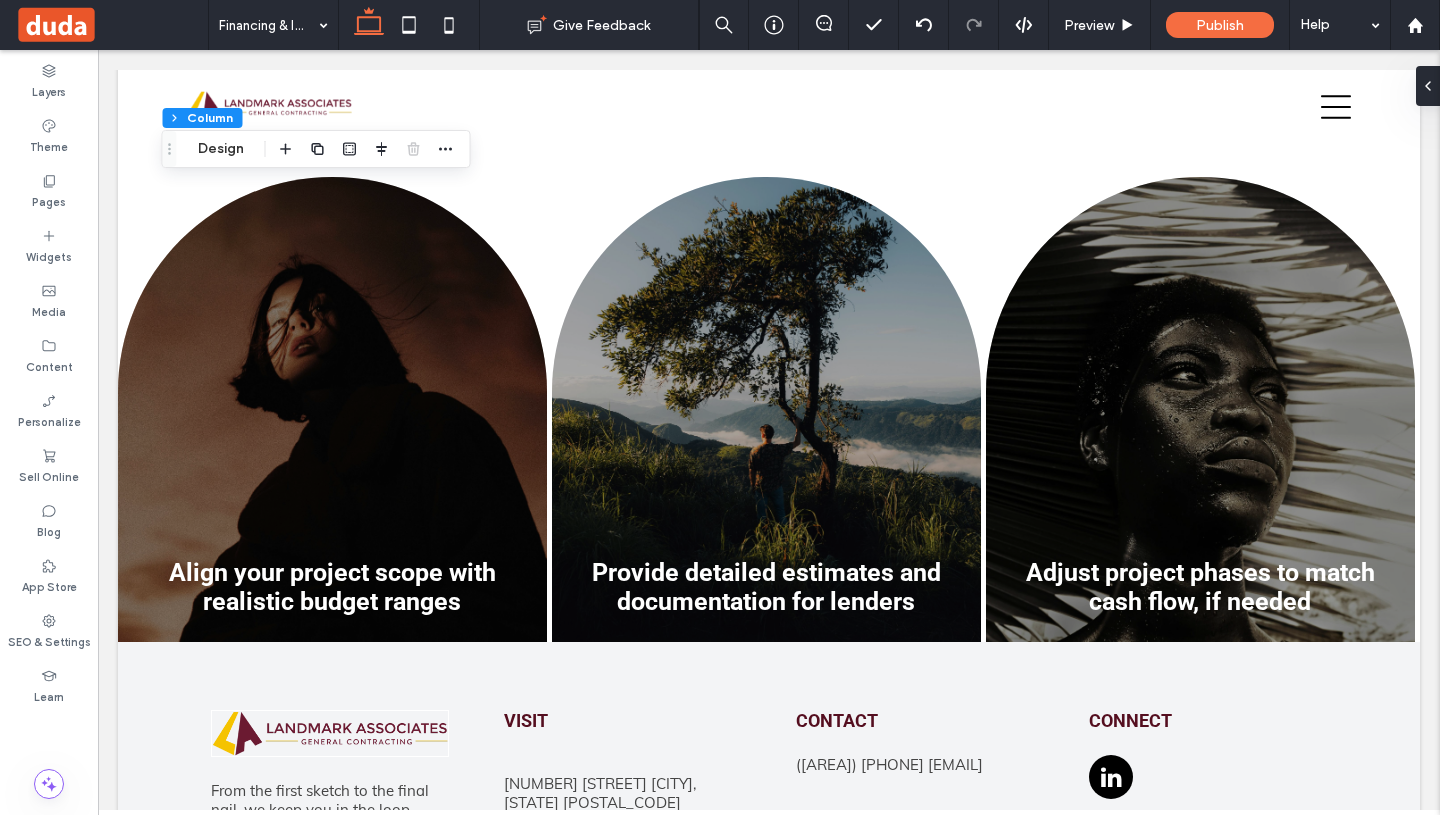 scroll, scrollTop: 2467, scrollLeft: 0, axis: vertical 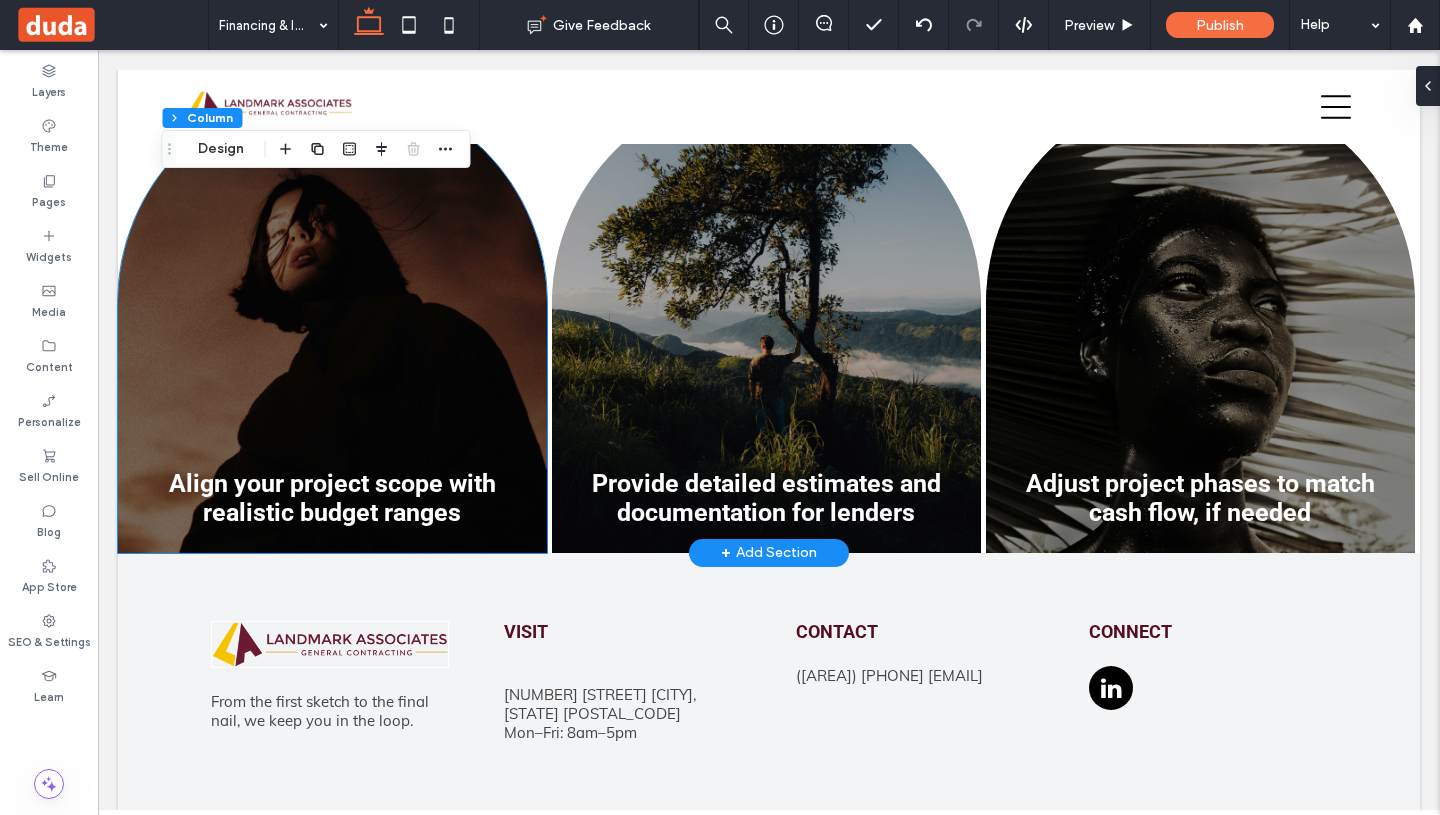 click on "Align your project scope with realistic budget ranges" at bounding box center (332, 320) 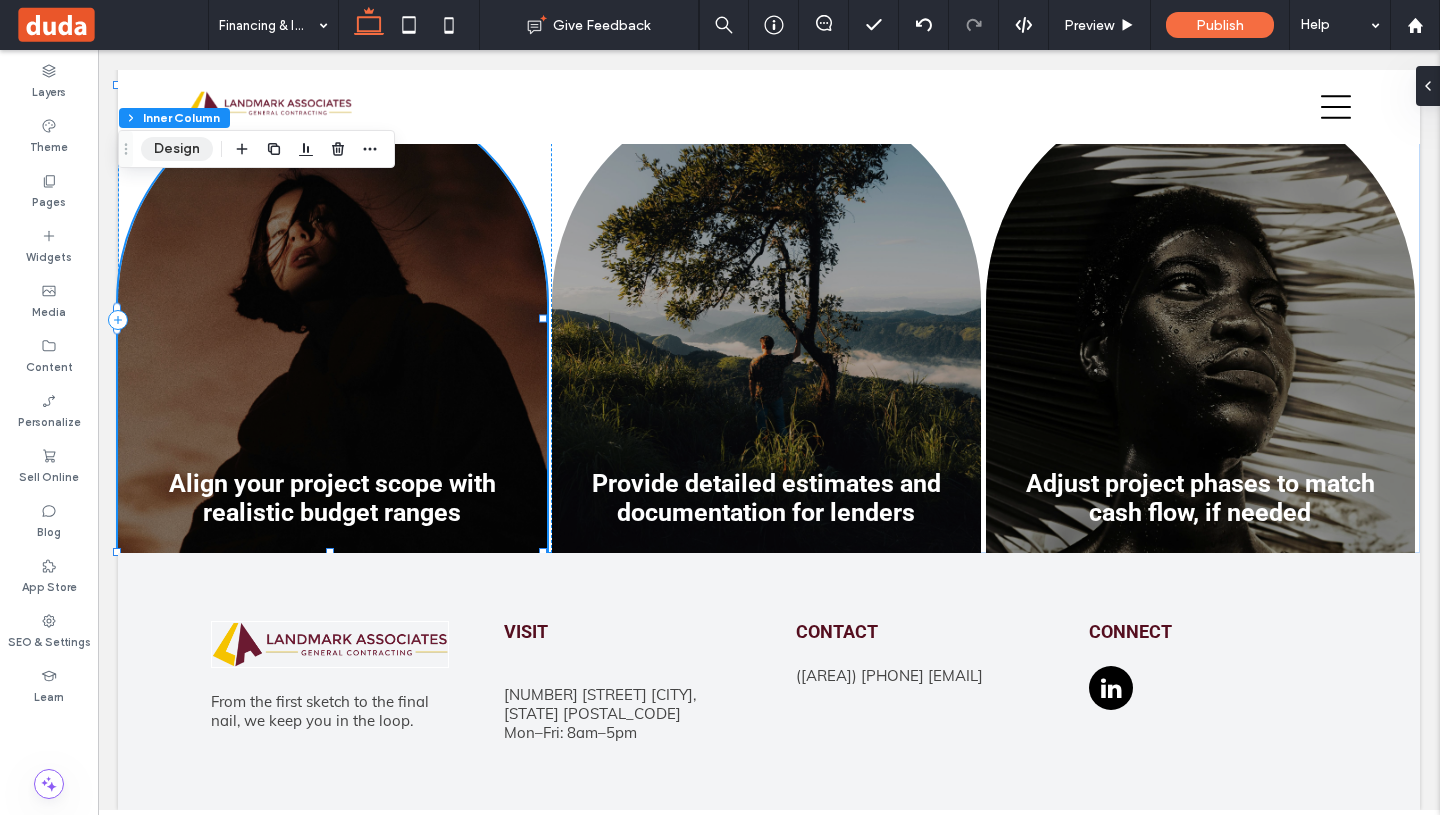 click on "Design" at bounding box center [177, 149] 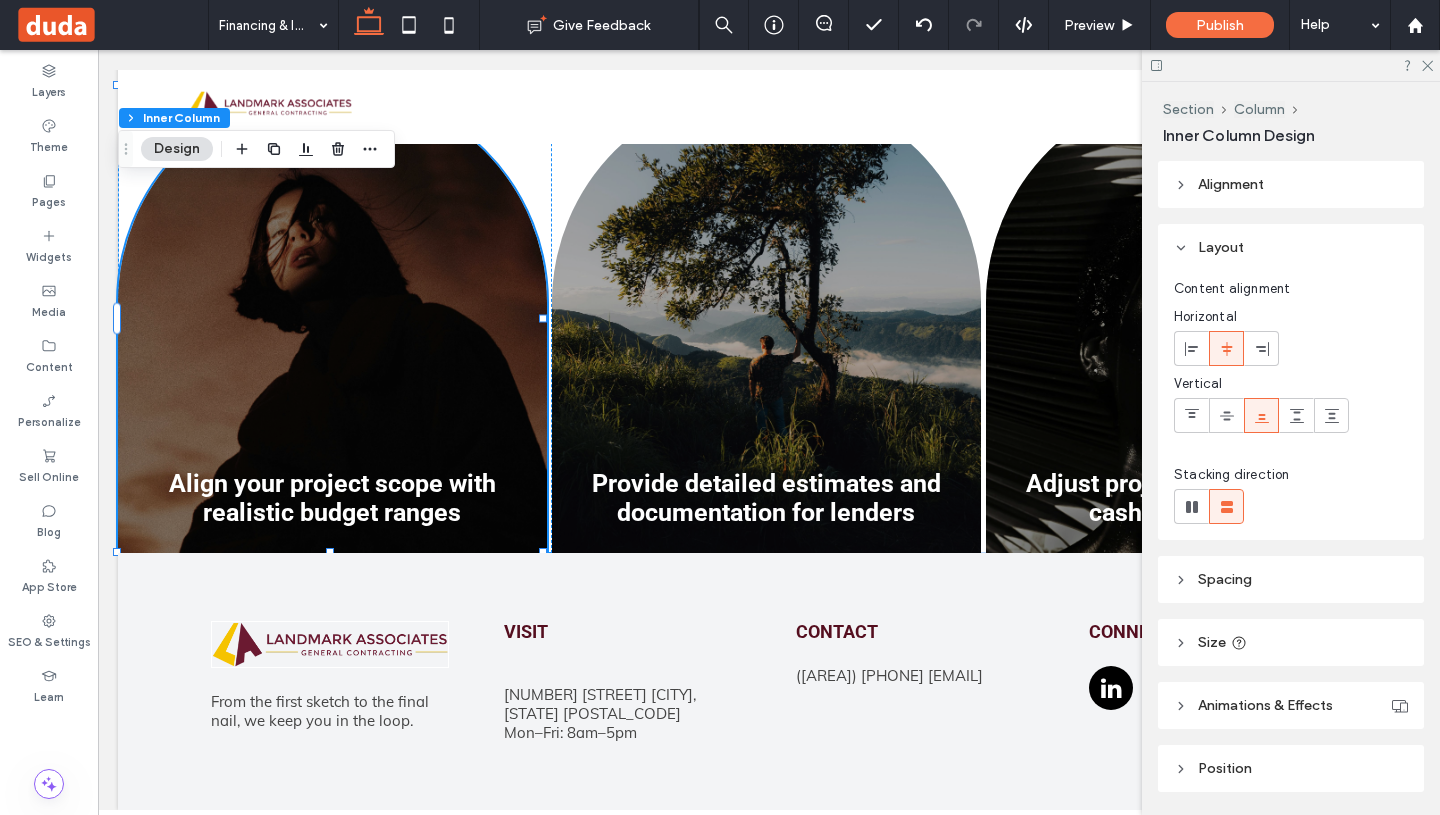 scroll, scrollTop: 128, scrollLeft: 0, axis: vertical 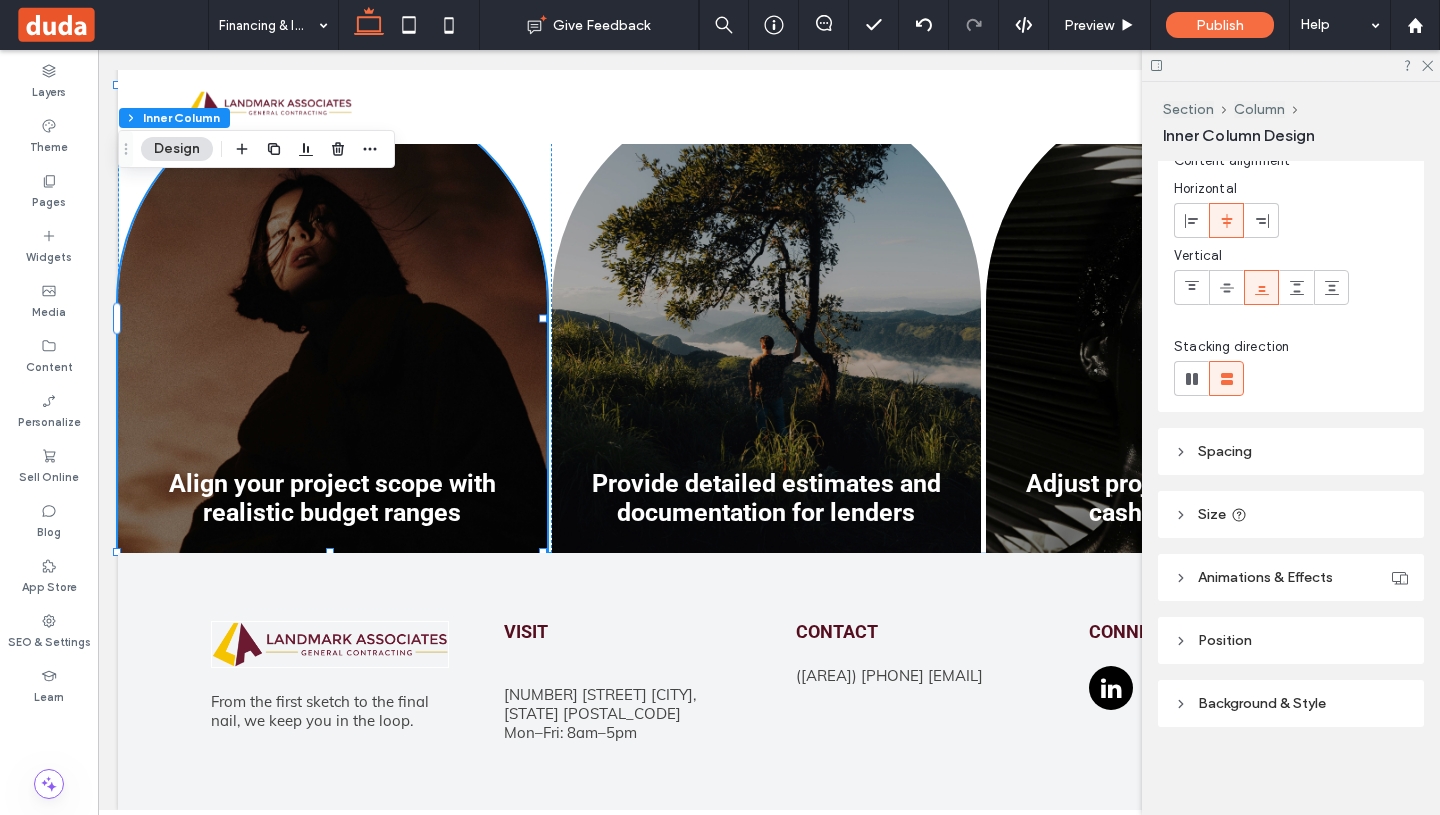 click on "Background & Style" at bounding box center (1291, 703) 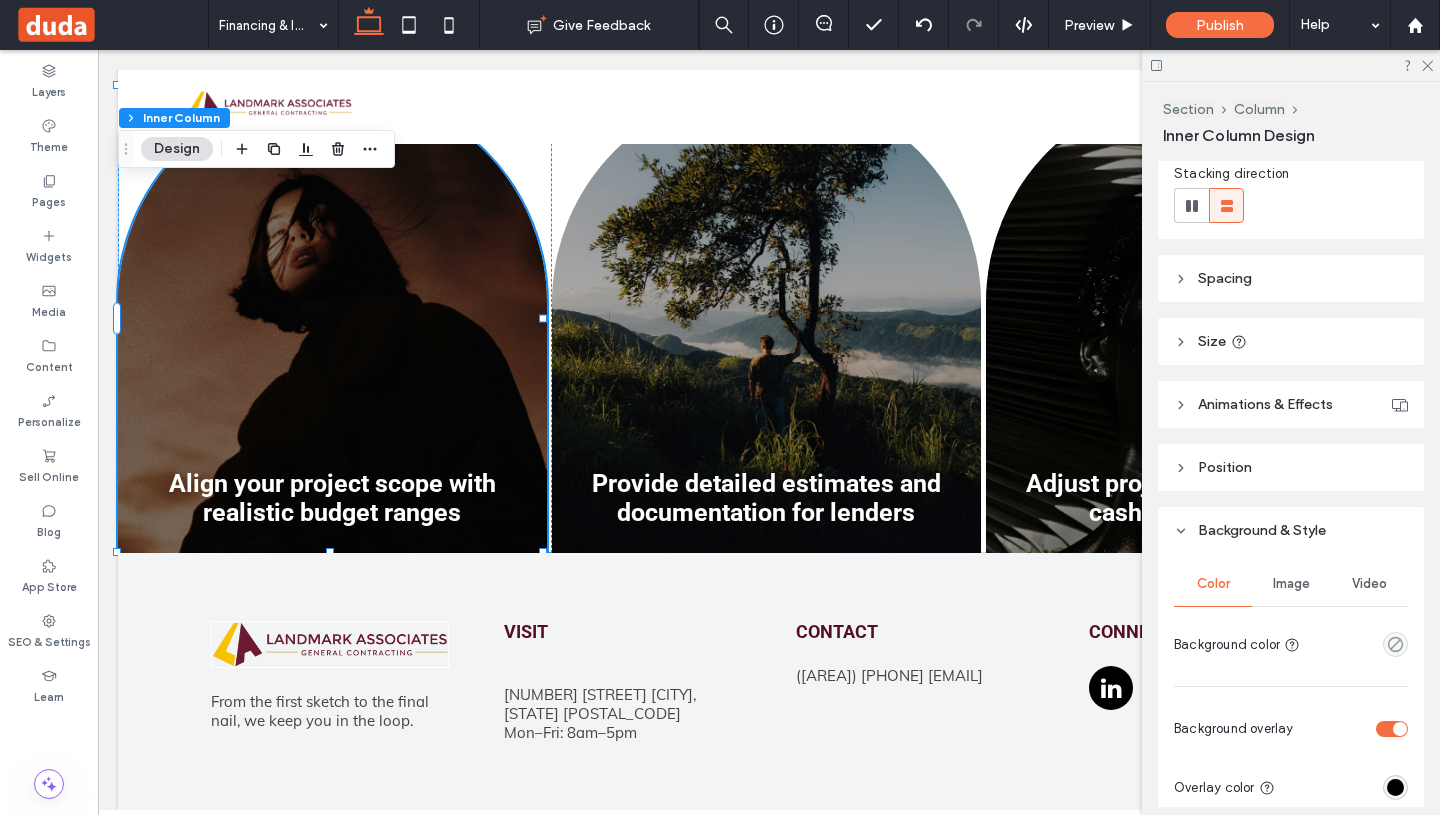 scroll, scrollTop: 324, scrollLeft: 0, axis: vertical 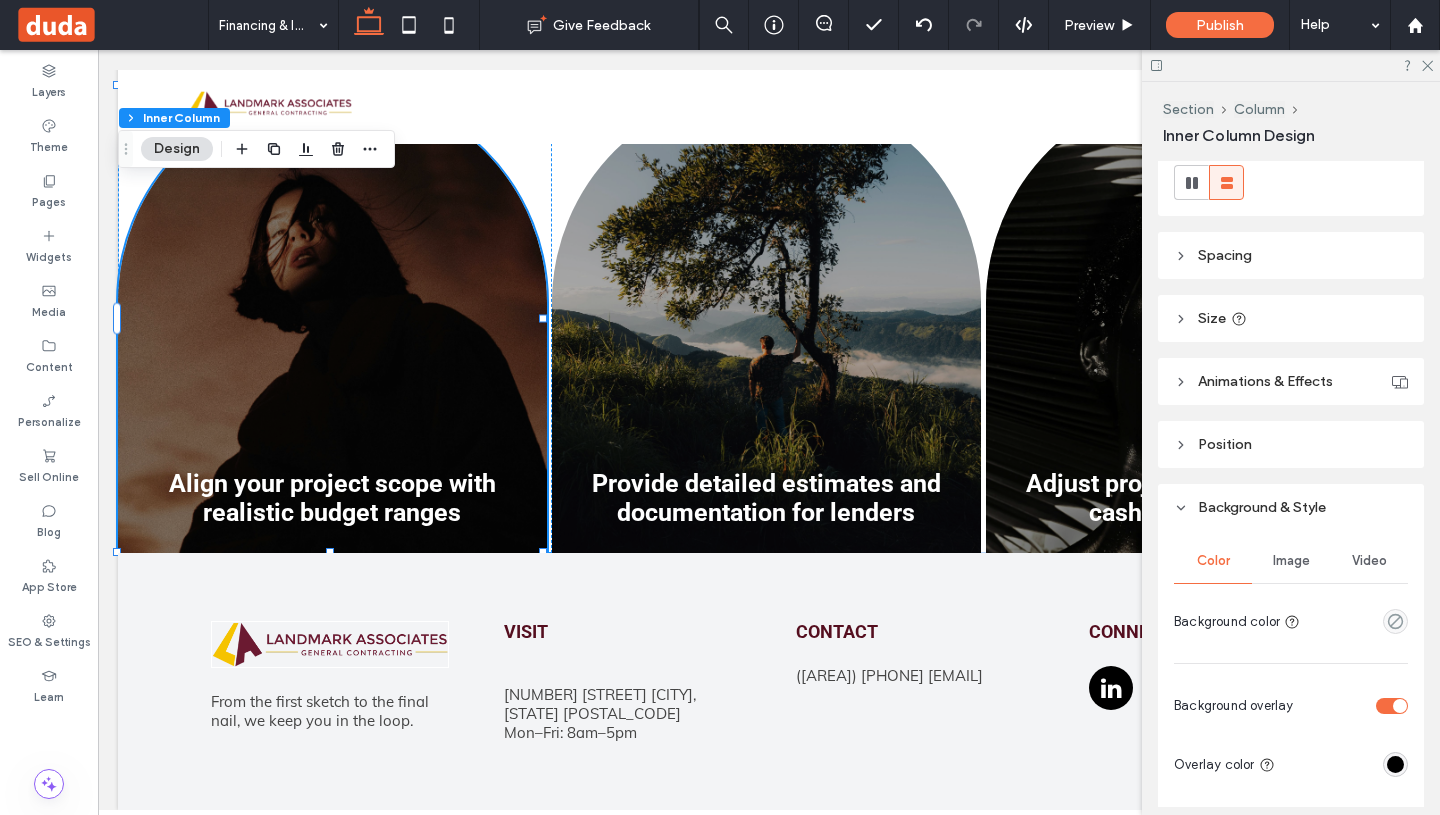 click on "Image" at bounding box center (1291, 561) 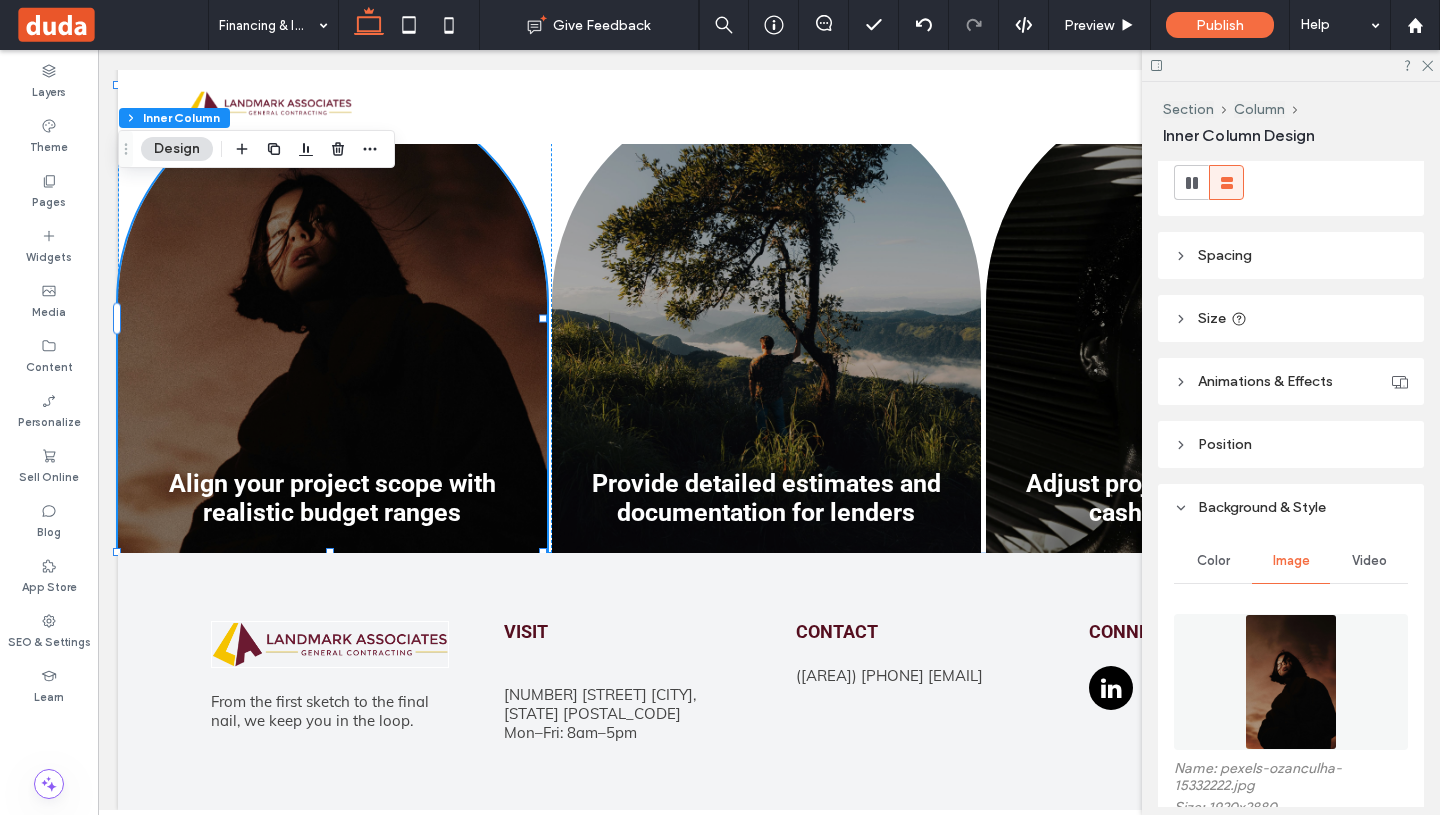 click at bounding box center [1290, 682] 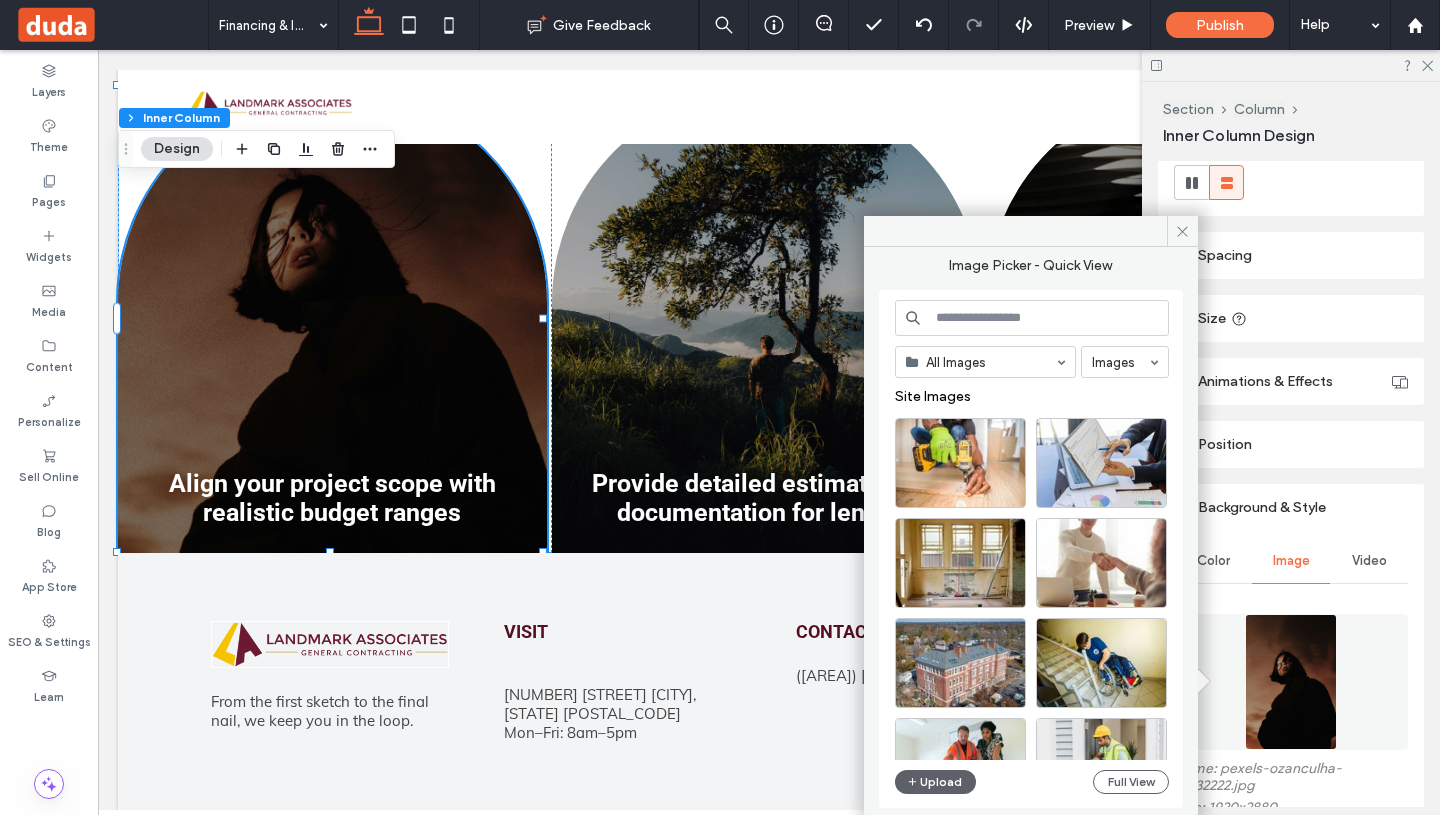 click at bounding box center (1032, 318) 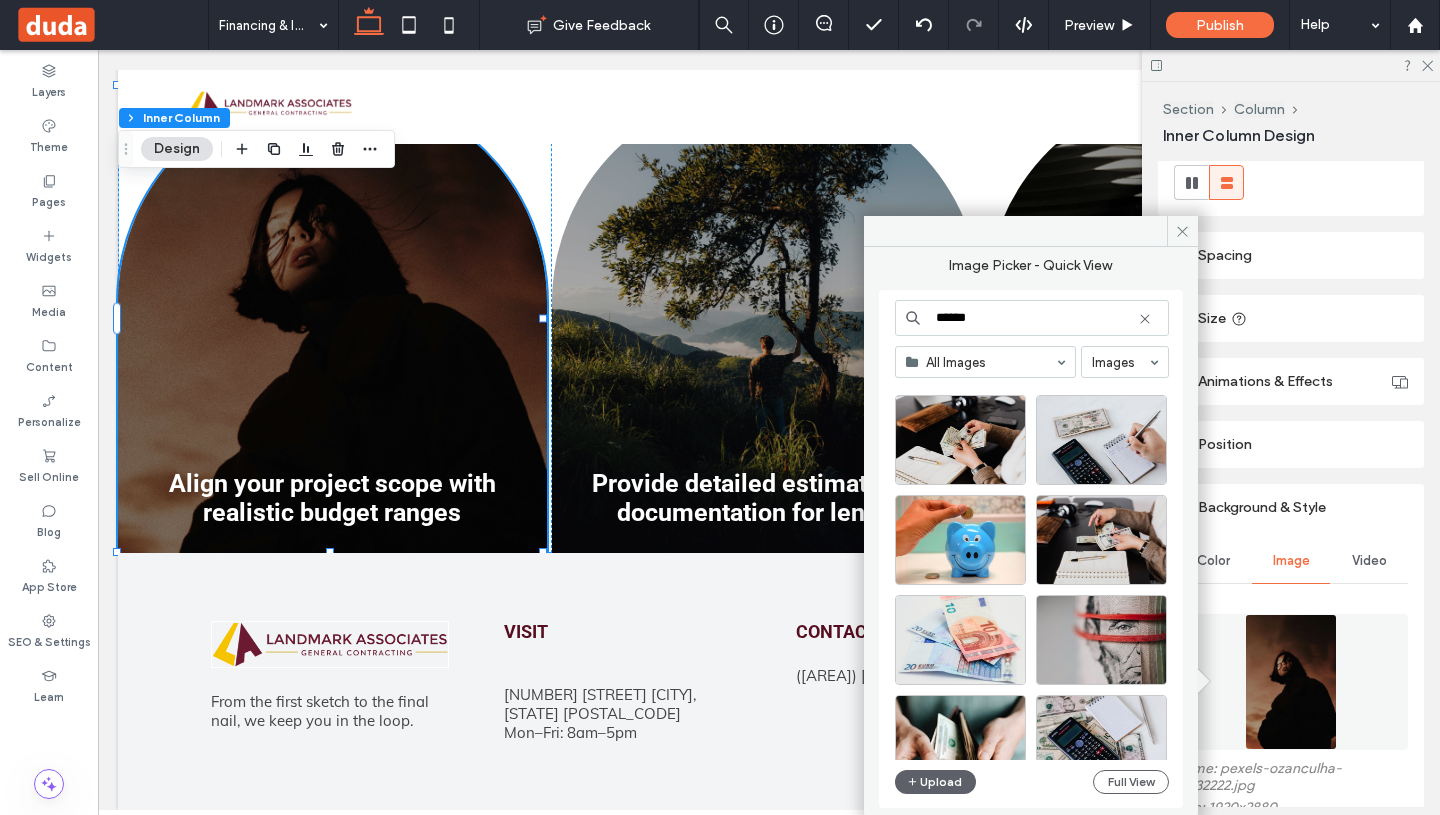 scroll, scrollTop: 124, scrollLeft: 0, axis: vertical 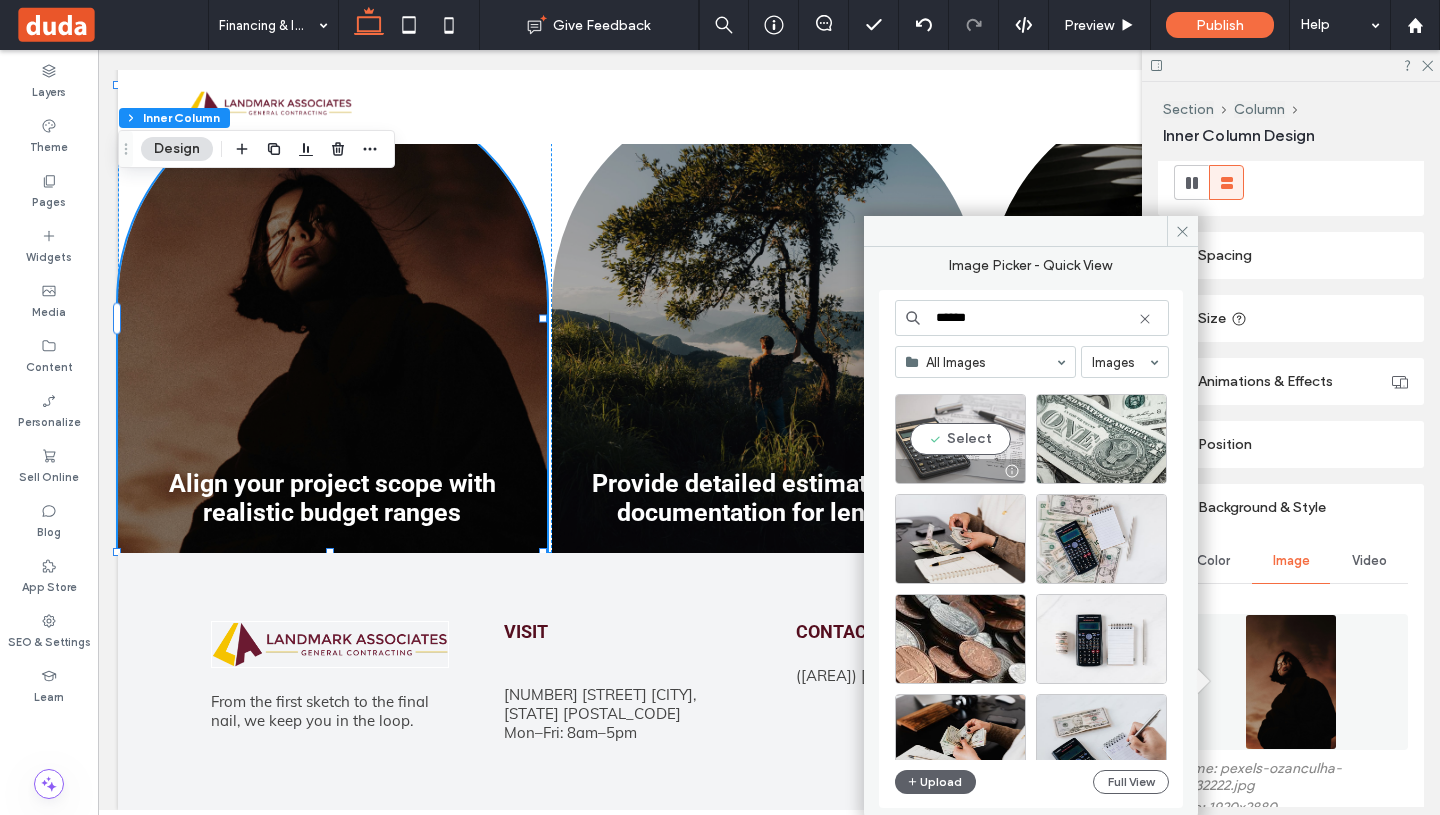 type on "******" 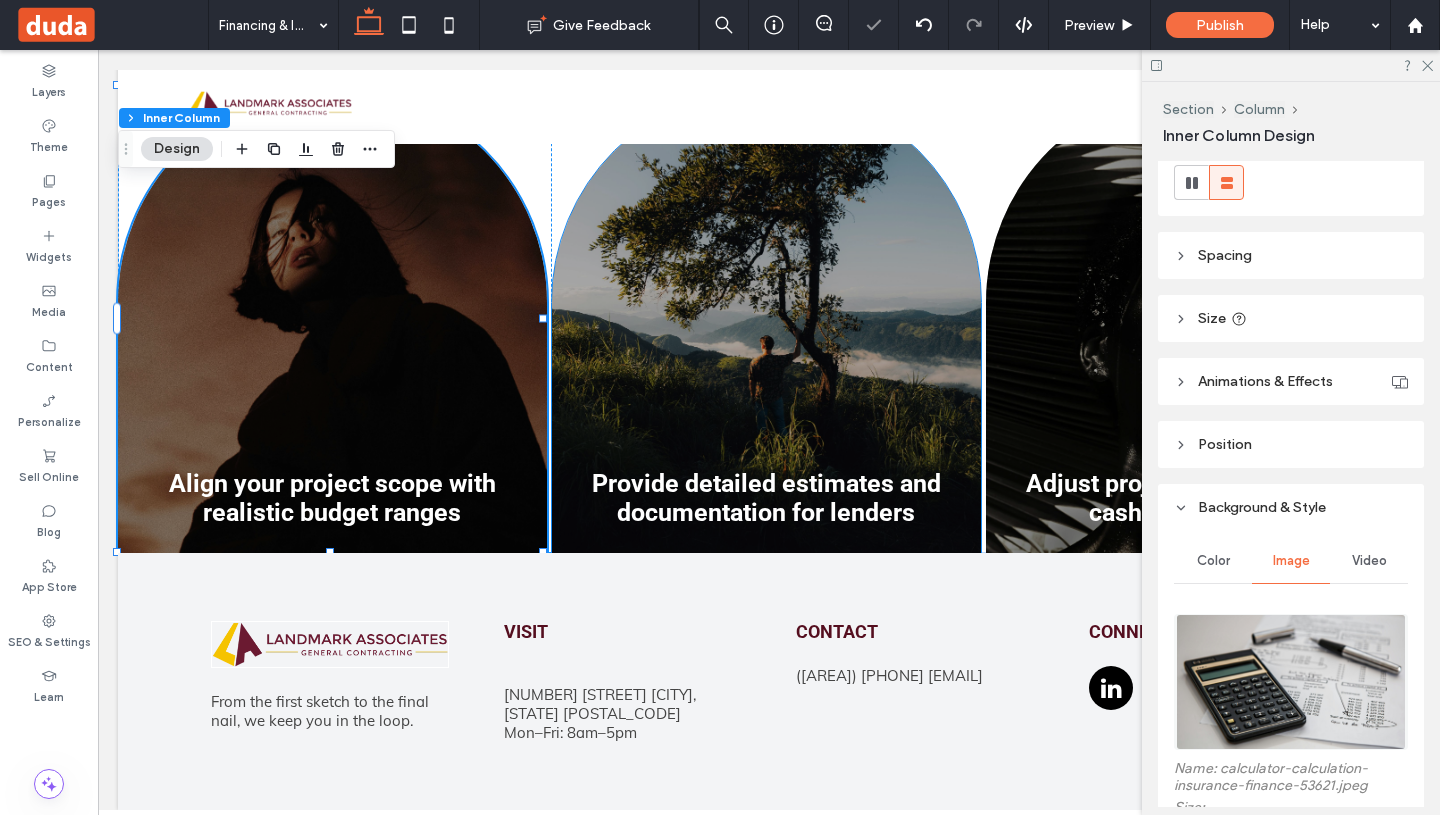 type on "***" 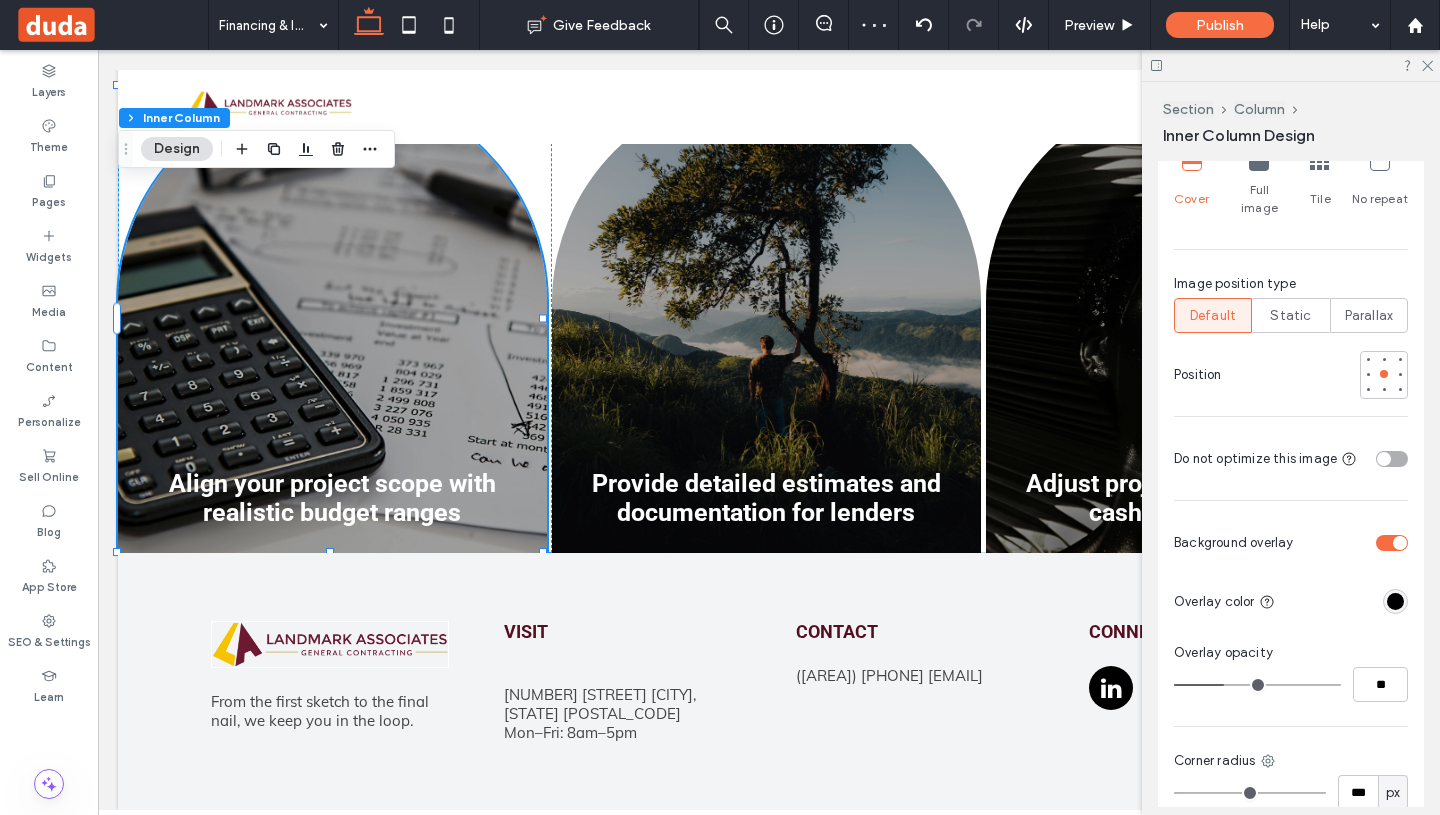scroll, scrollTop: 1156, scrollLeft: 0, axis: vertical 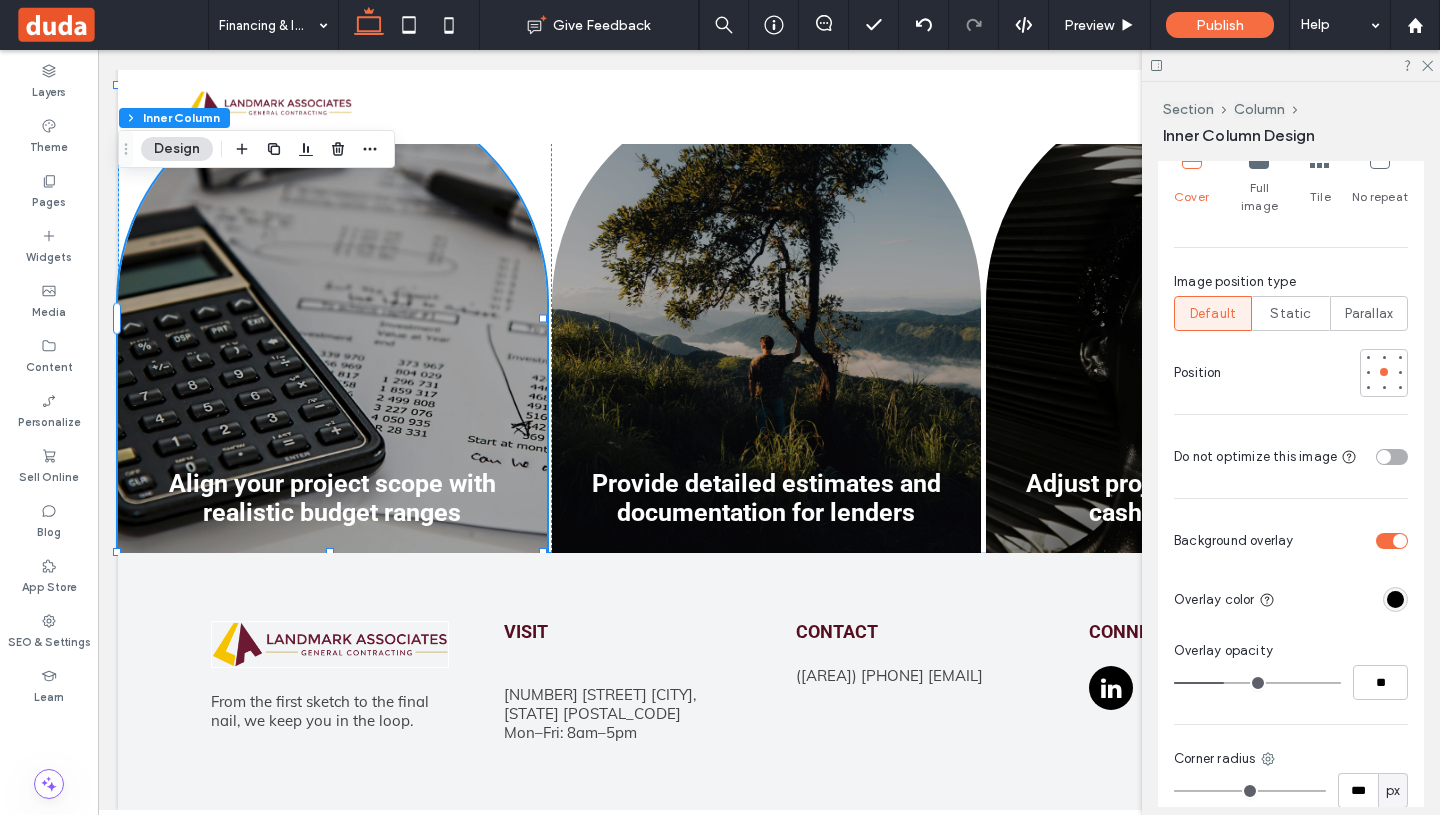 type on "**" 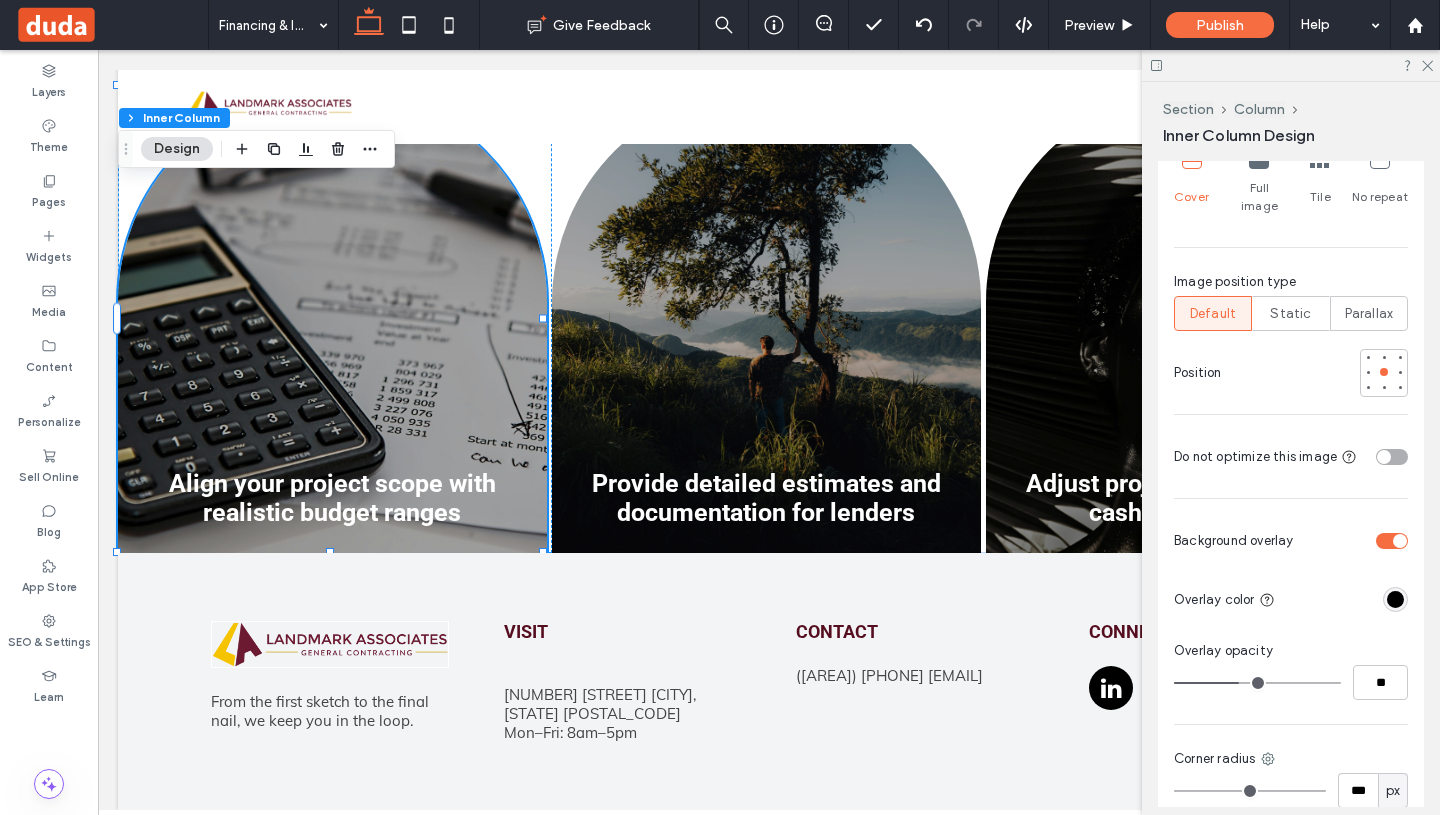 drag, startPoint x: 1224, startPoint y: 665, endPoint x: 1236, endPoint y: 665, distance: 12 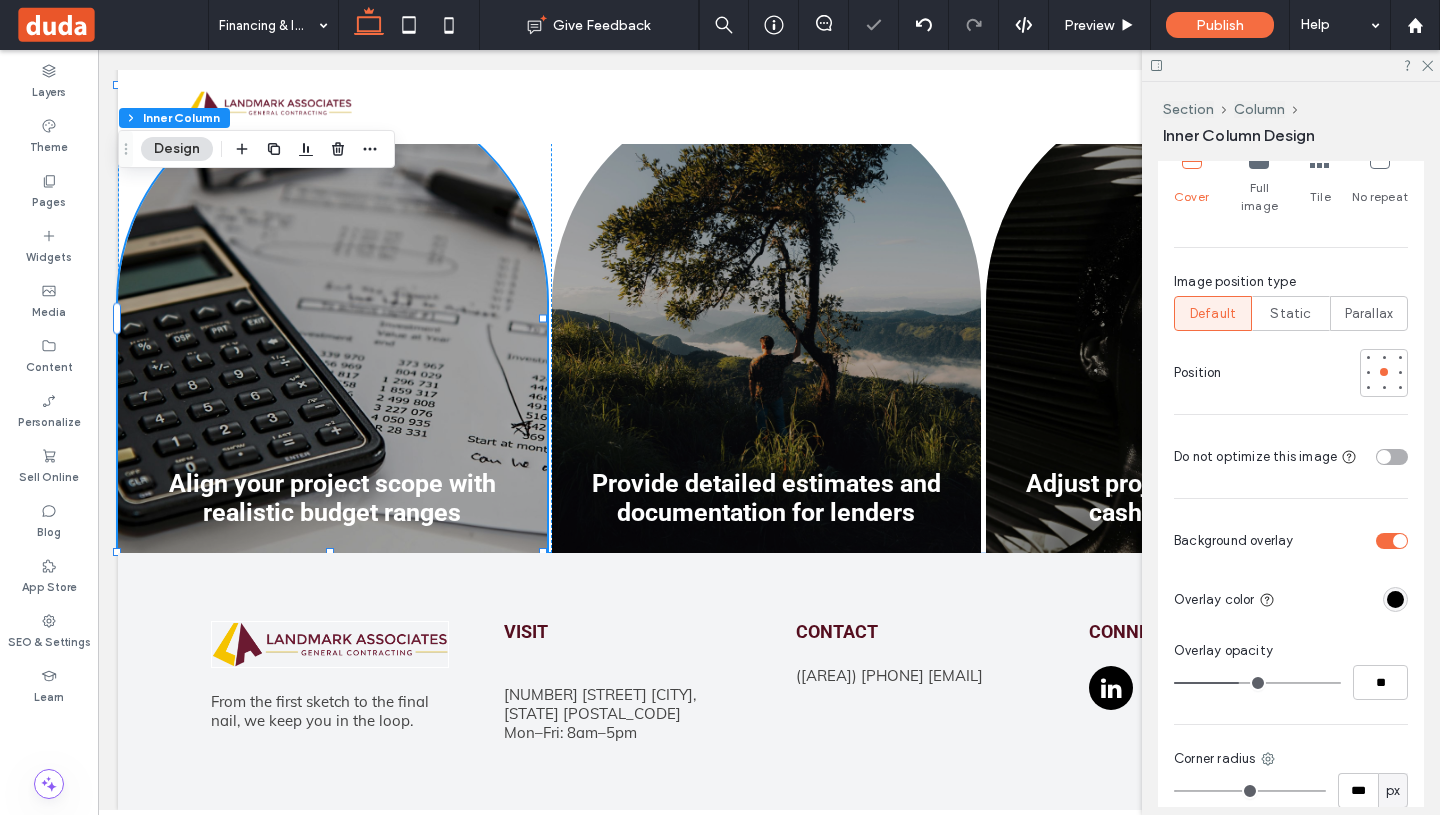 type on "***" 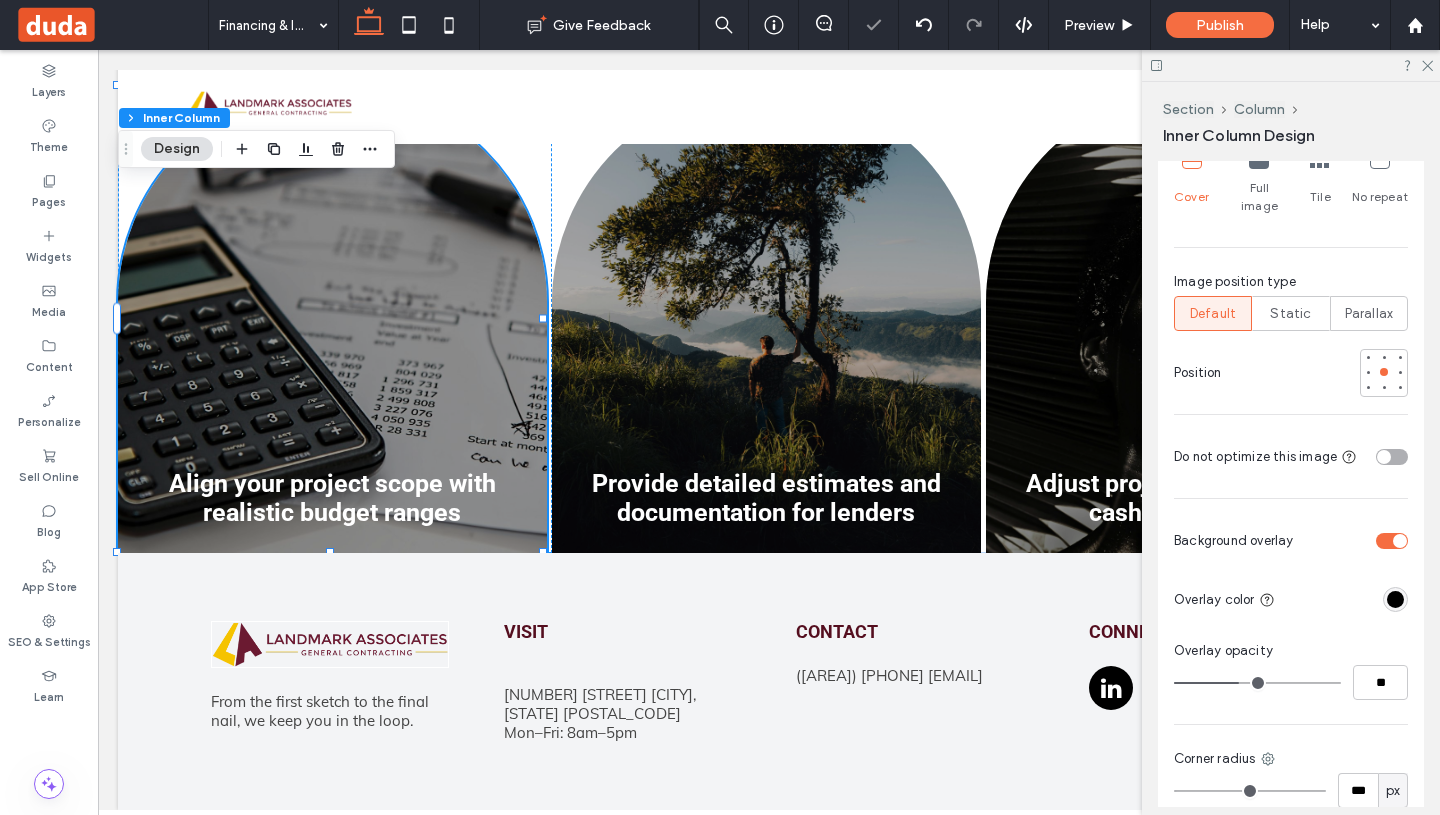 type on "**" 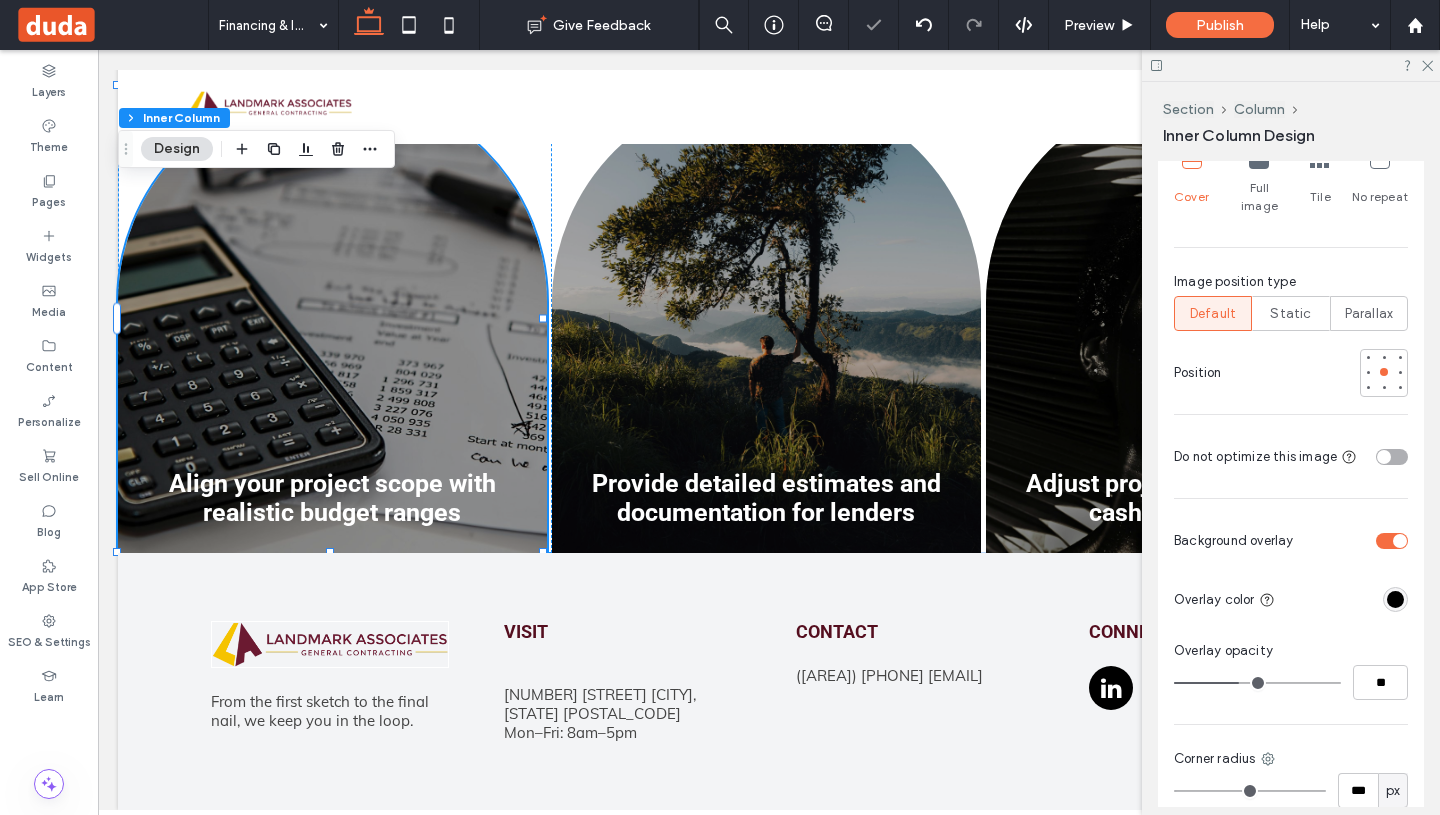 type on "**" 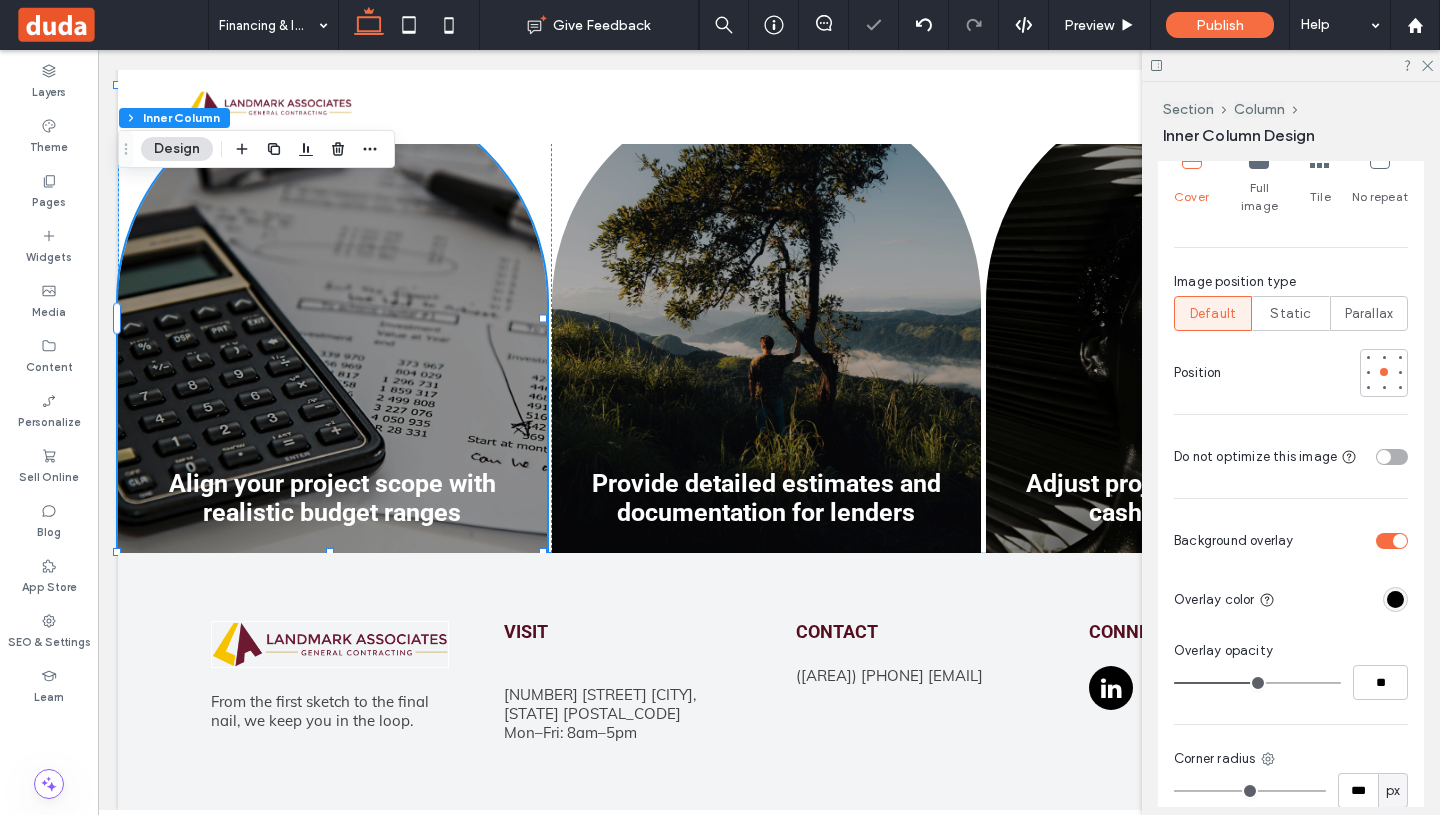 type on "**" 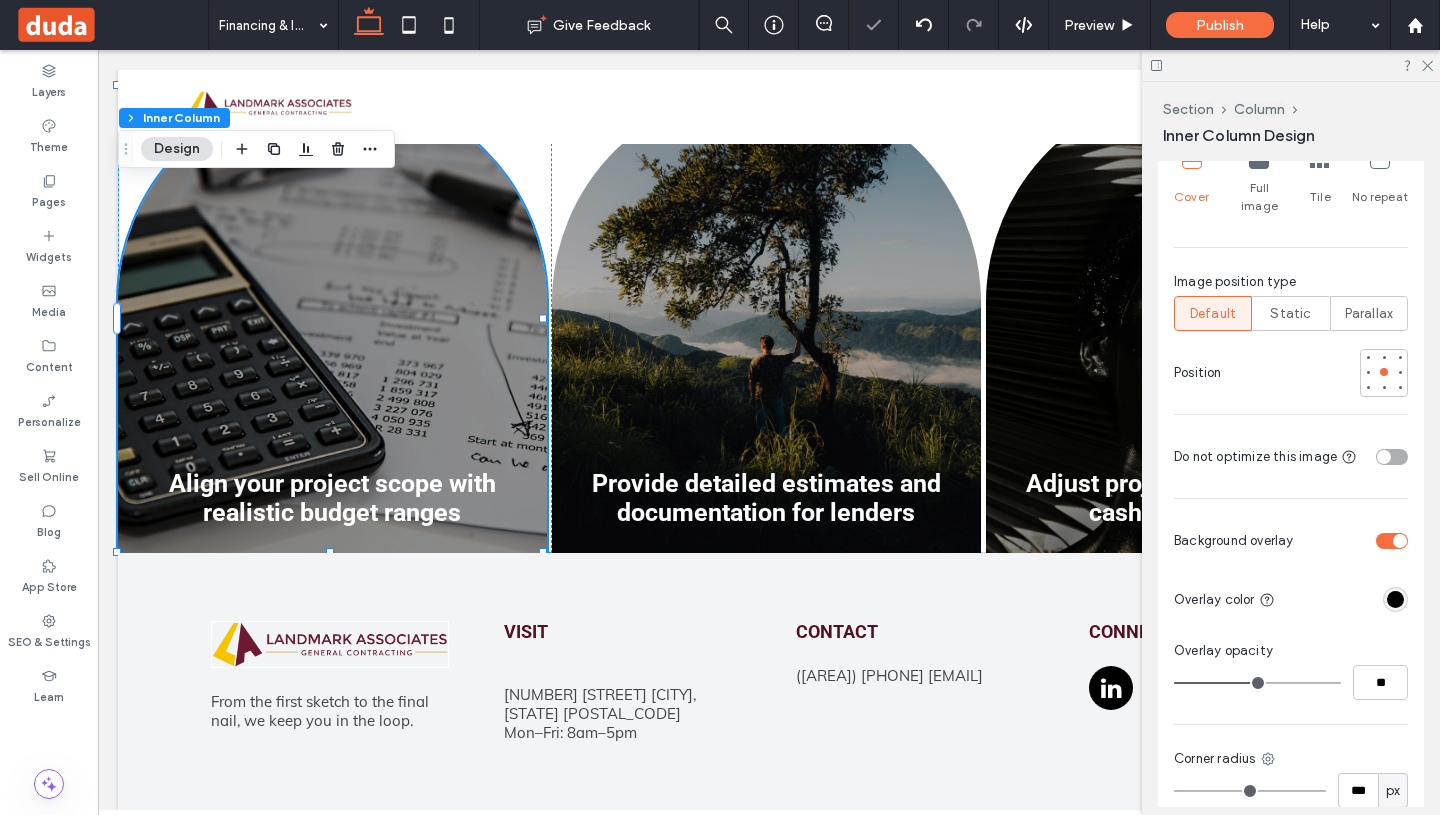 type on "***" 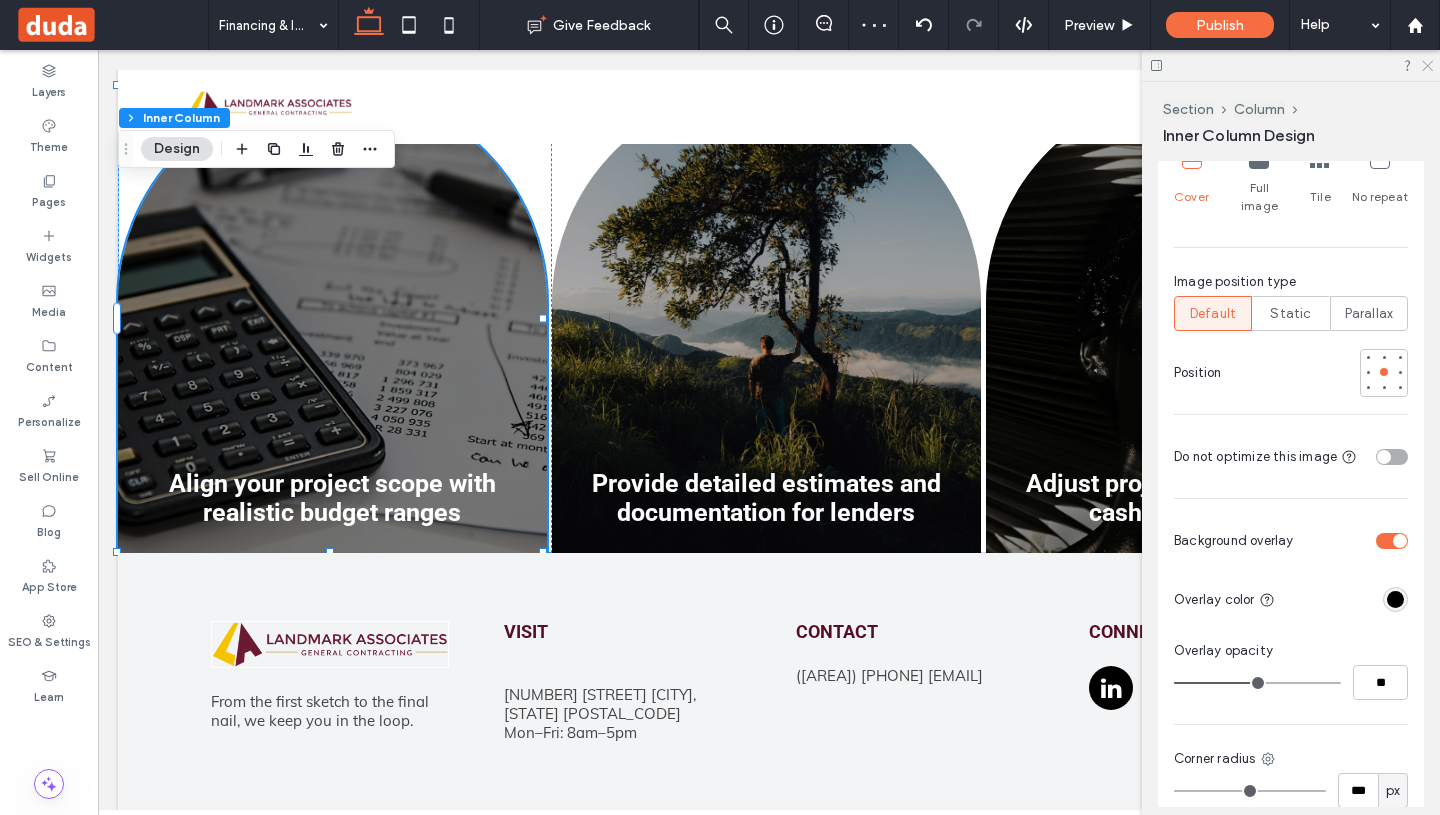click 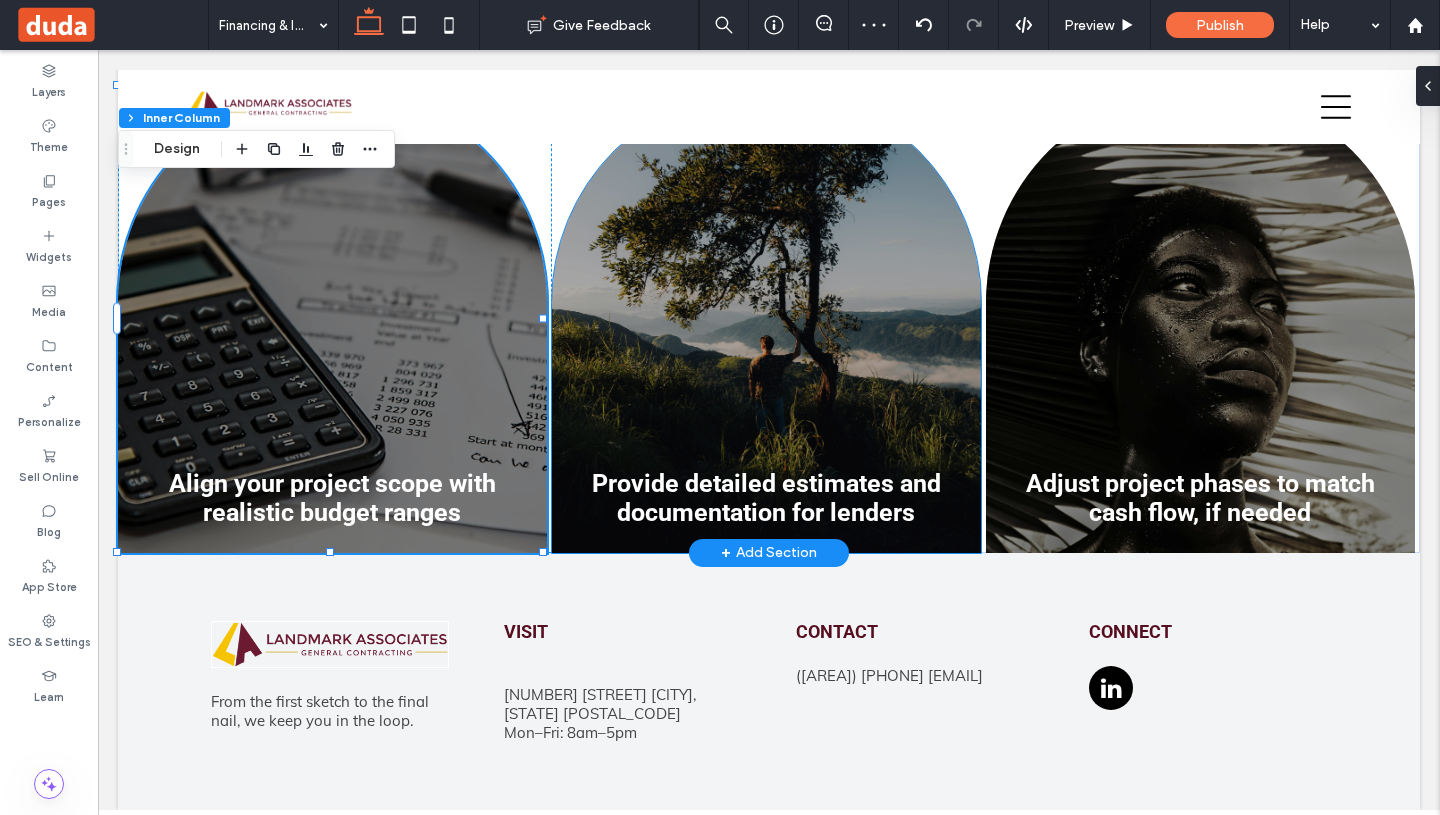 click on "Provide detailed estimates and documentation for lenders" at bounding box center (766, 320) 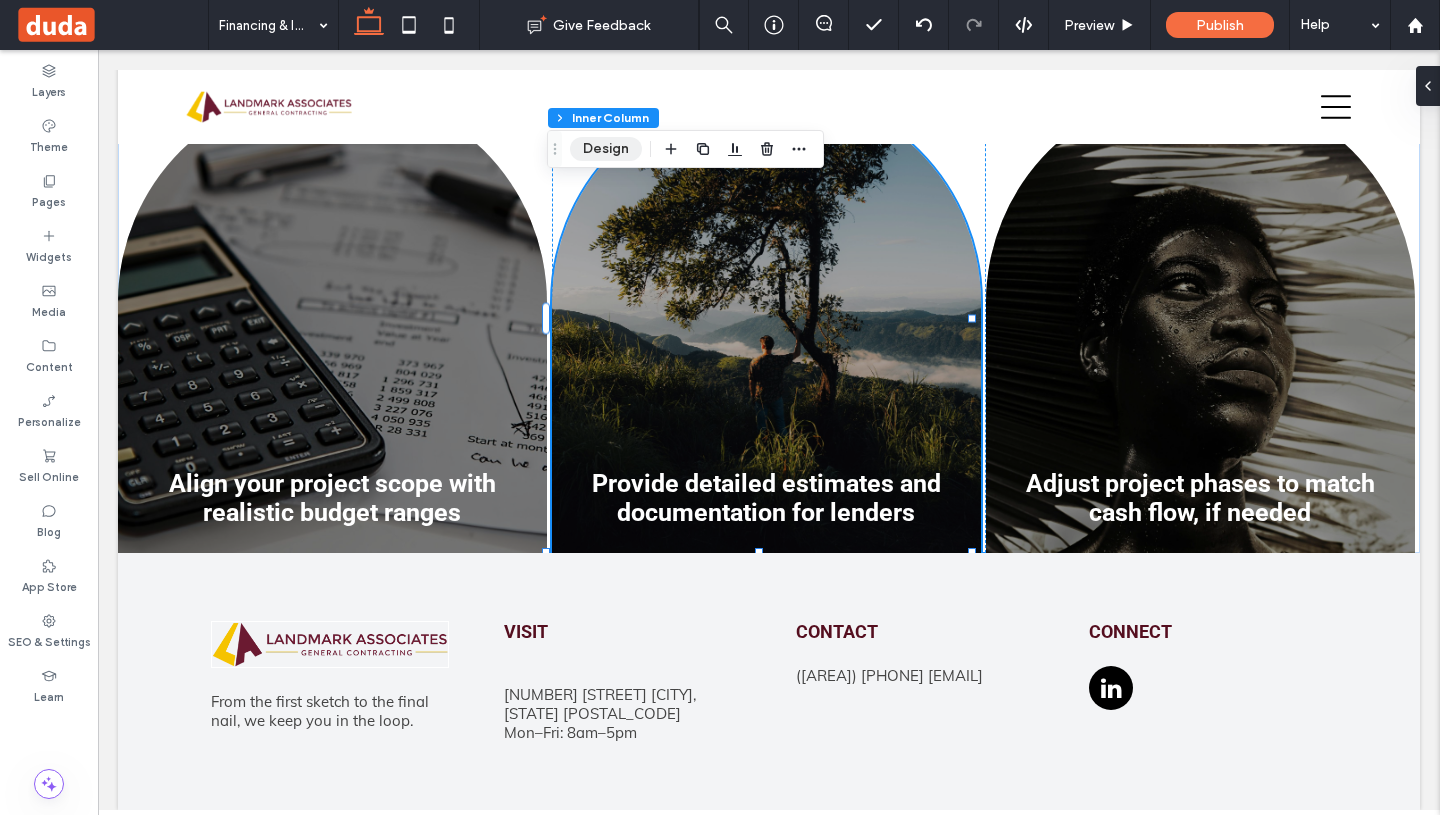 click on "Design" at bounding box center [606, 149] 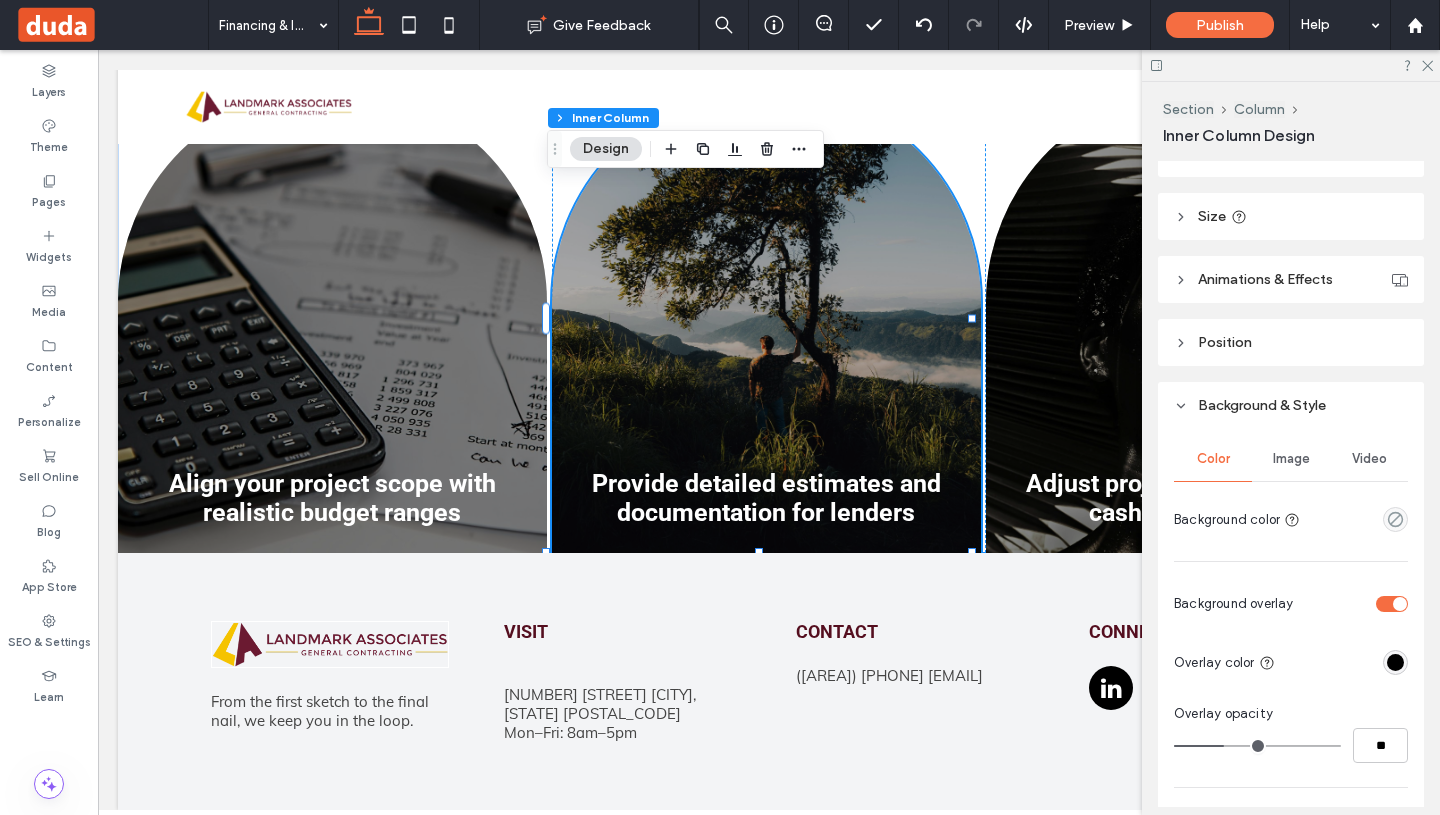 scroll, scrollTop: 544, scrollLeft: 0, axis: vertical 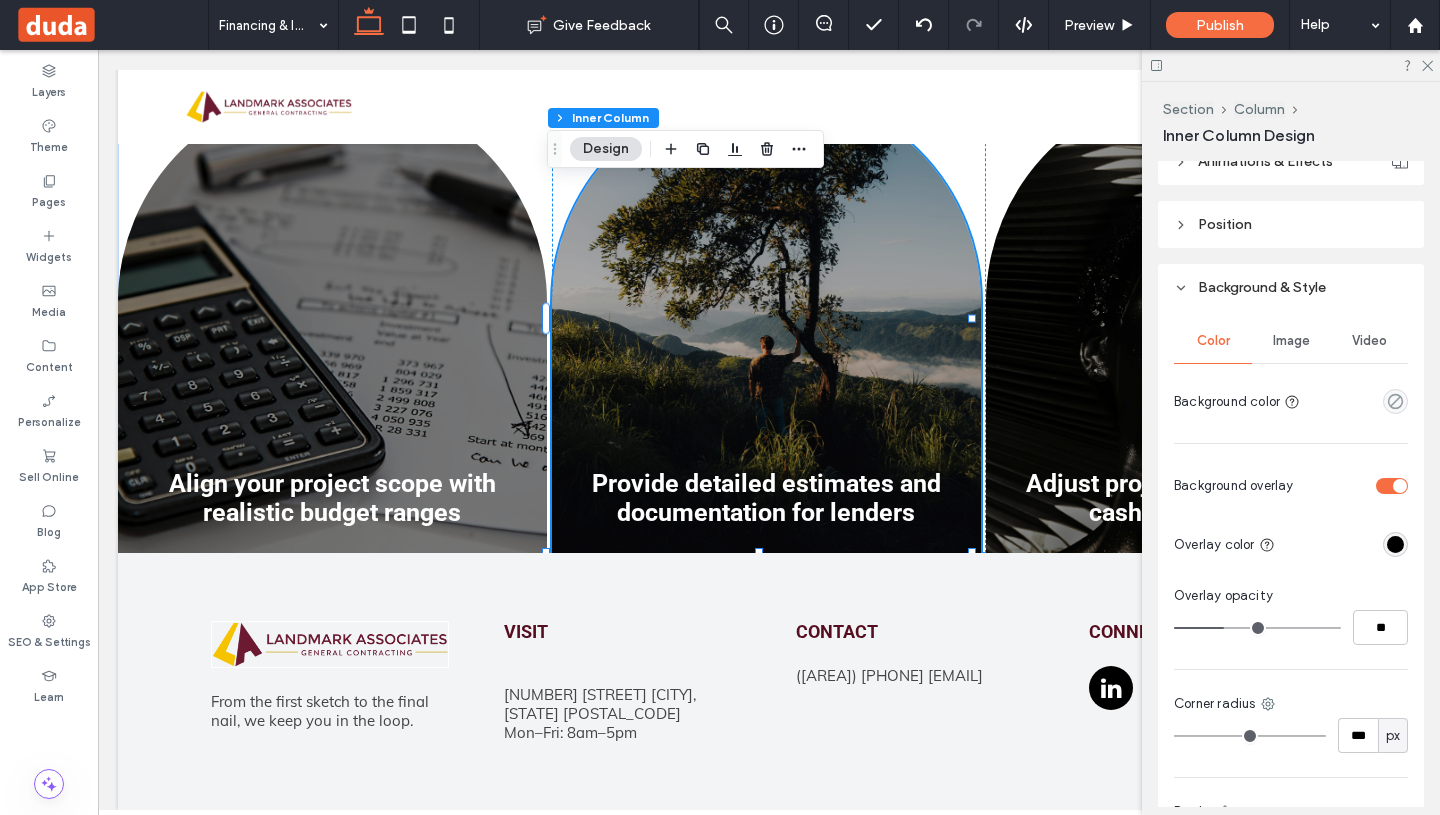 click on "Image" at bounding box center [1291, 341] 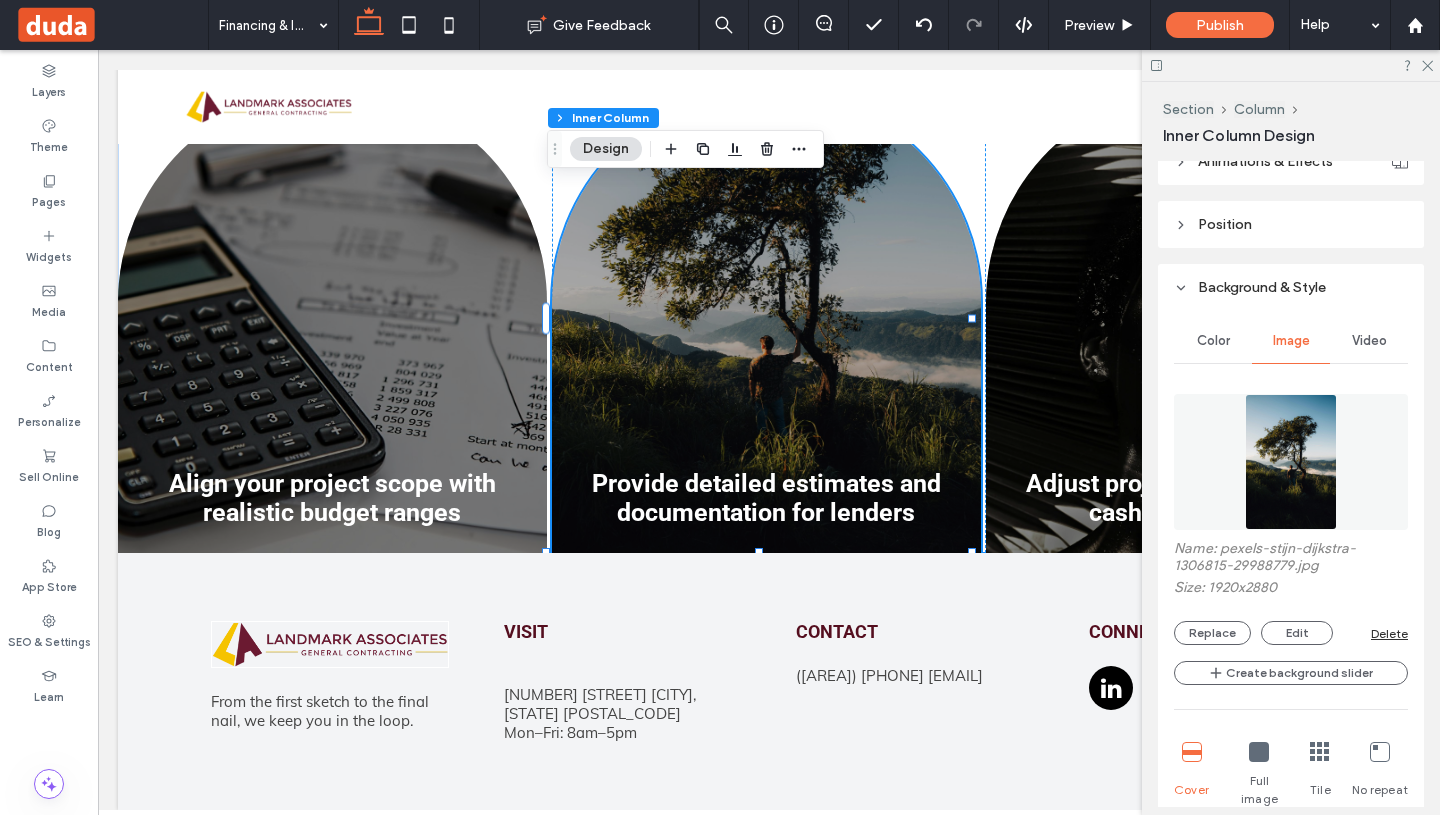 click at bounding box center (1290, 462) 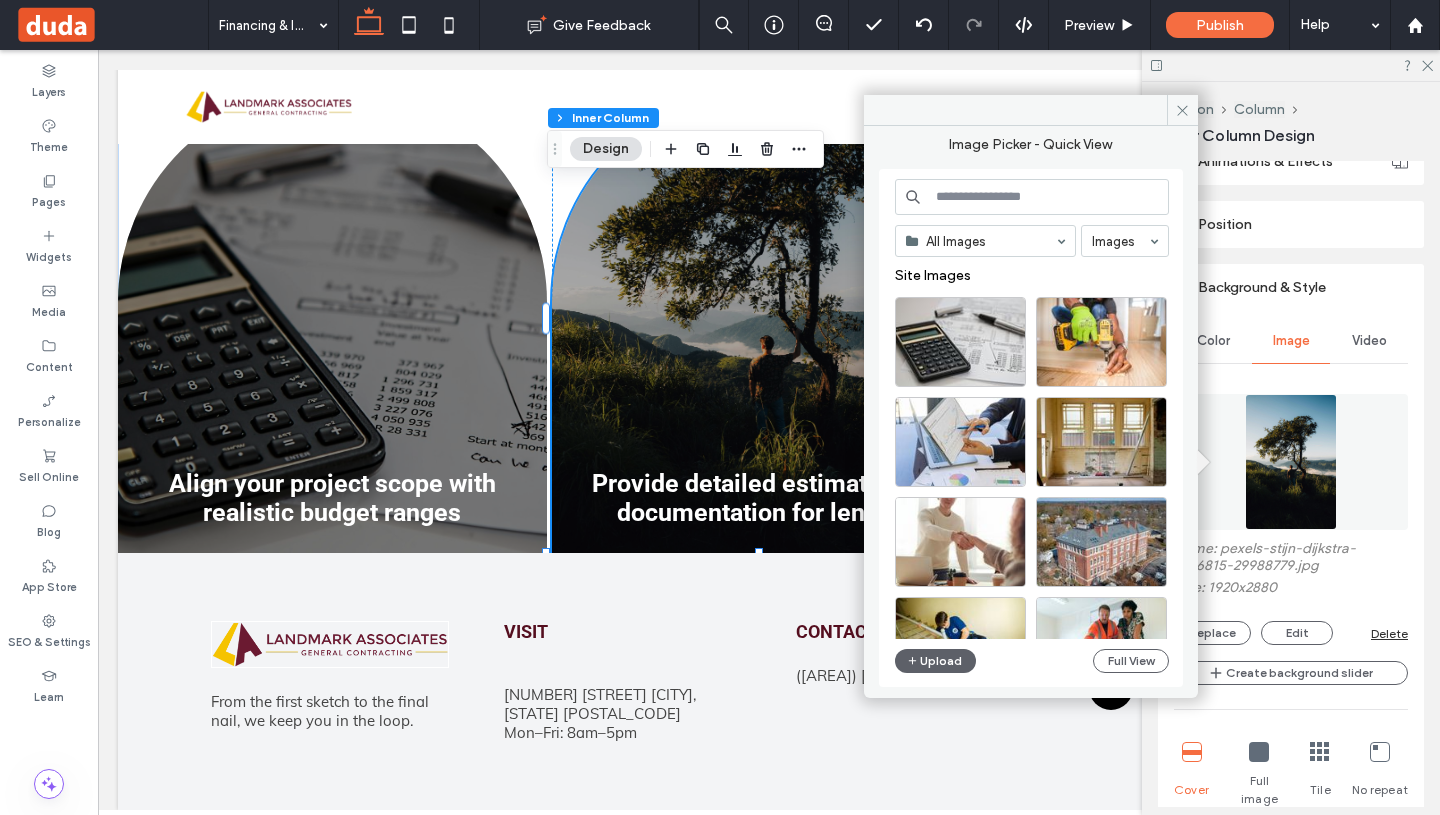 click at bounding box center [1032, 197] 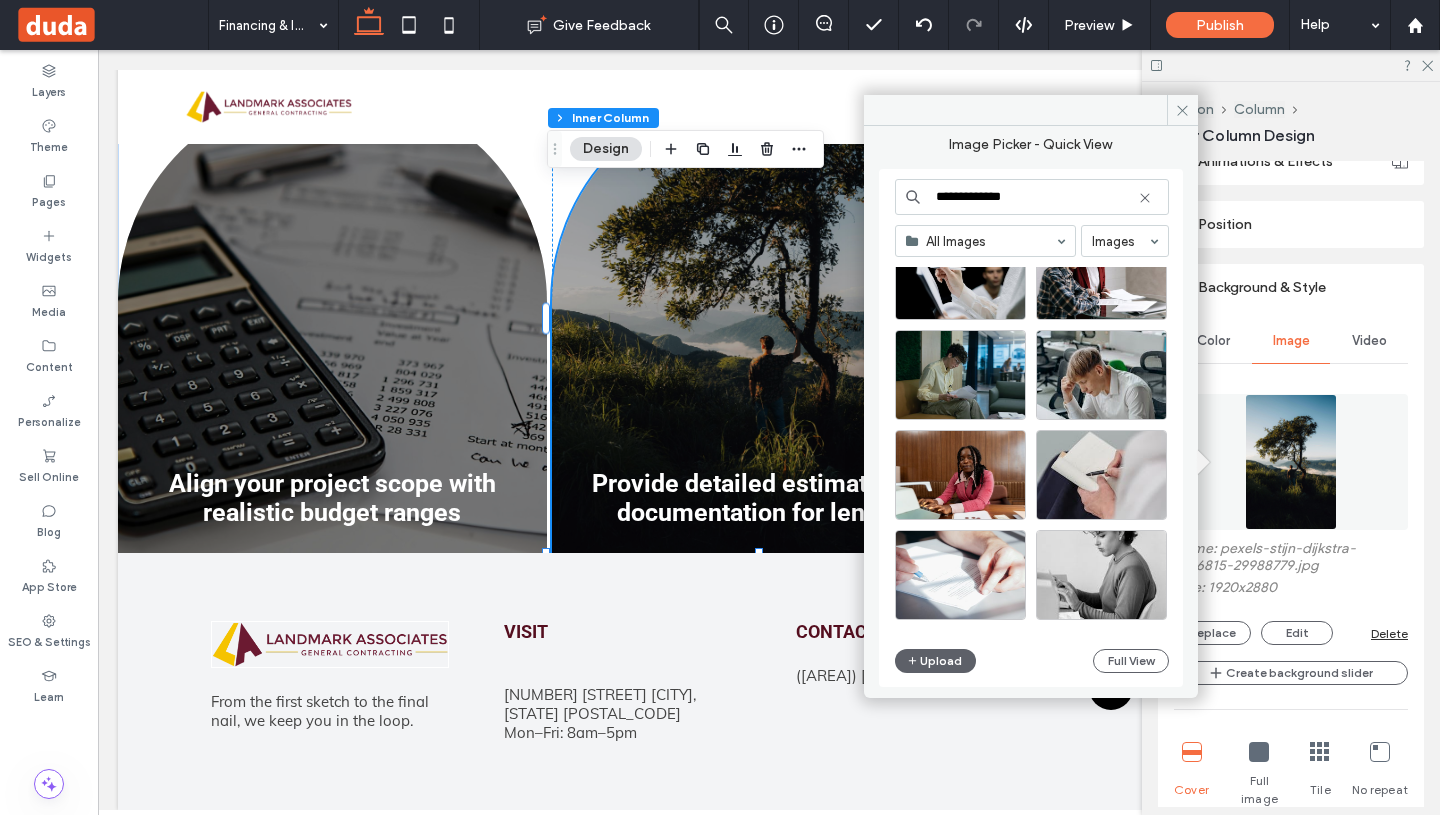 scroll, scrollTop: 1447, scrollLeft: 0, axis: vertical 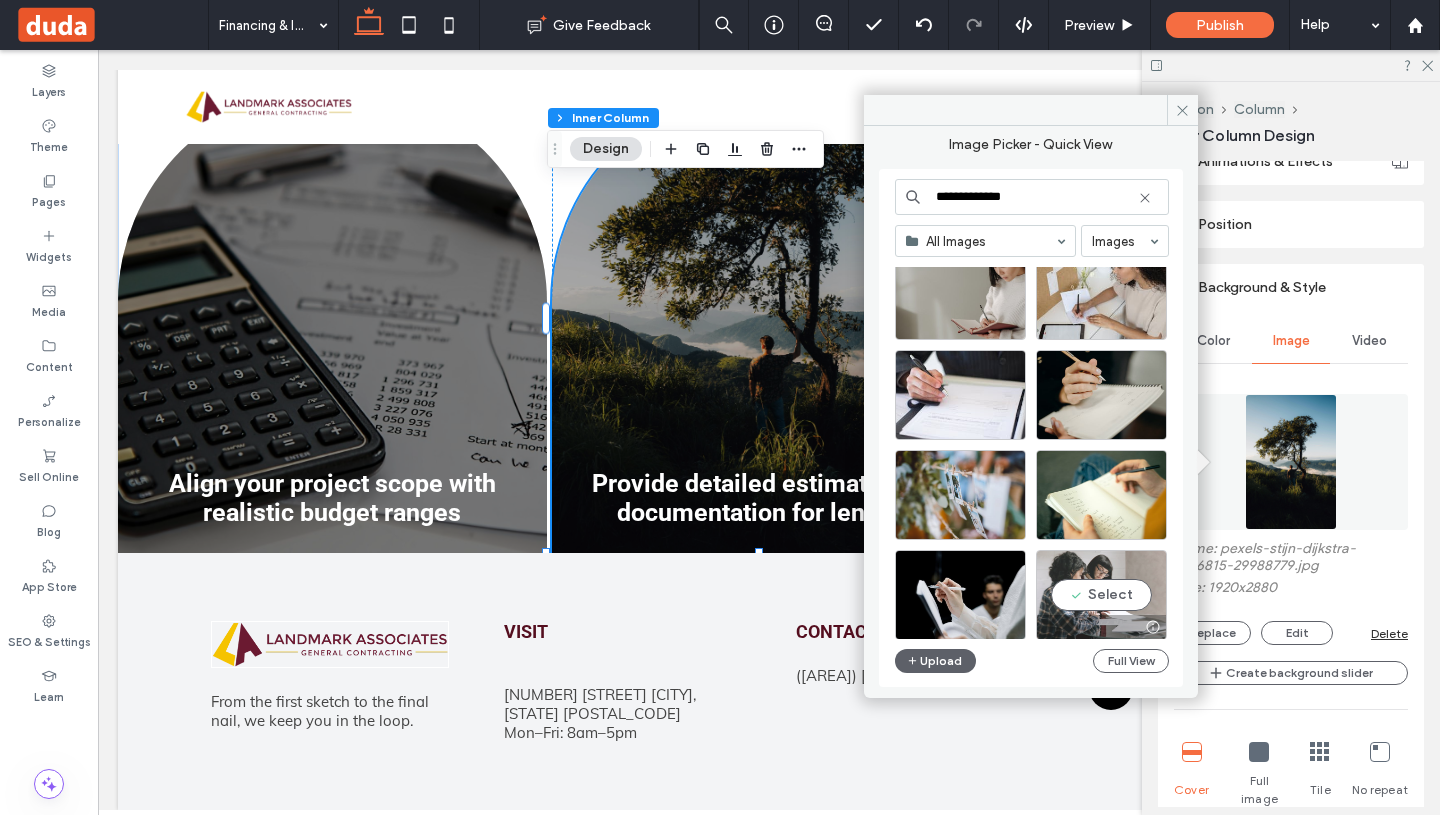 type on "**********" 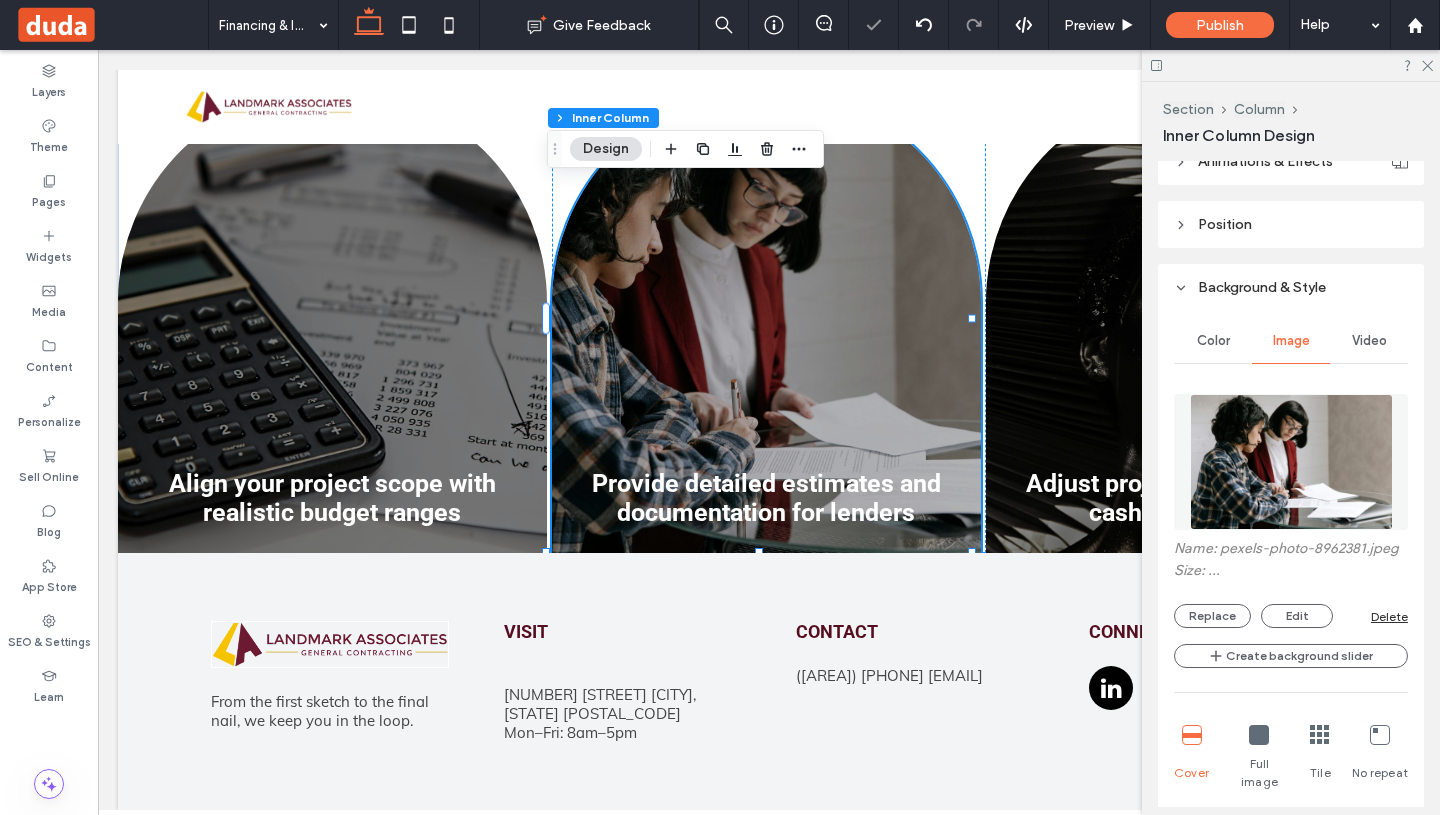 type on "***" 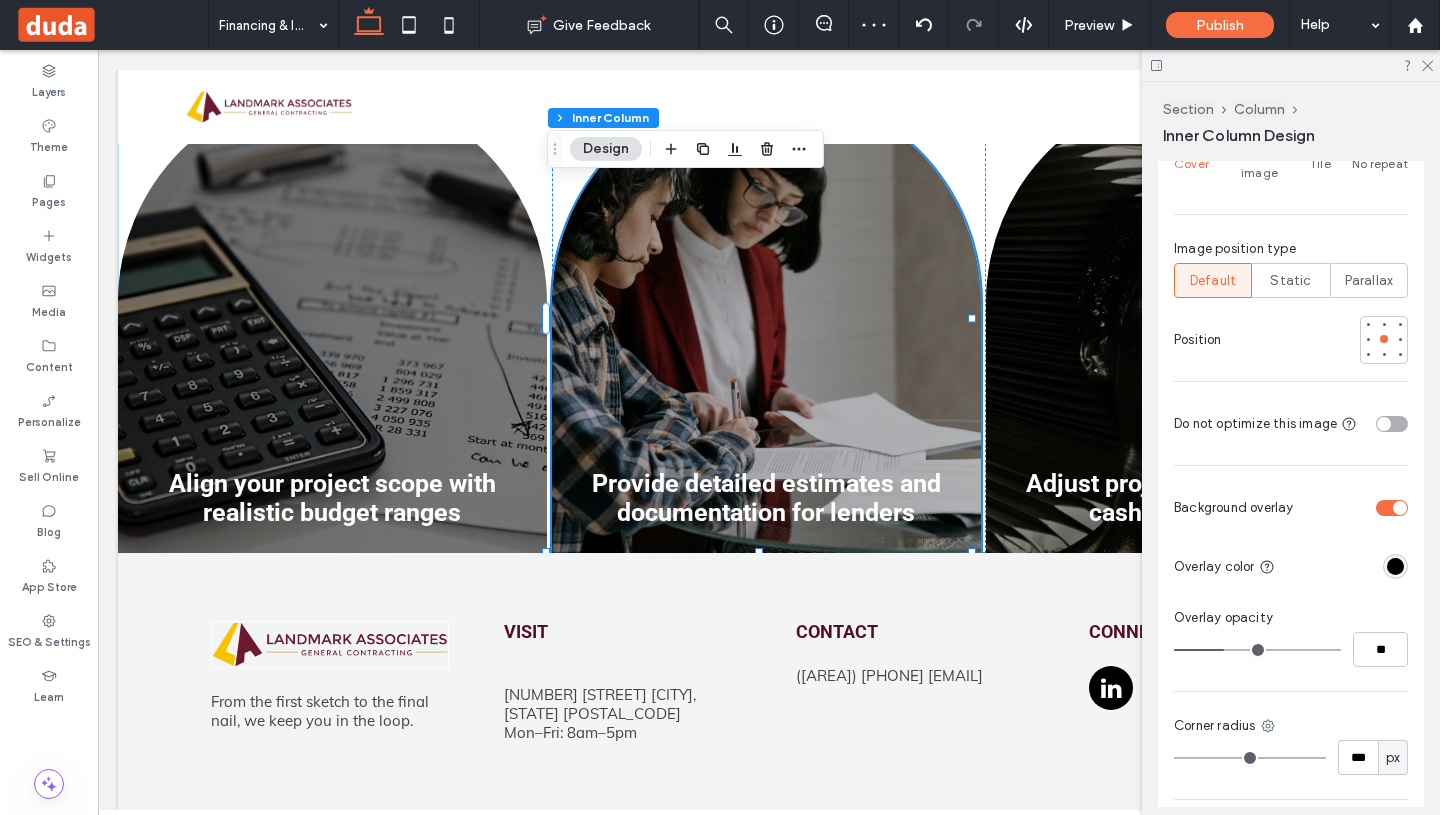scroll, scrollTop: 1175, scrollLeft: 0, axis: vertical 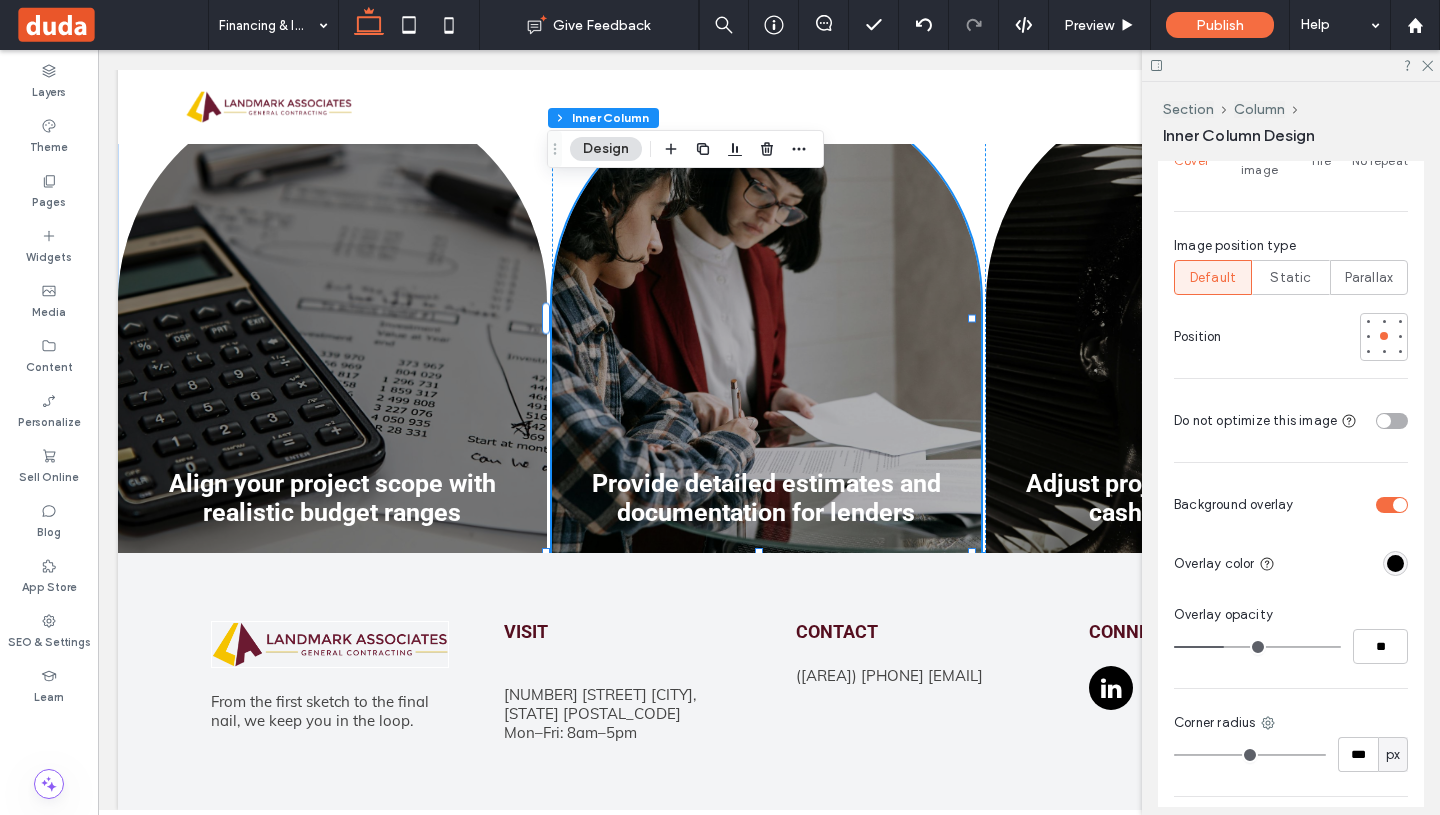 type on "**" 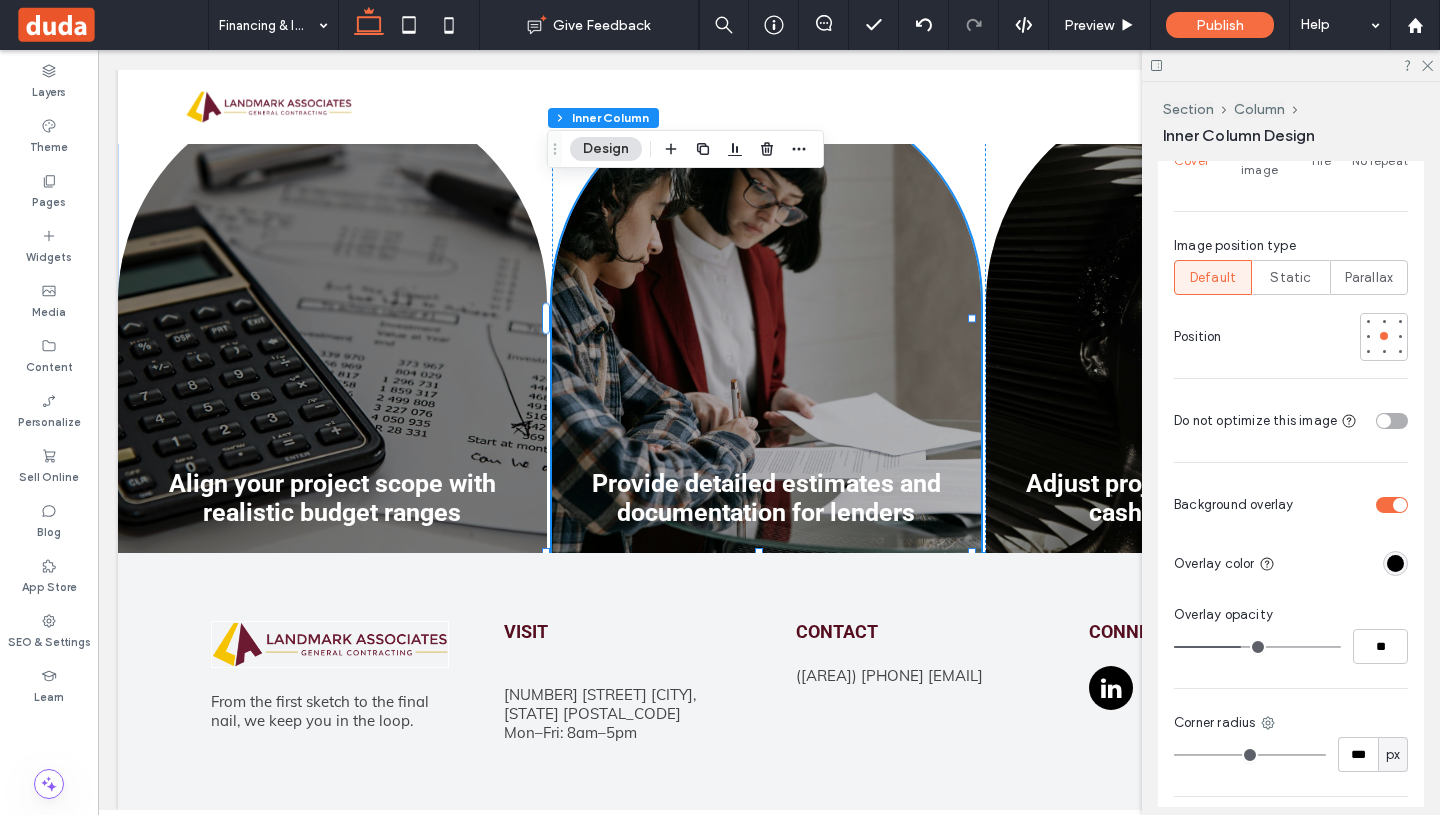 drag, startPoint x: 1225, startPoint y: 643, endPoint x: 1238, endPoint y: 643, distance: 13 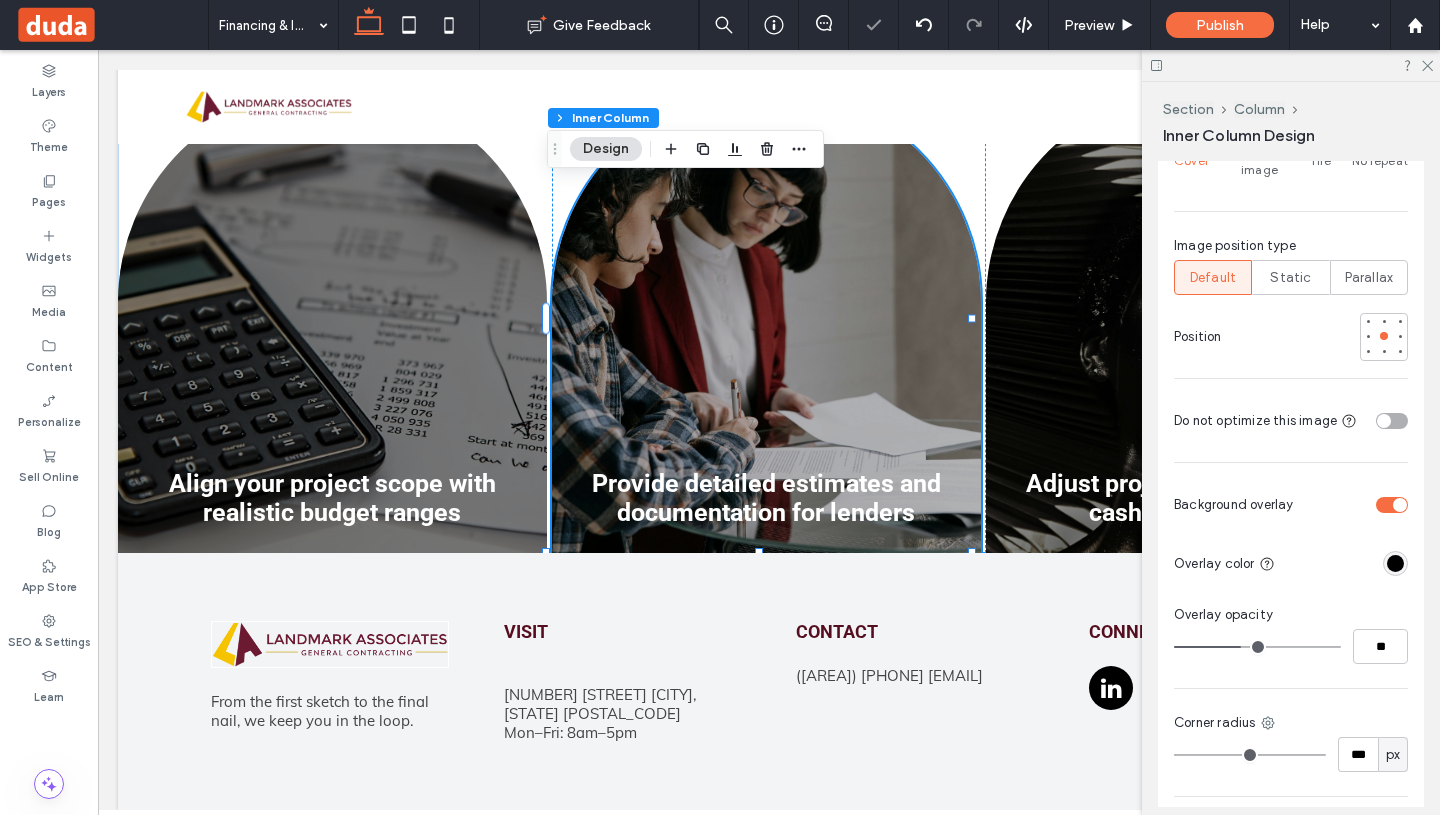 type on "***" 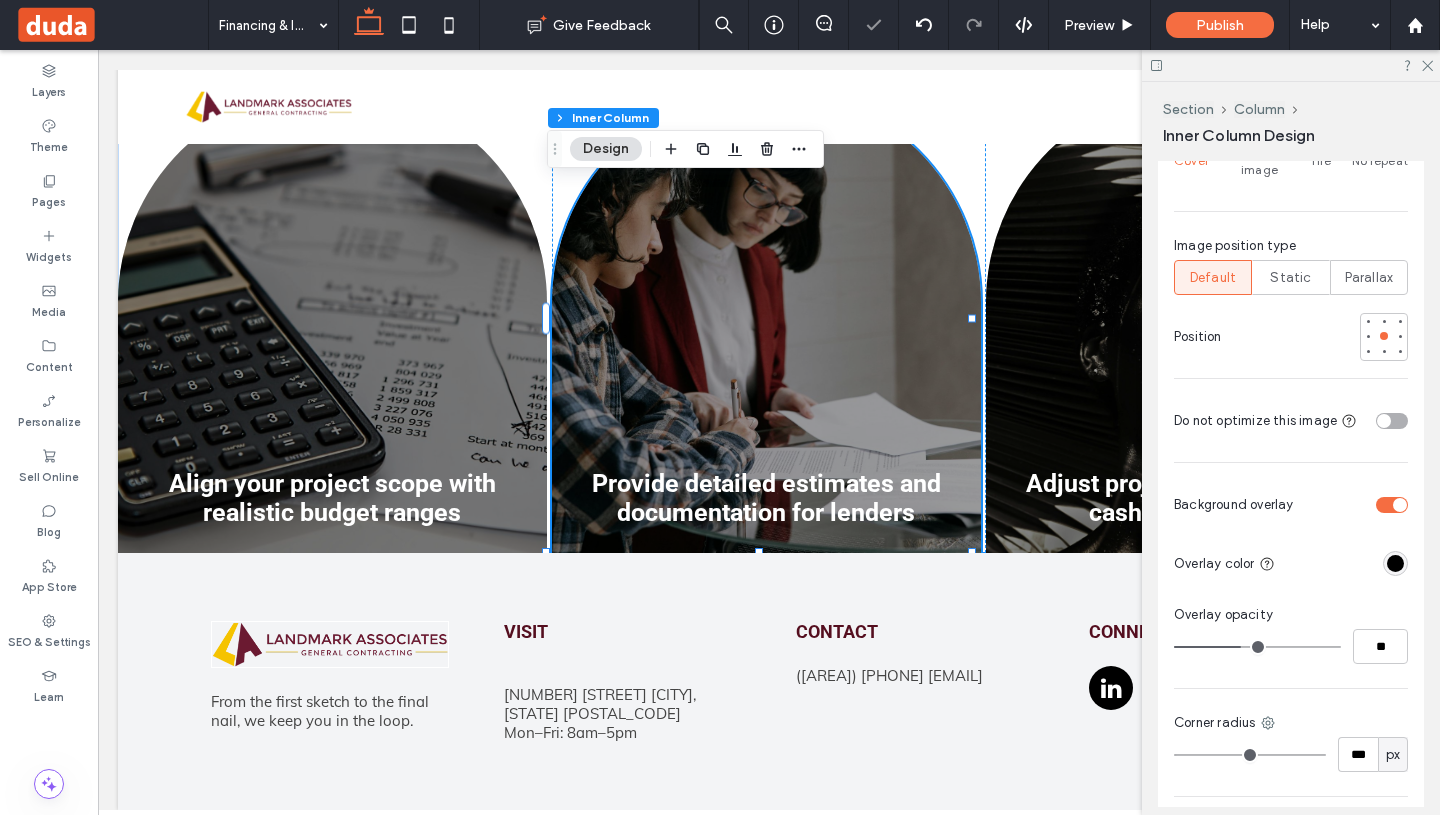 type on "**" 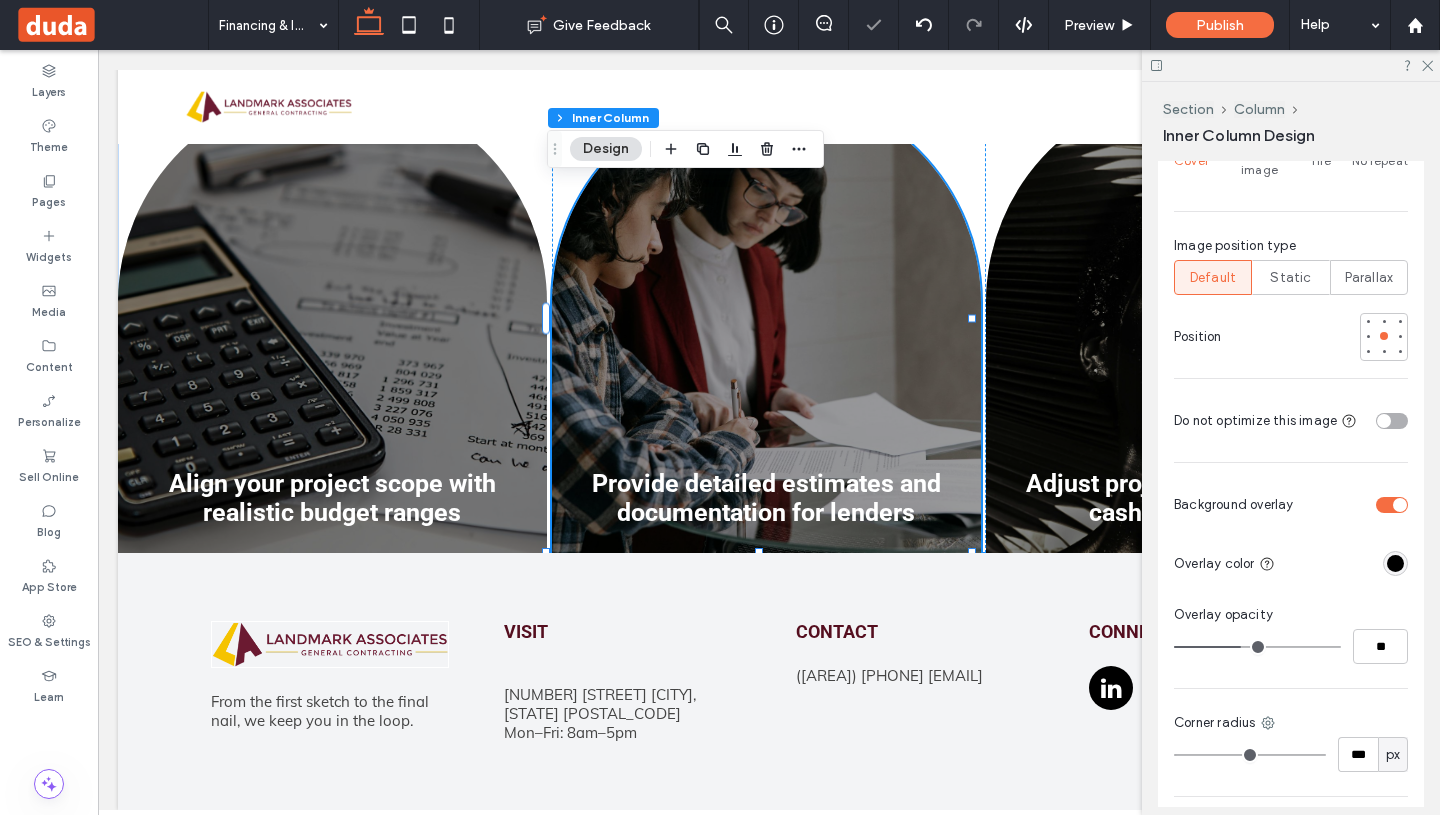 type on "**" 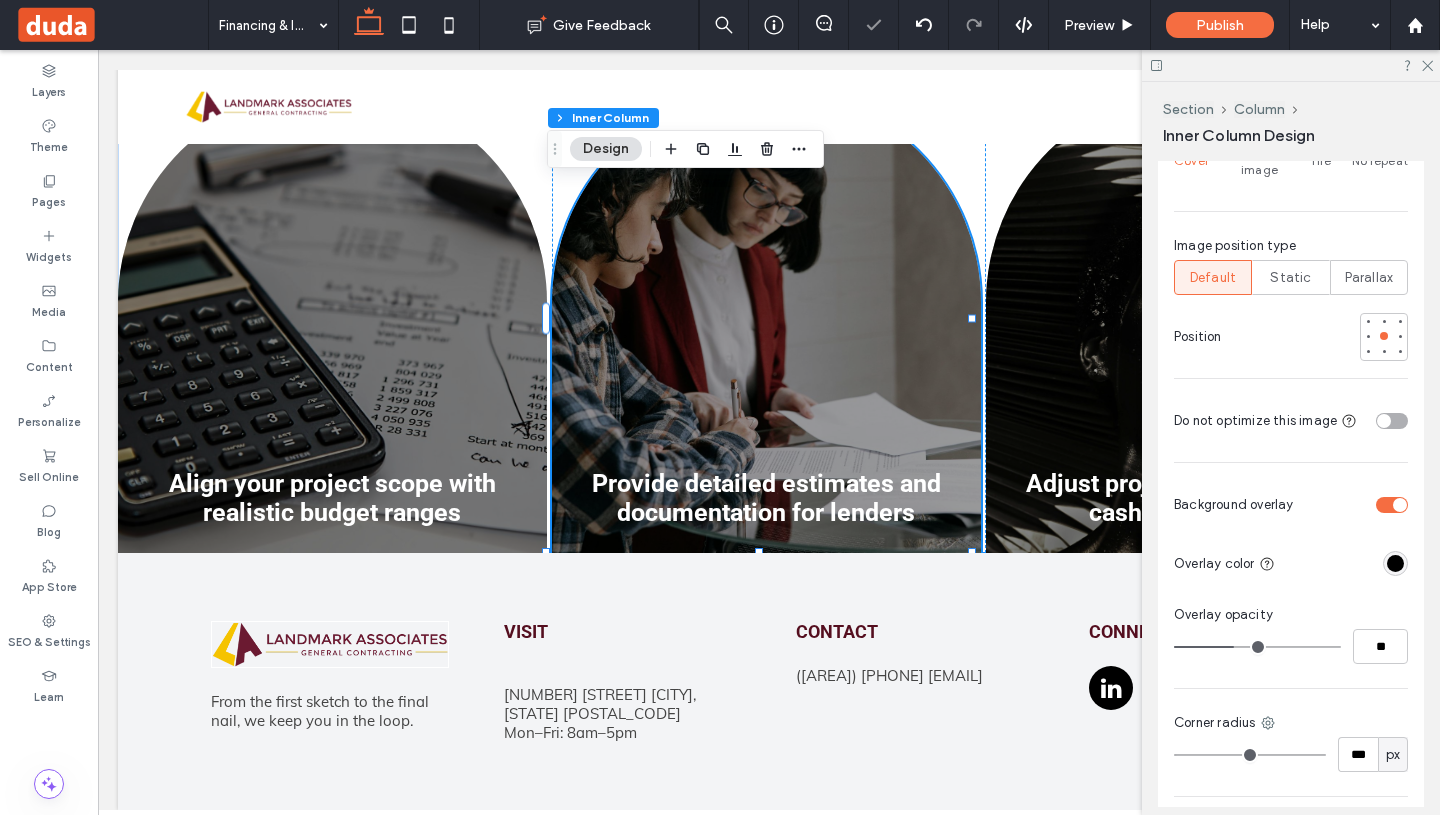 type on "**" 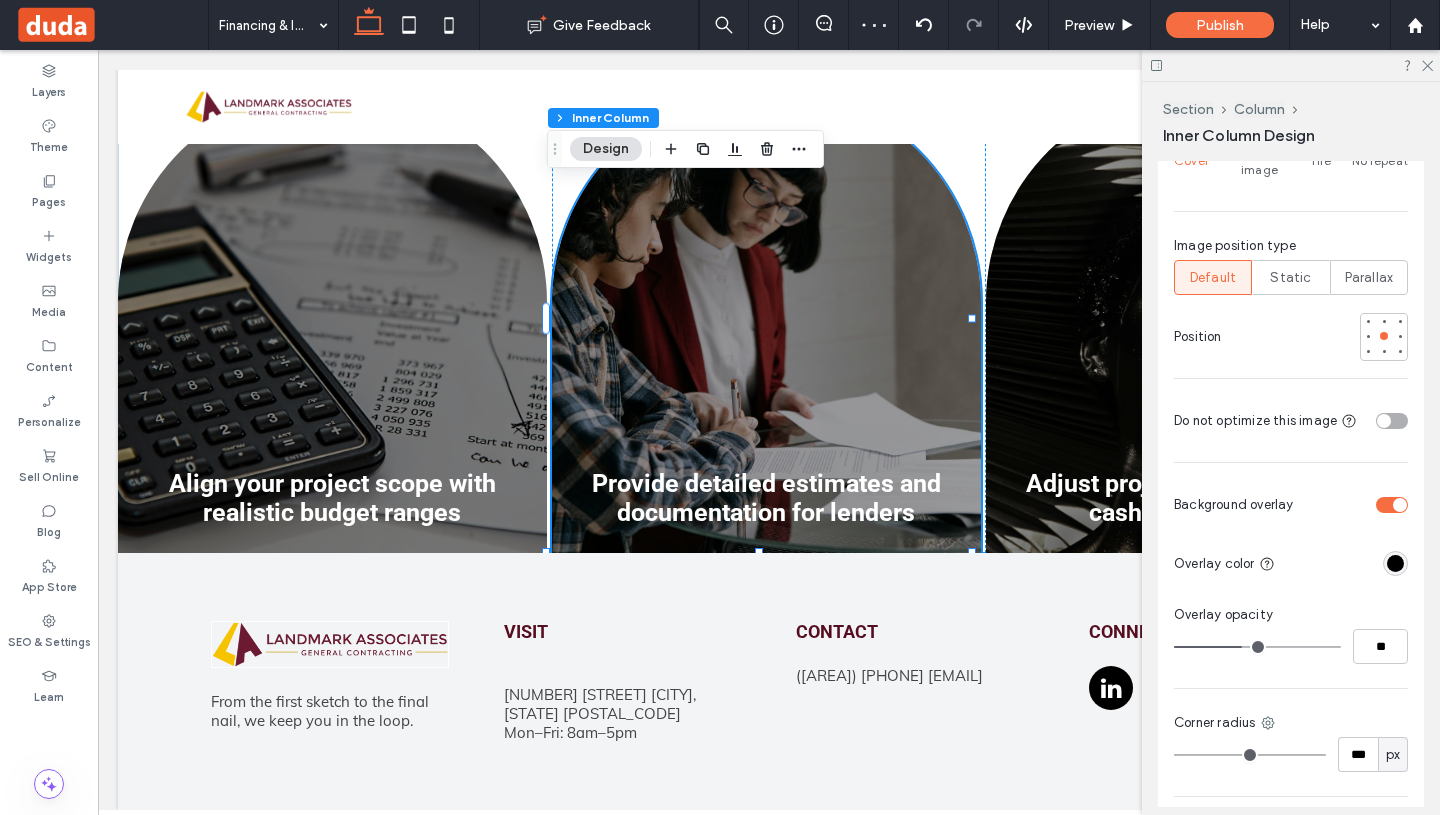 type on "**" 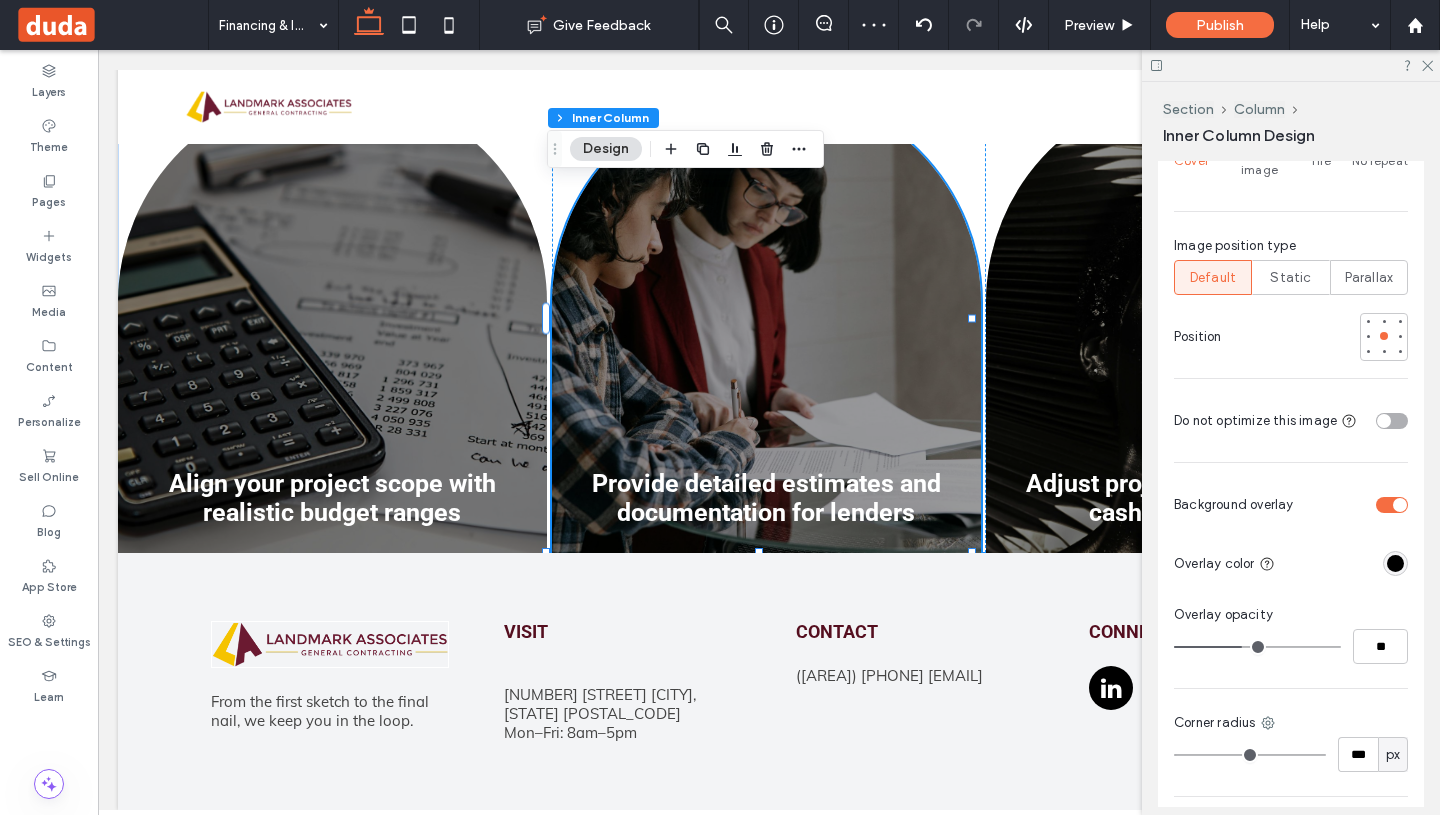 type on "**" 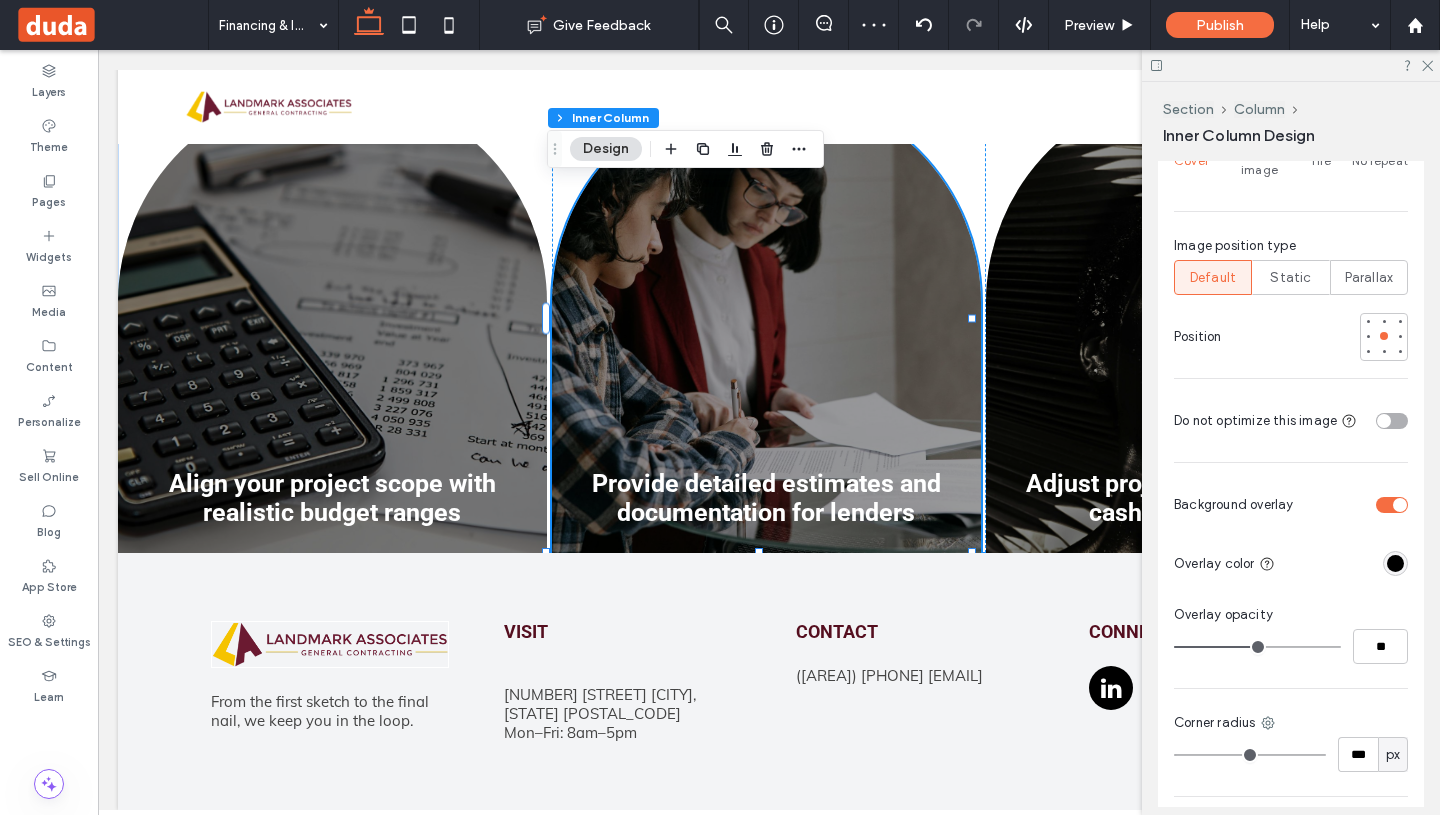 drag, startPoint x: 1232, startPoint y: 645, endPoint x: 1246, endPoint y: 645, distance: 14 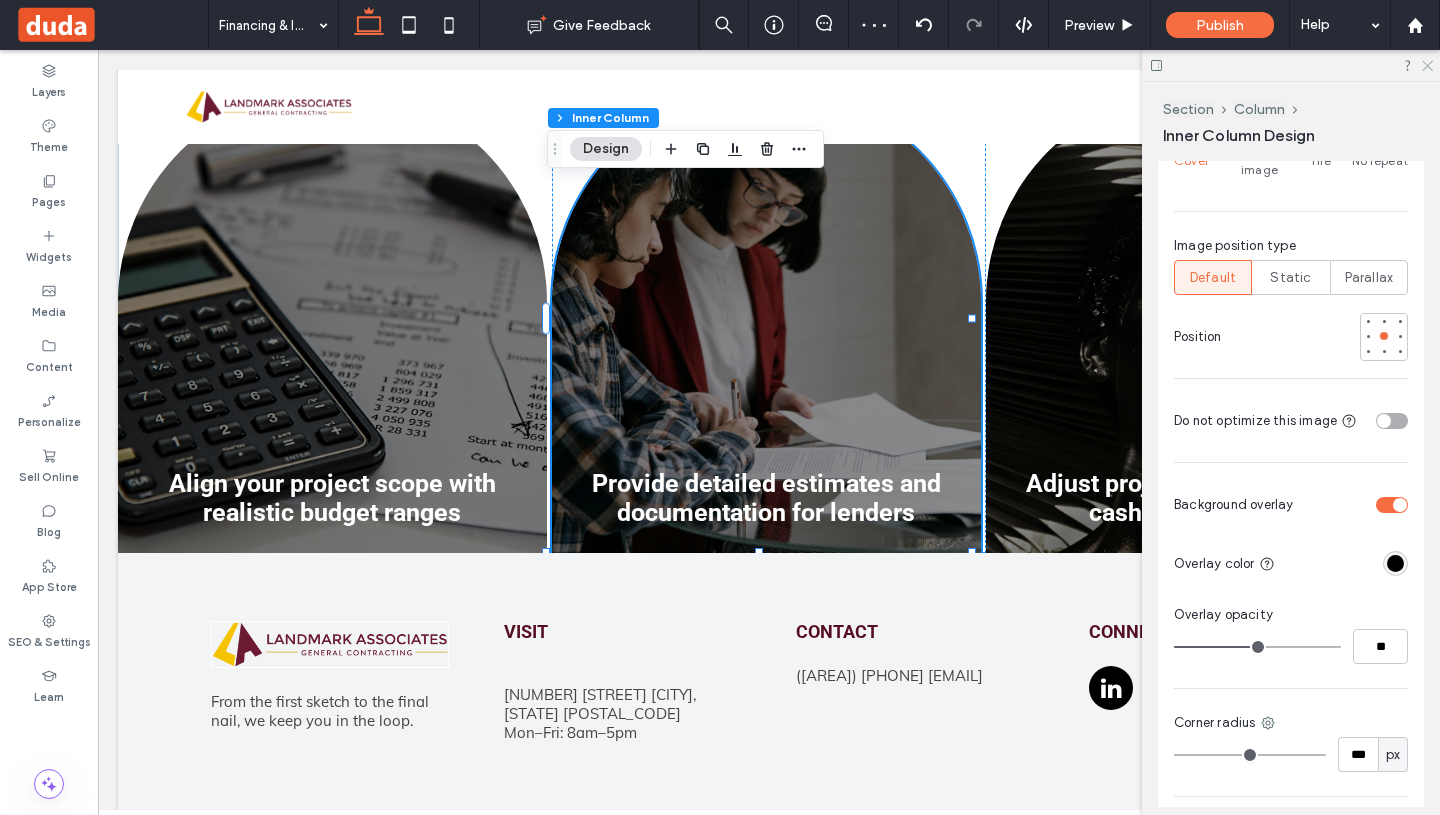 click 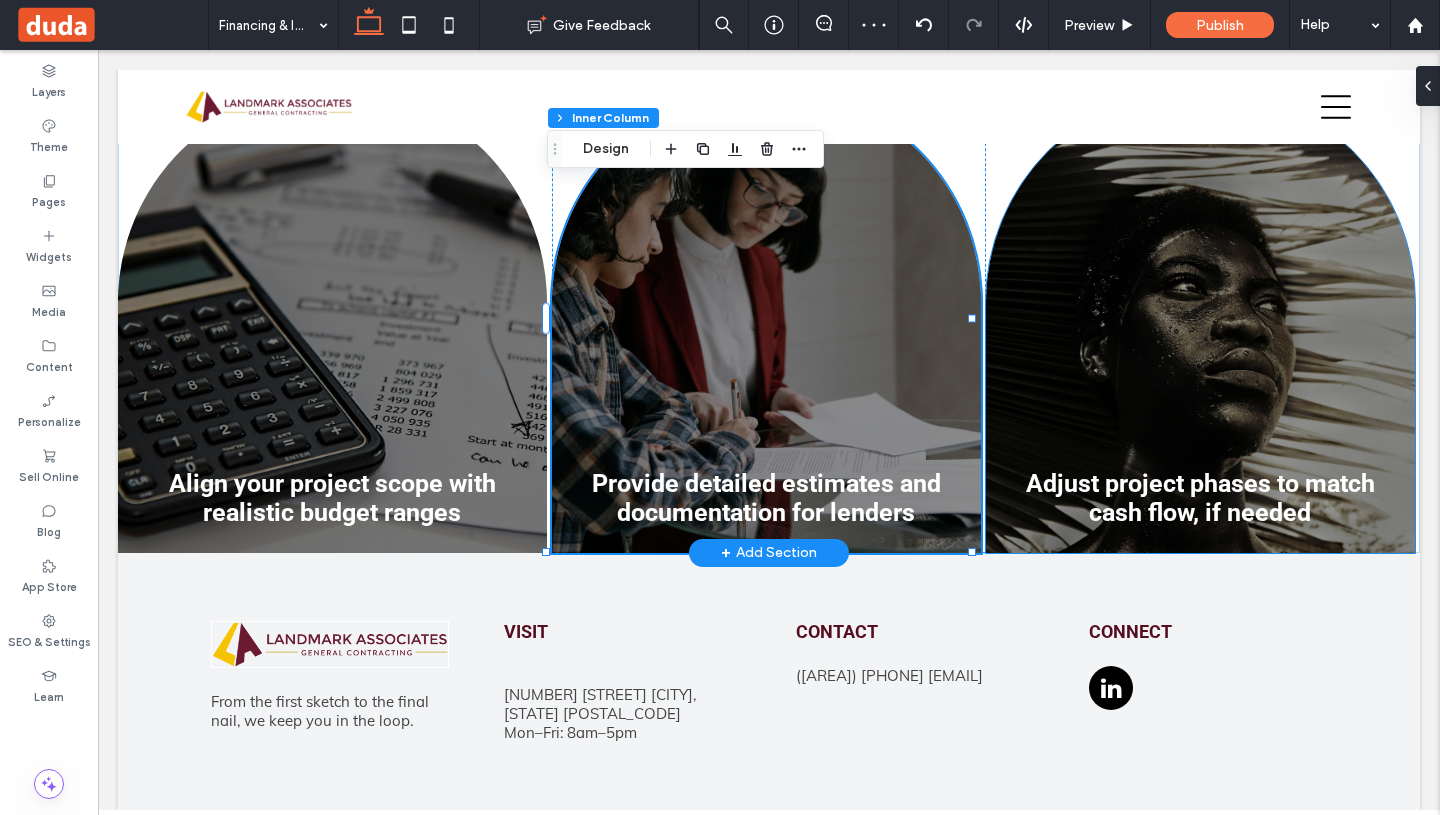 click on "Adjust project phases to match cash flow, if needed" at bounding box center [1200, 320] 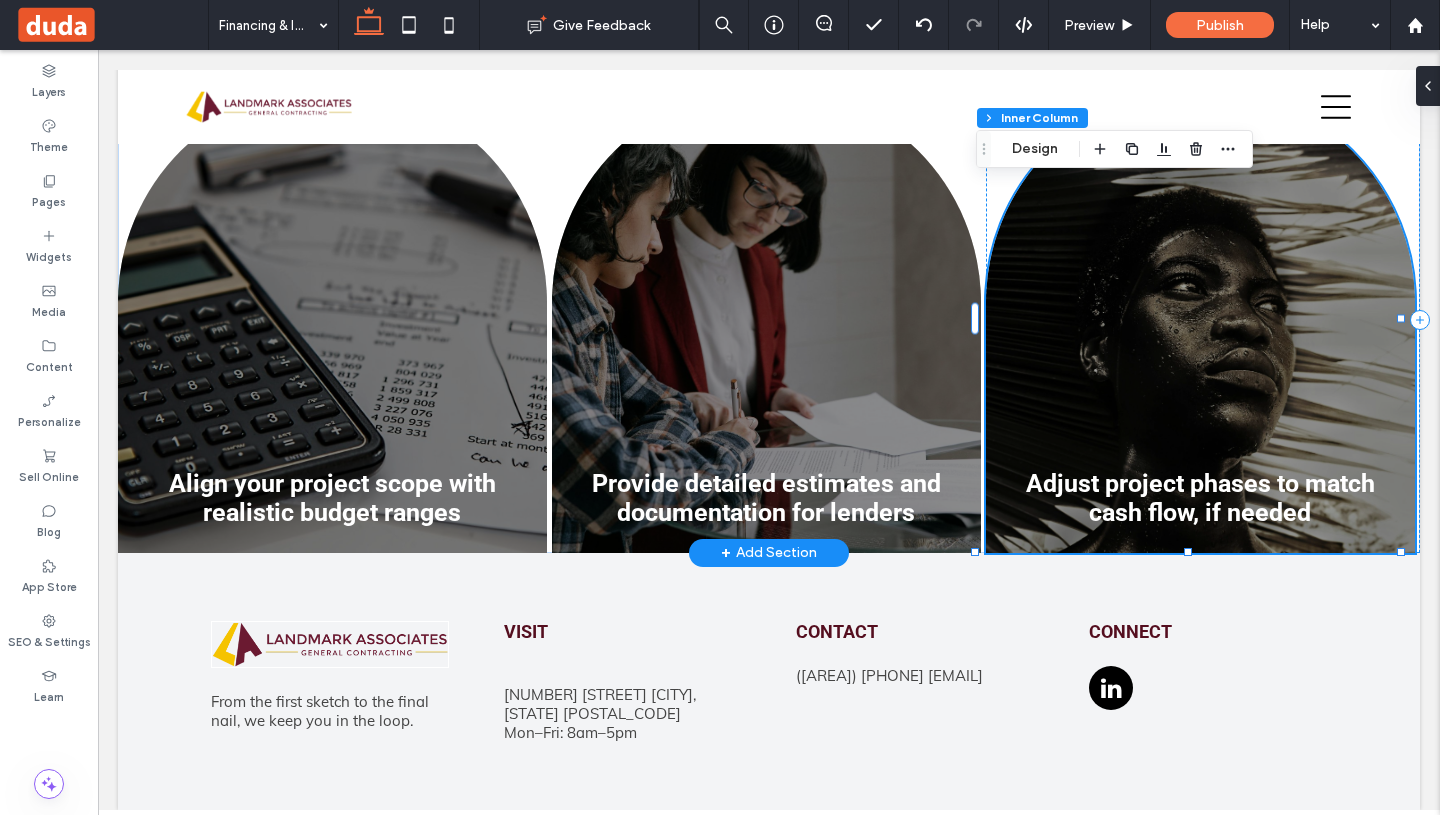 click on "Adjust project phases to match cash flow, if needed" at bounding box center (1200, 320) 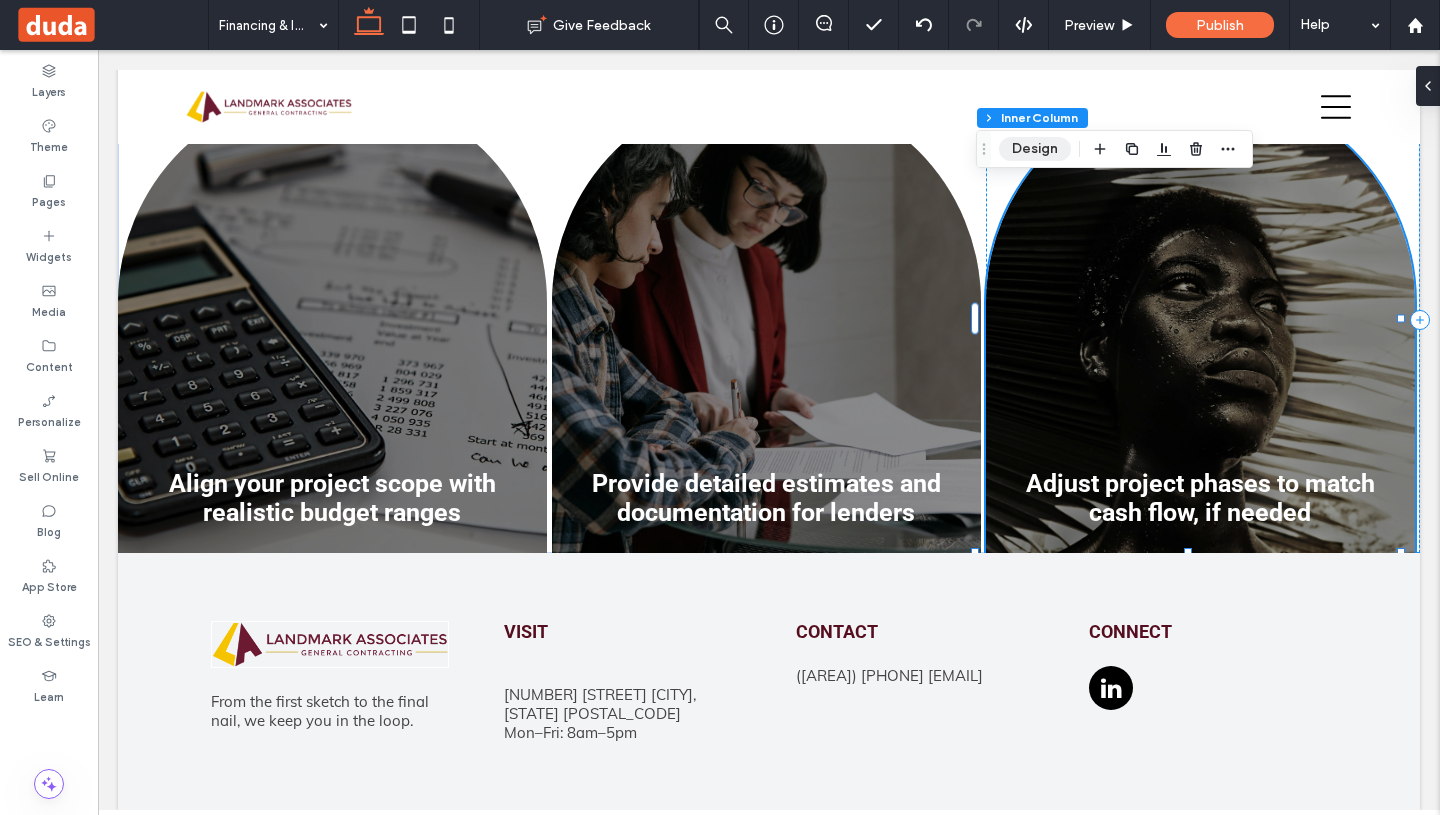 click on "Design" at bounding box center (1035, 149) 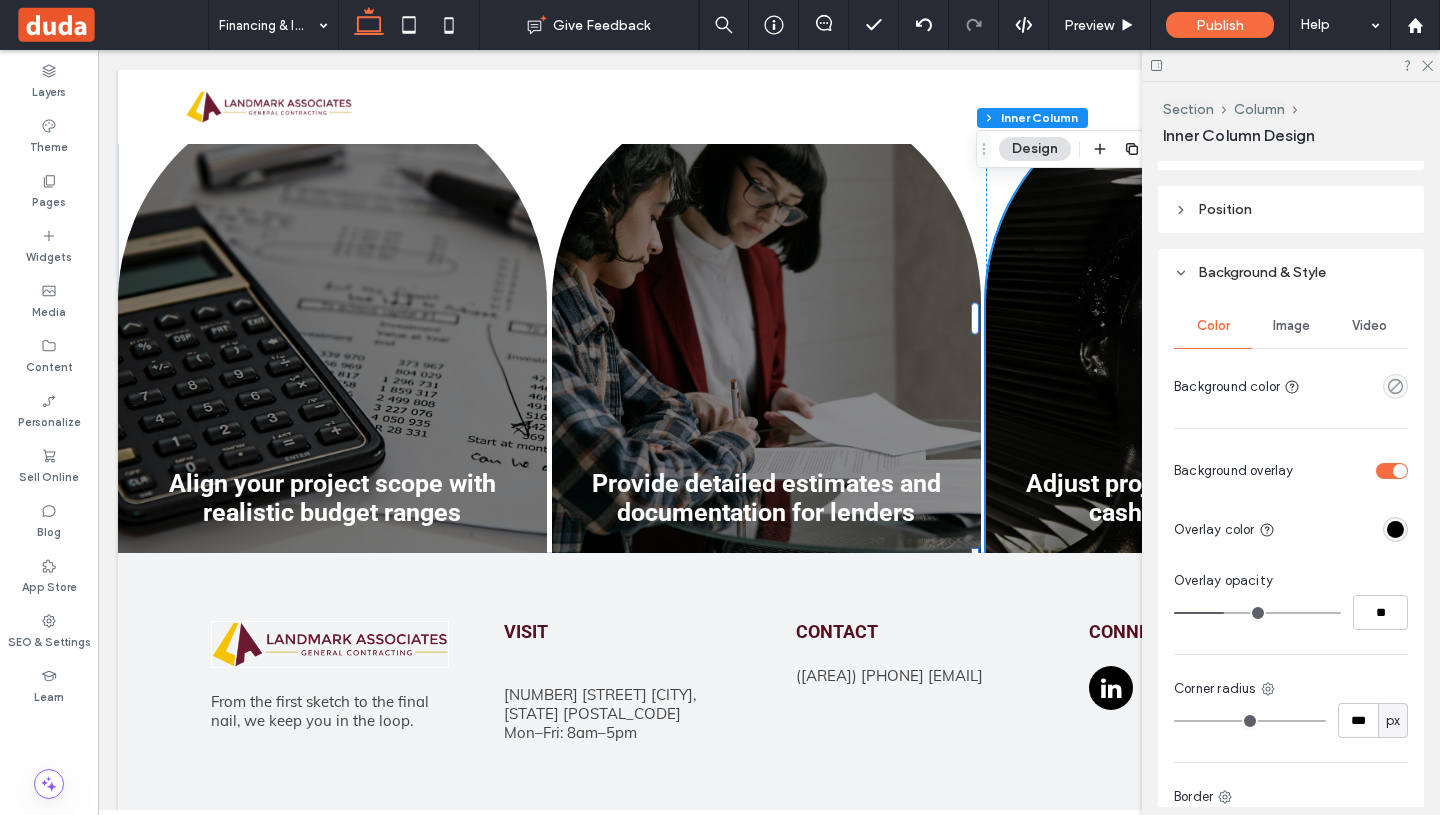 scroll, scrollTop: 445, scrollLeft: 0, axis: vertical 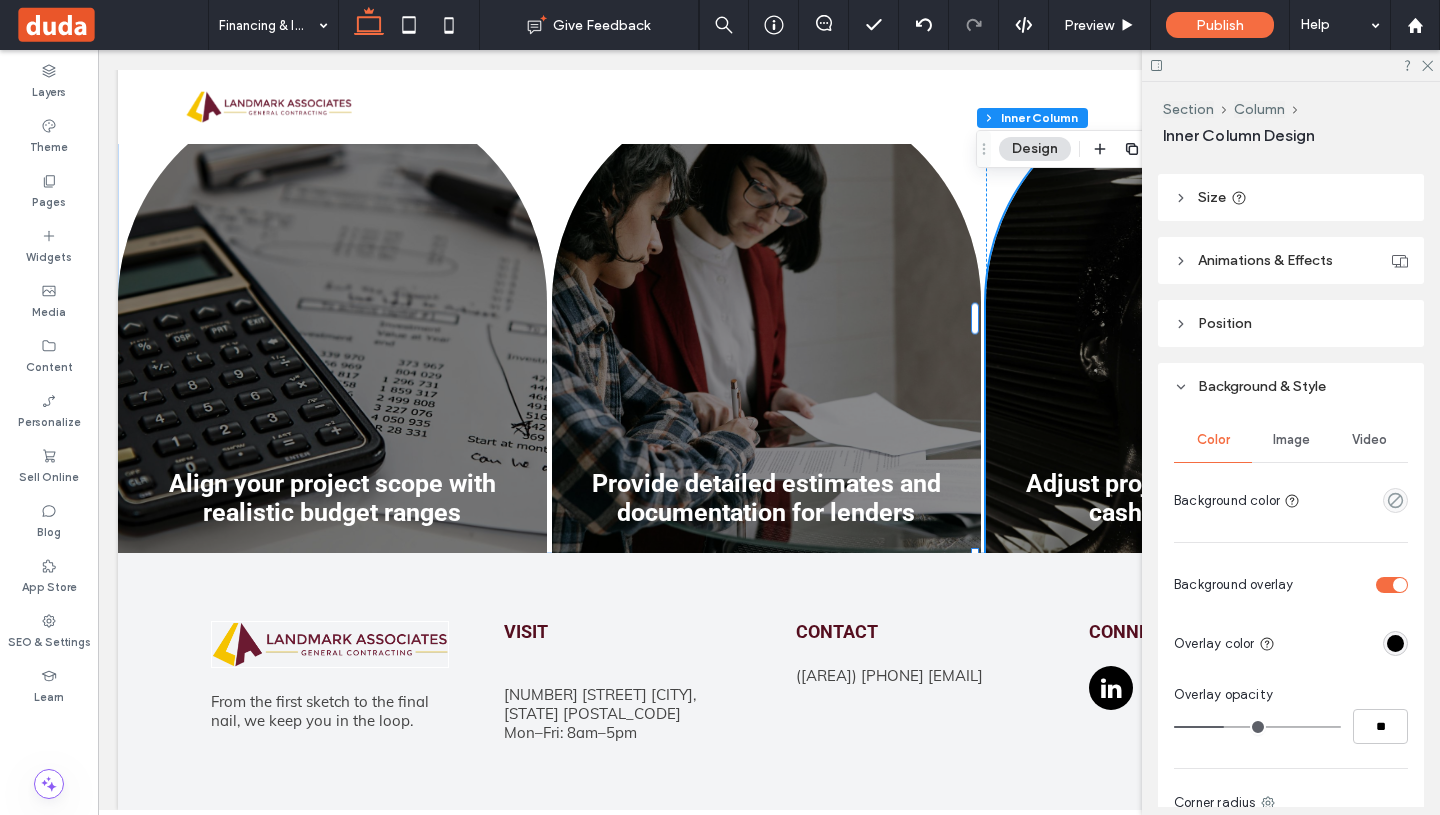 click on "Image" at bounding box center [1291, 440] 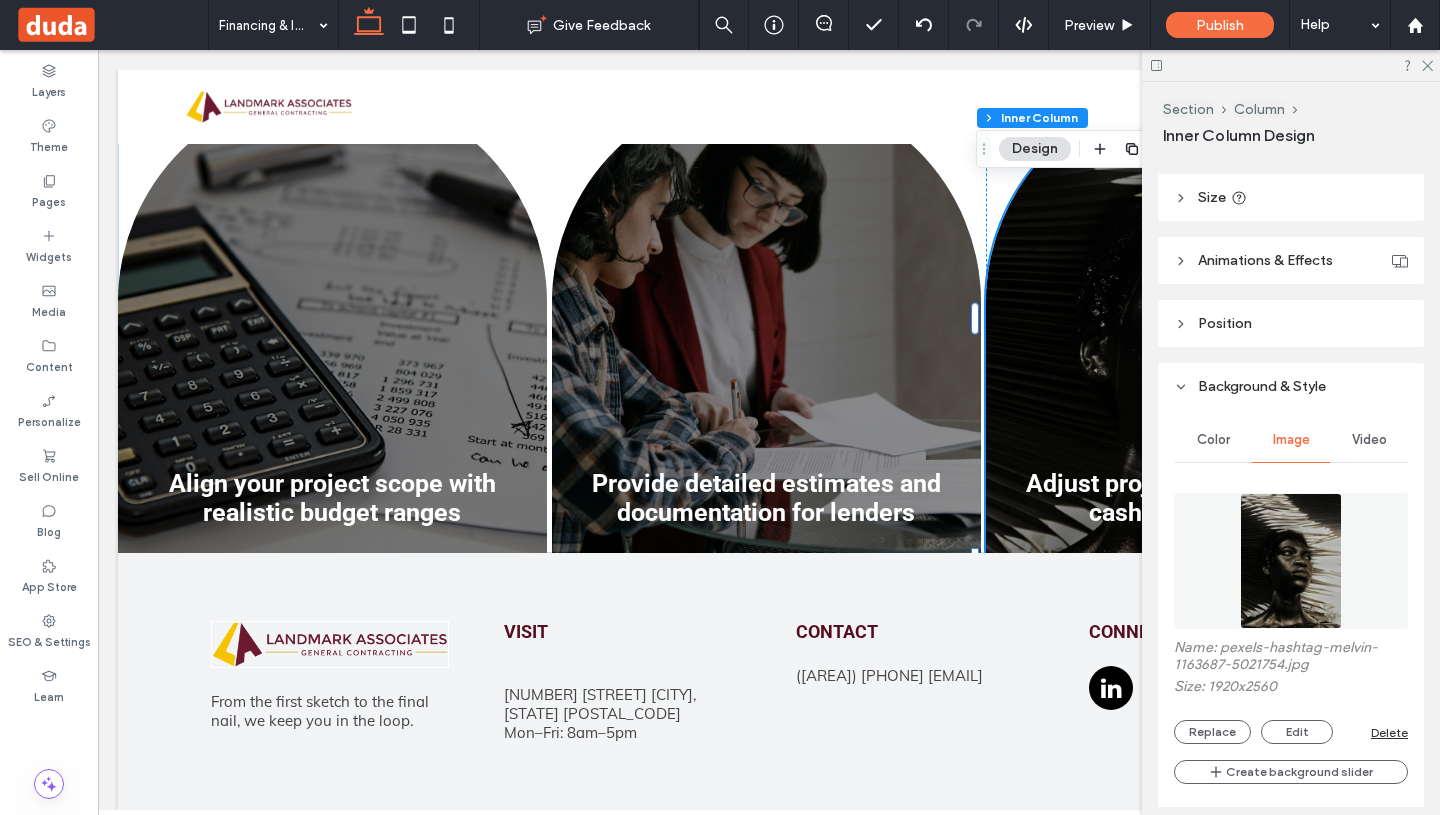 click at bounding box center (1291, 561) 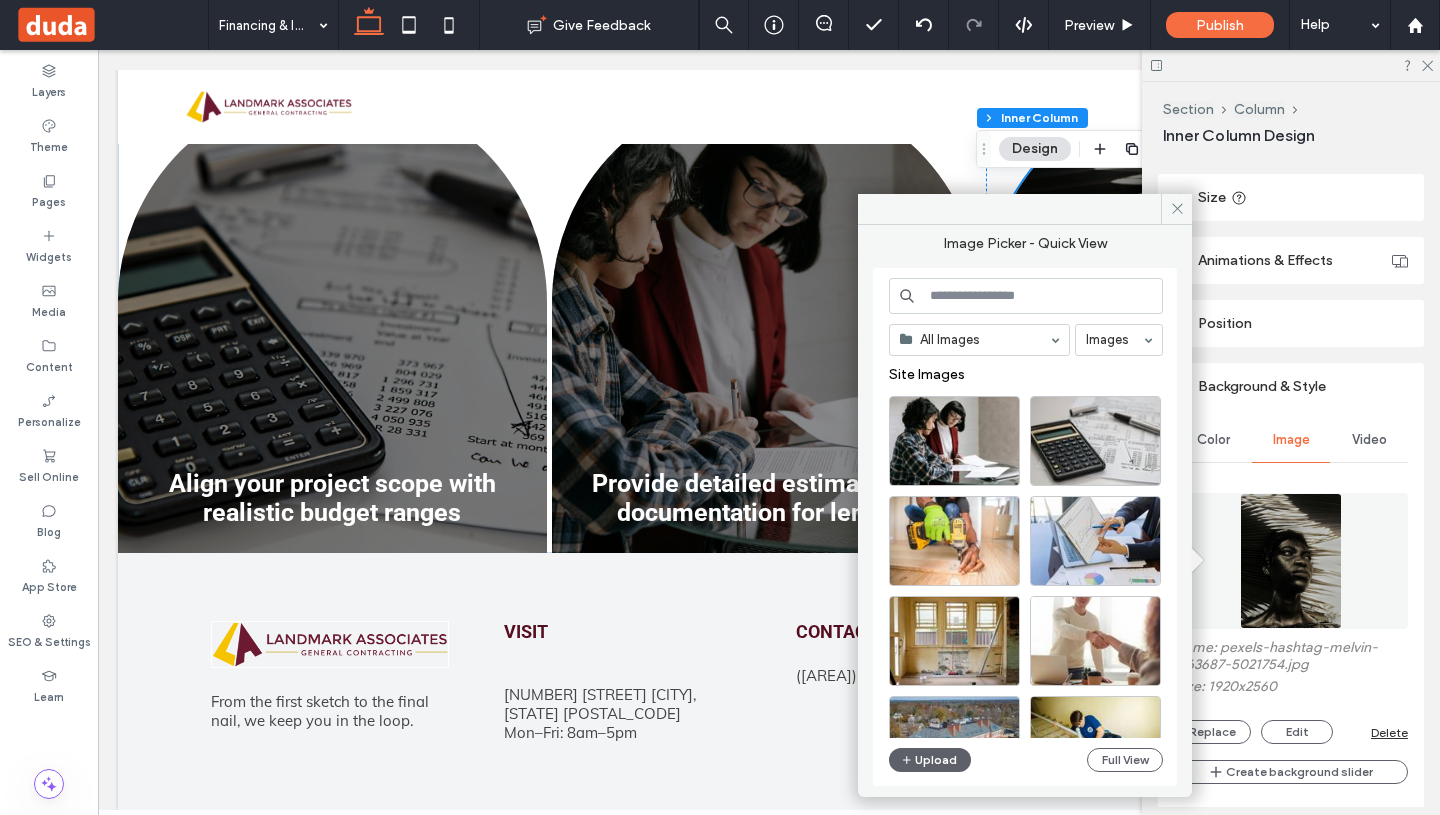 click at bounding box center [1026, 296] 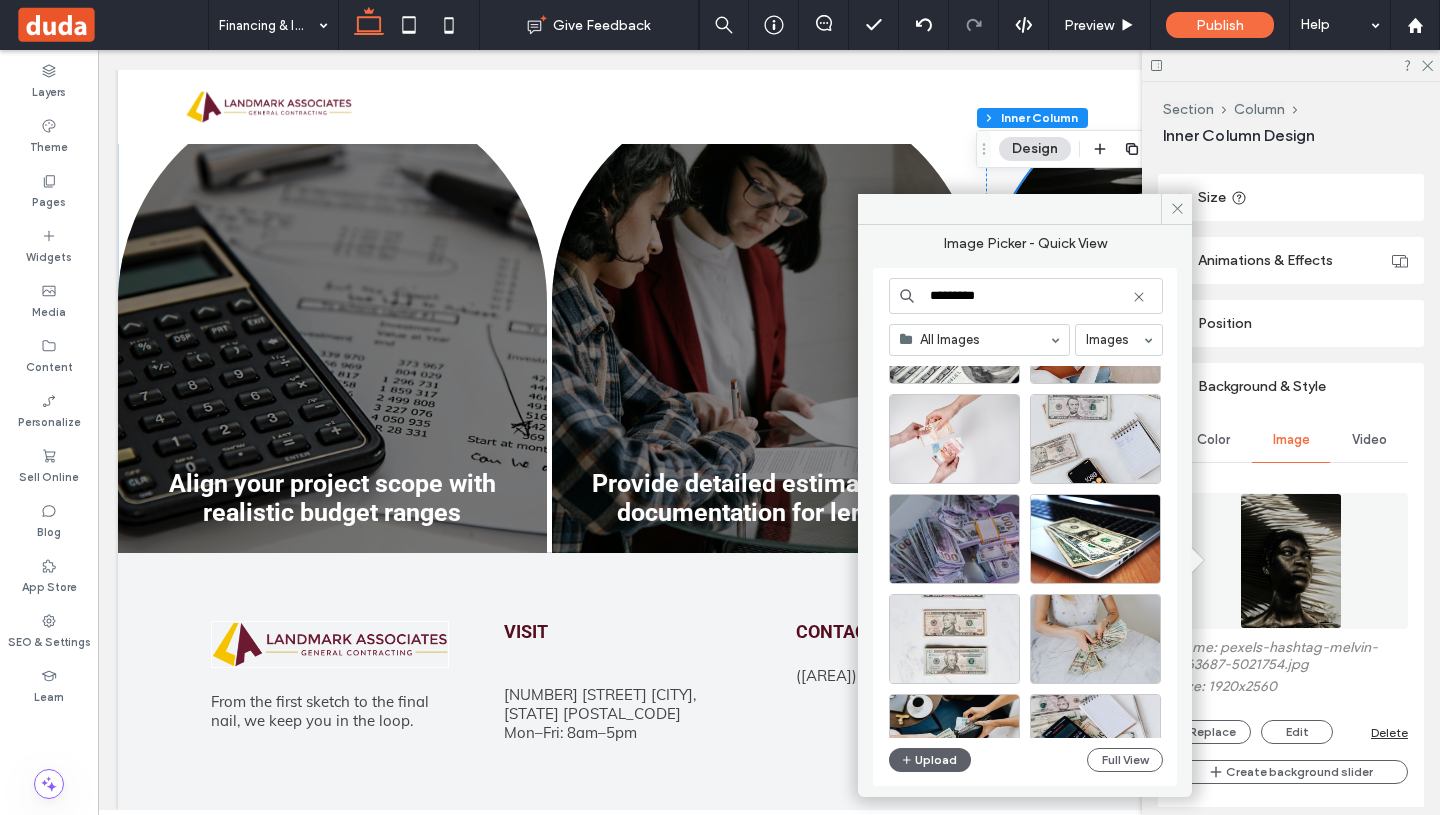 scroll, scrollTop: 1411, scrollLeft: 0, axis: vertical 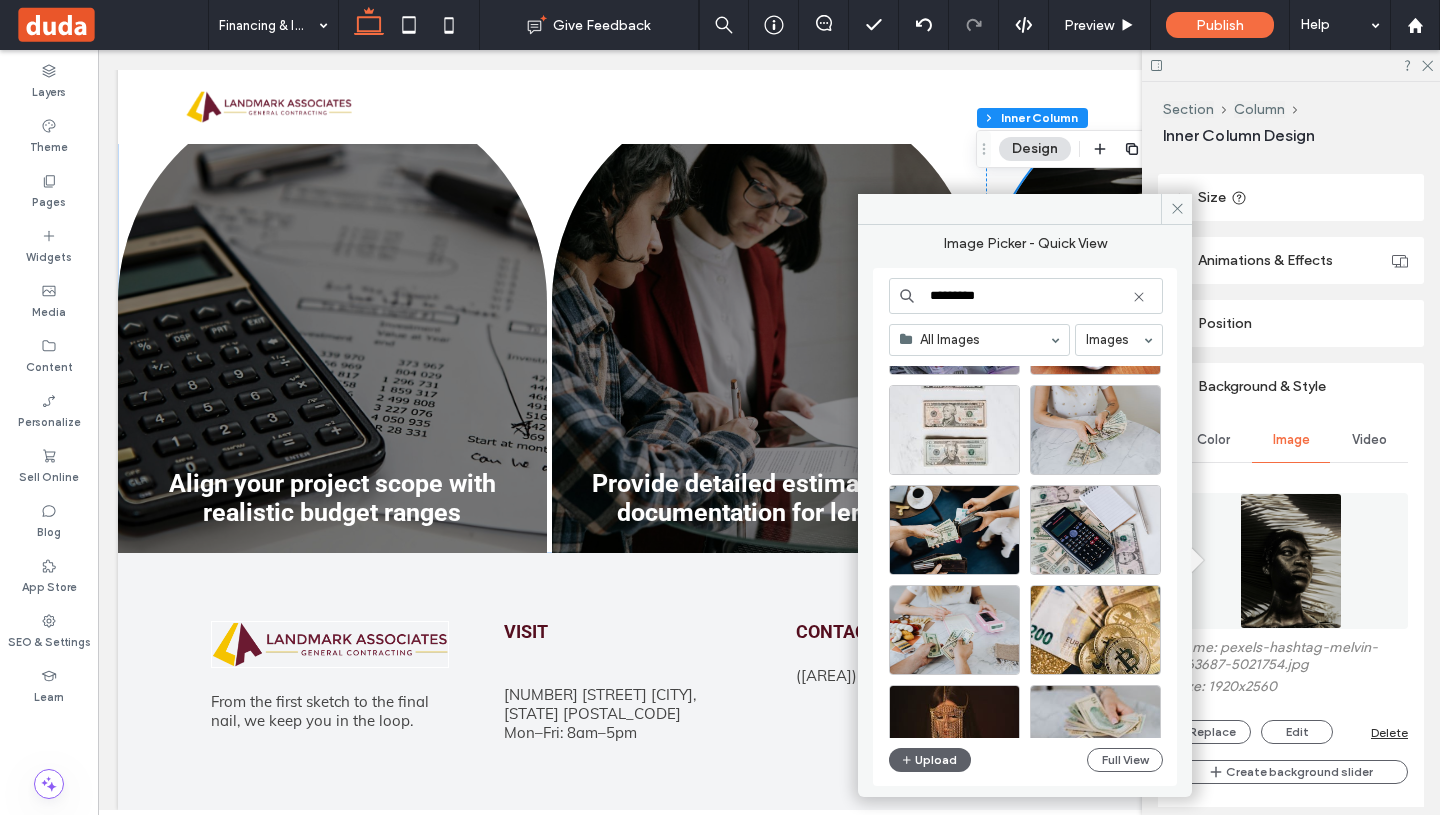 type on "*********" 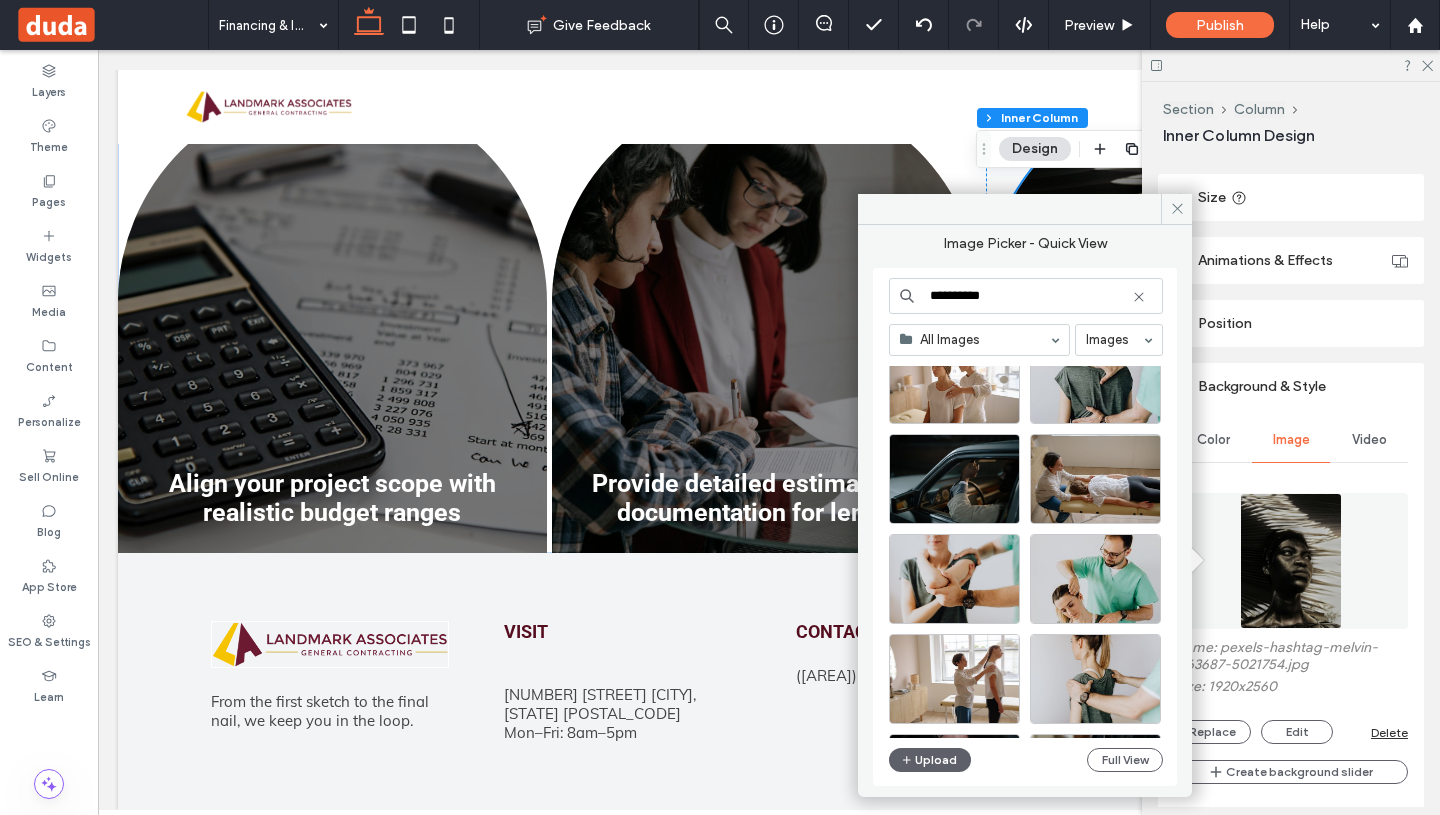 scroll, scrollTop: 0, scrollLeft: 0, axis: both 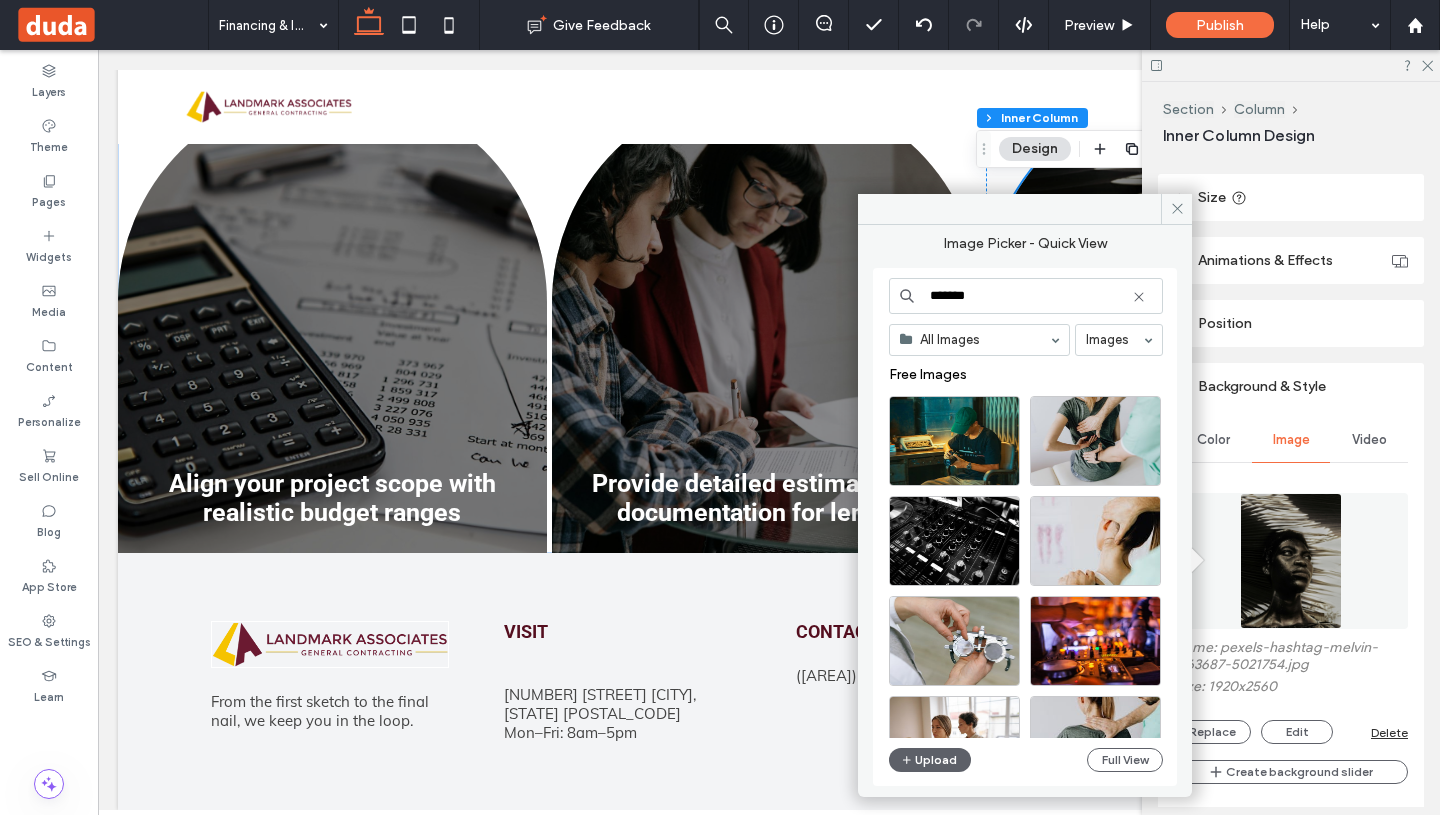 type on "******" 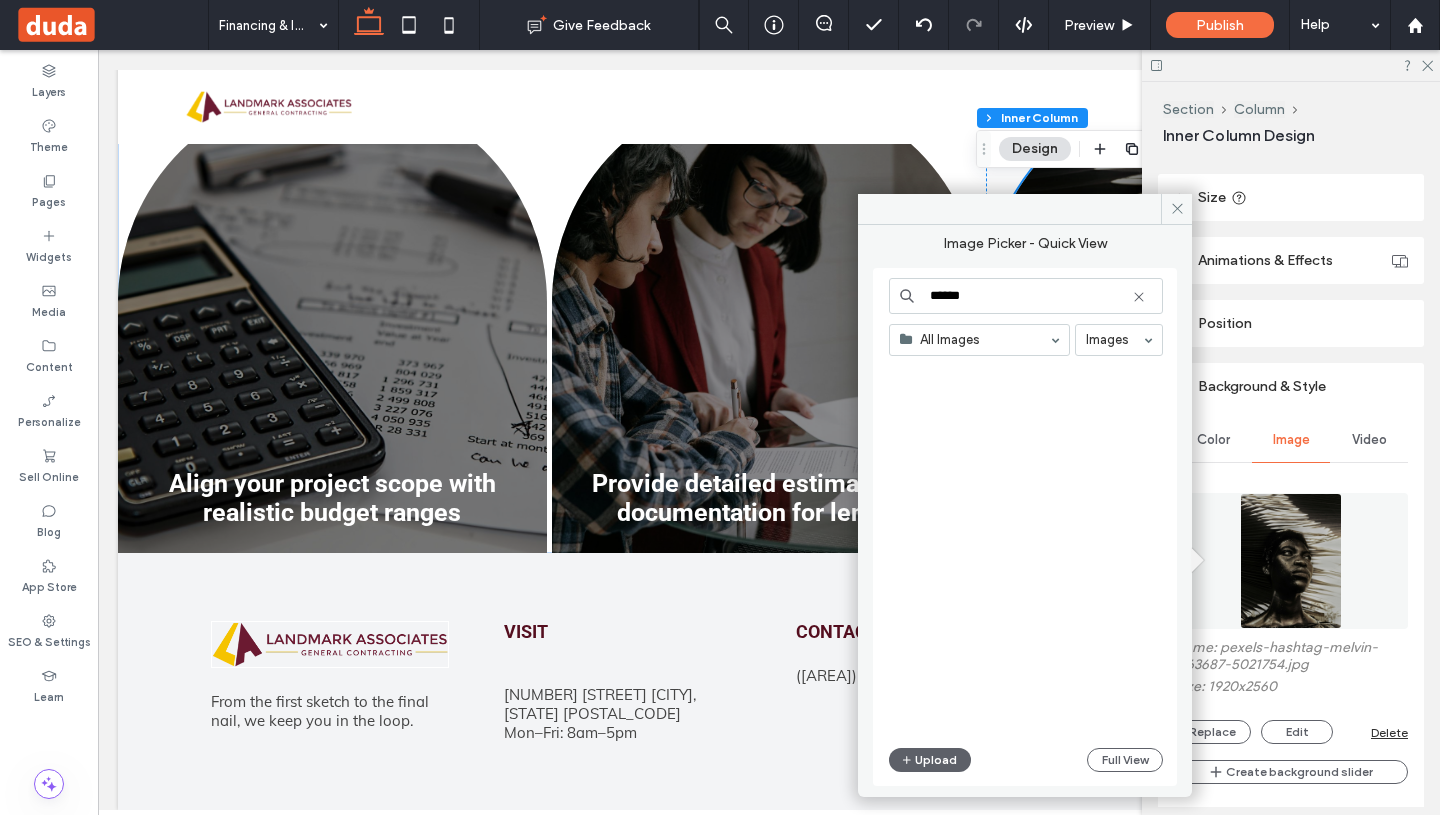 scroll, scrollTop: 0, scrollLeft: 0, axis: both 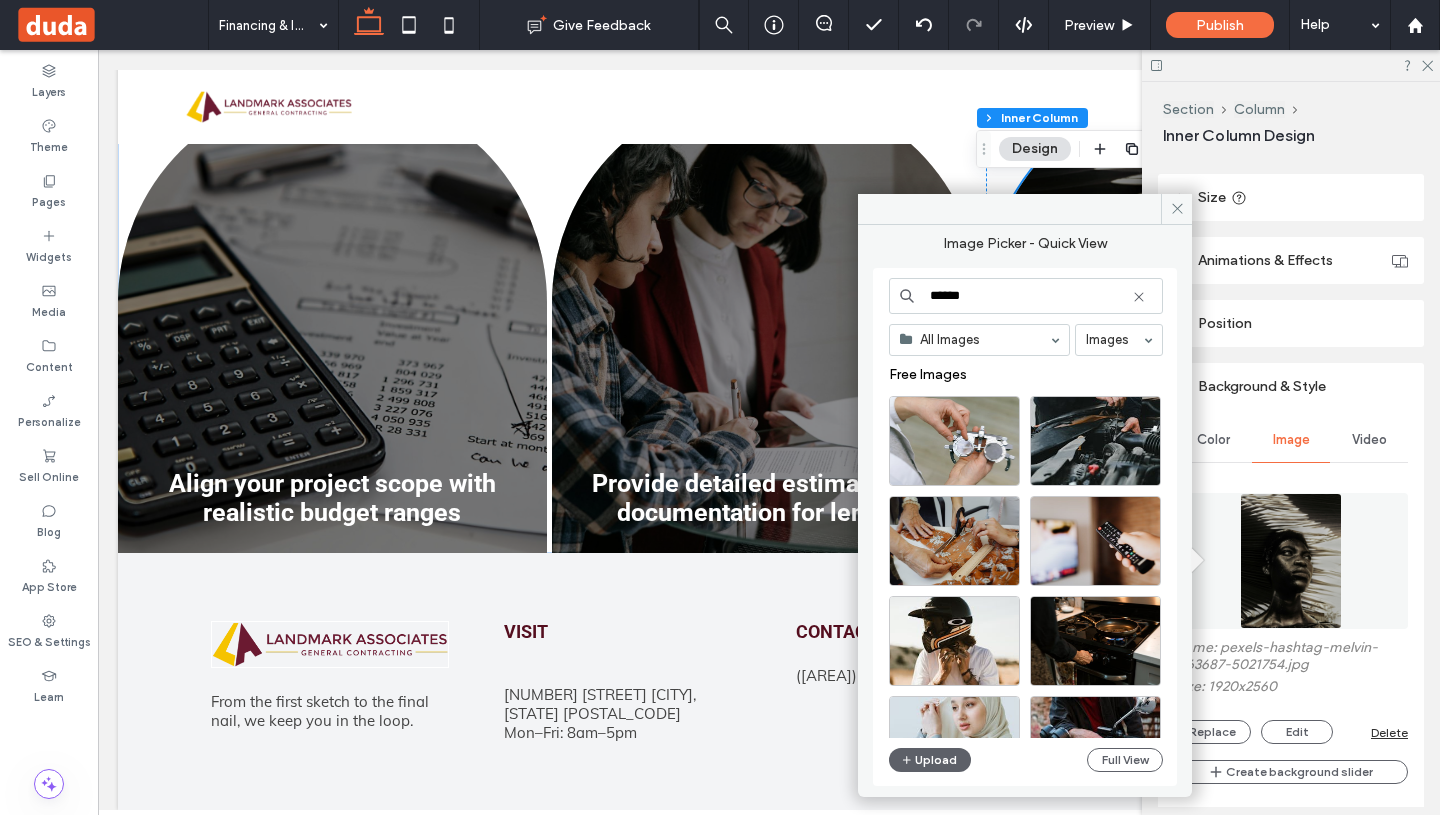 drag, startPoint x: 1056, startPoint y: 292, endPoint x: 916, endPoint y: 289, distance: 140.03214 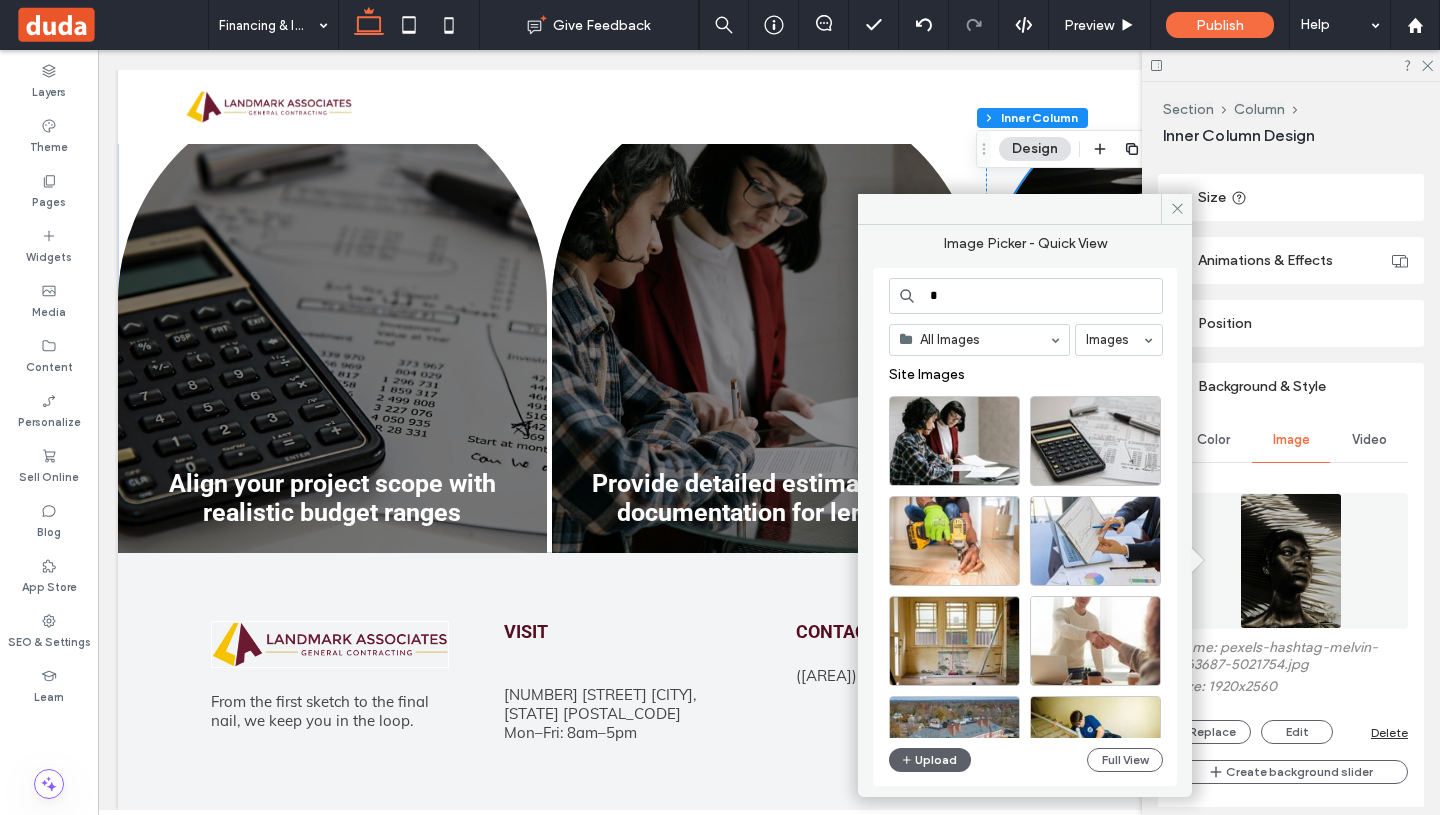 type on "*" 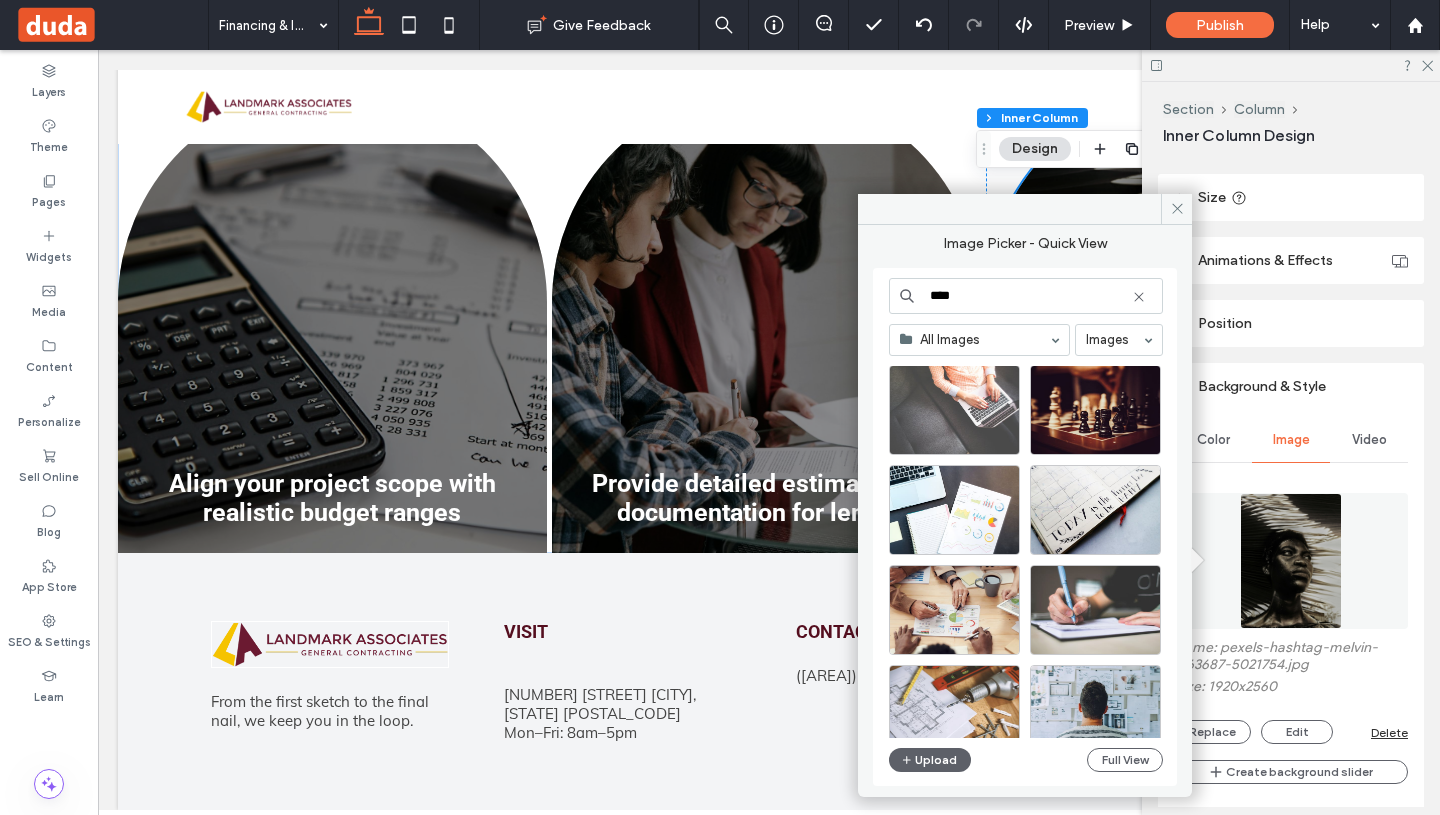 scroll, scrollTop: 916, scrollLeft: 0, axis: vertical 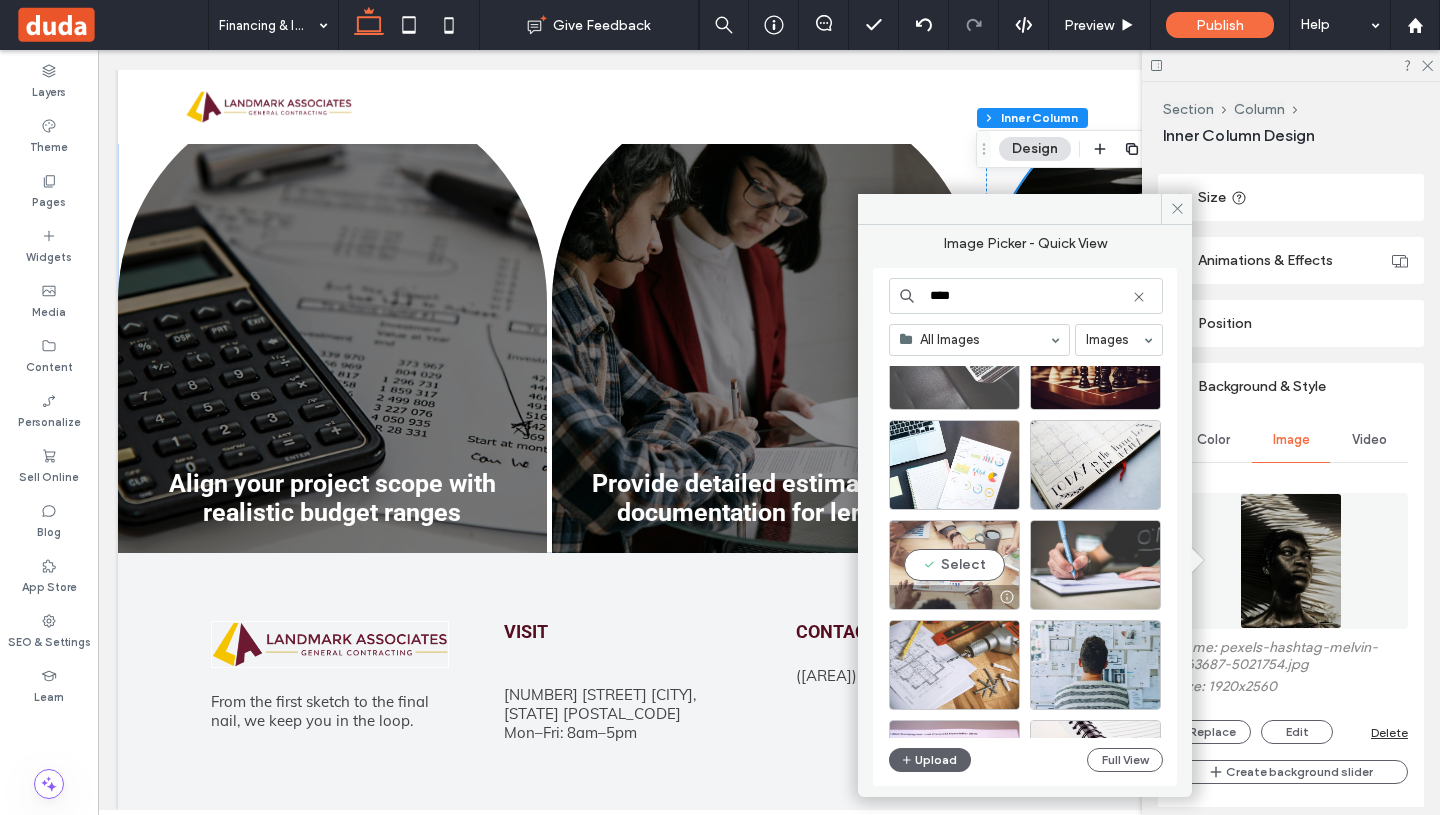 type on "****" 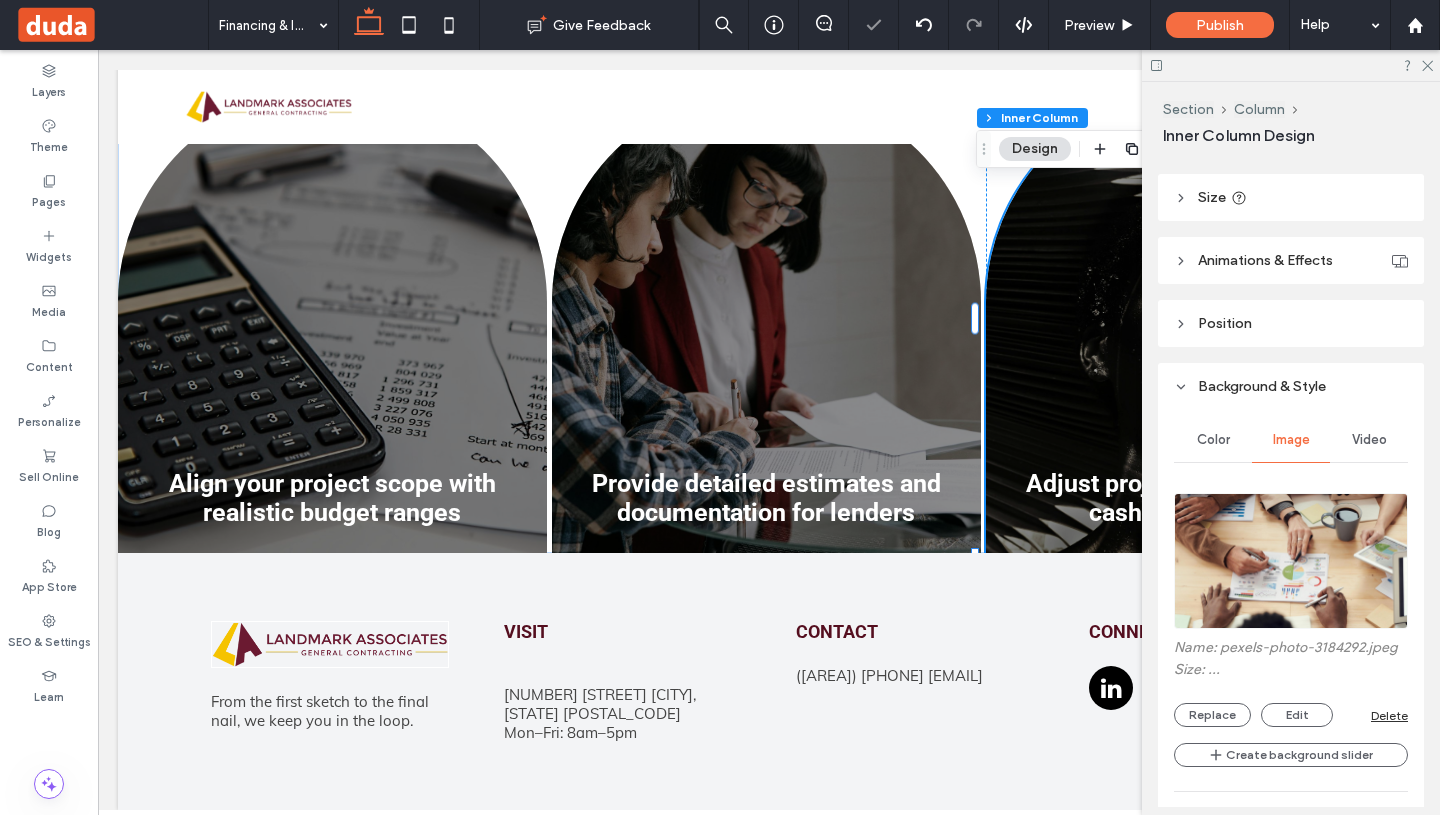 type on "***" 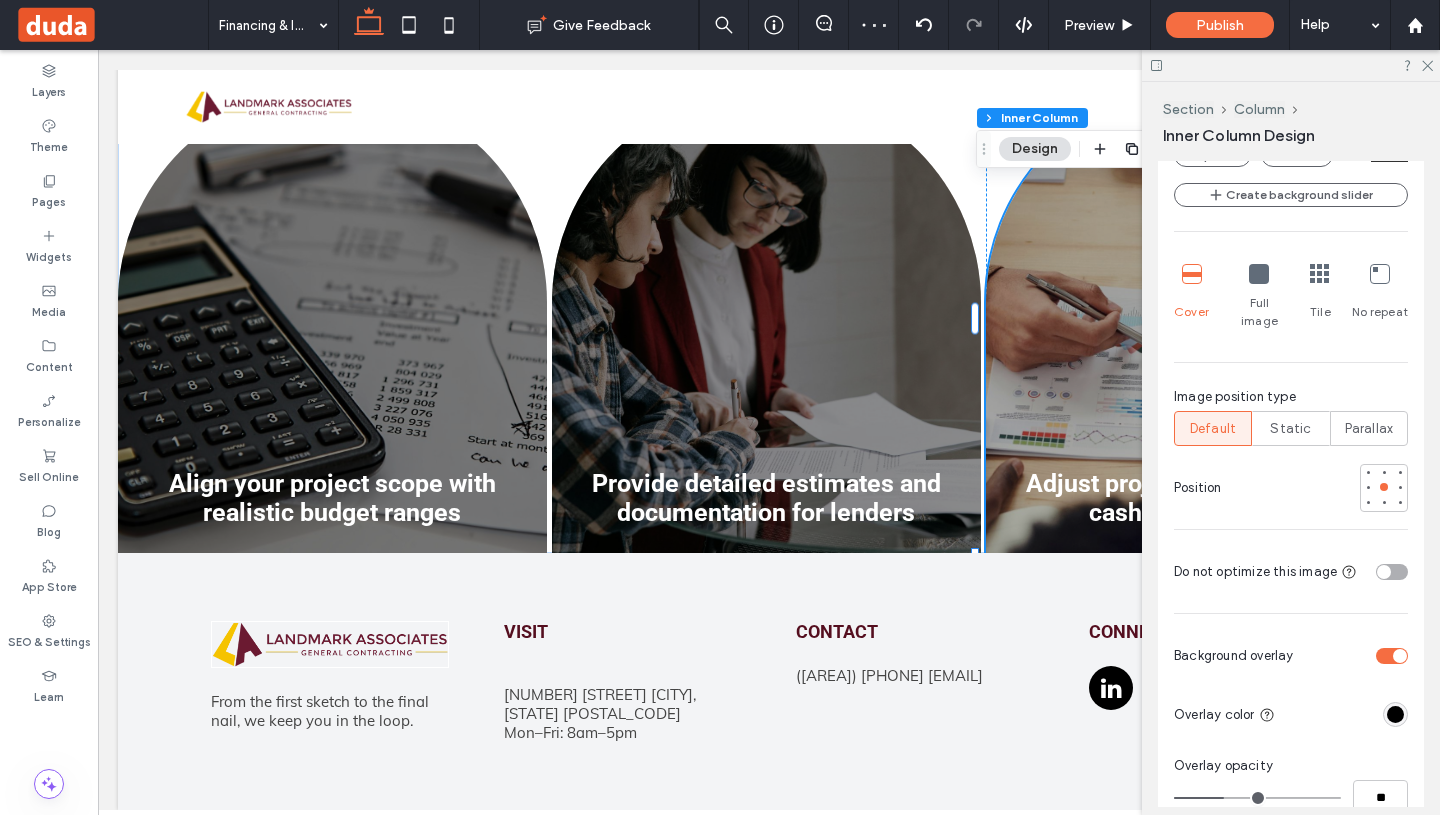 scroll, scrollTop: 1040, scrollLeft: 0, axis: vertical 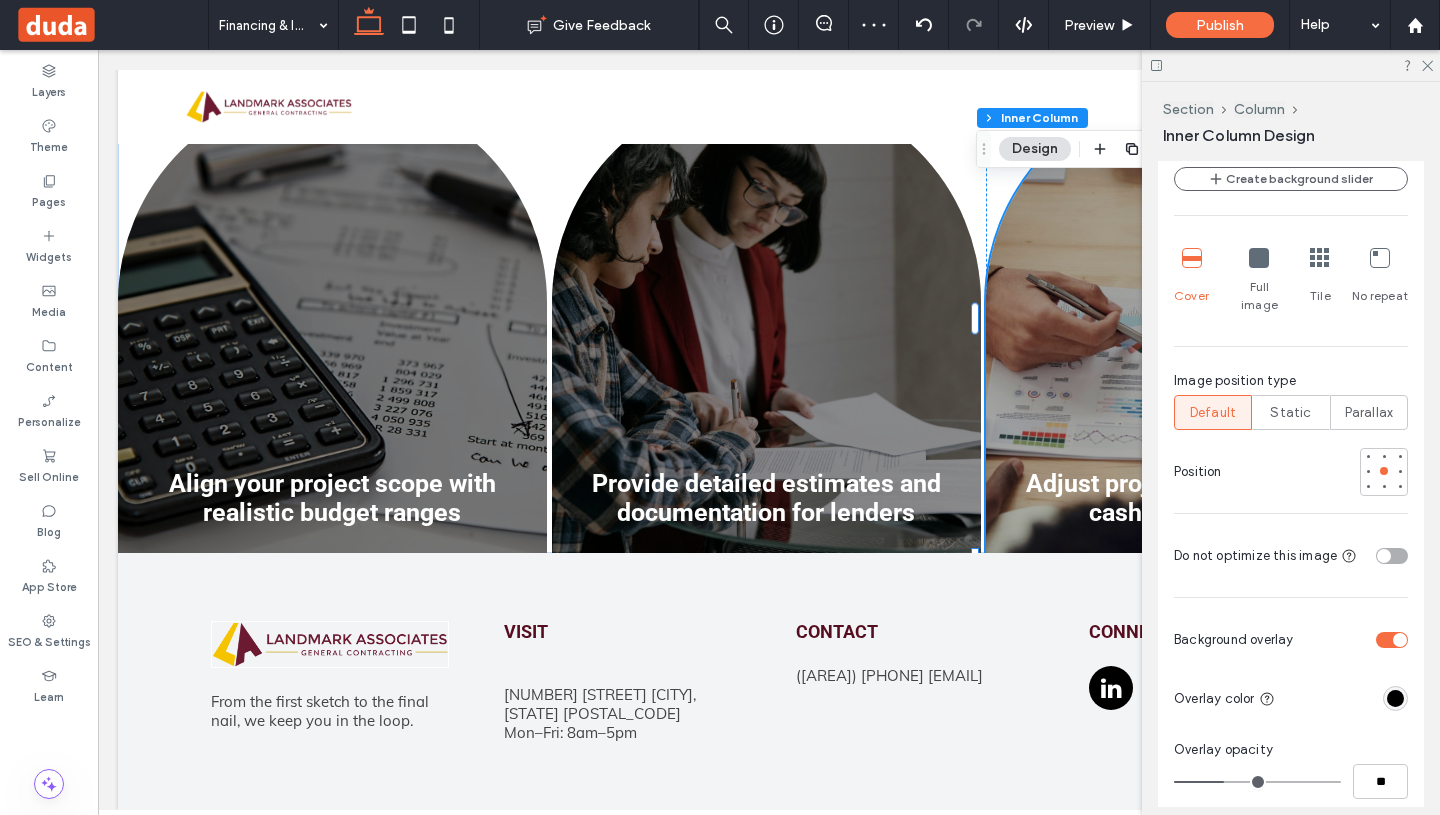 type on "**" 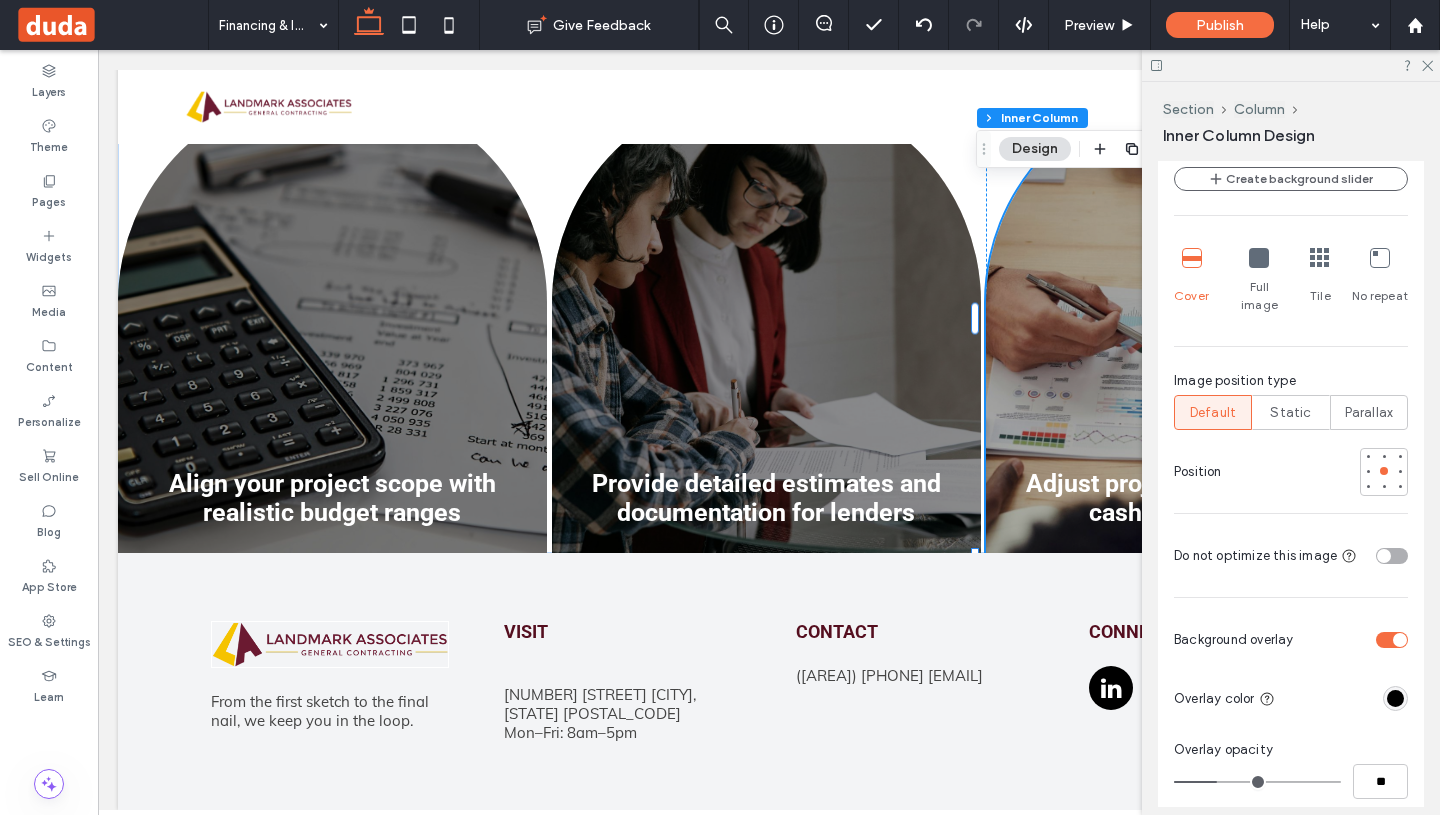 type on "**" 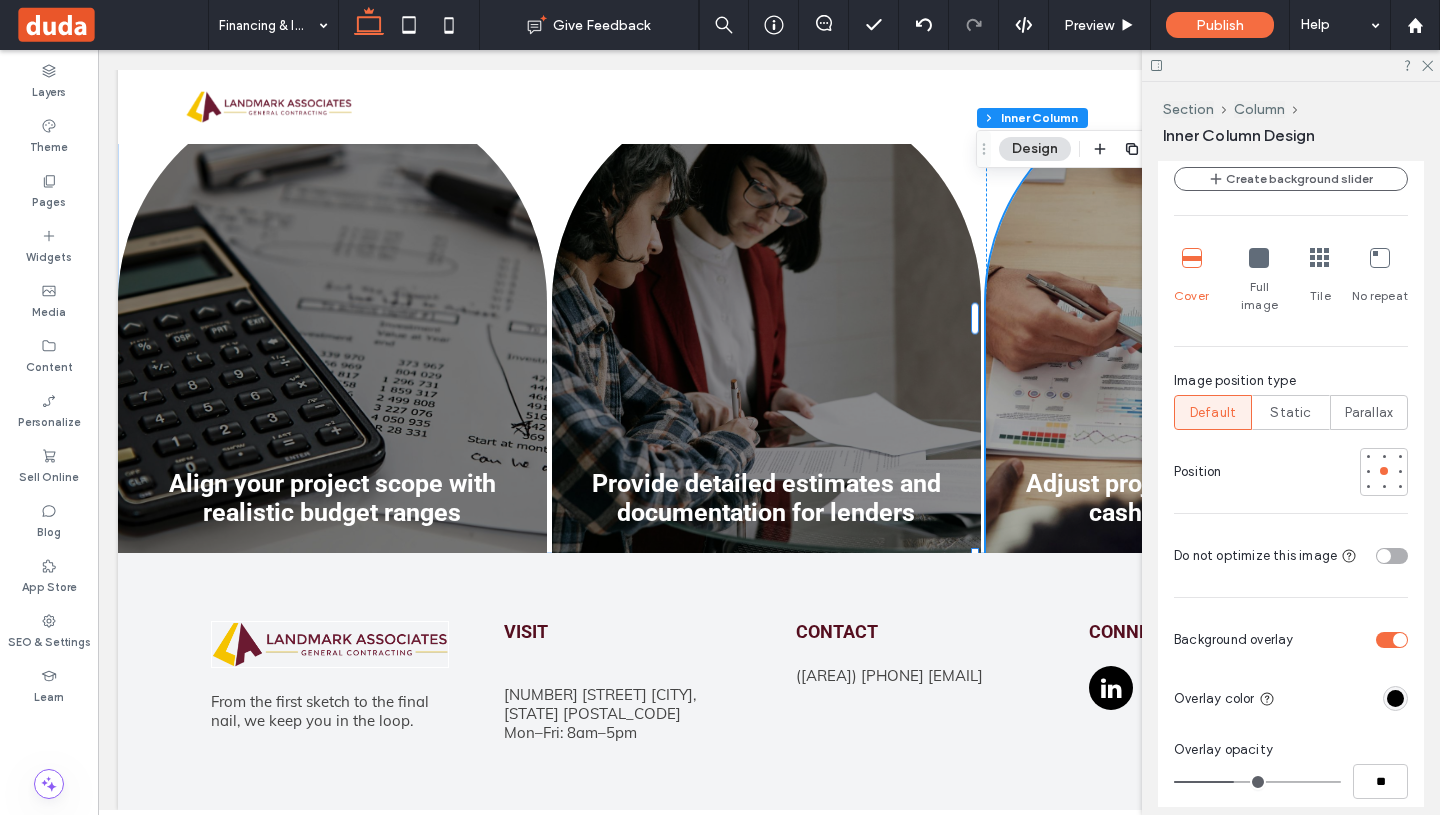 type on "**" 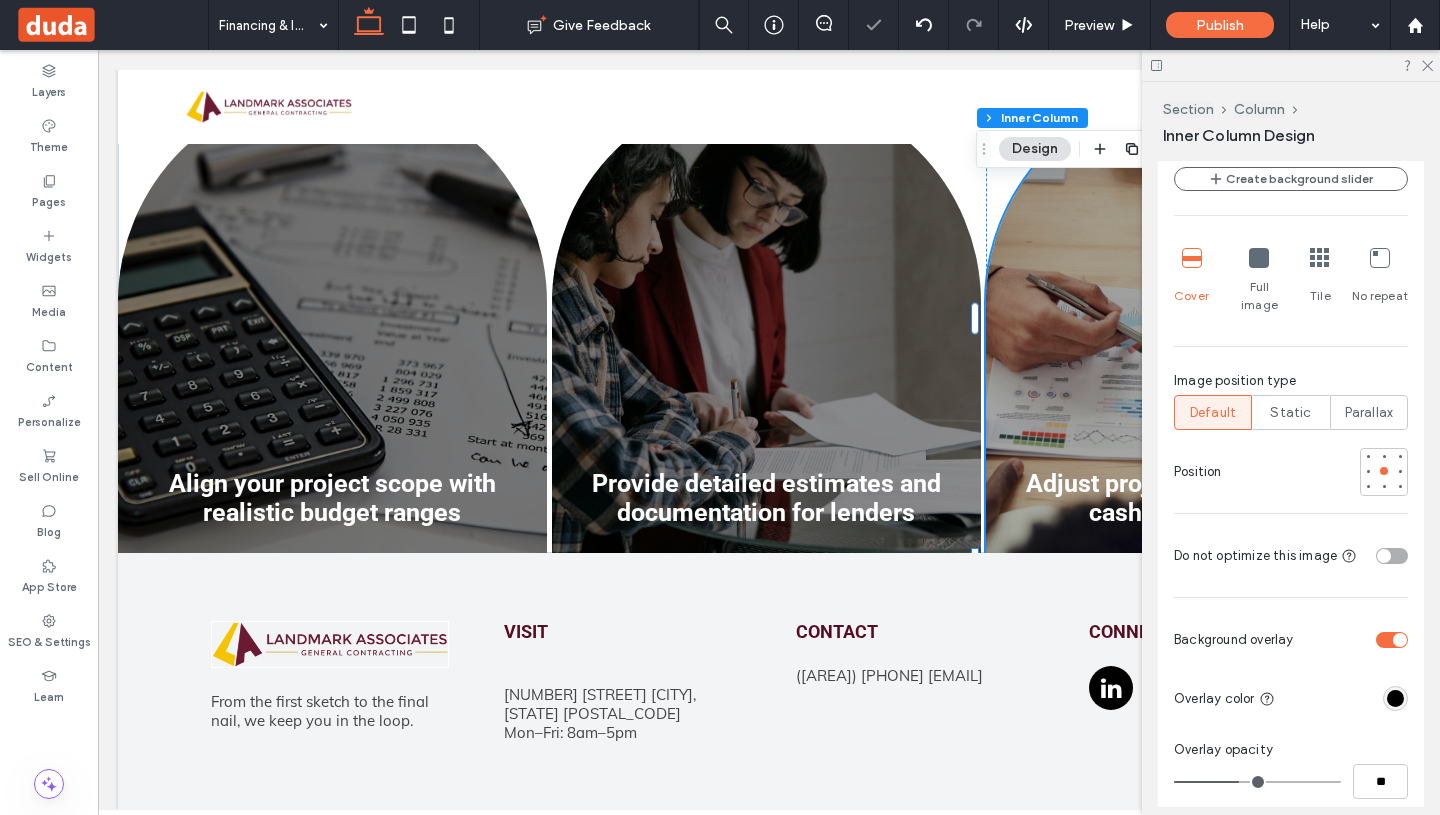 type on "***" 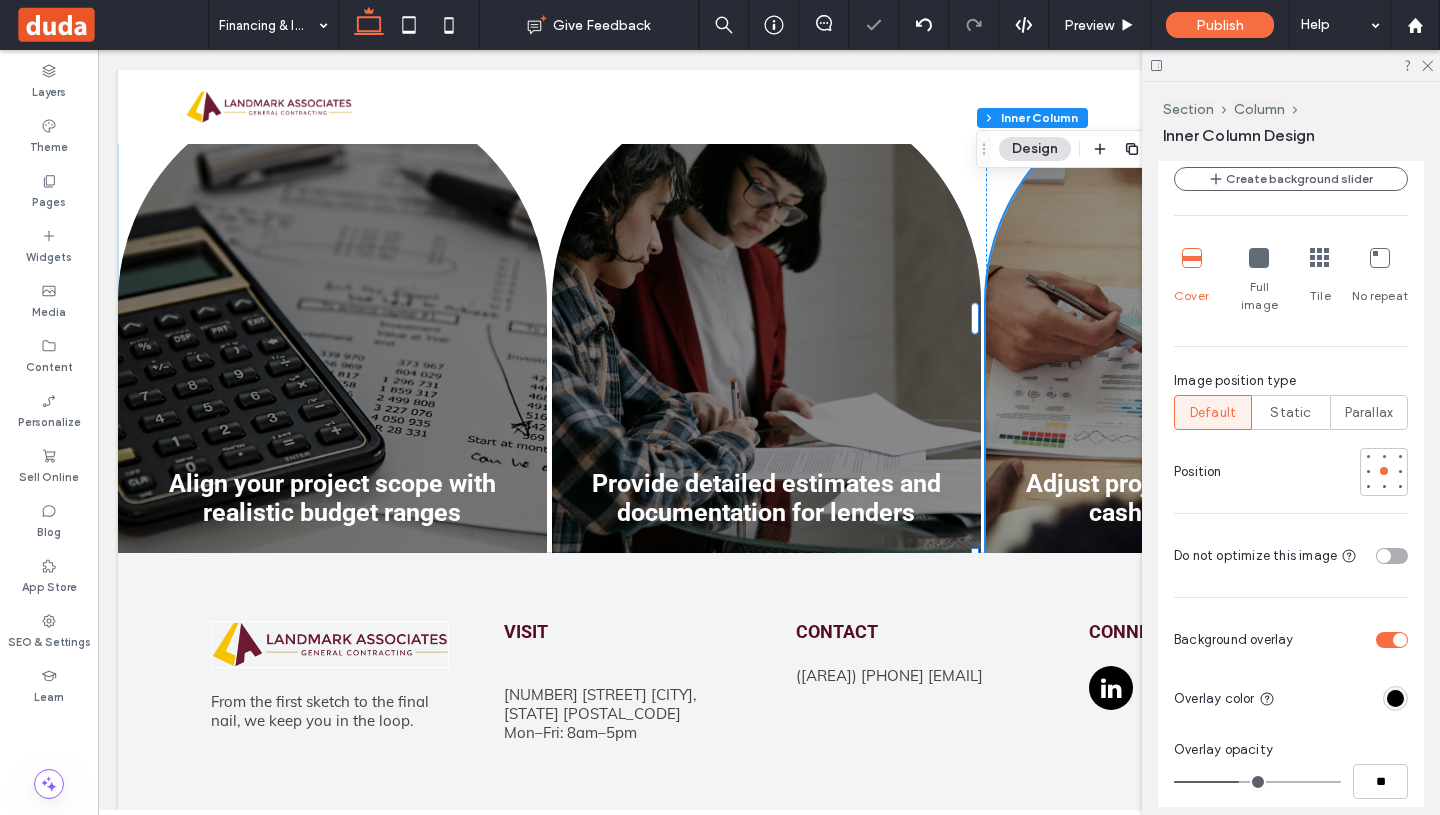 type on "**" 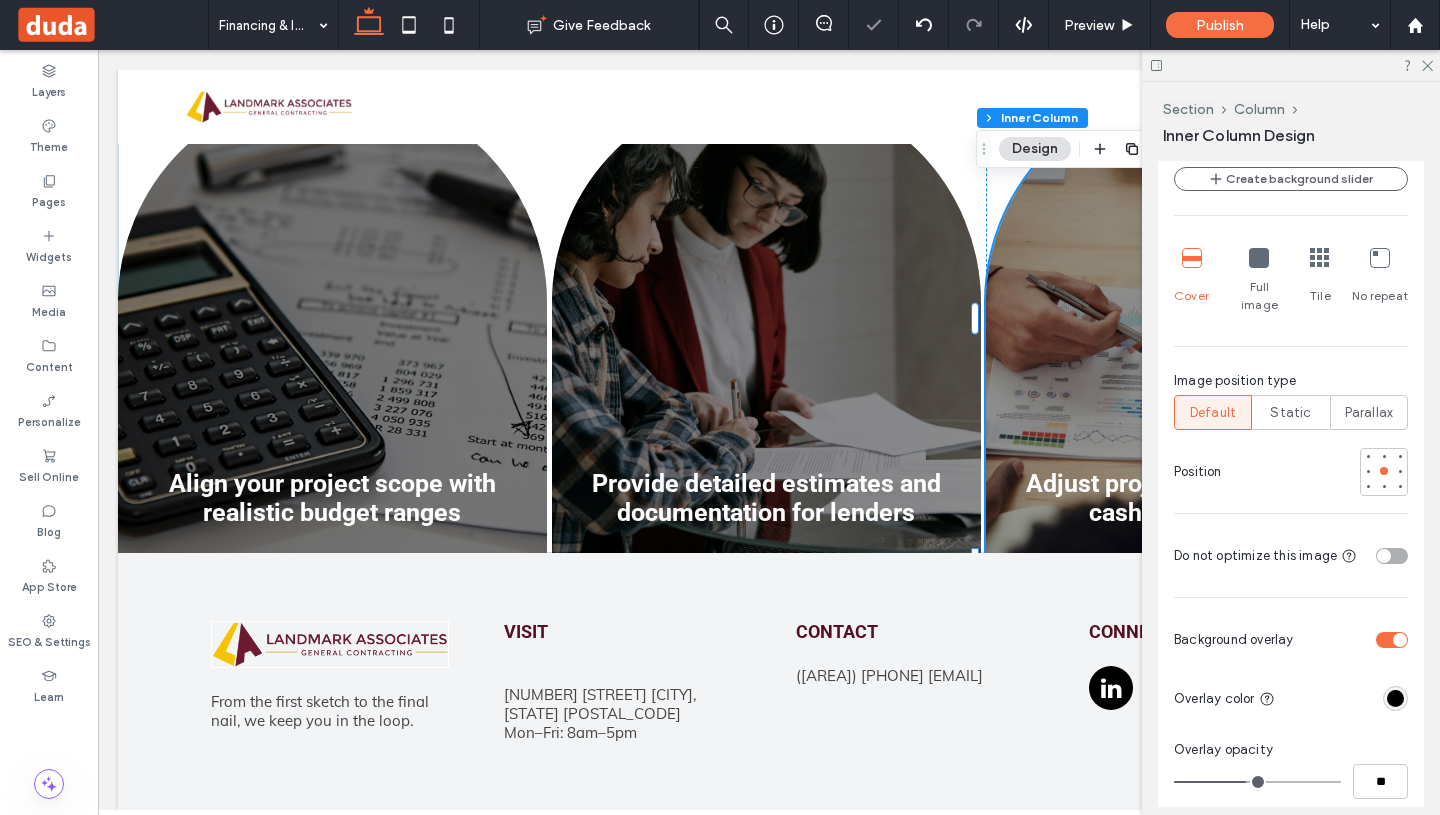 type on "**" 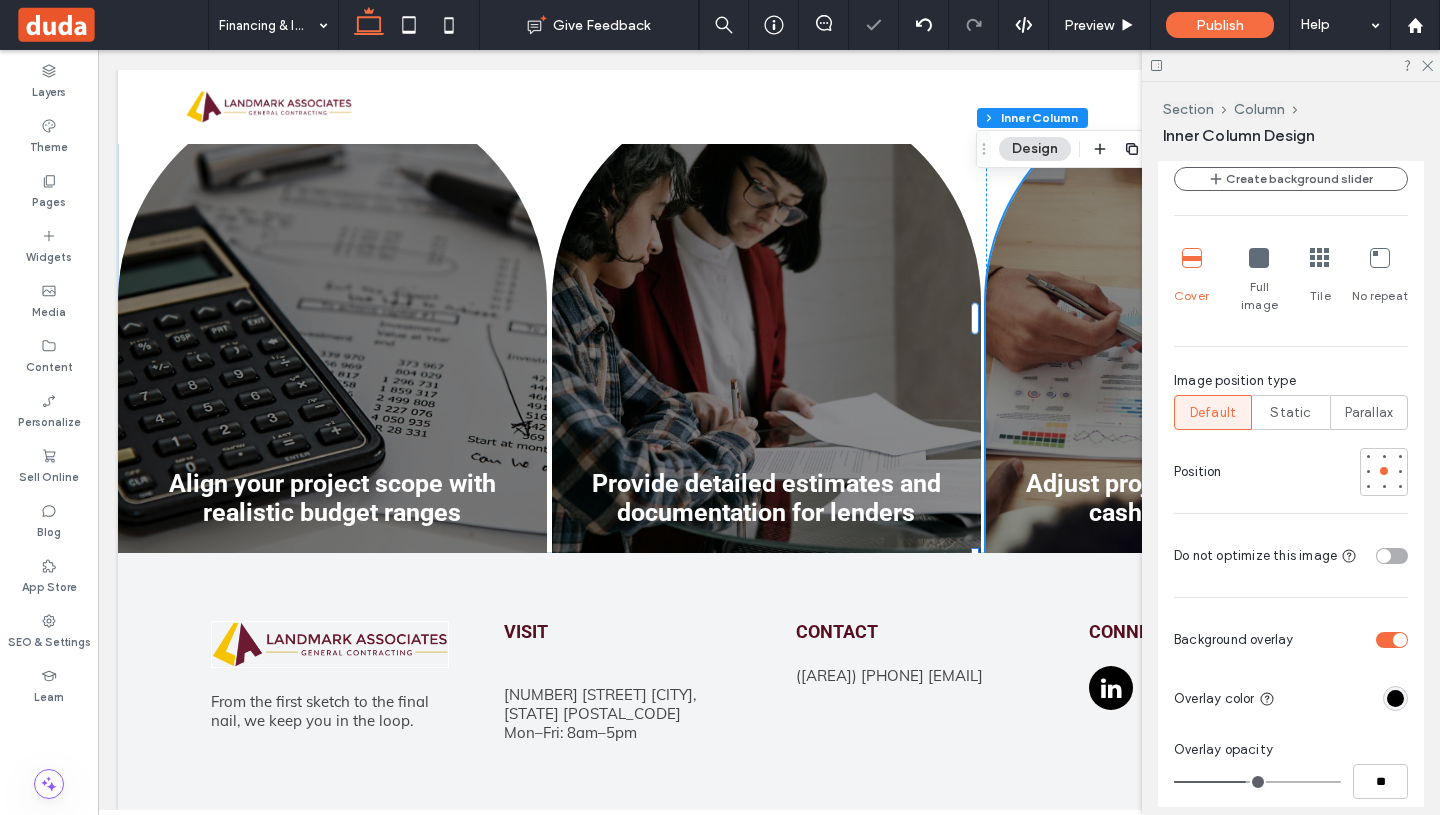 type on "***" 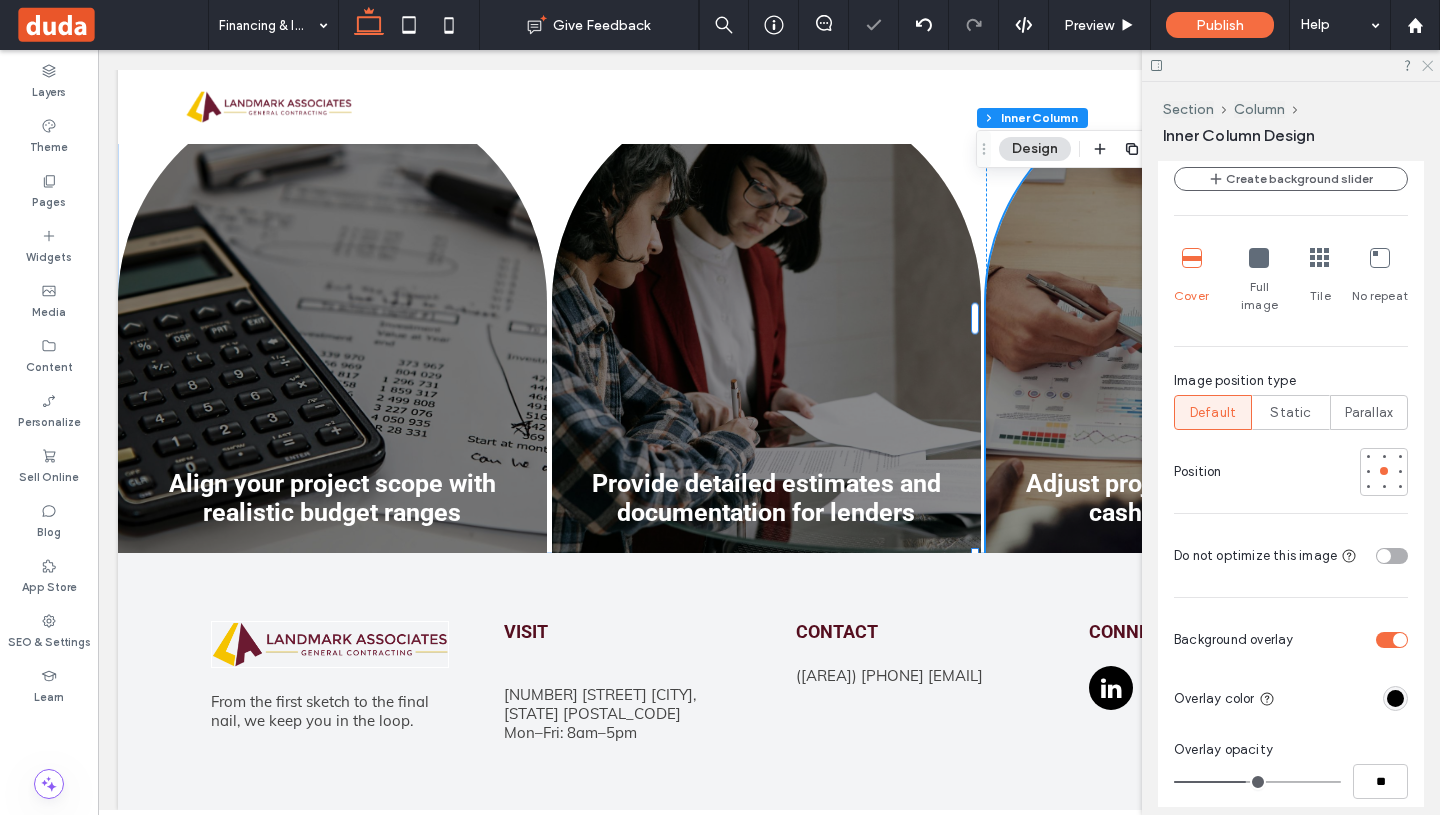 click 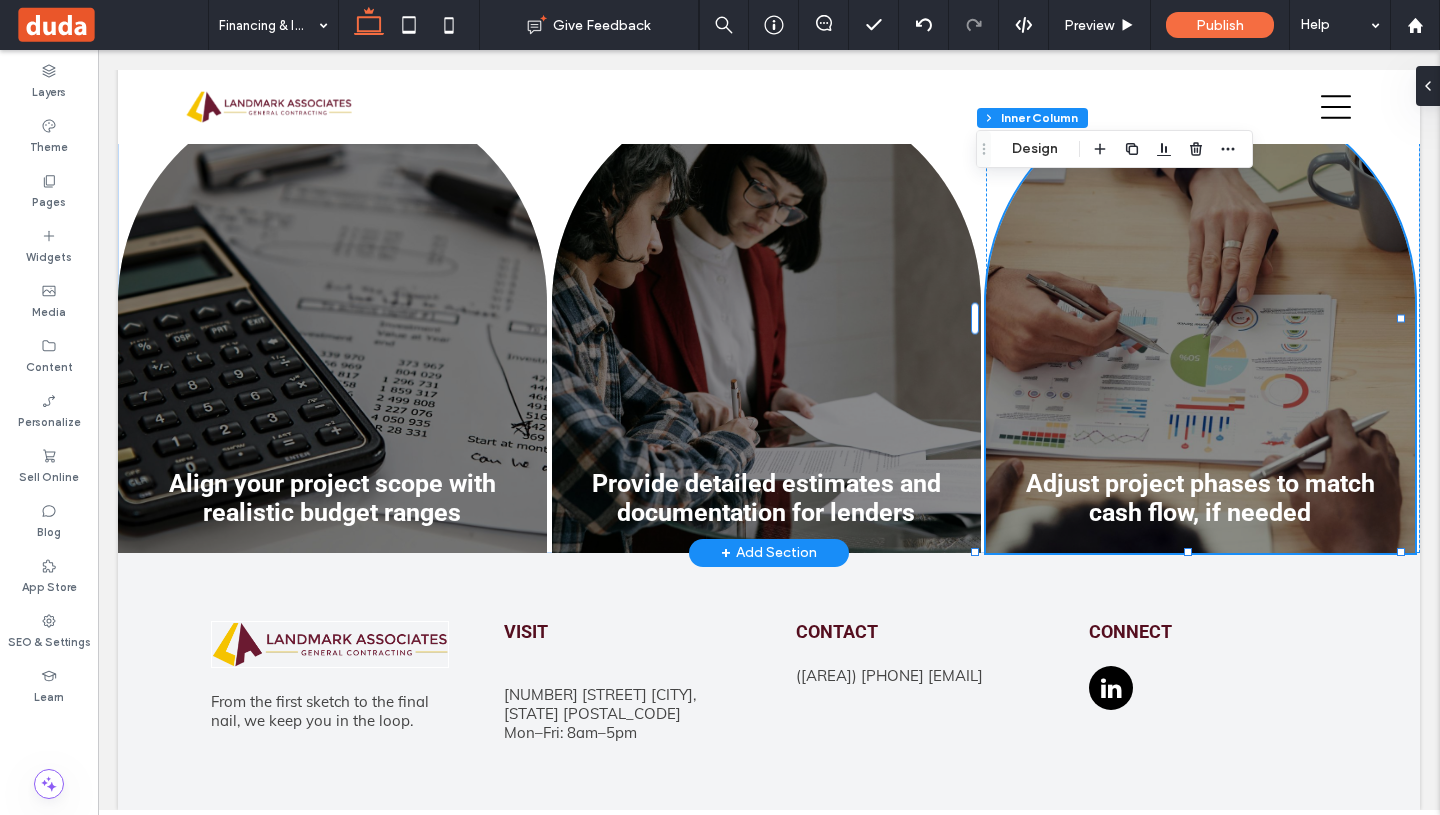 click on "+ Add Section" at bounding box center [769, 553] 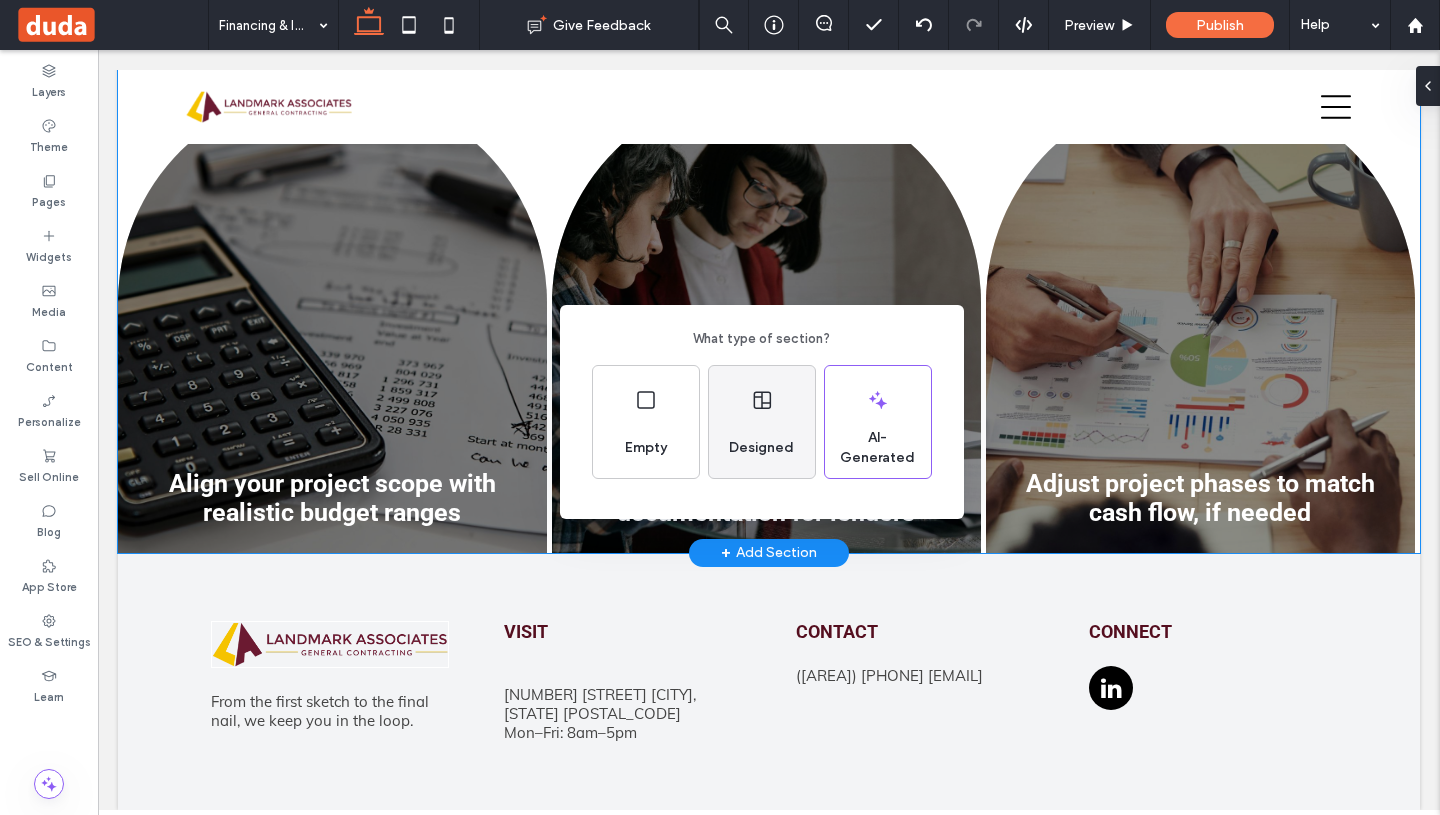 click on "Designed" at bounding box center (761, 448) 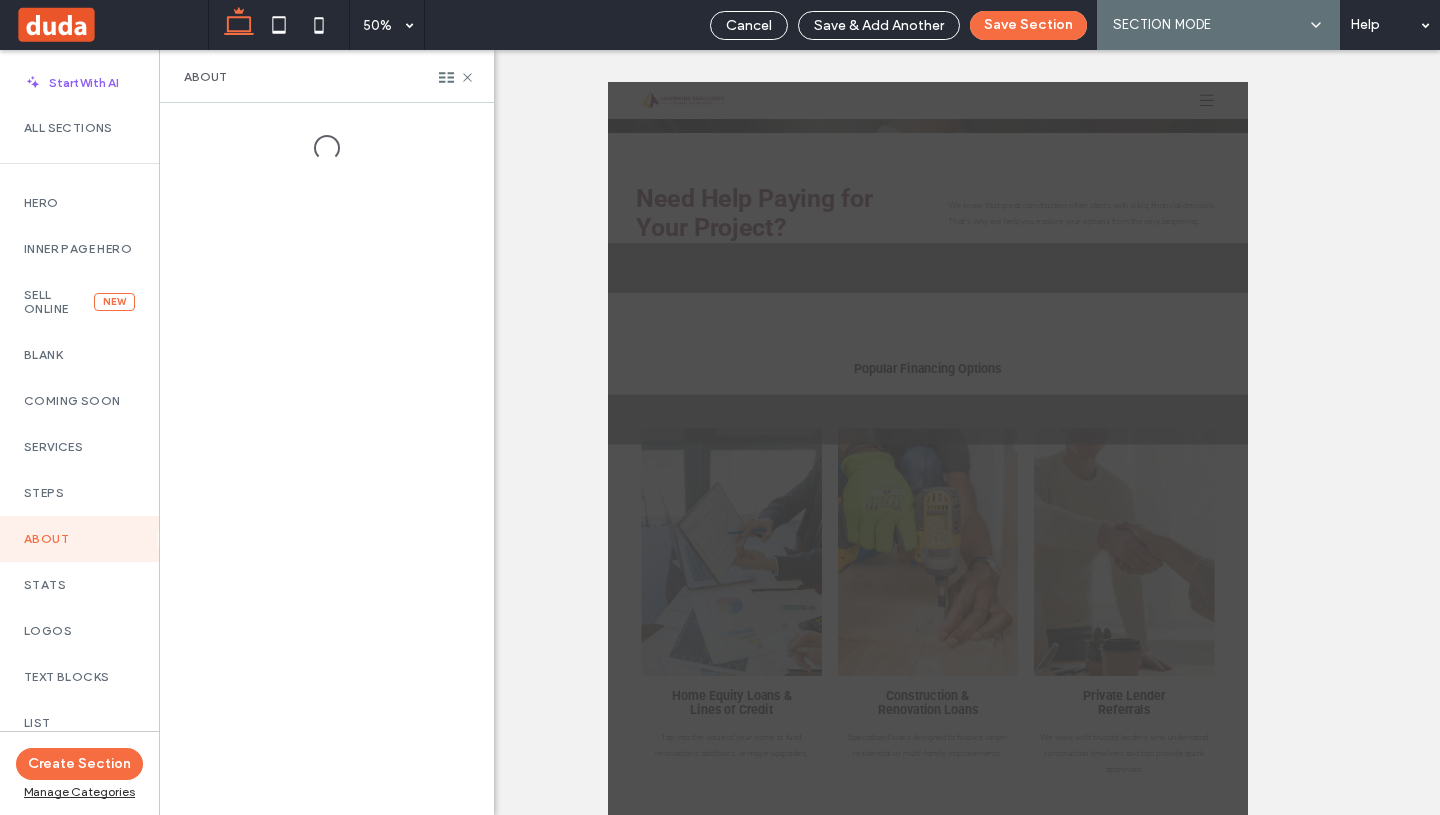 scroll, scrollTop: 941, scrollLeft: 0, axis: vertical 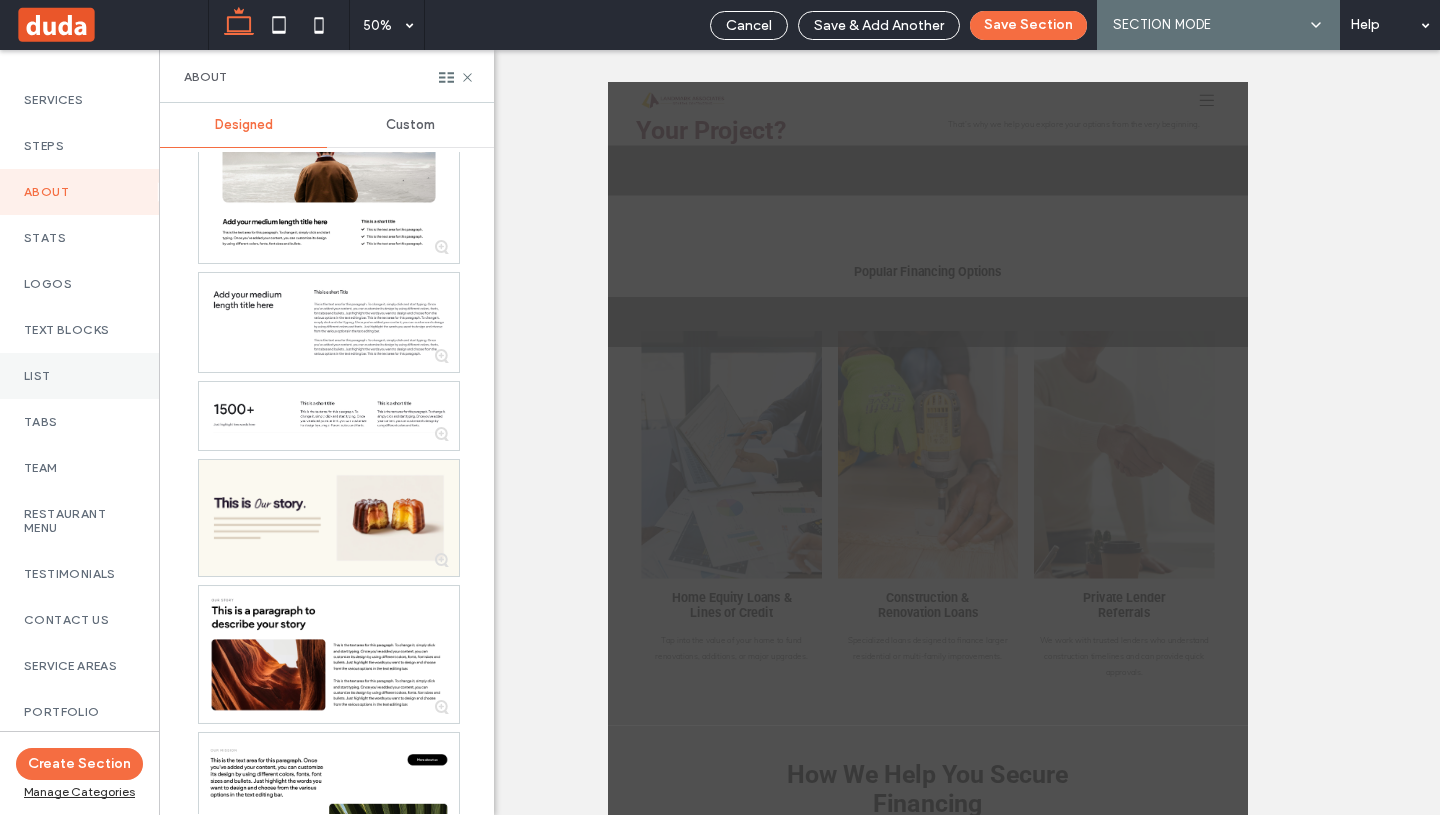 click on "List" at bounding box center [79, 376] 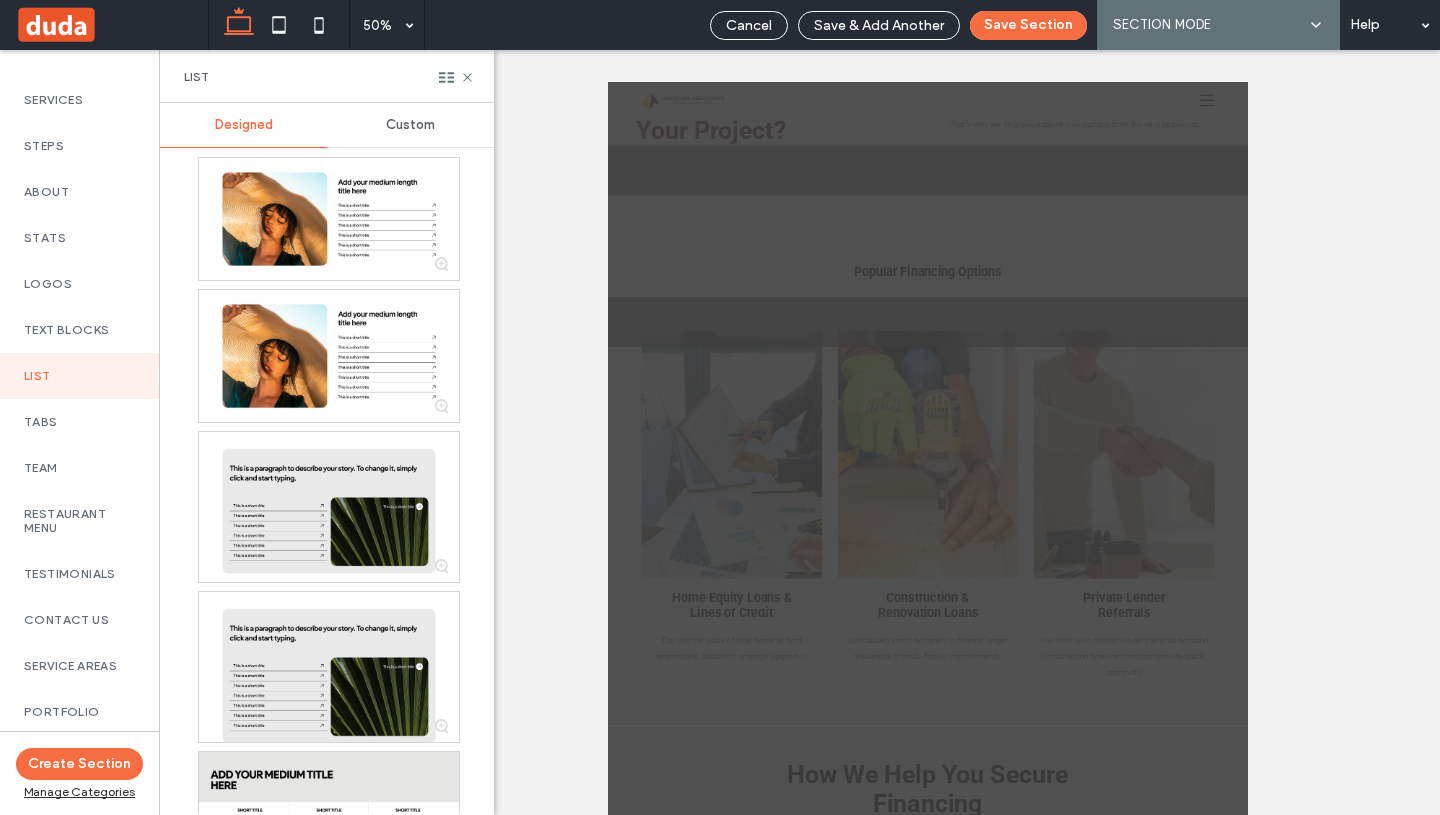 scroll, scrollTop: 1611, scrollLeft: 0, axis: vertical 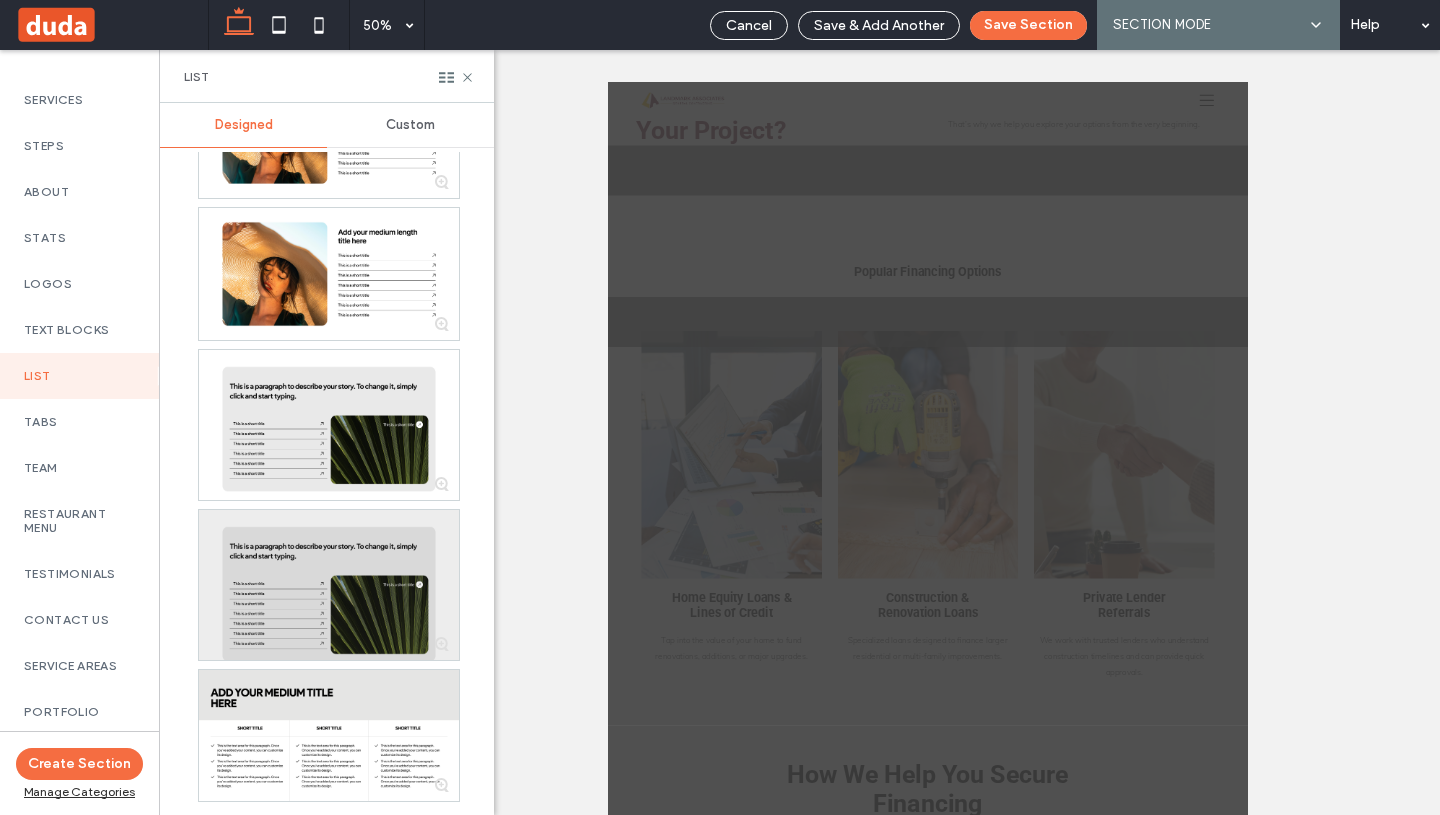 click at bounding box center (329, 585) 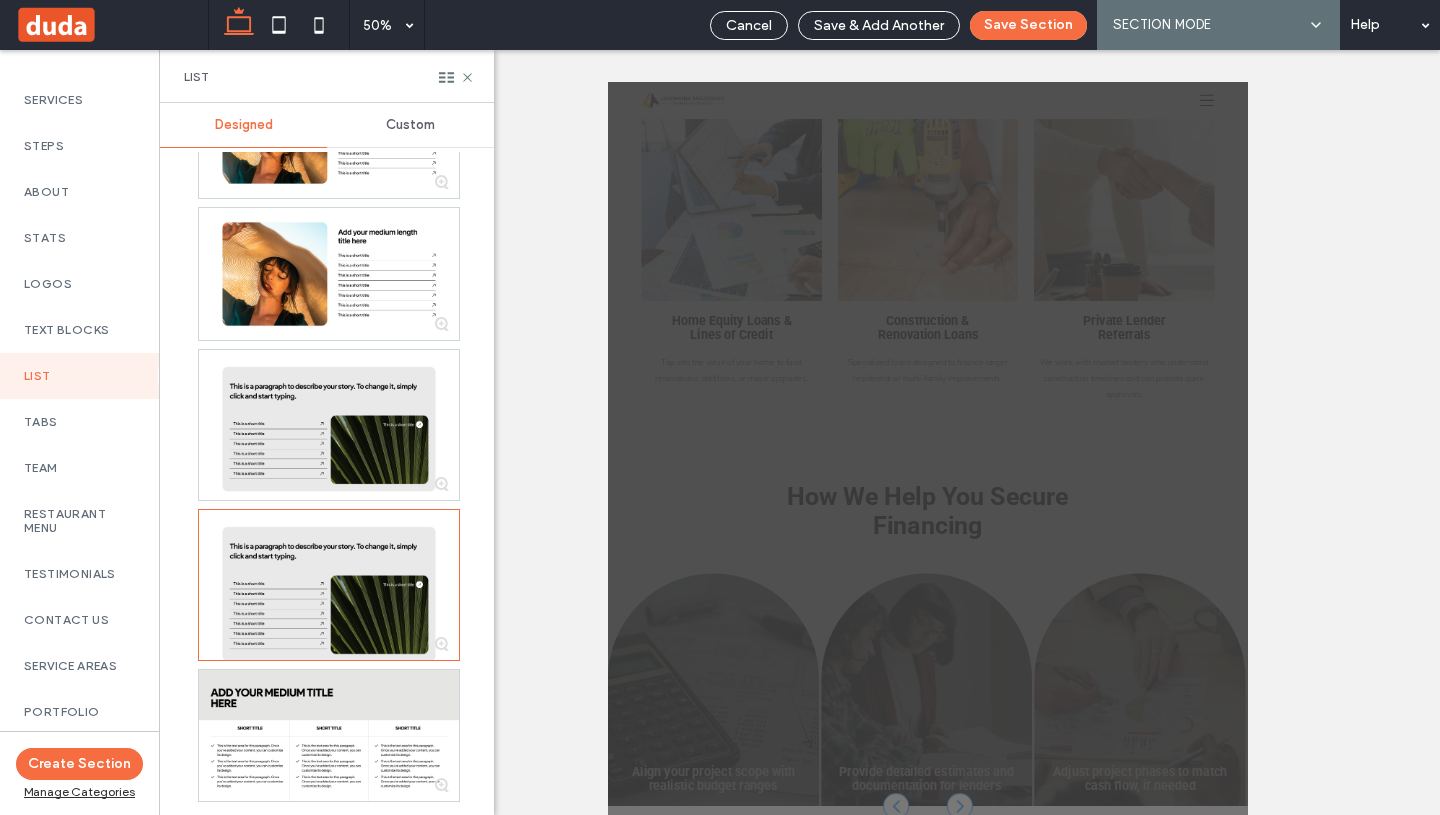 scroll, scrollTop: 1698, scrollLeft: 0, axis: vertical 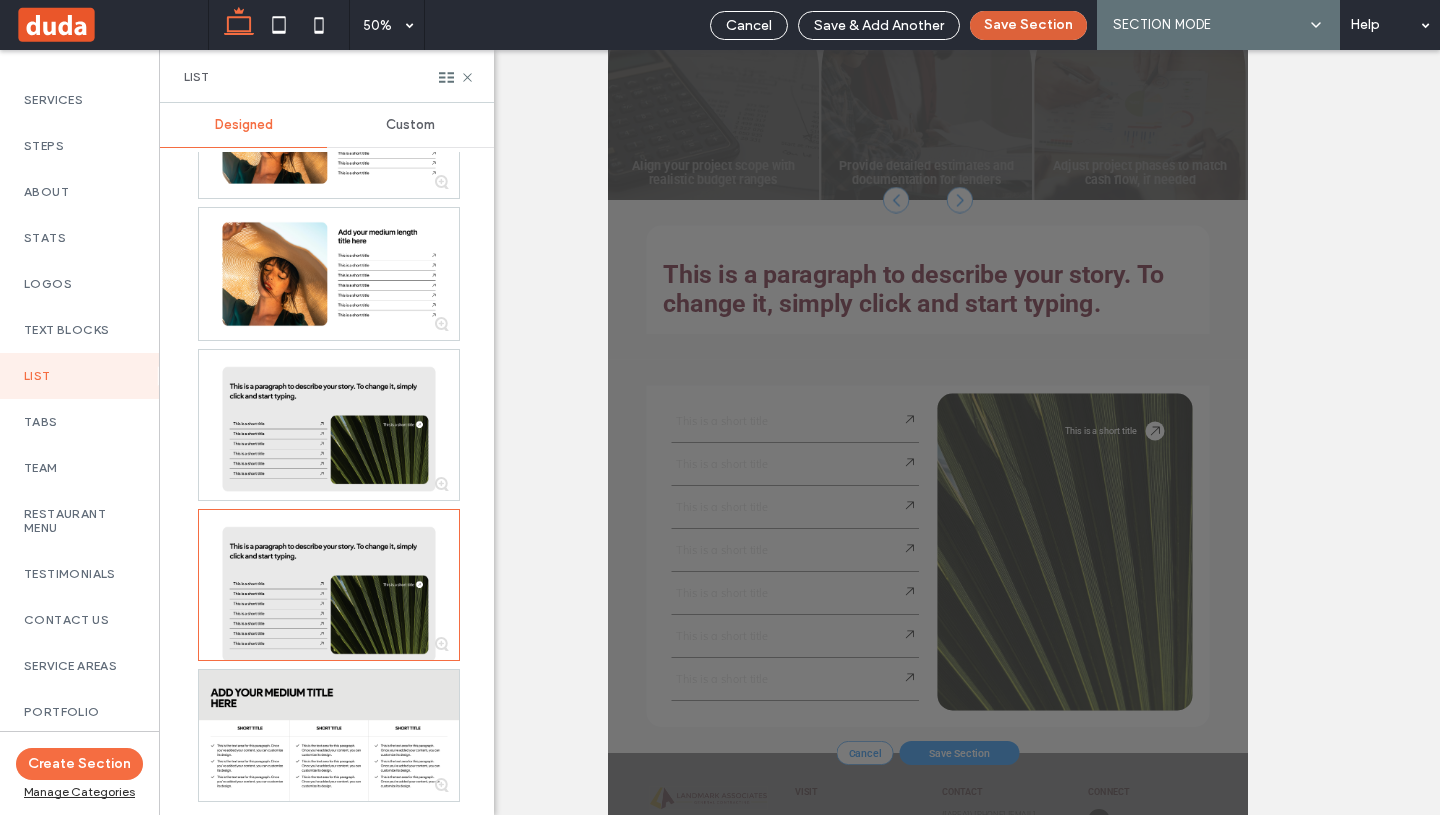 click on "Save Section" at bounding box center [1028, 25] 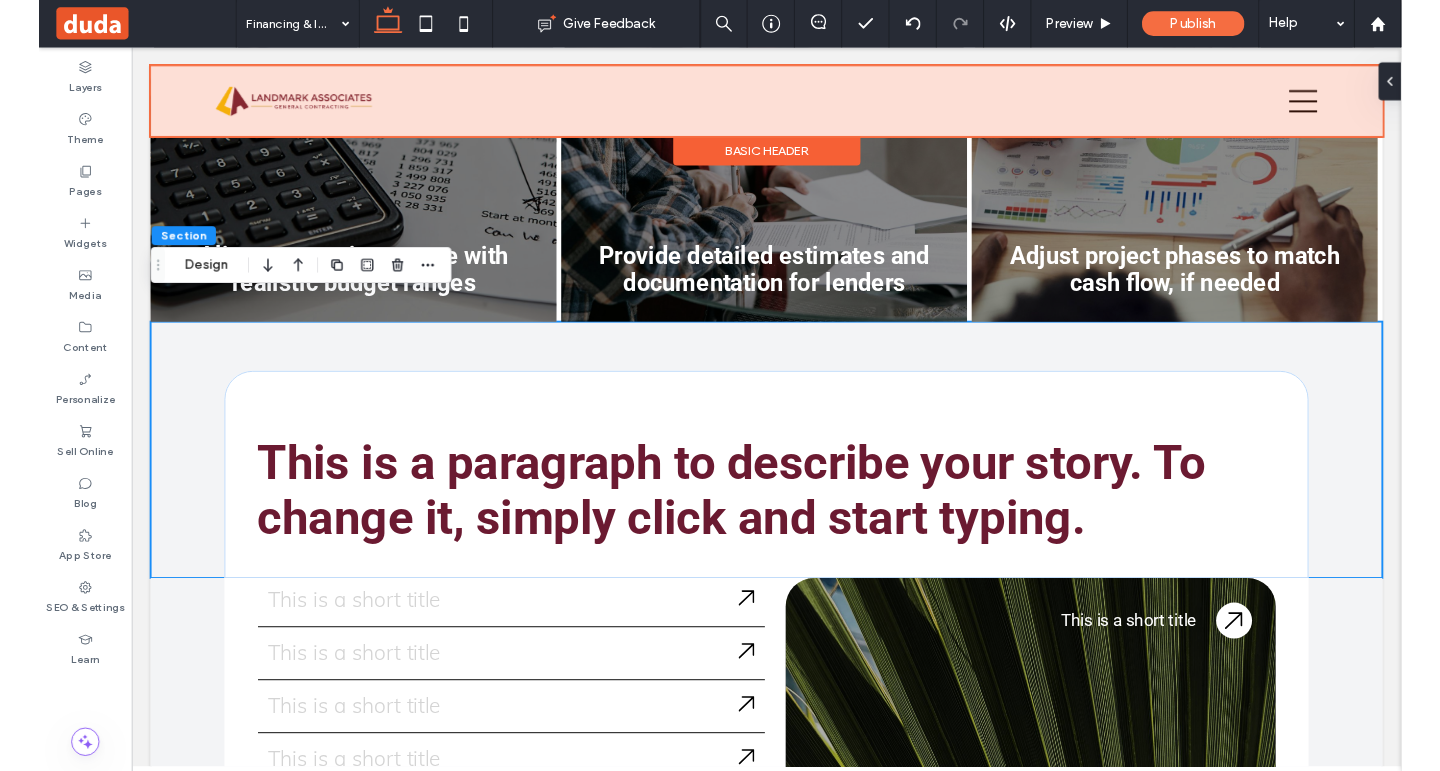 scroll, scrollTop: 2722, scrollLeft: 0, axis: vertical 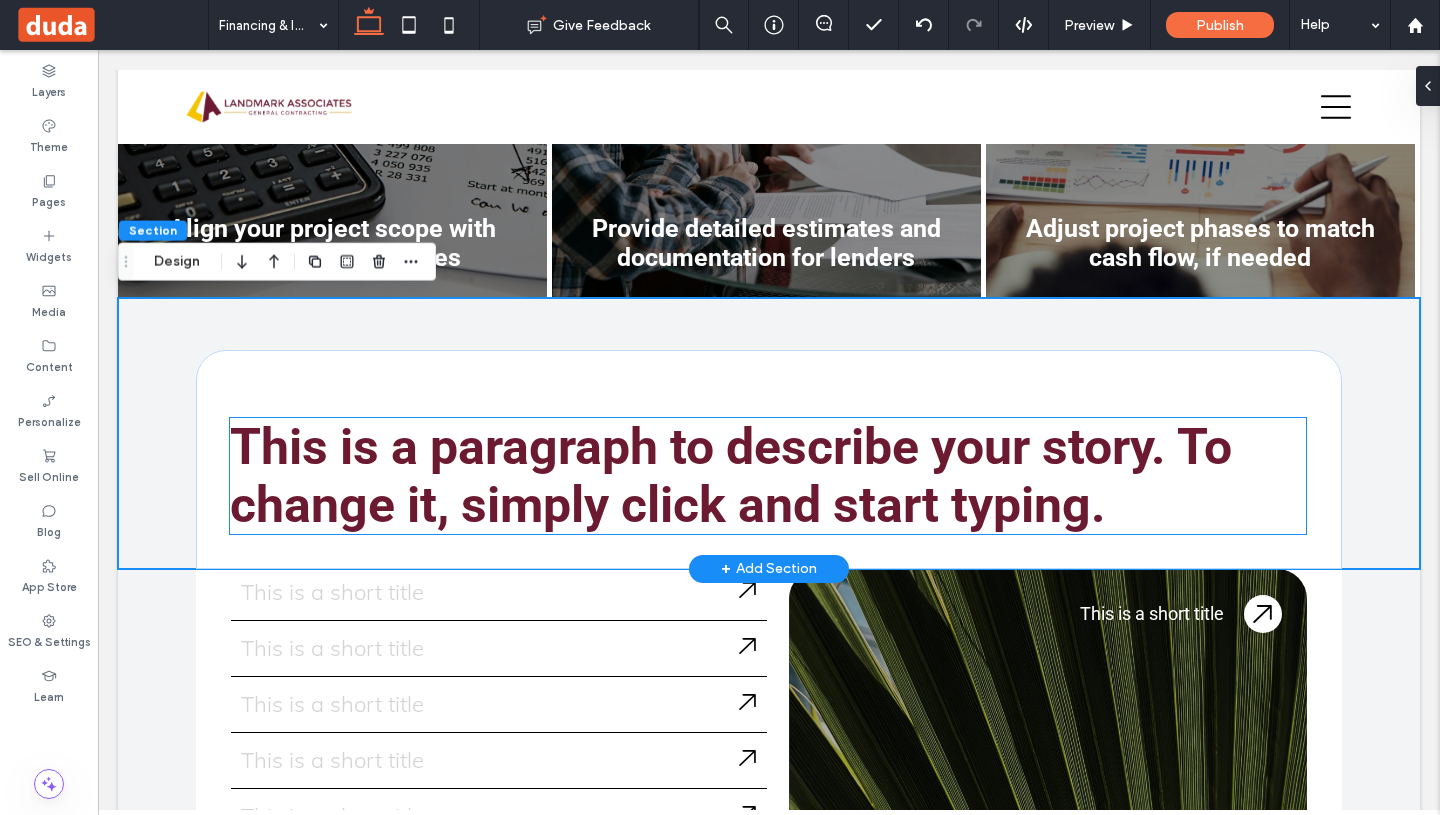 click on "This is a paragraph to describe your story. To change it, simply click and start typing." at bounding box center (731, 476) 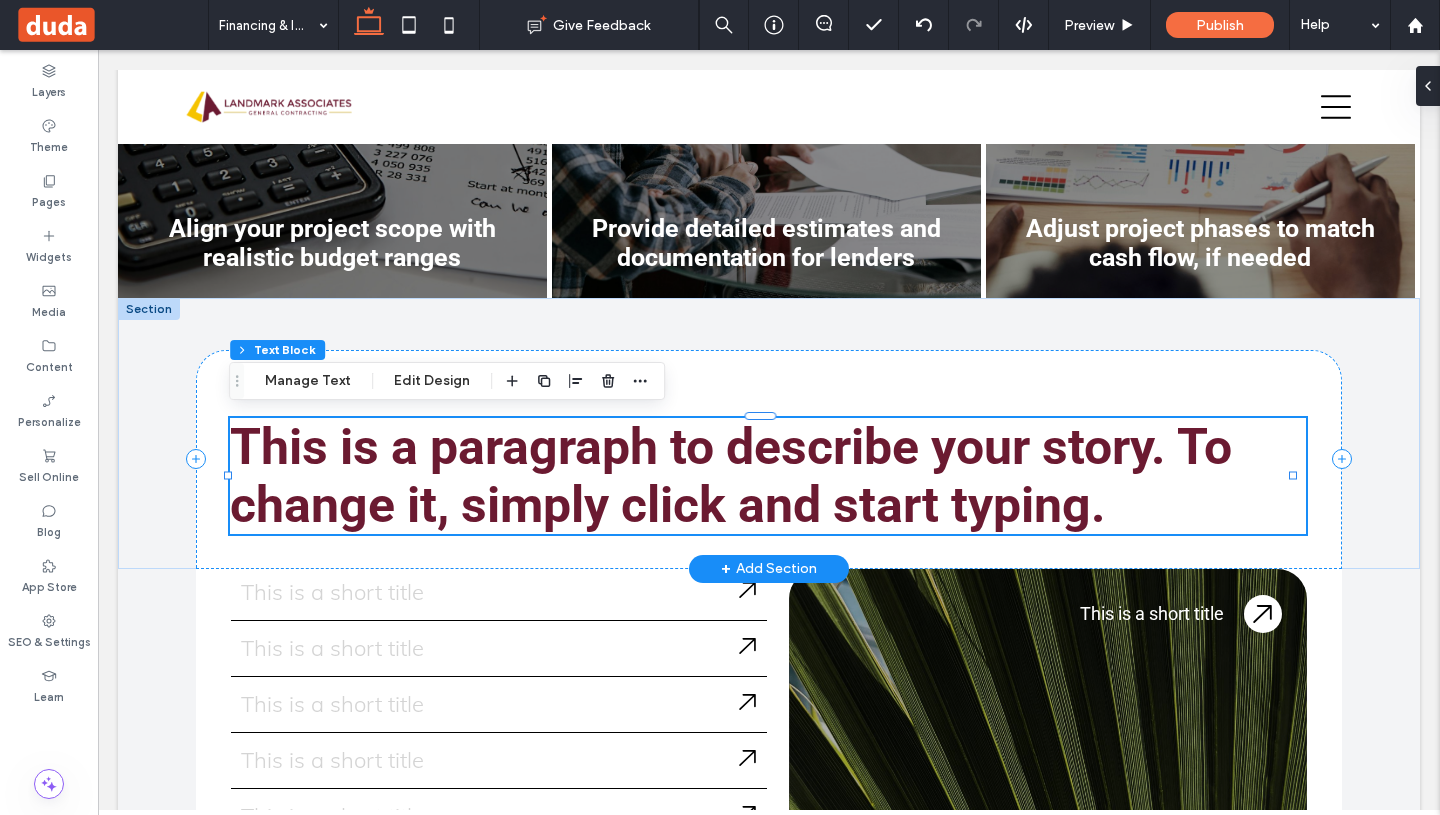 click on "This is a paragraph to describe your story. To change it, simply click and start typing." at bounding box center (731, 476) 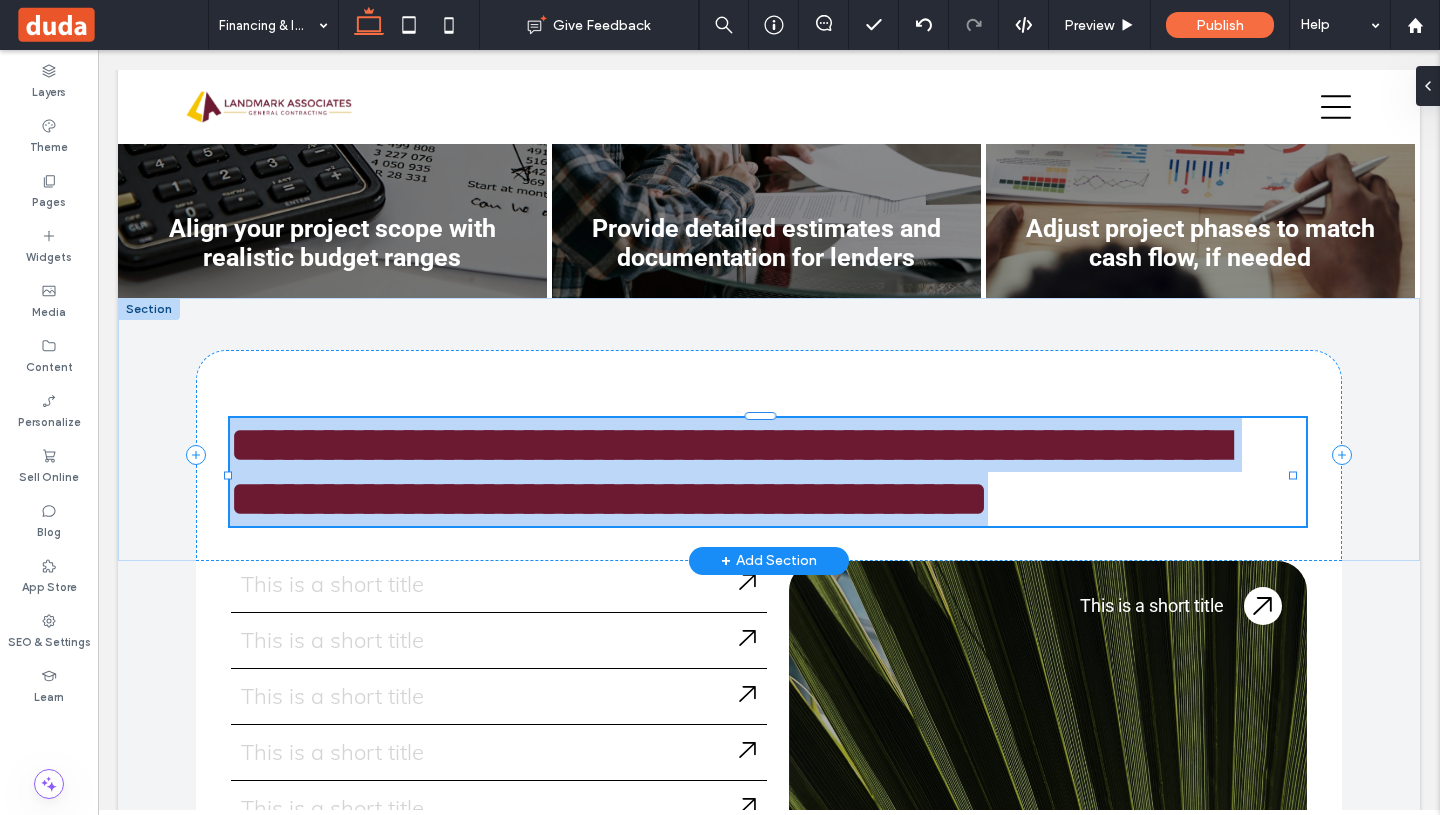 type on "******" 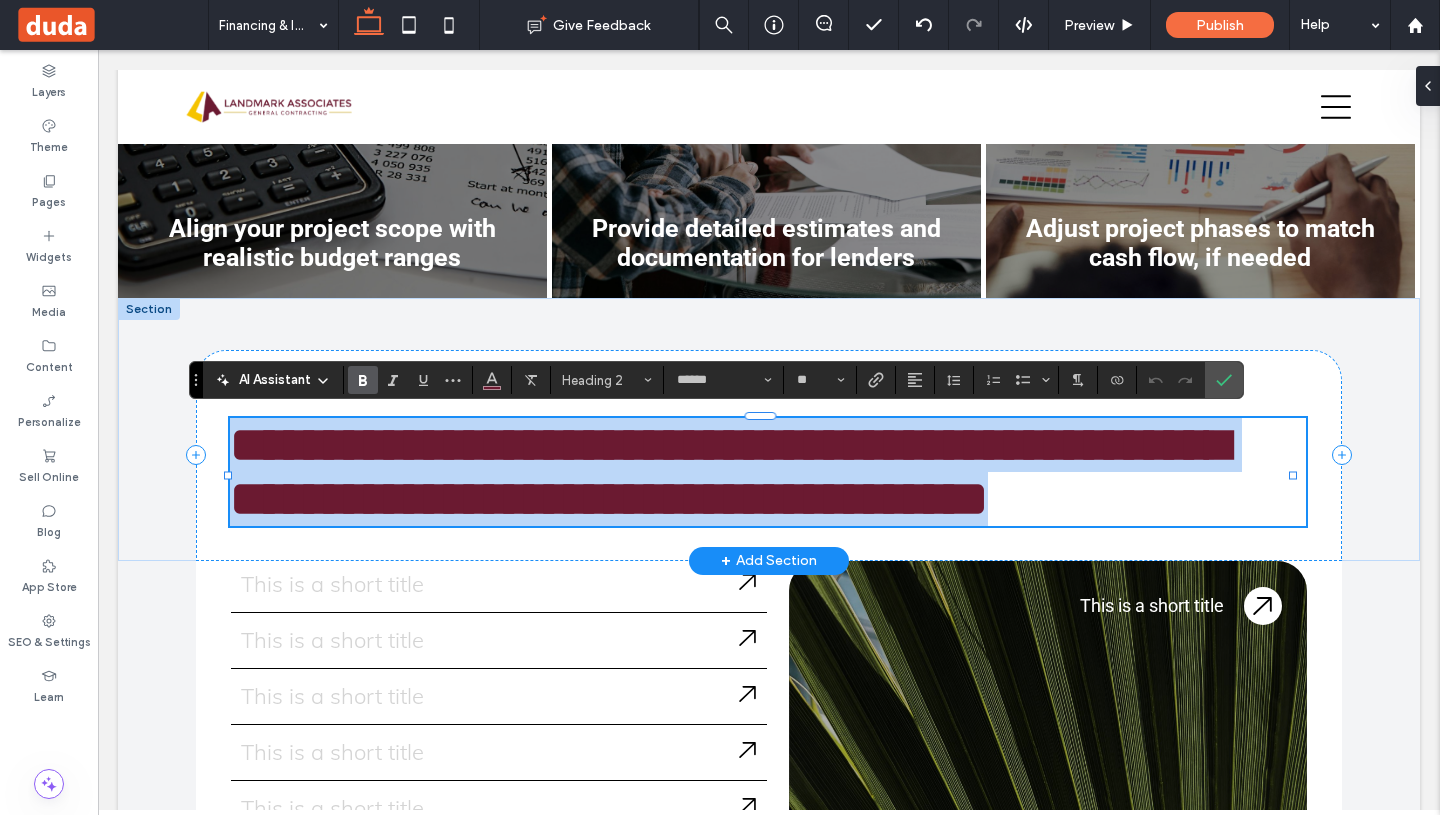 type 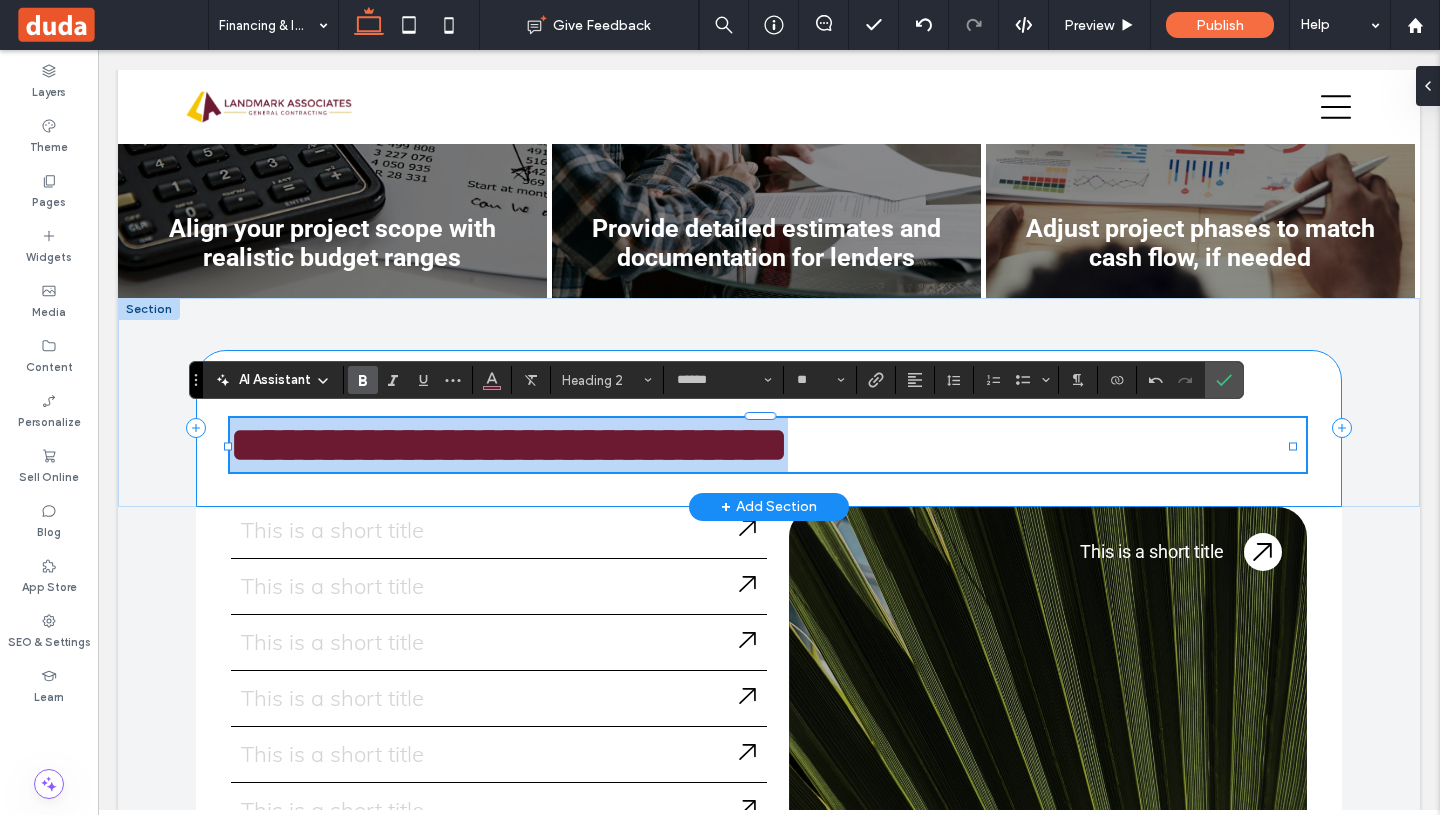drag, startPoint x: 979, startPoint y: 450, endPoint x: 216, endPoint y: 434, distance: 763.1677 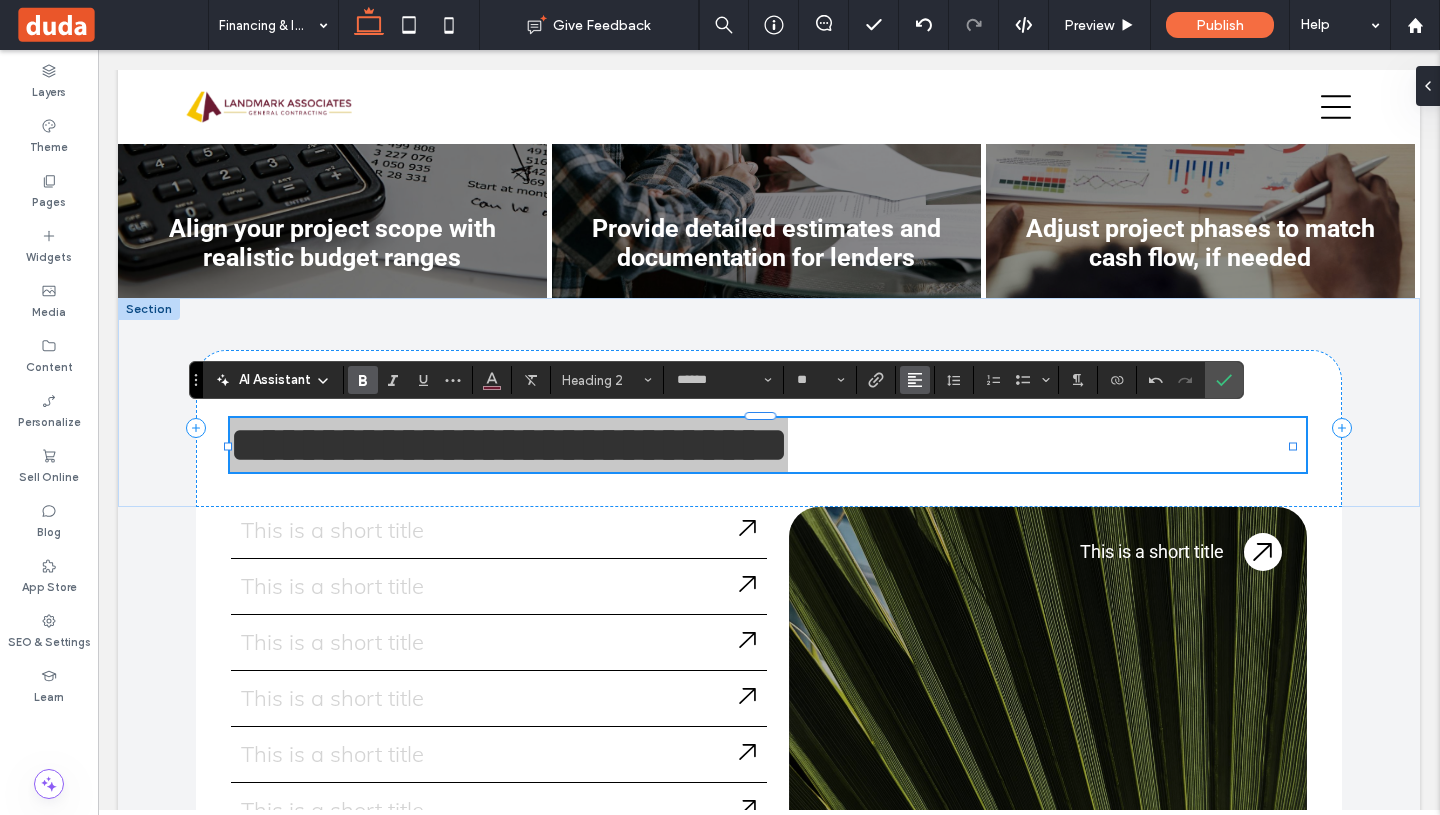 click 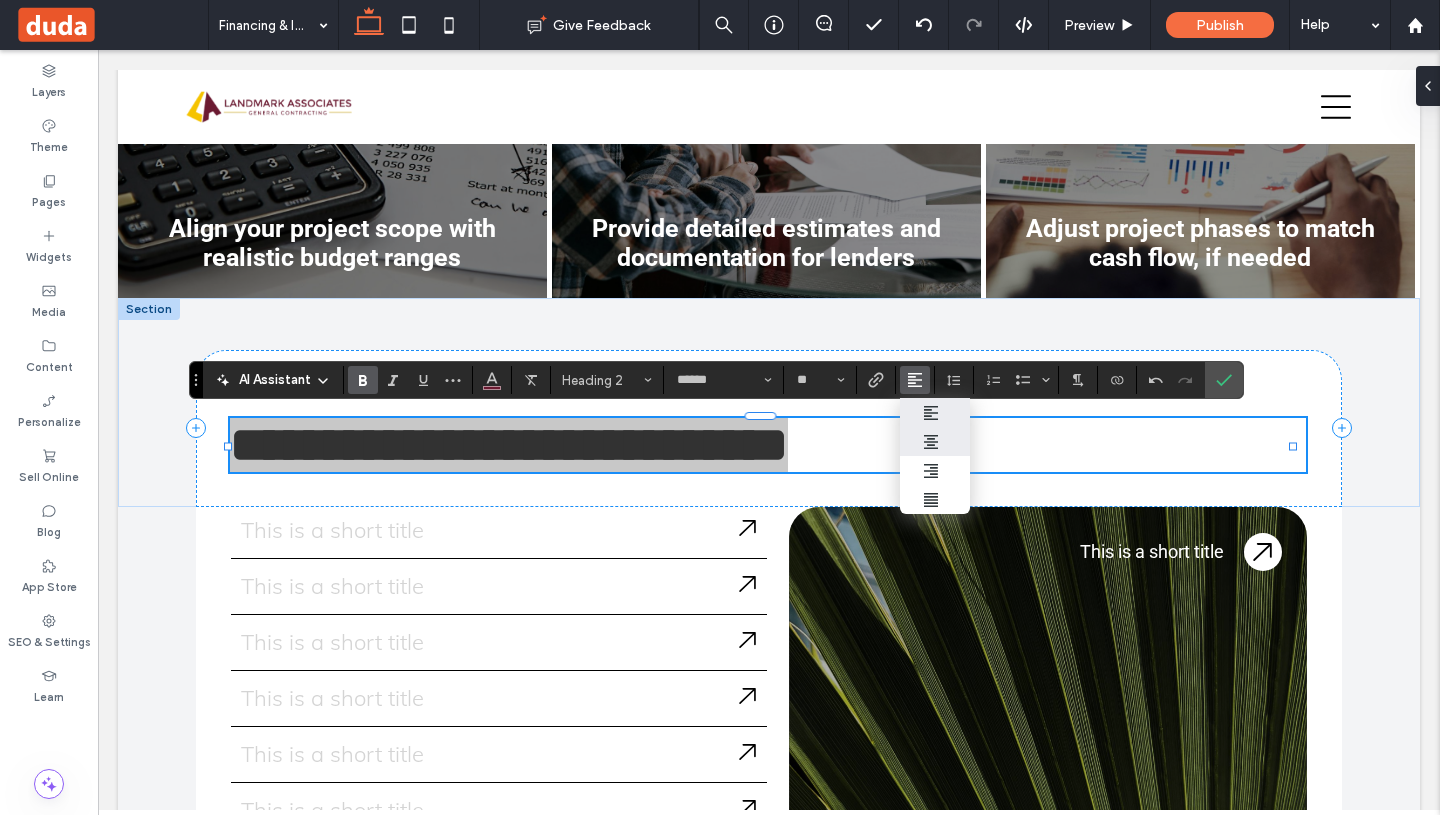 click 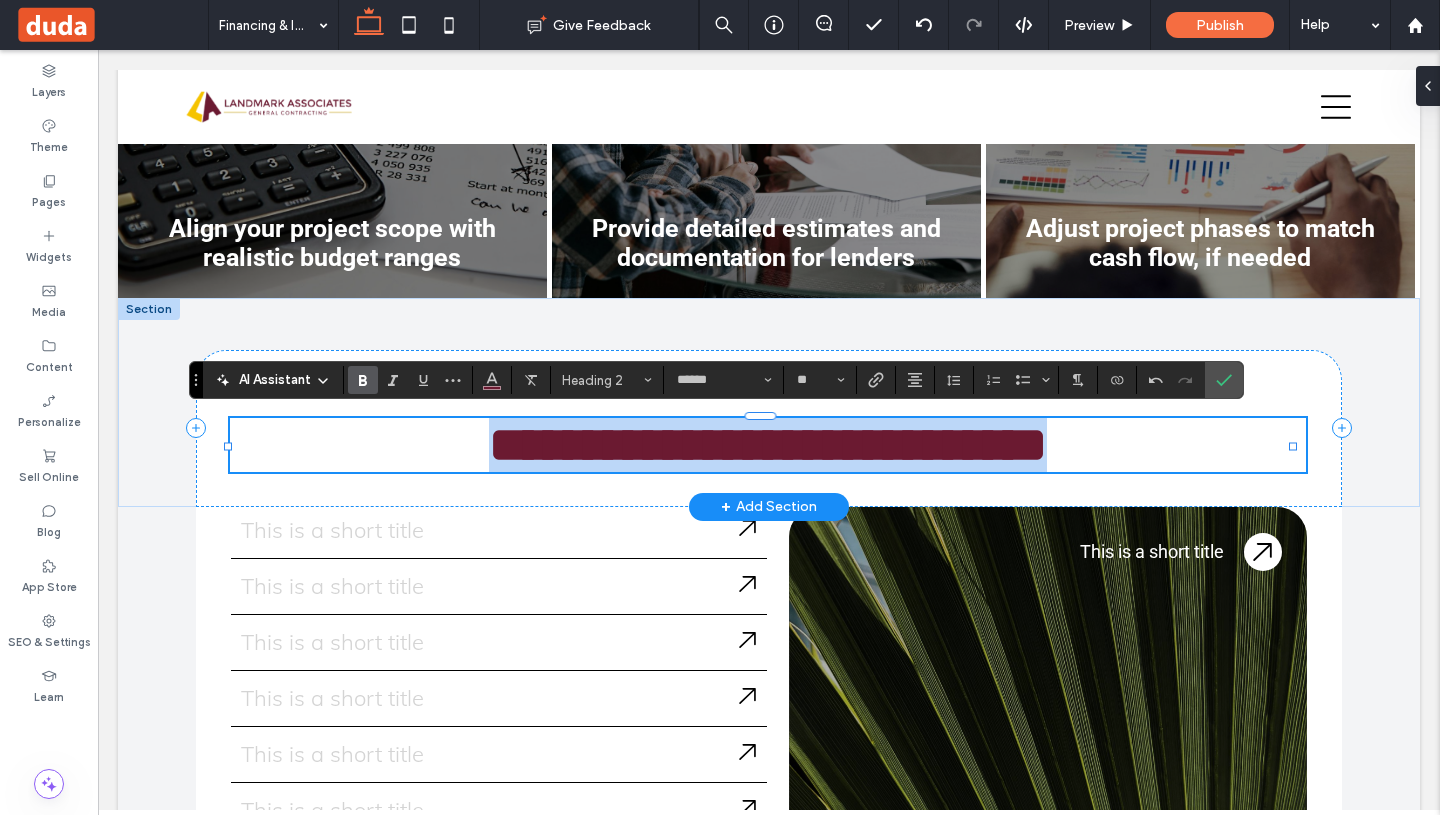 click on "**********" at bounding box center (768, 444) 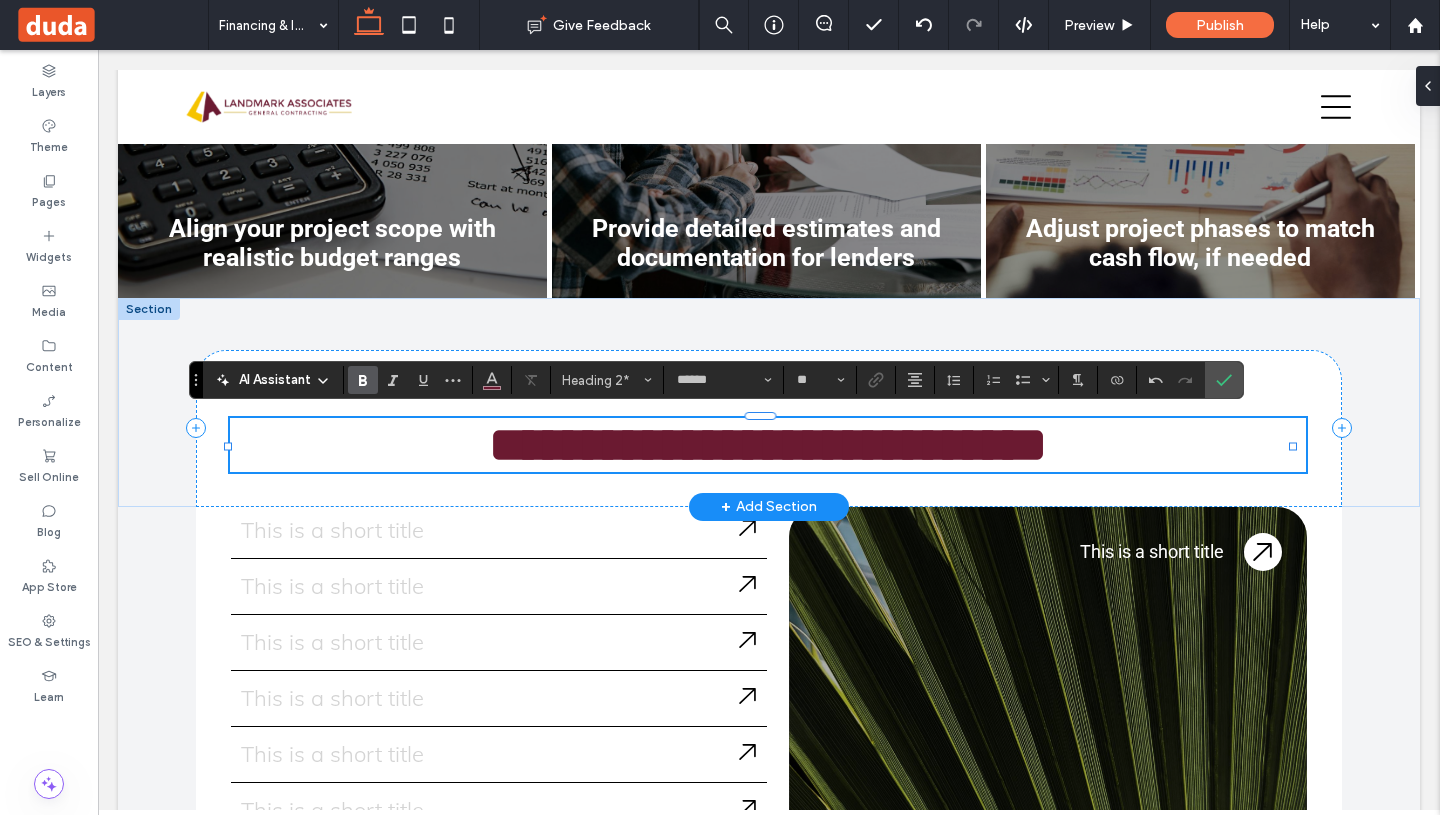 click on "**********" at bounding box center (768, 444) 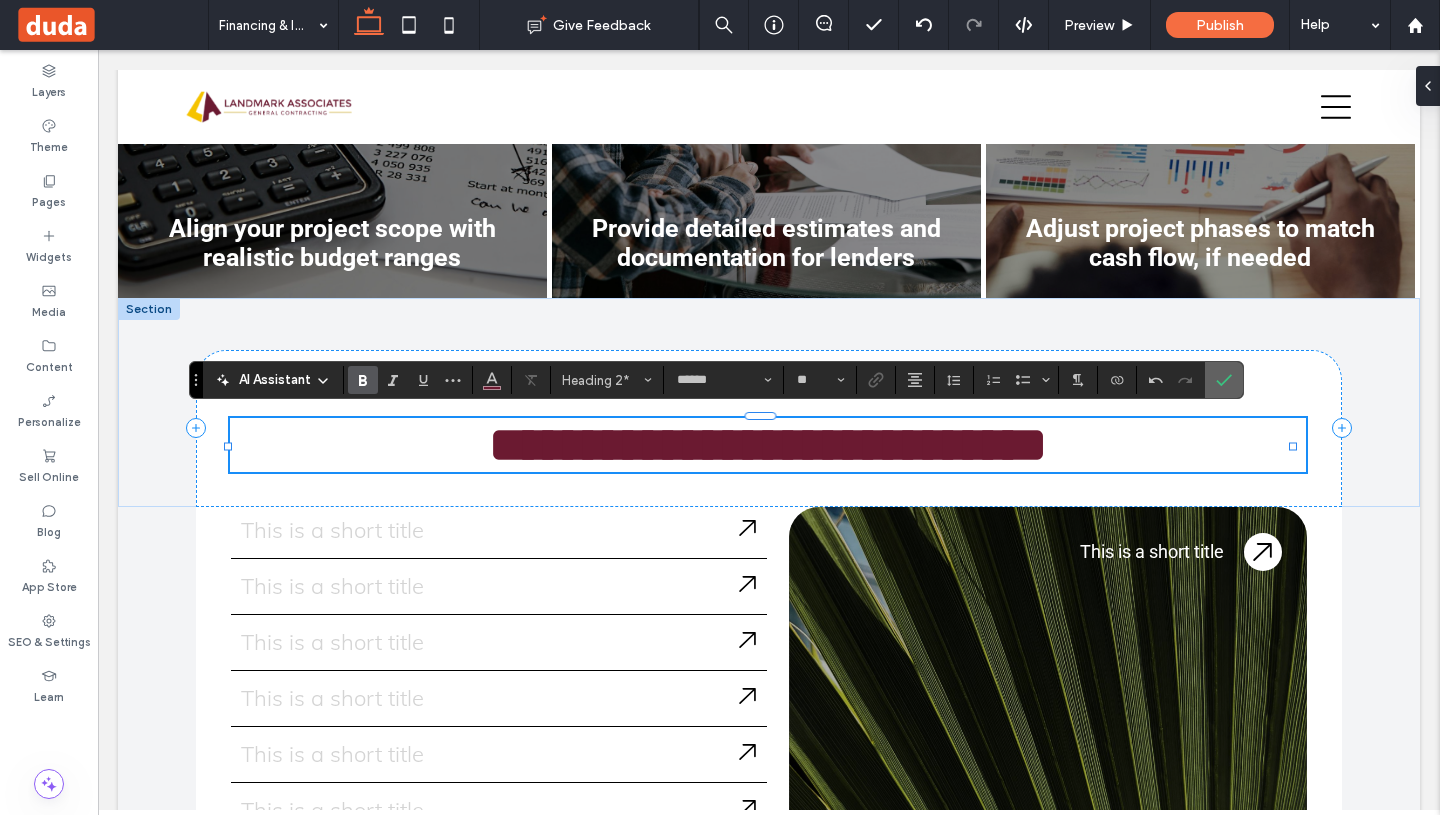click 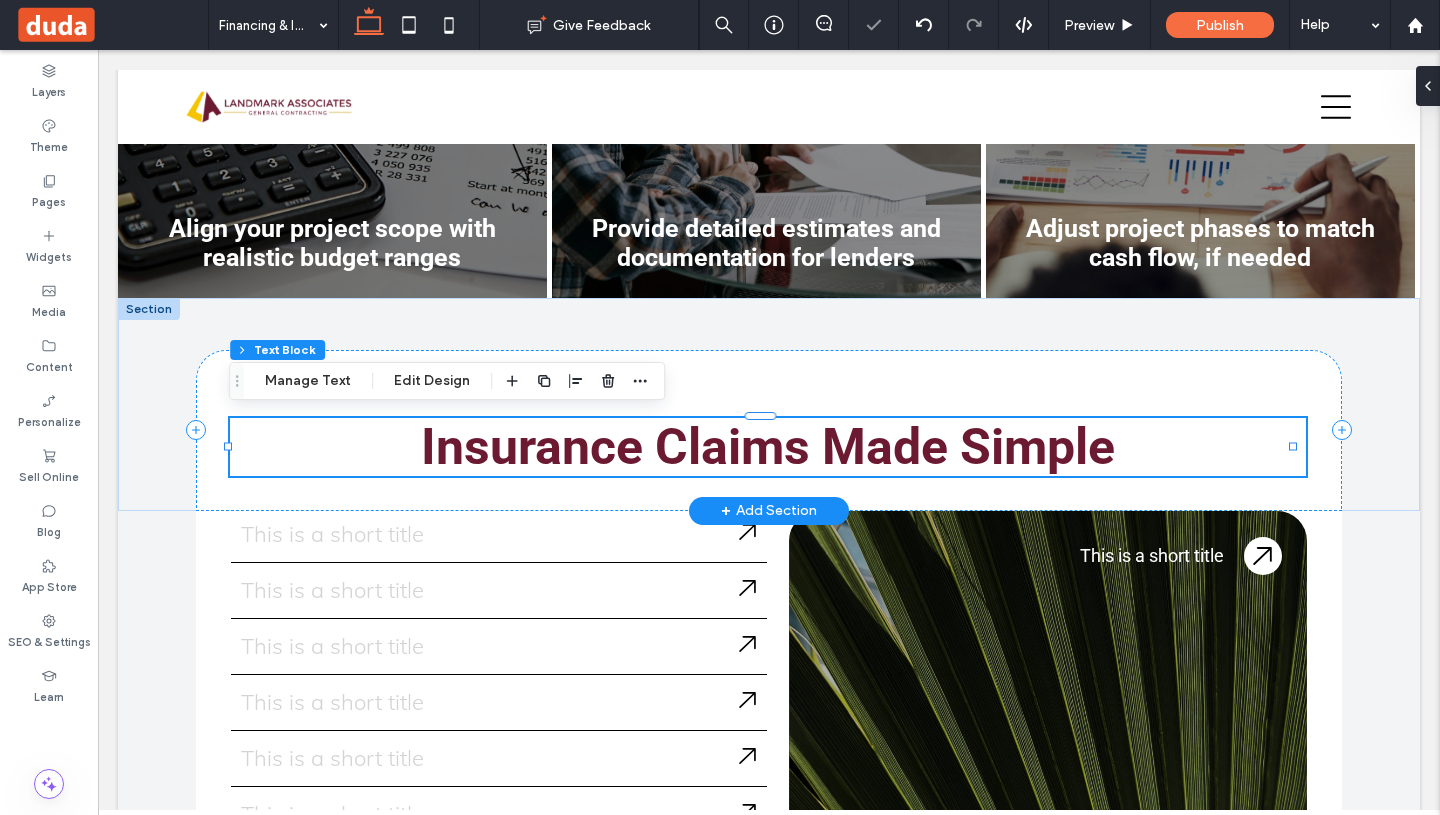 click on "Insurance Claims Made Simple" at bounding box center (768, 447) 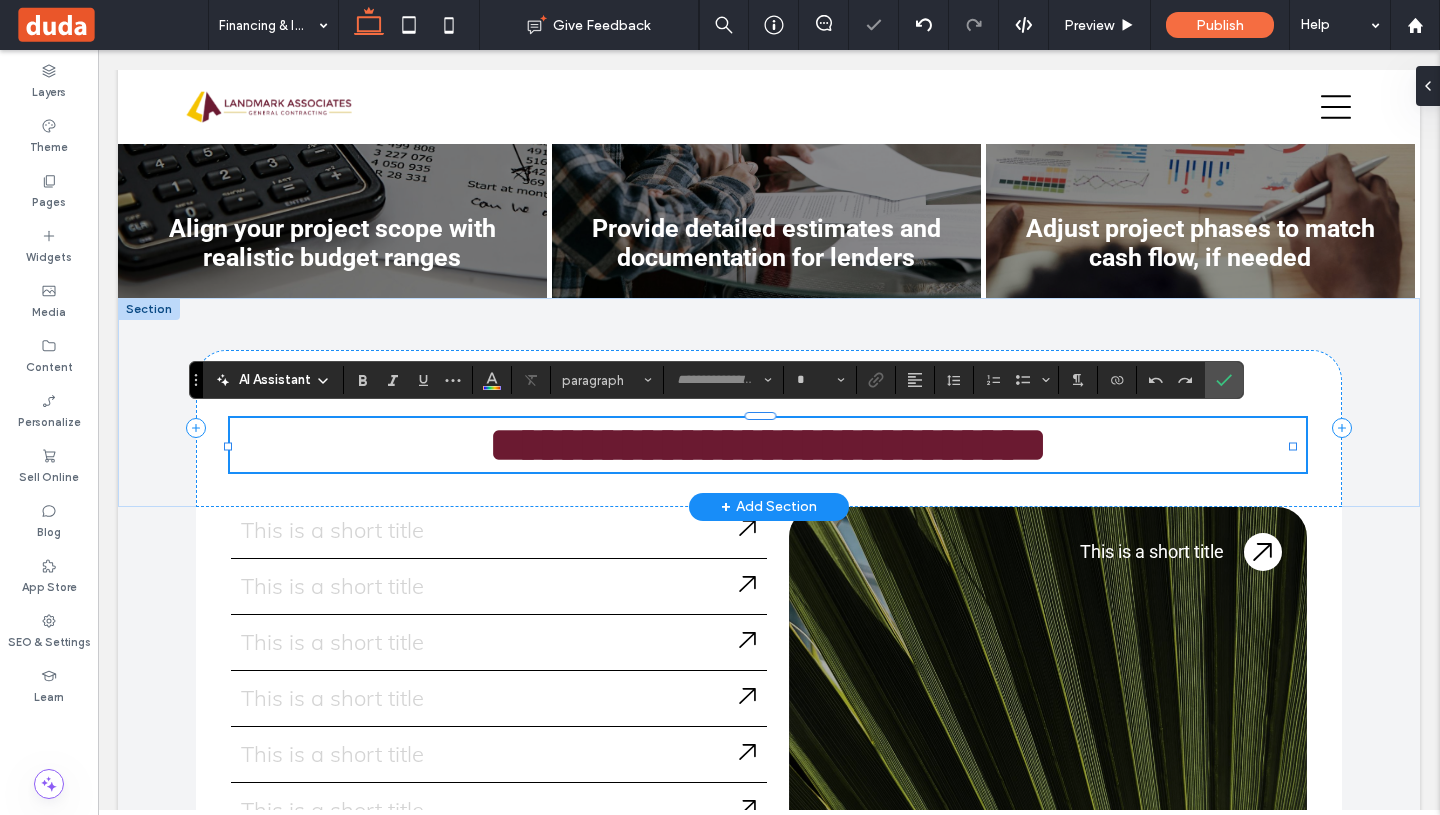 type on "******" 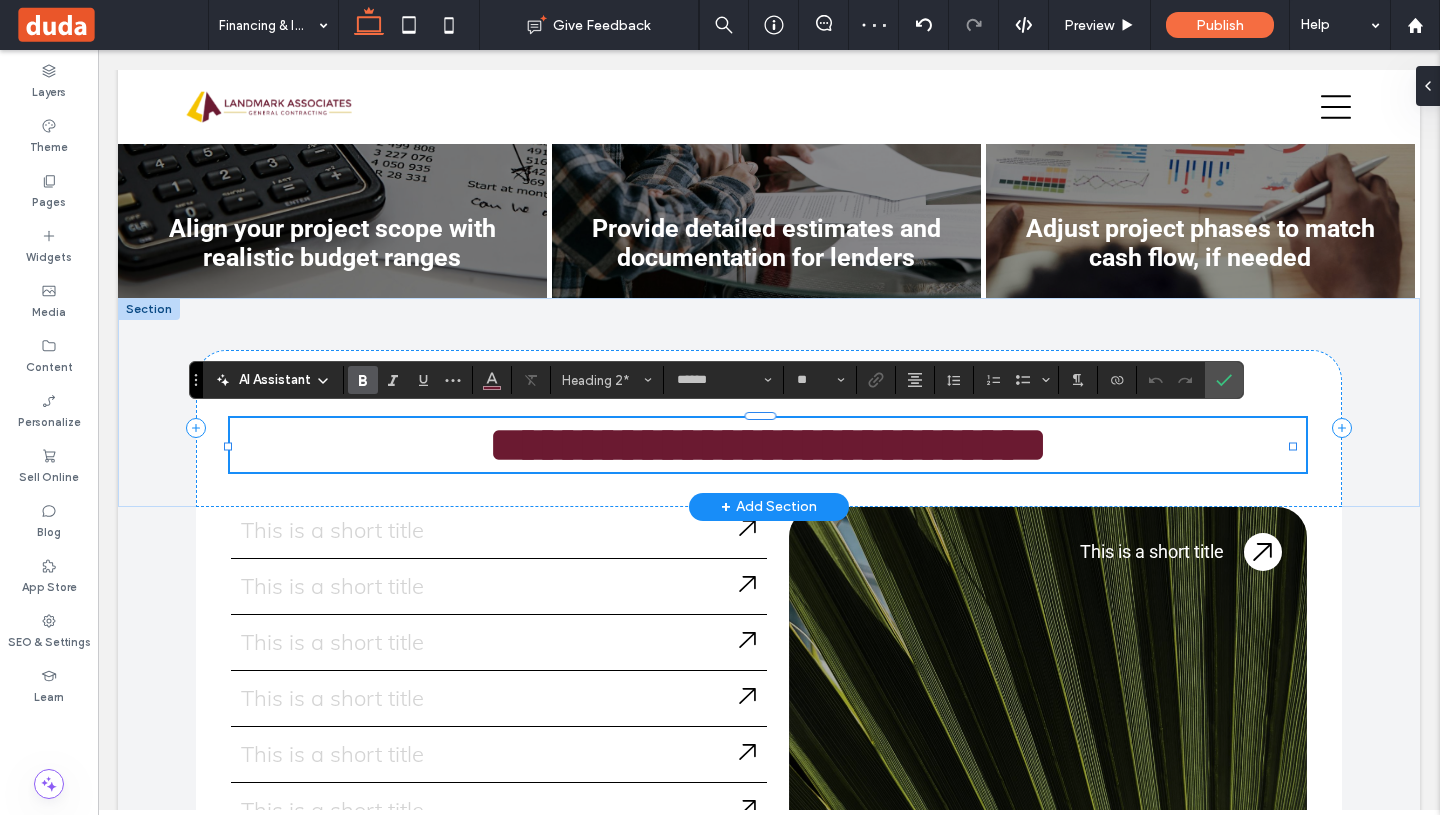 click on "**********" at bounding box center [768, 444] 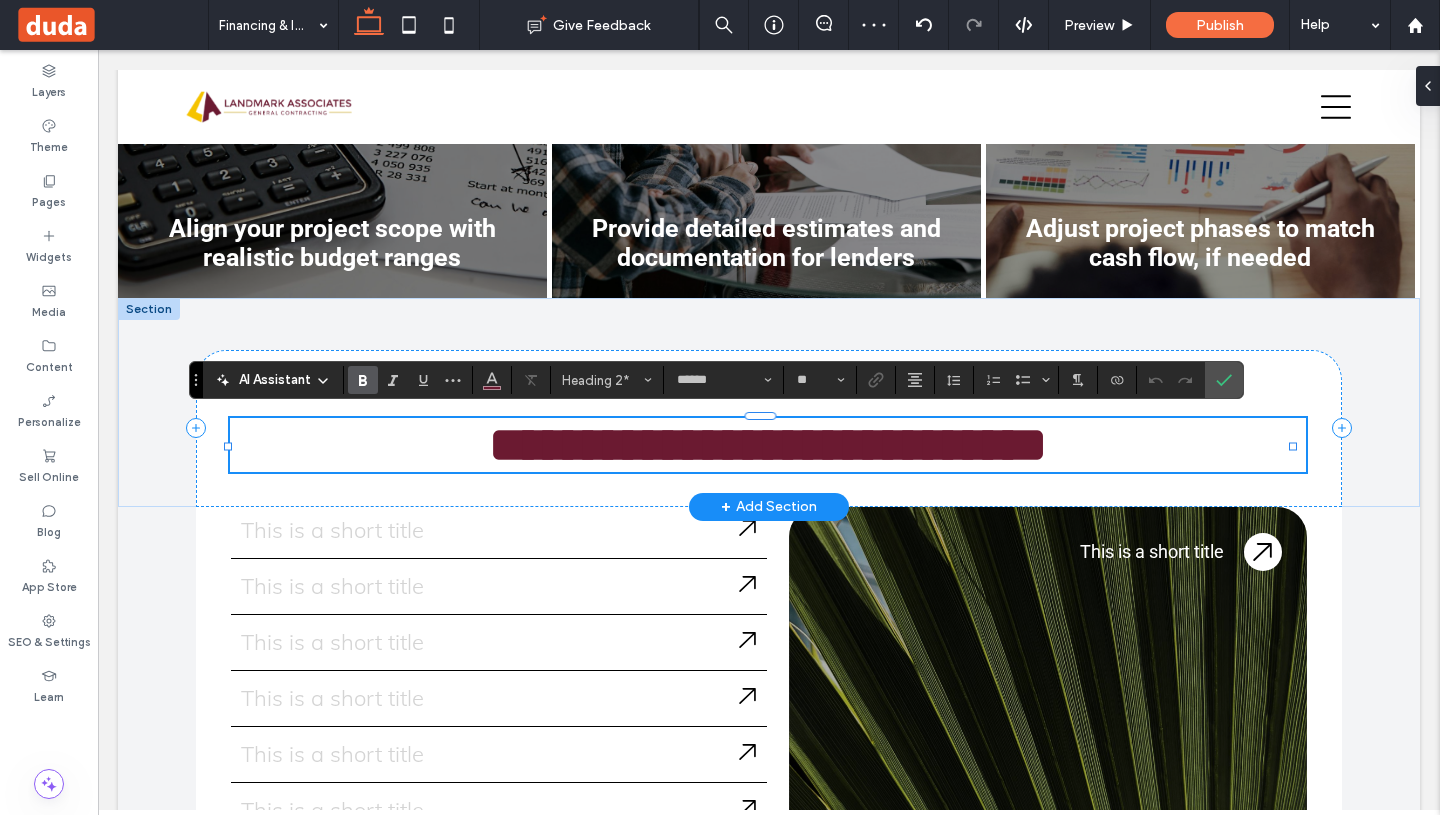 click on "**********" at bounding box center (768, 444) 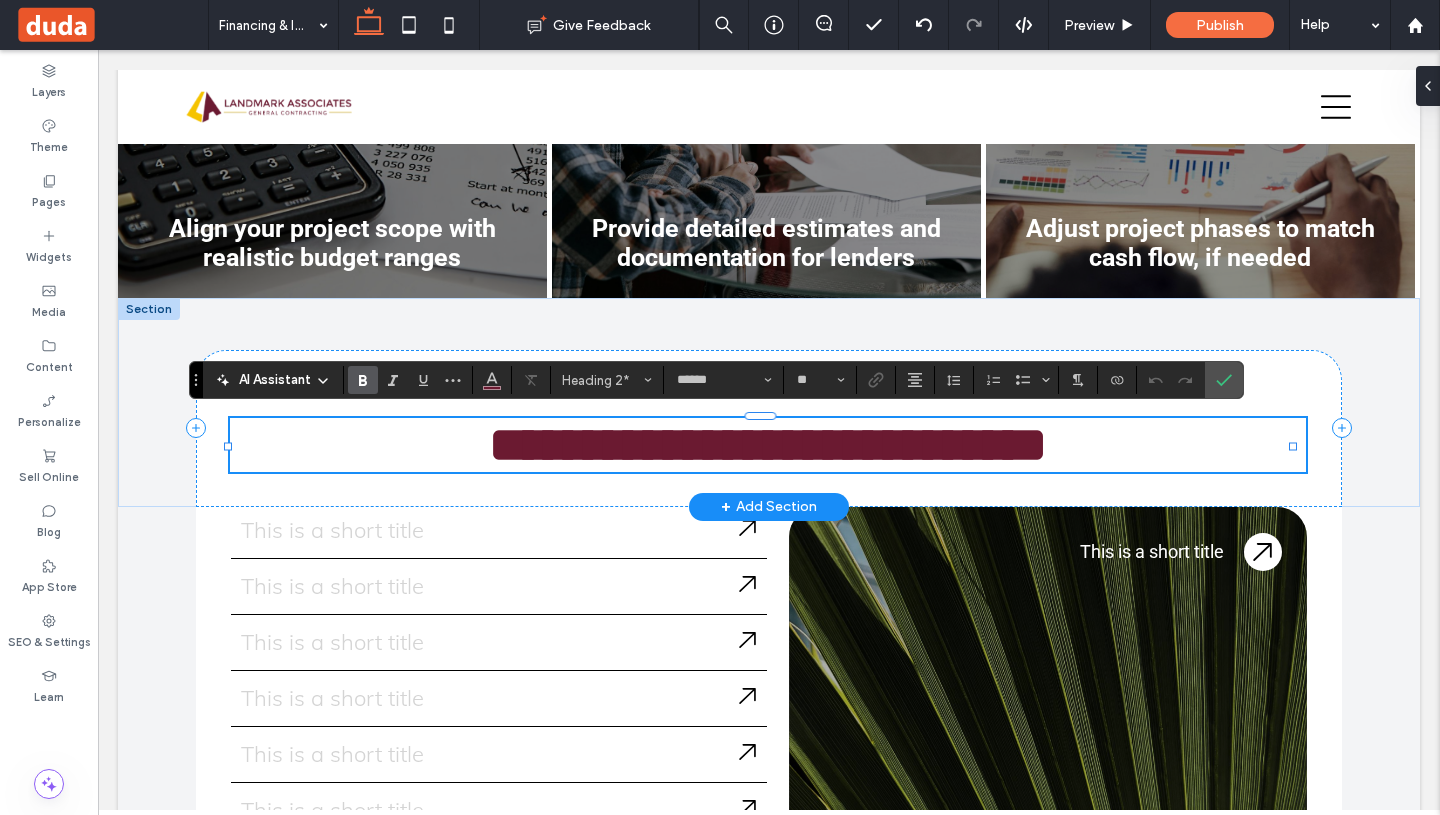 click on "**********" at bounding box center (768, 445) 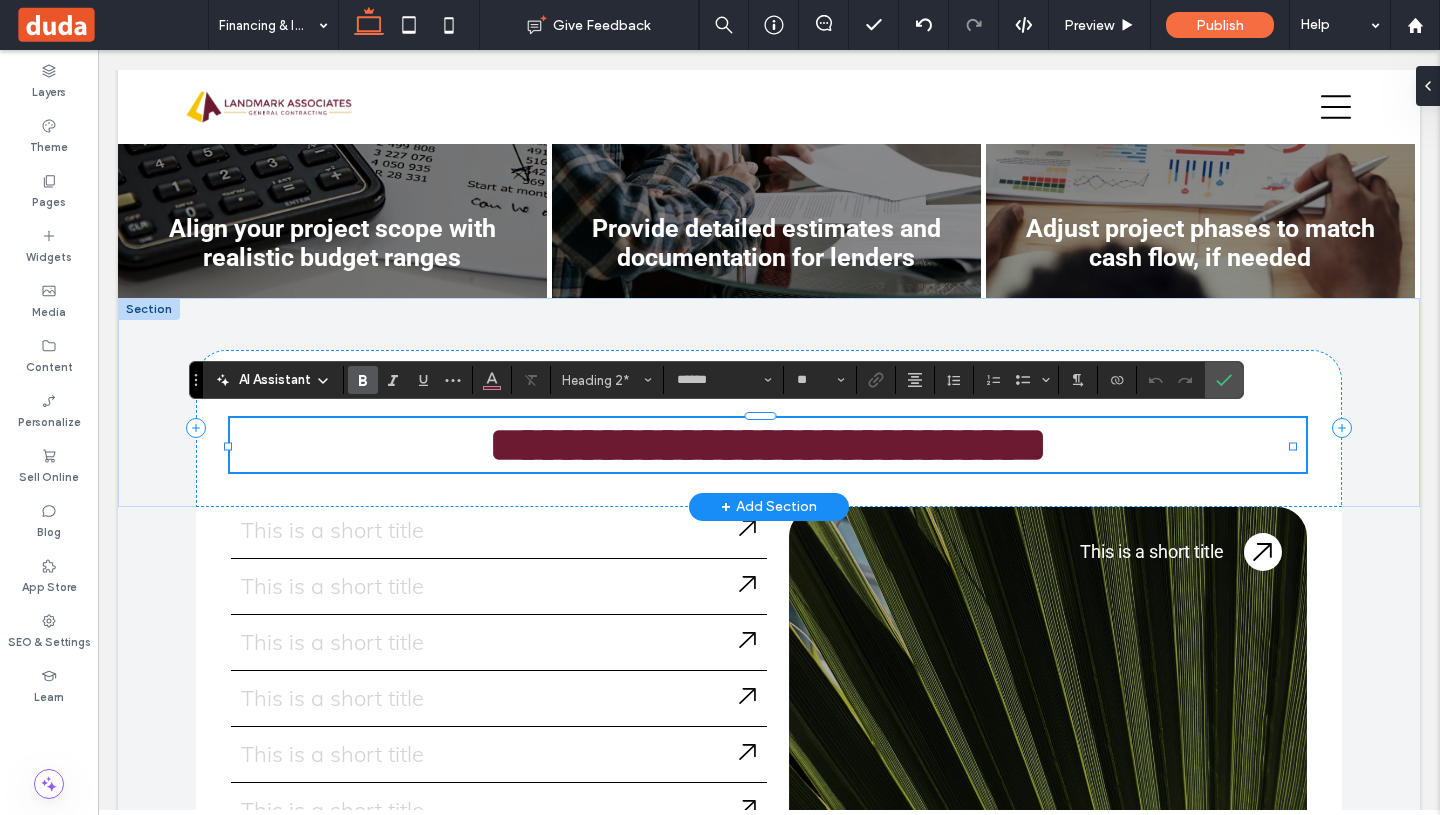type 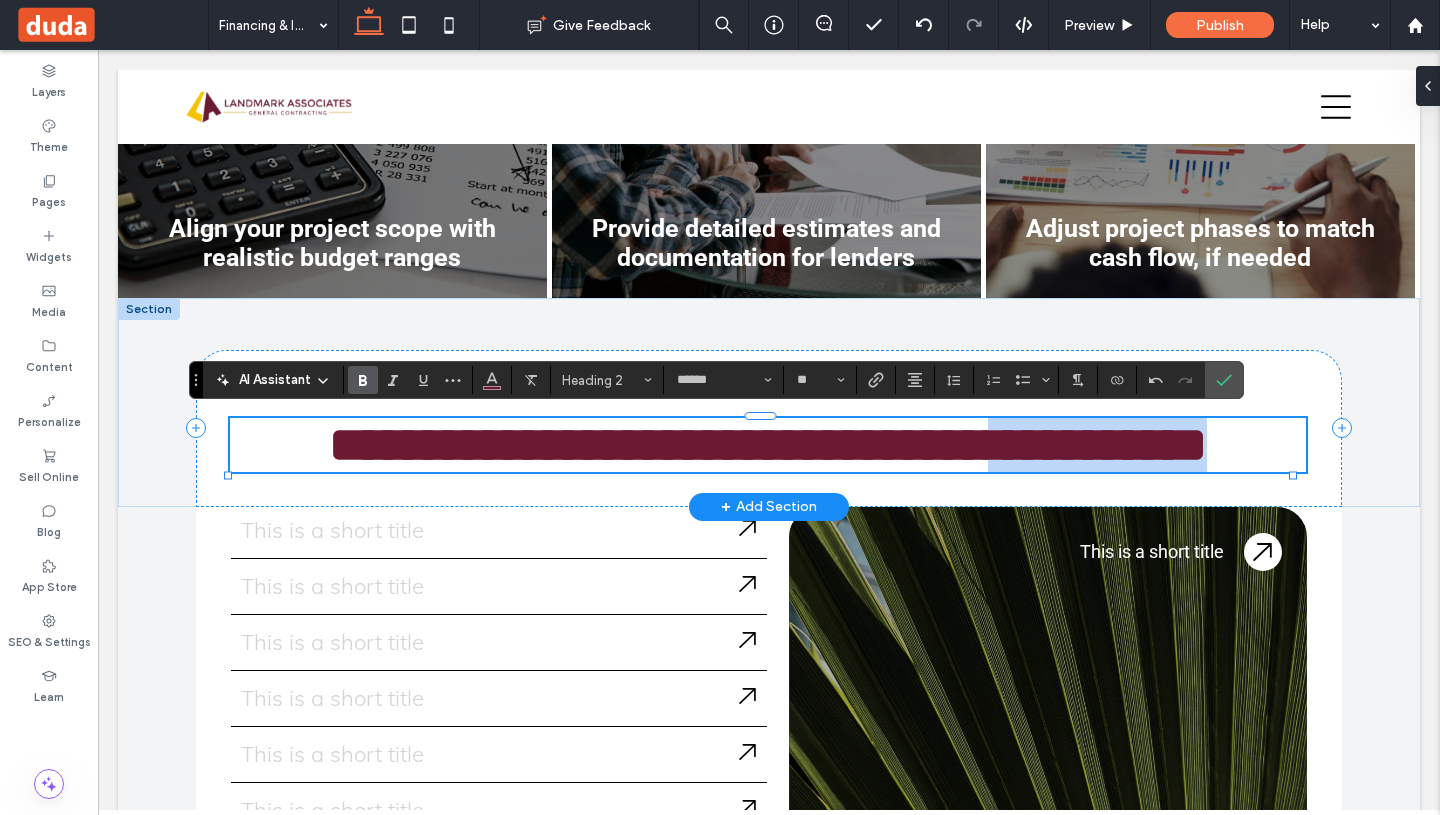 drag, startPoint x: 845, startPoint y: 501, endPoint x: 1091, endPoint y: 442, distance: 252.97629 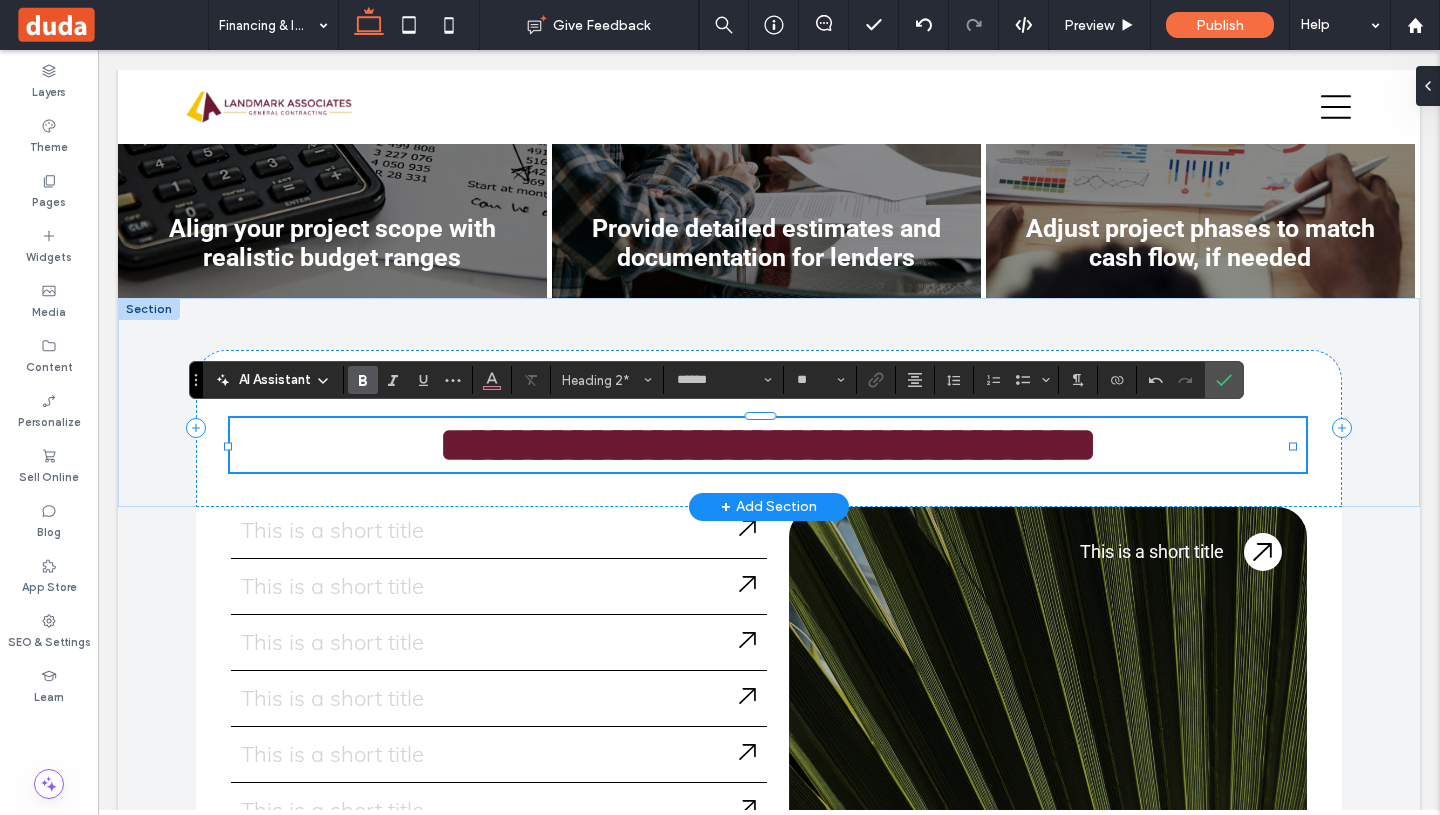 click on "**********" at bounding box center (768, 444) 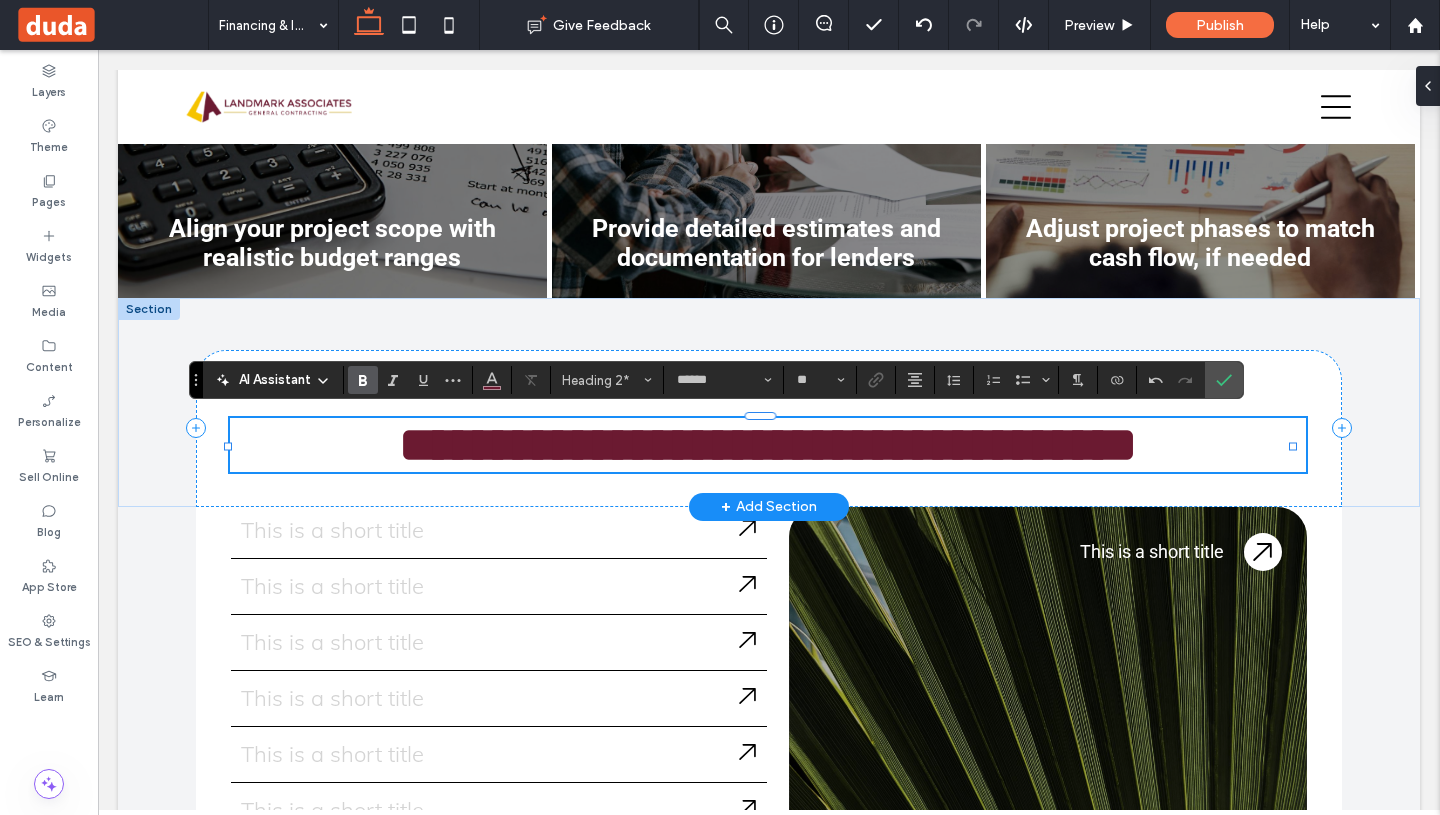 click on "**********" at bounding box center [768, 445] 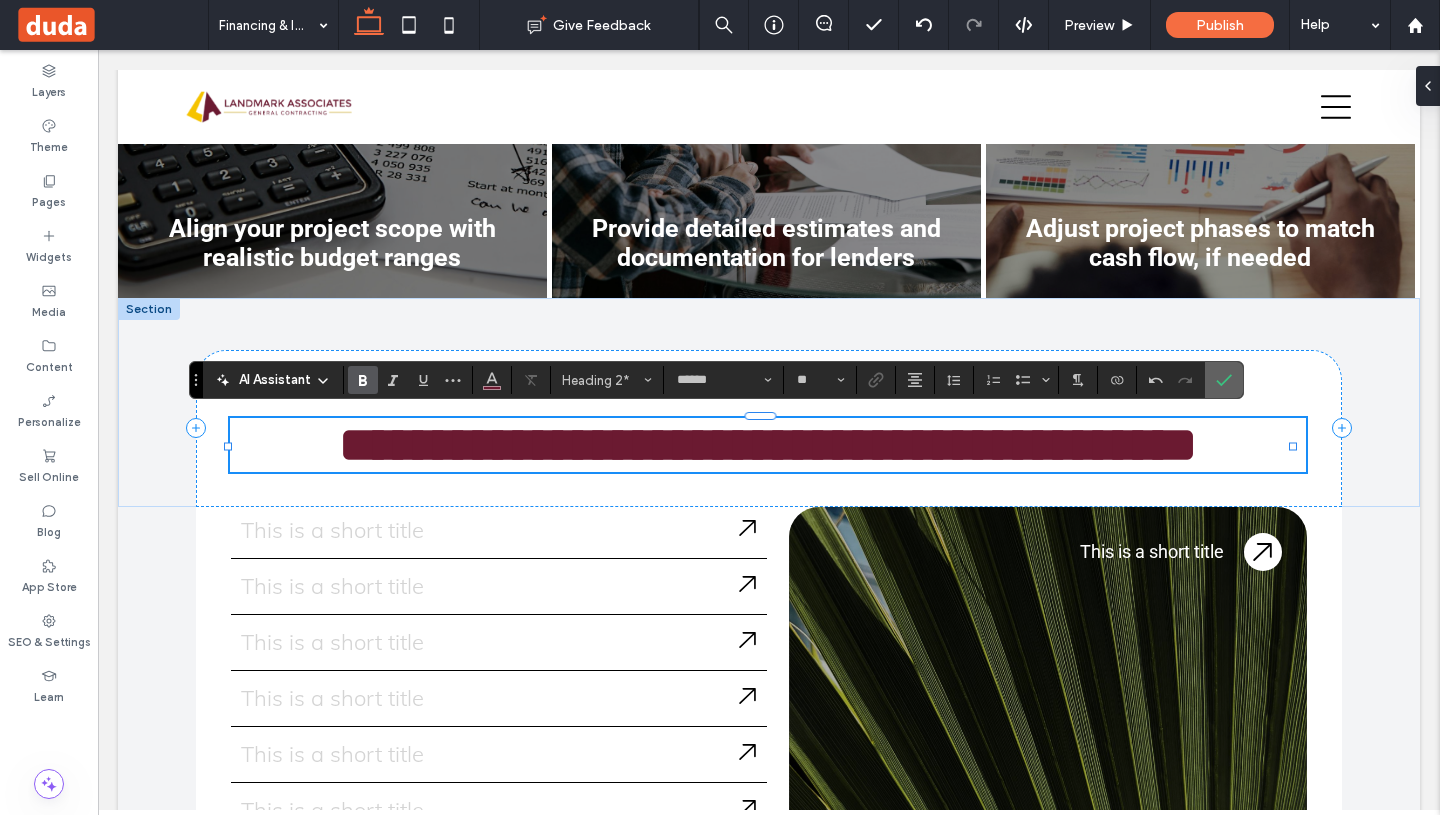 click 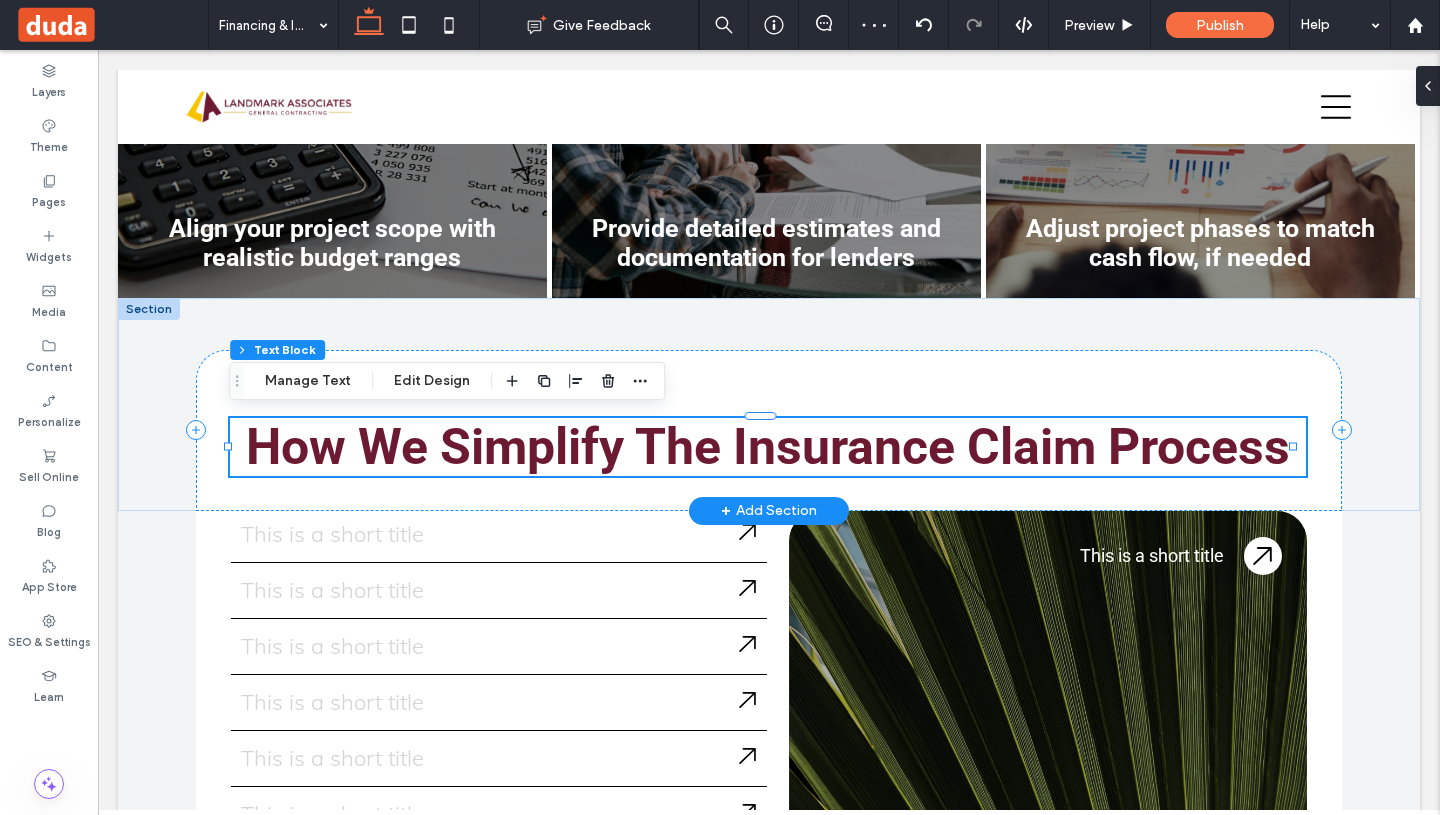 click on "How We Simplify The Insurance Claim Process" at bounding box center (768, 447) 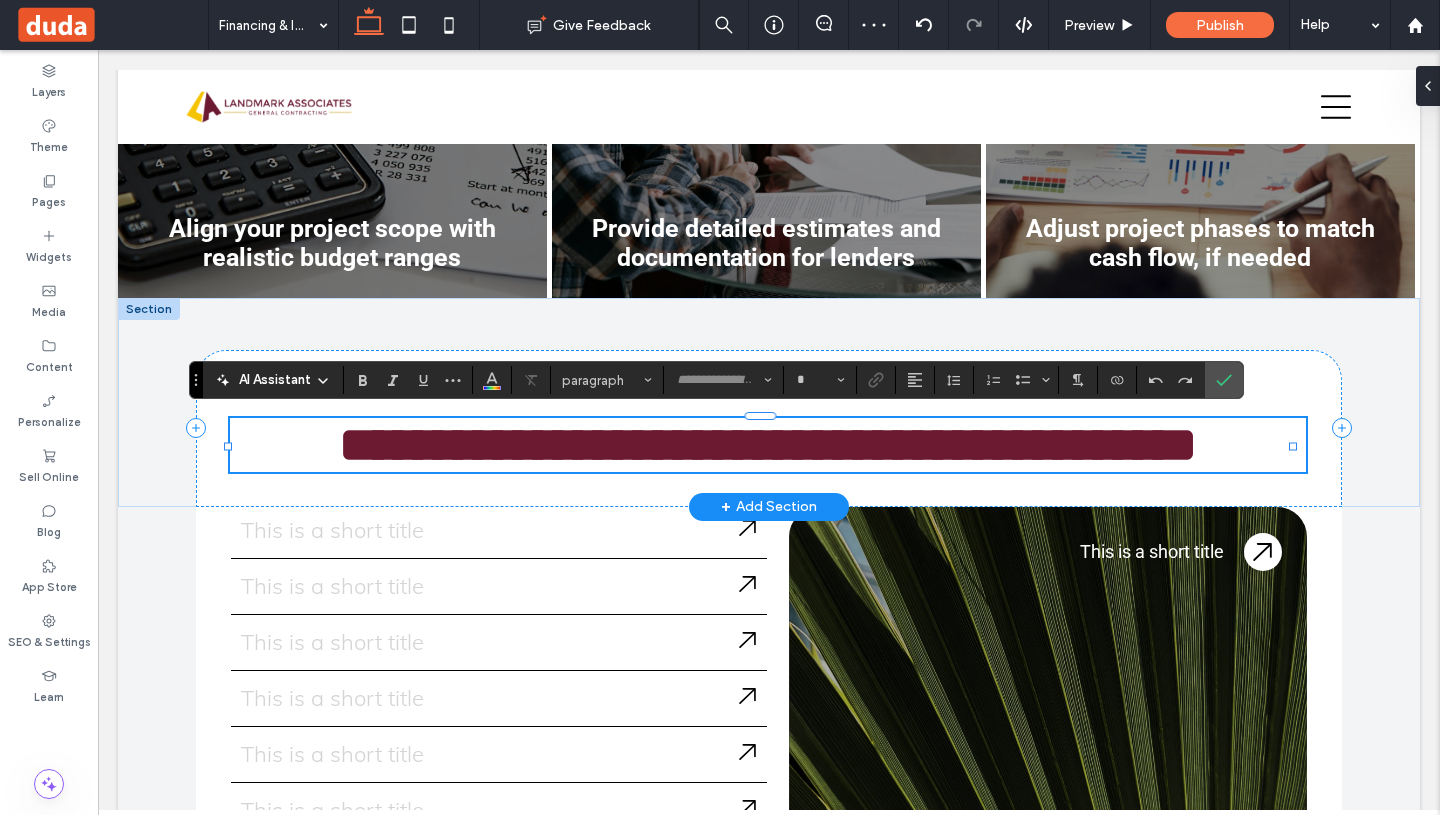 type on "******" 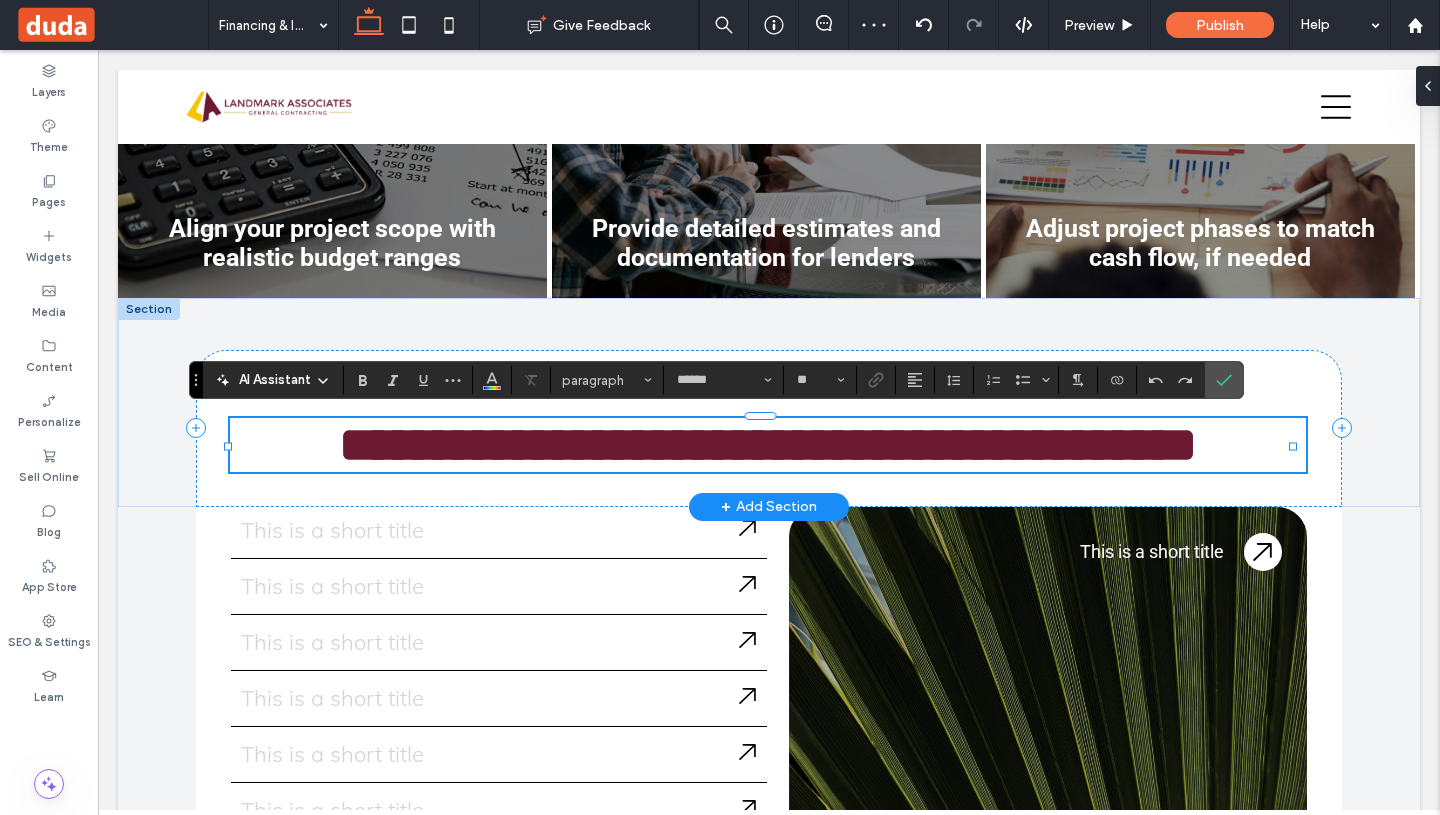click on "**********" at bounding box center (768, 444) 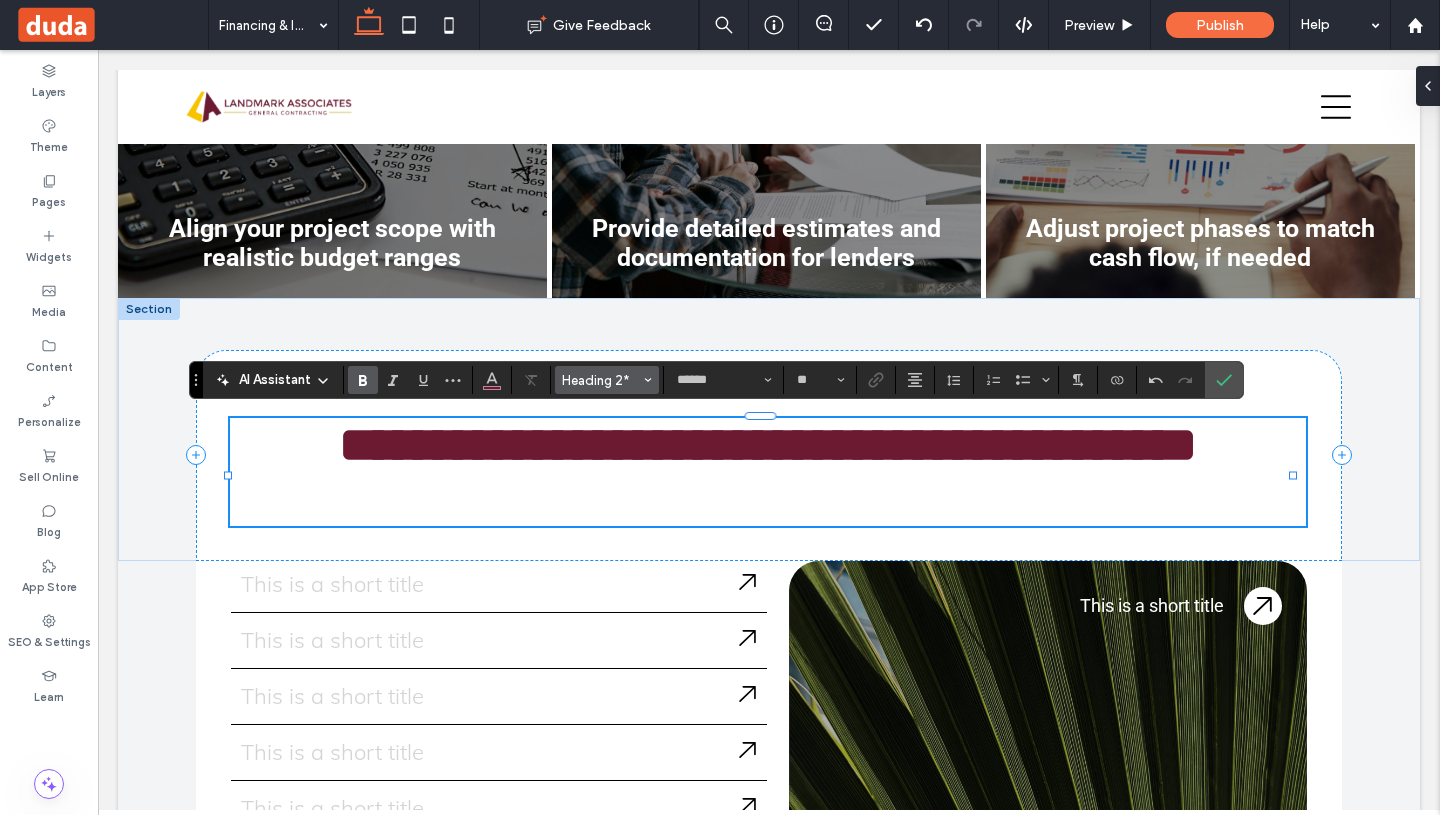 click 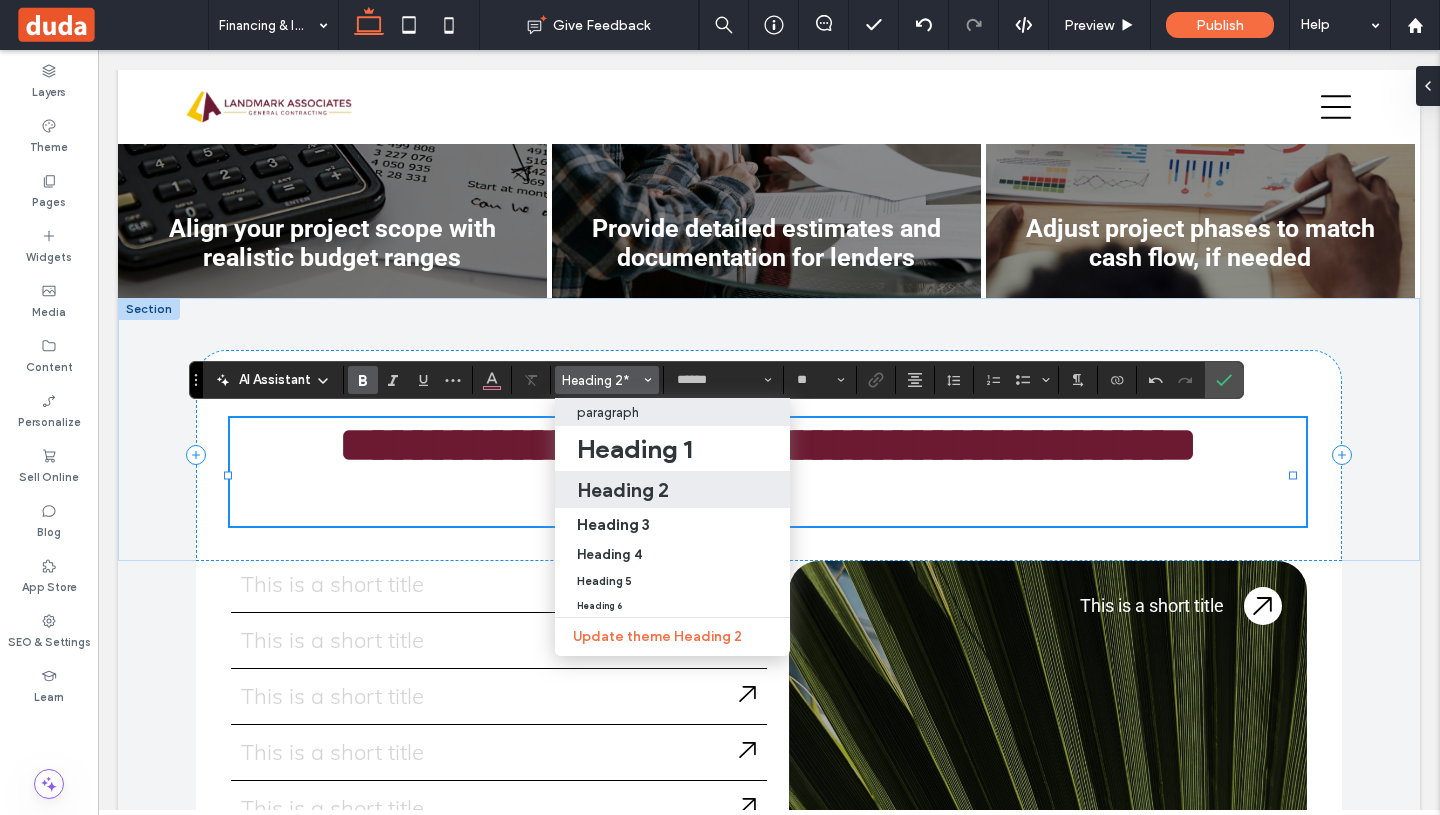 click on "paragraph" at bounding box center (608, 412) 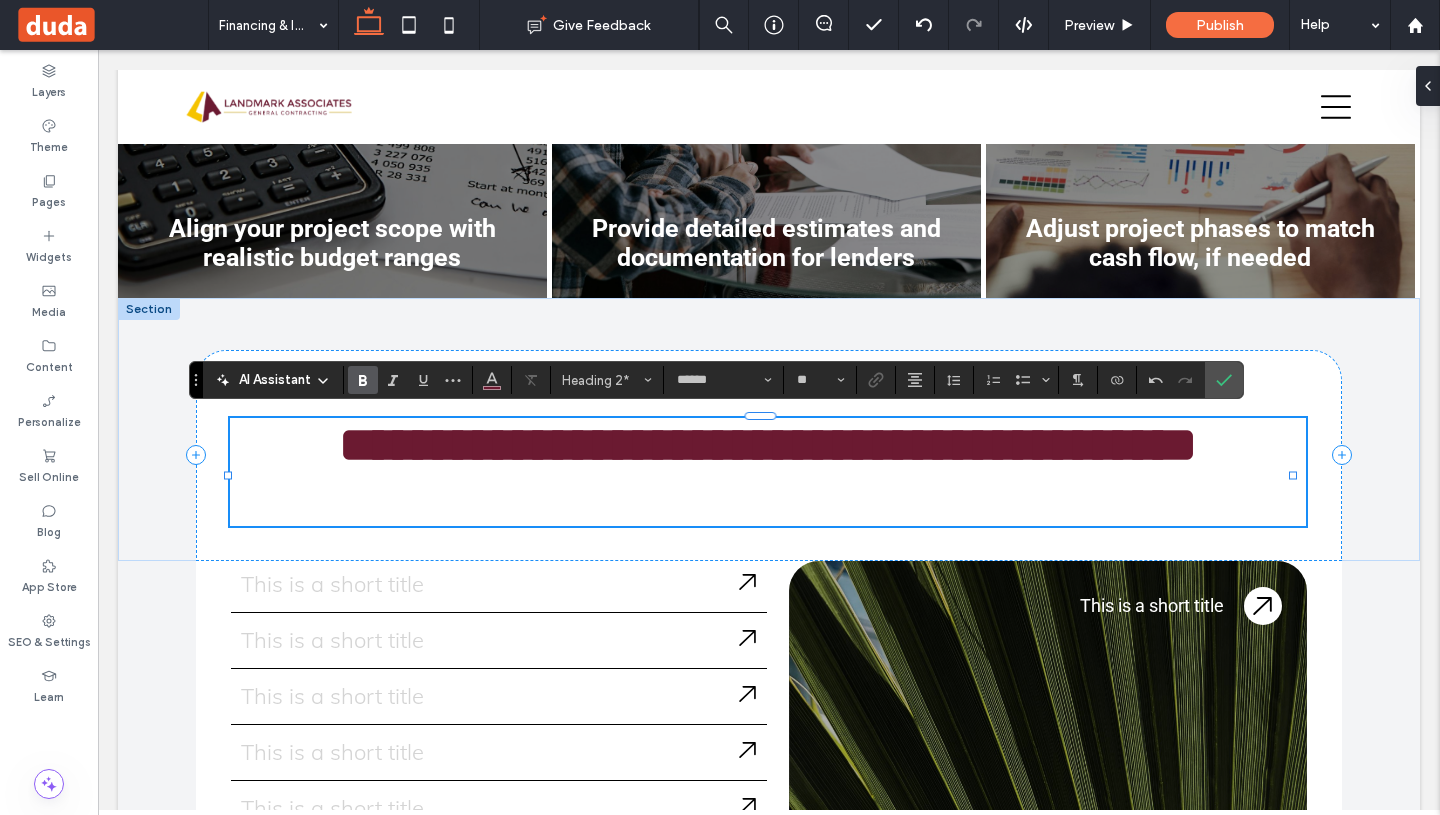 type on "****" 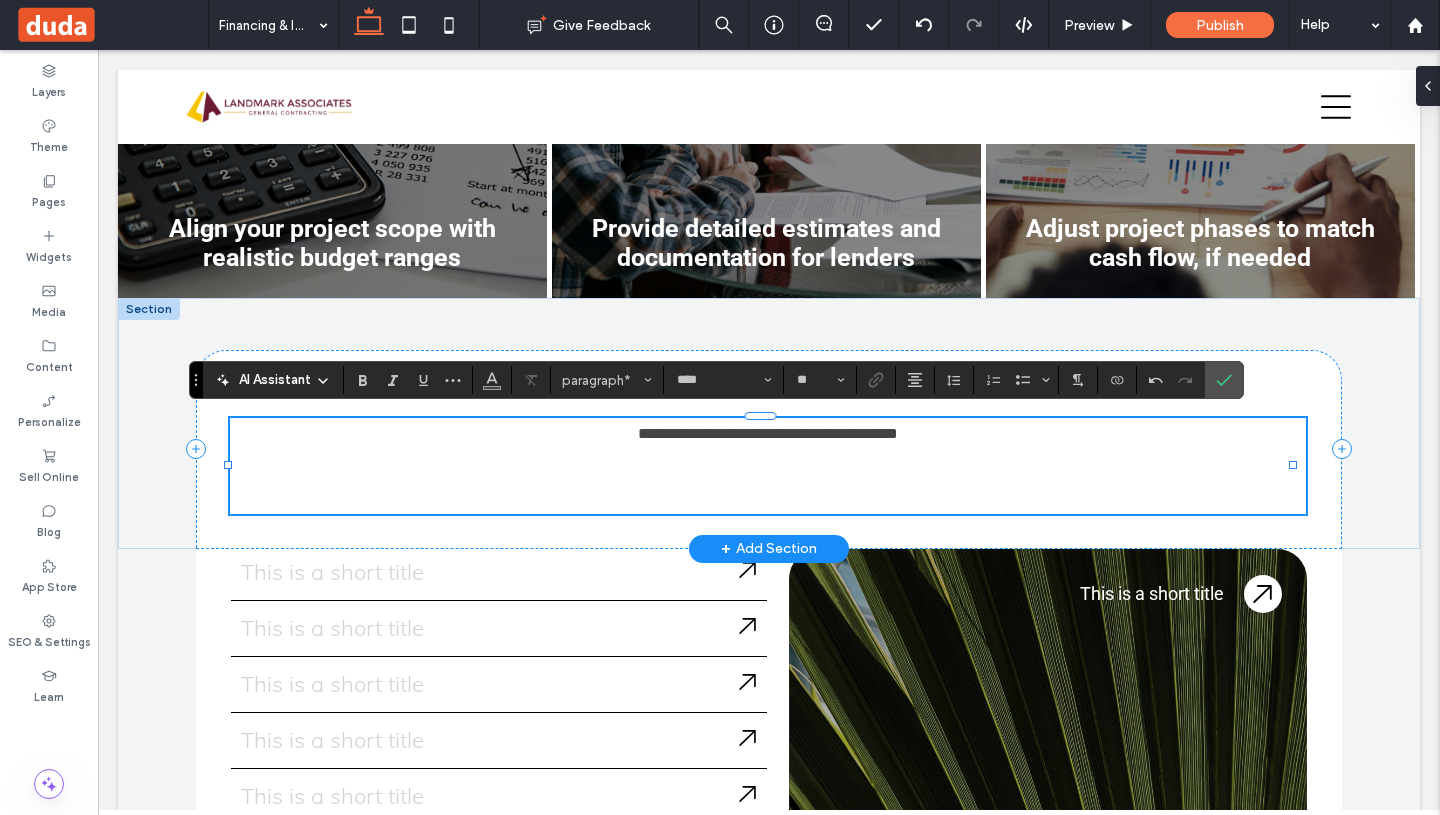 click on "**********" at bounding box center (768, 434) 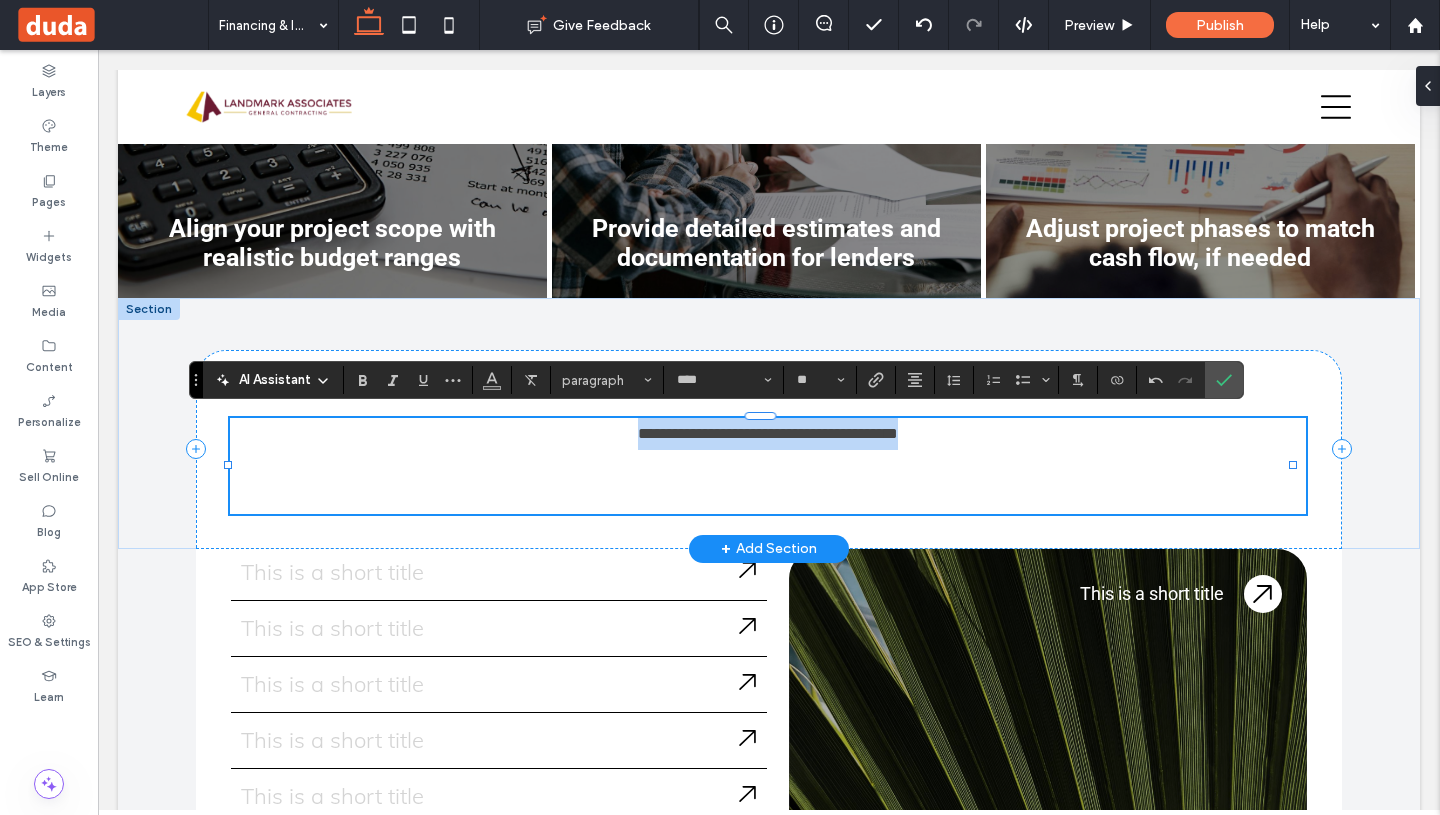 drag, startPoint x: 949, startPoint y: 428, endPoint x: 546, endPoint y: 415, distance: 403.20963 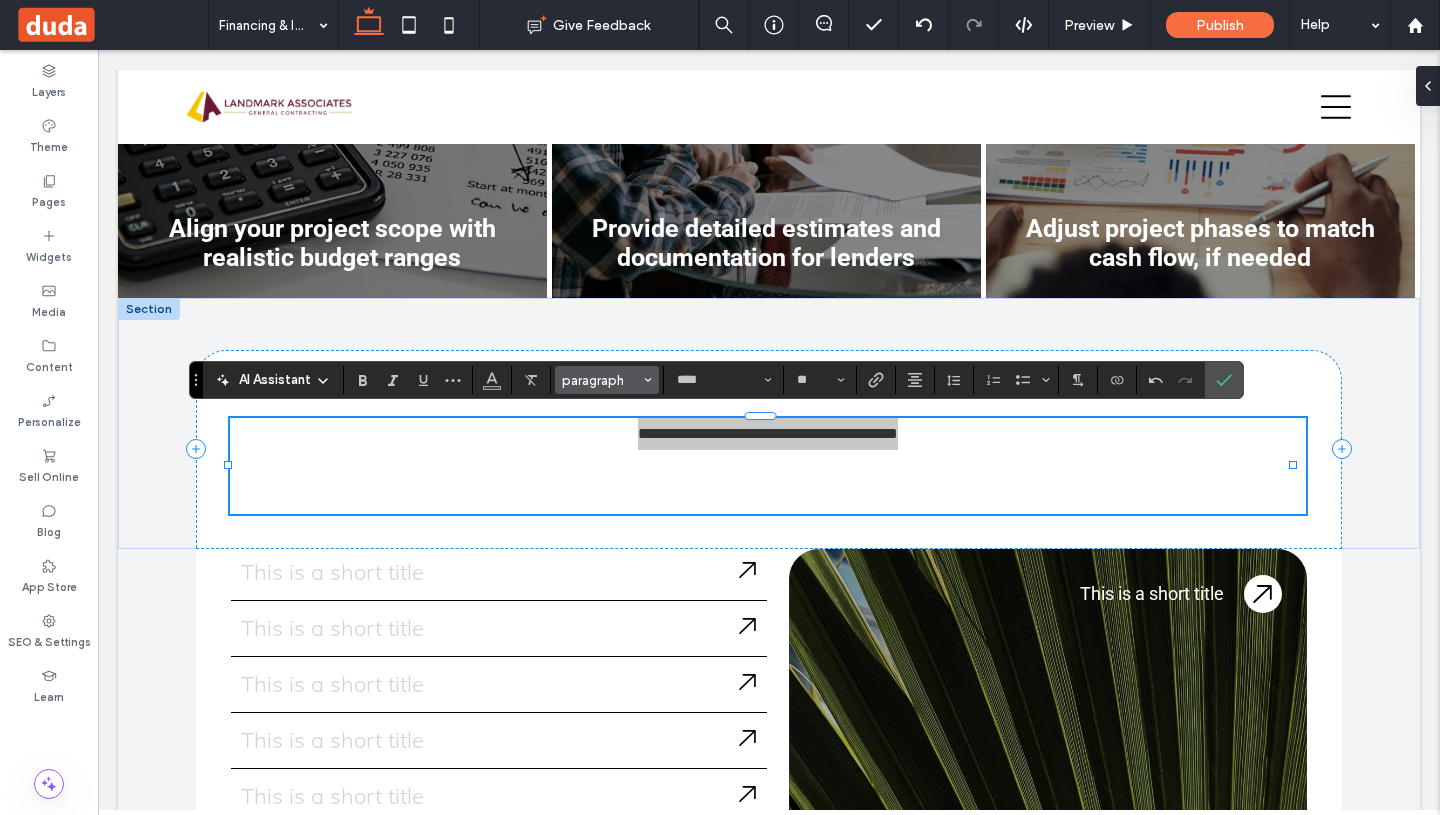 click on "paragraph" at bounding box center [601, 380] 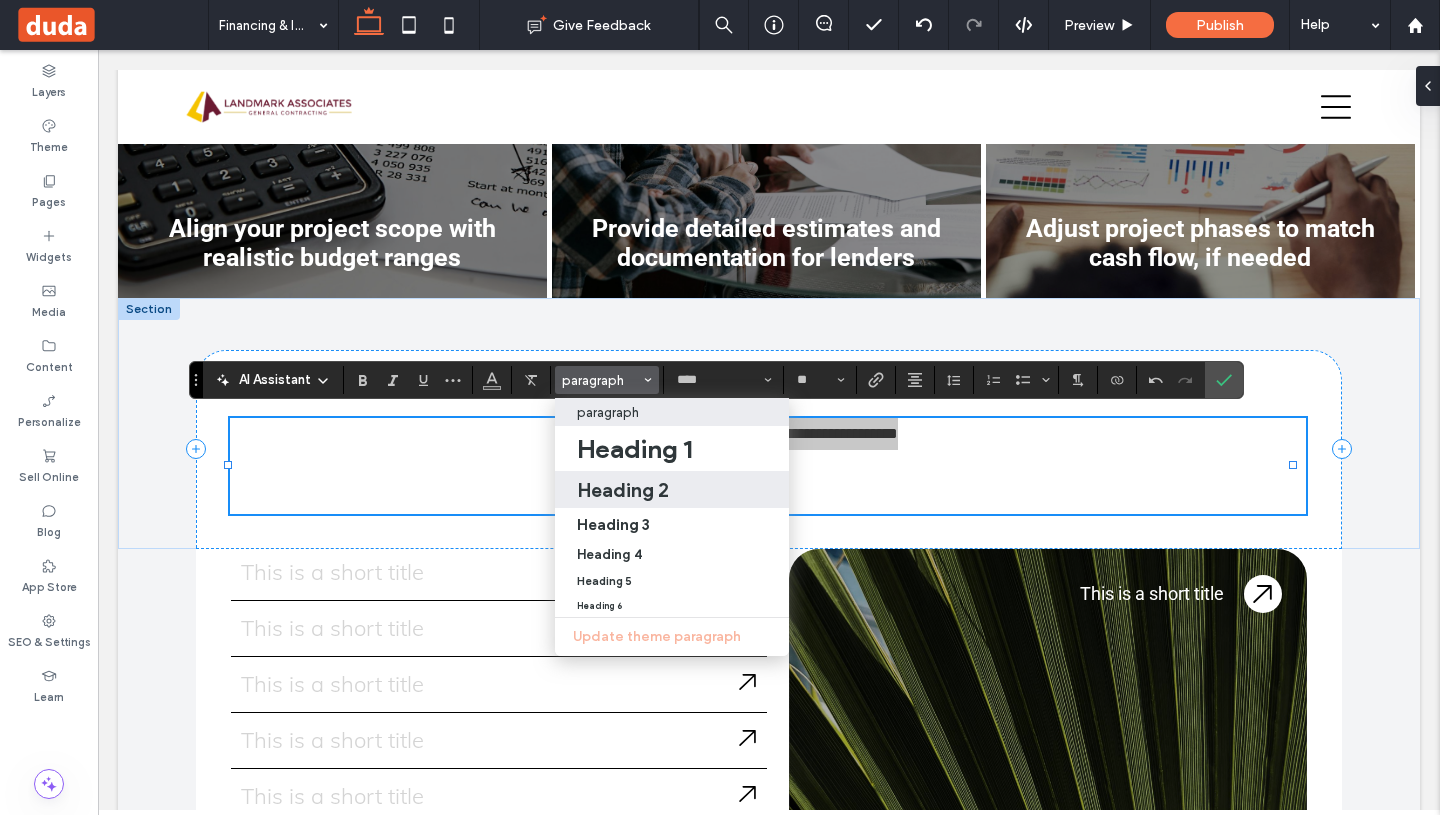 click on "Heading 2" at bounding box center (623, 490) 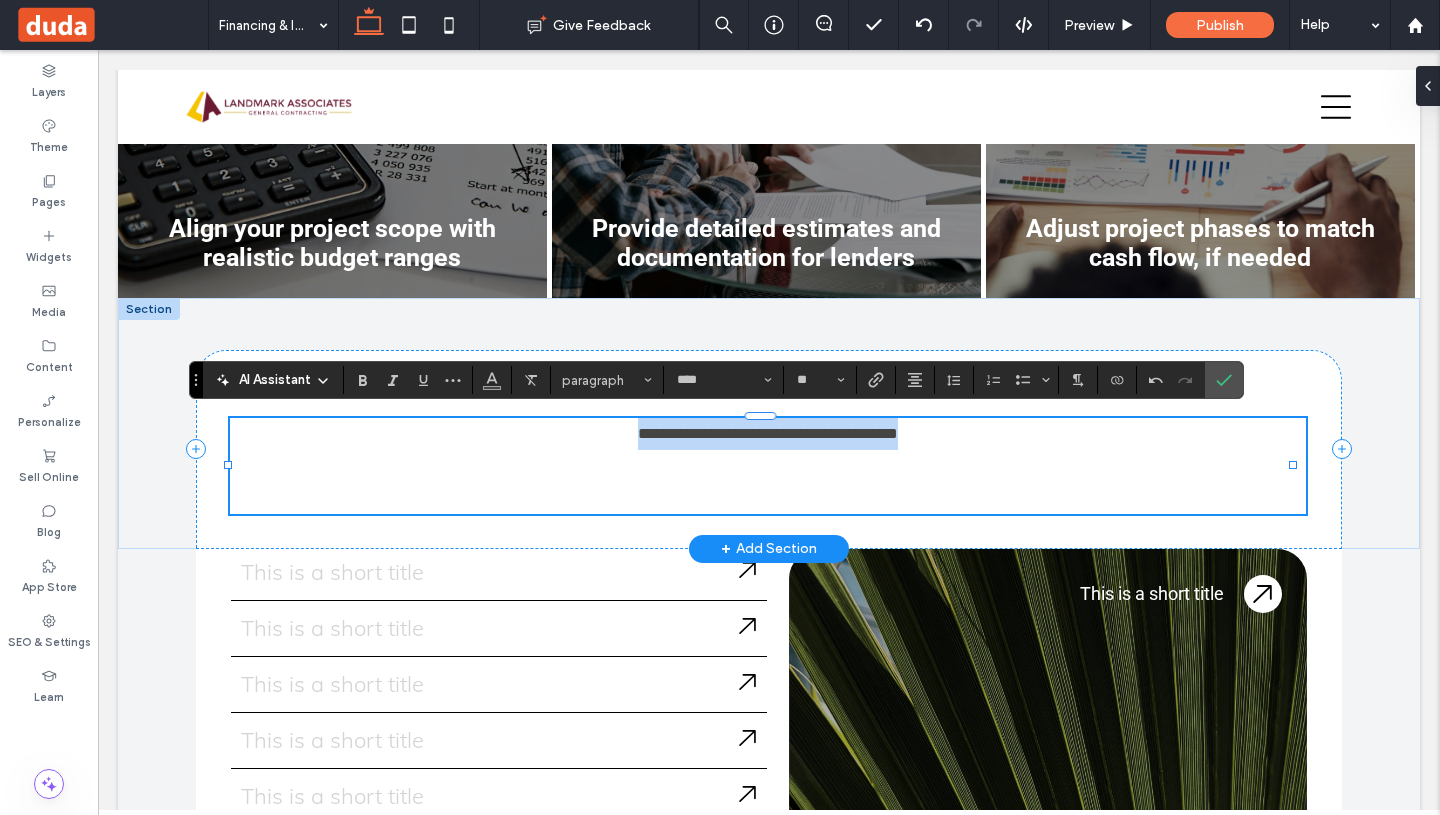 type on "******" 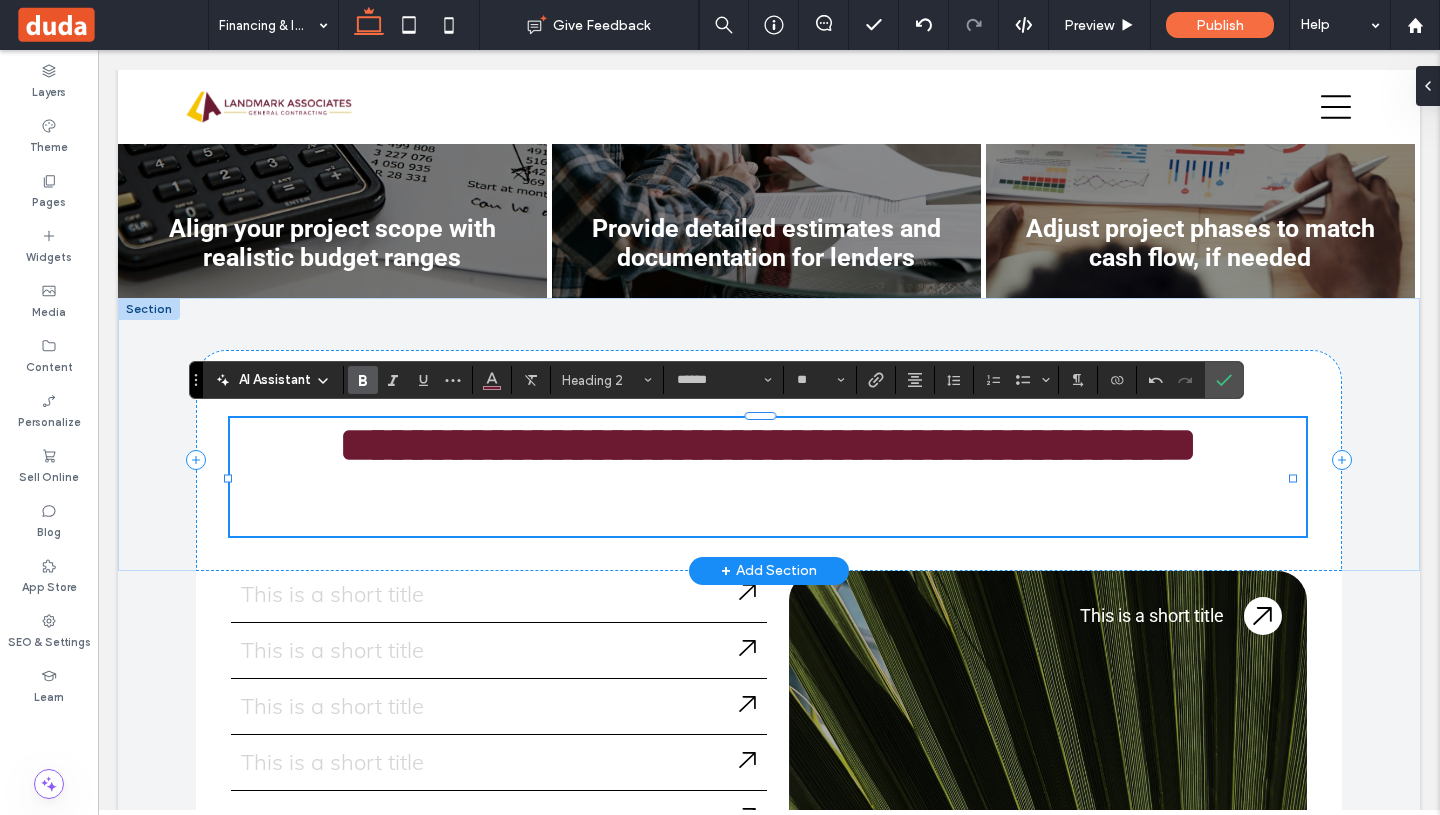 click at bounding box center [768, 520] 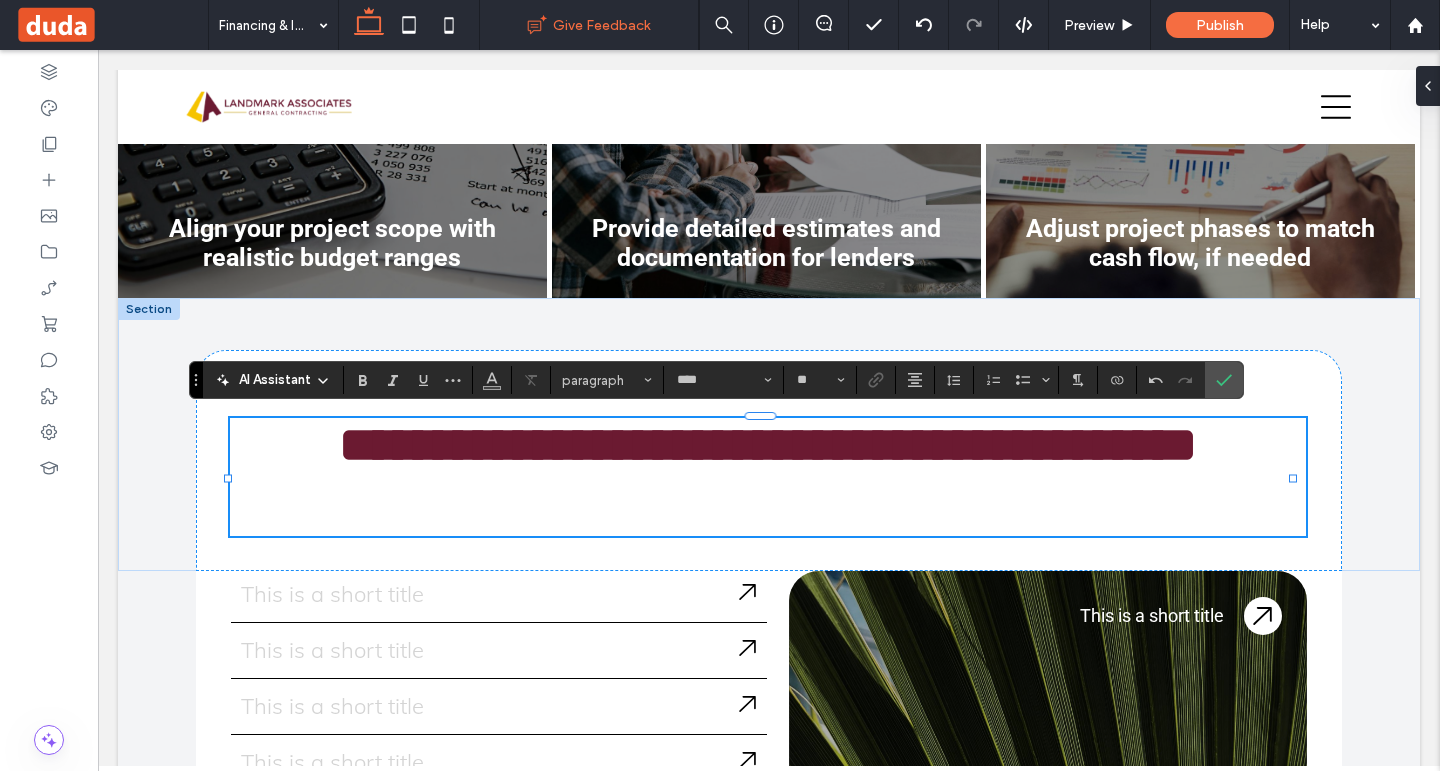 paste 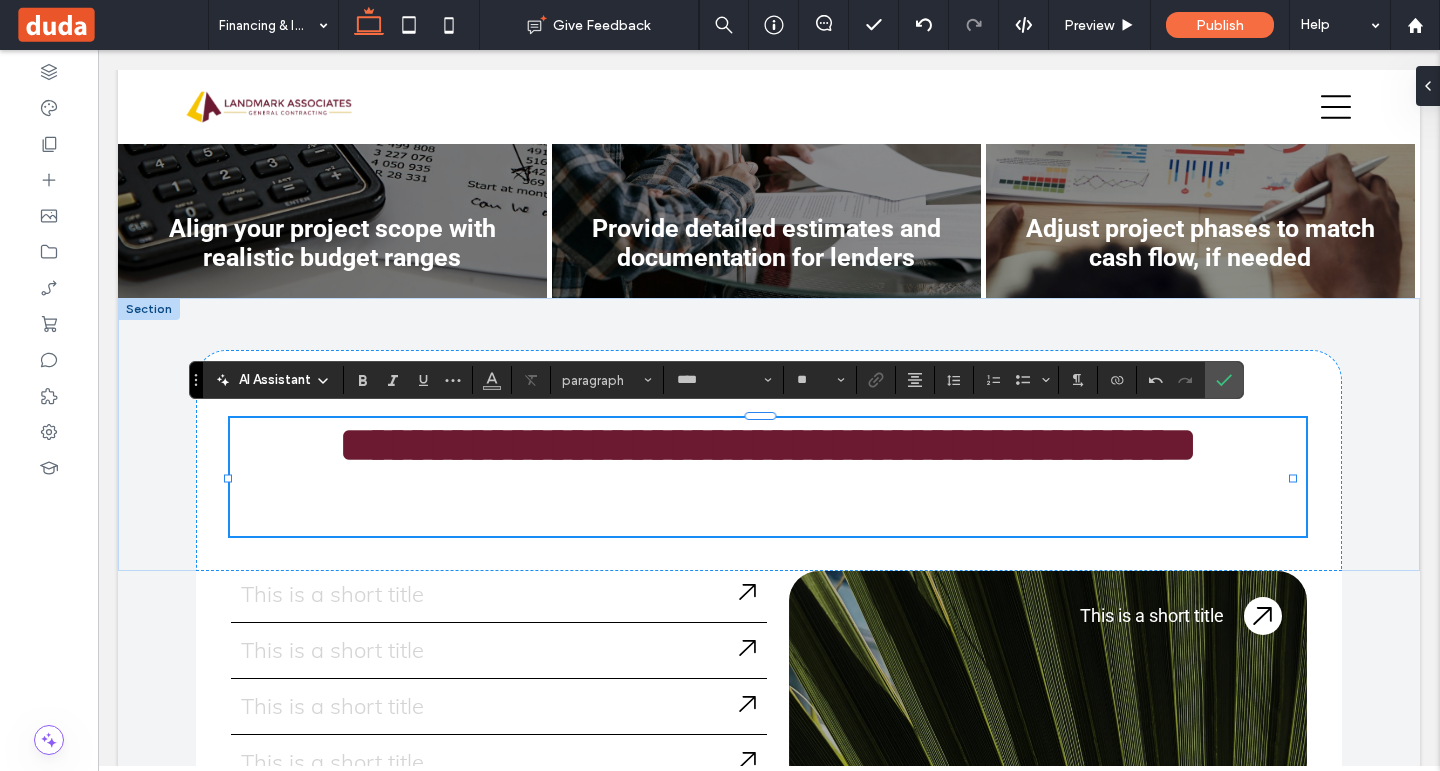 type 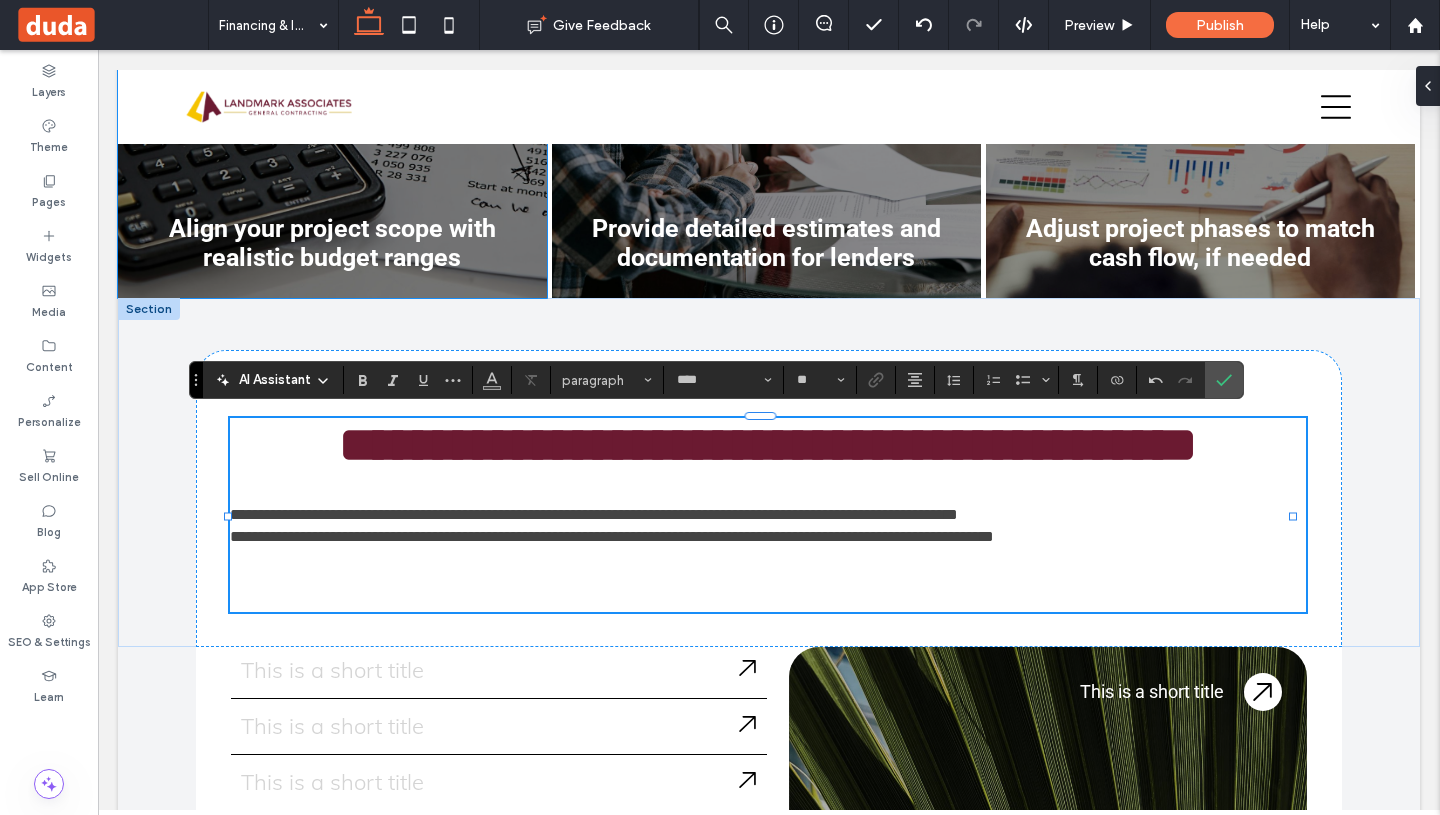 scroll, scrollTop: 0, scrollLeft: 0, axis: both 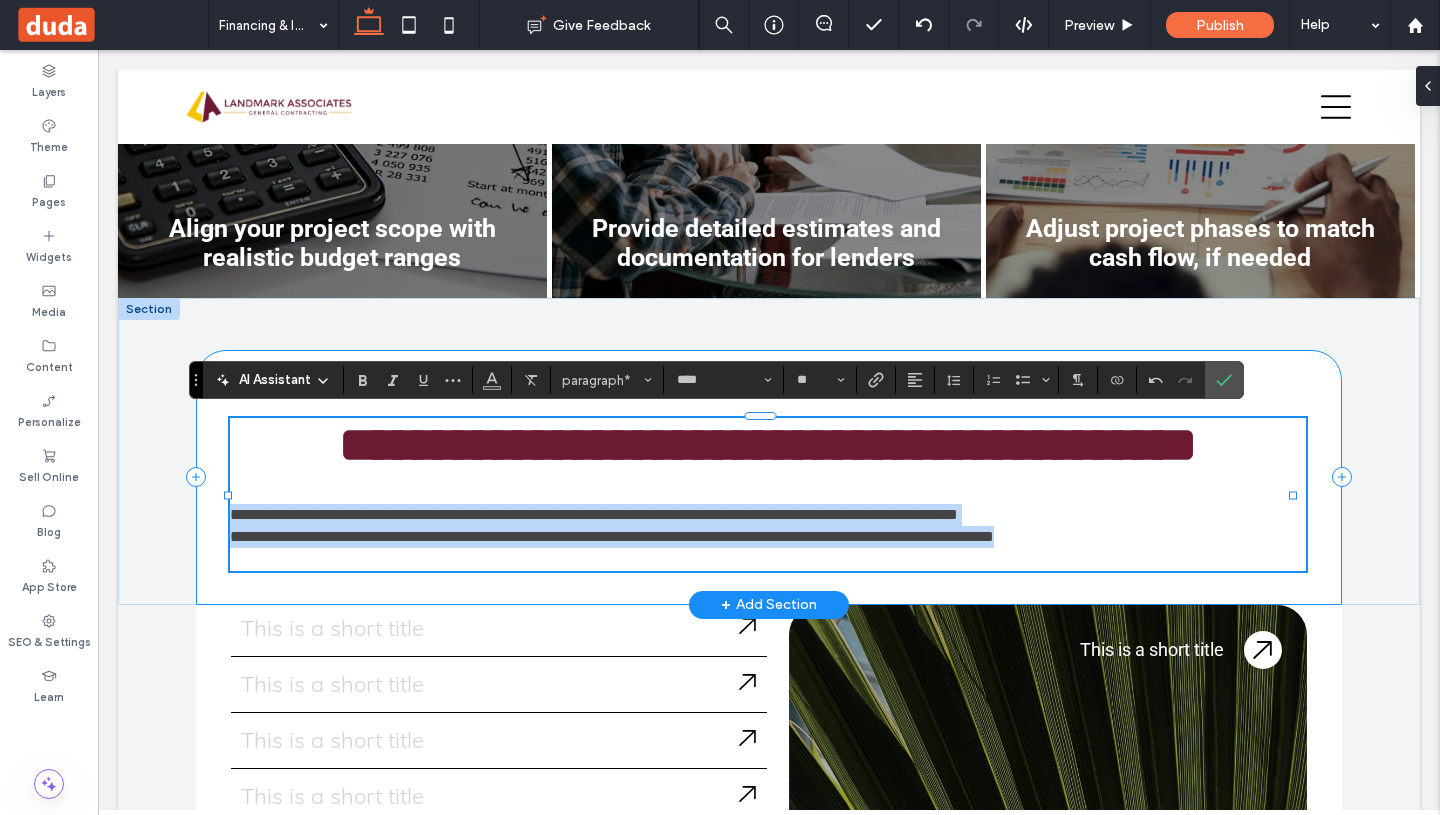 drag, startPoint x: 1186, startPoint y: 537, endPoint x: 209, endPoint y: 520, distance: 977.1479 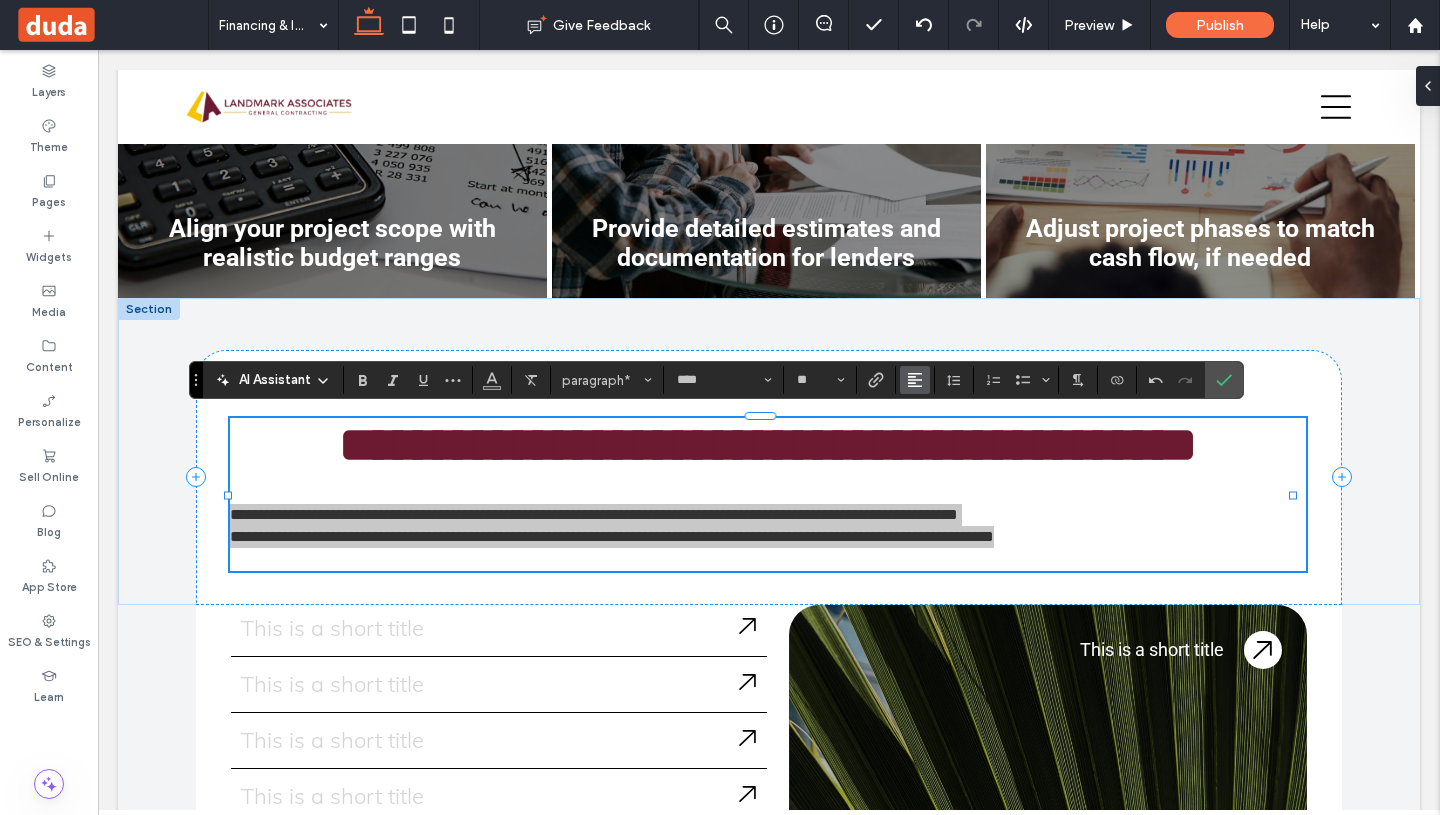 click at bounding box center (915, 380) 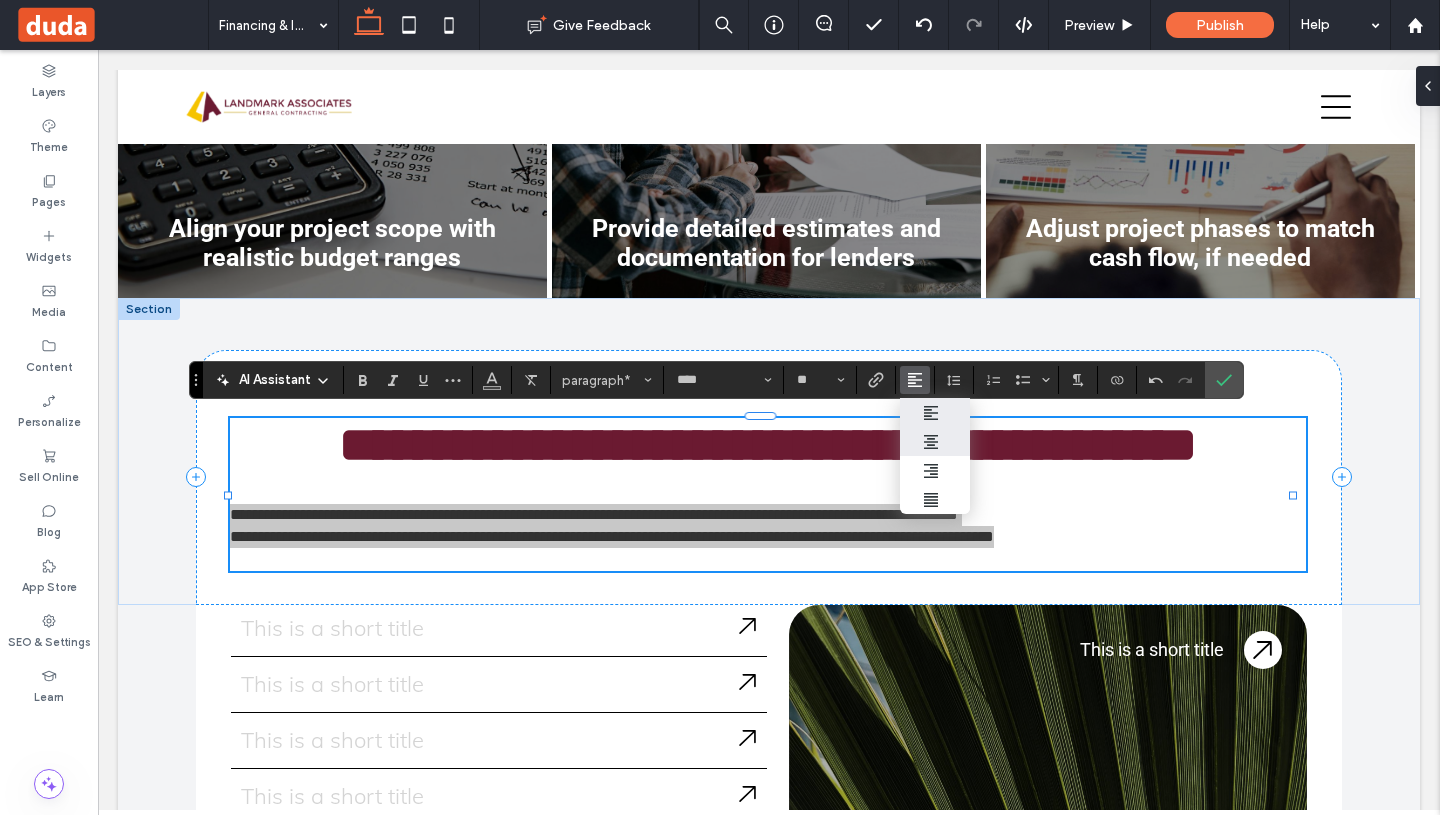 click at bounding box center (935, 441) 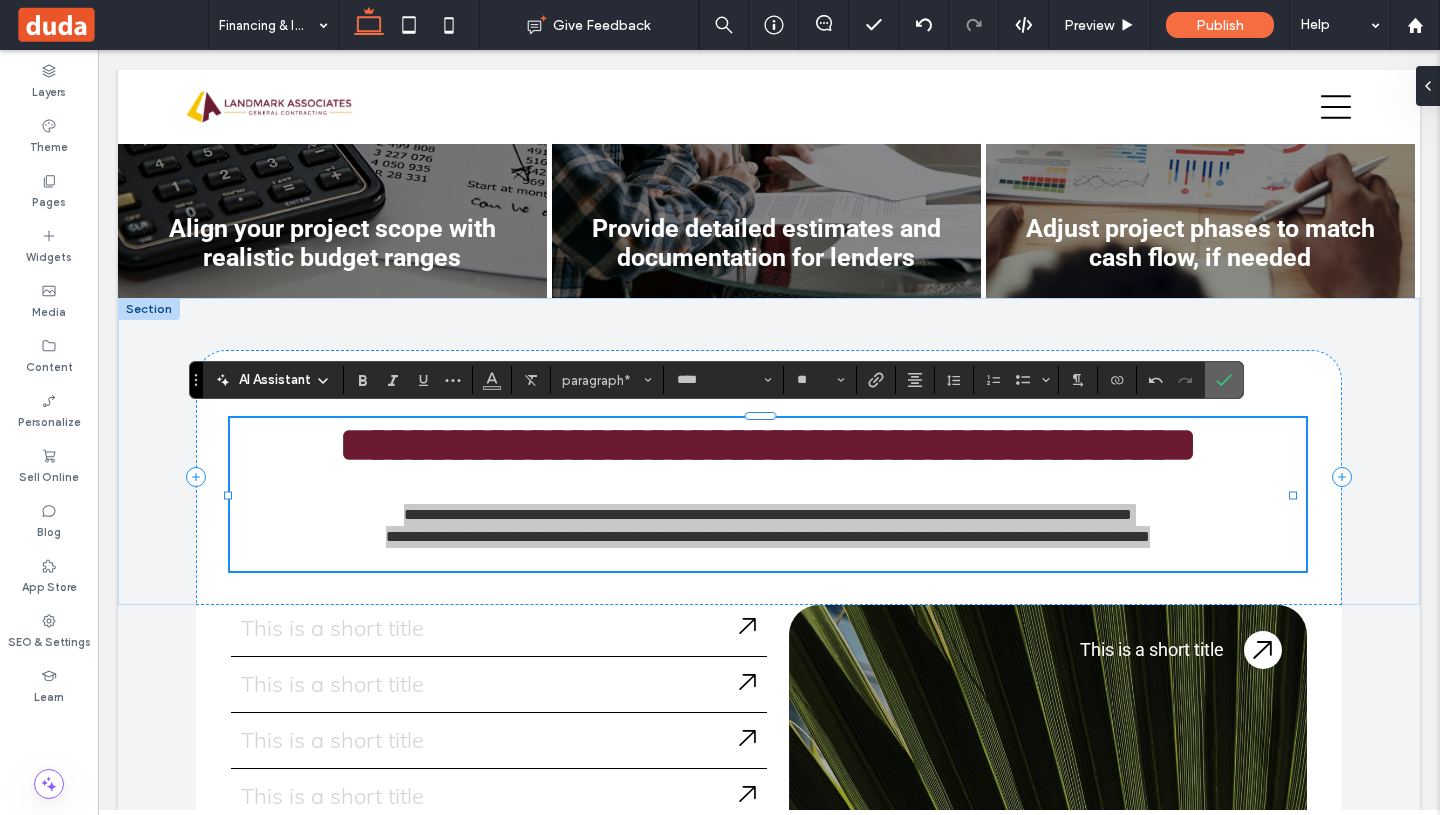 click at bounding box center [1224, 380] 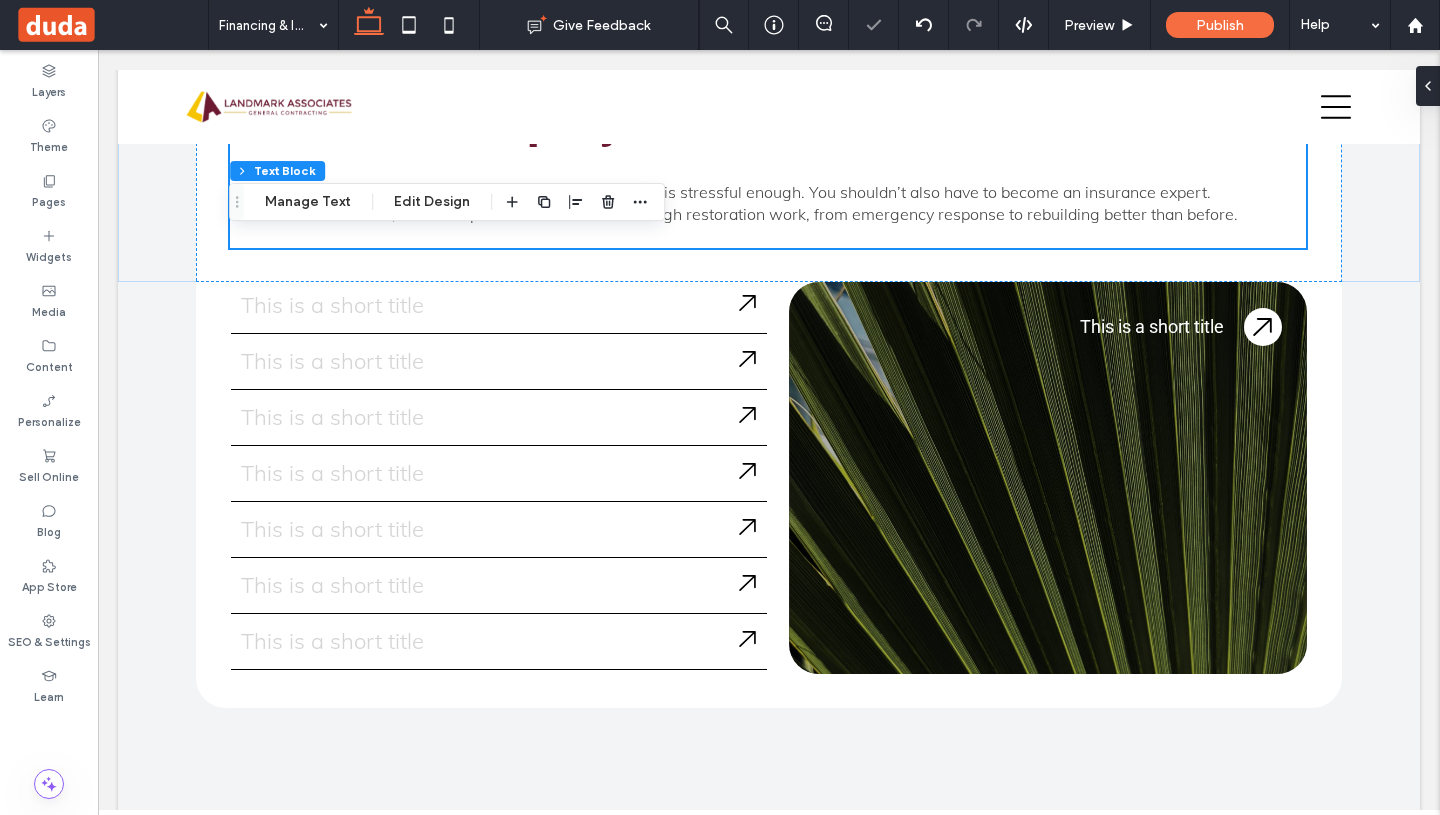 scroll, scrollTop: 3080, scrollLeft: 0, axis: vertical 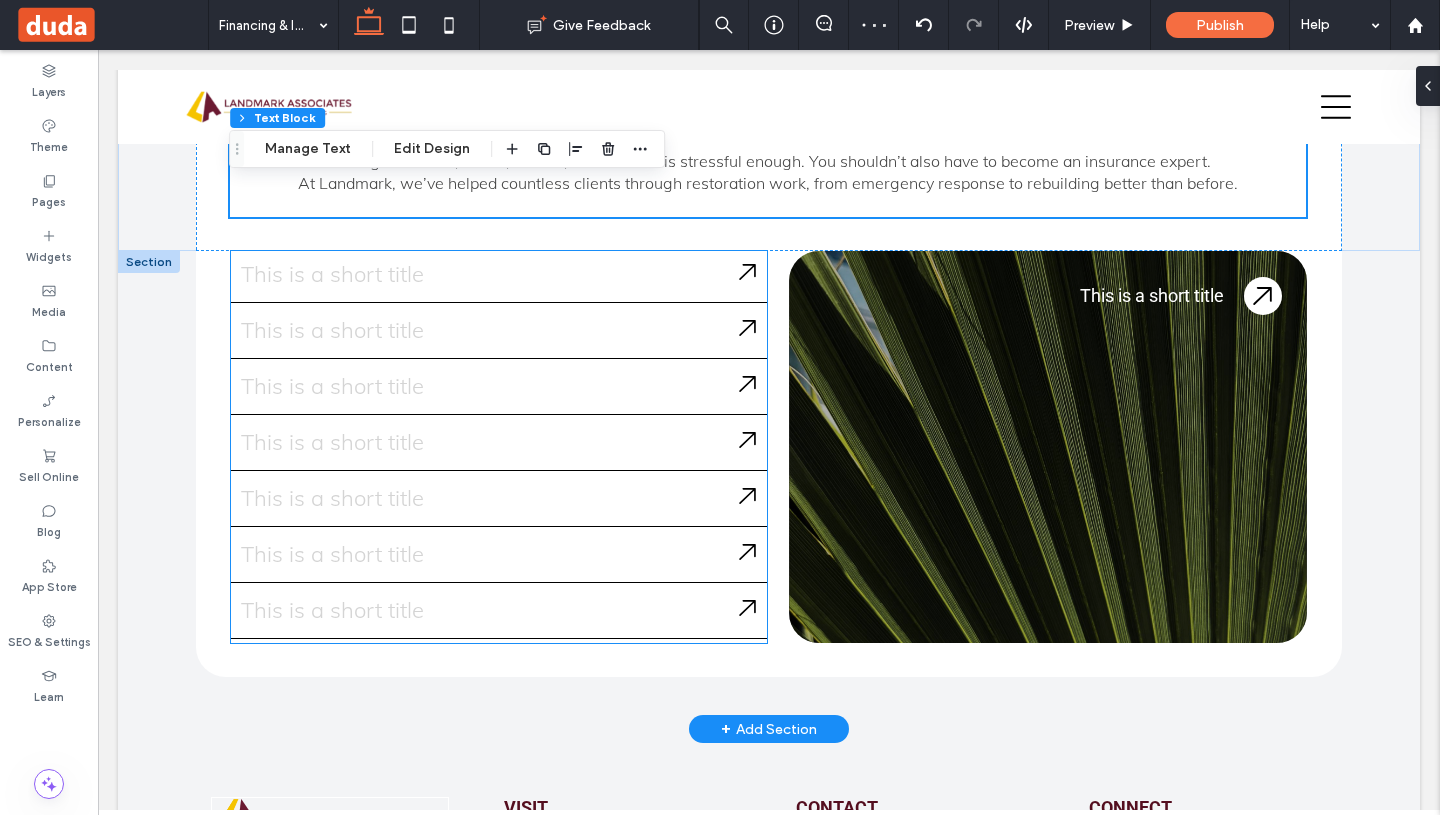 click on "This is a short title" at bounding box center (490, 386) 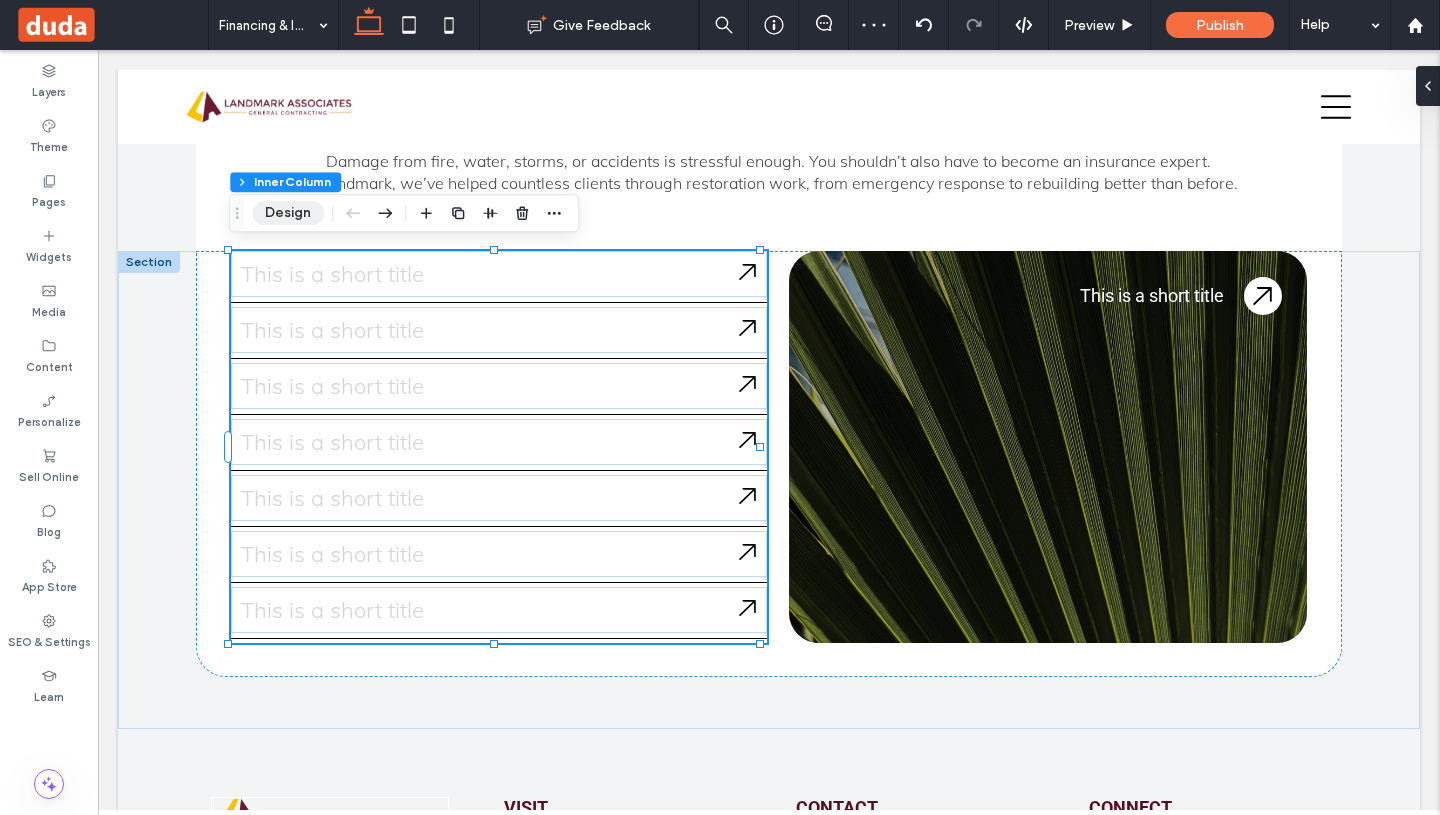 click on "Design" at bounding box center (288, 213) 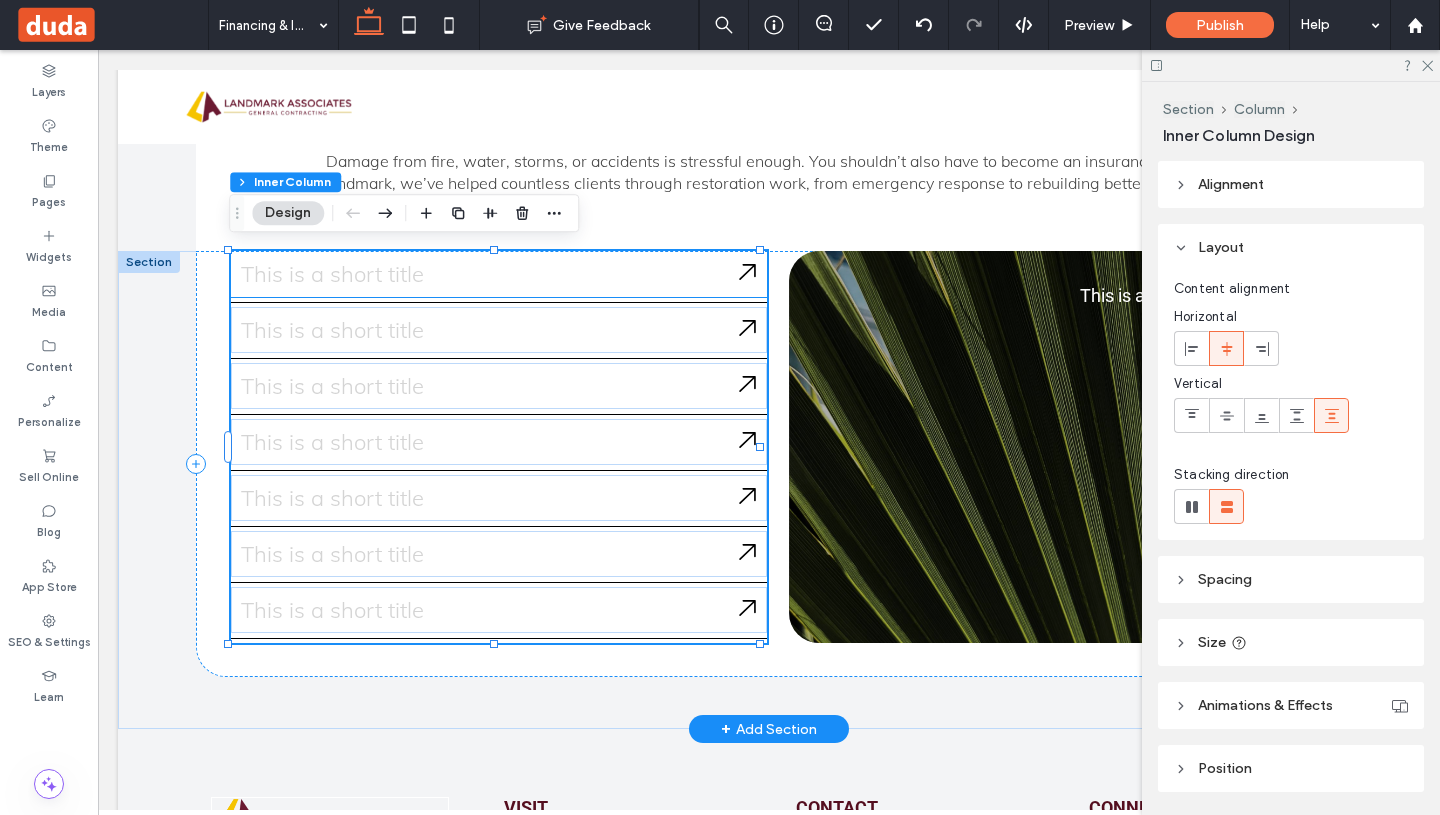 click on "This is a short title" at bounding box center (490, 274) 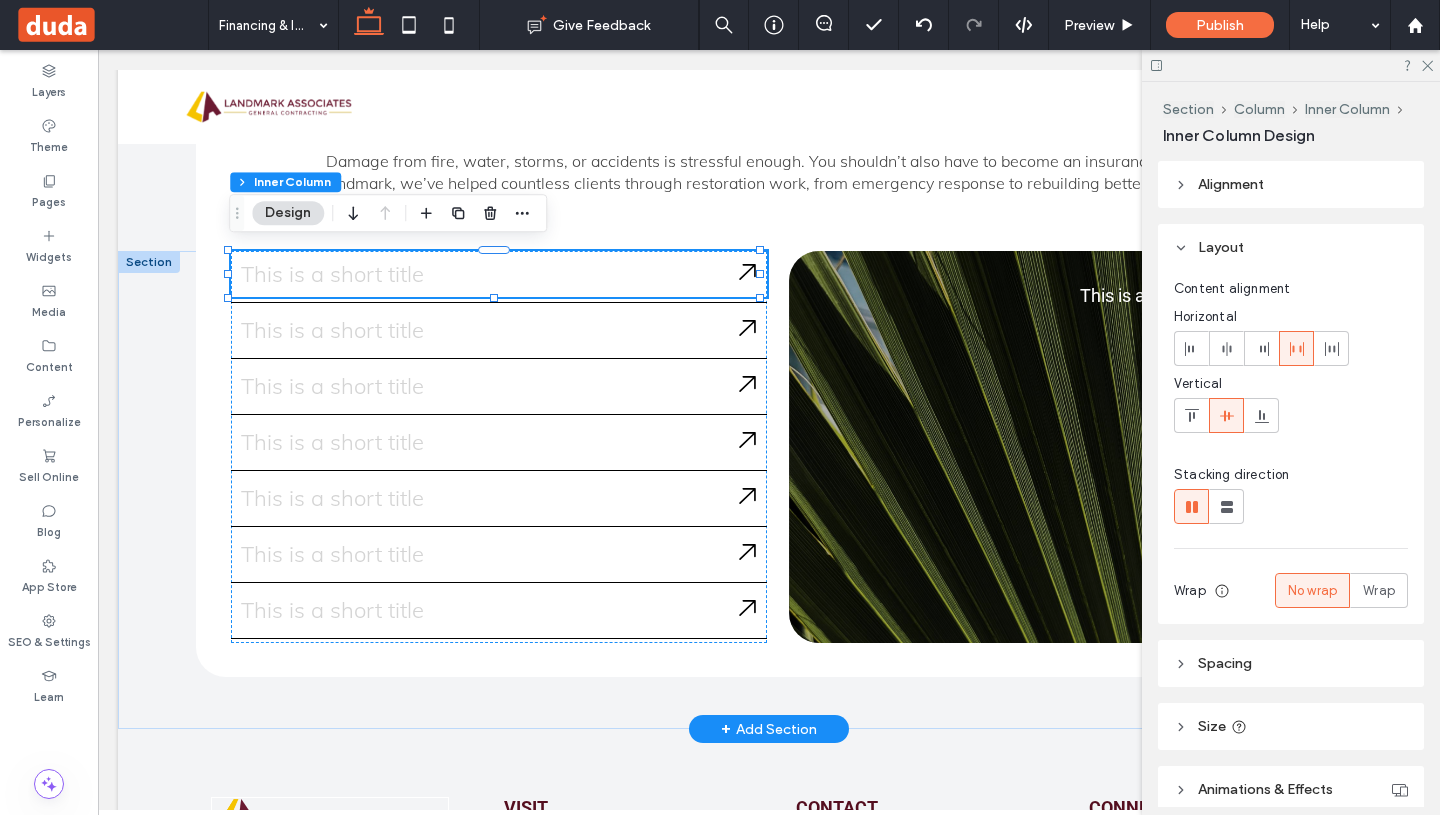 type on "**" 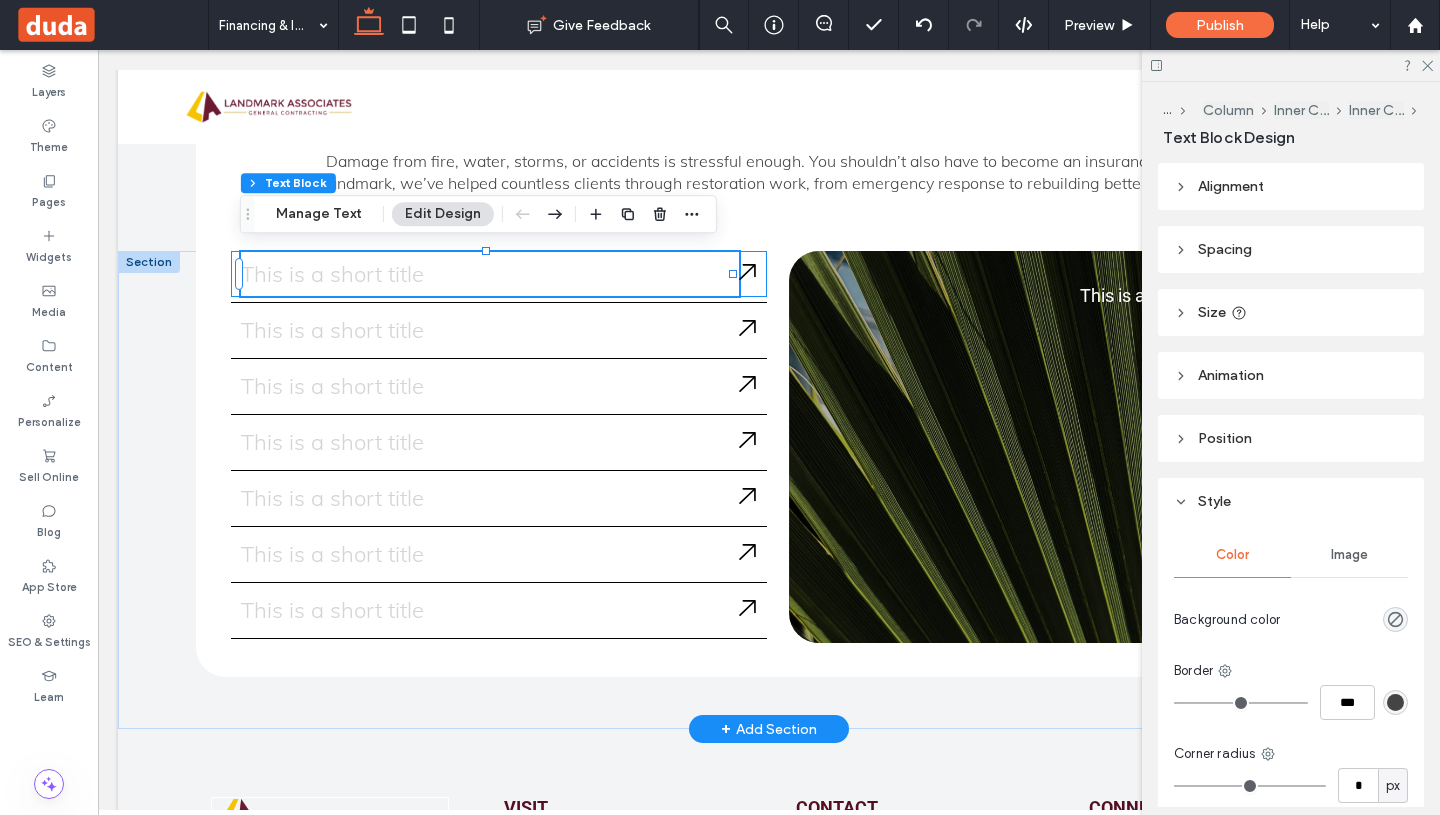 click on "This is a short title" at bounding box center [490, 274] 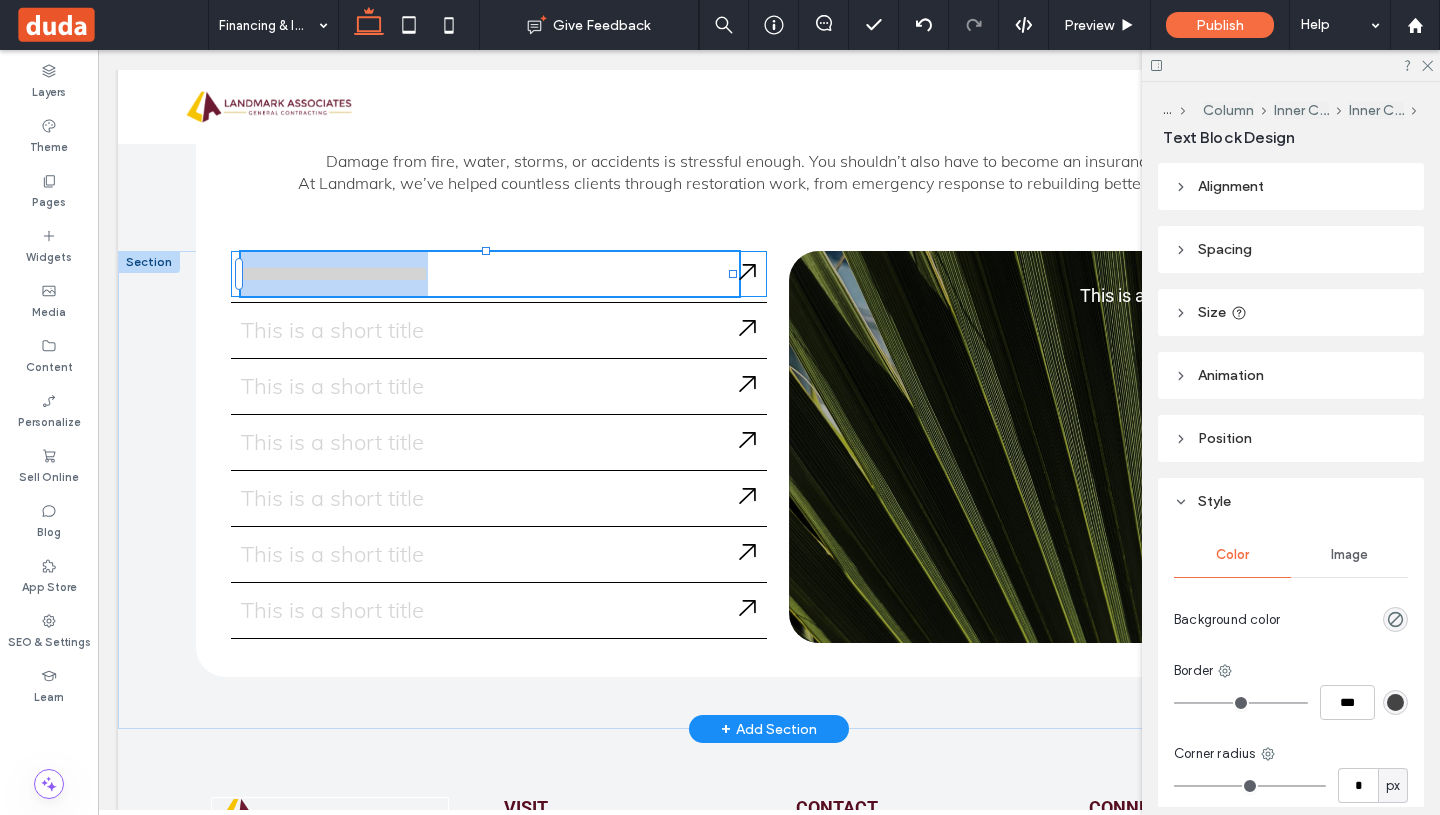 type on "****" 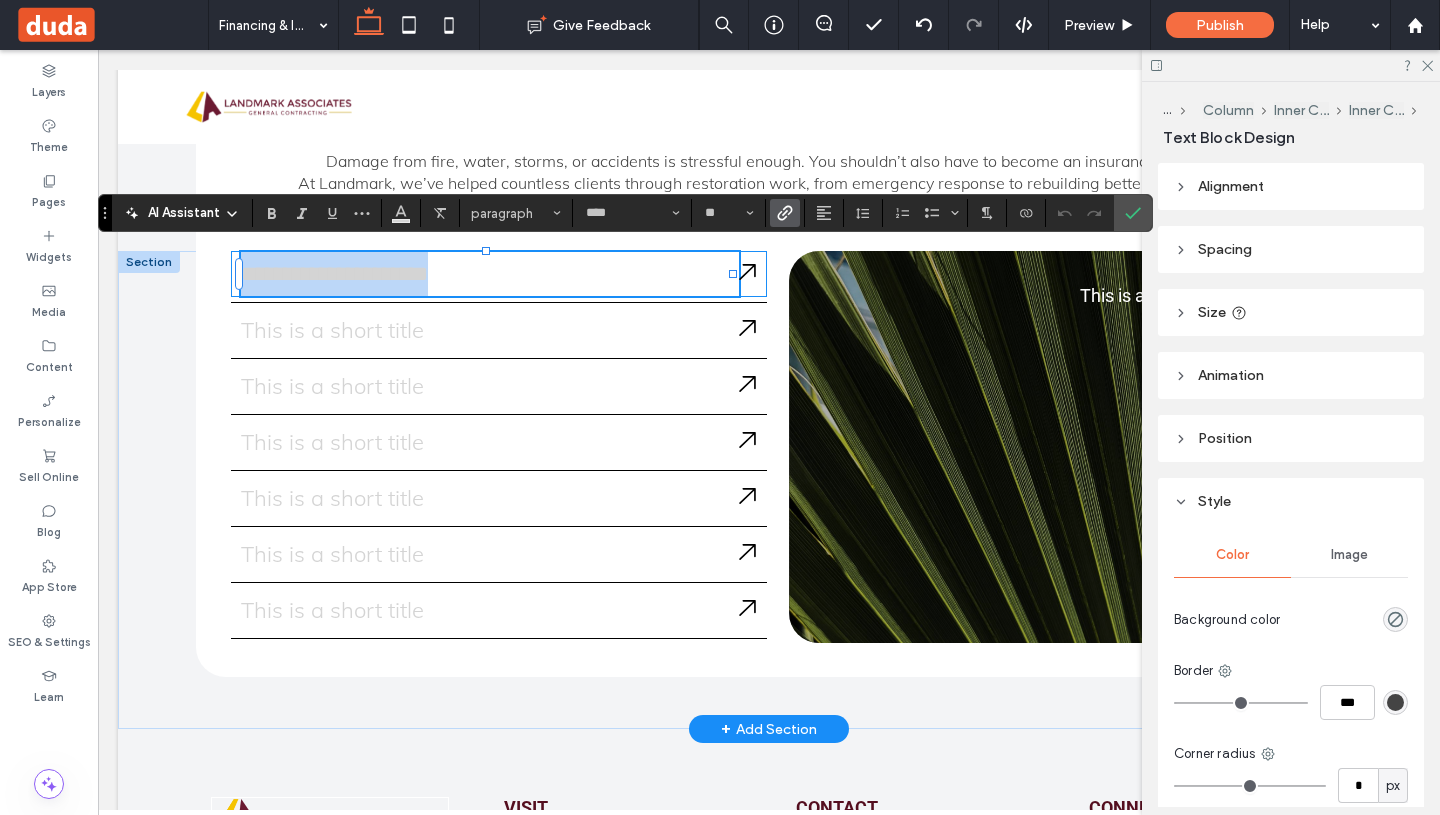 click on "**********" at bounding box center (490, 274) 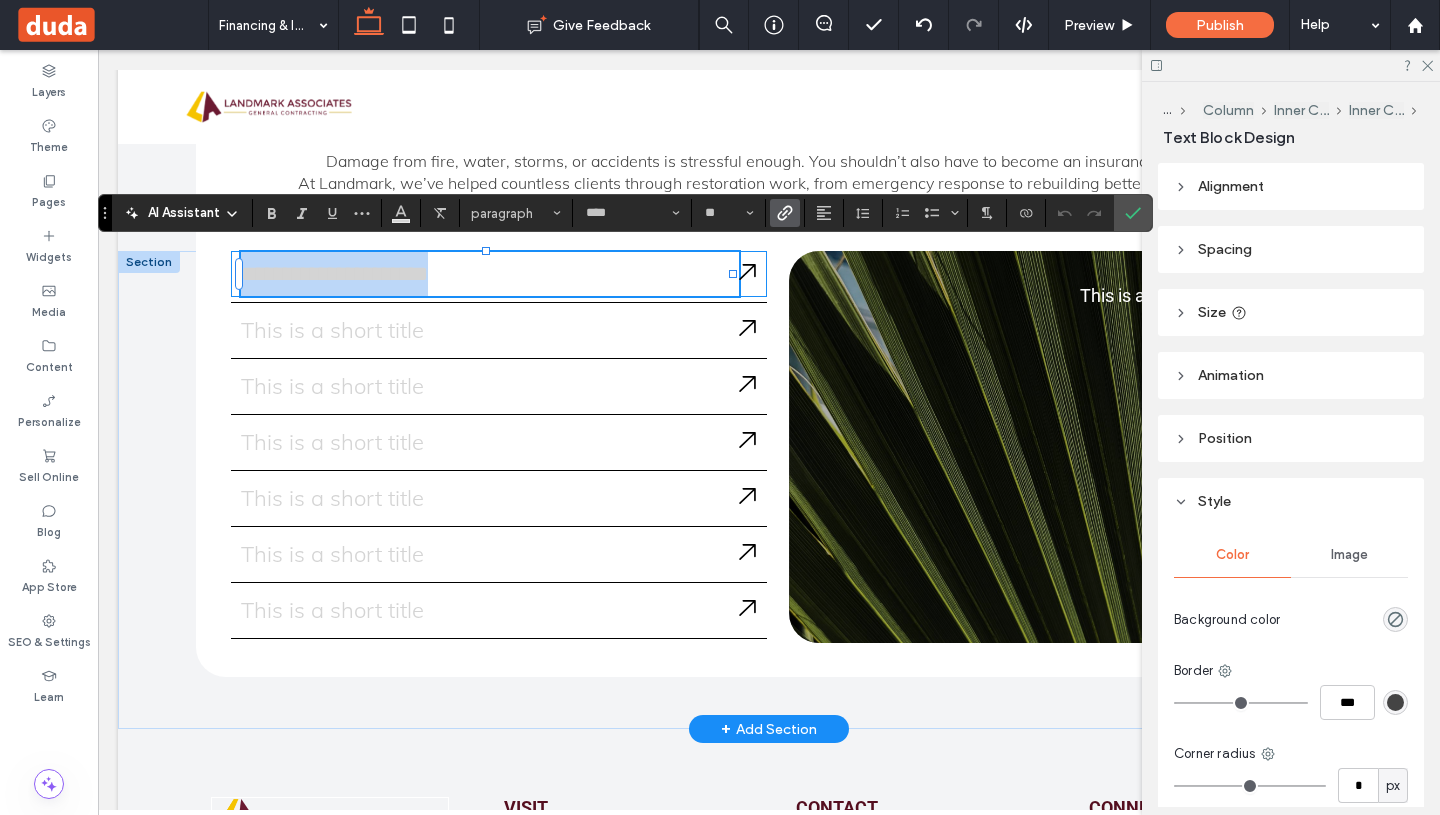 drag, startPoint x: 488, startPoint y: 268, endPoint x: 230, endPoint y: 261, distance: 258.09494 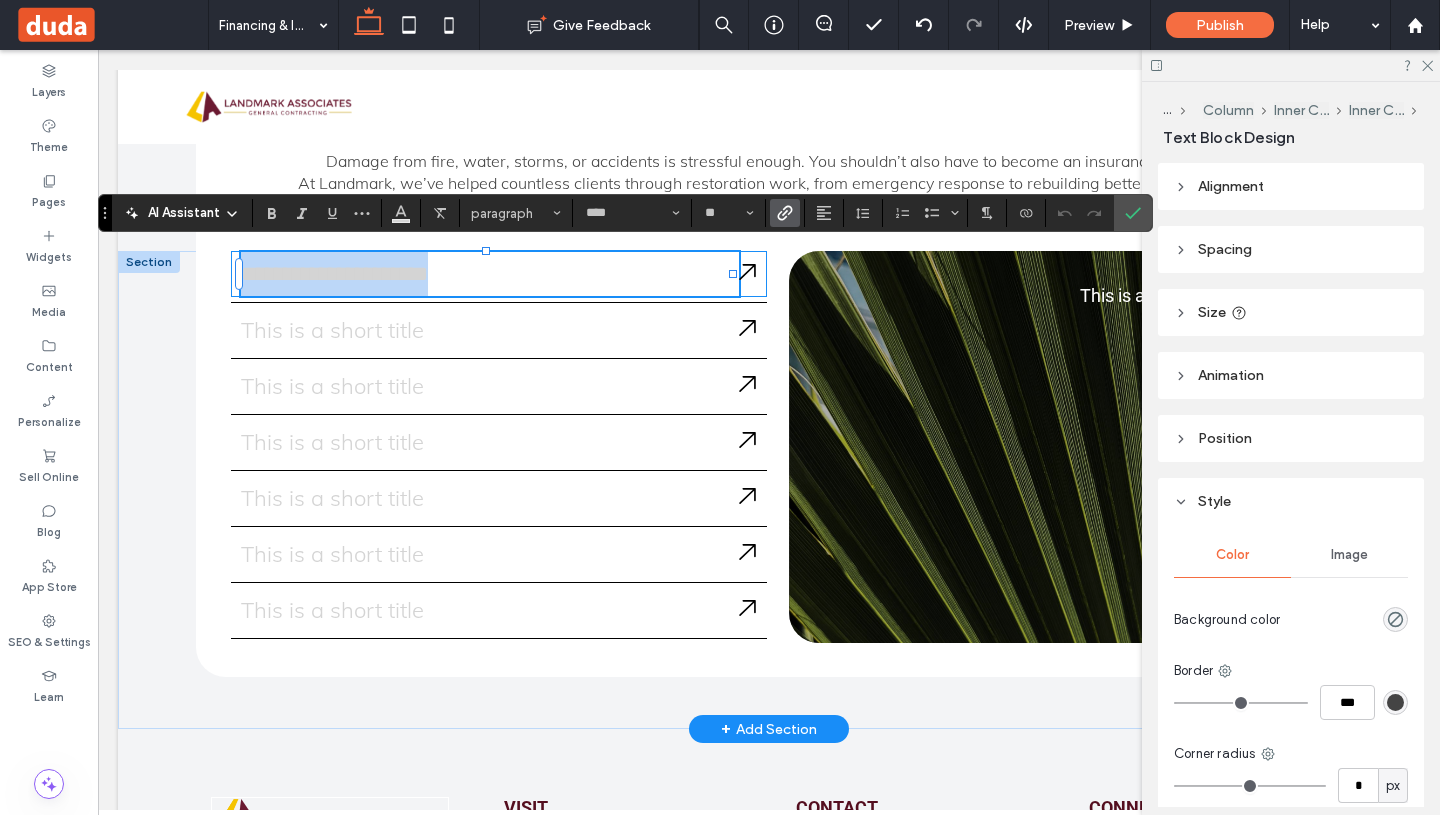 click on "**********" at bounding box center [499, 274] 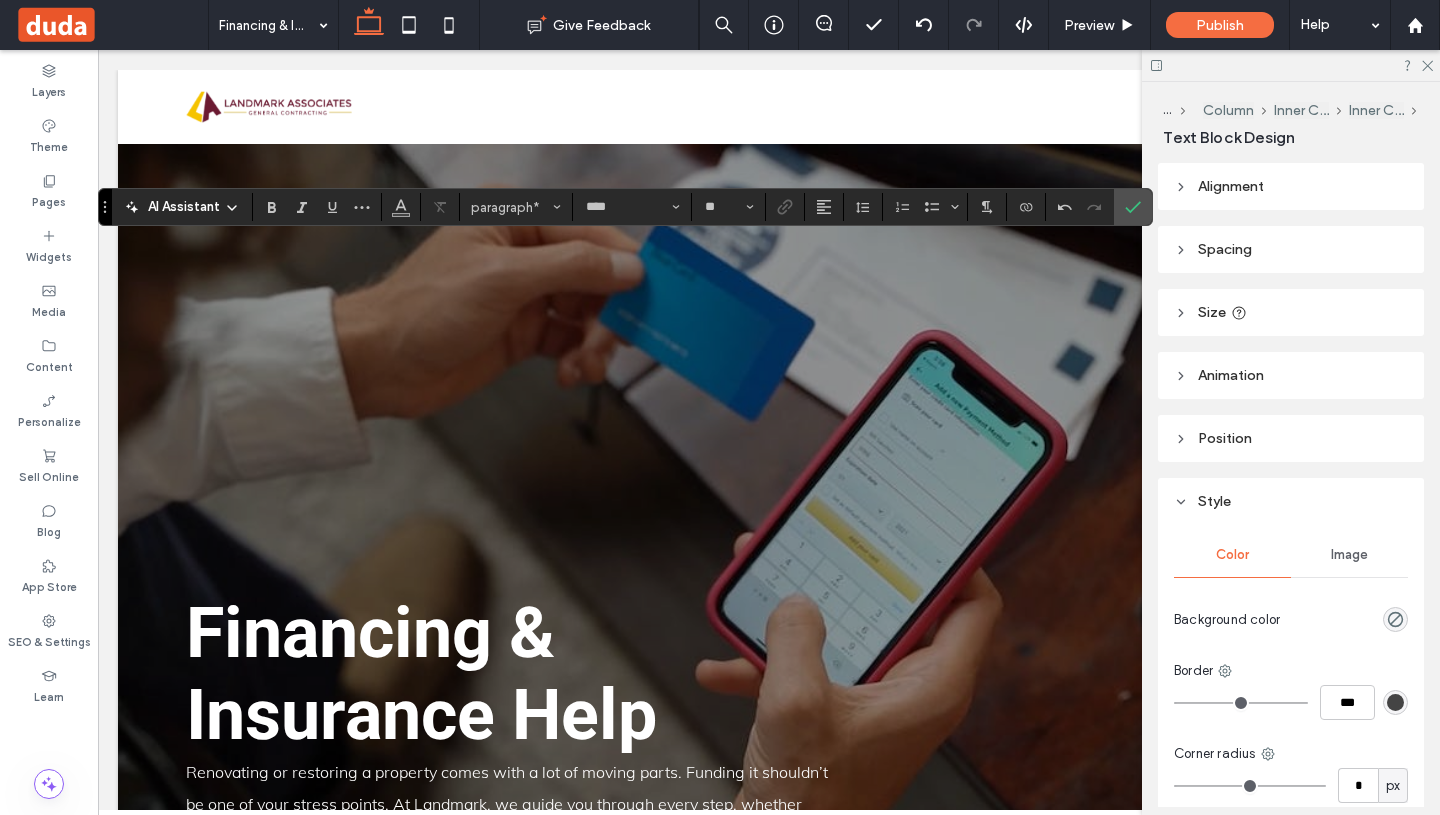 scroll, scrollTop: 3086, scrollLeft: 0, axis: vertical 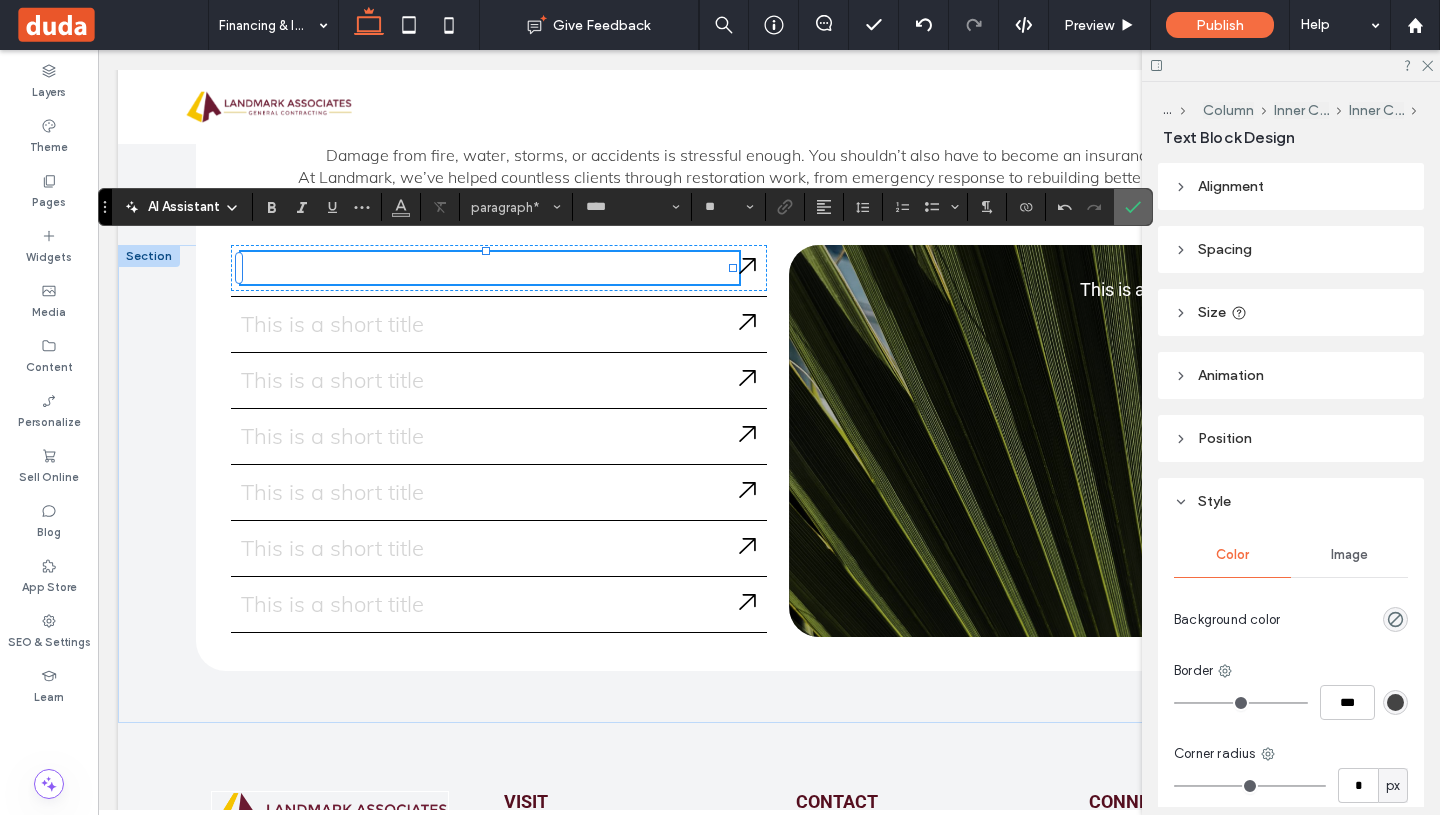 click 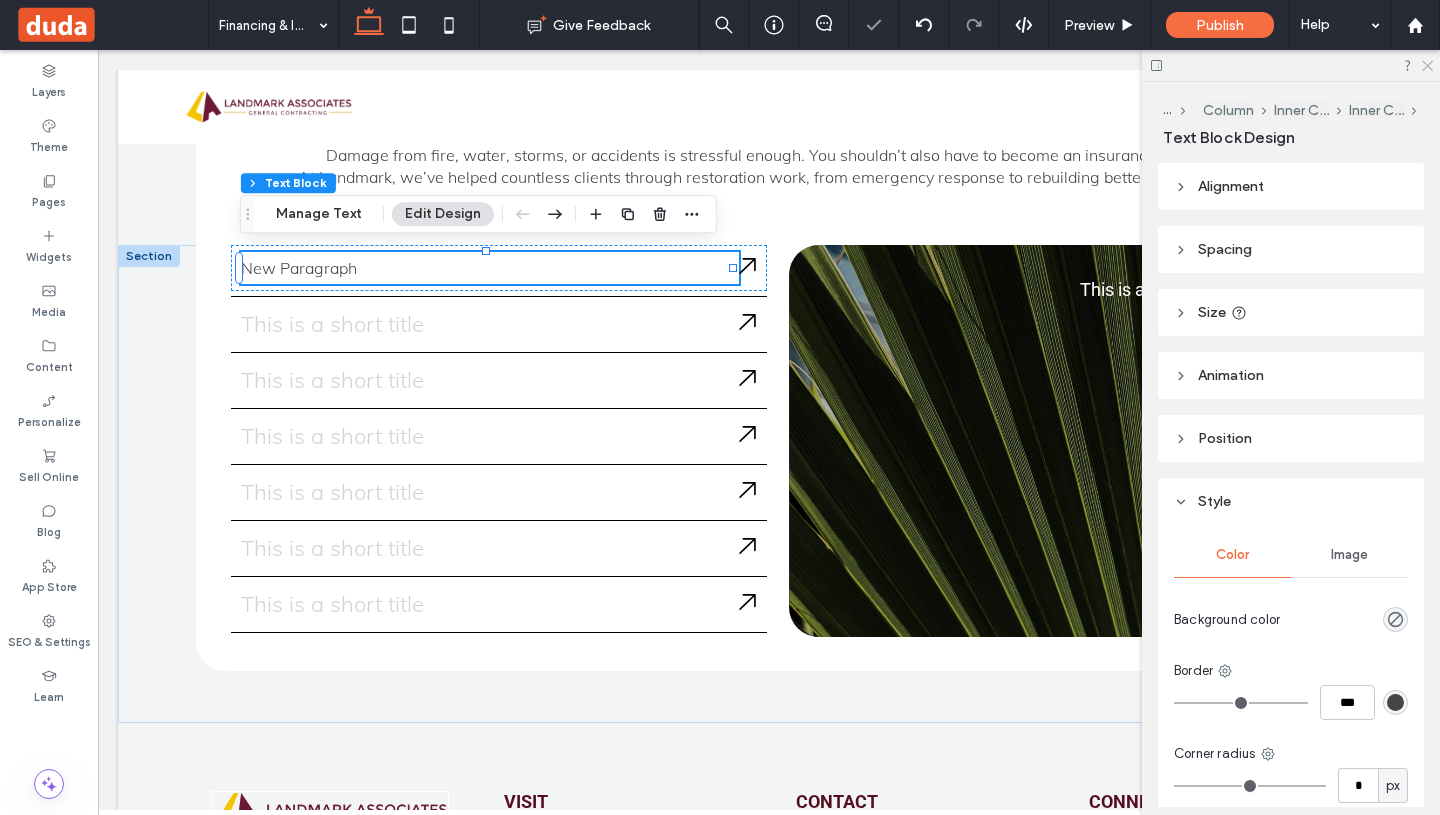 click 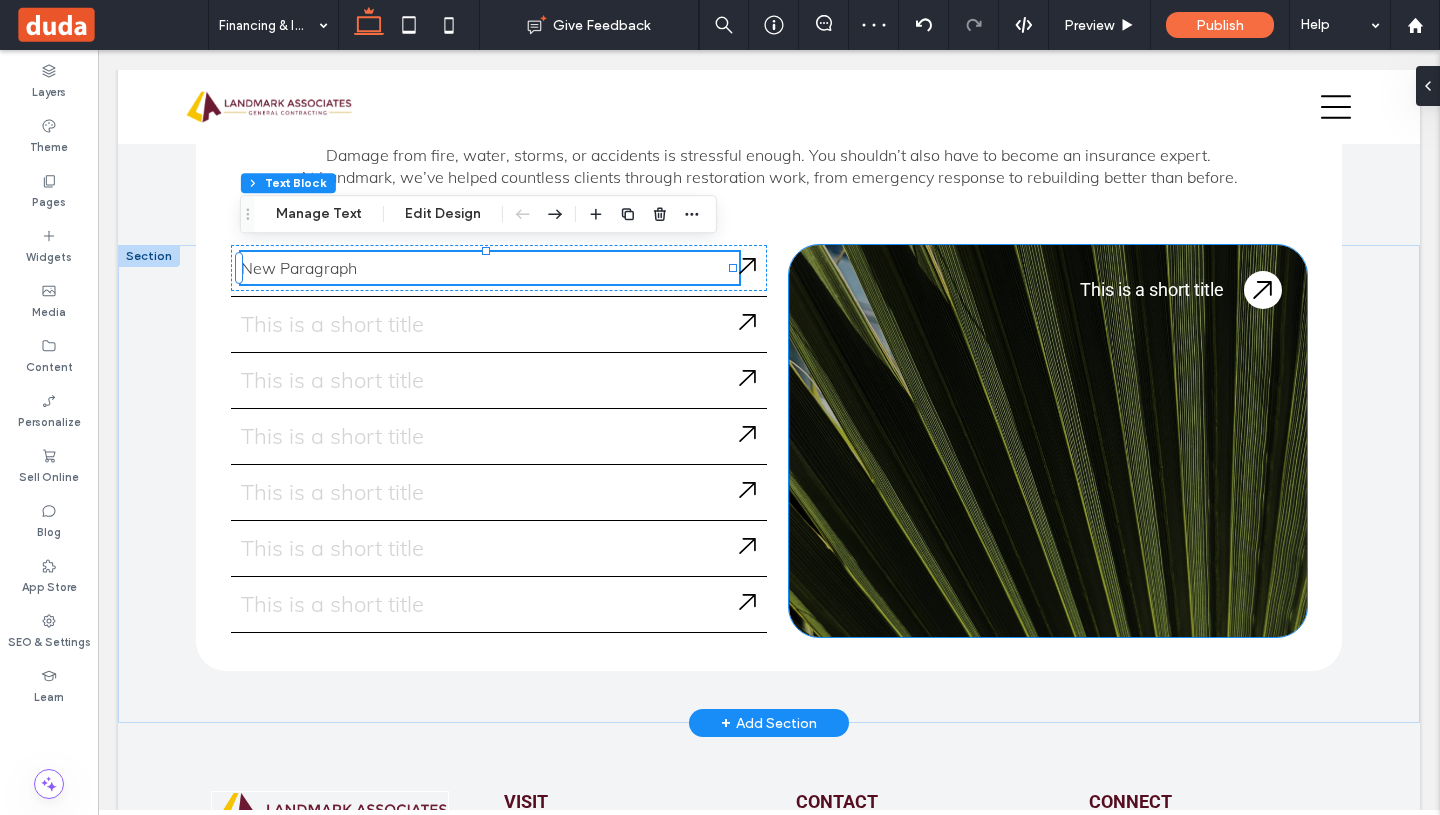 click on "This is a short title" at bounding box center [1152, 289] 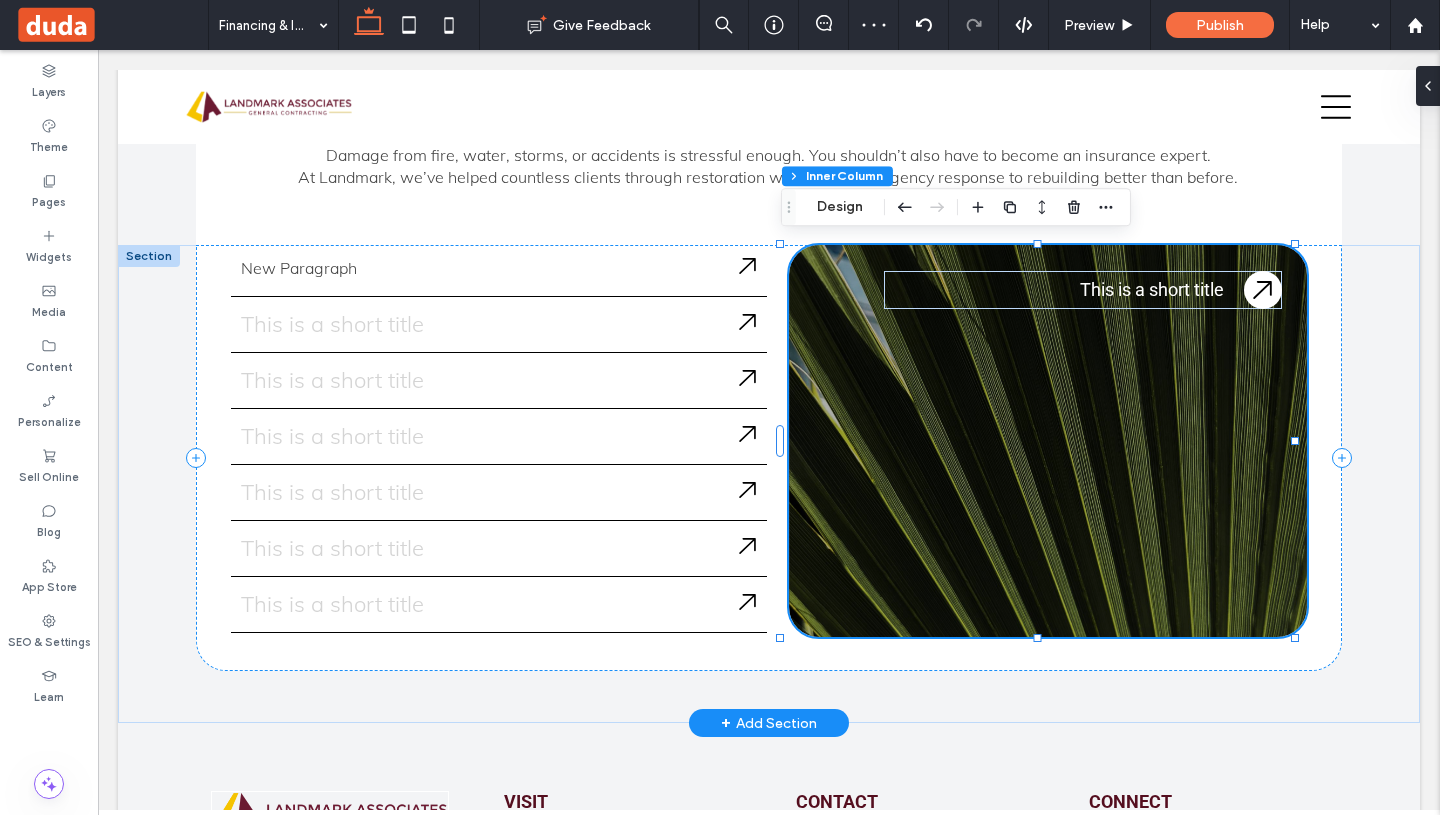 click on "This is a short title" at bounding box center (1152, 289) 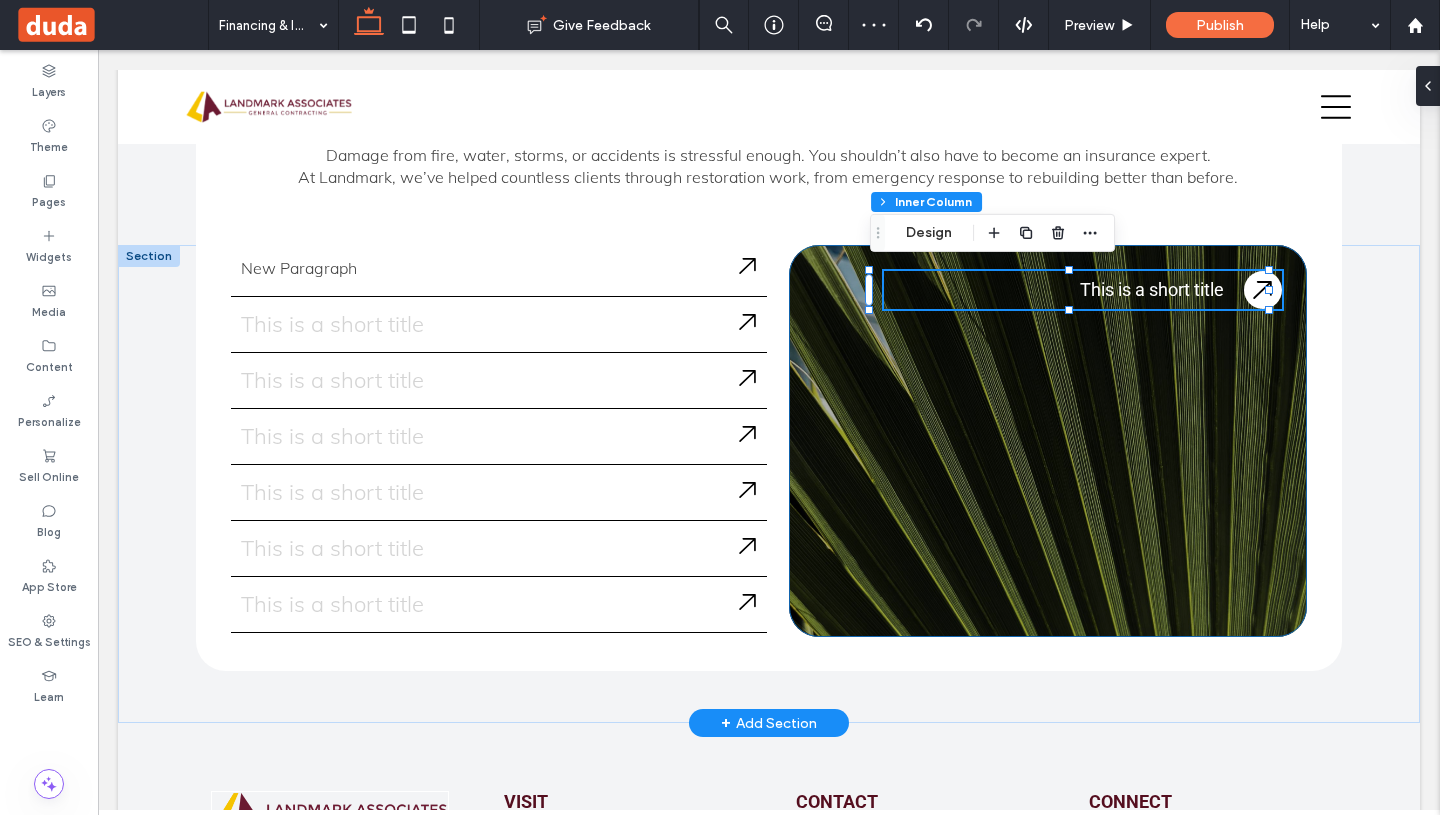 click on "This is a short title" at bounding box center (1152, 289) 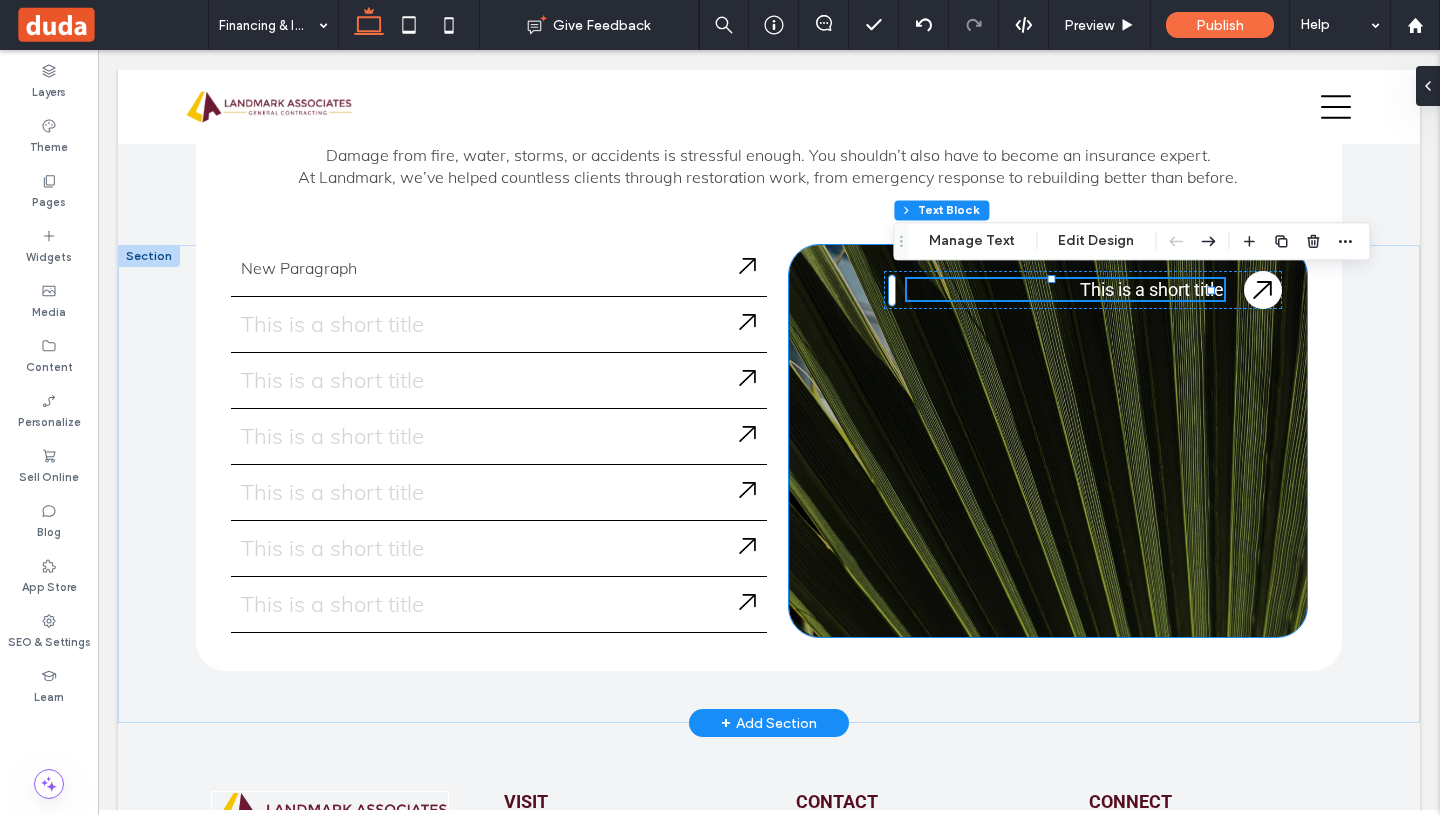 click on "This is a short title" at bounding box center (1152, 289) 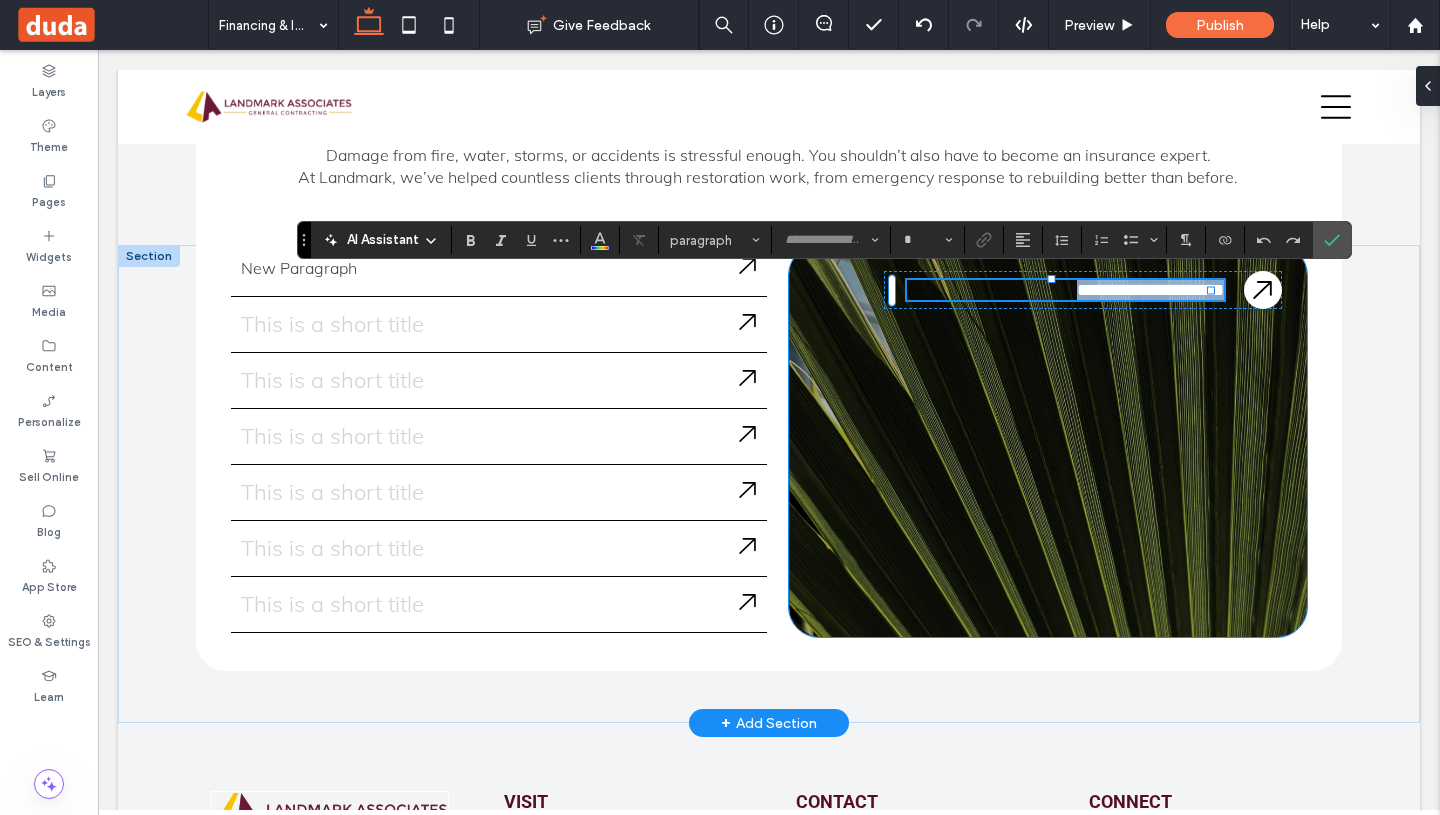 type on "******" 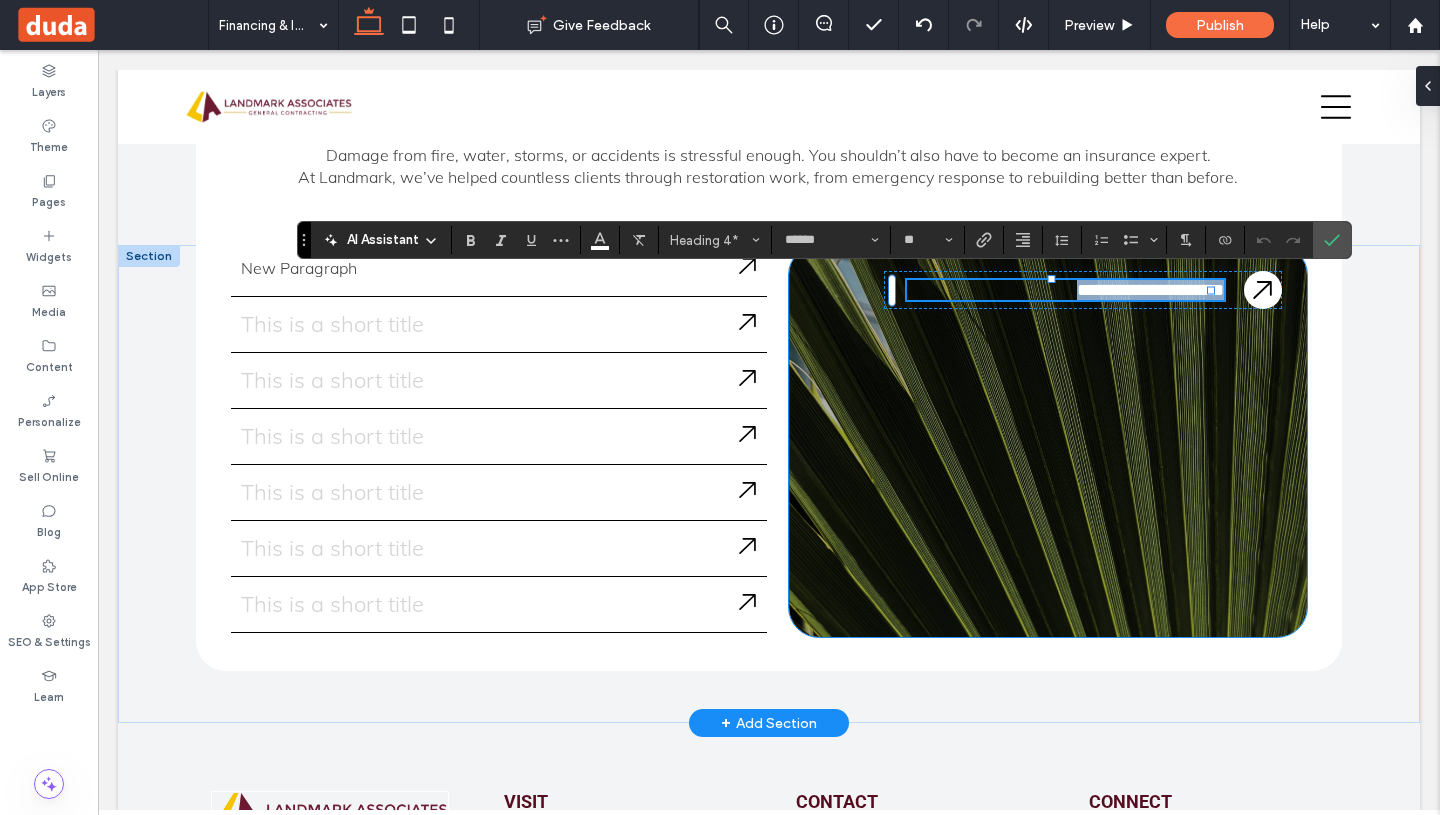 type 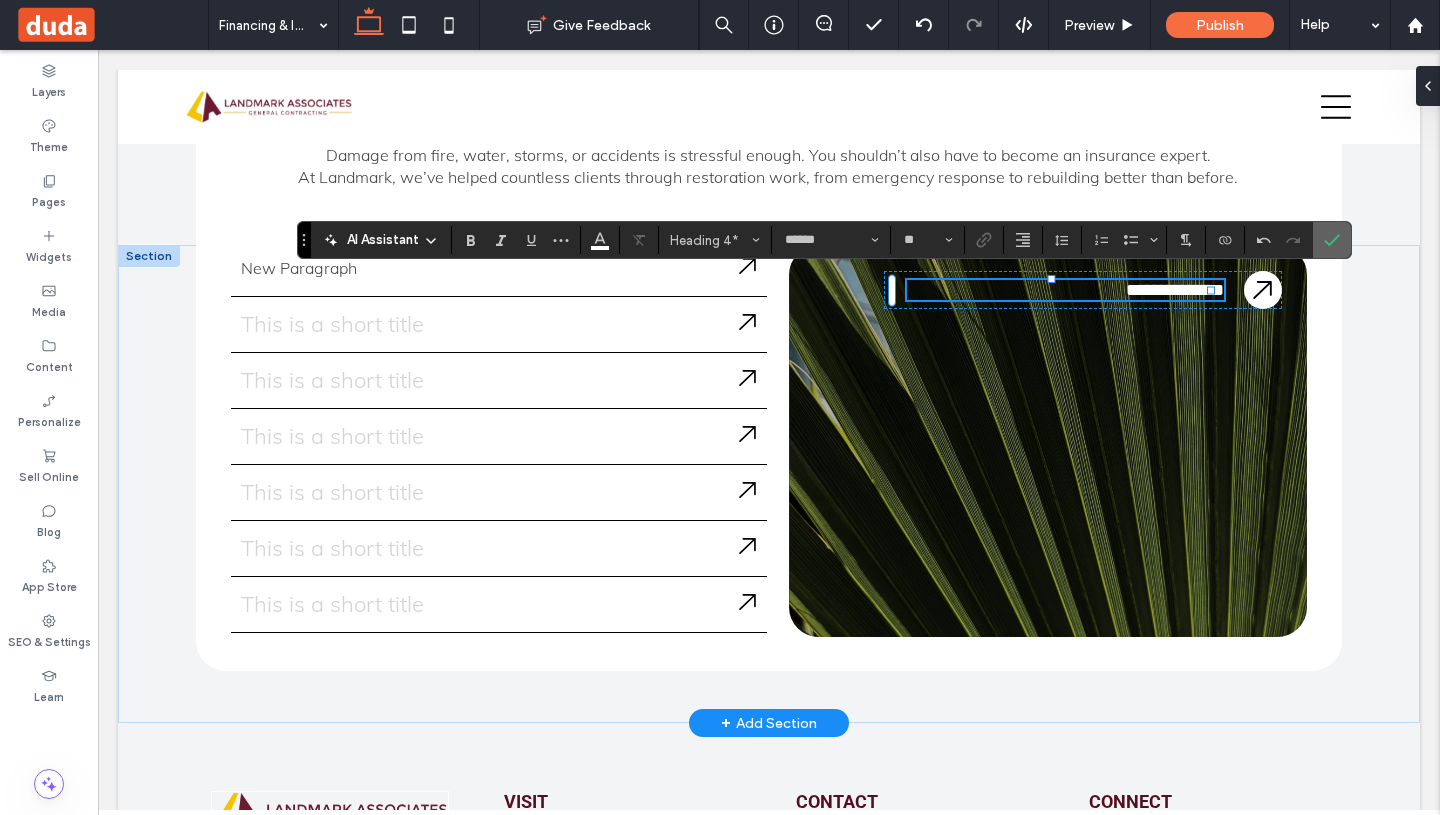 drag, startPoint x: 1341, startPoint y: 239, endPoint x: 1215, endPoint y: 208, distance: 129.75746 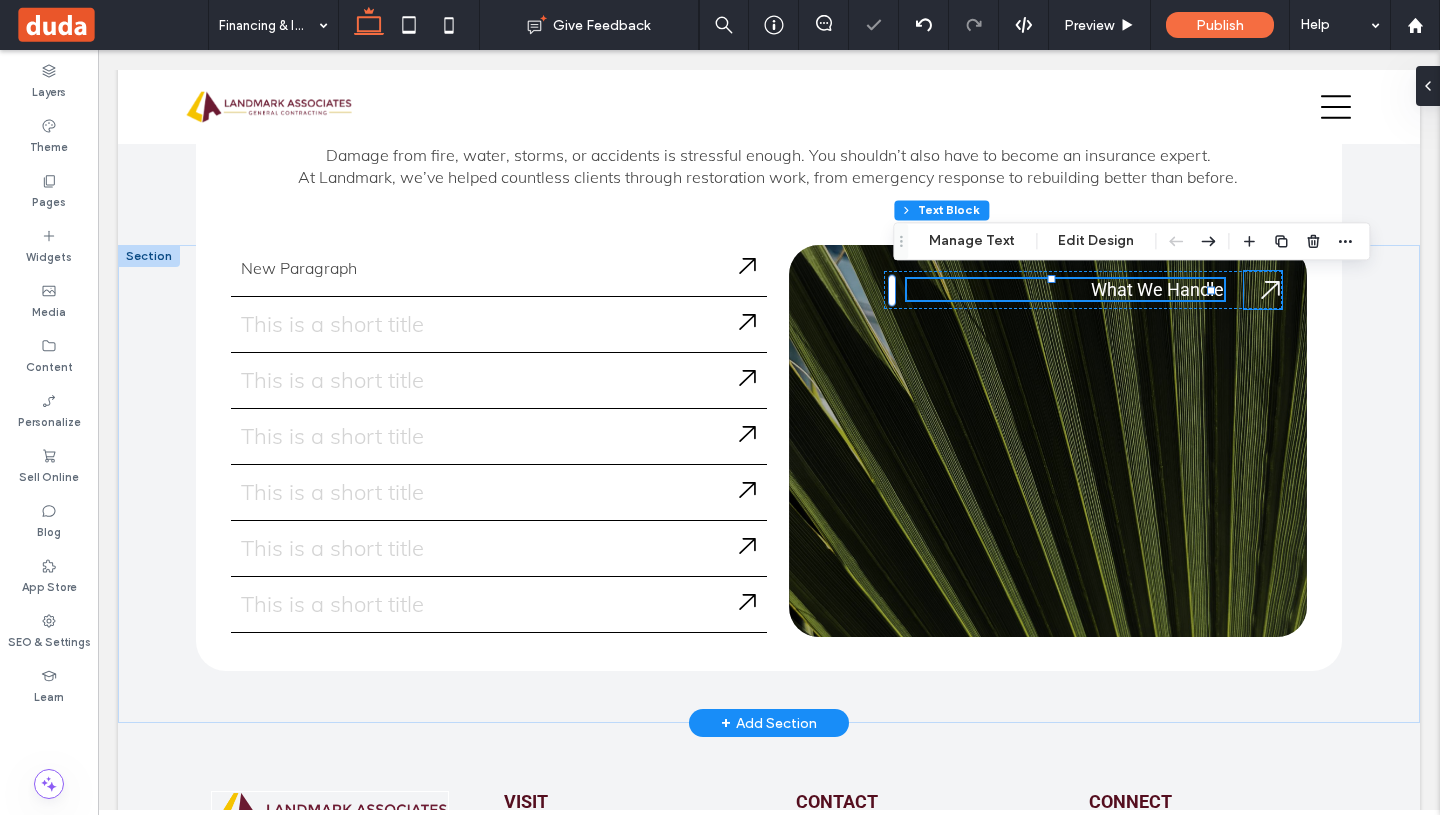 click 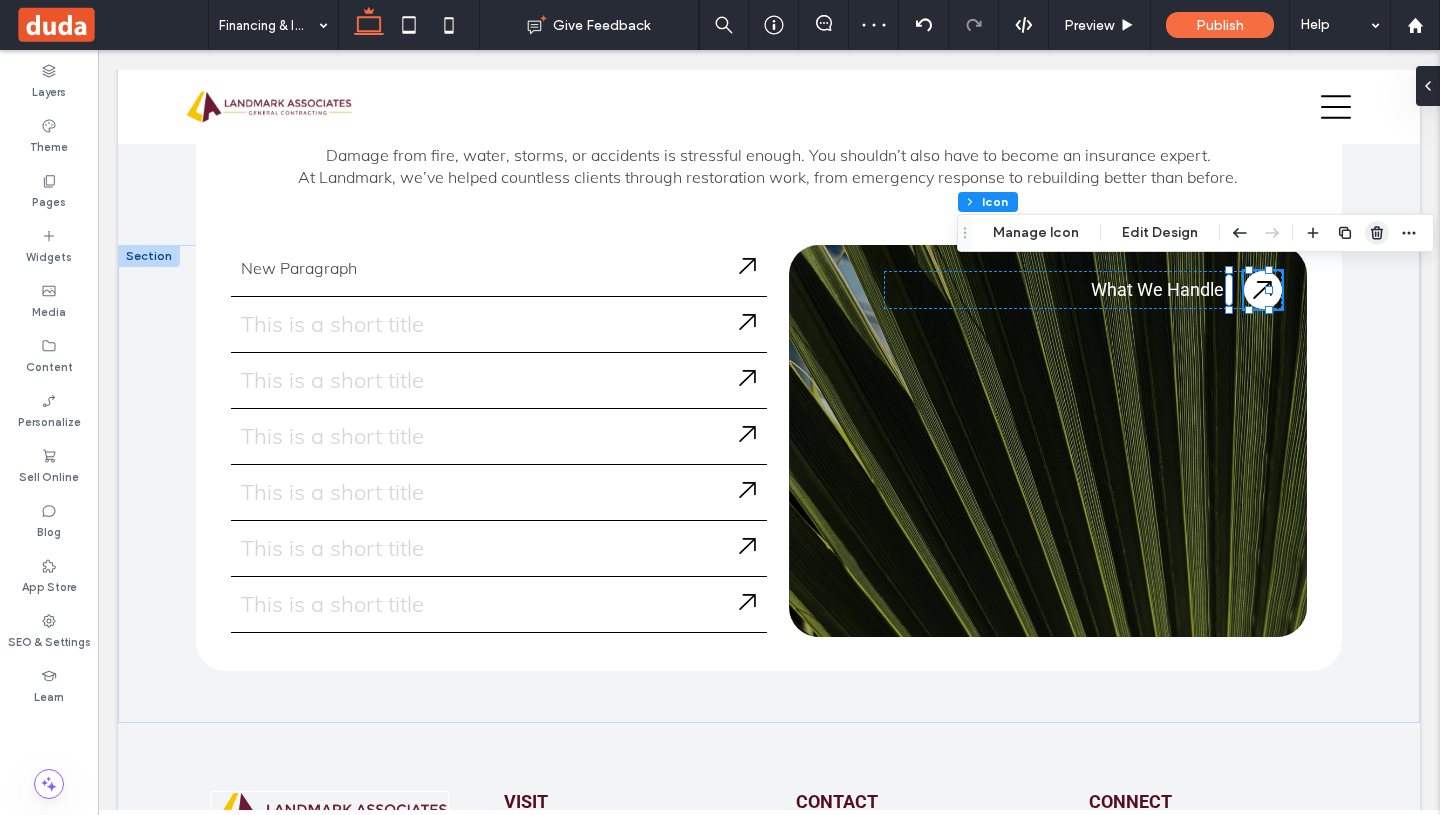click 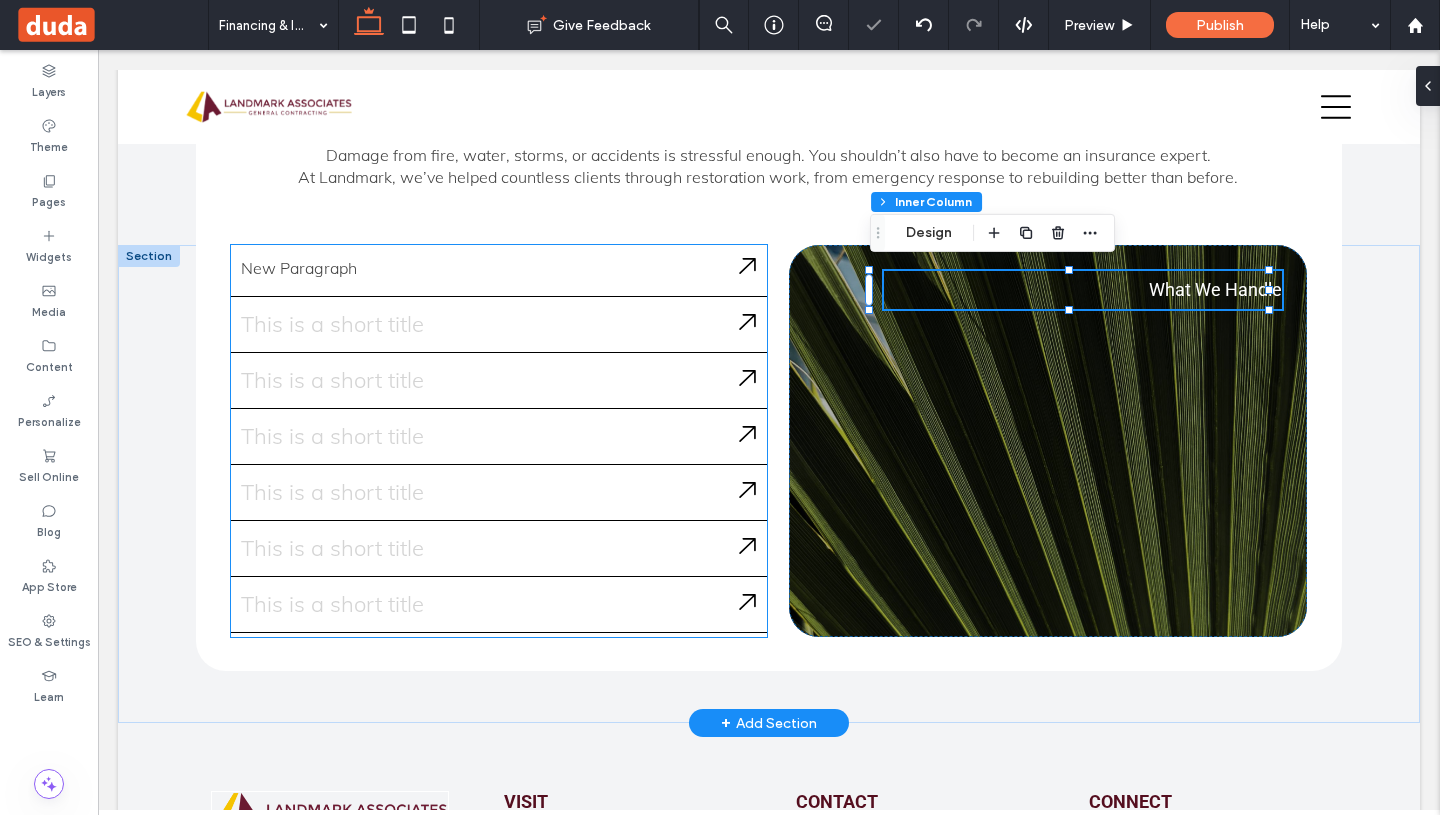 click on "New Paragraph" at bounding box center [490, 268] 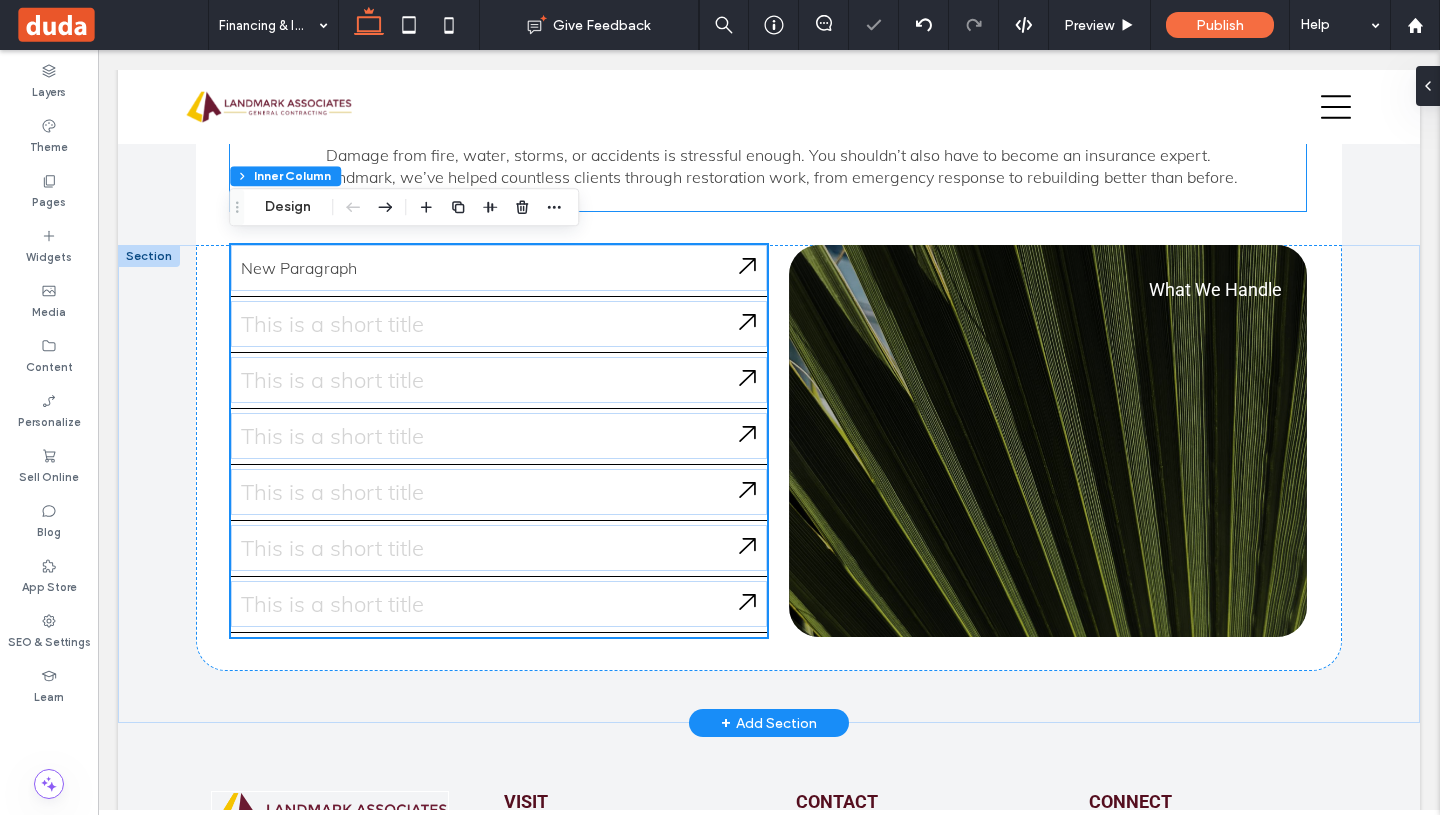 type on "**" 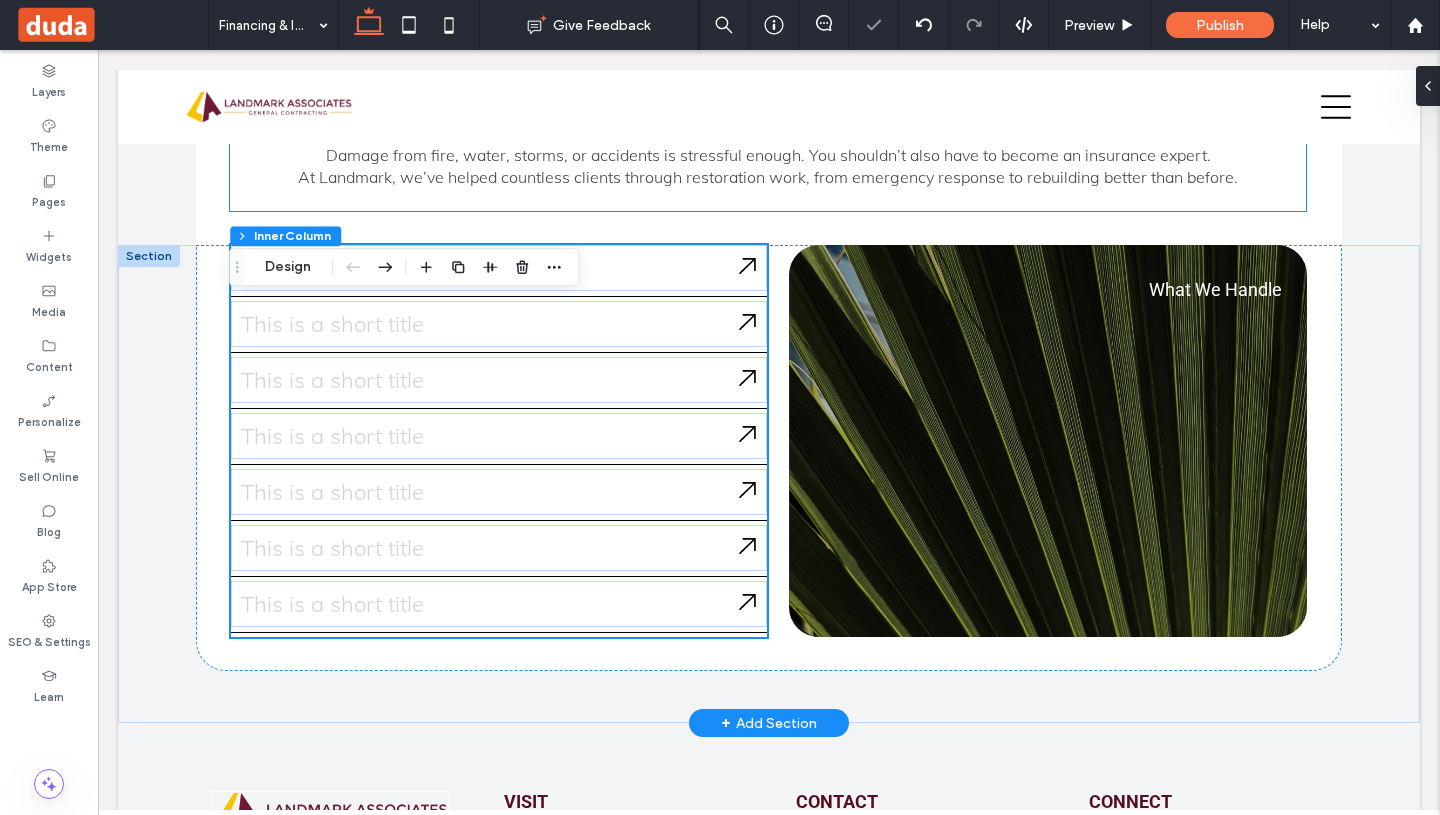 scroll, scrollTop: 3026, scrollLeft: 0, axis: vertical 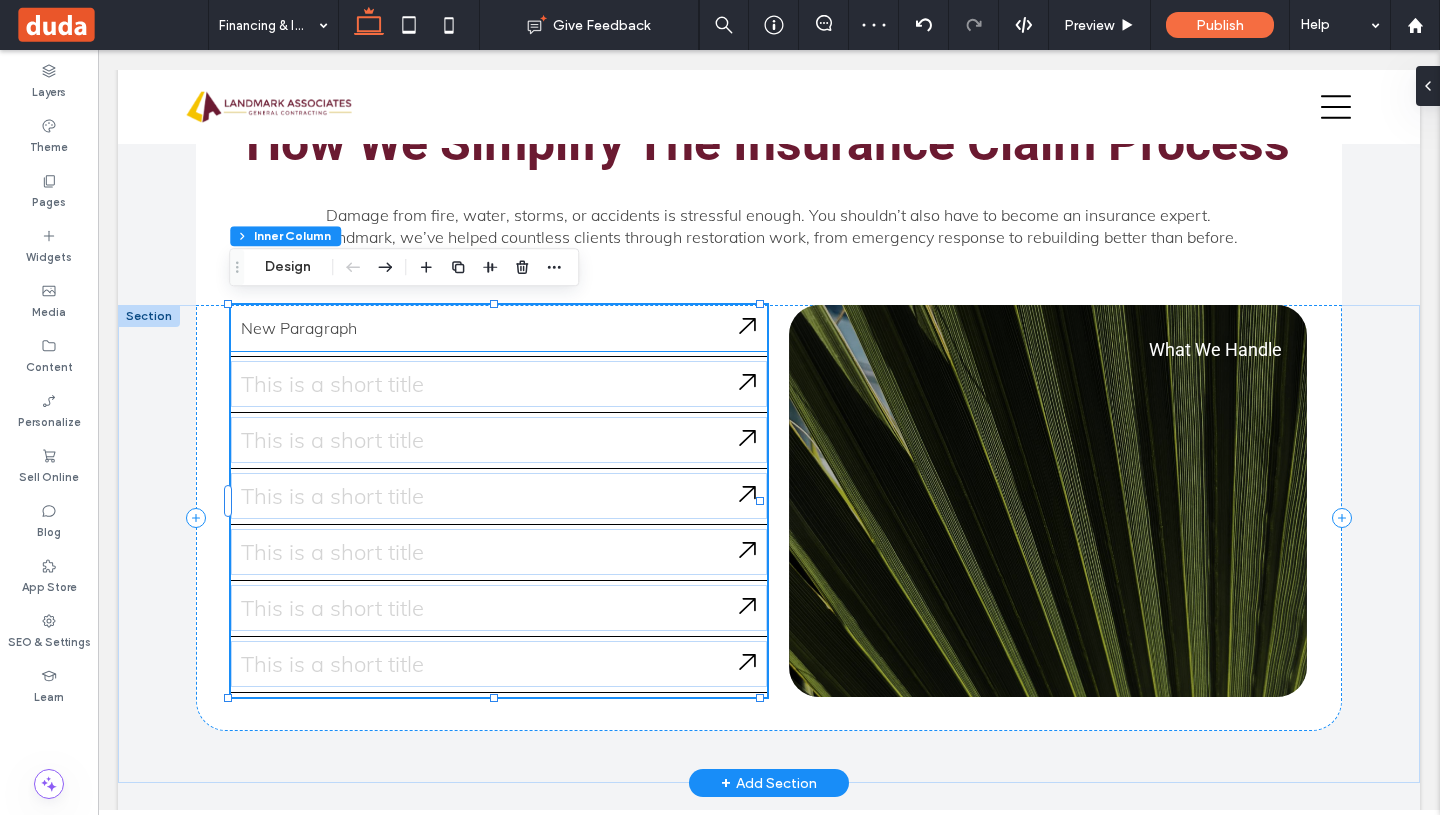click on "New Paragraph" at bounding box center (490, 328) 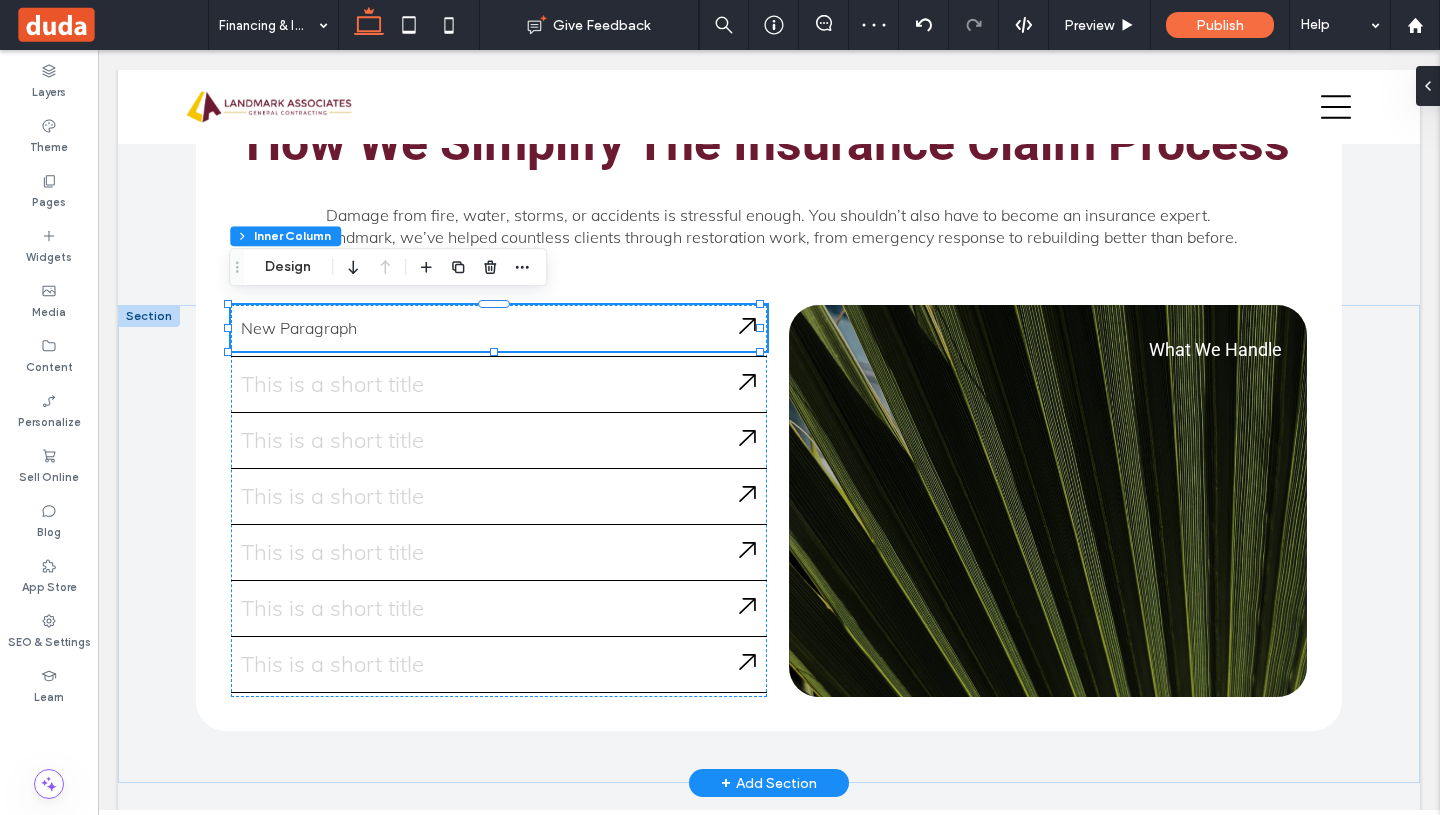 click on "New Paragraph" at bounding box center (490, 328) 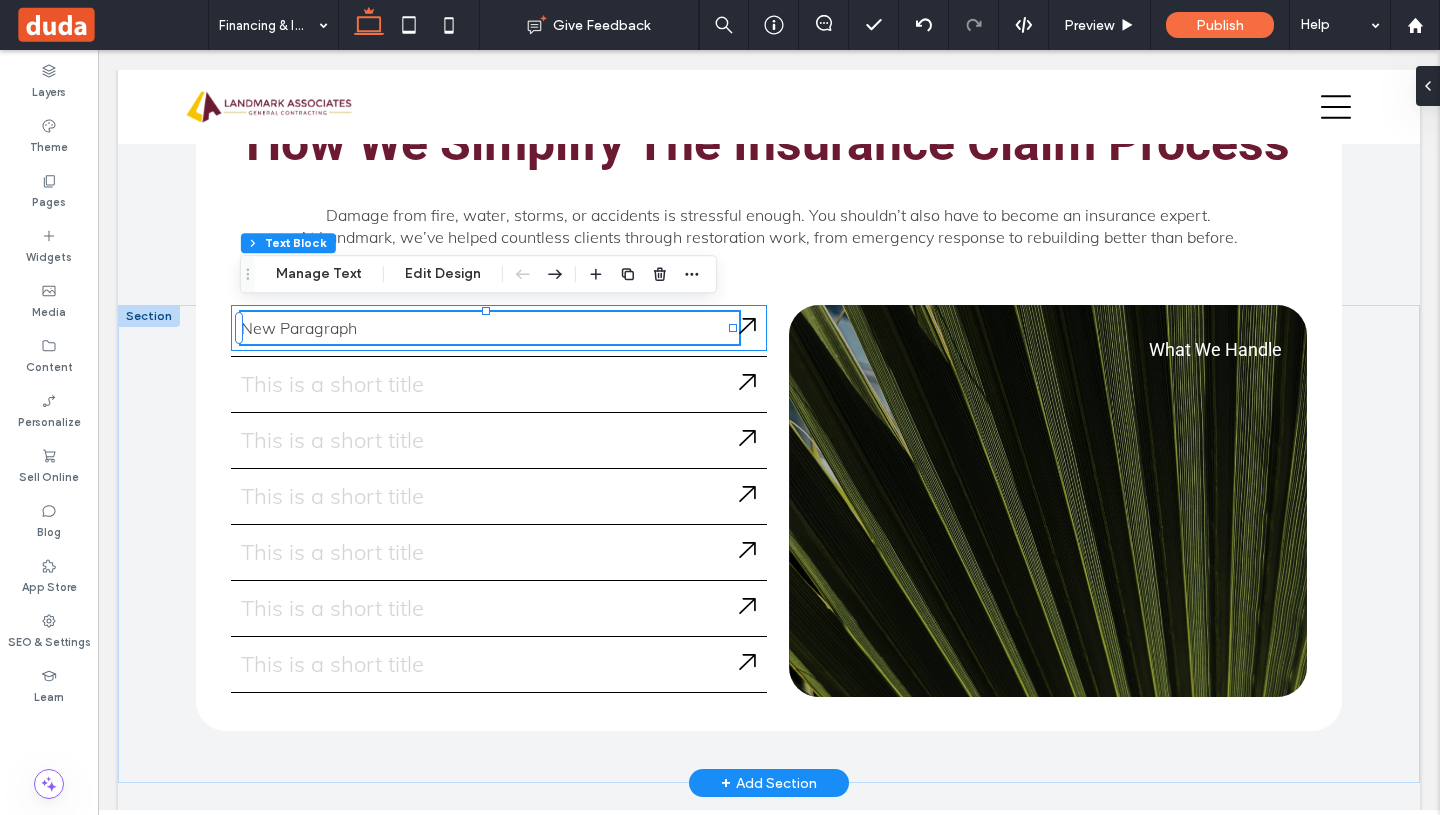 click on "New Paragraph" at bounding box center (490, 328) 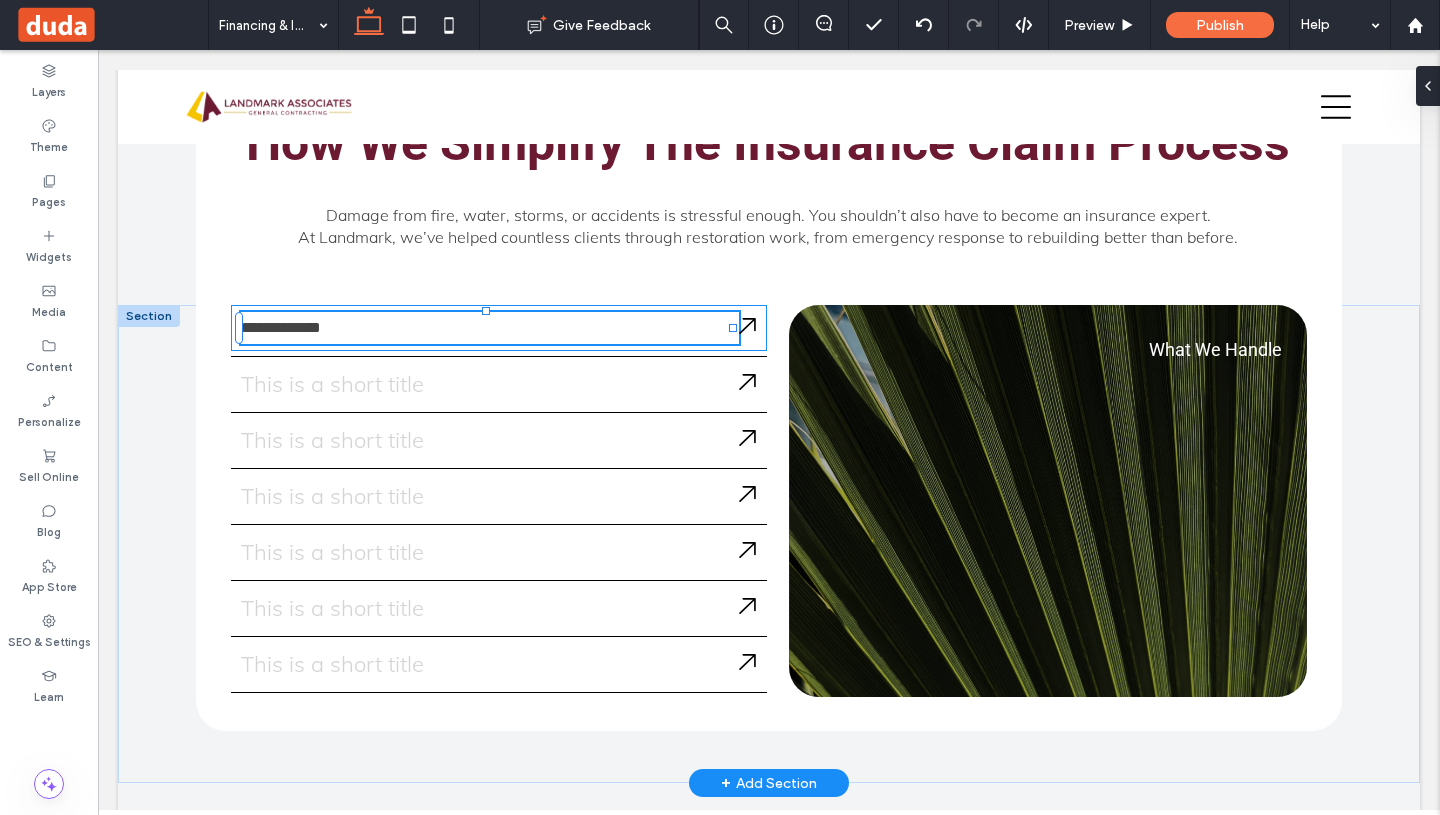 type on "****" 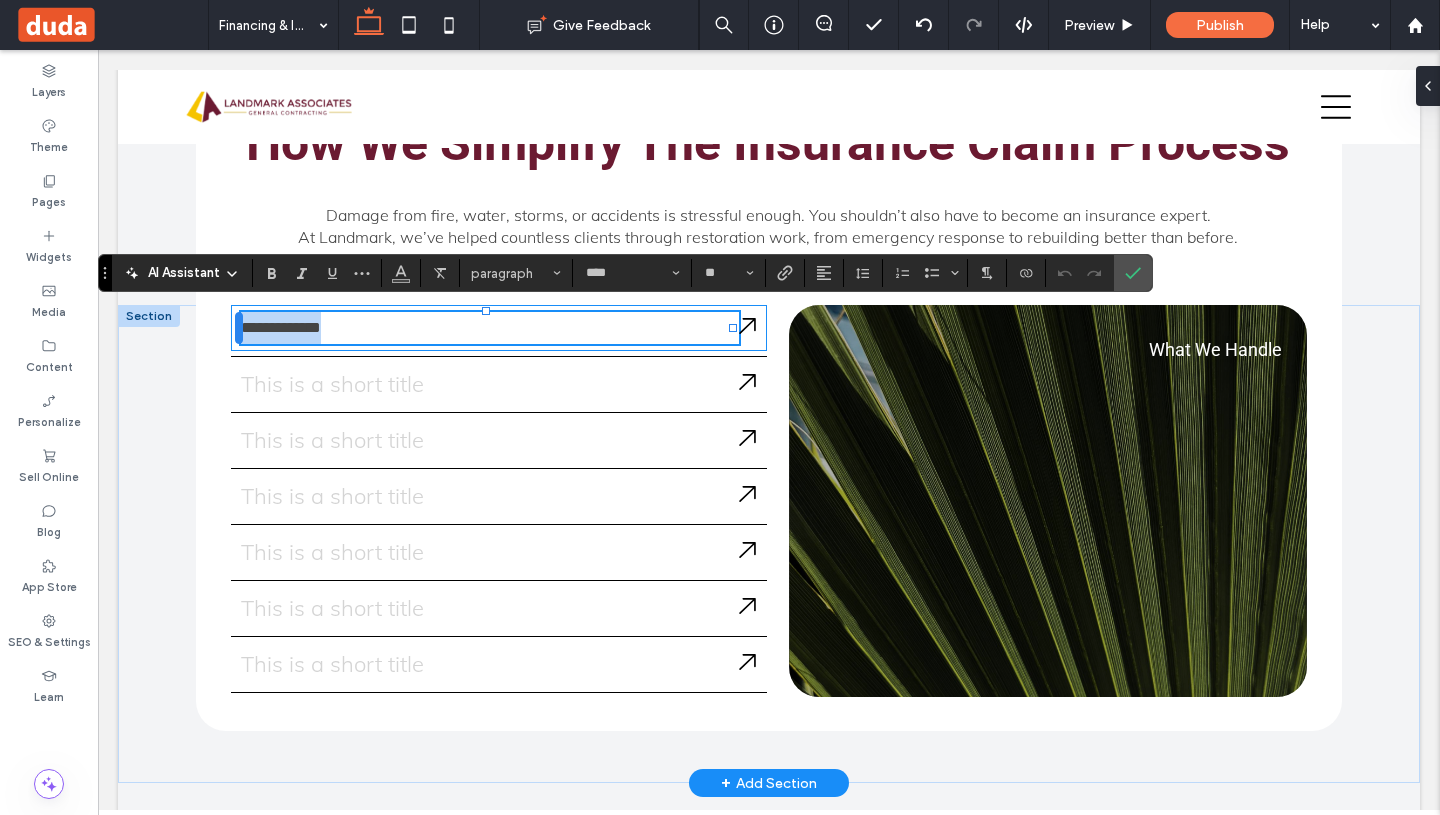 drag, startPoint x: 358, startPoint y: 321, endPoint x: 242, endPoint y: 321, distance: 116 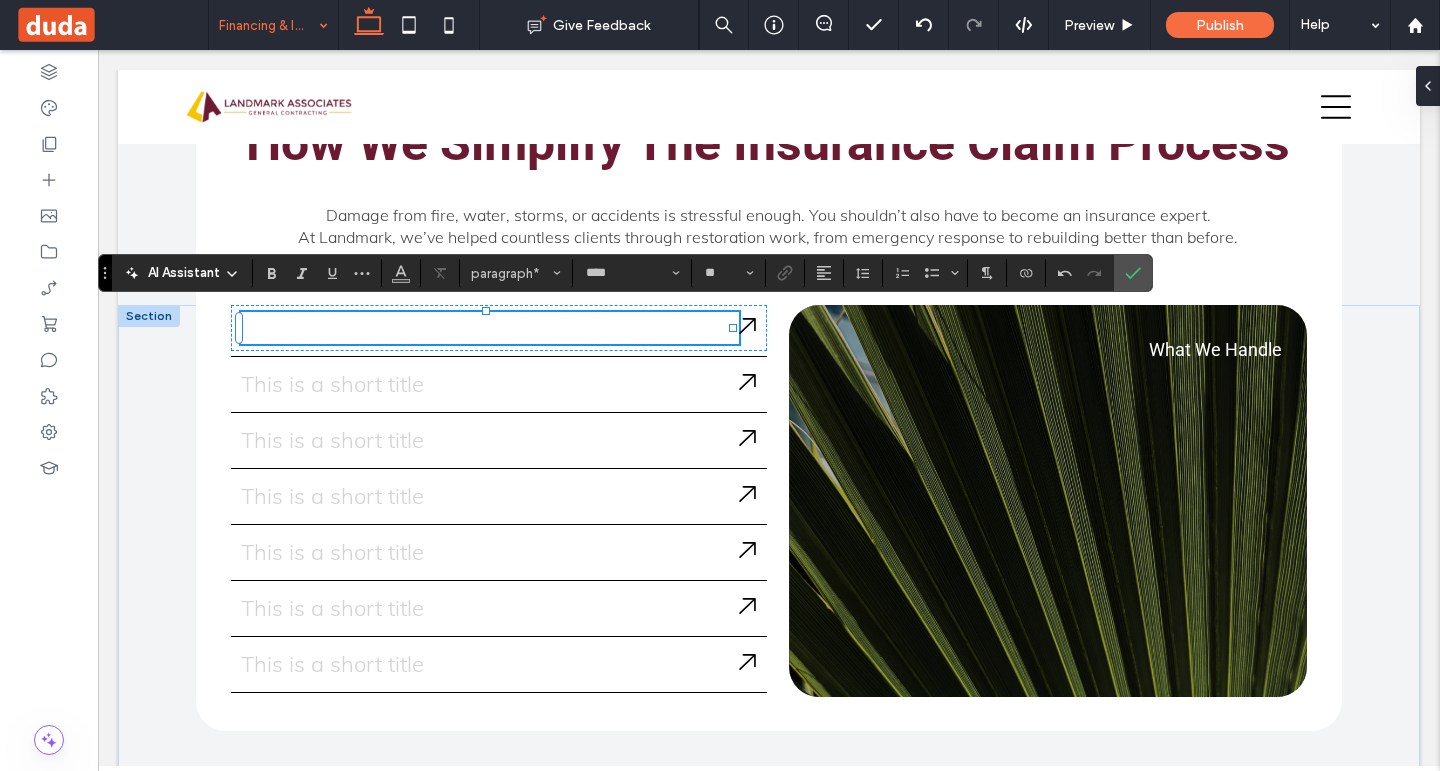 paste 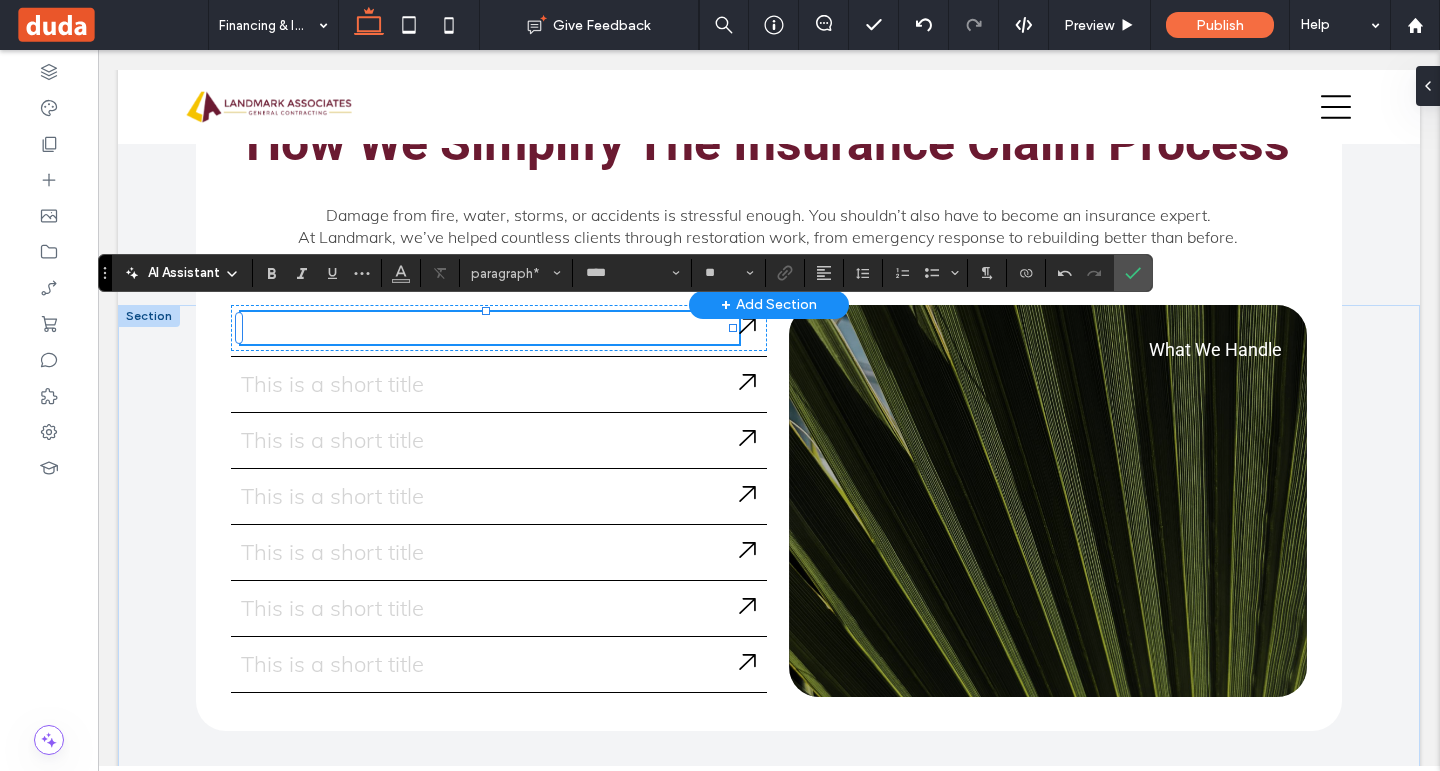 type 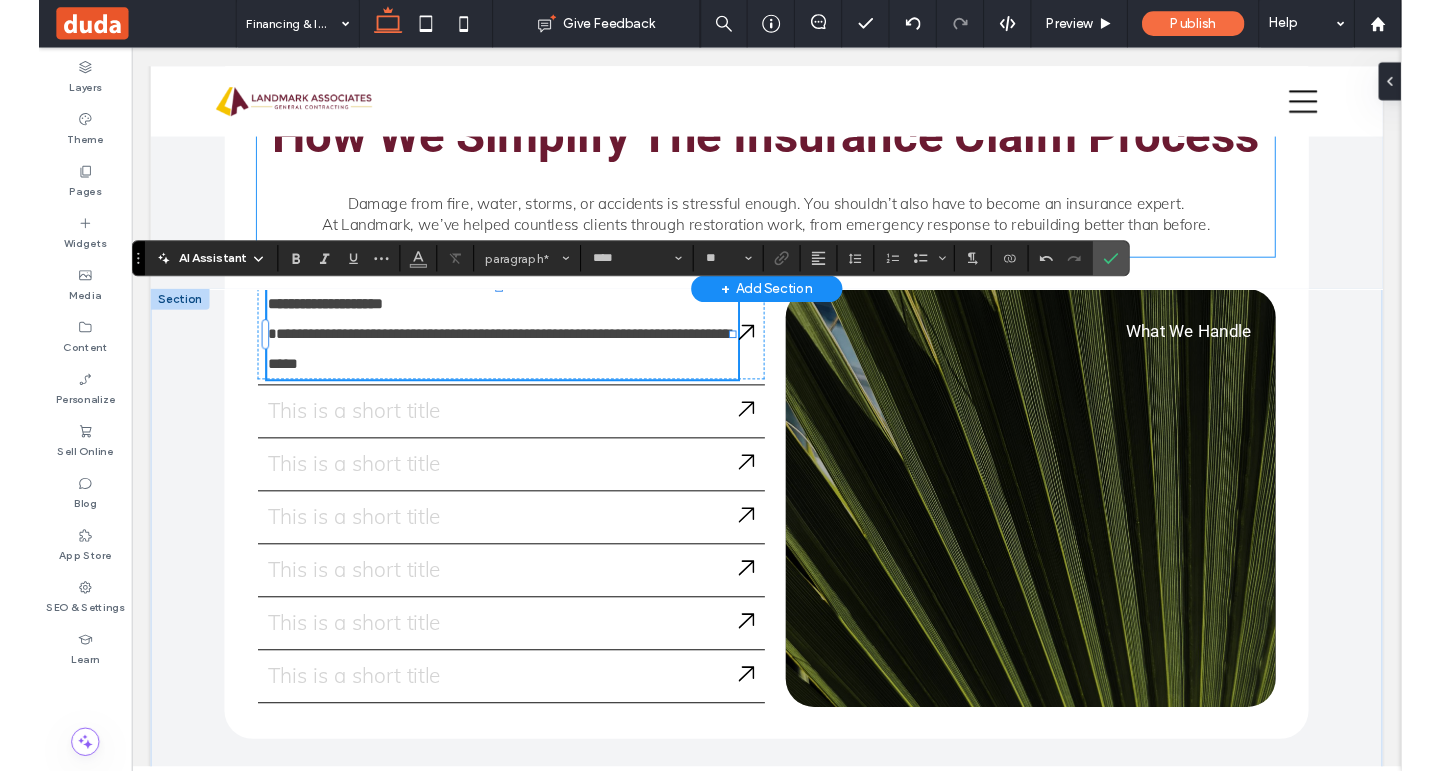 scroll, scrollTop: 0, scrollLeft: 0, axis: both 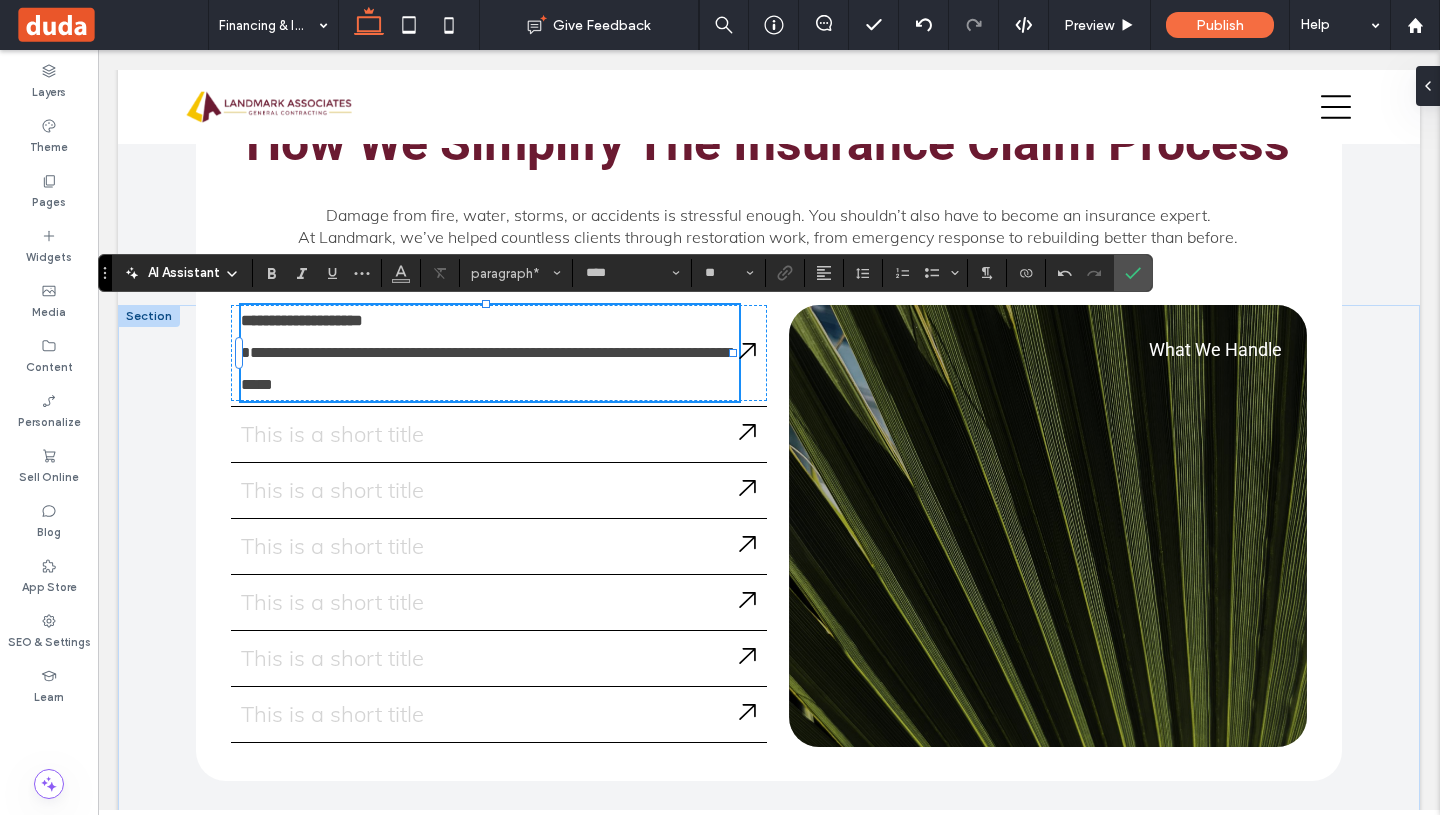 click on "**********" at bounding box center (486, 368) 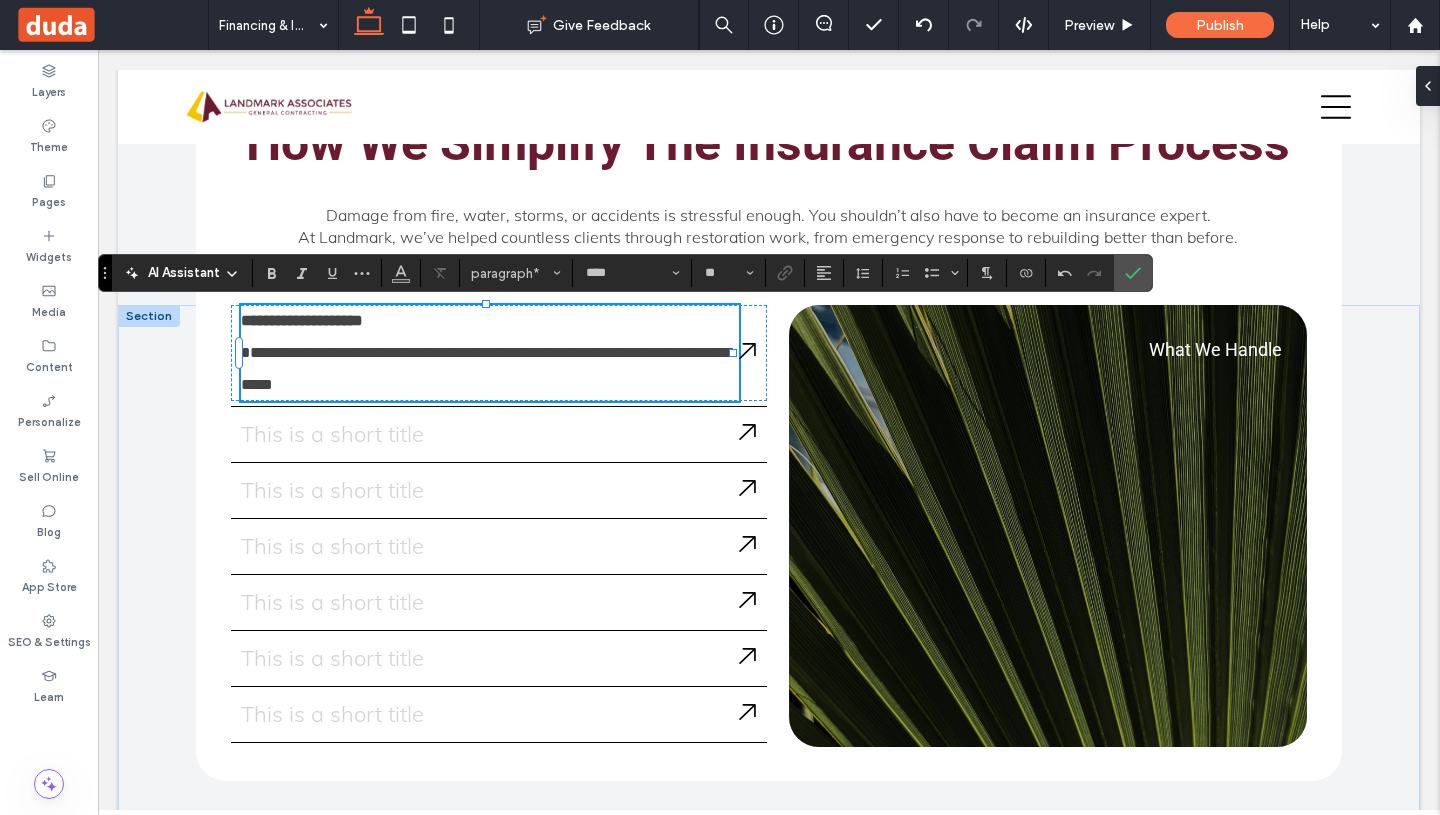 click on "**********" at bounding box center (486, 368) 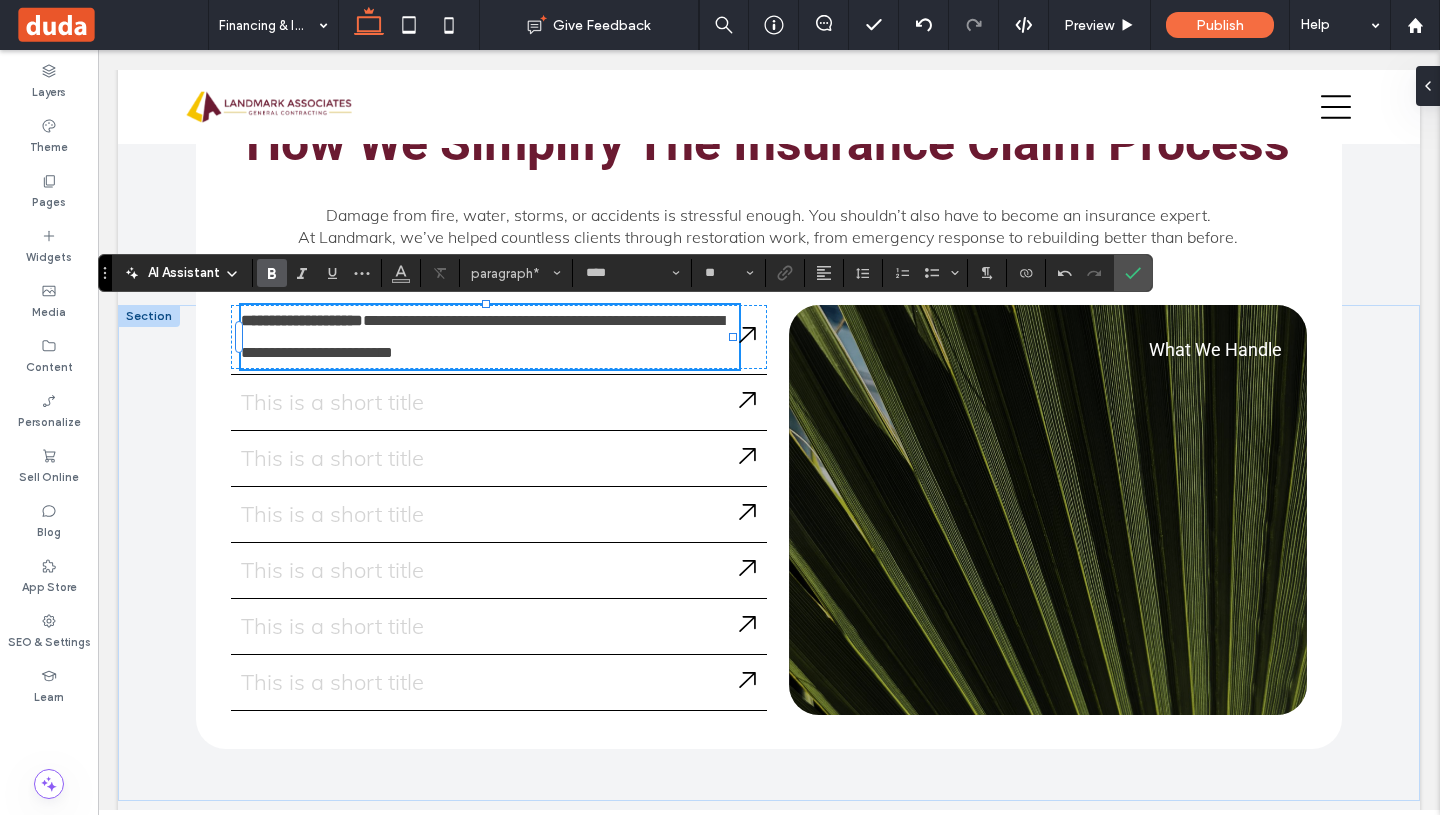 type 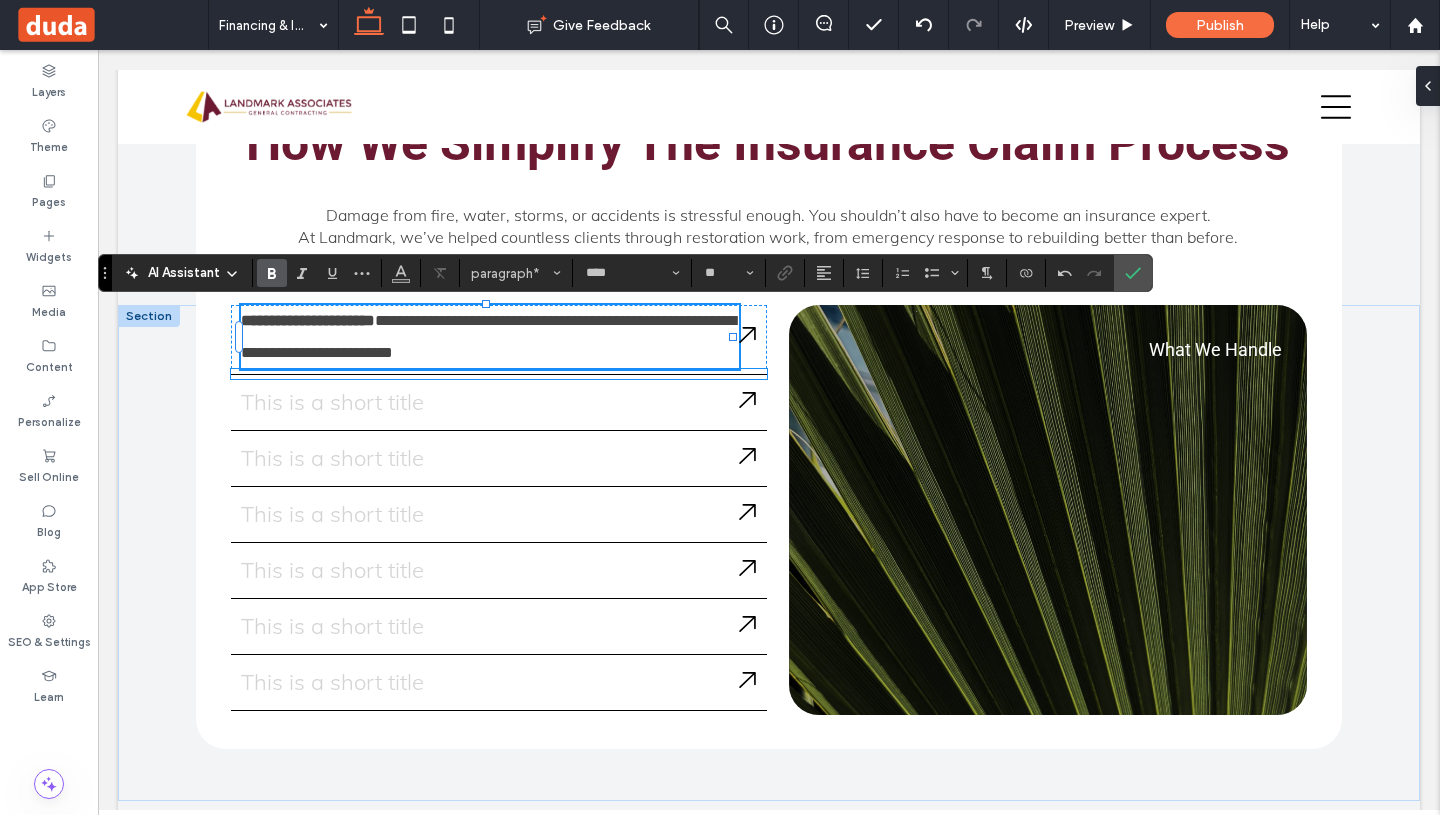 click on "**********" at bounding box center [488, 336] 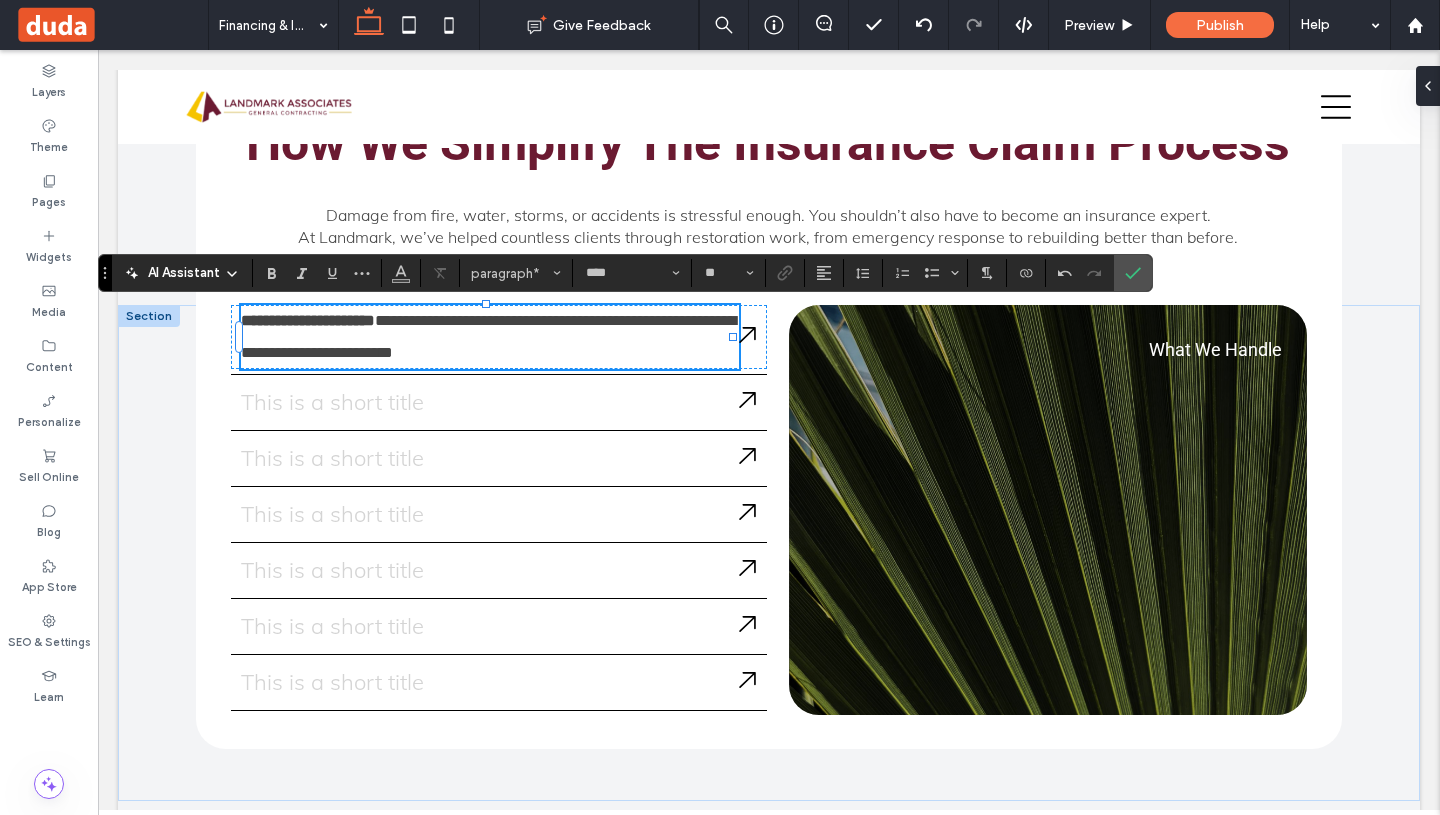 click on "**********" at bounding box center (490, 337) 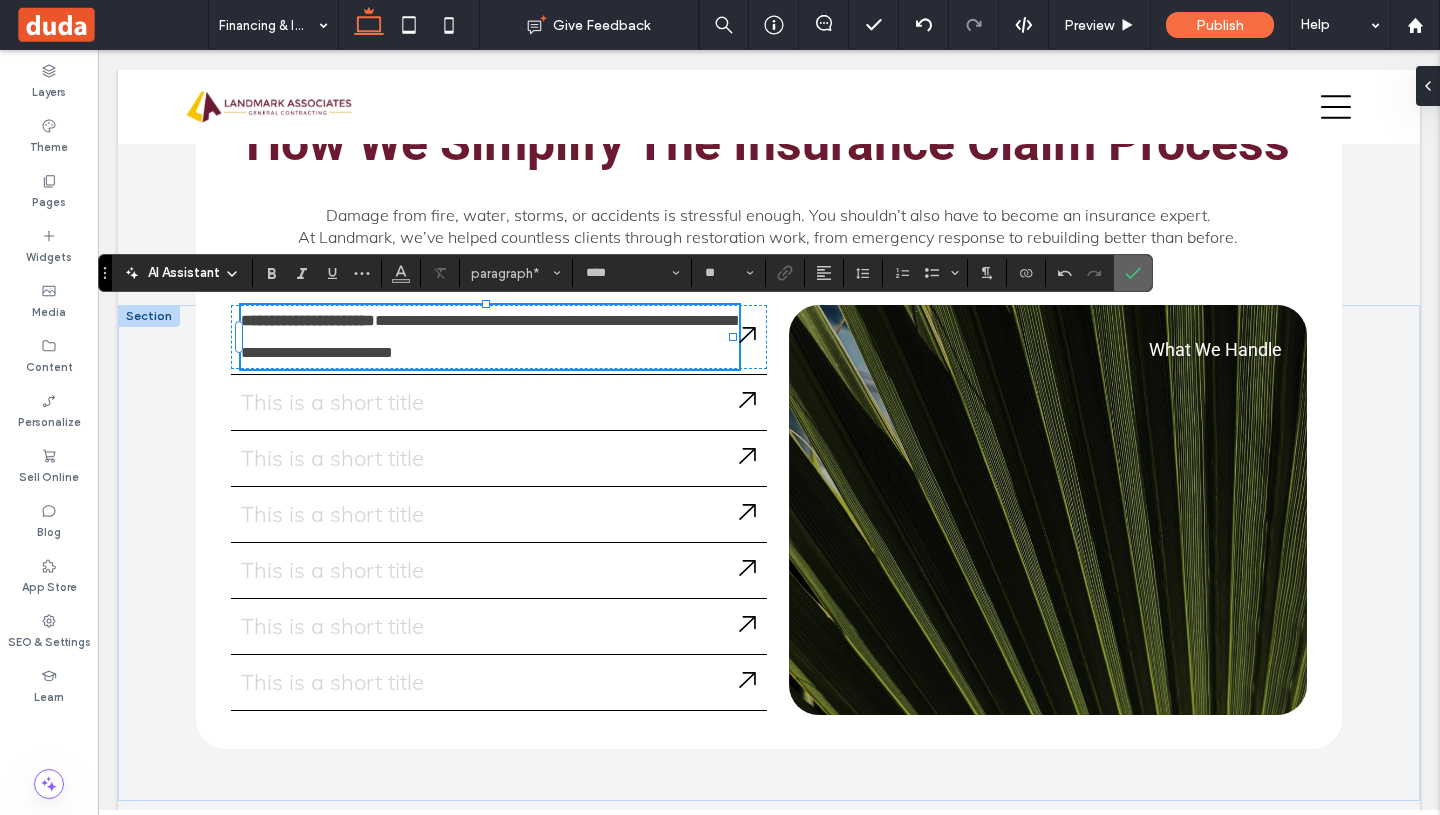 click 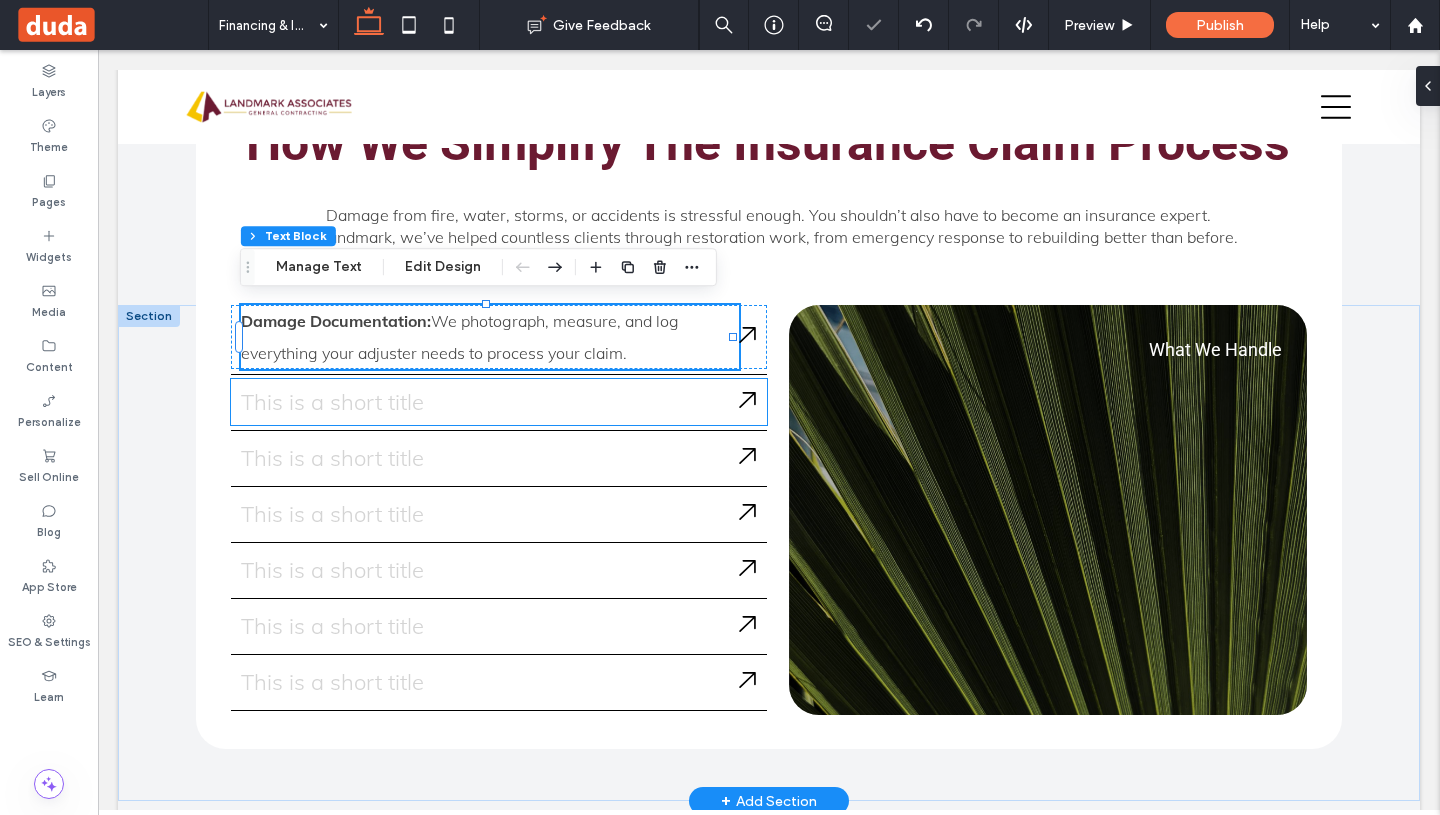 click on "This is a short title" at bounding box center [490, 402] 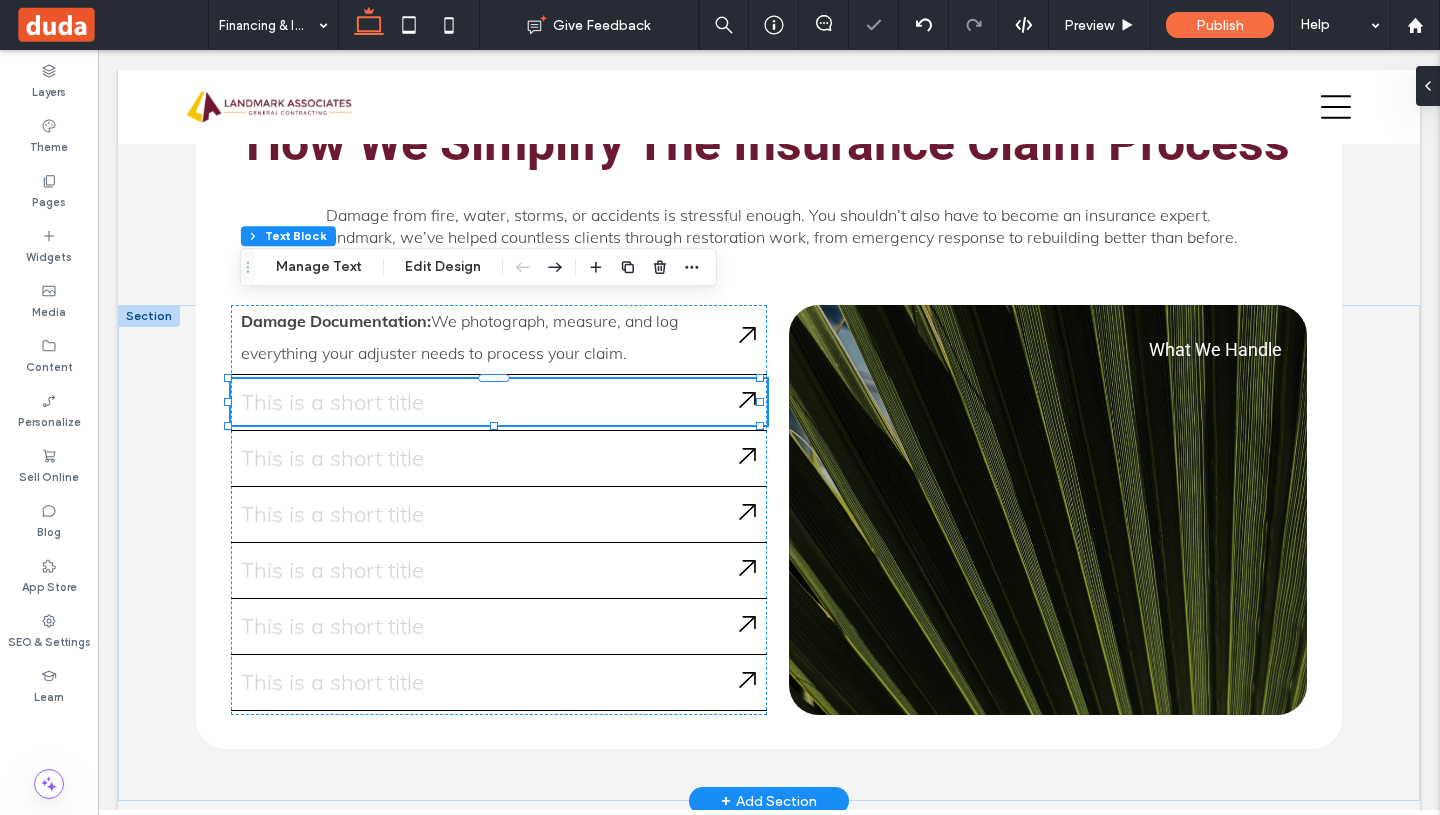 click on "This is a short title" at bounding box center (490, 402) 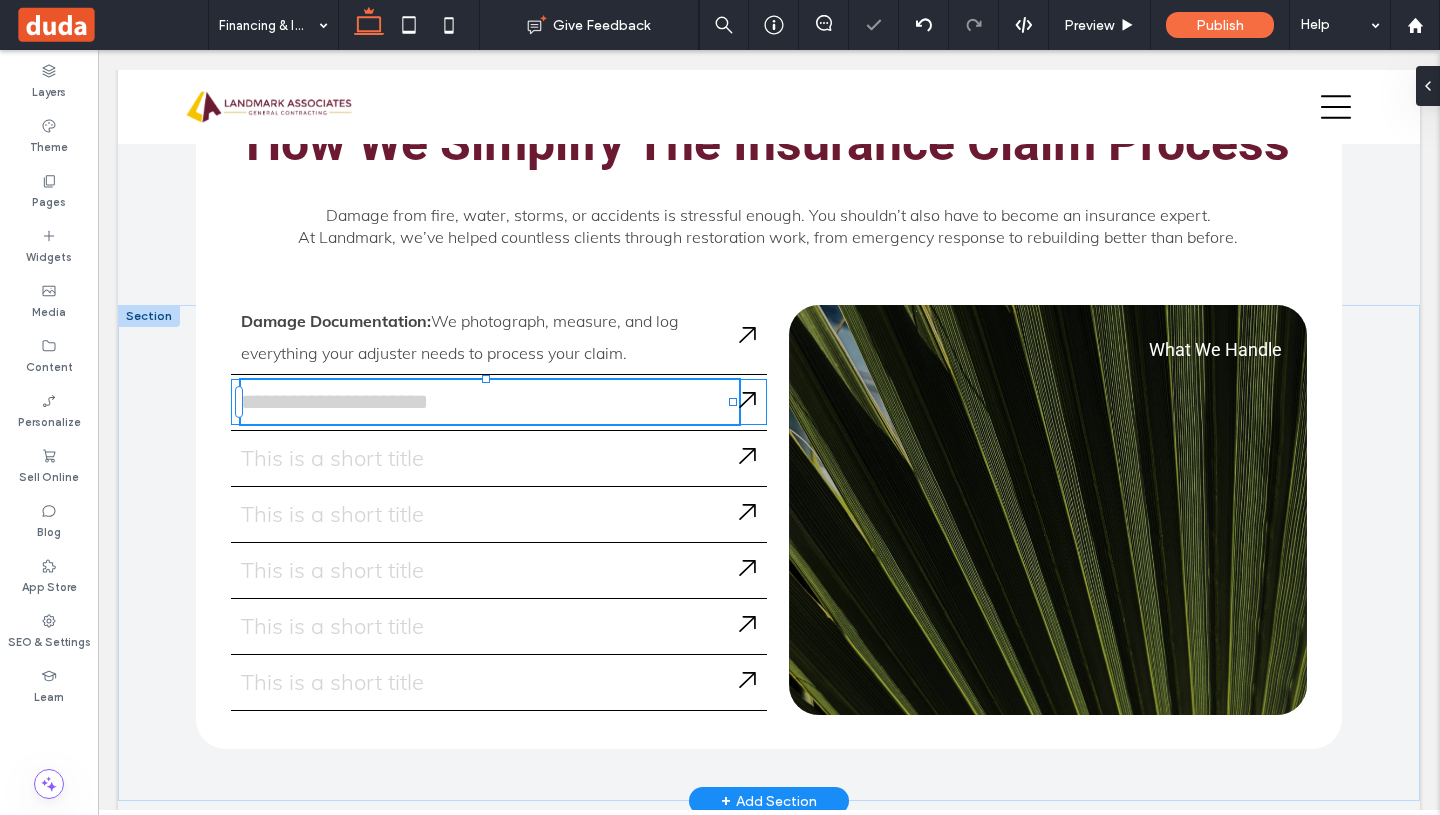 type on "****" 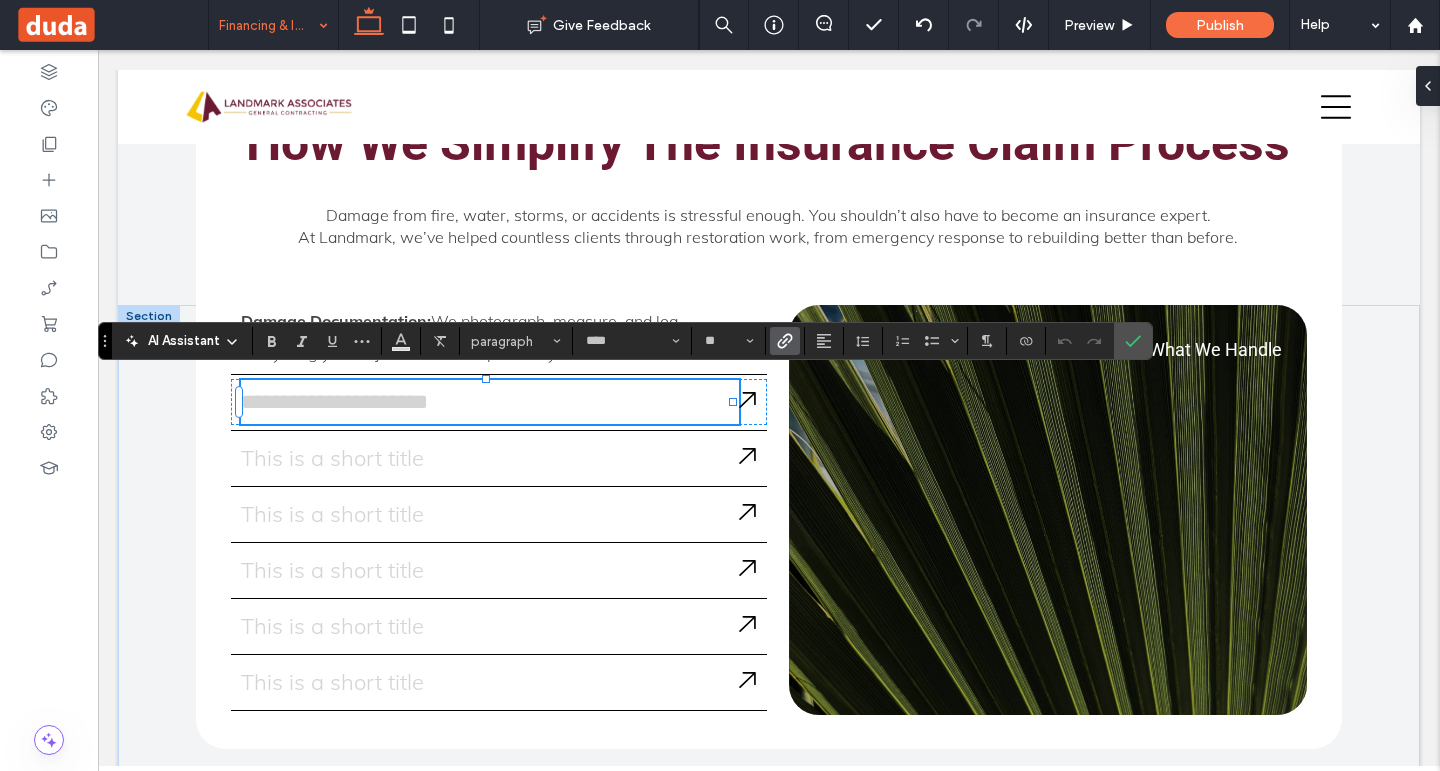 paste 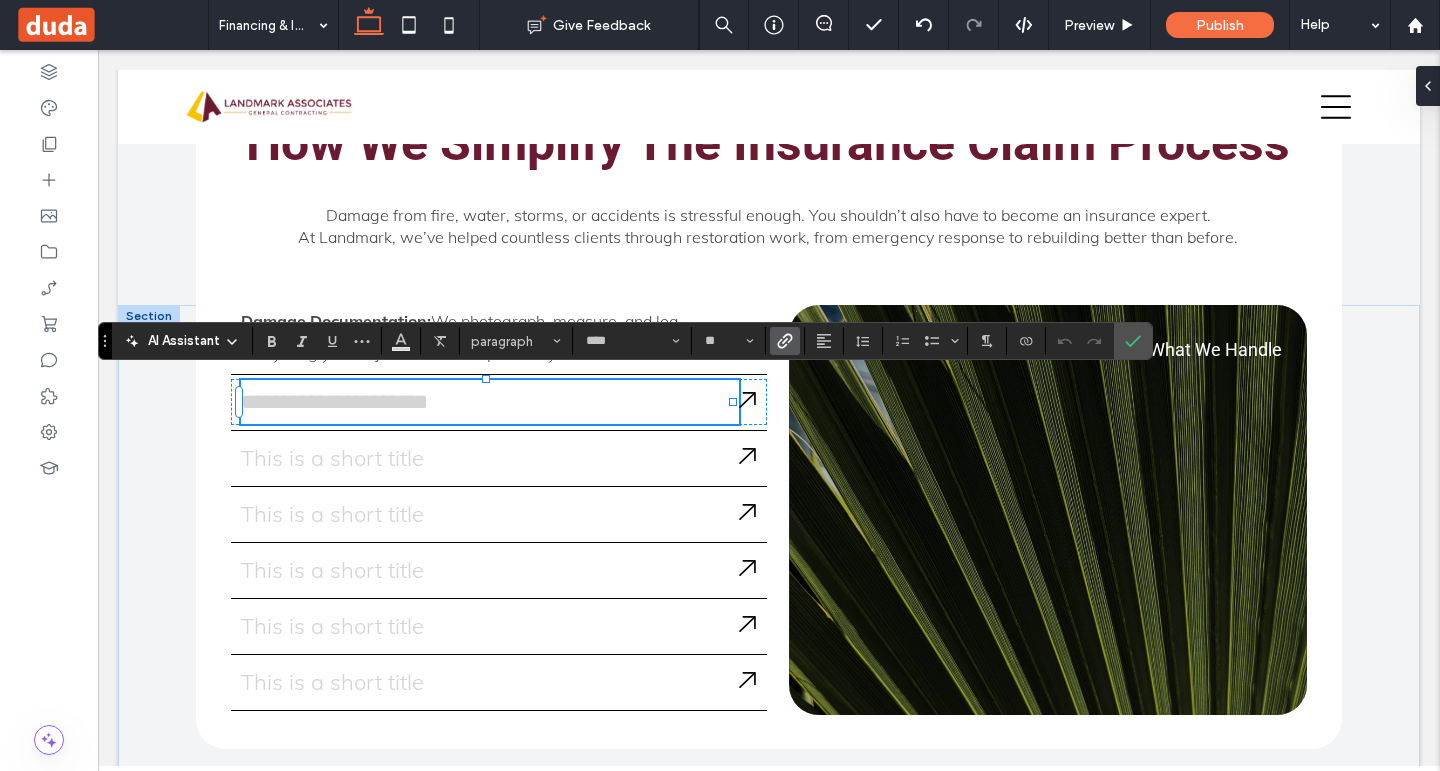 type 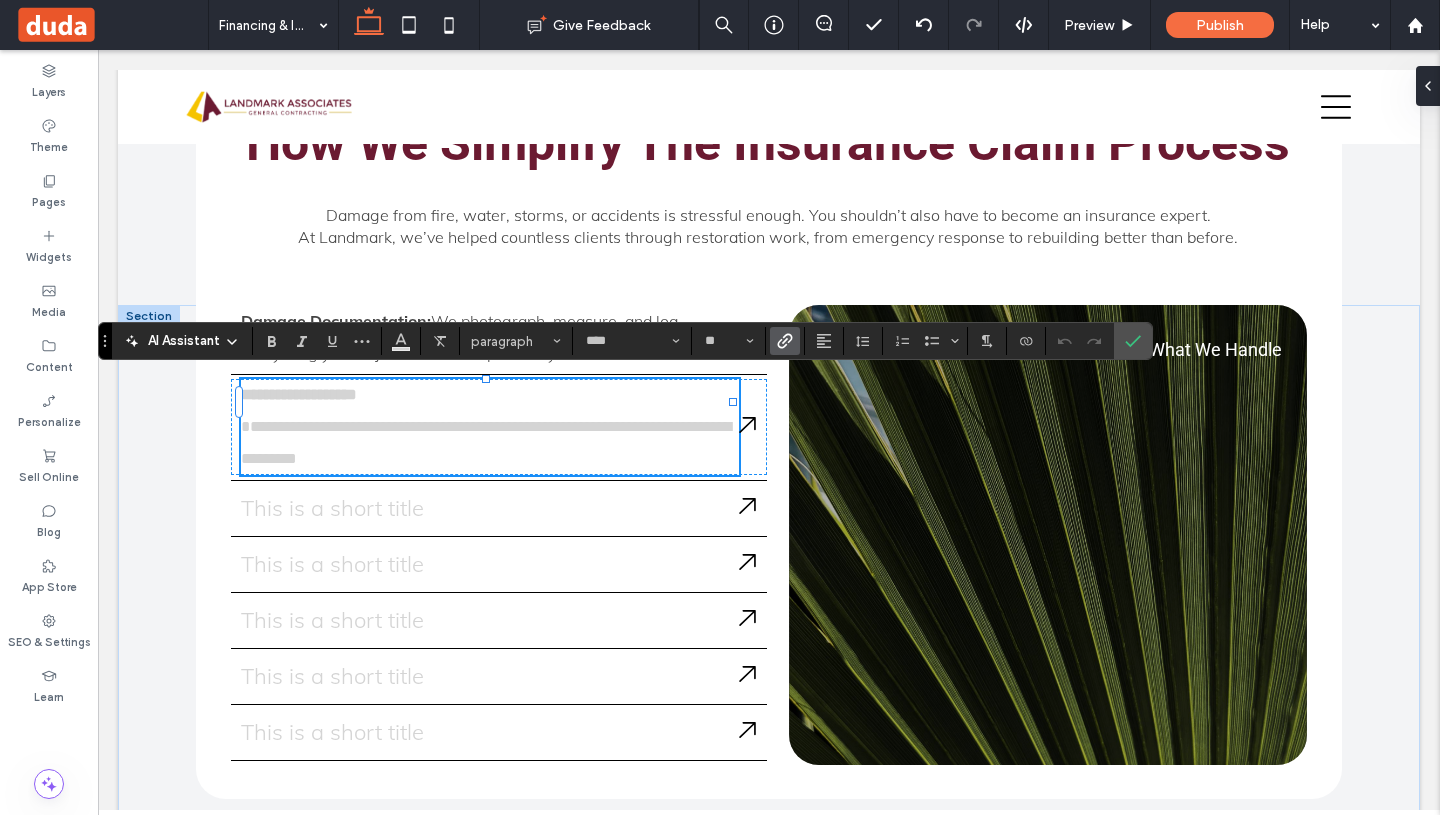 scroll, scrollTop: 0, scrollLeft: 0, axis: both 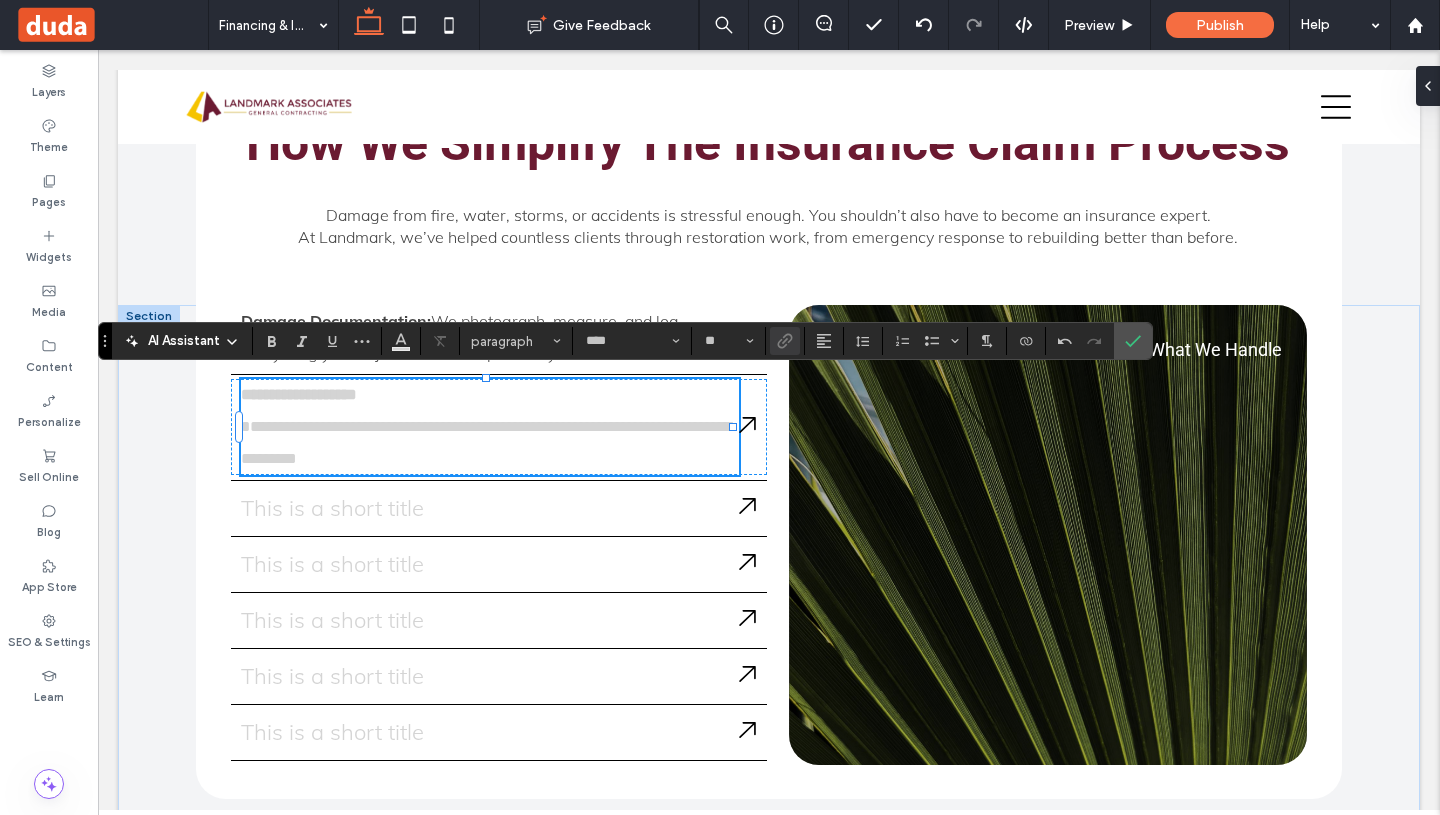 click on "**********" at bounding box center [486, 442] 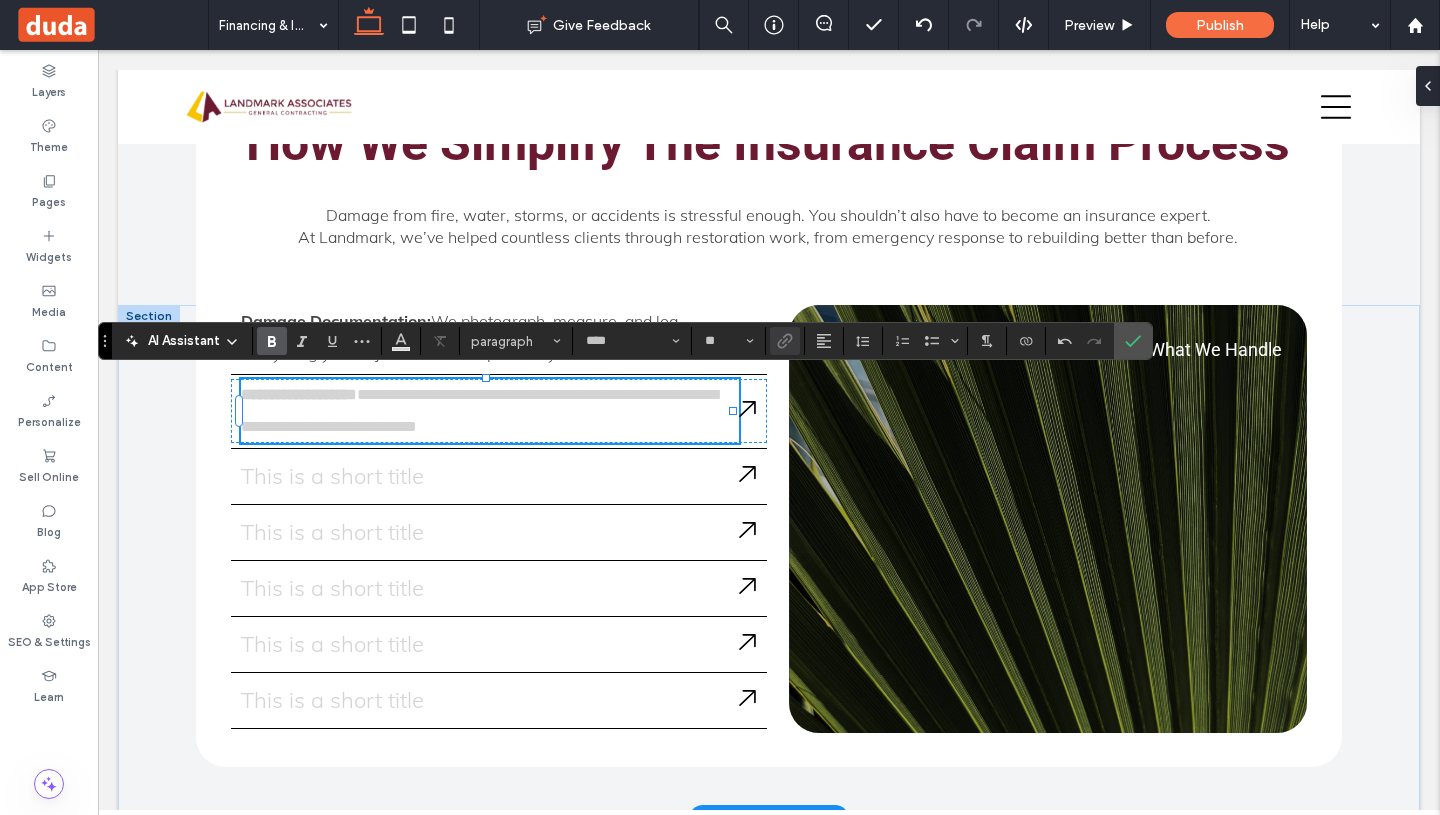 type 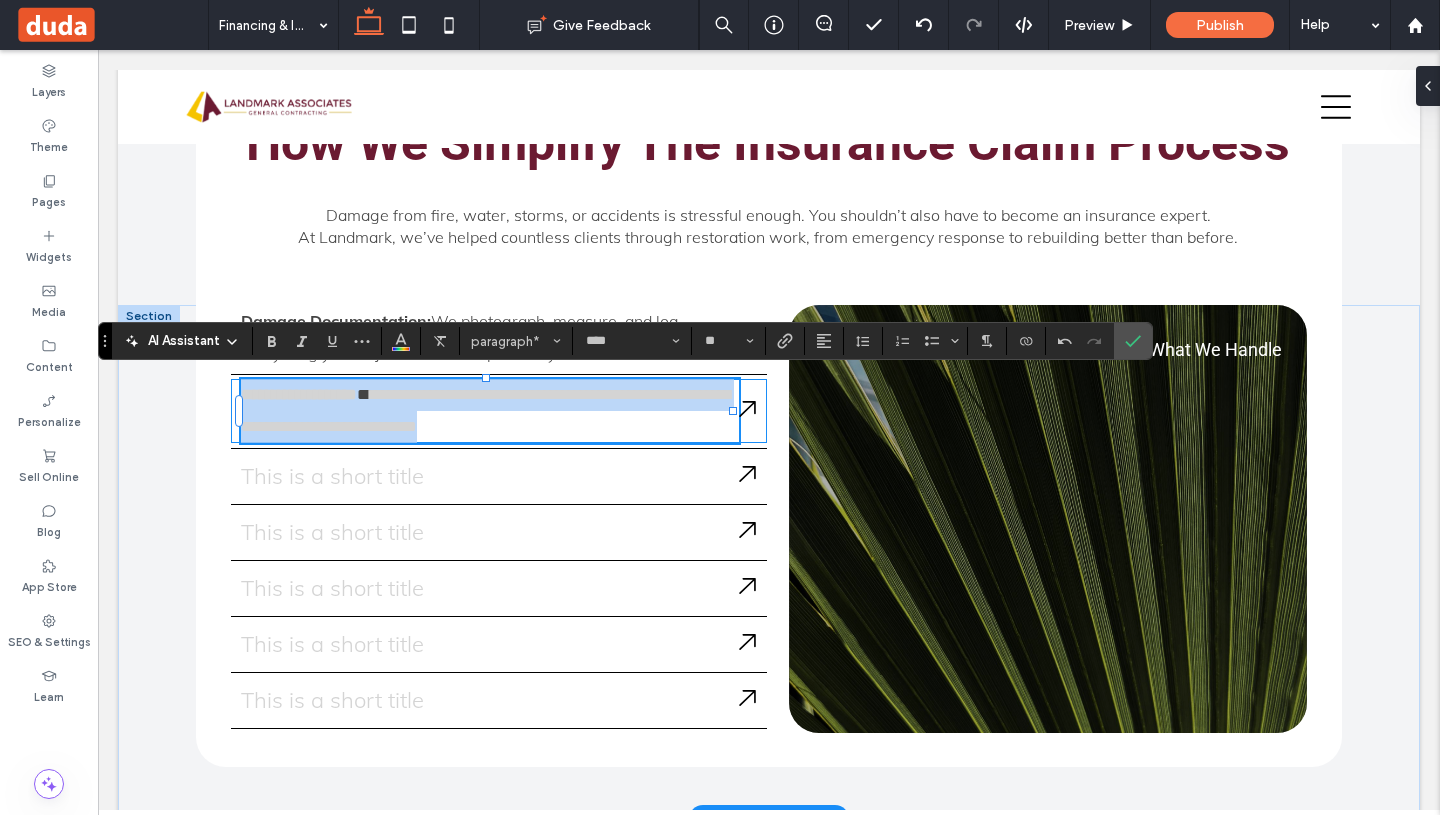 drag, startPoint x: 611, startPoint y: 421, endPoint x: 229, endPoint y: 397, distance: 382.75317 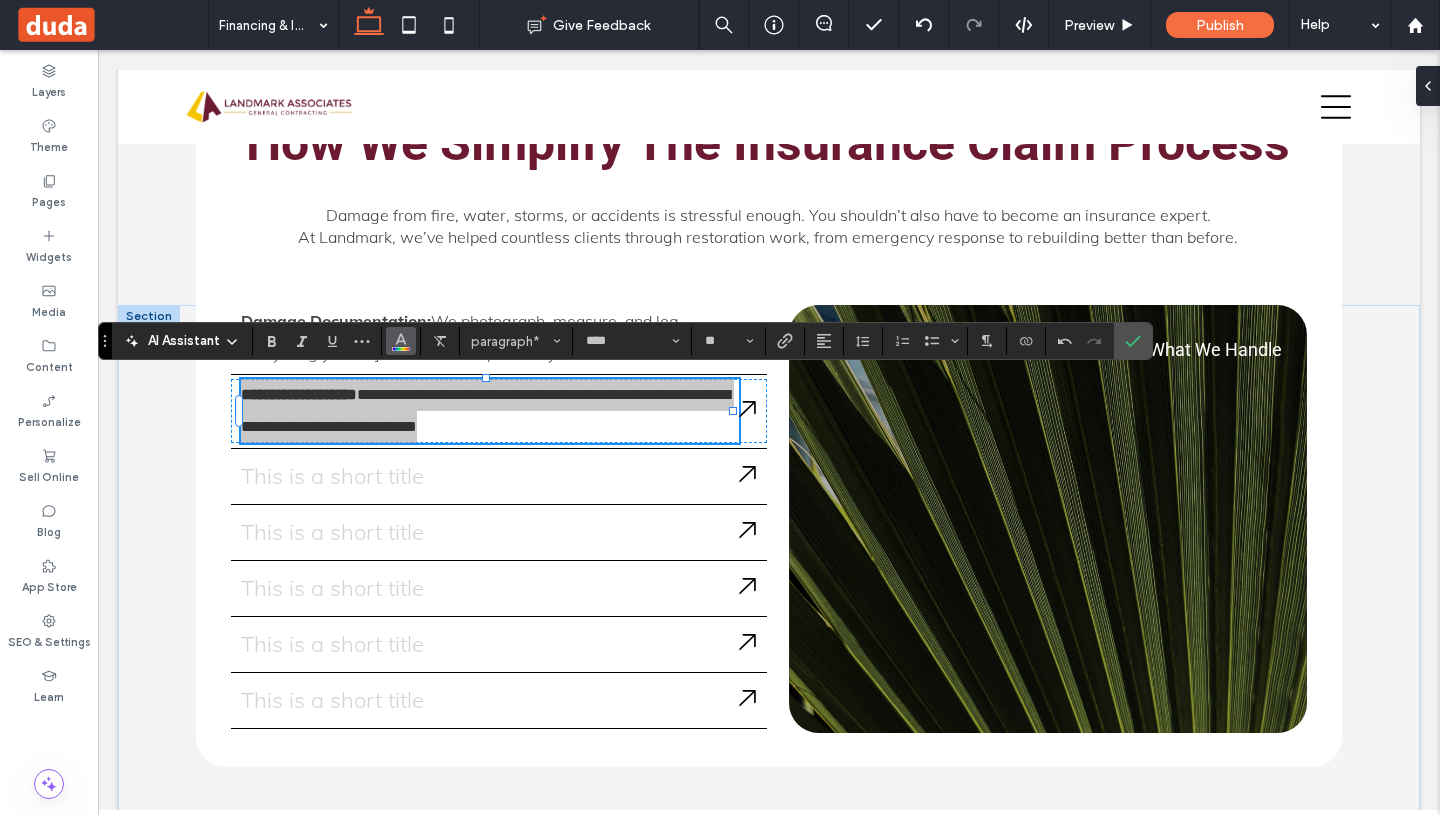 click 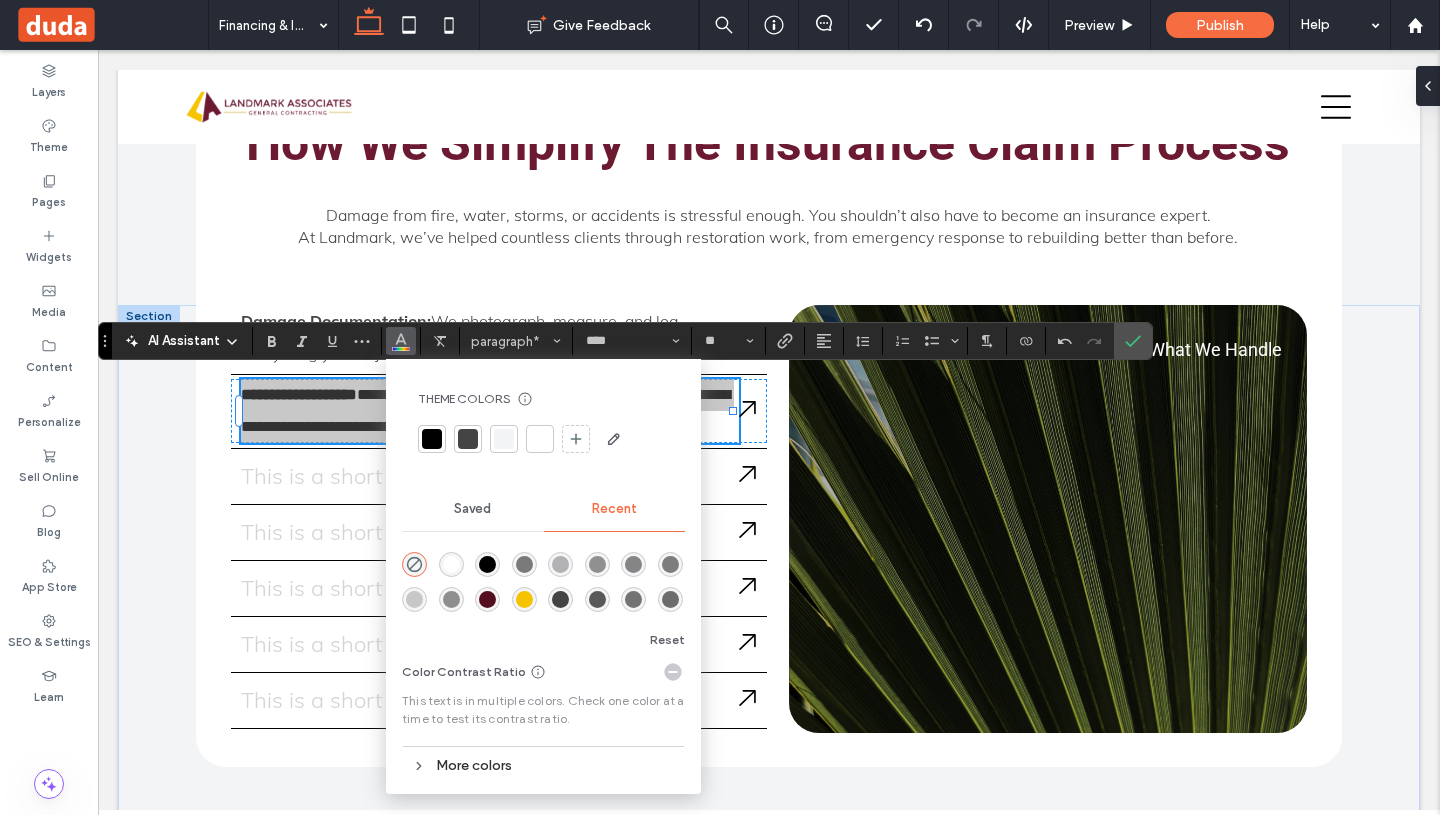 click at bounding box center (432, 439) 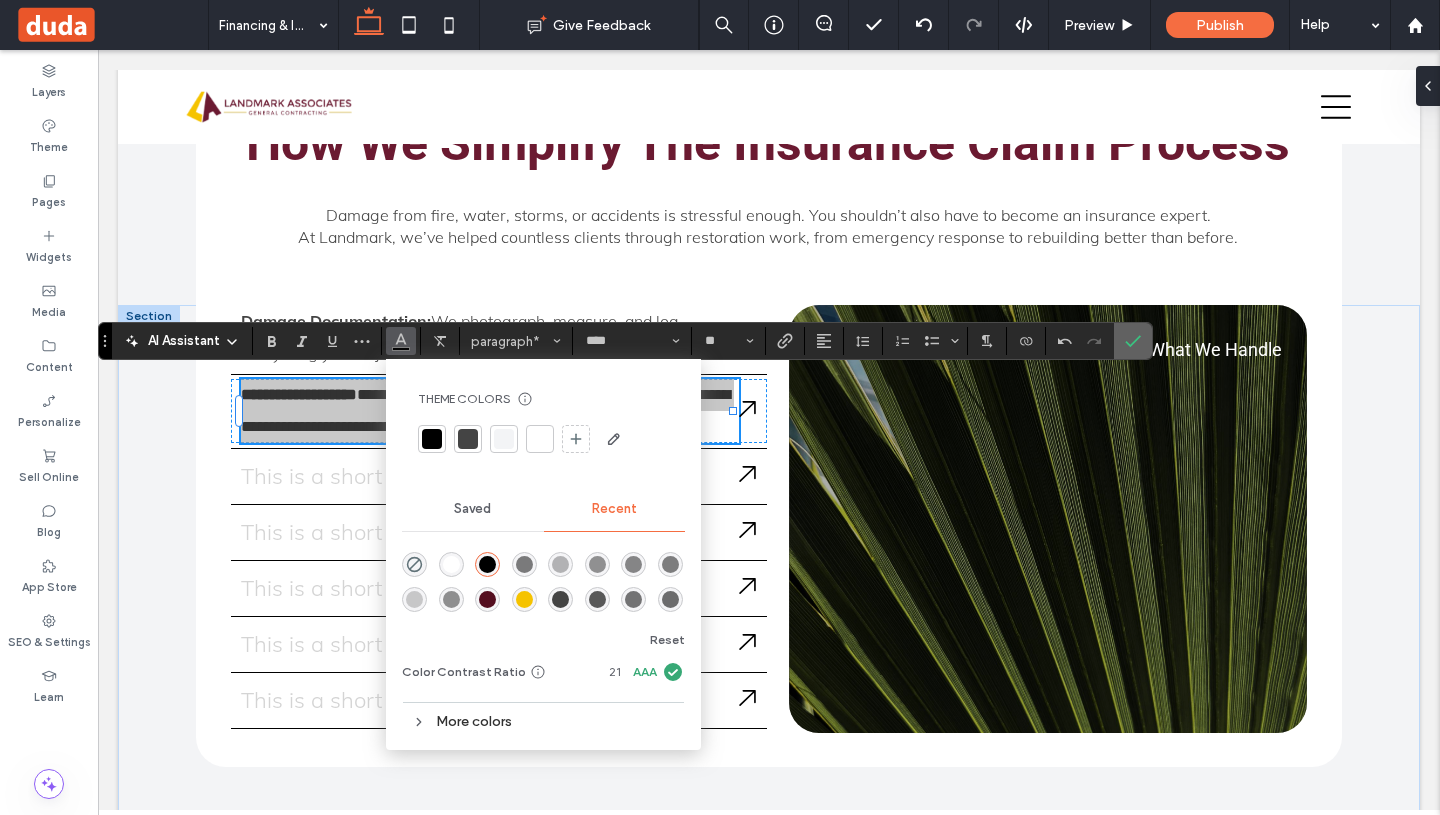 click 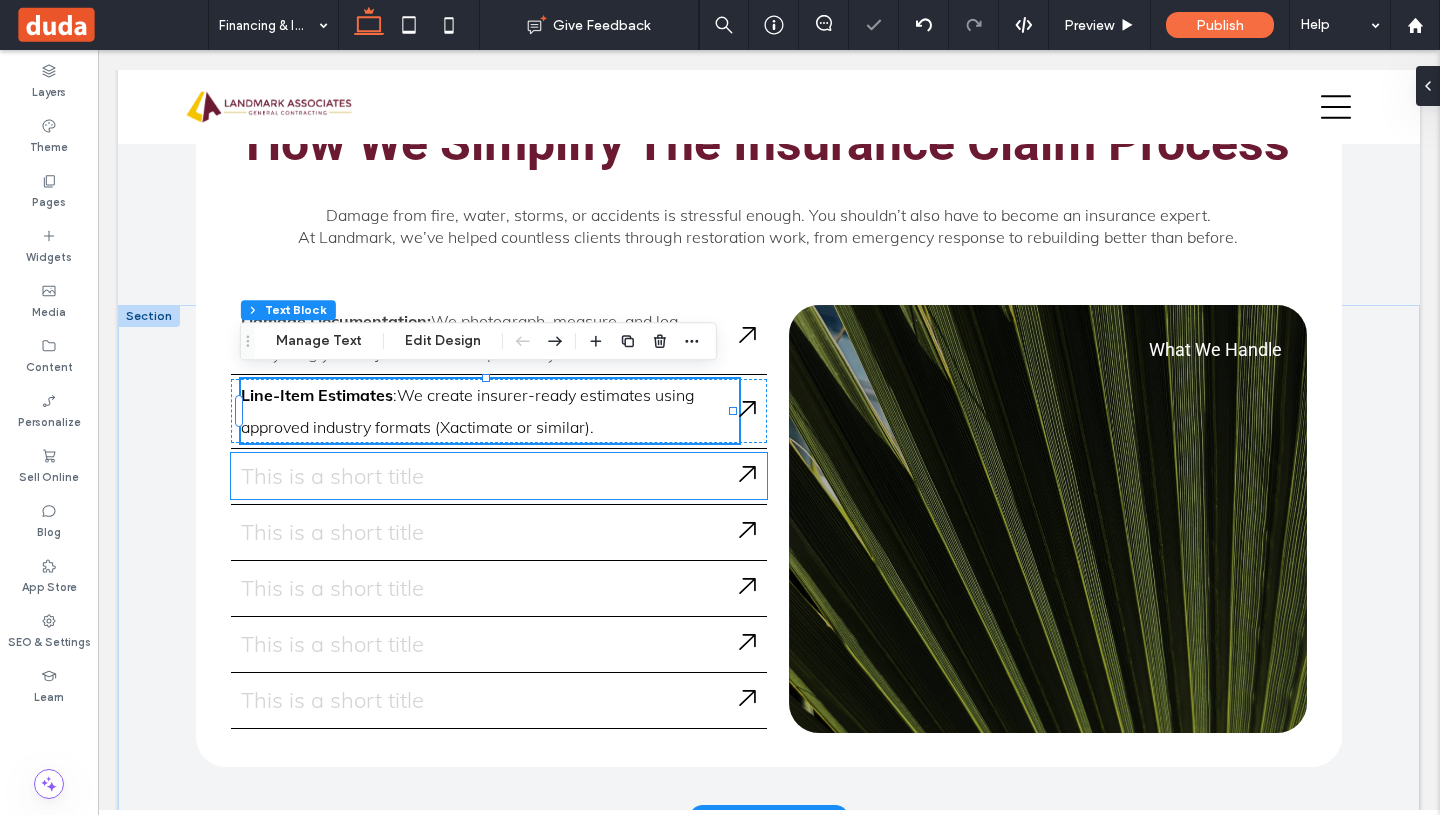 click on "This is a short title" at bounding box center (490, 476) 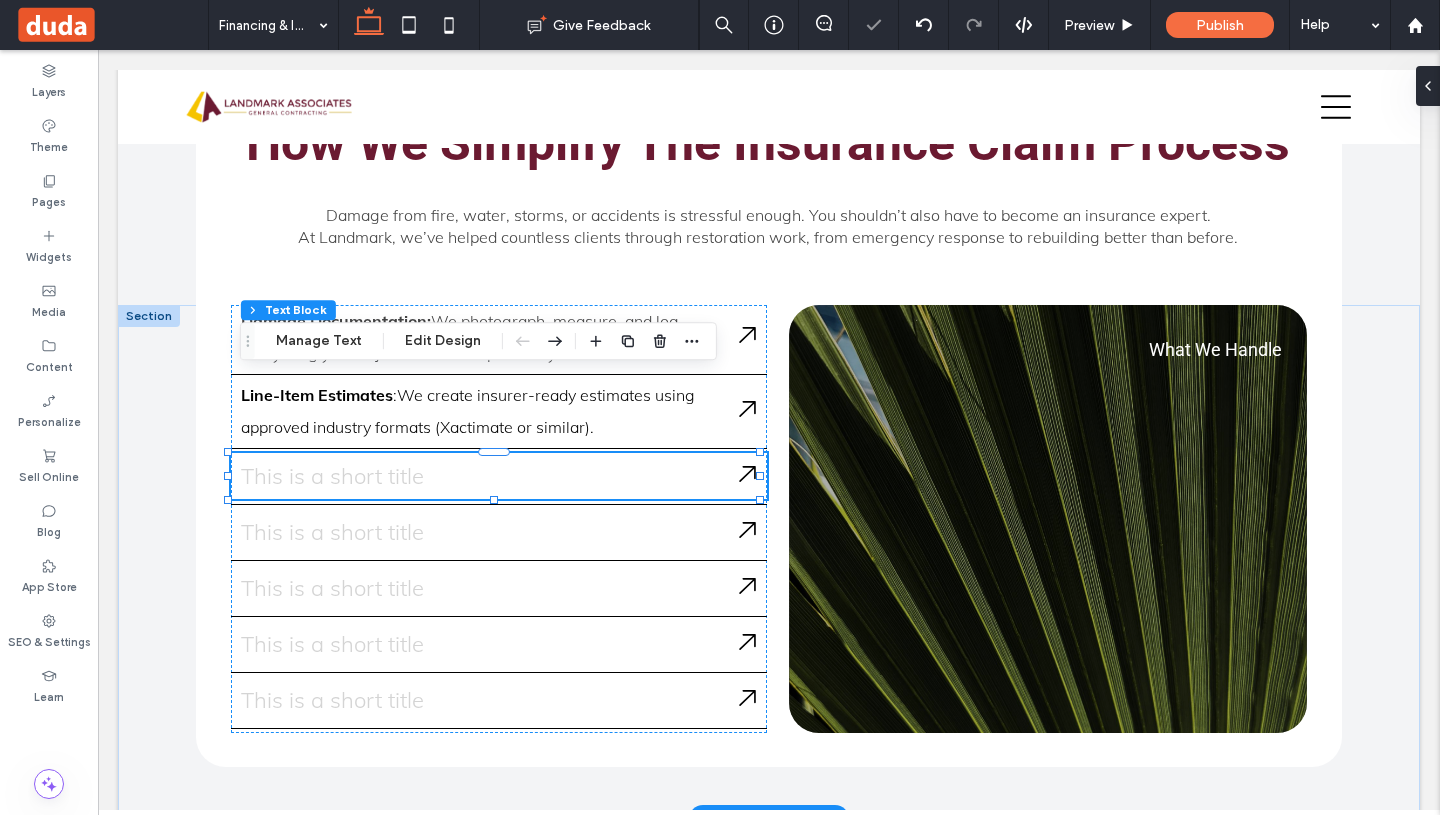 click on "This is a short title" at bounding box center (490, 476) 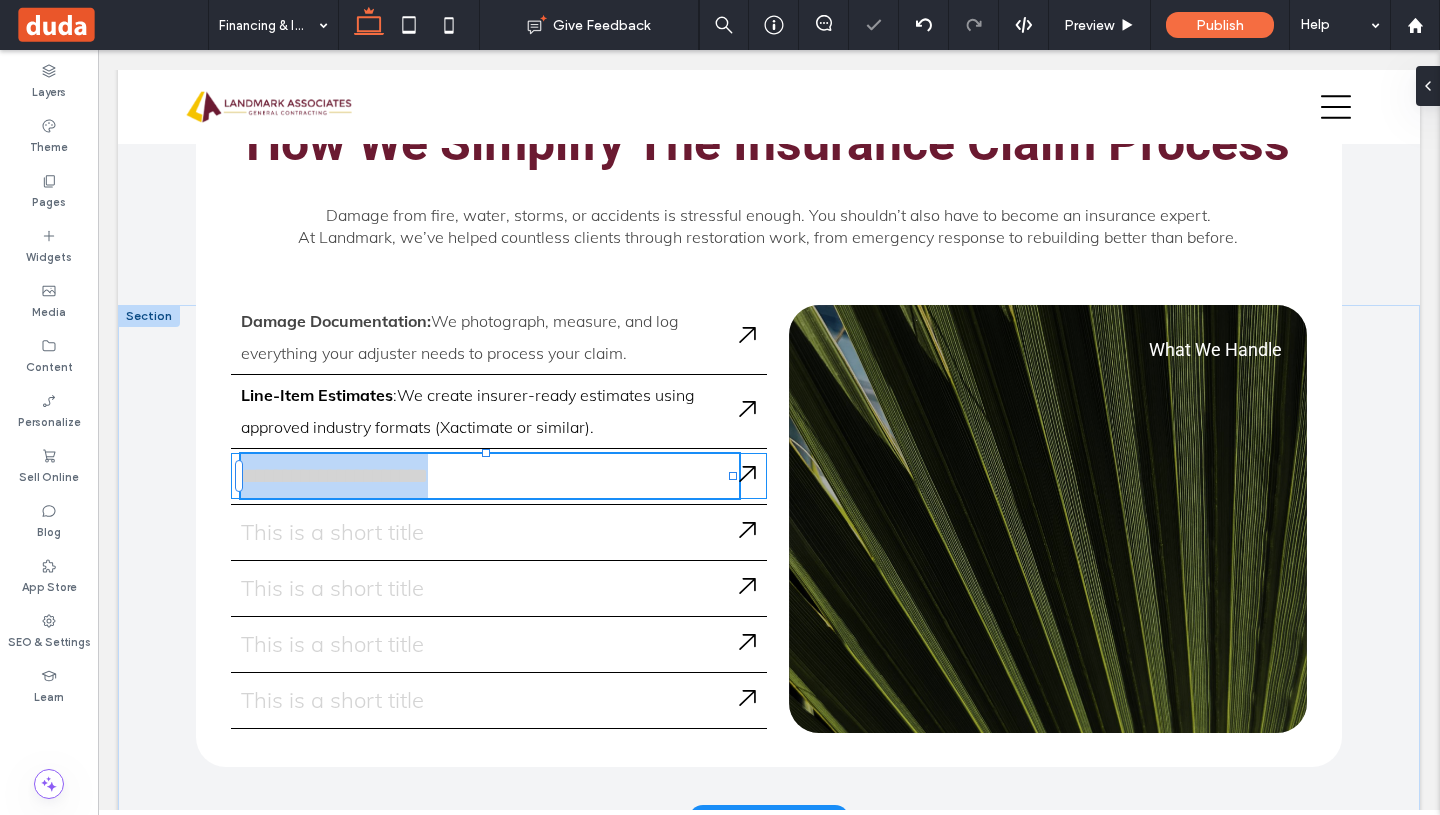 type on "****" 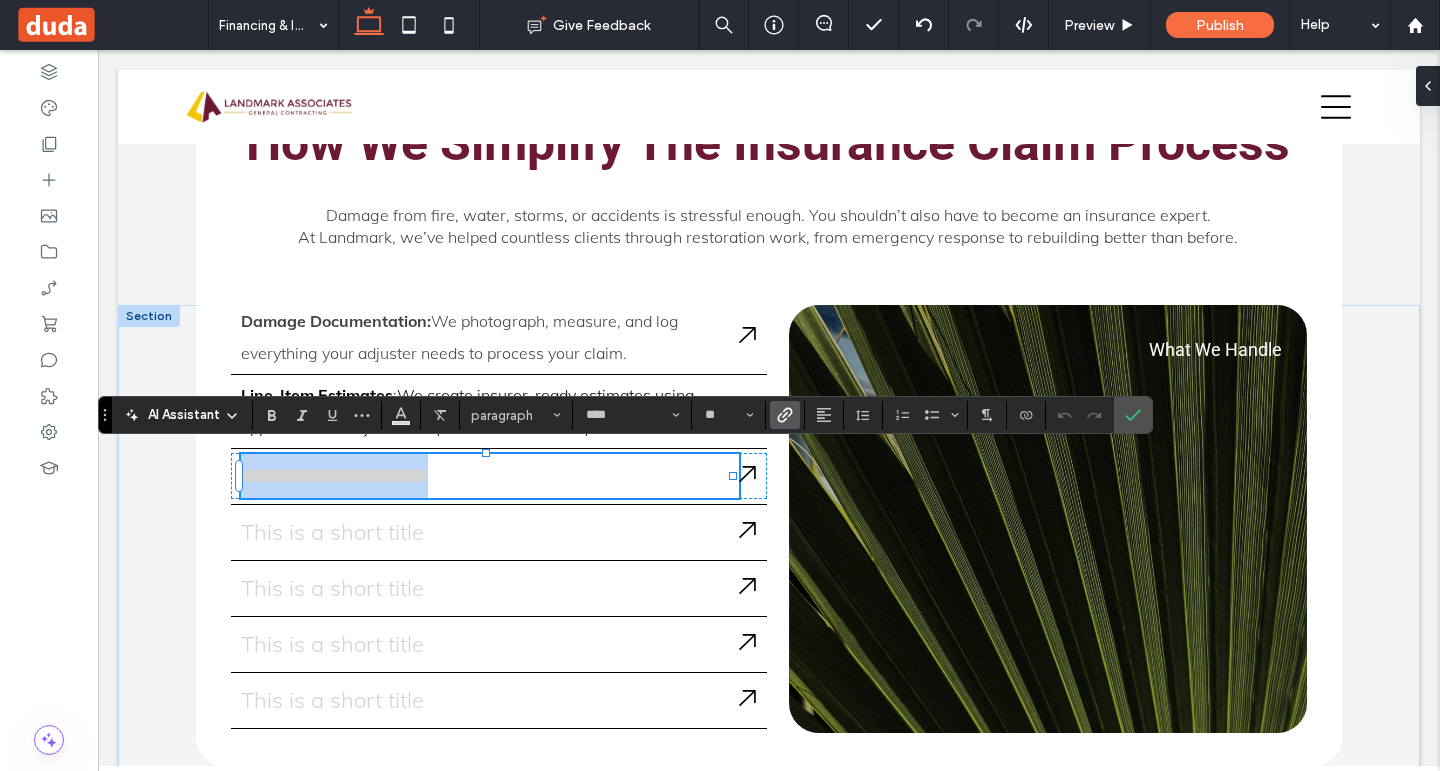 paste 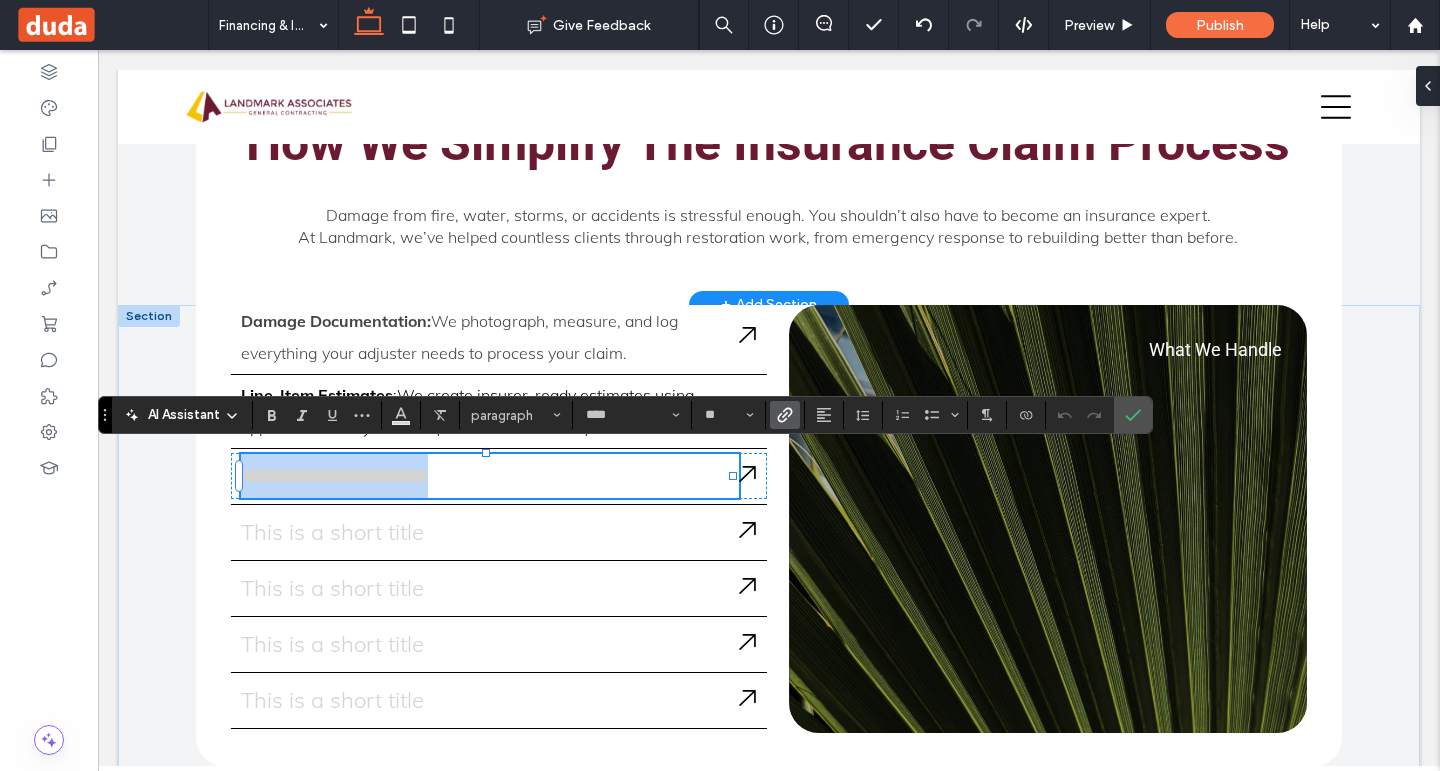 type 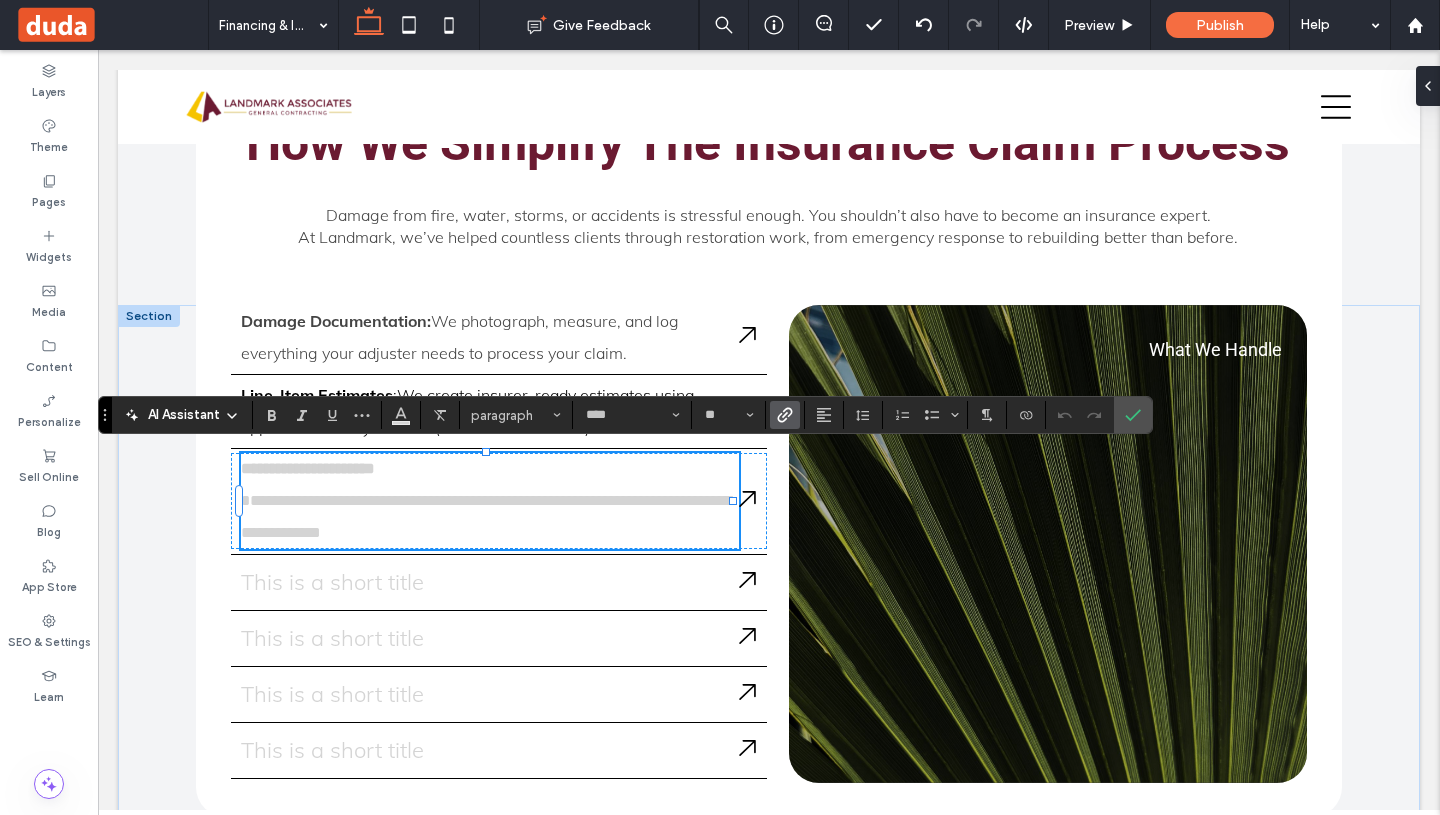 scroll, scrollTop: 0, scrollLeft: 0, axis: both 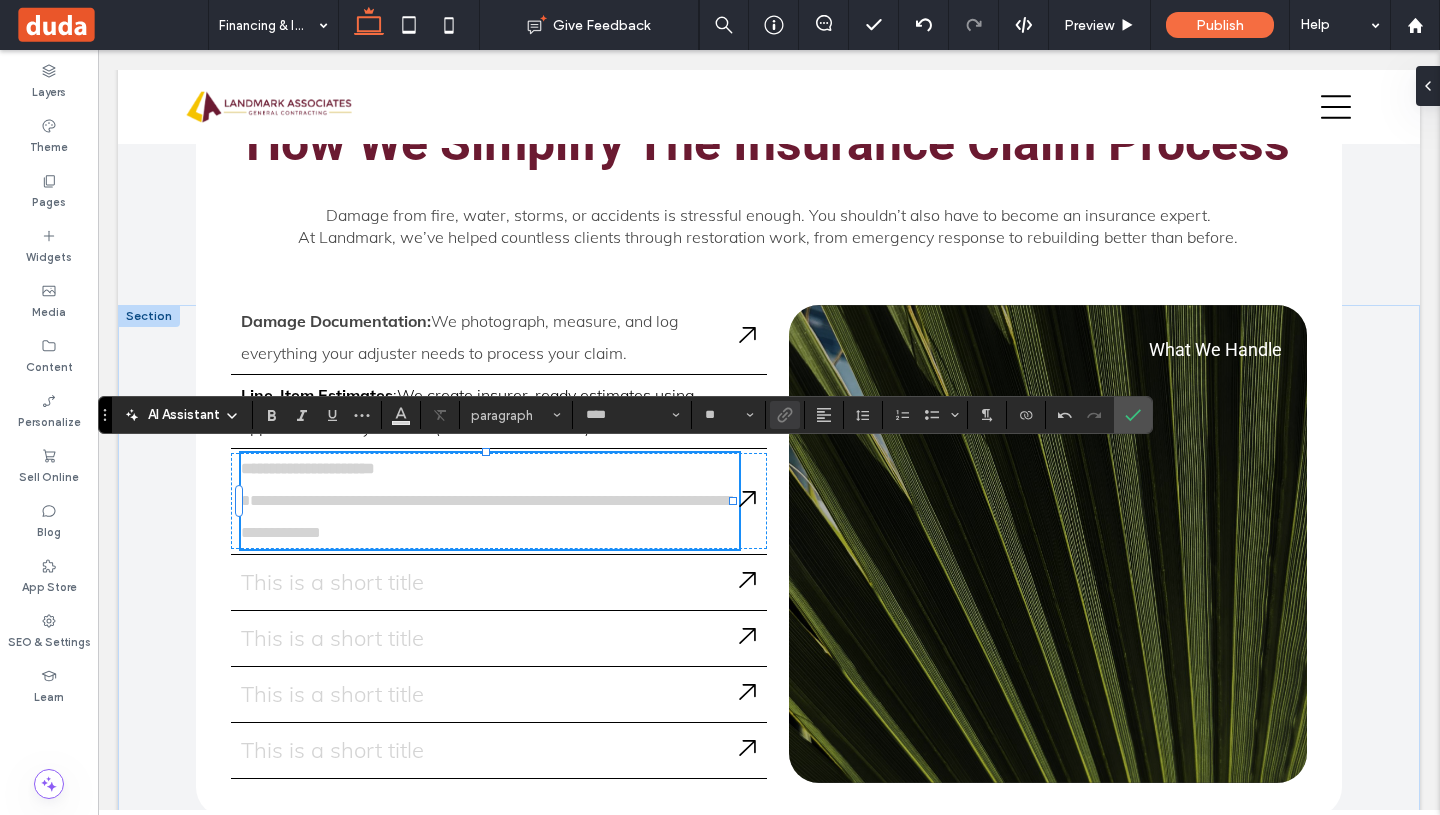 type on "**" 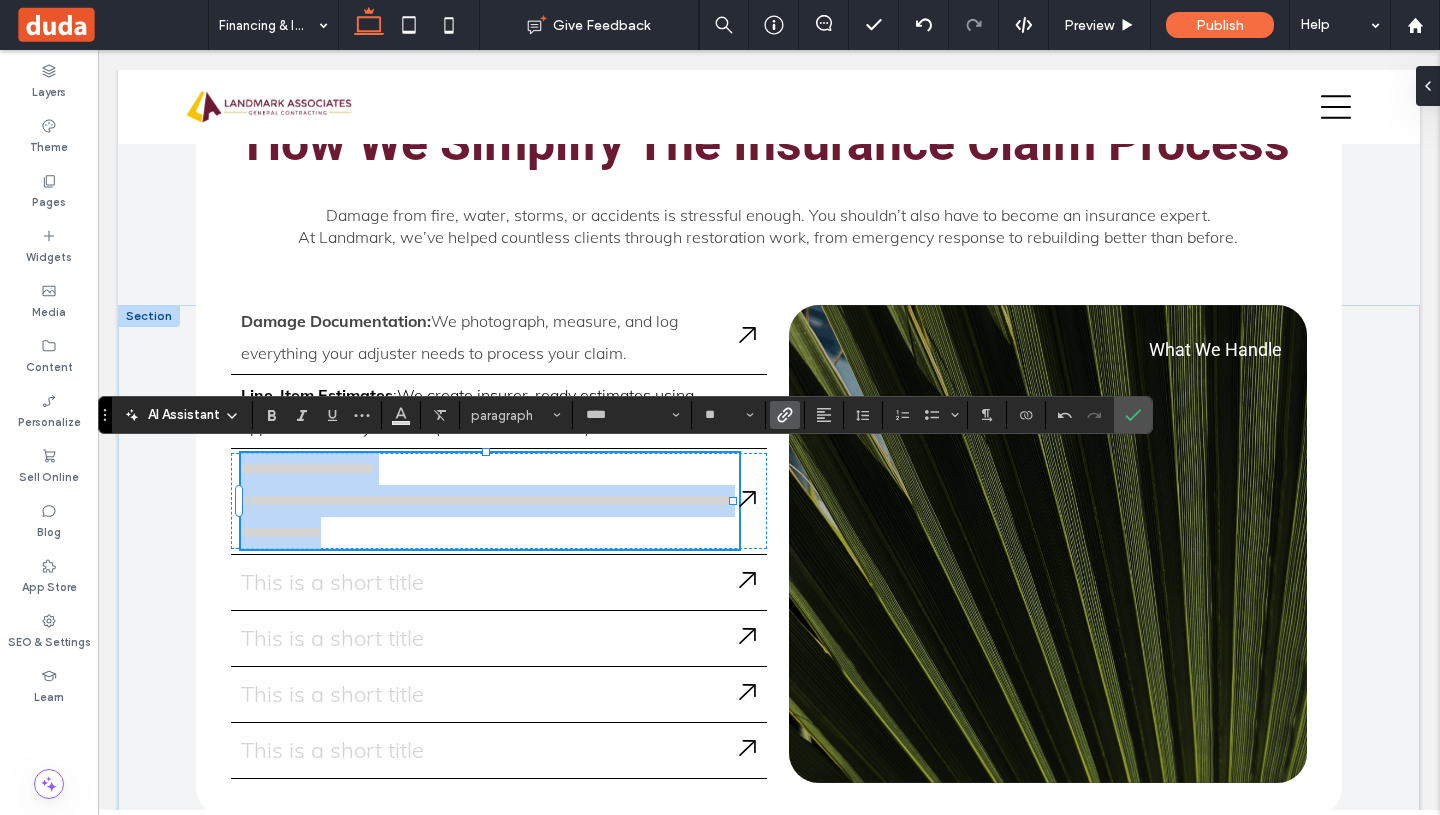 drag, startPoint x: 528, startPoint y: 527, endPoint x: 241, endPoint y: 464, distance: 293.83328 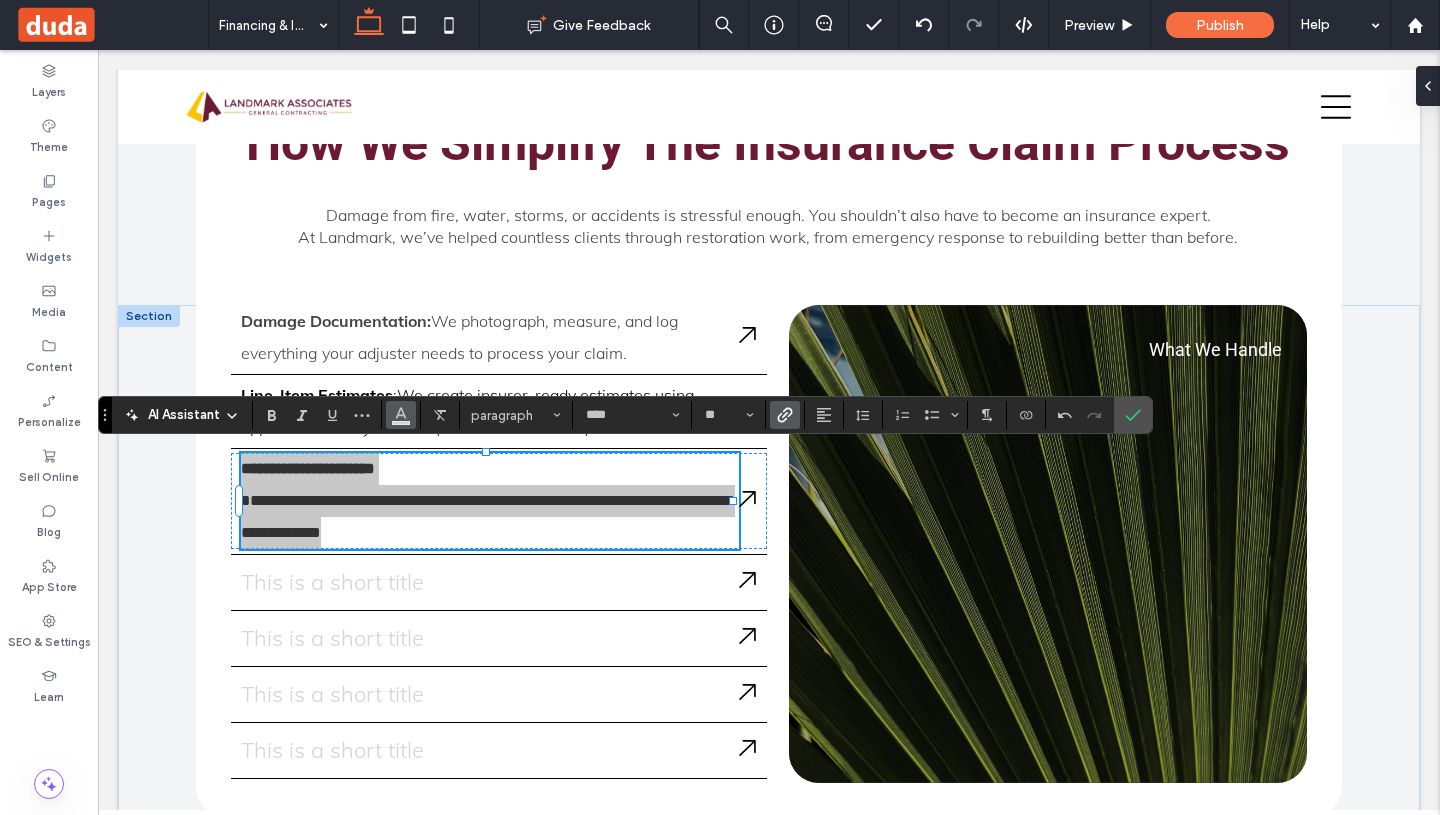 click 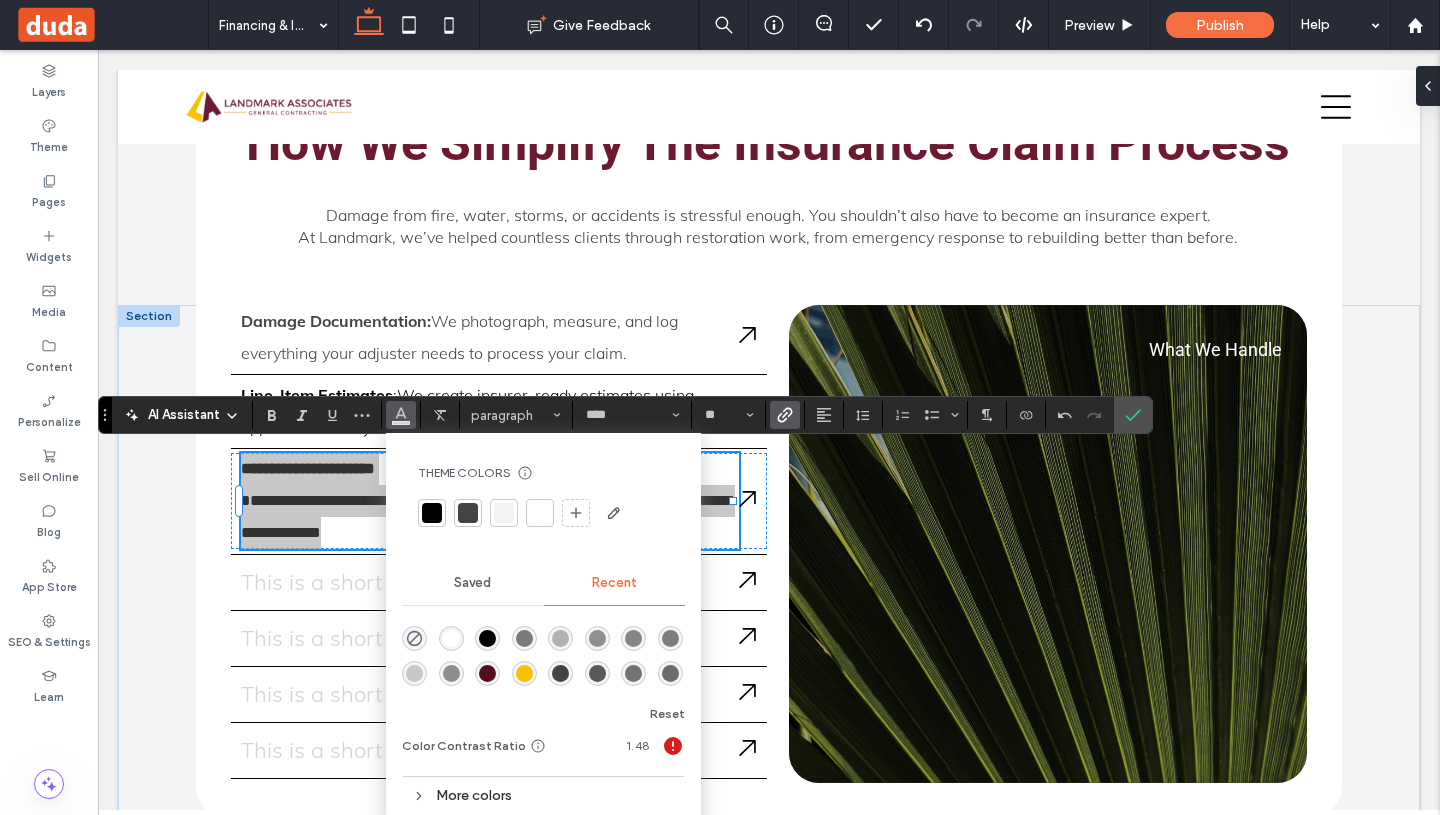 click at bounding box center (432, 513) 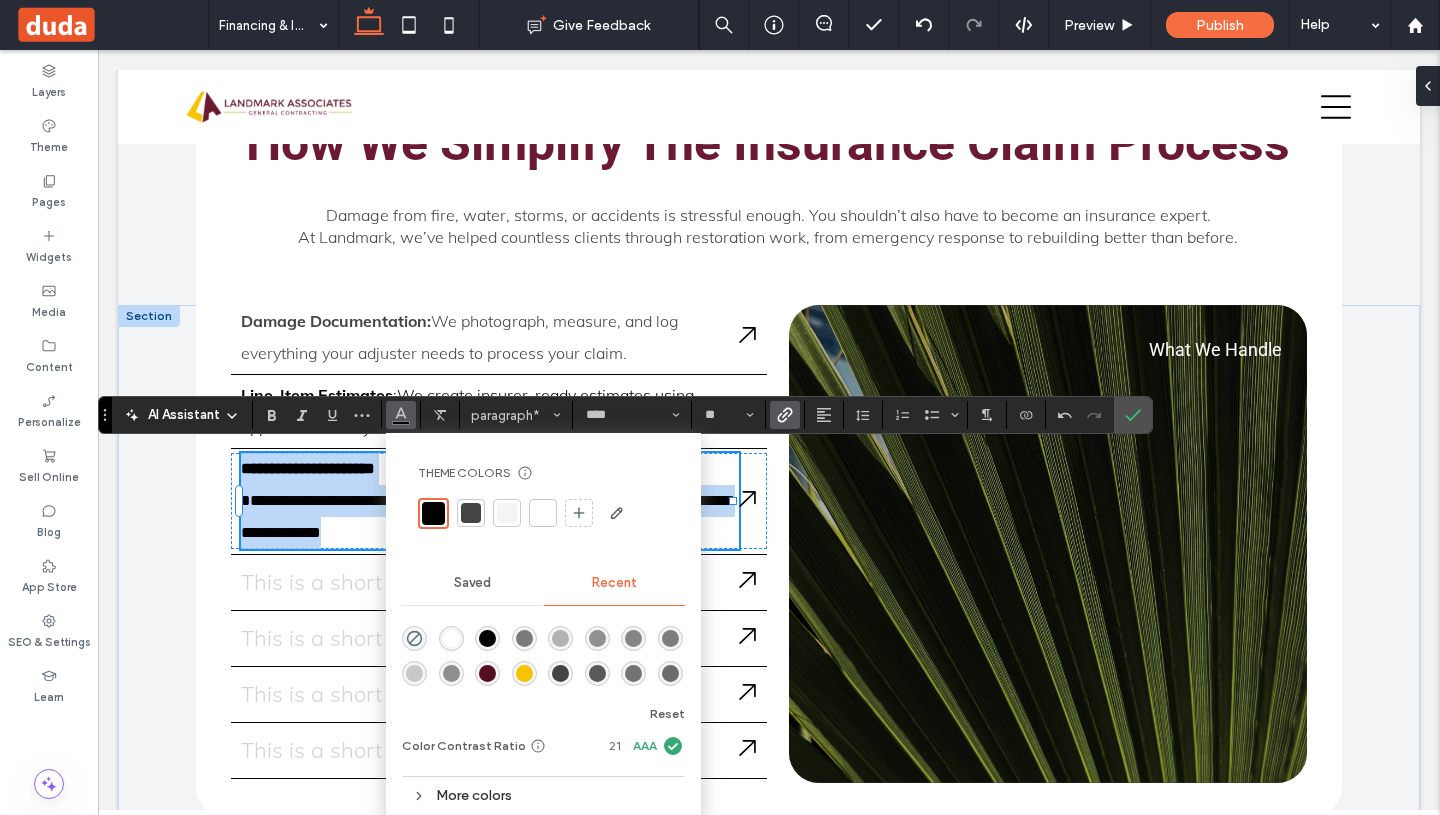 click on "**********" at bounding box center [486, 516] 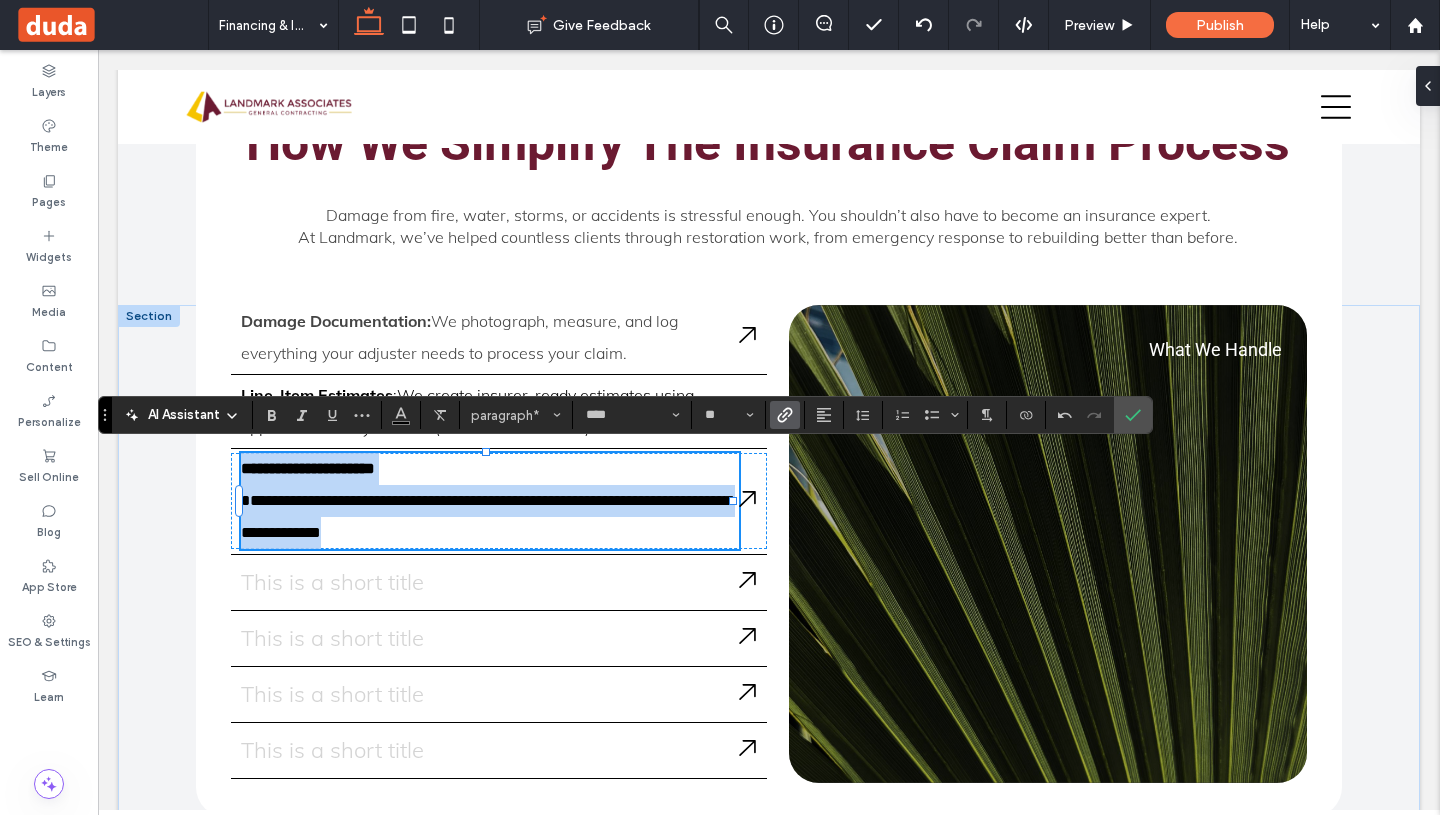 click on "**********" at bounding box center (486, 516) 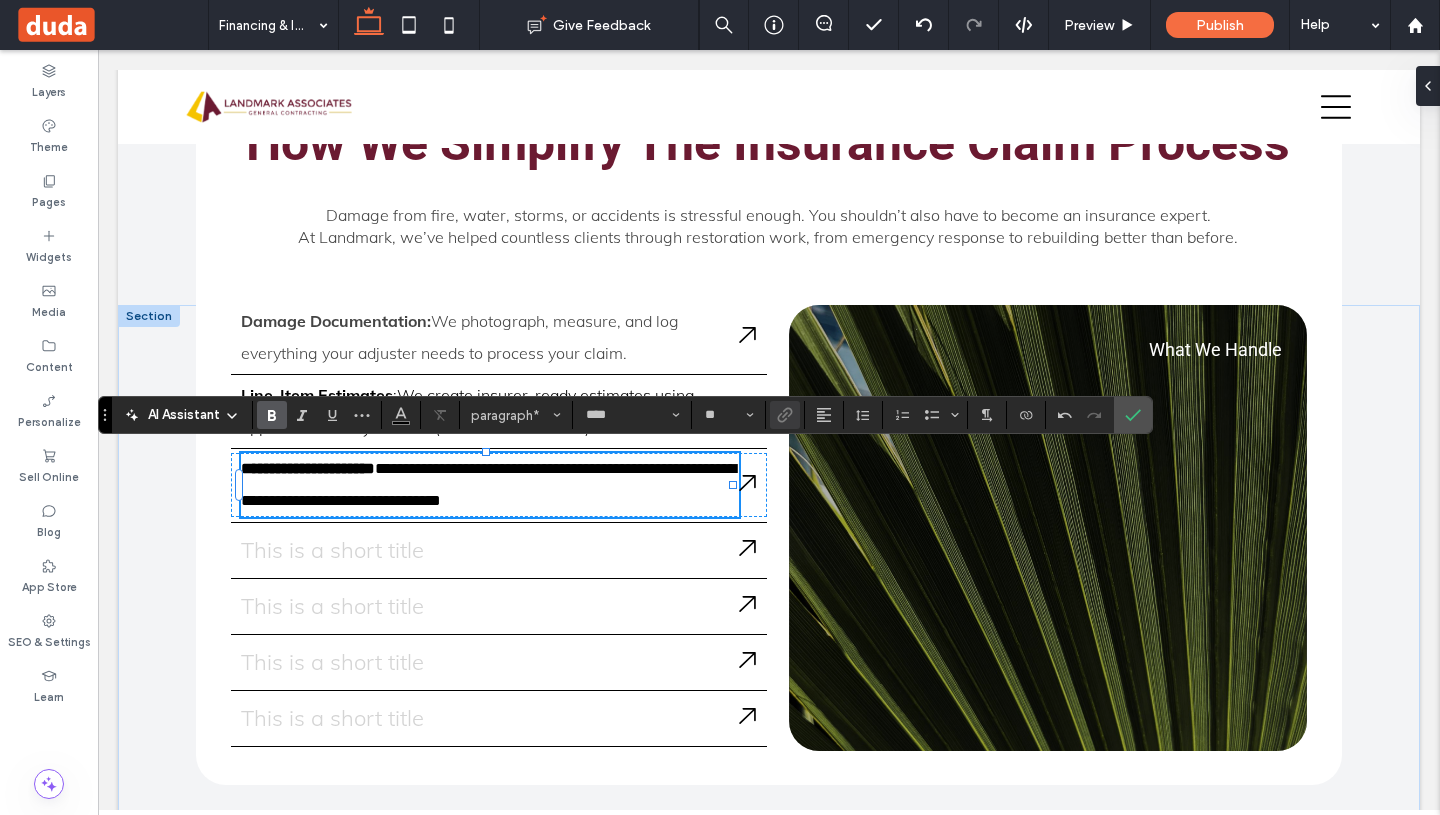 type 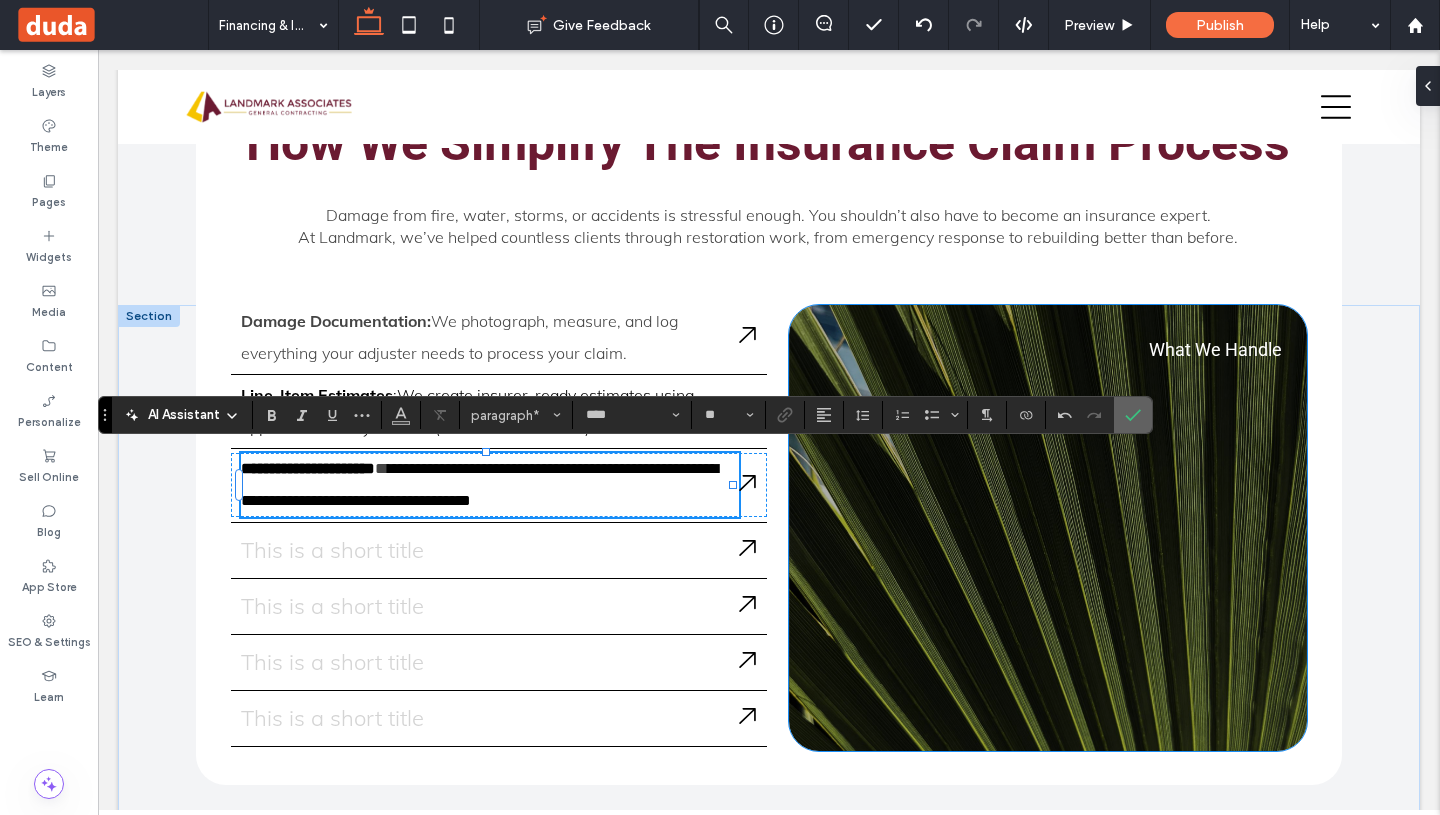 click at bounding box center (1129, 415) 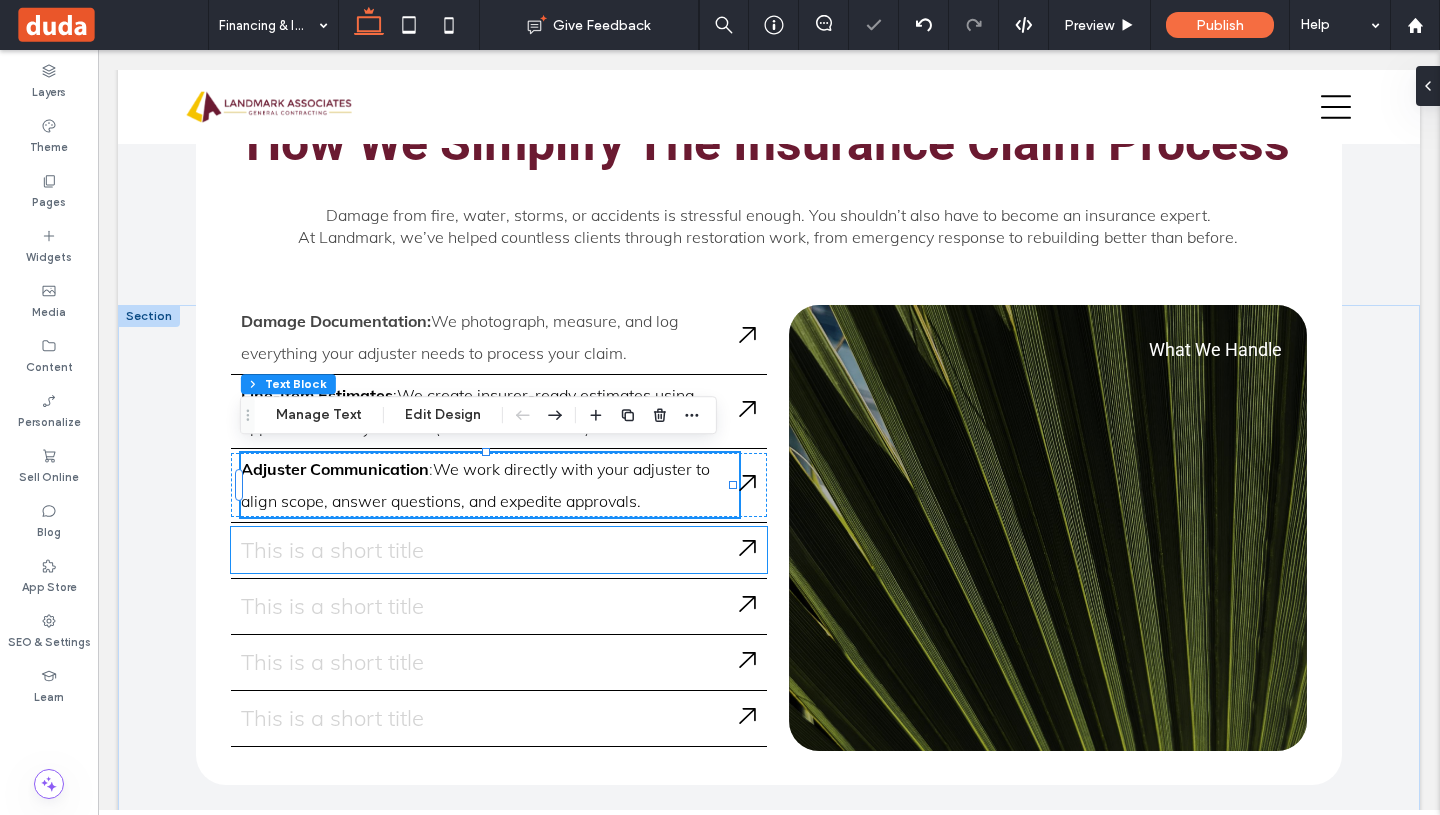 click on "This is a short title" at bounding box center (490, 550) 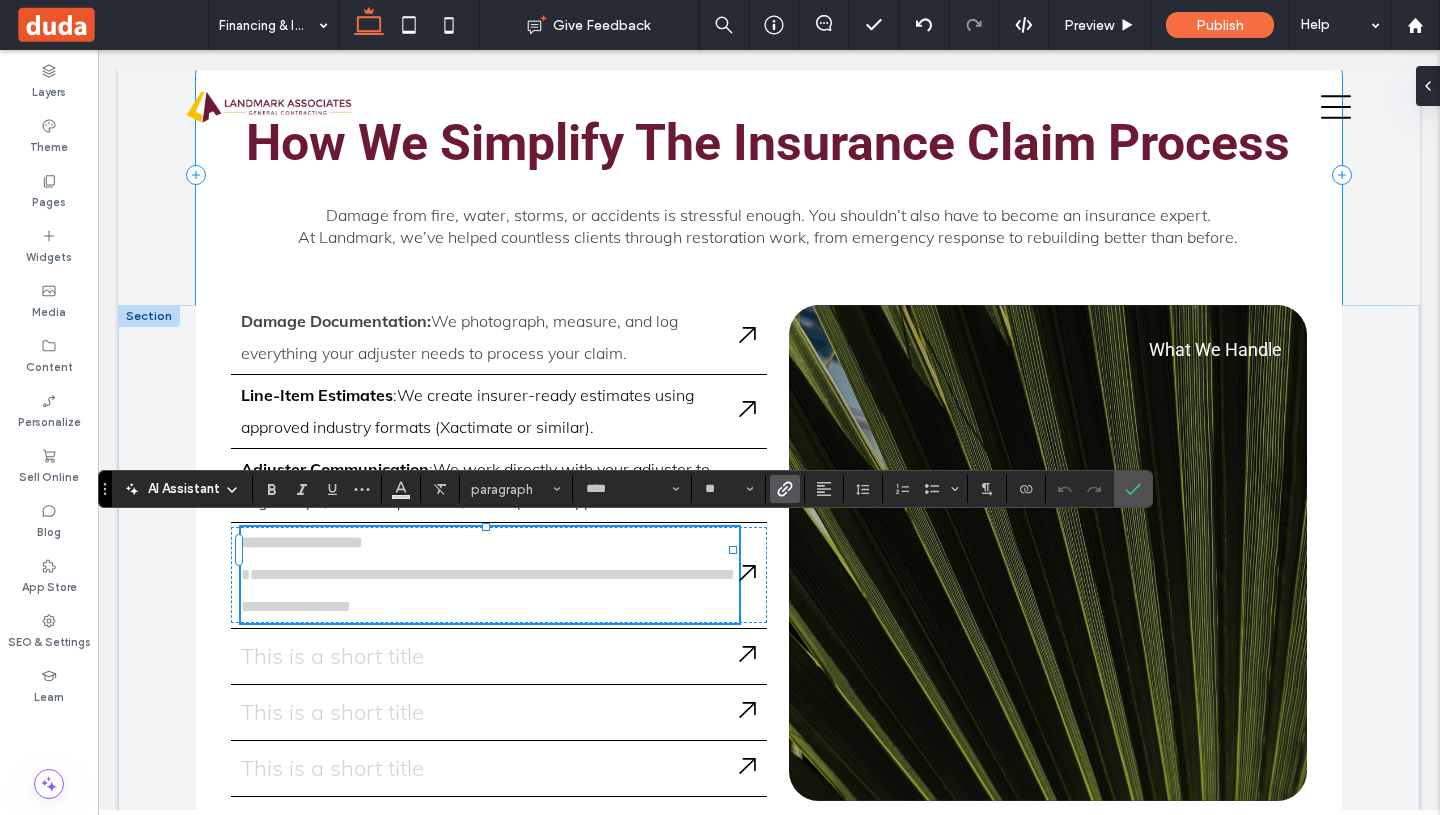 type on "**" 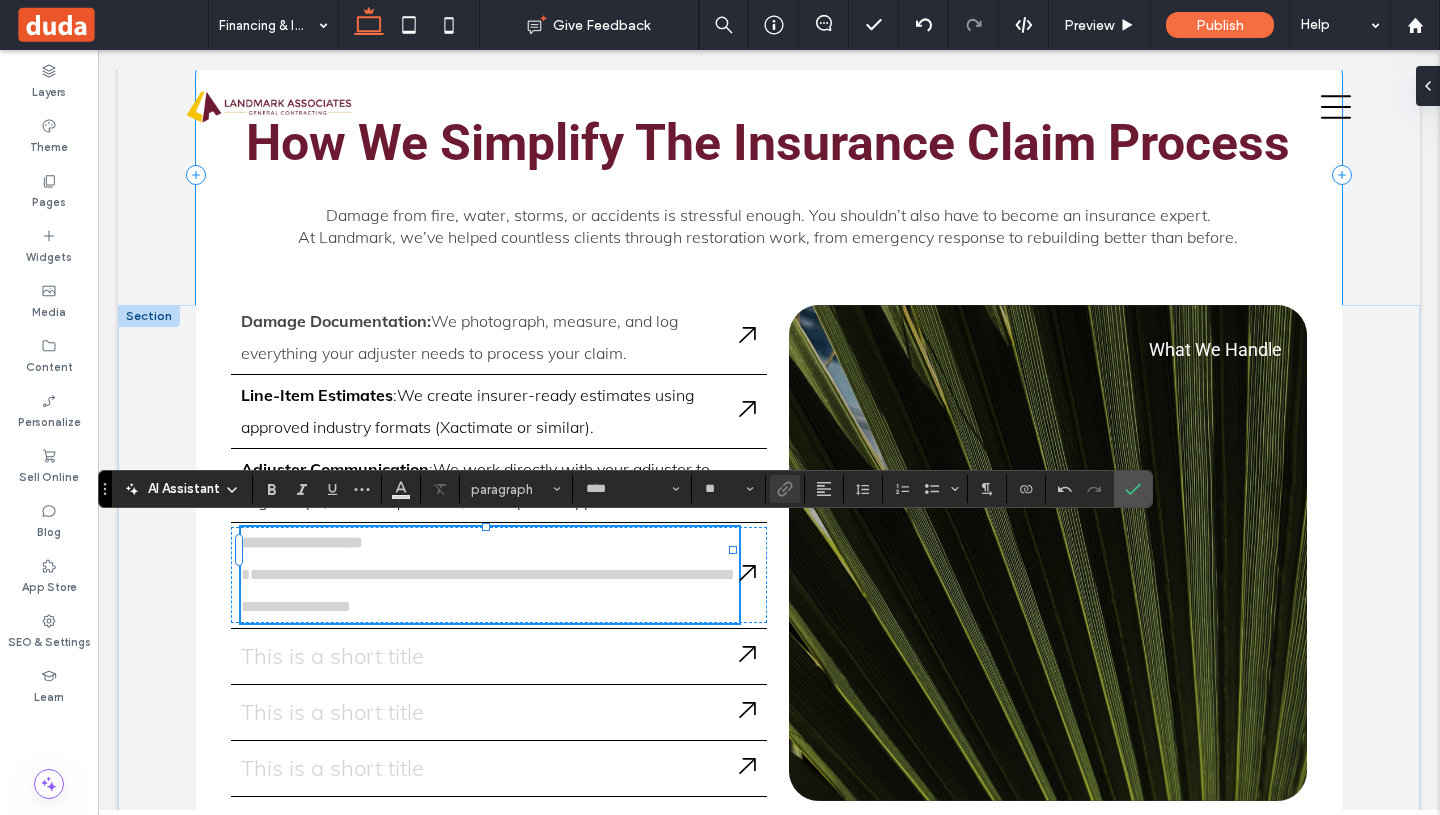scroll, scrollTop: 0, scrollLeft: 0, axis: both 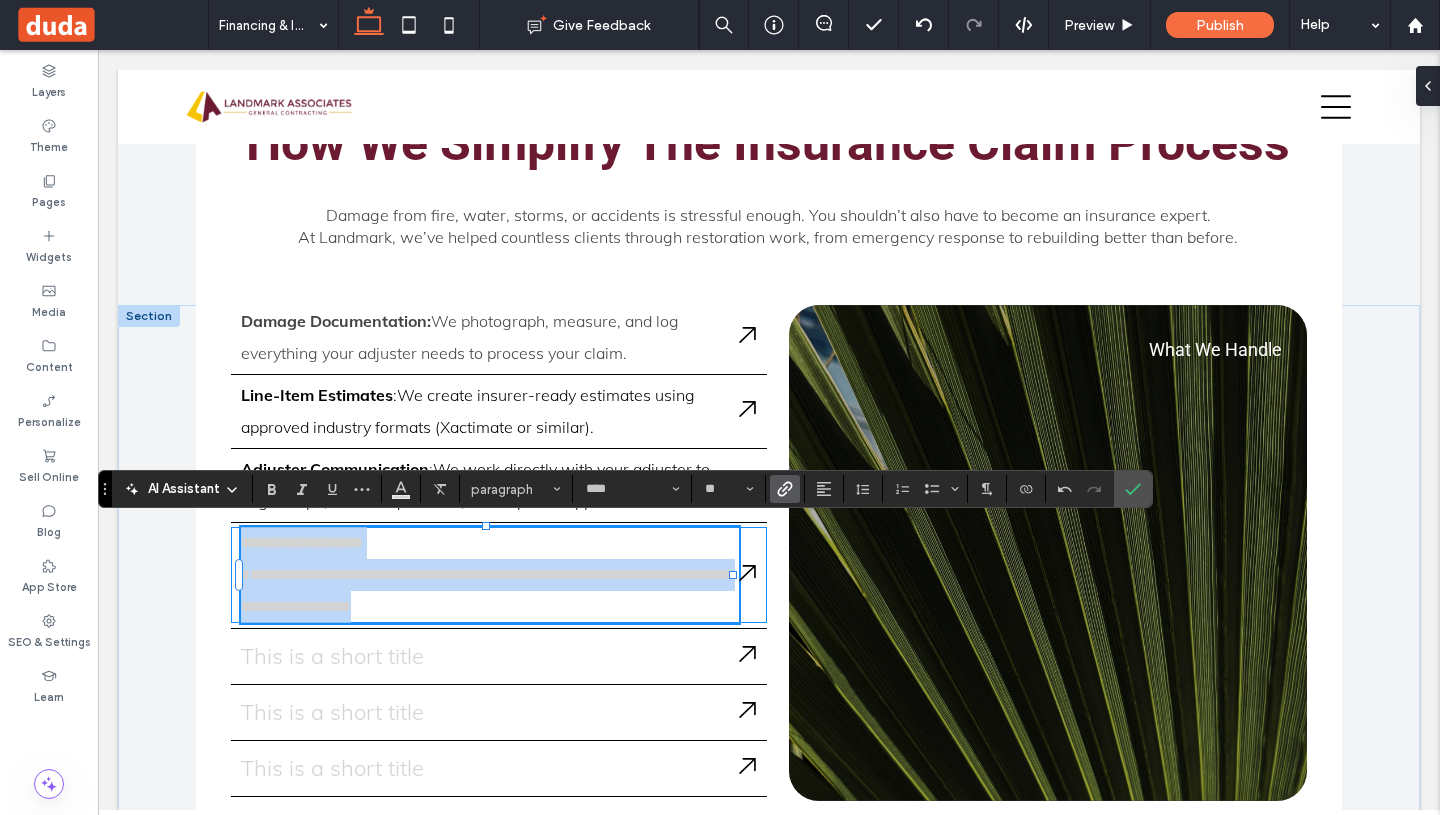 drag, startPoint x: 494, startPoint y: 602, endPoint x: 233, endPoint y: 539, distance: 268.49582 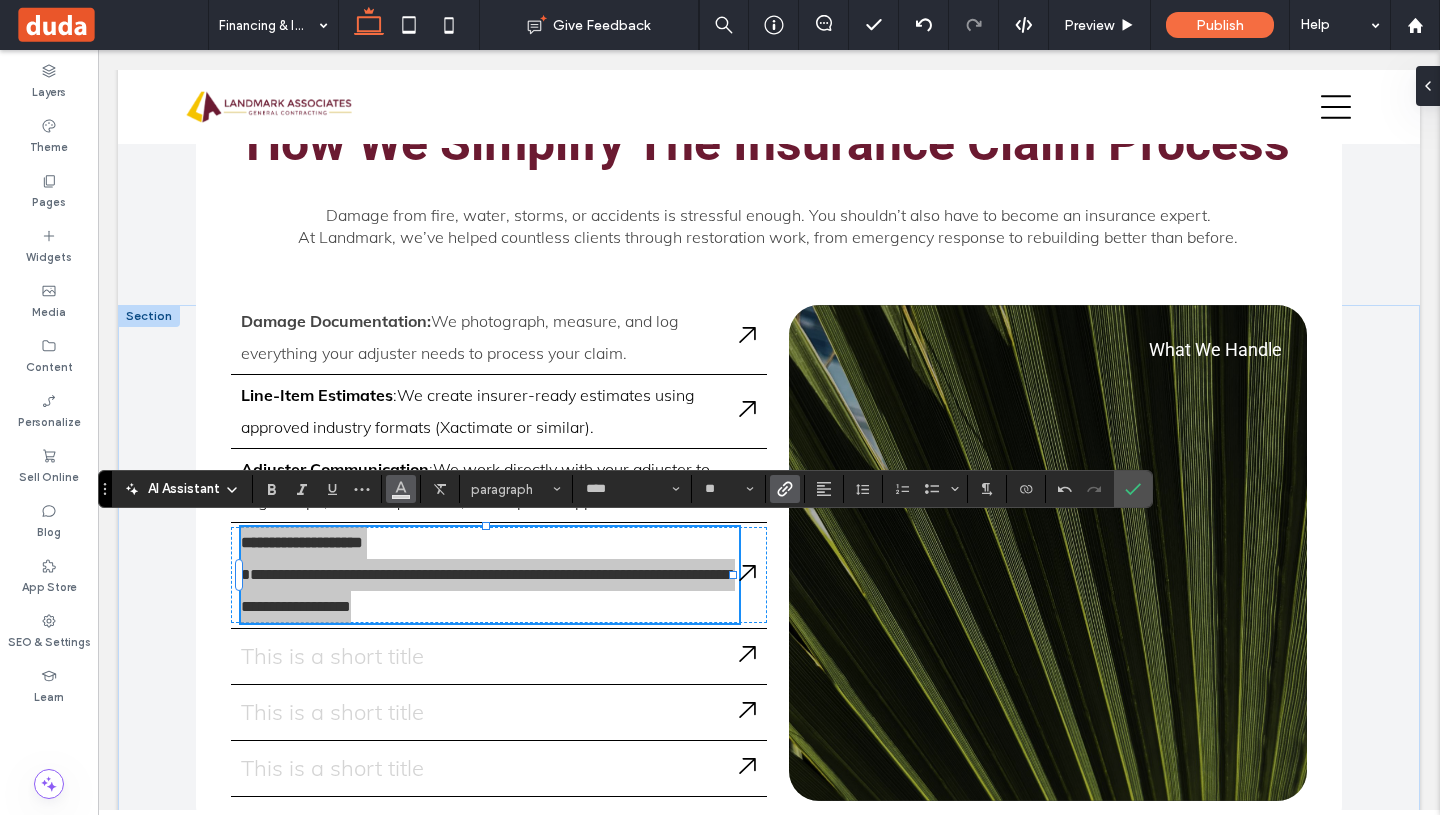 click at bounding box center [401, 489] 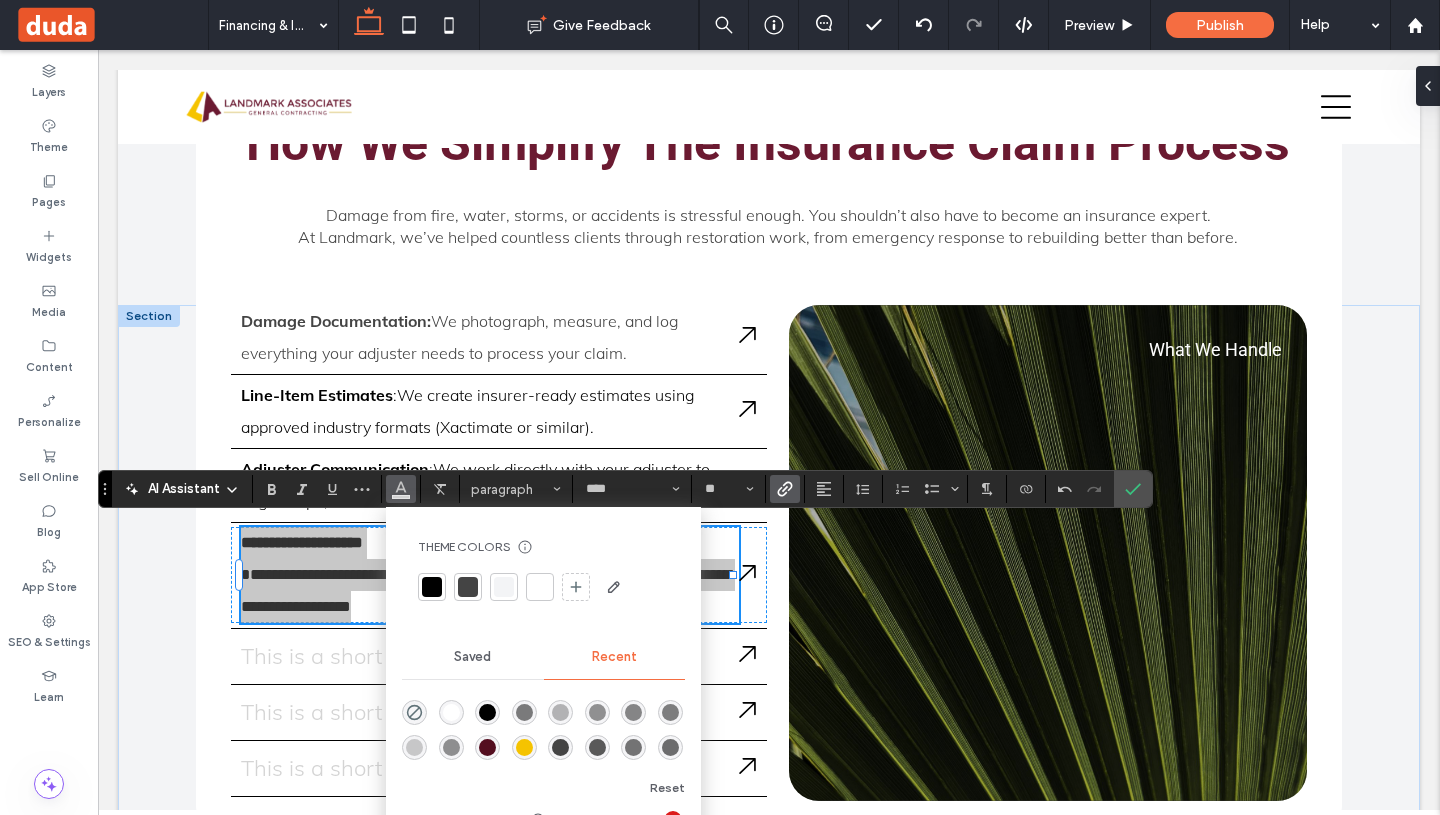 click at bounding box center (432, 587) 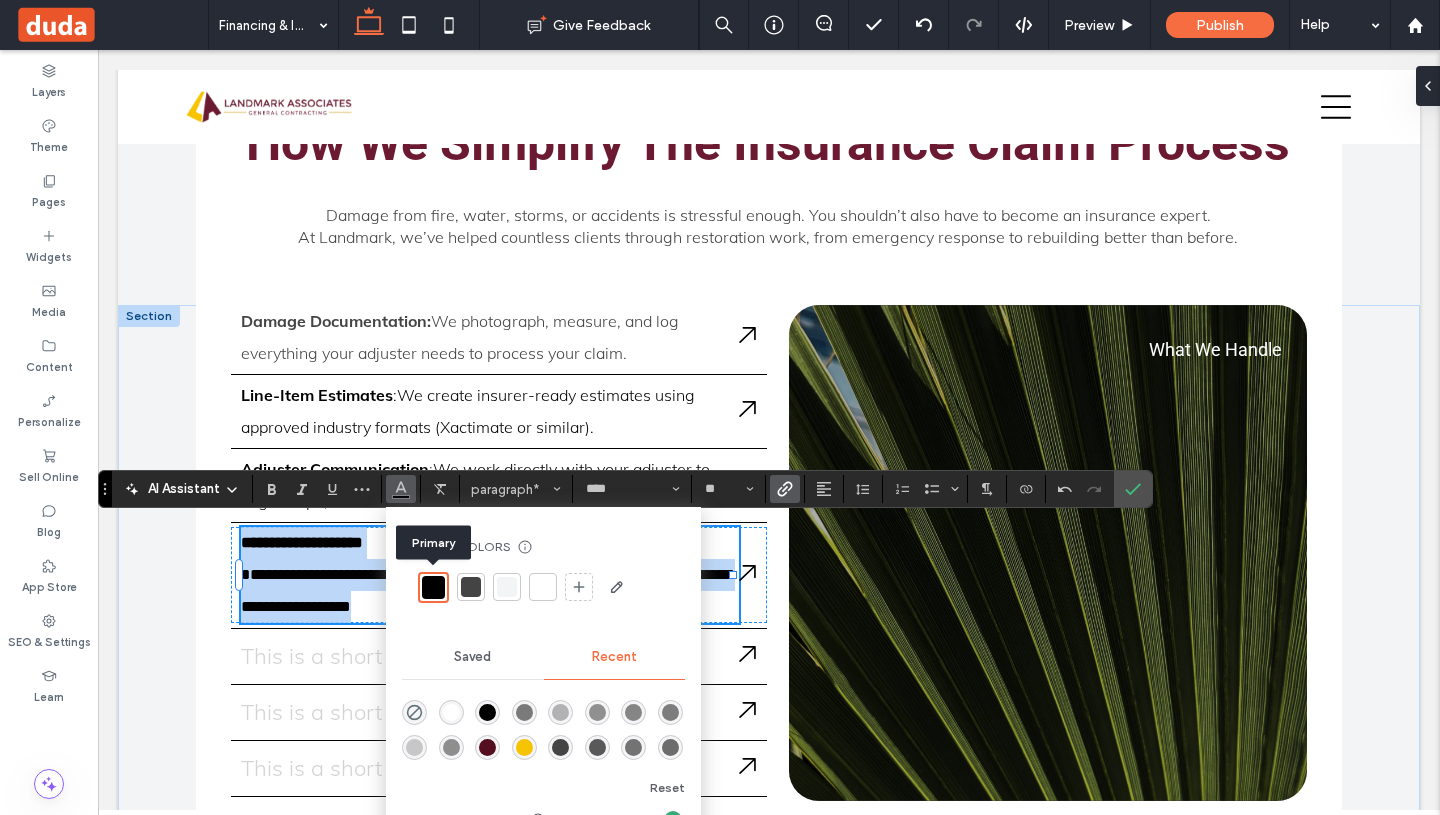 click on "**********" at bounding box center [486, 590] 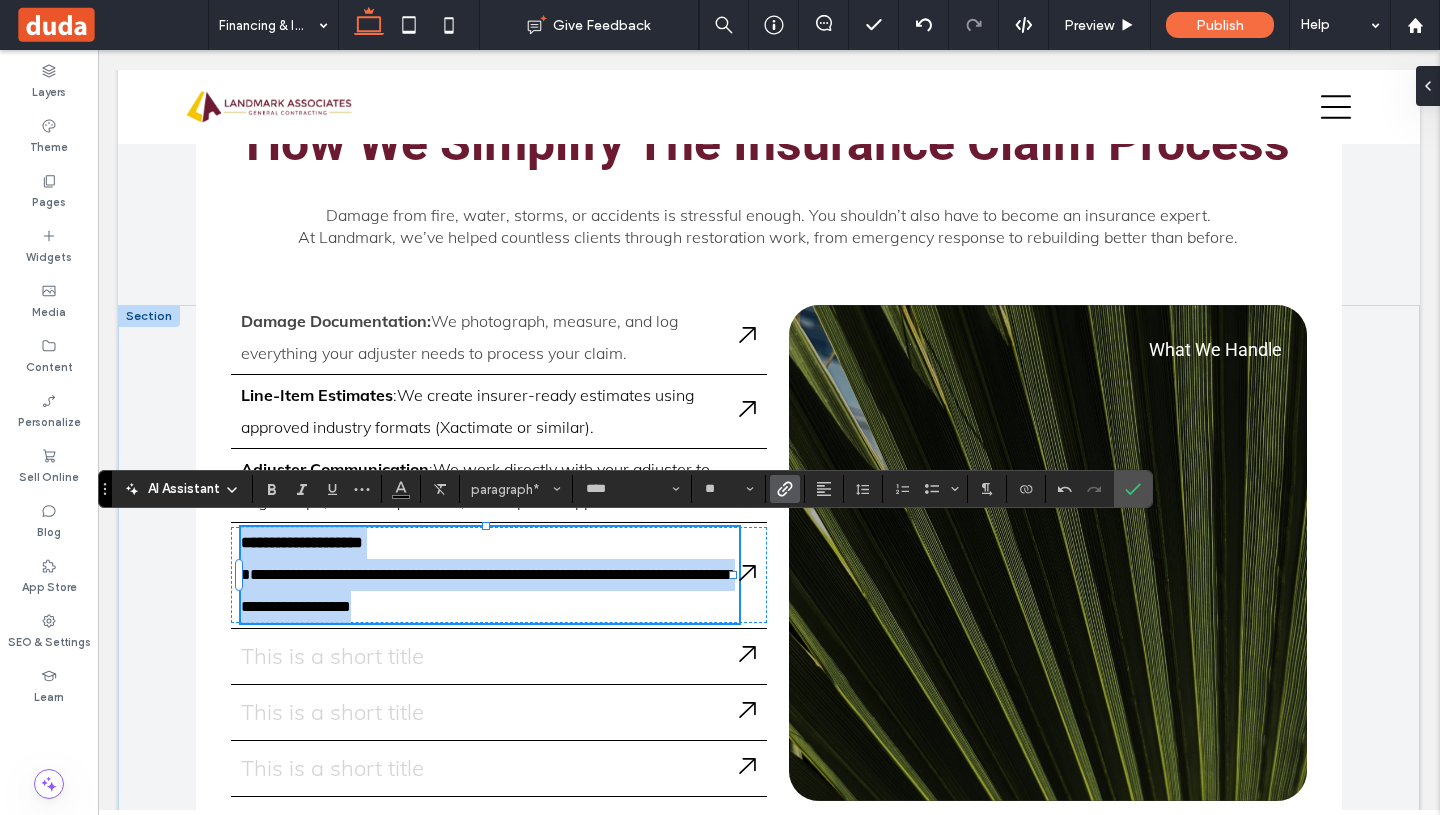 click on "**********" at bounding box center [486, 590] 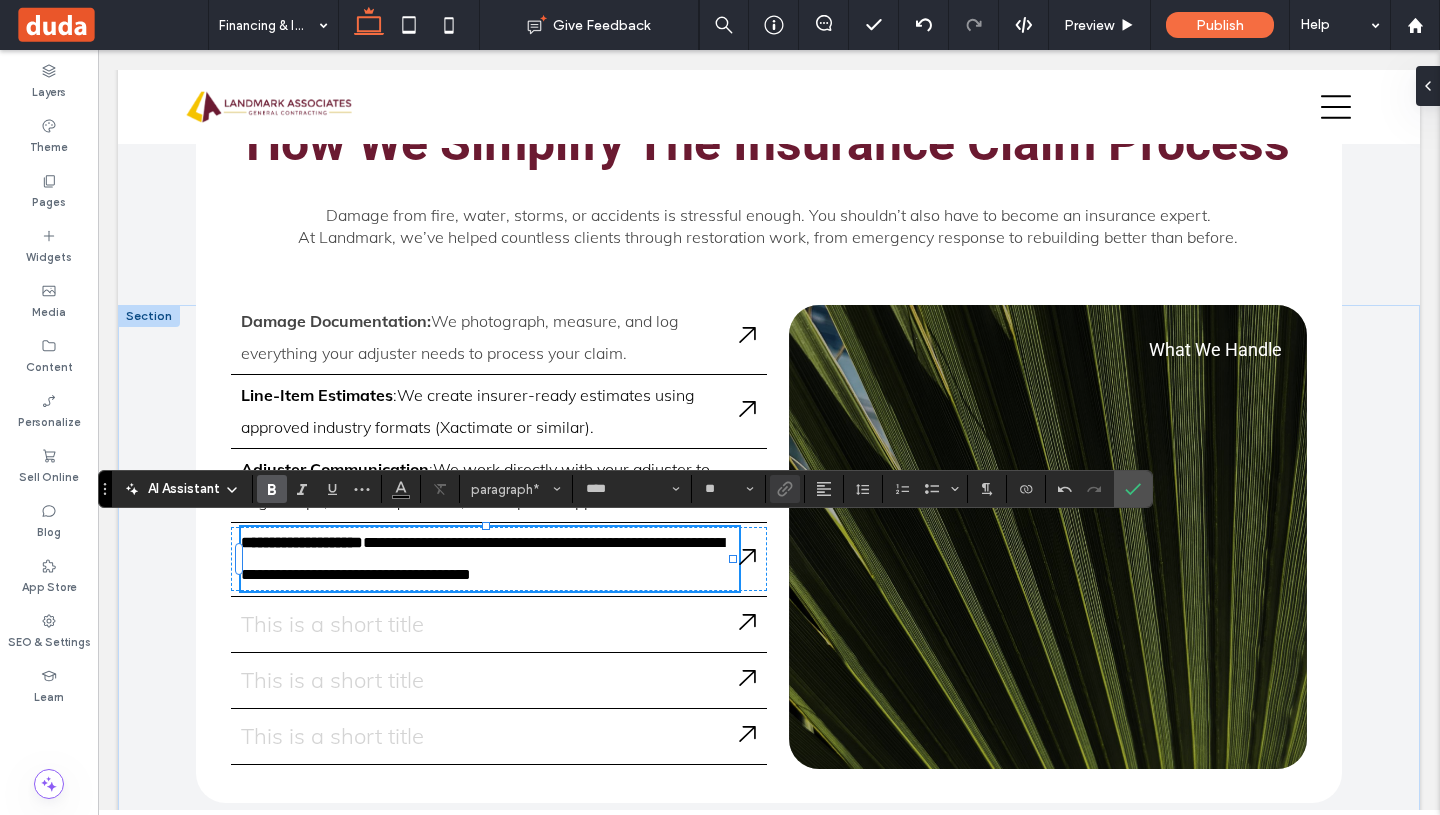 type 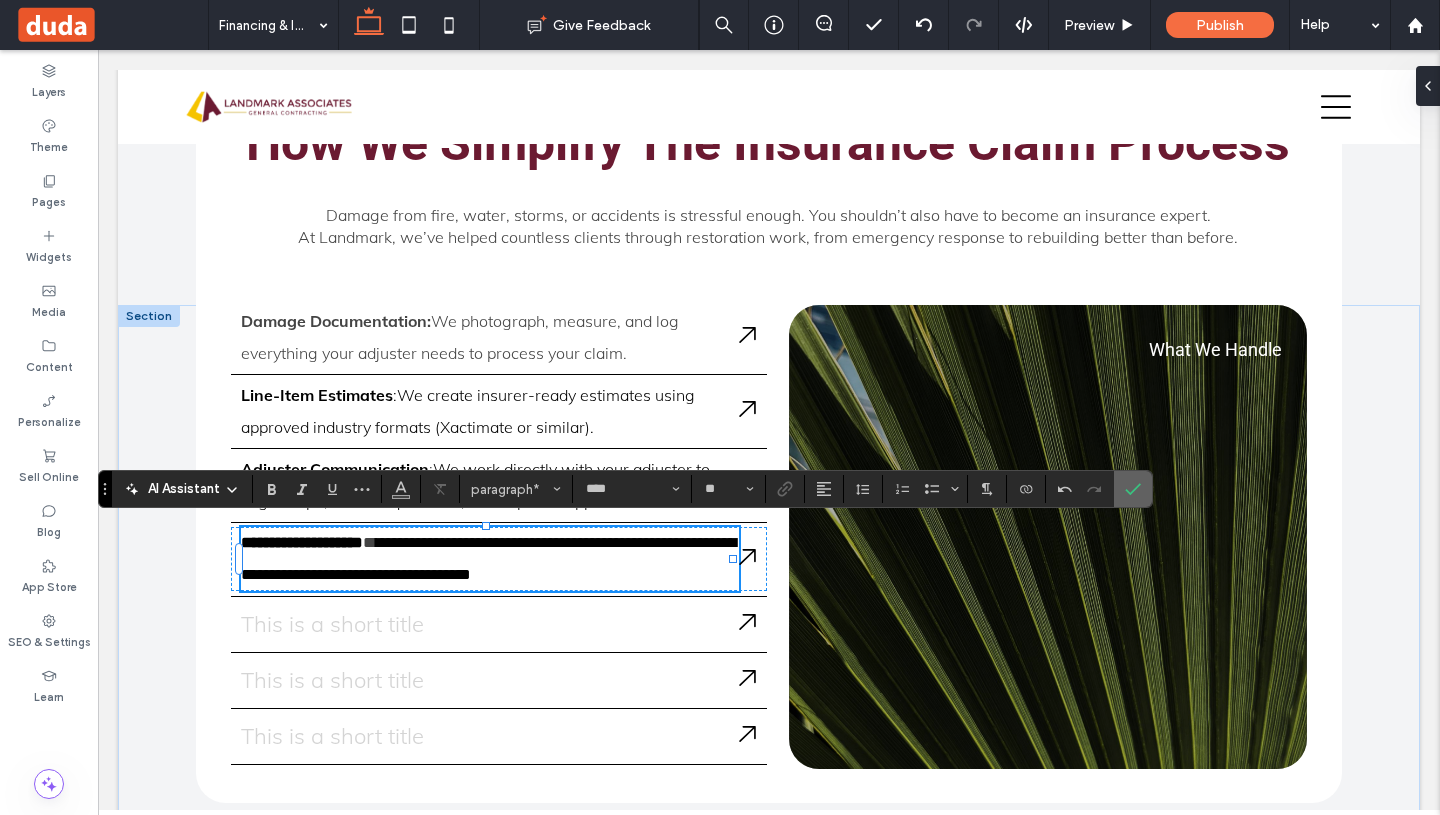 click 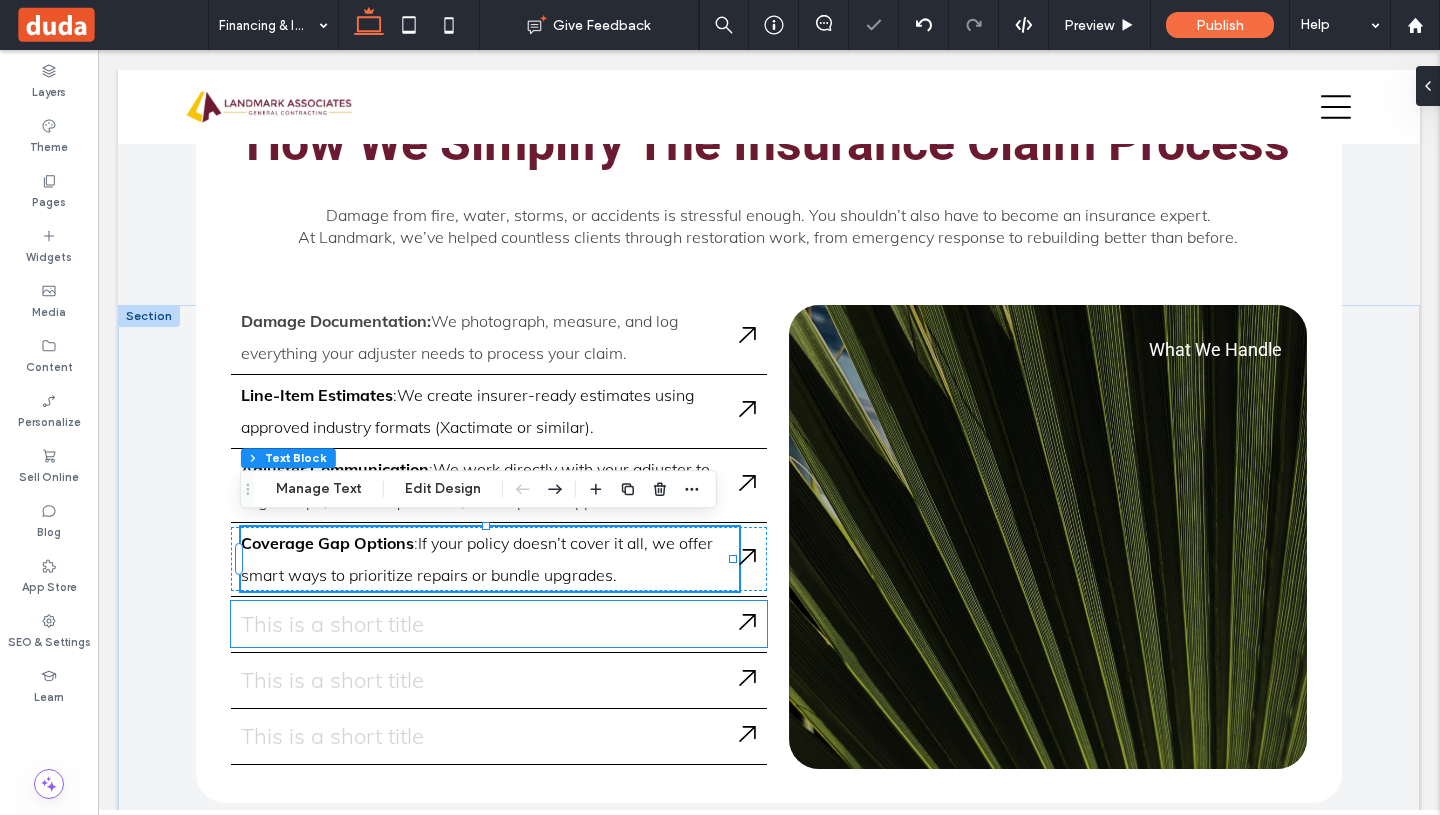 click on "This is a short title" at bounding box center (490, 624) 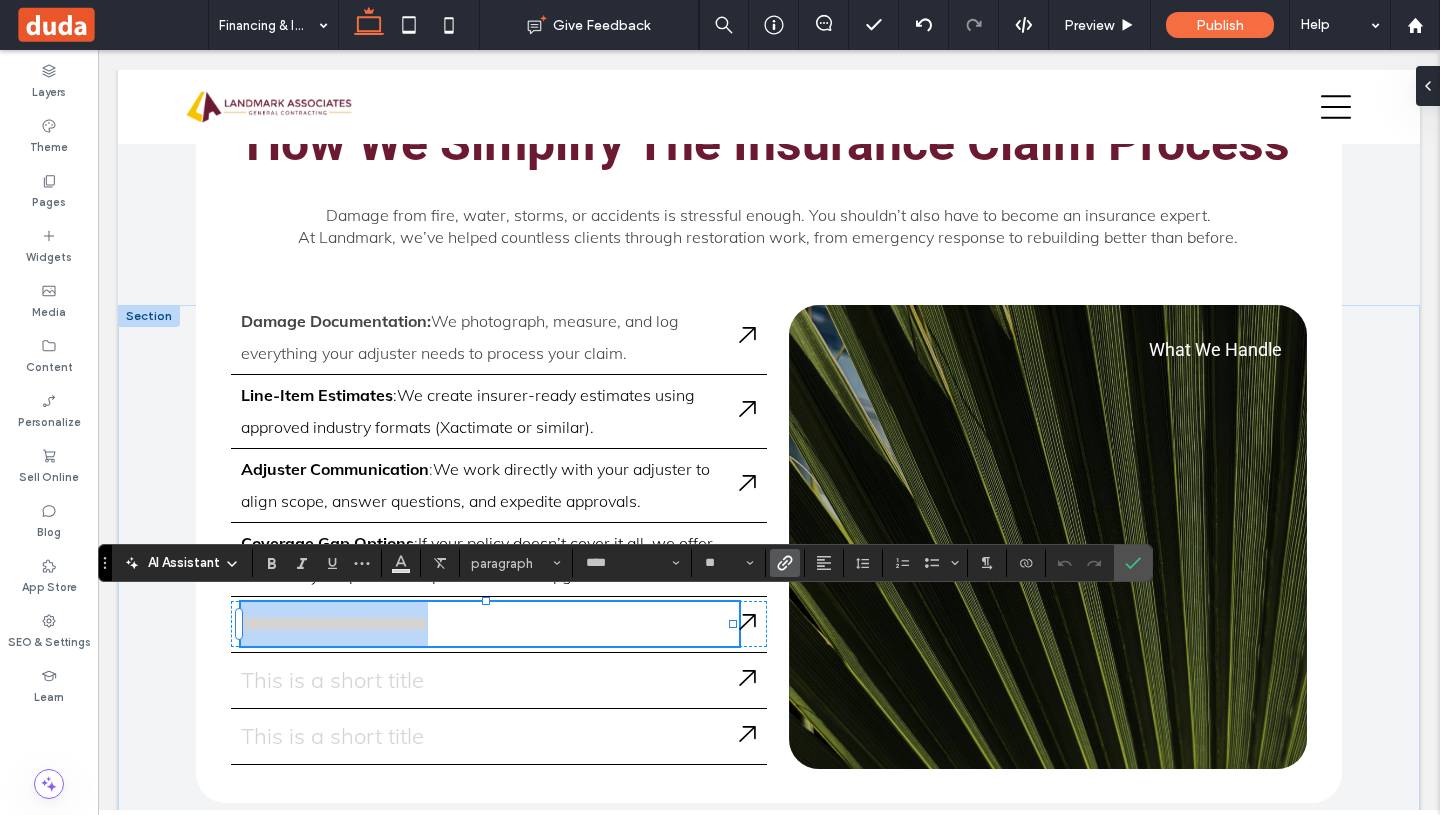click on "**********" at bounding box center (490, 624) 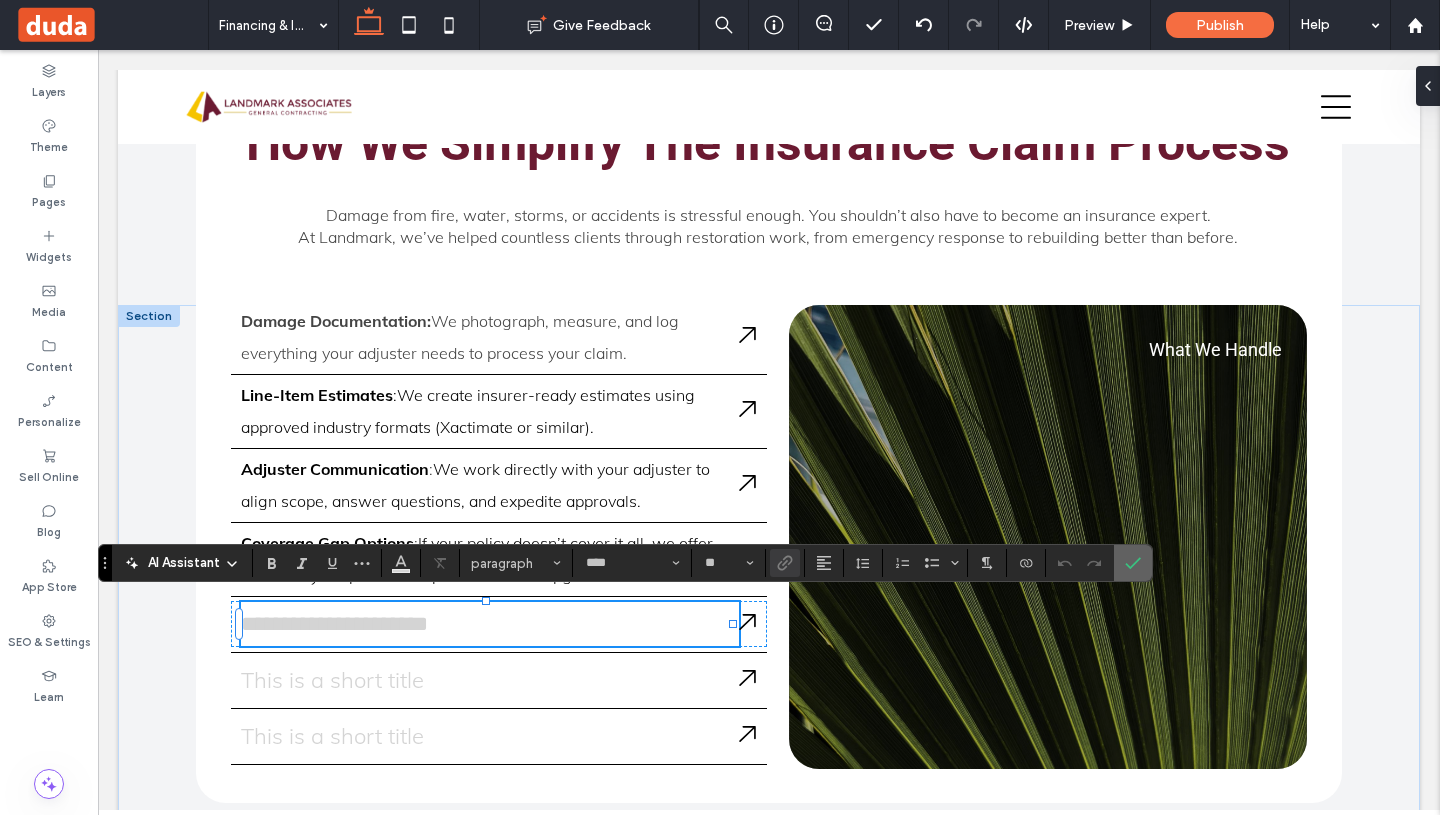 click at bounding box center (1133, 563) 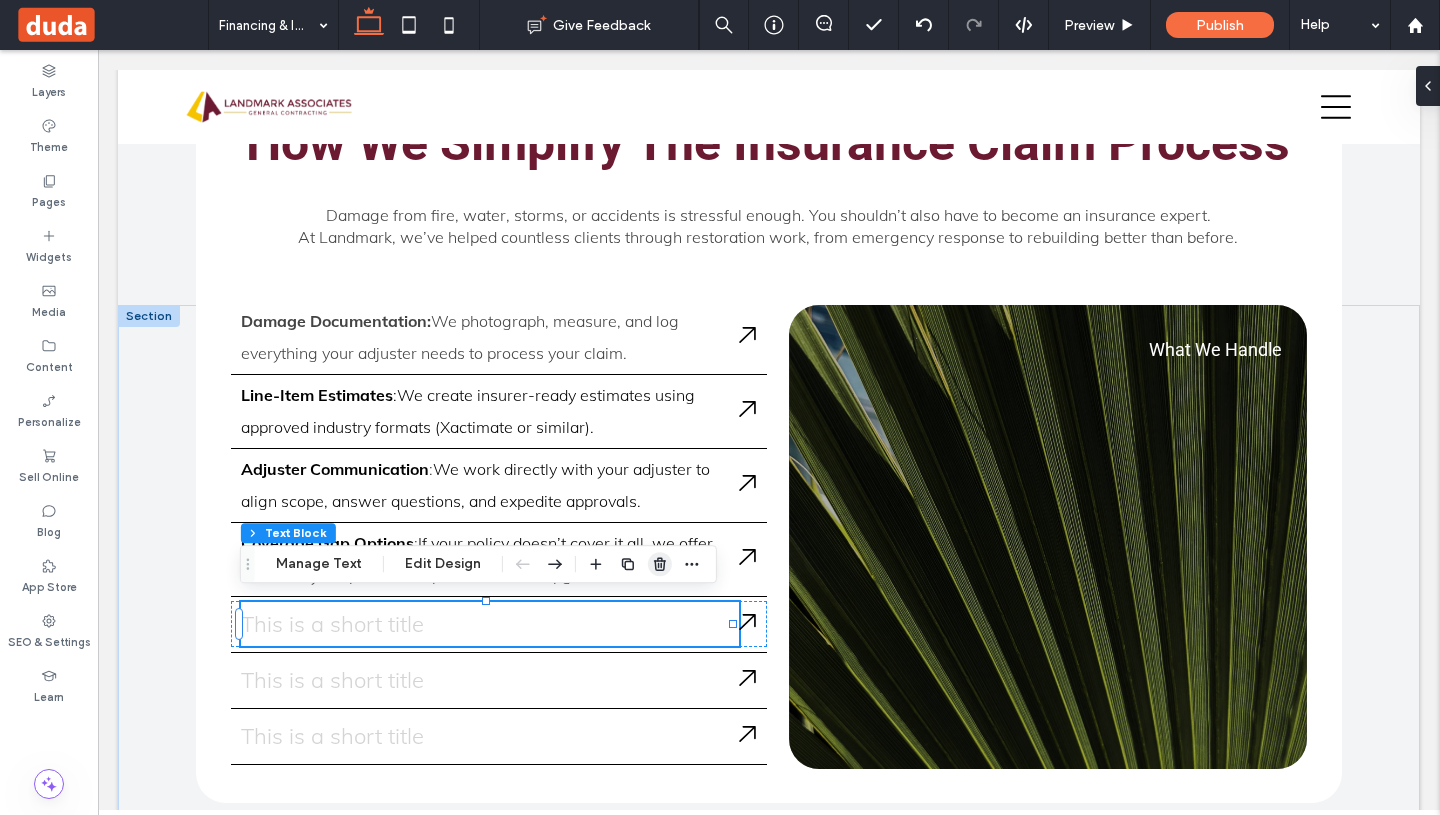click 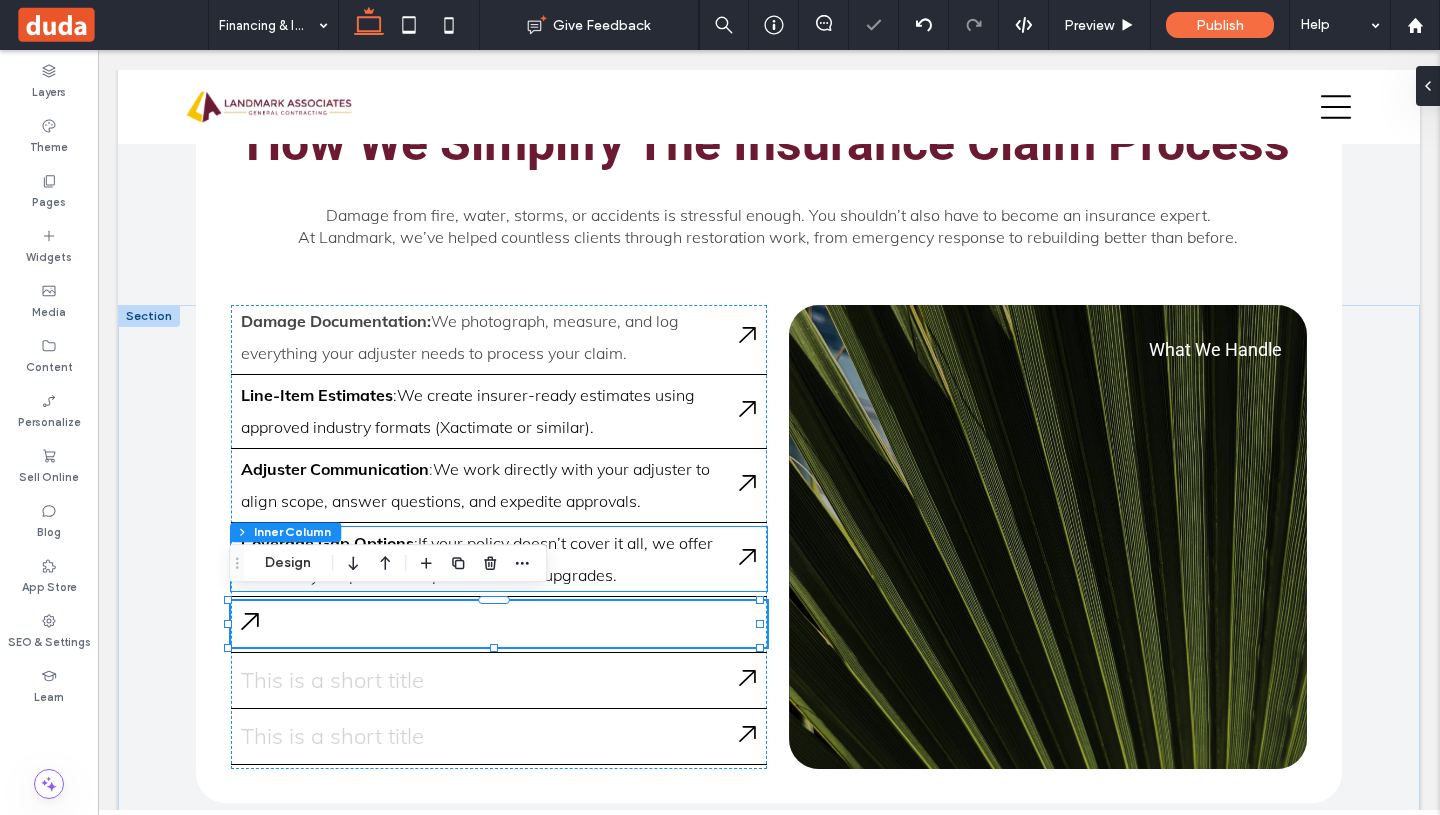 type on "**" 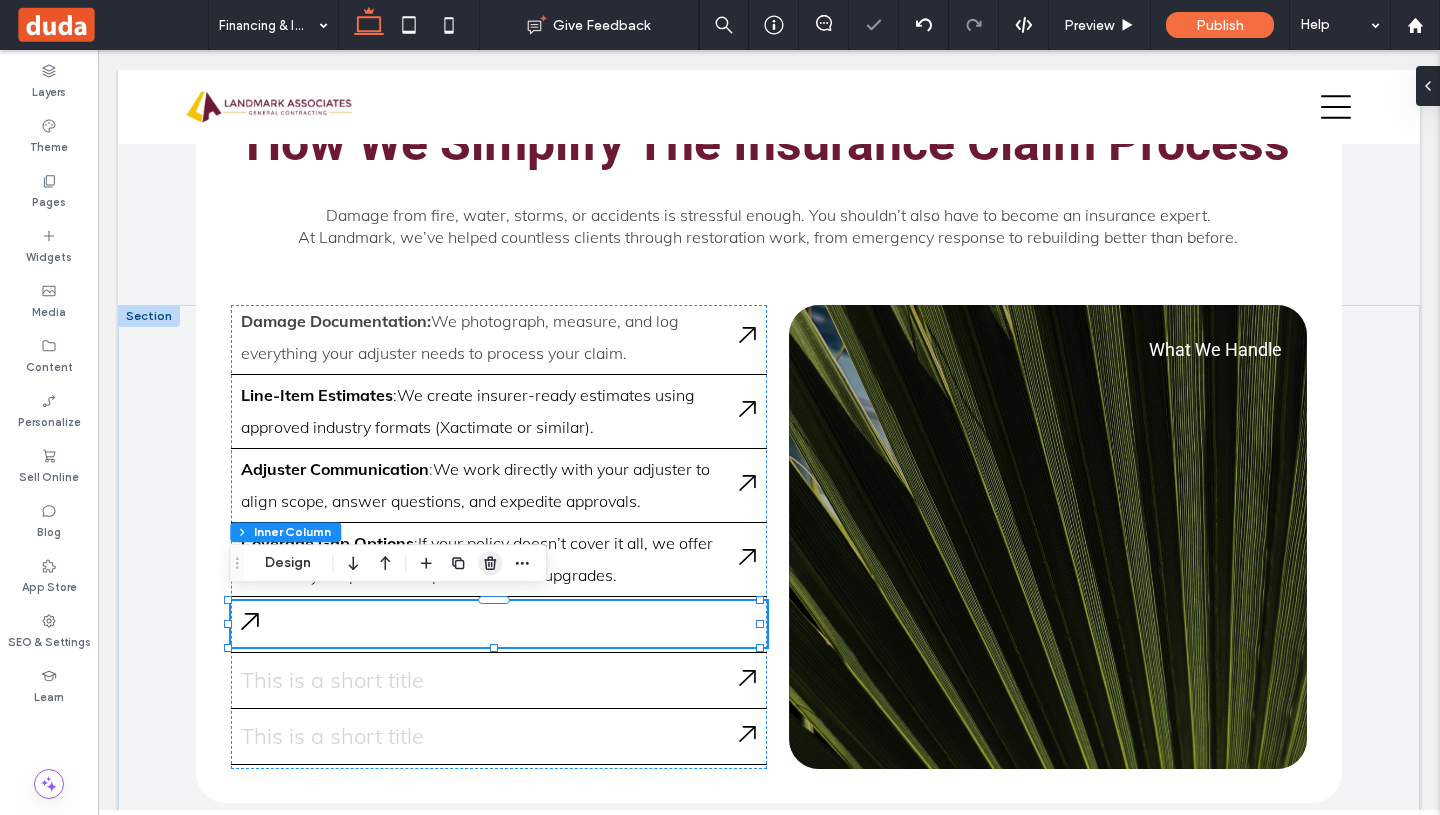 drag, startPoint x: 494, startPoint y: 563, endPoint x: 428, endPoint y: 552, distance: 66.910385 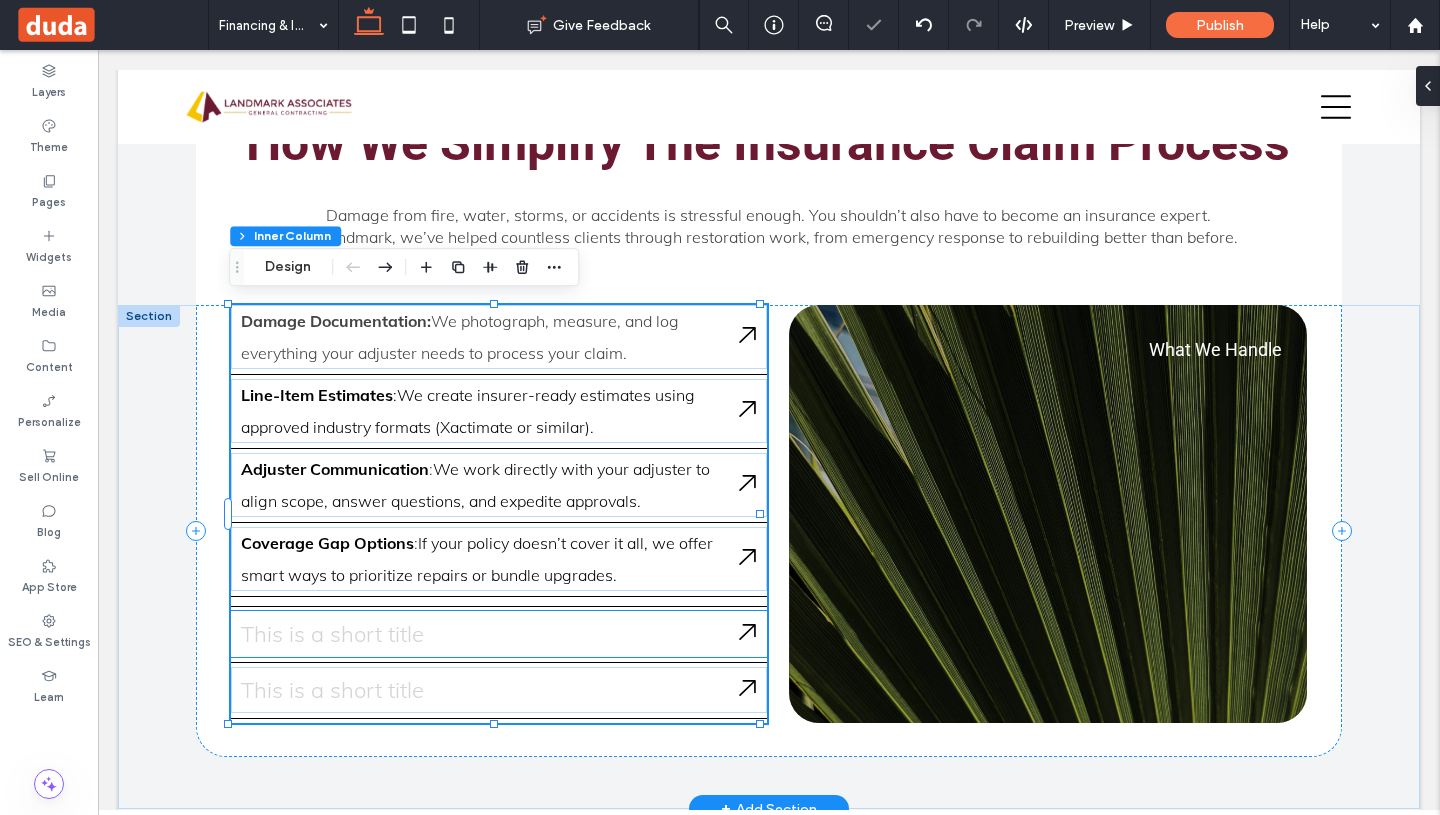 type on "**" 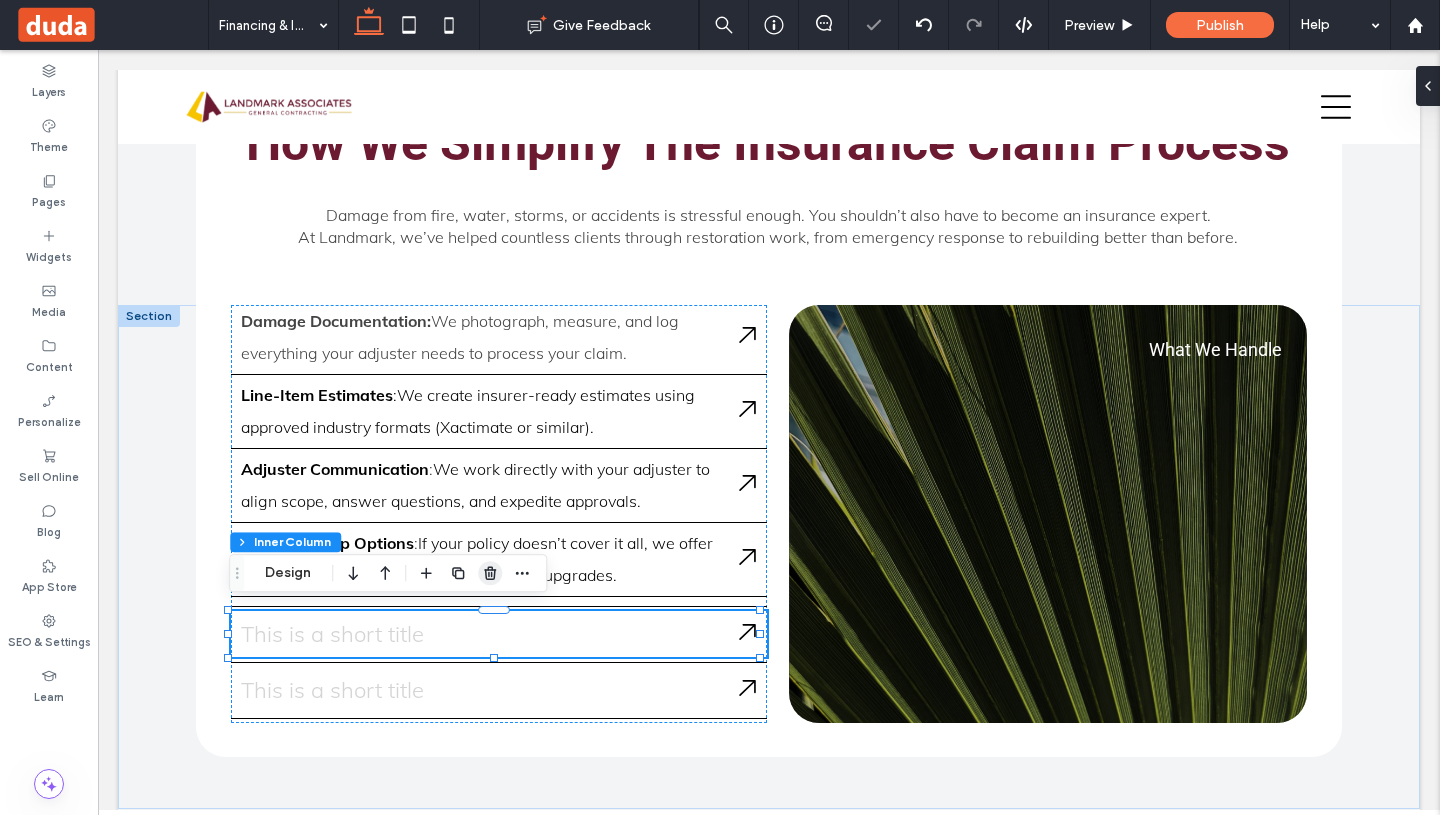 click 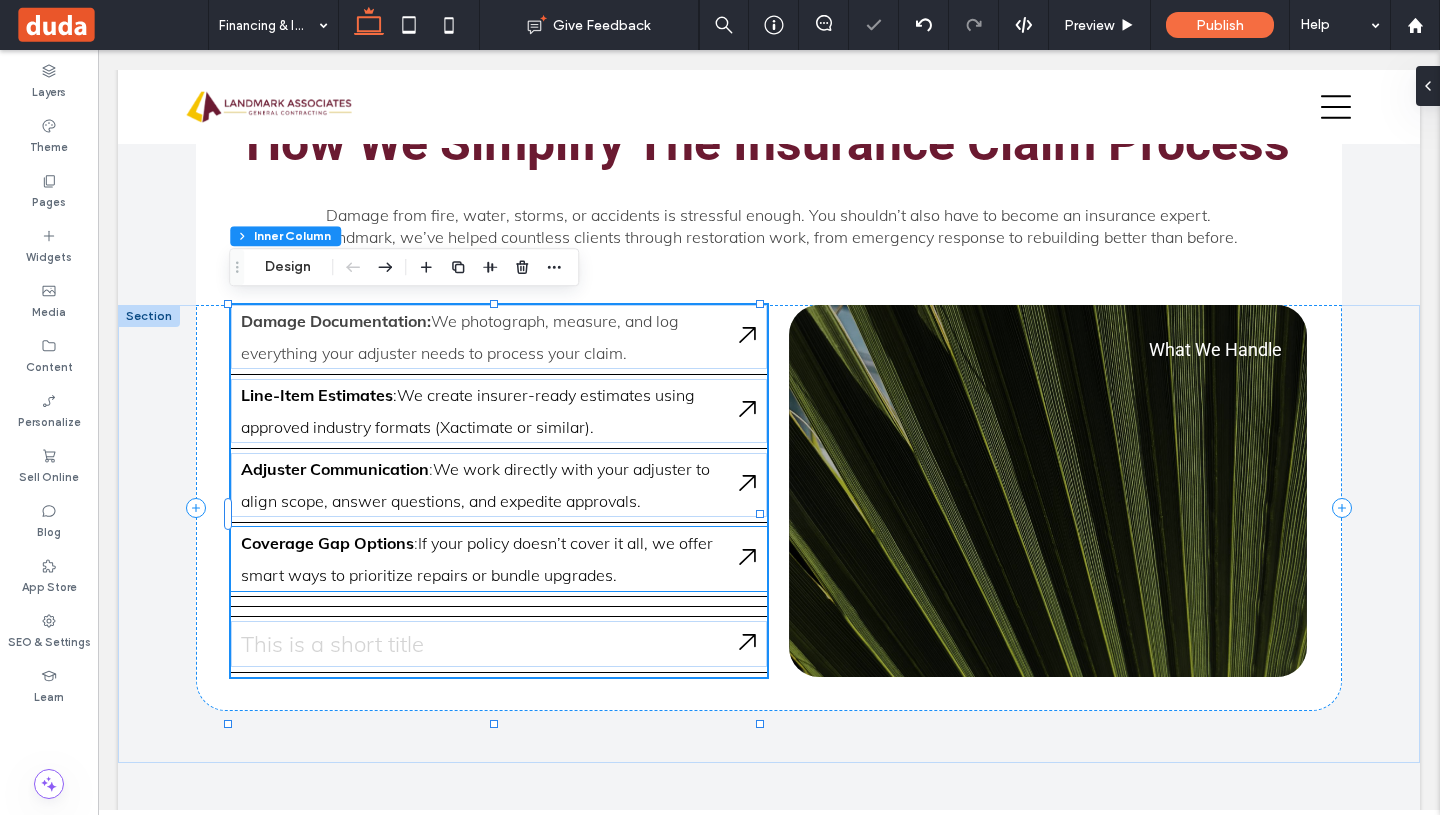 type on "**" 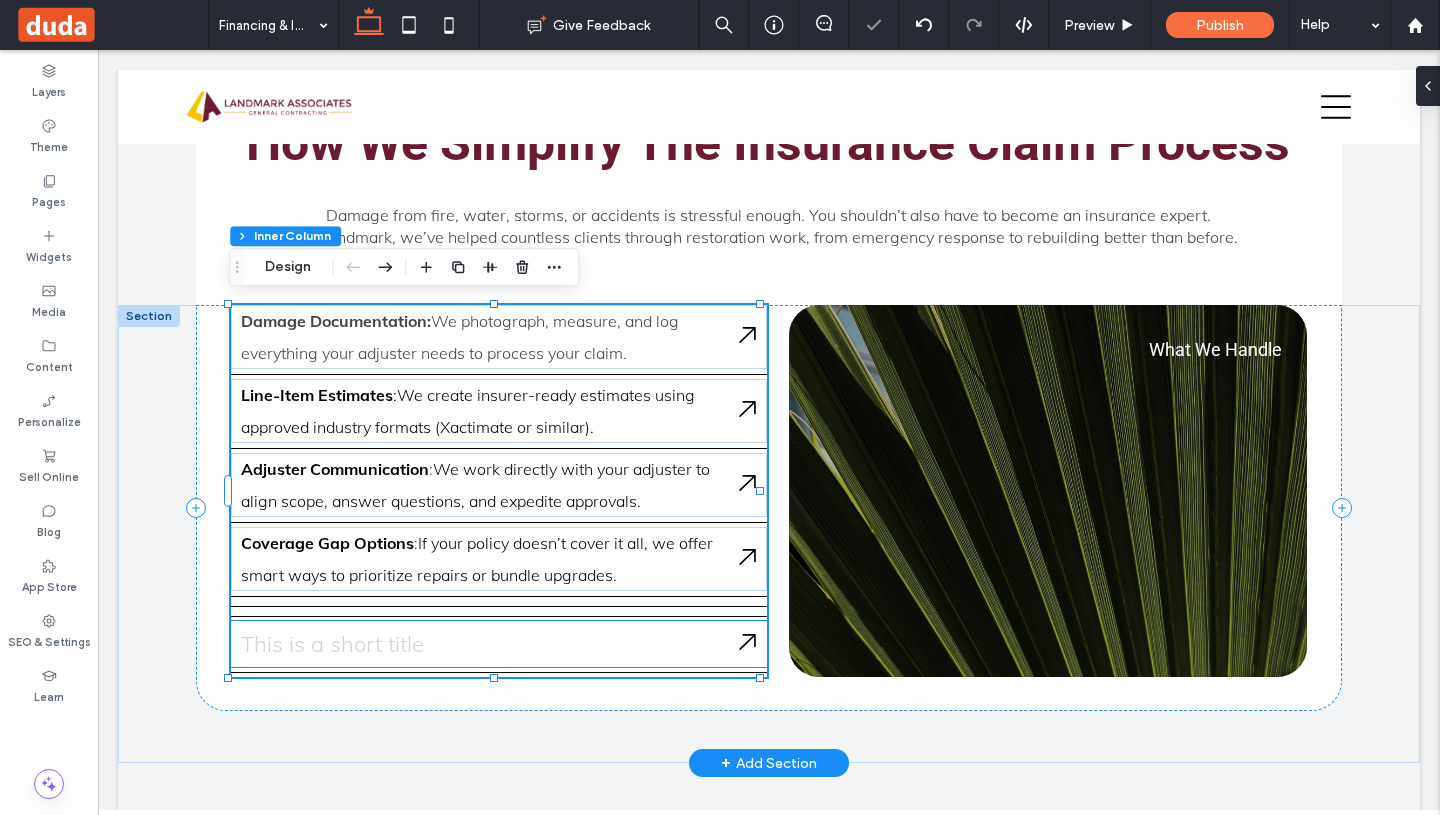click on "This is a short title" at bounding box center [490, 644] 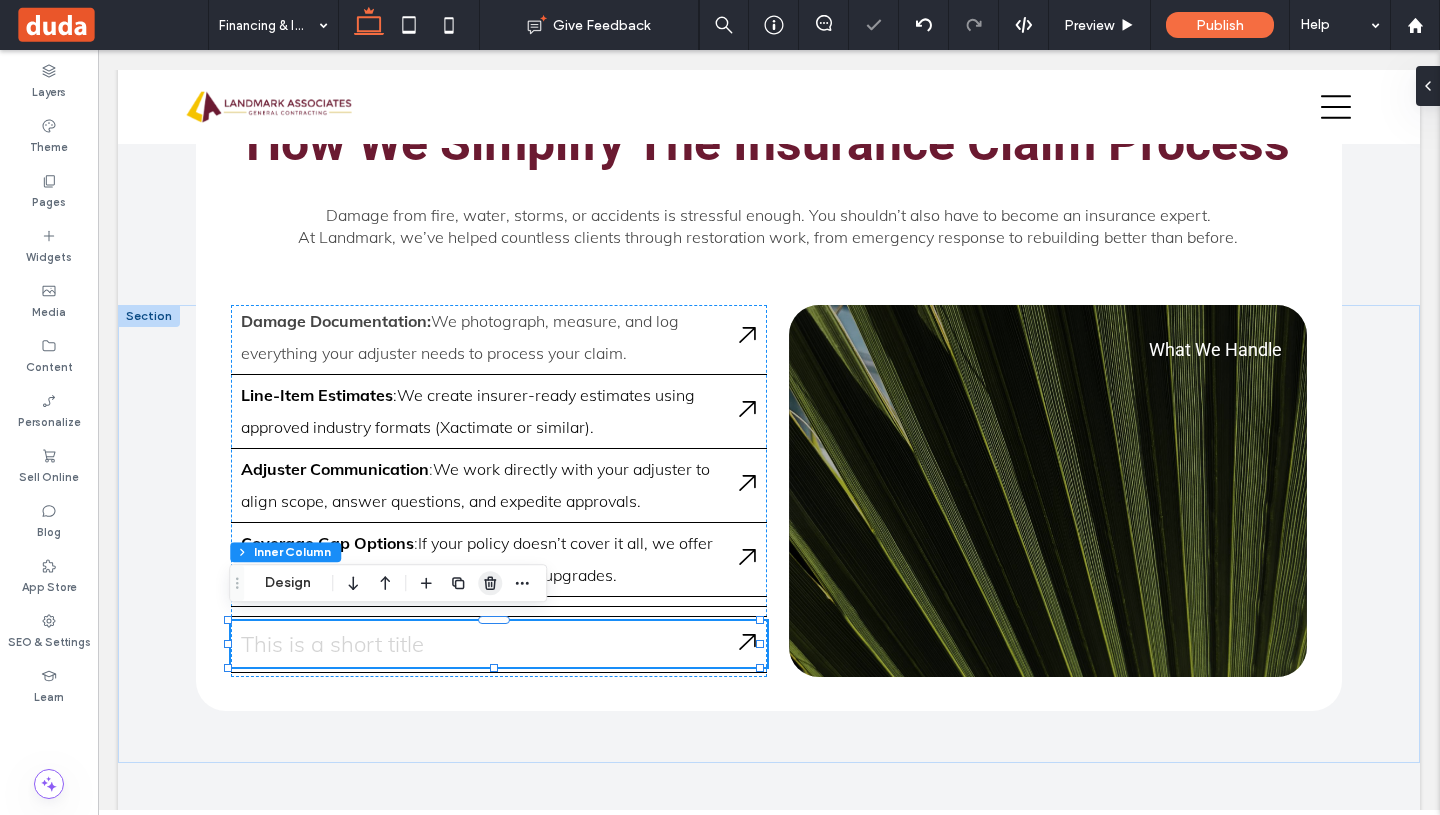 click 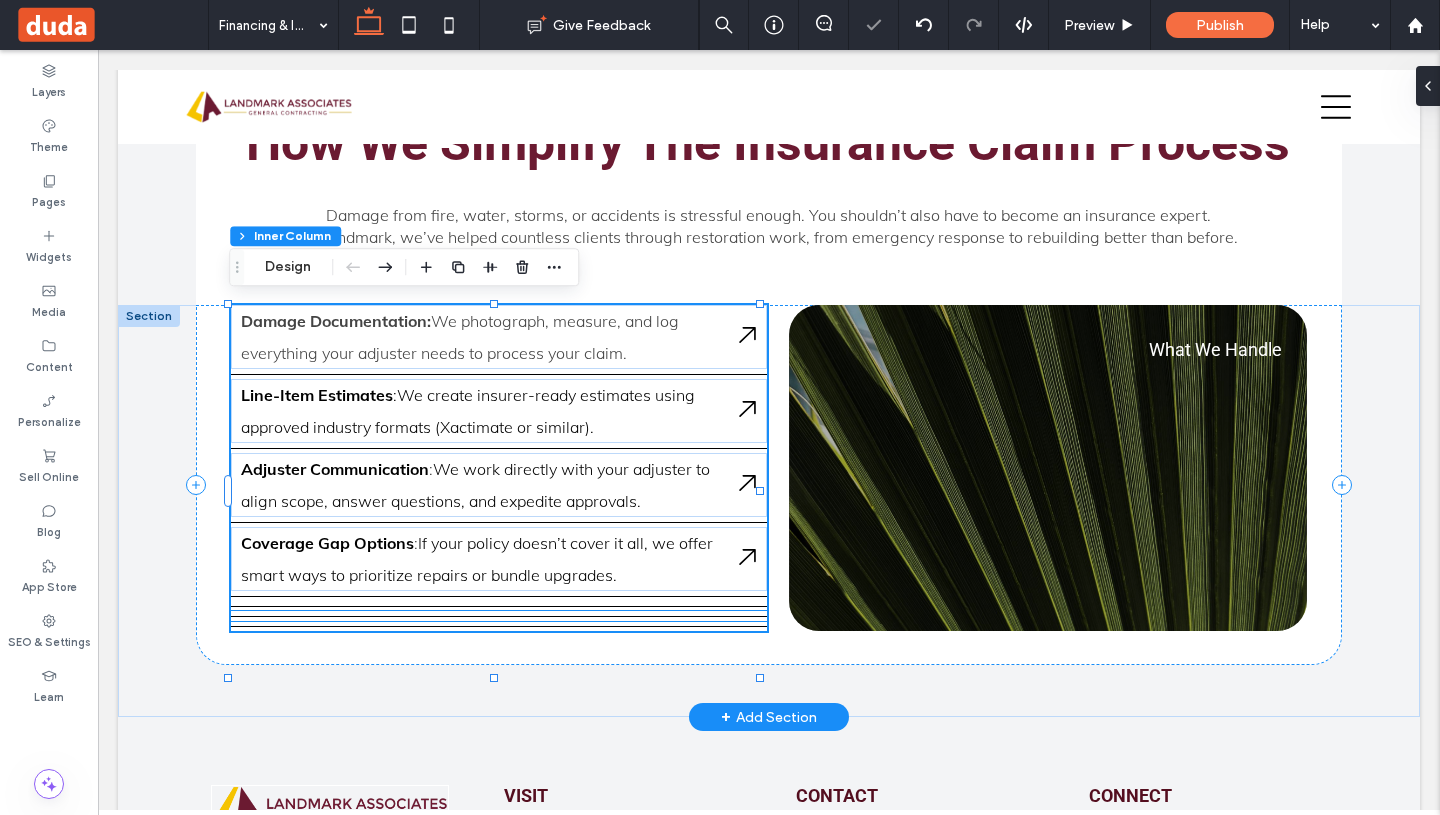 type on "**" 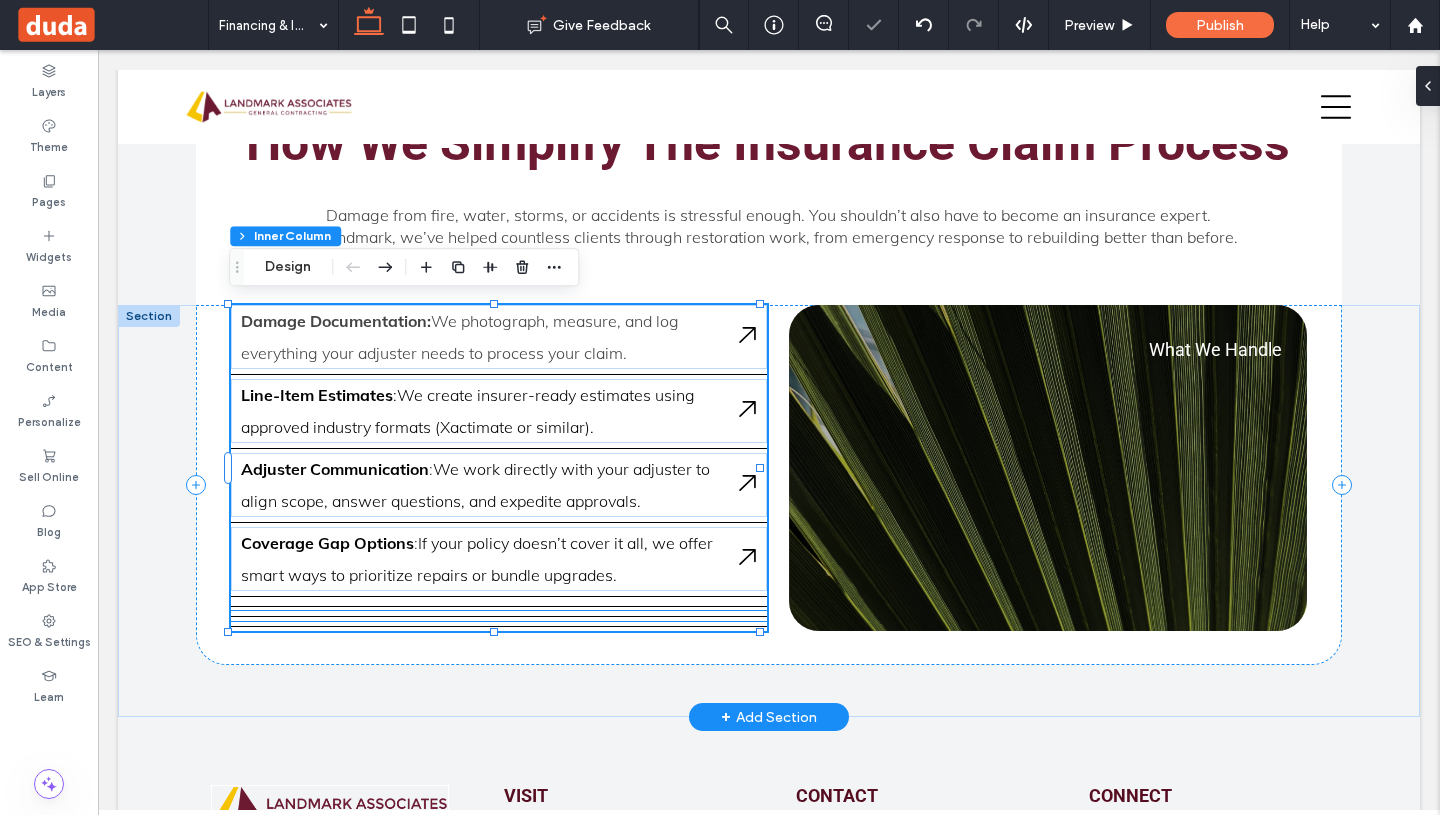 click at bounding box center (499, 616) 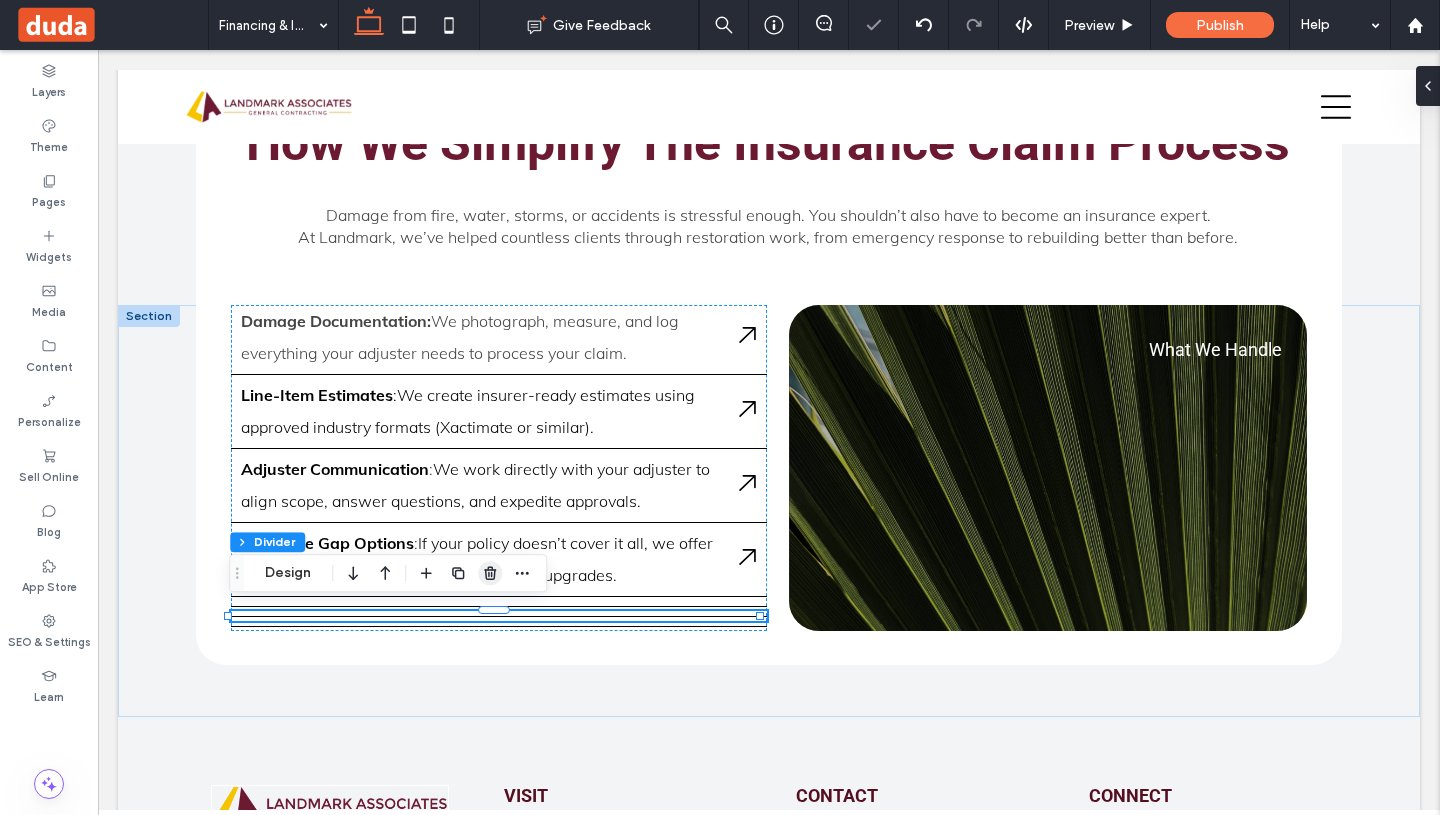 click 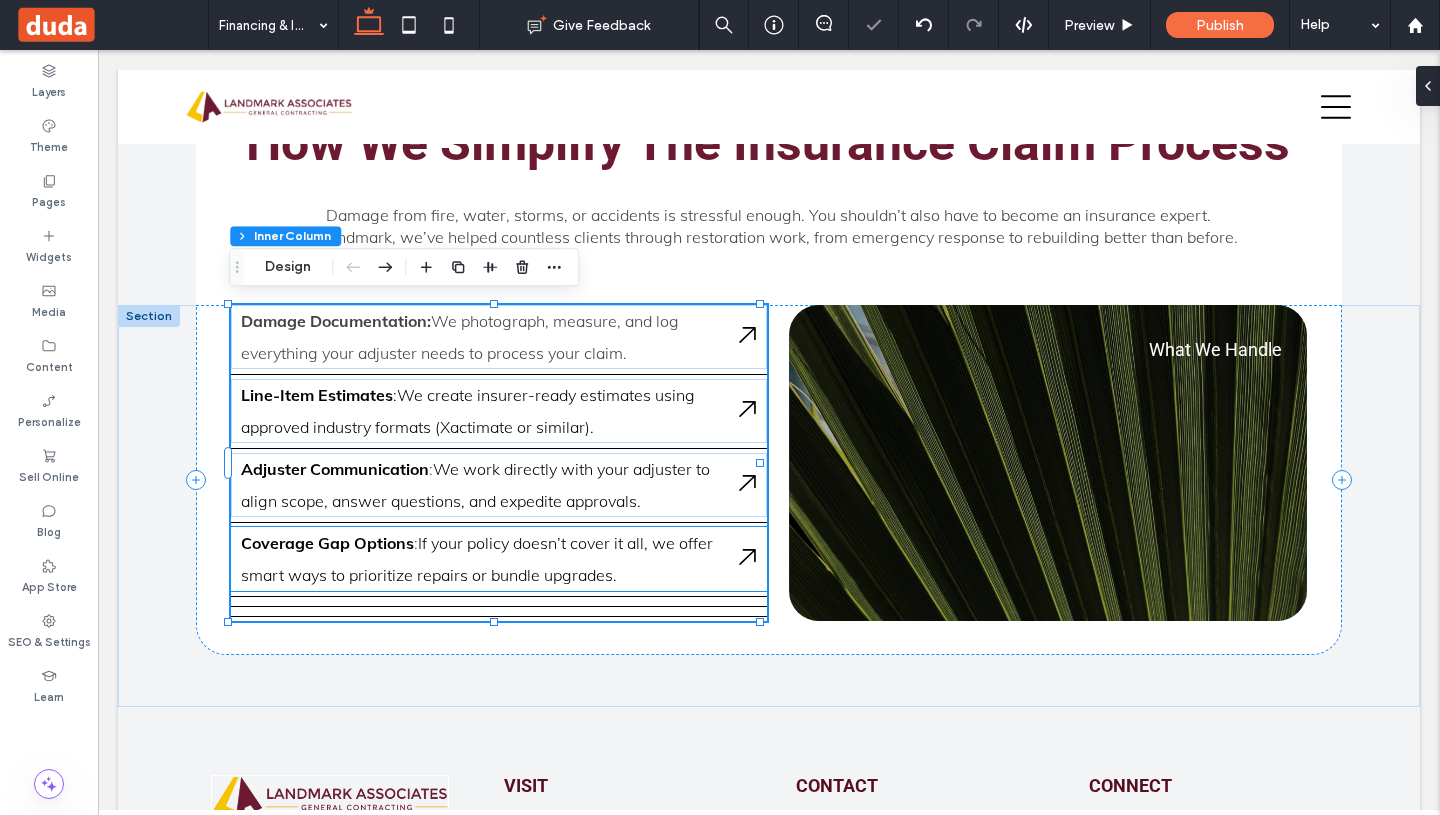 type on "**" 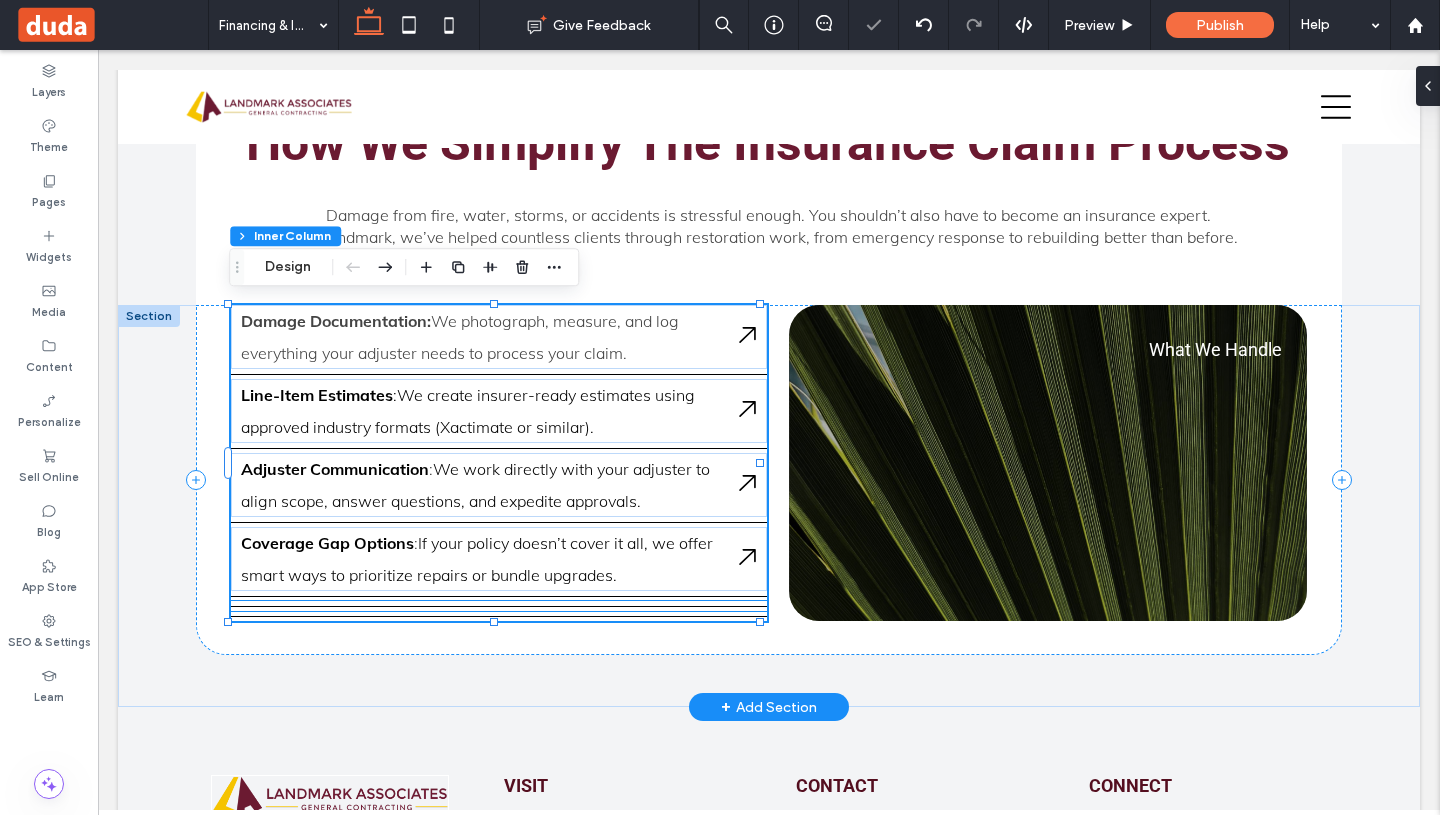 click at bounding box center [499, 604] 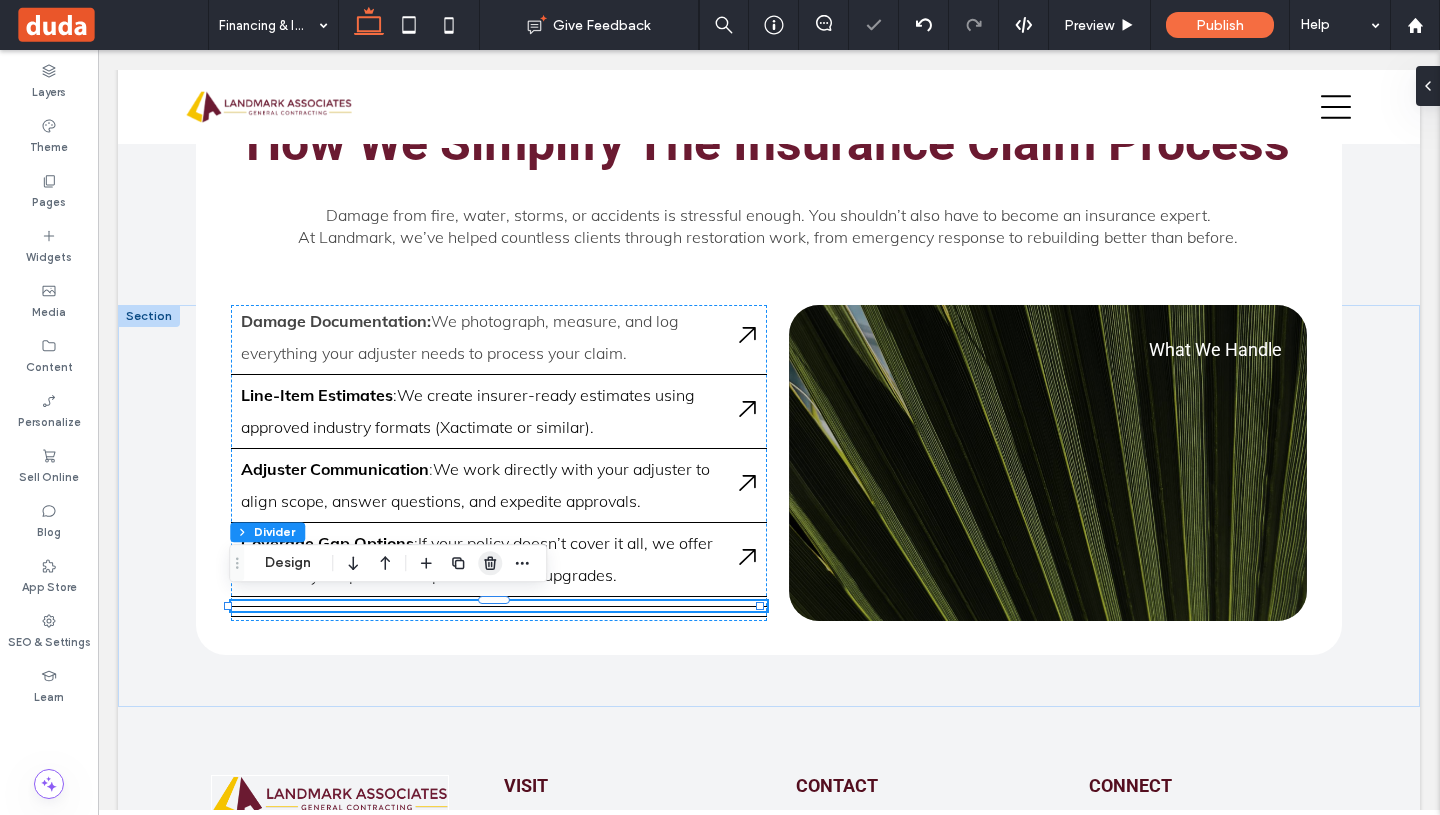 click 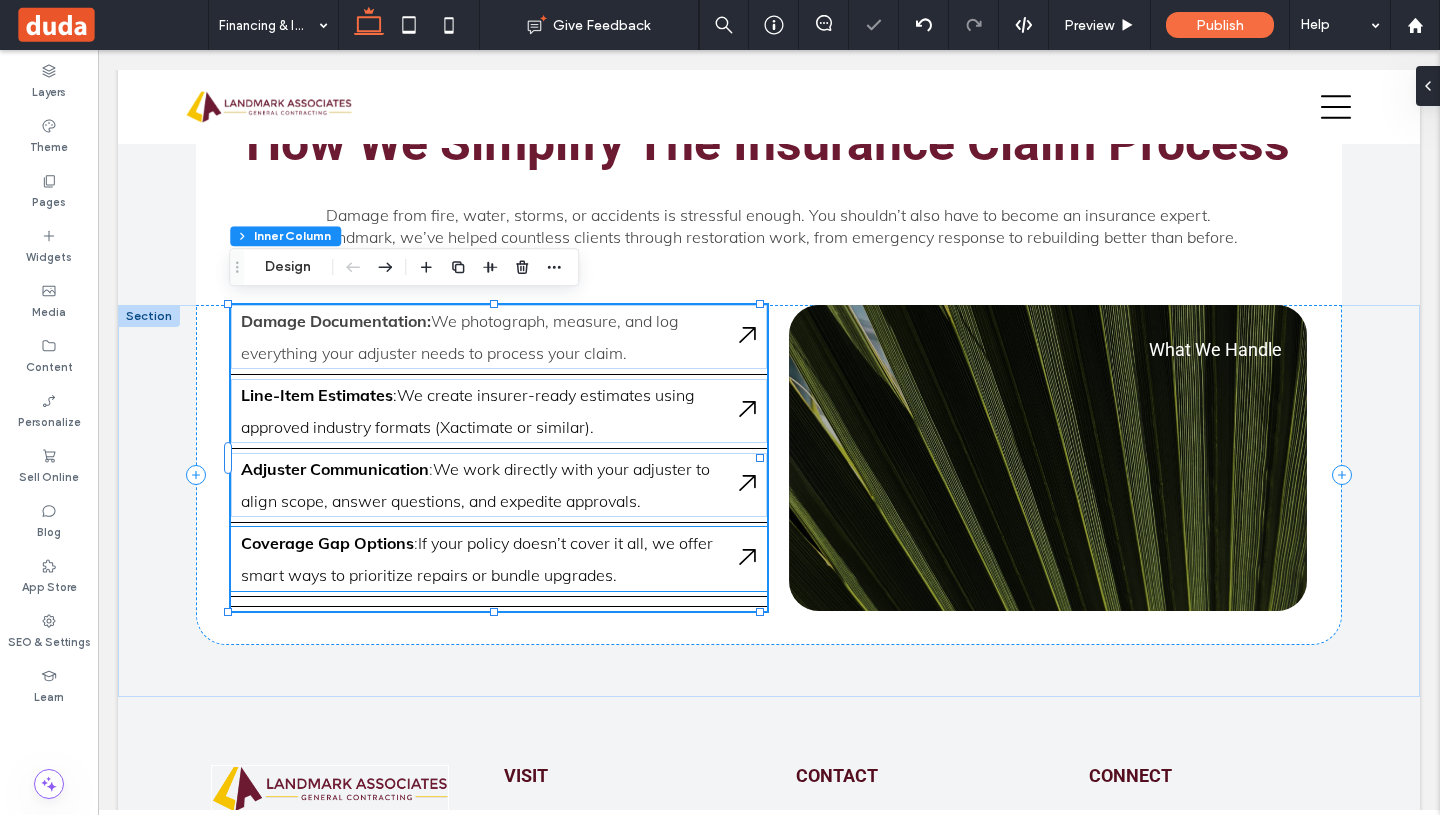 type on "**" 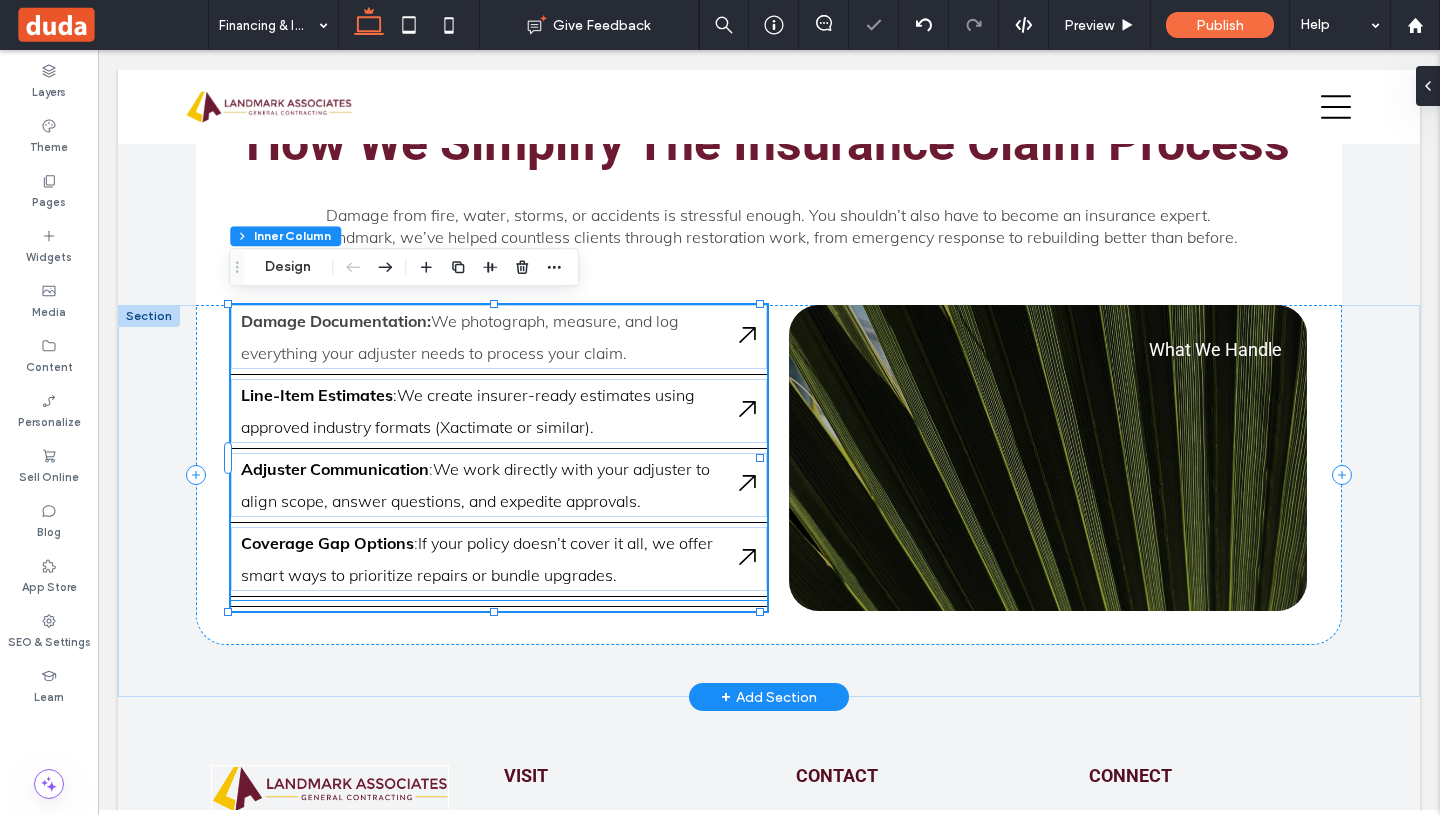 click at bounding box center [499, 604] 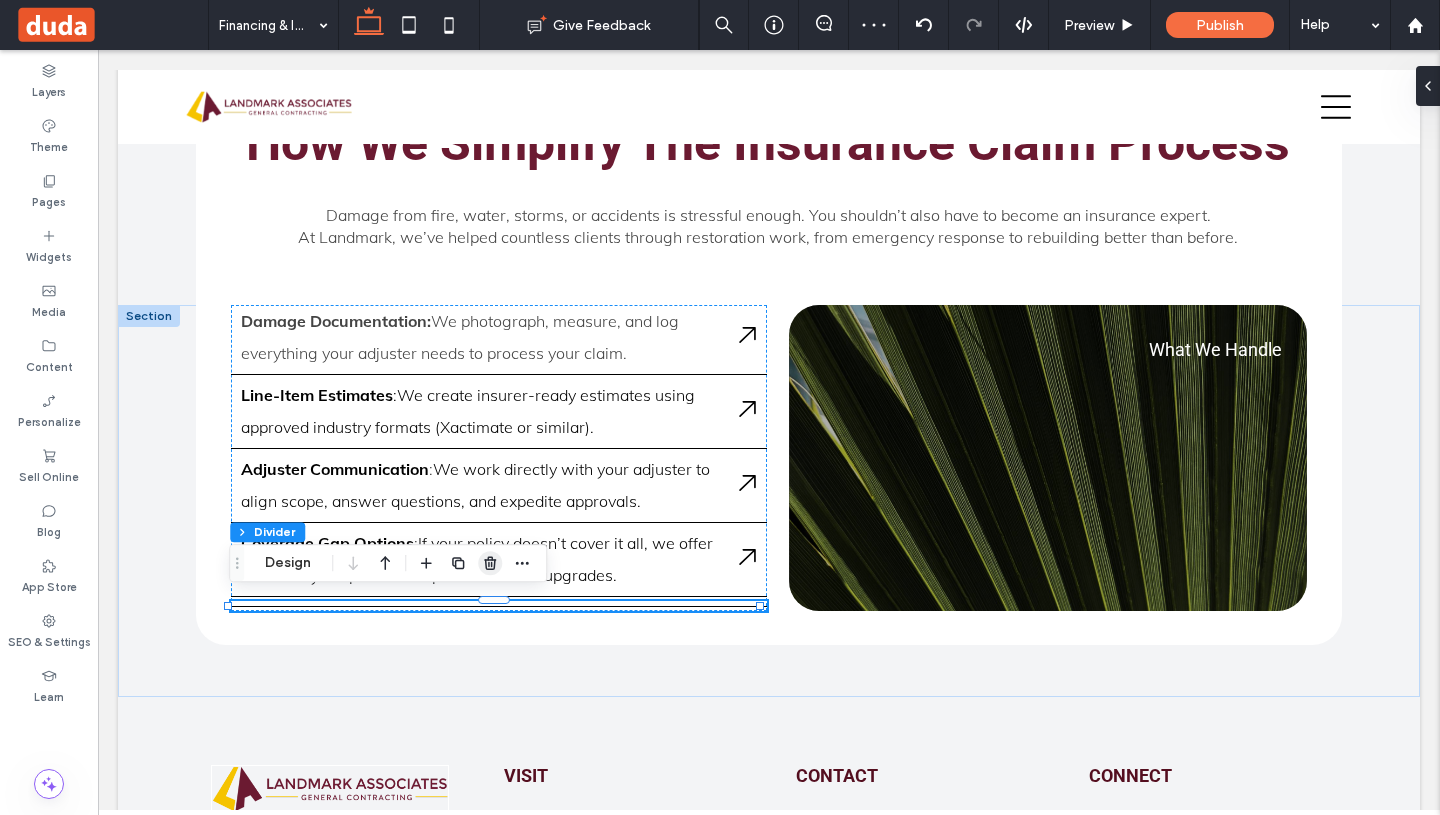 drag, startPoint x: 488, startPoint y: 567, endPoint x: 459, endPoint y: 504, distance: 69.354164 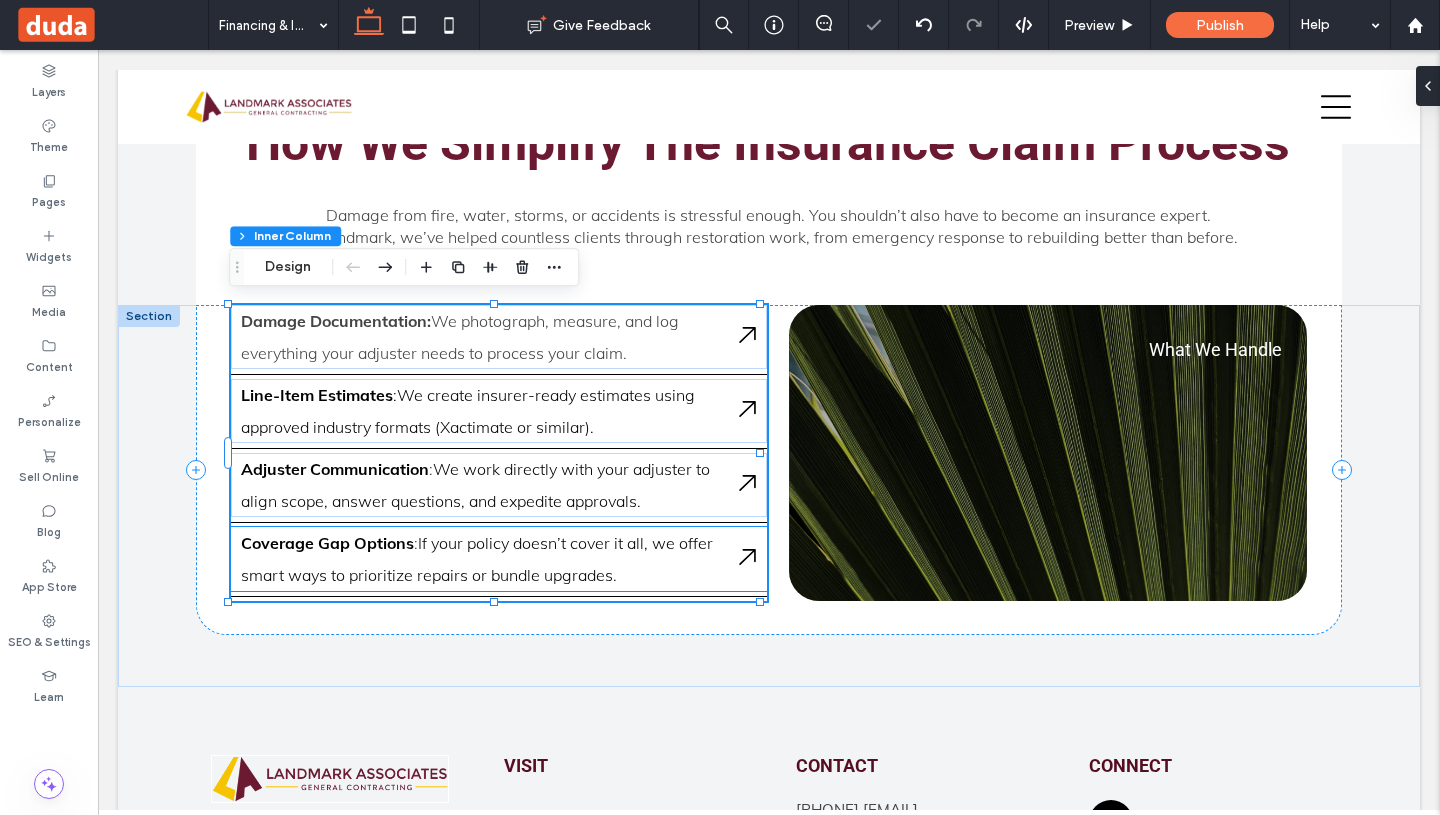 type on "**" 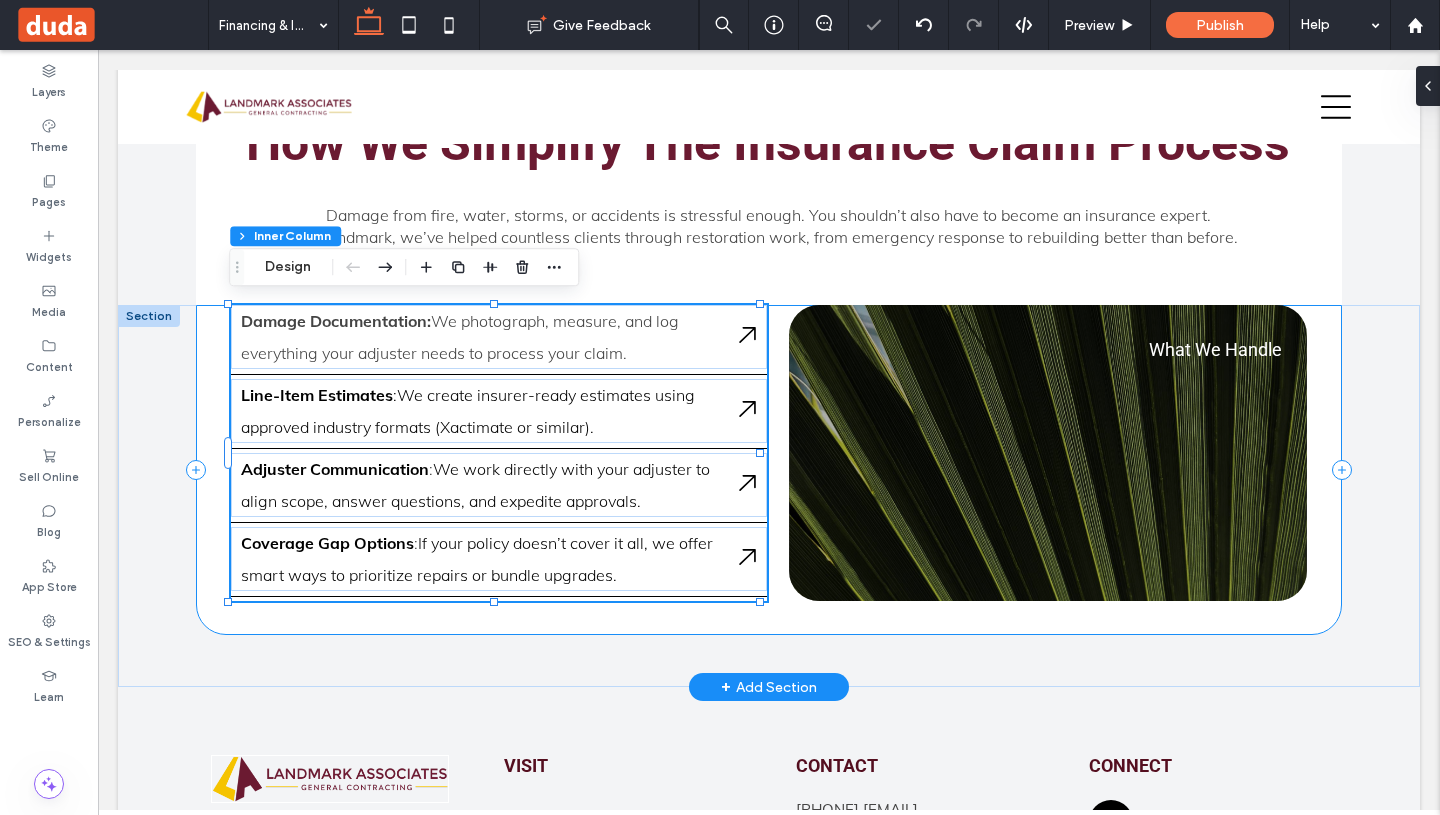 click on "Damage Documentation:  We photograph, measure, and log everything your adjuster needs to process your claim.
Adjuster Communication :  ﻿ We work directly with your adjuster to align scope, answer questions, and expedite approvals.
Coverage Gap Options :  ﻿ If your policy doesn’t cover it all, we offer smart ways to prioritize repairs or bundle upgrades.
Line-Item Estimates :  We create insurer-ready estimates using approved industry formats (Xactimate or similar).
What We Handle" at bounding box center (769, 470) 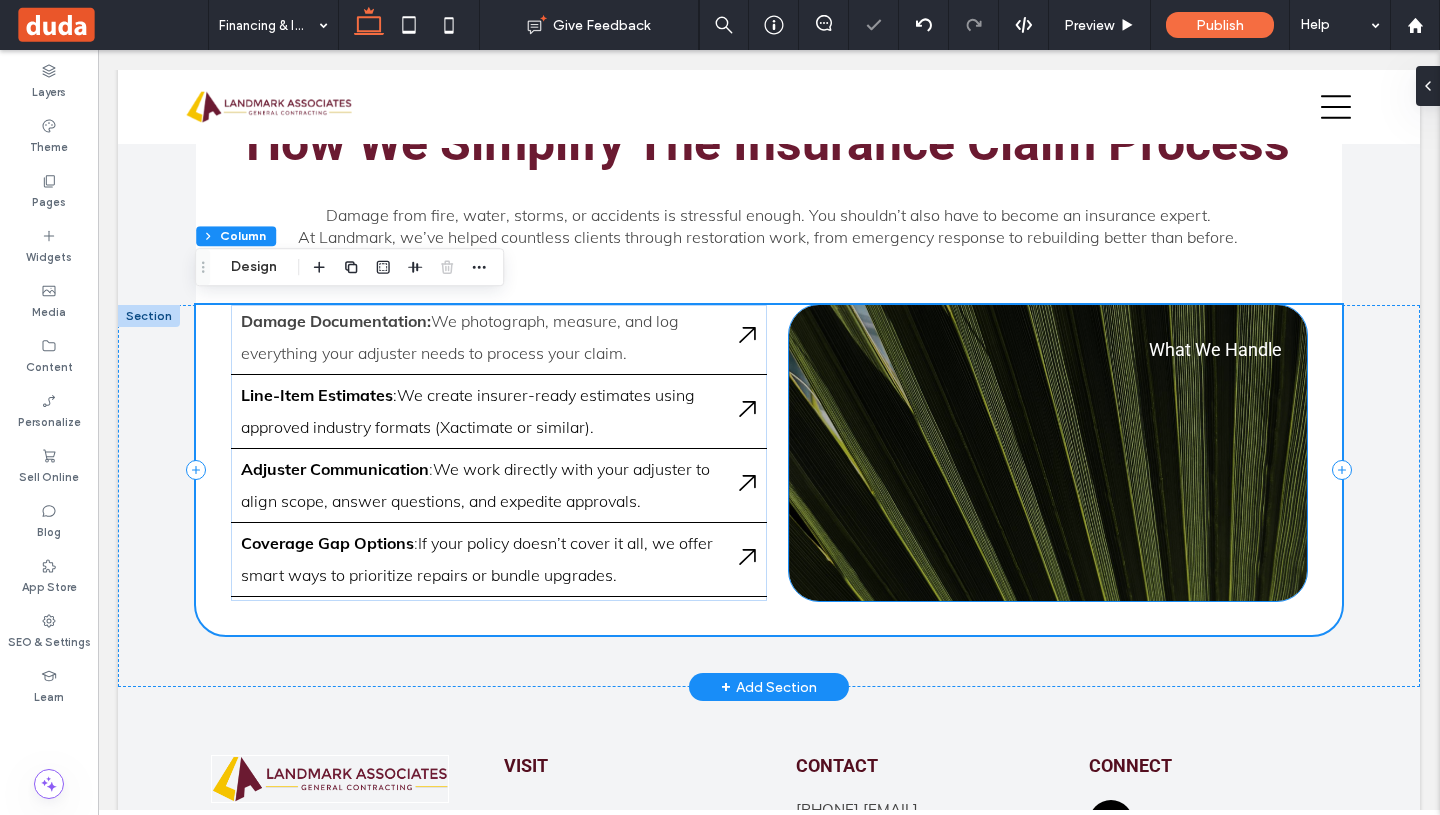 click on "What We Handle" at bounding box center (1048, 453) 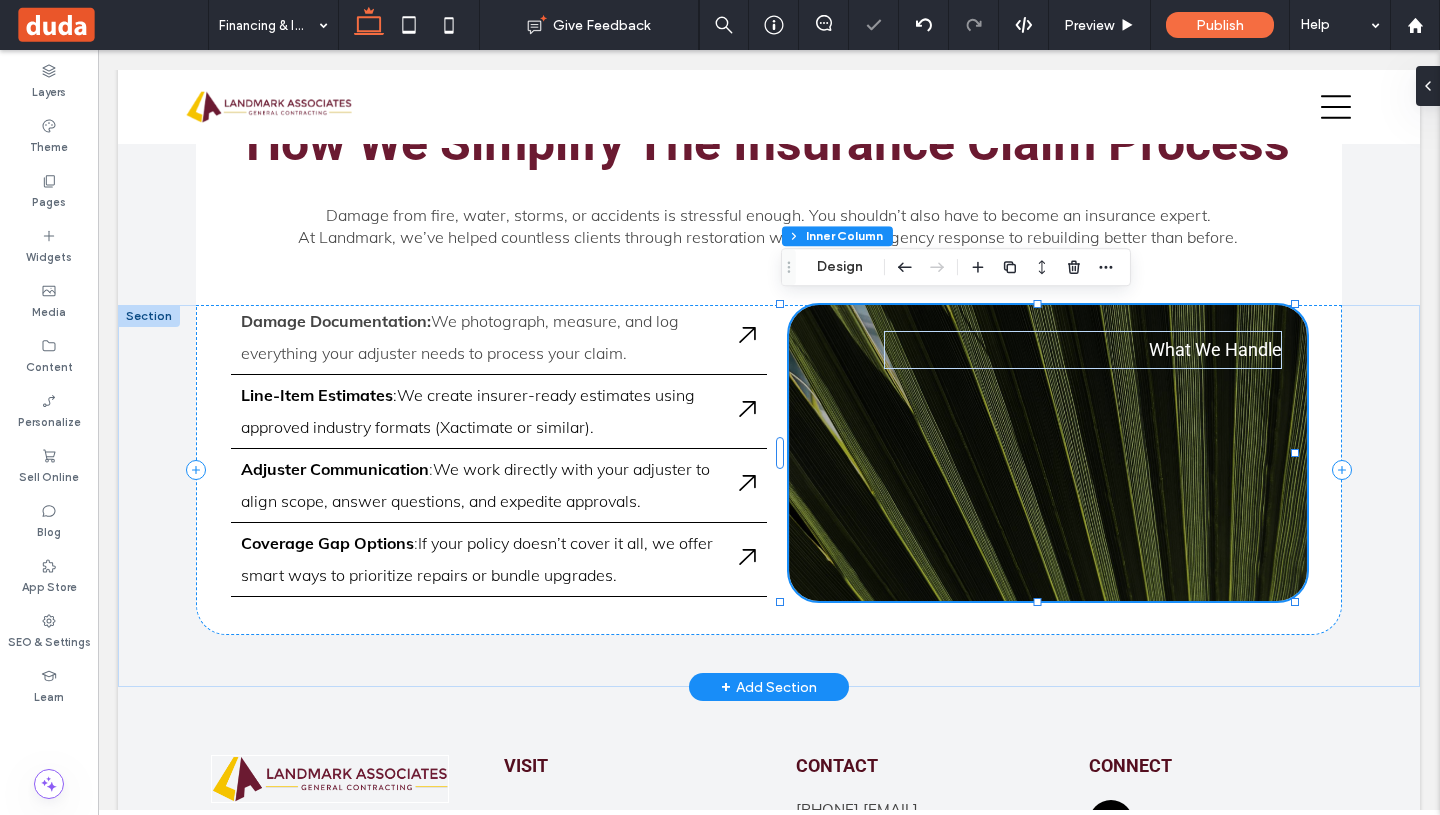 type on "**" 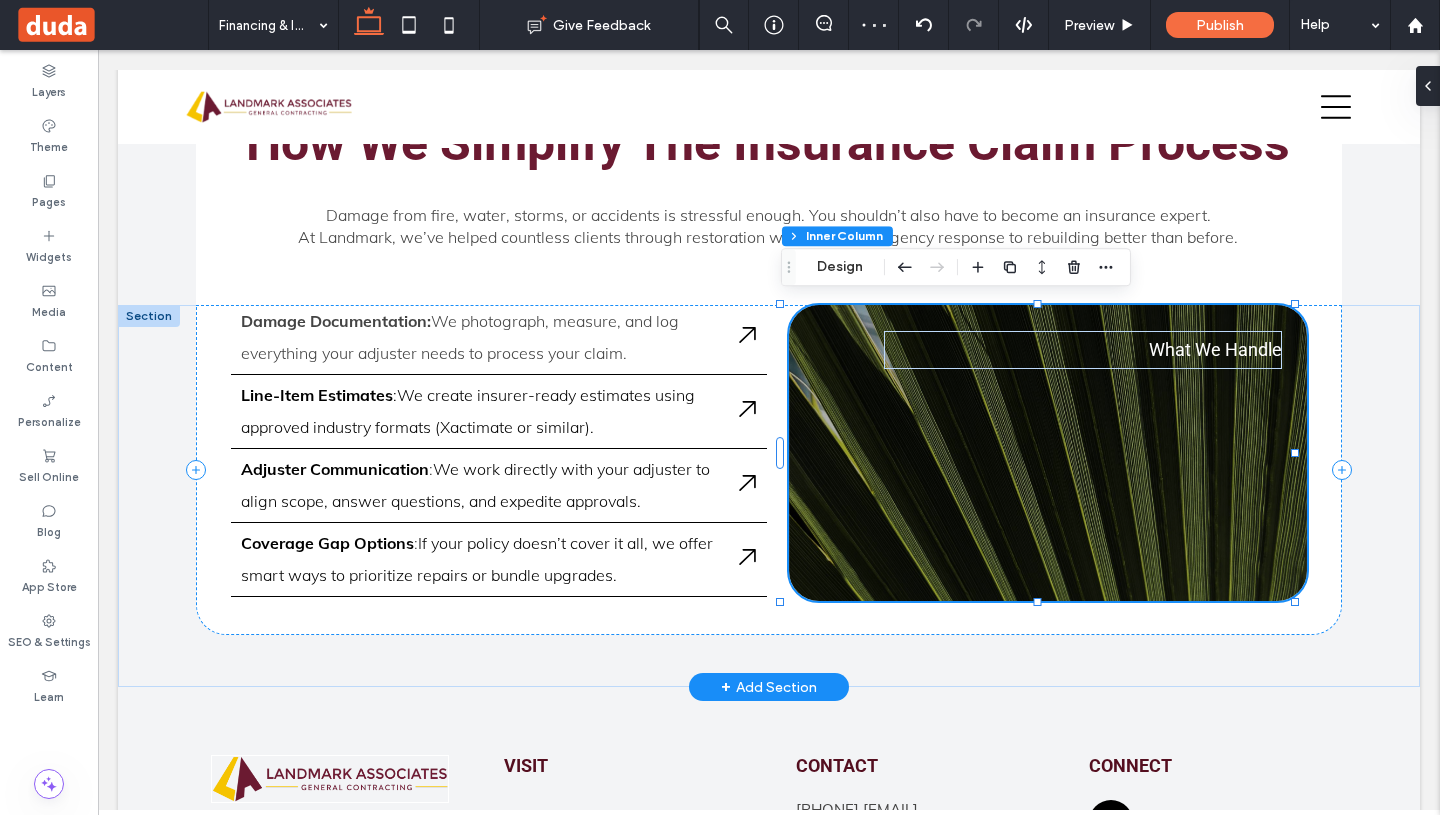 click on "What We Handle" at bounding box center [1048, 453] 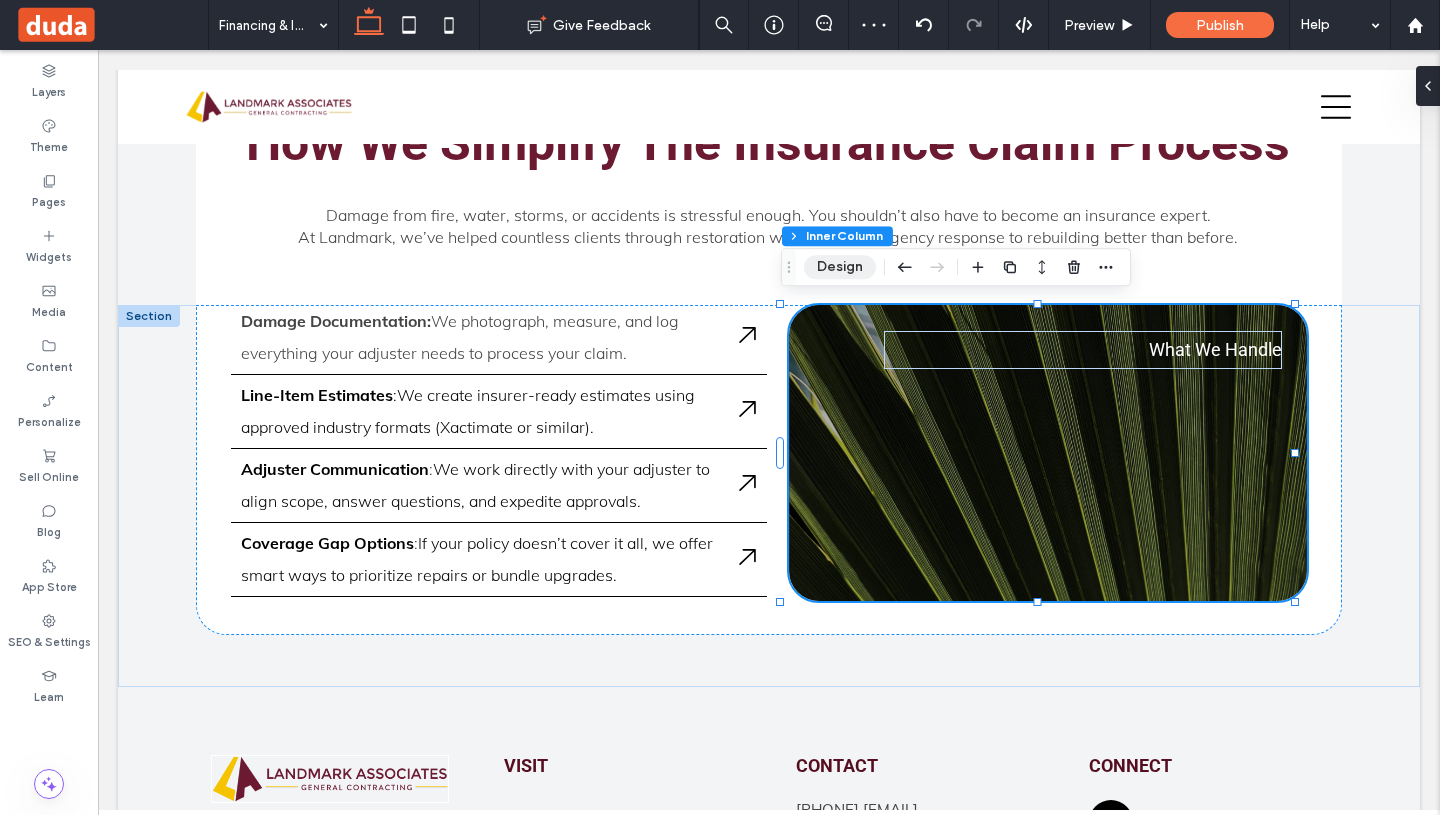 click on "Design" at bounding box center [840, 267] 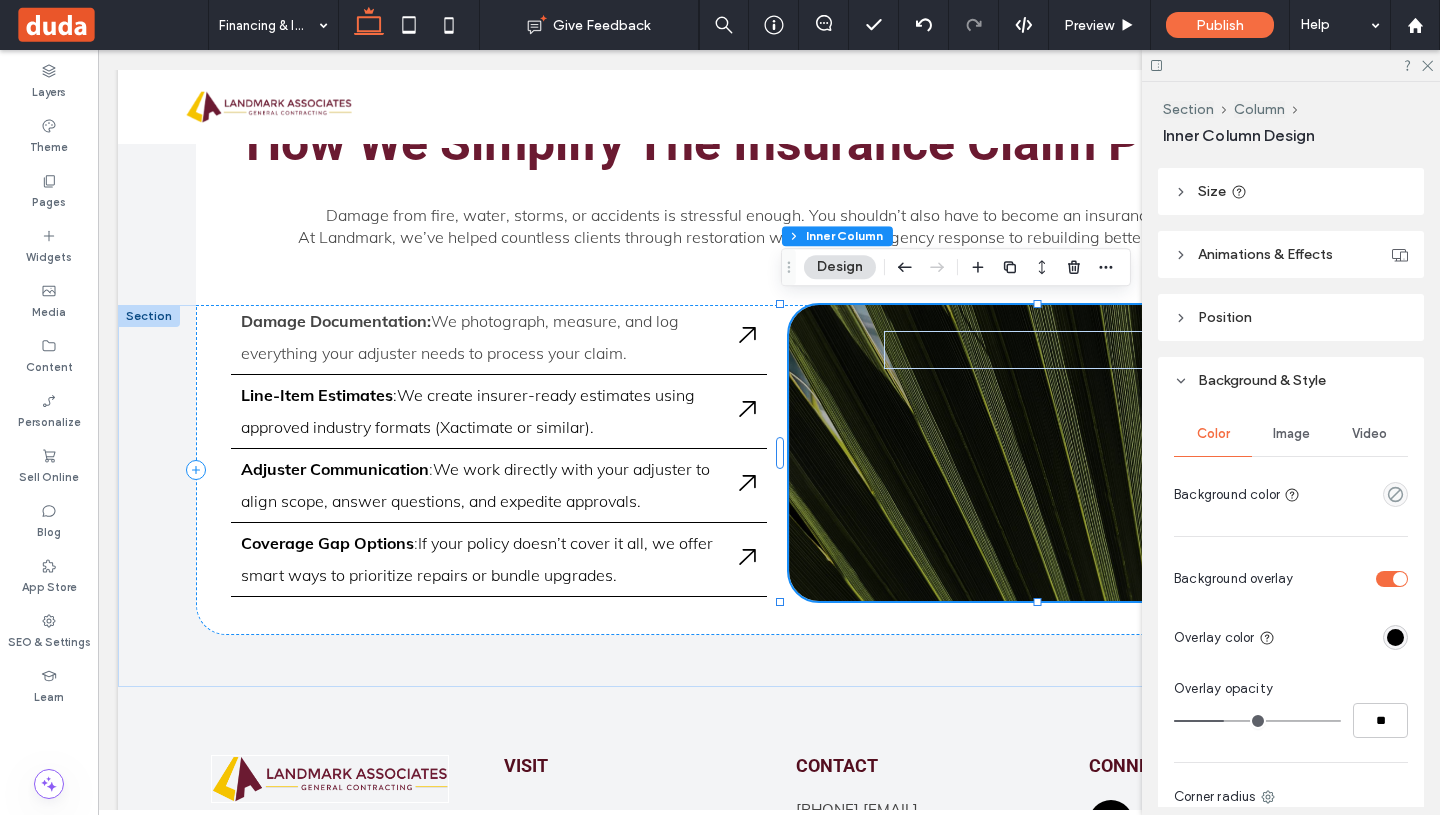 scroll, scrollTop: 540, scrollLeft: 0, axis: vertical 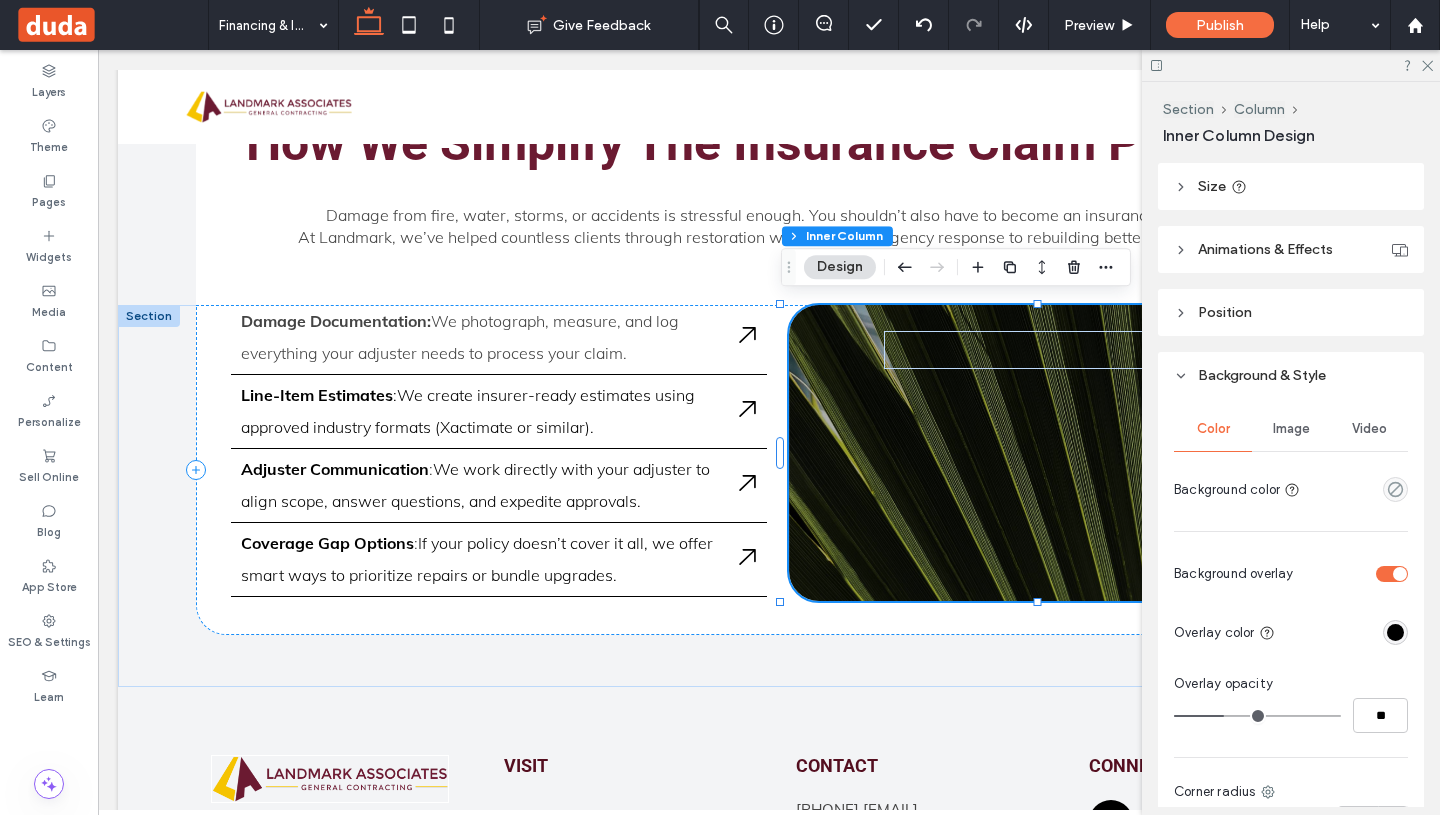 click on "Image" at bounding box center [1291, 429] 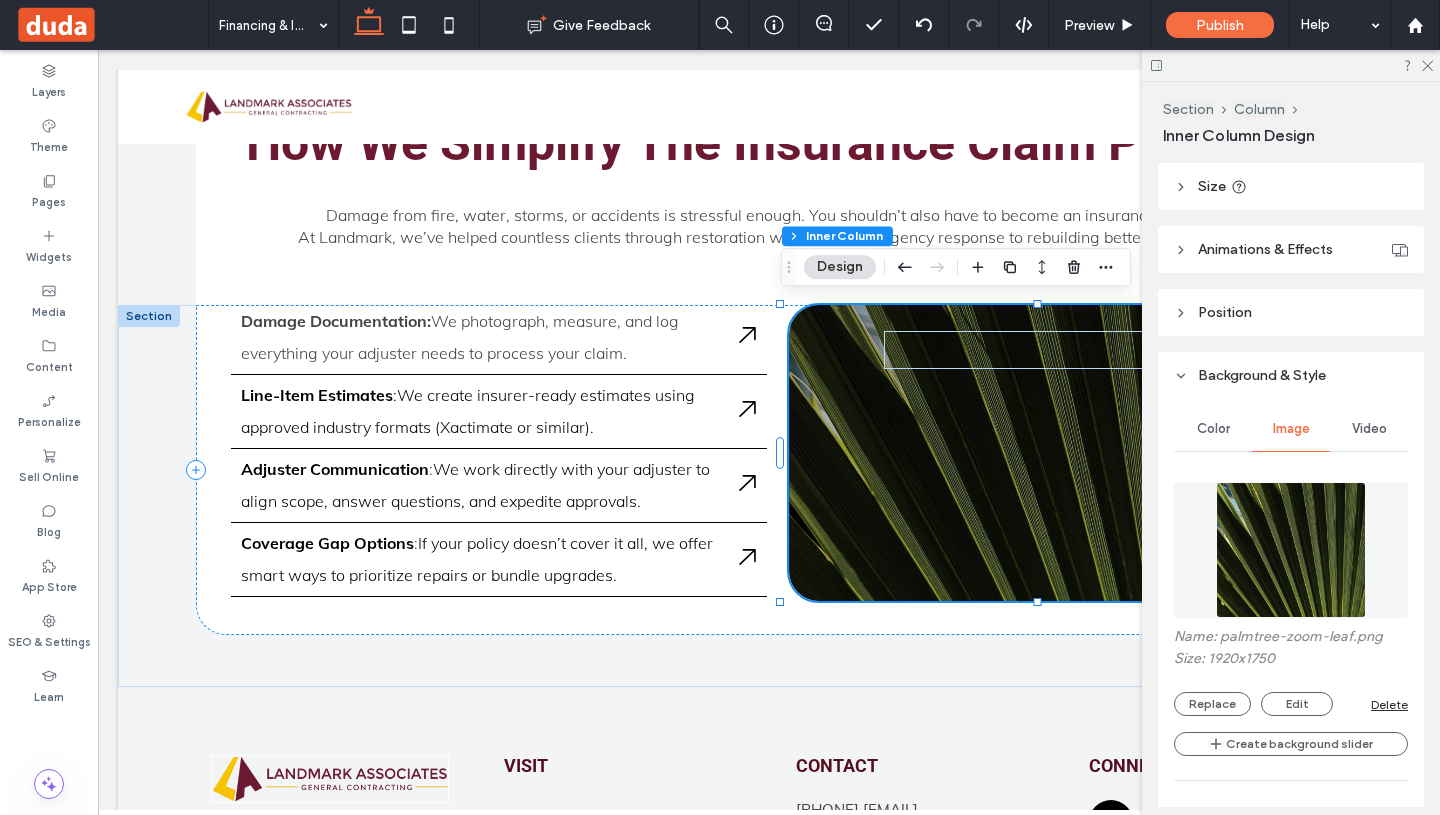 click at bounding box center [1290, 550] 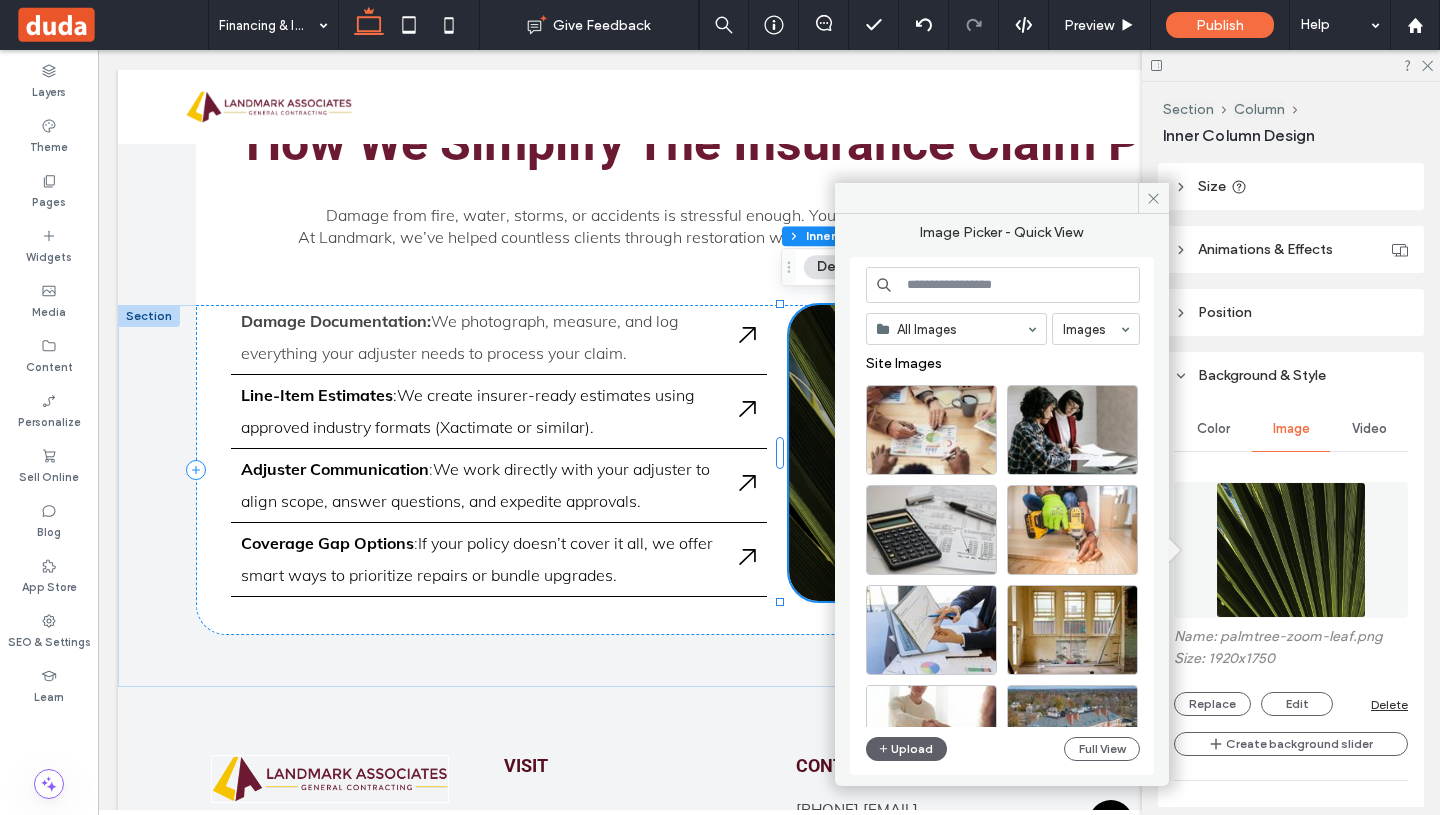click at bounding box center (1003, 285) 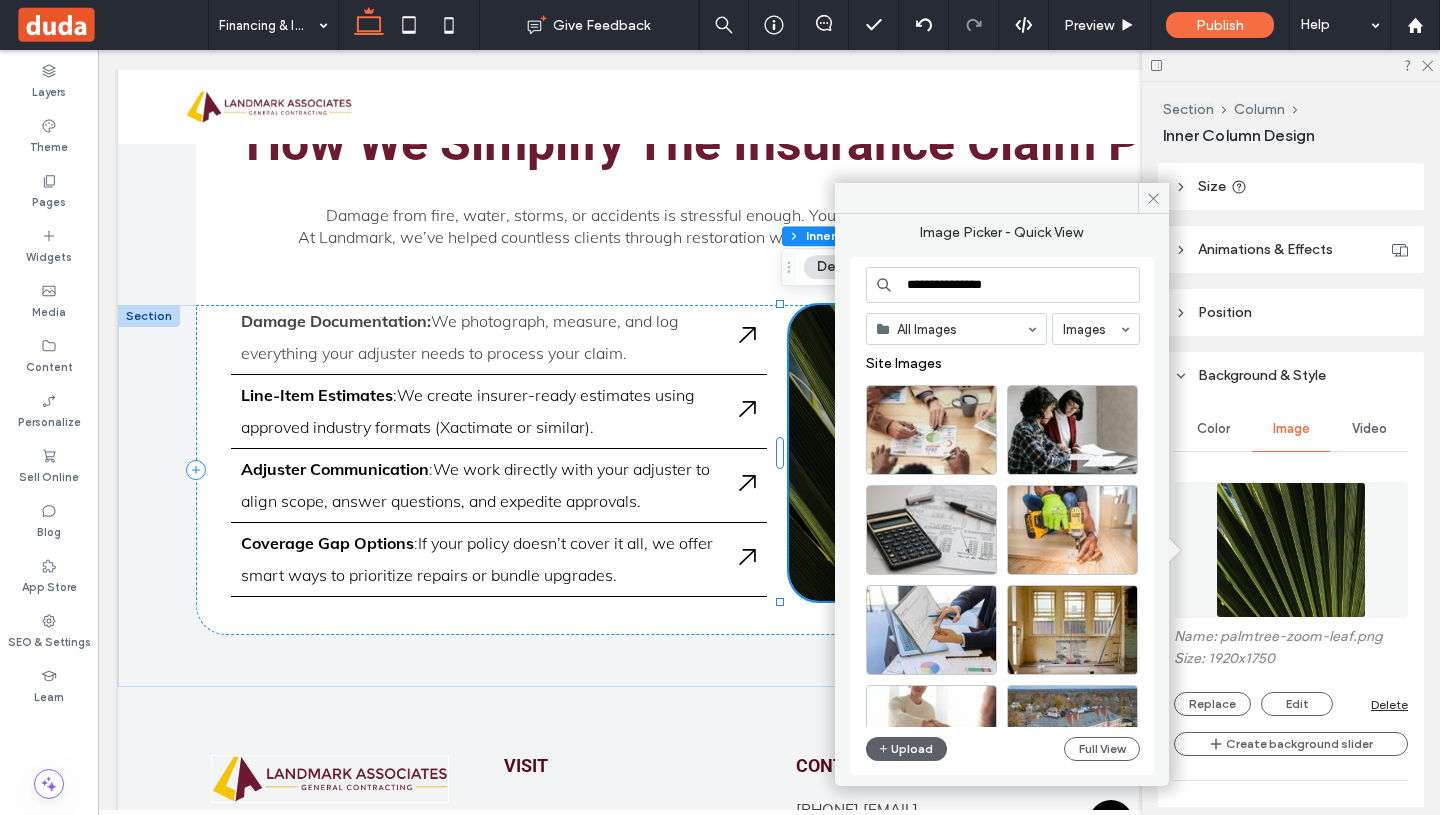 type on "**********" 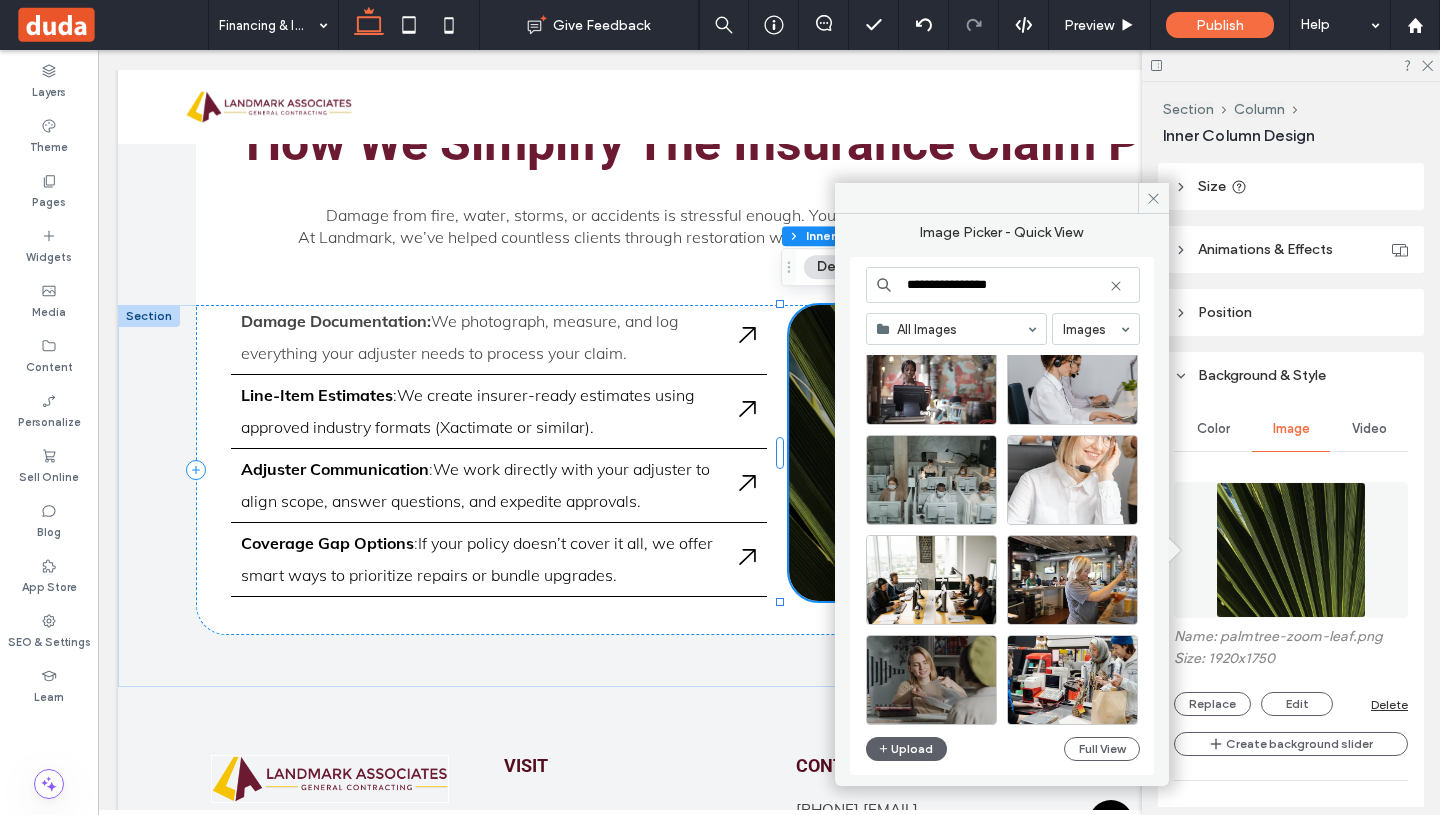 scroll, scrollTop: 0, scrollLeft: 0, axis: both 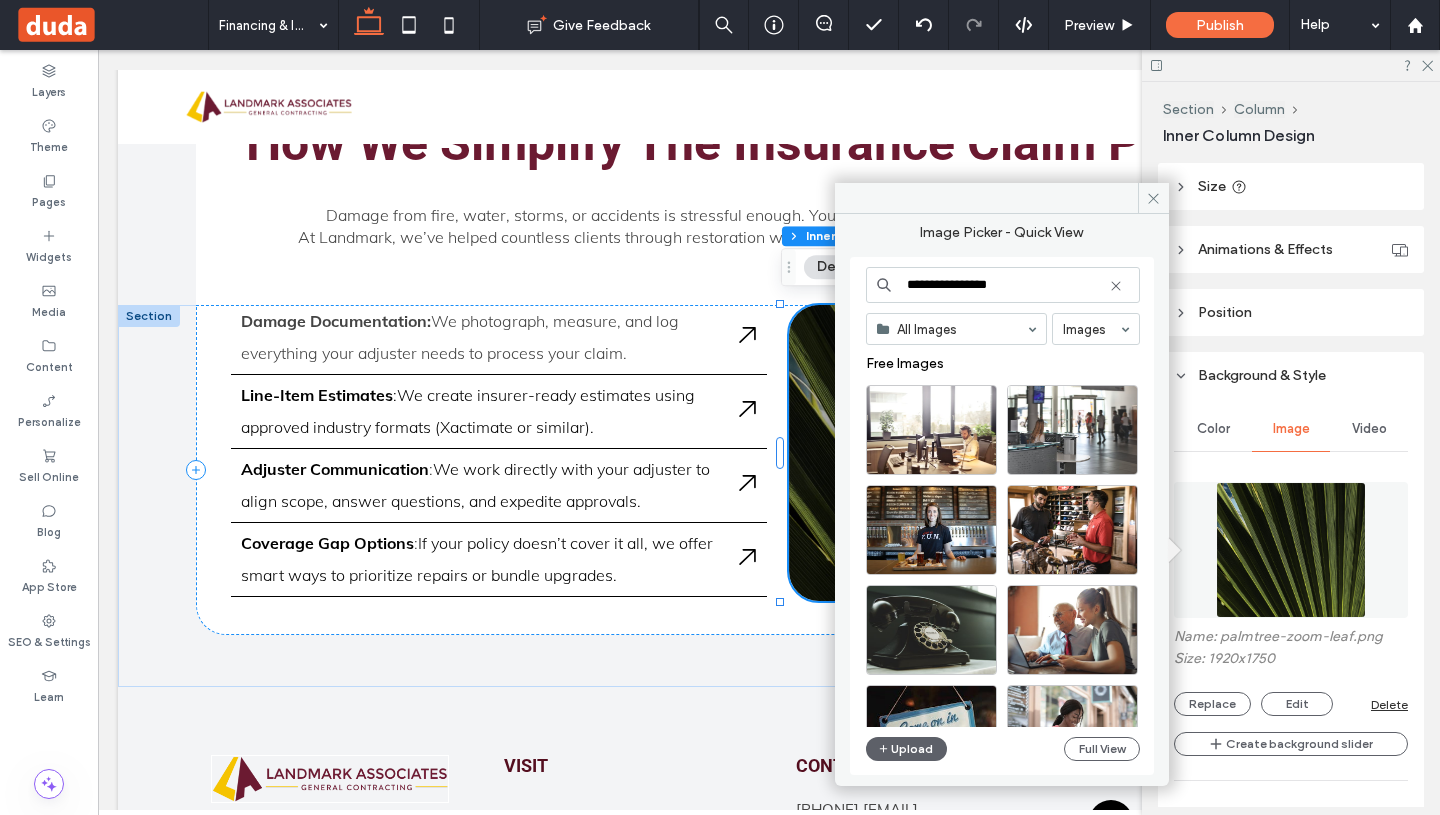 drag, startPoint x: 1032, startPoint y: 292, endPoint x: 908, endPoint y: 265, distance: 126.90548 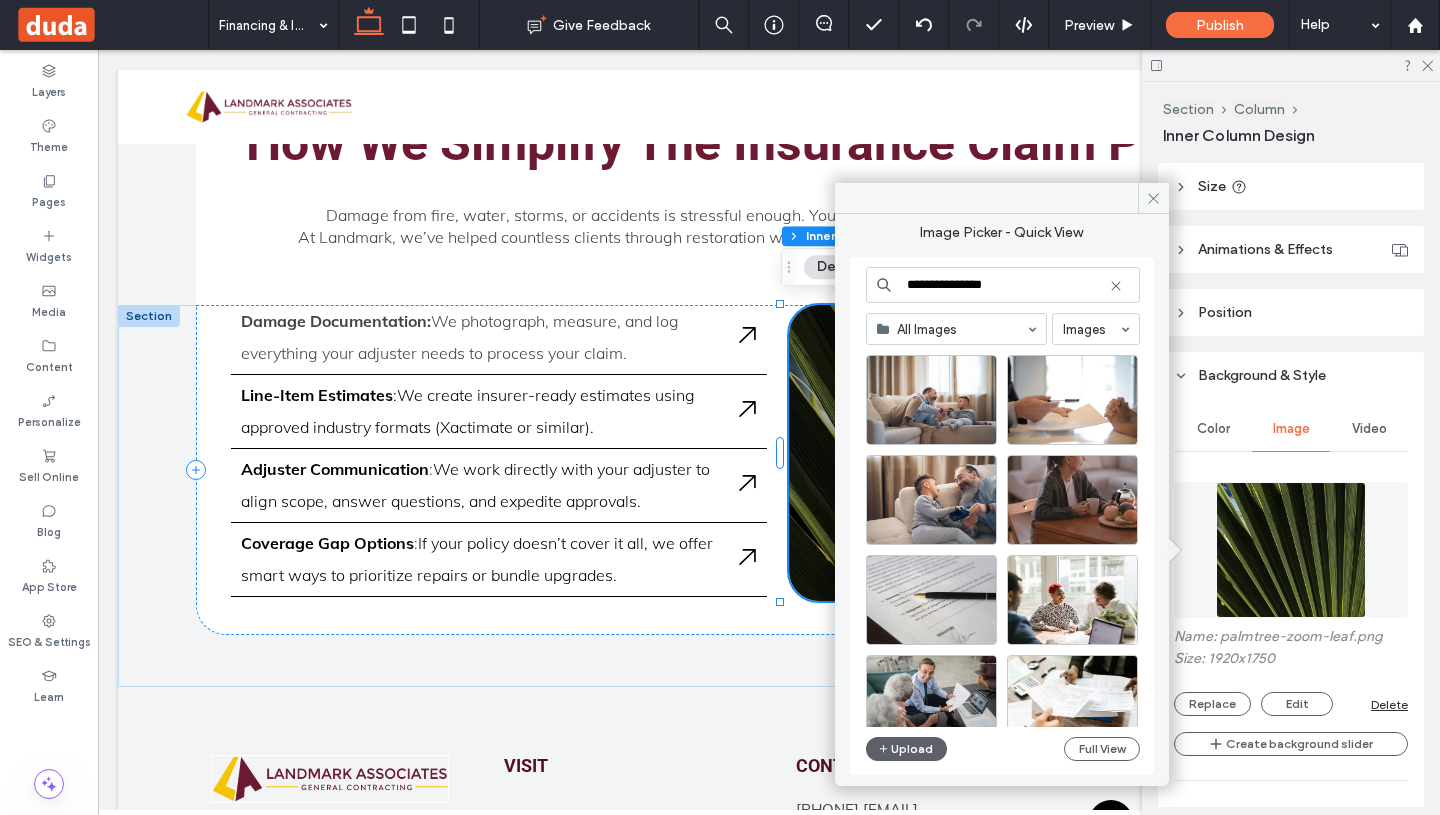 scroll, scrollTop: 552, scrollLeft: 0, axis: vertical 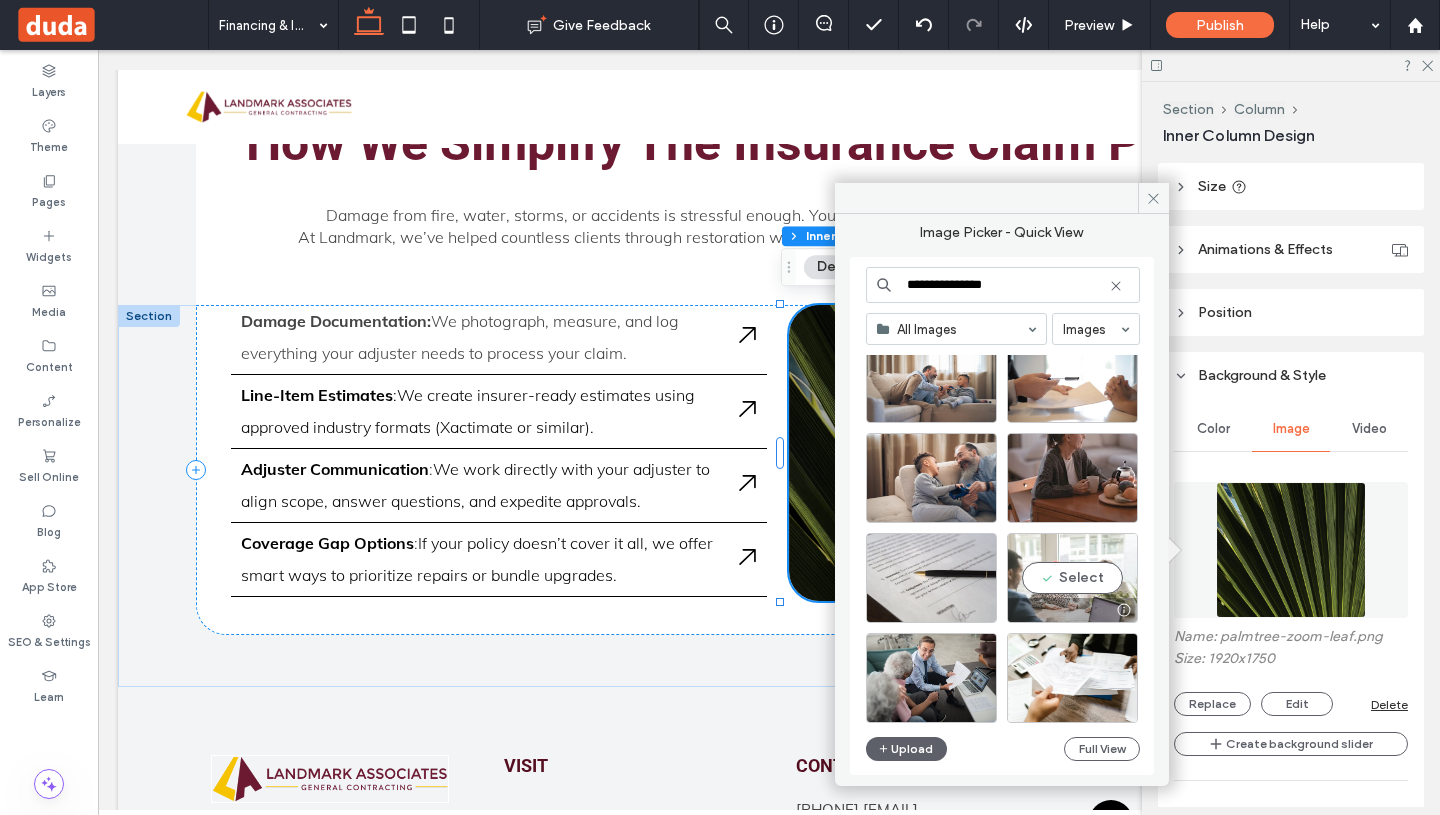 type on "**********" 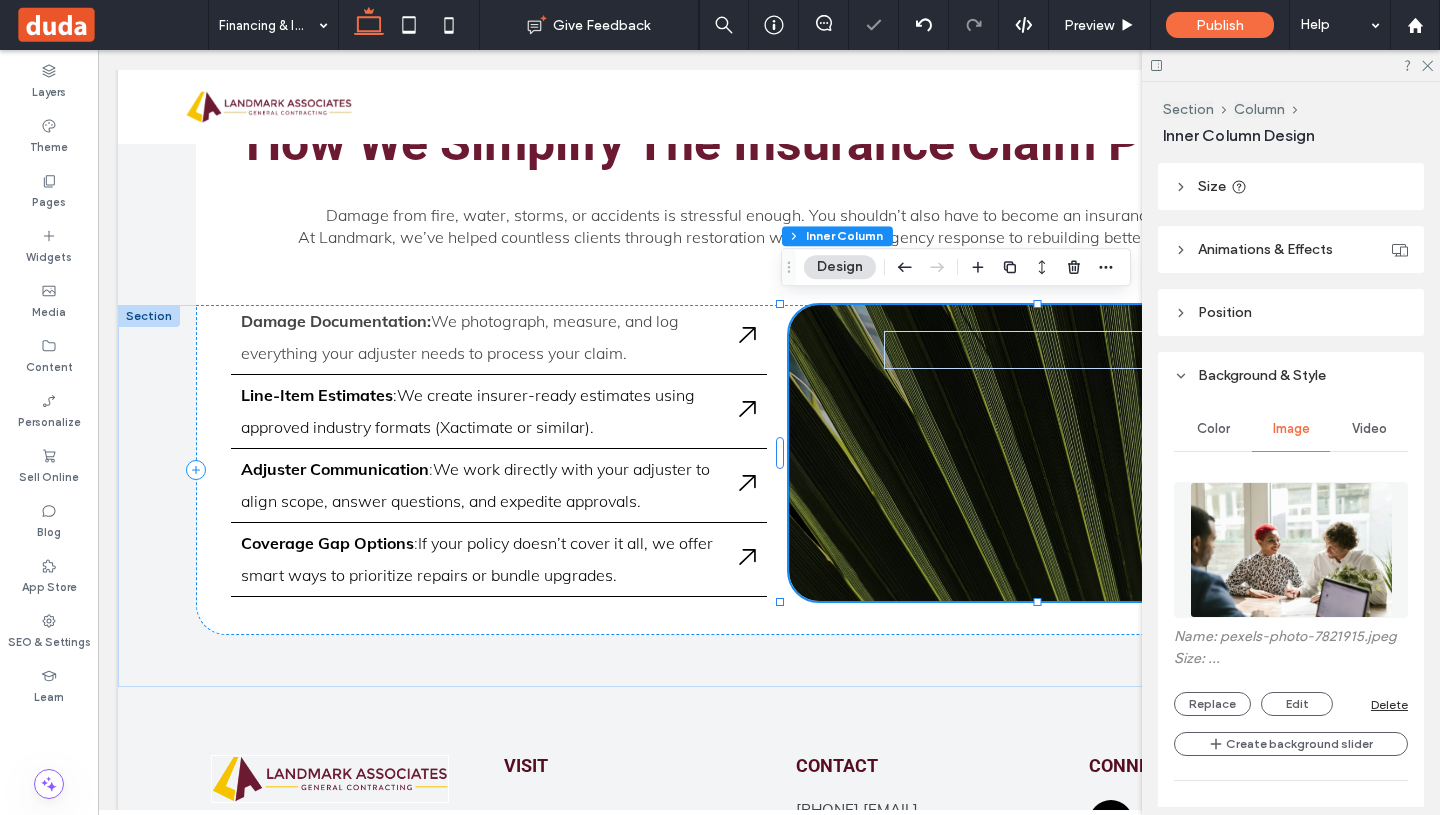type on "**" 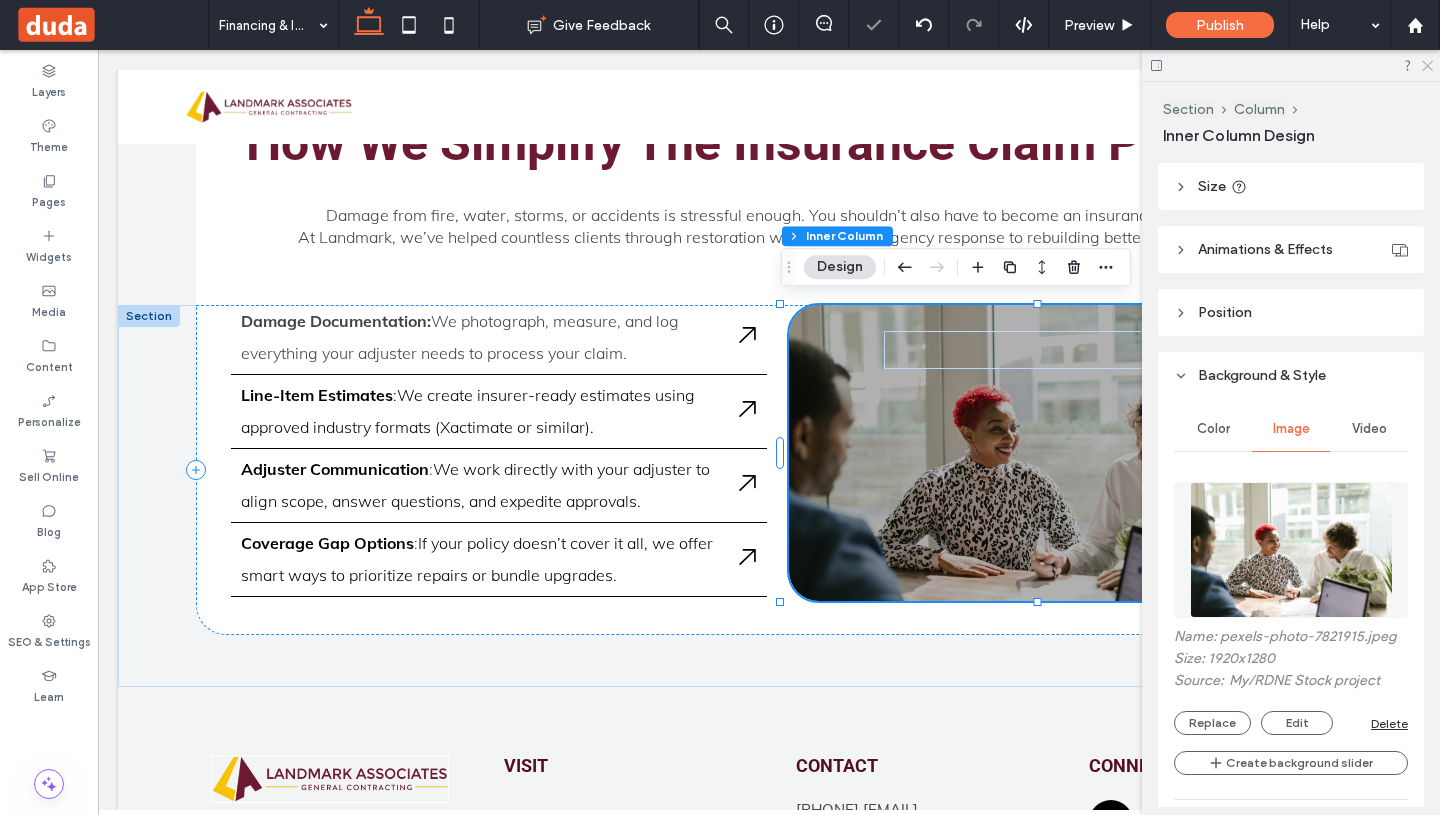 click 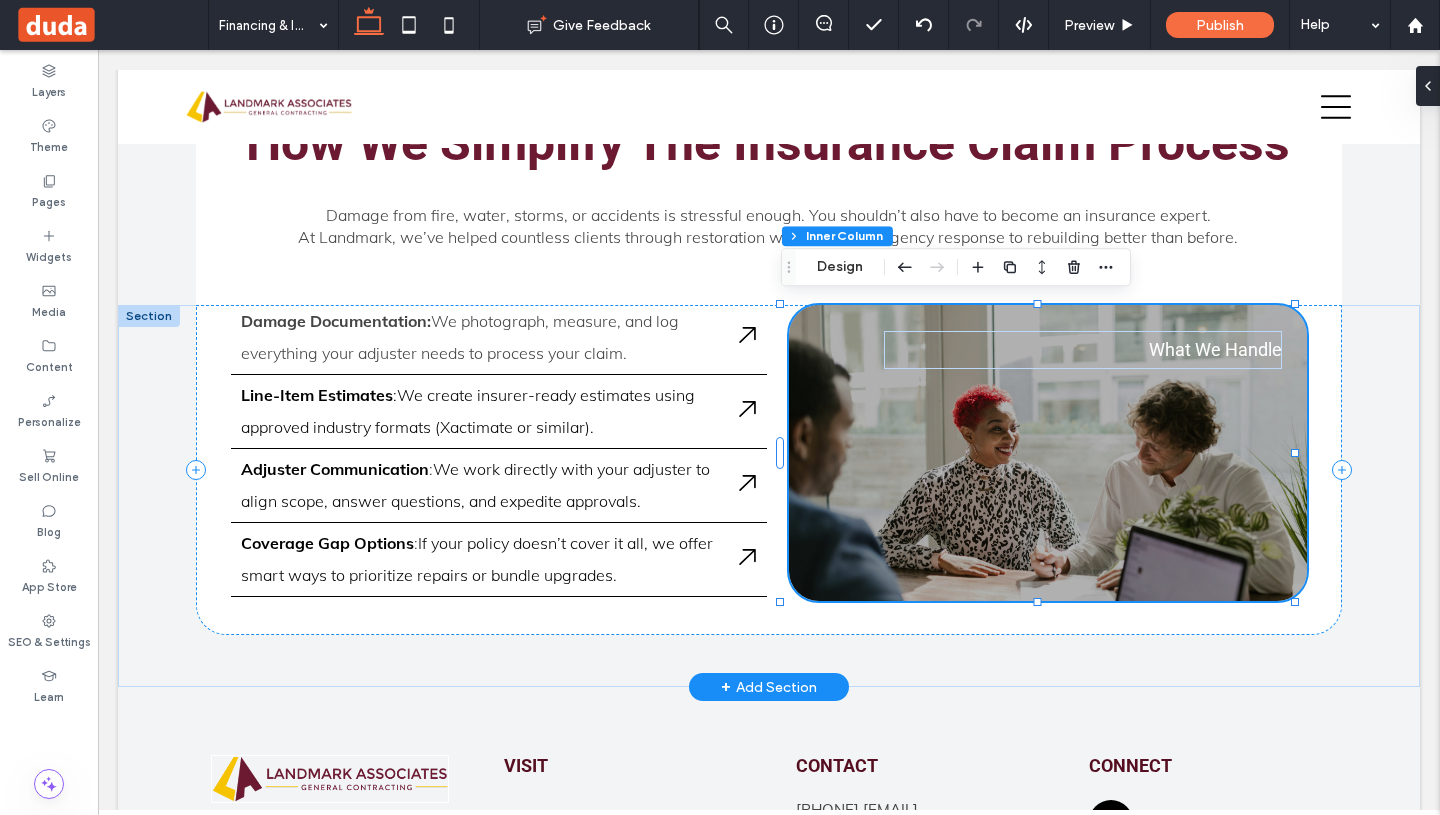click on "What We Handle" at bounding box center [1048, 453] 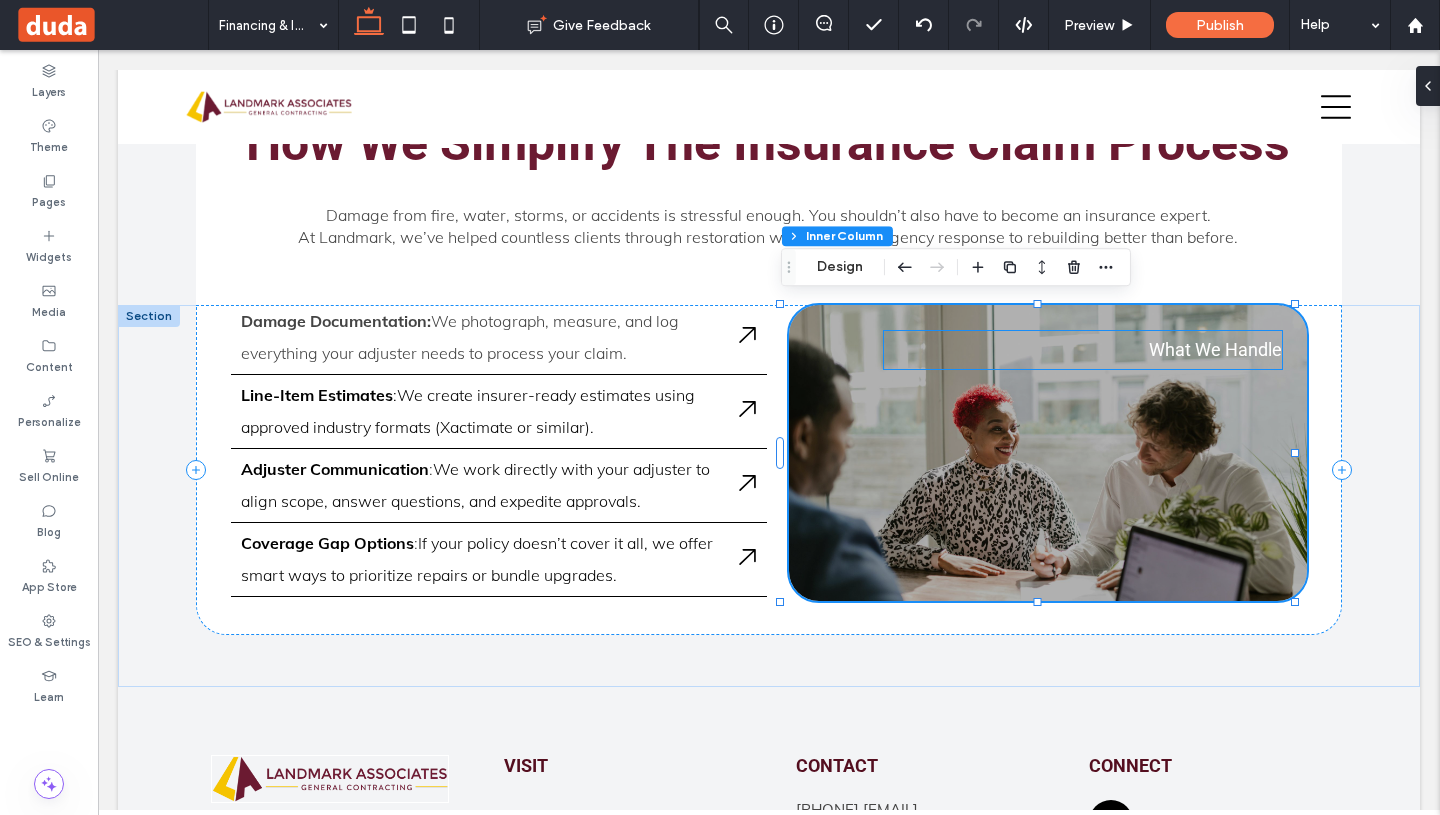 click on "What We Handle" at bounding box center [1215, 349] 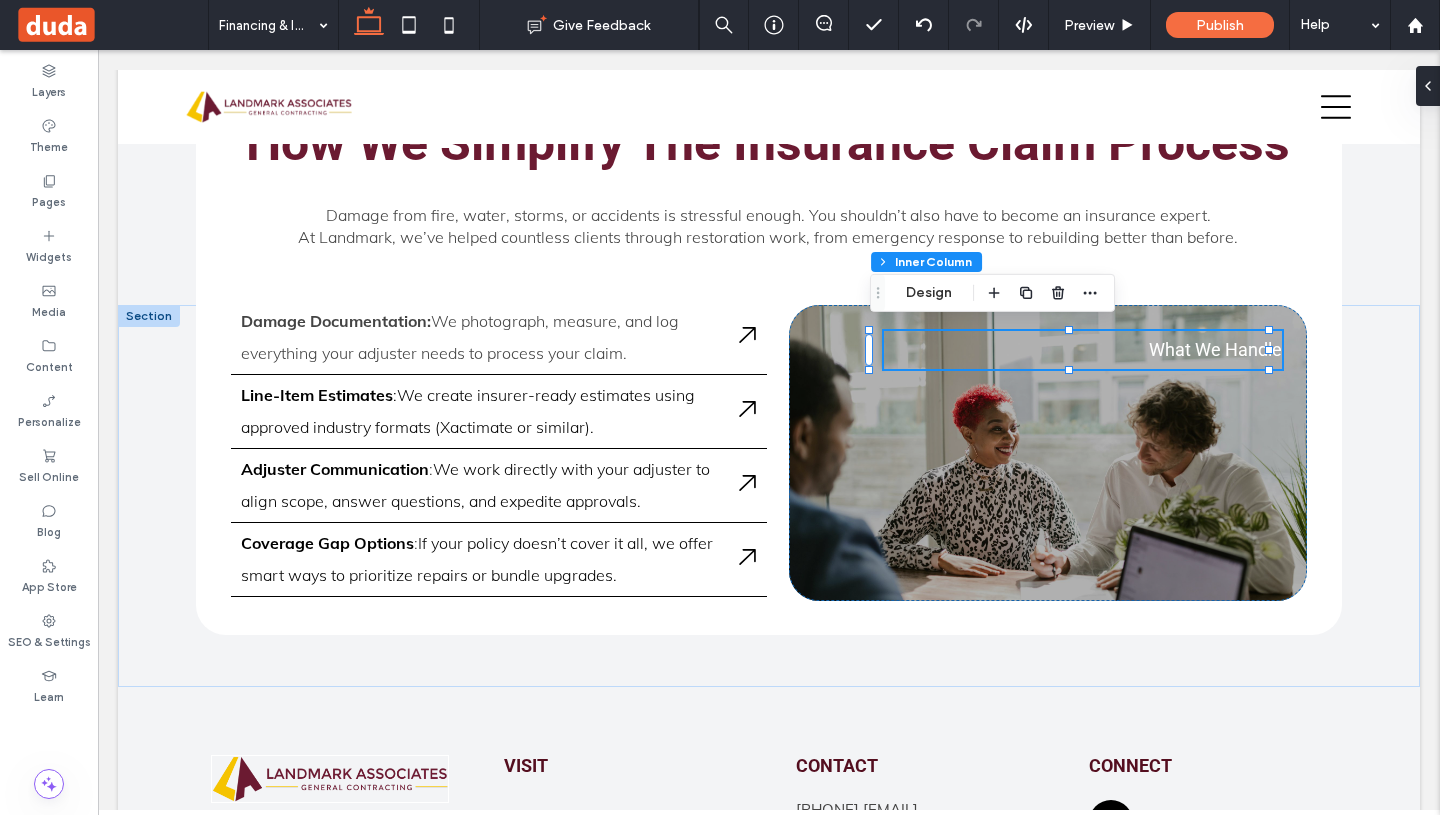 click on "What We Handle" at bounding box center (1215, 349) 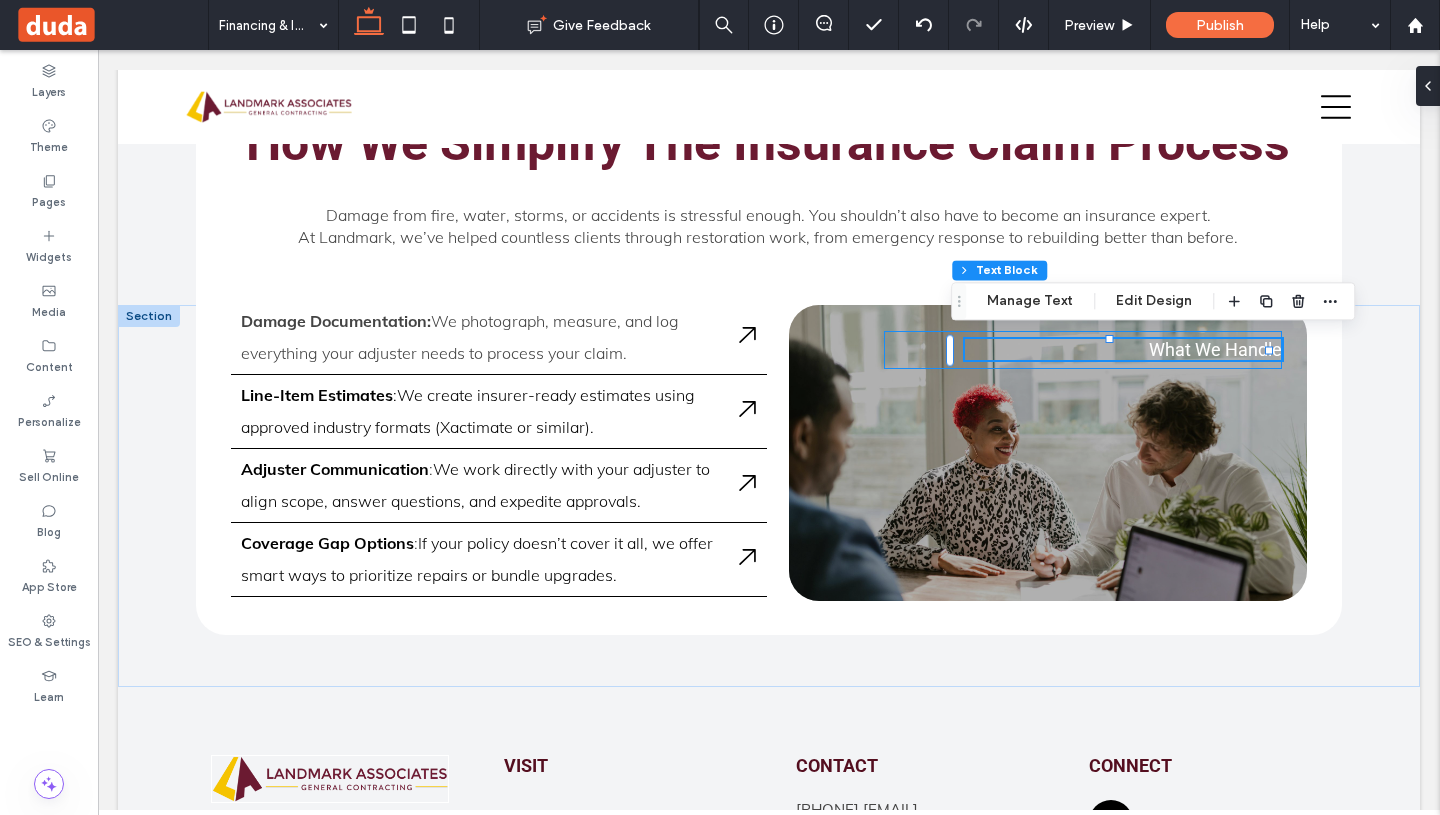 click on "What We Handle" at bounding box center (1215, 349) 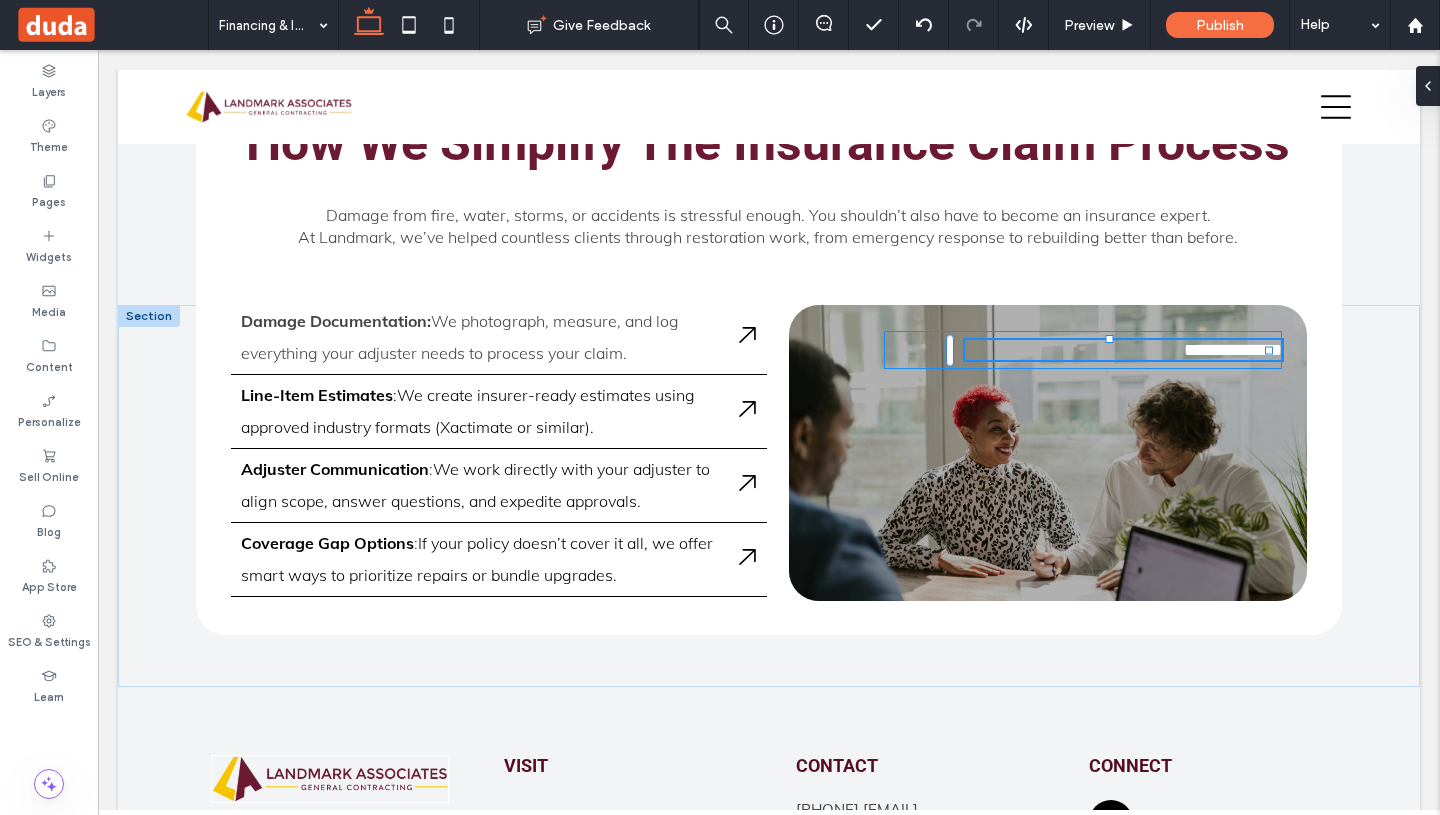 type on "******" 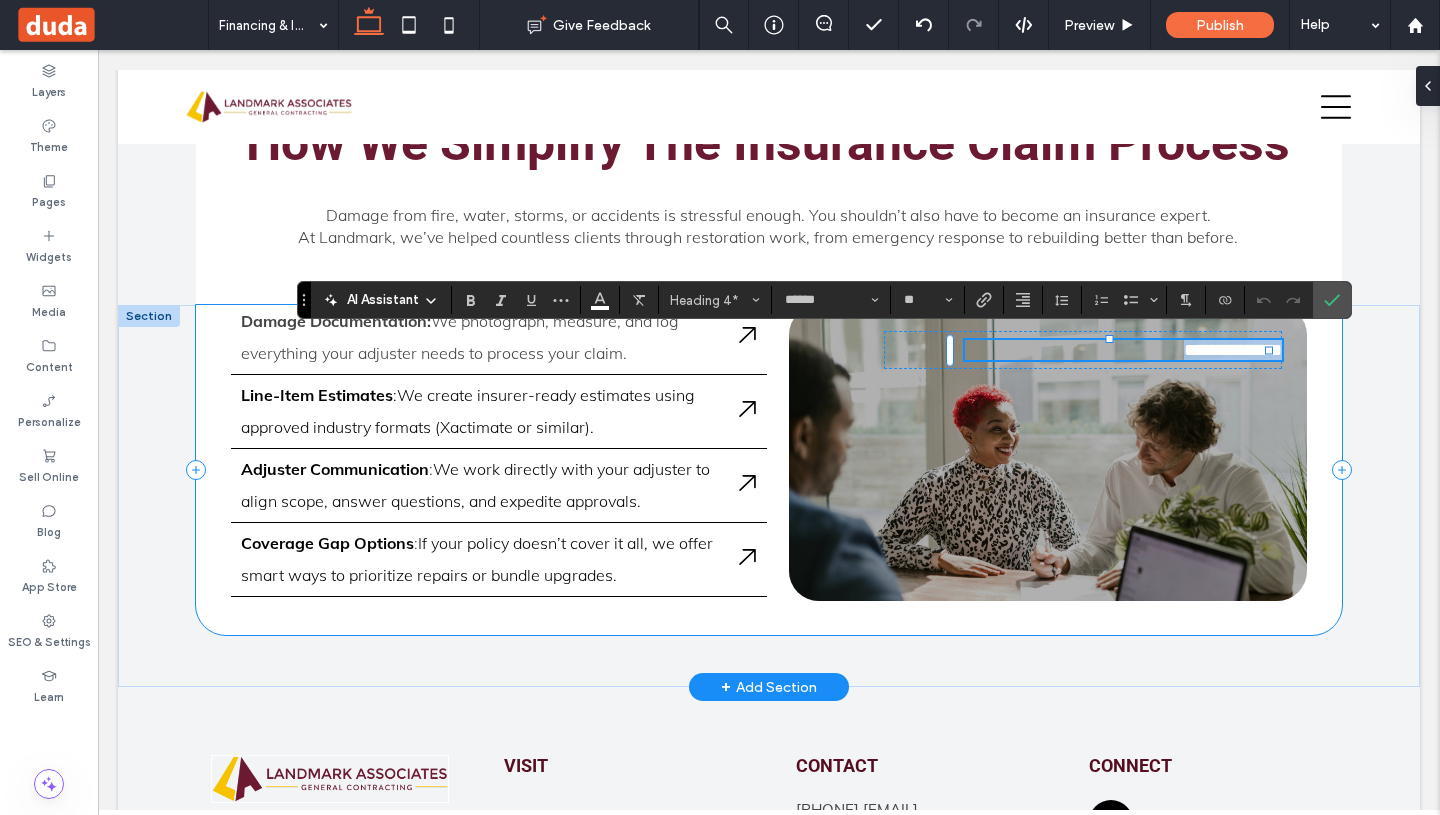 drag, startPoint x: 1119, startPoint y: 344, endPoint x: 1298, endPoint y: 337, distance: 179.13683 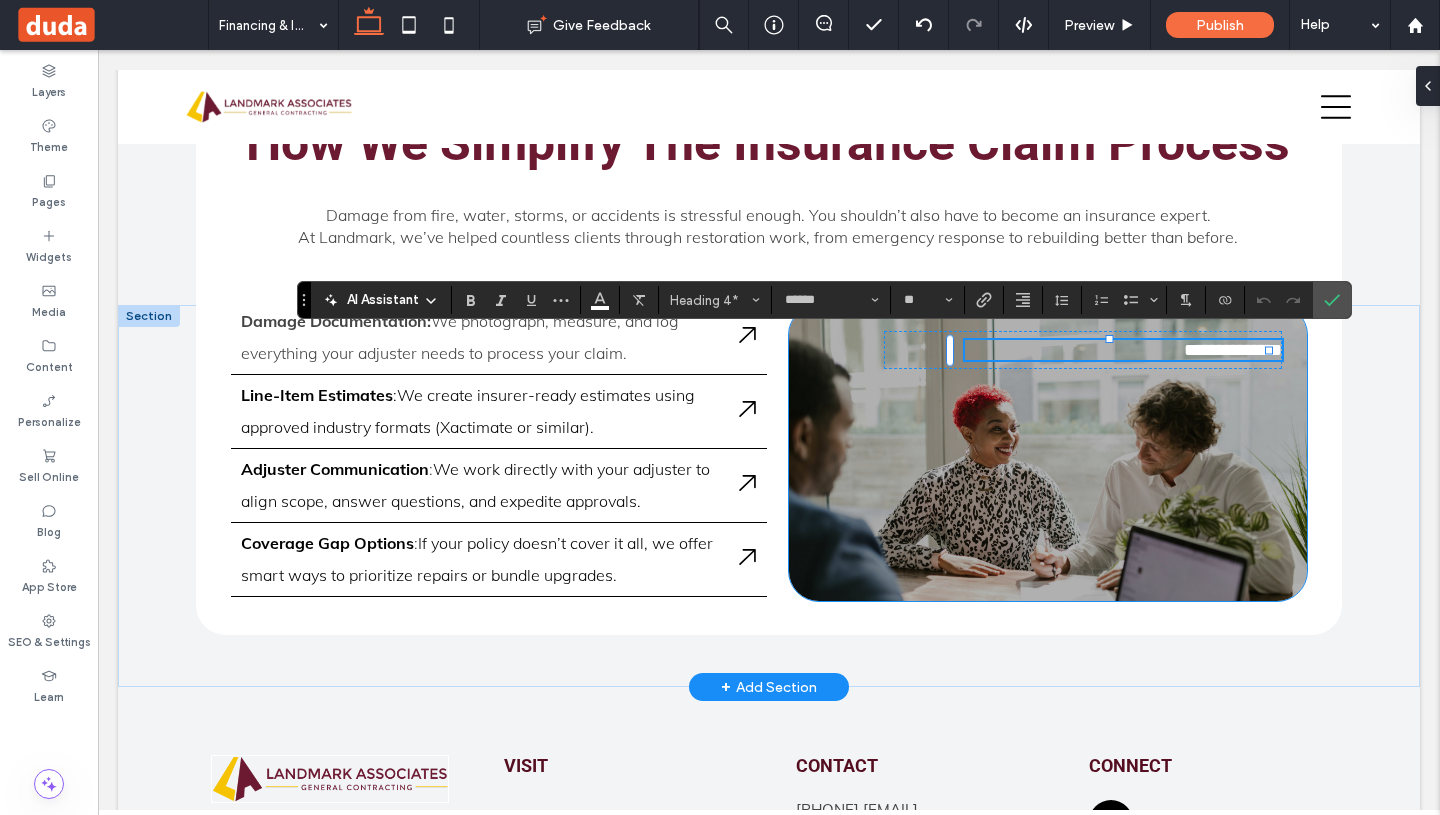 click on "**********" at bounding box center [1048, 453] 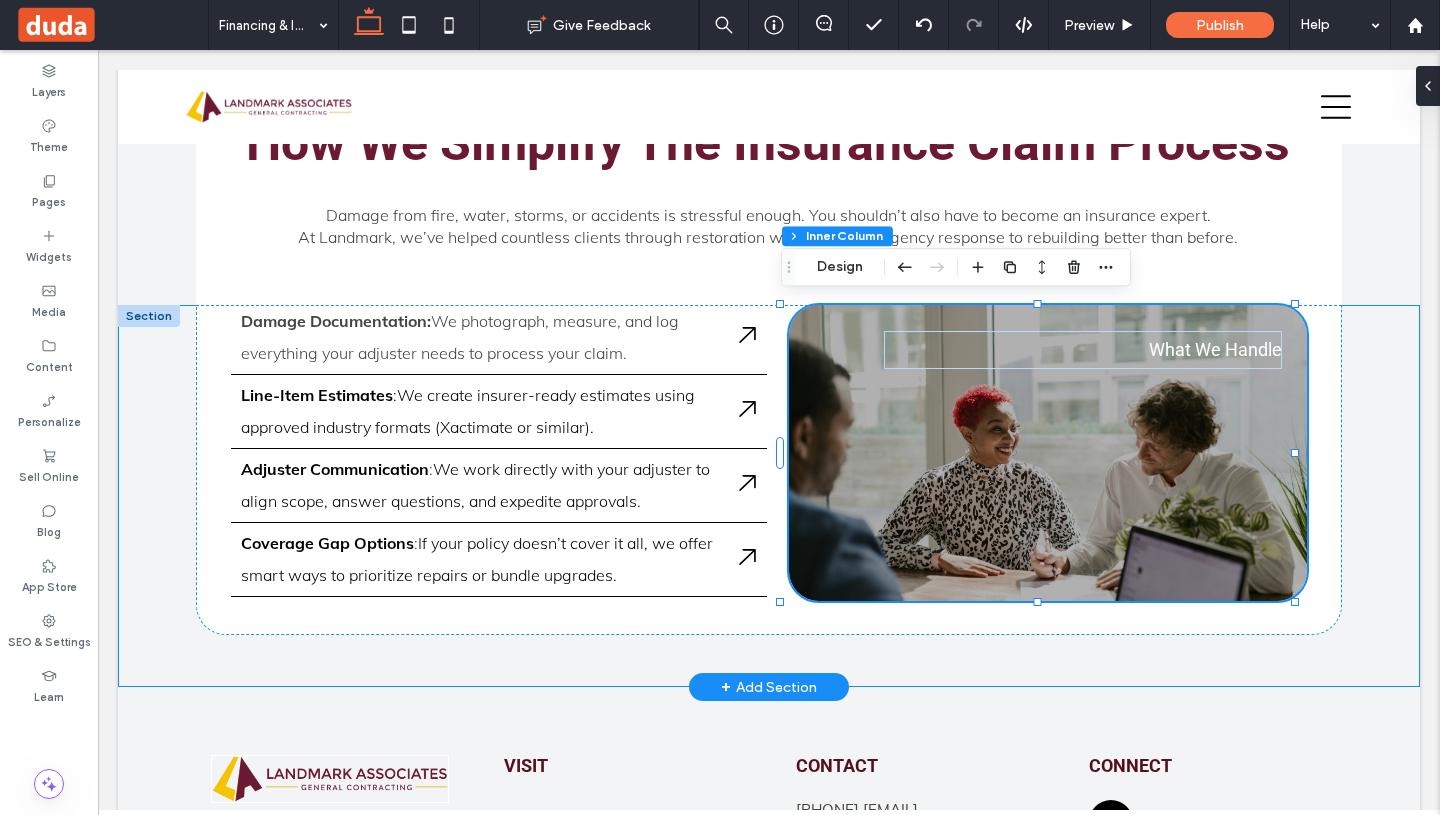 click on "Damage Documentation:  We photograph, measure, and log everything your adjuster needs to process your claim.
Adjuster Communication :  ﻿ We work directly with your adjuster to align scope, answer questions, and expedite approvals.
Coverage Gap Options :  ﻿ If your policy doesn’t cover it all, we offer smart ways to prioritize repairs or bundle upgrades.
Line-Item Estimates :  We create insurer-ready estimates using approved industry formats (Xactimate or similar).
What We Handle" at bounding box center (769, 496) 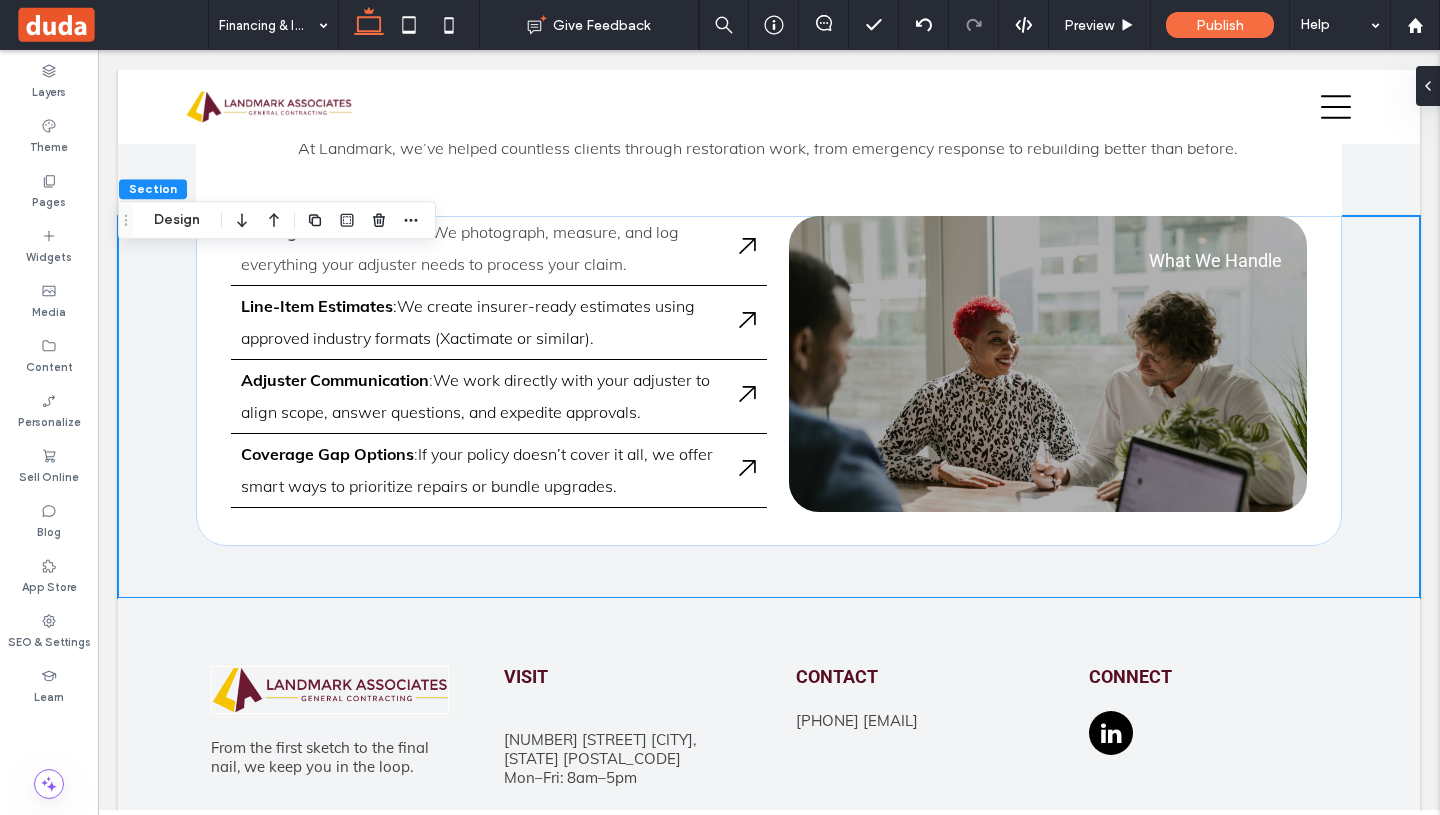 scroll, scrollTop: 3159, scrollLeft: 0, axis: vertical 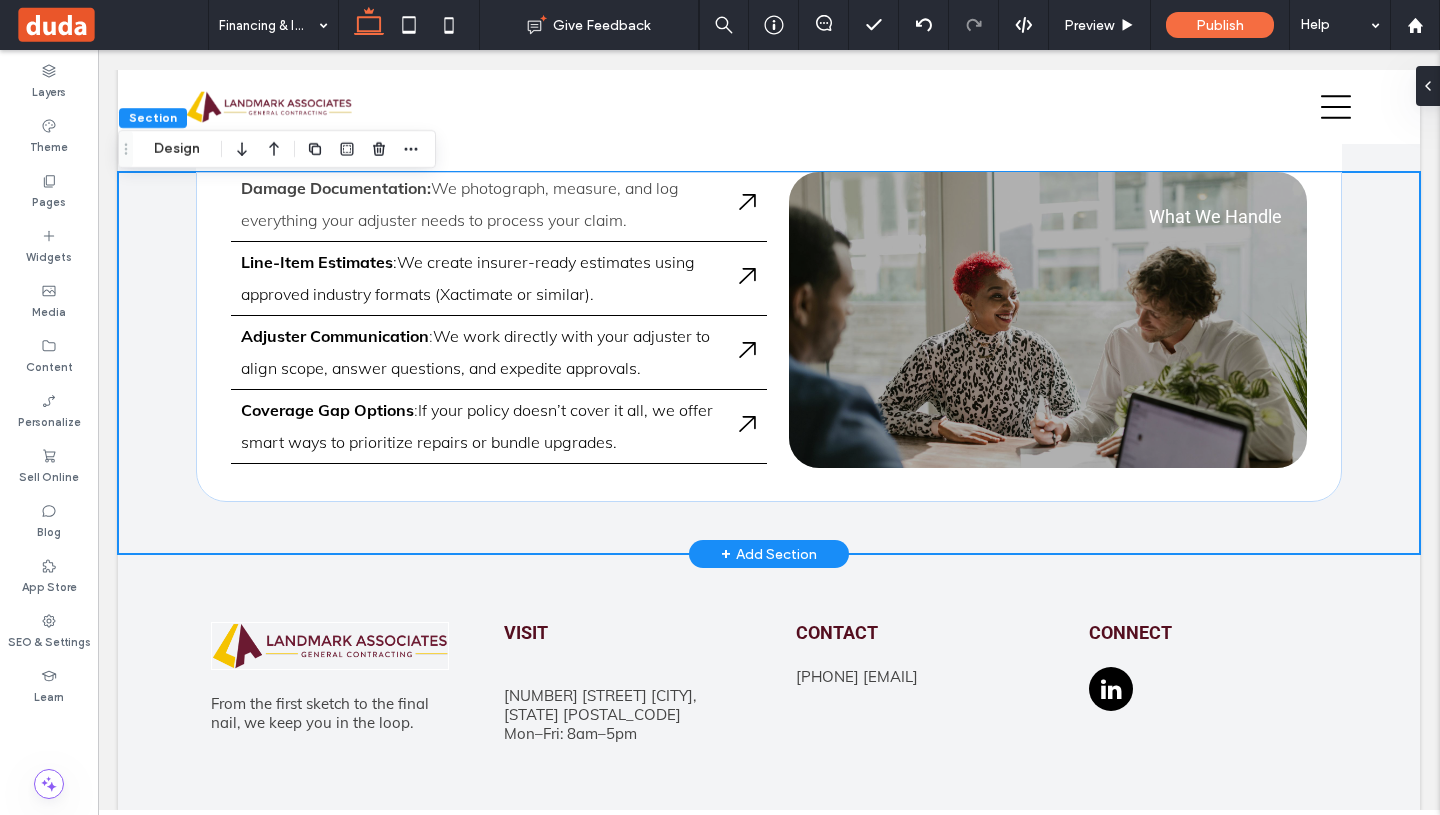 click on "+" at bounding box center [726, 554] 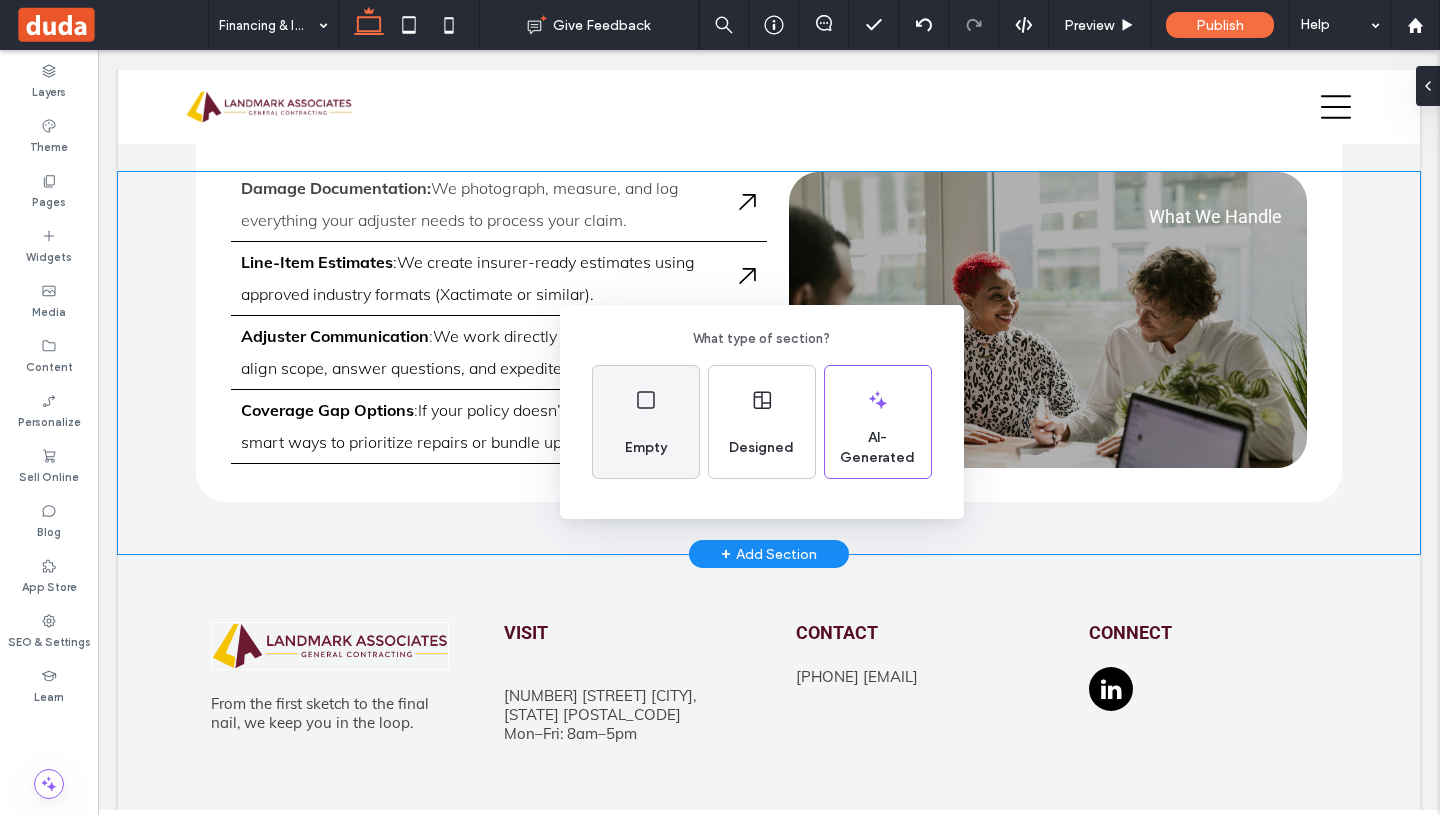 click on "Empty" at bounding box center [646, 422] 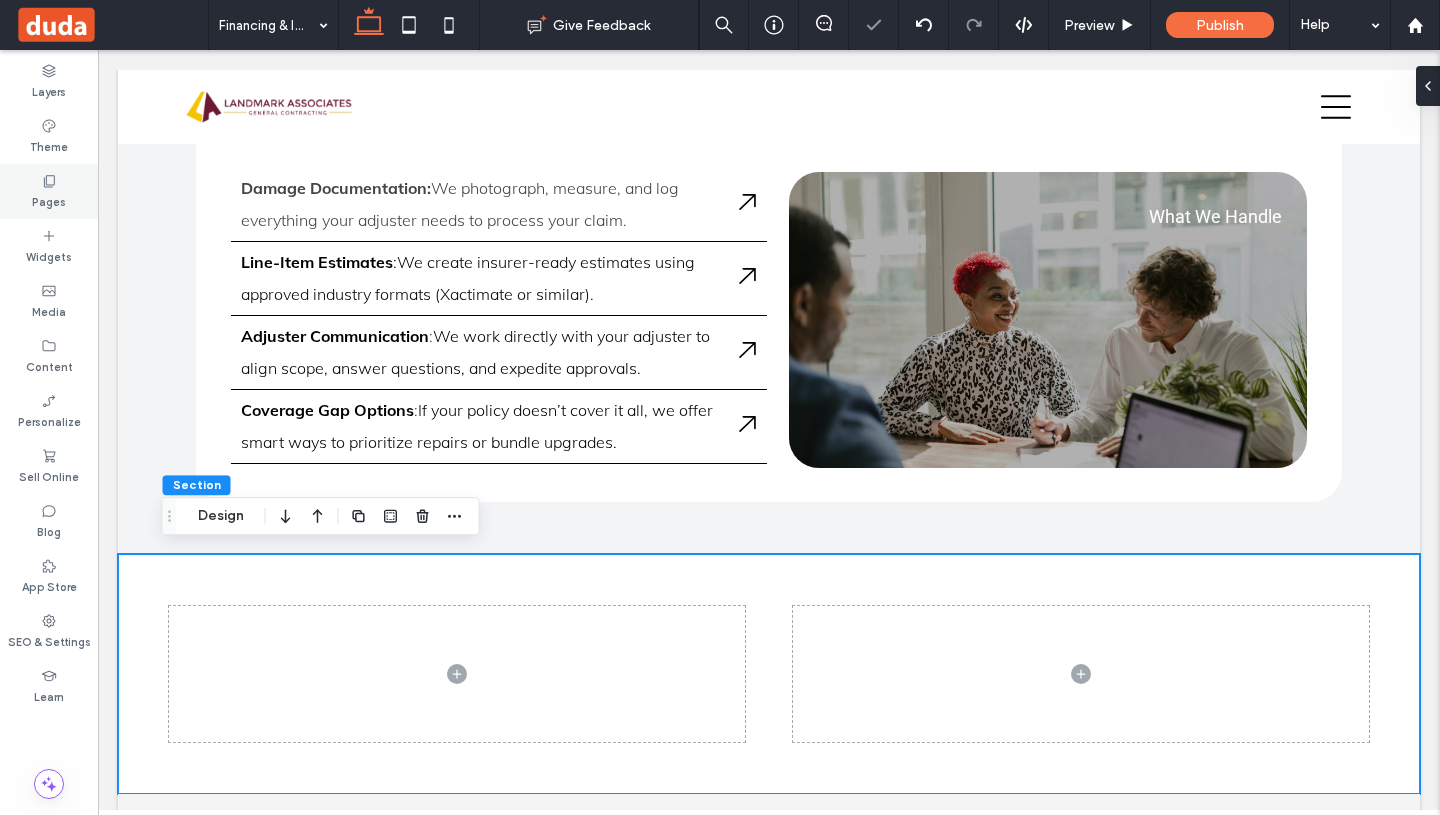 click on "Pages" at bounding box center (49, 200) 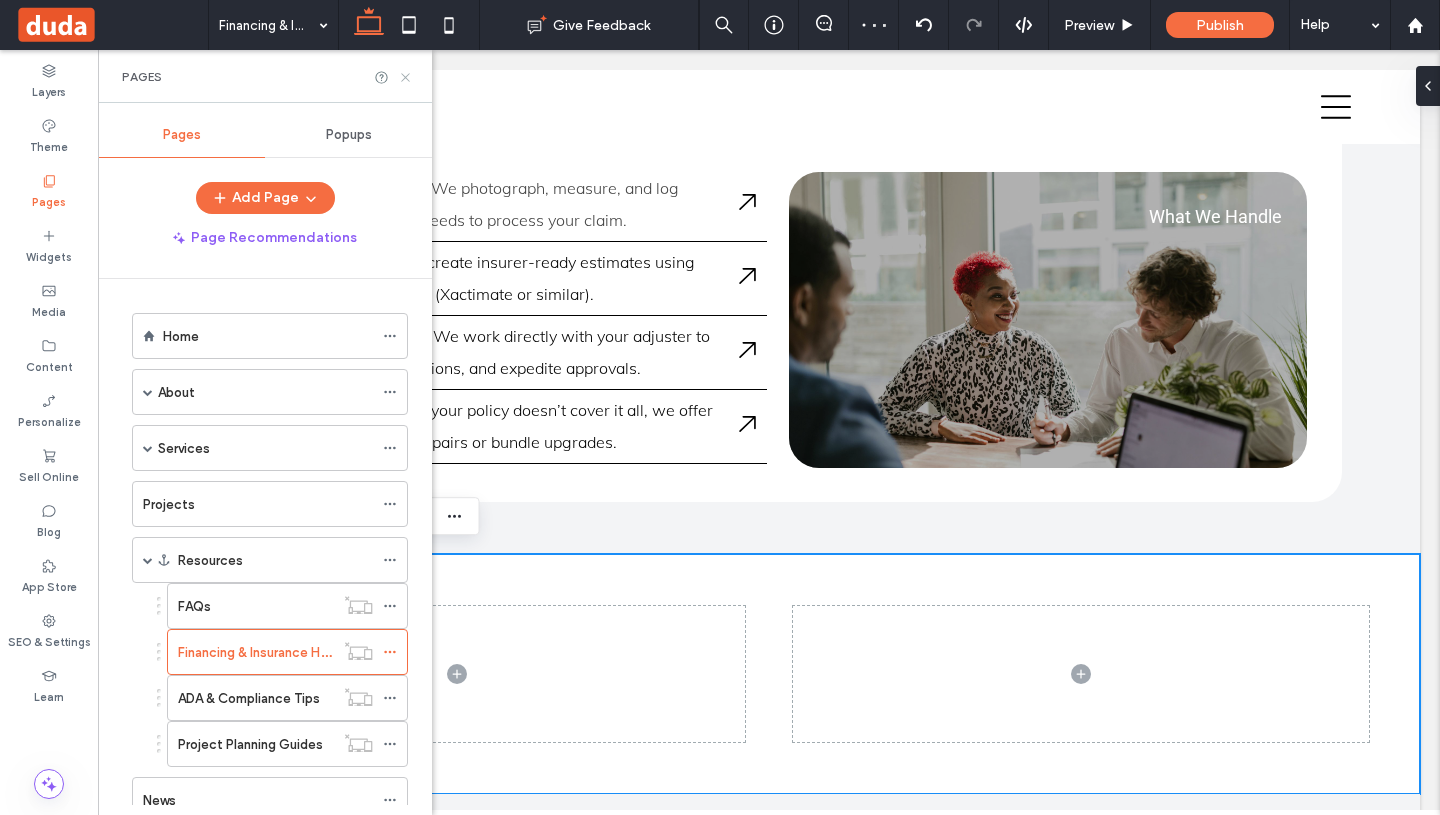 click 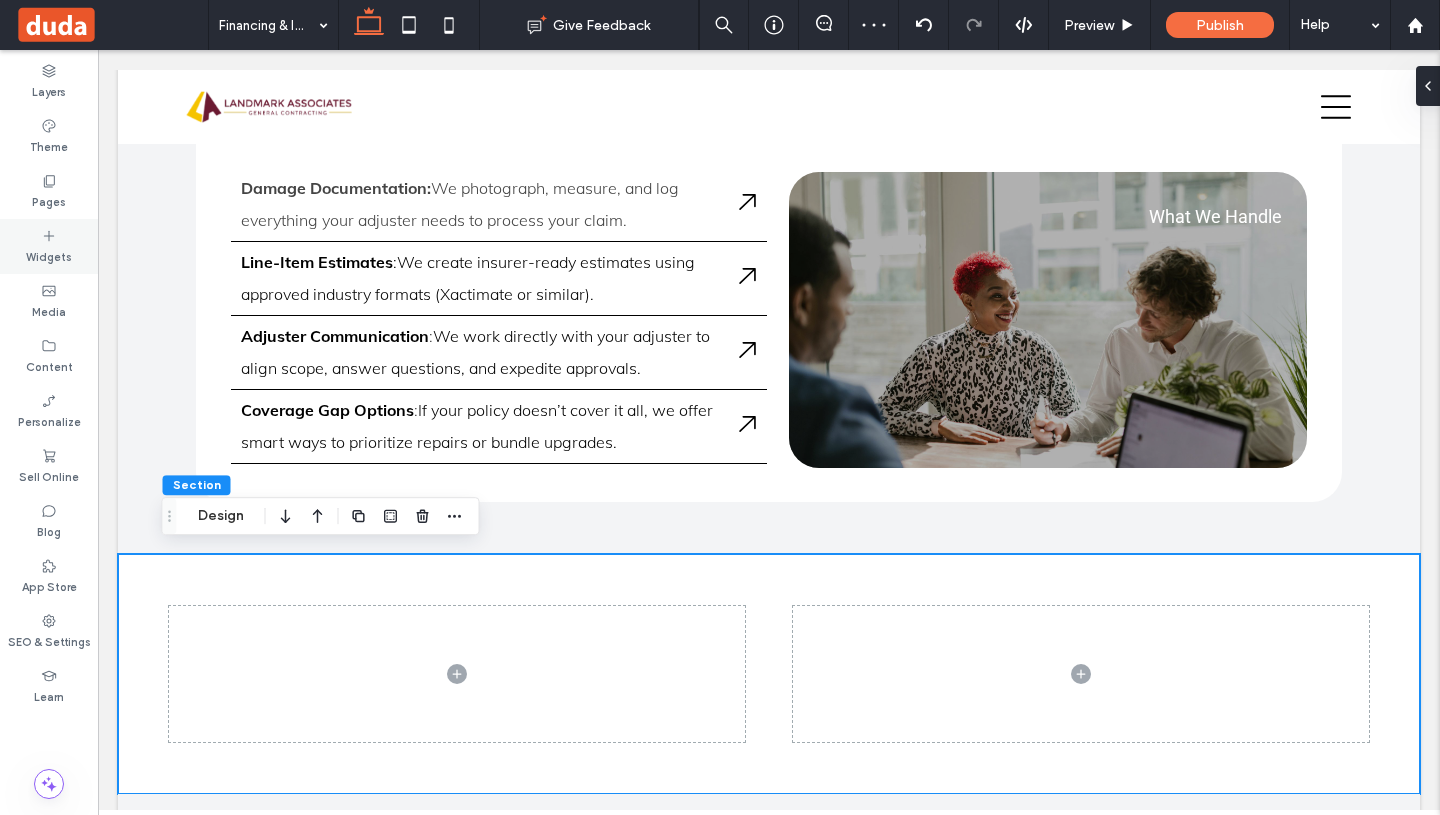 click on "Widgets" at bounding box center (49, 255) 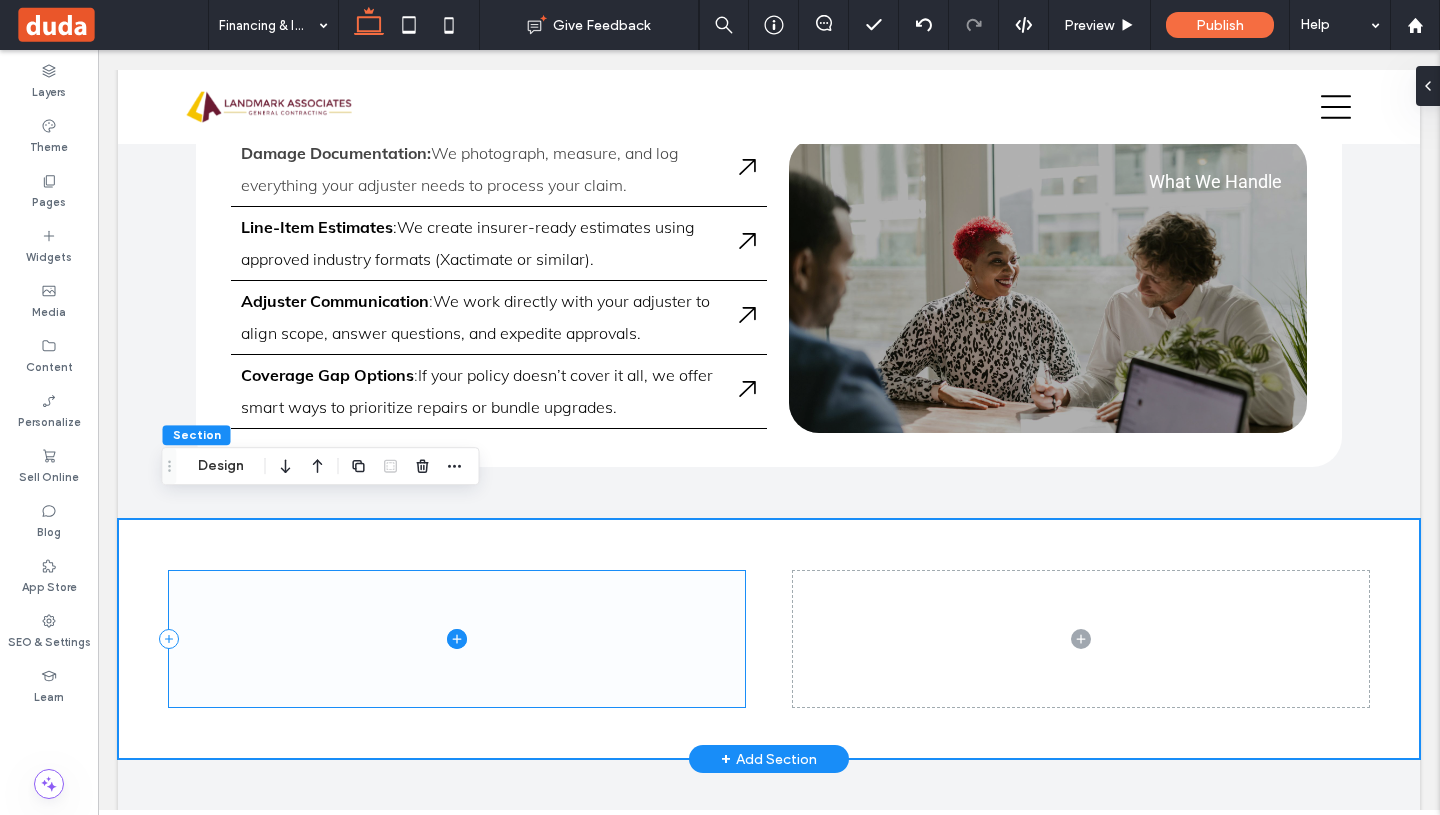 scroll, scrollTop: 3209, scrollLeft: 0, axis: vertical 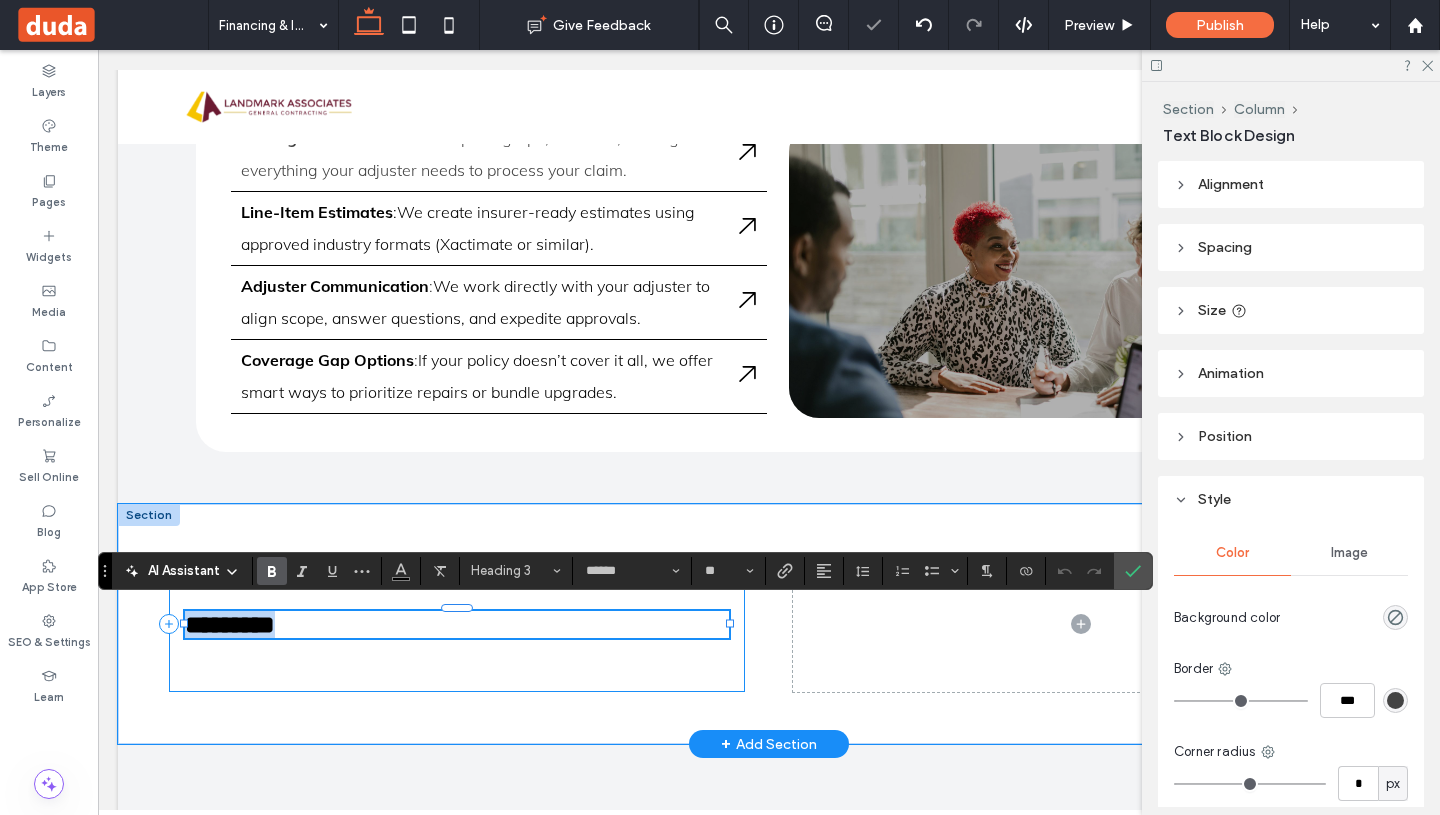 type on "******" 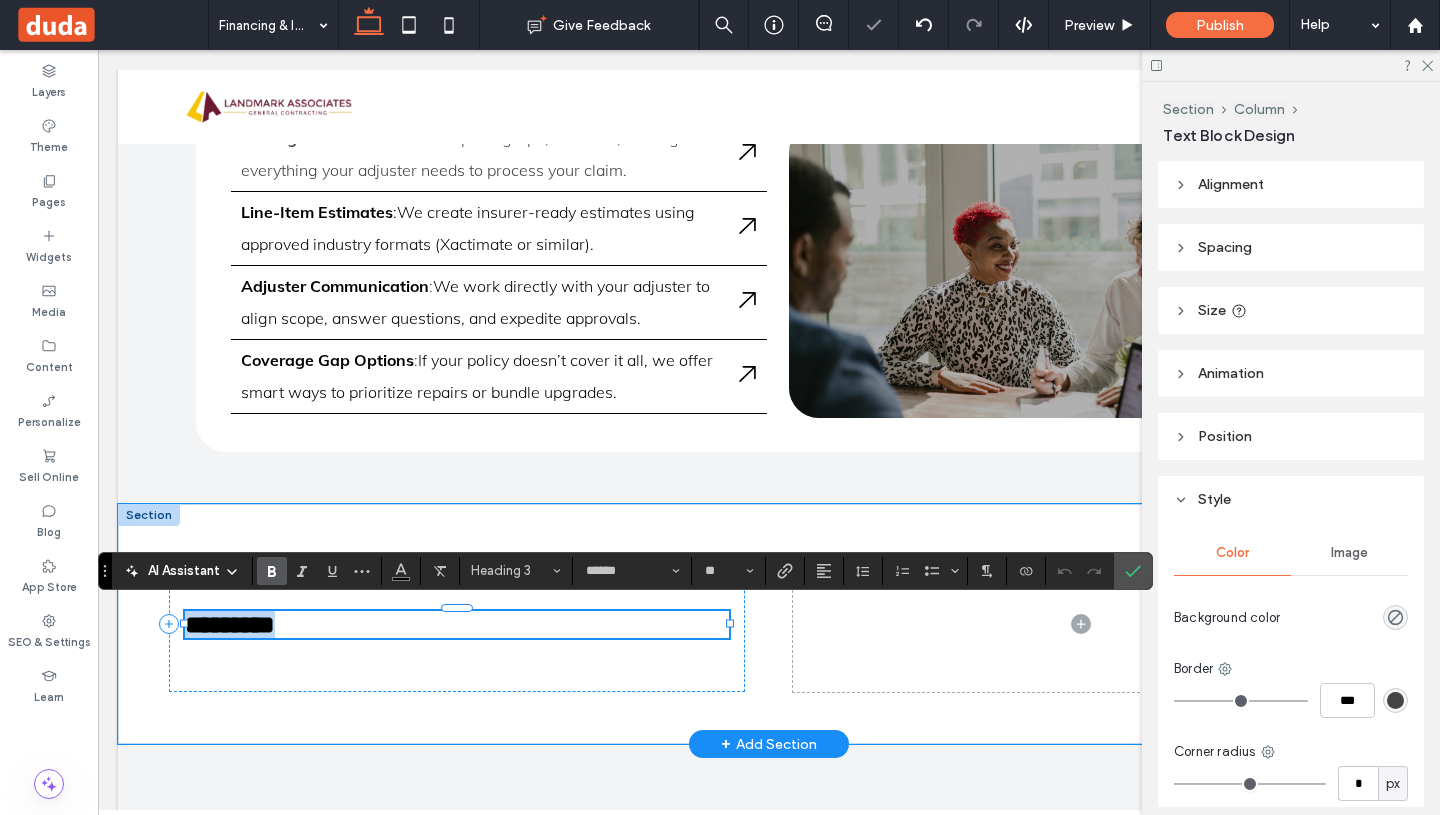 type 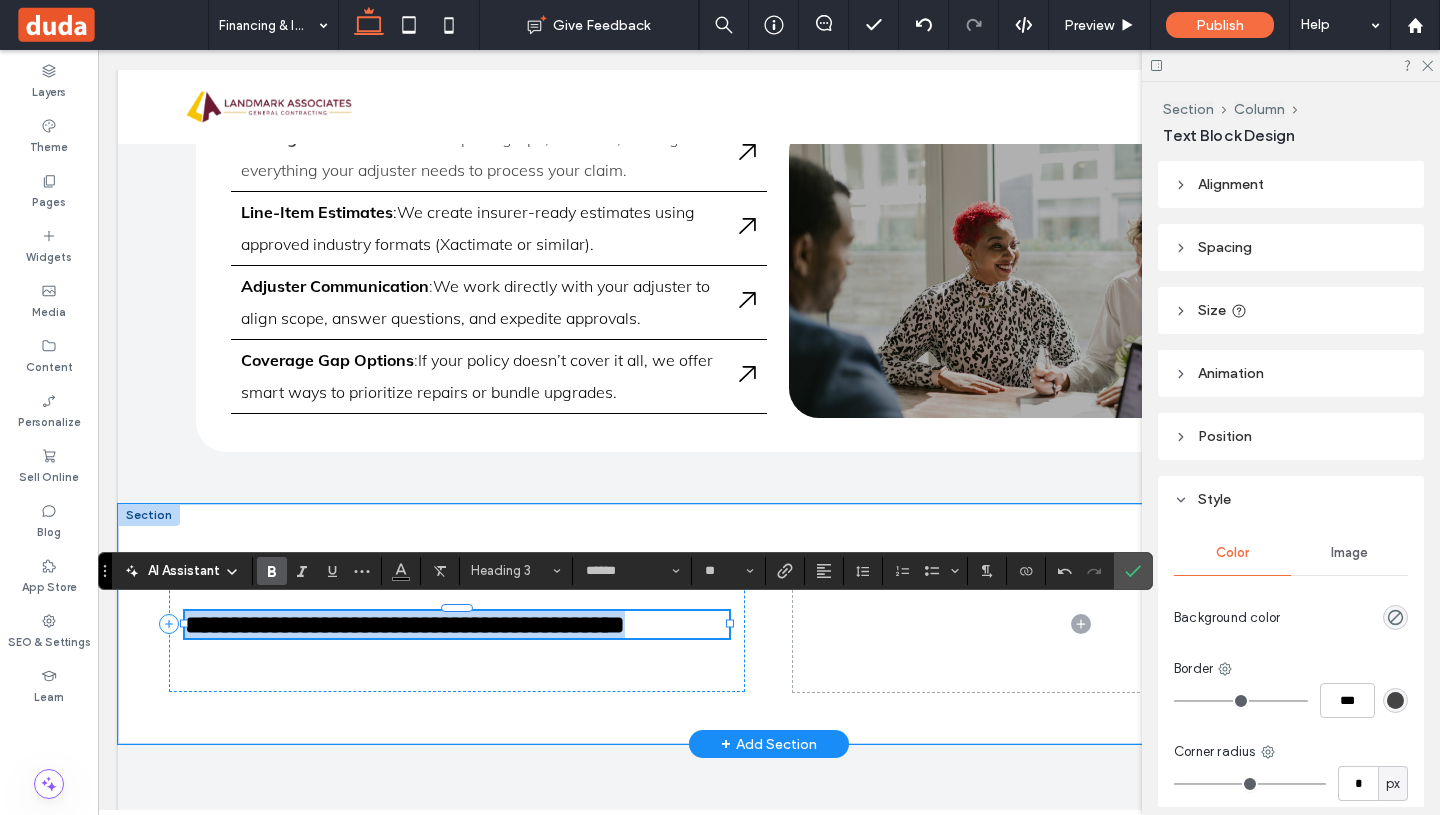 drag, startPoint x: 706, startPoint y: 618, endPoint x: 181, endPoint y: 617, distance: 525.001 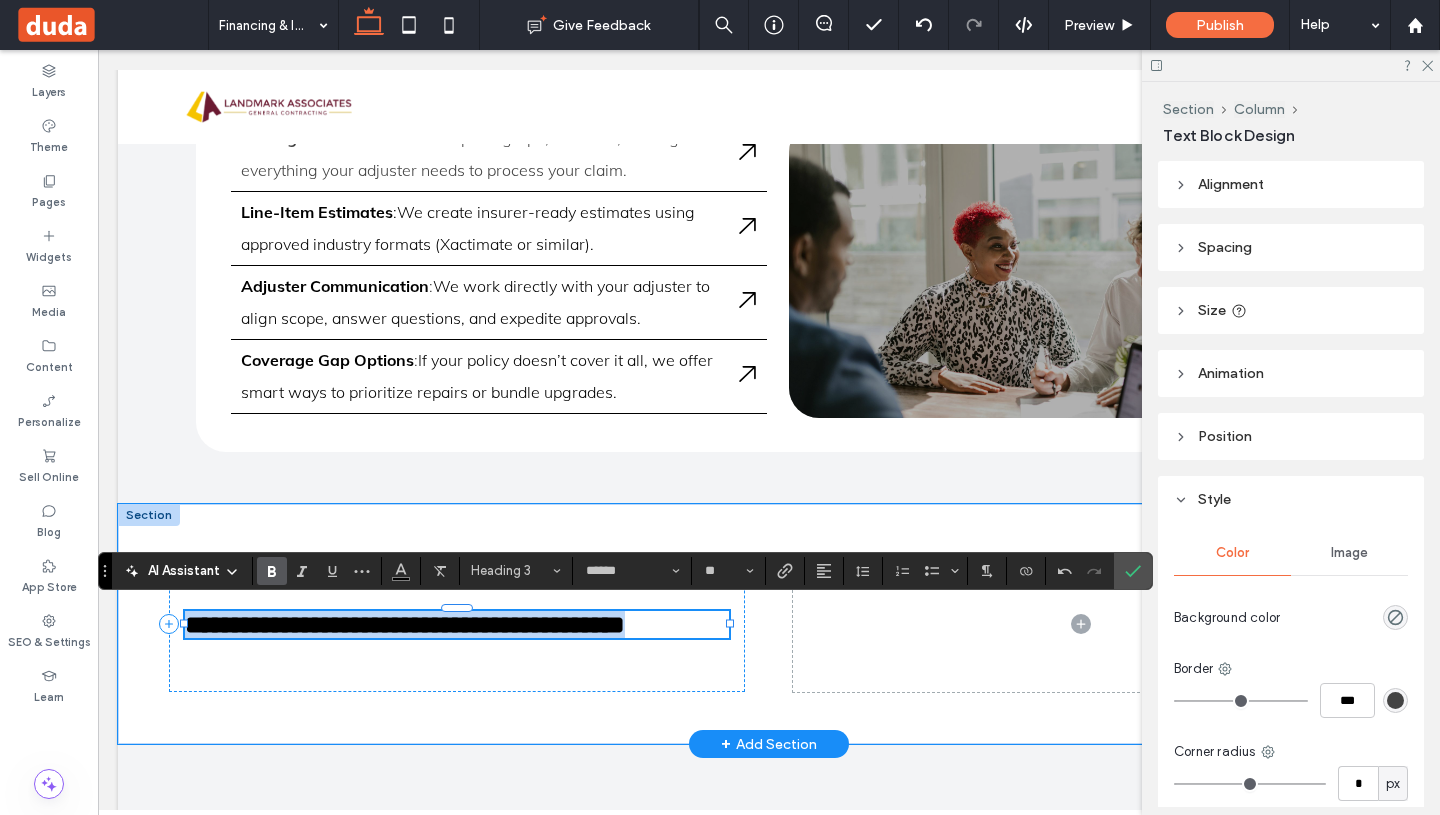 click on "**********" at bounding box center (405, 624) 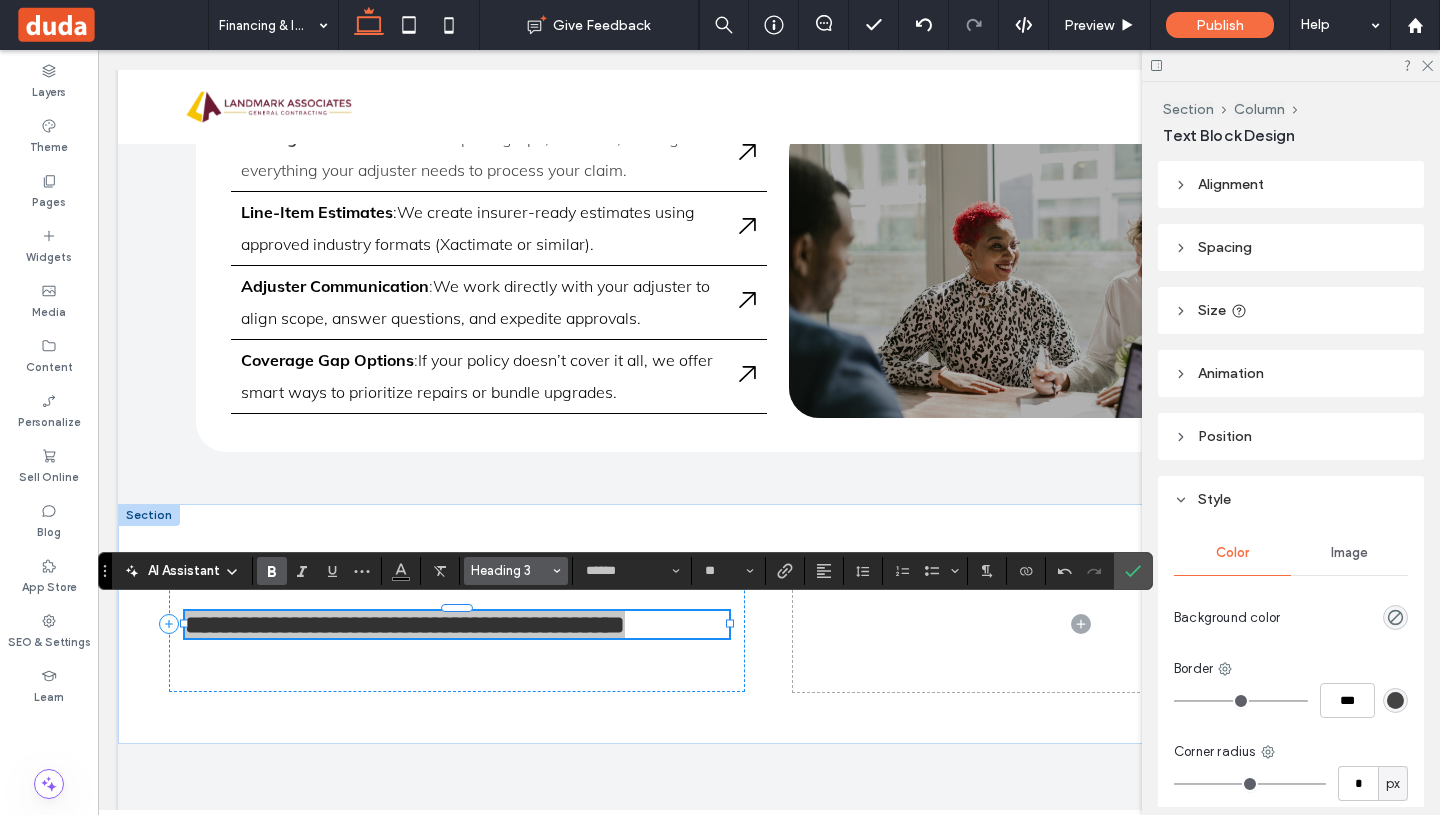 click on "Heading 3" at bounding box center (510, 570) 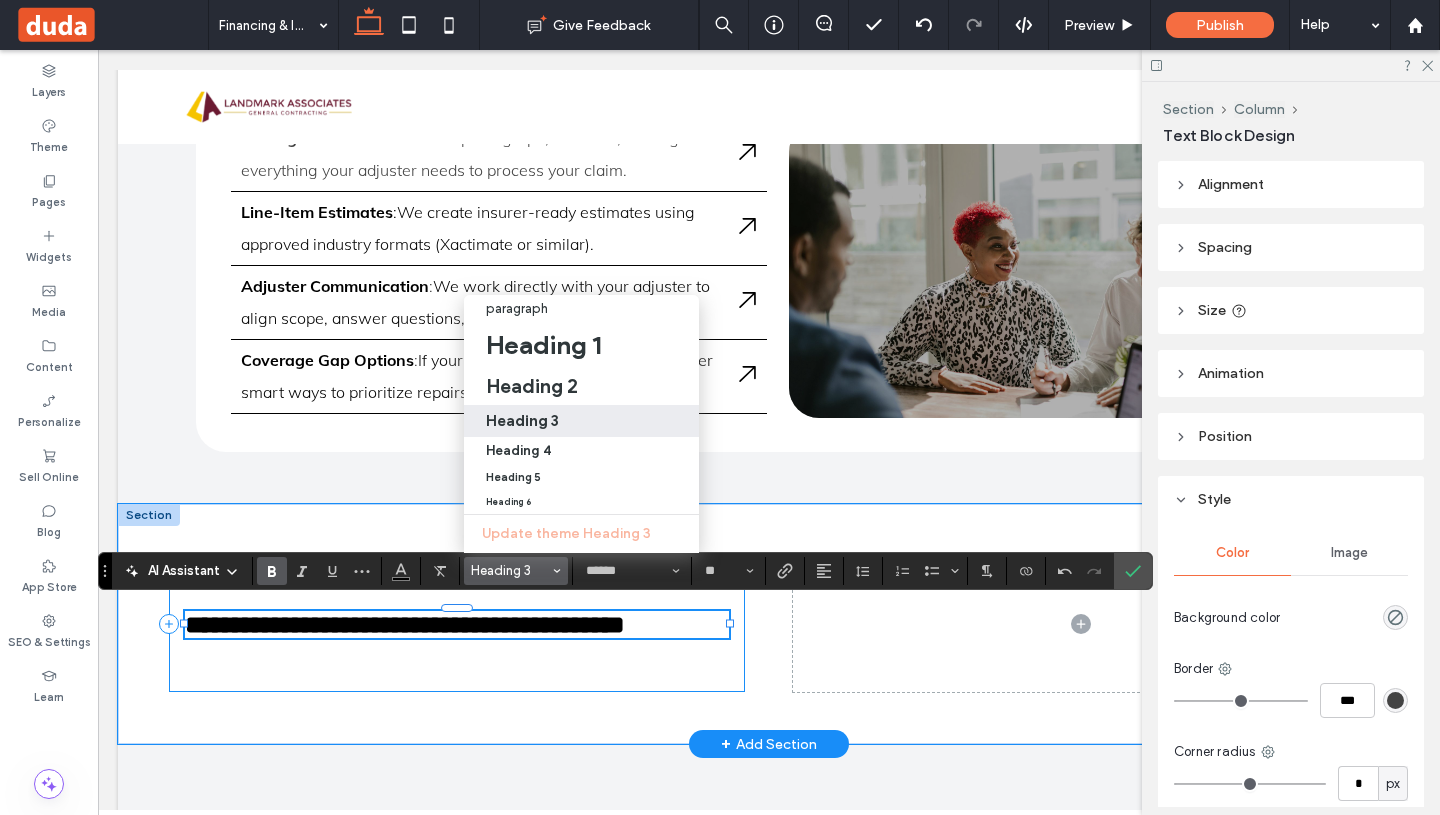 click on "**********" at bounding box center [457, 624] 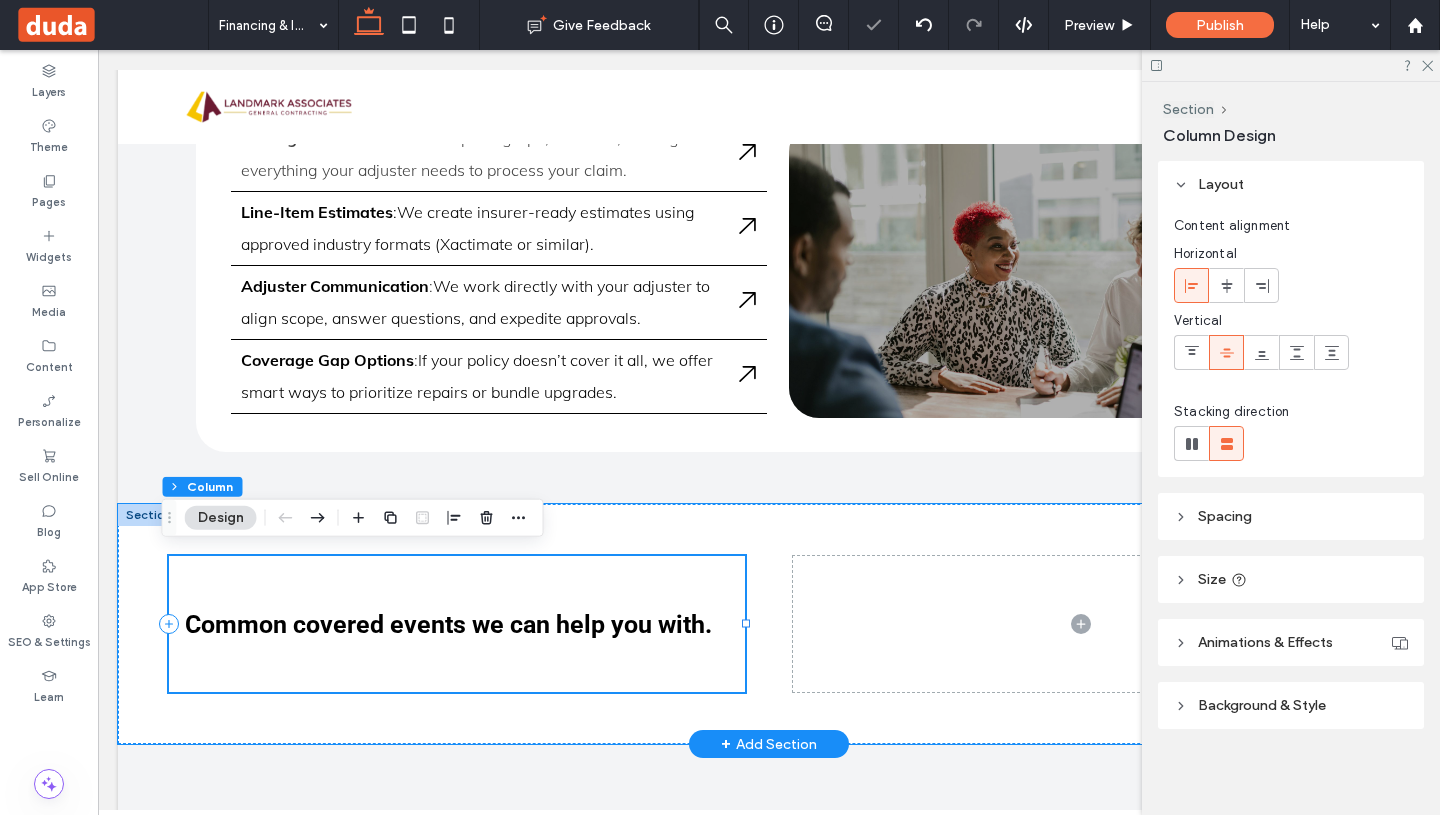 click on "Common covered events we can help you with." at bounding box center [448, 624] 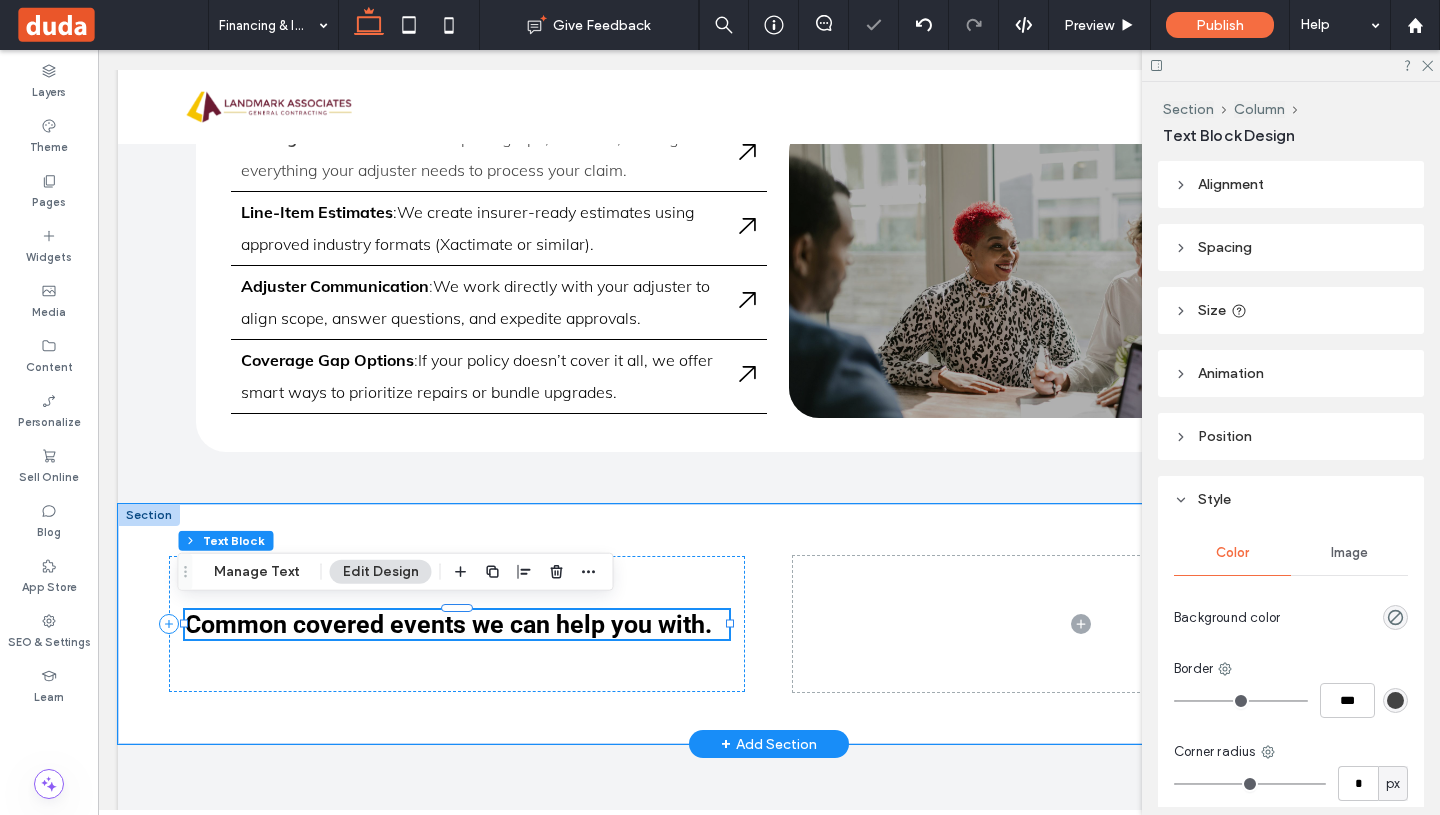 click on "Common covered events we can help you with." at bounding box center [448, 624] 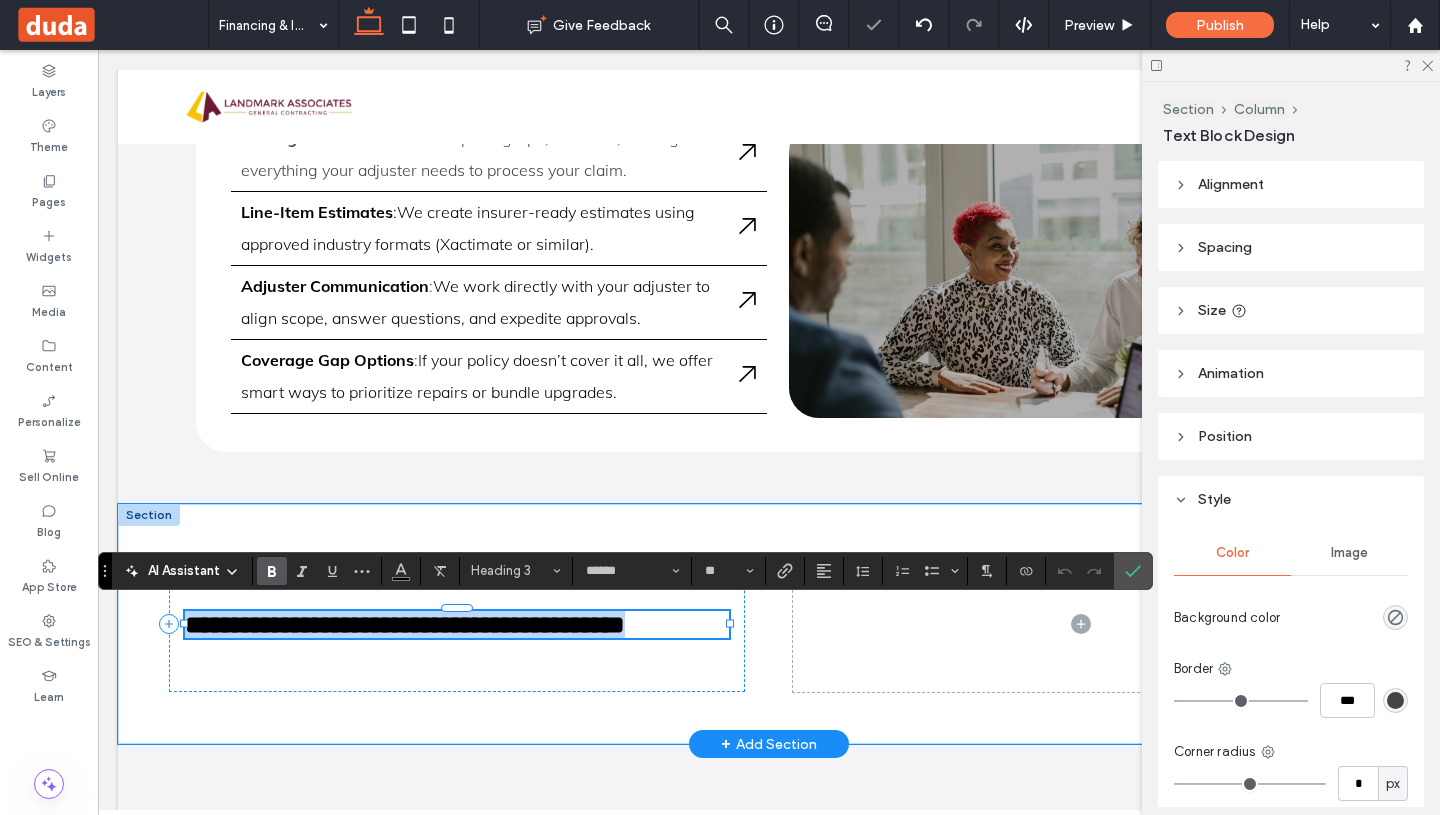 click on "**********" at bounding box center [405, 624] 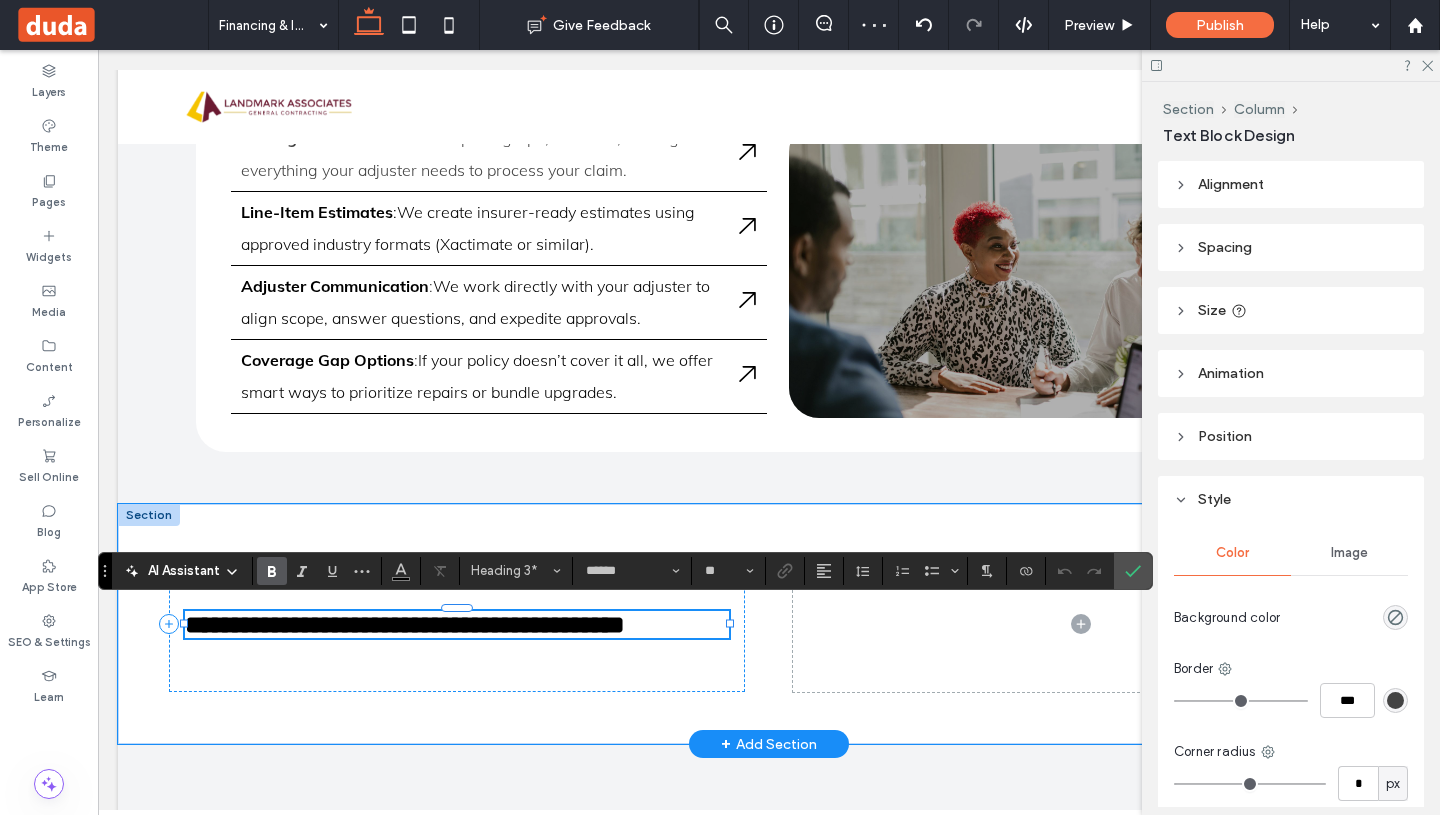 type 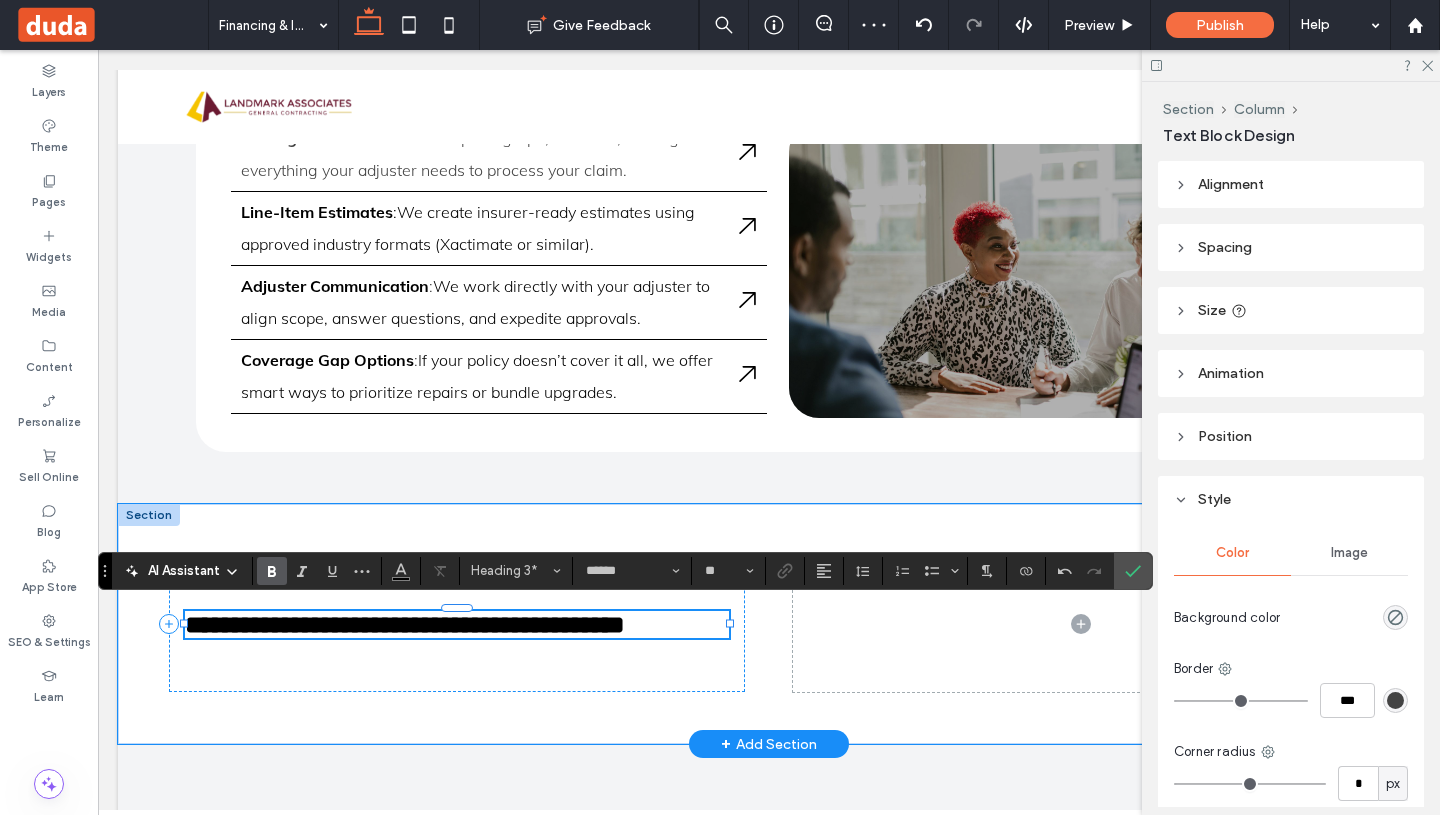 click on "**********" at bounding box center [405, 624] 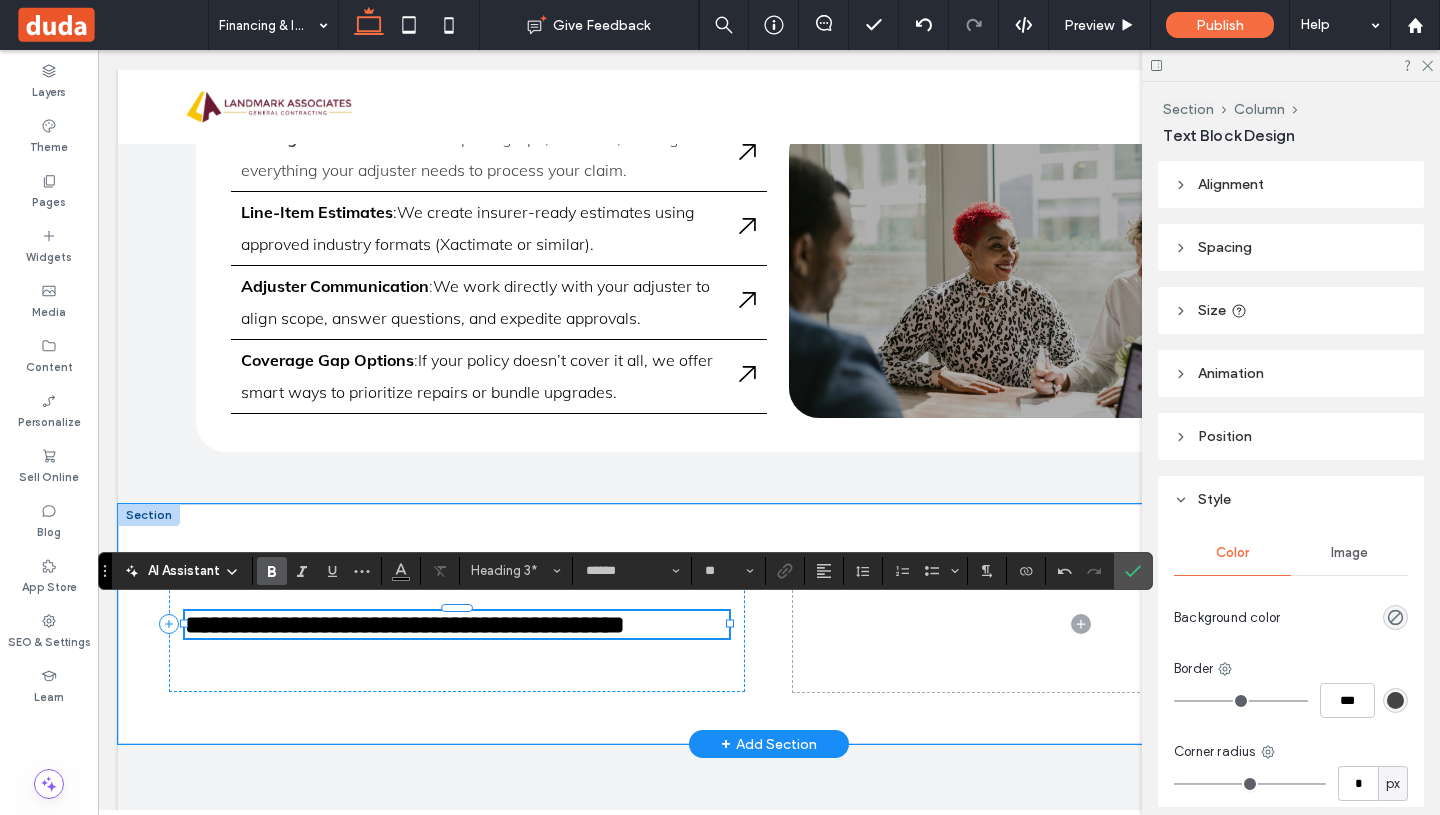 click on "**********" at bounding box center [405, 624] 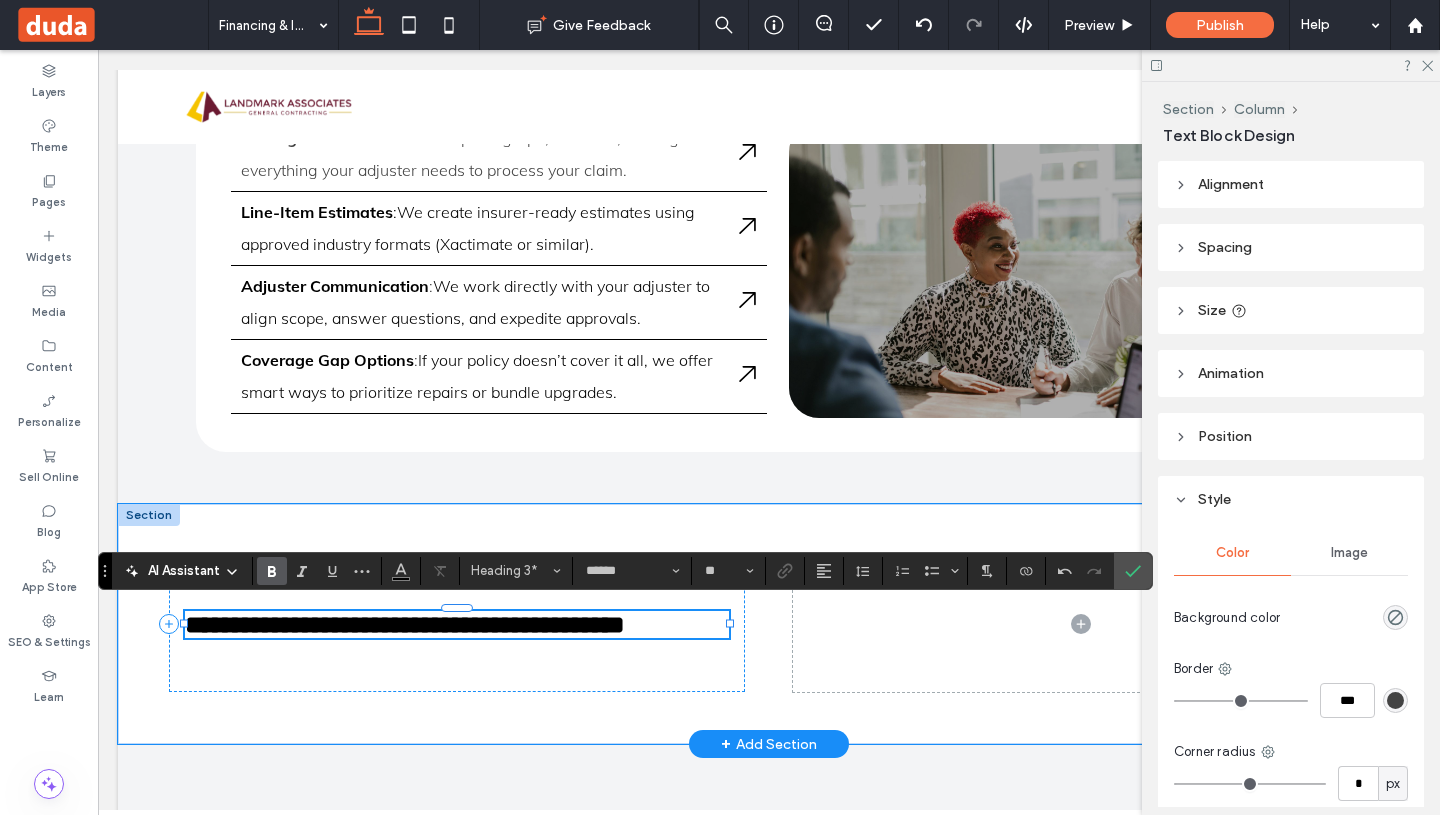 click on "**********" at bounding box center [405, 624] 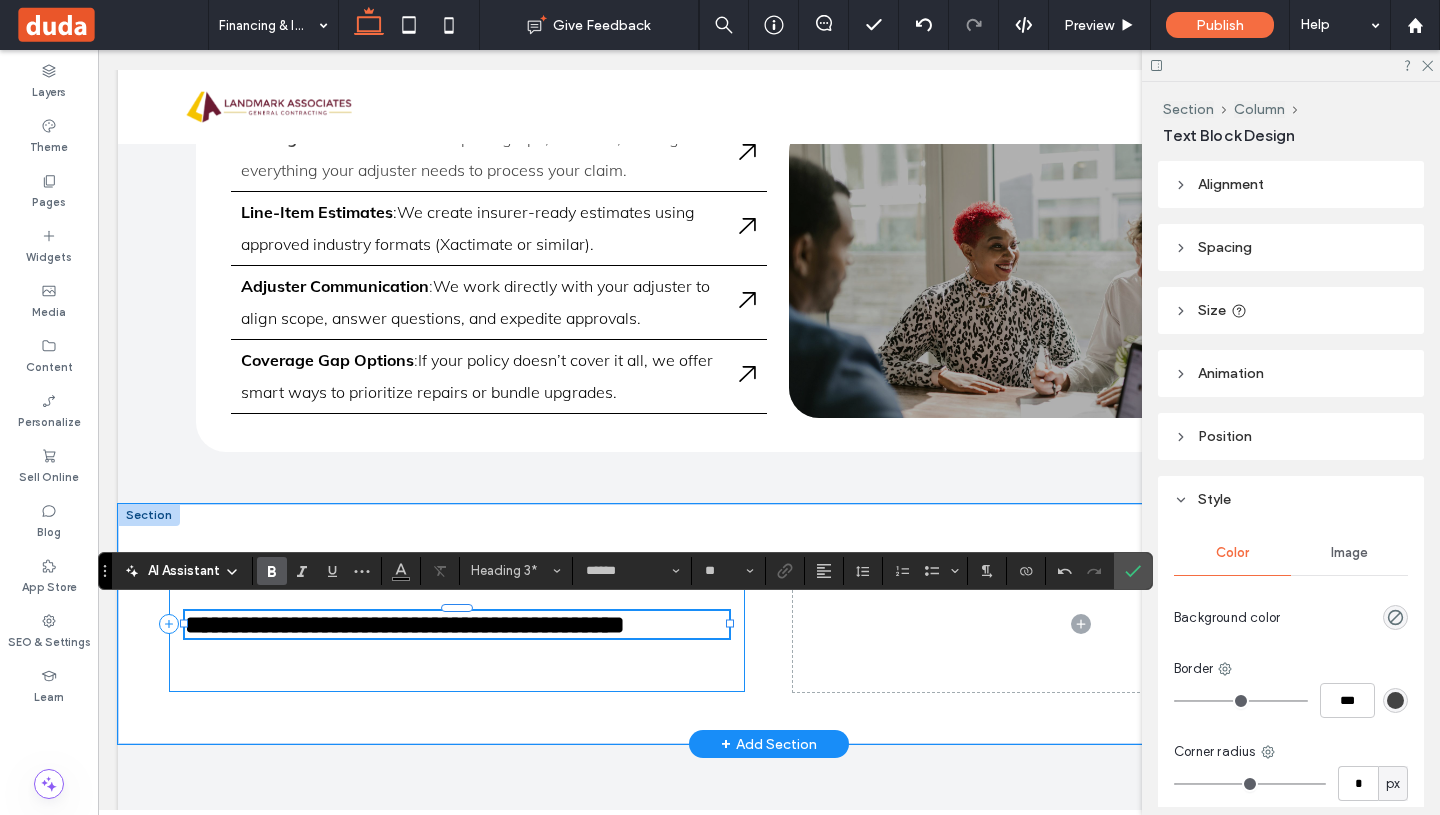 click on "**********" at bounding box center [405, 624] 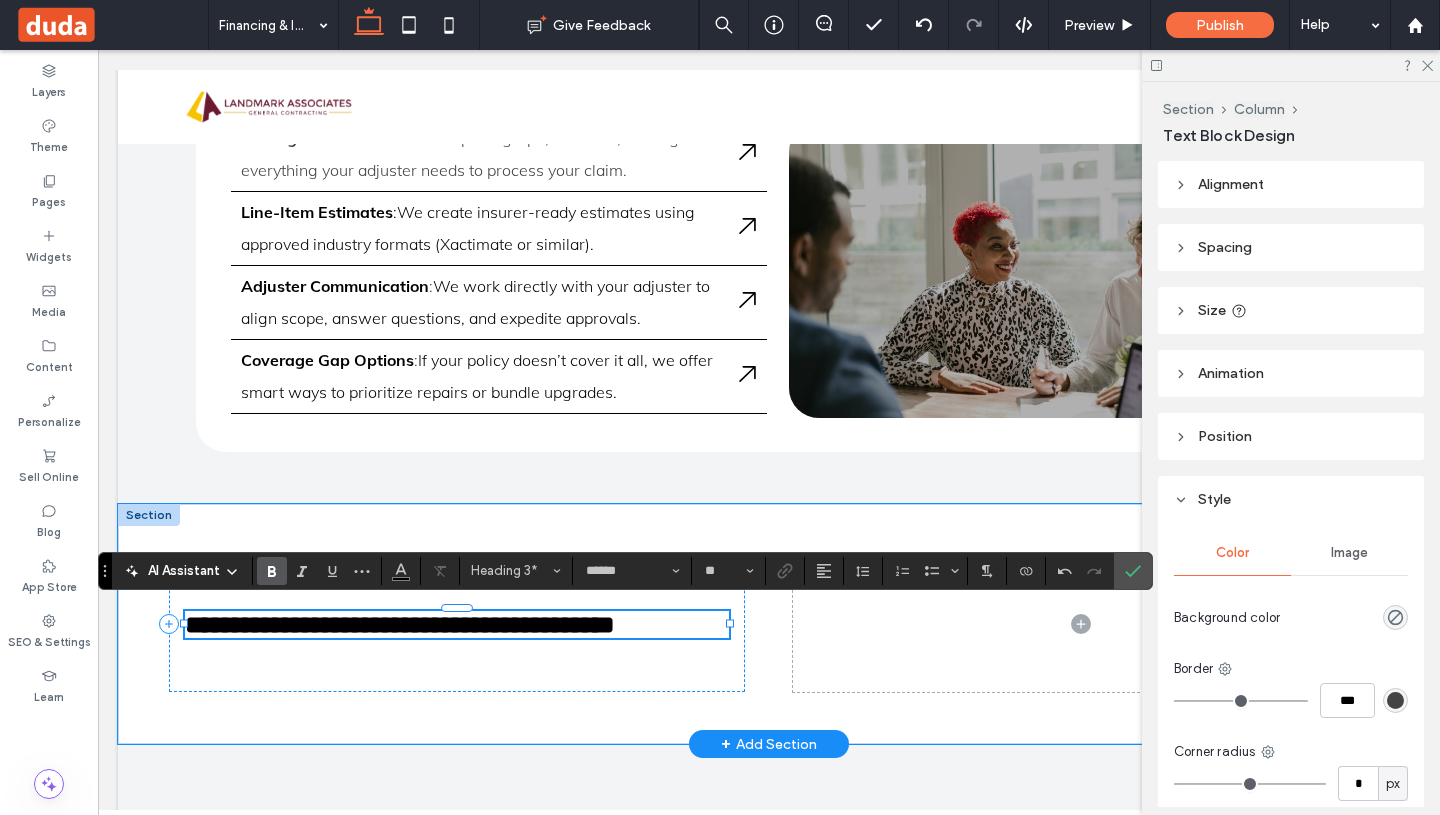 scroll, scrollTop: 3194, scrollLeft: 0, axis: vertical 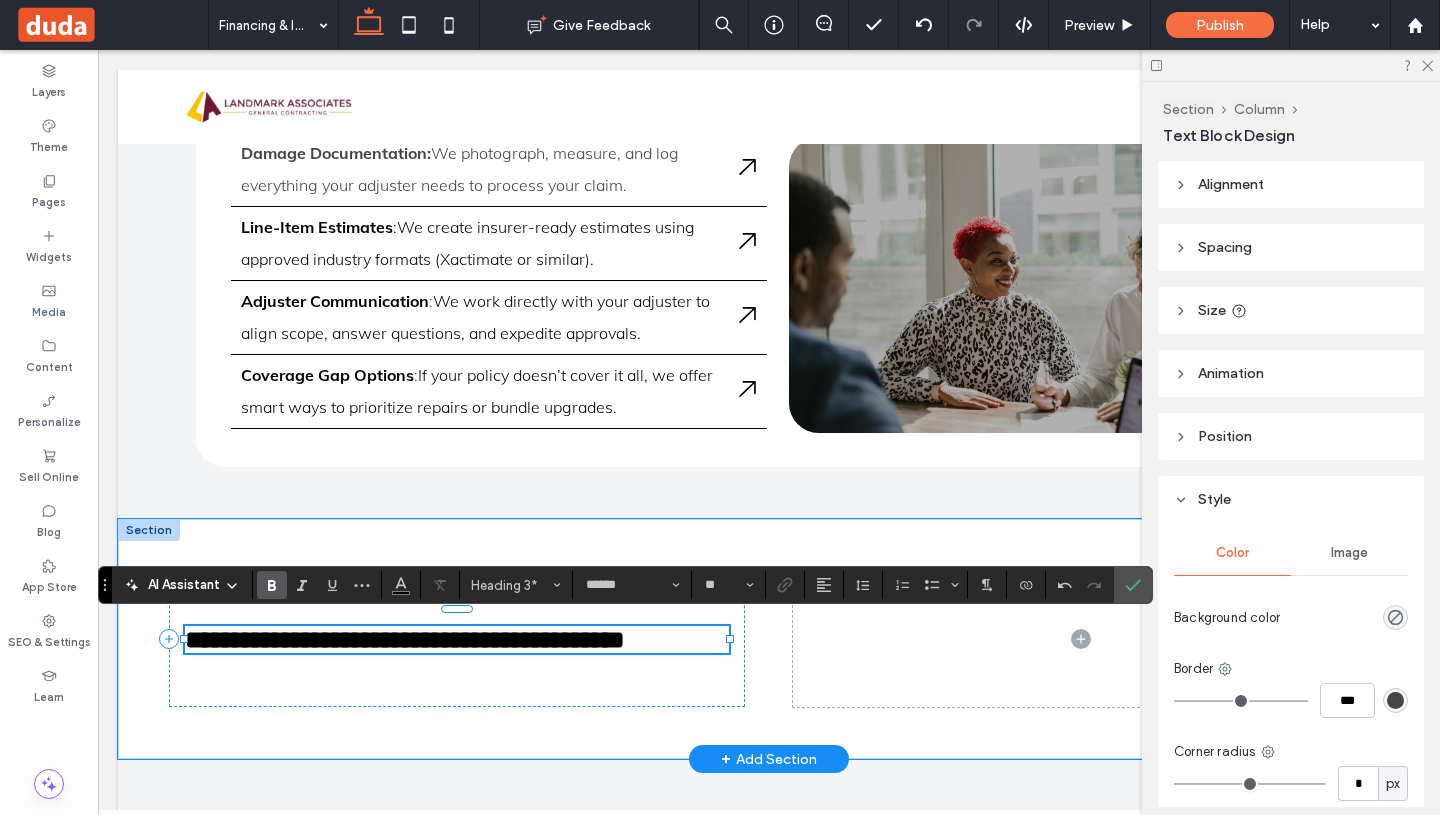 click on "**********" at bounding box center (457, 639) 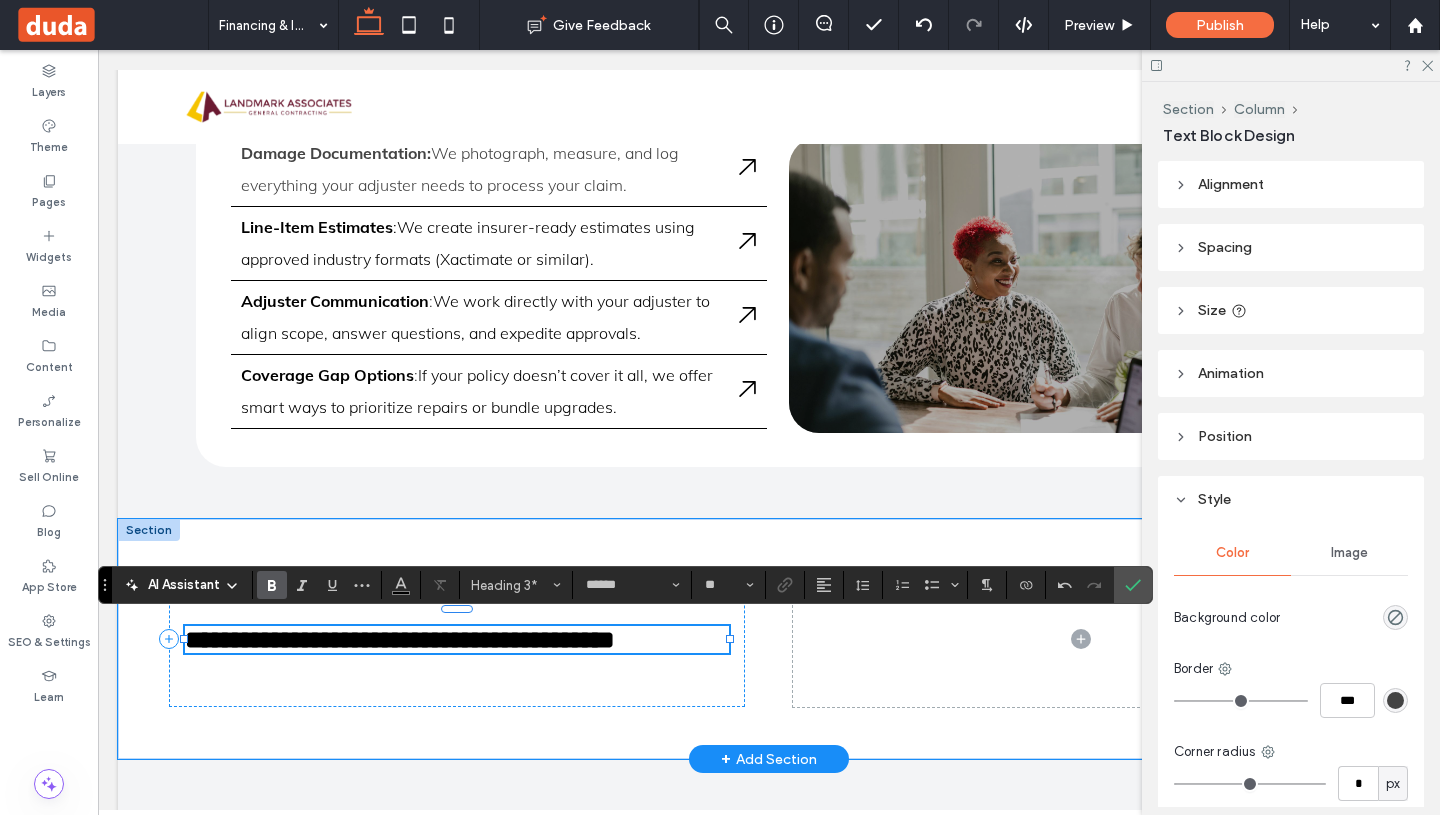 scroll, scrollTop: 3209, scrollLeft: 0, axis: vertical 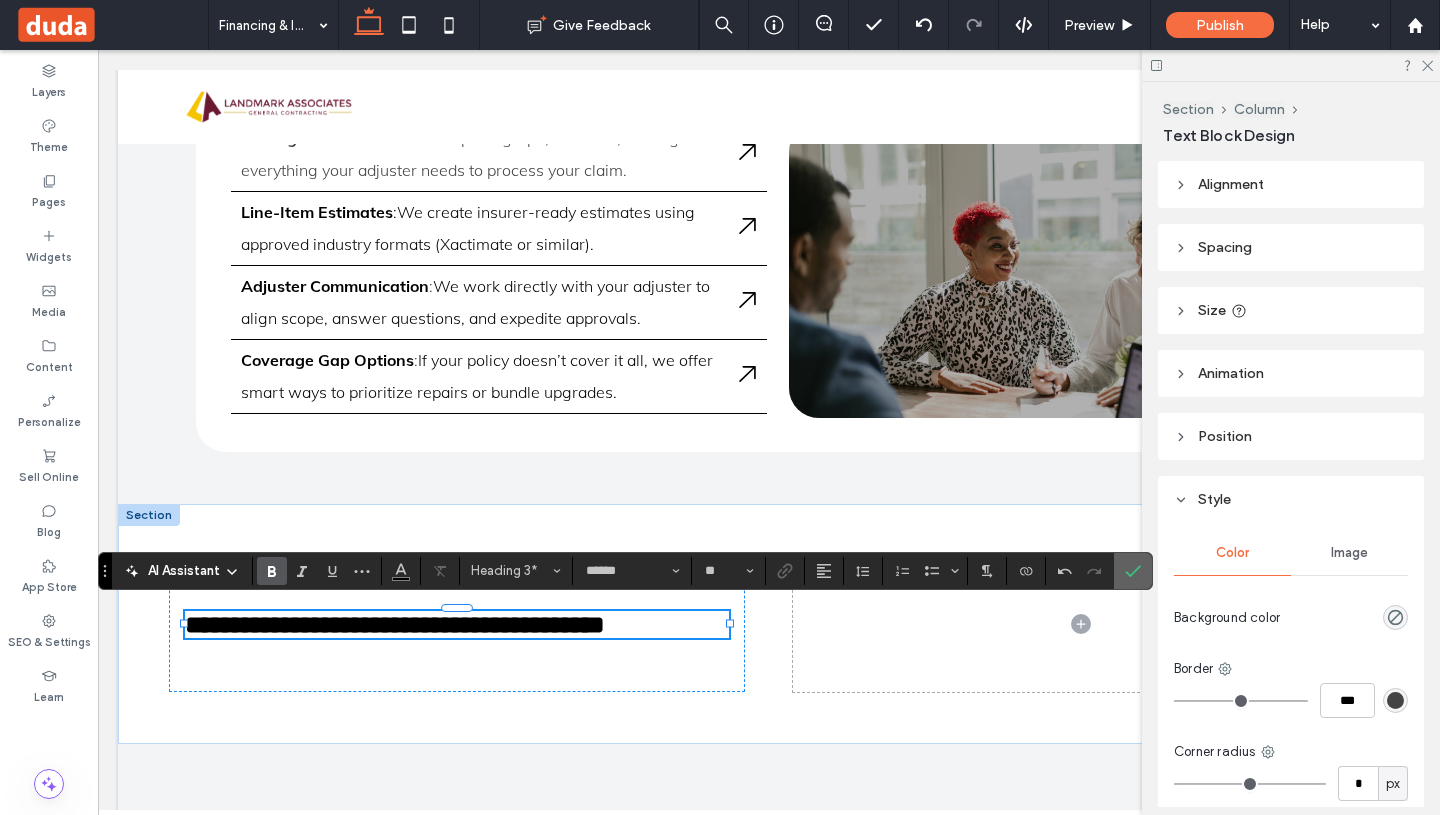 click 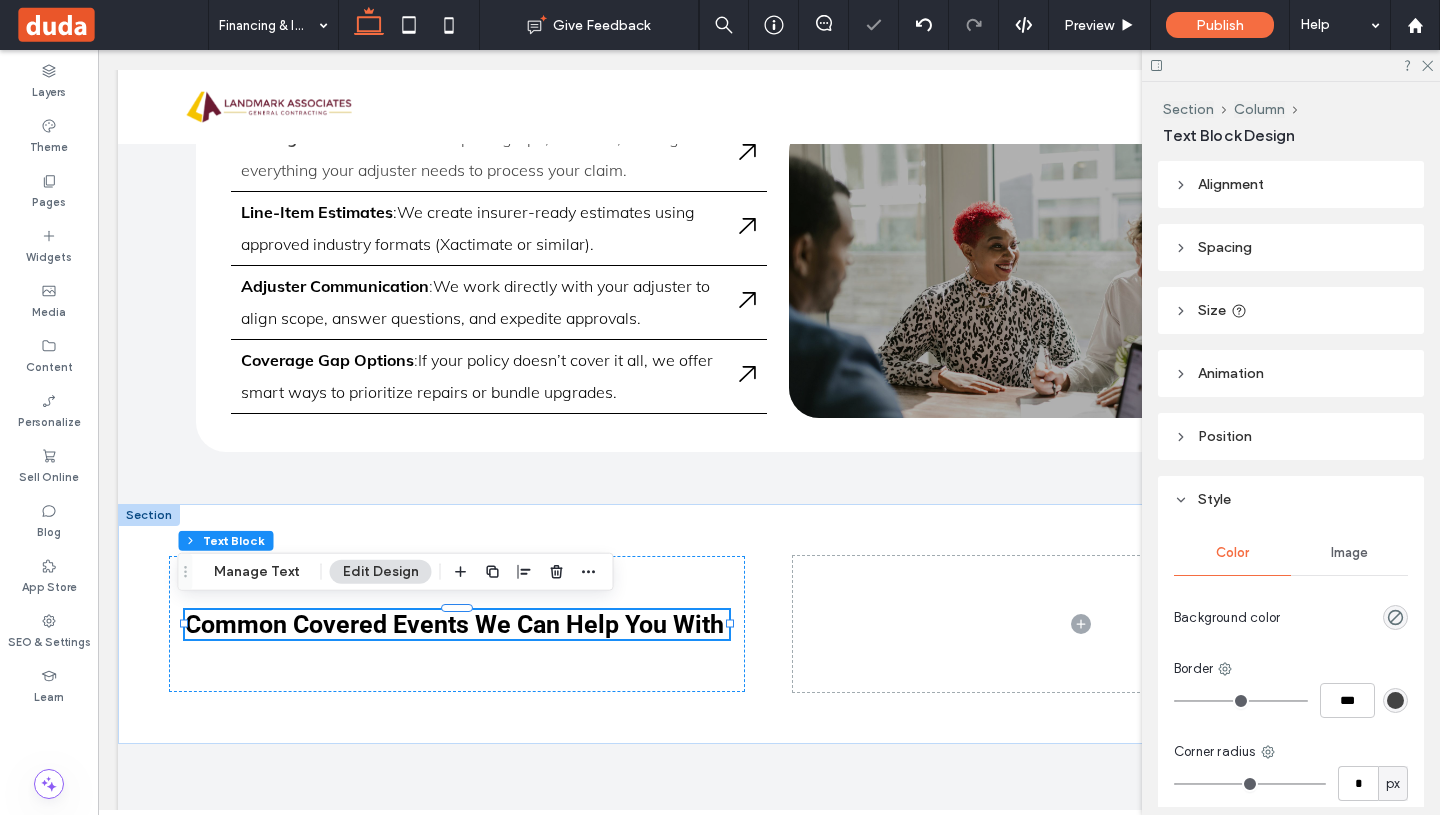 click at bounding box center [1291, 65] 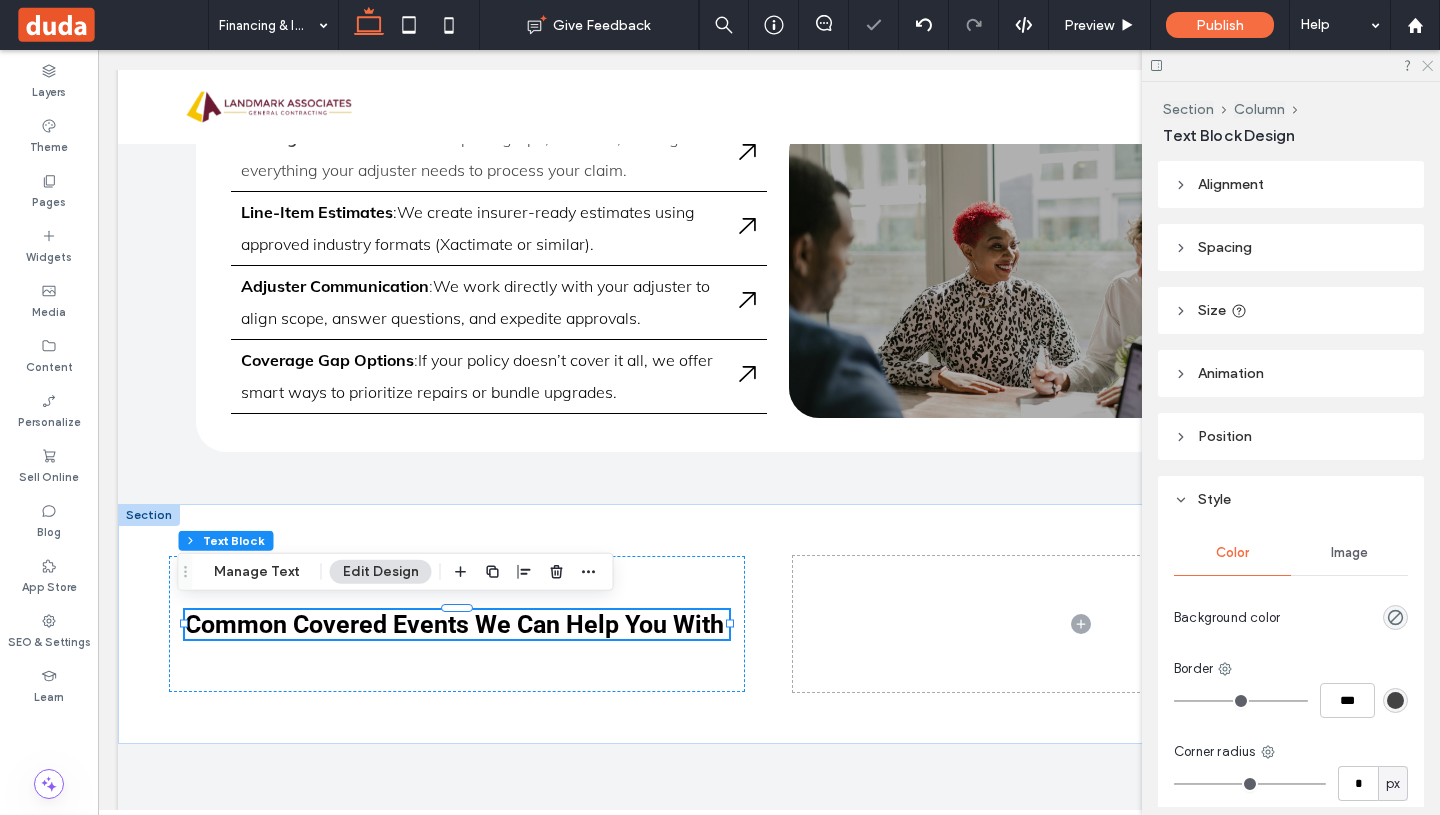 click 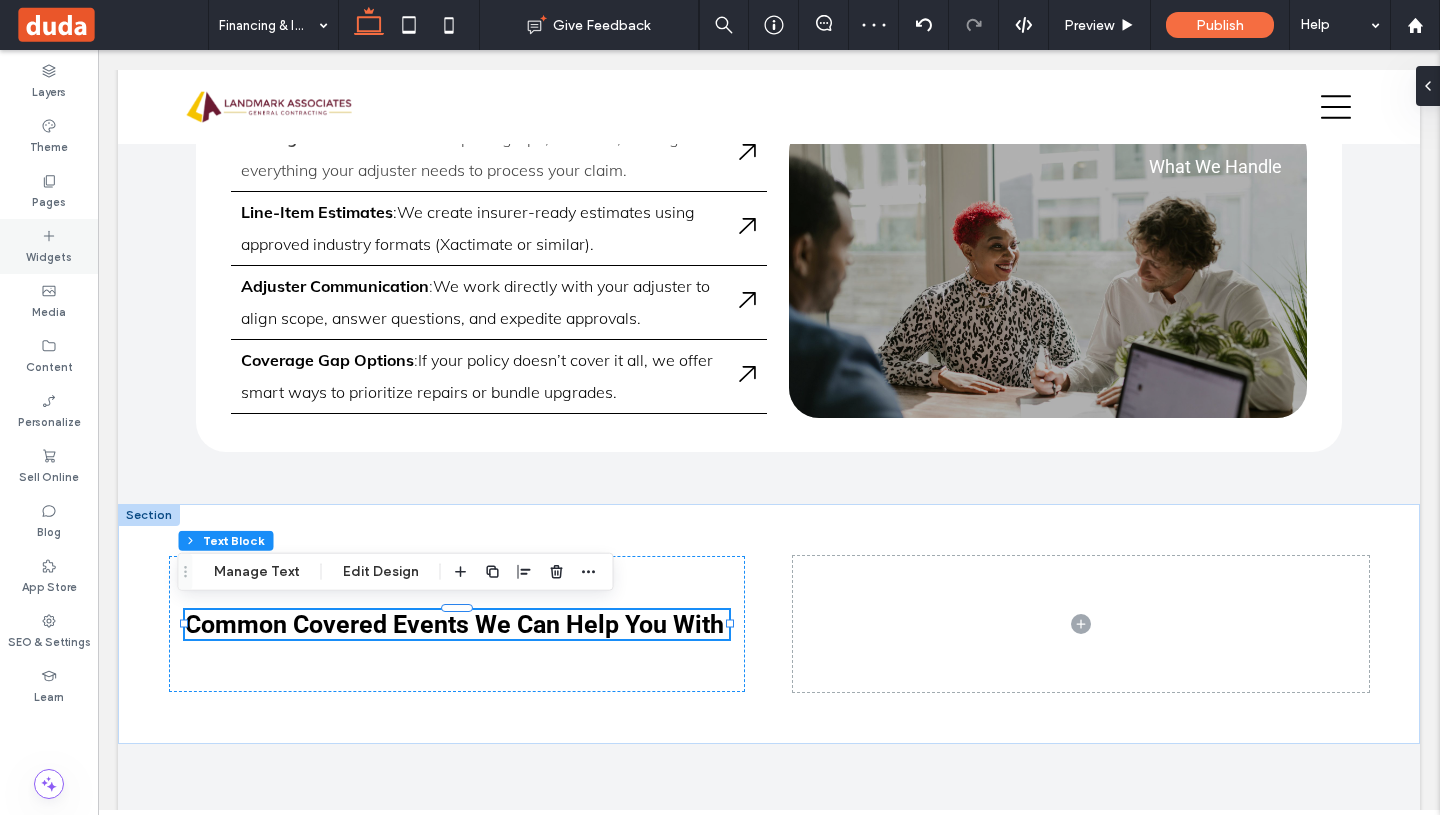 click on "Widgets" at bounding box center (49, 246) 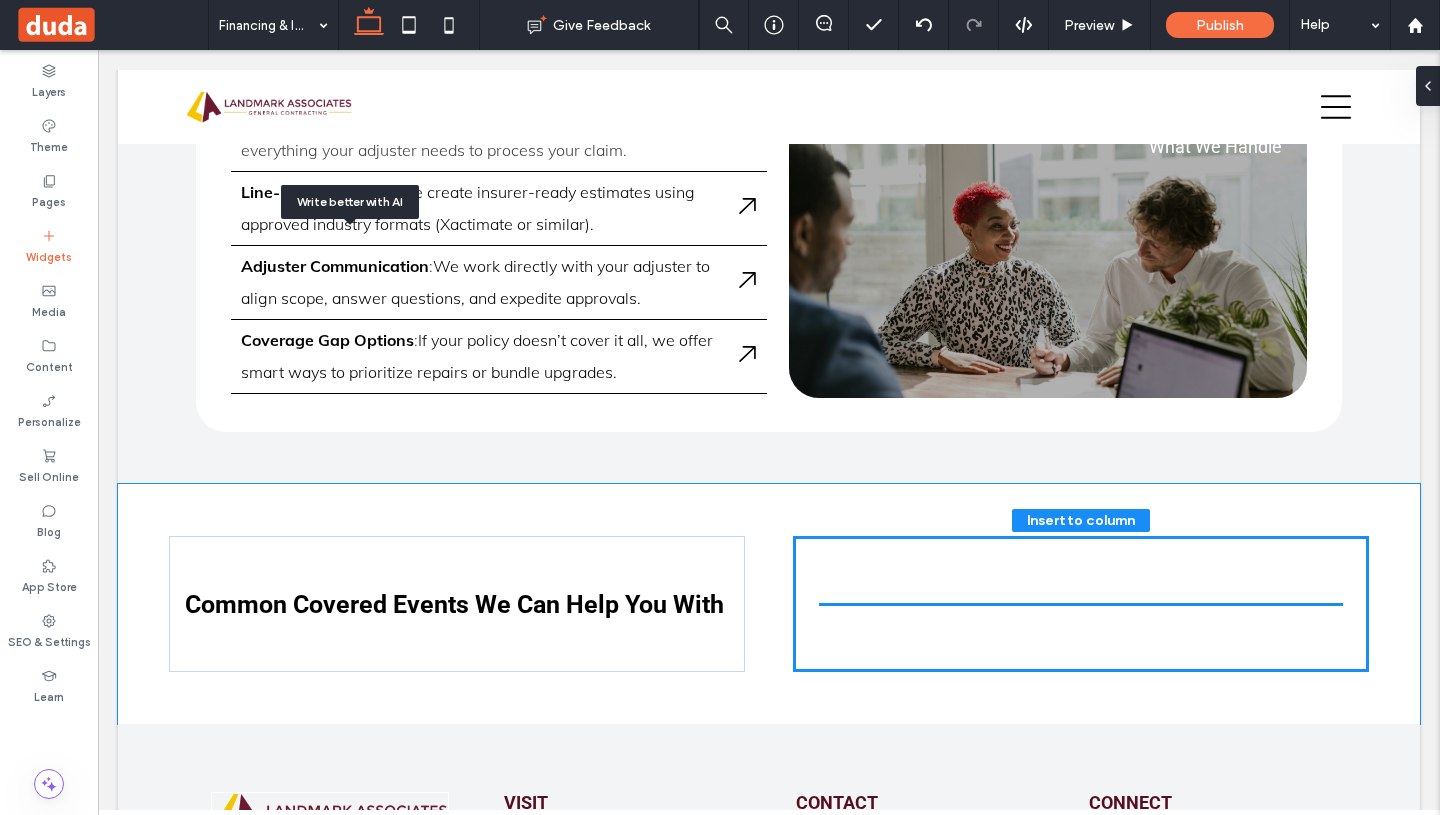 scroll, scrollTop: 3244, scrollLeft: 0, axis: vertical 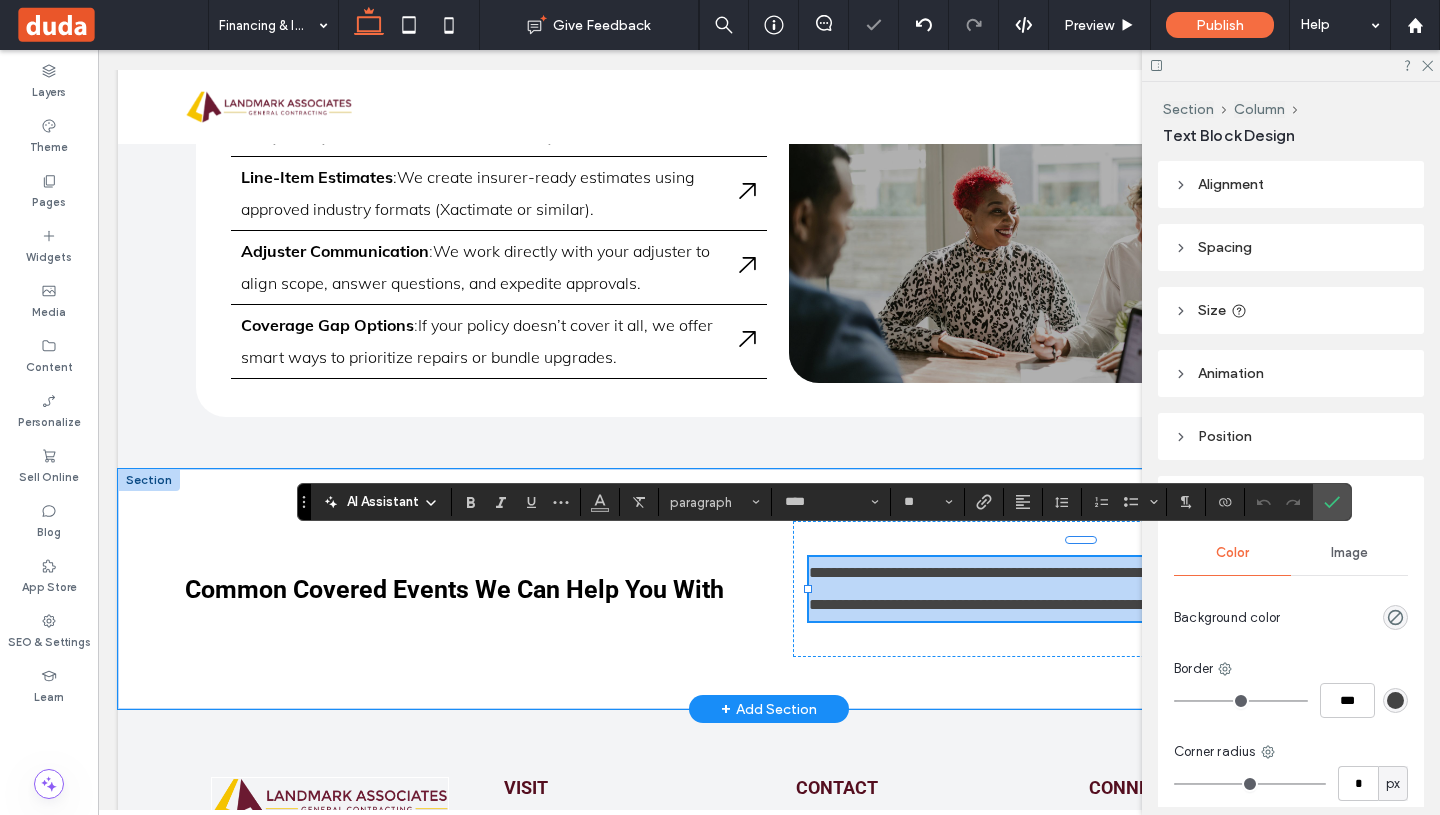 type on "****" 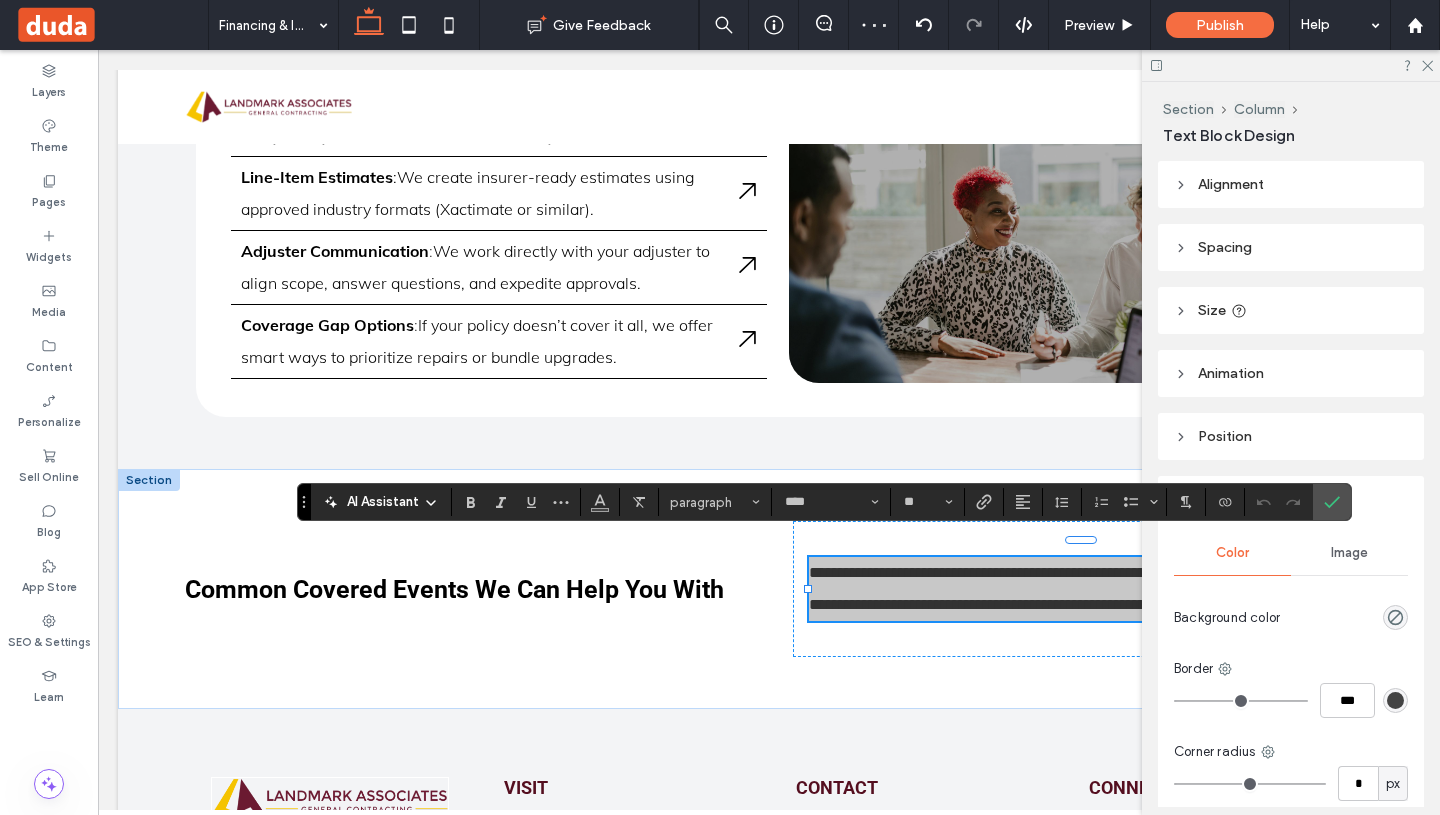click on "Section Column Text Block Design Alignment Spacing Set margins and padding 0px 0% 0px 0% * px 0px * px 0px Clear all padding Size Width *** % Height A More Size Options Animation Trigger None Position Position type Default Style Color Image Background color Border *** Corner radius * px" at bounding box center (1291, 448) 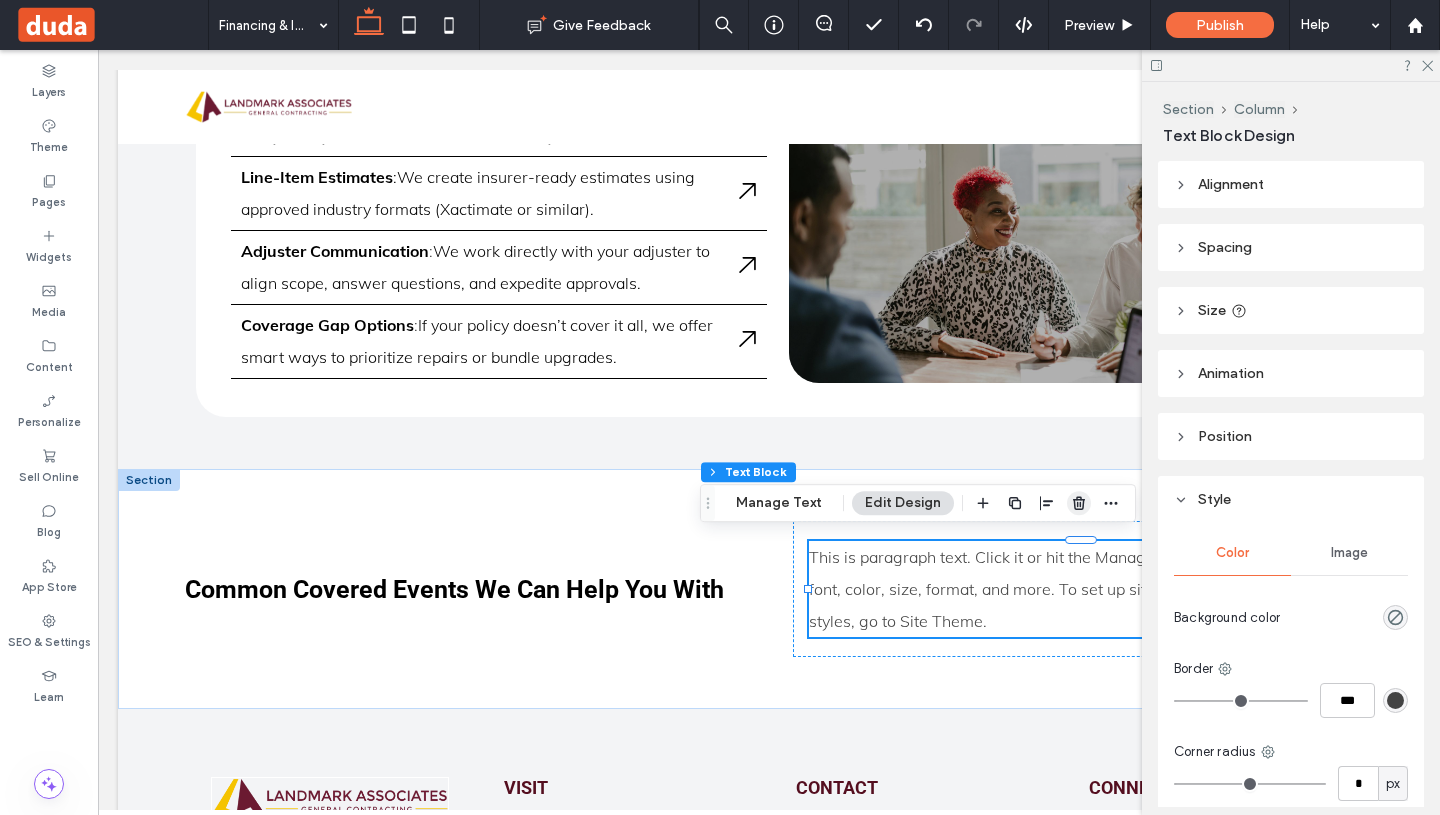 click 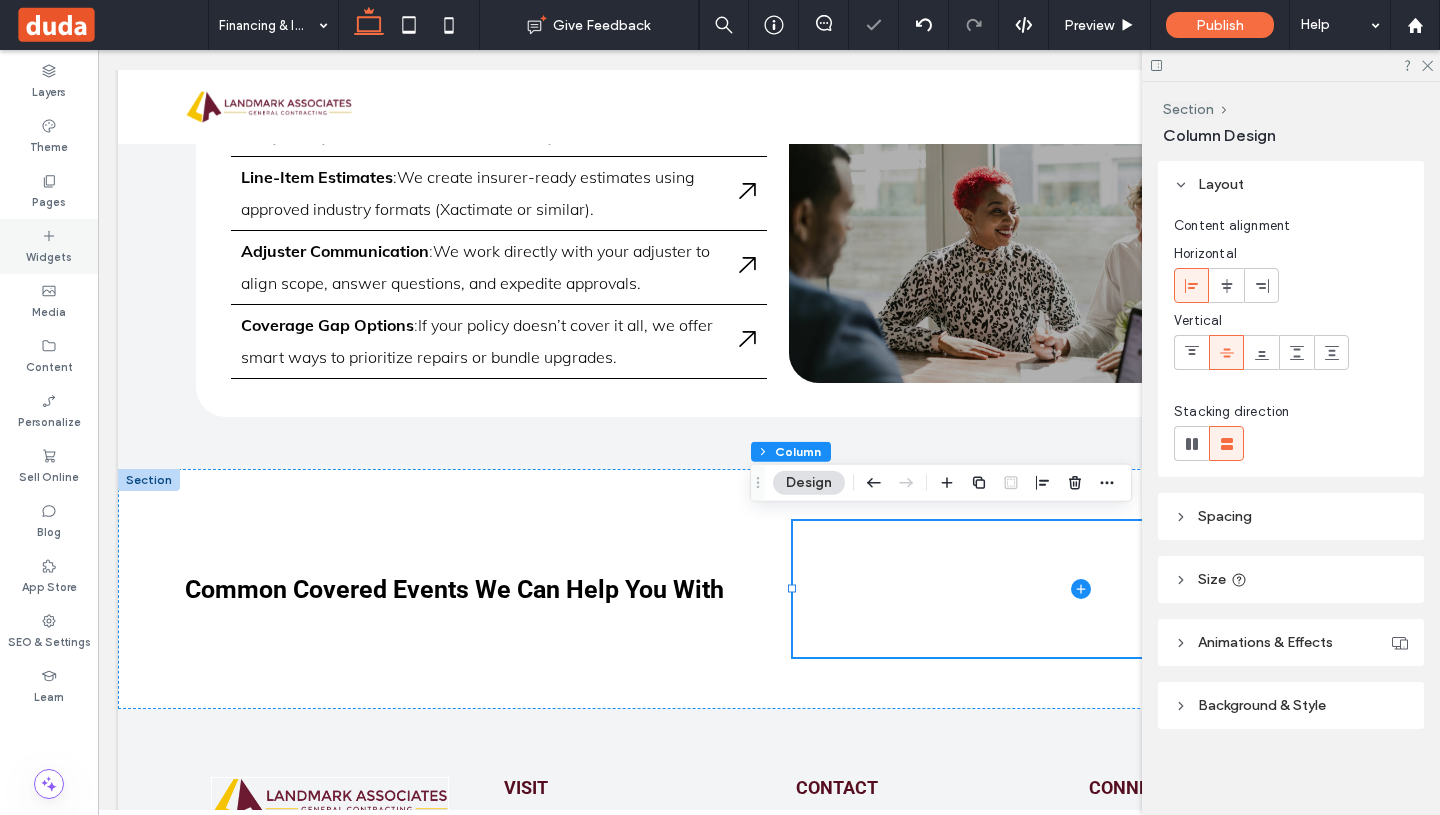 click on "Widgets" at bounding box center (49, 246) 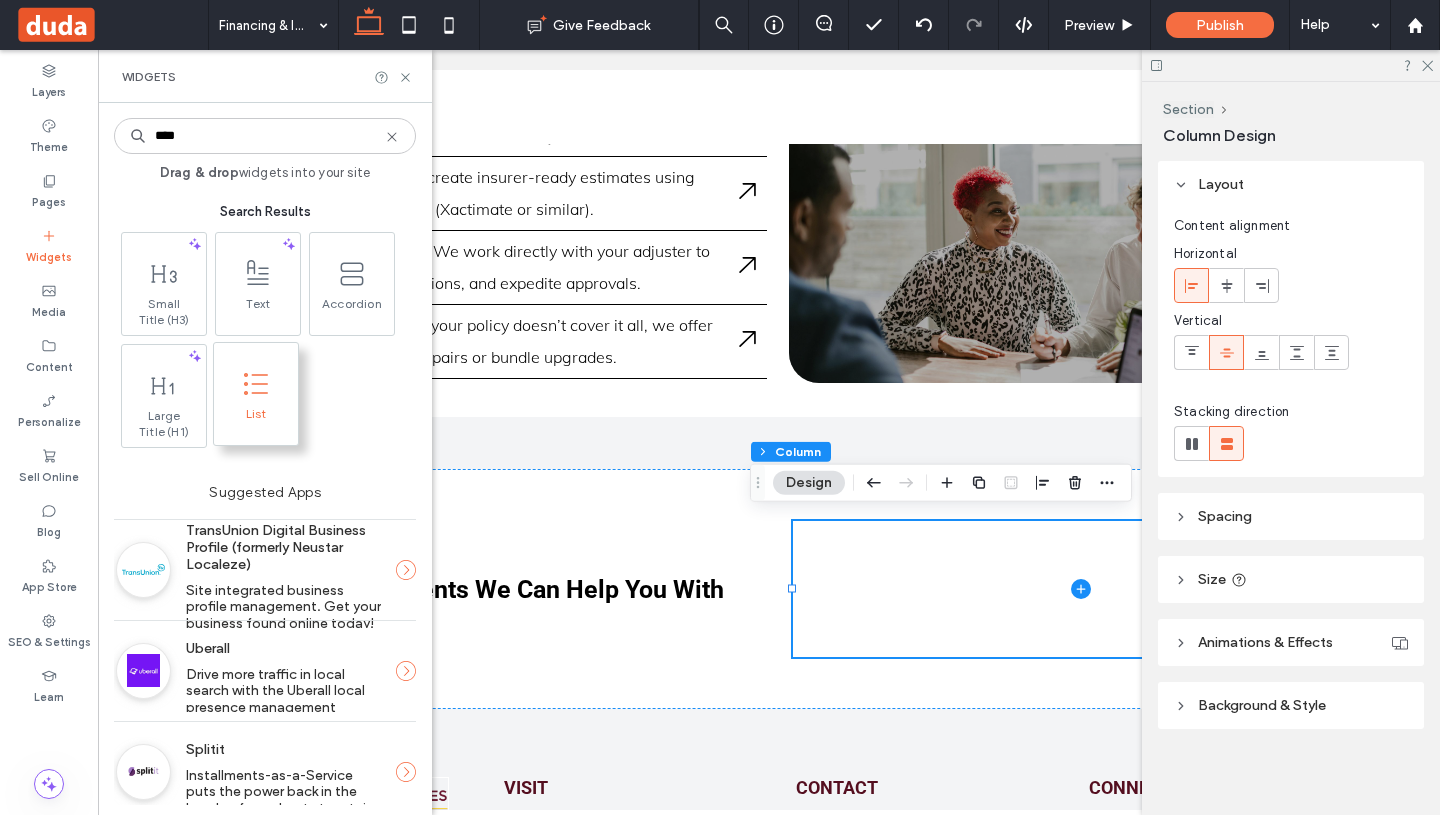 type on "****" 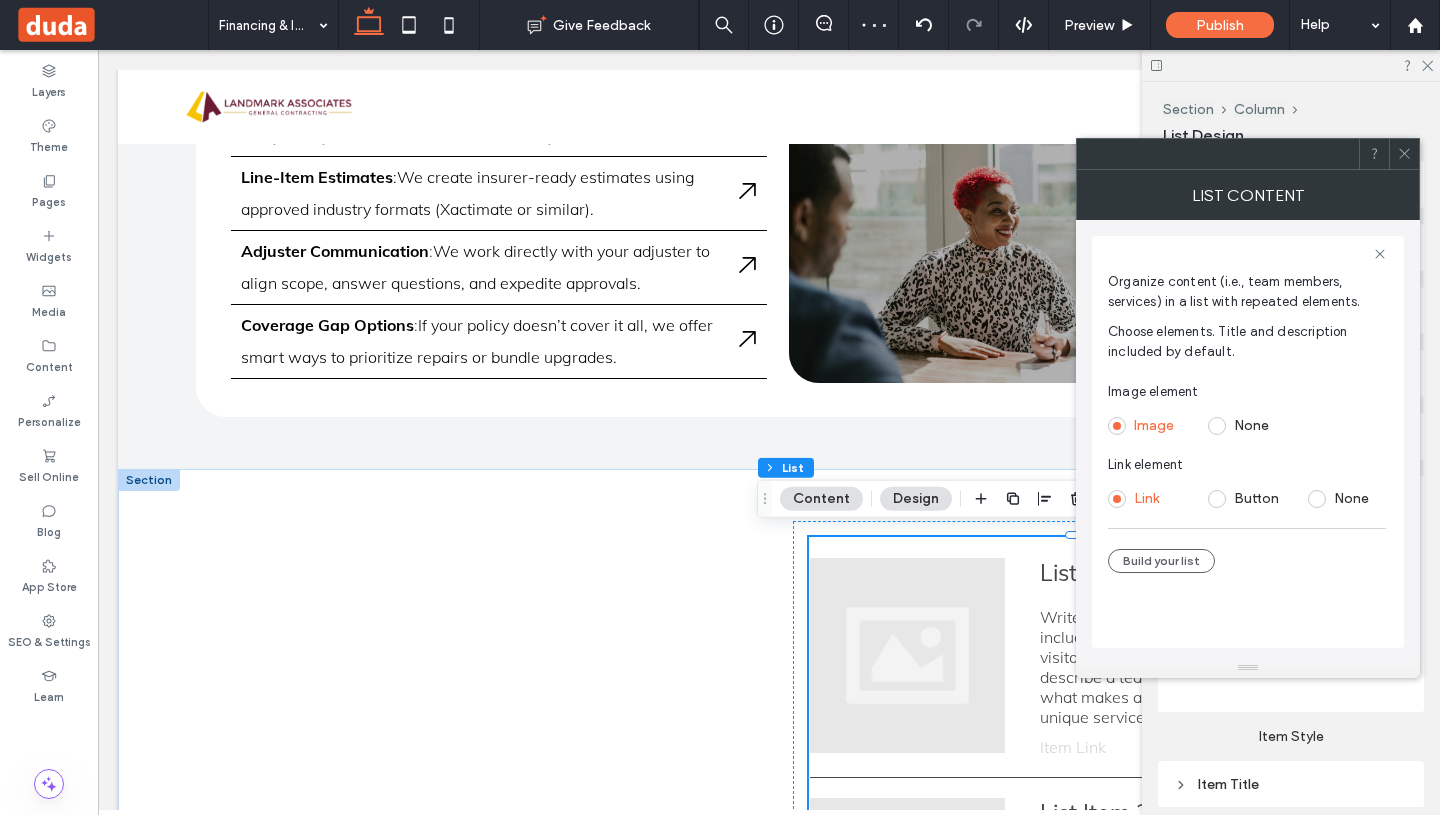 click at bounding box center (1217, 426) 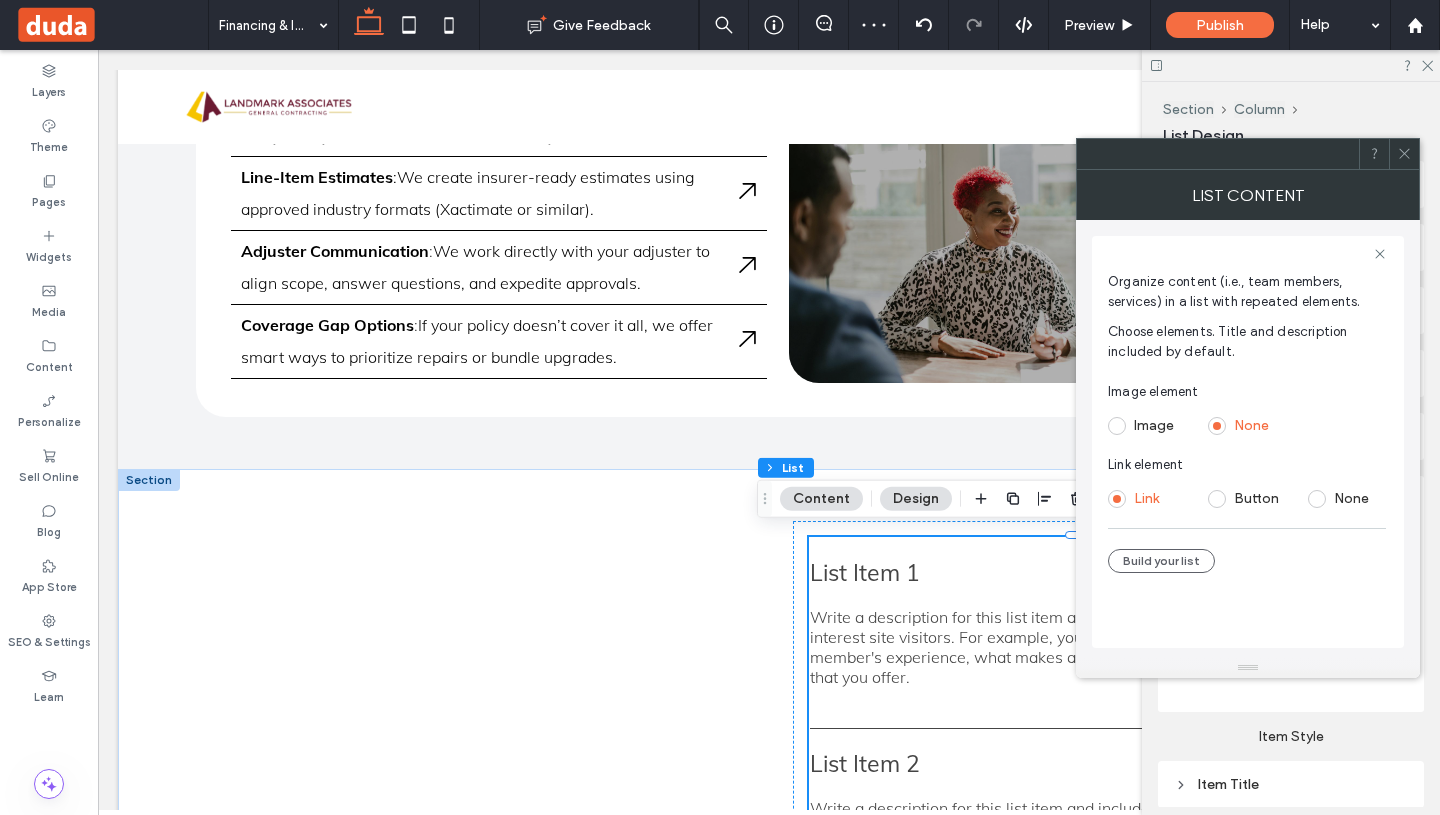 click at bounding box center (1117, 499) 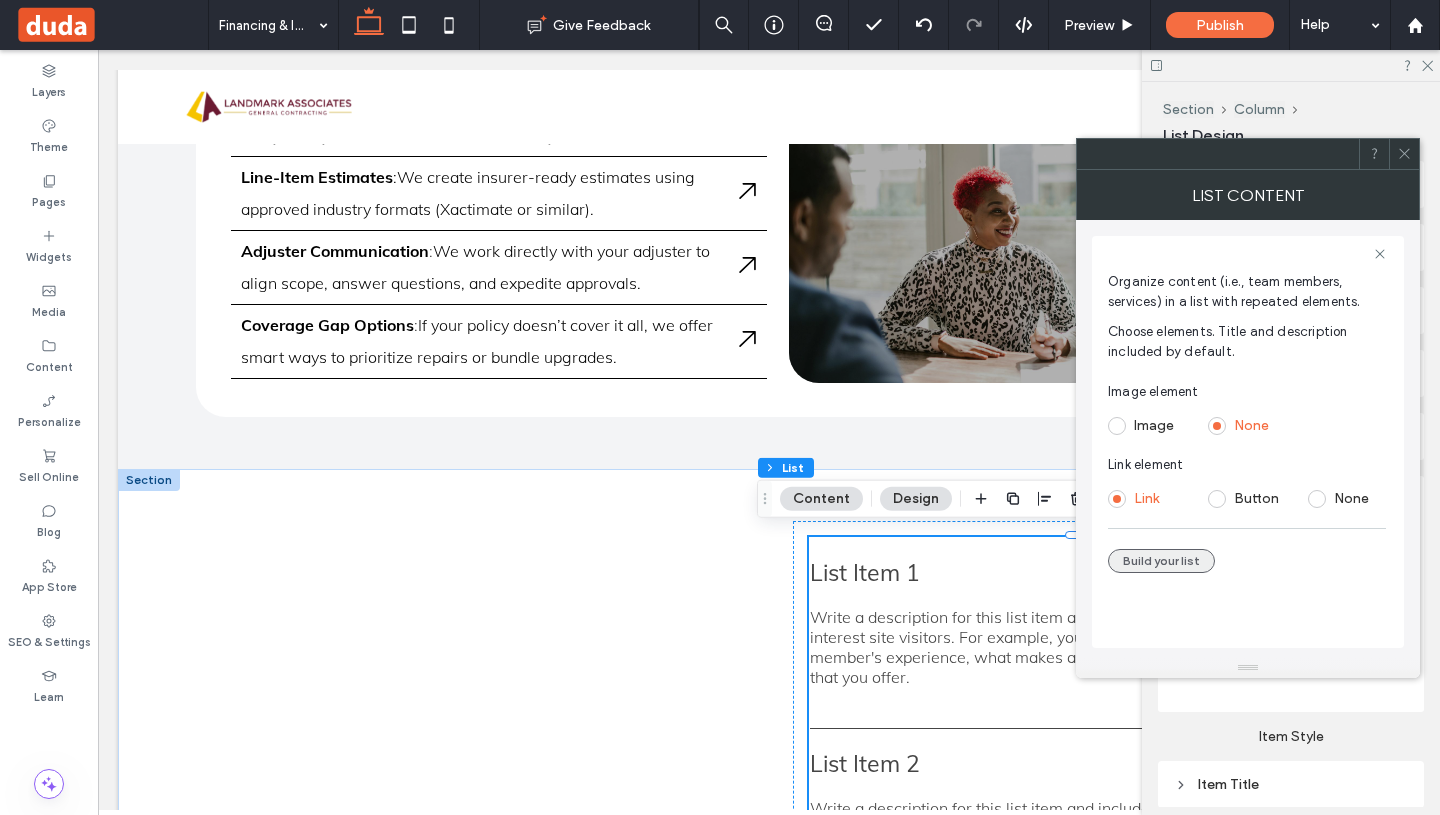 click on "Build your list" at bounding box center (1161, 561) 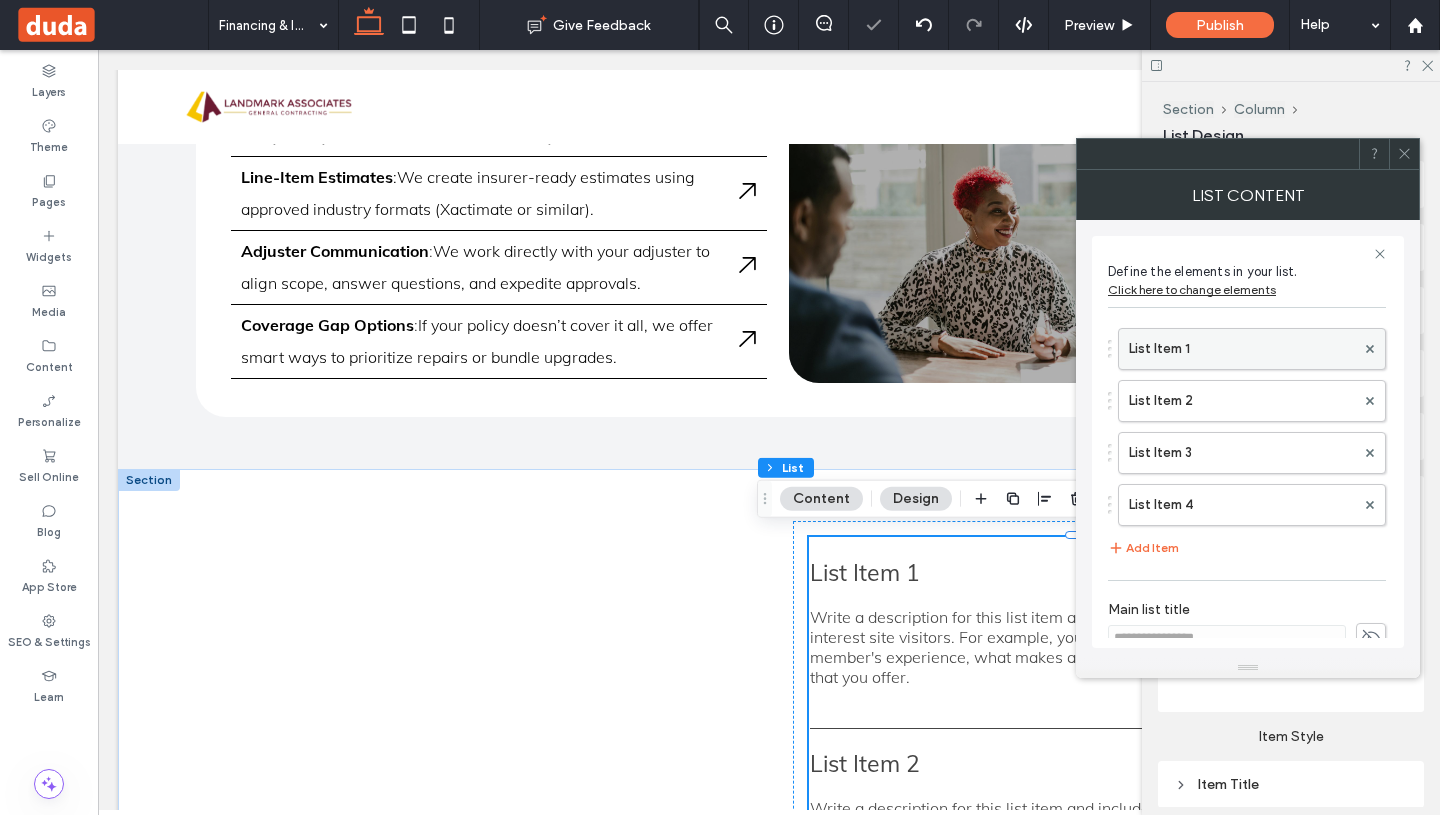 click on "List Item  1" at bounding box center (1242, 349) 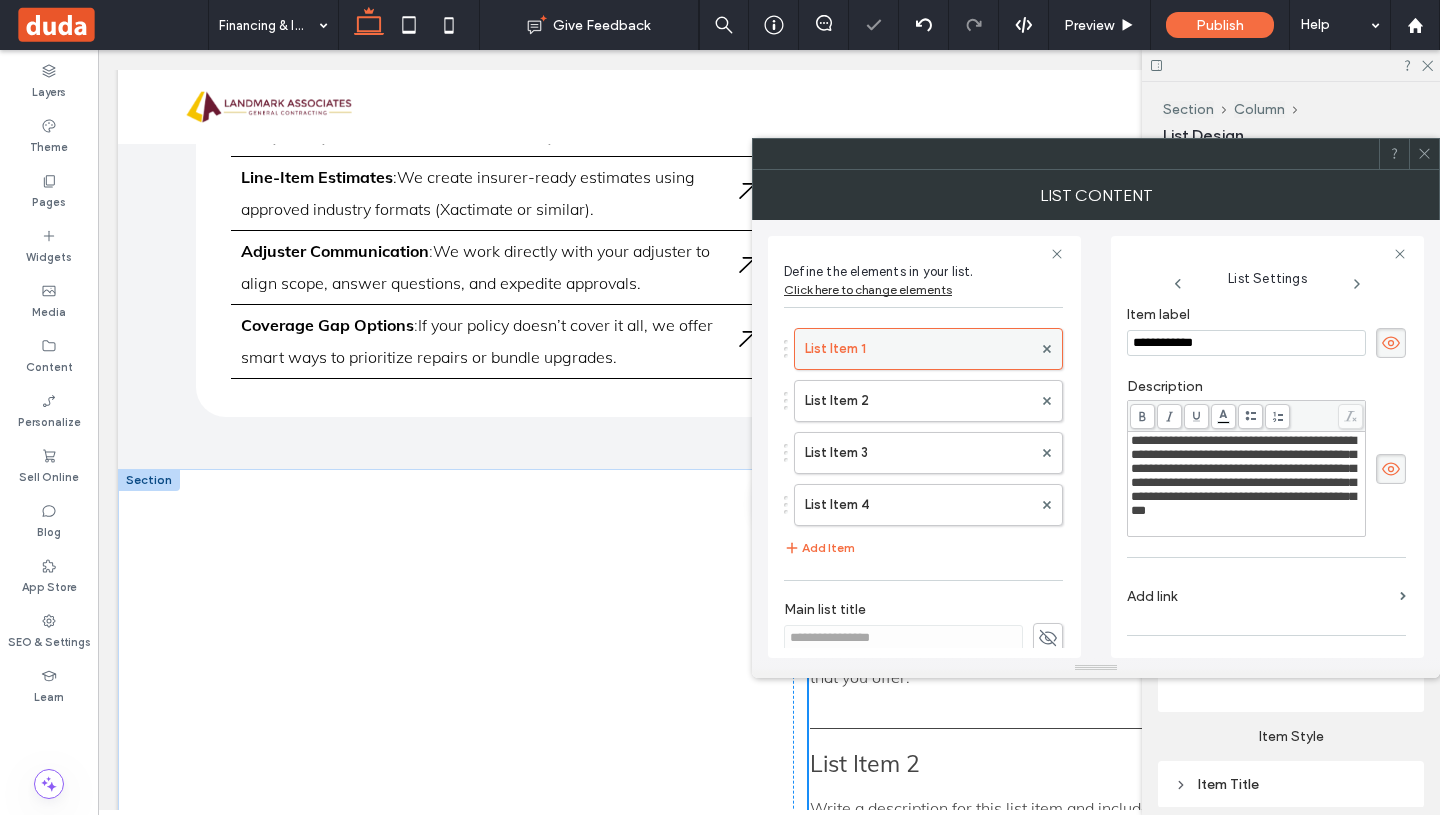 scroll, scrollTop: 0, scrollLeft: 0, axis: both 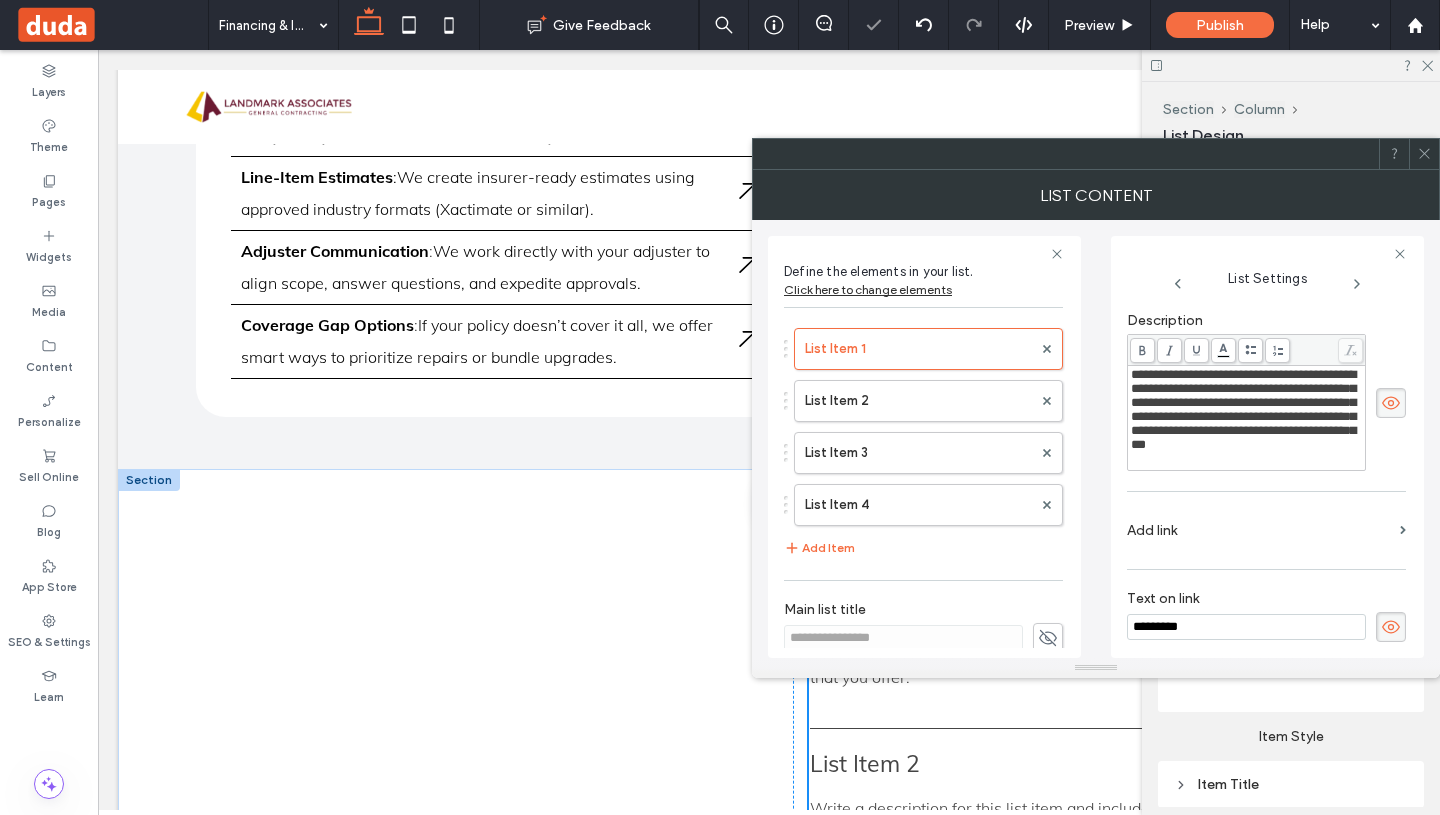 click 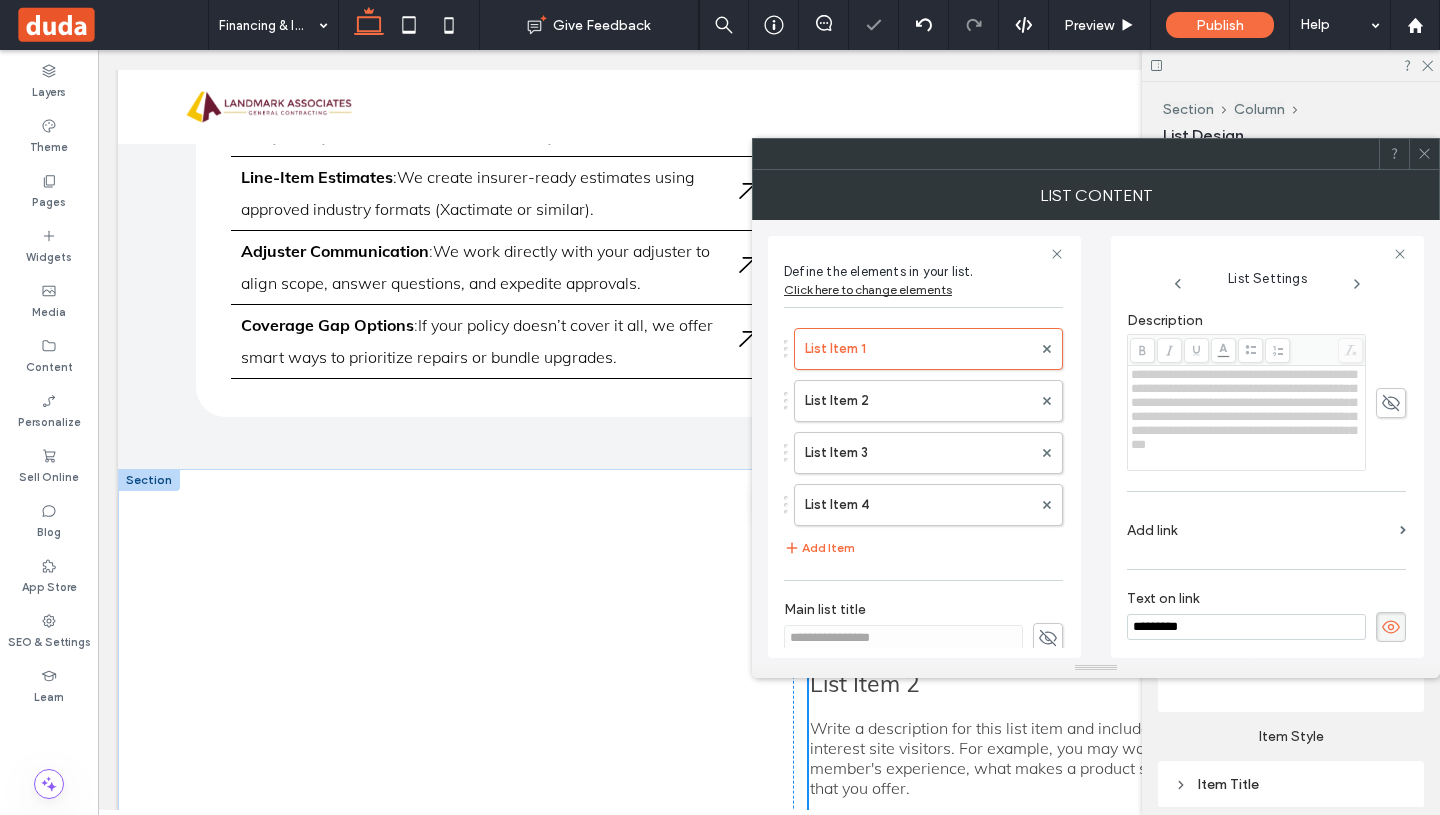 scroll, scrollTop: 0, scrollLeft: 0, axis: both 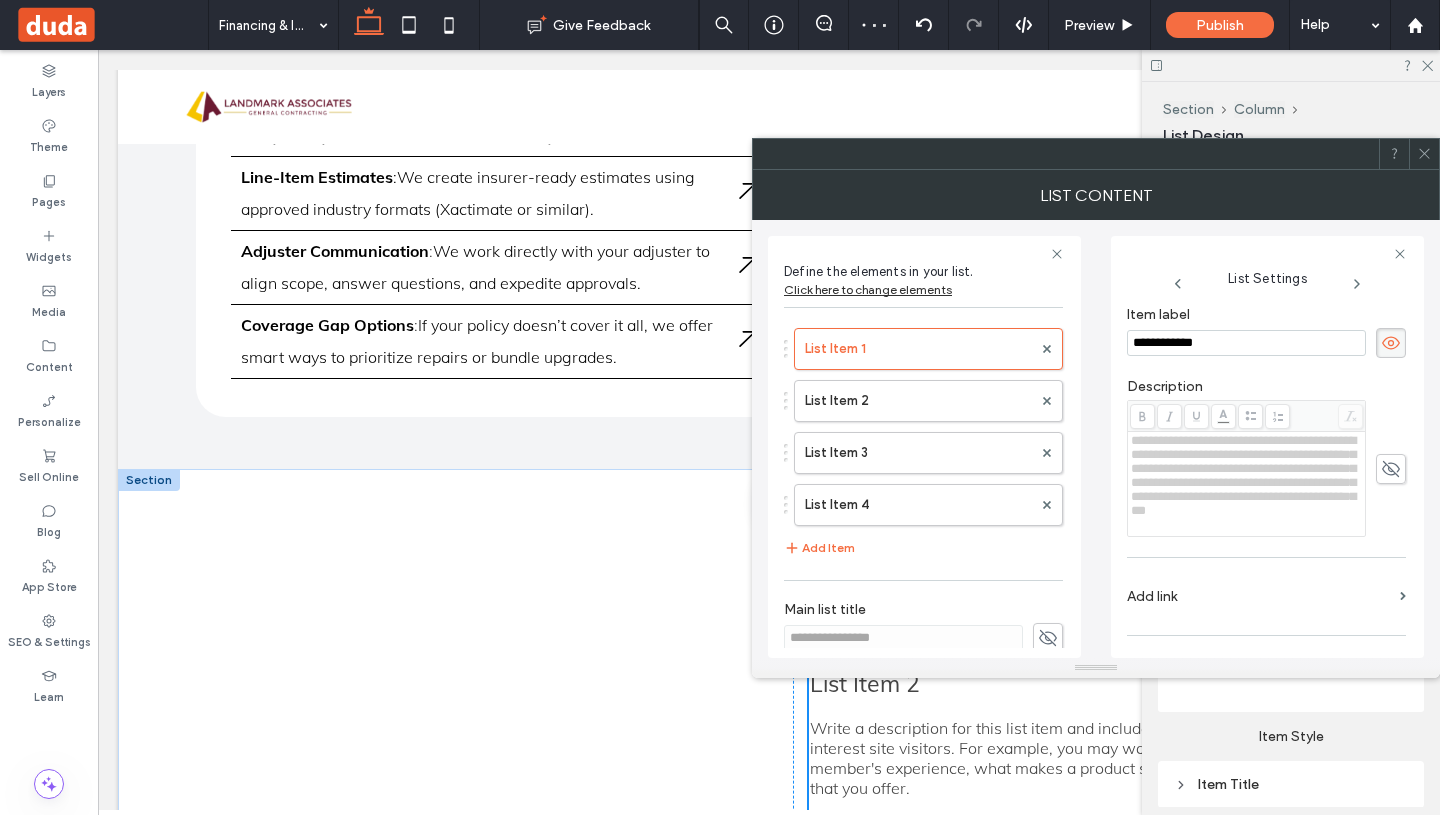 drag, startPoint x: 1252, startPoint y: 334, endPoint x: 1125, endPoint y: 339, distance: 127.09839 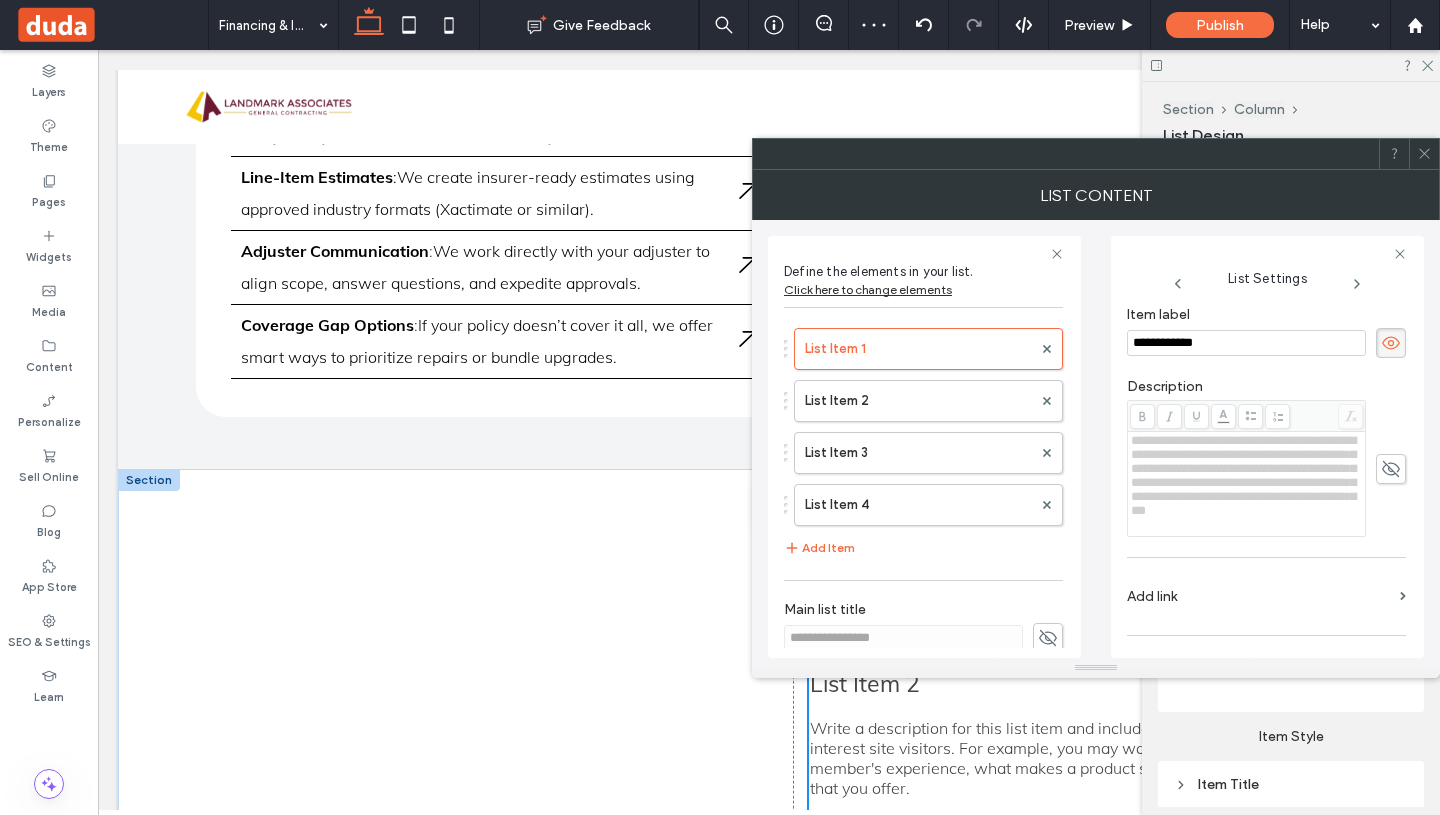 click on "**********" at bounding box center [1267, 447] 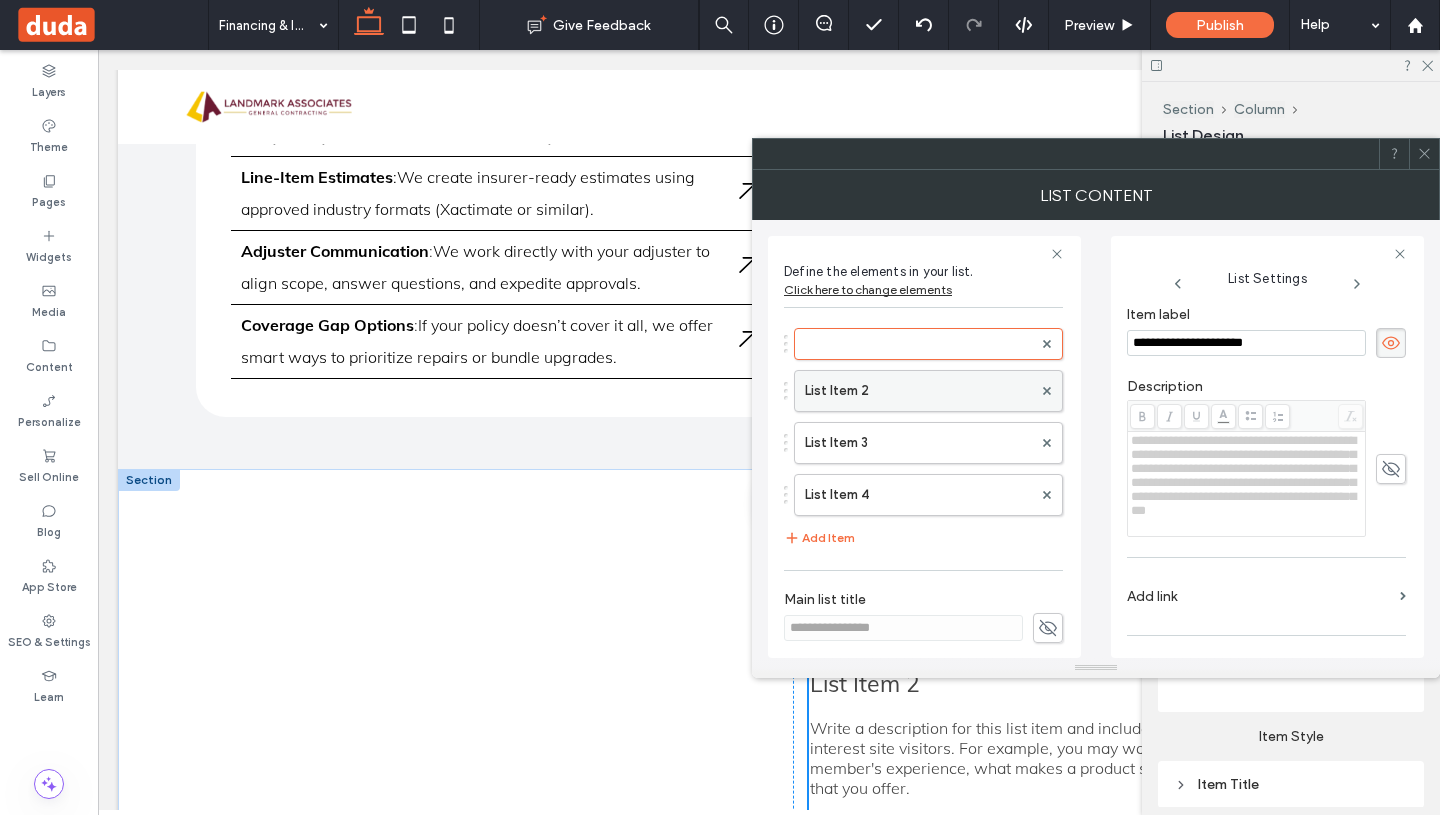click on "List Item  2" at bounding box center (918, 391) 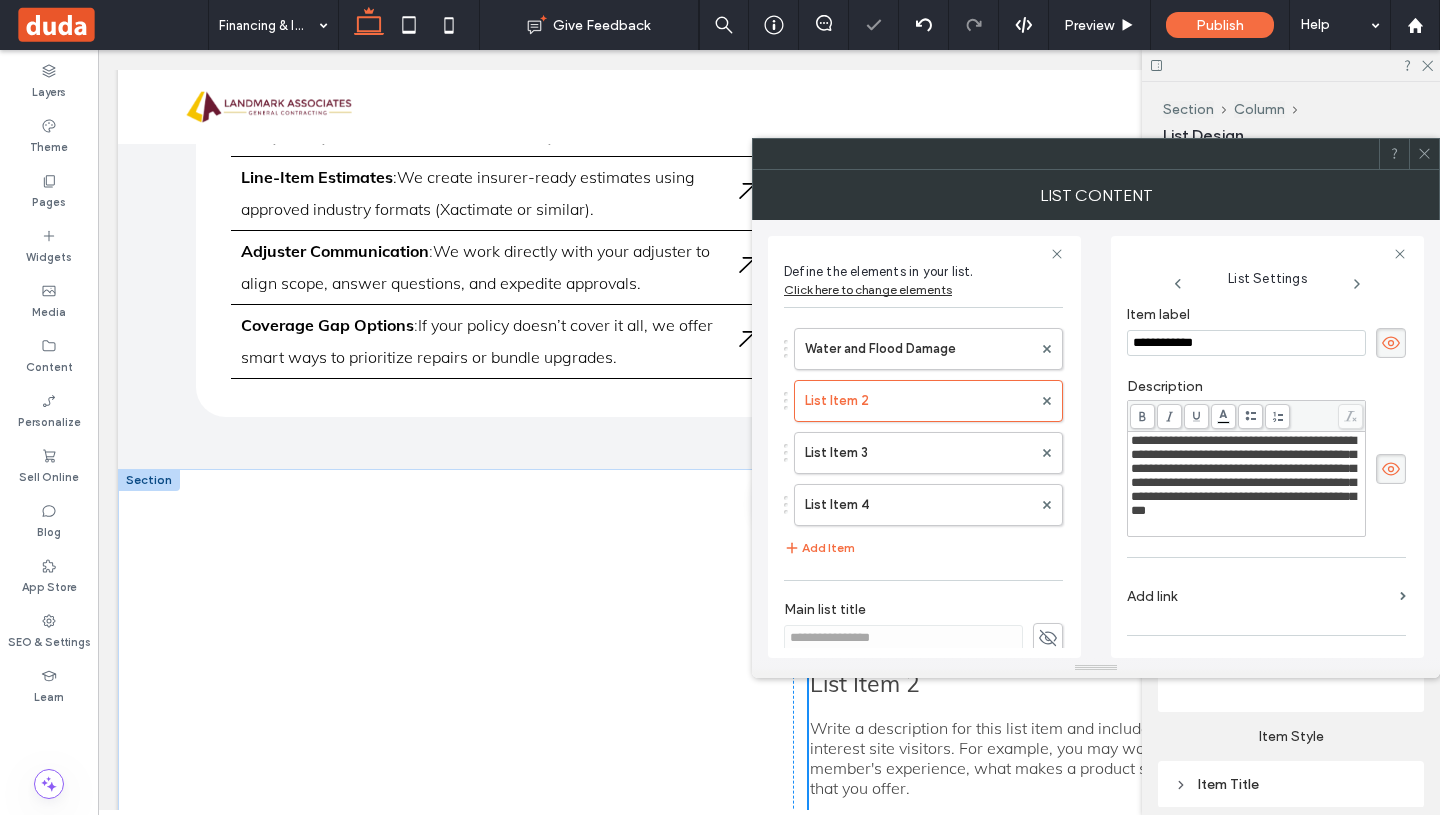 click 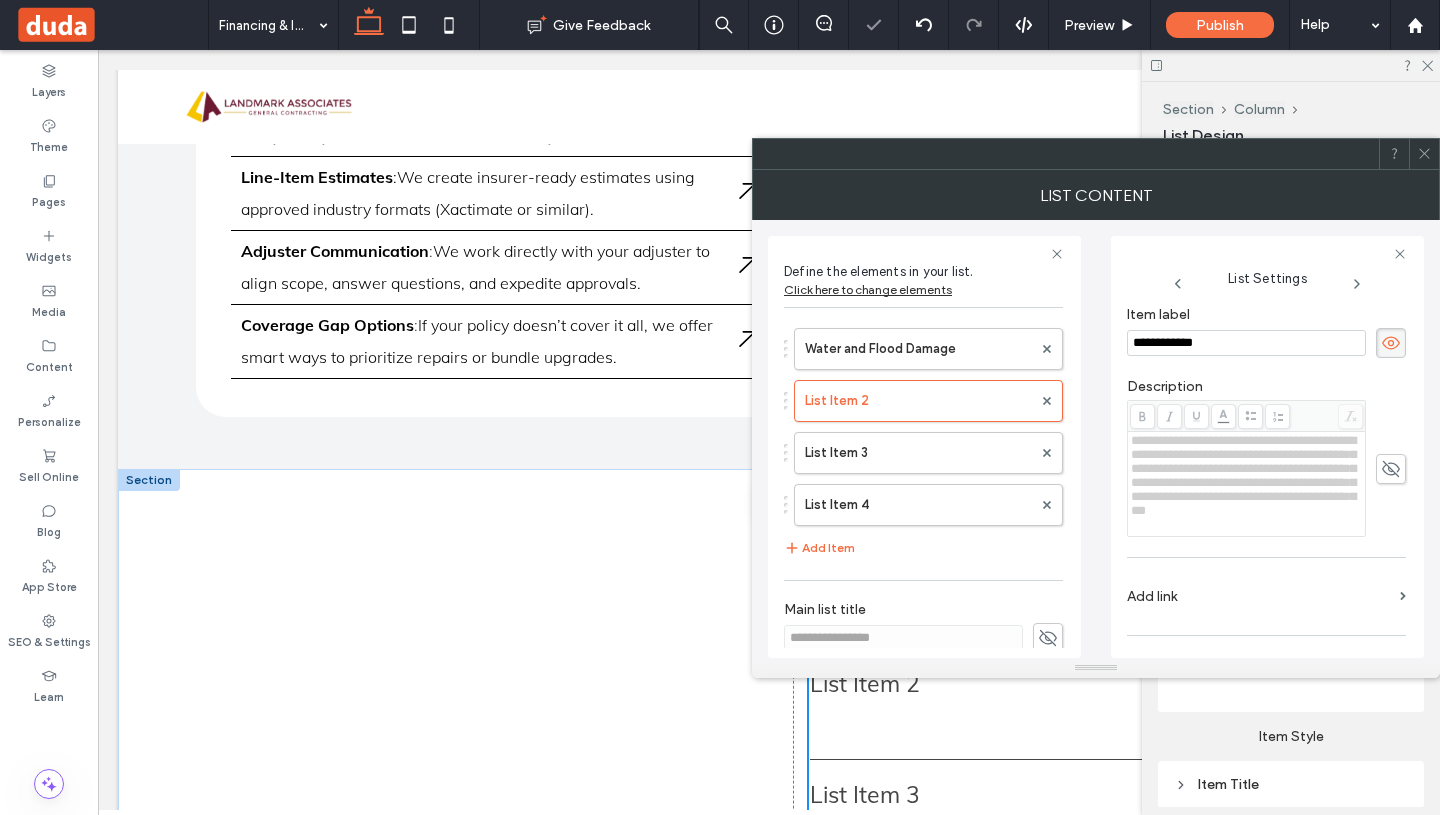drag, startPoint x: 1283, startPoint y: 347, endPoint x: 1103, endPoint y: 335, distance: 180.39955 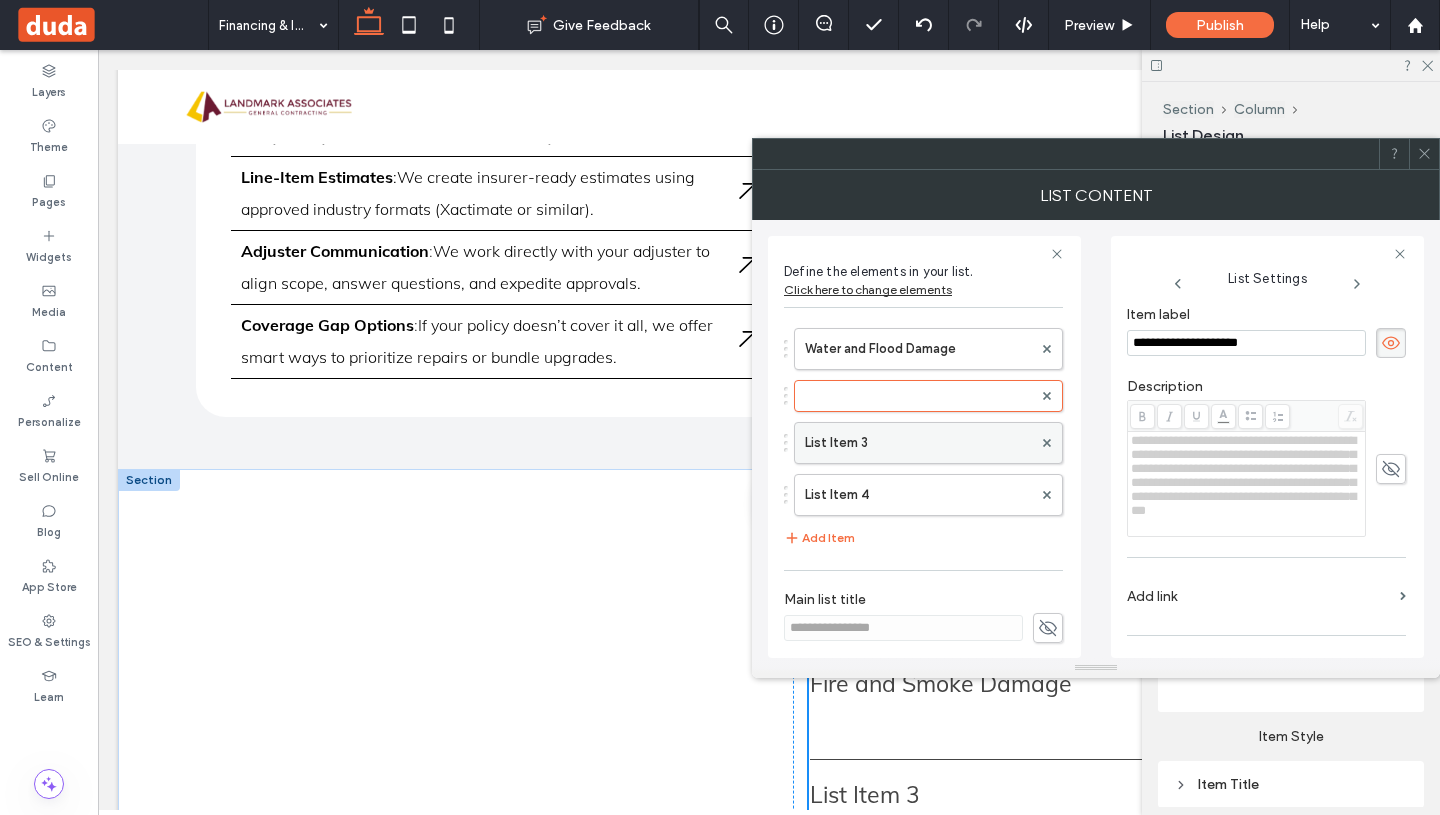 click on "List Item  3" at bounding box center (918, 443) 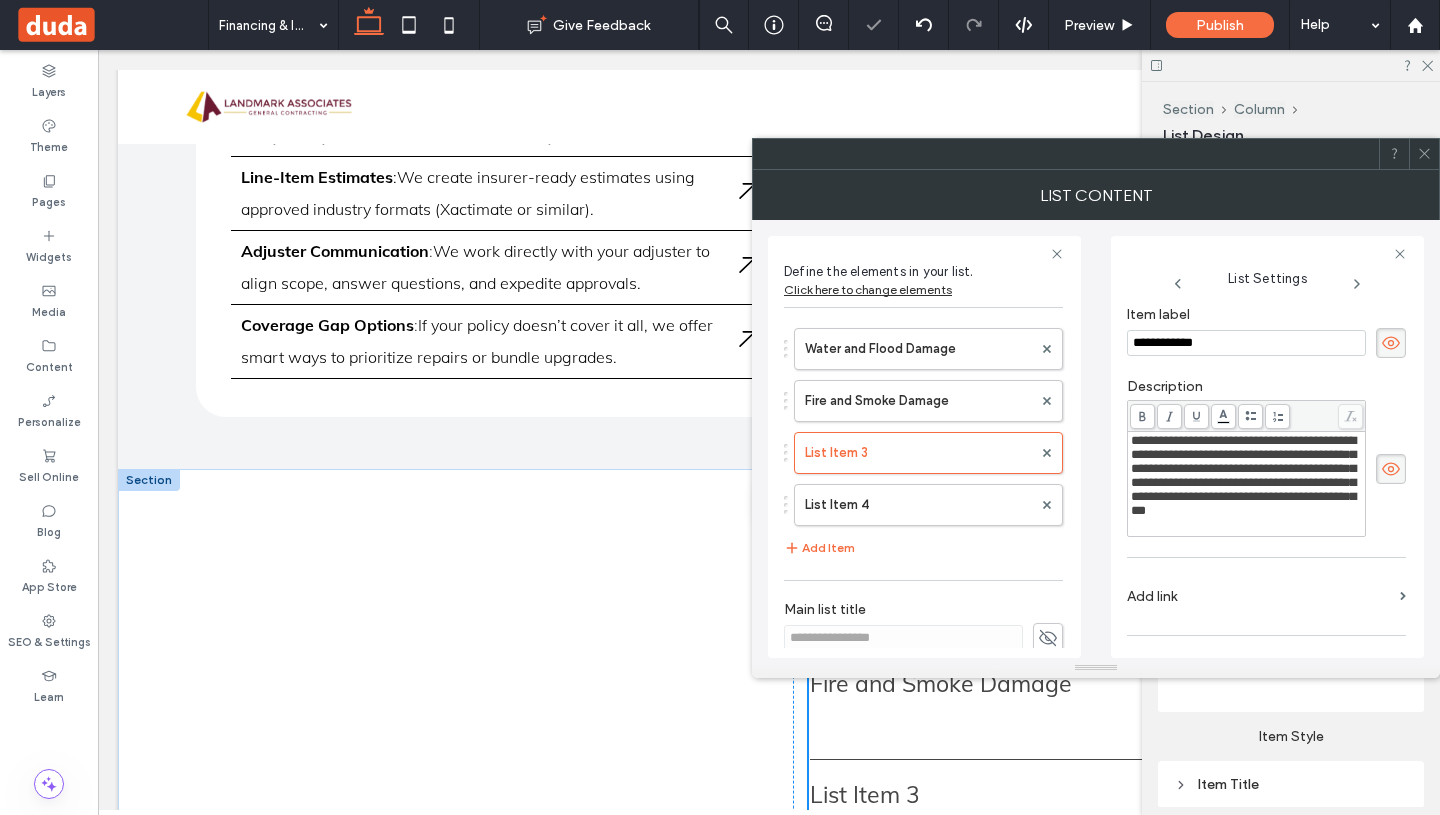 click 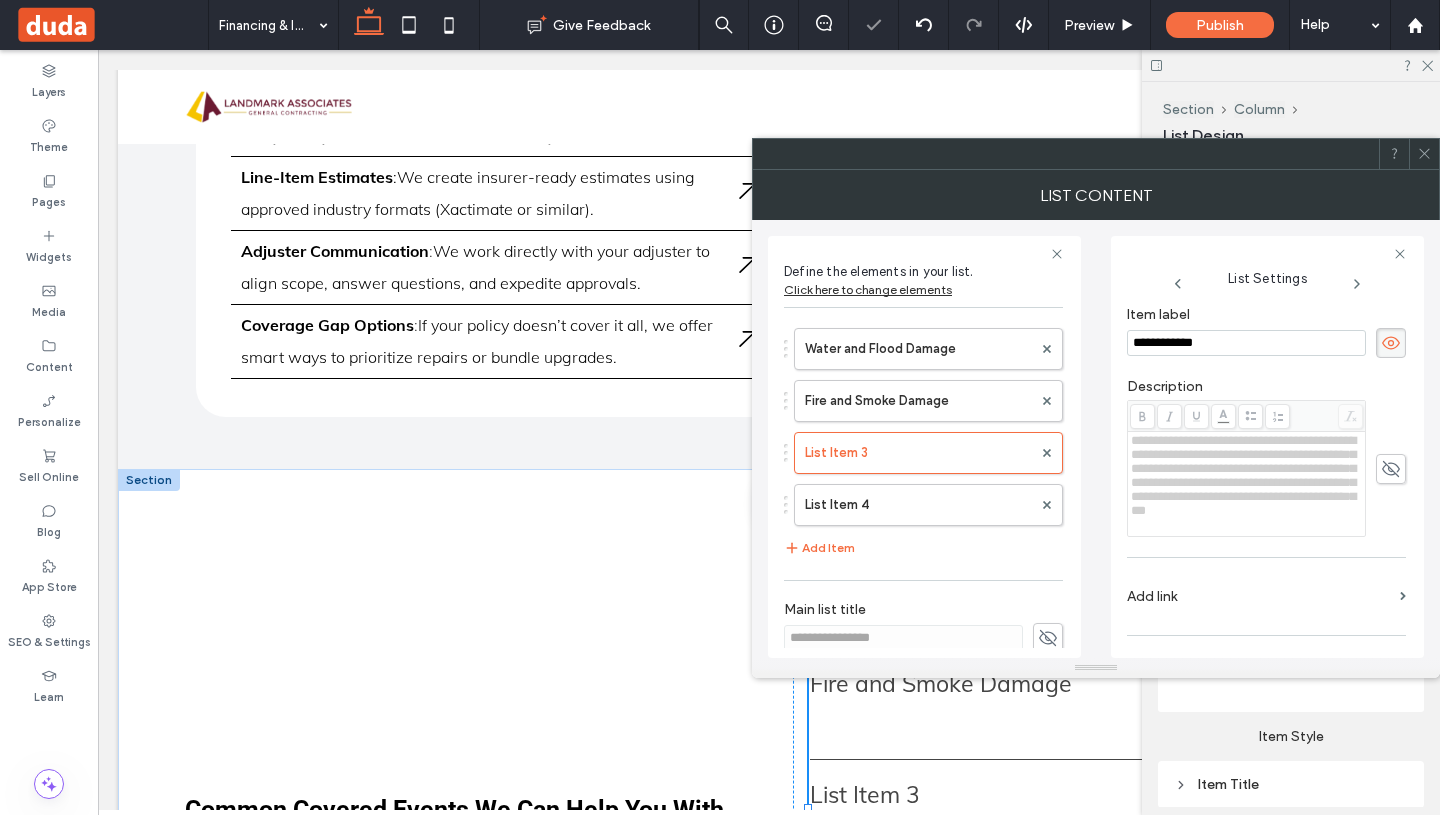 click on "**********" at bounding box center [1246, 343] 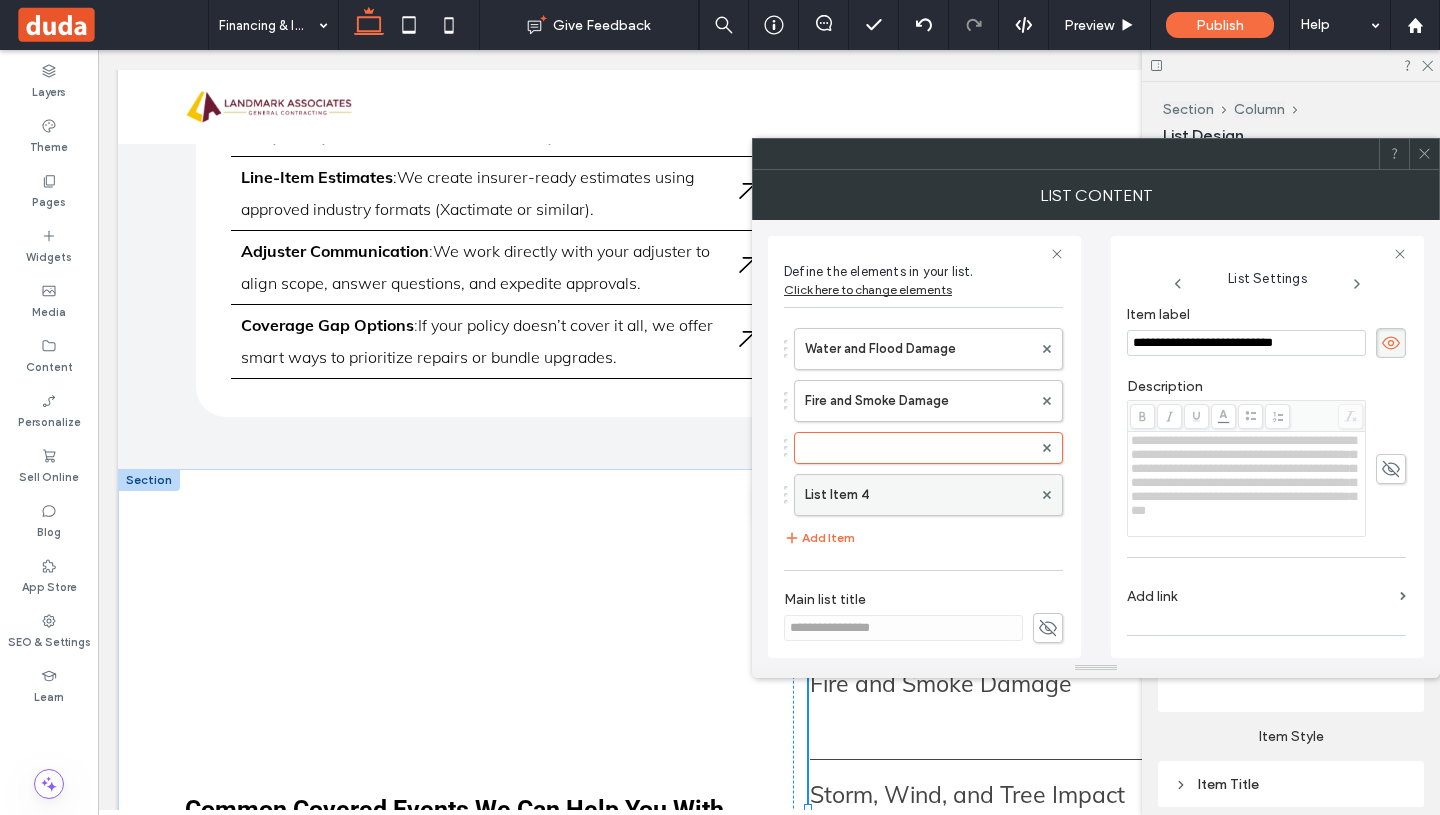 click on "List Item  4" at bounding box center [918, 495] 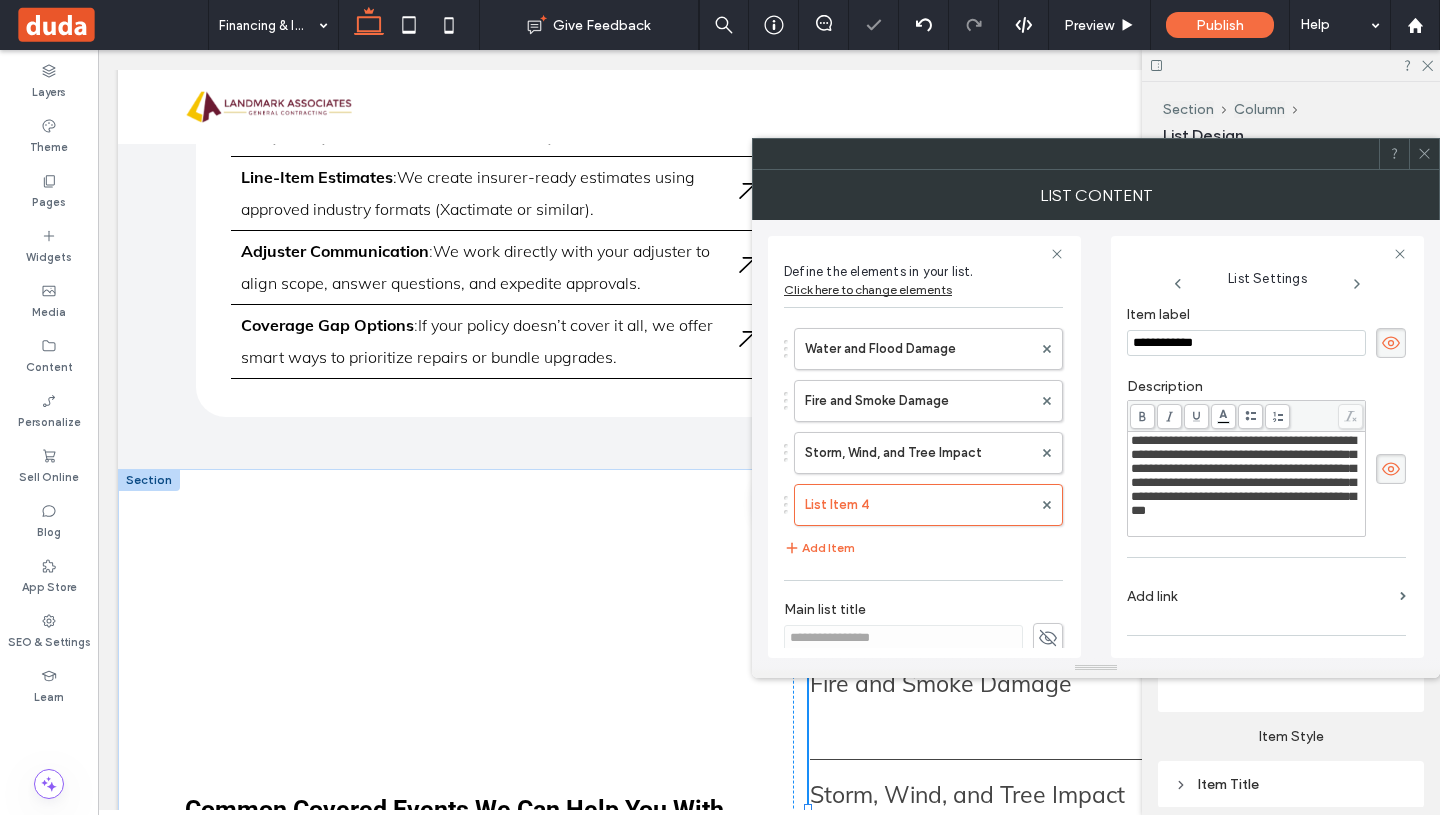 click 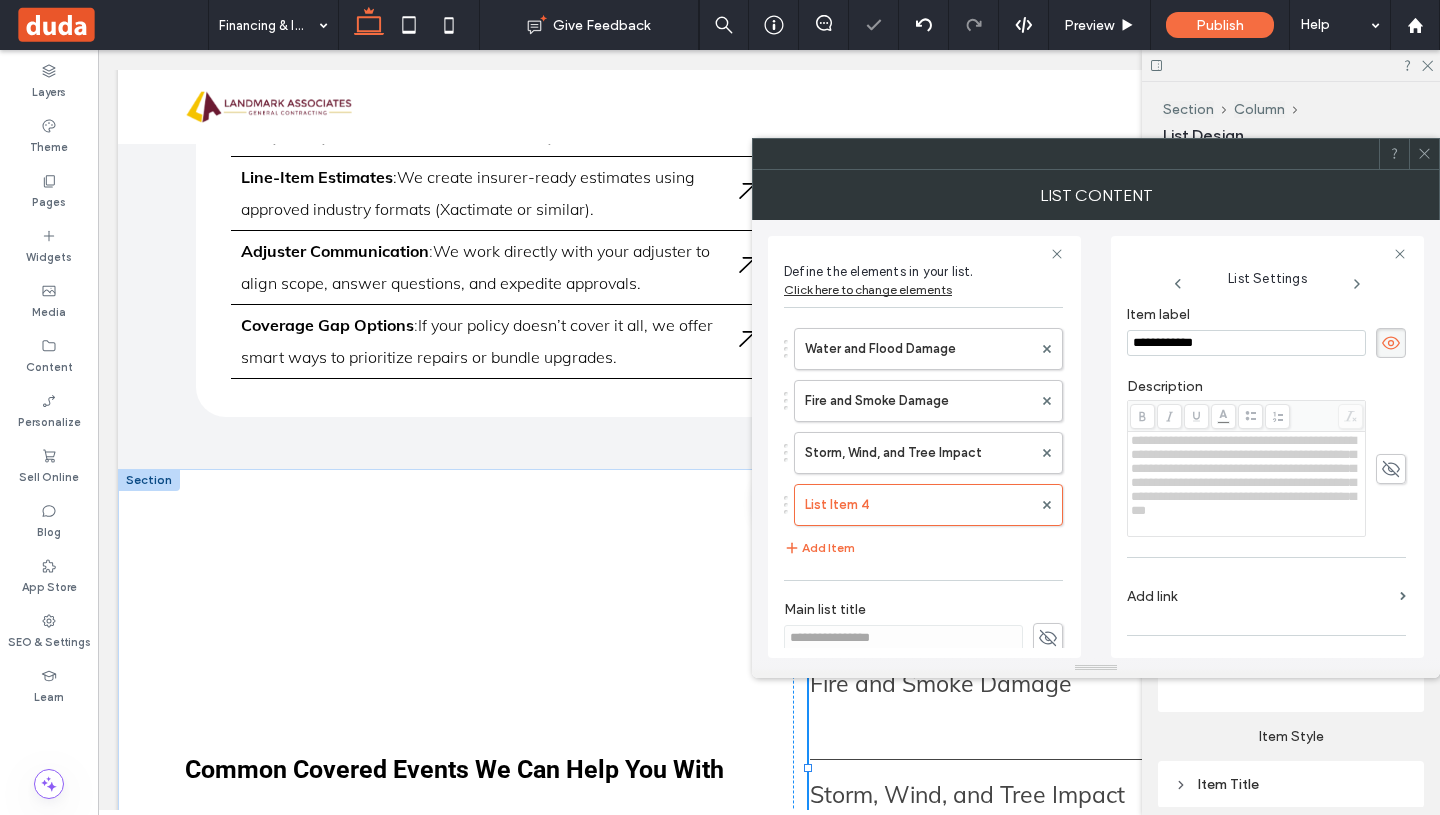 drag, startPoint x: 1215, startPoint y: 342, endPoint x: 1068, endPoint y: 330, distance: 147.48898 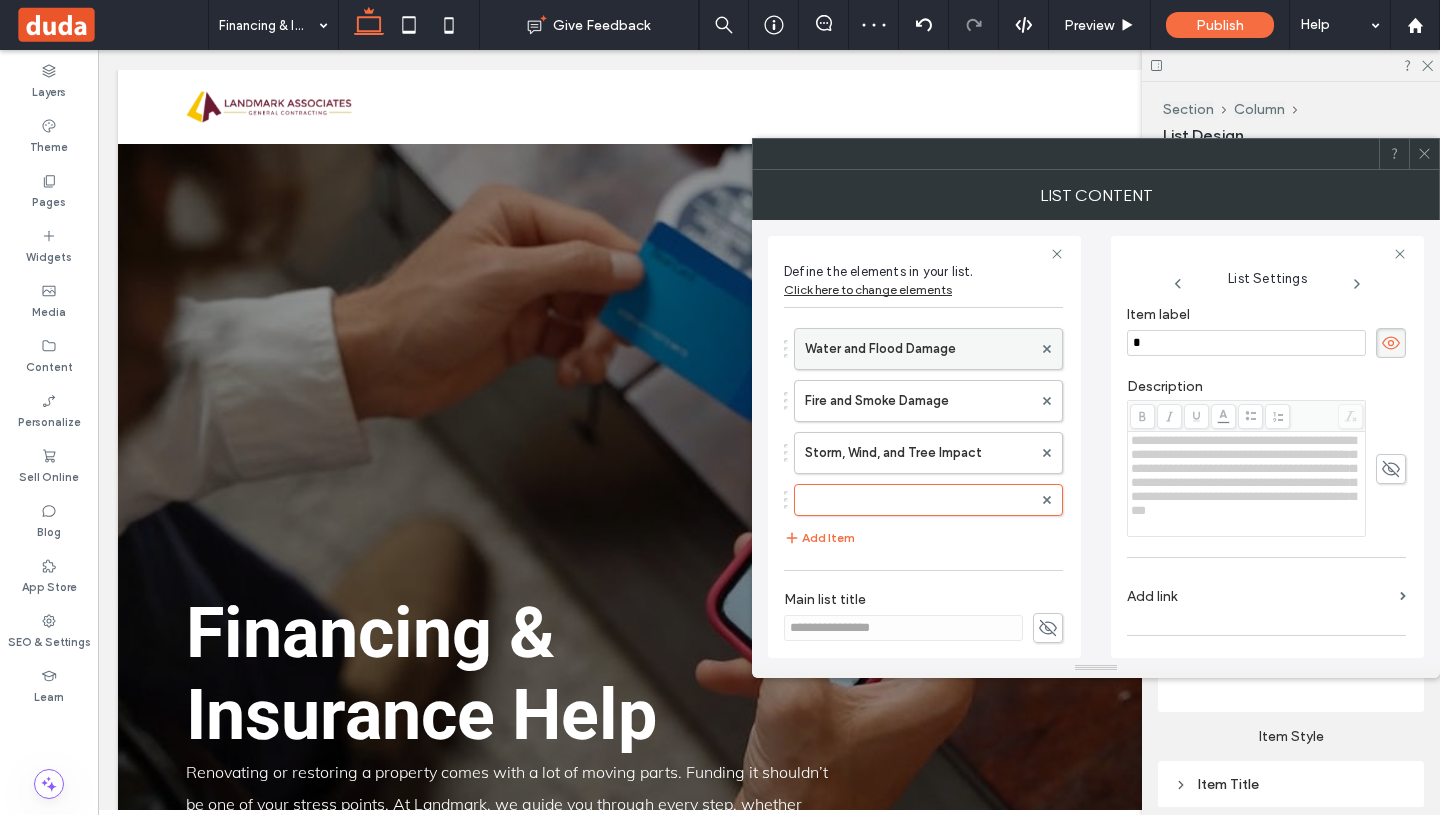 scroll, scrollTop: 3244, scrollLeft: 0, axis: vertical 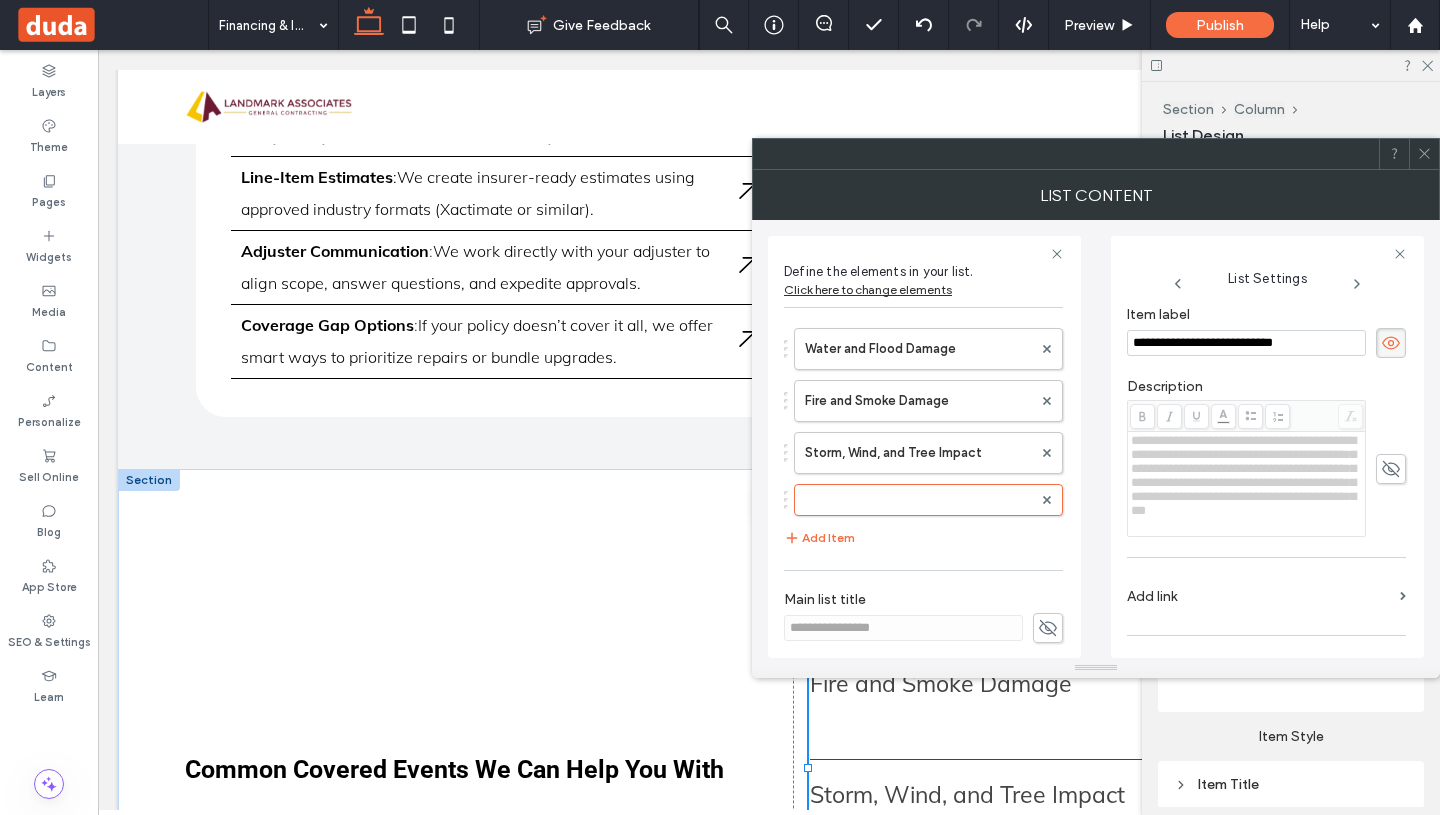 click on "Add Item" at bounding box center (819, 538) 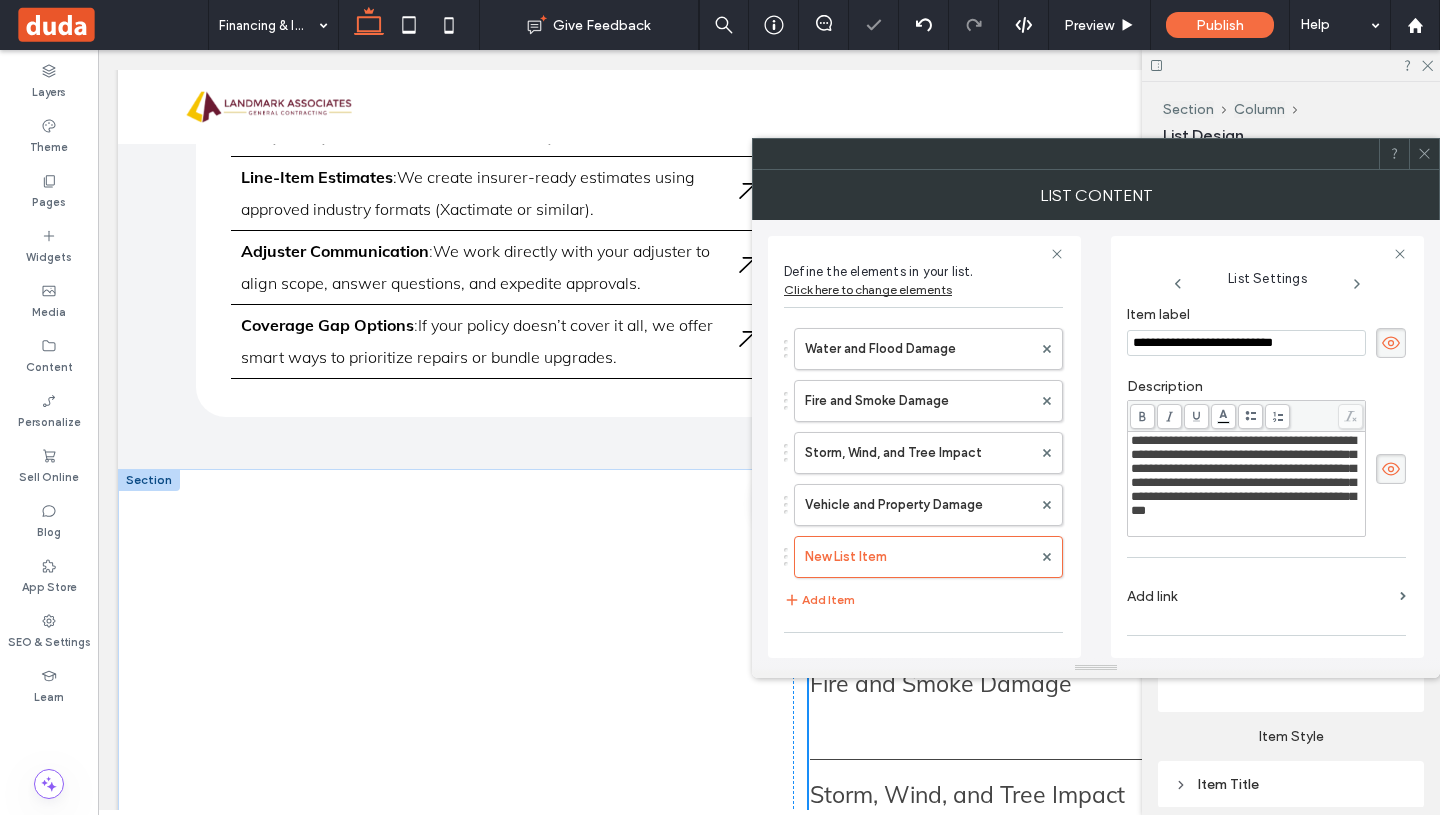 type on "**********" 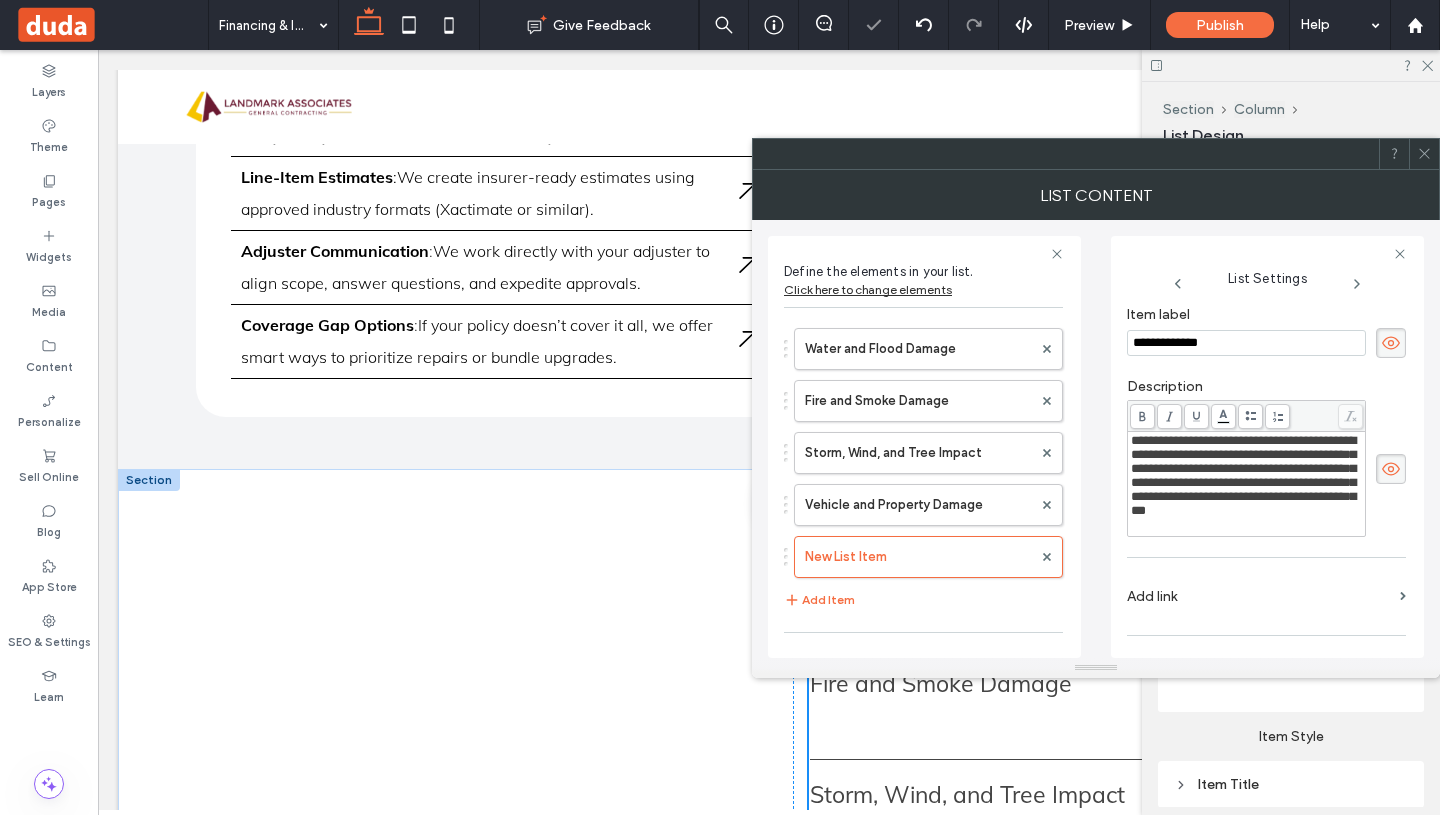 click 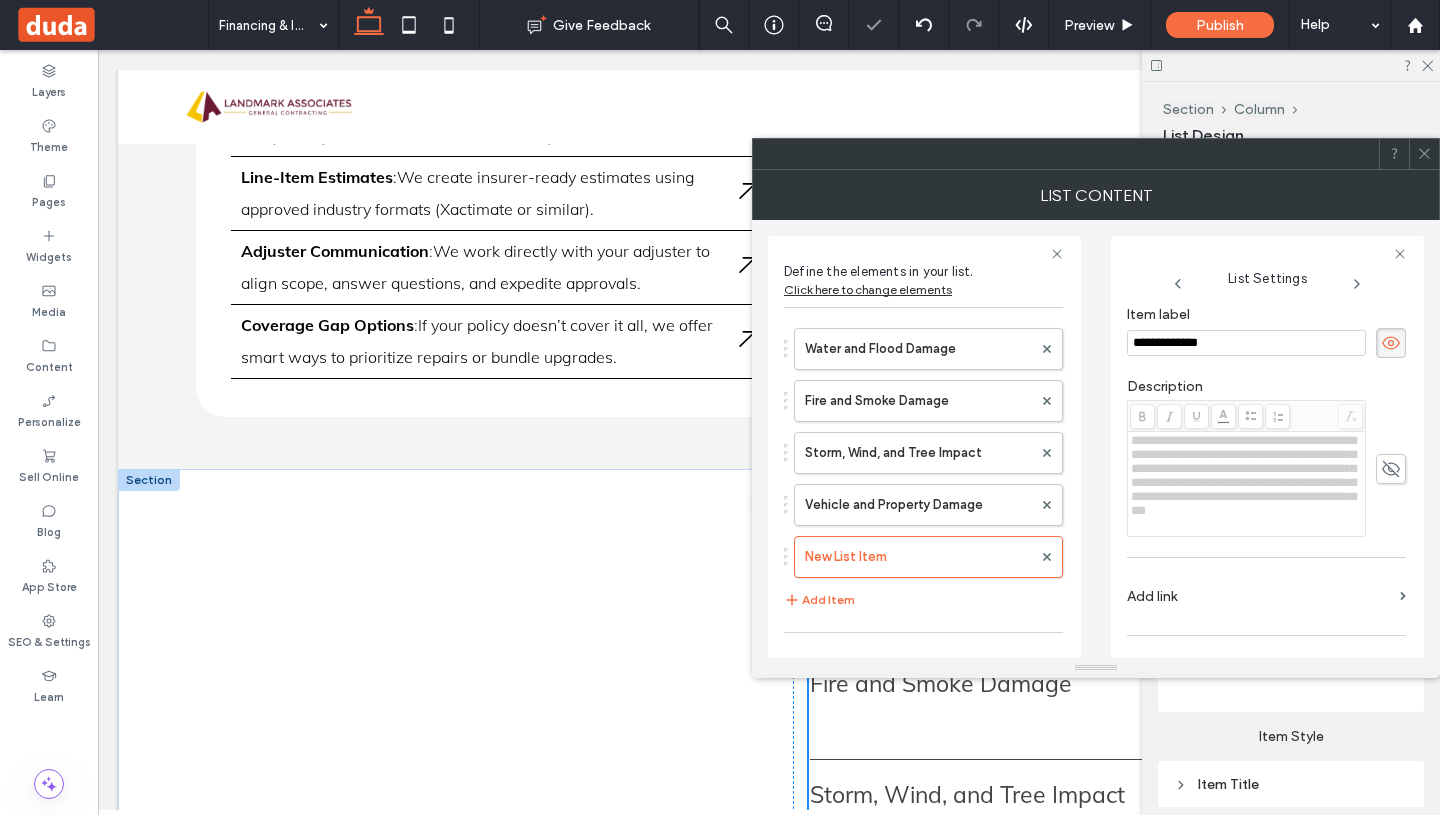 drag, startPoint x: 1260, startPoint y: 344, endPoint x: 1174, endPoint y: 333, distance: 86.70064 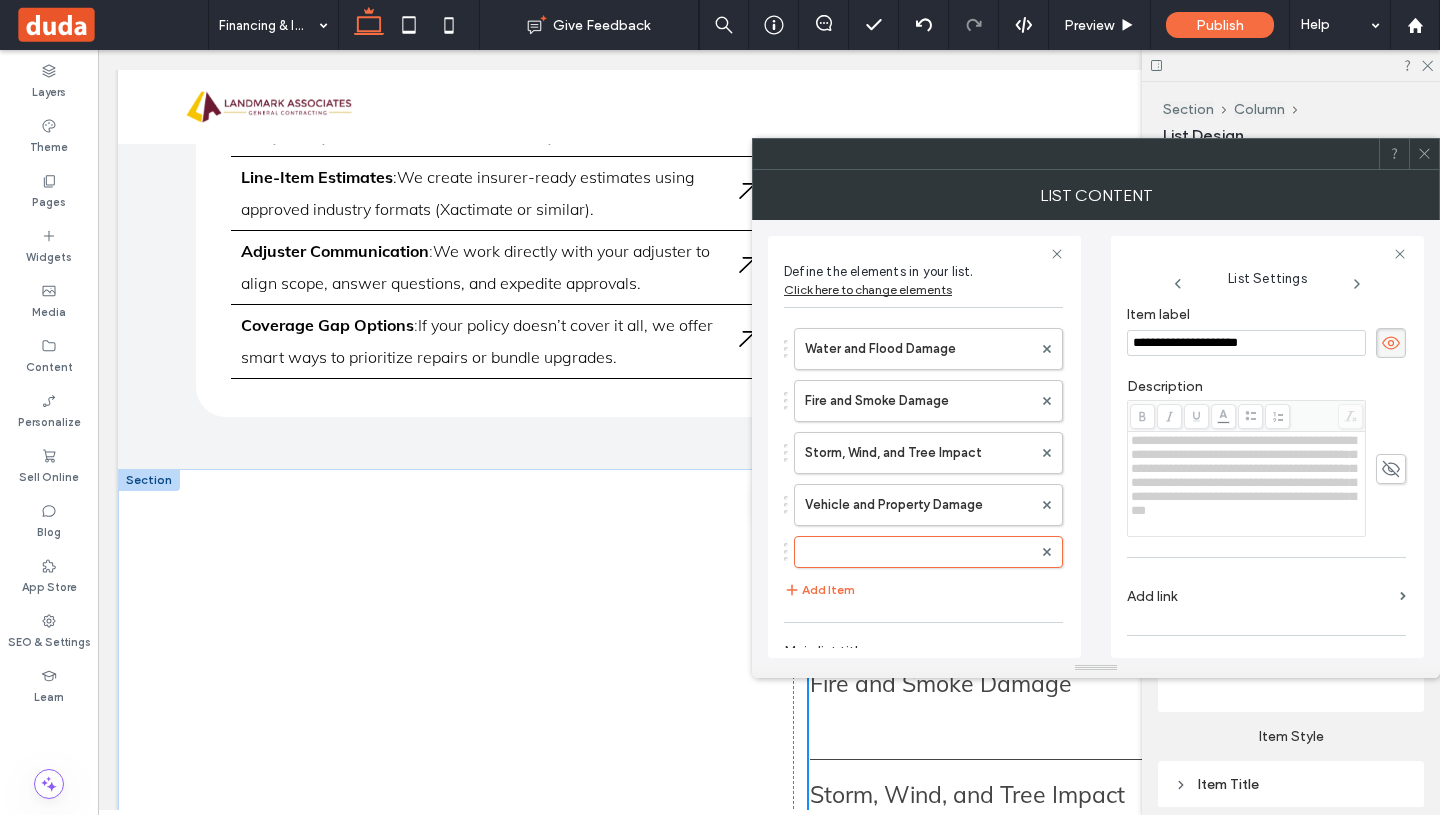 click on "**********" at bounding box center (1266, 507) 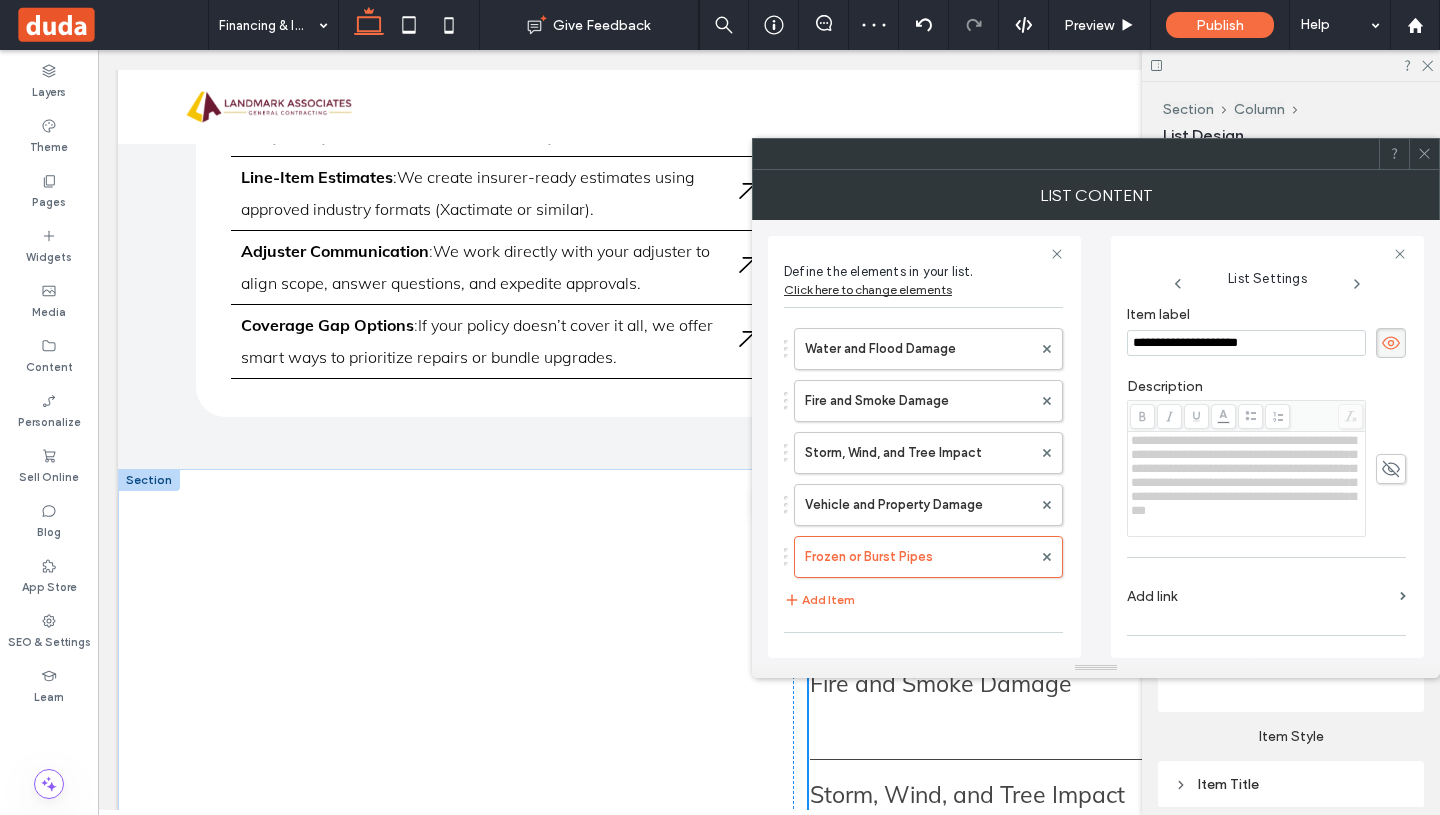 scroll, scrollTop: 88, scrollLeft: 0, axis: vertical 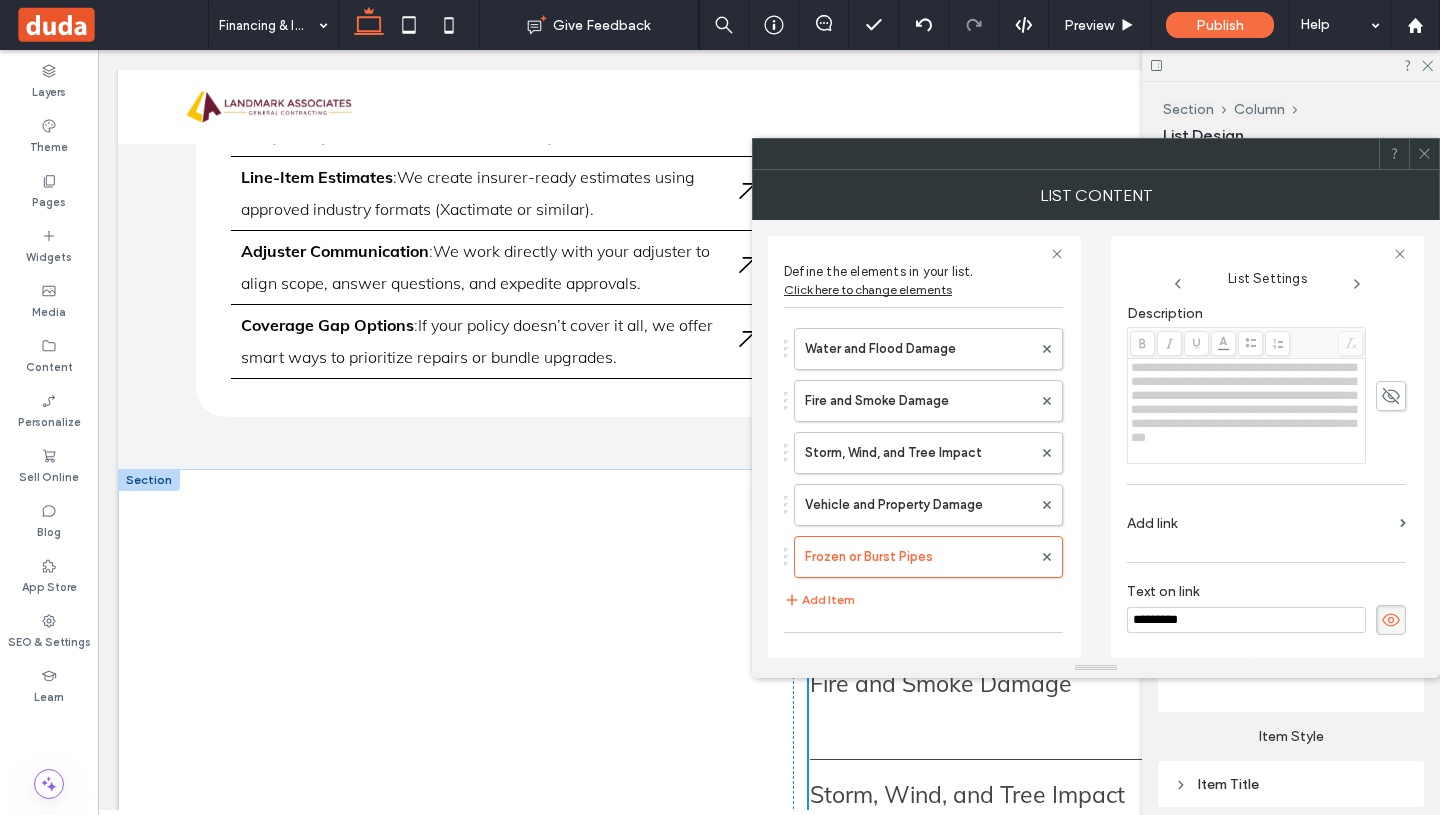 click 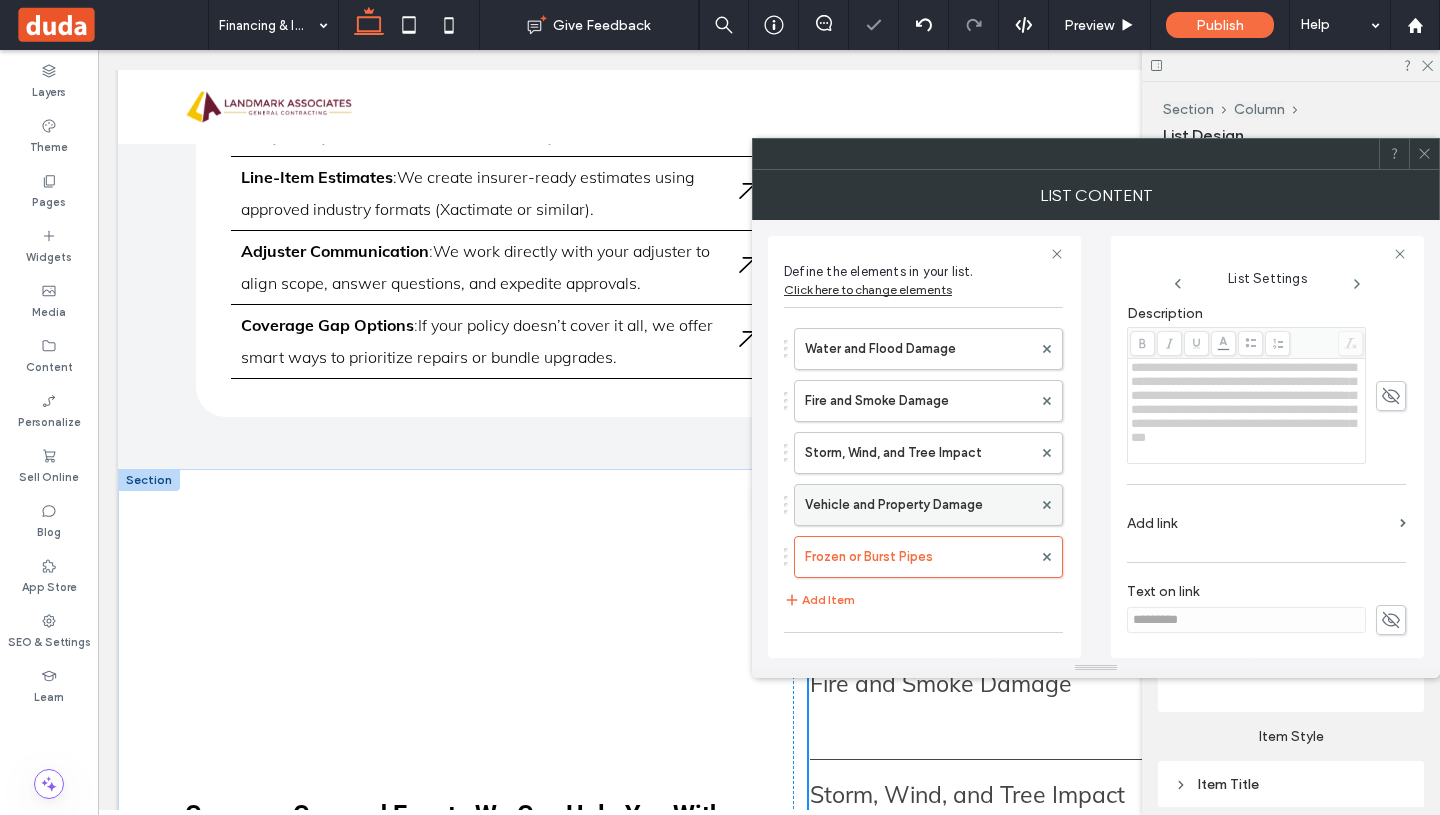 click on "Vehicle and  Property Damage" at bounding box center (918, 505) 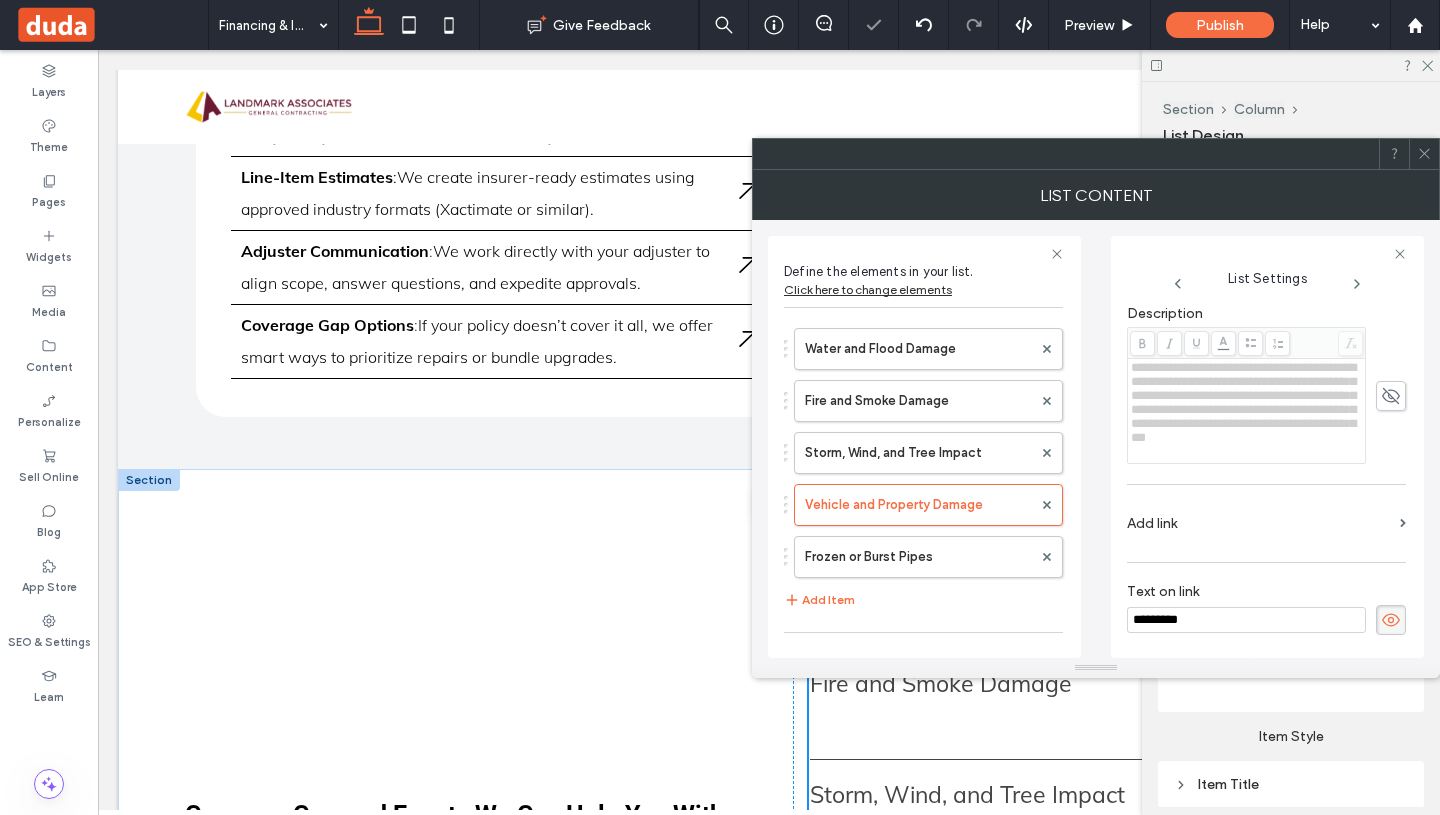 scroll, scrollTop: 88, scrollLeft: 0, axis: vertical 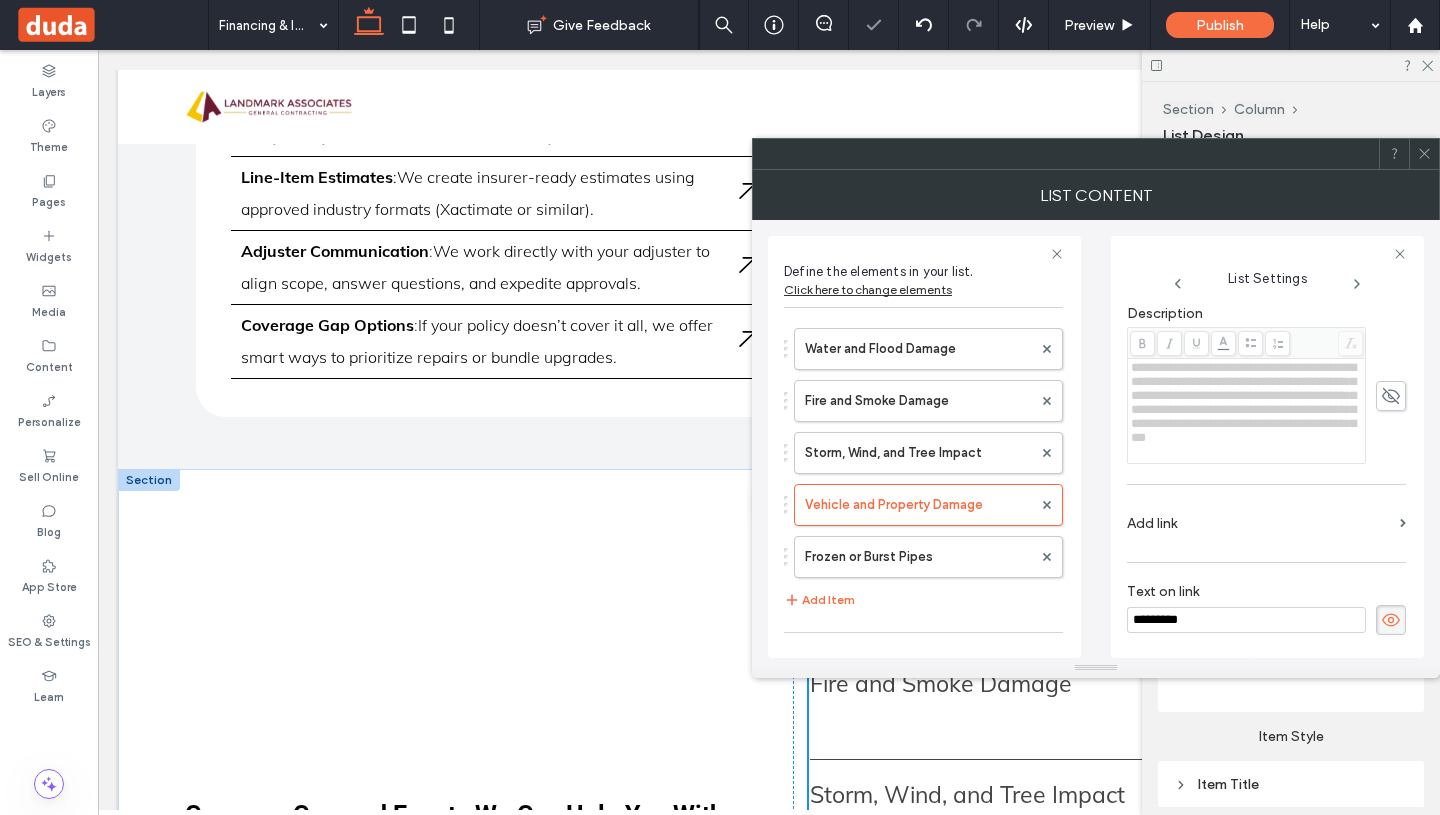 click 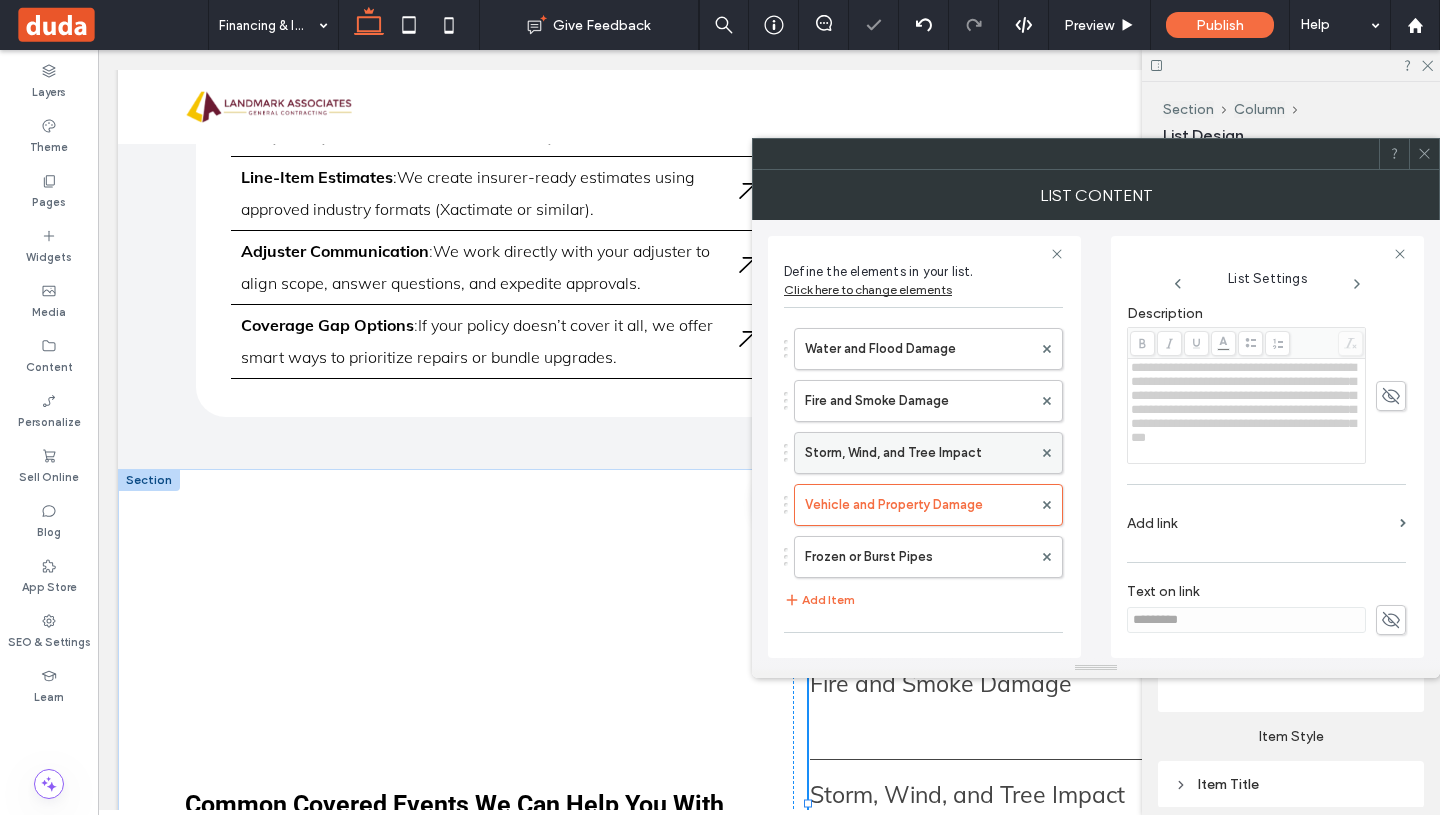 click on "Storm, Wind, and Tree Impact" at bounding box center [918, 453] 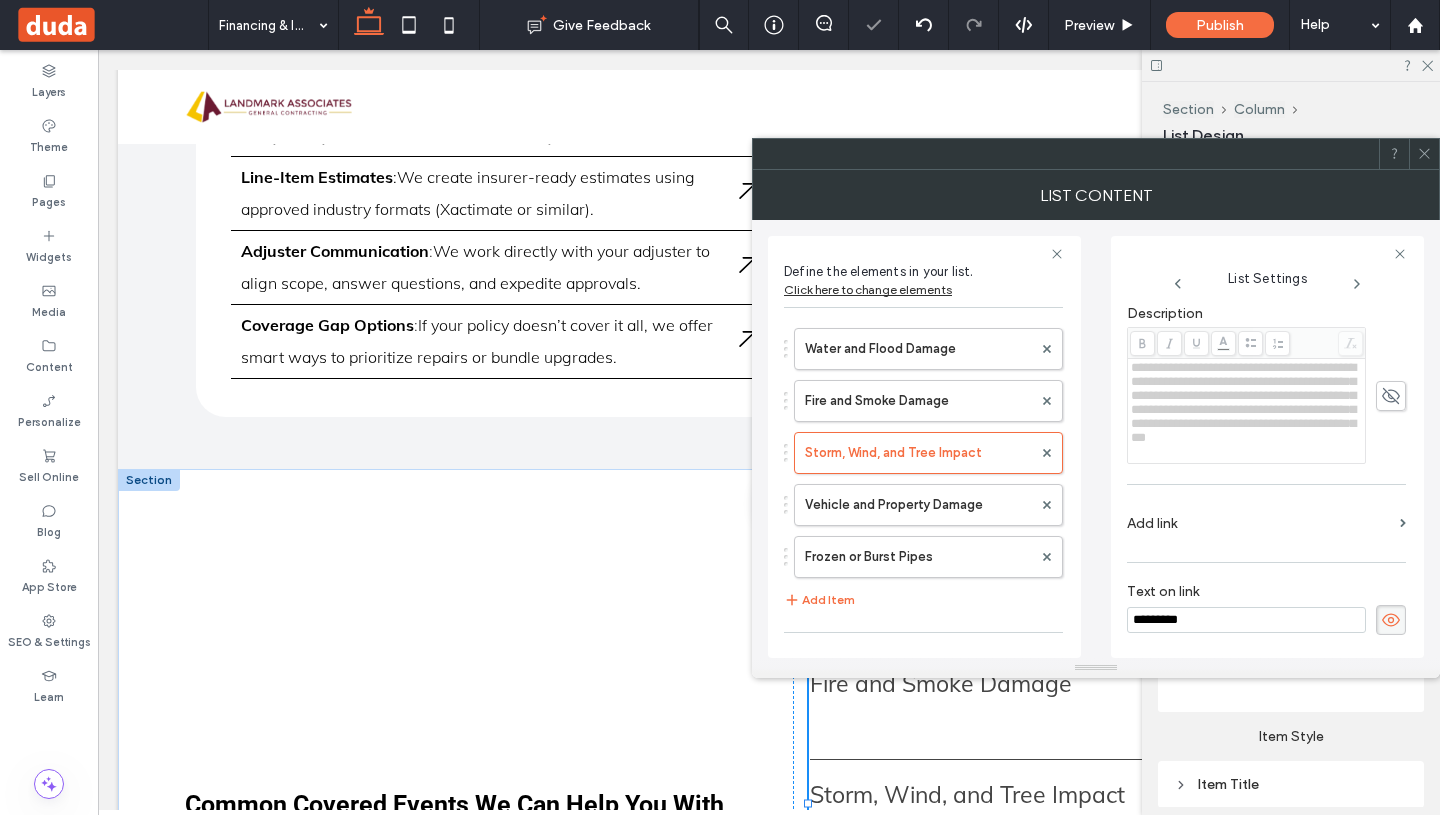 scroll, scrollTop: 88, scrollLeft: 0, axis: vertical 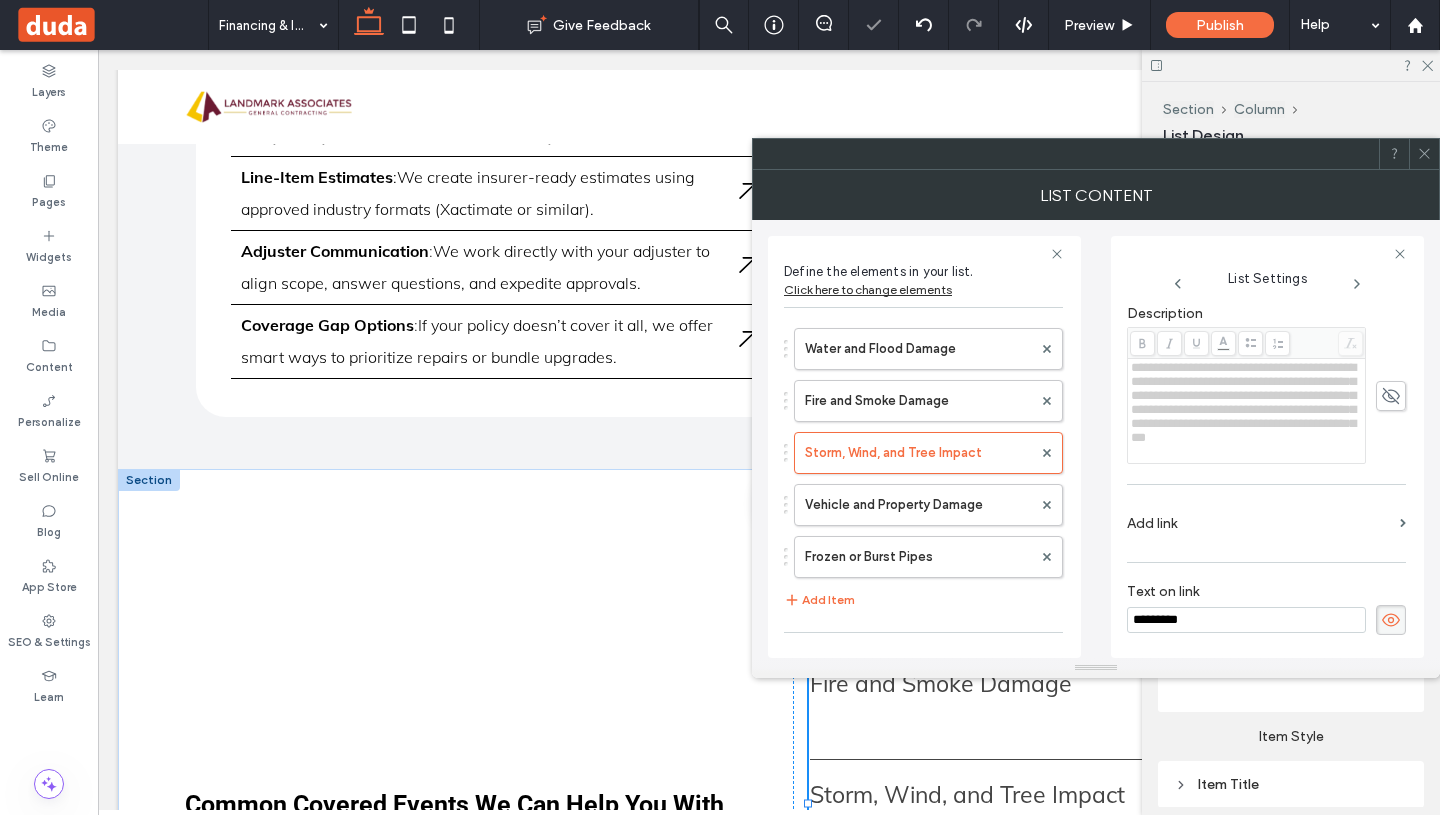 click 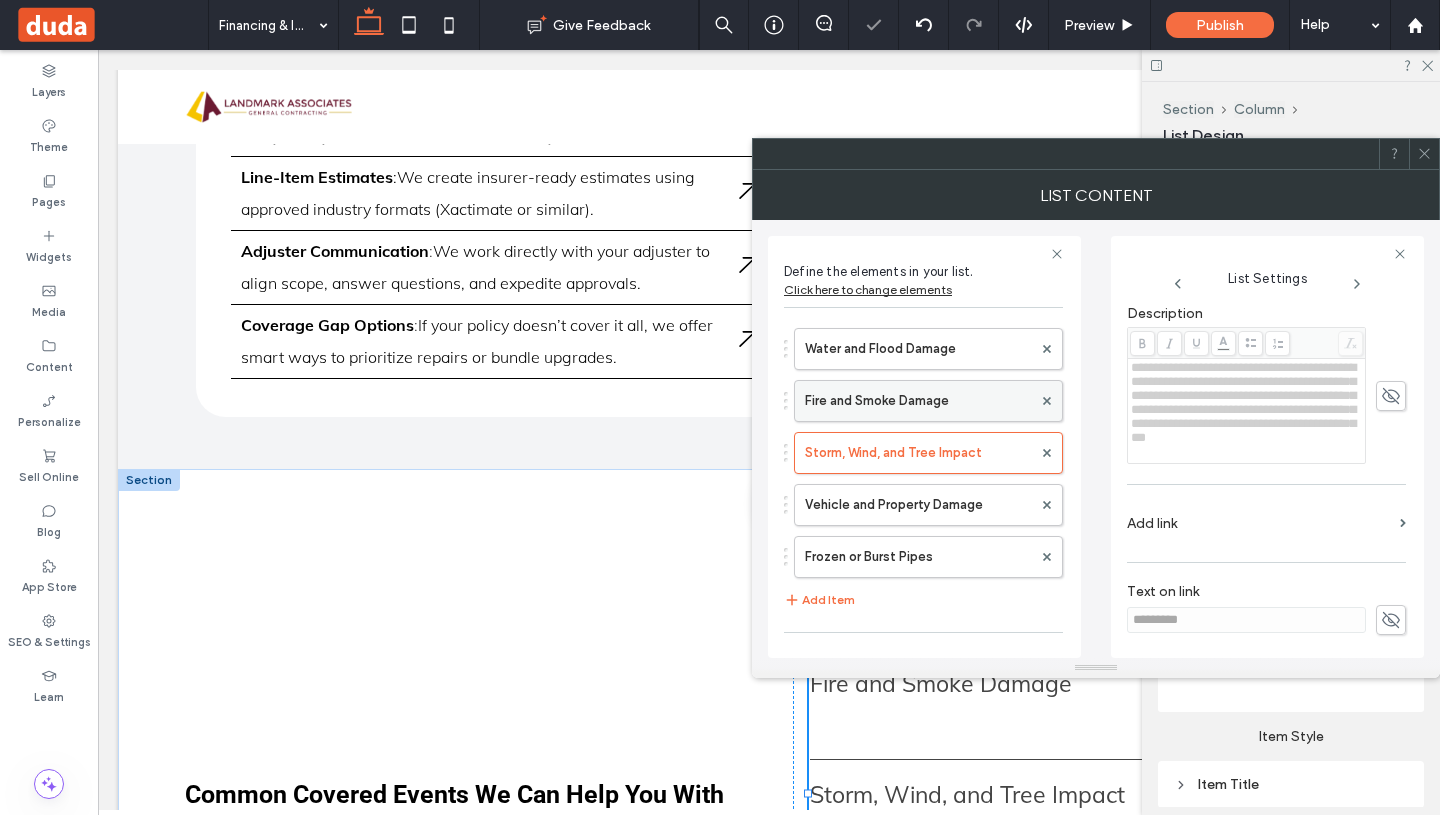 click on "Fire and Smoke Damage" at bounding box center (918, 401) 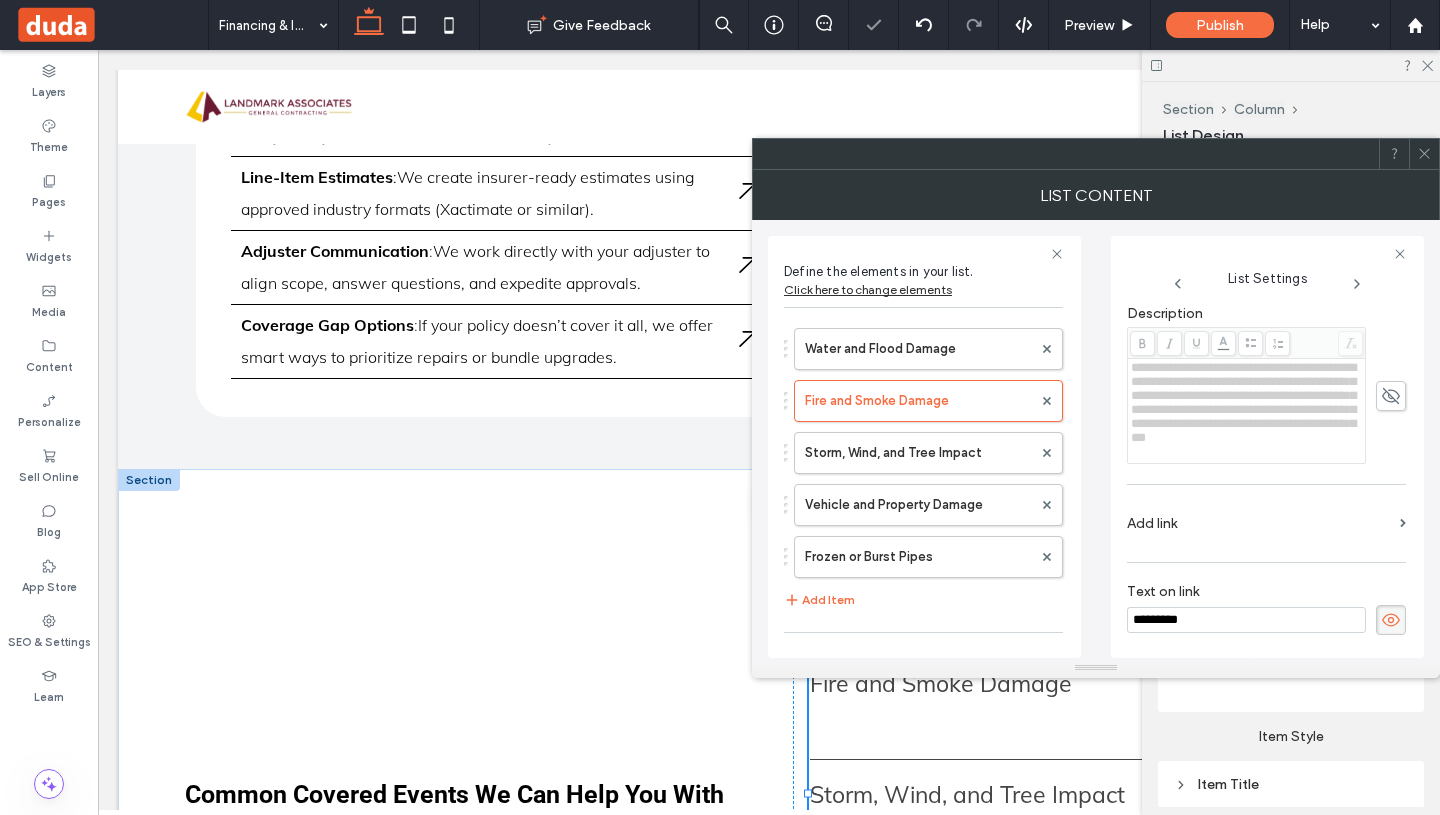 scroll, scrollTop: 88, scrollLeft: 0, axis: vertical 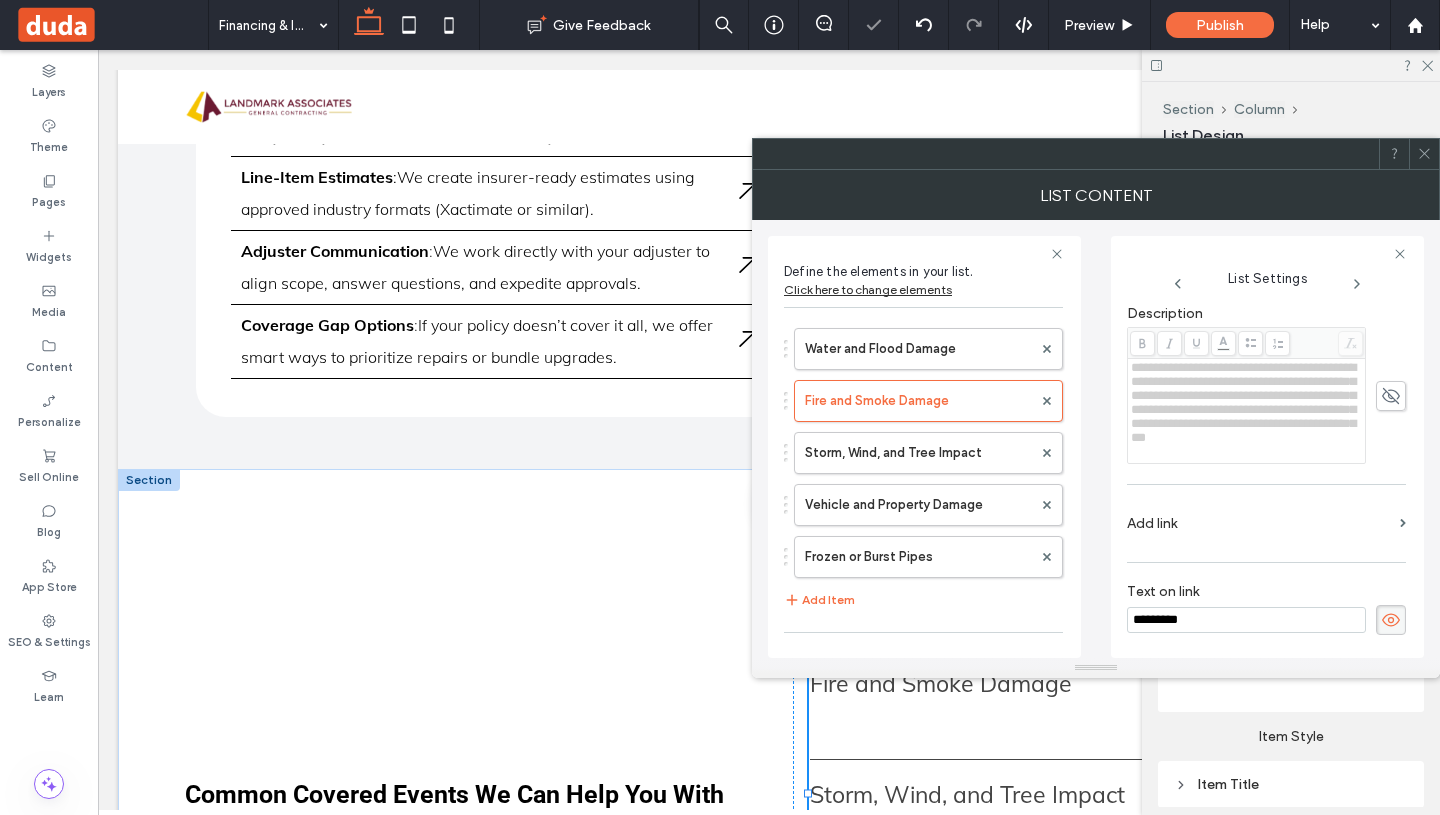 click 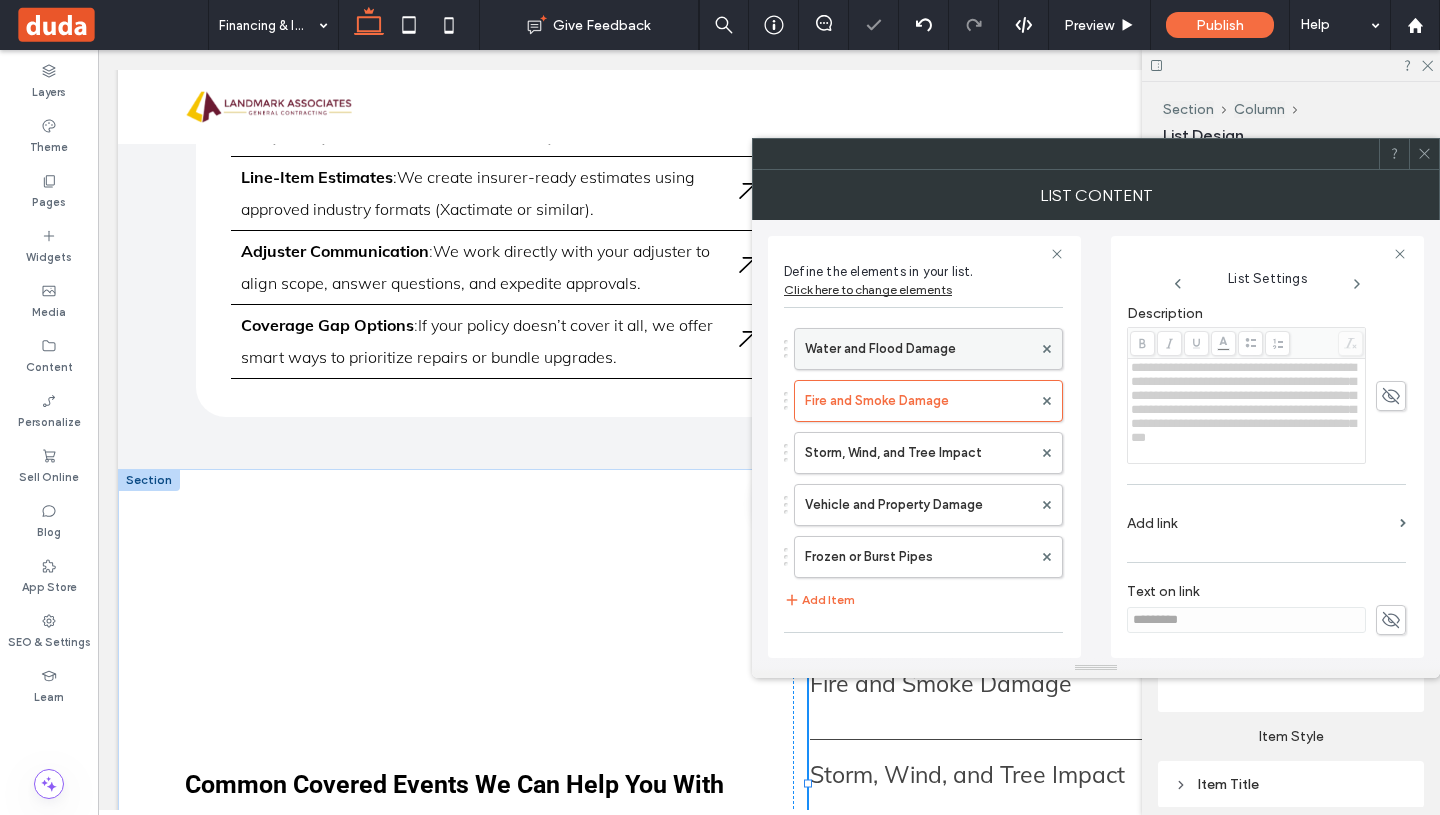 click on "Water and Flood Damage" at bounding box center [918, 349] 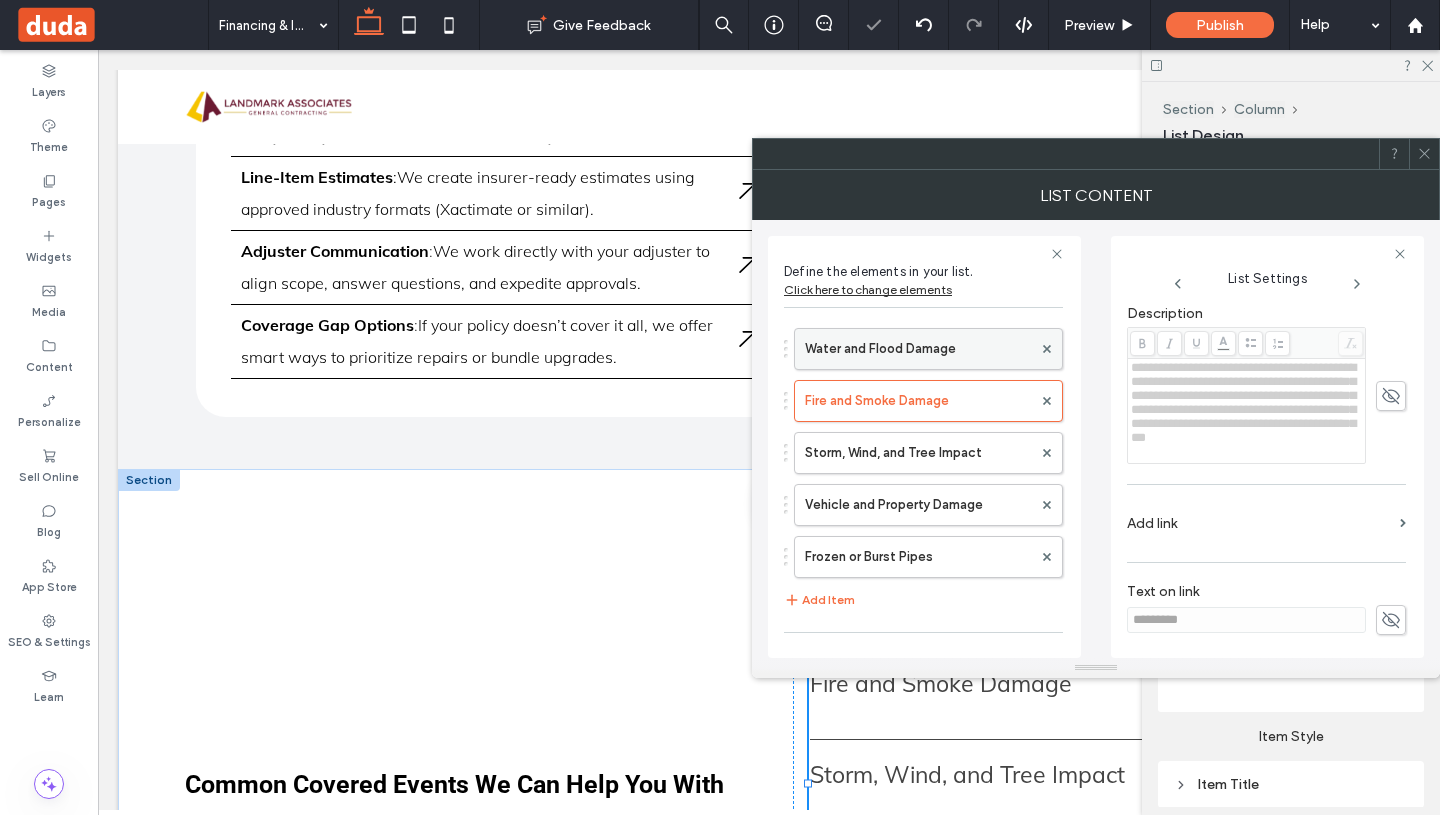 scroll, scrollTop: 88, scrollLeft: 0, axis: vertical 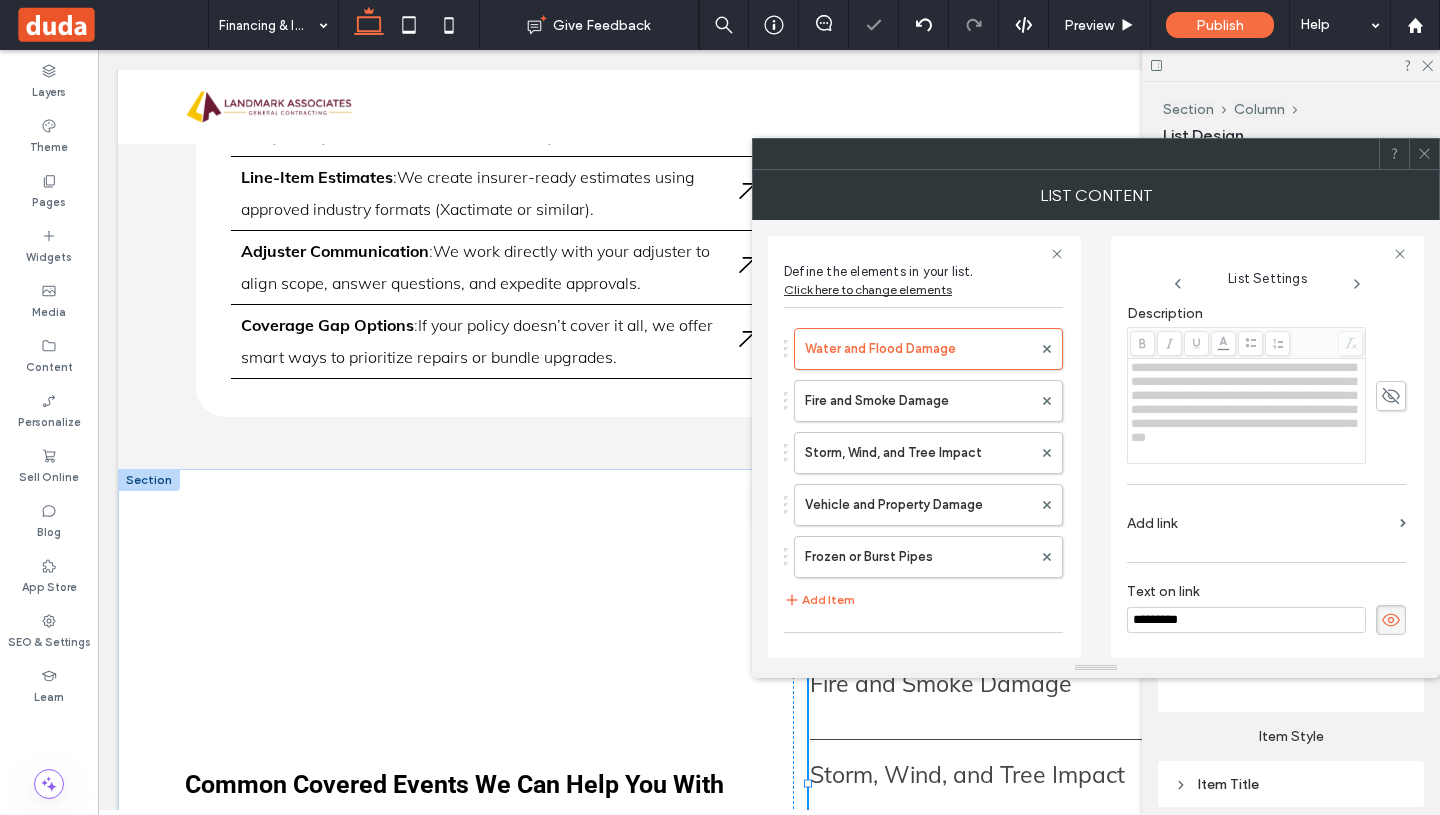 click at bounding box center [1391, 620] 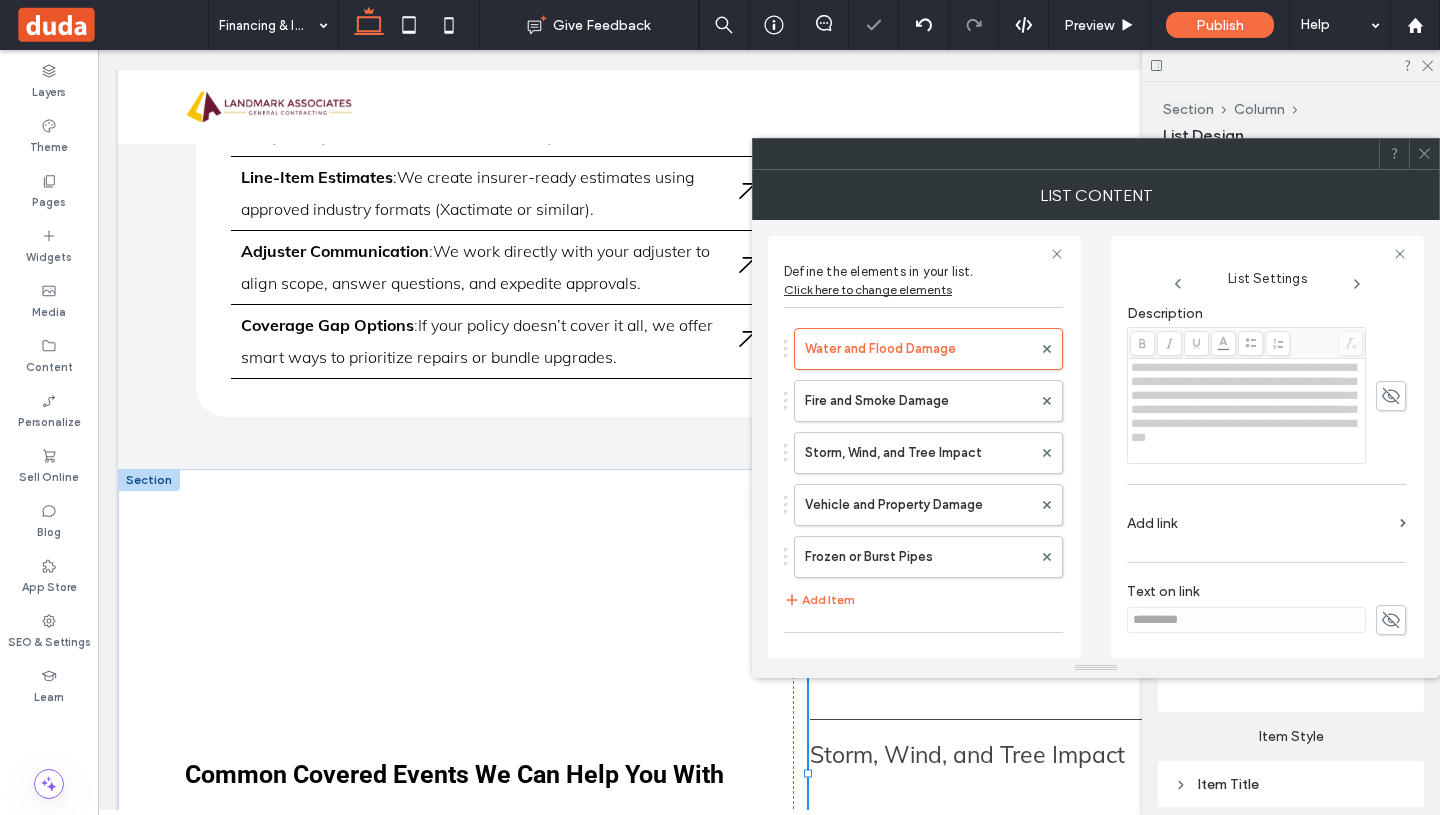 click on "List Content" at bounding box center [1096, 195] 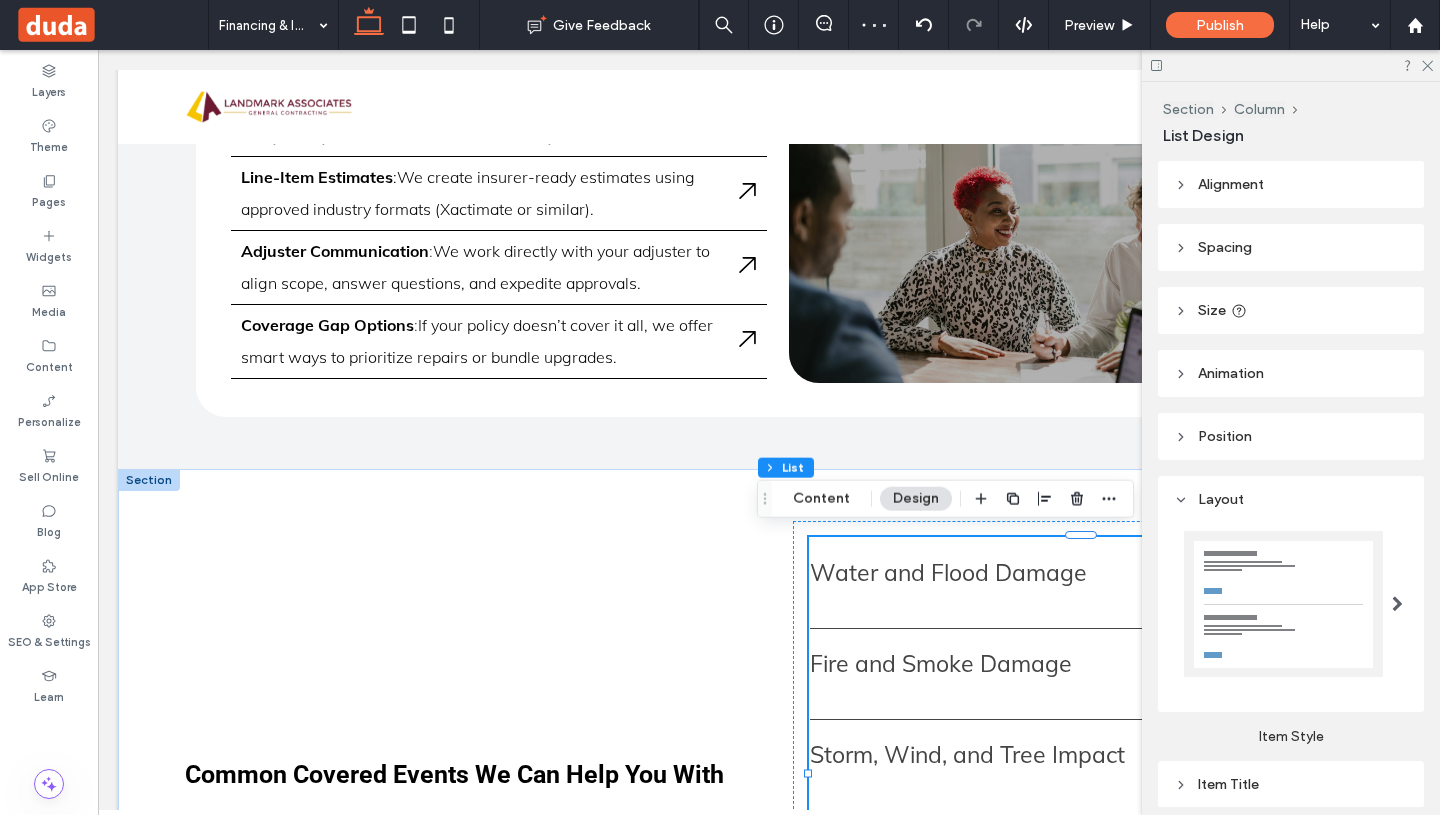 click at bounding box center (1291, 65) 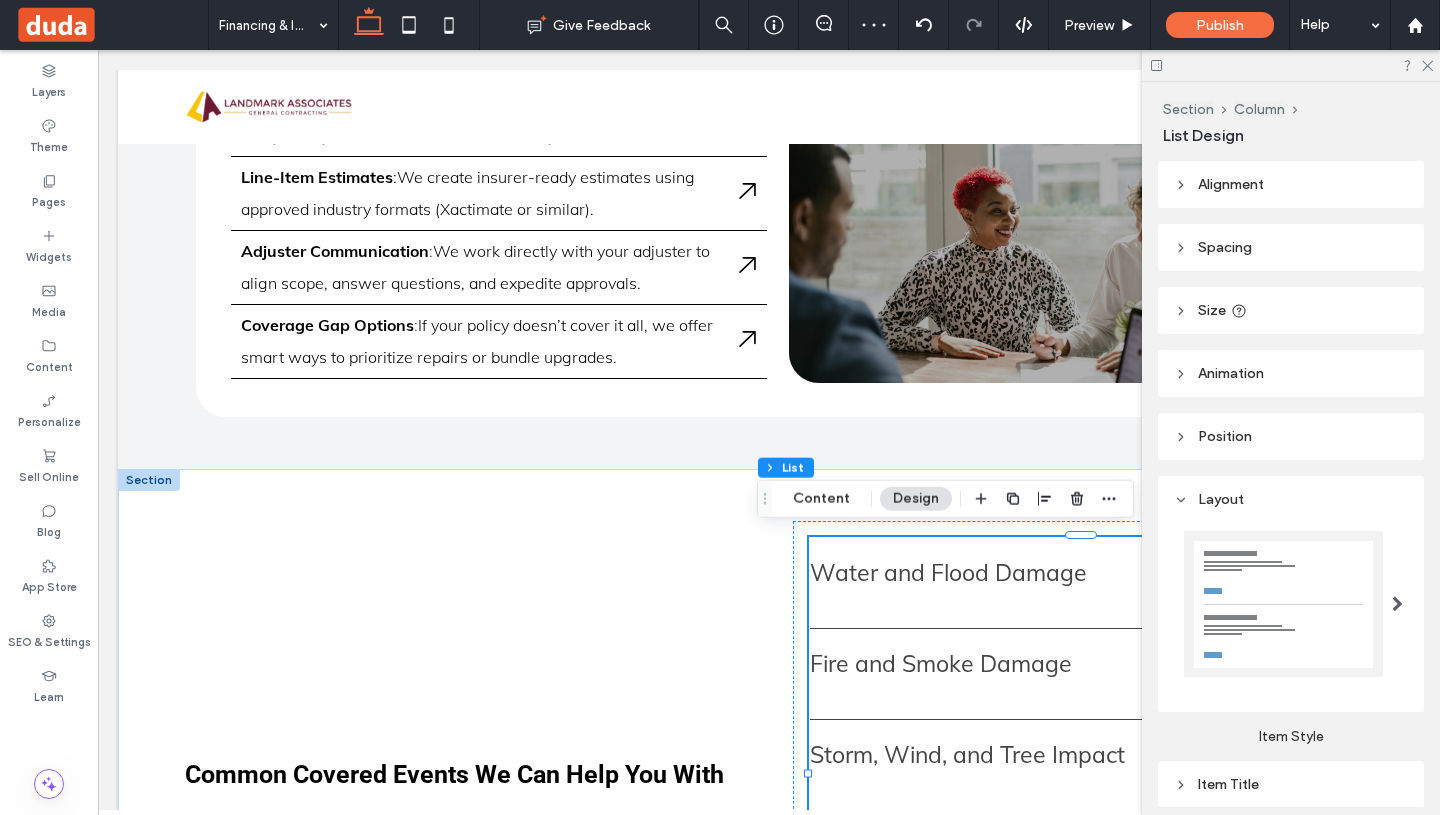 click at bounding box center [1291, 65] 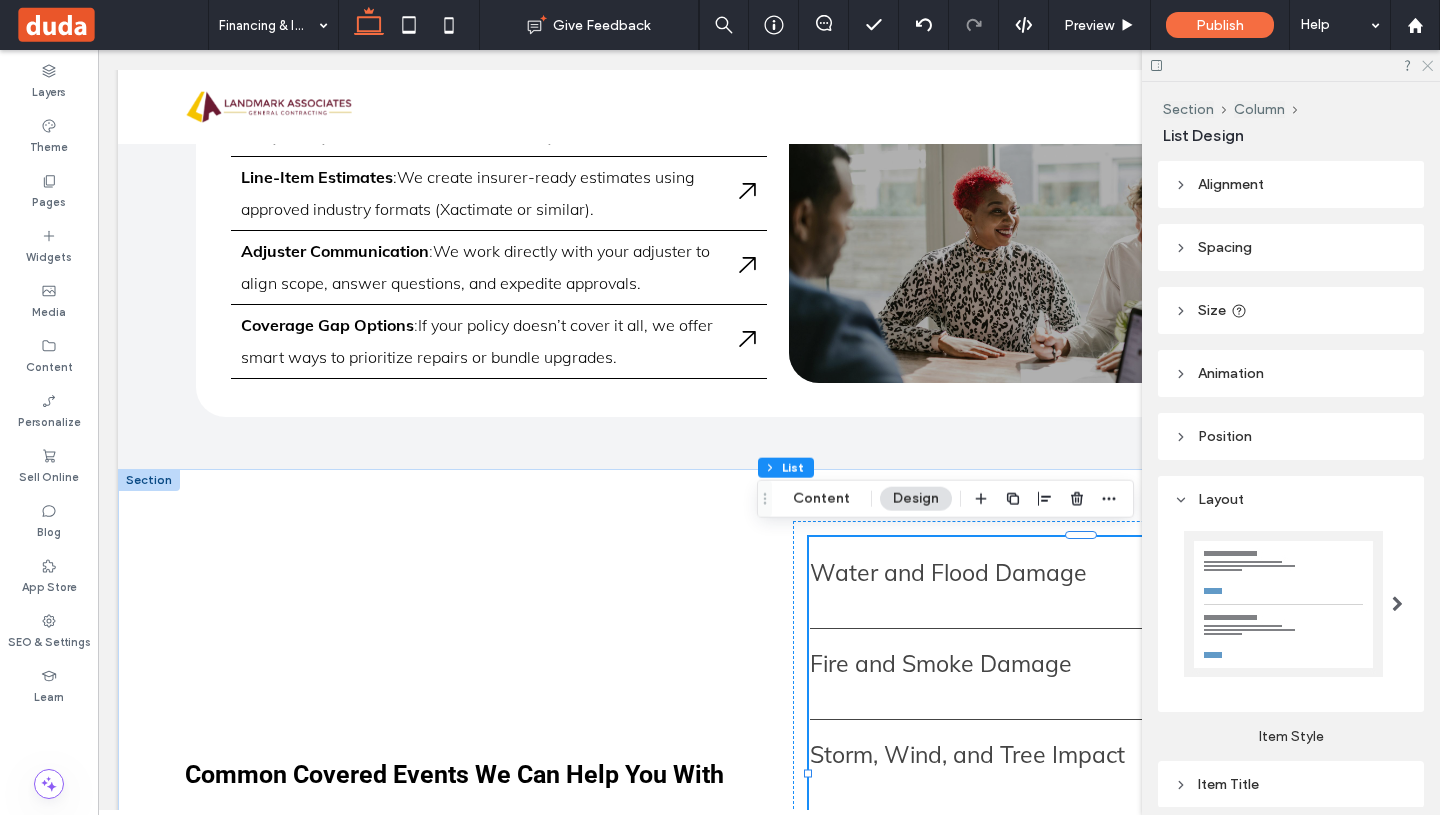 click 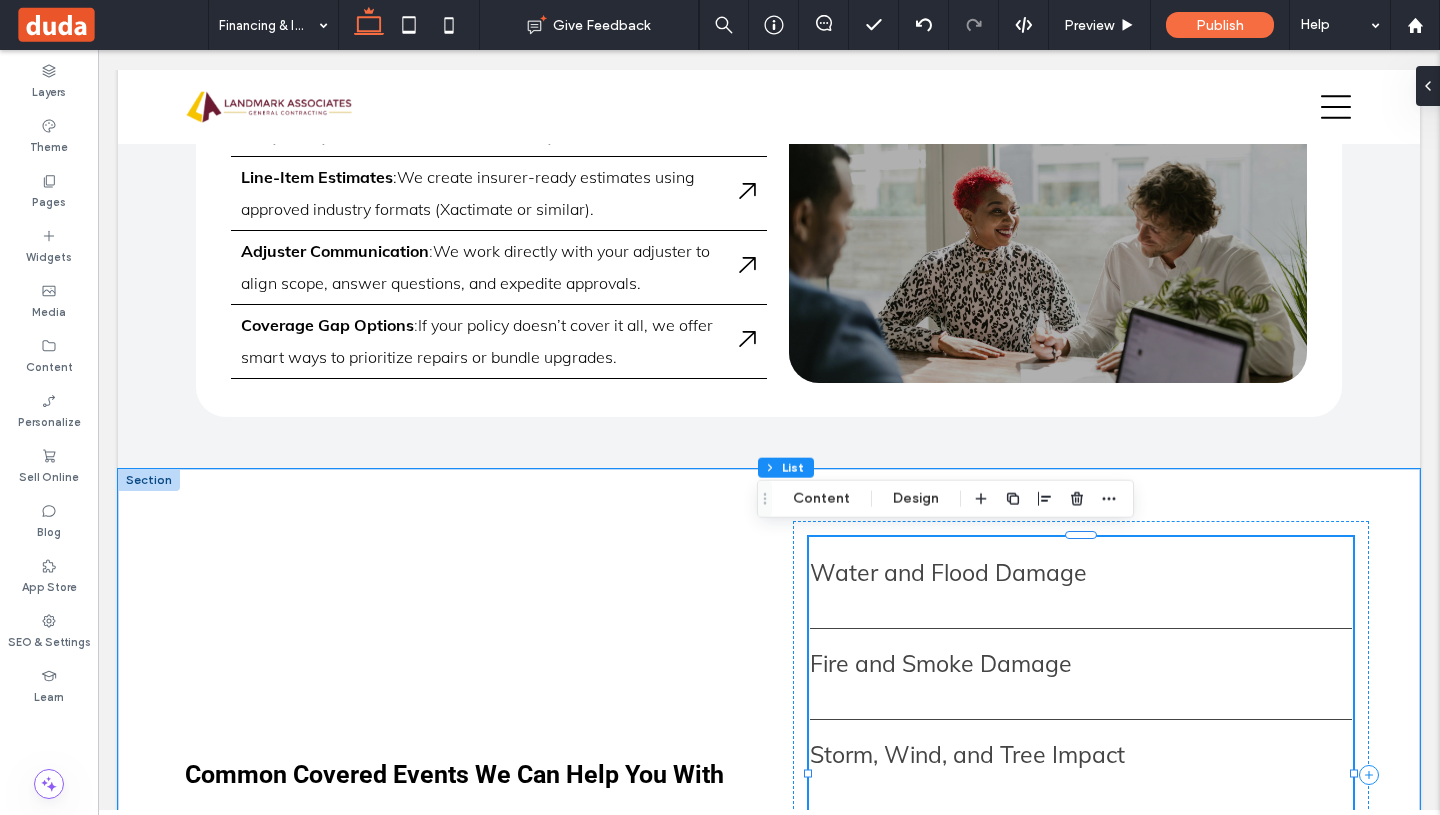 click on "Water and Flood Damage" at bounding box center [1081, 572] 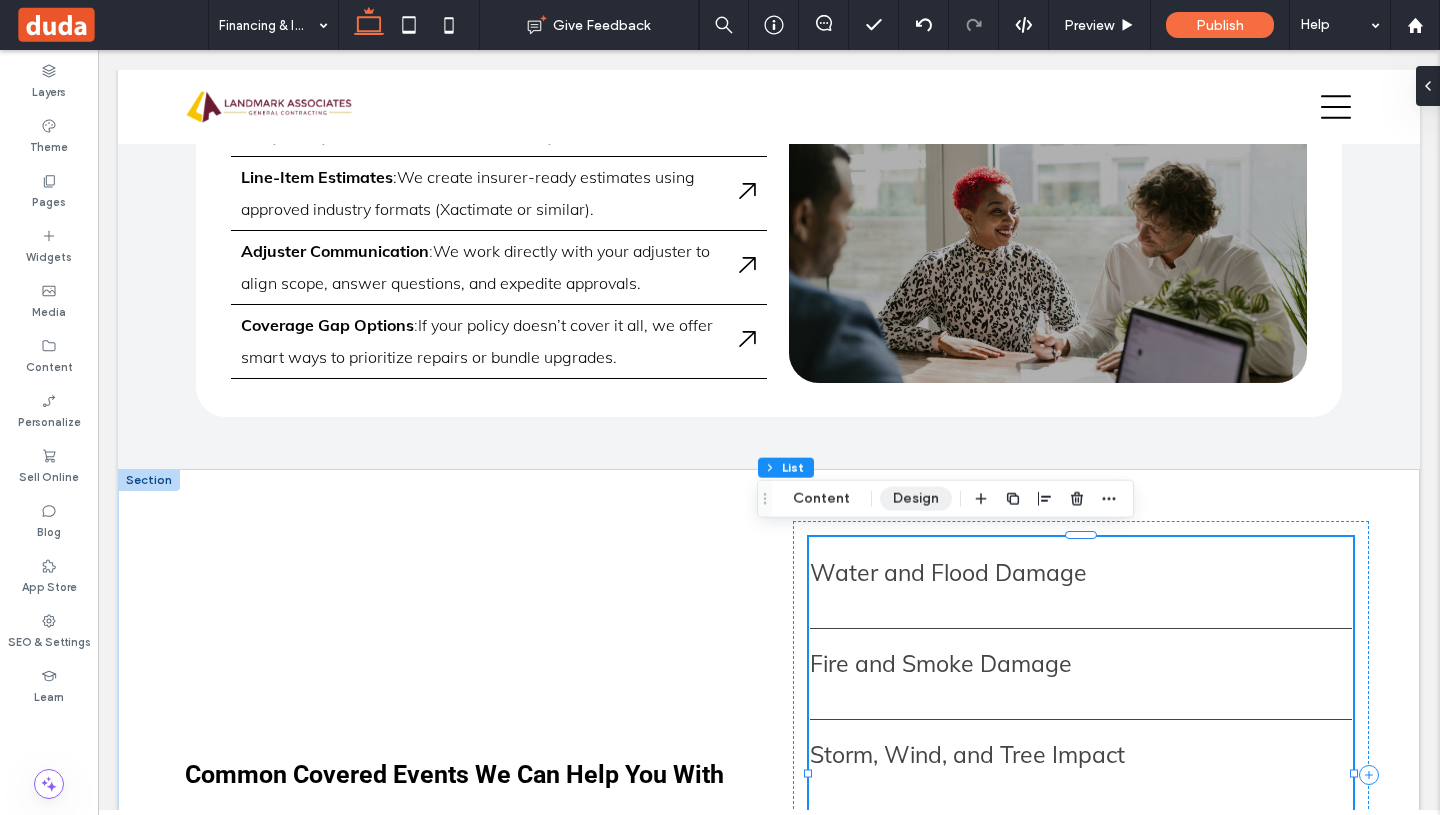 click on "Design" at bounding box center (916, 499) 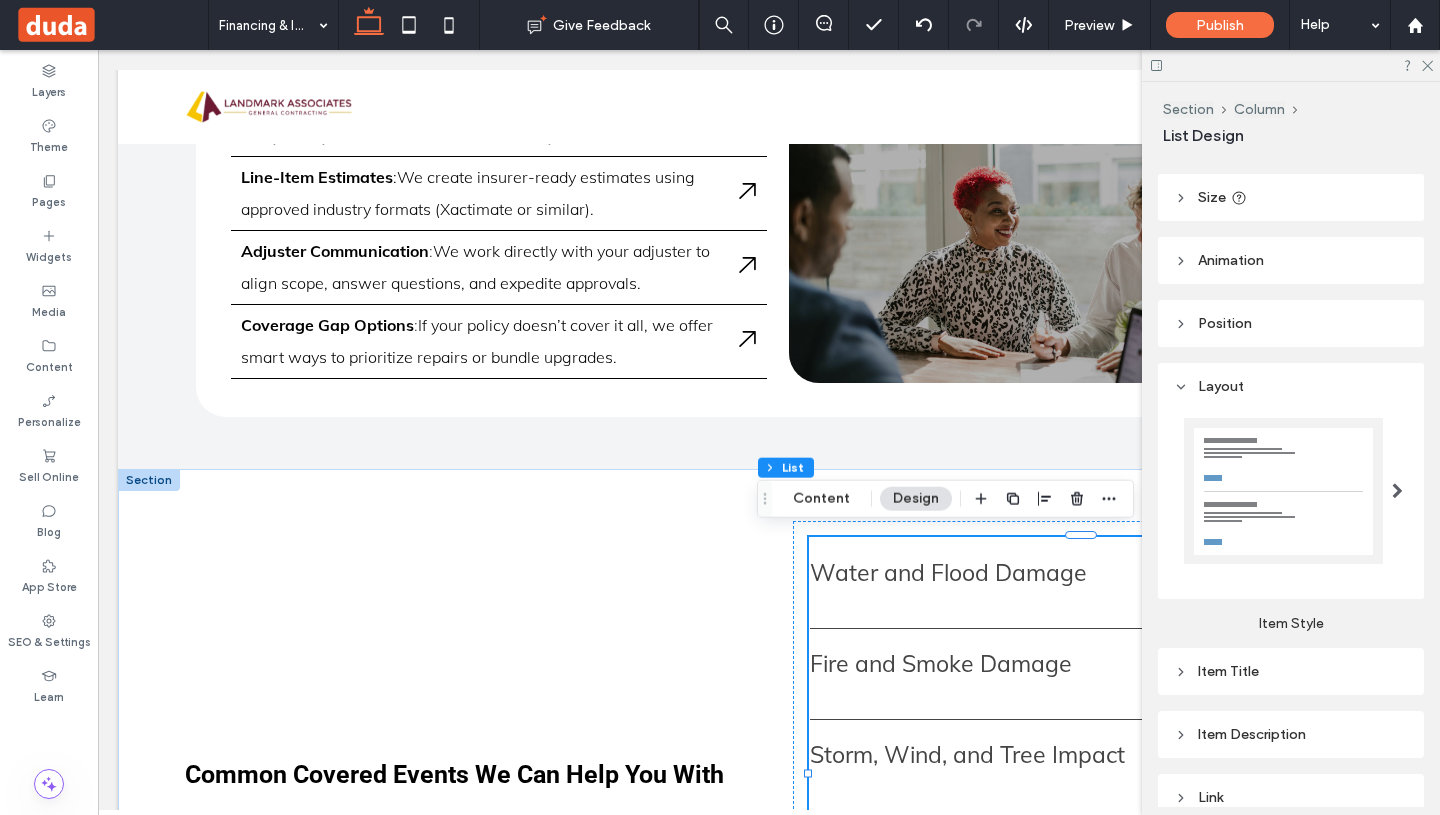 scroll, scrollTop: 242, scrollLeft: 0, axis: vertical 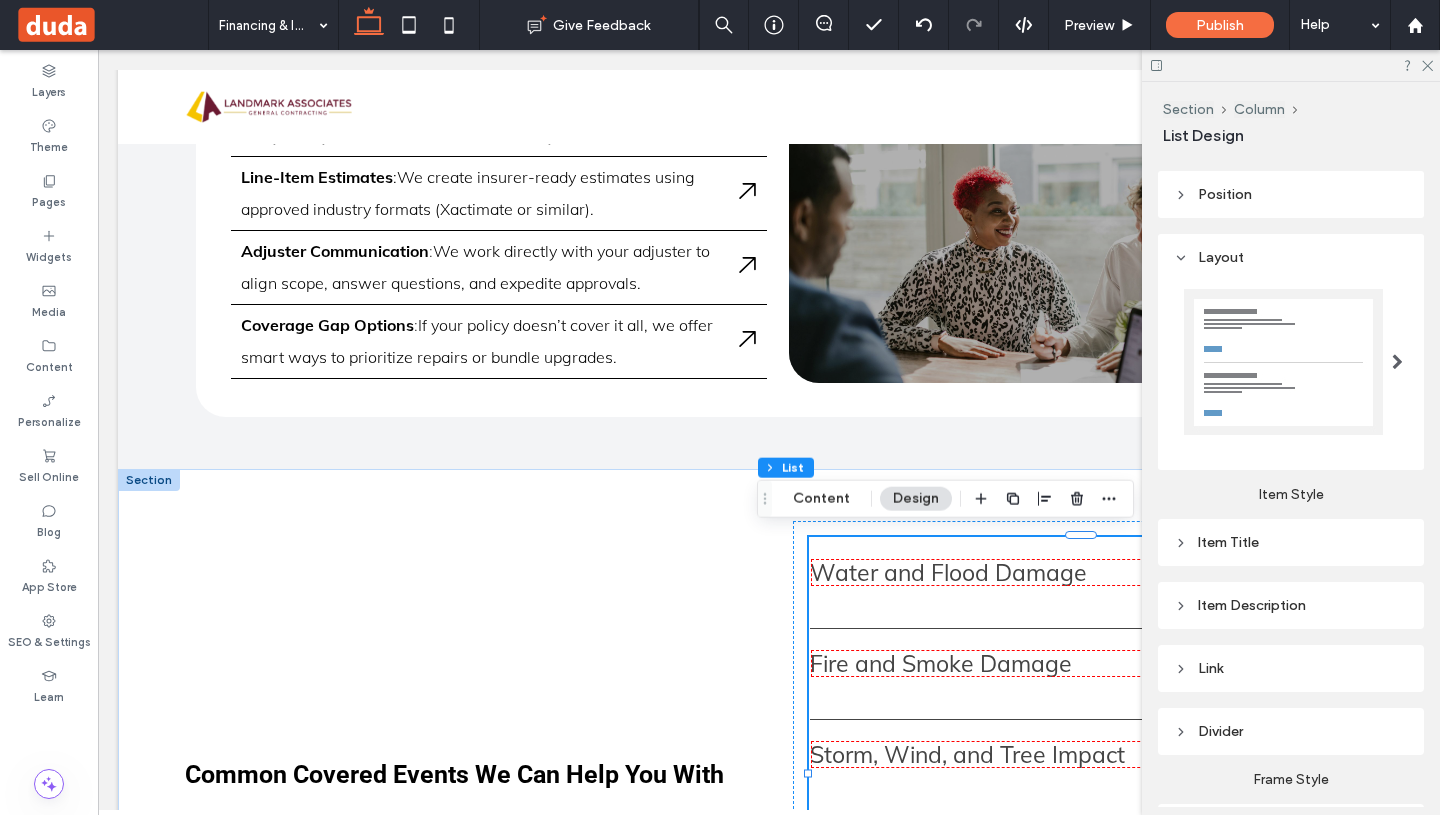 click on "Item Title" at bounding box center [1291, 542] 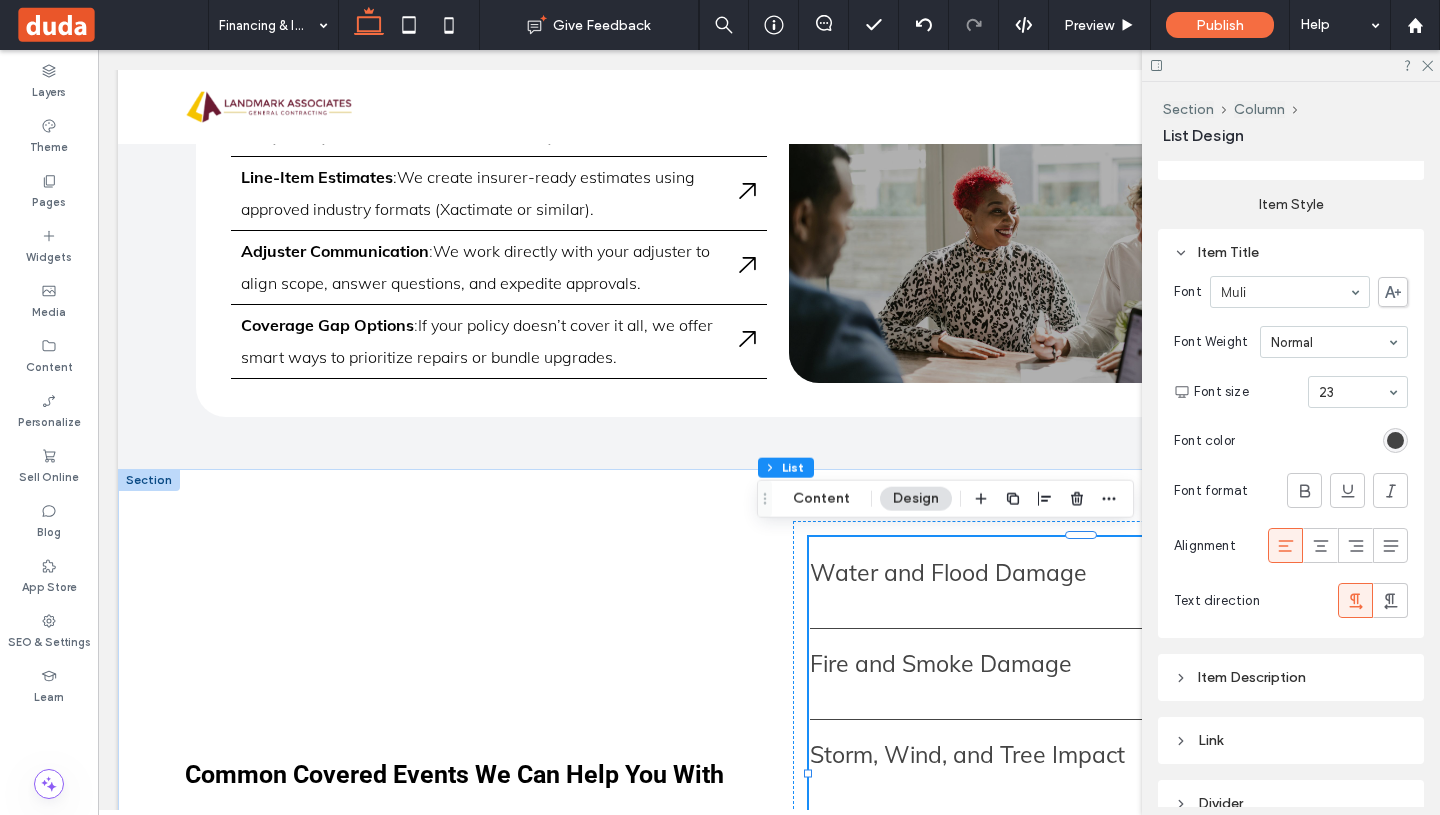 scroll, scrollTop: 542, scrollLeft: 0, axis: vertical 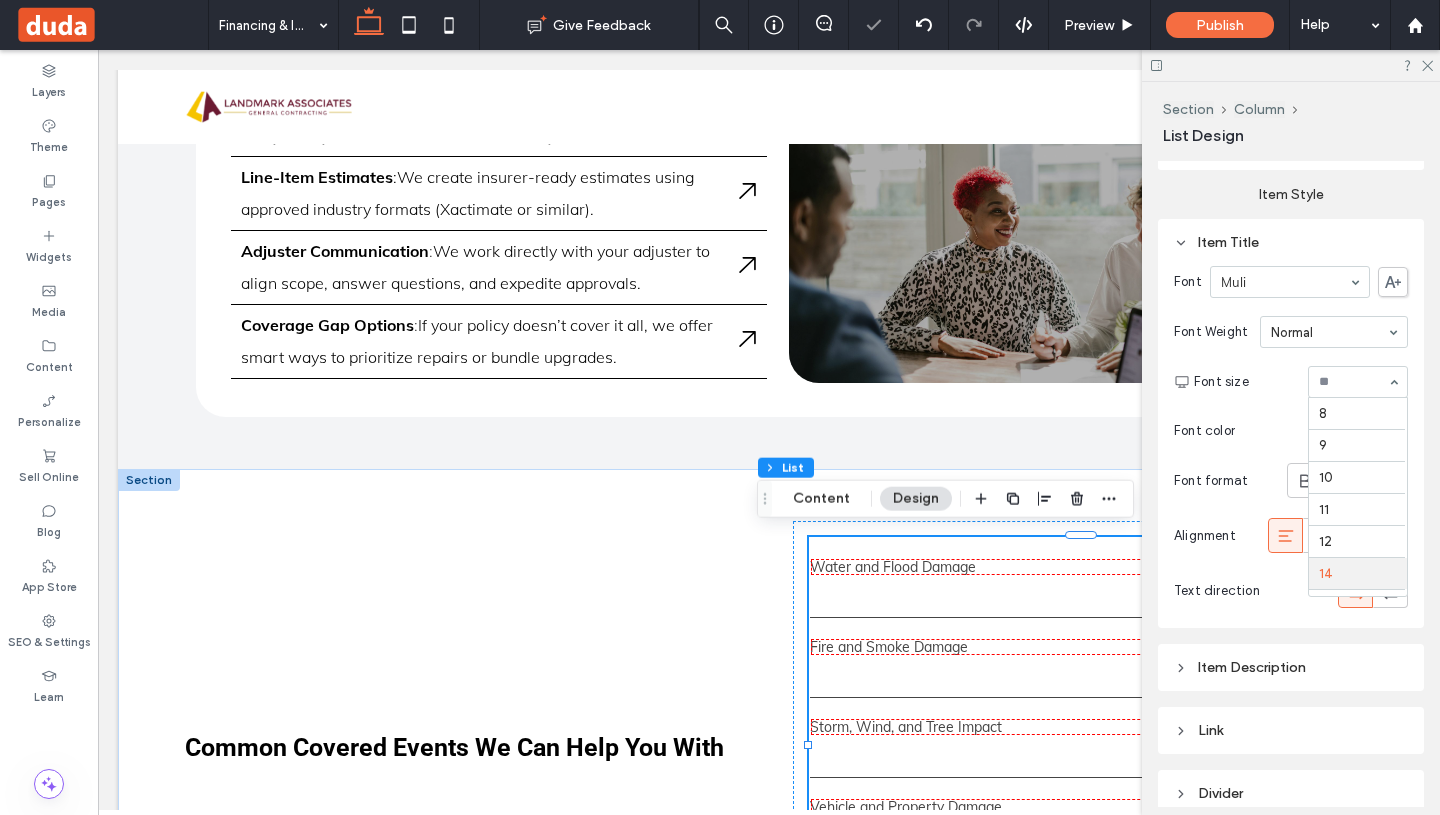 click on "8 9 10 11 12 14 16 18 23 24 30 32 36 48 60 72 96" at bounding box center [1358, 382] 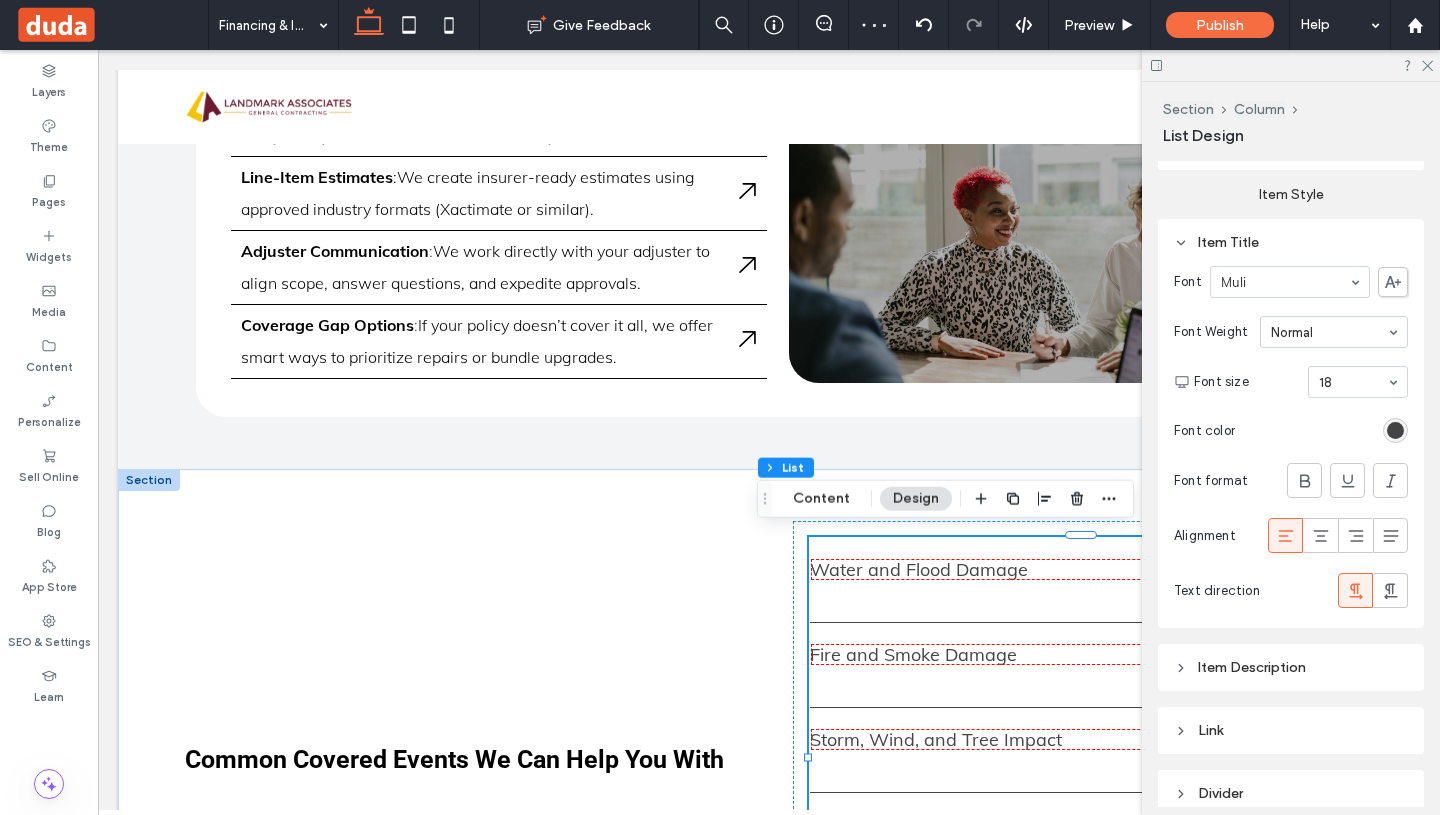 click on "18" at bounding box center [1358, 382] 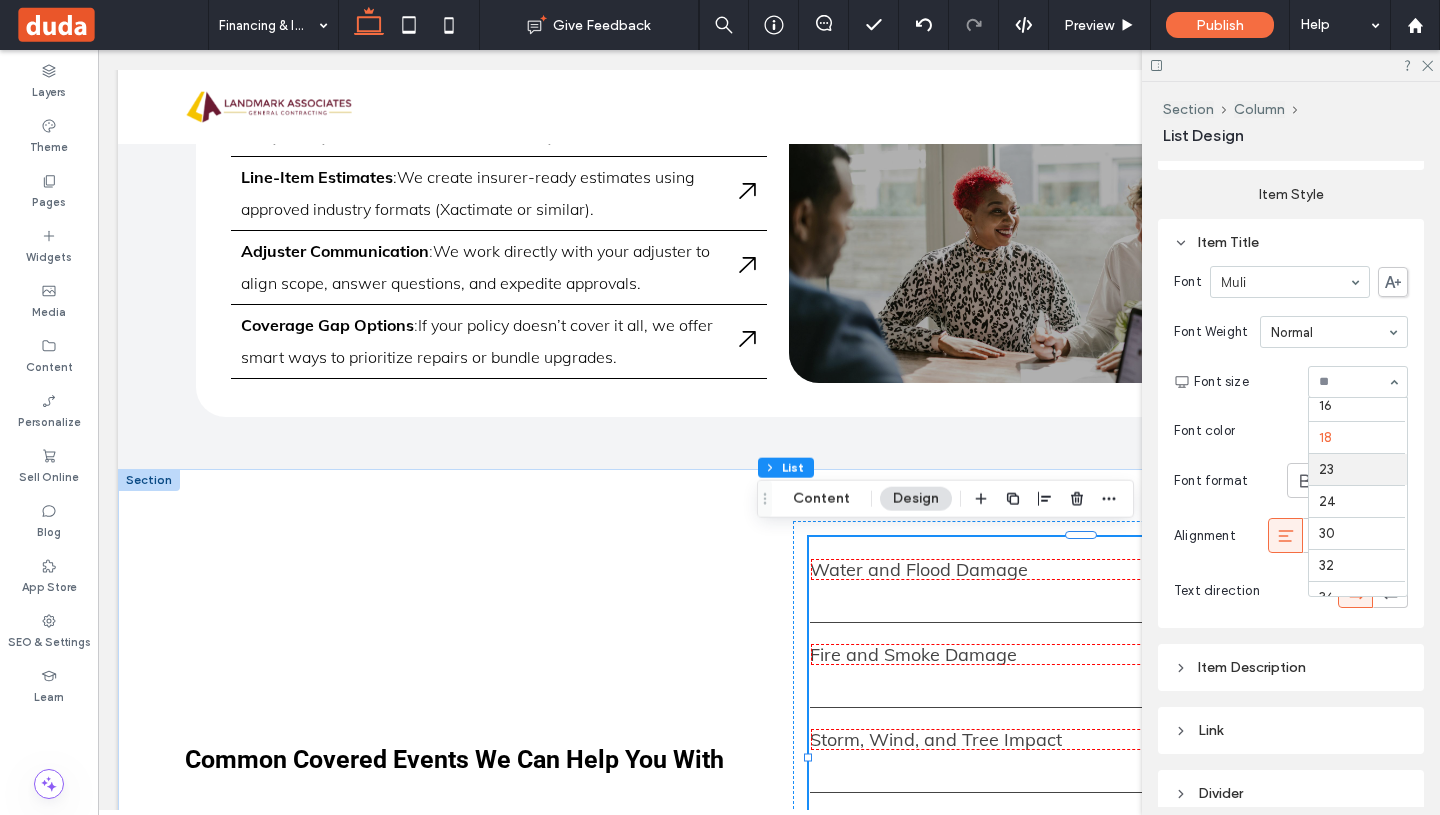 scroll, scrollTop: 185, scrollLeft: 0, axis: vertical 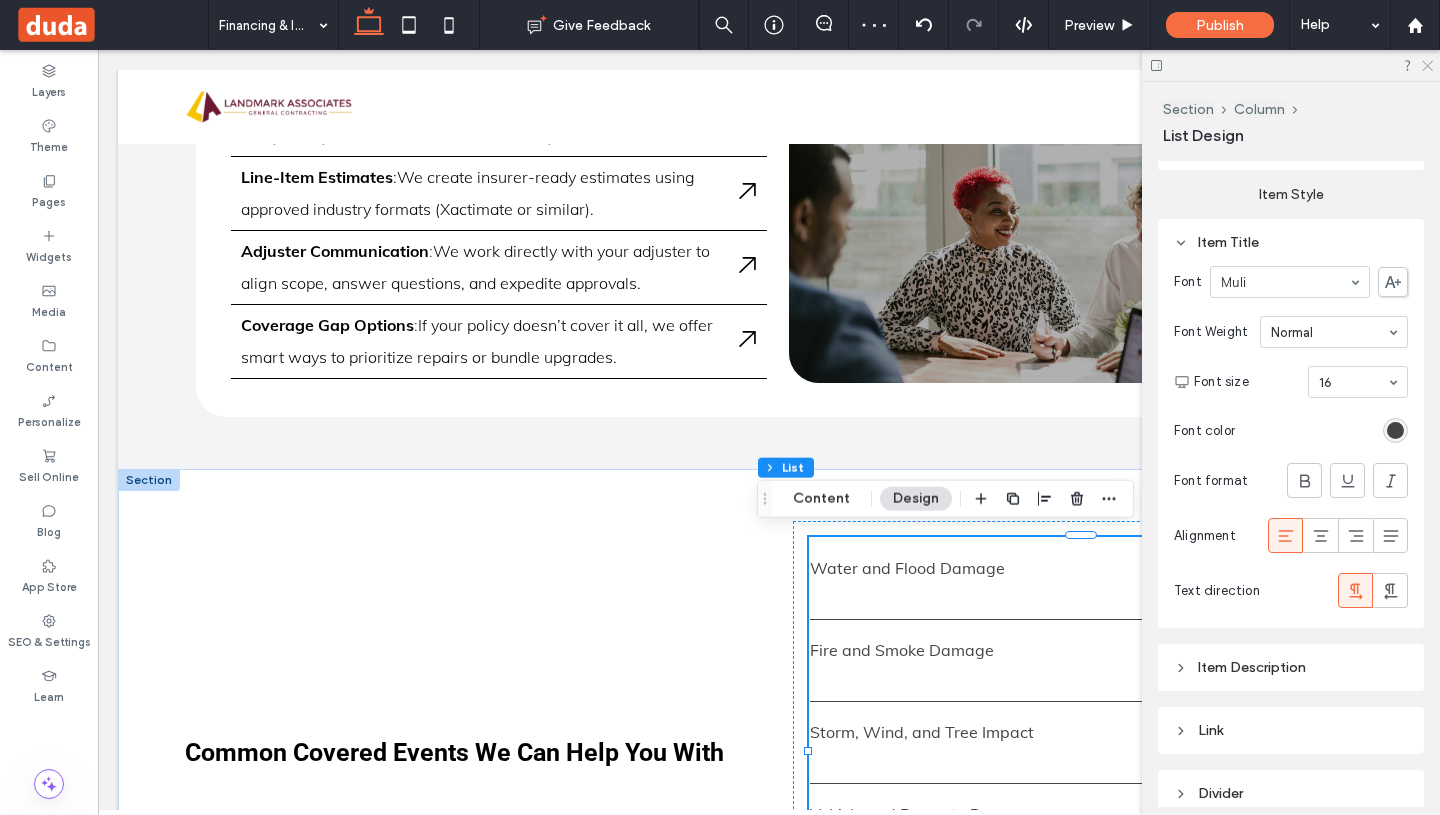 click 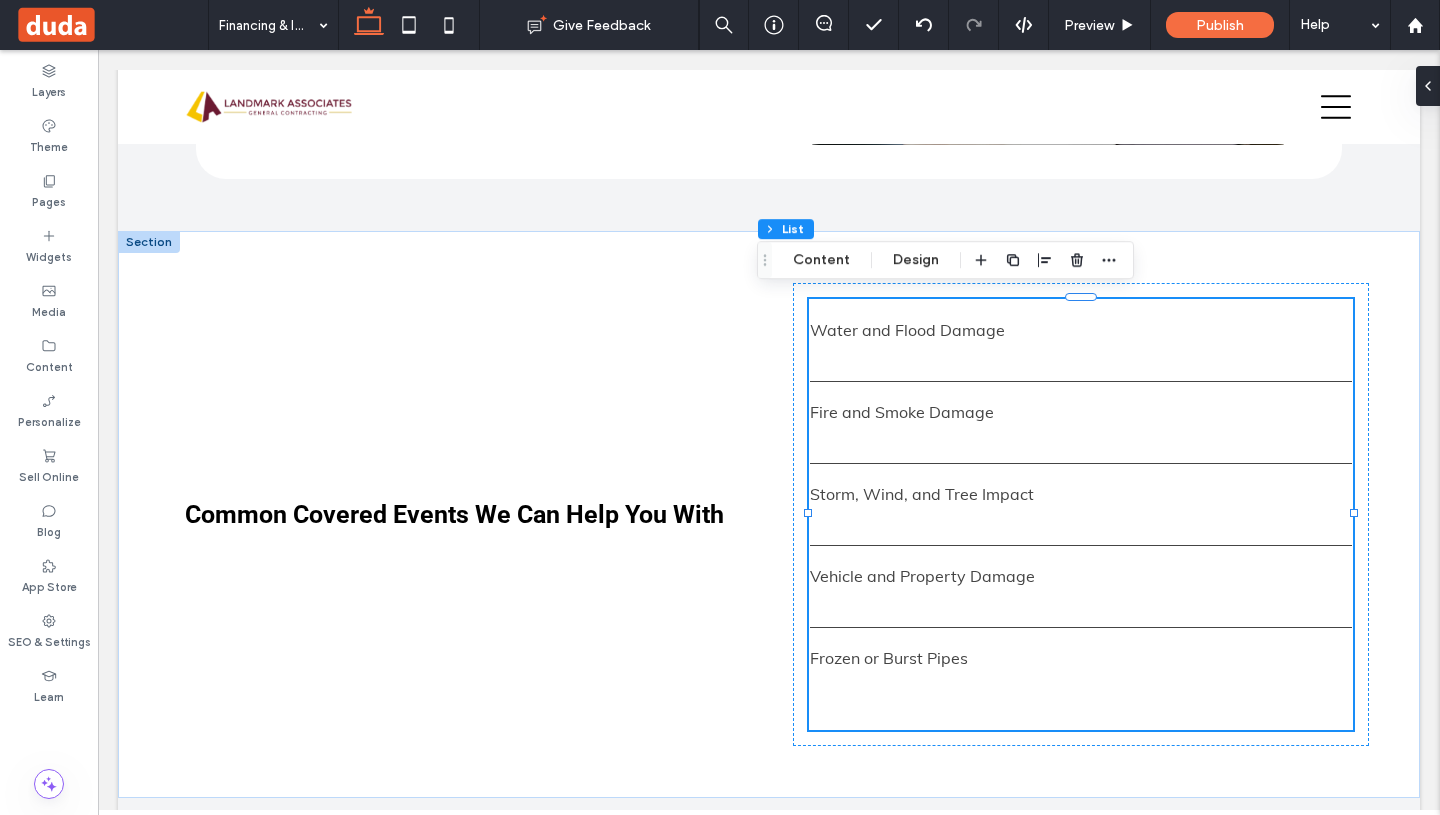 scroll, scrollTop: 3724, scrollLeft: 0, axis: vertical 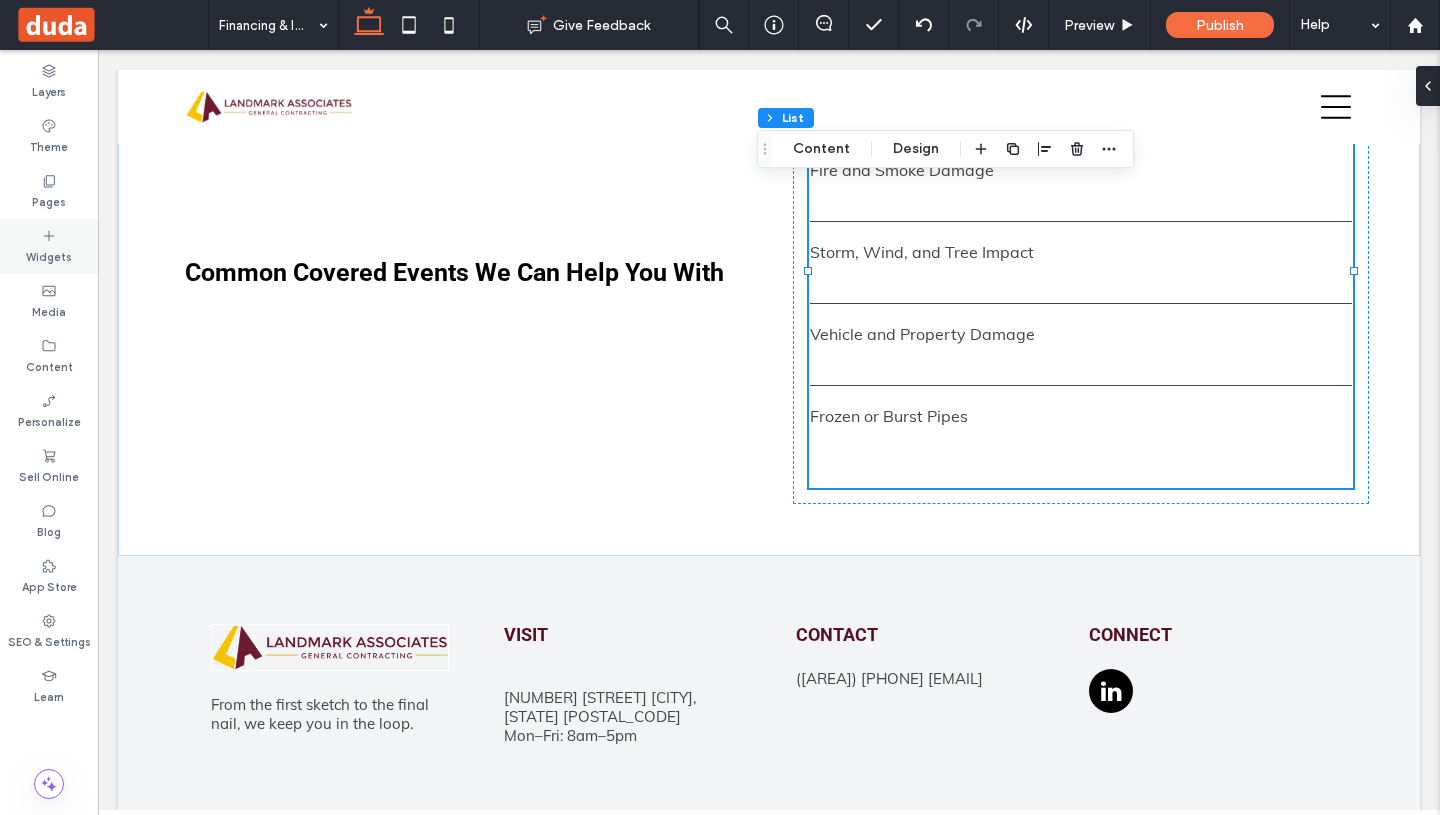 click on "Widgets" at bounding box center [49, 255] 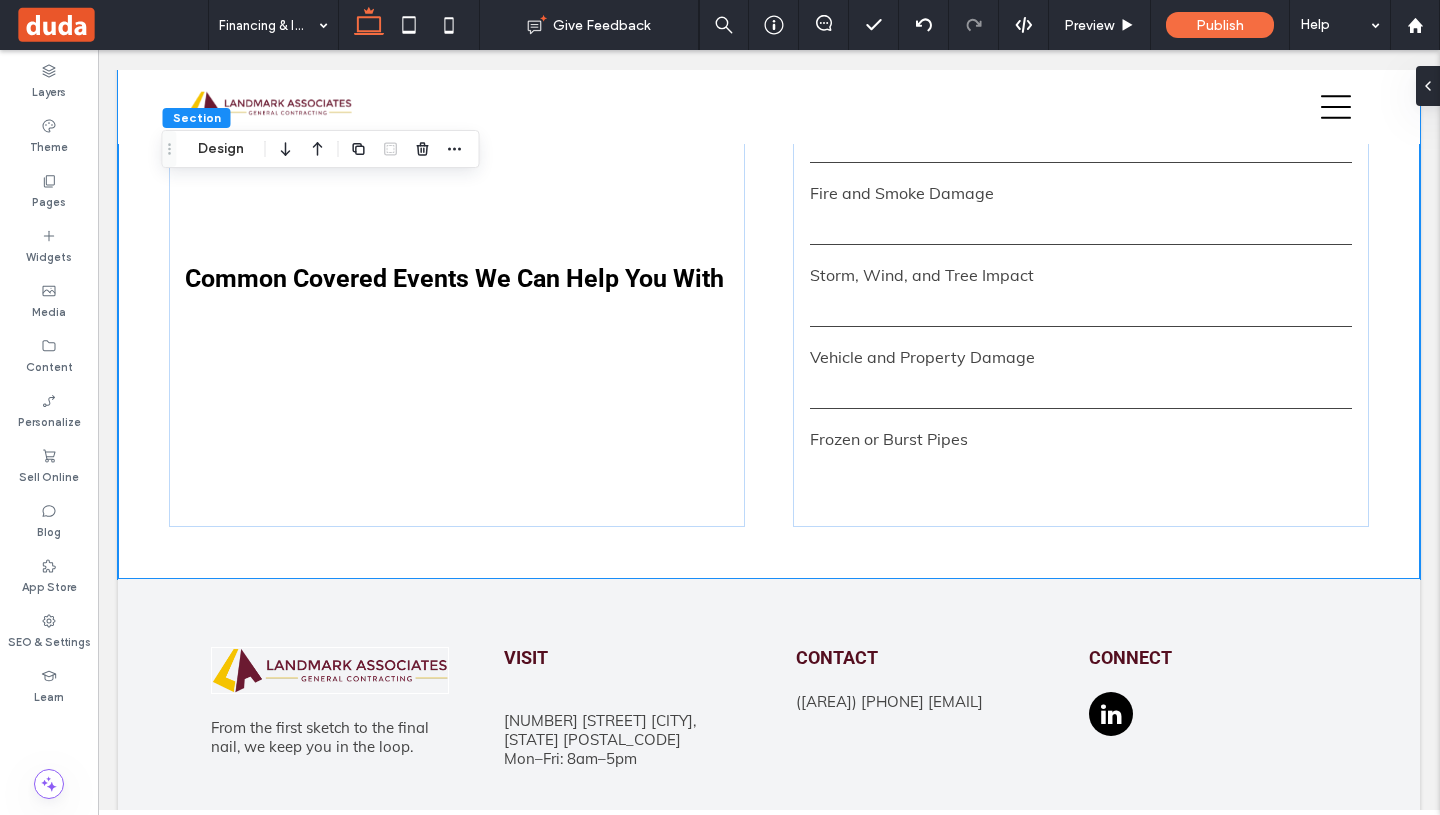 scroll, scrollTop: 3707, scrollLeft: 0, axis: vertical 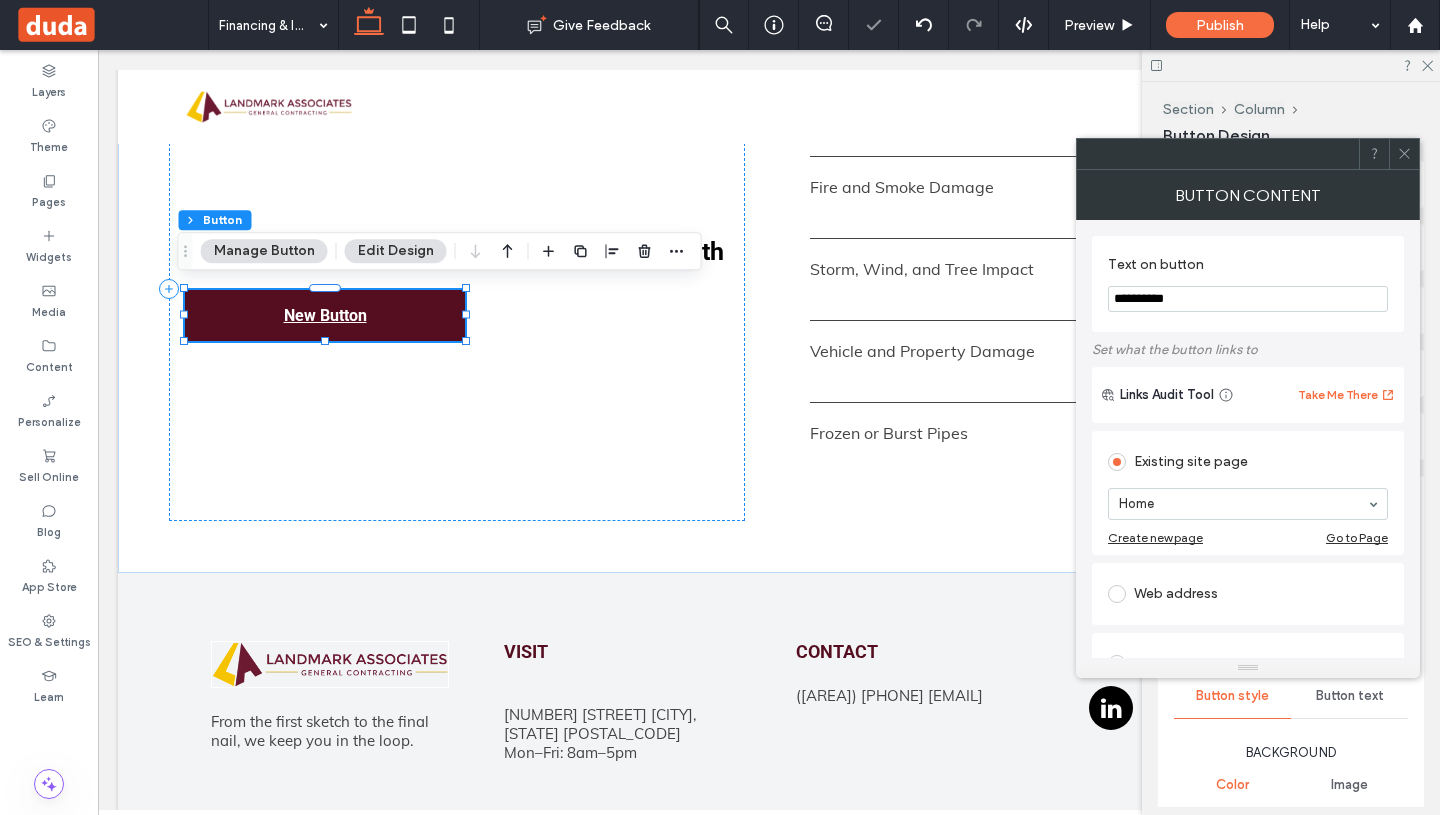 type on "**" 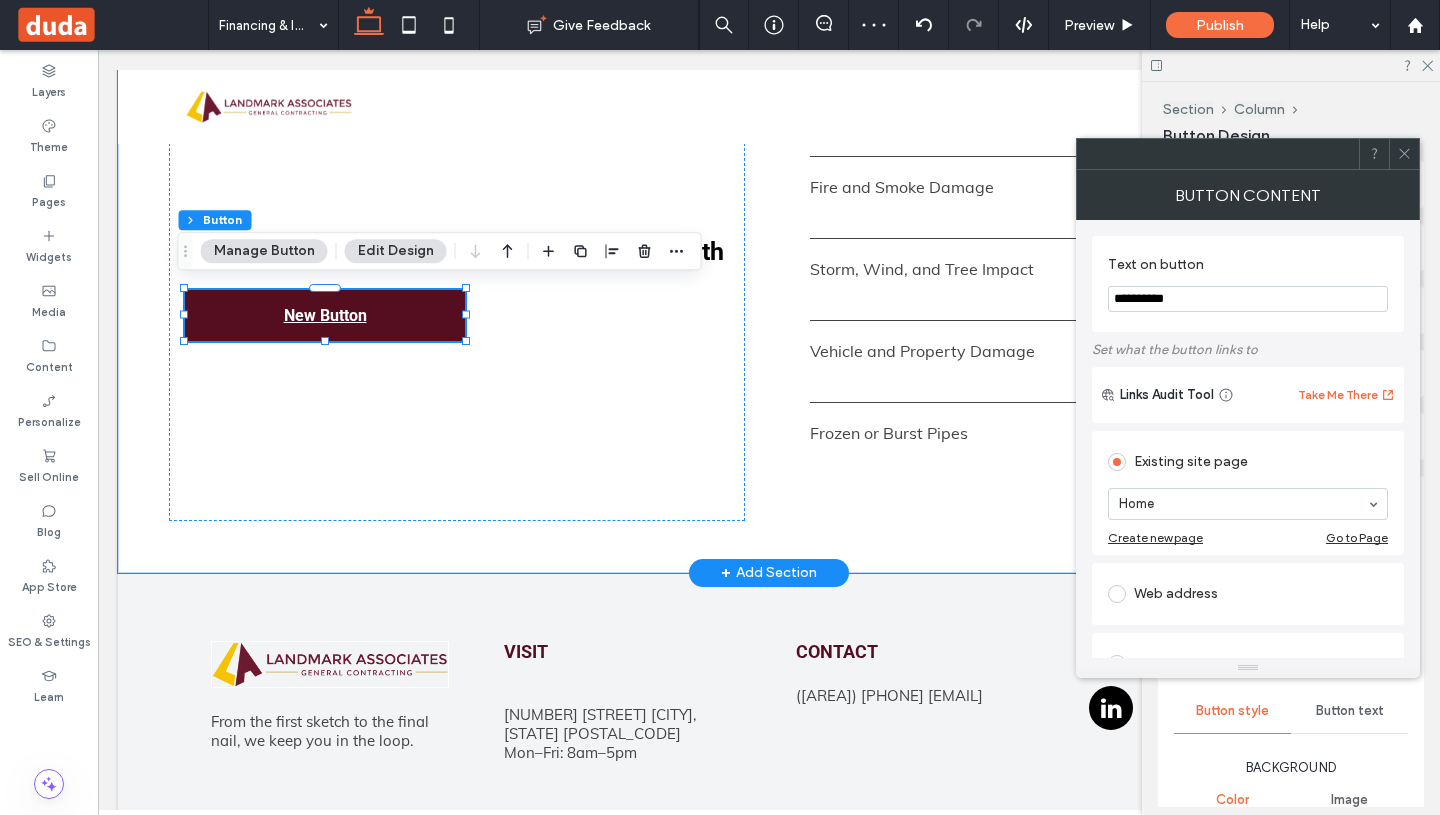 drag, startPoint x: 1343, startPoint y: 352, endPoint x: 1065, endPoint y: 286, distance: 285.72714 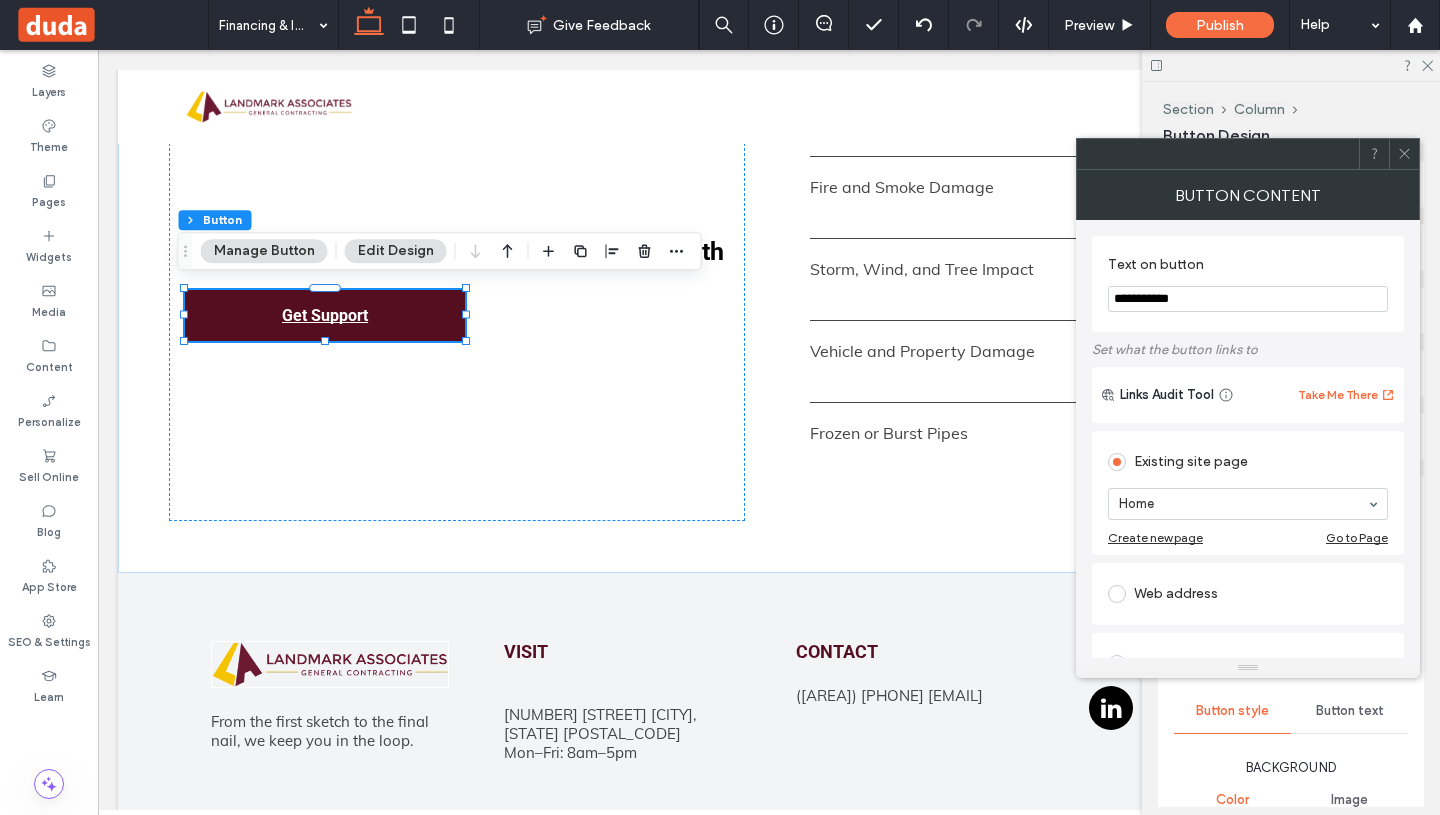 type on "**********" 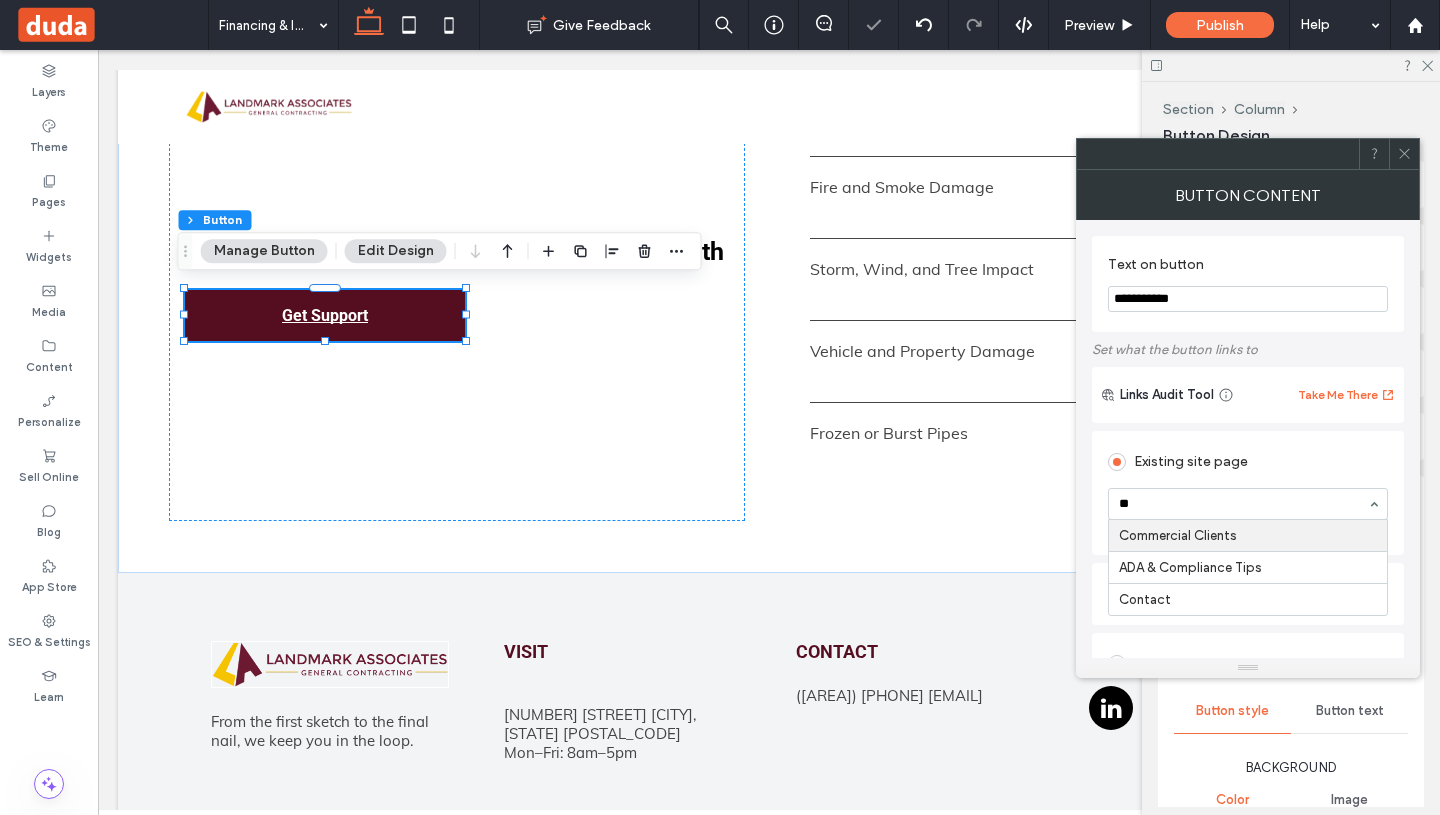 type on "***" 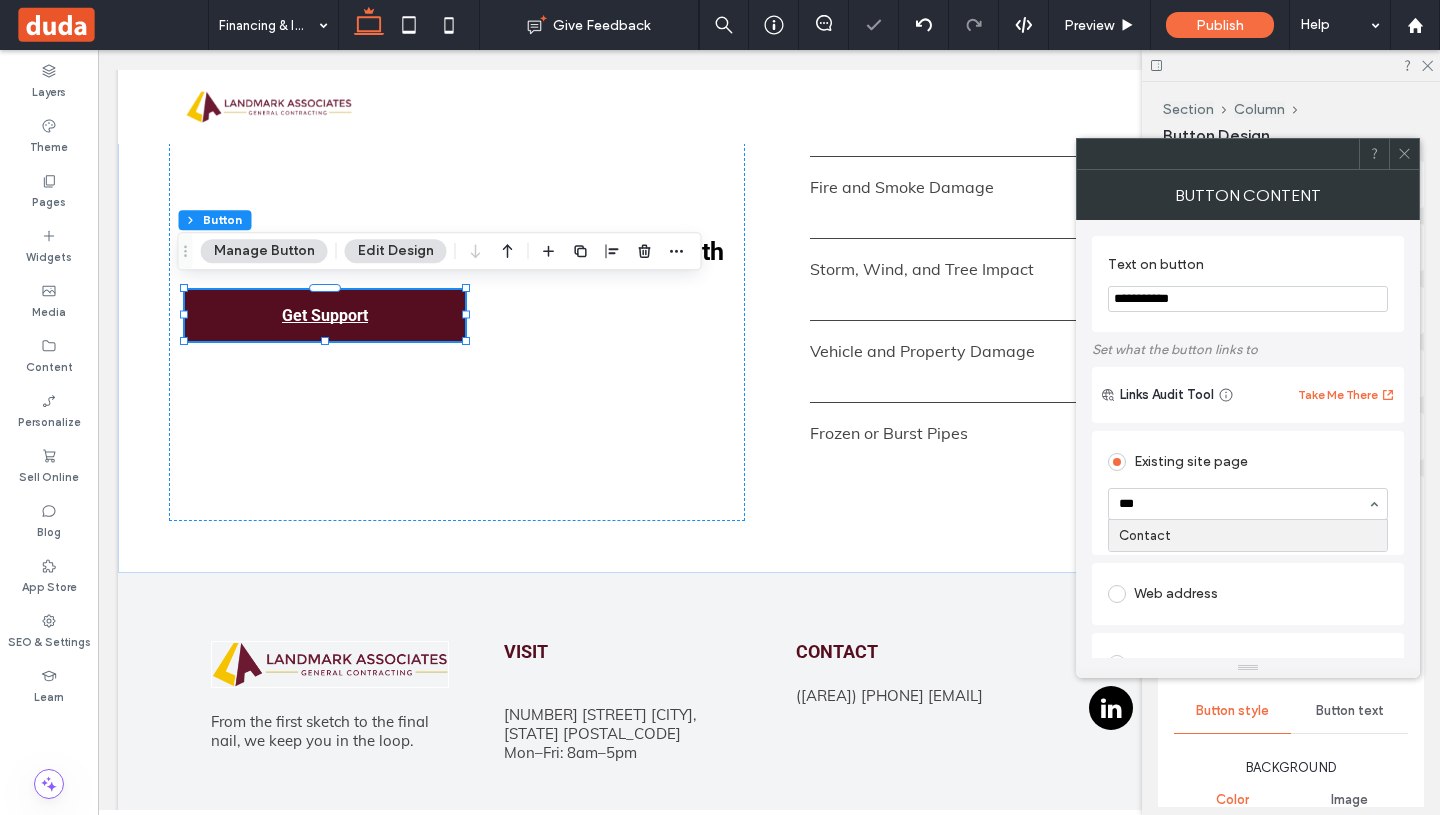 type 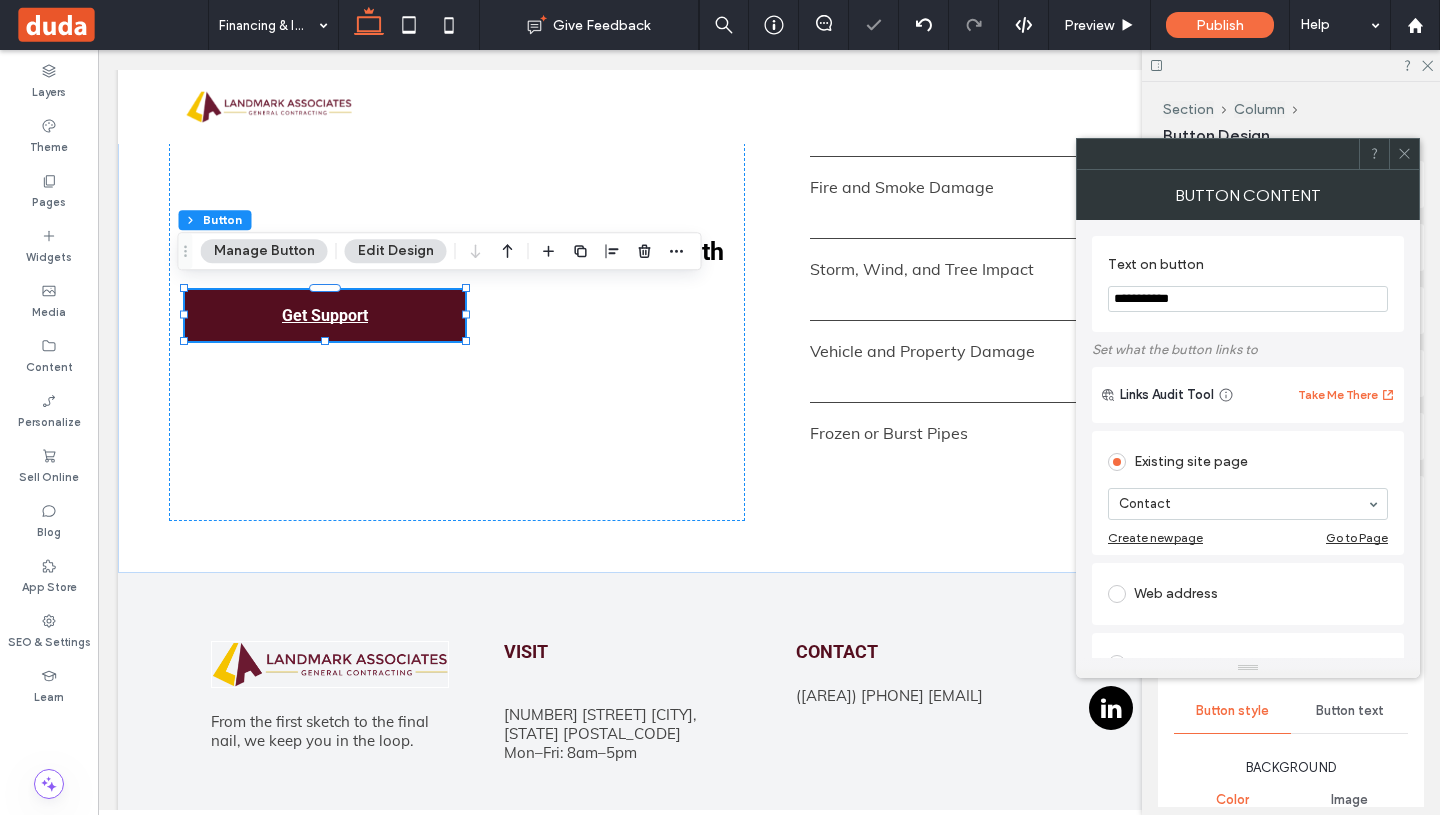 click 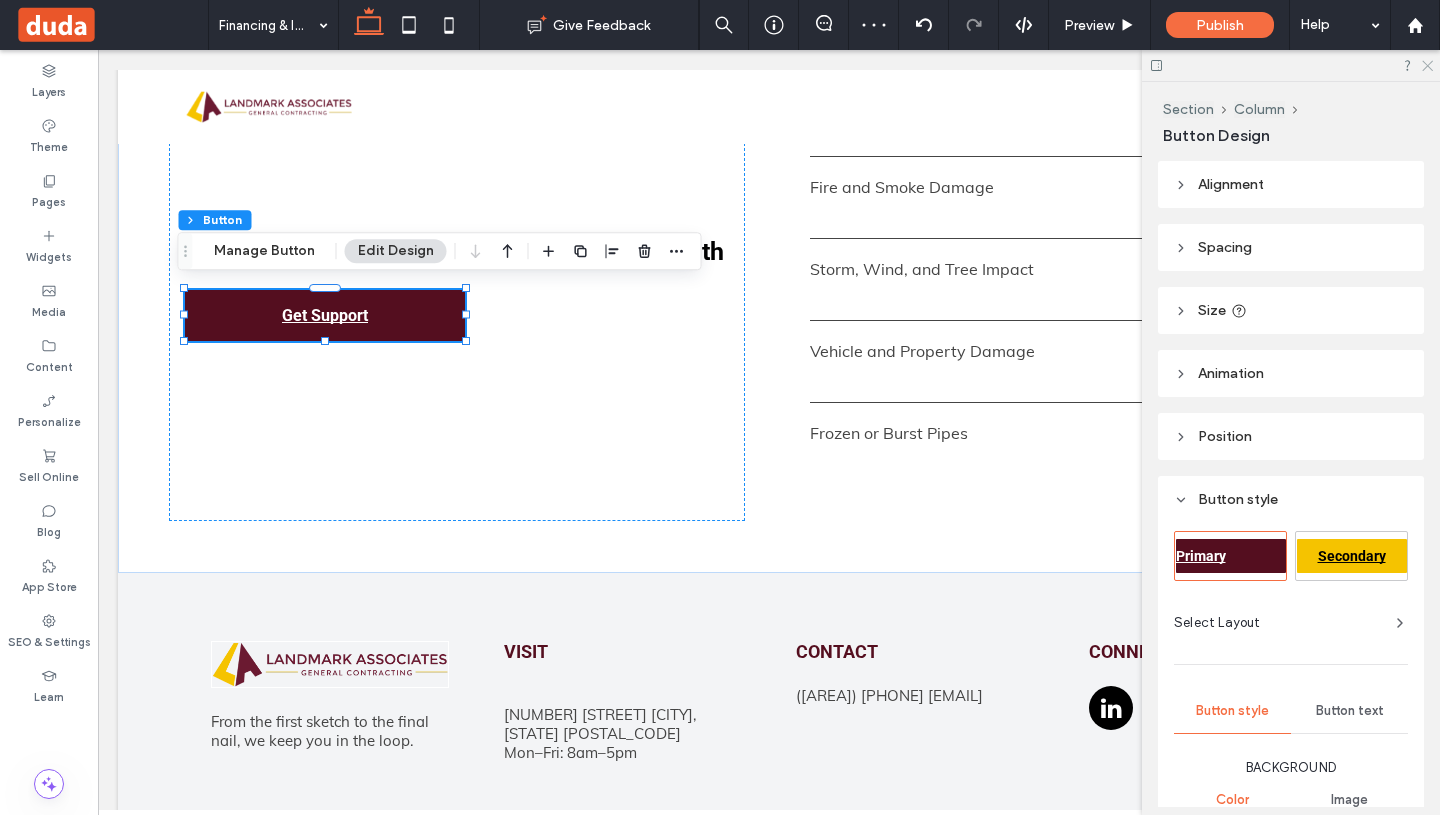 click 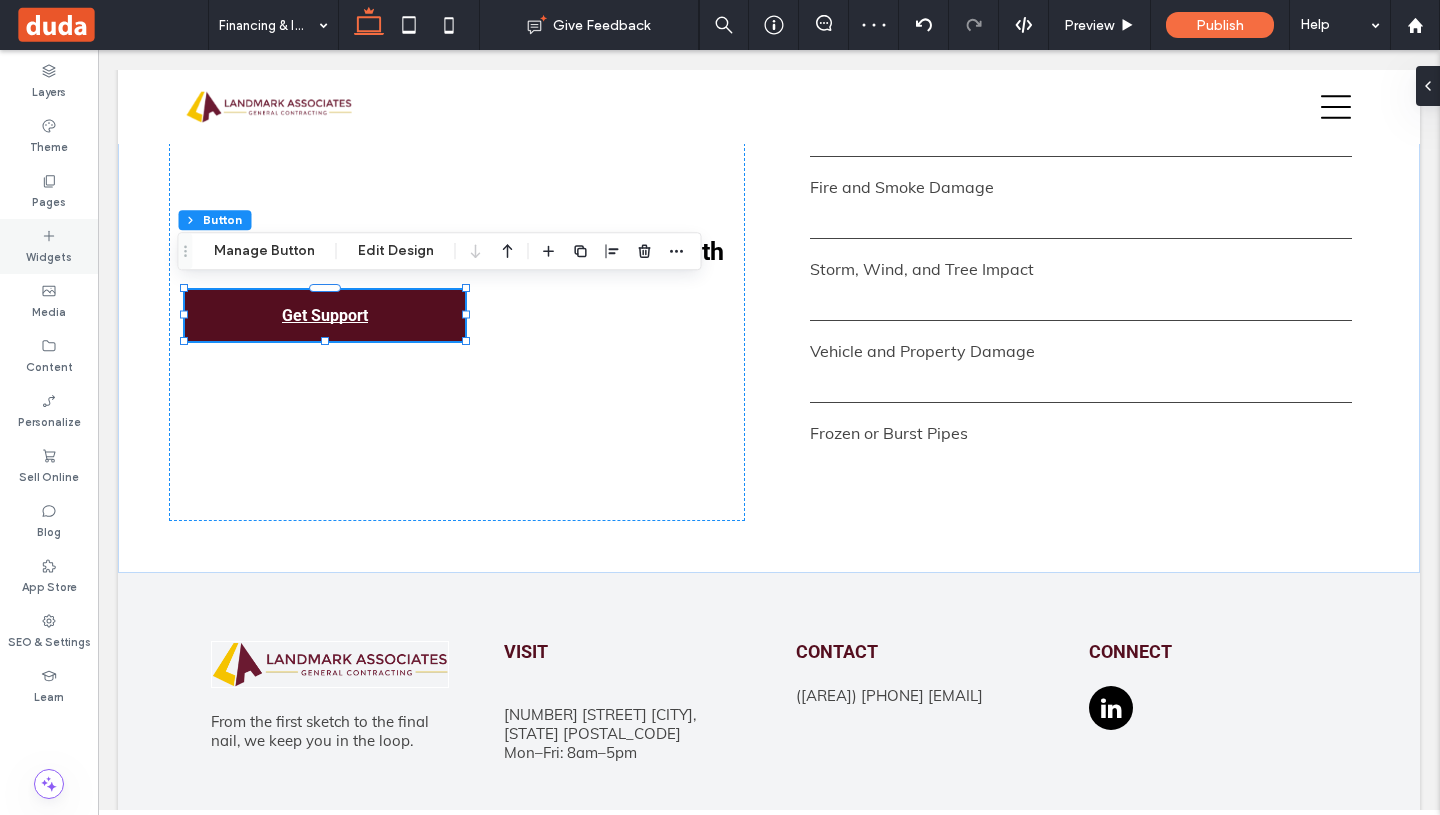 click on "Widgets" at bounding box center [49, 246] 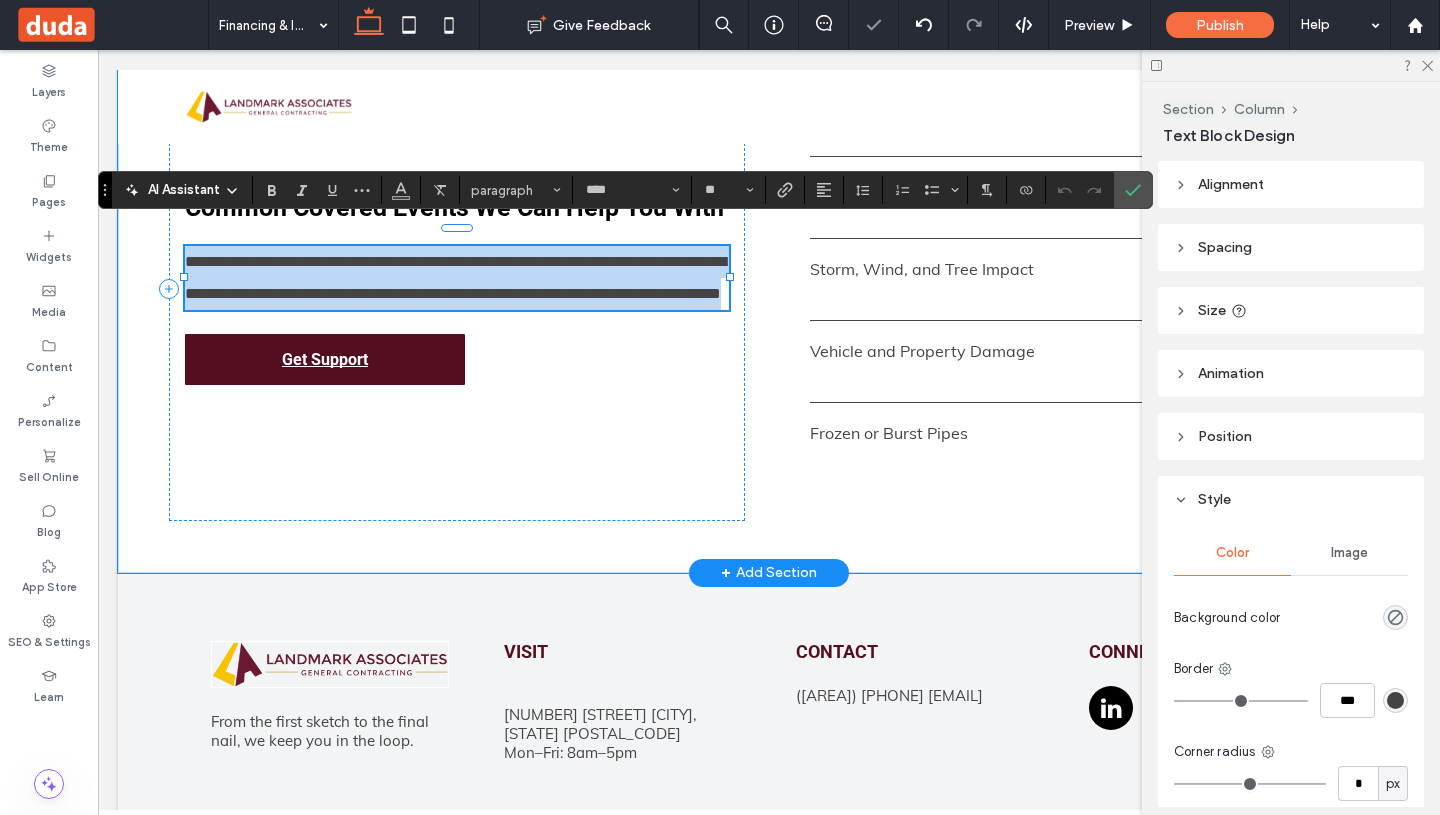 type 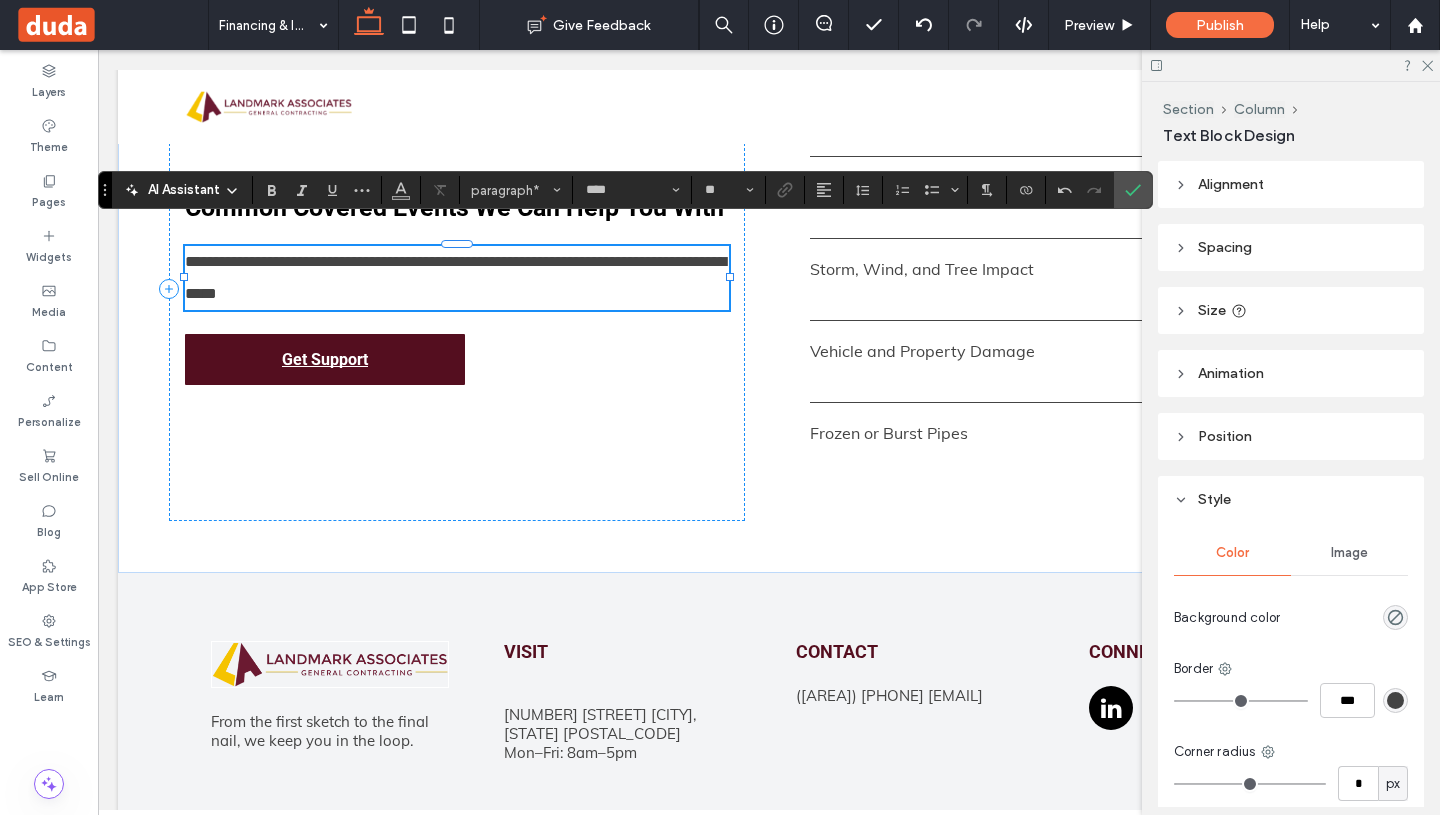 drag, startPoint x: 347, startPoint y: 284, endPoint x: 426, endPoint y: 4, distance: 290.93127 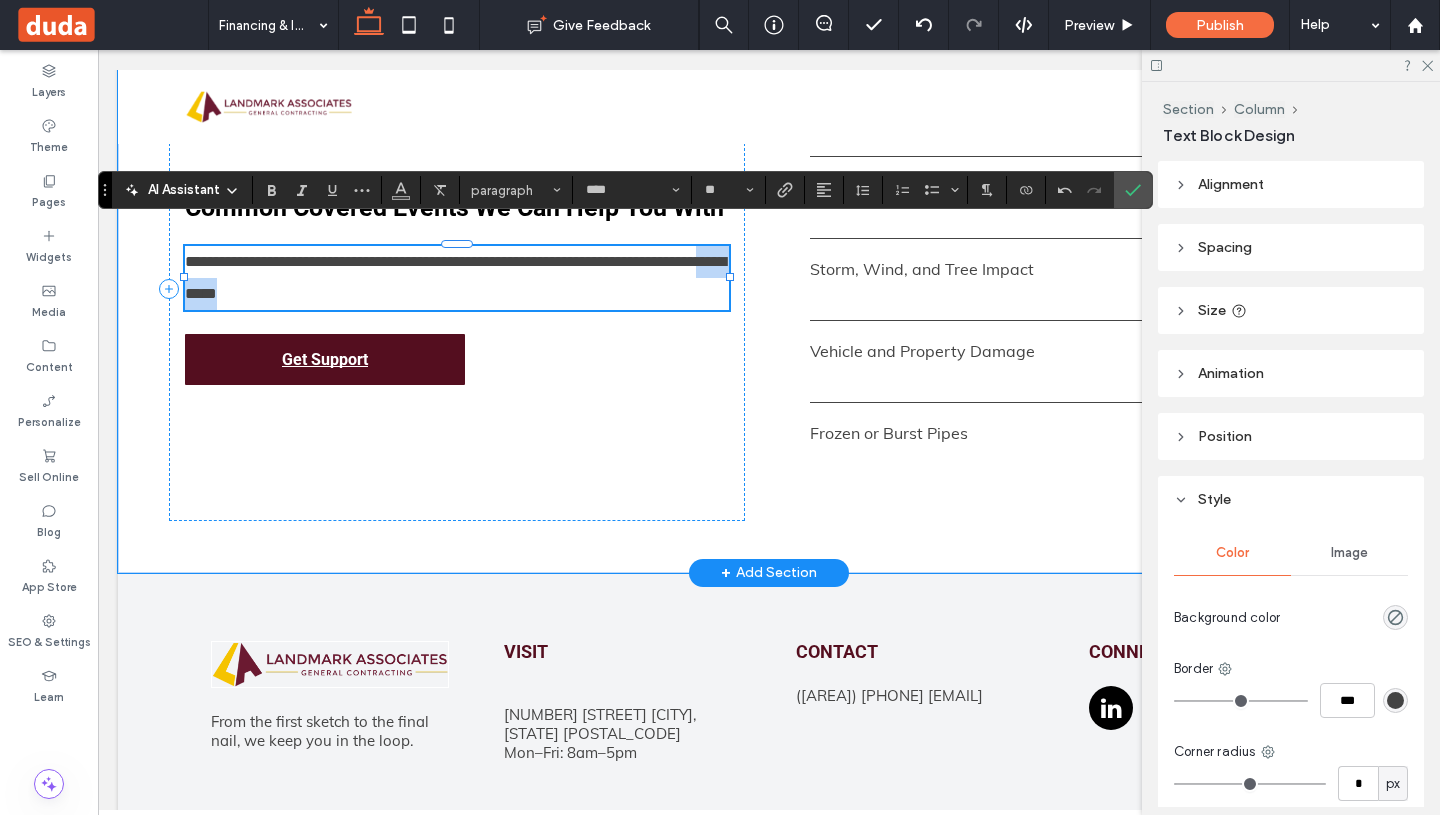 drag, startPoint x: 335, startPoint y: 296, endPoint x: 219, endPoint y: 287, distance: 116.34862 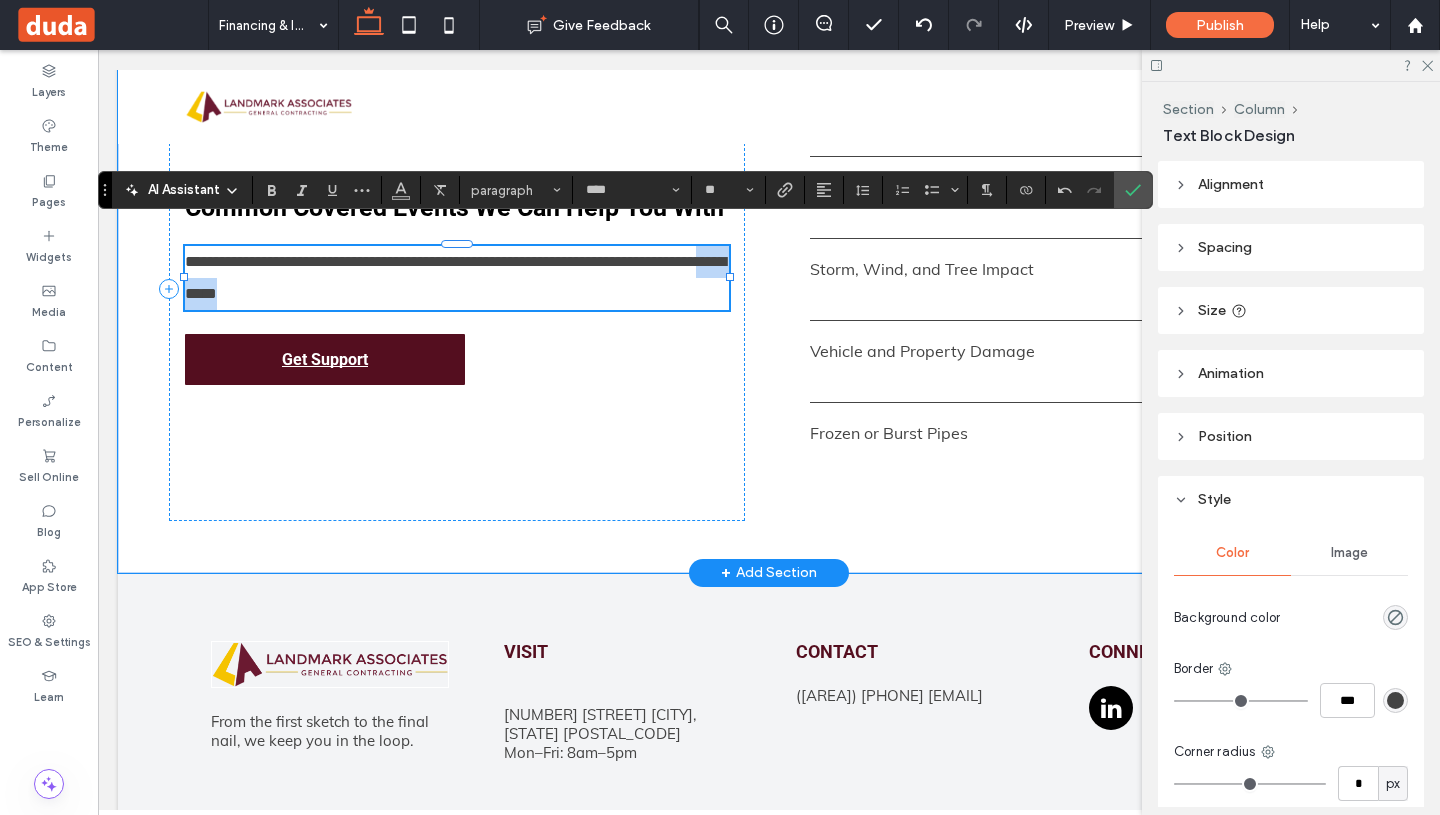 click on "**********" at bounding box center [457, 278] 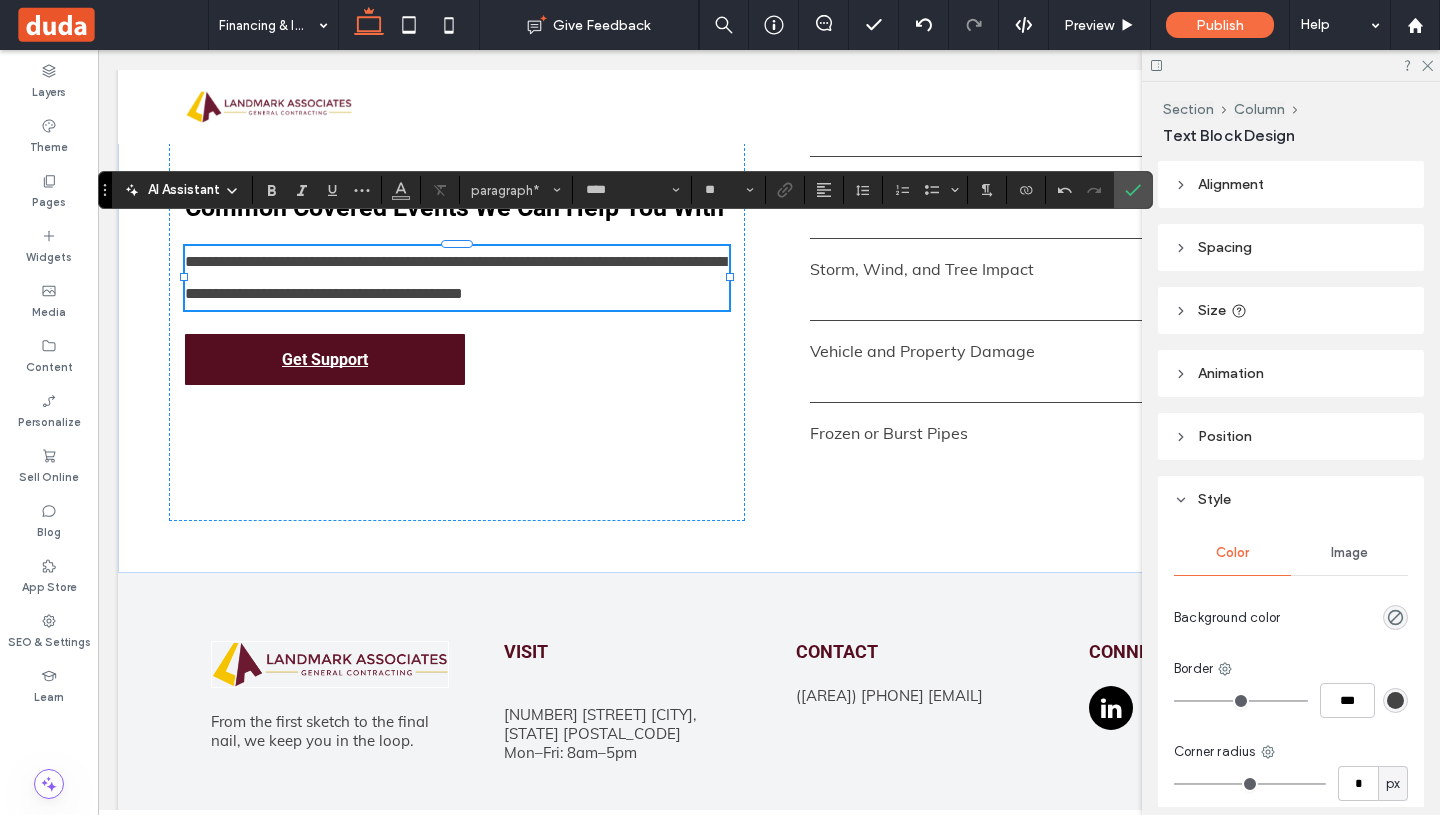 drag, startPoint x: 1127, startPoint y: 194, endPoint x: 1386, endPoint y: 84, distance: 281.39117 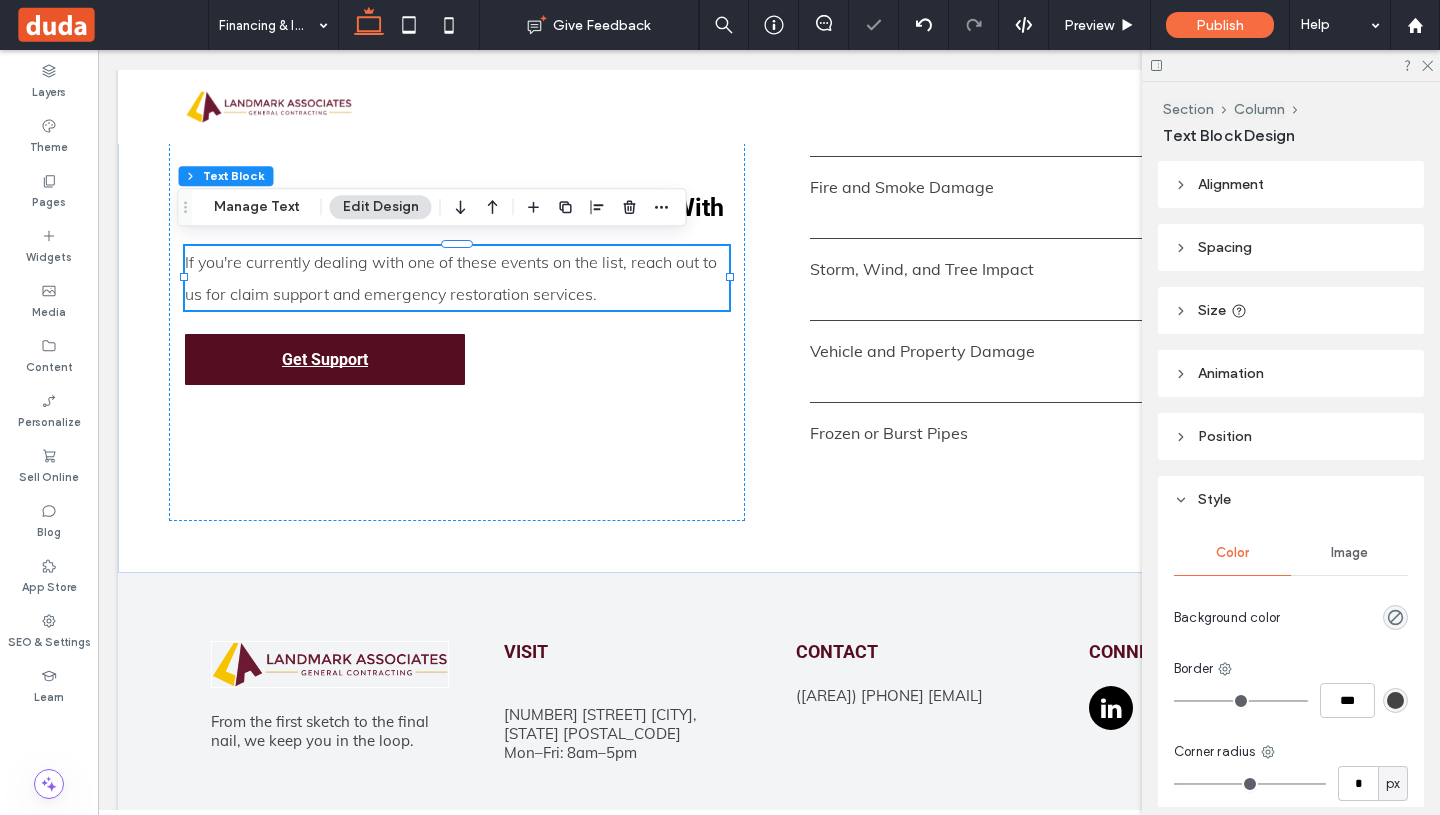 click at bounding box center [1291, 65] 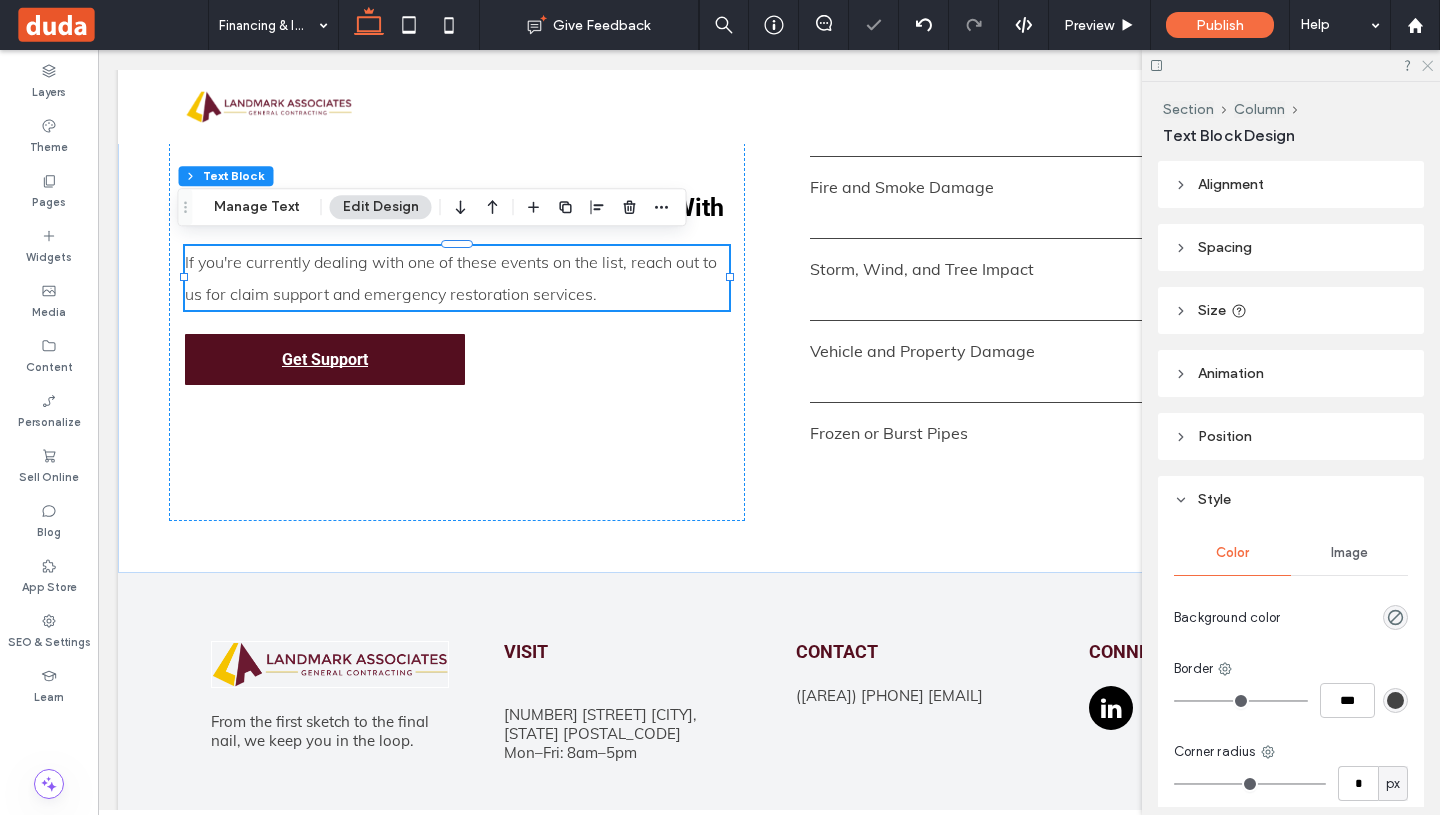 click 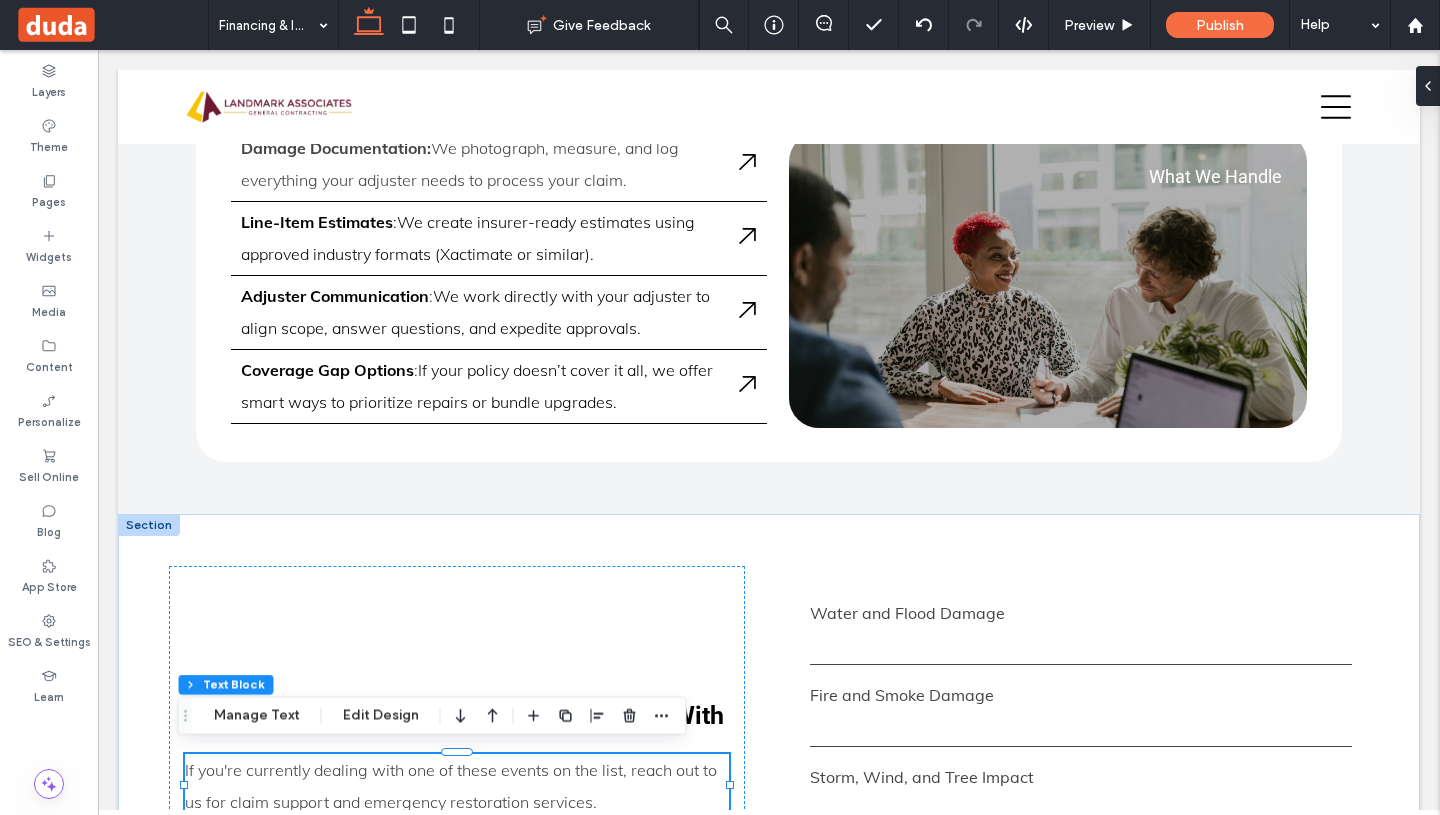 scroll, scrollTop: 3344, scrollLeft: 0, axis: vertical 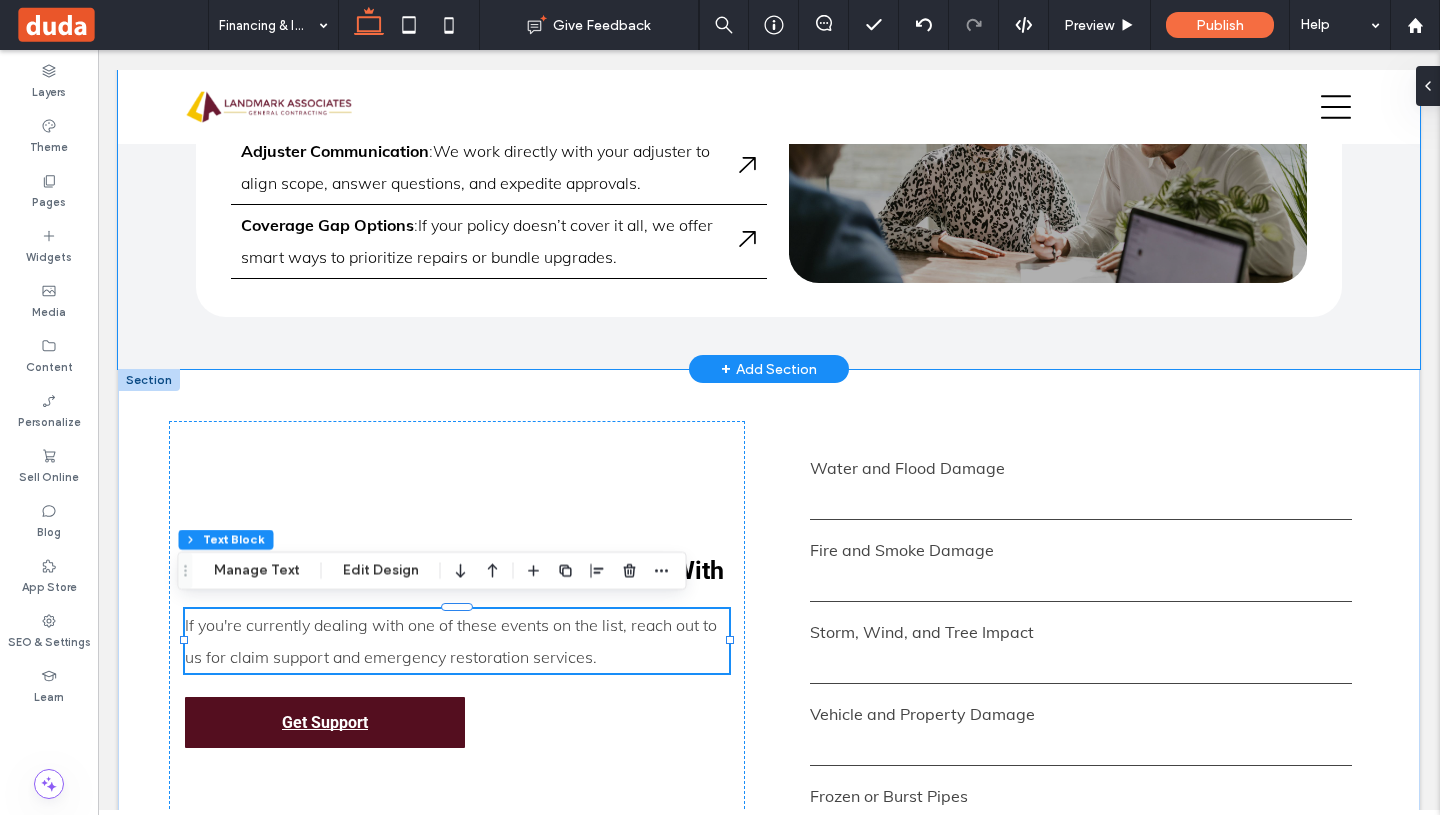 click on "Damage Documentation:  We photograph, measure, and log everything your adjuster needs to process your claim.
Adjuster Communication :  ﻿ We work directly with your adjuster to align scope, answer questions, and expedite approvals.
Coverage Gap Options :  ﻿ If your policy doesn’t cover it all, we offer smart ways to prioritize repairs or bundle upgrades.
Line-Item Estimates :  We create insurer-ready estimates using approved industry formats (Xactimate or similar).
What We Handle" at bounding box center (769, 178) 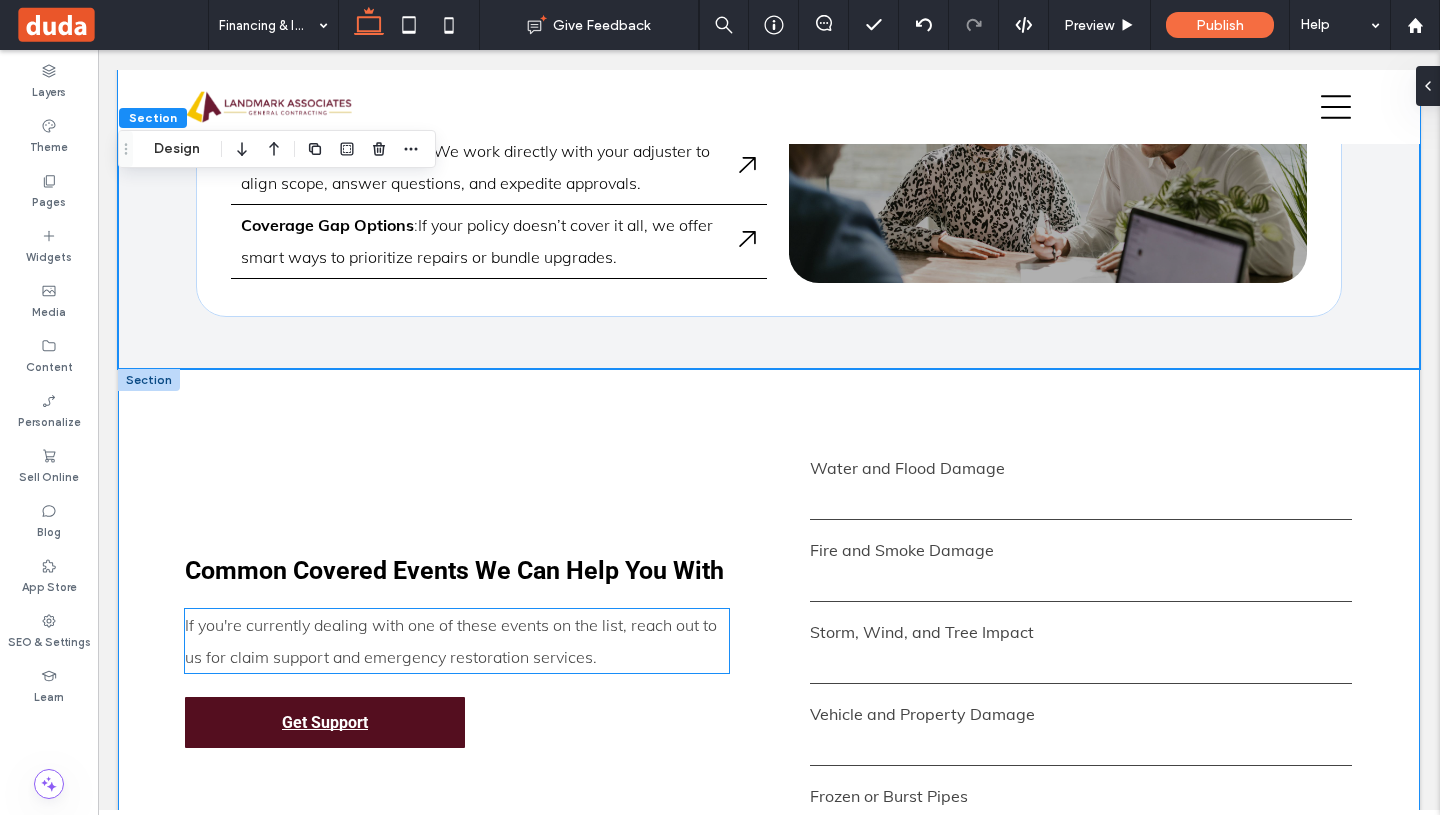 click on "If you're currently dealing with one of these events on the list, reach out to us for claim support and emergency restoration services." at bounding box center [457, 641] 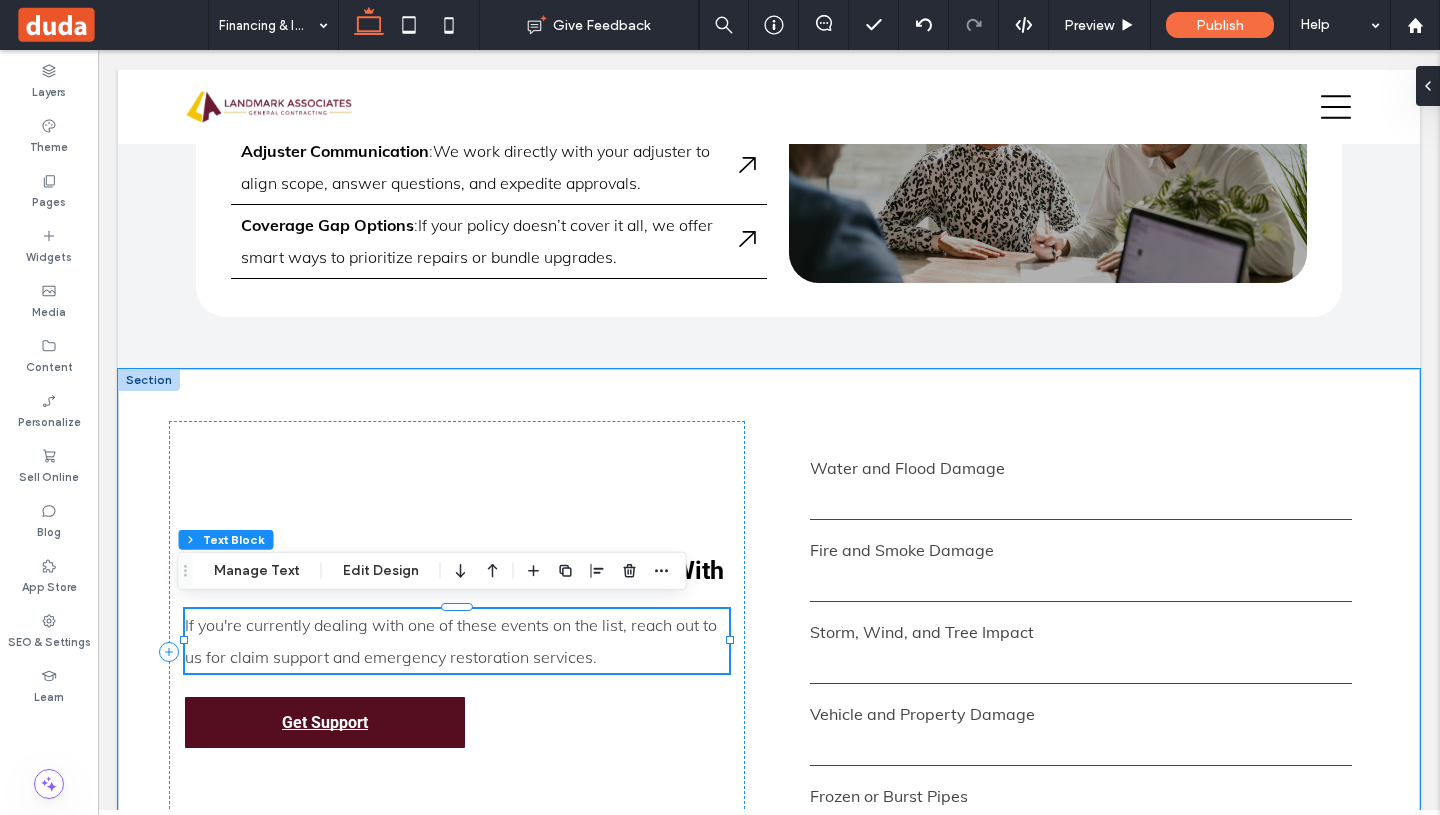 click on "If you're currently dealing with one of these events on the list, reach out to us for claim support and emergency restoration services." at bounding box center [457, 641] 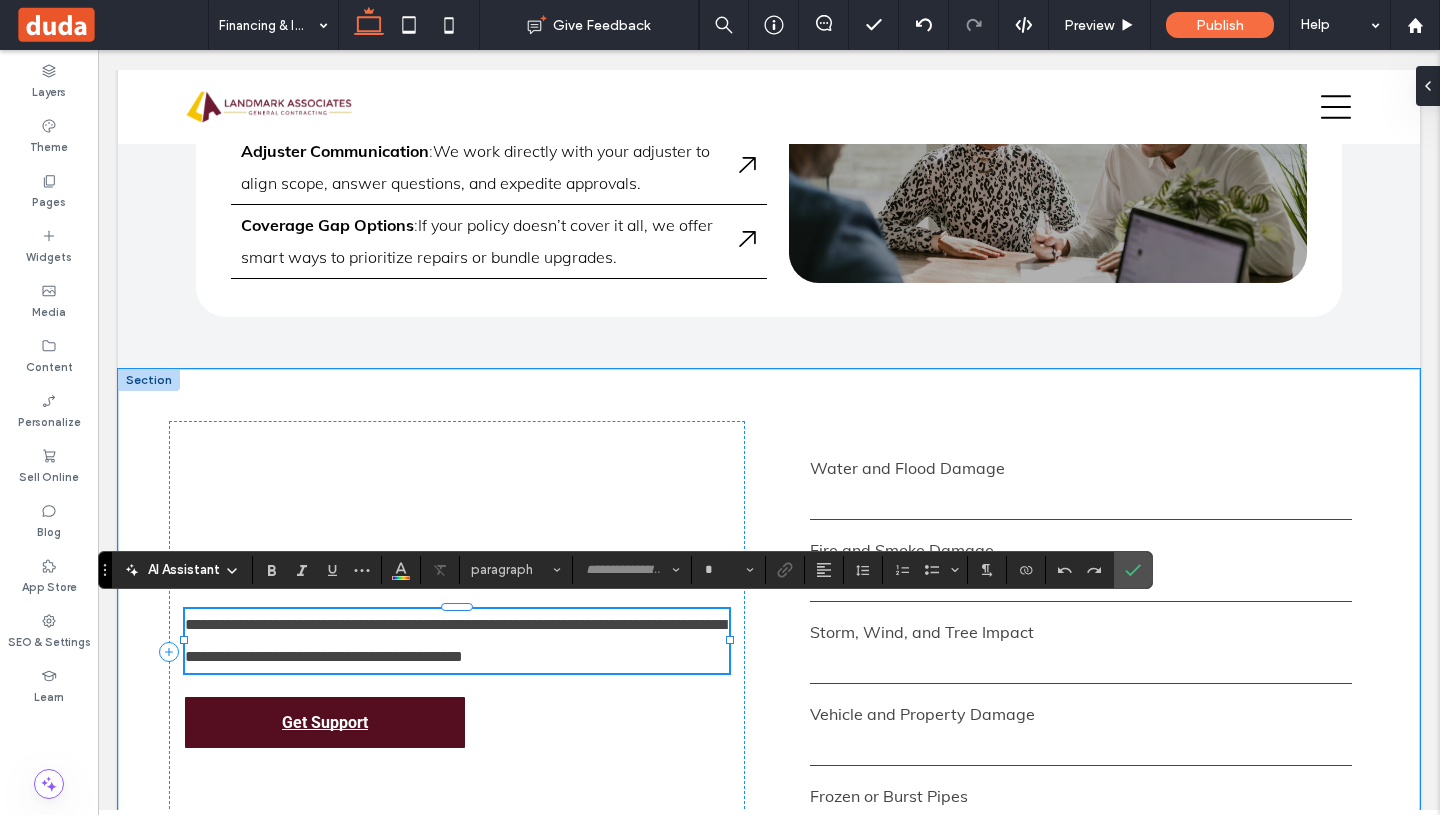 click on "**********" at bounding box center (455, 640) 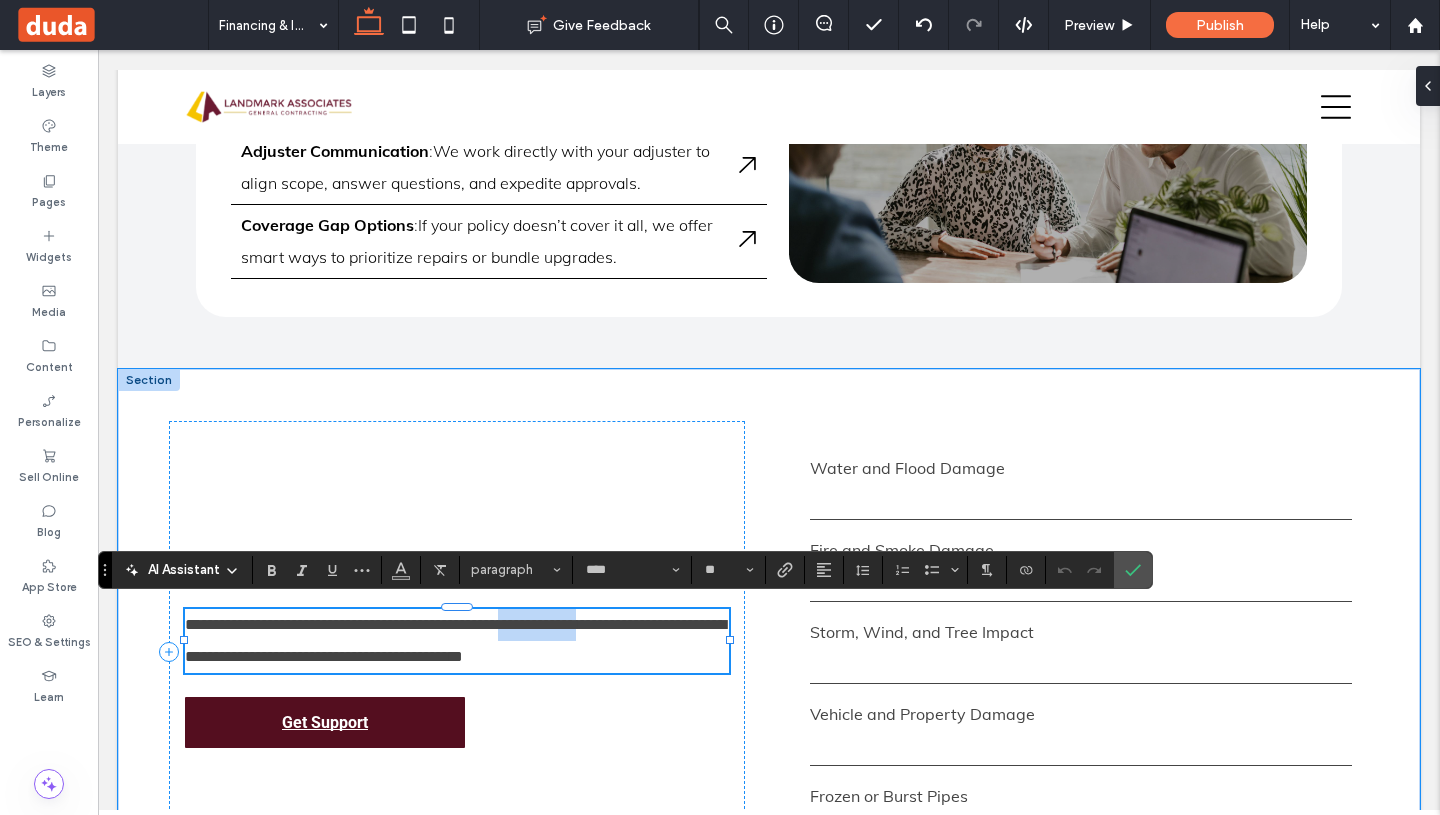drag, startPoint x: 620, startPoint y: 620, endPoint x: 541, endPoint y: 621, distance: 79.00633 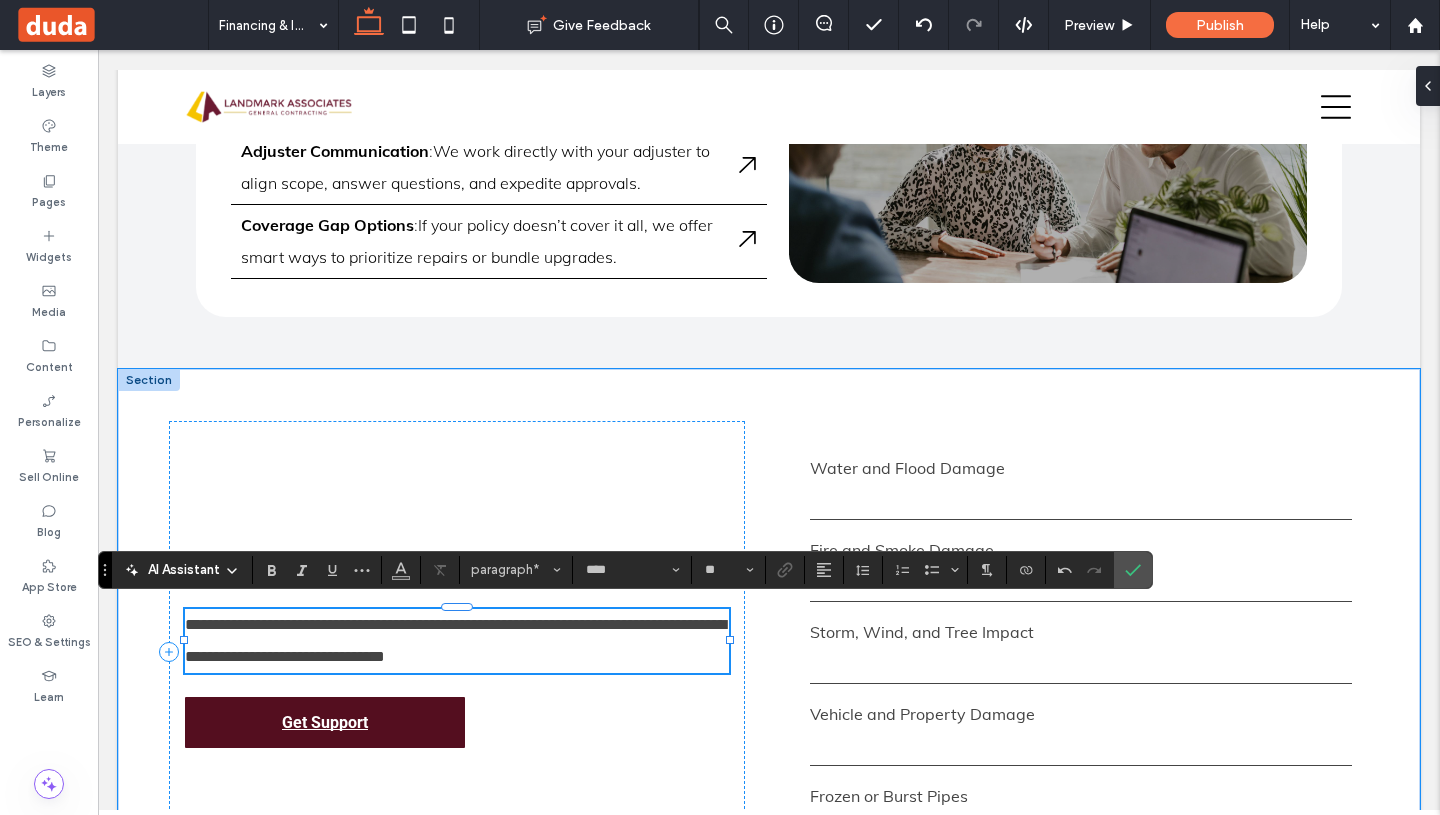 type 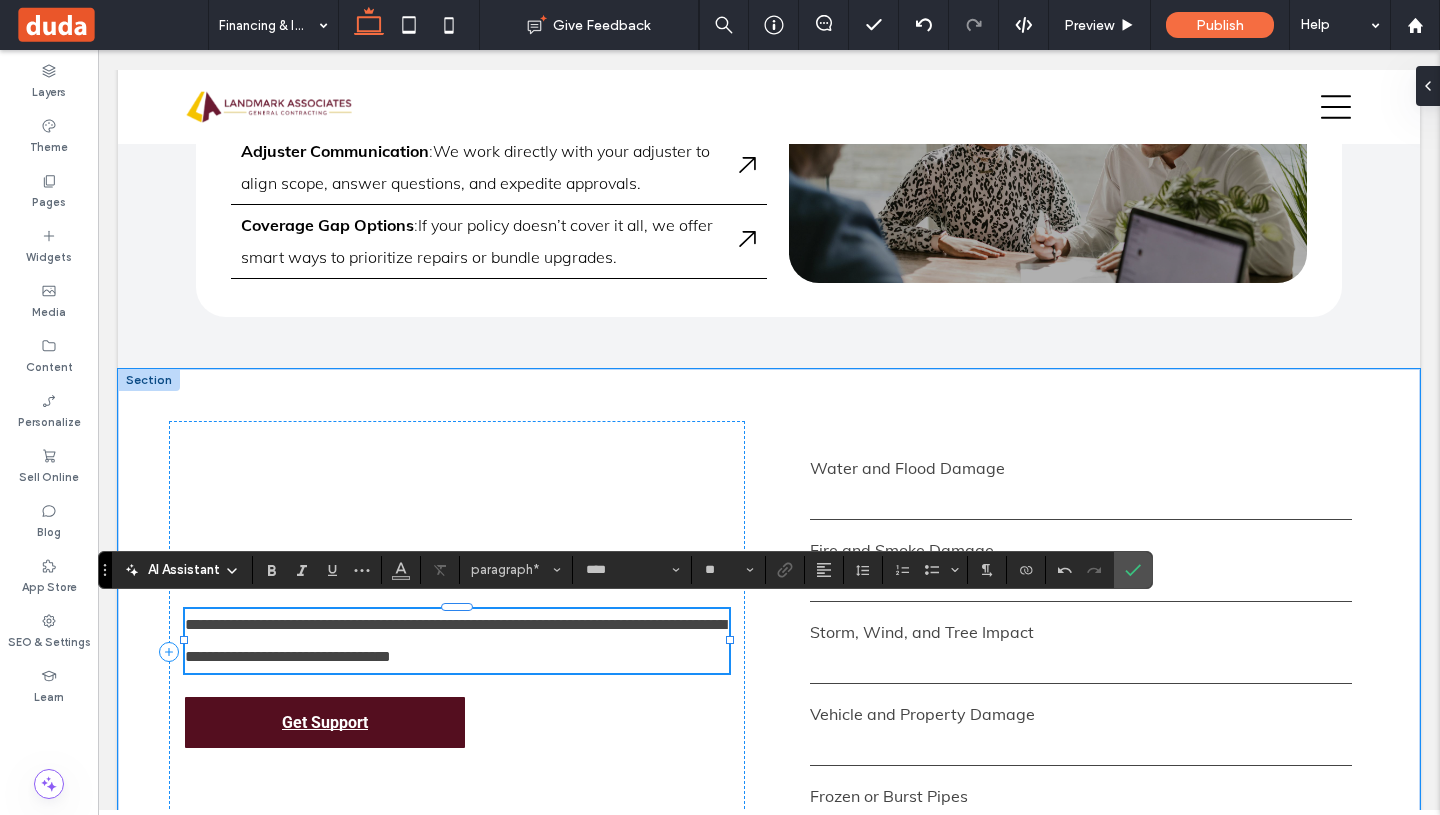 click on "**********" at bounding box center [457, 641] 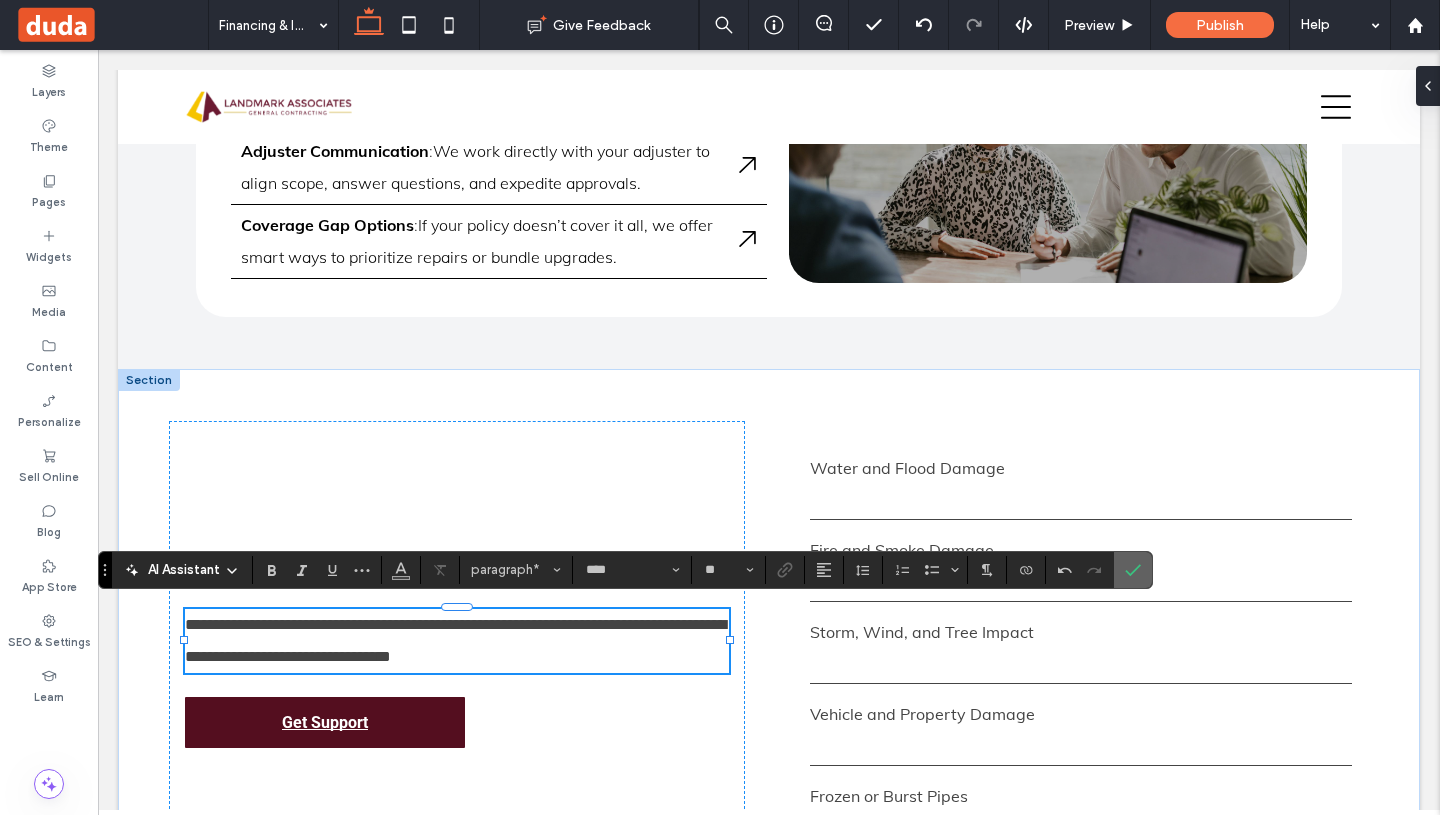 click 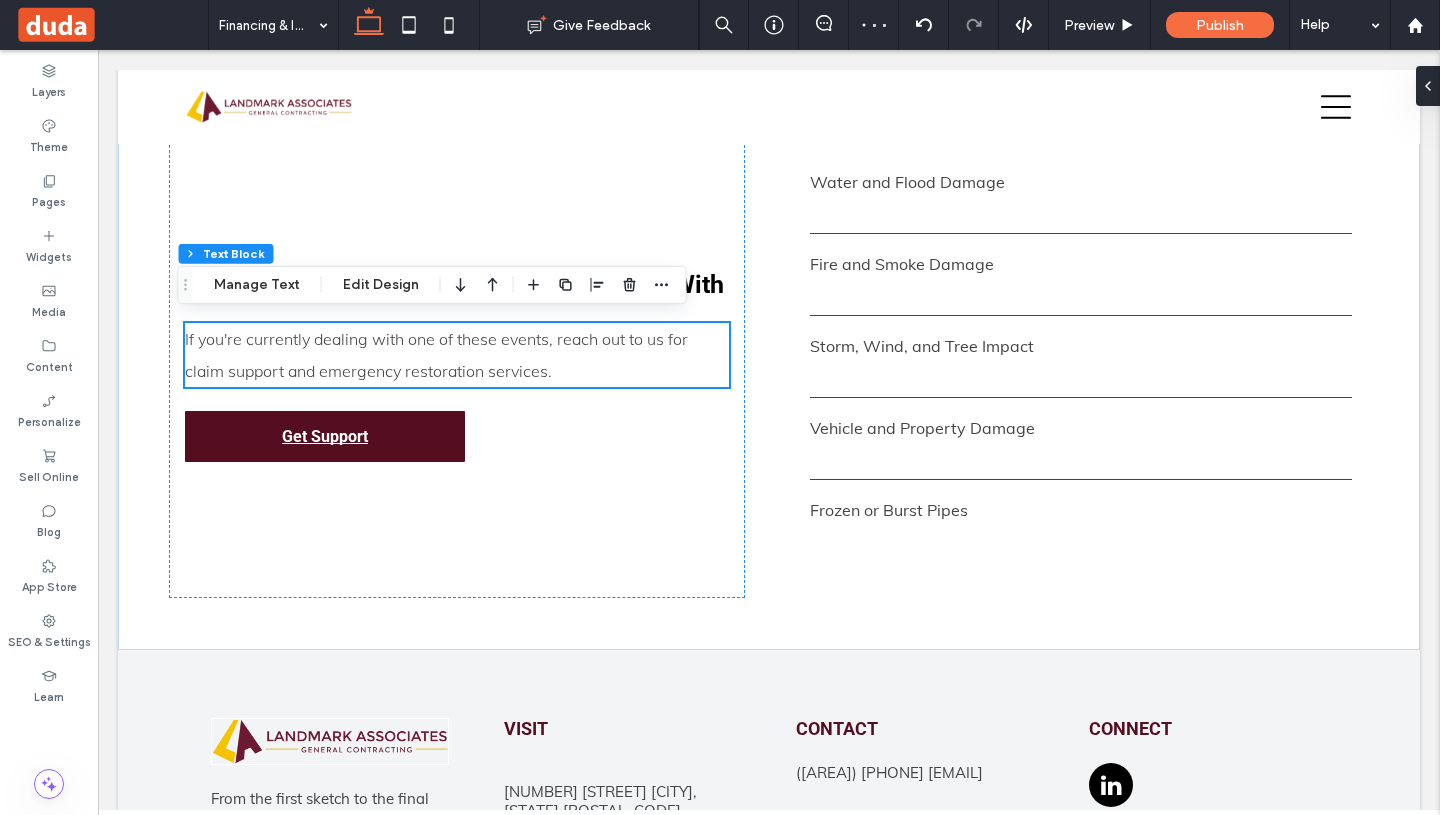 scroll, scrollTop: 3724, scrollLeft: 0, axis: vertical 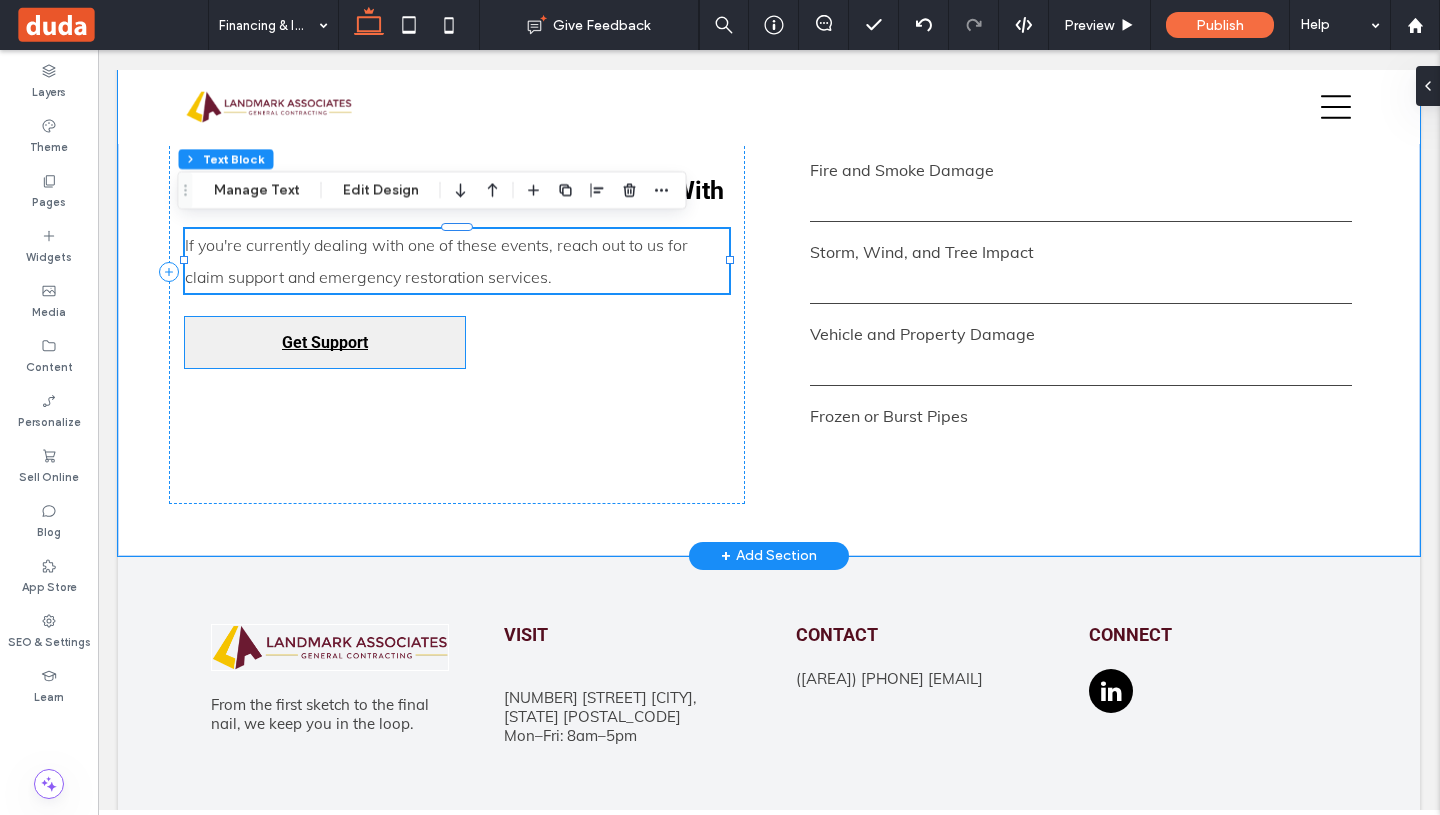 click on "Get Support" at bounding box center [325, 342] 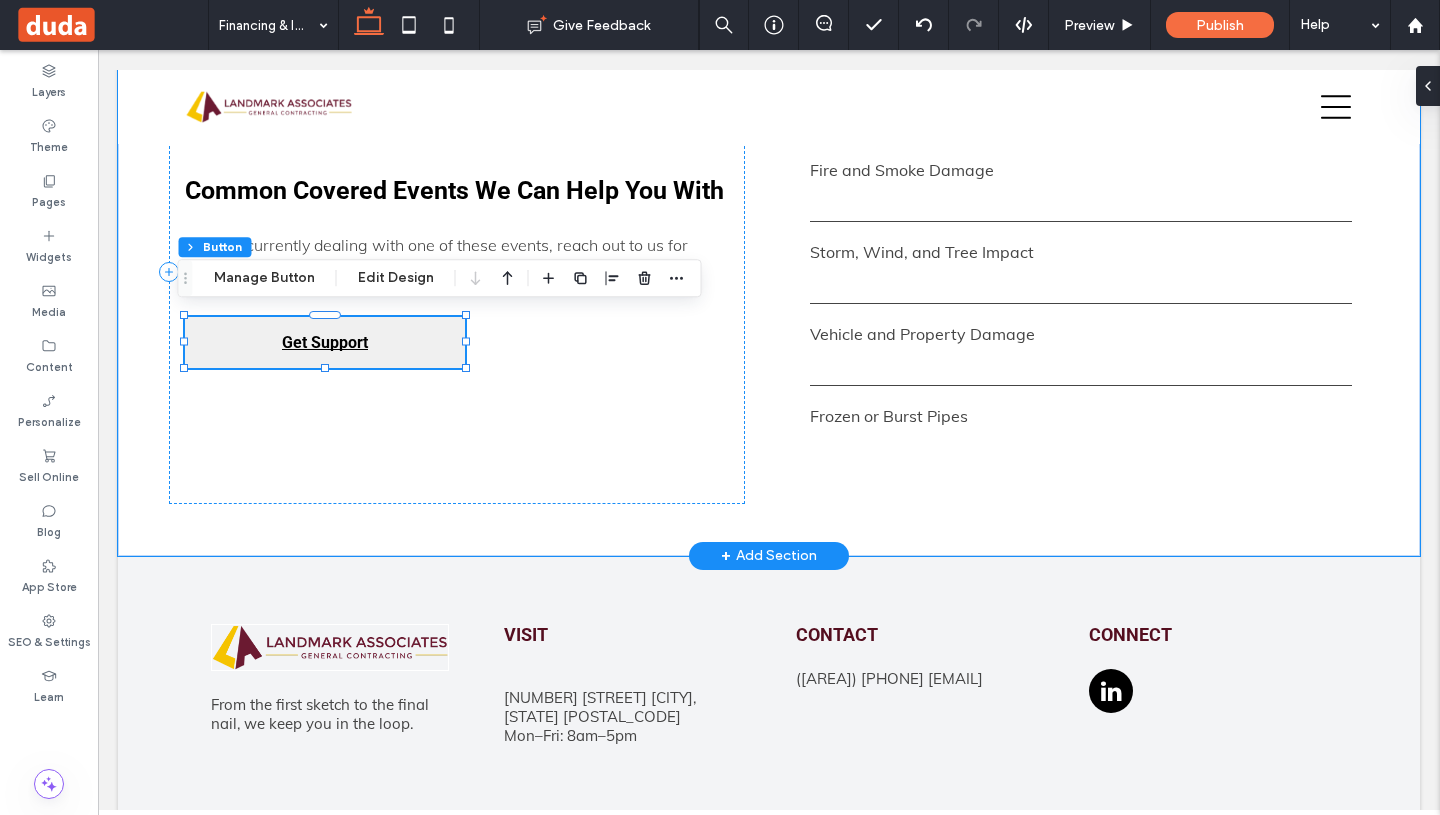 type on "**" 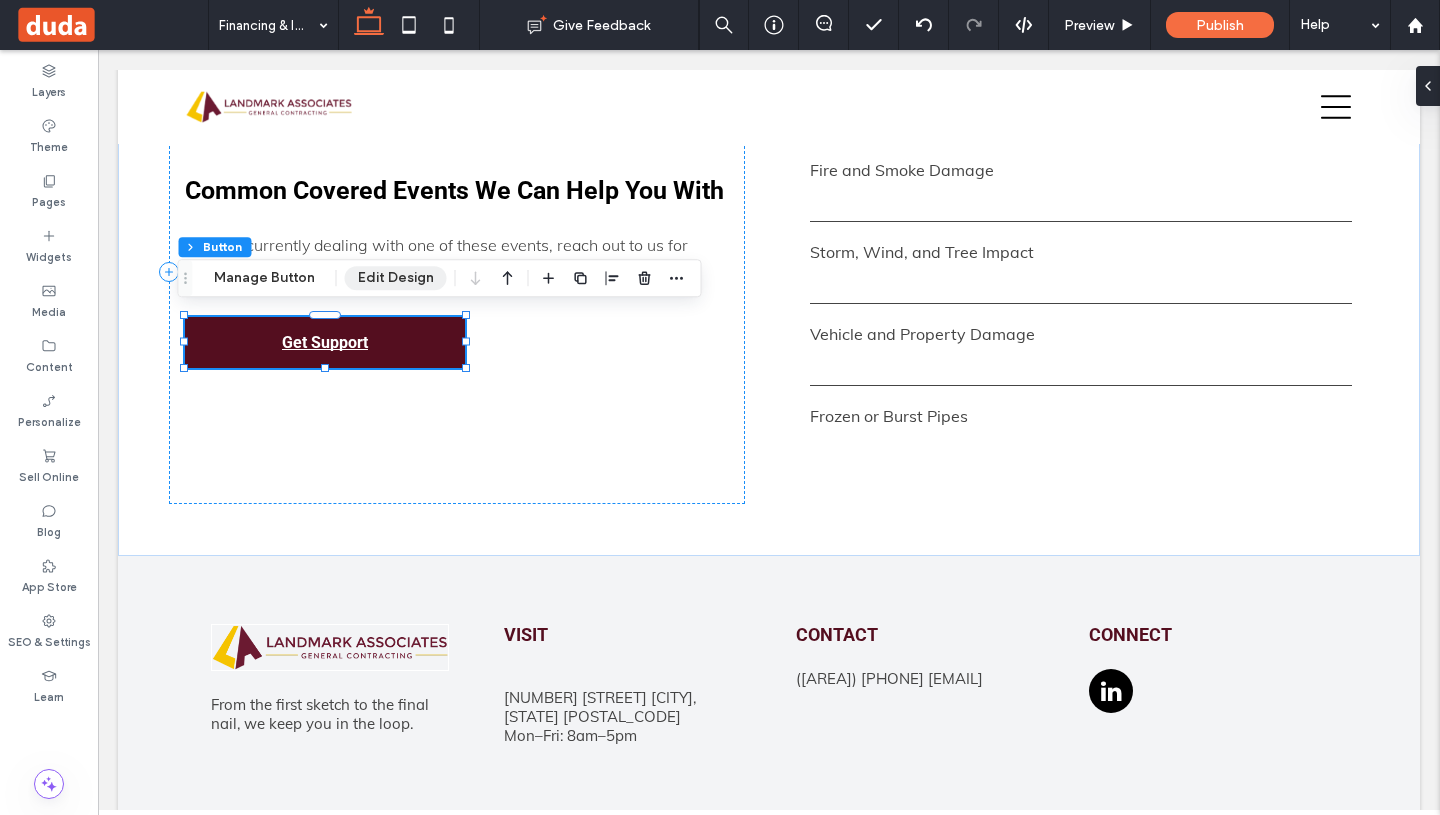 click on "Edit Design" at bounding box center [396, 278] 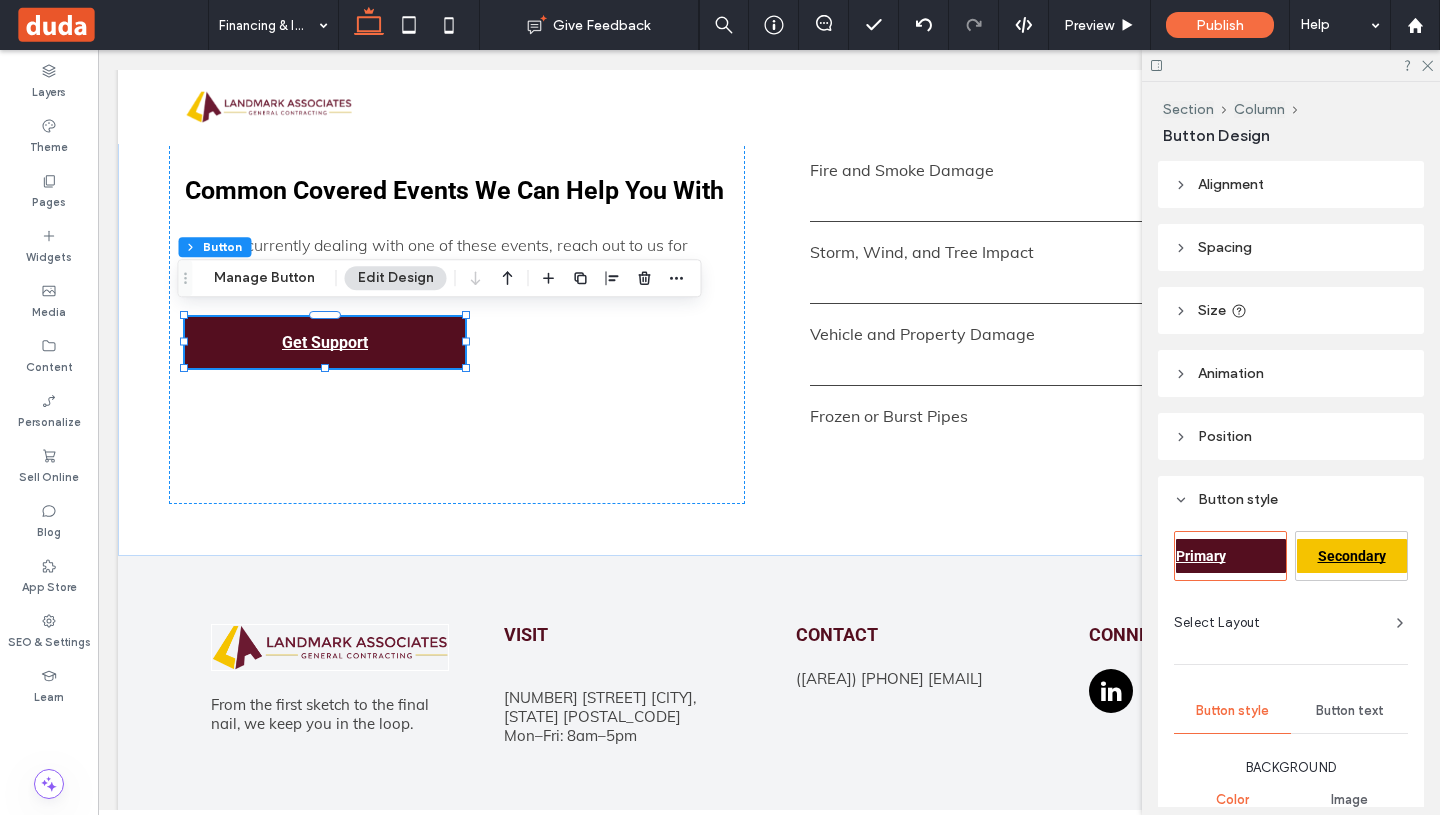 click on "Secondary" at bounding box center (1352, 556) 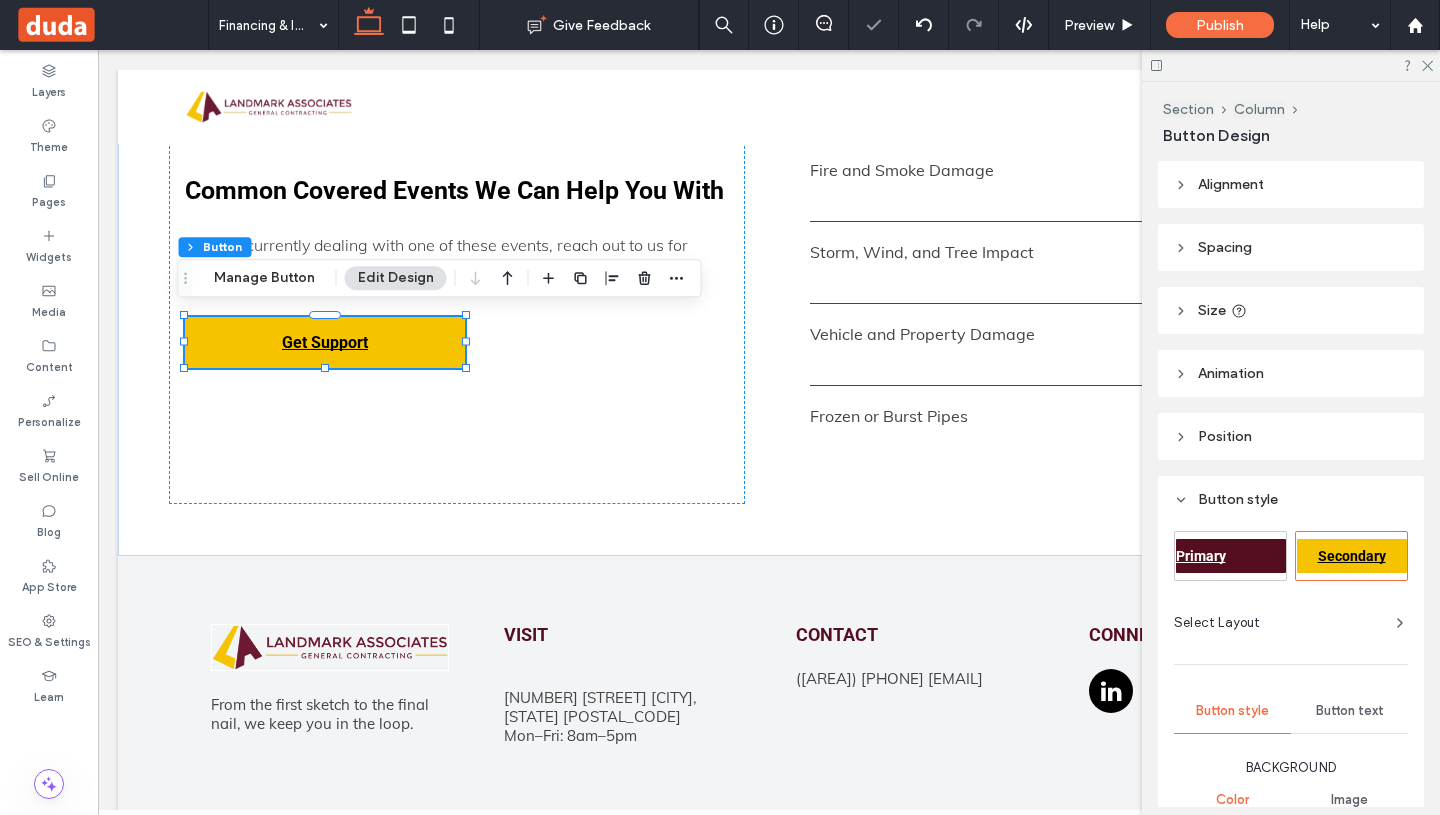click at bounding box center (1291, 65) 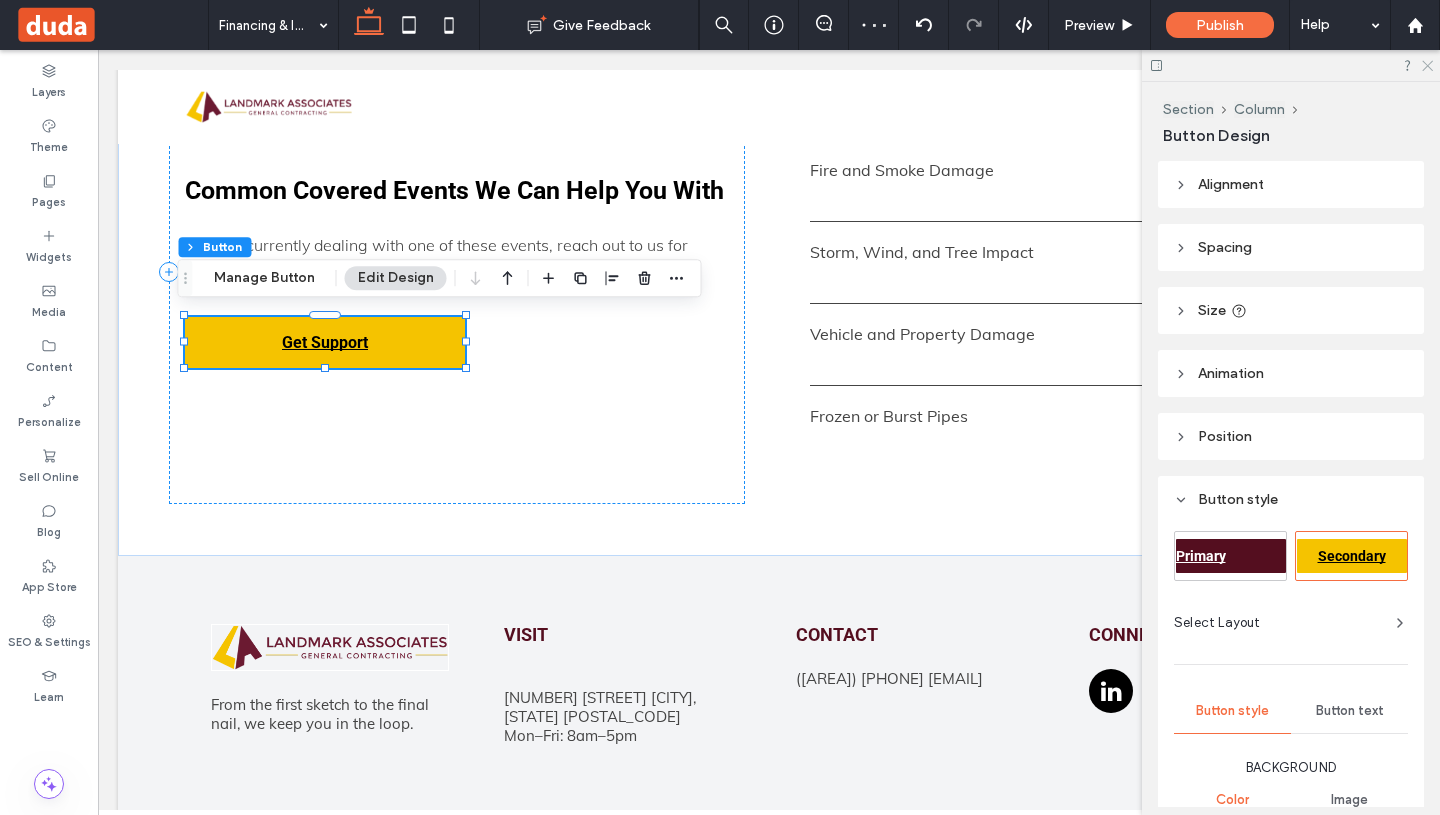 click 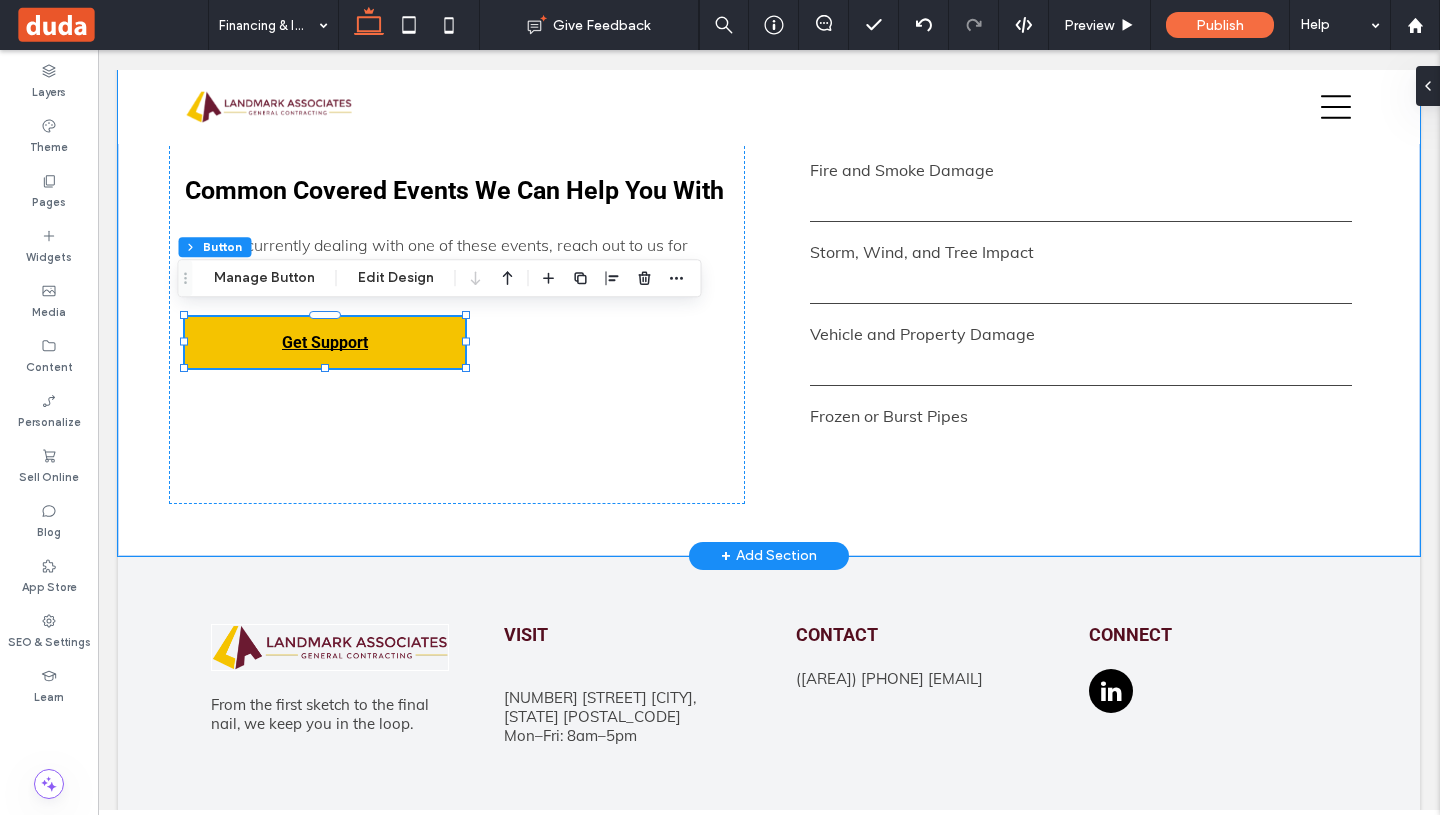 click on "+ Add Section" at bounding box center (769, 556) 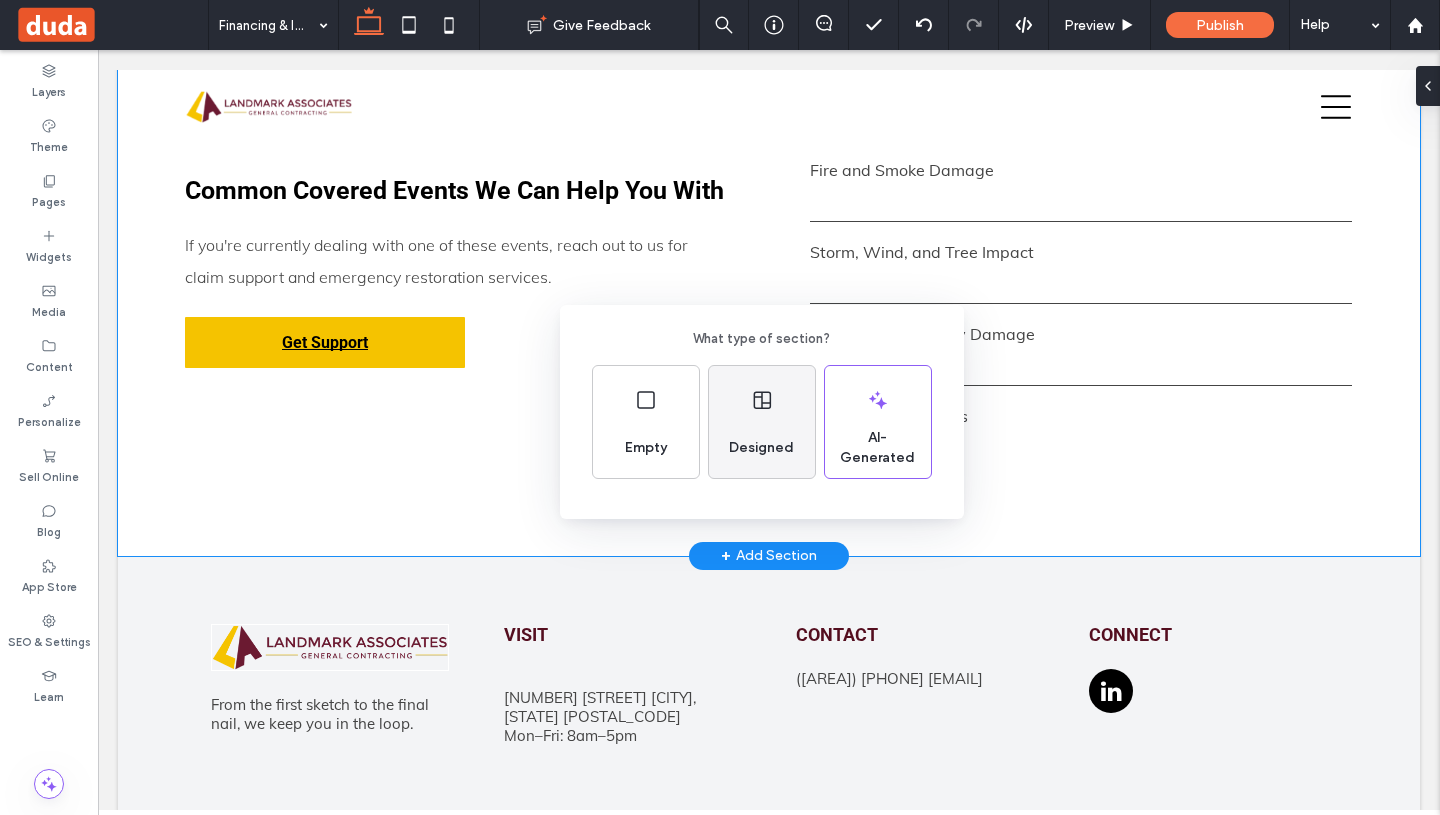 click on "Designed" at bounding box center (761, 448) 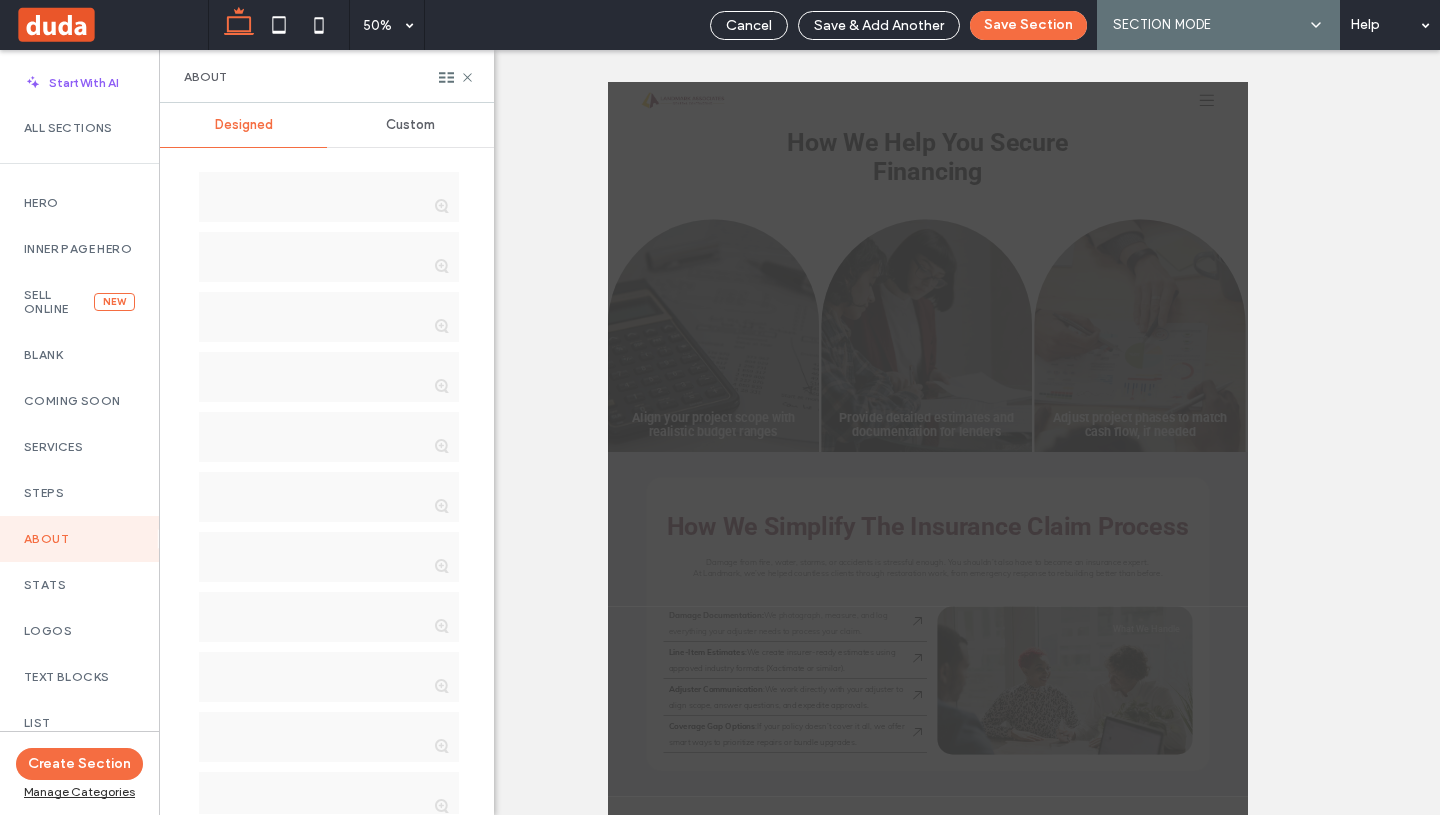 scroll, scrollTop: 2246, scrollLeft: 0, axis: vertical 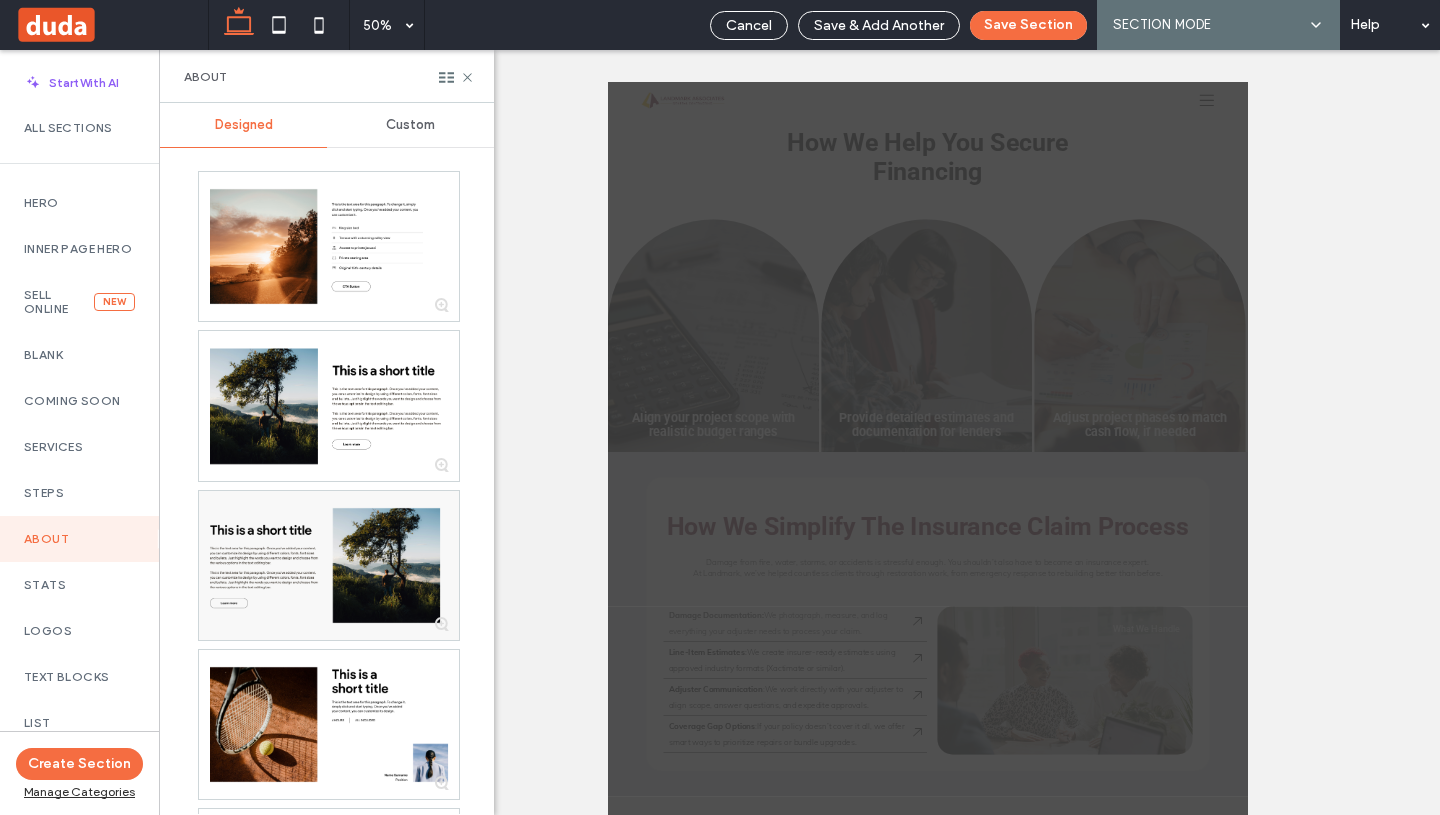 click on "Services" at bounding box center [79, 447] 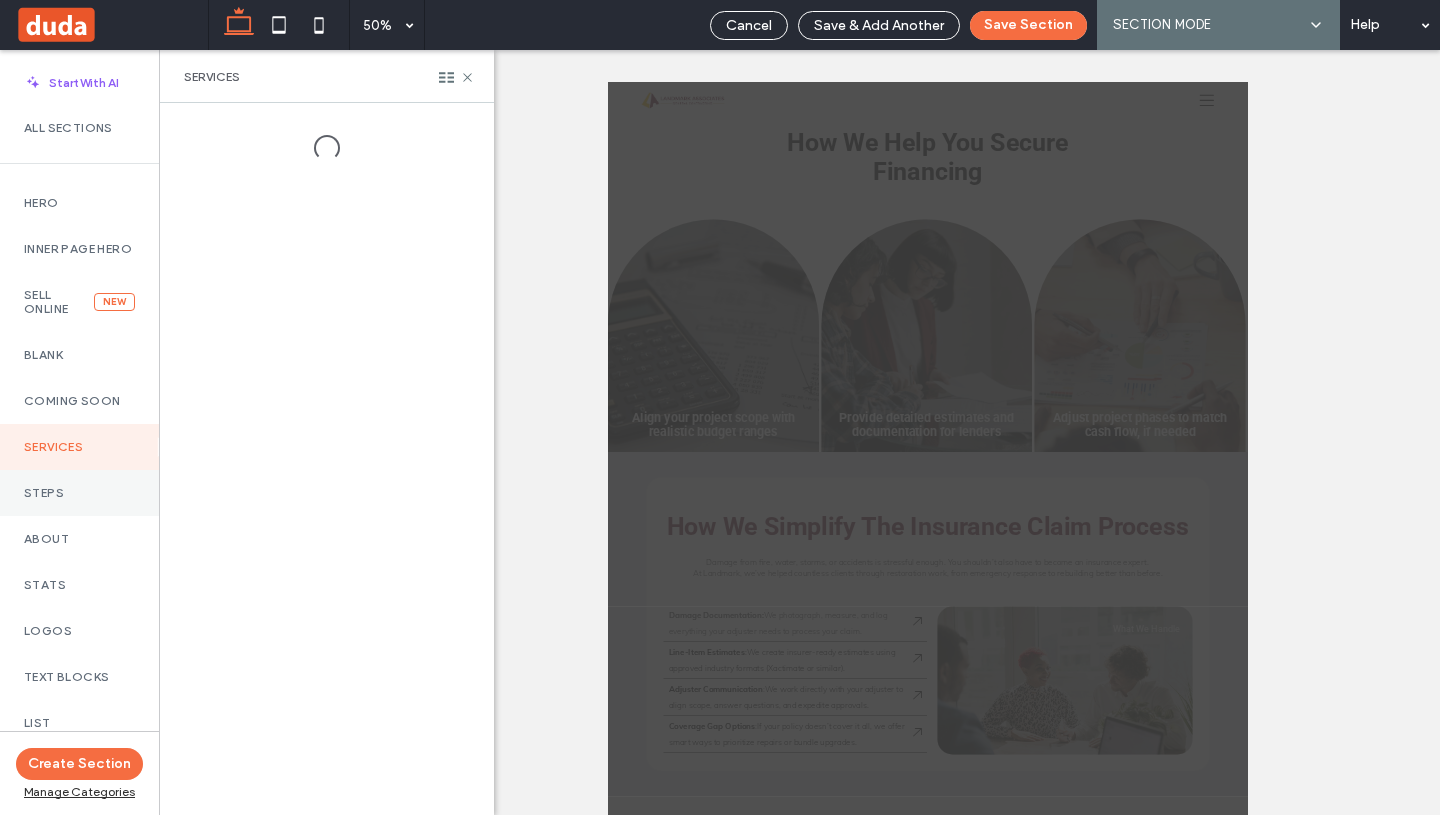 click on "Steps" at bounding box center (79, 493) 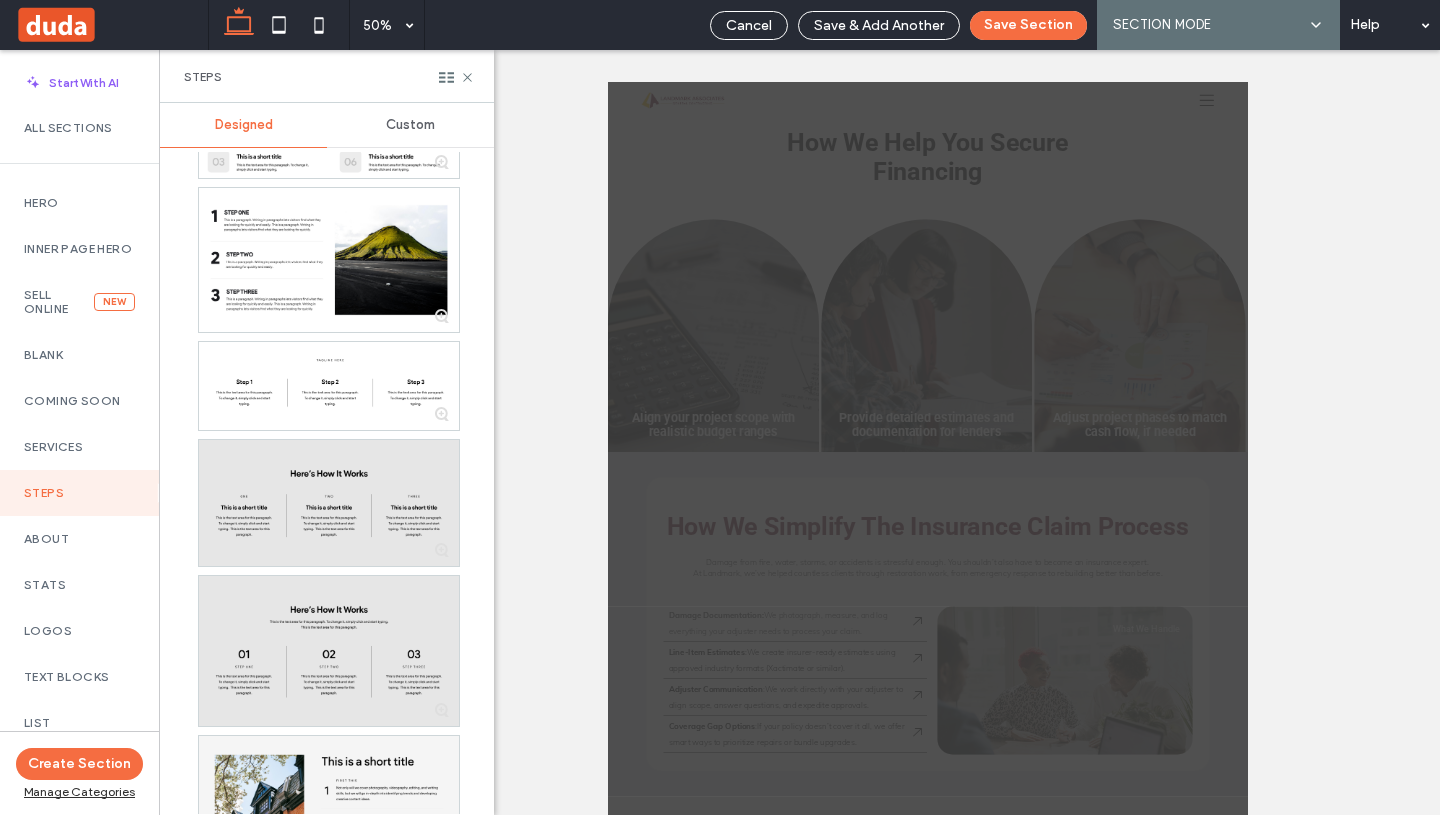 scroll, scrollTop: 793, scrollLeft: 0, axis: vertical 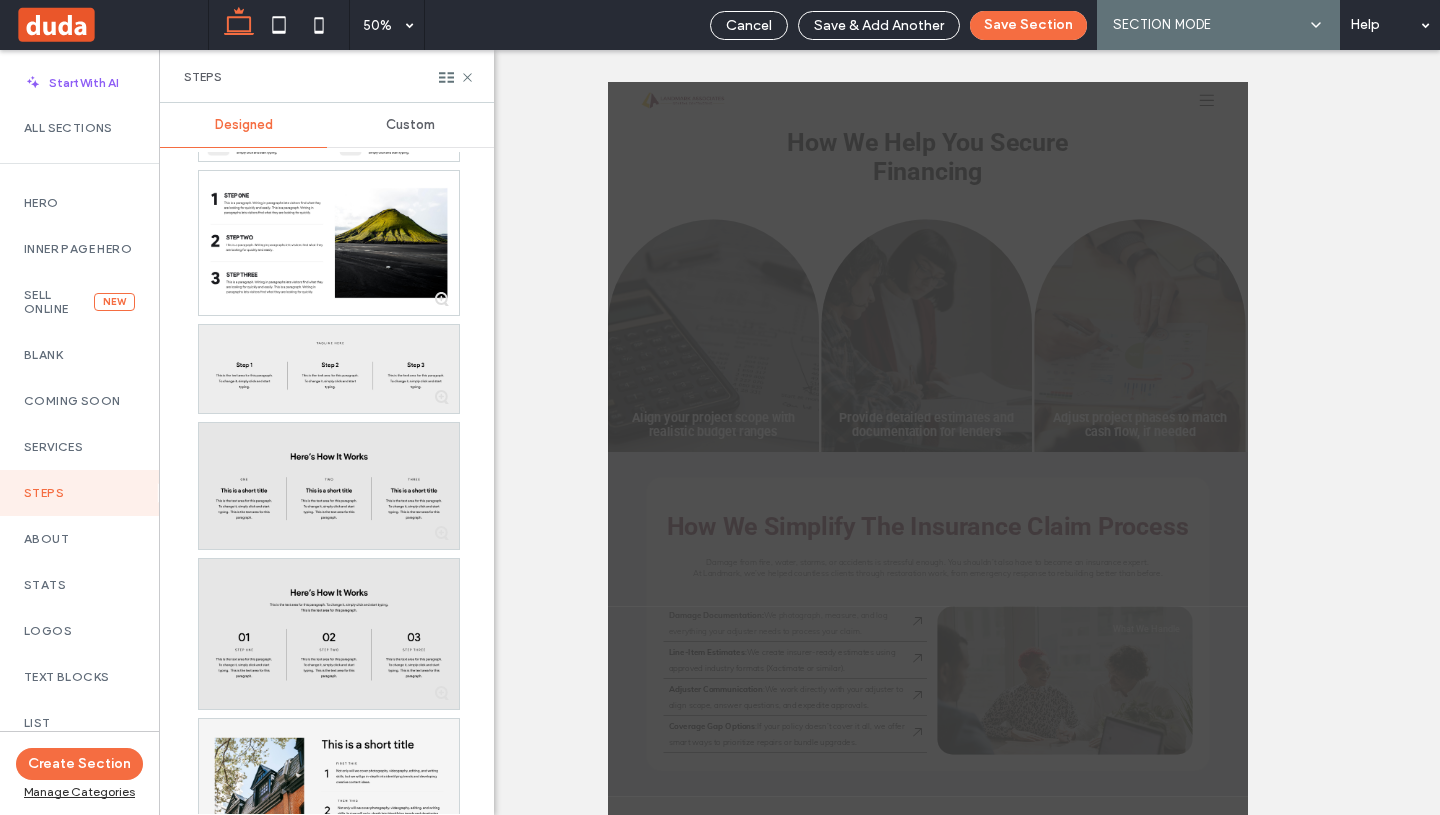 click at bounding box center [329, 368] 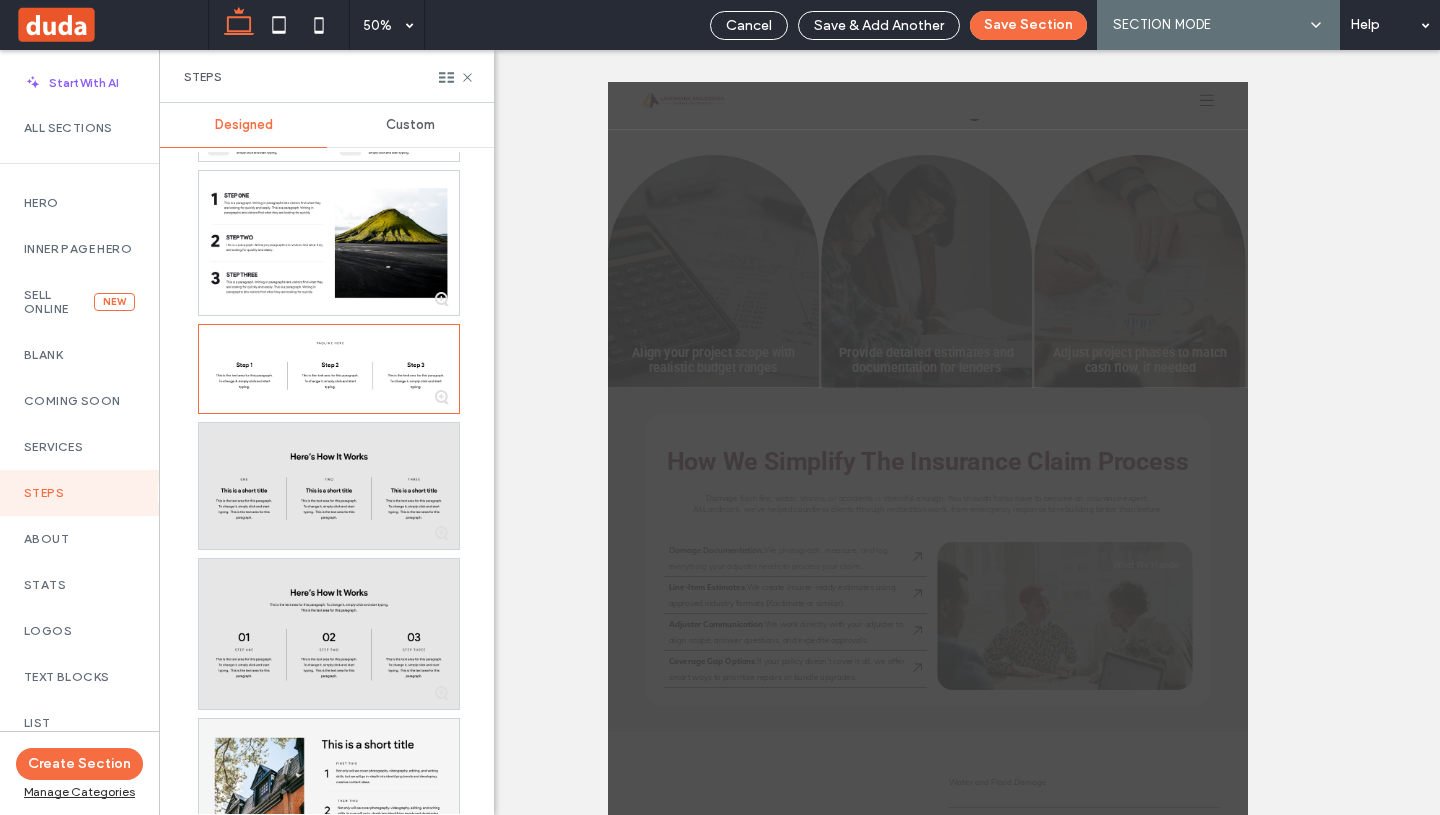 scroll, scrollTop: 2369, scrollLeft: 0, axis: vertical 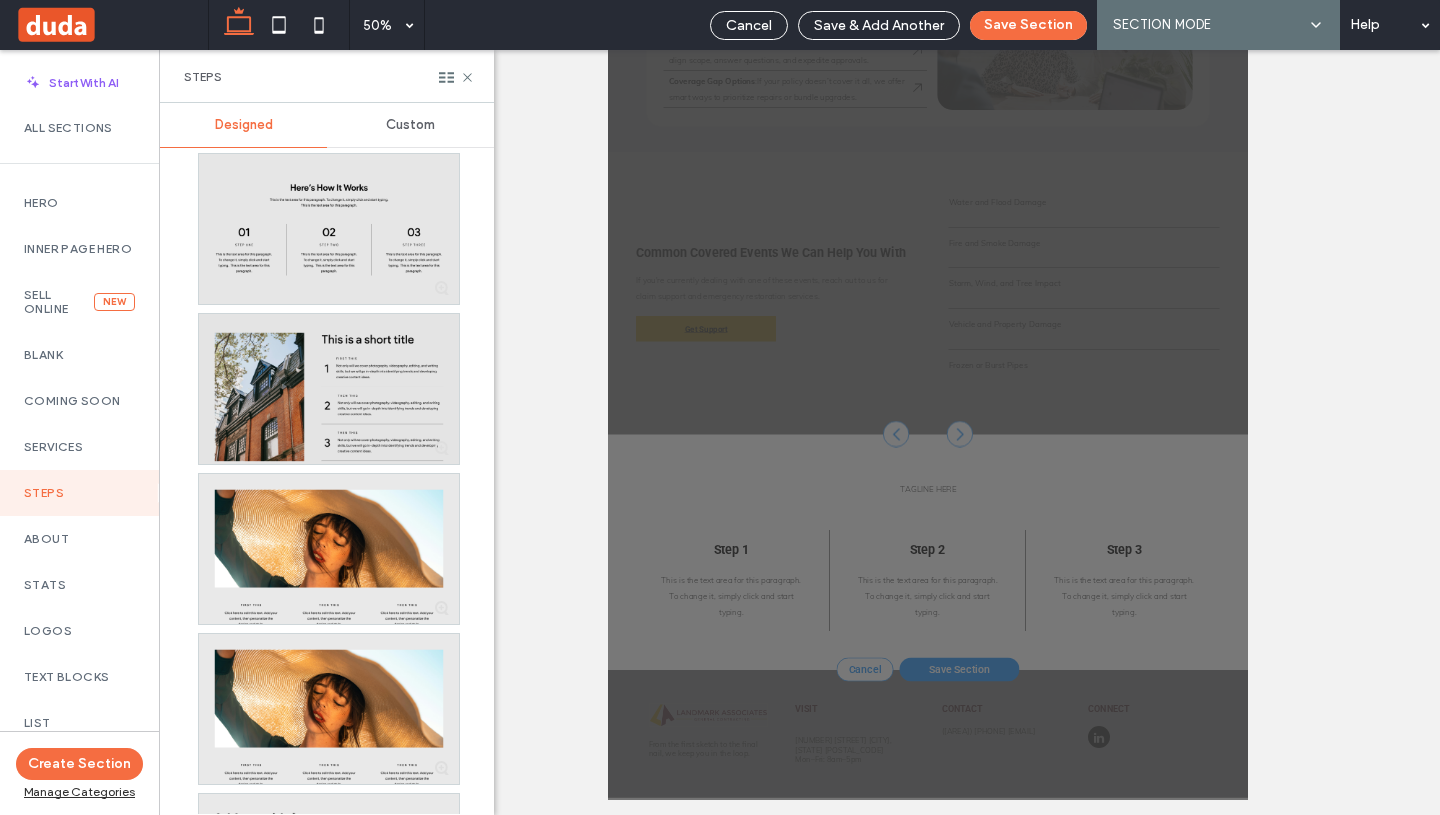 click at bounding box center (329, 389) 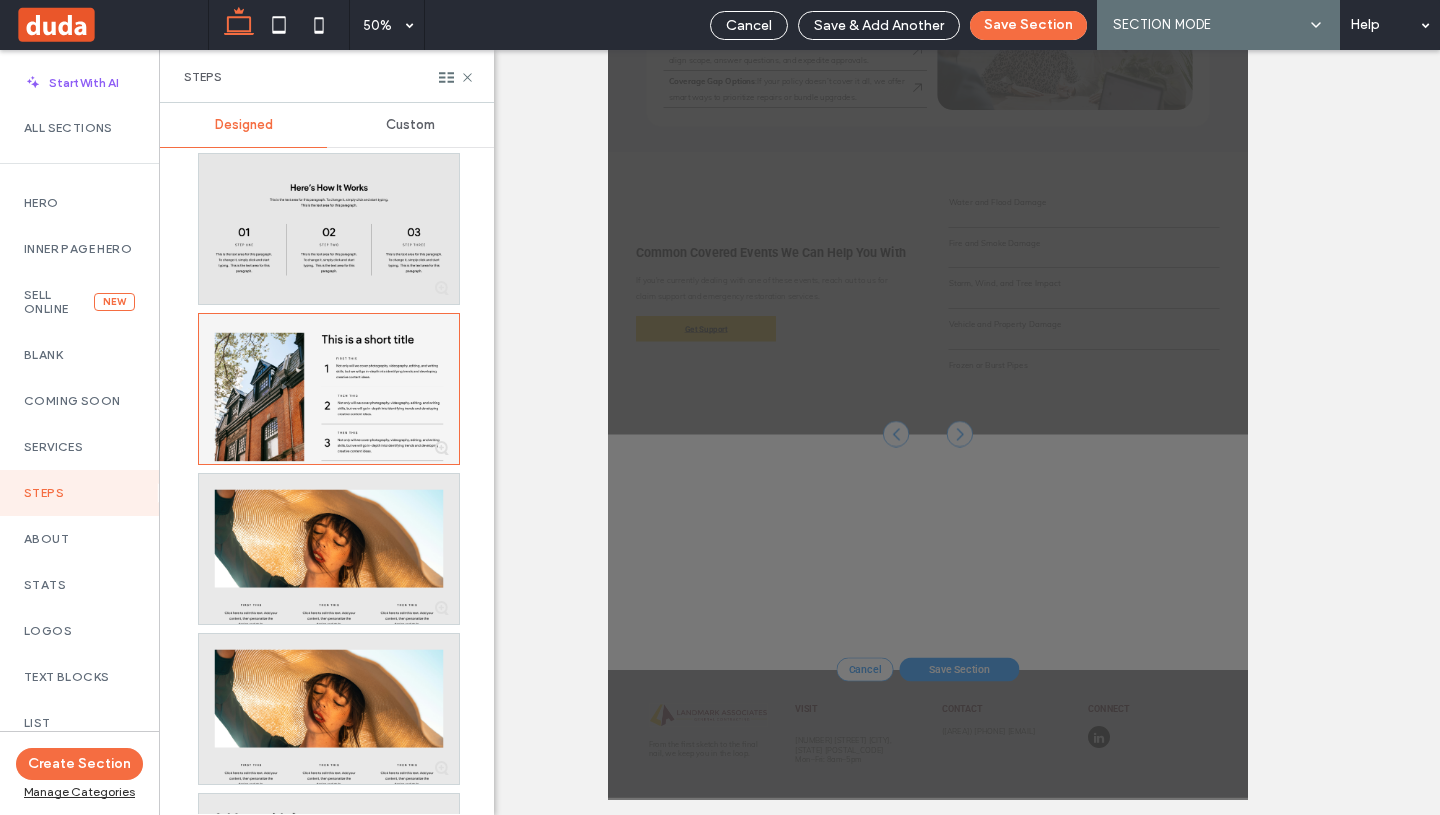 scroll, scrollTop: 0, scrollLeft: 0, axis: both 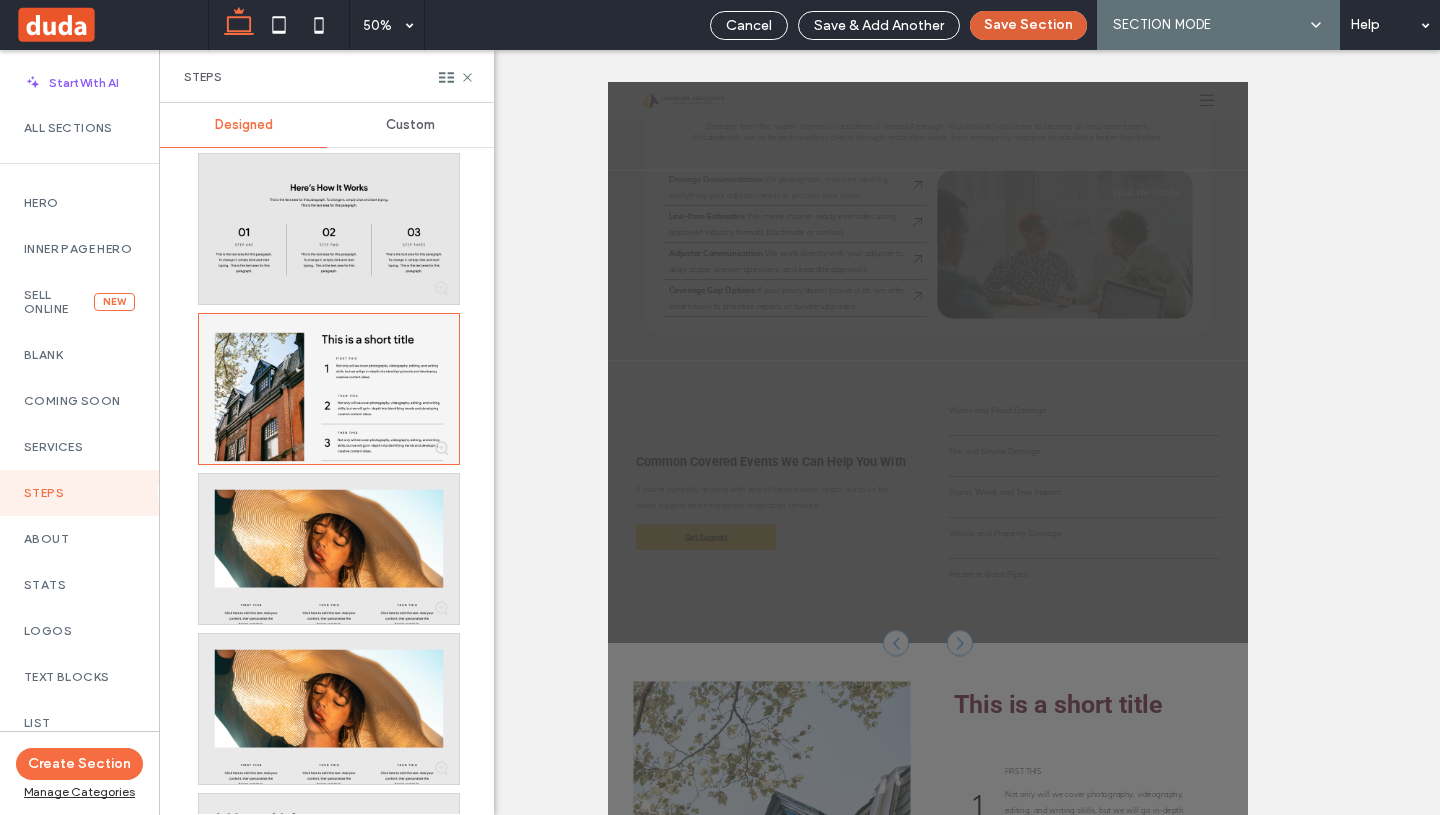 click on "Save Section" at bounding box center [1028, 25] 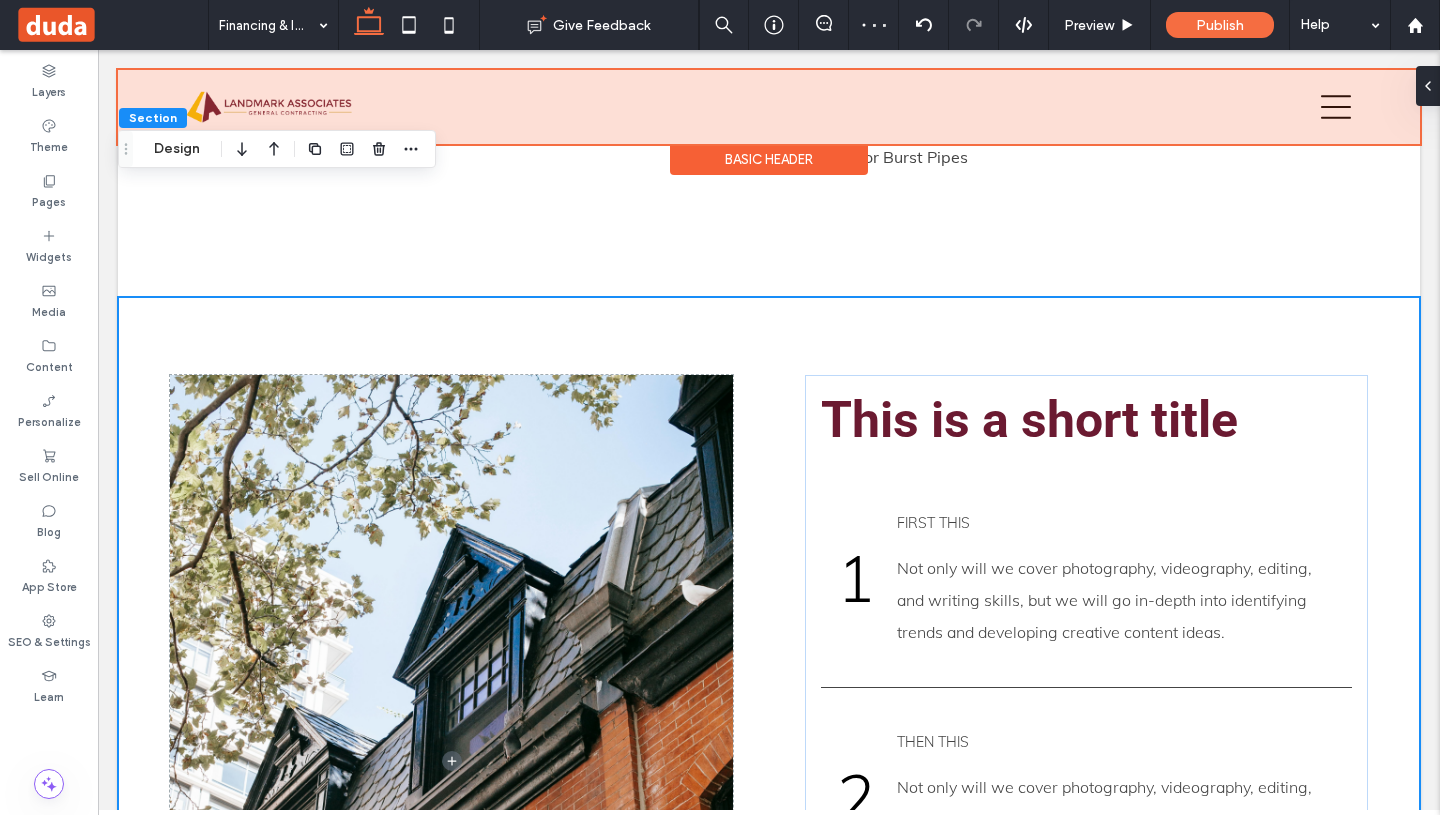 scroll, scrollTop: 4298, scrollLeft: 0, axis: vertical 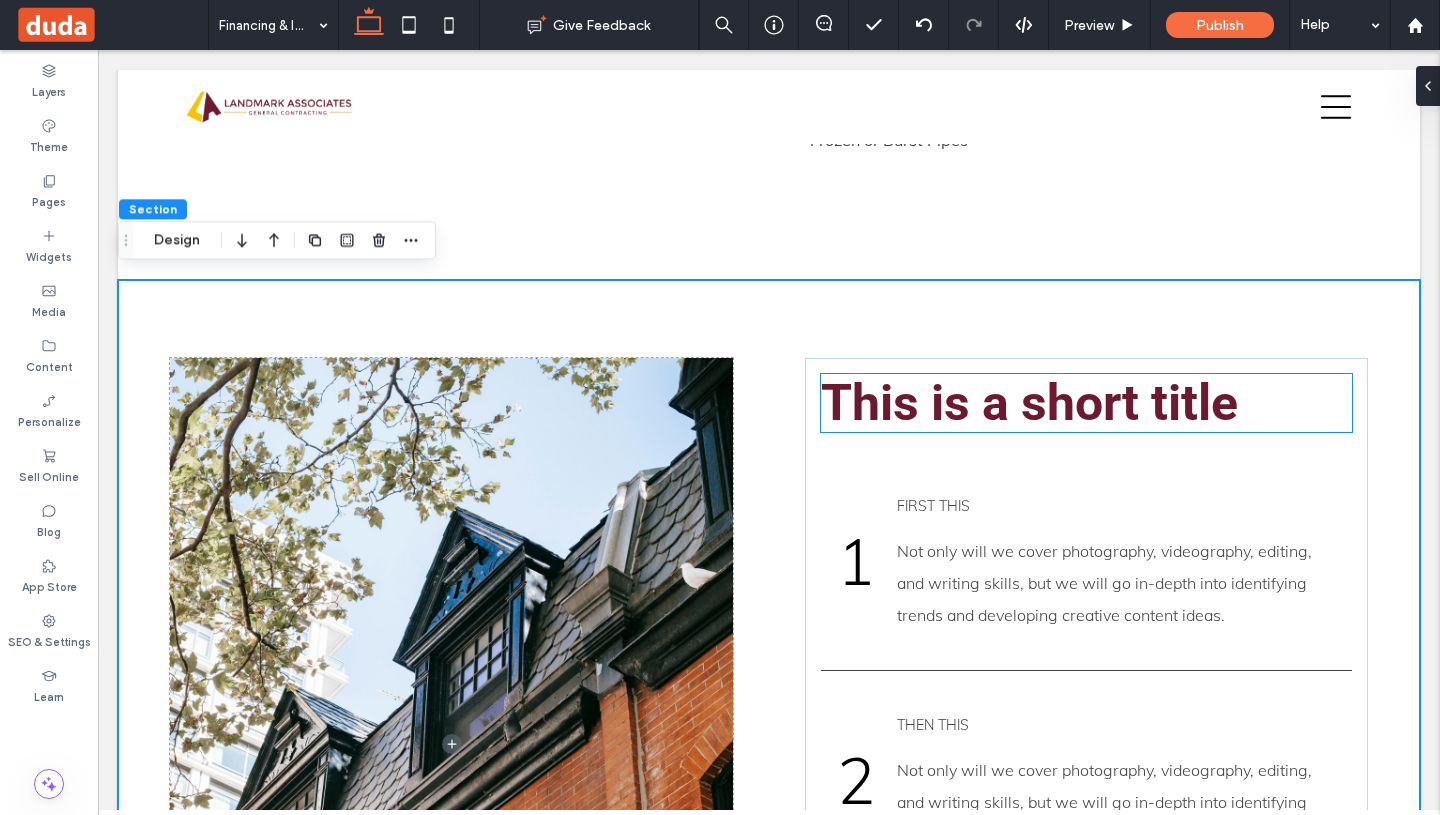 click on "This is a short title" at bounding box center [1029, 403] 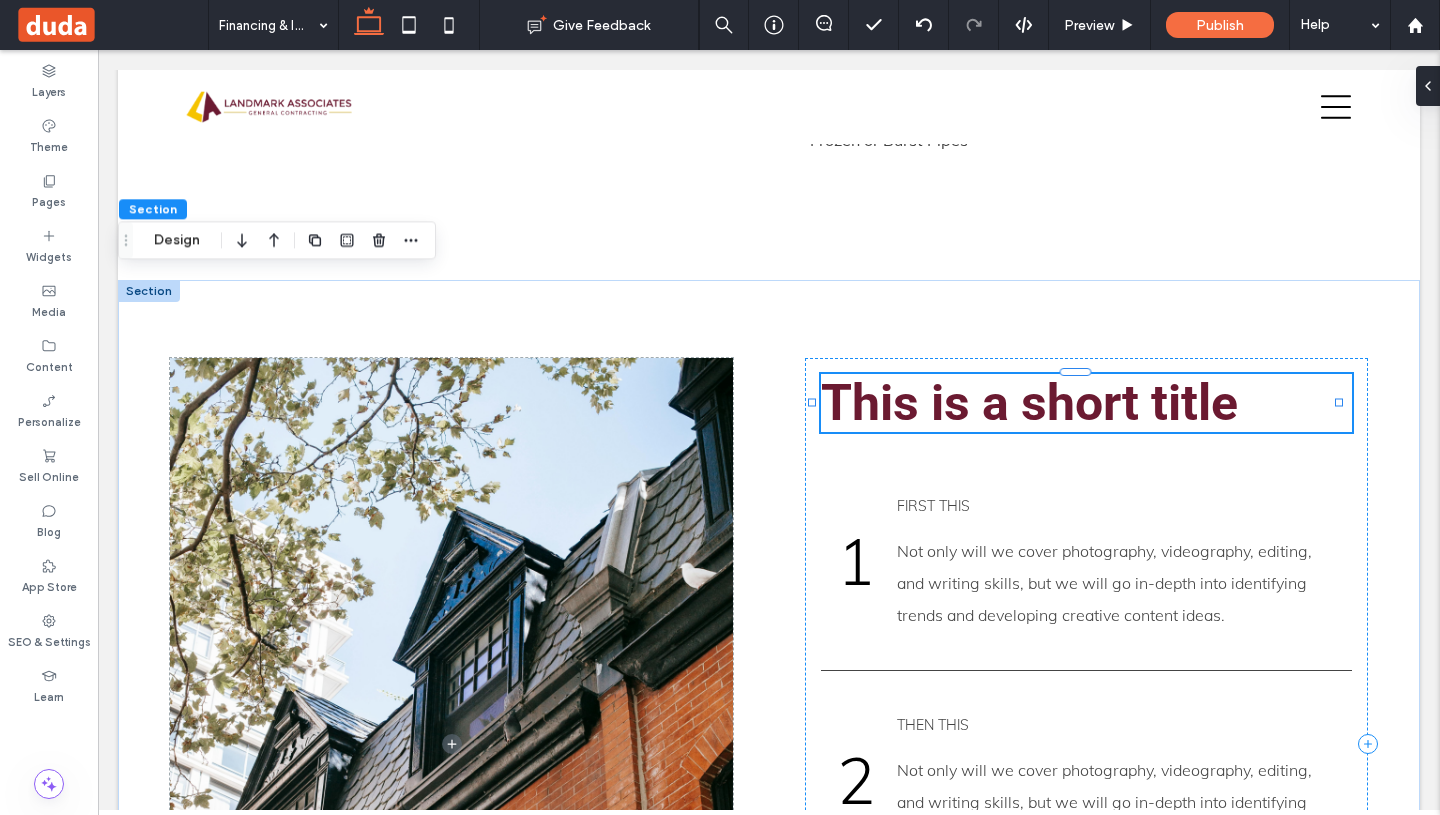 click on "This is a short title" at bounding box center [1086, 403] 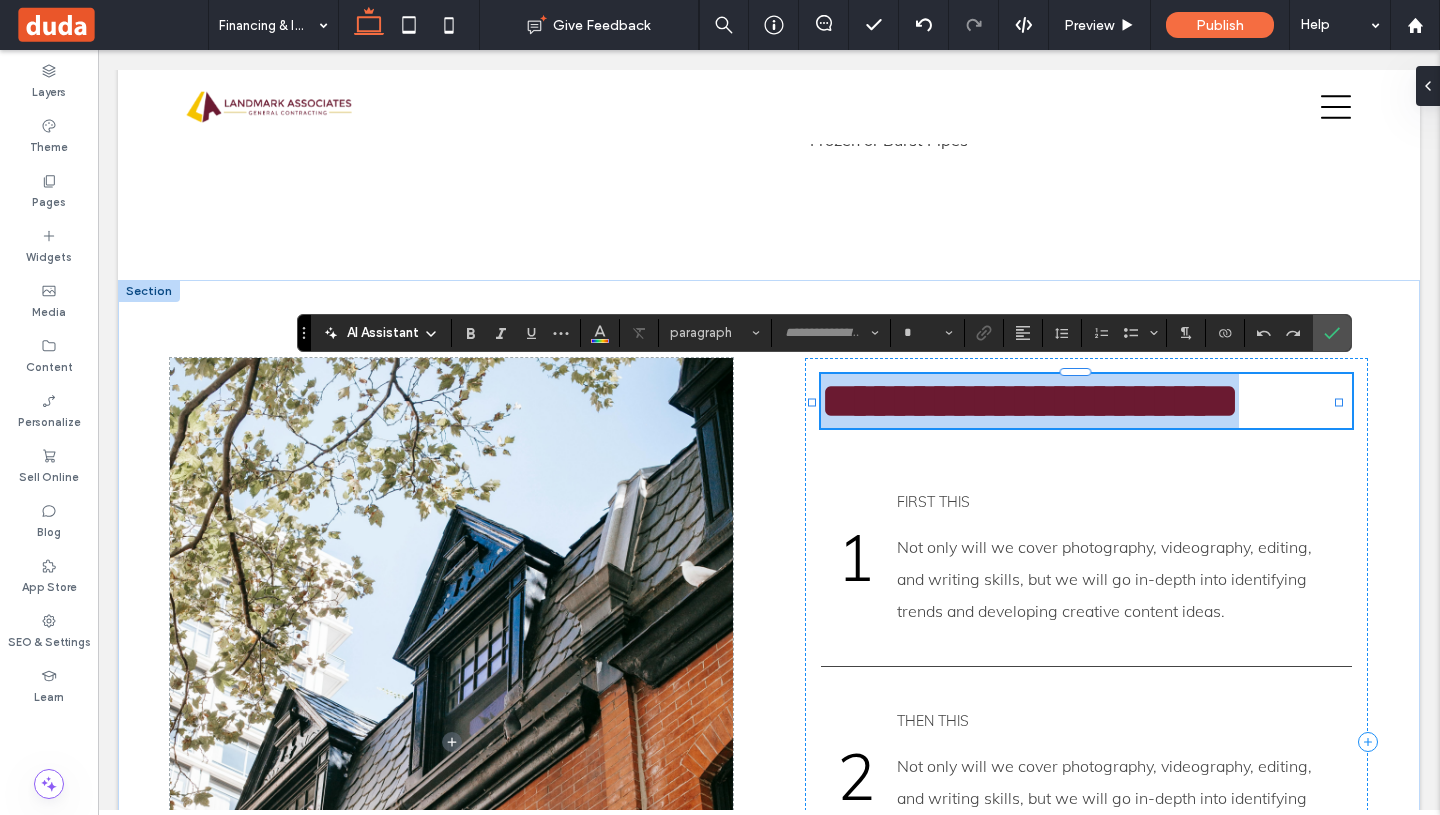 type on "******" 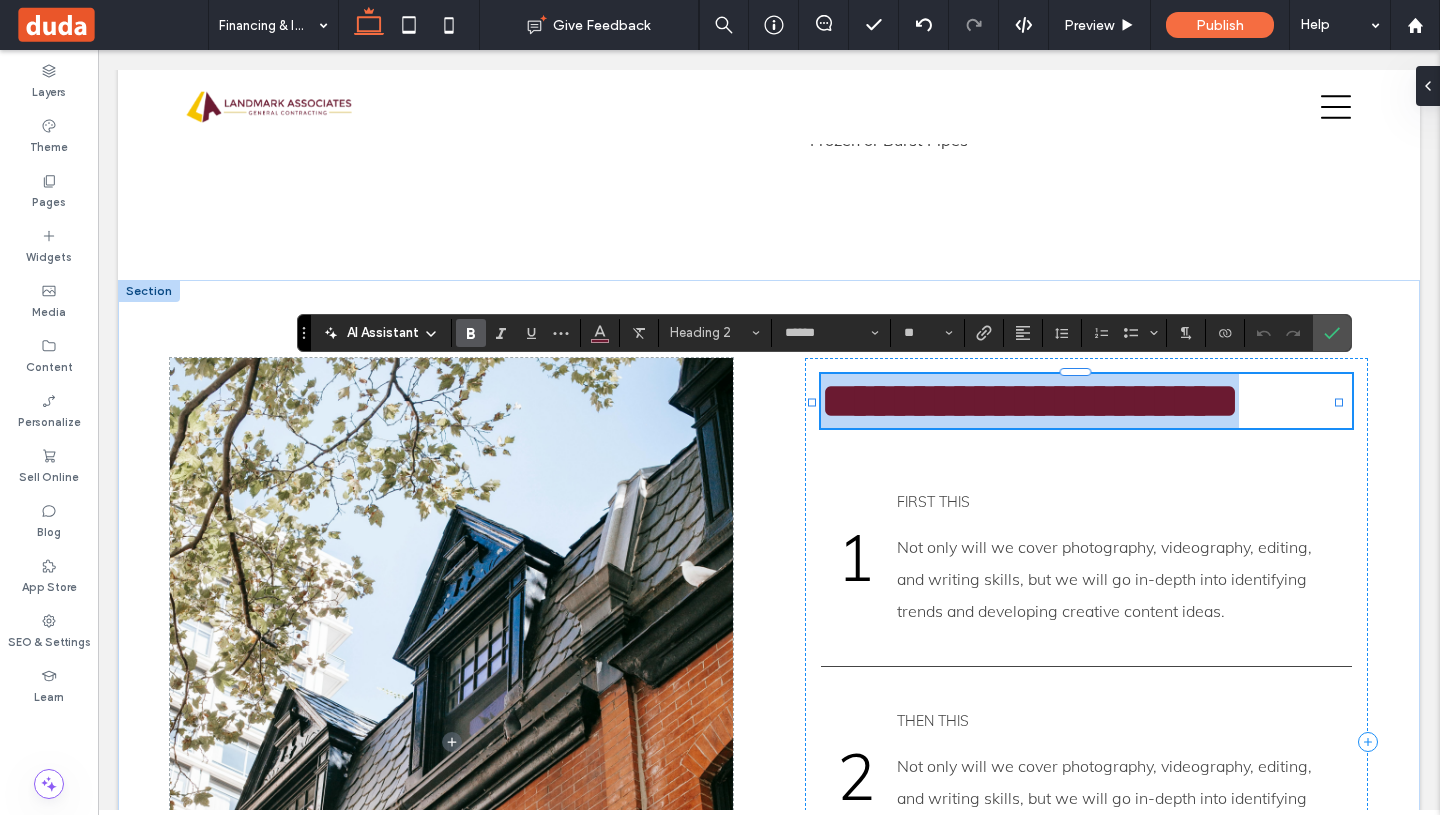 type 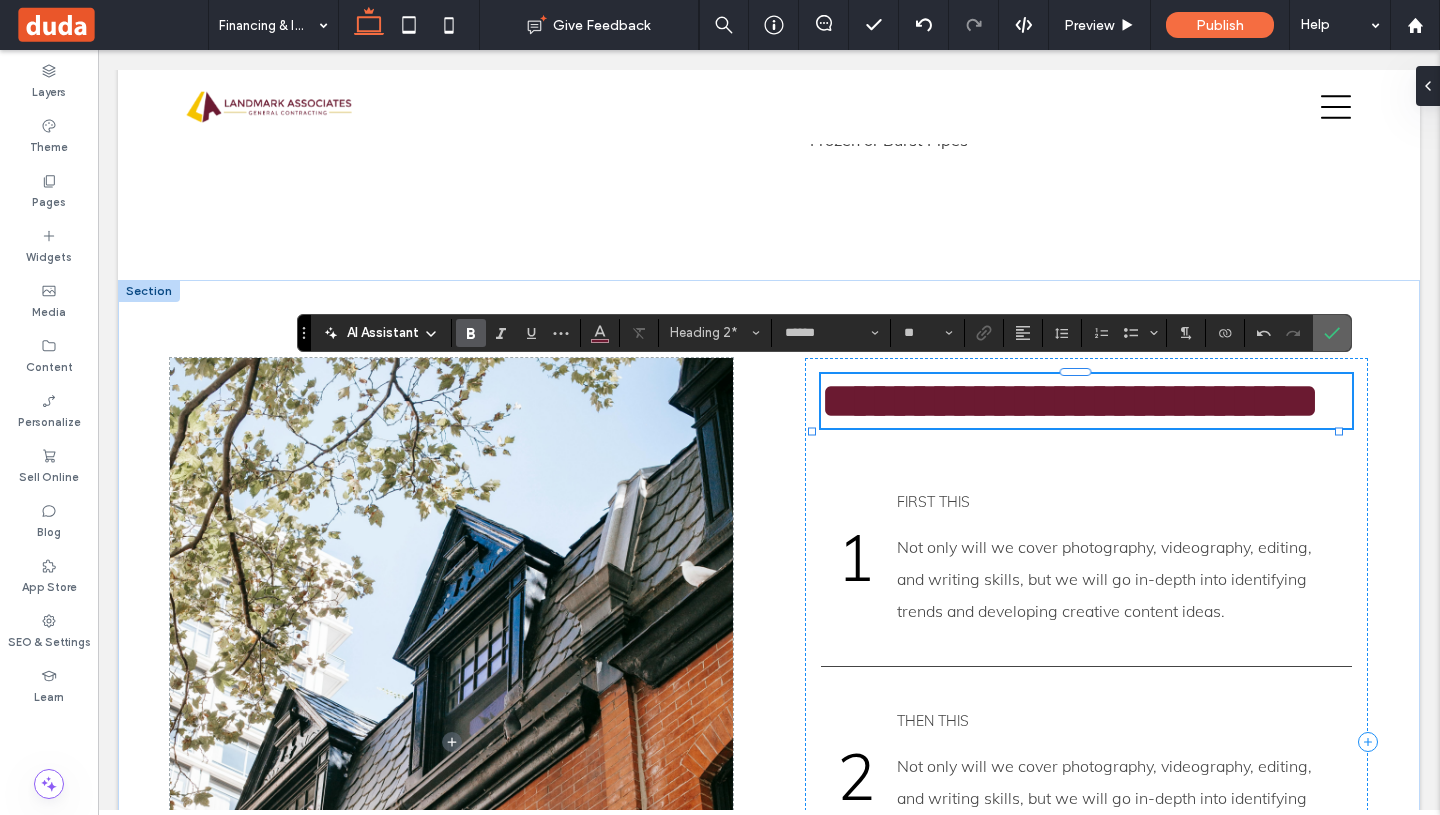click 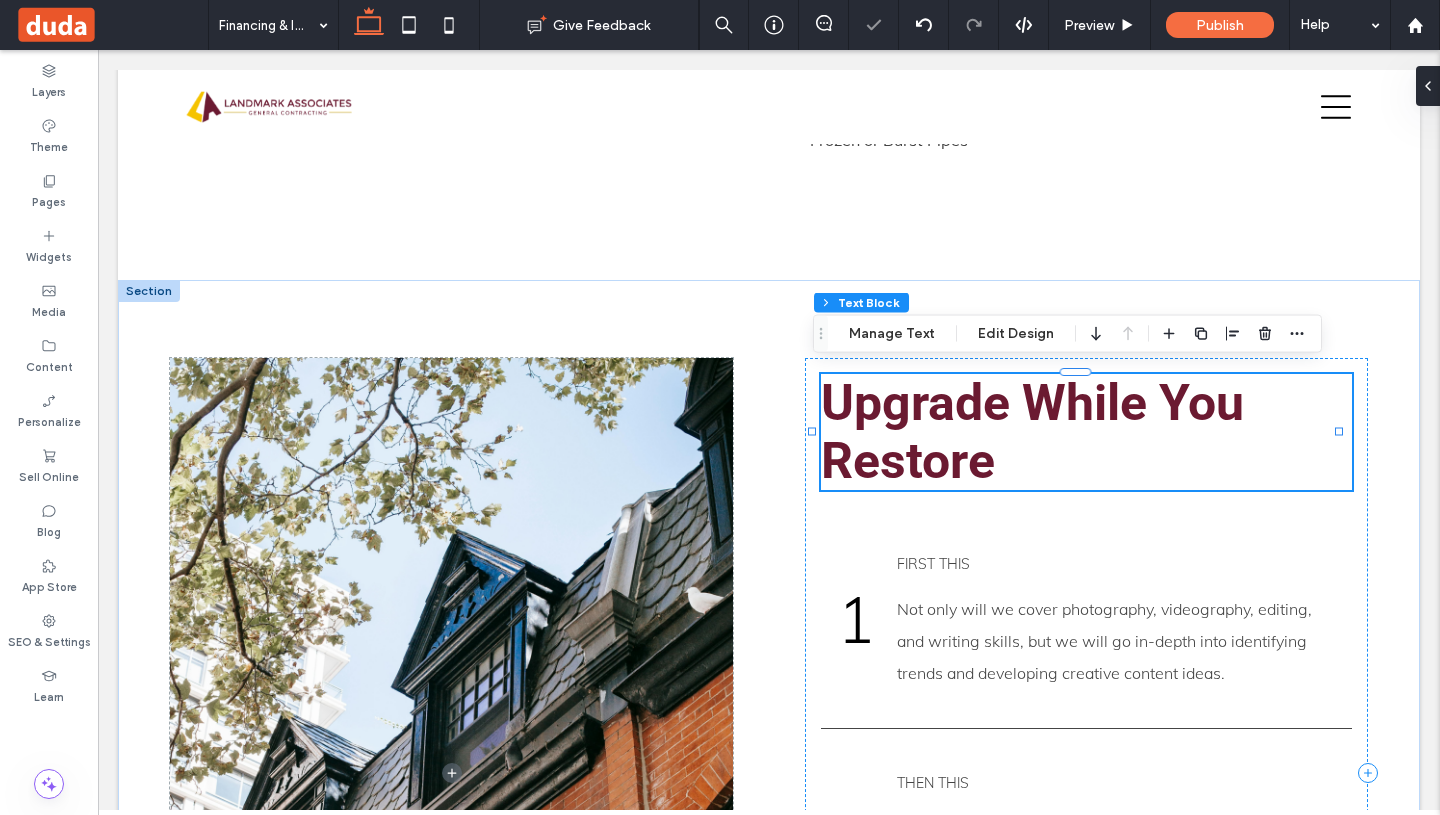 click on "Upgrade While You Restore" at bounding box center [1032, 432] 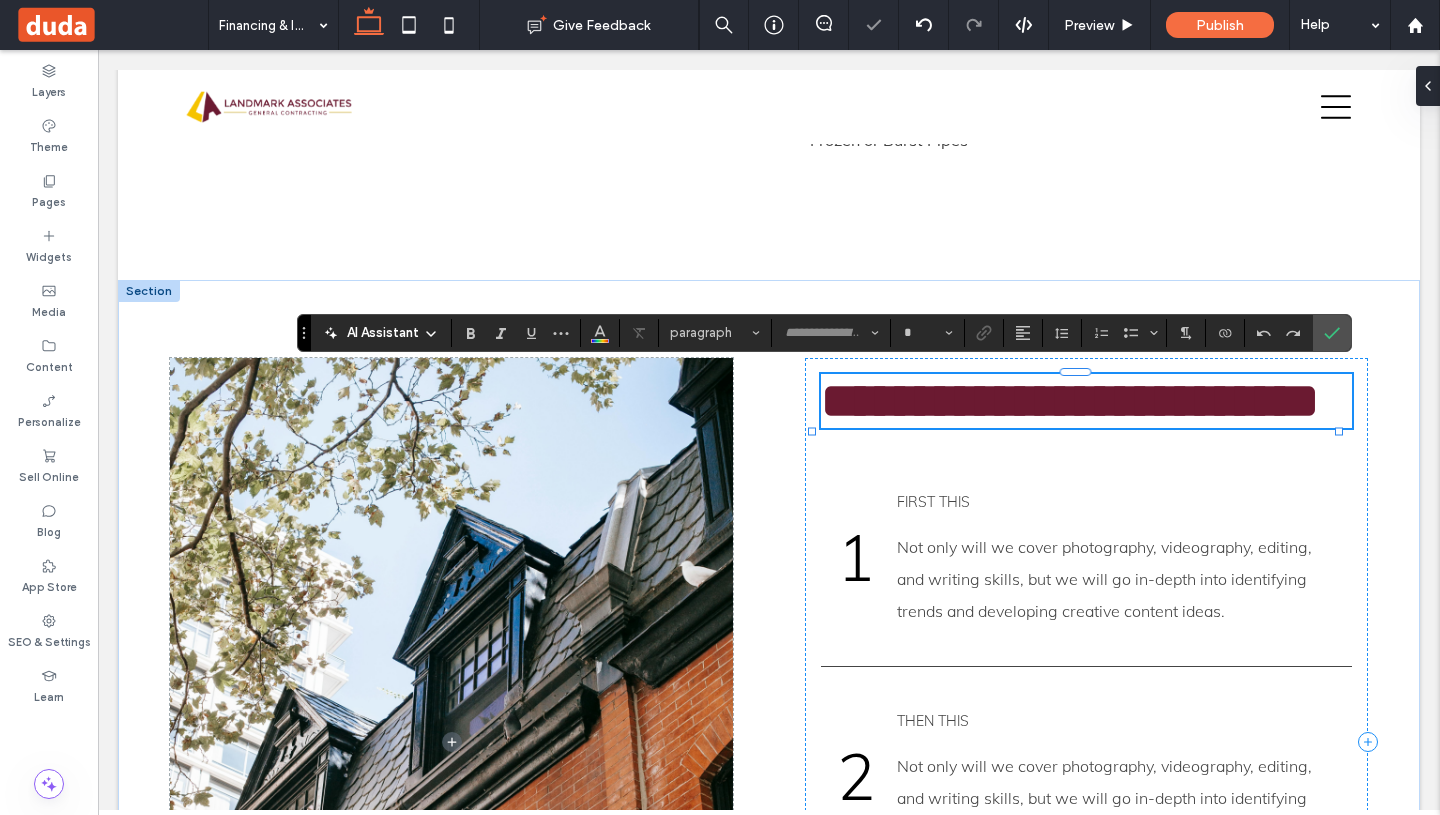 type on "******" 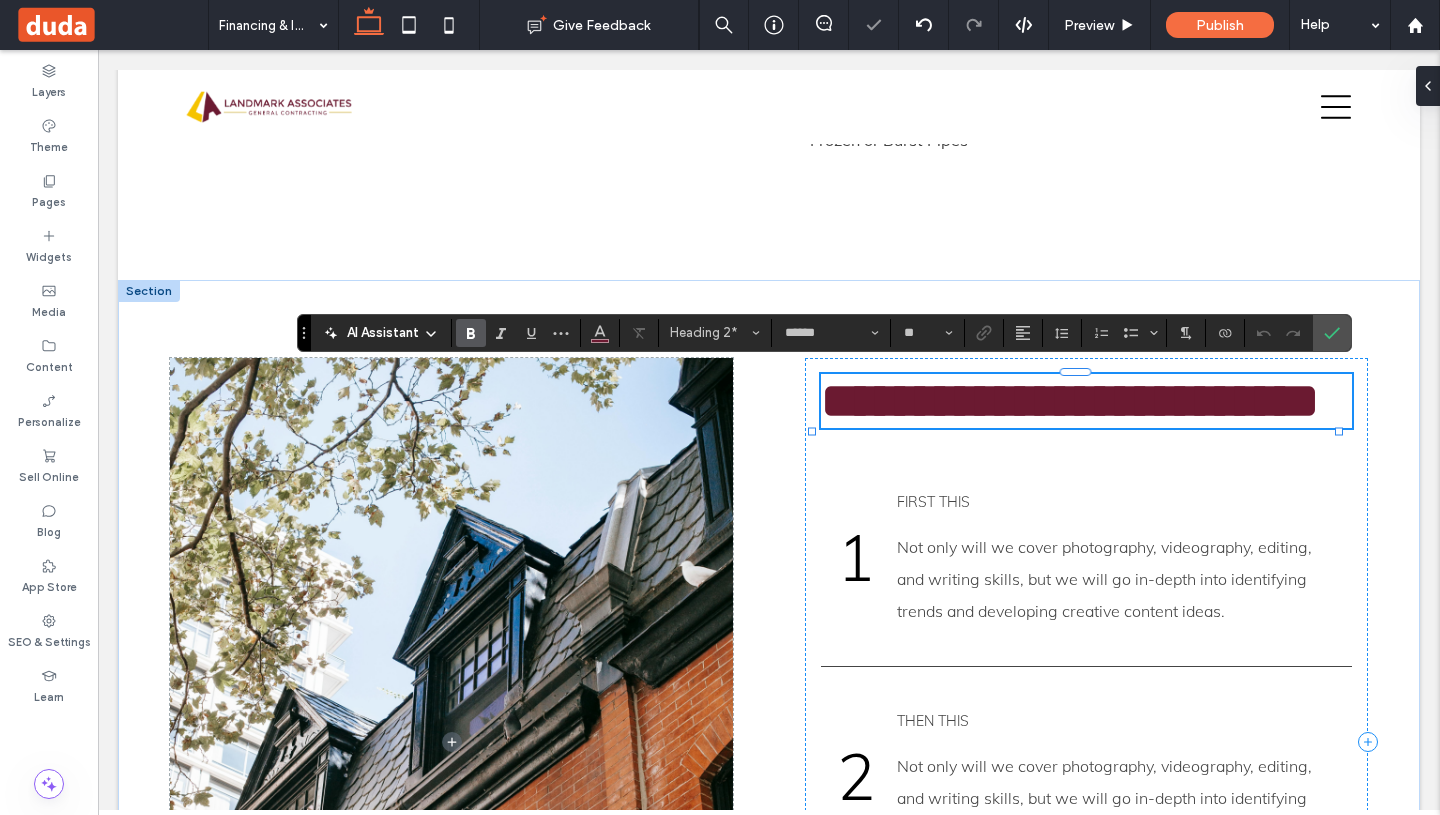 click on "**********" at bounding box center [1070, 400] 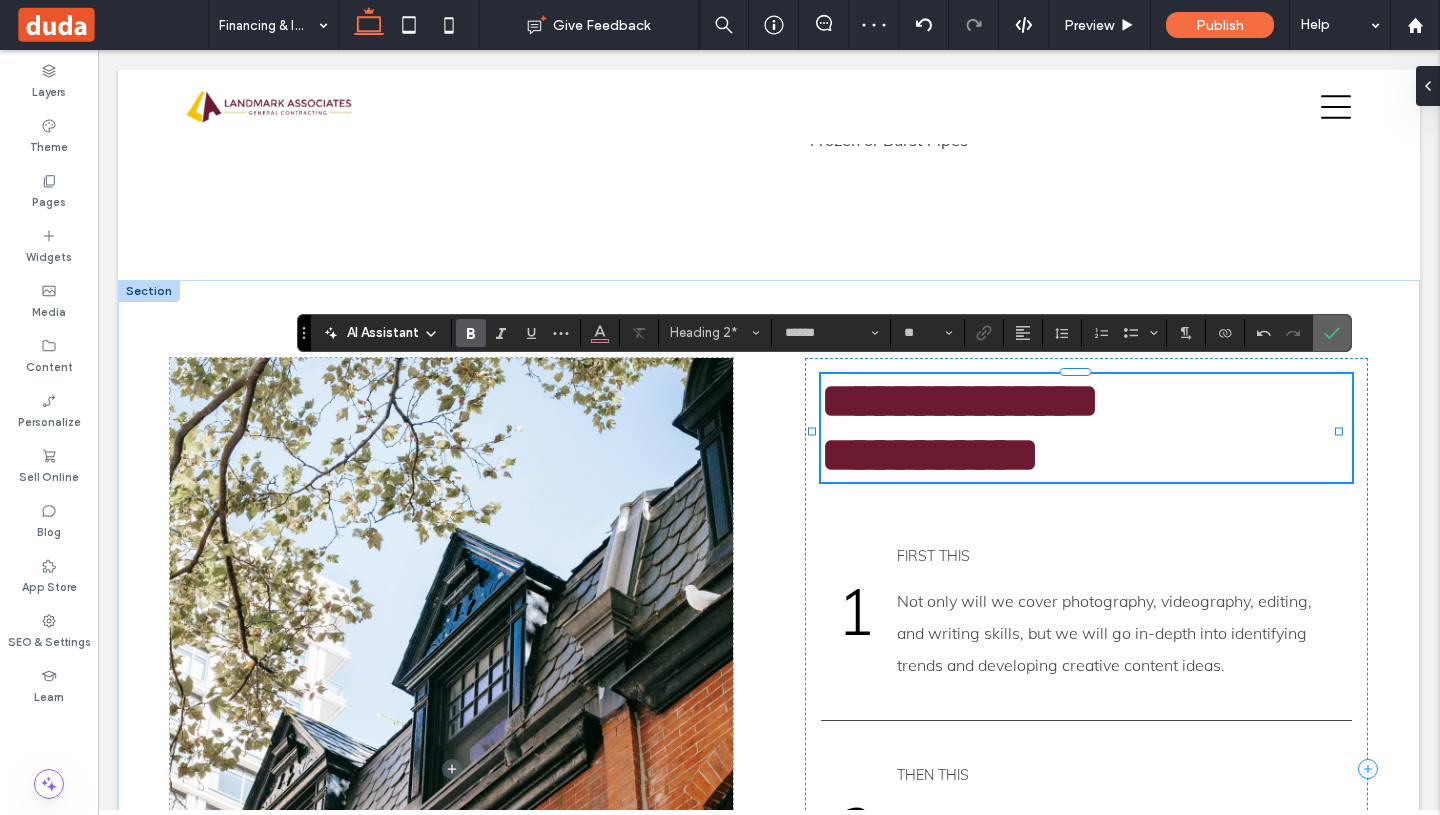 click 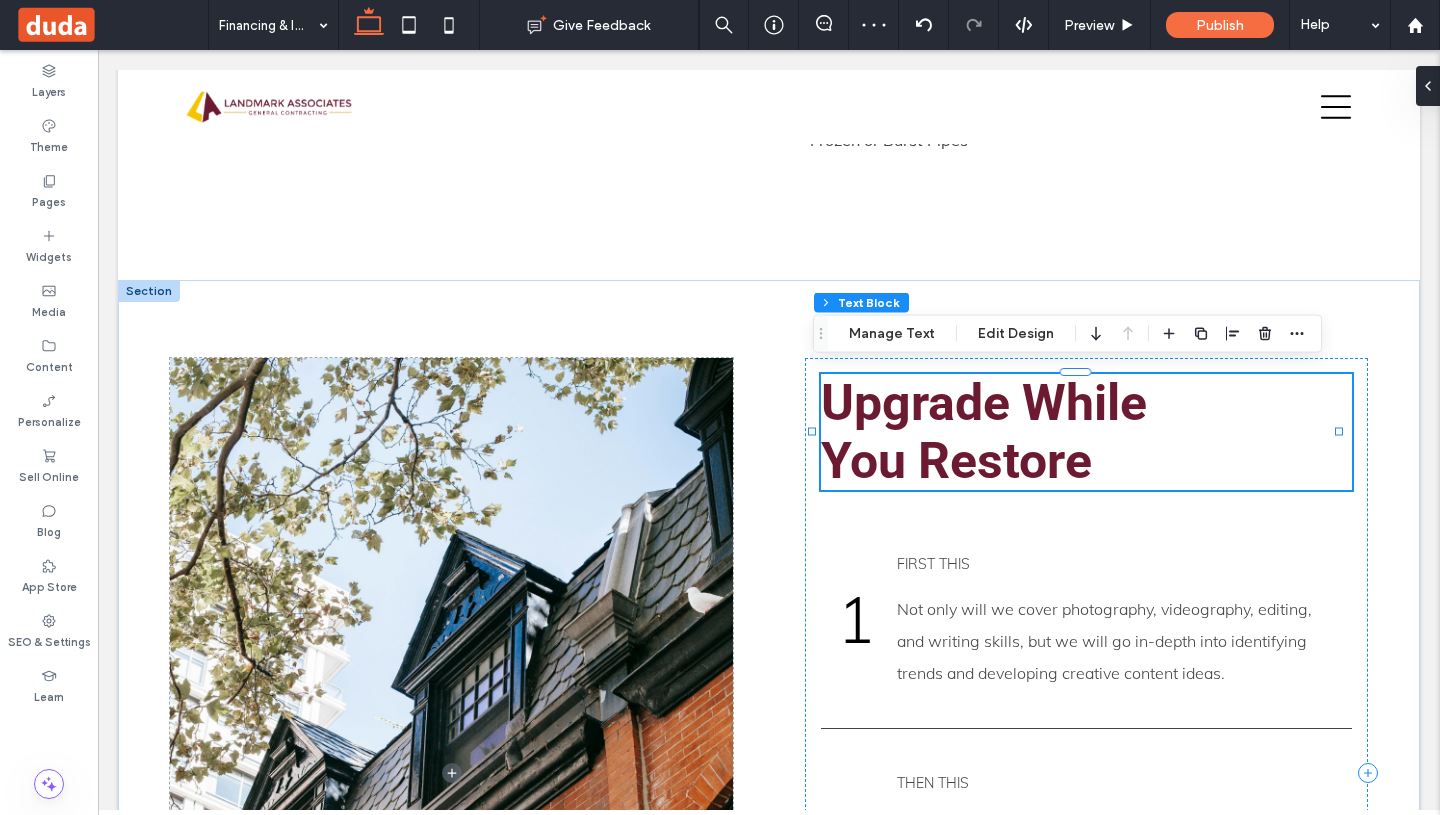 click on "﻿ You Restore" at bounding box center (1086, 461) 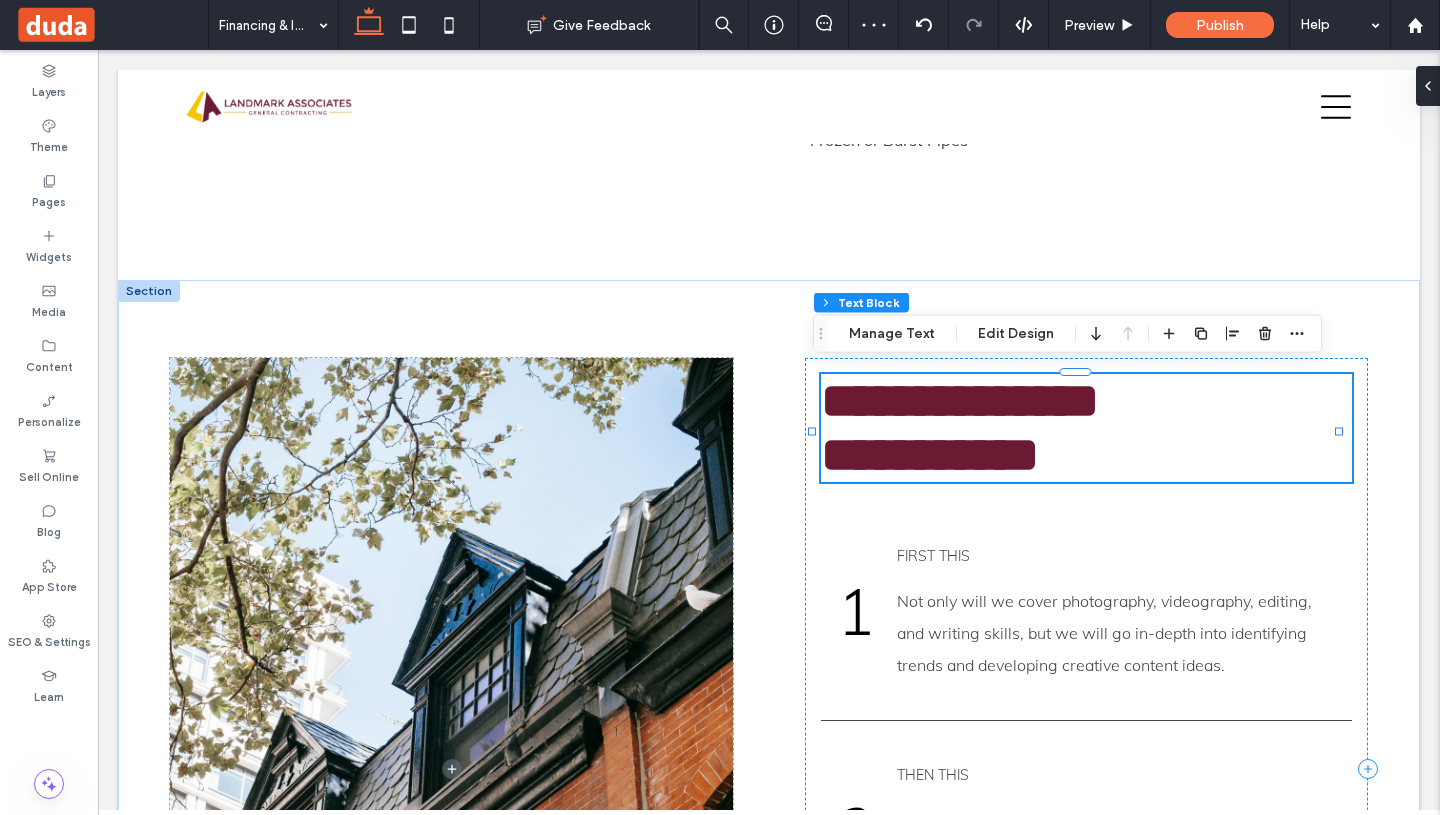 click on "**********" at bounding box center (1086, 455) 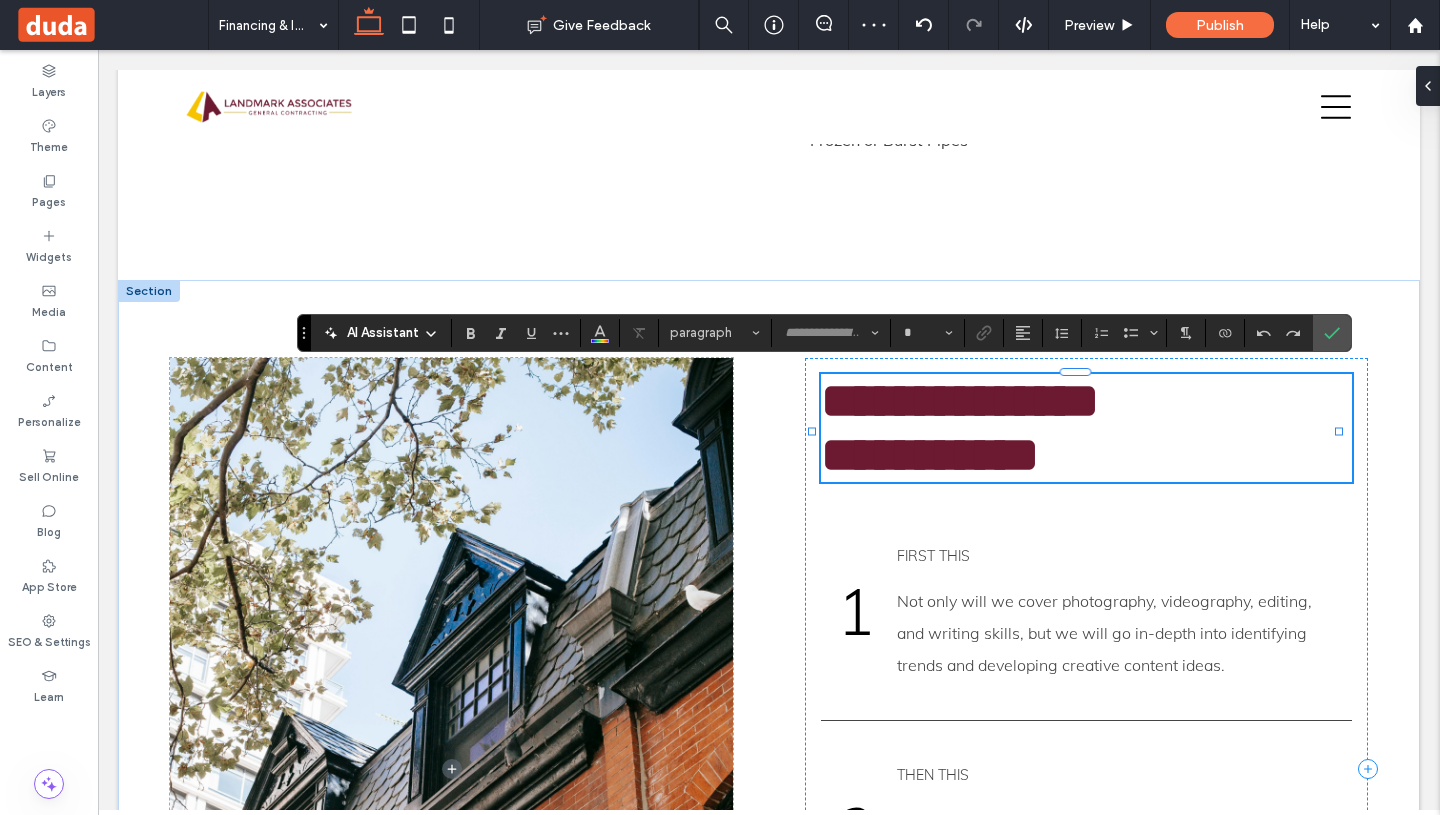 type on "******" 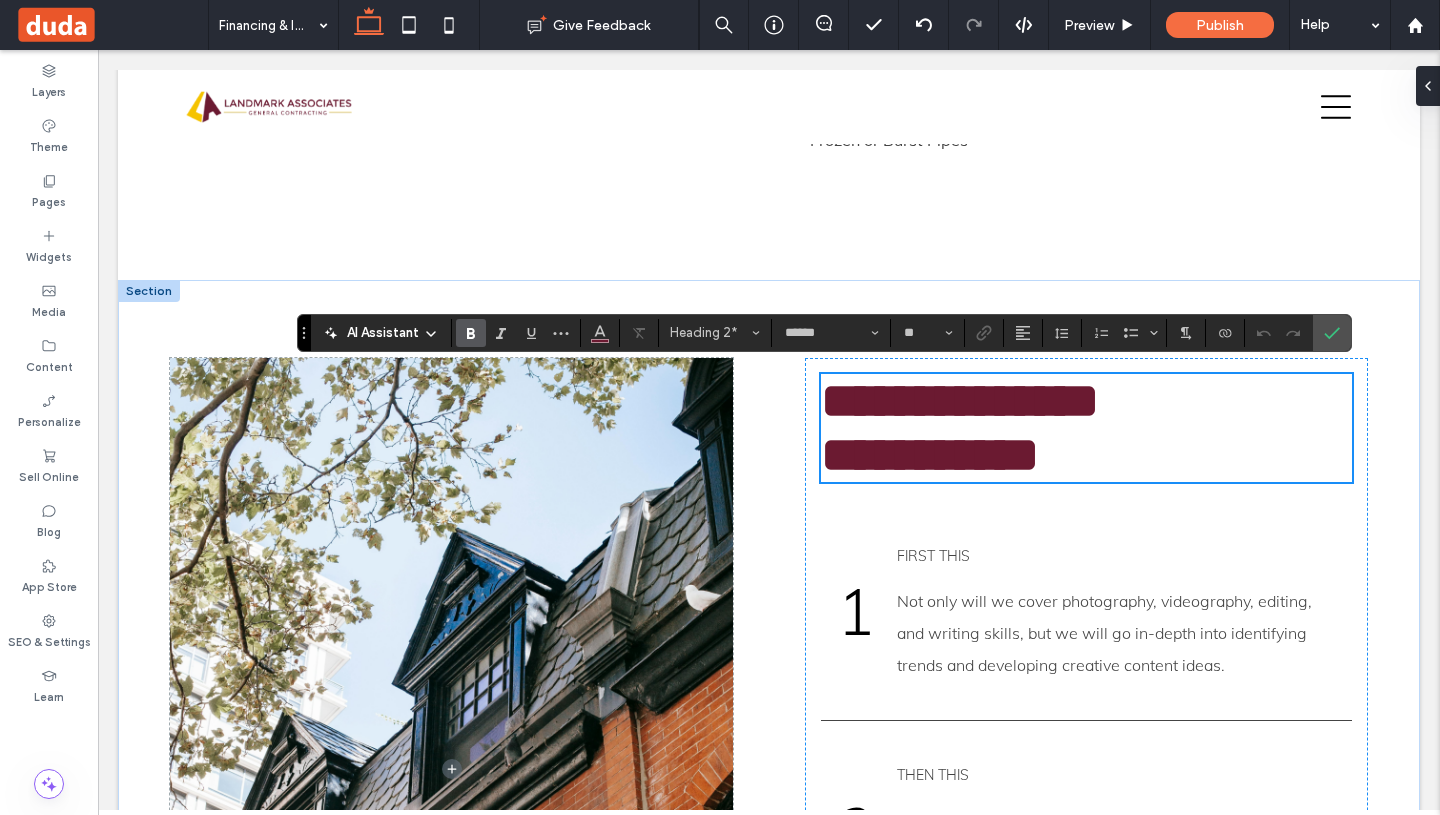 scroll, scrollTop: 4209, scrollLeft: 0, axis: vertical 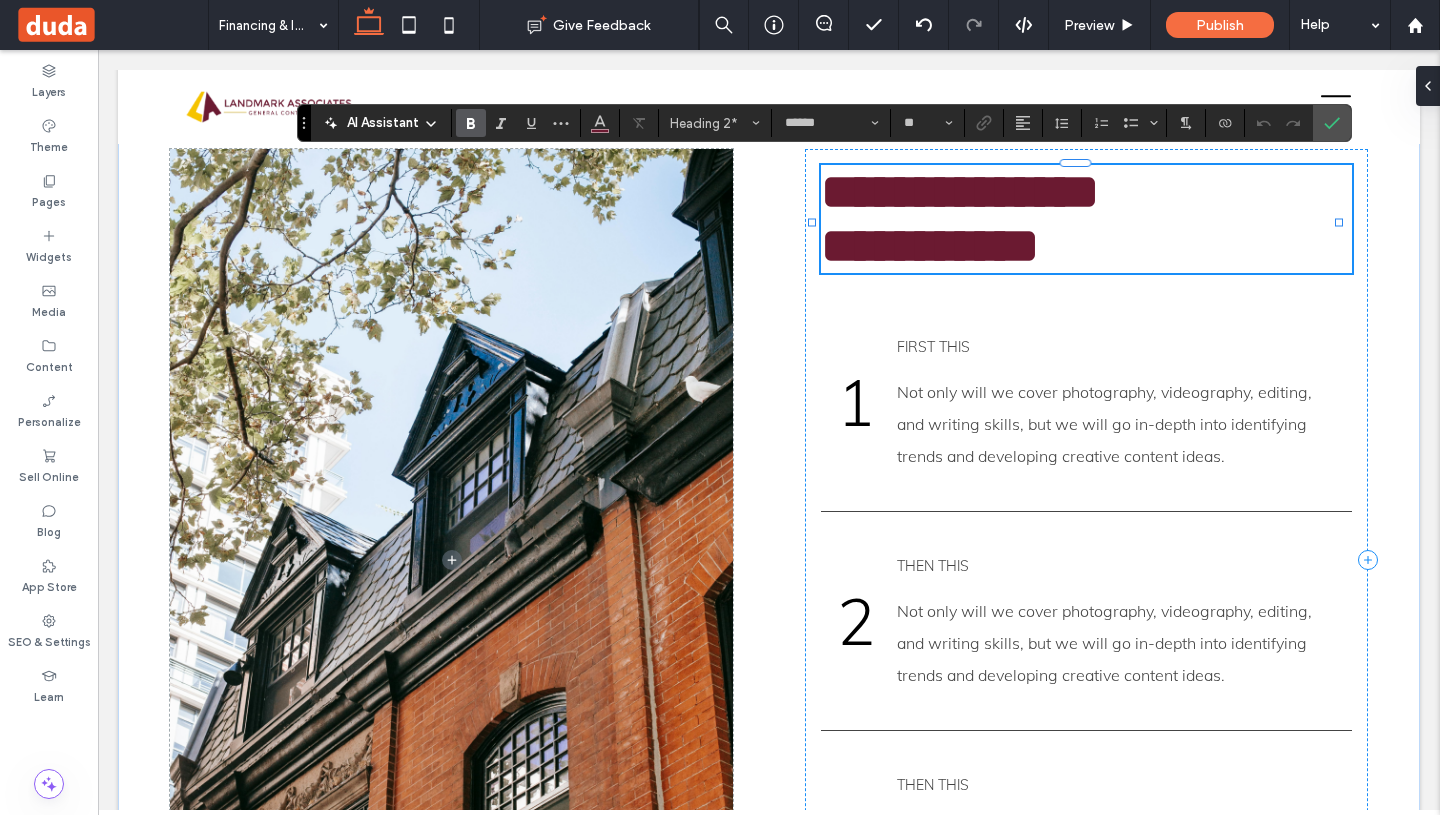 click on "**********" at bounding box center (1086, 246) 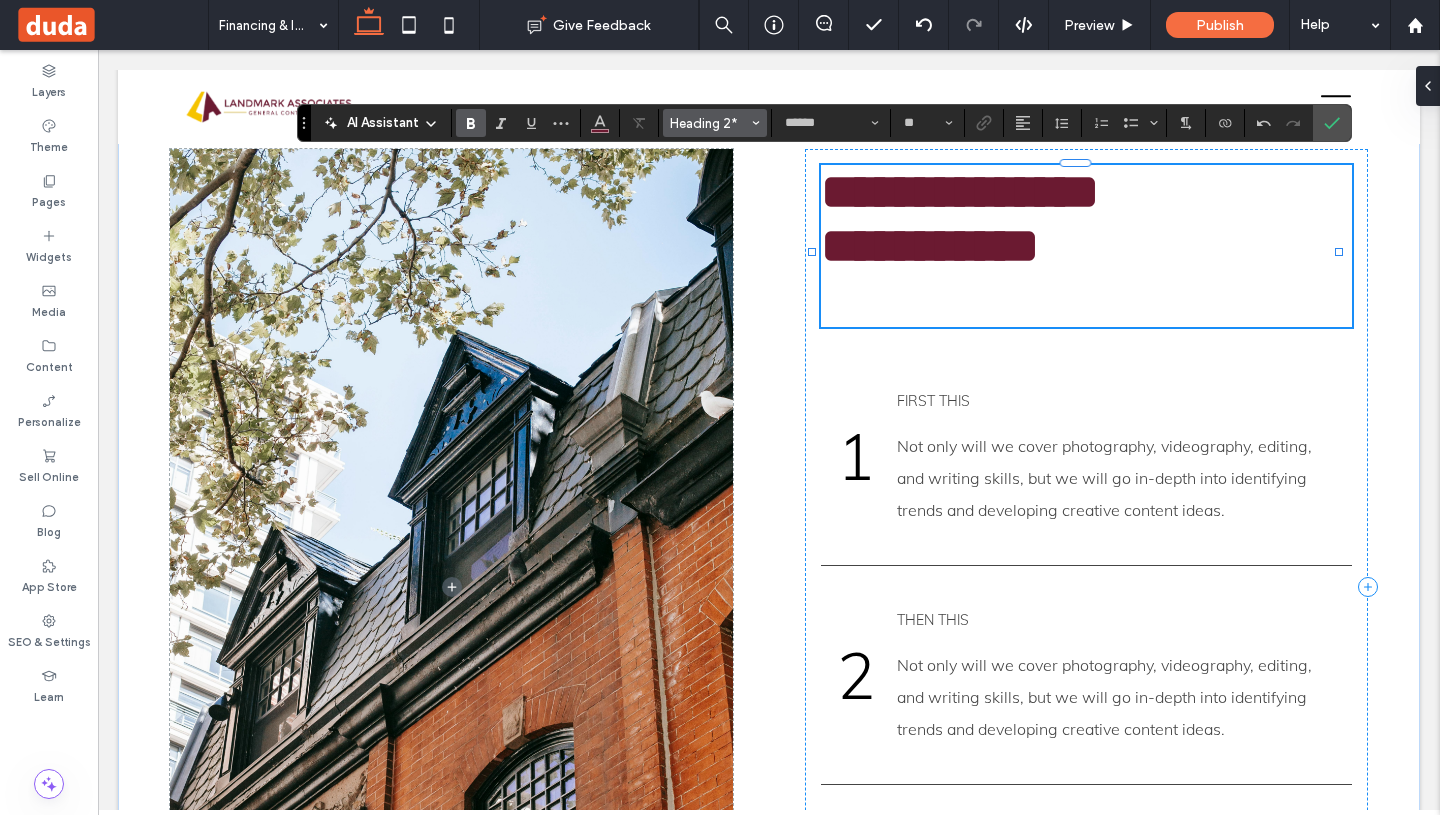 click on "Heading 2*" at bounding box center (709, 123) 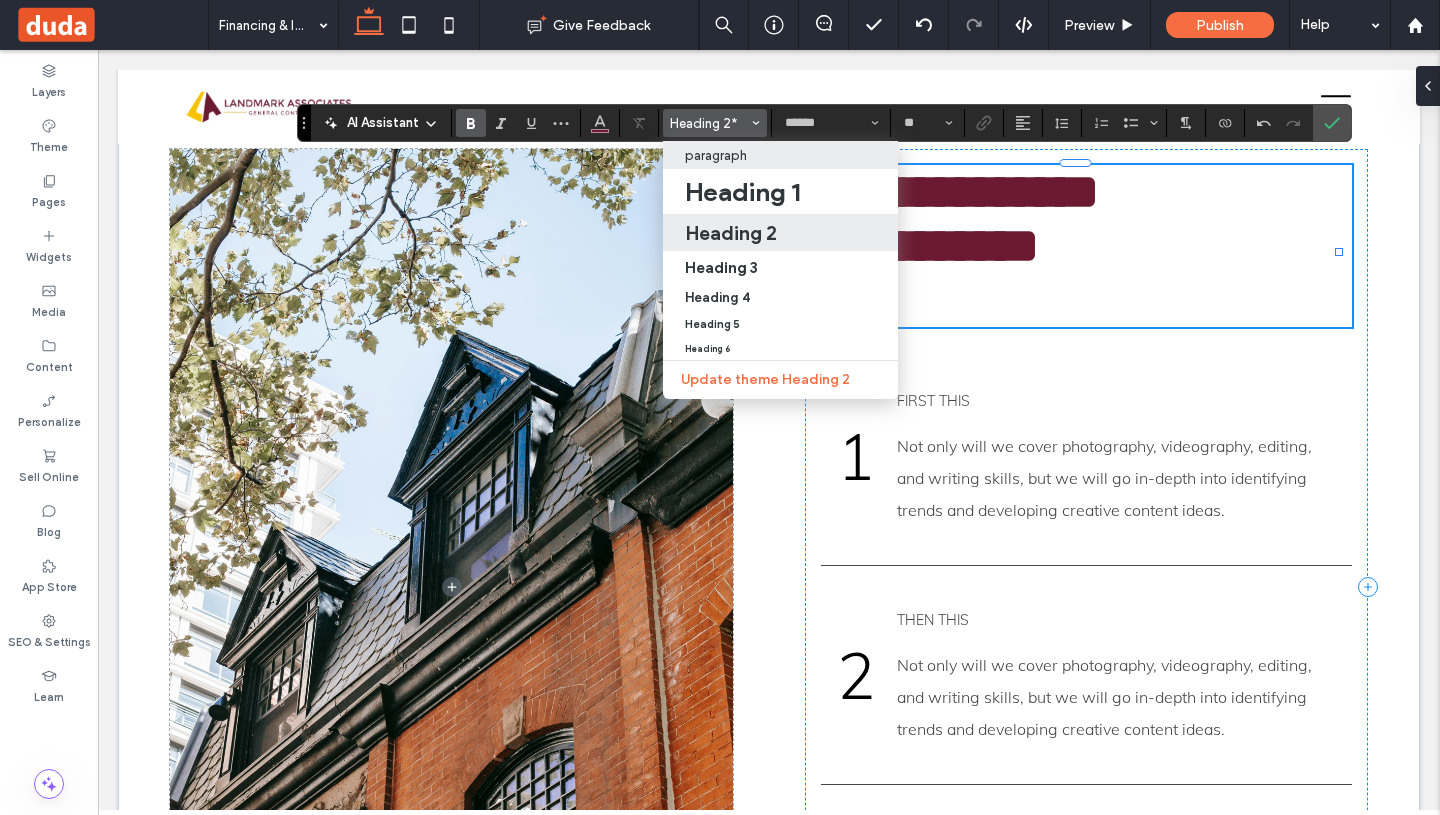 click on "paragraph" at bounding box center [716, 155] 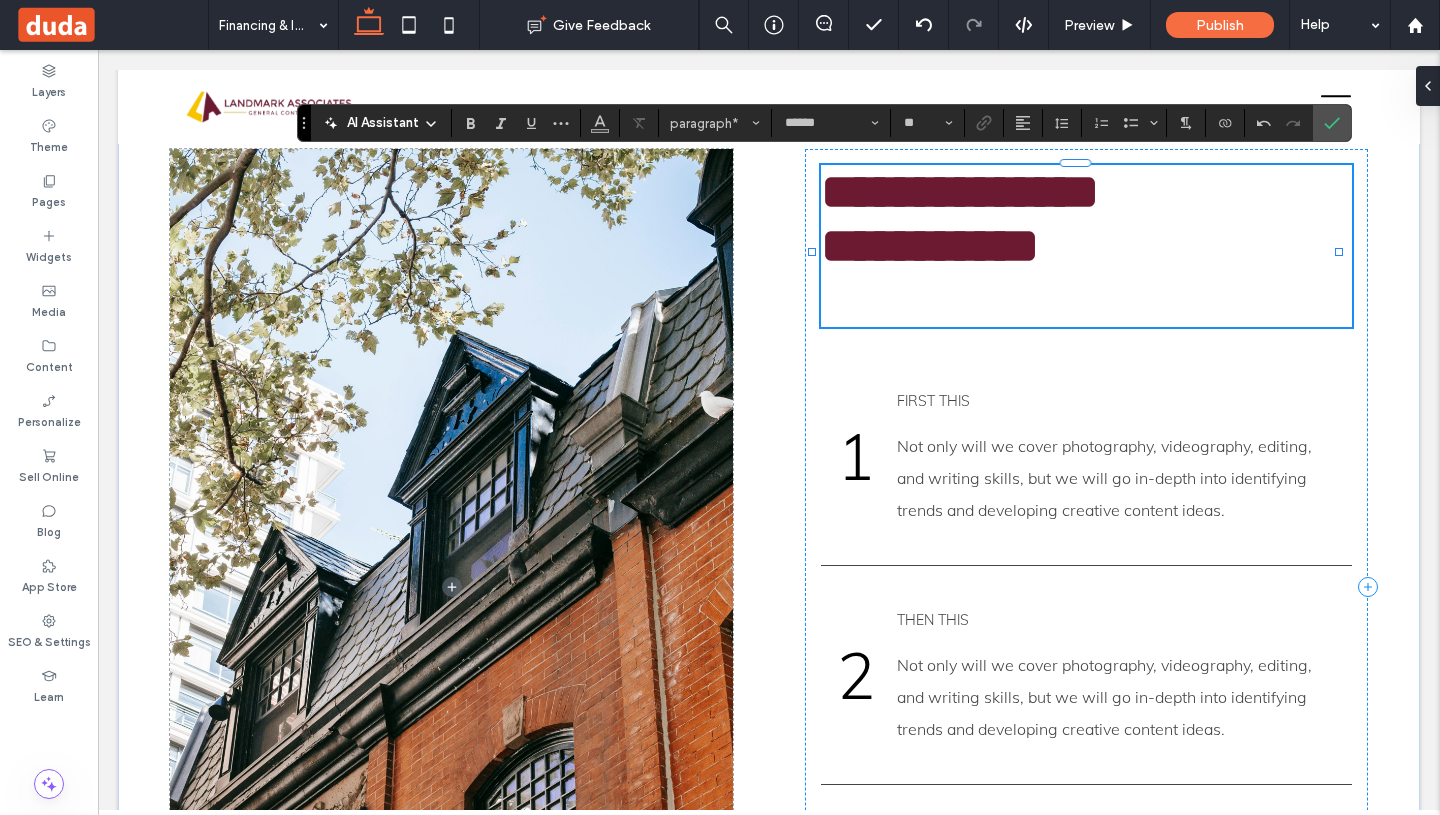 type on "****" 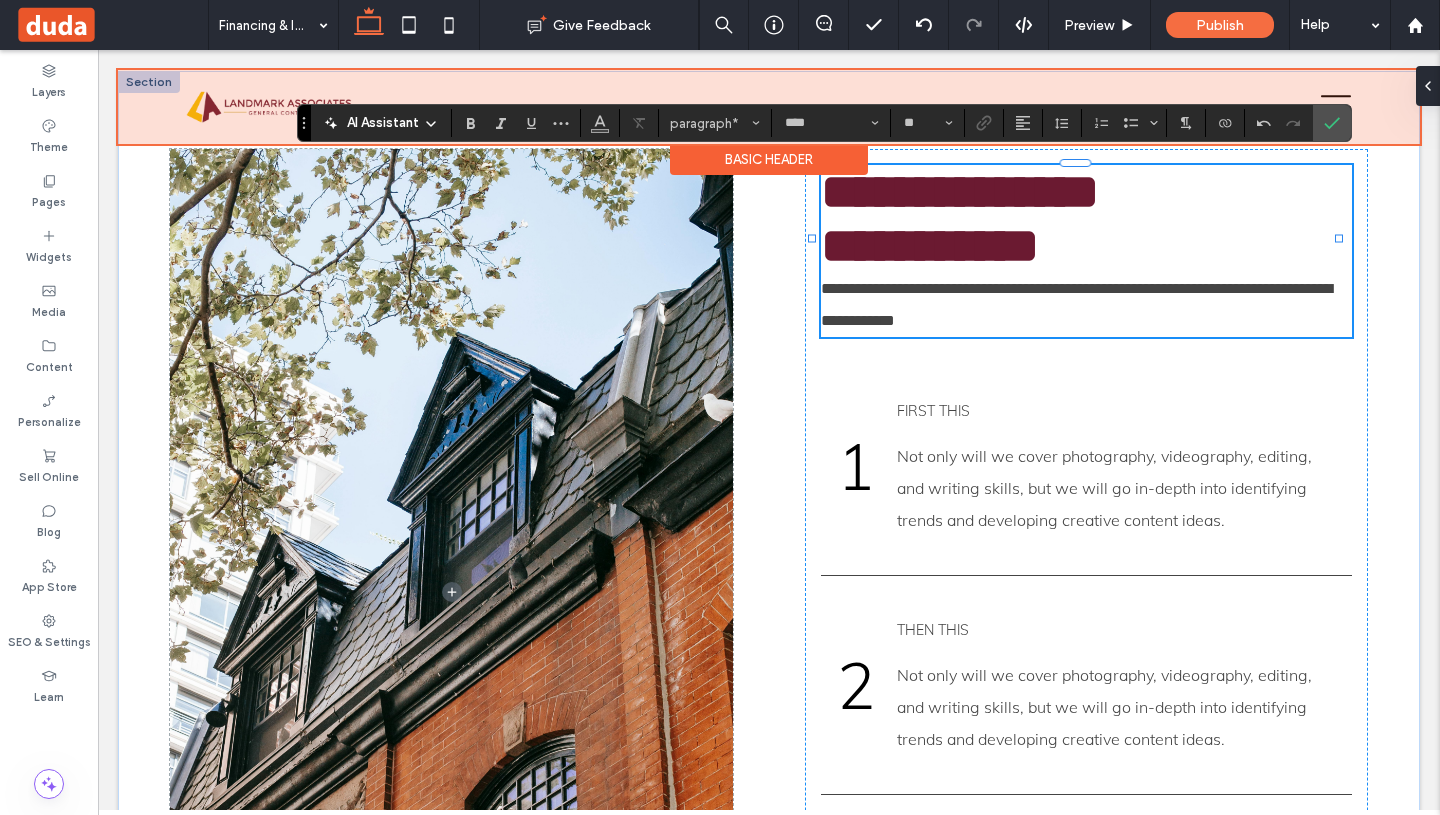 scroll, scrollTop: 0, scrollLeft: 0, axis: both 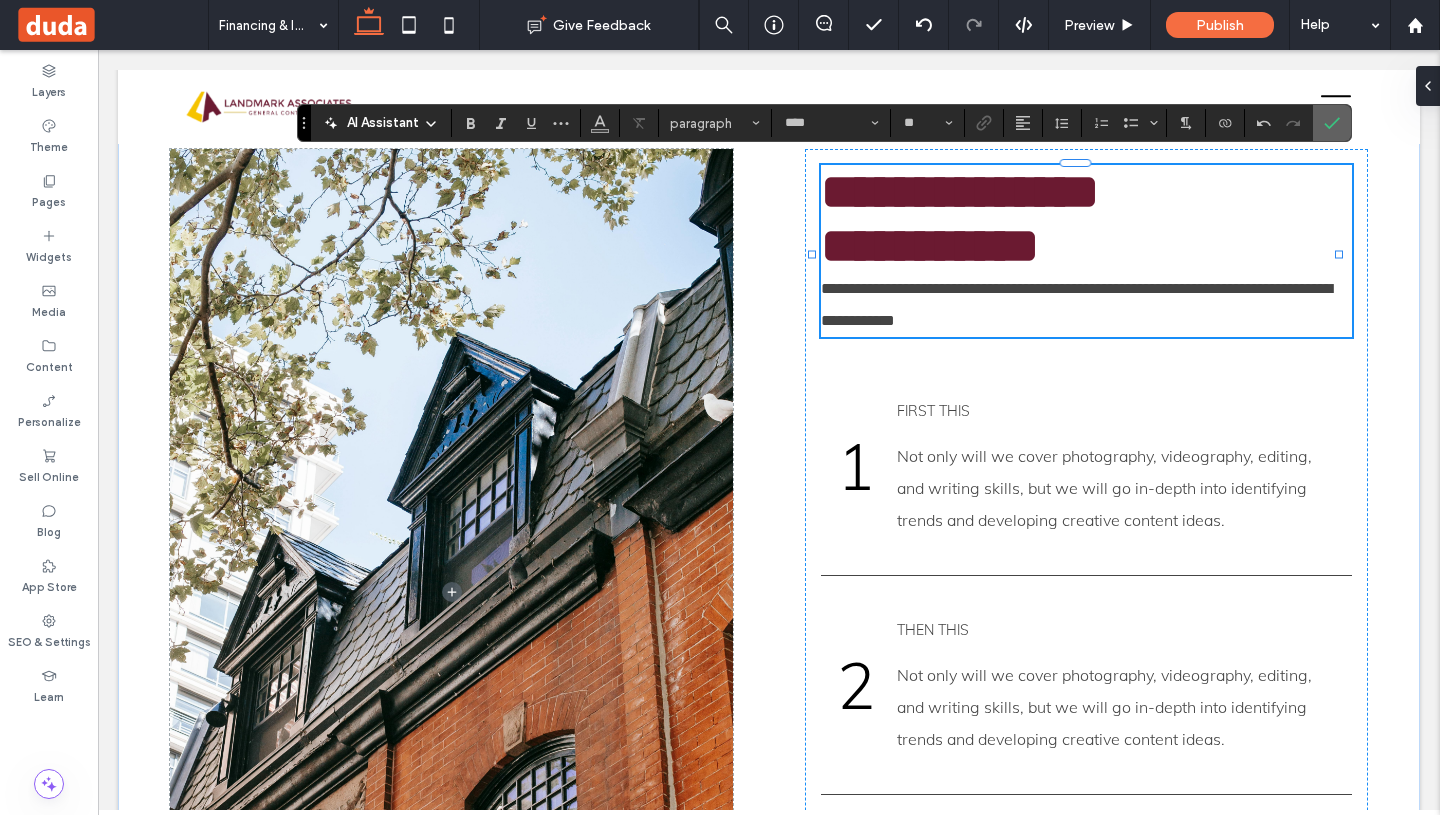 click 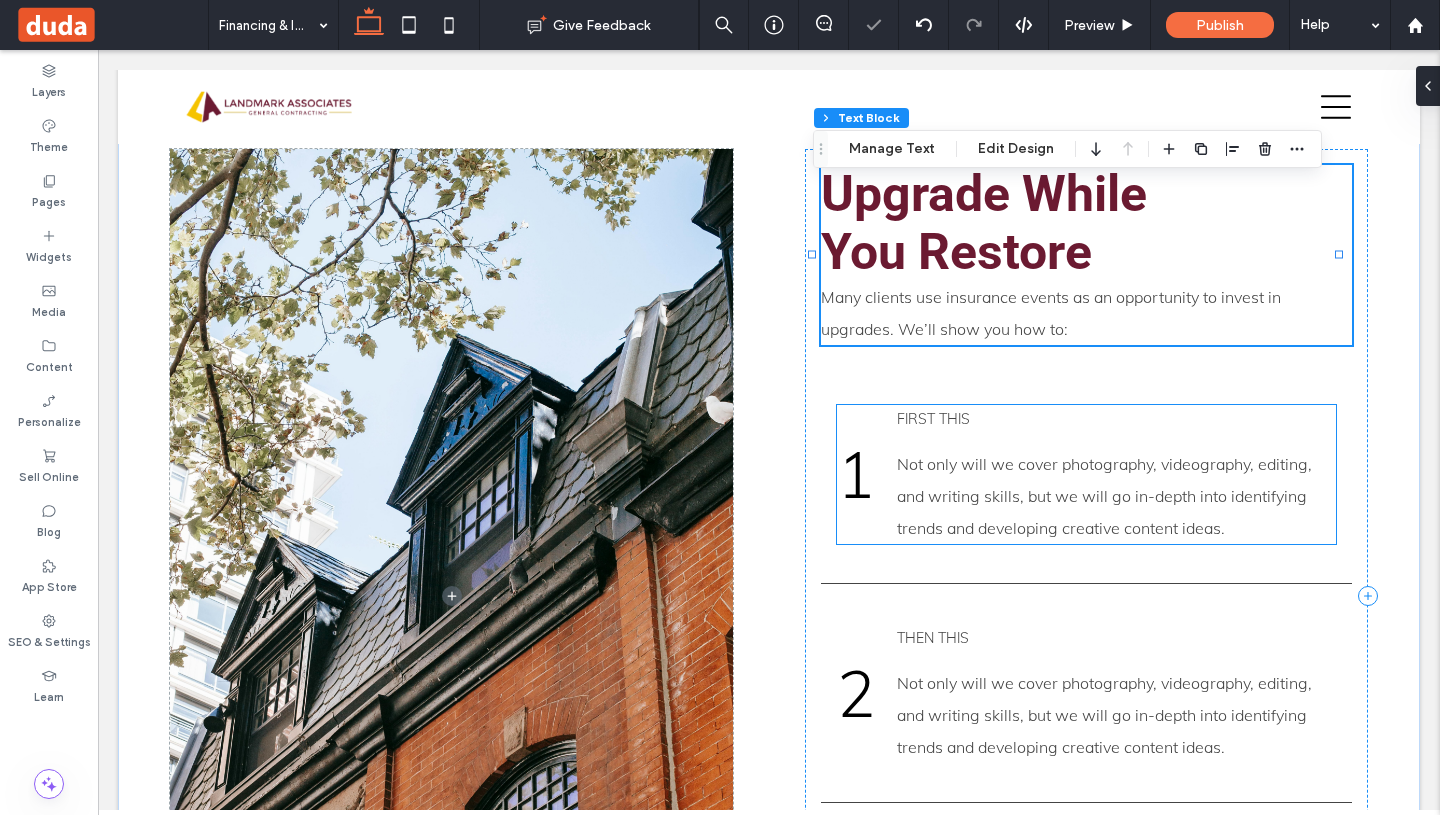 click on "Not only will we cover photography, videography, editing, and writing skills, but we will go in-depth into identifying trends and developing creative content ideas." at bounding box center [1116, 496] 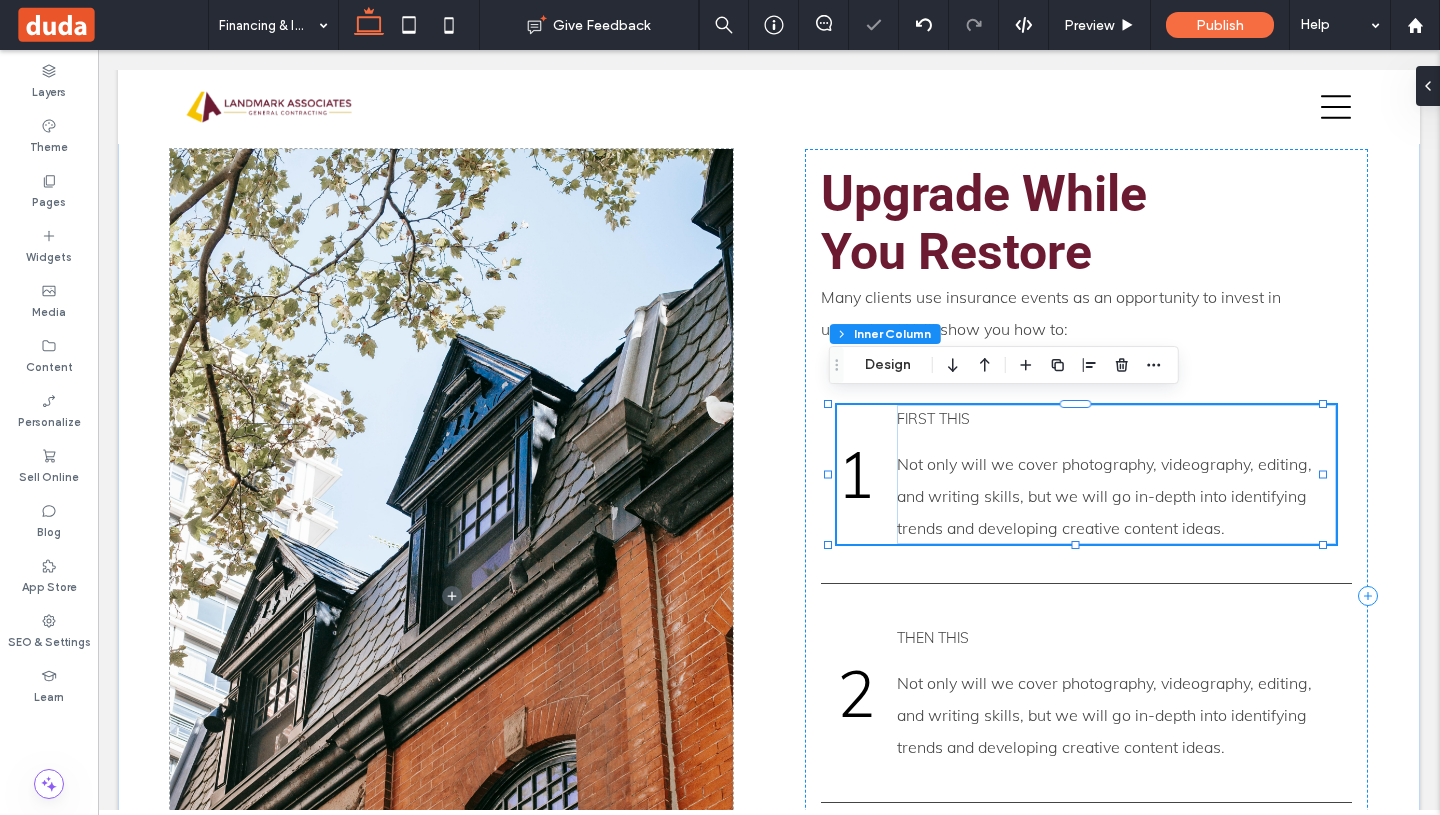 click on "Not only will we cover photography, videography, editing, and writing skills, but we will go in-depth into identifying trends and developing creative content ideas." at bounding box center [1116, 496] 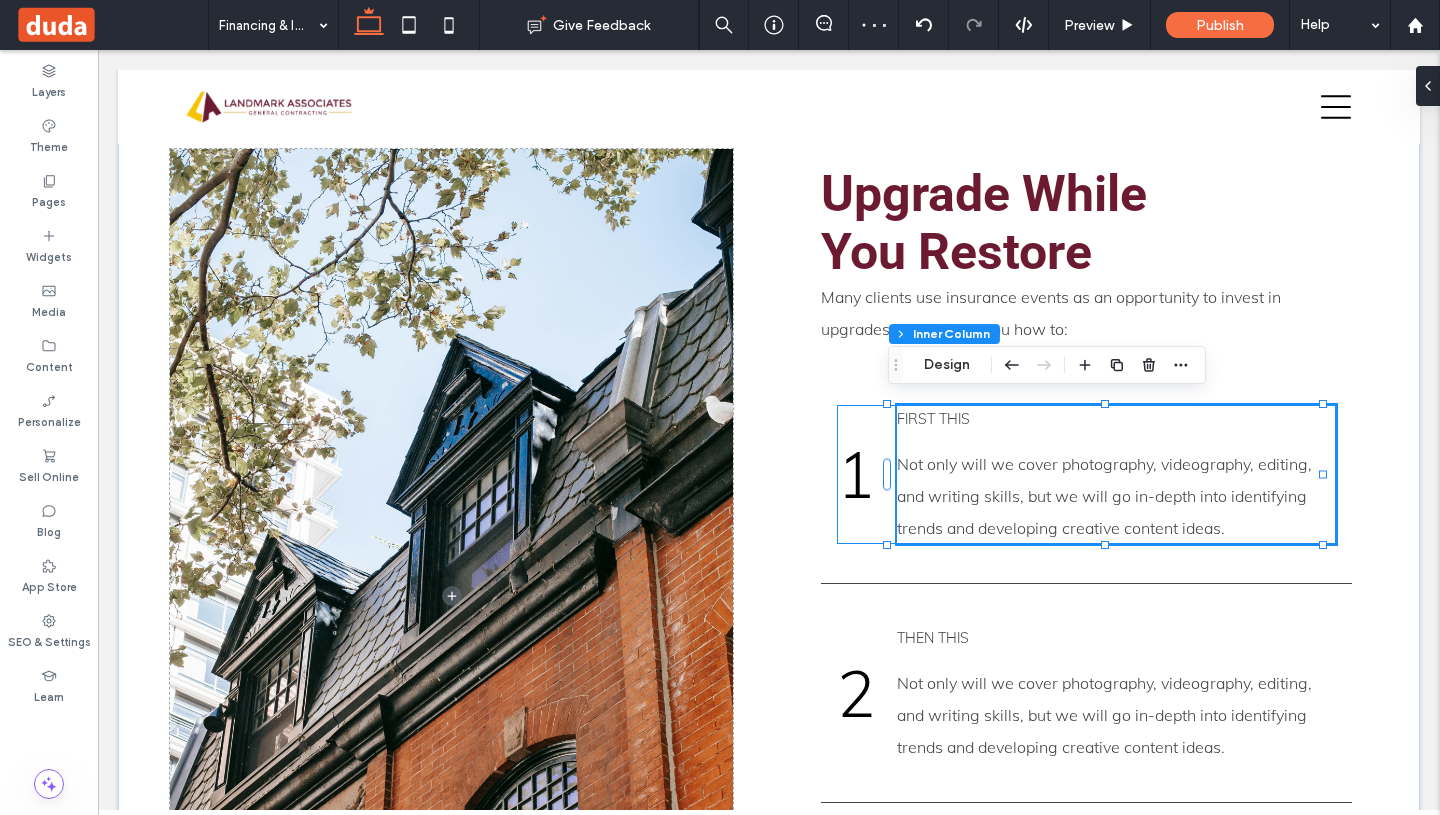 click on "Not only will we cover photography, videography, editing, and writing skills, but we will go in-depth into identifying trends and developing creative content ideas." at bounding box center [1116, 496] 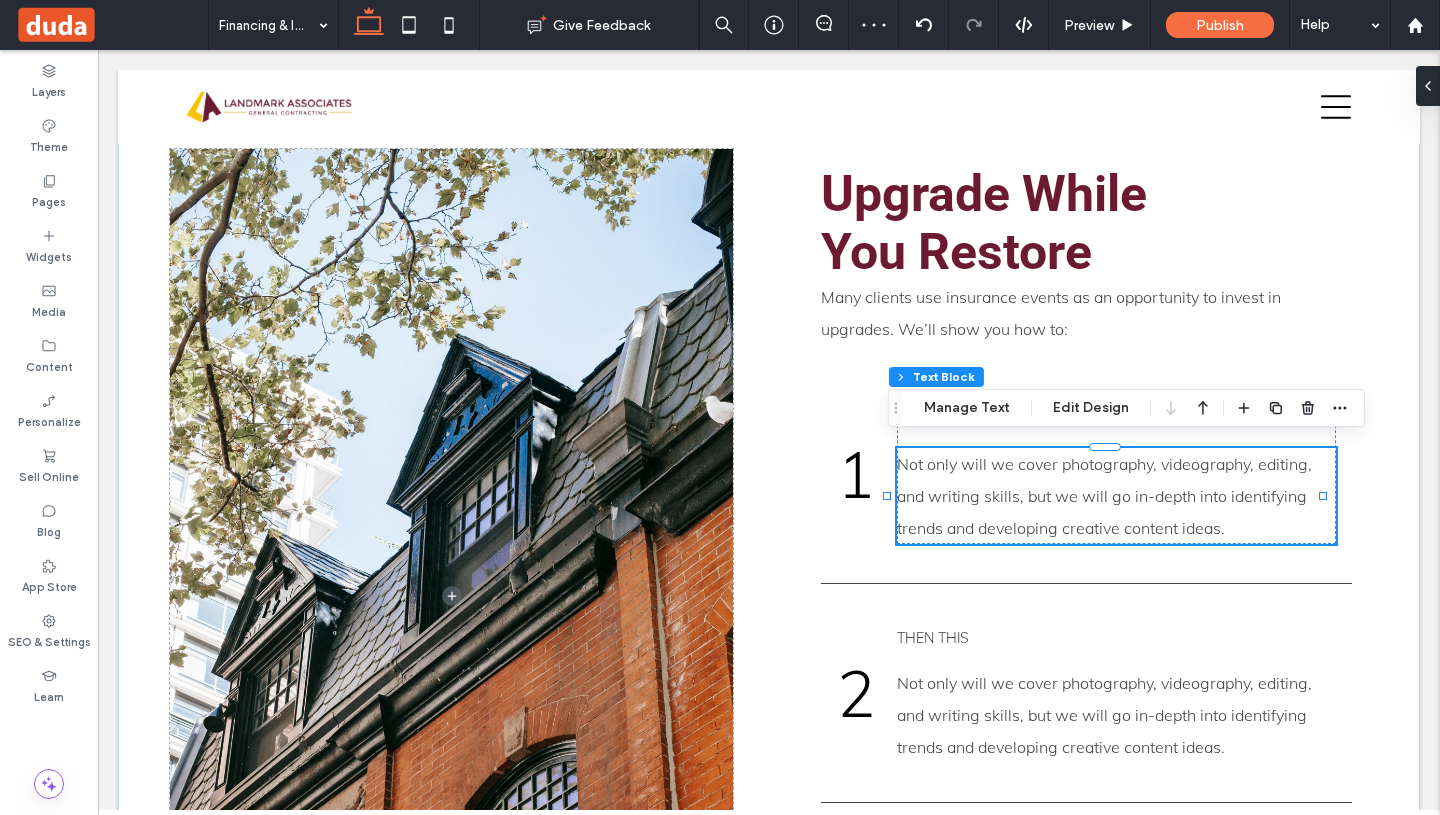 click on "Not only will we cover photography, videography, editing, and writing skills, but we will go in-depth into identifying trends and developing creative content ideas." at bounding box center [1116, 496] 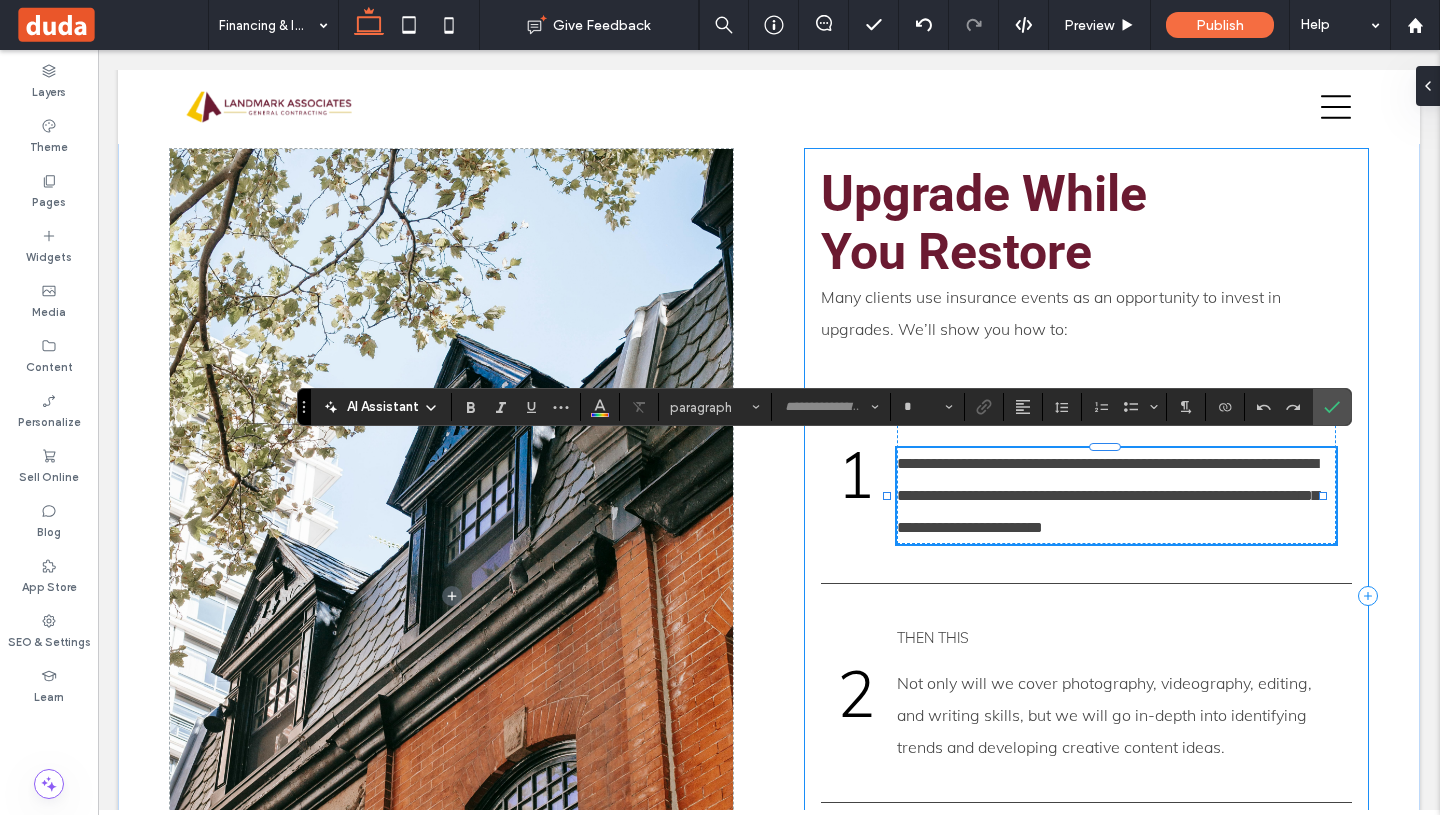 click on "**********" at bounding box center [1086, 596] 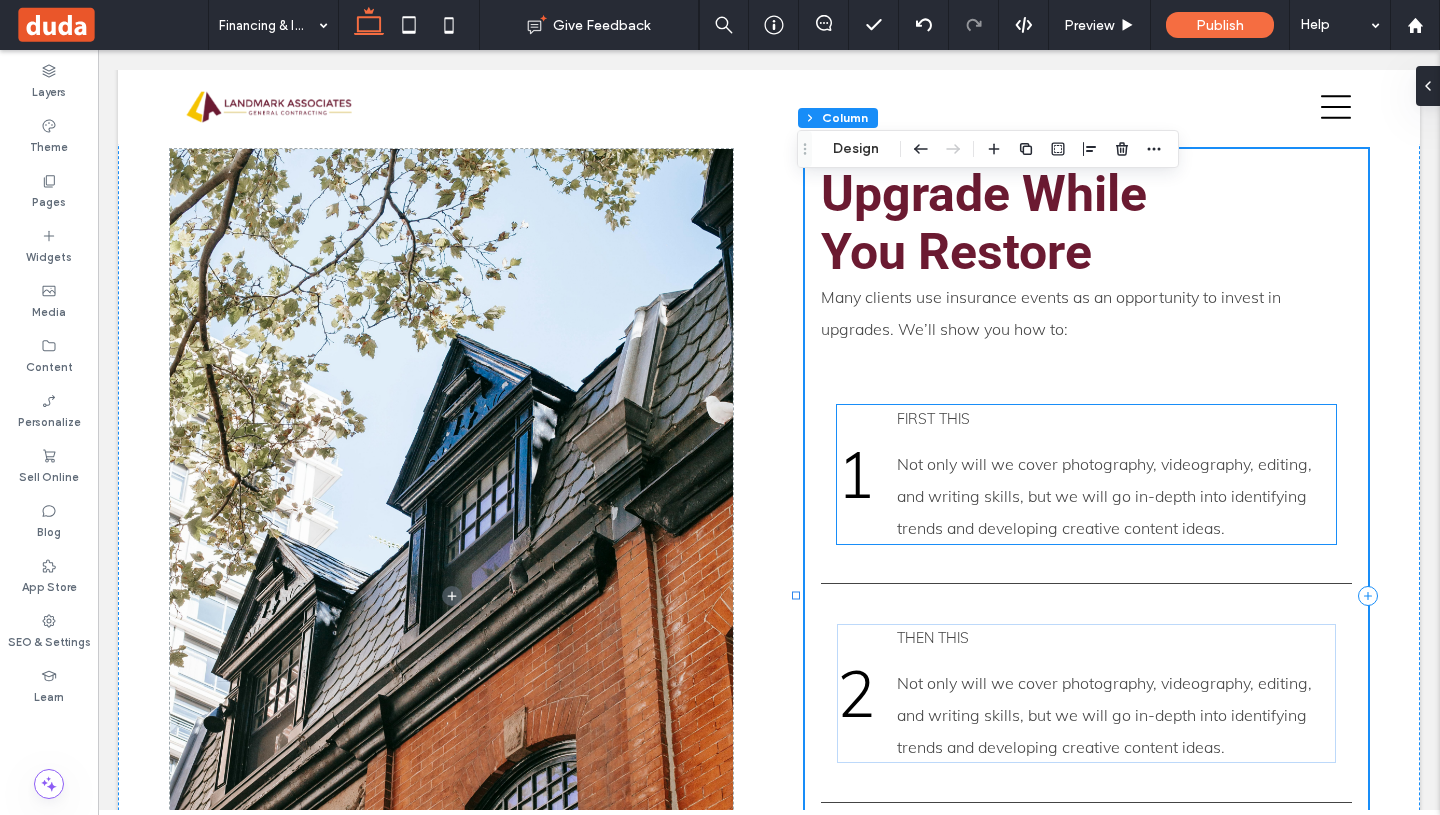 click on "First this" at bounding box center [1116, 419] 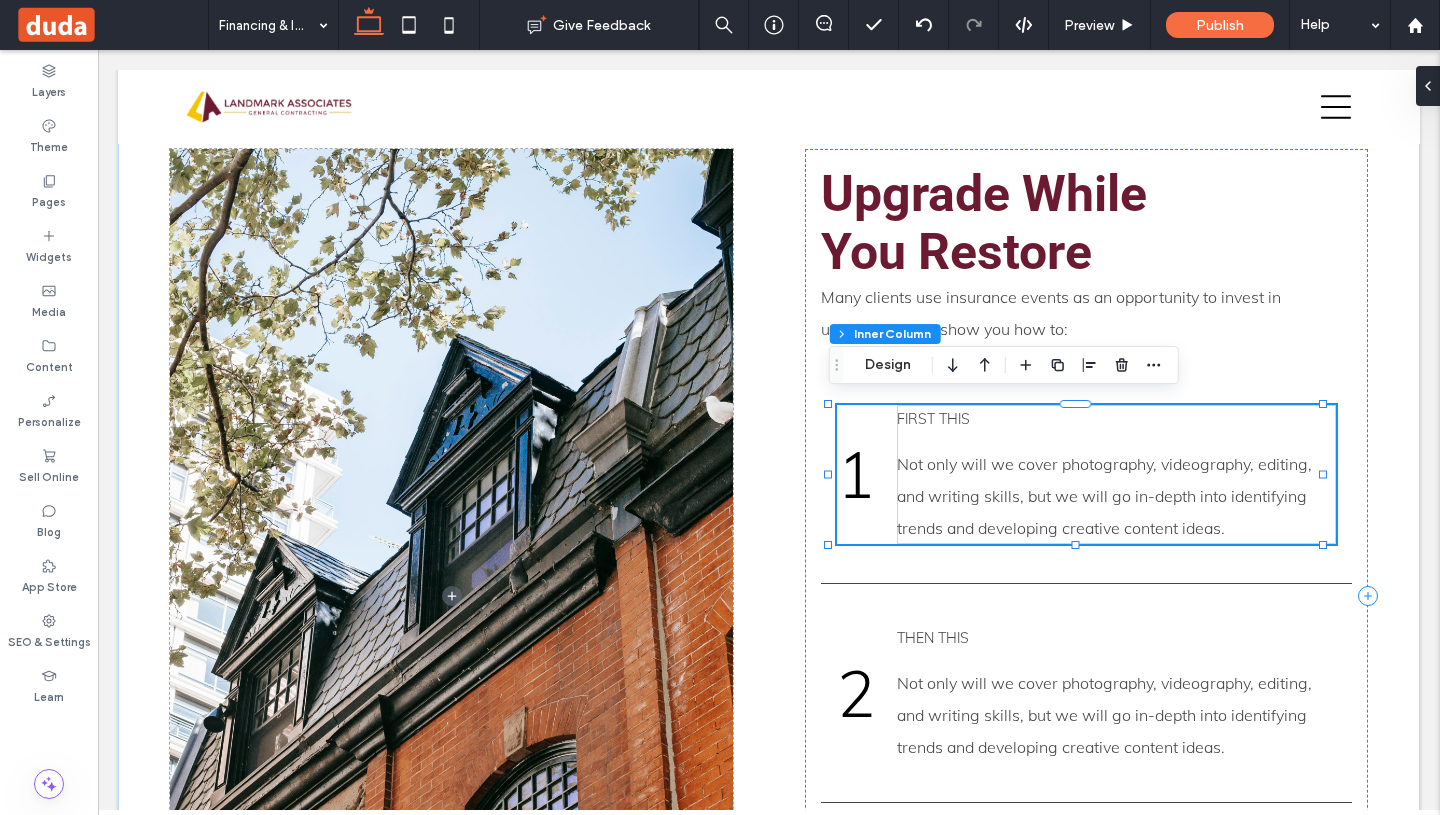 click on "First this" at bounding box center [1116, 419] 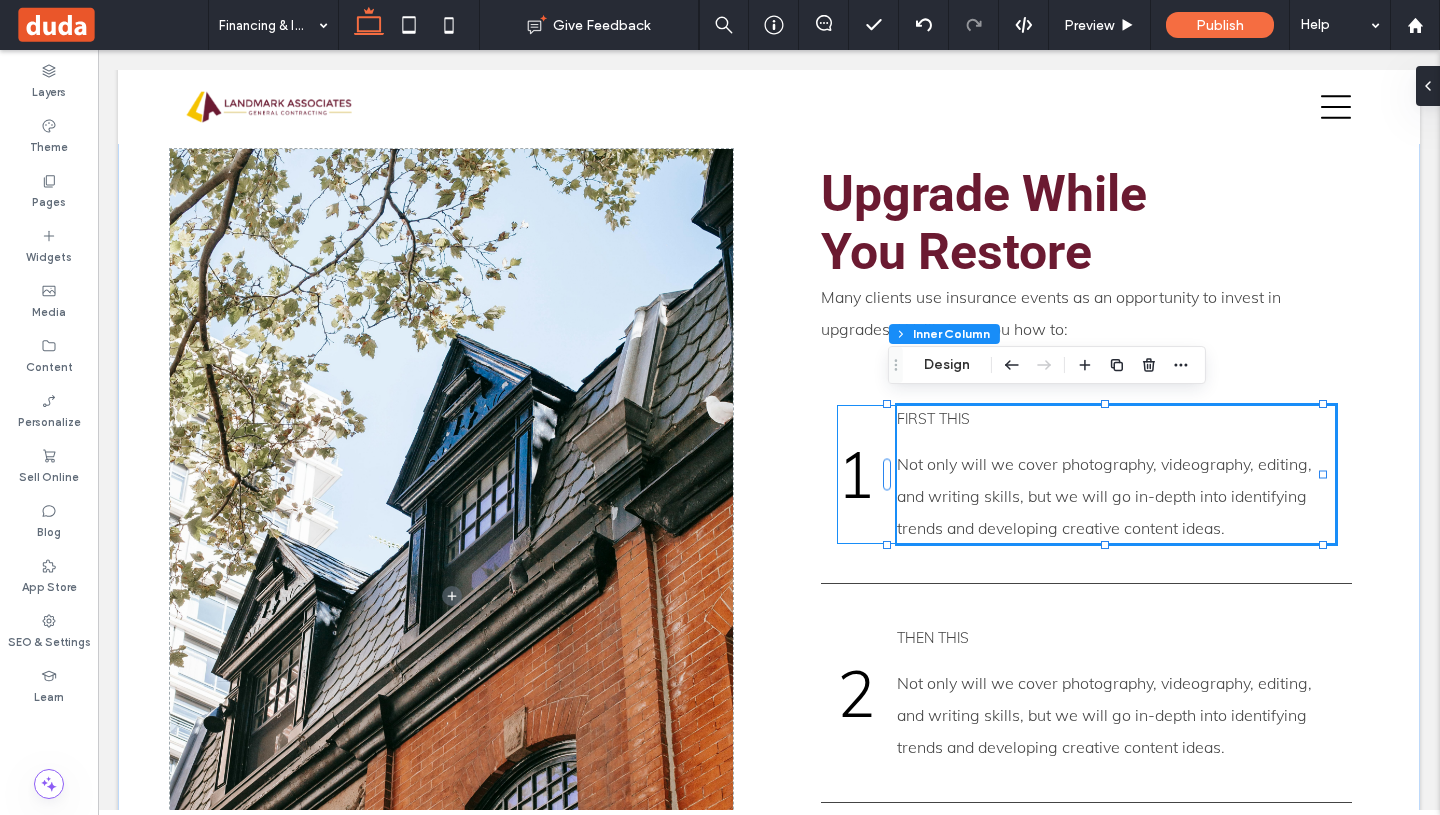 click on "First this" at bounding box center [1116, 419] 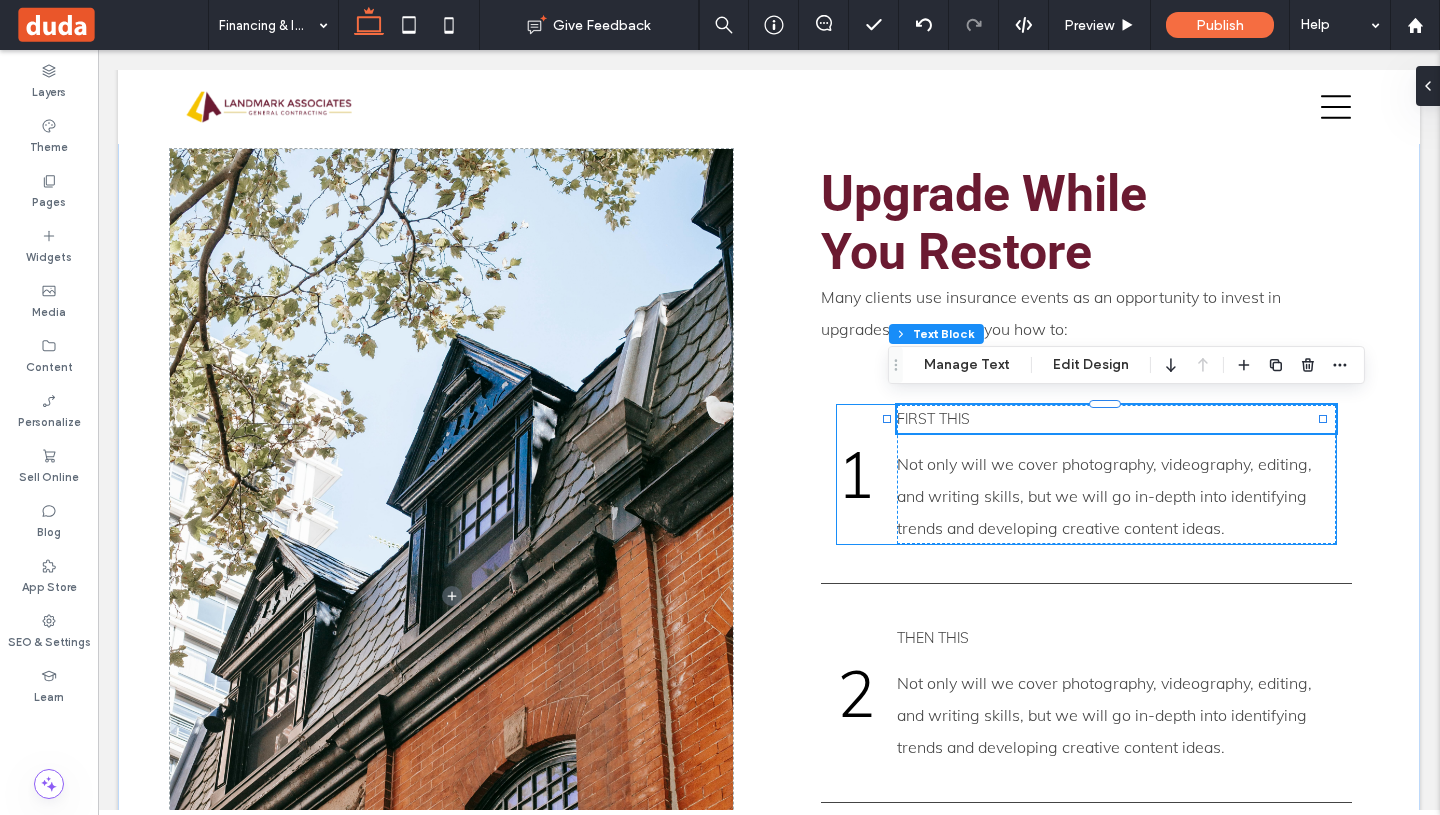 click on "First this" at bounding box center [1116, 419] 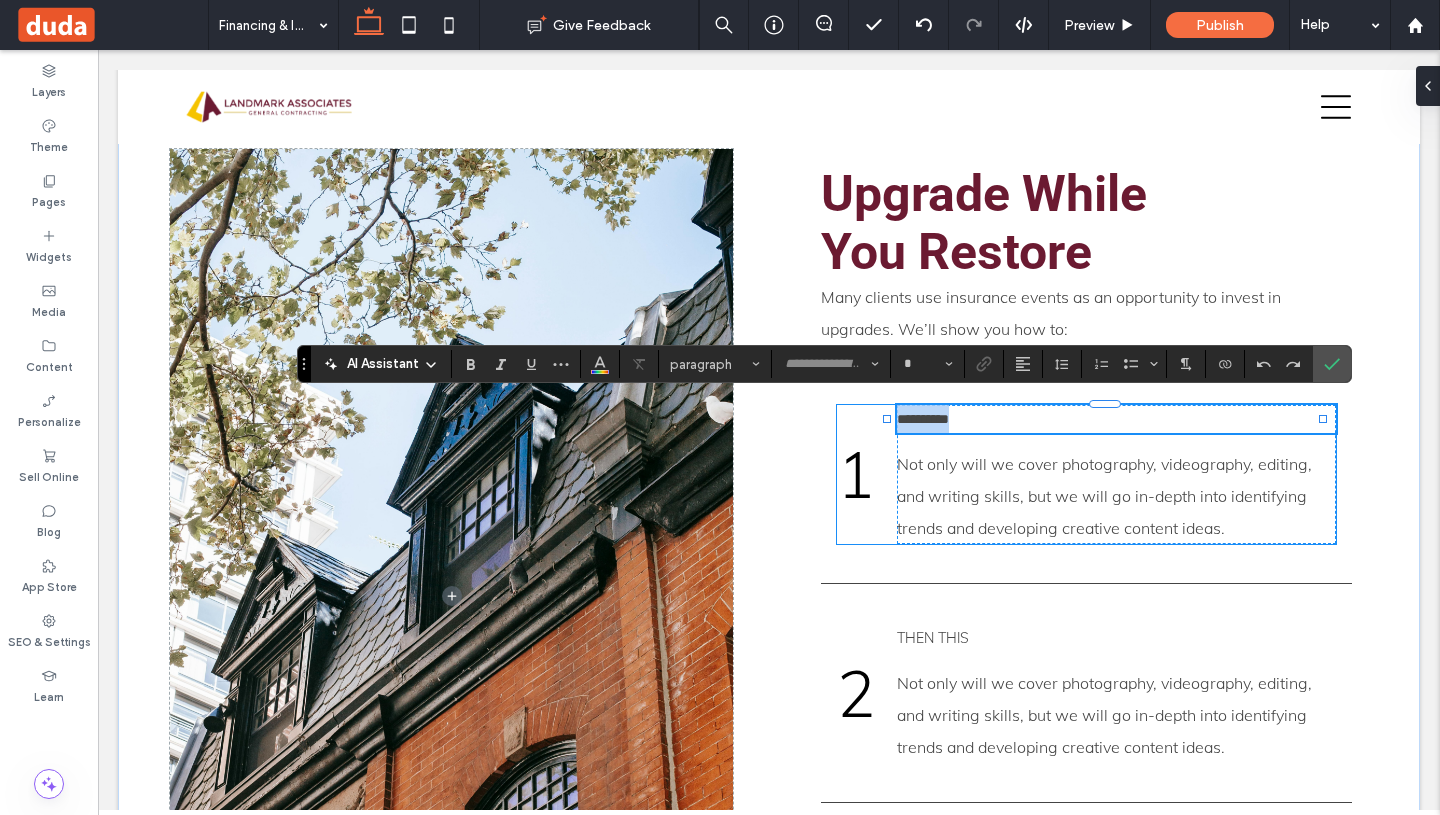type on "****" 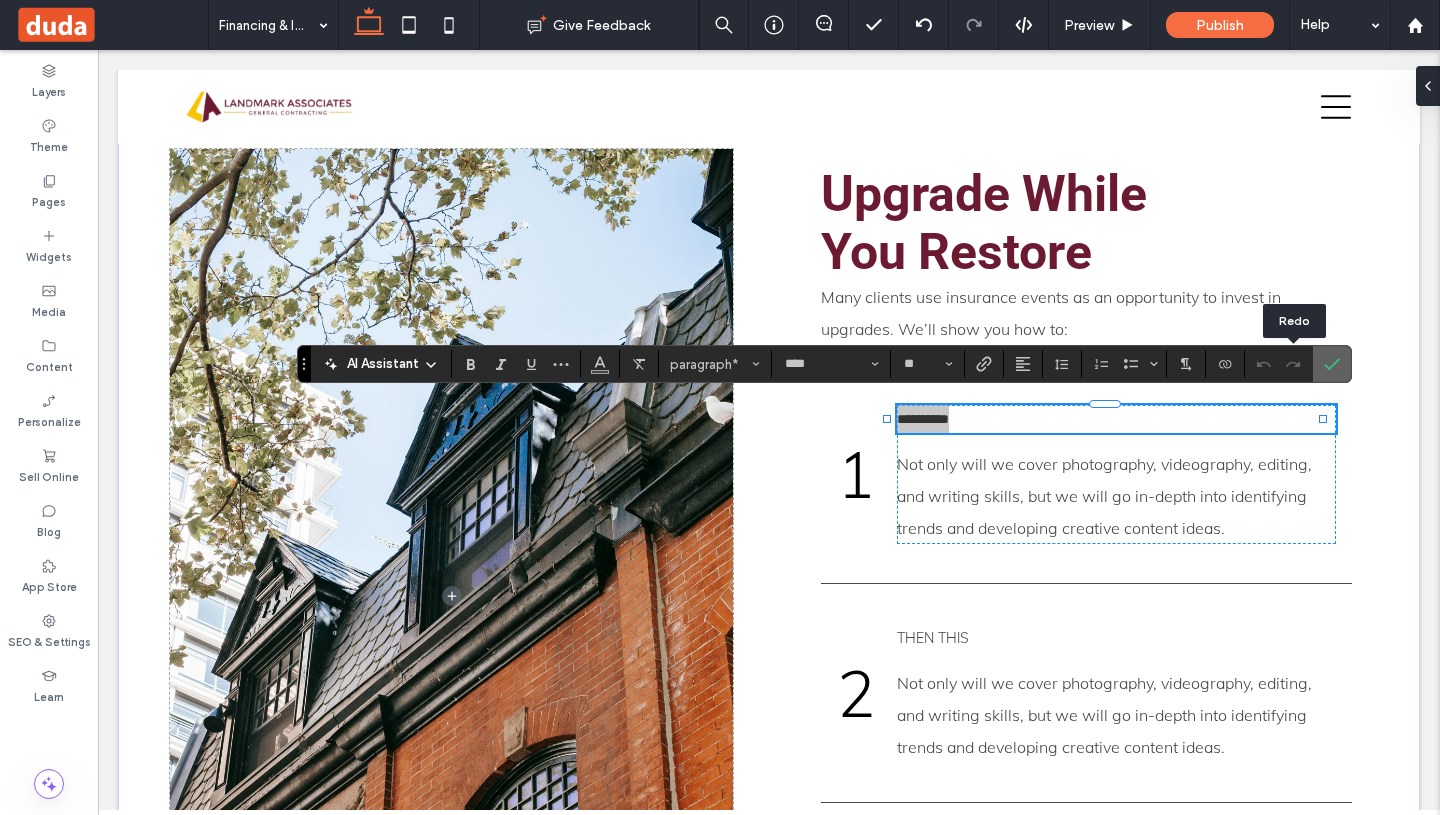 click at bounding box center [1332, 364] 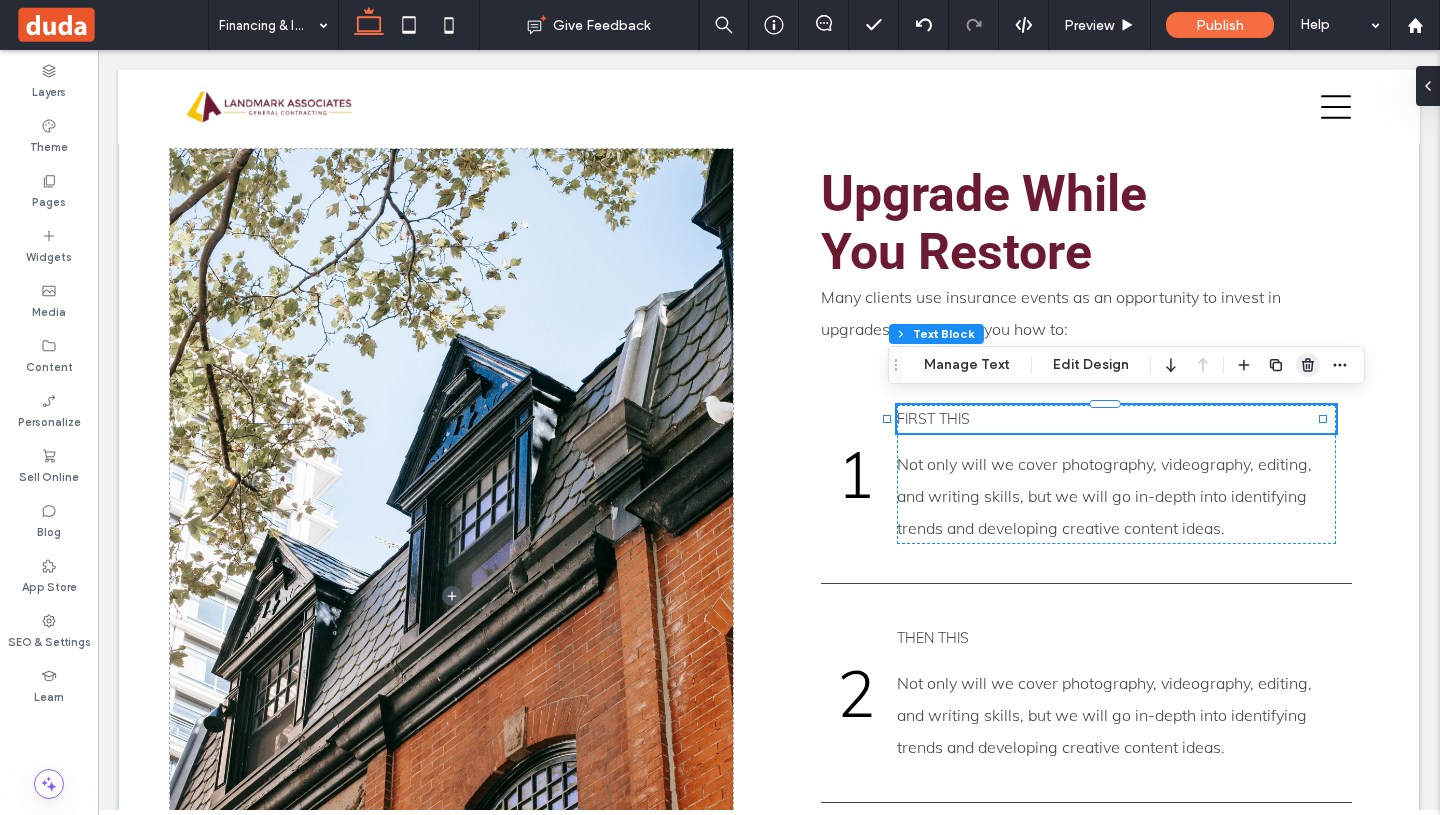 click 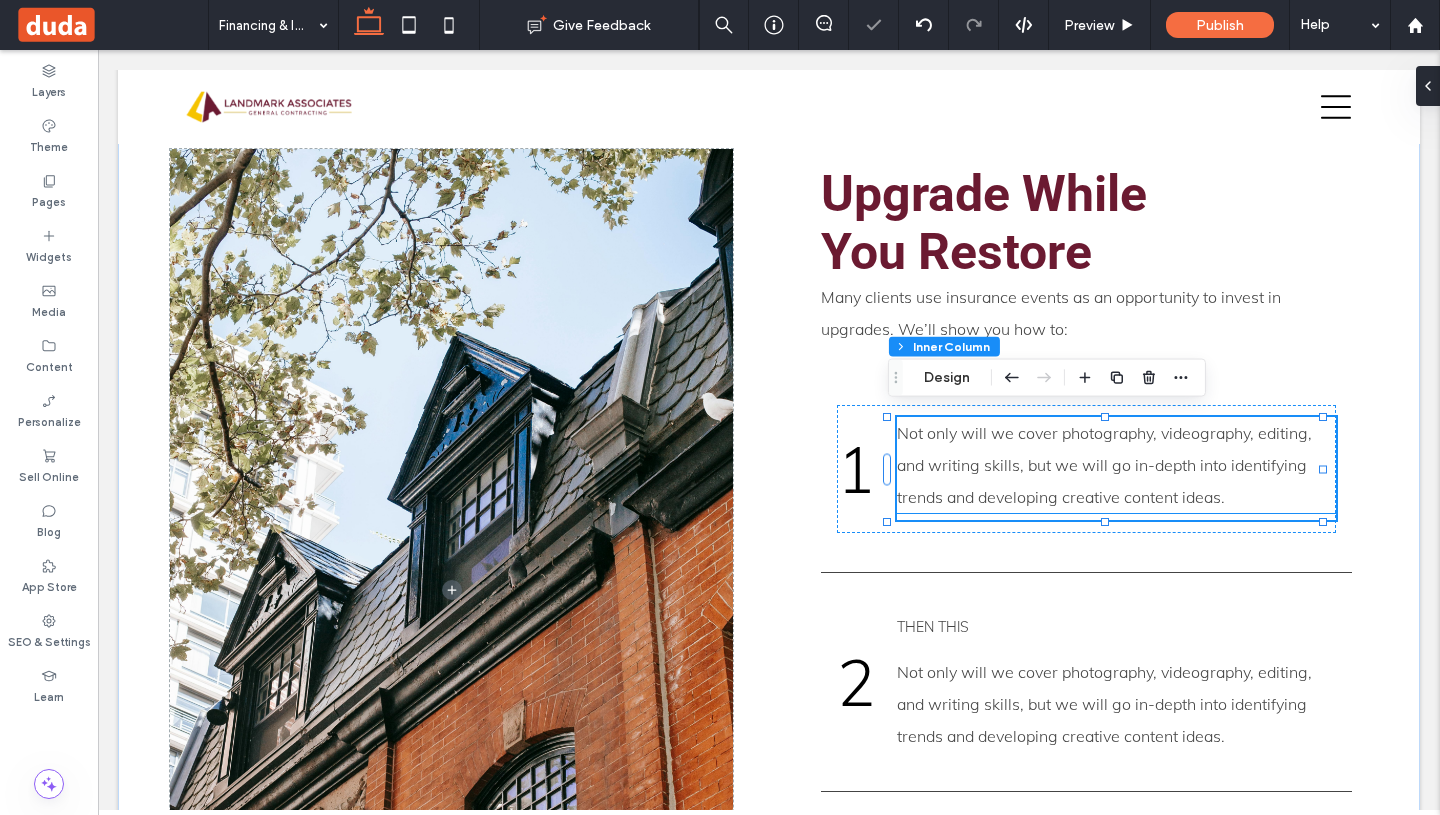 type on "**" 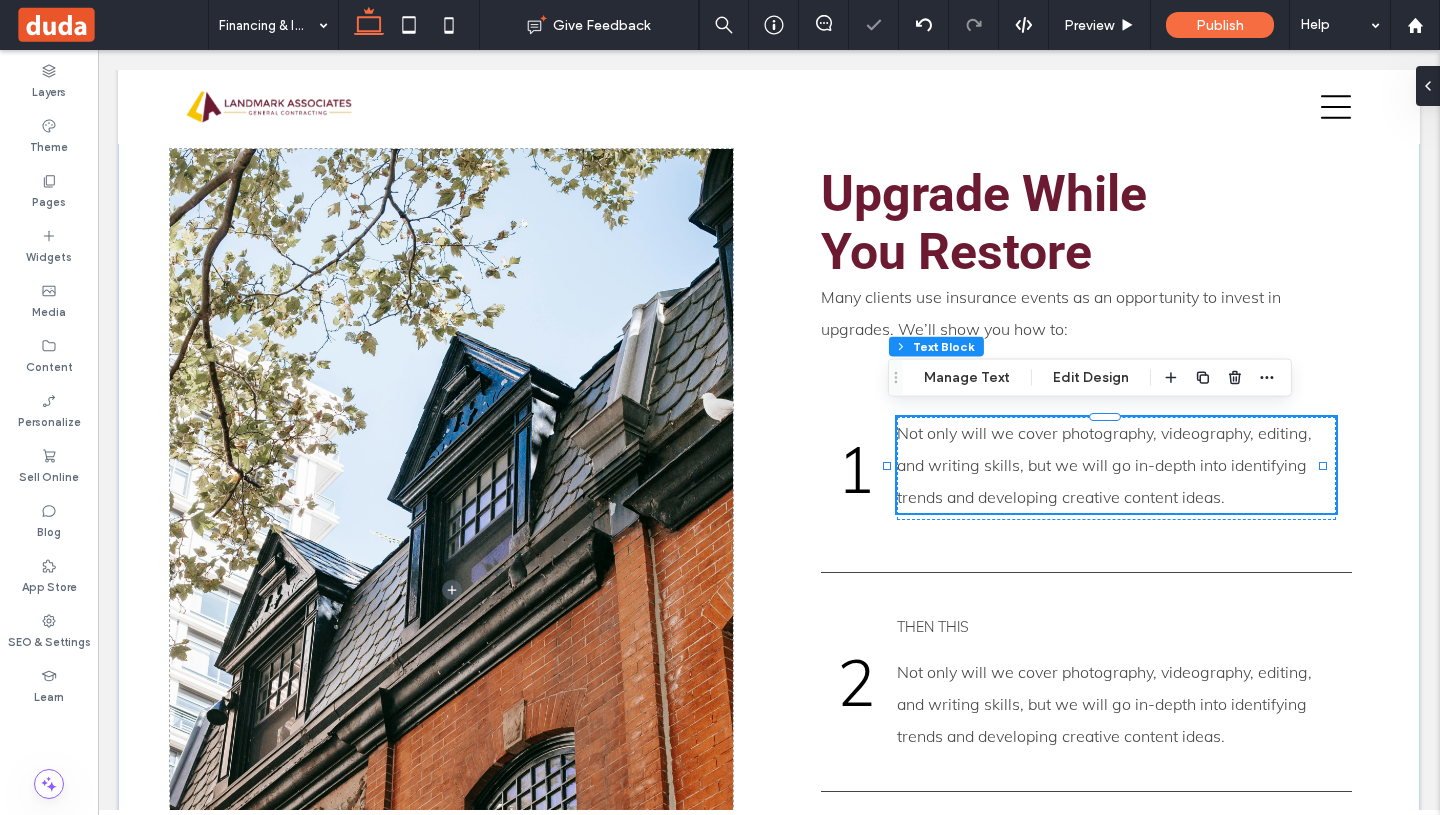 click on "Not only will we cover photography, videography, editing, and writing skills, but we will go in-depth into identifying trends and developing creative content ideas." at bounding box center [1104, 465] 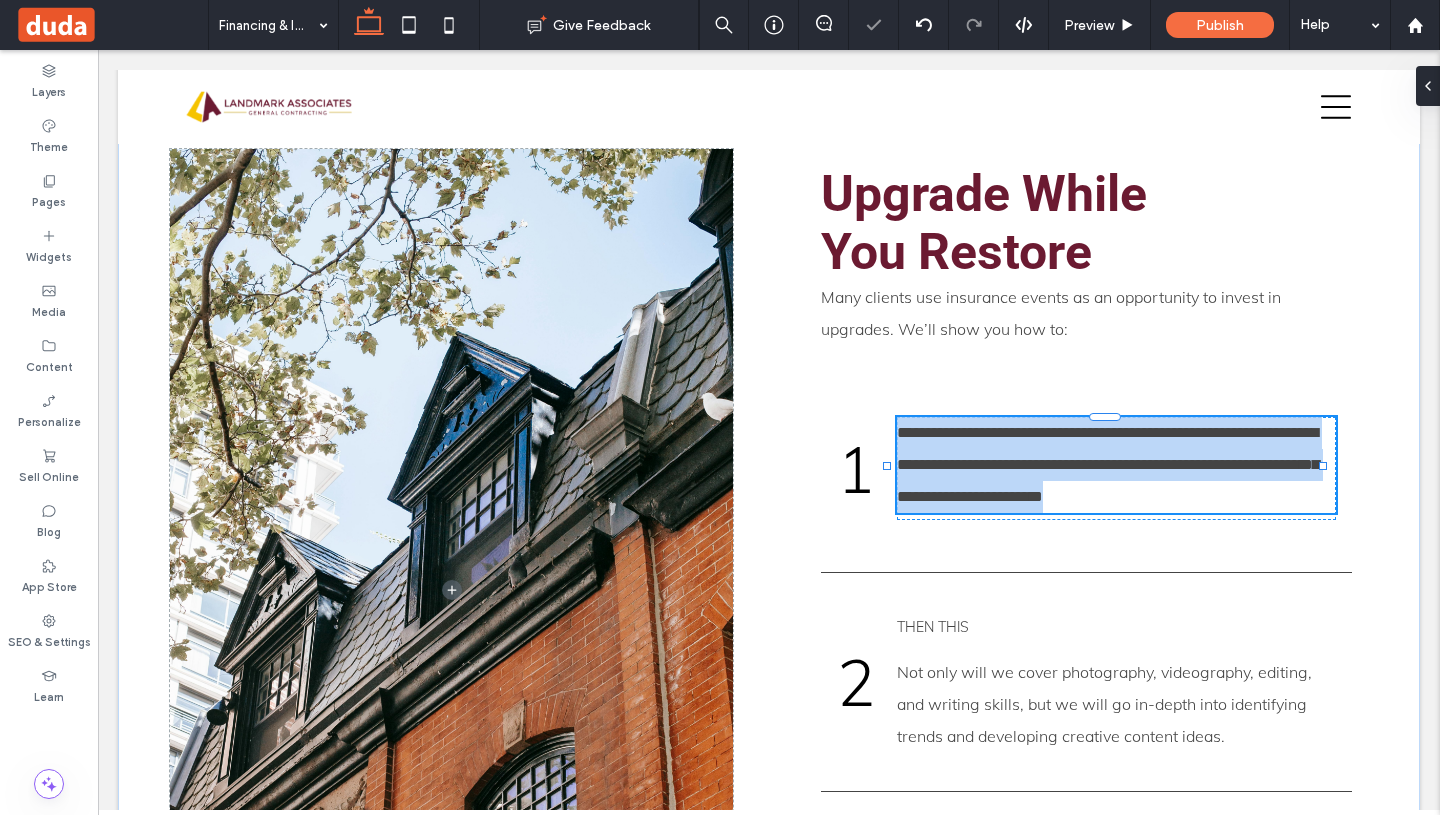 type on "****" 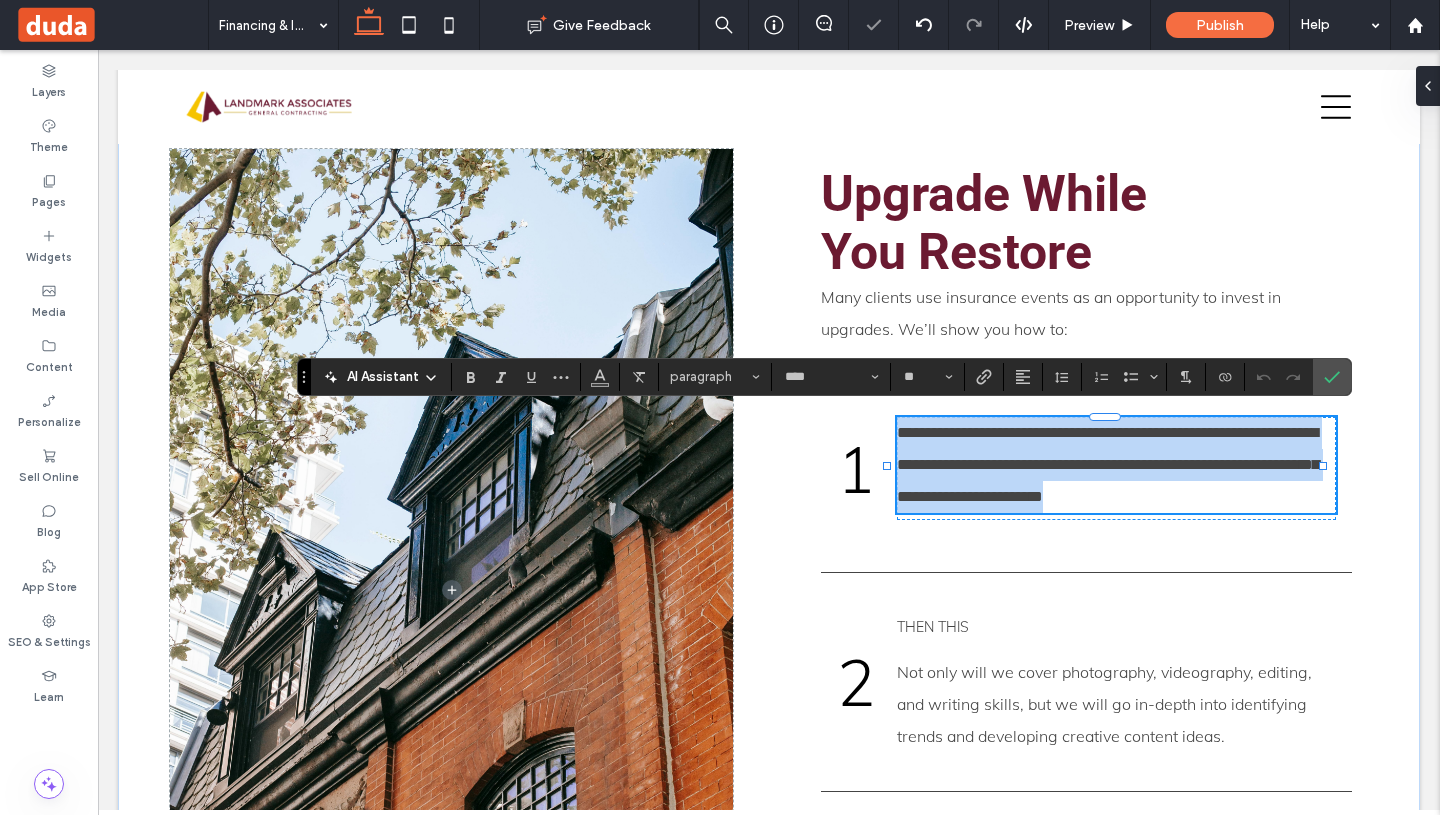 type 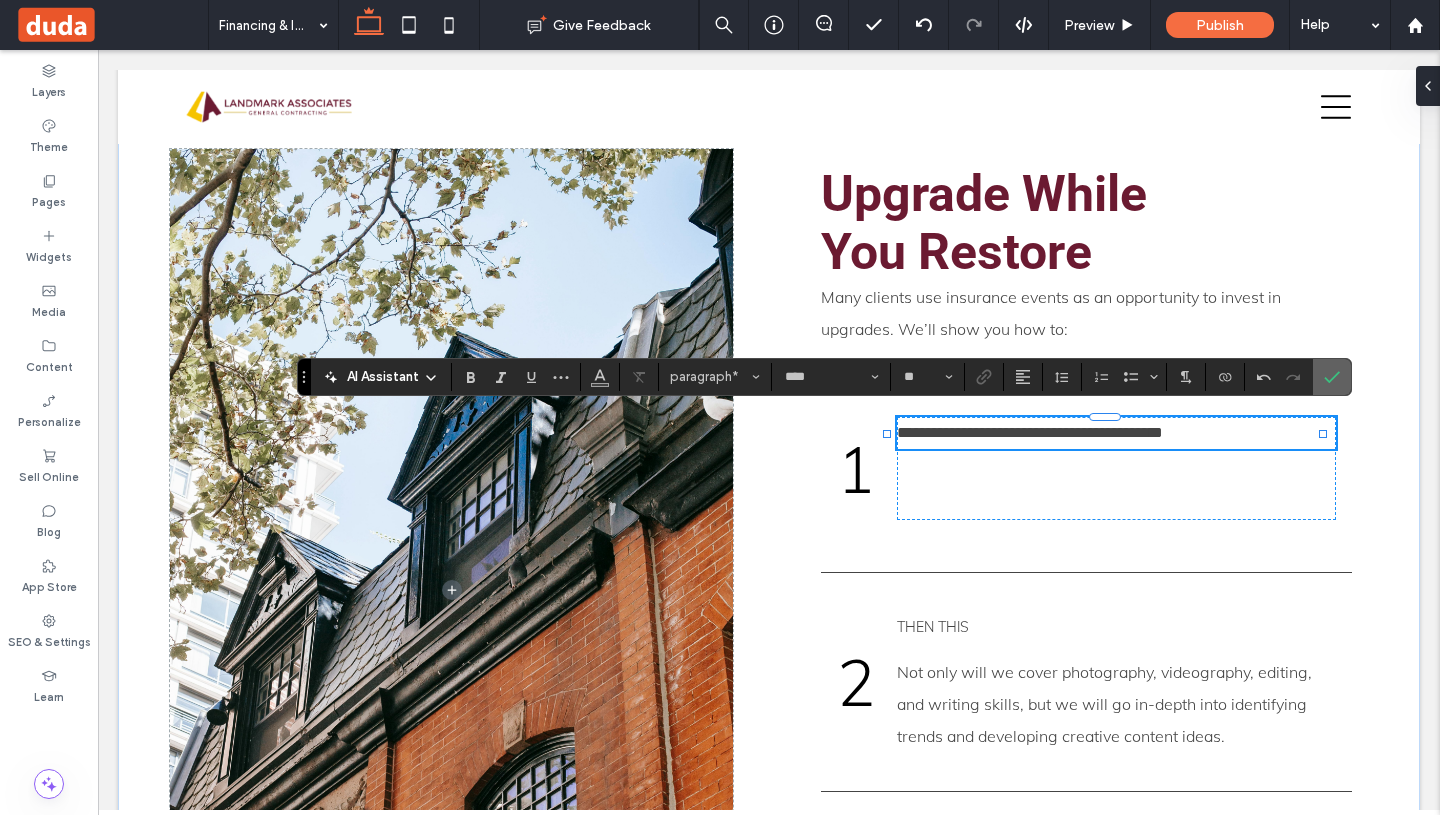 click at bounding box center (1328, 377) 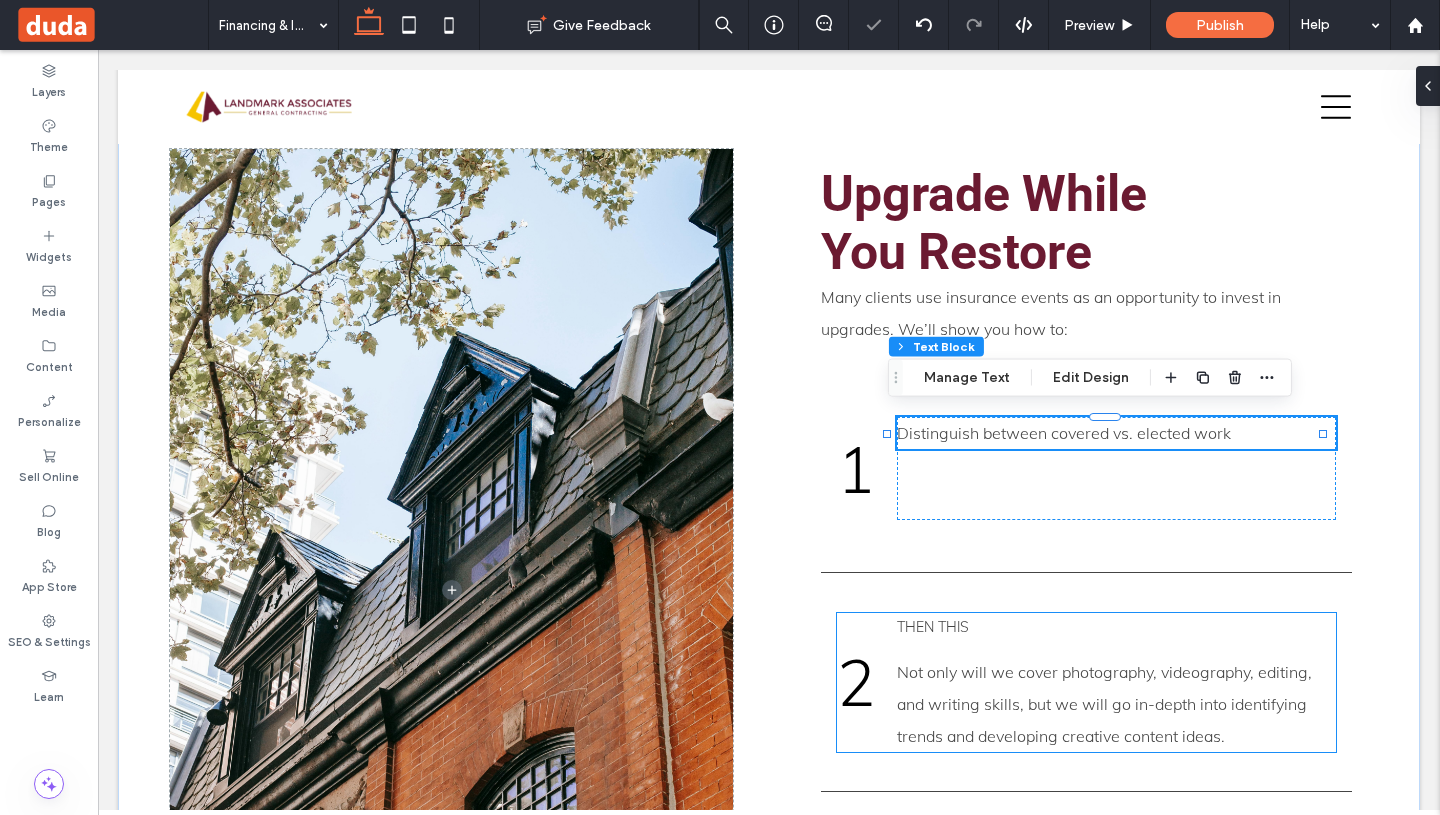 click on "Then this" at bounding box center [1116, 627] 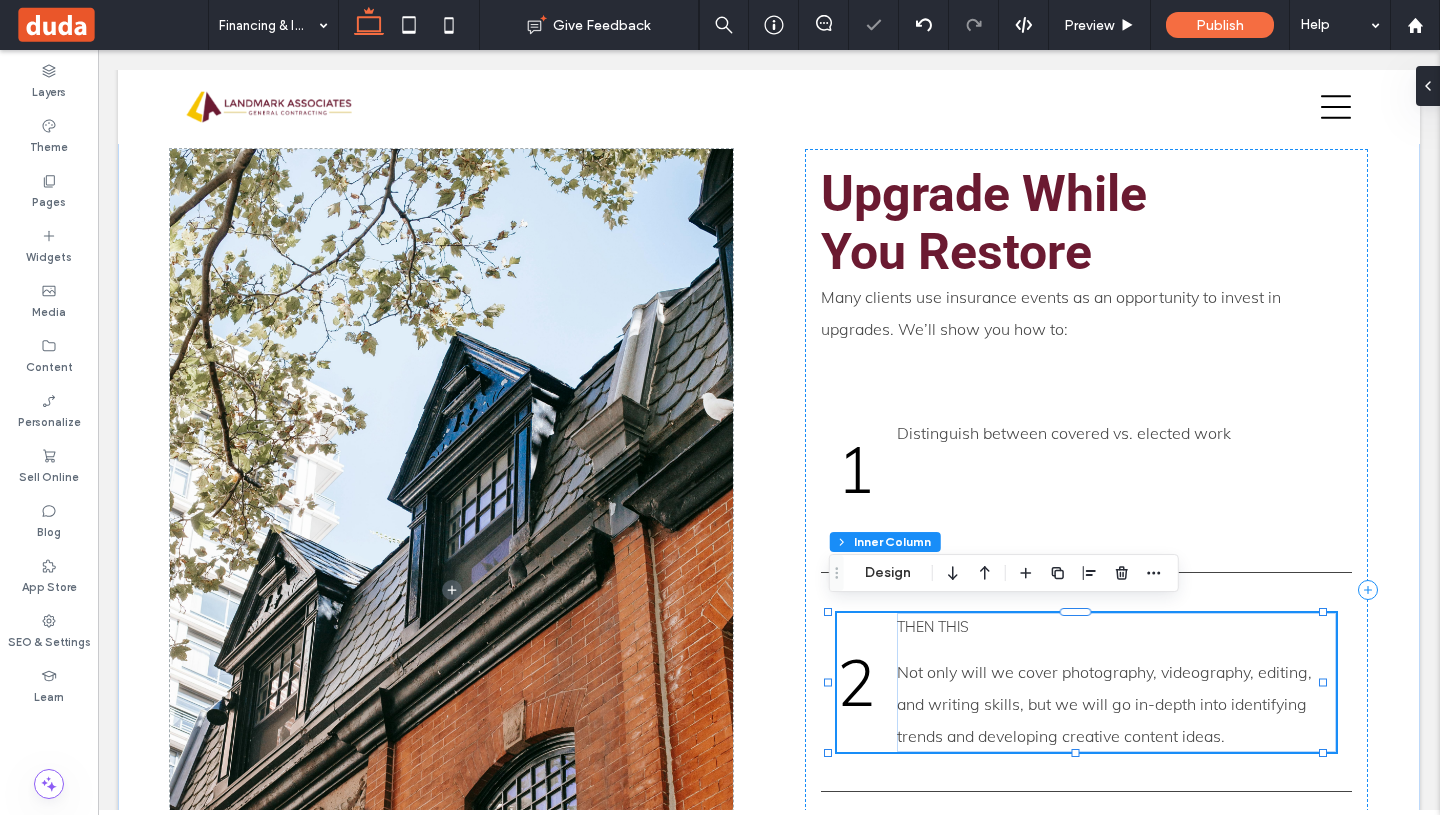 type on "**" 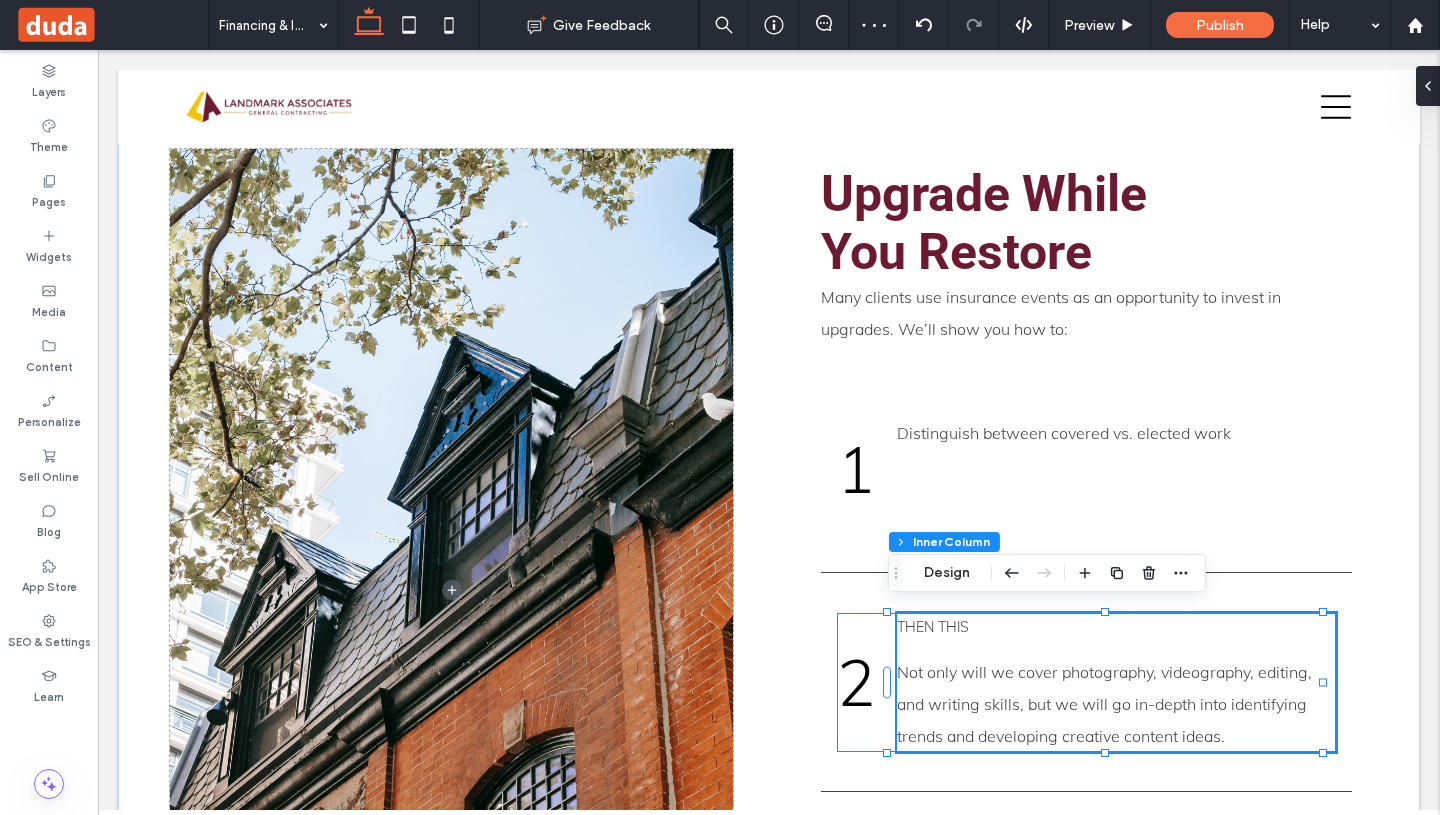 click on "Then this" at bounding box center [1116, 627] 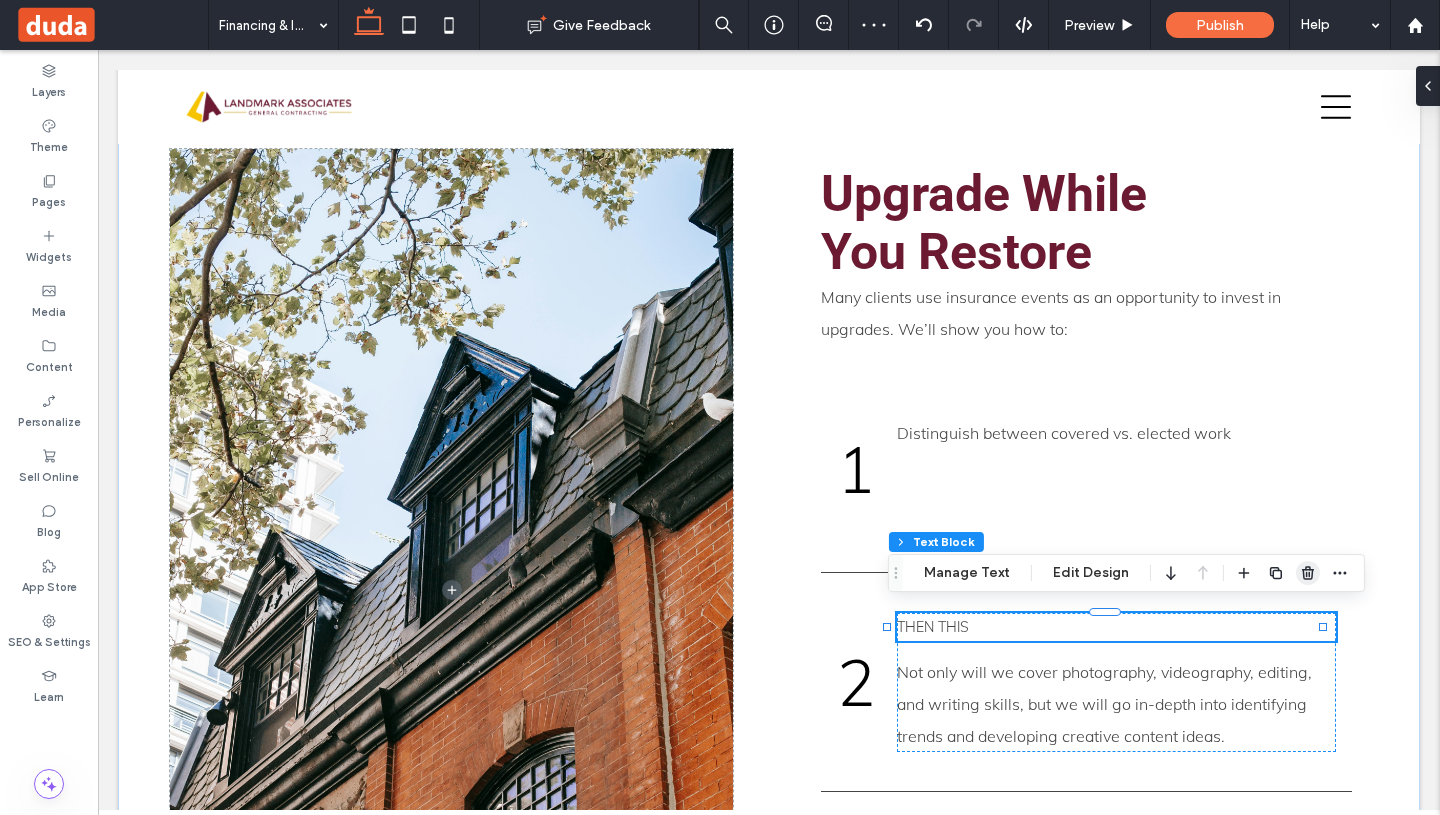 drag, startPoint x: 1296, startPoint y: 568, endPoint x: 1103, endPoint y: 598, distance: 195.31769 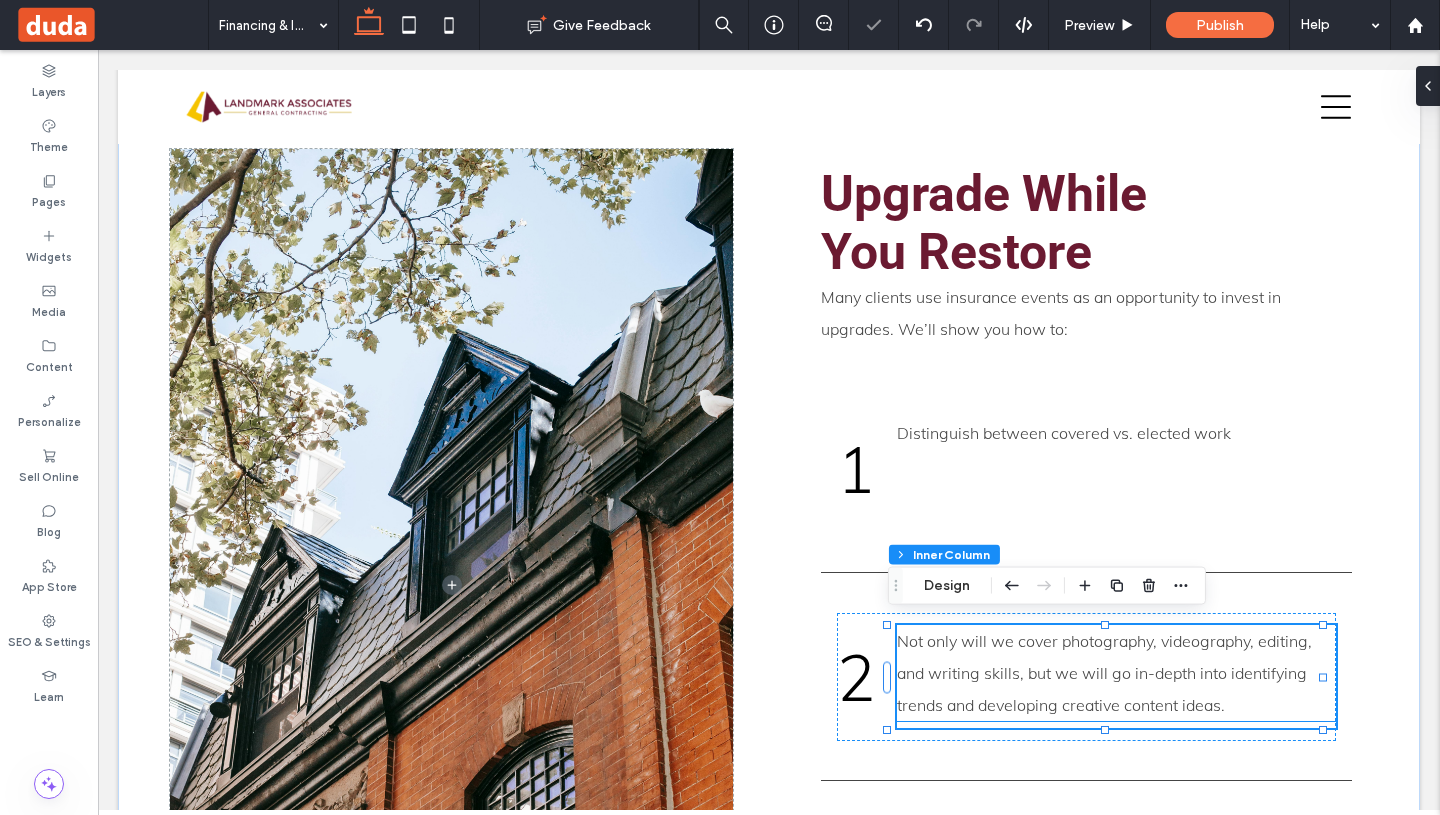 click on "Not only will we cover photography, videography, editing, and writing skills, but we will go in-depth into identifying trends and developing creative content ideas." at bounding box center (1104, 673) 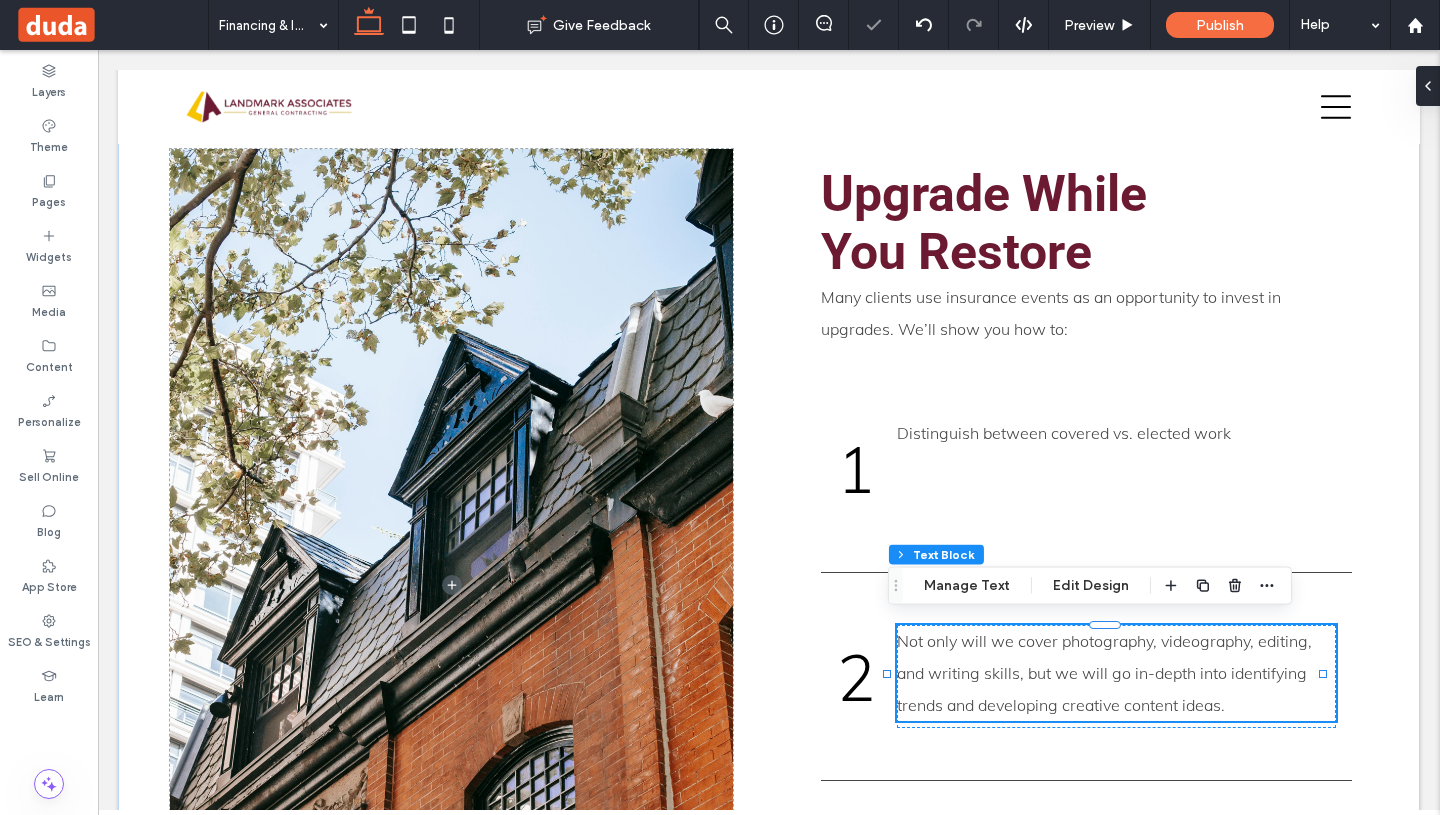 click on "Not only will we cover photography, videography, editing, and writing skills, but we will go in-depth into identifying trends and developing creative content ideas." at bounding box center (1104, 673) 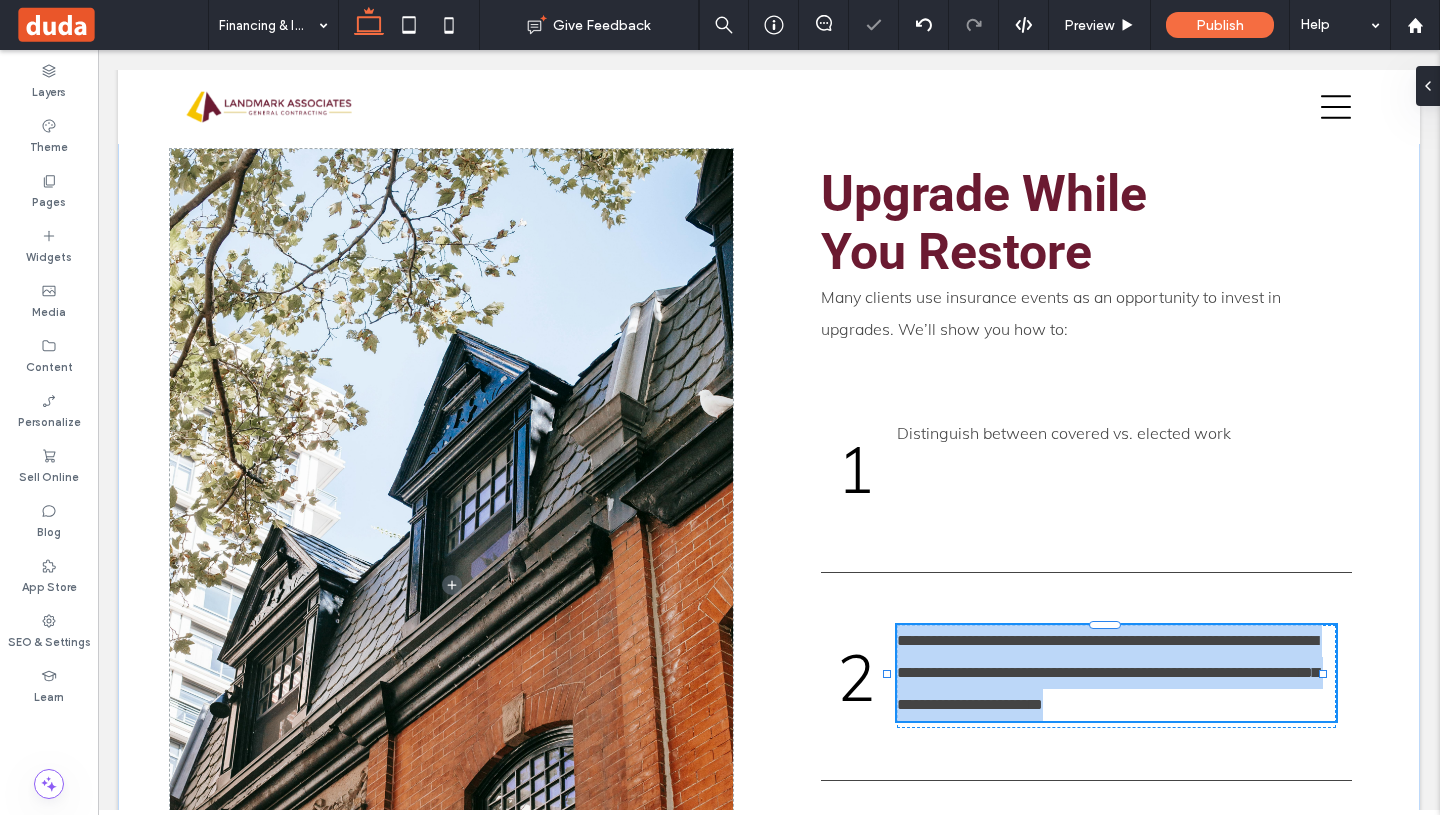 type on "****" 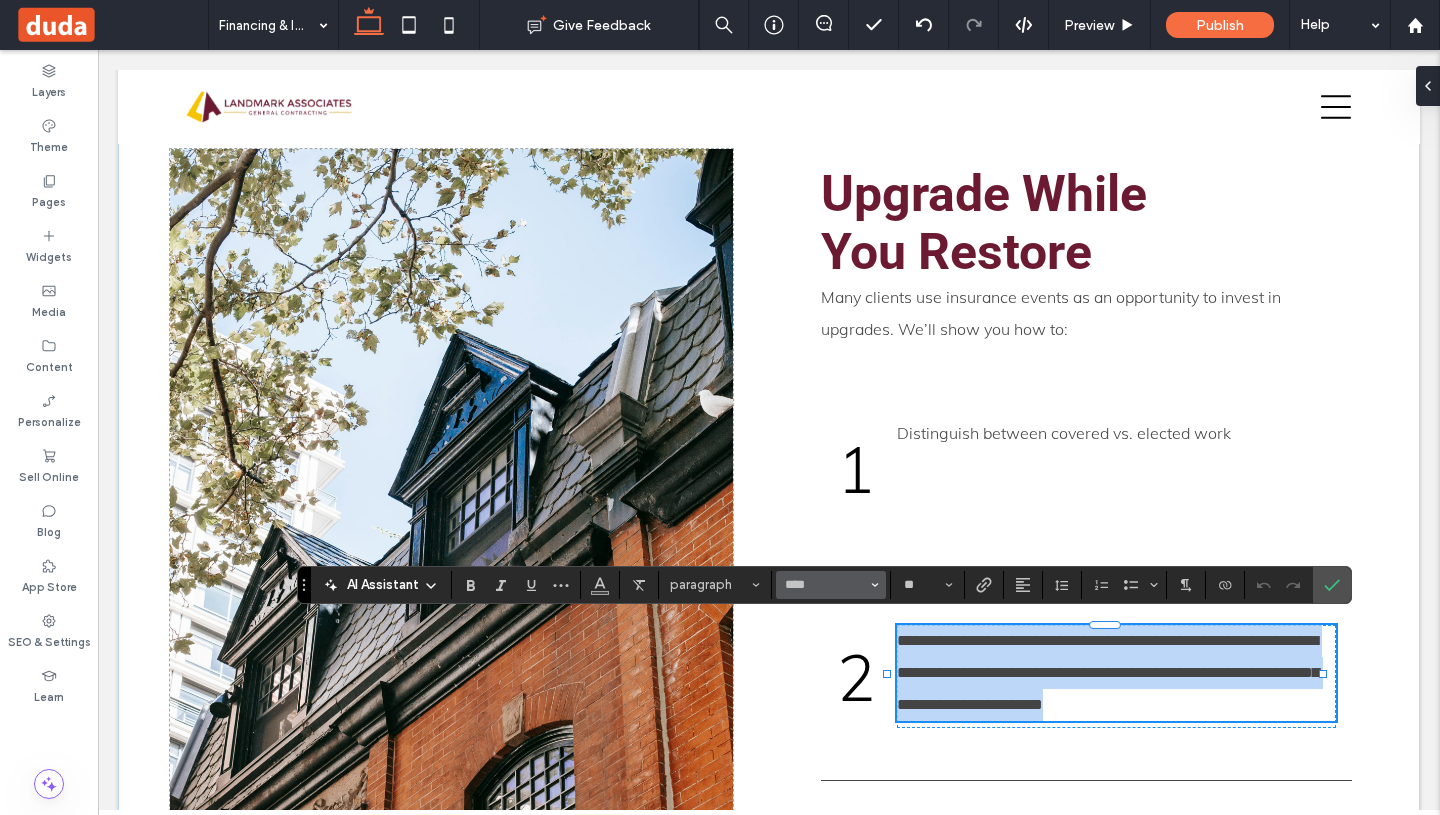 type 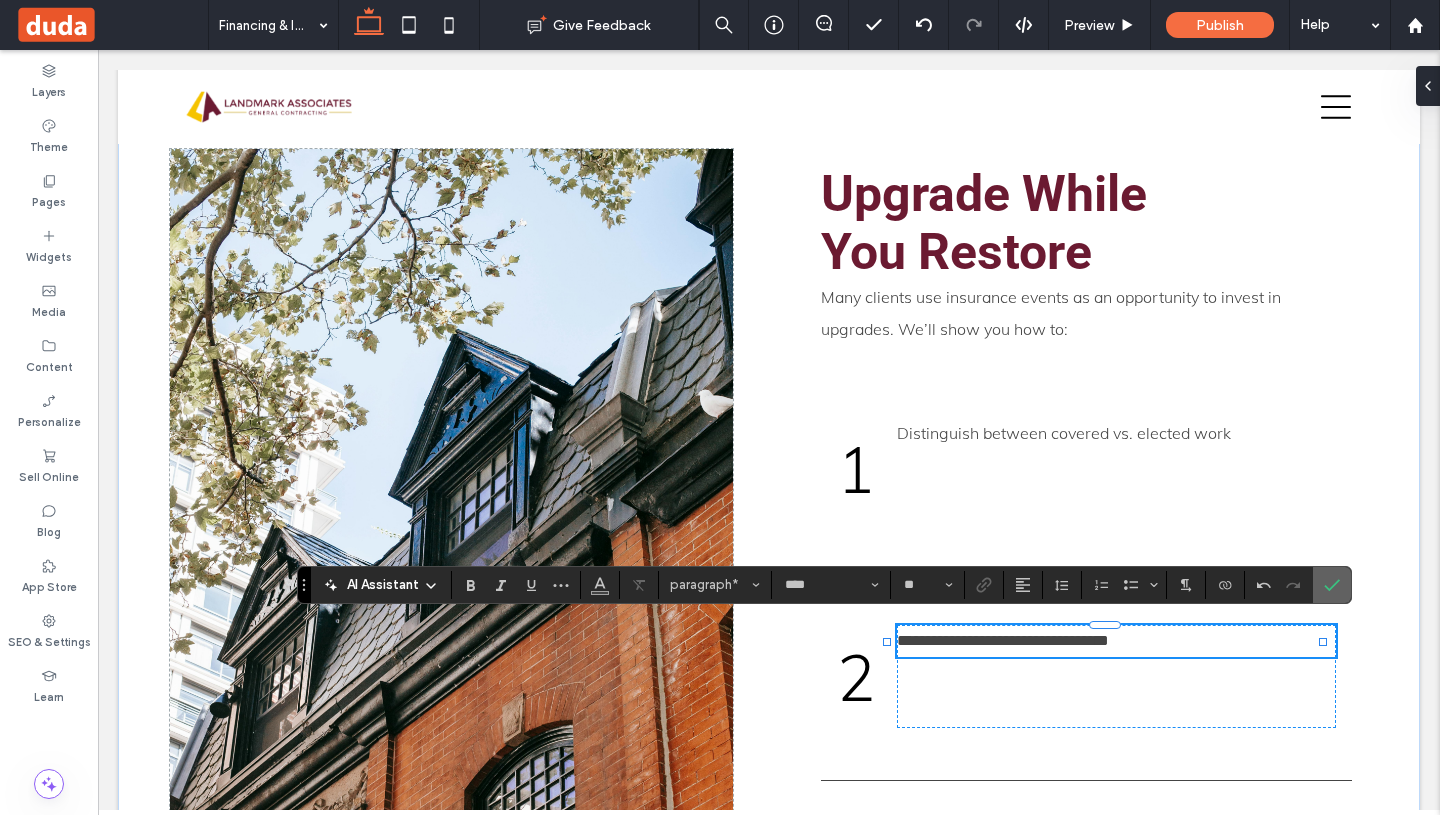 click 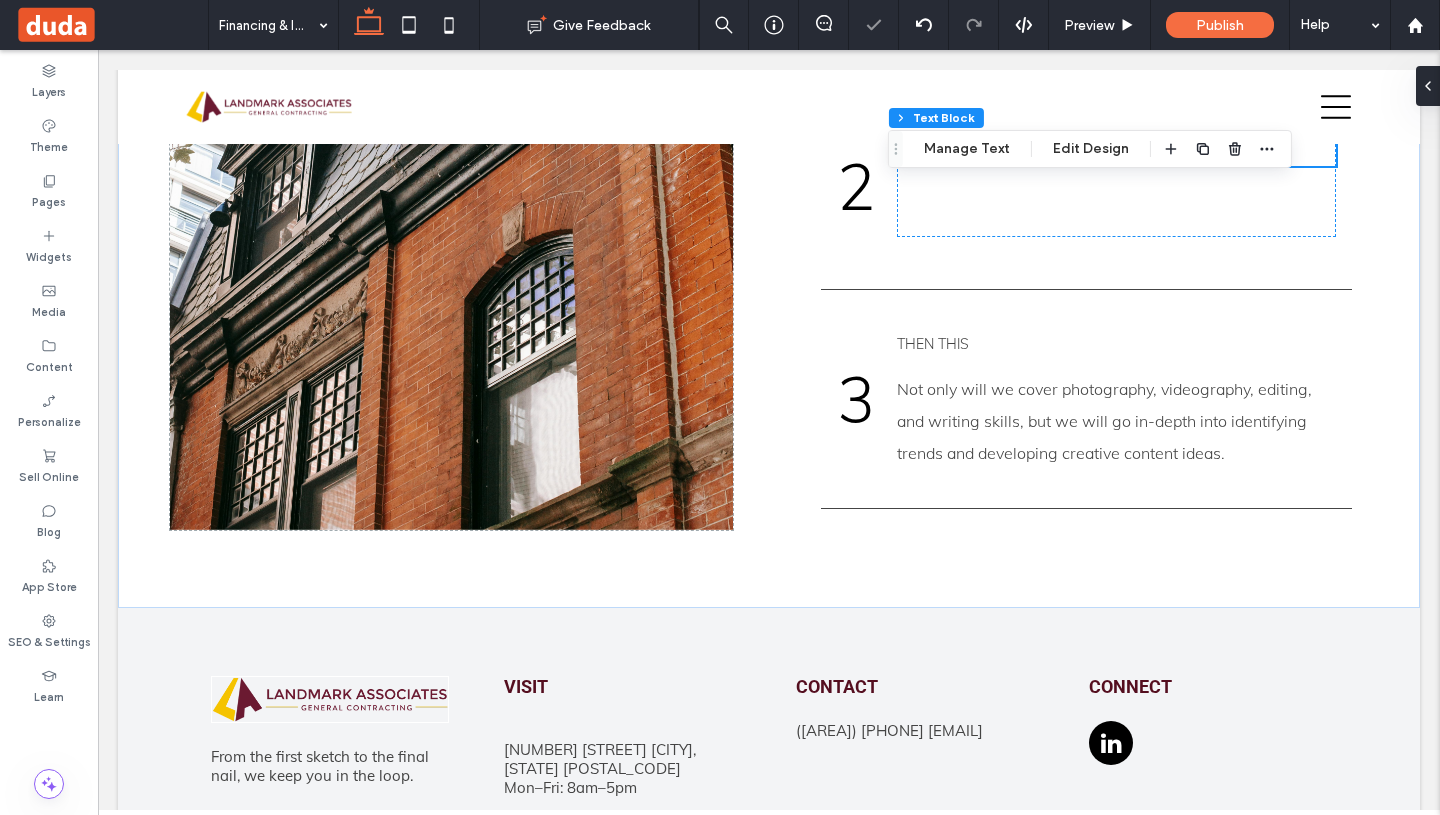 scroll, scrollTop: 4704, scrollLeft: 0, axis: vertical 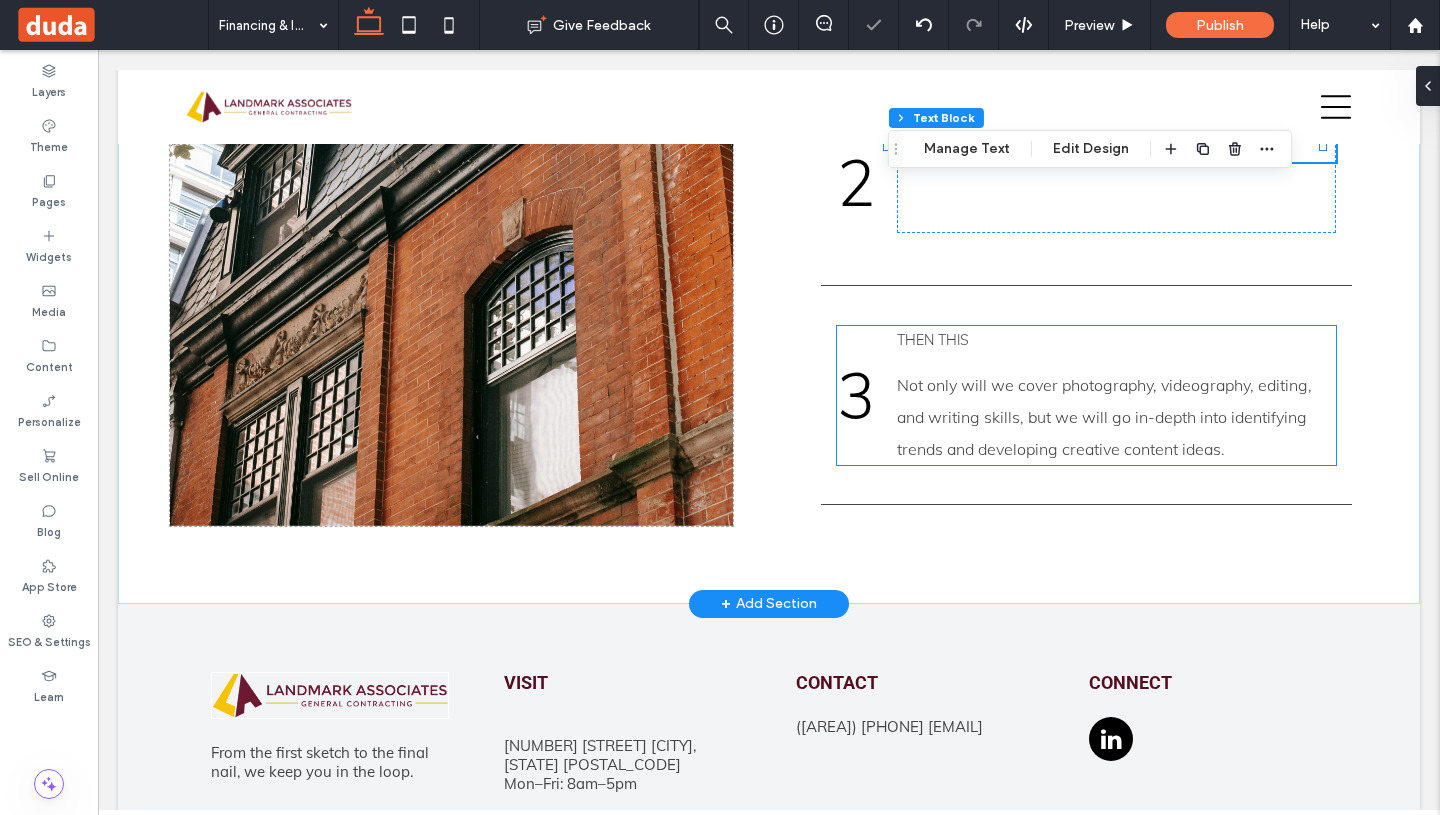 click on "Then this" at bounding box center [1116, 340] 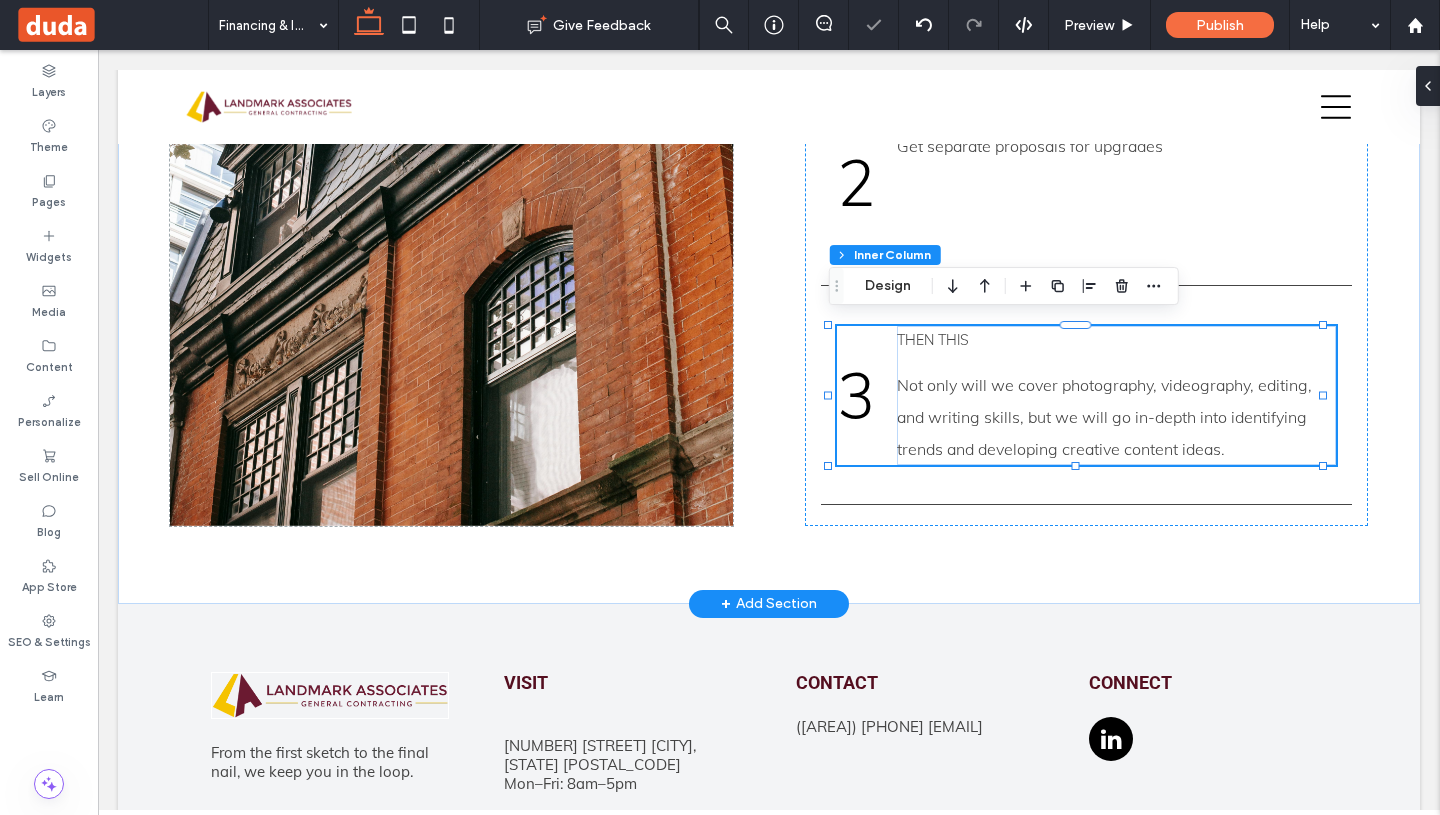 type on "**" 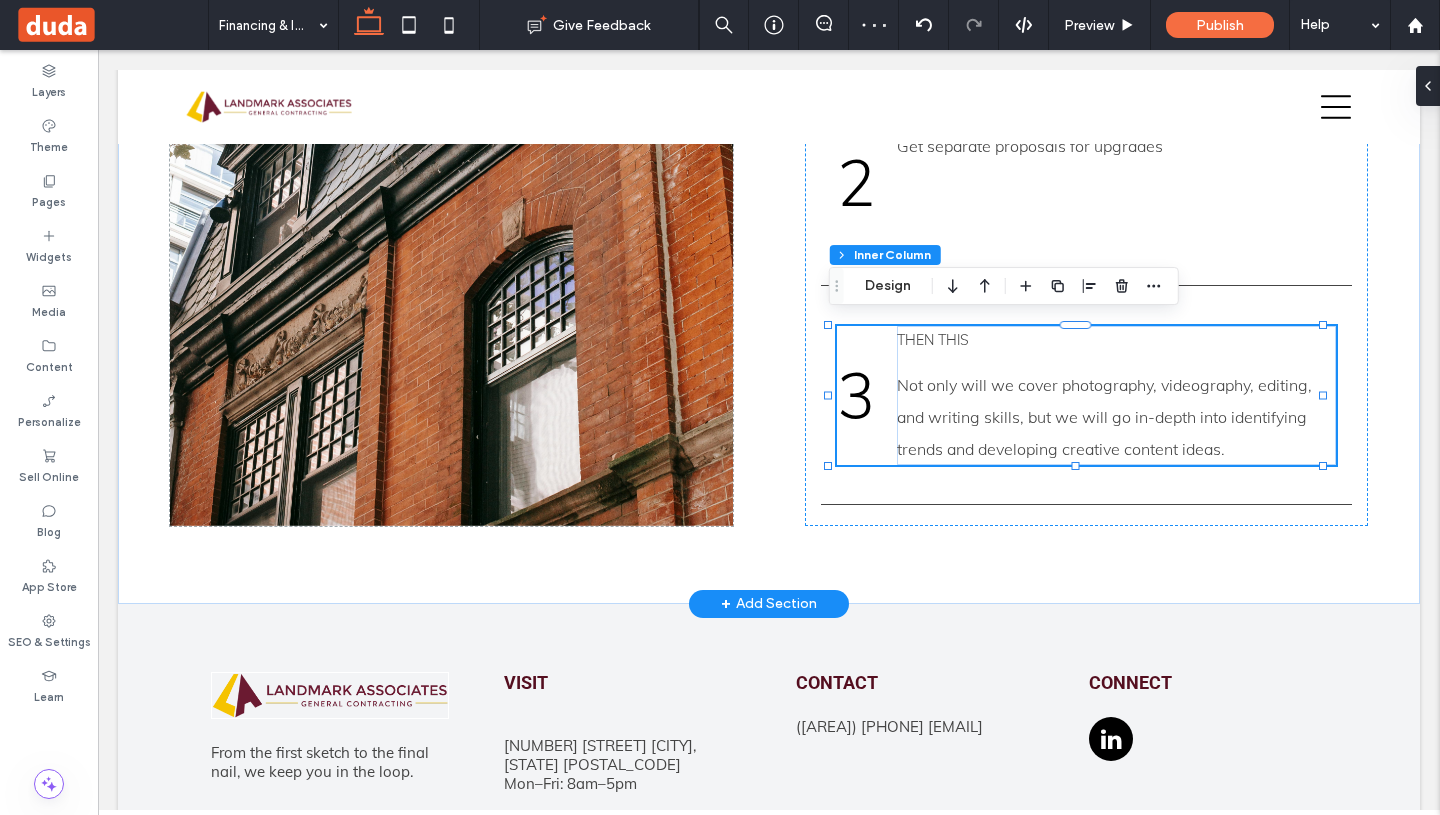click on "Then this" at bounding box center [1116, 340] 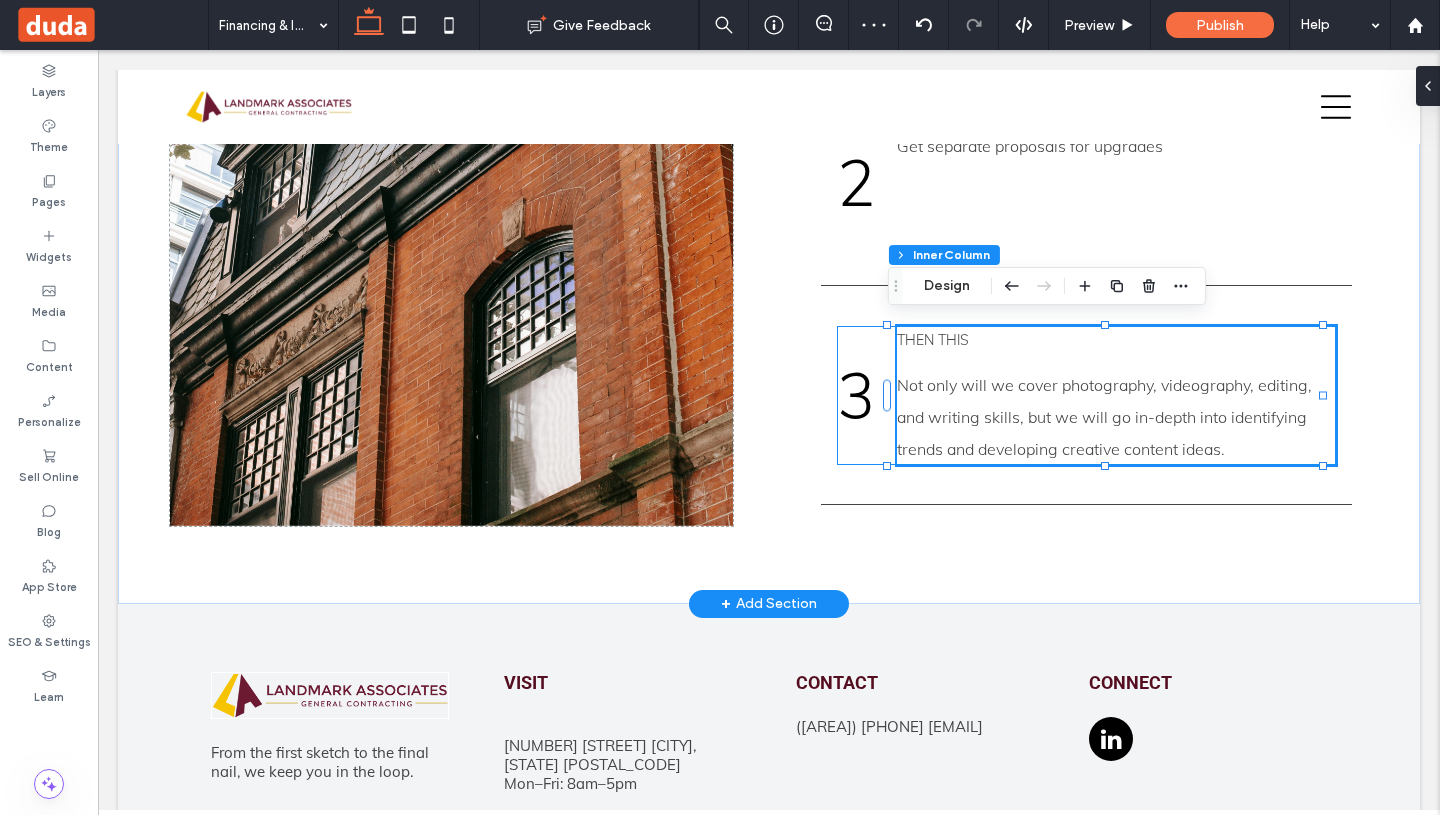 click on "Then this" at bounding box center (1116, 340) 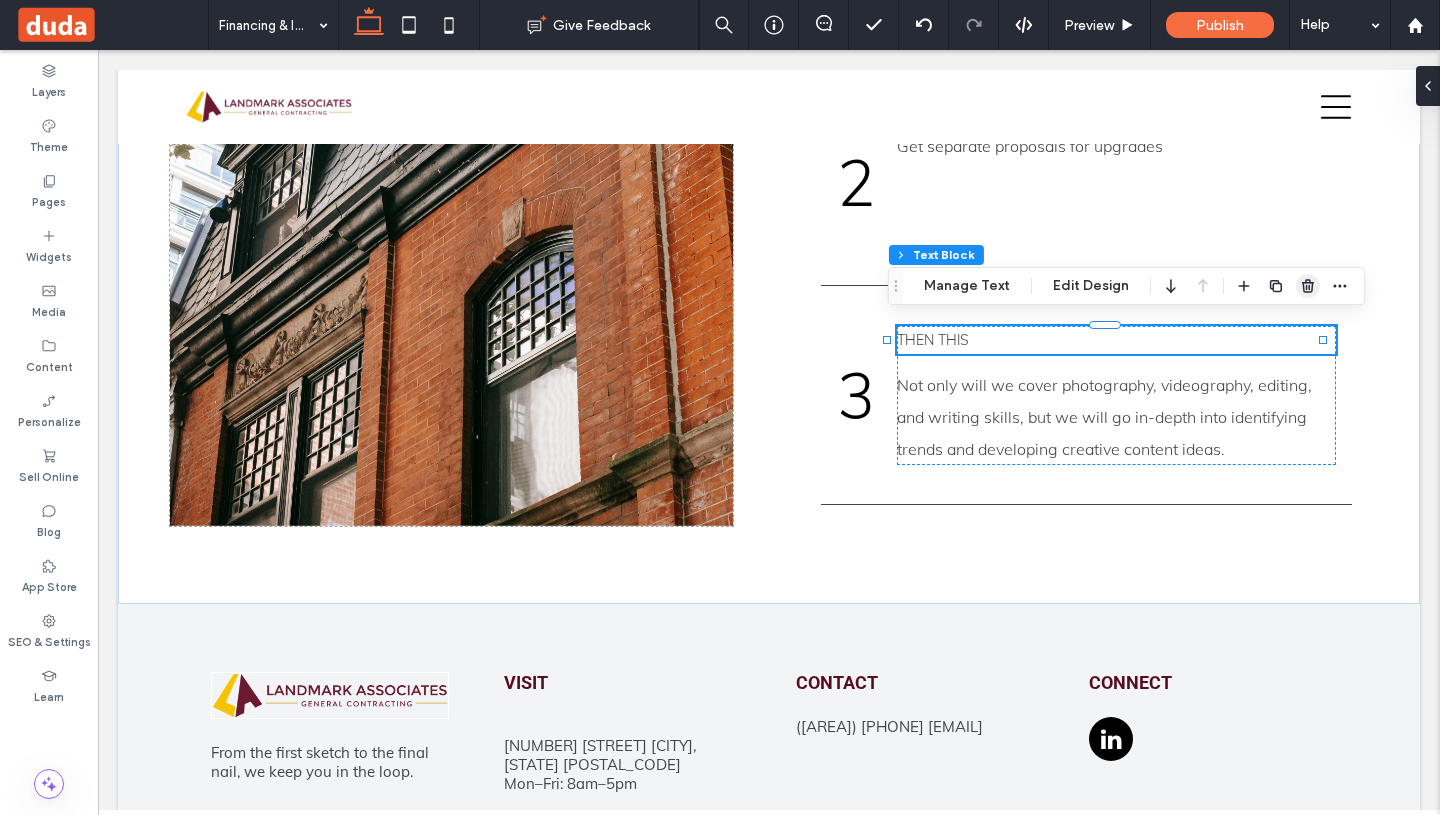 drag, startPoint x: 1299, startPoint y: 286, endPoint x: 1031, endPoint y: 349, distance: 275.3053 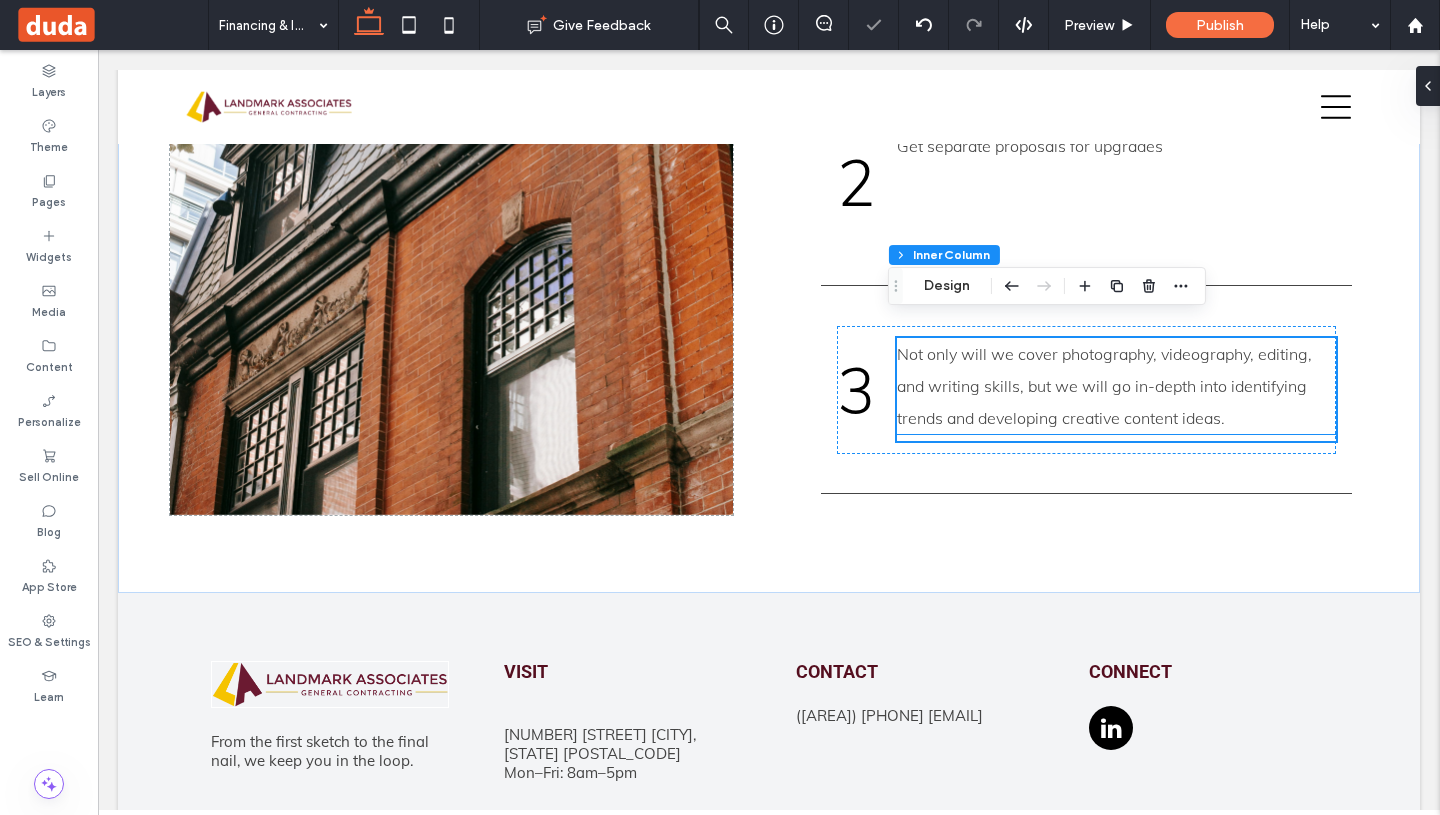 click on "Not only will we cover photography, videography, editing, and writing skills, but we will go in-depth into identifying trends and developing creative content ideas." at bounding box center (1116, 386) 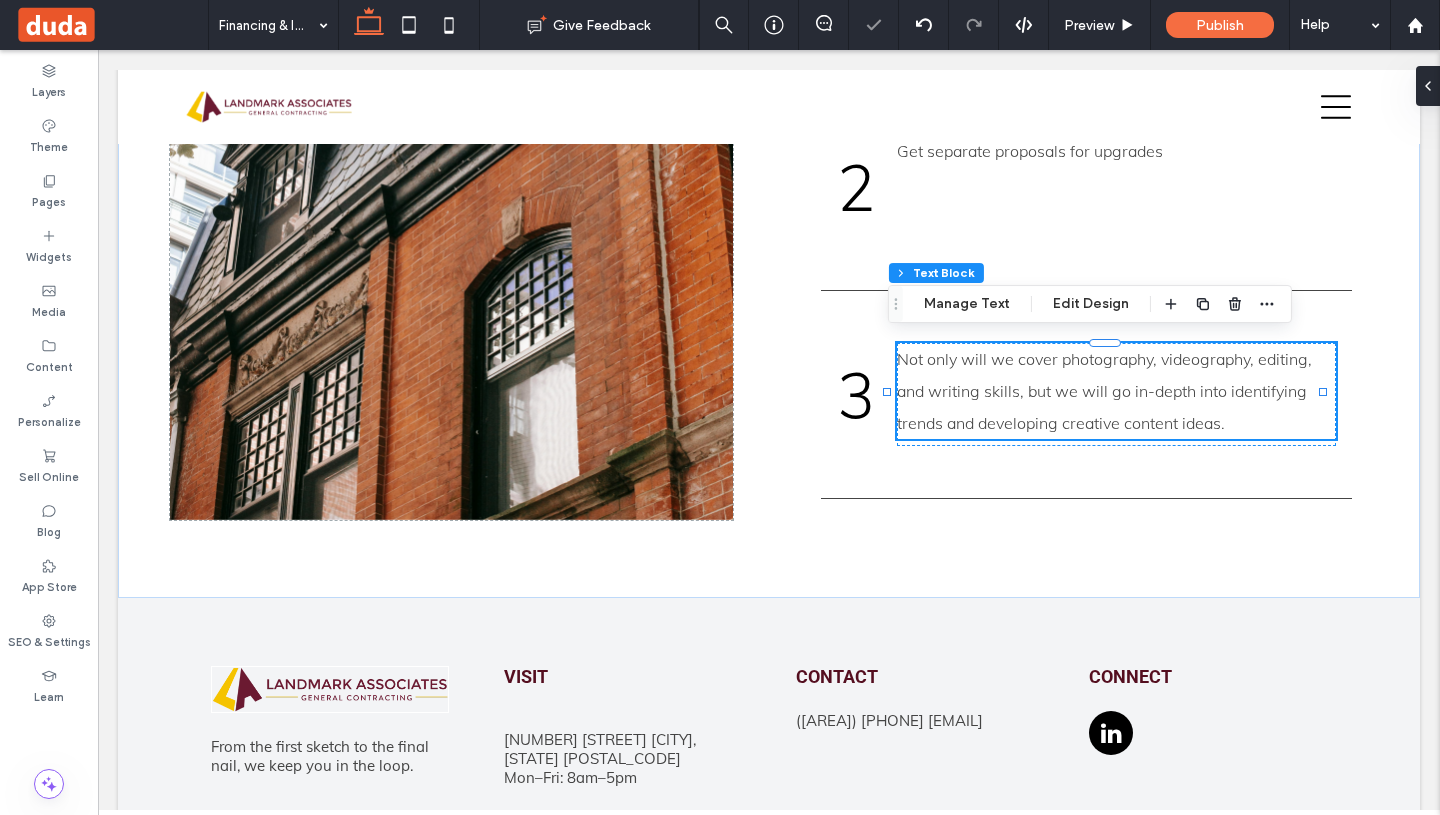 click on "Not only will we cover photography, videography, editing, and writing skills, but we will go in-depth into identifying trends and developing creative content ideas." at bounding box center (1116, 391) 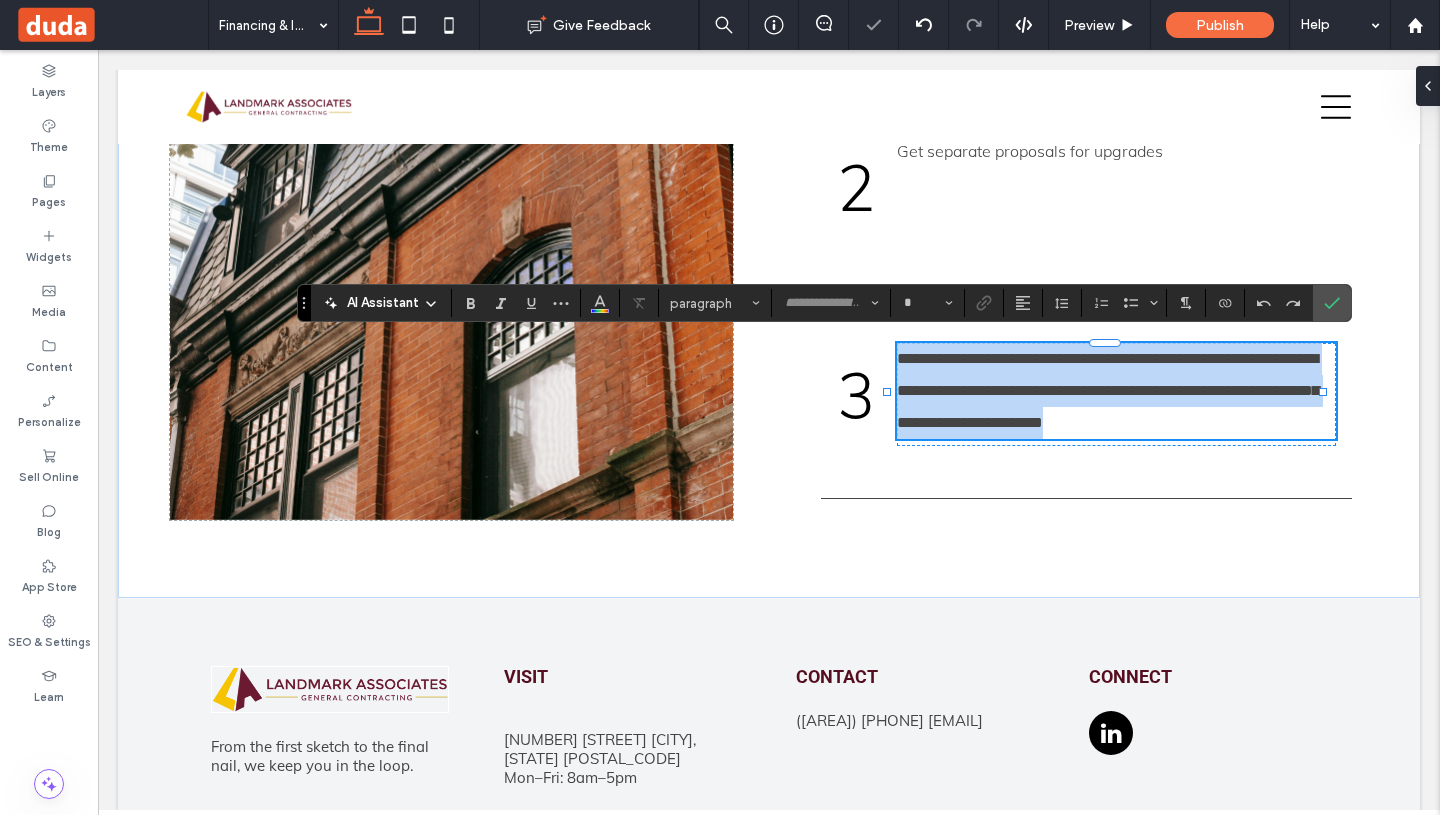 type on "****" 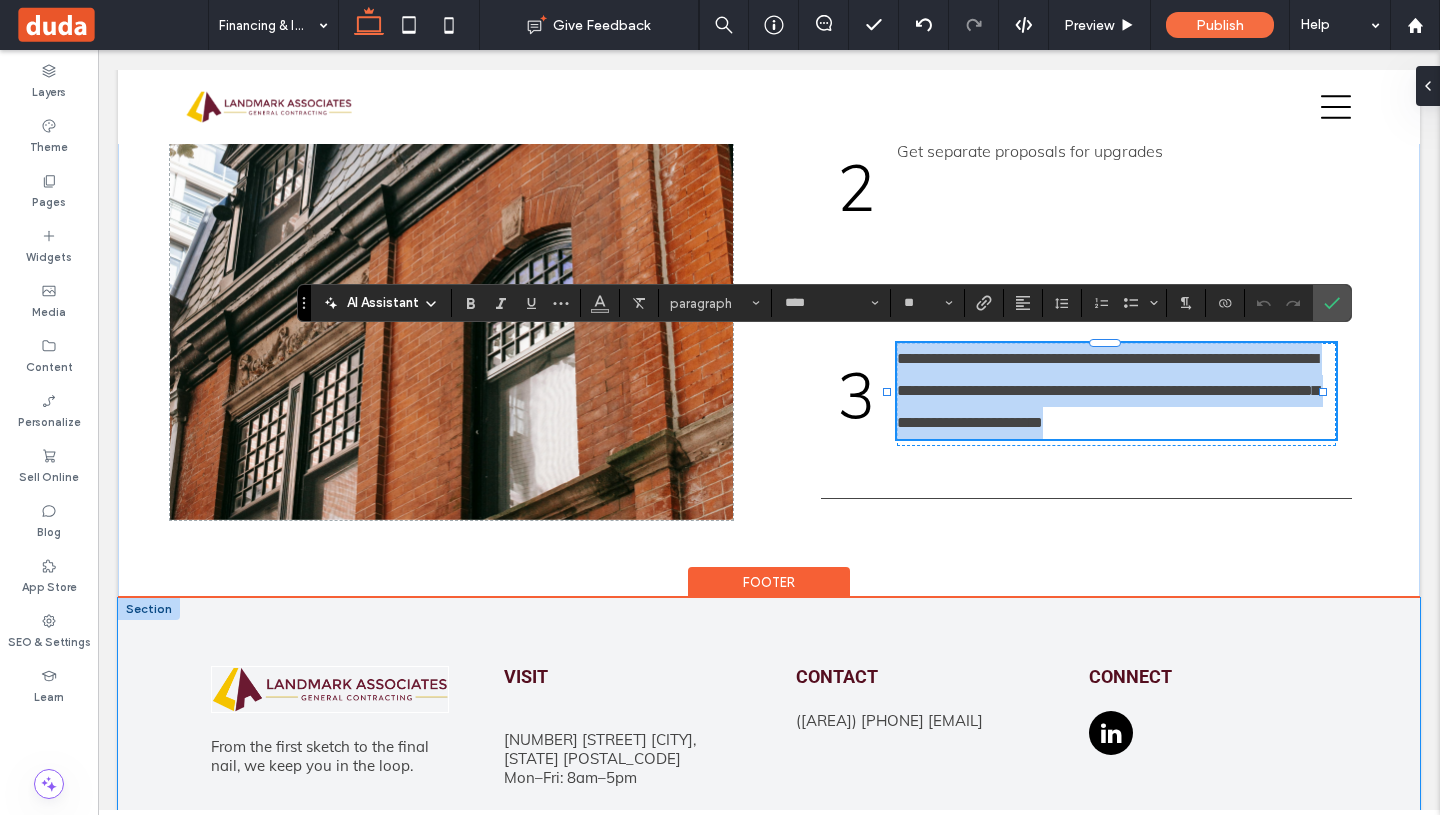 type 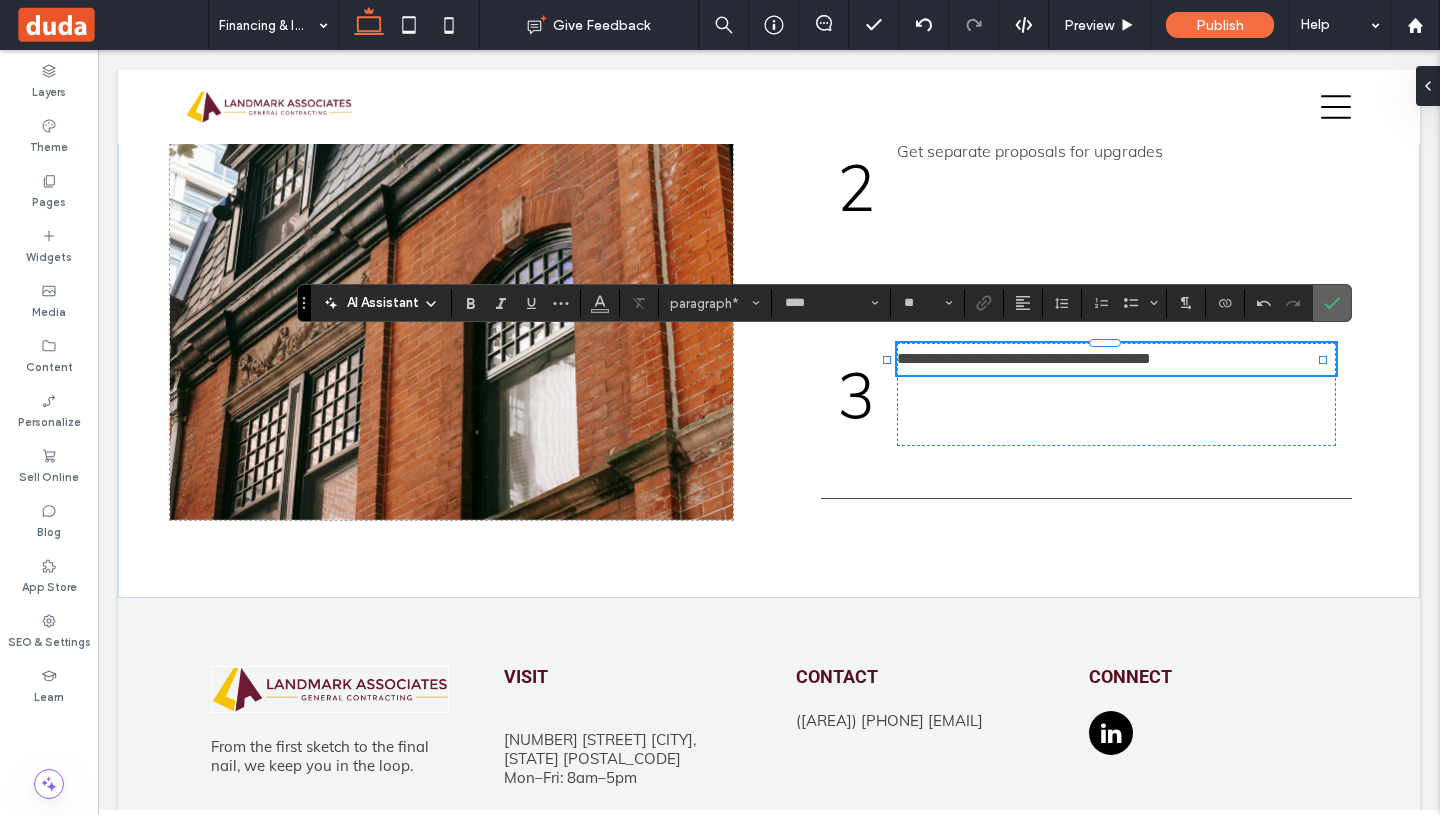 click 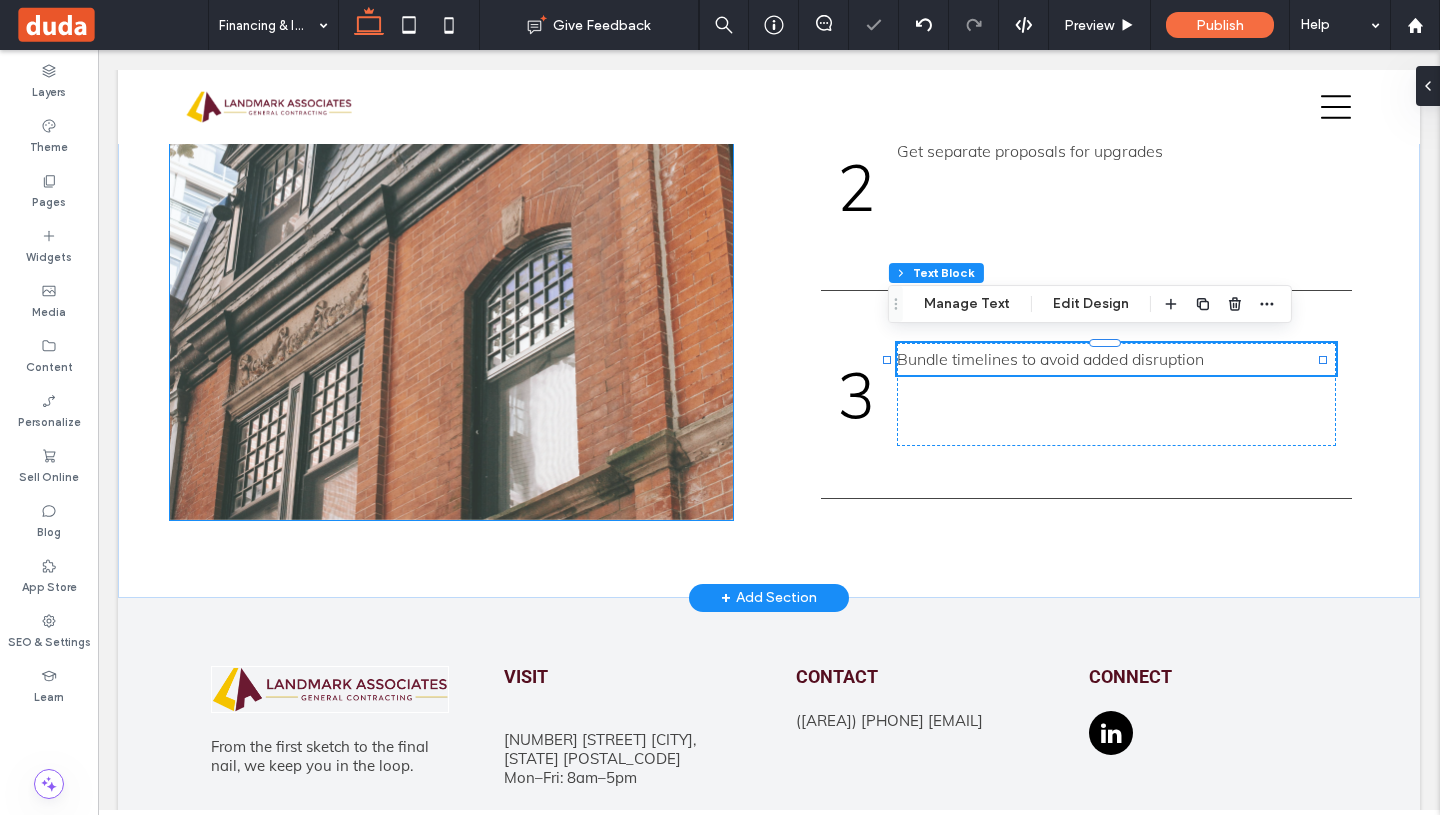 click at bounding box center [451, 89] 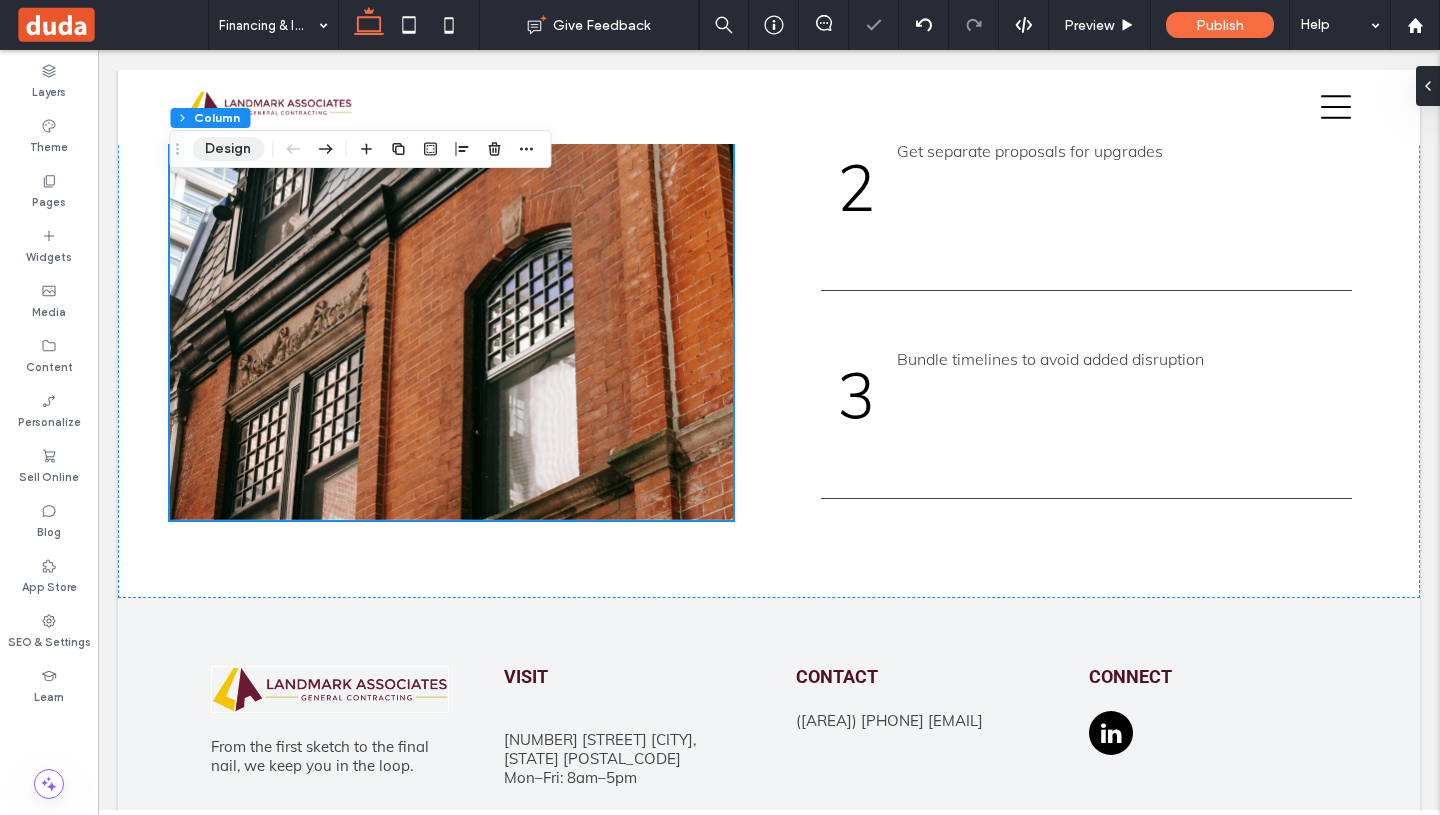 click on "Design" at bounding box center (228, 149) 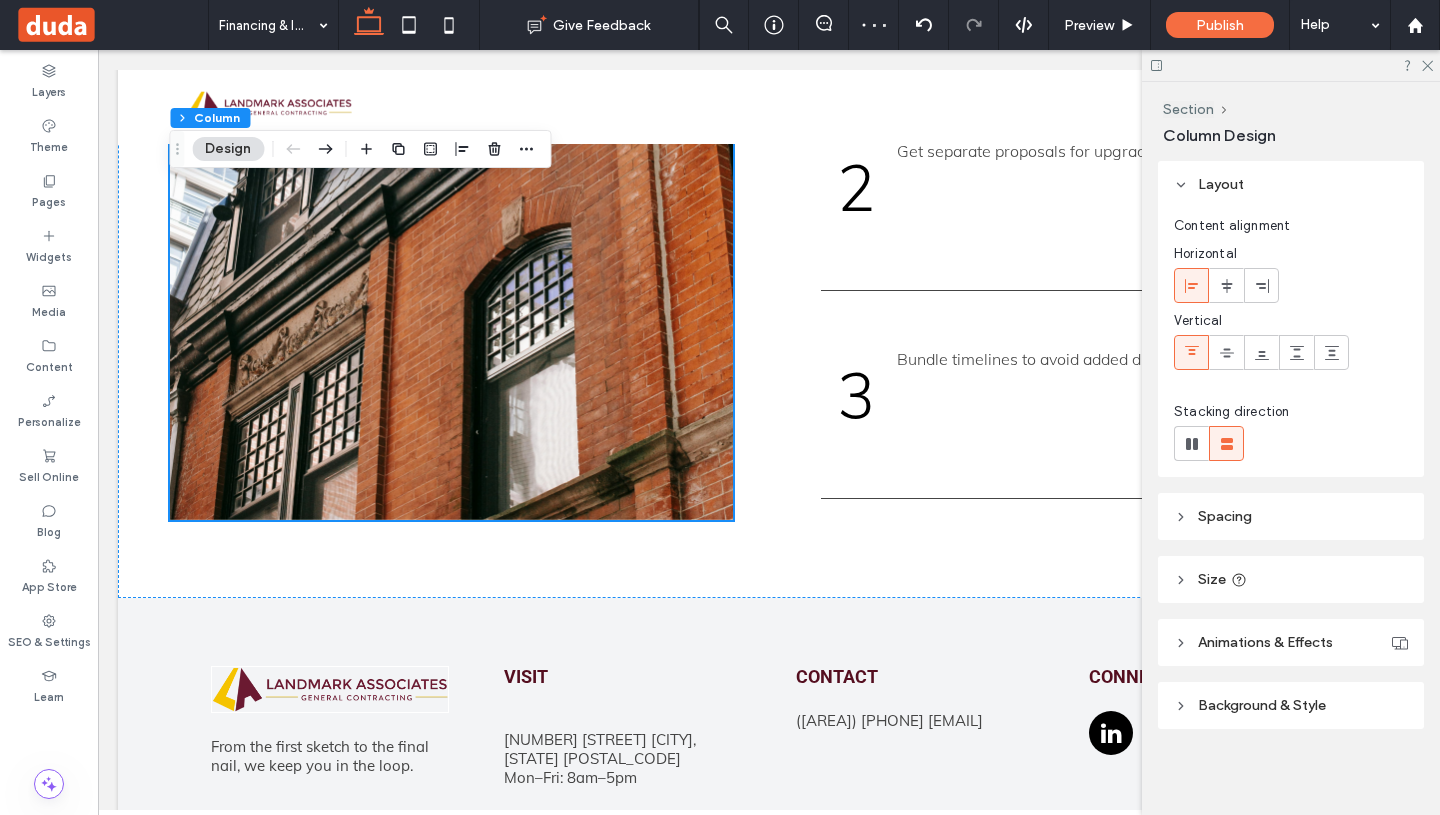 click on "Background & Style" at bounding box center (1262, 705) 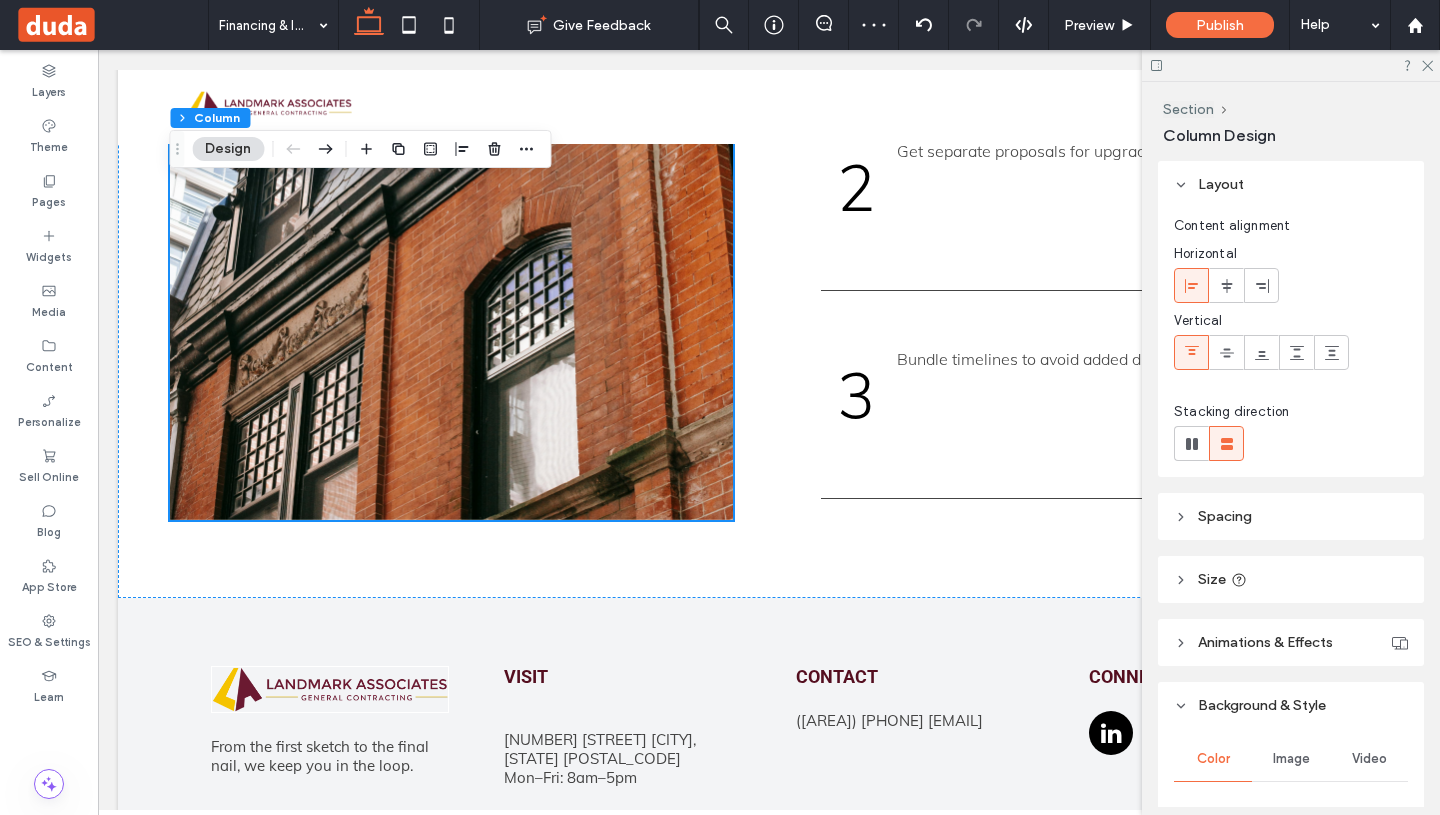 click on "Image" at bounding box center [1291, 759] 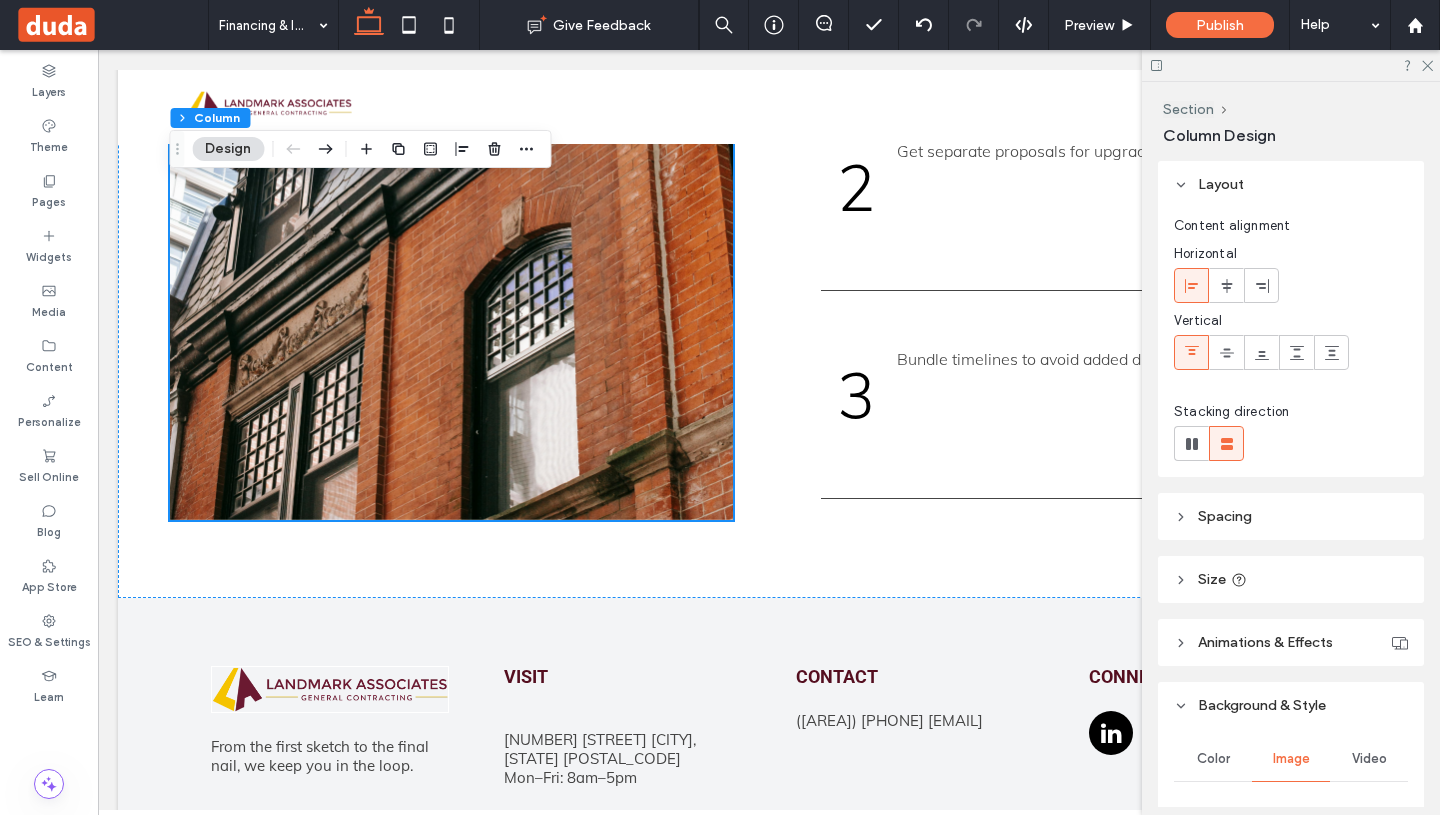scroll, scrollTop: 254, scrollLeft: 0, axis: vertical 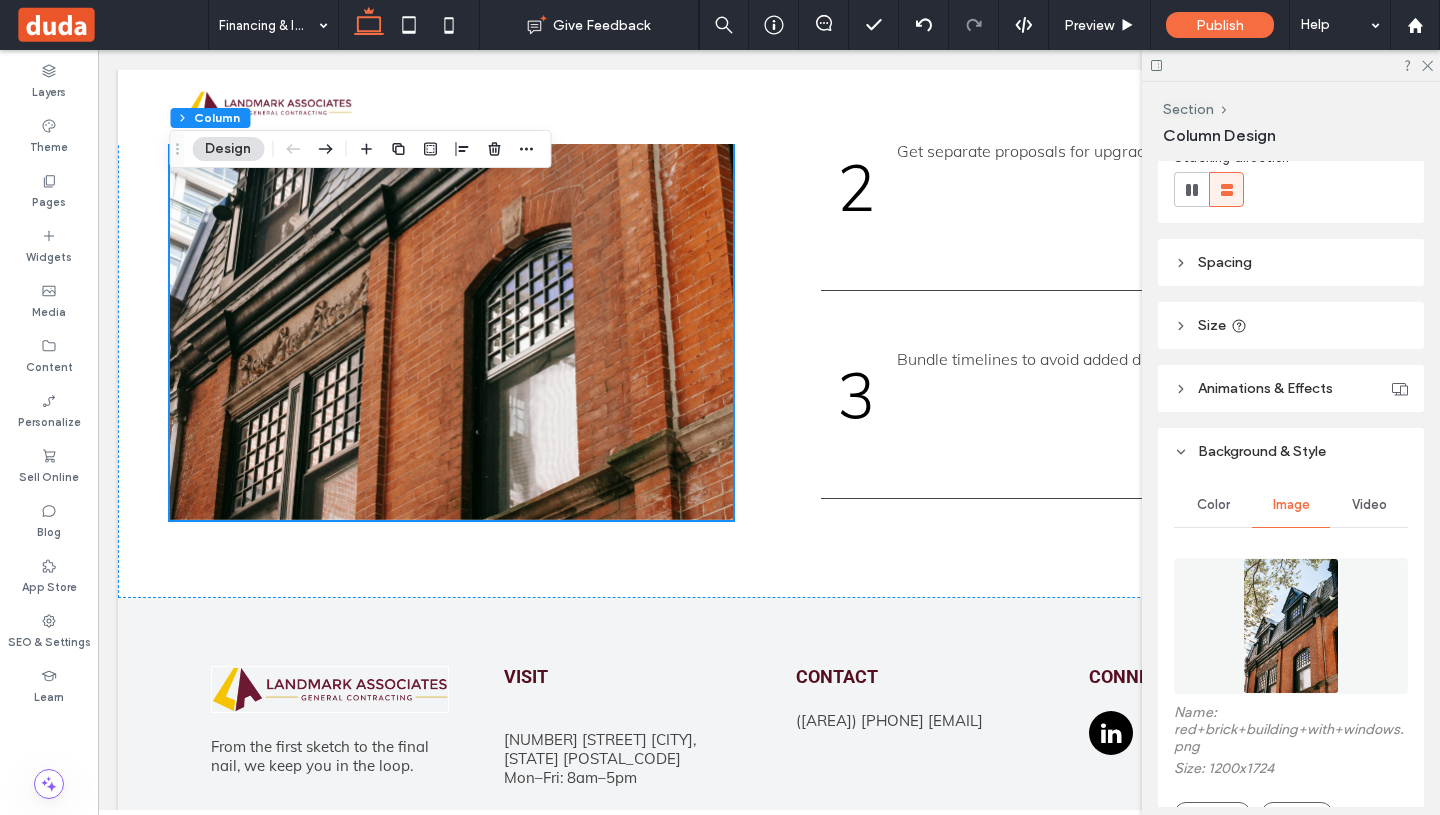 click at bounding box center (1290, 626) 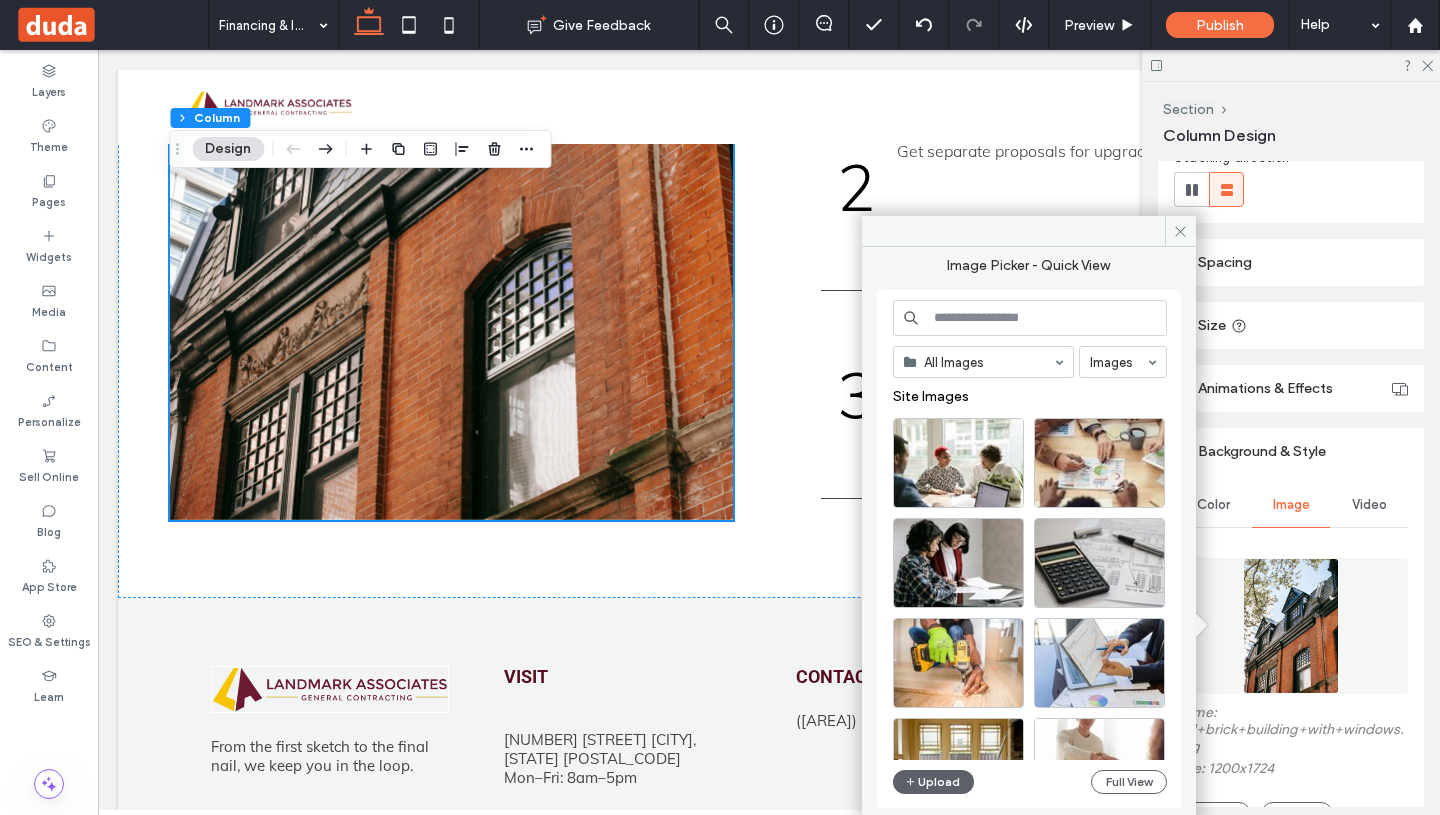 click at bounding box center [1030, 318] 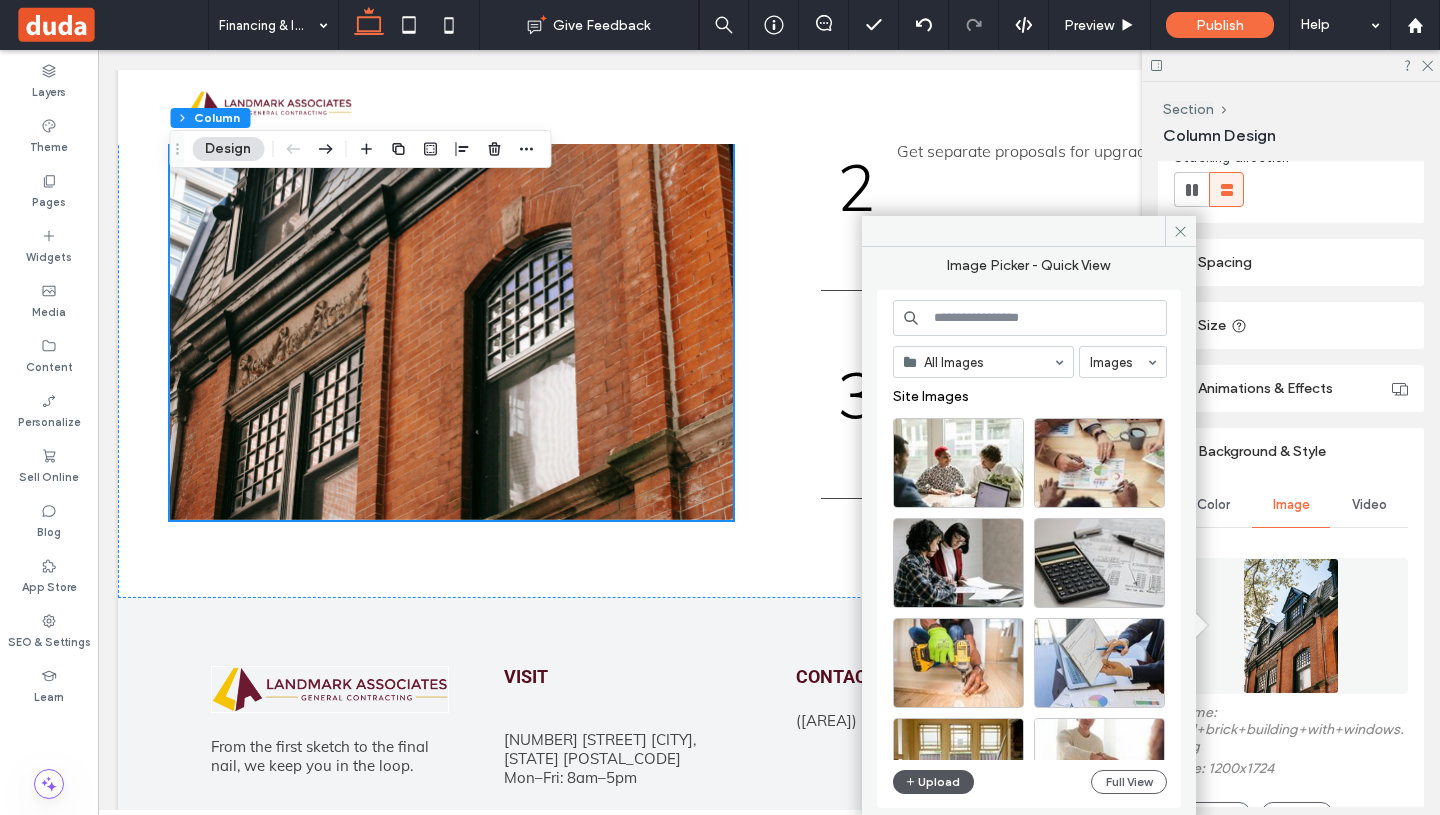 click on "Upload" at bounding box center [934, 782] 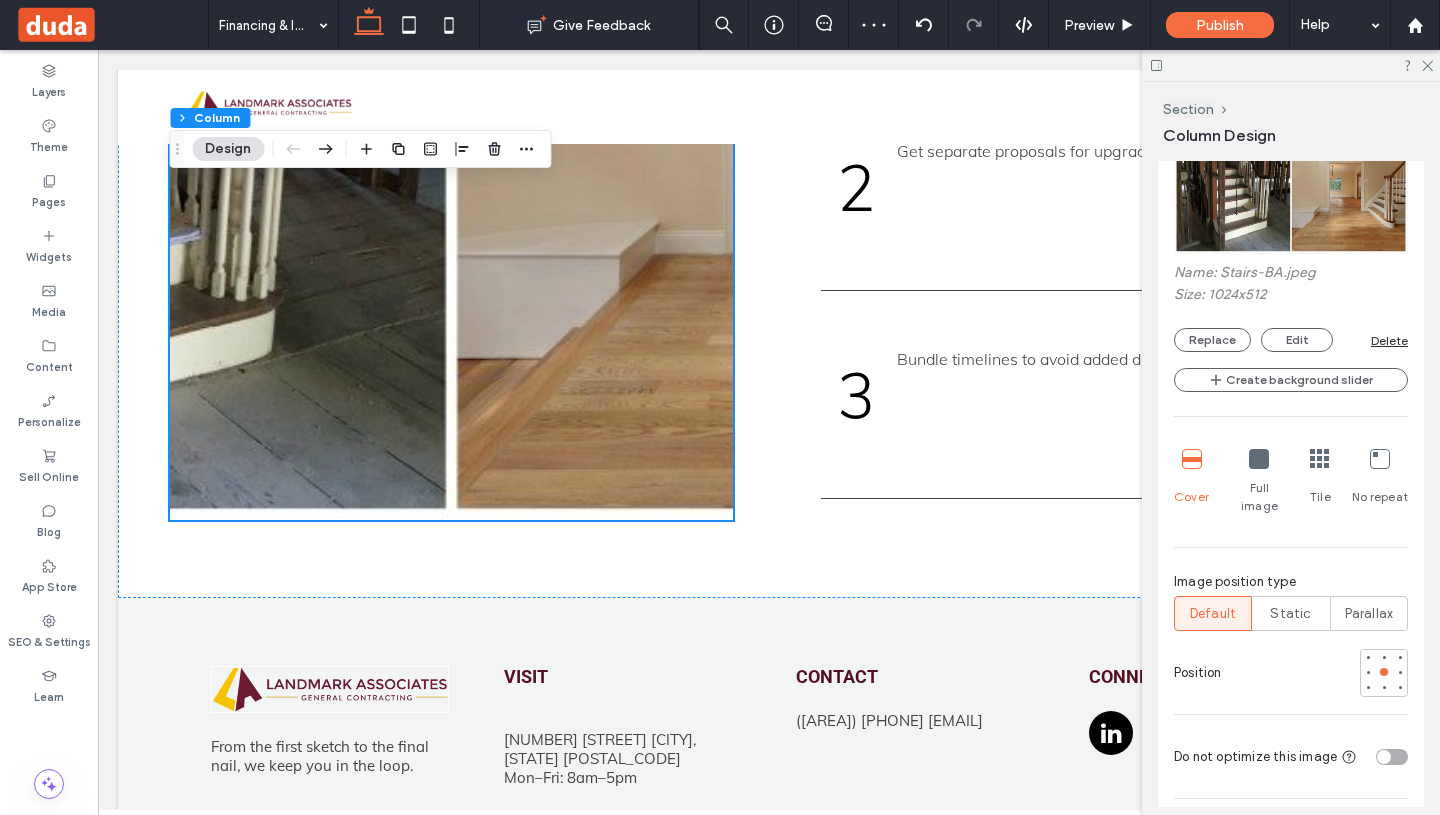 scroll, scrollTop: 677, scrollLeft: 0, axis: vertical 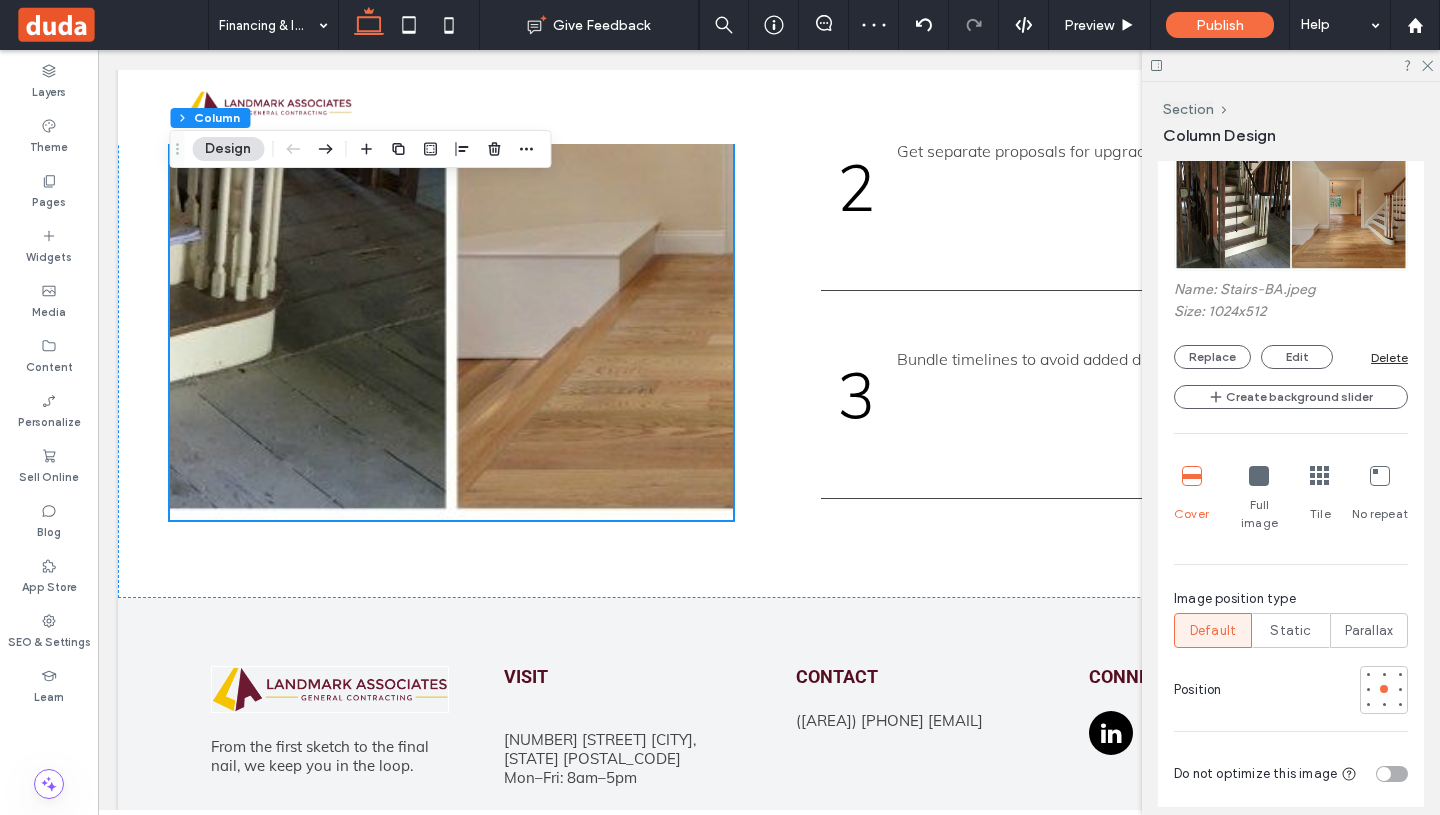click at bounding box center (1259, 476) 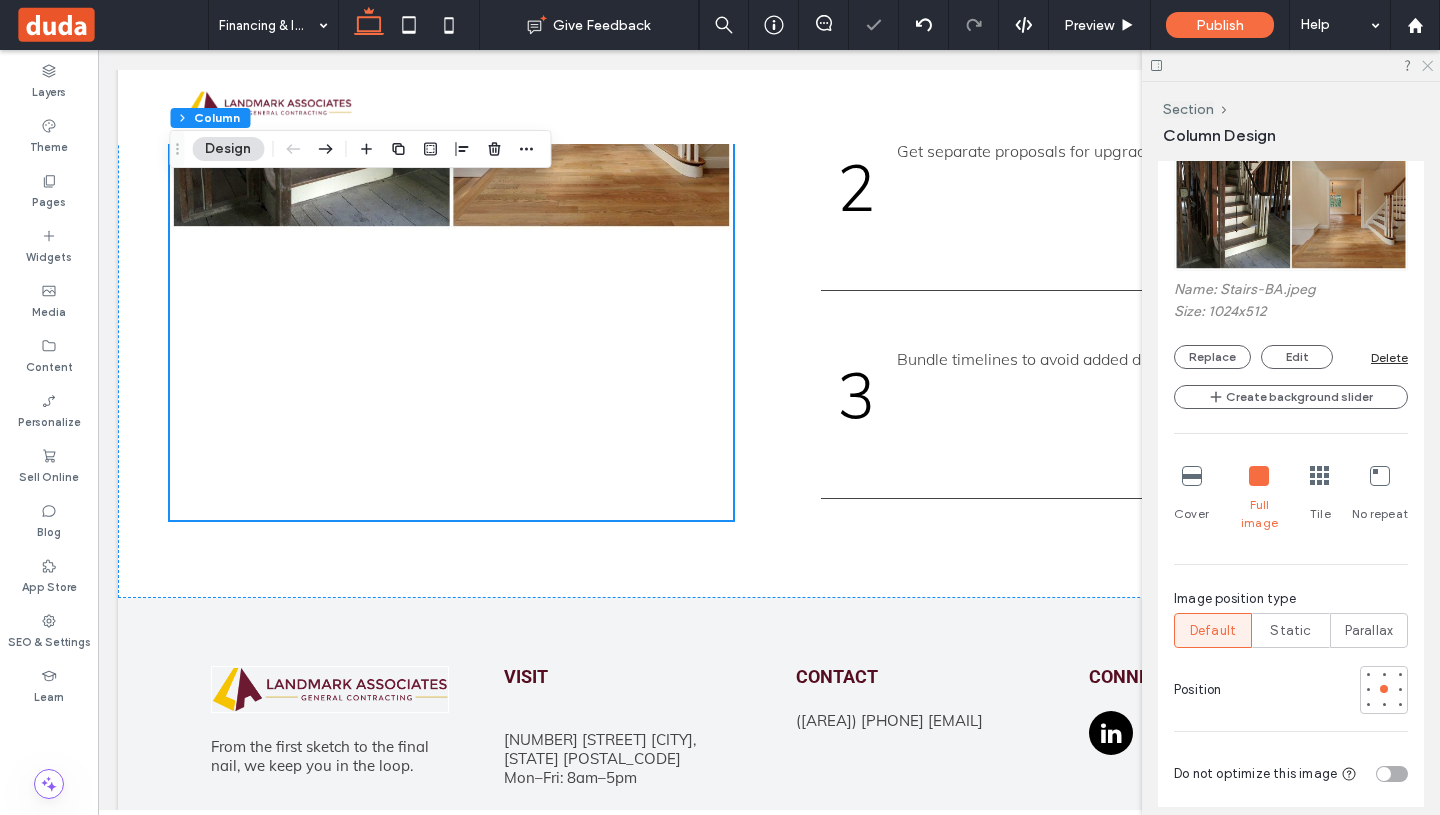 click 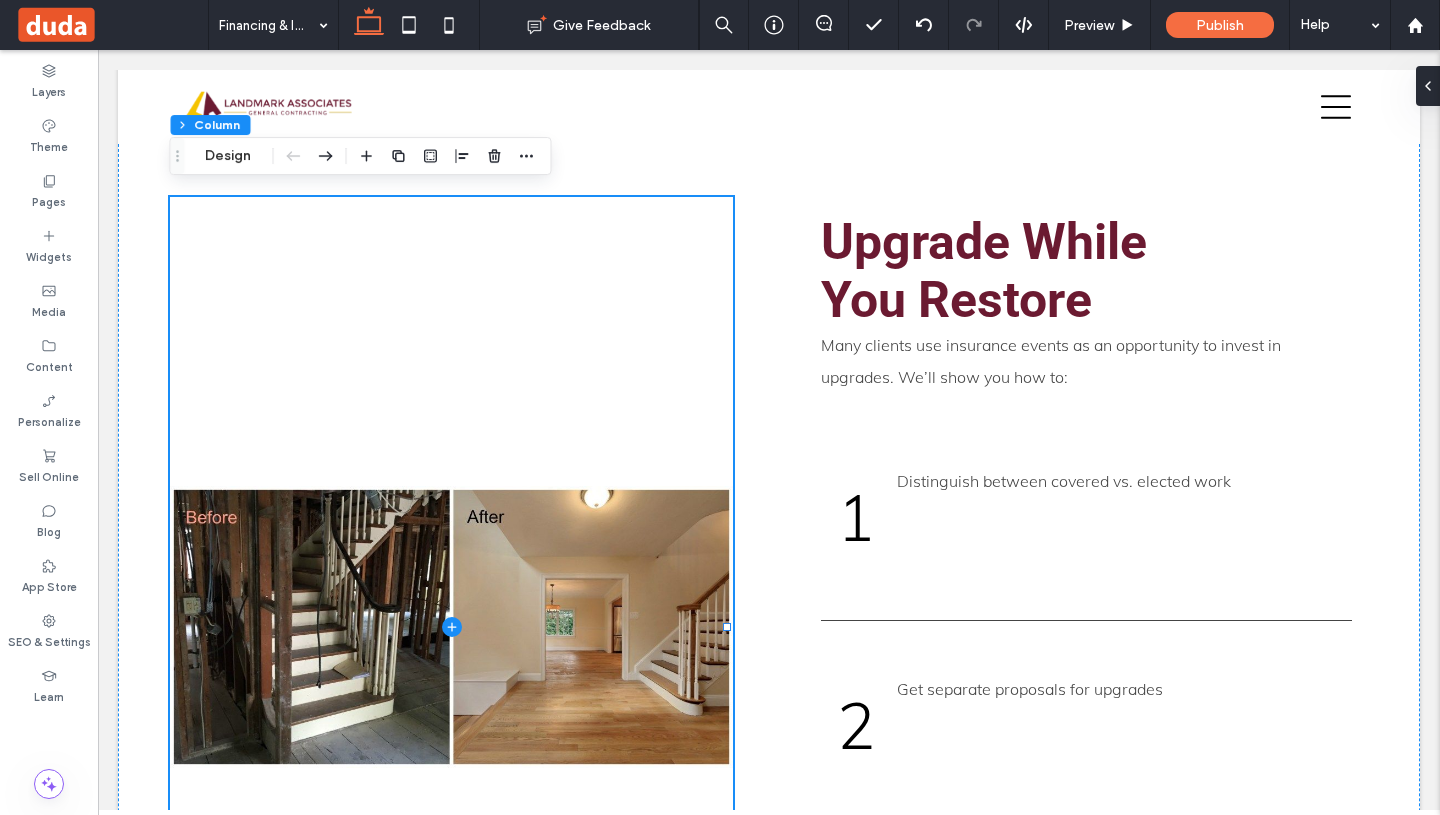 scroll, scrollTop: 4165, scrollLeft: 0, axis: vertical 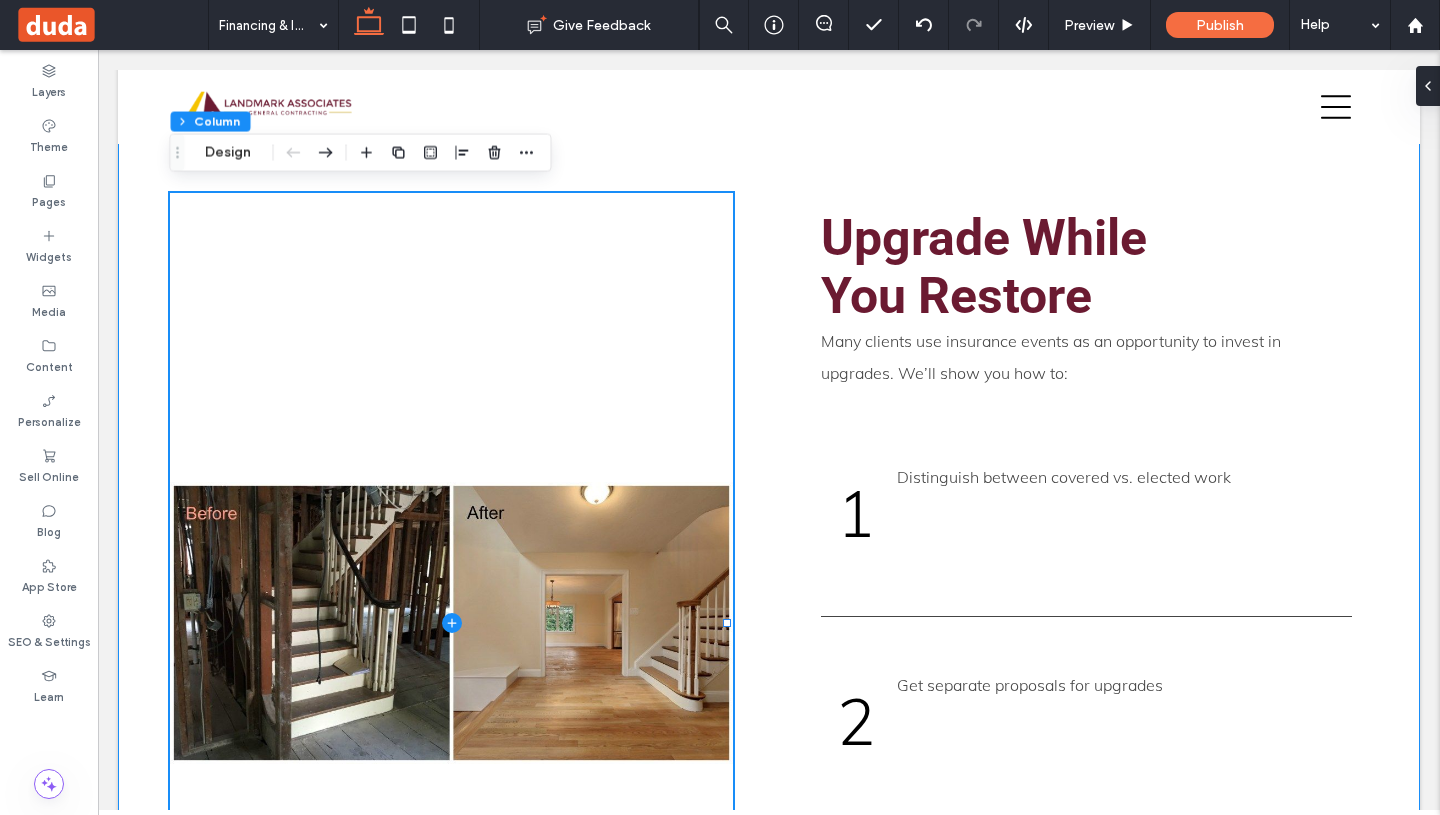 click on "Upgrade While  You Restore Many clients use insurance events as an opportunity to invest in upgrades. We’ll show you how to:
1
Distinguish between covered vs. elected work
2
Get separate proposals for upgrades
3
Bundle timelines to avoid added disruption" at bounding box center (769, 623) 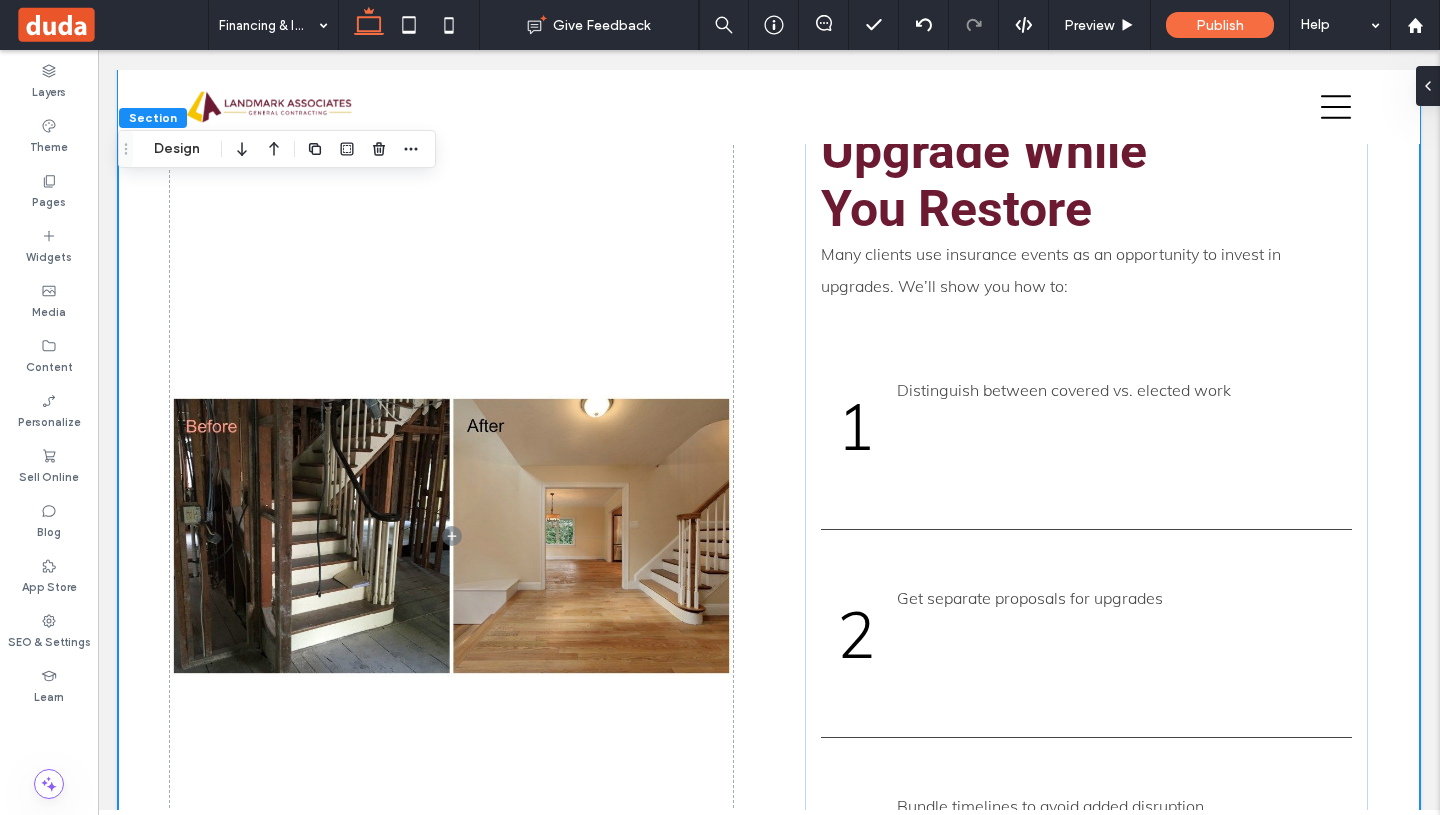 scroll, scrollTop: 4255, scrollLeft: 0, axis: vertical 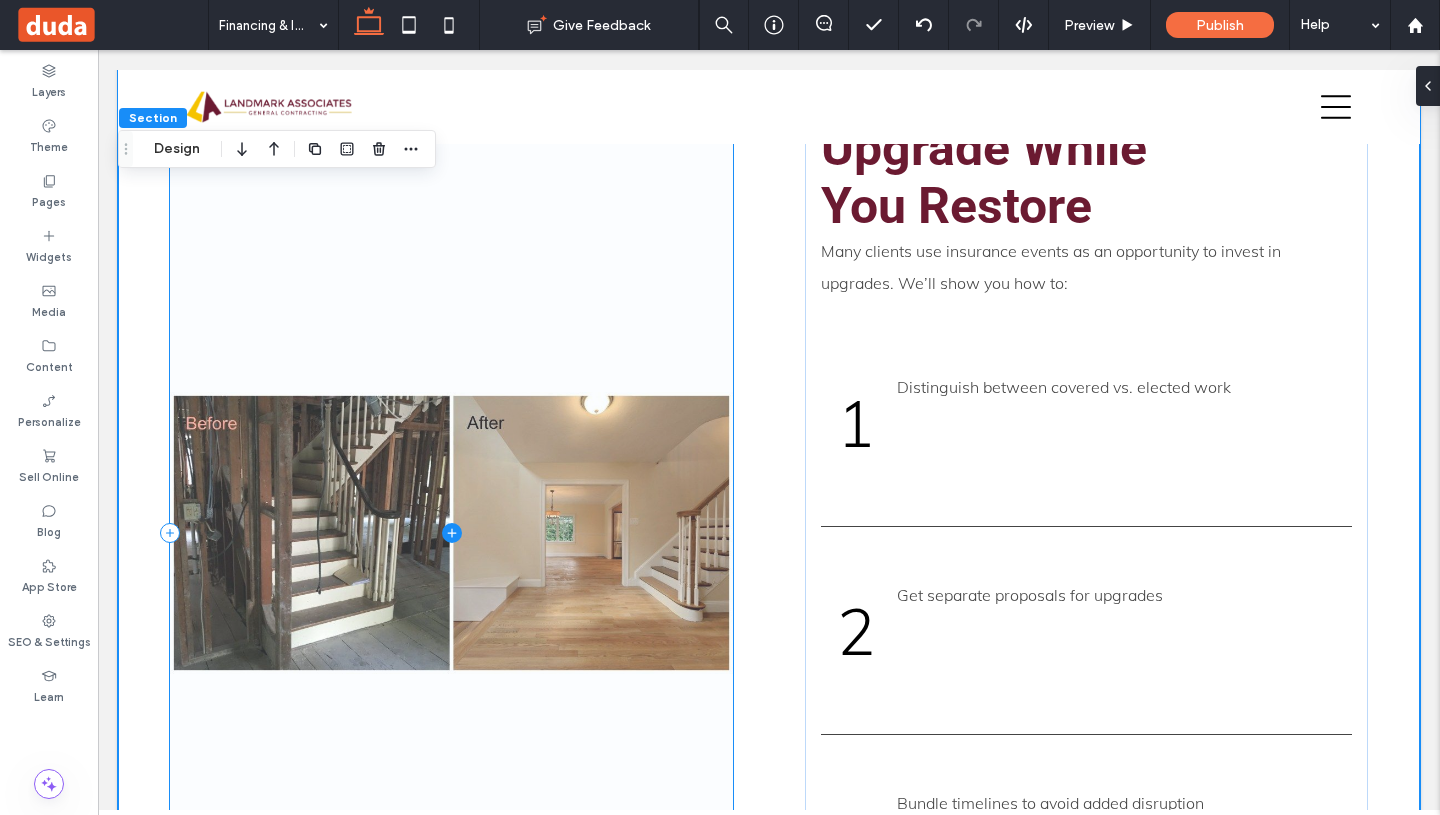 click at bounding box center (451, 533) 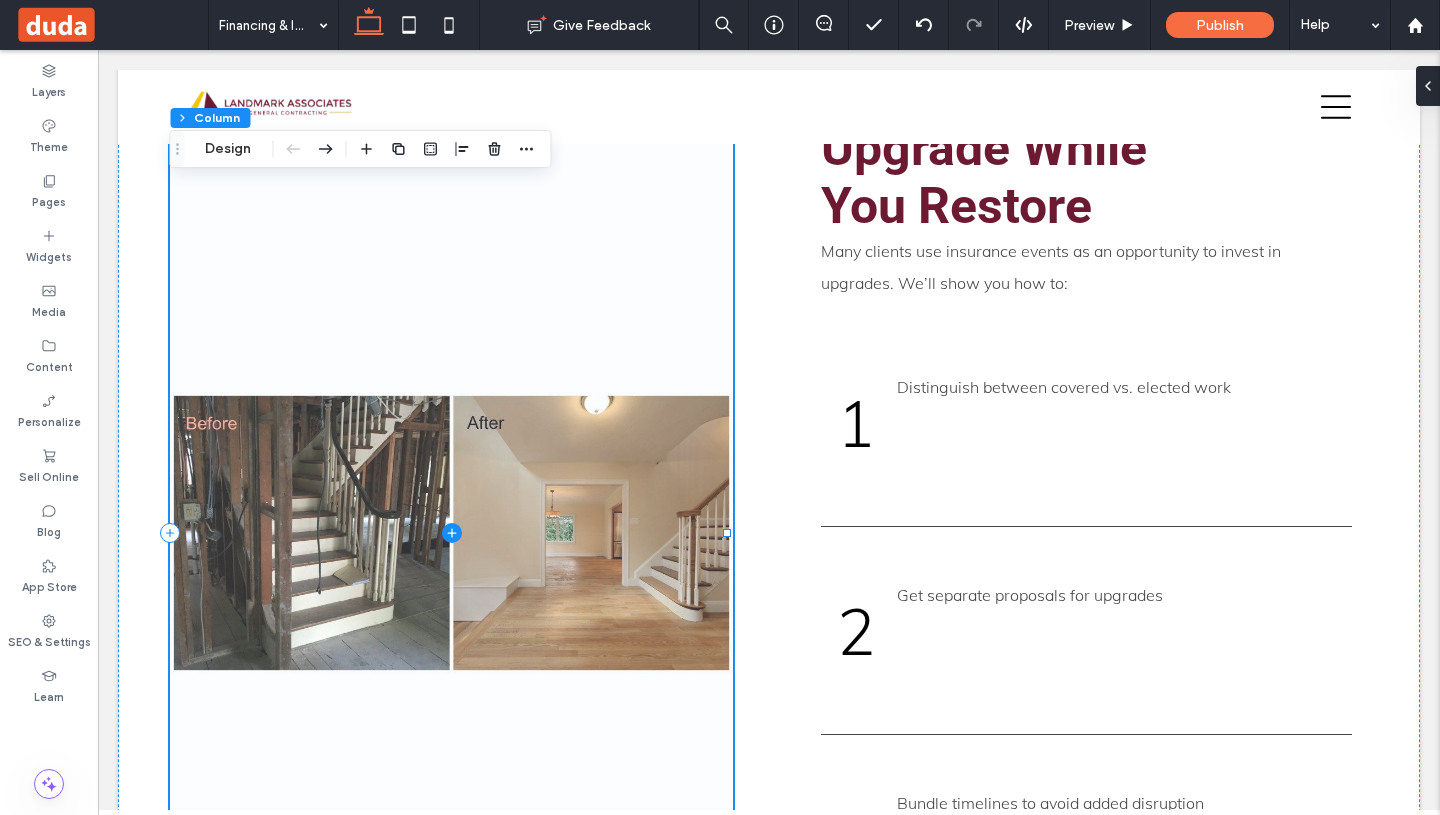 click at bounding box center (451, 533) 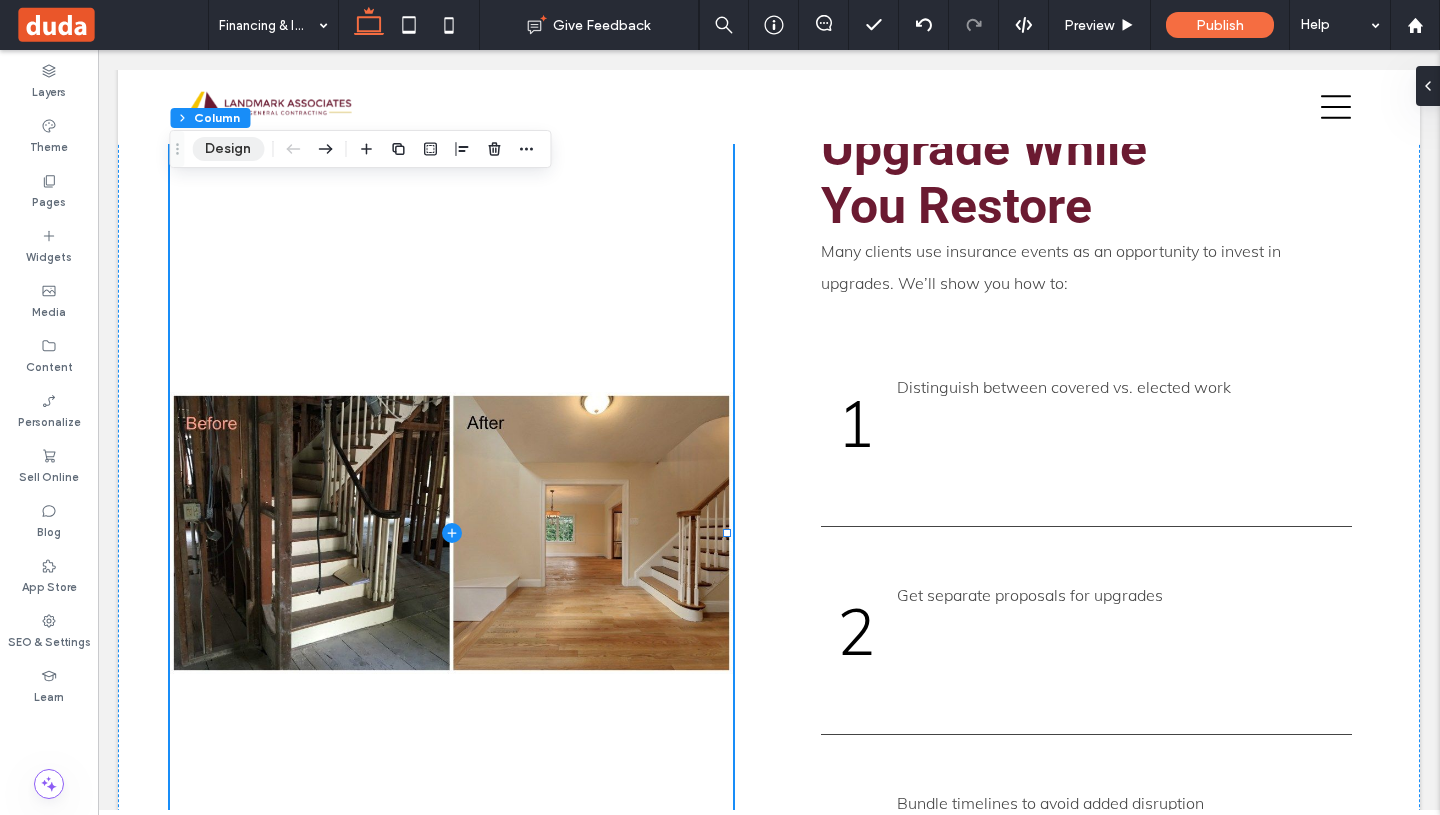 click on "Design" at bounding box center (228, 149) 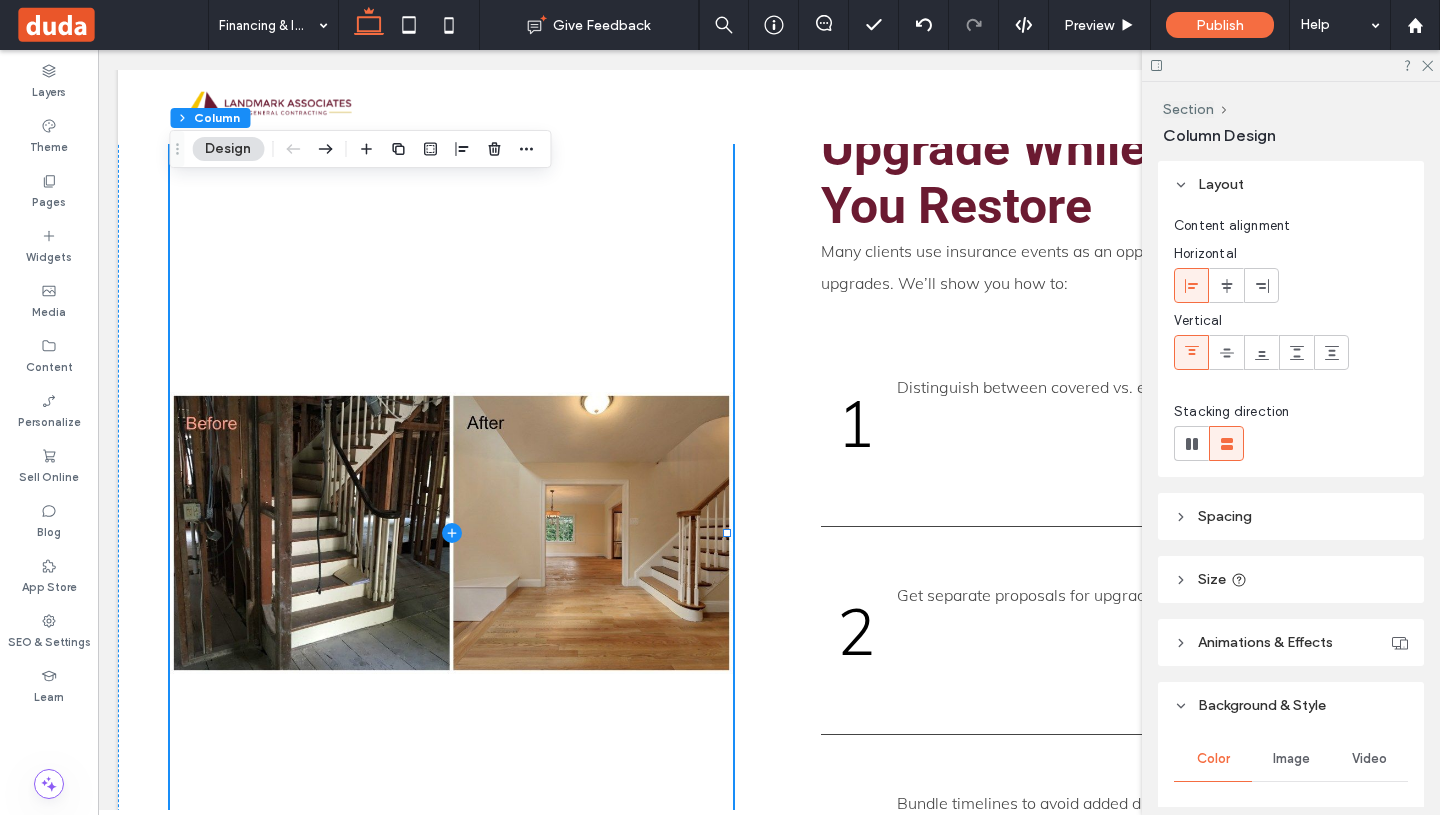 scroll, scrollTop: 194, scrollLeft: 0, axis: vertical 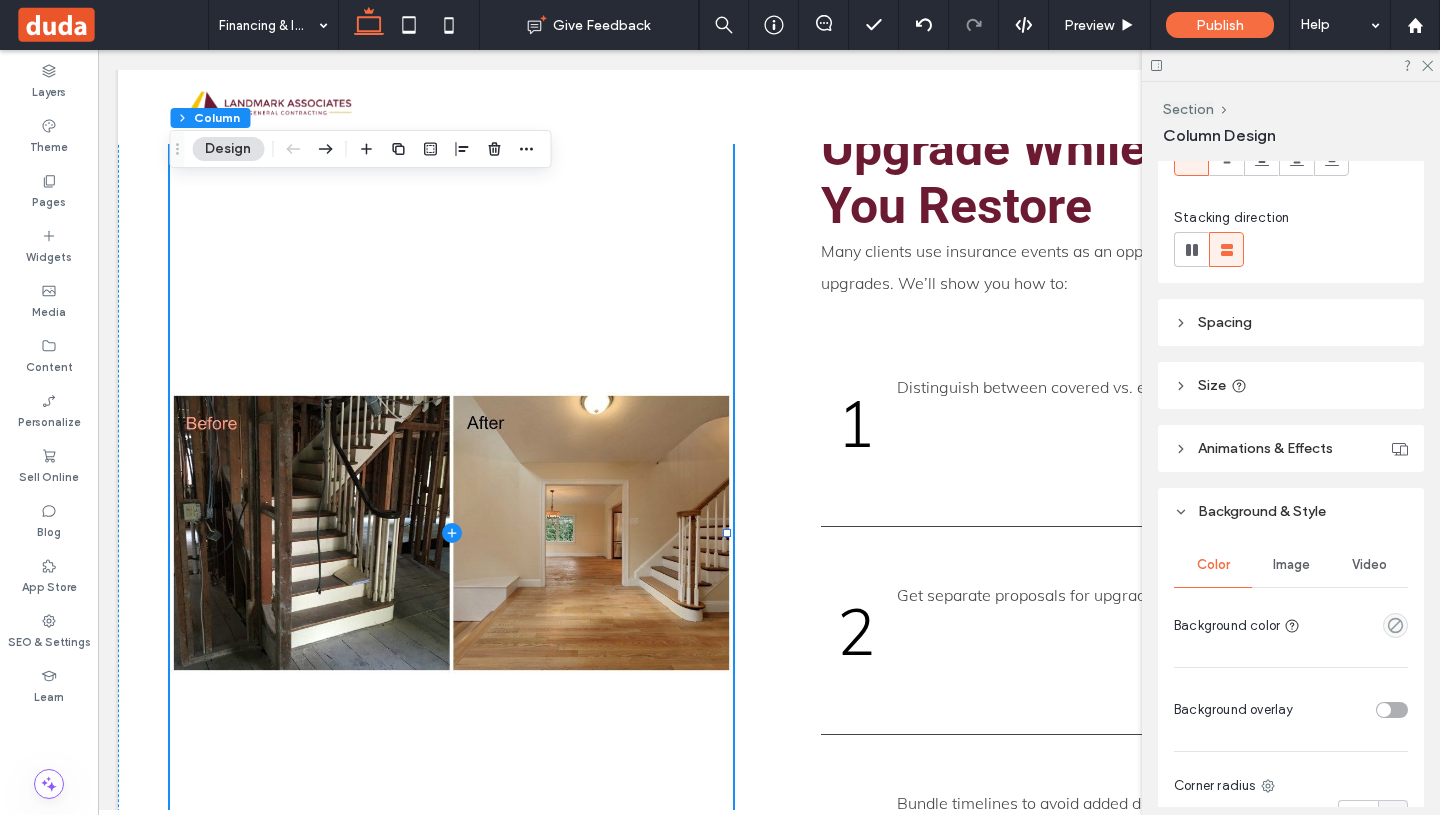 click on "Image" at bounding box center [1291, 565] 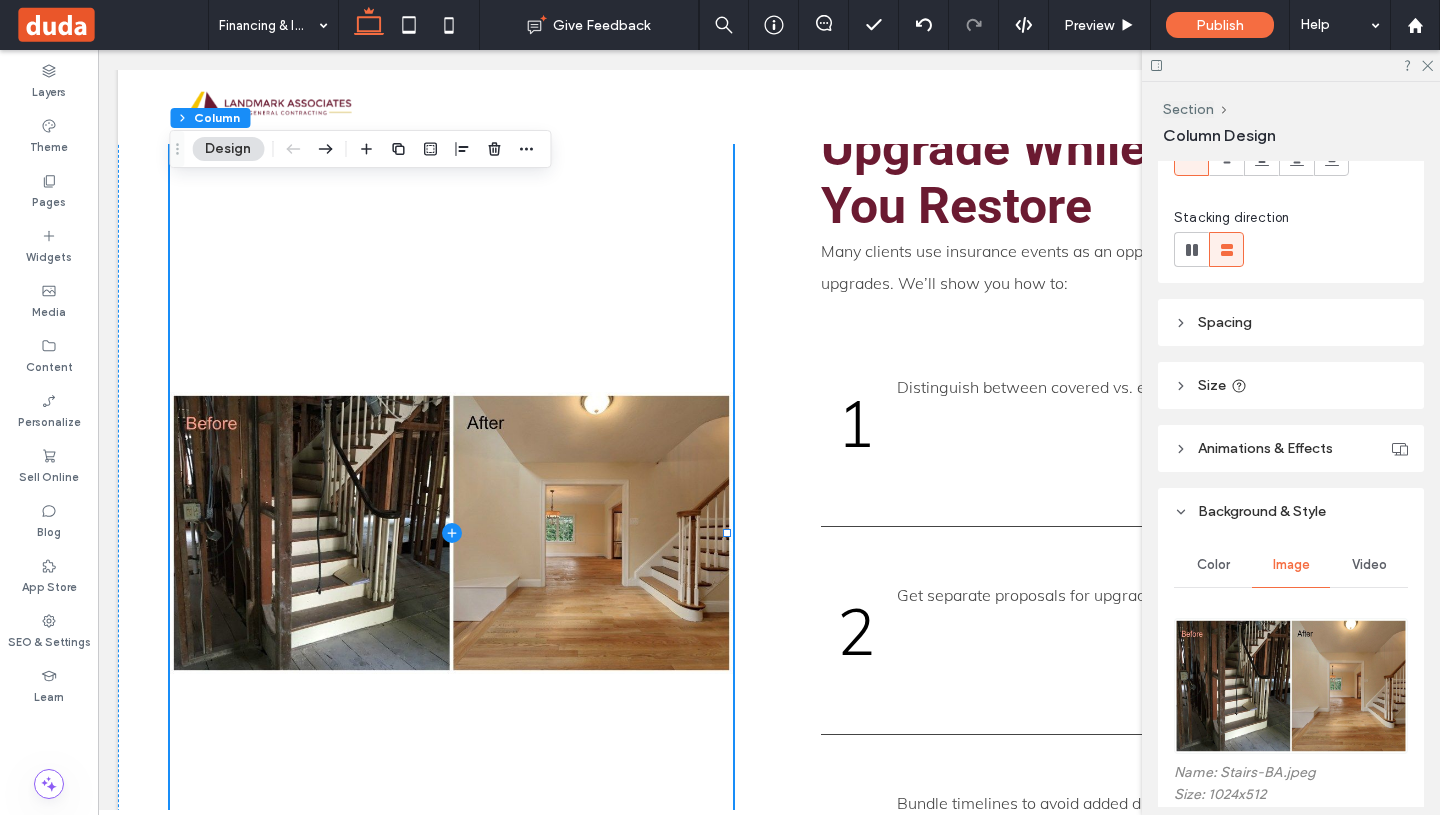 click at bounding box center [1291, 686] 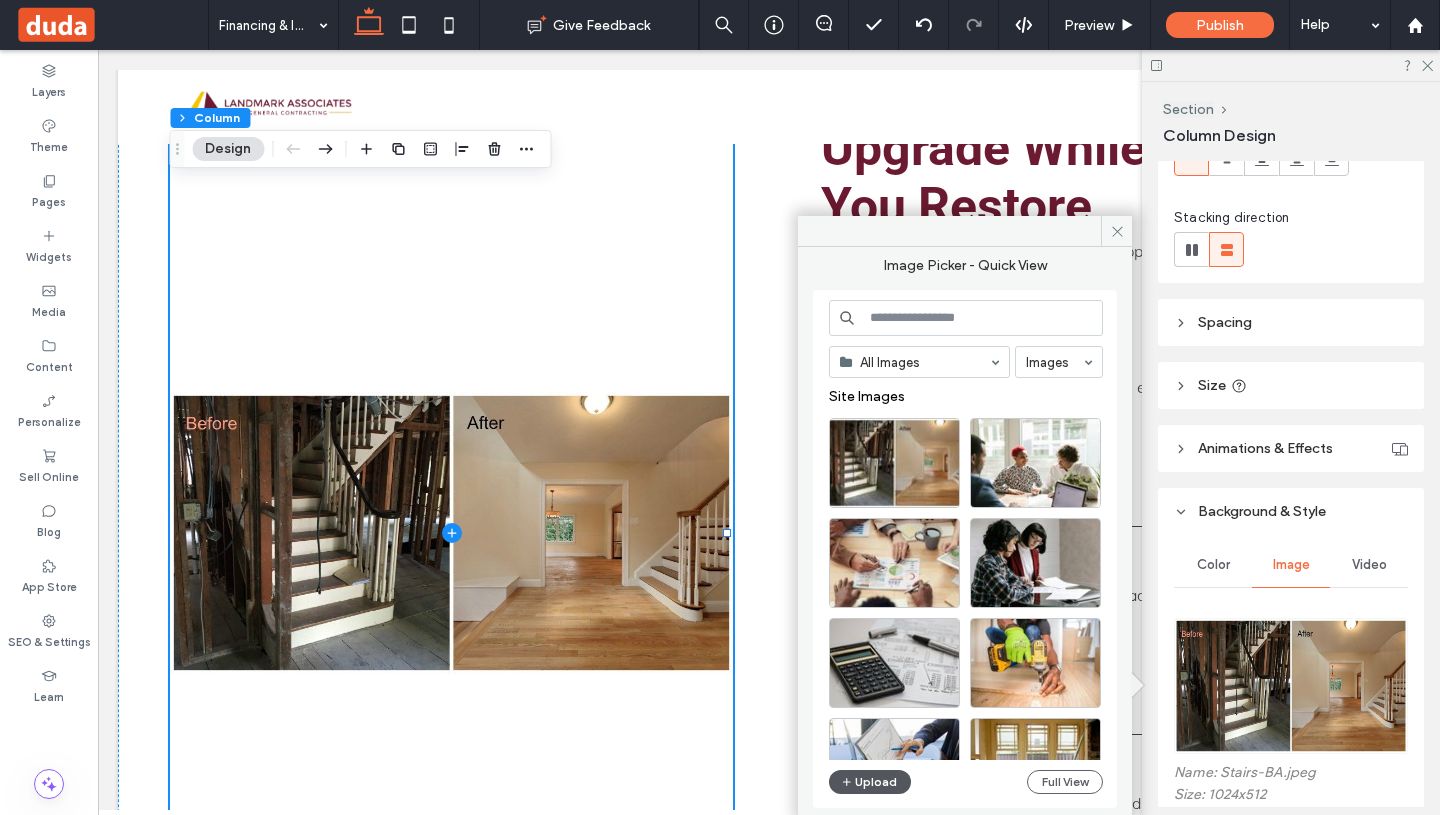 click on "Upload" at bounding box center (870, 782) 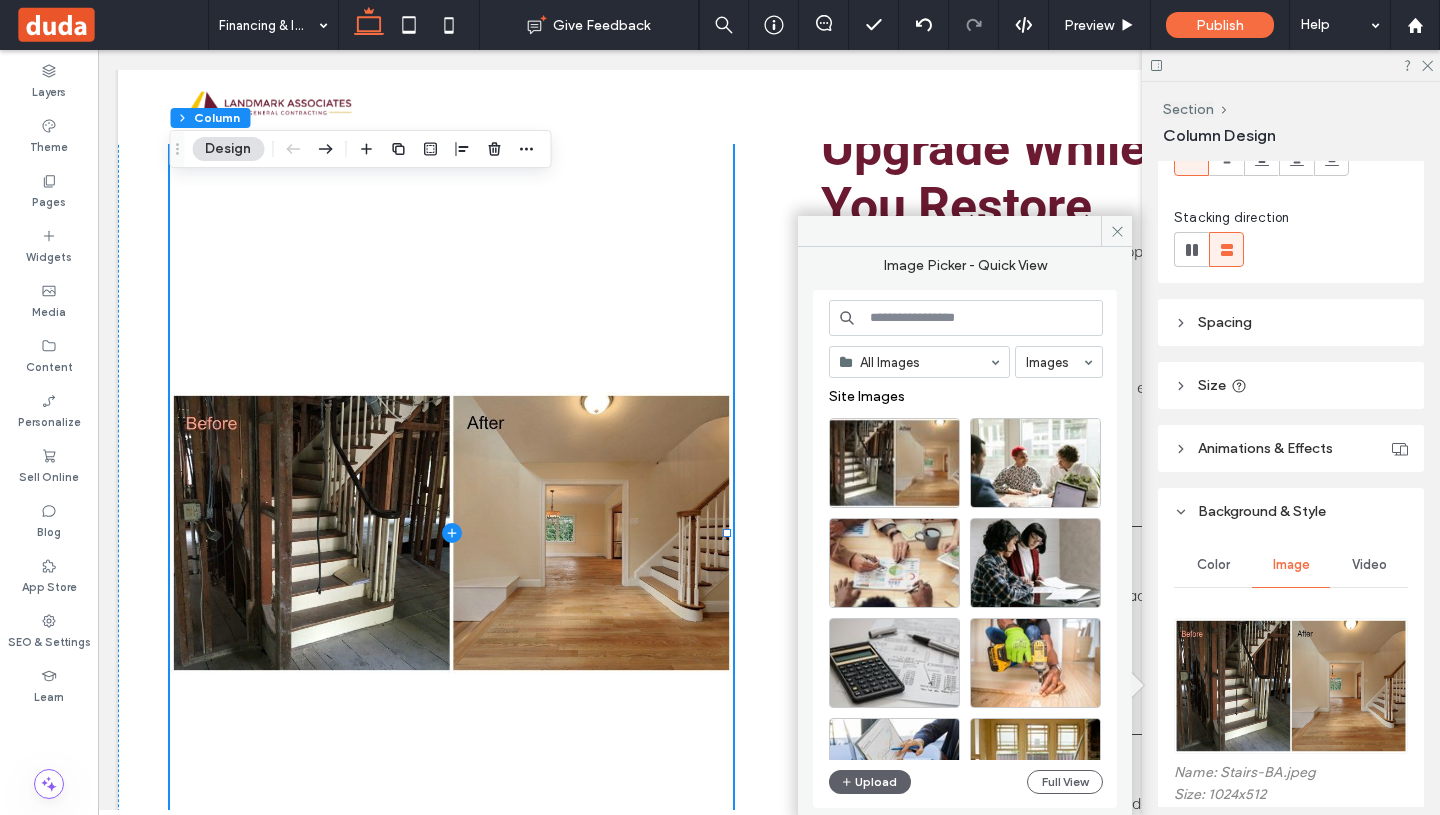 click at bounding box center (966, 318) 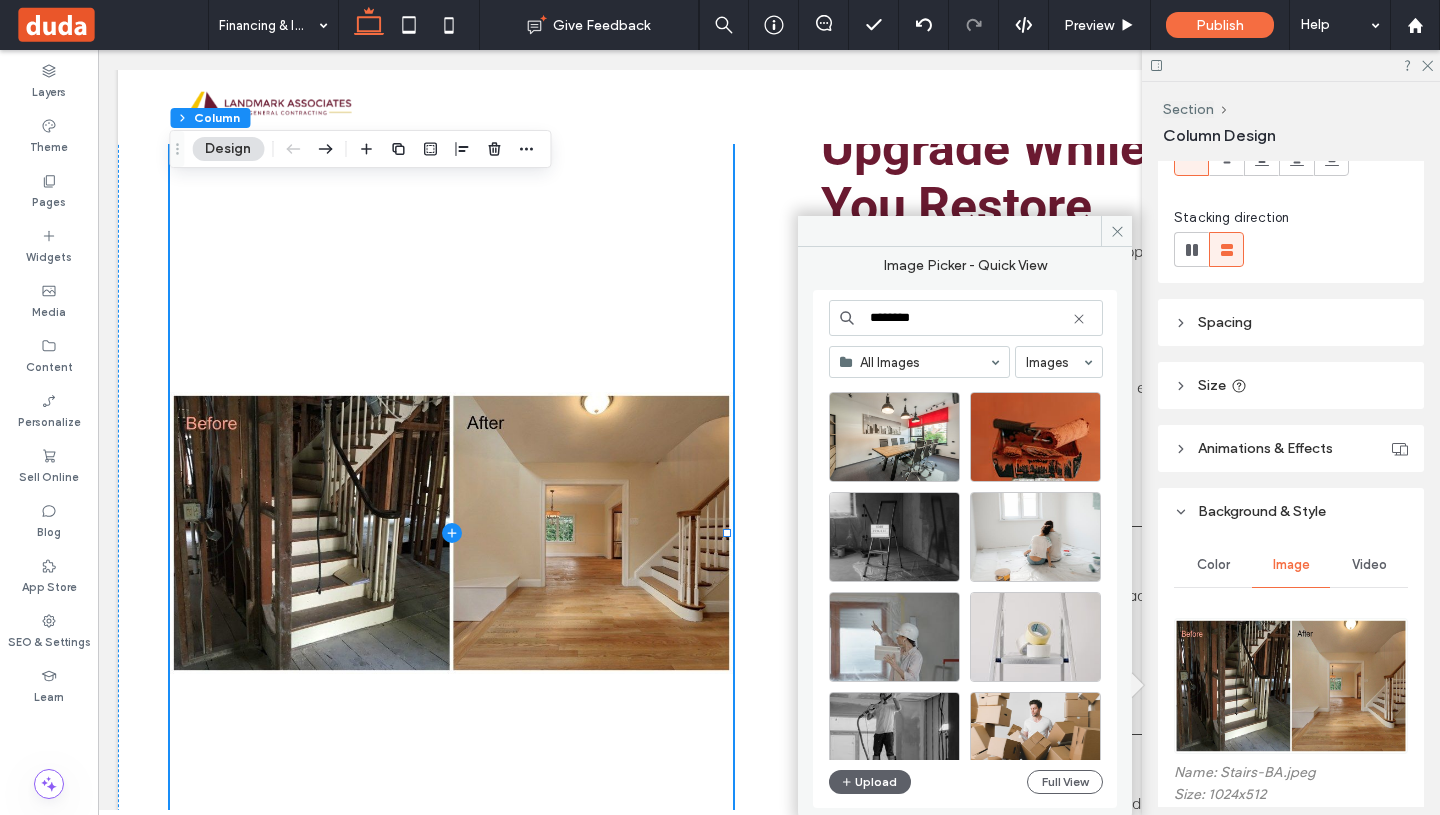 scroll, scrollTop: 636, scrollLeft: 0, axis: vertical 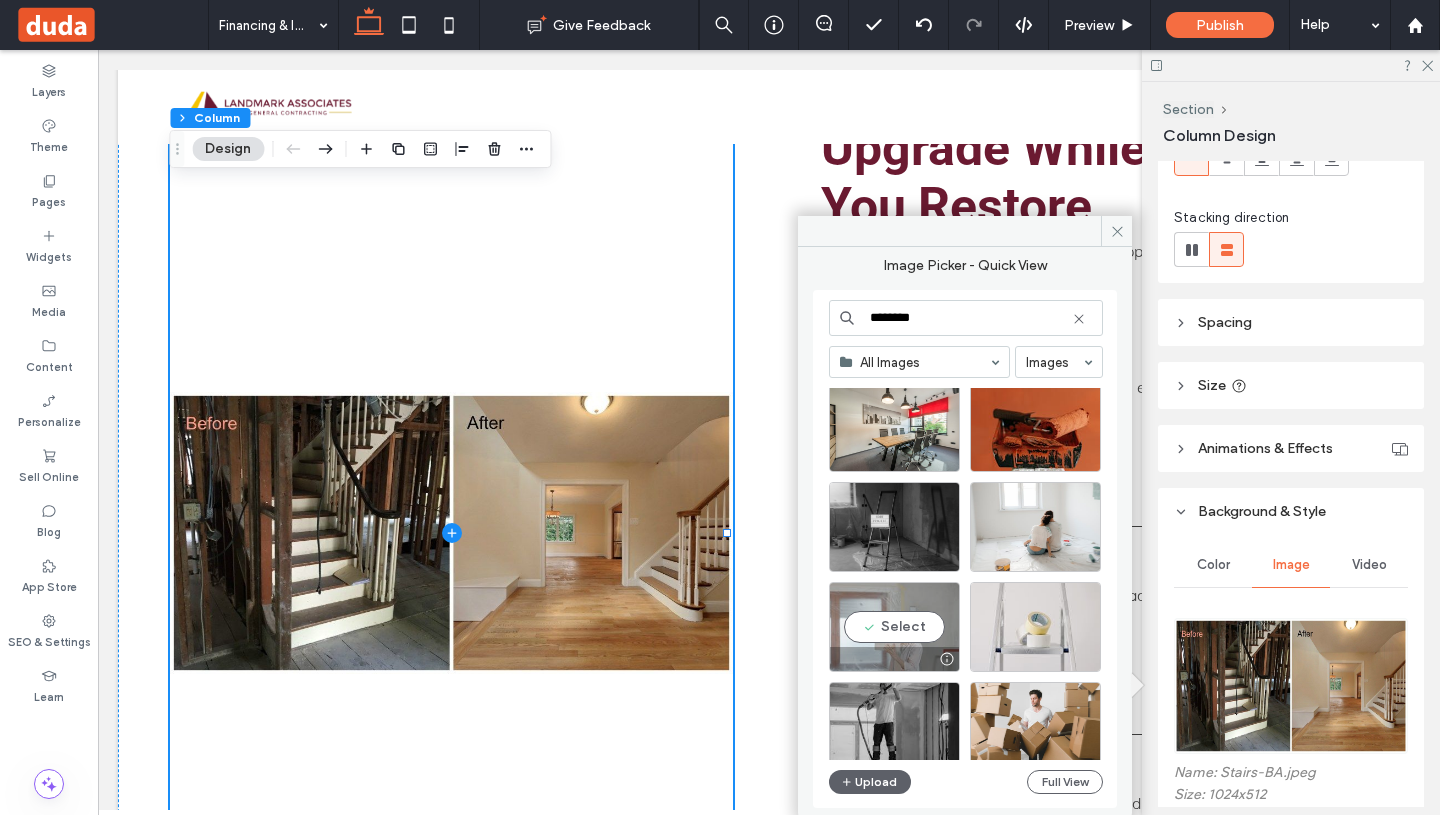 type on "********" 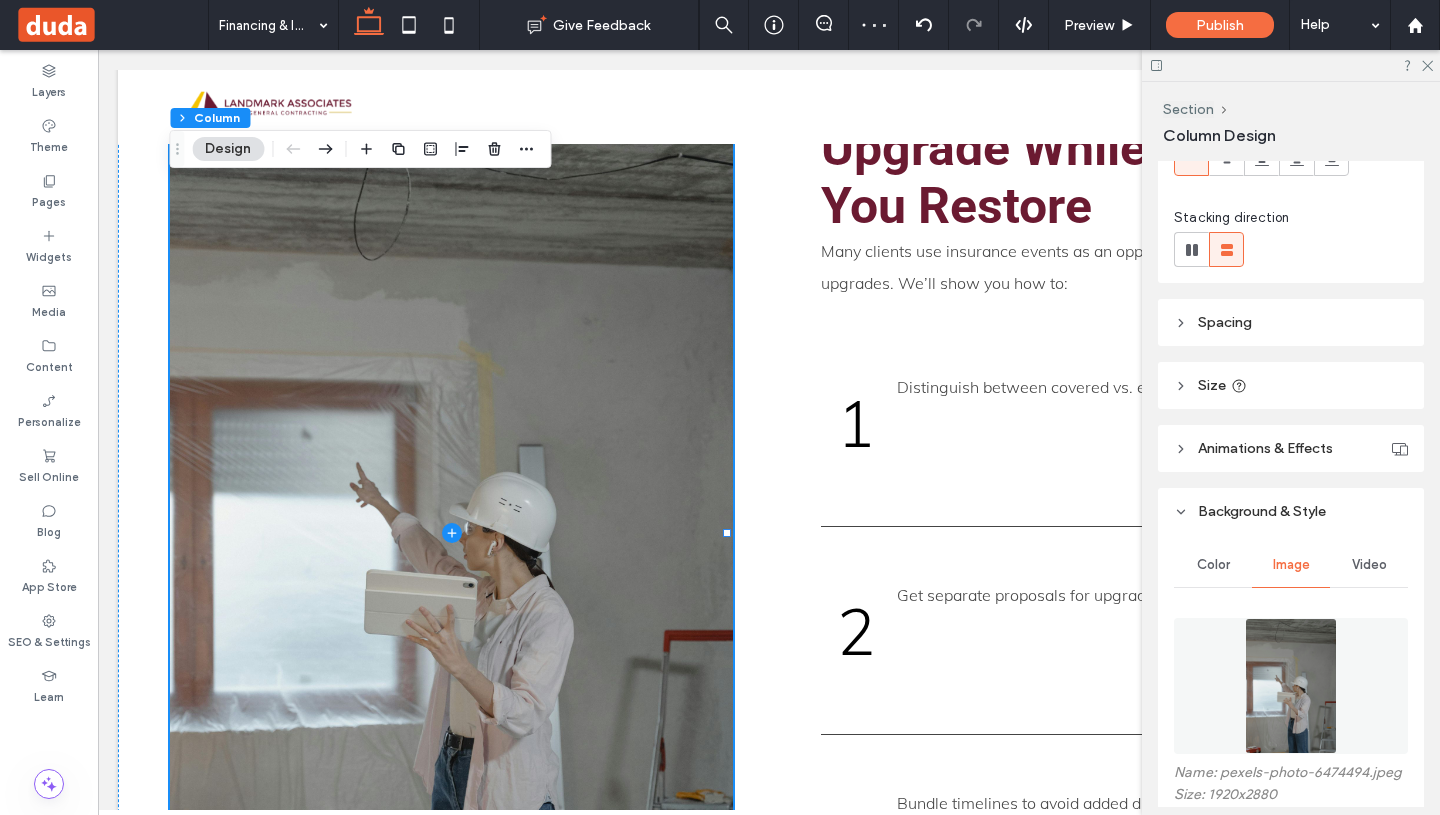 click at bounding box center [1291, 65] 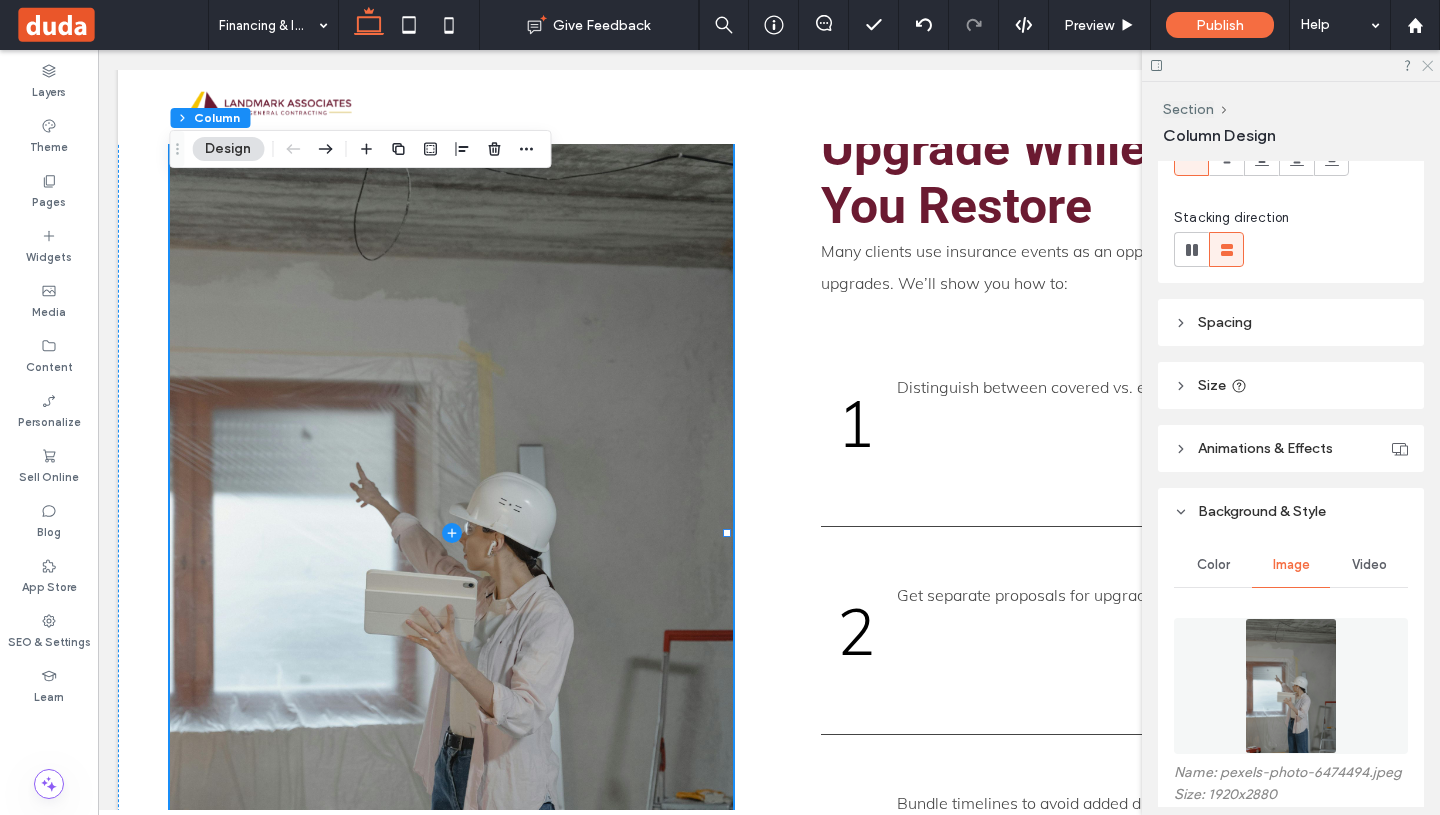 click 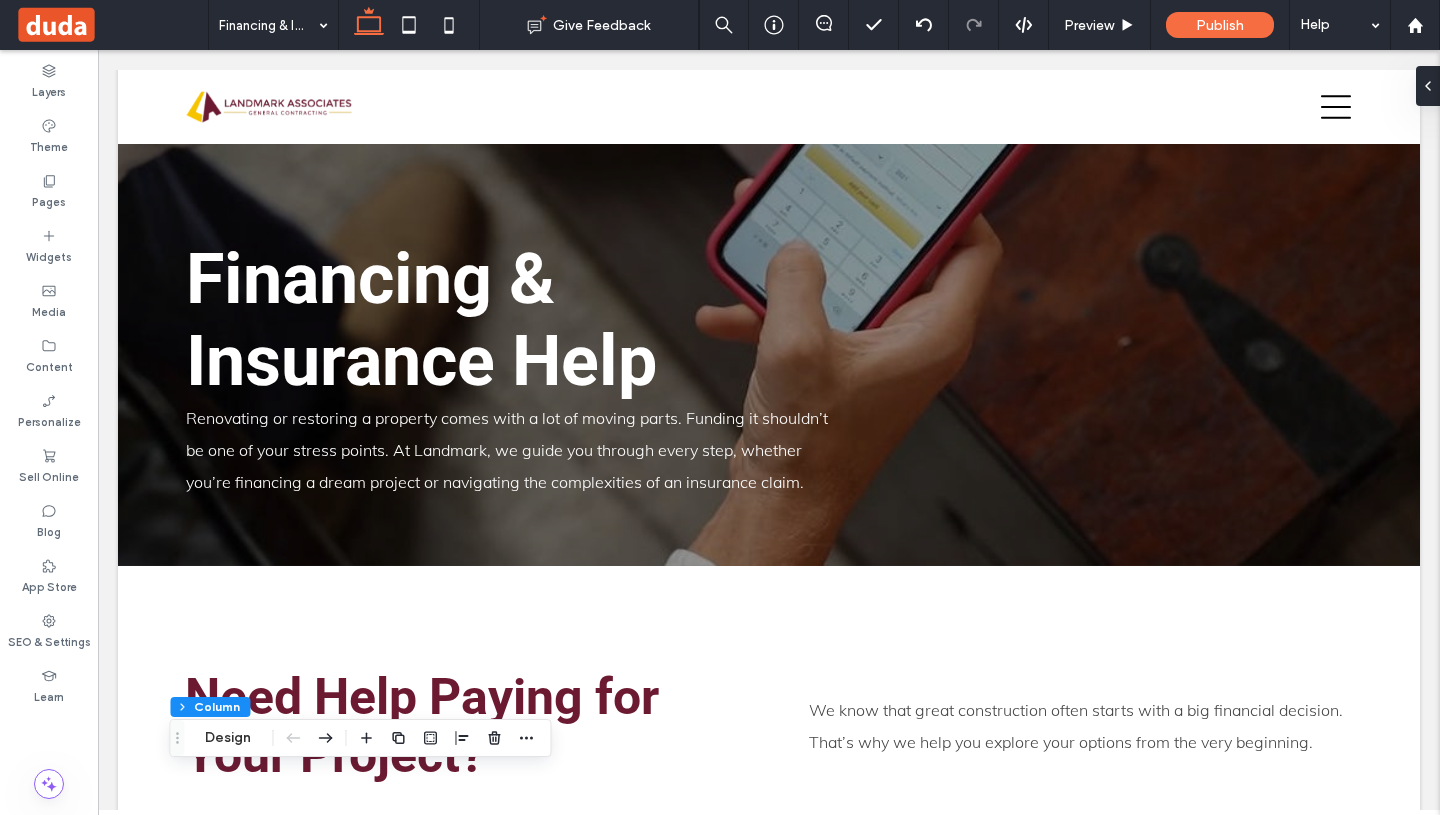 scroll, scrollTop: 1744, scrollLeft: 0, axis: vertical 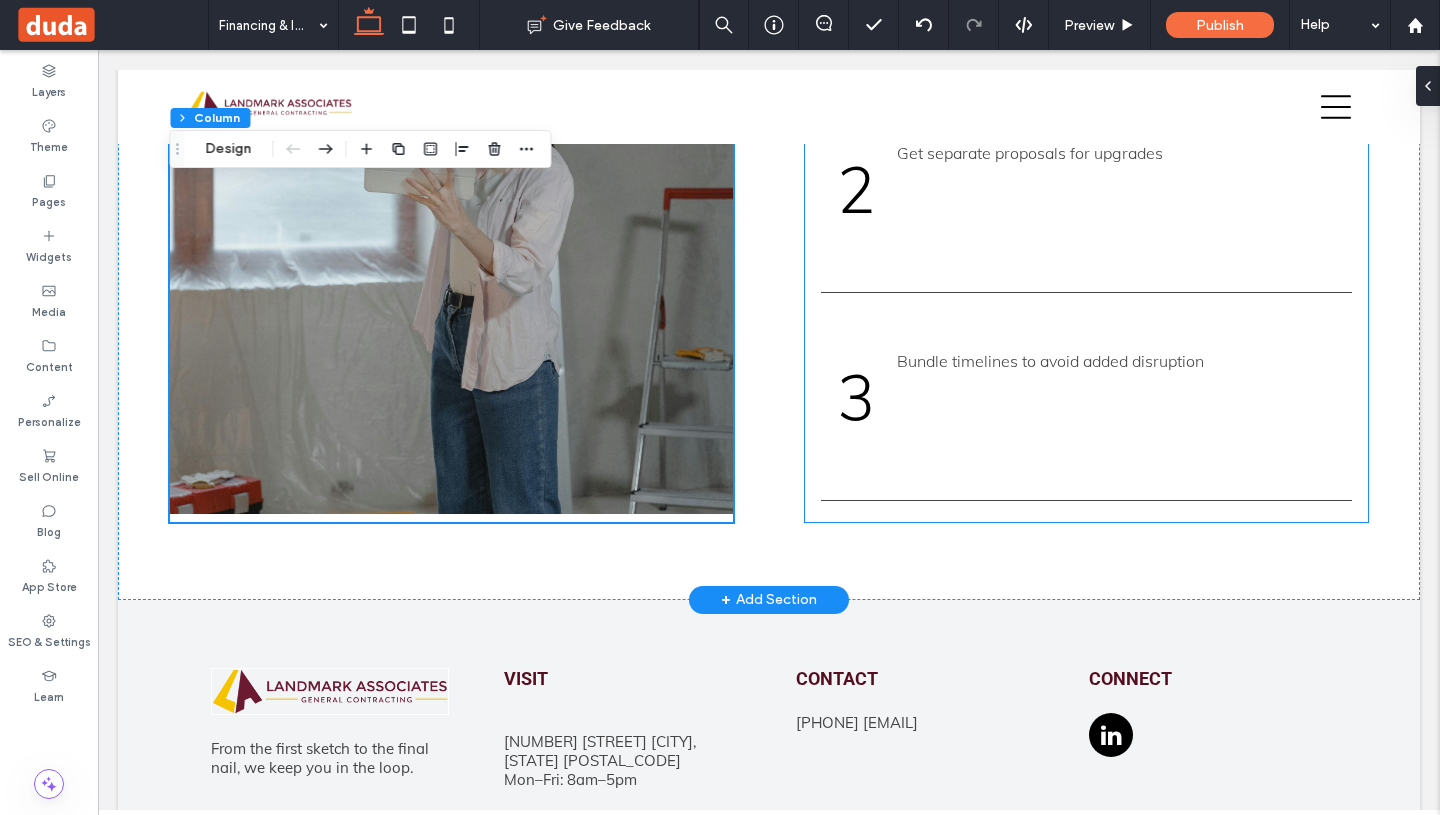 click on "Upgrade While  You Restore Many clients use insurance events as an opportunity to invest in upgrades. We’ll show you how to:
1
Distinguish between covered vs. elected work
2
Get separate proposals for upgrades
3
Bundle timelines to avoid added disruption" at bounding box center (1086, 91) 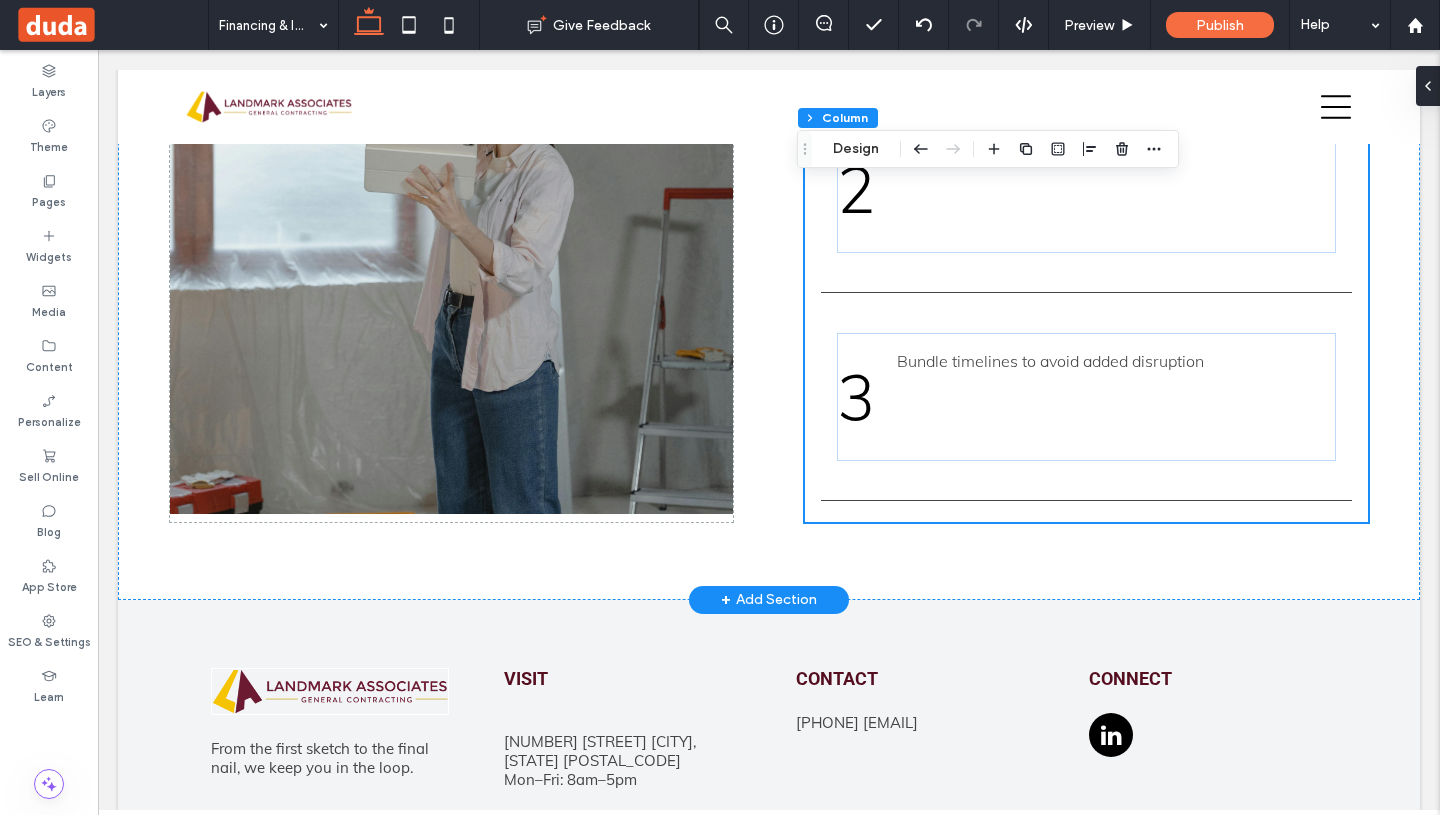 click on "Upgrade While  You Restore Many clients use insurance events as an opportunity to invest in upgrades. We’ll show you how to:
1
Distinguish between covered vs. elected work
2
Get separate proposals for upgrades
3
Bundle timelines to avoid added disruption" at bounding box center (1086, 91) 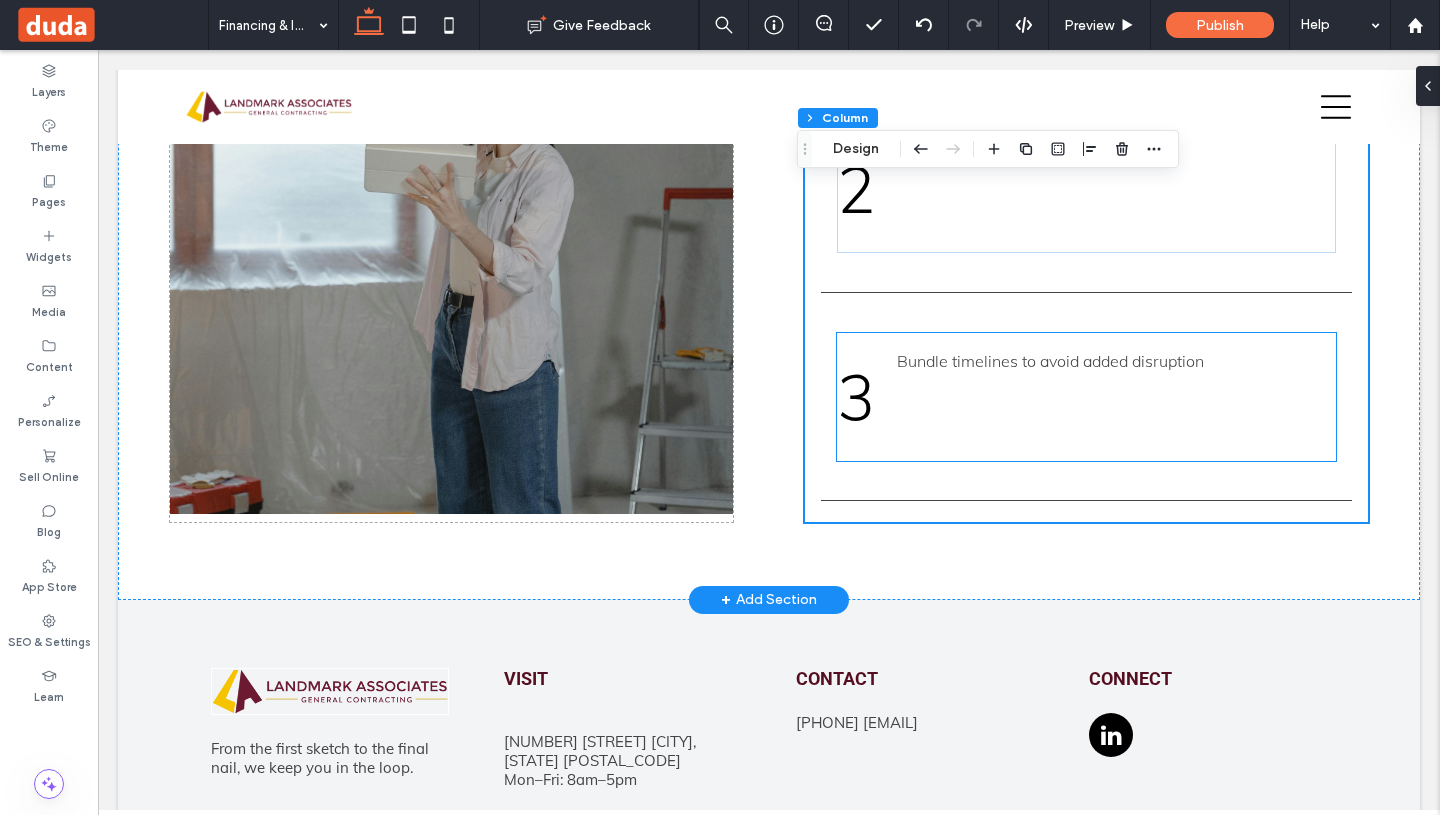 click on "Bundle timelines to avoid added disruption" at bounding box center [1116, 361] 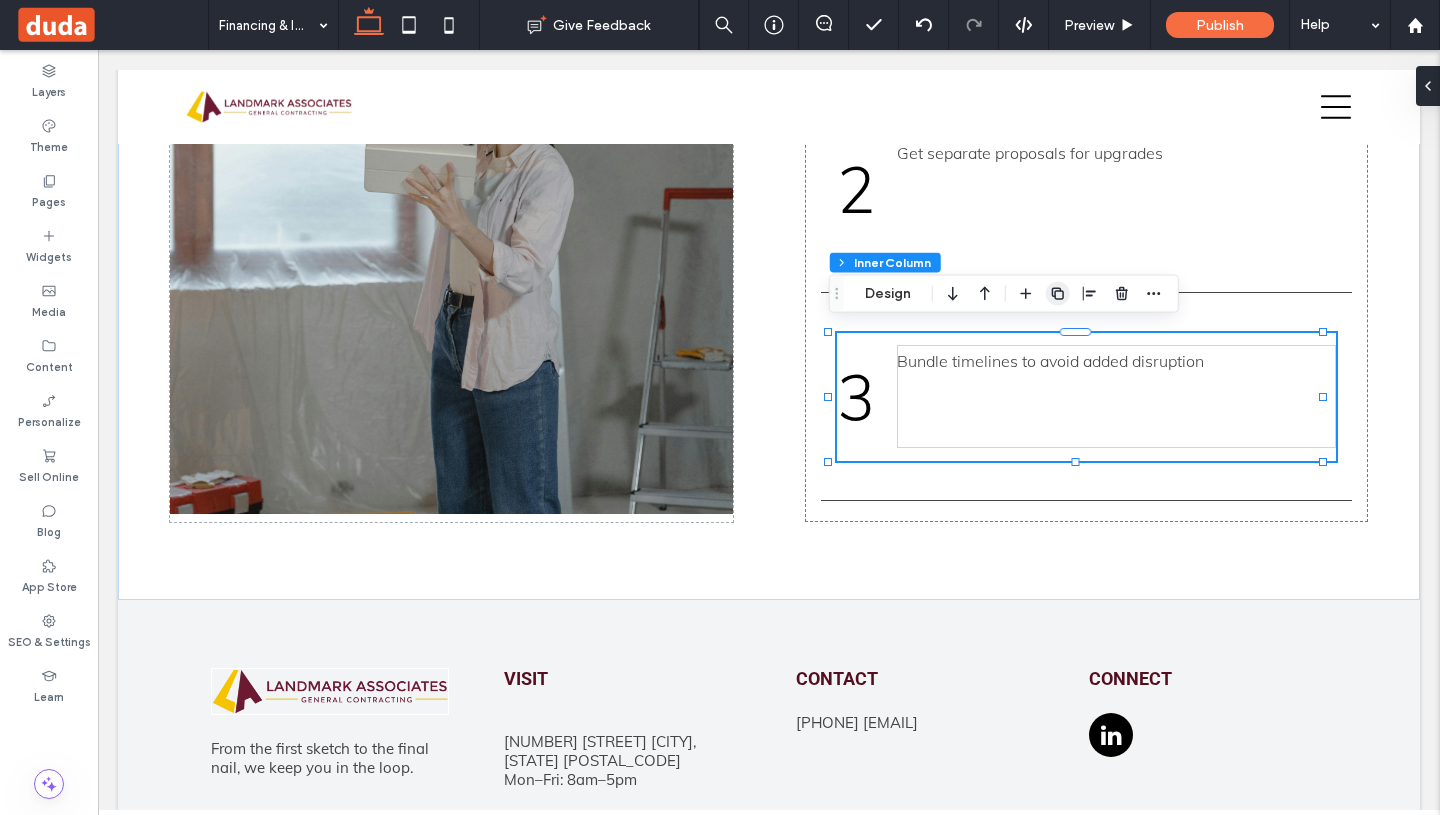 click 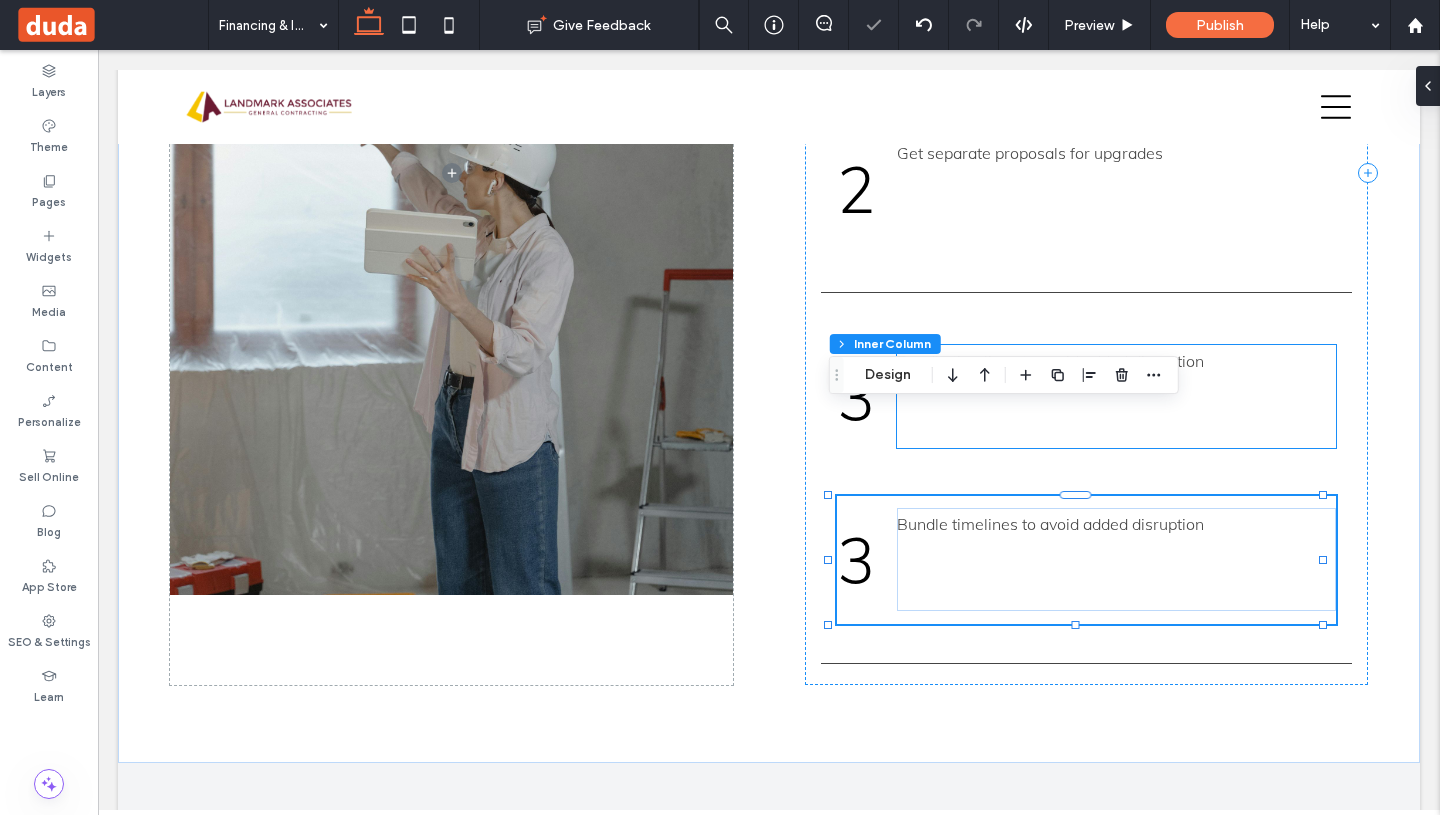 scroll, scrollTop: 4778, scrollLeft: 0, axis: vertical 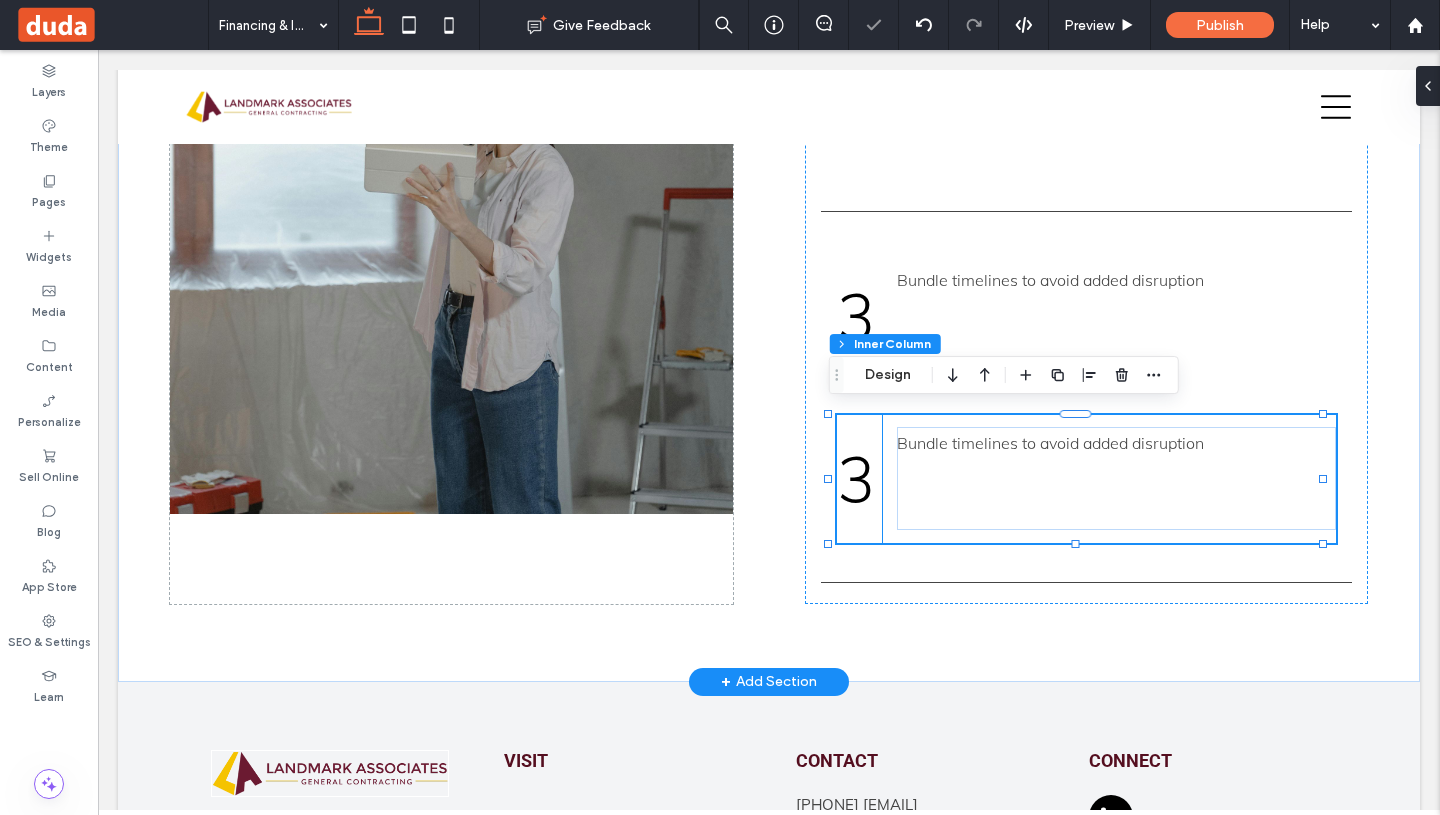 click on "3" at bounding box center [856, 479] 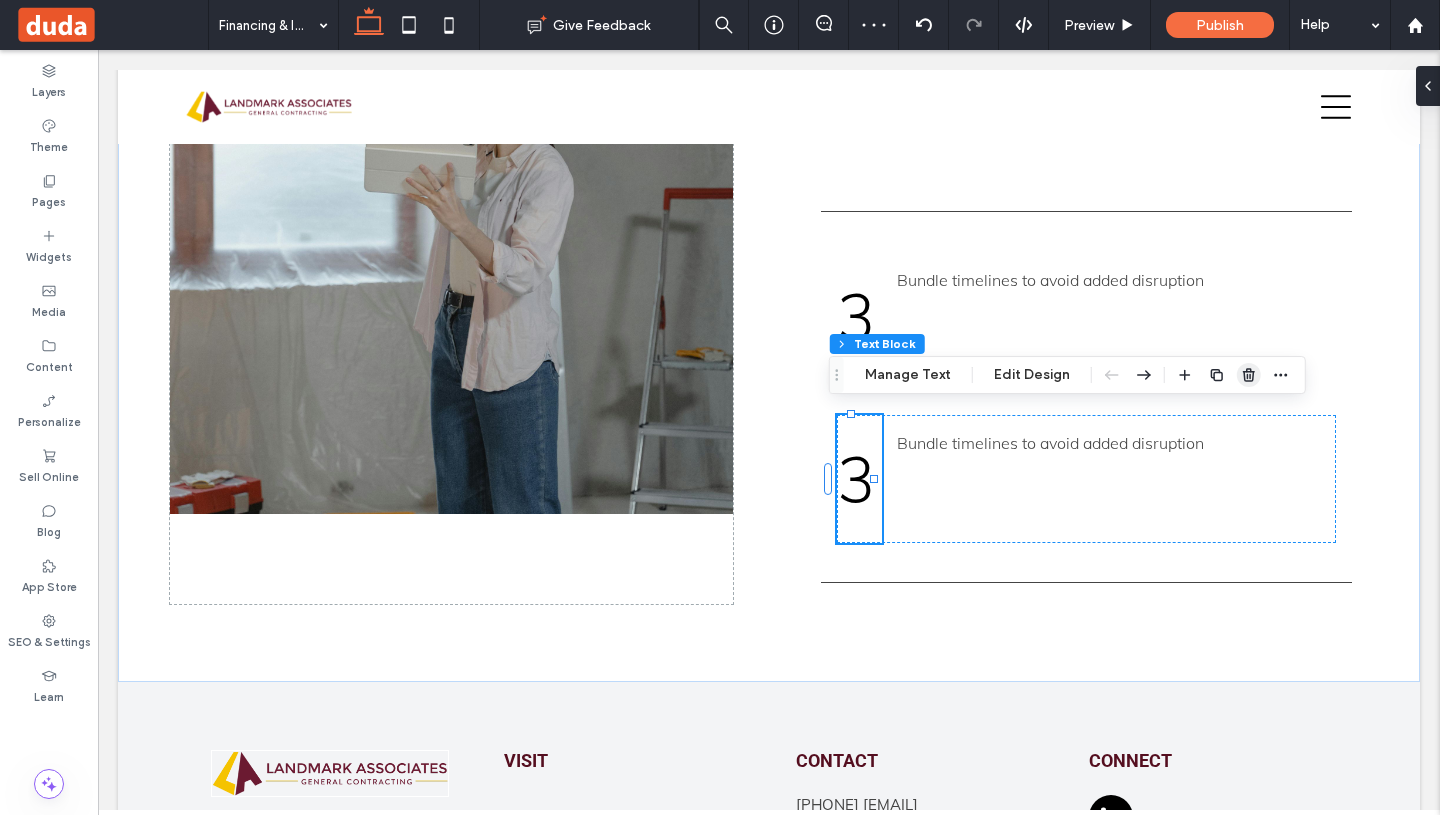 click 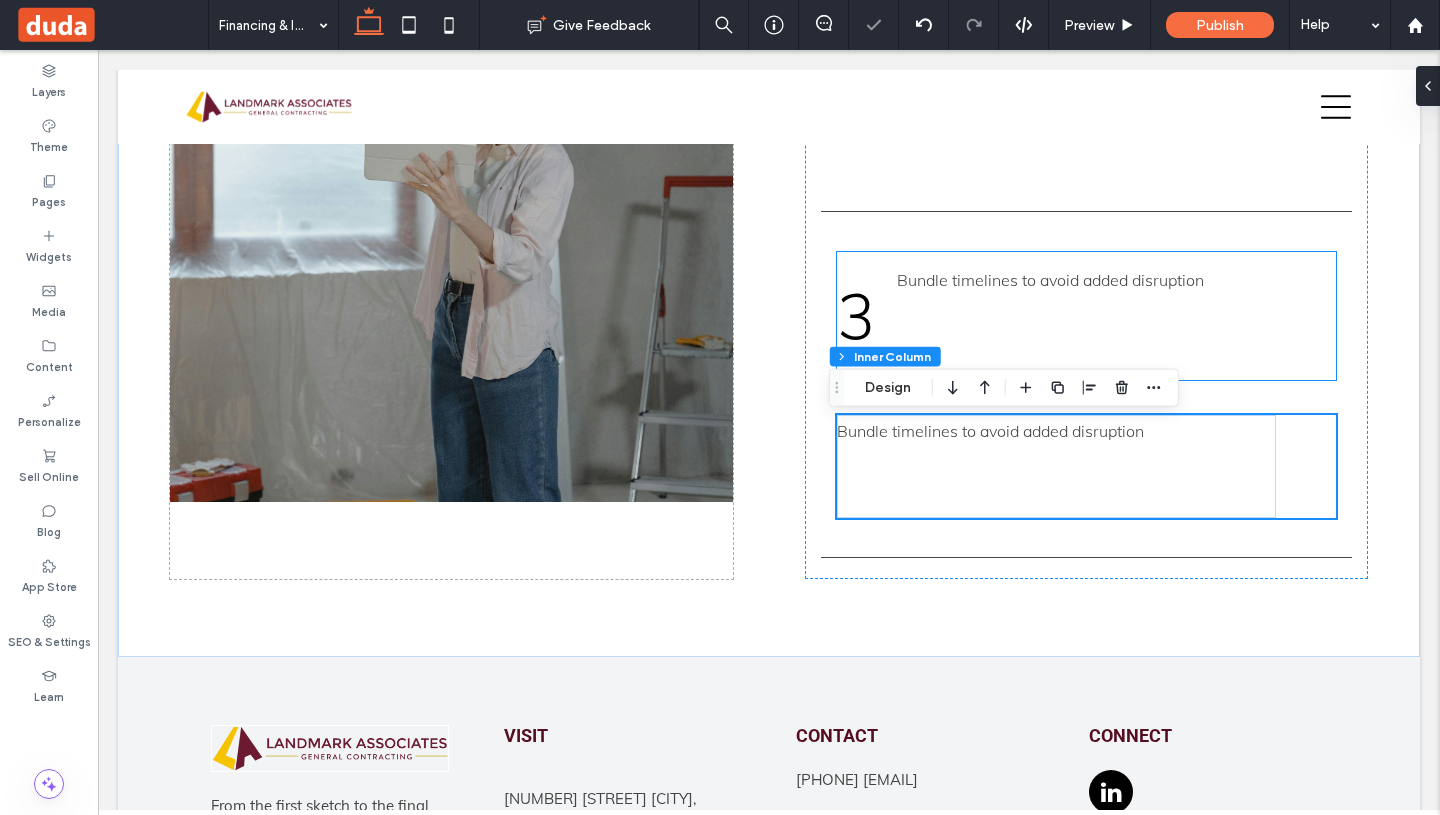 type on "**" 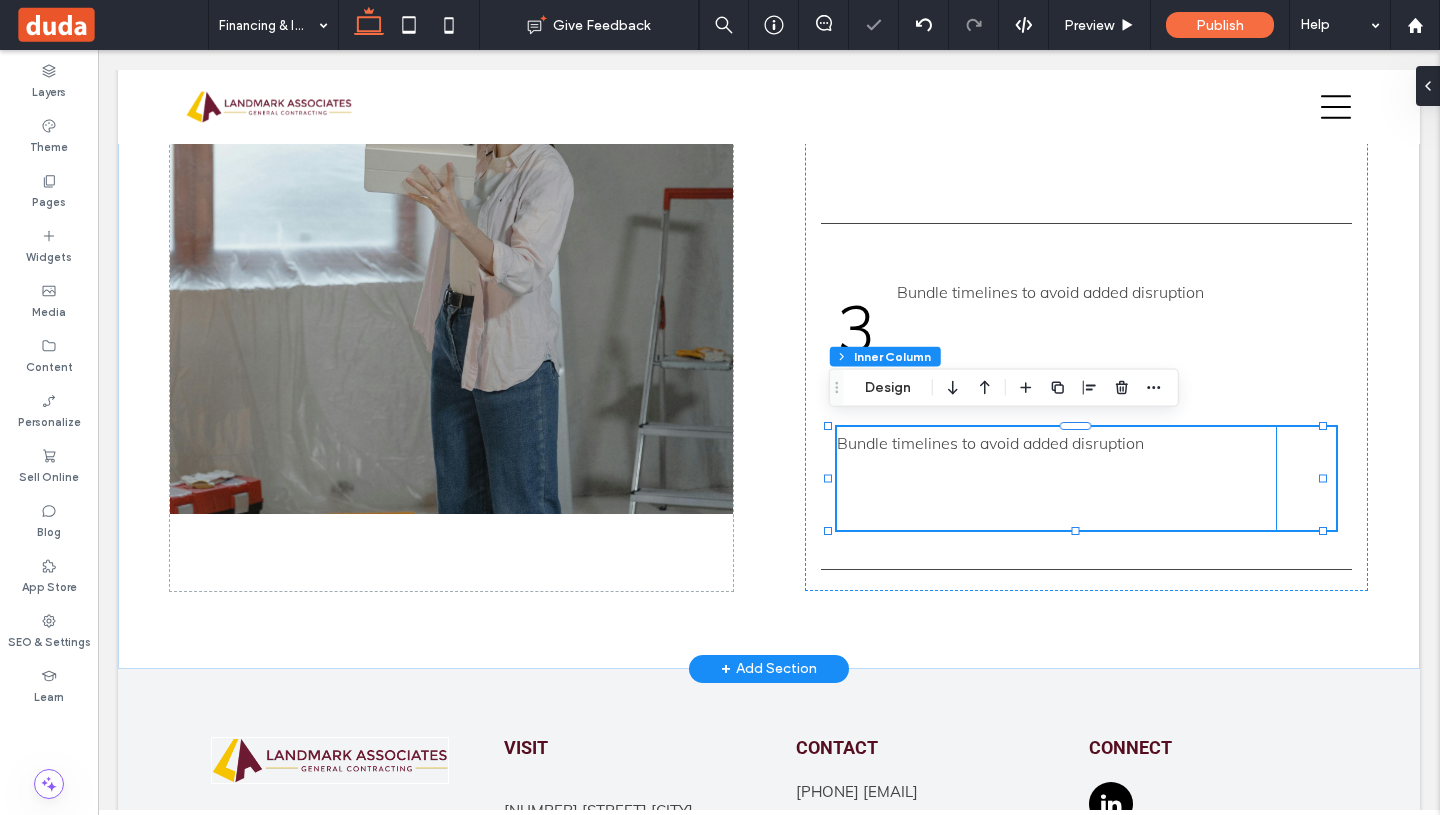 click on "Bundle timelines to avoid added disruption" at bounding box center (1056, 443) 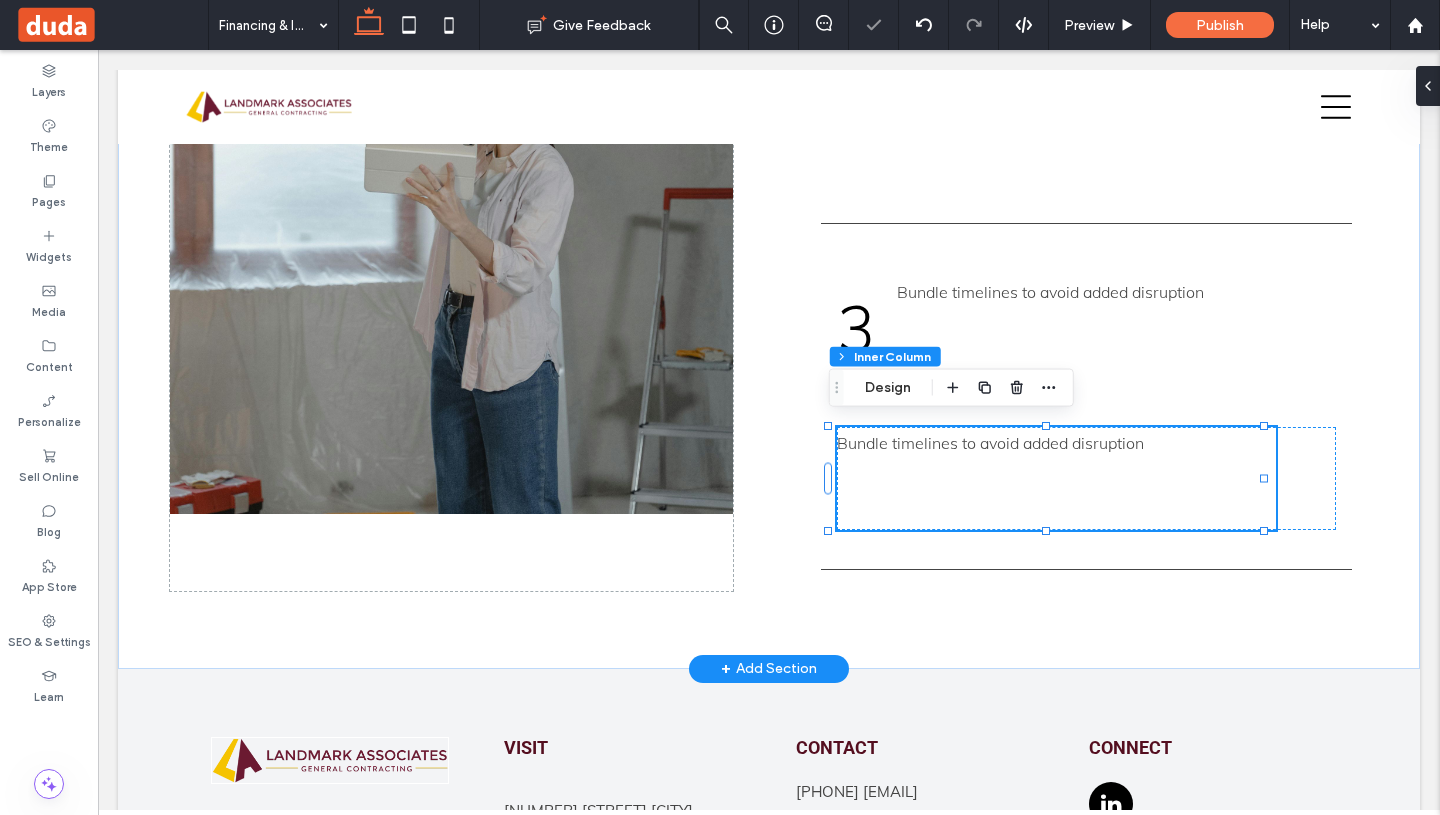 click on "Bundle timelines to avoid added disruption" at bounding box center (1056, 443) 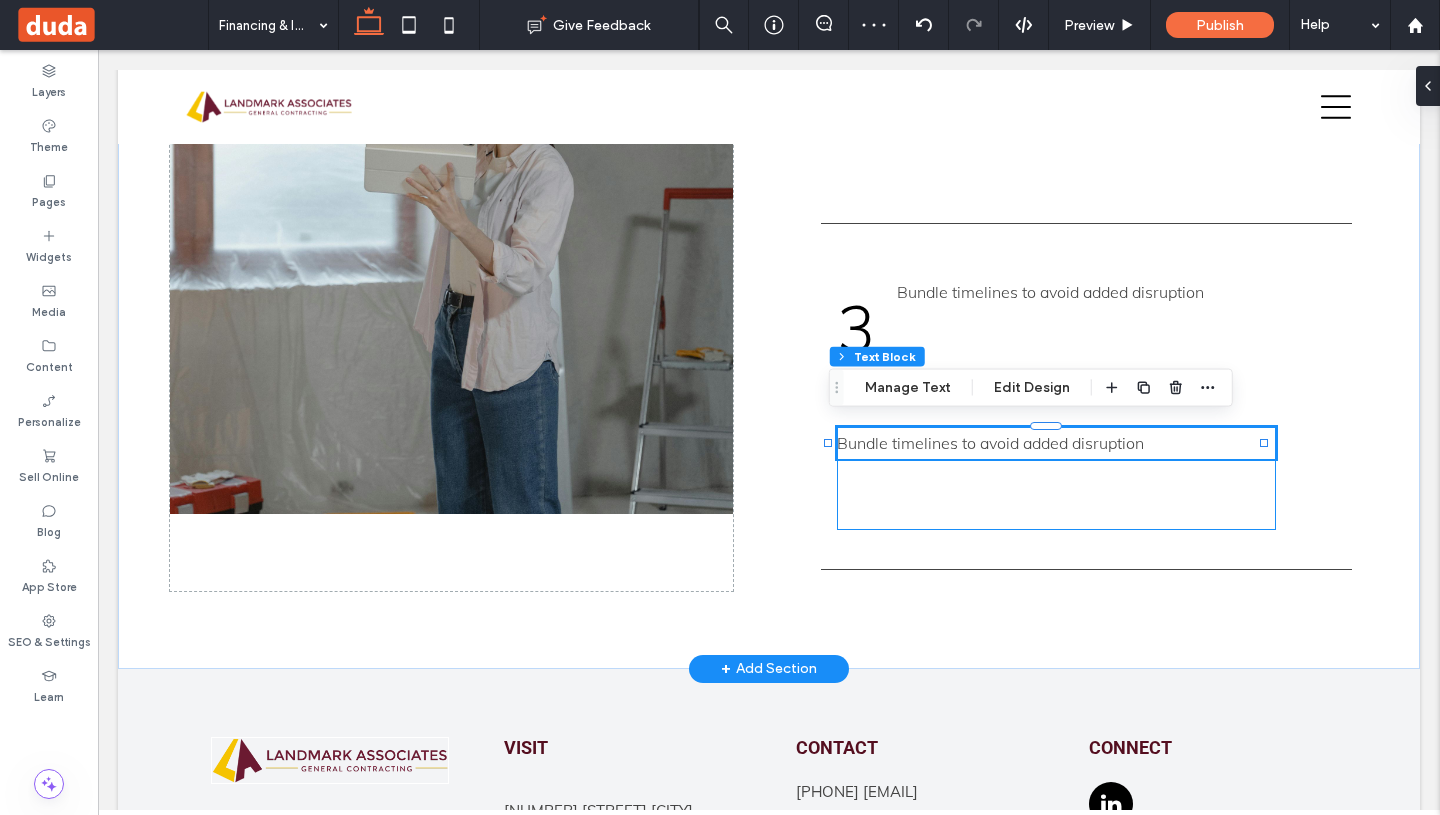 click on "Bundle timelines to avoid added disruption" at bounding box center [1056, 443] 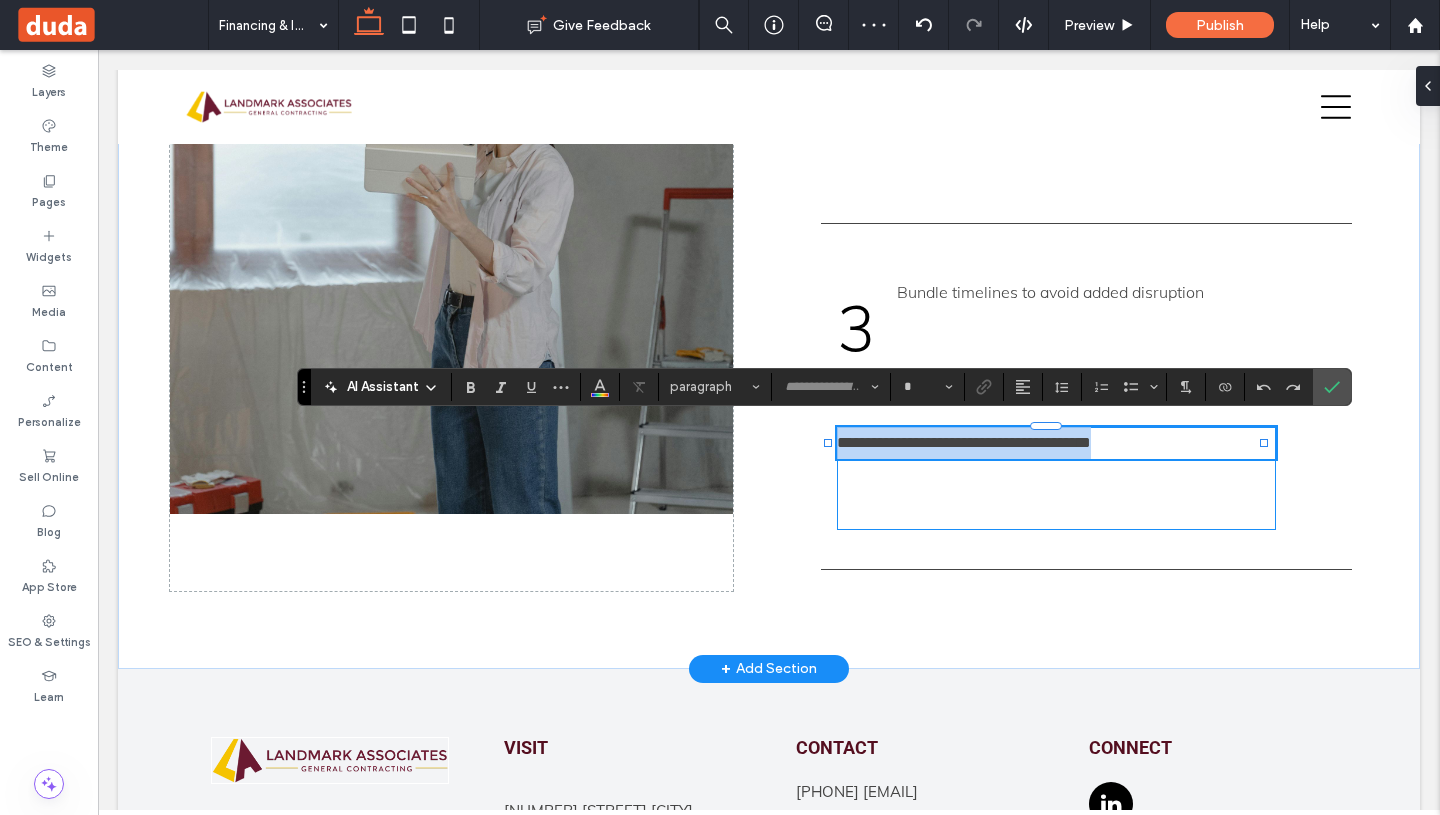 type on "****" 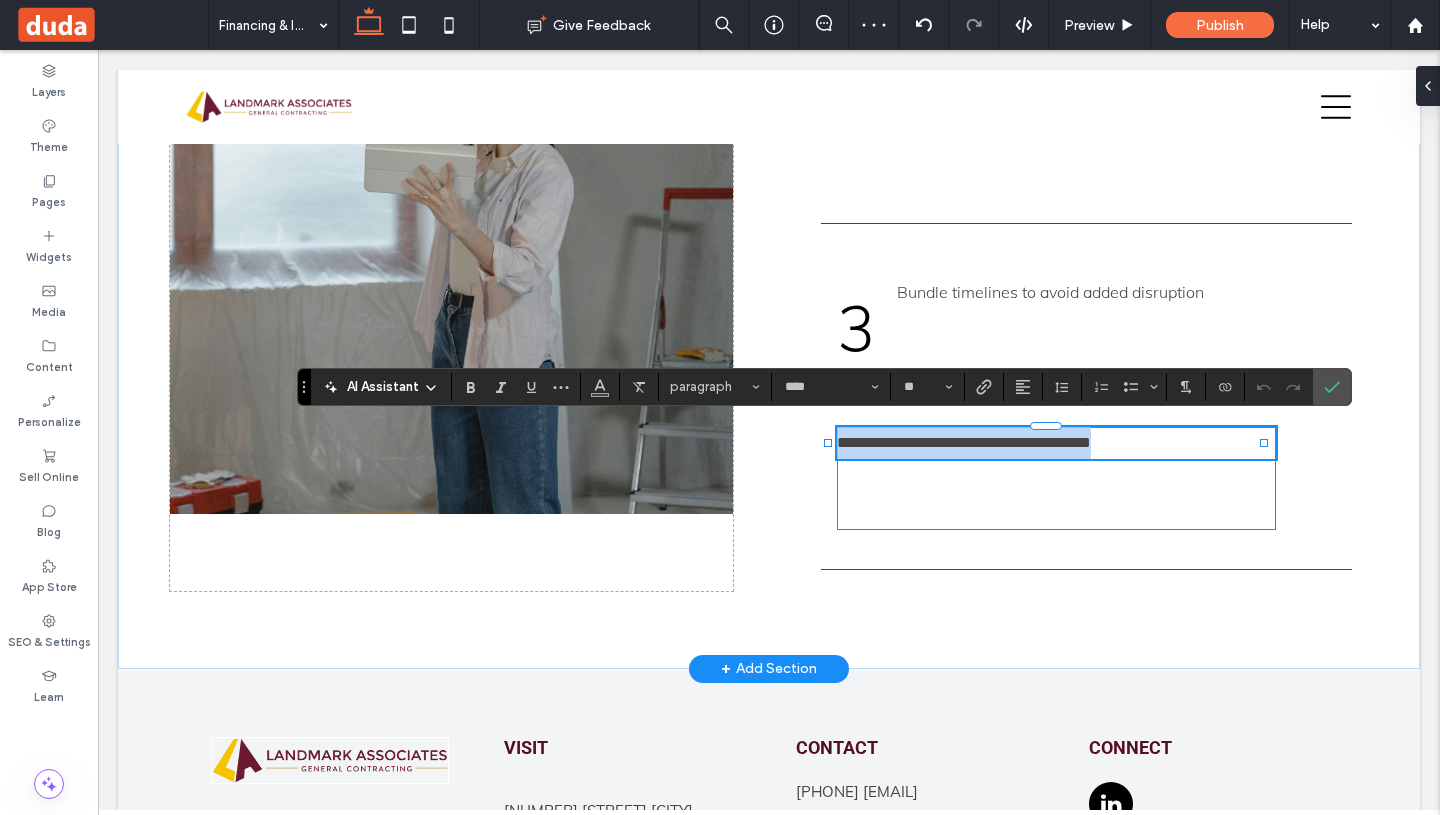 type 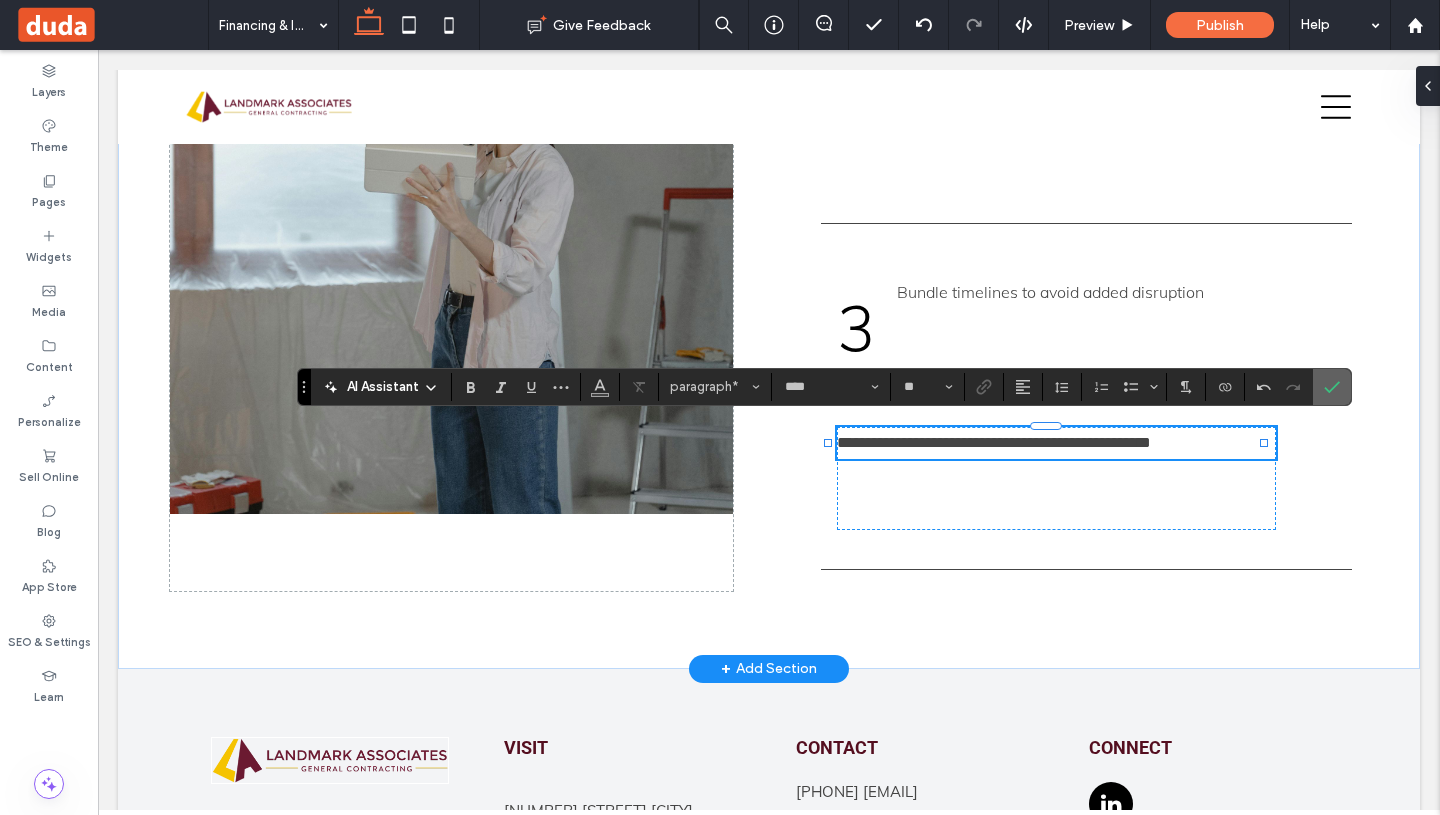 click 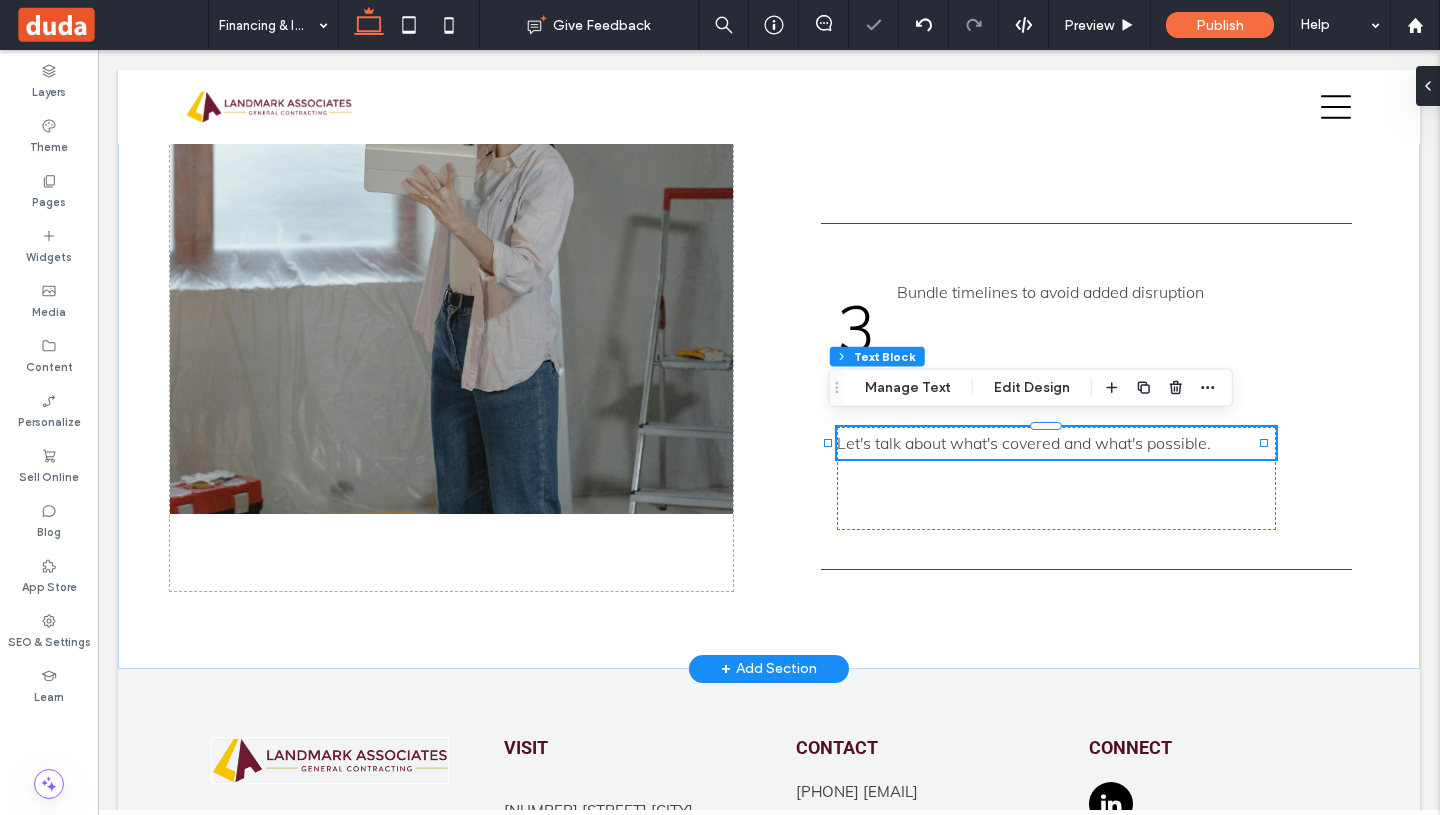click on "Let's talk about what's covered and what's possible." at bounding box center [1024, 443] 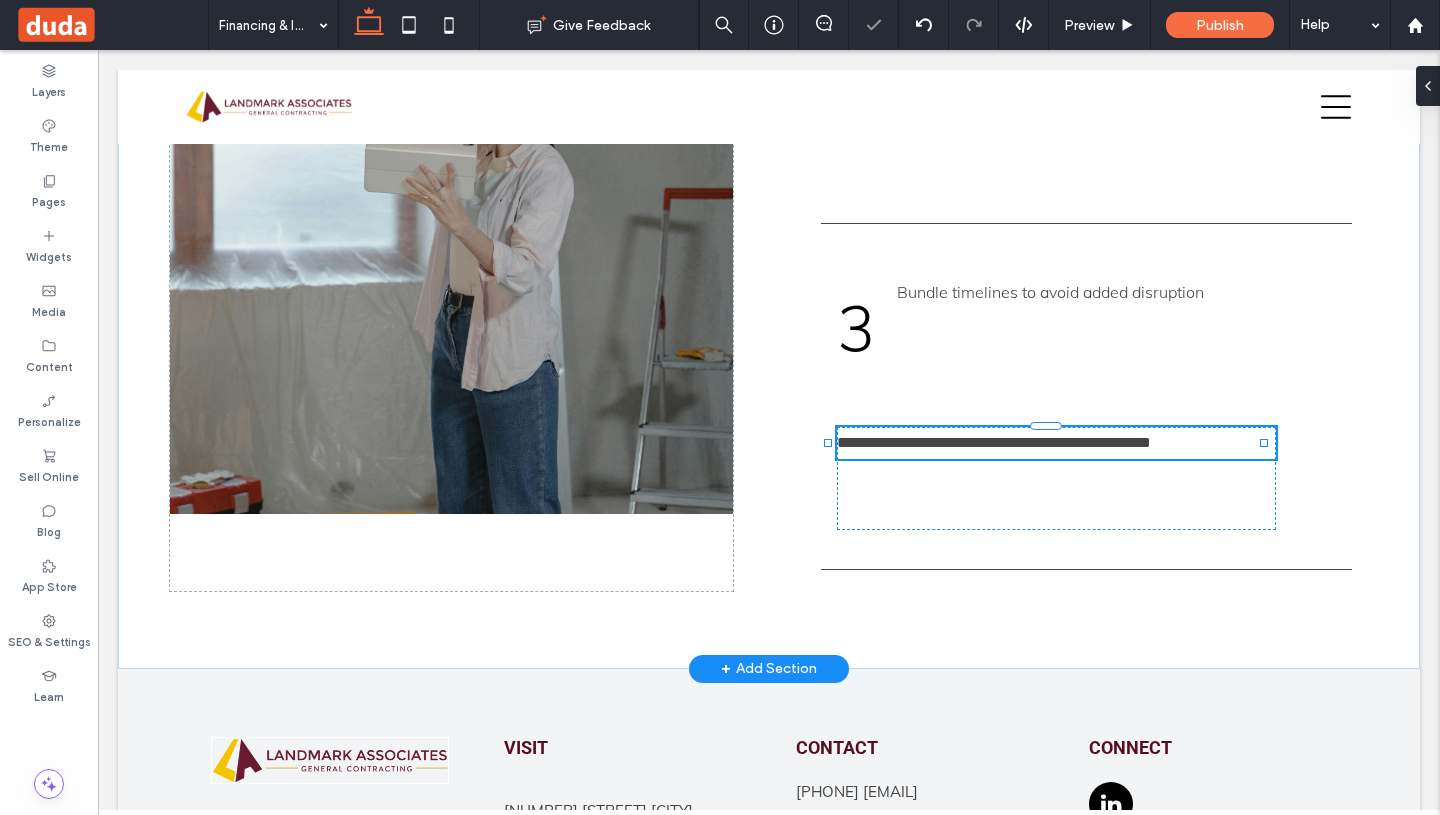type on "****" 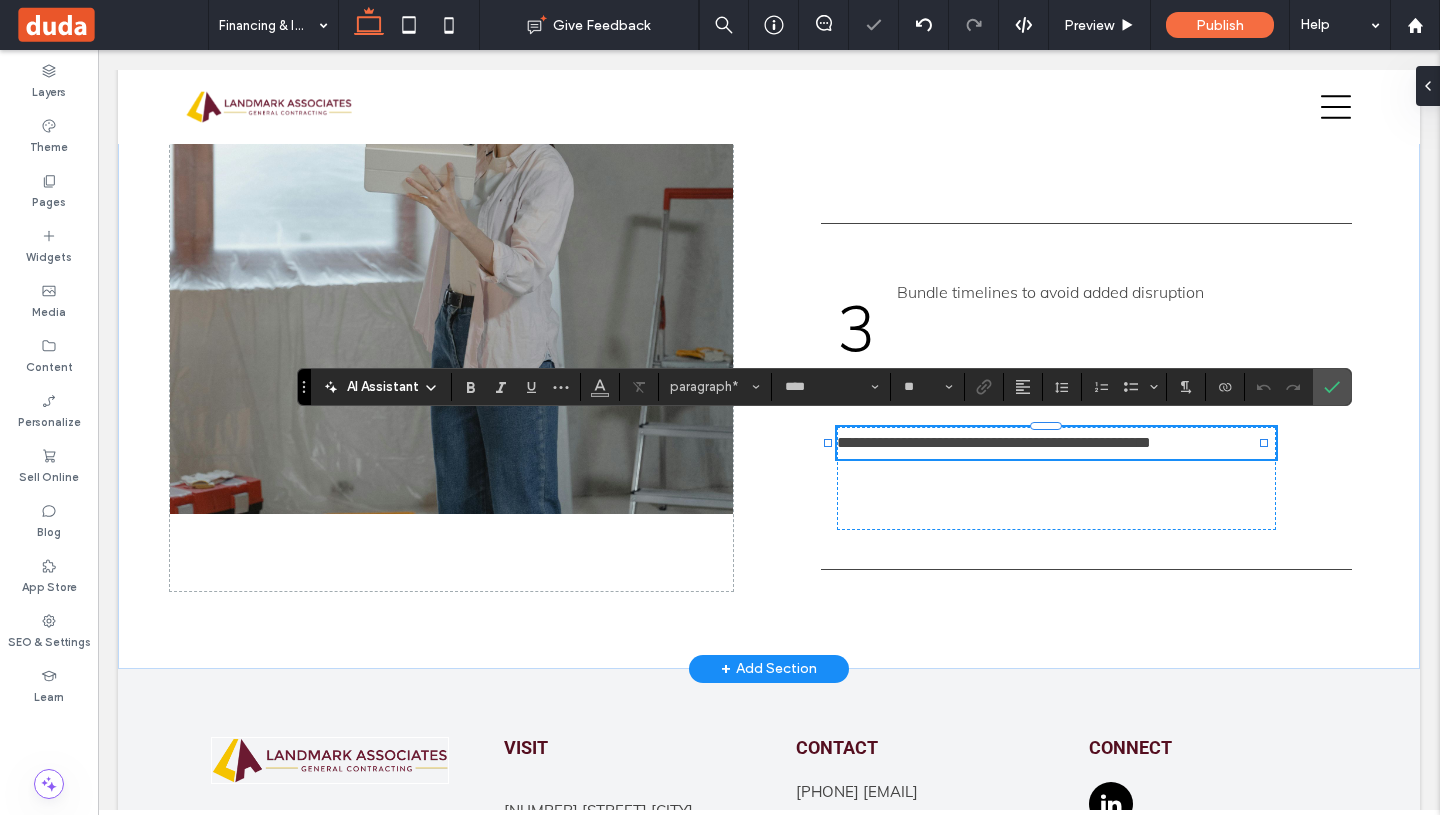 click on "**********" at bounding box center [994, 442] 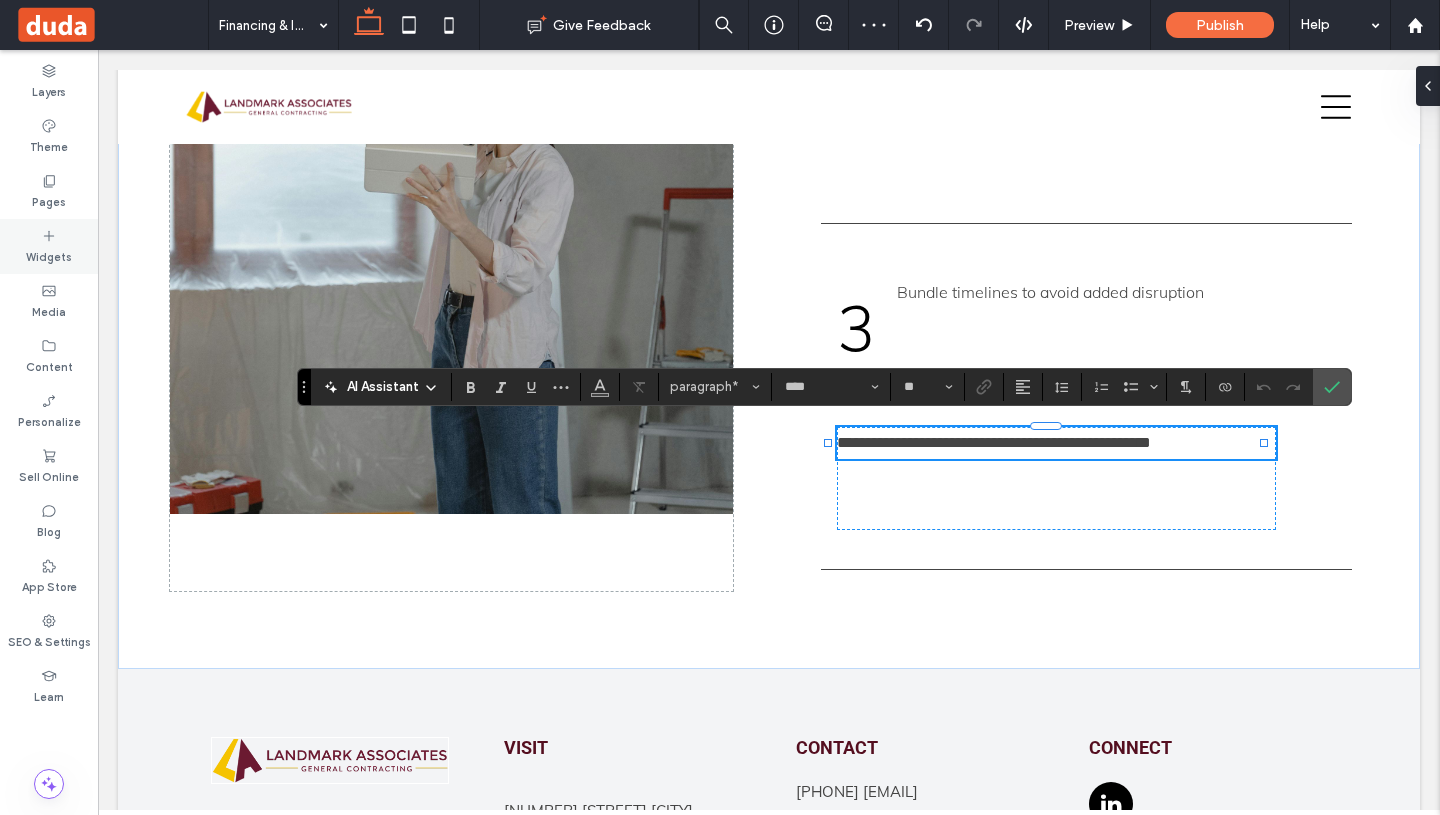 click on "Widgets" at bounding box center [49, 255] 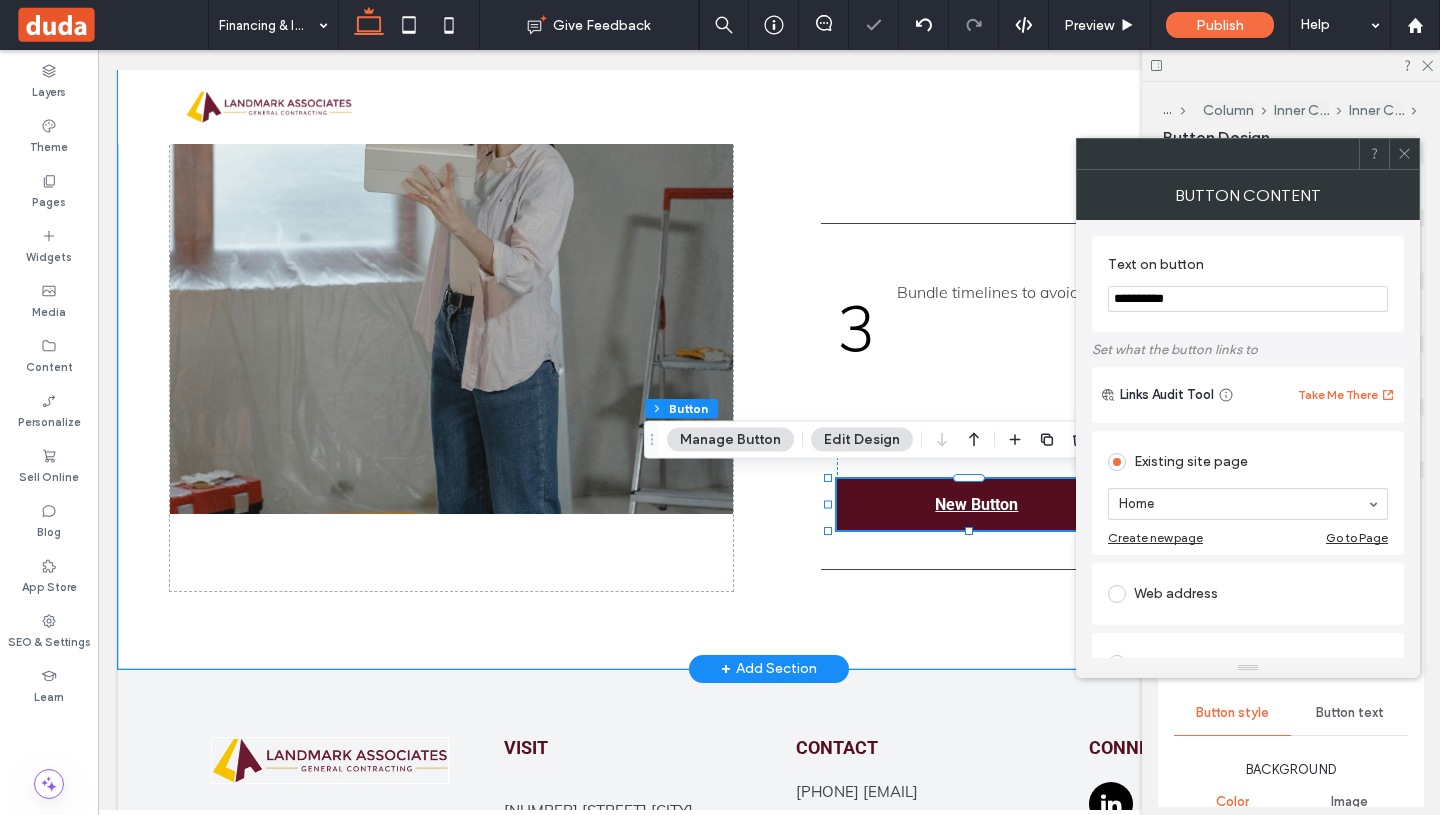type on "**" 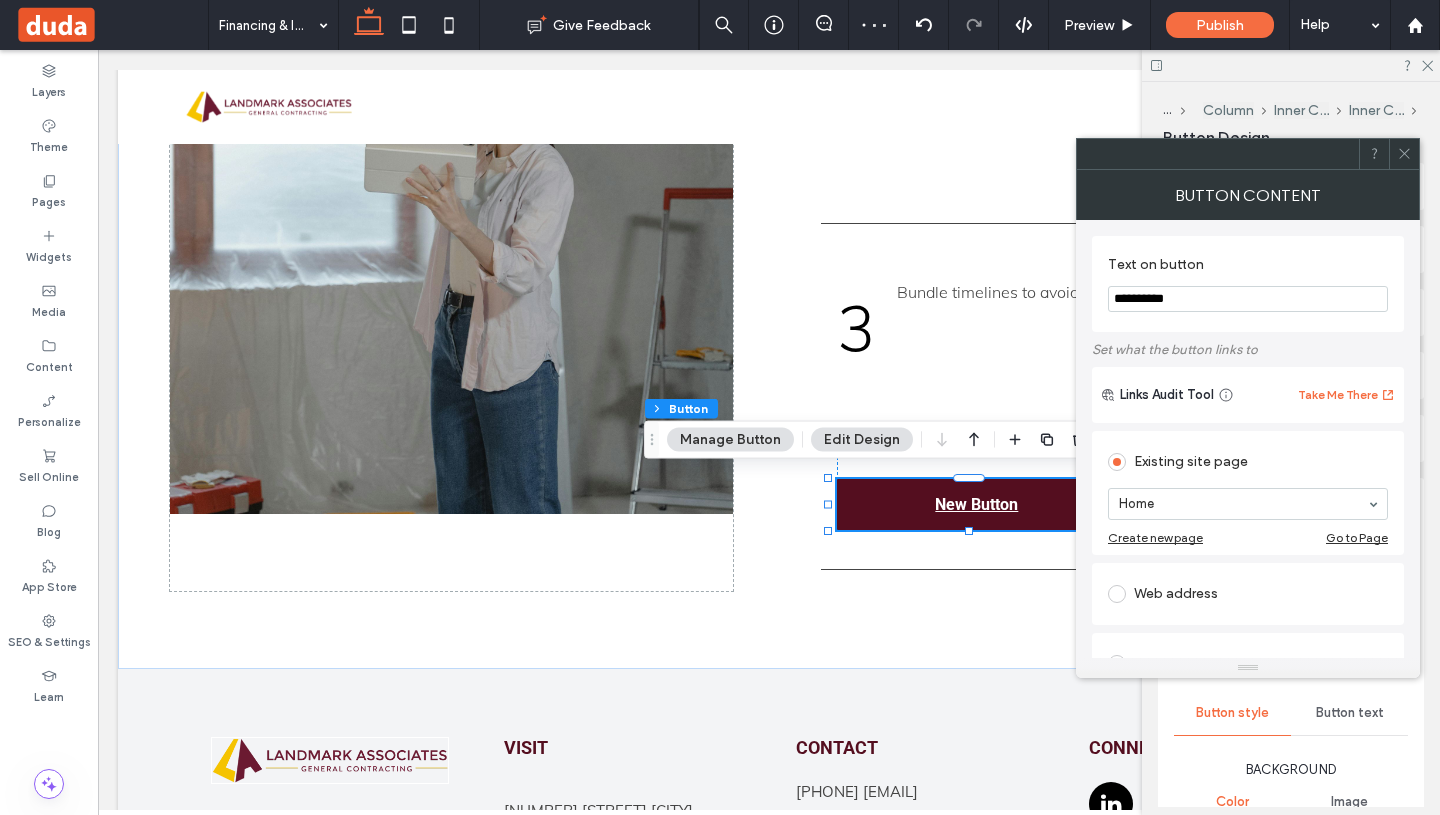 drag, startPoint x: 1231, startPoint y: 296, endPoint x: 1095, endPoint y: 296, distance: 136 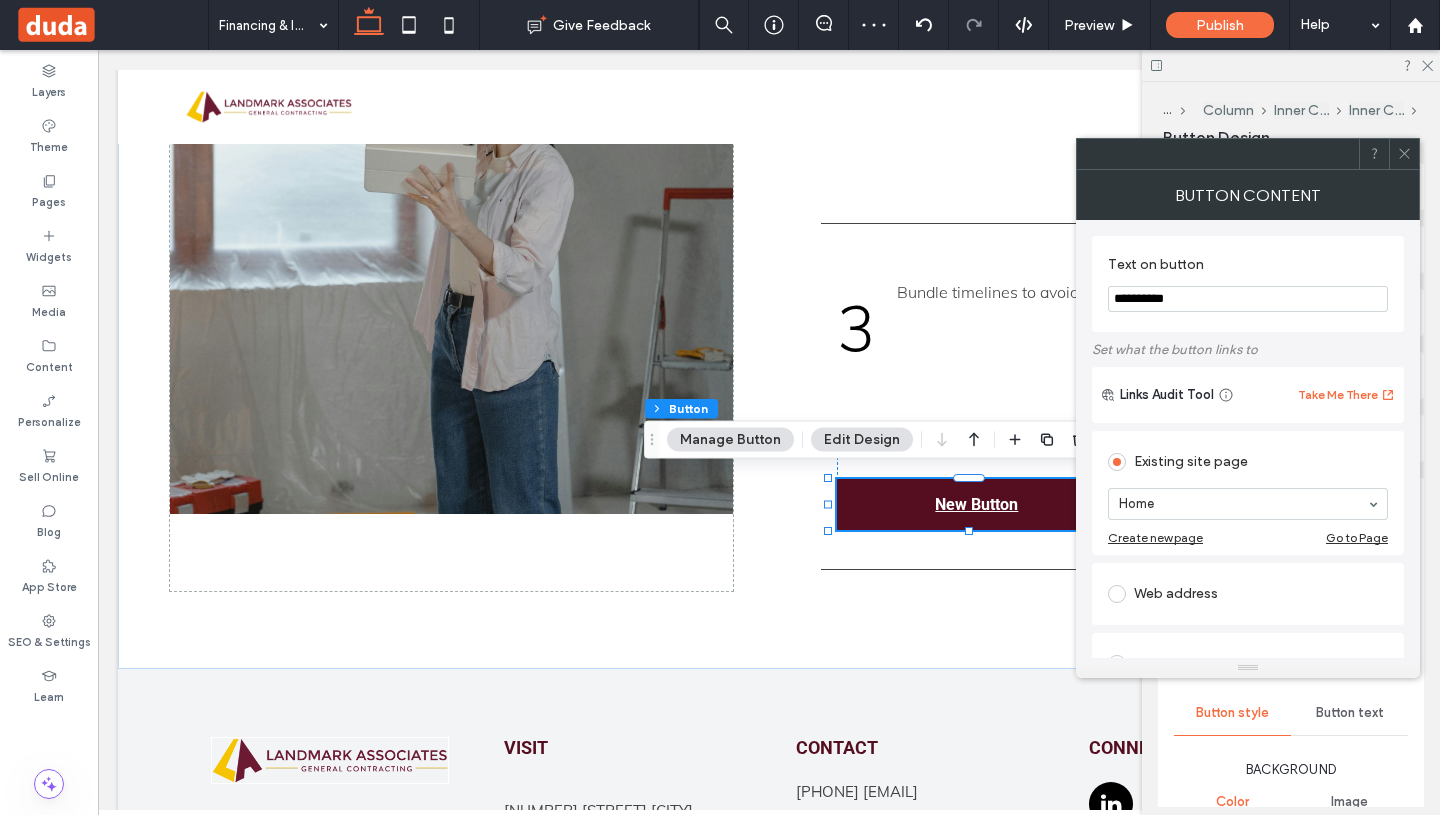 click on "**********" at bounding box center [1248, 284] 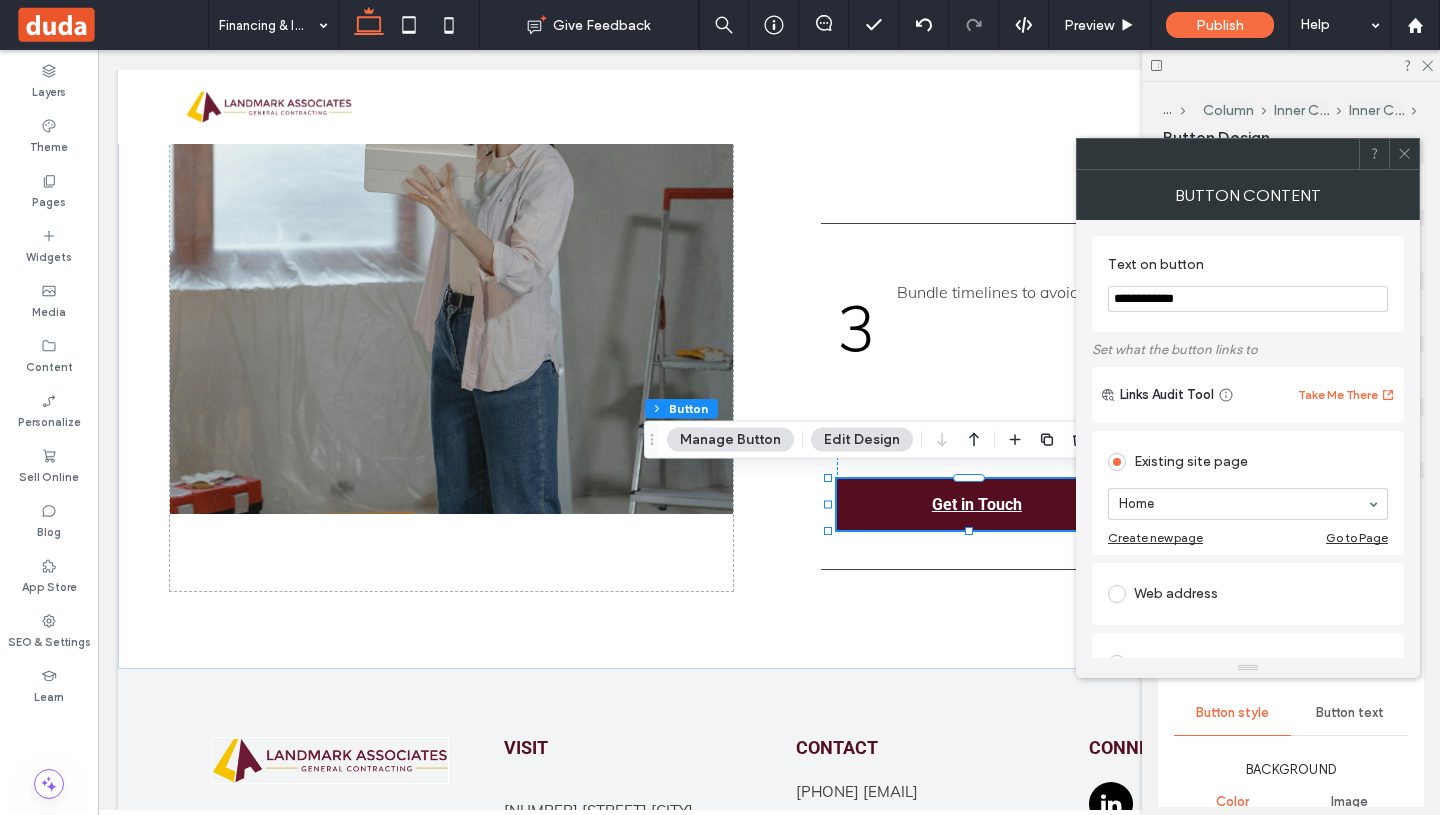 type on "**********" 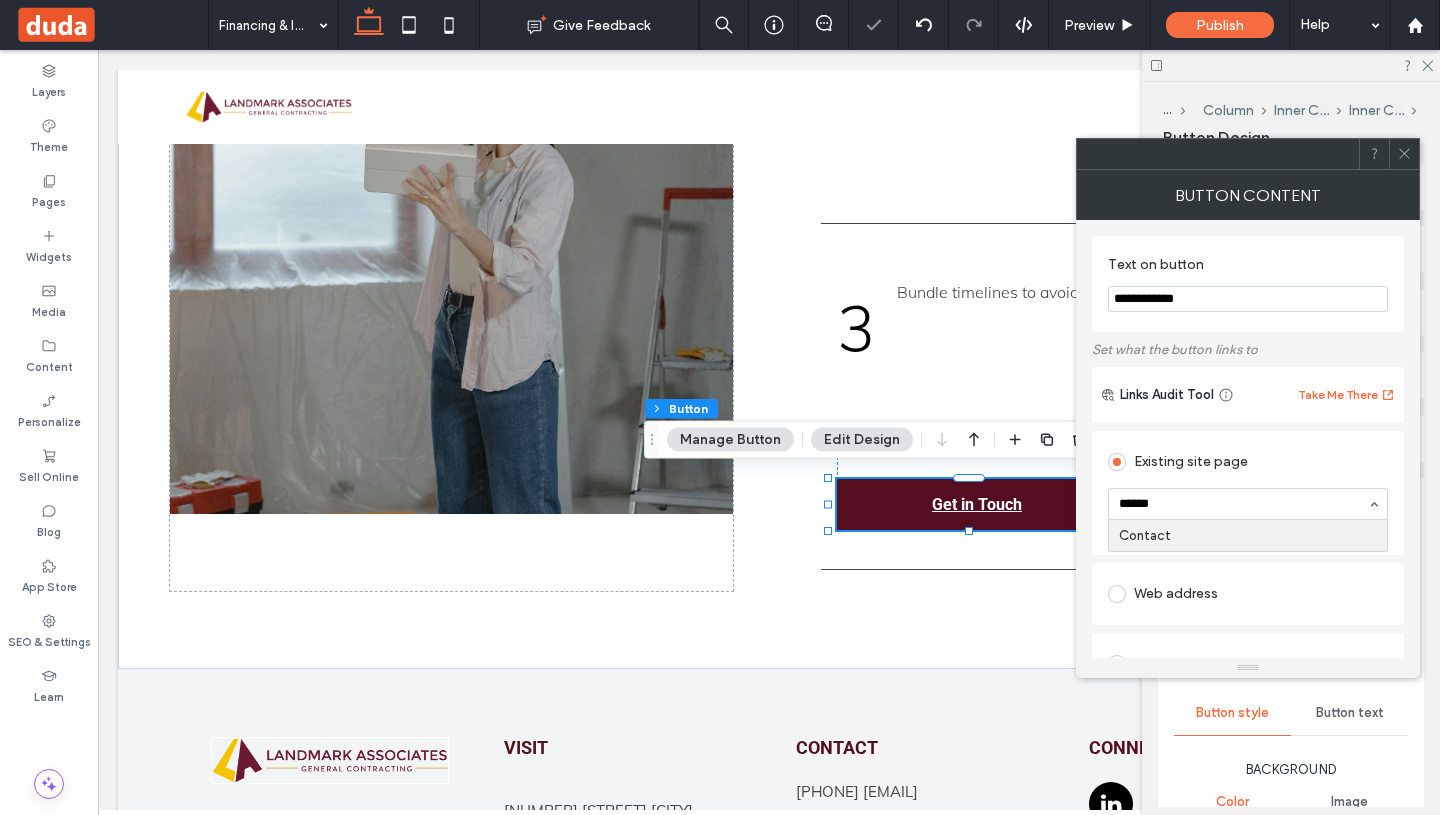 type on "*******" 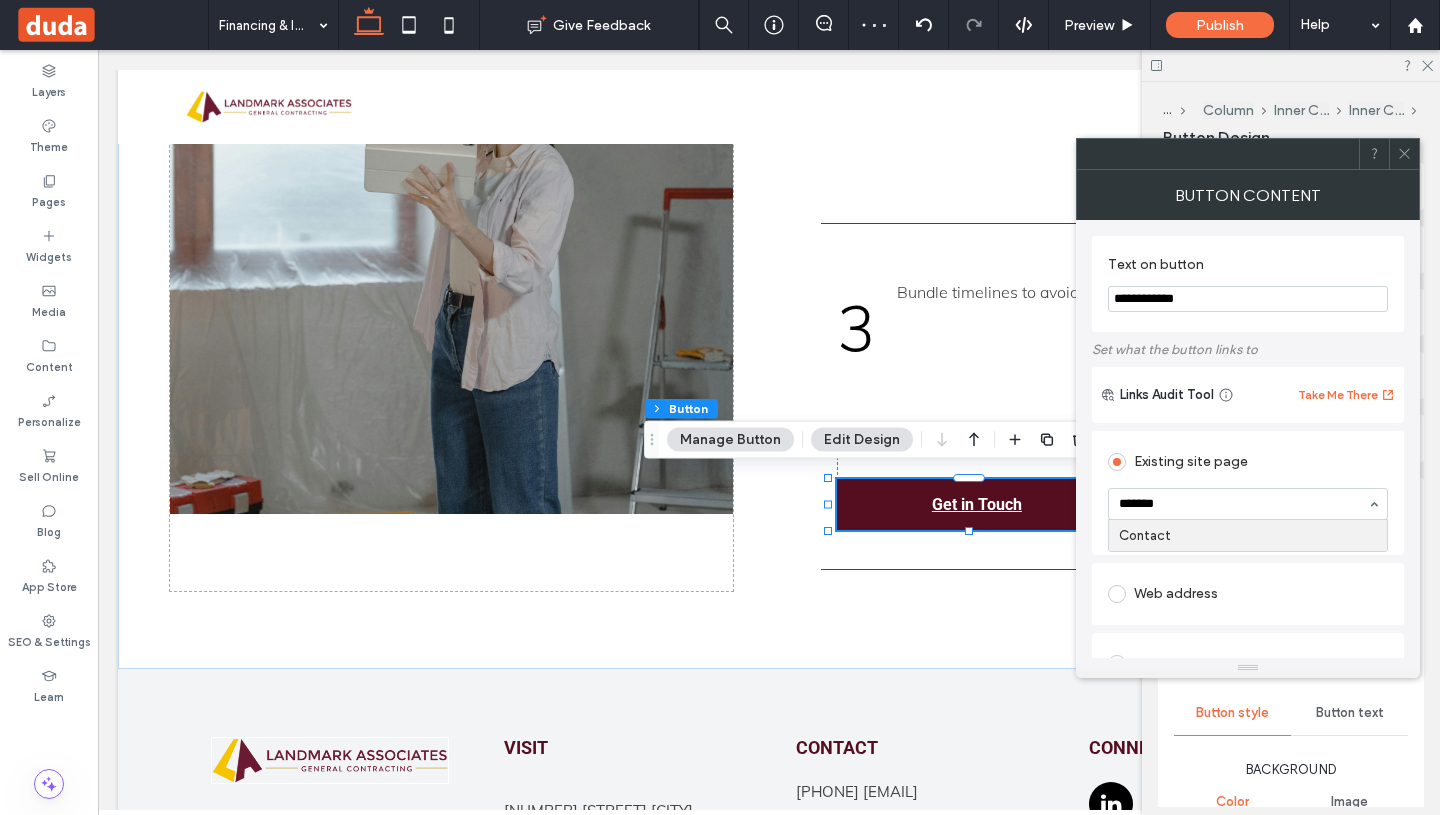 type 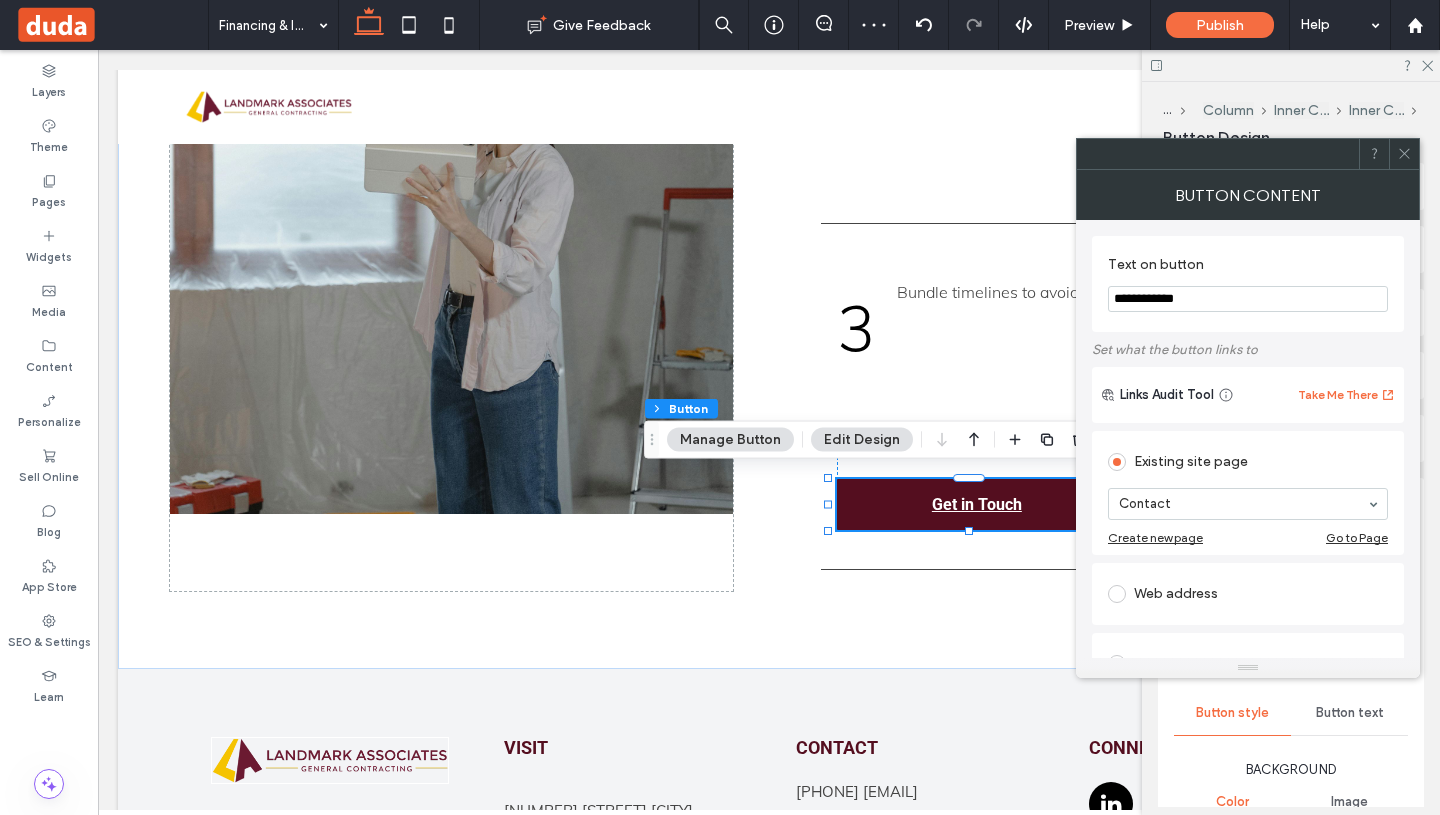 drag, startPoint x: 1205, startPoint y: 296, endPoint x: 1079, endPoint y: 296, distance: 126 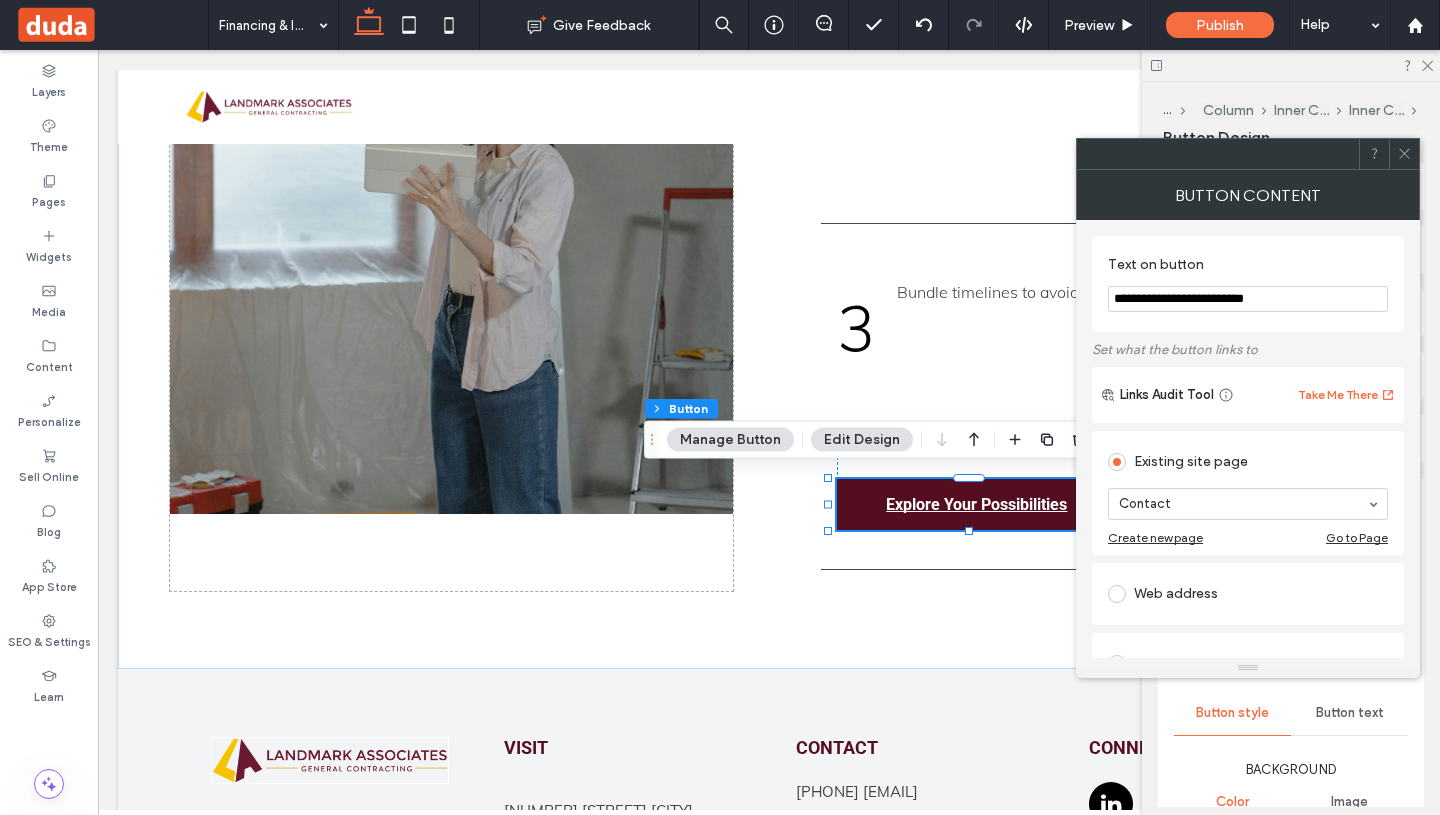 click on "**********" at bounding box center (1248, 299) 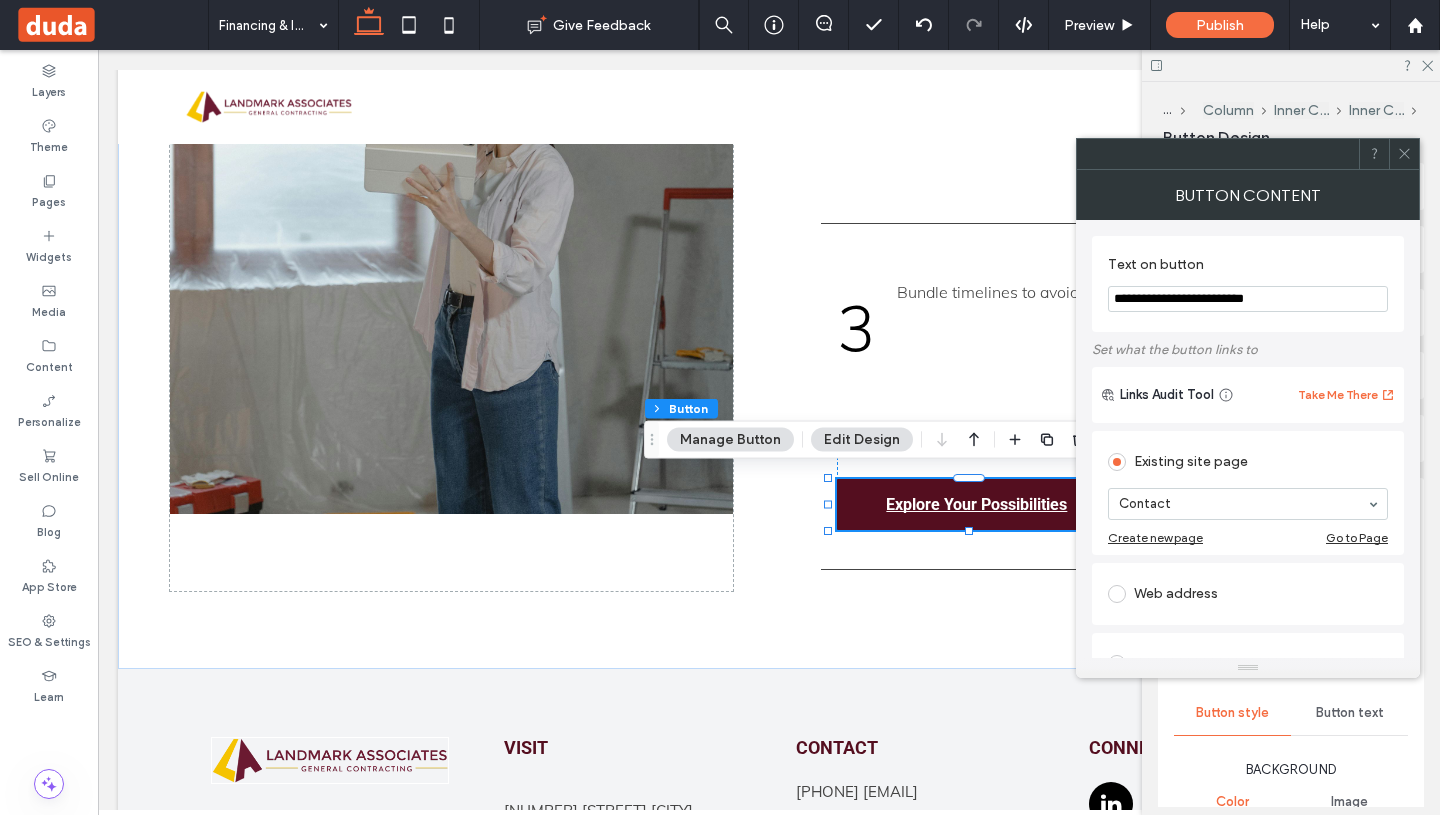 type on "**********" 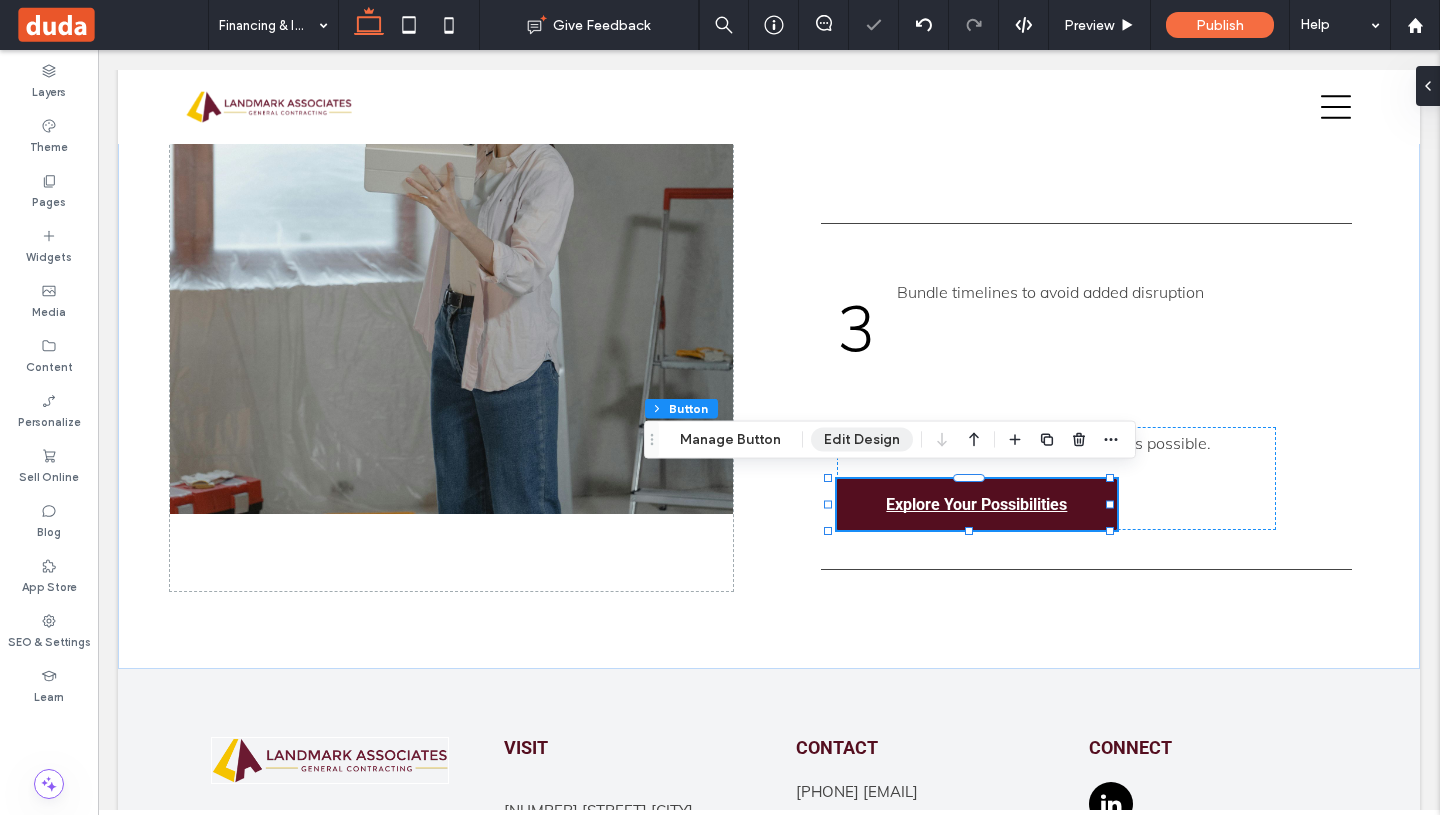 click on "Edit Design" at bounding box center (862, 440) 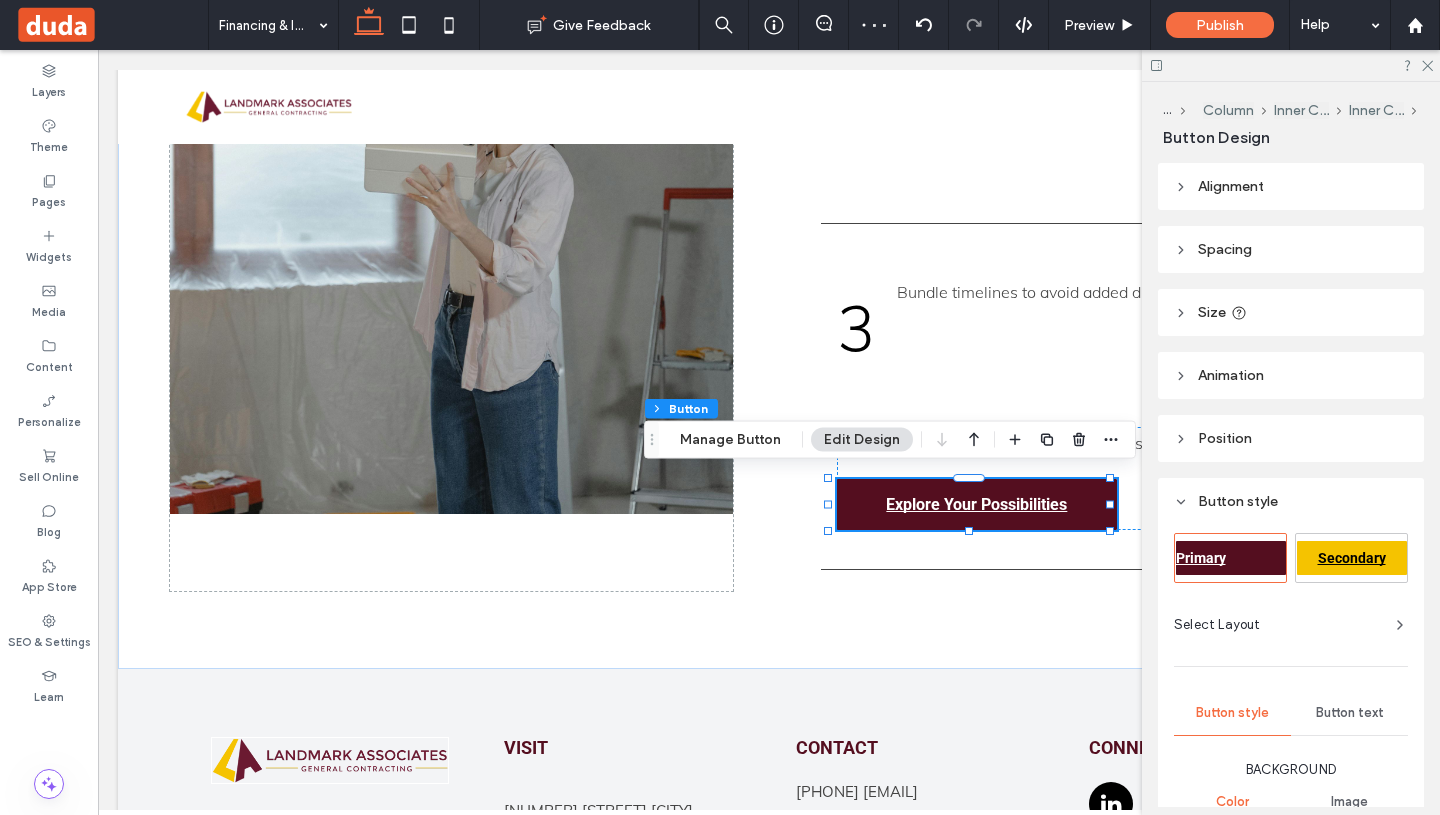 click on "Secondary" at bounding box center (1352, 558) 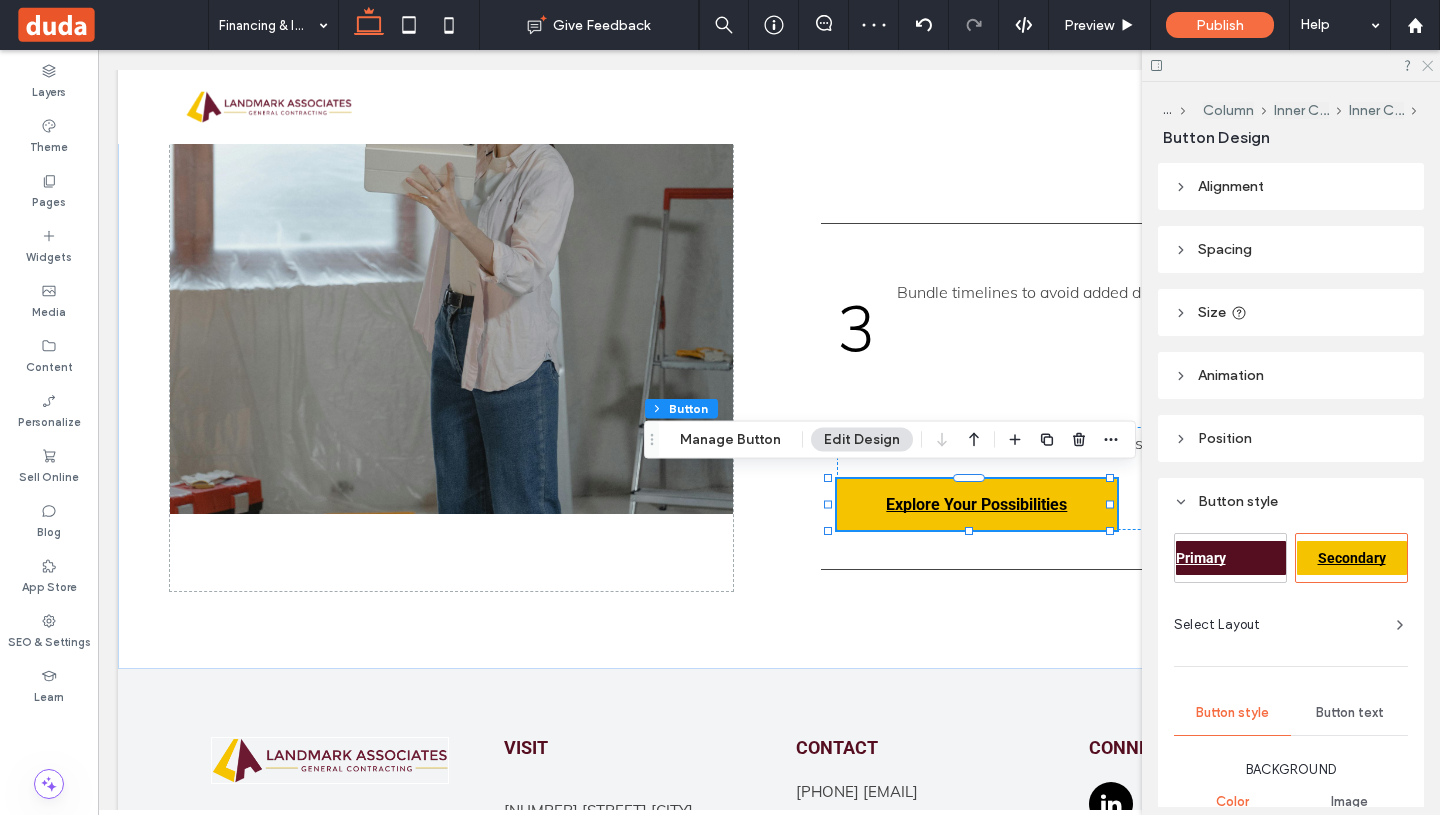 click 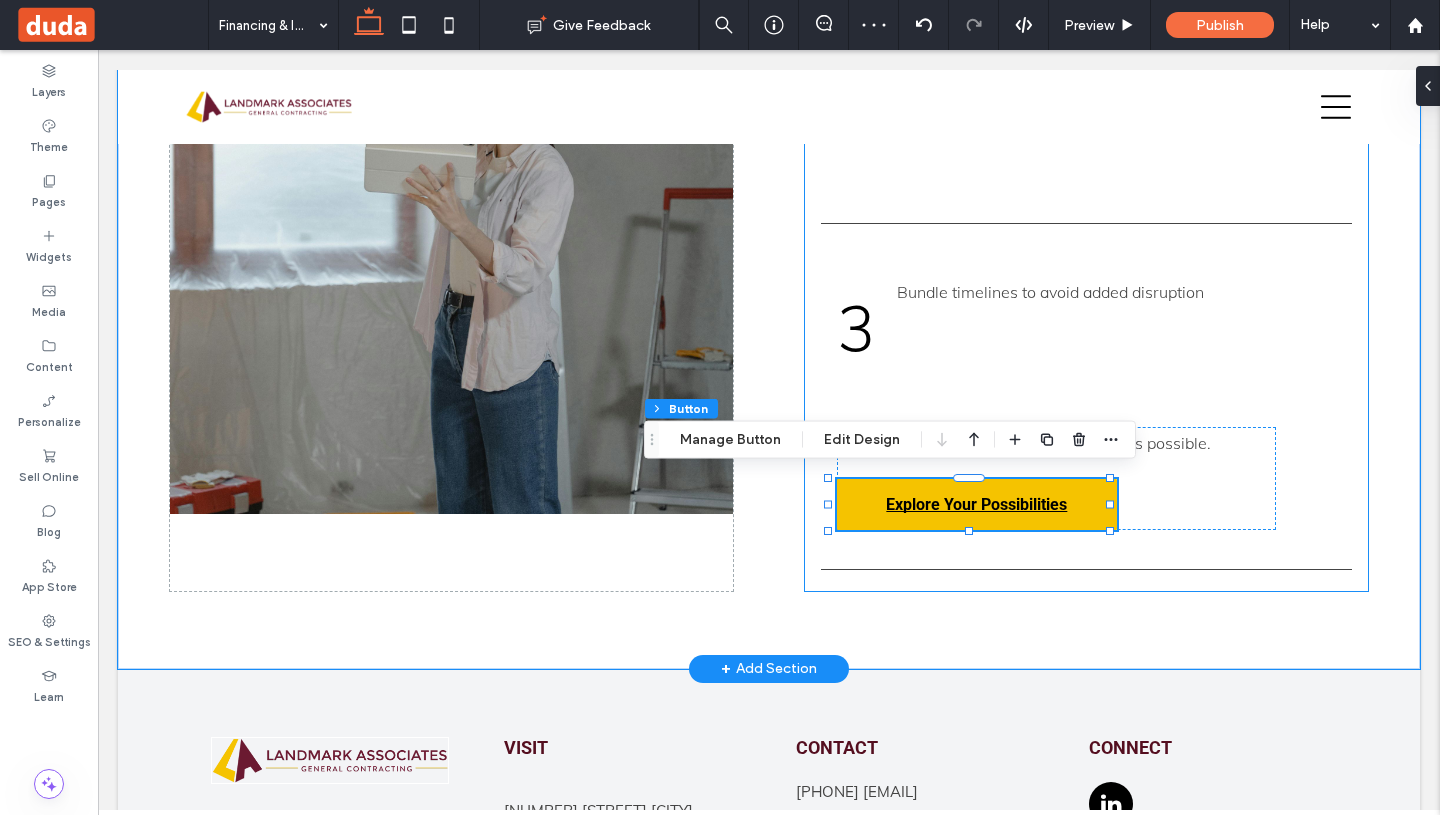 click on "Let's talk about what's covered and what's possible.
Explore Your Possibilities" at bounding box center [1086, 478] 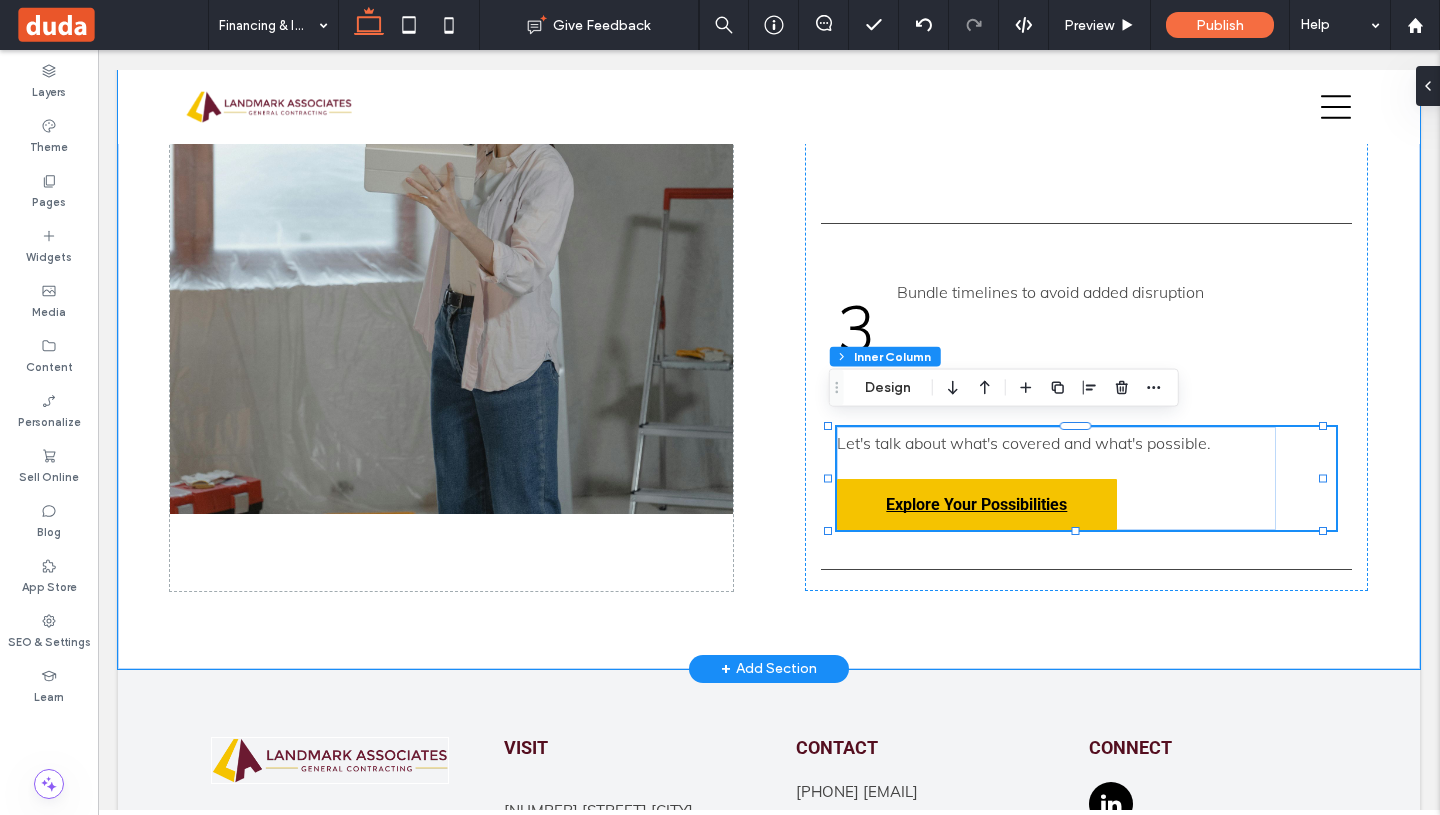 type on "**" 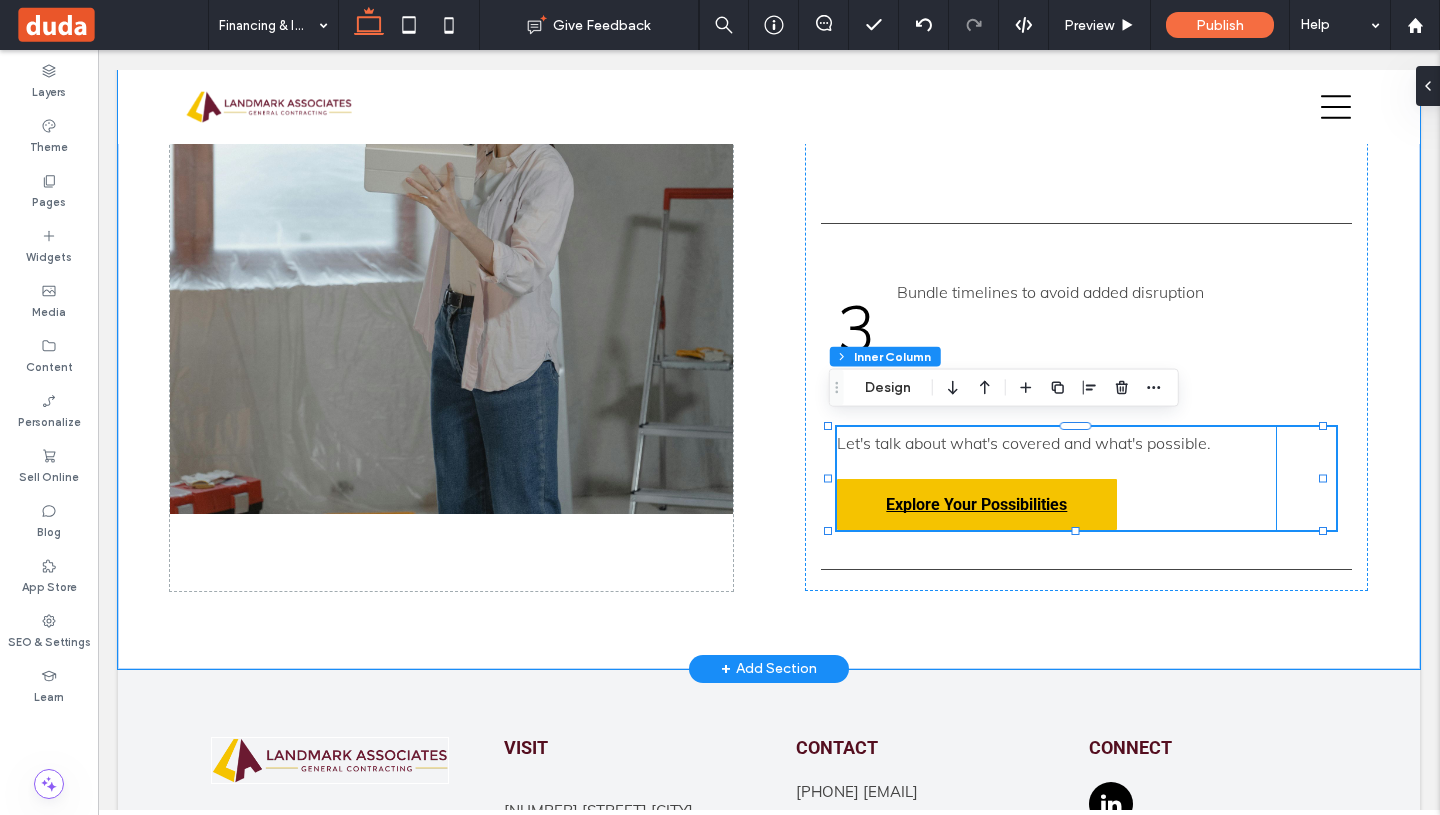 click on "Let's talk about what's covered and what's possible." at bounding box center [1056, 443] 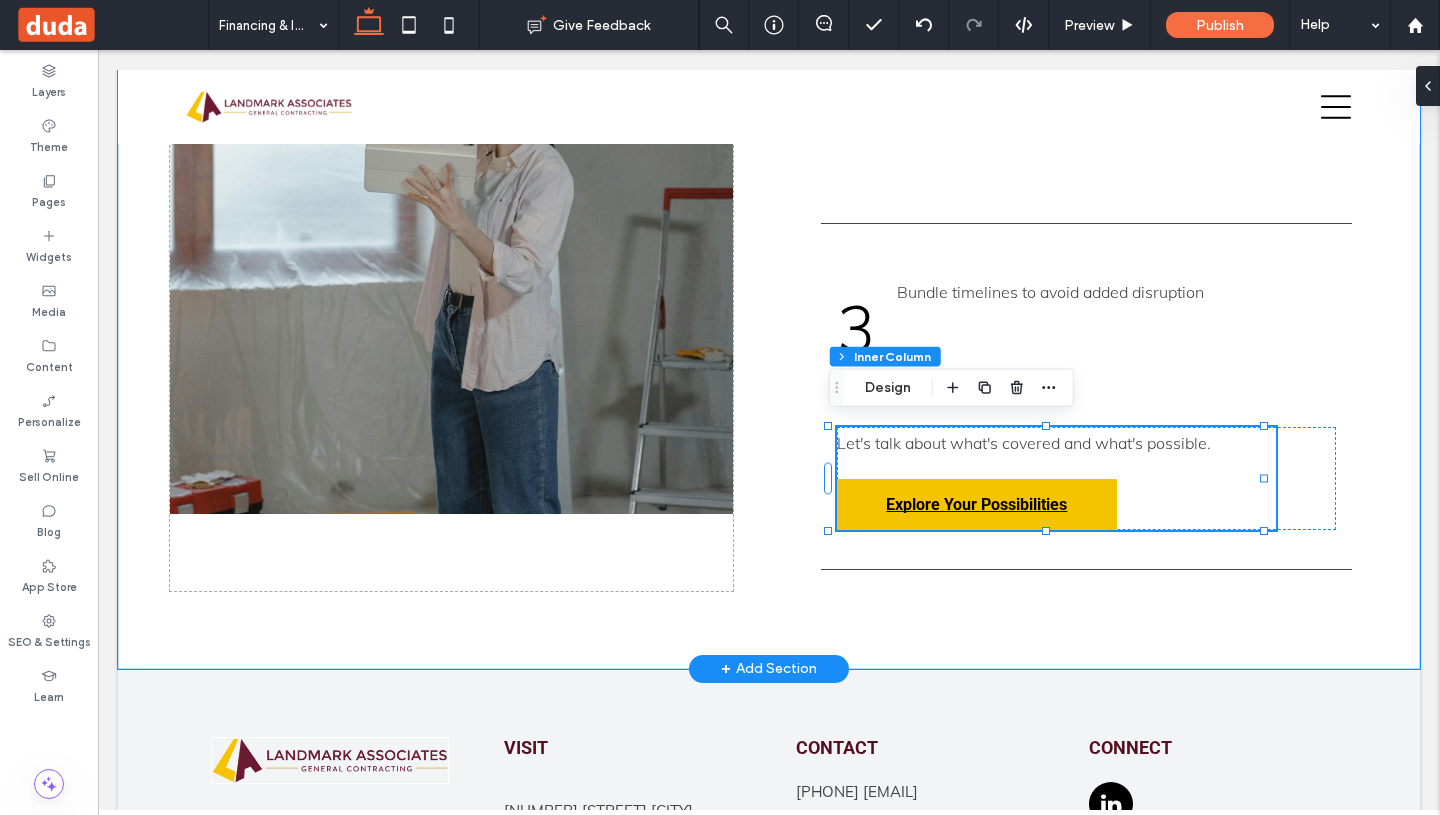 type on "**" 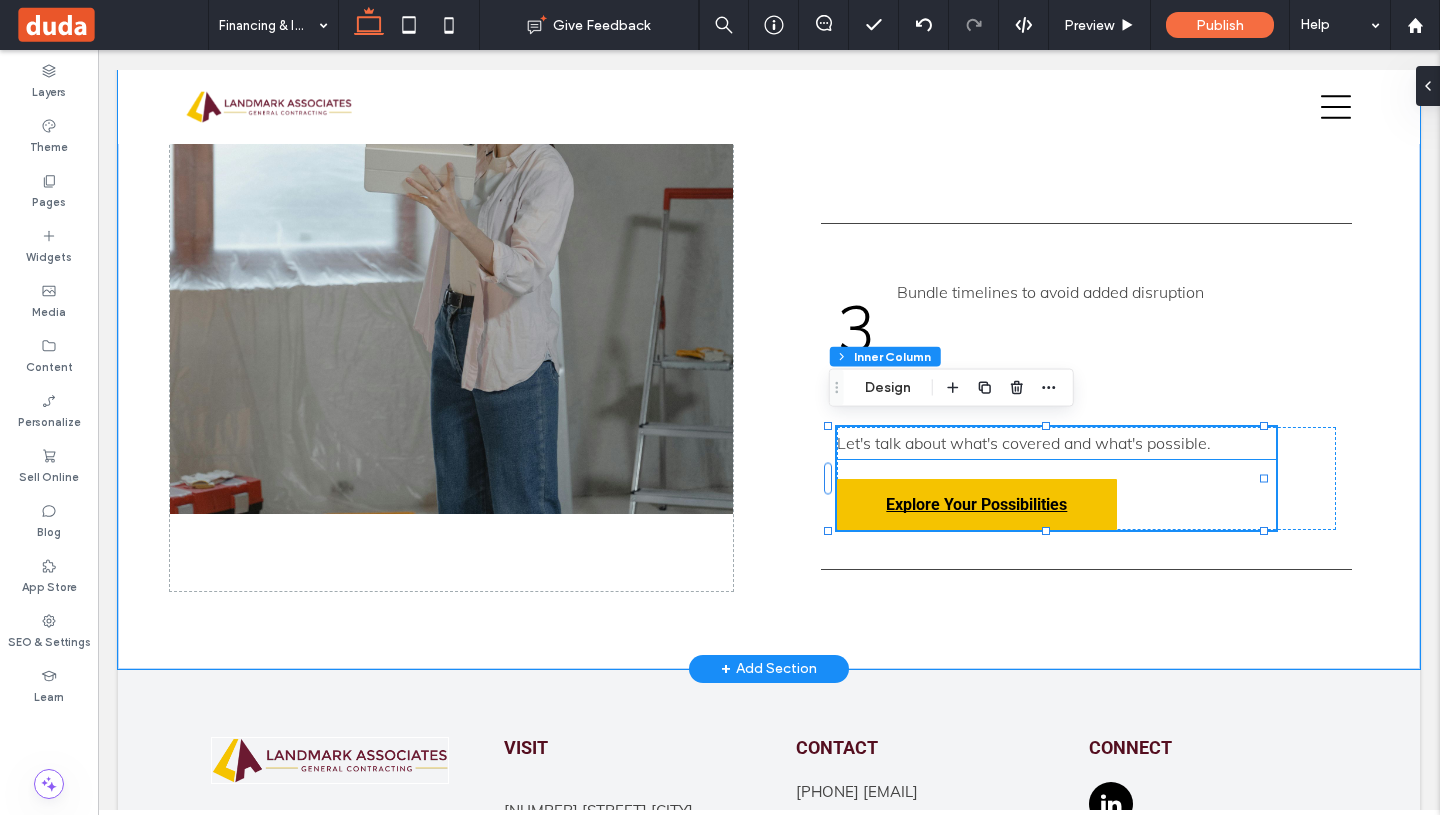 click on "Let's talk about what's covered and what's possible." at bounding box center (1024, 443) 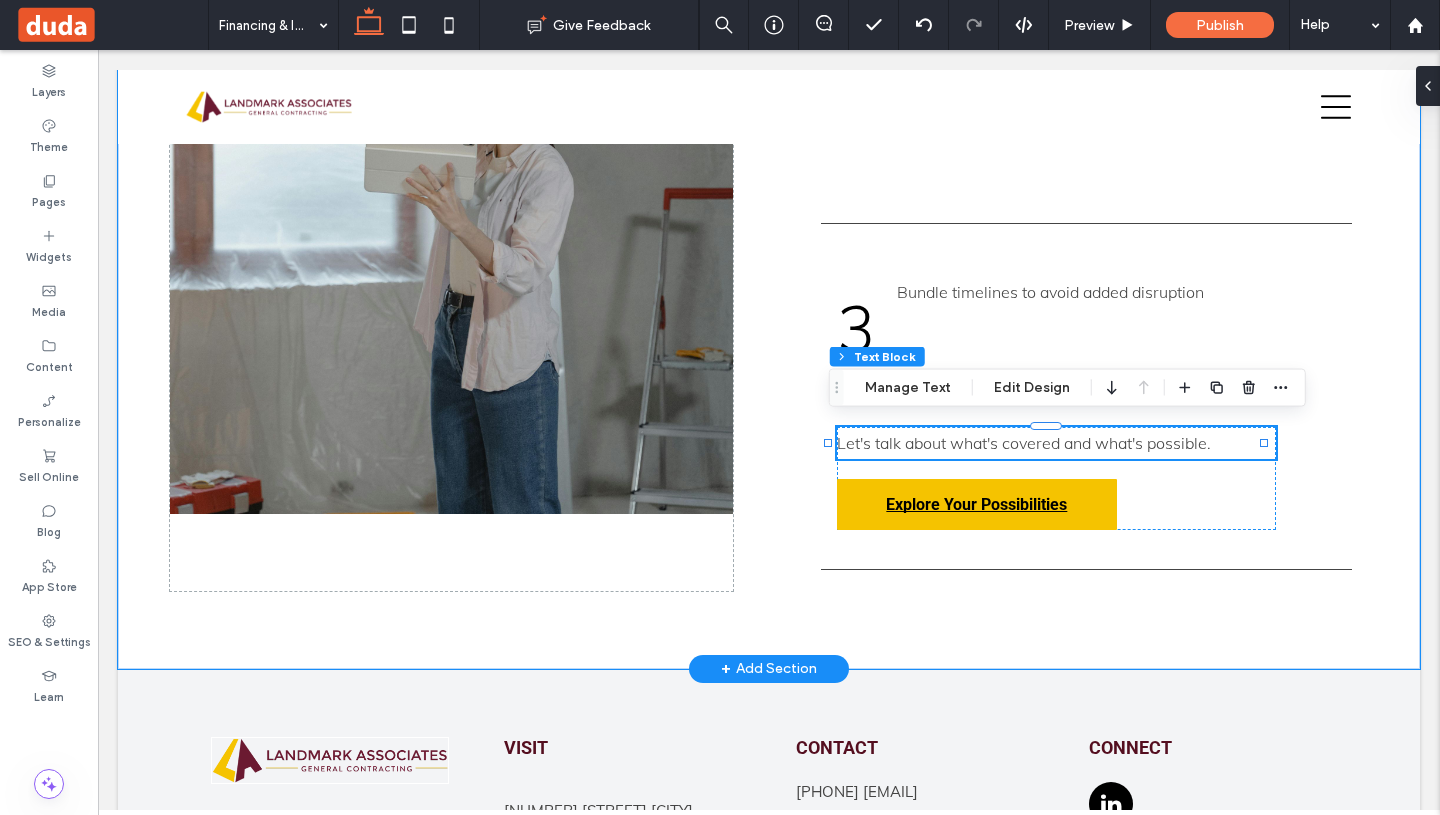 click on "Let's talk about what's covered and what's possible." at bounding box center (1024, 443) 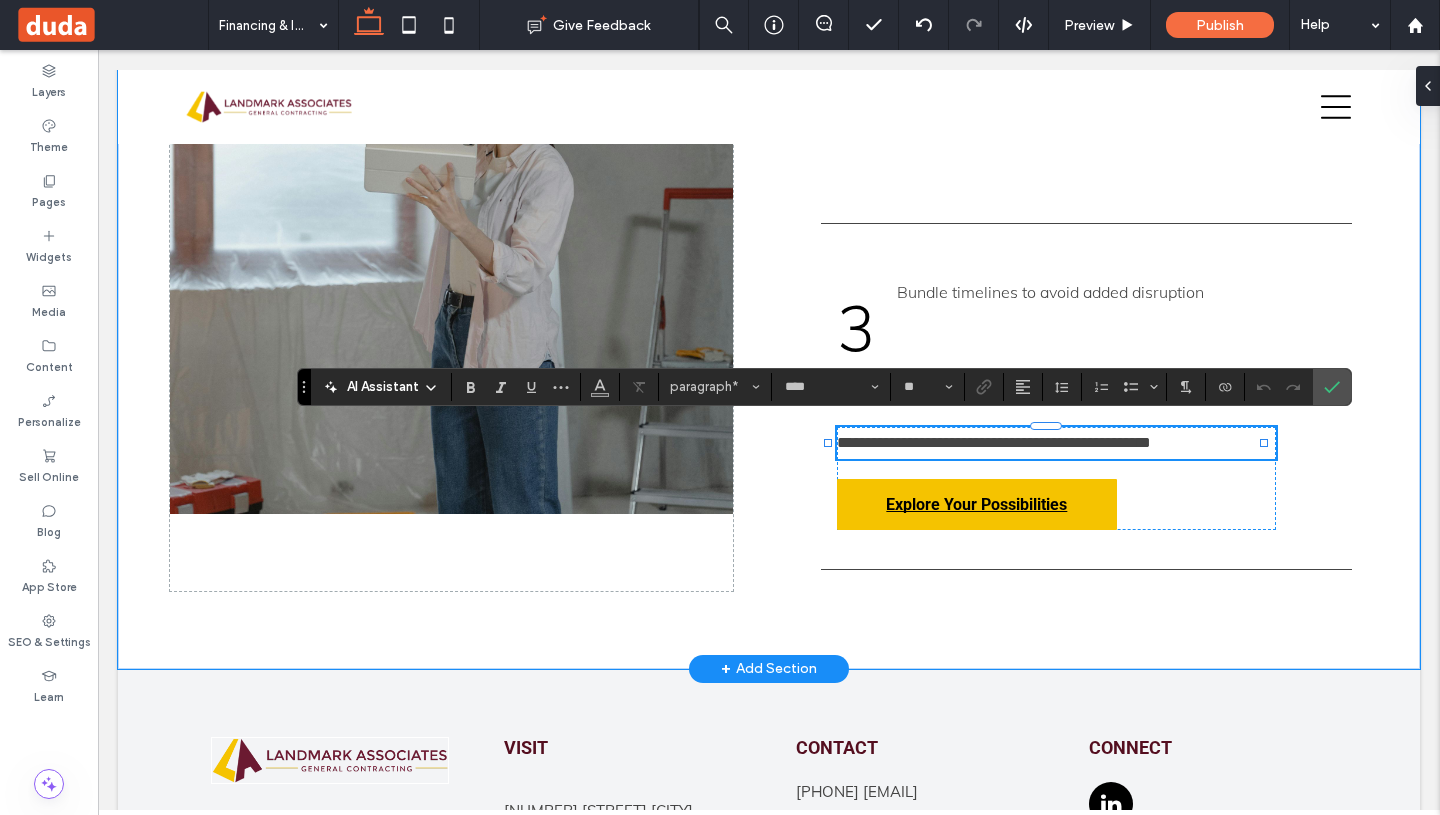 click on "**********" at bounding box center (1056, 443) 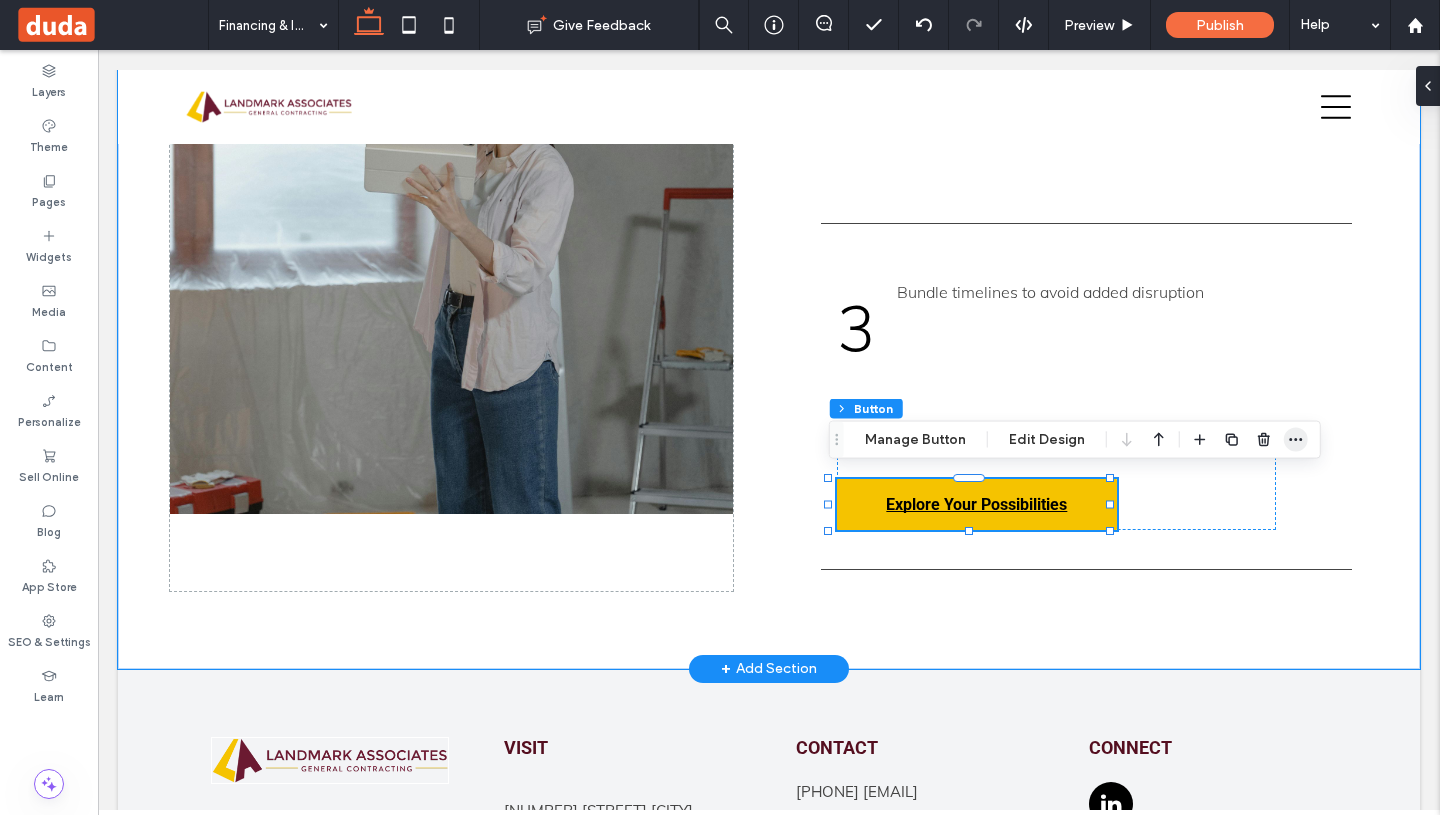 click 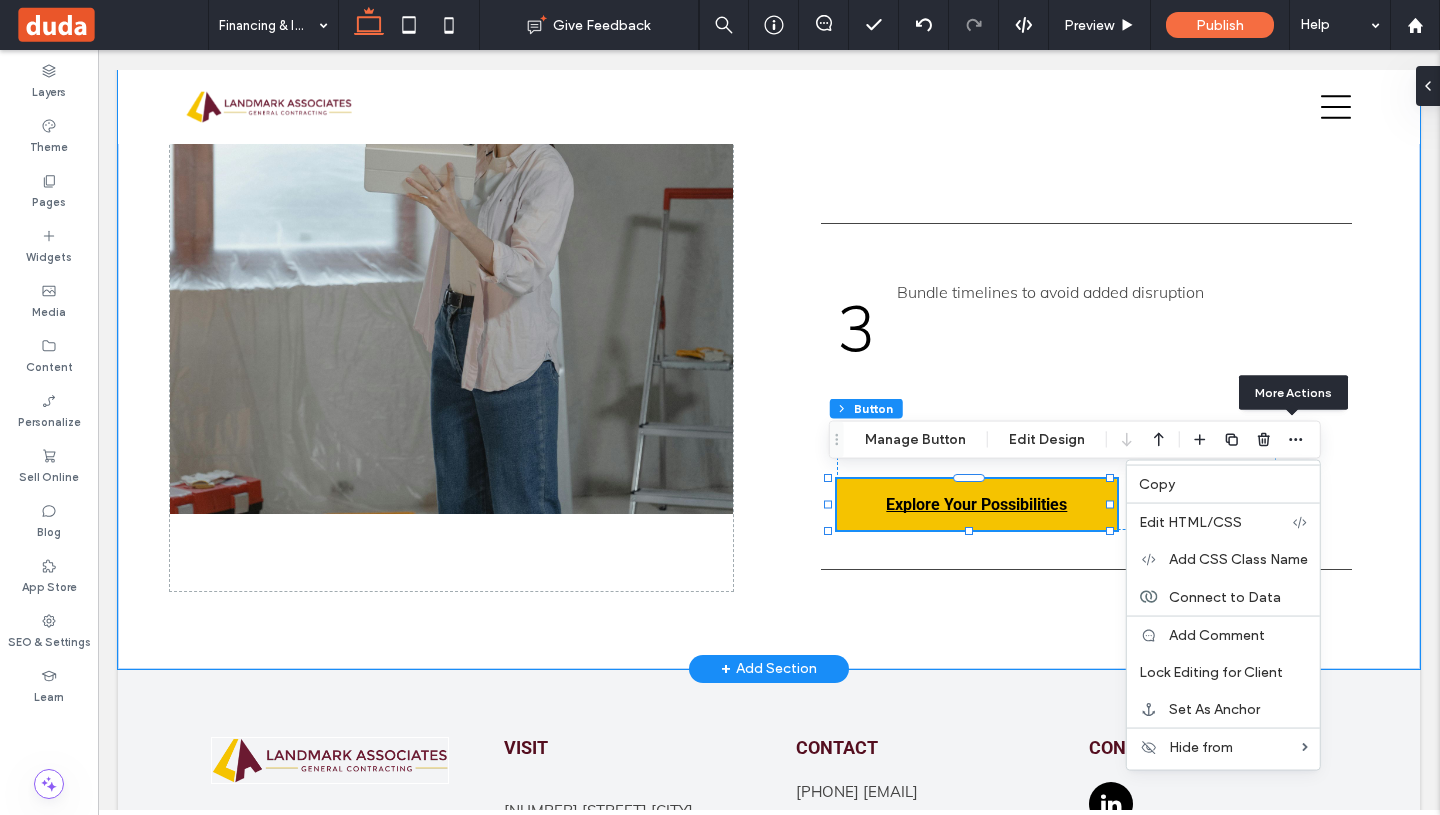 click on "Bundle timelines to avoid added disruption" at bounding box center (1116, 327) 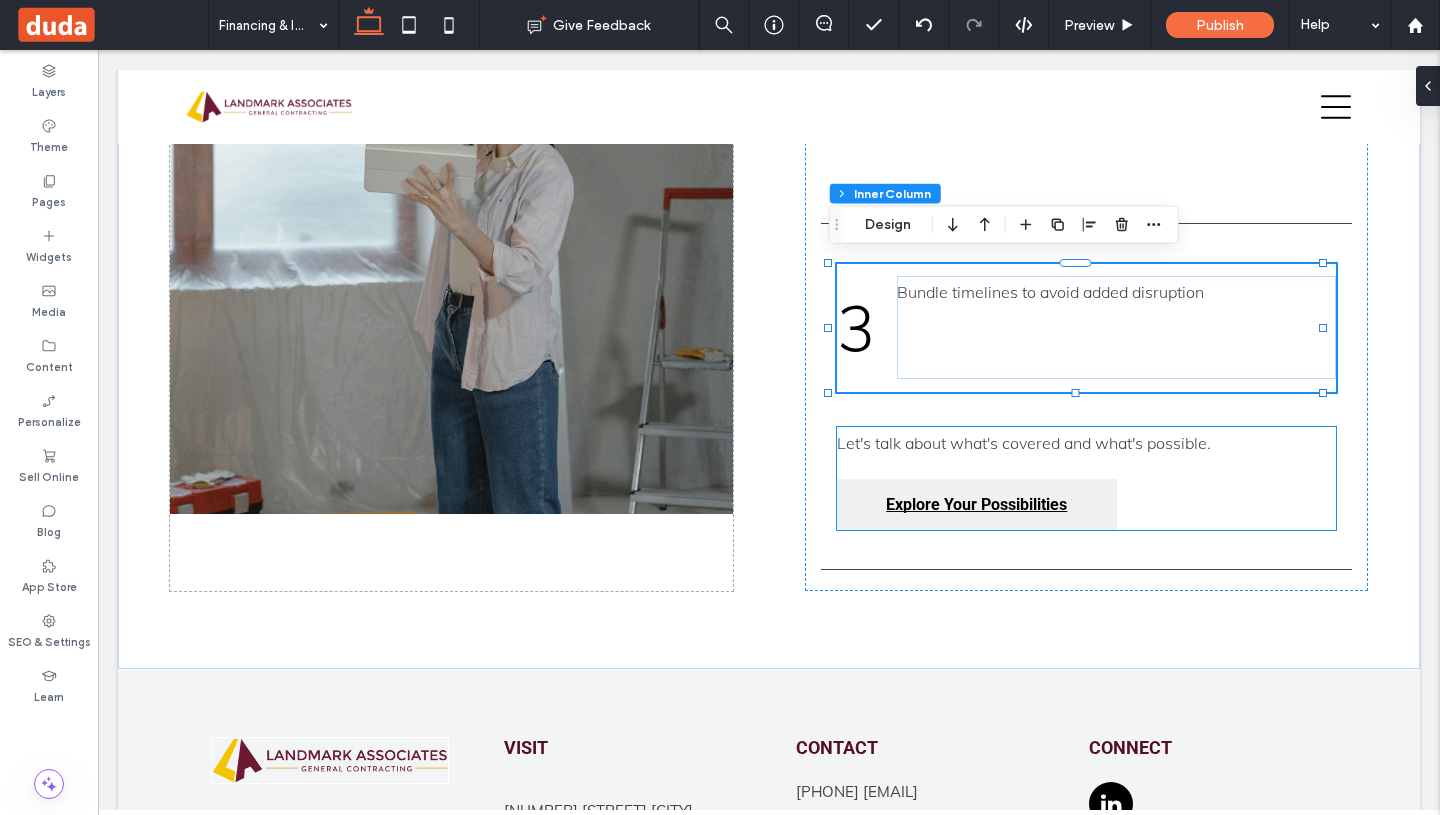 click on "Explore Your Possibilities" at bounding box center [977, 504] 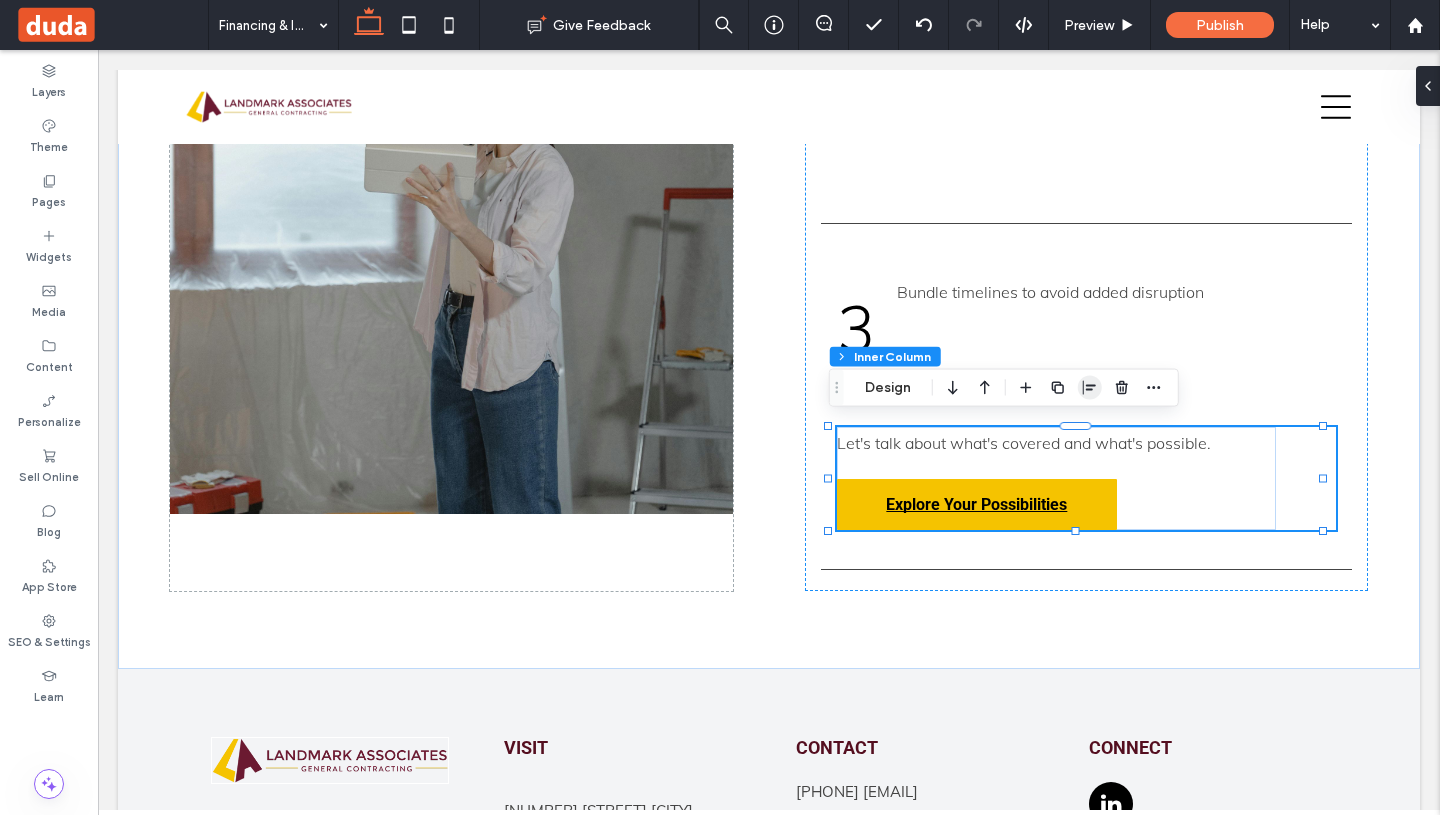 click at bounding box center (1090, 388) 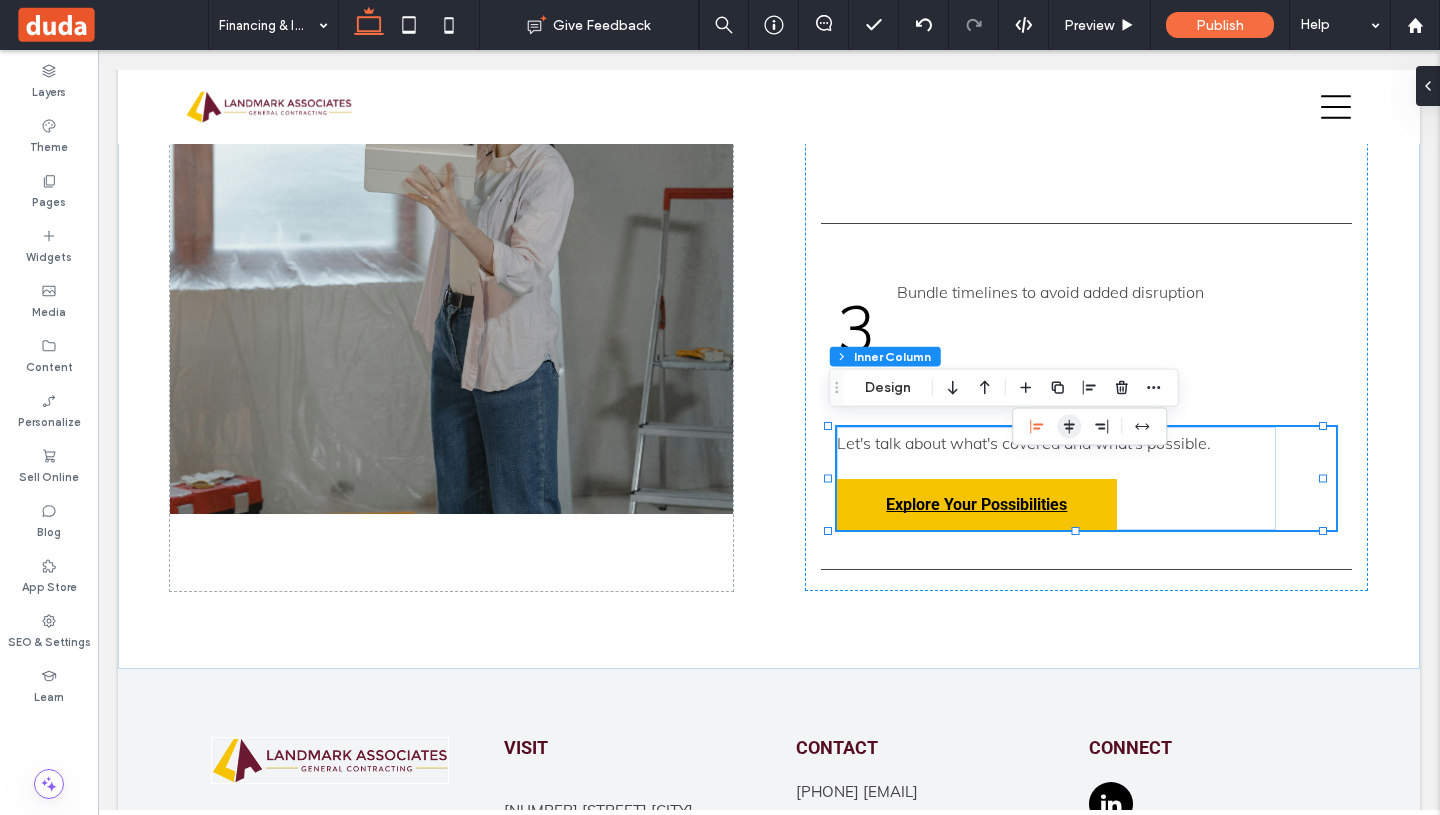 click 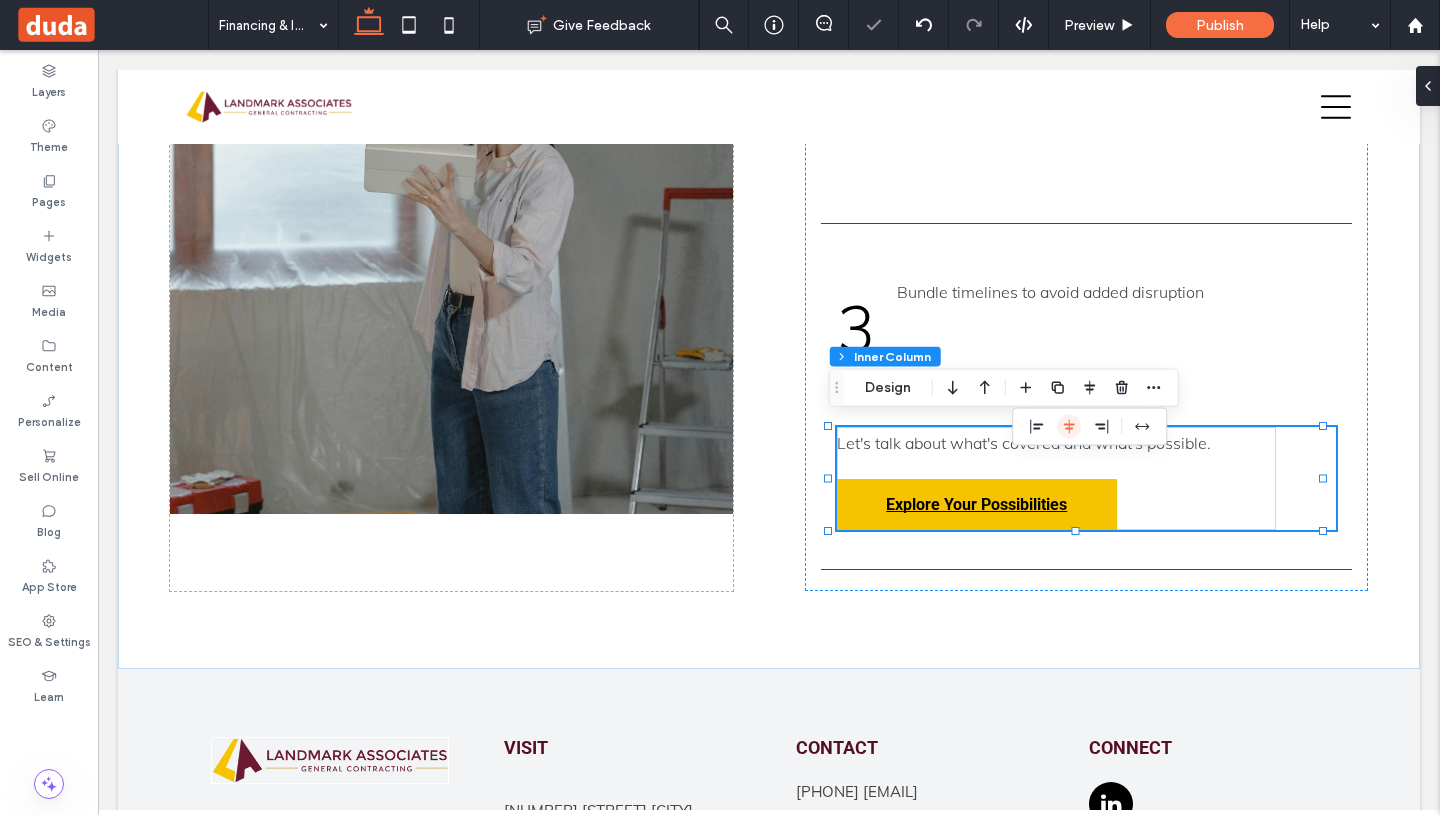 type on "**" 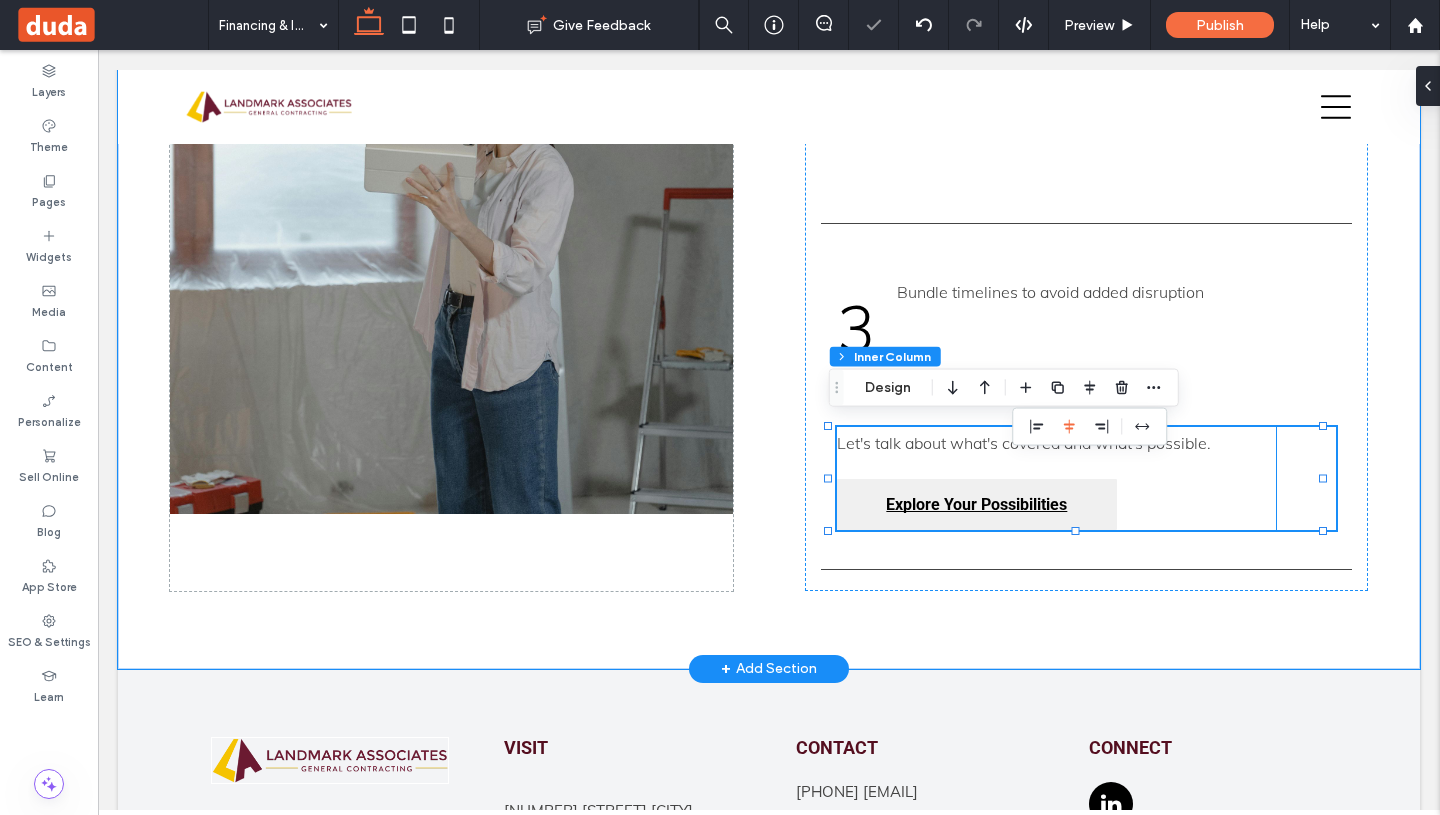 click on "Explore Your Possibilities" at bounding box center [977, 504] 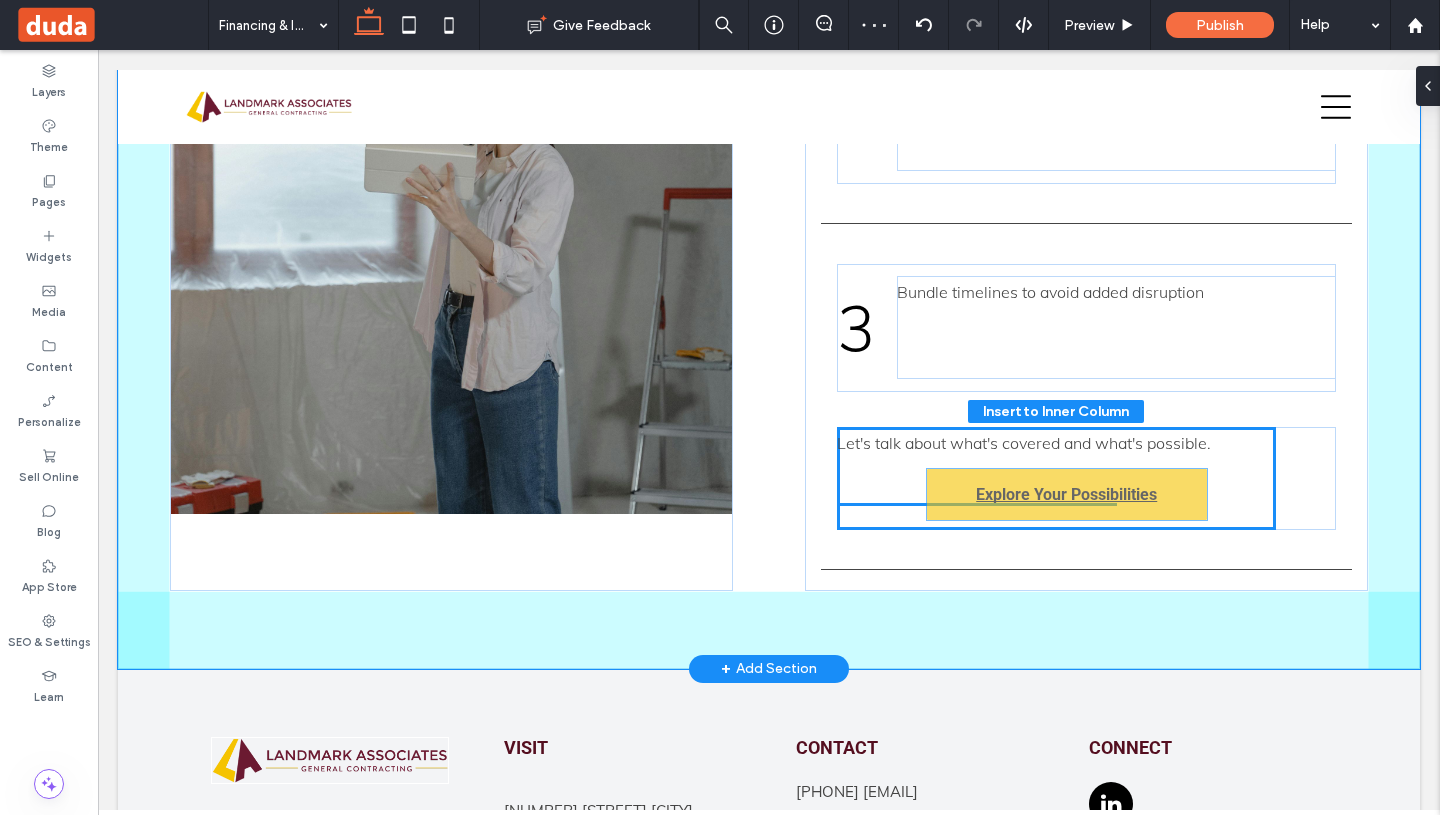 type on "**" 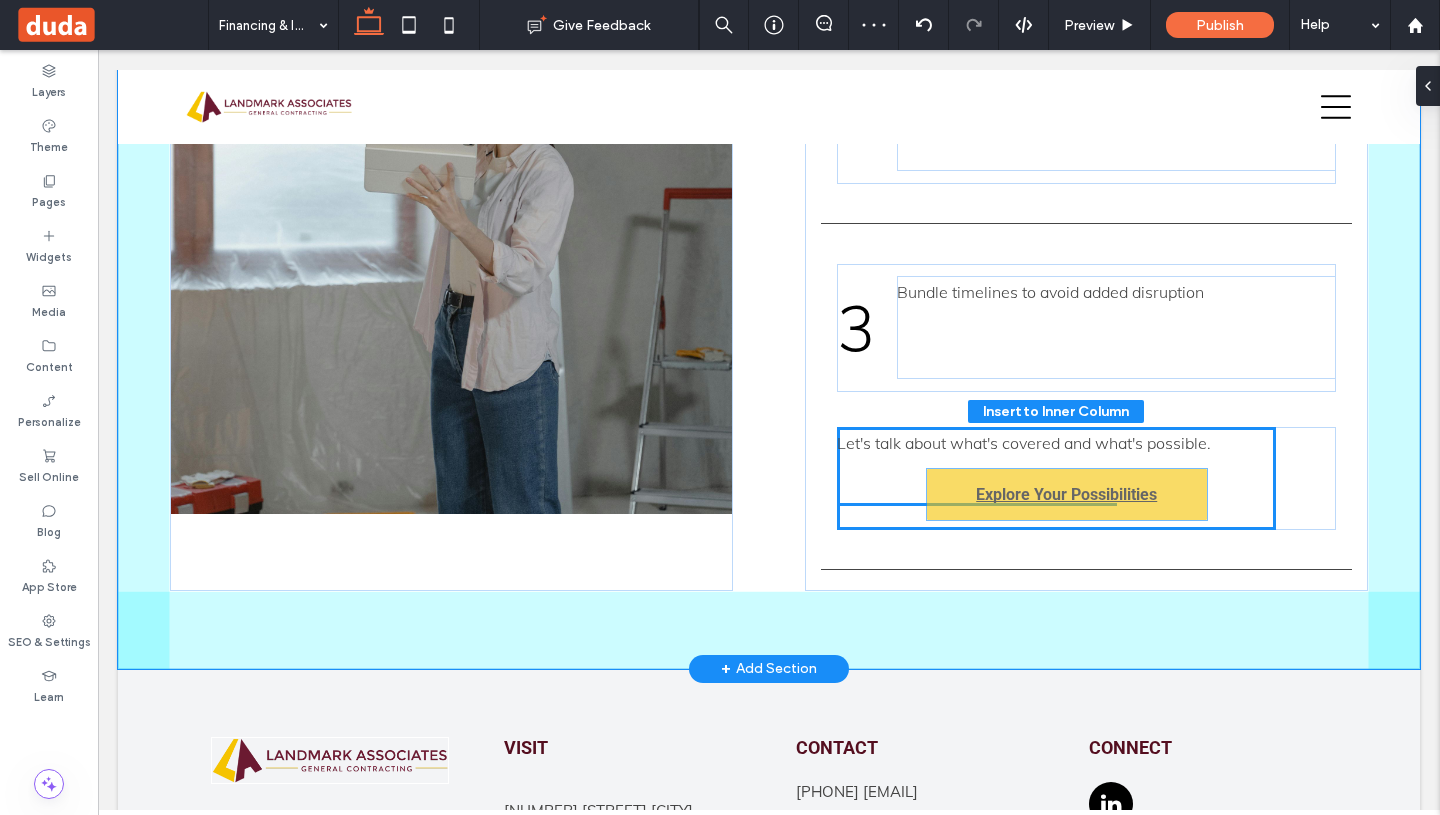type on "**" 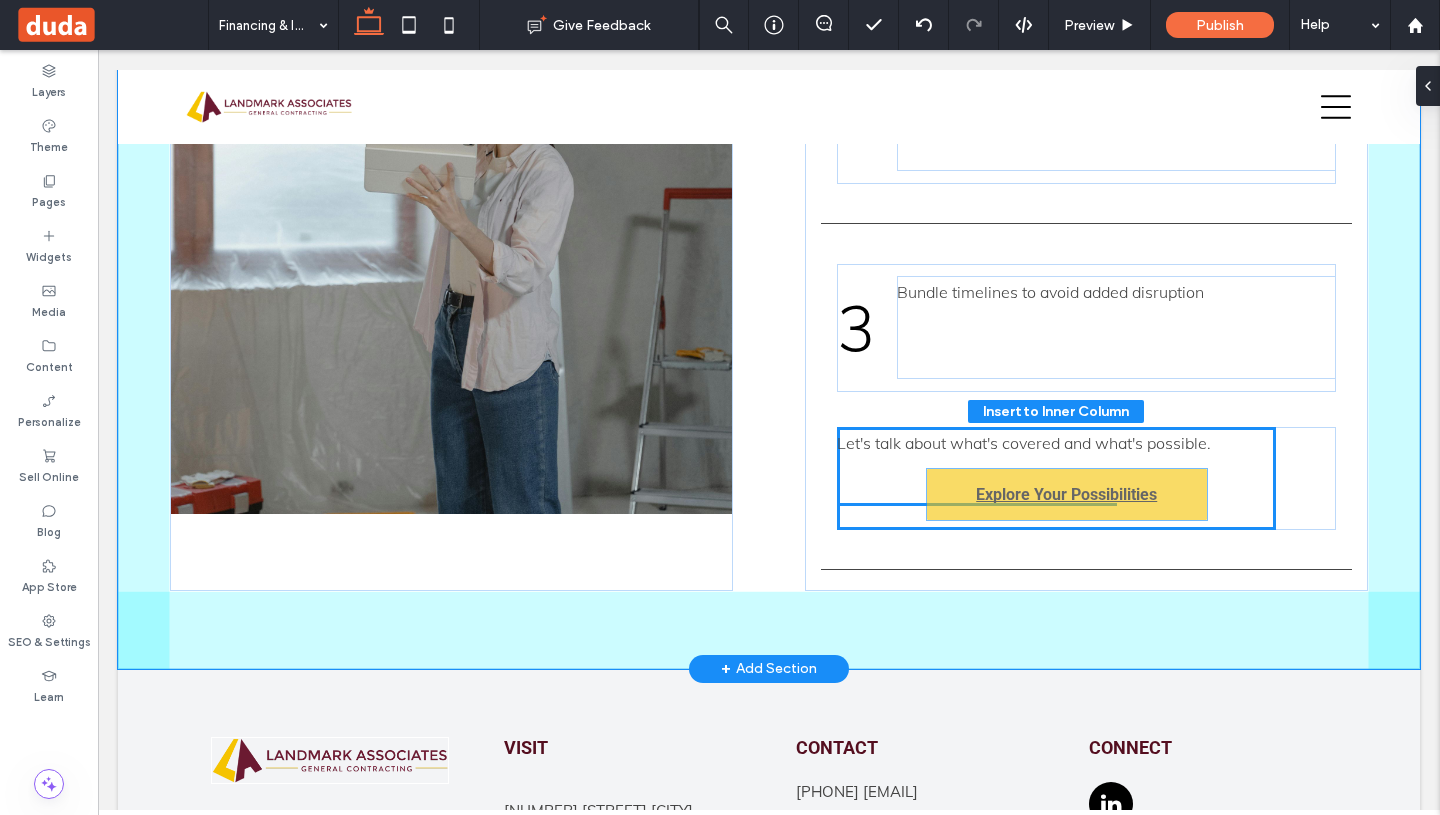 drag, startPoint x: 840, startPoint y: 501, endPoint x: 938, endPoint y: 498, distance: 98.045906 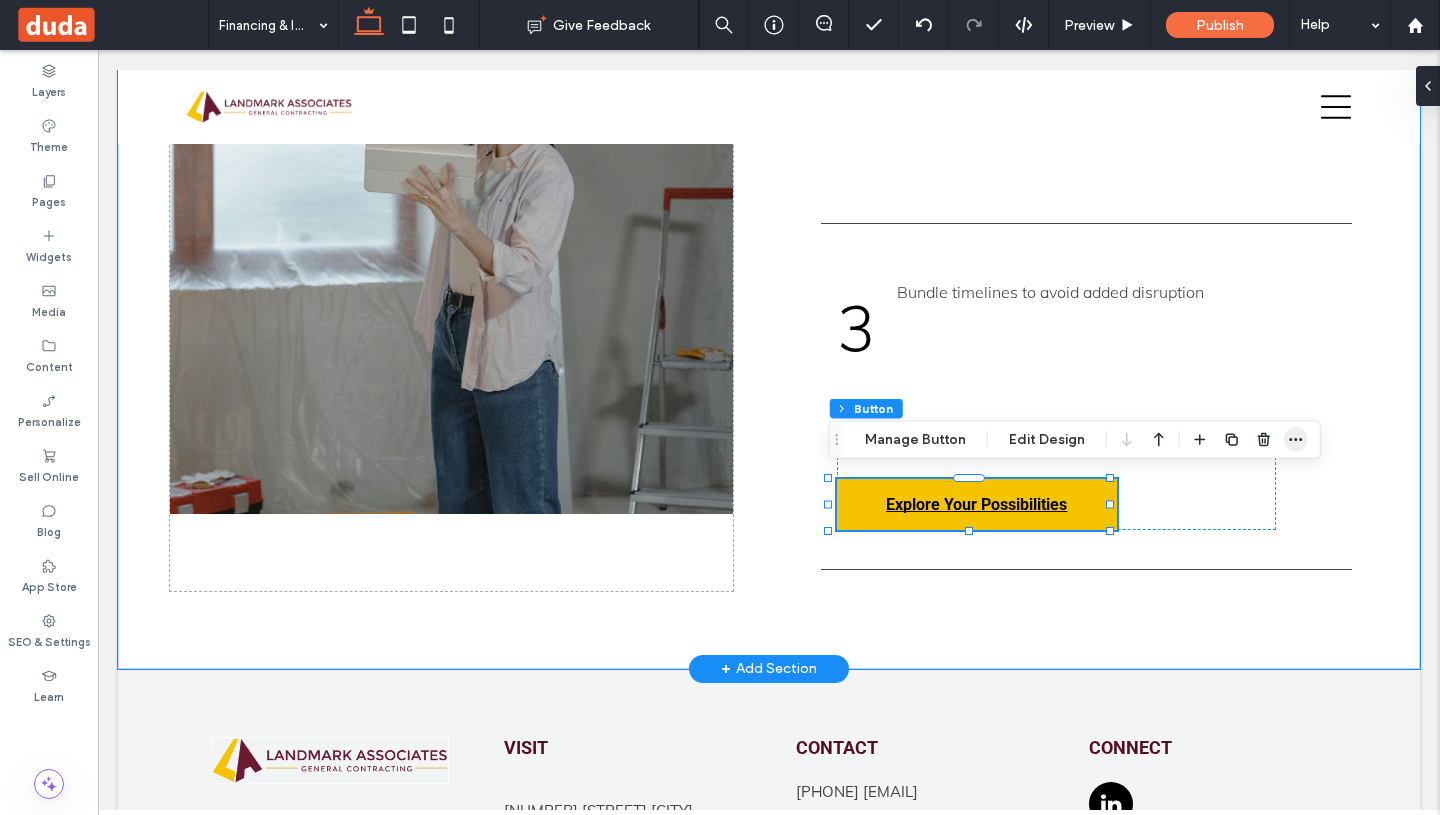 click 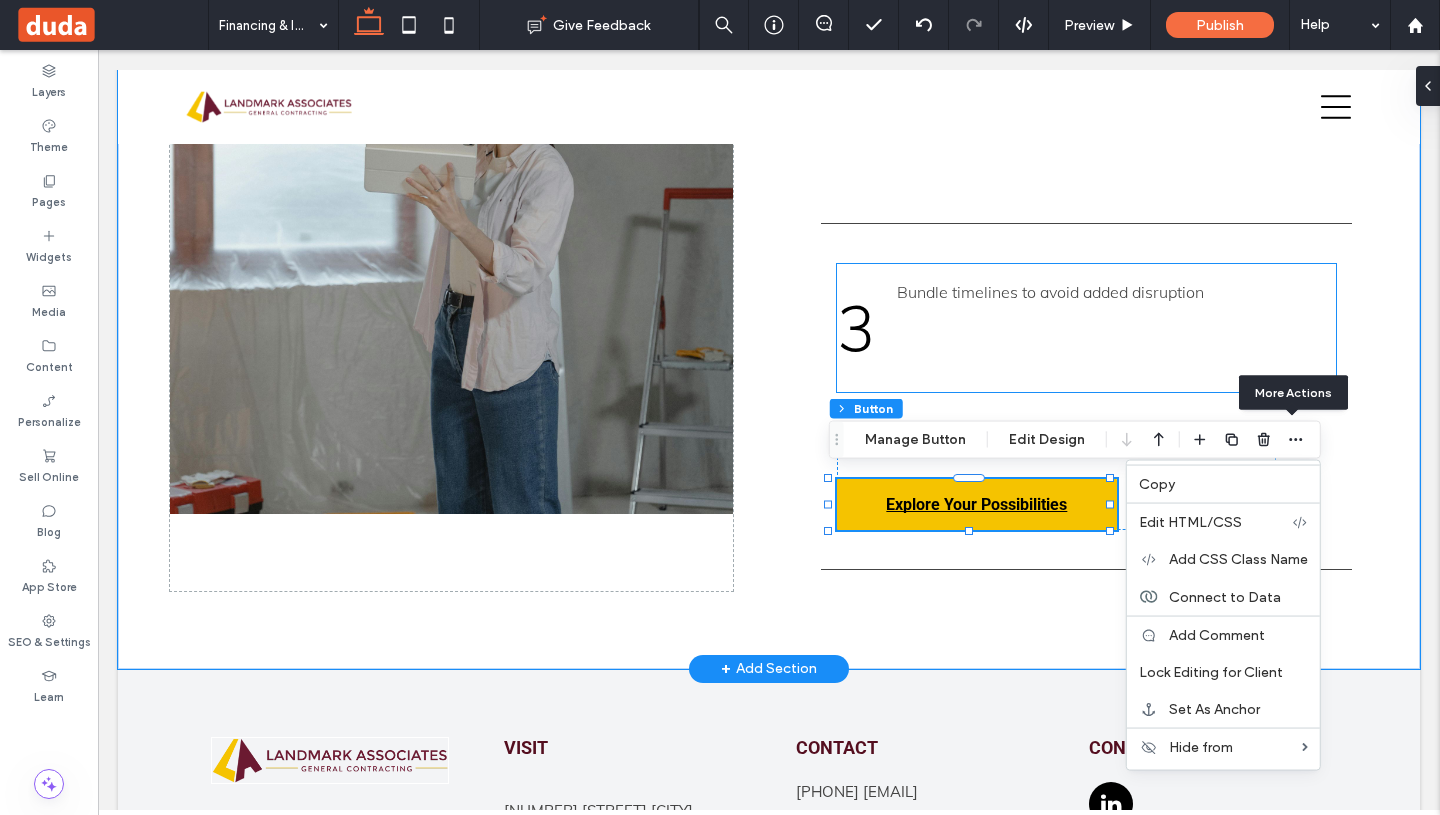 click on "Bundle timelines to avoid added disruption" at bounding box center [1116, 327] 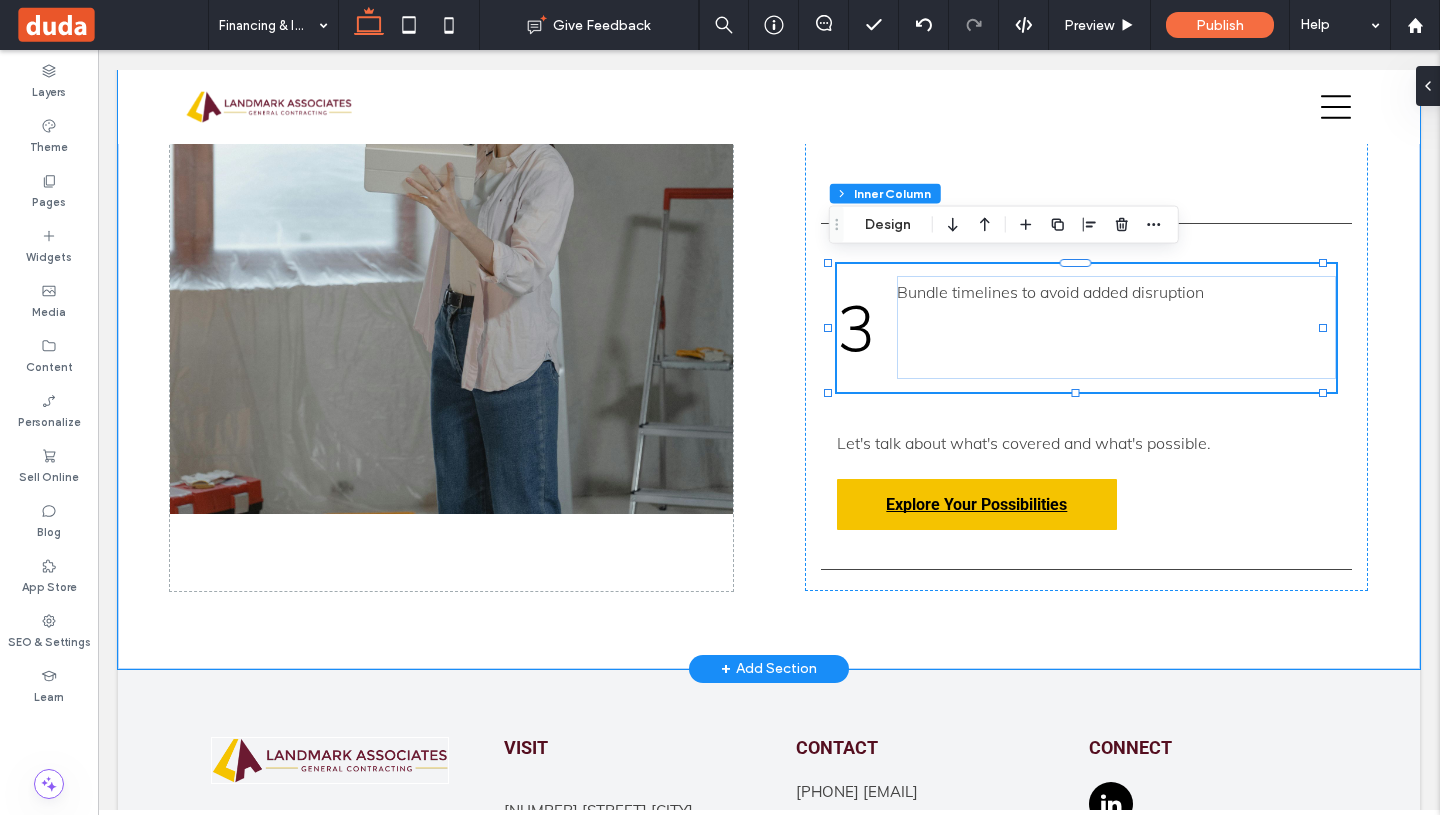 type on "**" 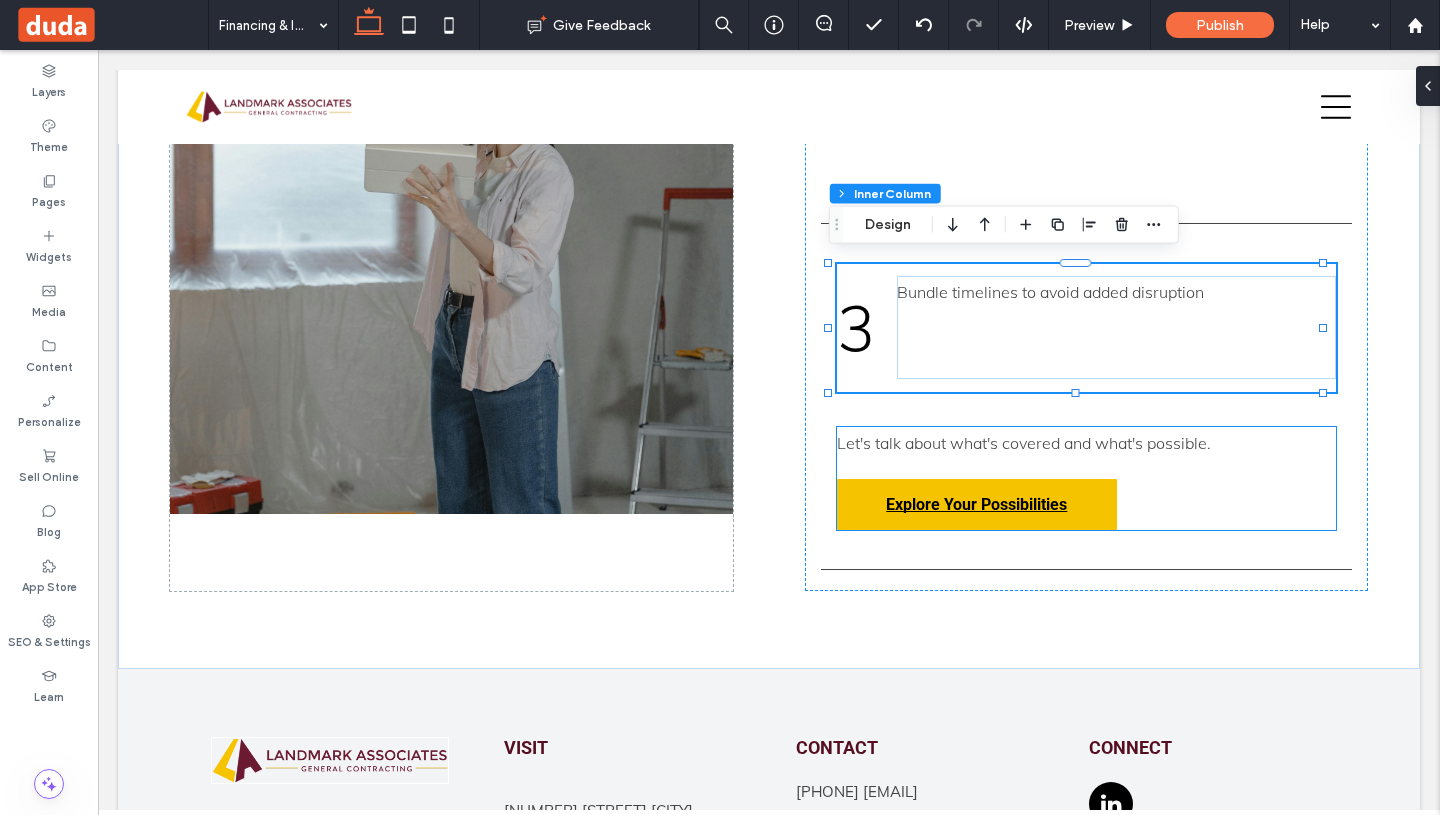 click on "Let's talk about what's covered and what's possible." at bounding box center (1024, 443) 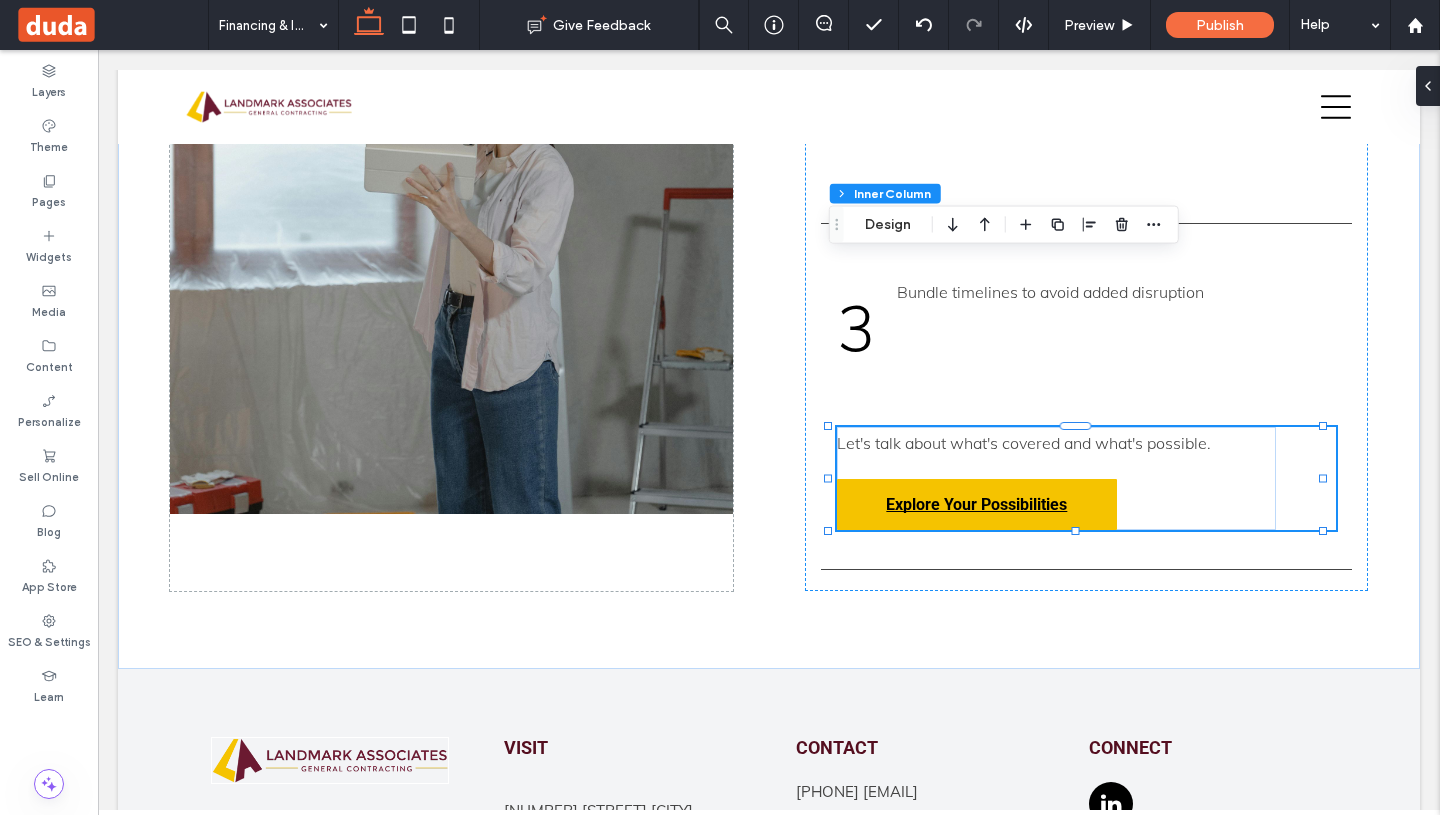 click on "Let's talk about what's covered and what's possible." at bounding box center [1024, 443] 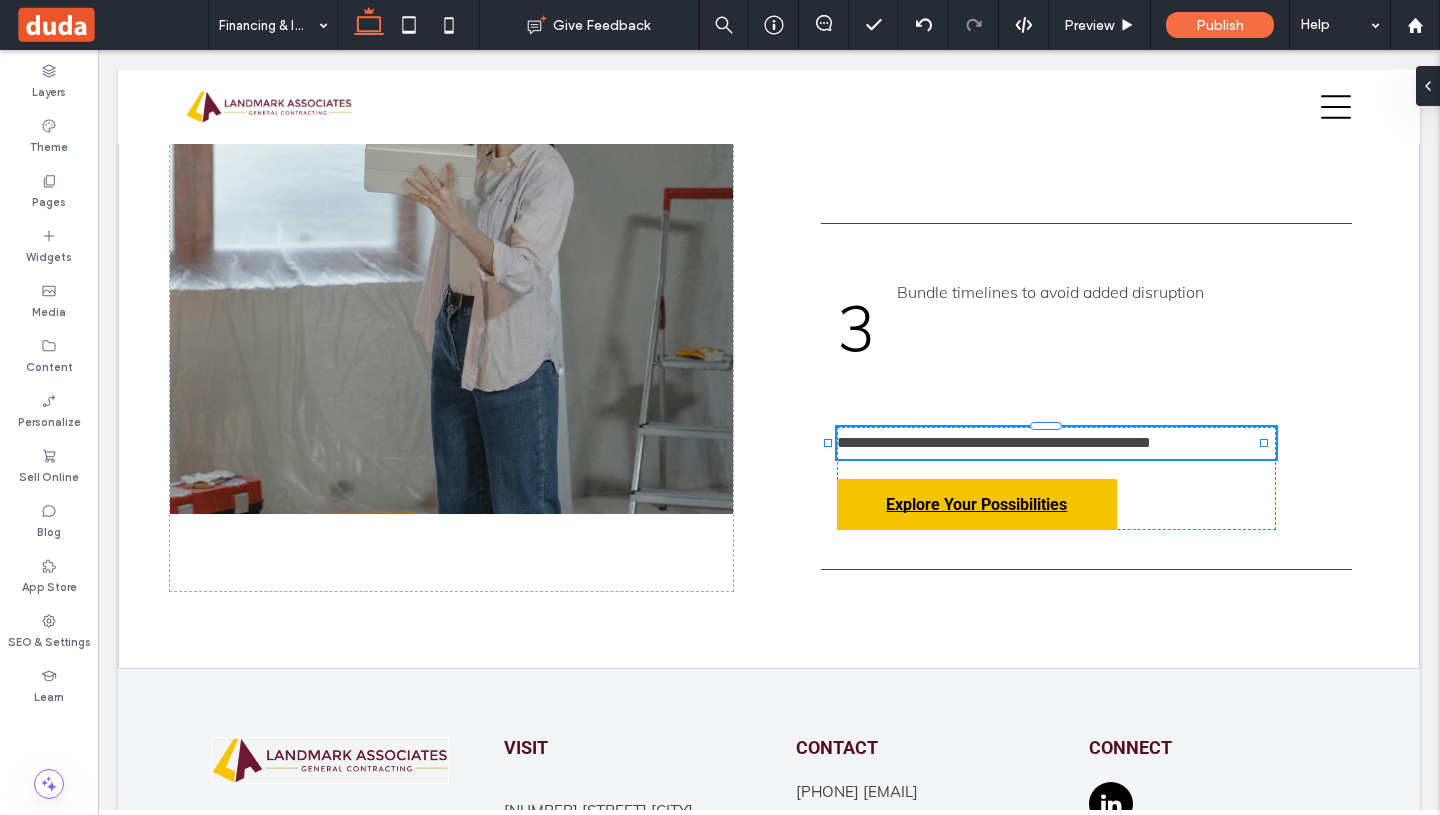 click on "**********" at bounding box center [994, 442] 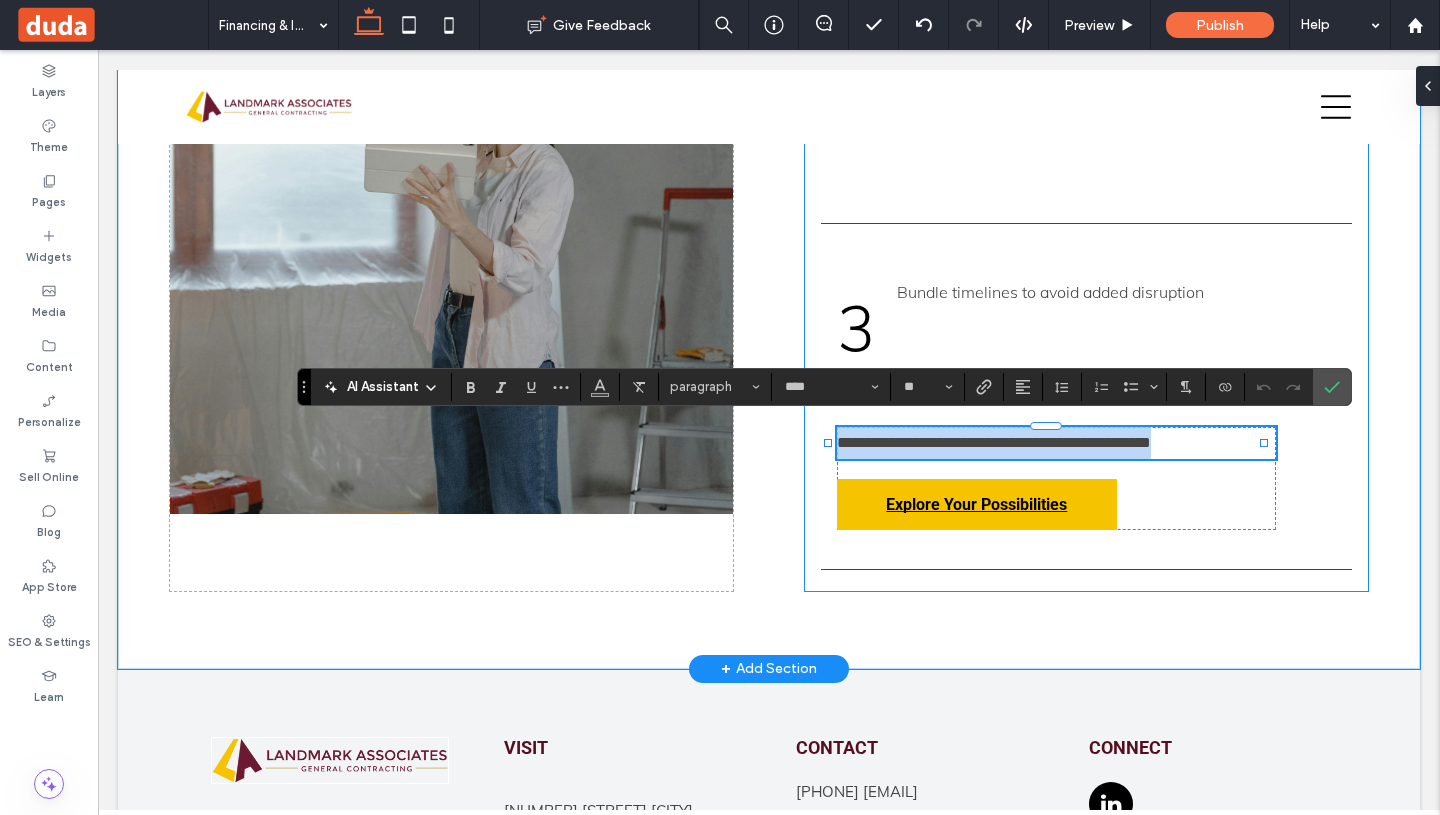 drag, startPoint x: 1236, startPoint y: 434, endPoint x: 808, endPoint y: 420, distance: 428.2289 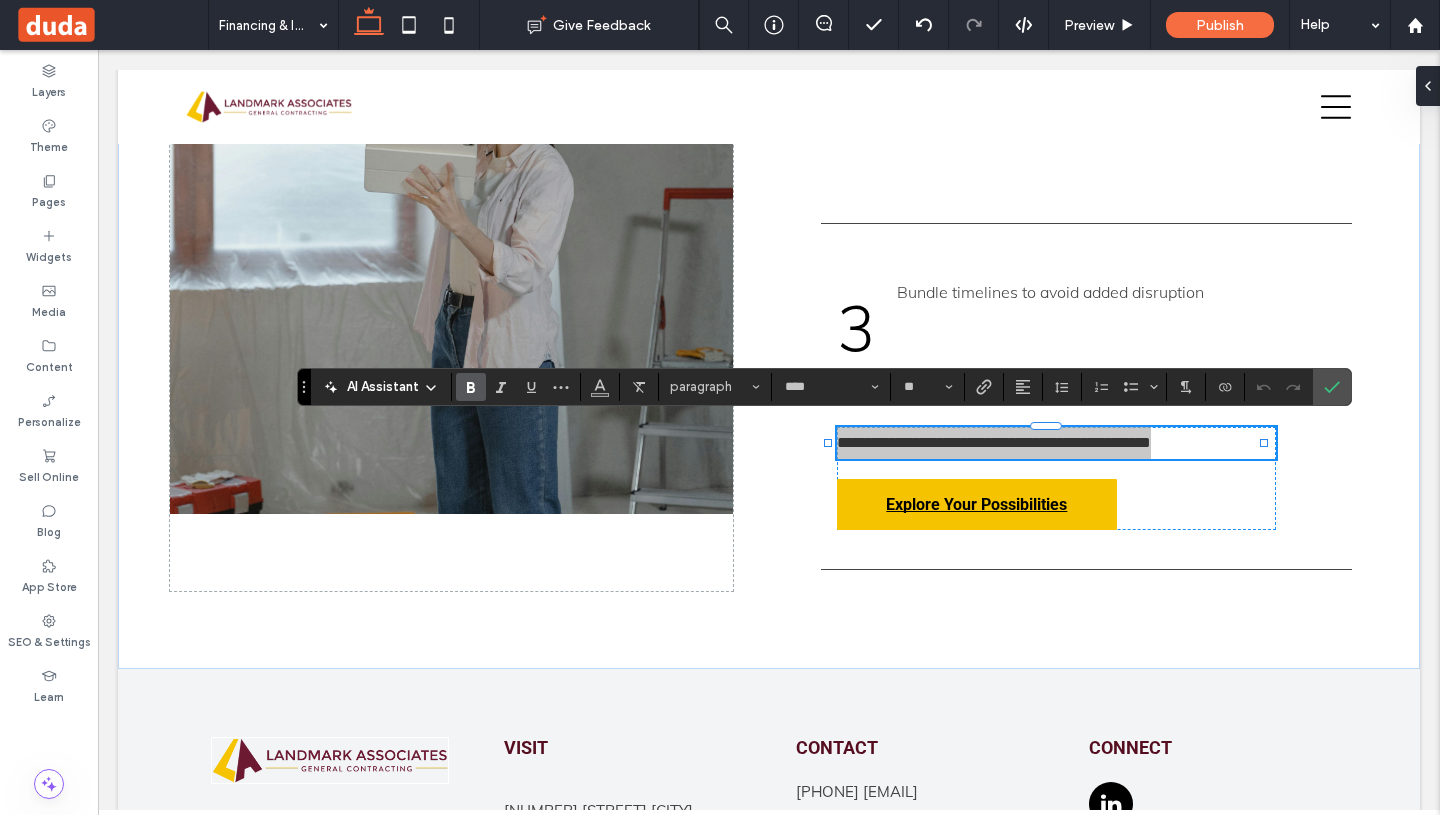 click 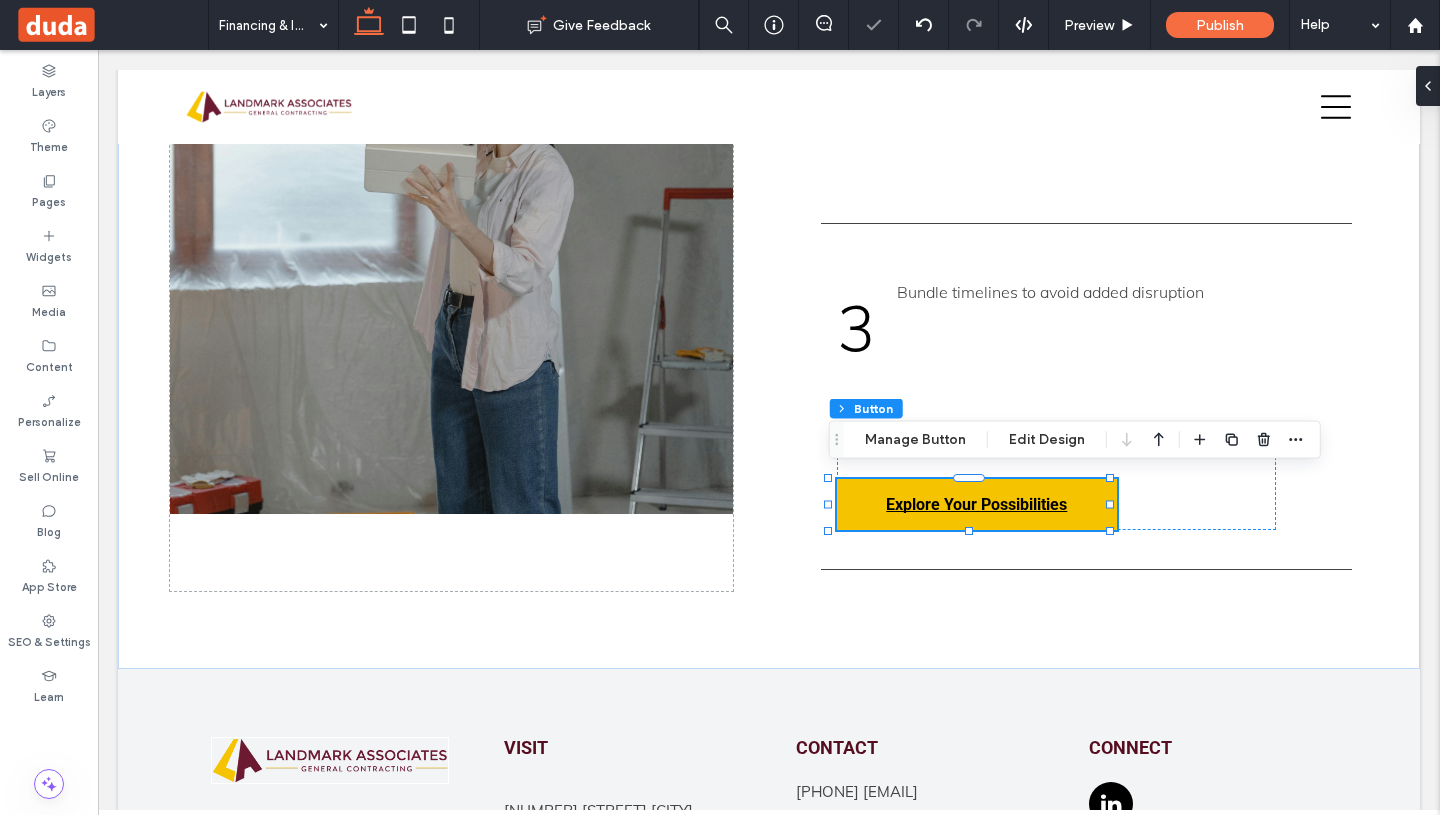 type on "**" 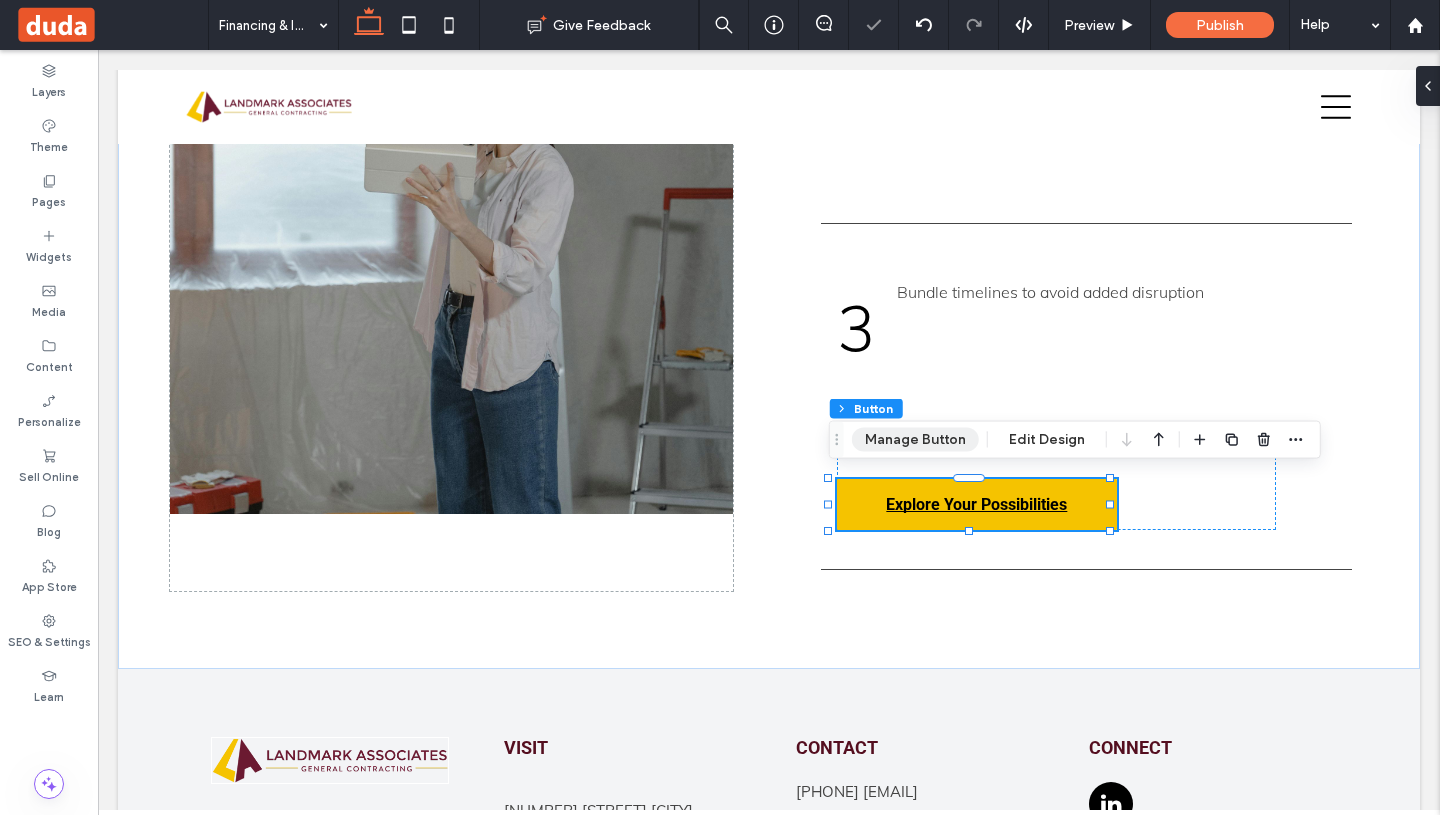 click on "Manage Button" at bounding box center (915, 440) 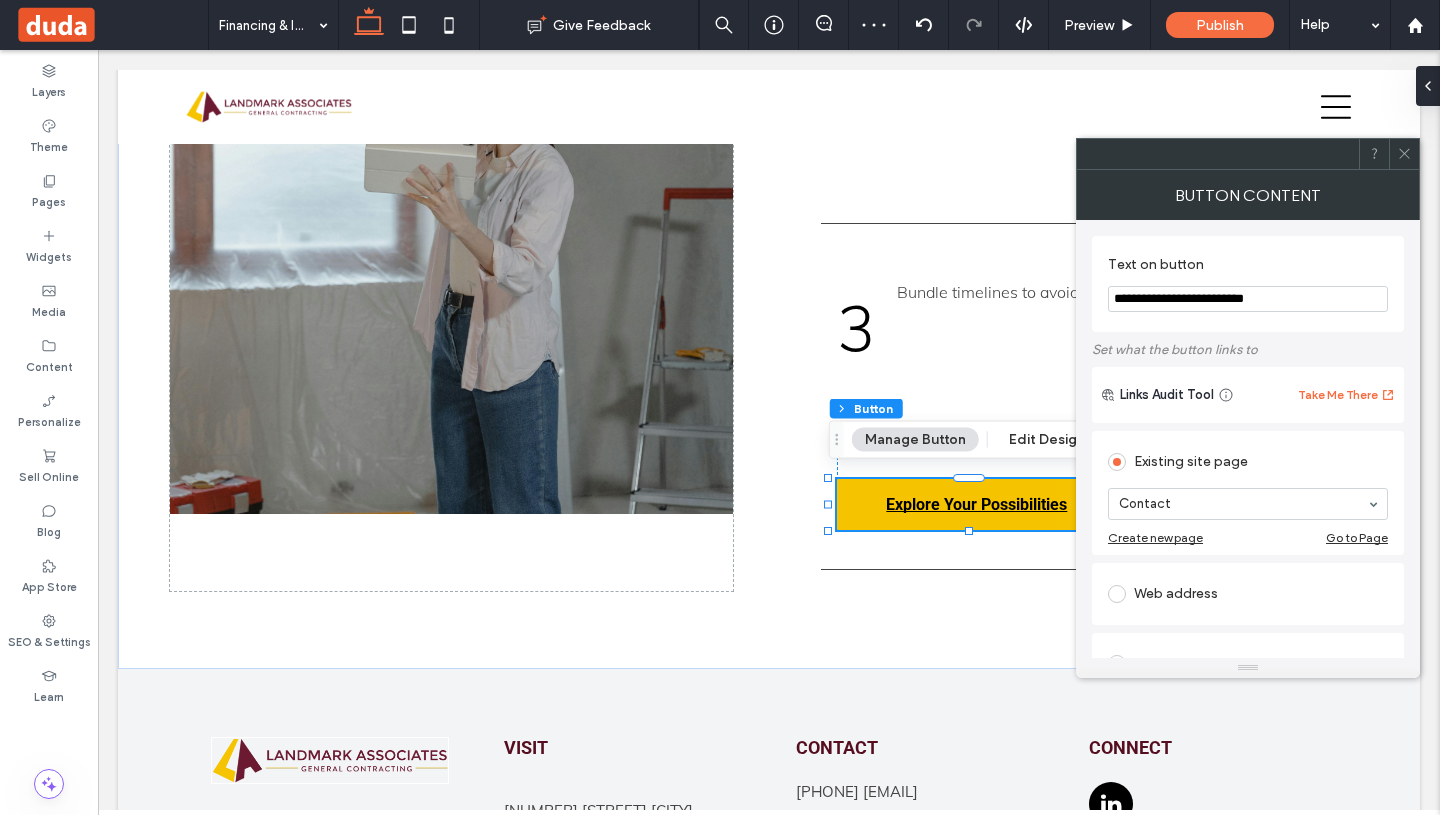 drag, startPoint x: 1191, startPoint y: 302, endPoint x: 1149, endPoint y: 303, distance: 42.0119 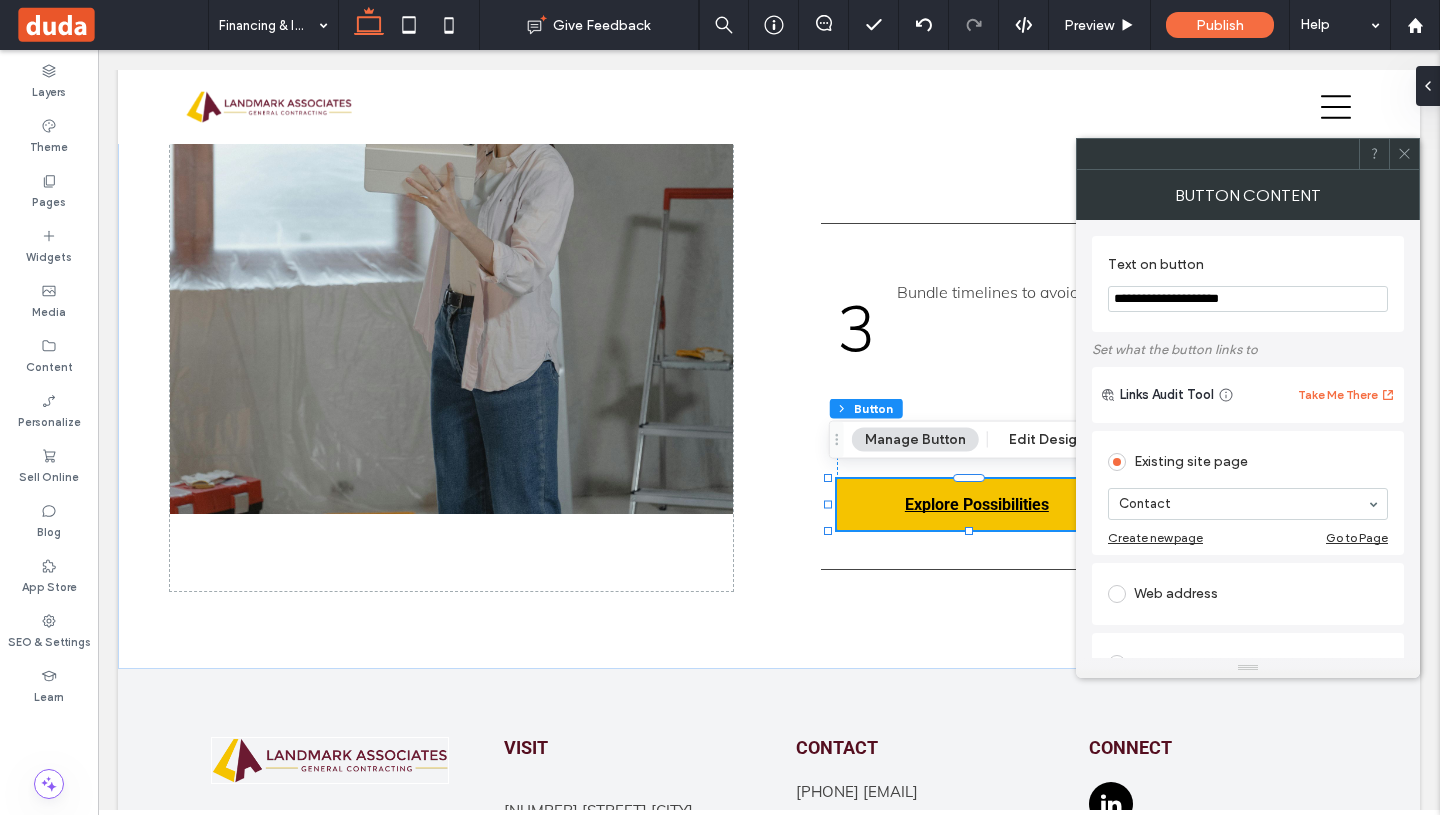 type on "**********" 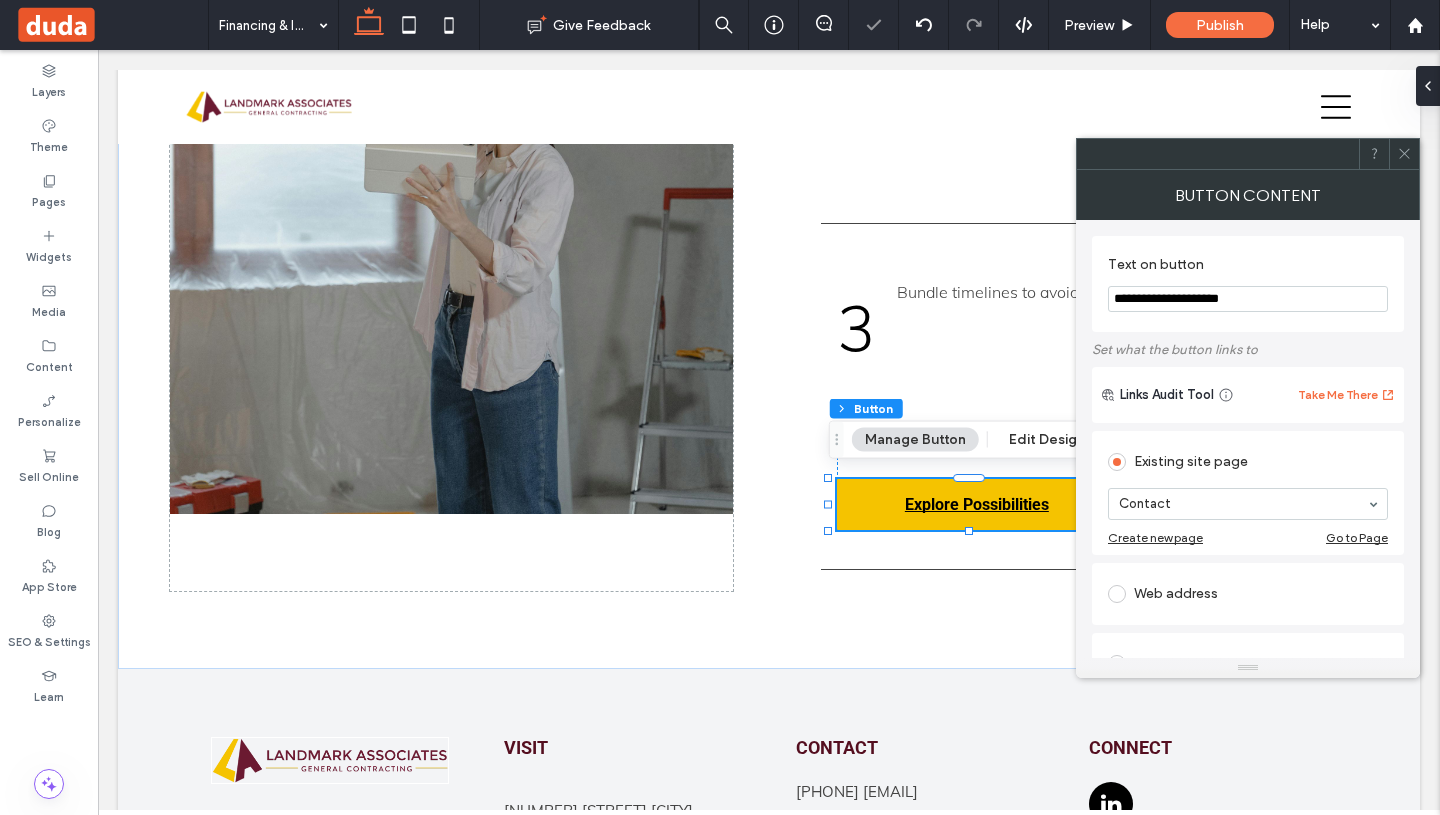click 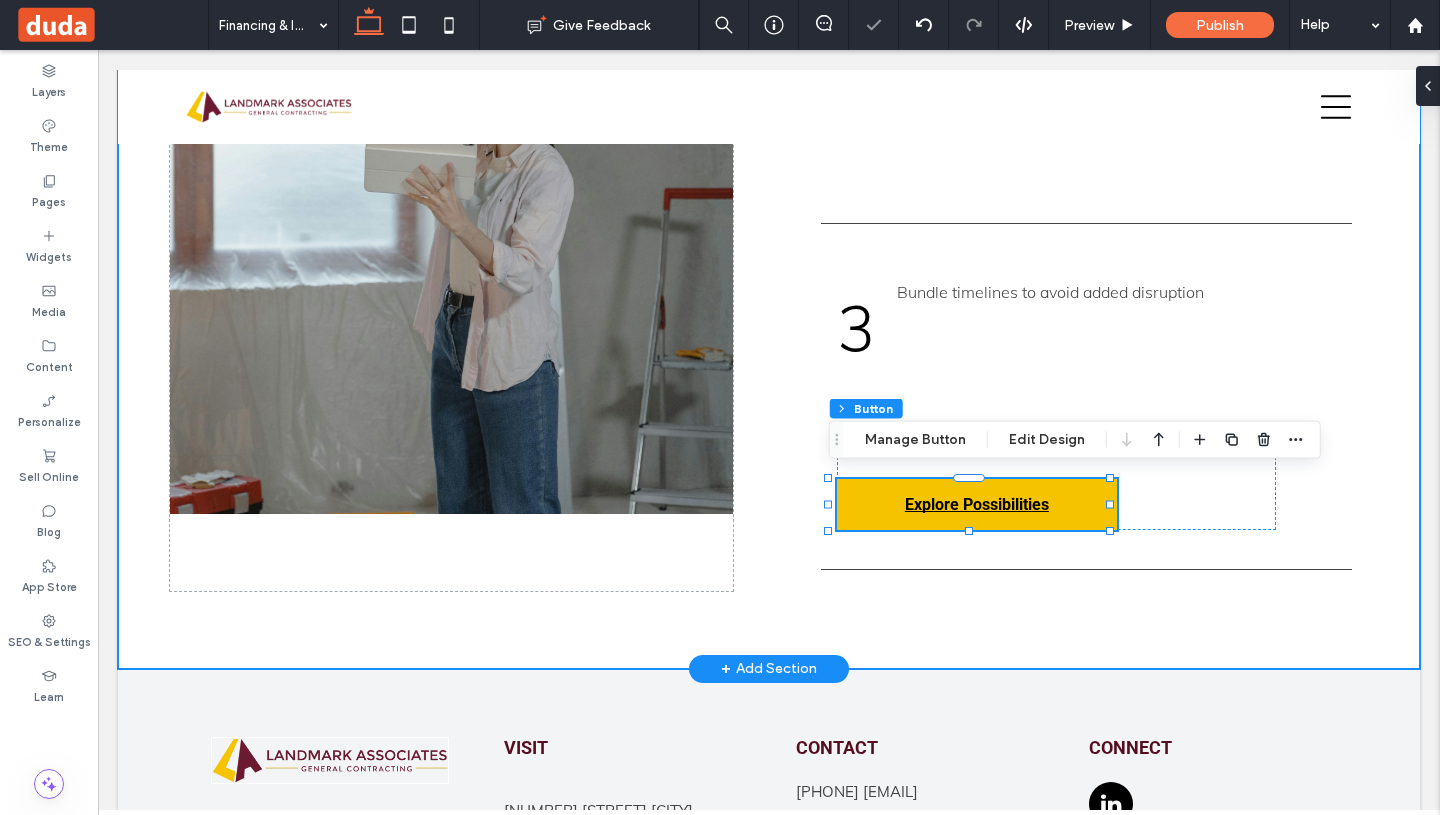 click on "Upgrade While  You Restore Many clients use insurance events as an opportunity to invest in upgrades. We’ll show you how to:
1
Distinguish between covered vs. elected work
2
Get separate proposals for upgrades
3
Bundle timelines to avoid added disruption
Let's talk about what's covered and what's possible.
Explore Possibilities" at bounding box center [769, 91] 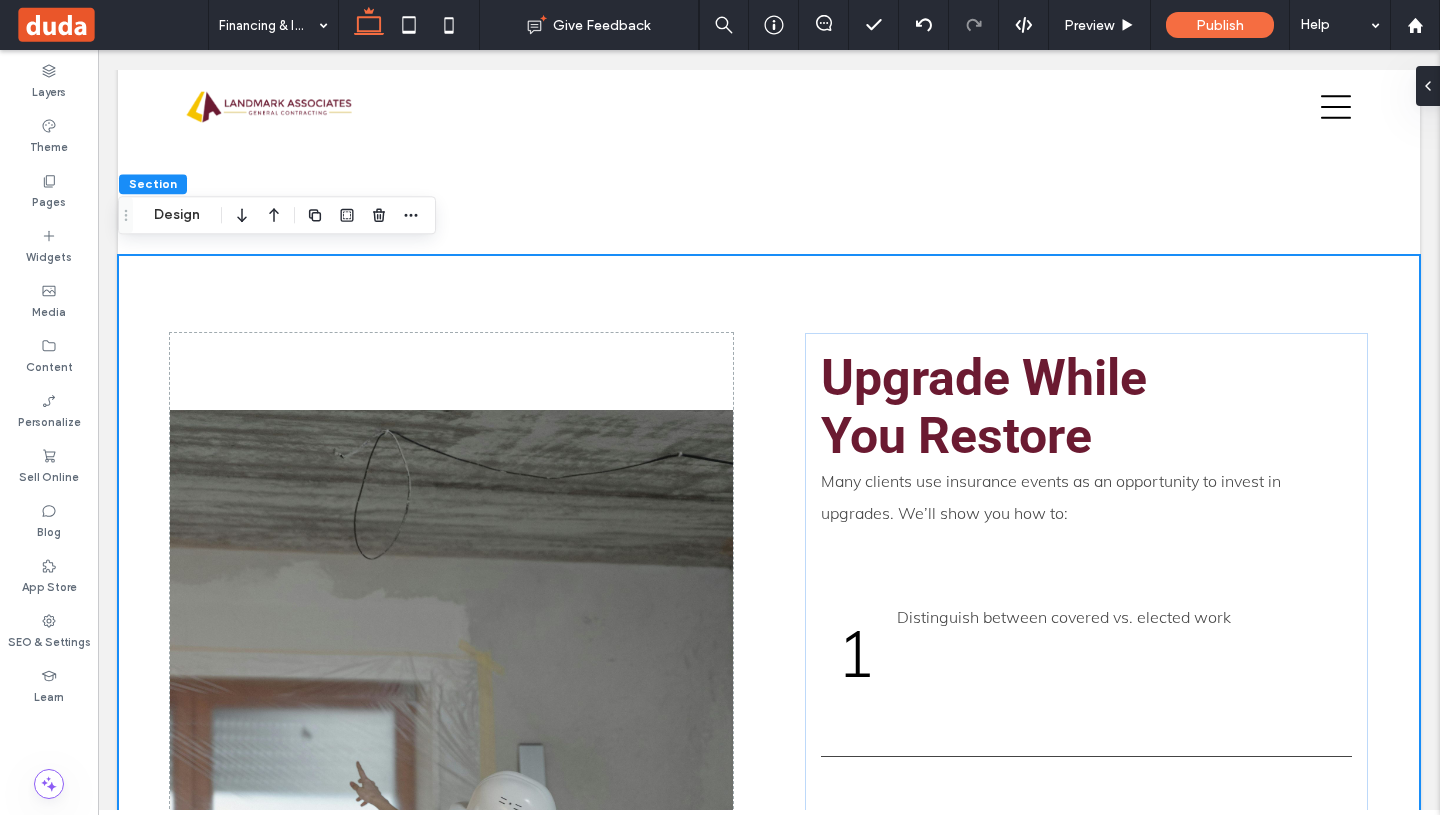 scroll, scrollTop: 4121, scrollLeft: 0, axis: vertical 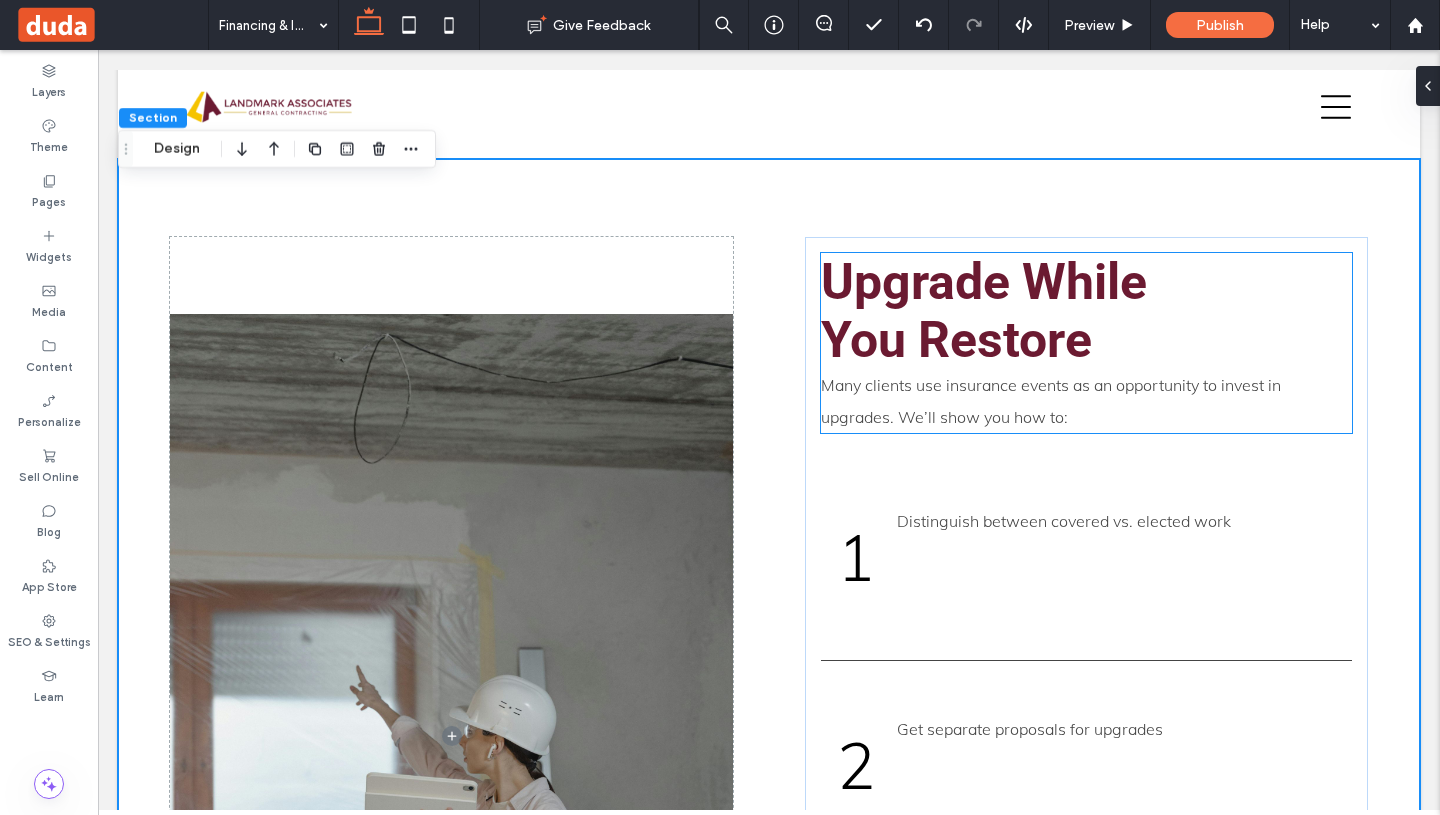 click on "Many clients use insurance events as an opportunity to invest in upgrades. We’ll show you how to:" at bounding box center (1051, 401) 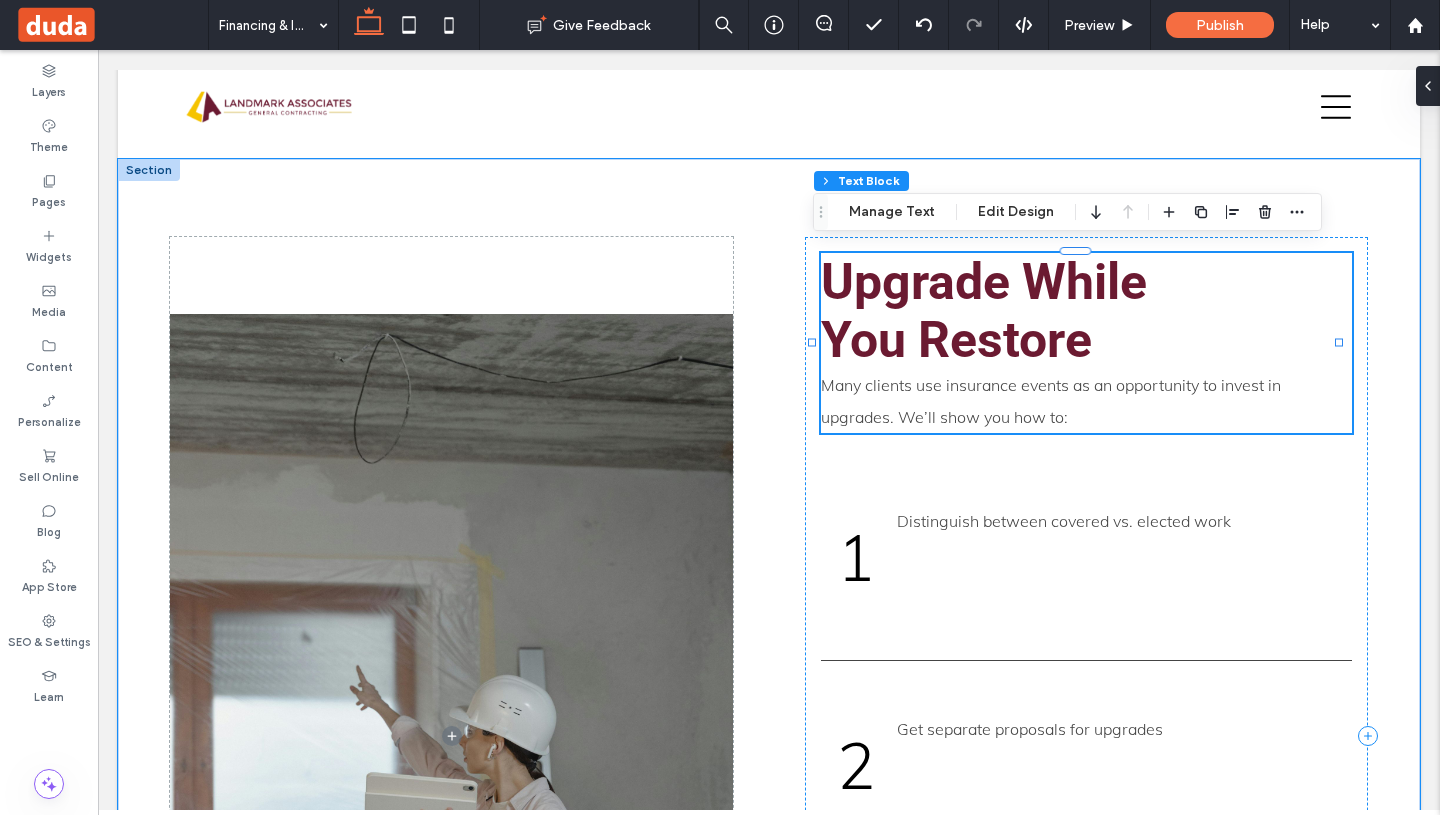 click on "Many clients use insurance events as an opportunity to invest in upgrades. We’ll show you how to:" at bounding box center (1051, 401) 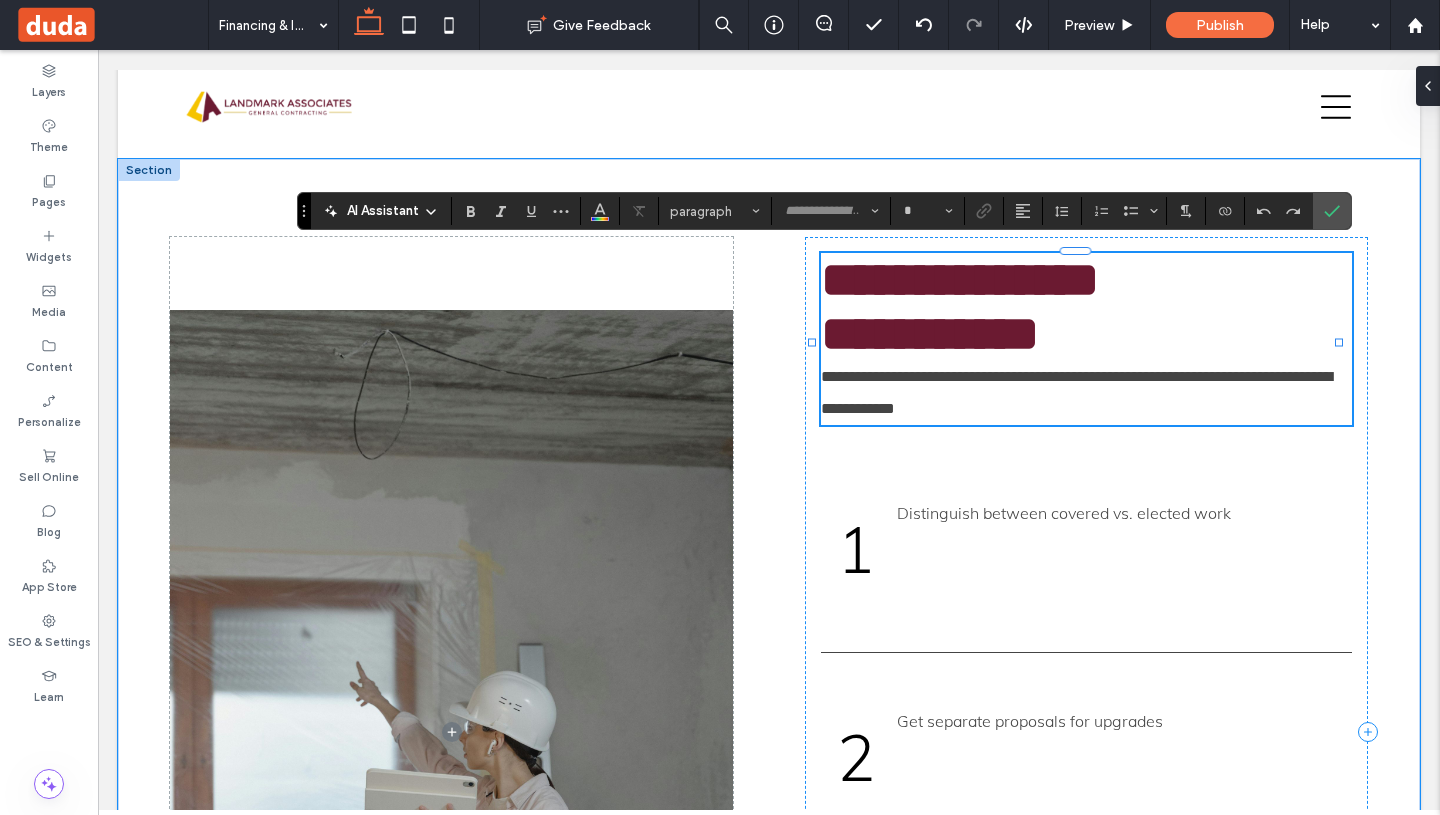 type on "****" 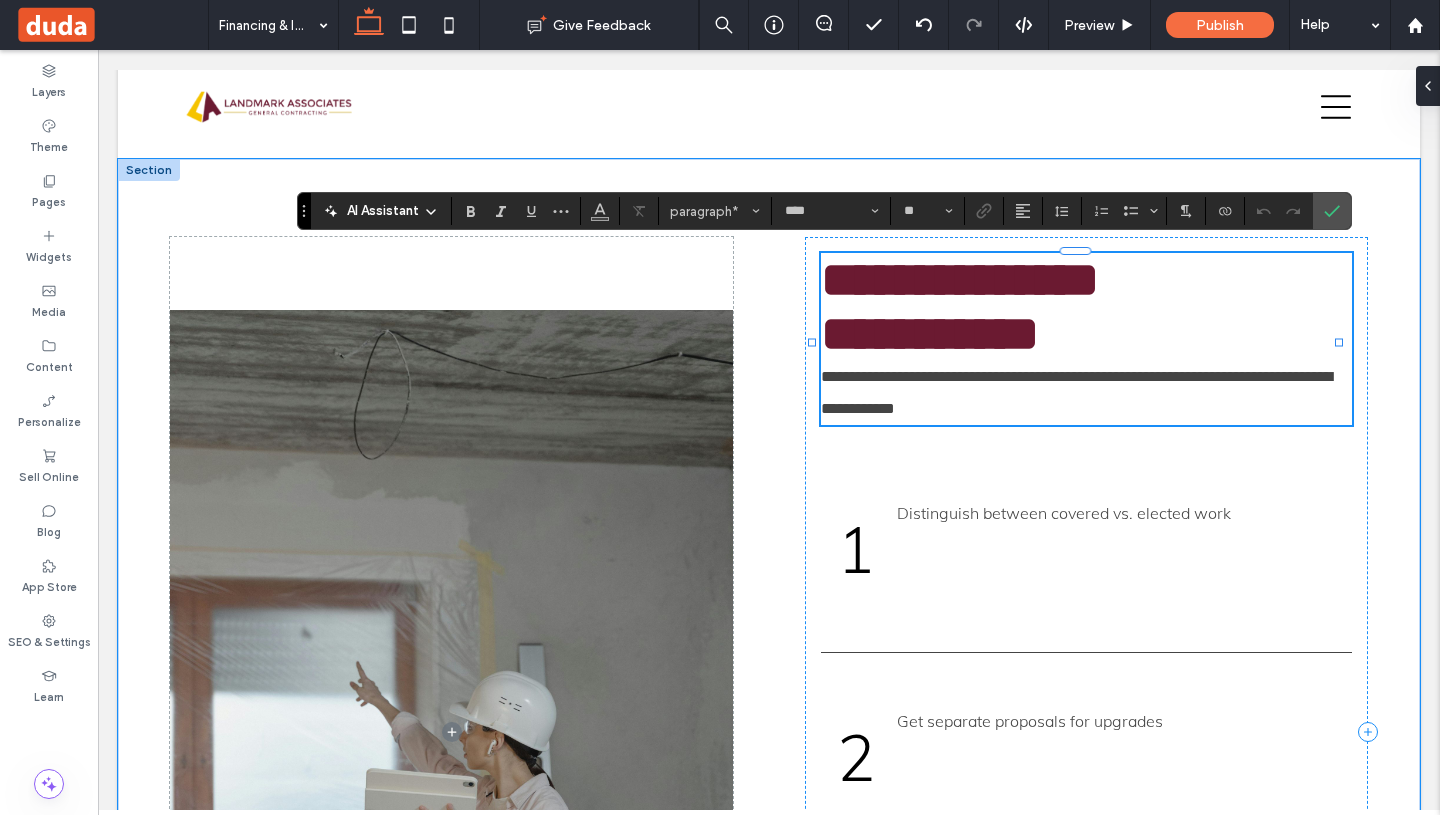 click on "**********" at bounding box center [1076, 392] 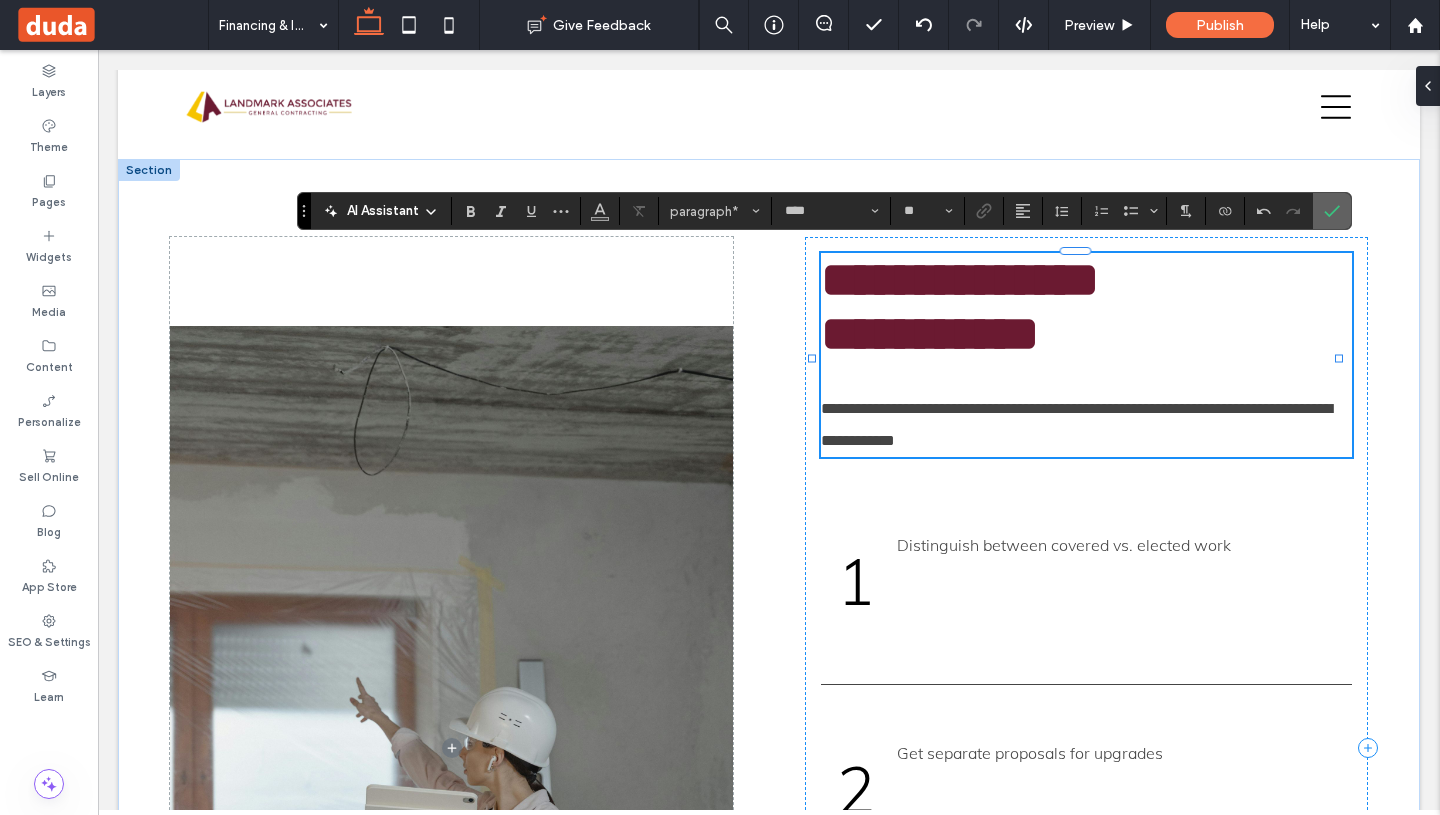 click at bounding box center [1332, 211] 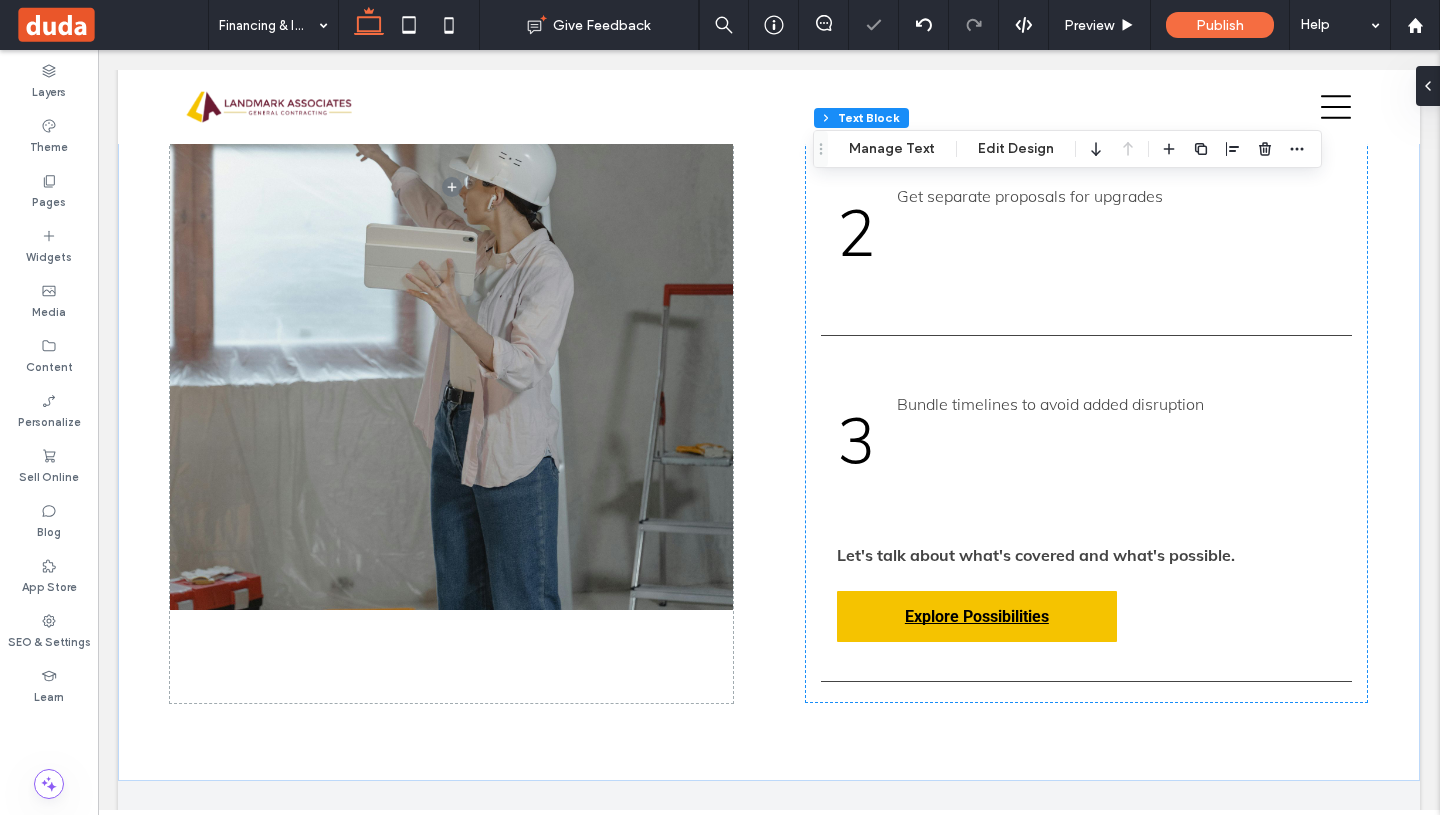 scroll, scrollTop: 4910, scrollLeft: 0, axis: vertical 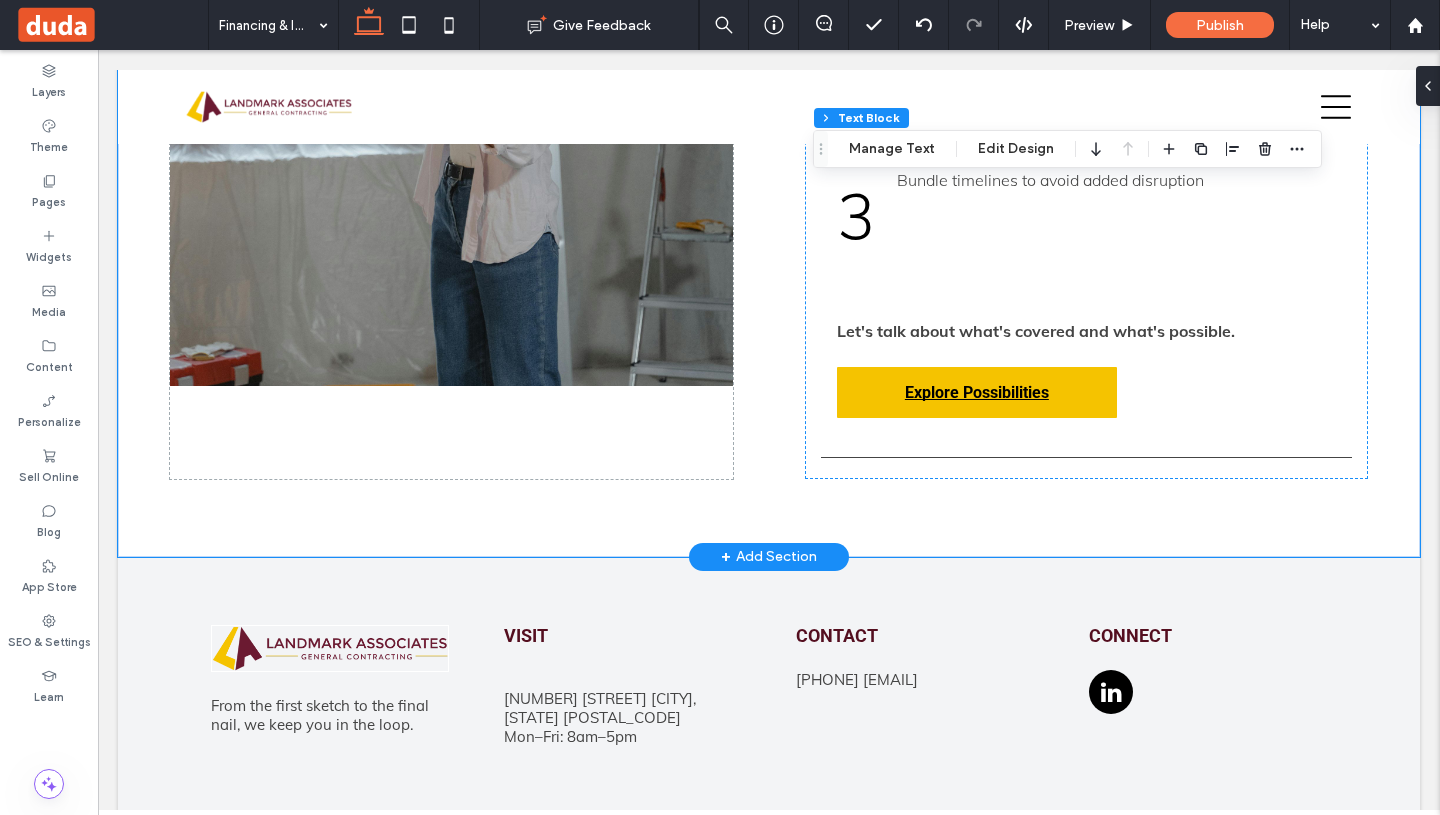 click on "+ Add Section" at bounding box center [769, 557] 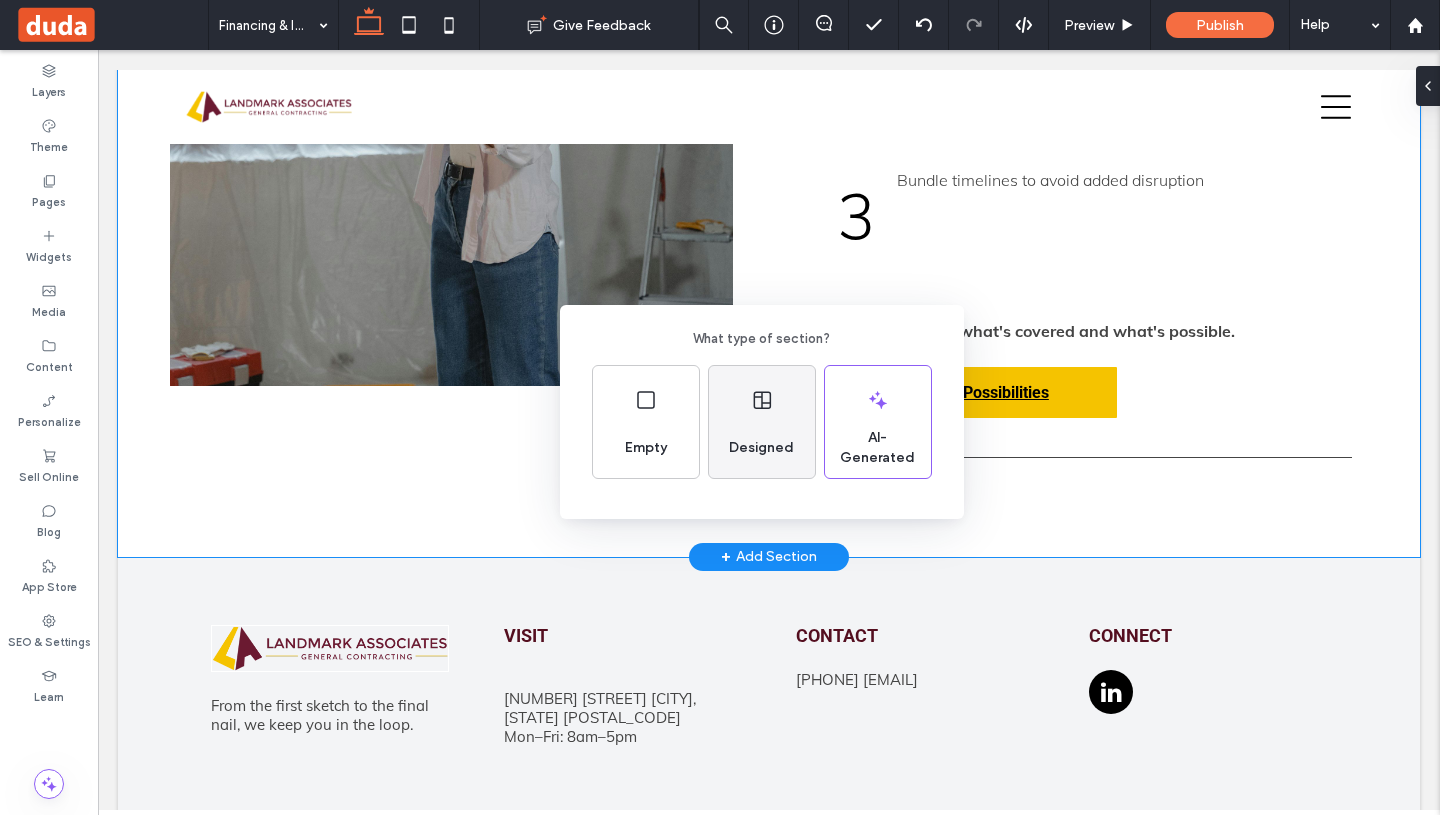 click on "Designed" at bounding box center [761, 448] 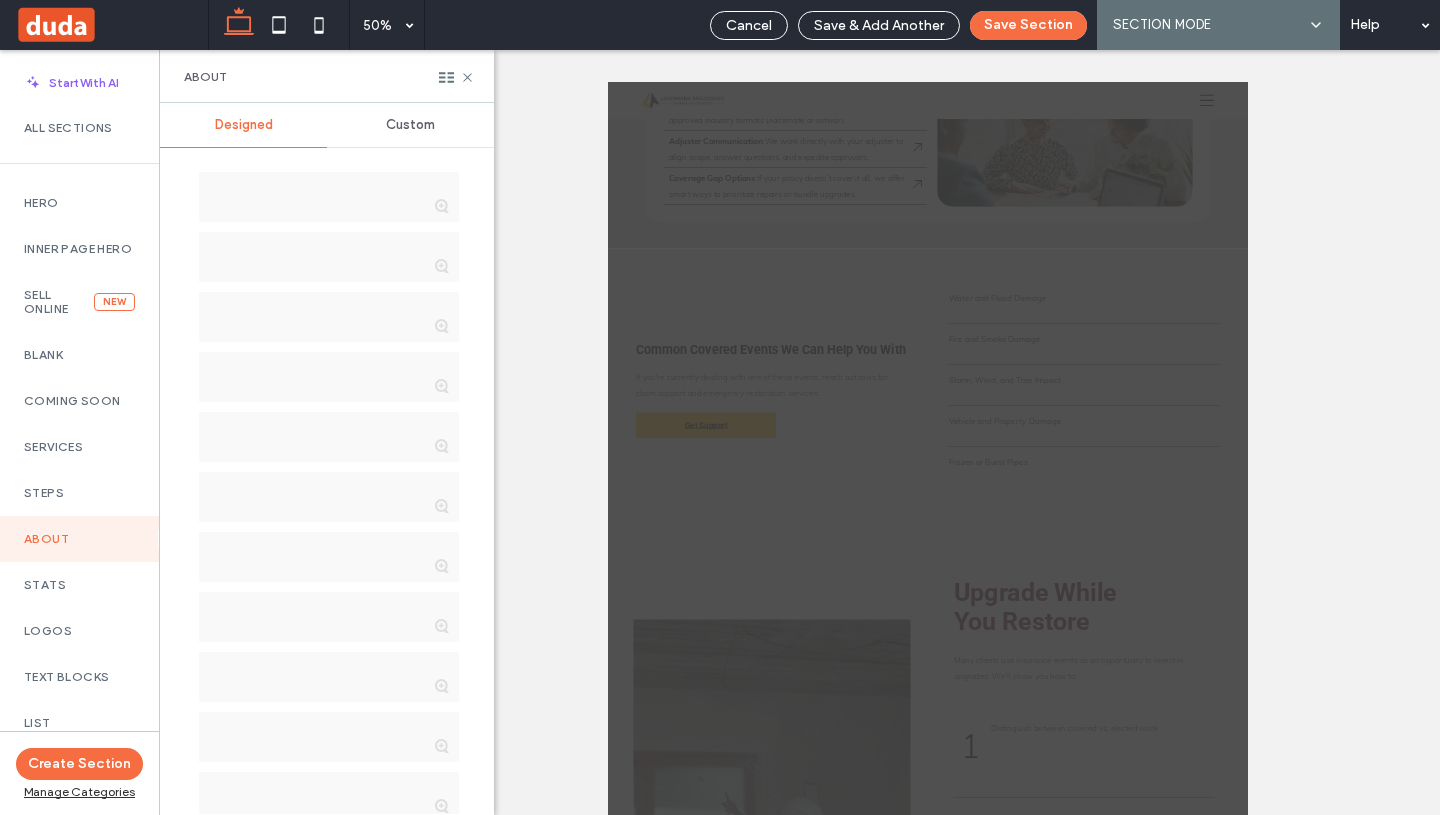 scroll, scrollTop: 3428, scrollLeft: 0, axis: vertical 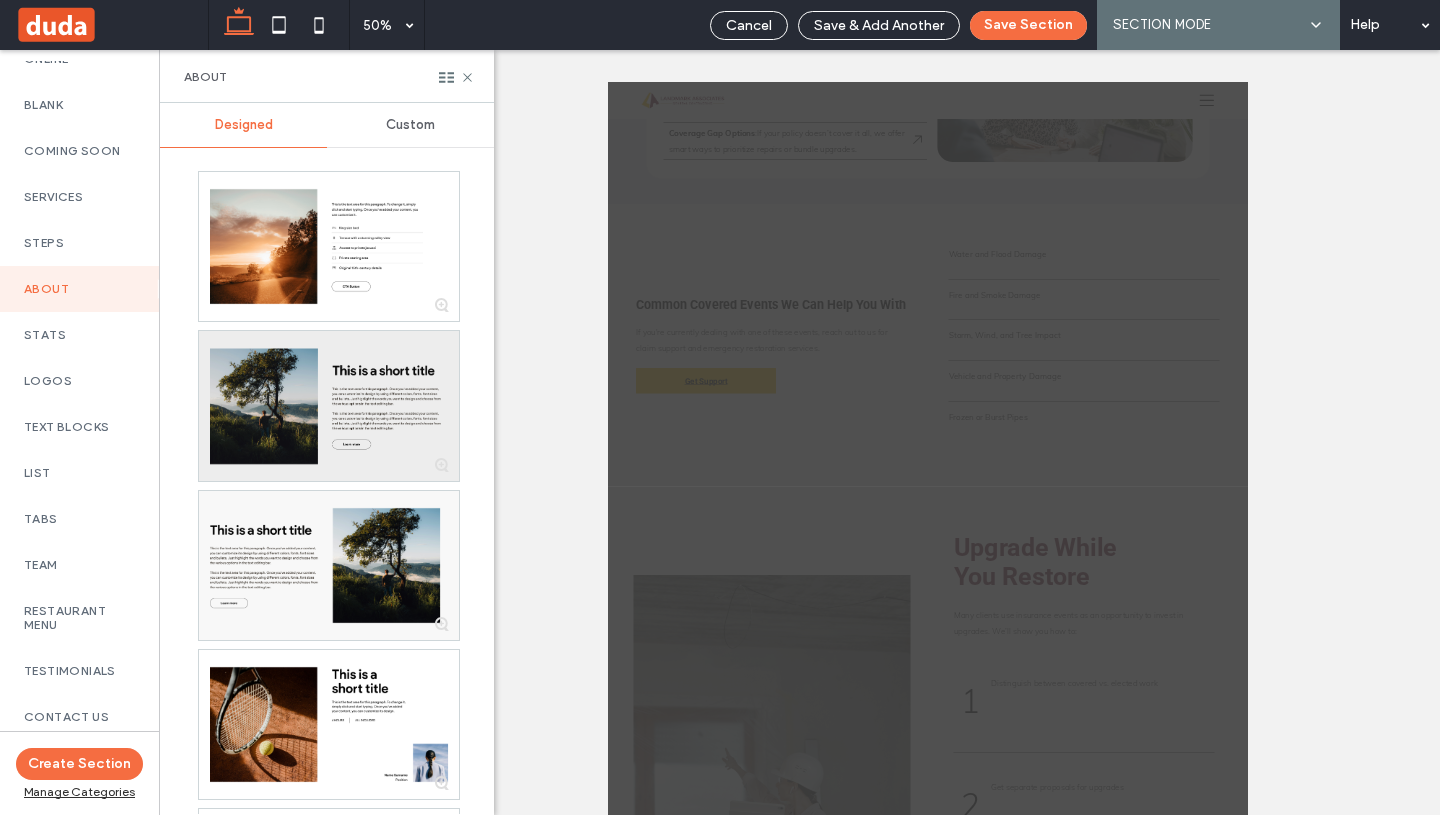 click on "List" at bounding box center [79, 473] 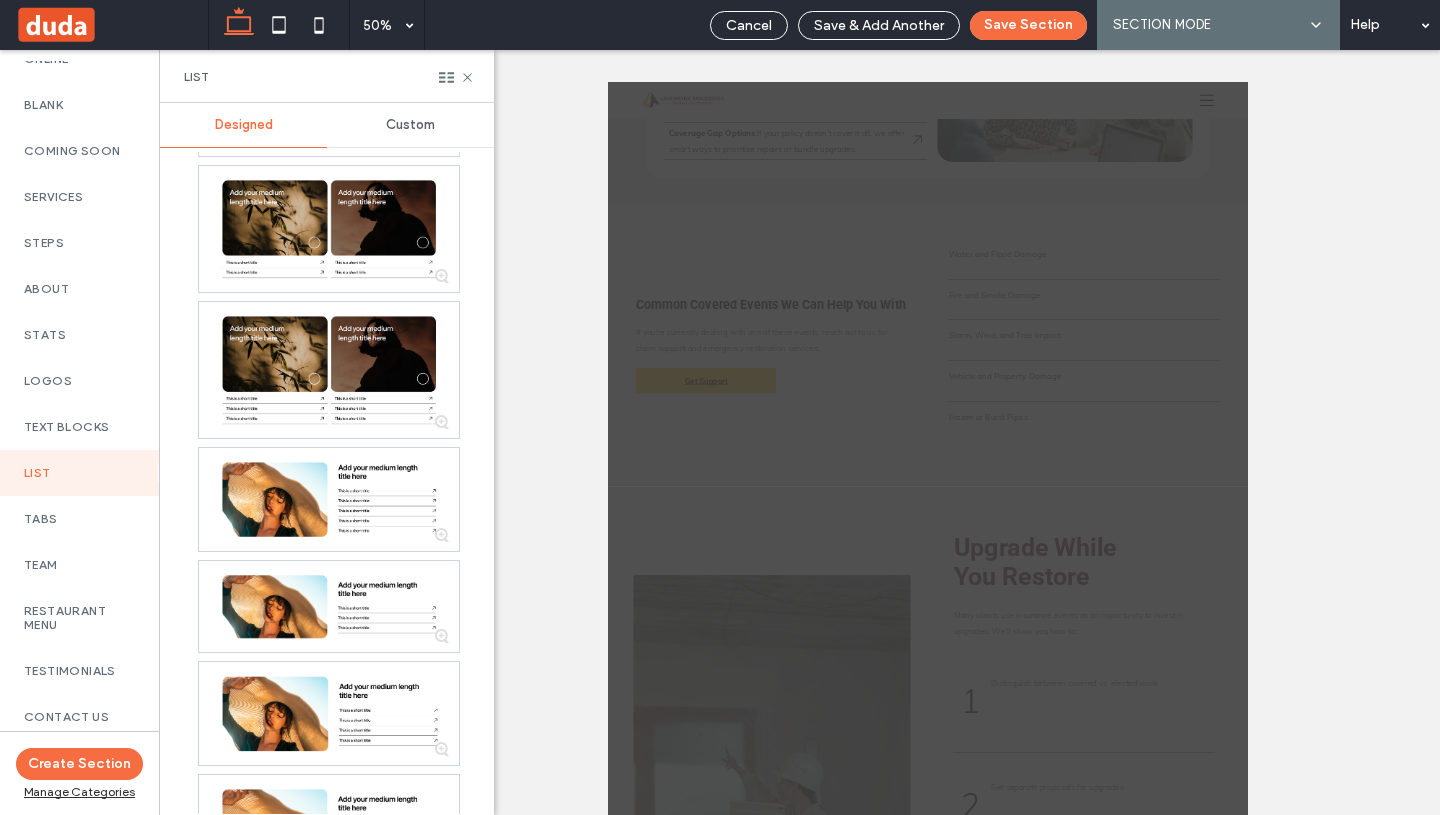 scroll, scrollTop: 998, scrollLeft: 0, axis: vertical 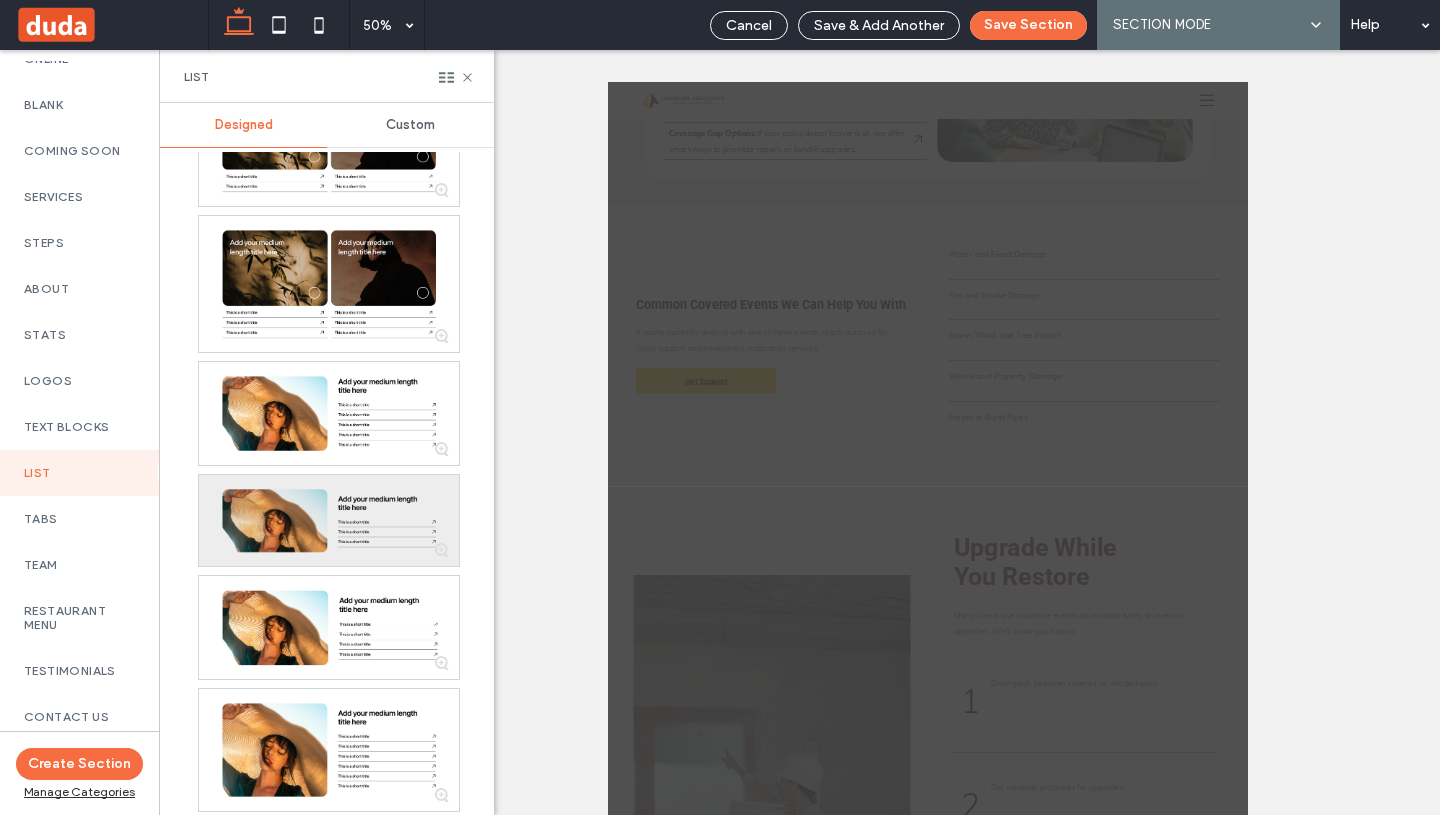 click at bounding box center (329, 521) 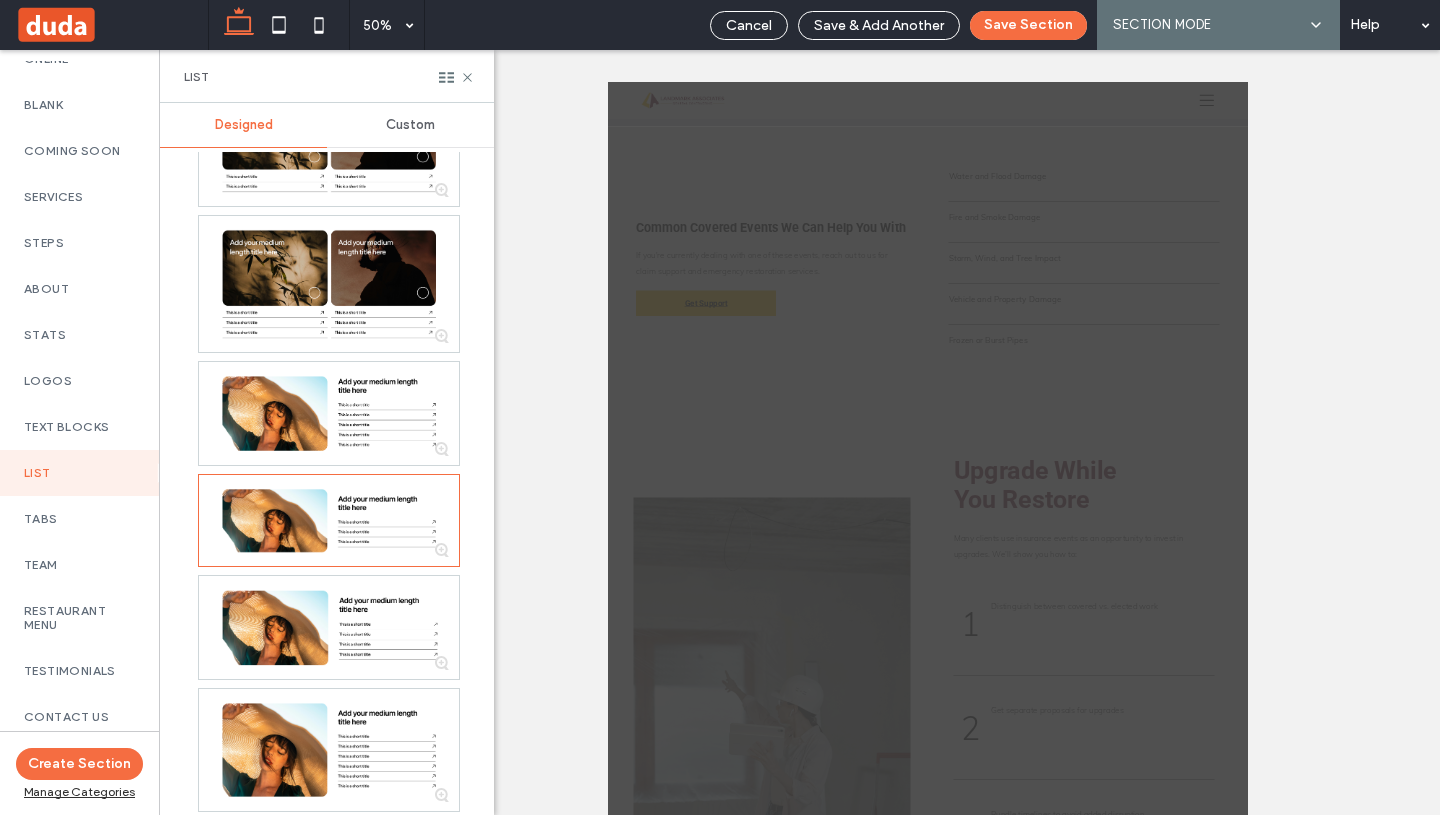 scroll, scrollTop: 3582, scrollLeft: 0, axis: vertical 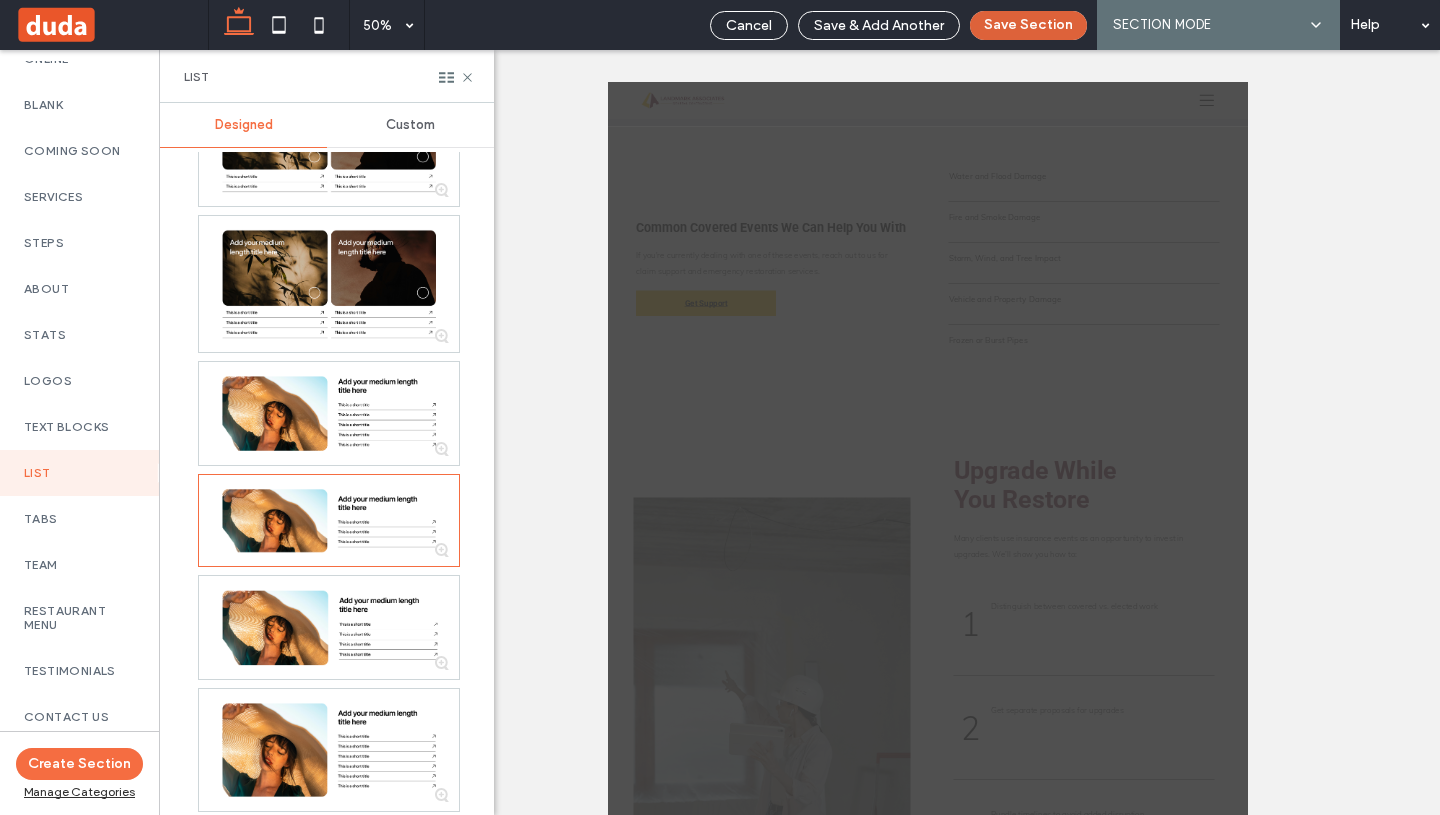 click on "Save Section" at bounding box center [1028, 25] 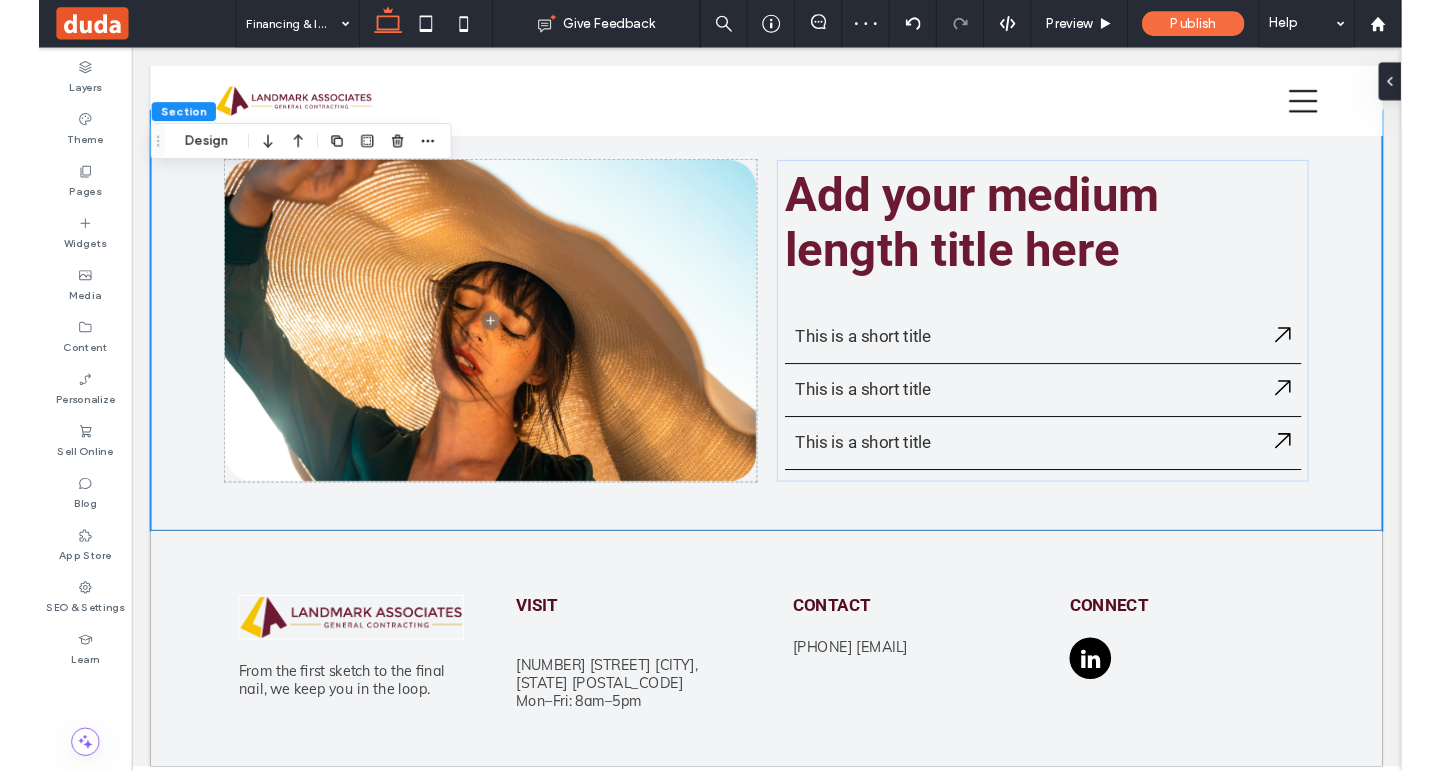 scroll, scrollTop: 5081, scrollLeft: 0, axis: vertical 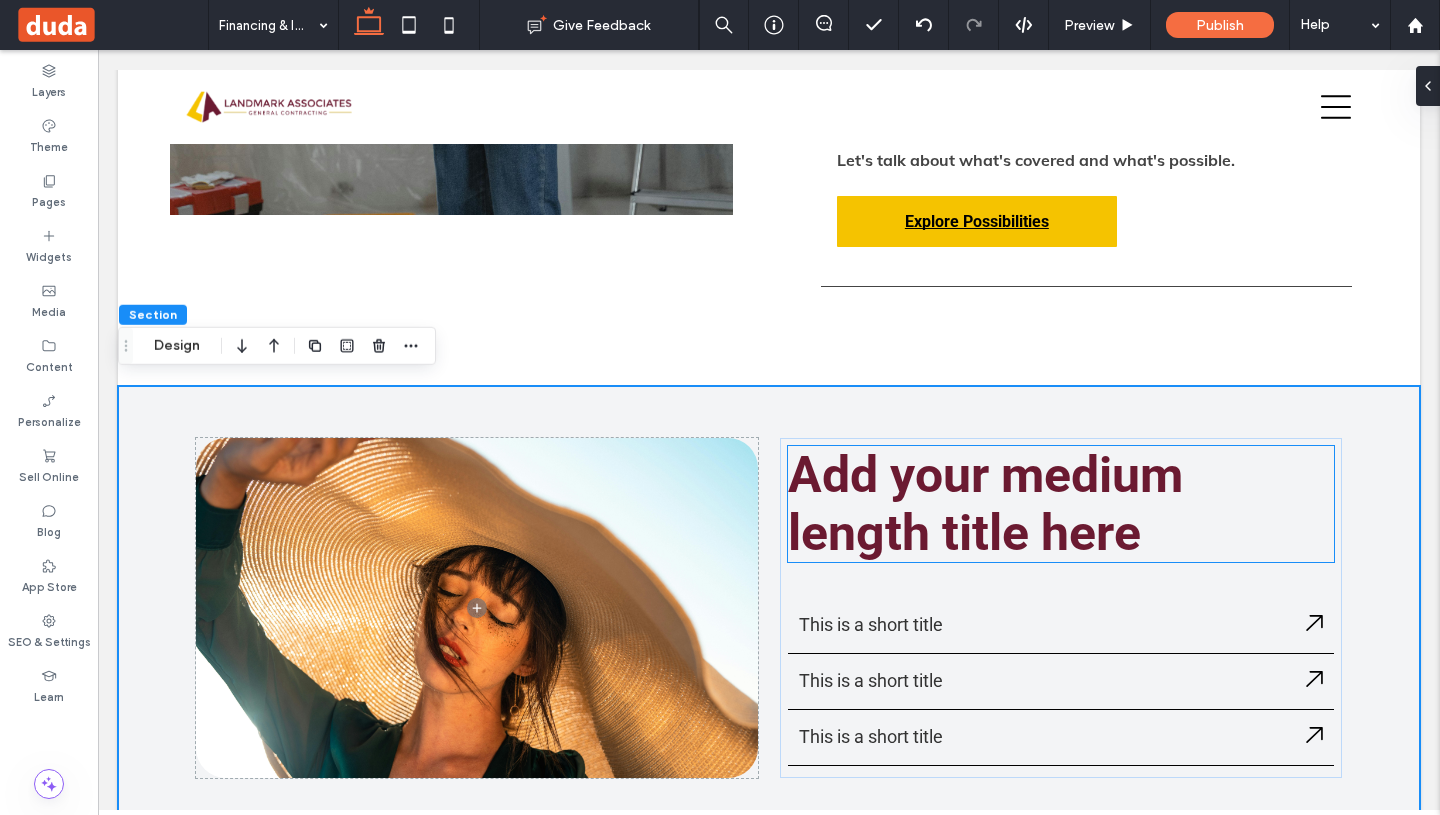click on "Add your medium length title here" at bounding box center [985, 504] 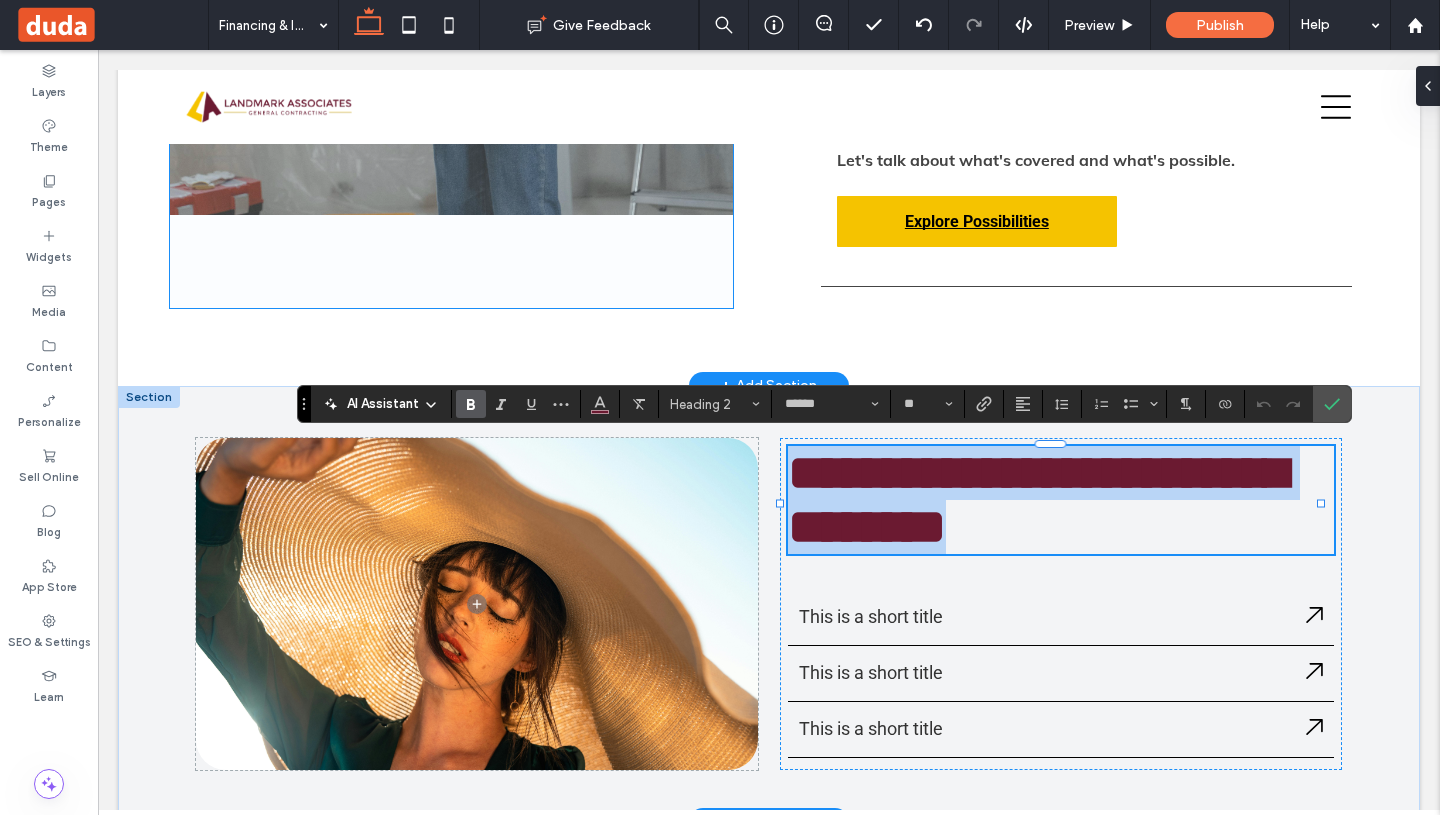 type 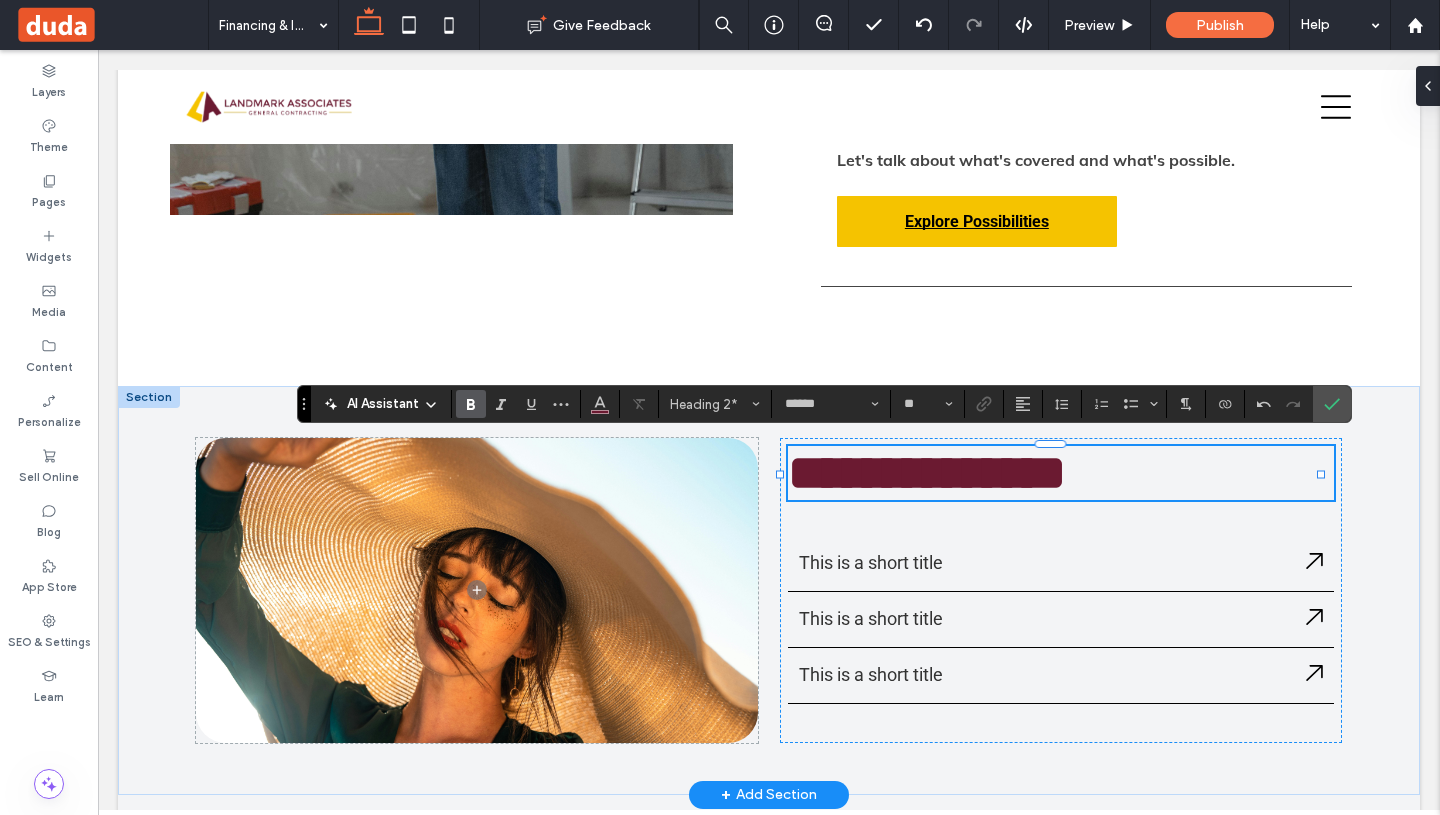 click at bounding box center (1294, 404) 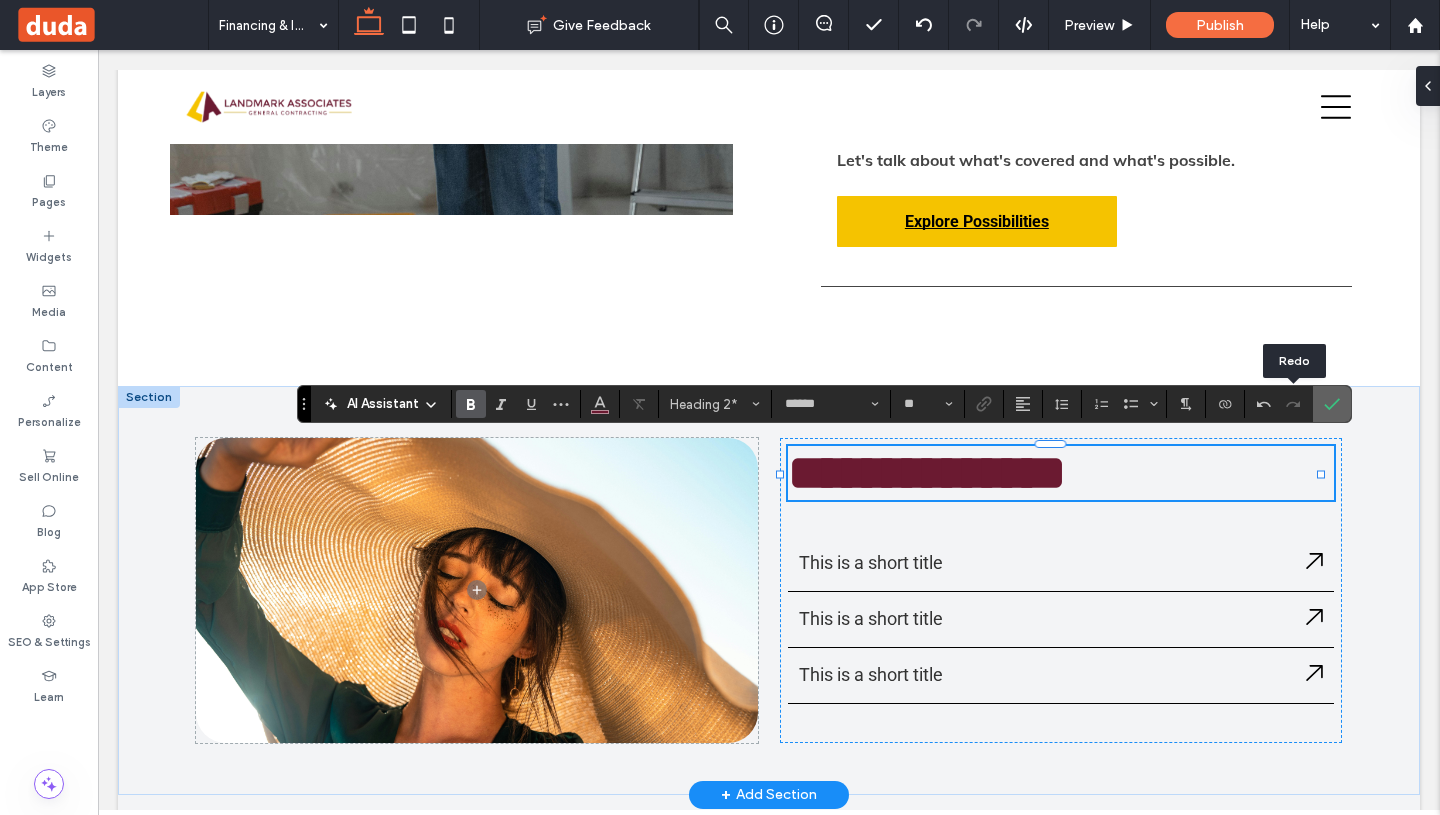 click 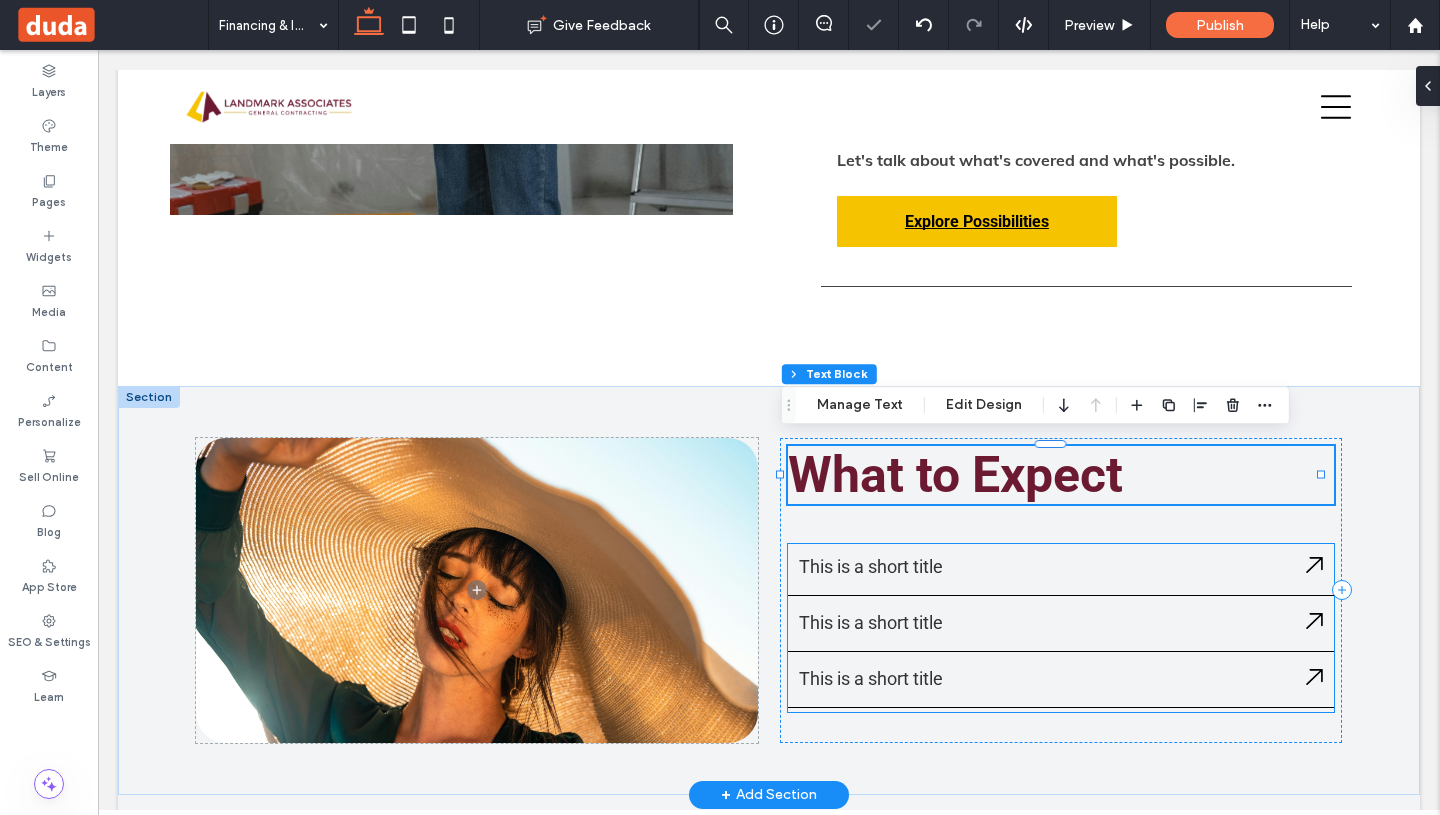 click on "This is a short title" at bounding box center [1060, 623] 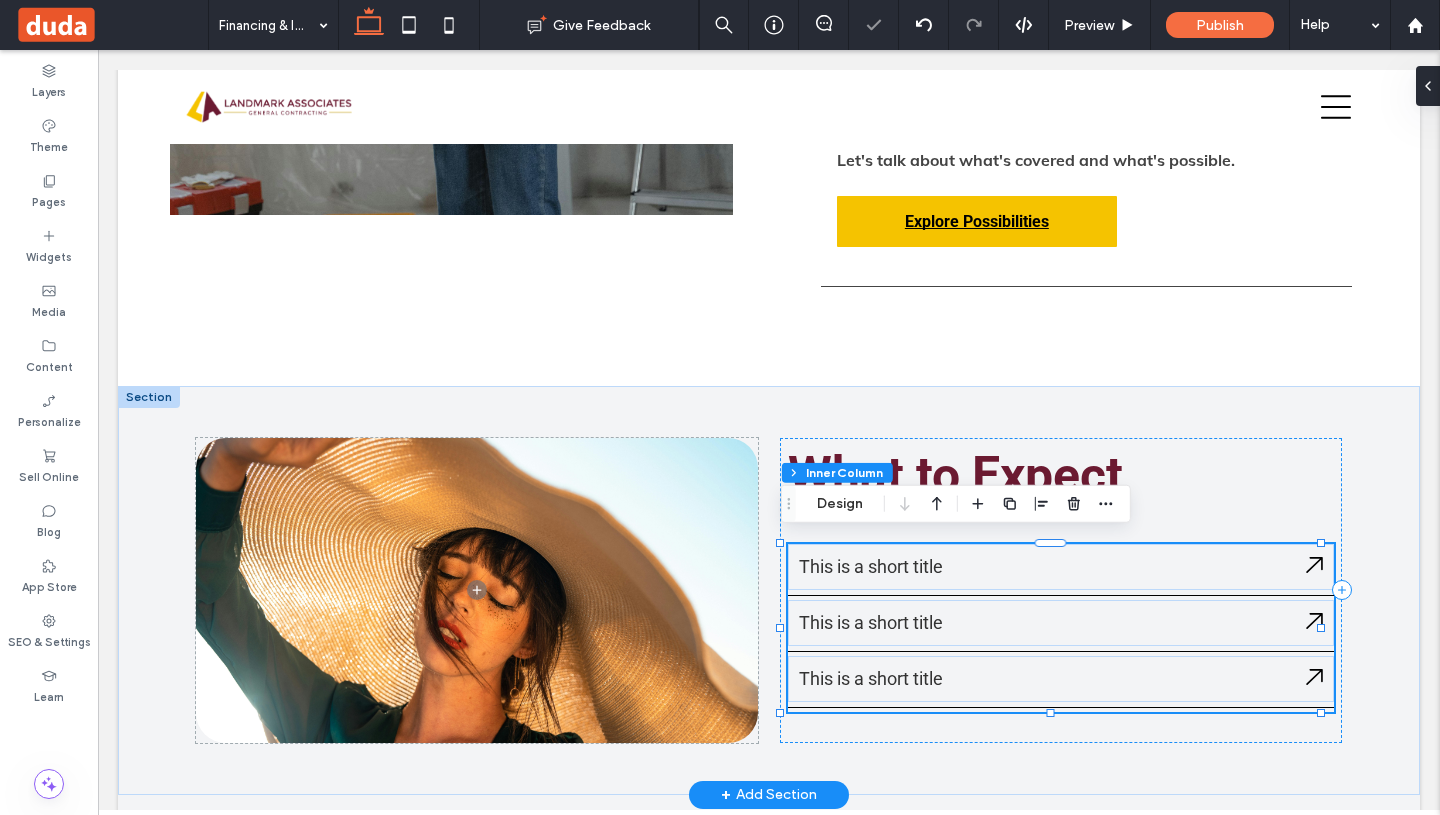 type on "**" 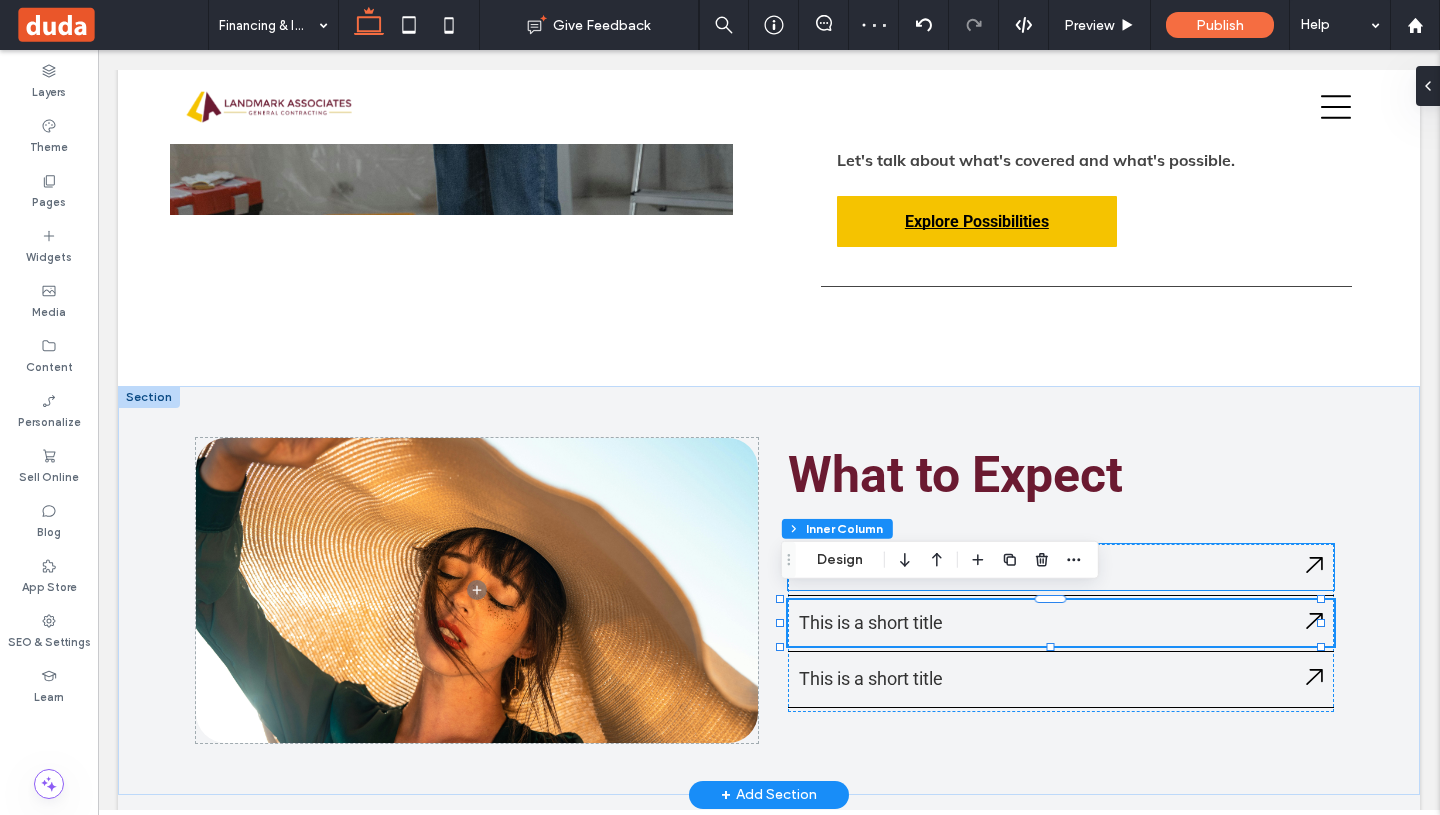 click on "This is a short title" at bounding box center [1042, 566] 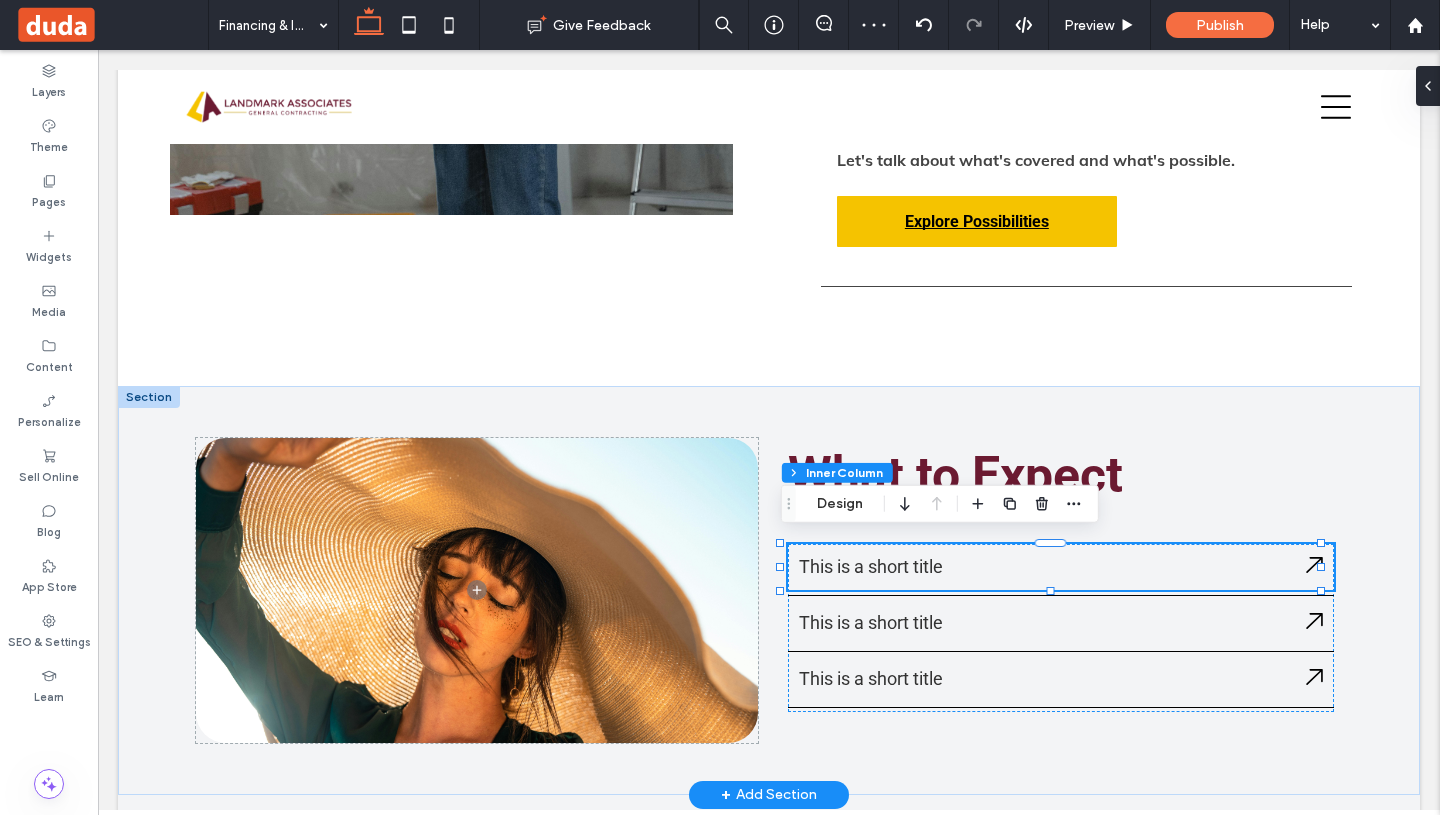 click on "This is a short title" at bounding box center (1042, 566) 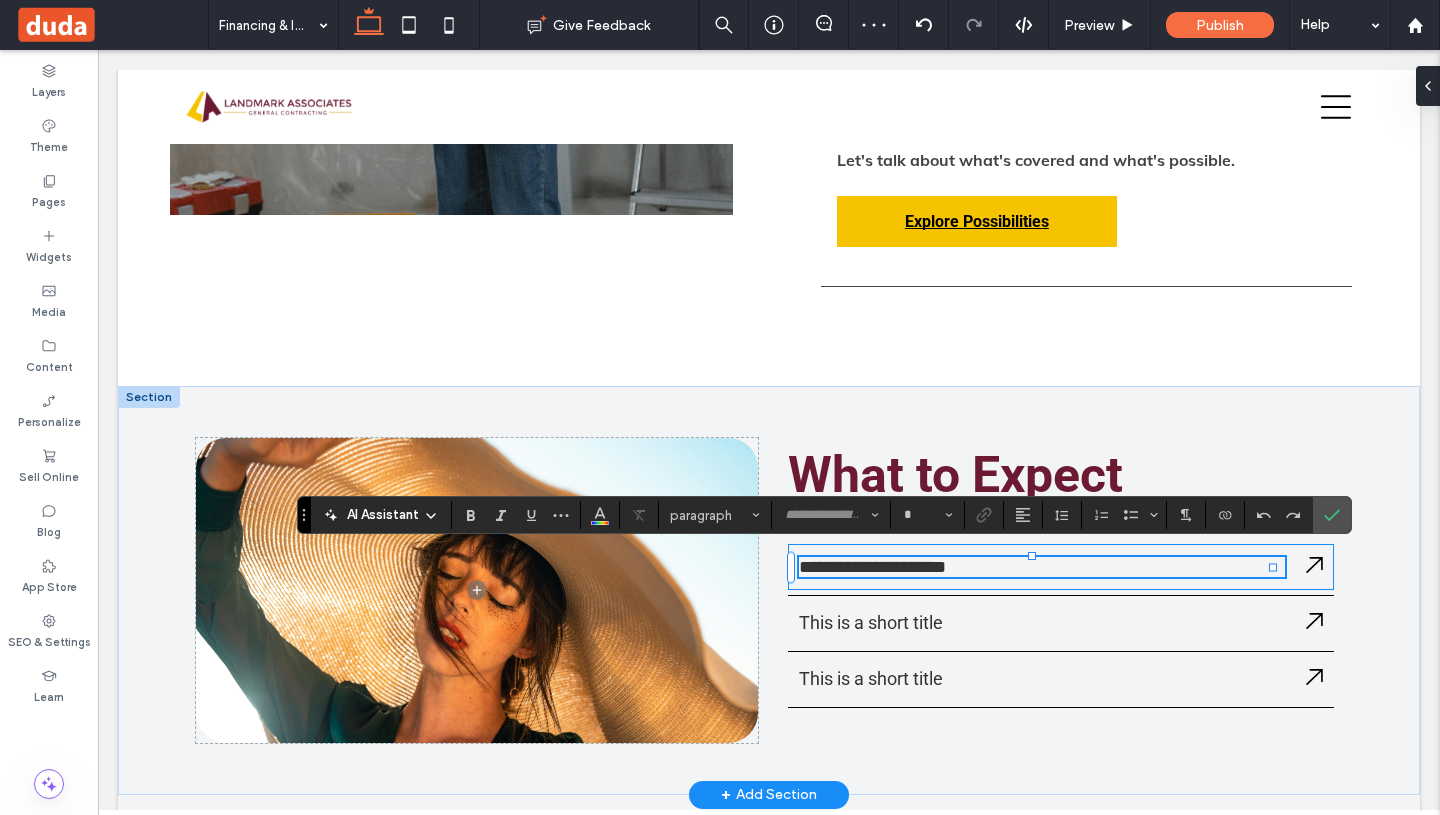 type on "******" 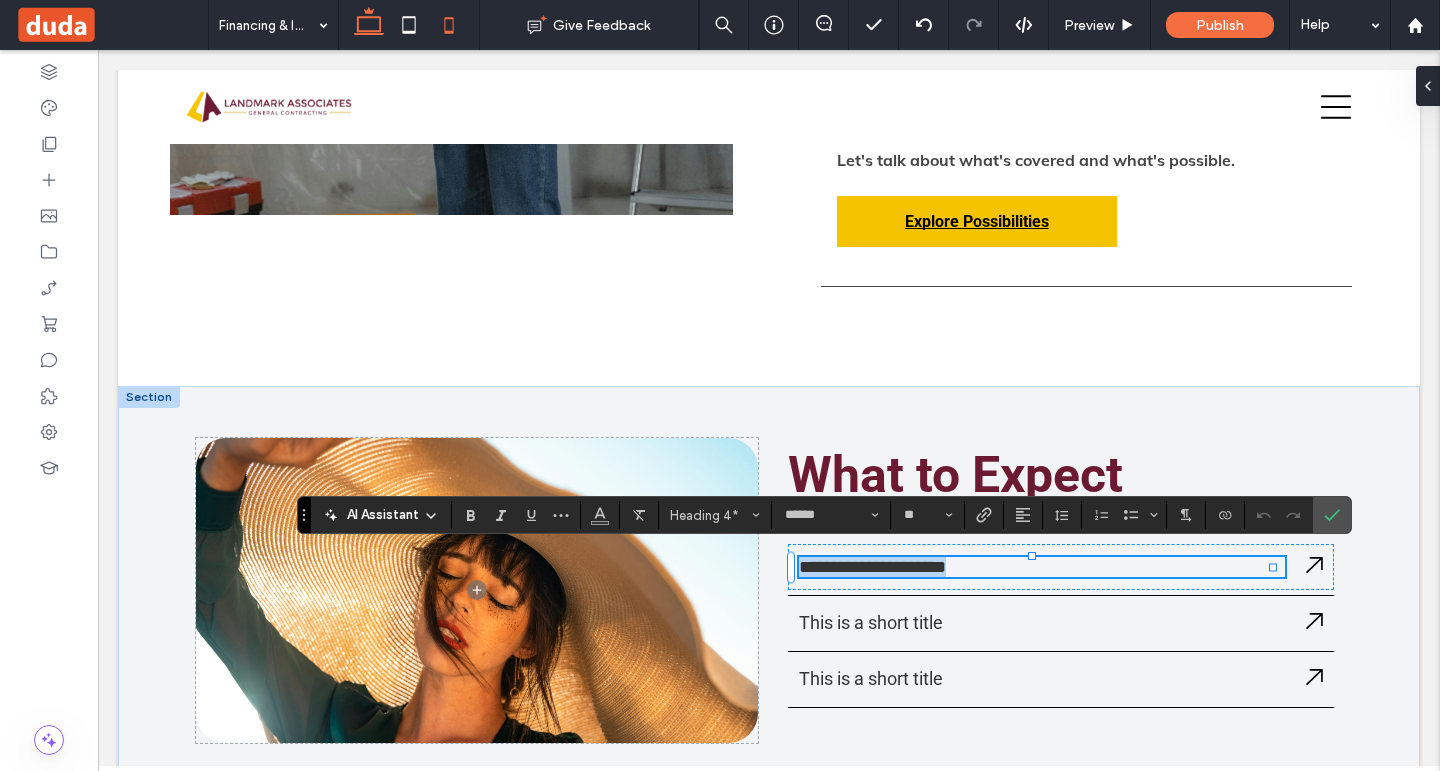 paste 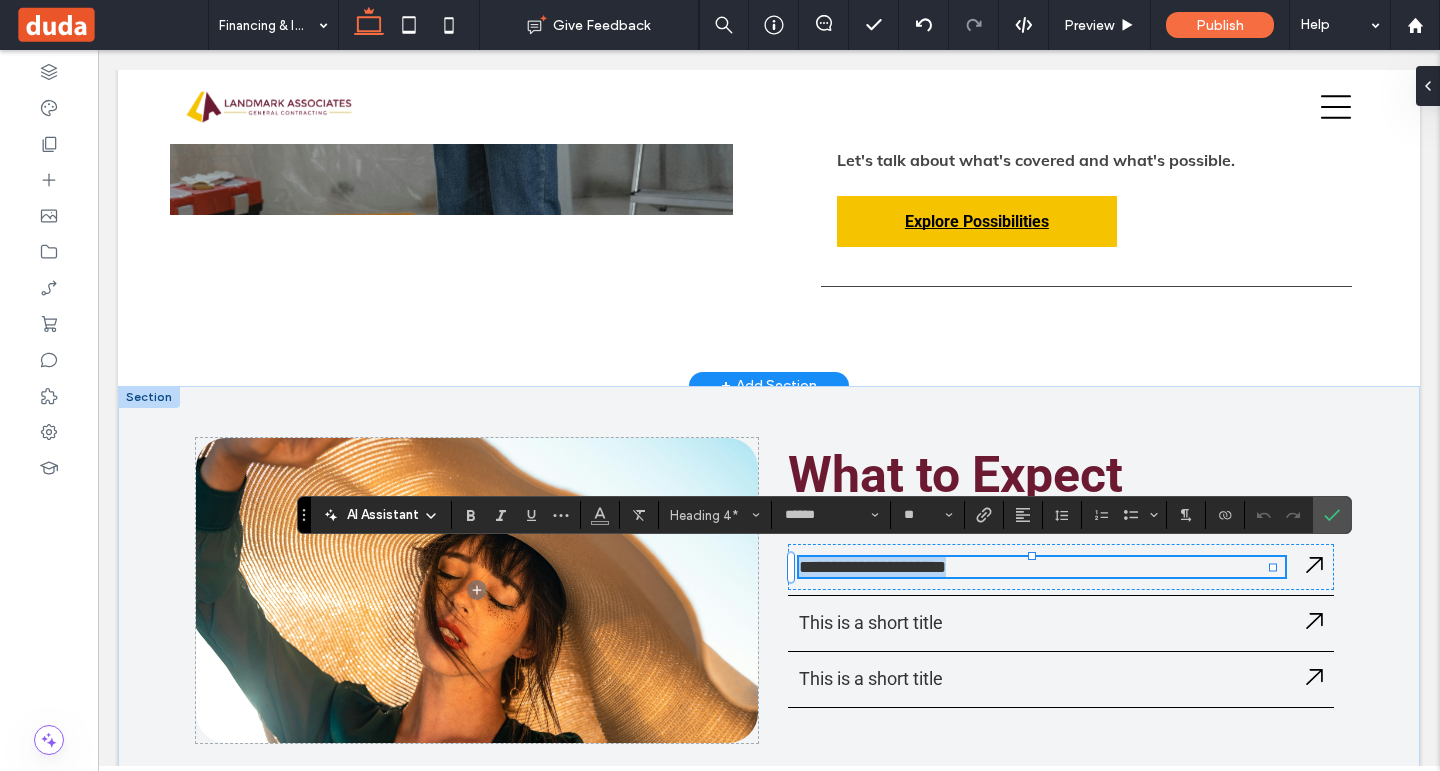type 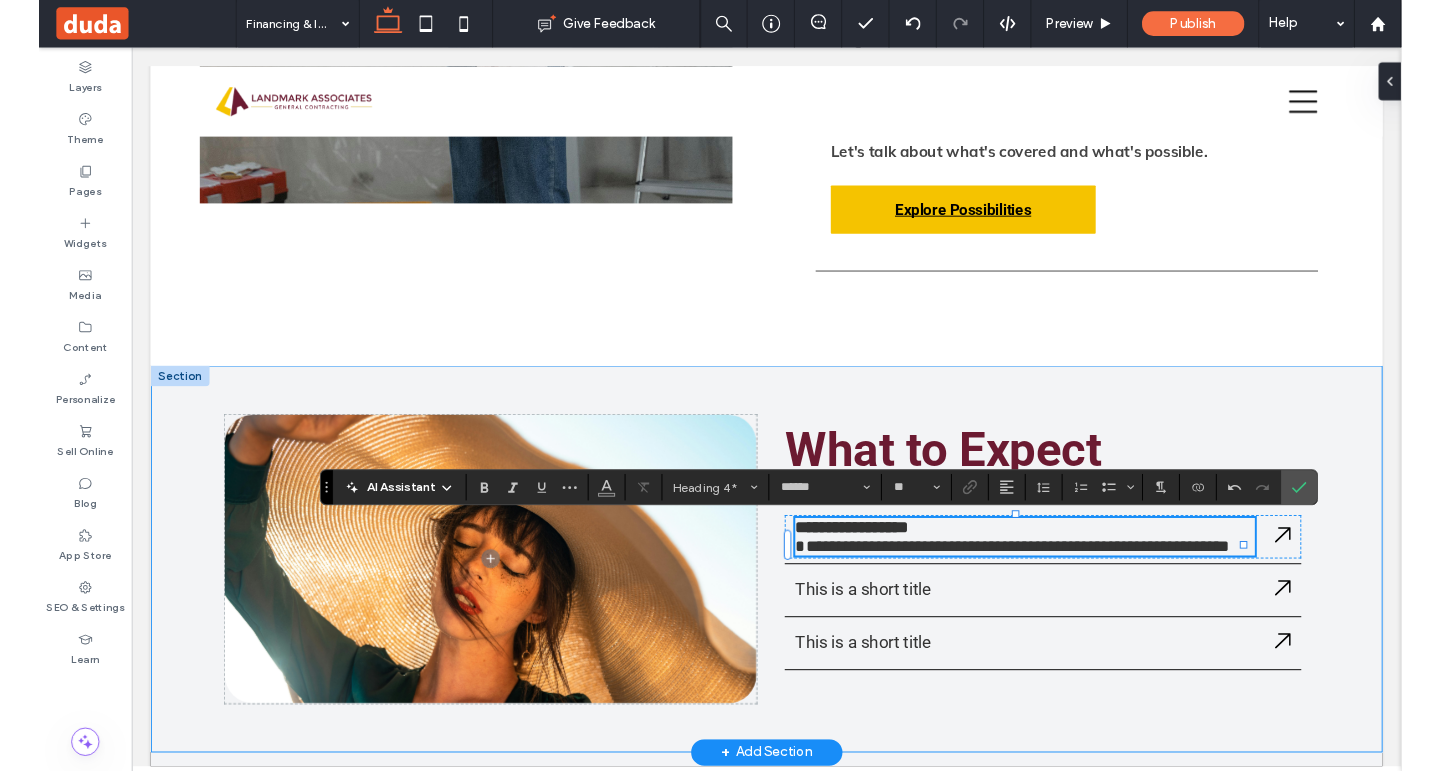 scroll, scrollTop: 0, scrollLeft: 0, axis: both 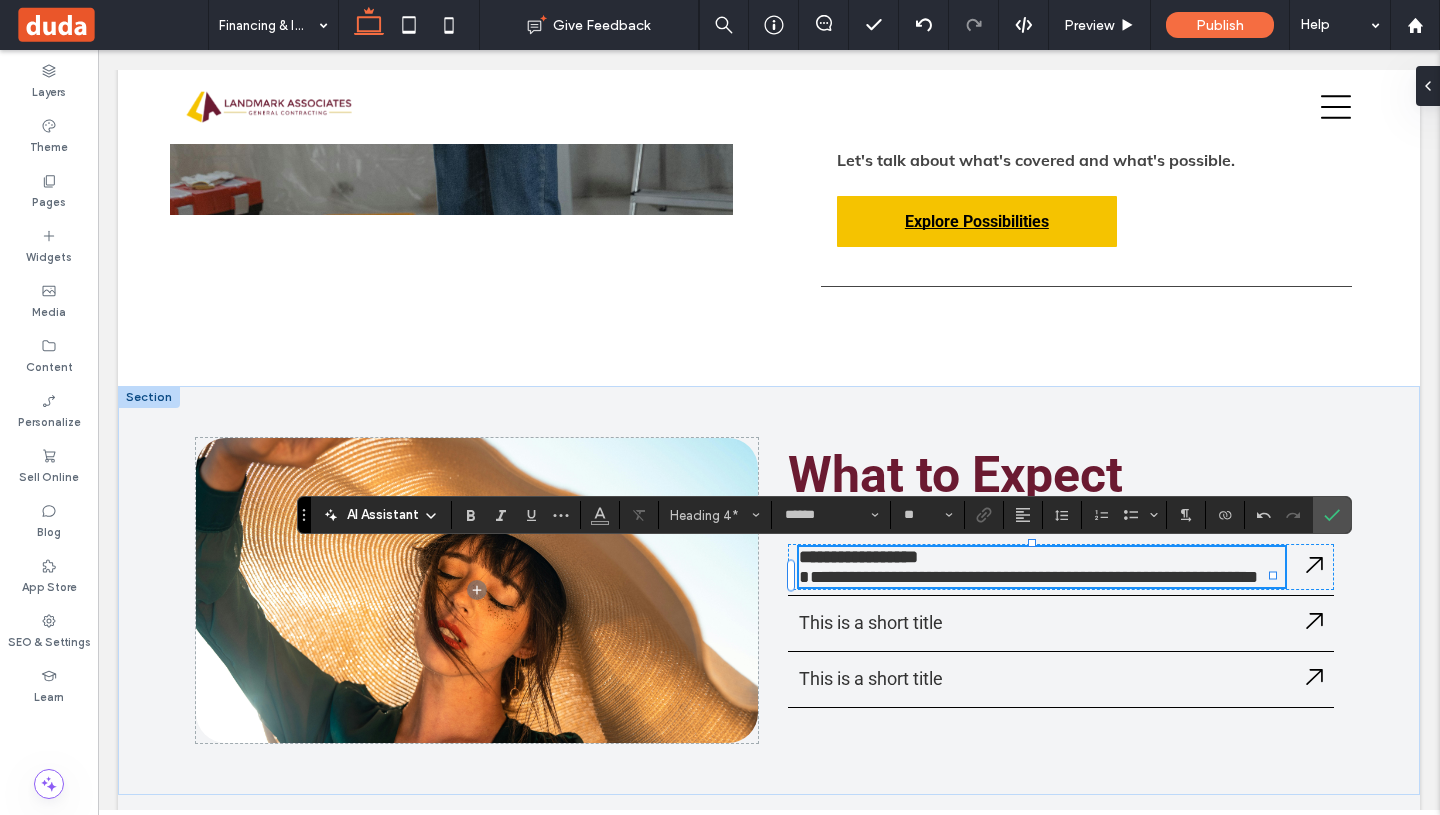 click on "**********" at bounding box center (1042, 567) 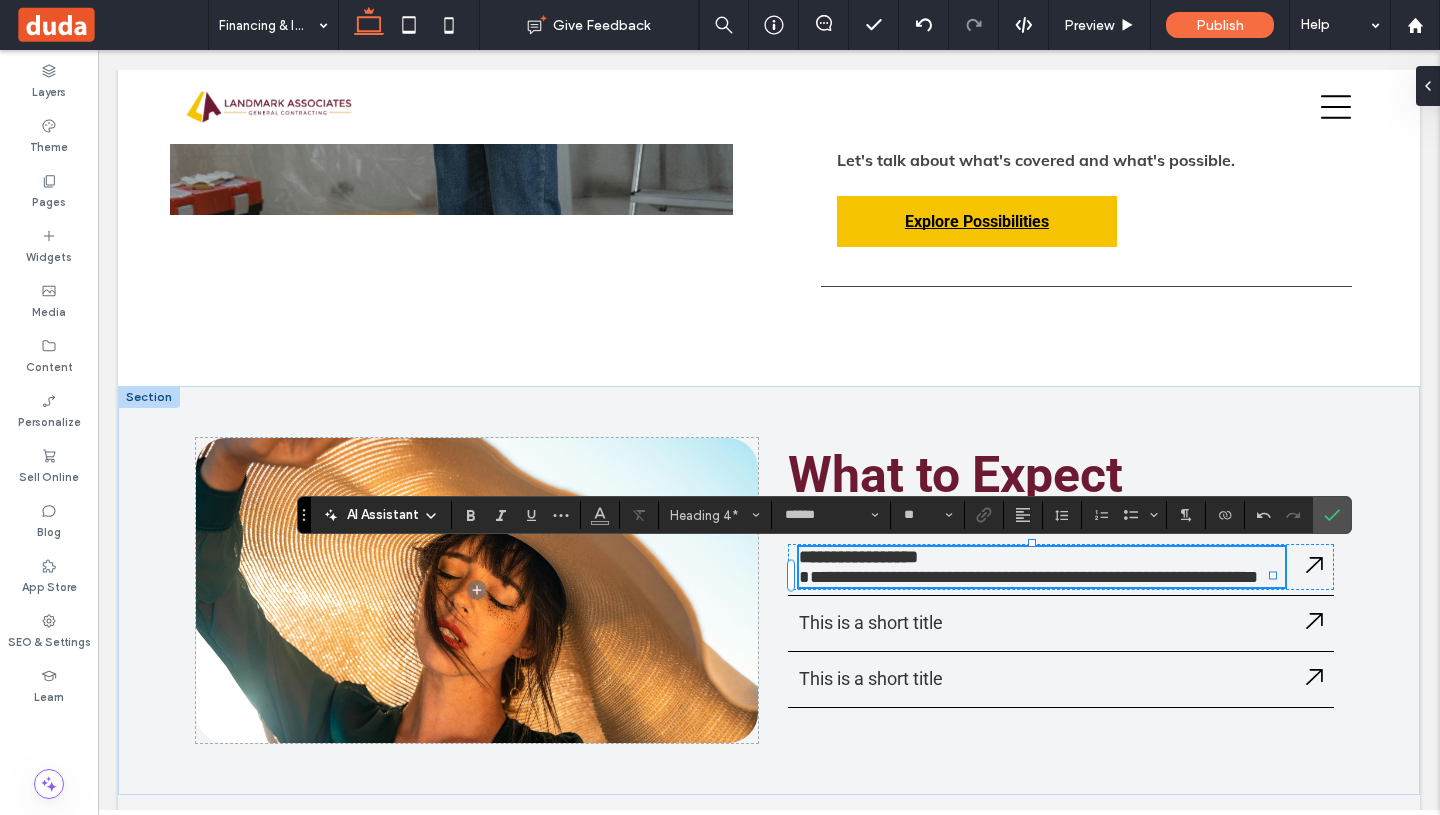 click on "**********" at bounding box center (1028, 577) 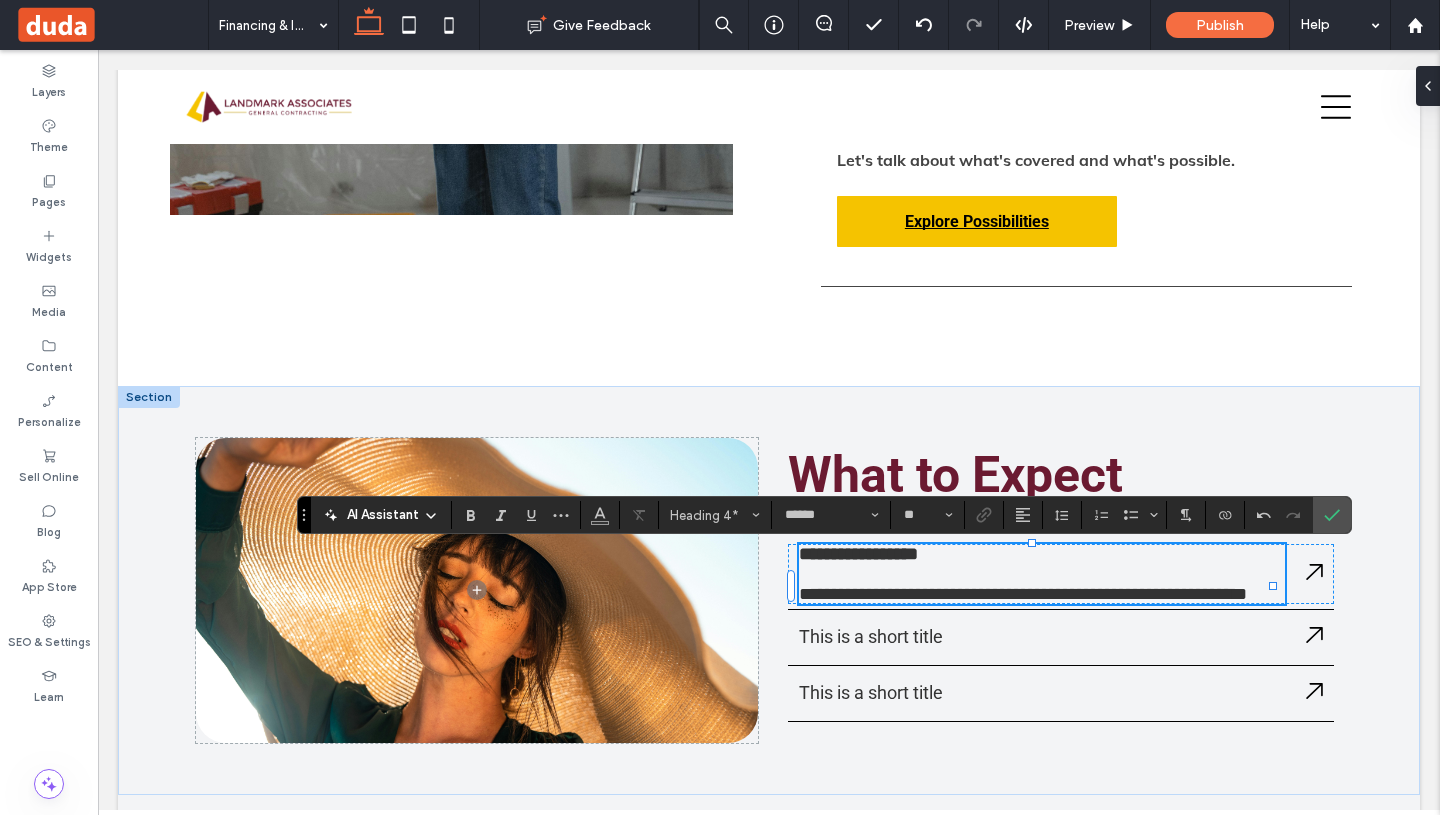 click on "**********" at bounding box center (858, 554) 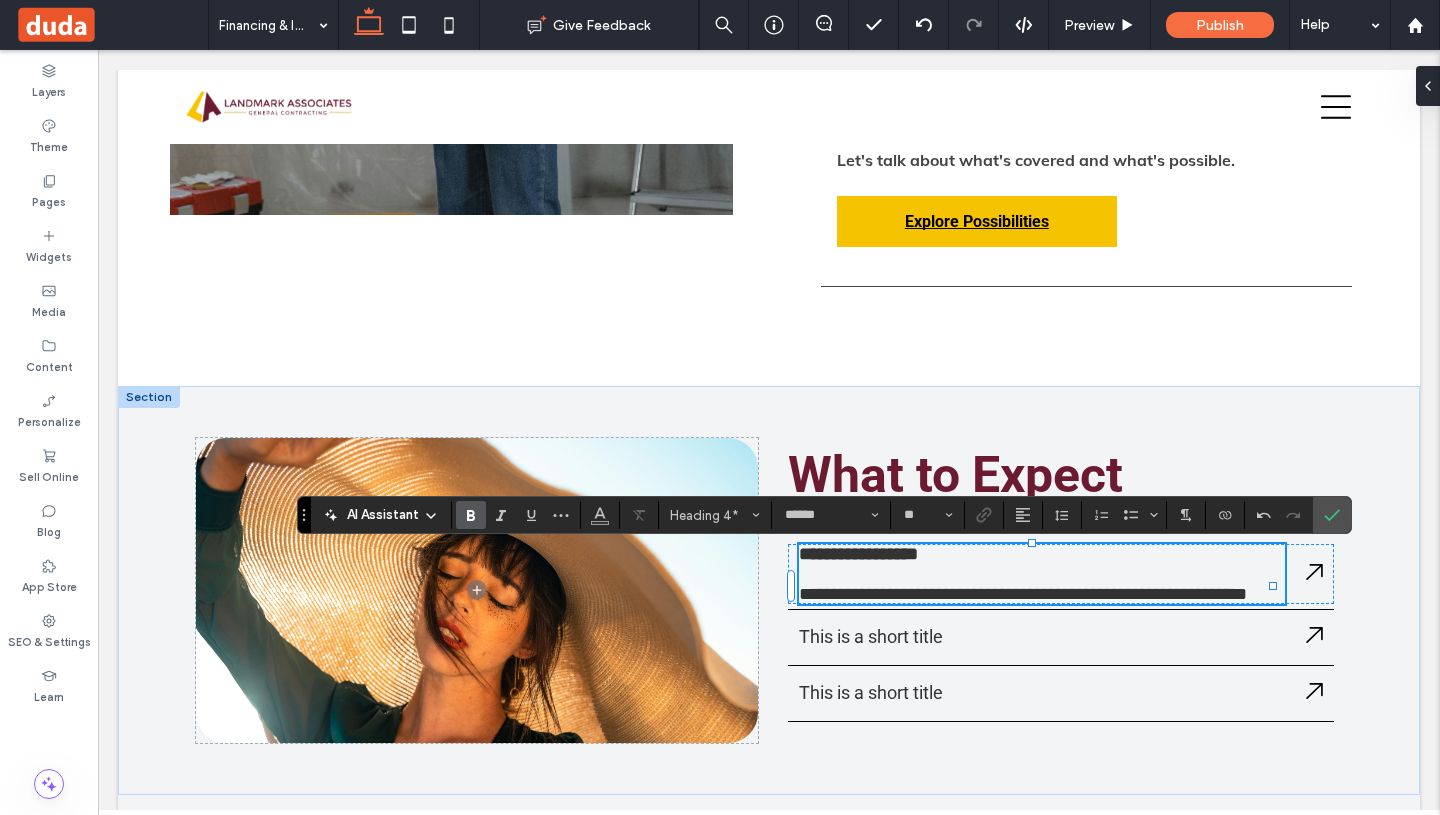 type 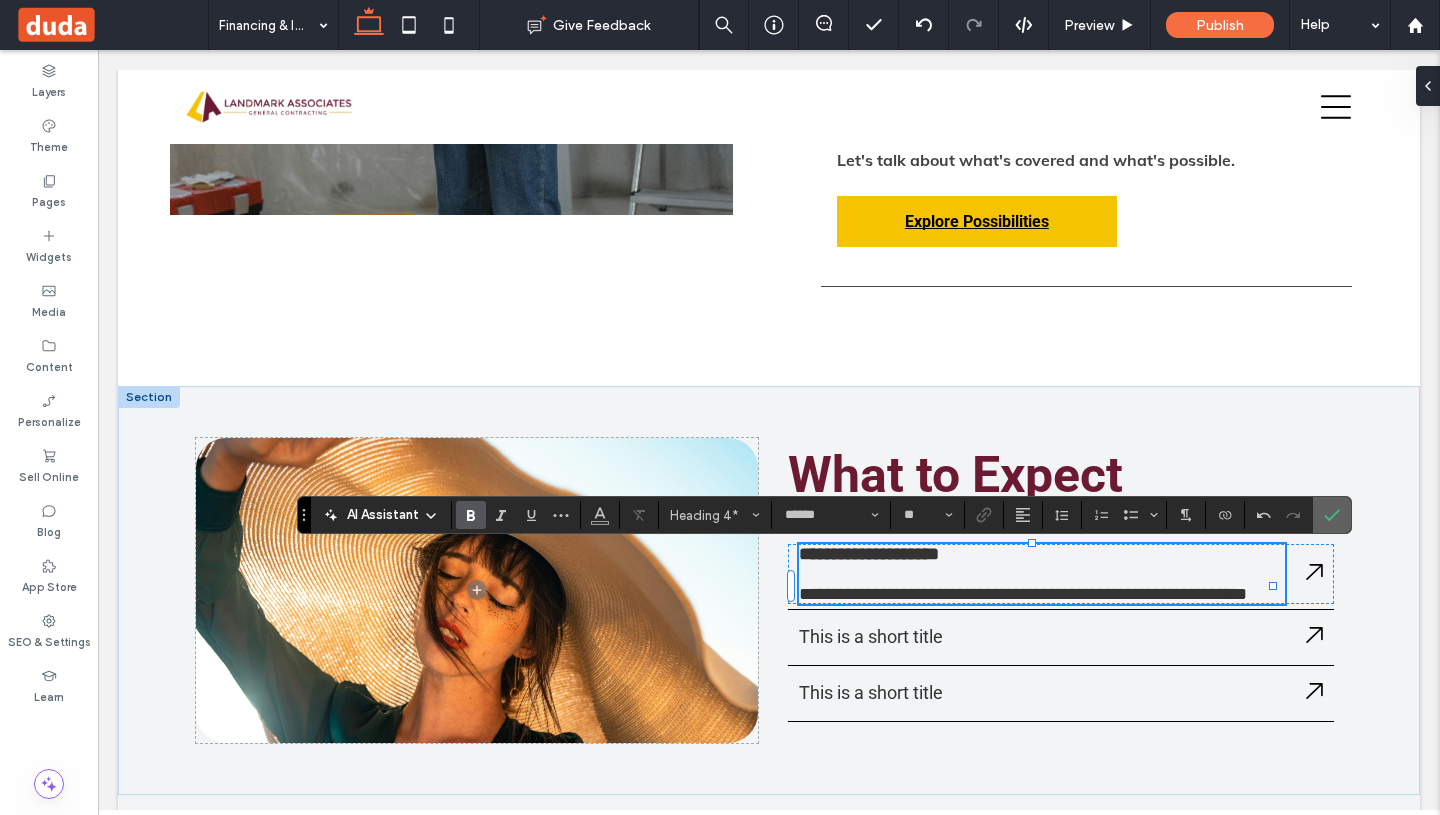 click 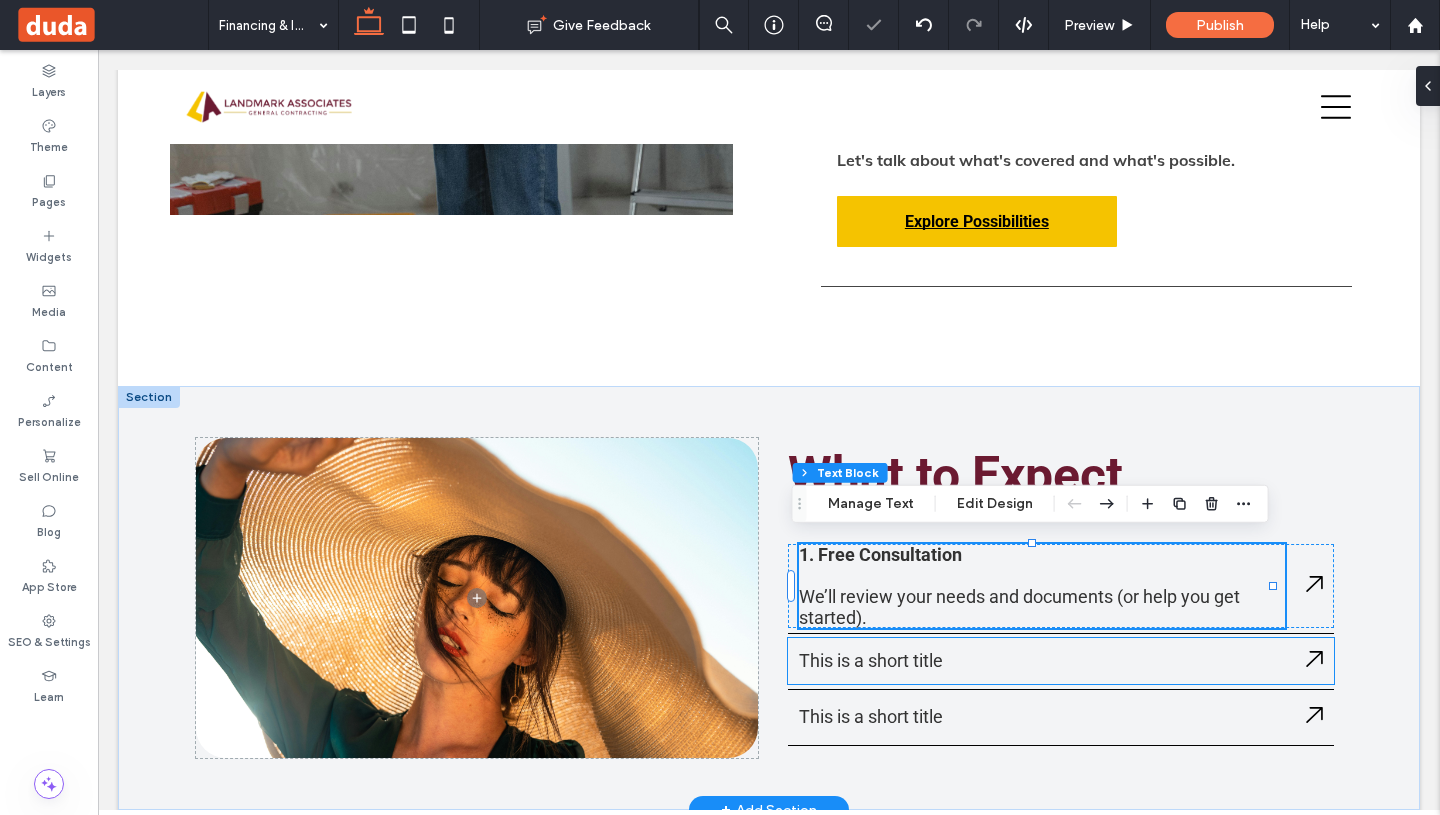 click on "This is a short title" at bounding box center [1042, 660] 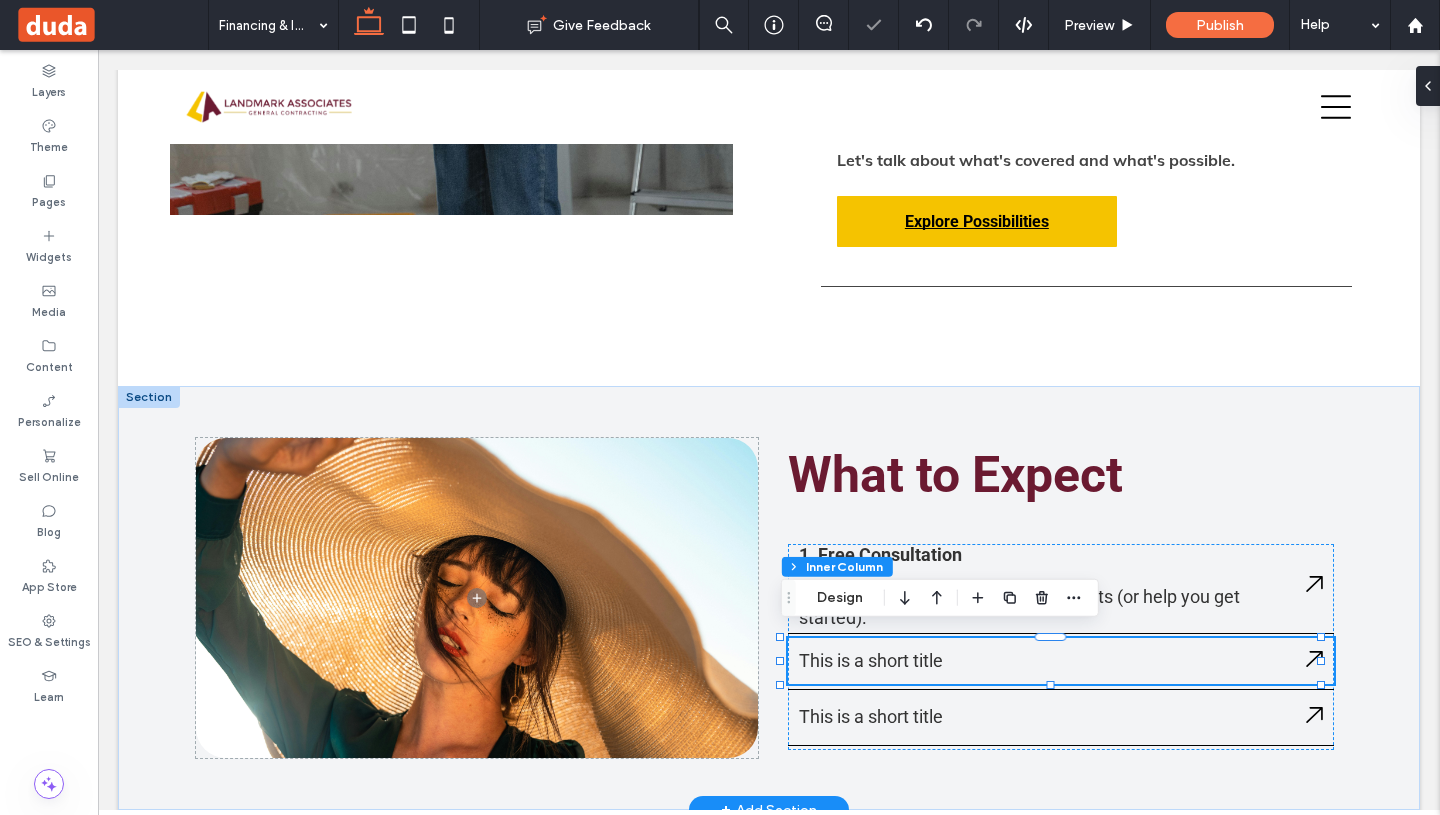 click on "This is a short title" at bounding box center [1042, 660] 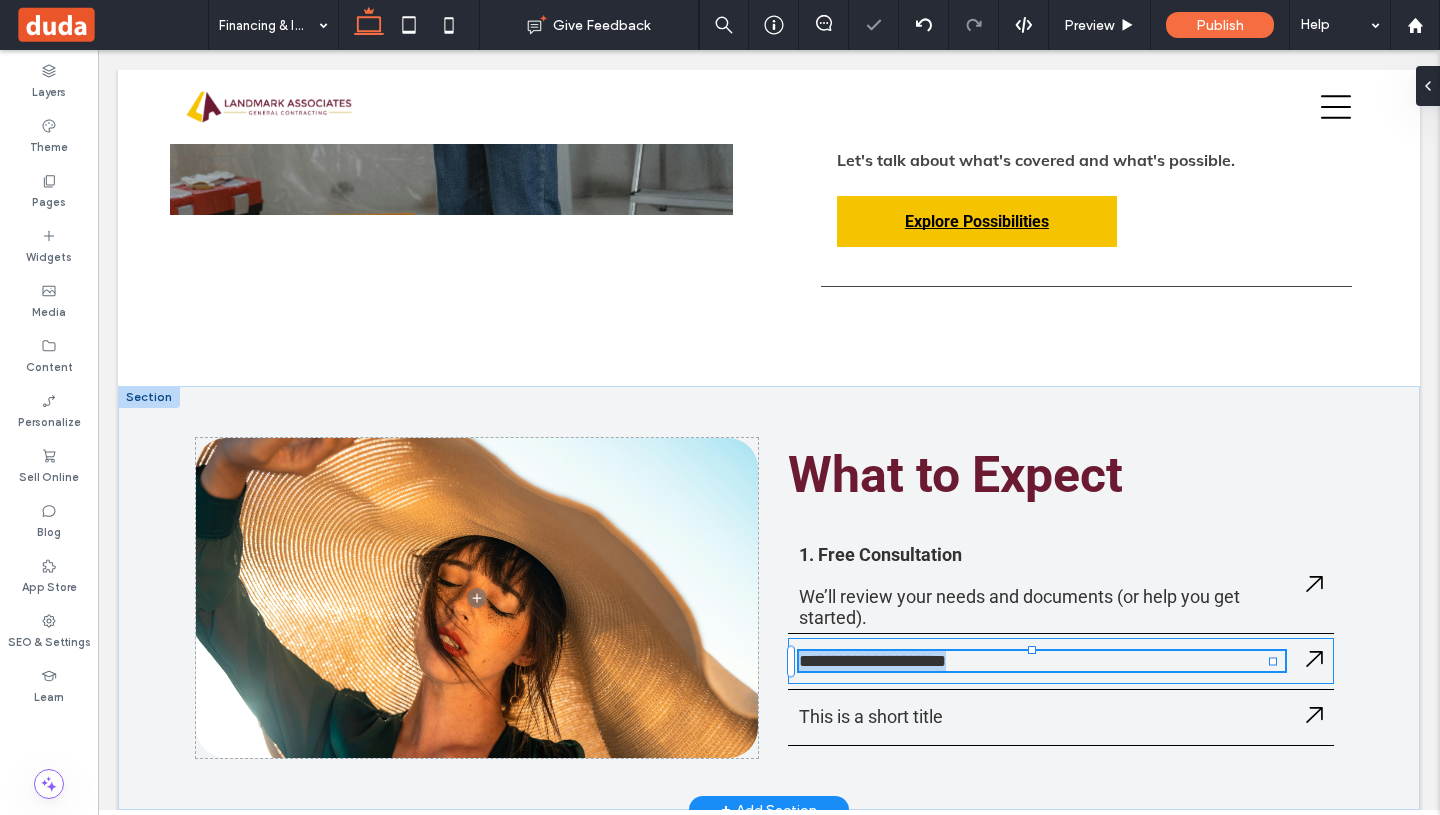 type on "******" 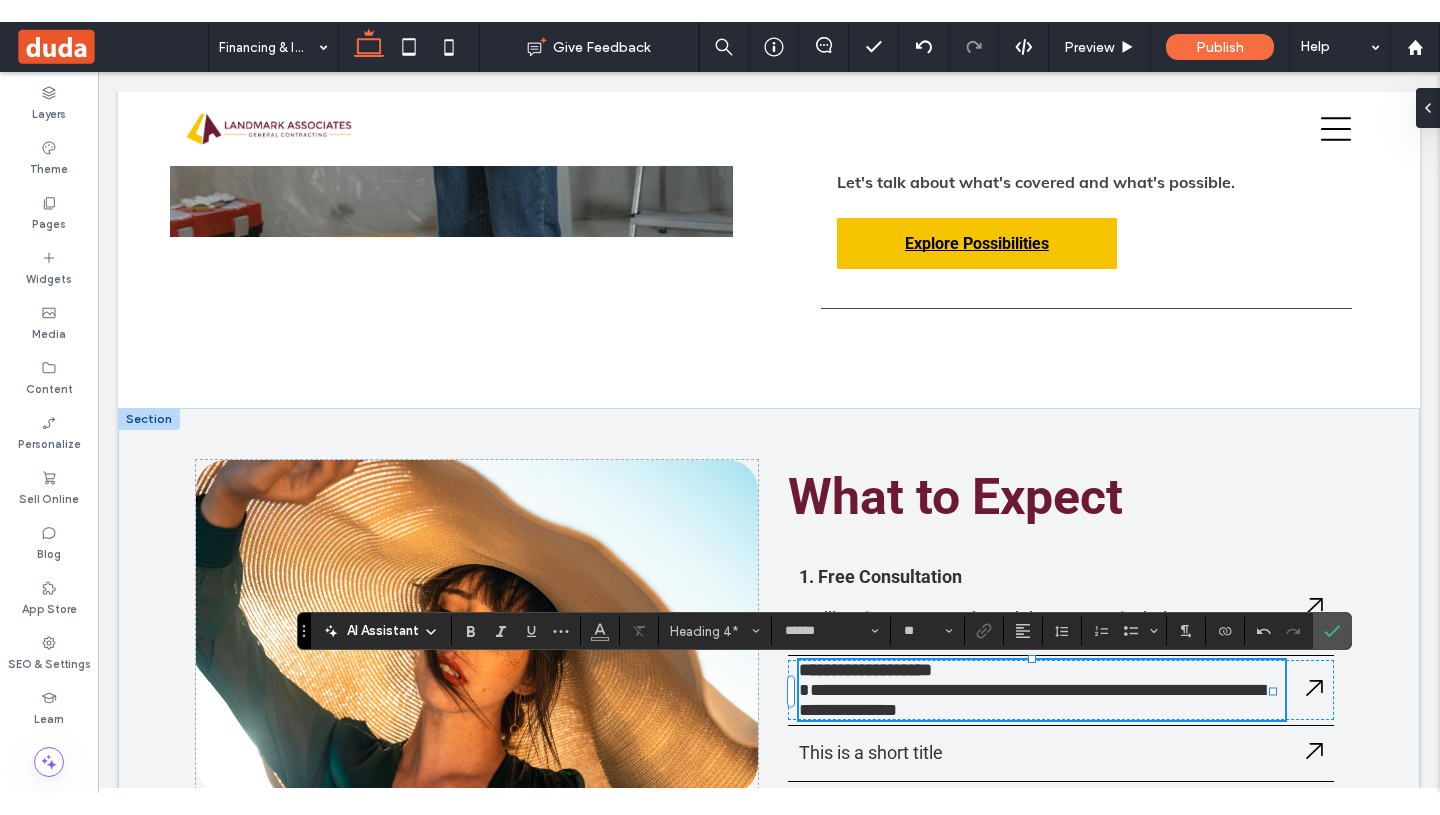scroll, scrollTop: 0, scrollLeft: 0, axis: both 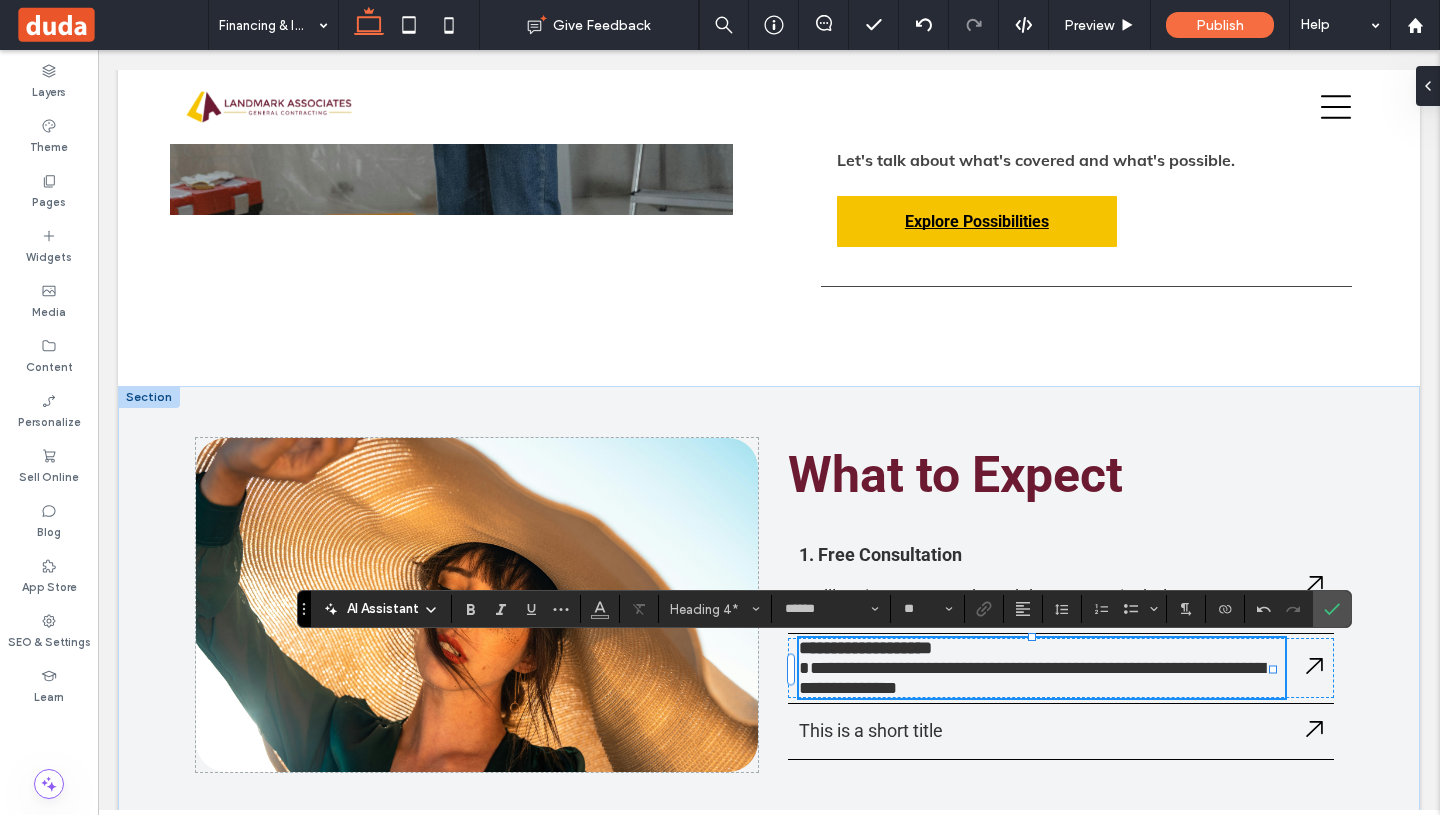 click on "**********" at bounding box center (1032, 678) 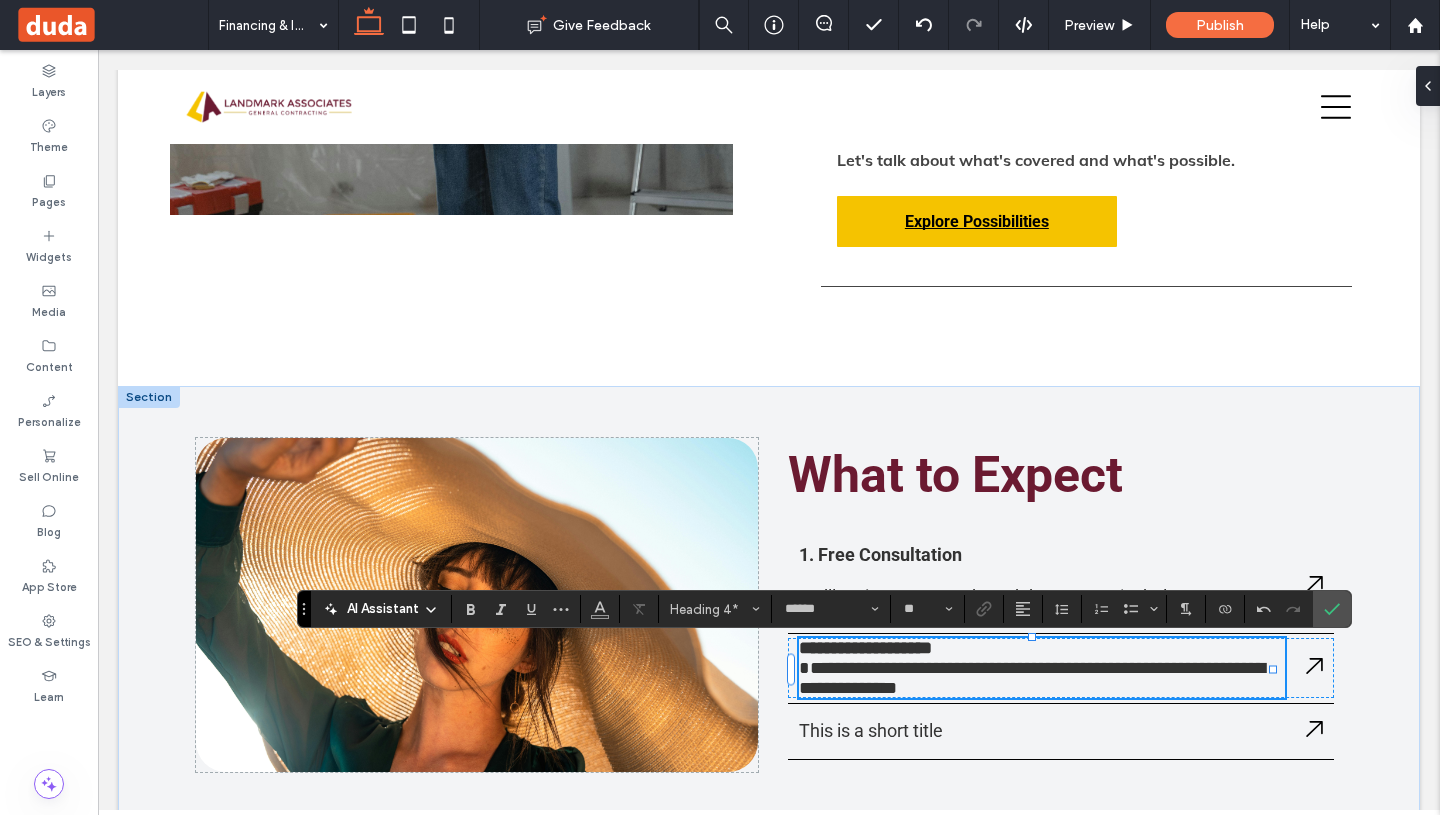 click on "**********" at bounding box center (1032, 678) 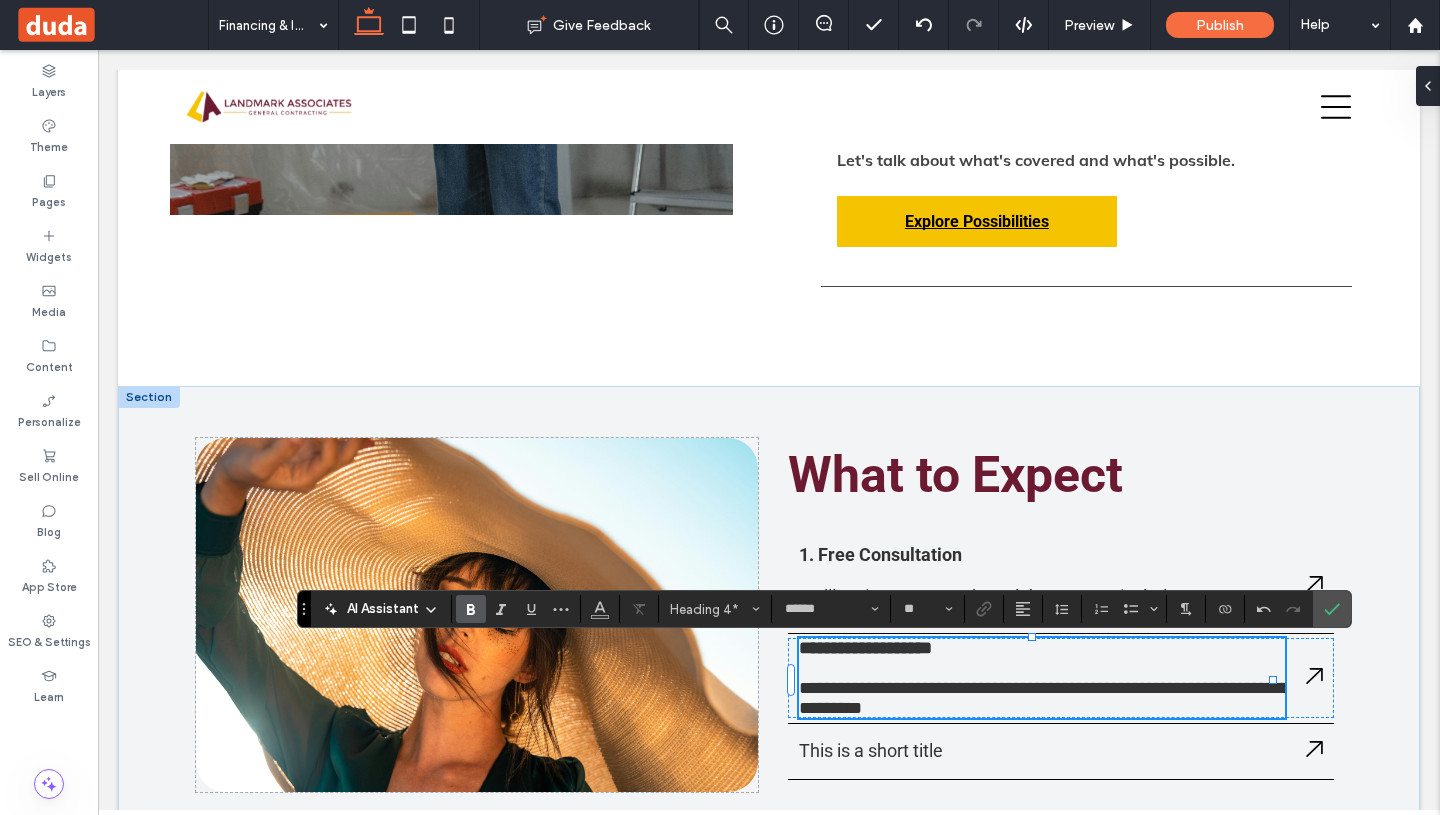 click on "**********" at bounding box center (865, 648) 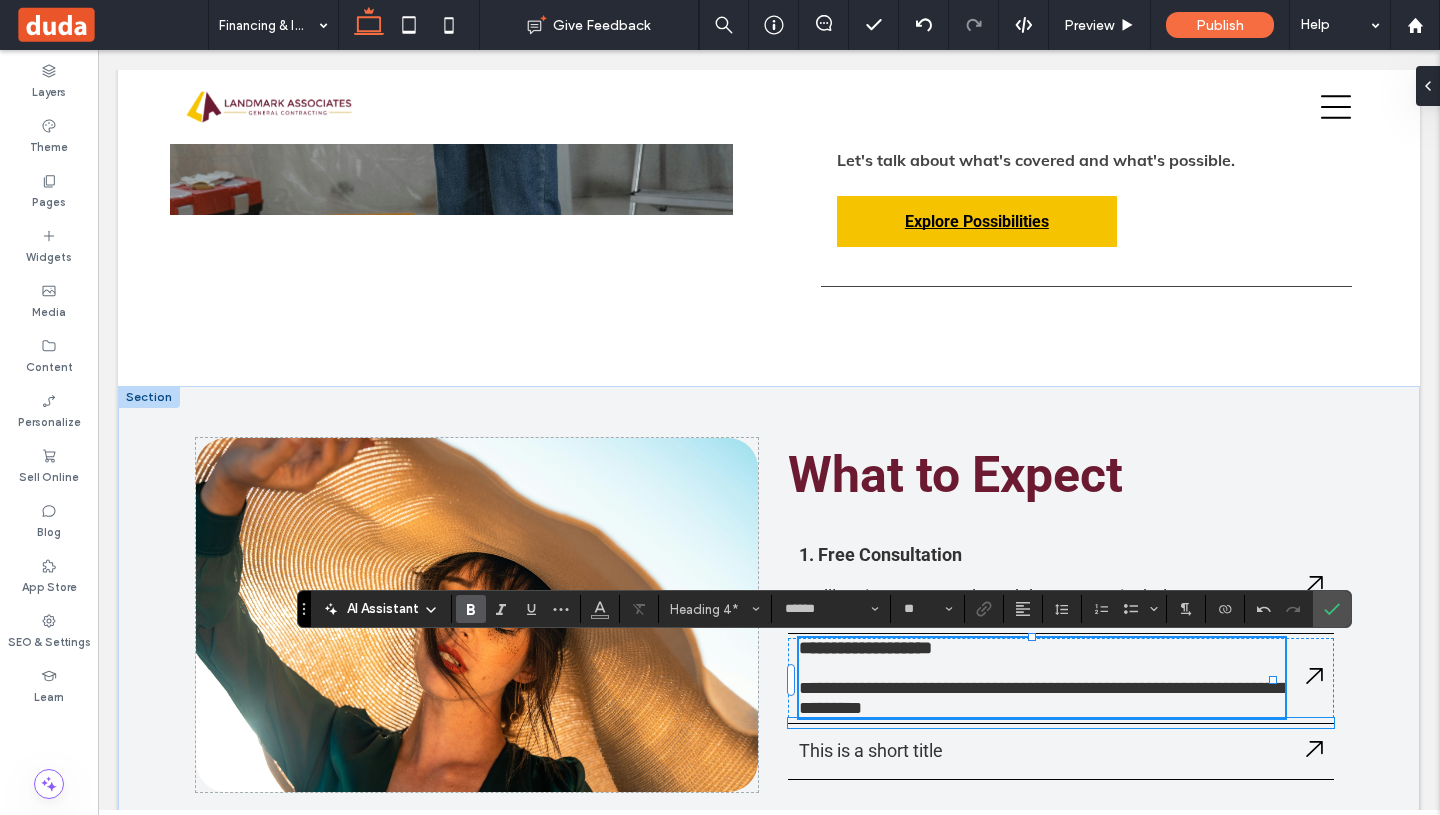type 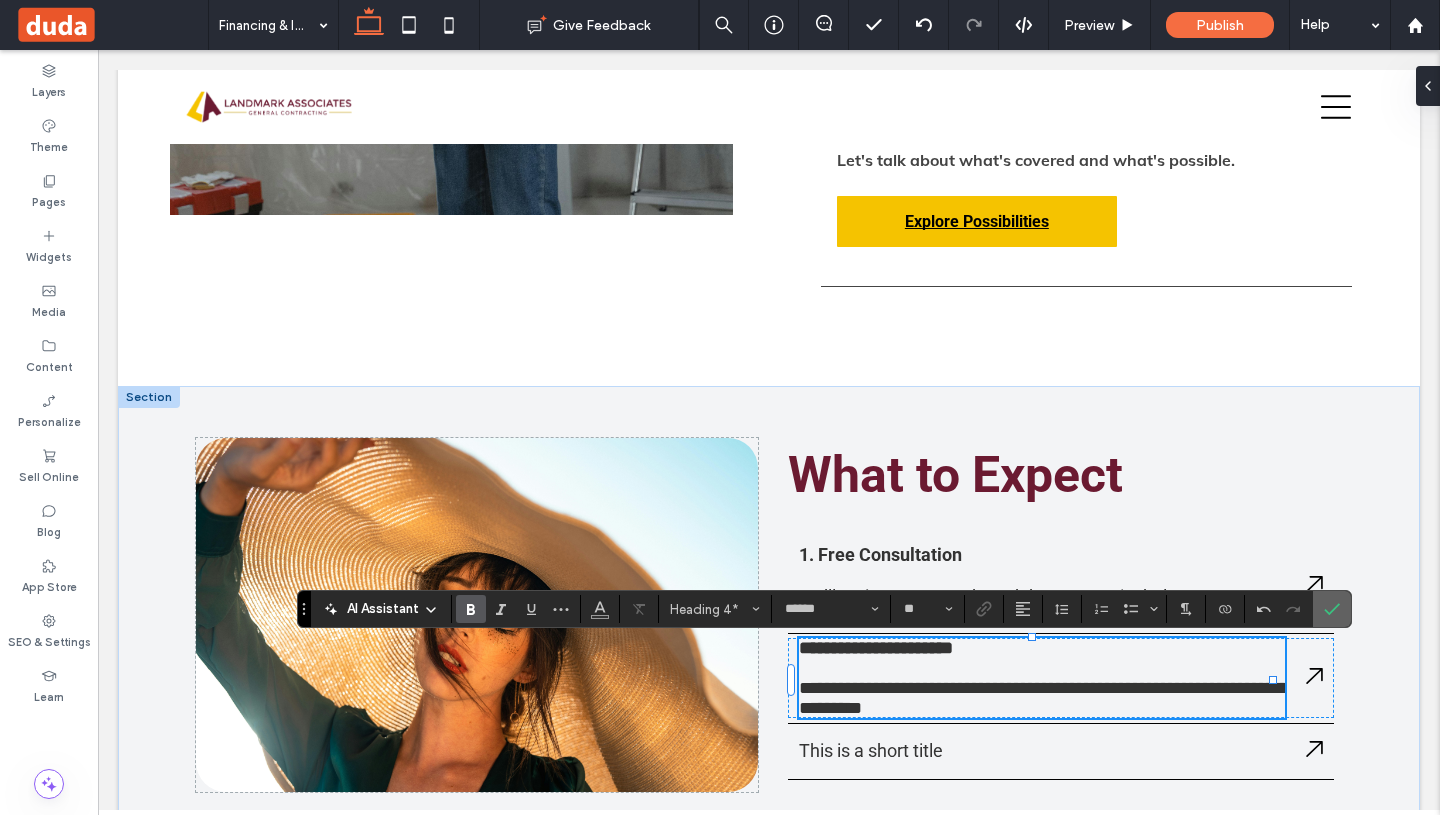 click 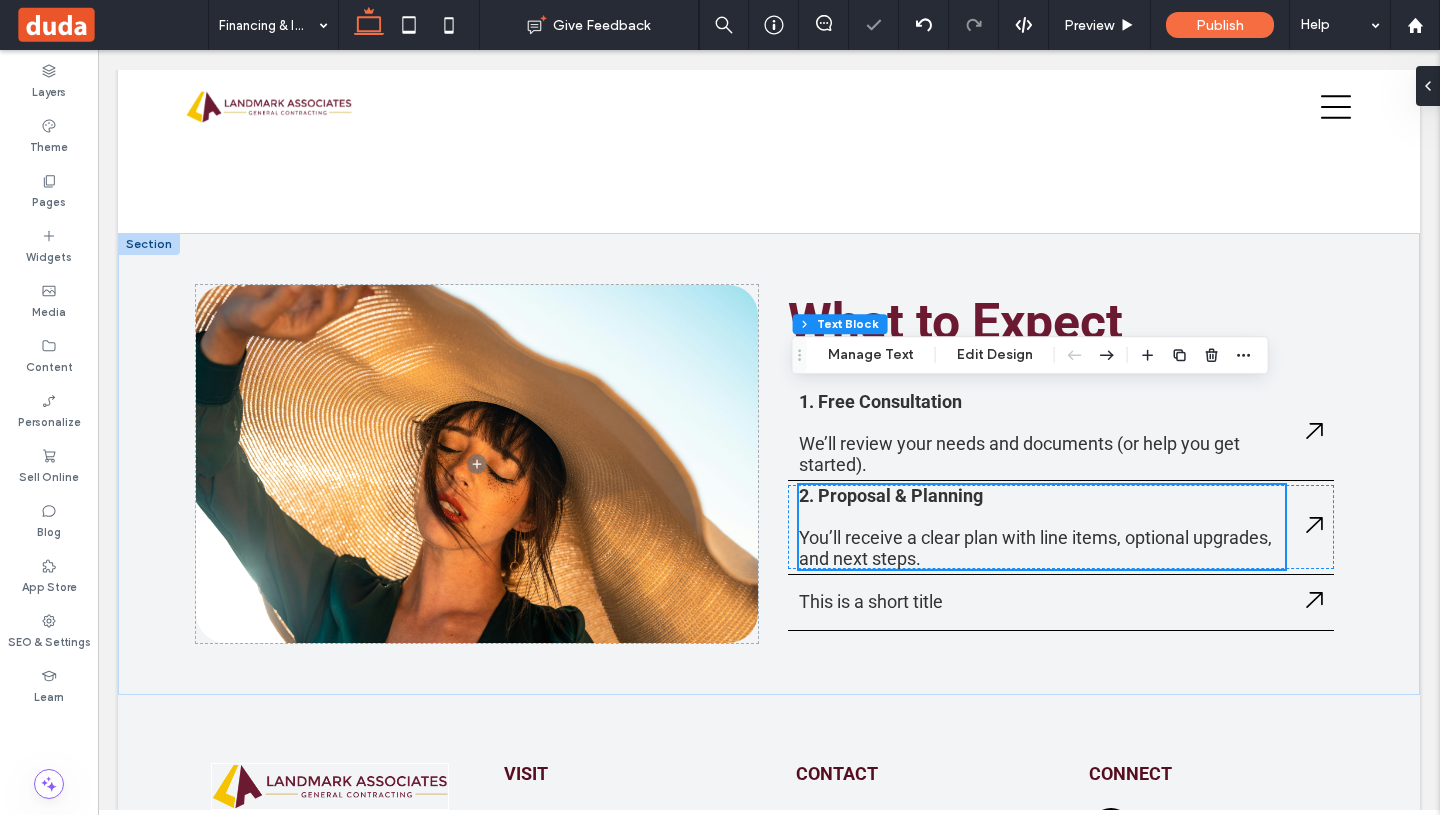 scroll, scrollTop: 5372, scrollLeft: 0, axis: vertical 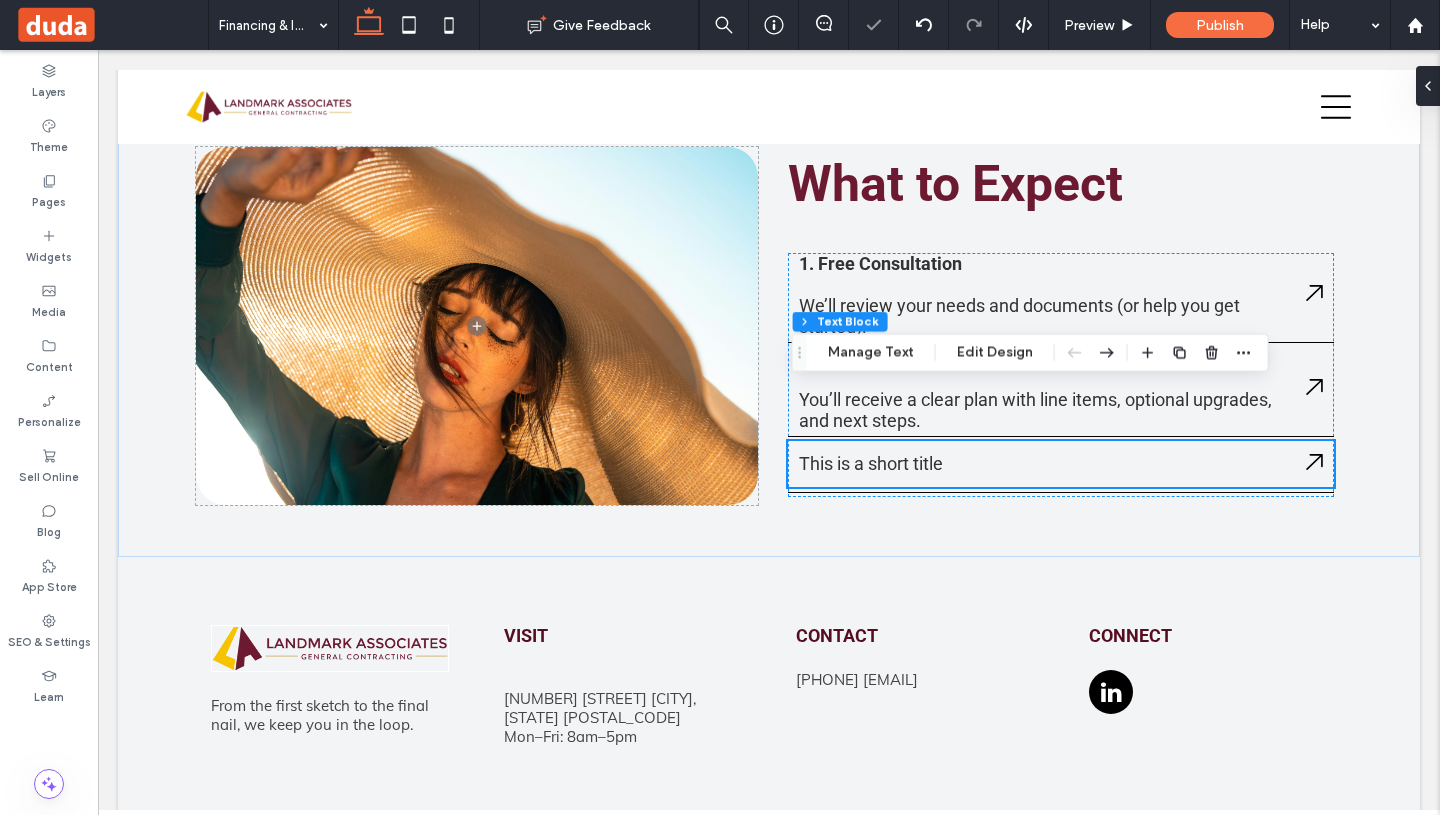 click on "You’ll receive a clear plan with line items, optional upgrades, and next steps." at bounding box center [1042, 410] 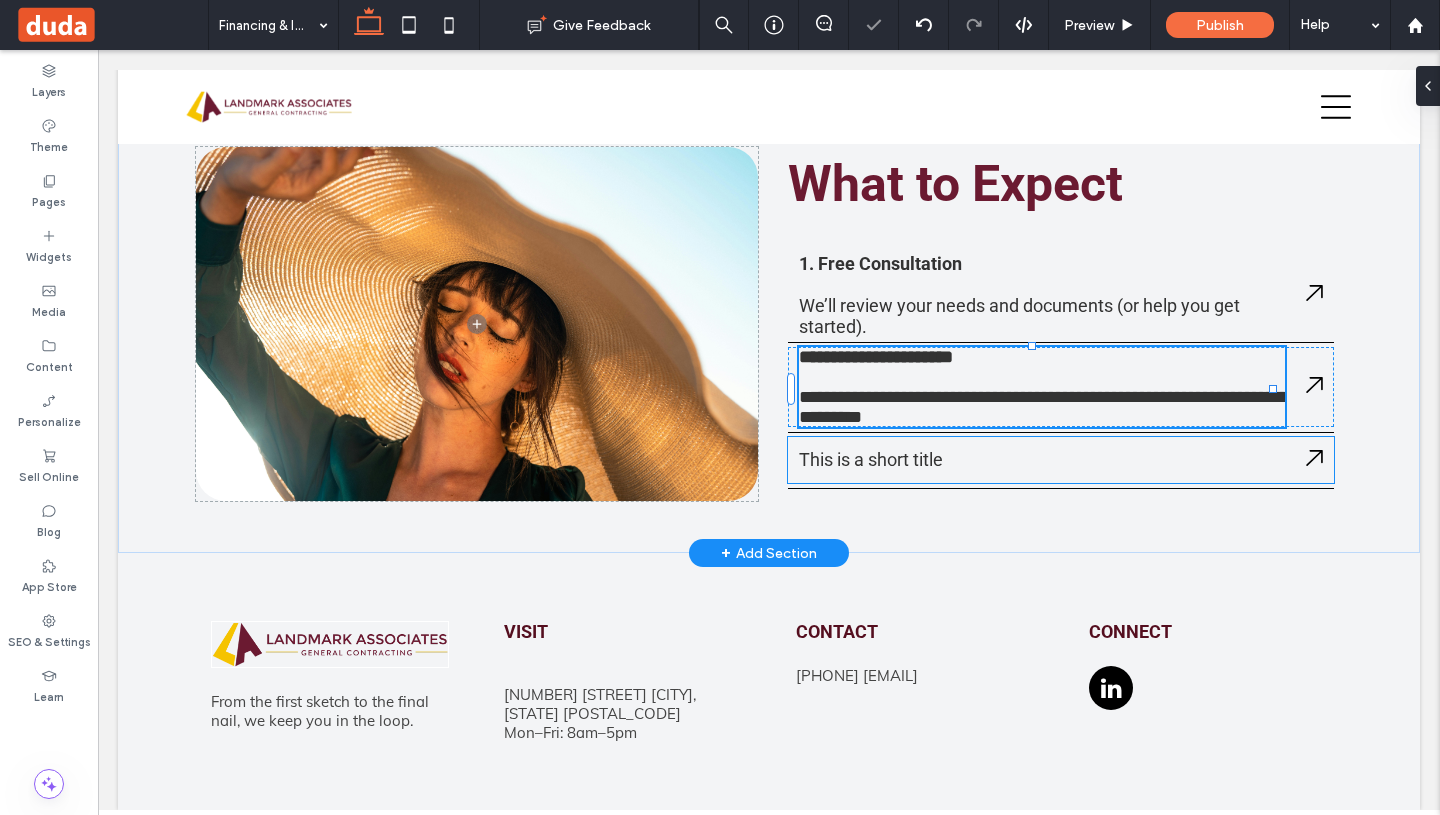 click on "This is a short title" at bounding box center (1042, 459) 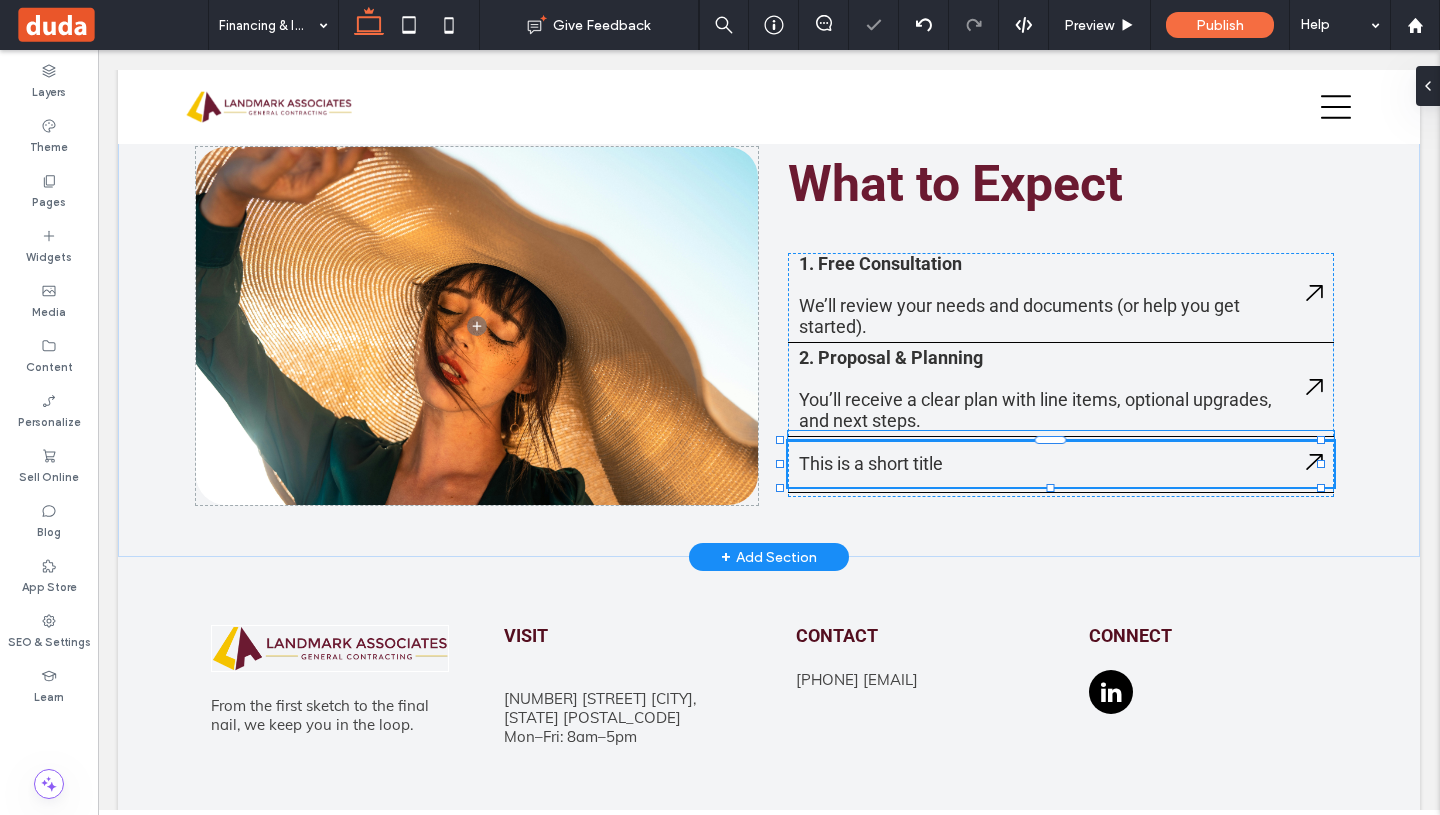 scroll, scrollTop: 5326, scrollLeft: 0, axis: vertical 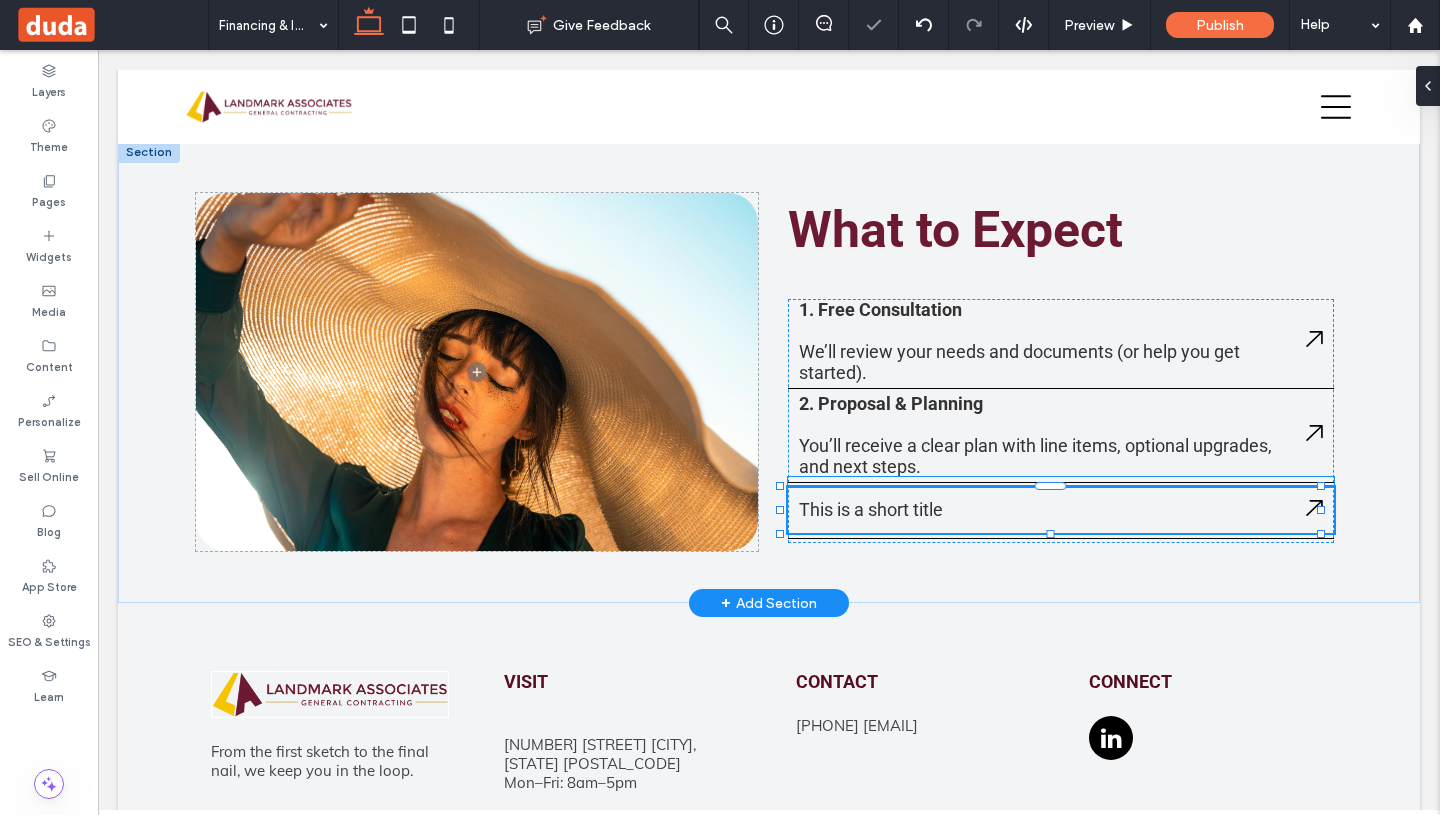 click on "This is a short title" at bounding box center [1042, 509] 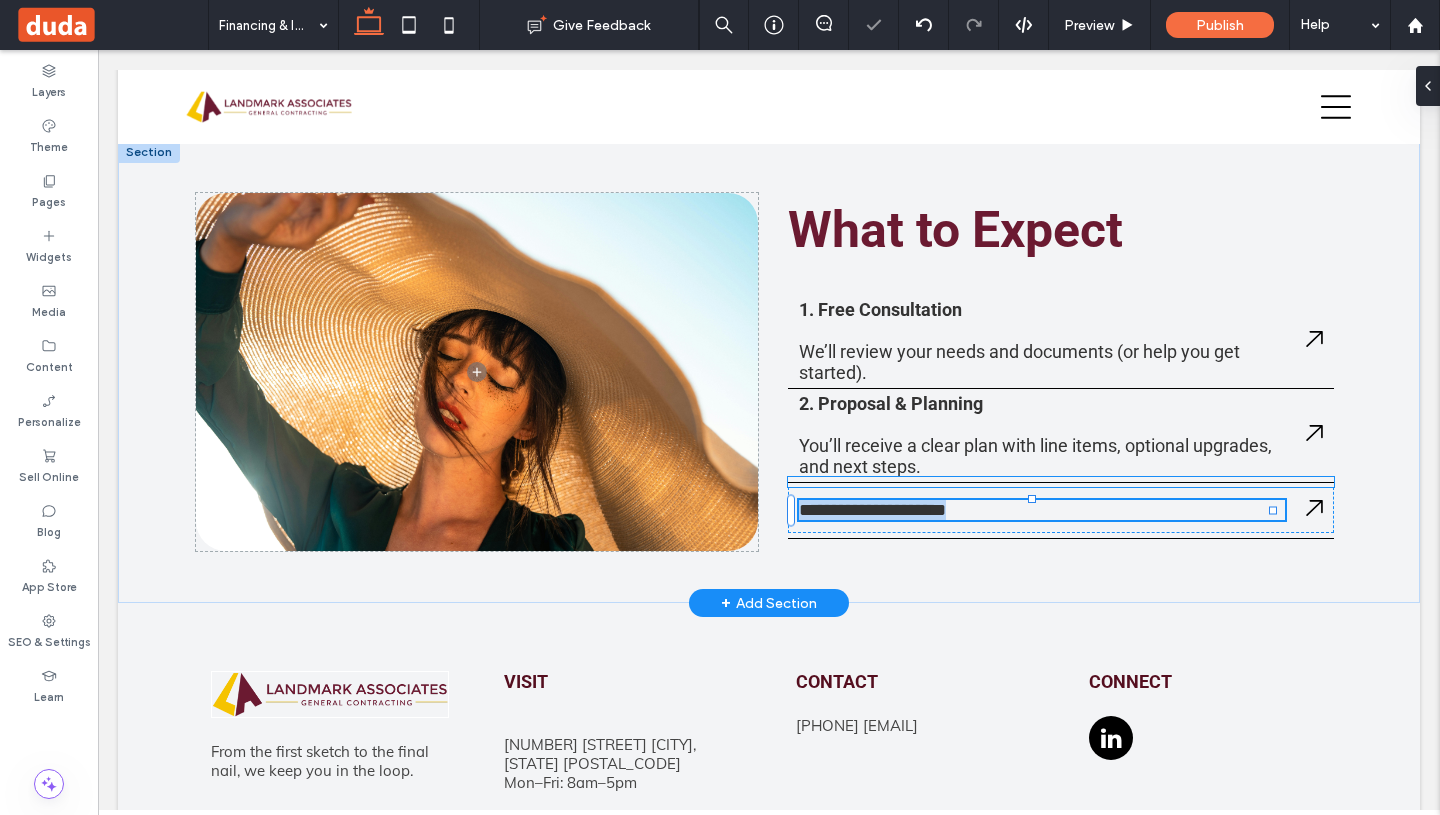 type on "******" 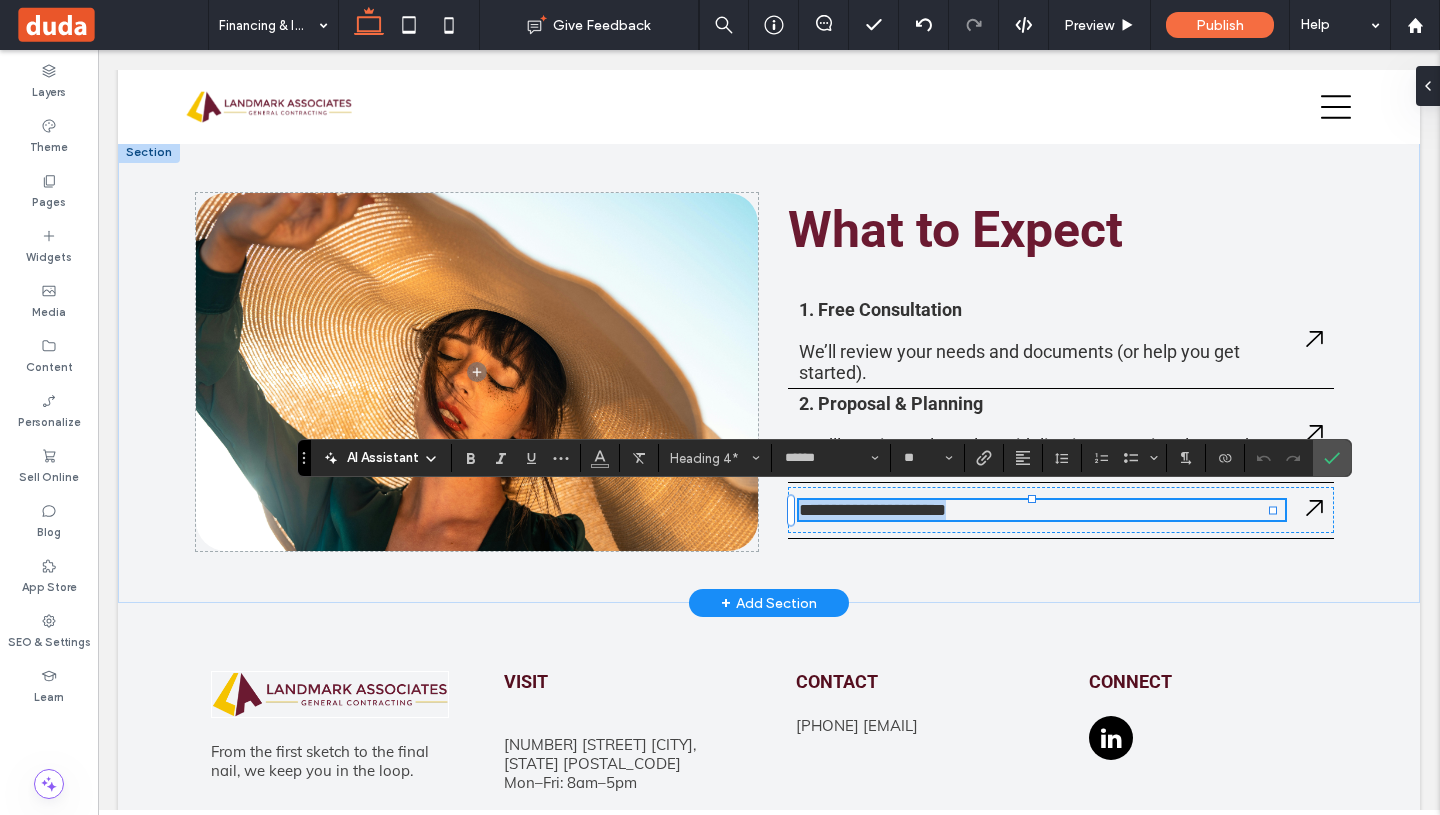 type 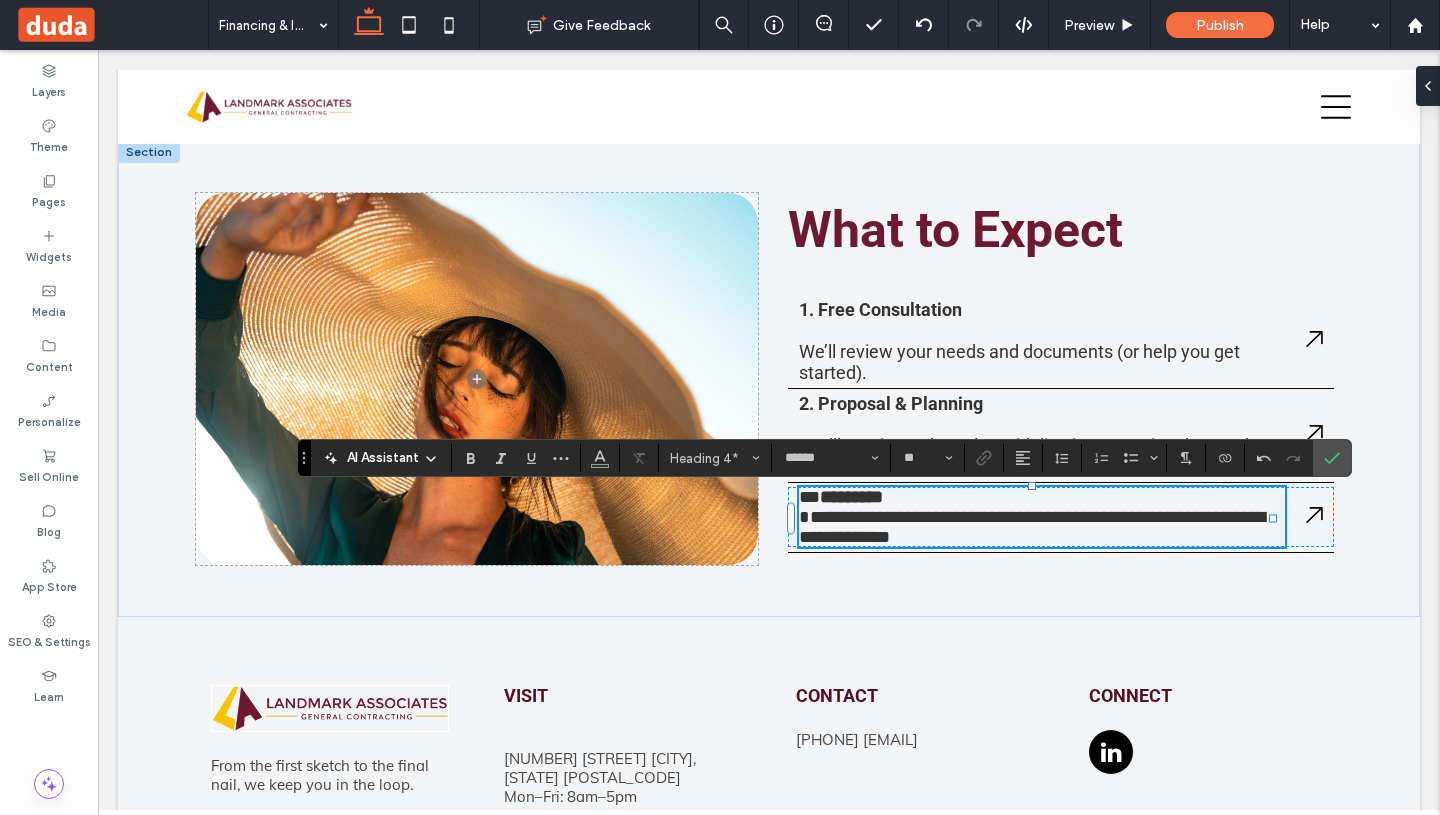 scroll, scrollTop: 0, scrollLeft: 0, axis: both 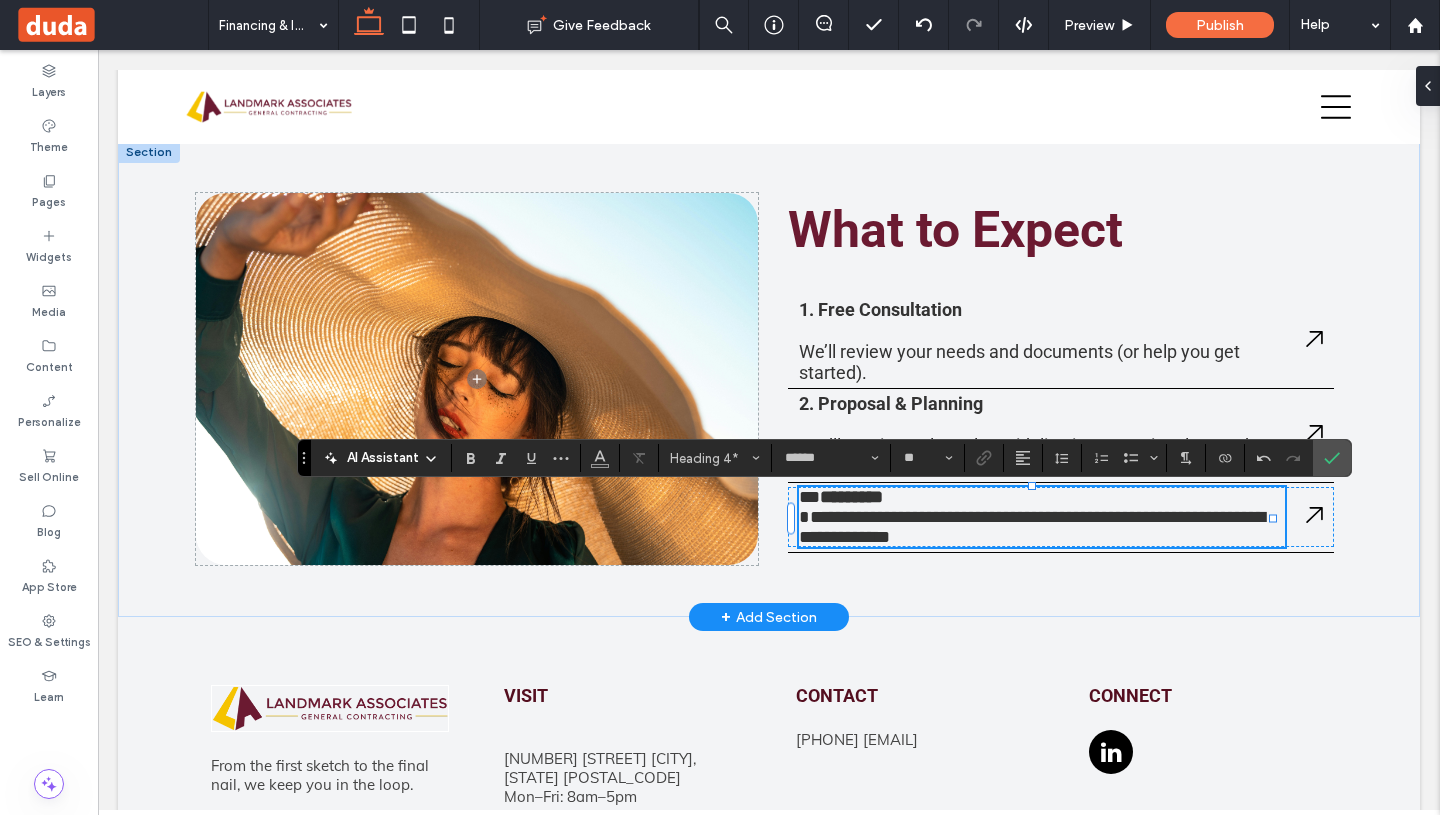 click on "**********" at bounding box center (1042, 517) 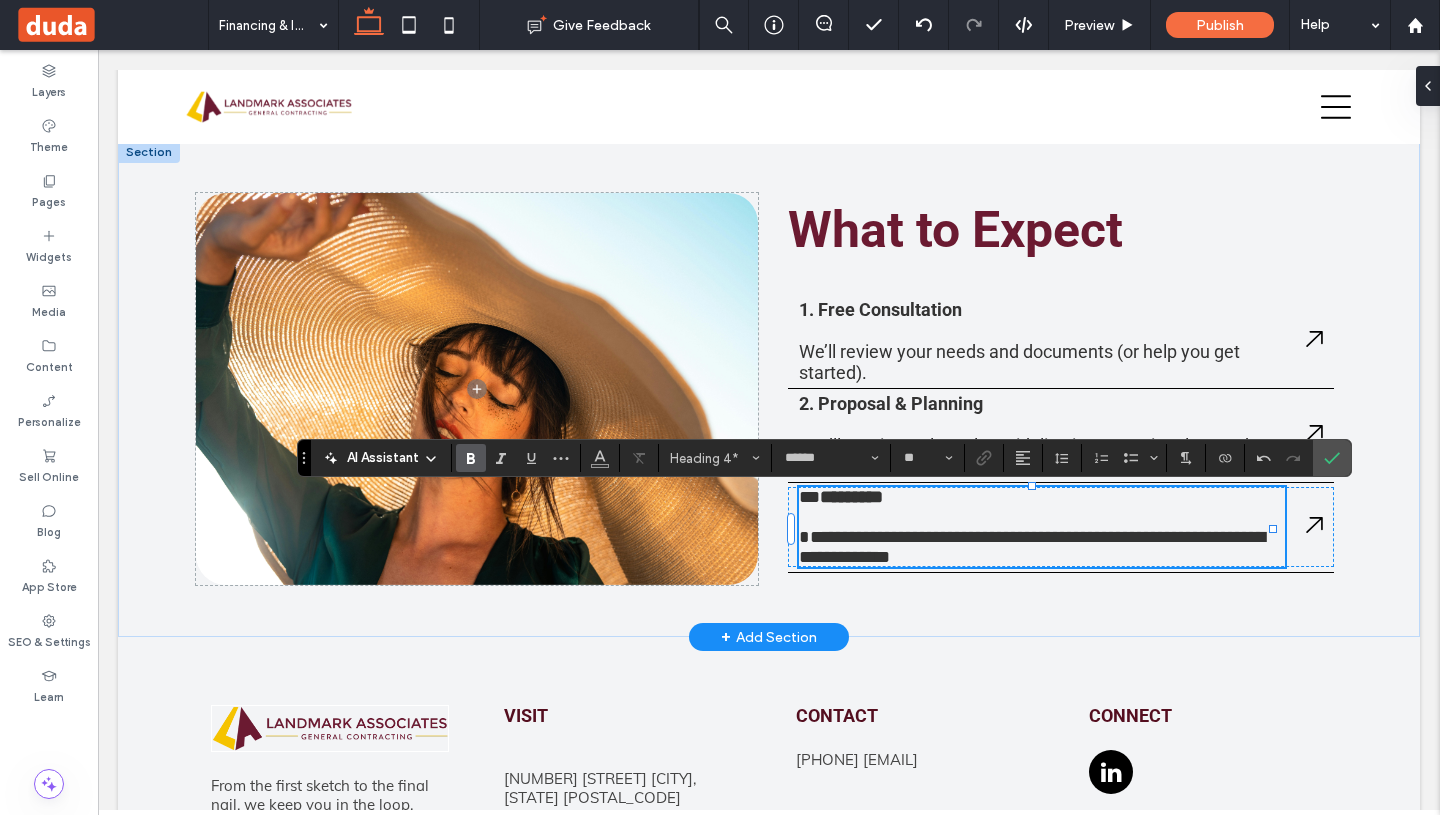 click on "**********" at bounding box center (1032, 547) 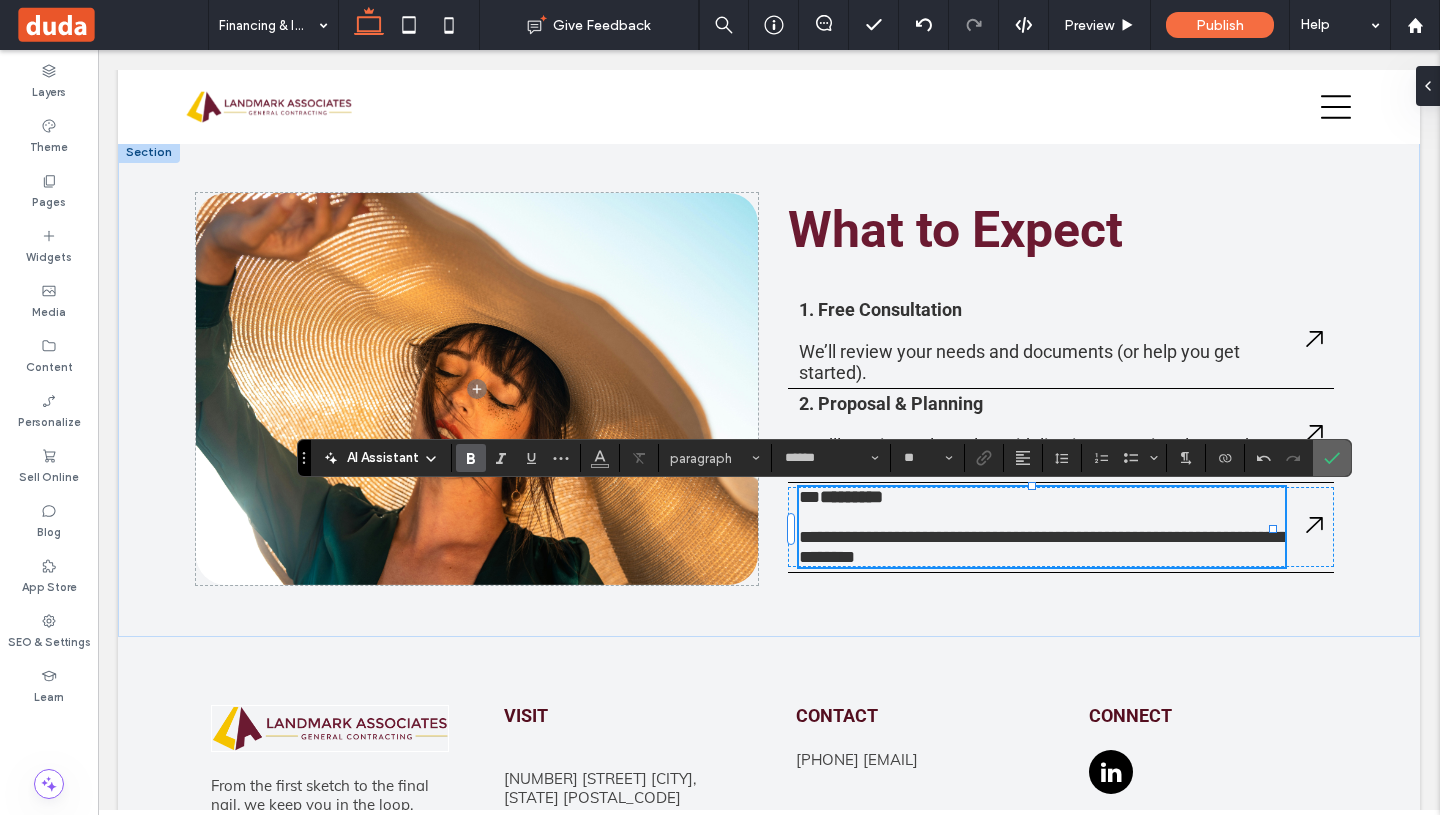 click at bounding box center (1332, 458) 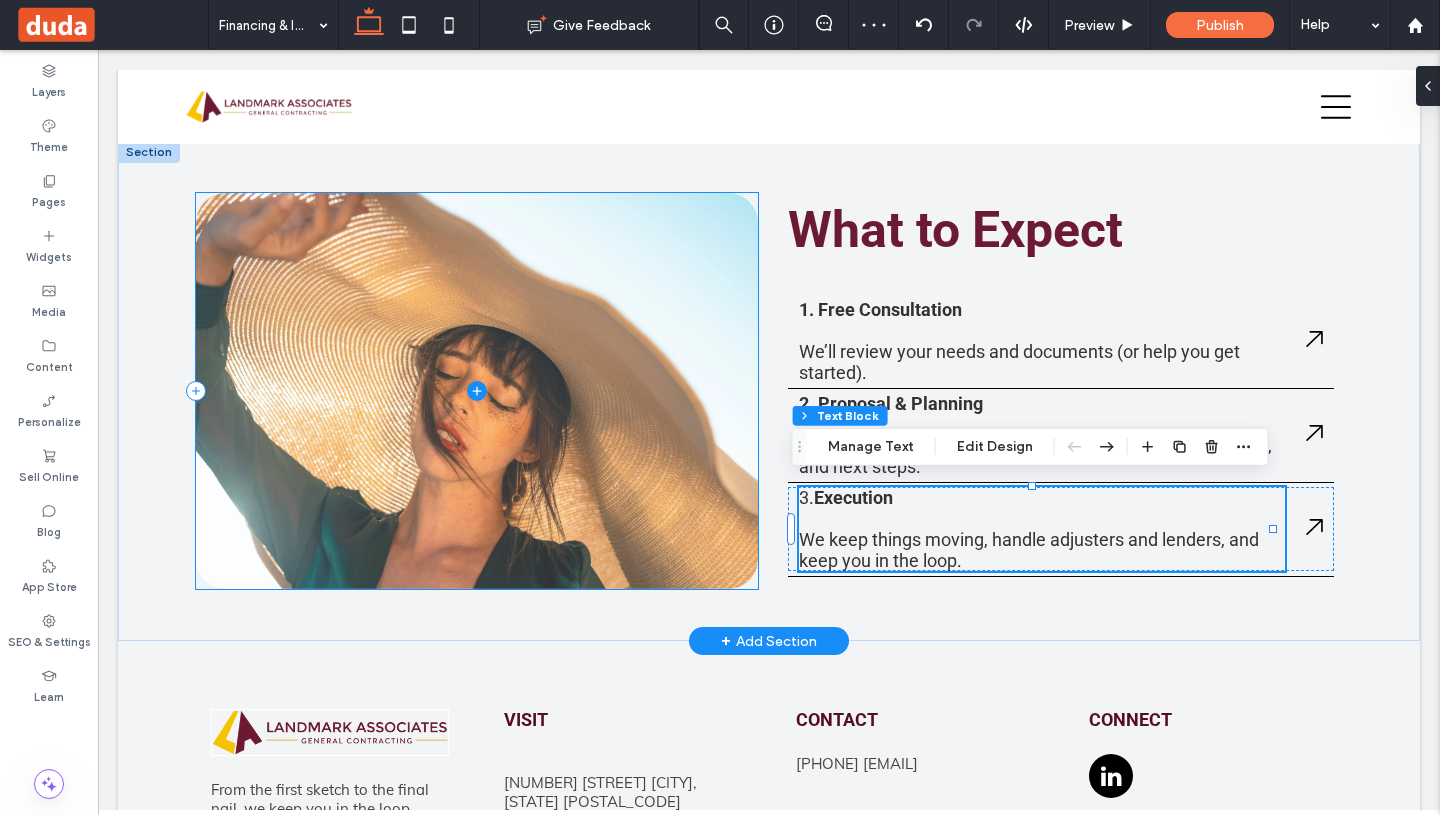 click at bounding box center (476, 391) 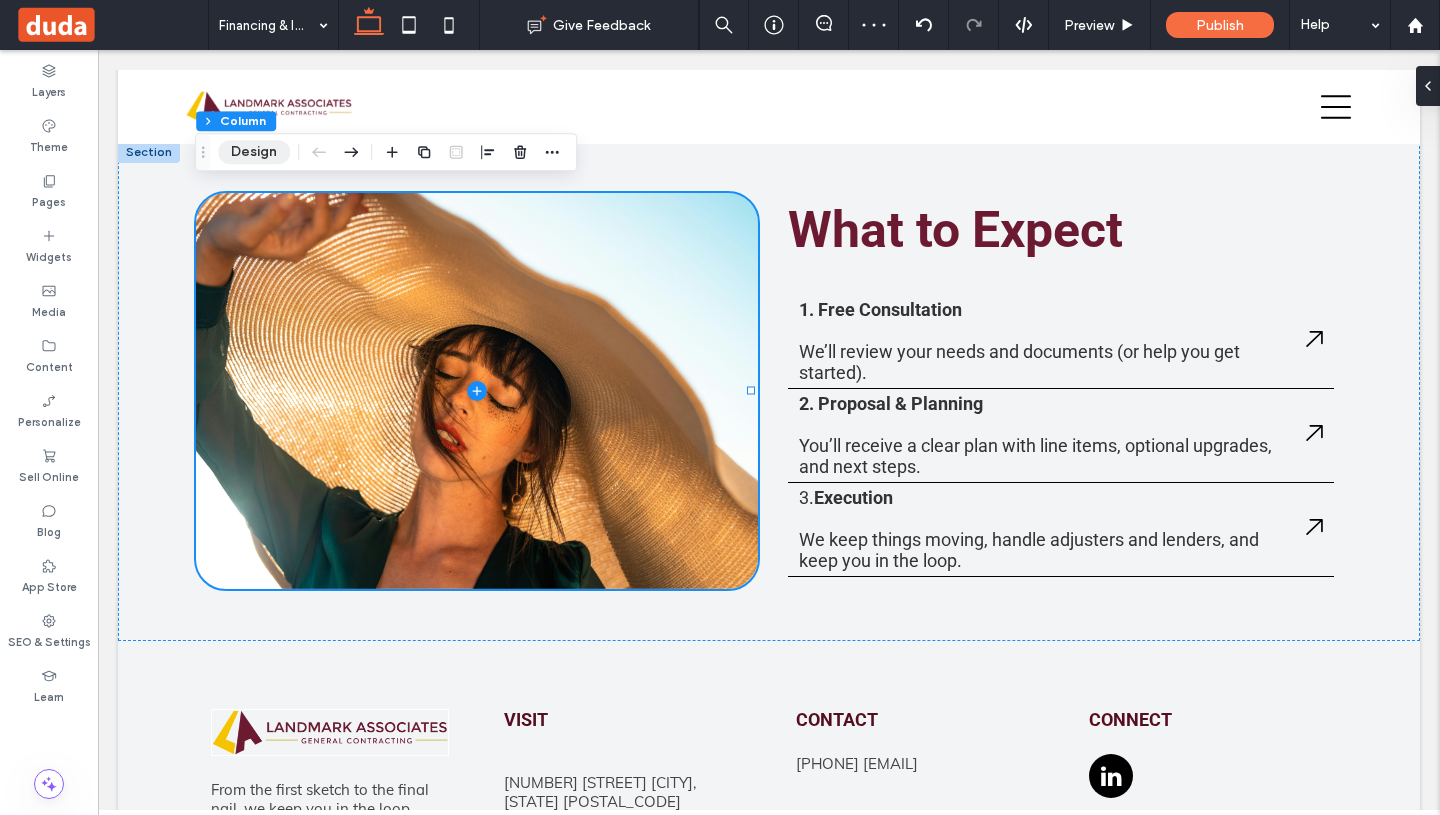 click on "Design" at bounding box center [254, 152] 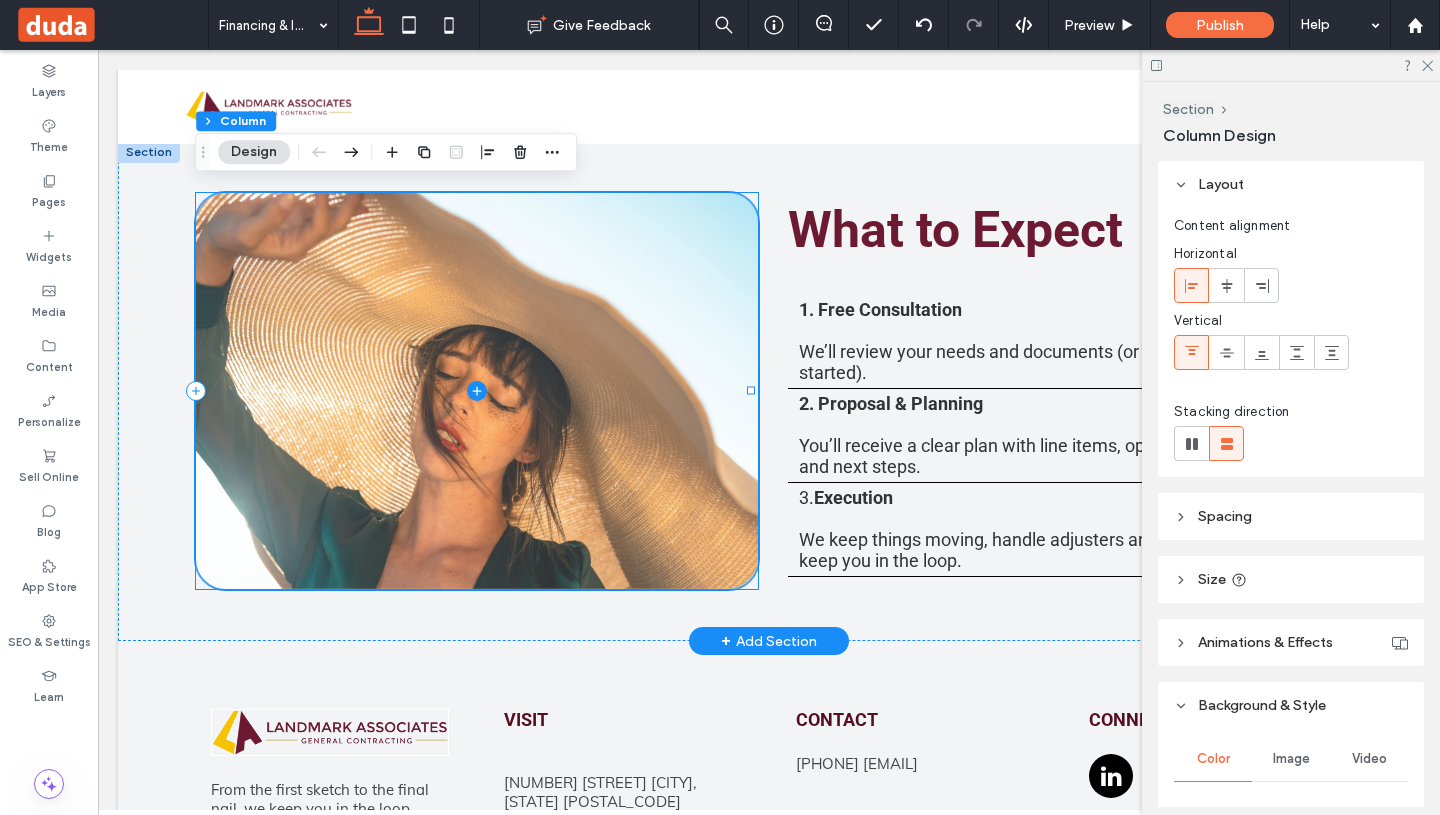 click at bounding box center (476, 391) 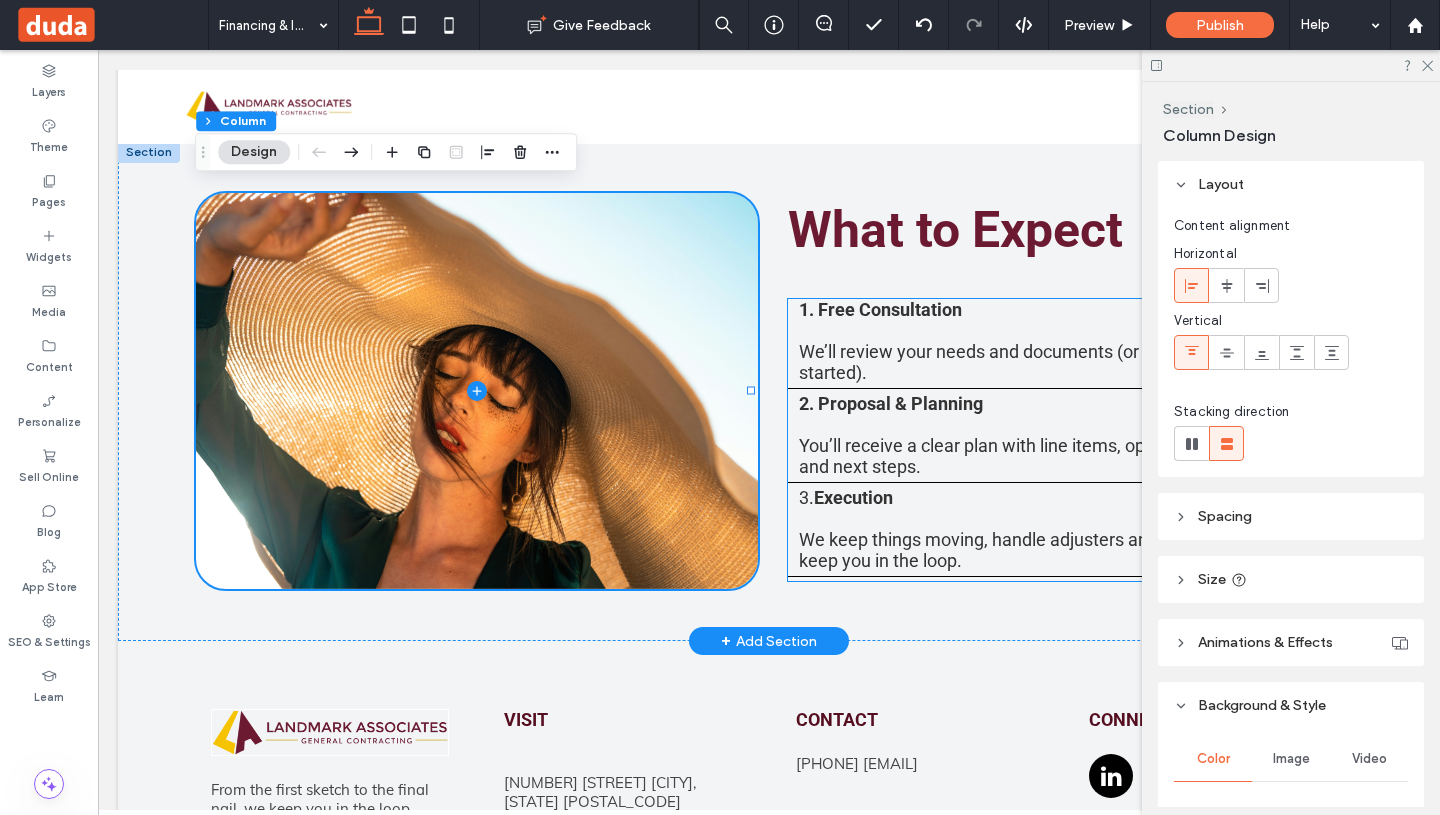 click on "Execution" at bounding box center (853, 497) 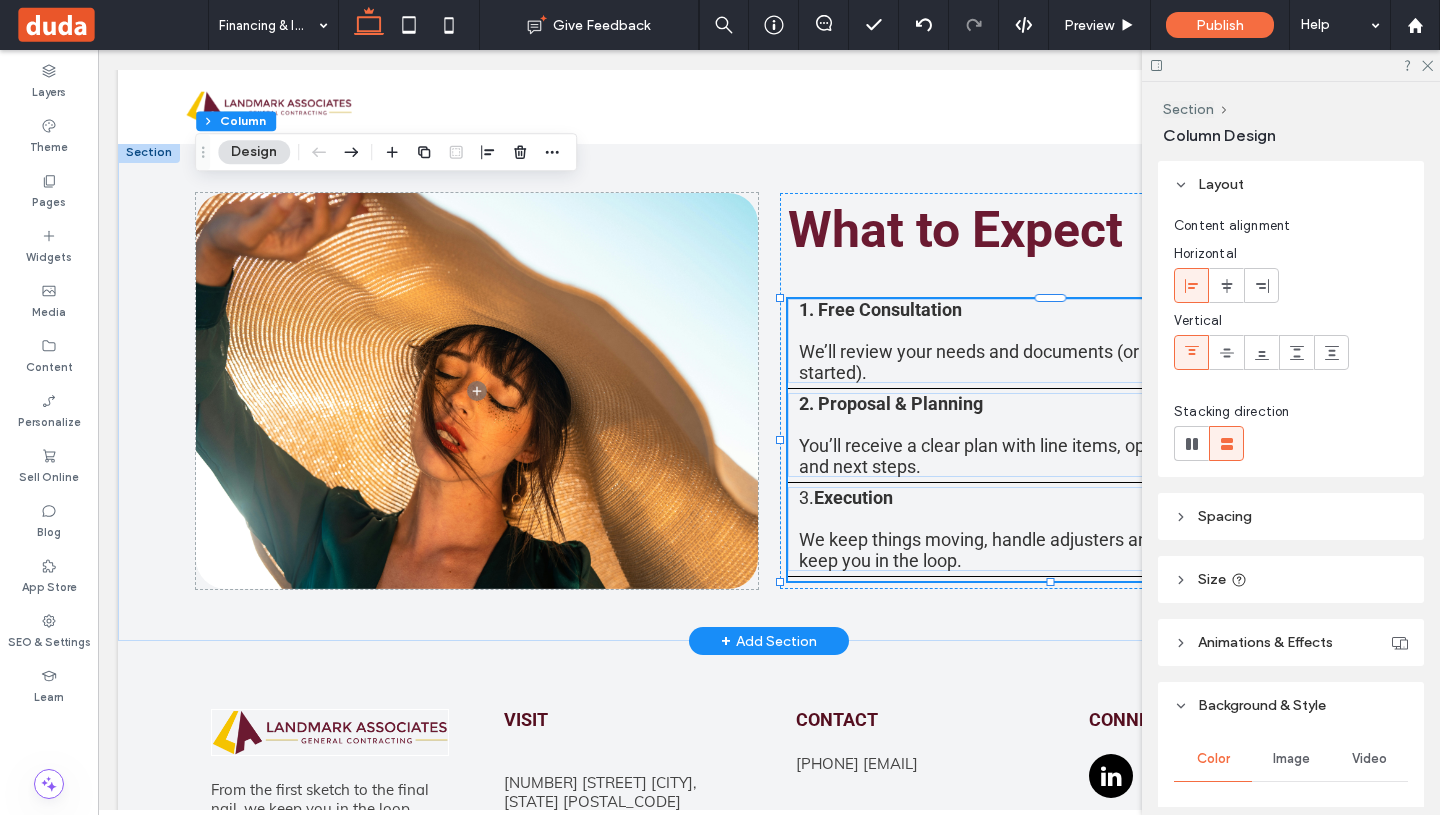 click on "Execution" at bounding box center (853, 497) 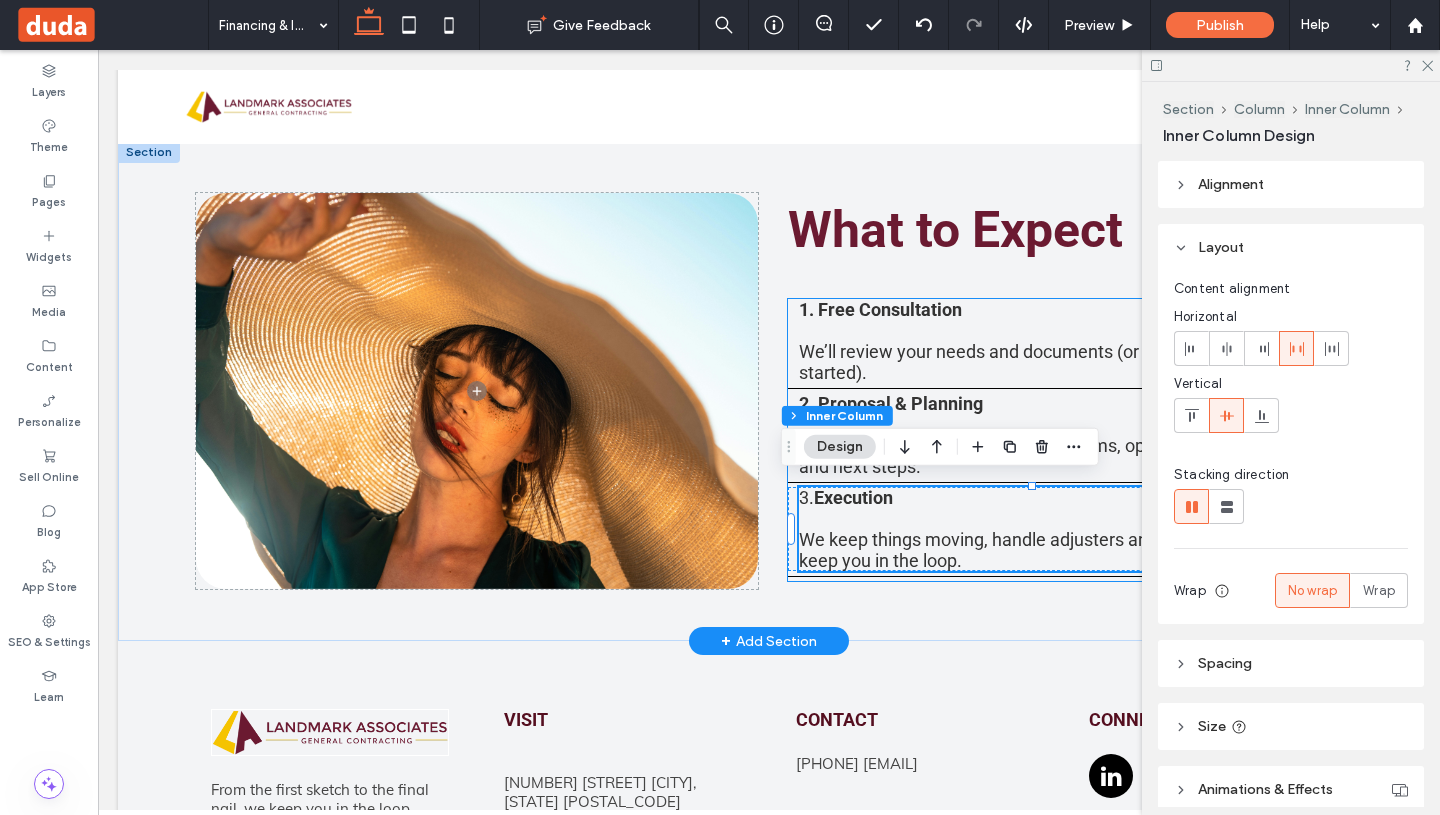 click on "3.  Execution We keep things moving, handle adjusters and lenders, and keep you in the loop." at bounding box center (1042, 529) 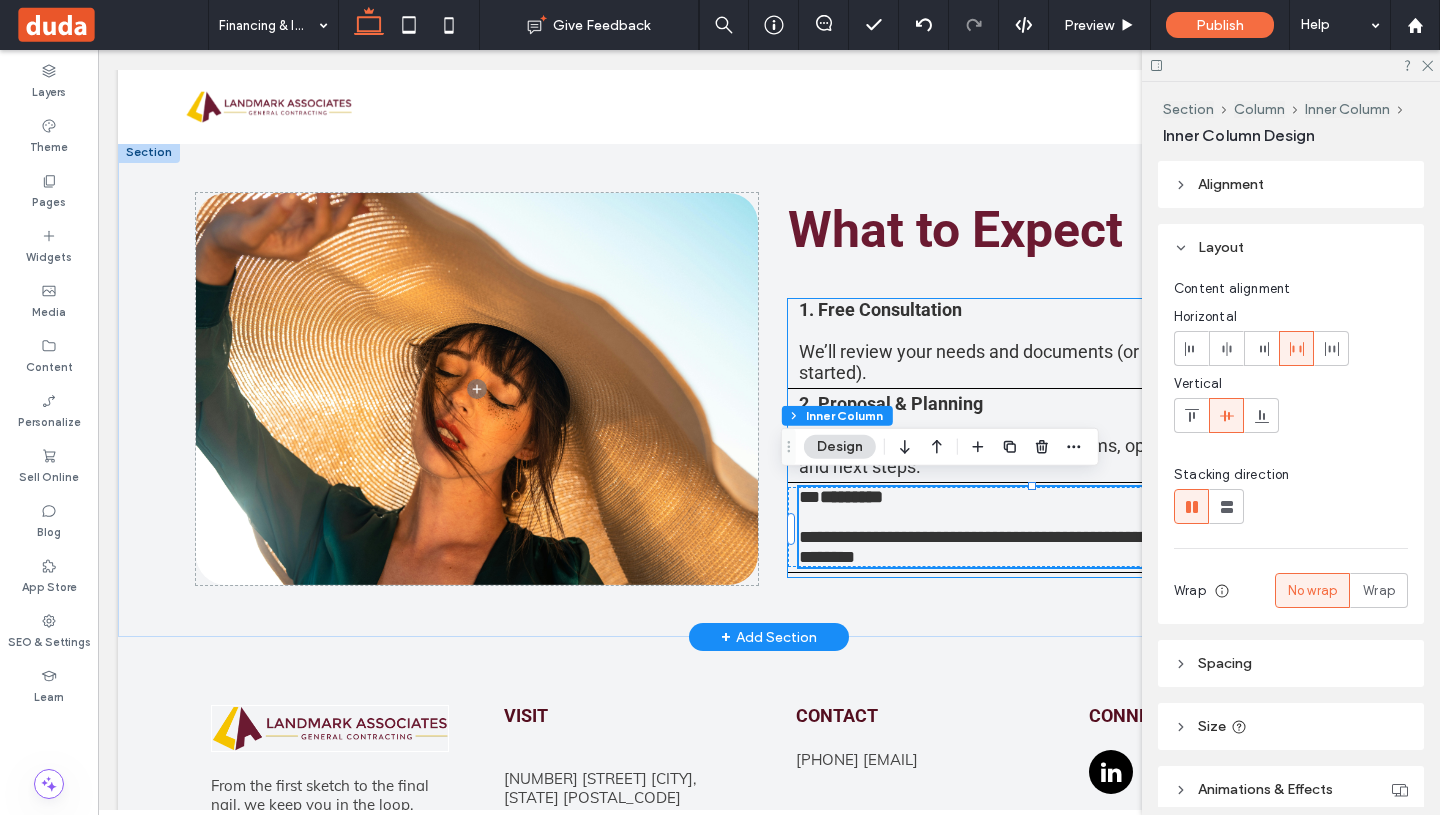 click on "**" at bounding box center (809, 497) 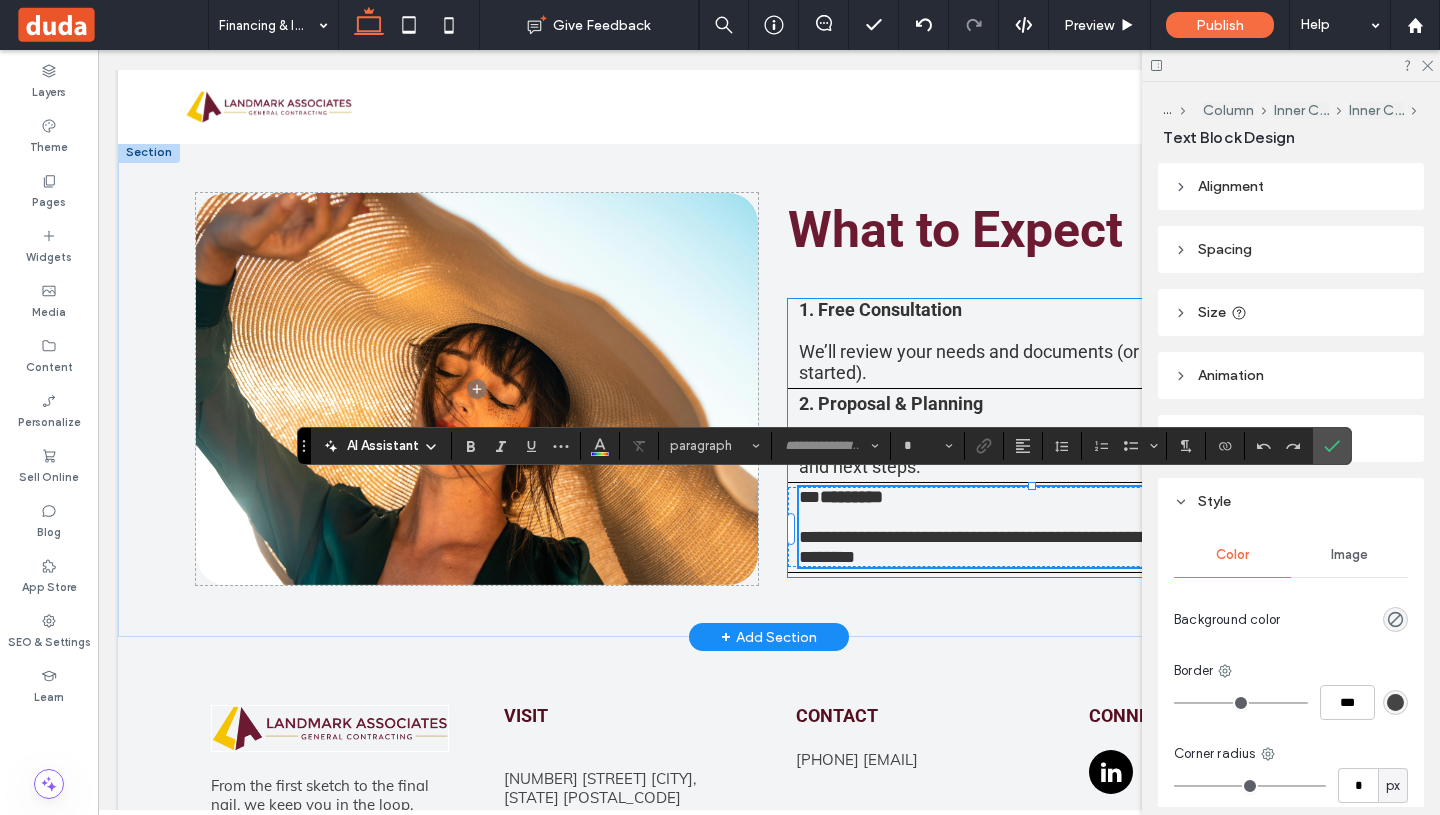 drag, startPoint x: 804, startPoint y: 490, endPoint x: 790, endPoint y: 490, distance: 14 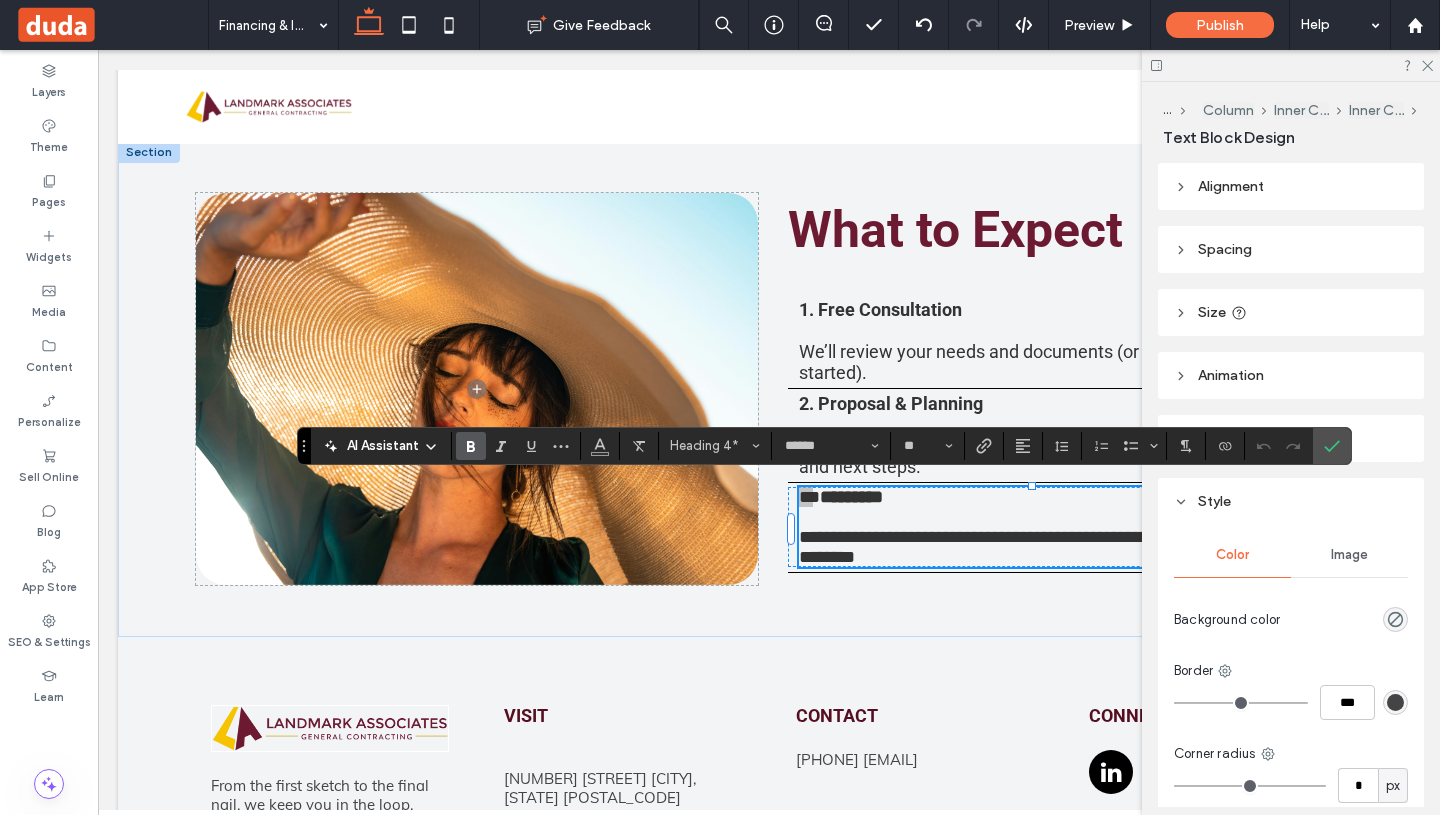 click 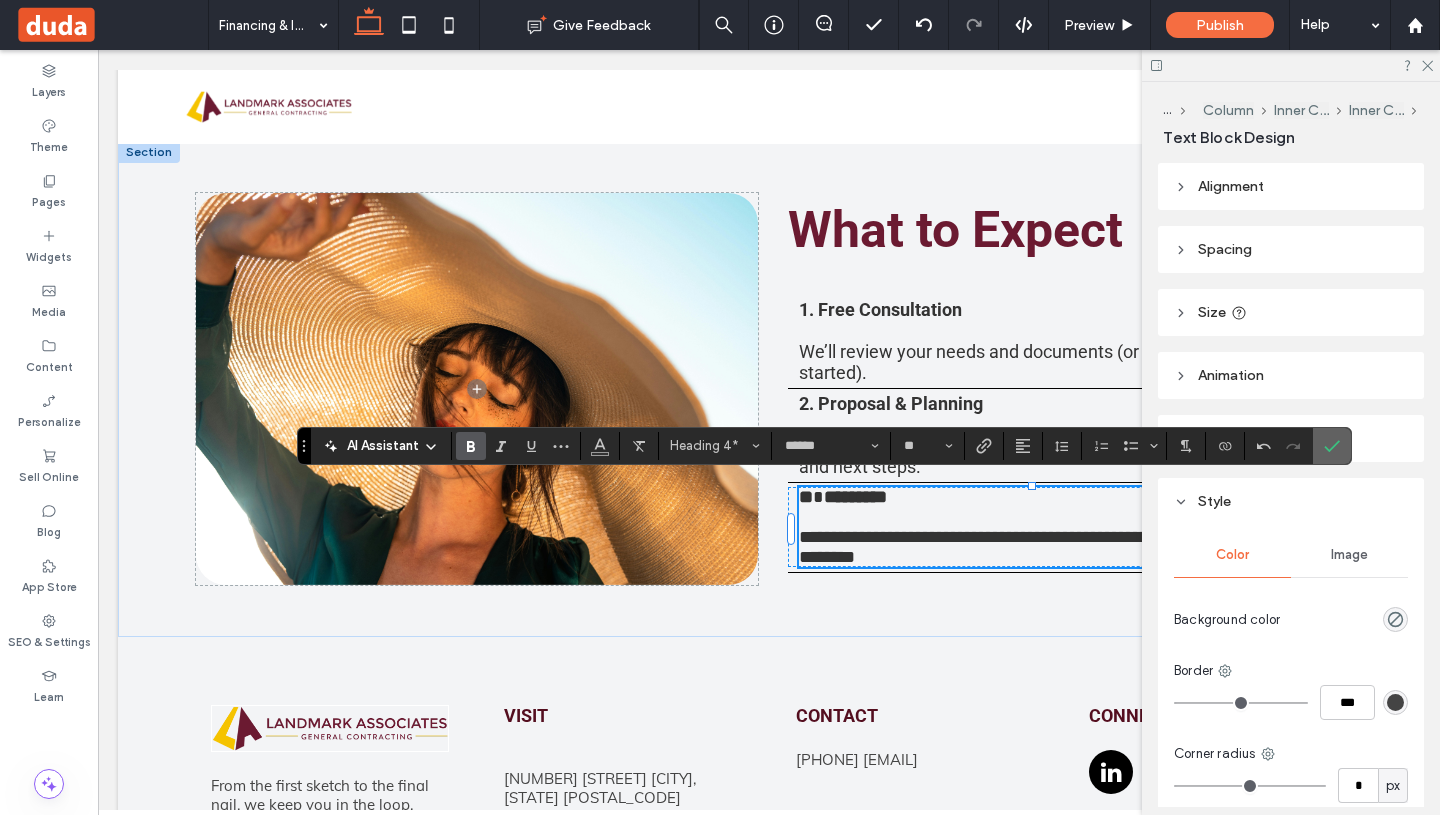 click 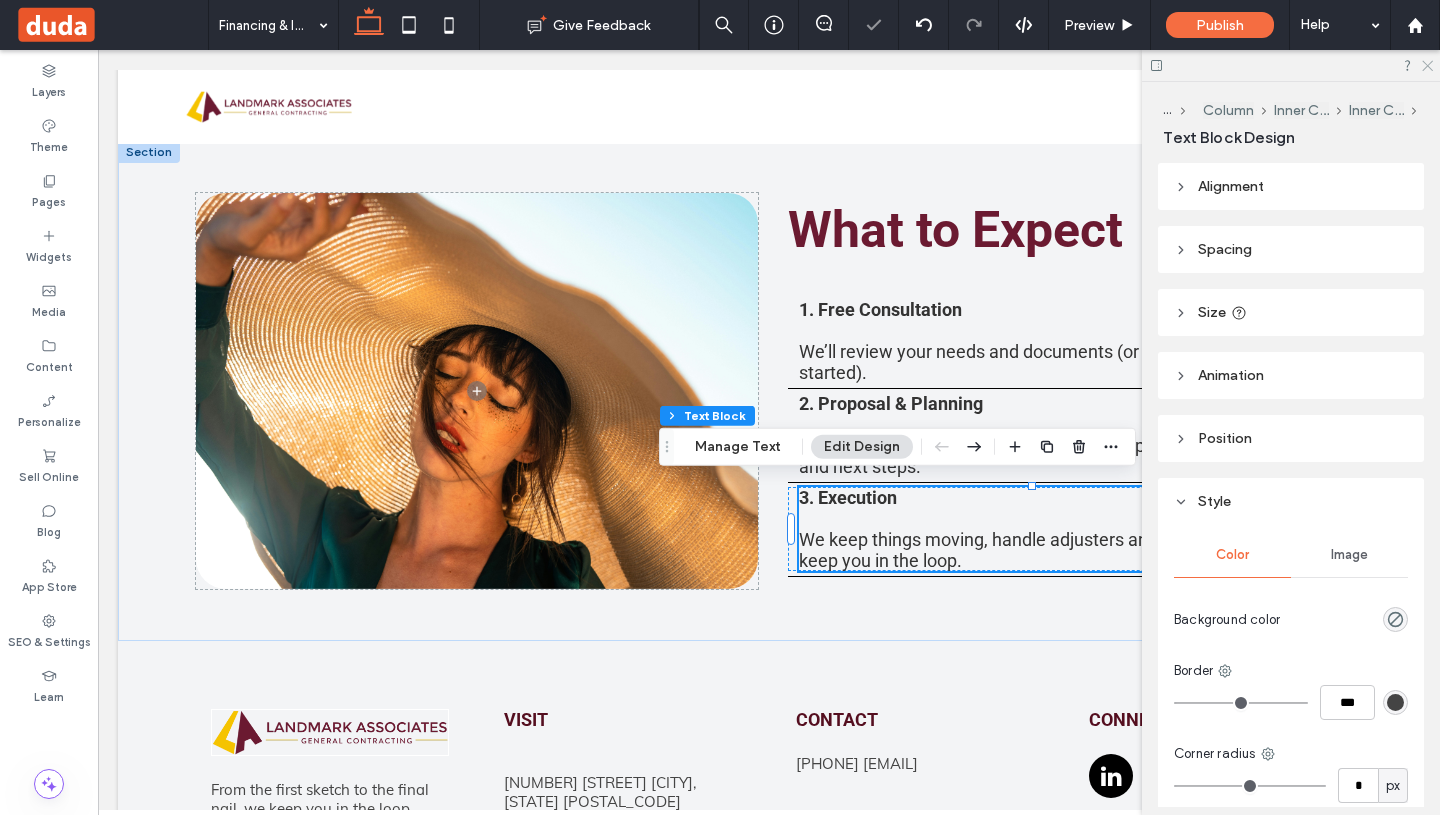 click 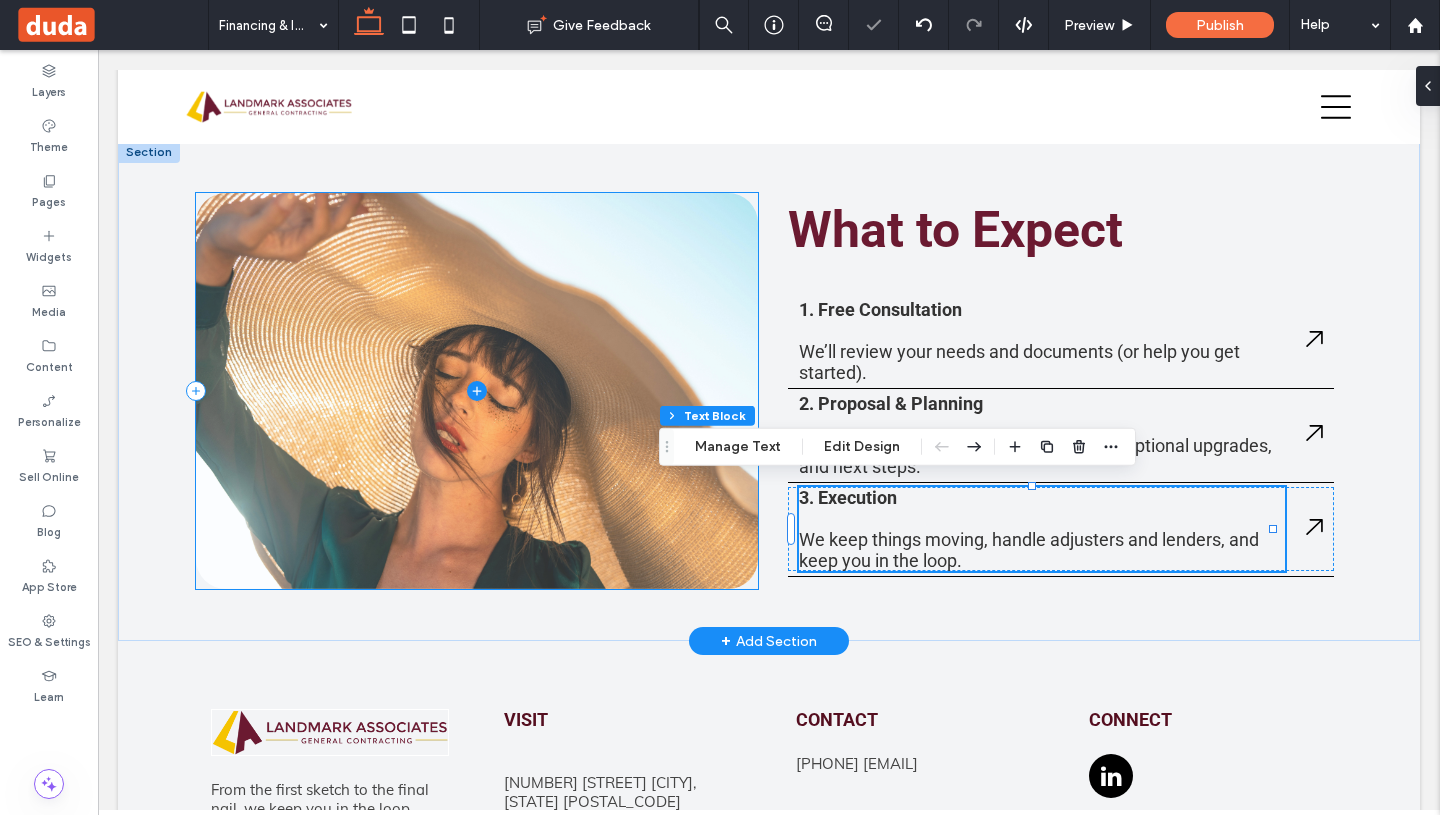 click at bounding box center [476, 391] 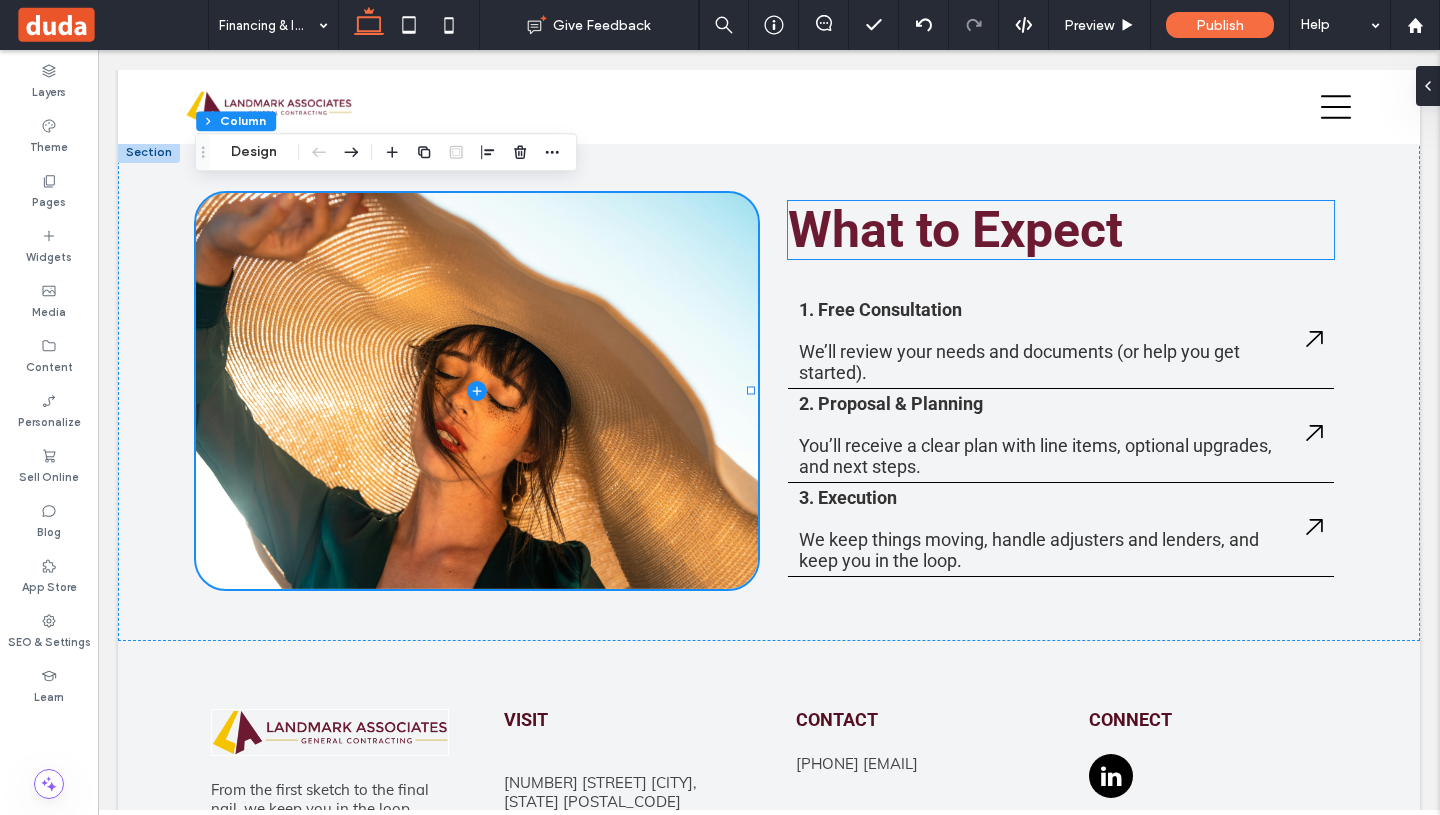 click on "What to Expect" at bounding box center [1060, 230] 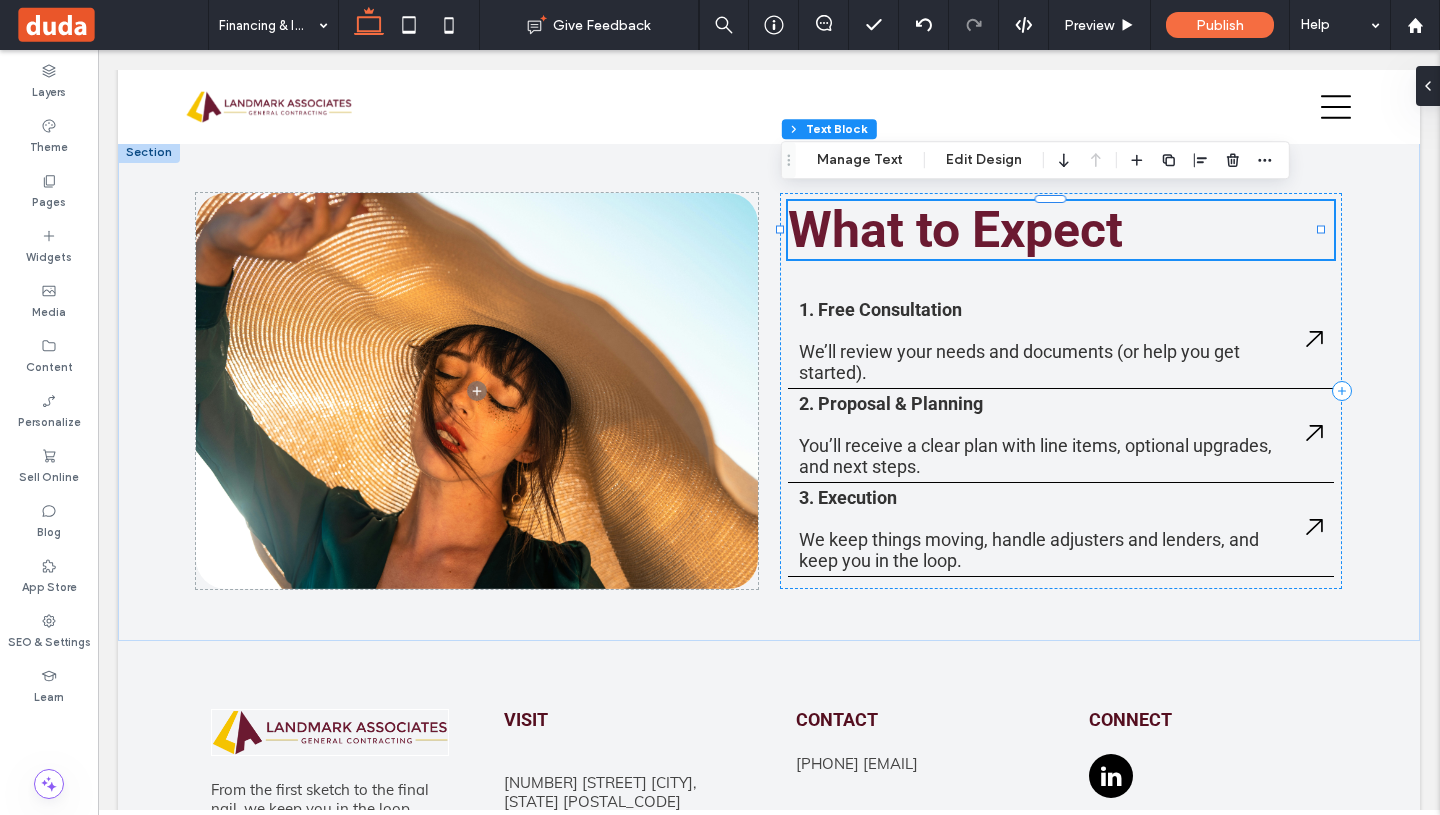 click on "What to Expect" at bounding box center (1060, 230) 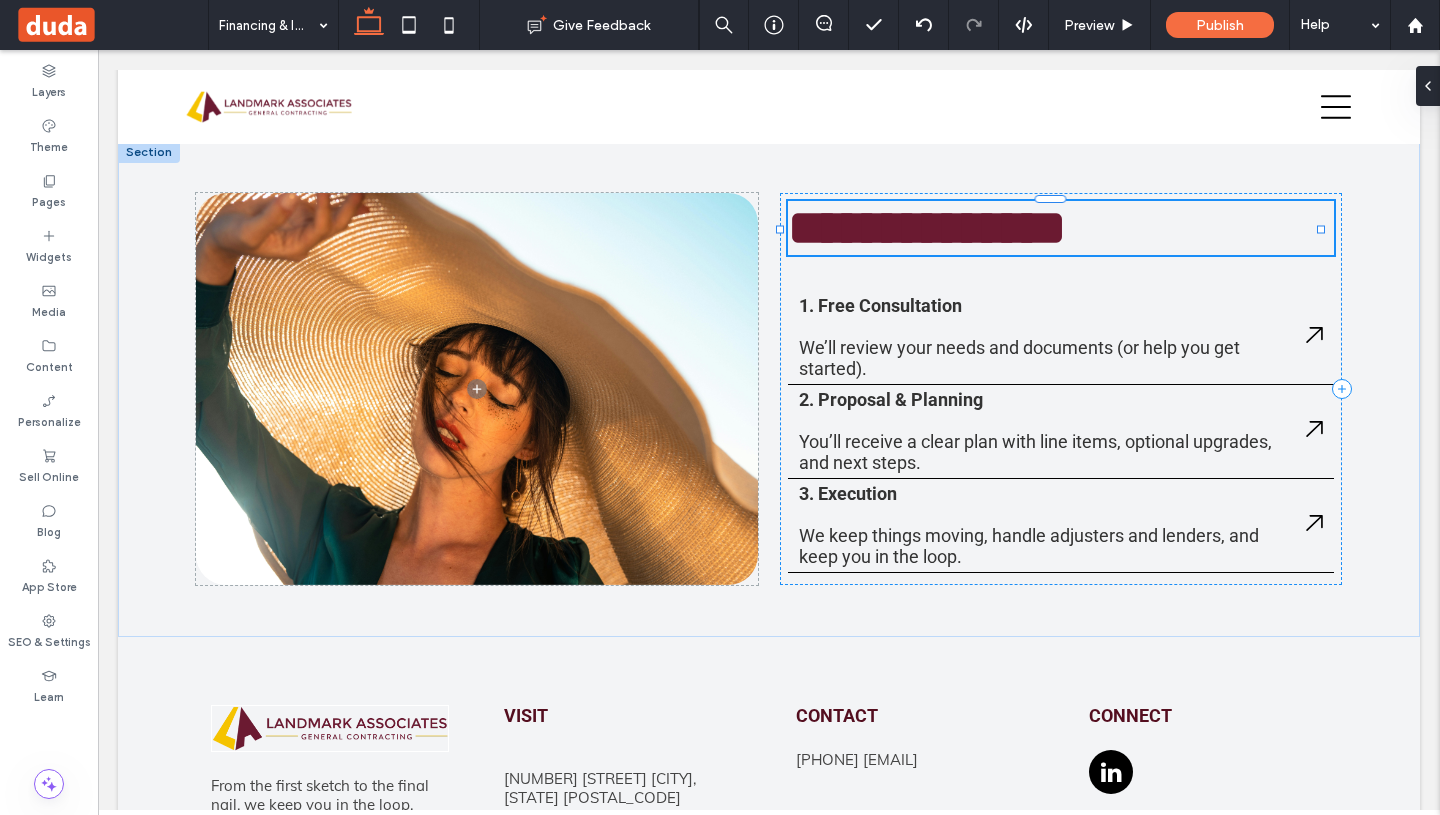 type on "******" 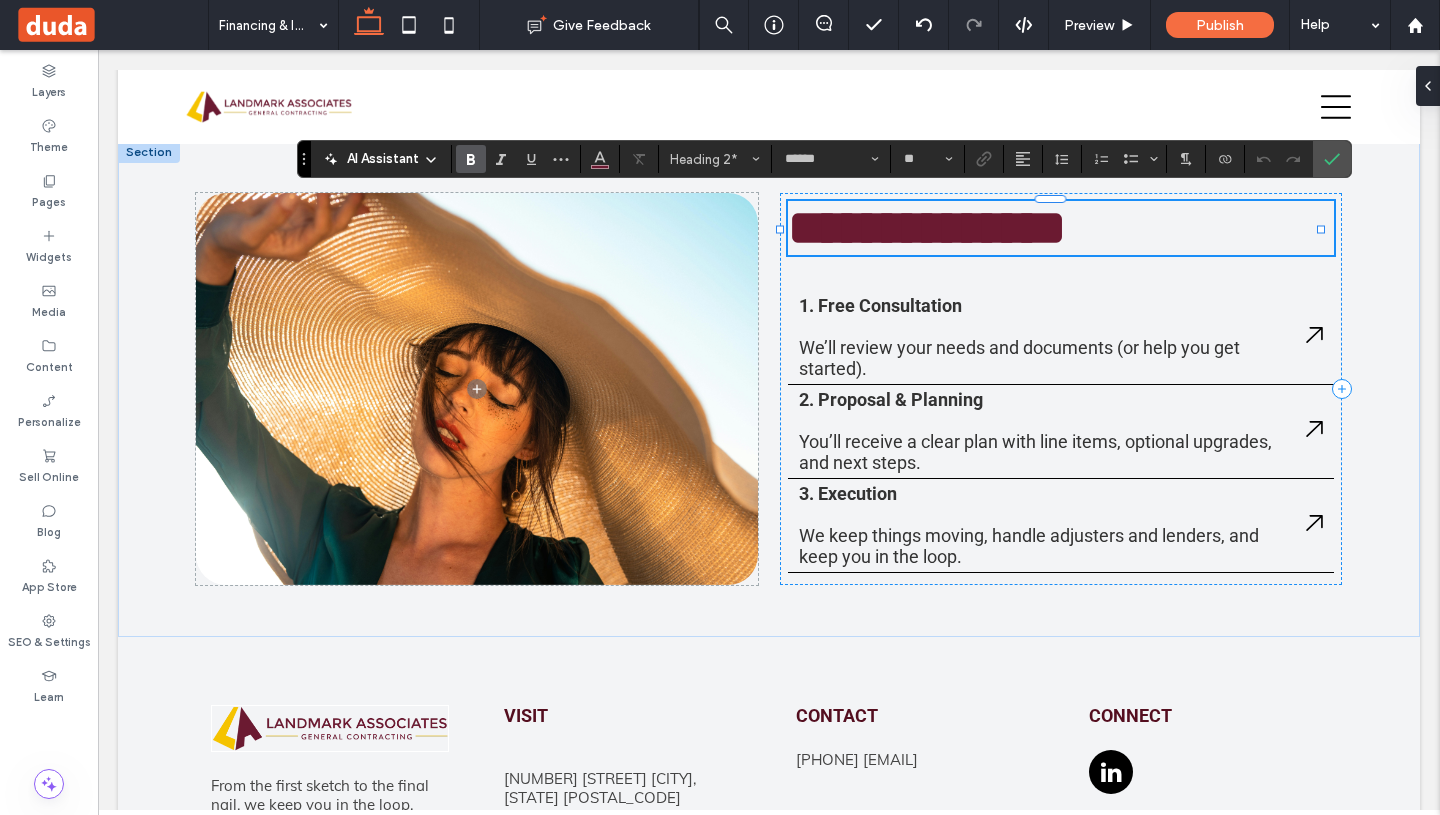 type 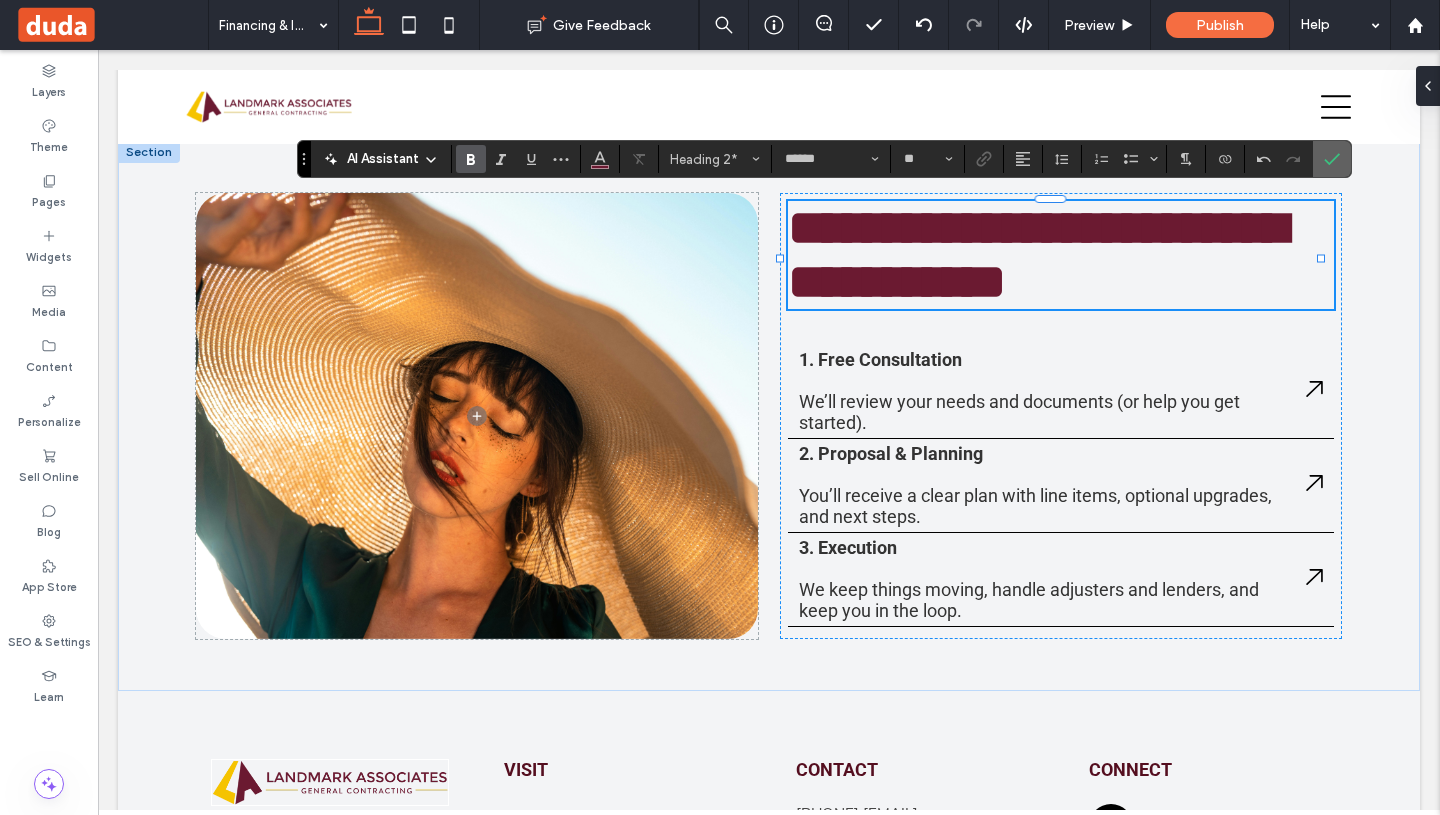 click 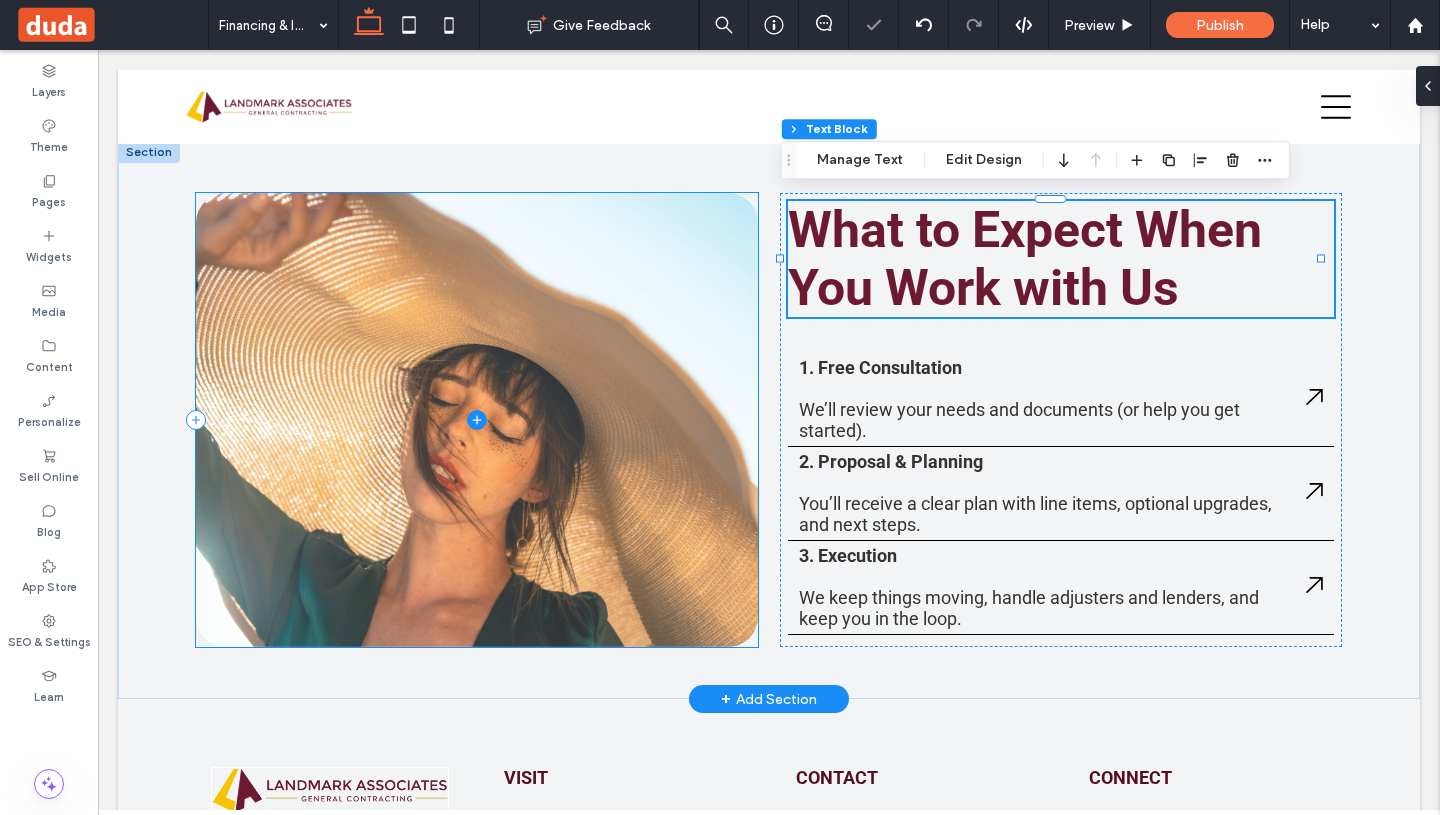 click at bounding box center (476, 420) 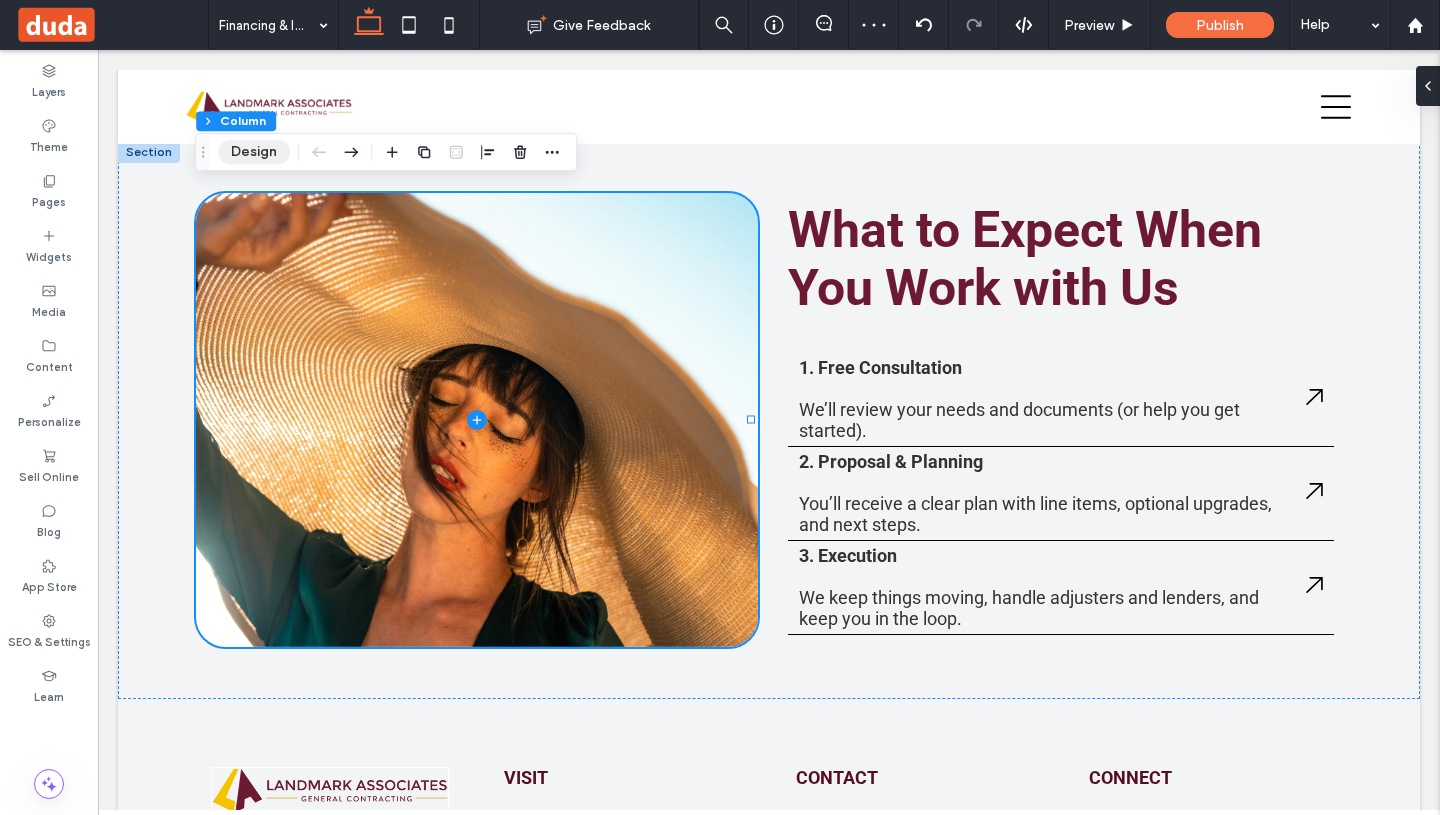 click on "Design" at bounding box center [254, 152] 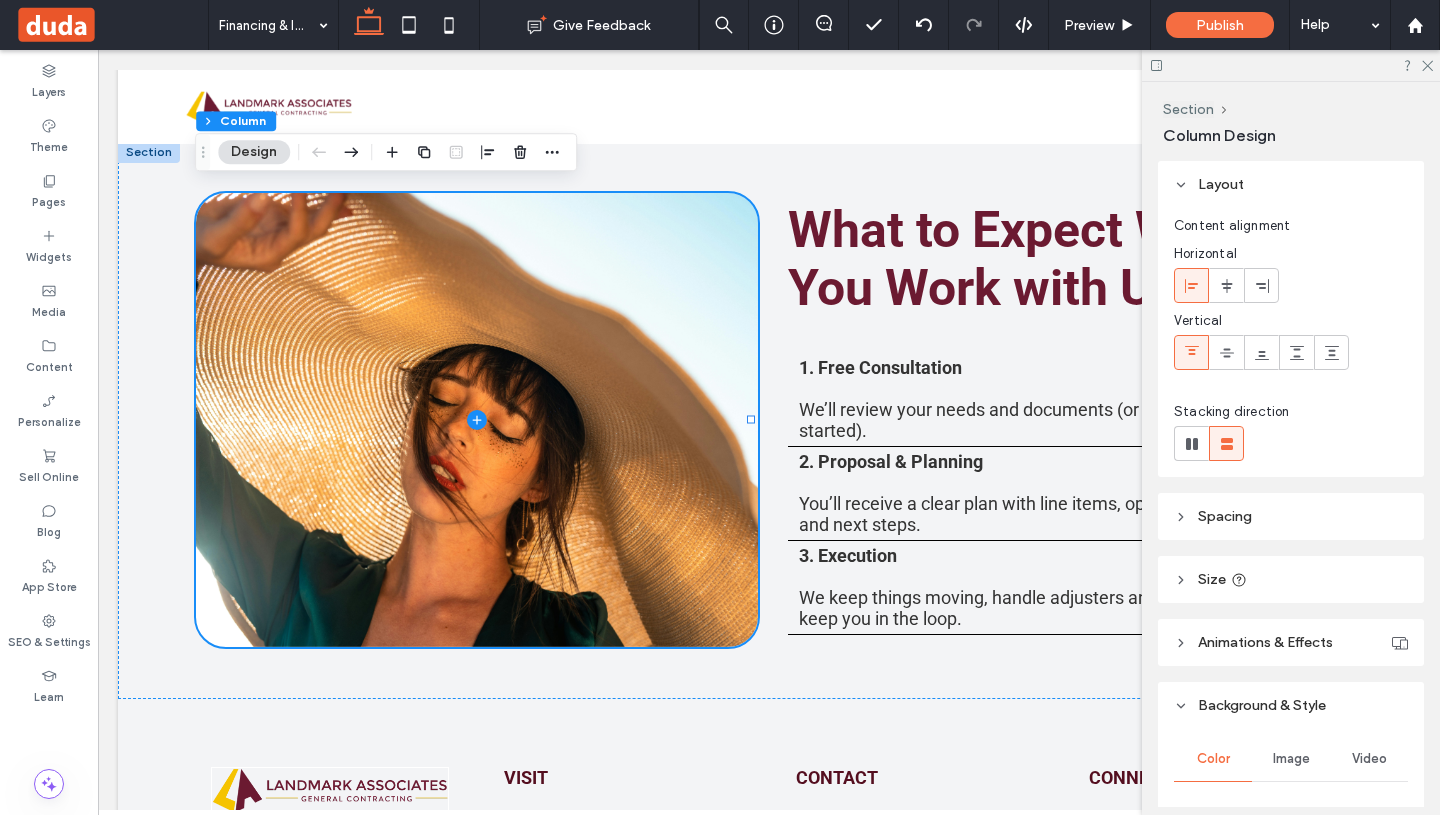 click on "Image" at bounding box center [1291, 759] 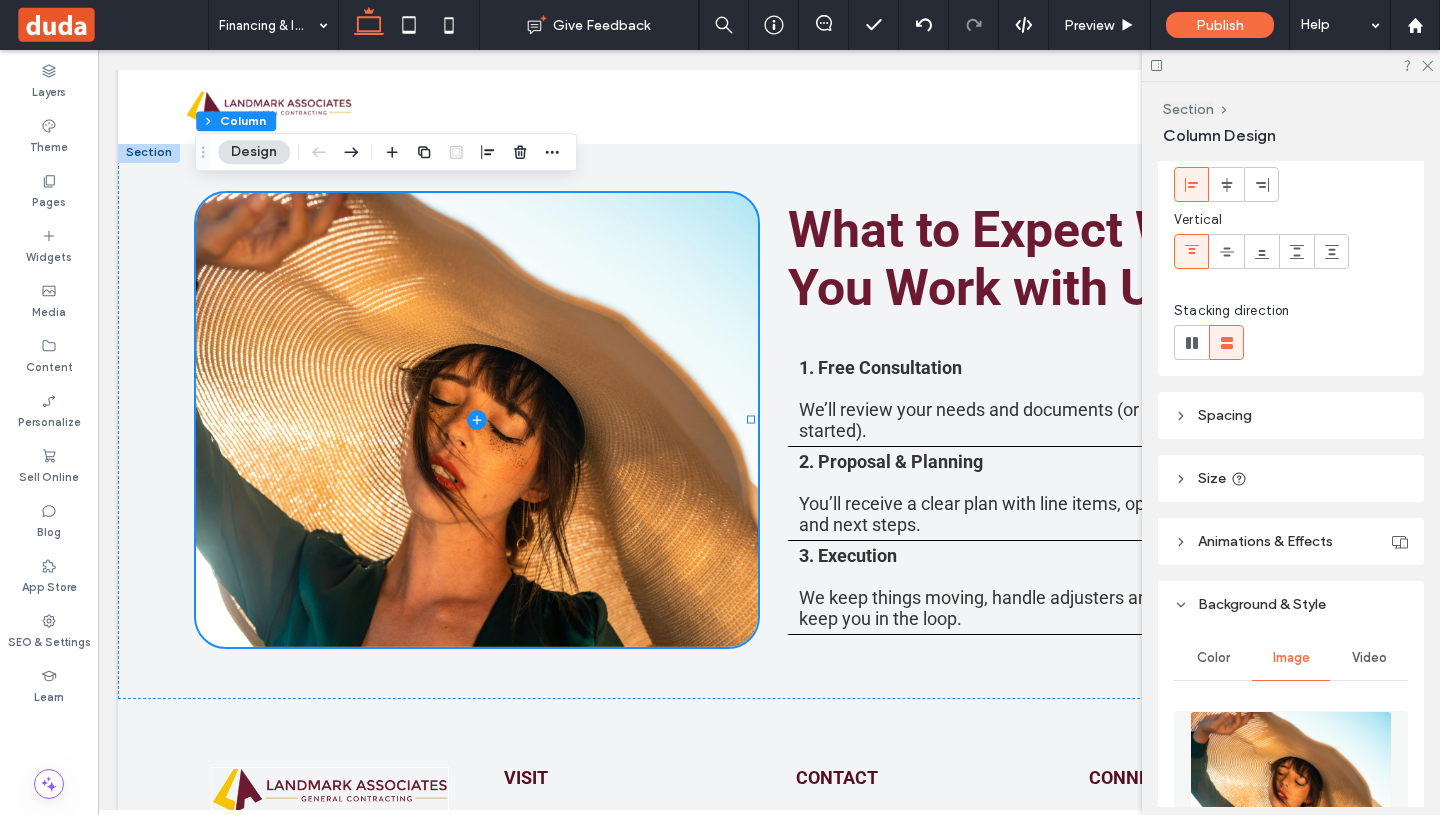 scroll, scrollTop: 144, scrollLeft: 0, axis: vertical 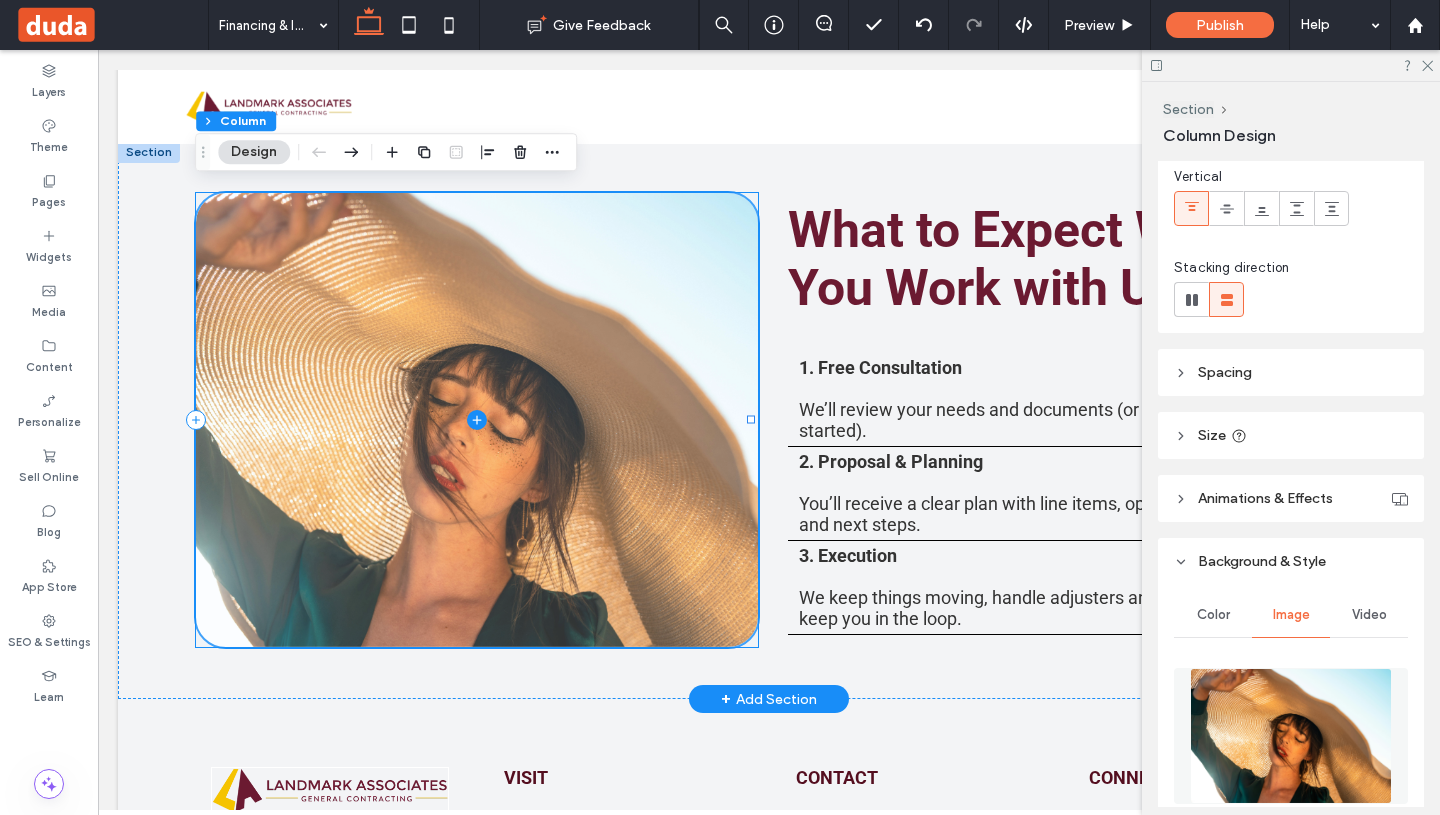 click at bounding box center (476, 420) 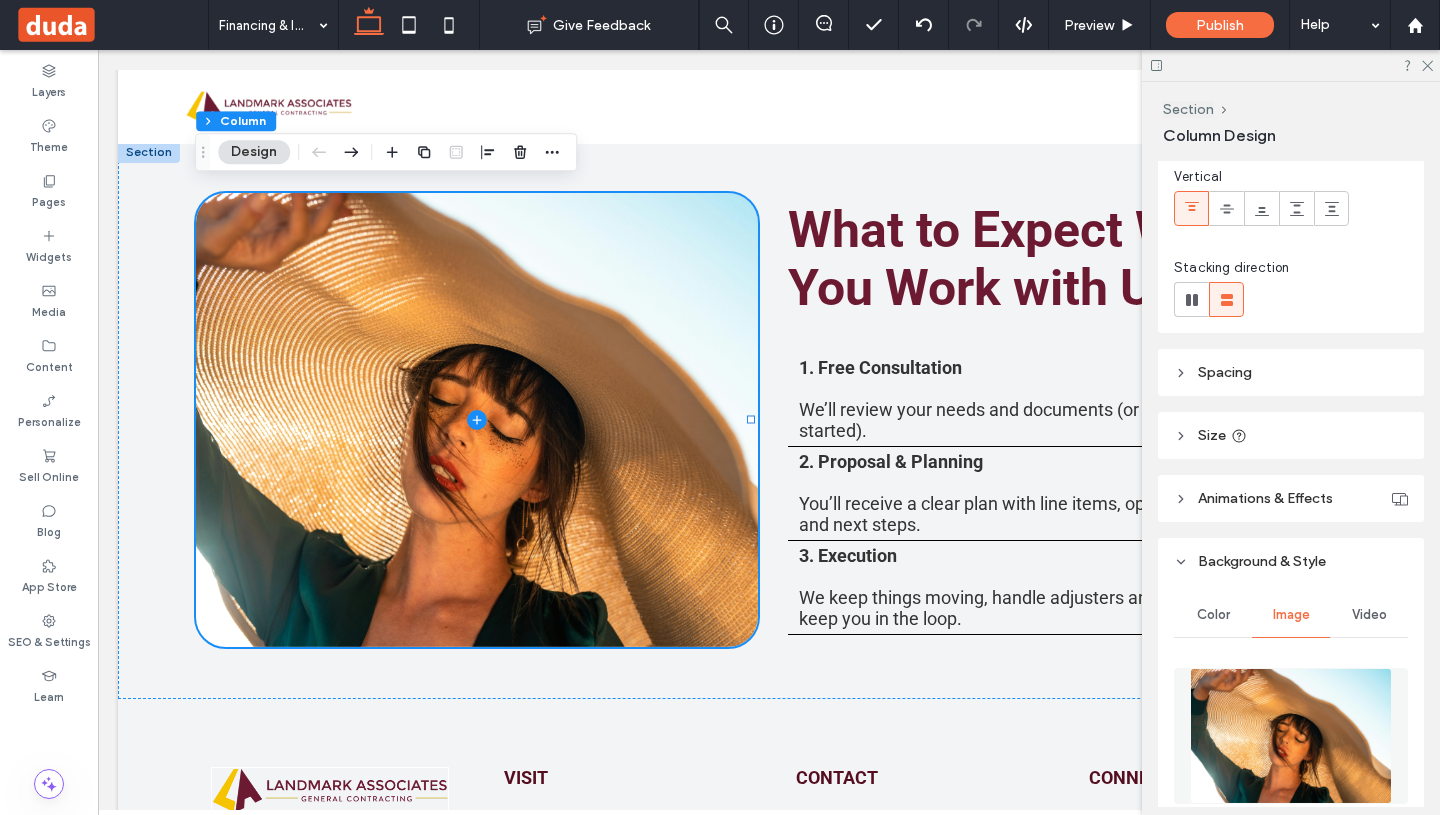 click at bounding box center [1291, 736] 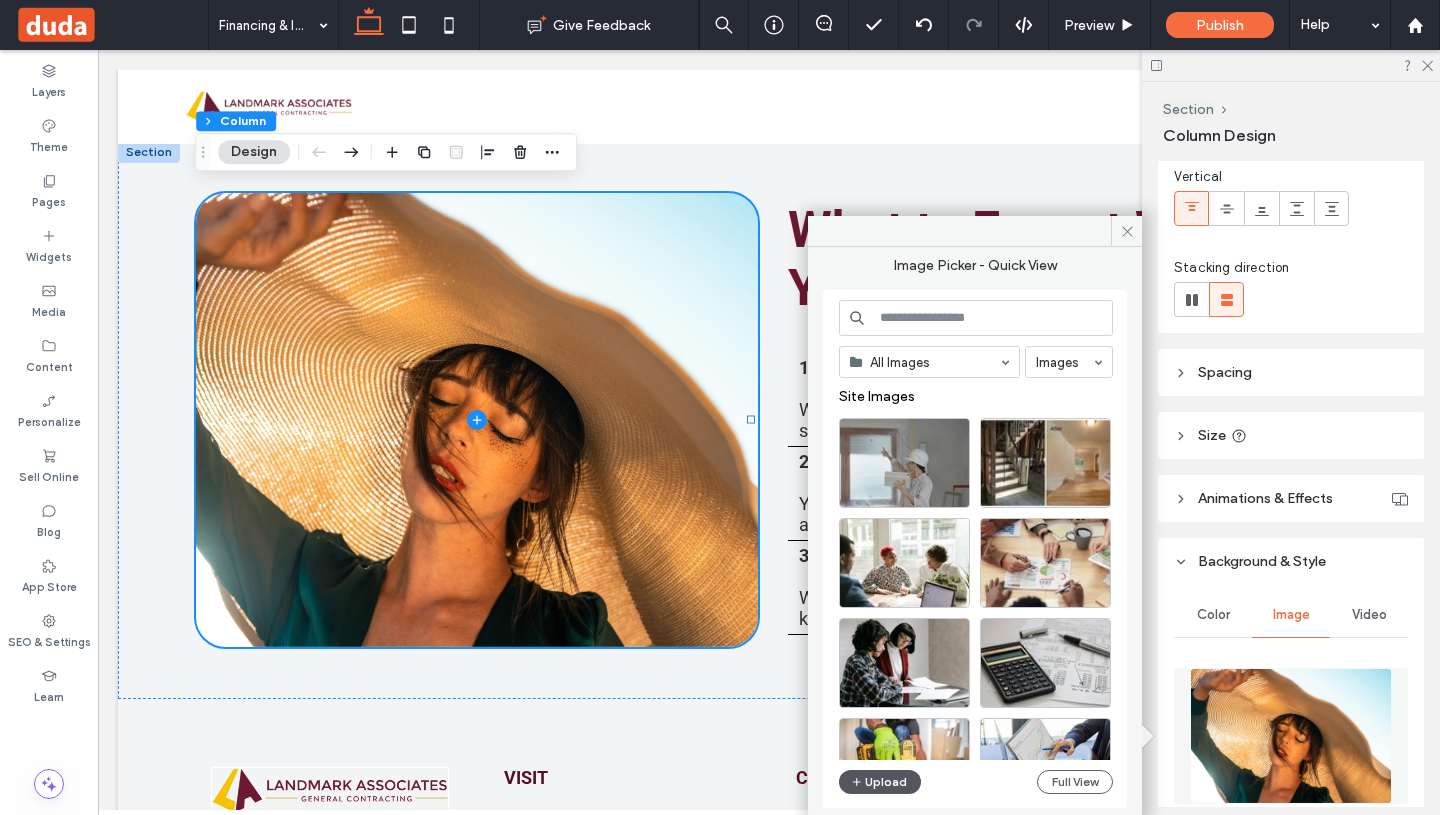 click on "Upload" at bounding box center [880, 782] 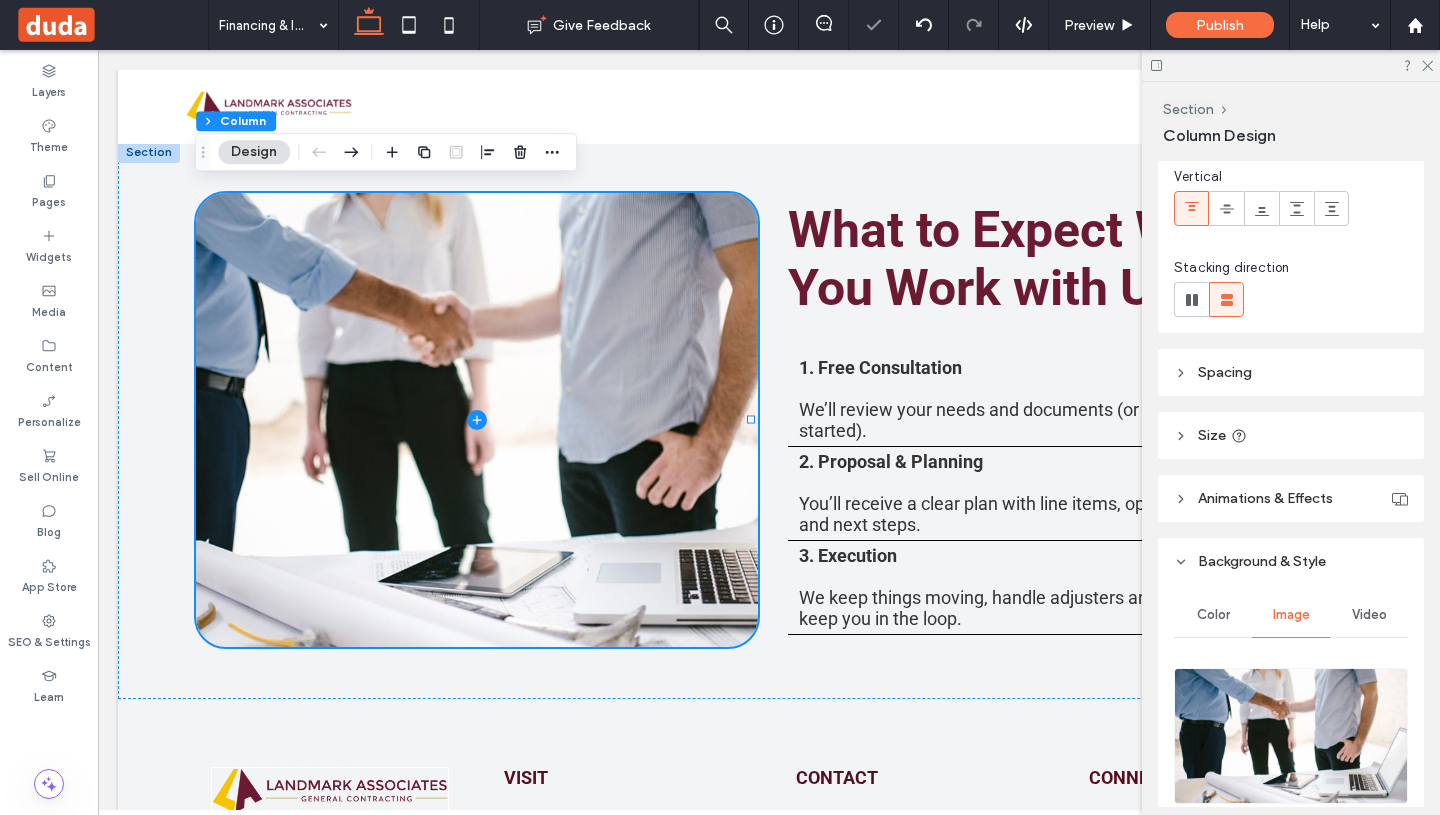 click 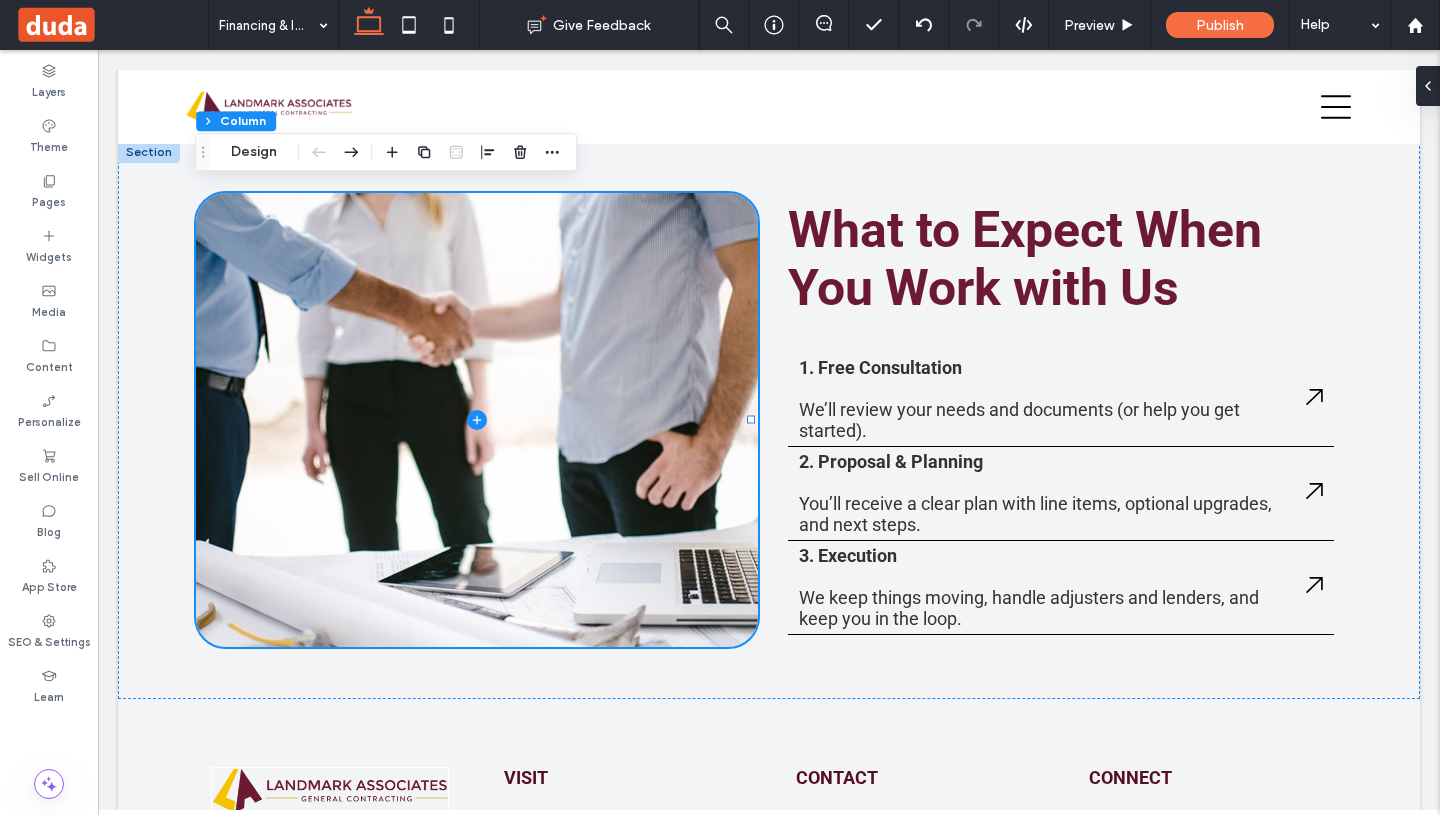 scroll, scrollTop: 5468, scrollLeft: 0, axis: vertical 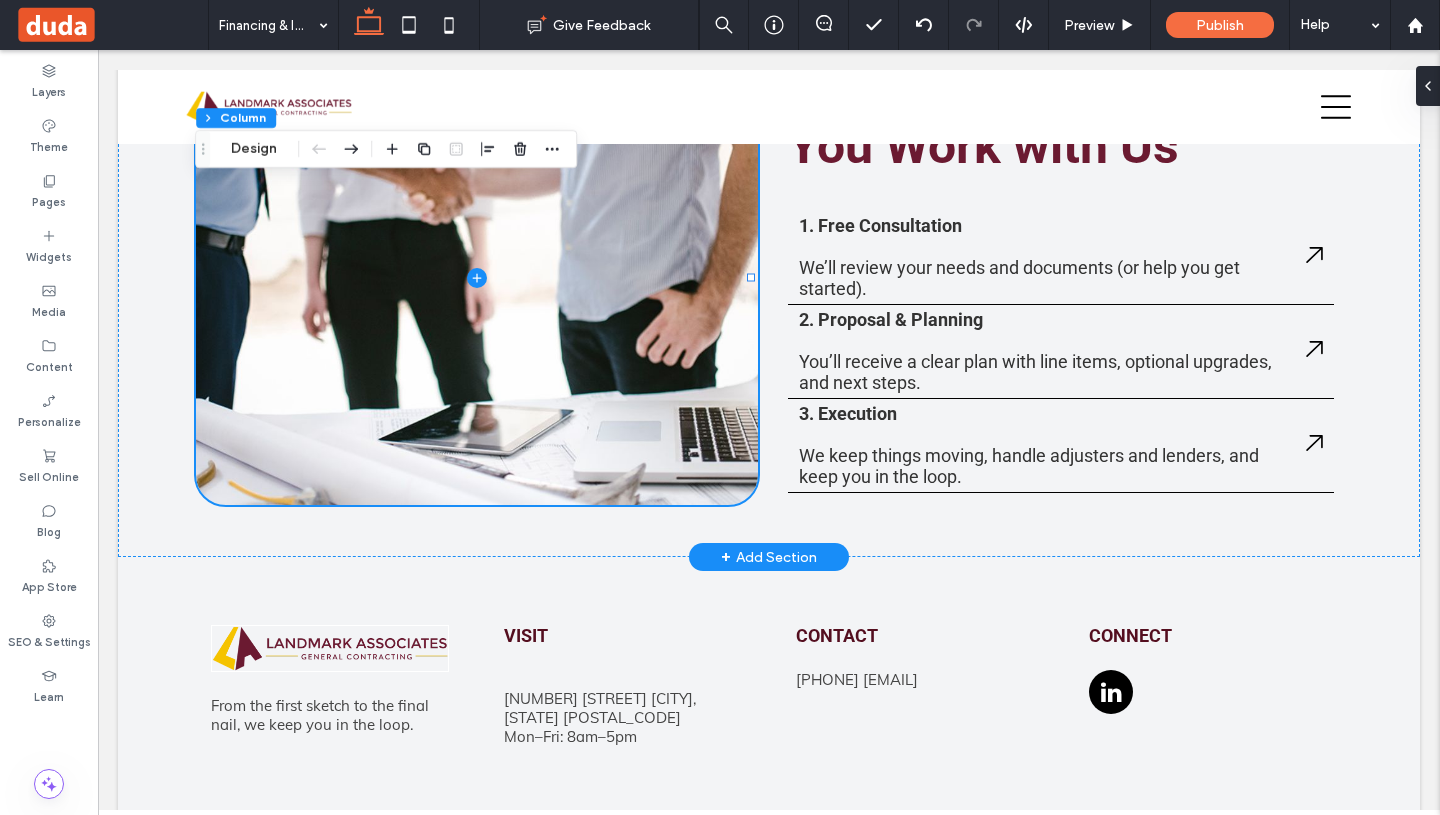 click on "+ Add Section" at bounding box center (769, 557) 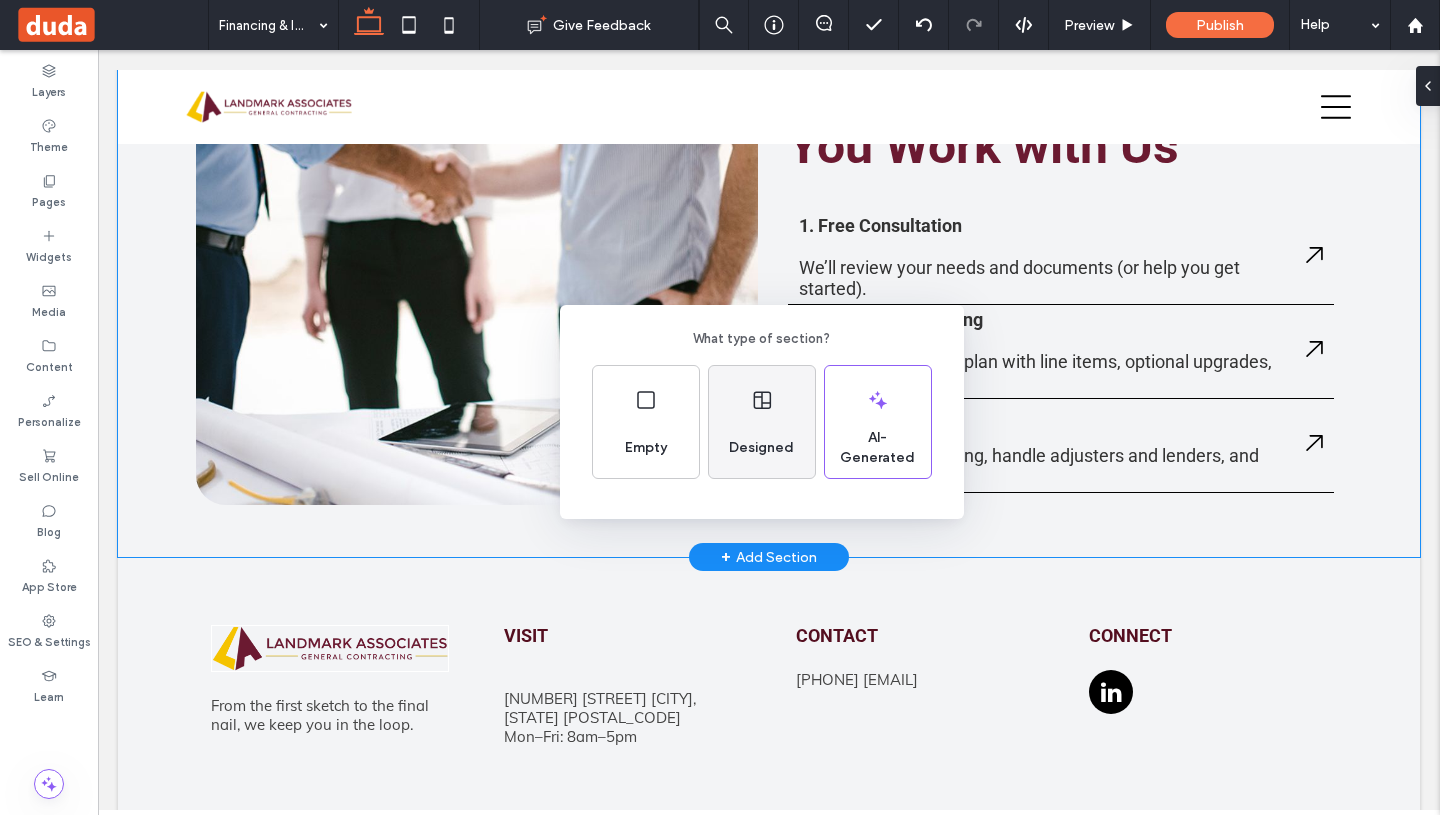 click on "Designed" at bounding box center (761, 448) 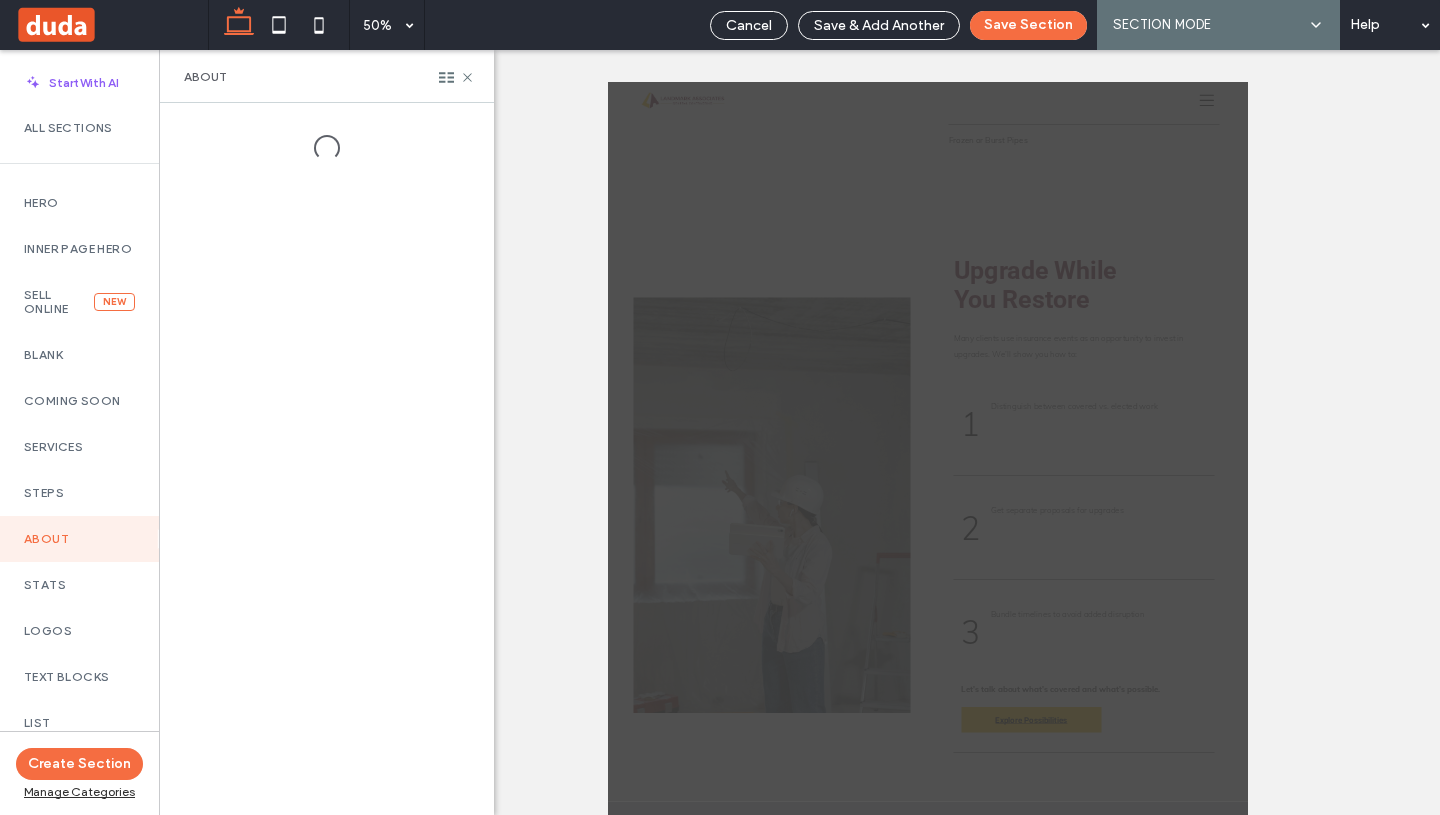 scroll, scrollTop: 3983, scrollLeft: 0, axis: vertical 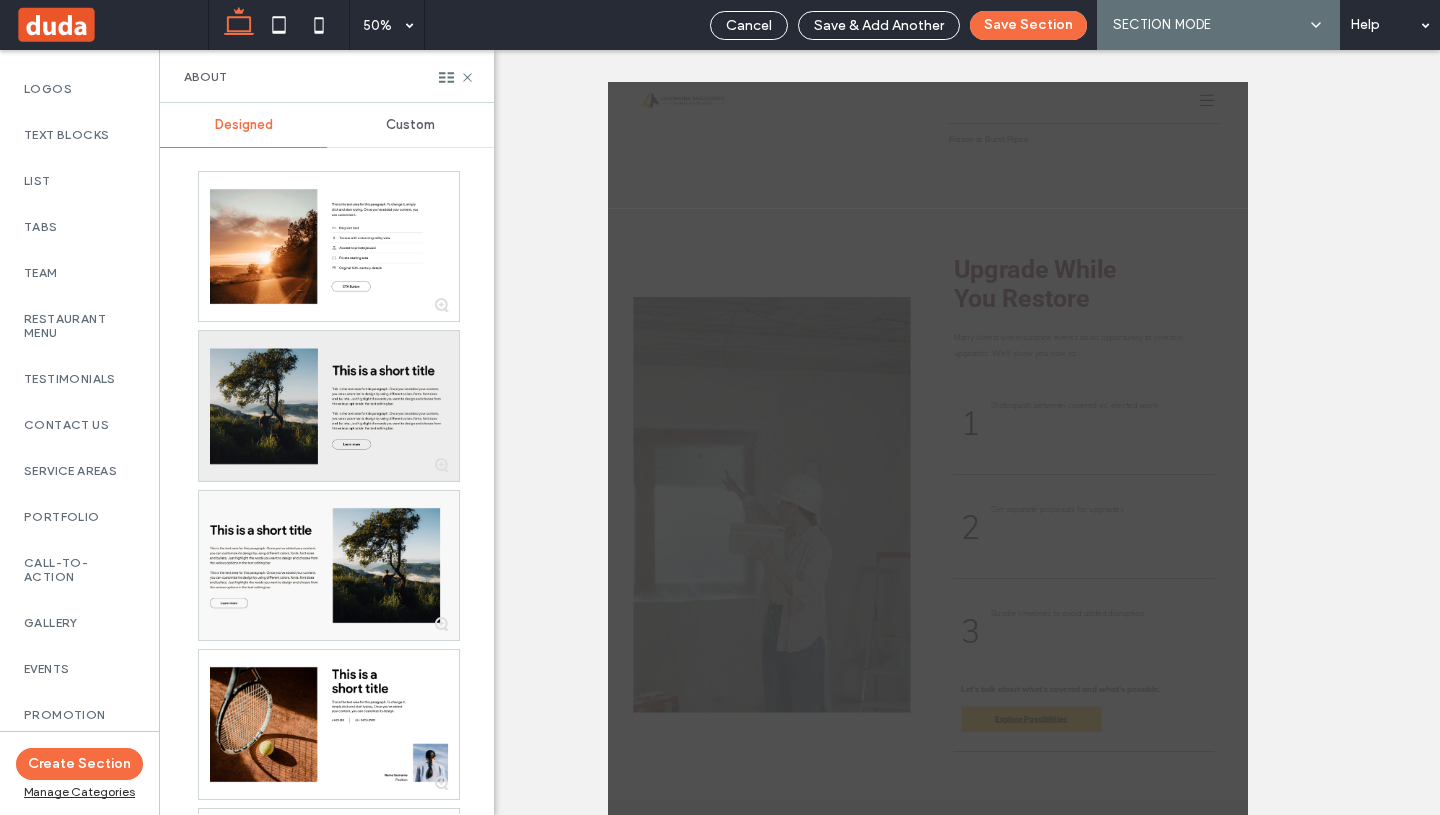 click on "Call-To-Action" at bounding box center [79, 570] 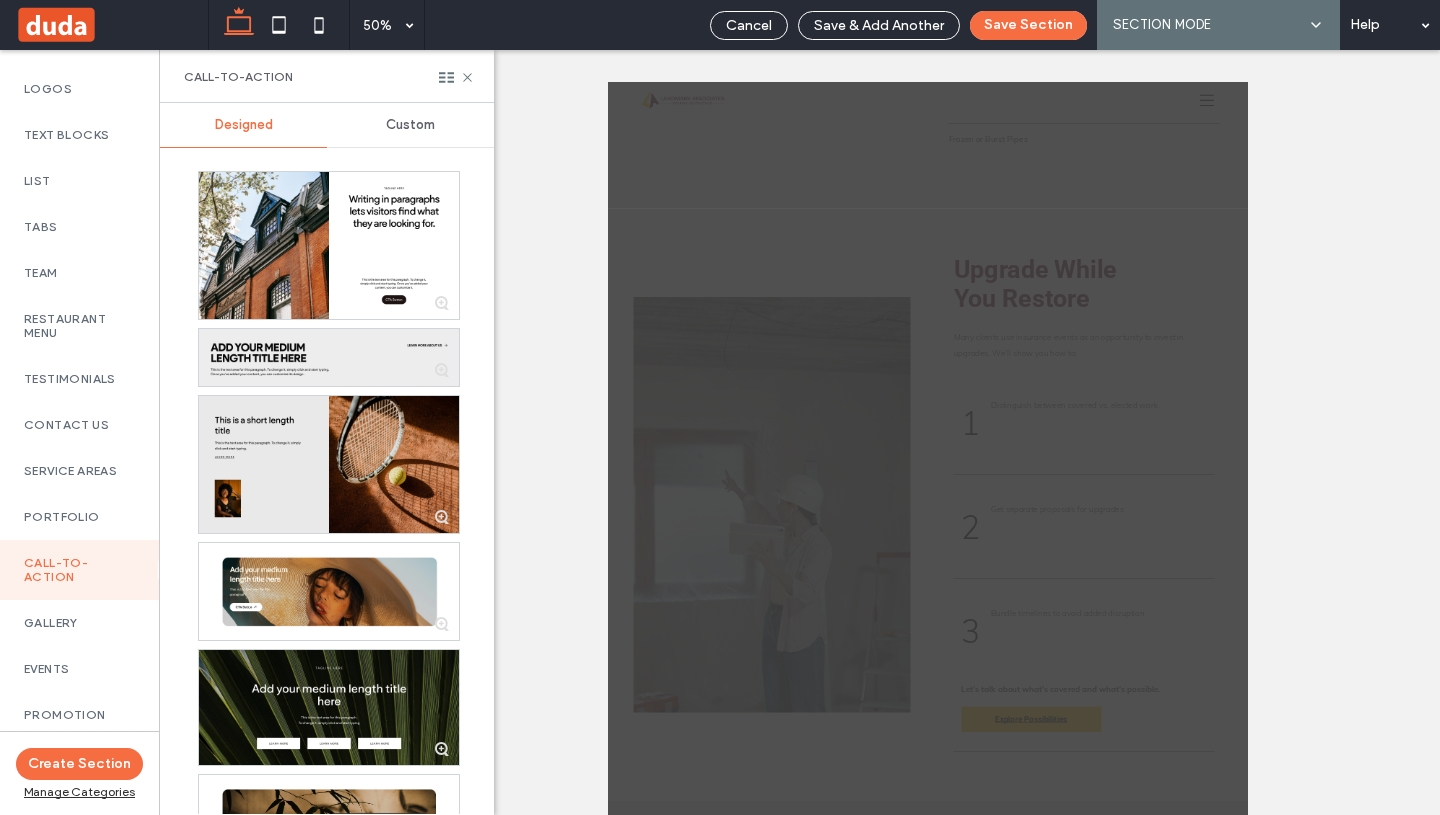 click at bounding box center (329, 357) 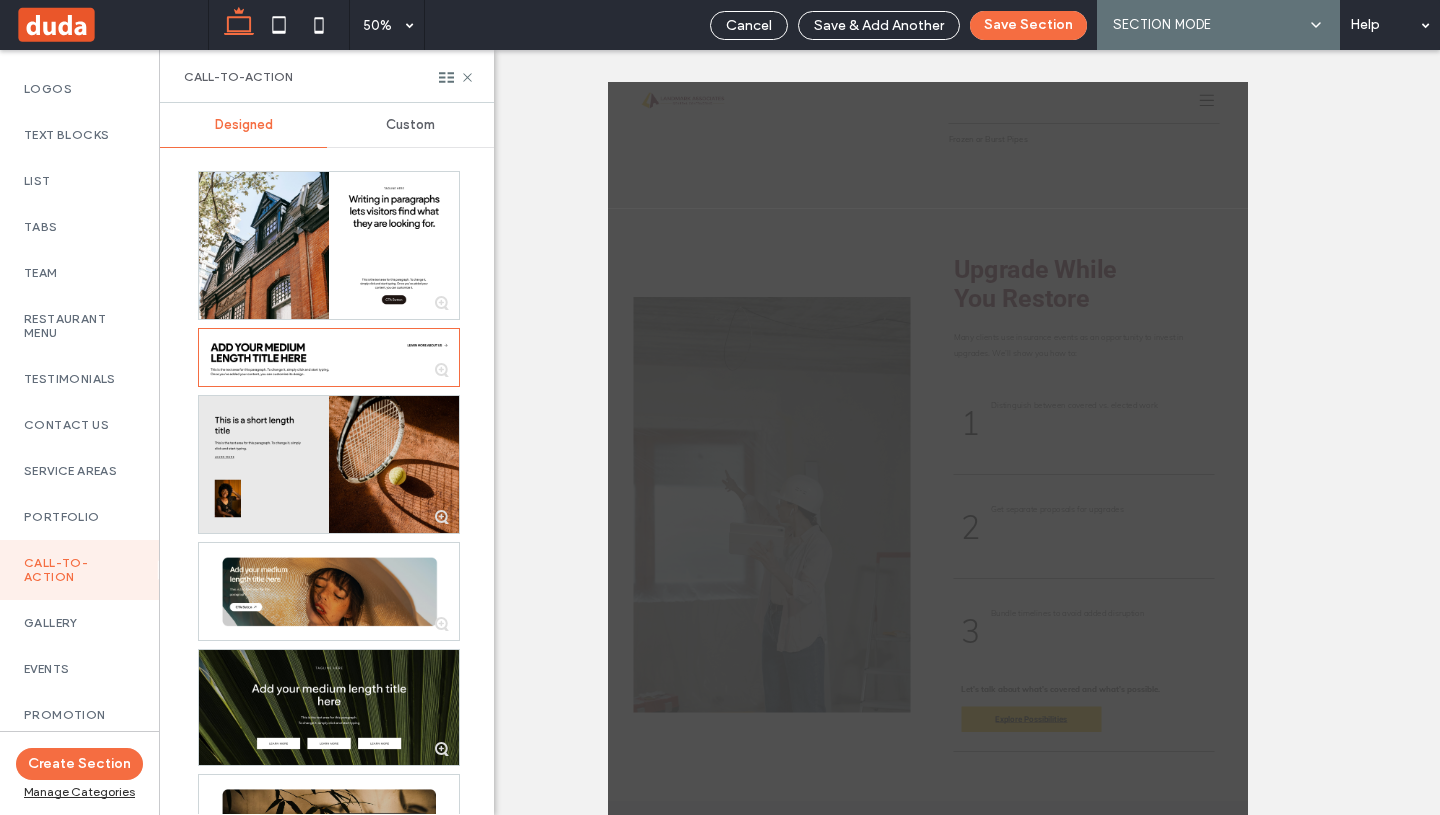 scroll, scrollTop: 3978, scrollLeft: 0, axis: vertical 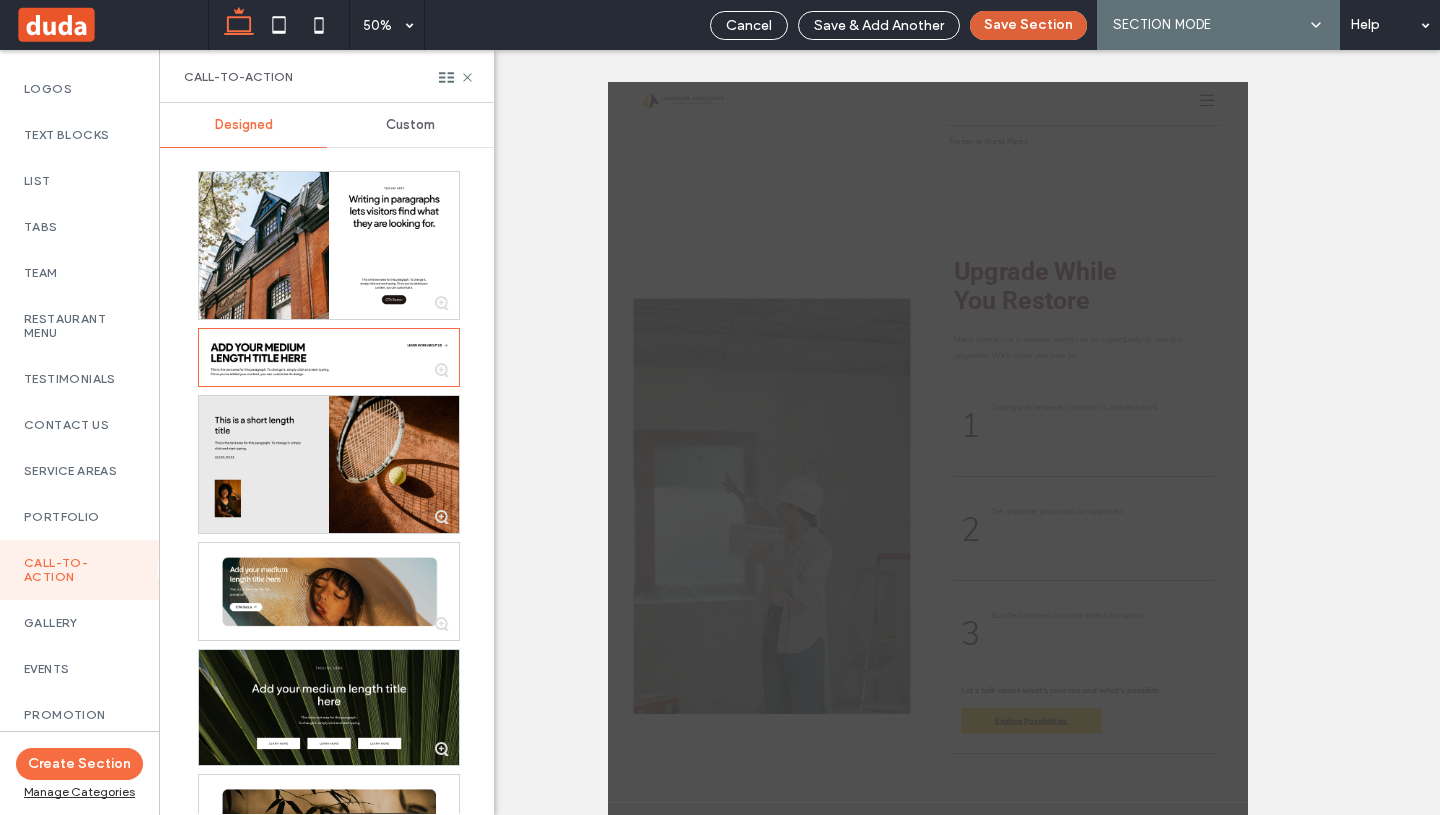 click on "Save Section" at bounding box center [1028, 25] 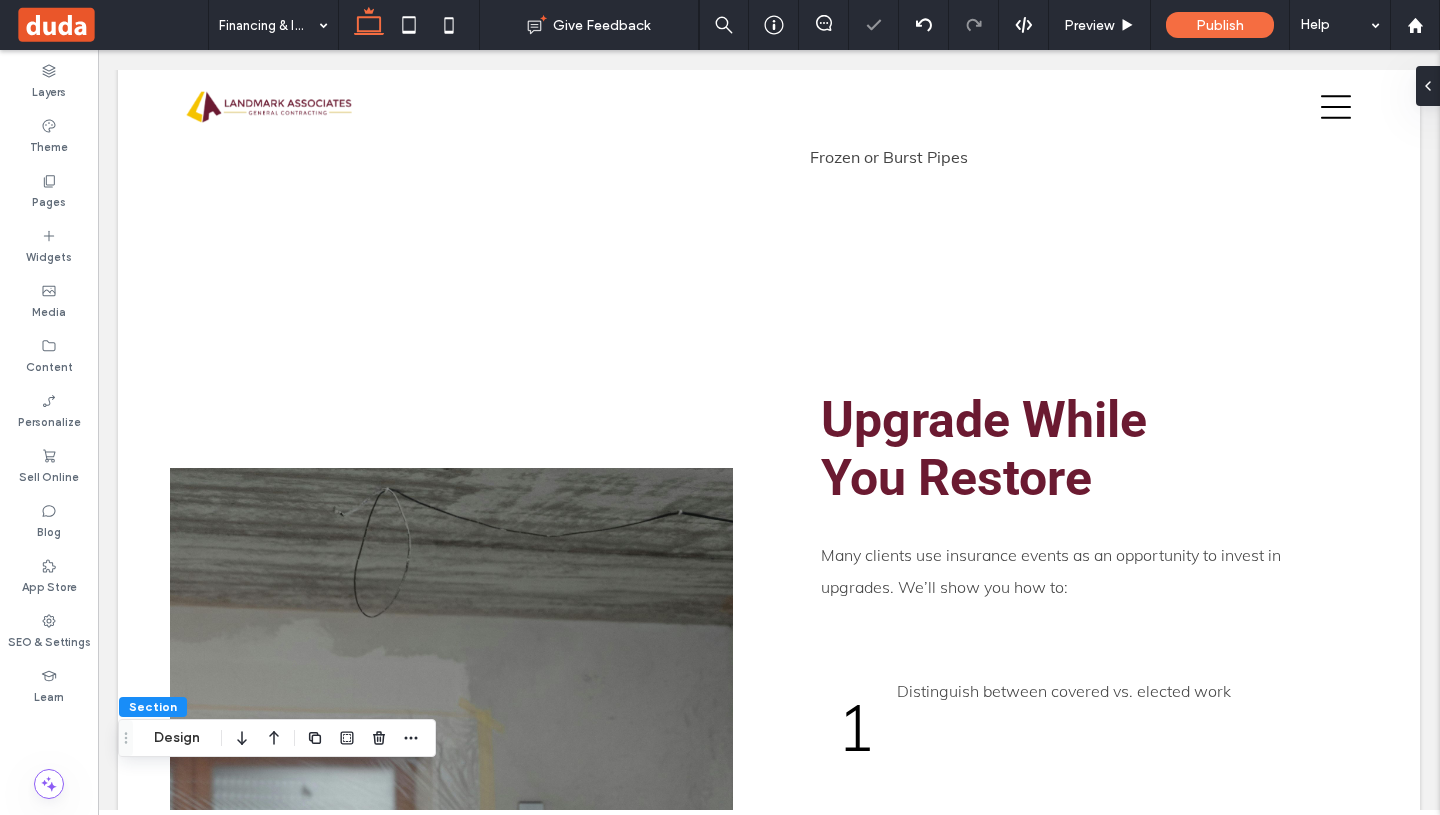 scroll, scrollTop: 4515, scrollLeft: 0, axis: vertical 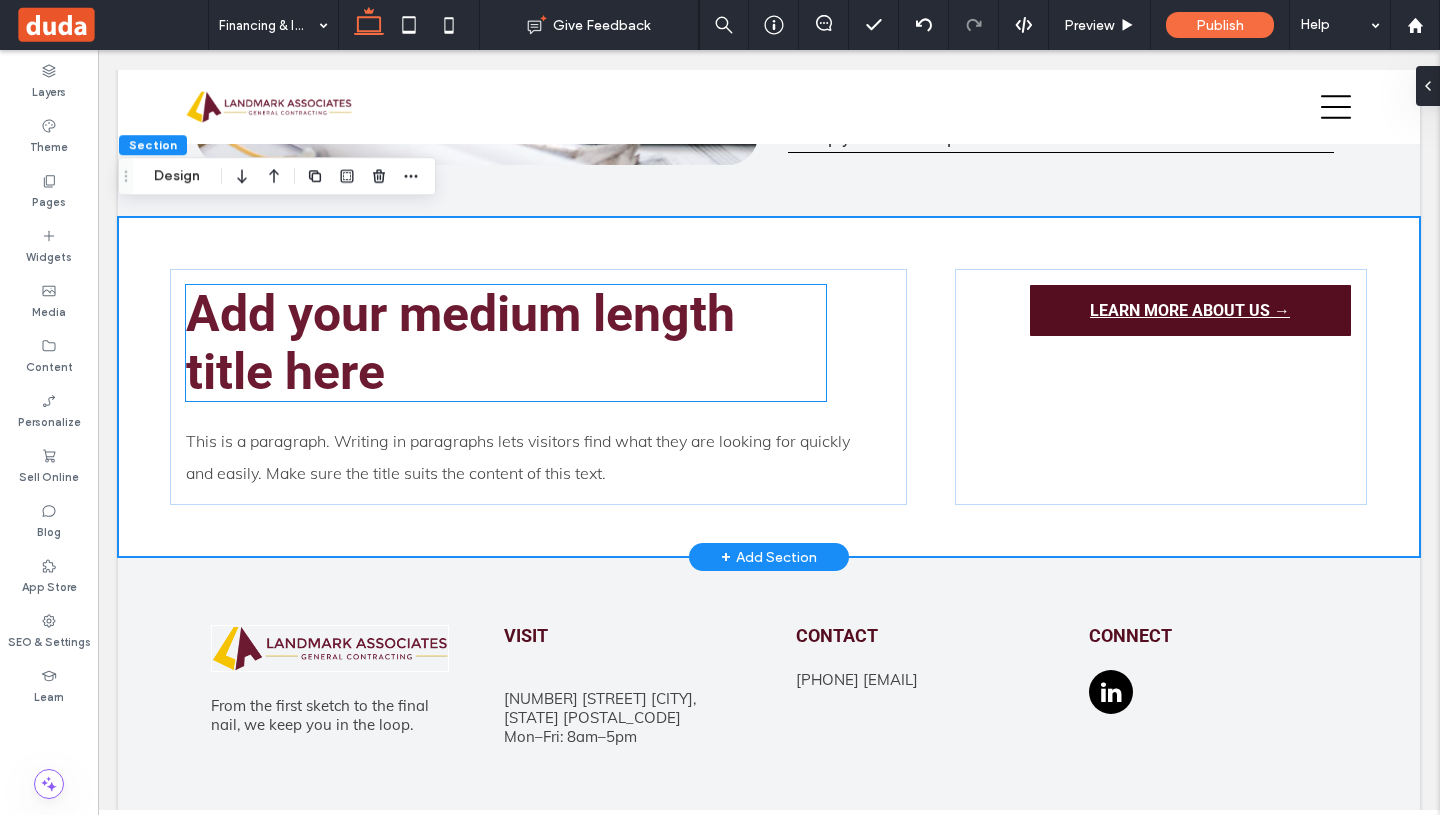 click on "Add your medium length title here" at bounding box center (460, 343) 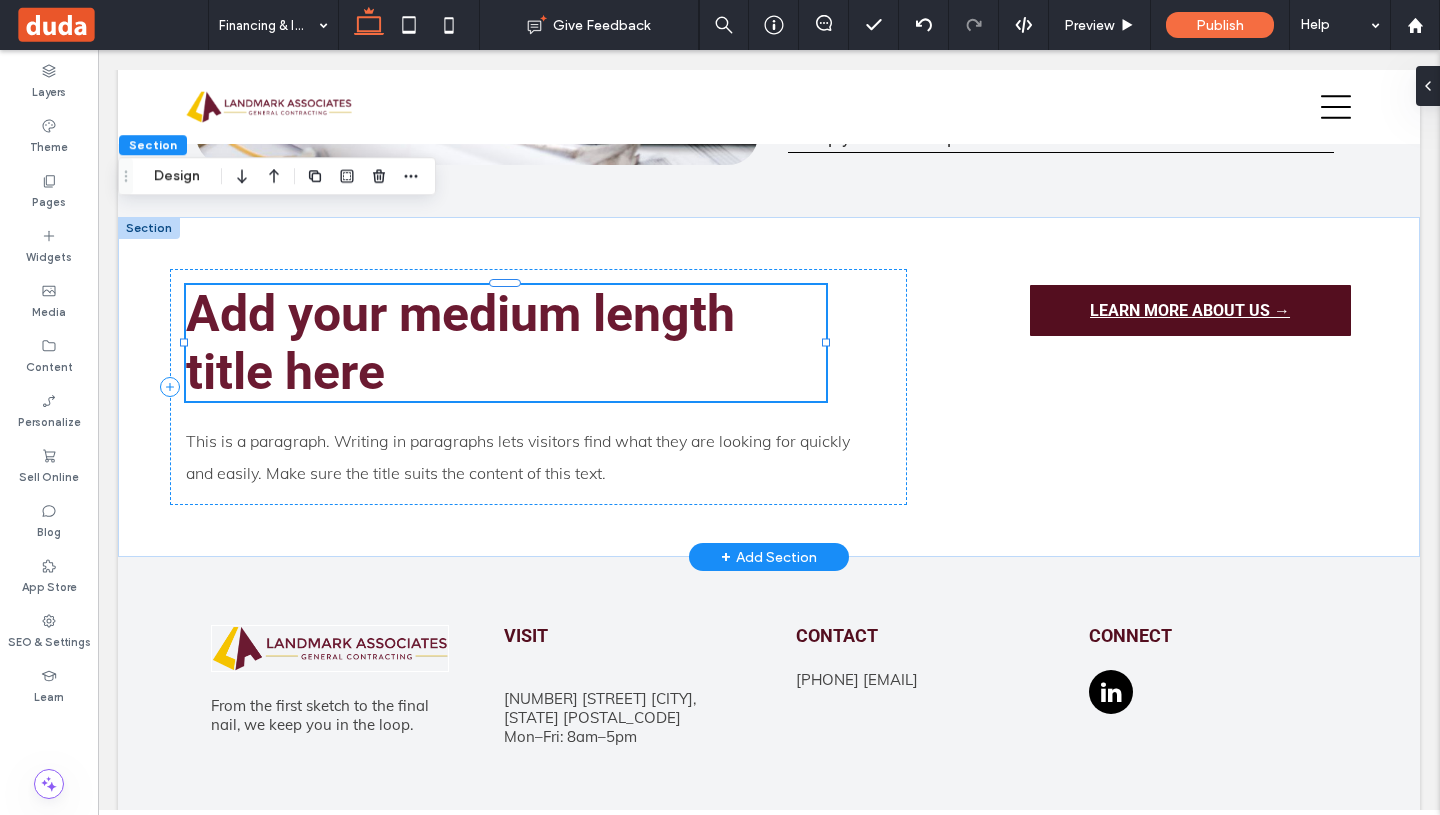 click on "Add your medium length title here" at bounding box center (506, 343) 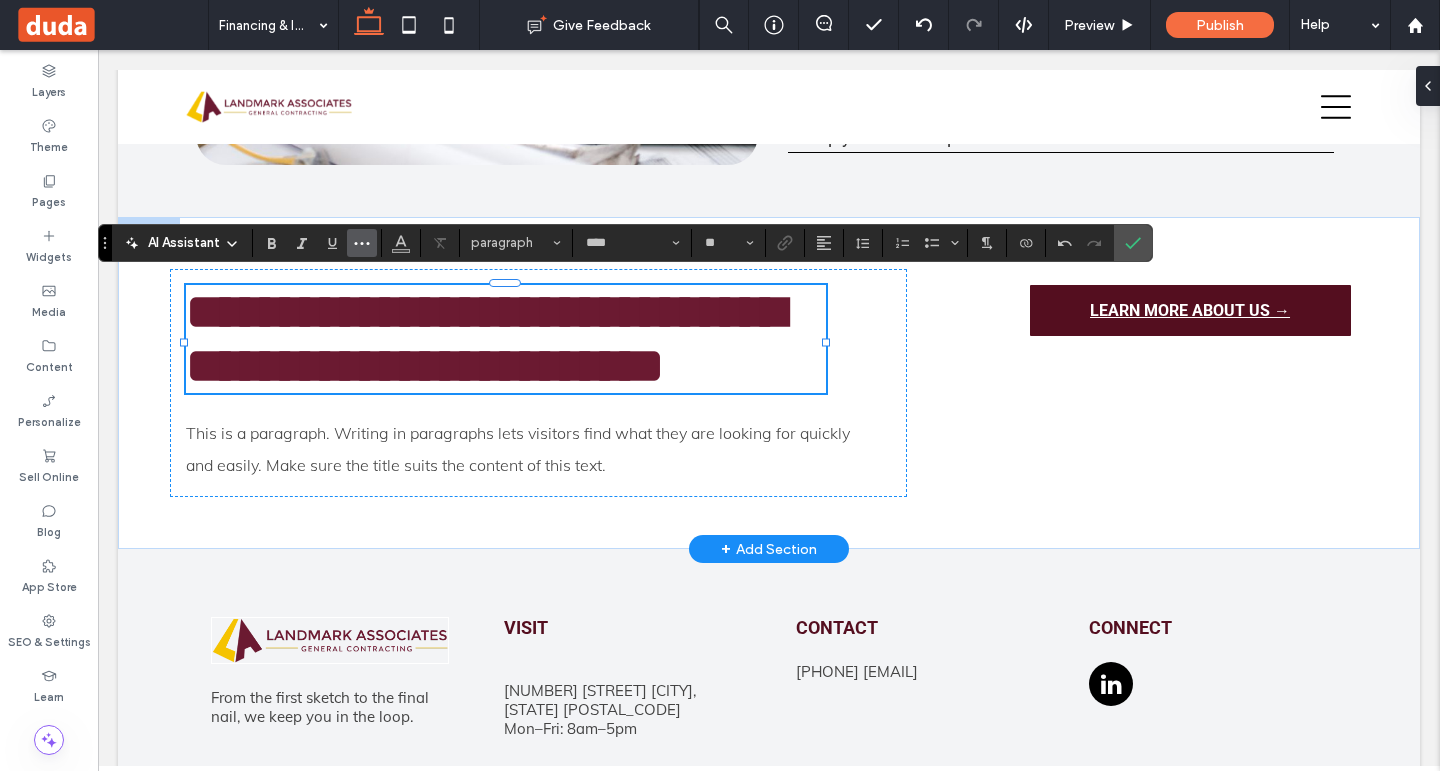 type on "****" 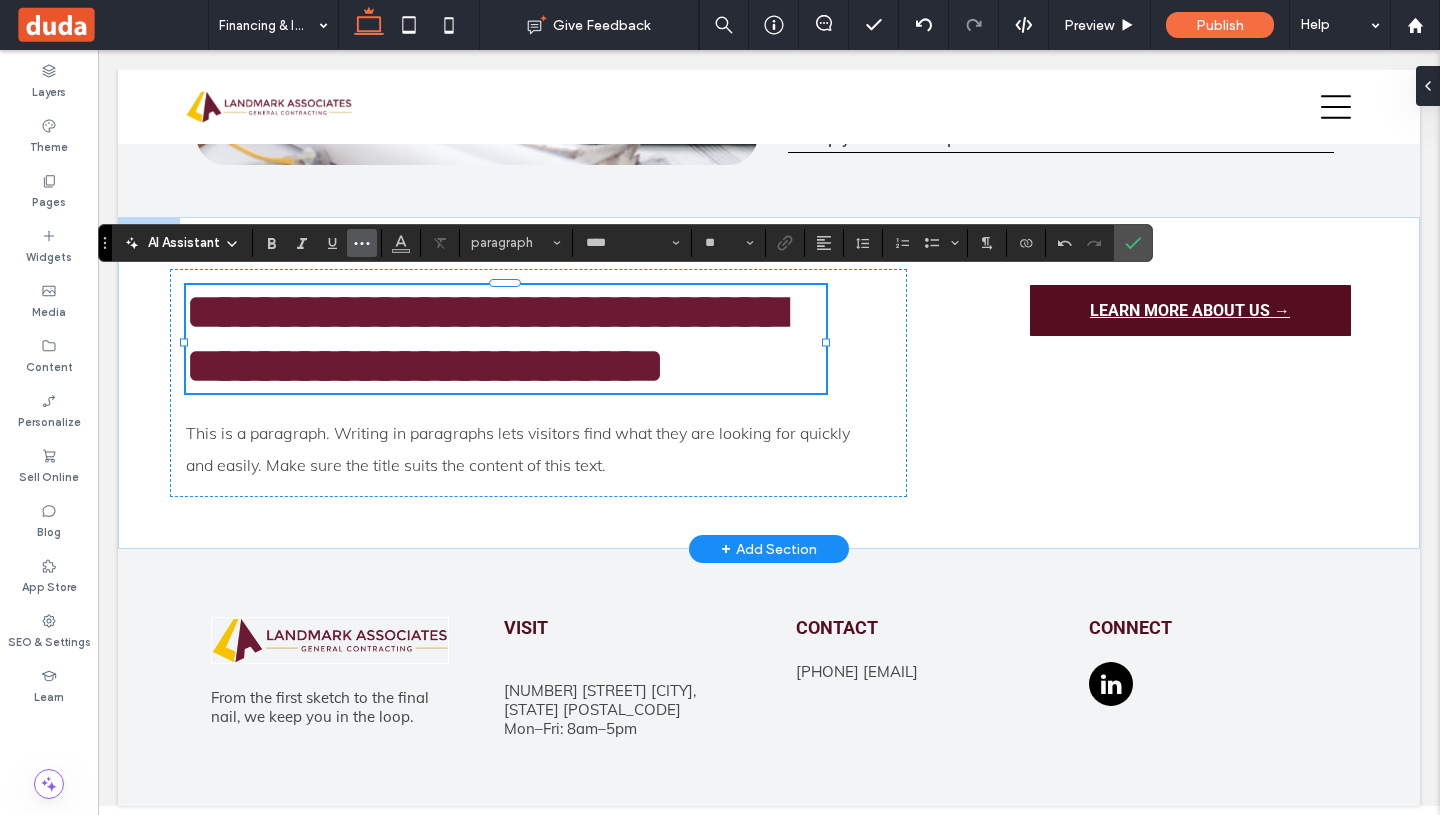 scroll, scrollTop: 0, scrollLeft: 0, axis: both 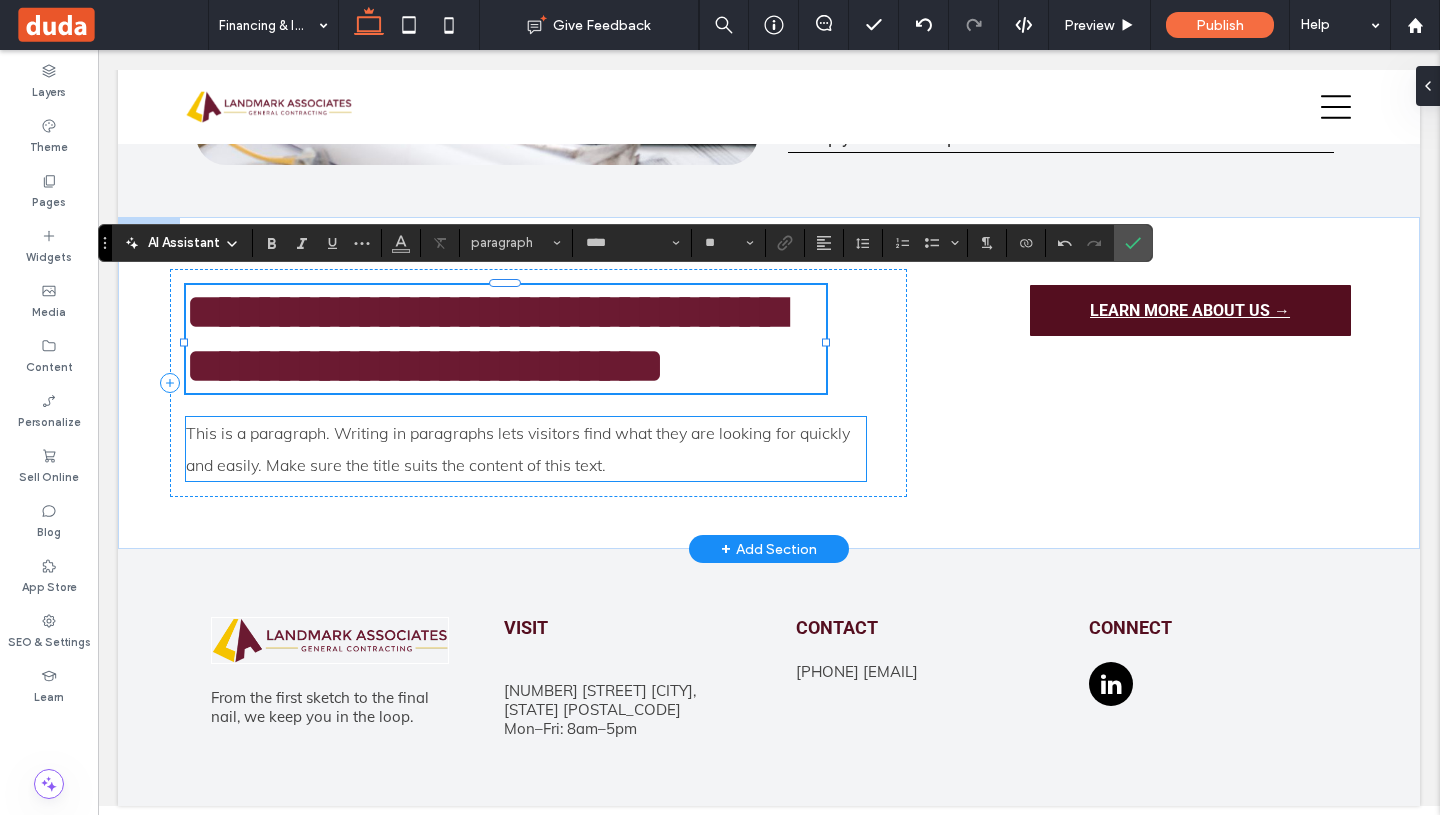 click on "This is a paragraph. Writing in paragraphs lets visitors find what they are looking for quickly and easily. Make sure the title suits the content of this text." at bounding box center (518, 449) 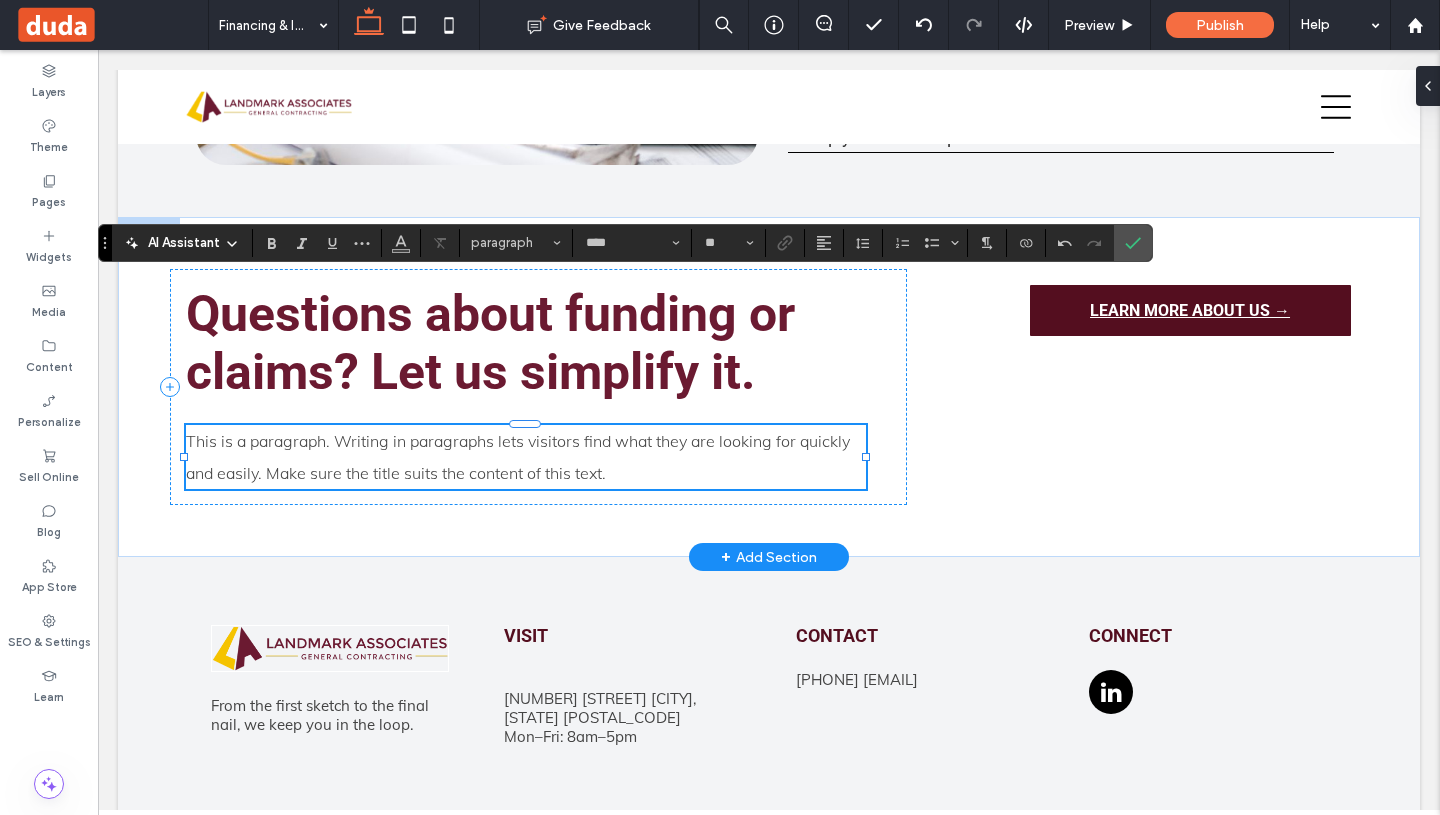 click on "This is a paragraph. Writing in paragraphs lets visitors find what they are looking for quickly and easily. Make sure the title suits the content of this text." at bounding box center (526, 457) 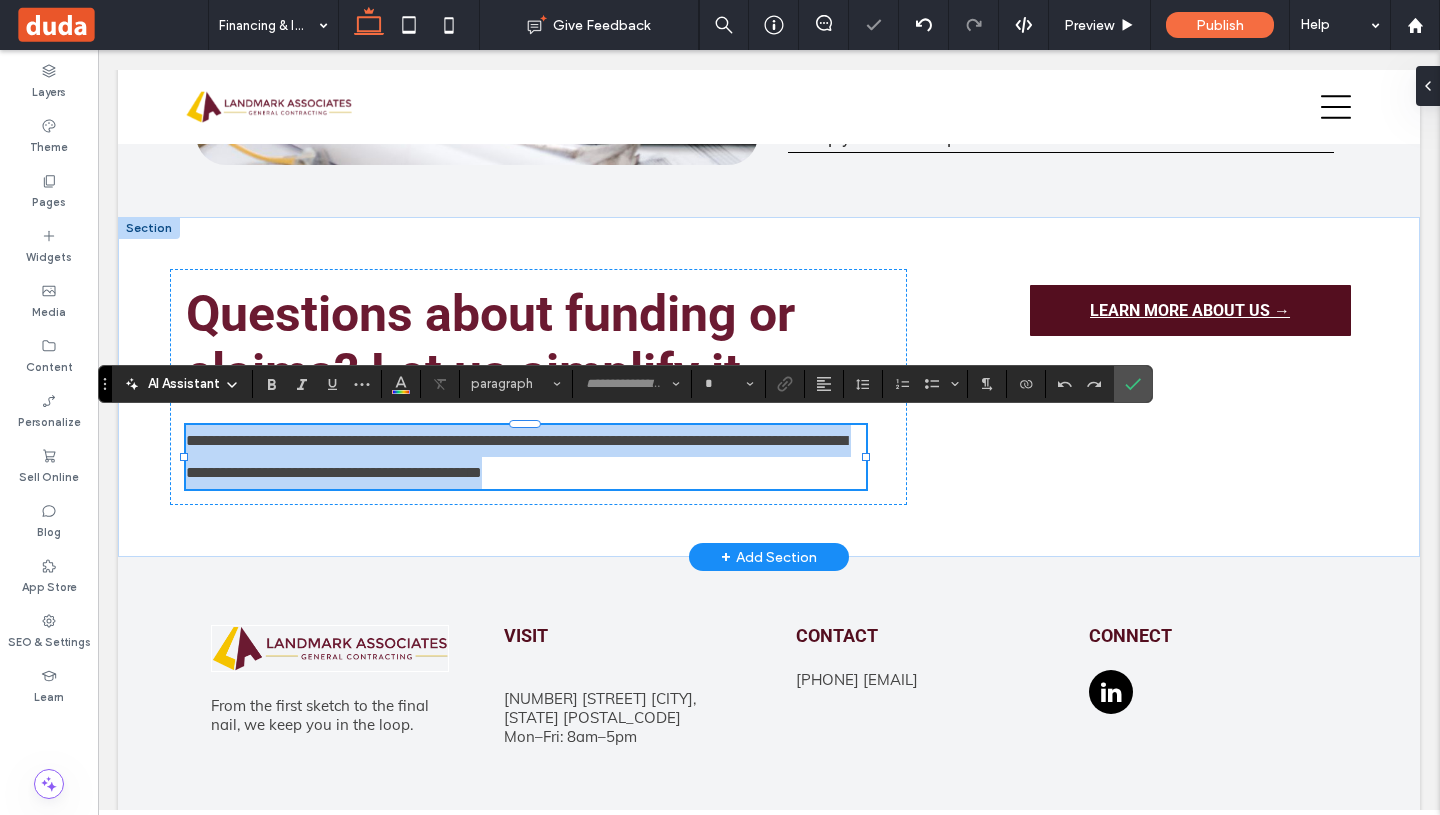 type on "****" 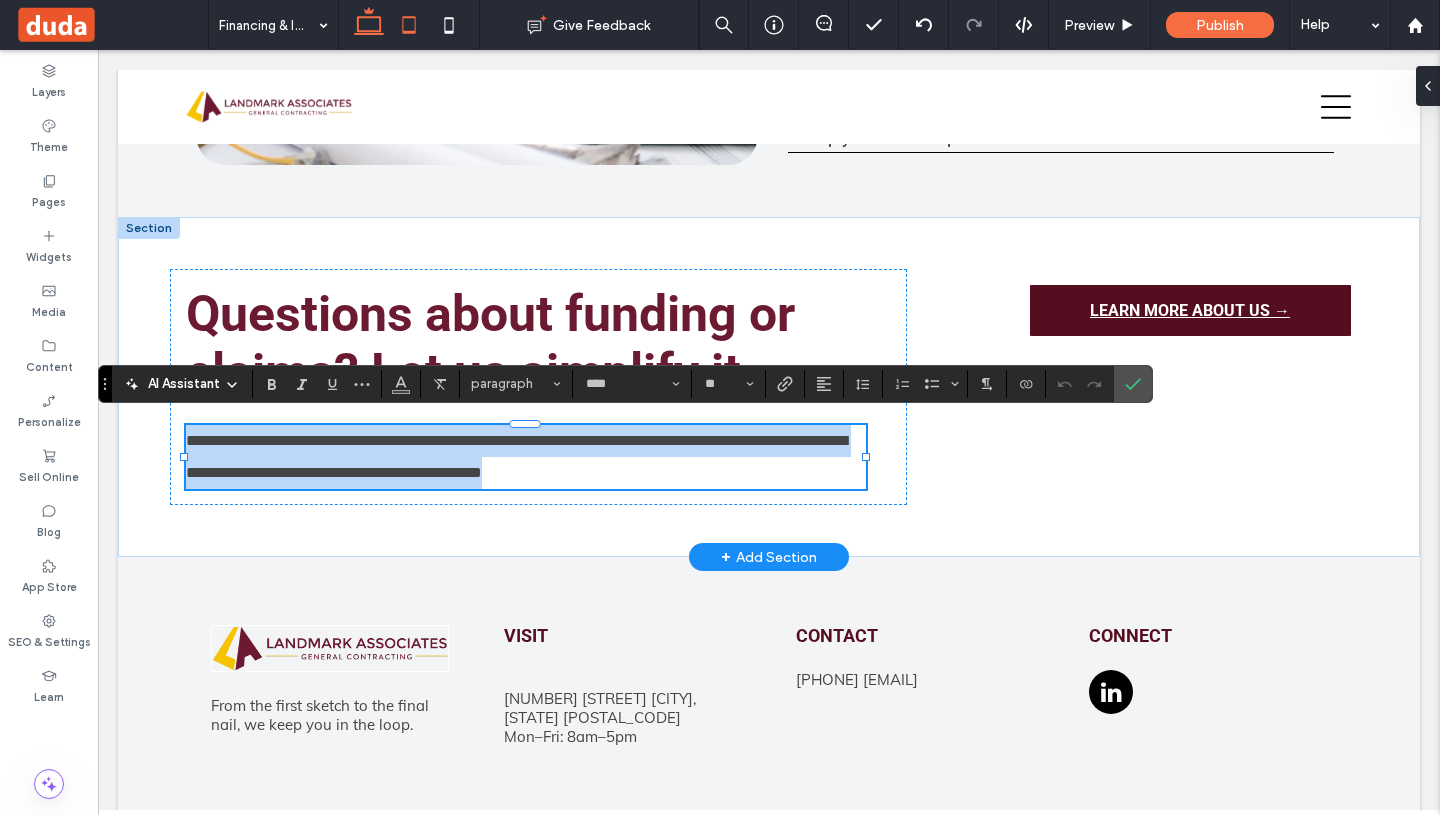 type 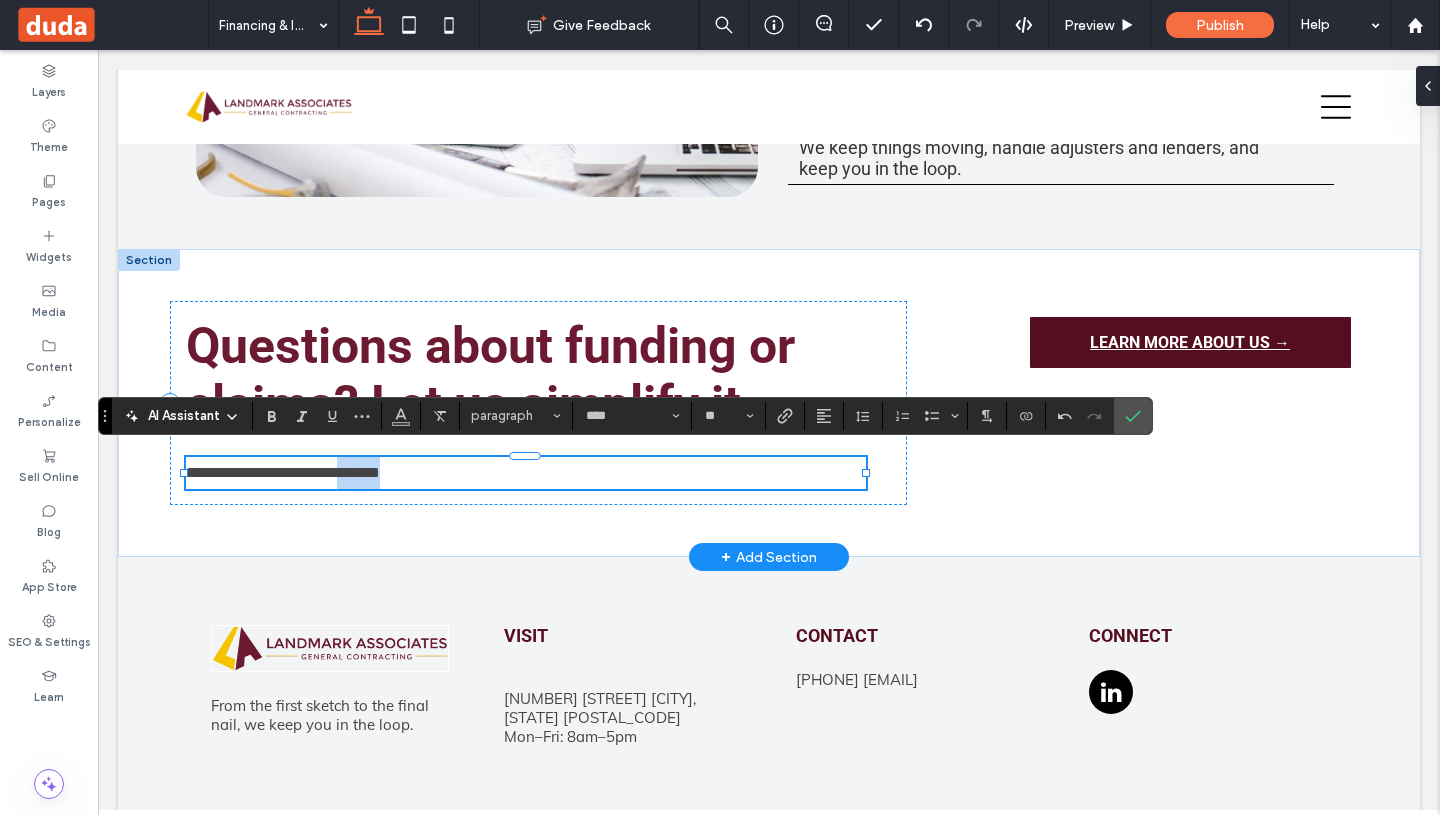drag, startPoint x: 422, startPoint y: 470, endPoint x: 366, endPoint y: 465, distance: 56.22277 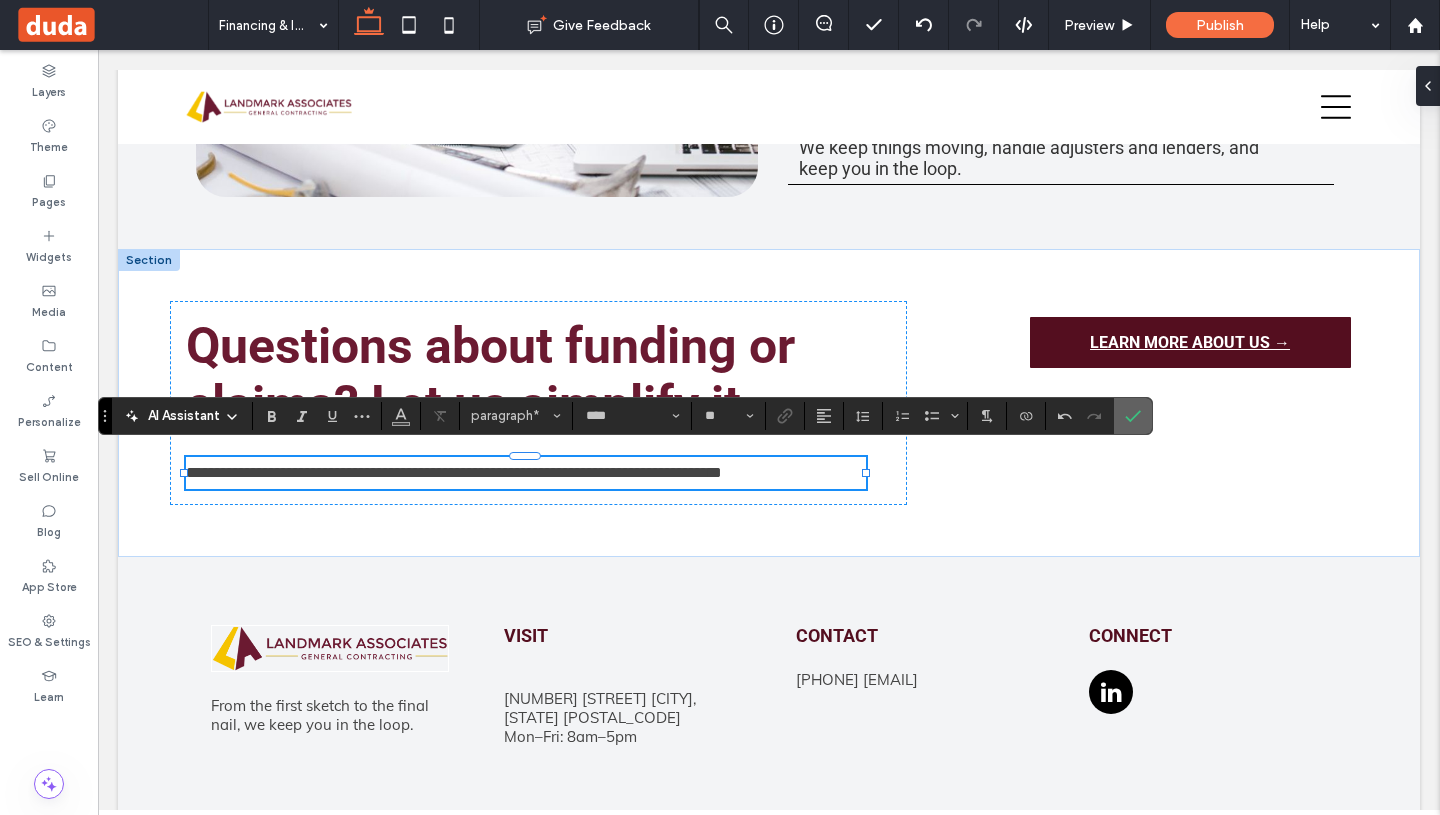 click at bounding box center (1133, 416) 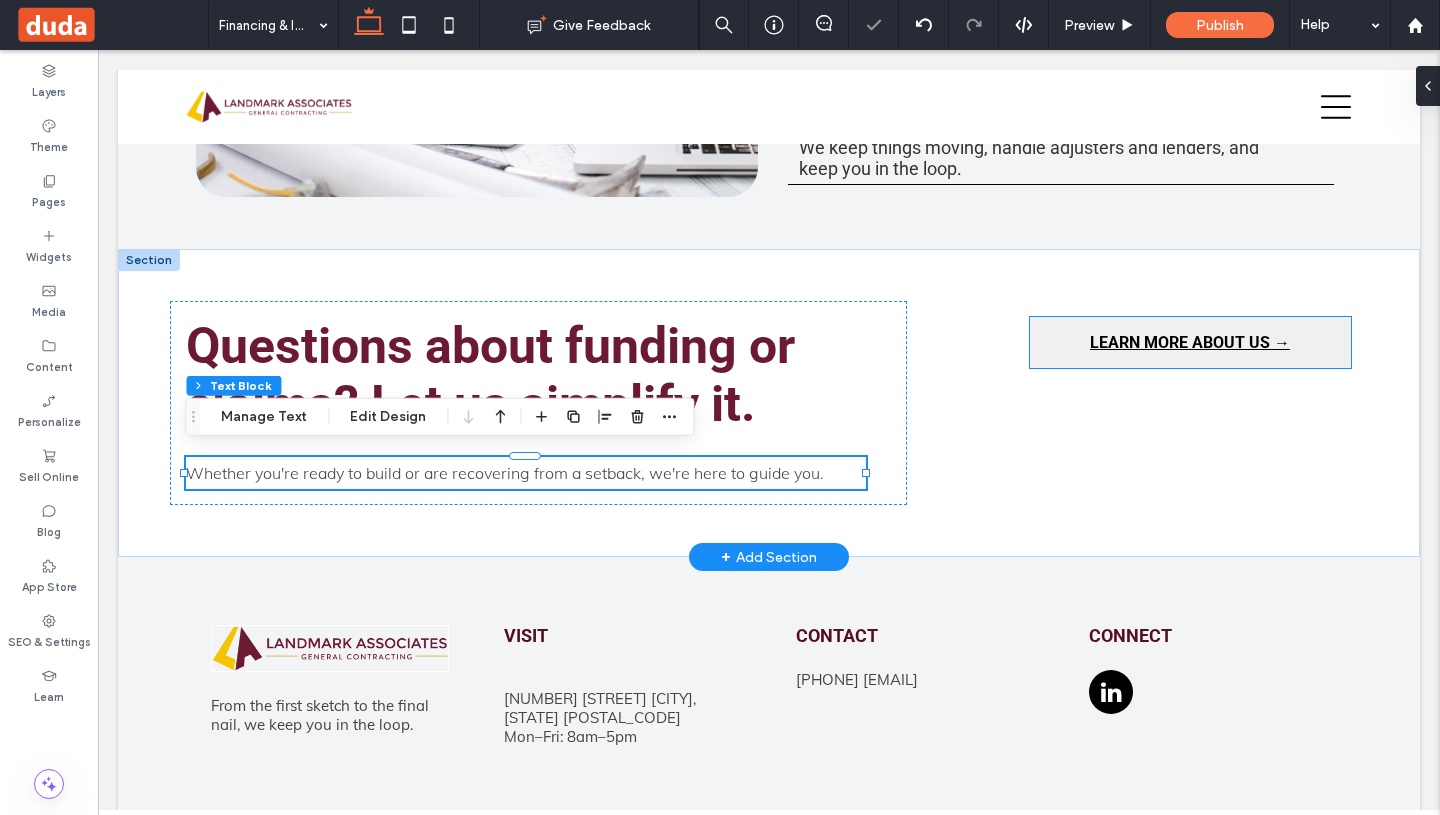 click on "LEARN MORE ABOUT US →" at bounding box center [1190, 342] 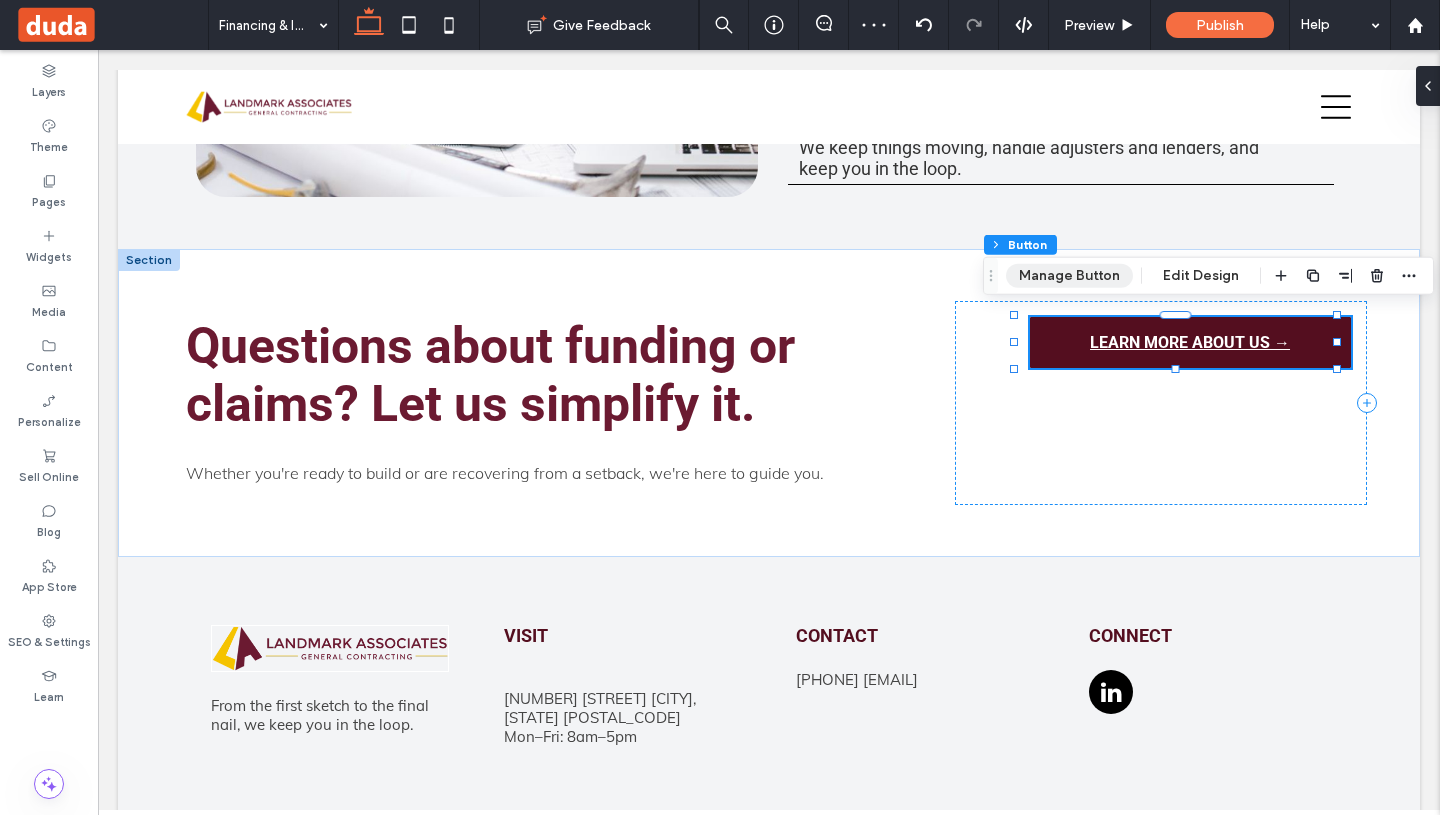 click on "Manage Button" at bounding box center (1069, 276) 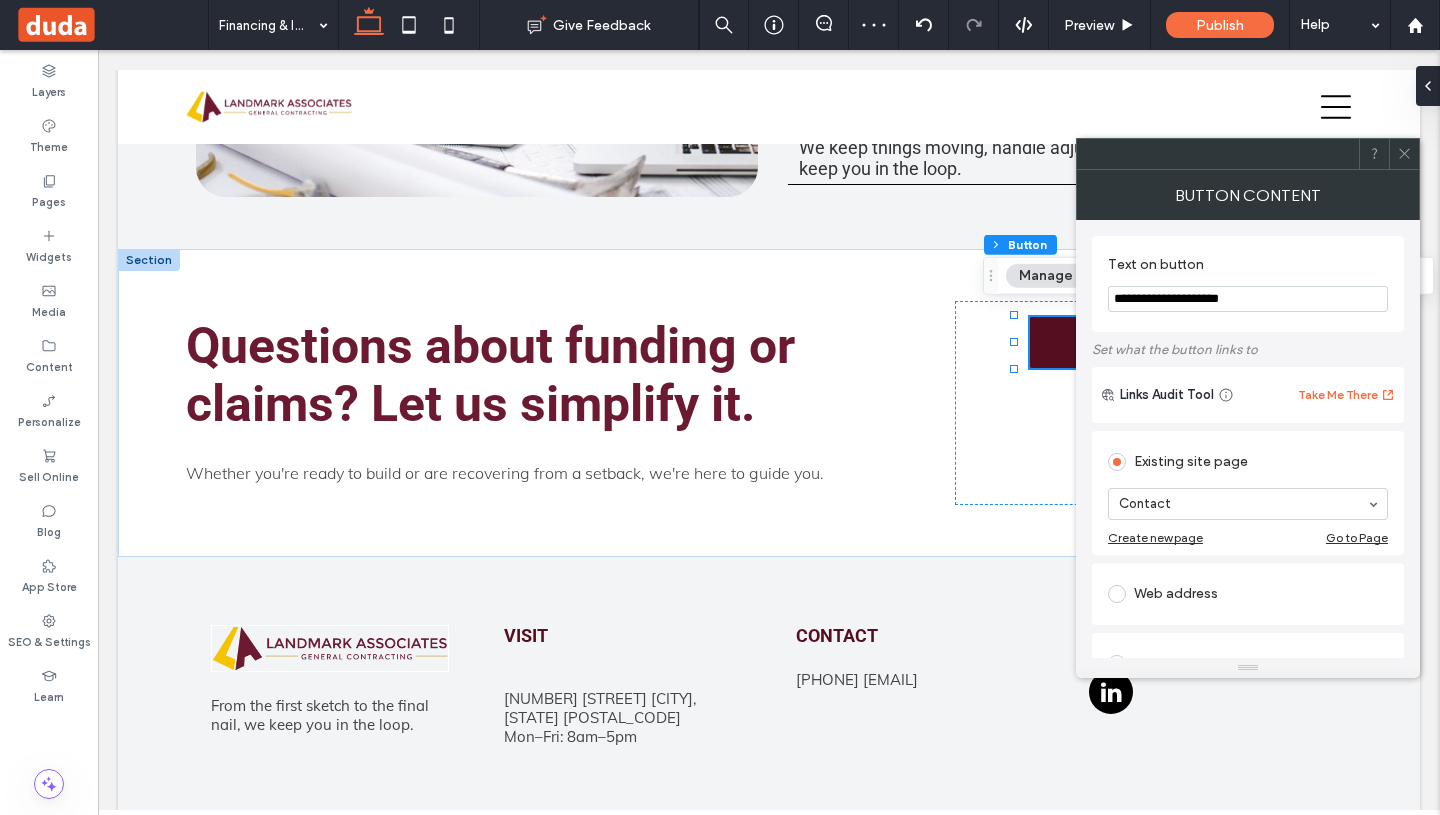 drag, startPoint x: 1357, startPoint y: 307, endPoint x: 1082, endPoint y: 290, distance: 275.52496 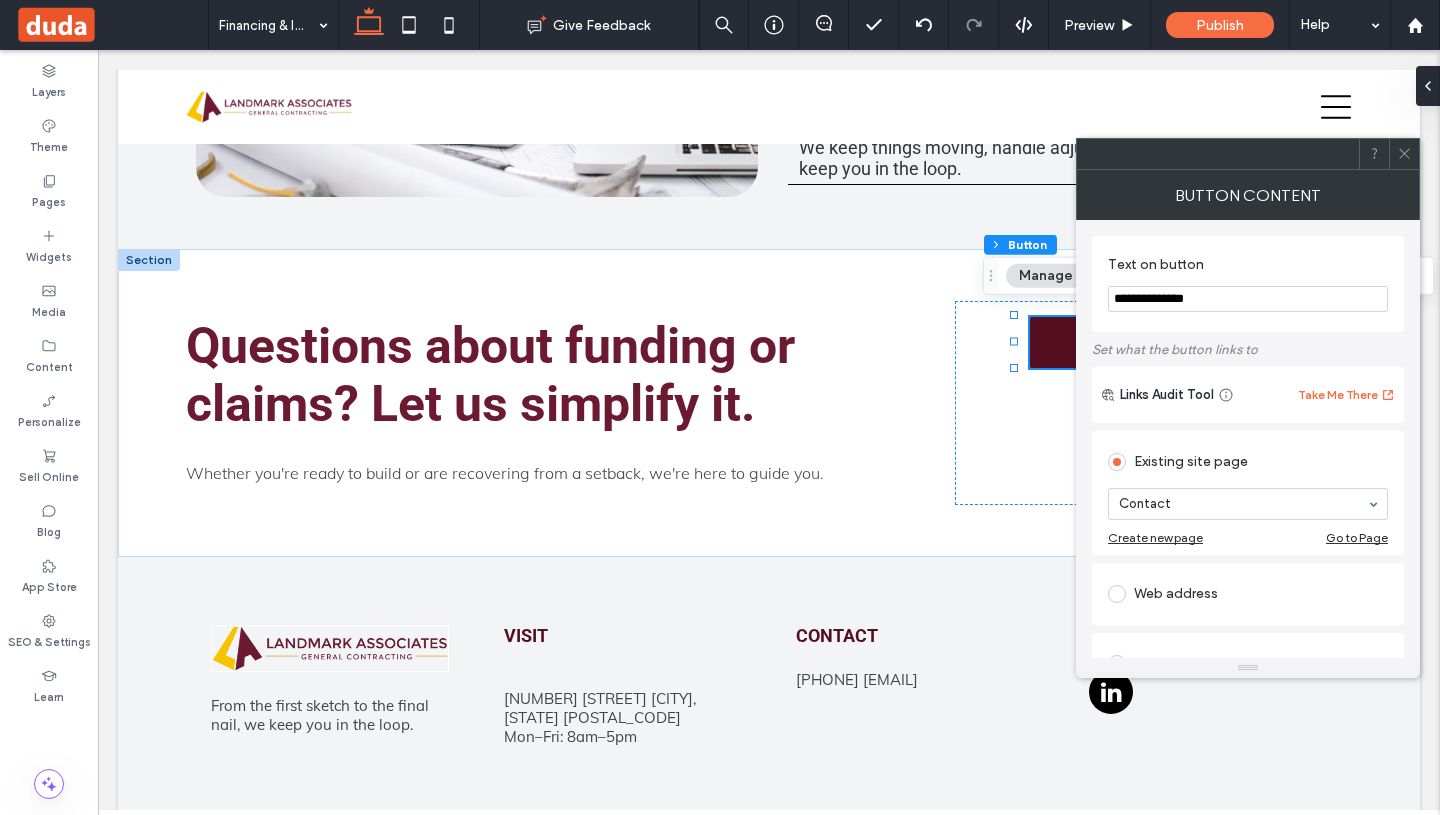 type on "**********" 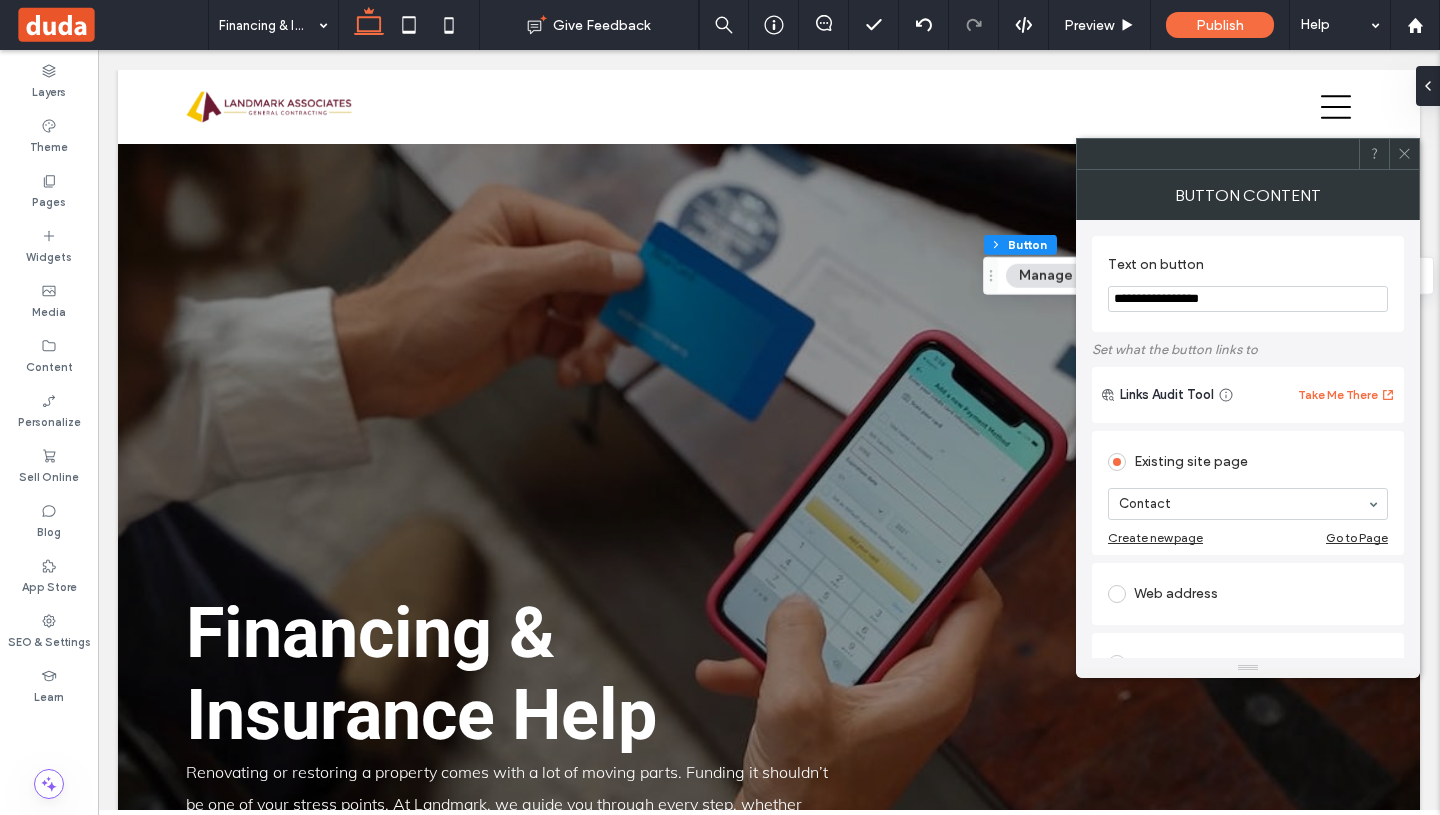 scroll, scrollTop: 5776, scrollLeft: 0, axis: vertical 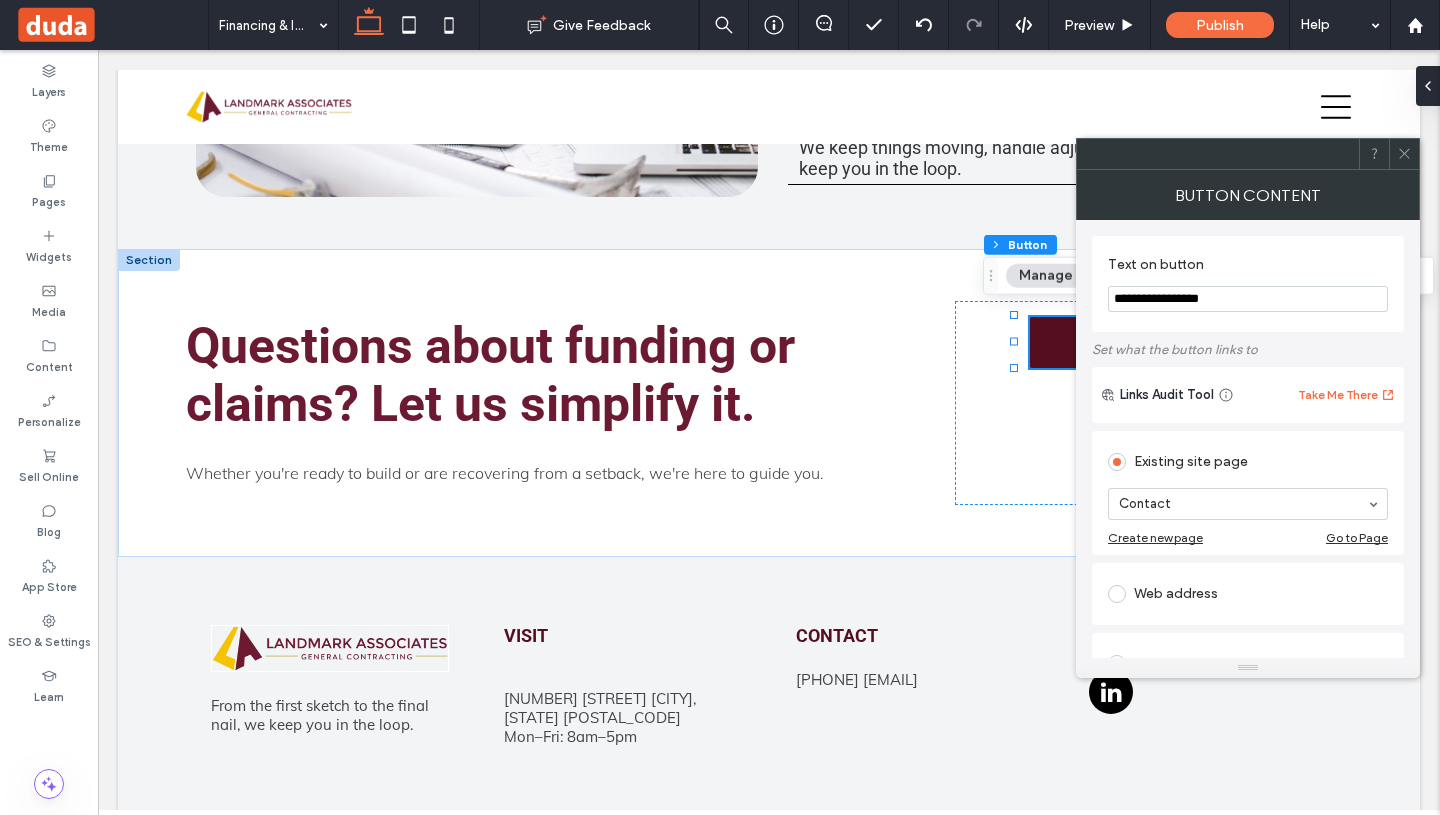 type on "**********" 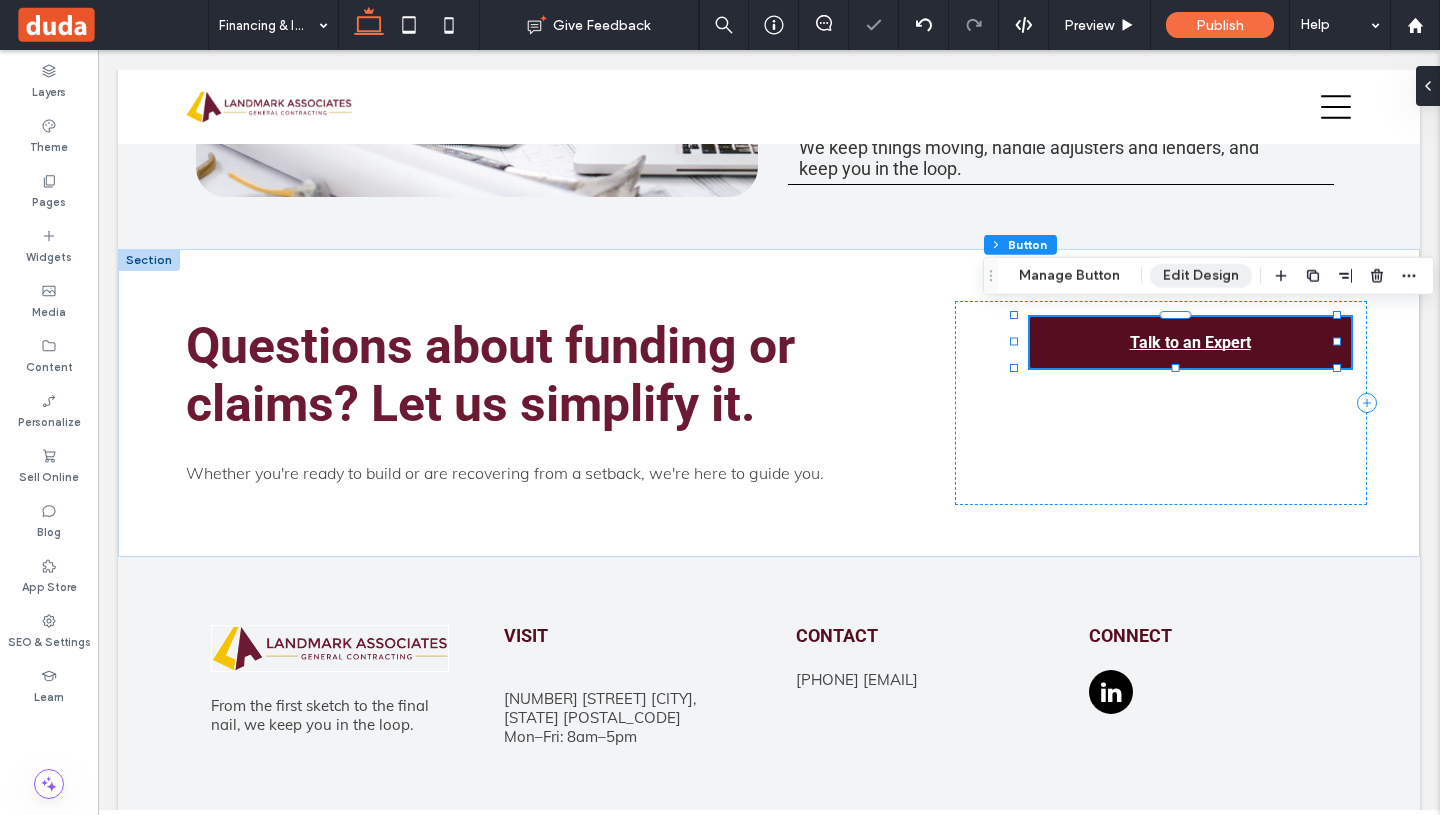 click on "Edit Design" at bounding box center (1201, 276) 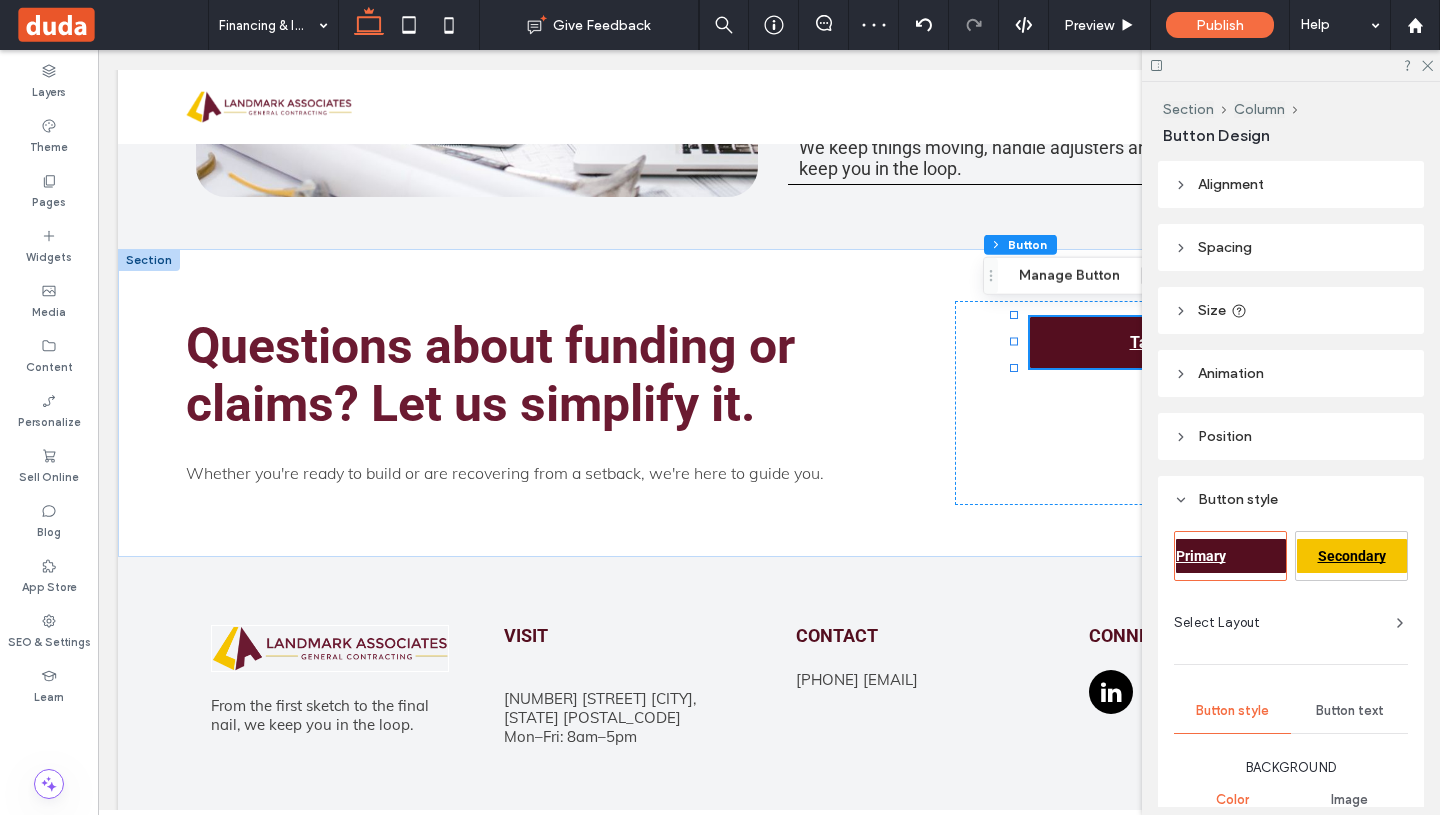 click on "Secondary" at bounding box center [1352, 556] 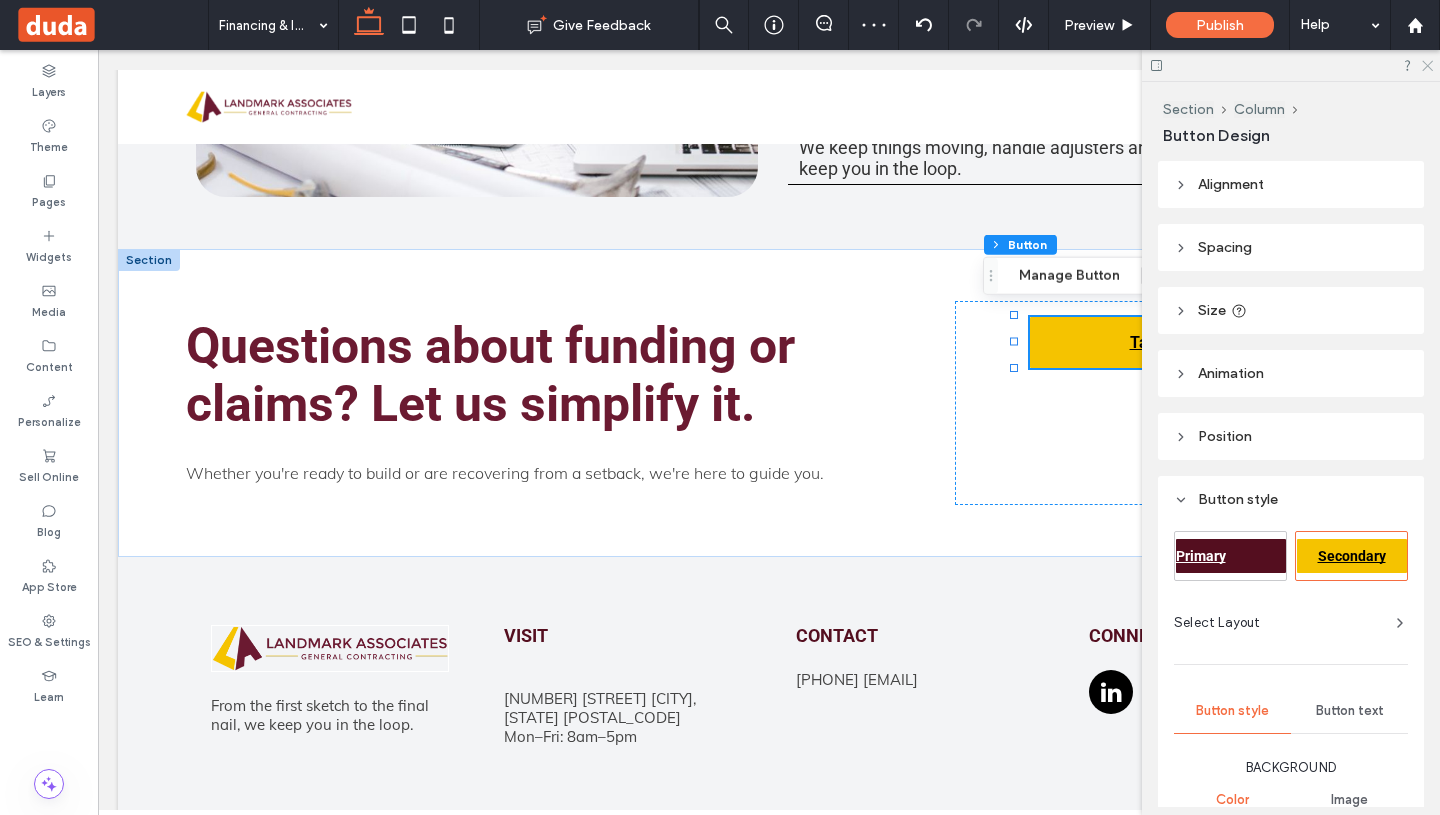 click 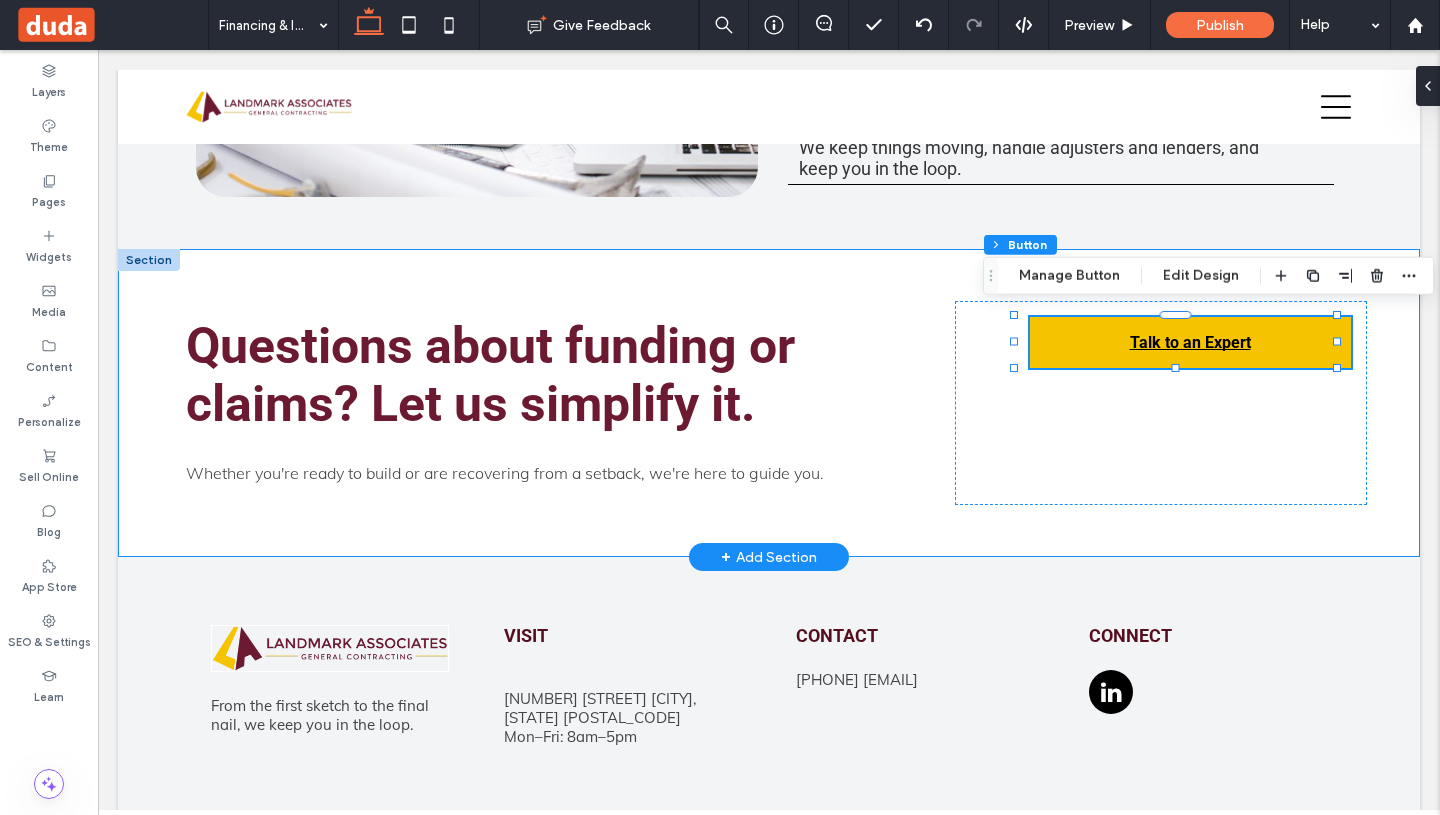 click on "Questions about funding or claims? Let us simplify it.
Whether you're ready to build or are recovering from a setback, we're here to guide you.
Talk to an Expert" at bounding box center (769, 403) 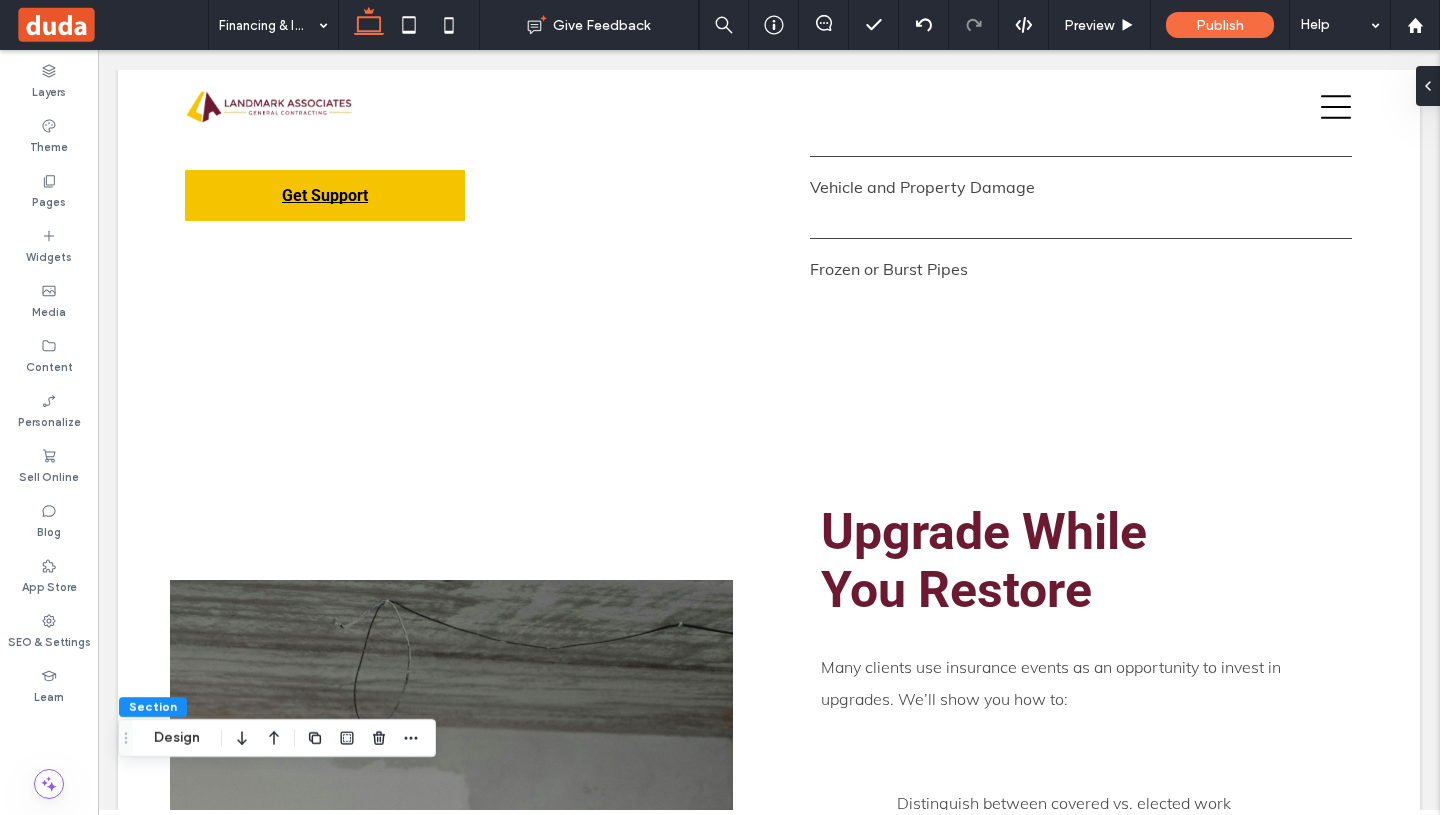 scroll, scrollTop: 3862, scrollLeft: 0, axis: vertical 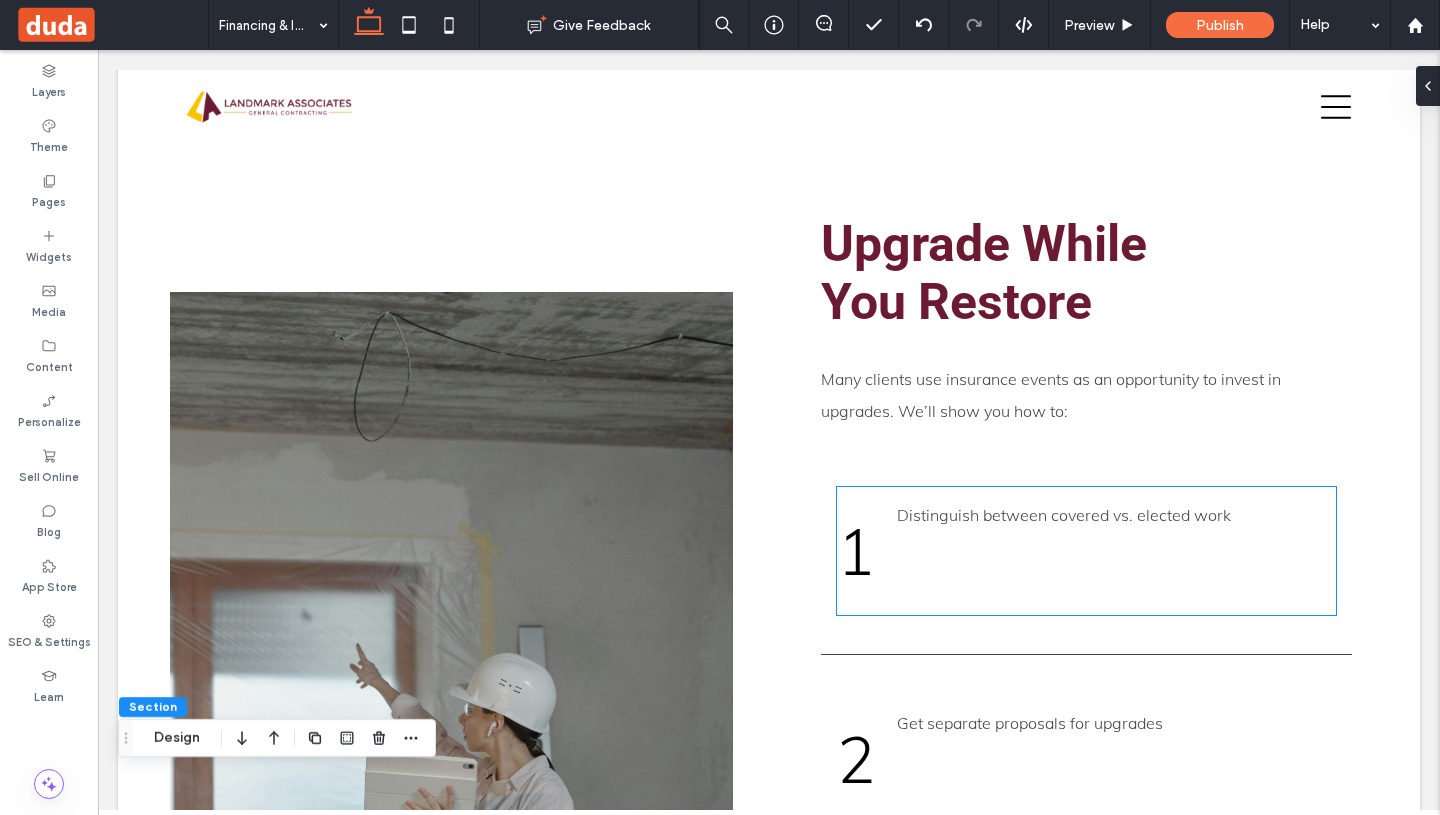 click on "1
Distinguish between covered vs. elected work" at bounding box center [1086, 551] 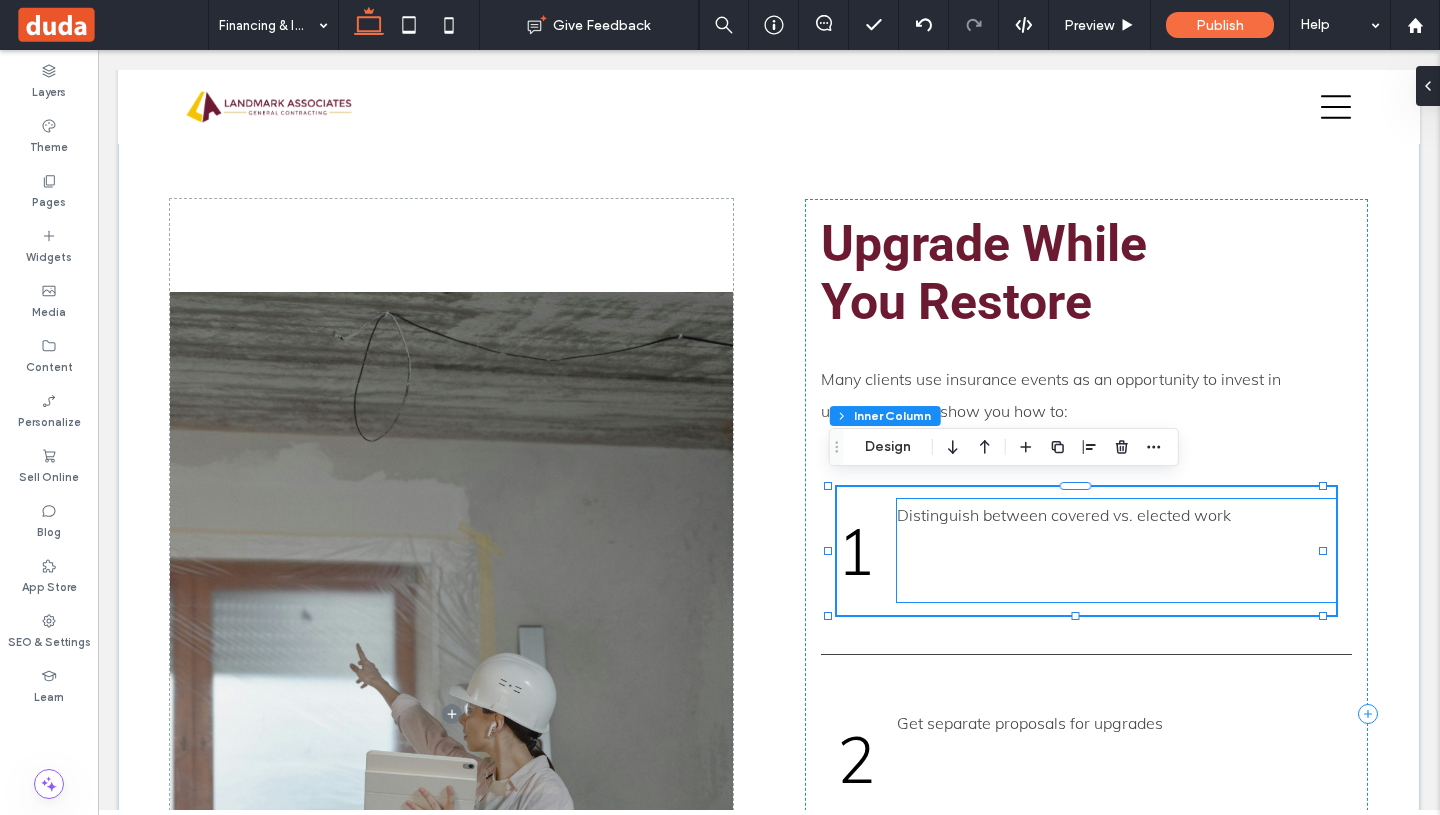 click on "Distinguish between covered vs. elected work" at bounding box center (1116, 550) 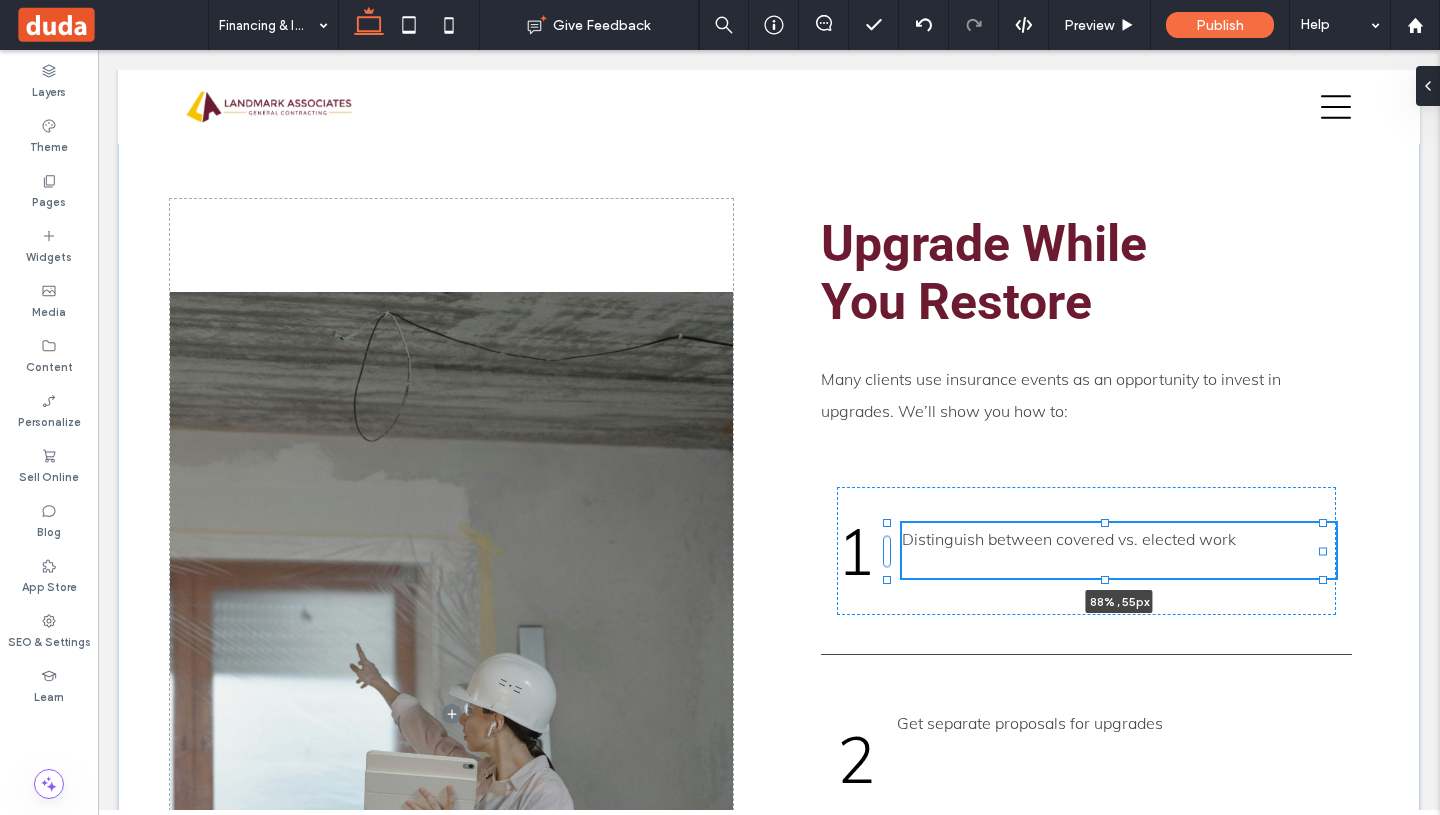 click at bounding box center [1105, 579] 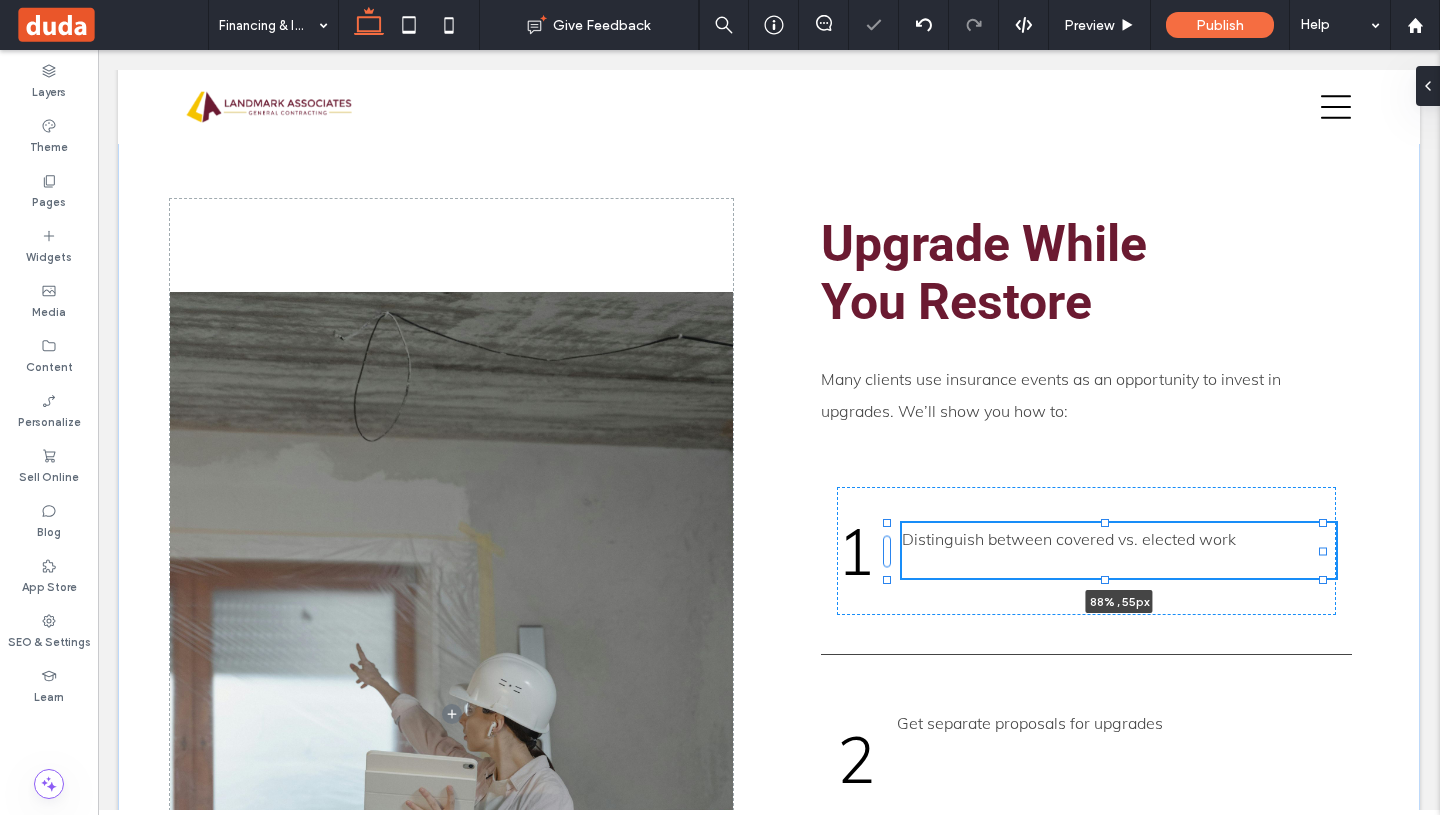 type on "**" 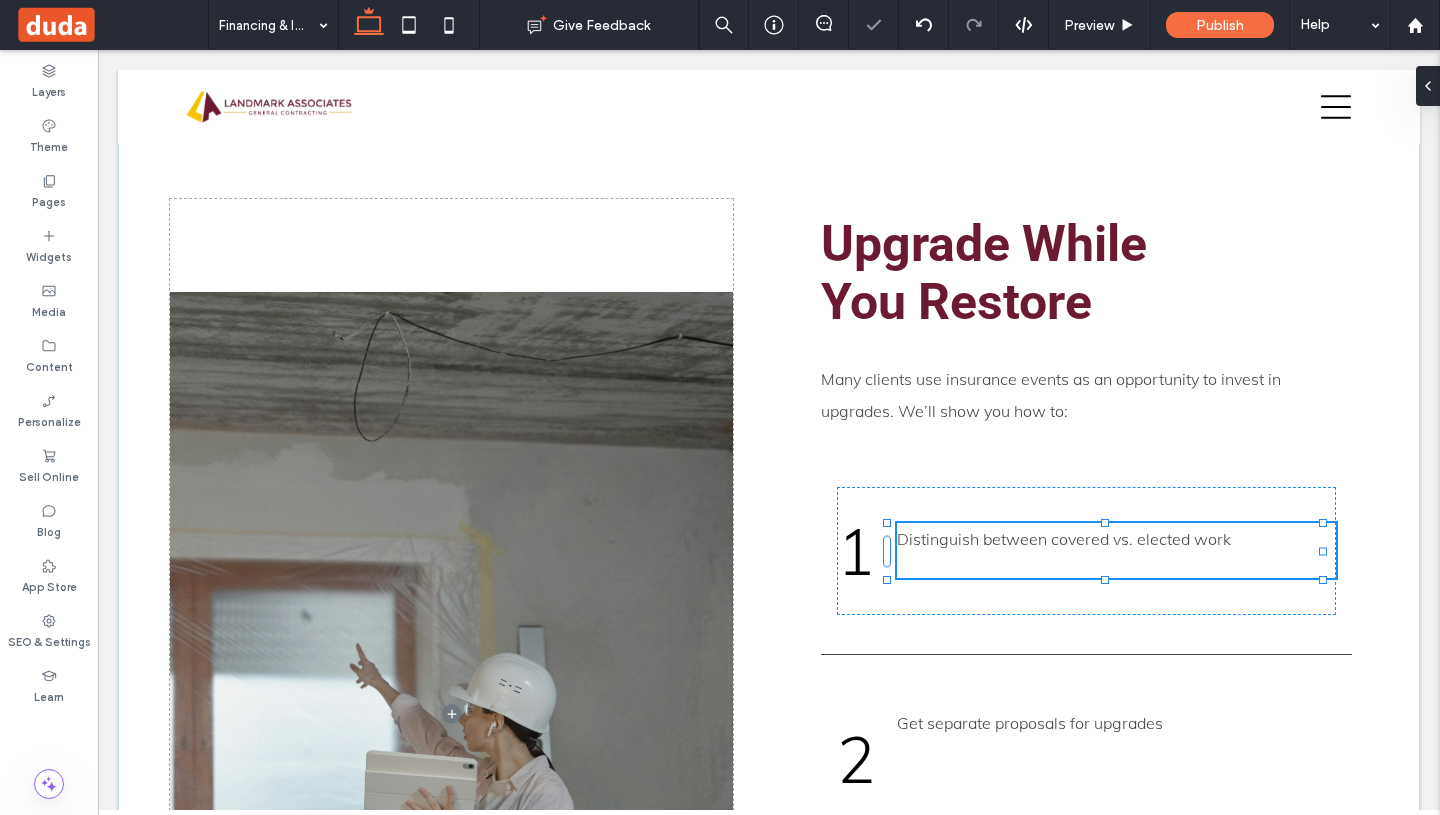 type on "**" 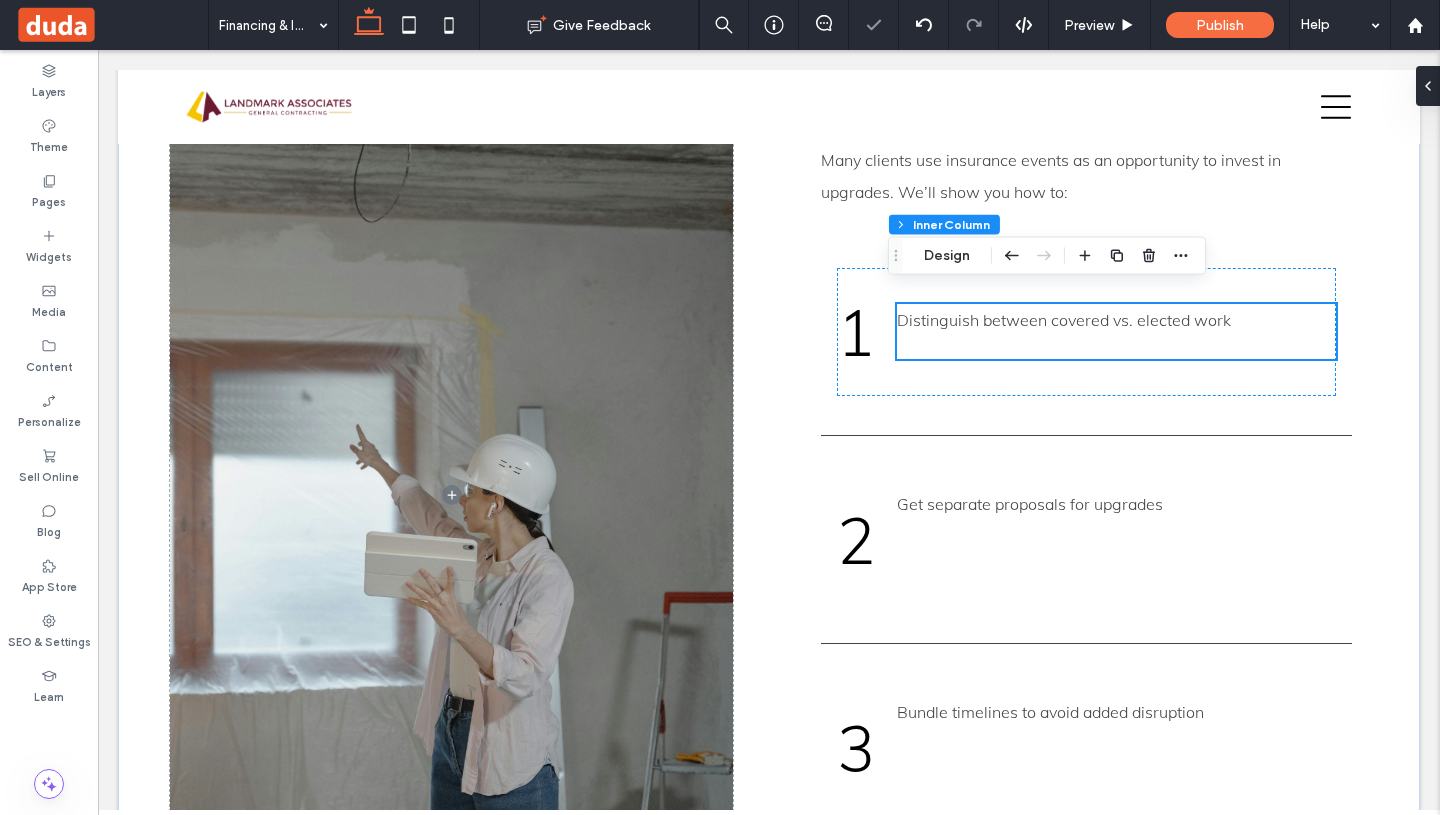 scroll, scrollTop: 4409, scrollLeft: 0, axis: vertical 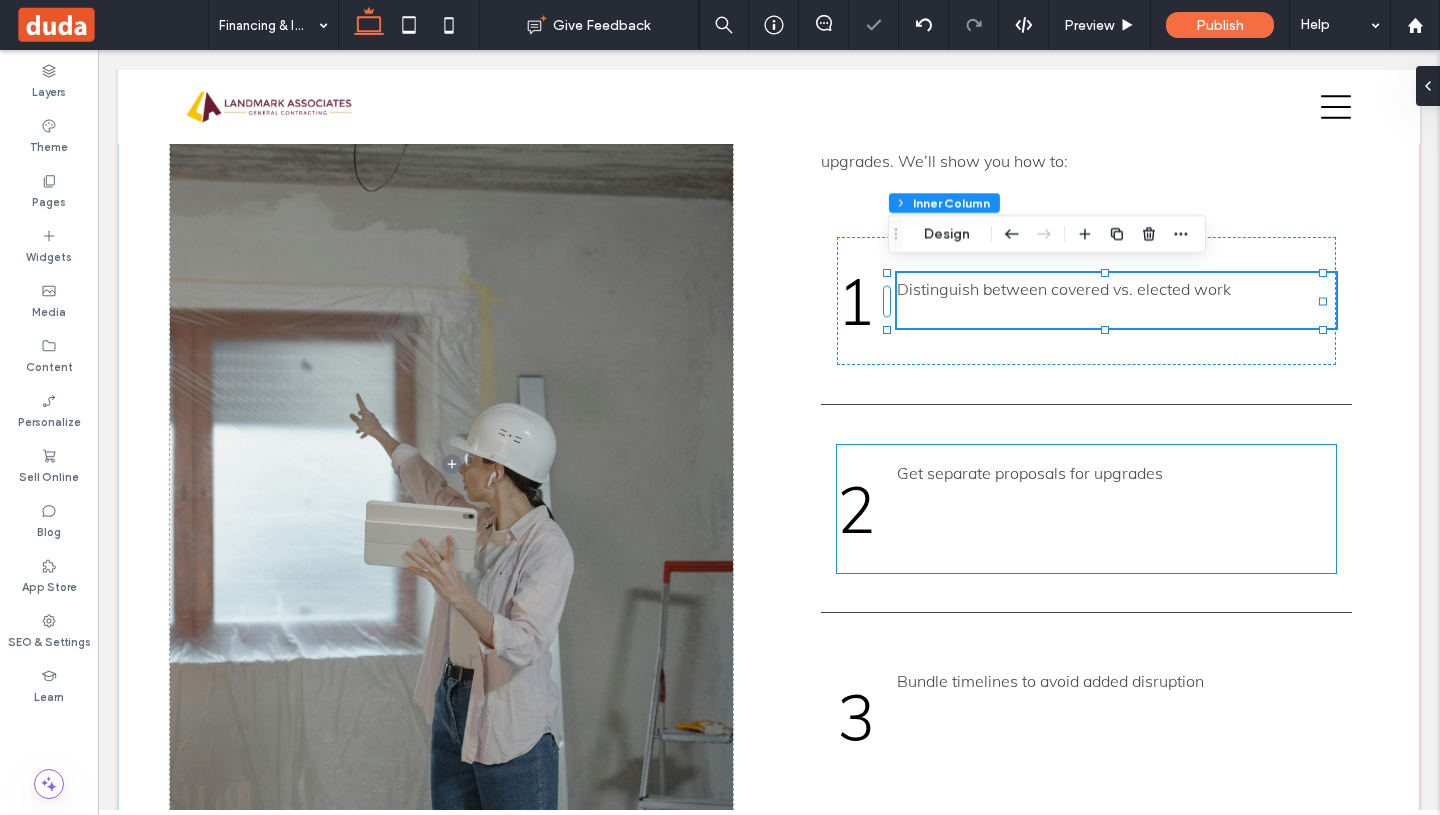 click on "Get separate proposals for upgrades" at bounding box center (1116, 473) 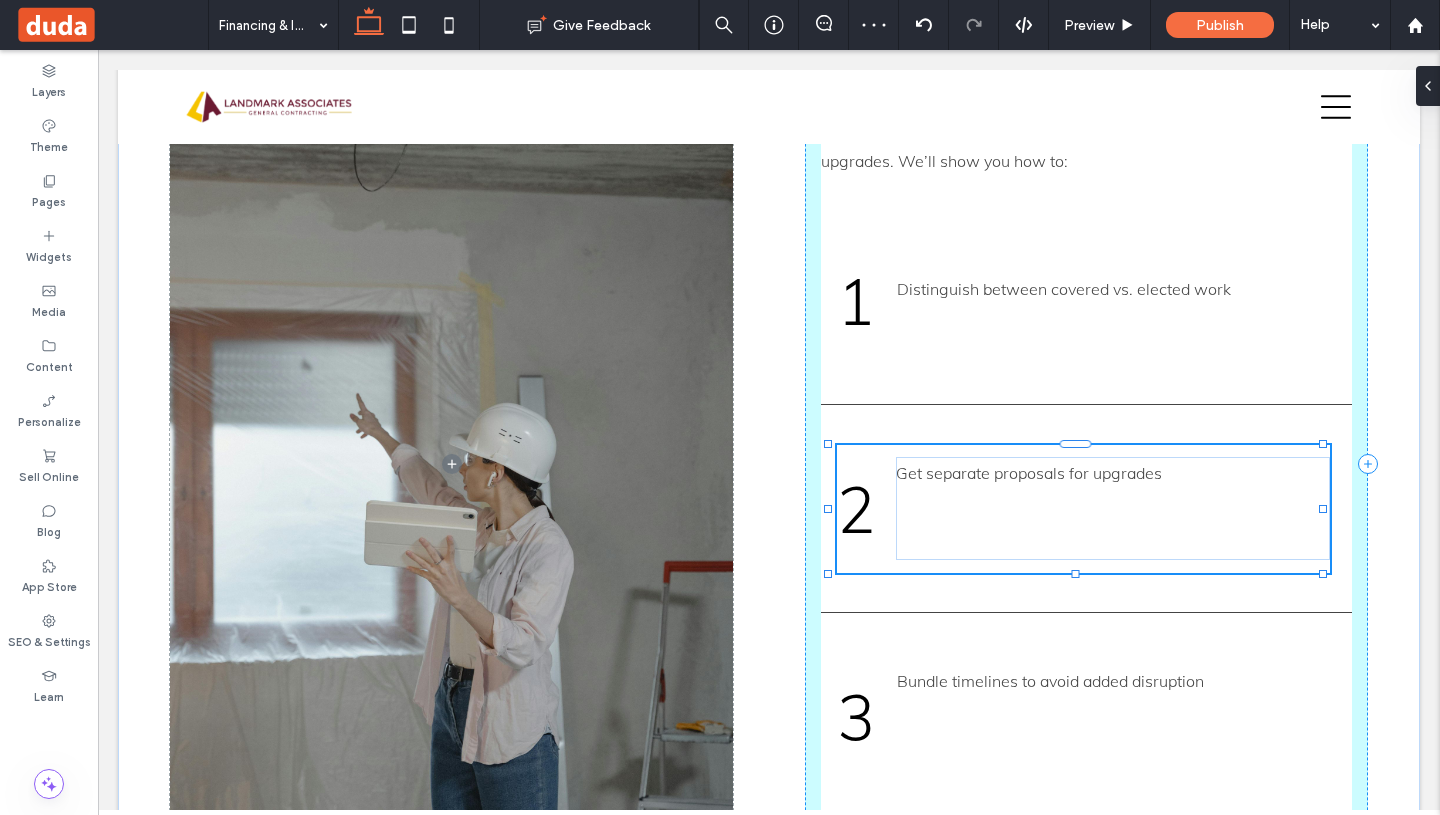 drag, startPoint x: 1077, startPoint y: 564, endPoint x: 1074, endPoint y: 514, distance: 50.08992 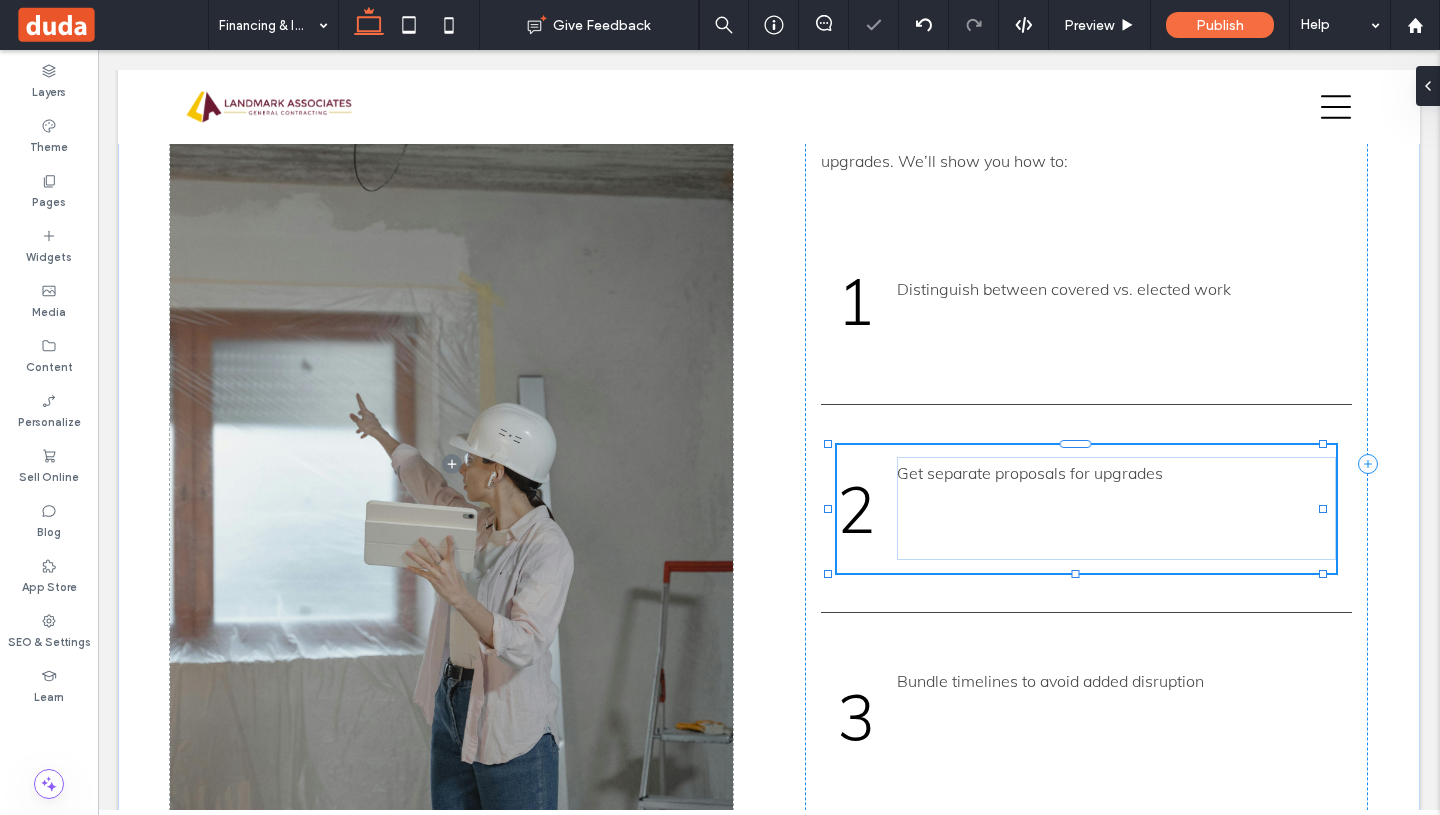 type on "**" 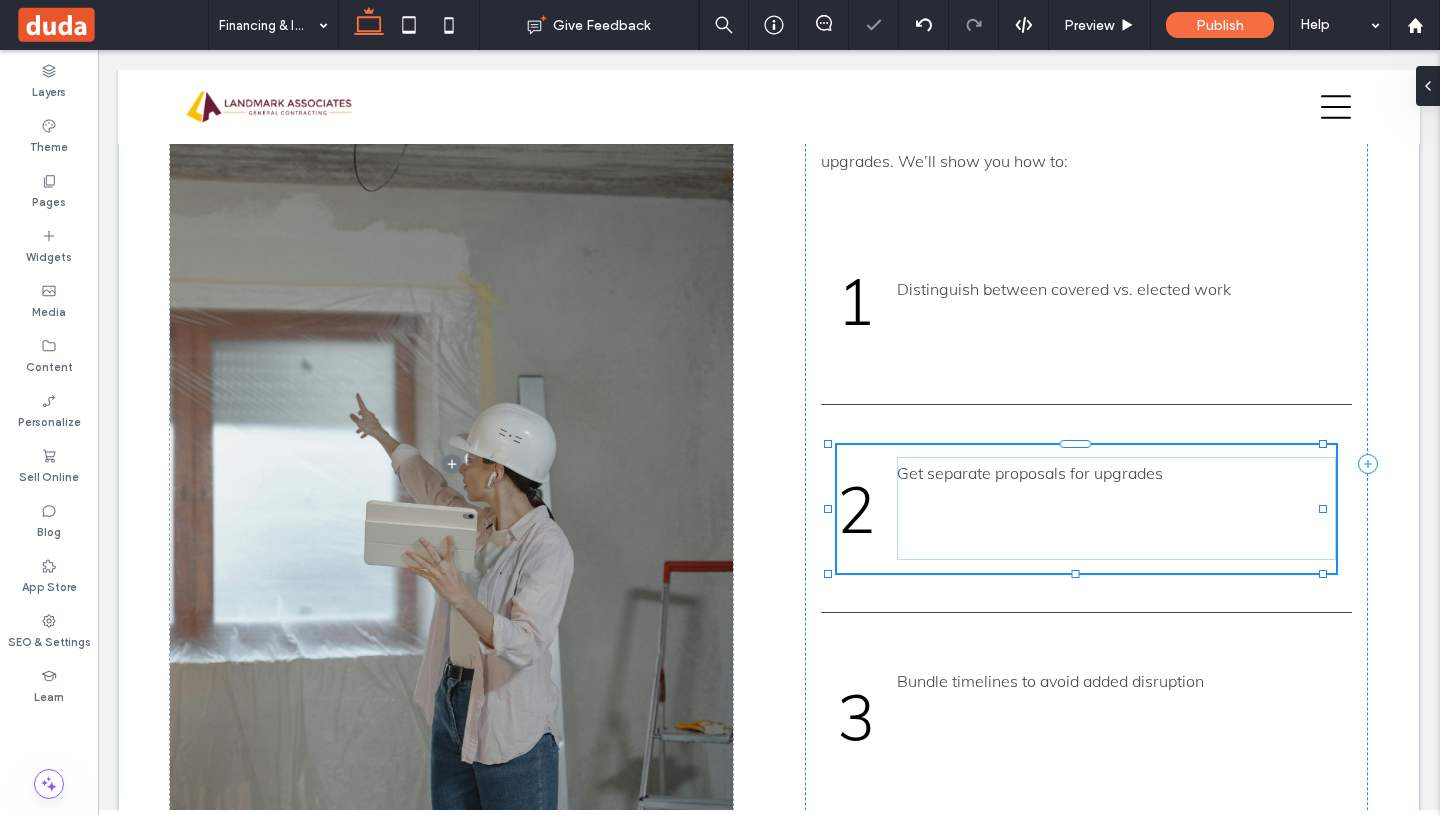 type on "***" 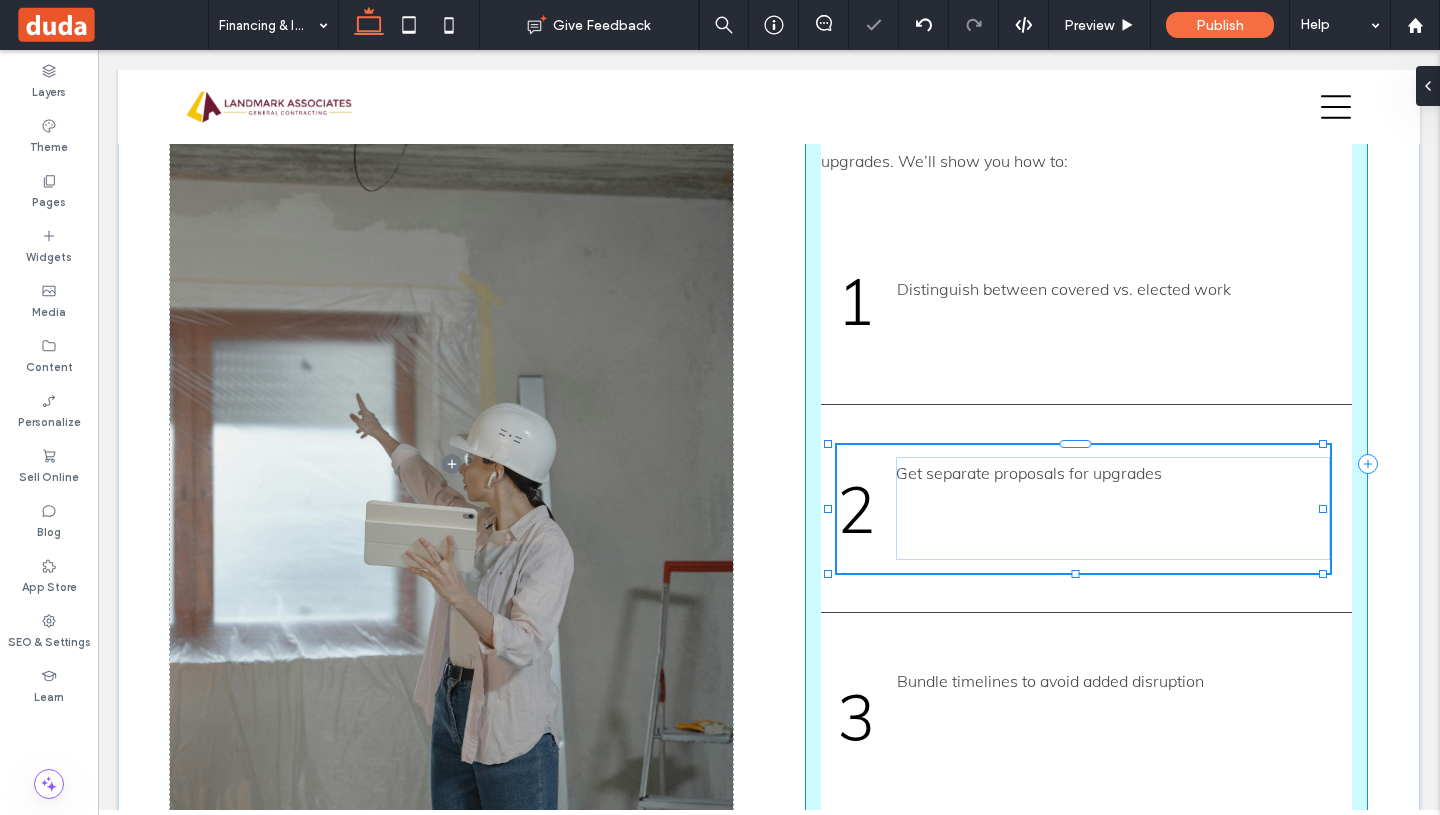 drag, startPoint x: 1076, startPoint y: 557, endPoint x: 1076, endPoint y: 542, distance: 15 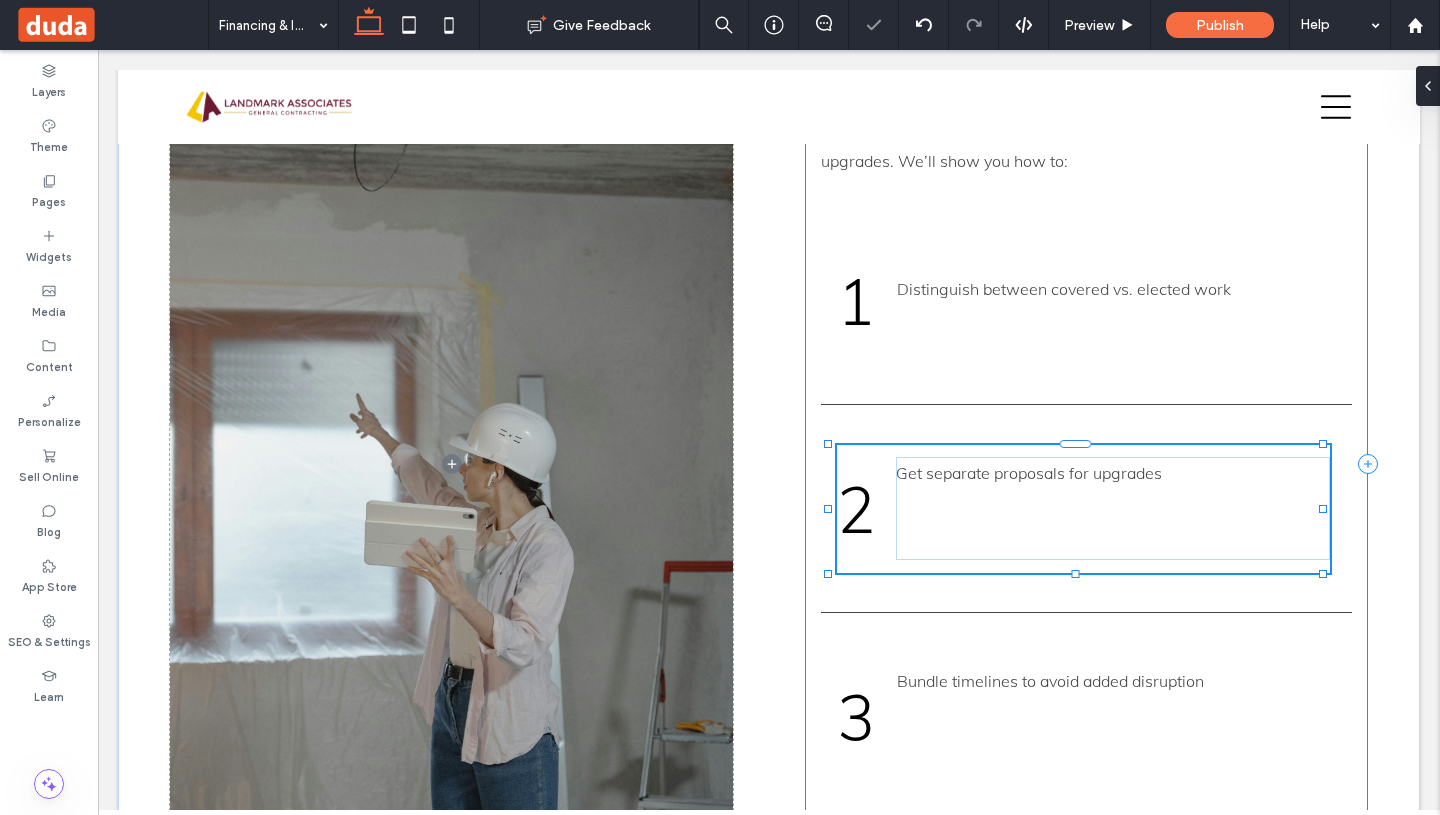 type on "**" 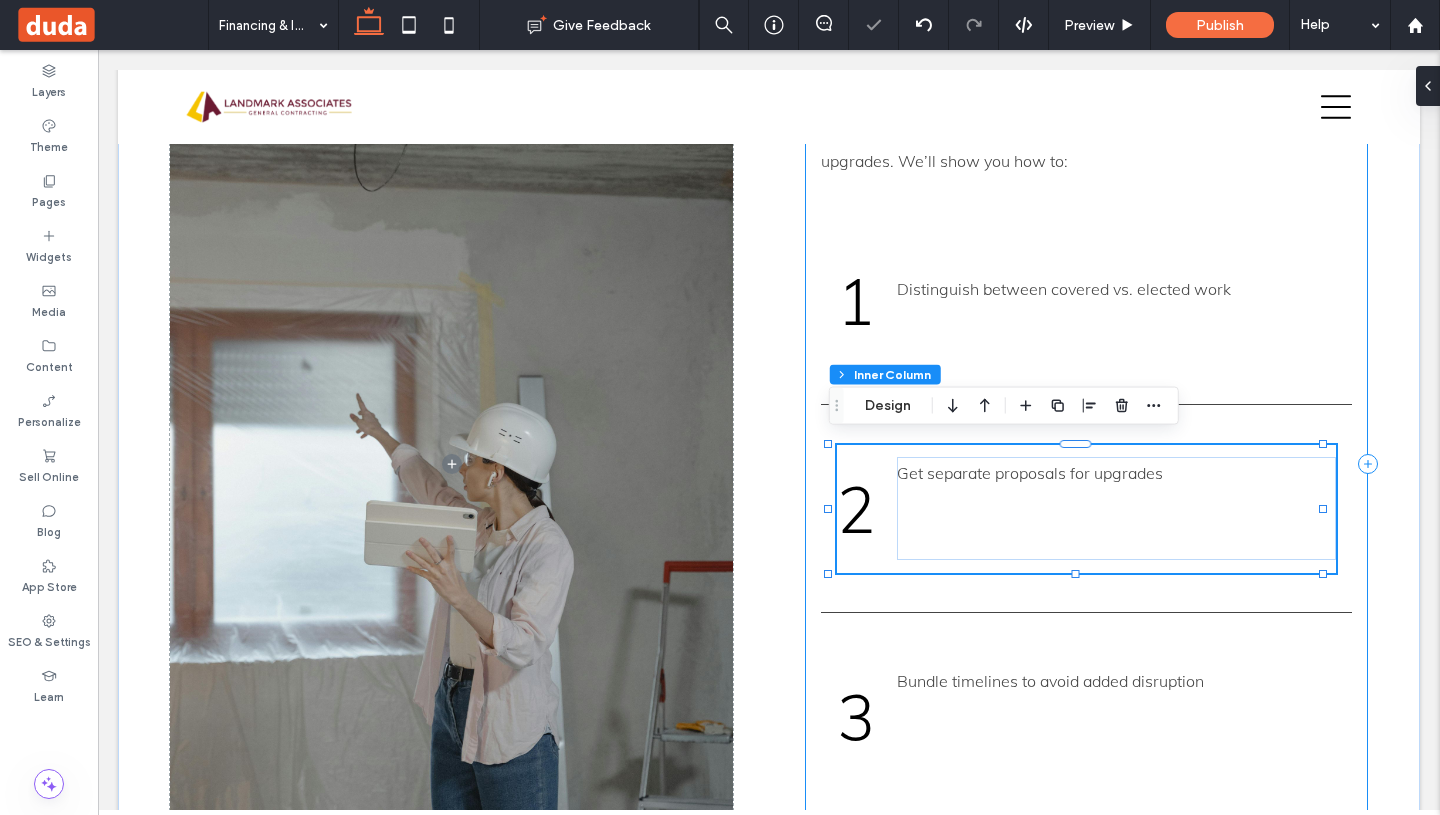 click on "Get separate proposals for upgrades" at bounding box center [1116, 508] 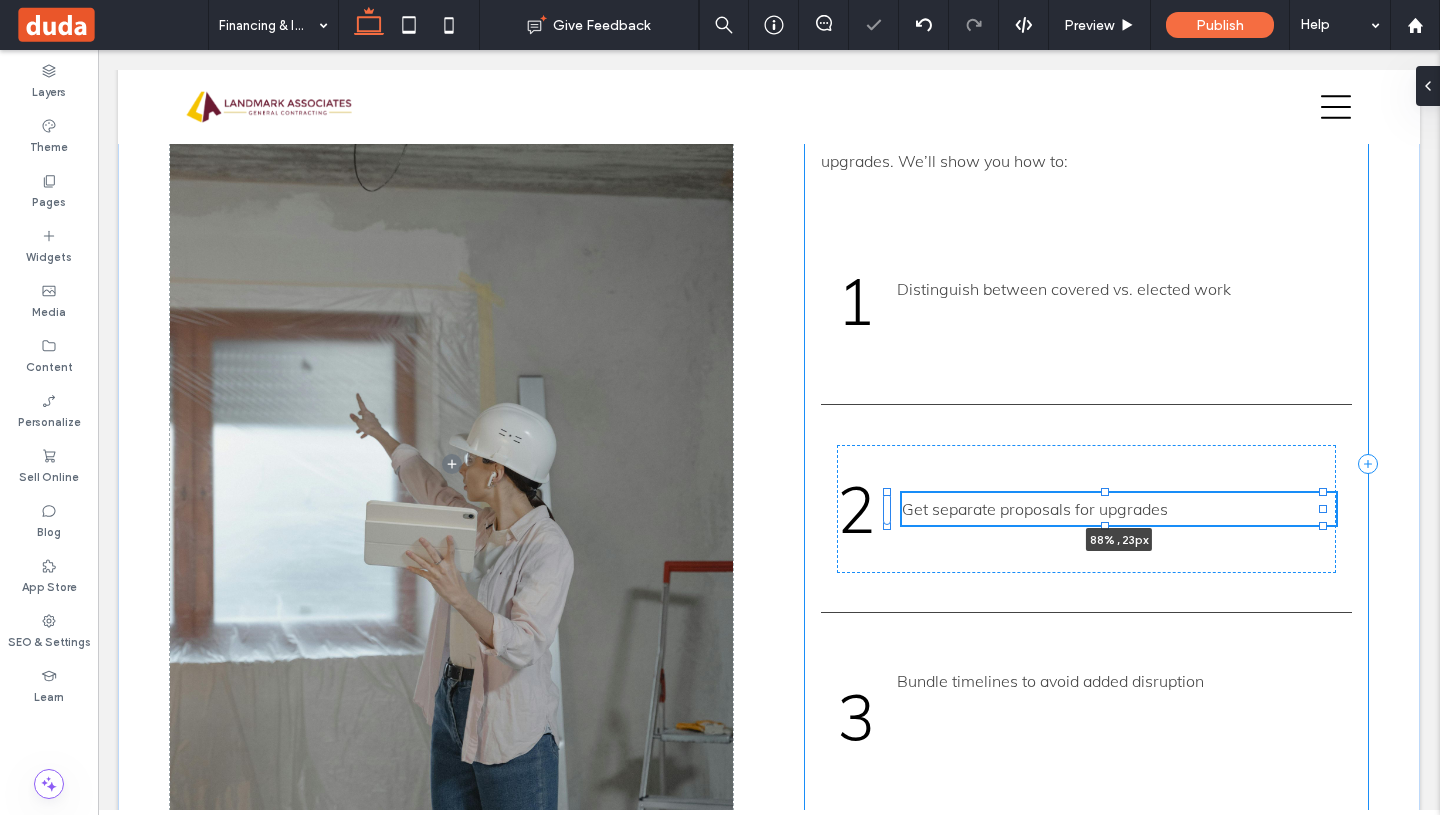 drag, startPoint x: 1105, startPoint y: 511, endPoint x: 1102, endPoint y: 499, distance: 12.369317 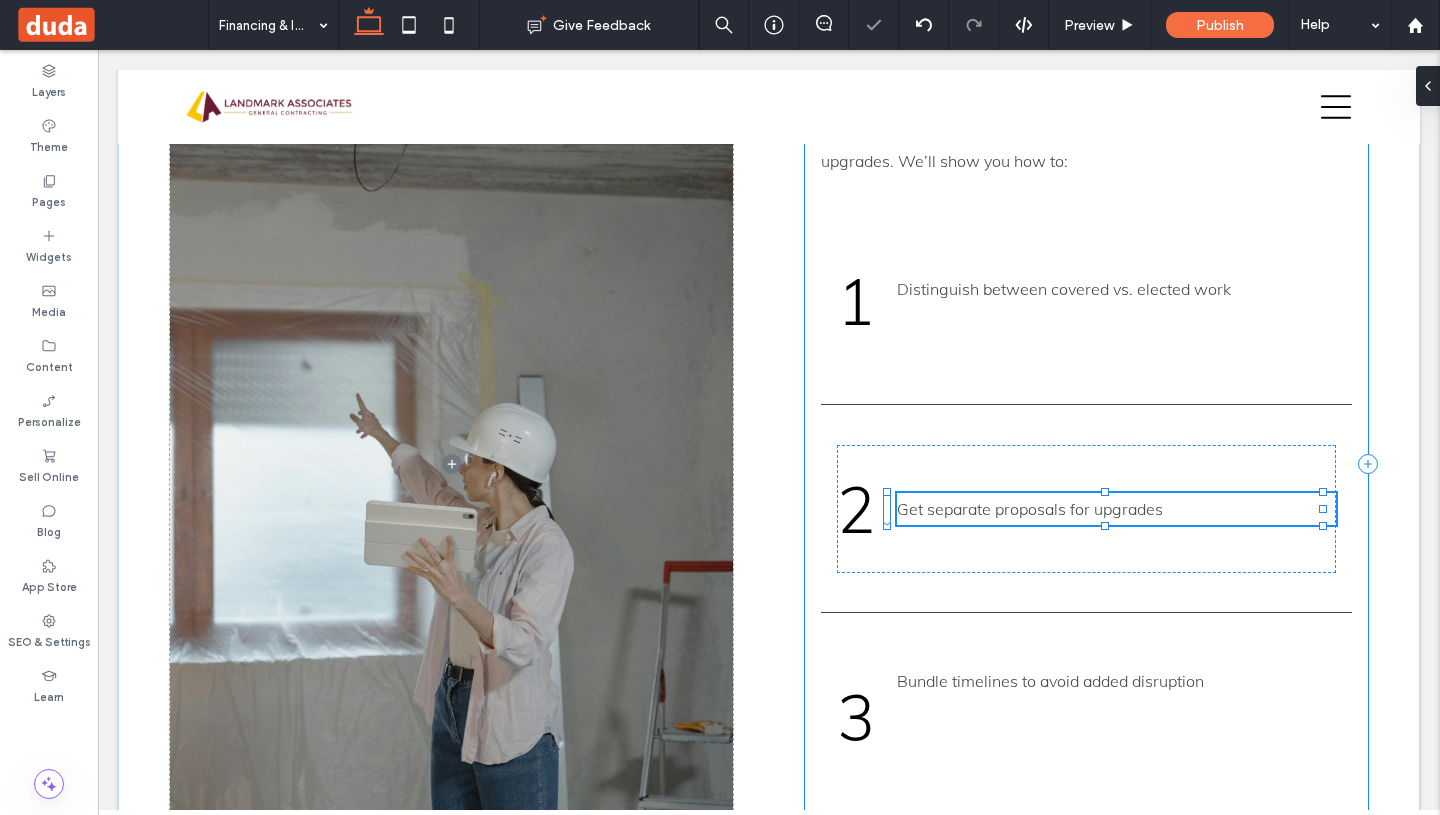 type on "**" 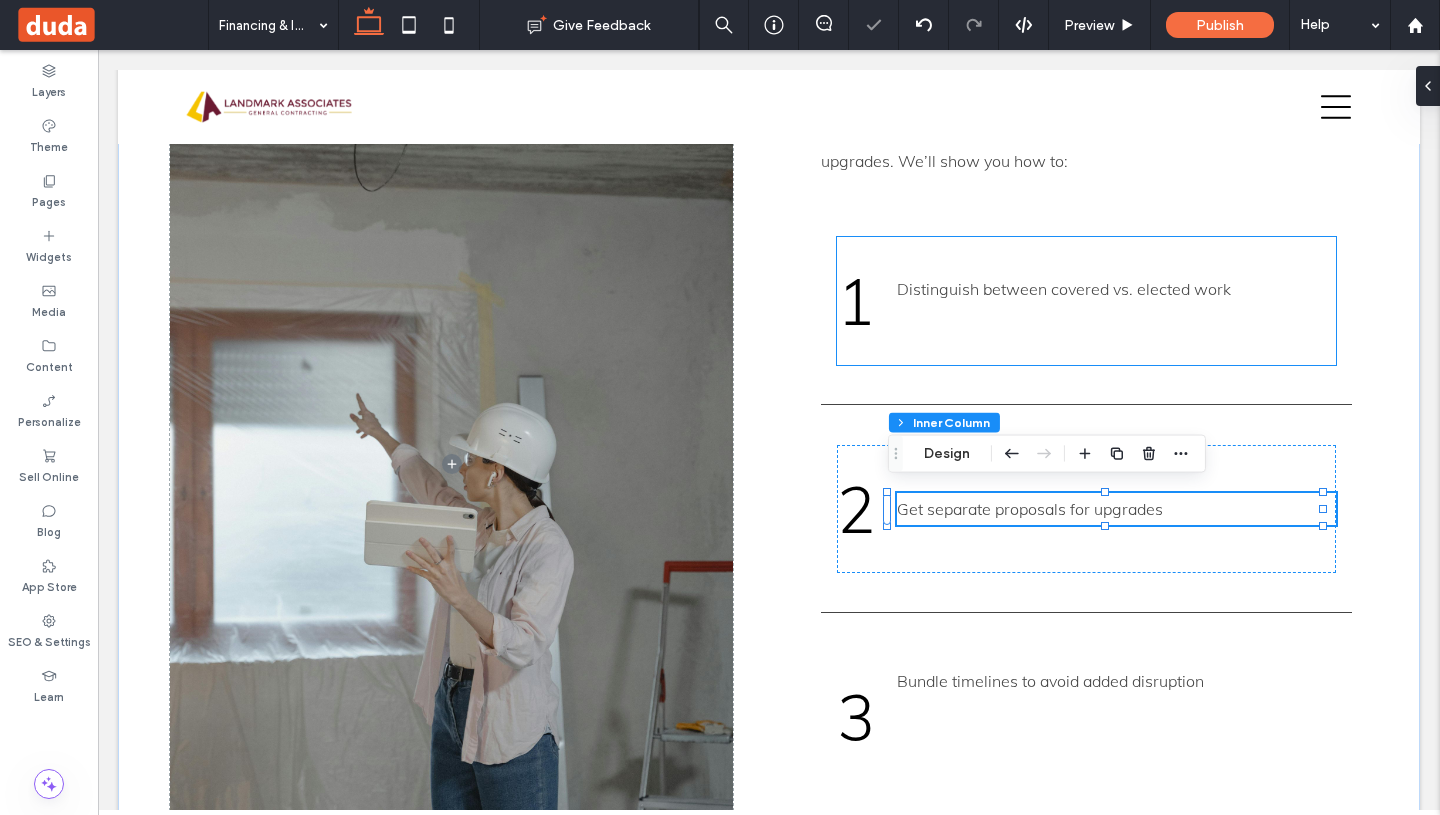 click on "Distinguish between covered vs. elected work" at bounding box center [1064, 289] 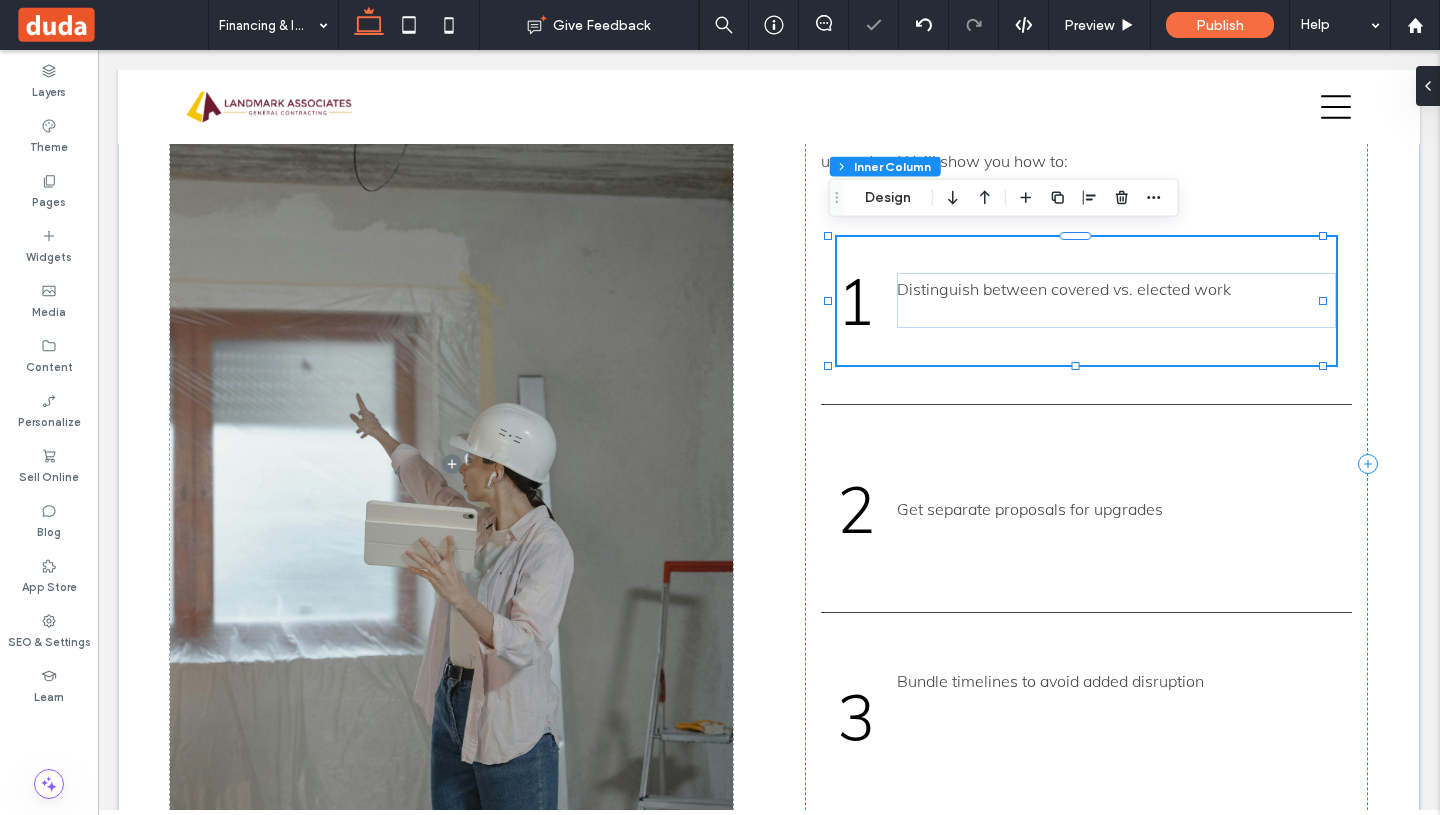 click on "Distinguish between covered vs. elected work" at bounding box center [1064, 289] 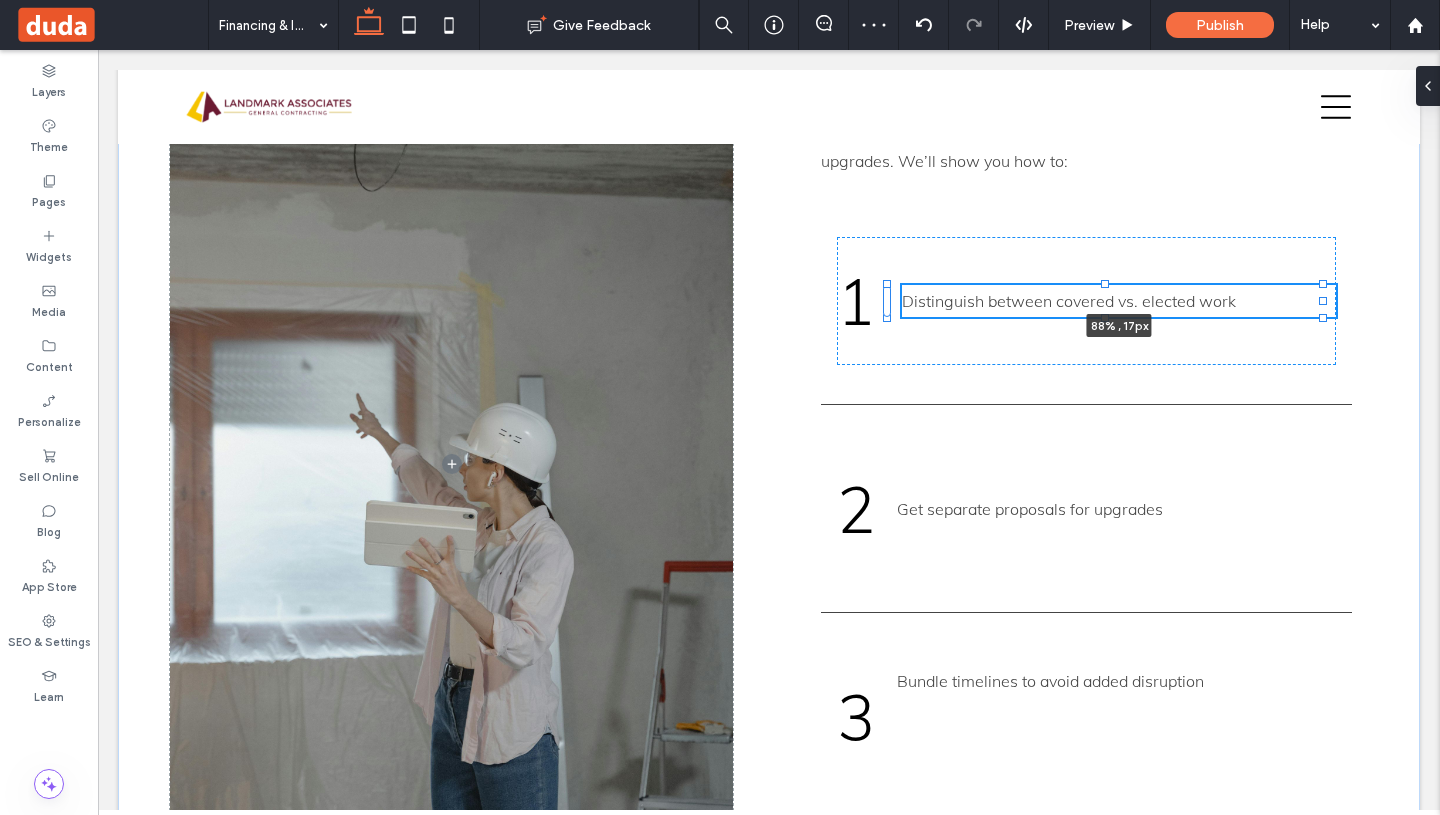 drag, startPoint x: 1105, startPoint y: 320, endPoint x: 1104, endPoint y: 275, distance: 45.01111 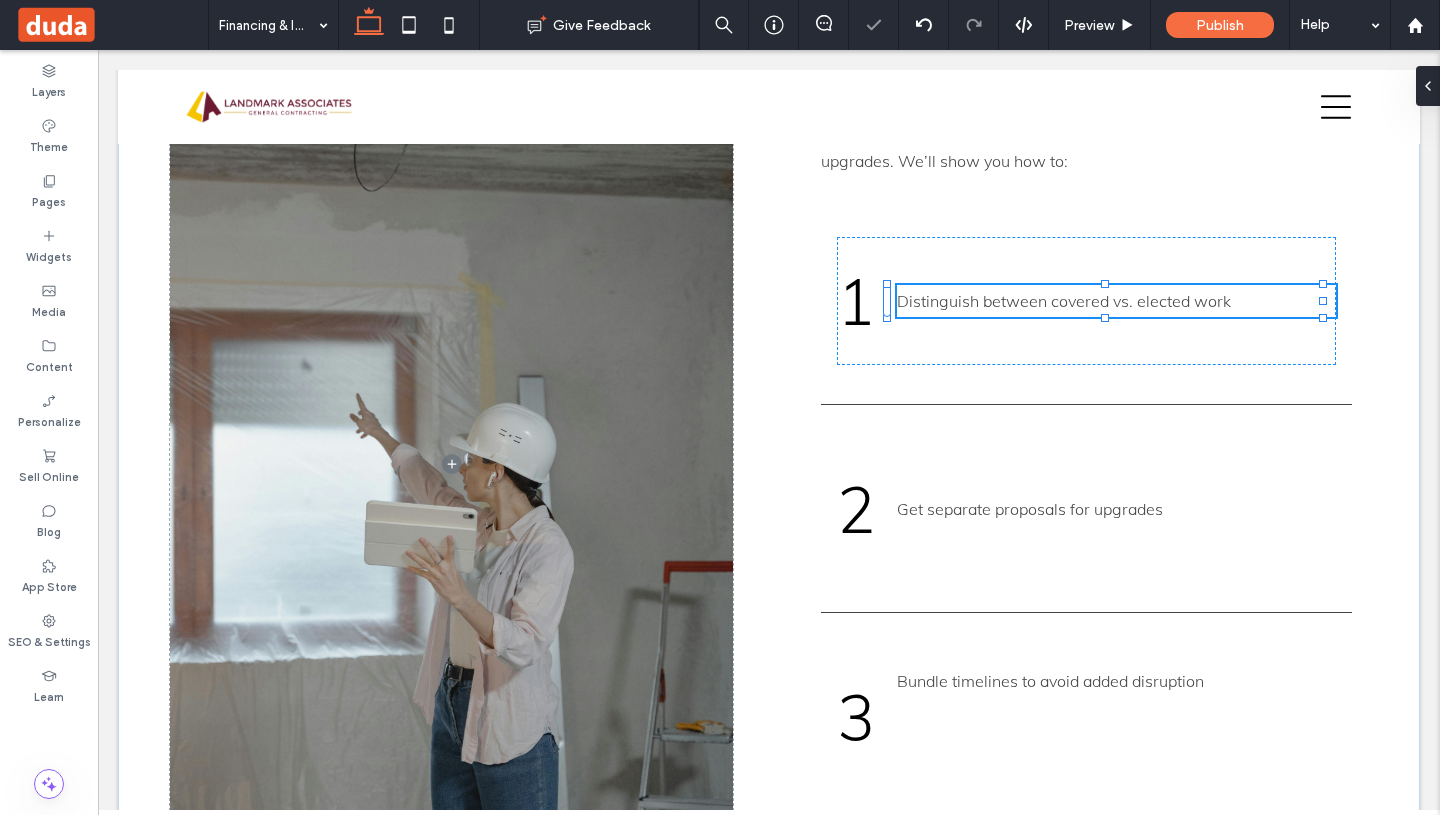 type on "**" 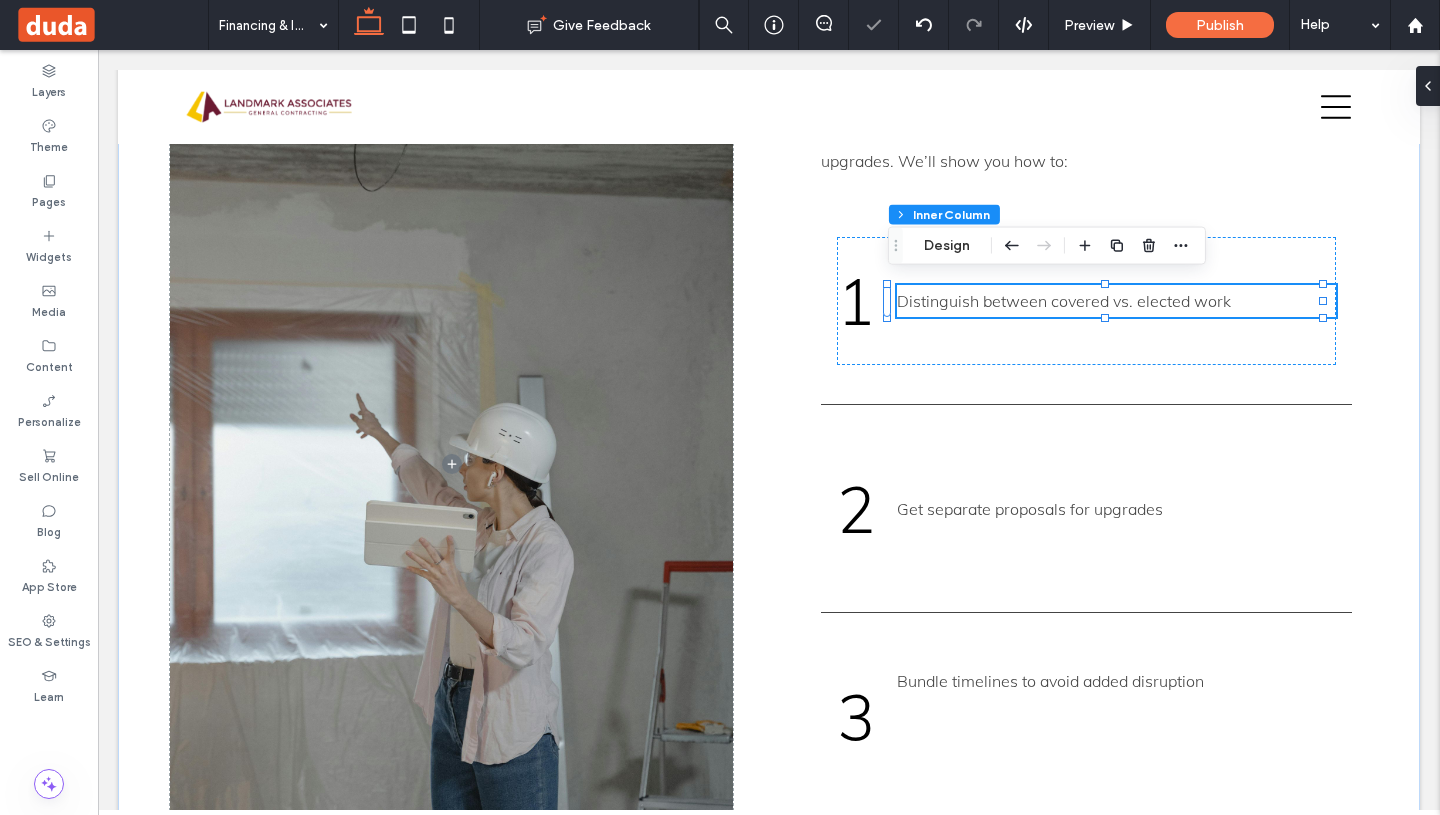 type on "**" 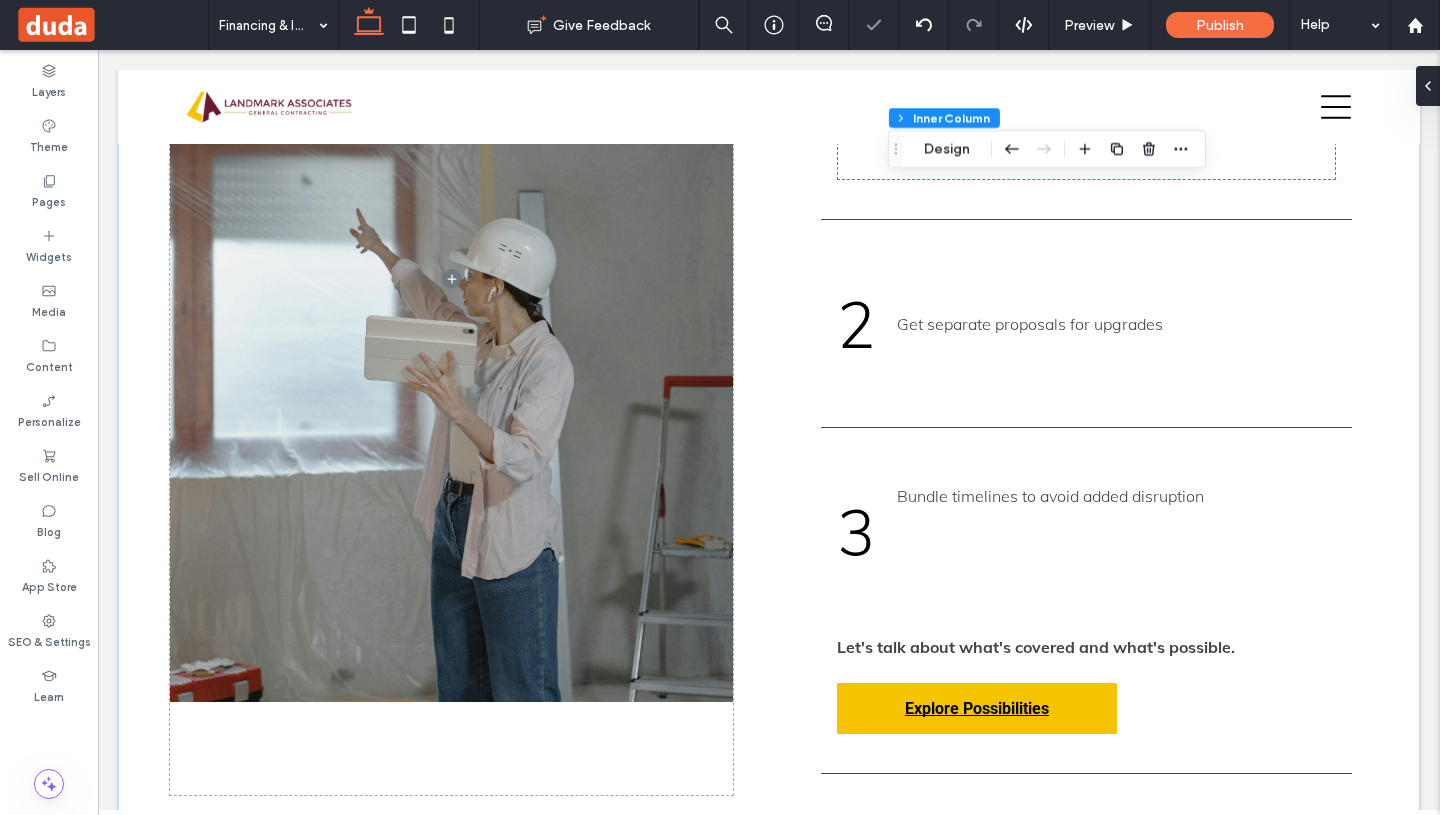 scroll, scrollTop: 4619, scrollLeft: 0, axis: vertical 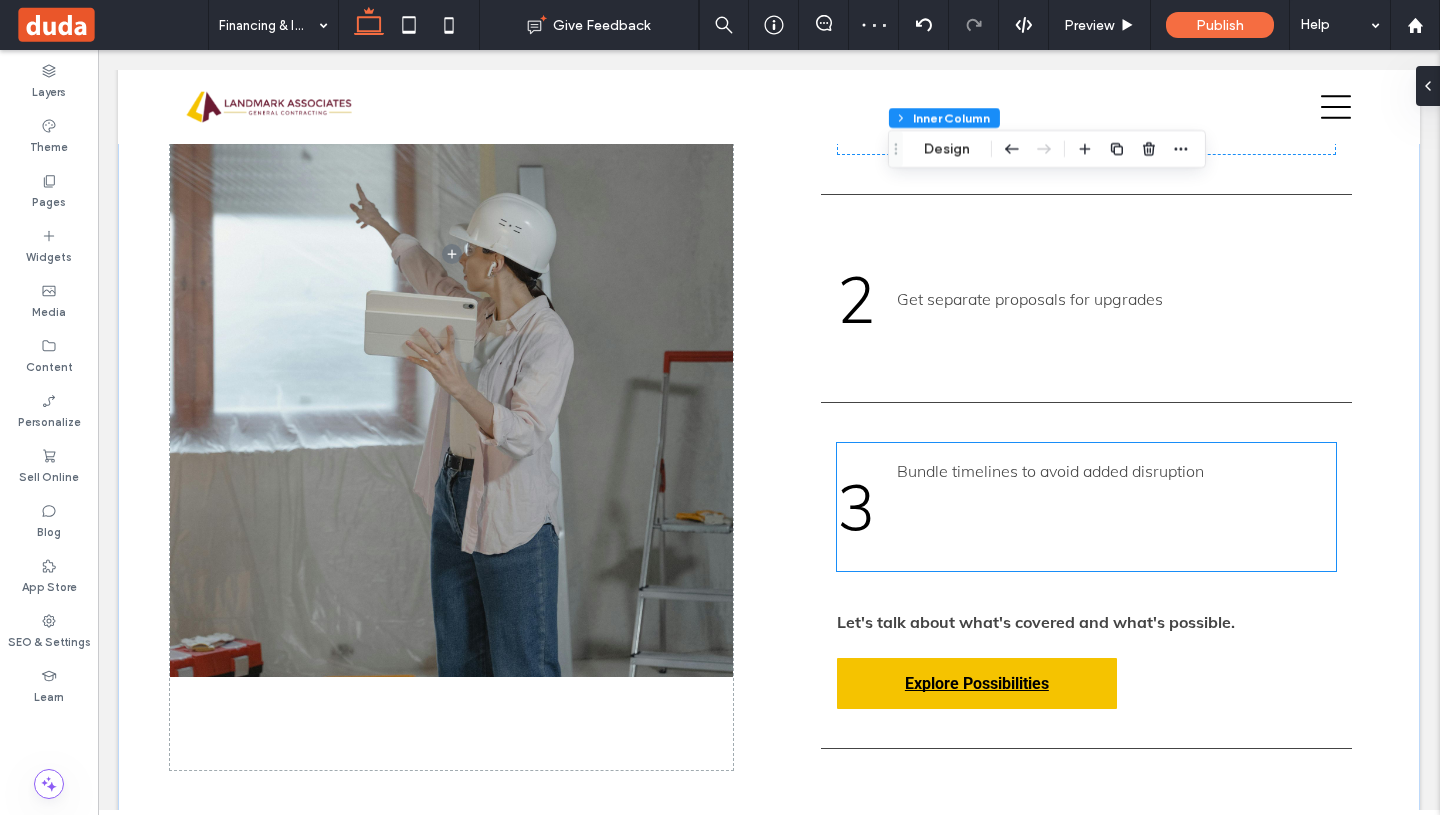 click on "Bundle timelines to avoid added disruption" at bounding box center [1050, 471] 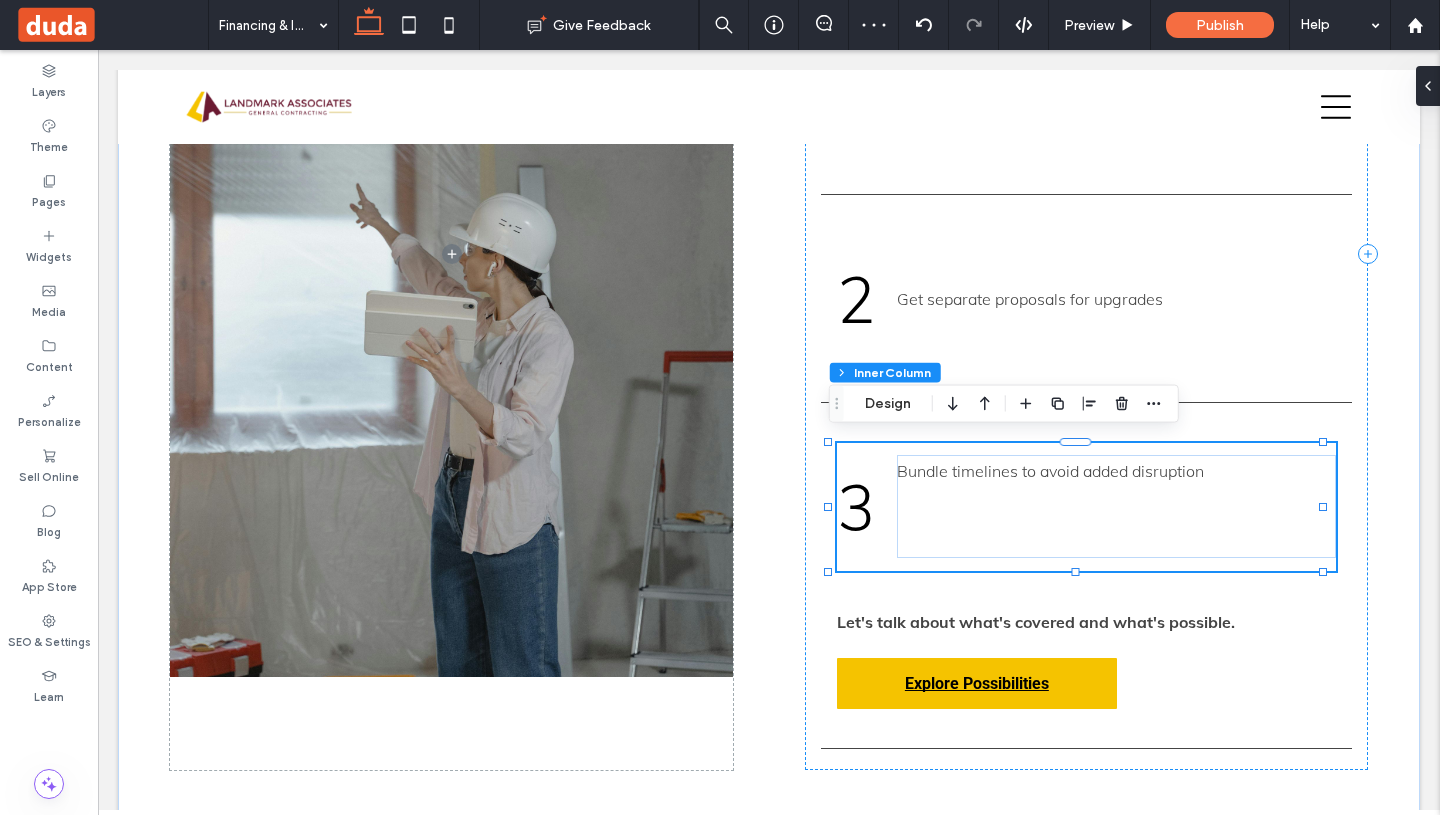 type on "**" 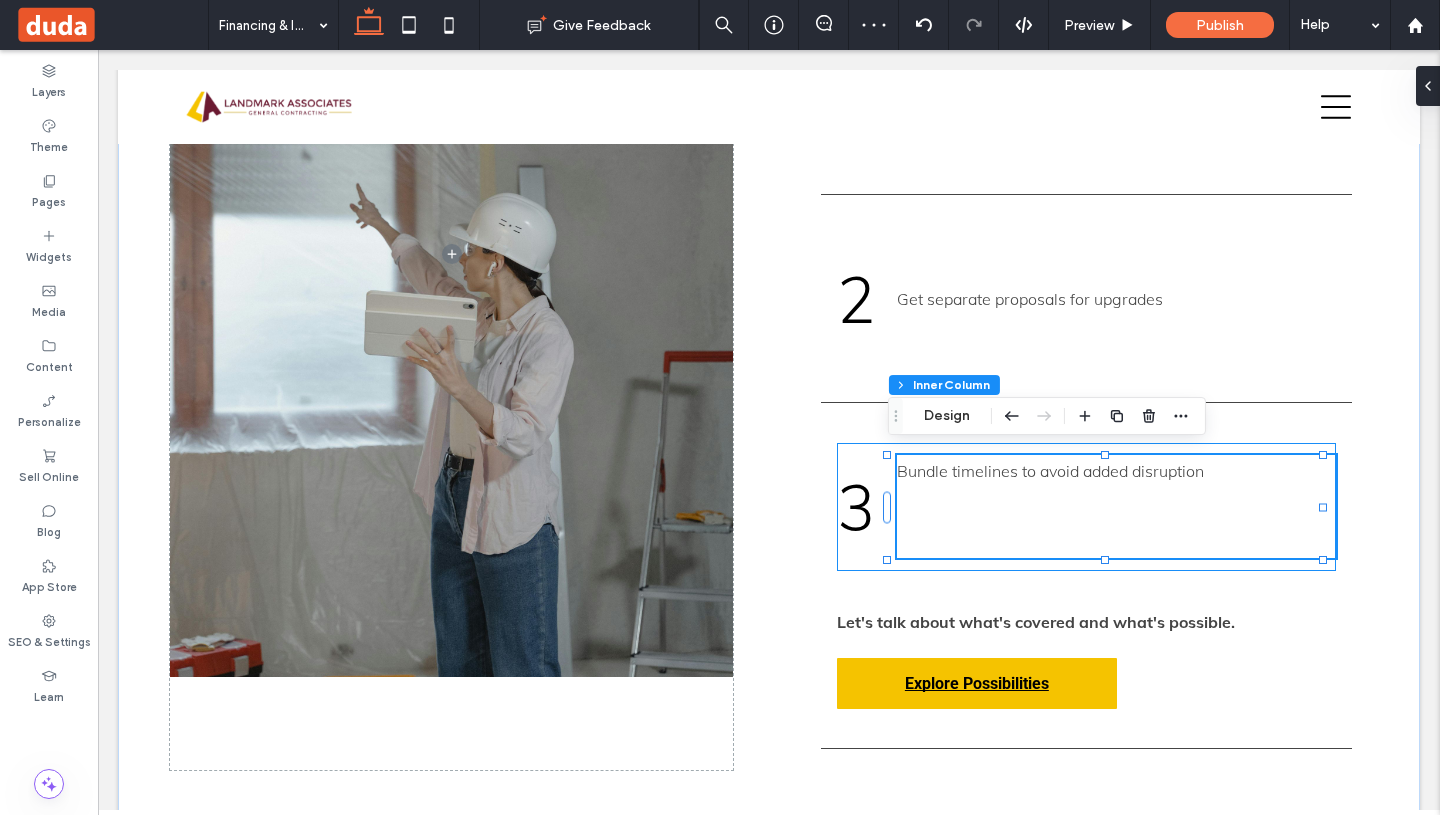 click on "Bundle timelines to avoid added disruption" at bounding box center (1050, 471) 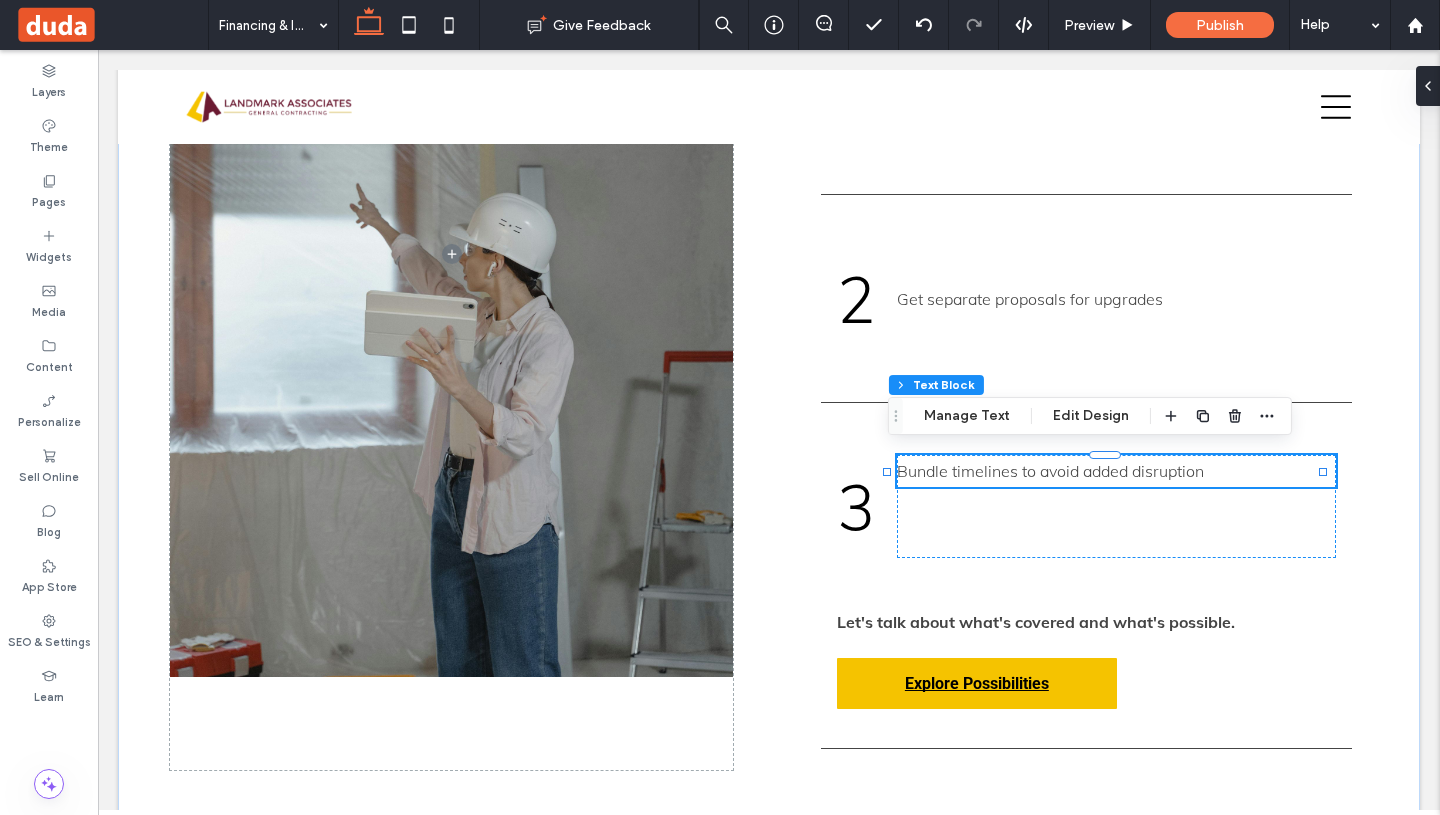 click on "Bundle timelines to avoid added disruption" at bounding box center (1050, 471) 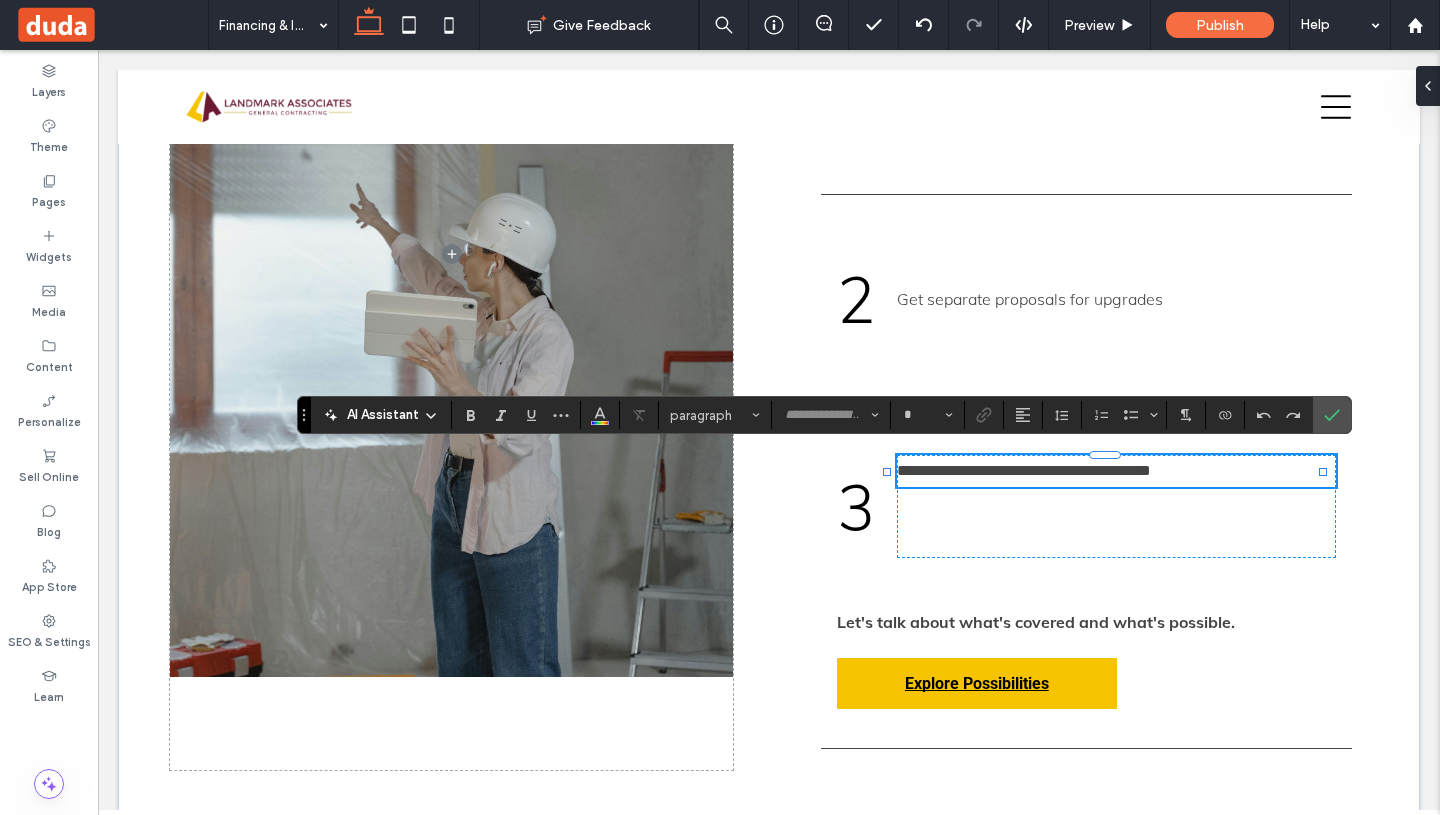 type on "****" 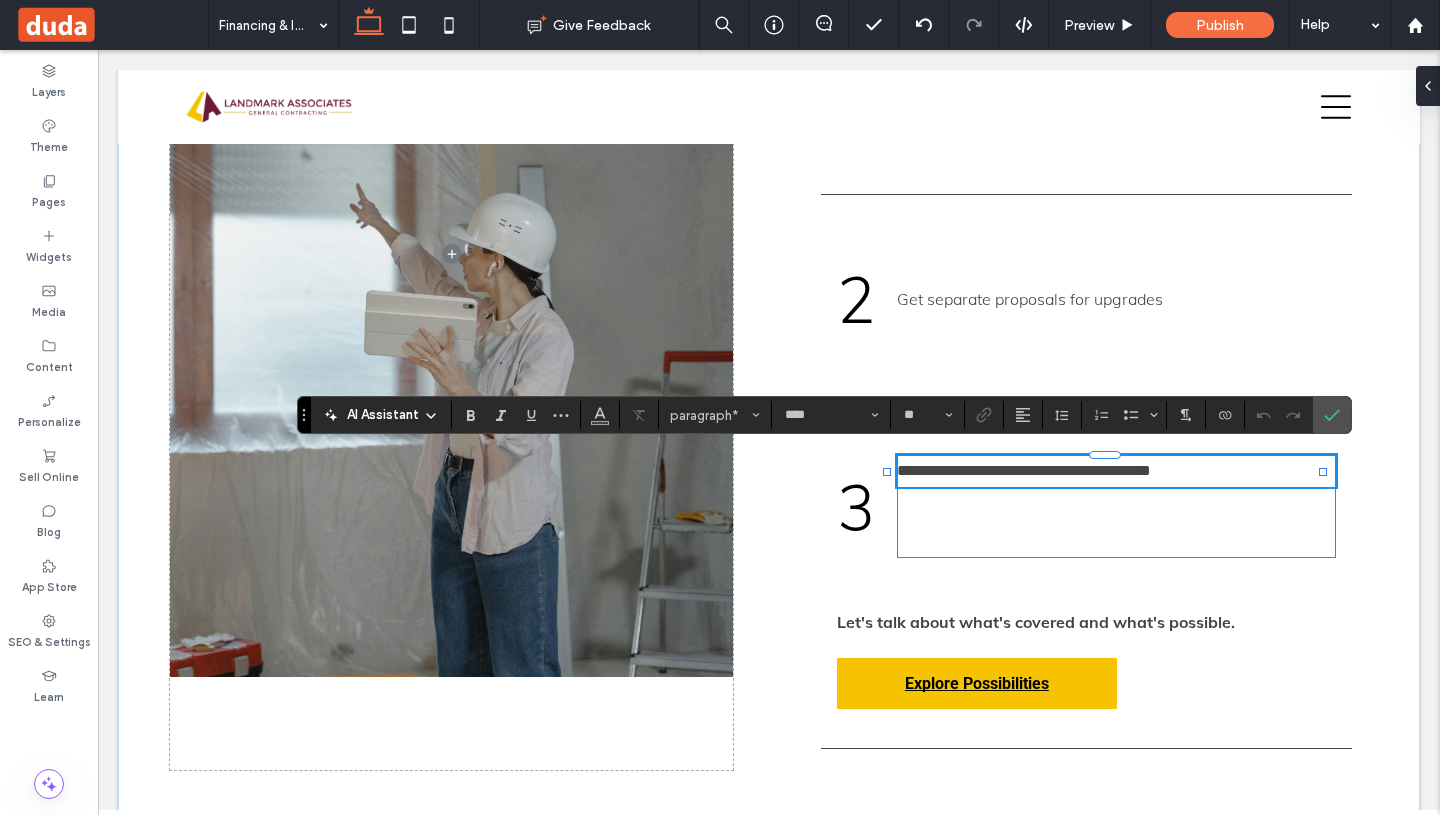 click on "**********" at bounding box center (1116, 506) 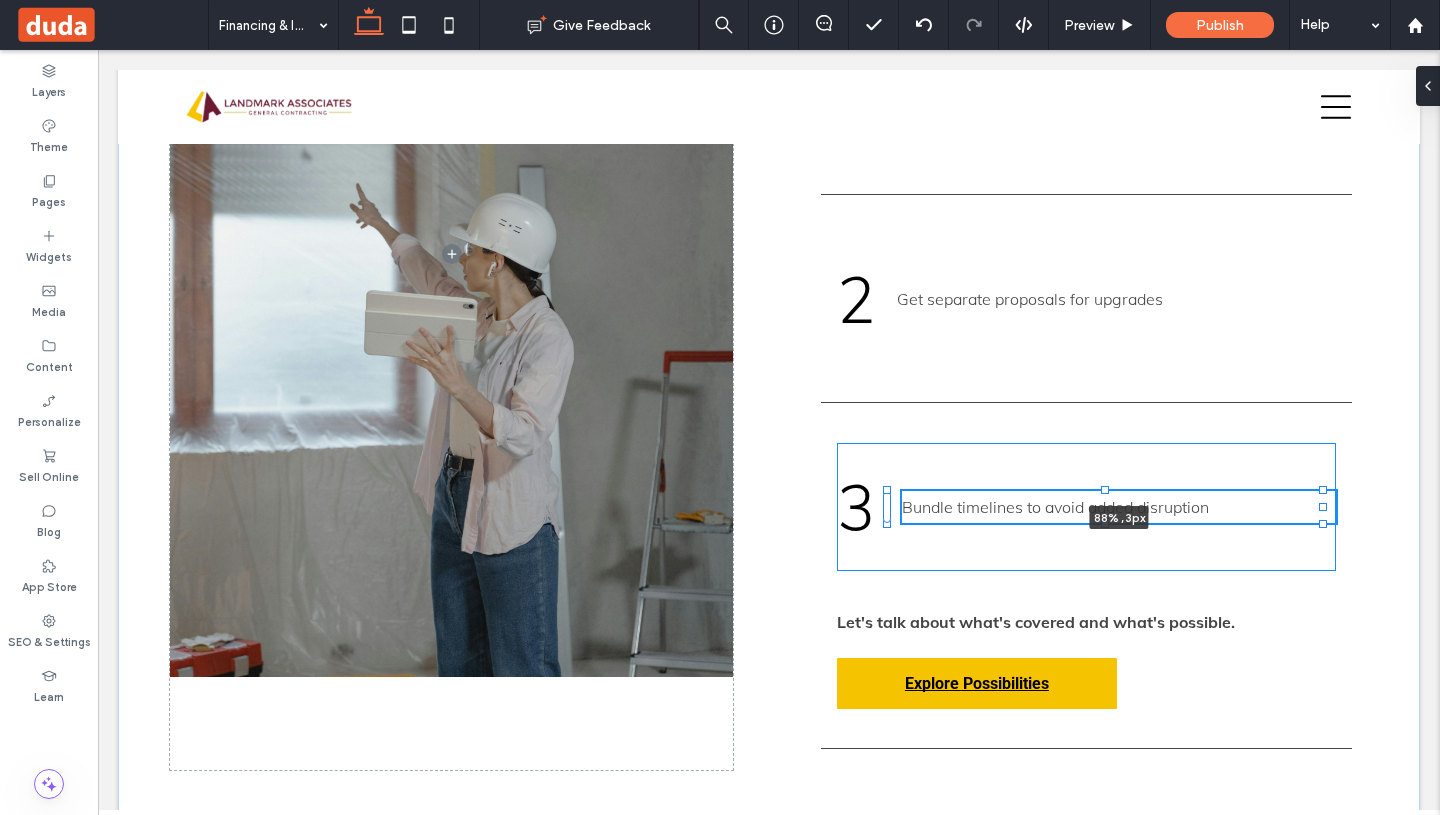 click on "Upgrade While  You Restore ﻿ Many clients use insurance events as an opportunity to invest in upgrades. We’ll show you how to:
1
Distinguish between covered vs. elected work
2
Get separate proposals for upgrades
3
Bundle timelines to avoid added disruption
88% , 3px
Let's talk about what's covered and what's possible.
Explore Possibilities" at bounding box center [769, 254] 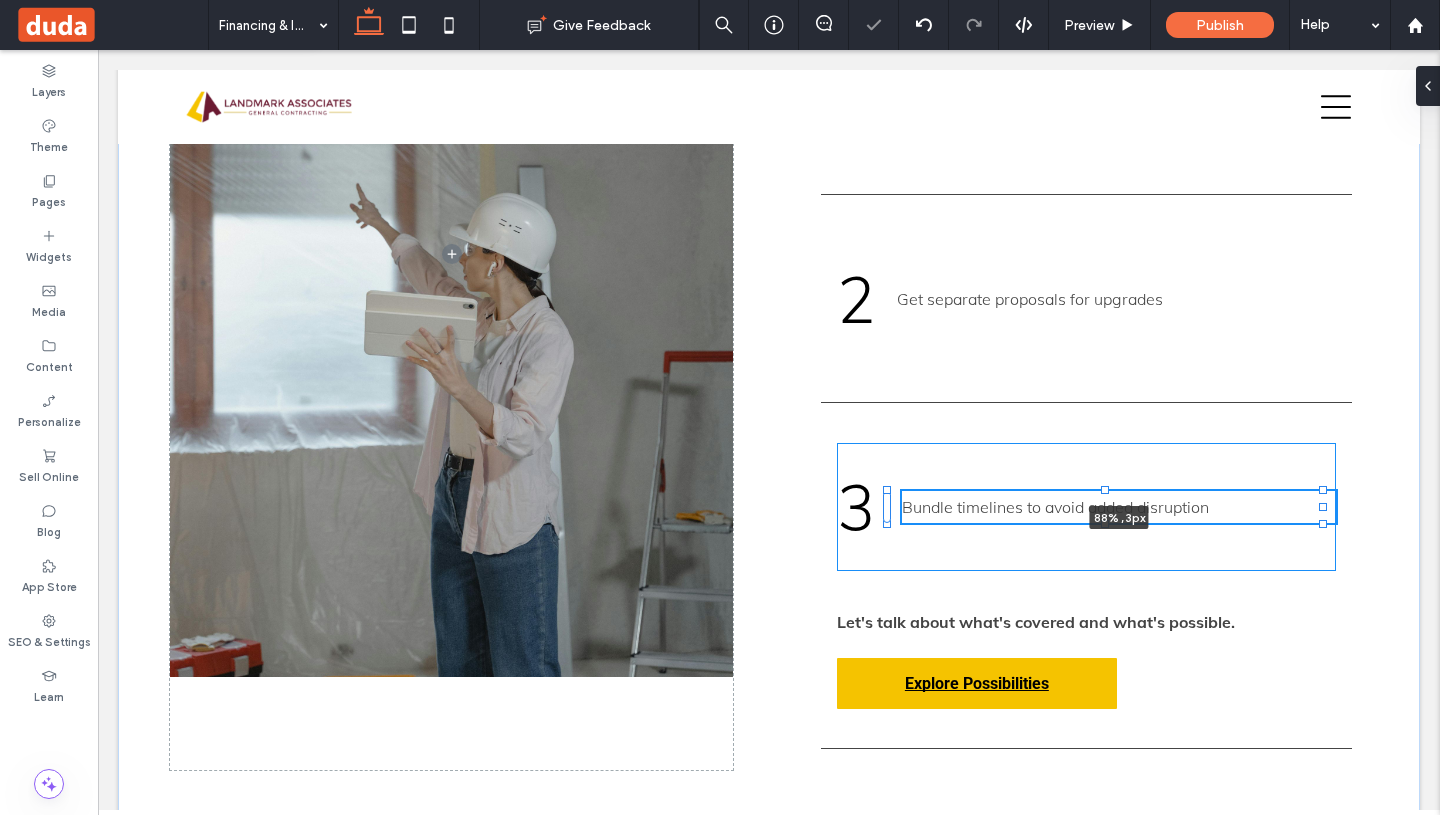 type on "**" 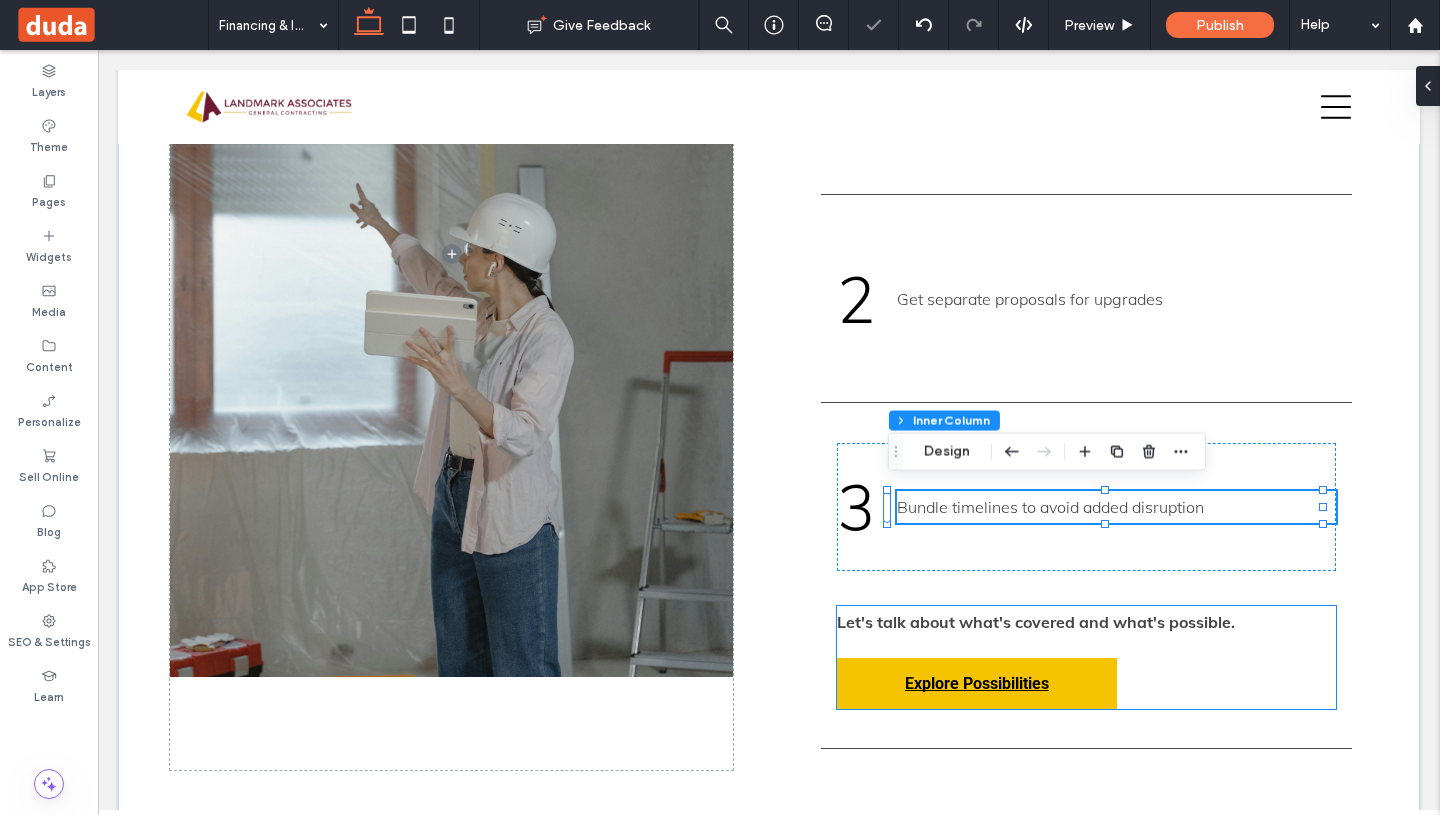 click on "Let's talk about what's covered and what's possible.
Explore Possibilities" at bounding box center (1086, 657) 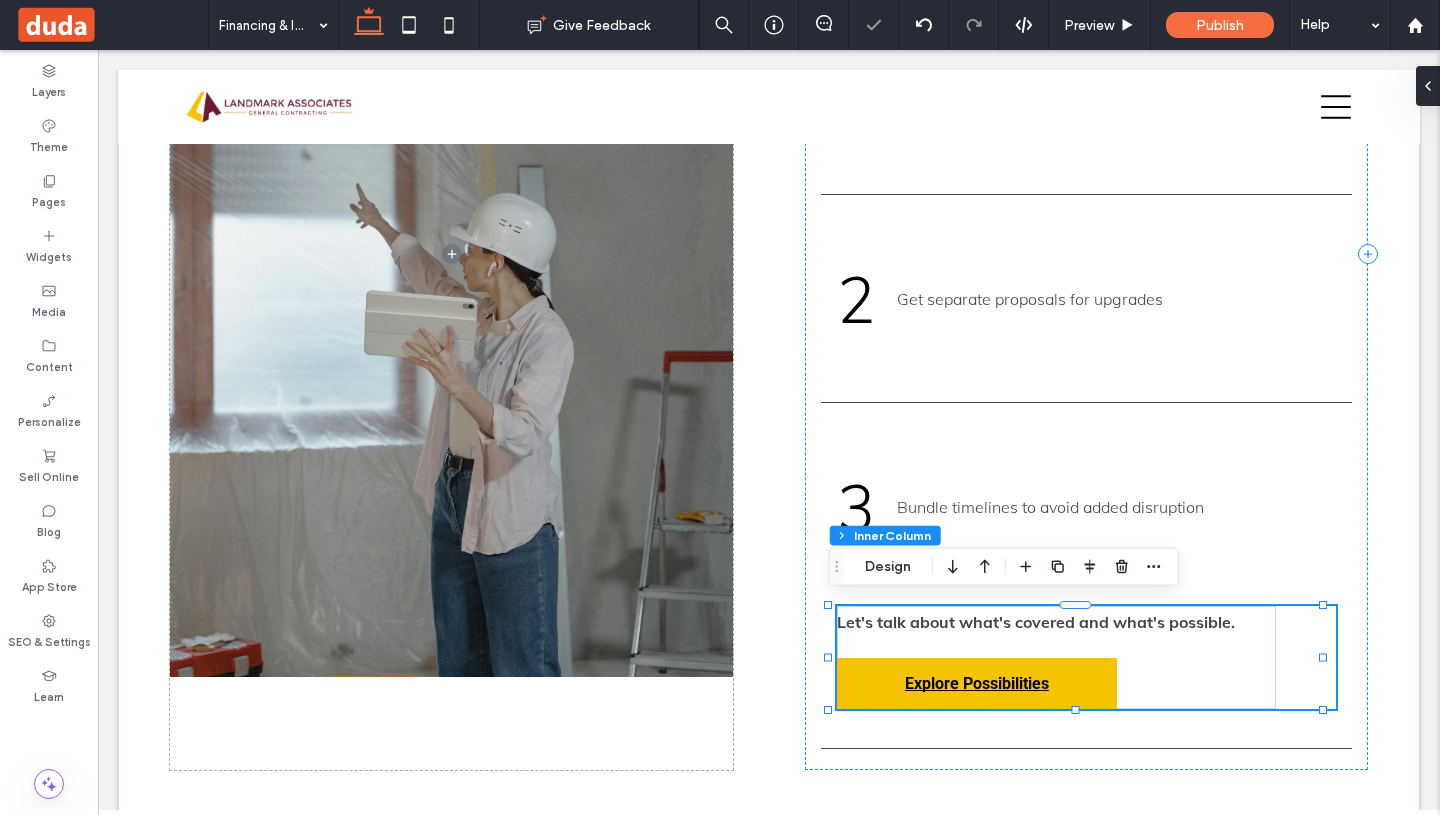 type on "**" 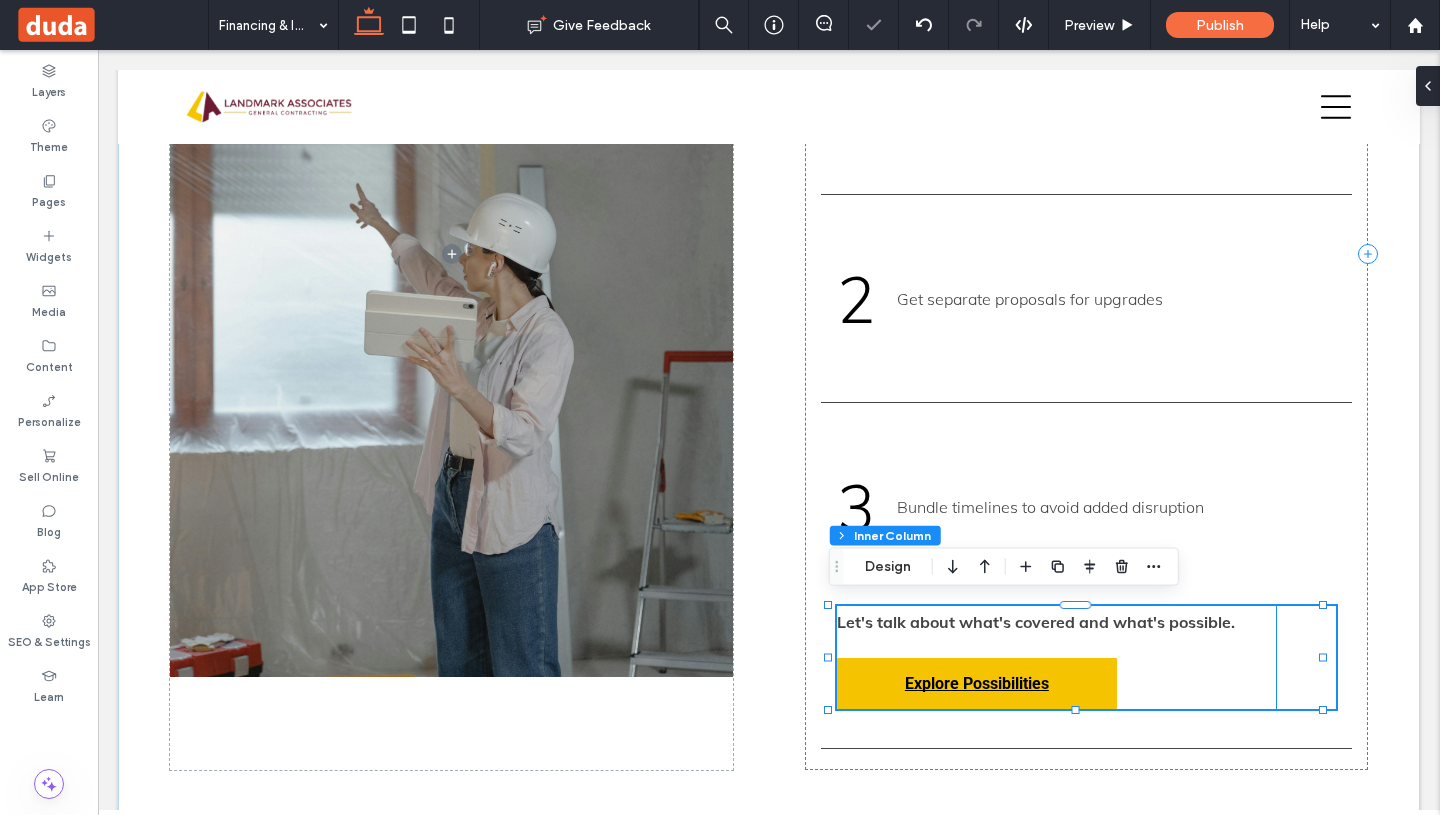 click on "Let's talk about what's covered and what's possible." at bounding box center [1036, 622] 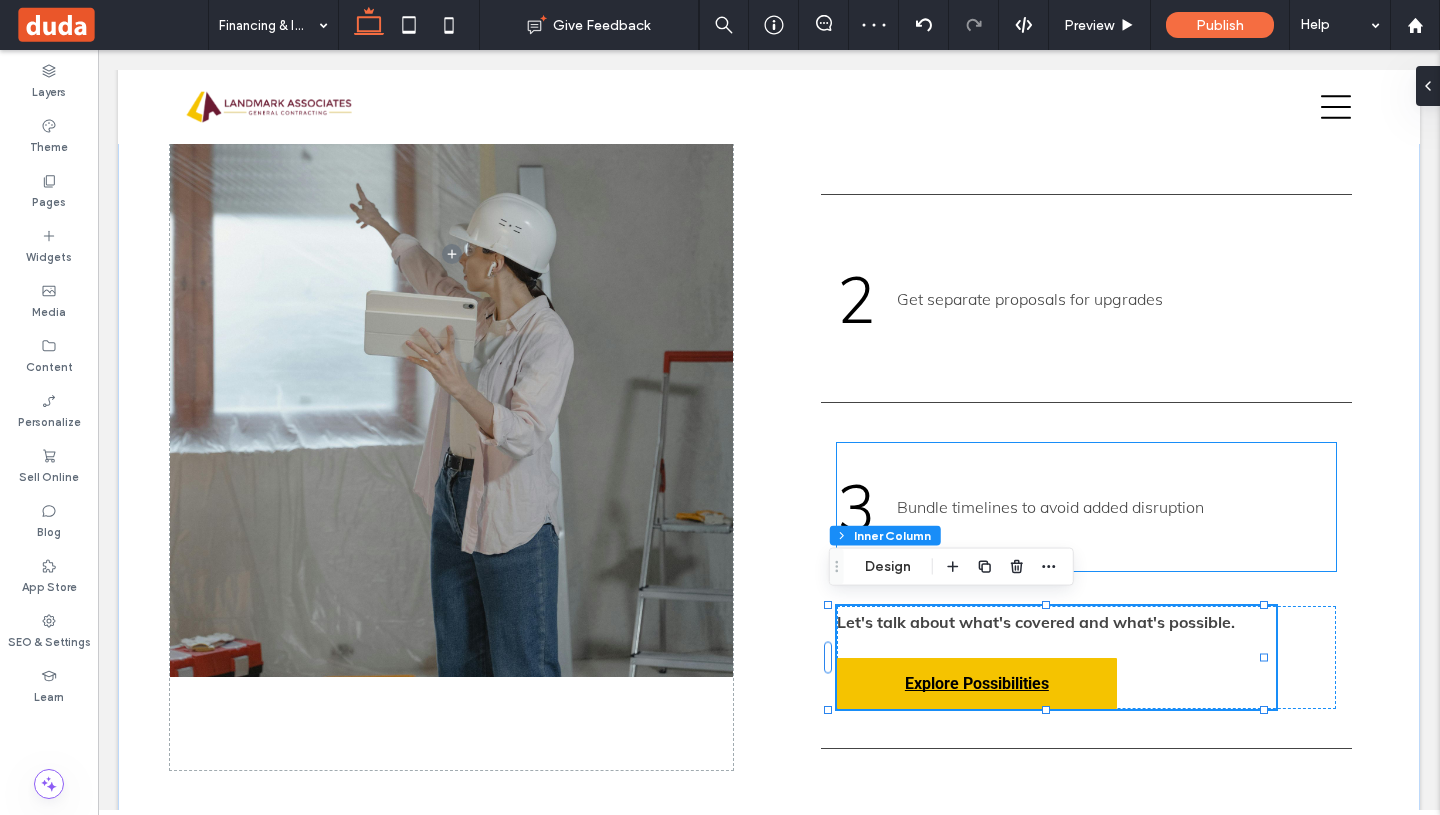 click on "3
Bundle timelines to avoid added disruption" at bounding box center (1086, 507) 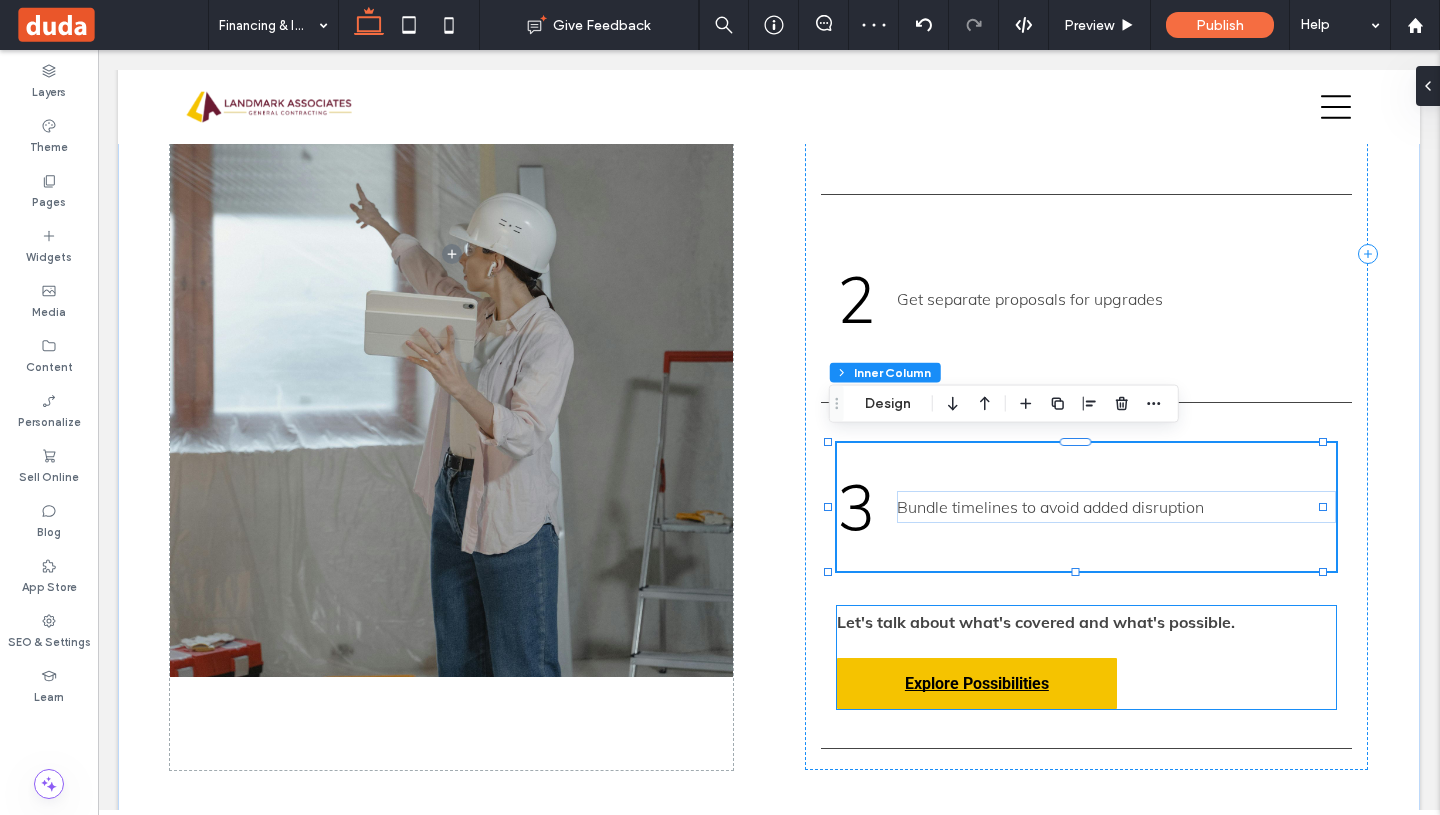 type on "**" 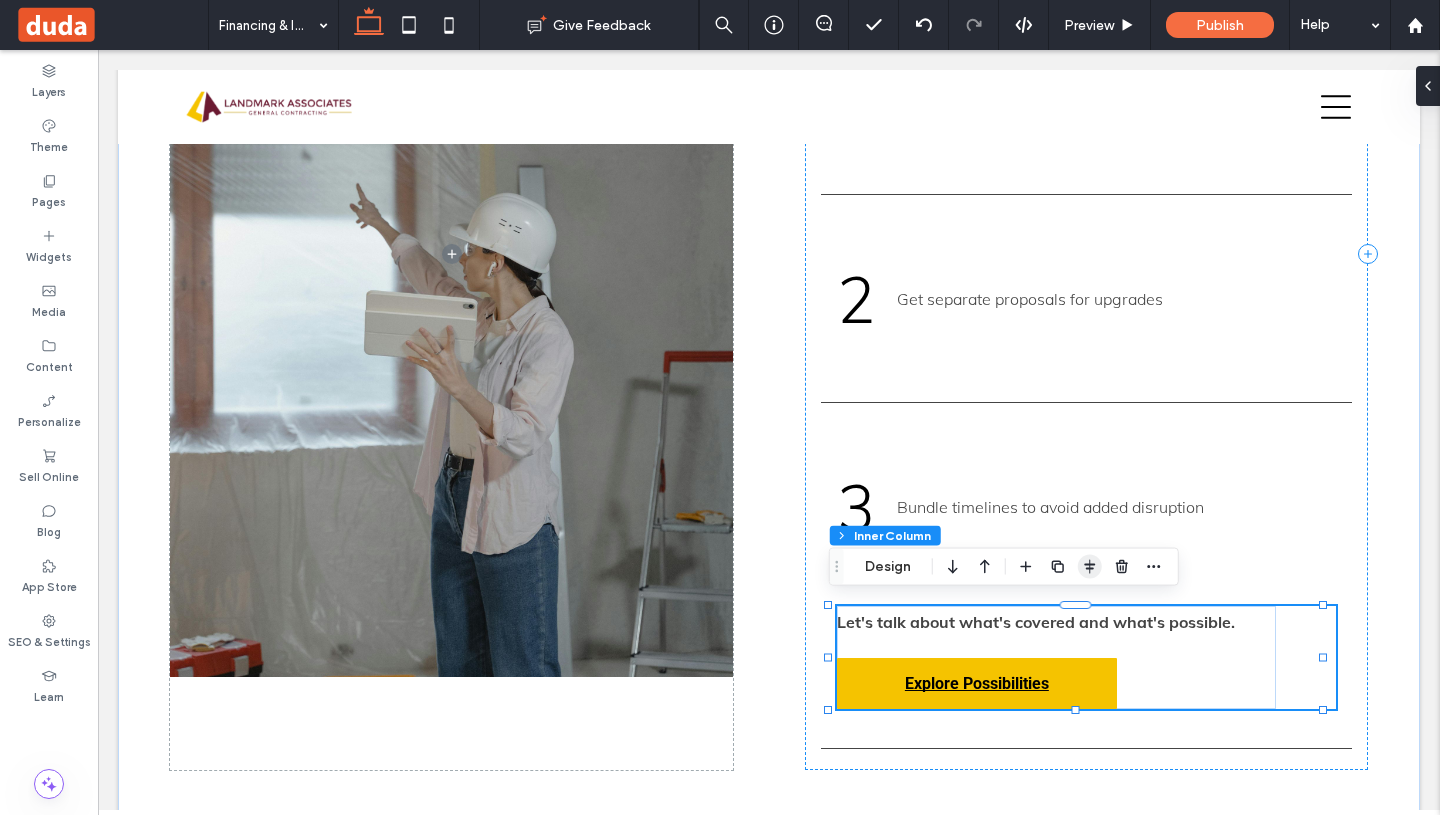 click 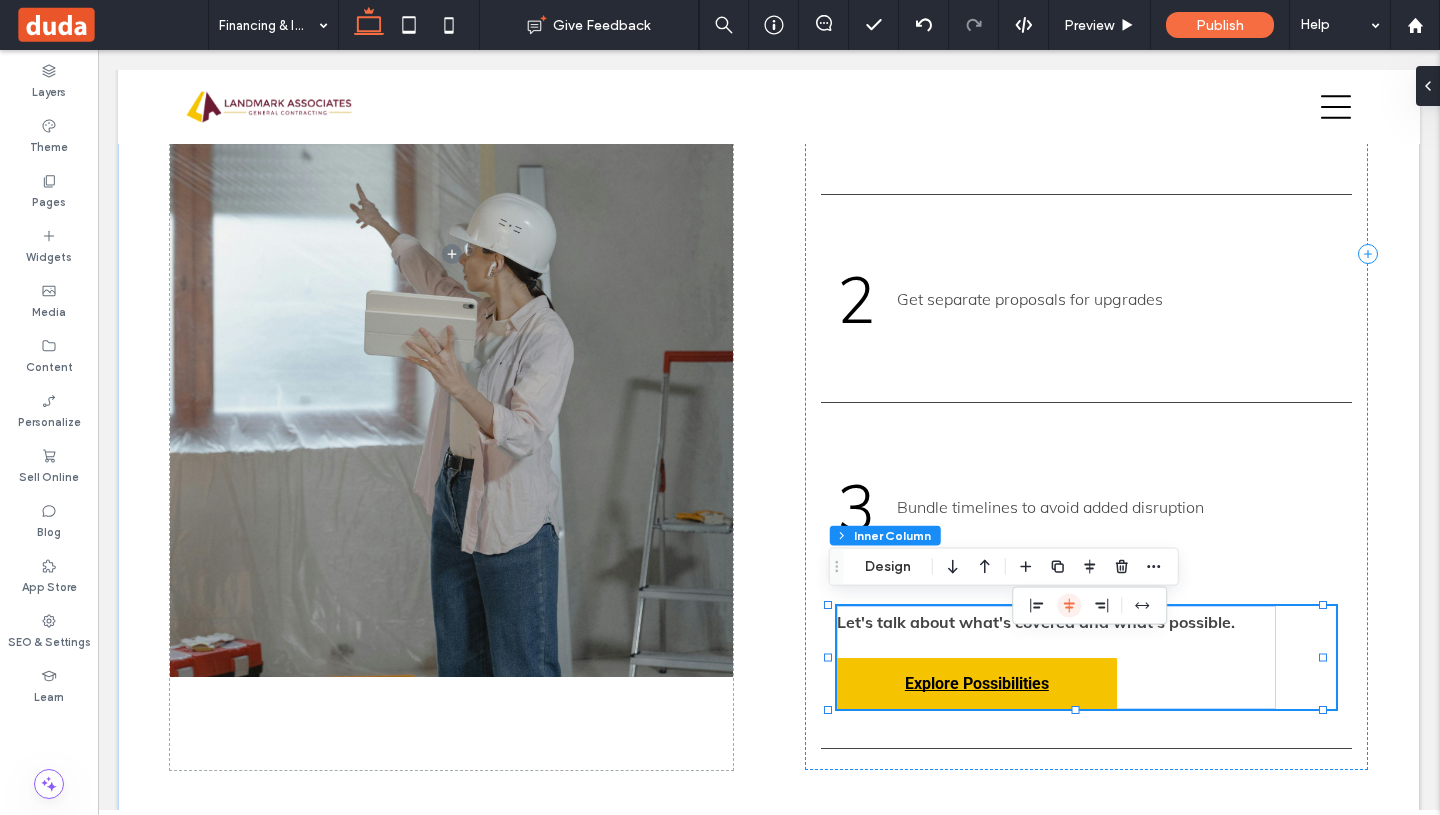click 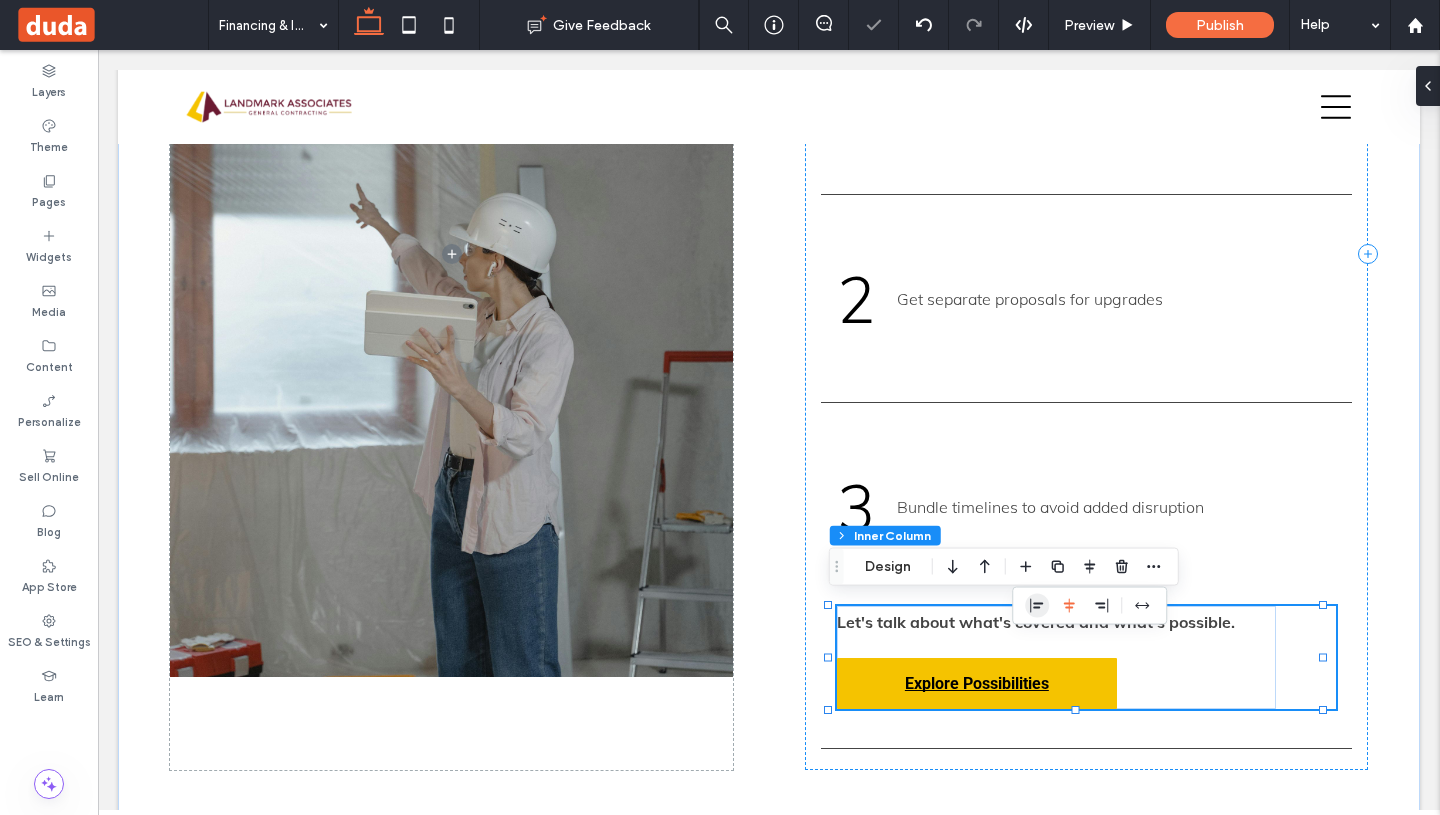 click 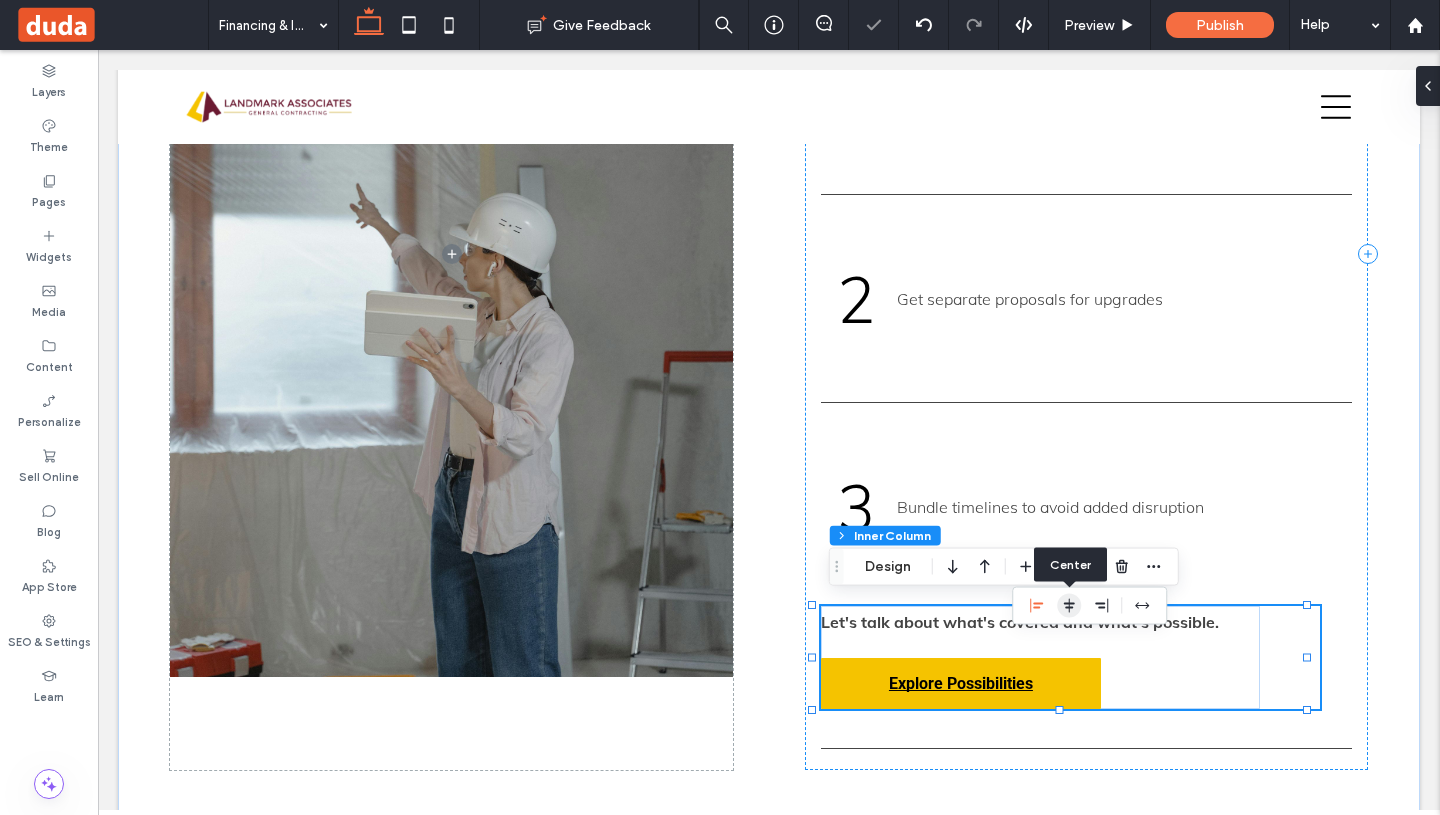 click 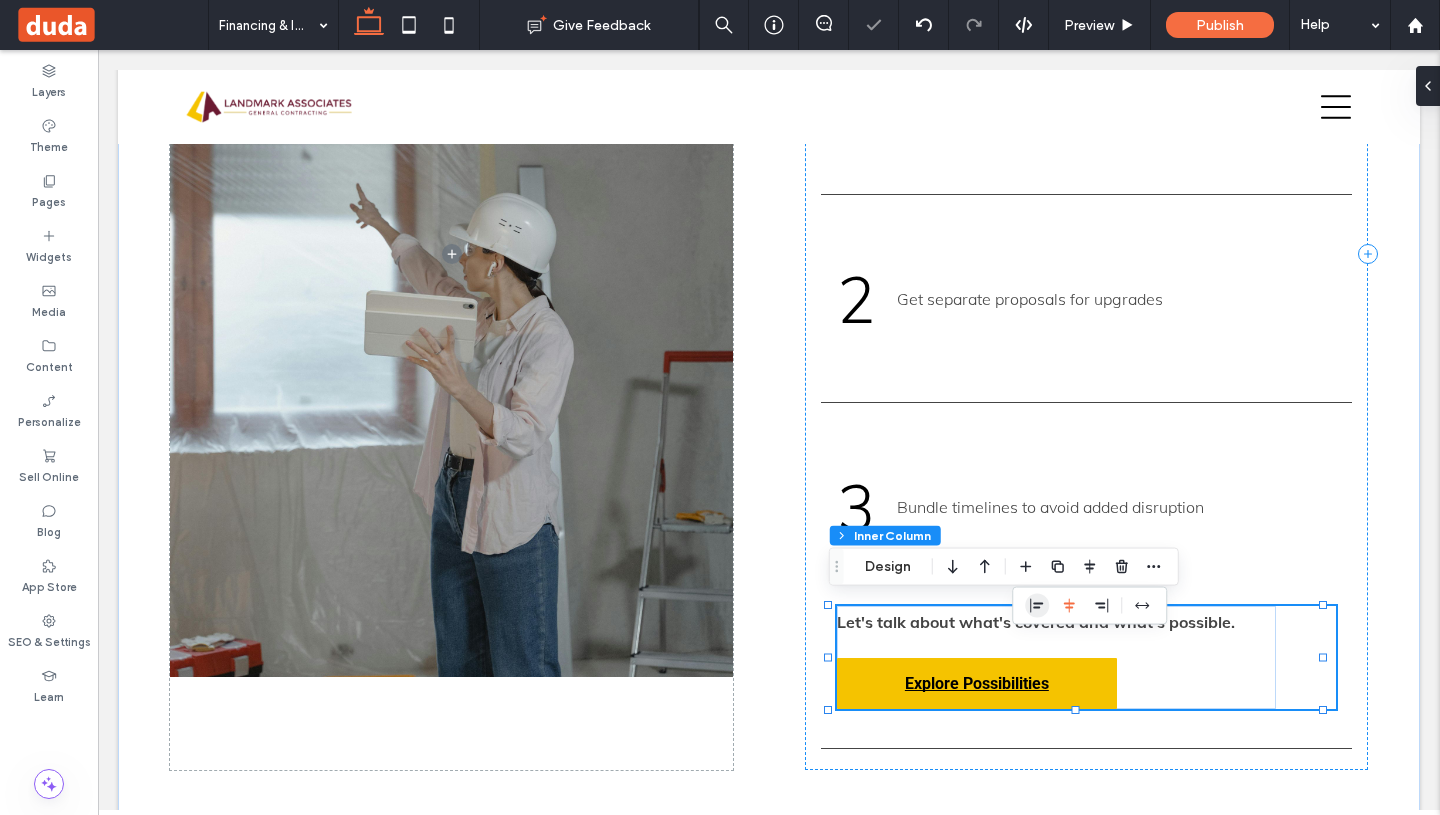 click 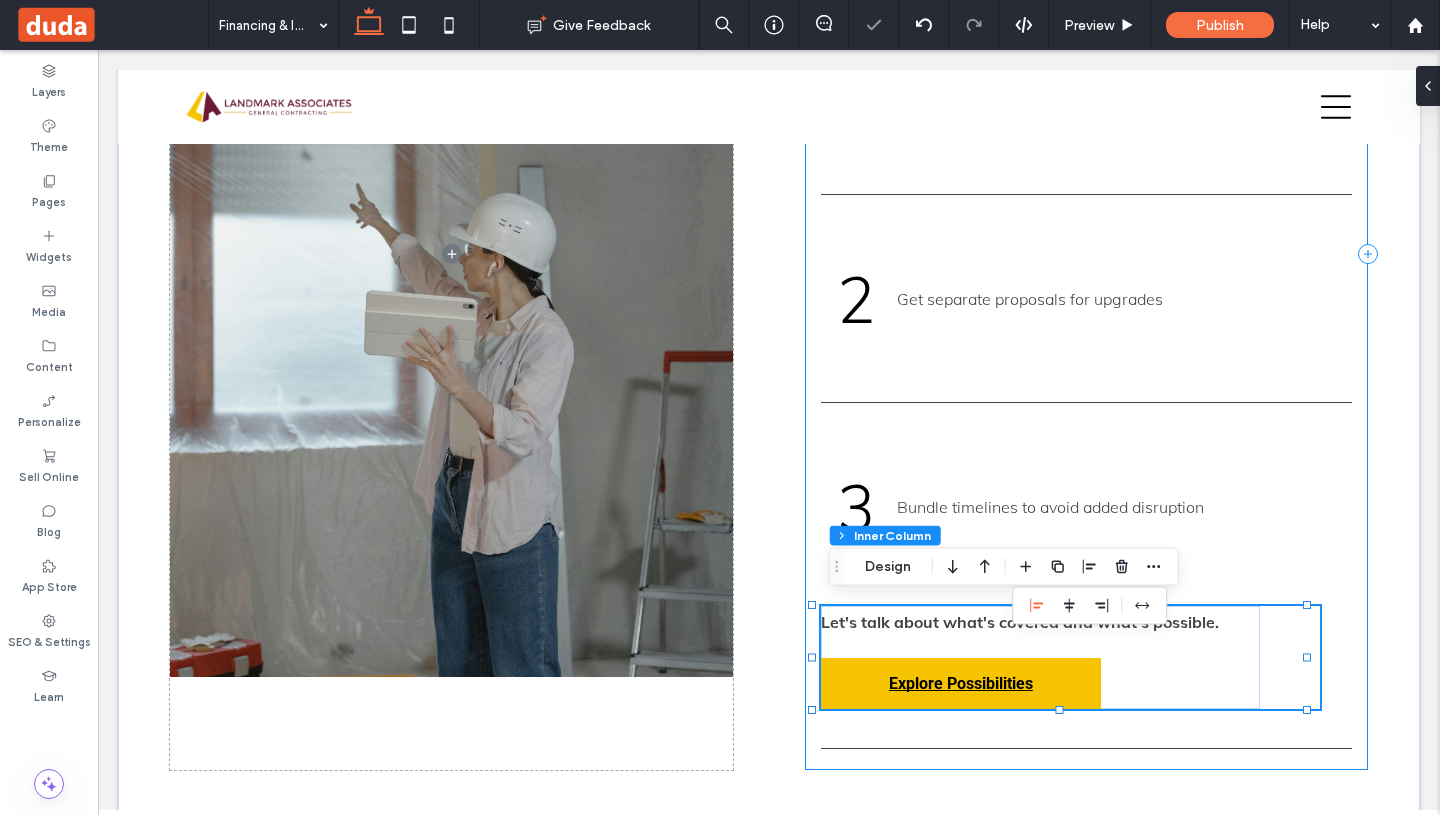 click on "Upgrade While  You Restore ﻿ Many clients use insurance events as an opportunity to invest in upgrades. We’ll show you how to:
1
Distinguish between covered vs. elected work
2
Get separate proposals for upgrades
3
Bundle timelines to avoid added disruption
Let's talk about what's covered and what's possible.
Explore Possibilities" at bounding box center (1086, 254) 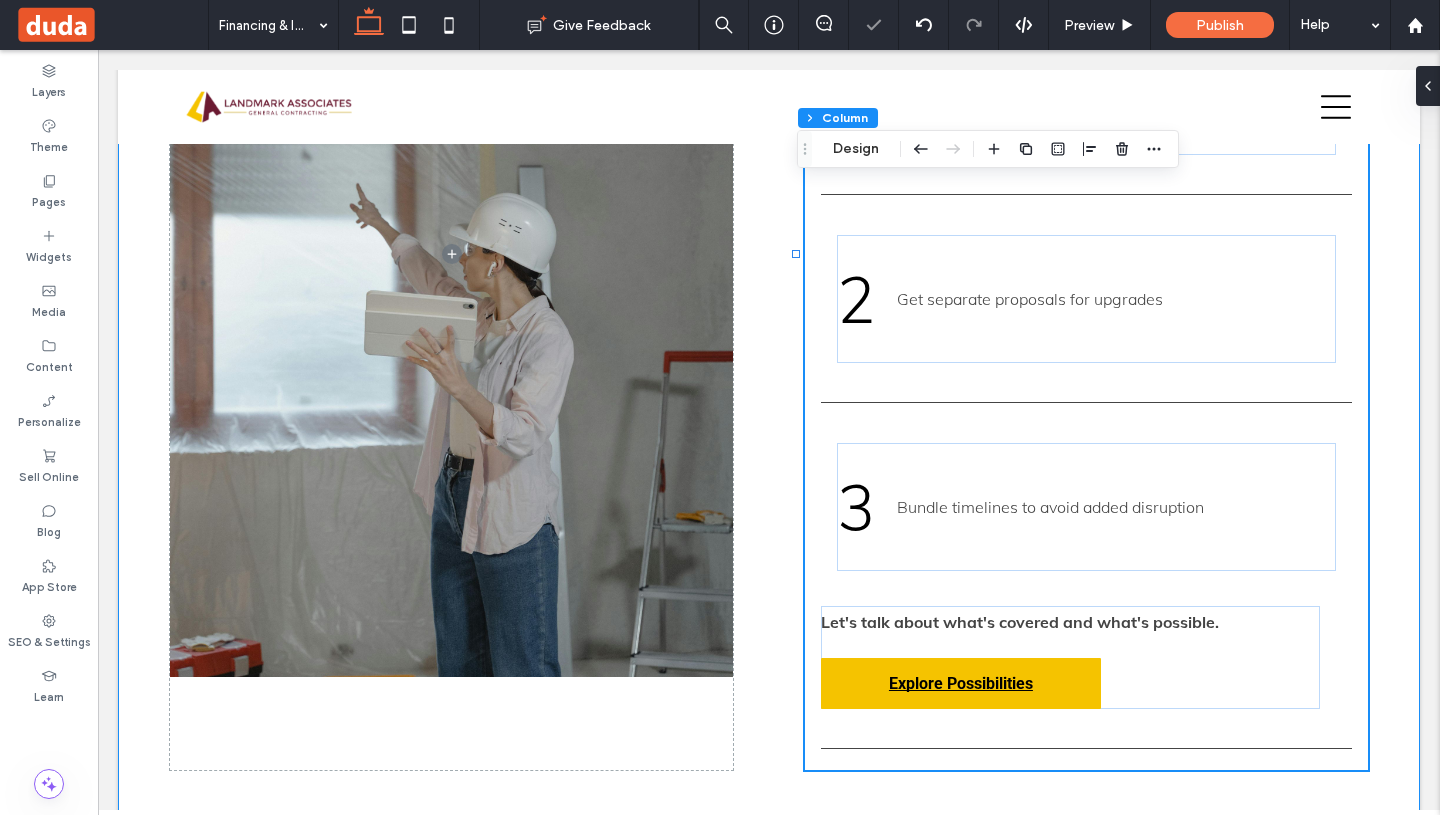 click on "Upgrade While  You Restore ﻿ Many clients use insurance events as an opportunity to invest in upgrades. We’ll show you how to:
1
Distinguish between covered vs. elected work
2
Get separate proposals for upgrades
3
Bundle timelines to avoid added disruption
Let's talk about what's covered and what's possible.
Explore Possibilities" at bounding box center (769, 254) 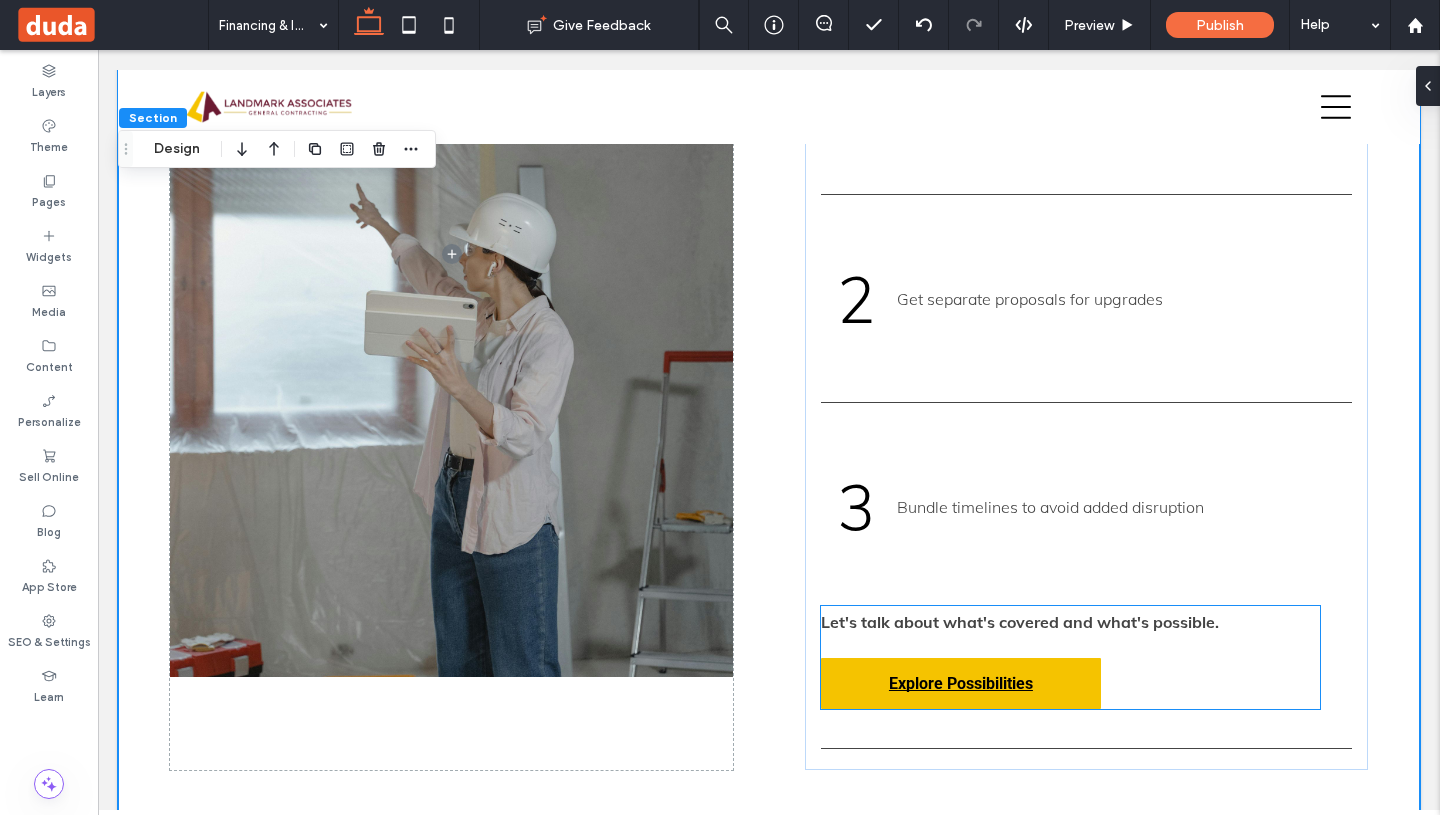 click on "Let's talk about what's covered and what's possible.
Explore Possibilities" at bounding box center (1040, 657) 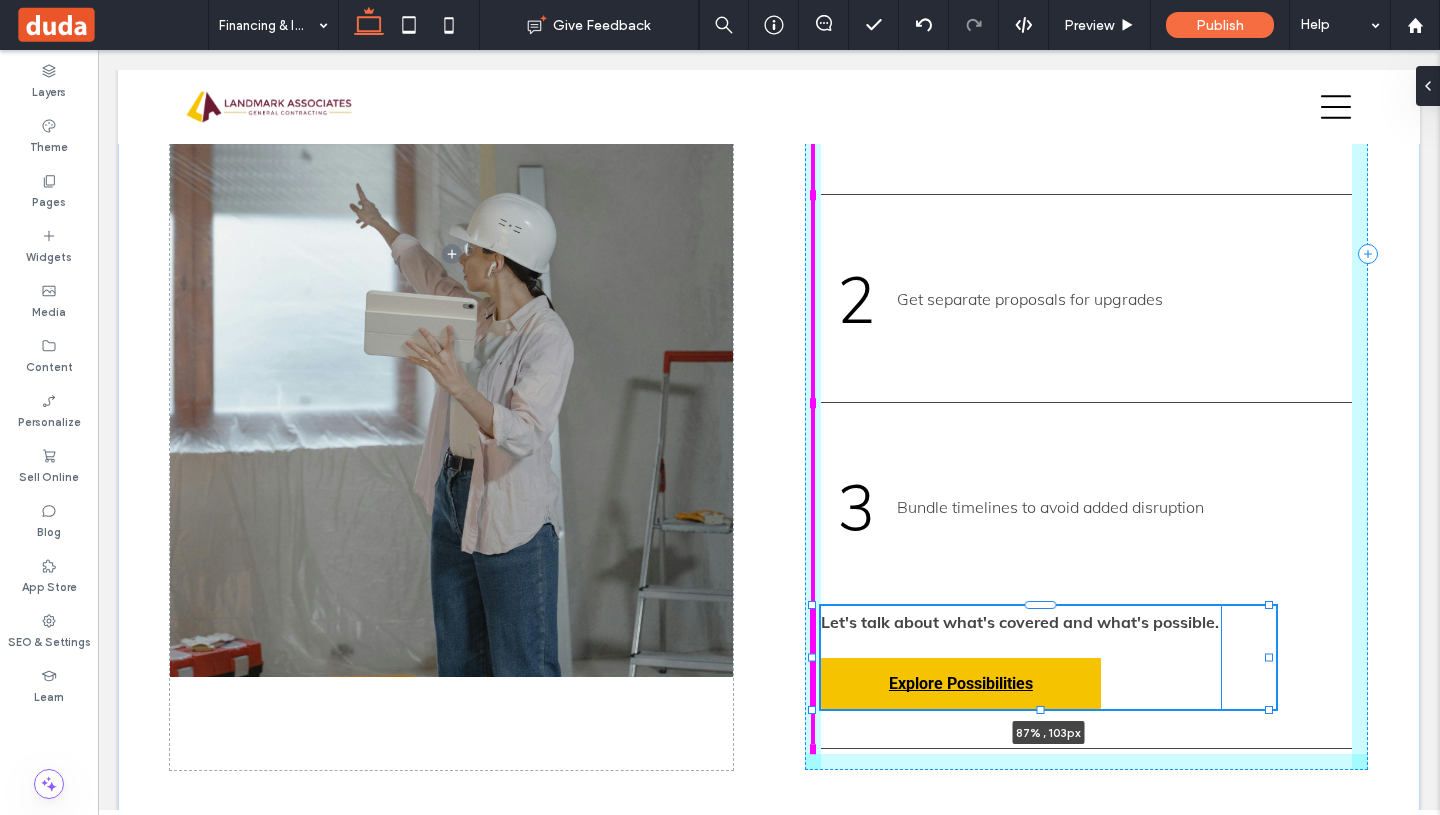 scroll, scrollTop: 4625, scrollLeft: 0, axis: vertical 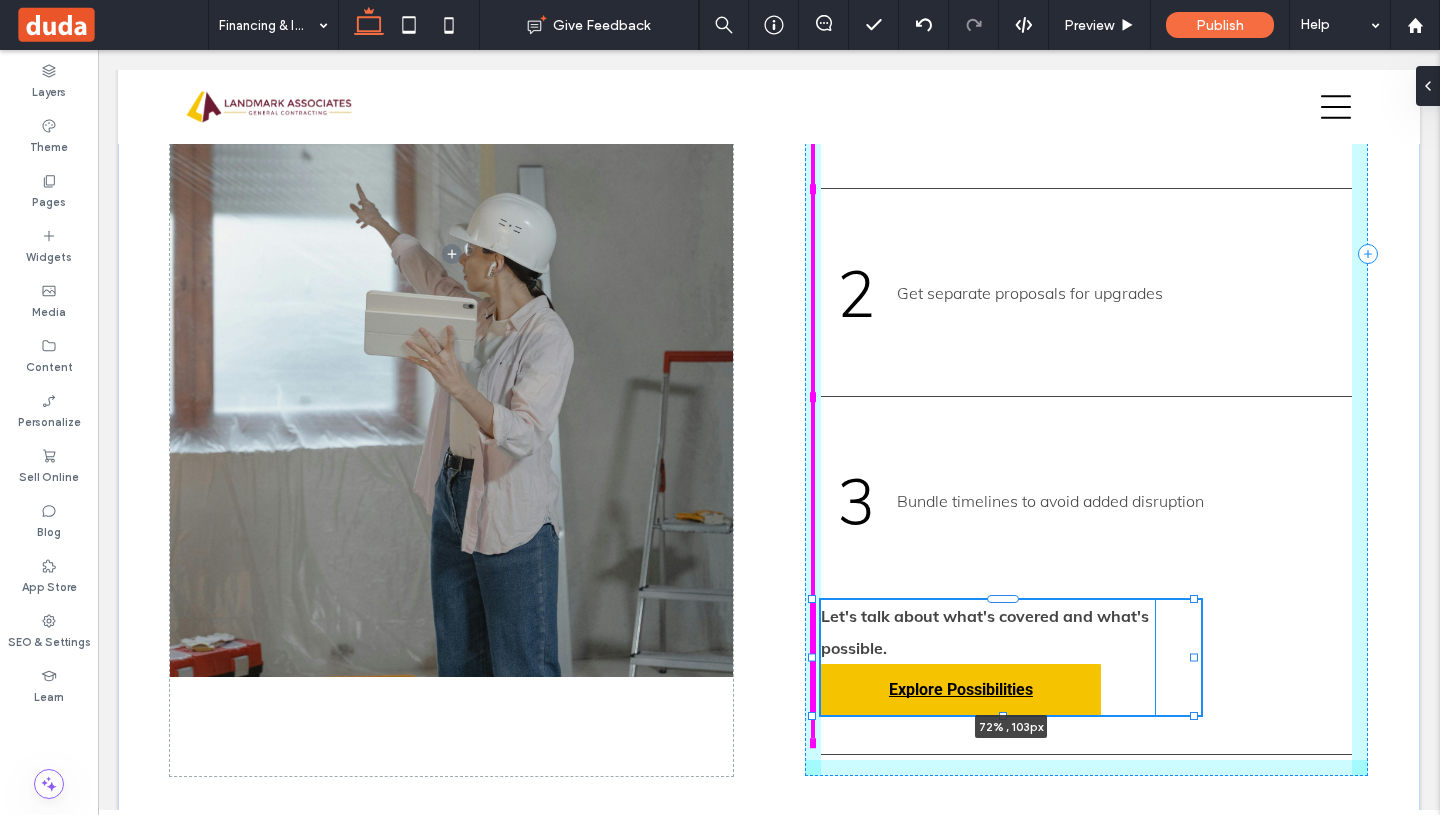 drag, startPoint x: 813, startPoint y: 651, endPoint x: 924, endPoint y: 645, distance: 111.16204 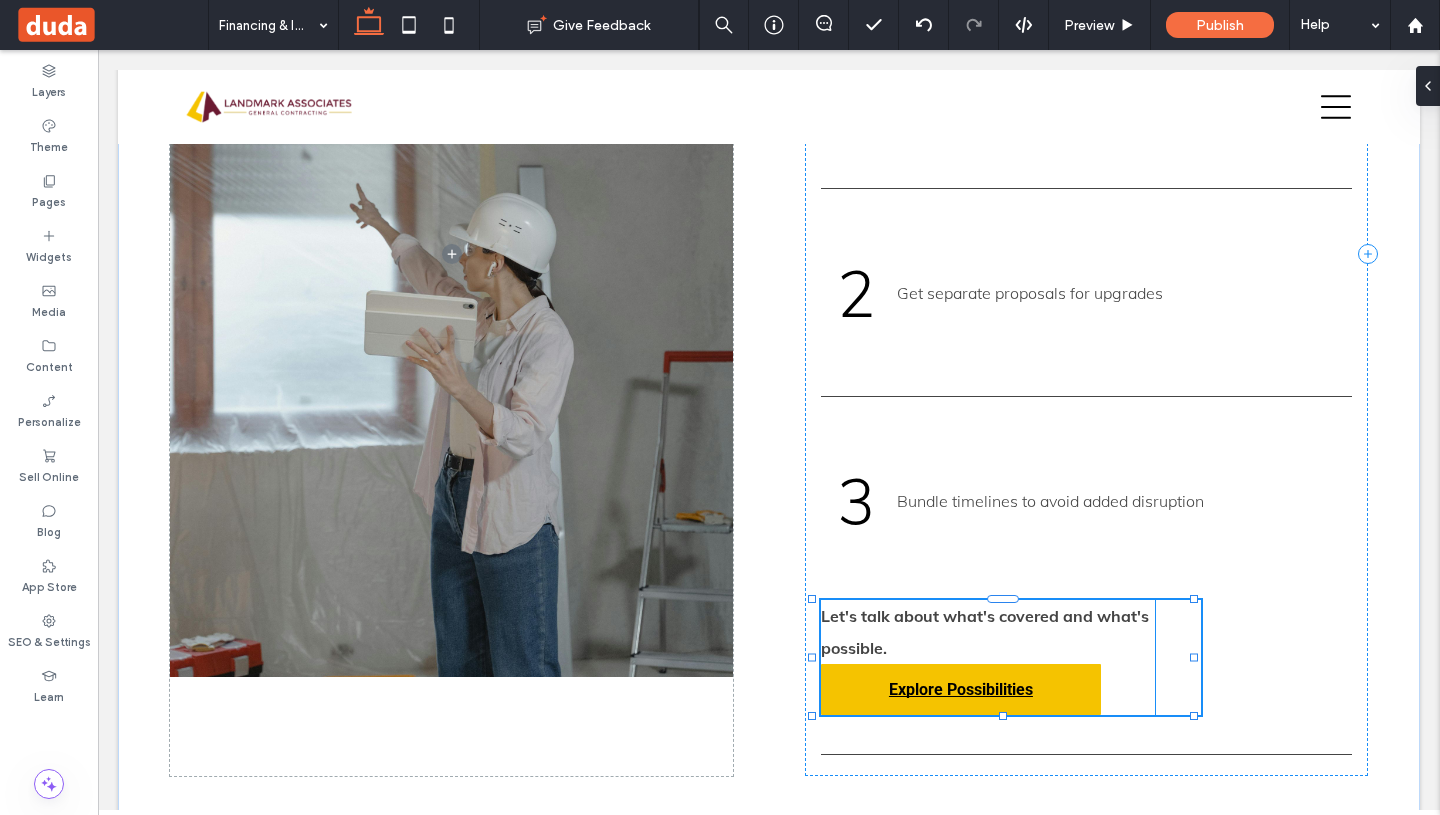 type on "**" 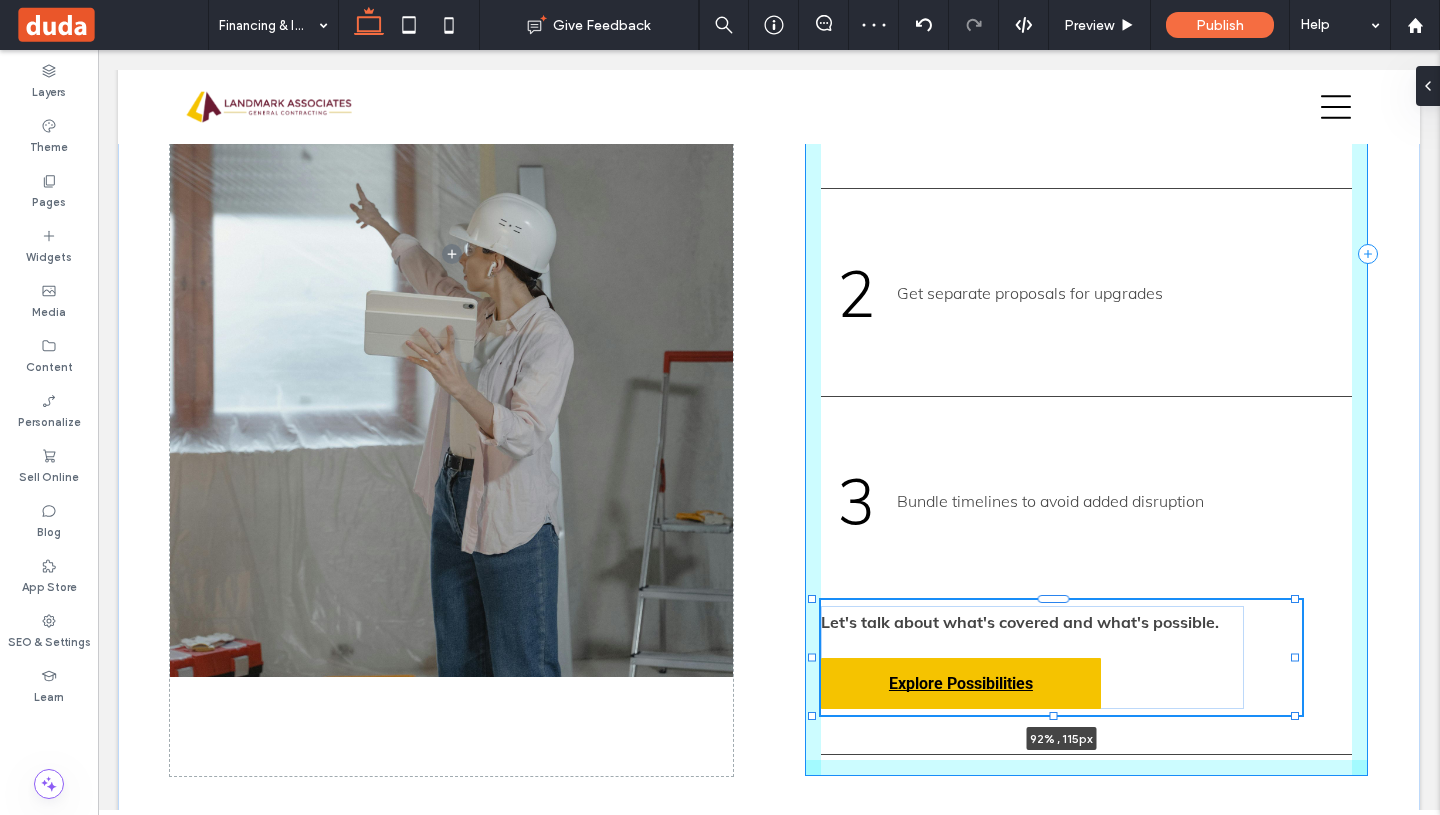 drag, startPoint x: 1192, startPoint y: 648, endPoint x: 1293, endPoint y: 638, distance: 101.49384 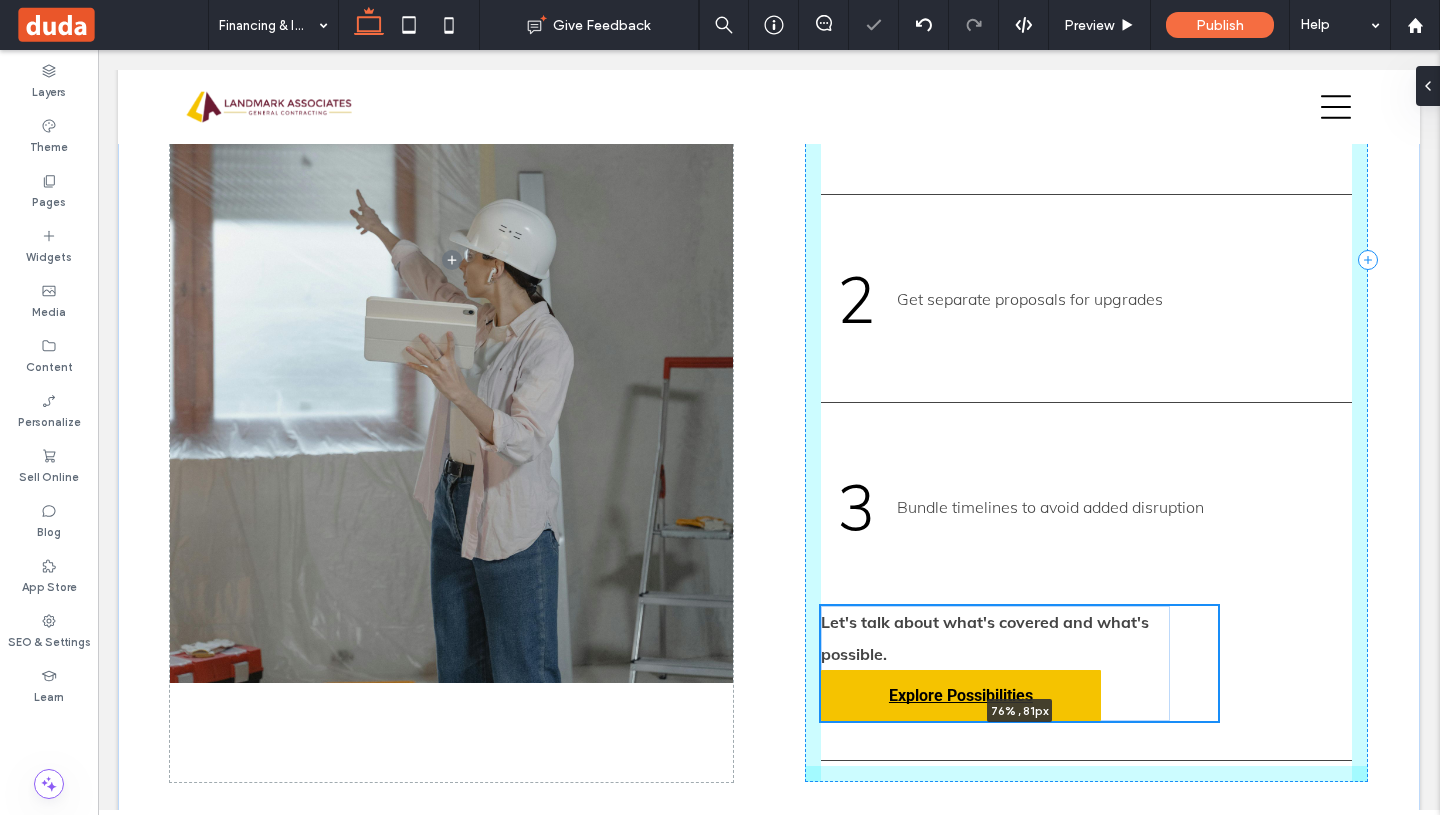 scroll, scrollTop: 4625, scrollLeft: 0, axis: vertical 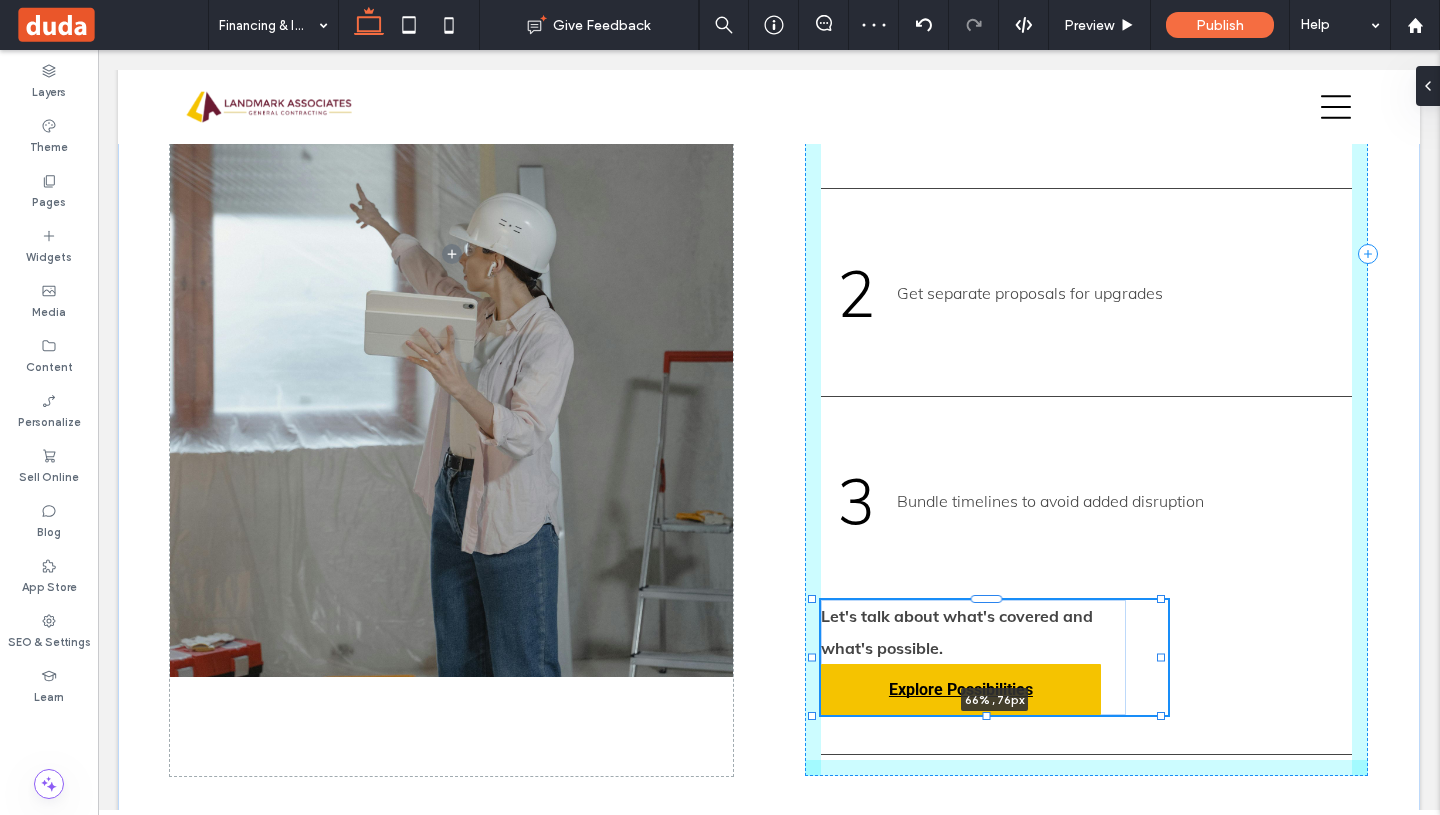 drag, startPoint x: 1213, startPoint y: 683, endPoint x: 1162, endPoint y: 676, distance: 51.47815 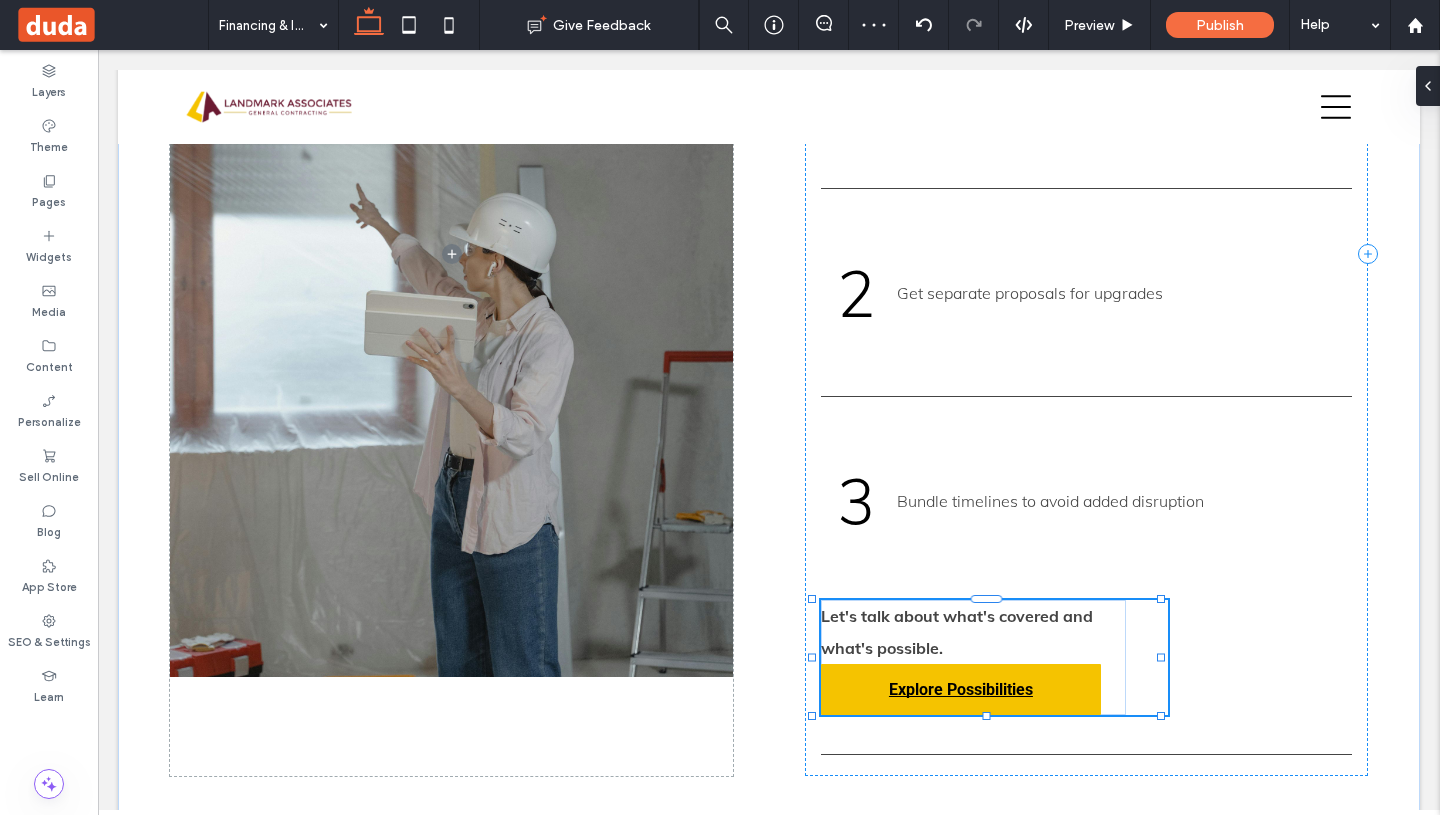 type on "**" 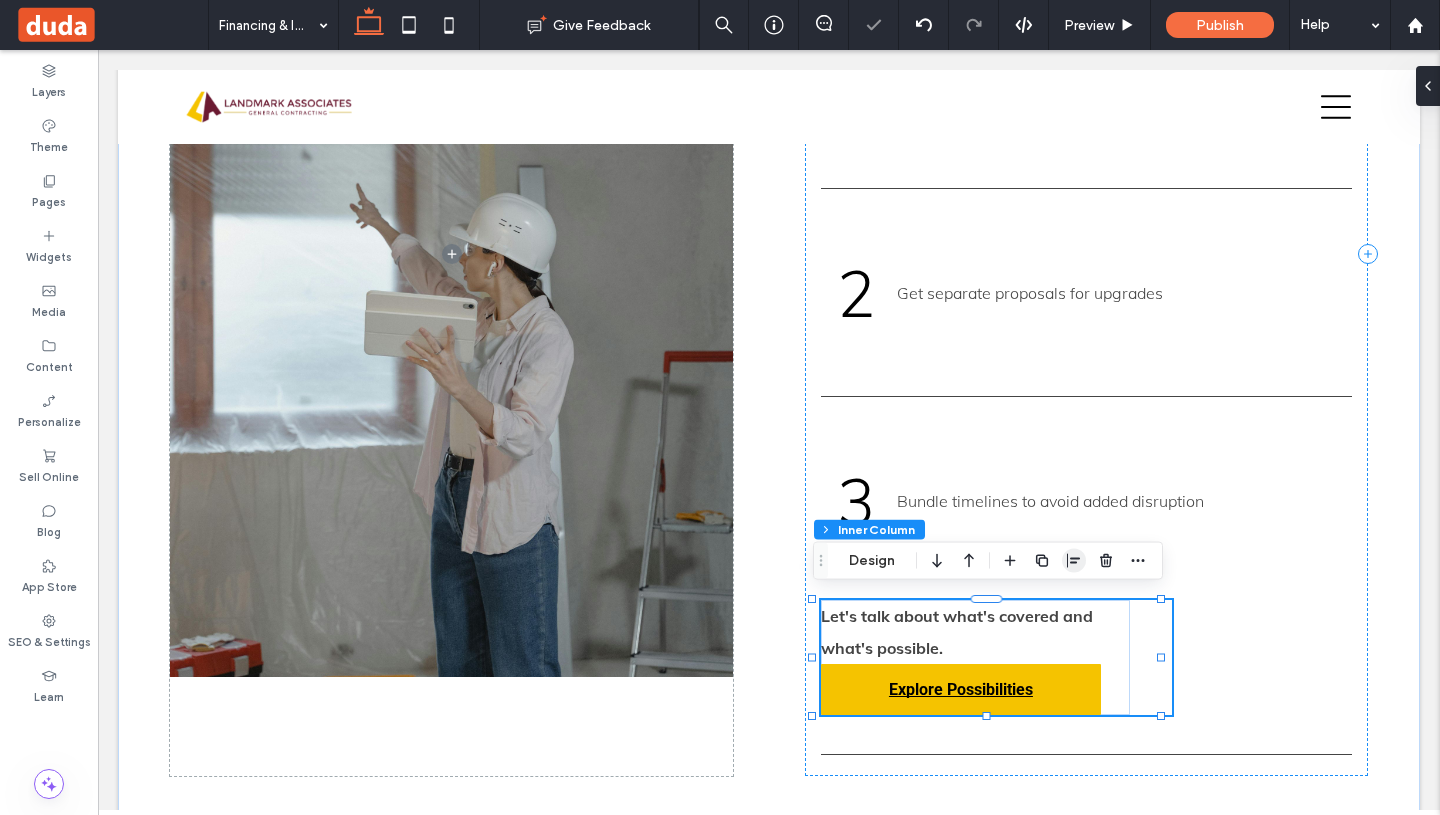 click 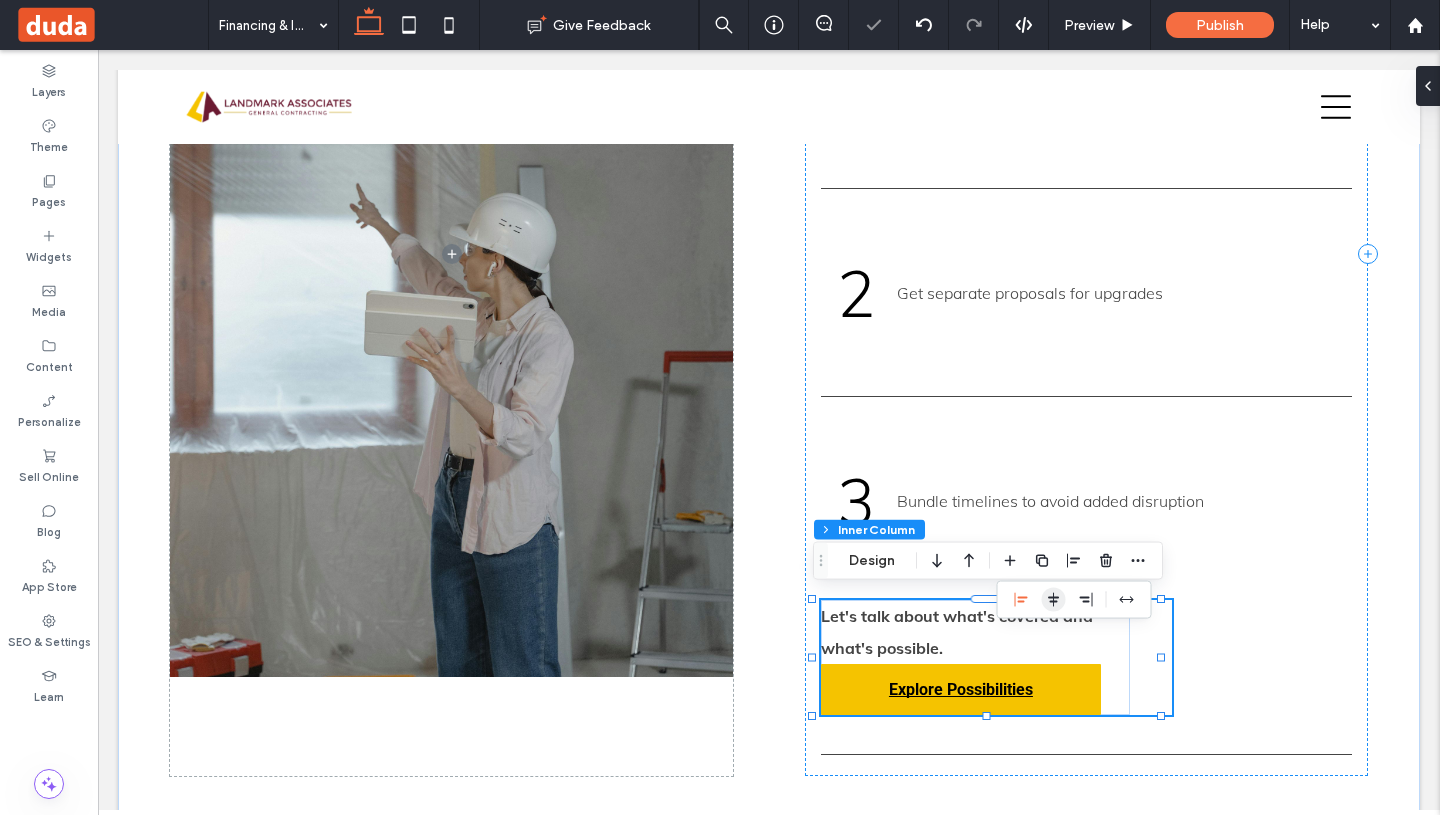 click at bounding box center (1054, 600) 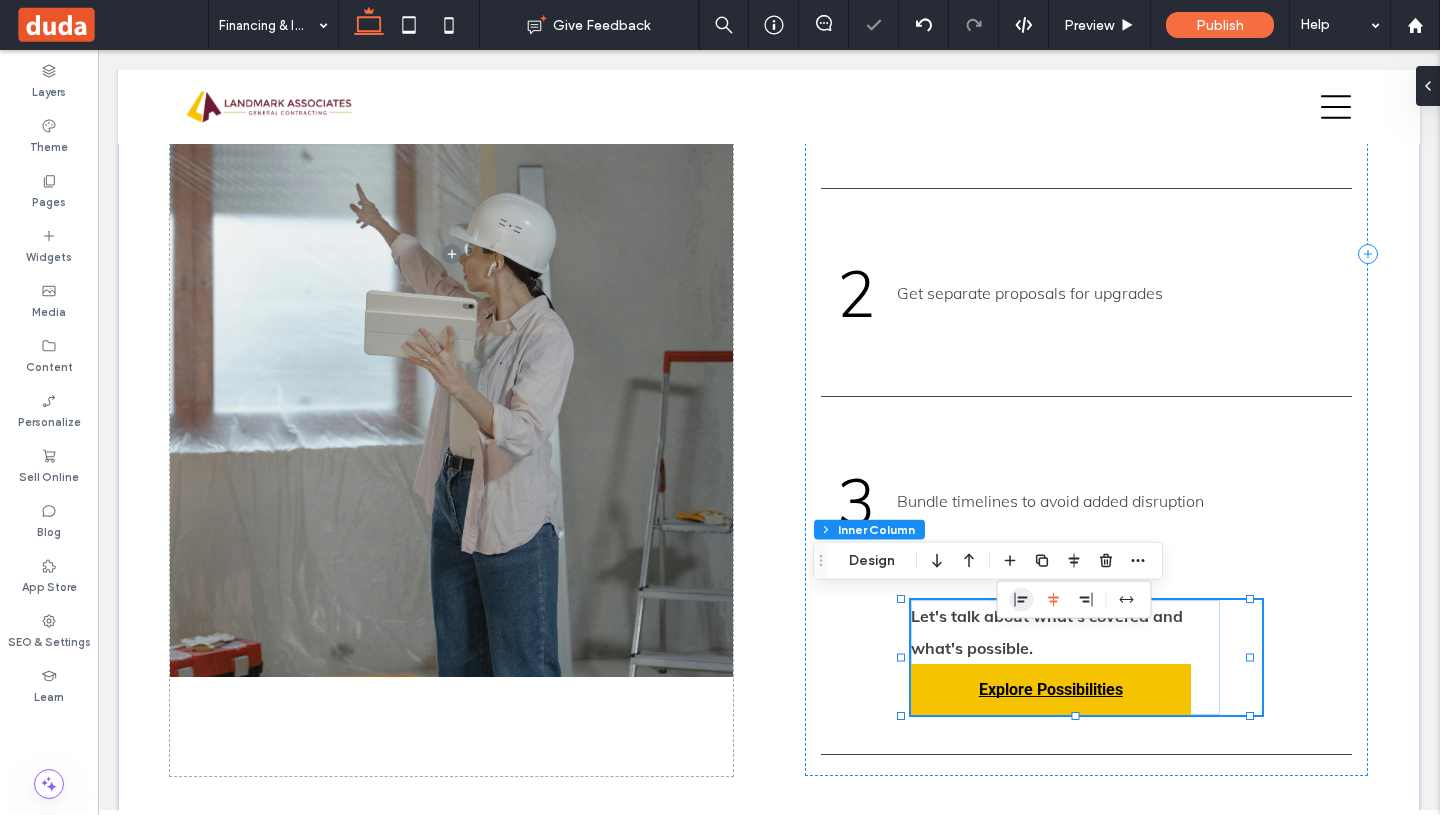 click 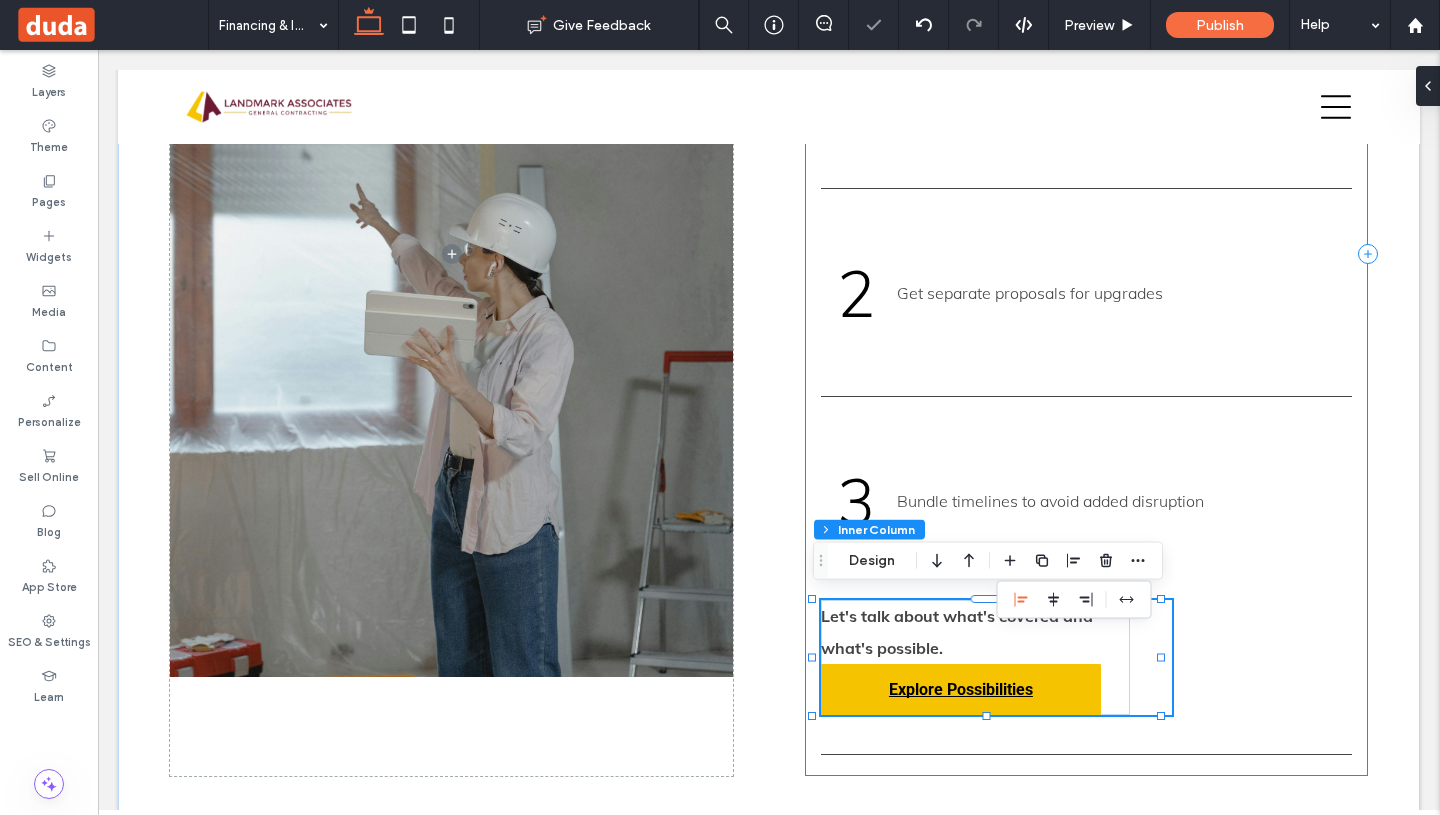 click on "Let's talk about what's covered and what's possible.
Explore Possibilities
66% , 76px" at bounding box center [996, 657] 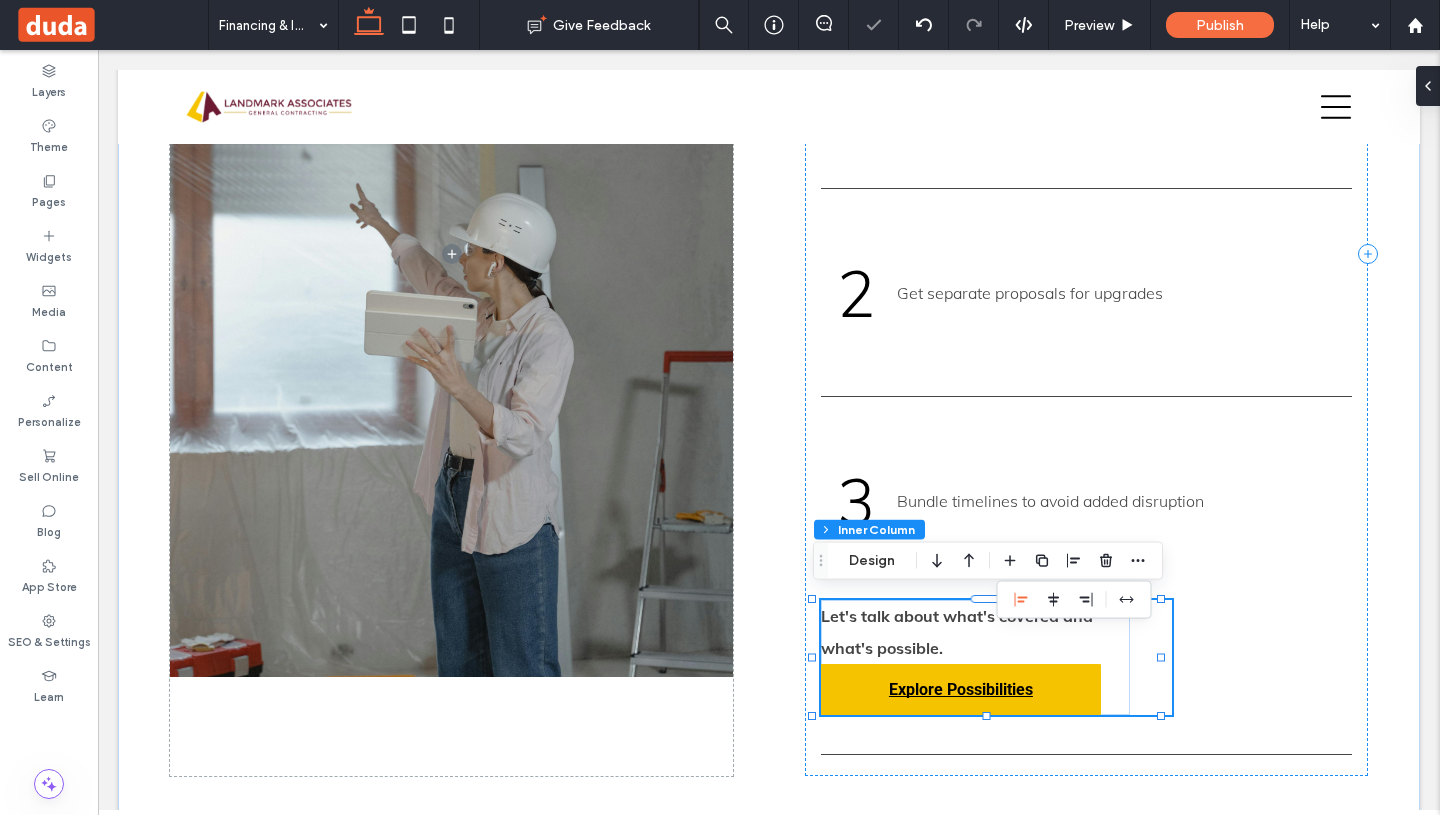 click on "Upgrade While  You Restore ﻿ Many clients use insurance events as an opportunity to invest in upgrades. We’ll show you how to:
1
Distinguish between covered vs. elected work
2
Get separate proposals for upgrades
3
Bundle timelines to avoid added disruption
Let's talk about what's covered and what's possible.
Explore Possibilities" at bounding box center [1086, 254] 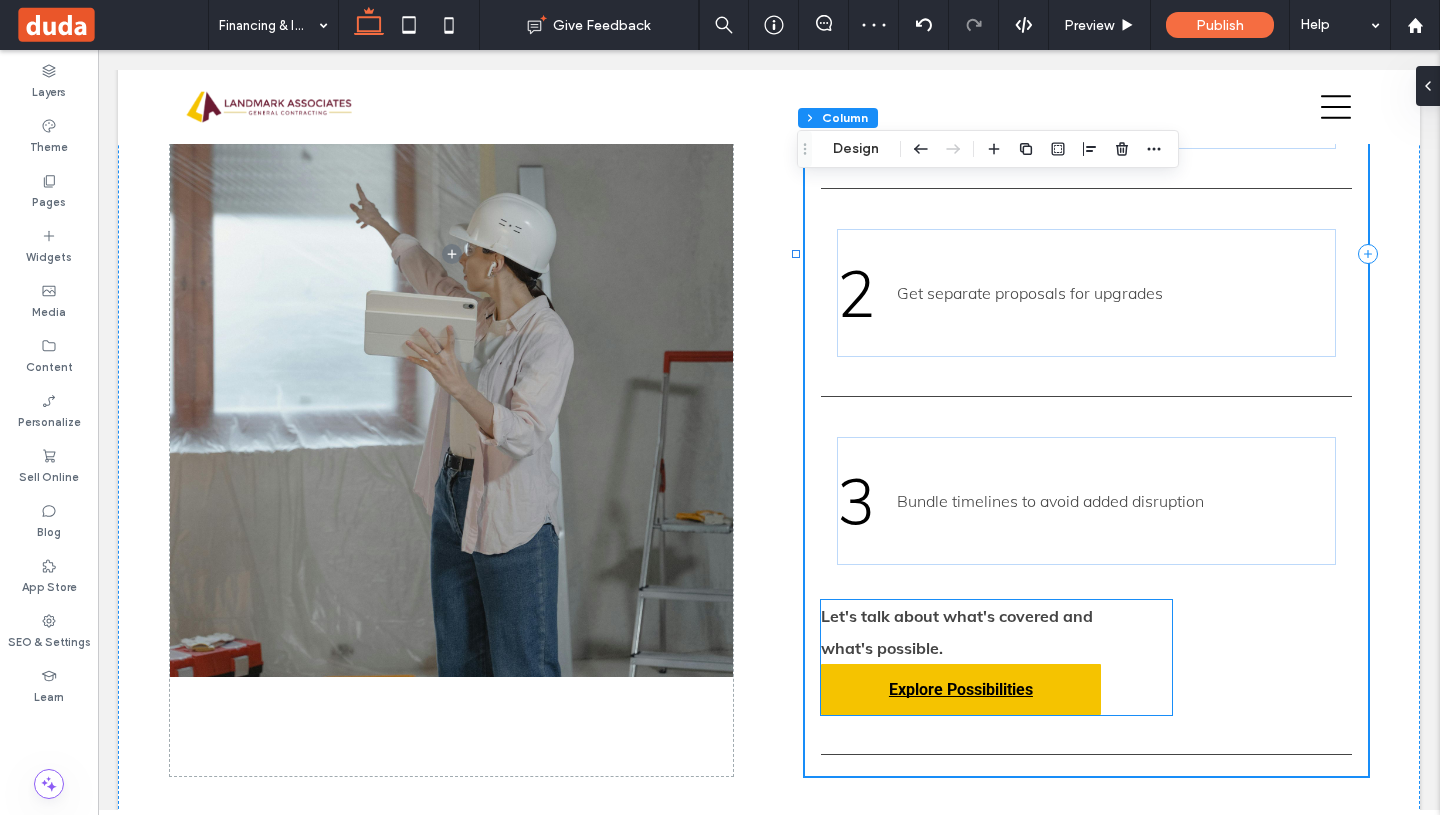 click on "Let's talk about what's covered and what's possible.
Explore Possibilities" at bounding box center (996, 657) 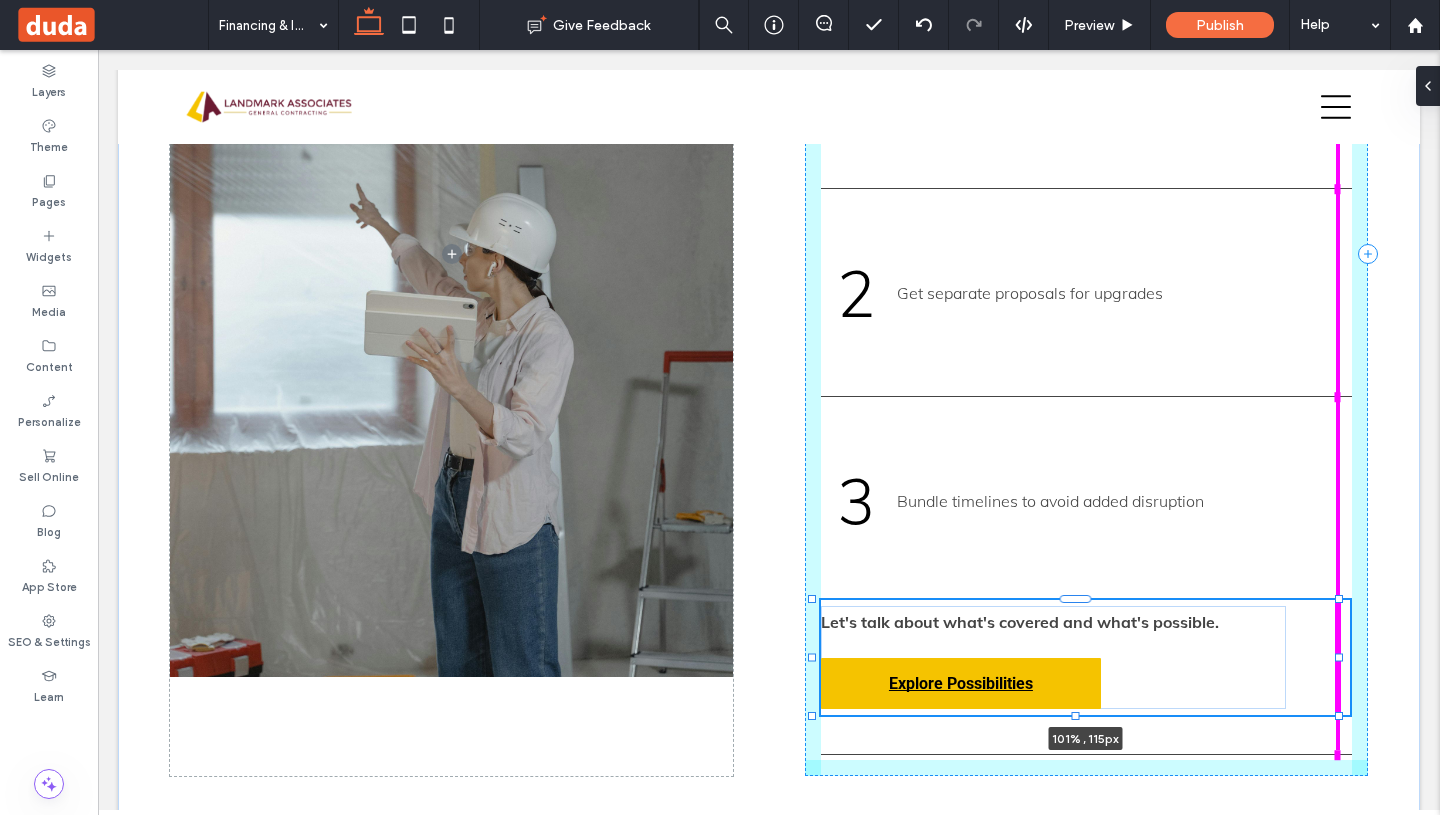 drag, startPoint x: 1244, startPoint y: 653, endPoint x: 1343, endPoint y: 665, distance: 99.724625 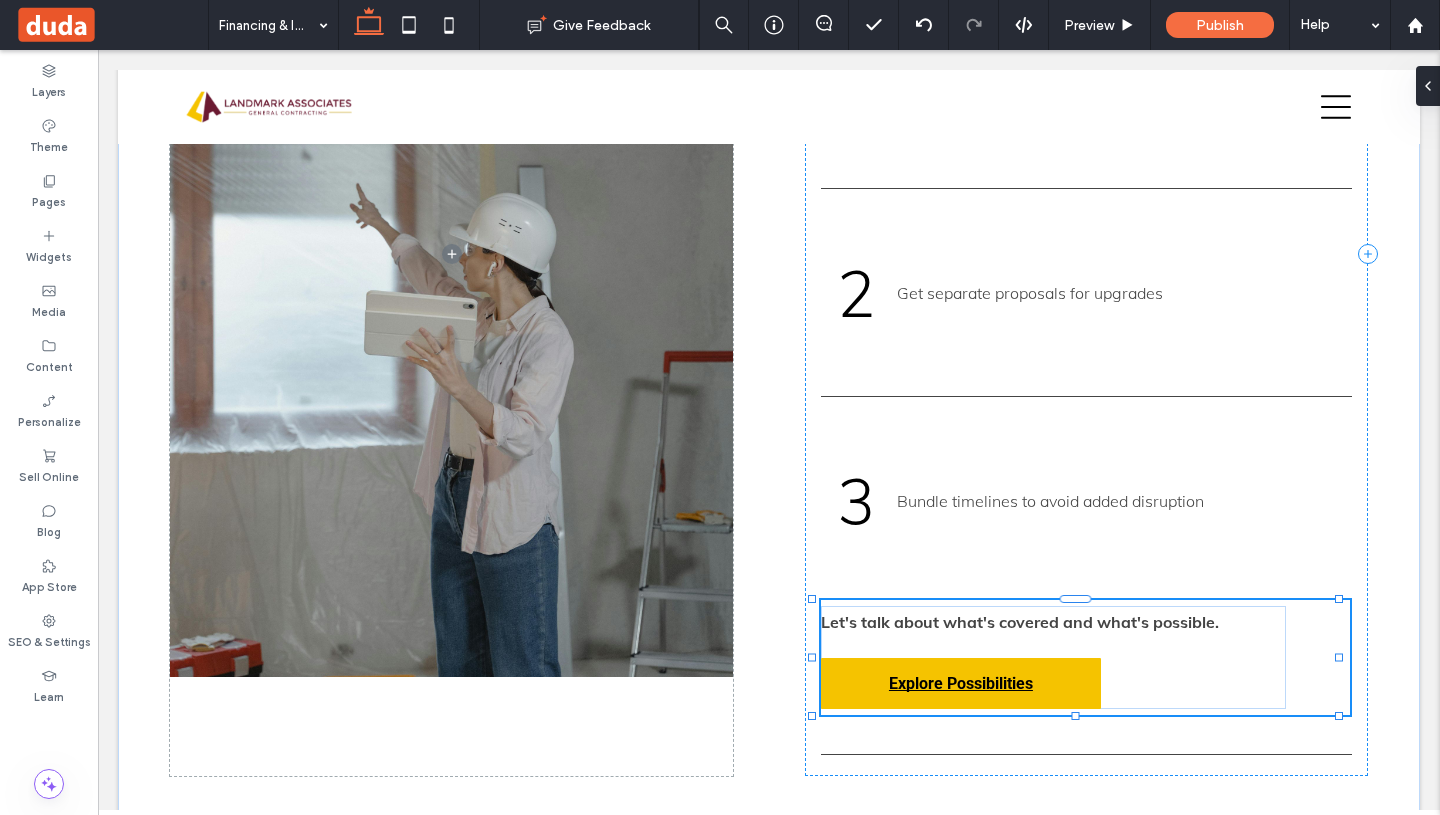 click on "Upgrade While  You Restore ﻿ Many clients use insurance events as an opportunity to invest in upgrades. We’ll show you how to:
1
Distinguish between covered vs. elected work
2
Get separate proposals for upgrades
3
Bundle timelines to avoid added disruption
Let's talk about what's covered and what's possible.
Explore Possibilities
101% , 115px" at bounding box center [769, 254] 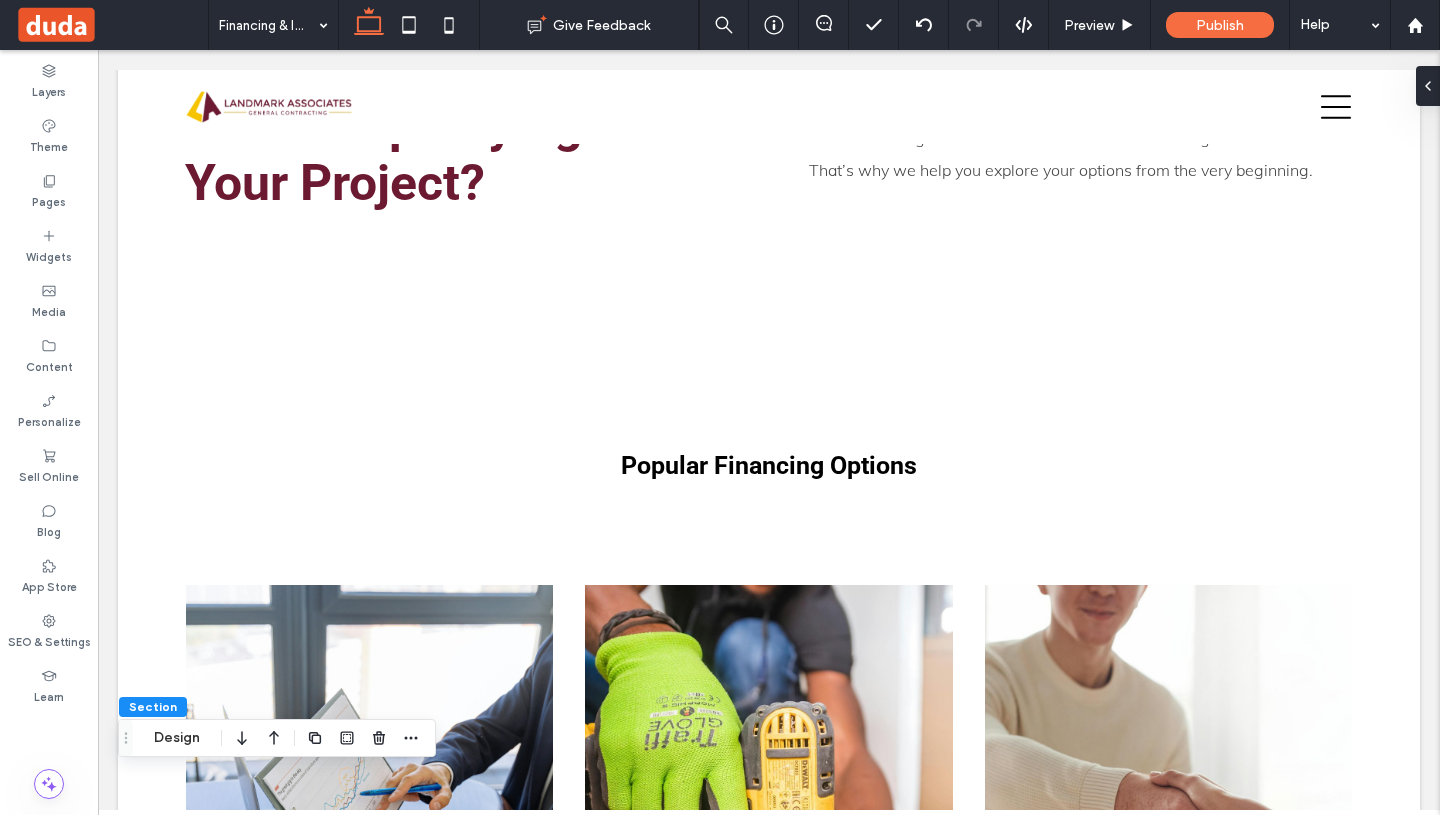scroll, scrollTop: 1077, scrollLeft: 0, axis: vertical 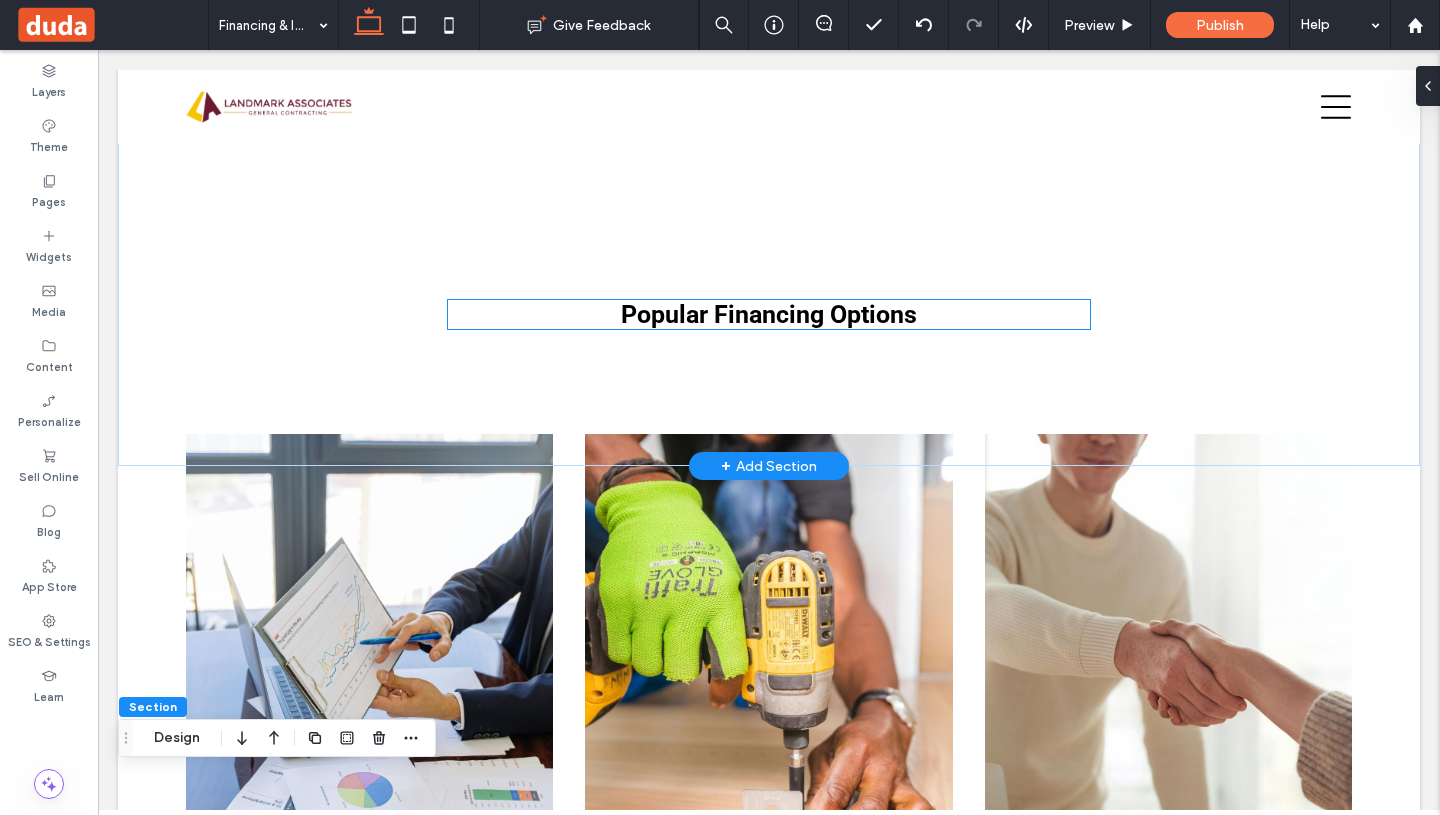 click on "Popular Financing Options" at bounding box center [769, 314] 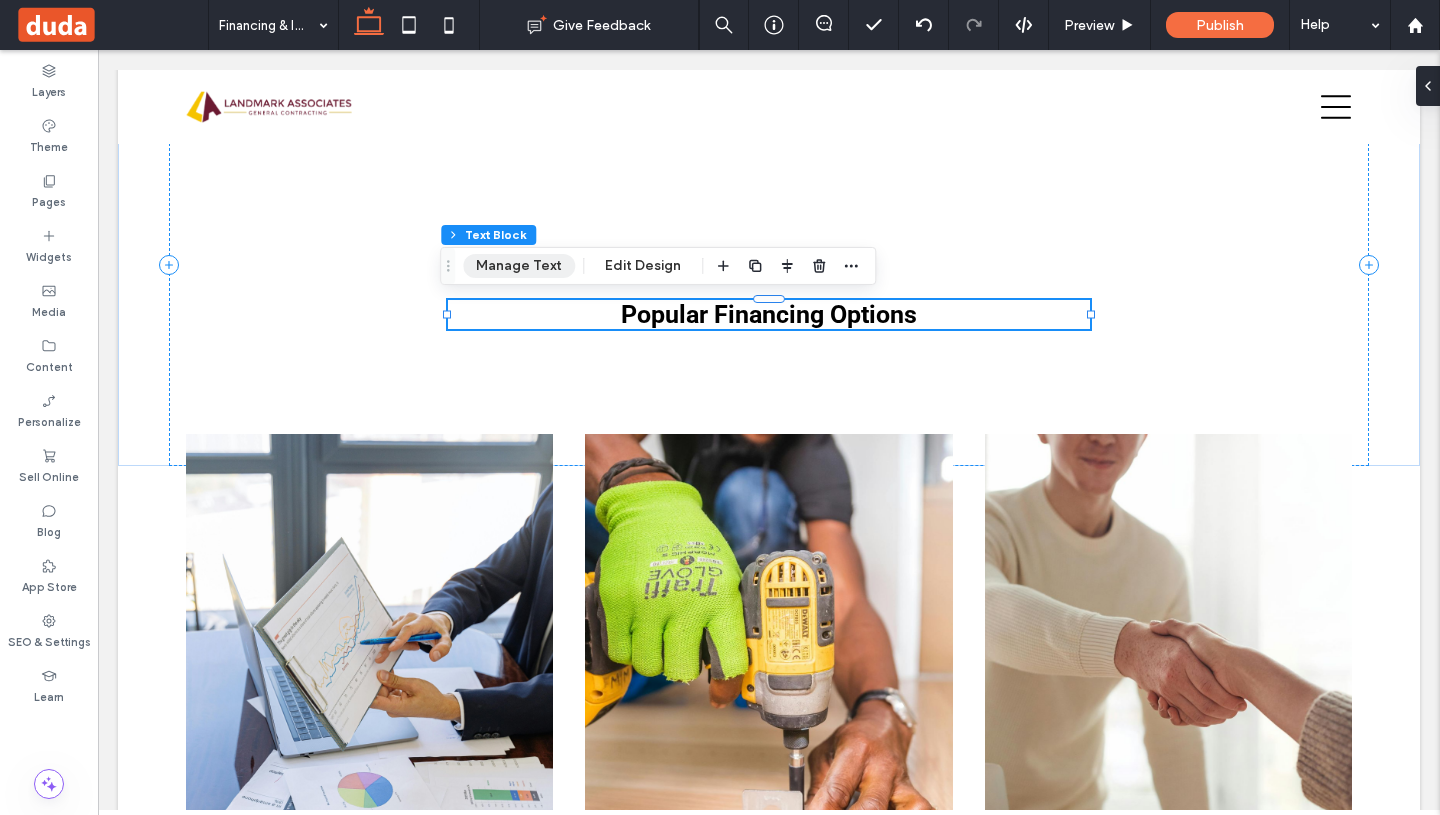 click on "Manage Text" at bounding box center (519, 266) 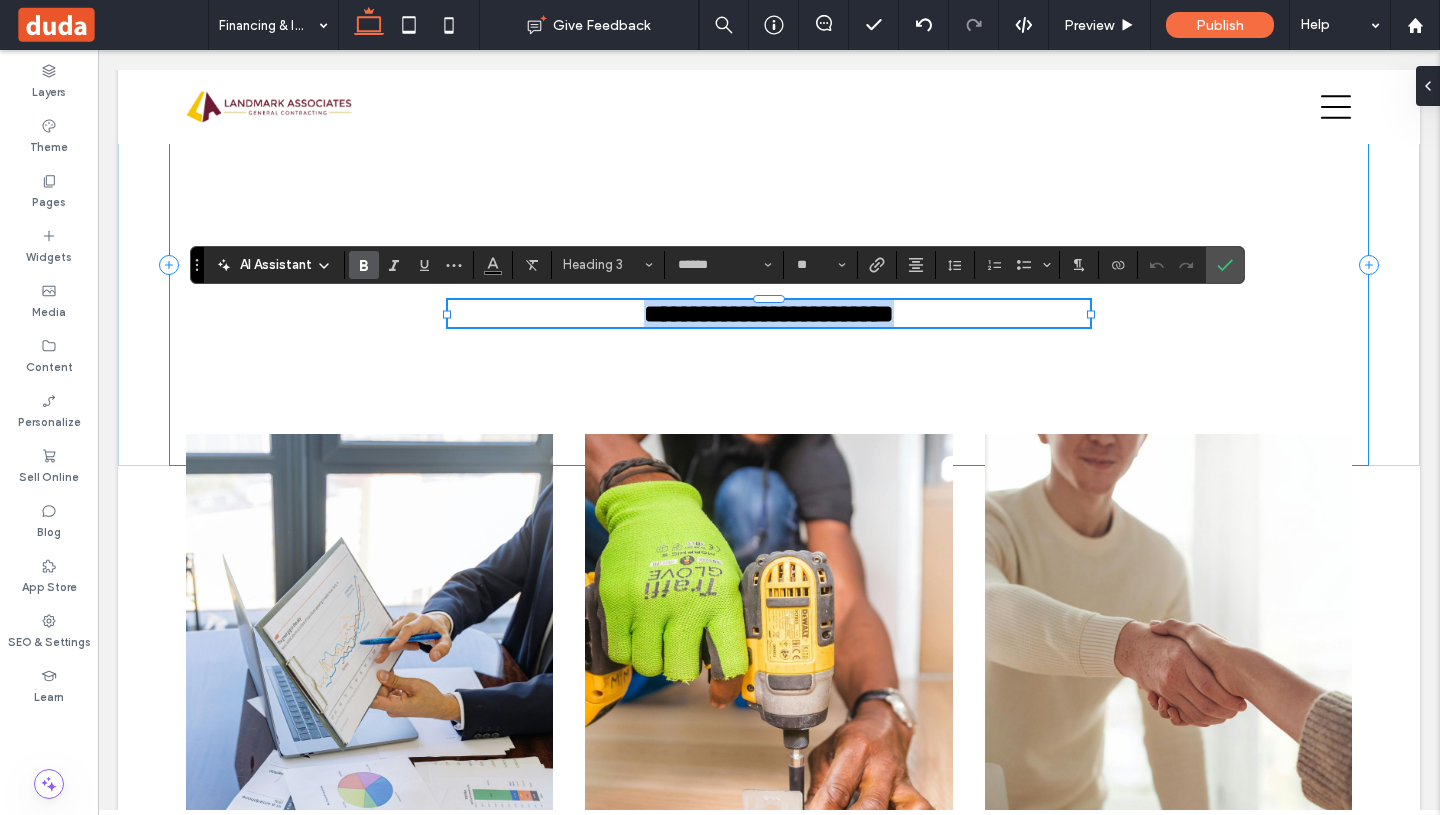 type on "******" 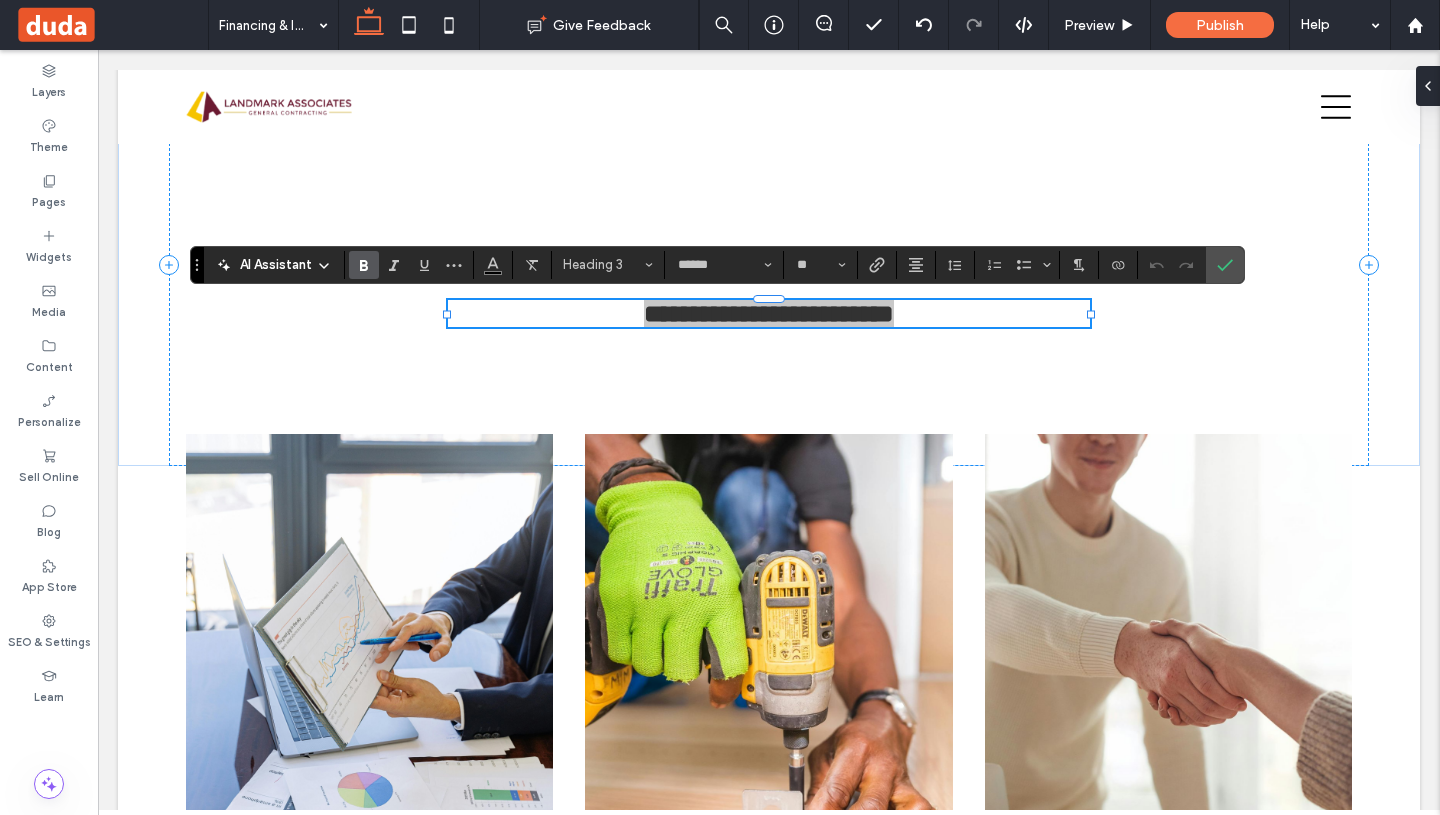click on "Heading 3" at bounding box center [608, 265] 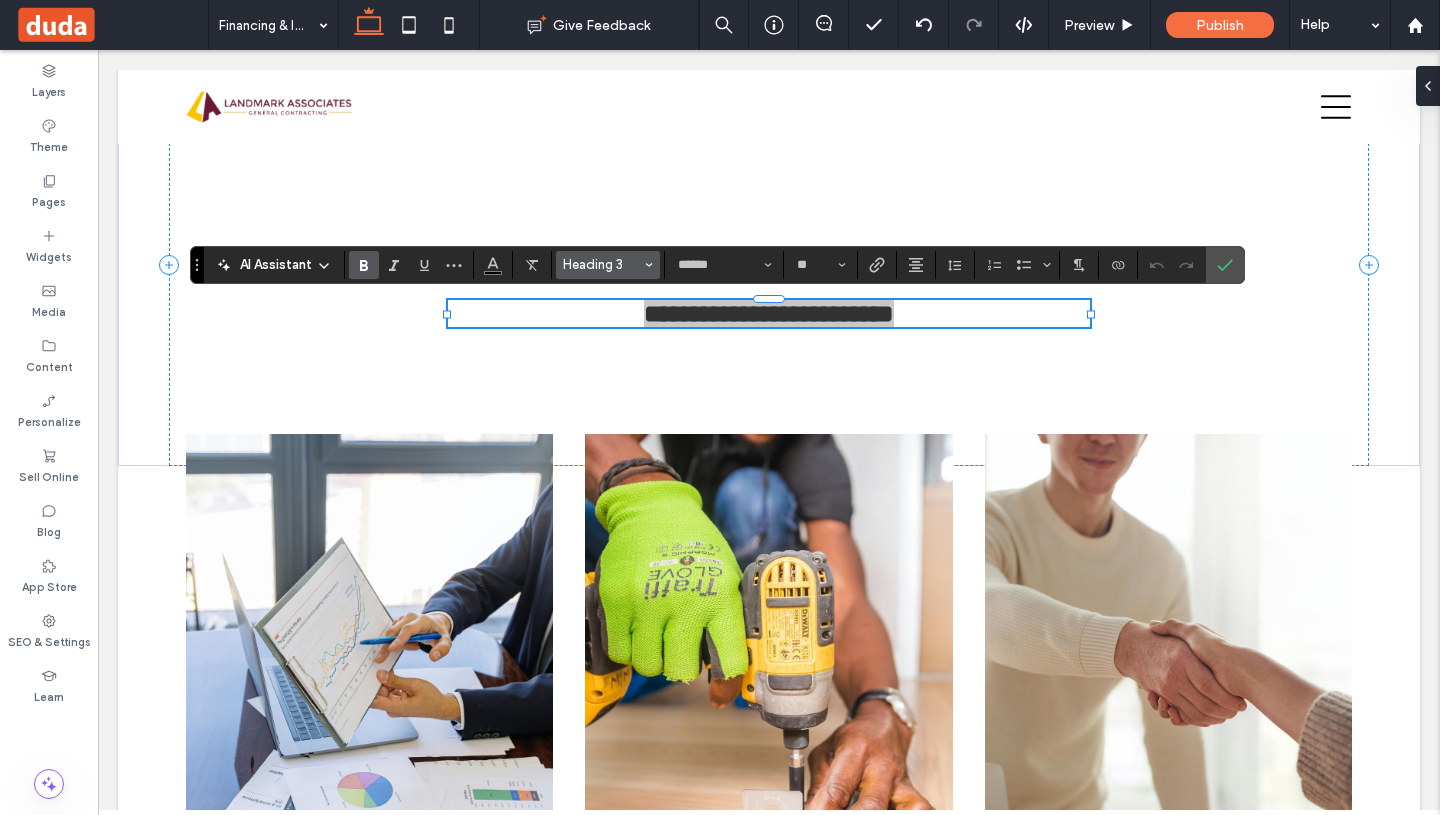click at bounding box center [649, 265] 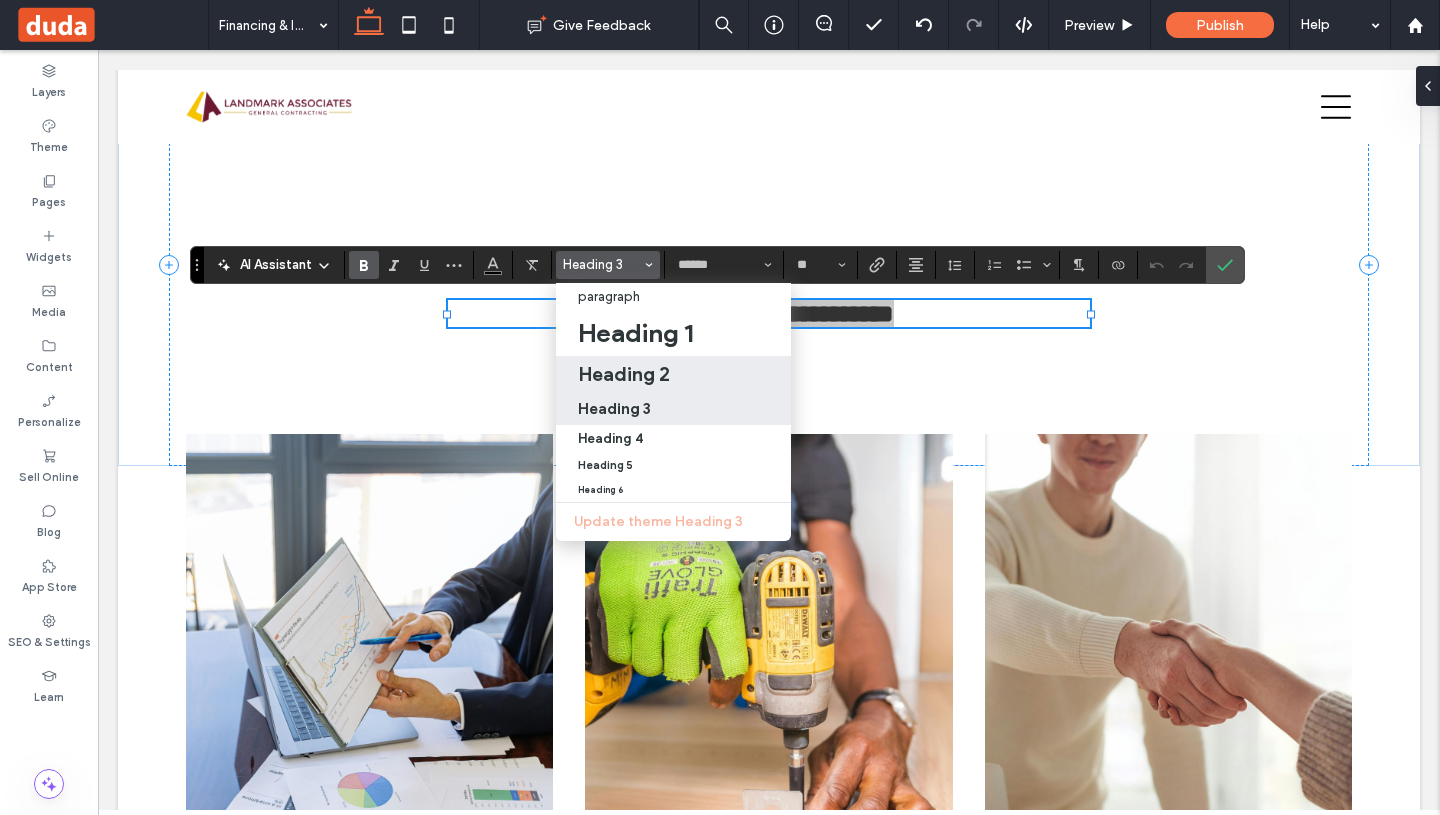 click on "Heading 2" at bounding box center (624, 374) 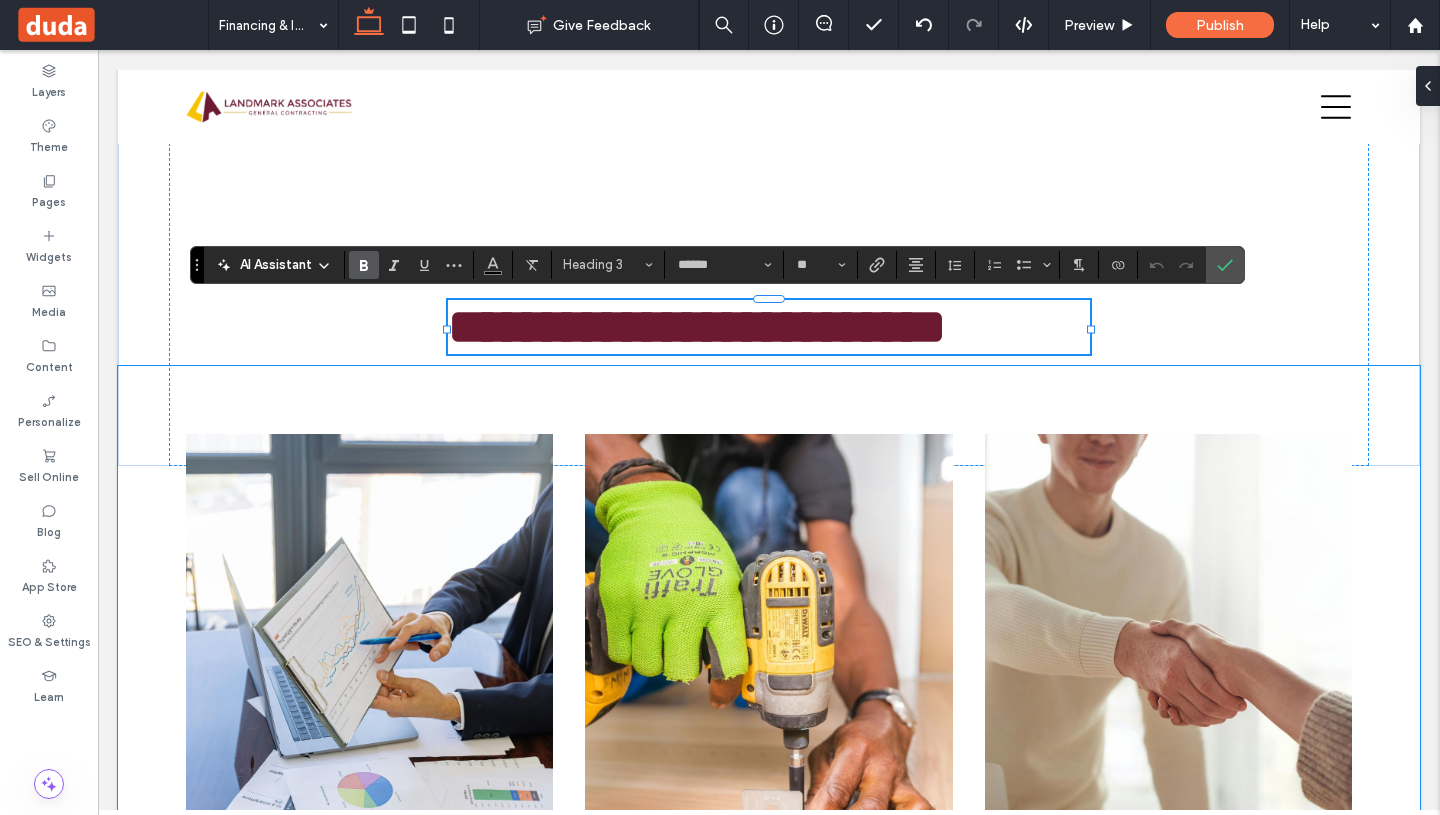 type on "**" 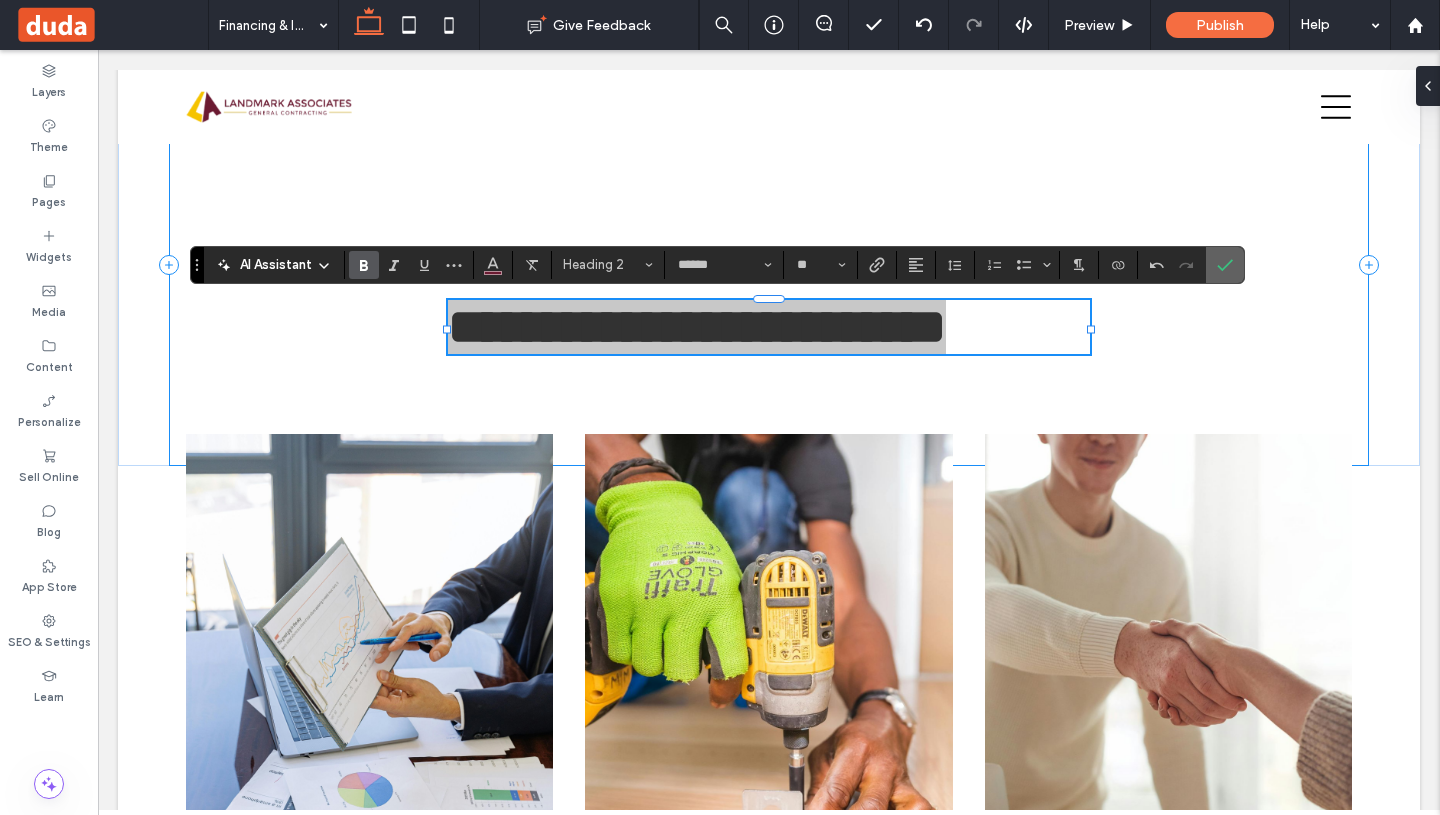click 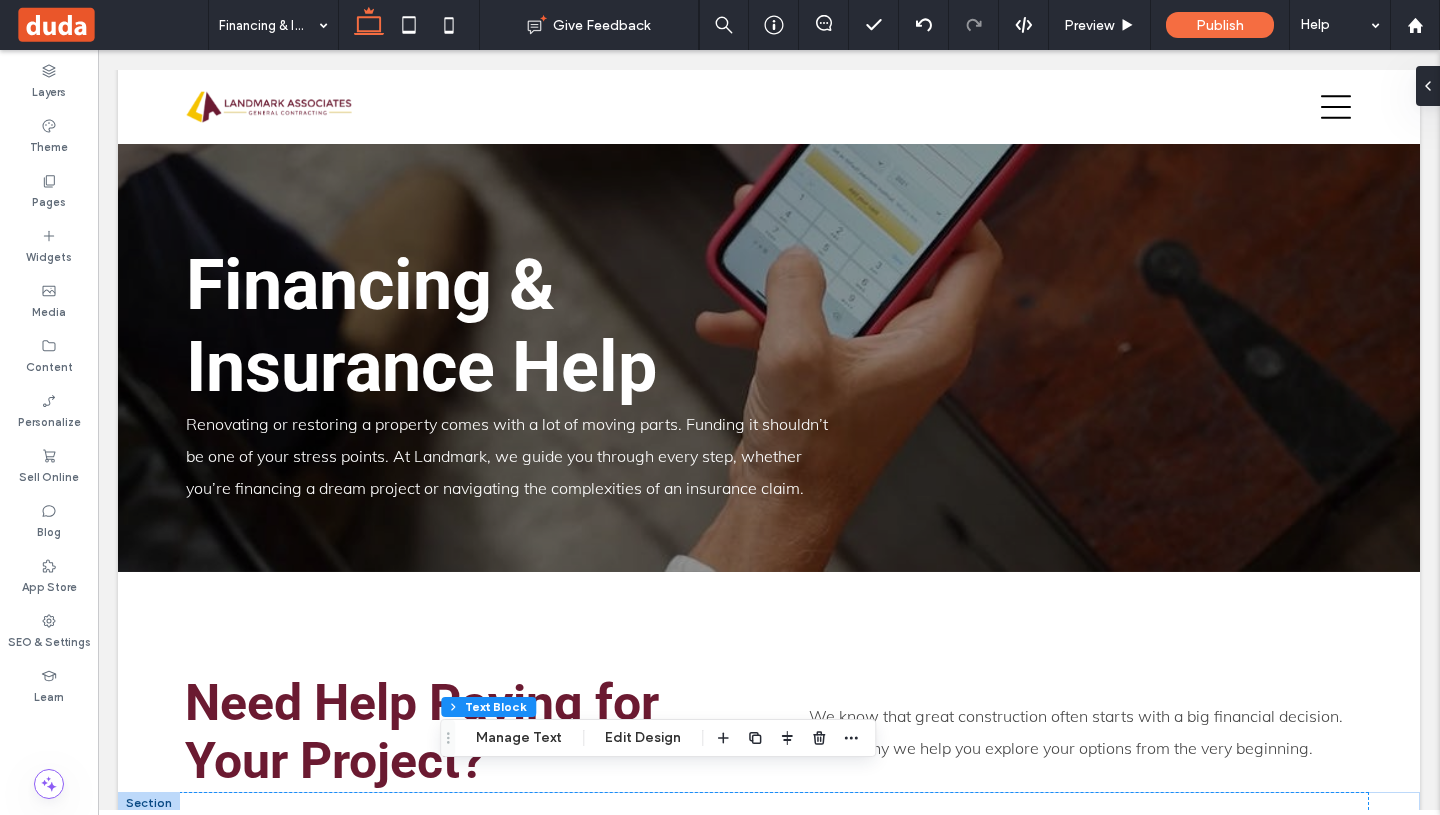 scroll, scrollTop: 0, scrollLeft: 0, axis: both 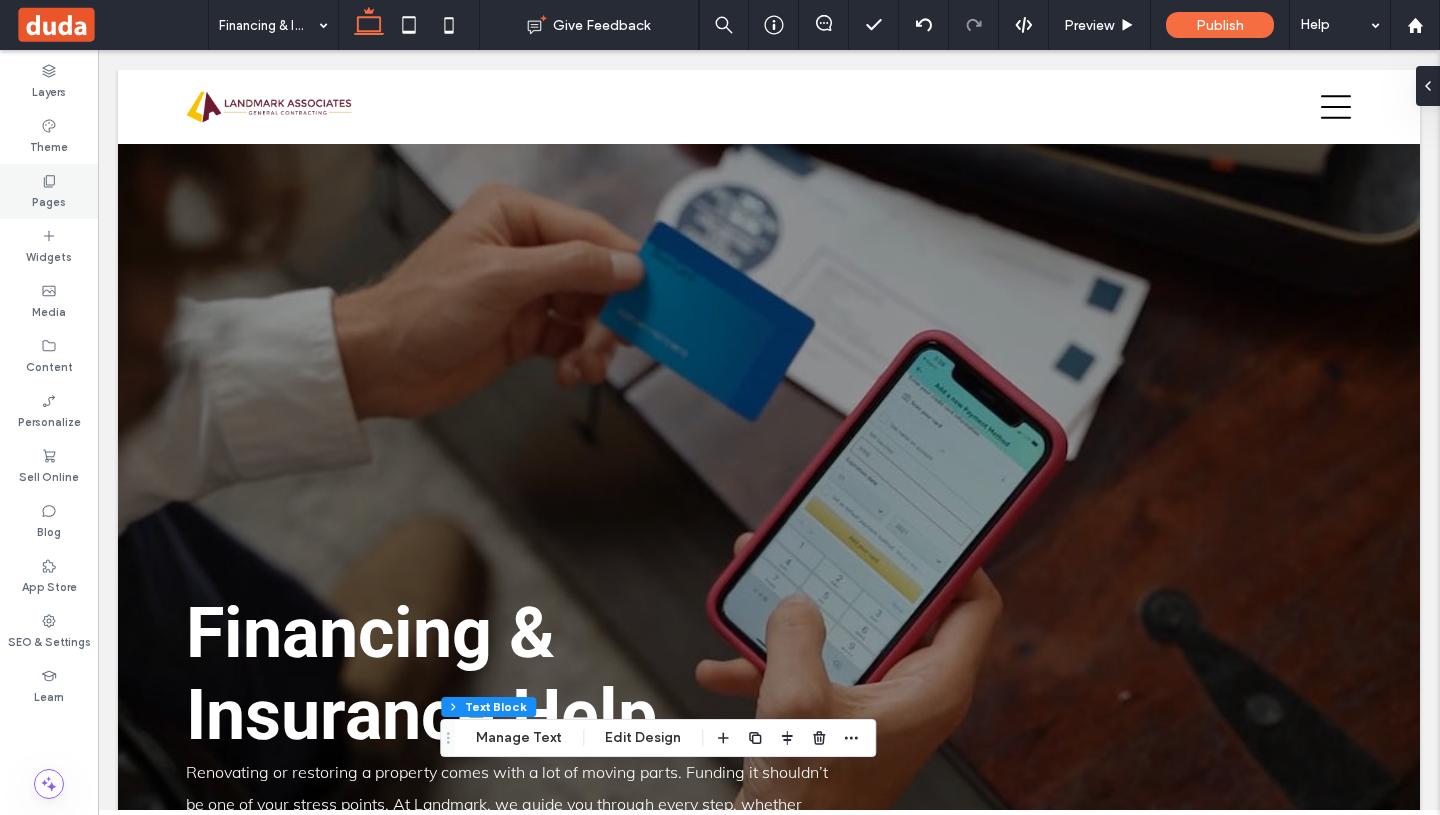 click on "Pages" at bounding box center (49, 200) 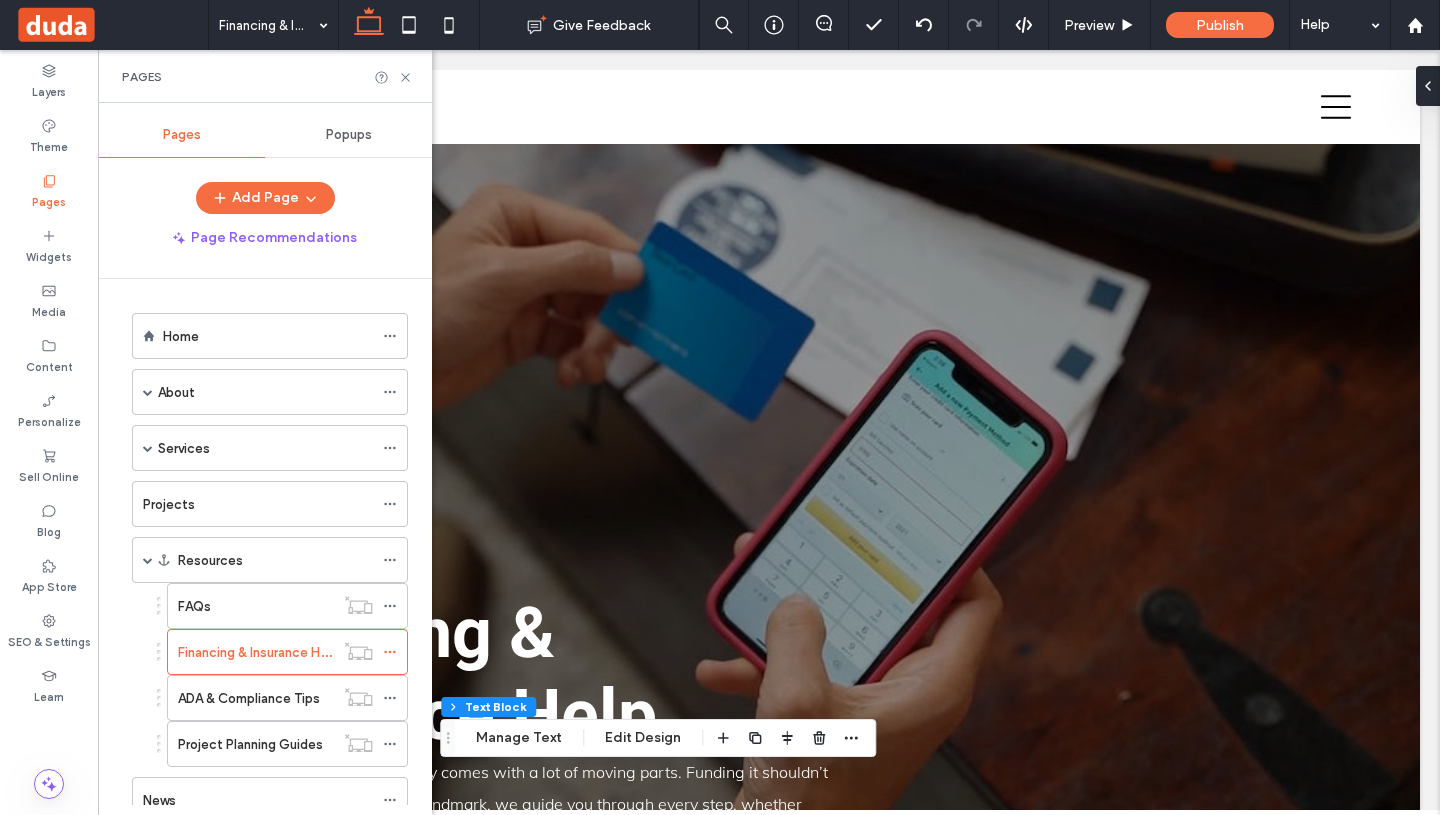 click on "Home" at bounding box center [268, 336] 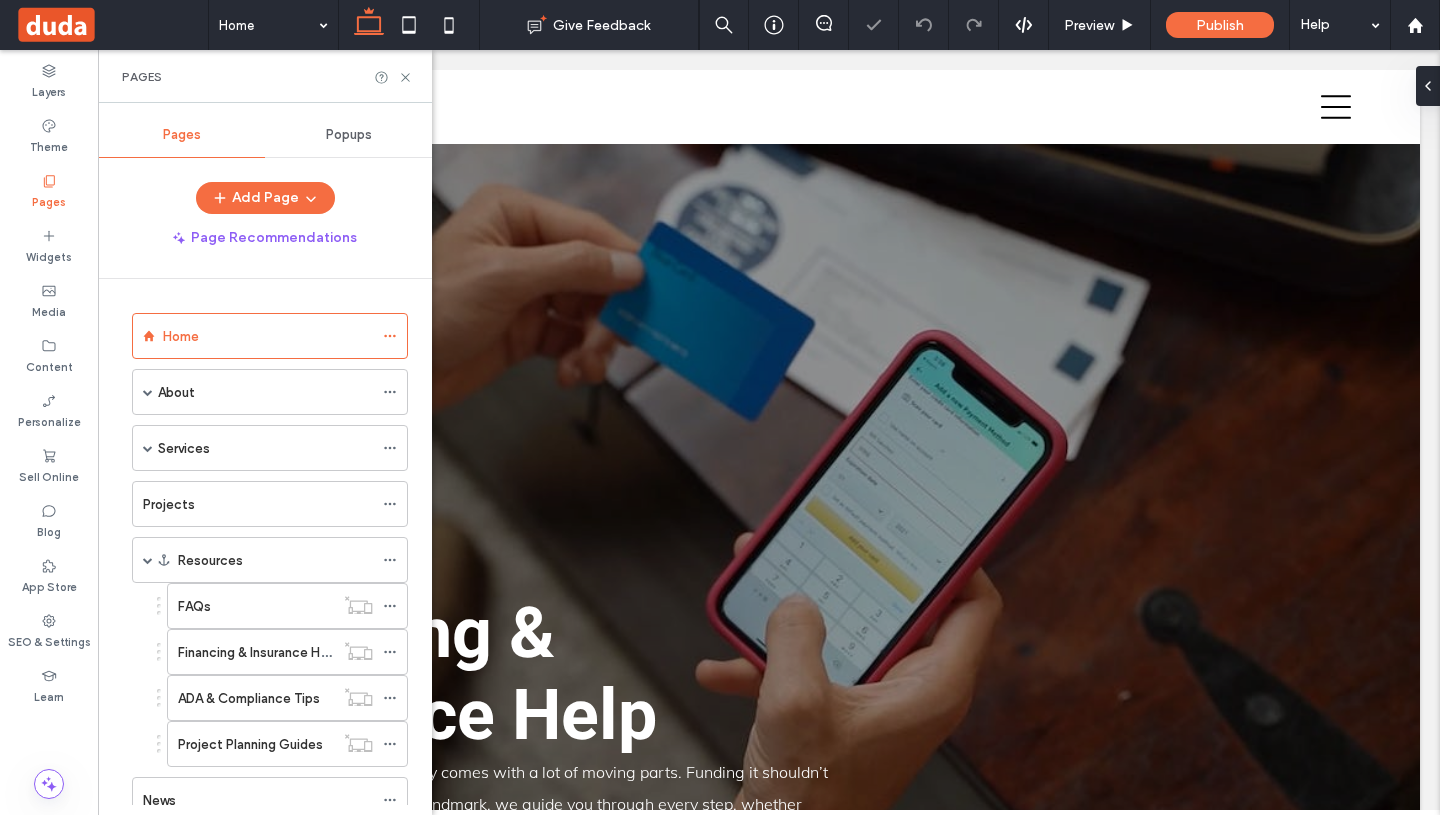 click 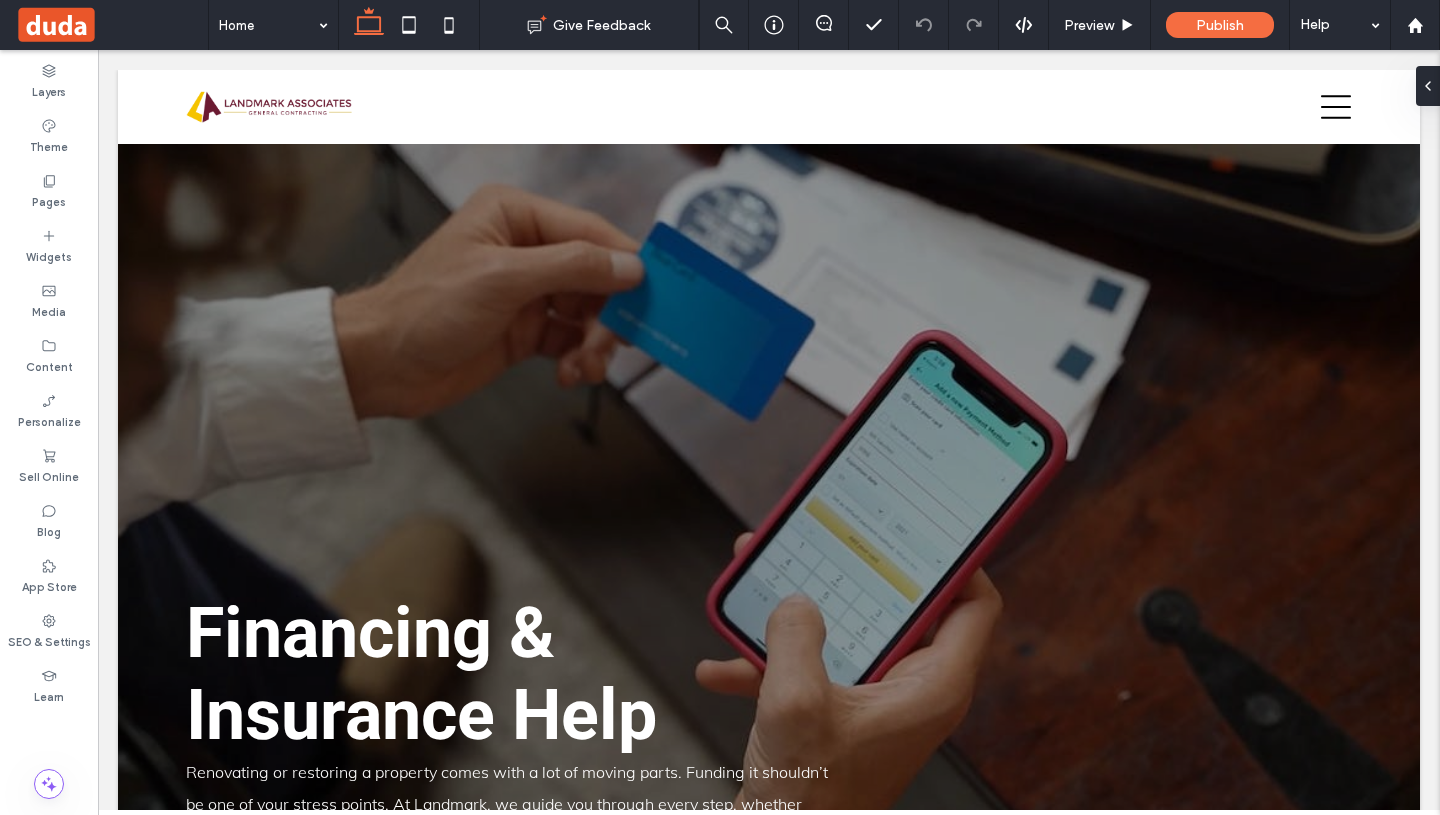 type on "****" 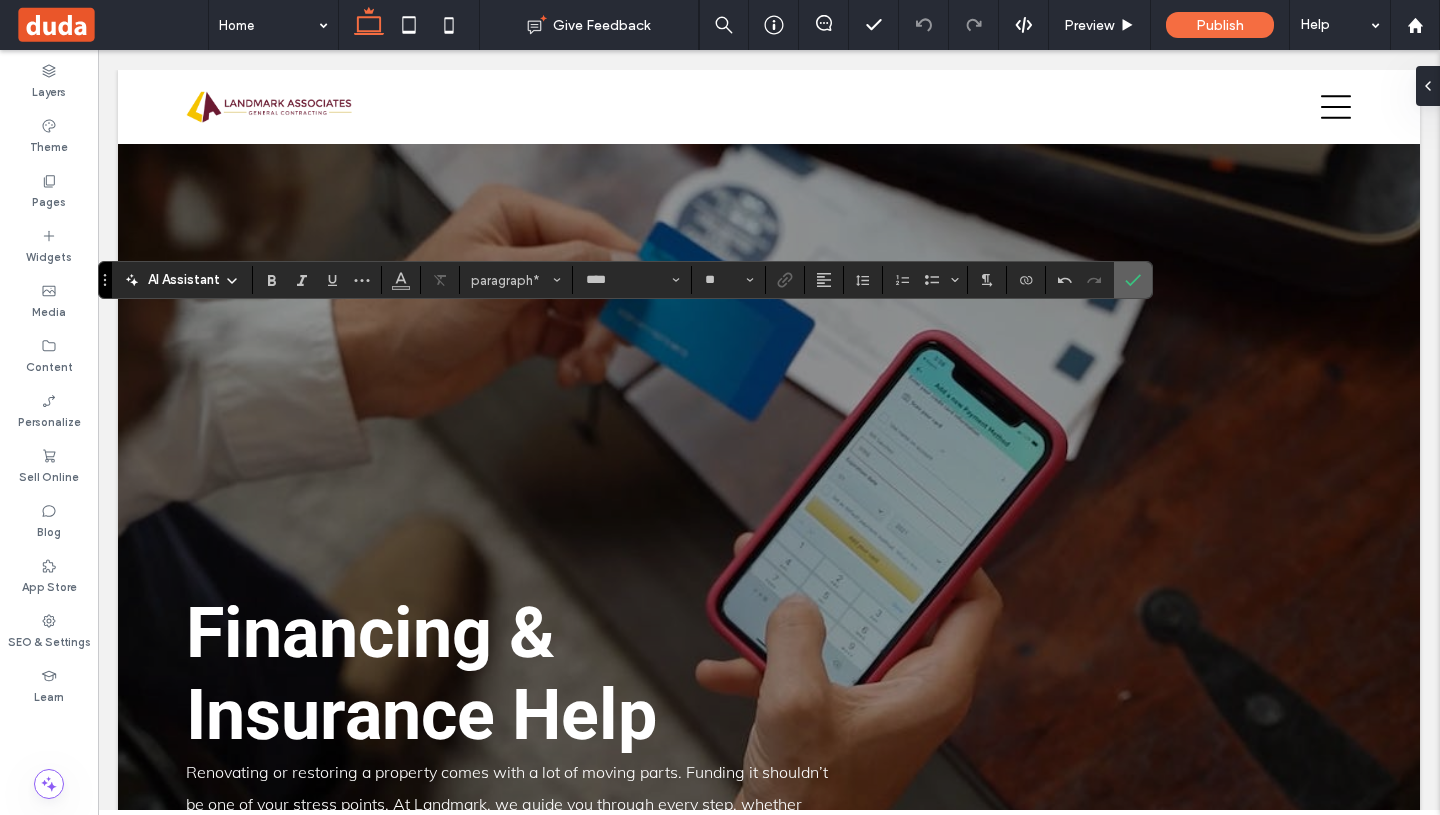 click 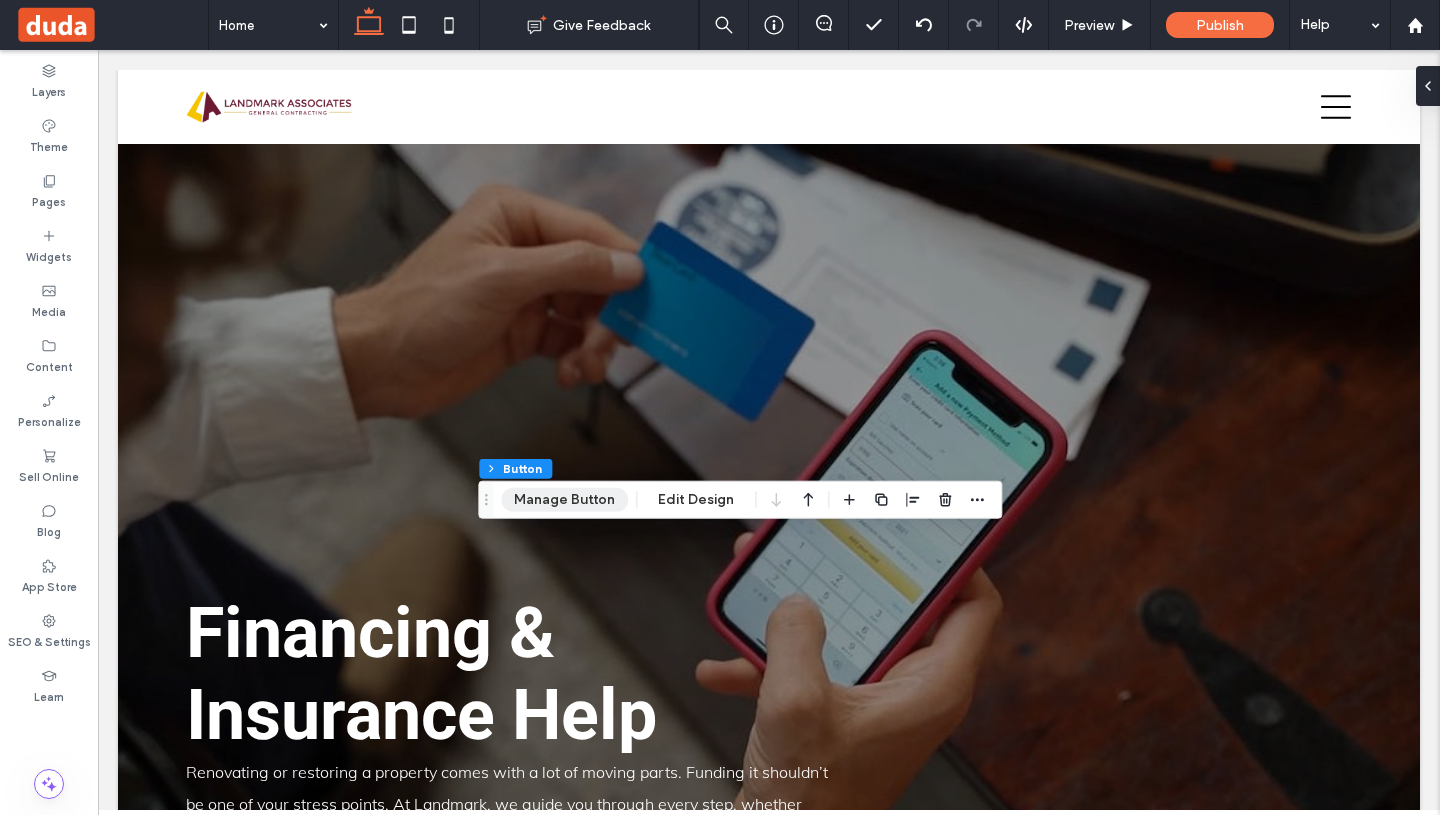 click on "Manage Button" at bounding box center [564, 500] 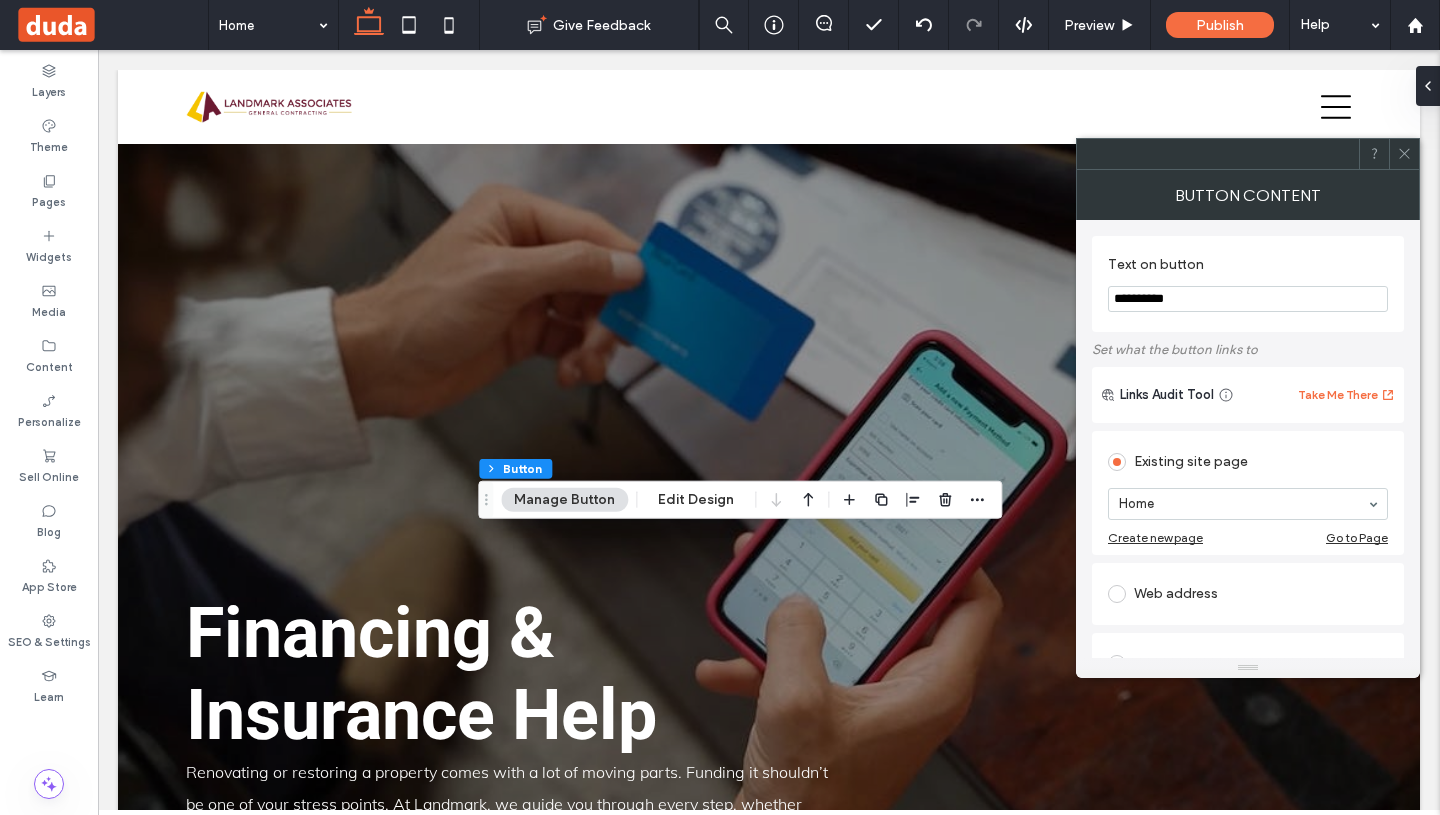 click on "**********" at bounding box center [1248, 299] 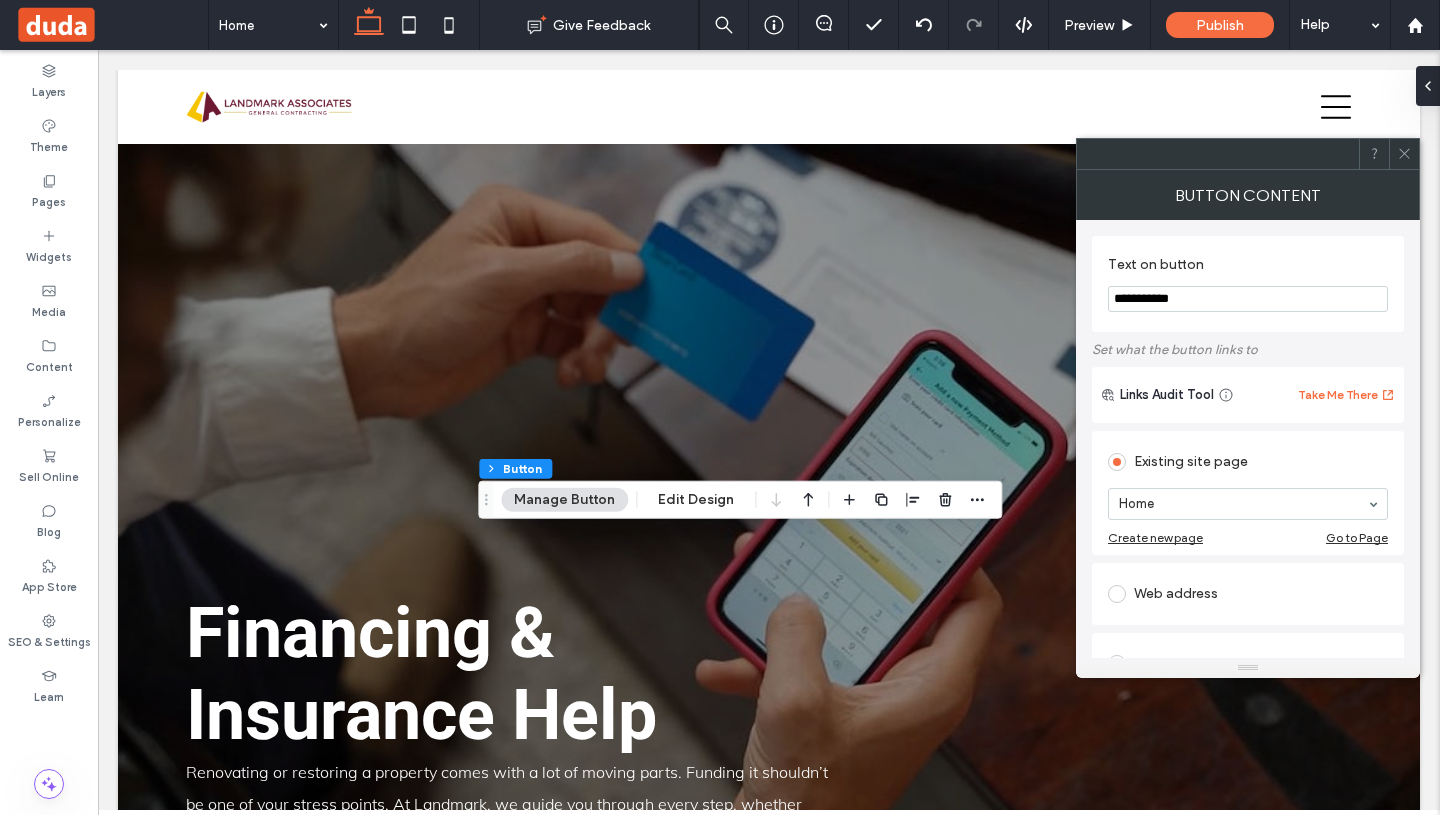 type on "**********" 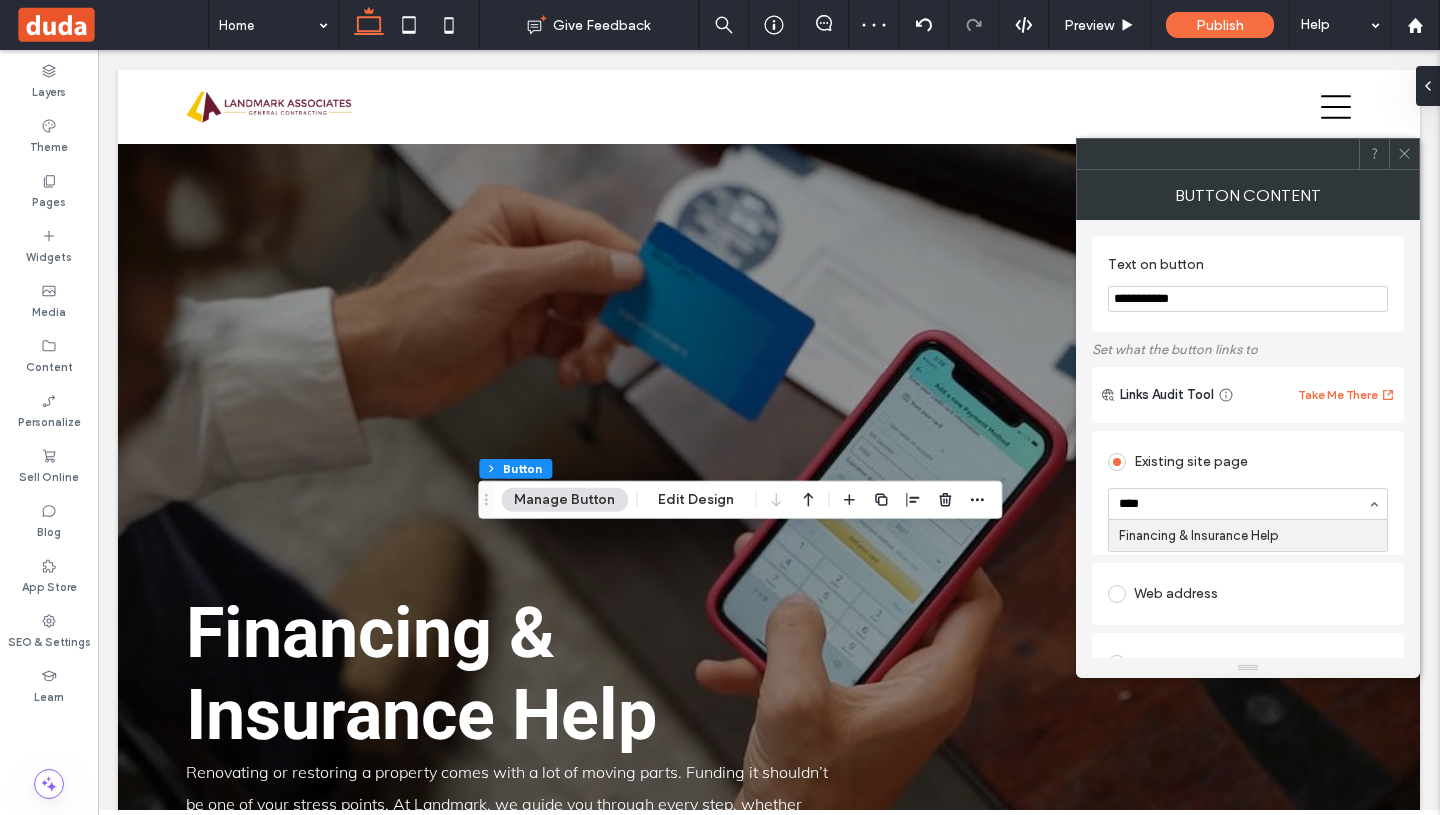type on "*****" 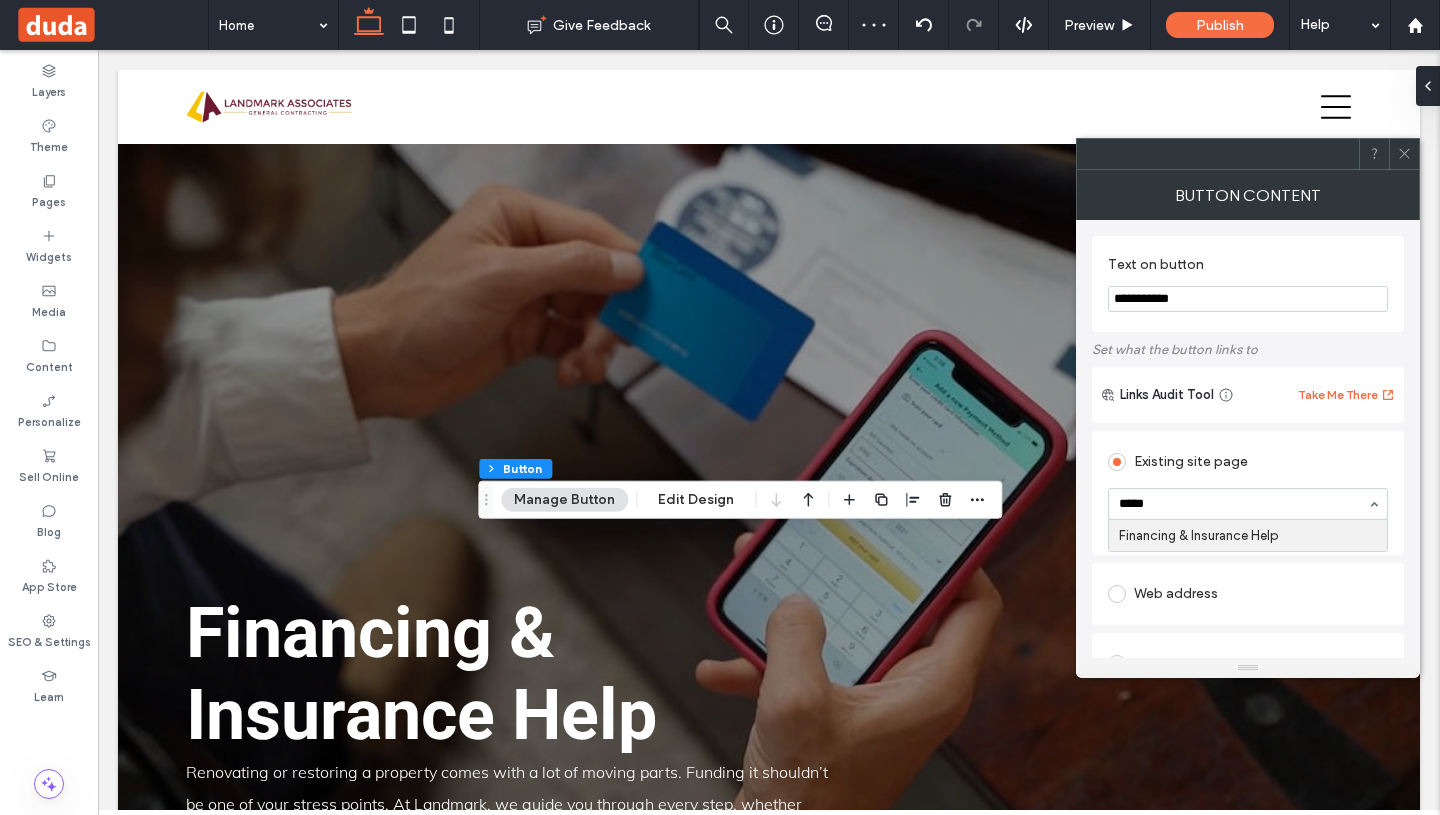 type 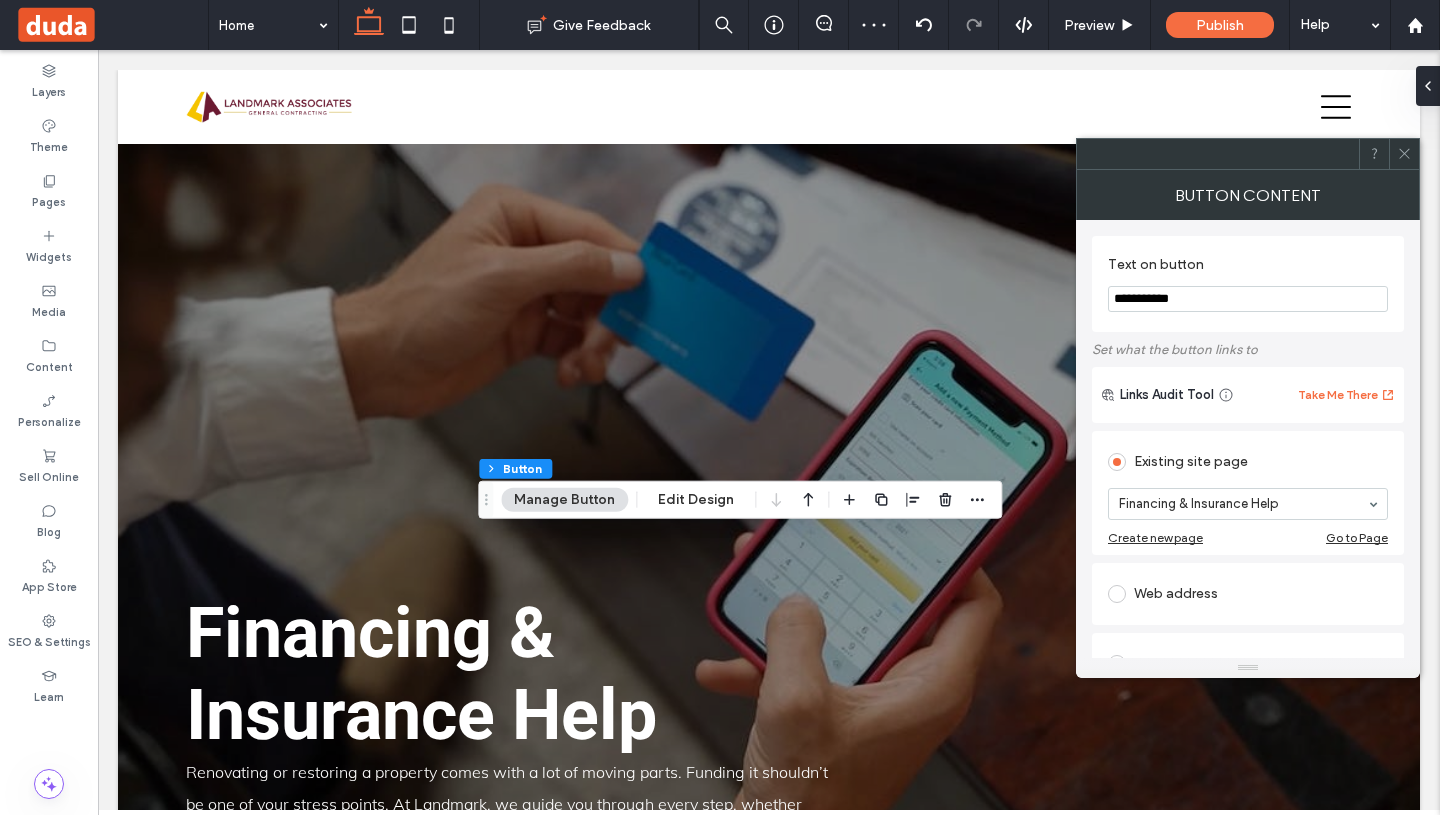 click 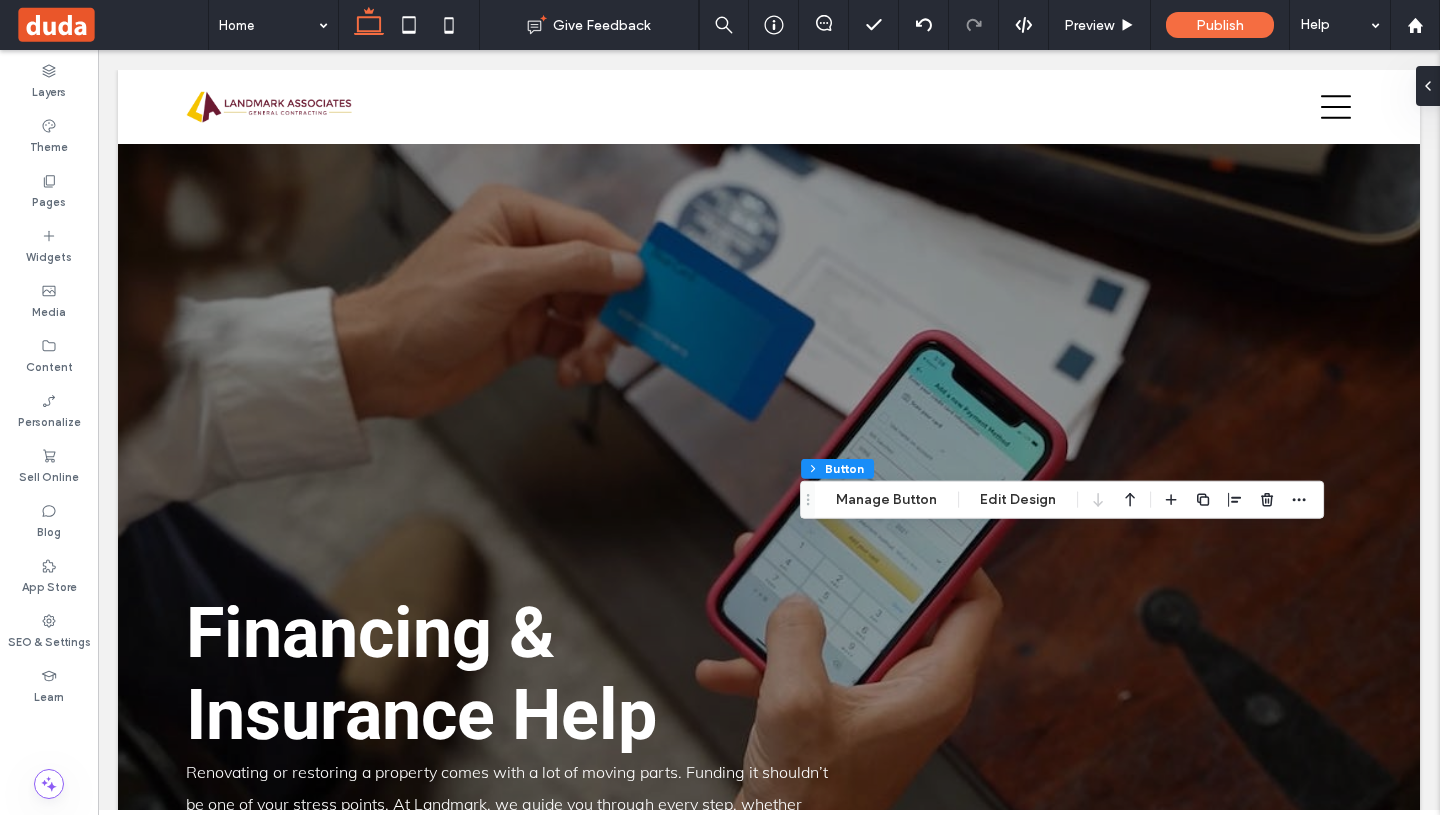 type on "**" 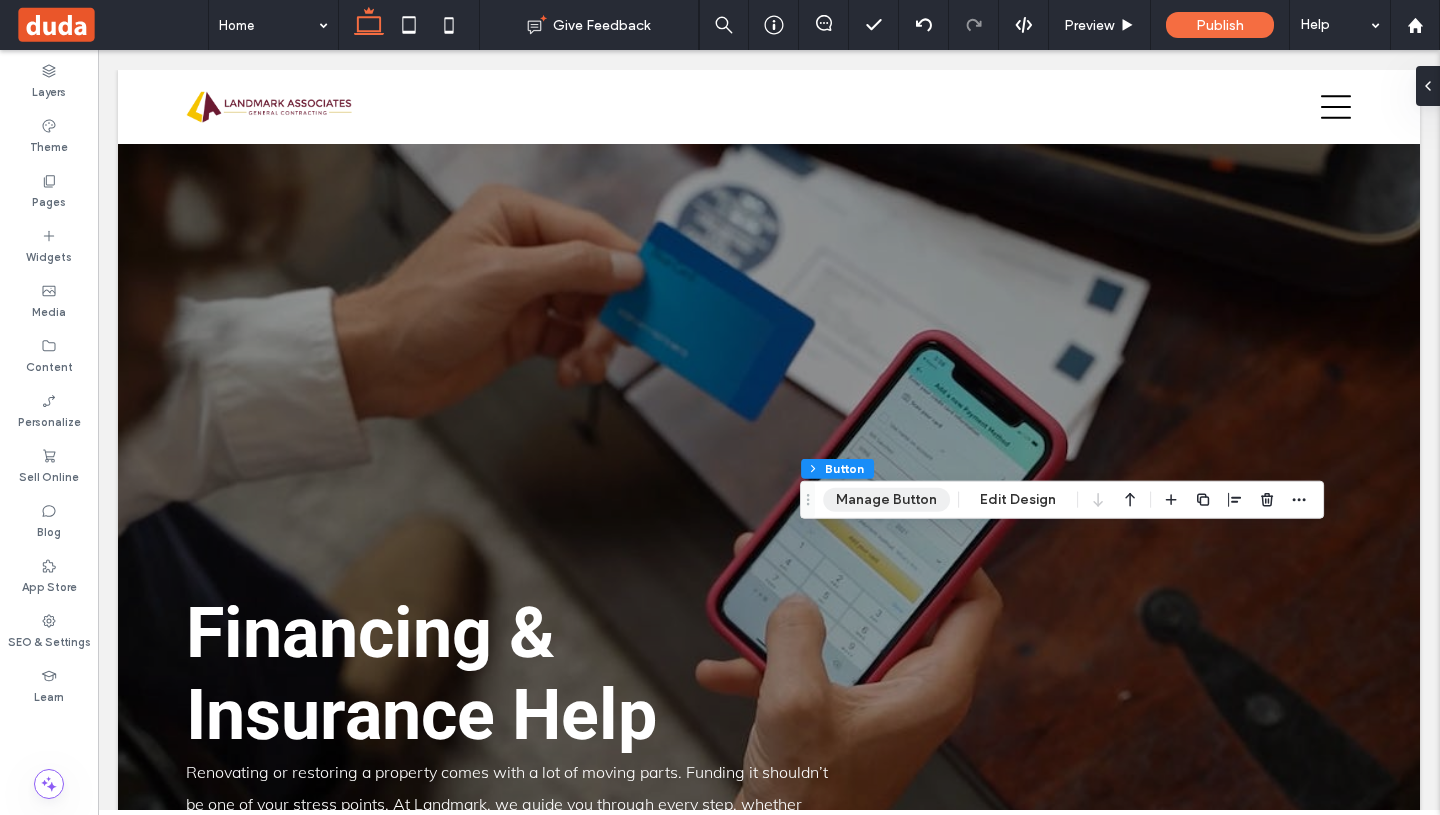 click on "Manage Button" at bounding box center (886, 500) 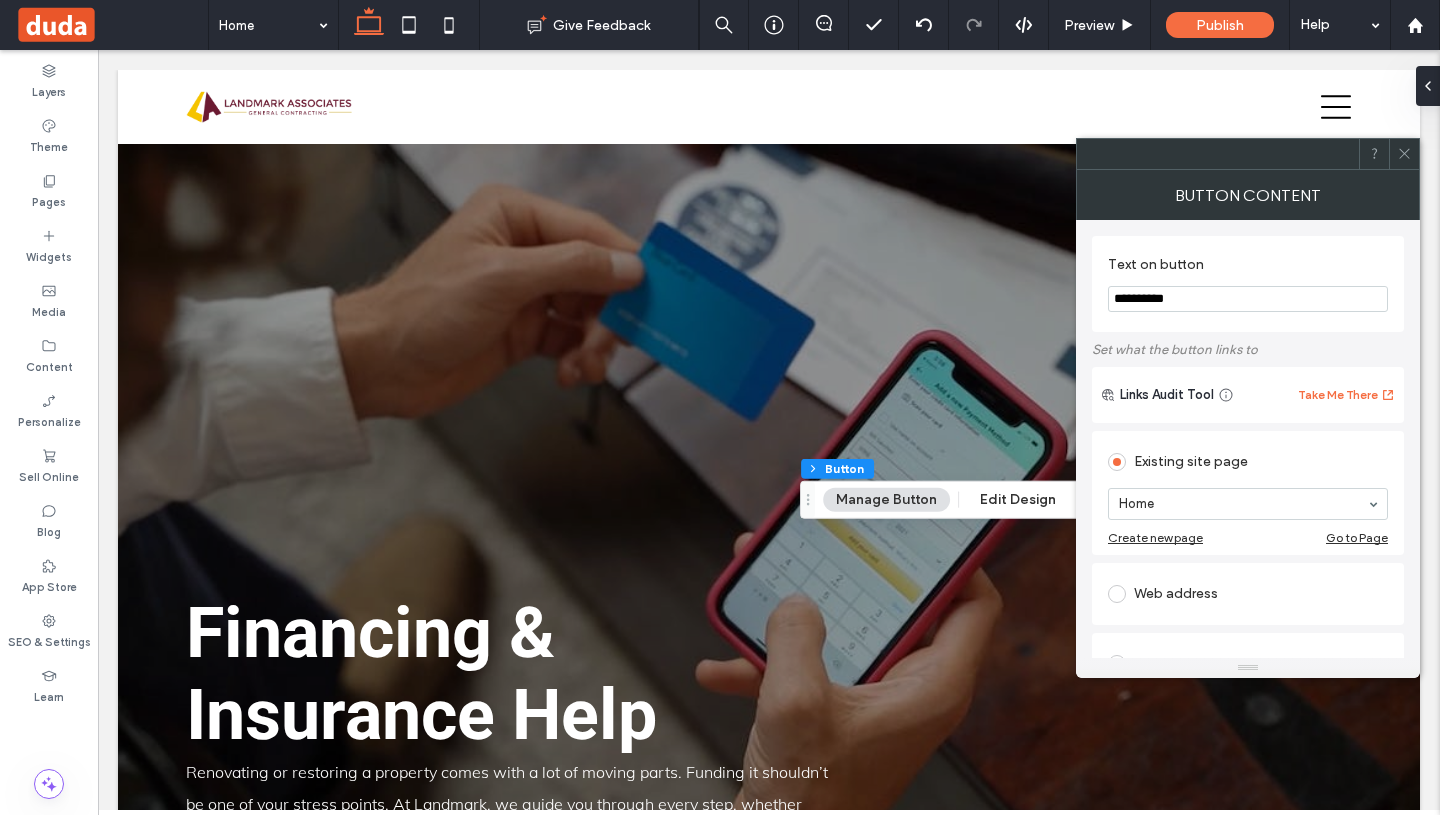 scroll, scrollTop: 61, scrollLeft: 0, axis: vertical 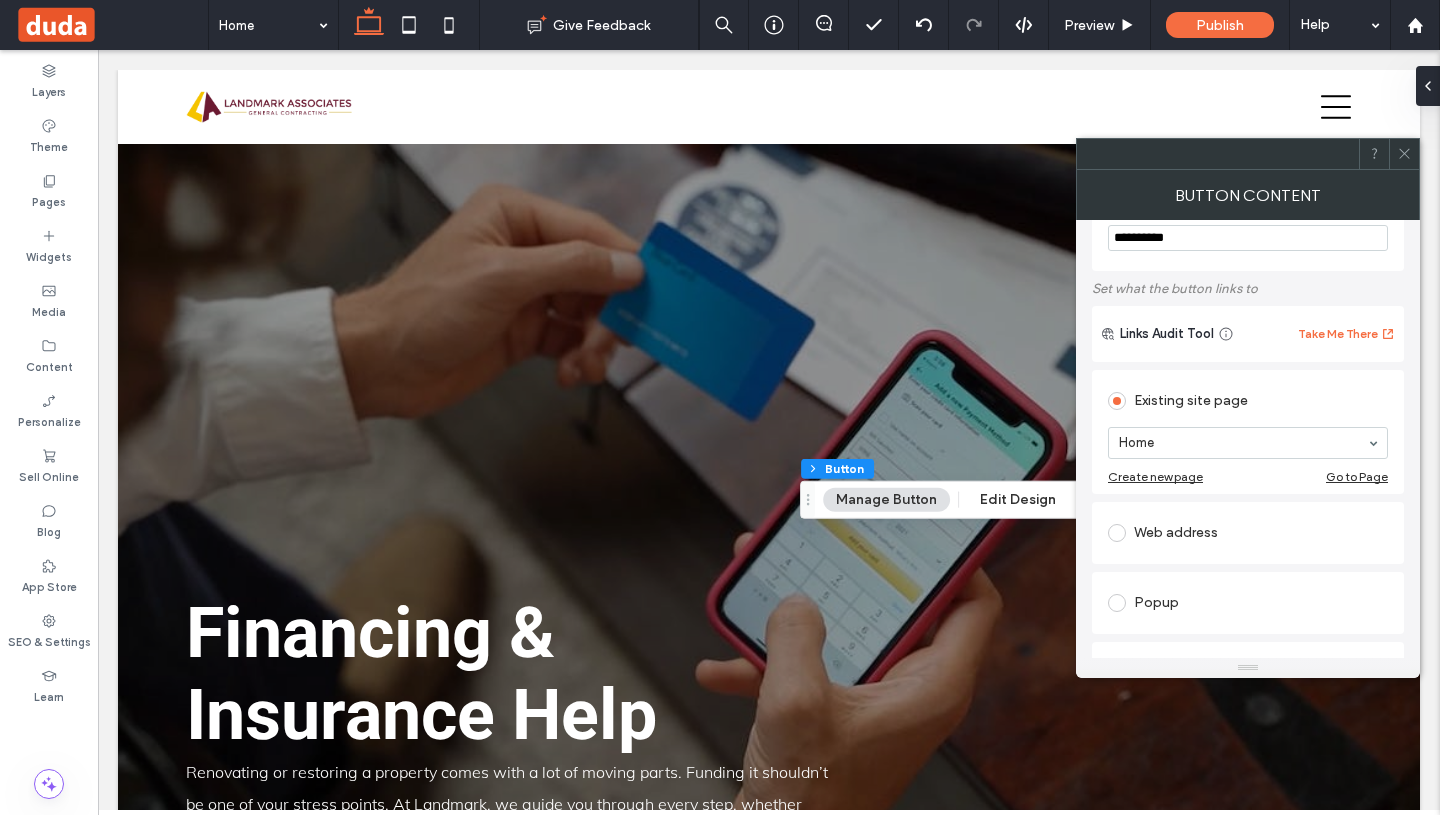 type on "**********" 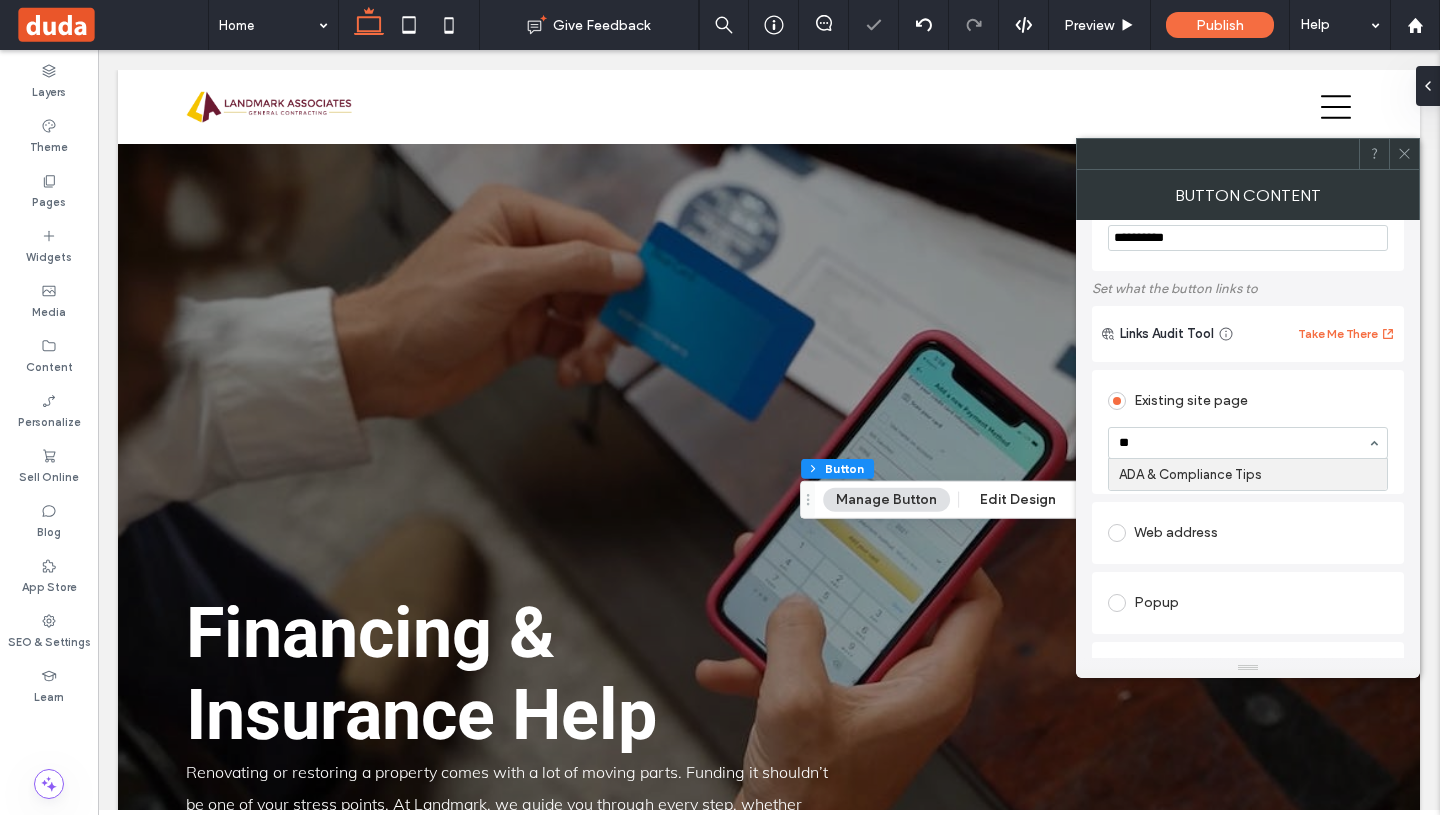 type on "***" 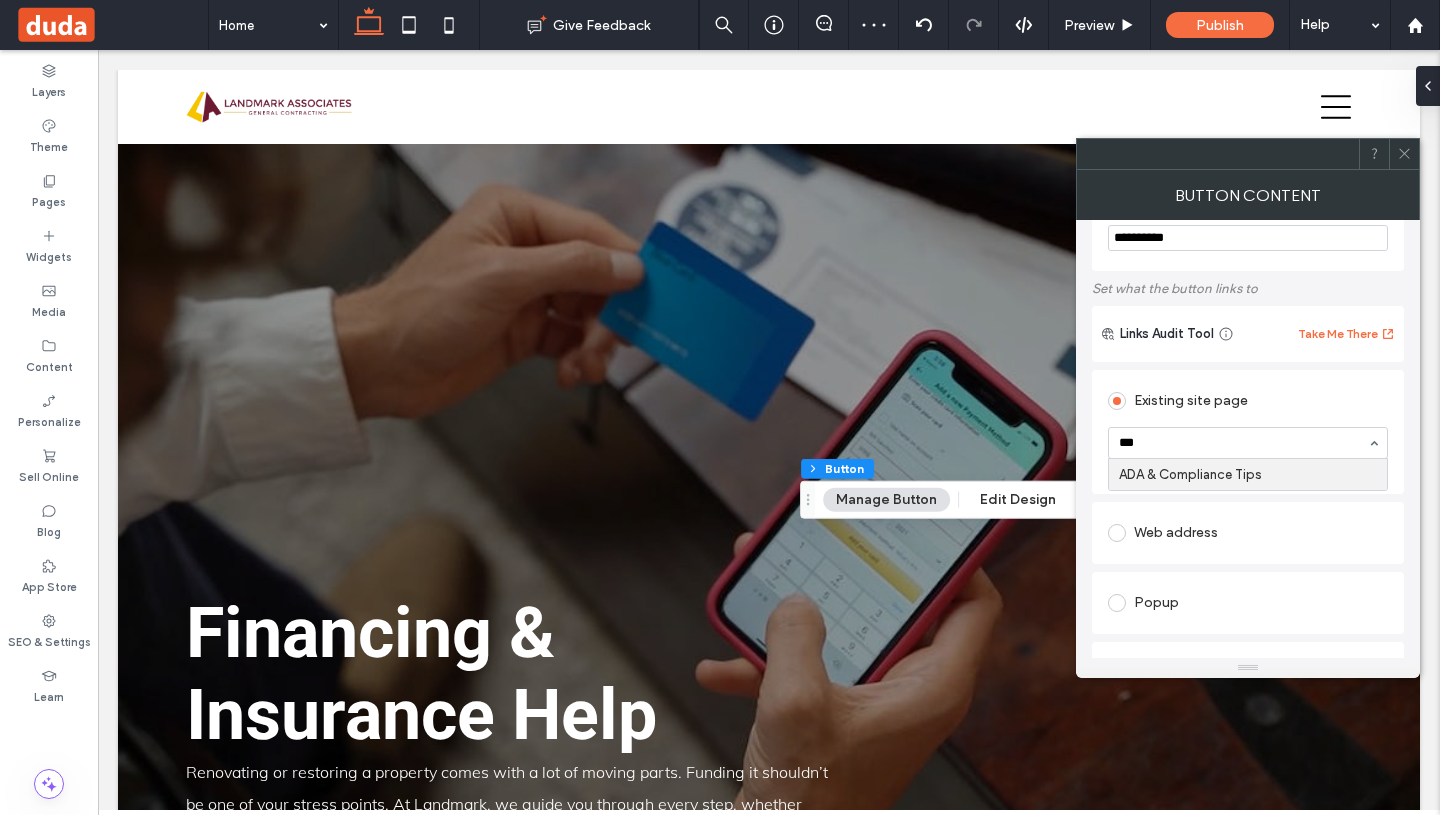 type 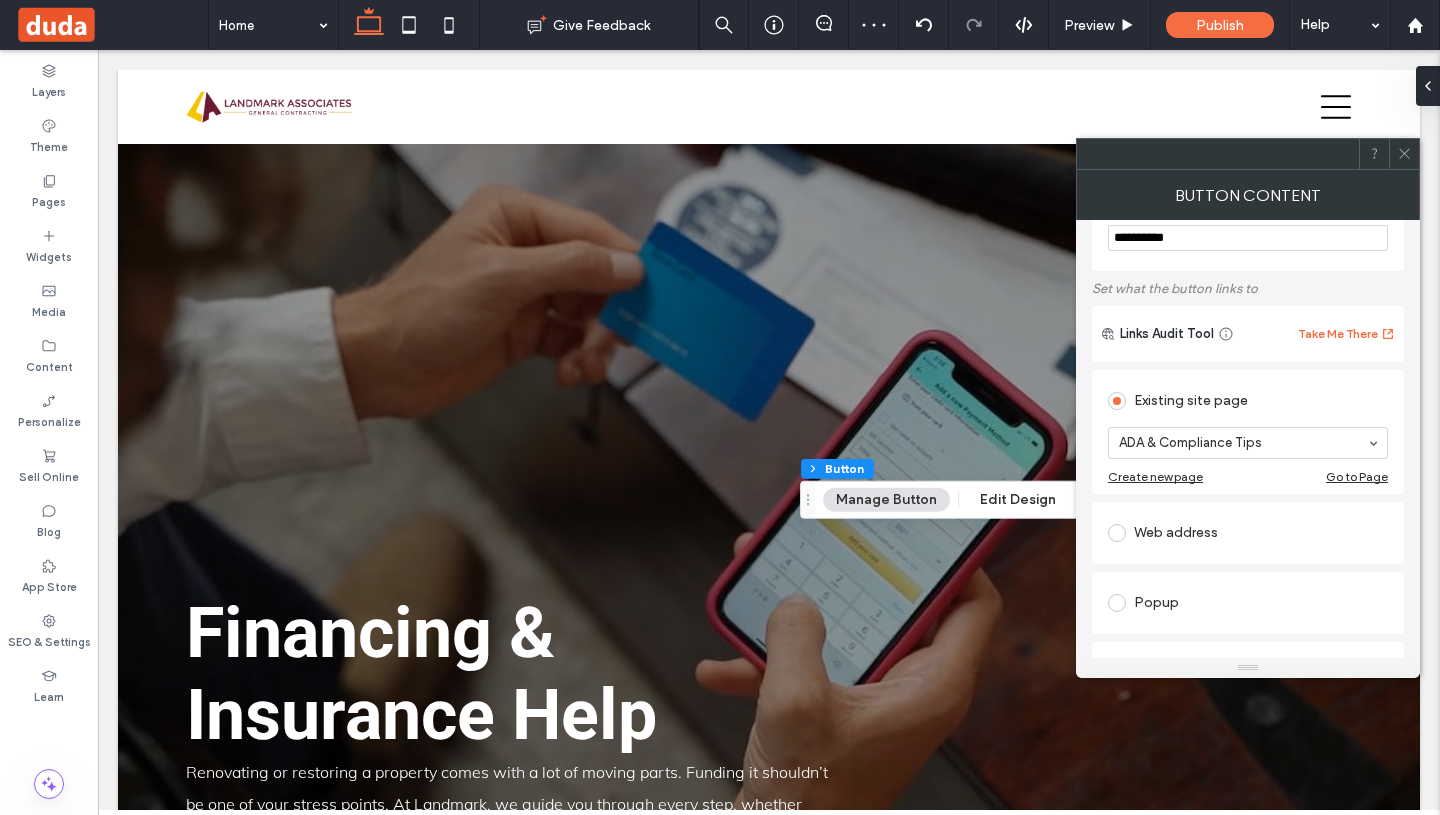 click 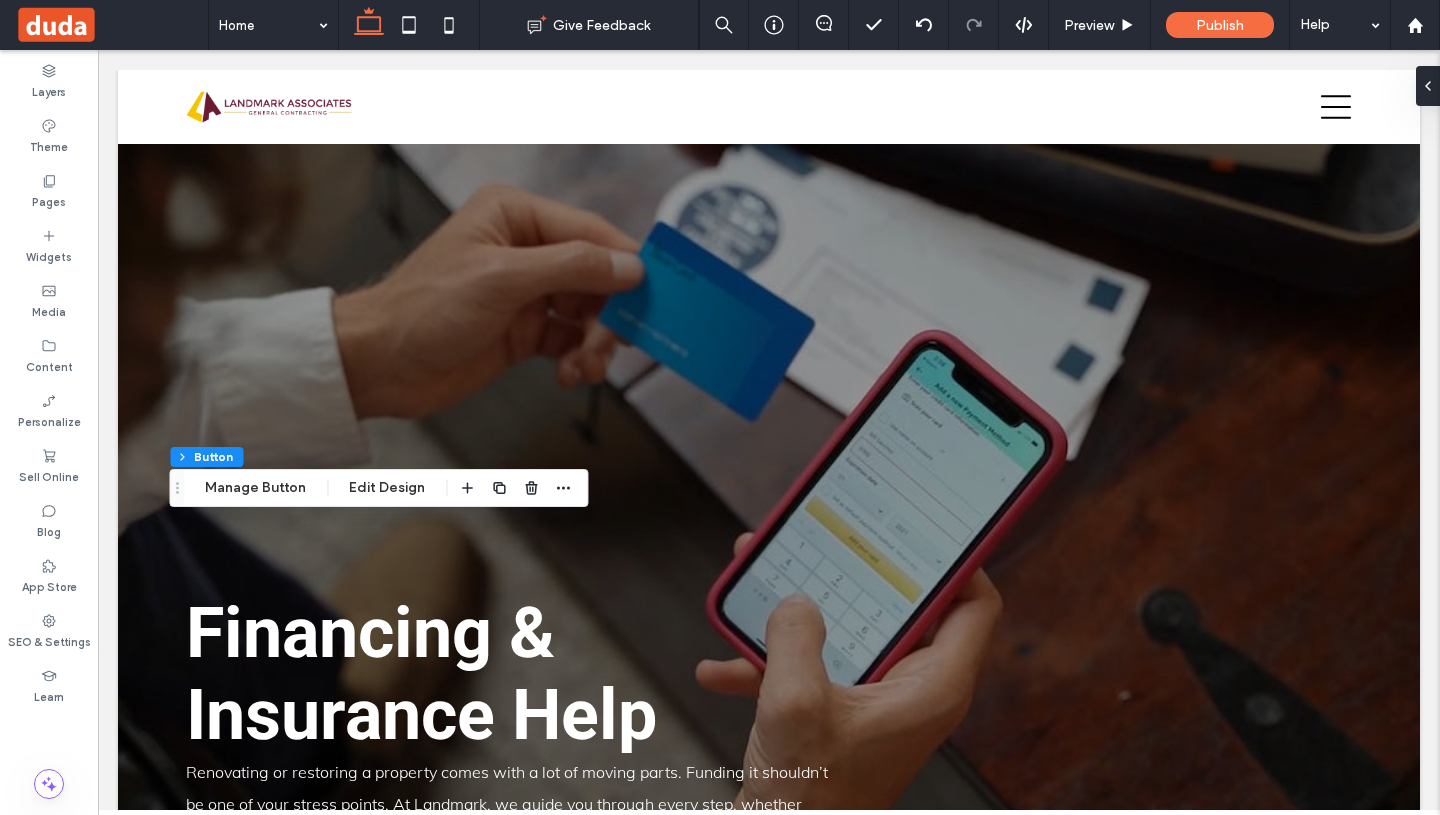 type on "**" 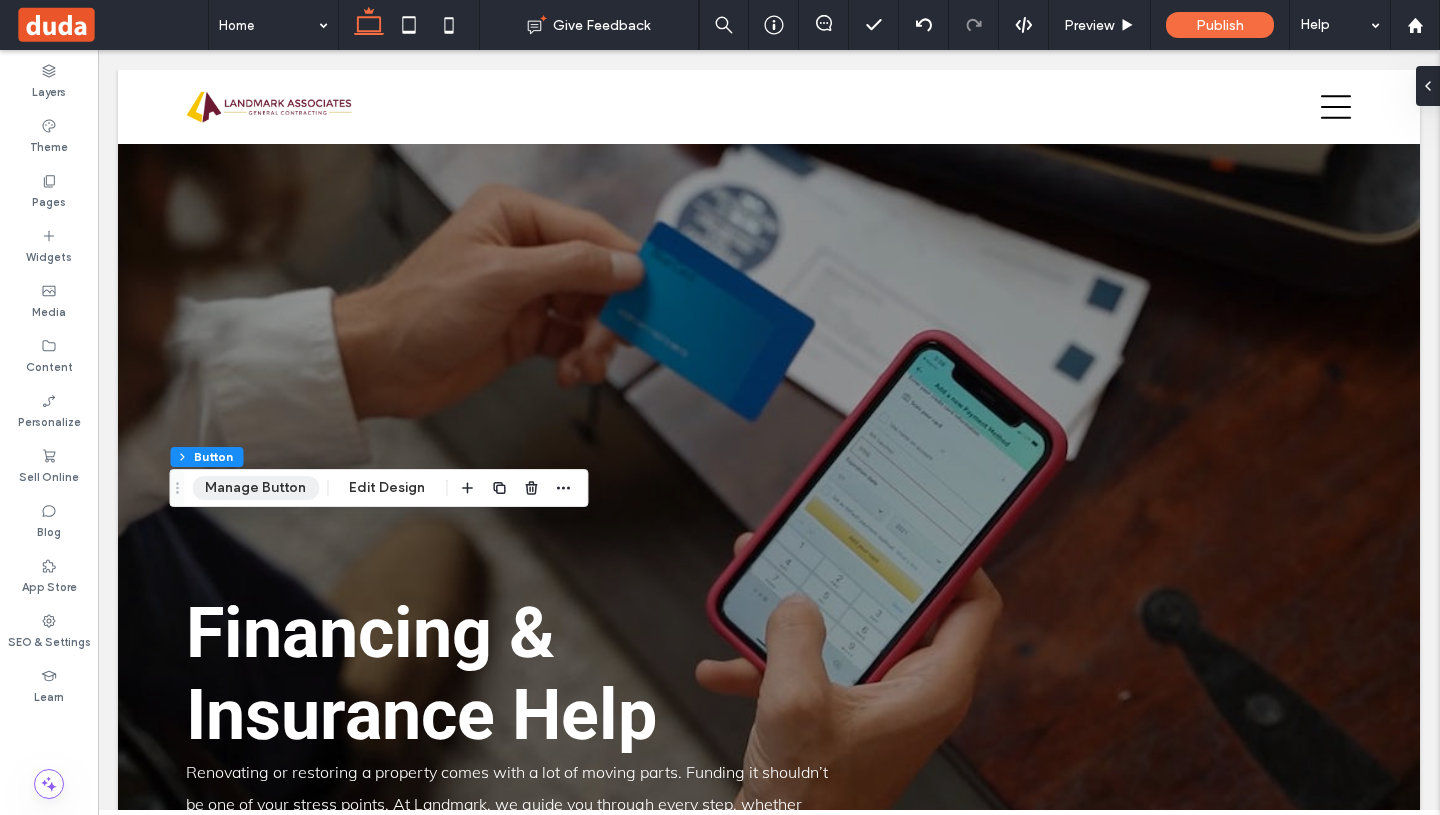 click on "Manage Button" at bounding box center (255, 488) 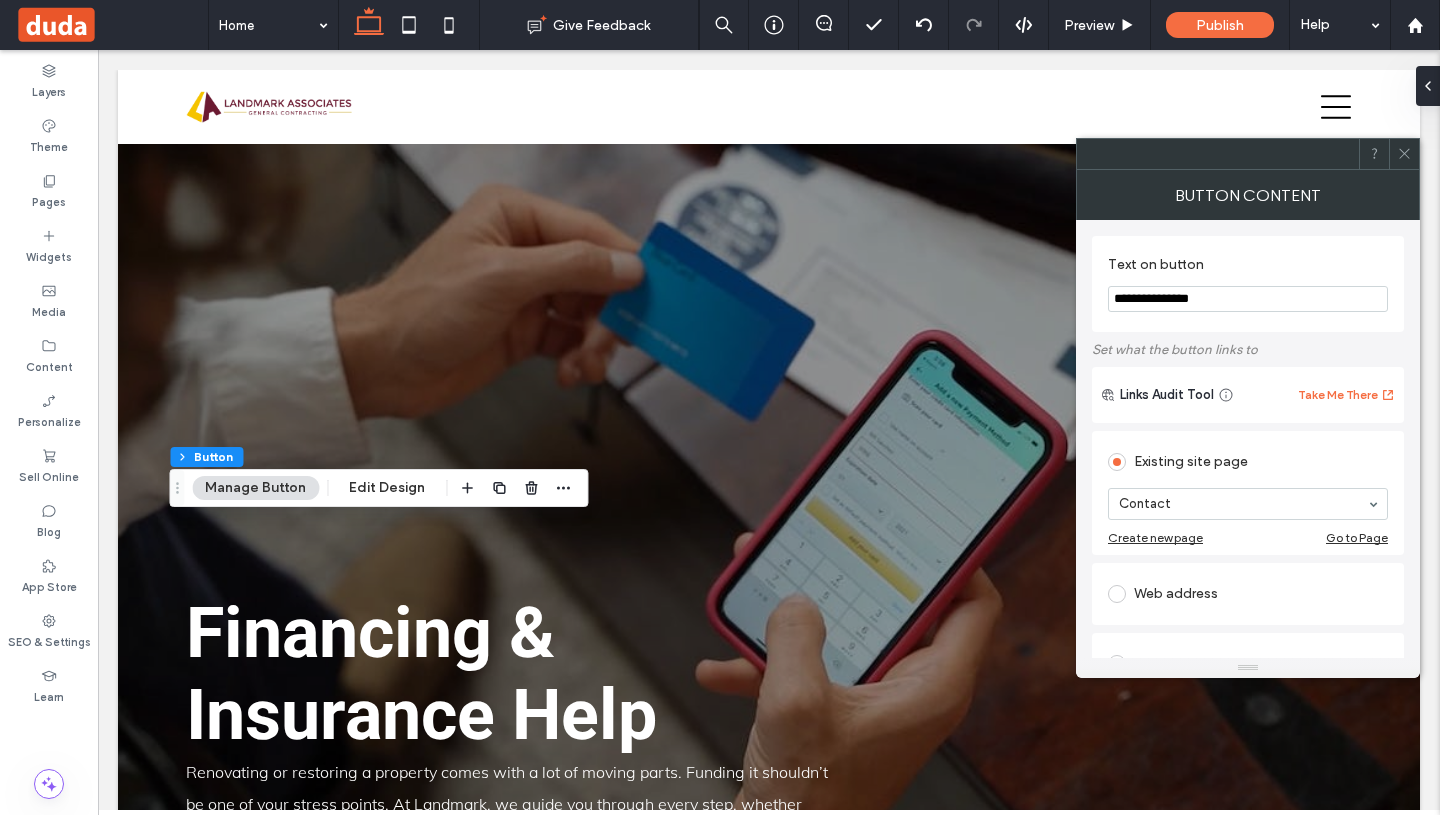 click 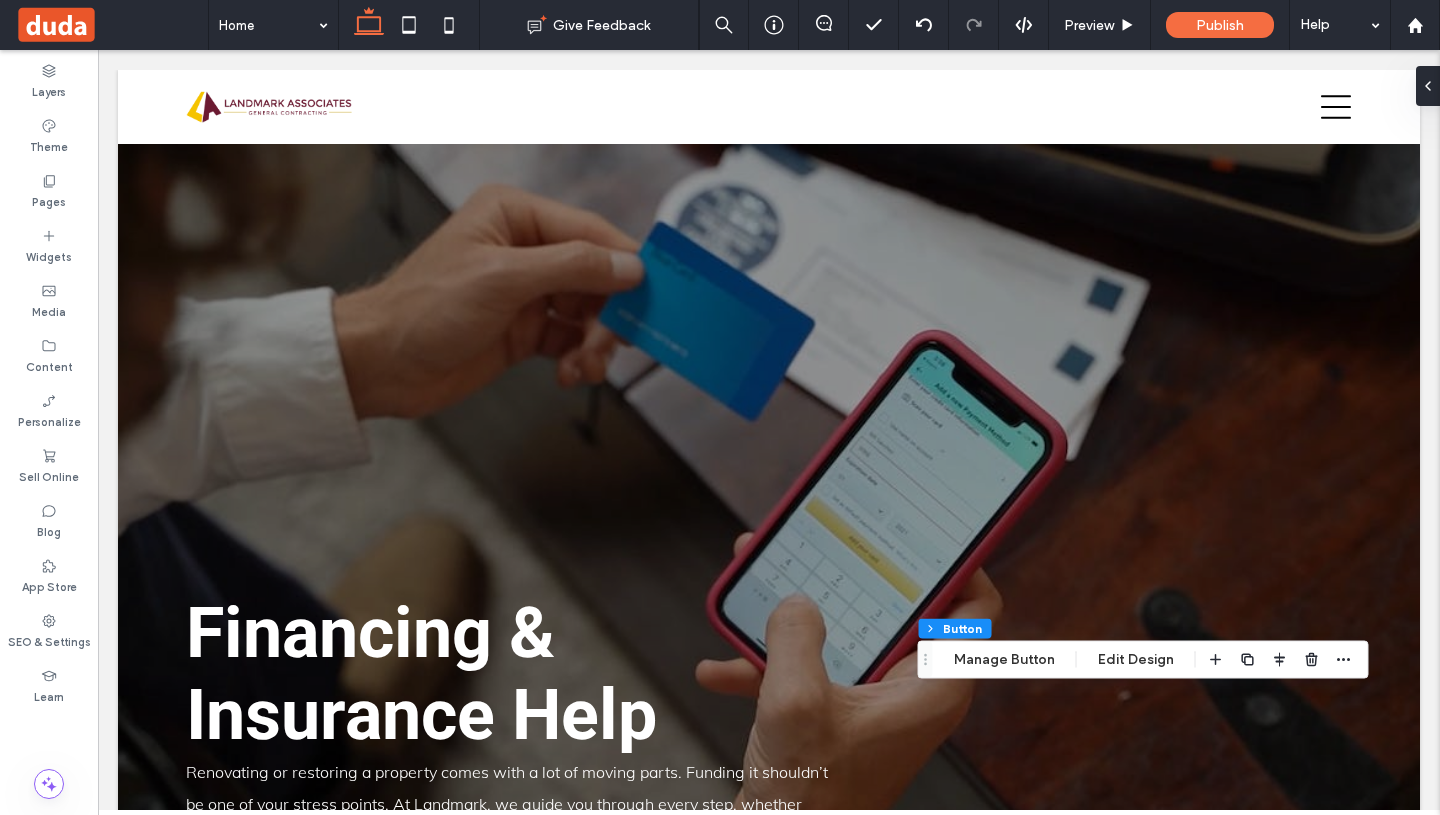 type on "**" 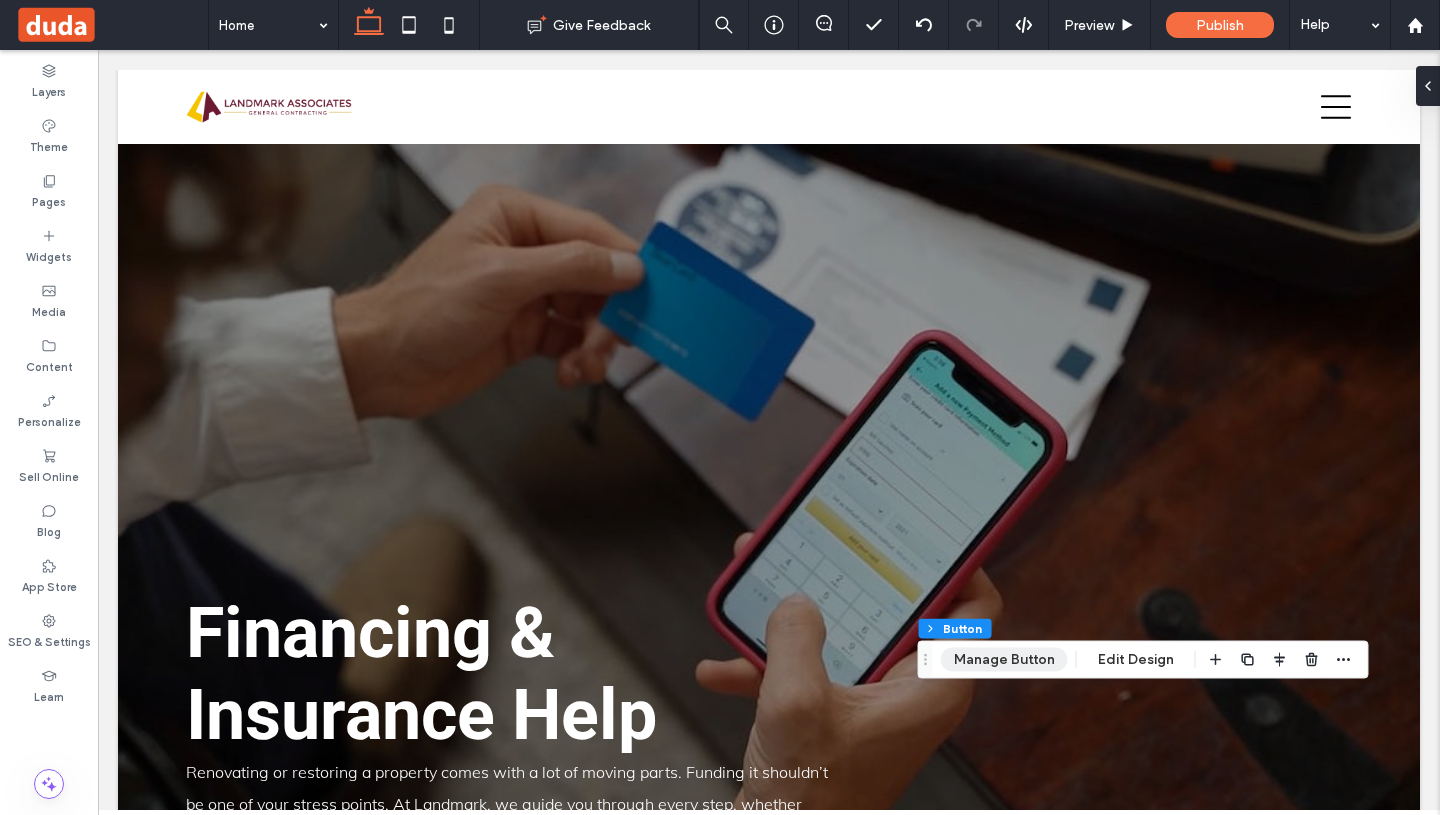 click on "Manage Button" at bounding box center [1004, 660] 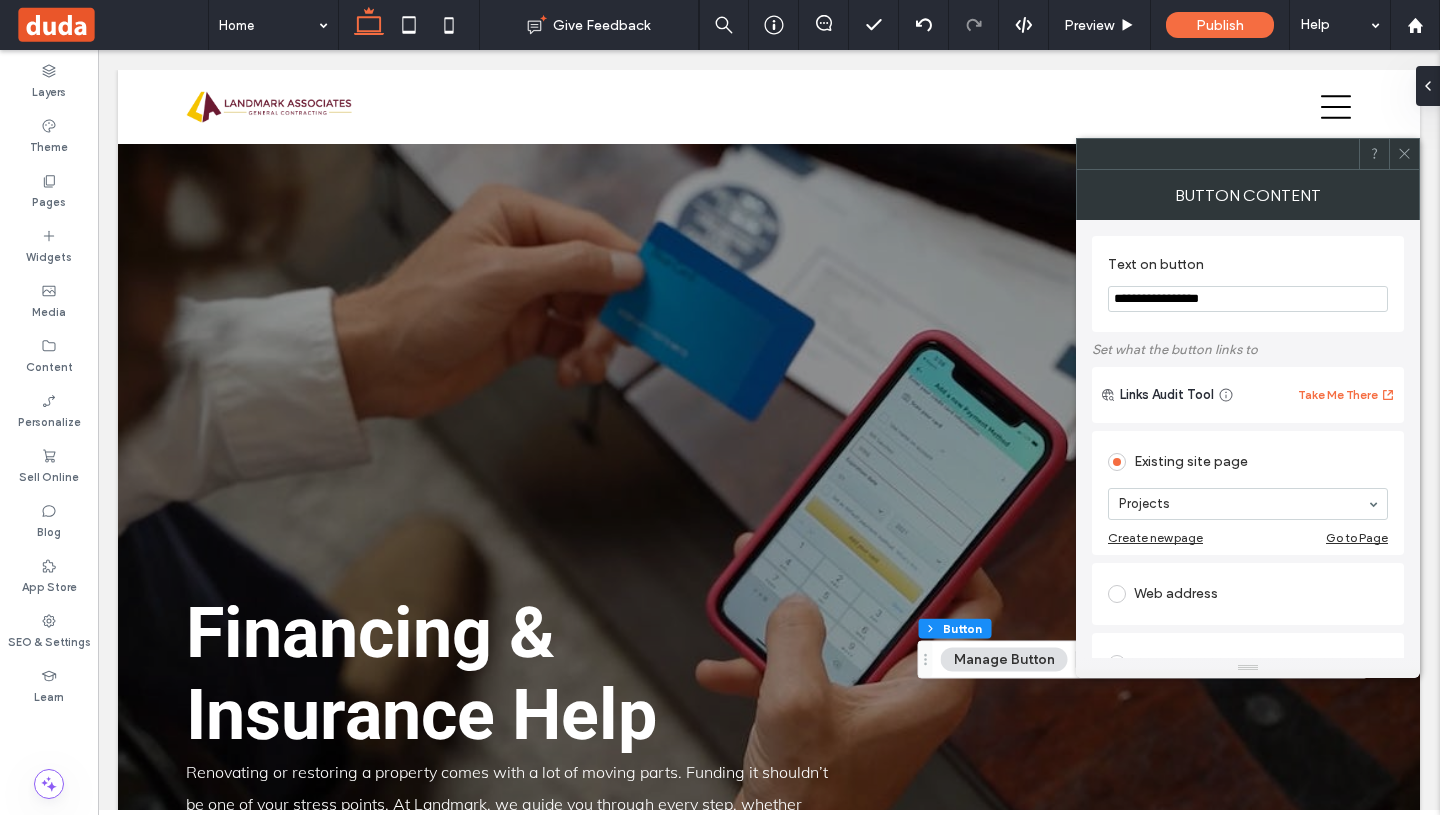 click 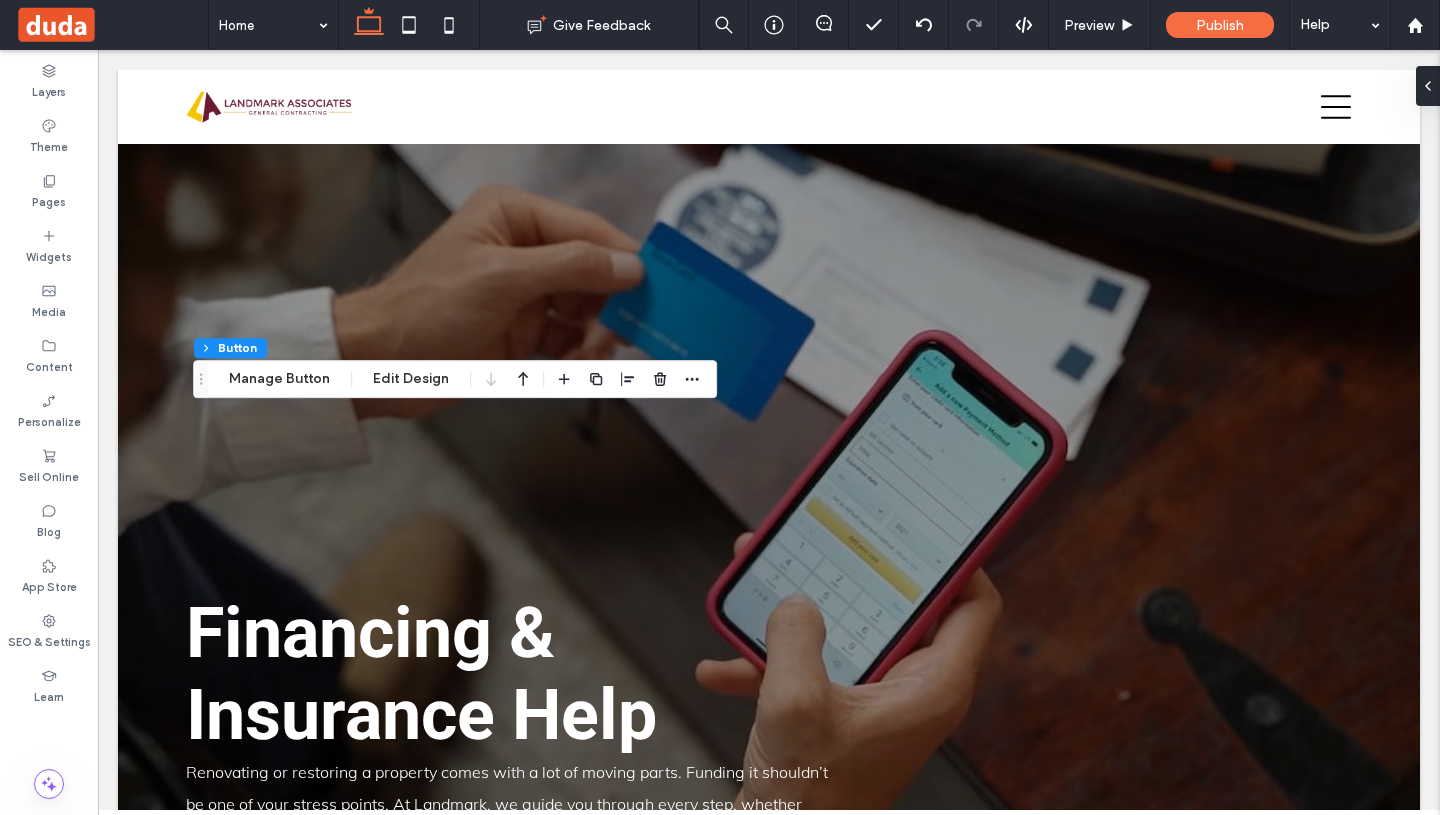 type on "**" 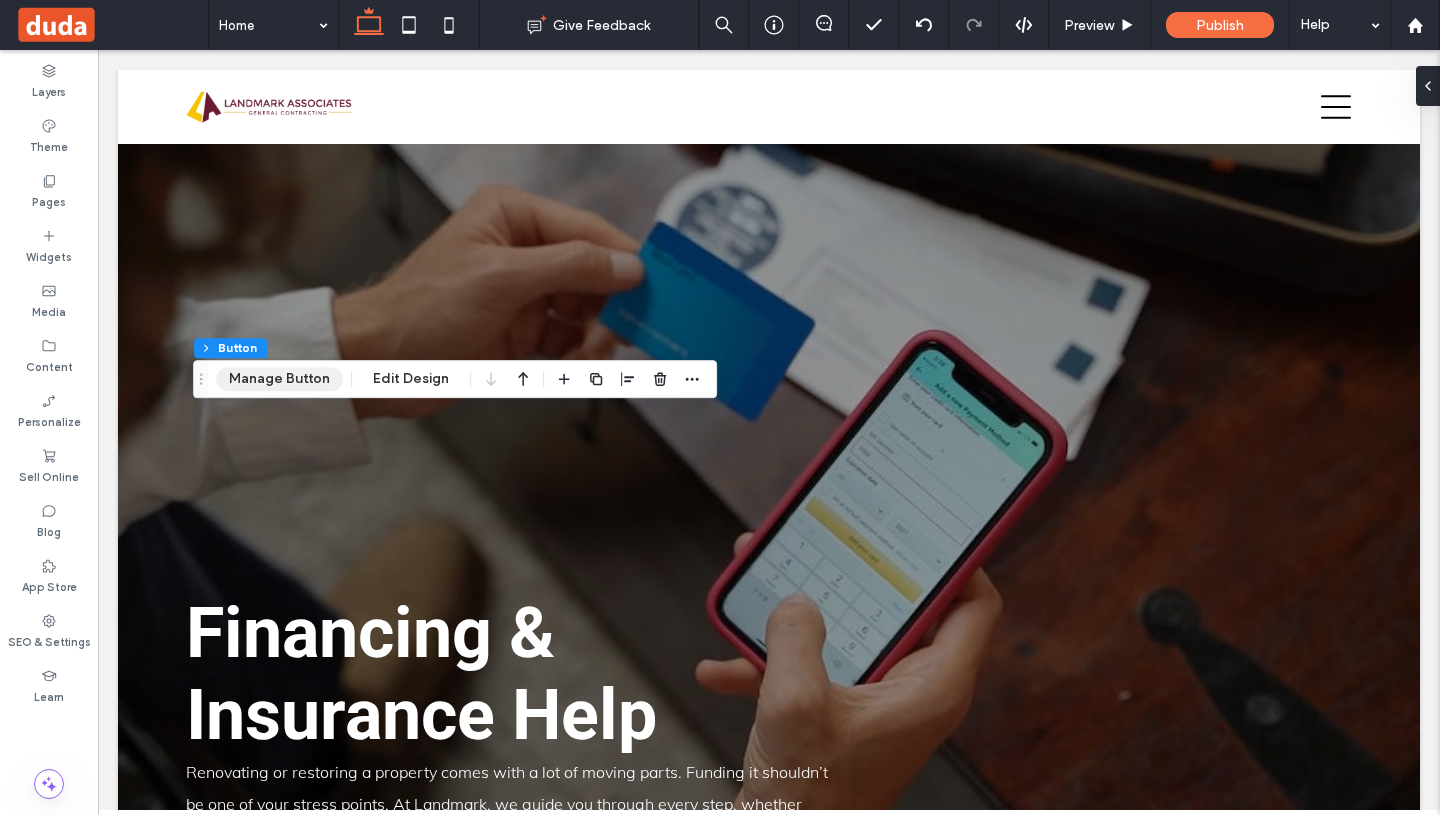 click on "Manage Button" at bounding box center [279, 379] 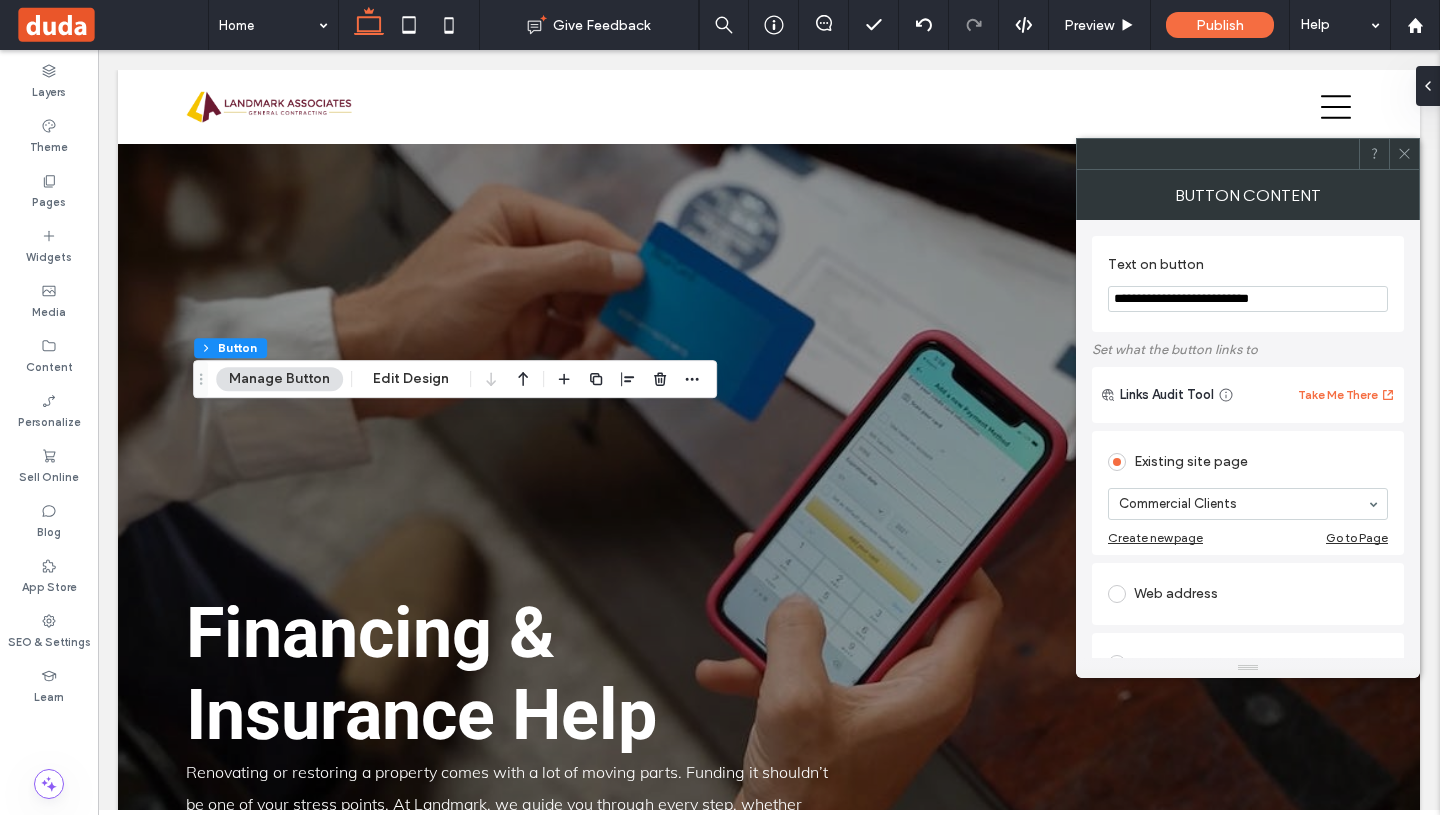click 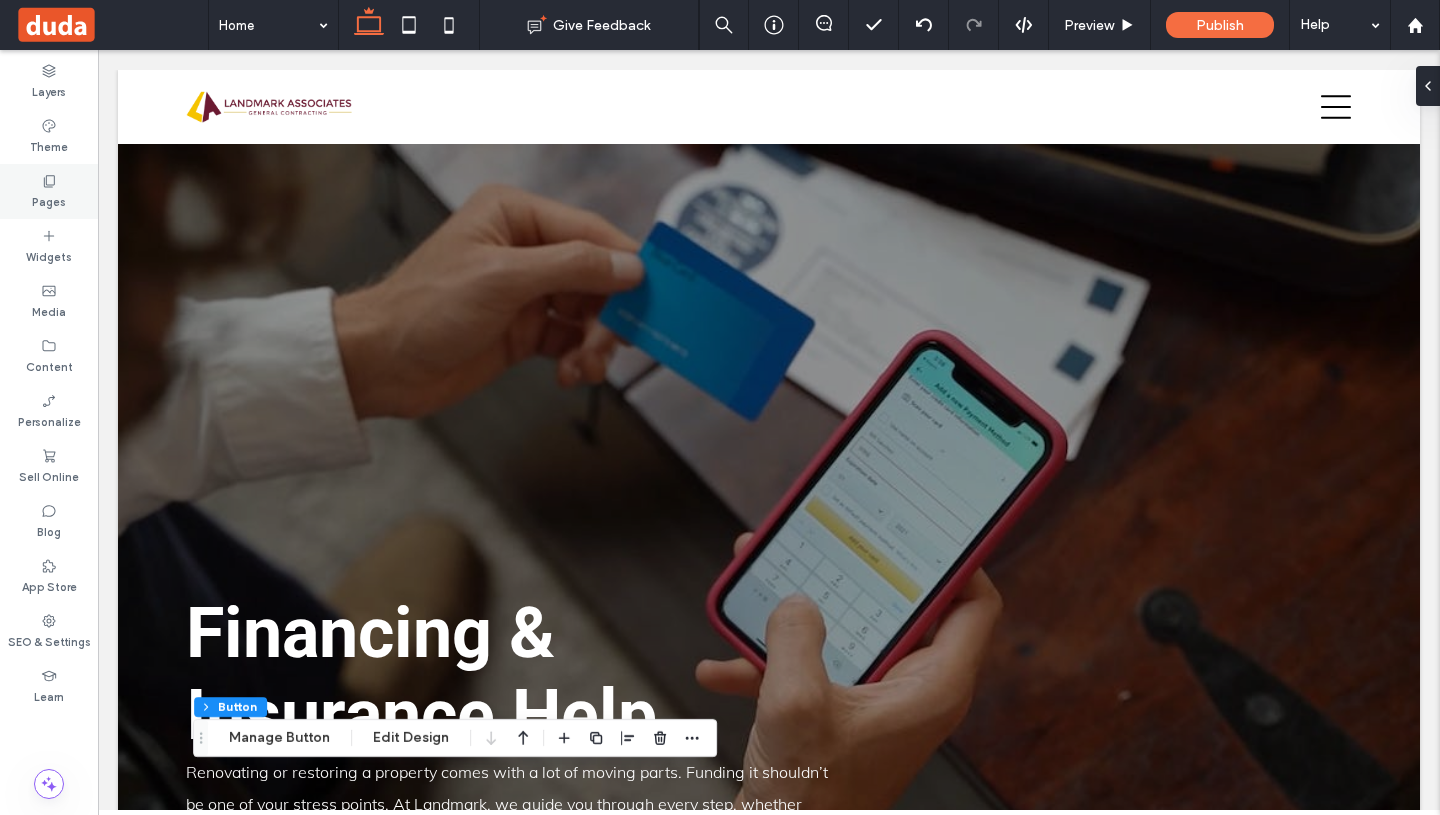 click on "Pages" at bounding box center [49, 200] 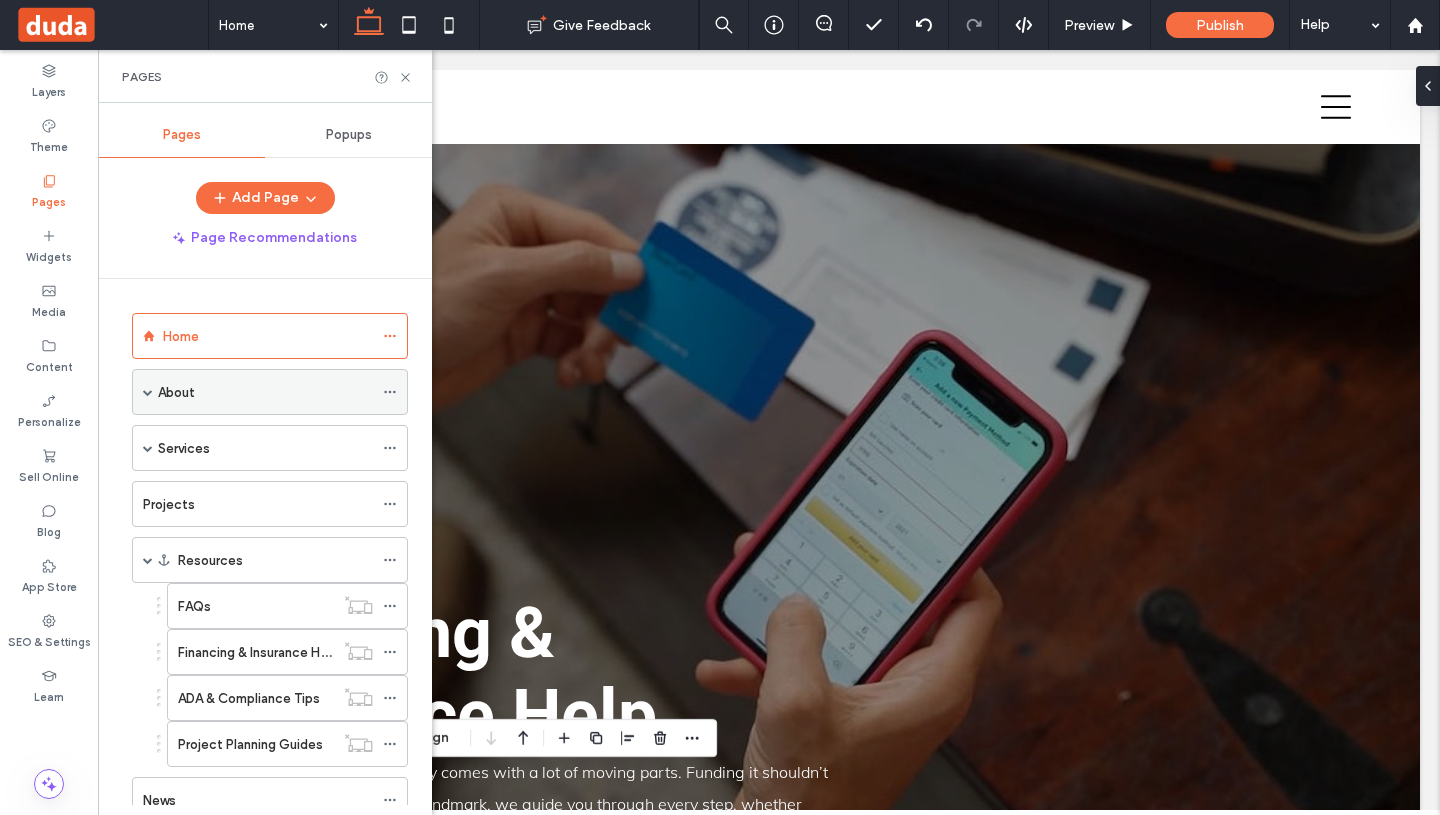 click on "About" at bounding box center [265, 392] 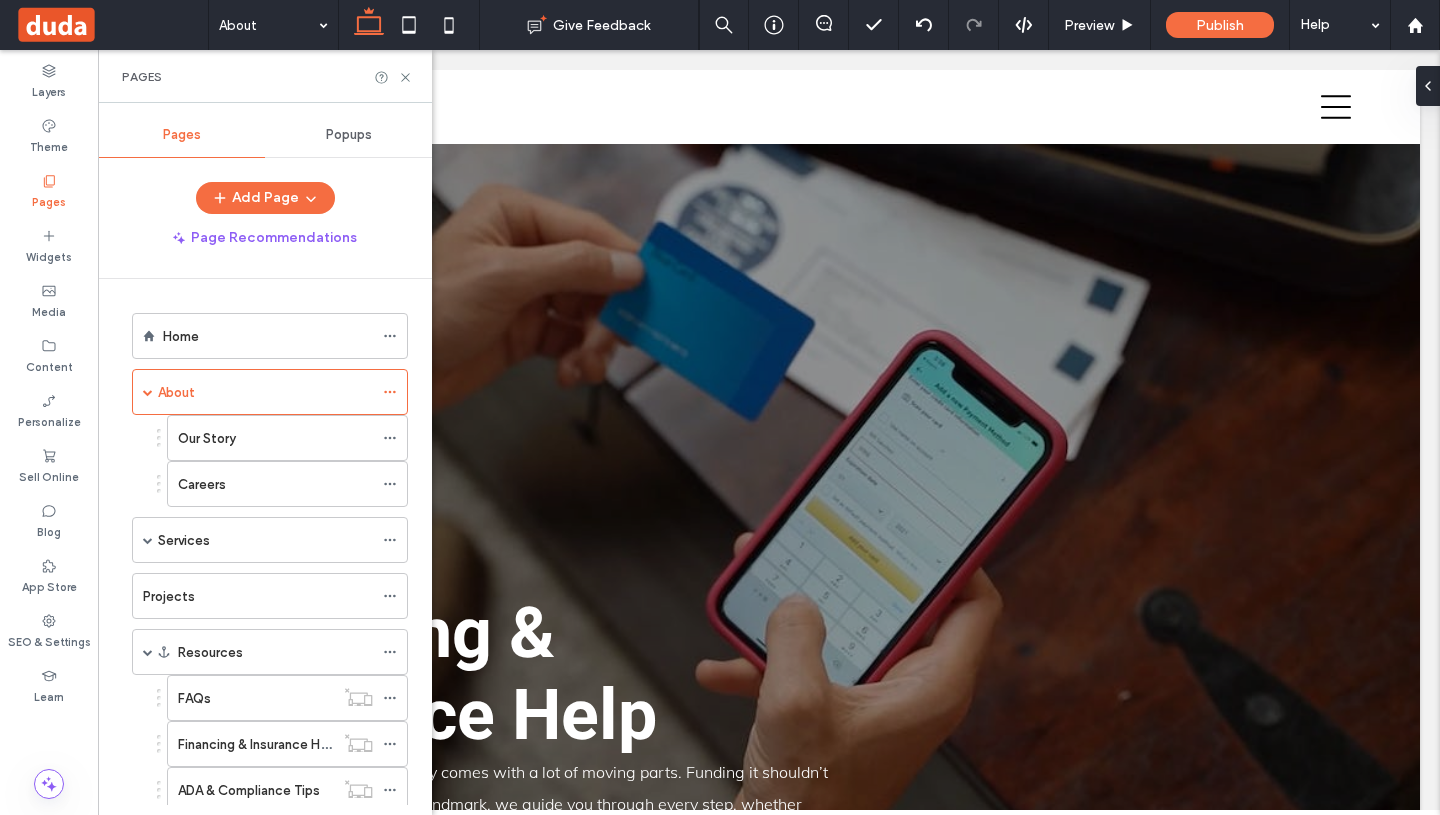 click on "About Give Feedback Preview Publish Help
Design Panel Site Comments Team & Clients Automate new comments Instantly notify your team when someone adds or updates a comment on a site. See Zap Examples
Layers Theme Pages Widgets Media Content Personalize Sell Online Blog App Store SEO & Settings Learn Pages Pages Popups Add Page Page Recommendations Home About Our Story Careers Services Commercial Clients Multi-Family Developers & Property Managers Residential Clients Projects Resources FAQs Financing & Insurance Help ADA & Compliance Tips Project Planning Guides News Contact" at bounding box center [720, 407] 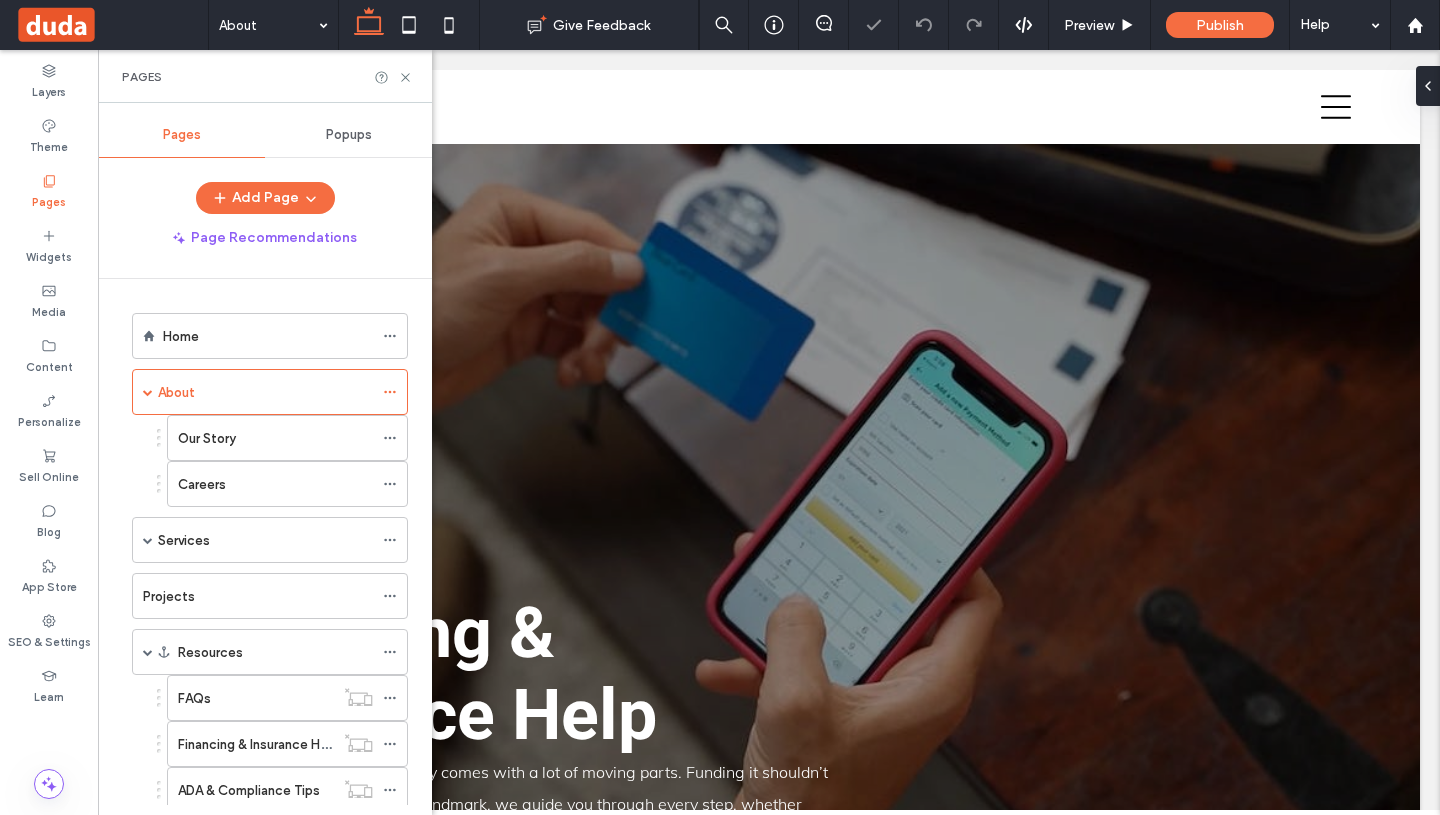 click 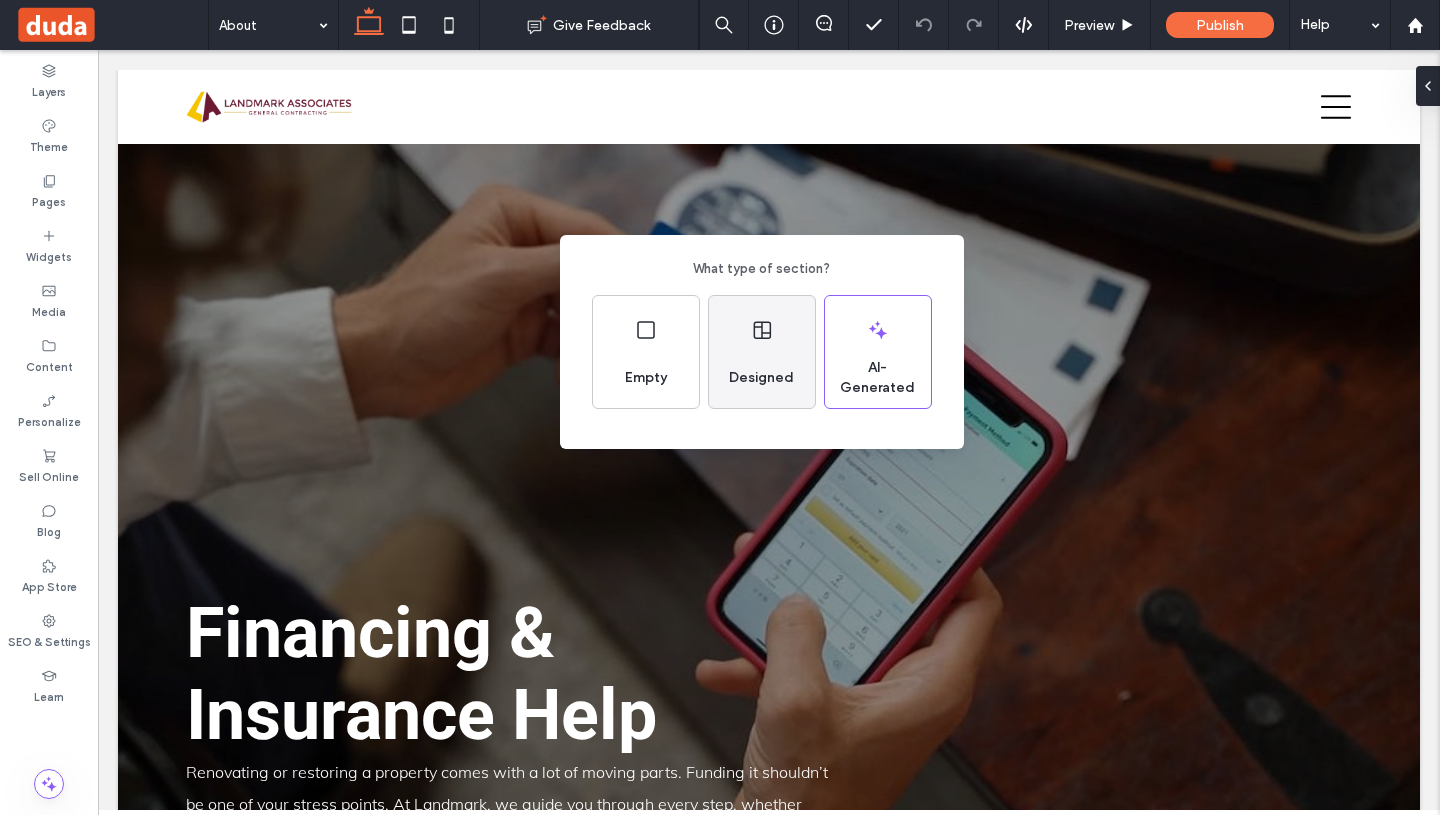 click on "Designed" at bounding box center [761, 378] 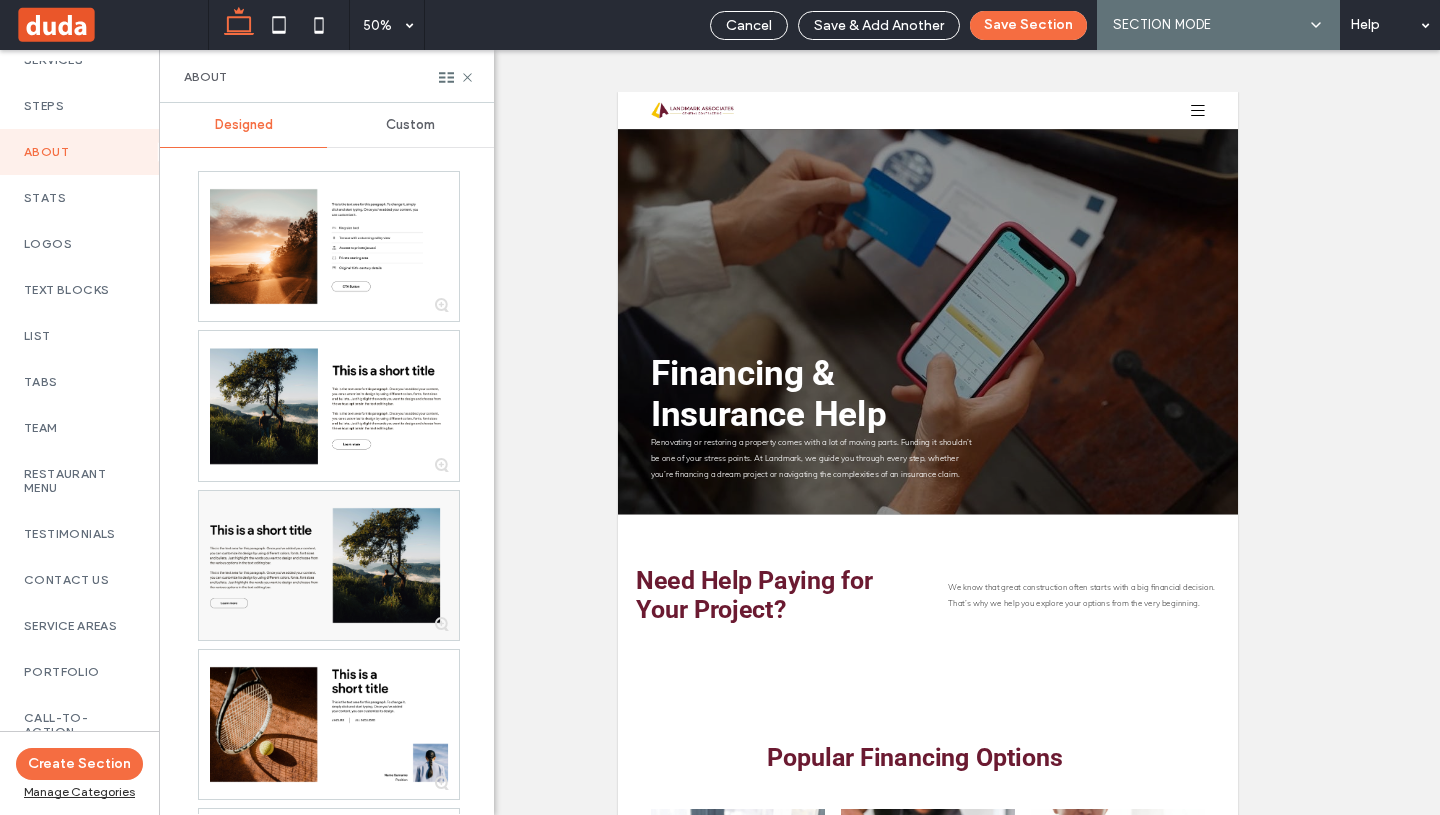 scroll, scrollTop: 388, scrollLeft: 0, axis: vertical 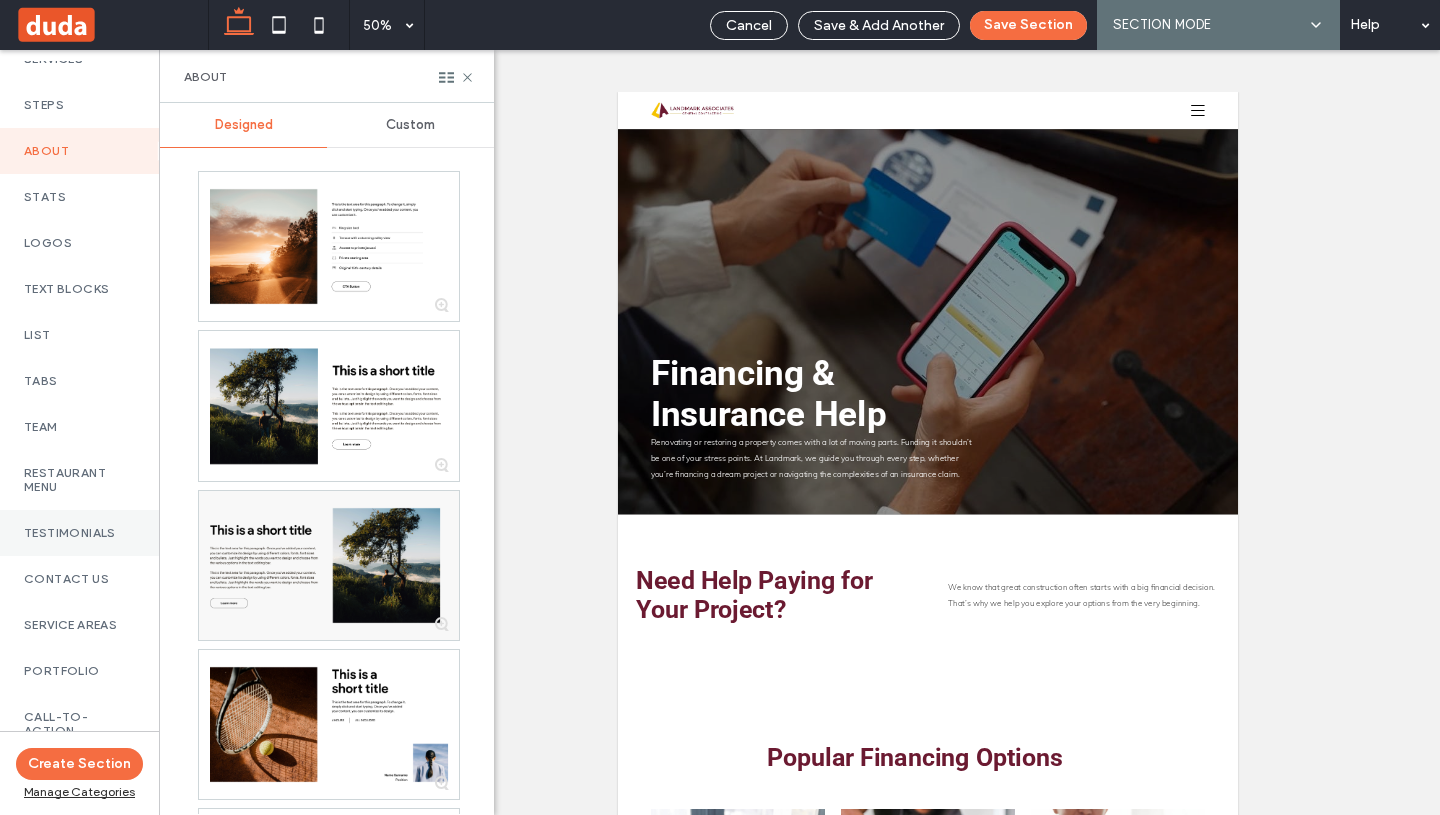 click on "Testimonials" at bounding box center [79, 533] 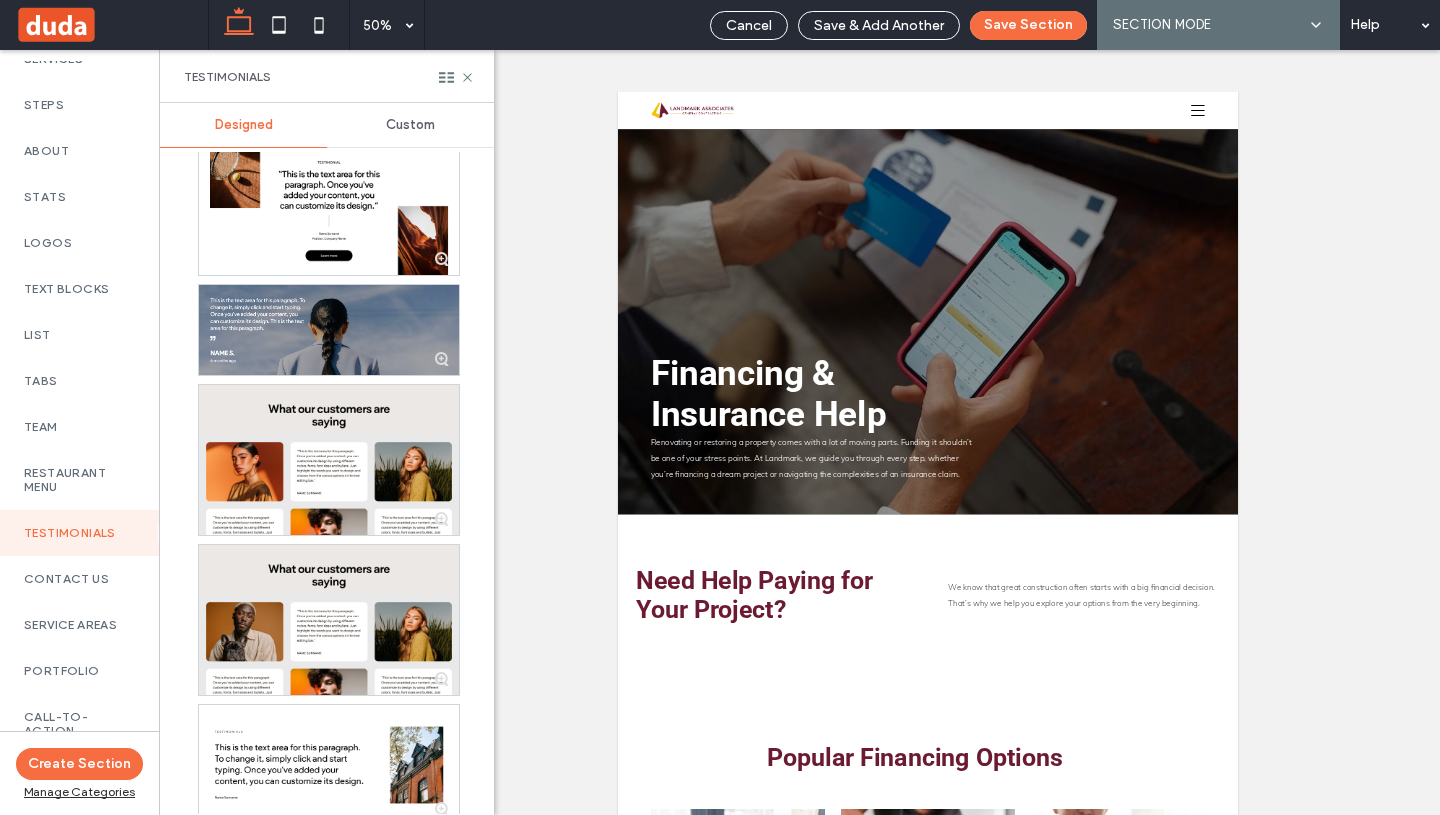 scroll, scrollTop: 585, scrollLeft: 0, axis: vertical 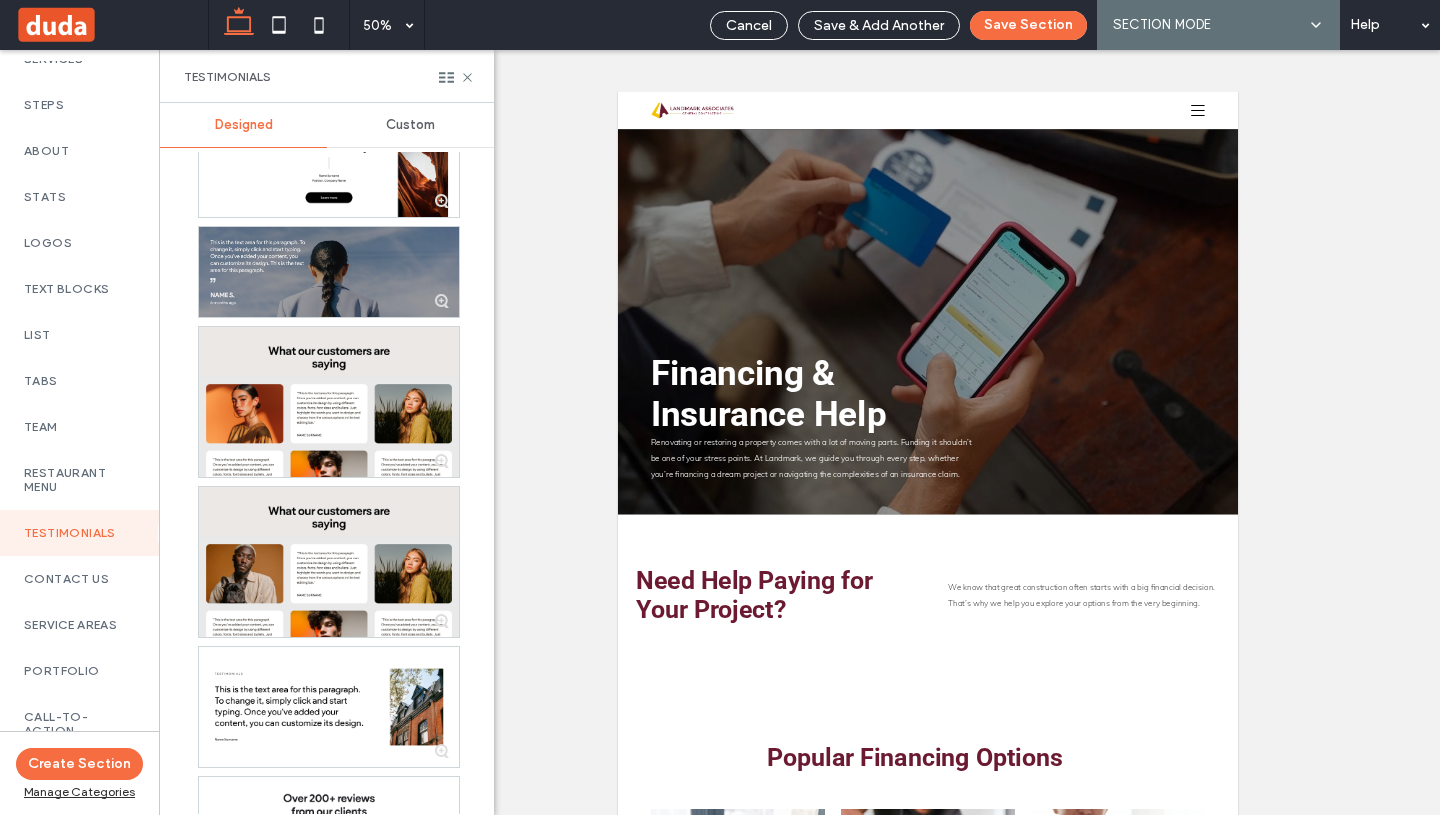 click at bounding box center (329, 272) 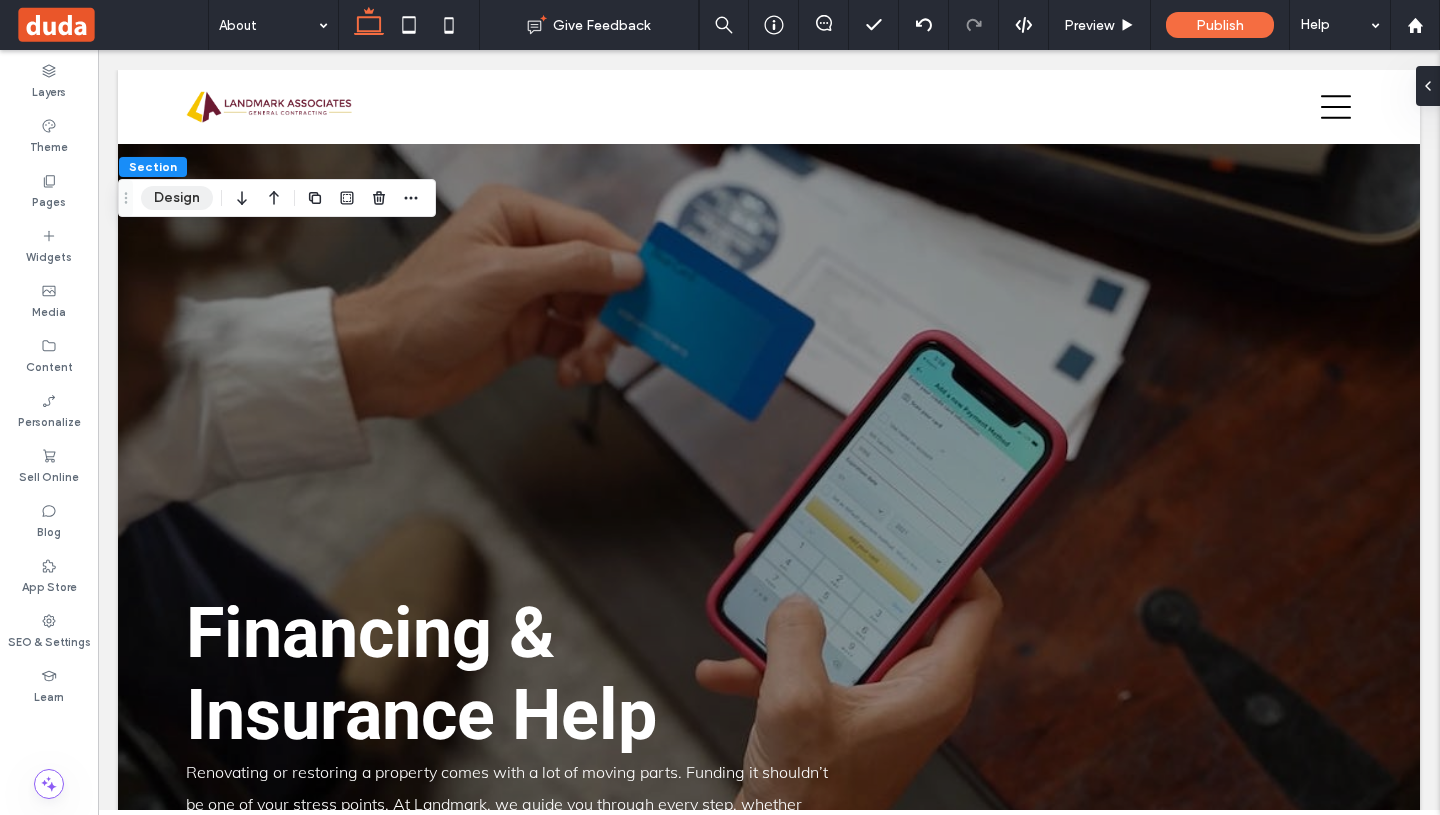 click on "Design" at bounding box center [177, 198] 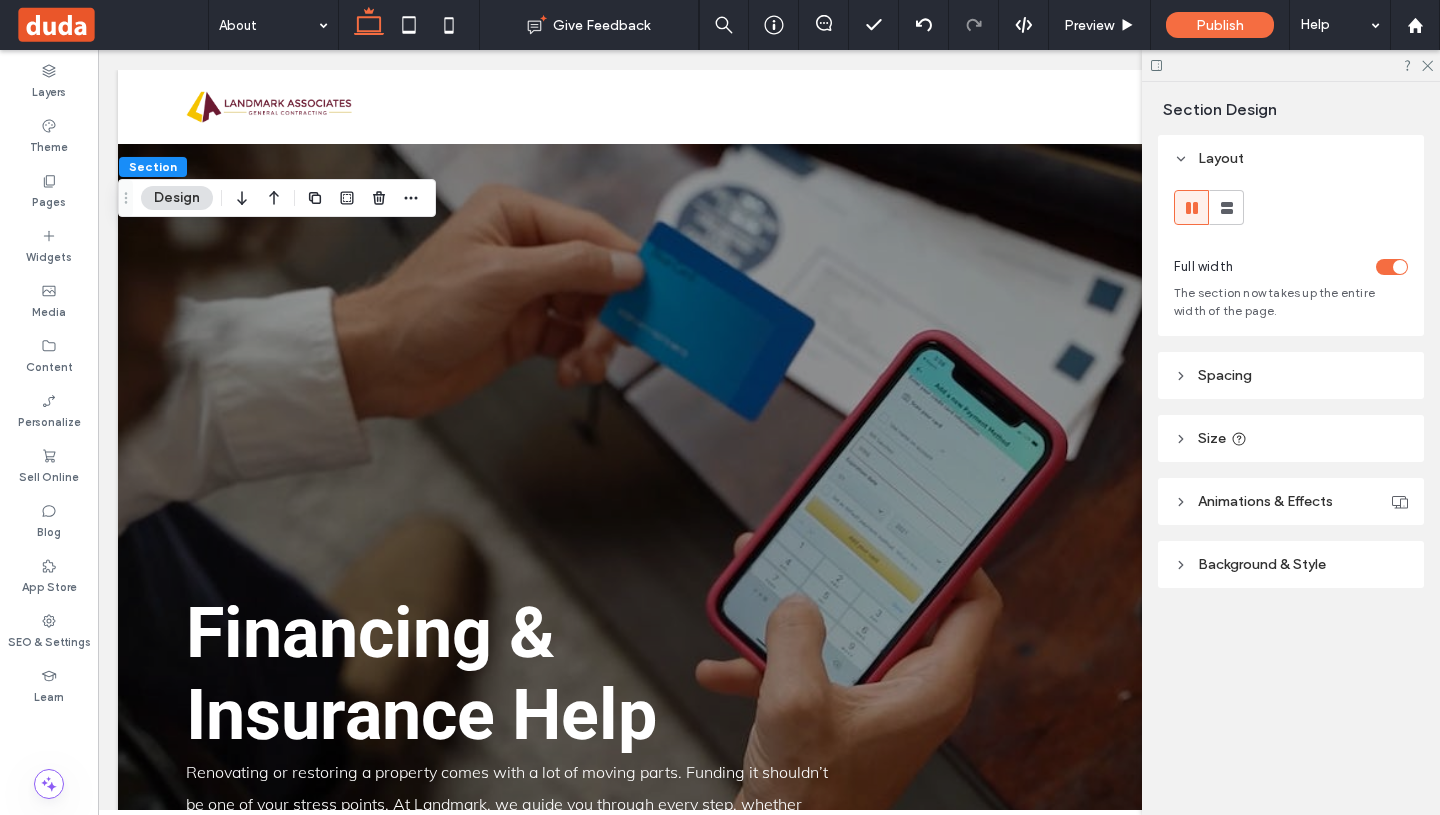 click on "Background & Style" at bounding box center (1262, 564) 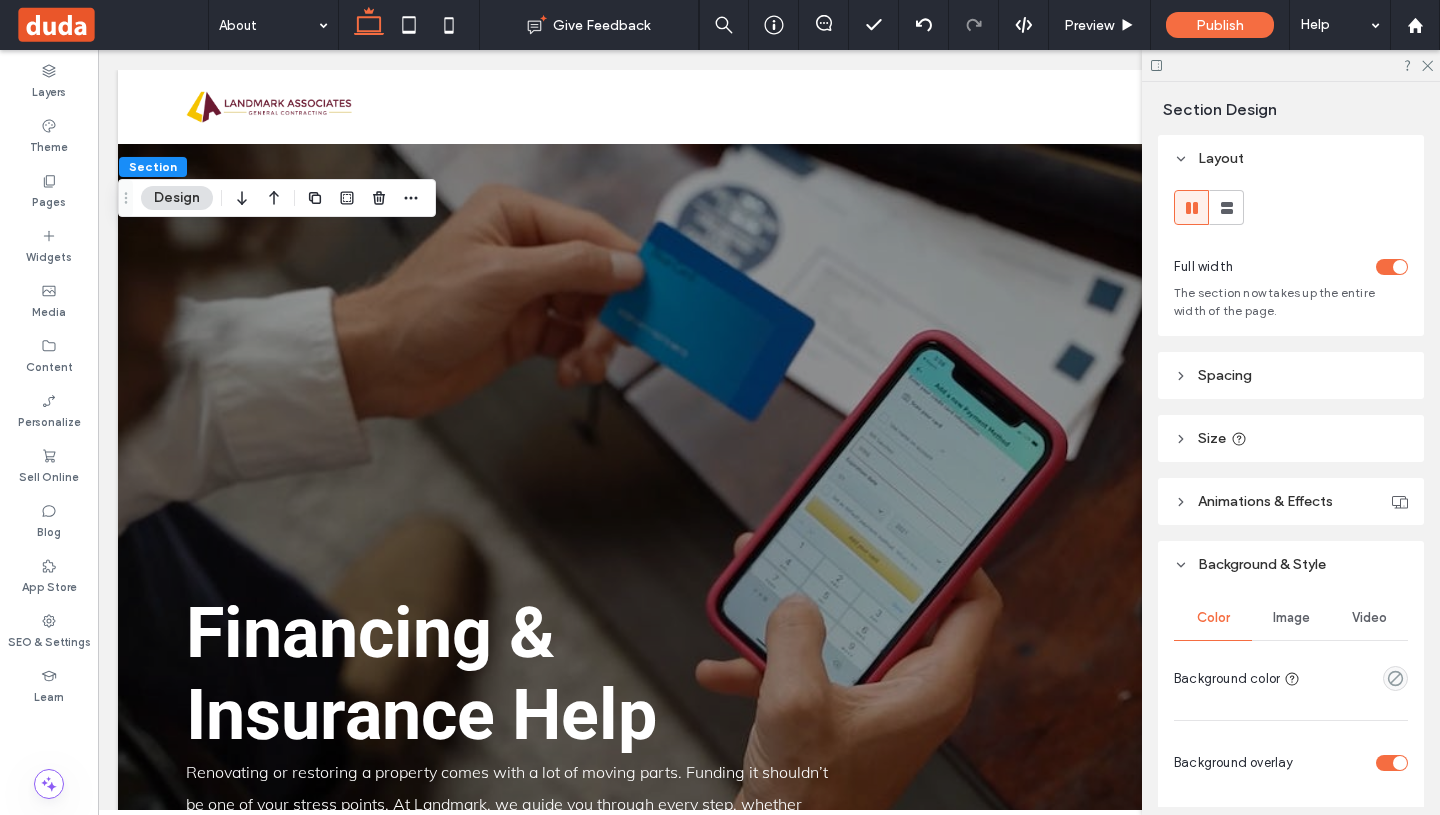 click on "Image" at bounding box center (1291, 618) 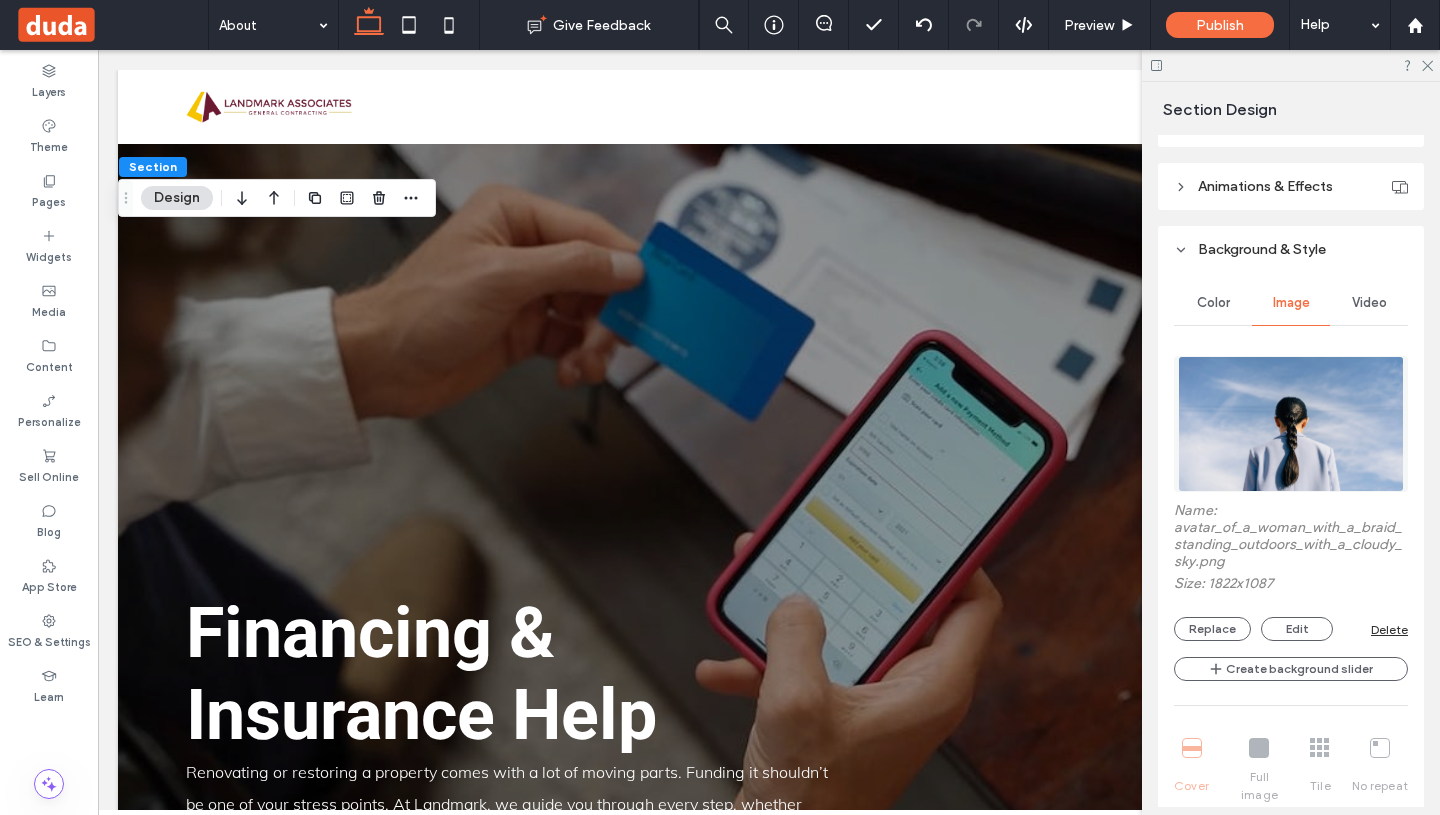 scroll, scrollTop: 442, scrollLeft: 0, axis: vertical 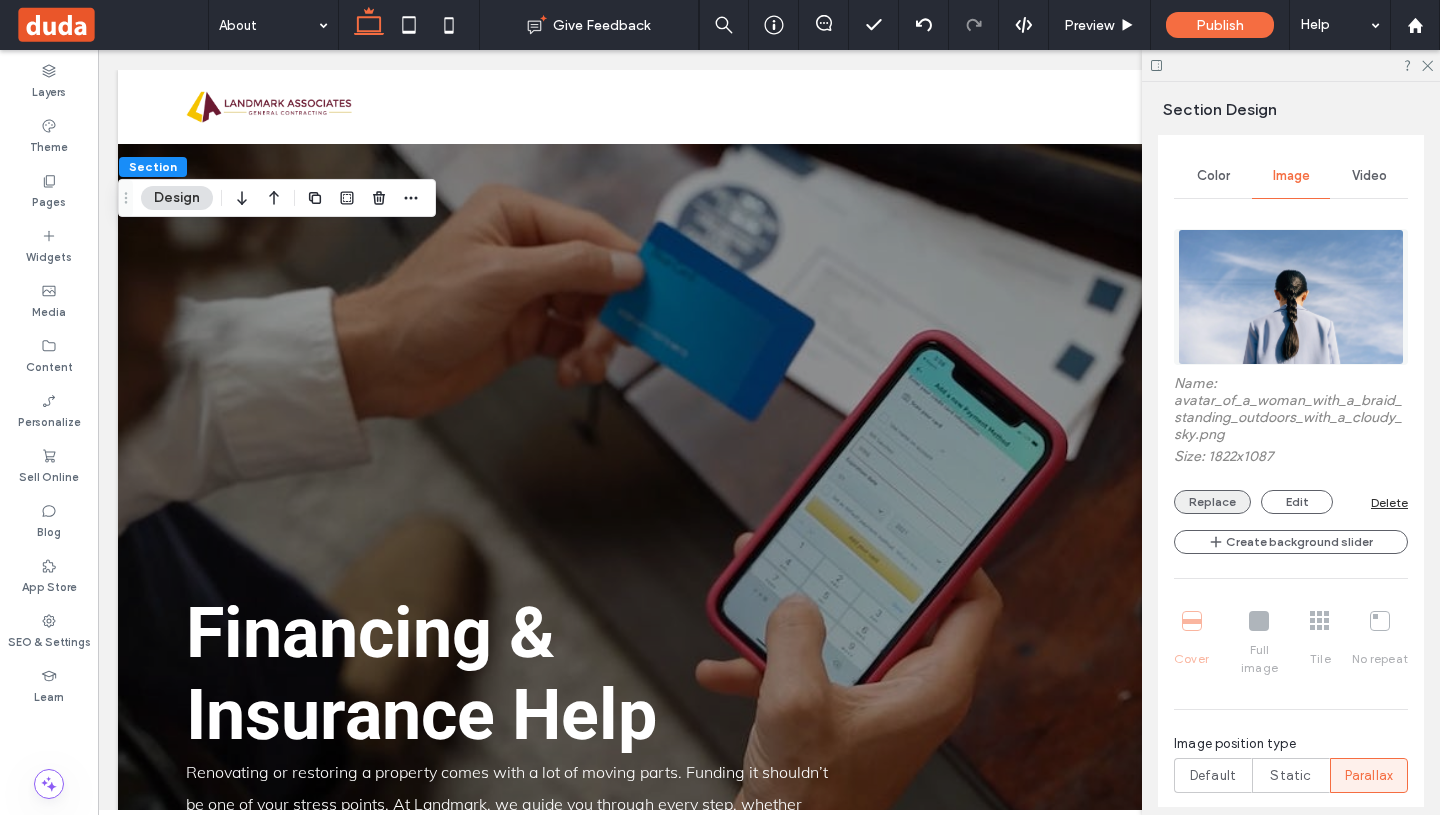 click on "Replace" at bounding box center [1212, 502] 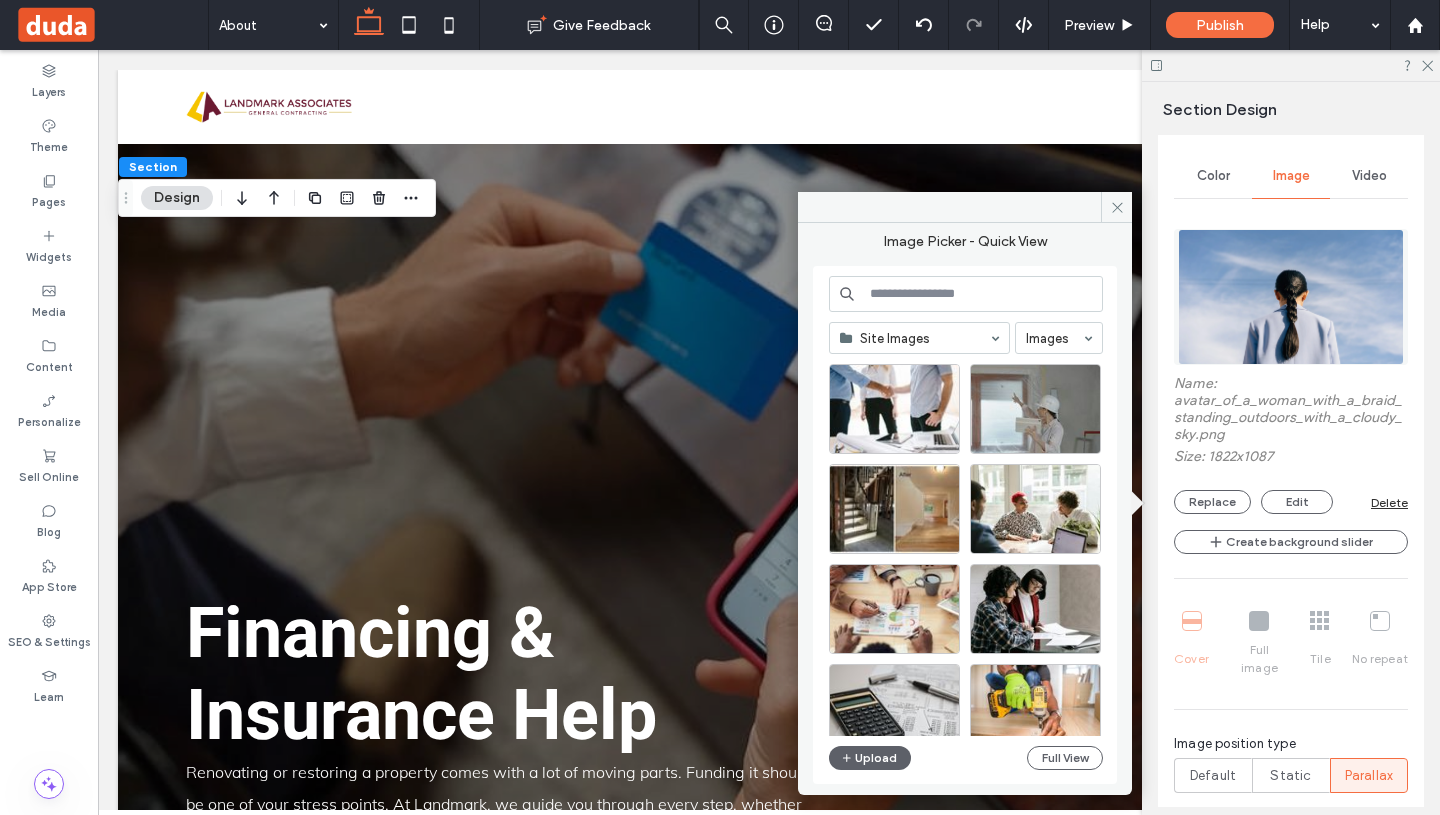 click at bounding box center [919, 338] 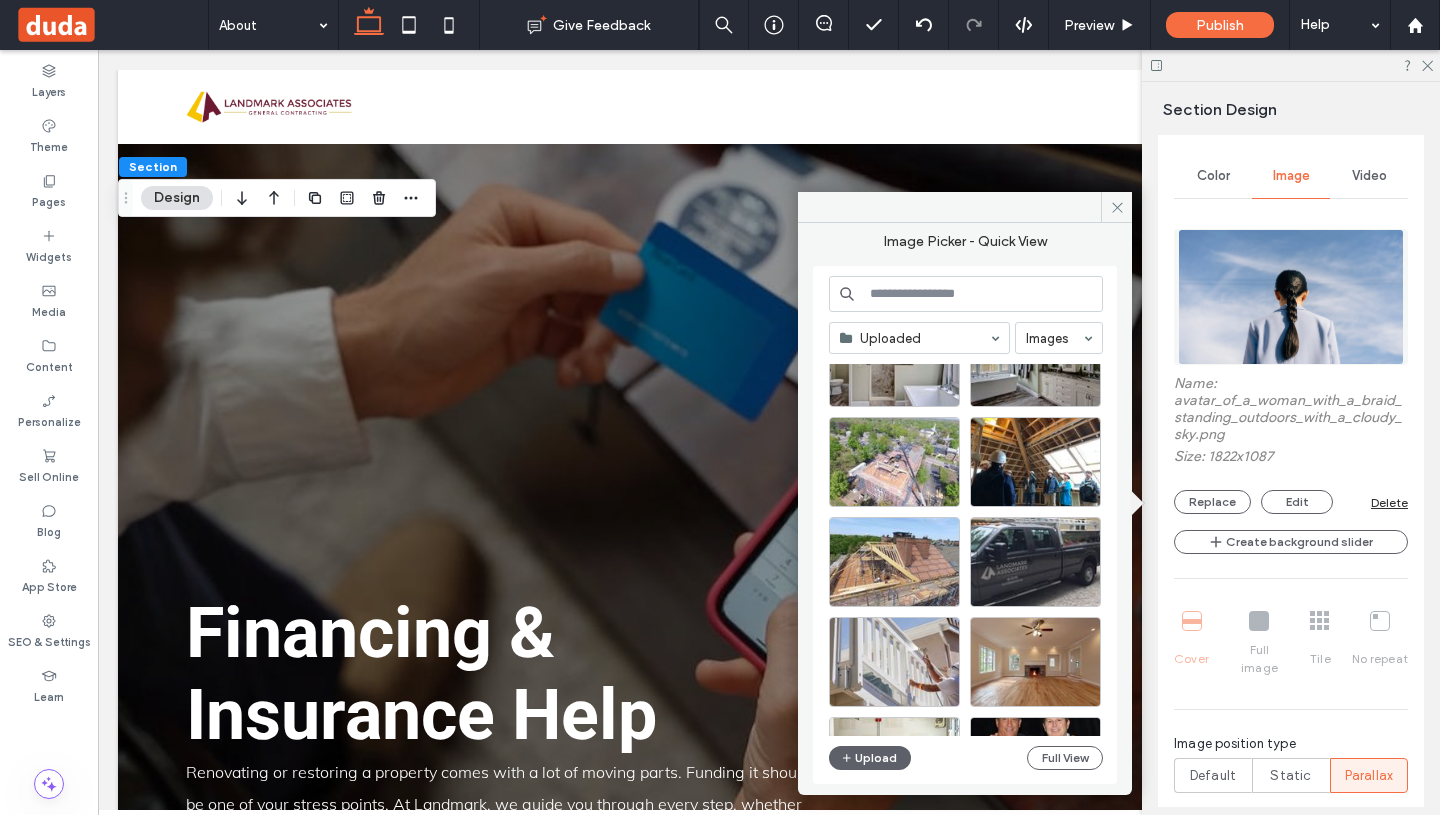 scroll, scrollTop: 1061, scrollLeft: 0, axis: vertical 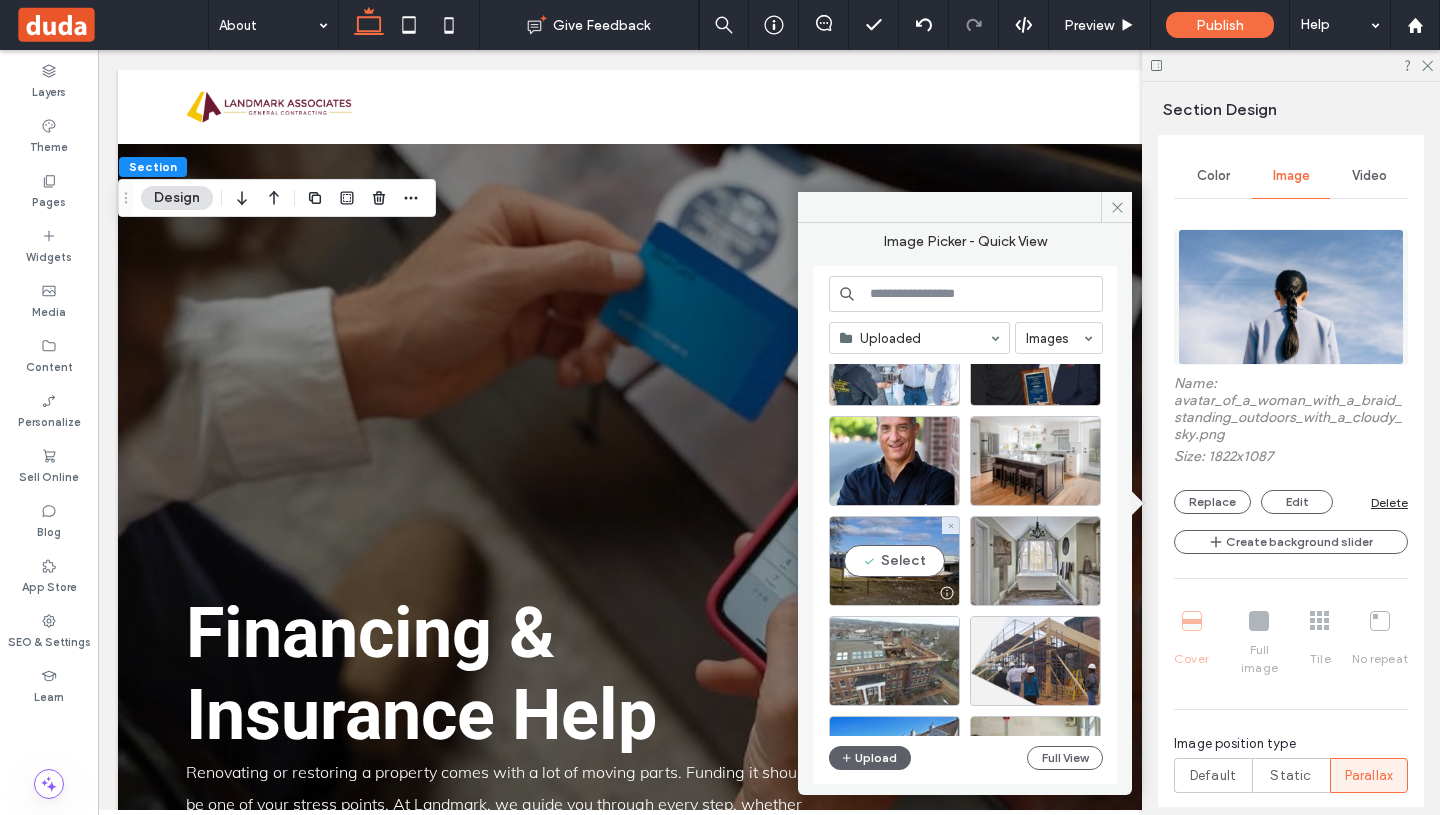 click on "Select" at bounding box center [894, 561] 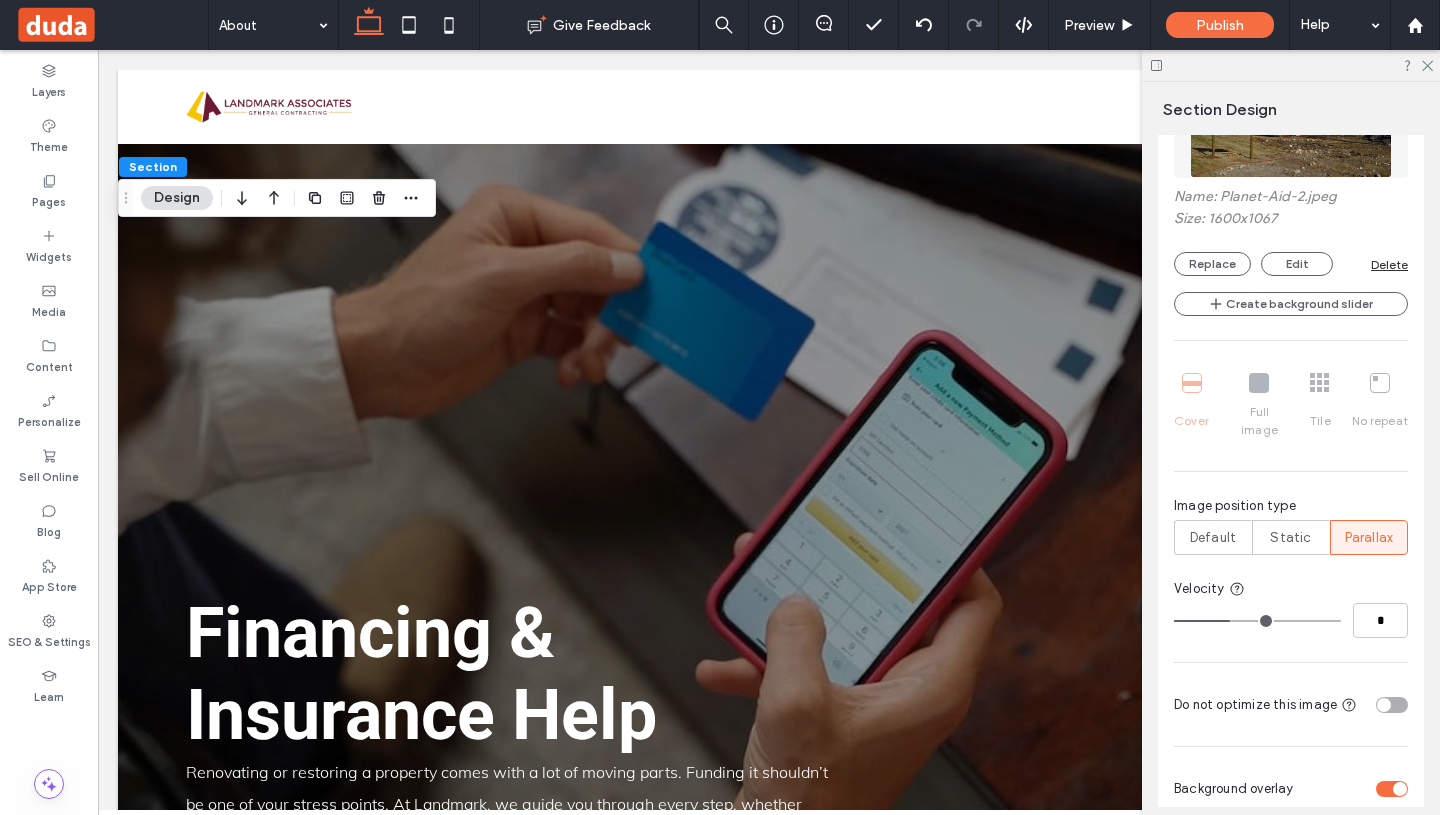scroll, scrollTop: 809, scrollLeft: 0, axis: vertical 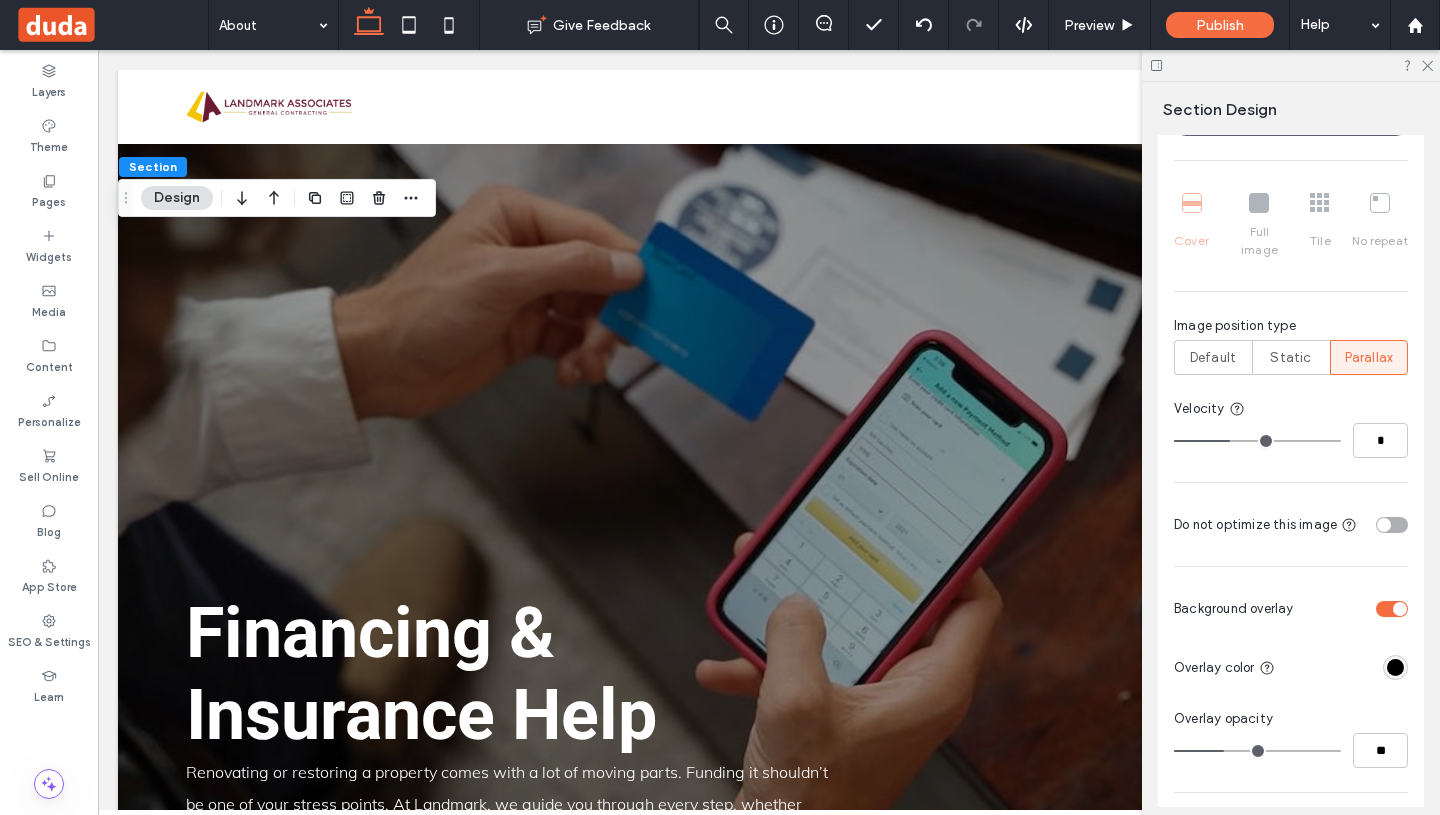 click at bounding box center (1355, 608) 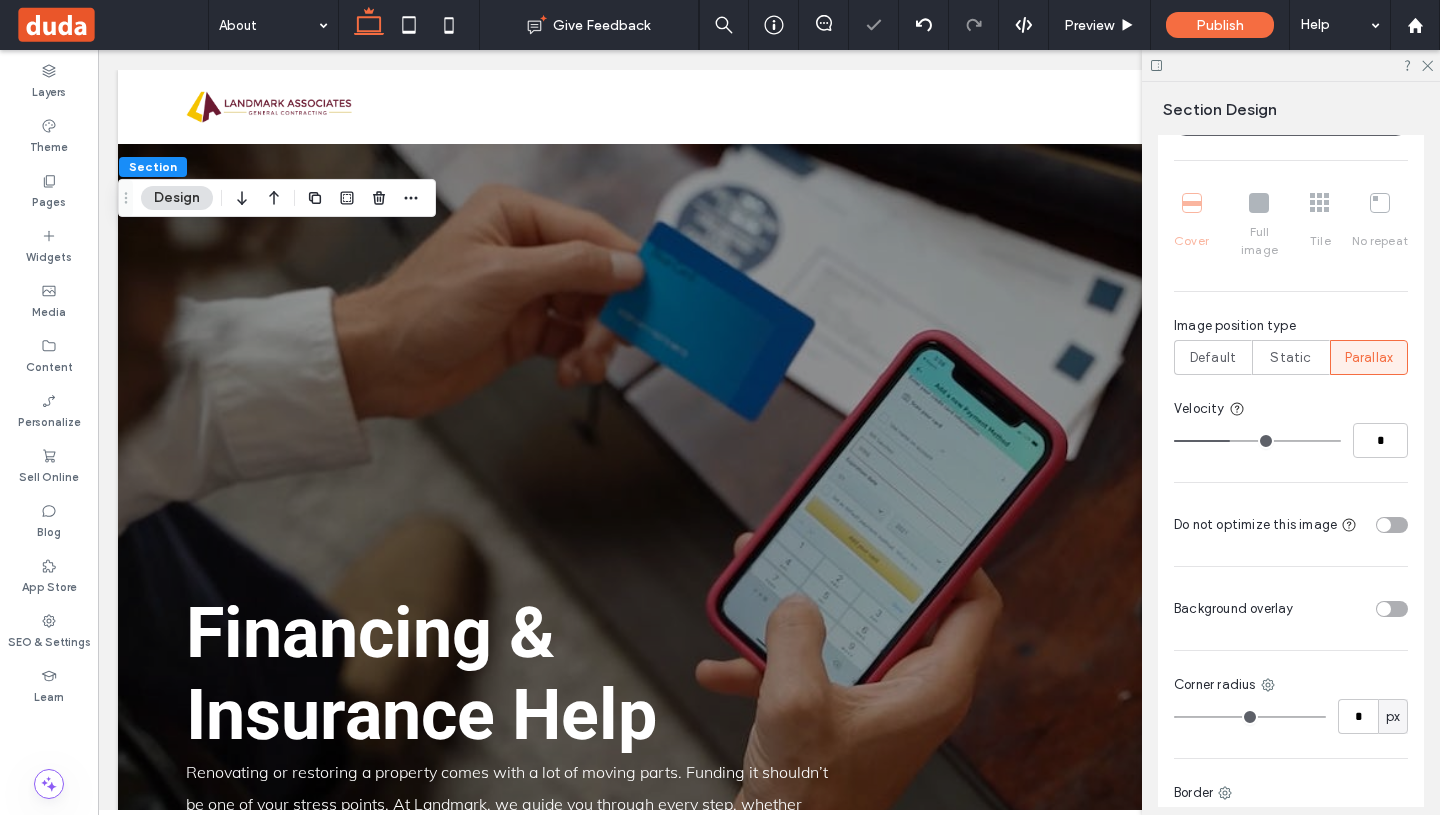 click at bounding box center (1392, 609) 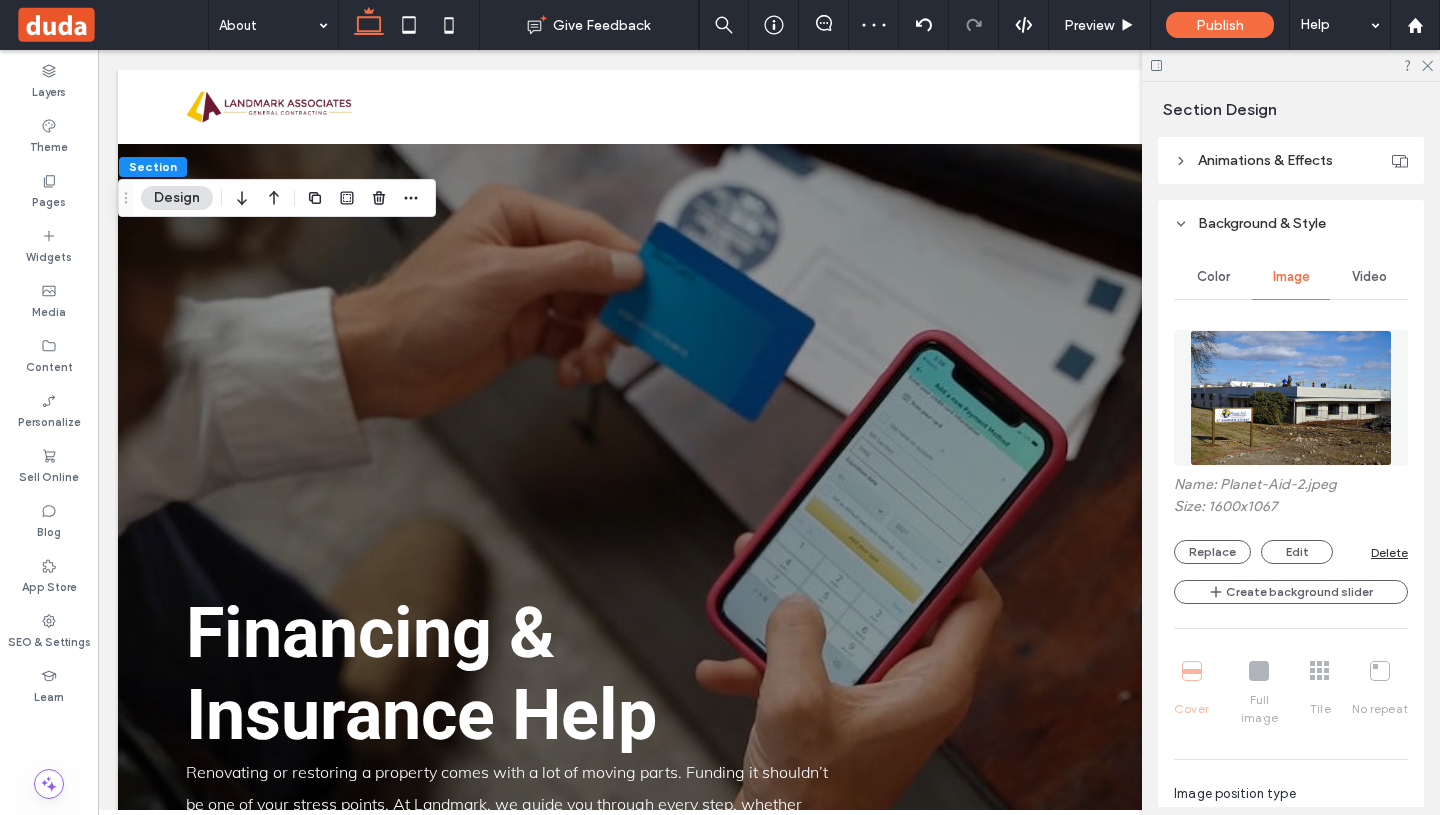 scroll, scrollTop: 328, scrollLeft: 0, axis: vertical 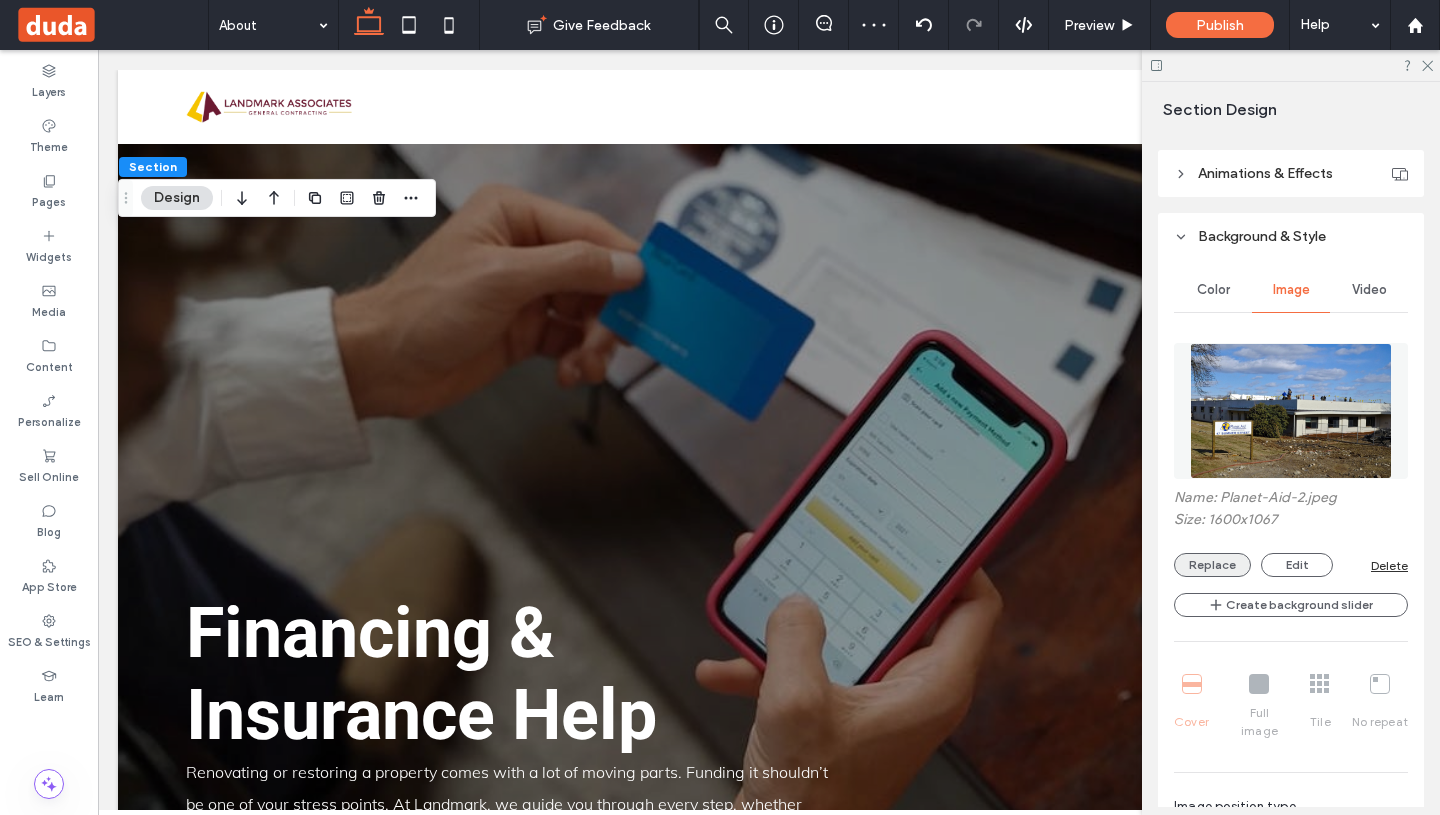 click on "Replace" at bounding box center [1212, 565] 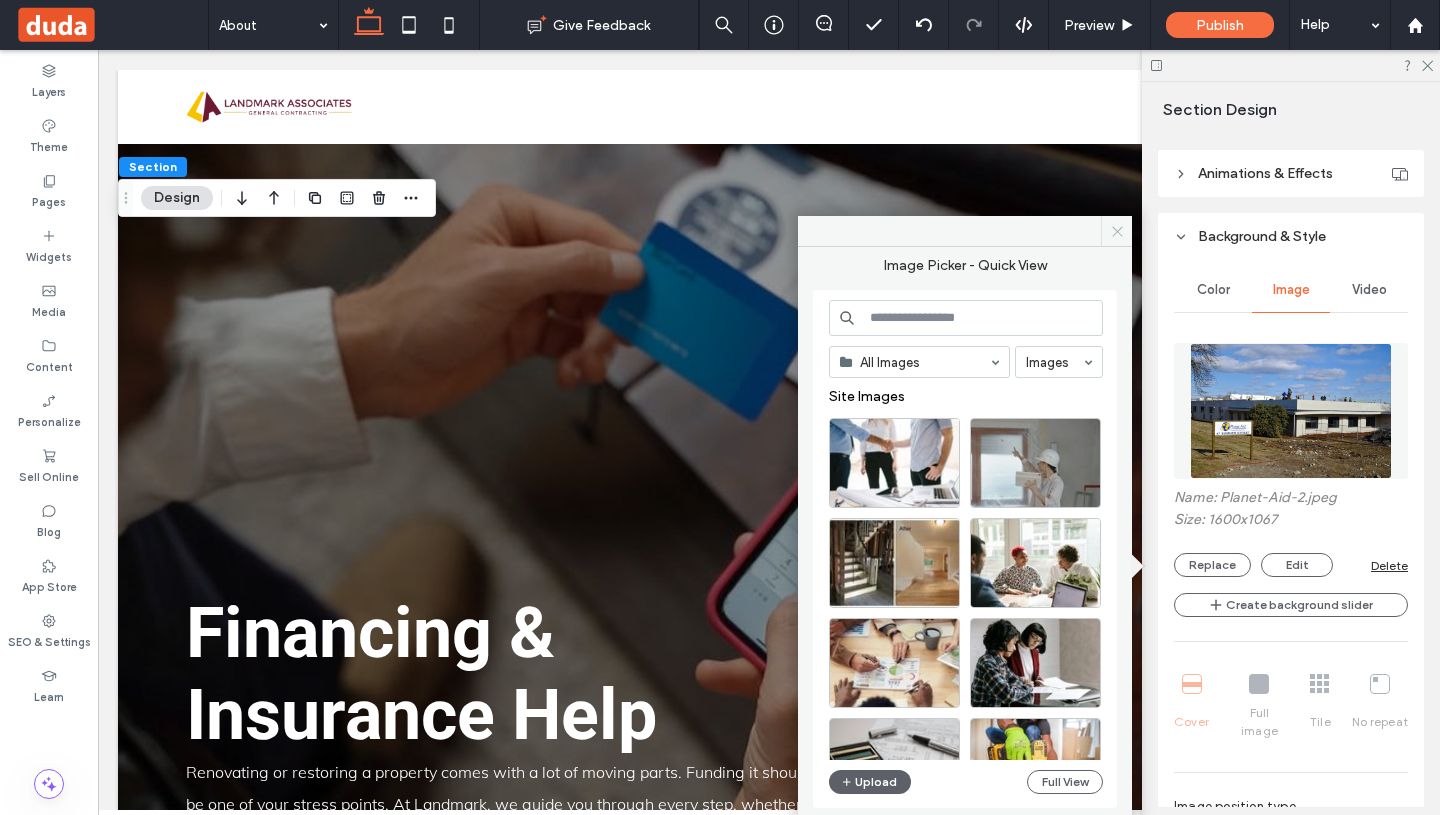 click 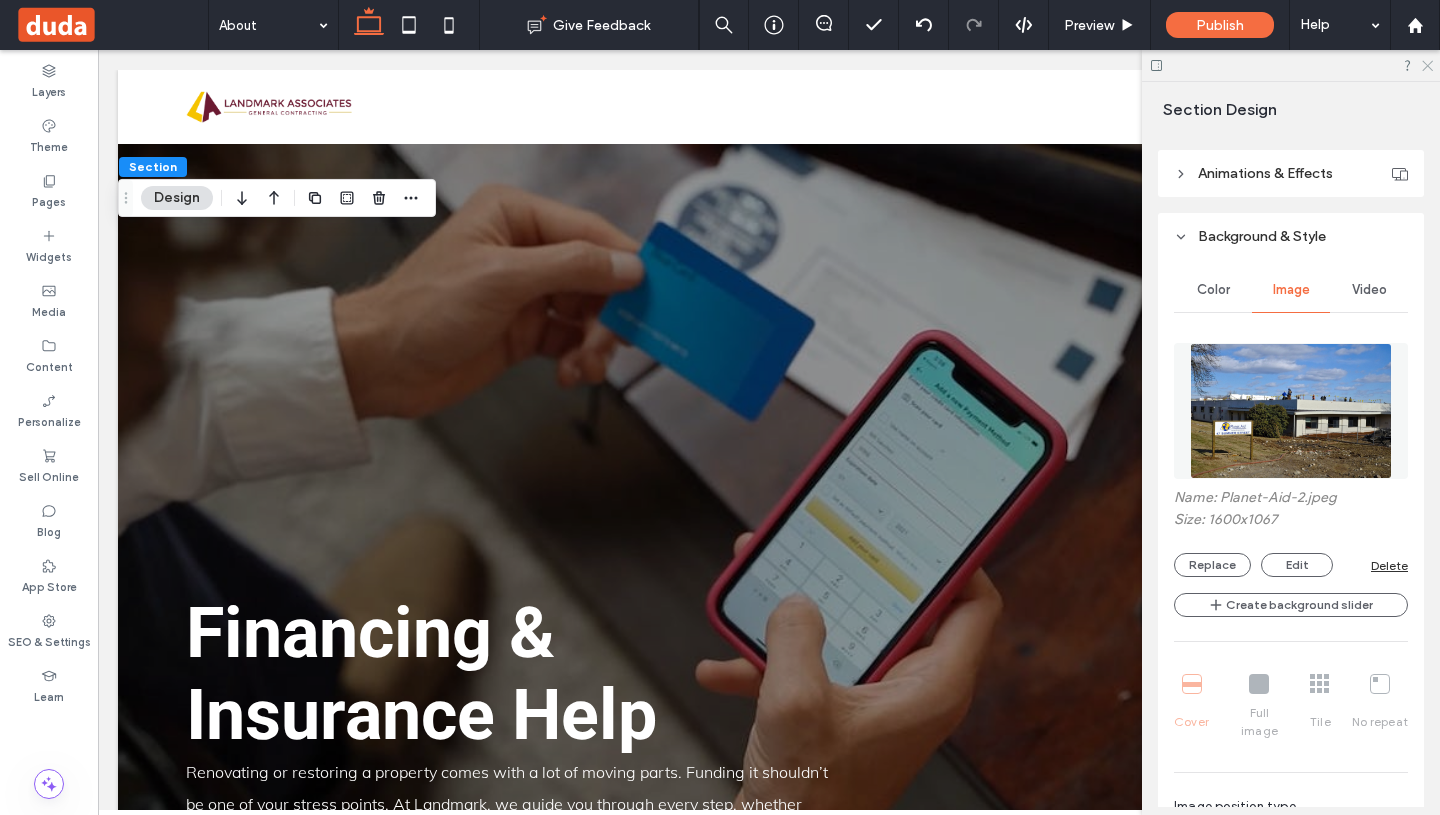 click 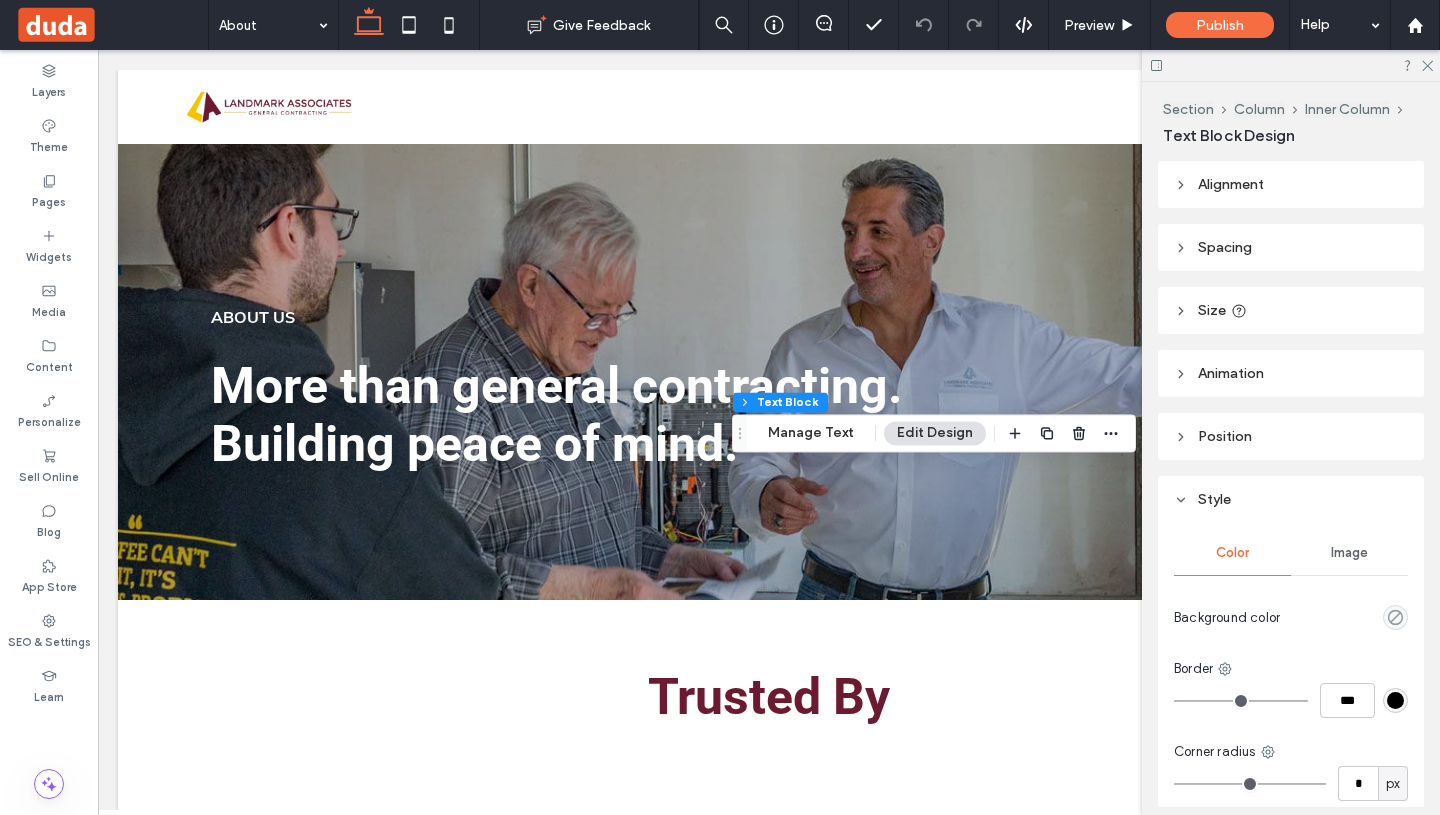 scroll, scrollTop: 1167, scrollLeft: 0, axis: vertical 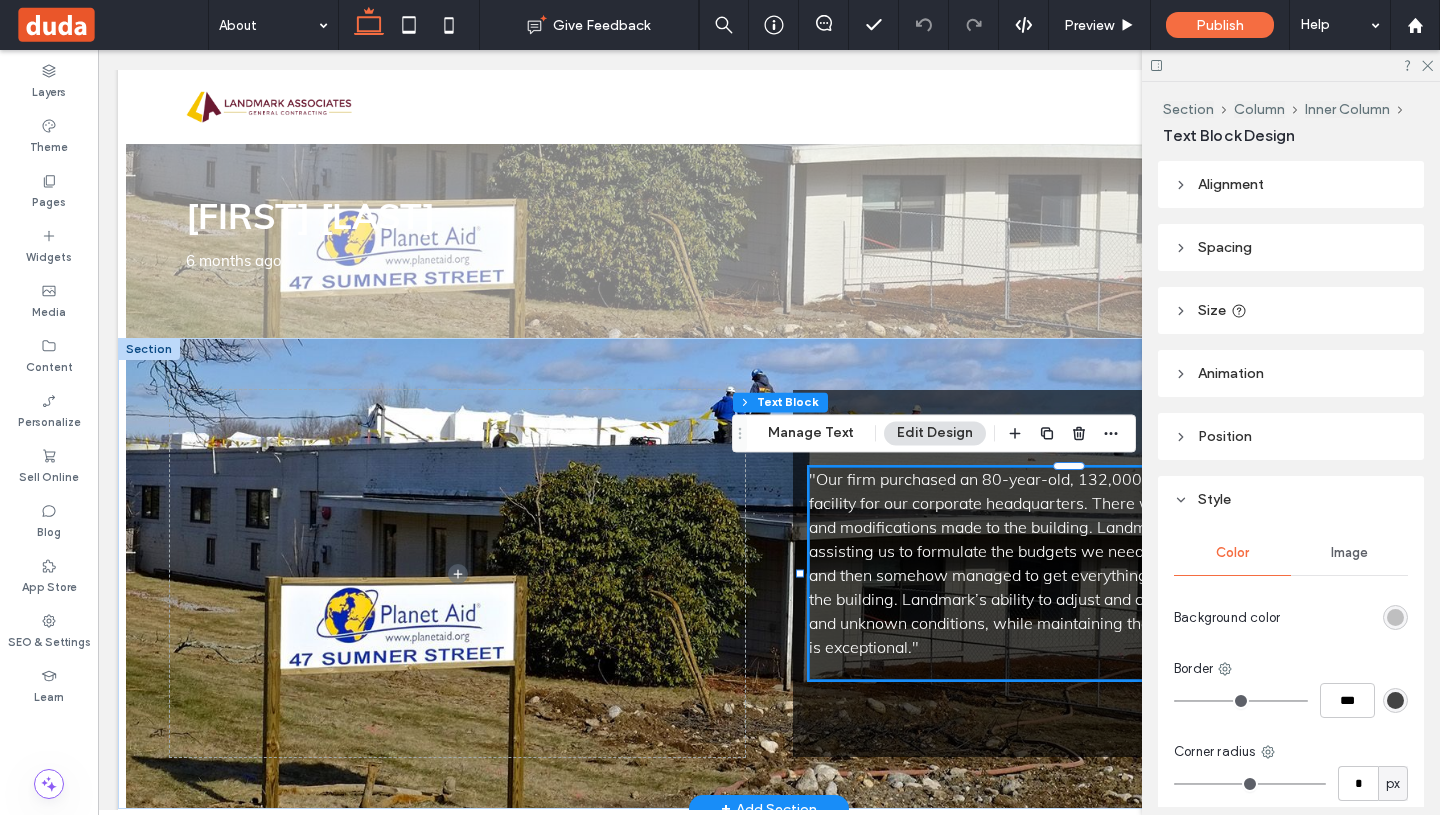 click on ""Our firm purchased an 80-year-old, 132,000 sf warehouse and office facility for our corporate headquarters. There were scores of alterations and modifications made to the building. Landmark was instrumental in assisting us to formulate the budgets we needed for a construction loan and then somehow managed to get everything done in order to move into the building. Landmark’s ability to adjust and compensate for discoveries and unknown conditions, while maintaining the schedule and expectations, is exceptional."" at bounding box center [1080, 563] 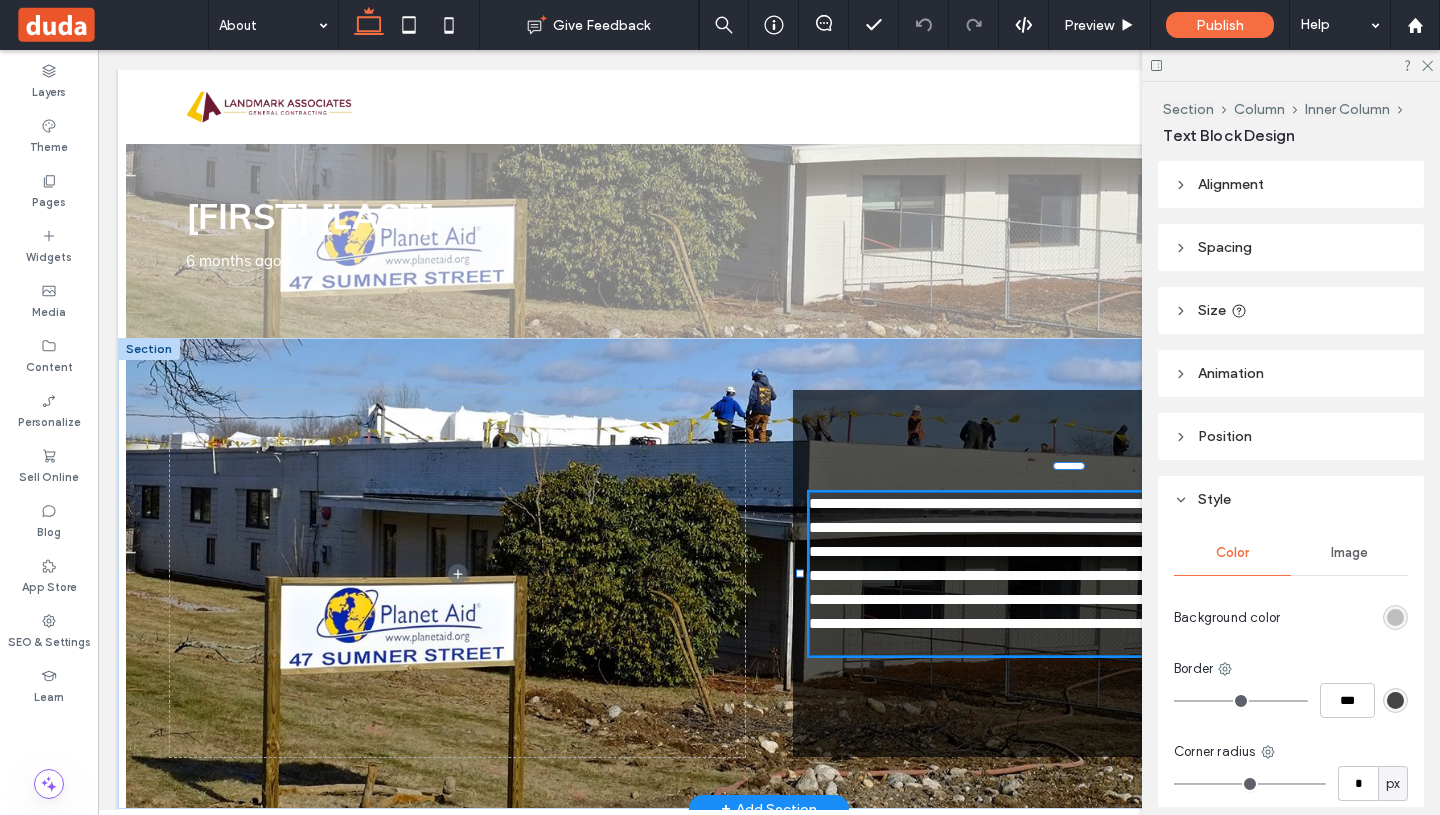 type on "****" 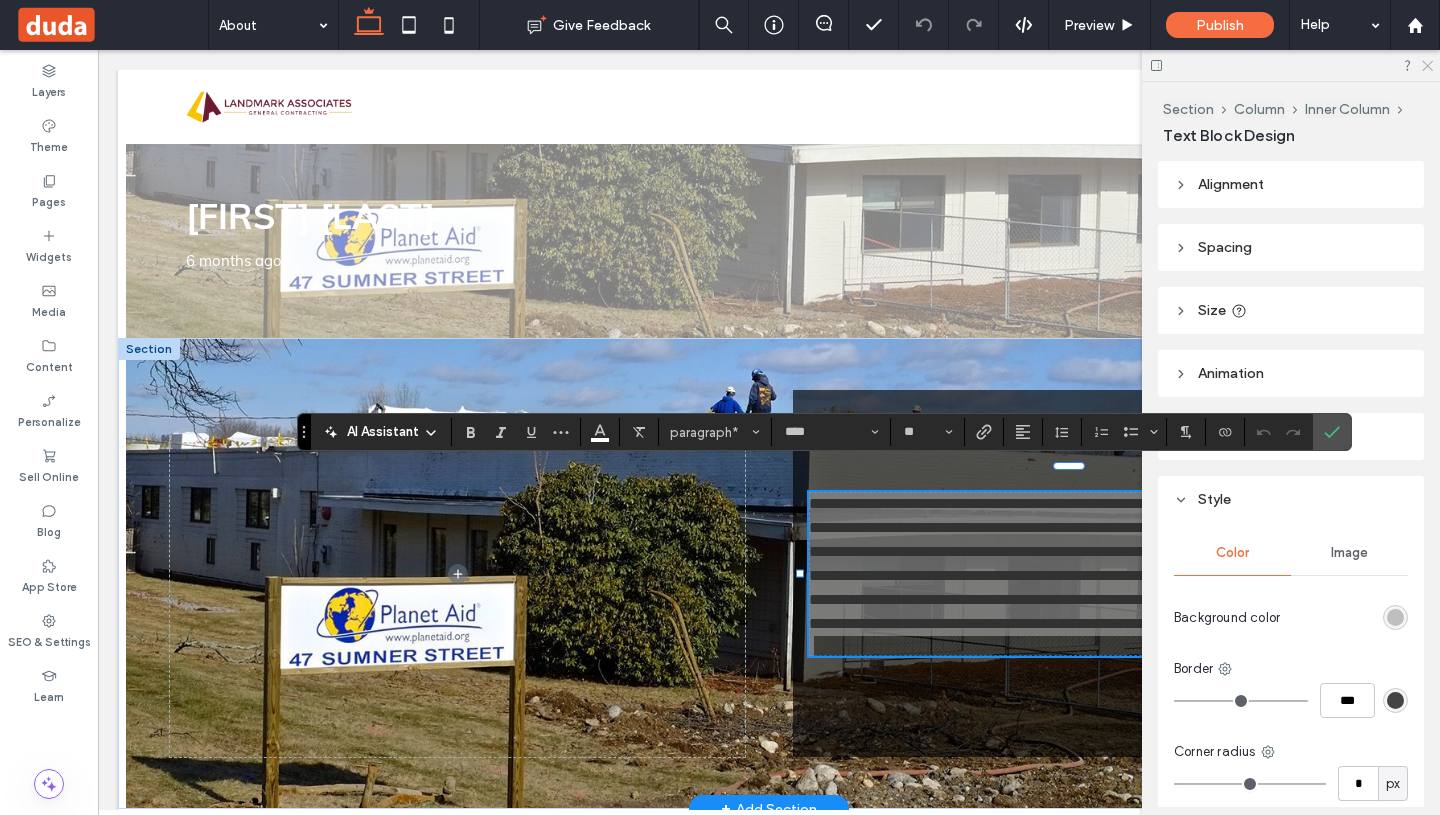 click 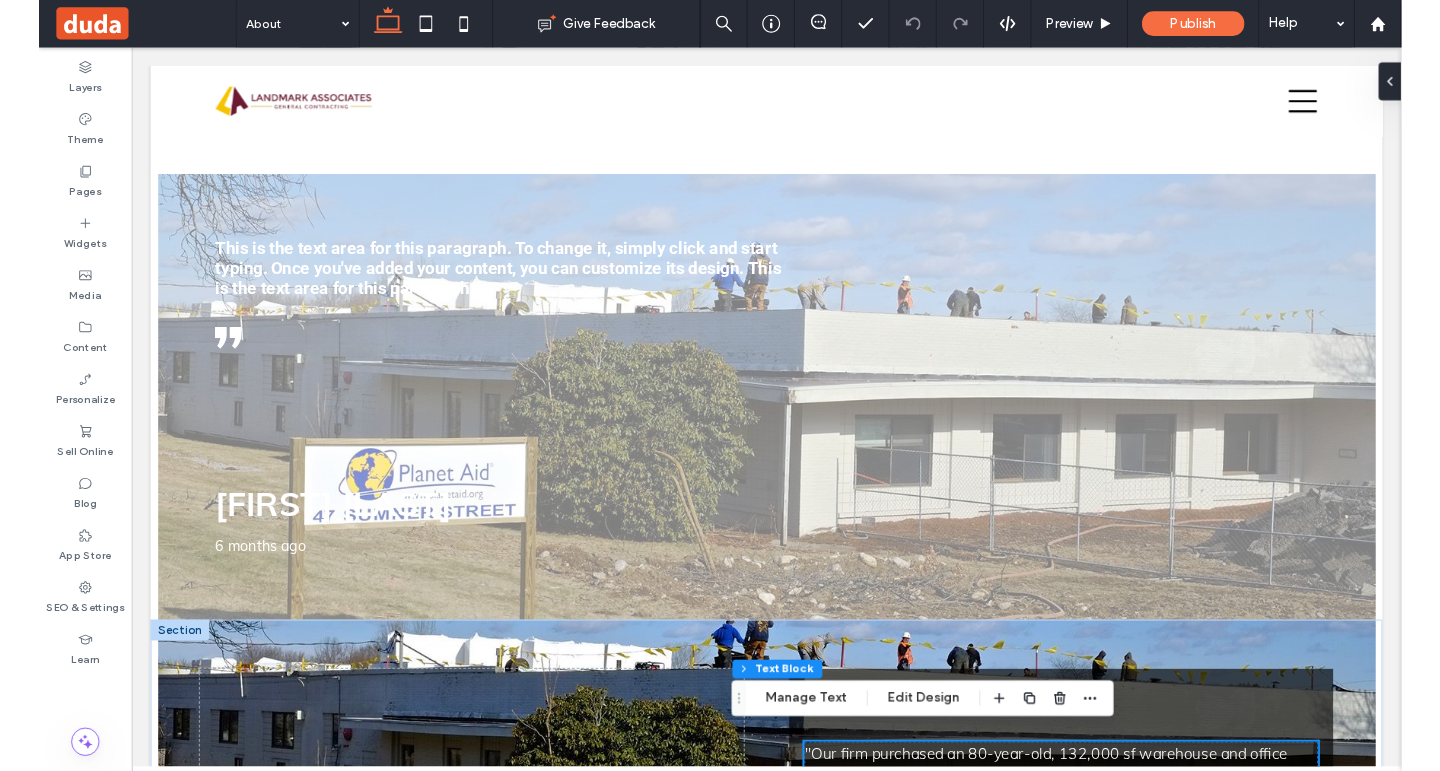 scroll, scrollTop: 853, scrollLeft: 0, axis: vertical 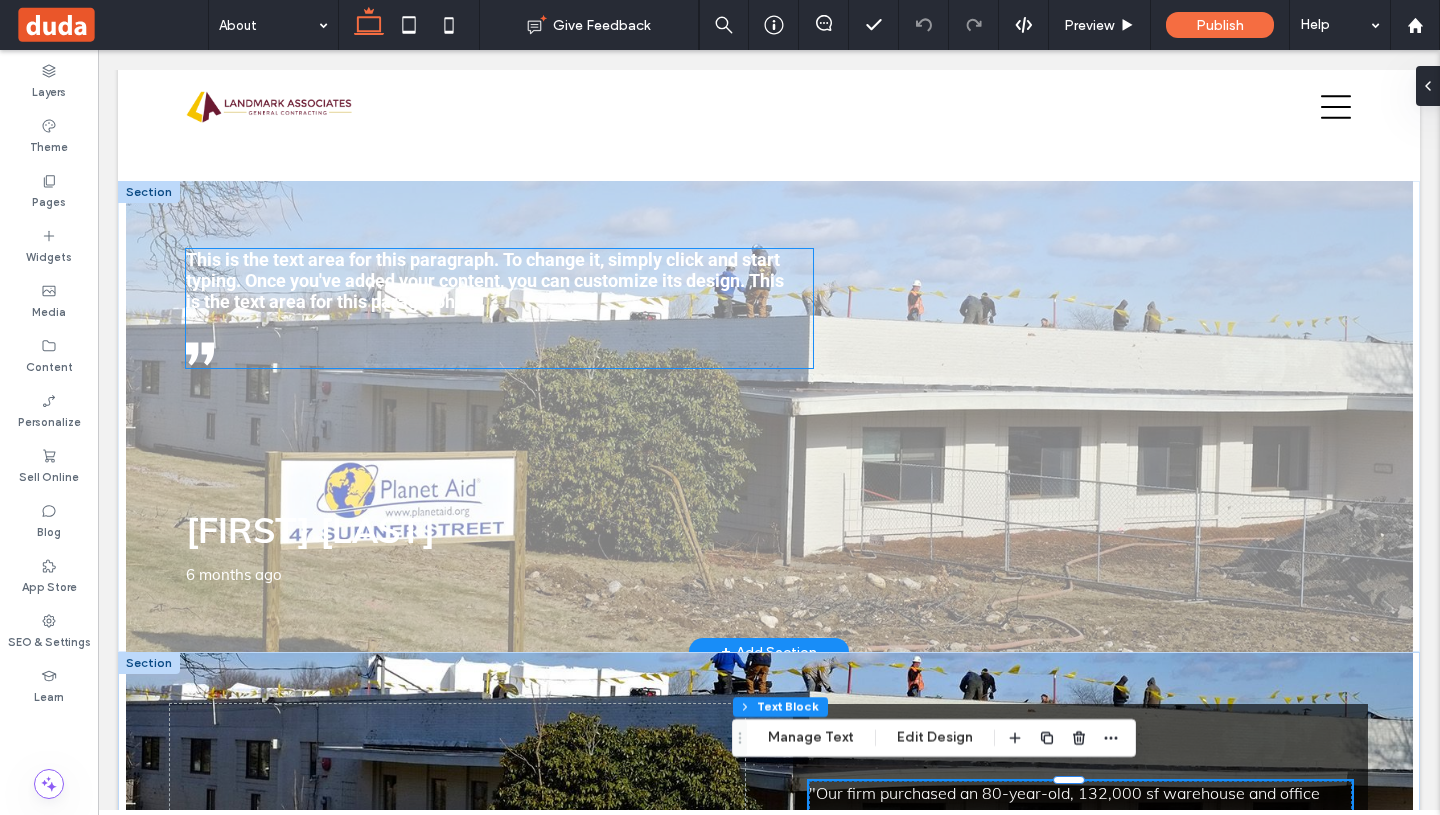 click on "﻿ This is the text area for this paragraph. To change it, simply click and start typing. Once you've added your content, you can customize its design. This is the text area for this paragraph." at bounding box center (485, 280) 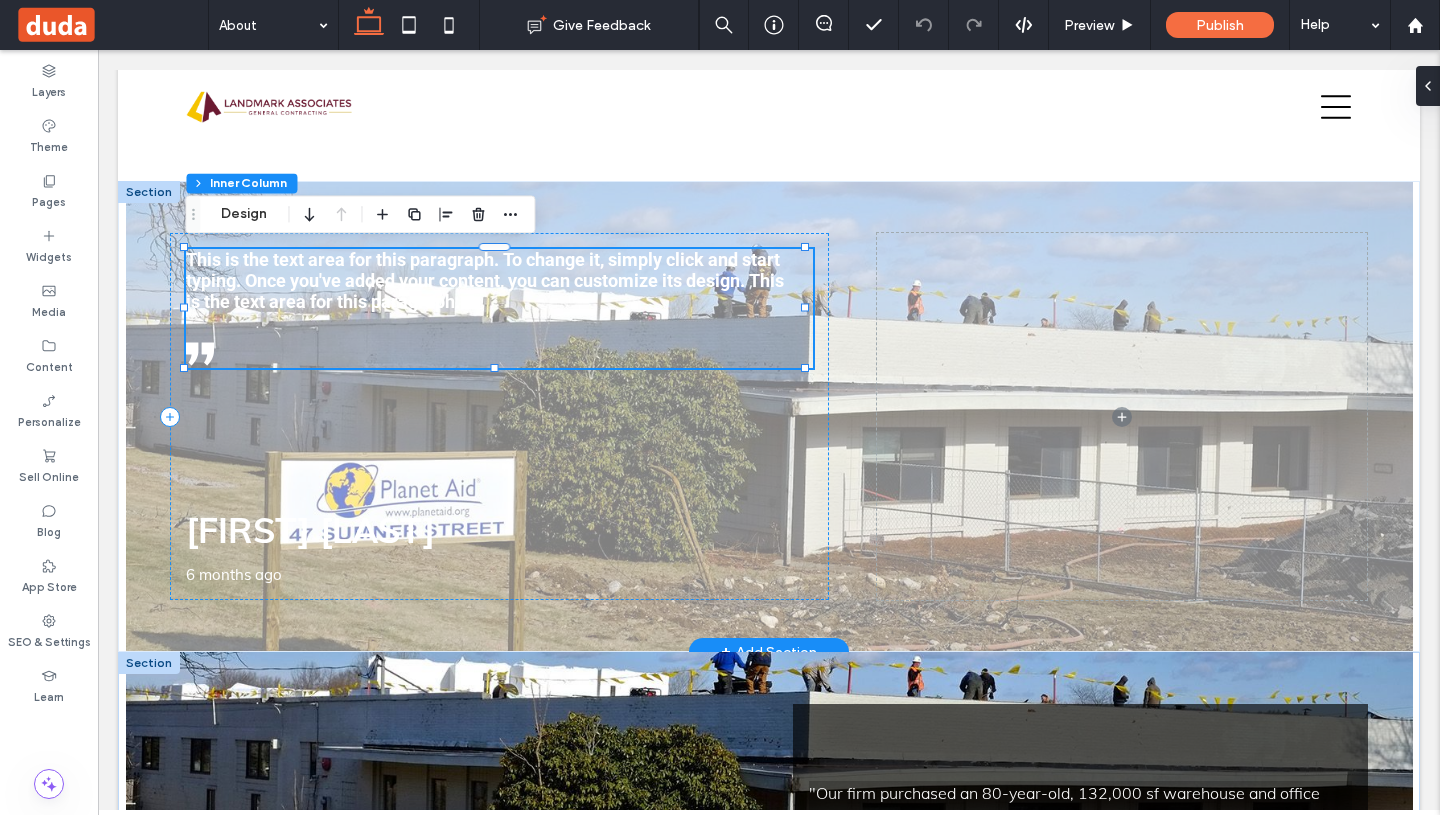 click on "﻿ This is the text area for this paragraph. To change it, simply click and start typing. Once you've added your content, you can customize its design. This is the text area for this paragraph." at bounding box center [485, 280] 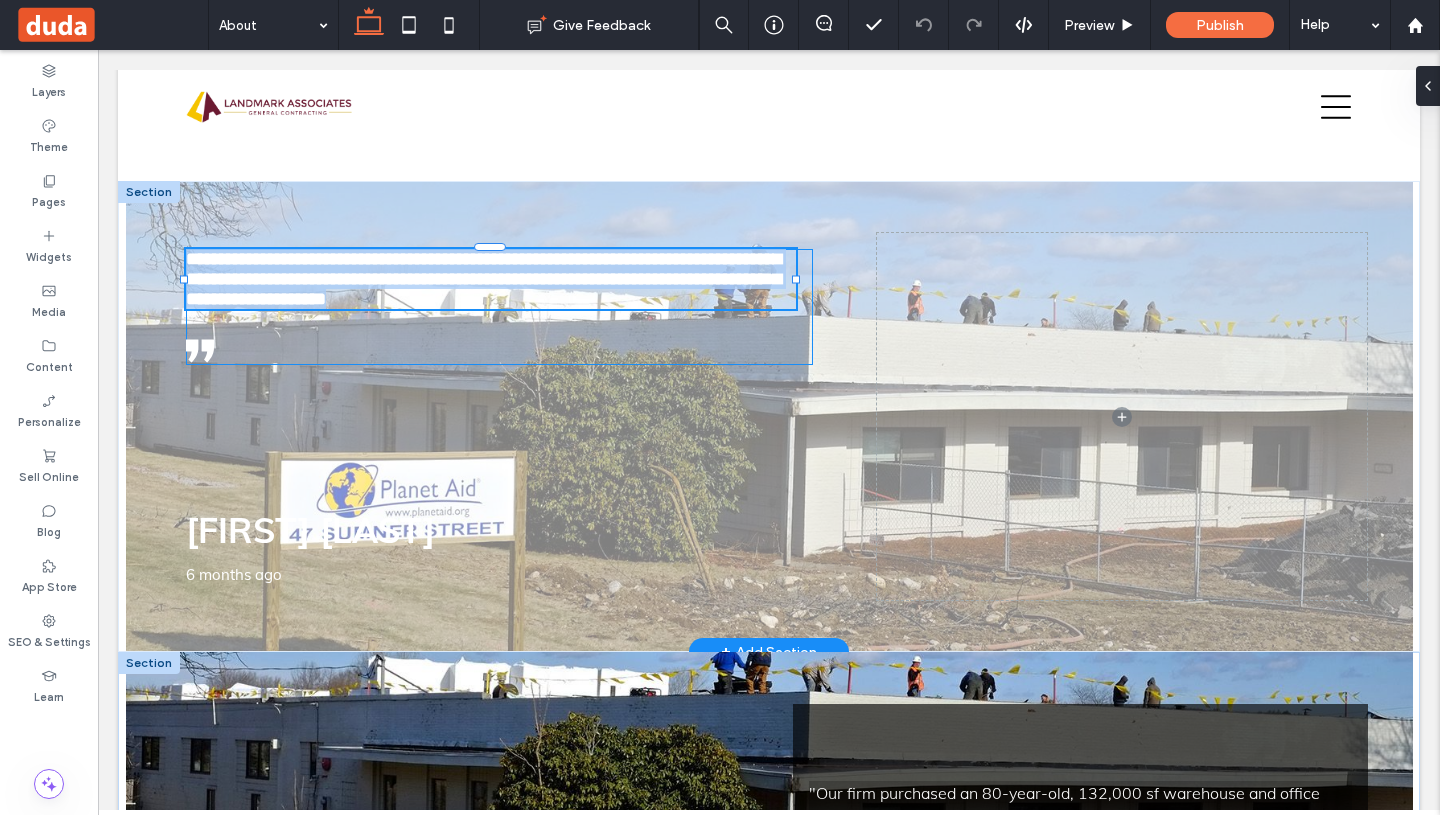 type on "******" 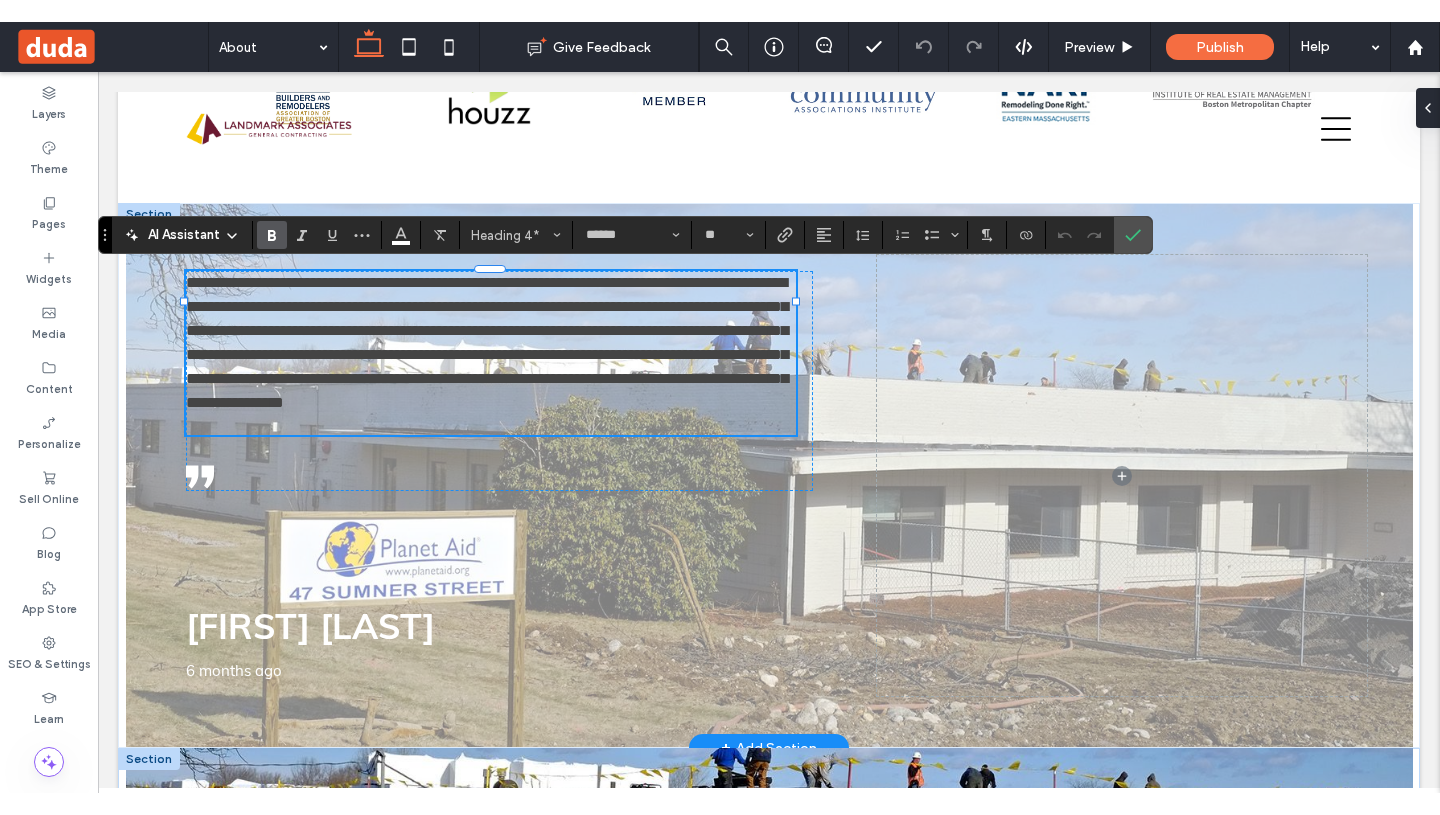 scroll, scrollTop: 0, scrollLeft: 0, axis: both 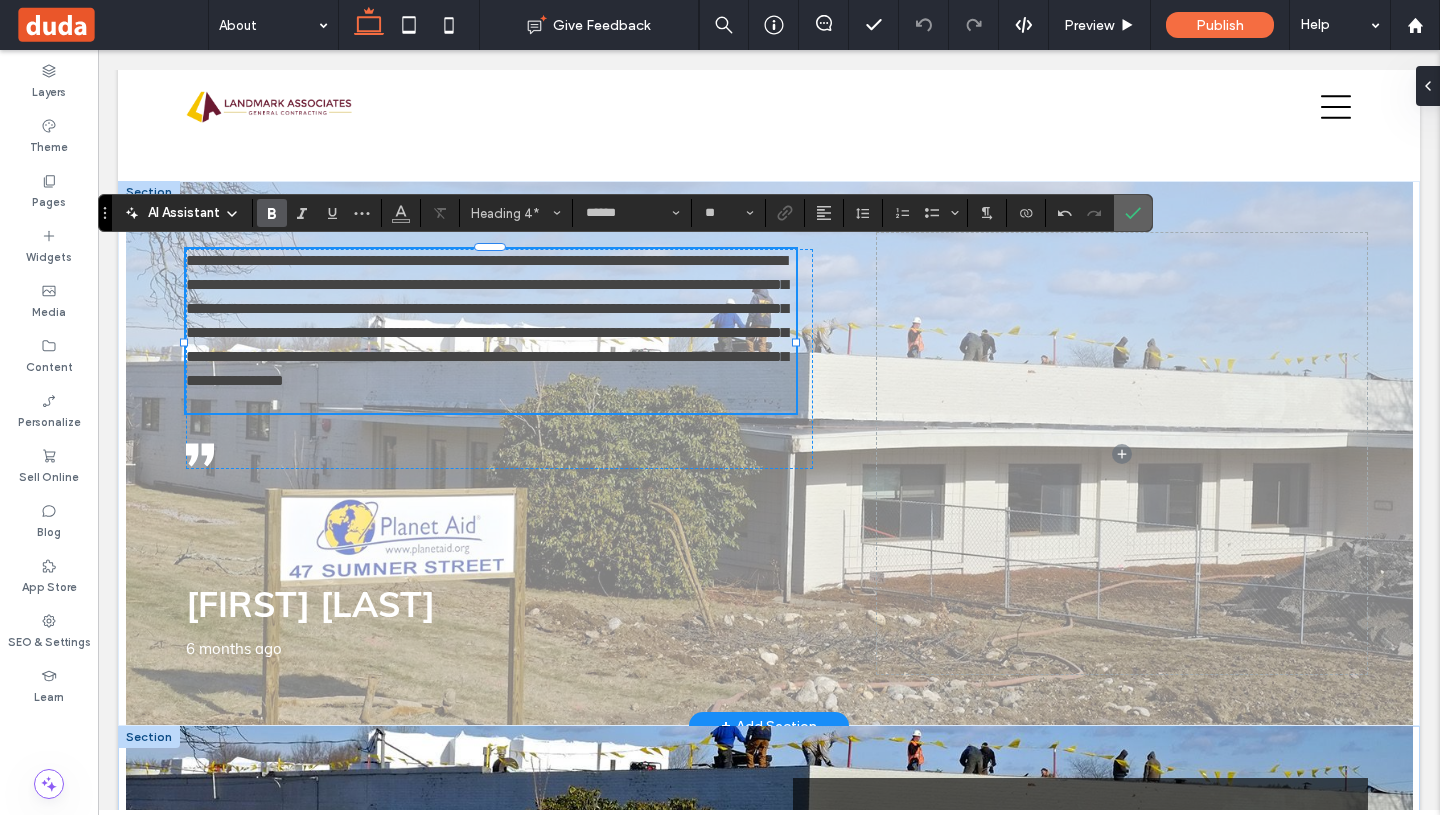 click 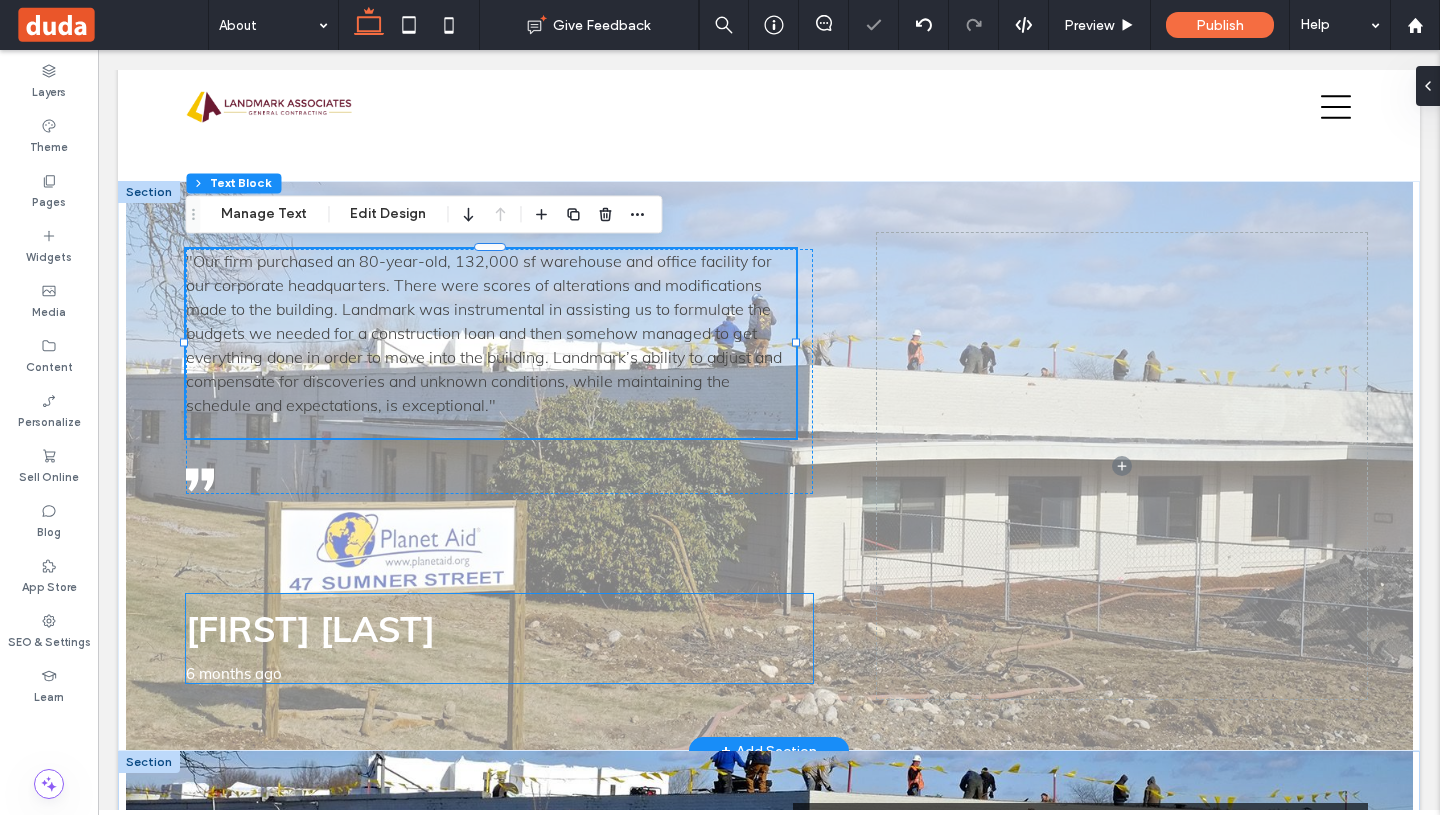 click on "[FIRST] [LAST]" at bounding box center [310, 629] 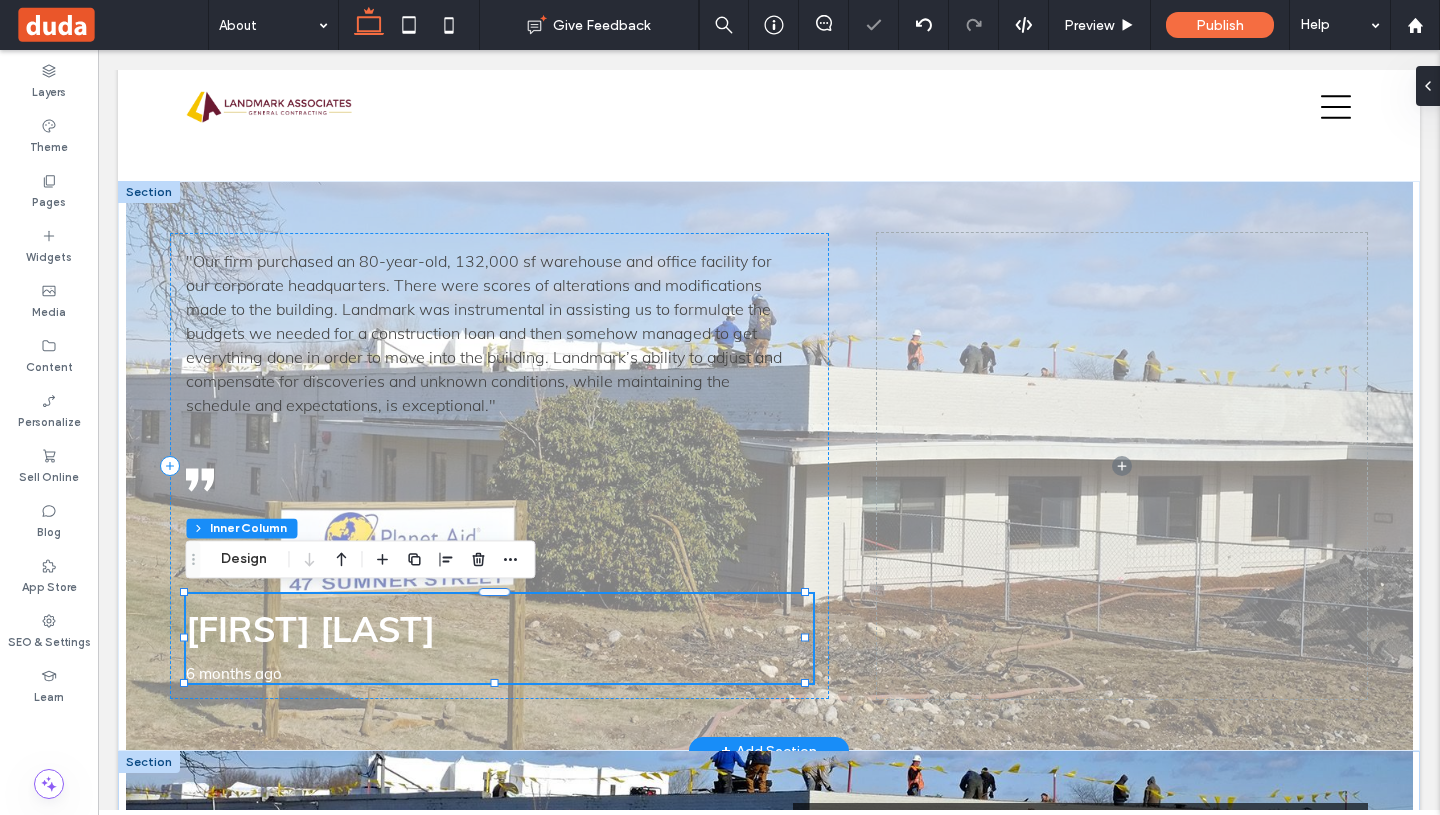 click on "[FIRST] [LAST]" at bounding box center (310, 629) 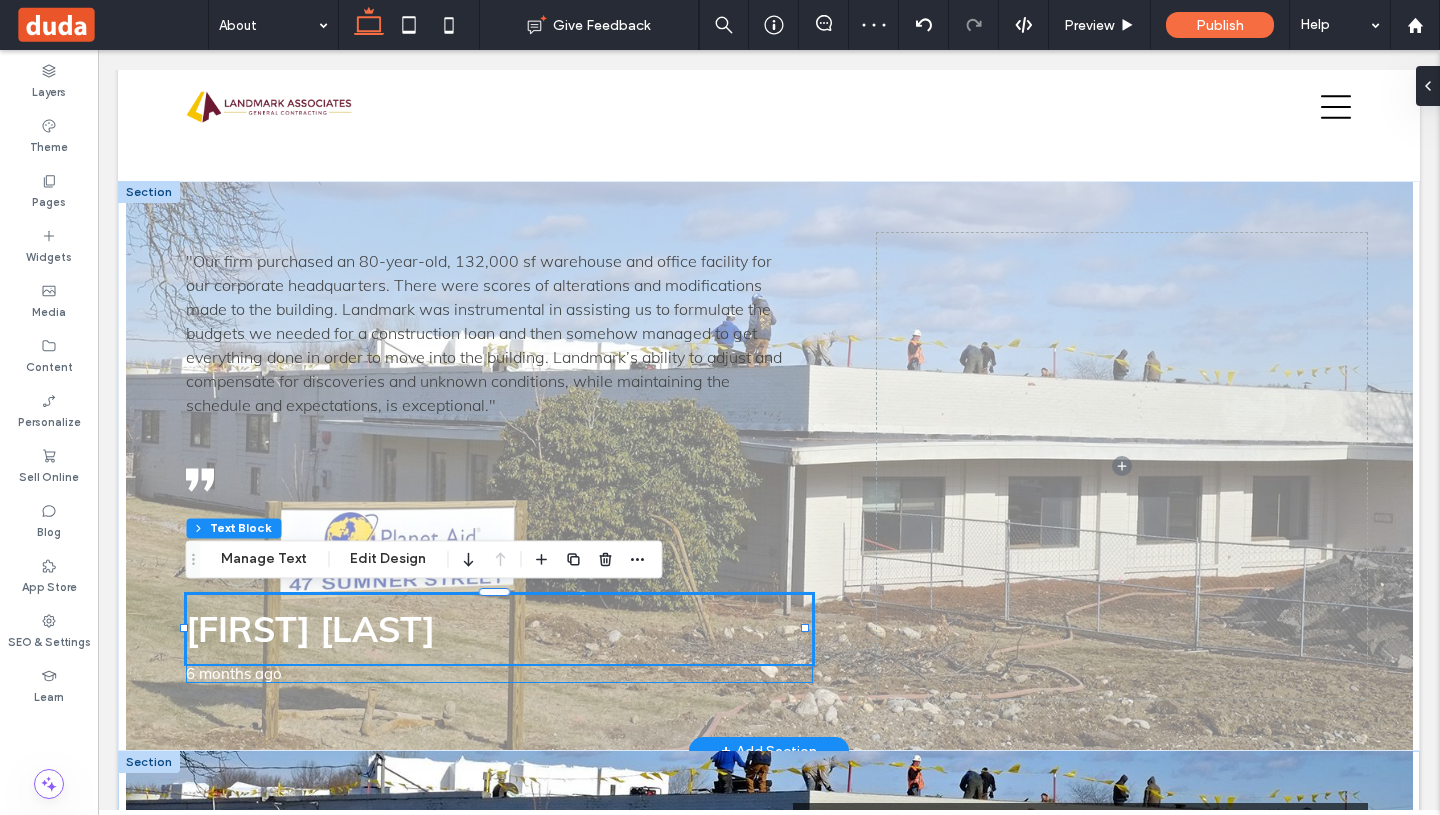 click on "[FIRST] [LAST]" at bounding box center (310, 629) 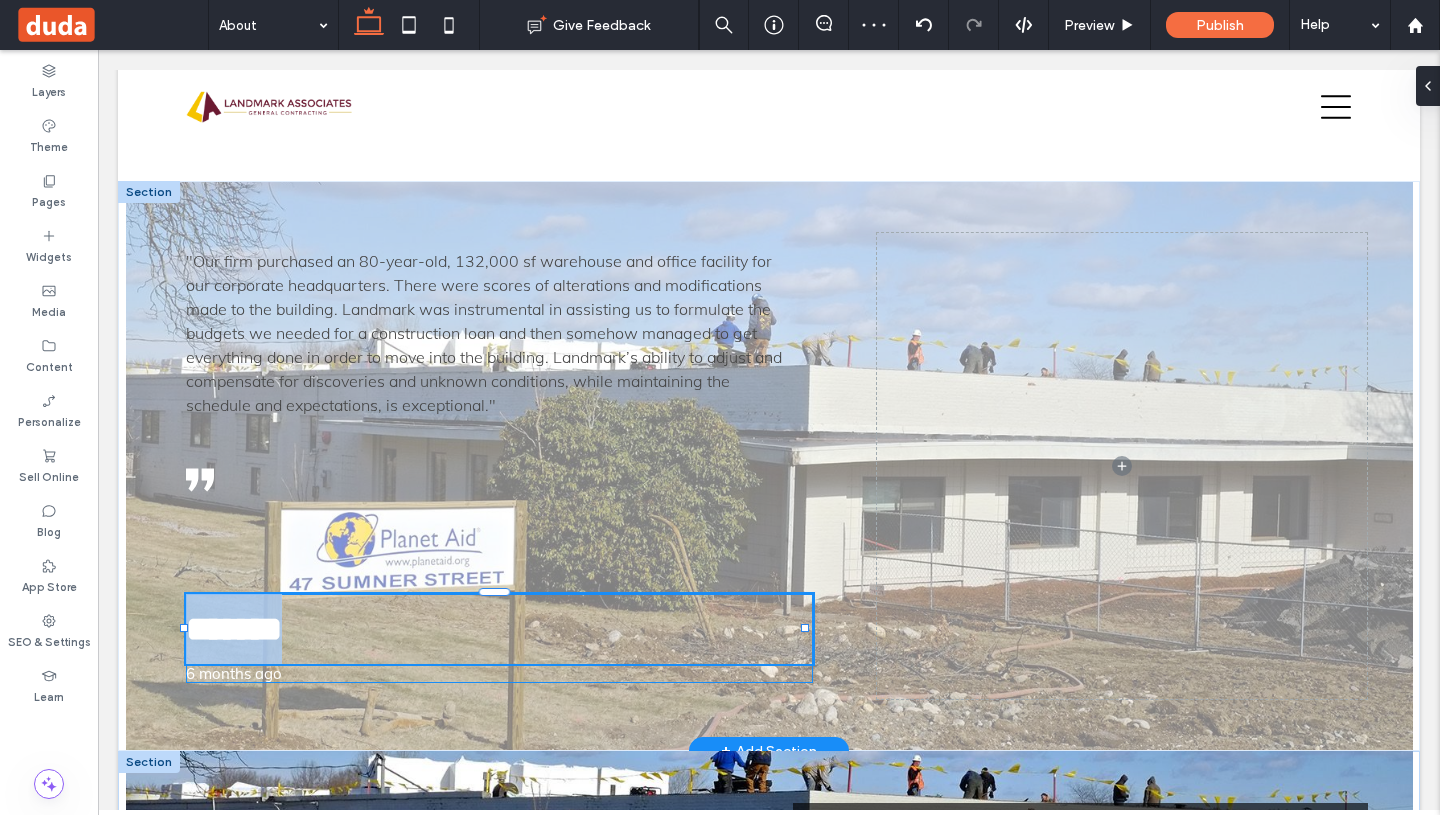 type on "****" 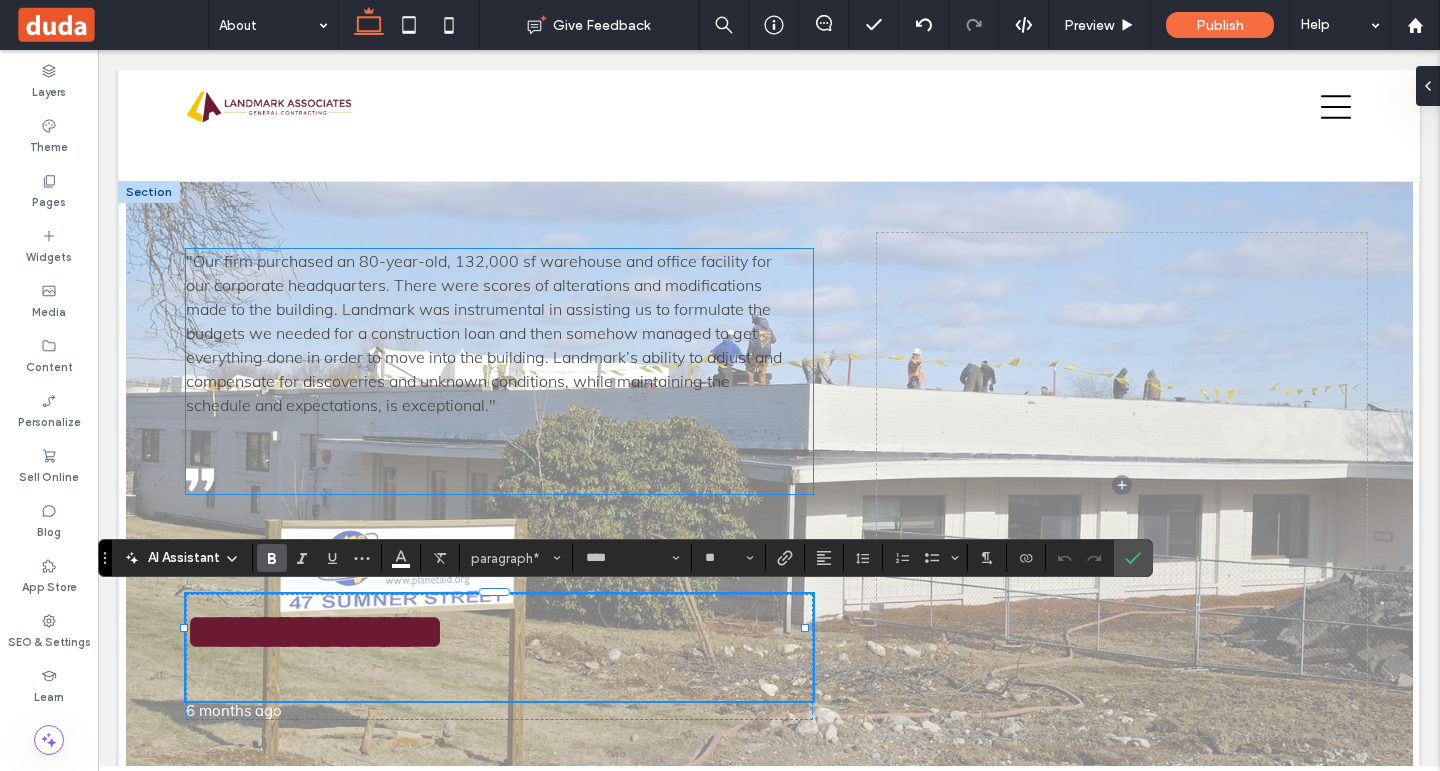 type on "**" 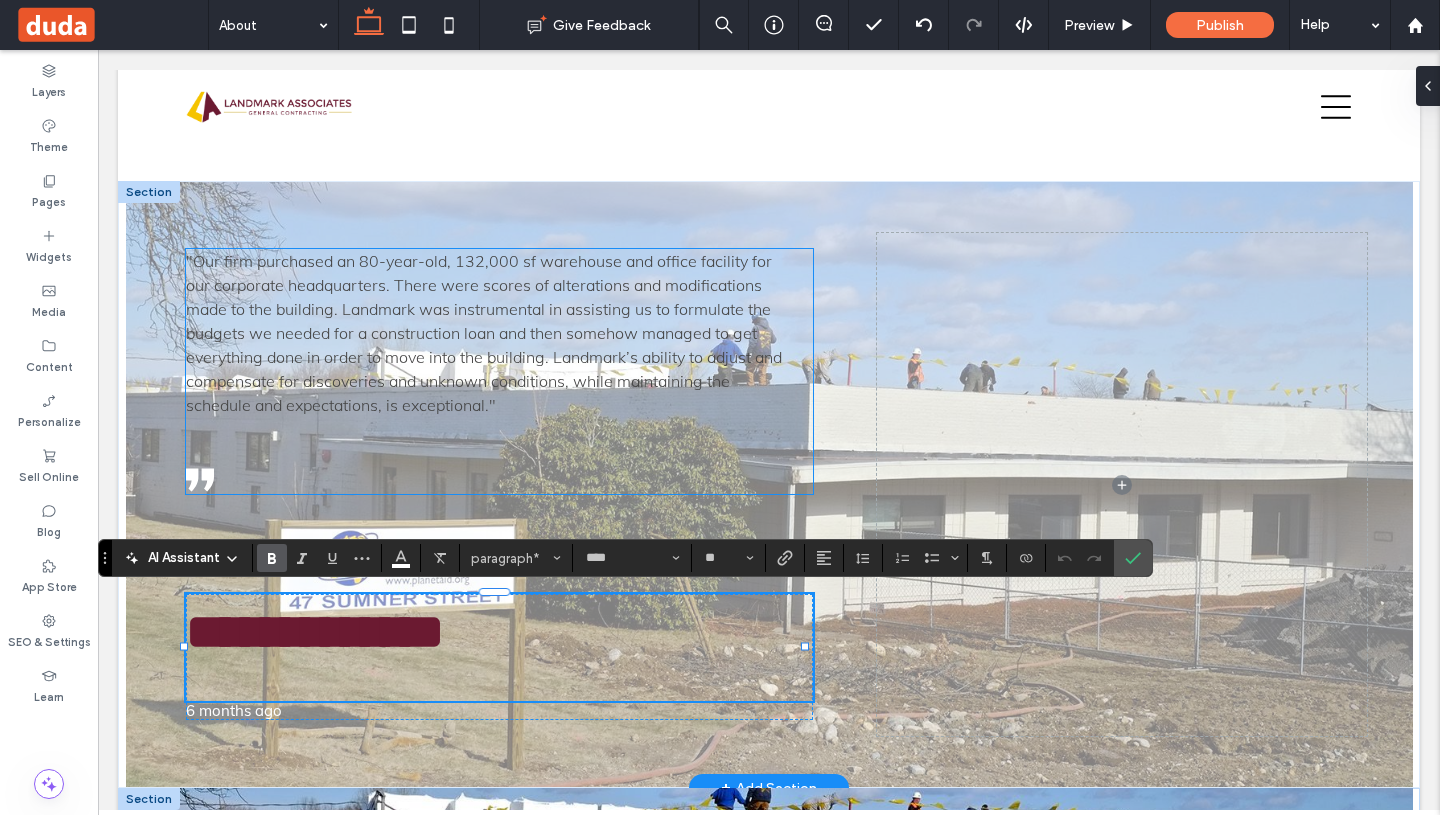 scroll, scrollTop: 0, scrollLeft: 0, axis: both 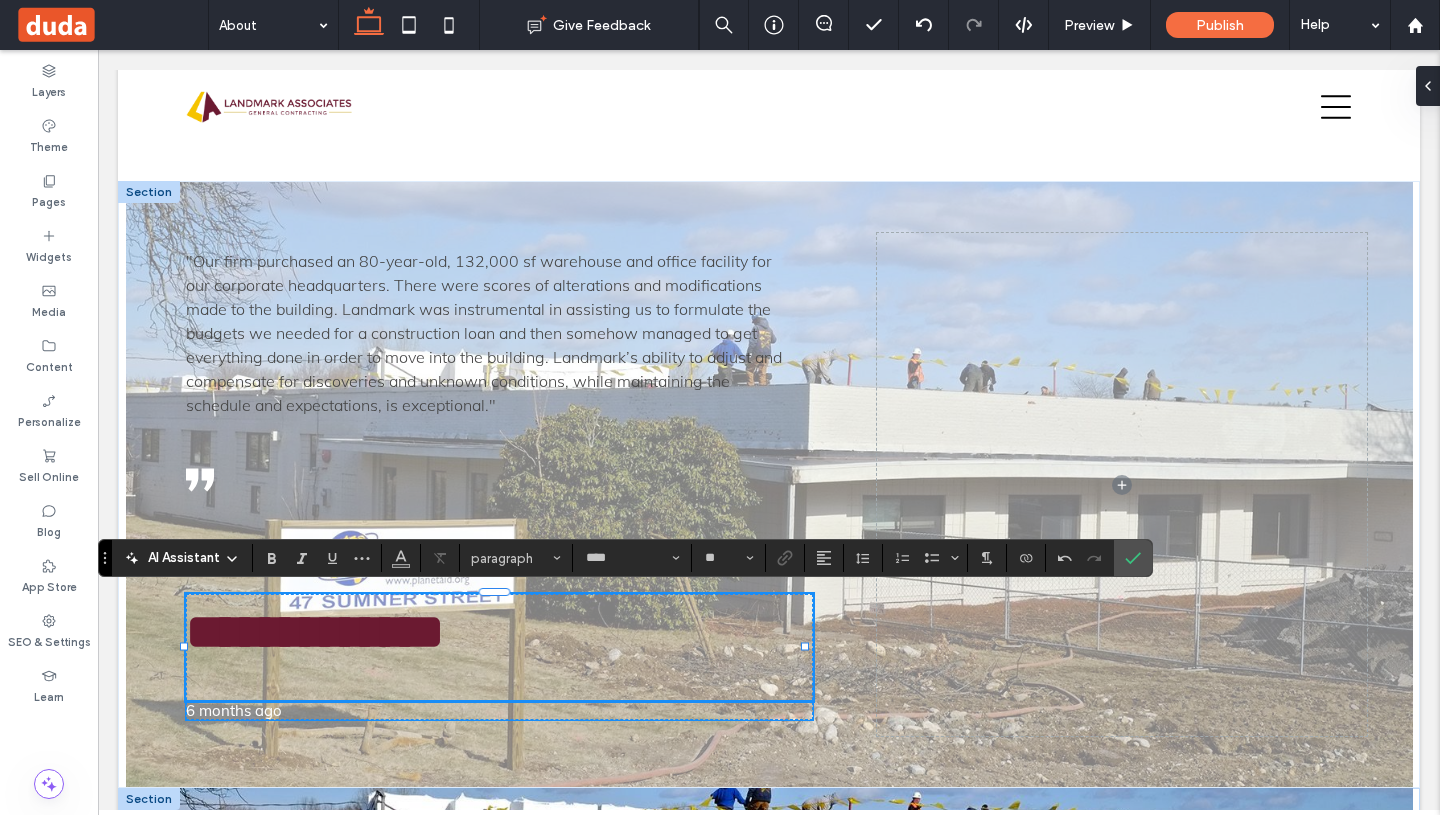 click on "6 months ago" at bounding box center [499, 710] 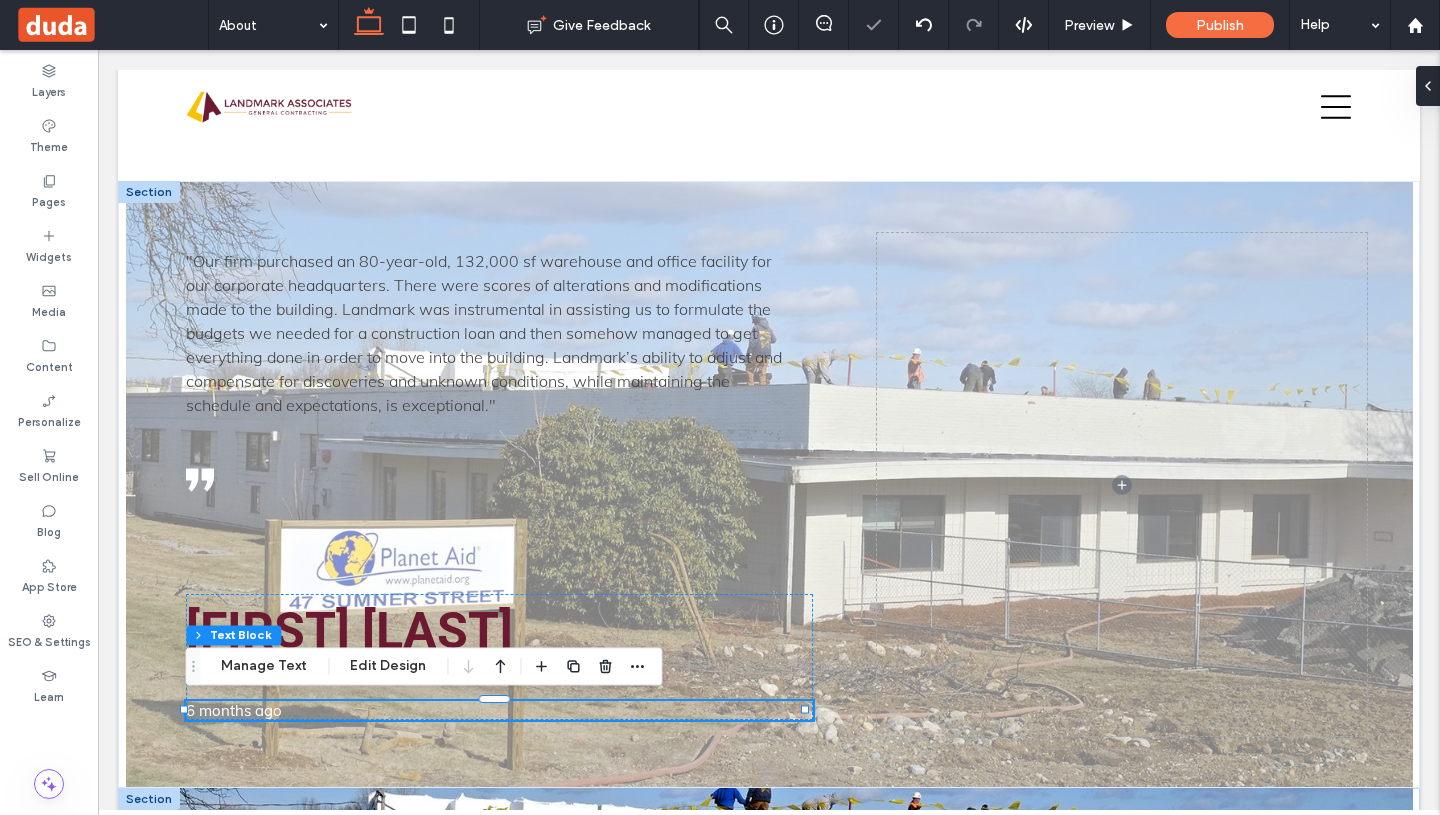click on "6 months ago" at bounding box center (499, 710) 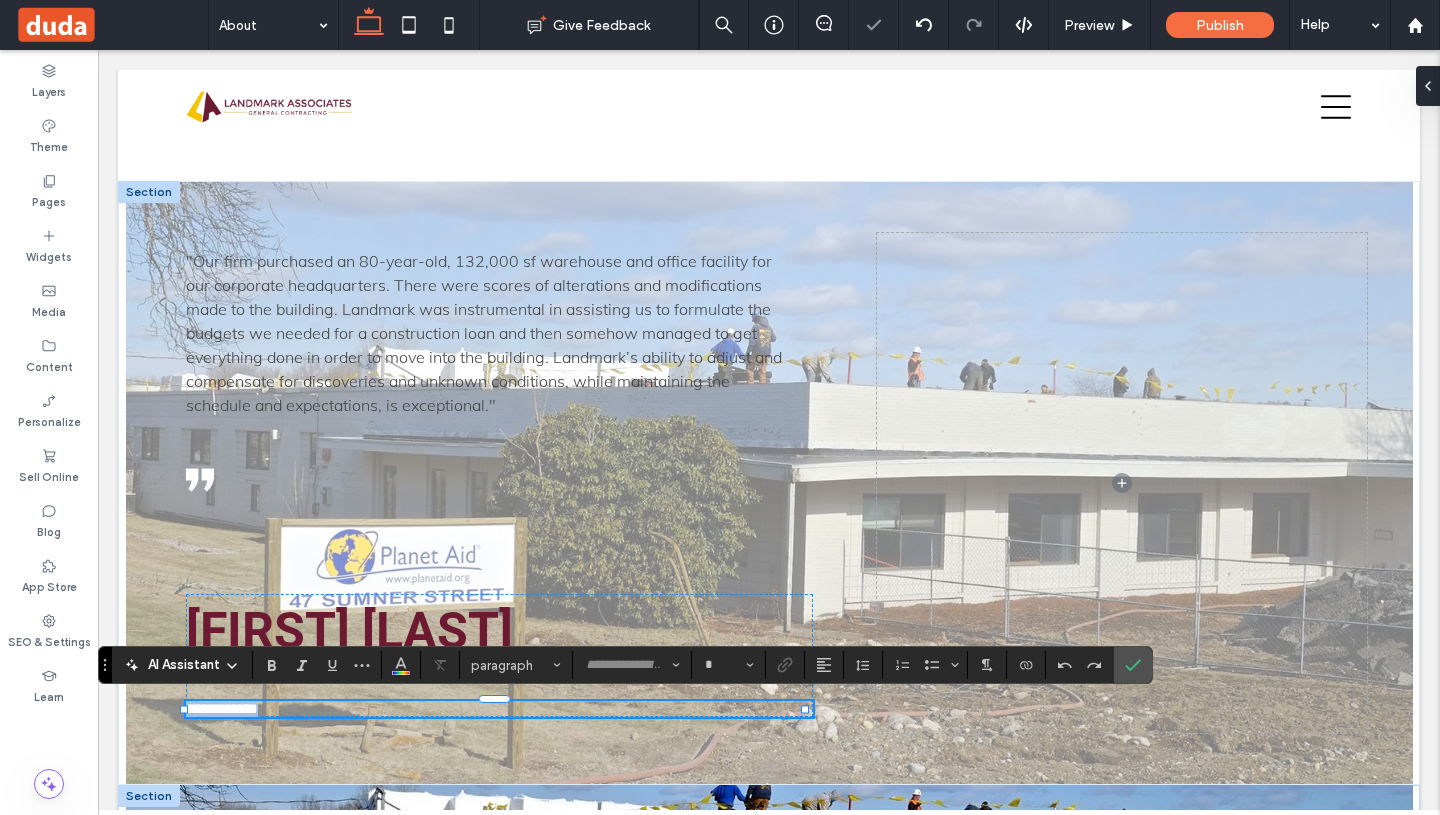 type on "****" 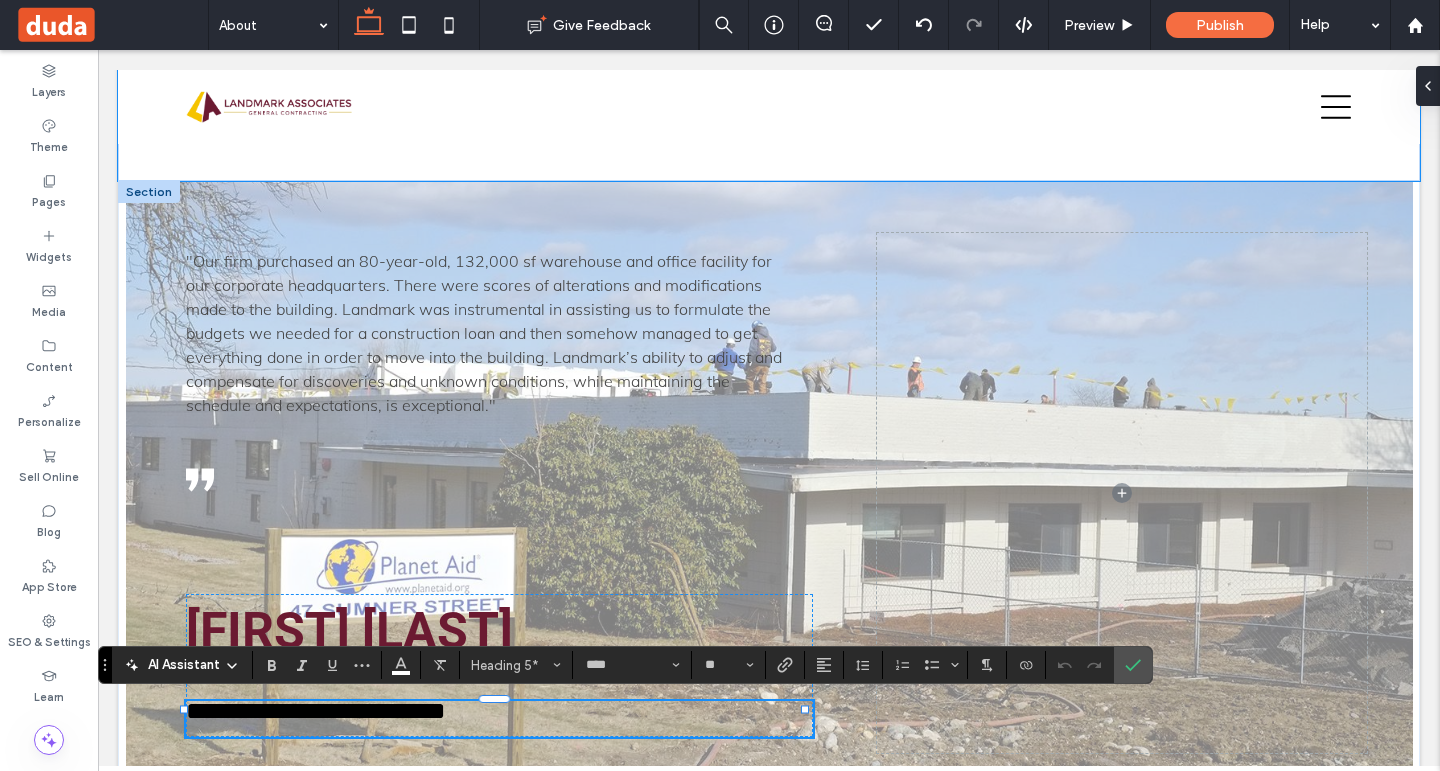 type on "**" 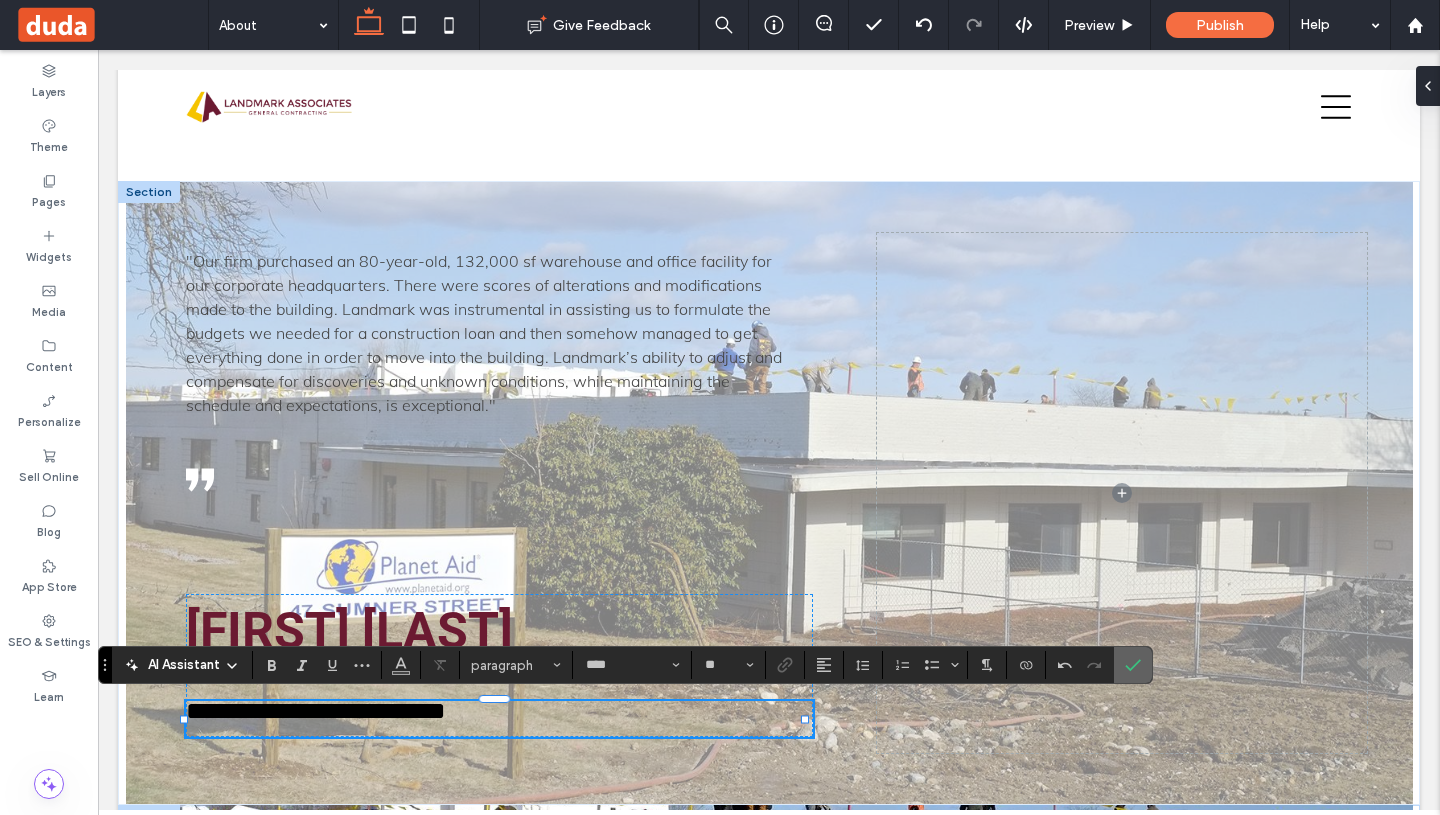 click 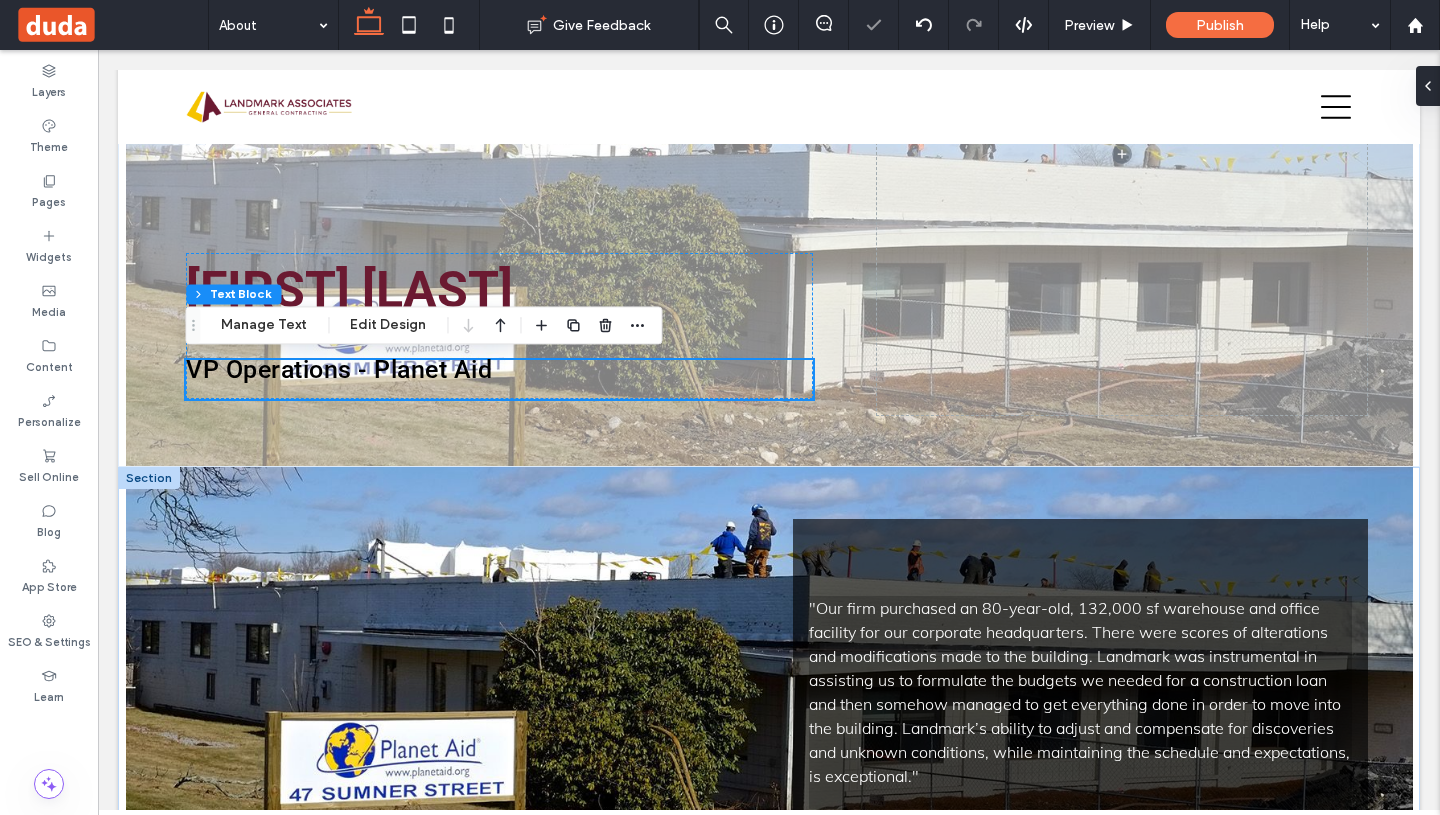 scroll, scrollTop: 1426, scrollLeft: 0, axis: vertical 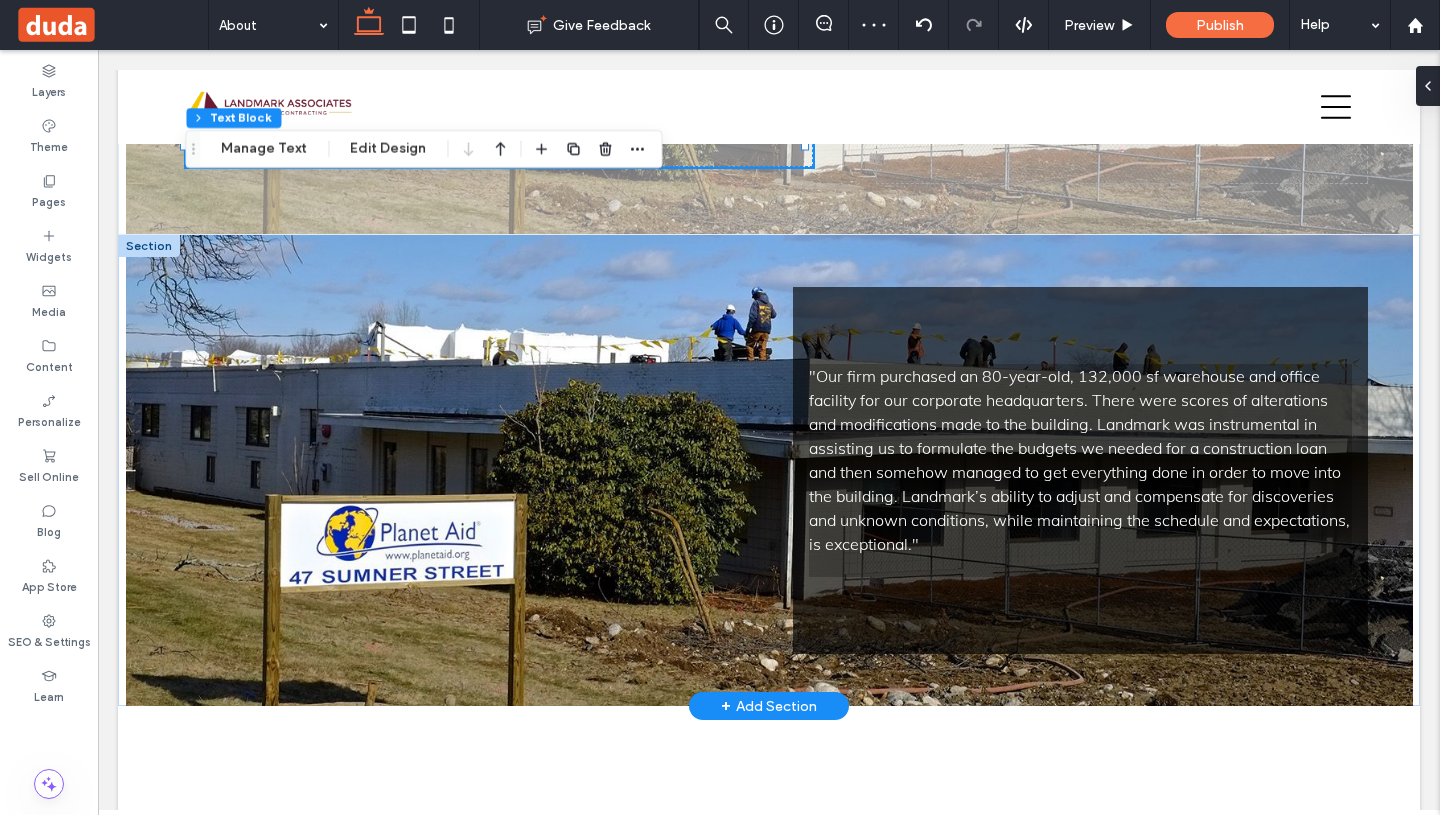 click at bounding box center [149, 246] 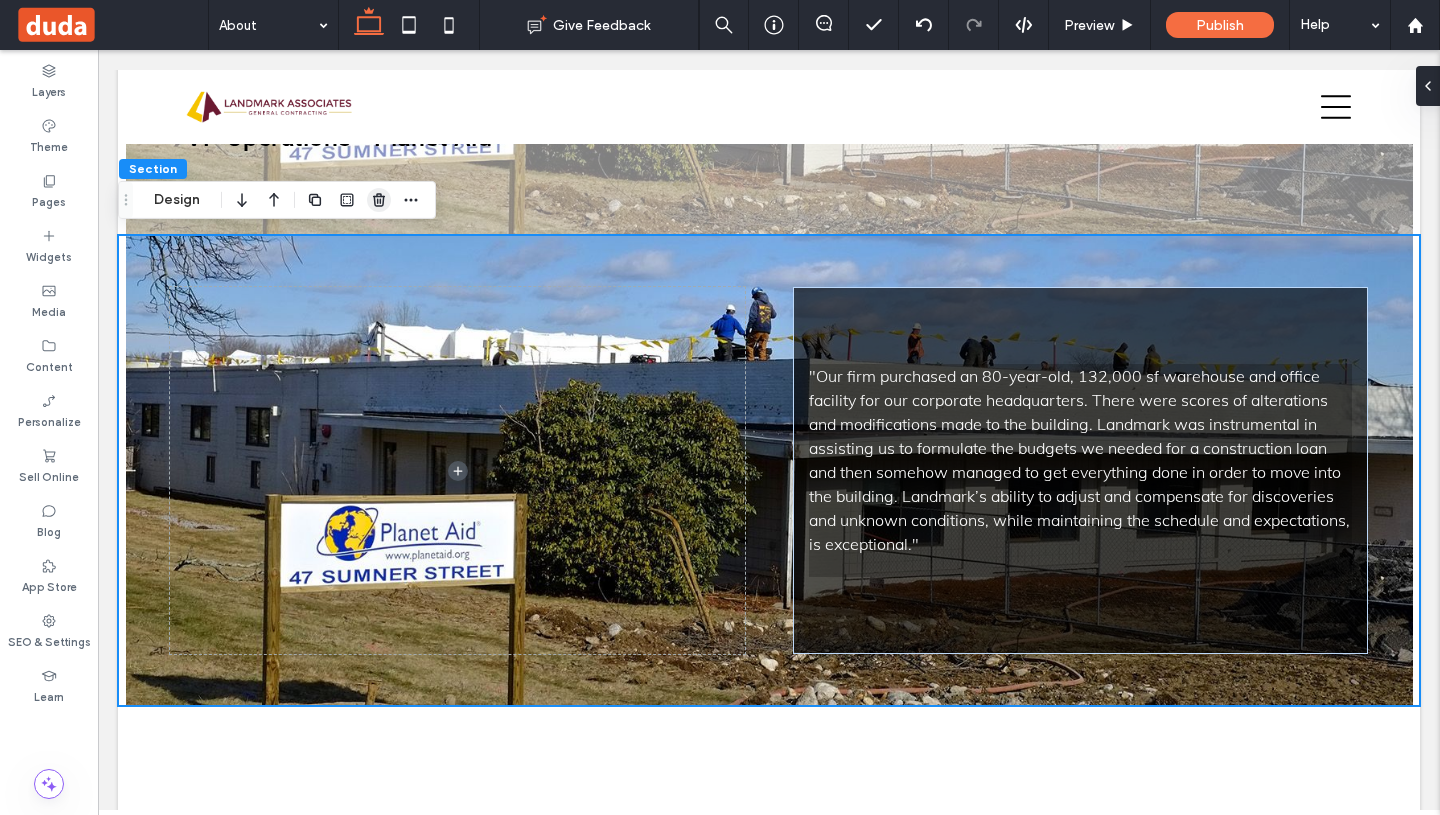 click 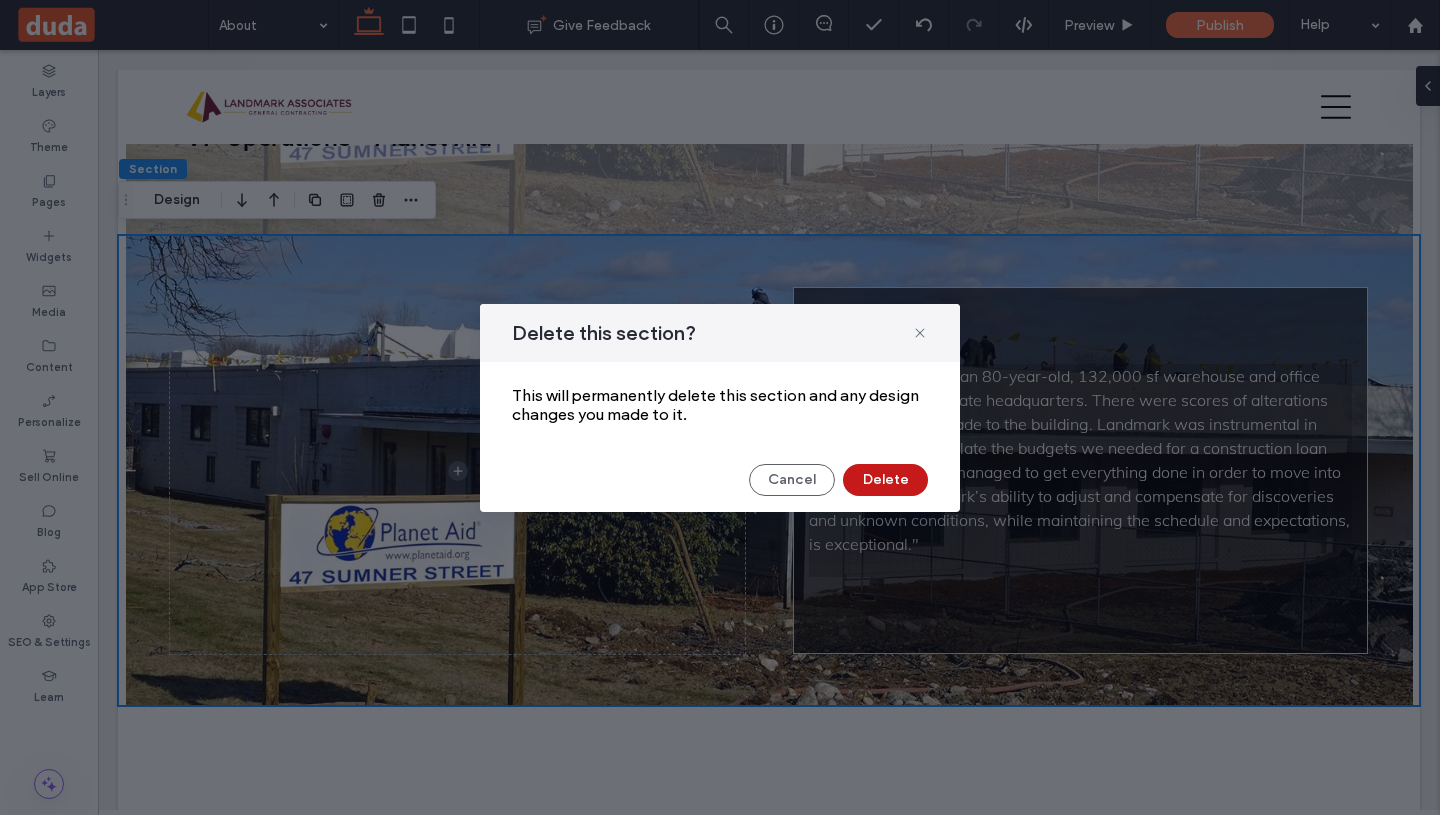 click on "Delete" at bounding box center [885, 480] 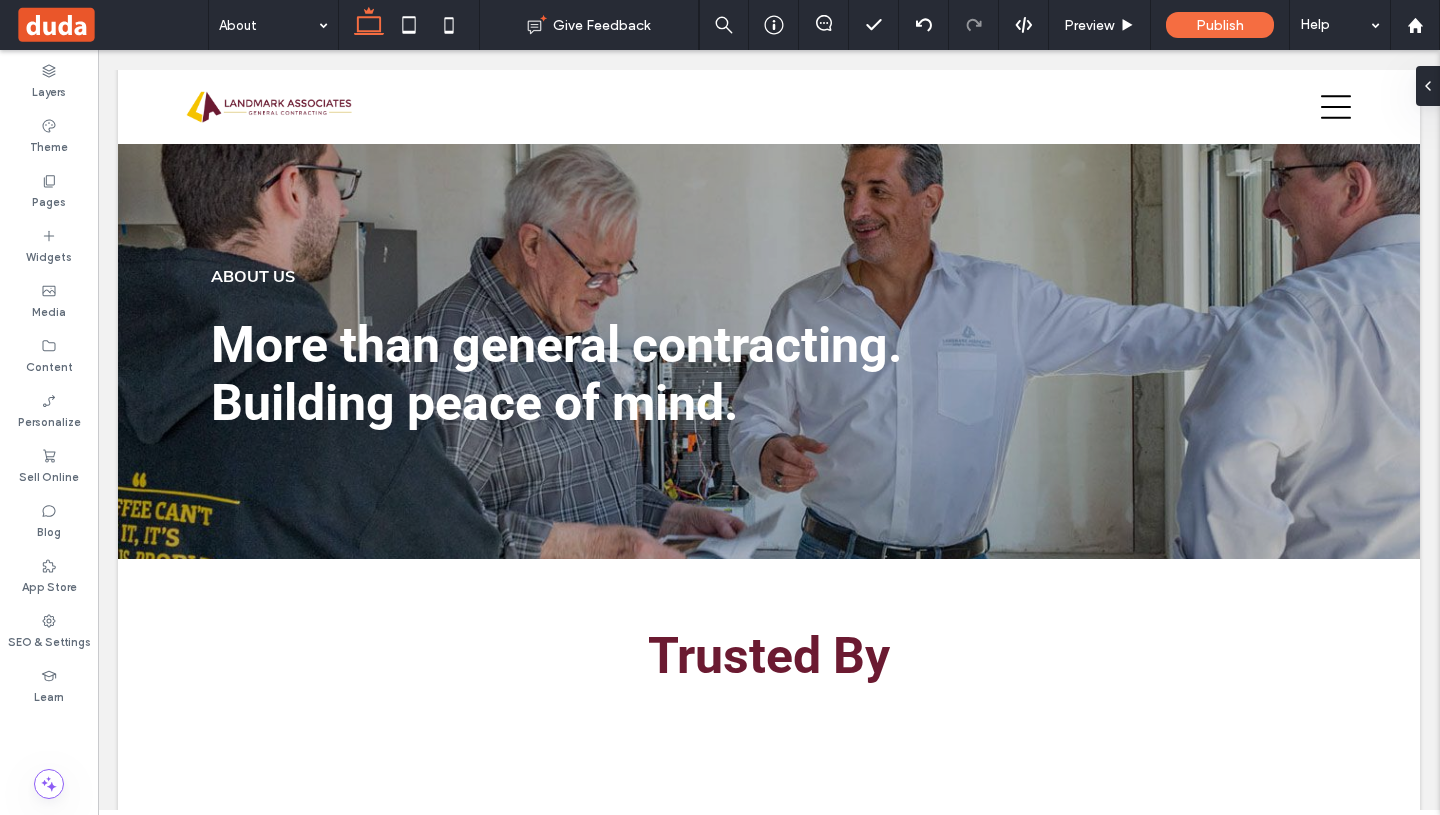 scroll, scrollTop: 271, scrollLeft: 0, axis: vertical 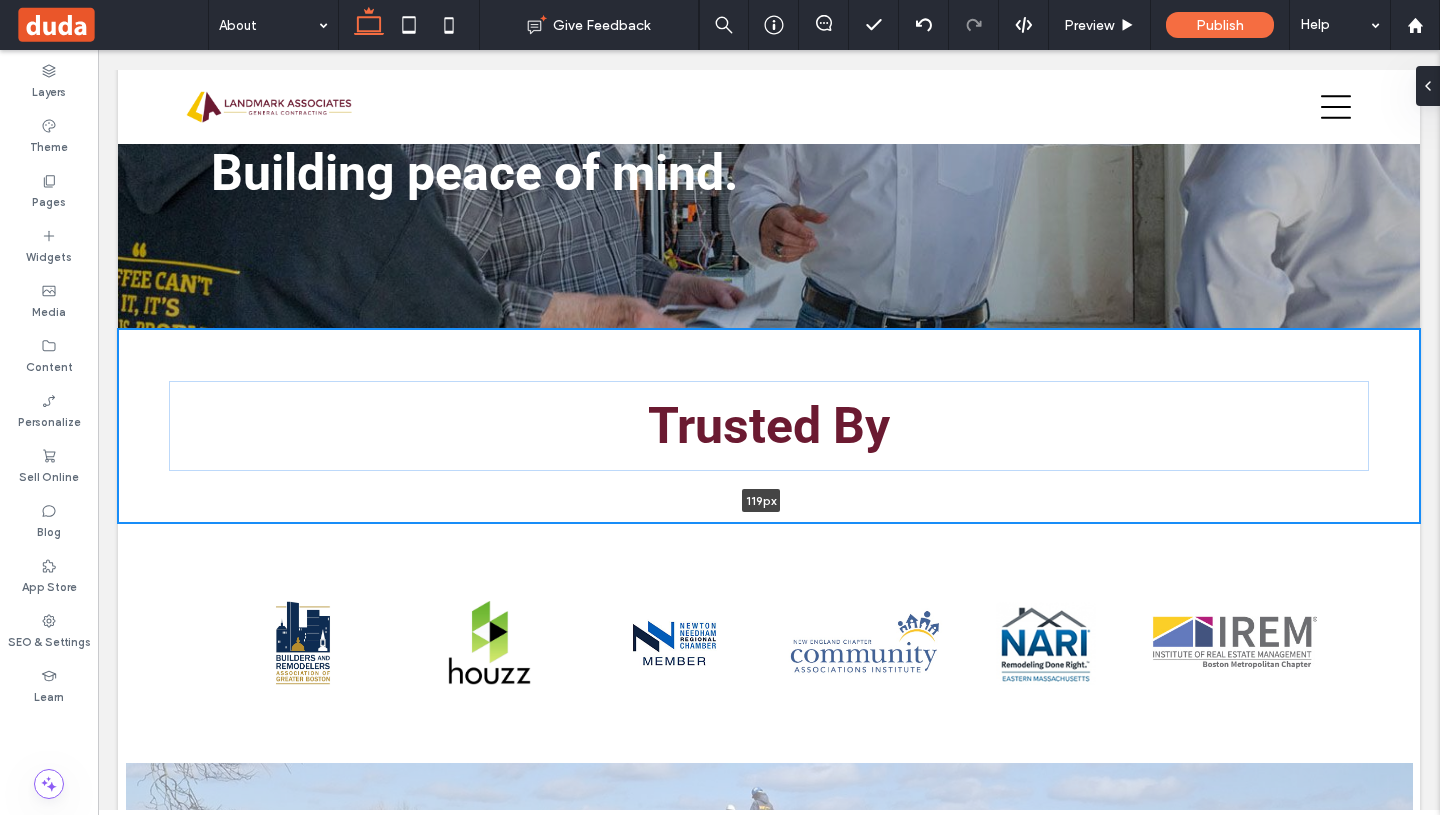 drag, startPoint x: 984, startPoint y: 519, endPoint x: 983, endPoint y: 445, distance: 74.00676 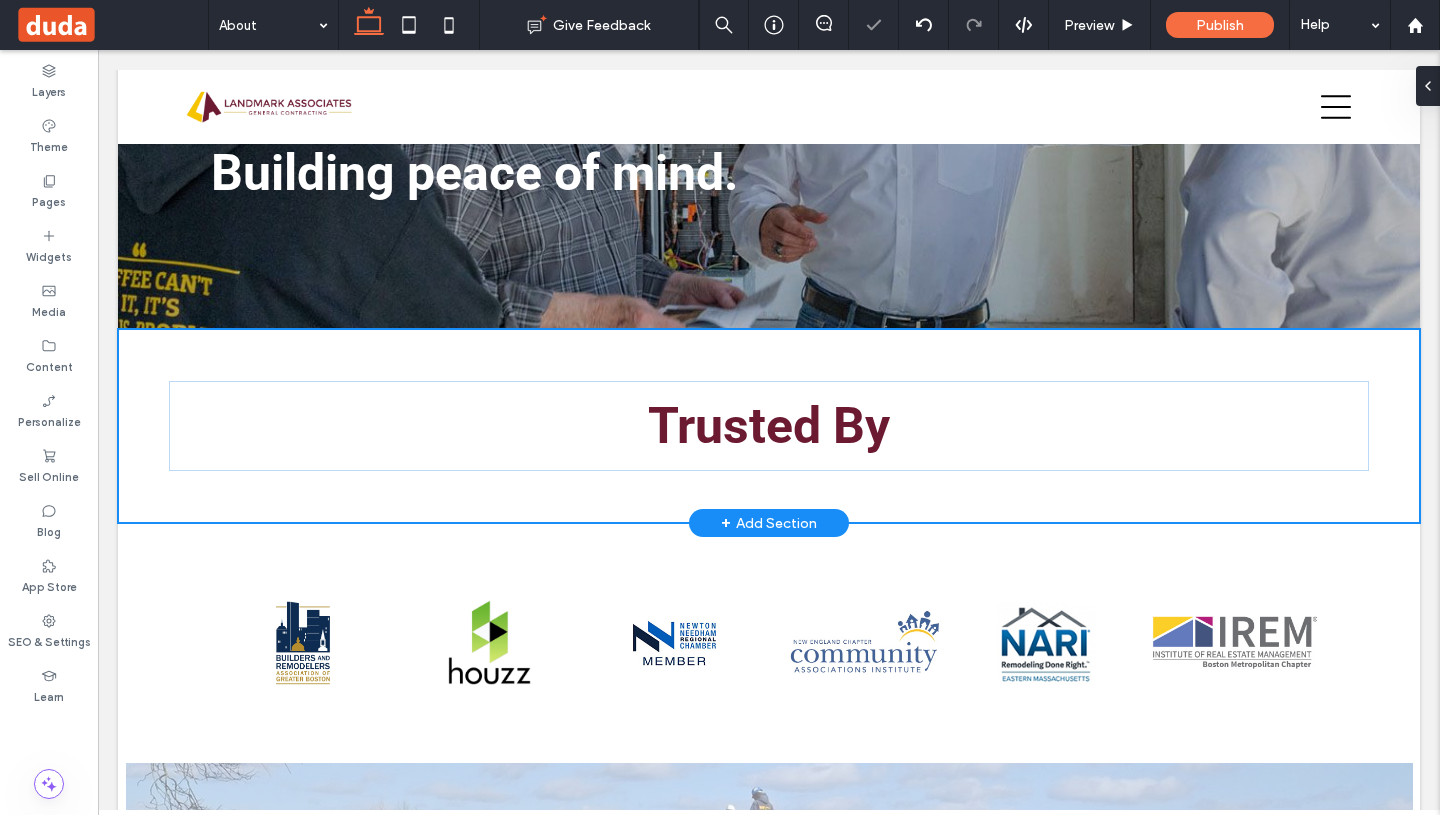 type on "***" 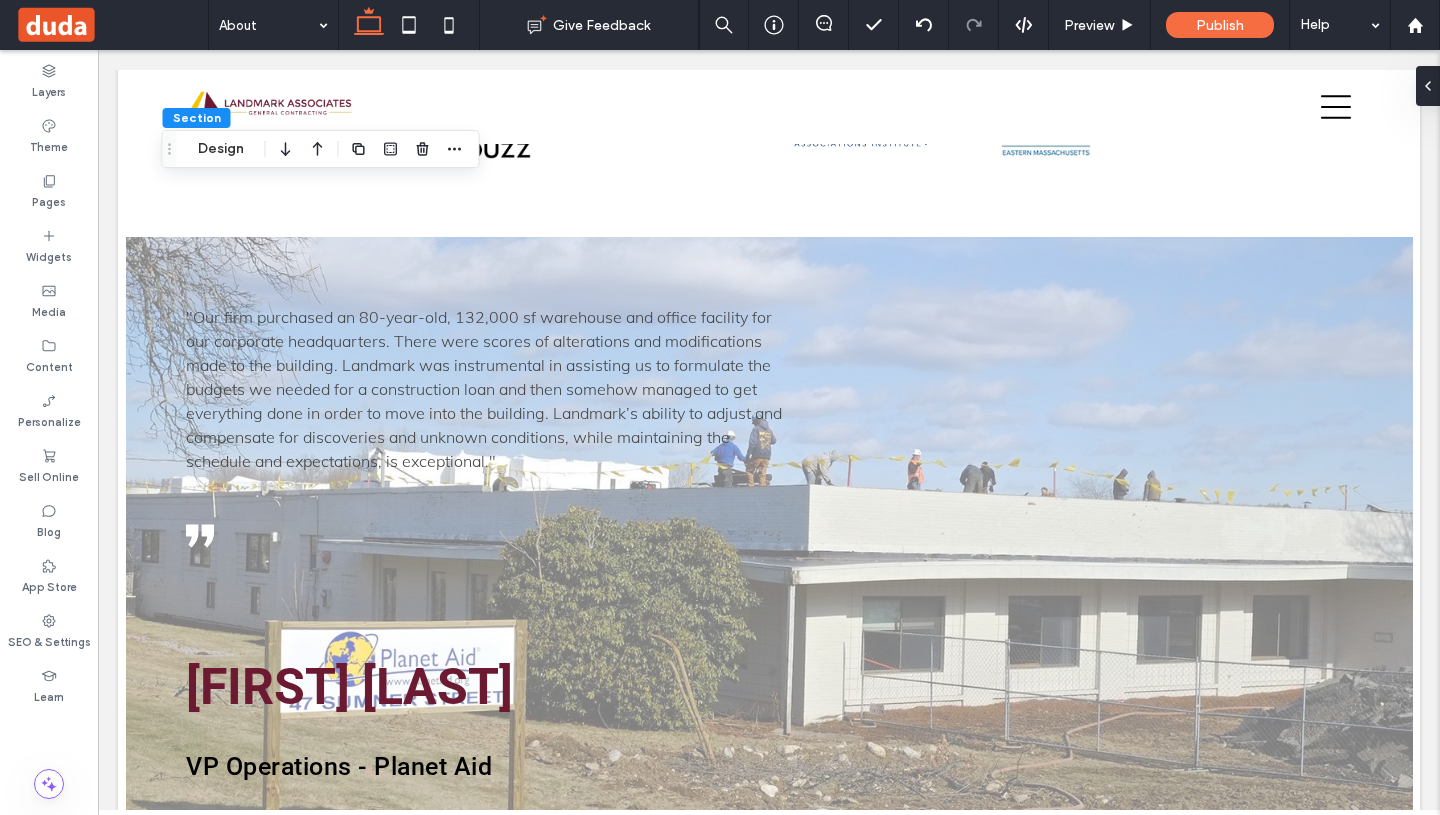 scroll, scrollTop: 788, scrollLeft: 0, axis: vertical 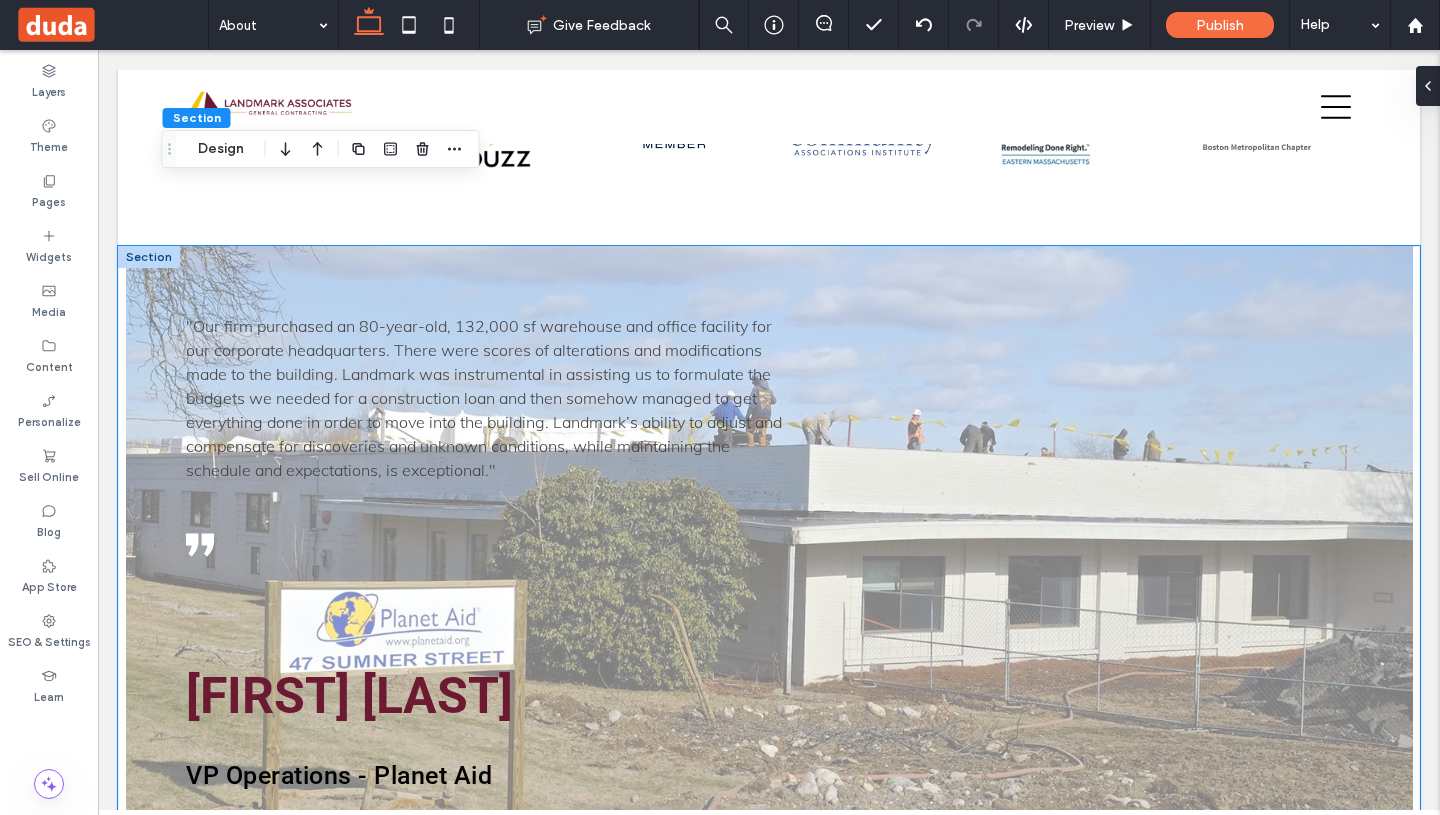 click on "Our firm purchased an 80-year-old, 132,000 sf warehouse and office facility for our corporate headquarters. There were scores of alterations and modifications made to the building. Landmark was instrumental in assisting us to formulate the budgets we needed for a construction loan and then somehow managed to get everything done in order to move into the building. Landmark’s ability to adjust and compensate for discoveries and unknown conditions, while maintaining the schedule and expectations, is exceptional.
[FIRST] [LAST]
VP Operations - Planet Aid" at bounding box center [769, 559] 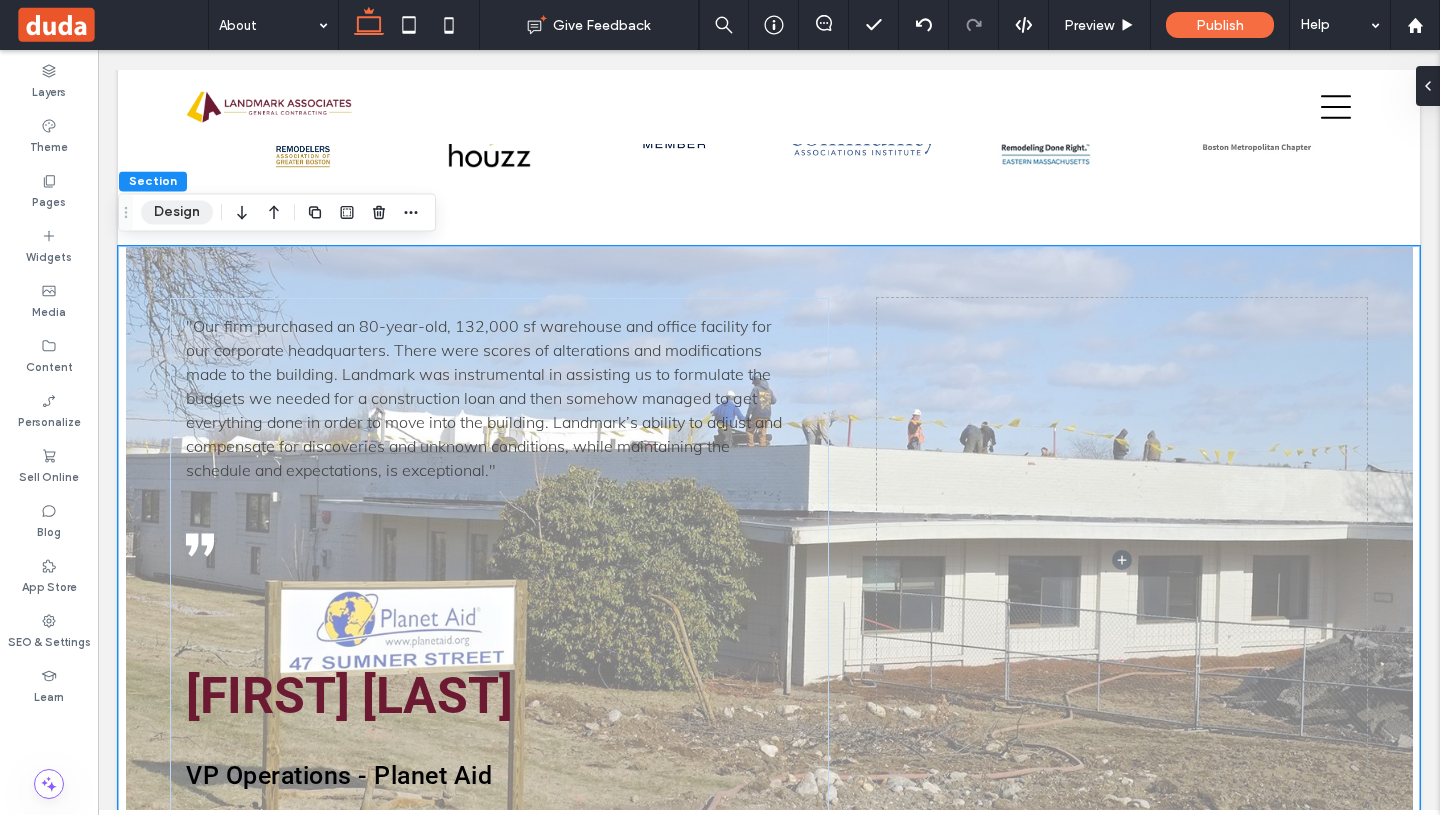 click on "Design" at bounding box center [177, 212] 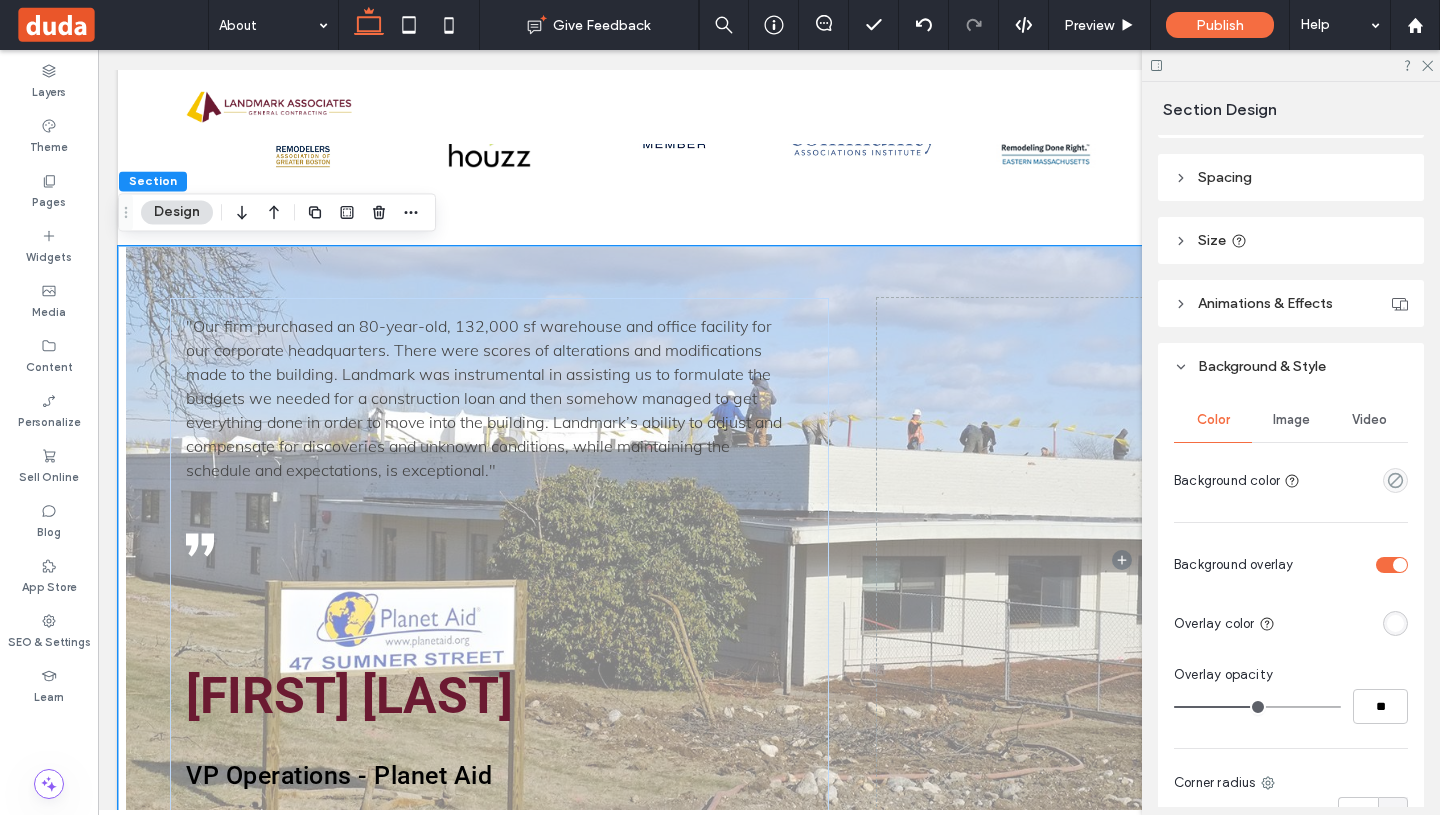 scroll, scrollTop: 372, scrollLeft: 0, axis: vertical 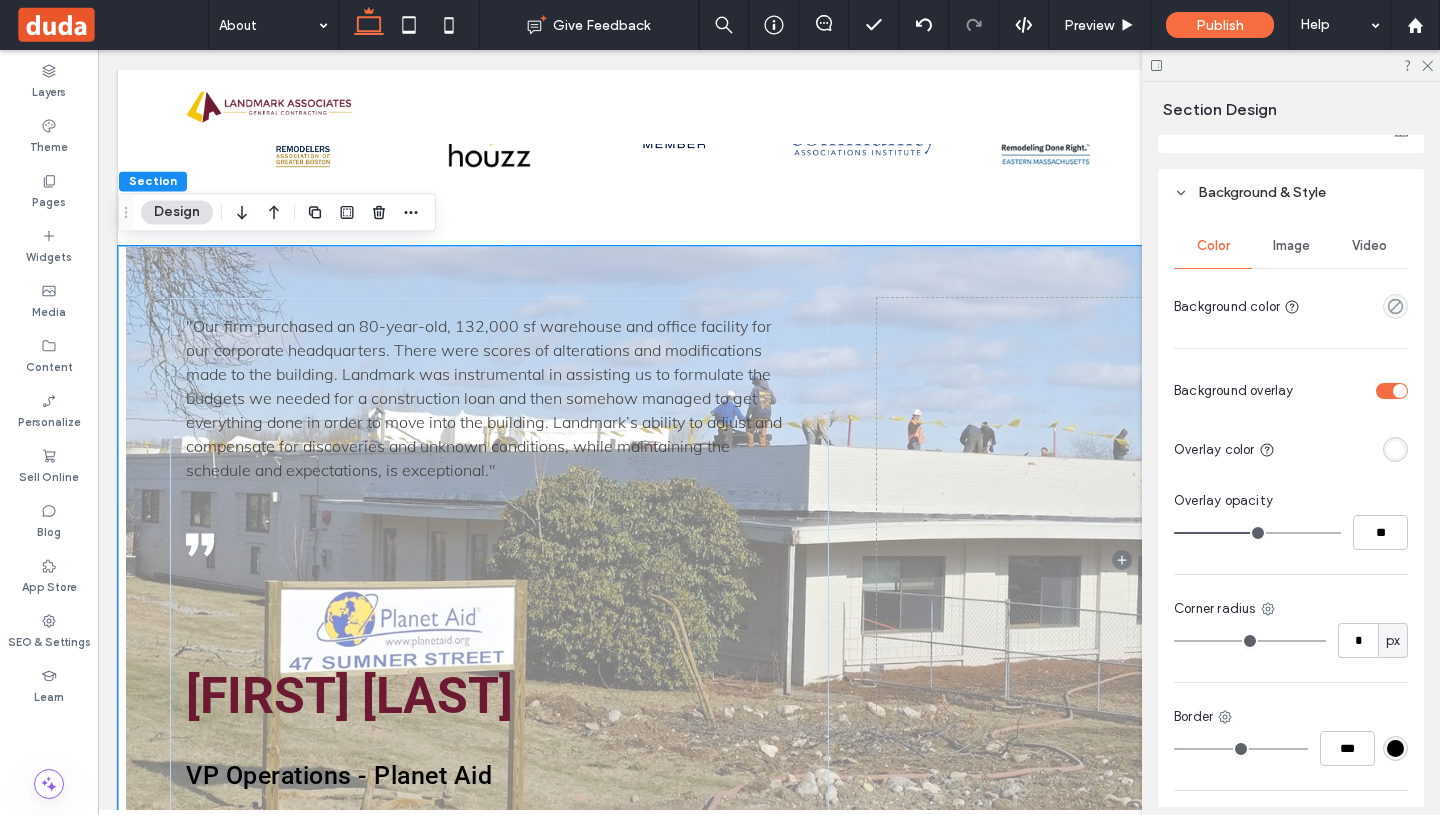 click at bounding box center (1395, 449) 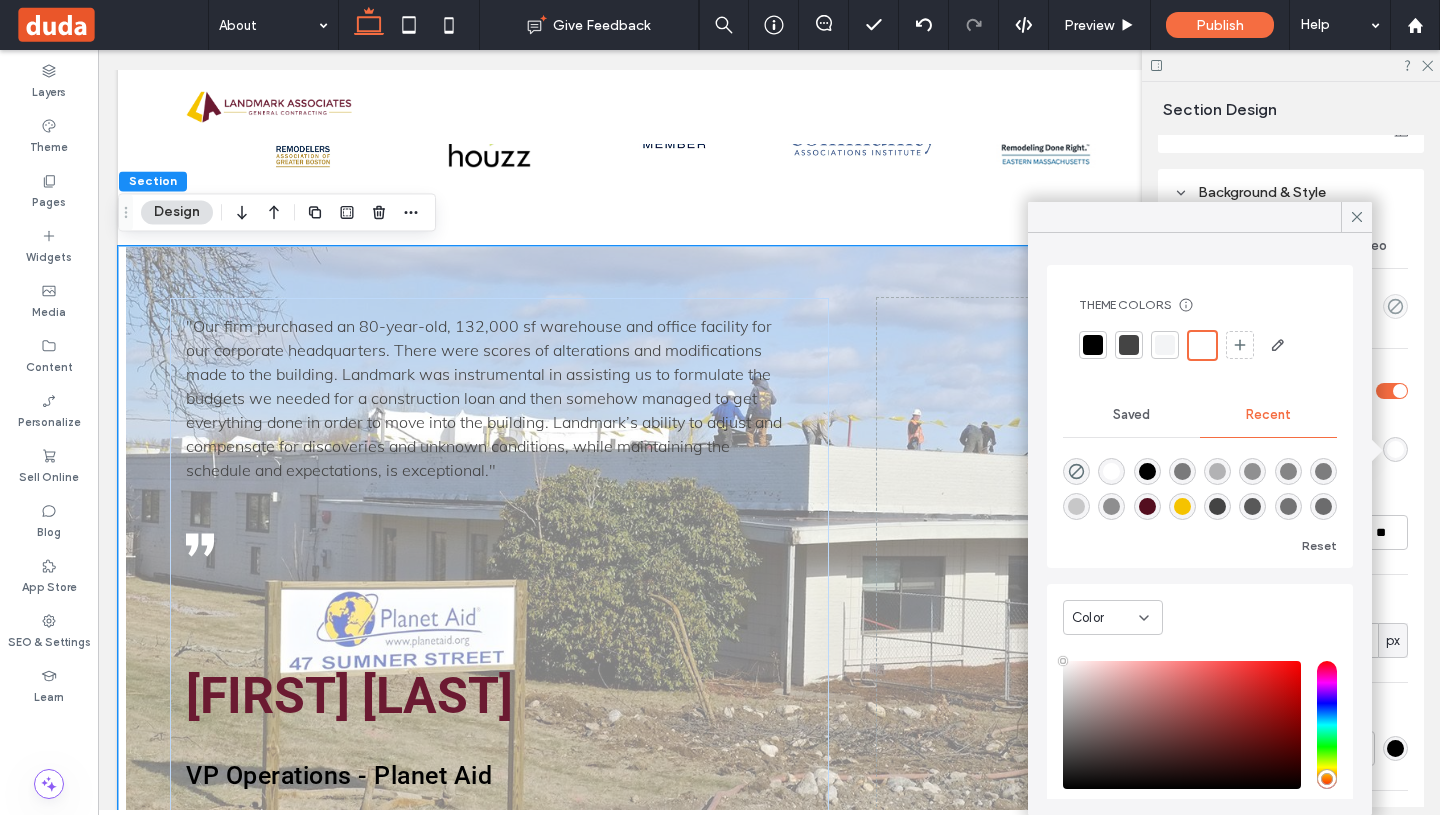 click at bounding box center [1093, 345] 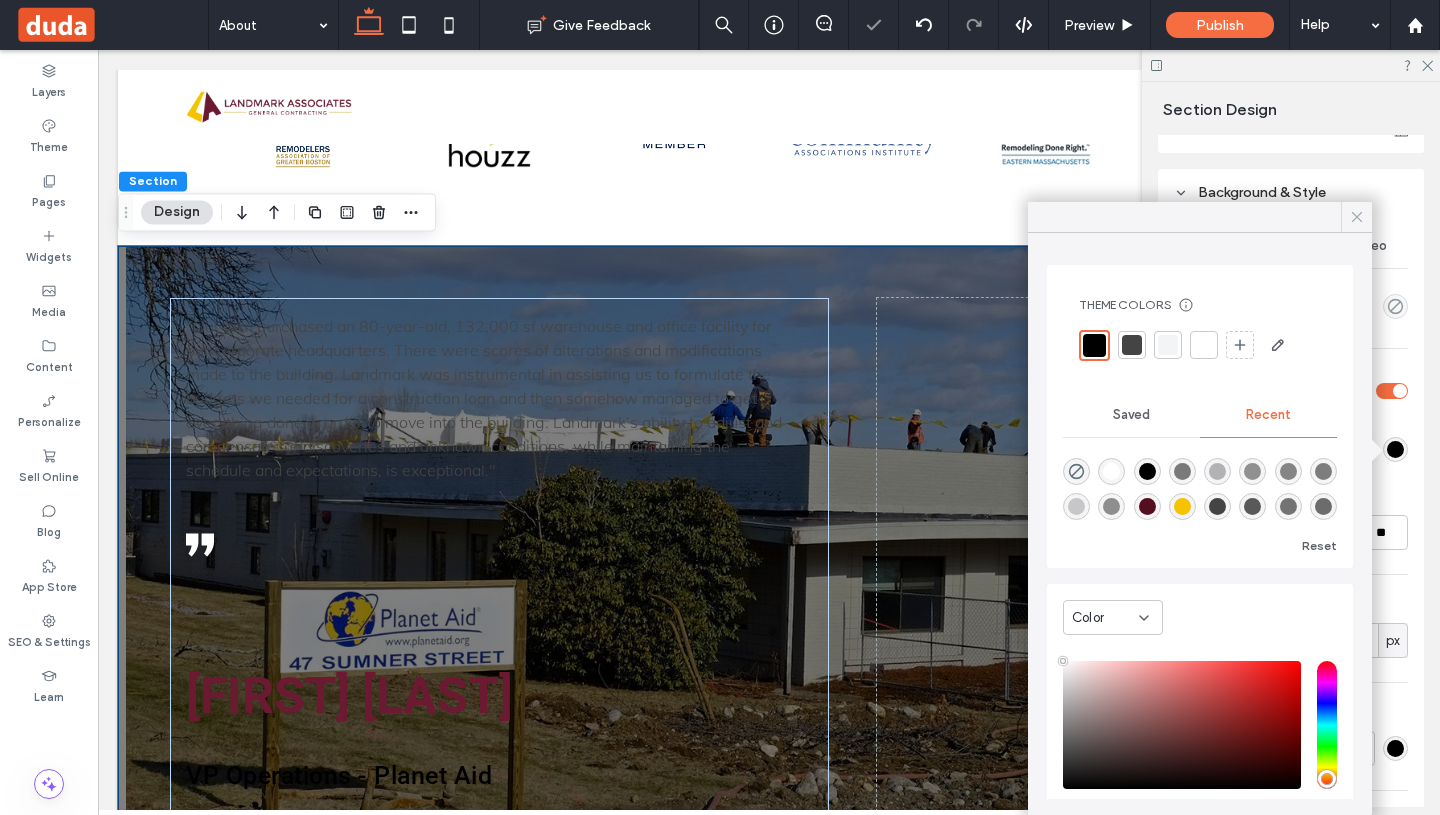 click 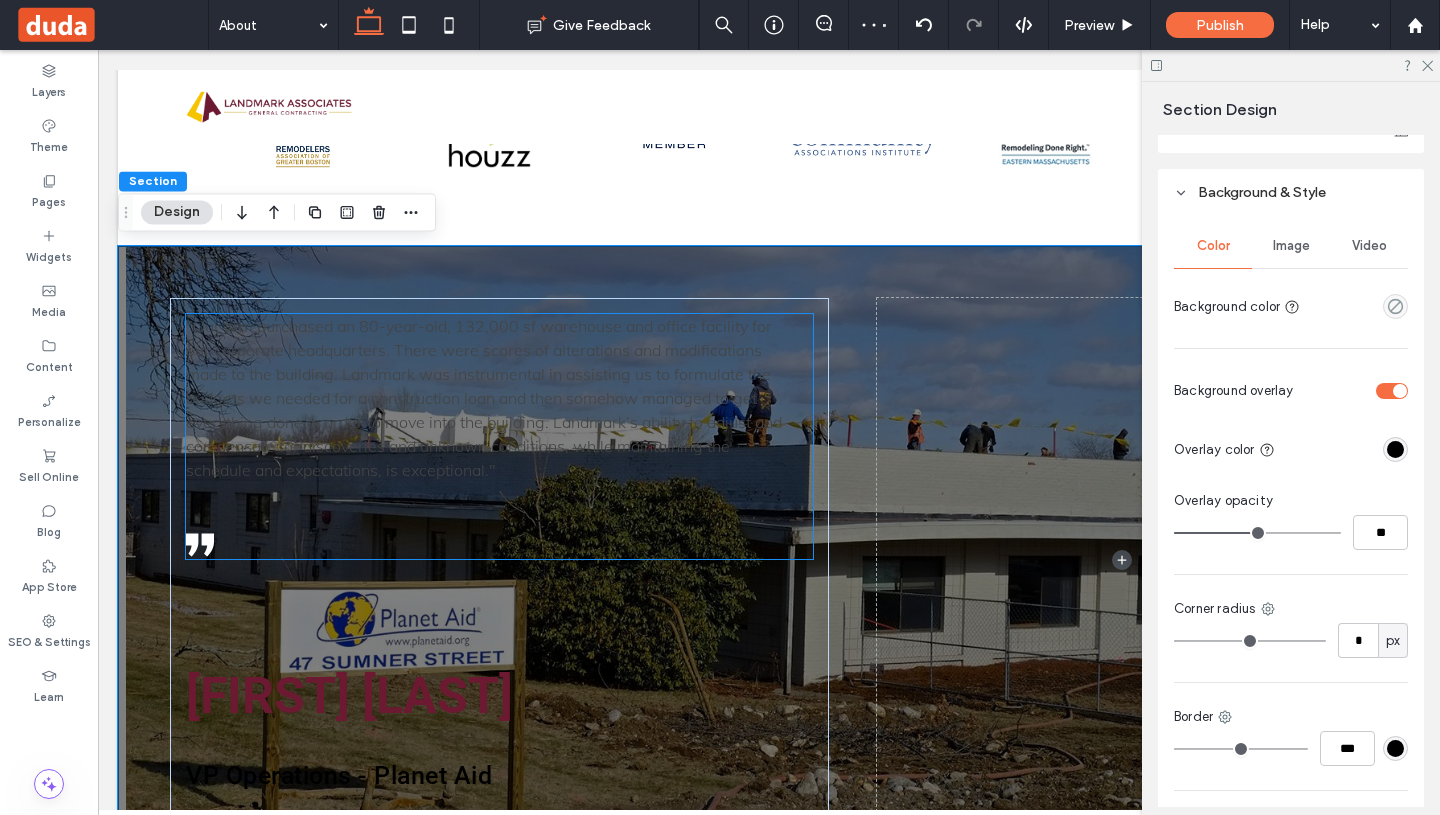 click on ""Our firm purchased an 80-year-old, 132,000 sf warehouse and office facility for our corporate headquarters. There were scores of alterations and modifications made to the building. Landmark was instrumental in assisting us to formulate the budgets we needed for a construction loan and then somehow managed to get everything done in order to move into the building. Landmark’s ability to adjust and compensate for discoveries and unknown conditions, while maintaining the schedule and expectations, is exceptional."" at bounding box center [484, 398] 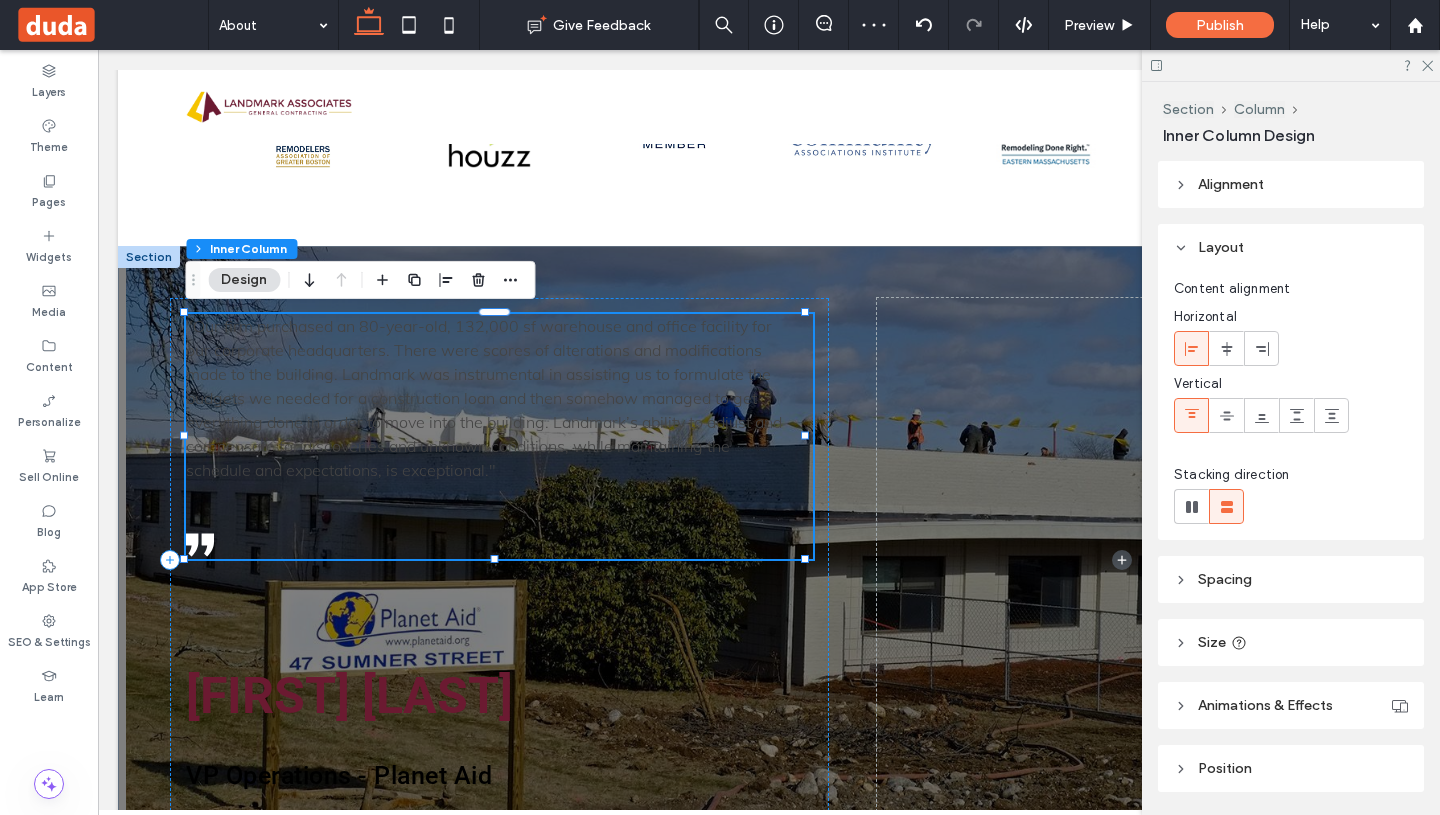 click on ""Our firm purchased an 80-year-old, 132,000 sf warehouse and office facility for our corporate headquarters. There were scores of alterations and modifications made to the building. Landmark was instrumental in assisting us to formulate the budgets we needed for a construction loan and then somehow managed to get everything done in order to move into the building. Landmark’s ability to adjust and compensate for discoveries and unknown conditions, while maintaining the schedule and expectations, is exceptional."" at bounding box center [484, 398] 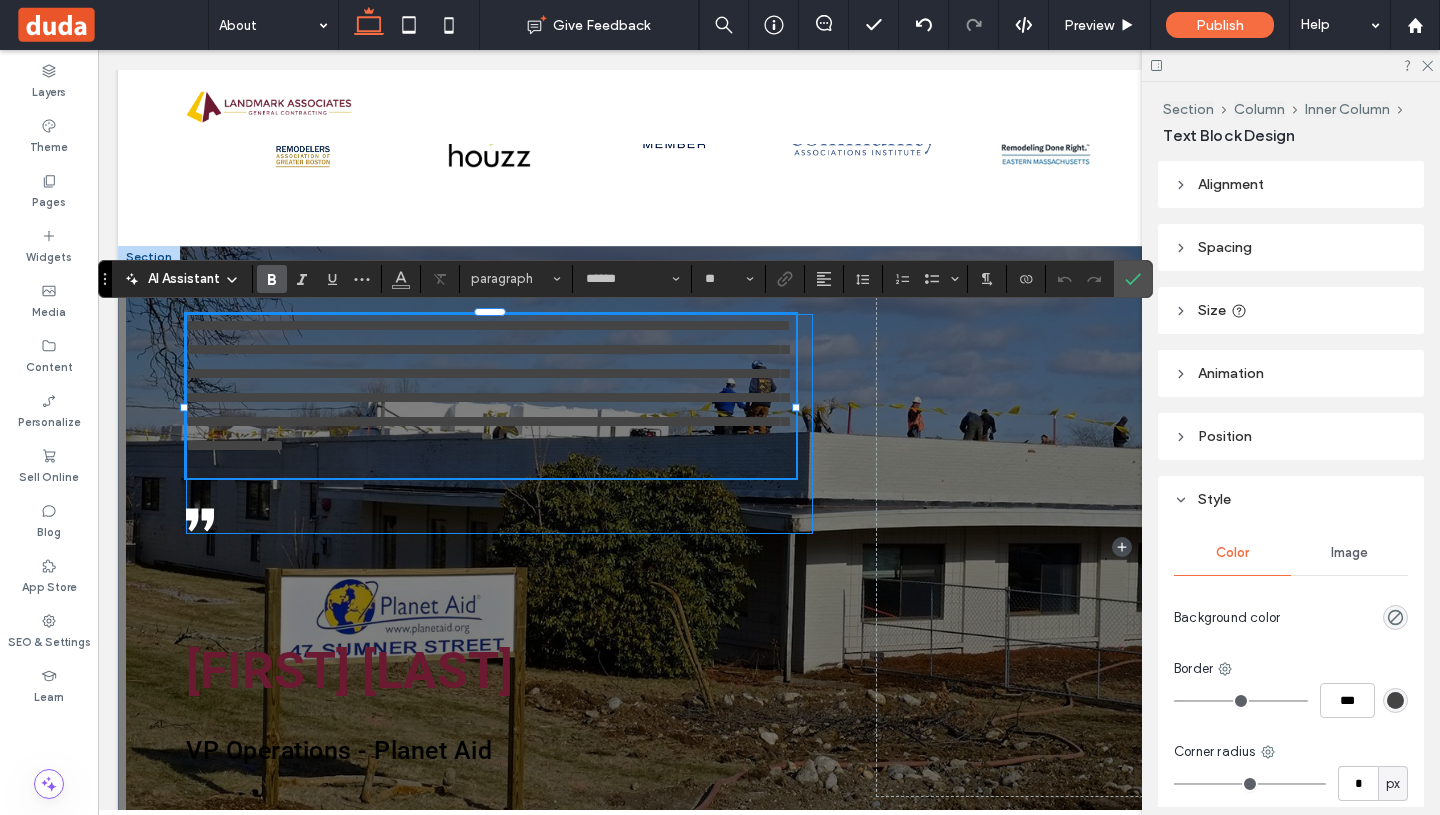 type on "****" 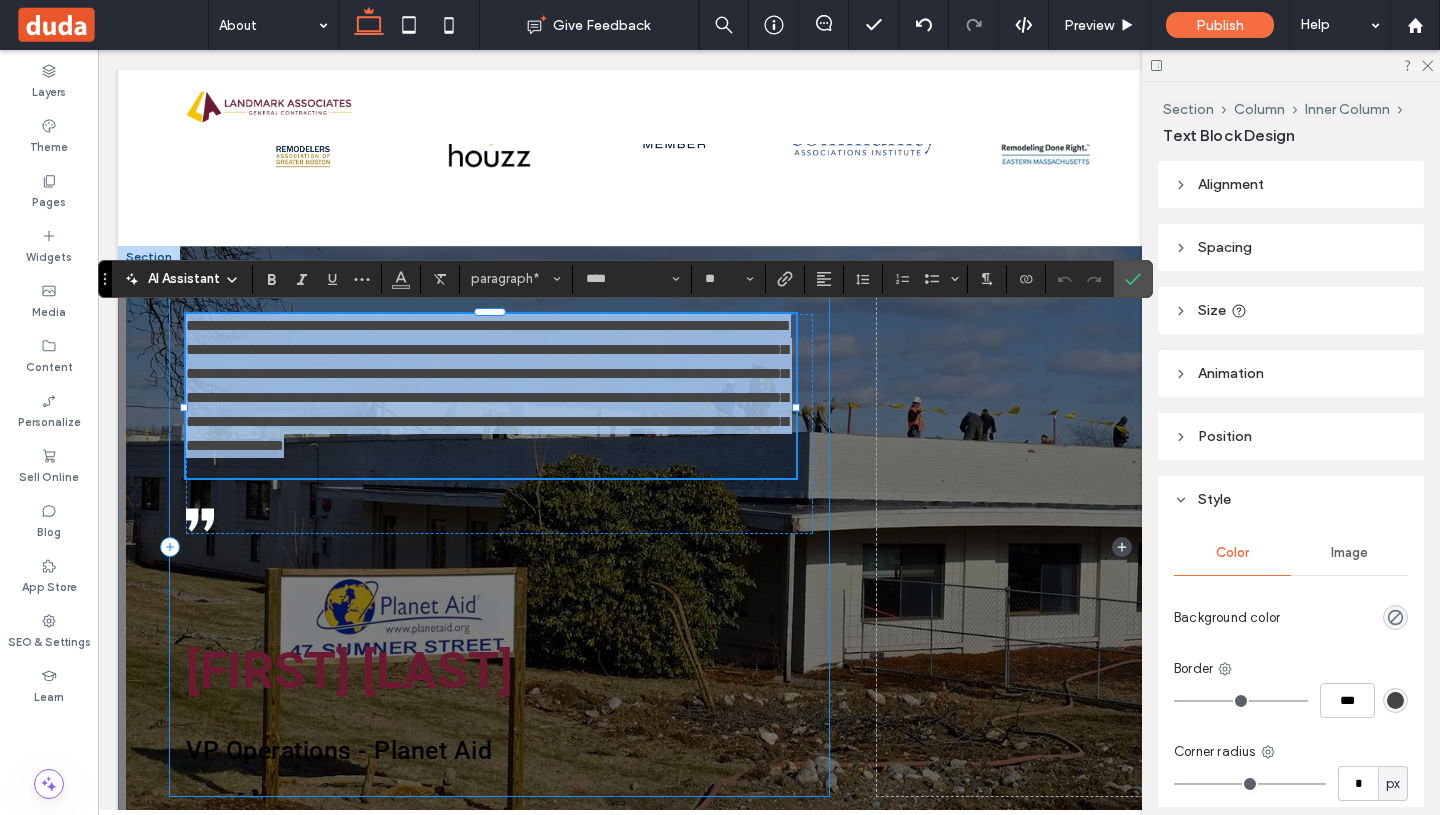 drag, startPoint x: 629, startPoint y: 482, endPoint x: 168, endPoint y: 319, distance: 488.9683 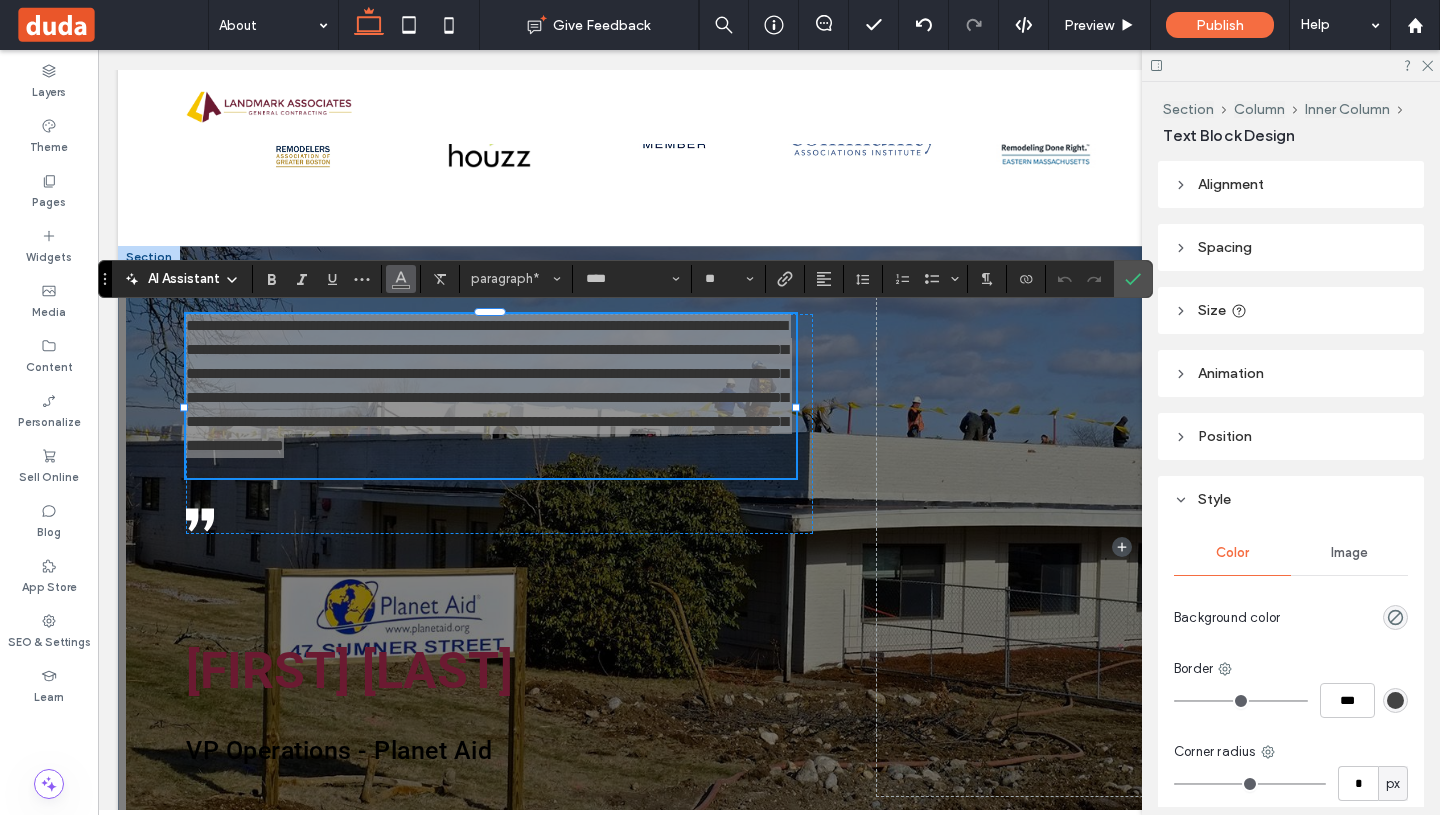 click 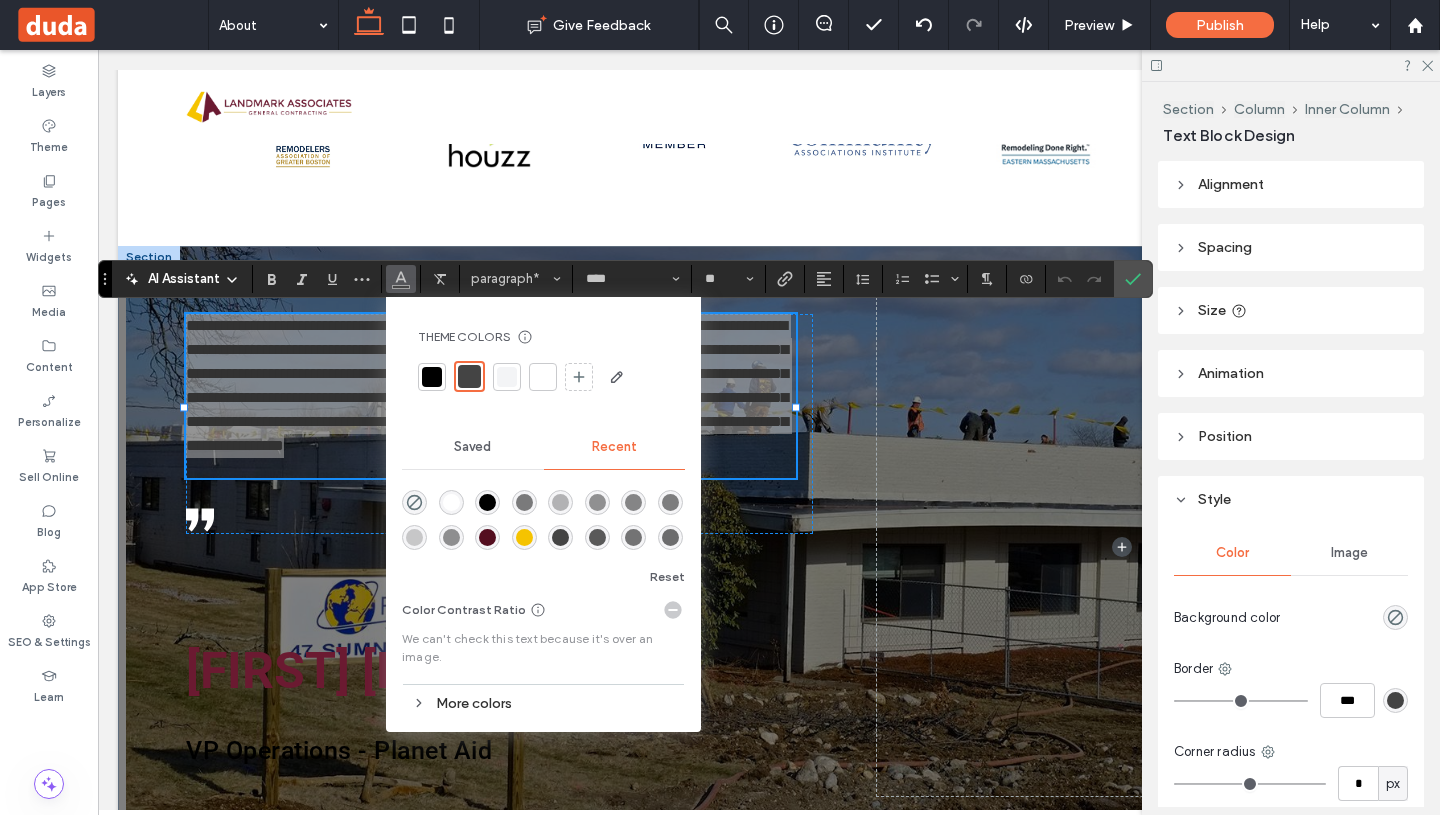click at bounding box center [543, 377] 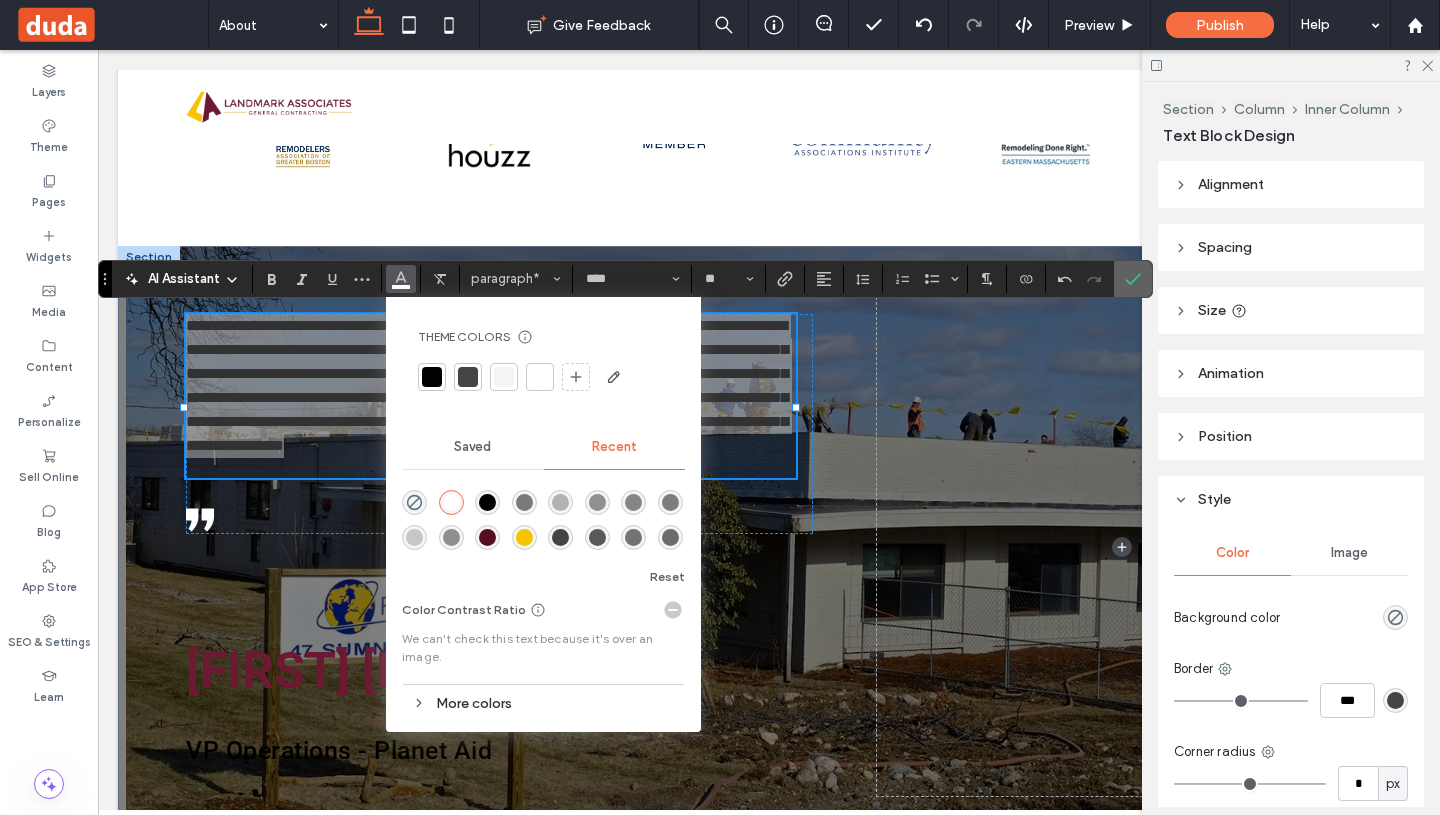 click at bounding box center (1133, 279) 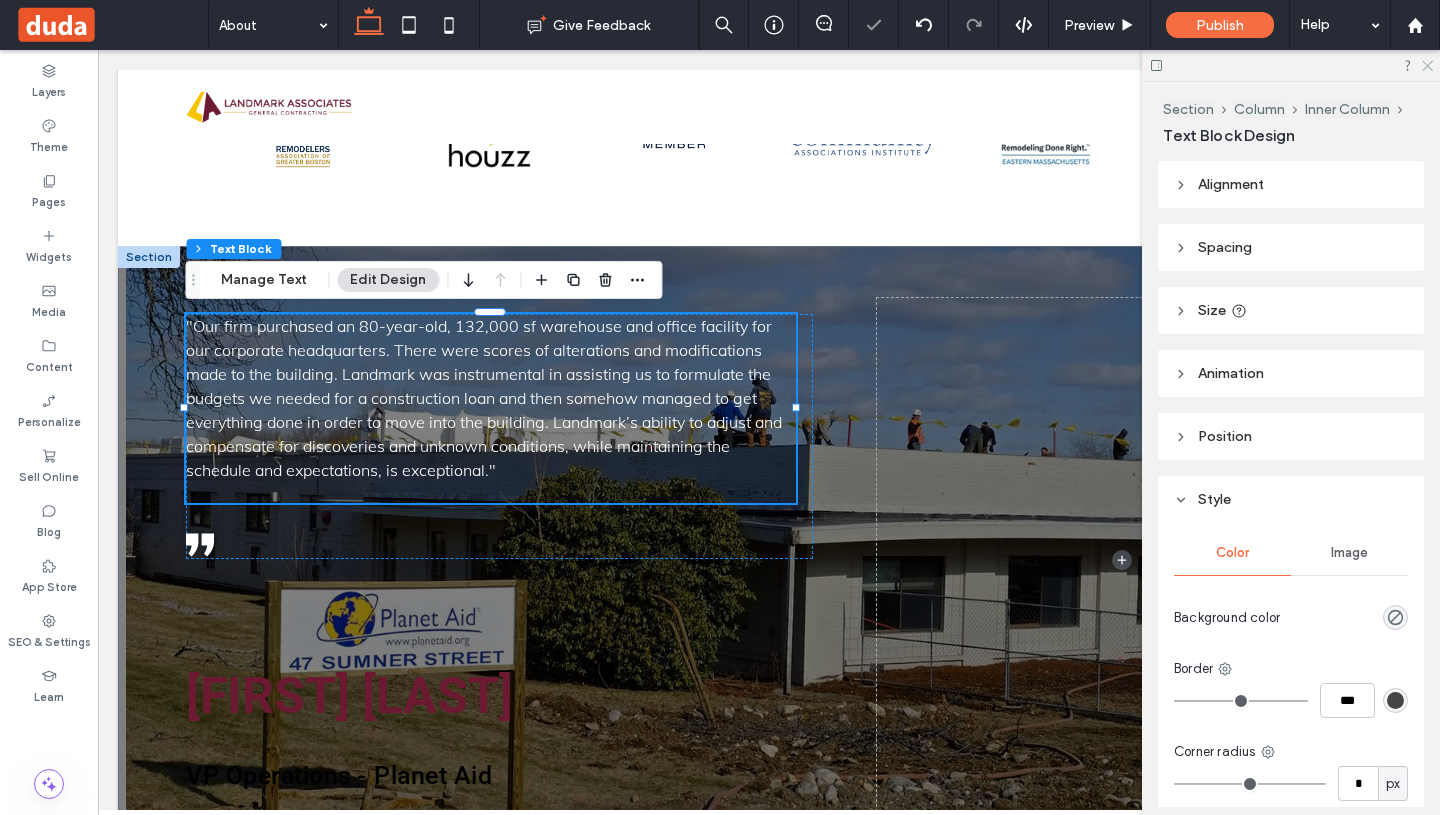 click 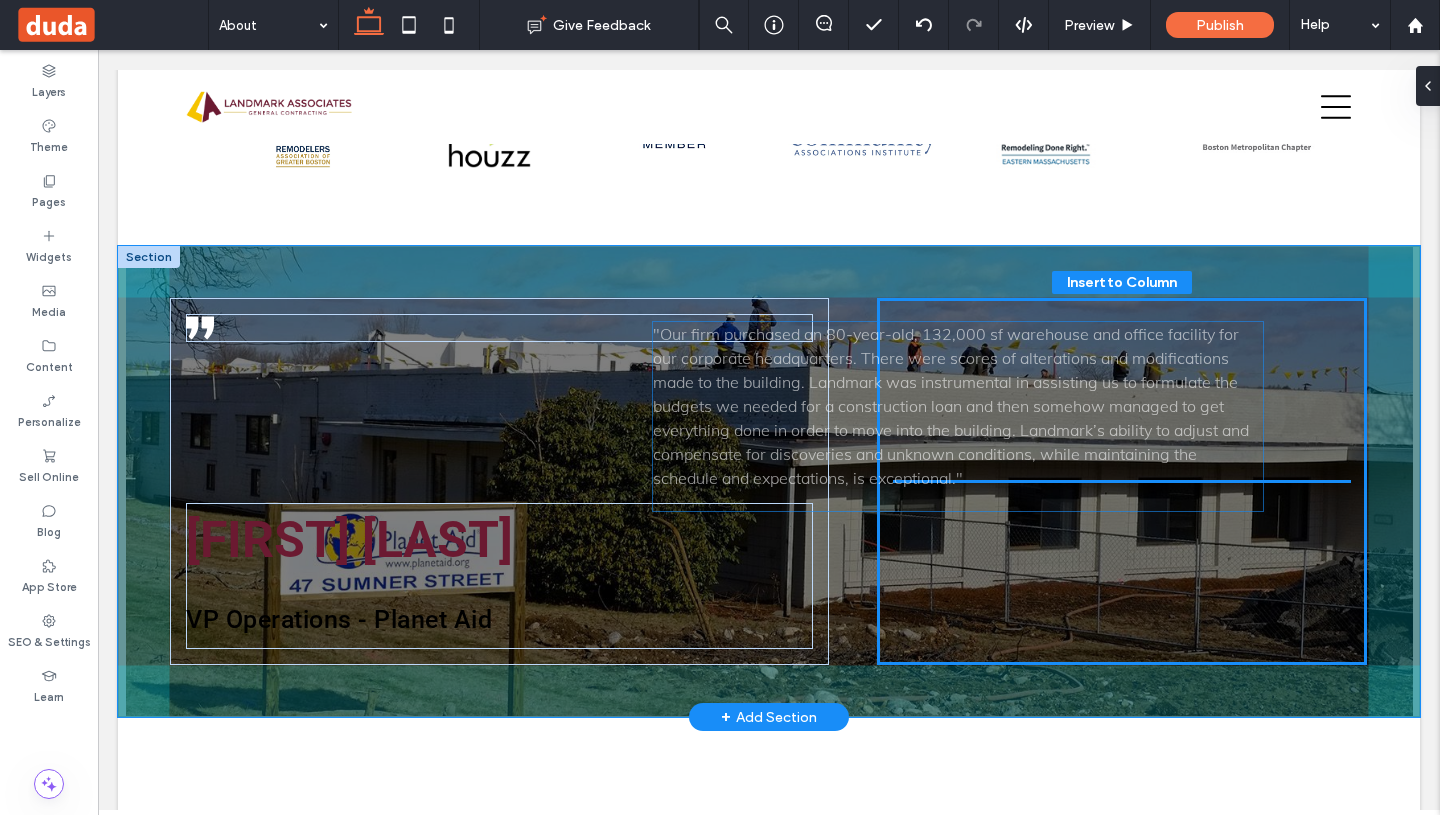 drag, startPoint x: 658, startPoint y: 377, endPoint x: 1126, endPoint y: 386, distance: 468.08652 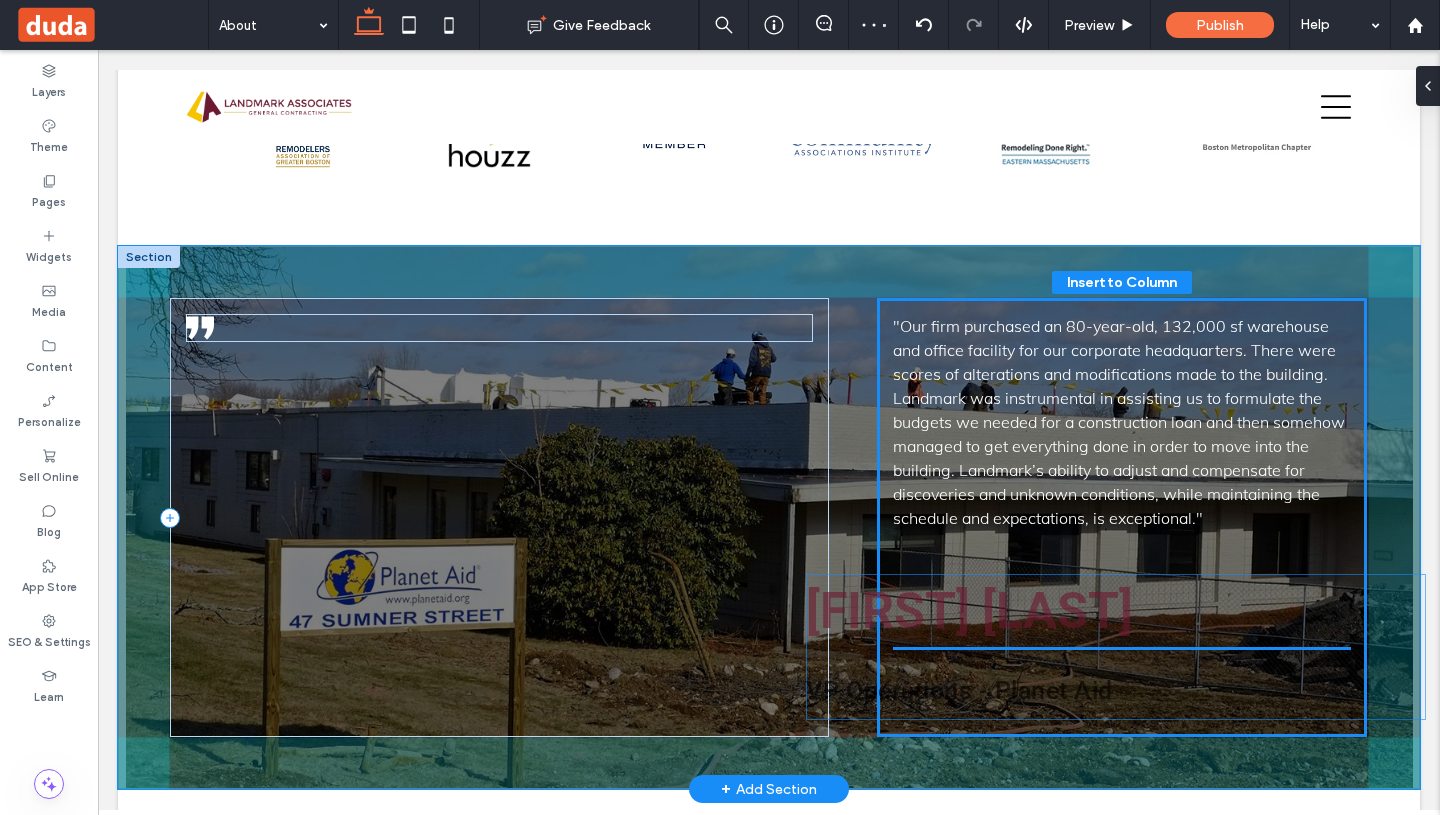 drag, startPoint x: 518, startPoint y: 550, endPoint x: 1139, endPoint y: 621, distance: 625.0456 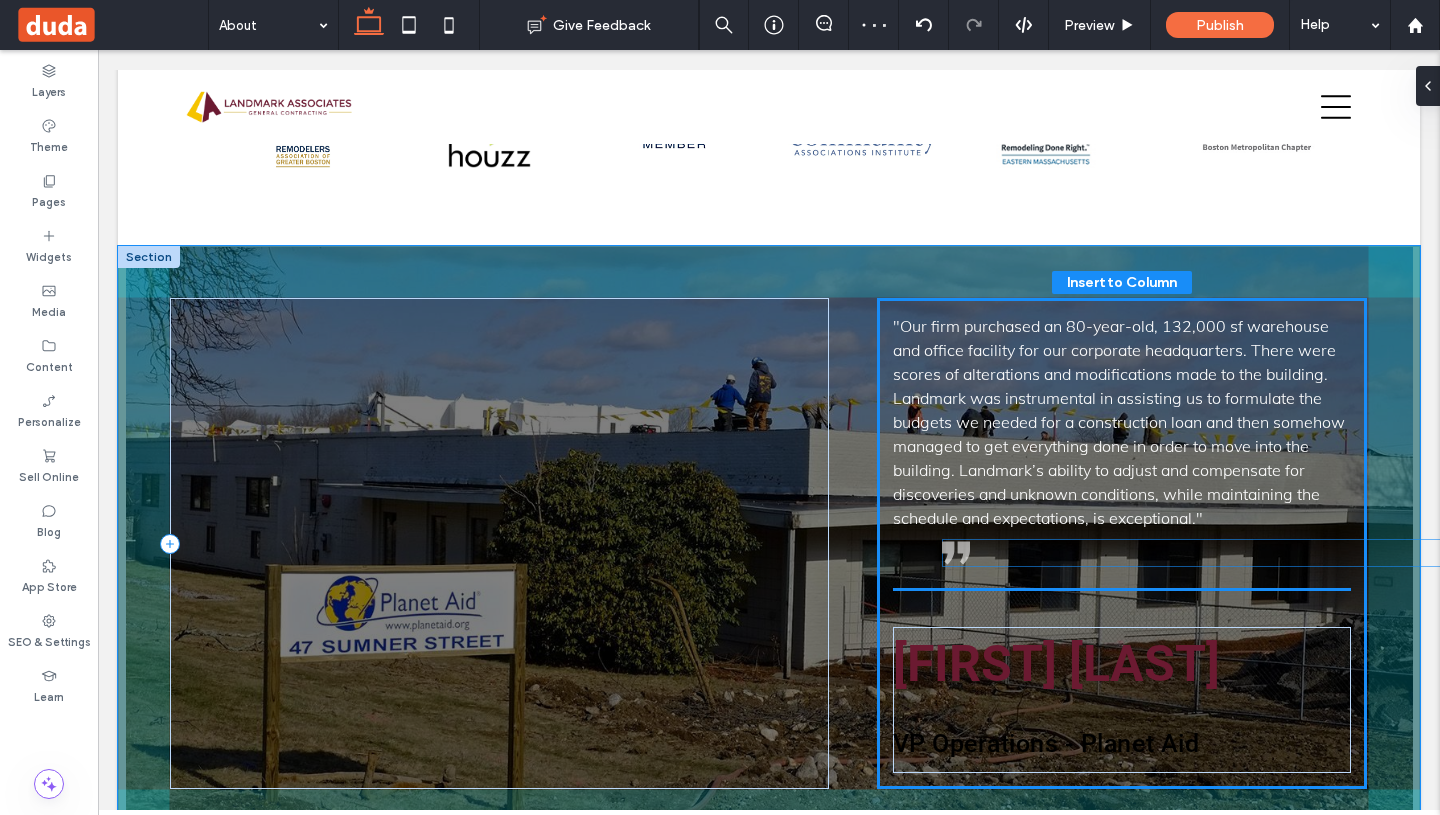 drag, startPoint x: 201, startPoint y: 332, endPoint x: 958, endPoint y: 559, distance: 790.3025 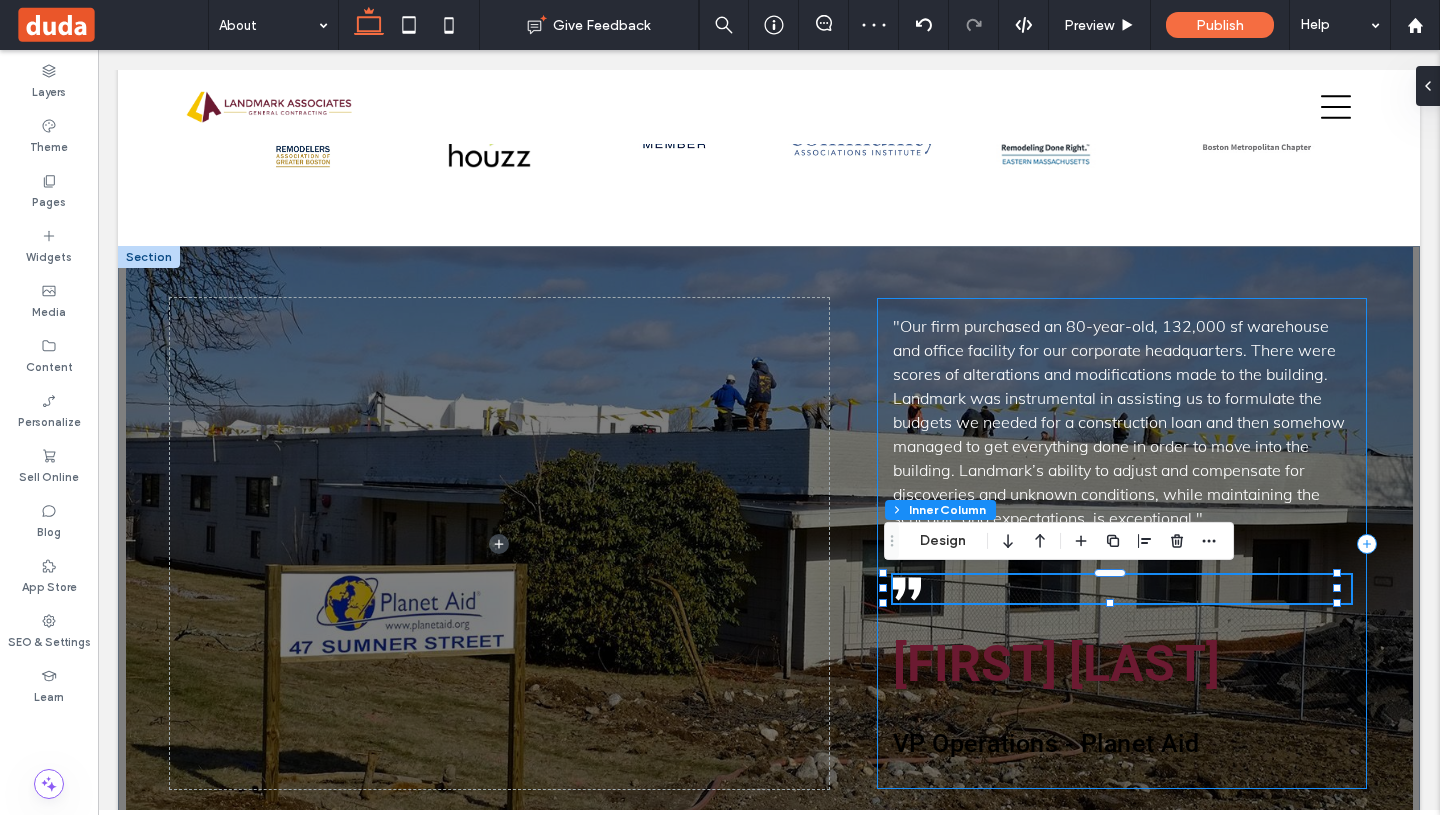 click on ""Our firm purchased an 80-year-old, 132,000 sf warehouse and office facility for our corporate headquarters. There were scores of alterations and modifications made to the building. Landmark was instrumental in assisting us to formulate the budgets we needed for a construction loan and then somehow managed to get everything done in order to move into the building. Landmark’s ability to adjust and compensate for discoveries and unknown conditions, while maintaining the schedule and expectations, is exceptional."
Wayne Michaud
VP Operations - Planet Aid" at bounding box center (1122, 543) 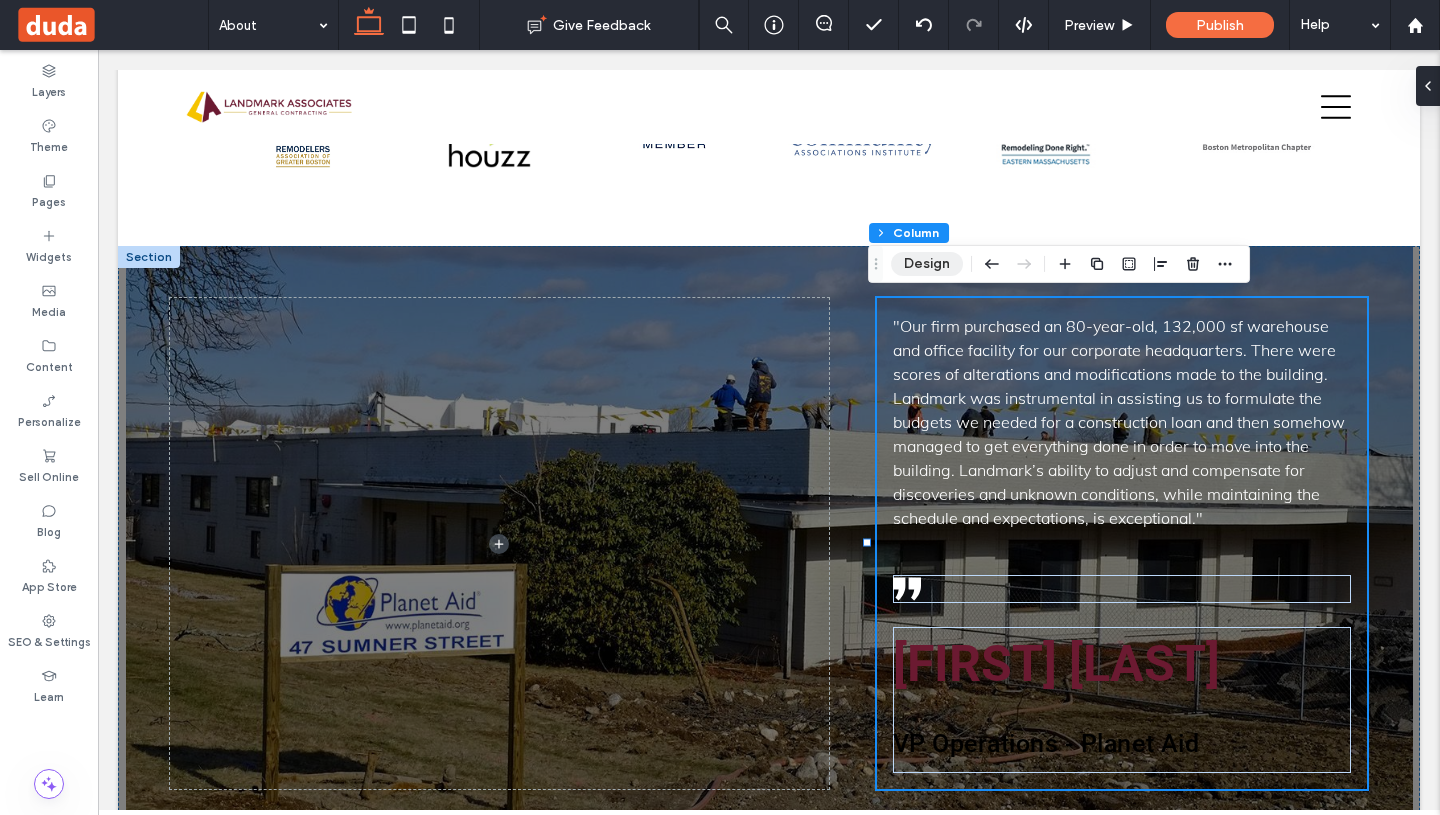 click on "Design" at bounding box center (927, 264) 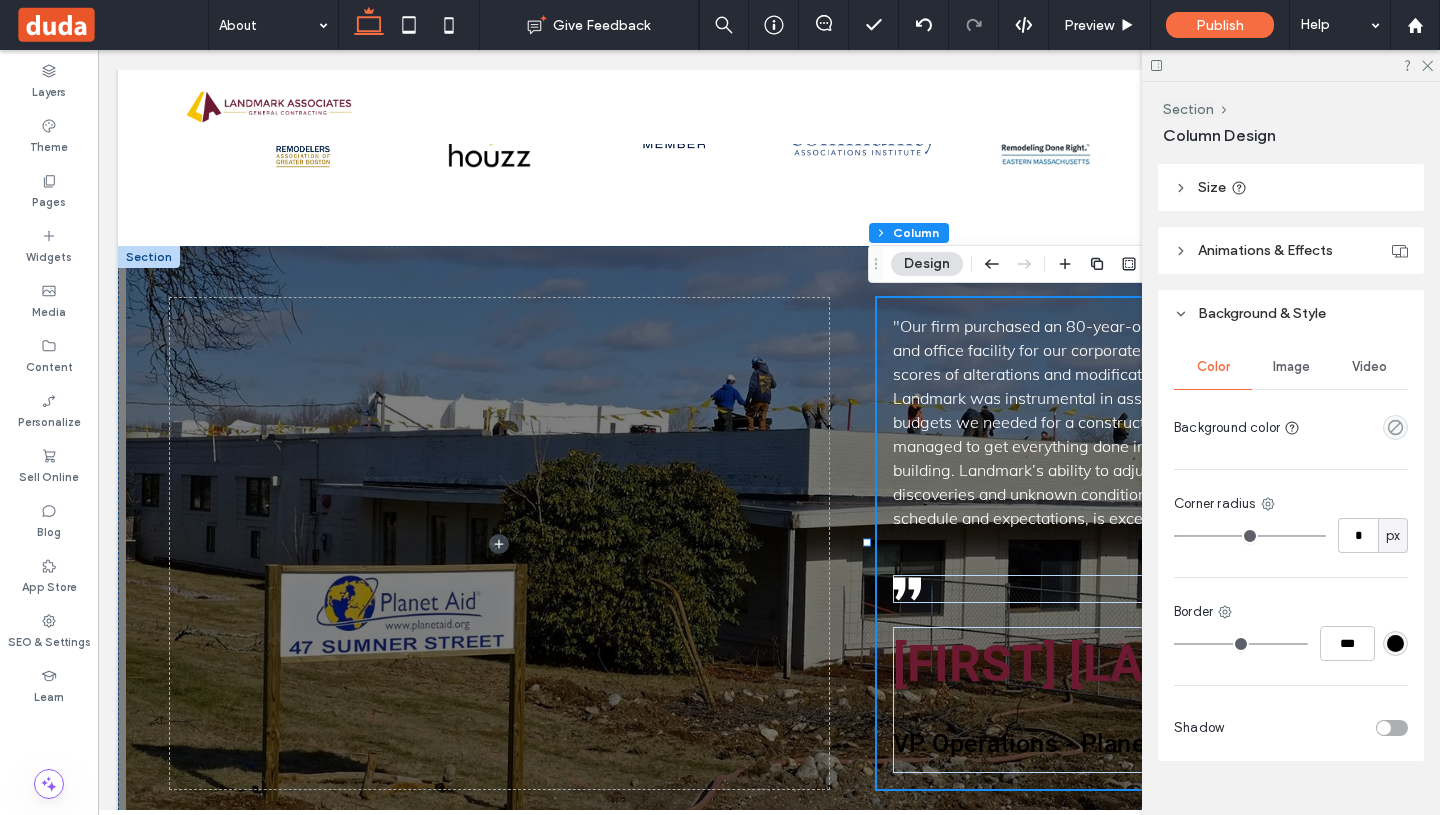 scroll, scrollTop: 423, scrollLeft: 0, axis: vertical 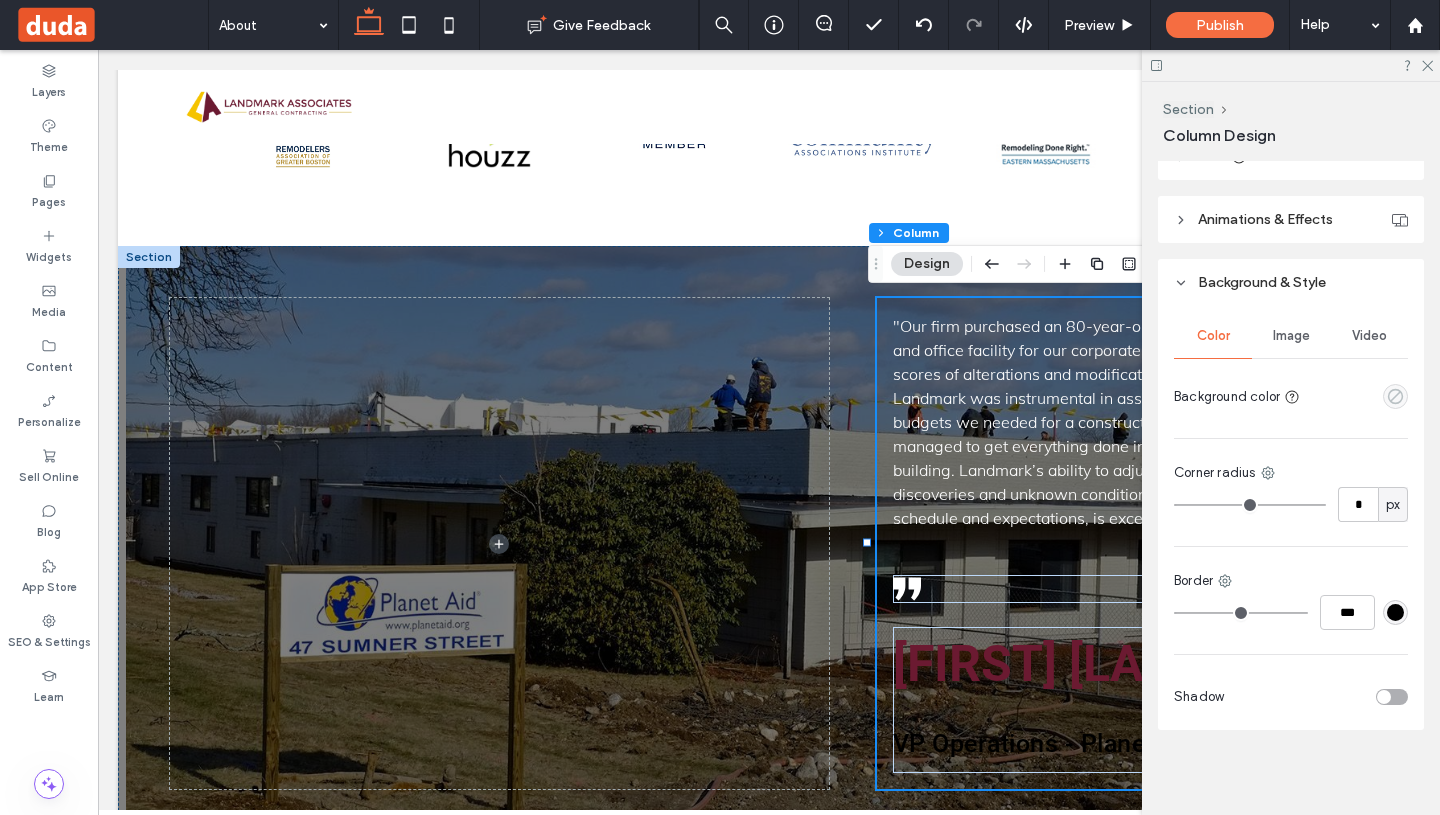 click 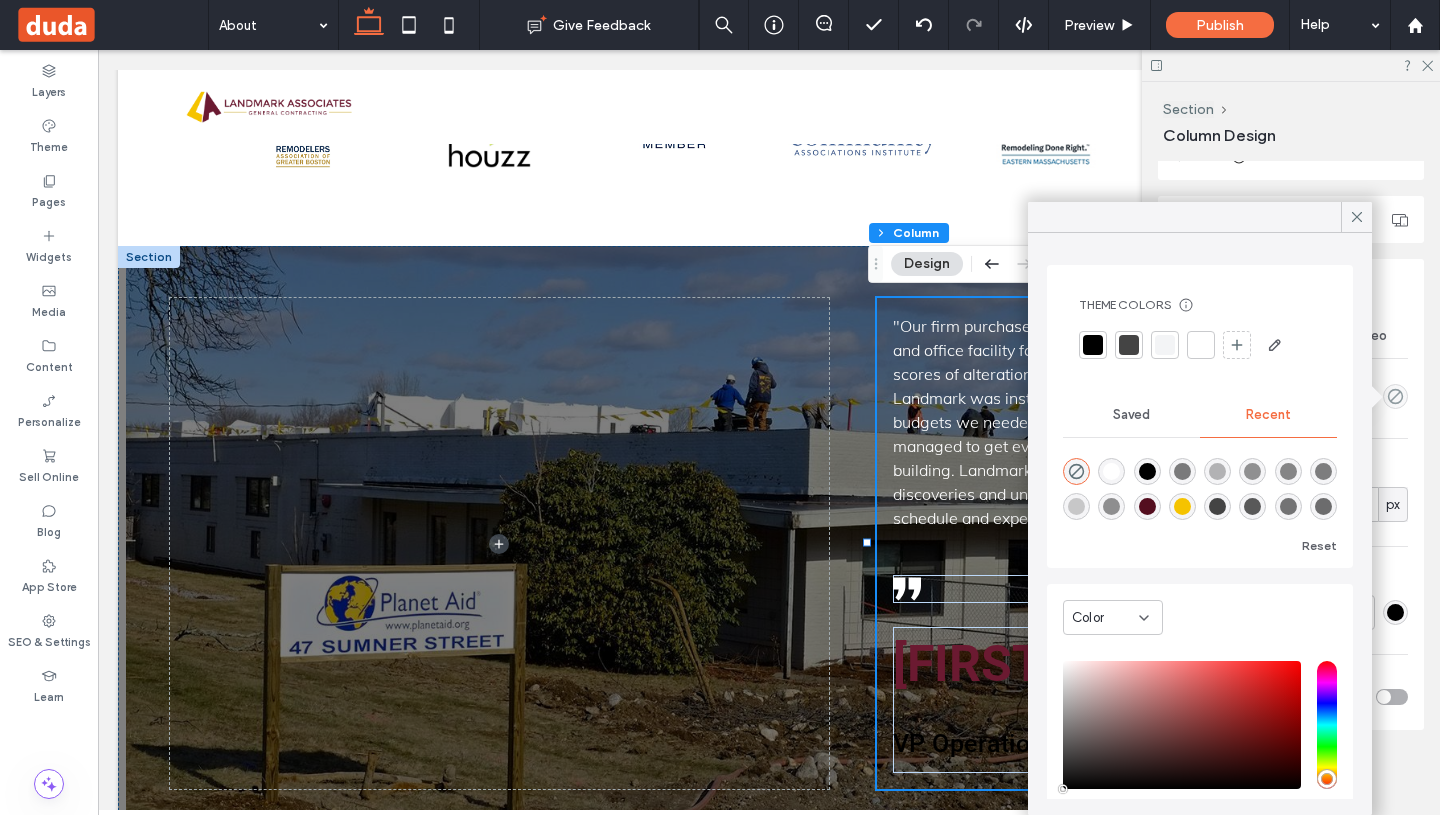 click at bounding box center (1093, 345) 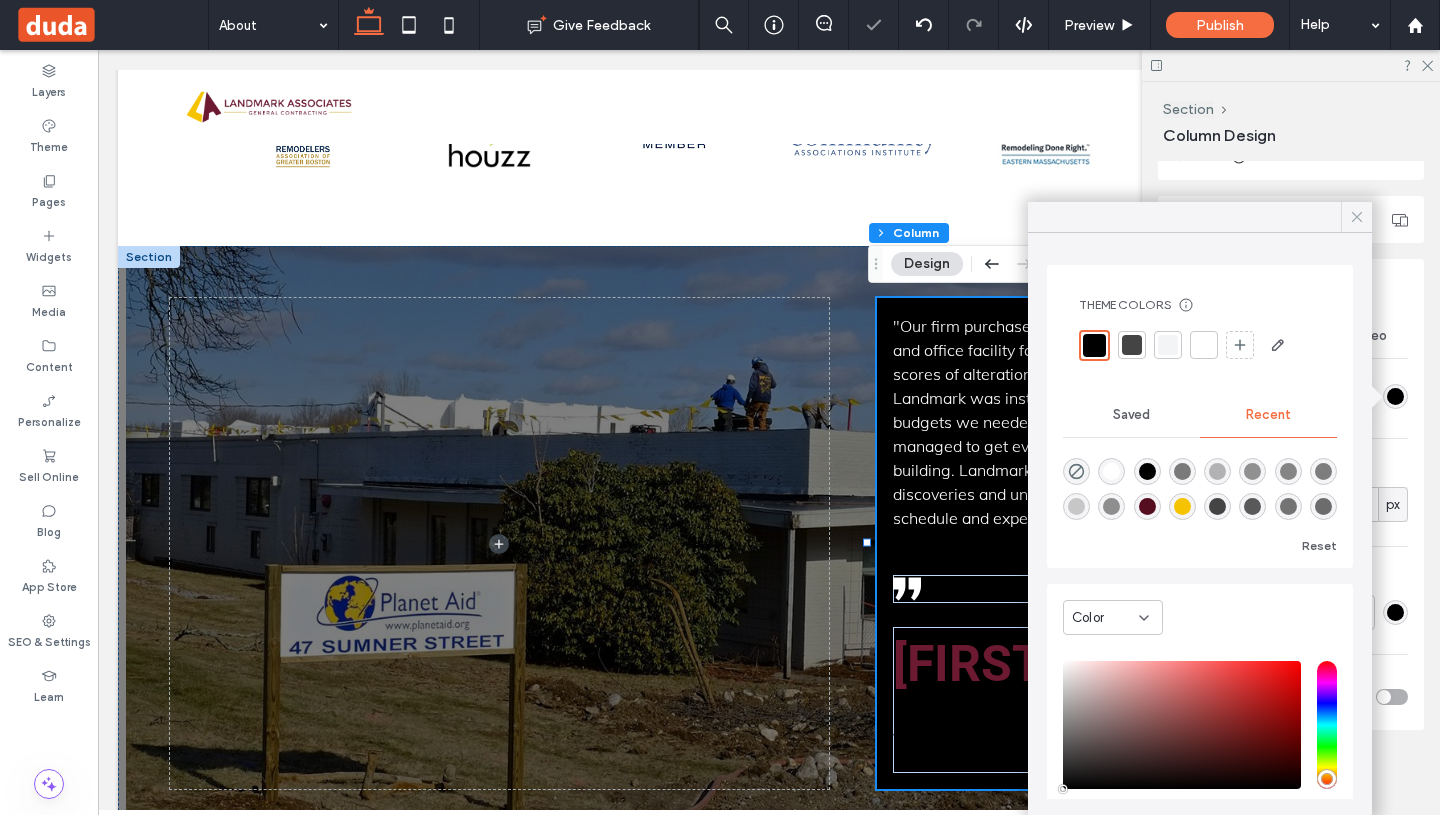 click 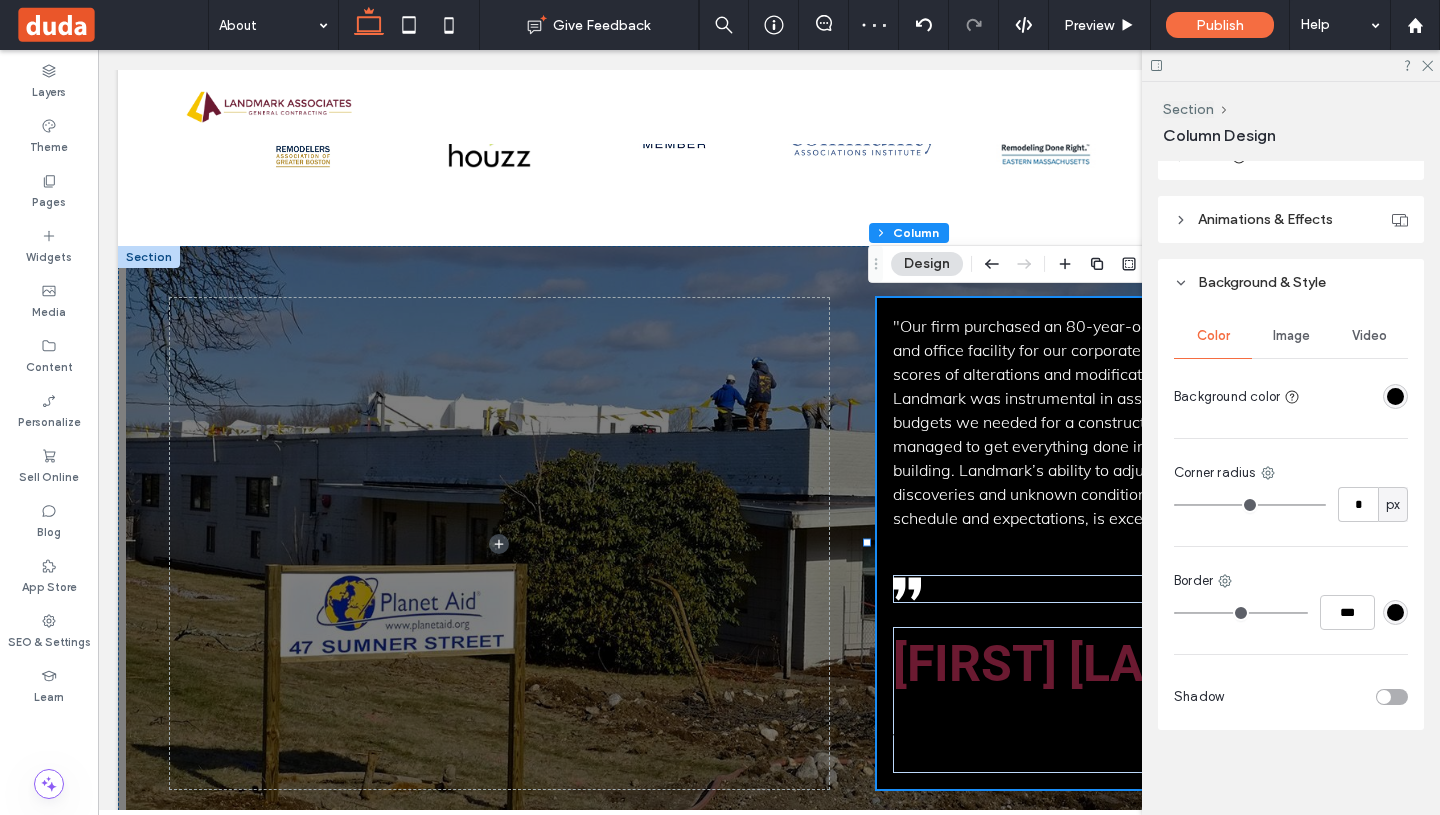 click at bounding box center [1395, 396] 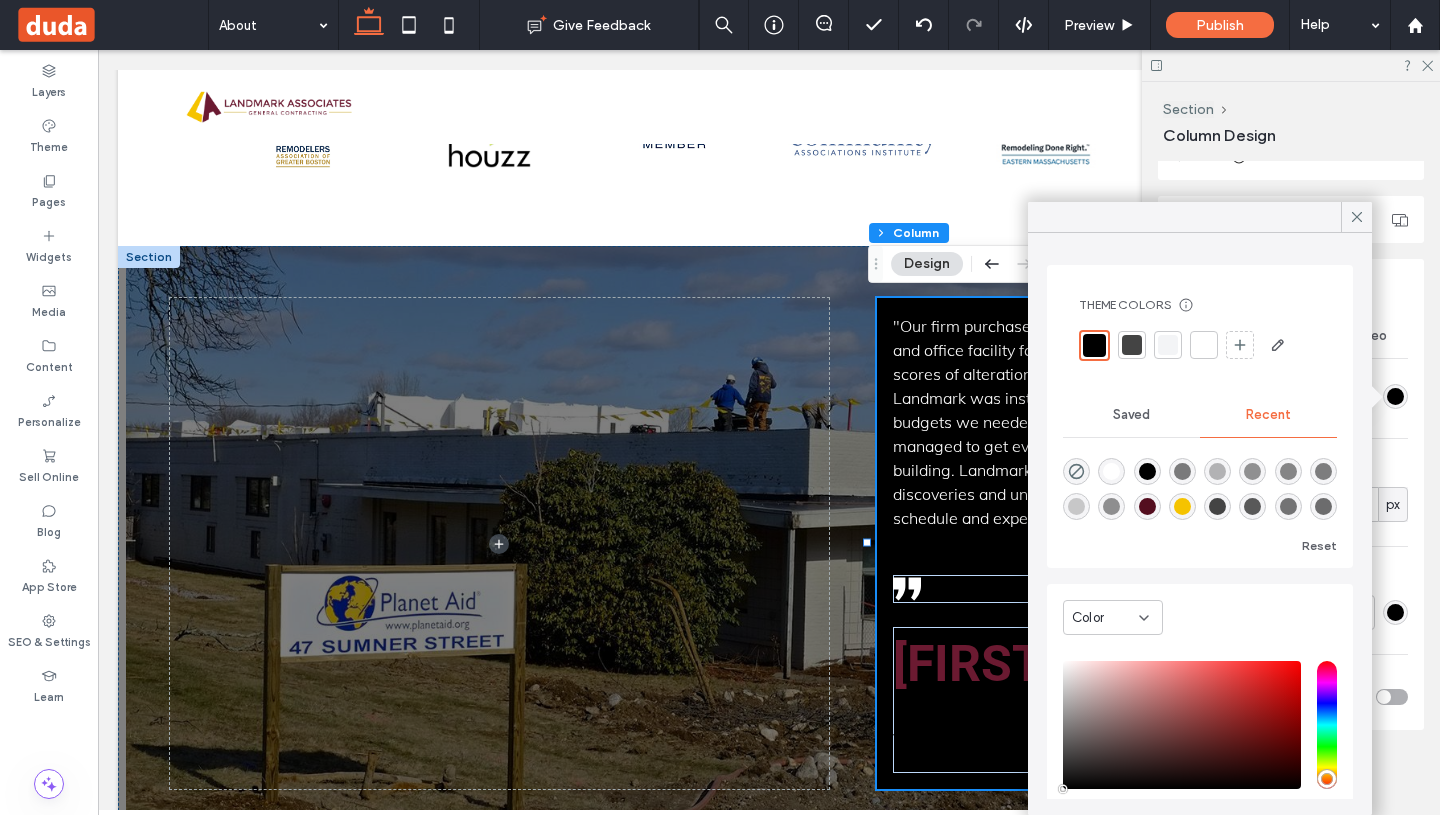 scroll, scrollTop: 117, scrollLeft: 0, axis: vertical 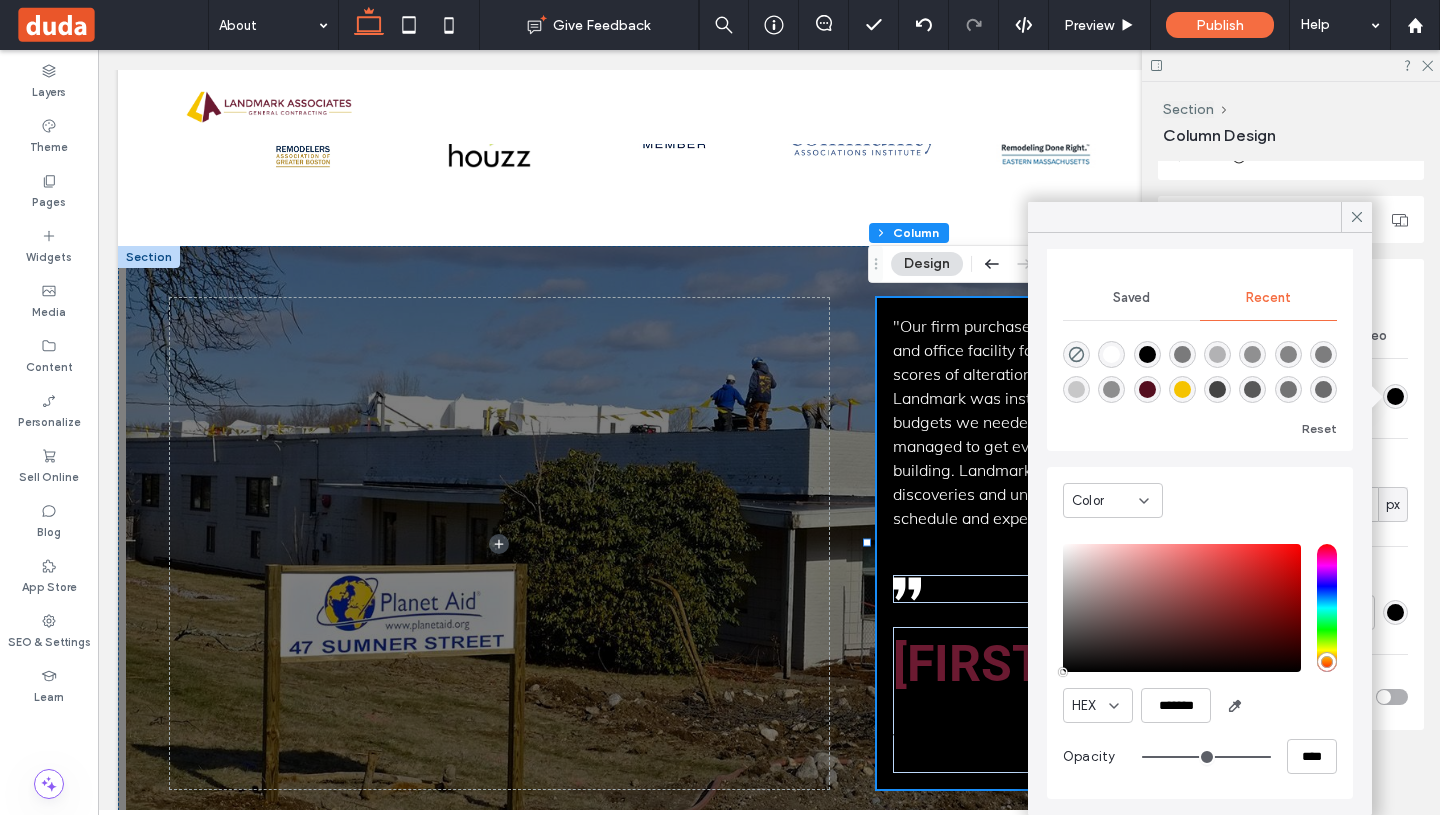 type on "**" 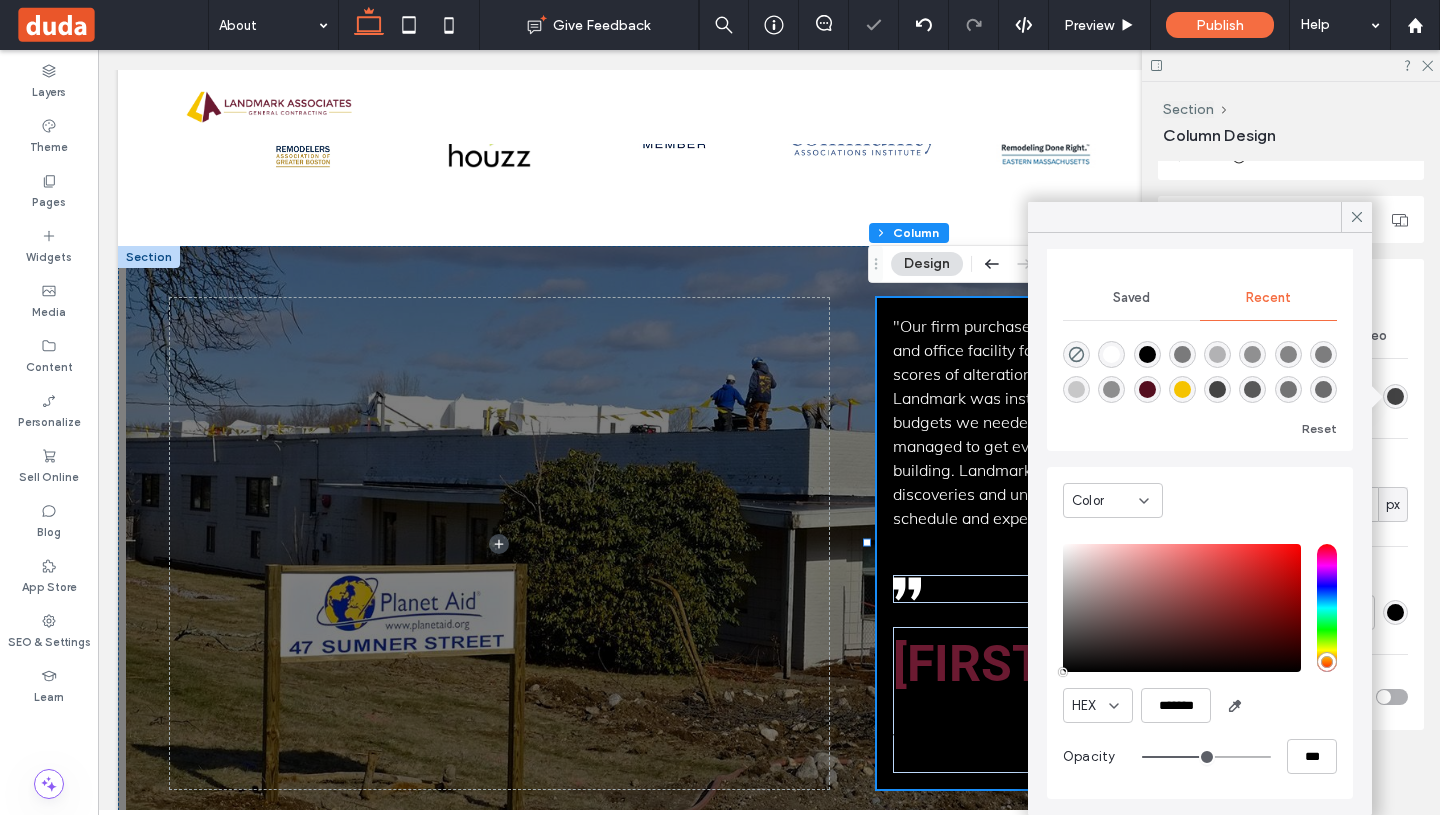 type on "**" 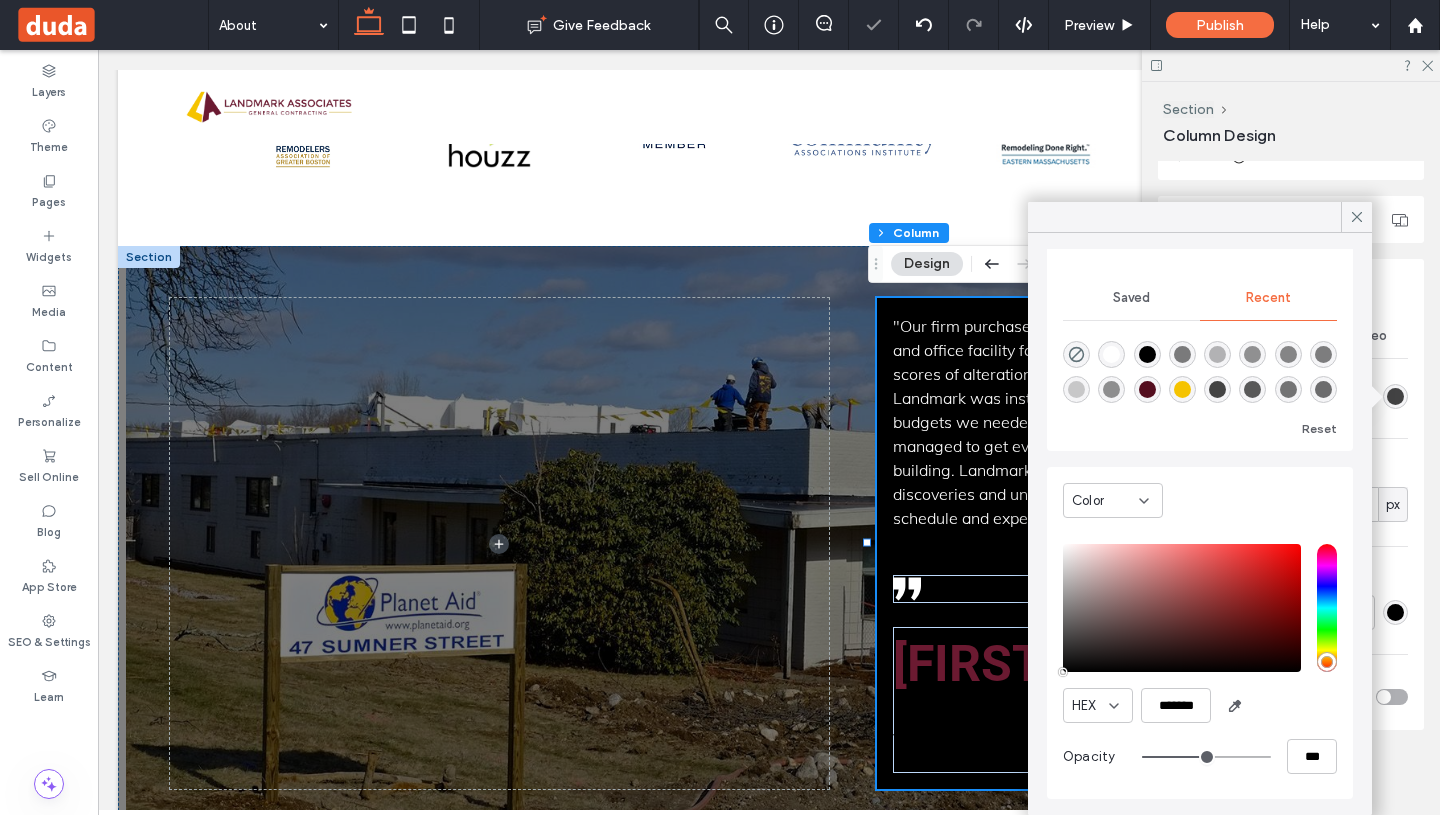 type on "***" 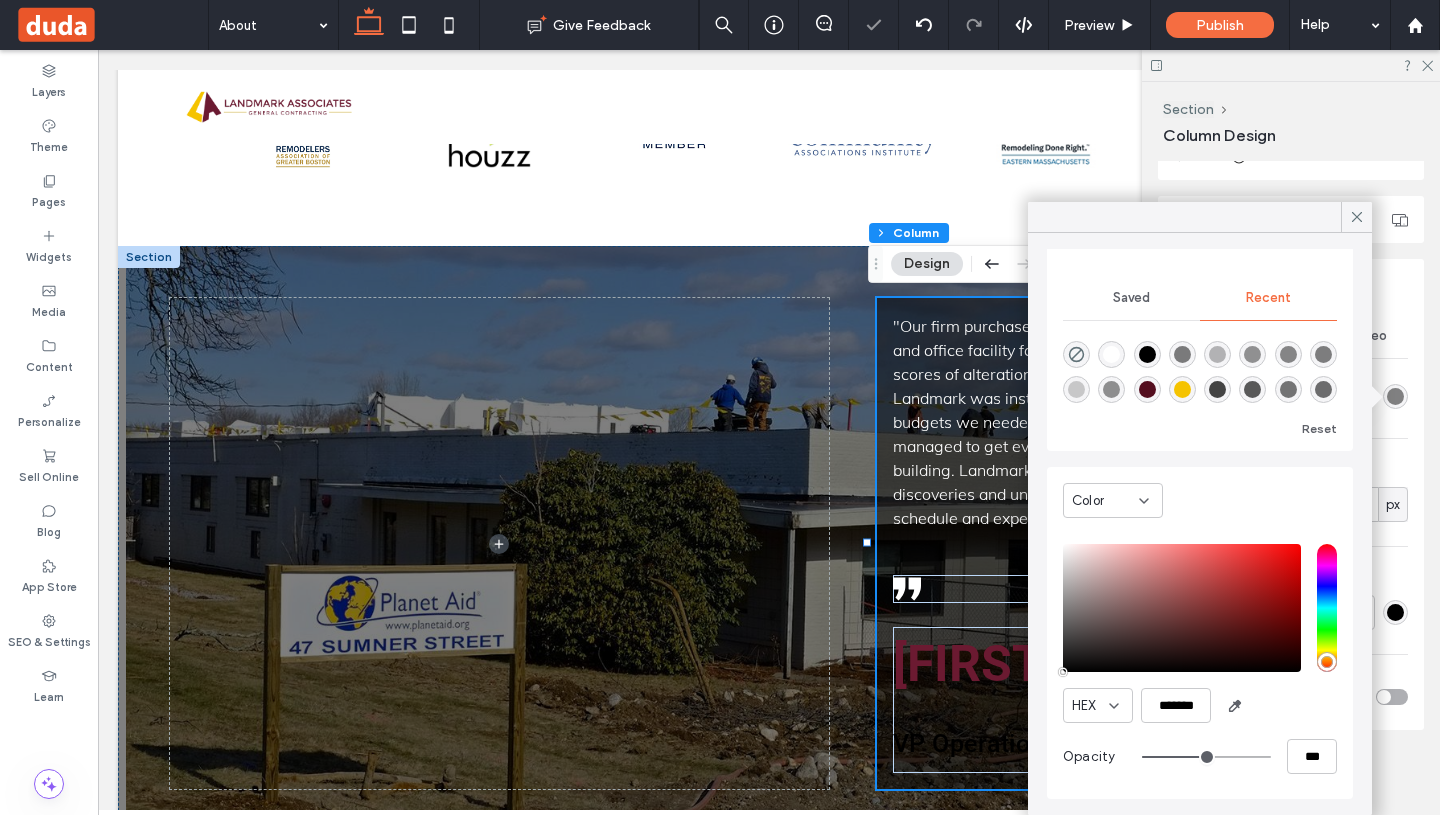 type on "**" 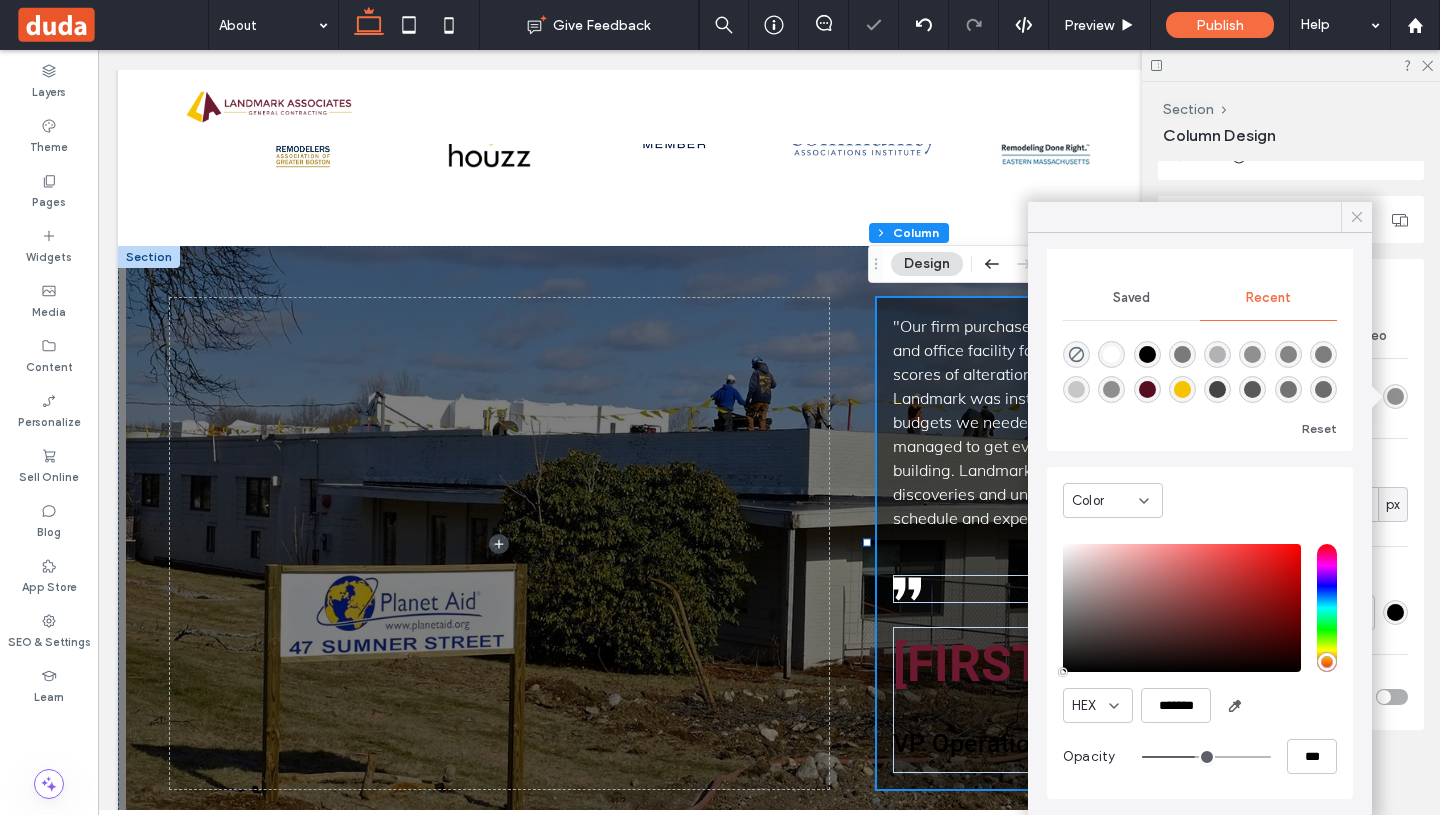 click 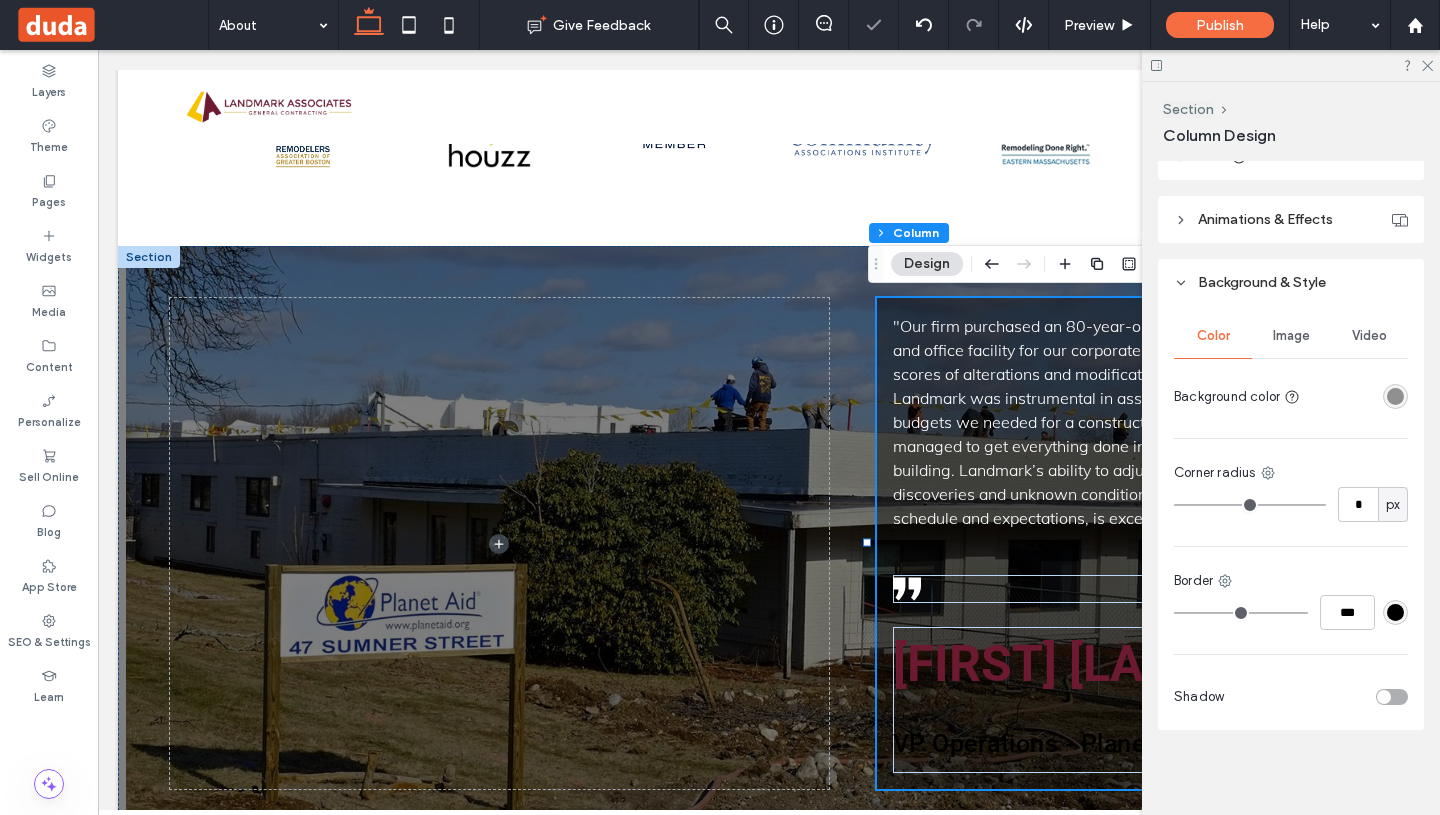 click at bounding box center (1291, 65) 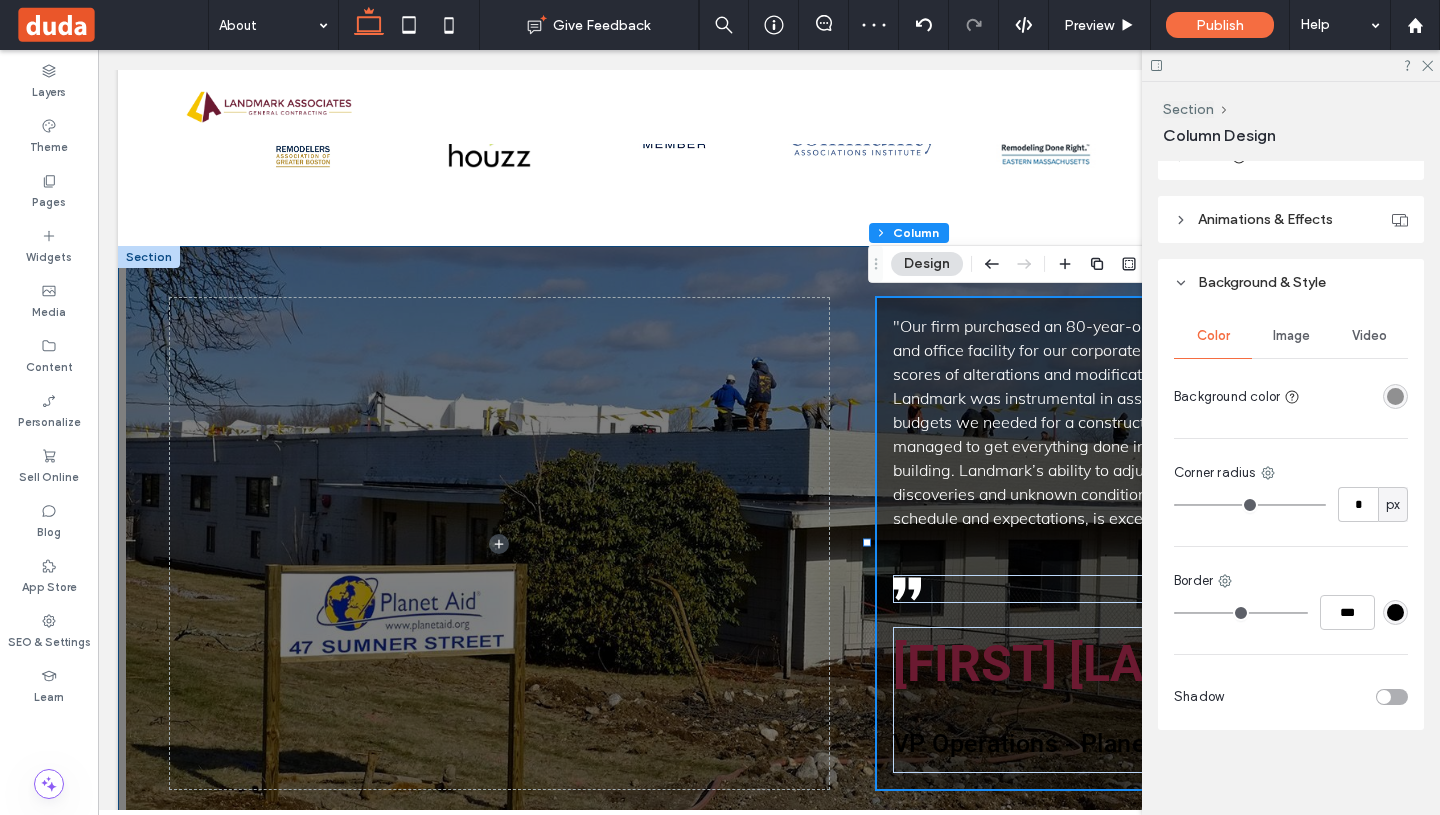click on ""Our firm purchased an 80-year-old, 132,000 sf warehouse and office facility for our corporate headquarters. There were scores of alterations and modifications made to the building. Landmark was instrumental in assisting us to formulate the budgets we needed for a construction loan and then somehow managed to get everything done in order to move into the building. Landmark’s ability to adjust and compensate for discoveries and unknown conditions, while maintaining the schedule and expectations, is exceptional."
Wayne Michaud
VP Operations - Planet Aid" at bounding box center (769, 543) 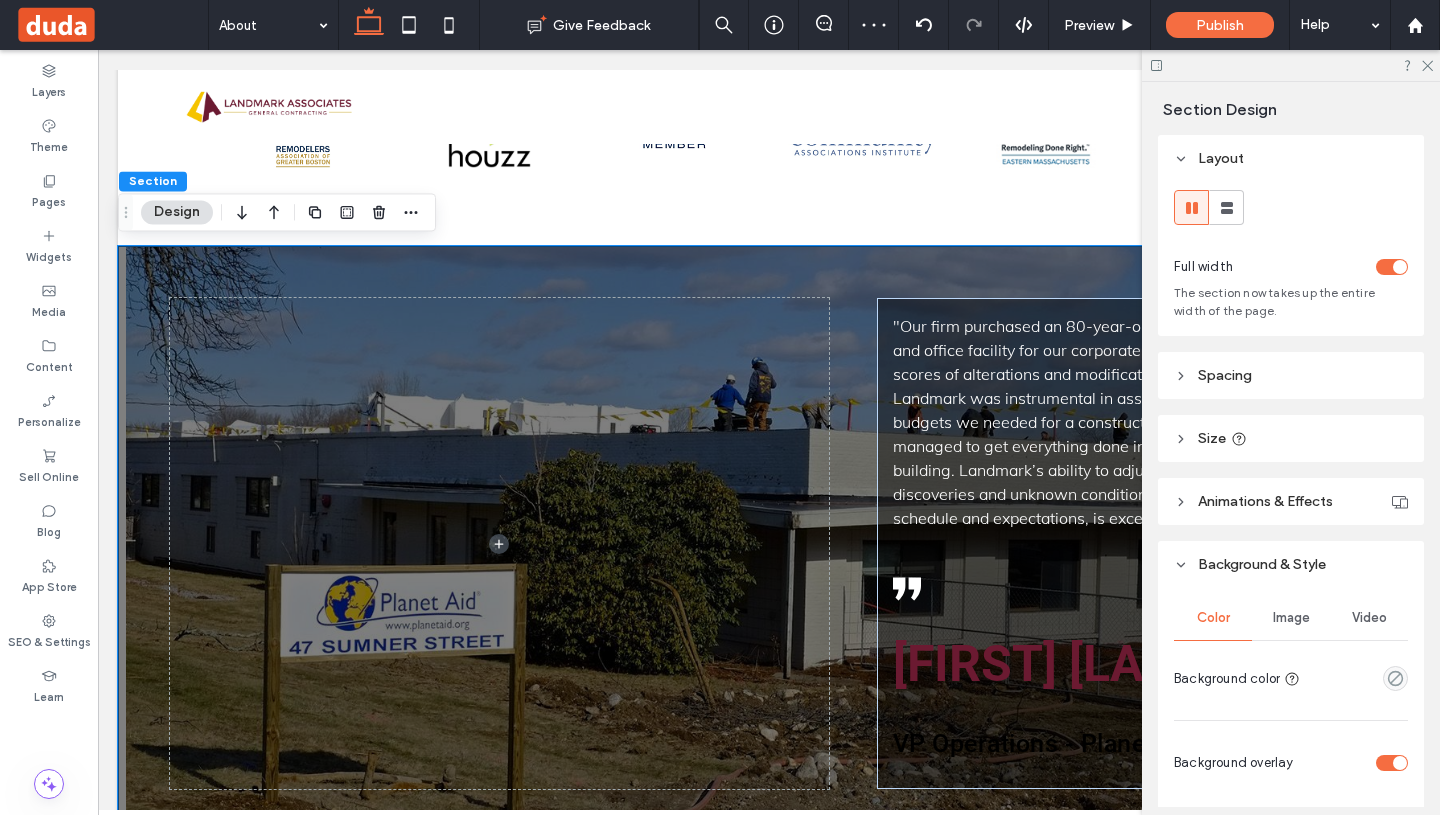 click on "Design" at bounding box center [177, 212] 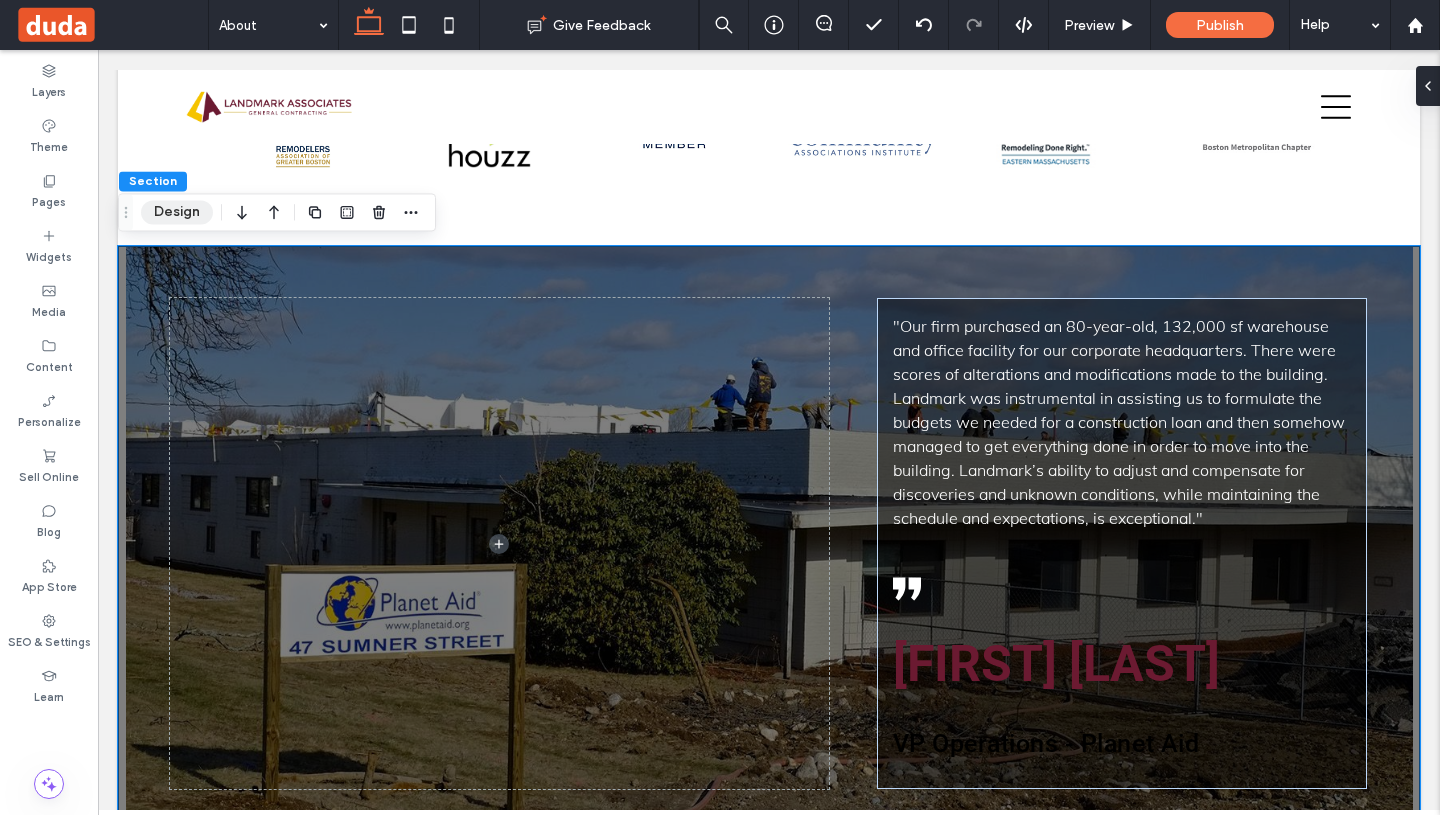 click on "Design" at bounding box center (177, 212) 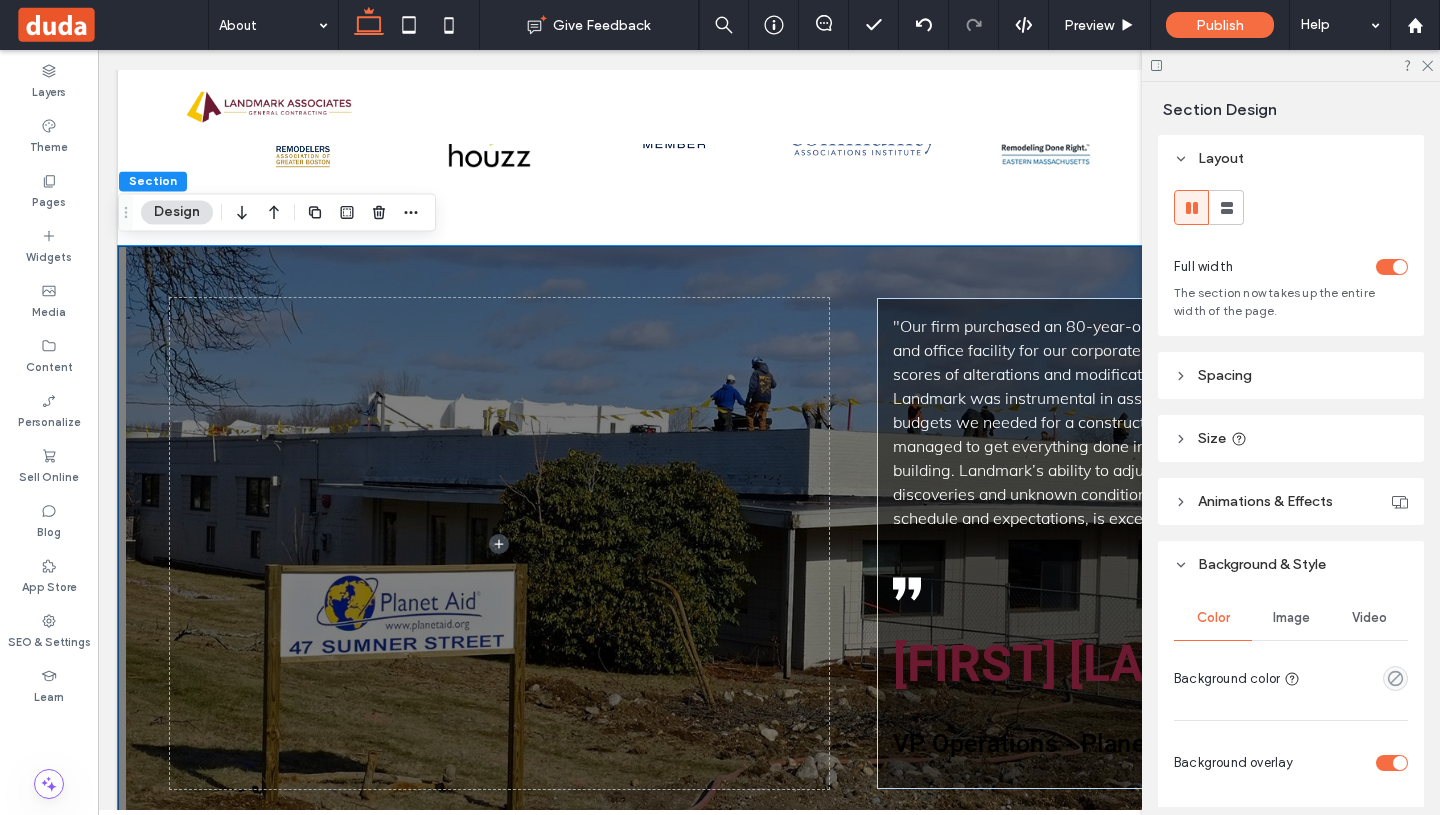 scroll, scrollTop: 228, scrollLeft: 0, axis: vertical 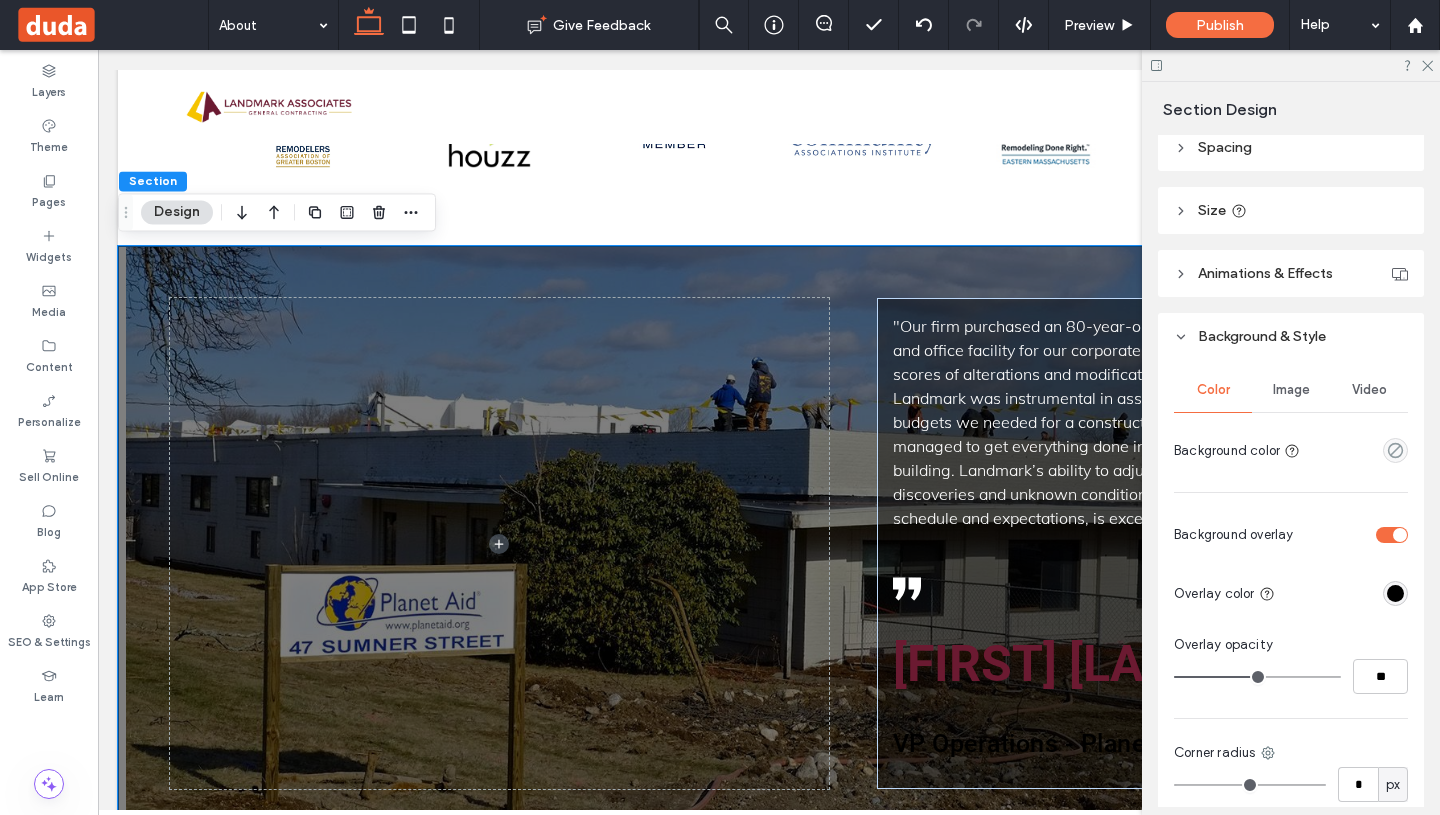 click at bounding box center [1392, 535] 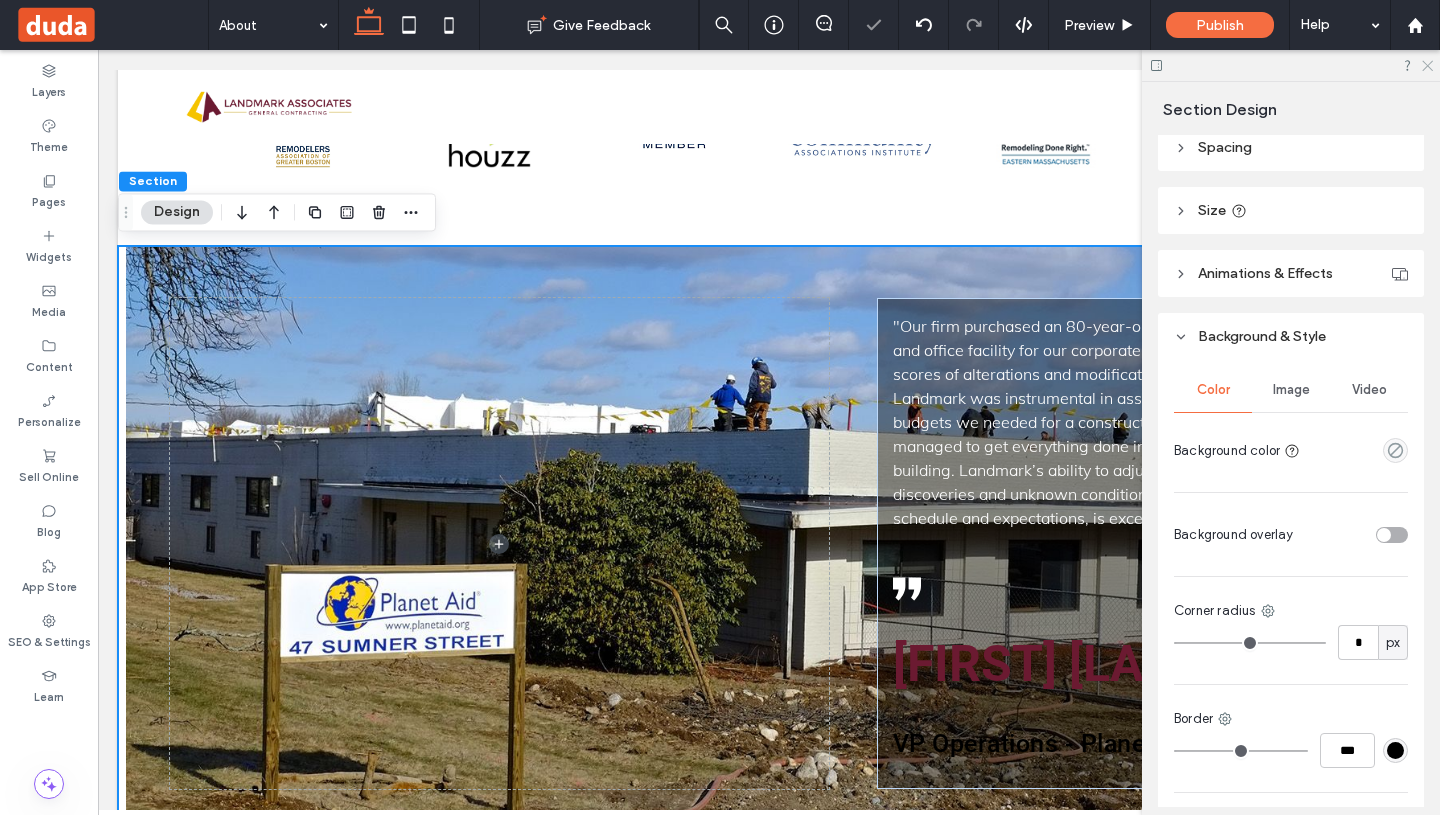 click 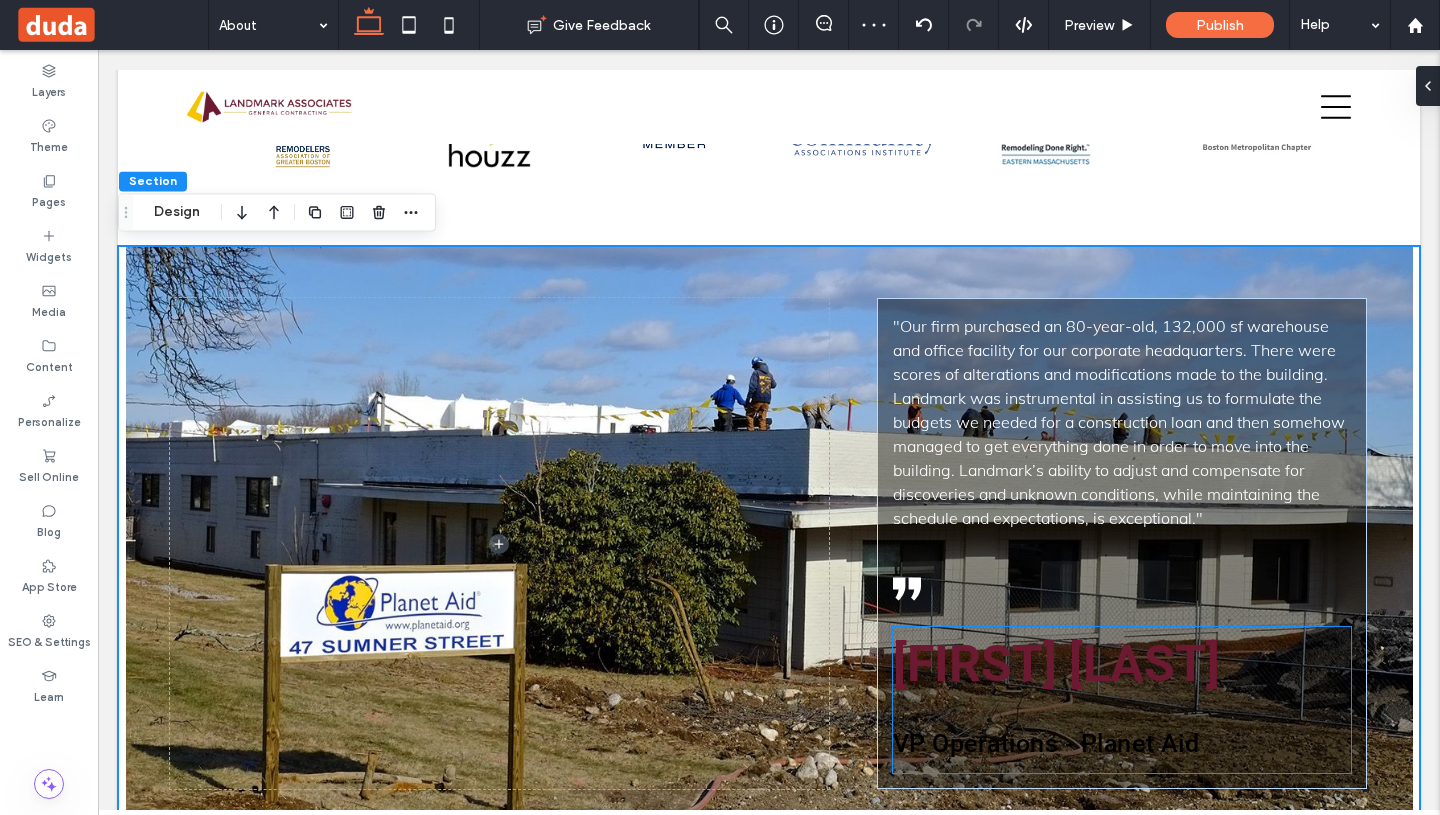 click on "Wayne Michaud" at bounding box center (1056, 664) 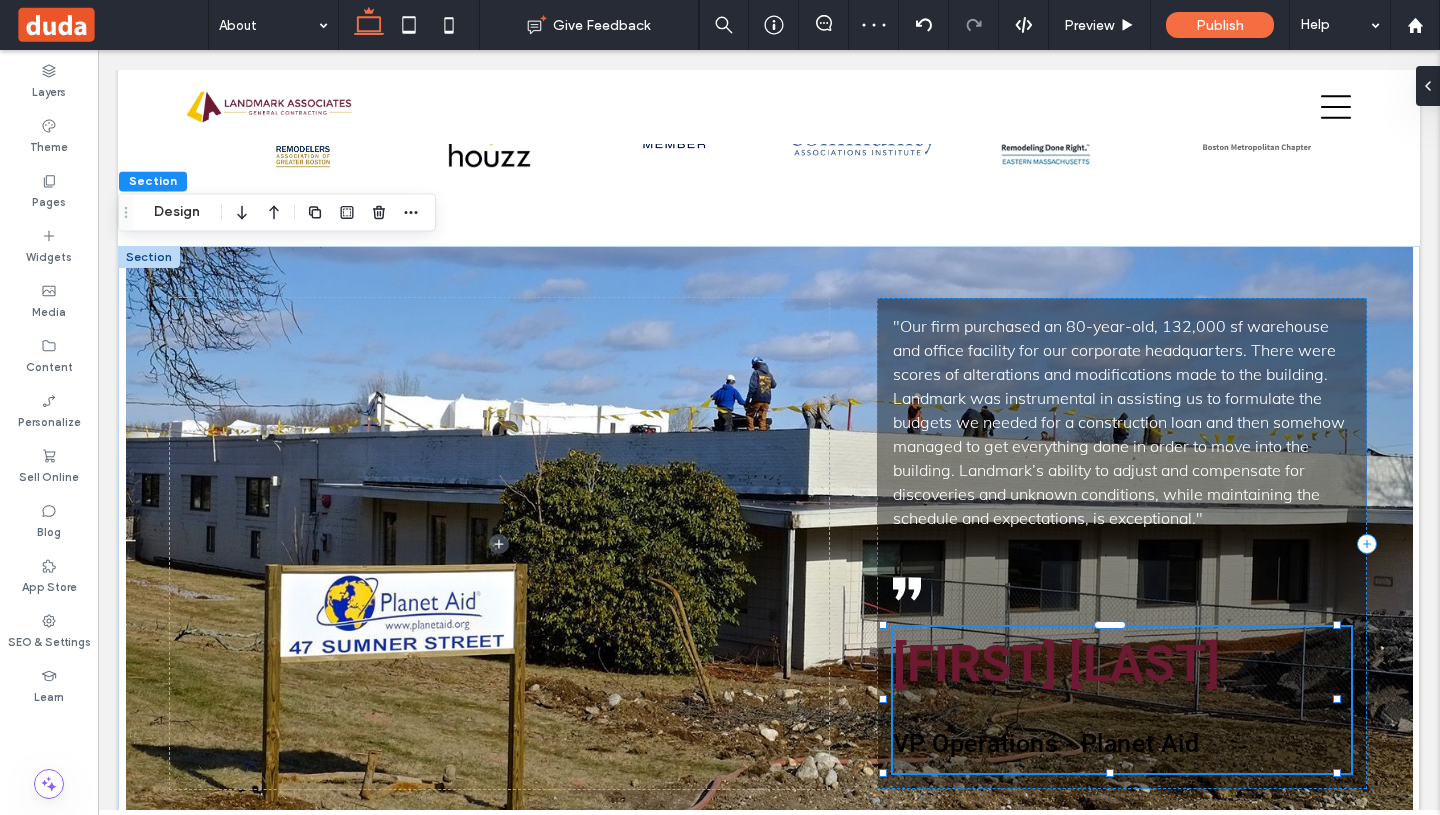 click on "Wayne Michaud" at bounding box center [1056, 664] 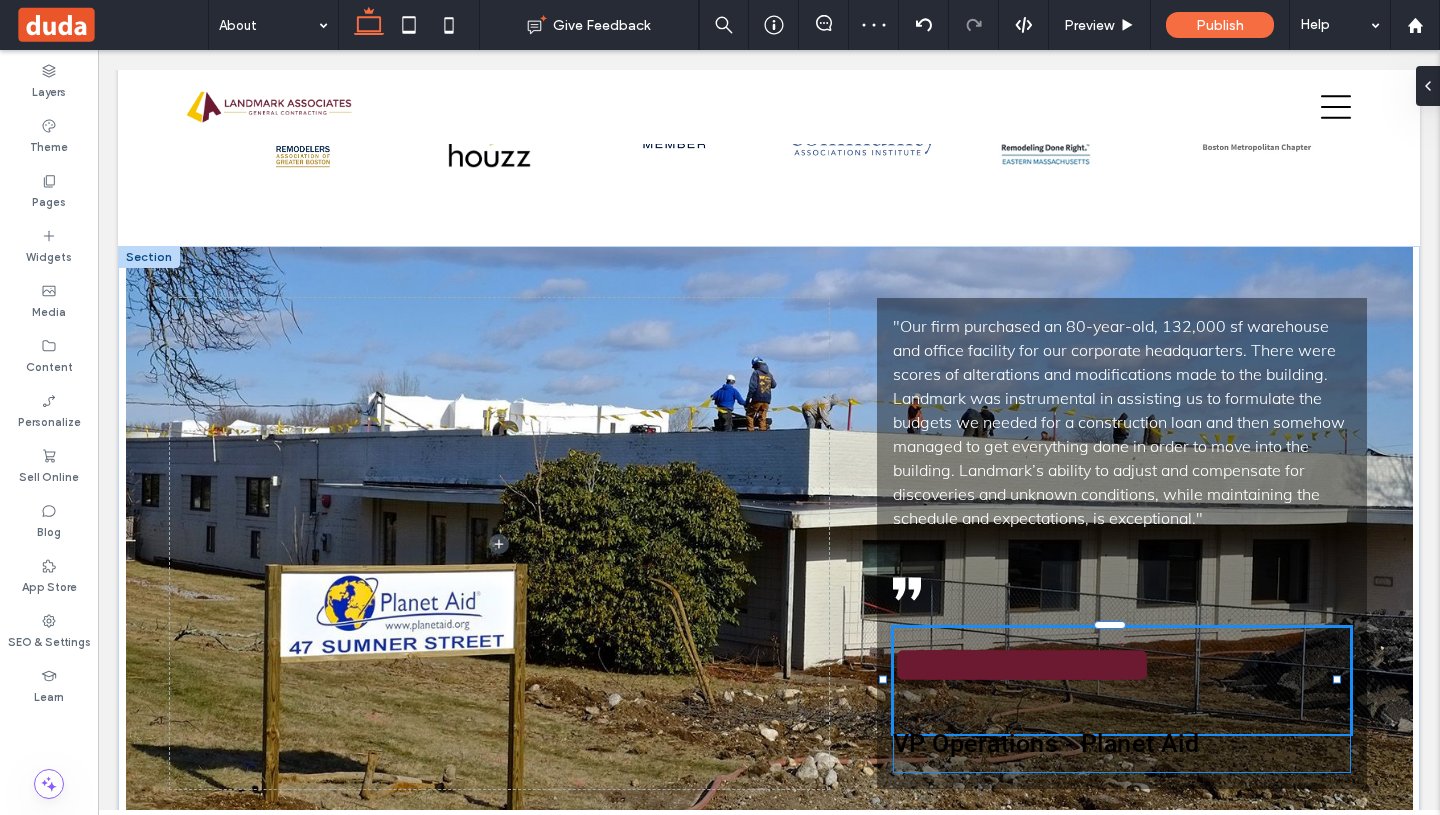 type on "****" 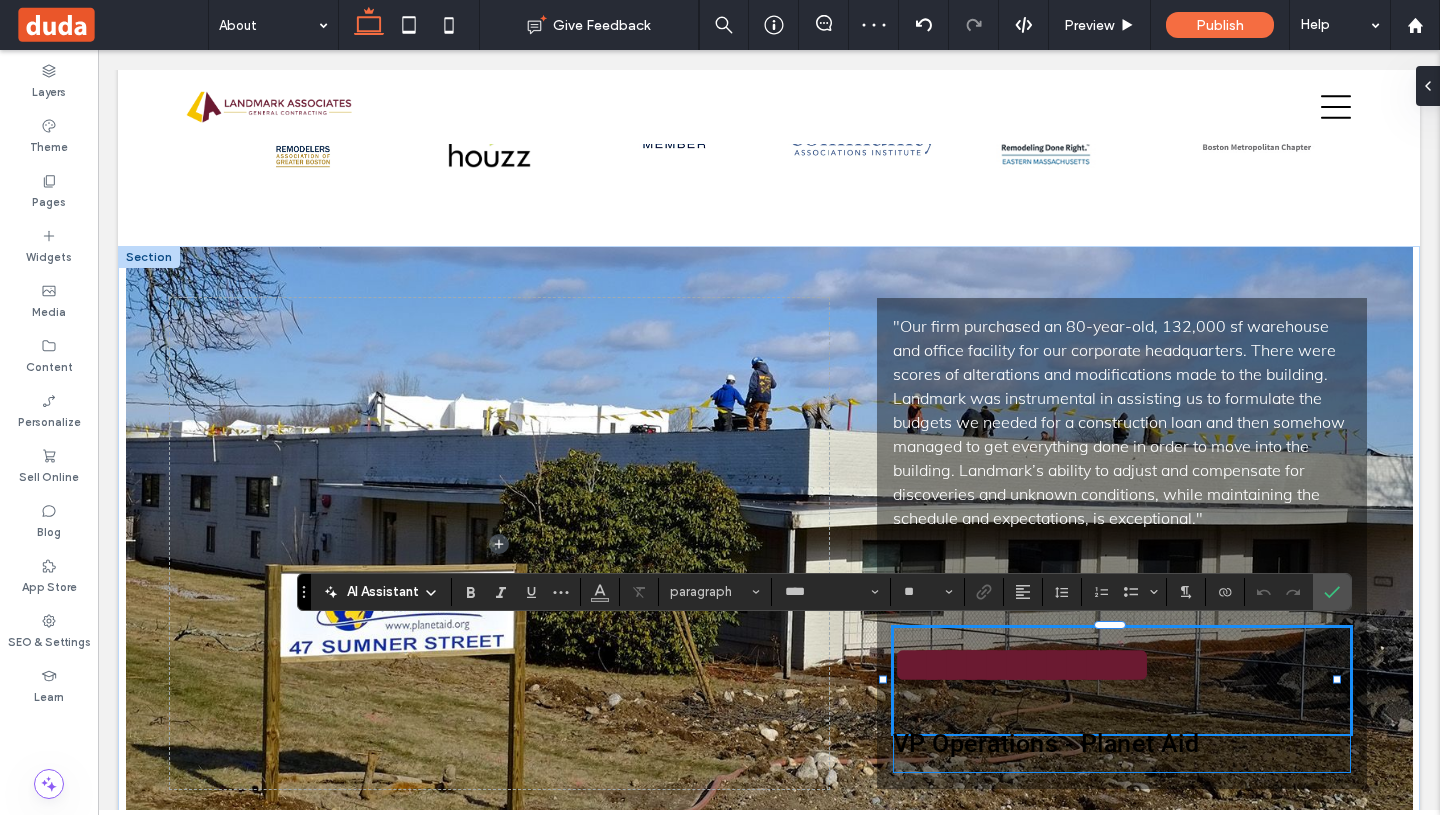 click on "**********" at bounding box center [1122, 664] 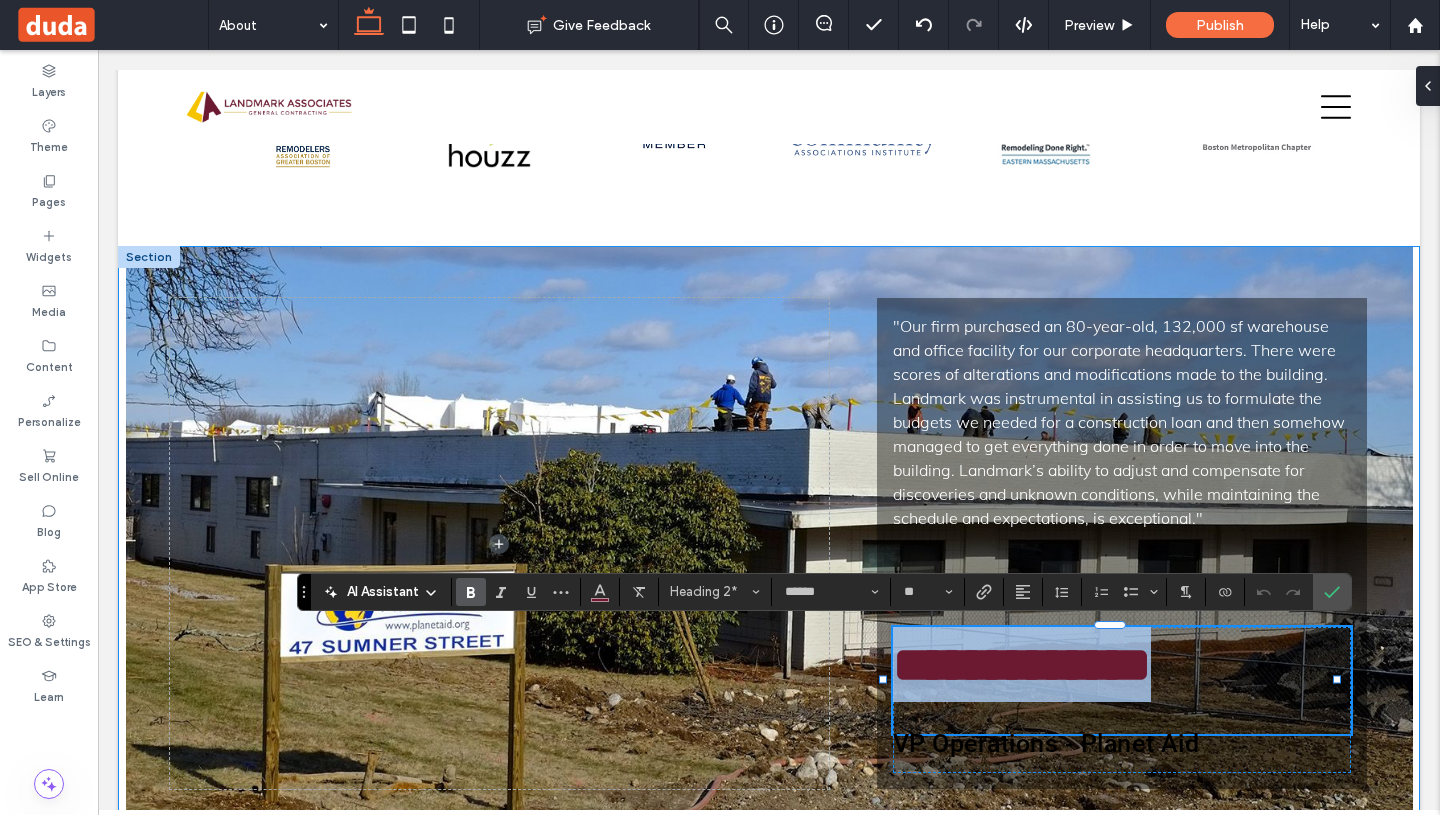 drag, startPoint x: 1314, startPoint y: 664, endPoint x: 840, endPoint y: 665, distance: 474.00107 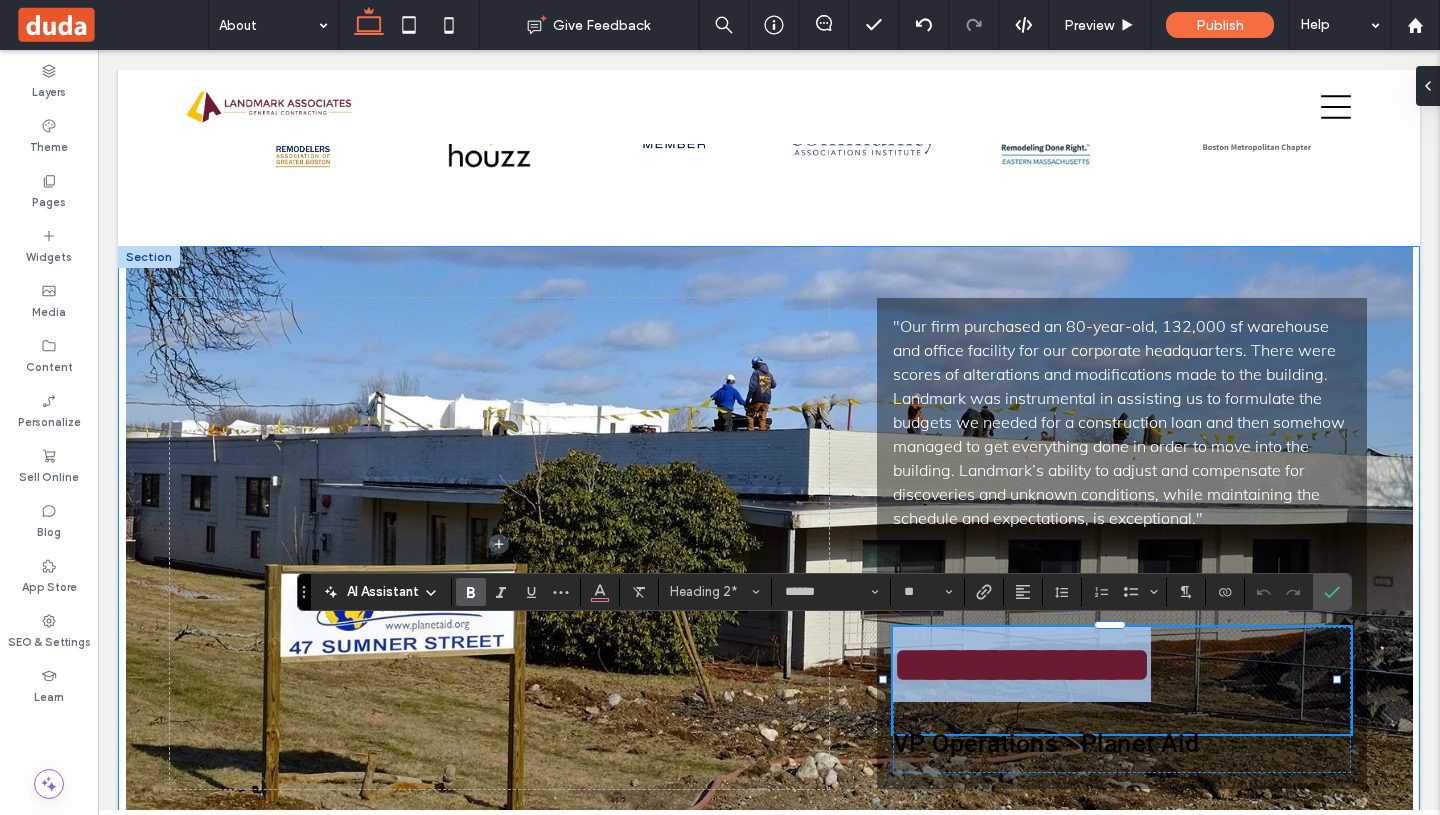 click on "**********" at bounding box center (769, 543) 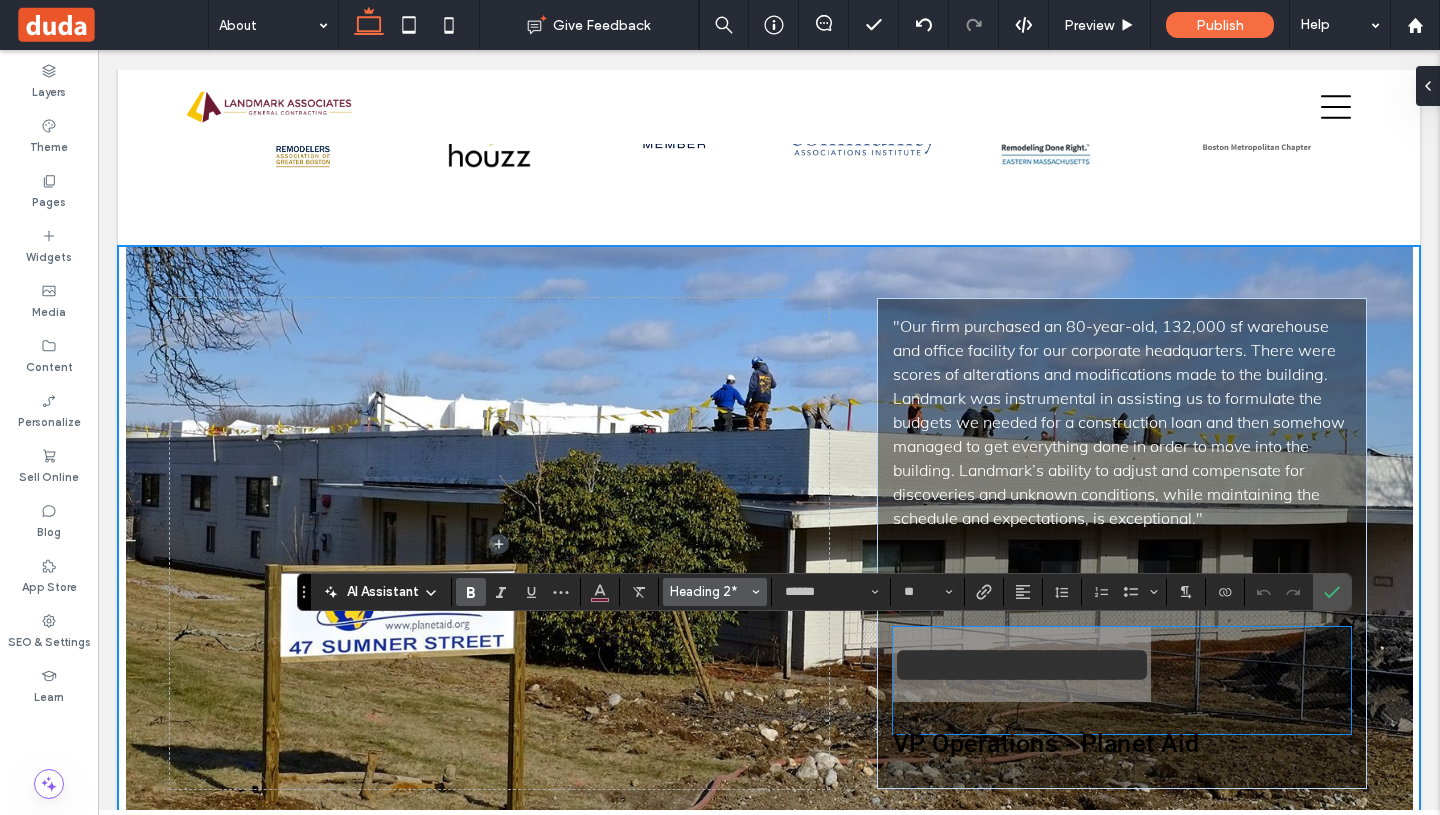 click on "Heading 2*" at bounding box center (715, 592) 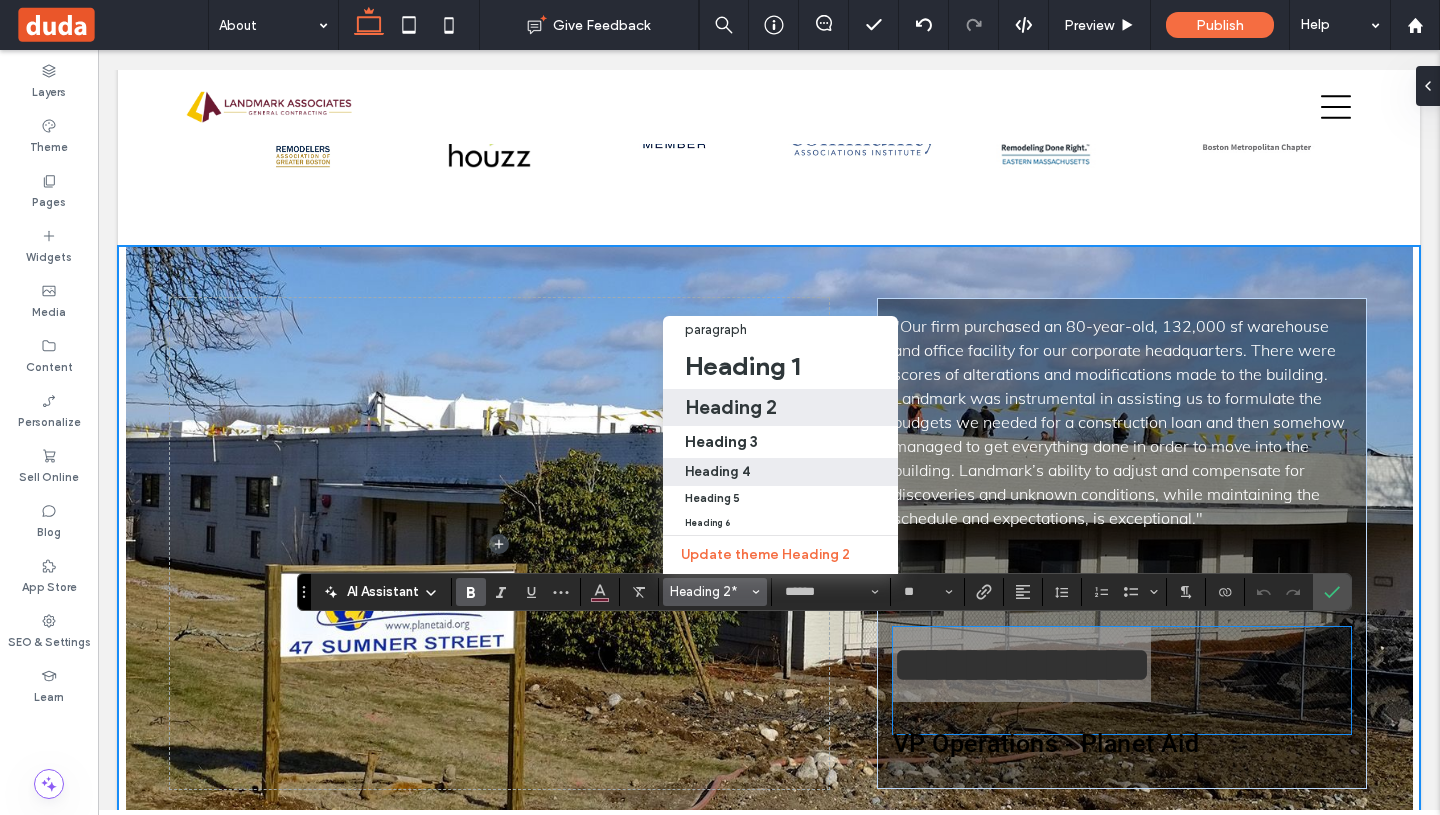click on "Heading 4" at bounding box center [780, 472] 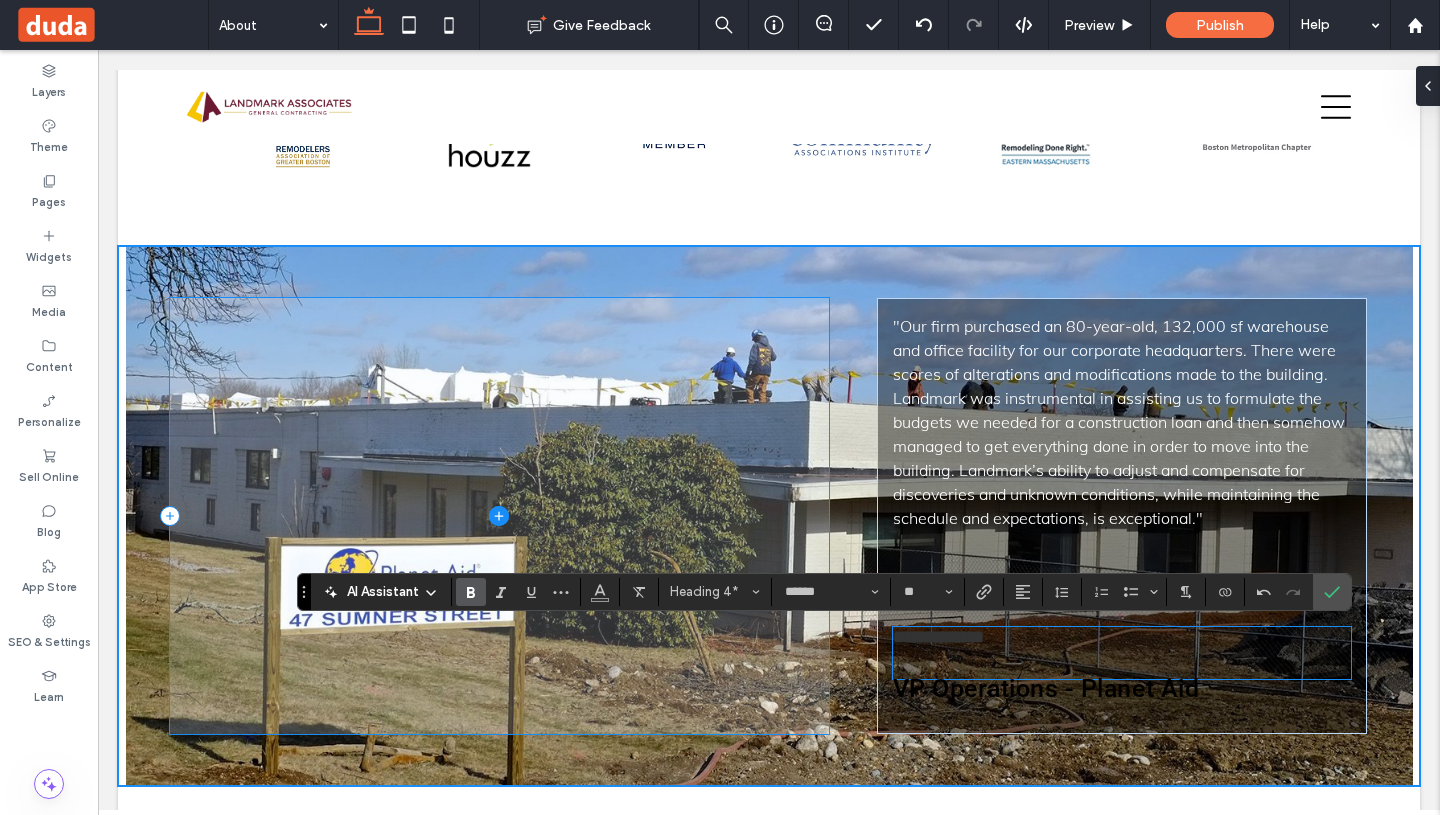 type on "**" 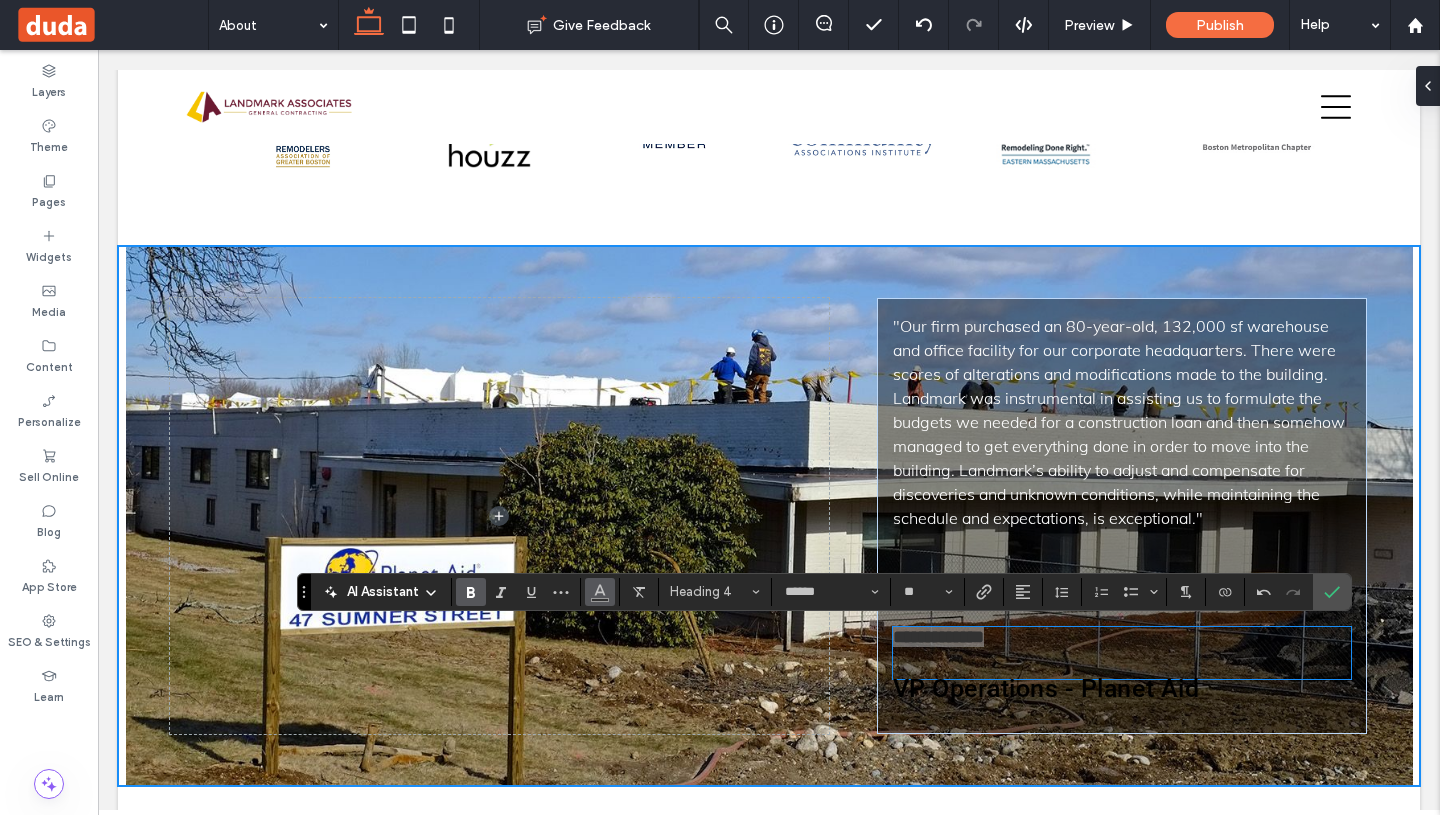 click 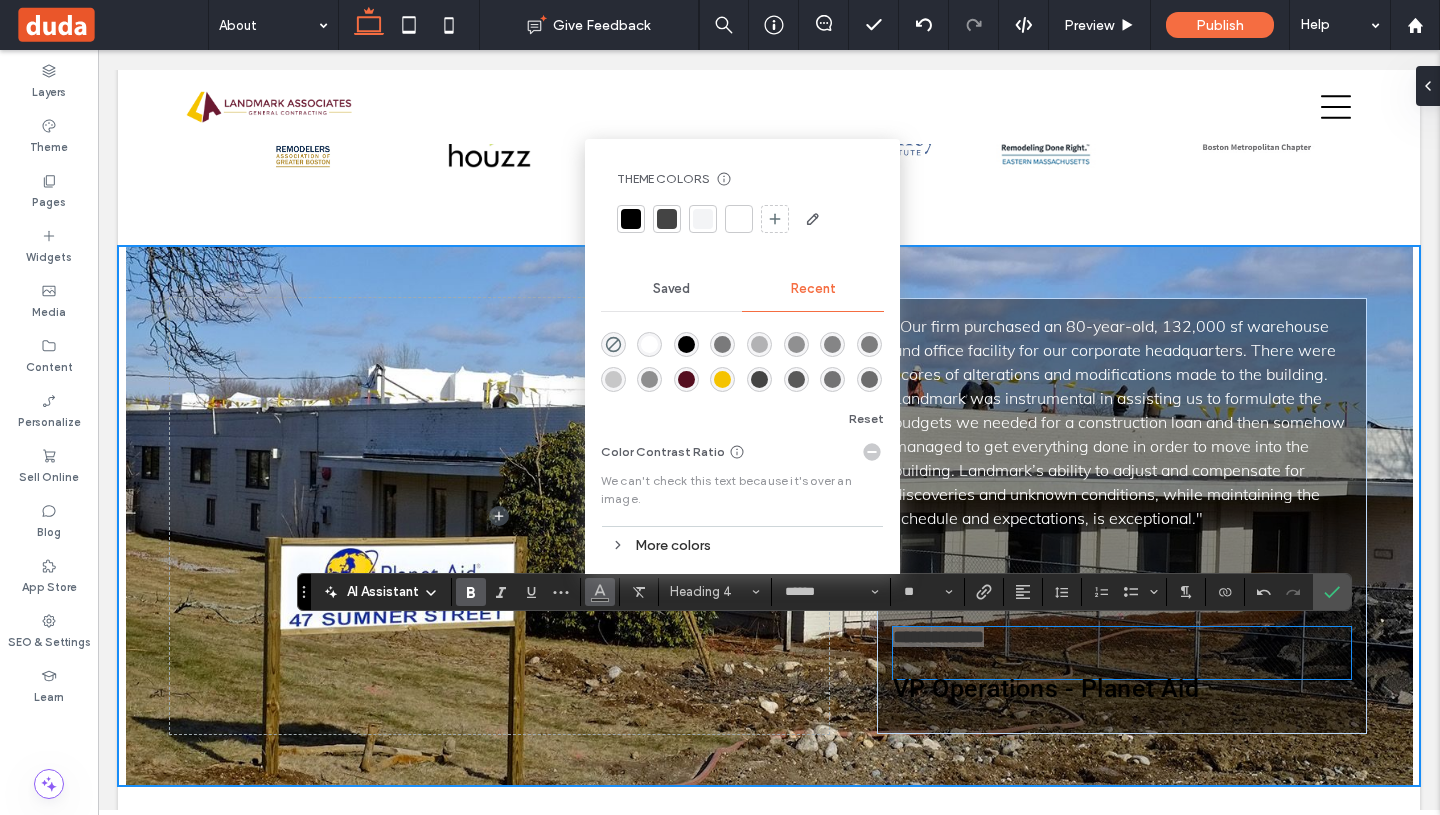 click at bounding box center (739, 219) 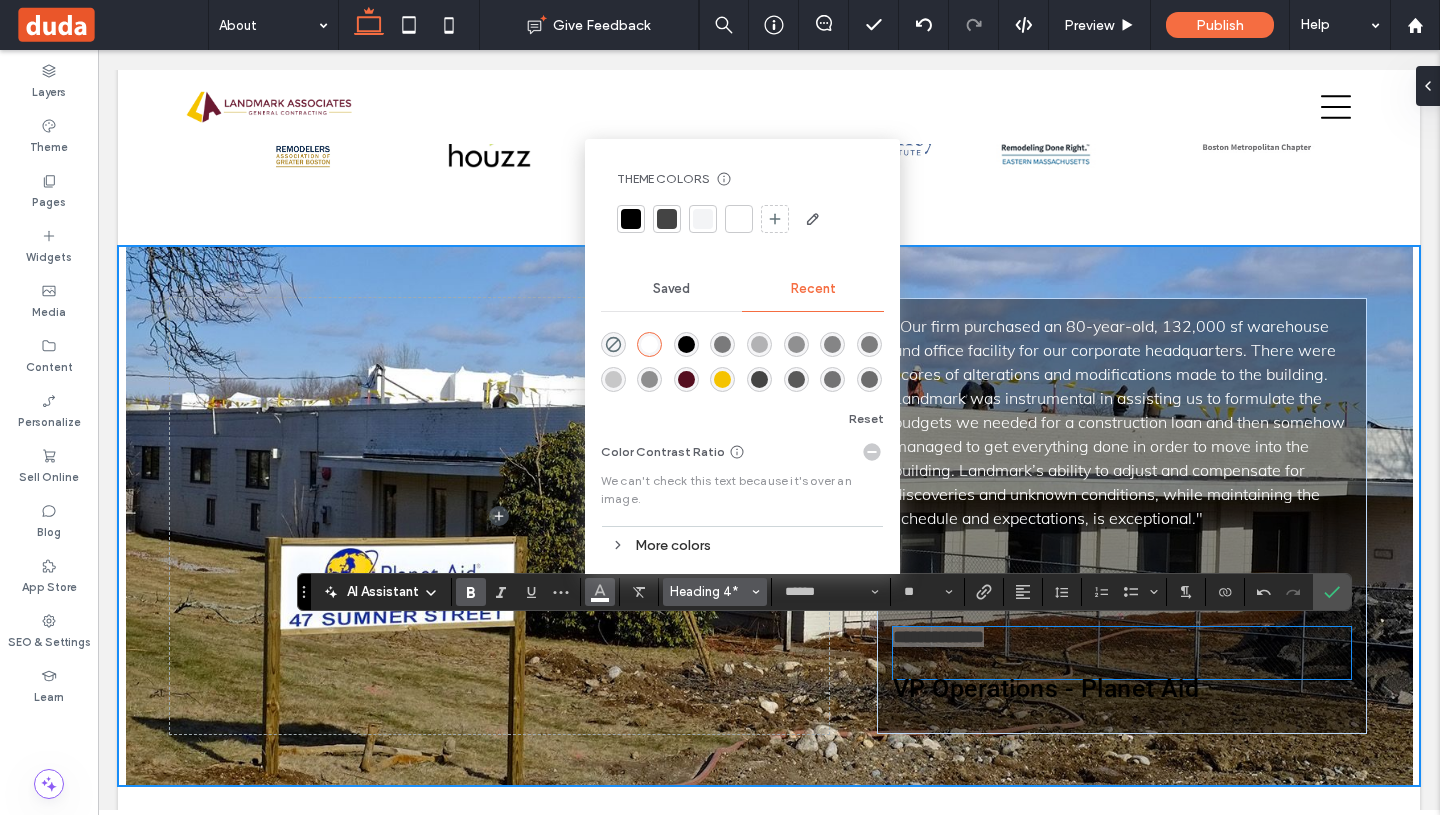 click on "Heading 4*" at bounding box center [715, 592] 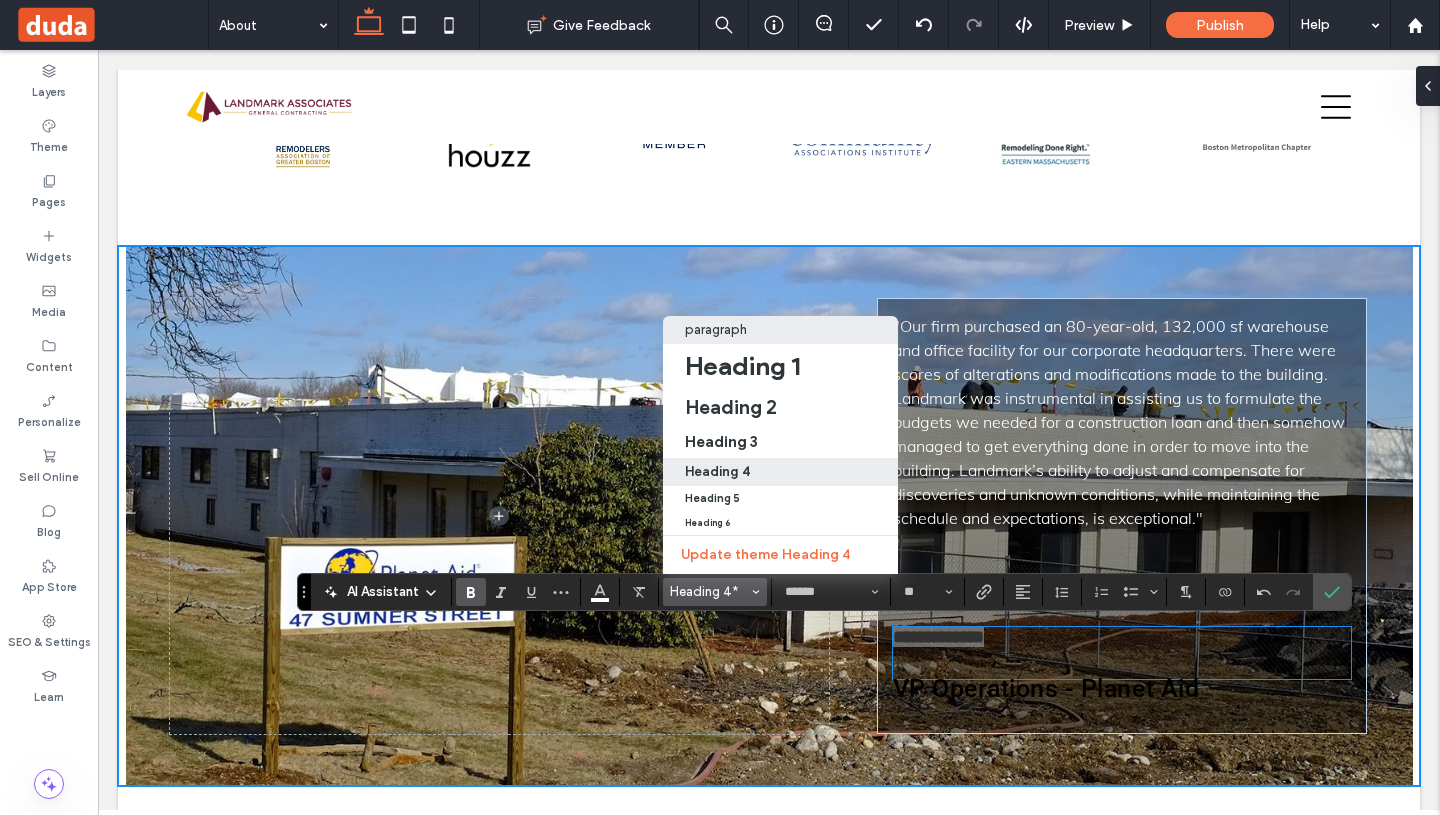 click on "paragraph" at bounding box center [780, 329] 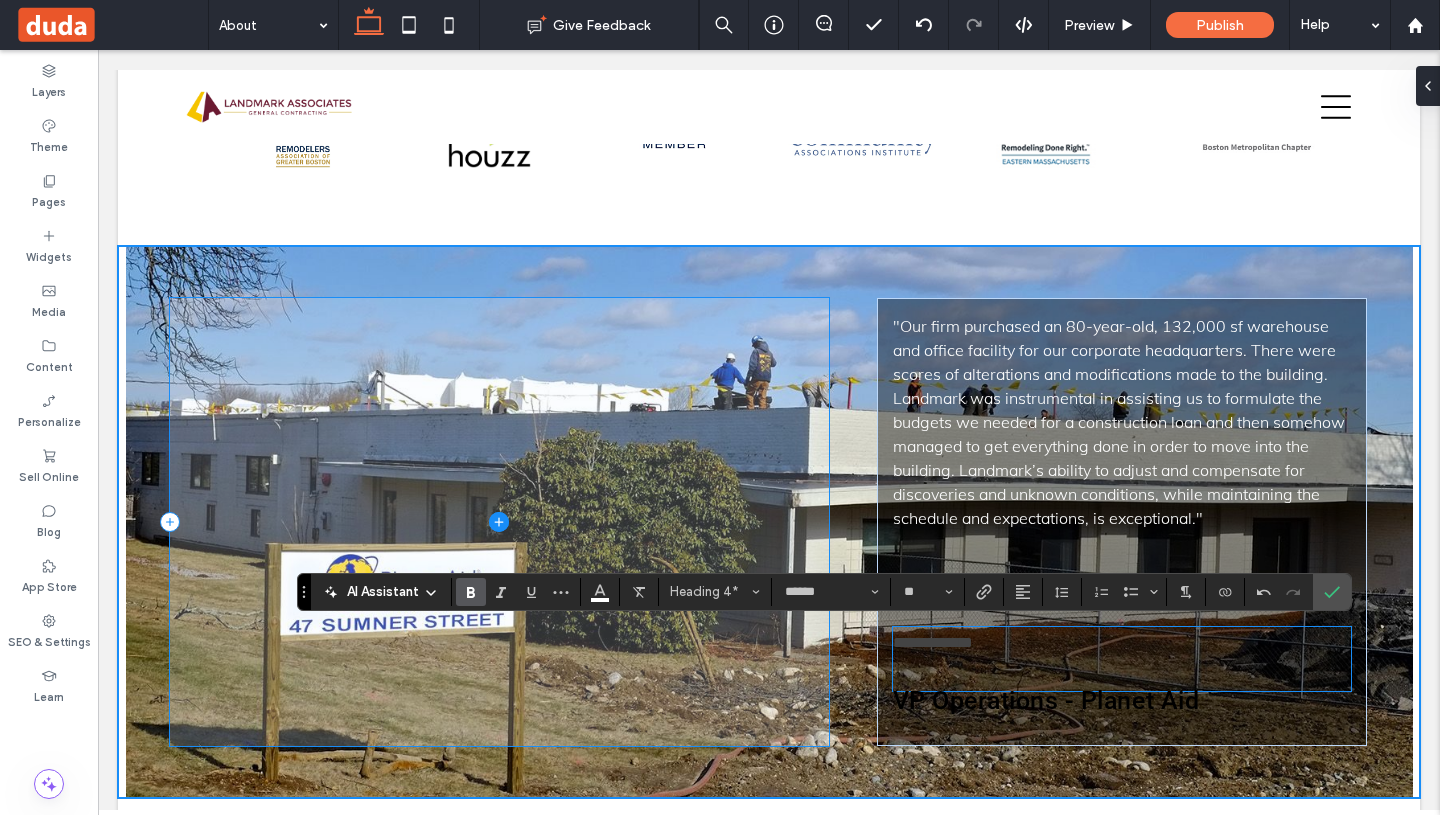 type on "****" 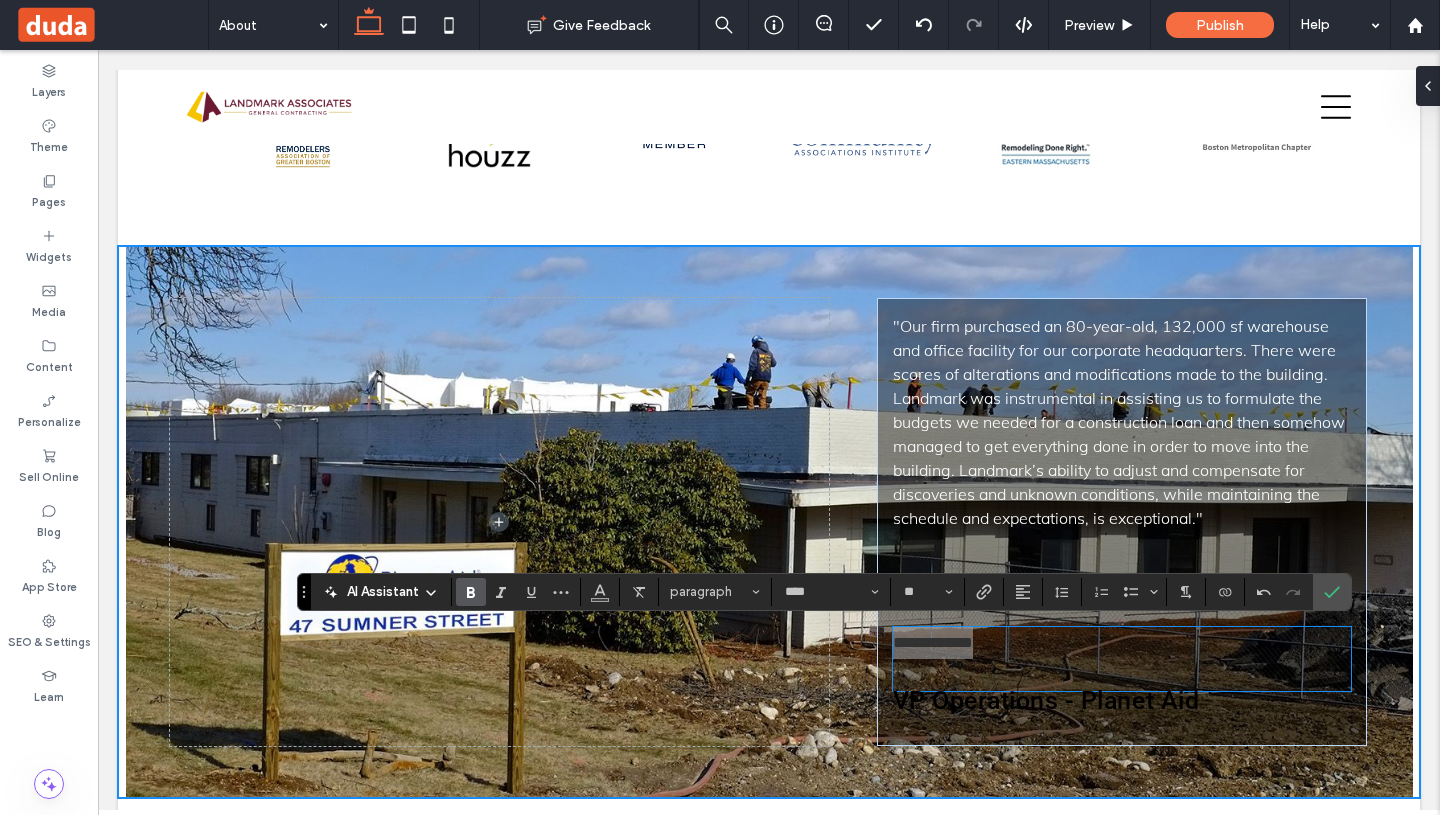 click at bounding box center [471, 592] 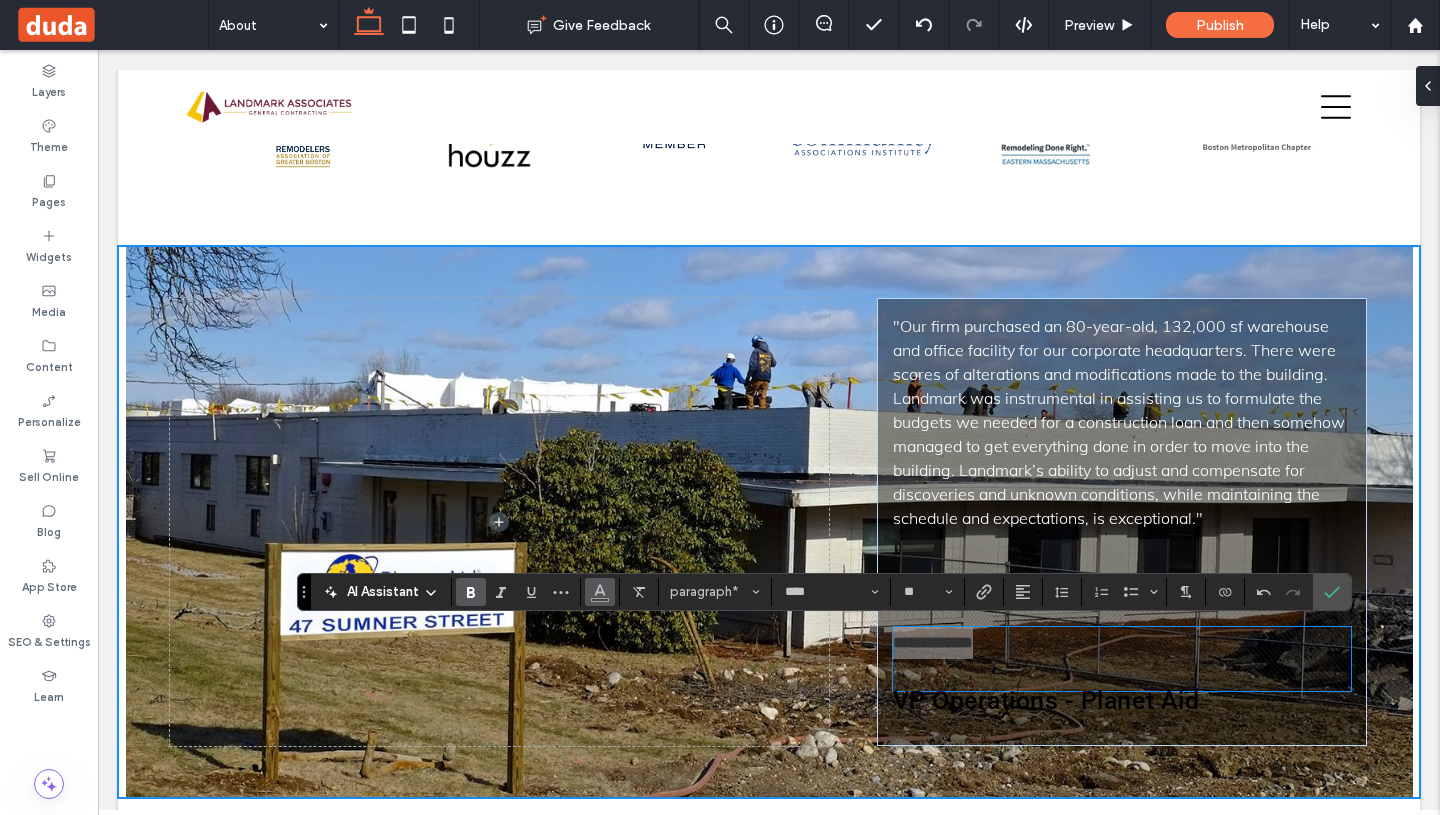 click 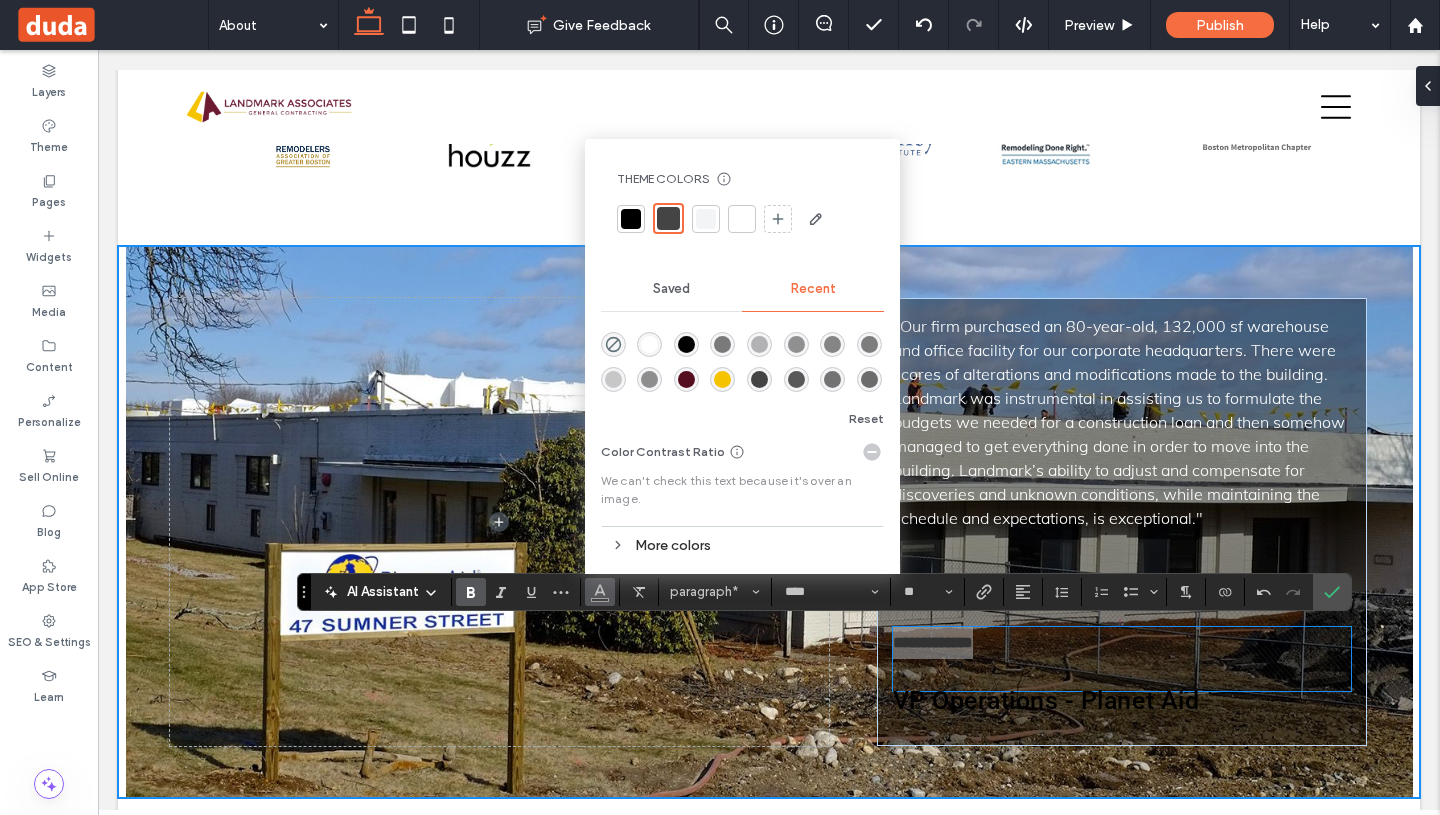 click at bounding box center (742, 219) 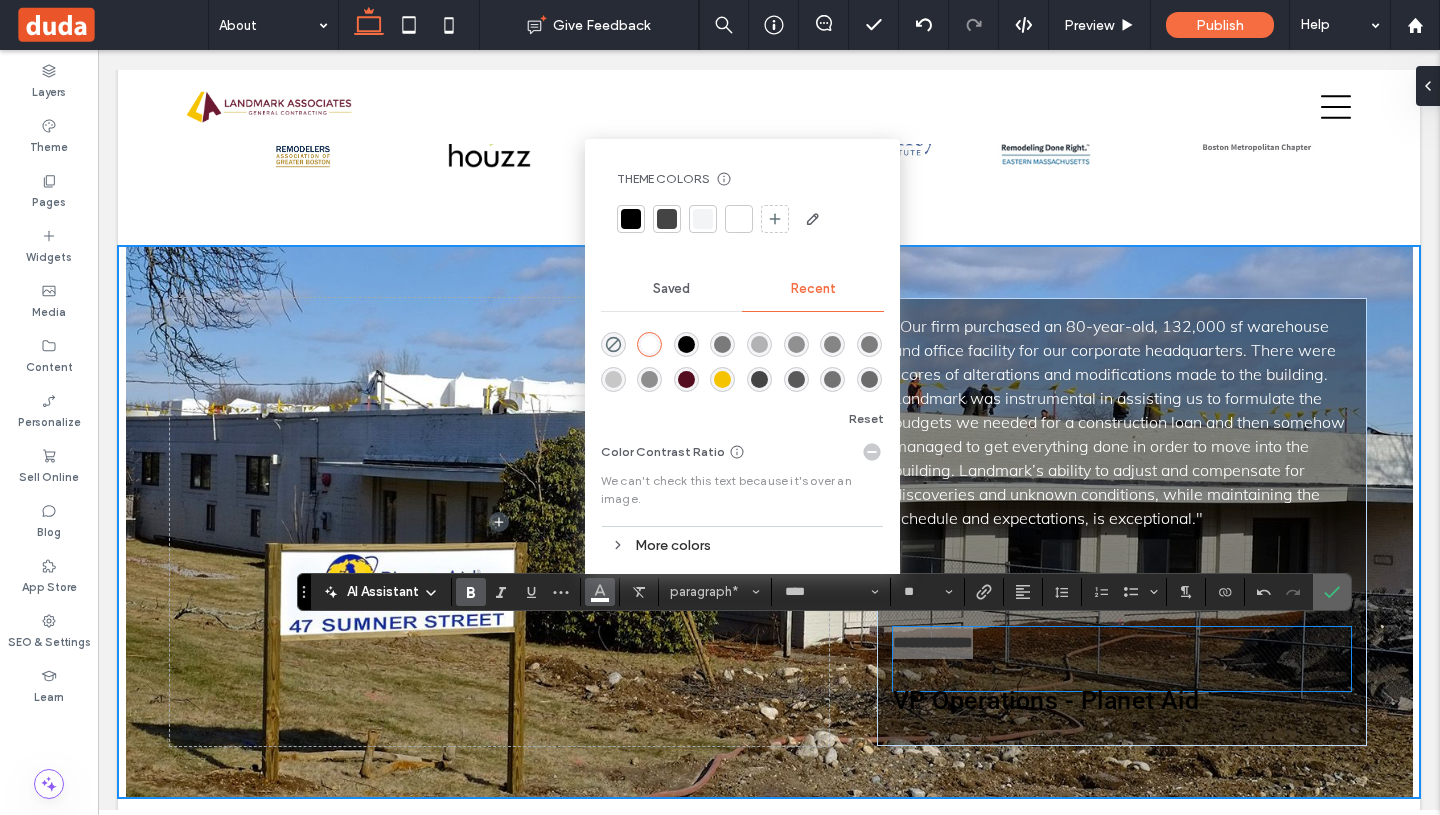 click 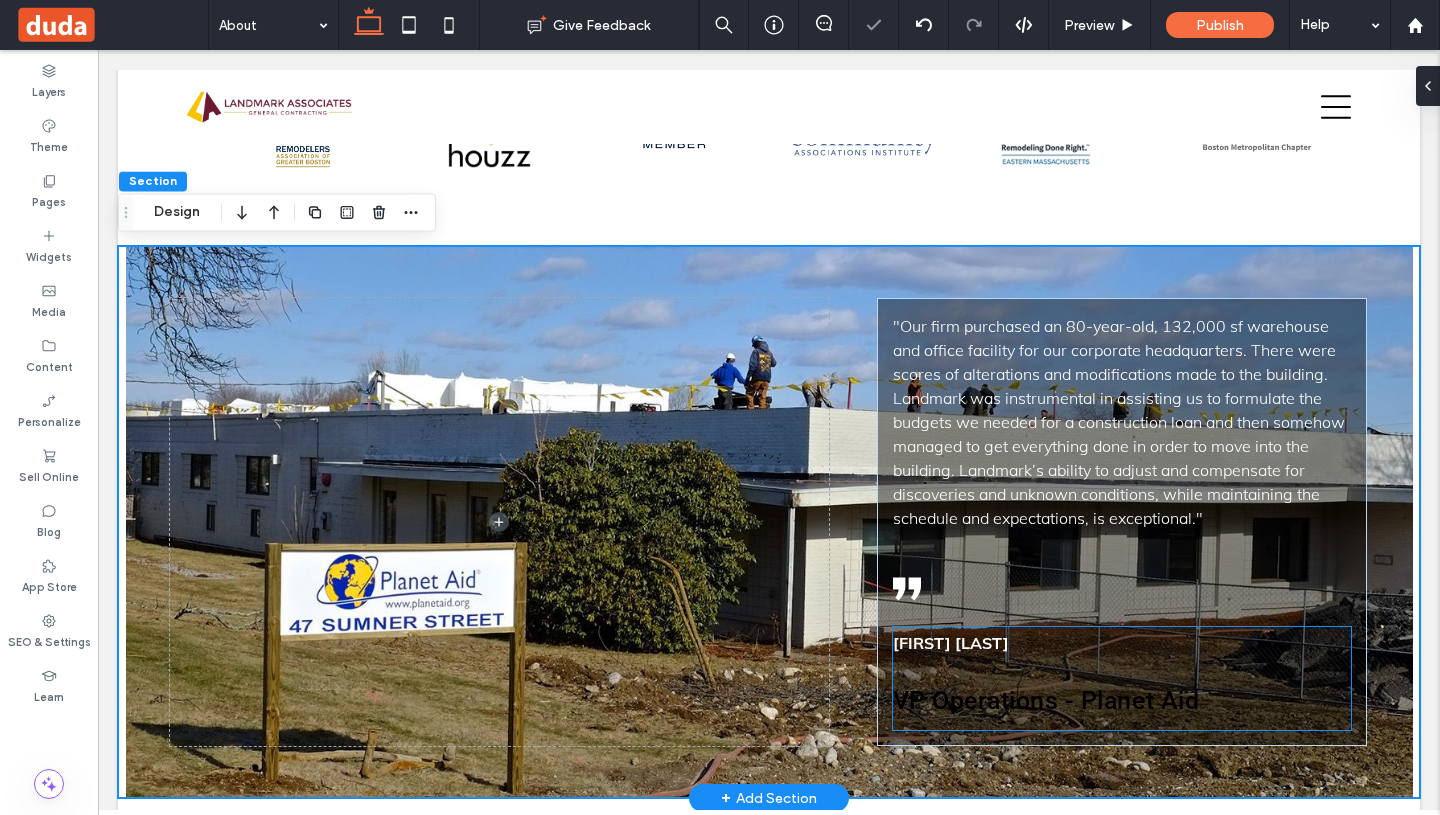 click on "VP Operations - Planet Aid" at bounding box center [1046, 700] 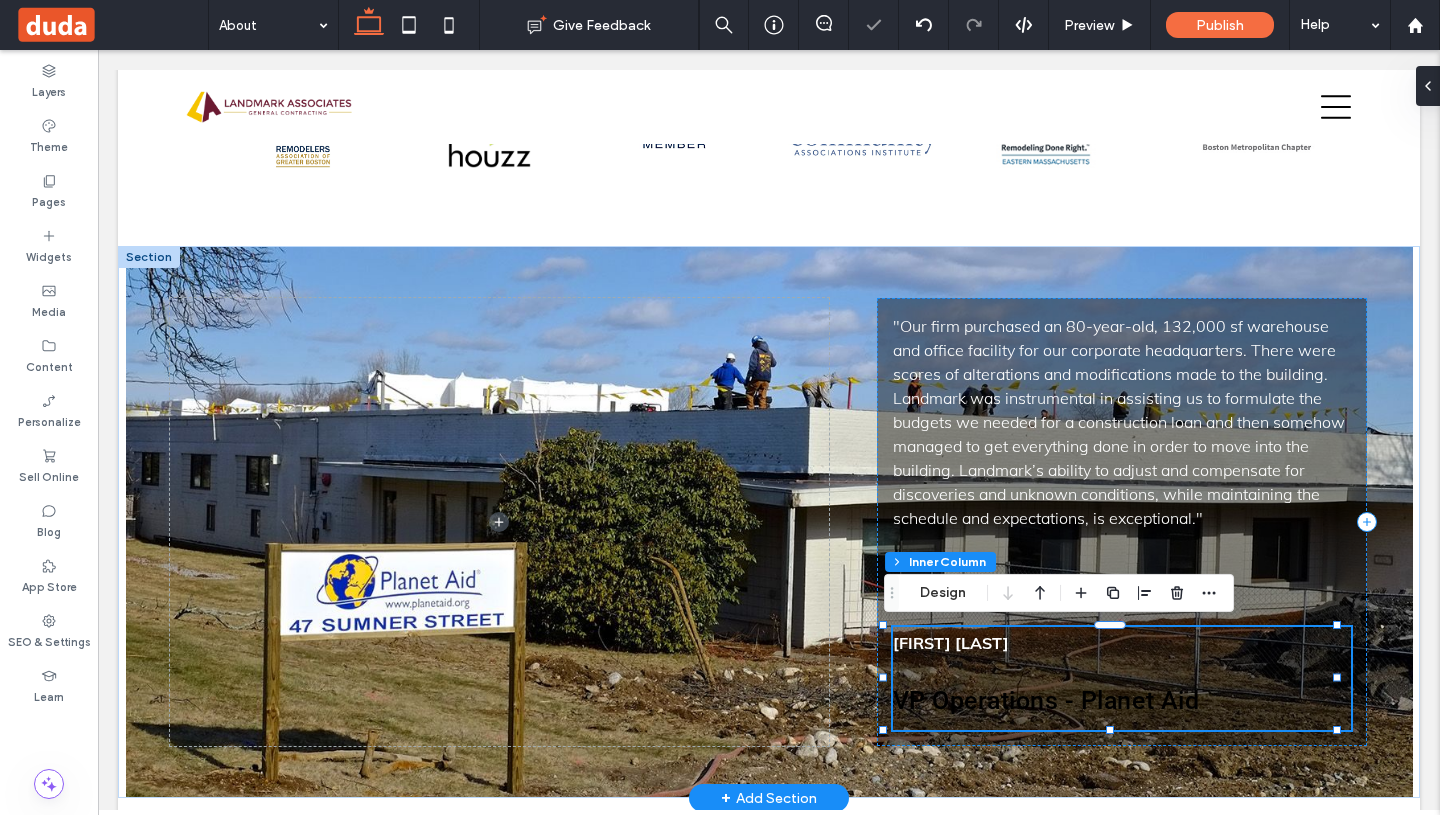 click on "VP Operations - Planet Aid" at bounding box center (1046, 700) 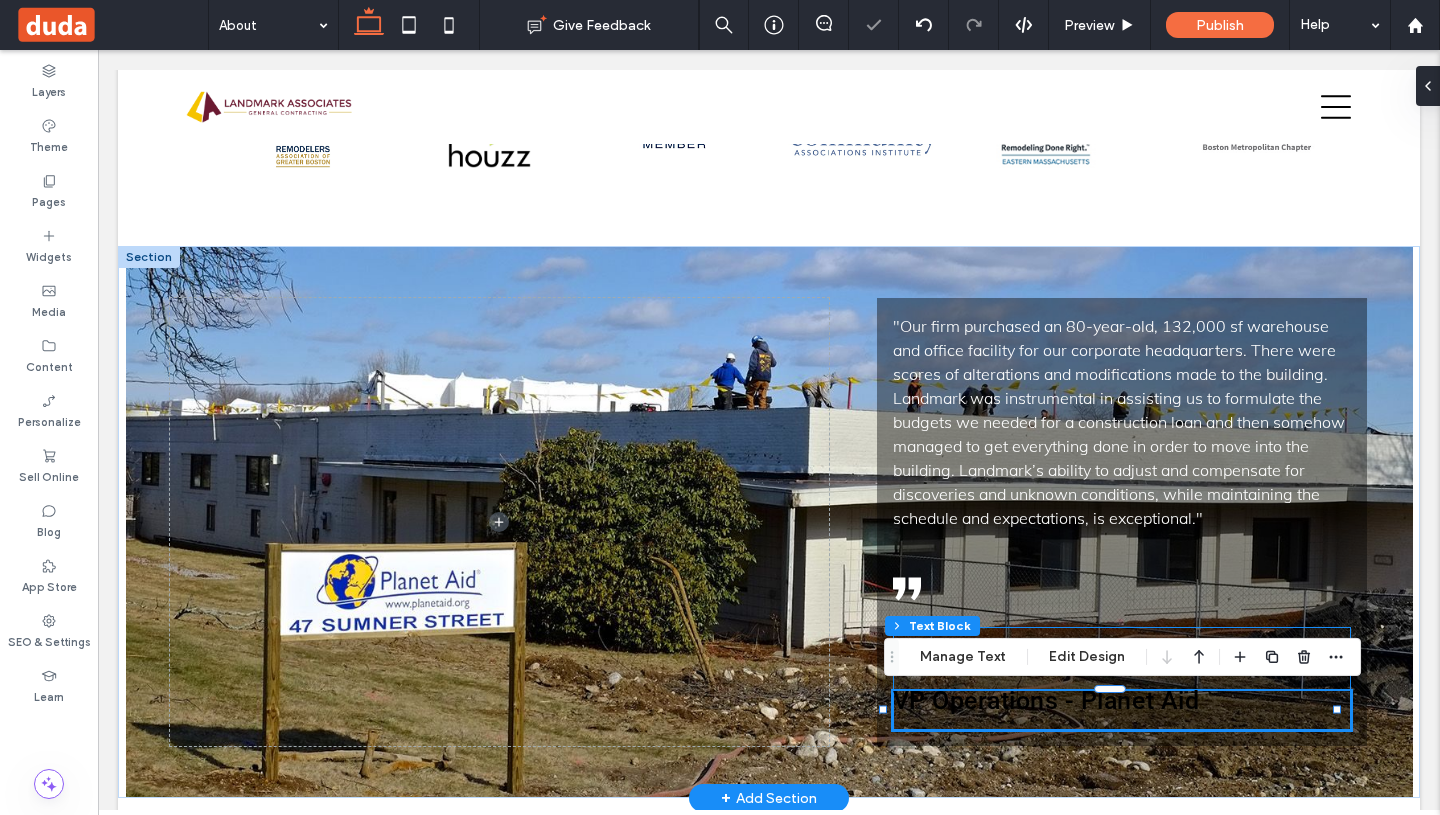 click on "VP Operations - Planet Aid" at bounding box center [1046, 700] 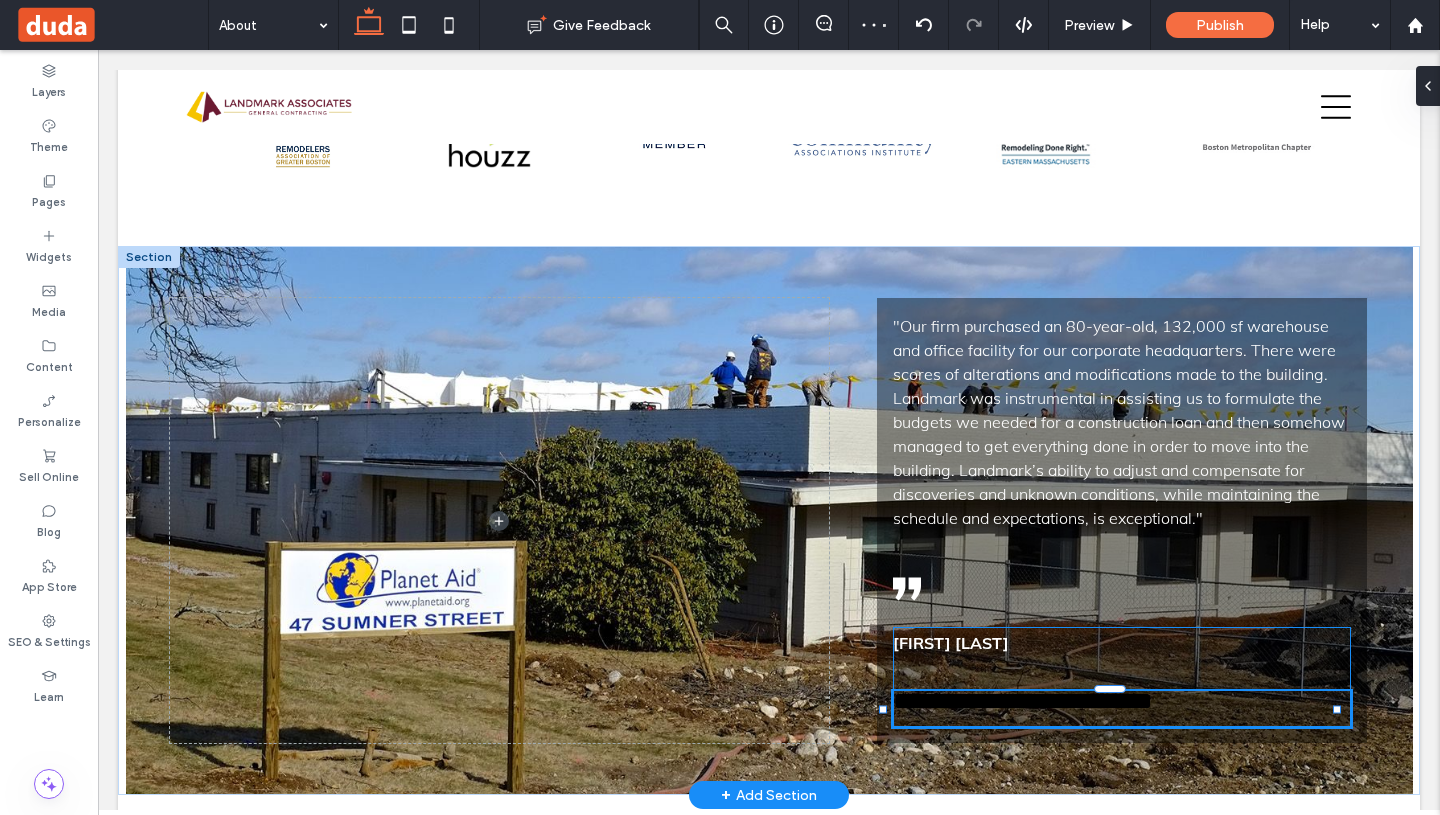 type on "****" 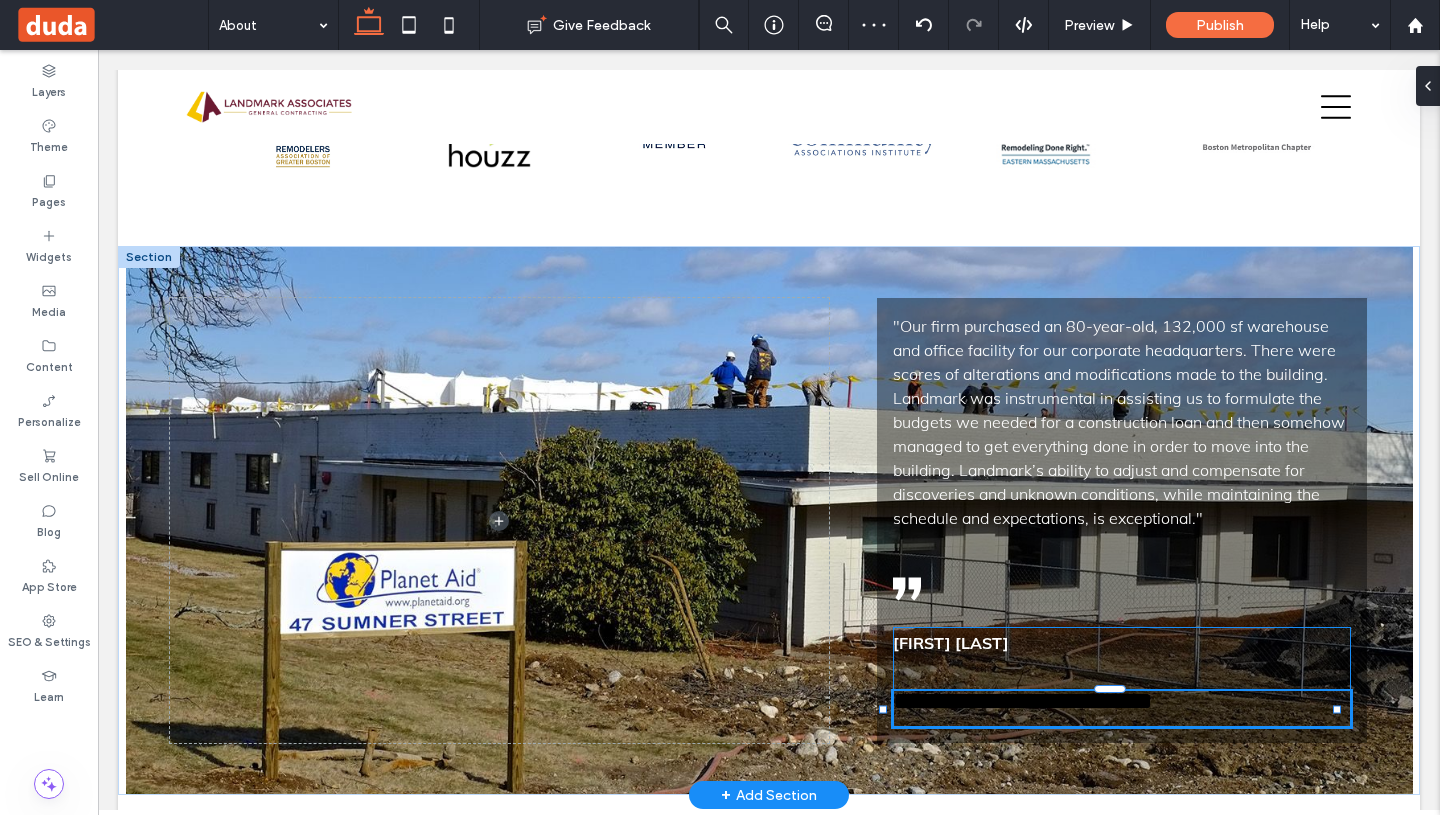 type on "**" 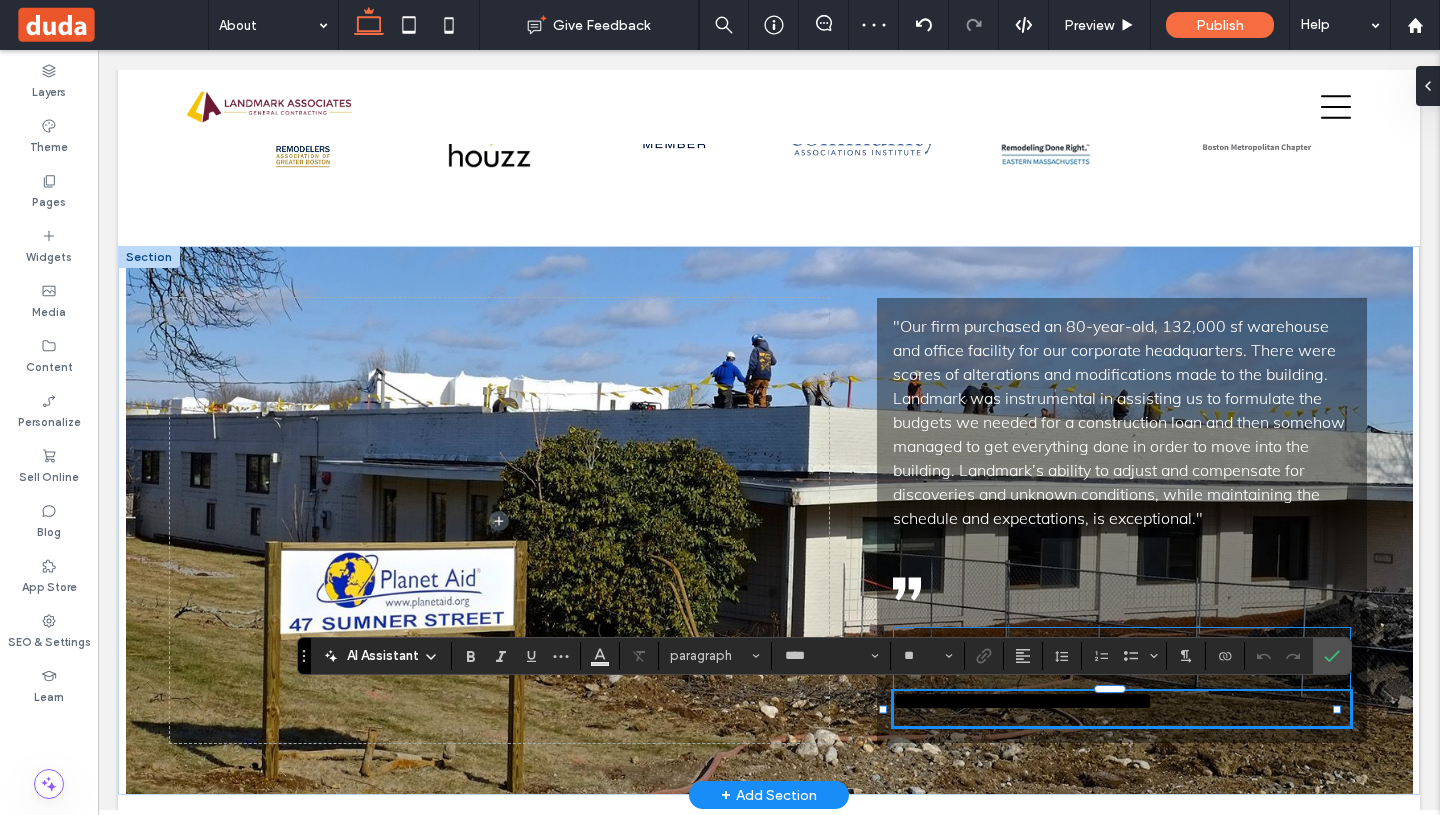 type on "******" 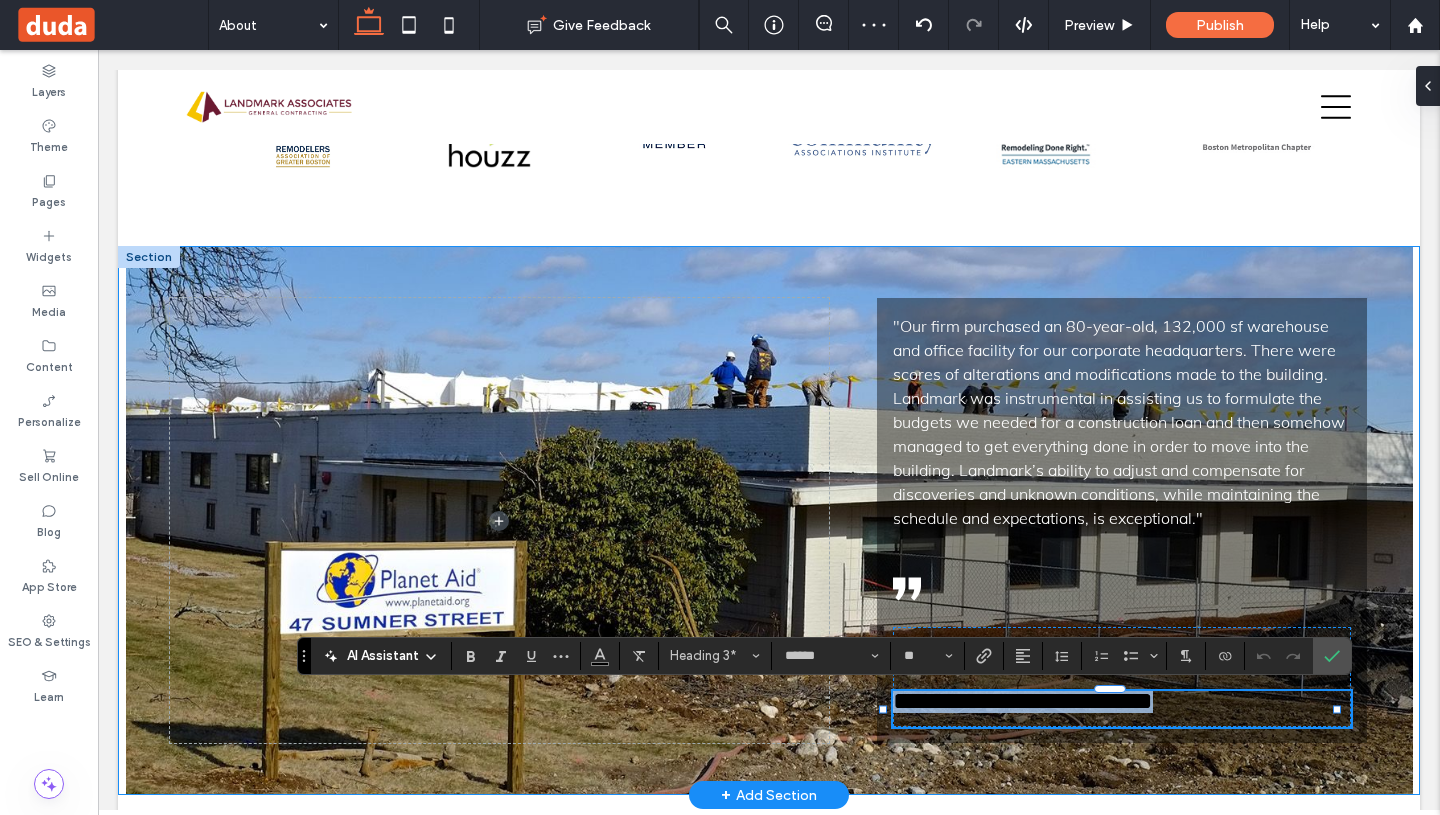 drag, startPoint x: 1211, startPoint y: 698, endPoint x: 839, endPoint y: 687, distance: 372.1626 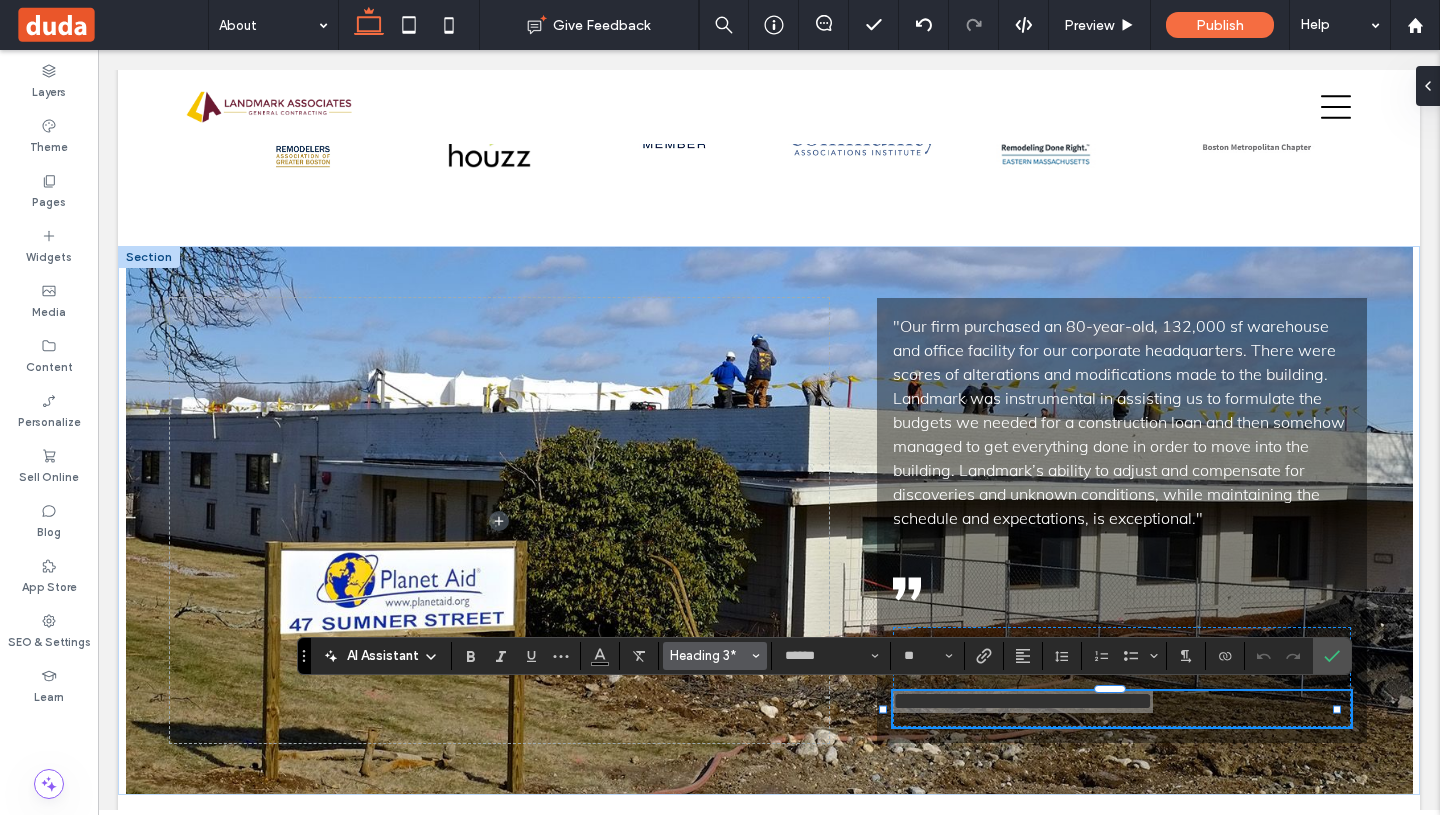 click on "Heading 3*" at bounding box center (709, 655) 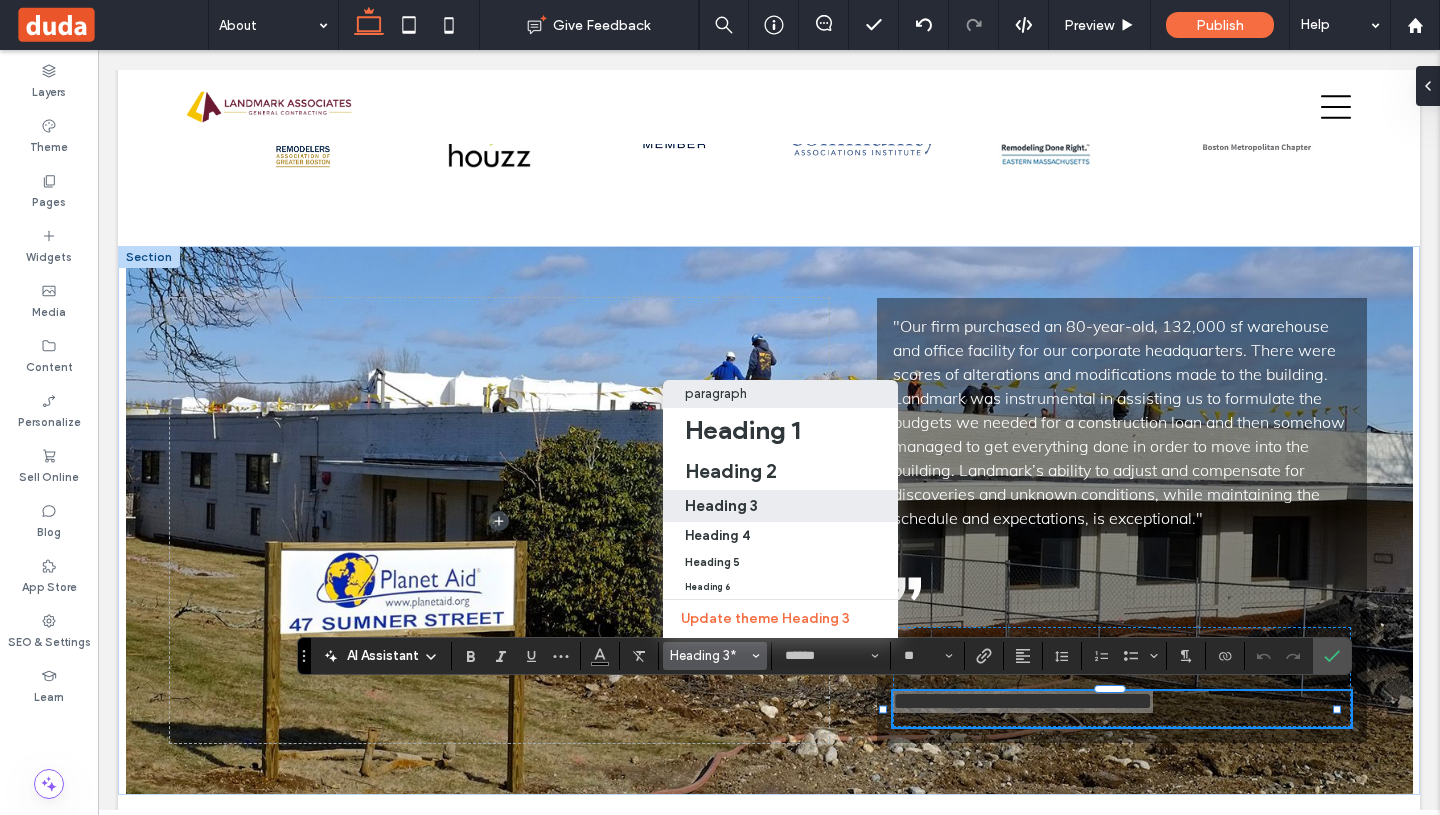 click on "paragraph" at bounding box center (780, 393) 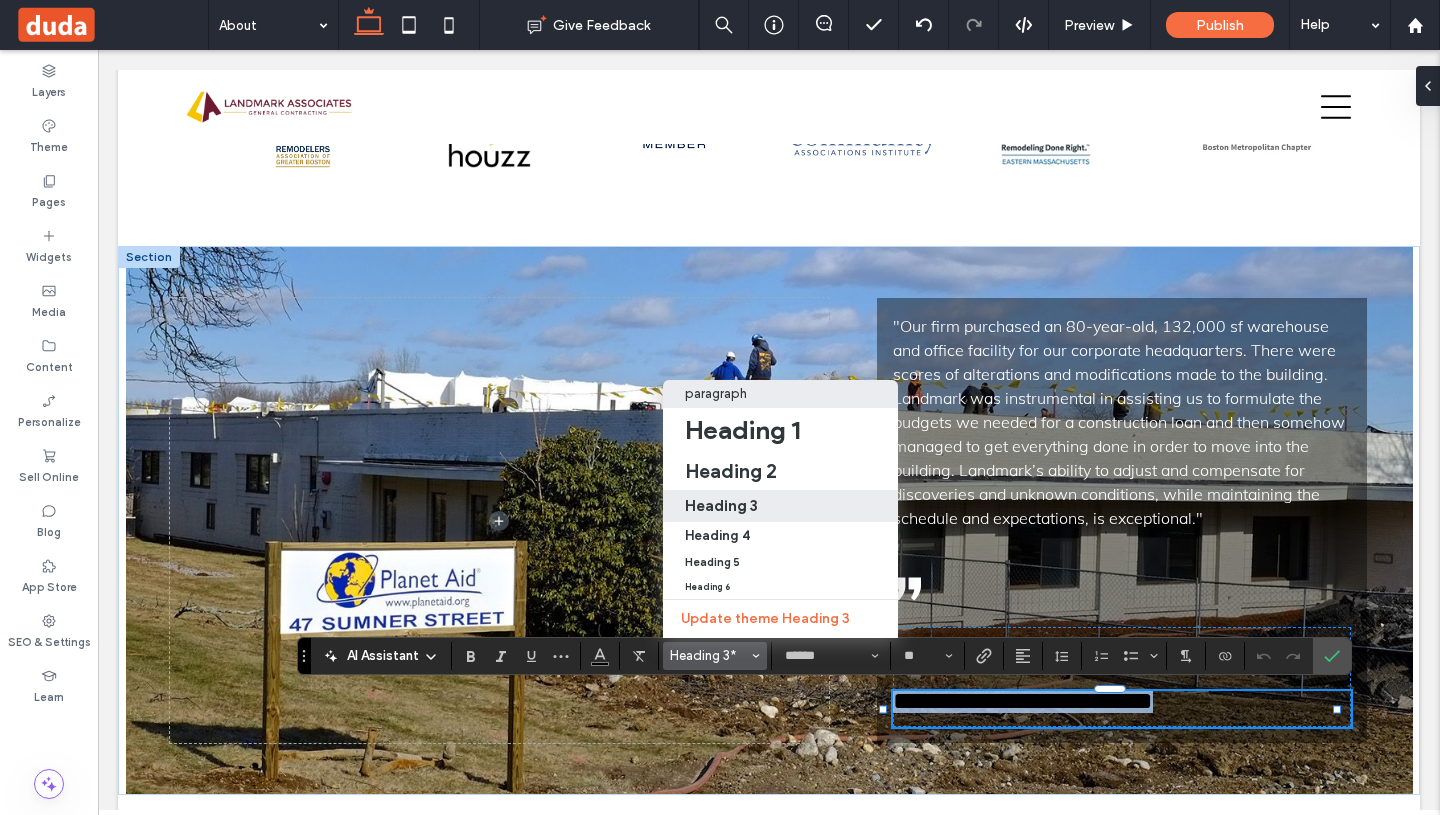 type on "****" 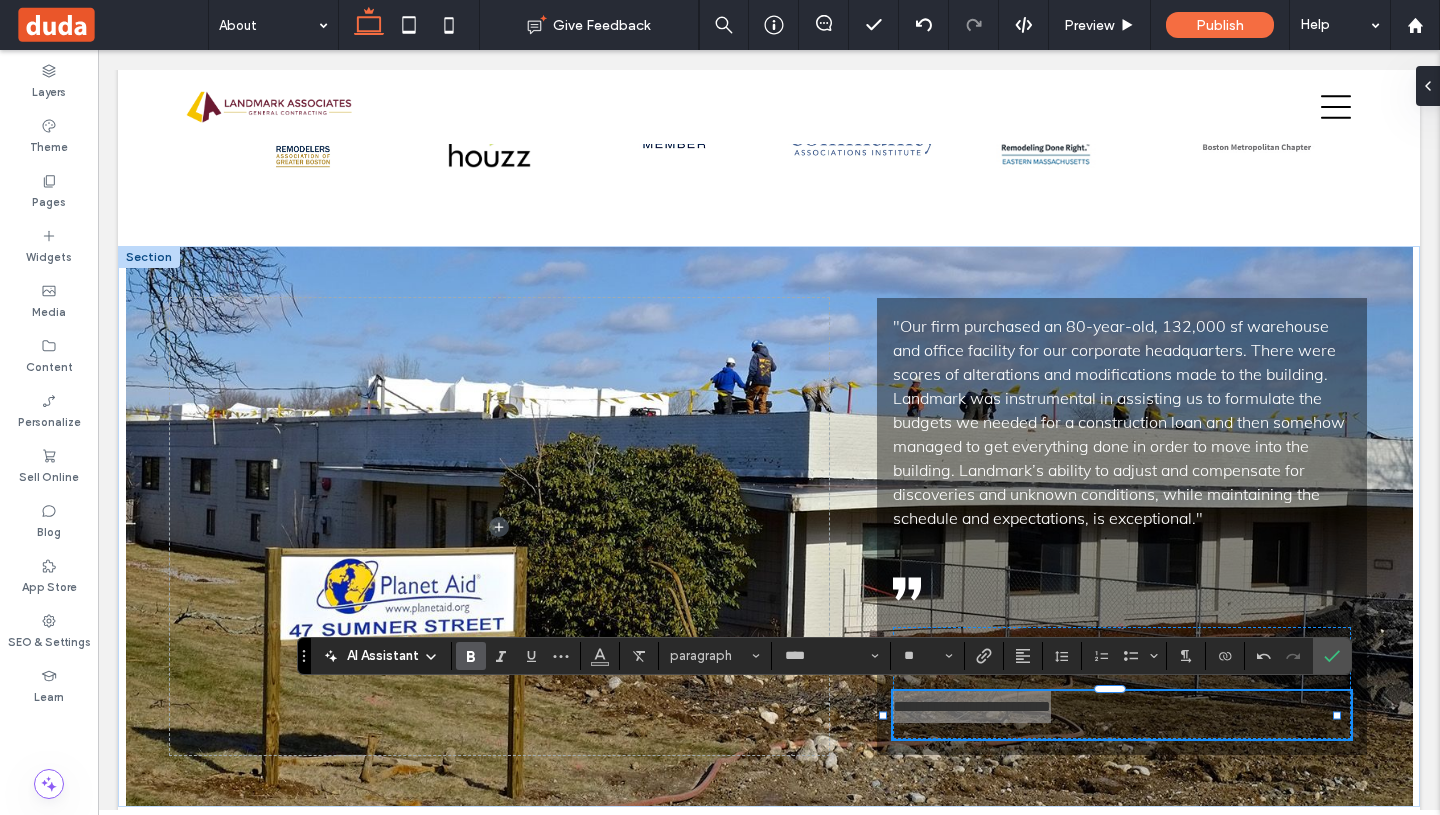 click at bounding box center (471, 656) 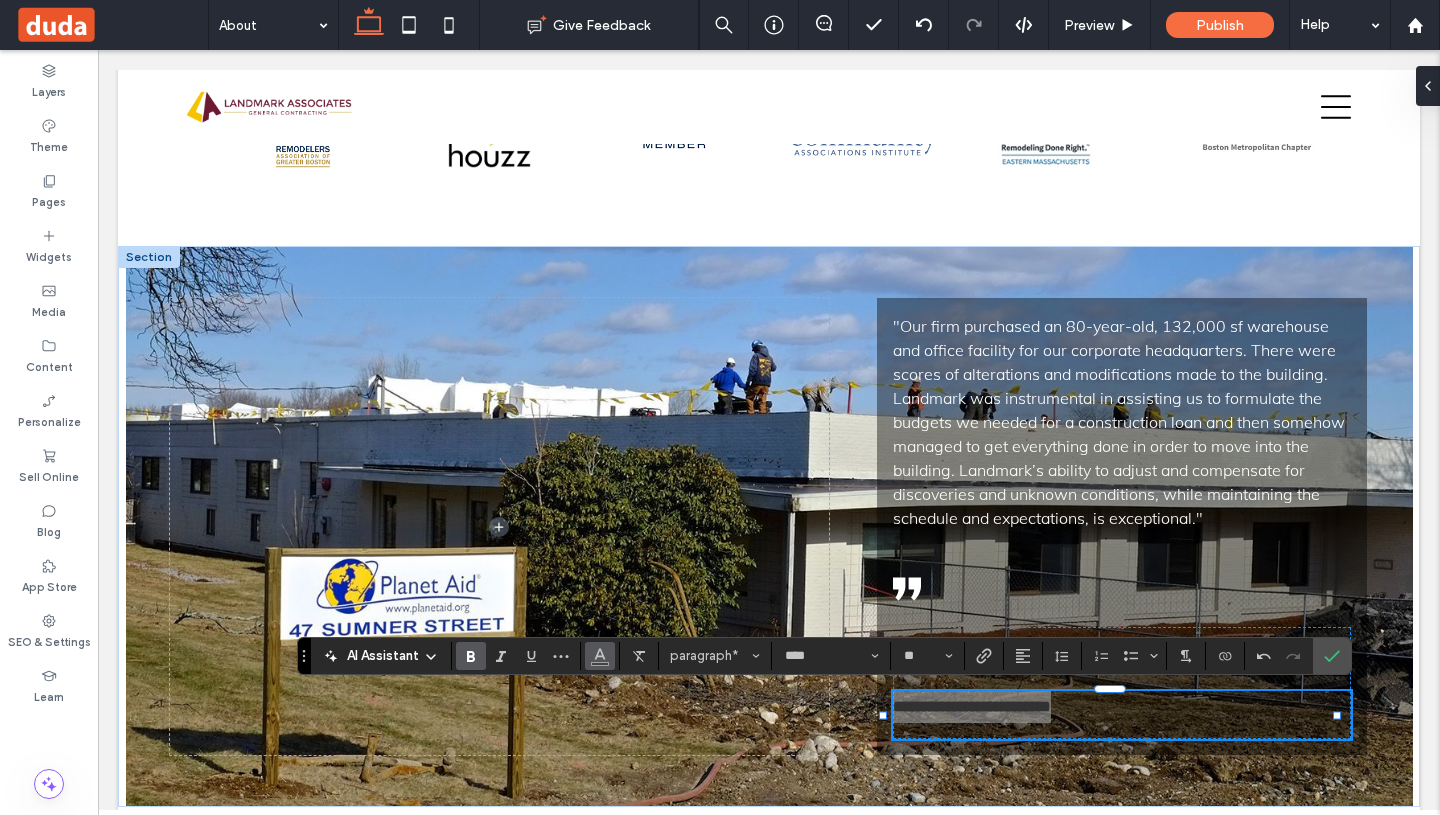 click 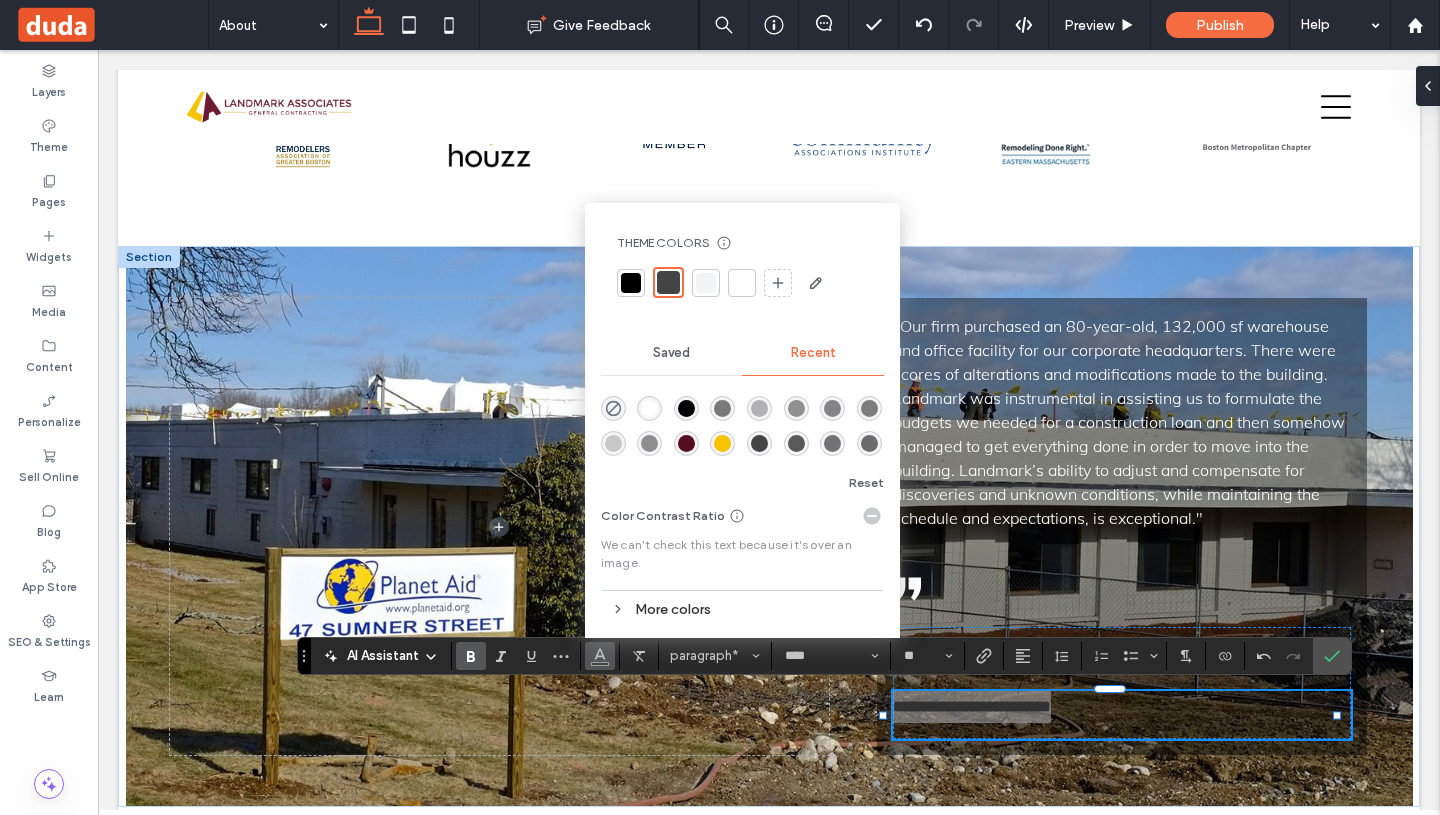 click at bounding box center (742, 283) 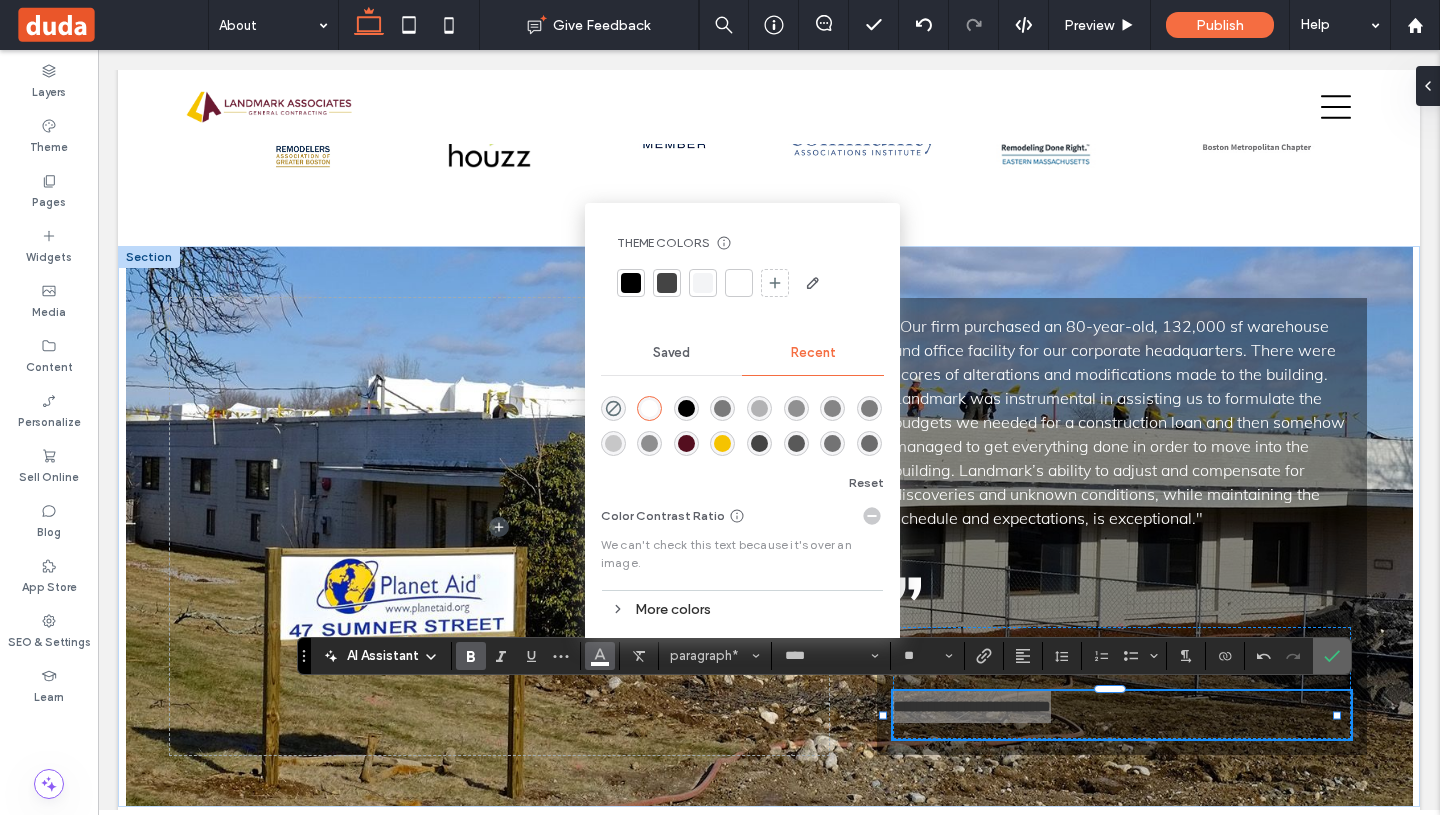 click at bounding box center (1332, 656) 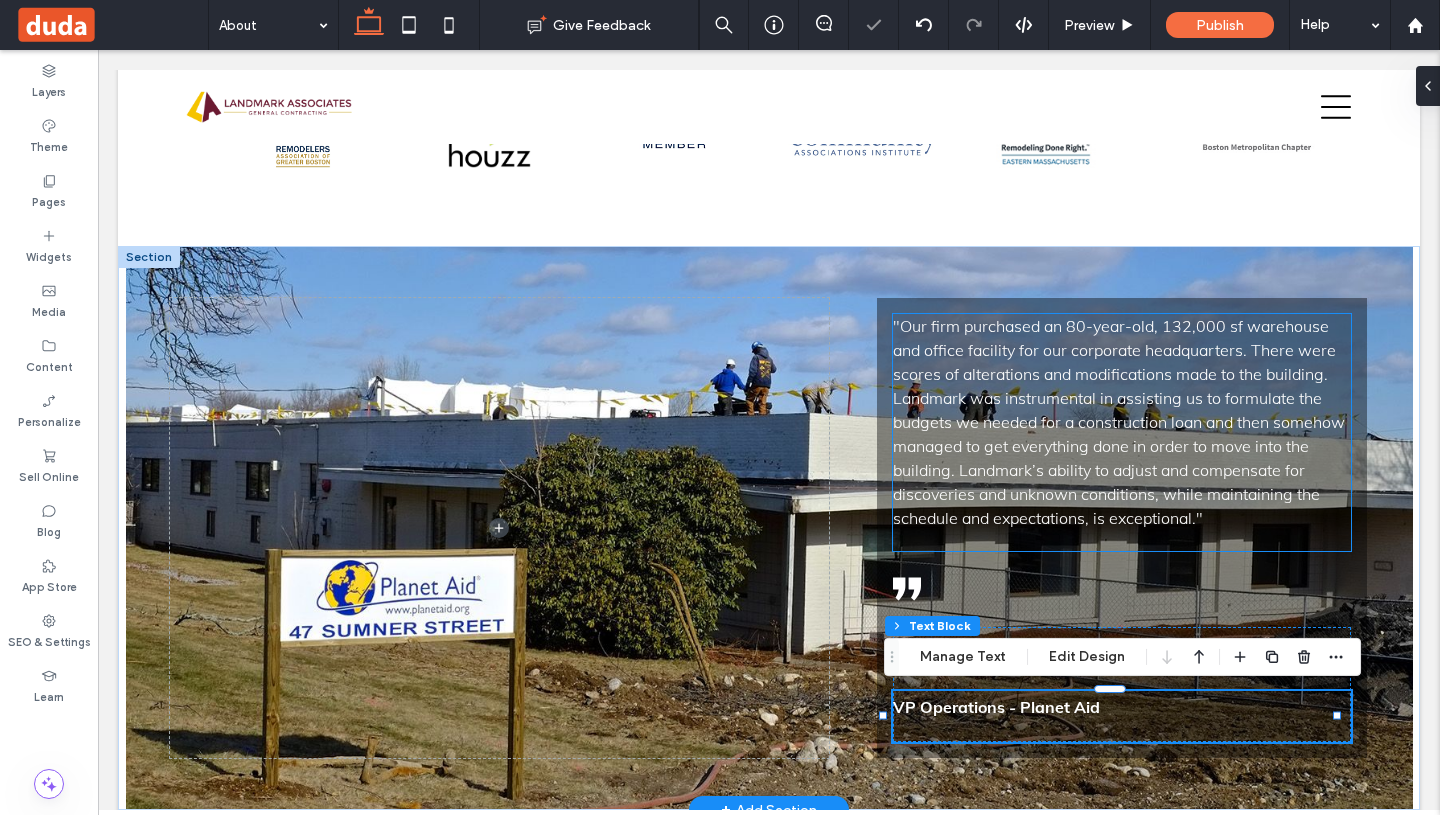 click on ""Our firm purchased an 80-year-old, 132,000 sf warehouse and office facility for our corporate headquarters. There were scores of alterations and modifications made to the building. Landmark was instrumental in assisting us to formulate the budgets we needed for a construction loan and then somehow managed to get everything done in order to move into the building. Landmark’s ability to adjust and compensate for discoveries and unknown conditions, while maintaining the schedule and expectations, is exceptional."" at bounding box center [1122, 422] 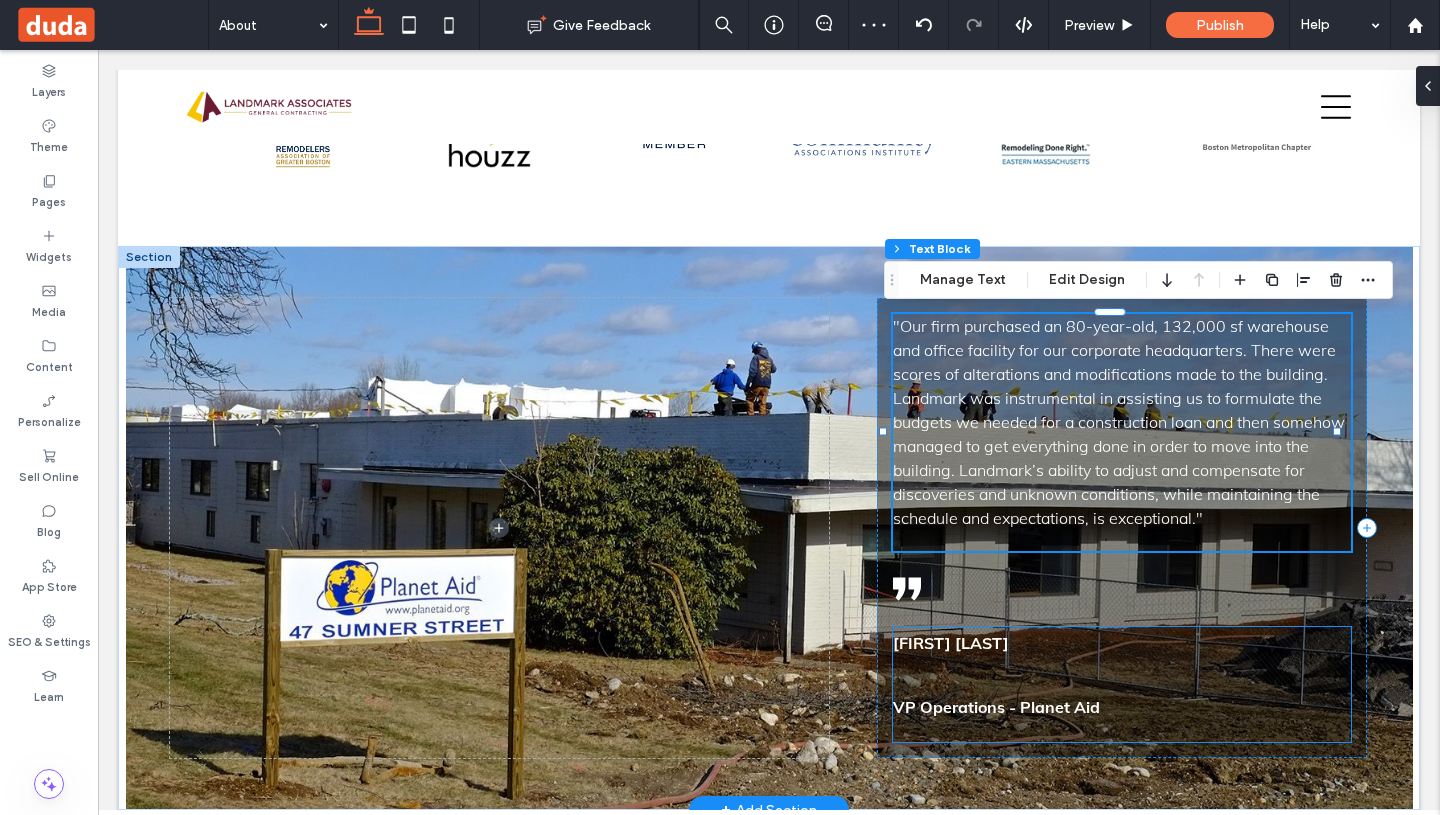click at bounding box center (1122, 675) 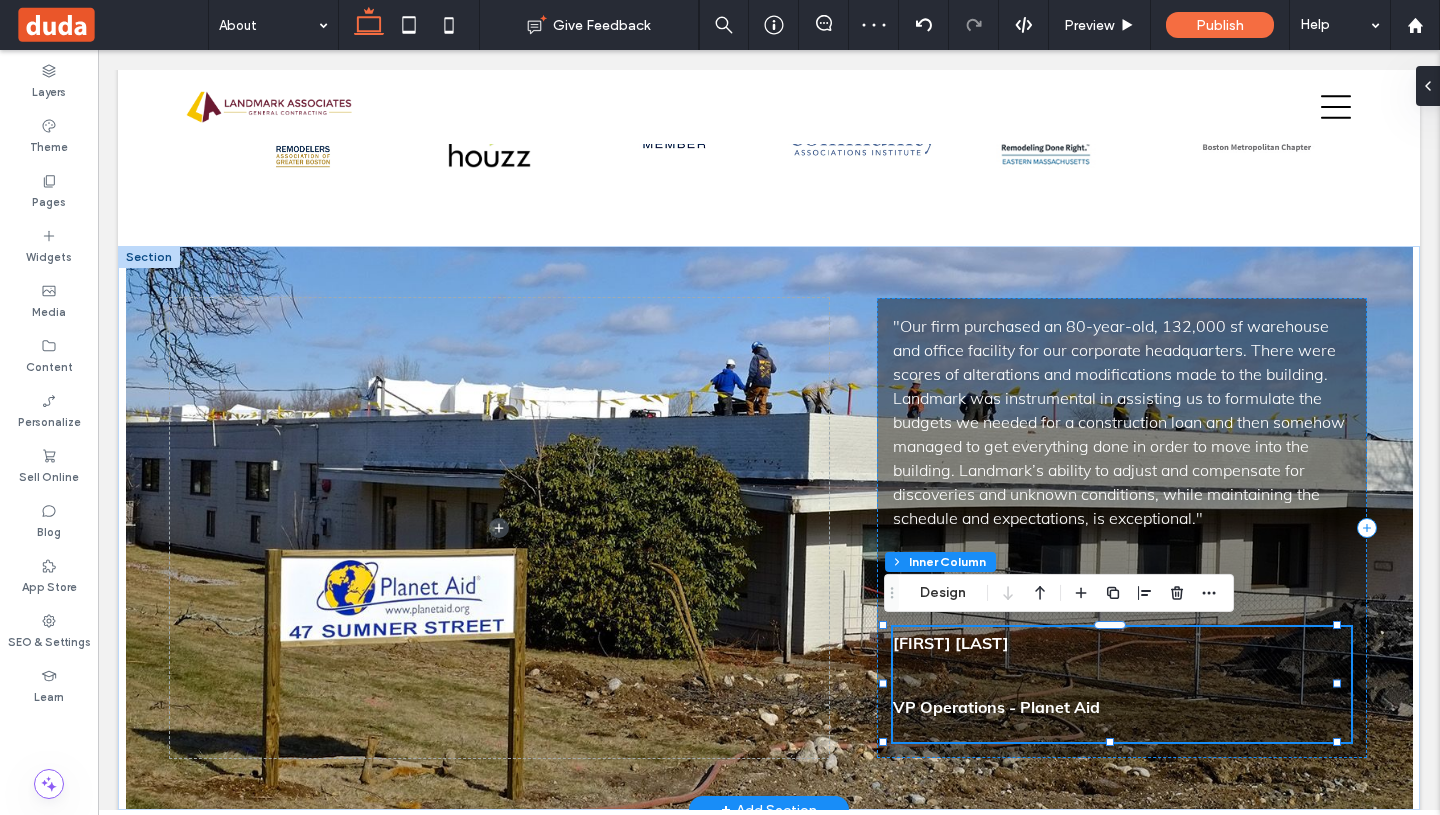 click at bounding box center [1122, 675] 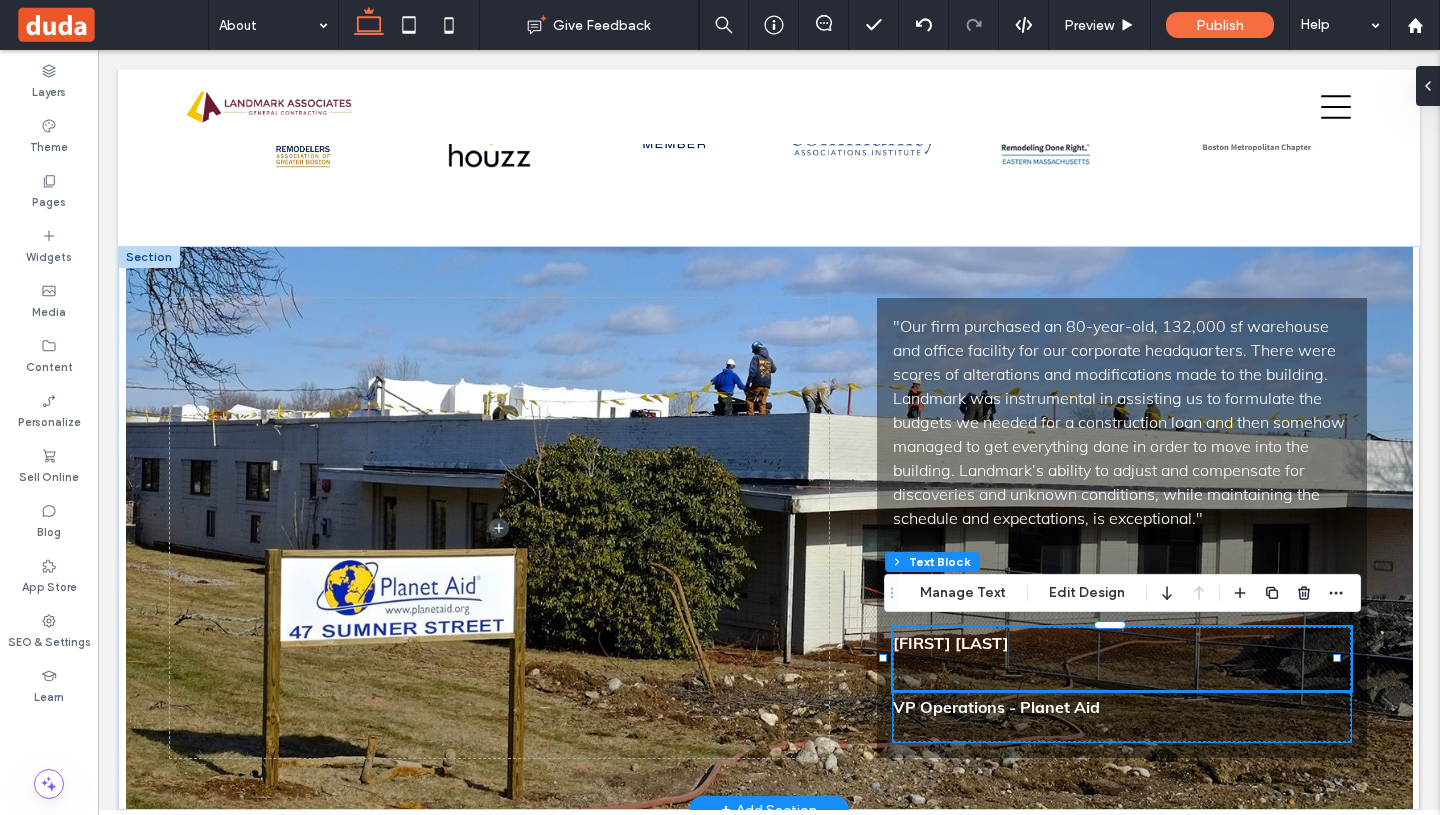 click on "VP Operations - Planet Aid" at bounding box center [996, 707] 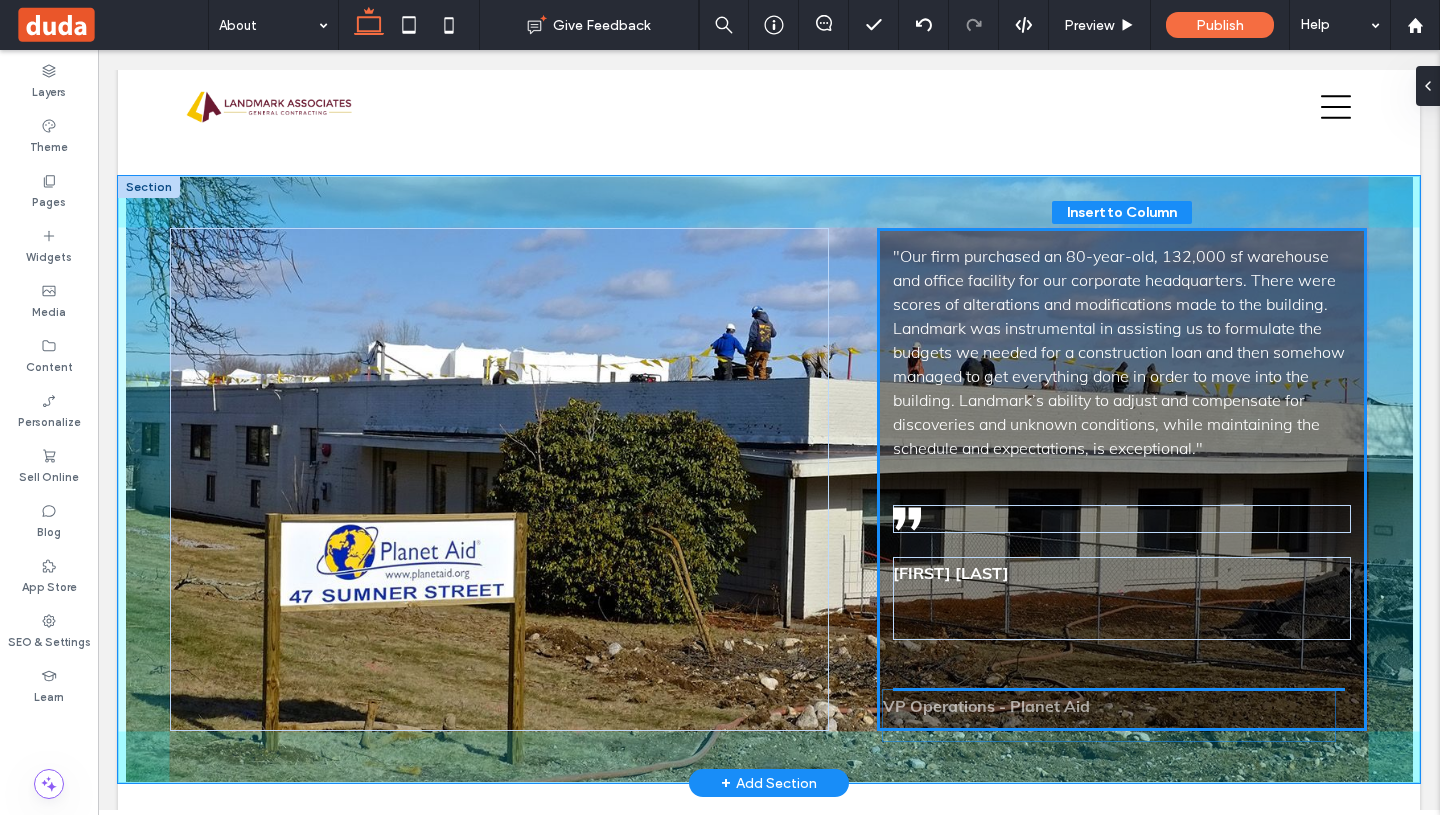 scroll, scrollTop: 903, scrollLeft: 0, axis: vertical 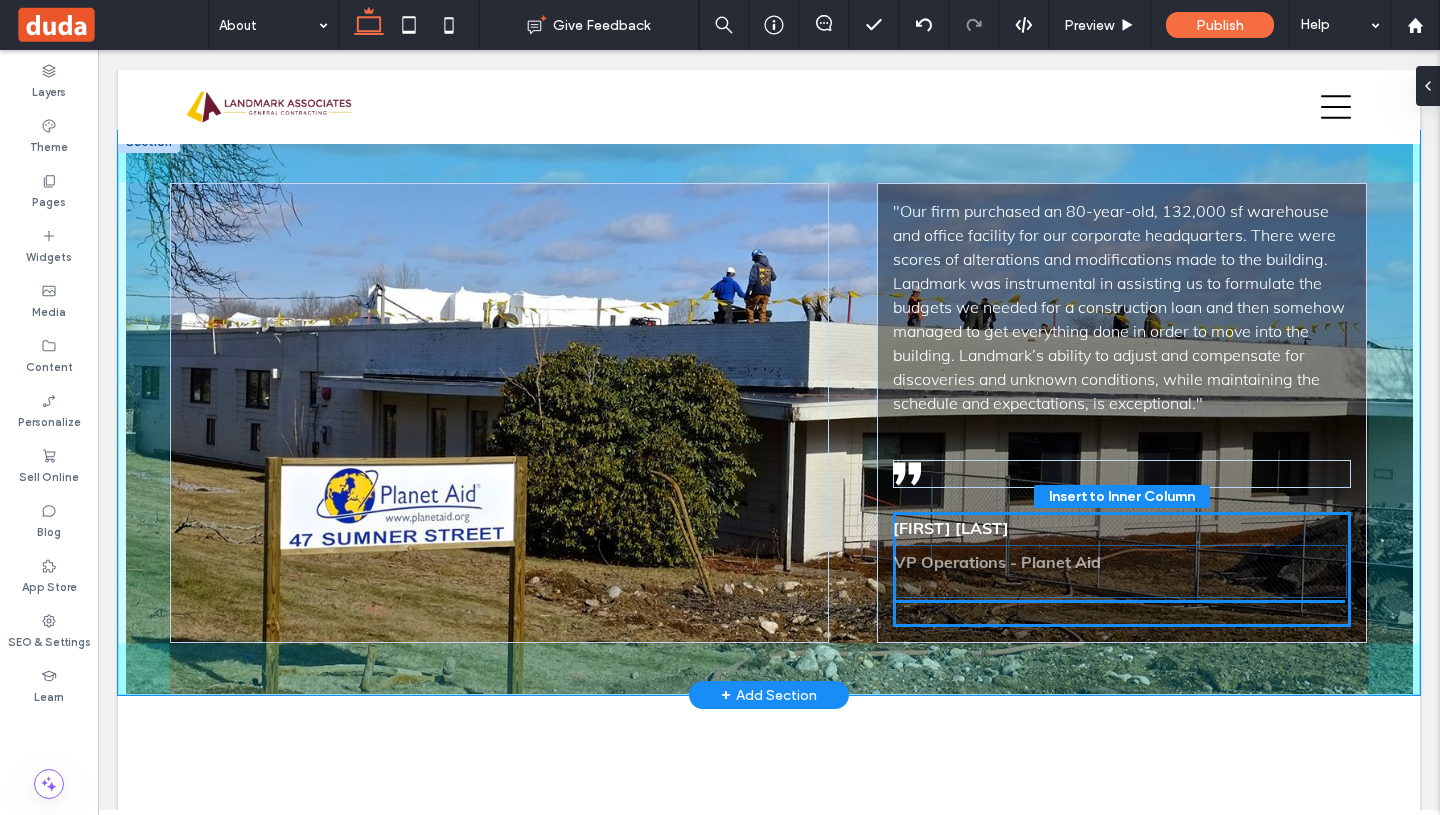 drag, startPoint x: 930, startPoint y: 706, endPoint x: 940, endPoint y: 562, distance: 144.3468 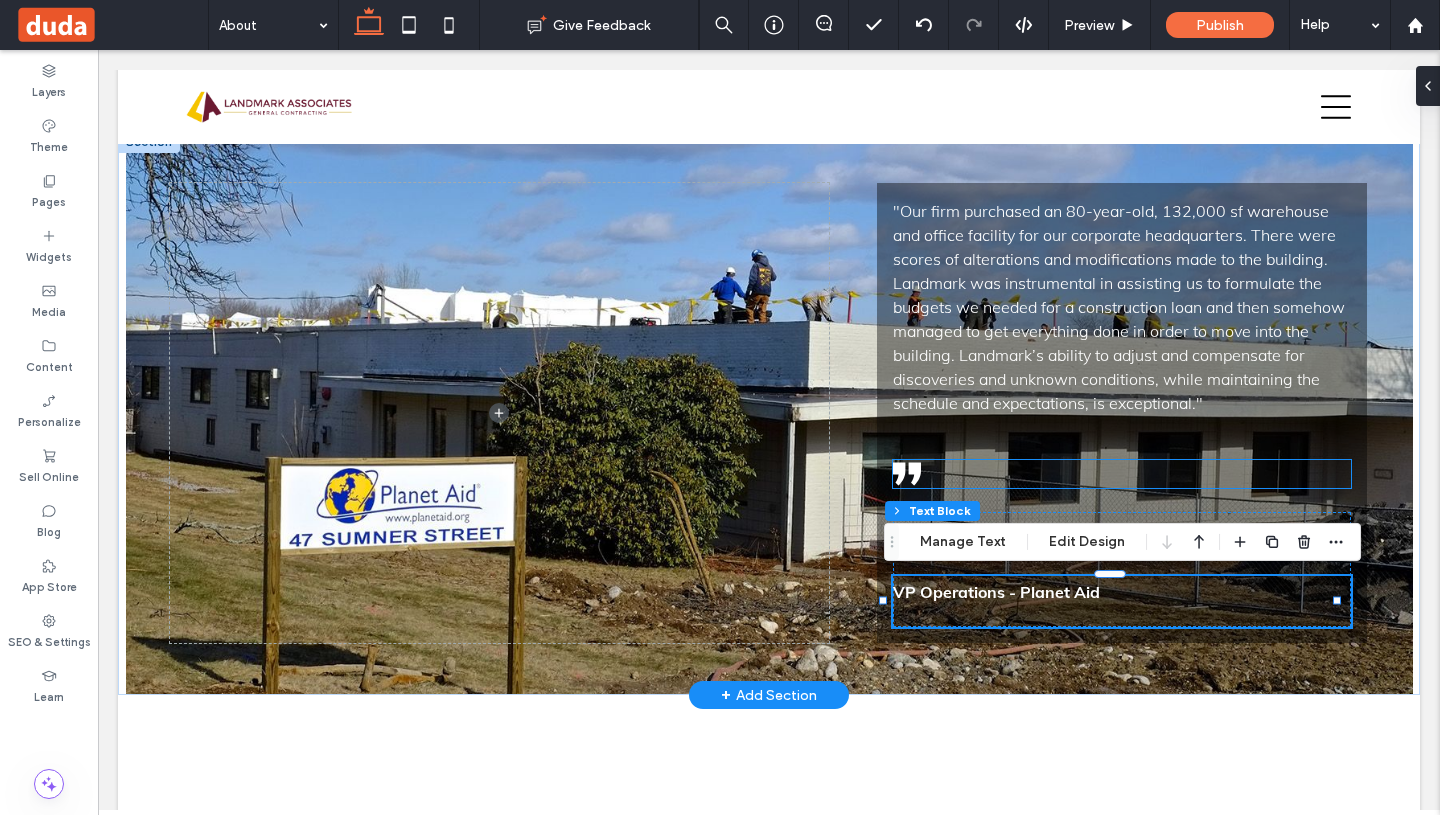click at bounding box center (1122, 474) 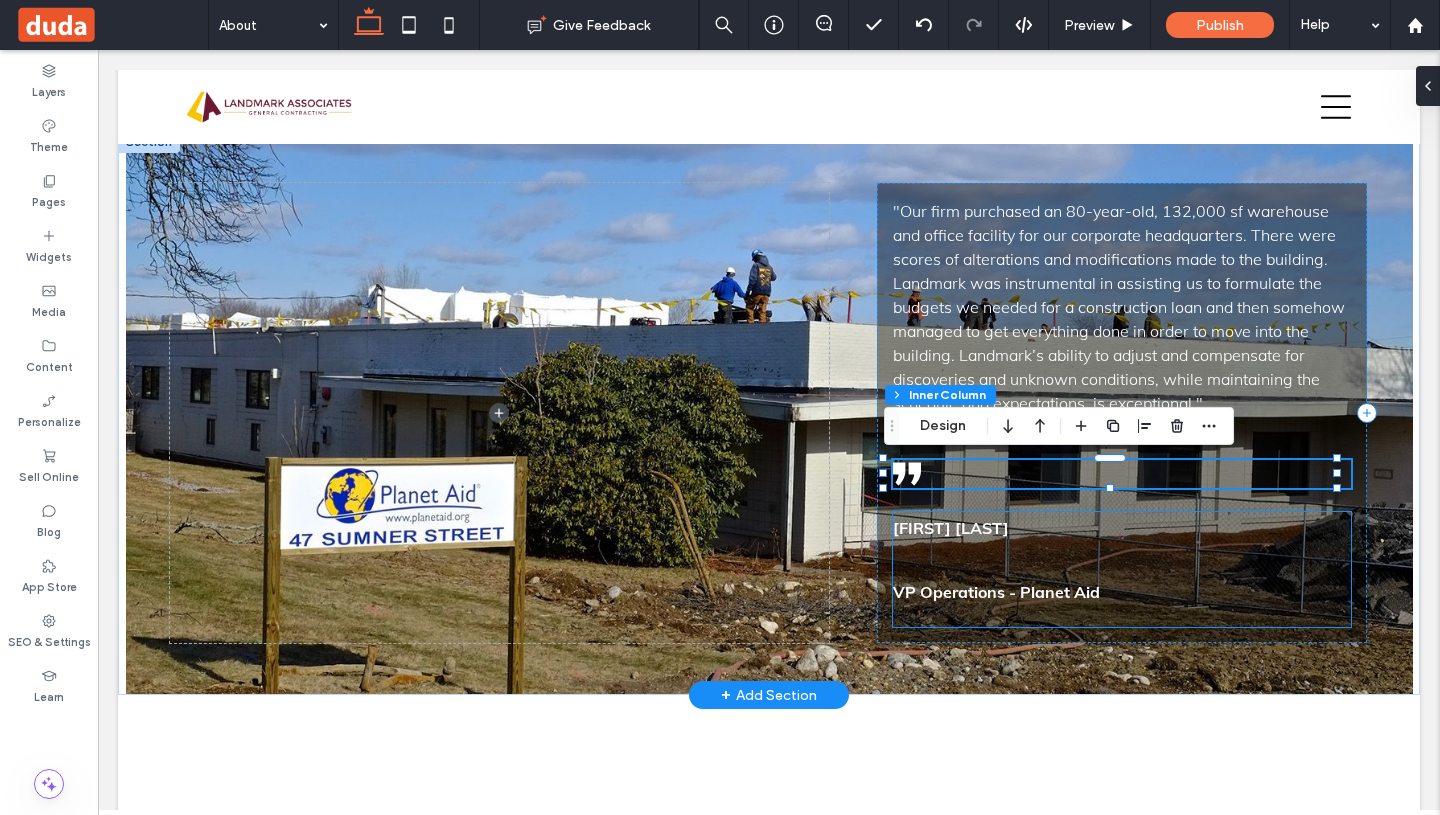 click on "Wayne Michaud" at bounding box center (1122, 528) 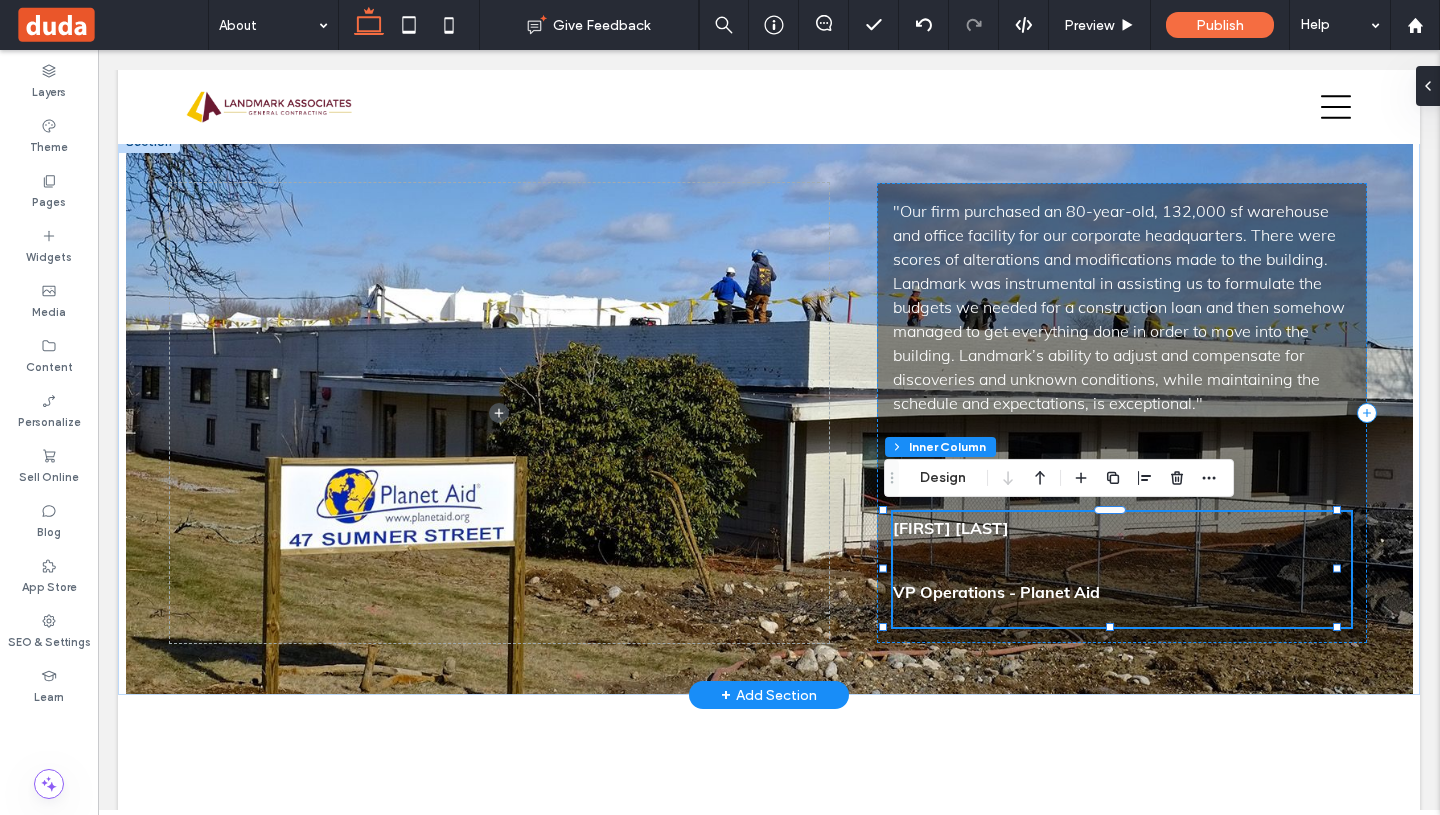 click on "Wayne Michaud" at bounding box center (1122, 528) 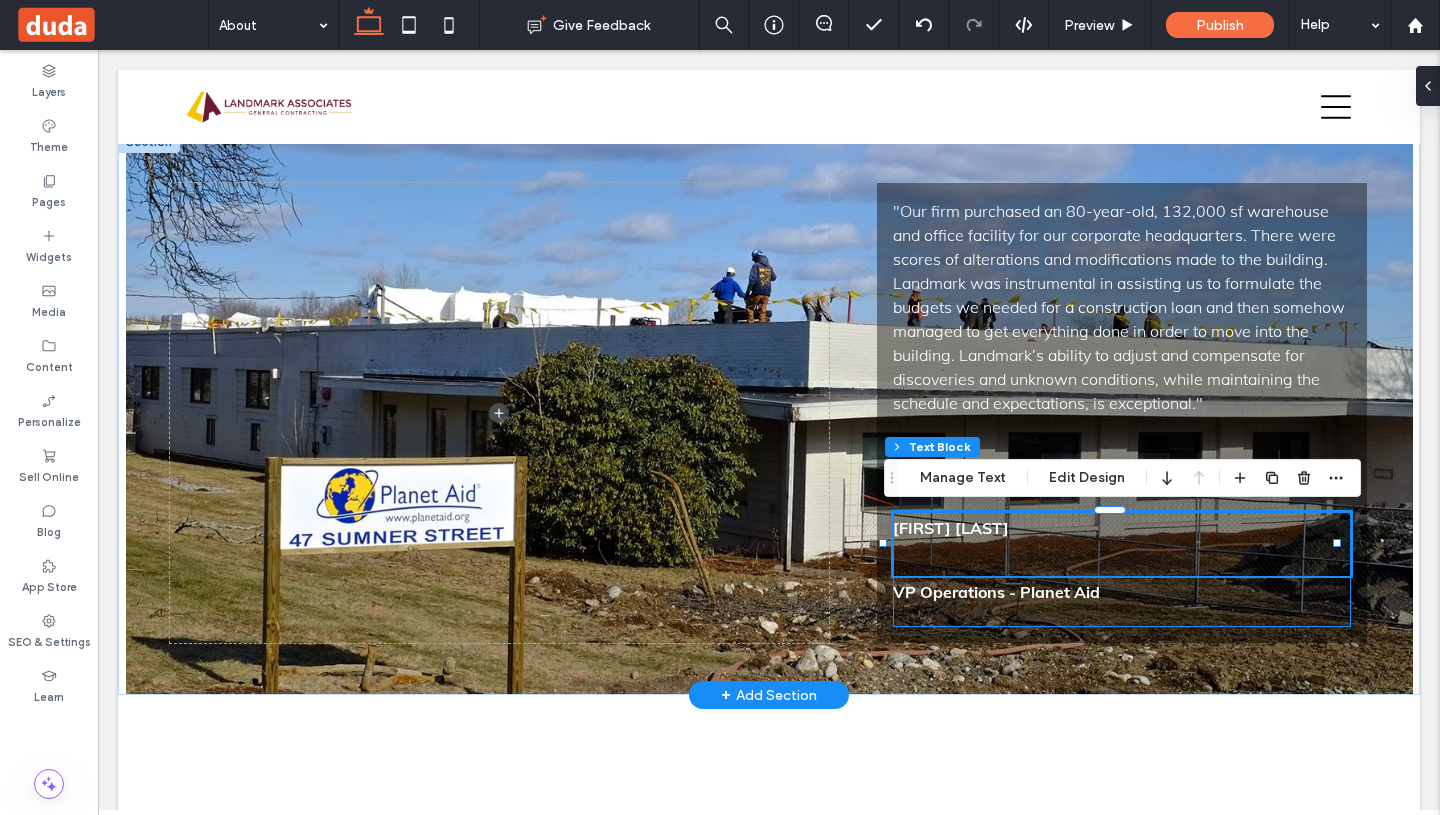click on "Wayne Michaud" at bounding box center [1122, 528] 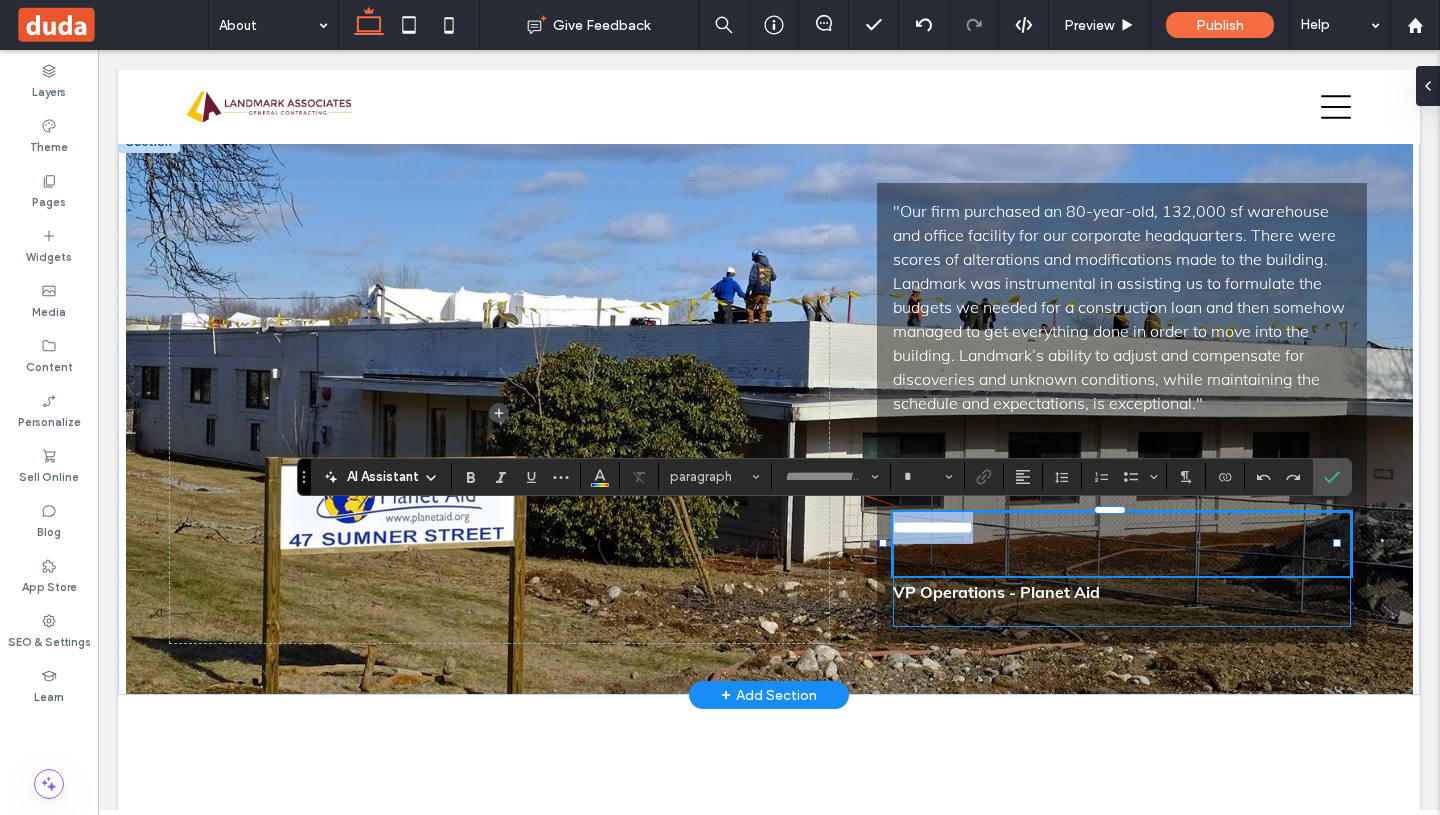 type on "****" 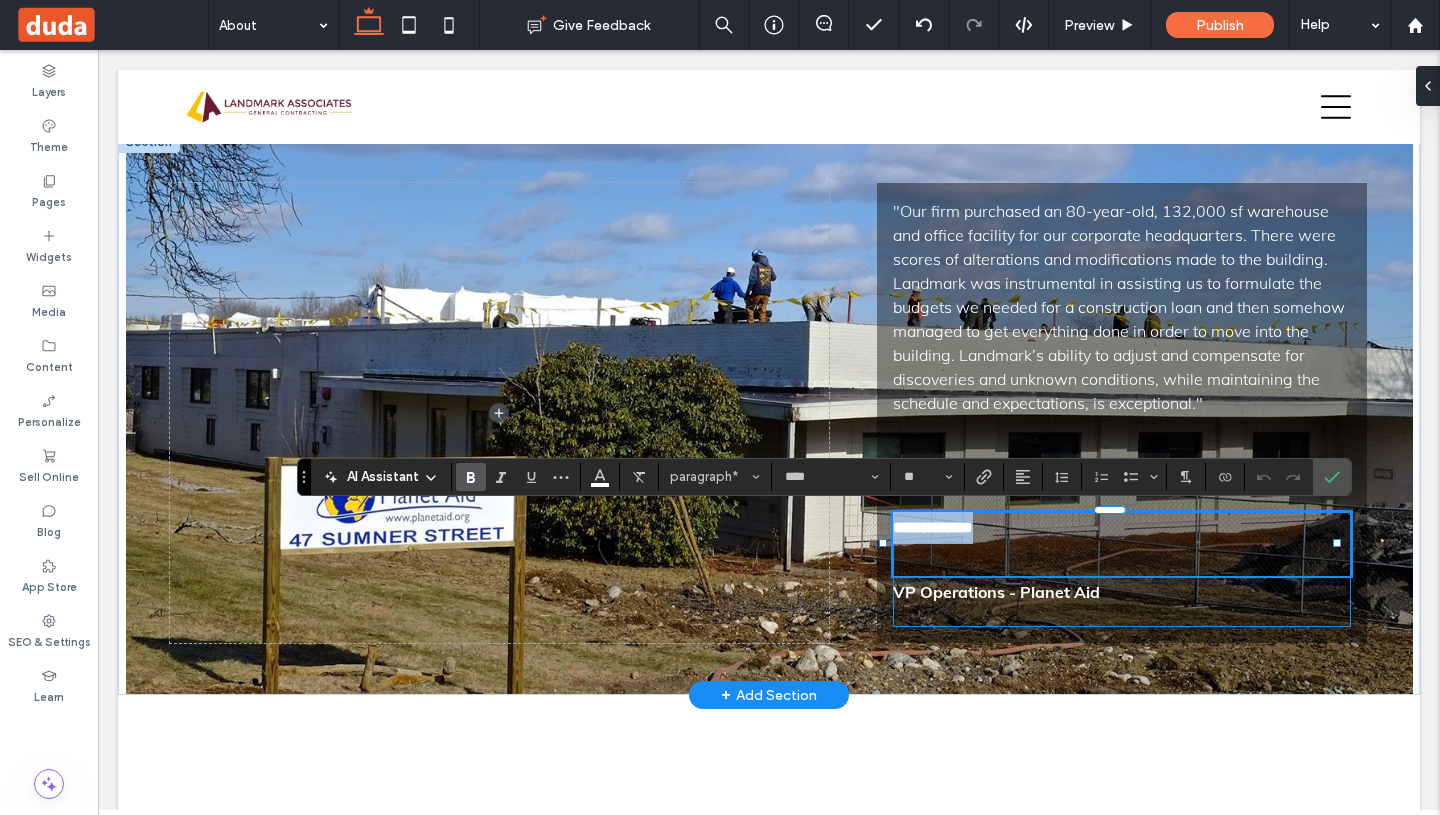 click on "**********" at bounding box center [1122, 528] 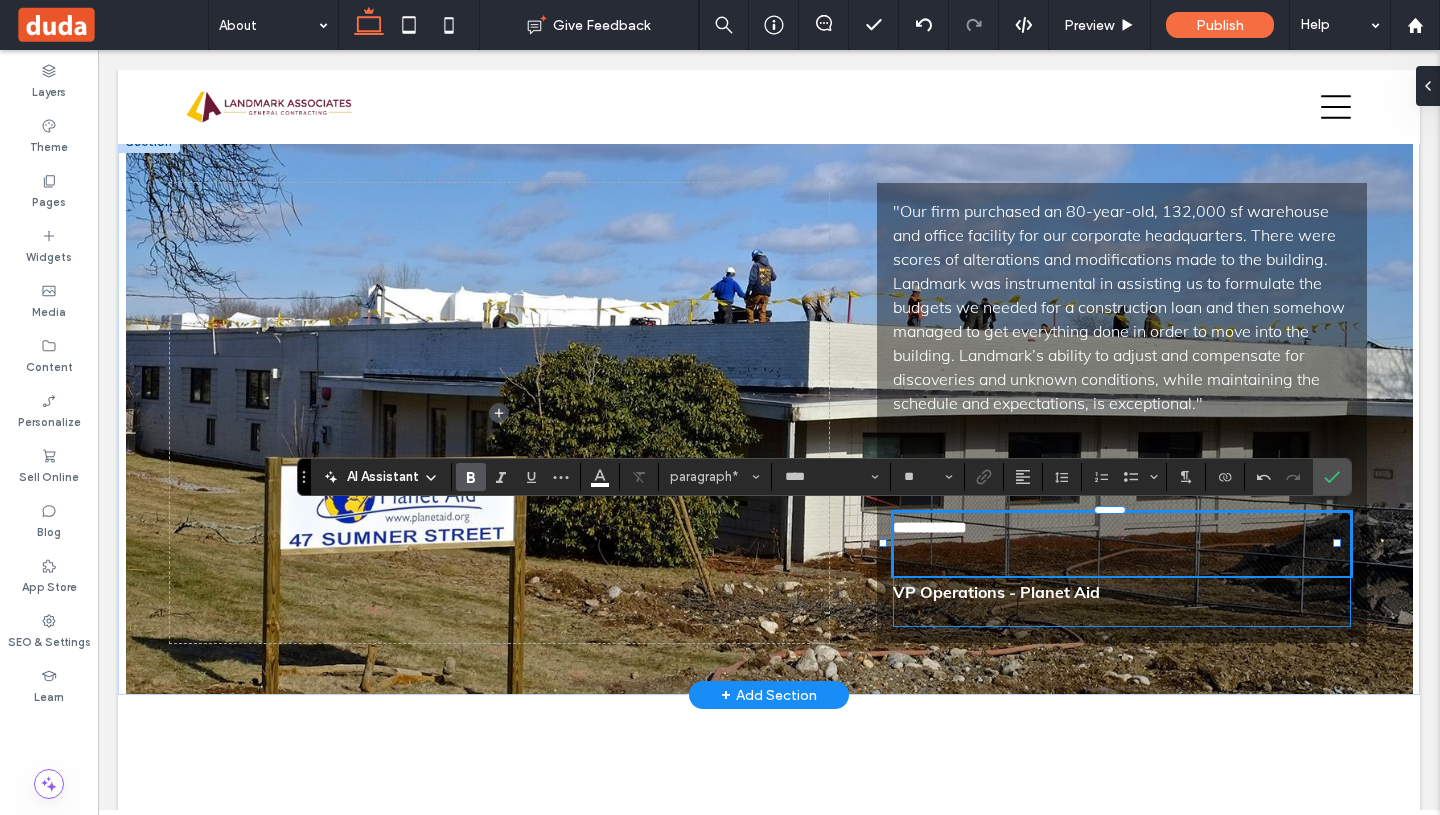 type 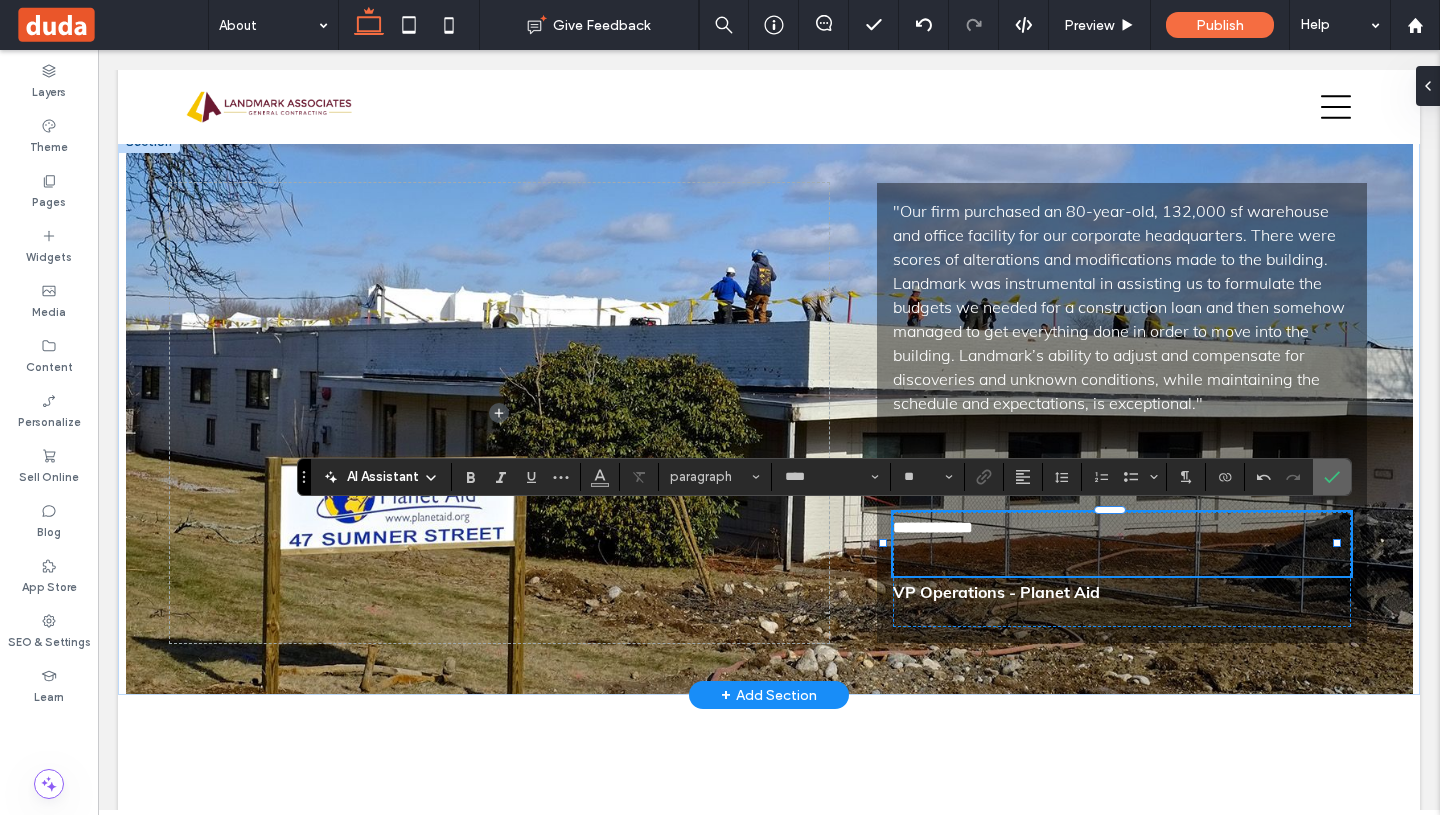 click 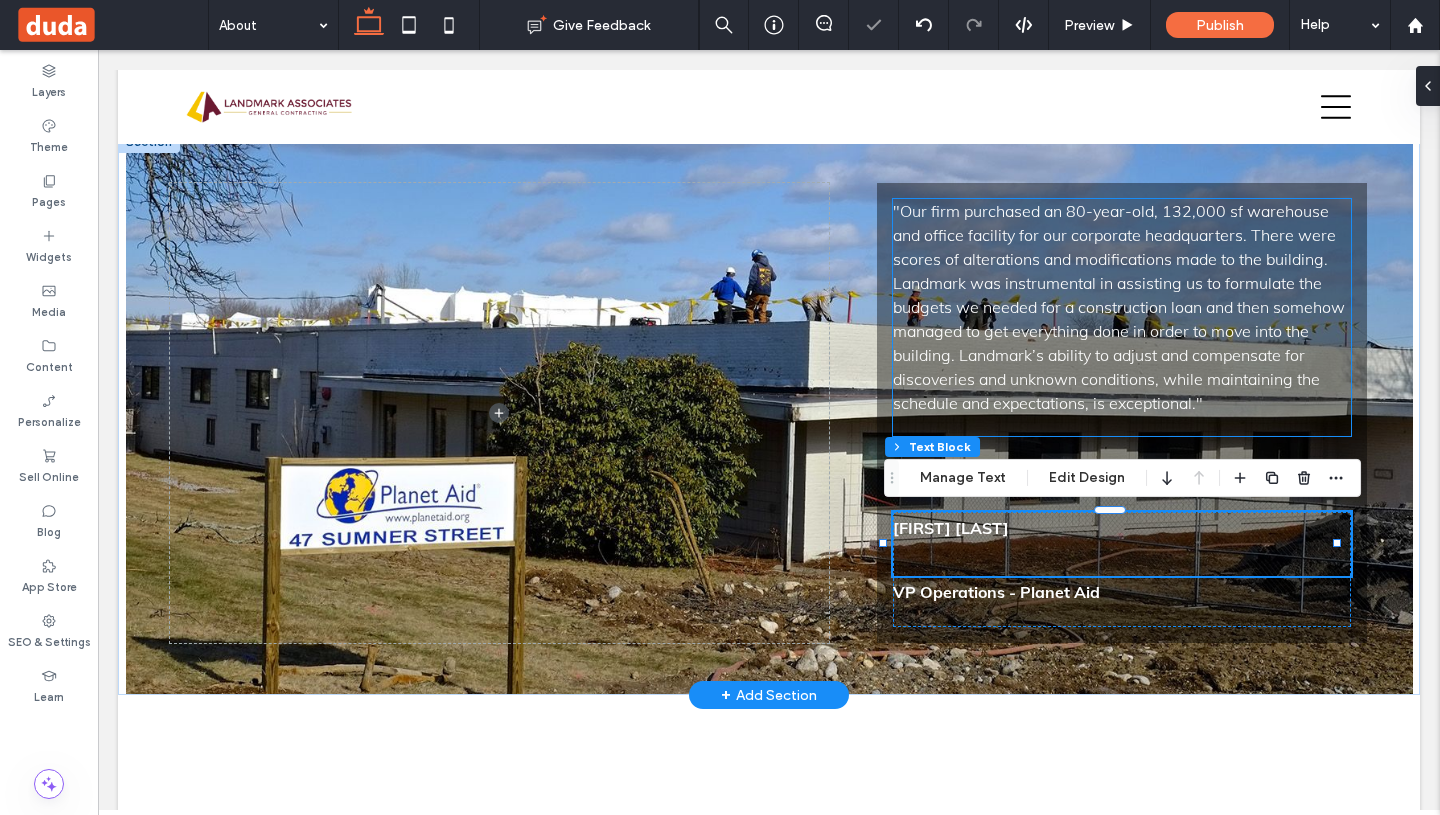 click on ""Our firm purchased an 80-year-old, 132,000 sf warehouse and office facility for our corporate headquarters. There were scores of alterations and modifications made to the building. Landmark was instrumental in assisting us to formulate the budgets we needed for a construction loan and then somehow managed to get everything done in order to move into the building. Landmark’s ability to adjust and compensate for discoveries and unknown conditions, while maintaining the schedule and expectations, is exceptional."" at bounding box center (1119, 307) 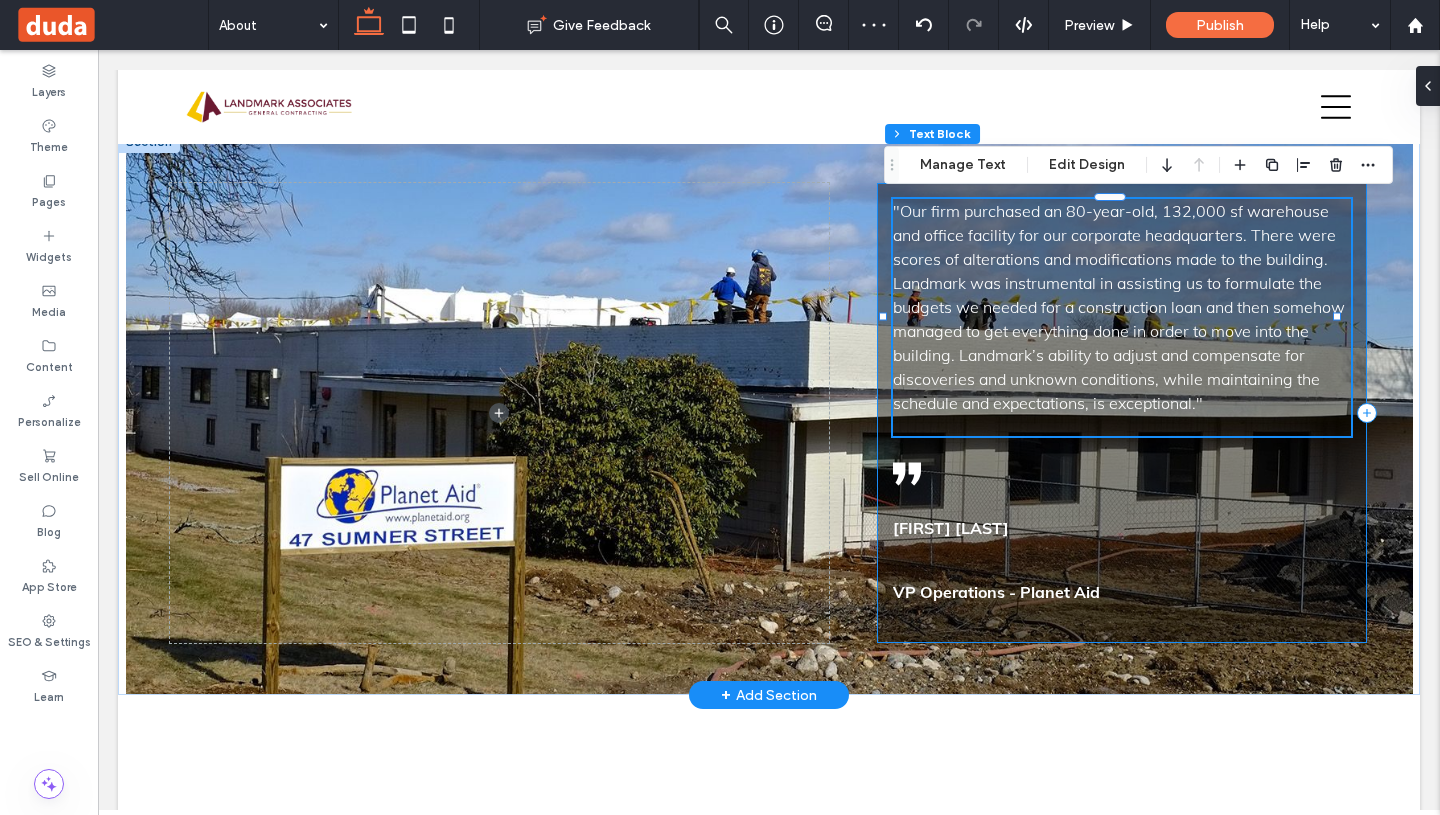 click on ""Our firm purchased an 80-year-old, 132,000 sf warehouse and office facility for our corporate headquarters. There were scores of alterations and modifications made to the building. Landmark was instrumental in assisting us to formulate the budgets we needed for a construction loan and then somehow managed to get everything done in order to move into the building. Landmark’s ability to adjust and compensate for discoveries and unknown conditions, while maintaining the schedule and expectations, is exceptional."
Wayne Michaud
VP Operations - Planet Aid" at bounding box center (1122, 413) 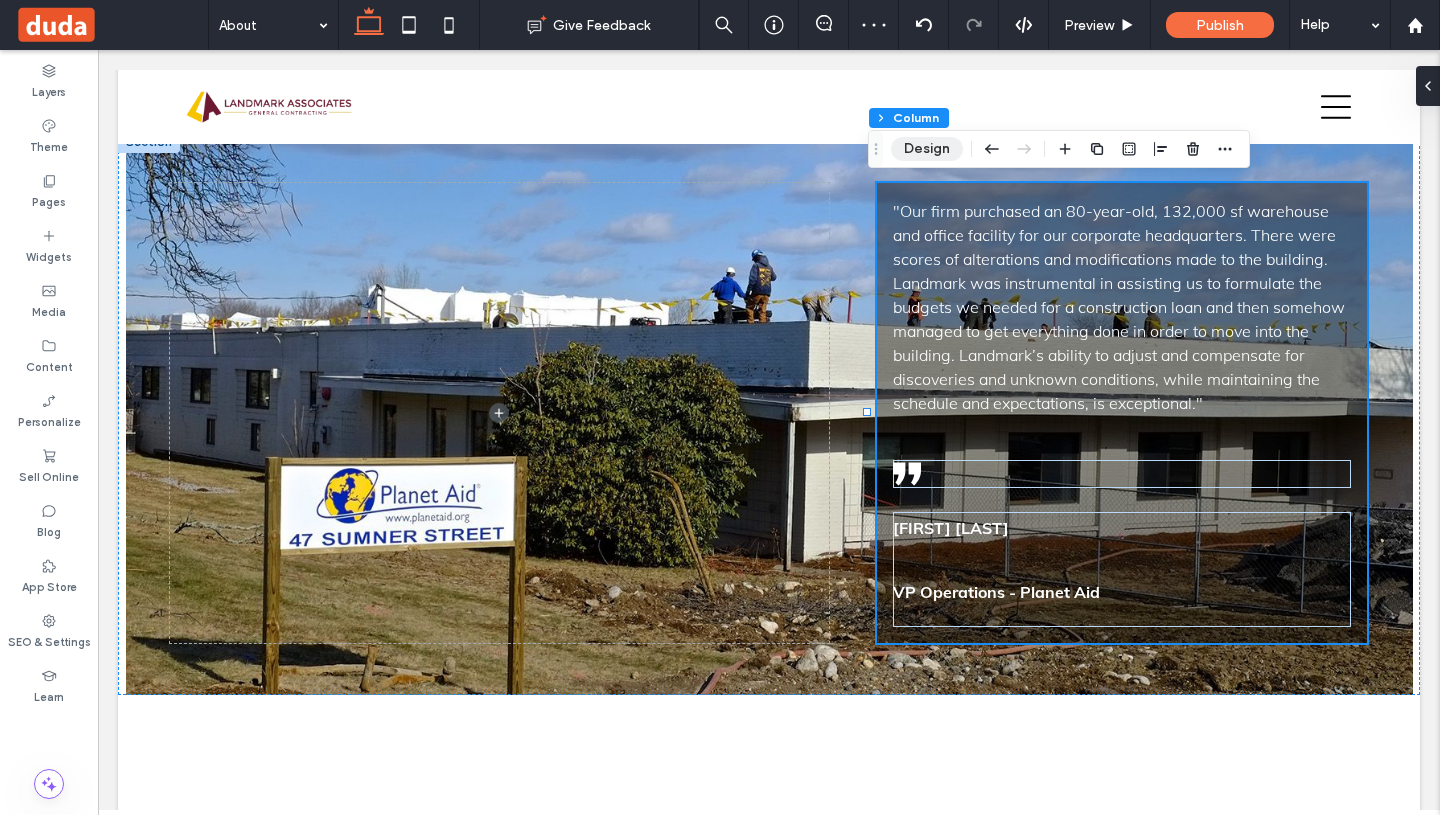 click on "Design" at bounding box center (927, 149) 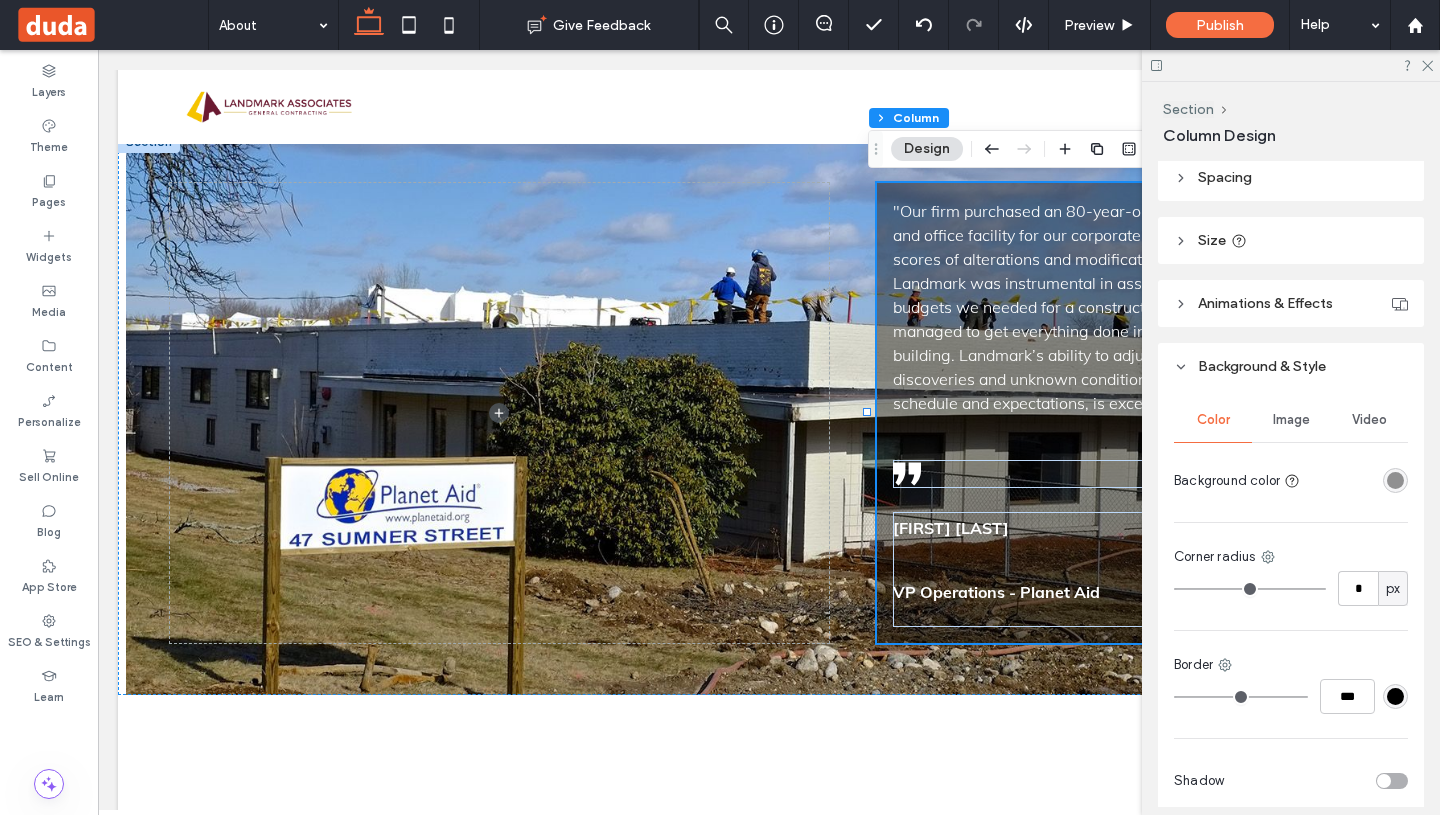 scroll, scrollTop: 390, scrollLeft: 0, axis: vertical 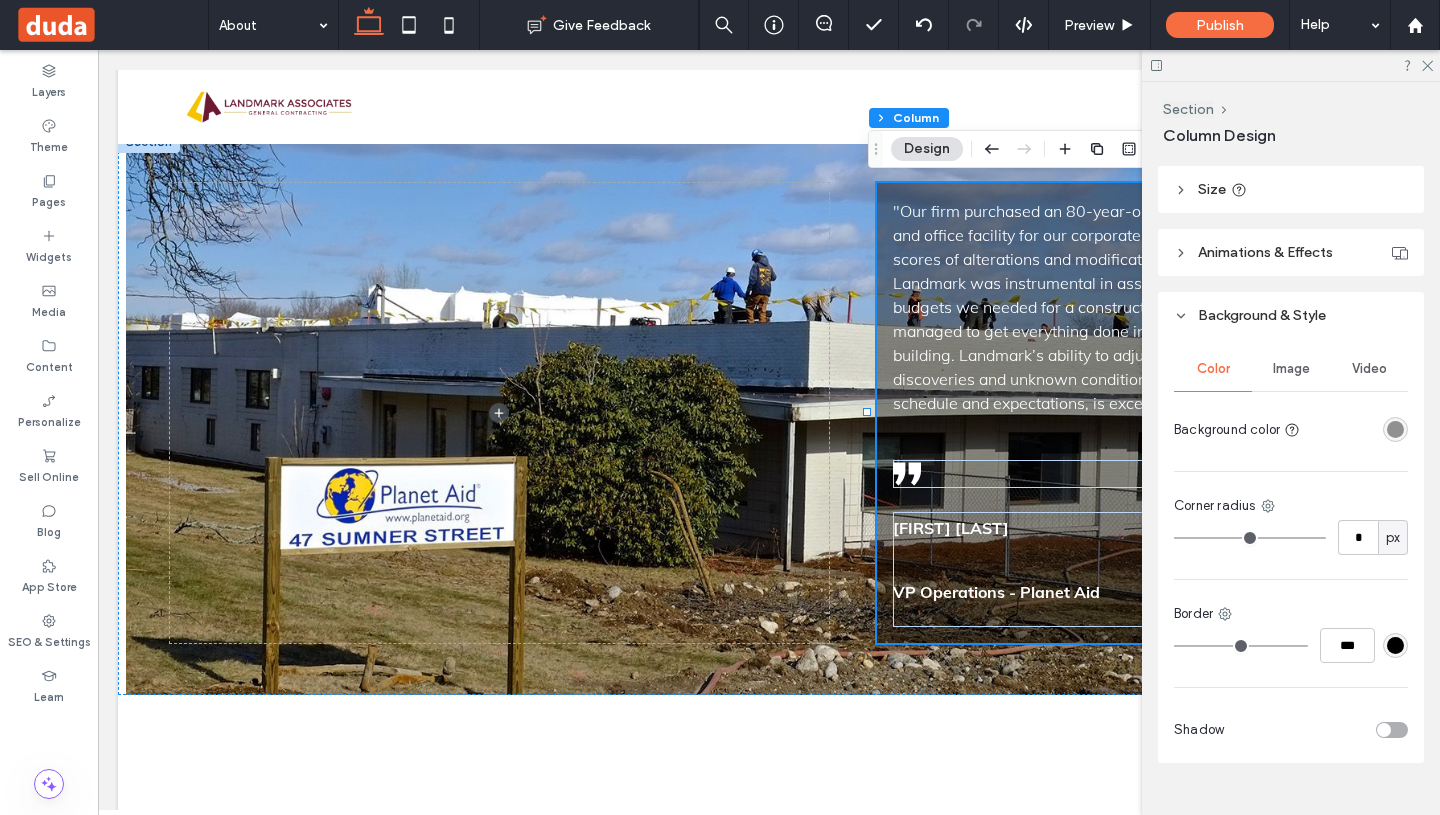 click on "Color Image Video Background color Corner radius * px Border *** Shadow" at bounding box center (1291, 551) 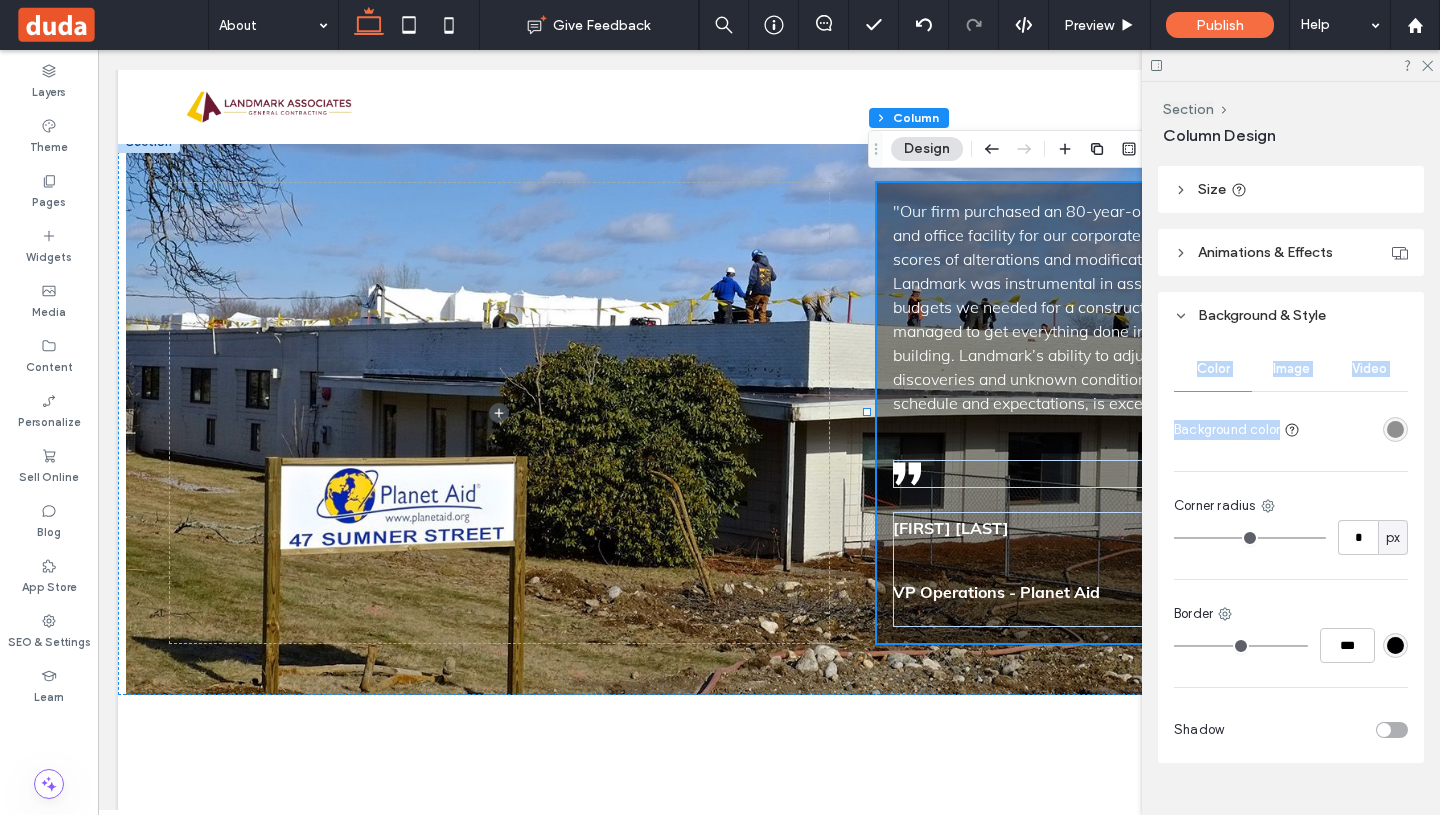 click on "Color Image Video Background color Corner radius * px Border *** Shadow" at bounding box center (1291, 551) 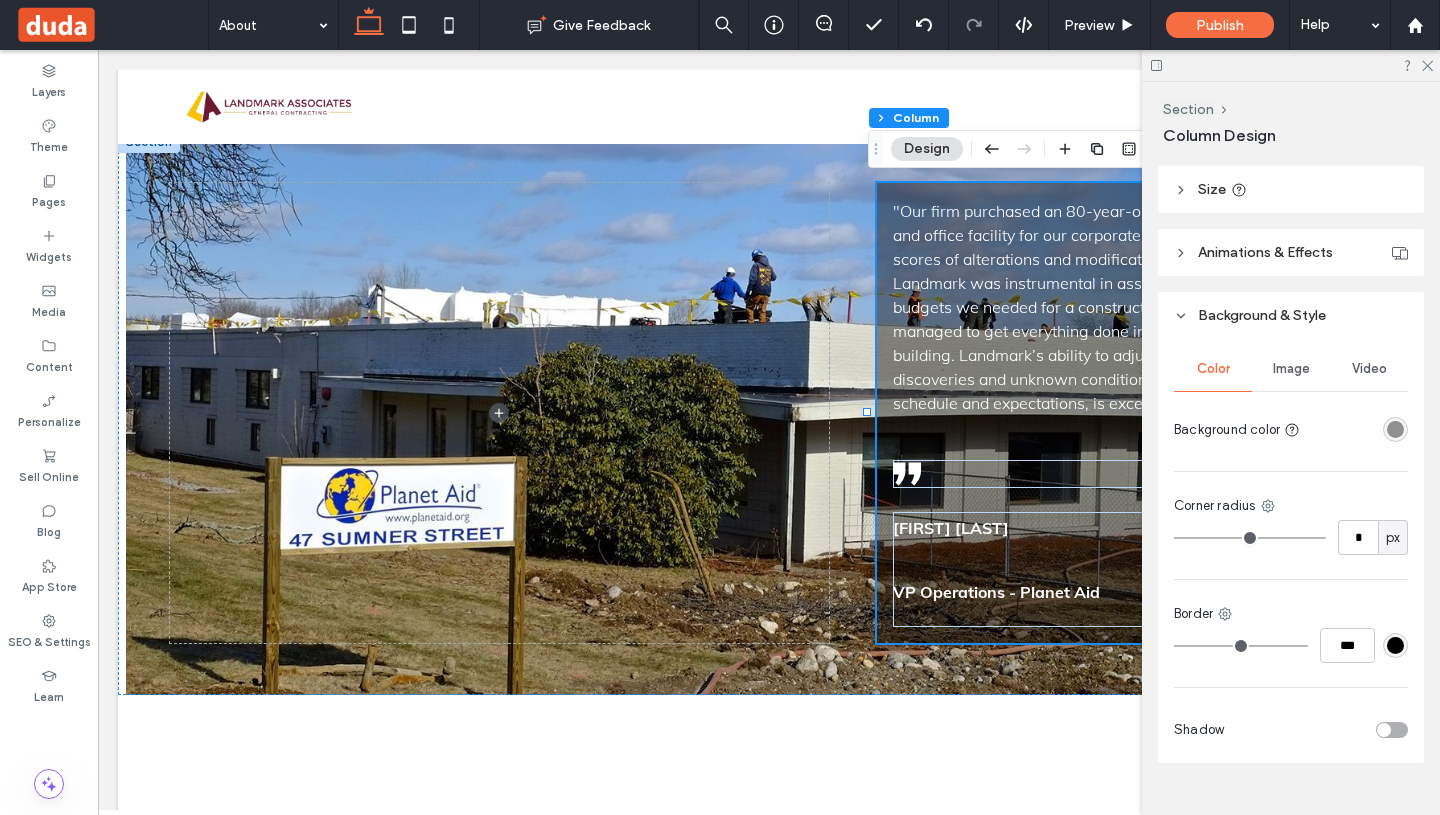 click at bounding box center (1395, 429) 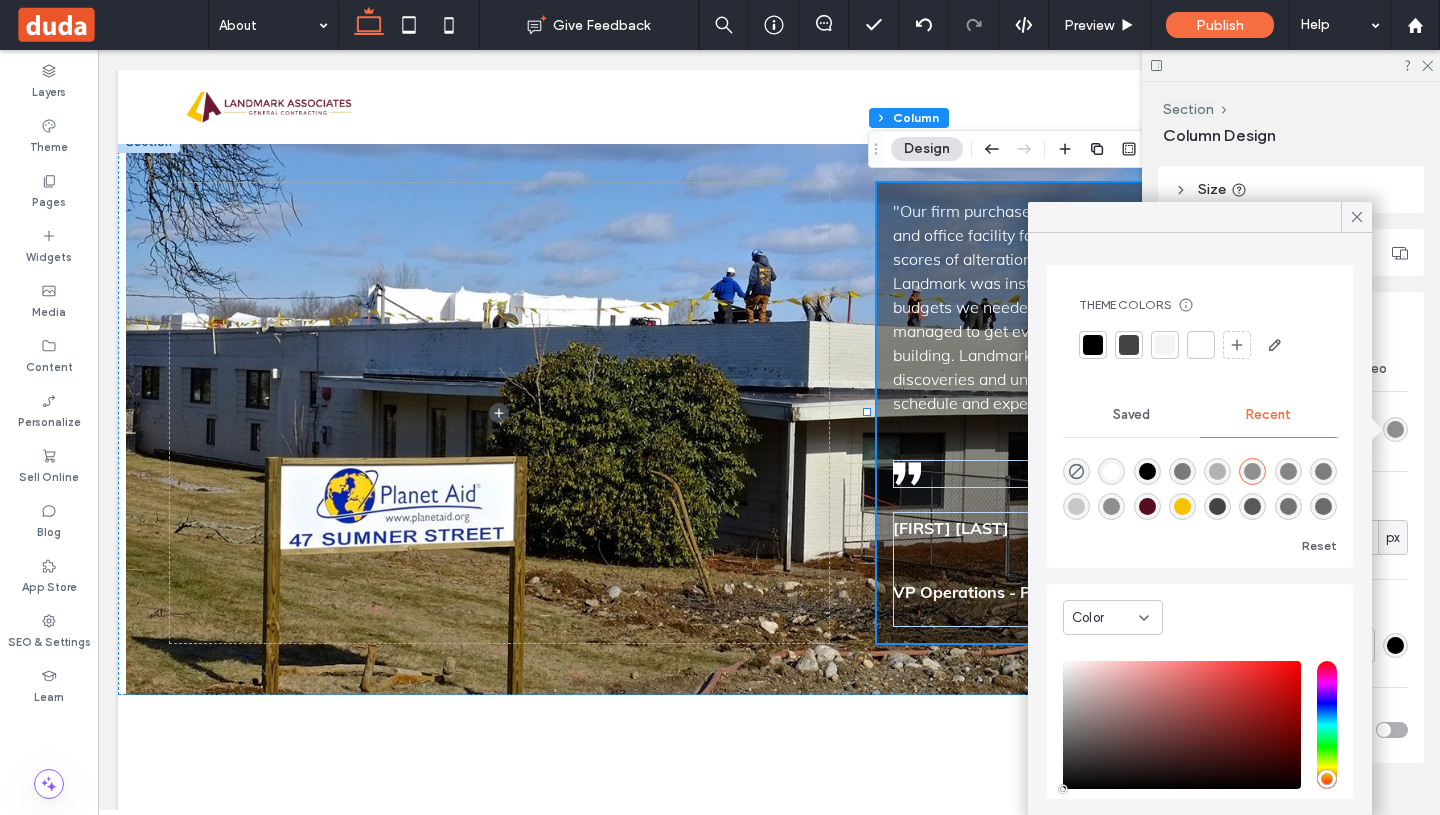 scroll, scrollTop: 117, scrollLeft: 0, axis: vertical 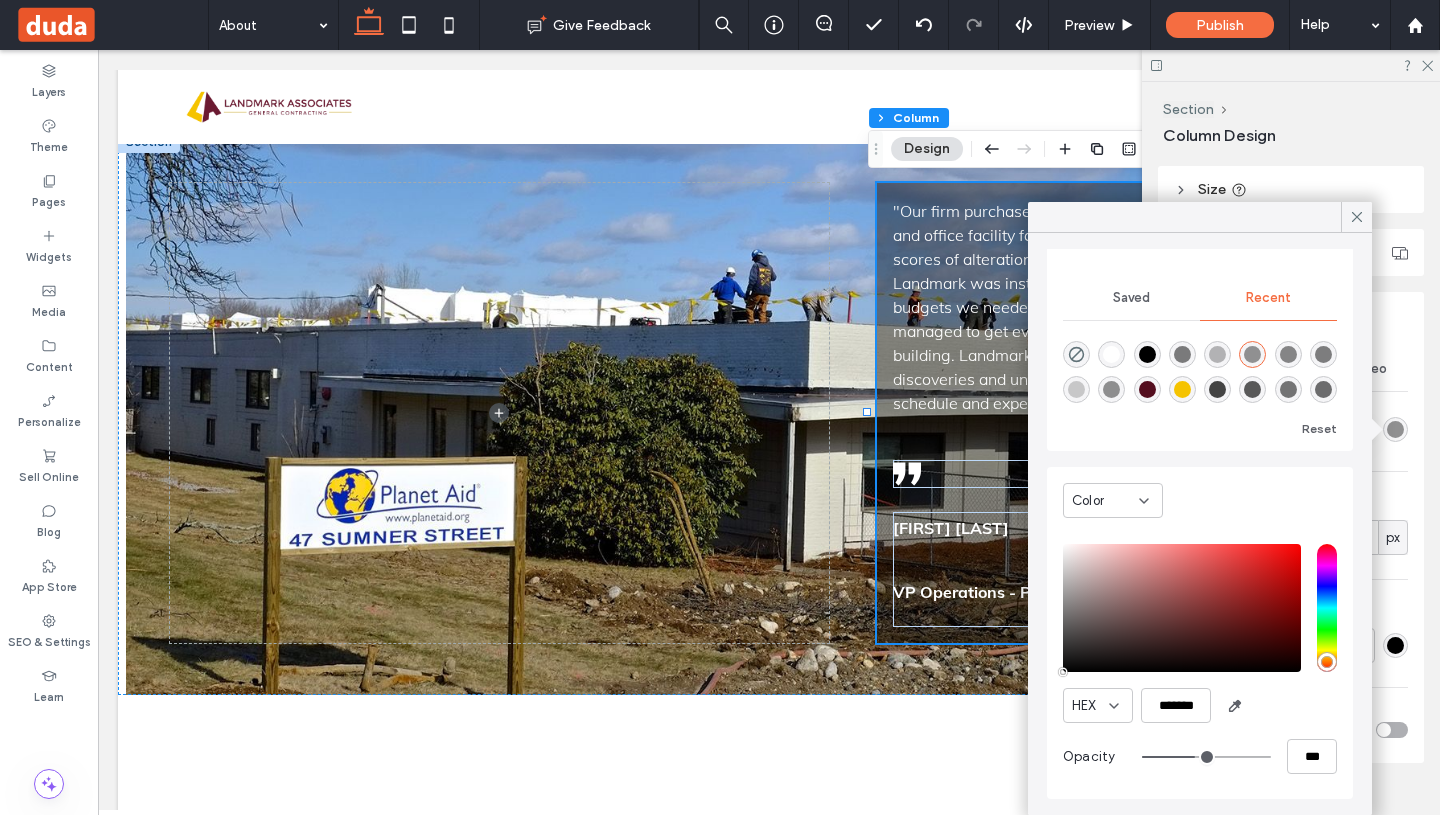 type on "**" 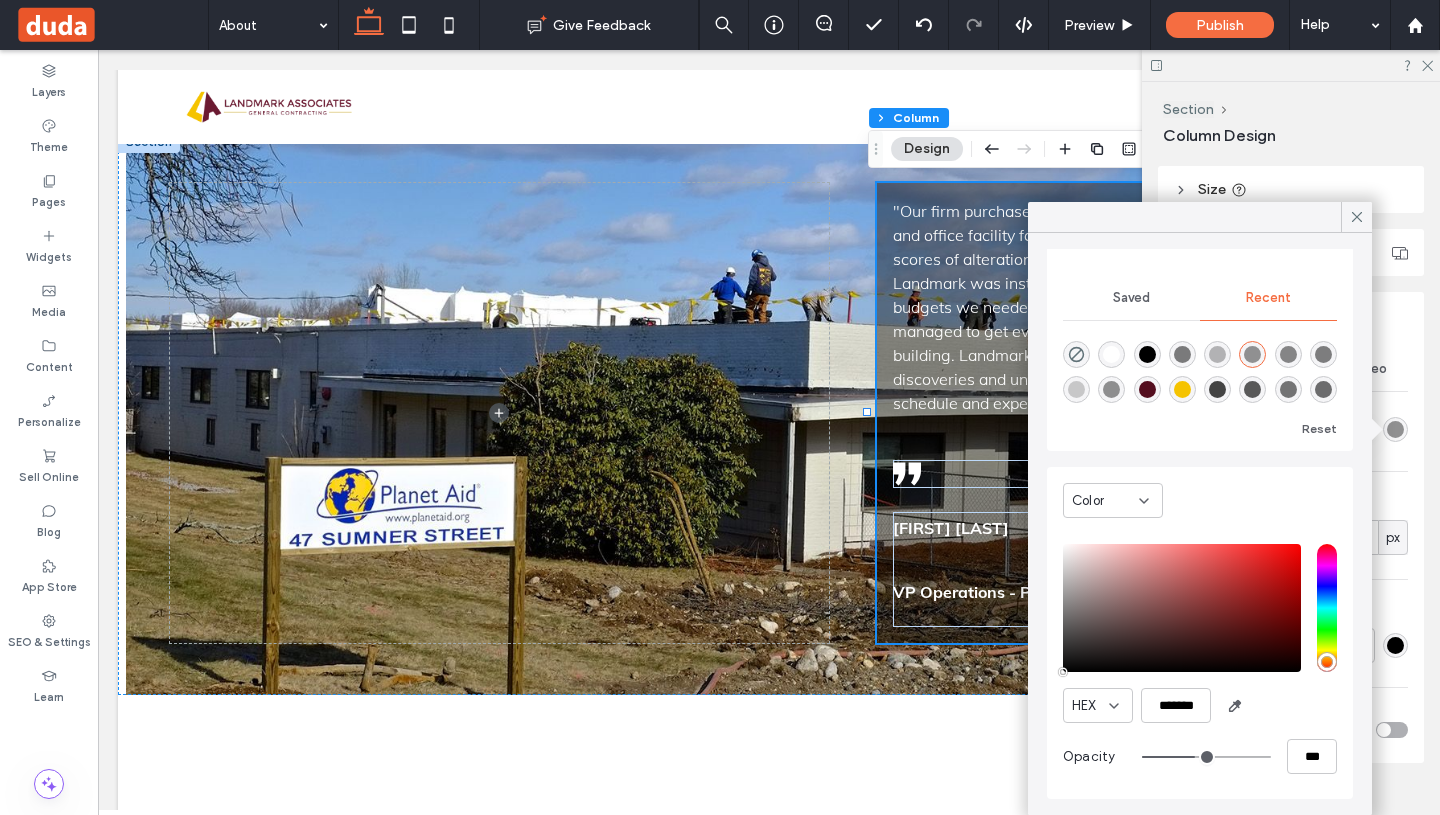 type on "***" 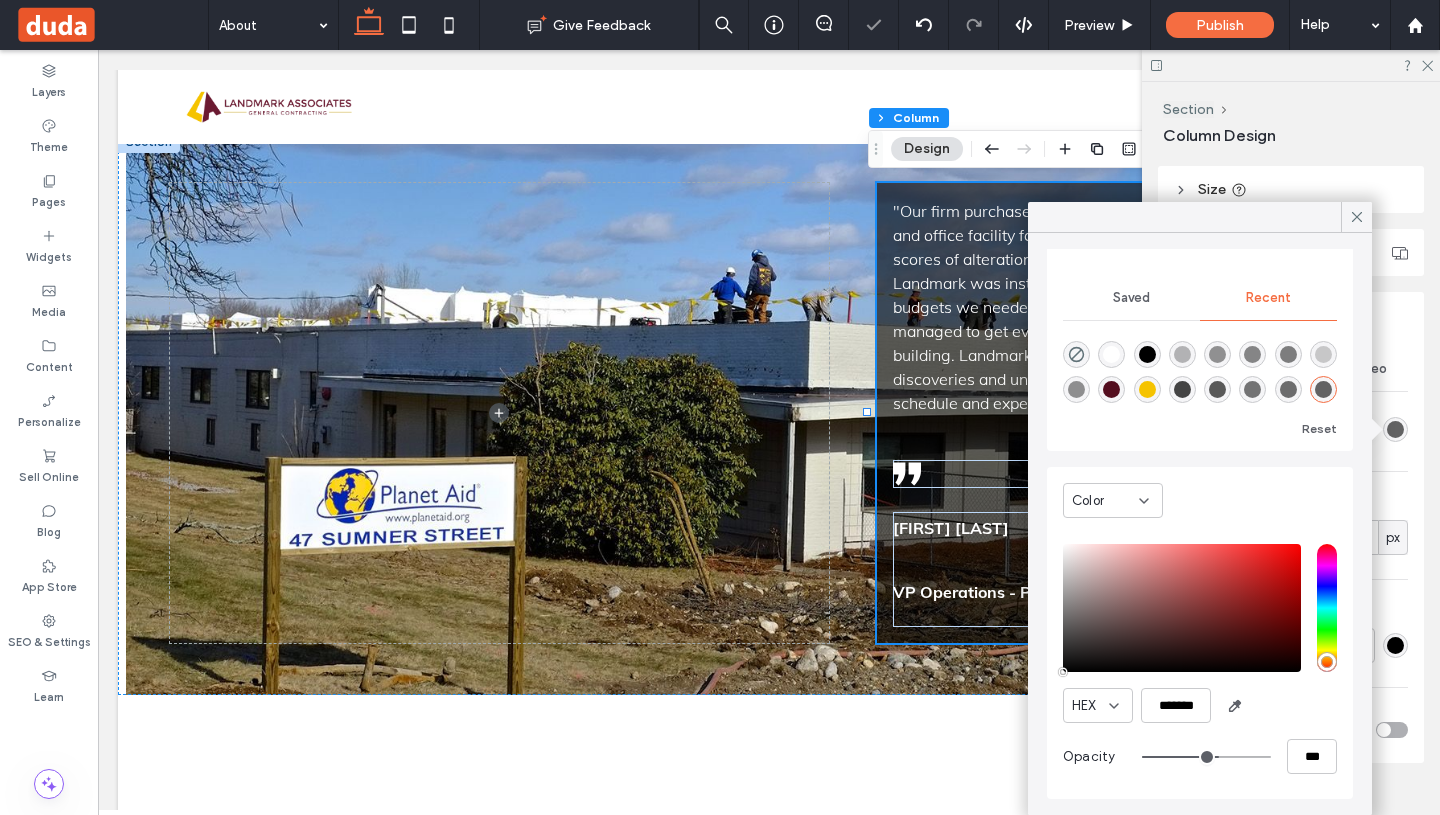 type on "**" 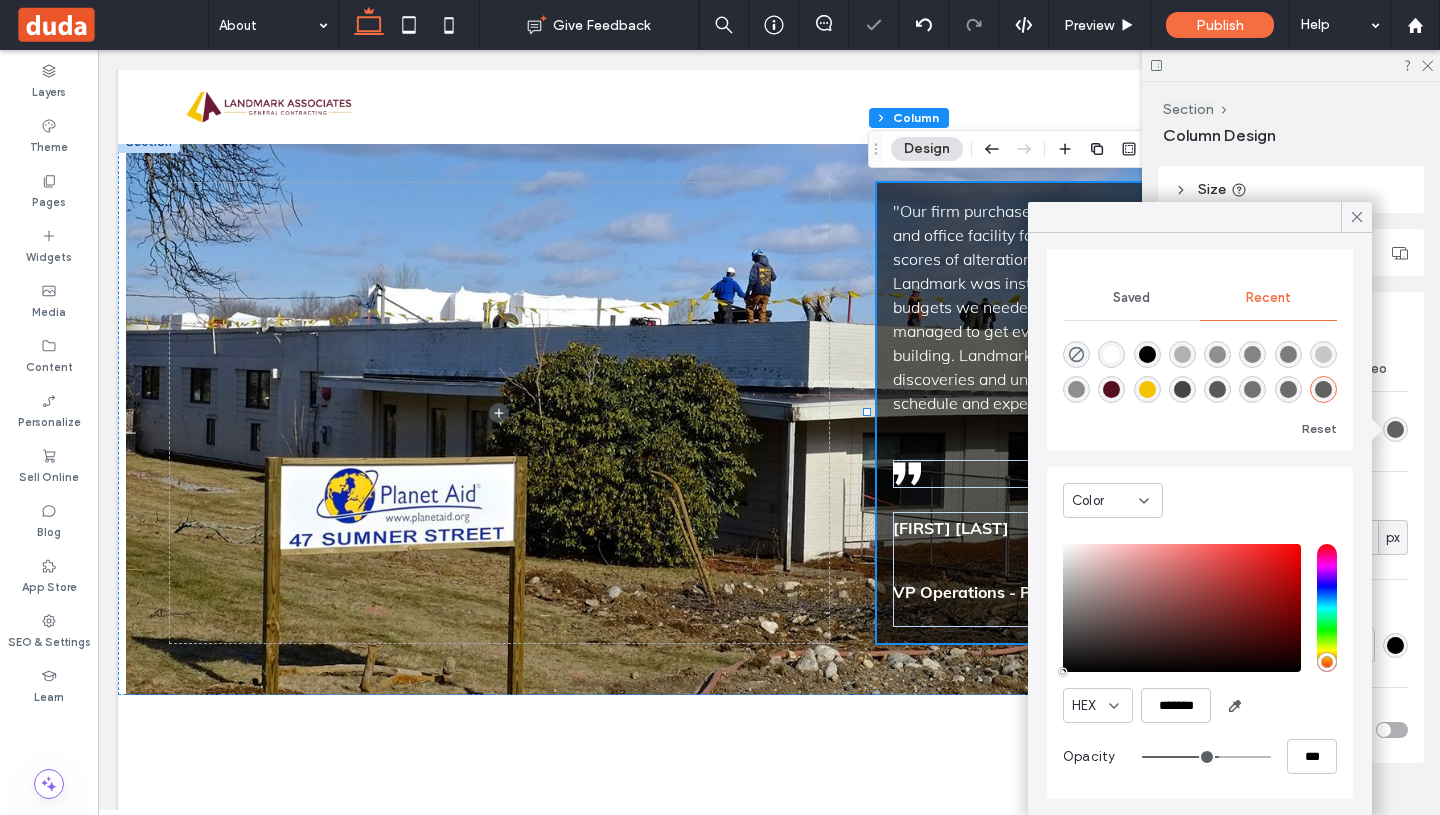 type on "***" 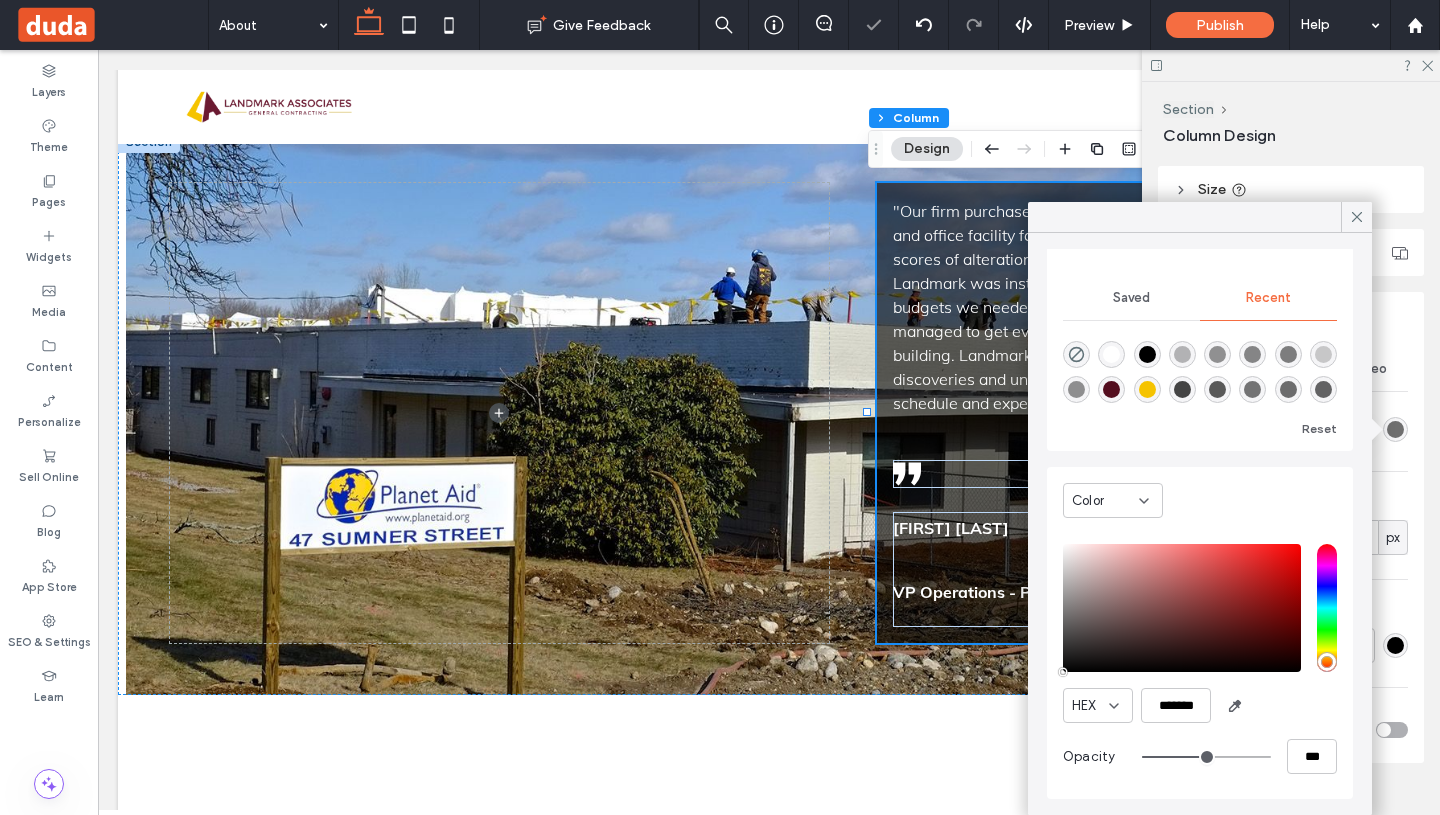 type on "**" 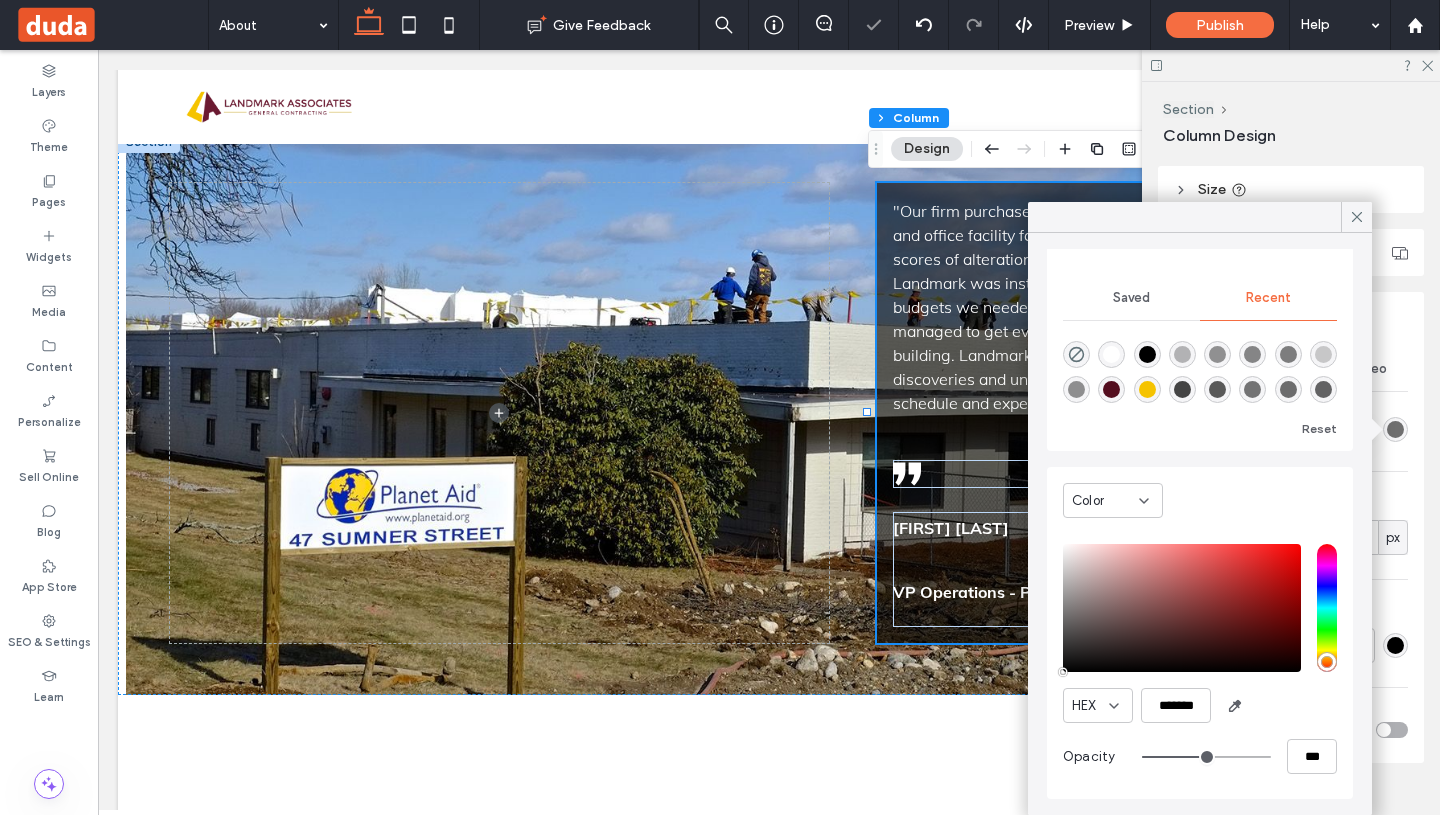 type on "***" 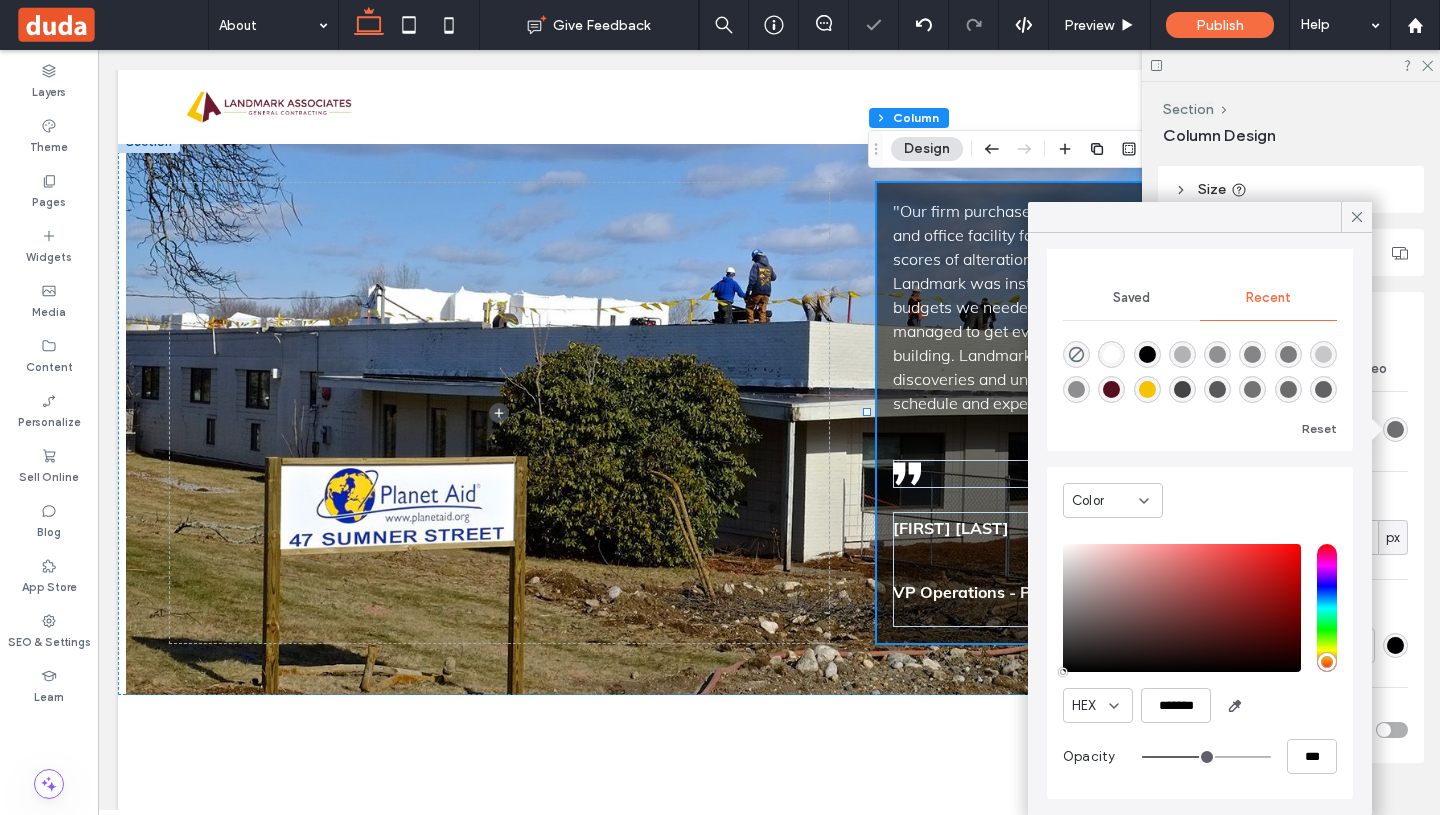 type on "**" 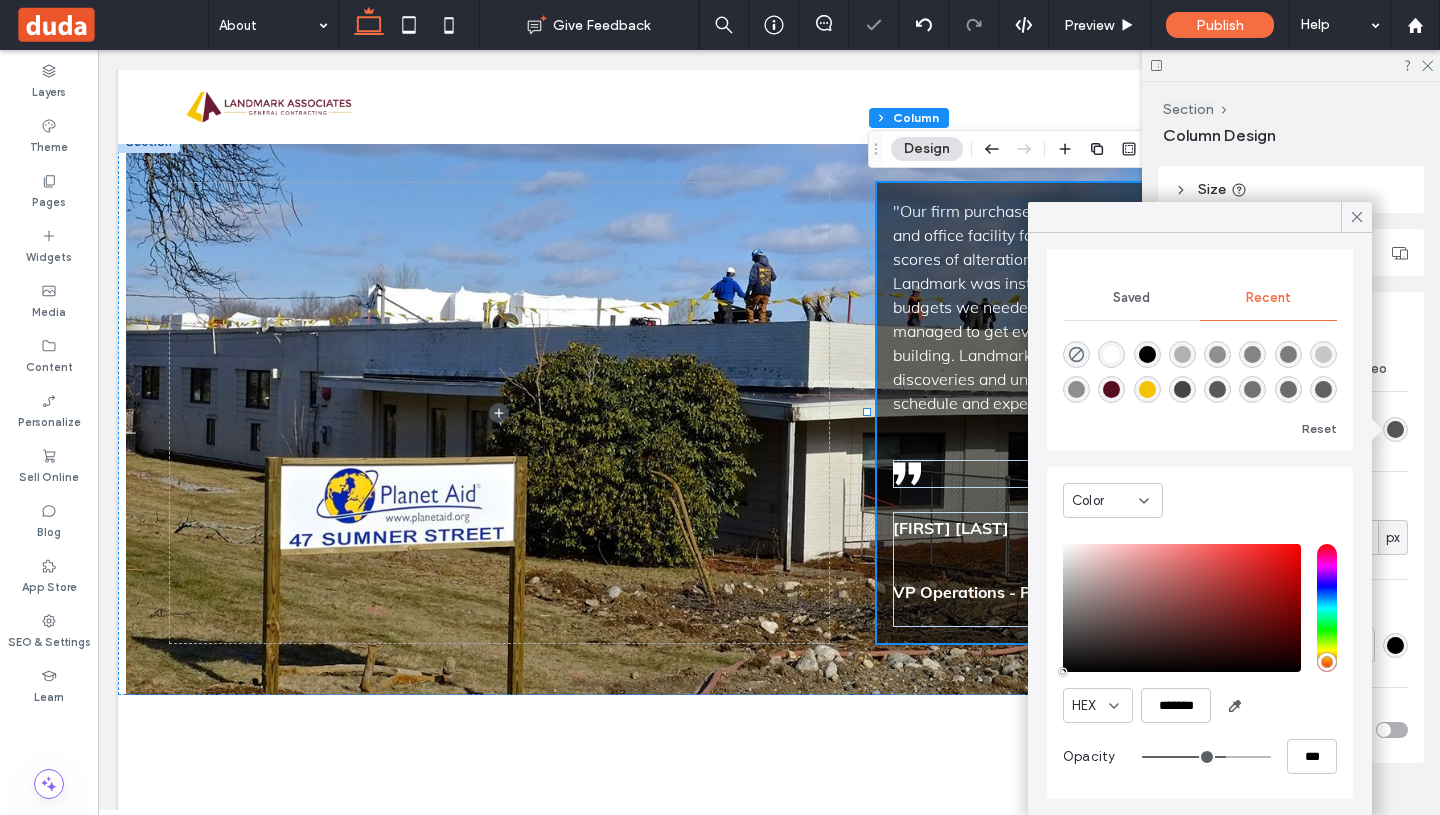 type on "**" 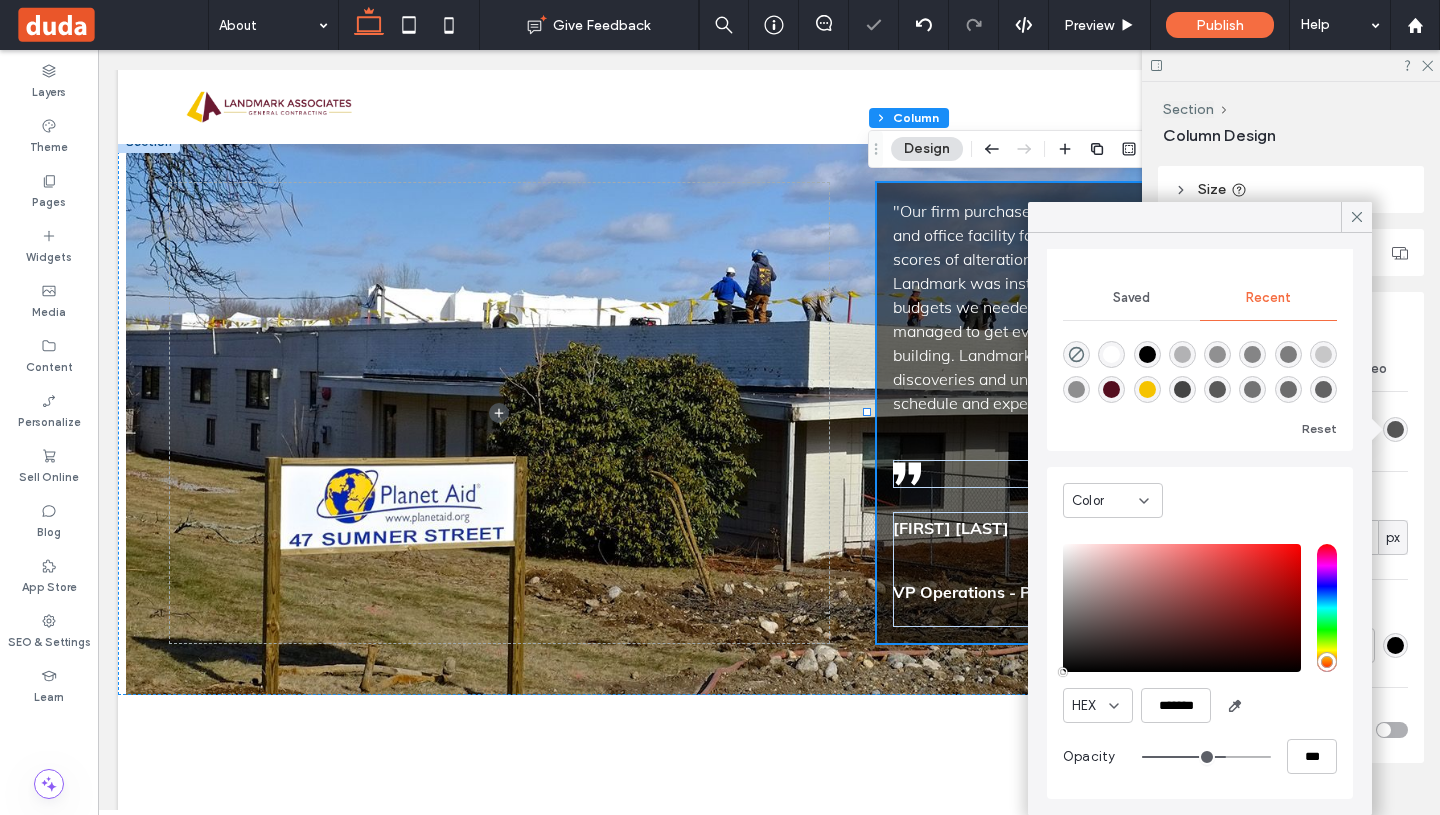 type on "***" 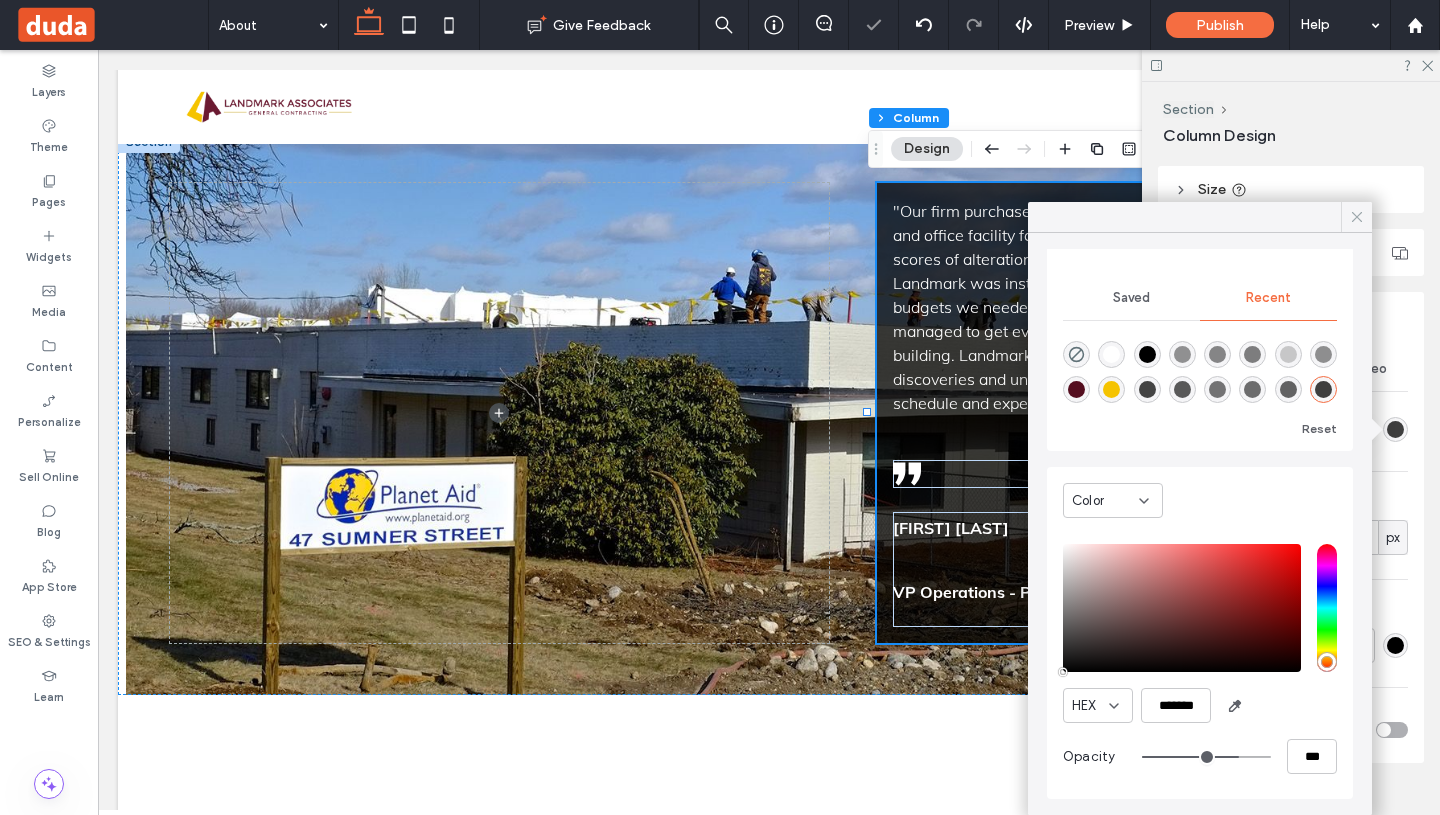 click 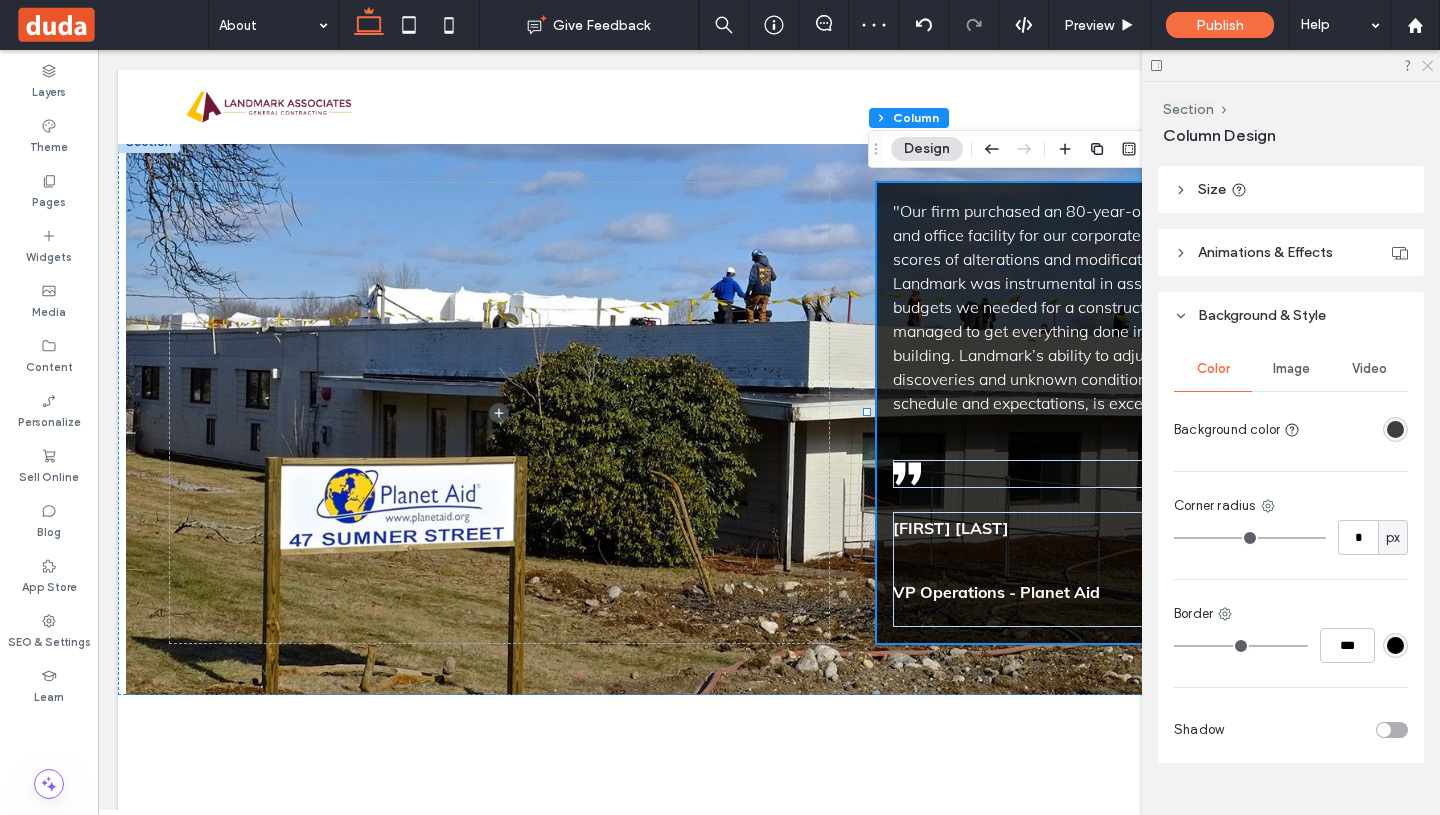 click 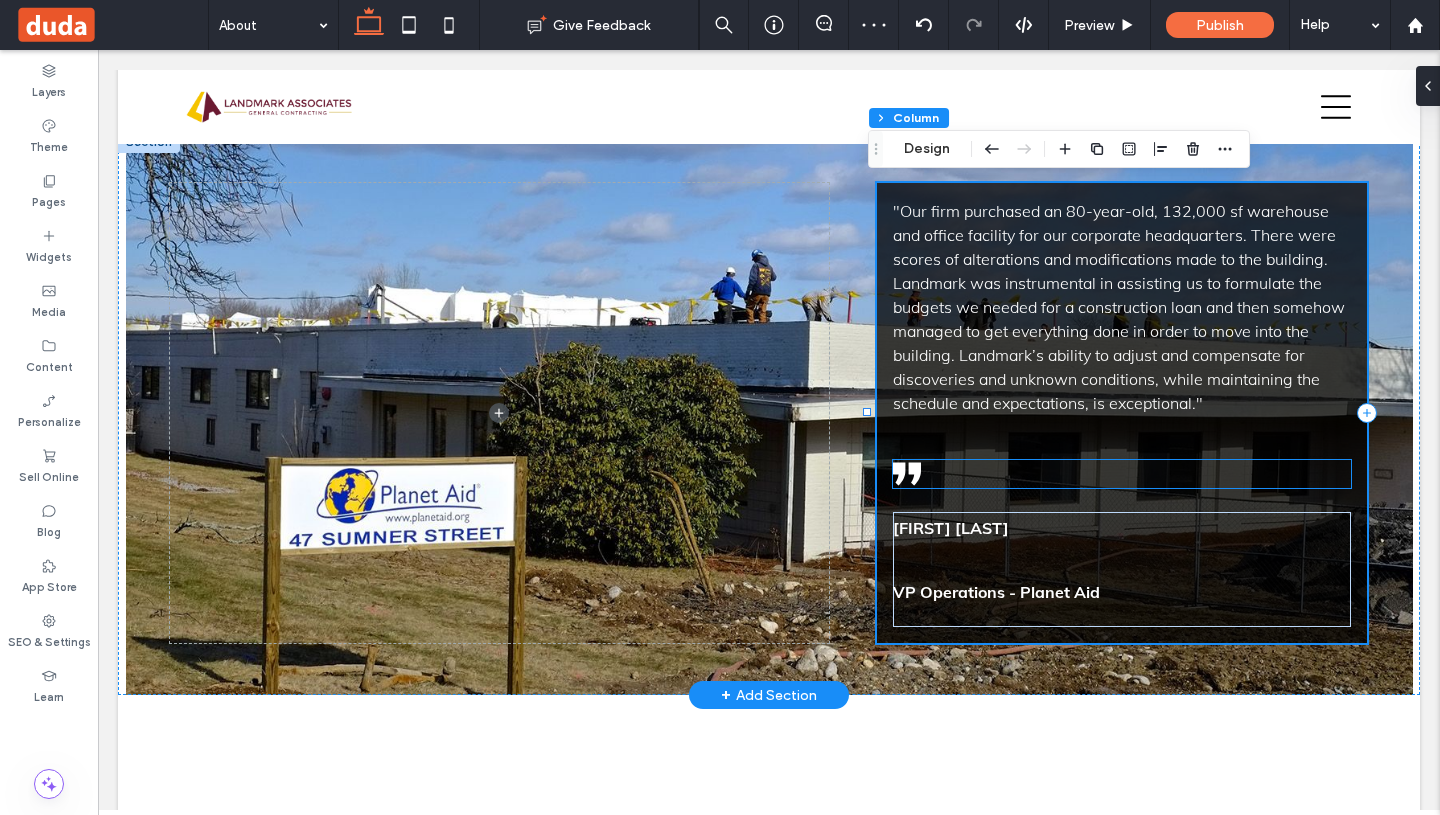 click 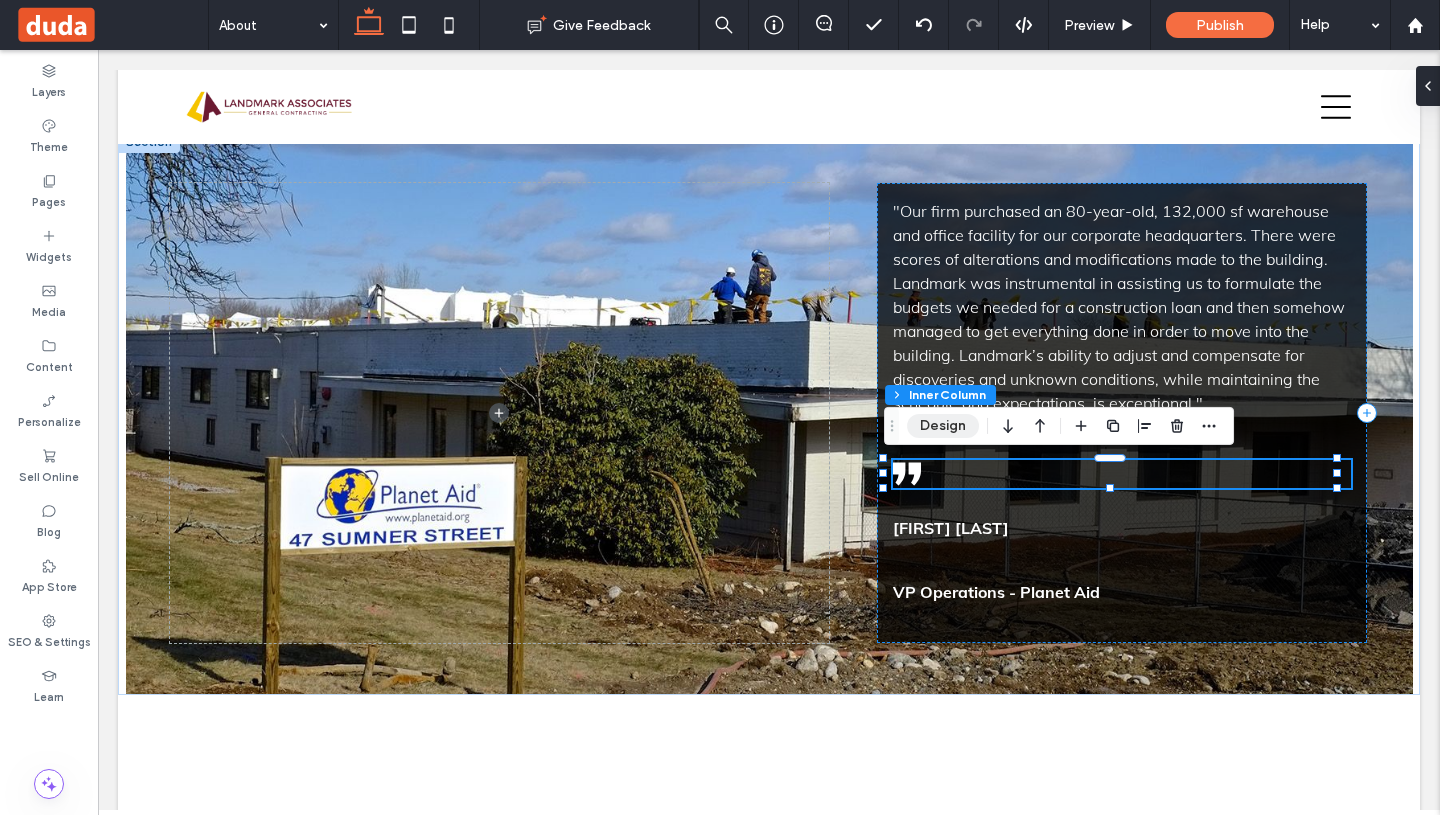 click on "Design" at bounding box center [943, 426] 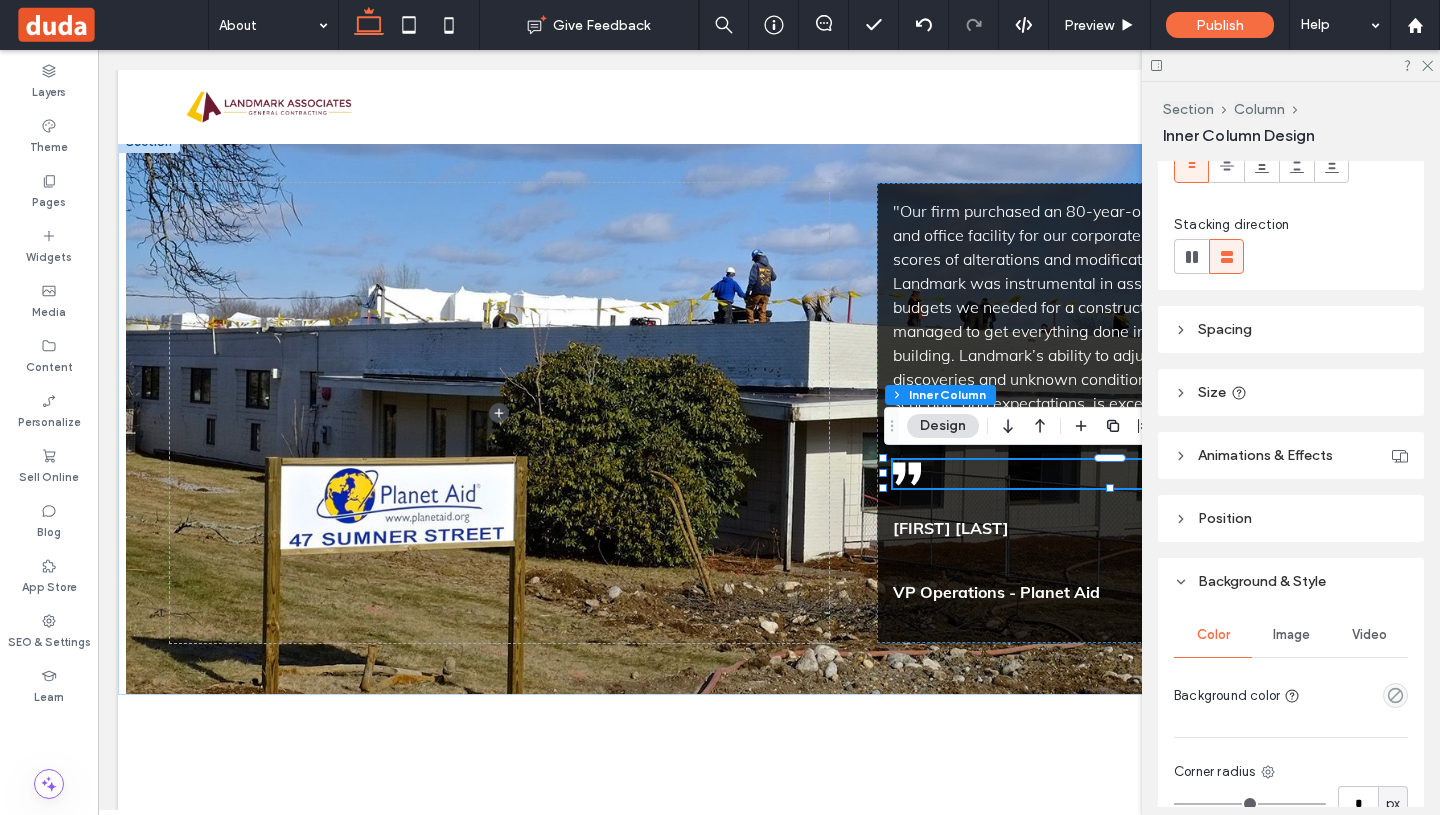 scroll, scrollTop: 250, scrollLeft: 0, axis: vertical 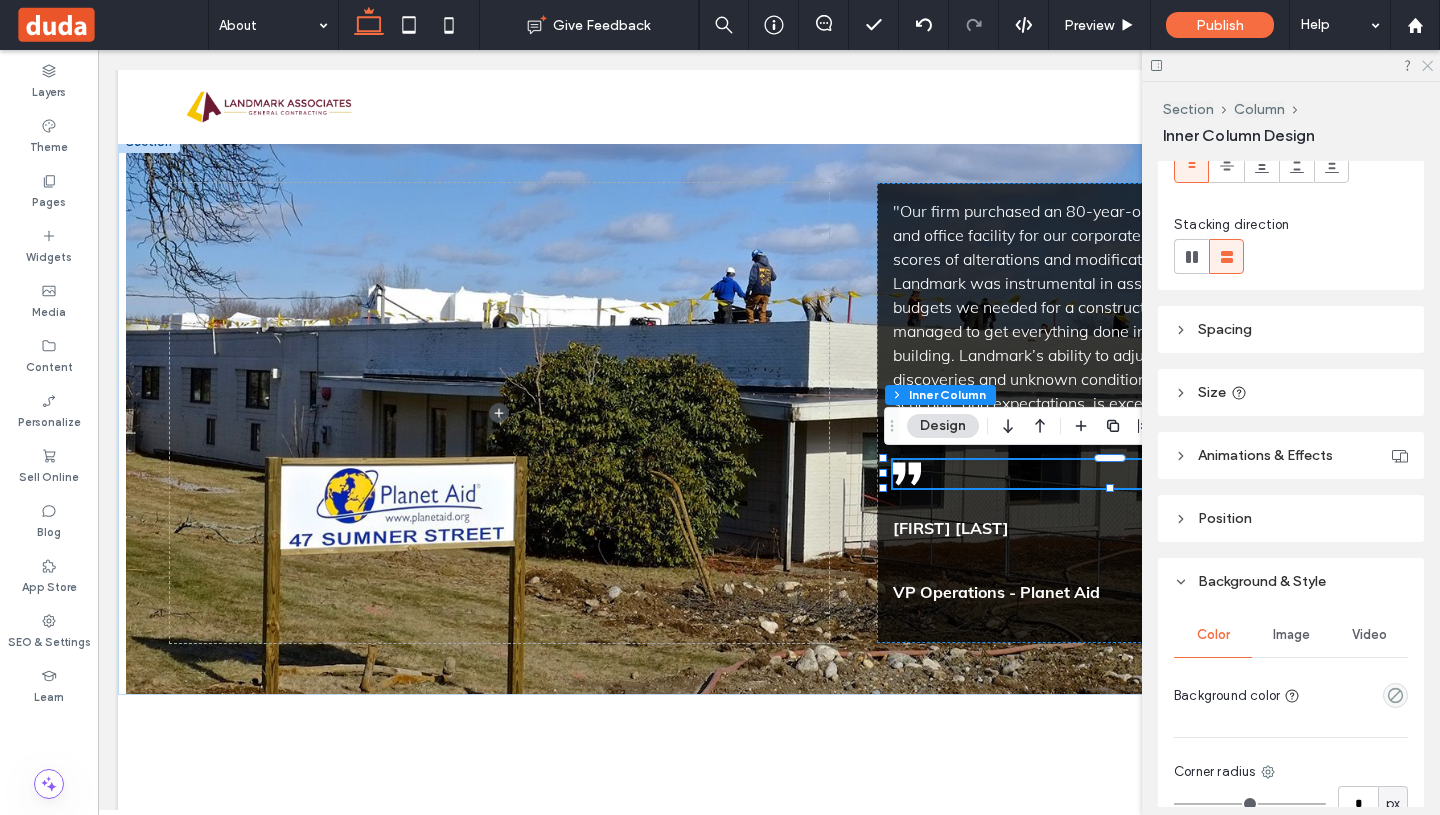 click 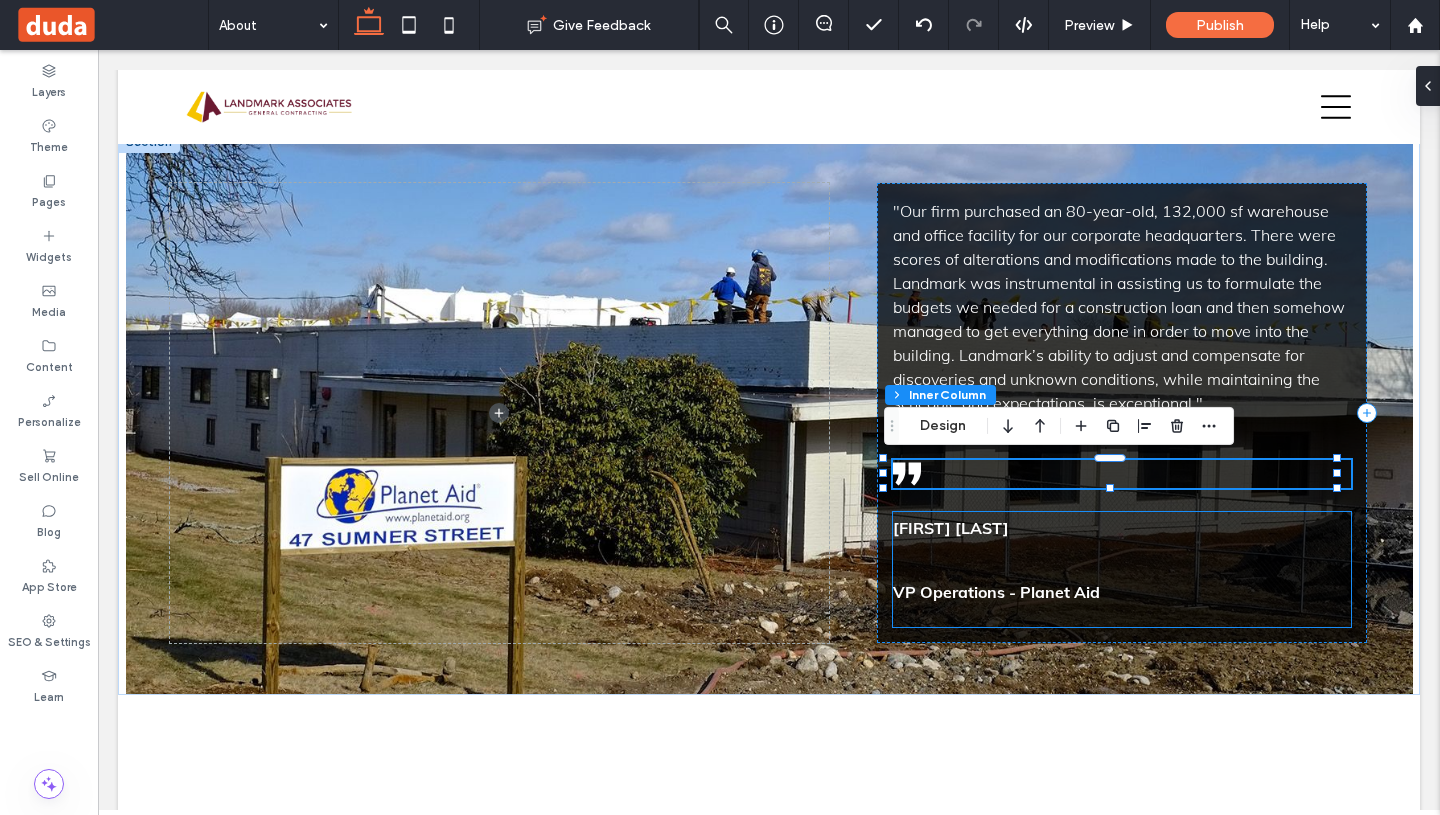 click on "Wayne Michaud" at bounding box center [1122, 528] 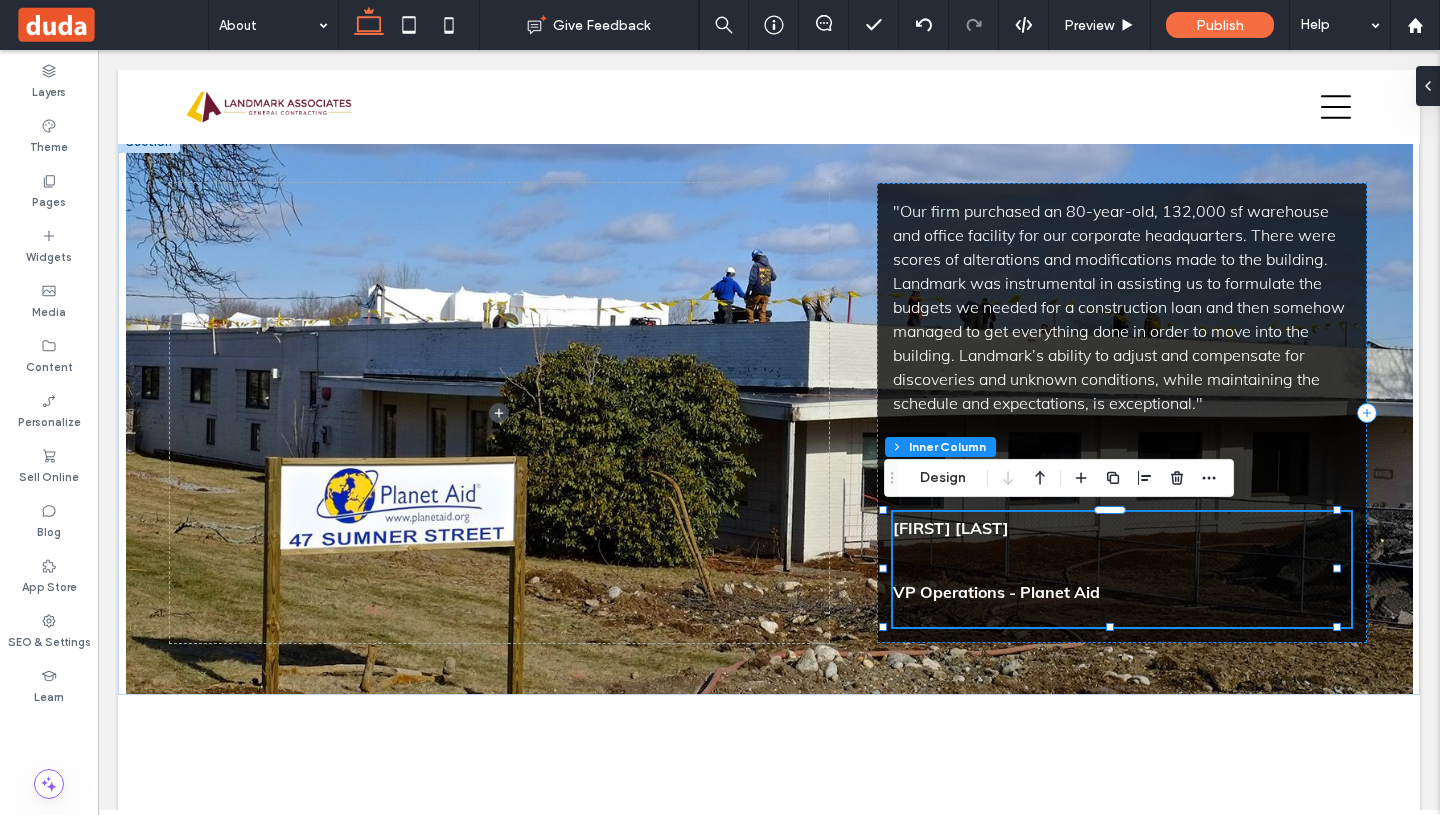 click on "Wayne Michaud" at bounding box center (1122, 528) 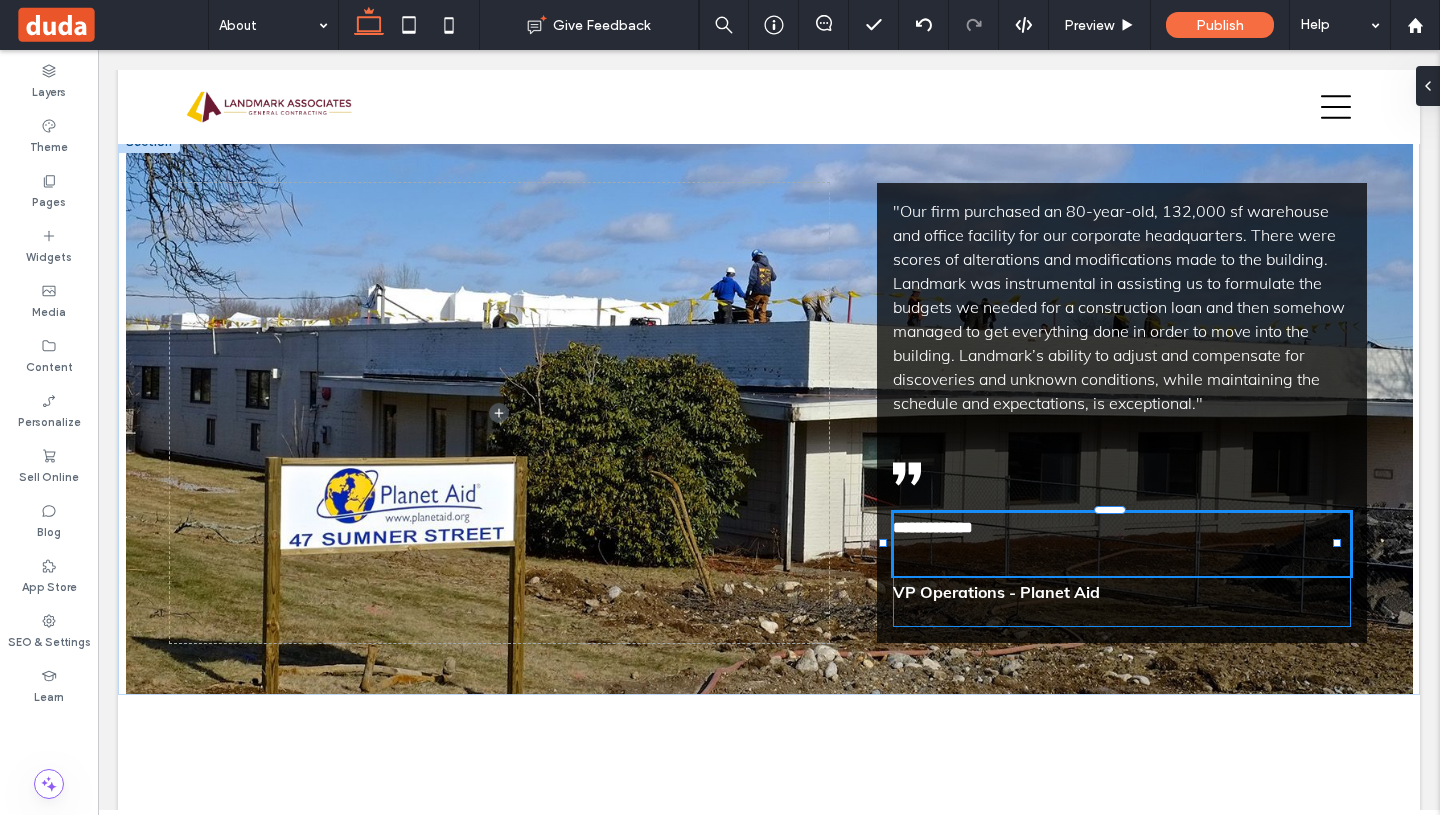 type on "****" 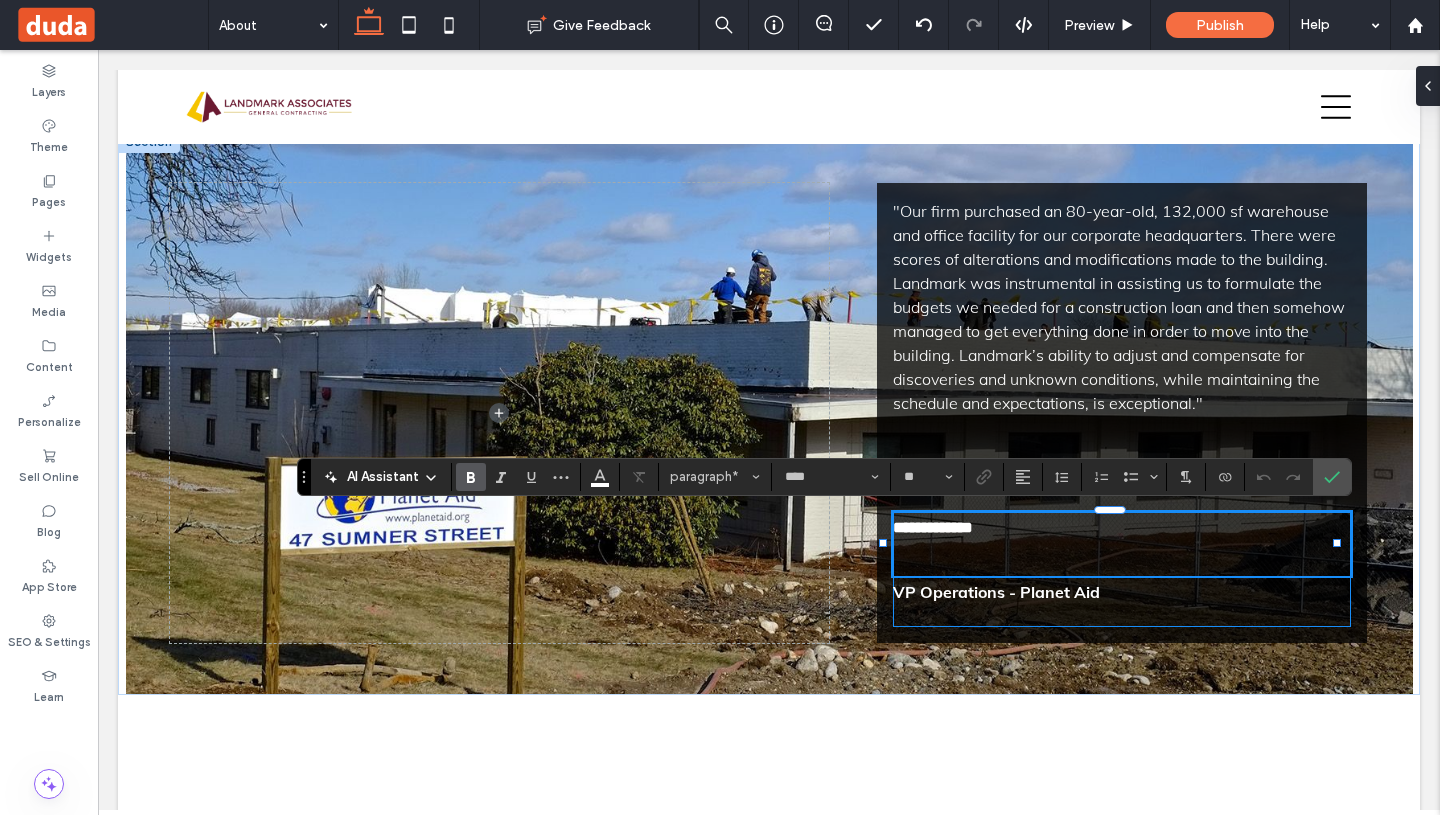 type 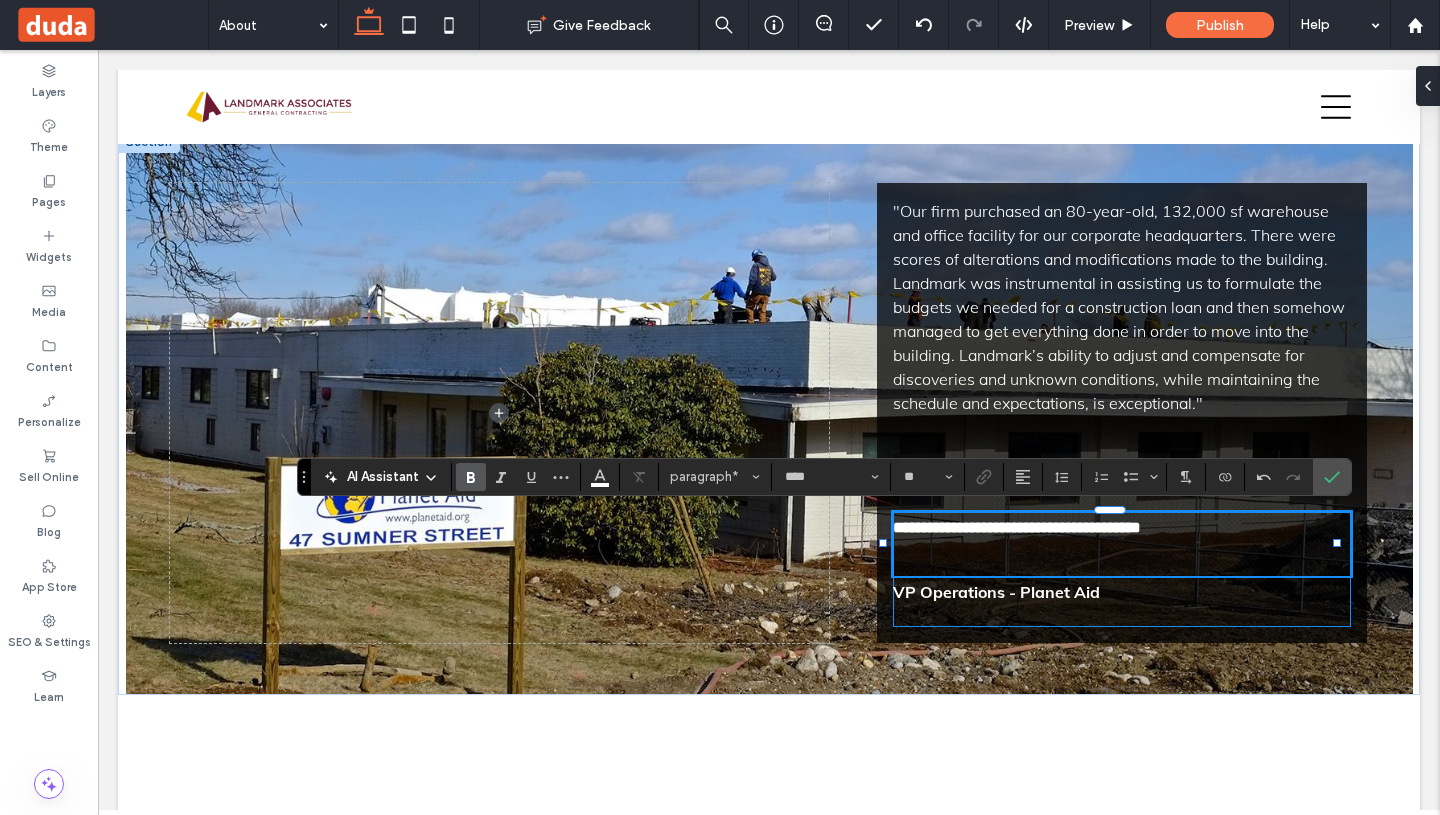 click on "**********" at bounding box center [1017, 527] 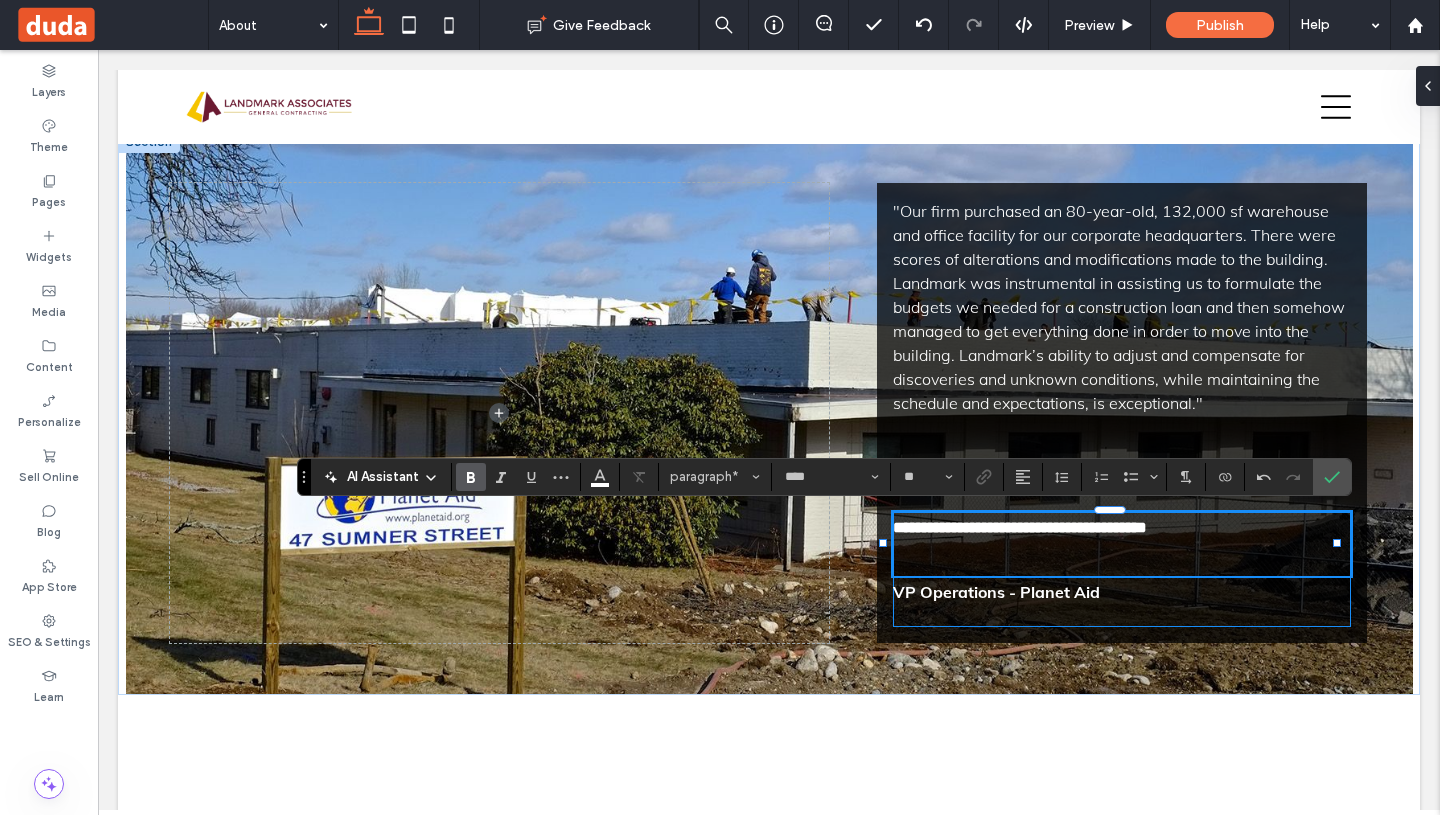 click at bounding box center [1122, 560] 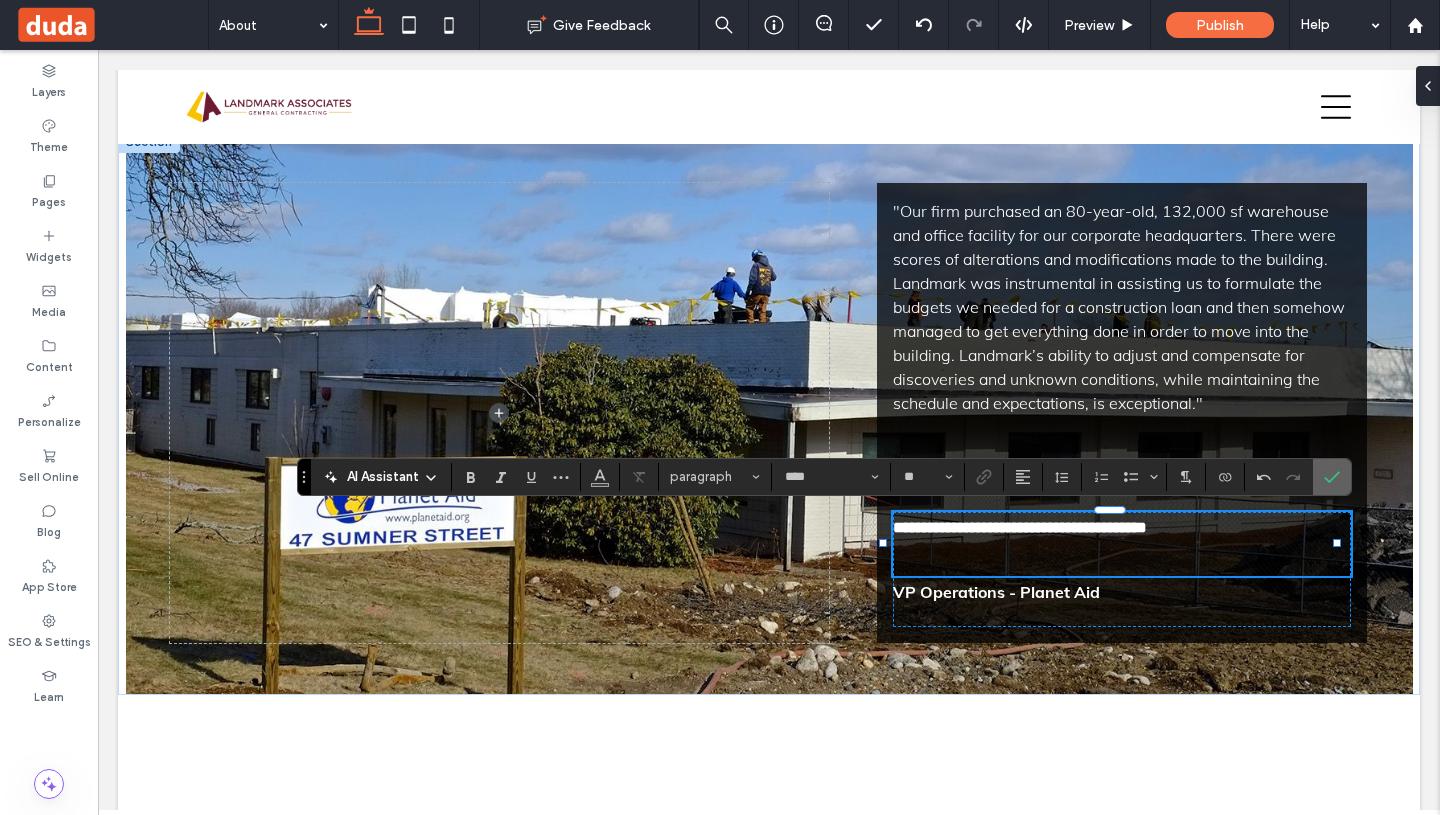 drag, startPoint x: 1329, startPoint y: 482, endPoint x: 1088, endPoint y: 529, distance: 245.54022 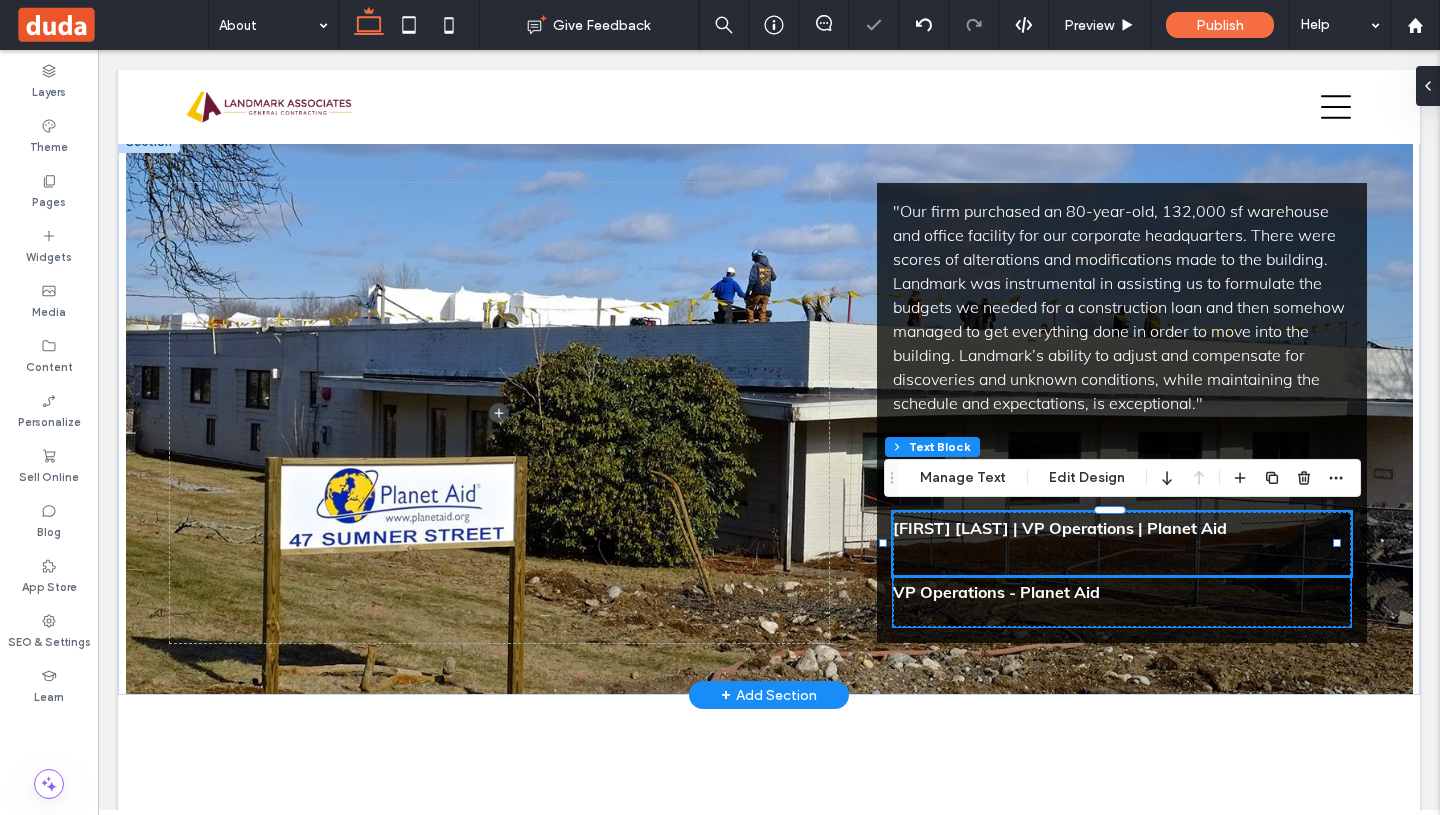 click on "VP Operations - Planet Aid" at bounding box center (1122, 592) 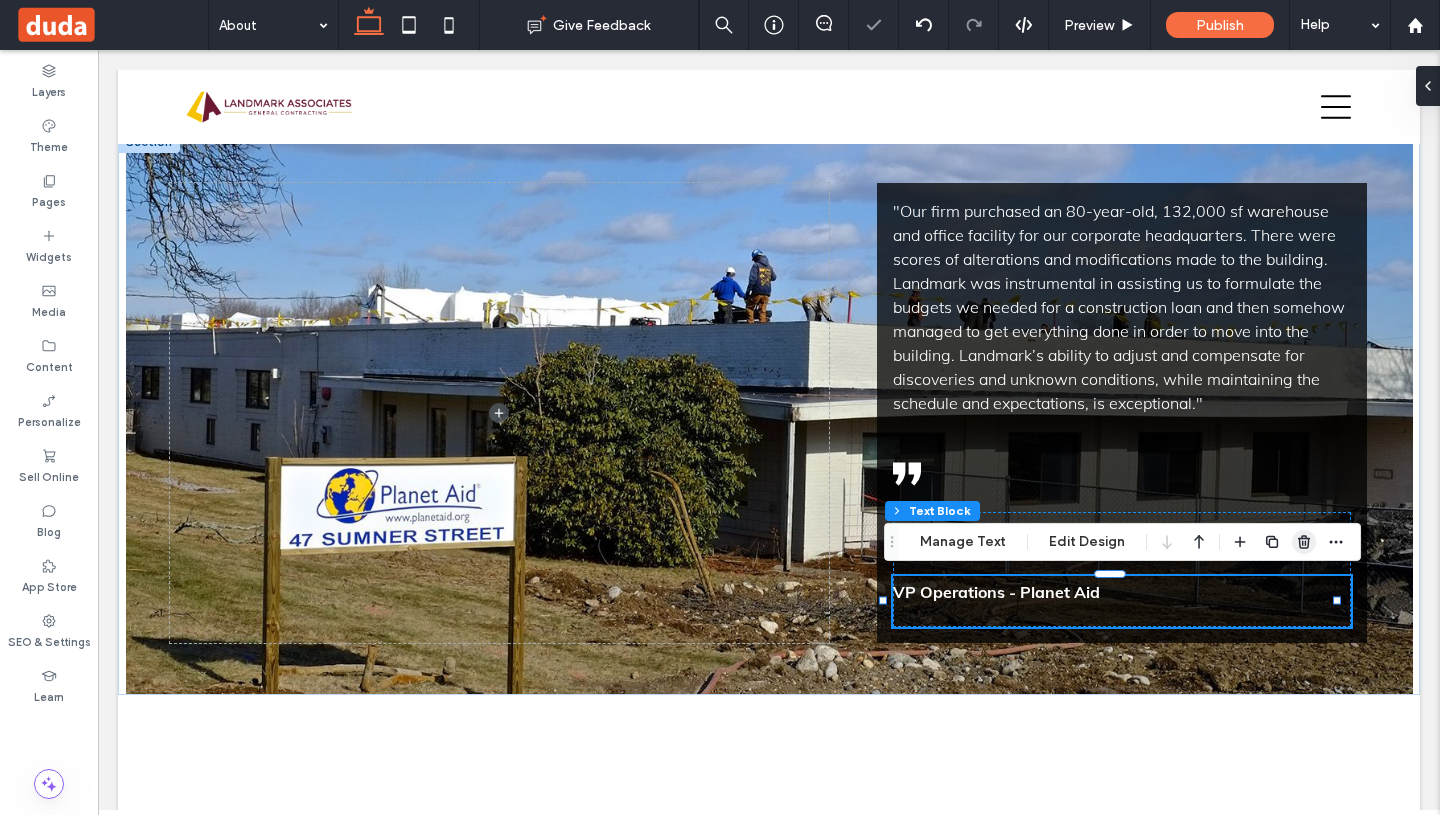 drag, startPoint x: 1304, startPoint y: 539, endPoint x: 1138, endPoint y: 489, distance: 173.36667 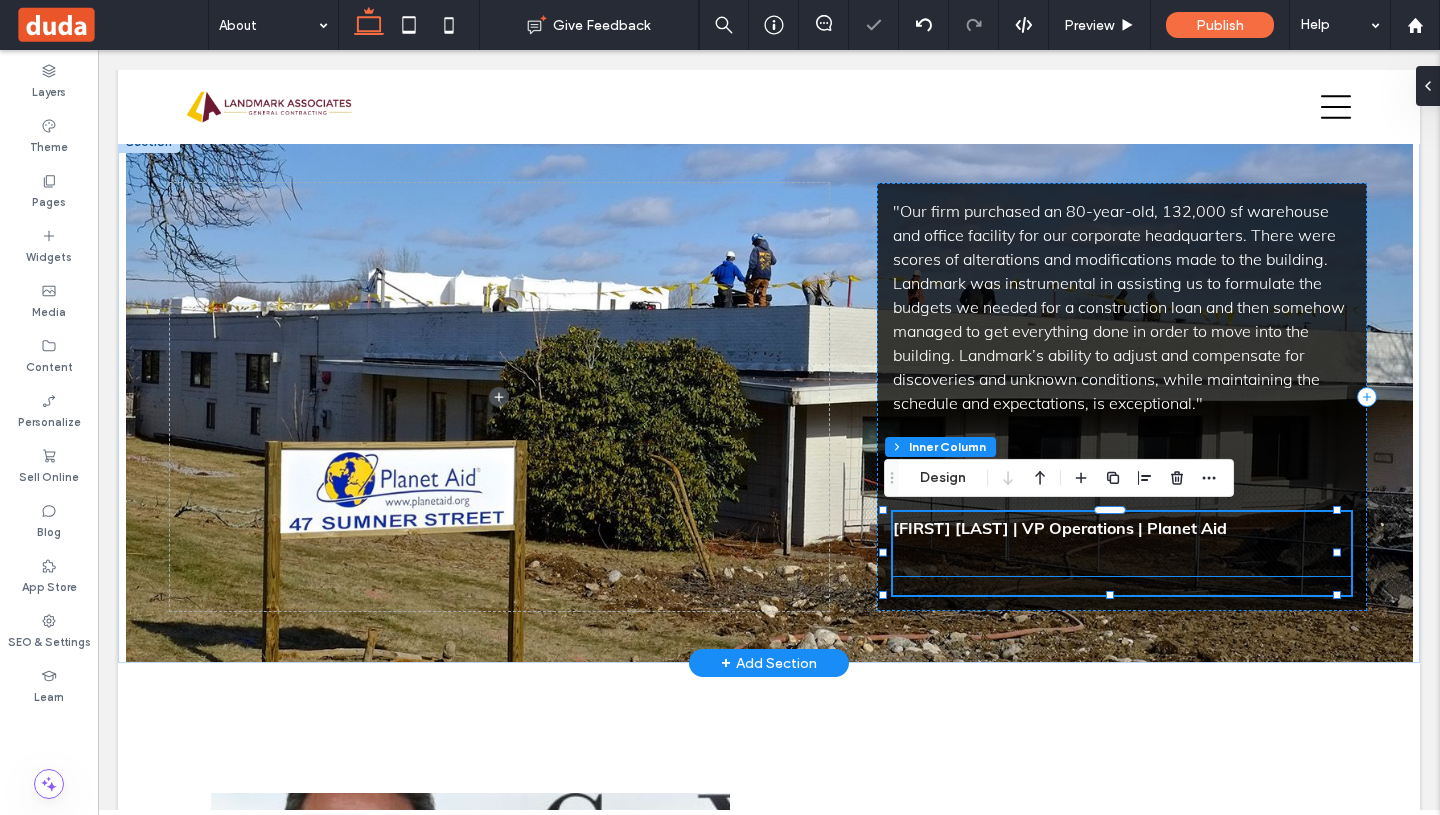 click on "[FIRST] [LAST] | VP Operations | Planet Aid" at bounding box center (1060, 528) 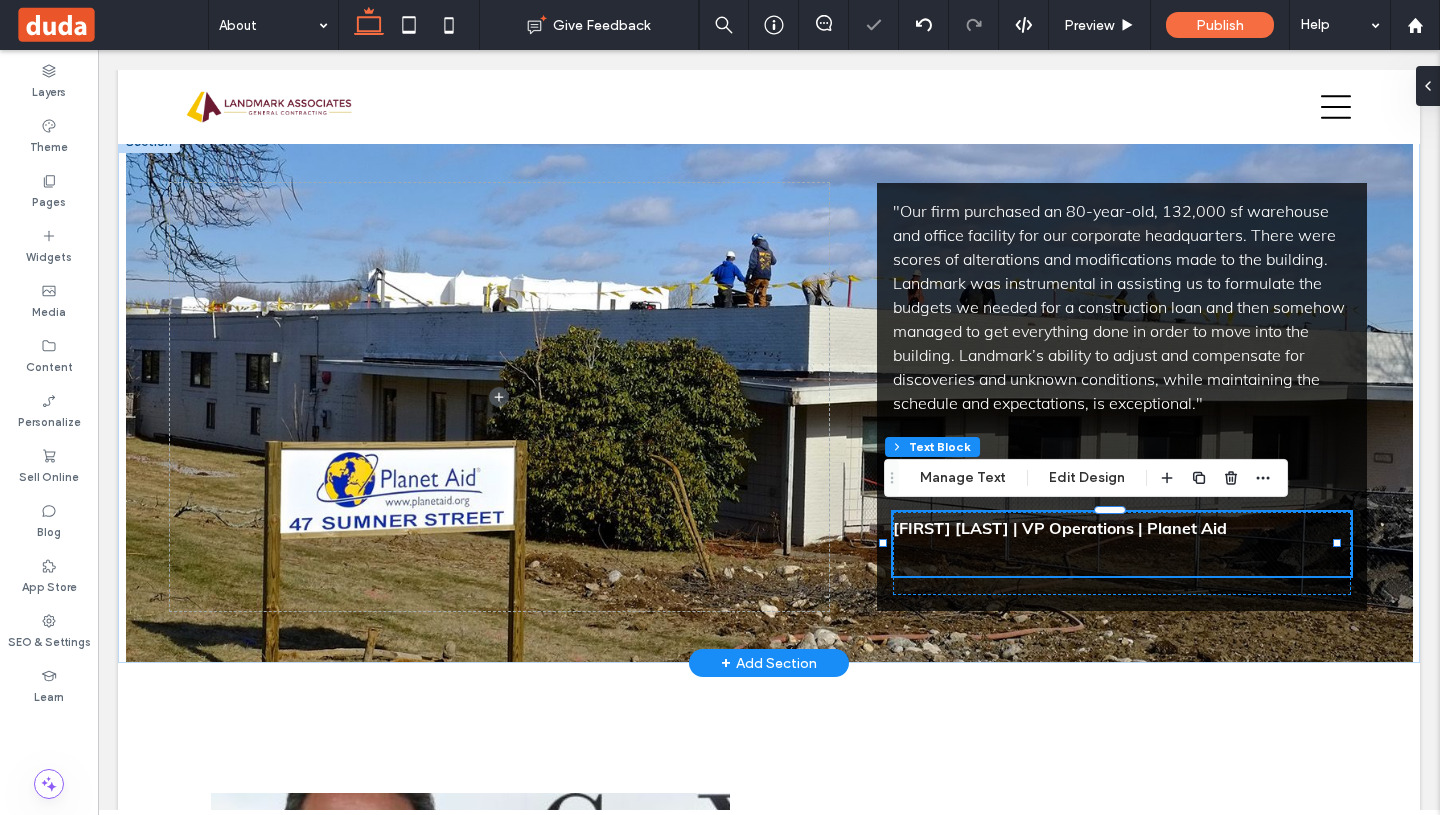 click on "[FIRST] [LAST] | VP Operations | Planet Aid" at bounding box center [1060, 528] 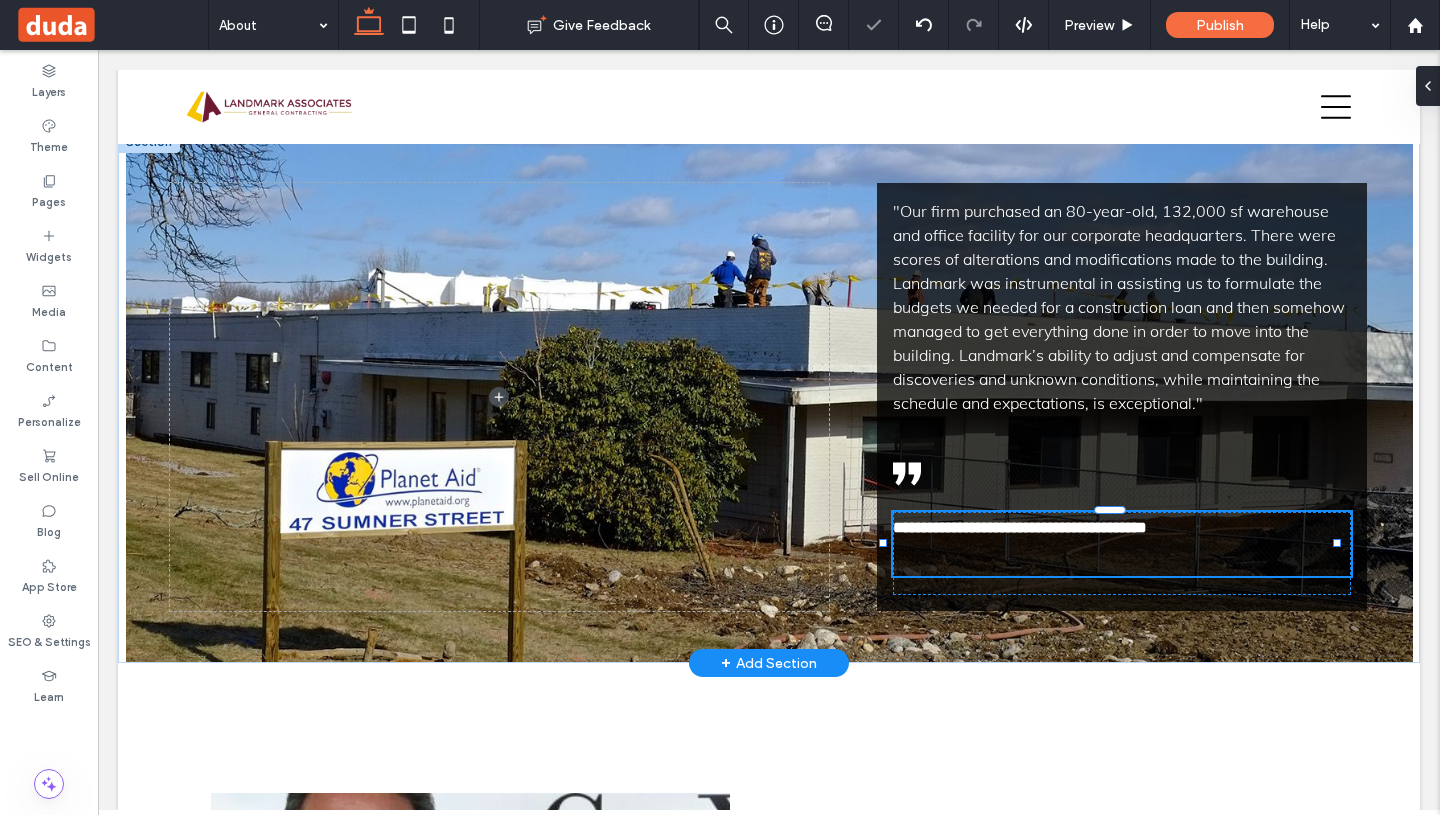 type on "****" 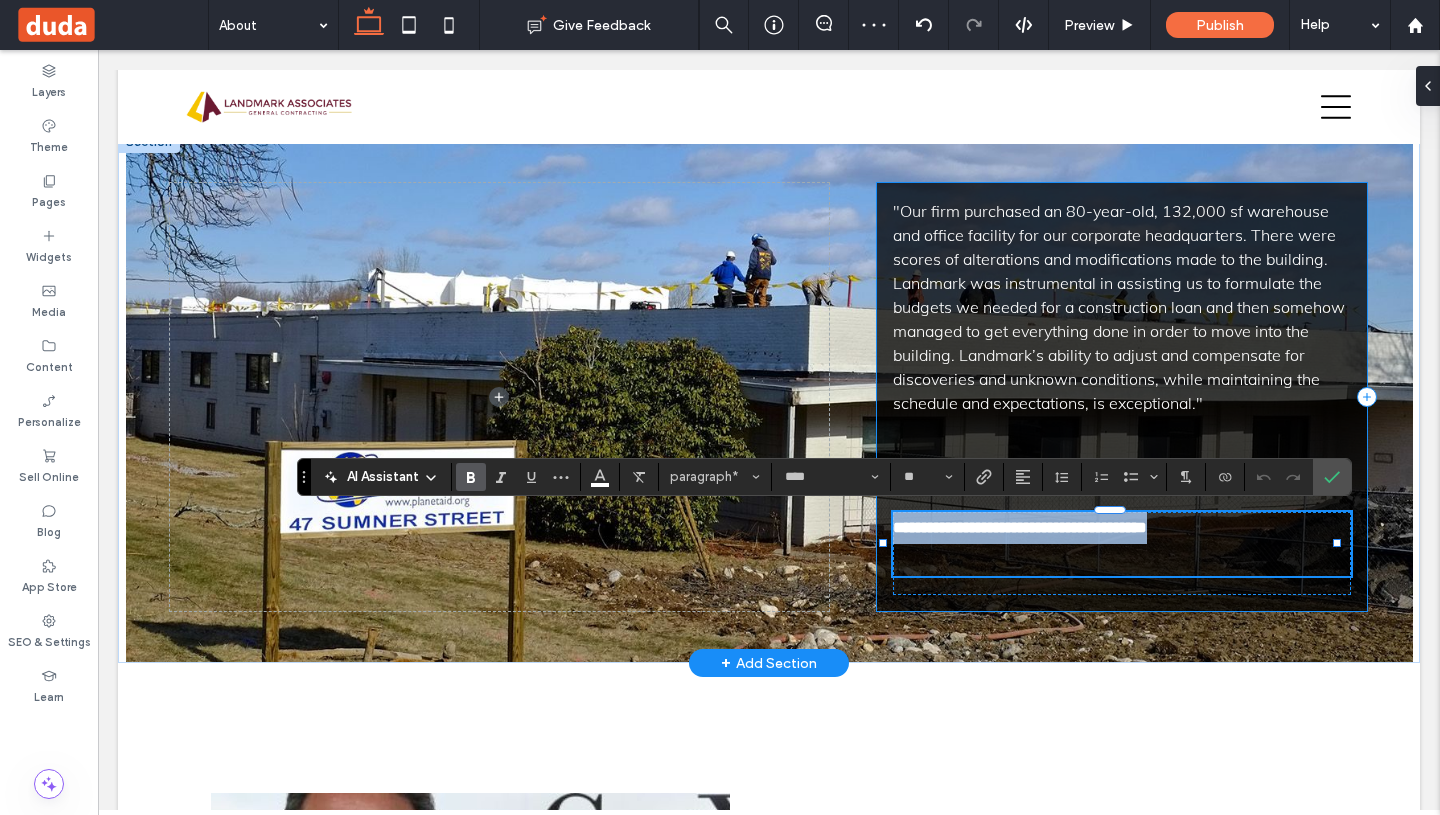 drag, startPoint x: 1229, startPoint y: 526, endPoint x: 876, endPoint y: 515, distance: 353.17136 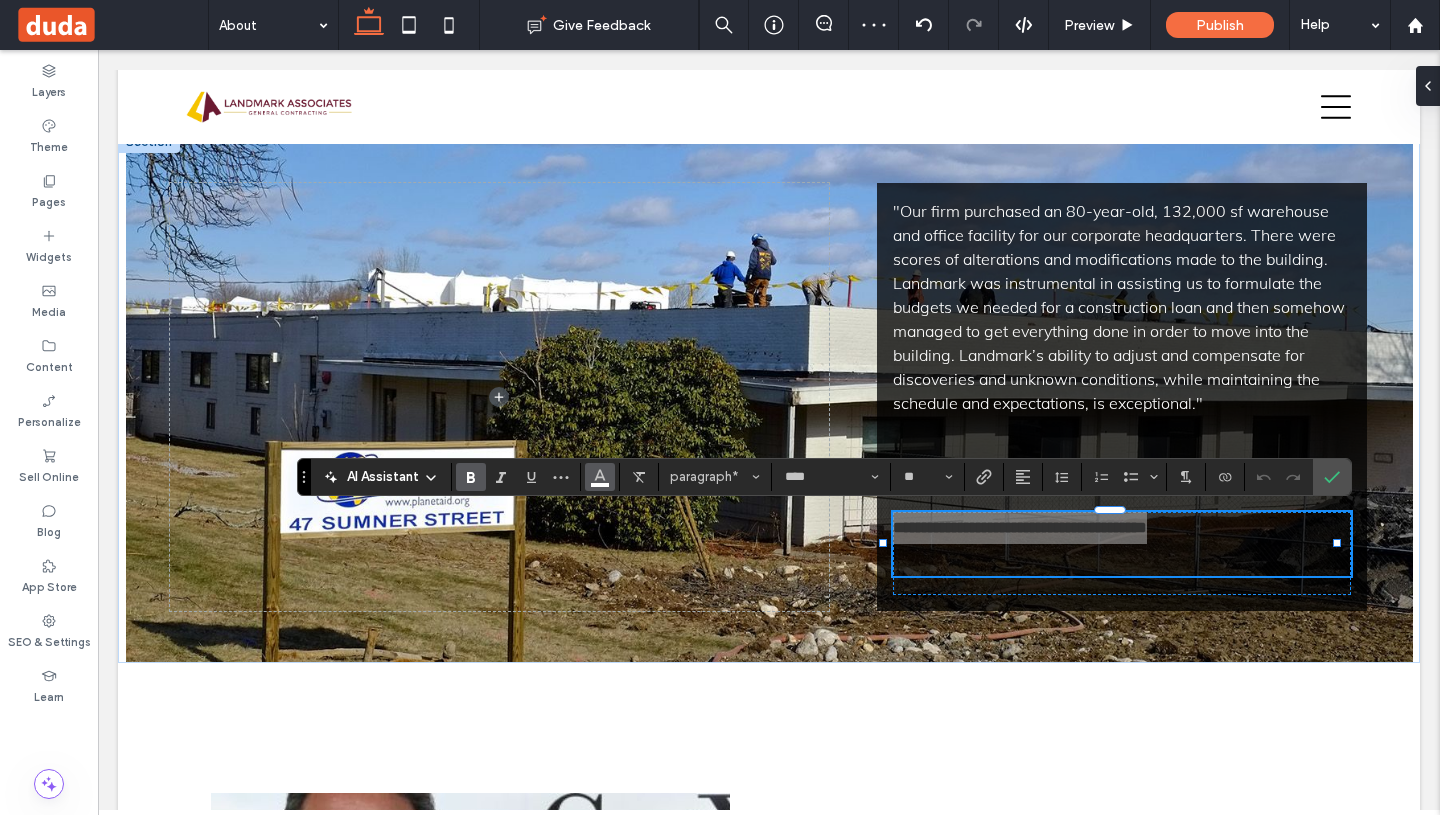 click at bounding box center (600, 477) 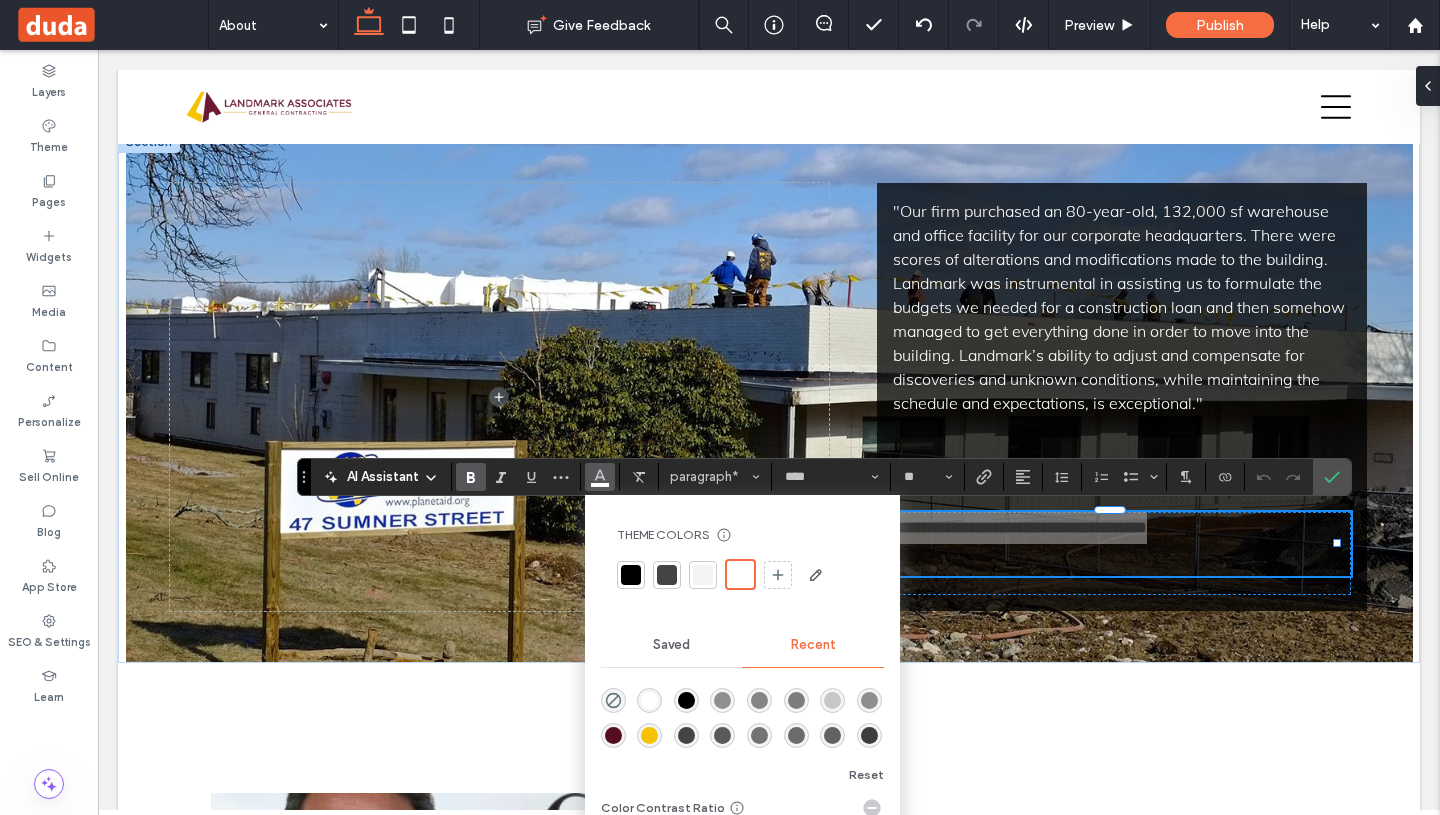 click at bounding box center [613, 735] 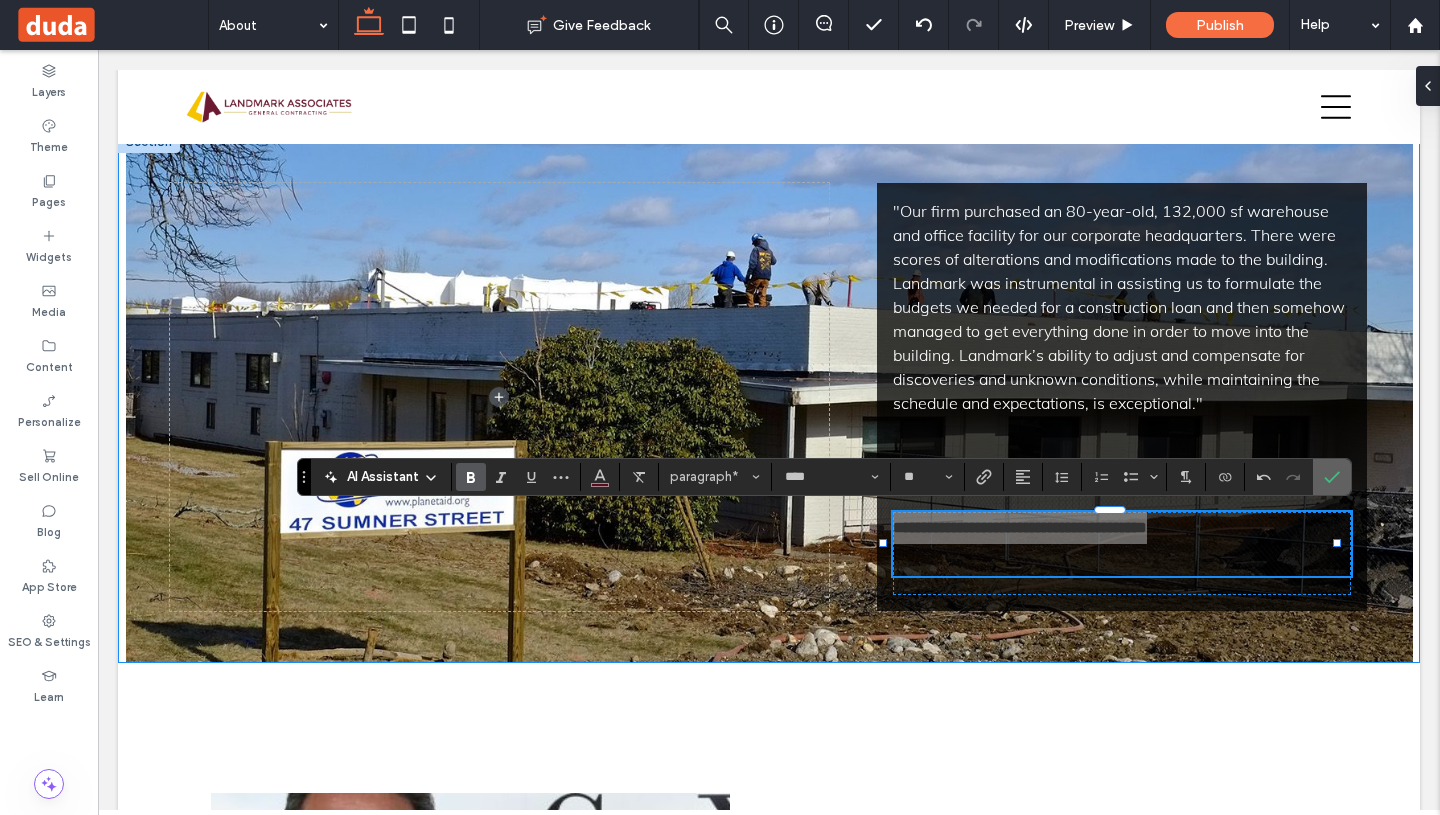 click 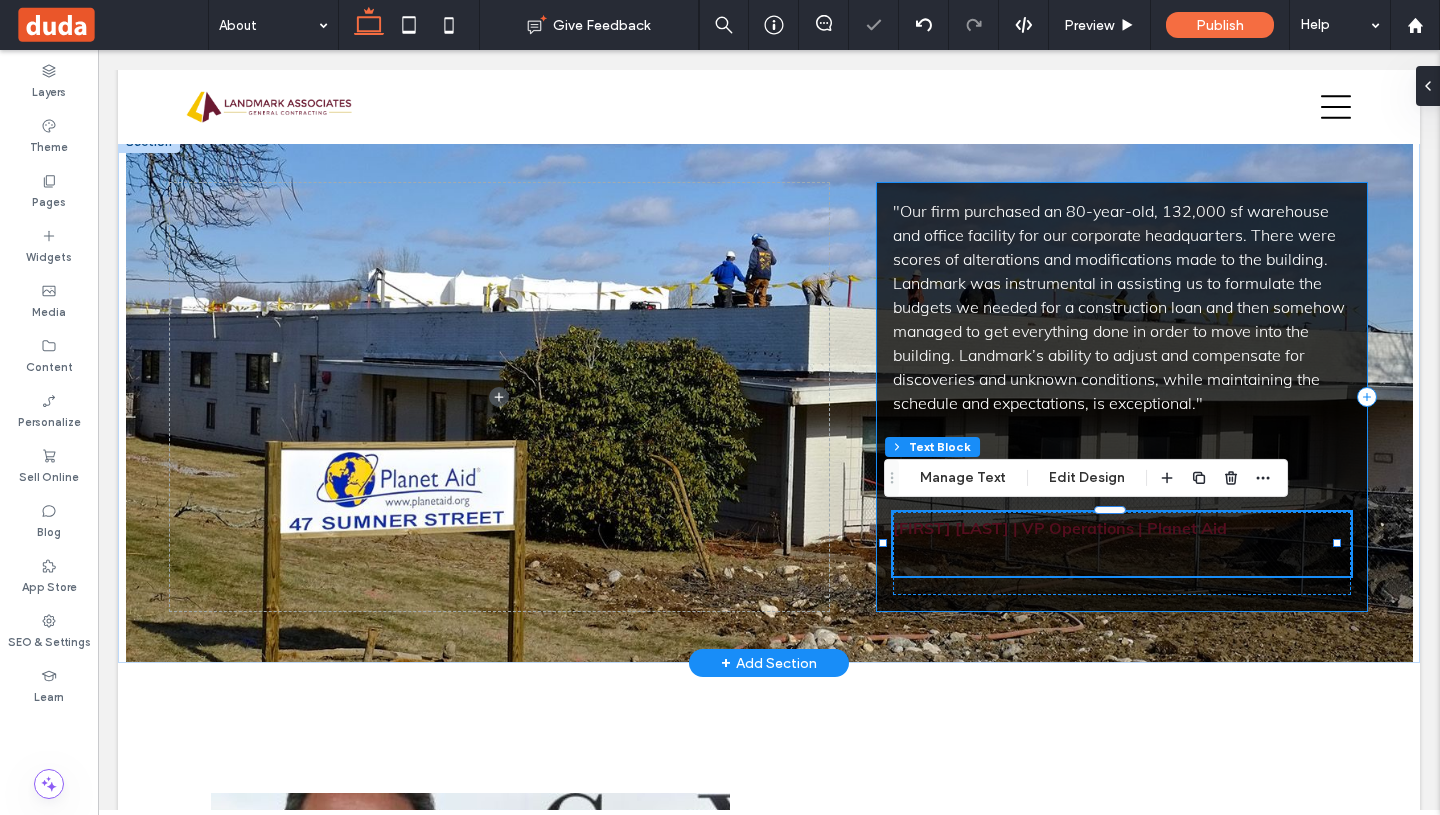 click on "[FIRST] [LAST] | VP Operations | Planet Aid" at bounding box center [1122, 528] 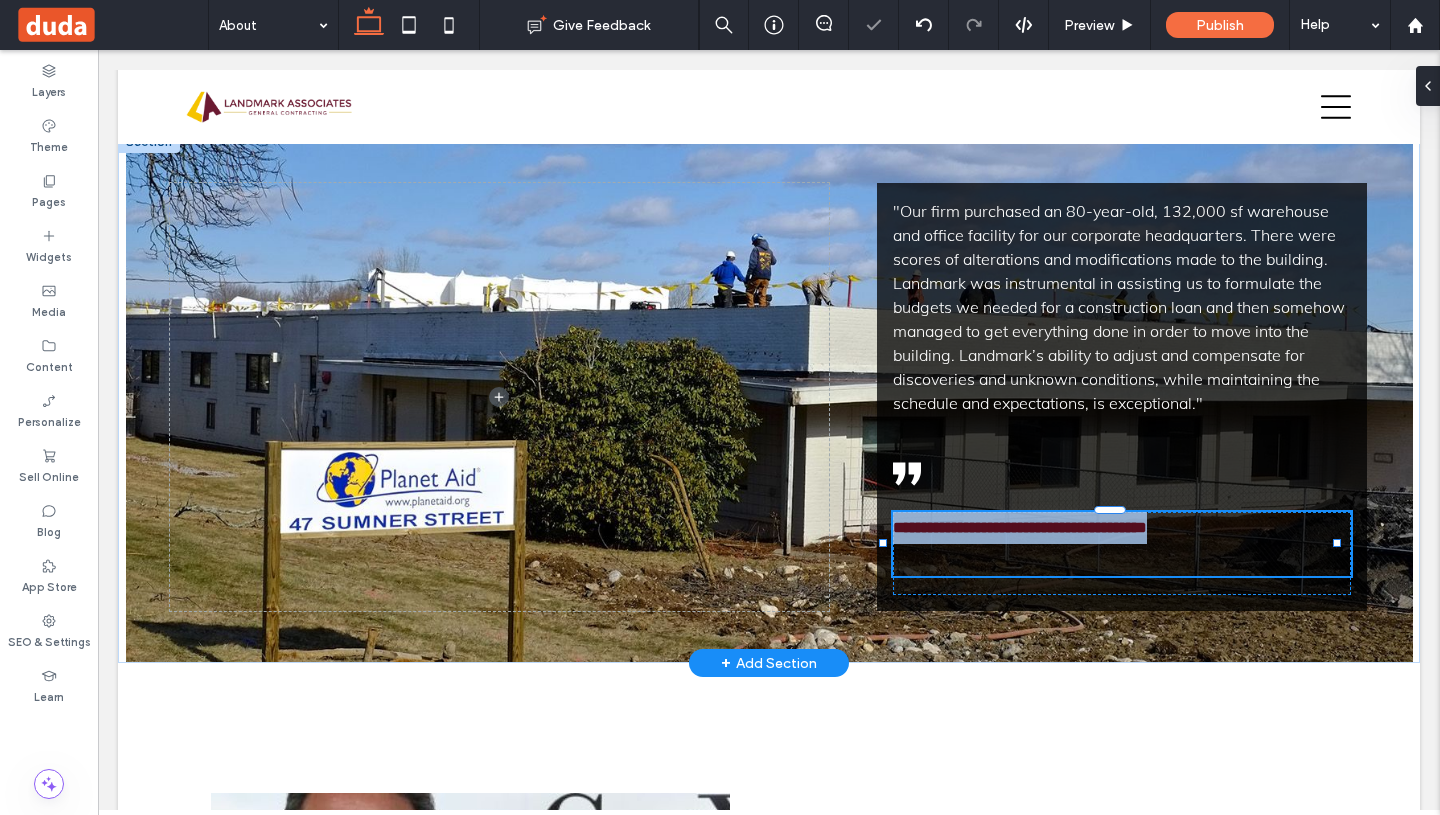 click on "**********" at bounding box center [1122, 528] 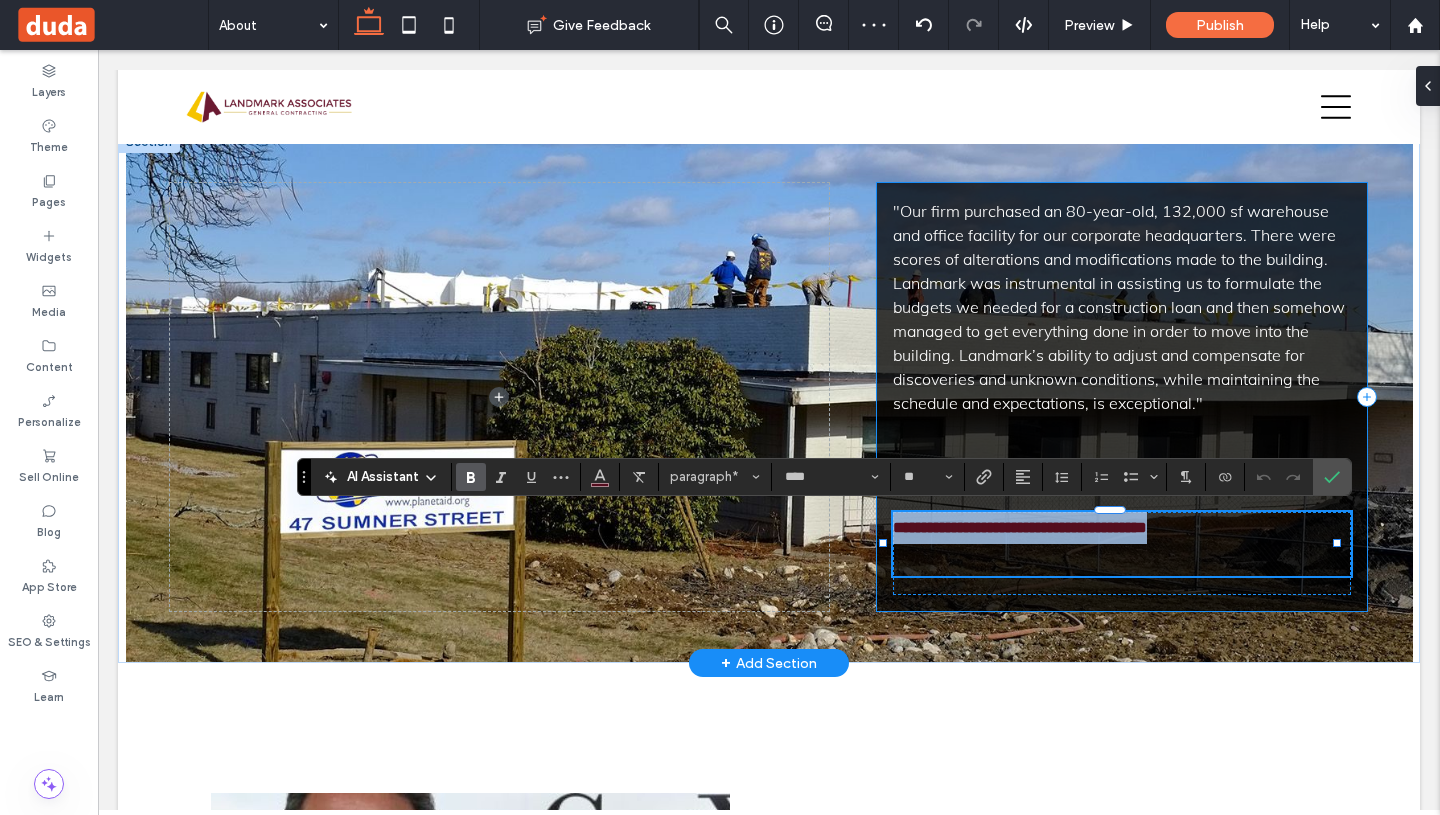 drag, startPoint x: 1242, startPoint y: 530, endPoint x: 875, endPoint y: 508, distance: 367.6588 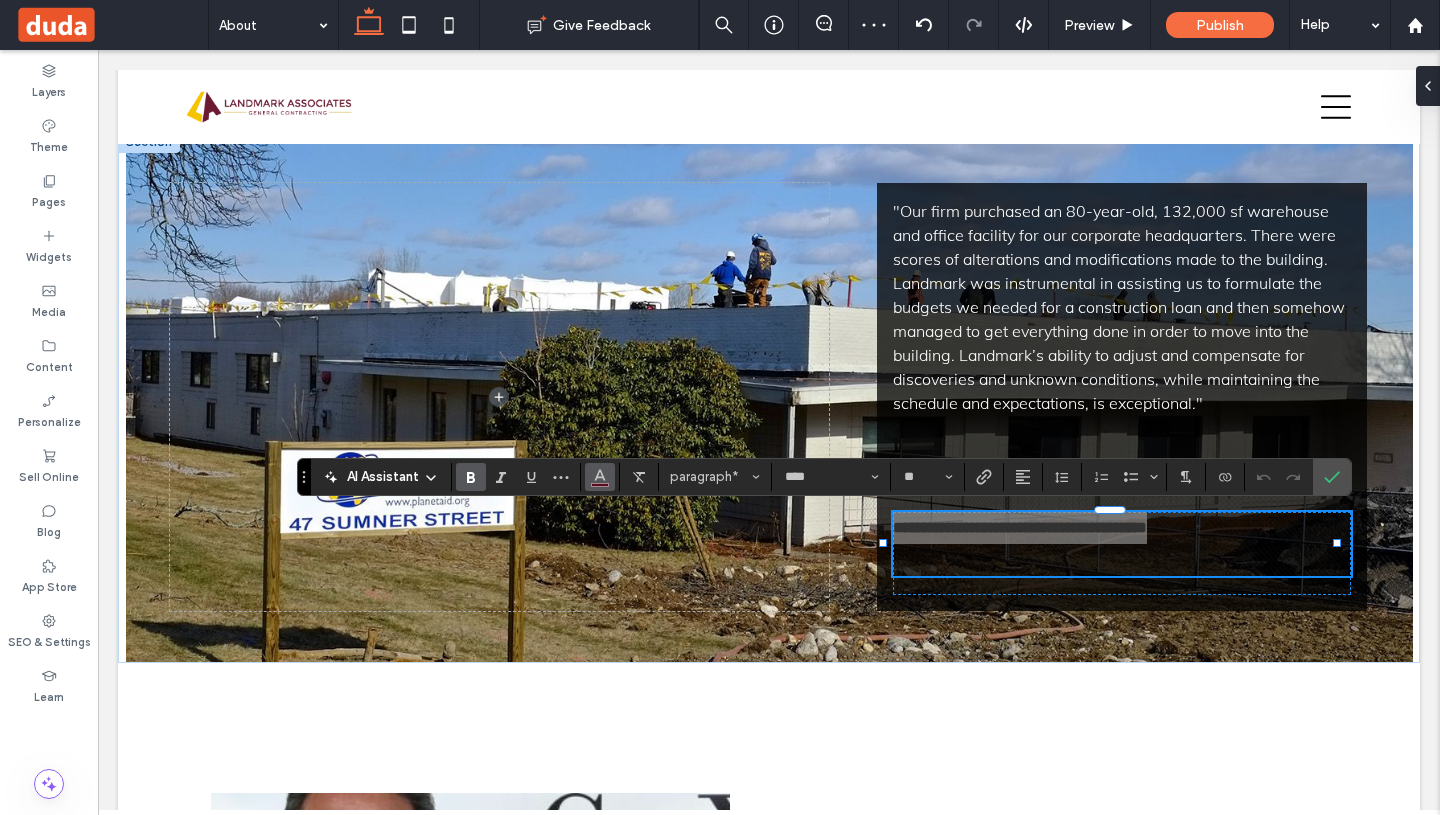 click at bounding box center [600, 475] 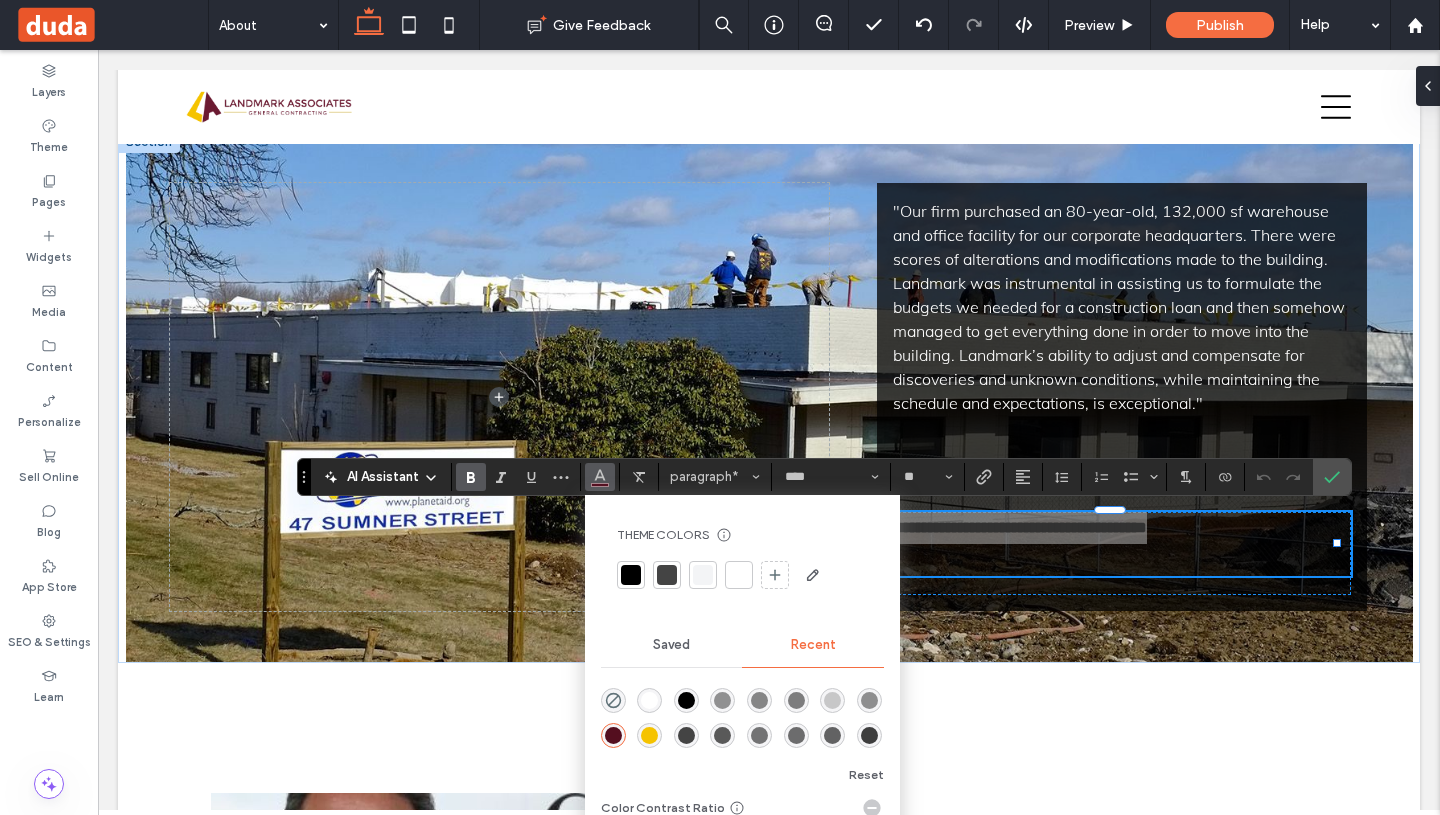 click at bounding box center (649, 735) 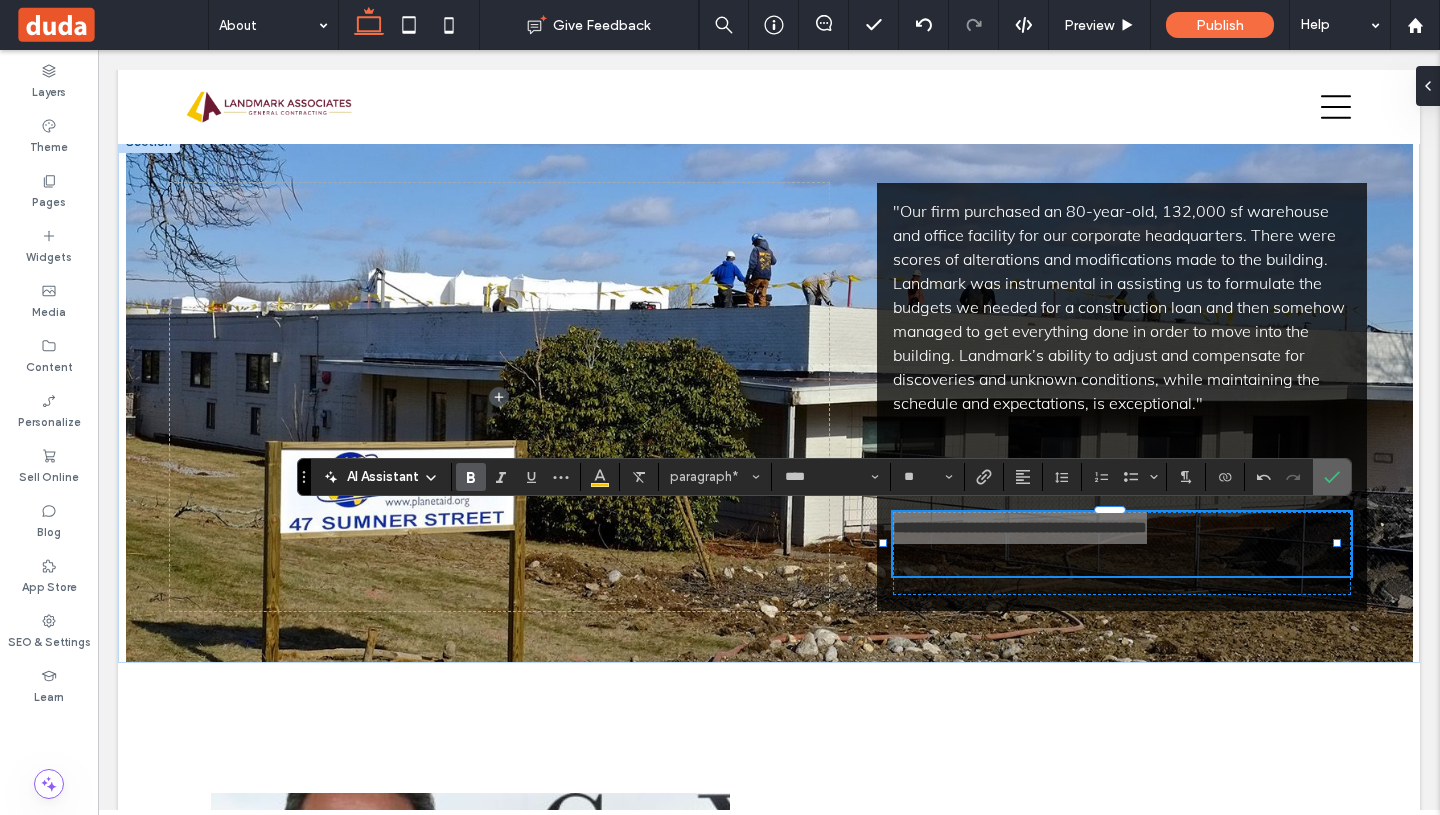 click 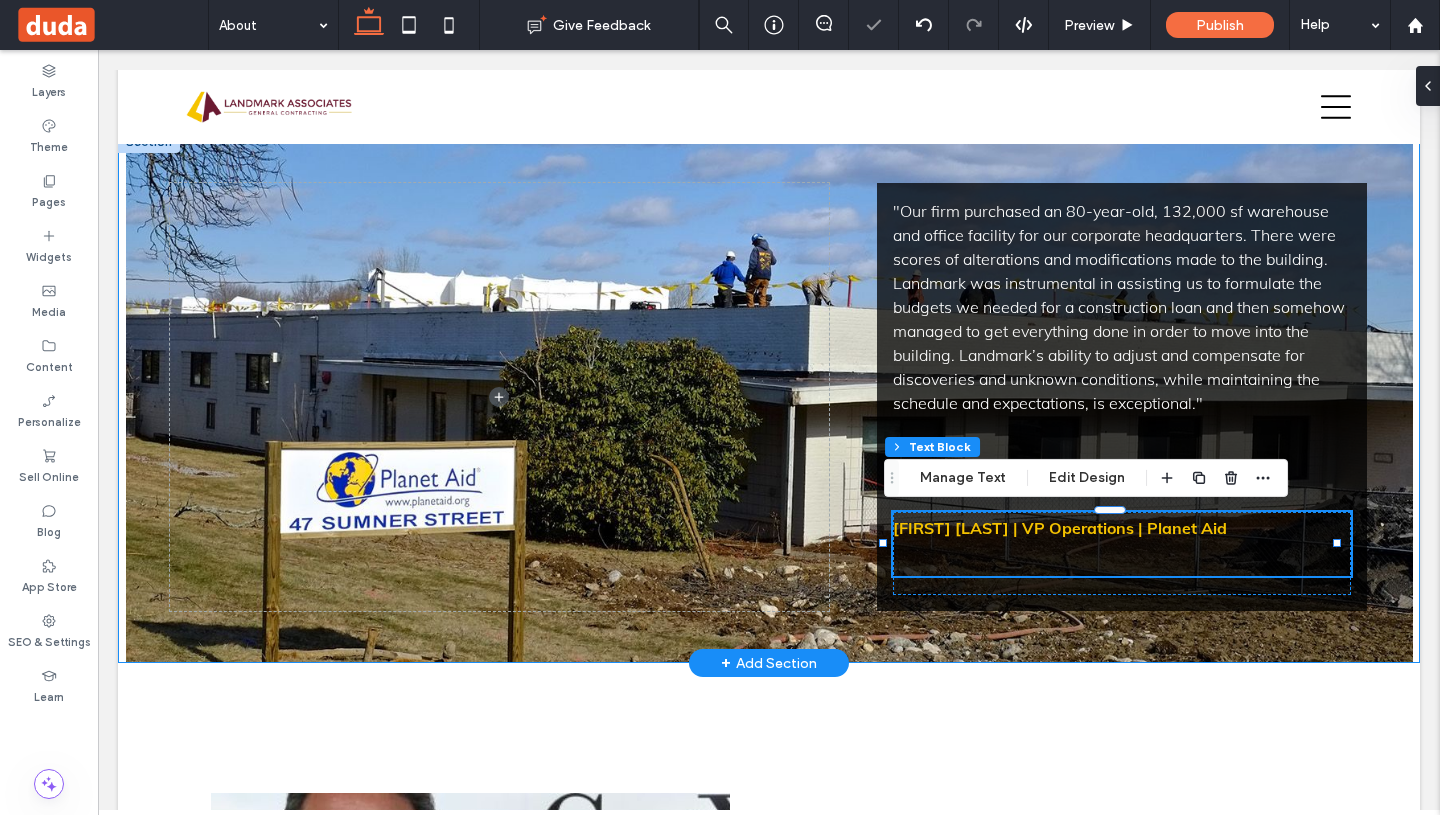 click on ""Our firm purchased an 80-year-old, 132,000 sf warehouse and office facility for our corporate headquarters. There were scores of alterations and modifications made to the building. Landmark was instrumental in assisting us to formulate the budgets we needed for a construction loan and then somehow managed to get everything done in order to move into the building. Landmark’s ability to adjust and compensate for discoveries and unknown conditions, while maintaining the schedule and expectations, is exceptional."
Wayne Michaud | VP Operations | Planet Aid" at bounding box center [769, 397] 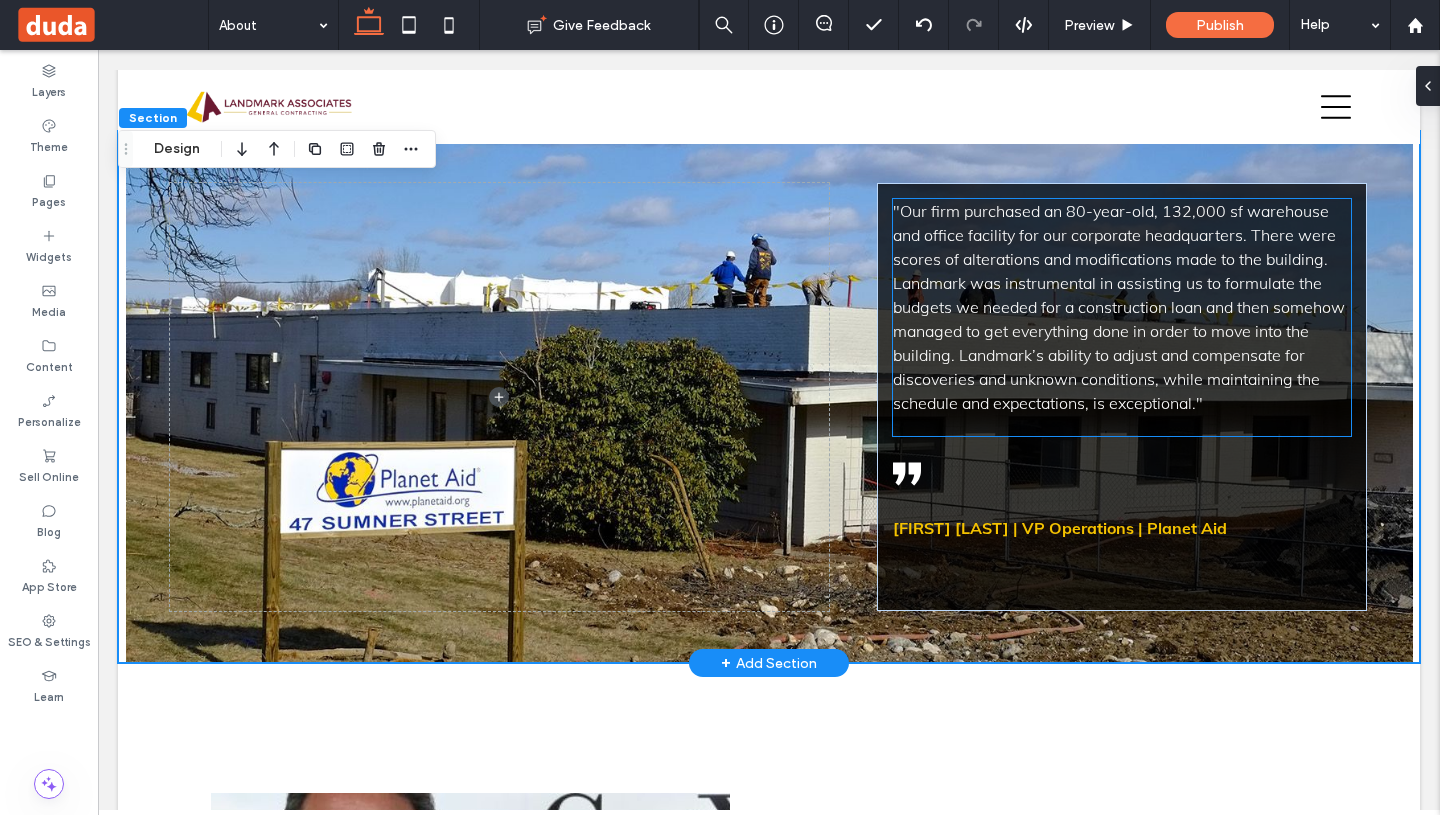 click on ""Our firm purchased an 80-year-old, 132,000 sf warehouse and office facility for our corporate headquarters. There were scores of alterations and modifications made to the building. Landmark was instrumental in assisting us to formulate the budgets we needed for a construction loan and then somehow managed to get everything done in order to move into the building. Landmark’s ability to adjust and compensate for discoveries and unknown conditions, while maintaining the schedule and expectations, is exceptional."" at bounding box center [1119, 307] 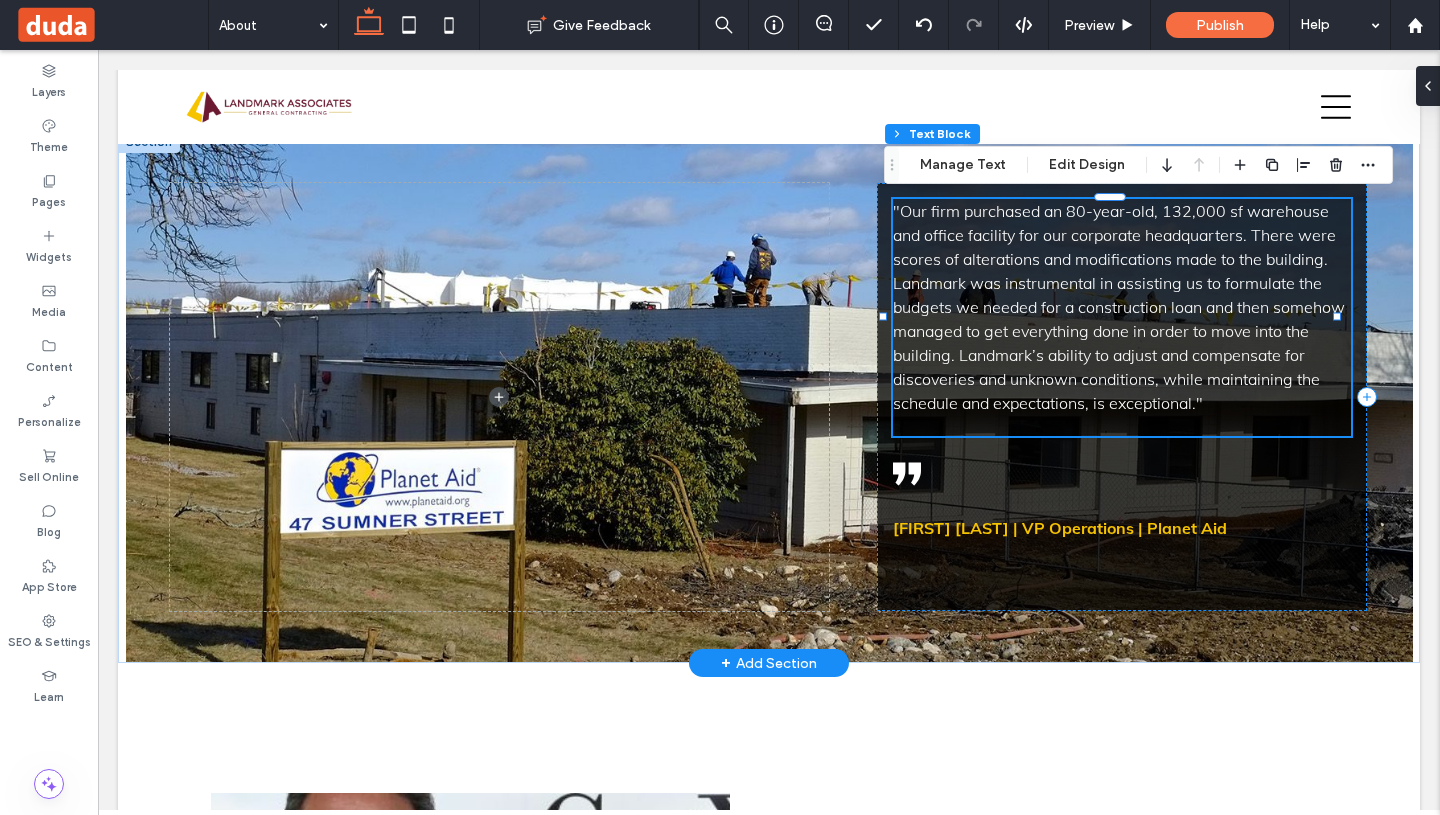 click on ""Our firm purchased an 80-year-old, 132,000 sf warehouse and office facility for our corporate headquarters. There were scores of alterations and modifications made to the building. Landmark was instrumental in assisting us to formulate the budgets we needed for a construction loan and then somehow managed to get everything done in order to move into the building. Landmark’s ability to adjust and compensate for discoveries and unknown conditions, while maintaining the schedule and expectations, is exceptional."" at bounding box center [1119, 307] 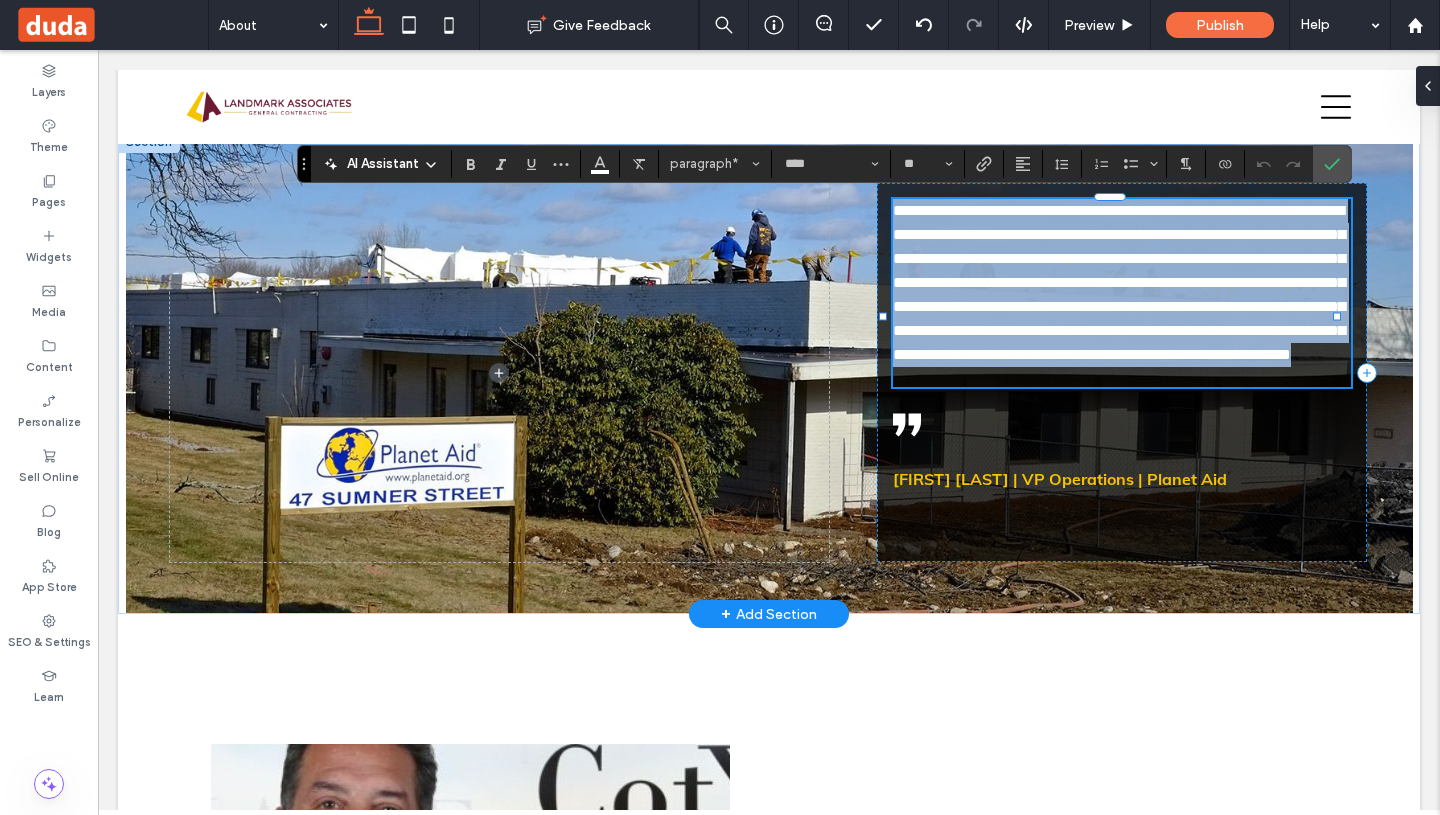 click on "**********" at bounding box center [1119, 282] 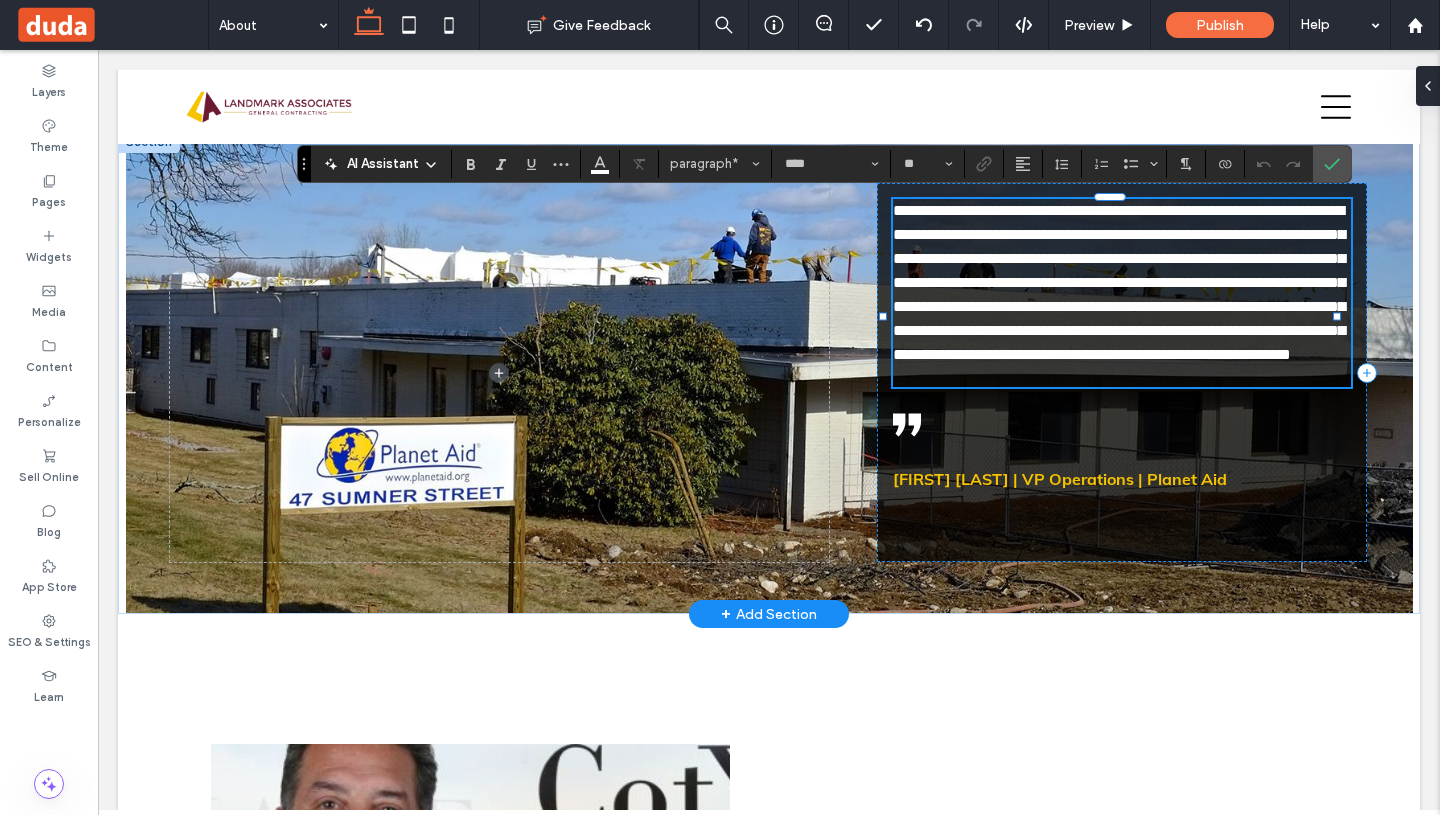 click on "**********" at bounding box center (1119, 282) 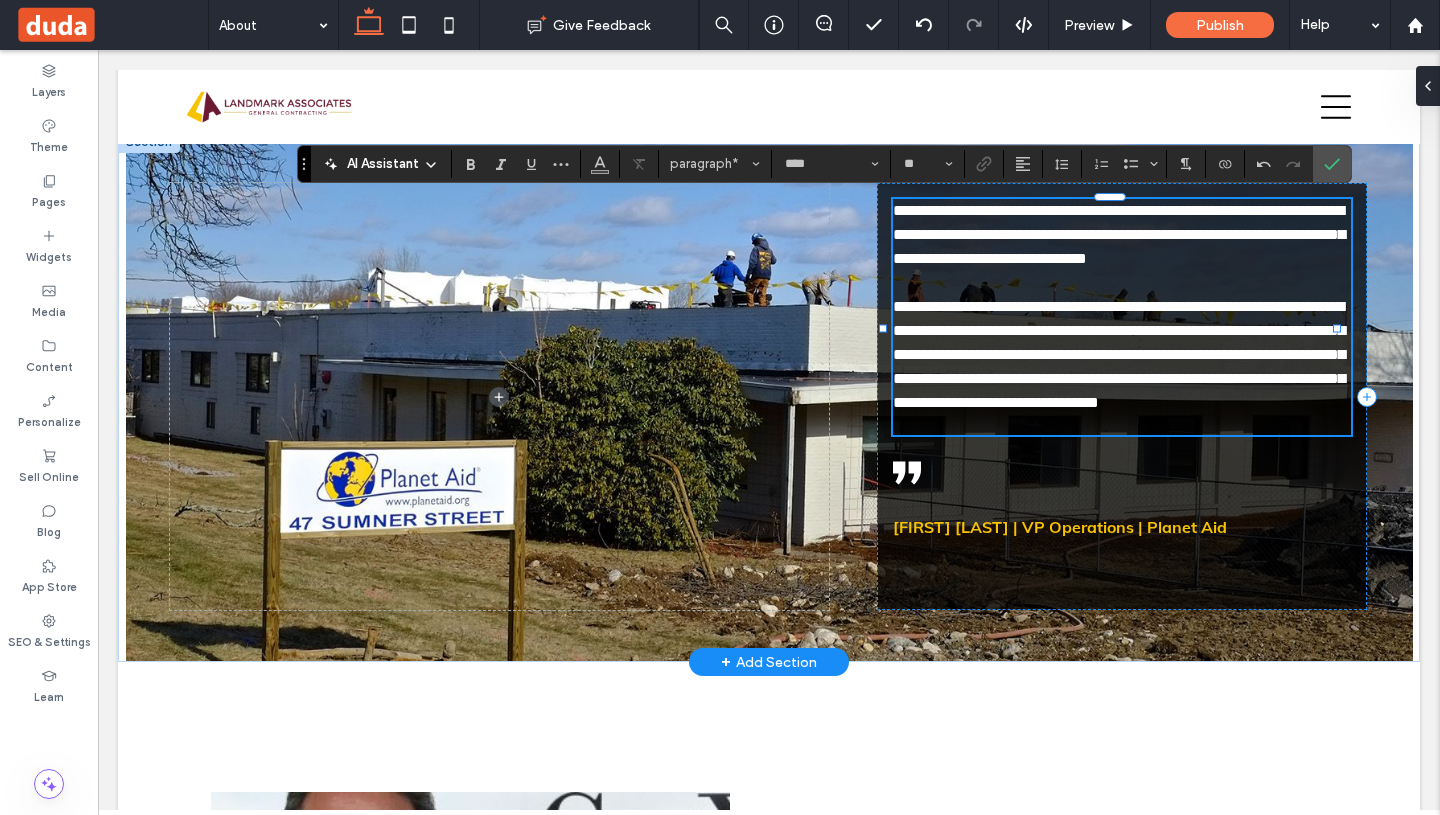 click on "**********" at bounding box center [1119, 354] 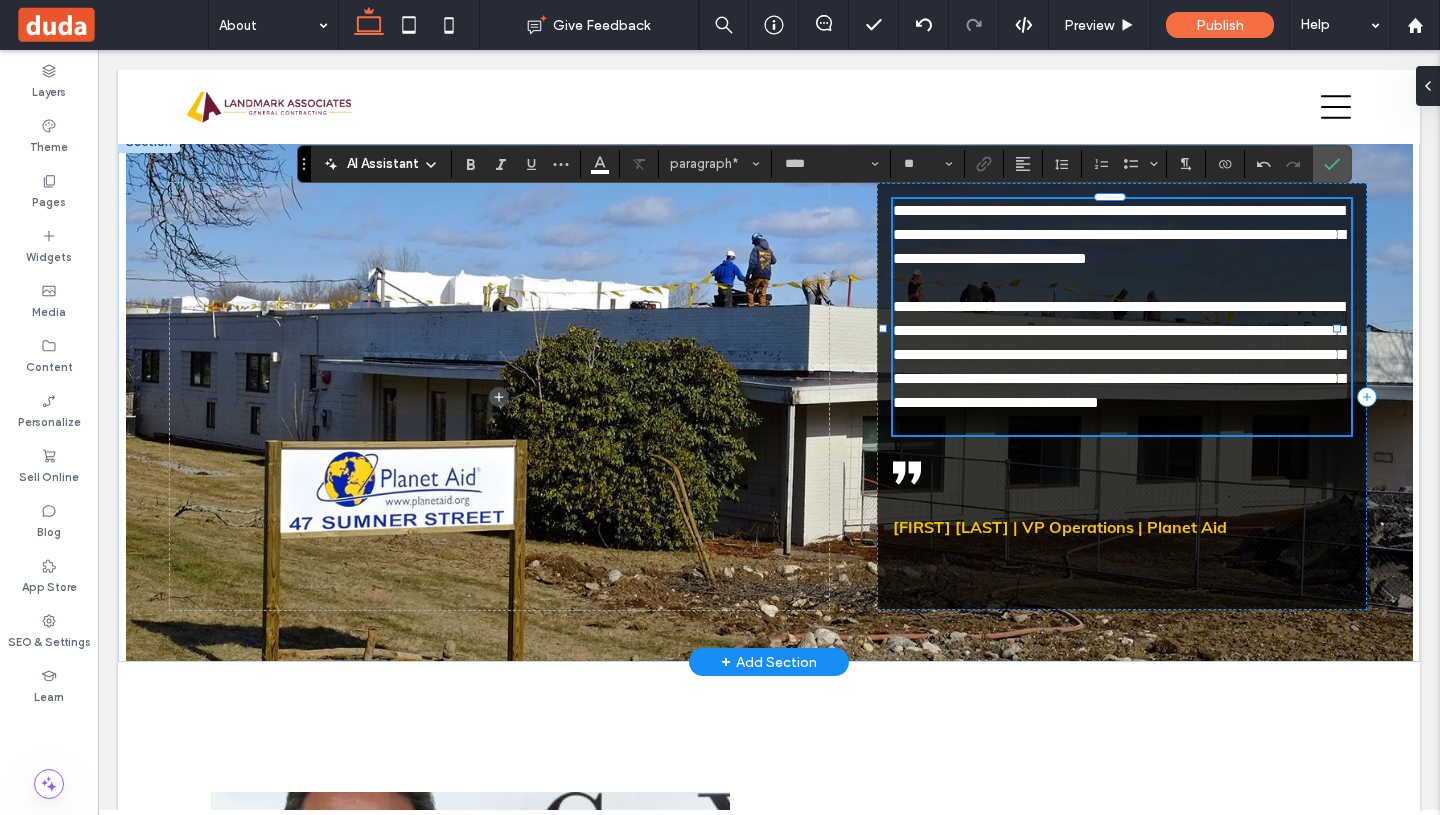 click on "**********" at bounding box center [1119, 354] 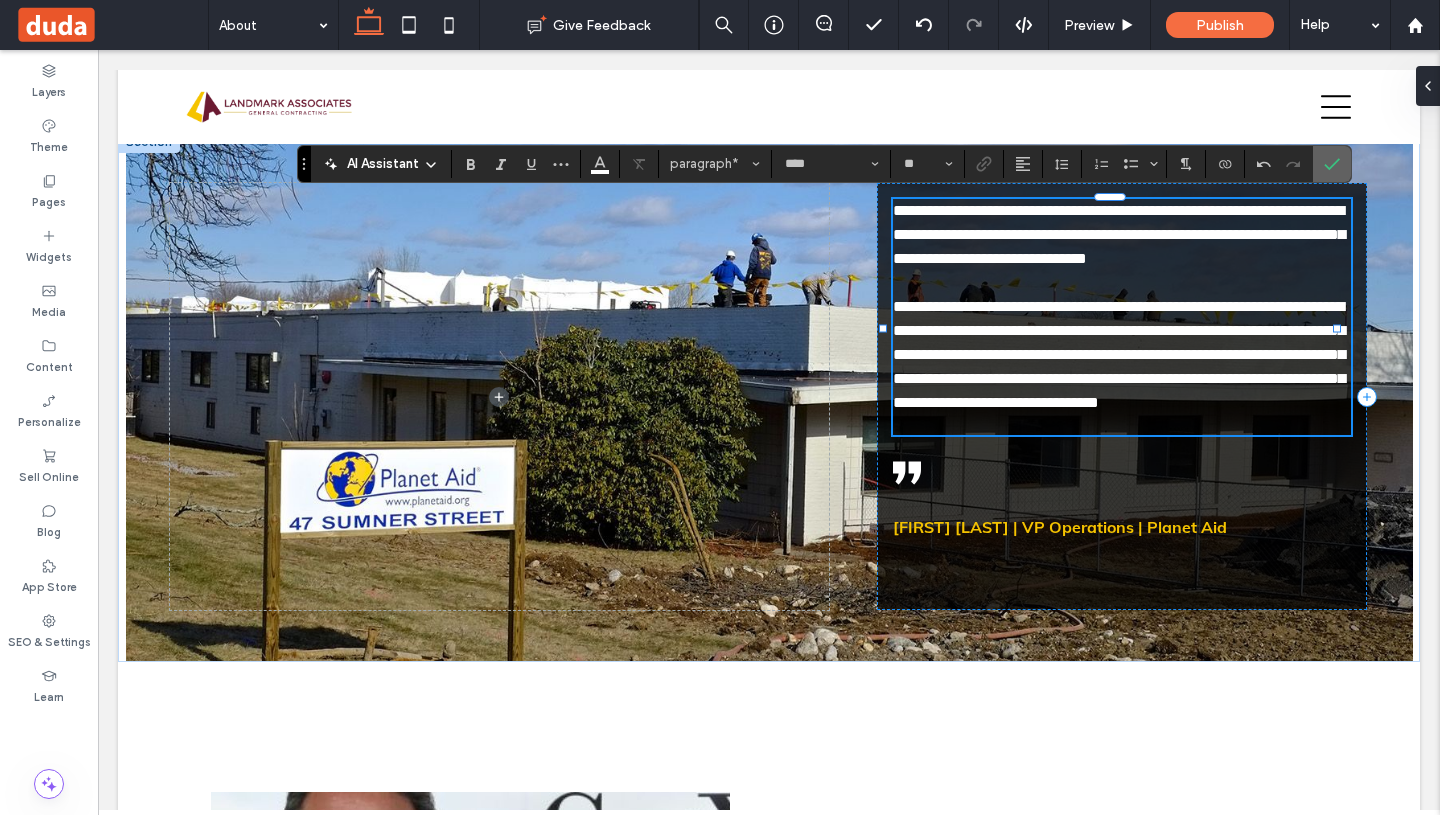 click 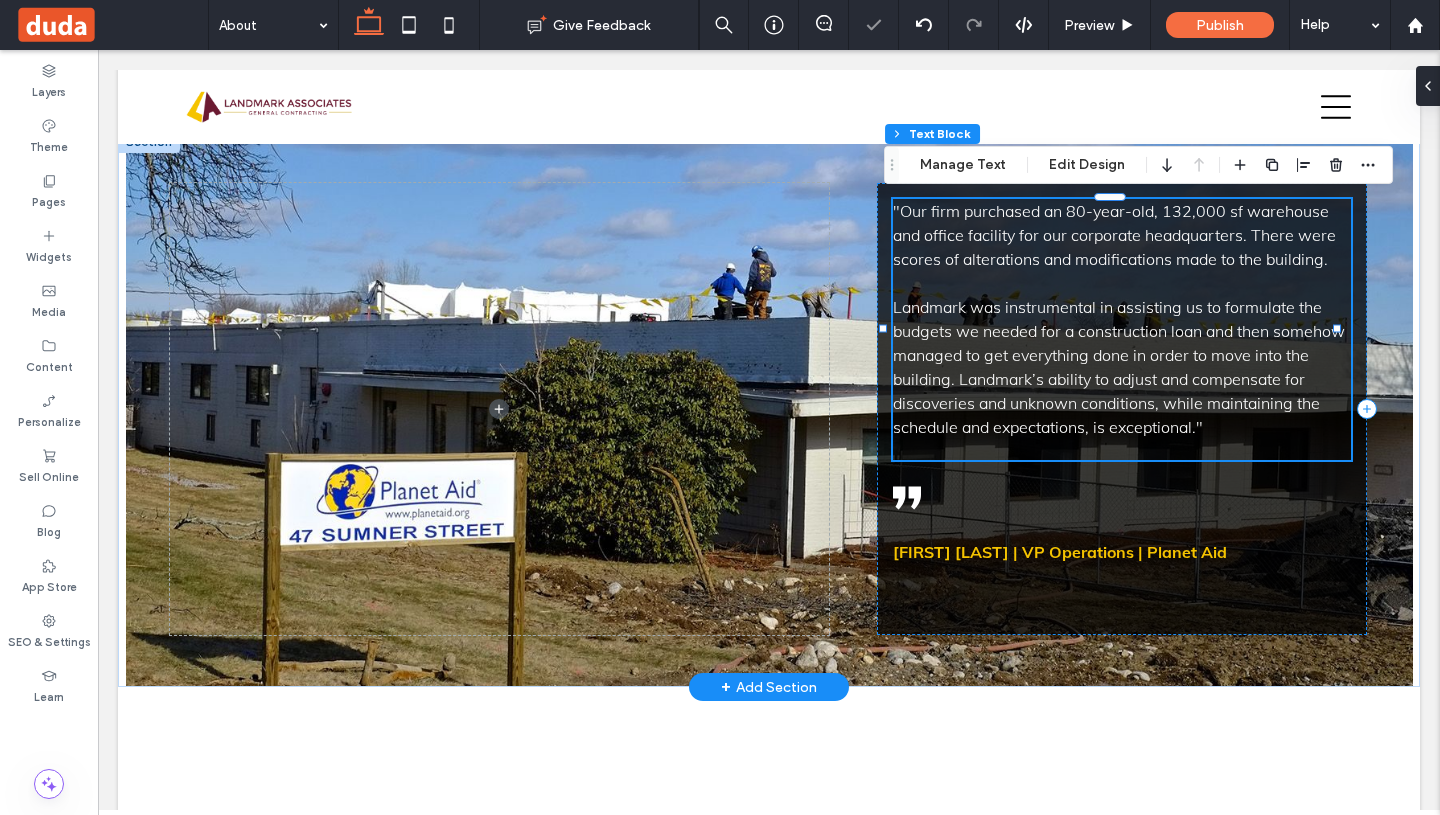 click on "Landmark was instrumental in assisting us to formulate the budgets we needed for a construction loan and then somehow managed to get everything done in order to move into the building. Landmark’s ability to adjust and compensate for discoveries and unknown conditions, while maintaining the schedule and expectations, is exceptional."" at bounding box center [1119, 367] 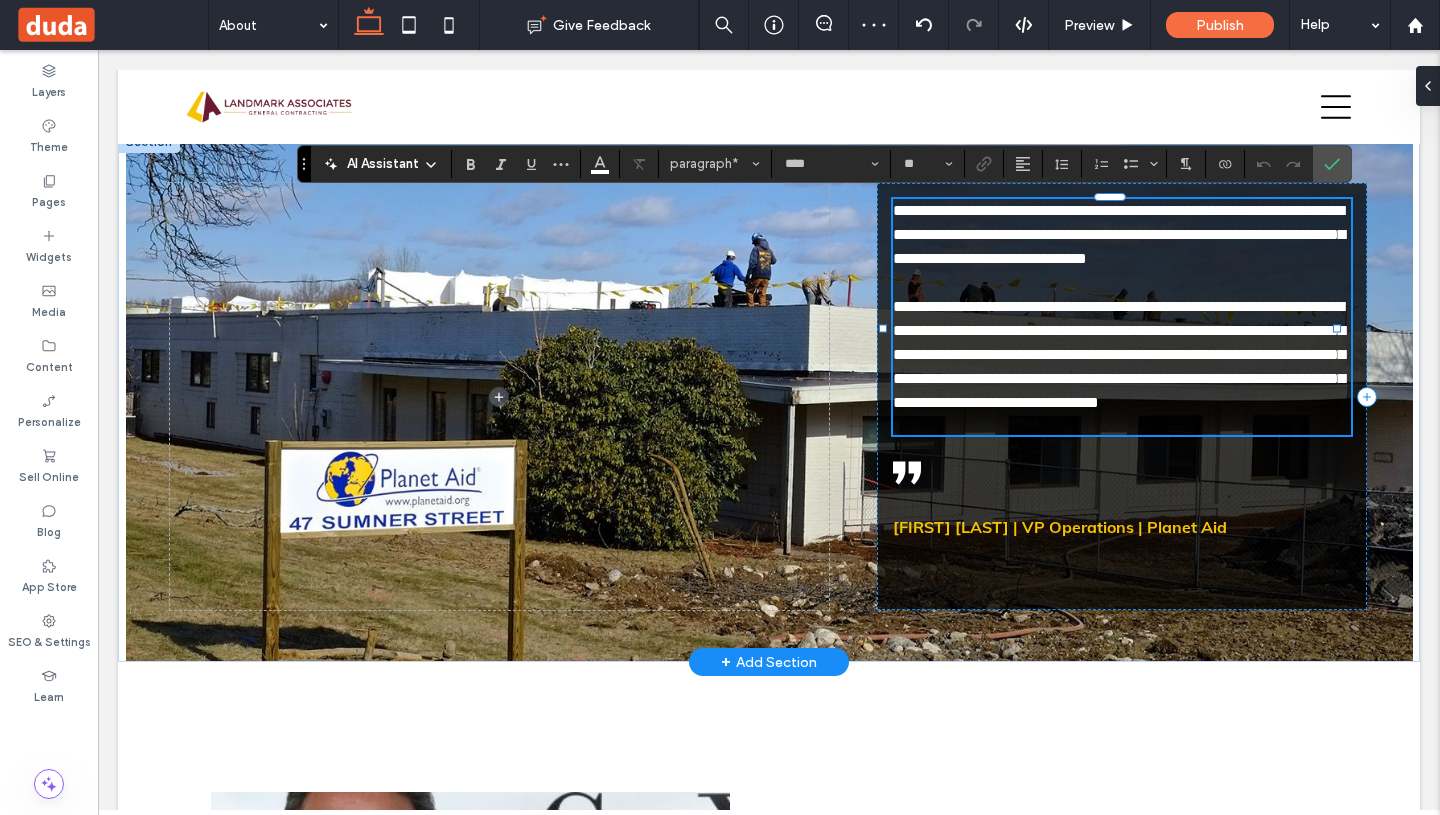 click on "**********" at bounding box center (1122, 355) 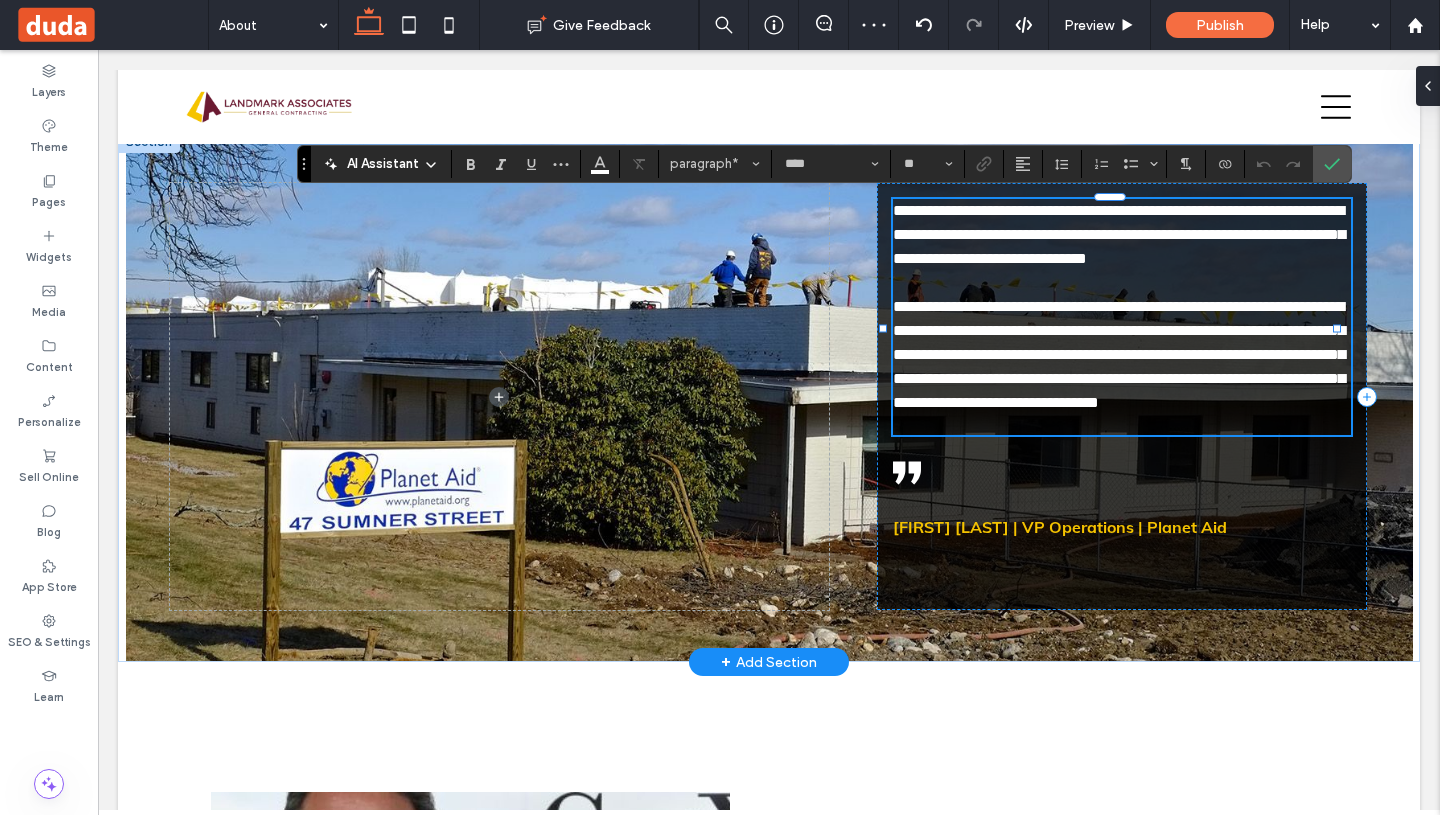 type 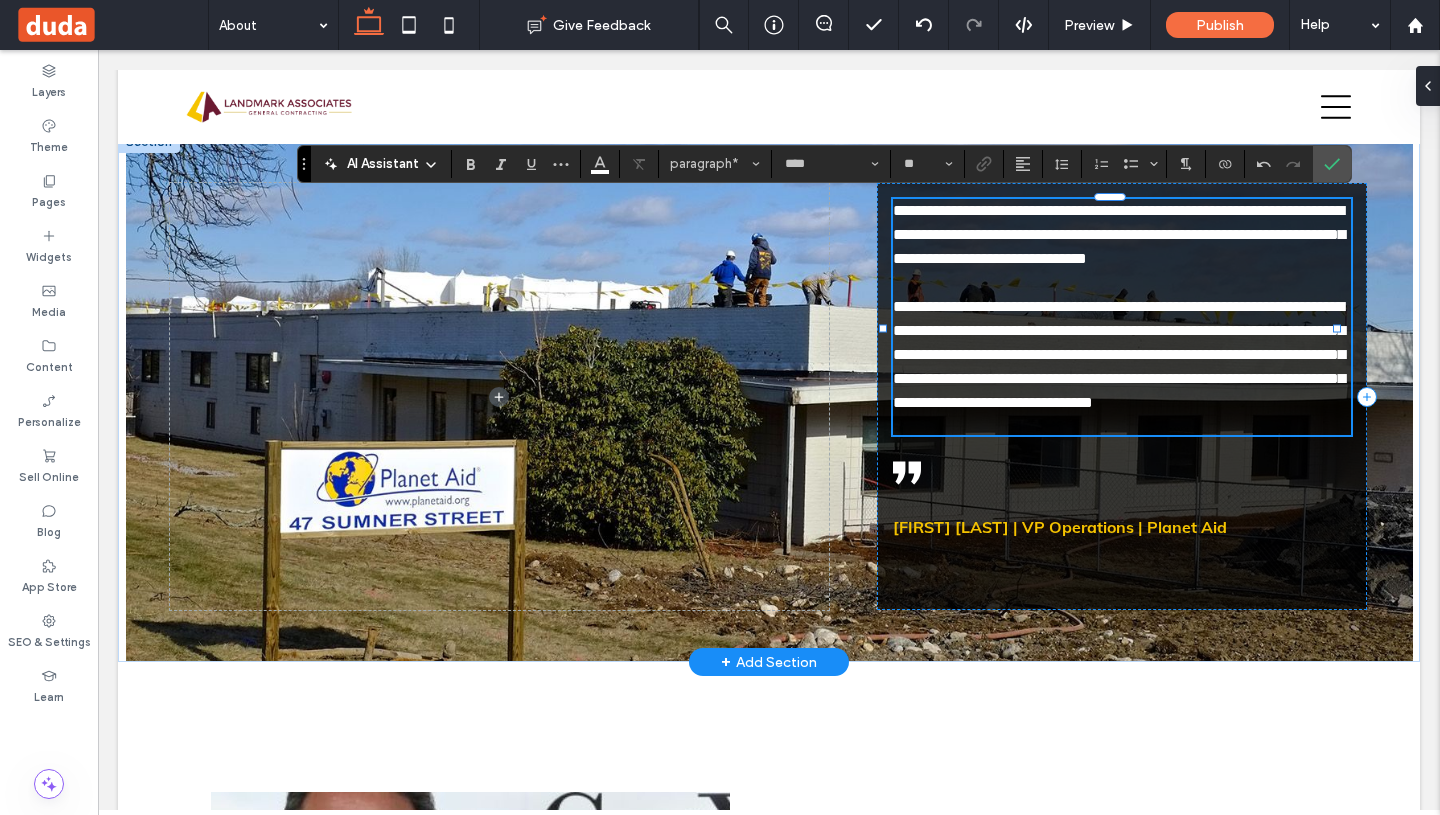 click on "**********" at bounding box center (1119, 234) 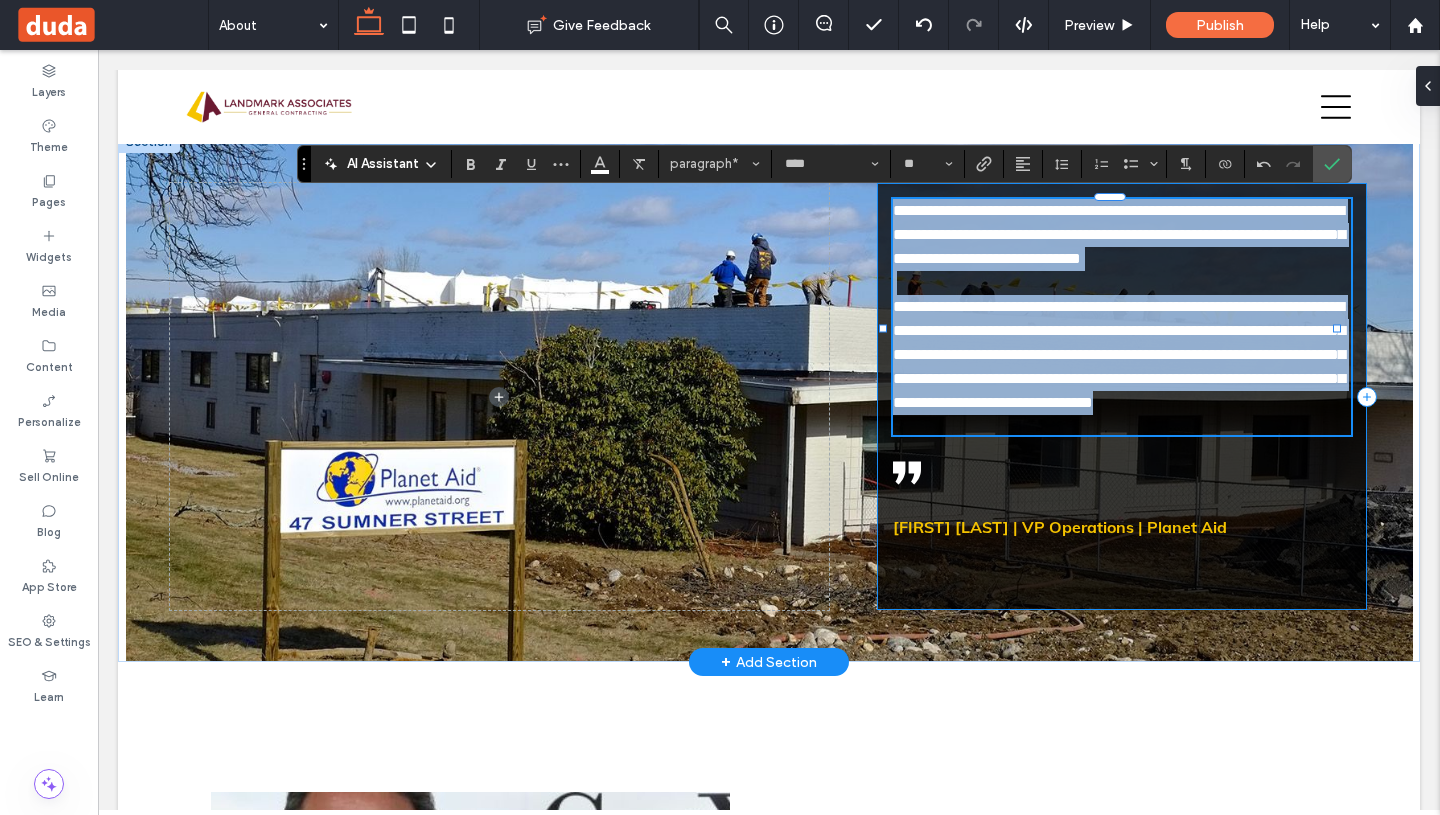 drag, startPoint x: 1228, startPoint y: 420, endPoint x: 879, endPoint y: 213, distance: 405.77087 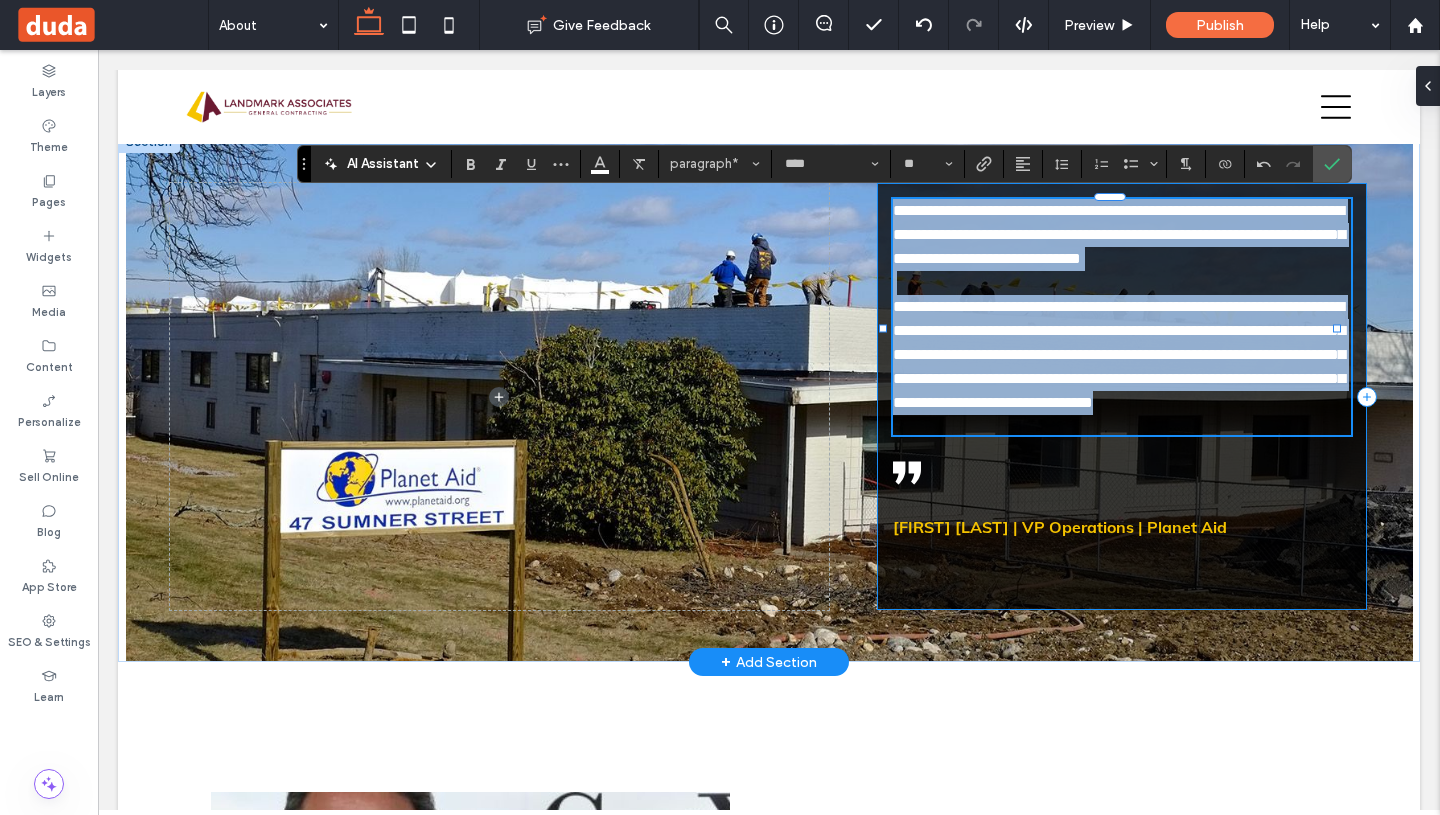 click on "**********" at bounding box center (1122, 396) 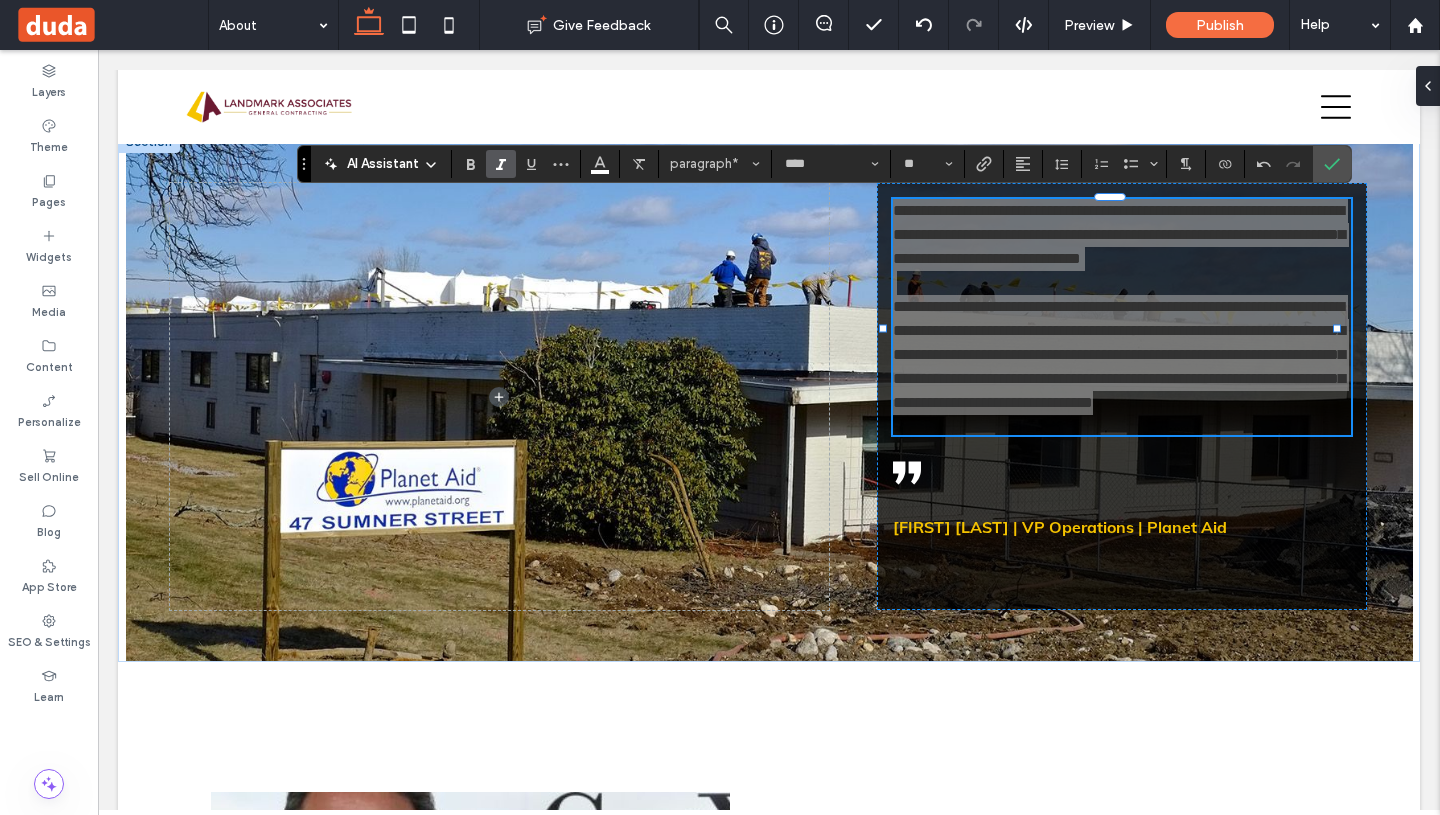 click 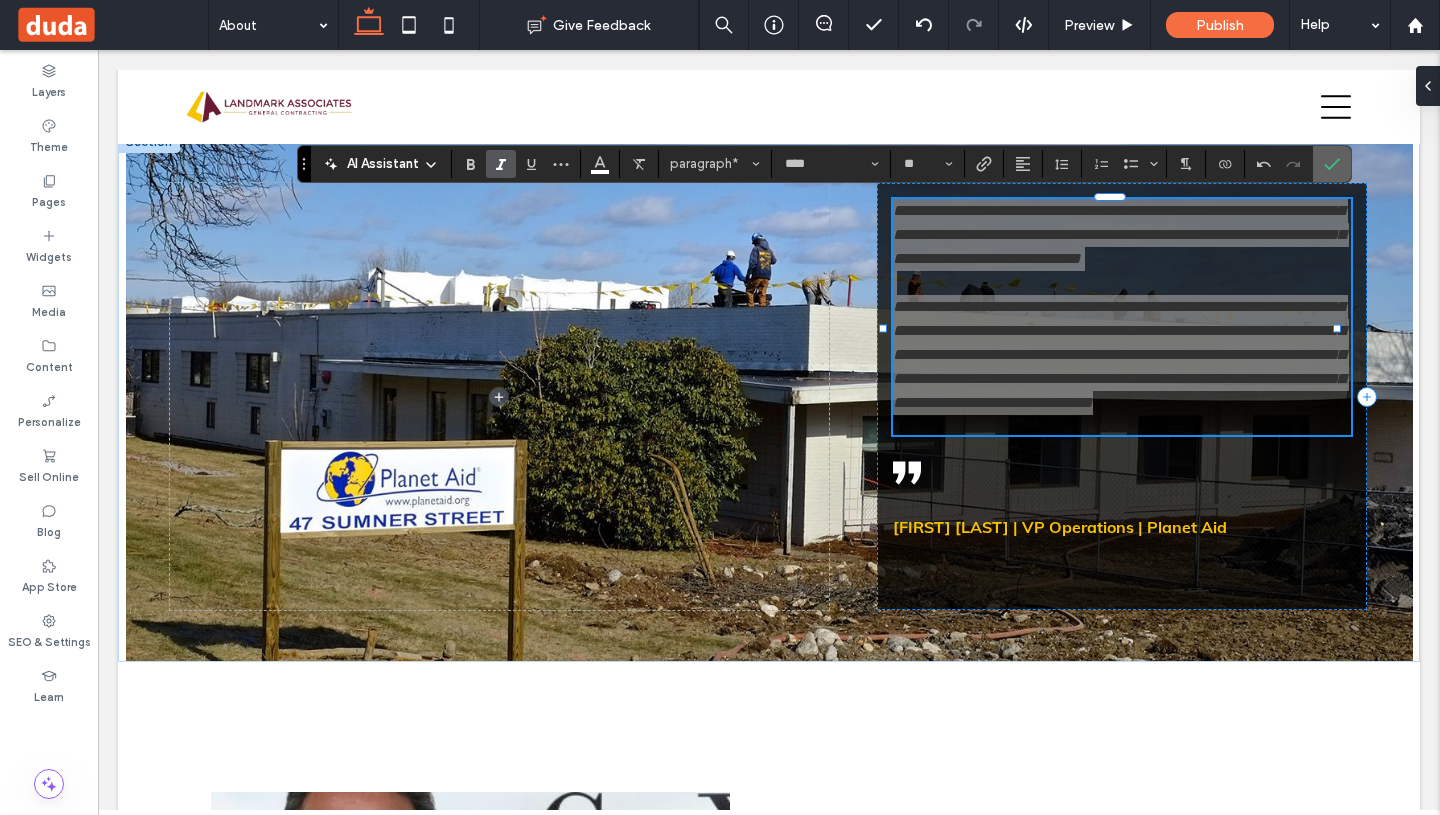 click at bounding box center (1332, 164) 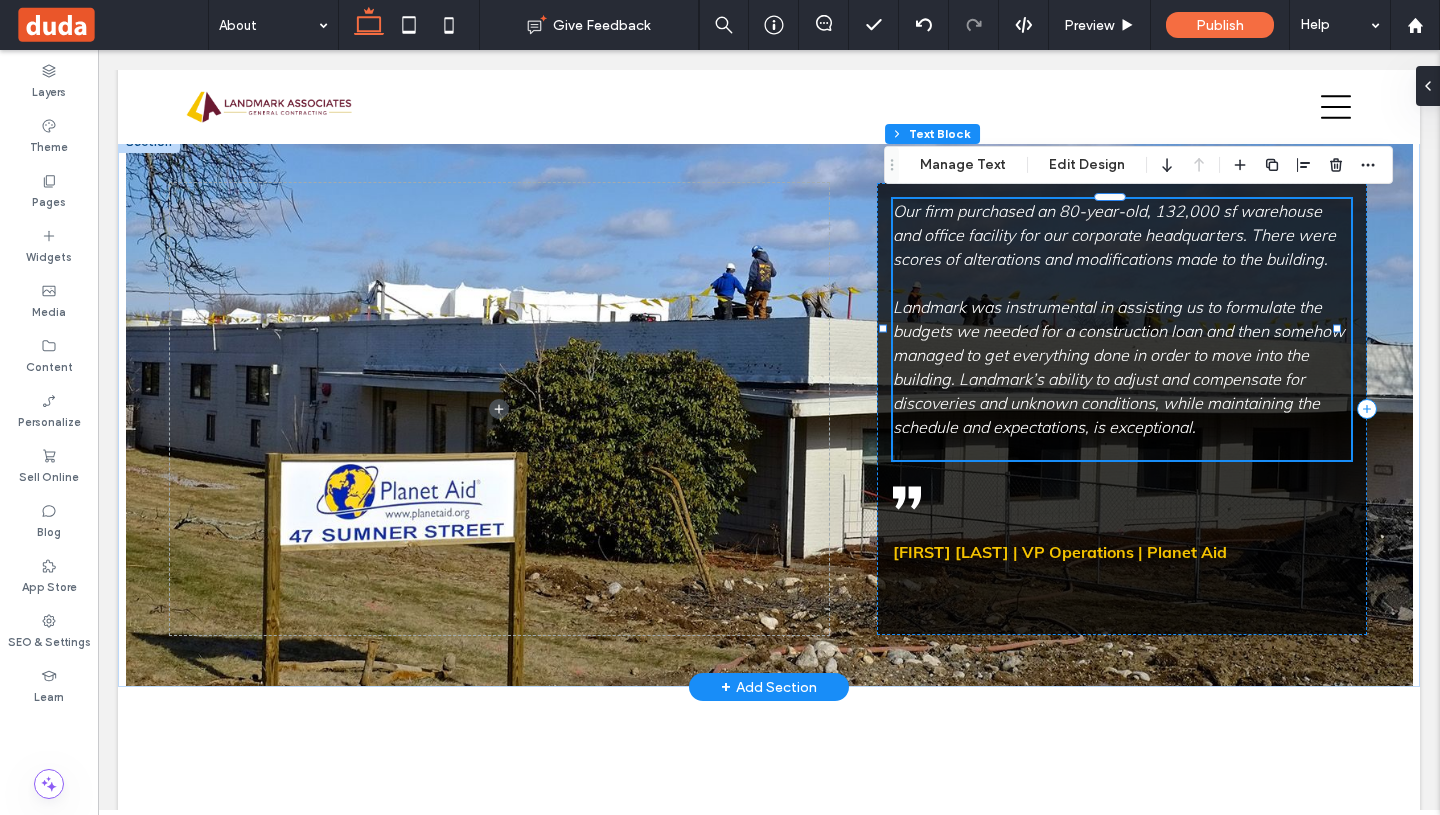 click on "Landmark was instrumental in assisting us to formulate the budgets we needed for a construction loan and then somehow managed to get everything done in order to move into the building. Landmark’s ability to adjust and compensate for discoveries and unknown conditions, while maintaining the schedule and expectations, is exceptional." at bounding box center (1119, 367) 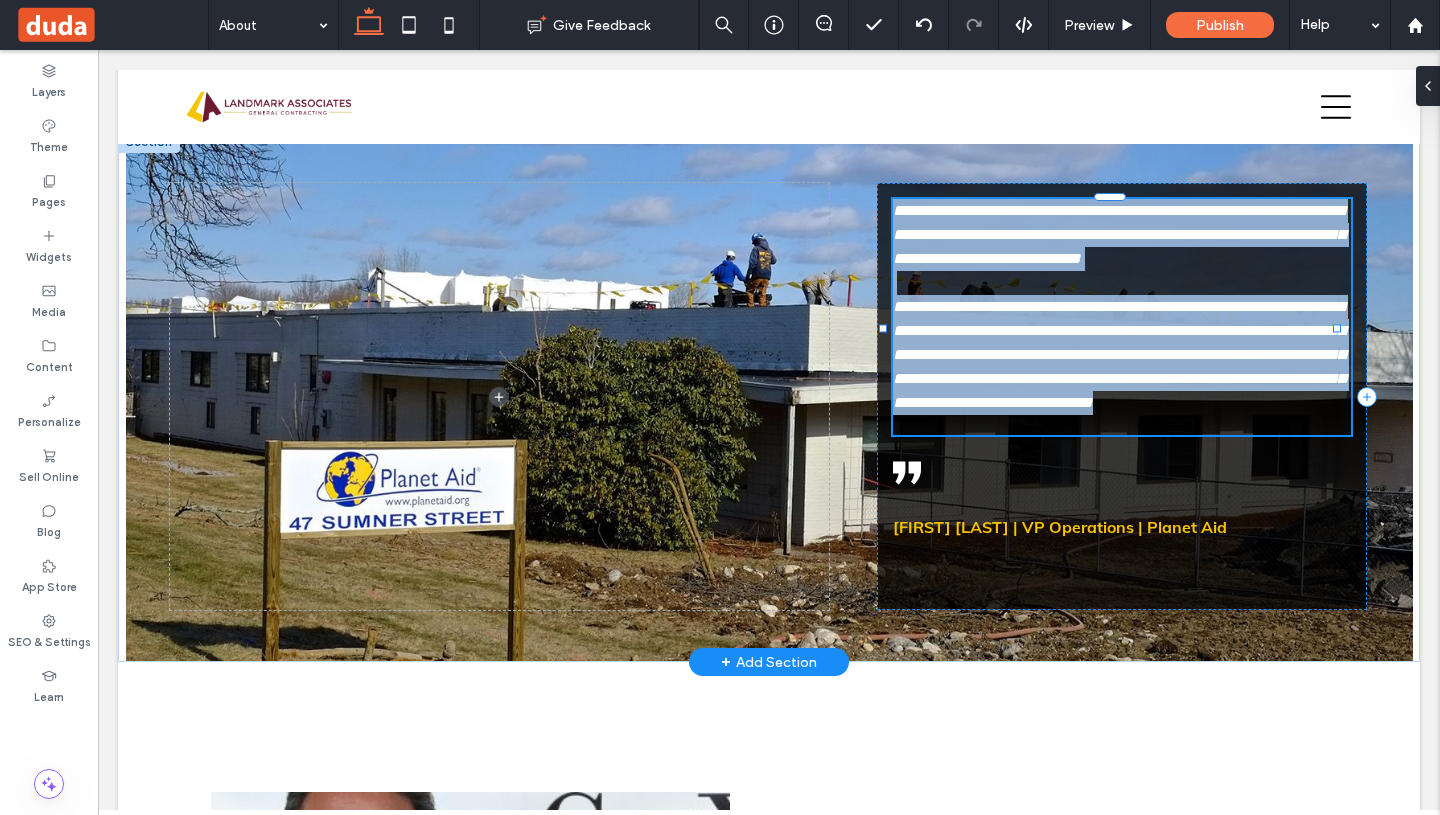 type on "****" 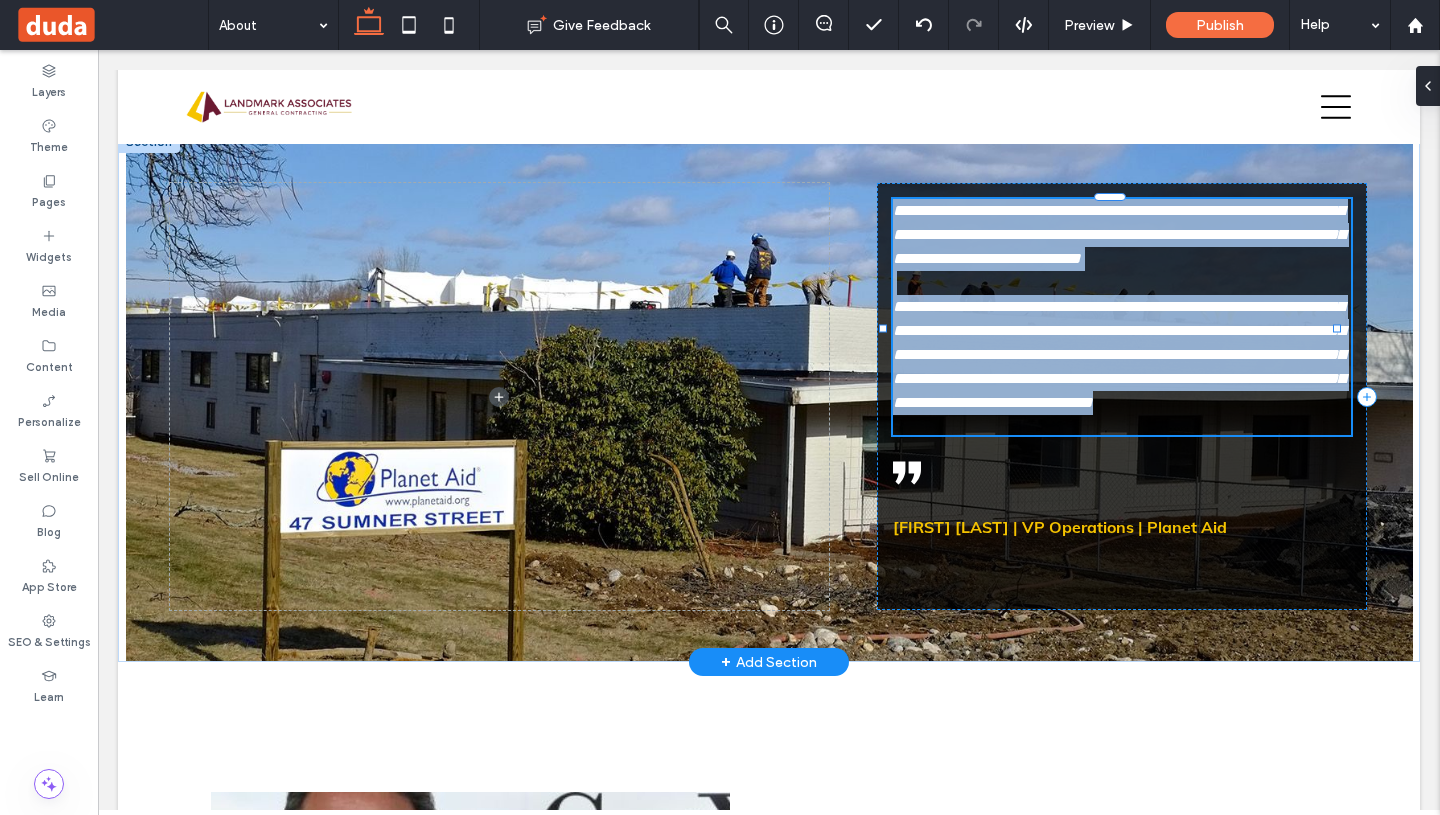 type on "**" 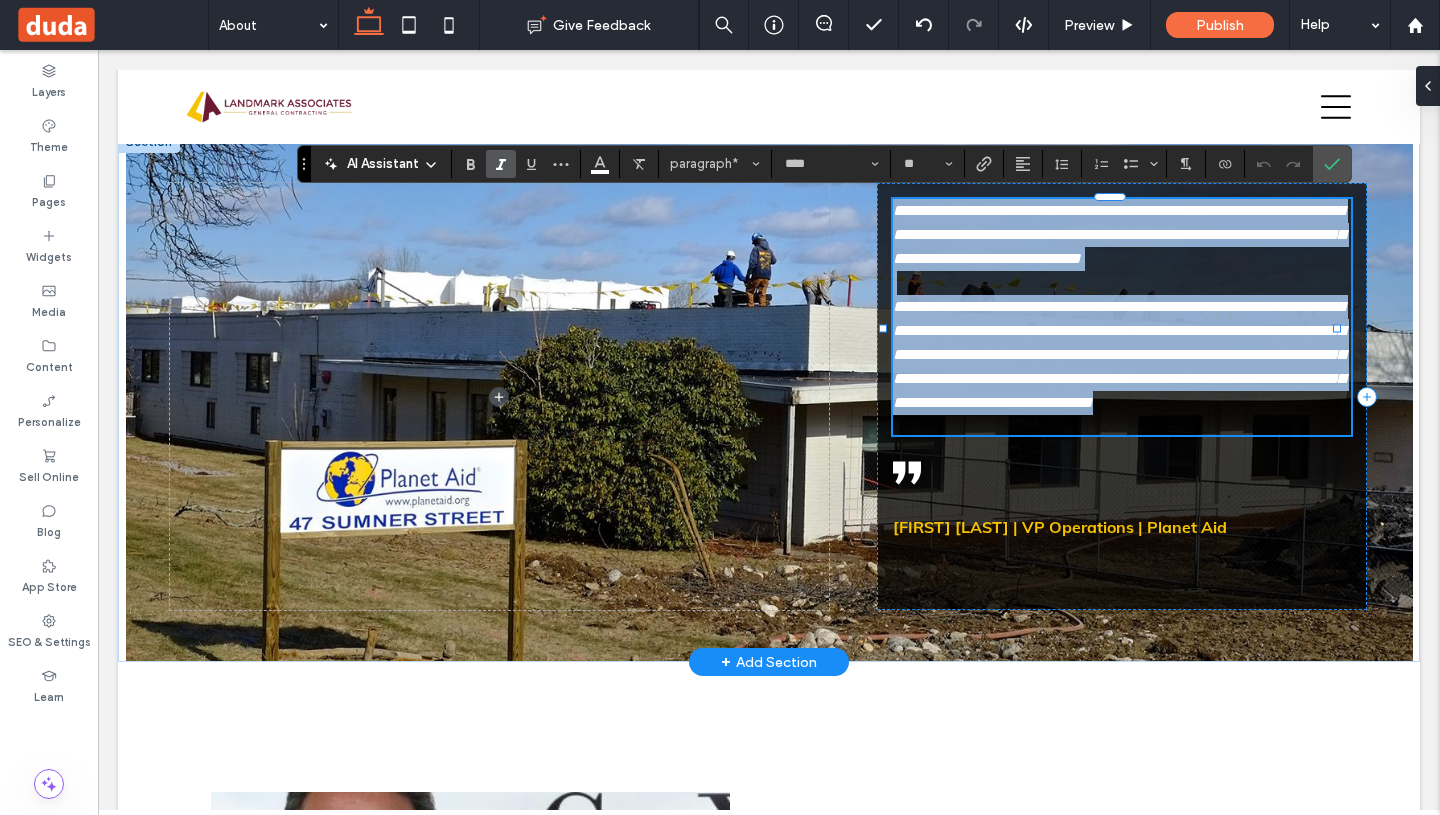 click on "**********" at bounding box center [1119, 354] 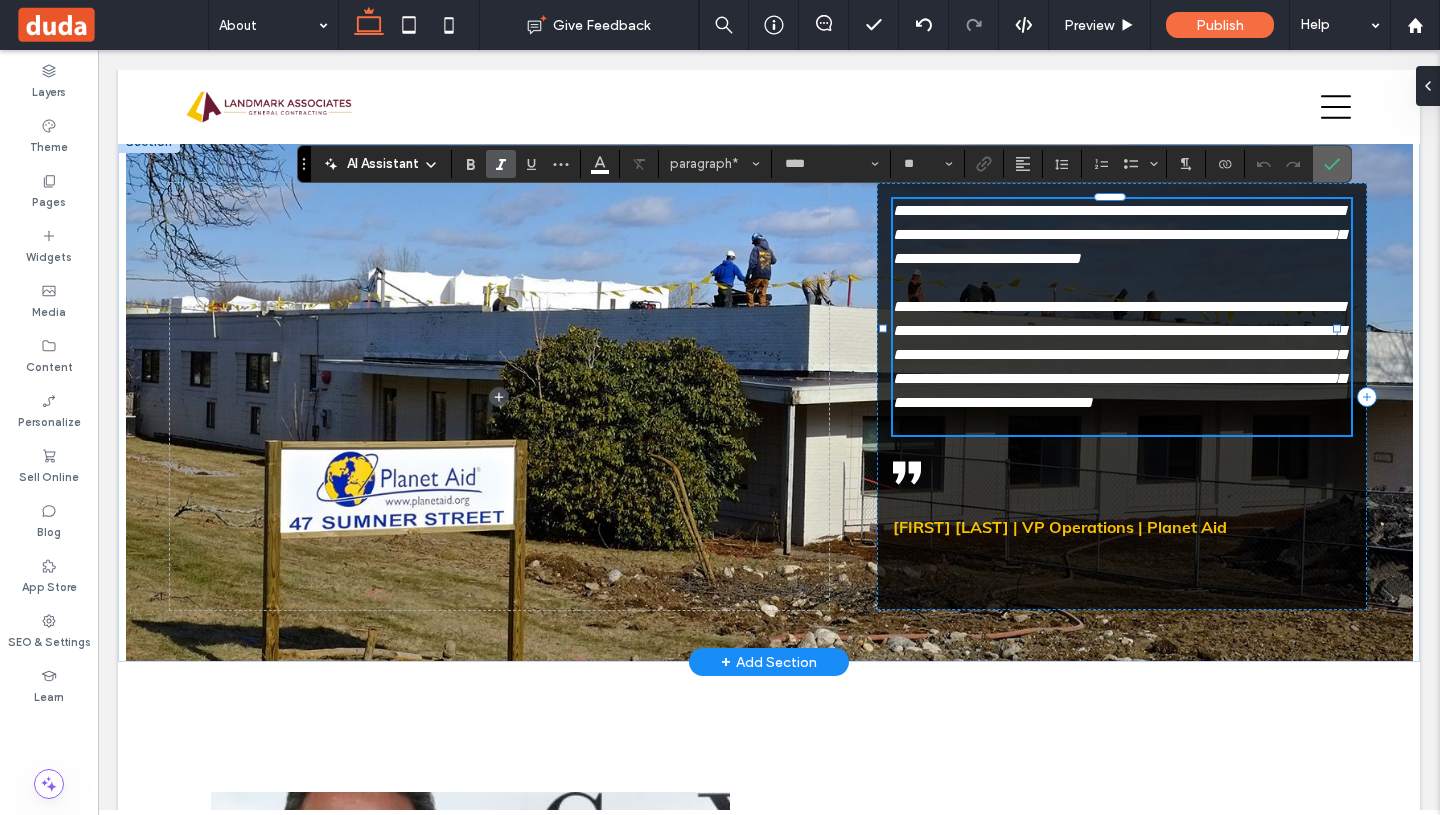 click 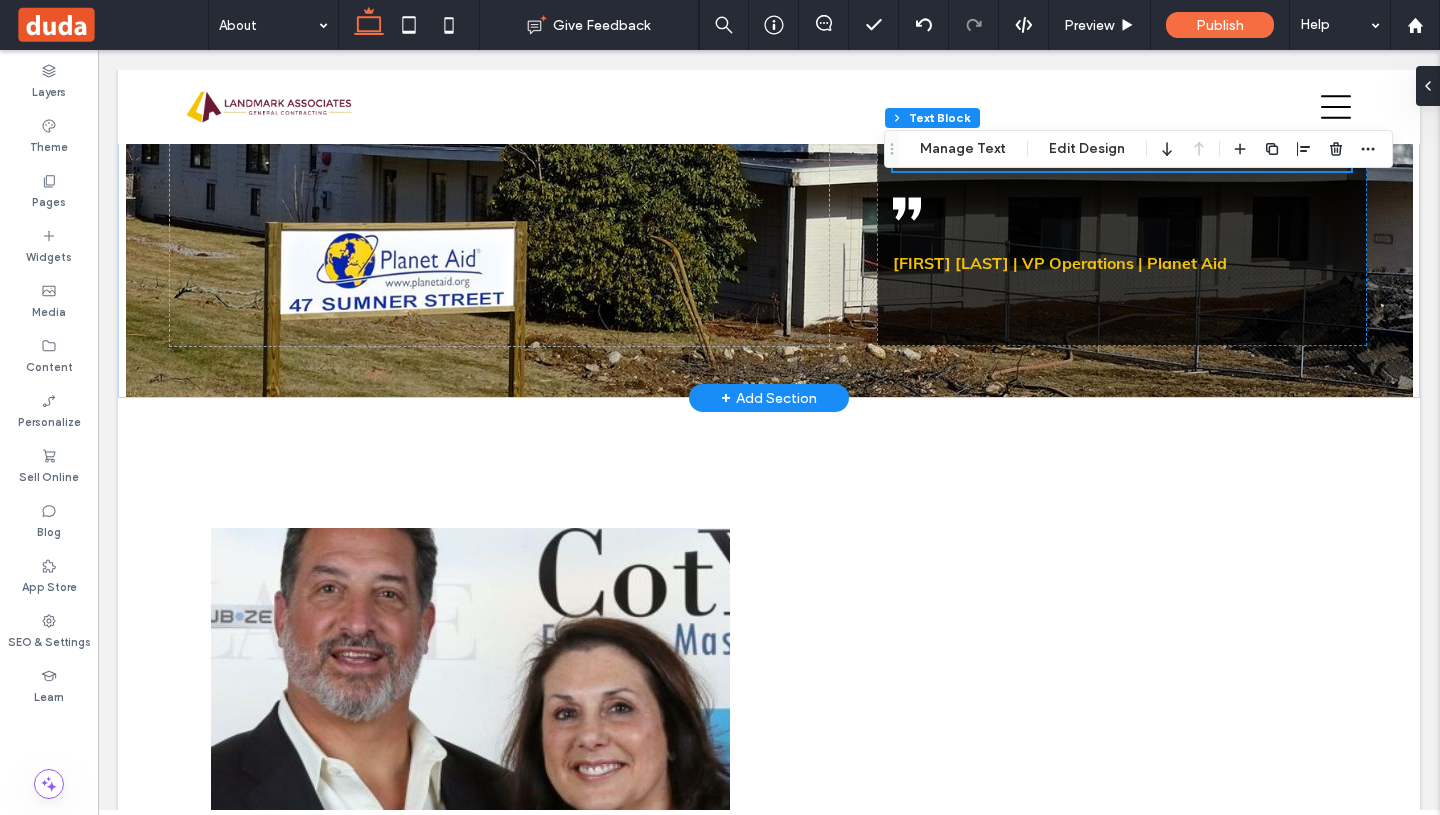 scroll, scrollTop: 1008, scrollLeft: 0, axis: vertical 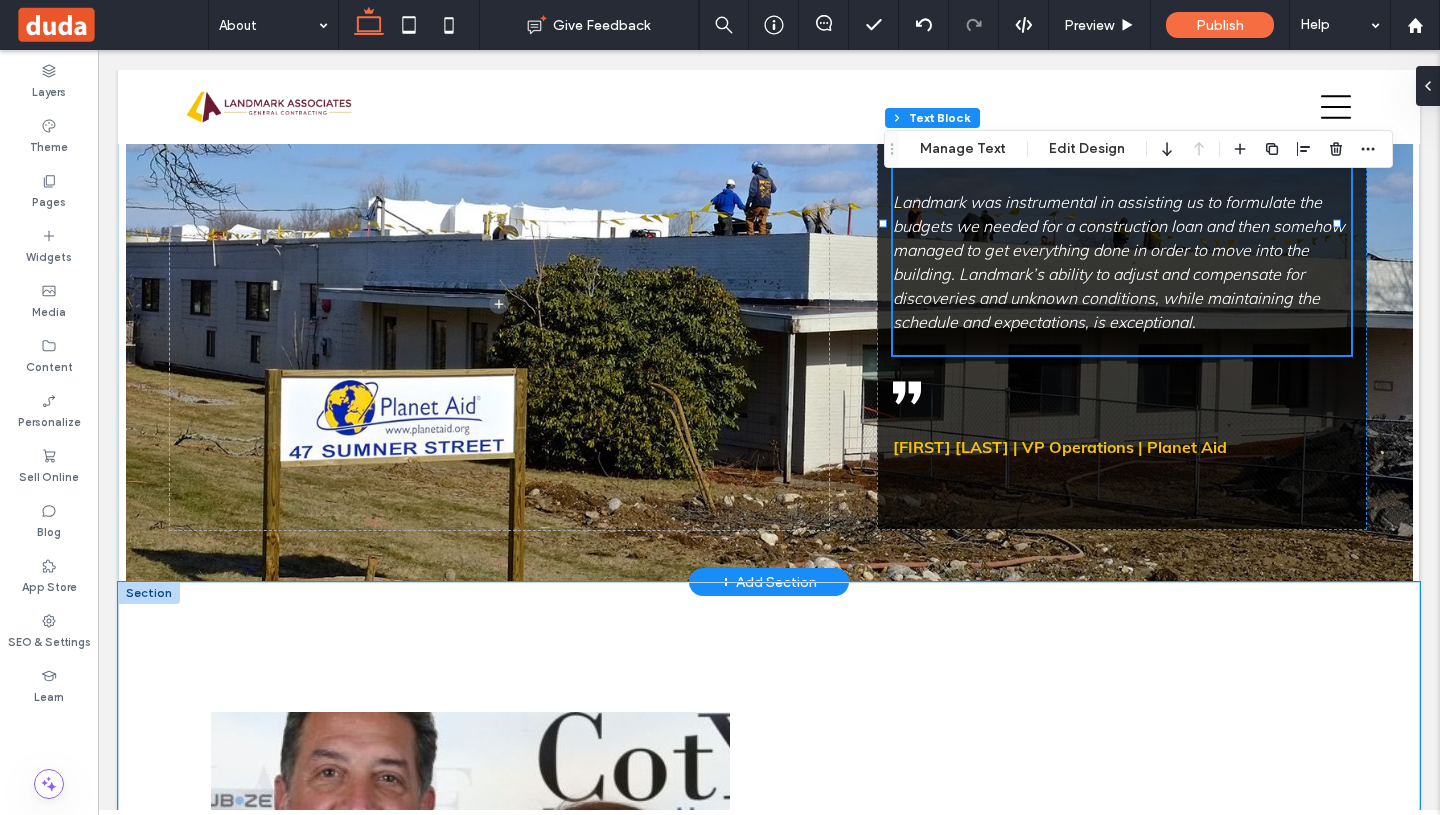 click on "Careers
Build your career with Landmark. Explore our open positions and apply today.
View Open Positions
Our Story
Decades in business. A legacy of expertise and an unmatched reputation for quality.
Explore Our Story" at bounding box center [769, 1368] 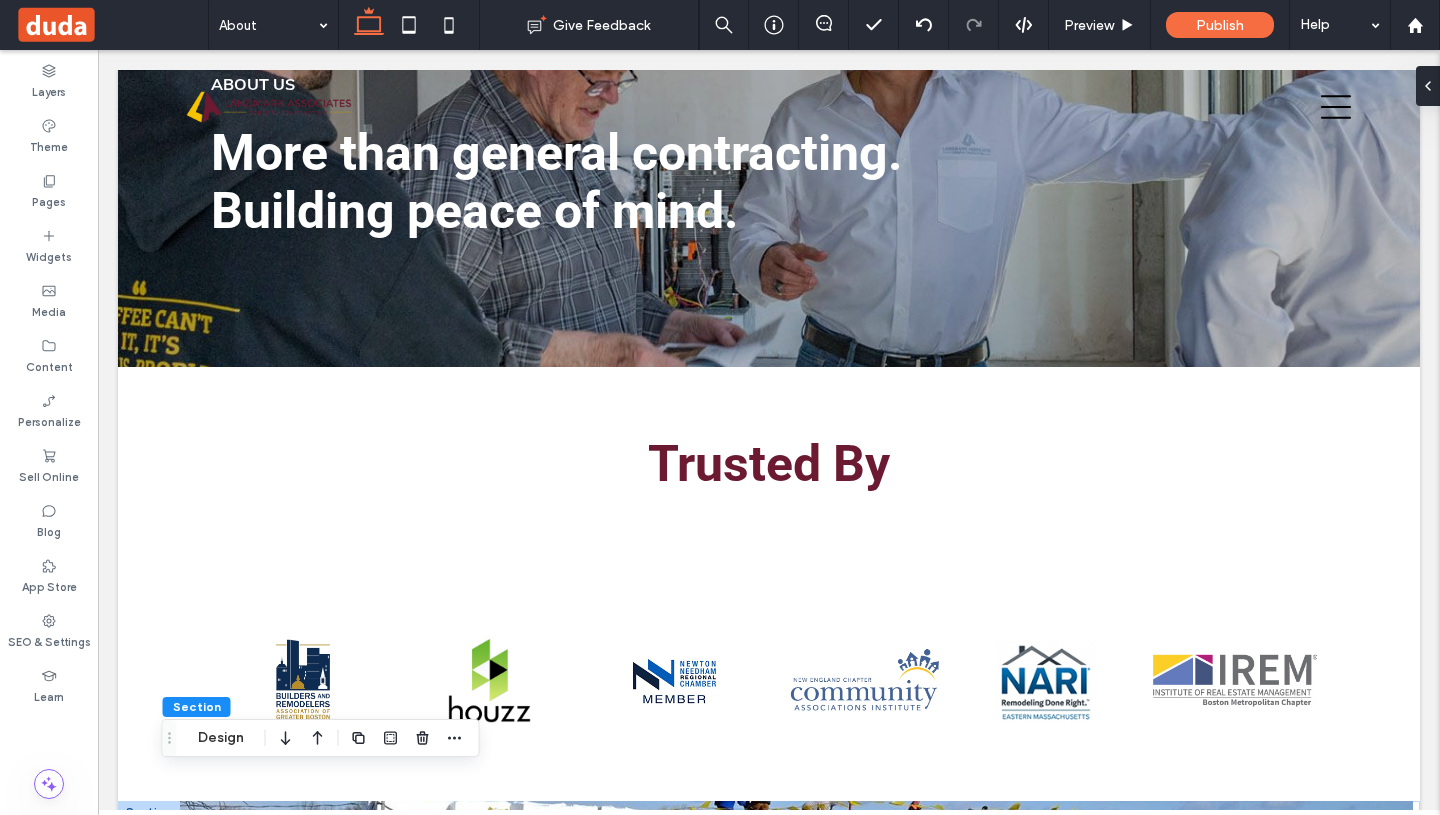 scroll, scrollTop: 0, scrollLeft: 0, axis: both 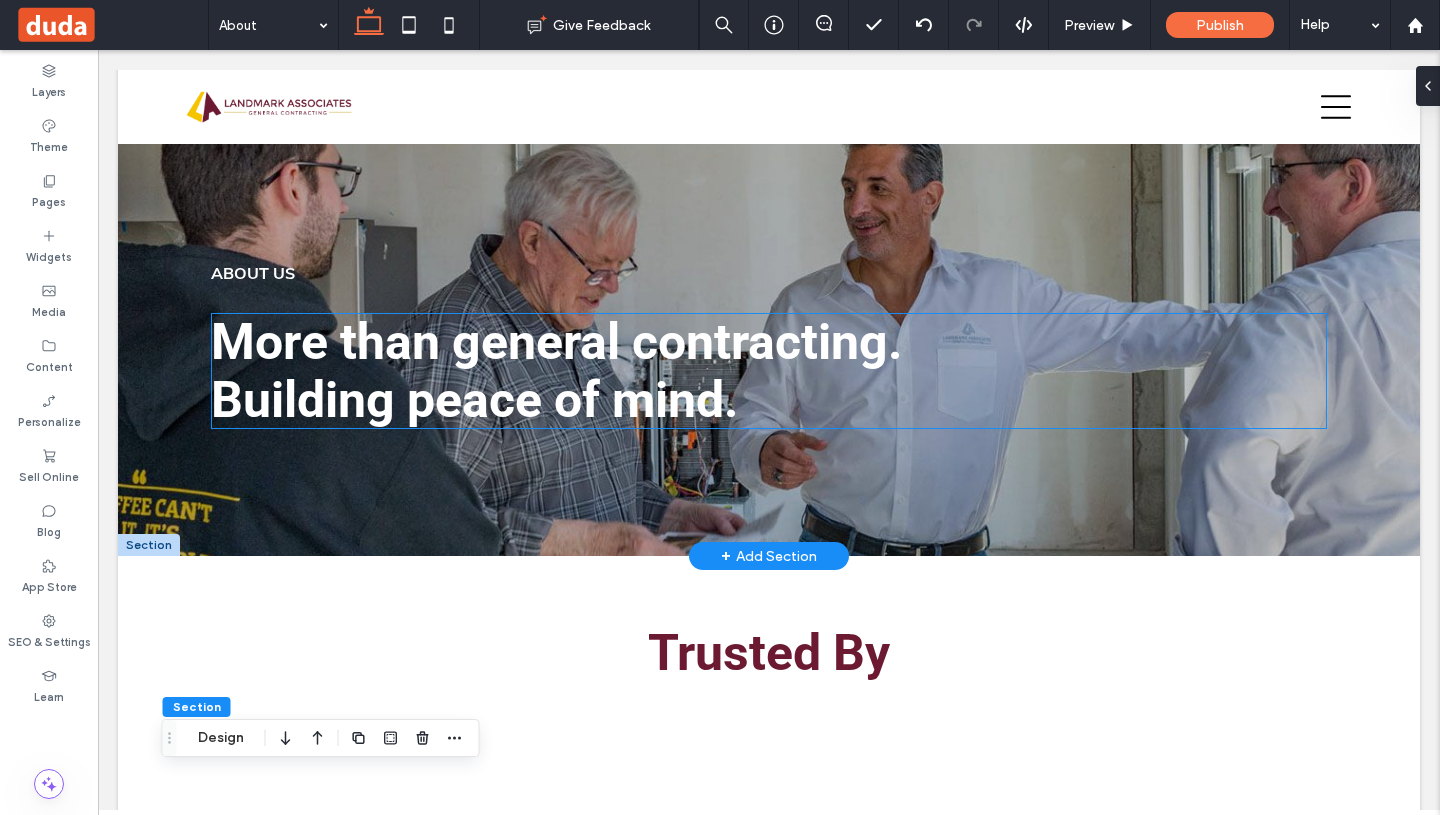 click on "More than general contracting." at bounding box center (557, 342) 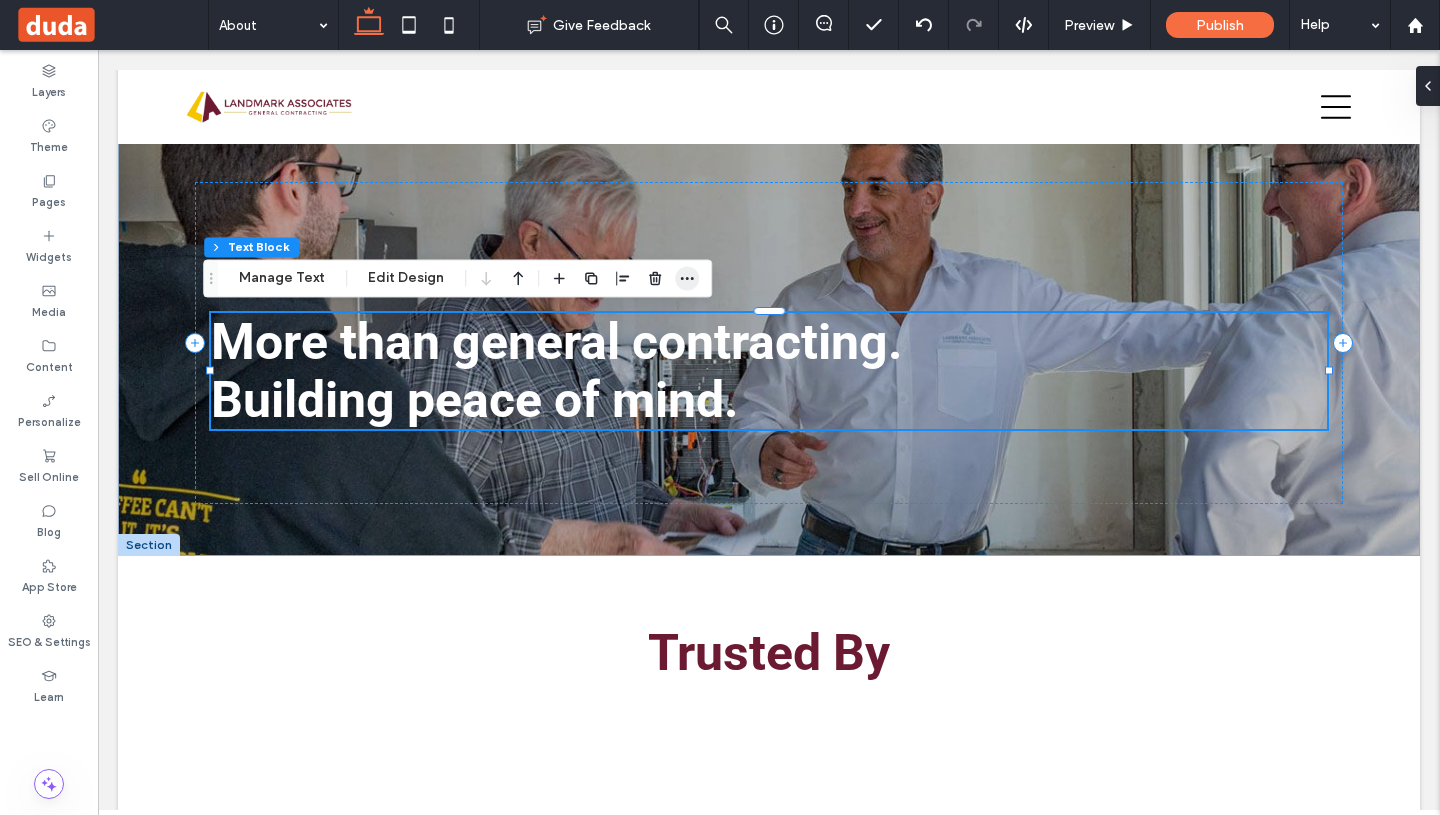 click 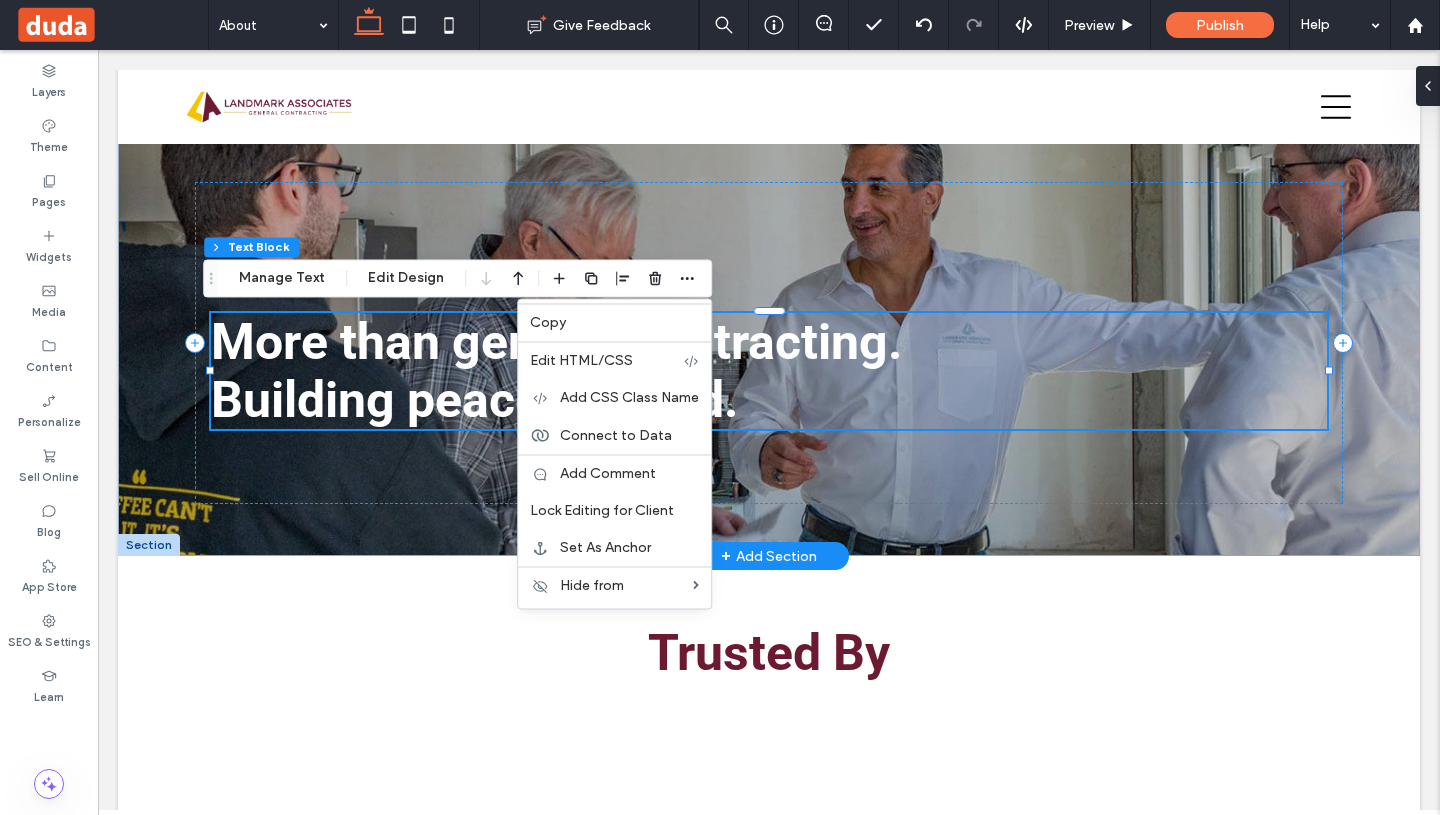 click on "Building peace of mind." at bounding box center (769, 400) 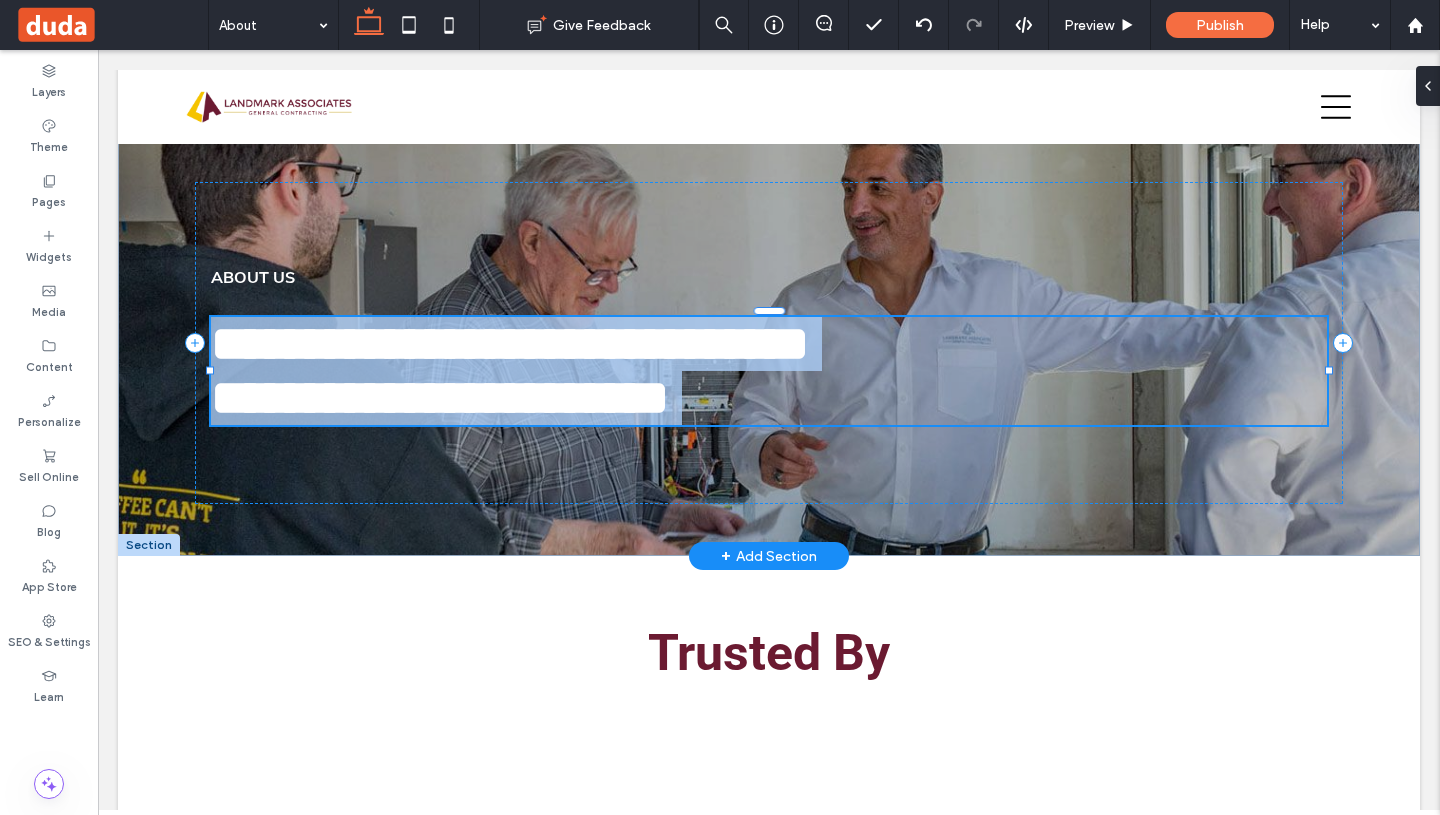 type on "******" 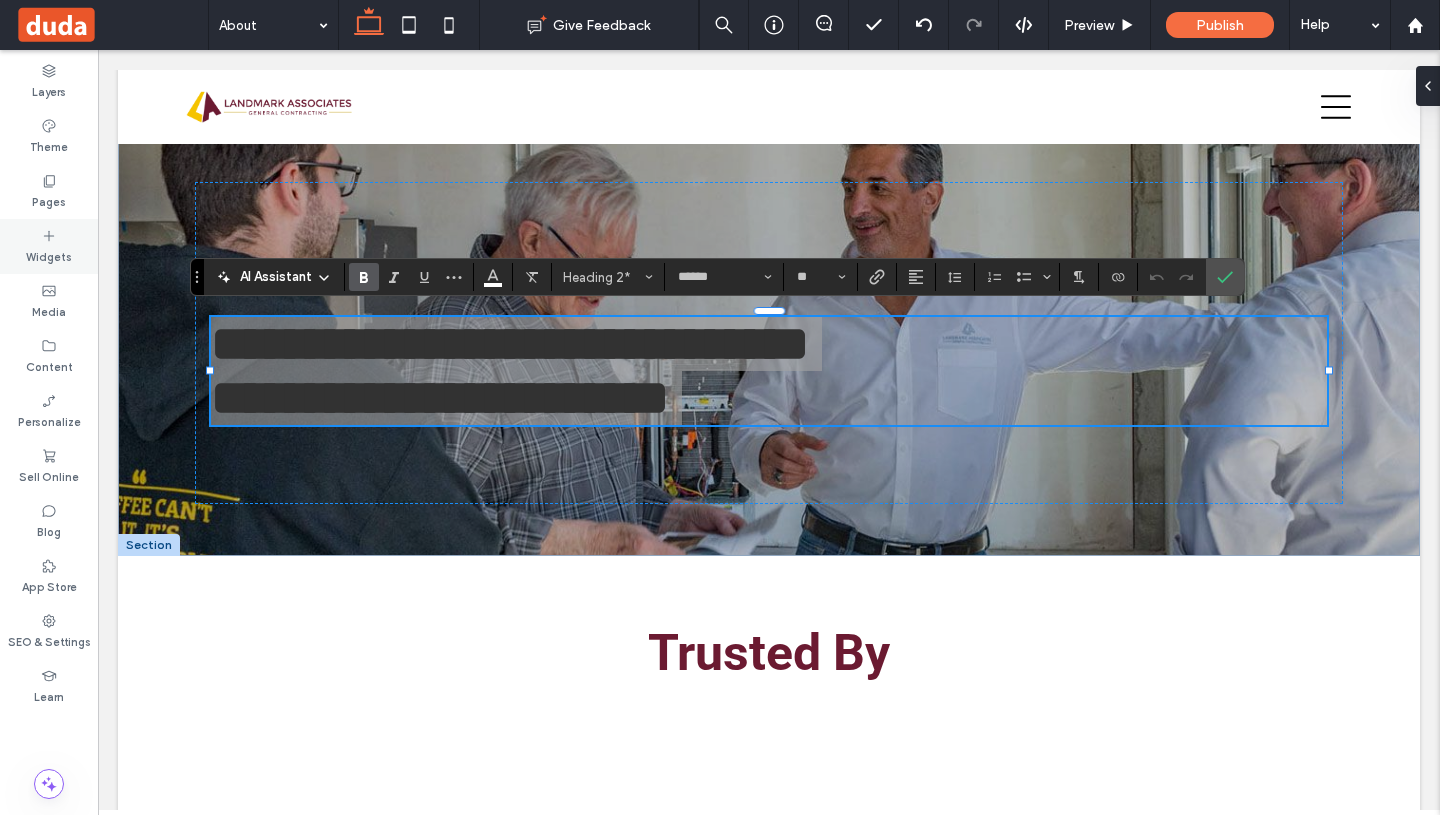 click on "Widgets" at bounding box center (49, 255) 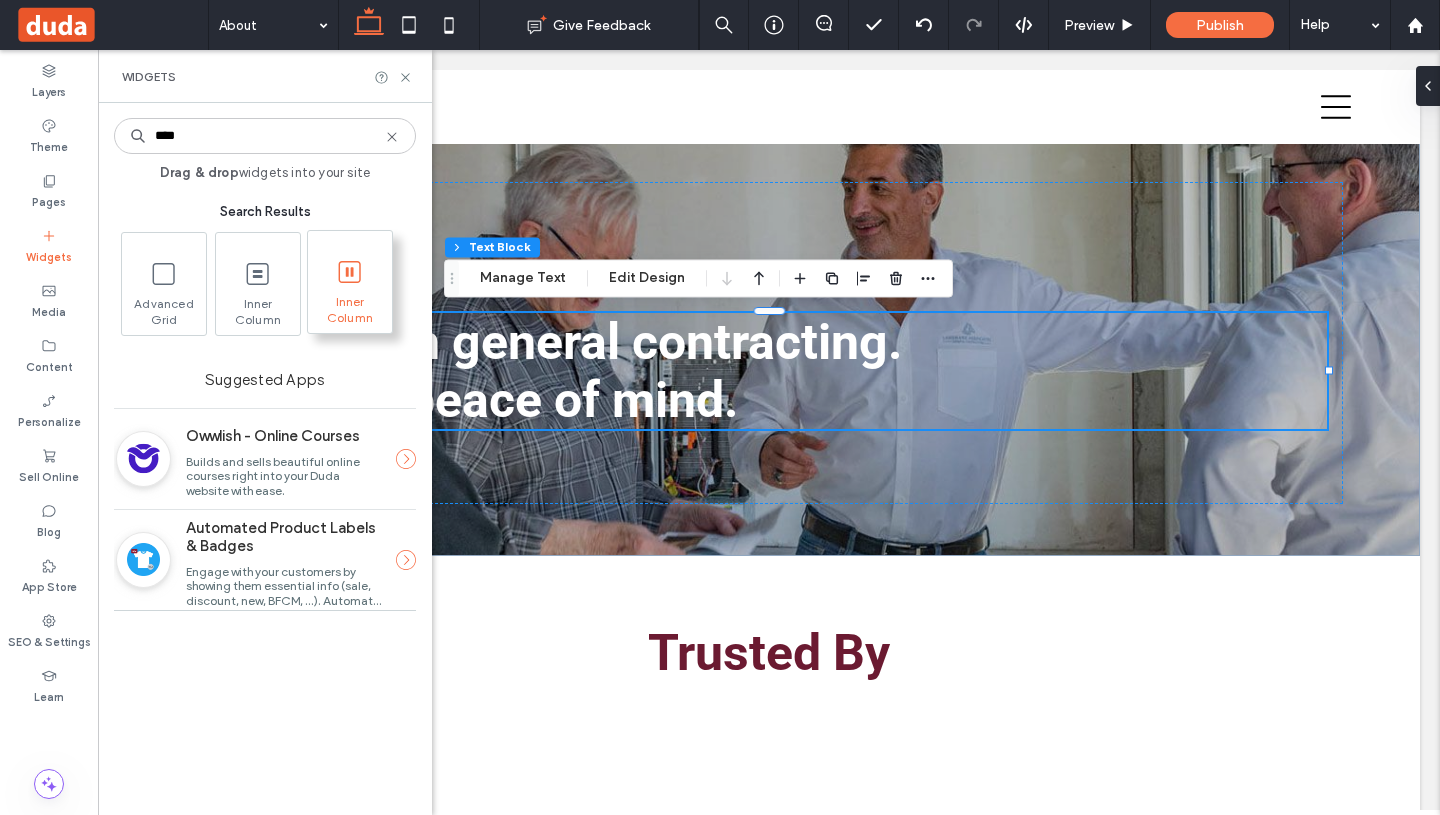 type on "****" 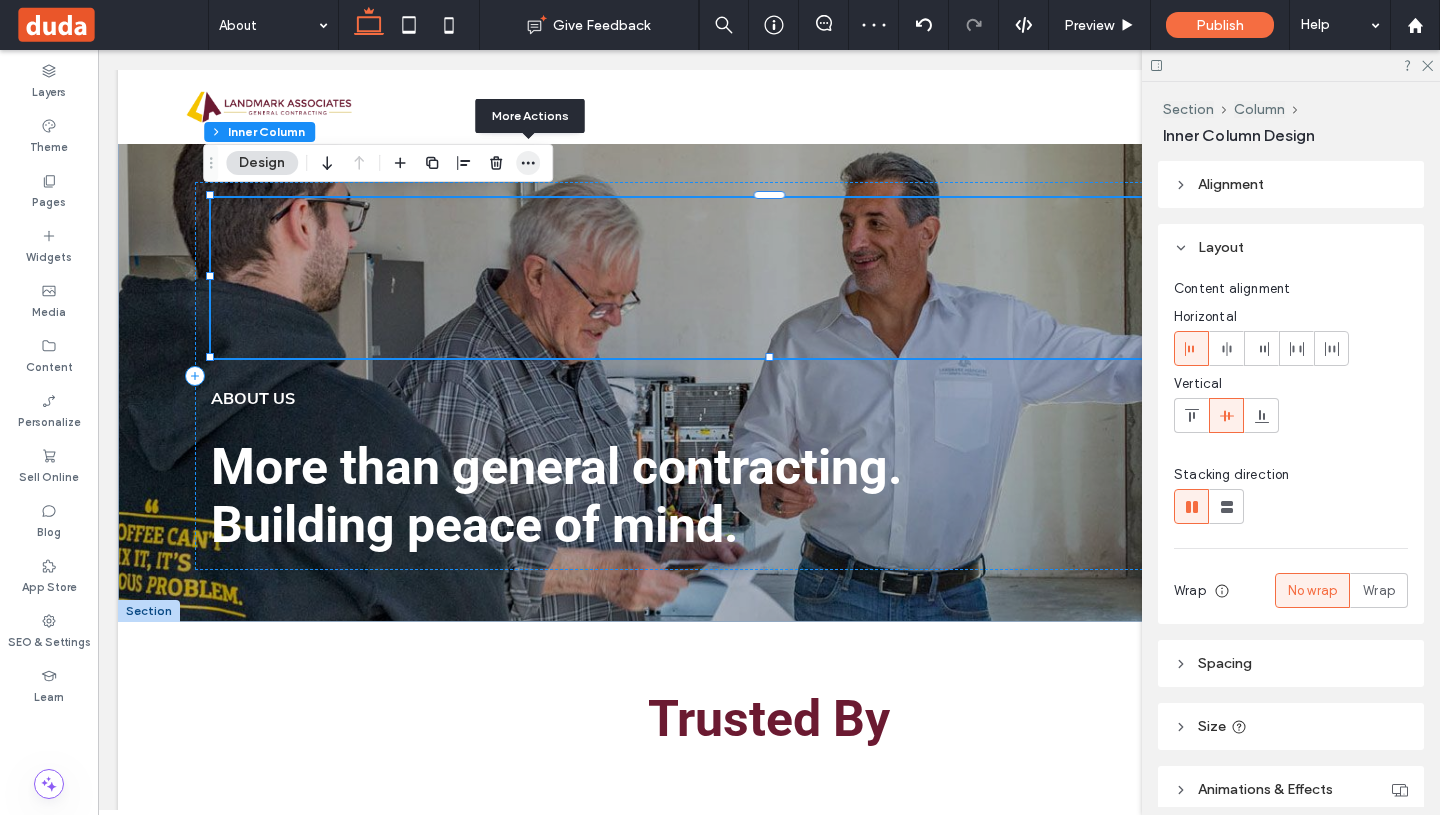 click 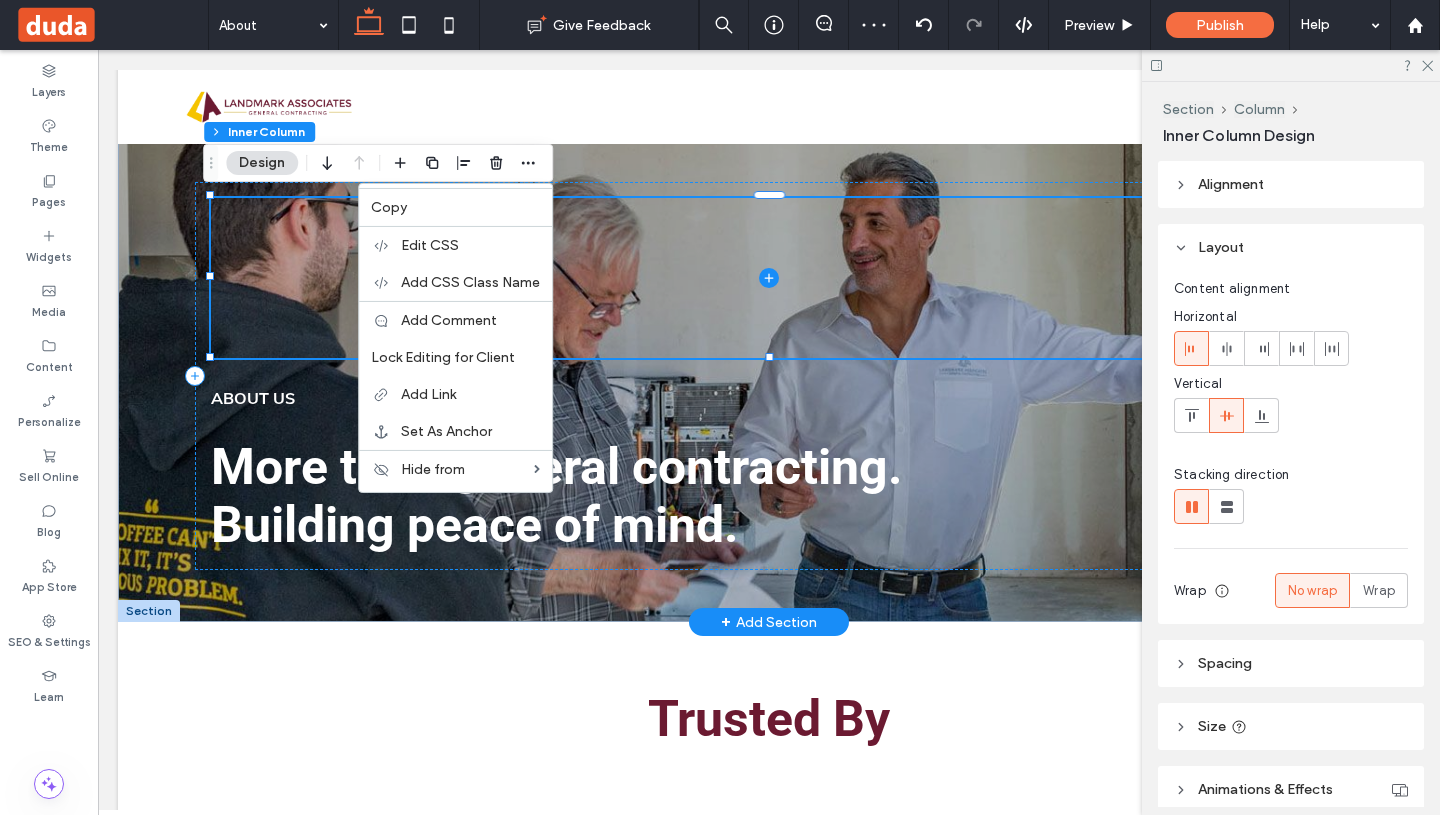 click at bounding box center [769, 278] 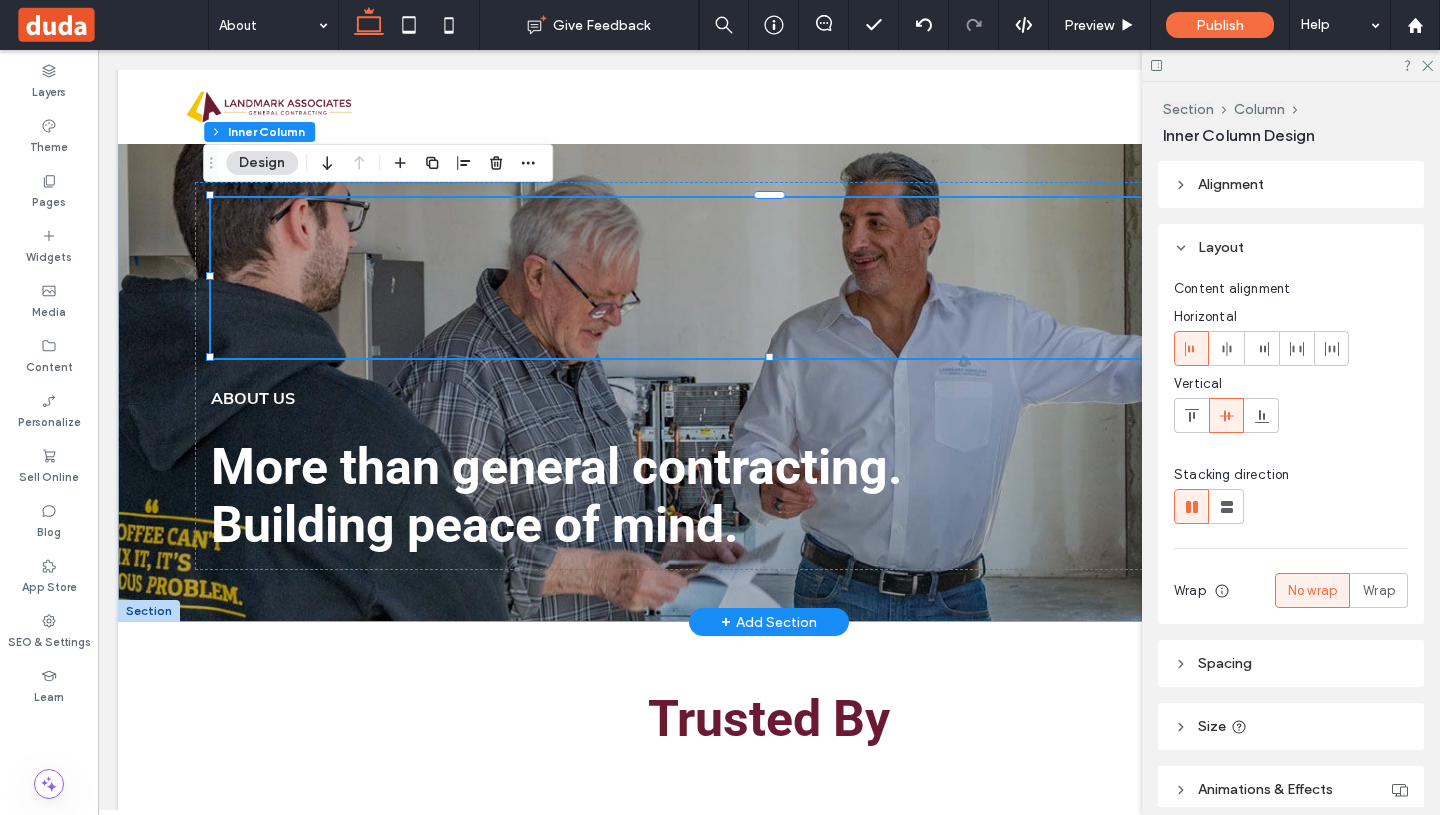 click at bounding box center [1291, 65] 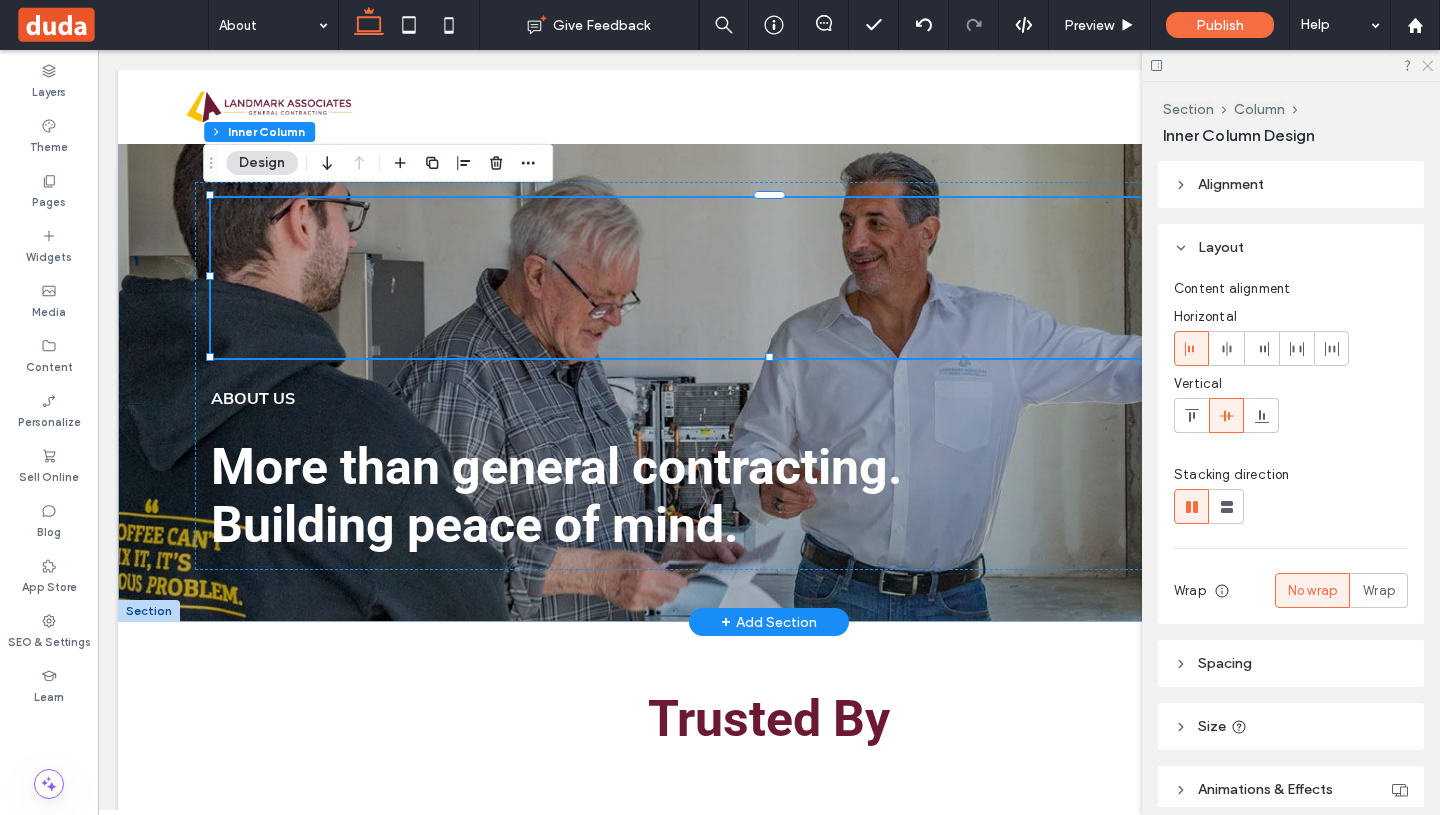 click 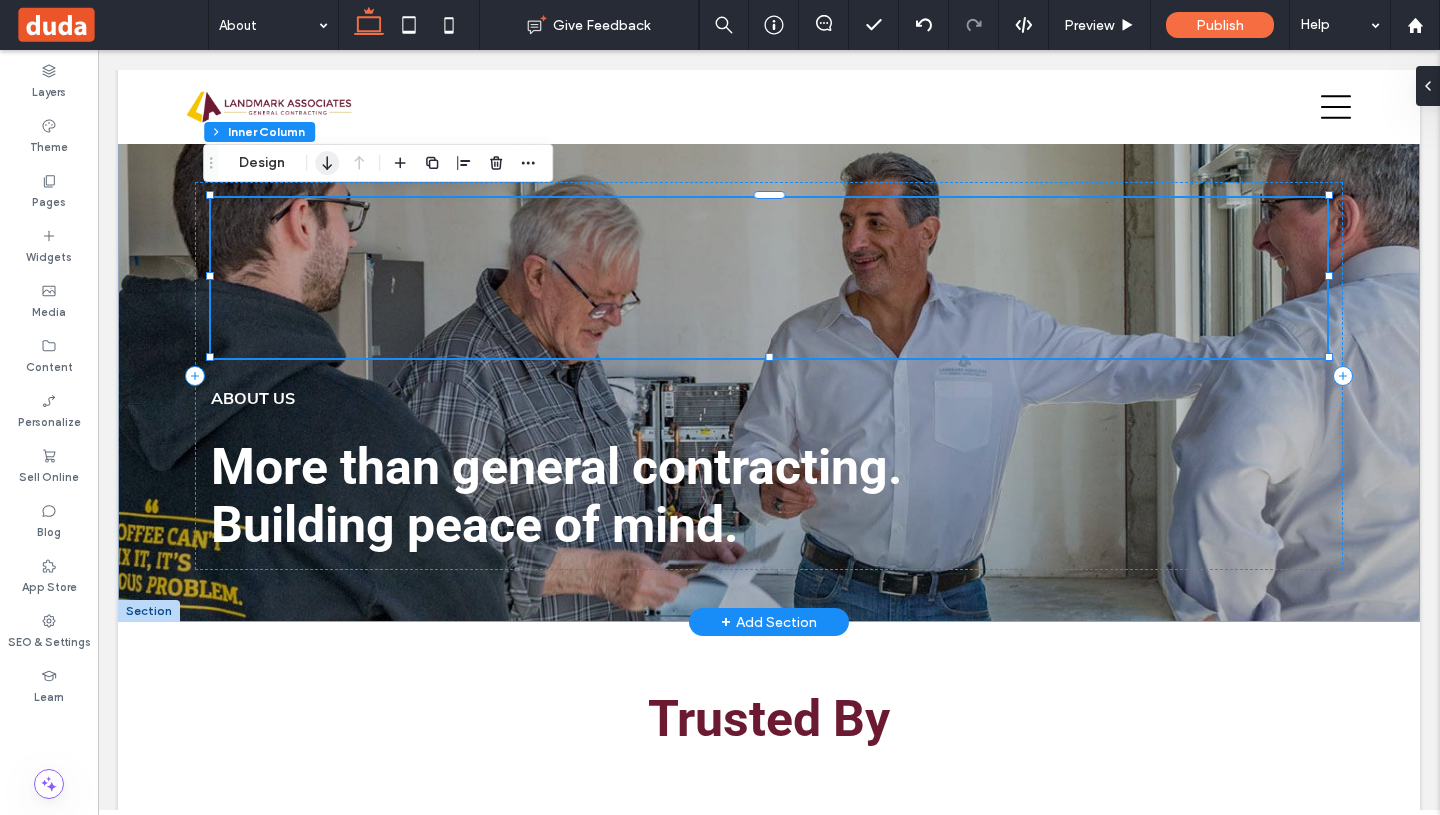 click 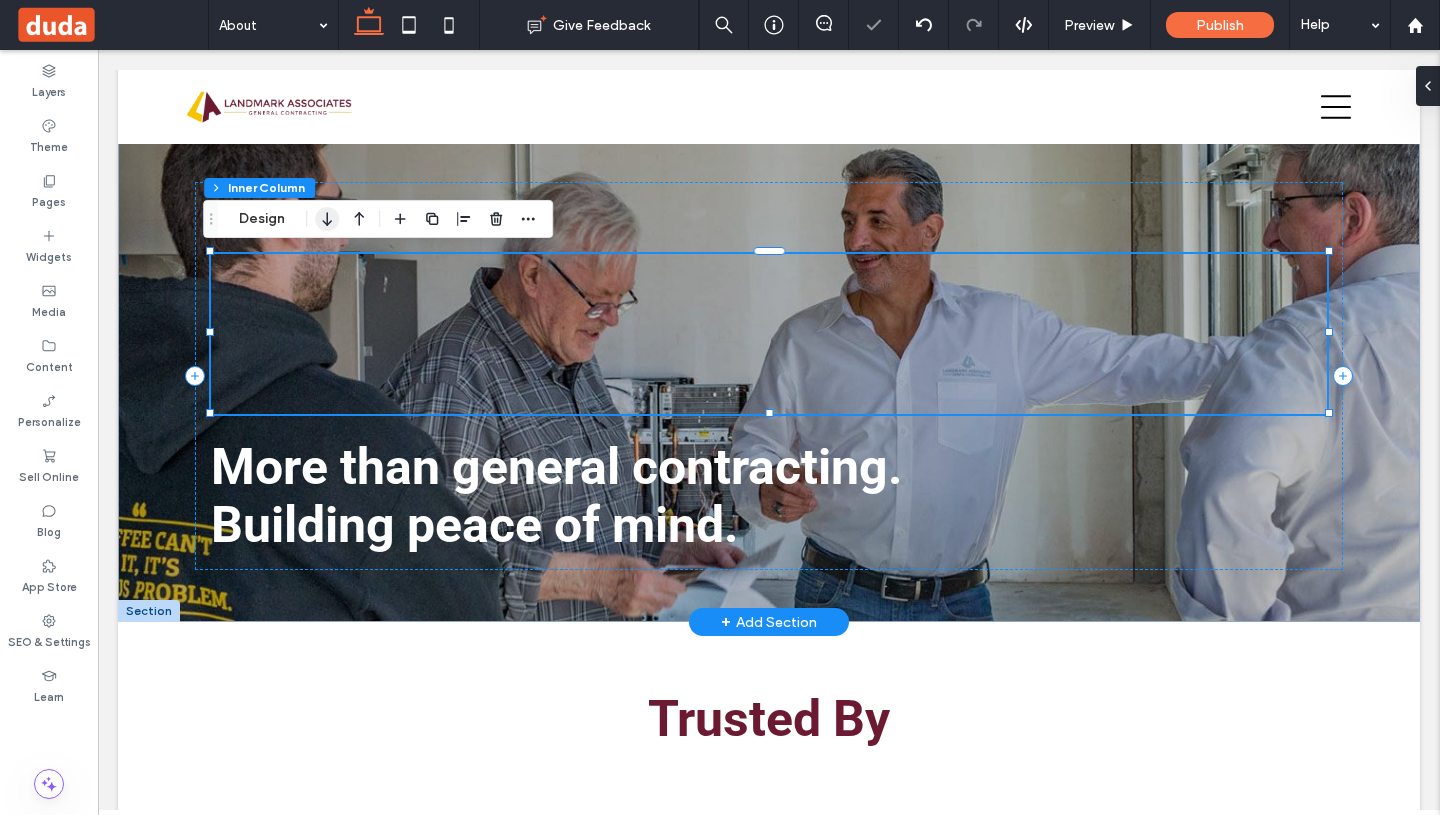 click 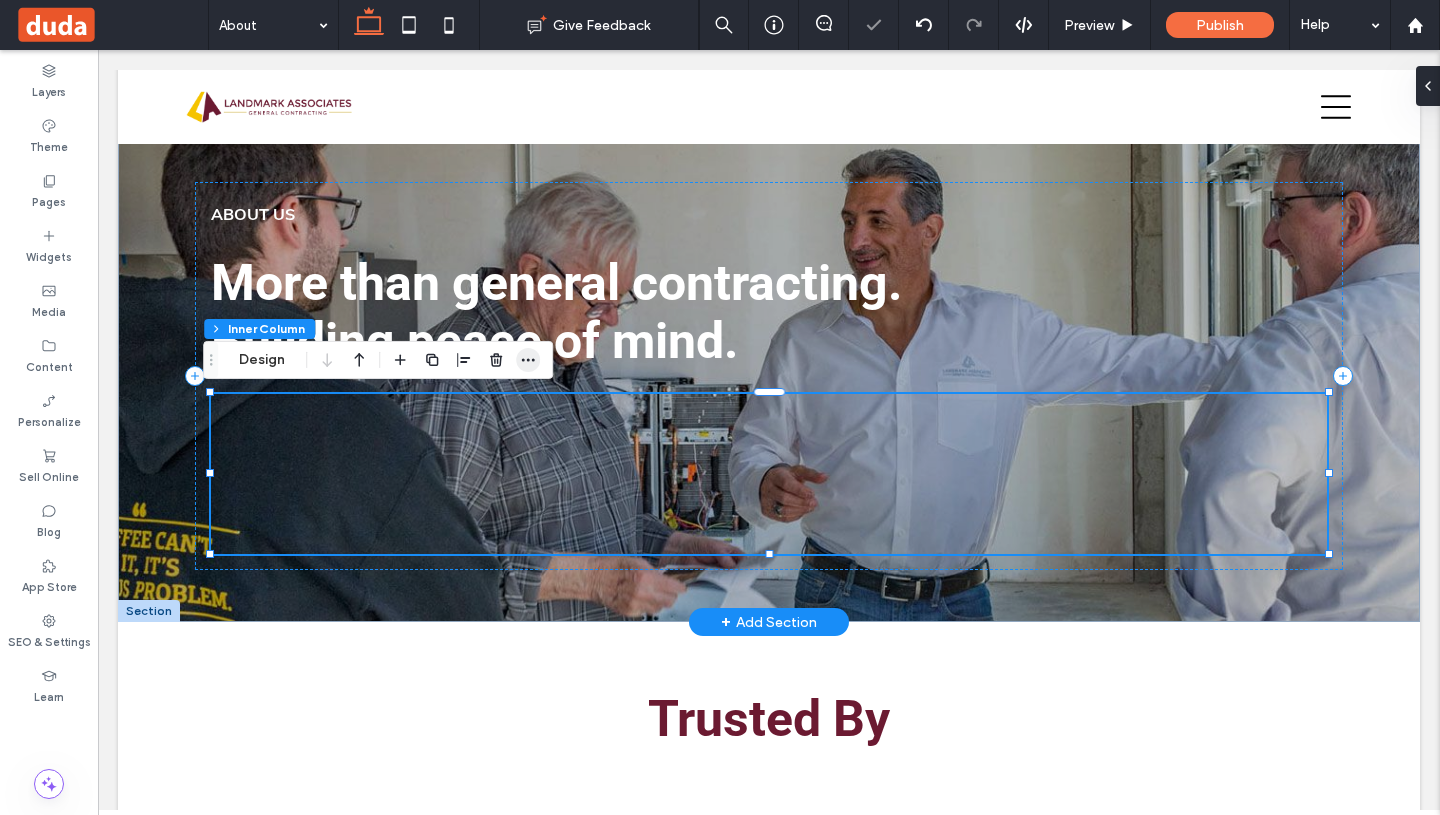 click 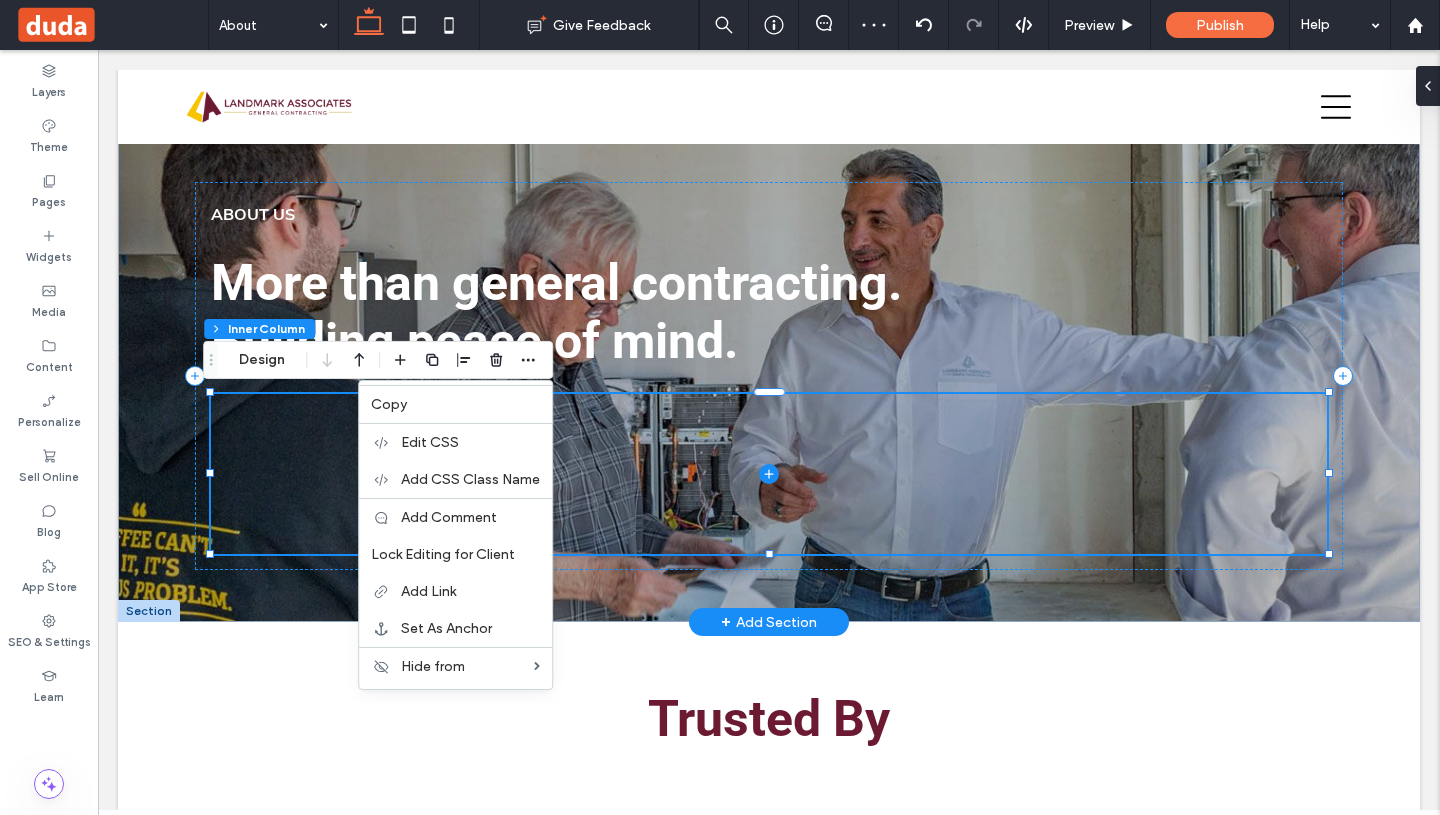 click at bounding box center [769, 474] 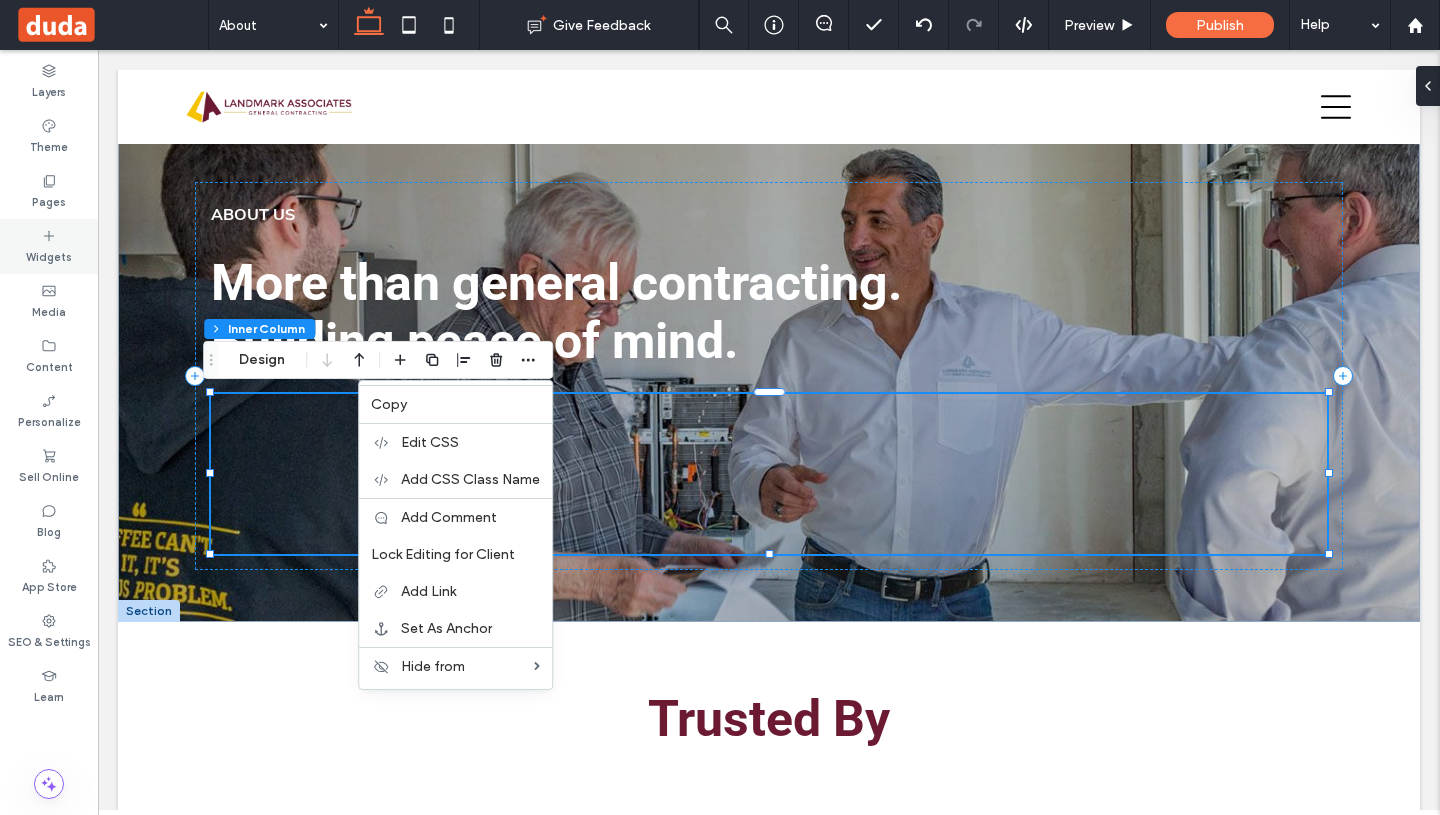 click 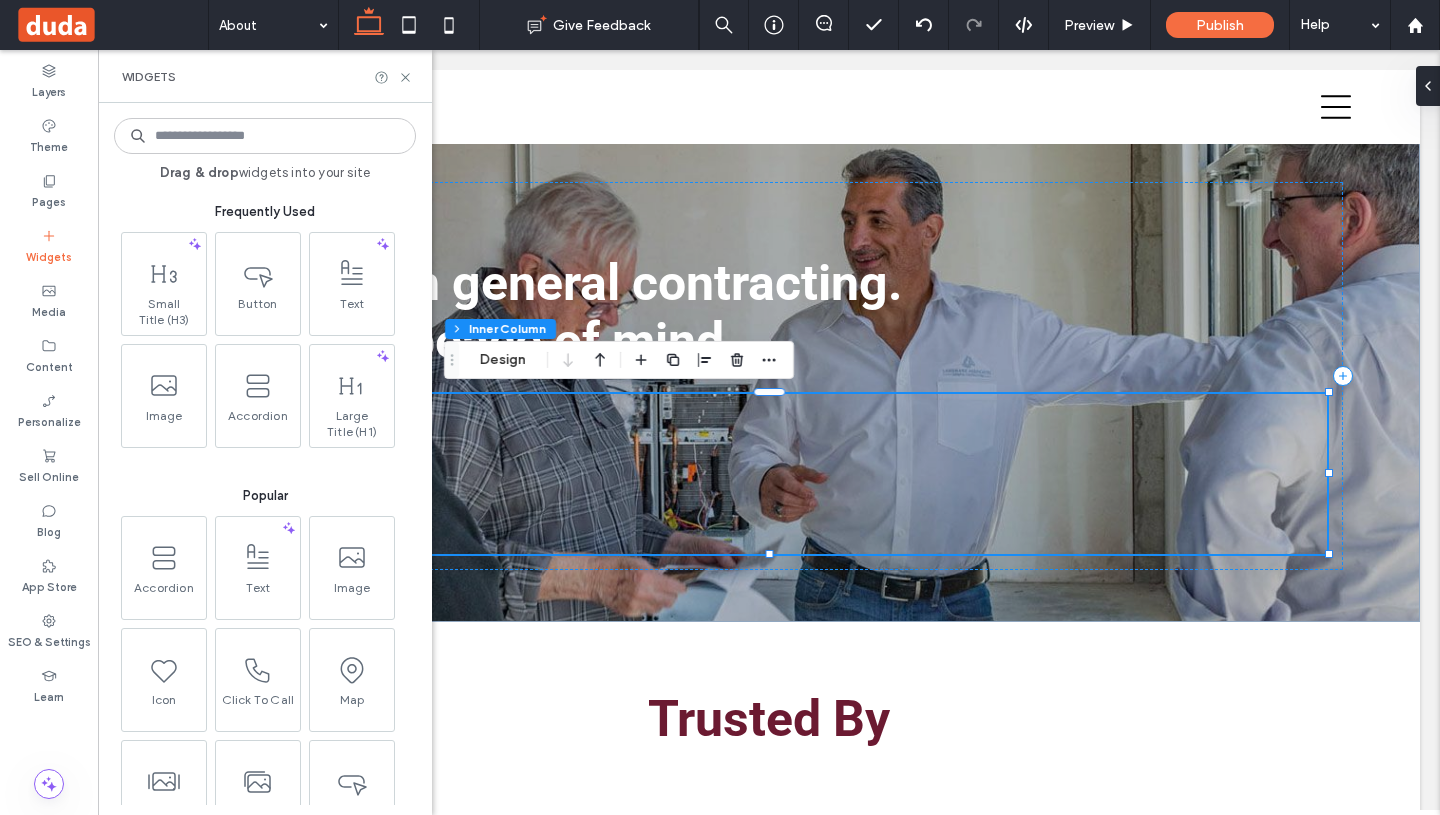 type on "*" 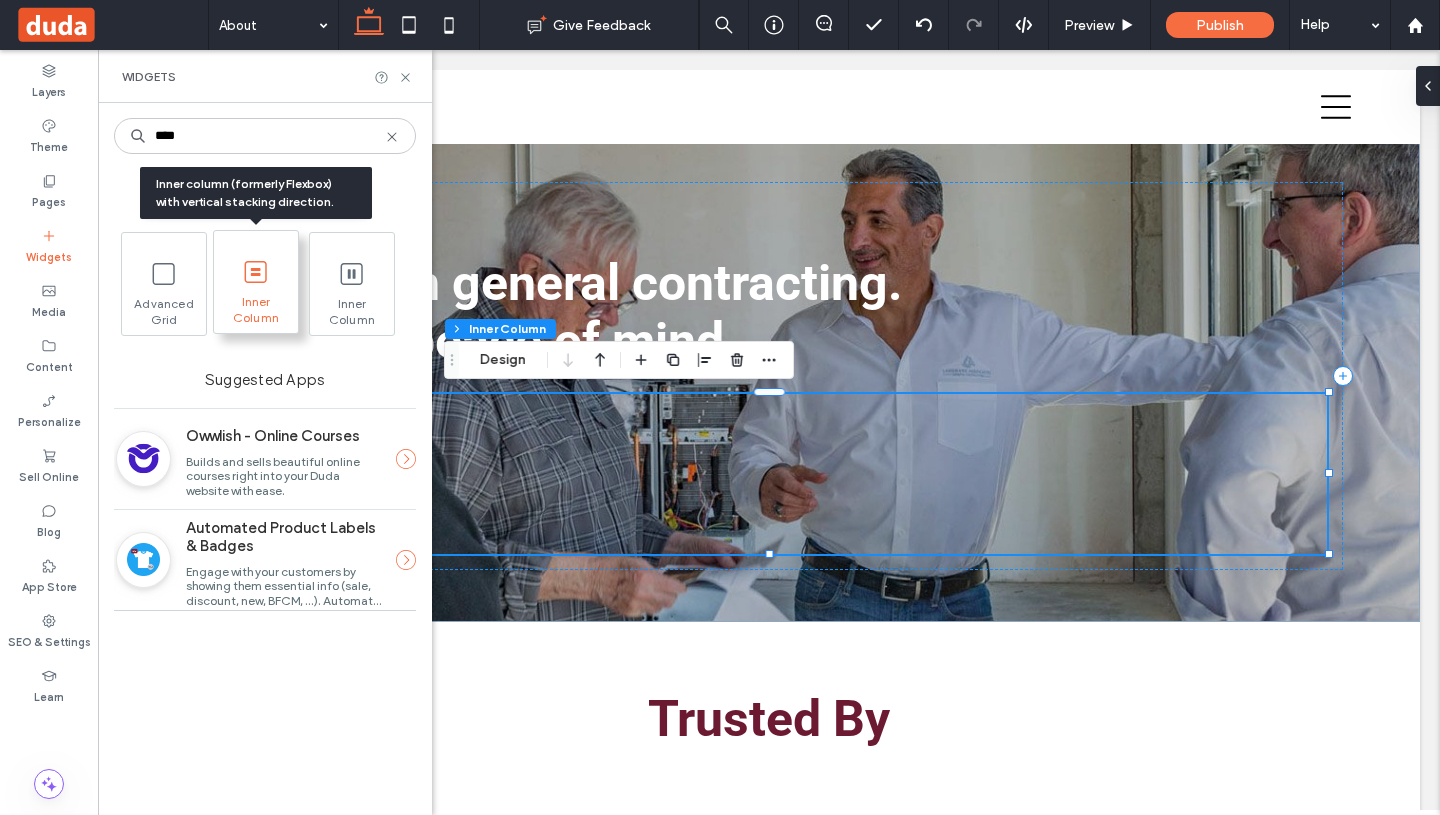 type on "****" 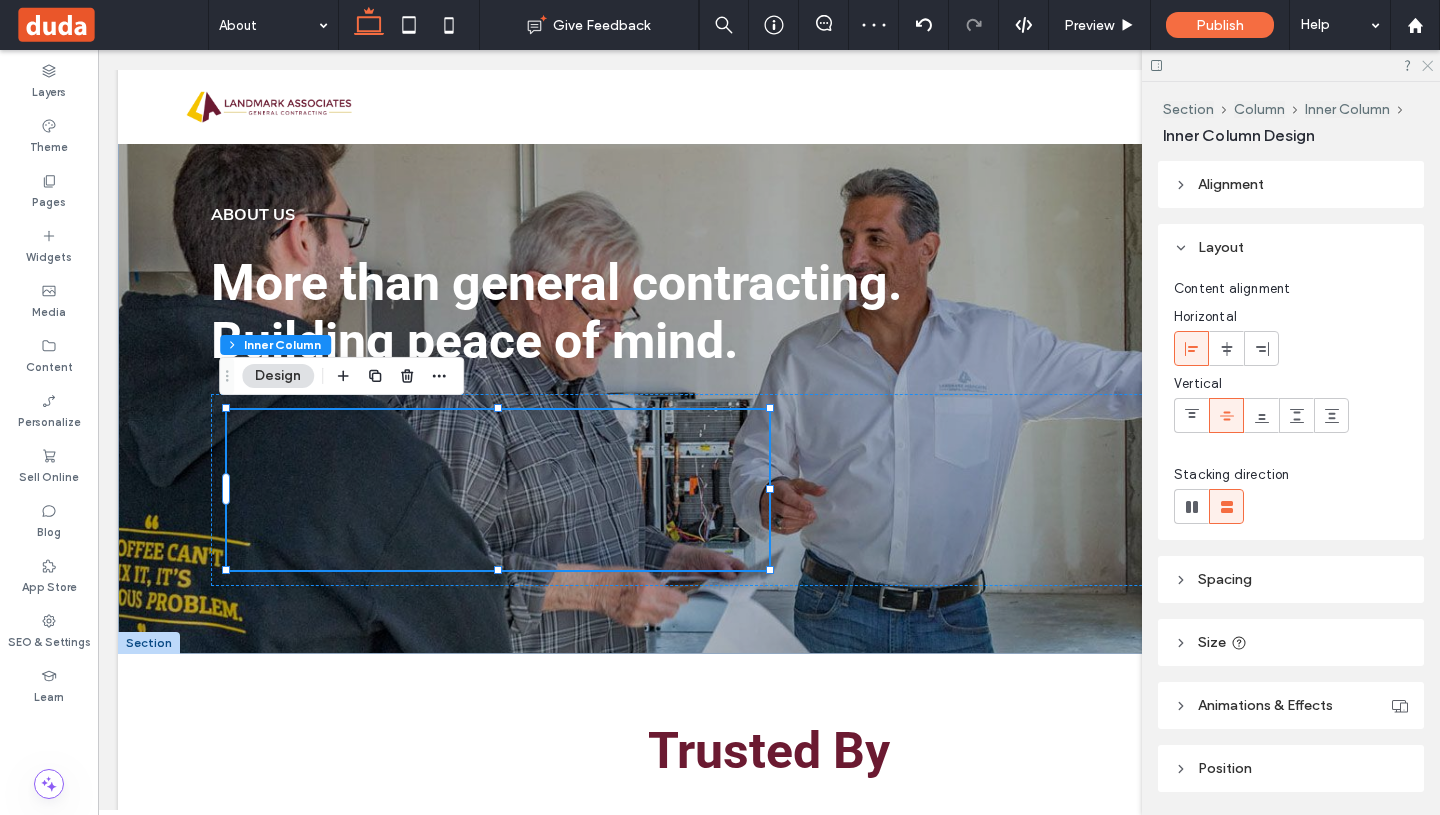 click 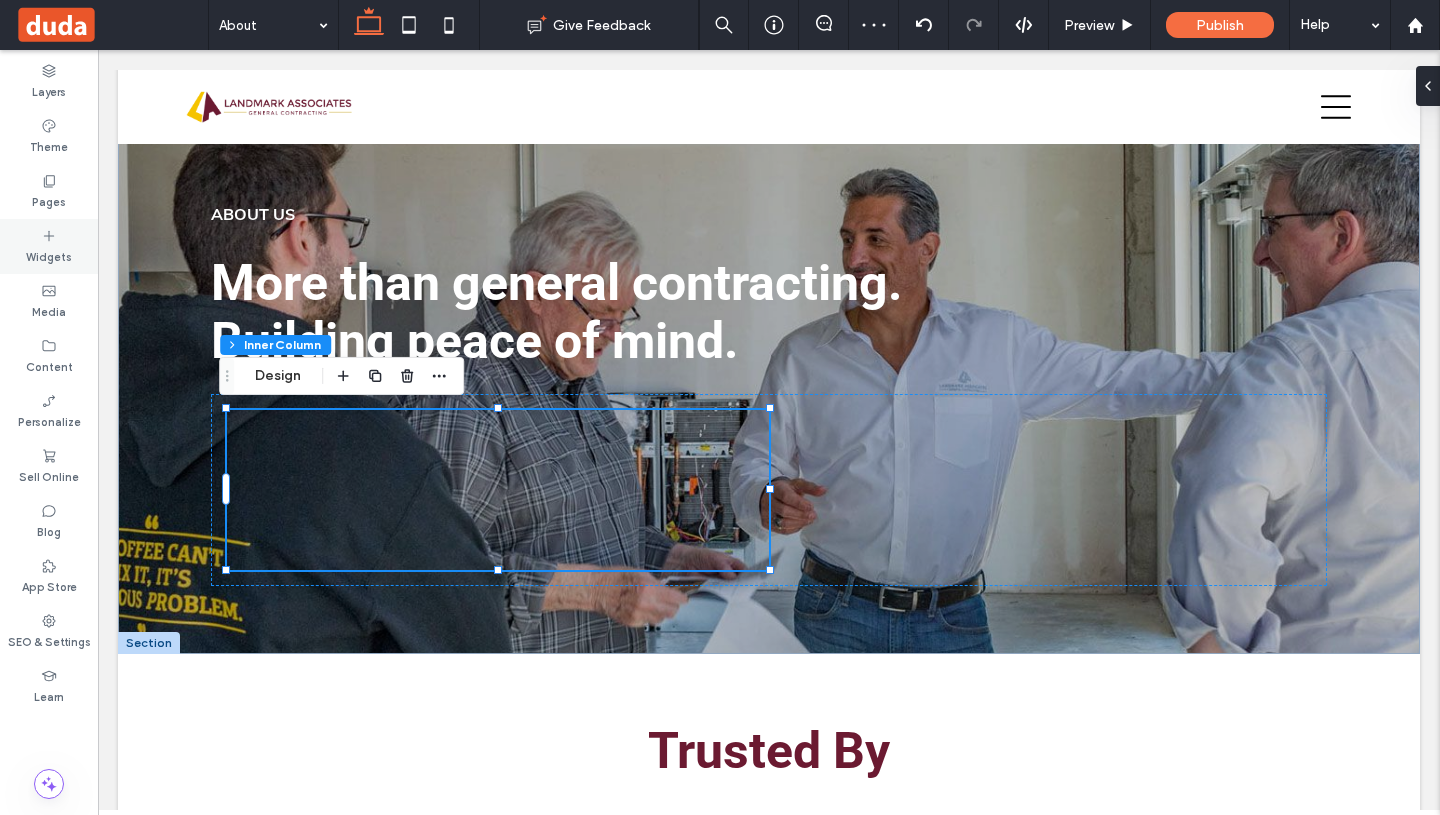click on "Widgets" at bounding box center [49, 246] 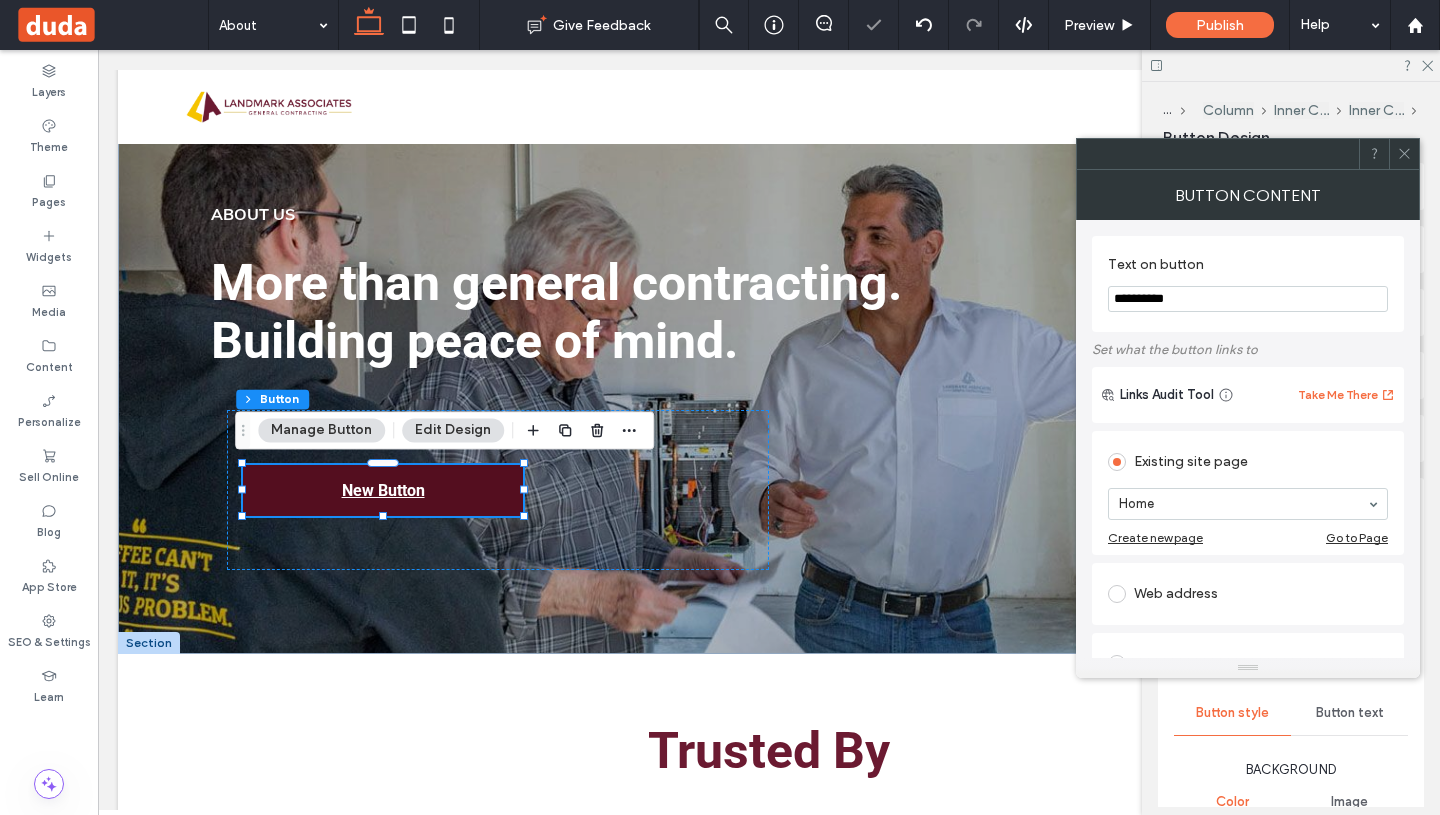 type on "**" 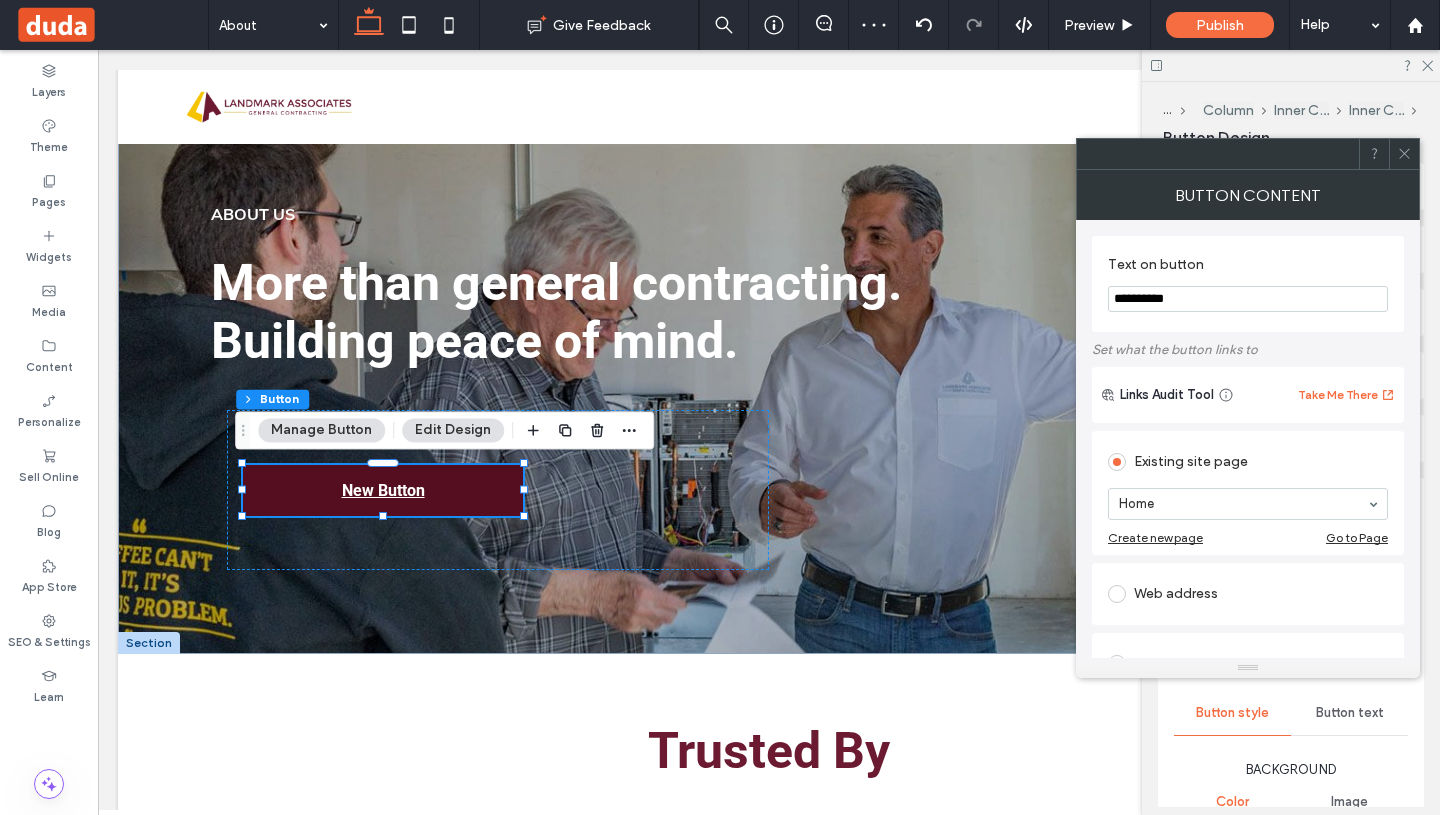 click 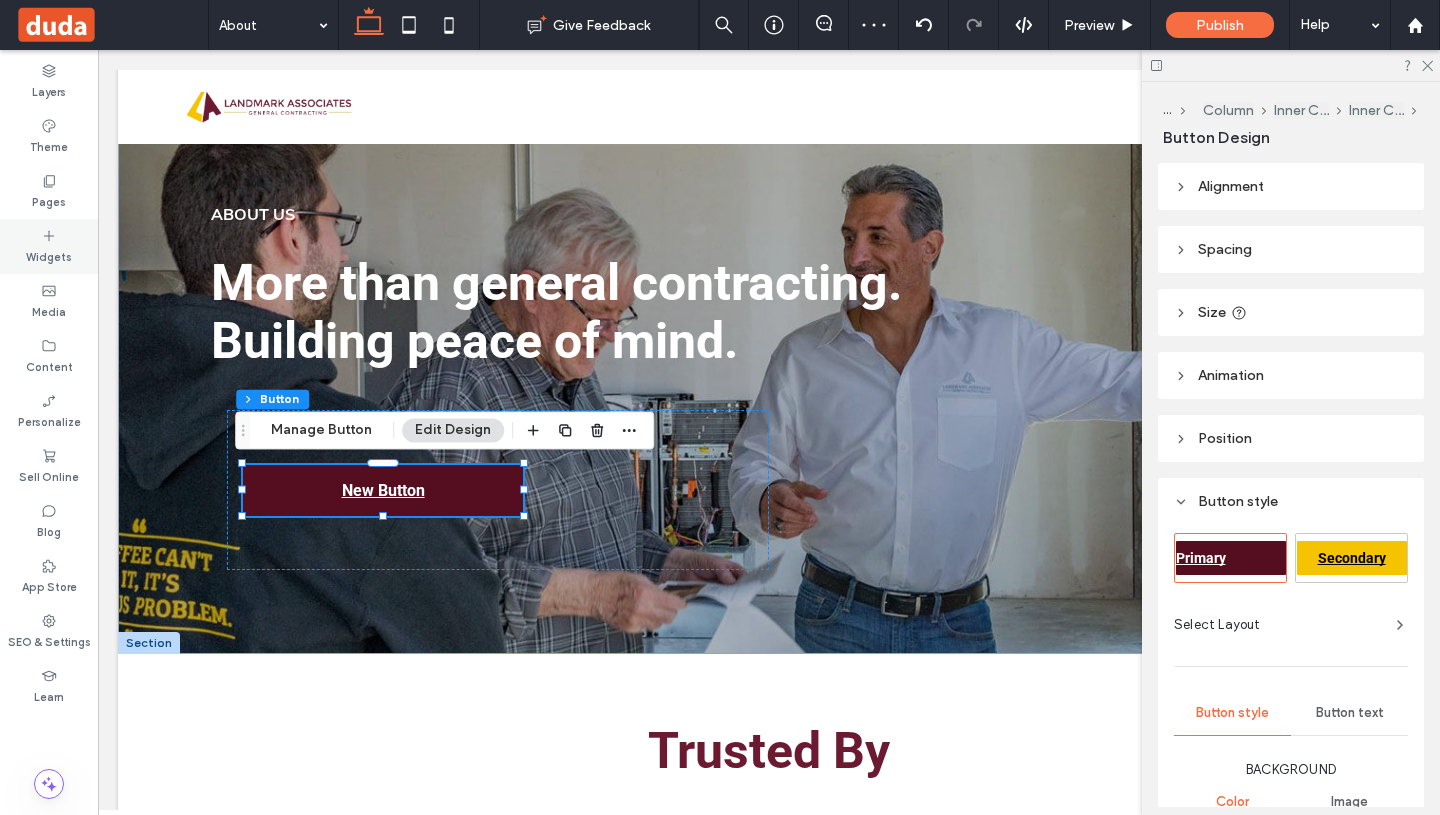click on "Widgets" at bounding box center [49, 255] 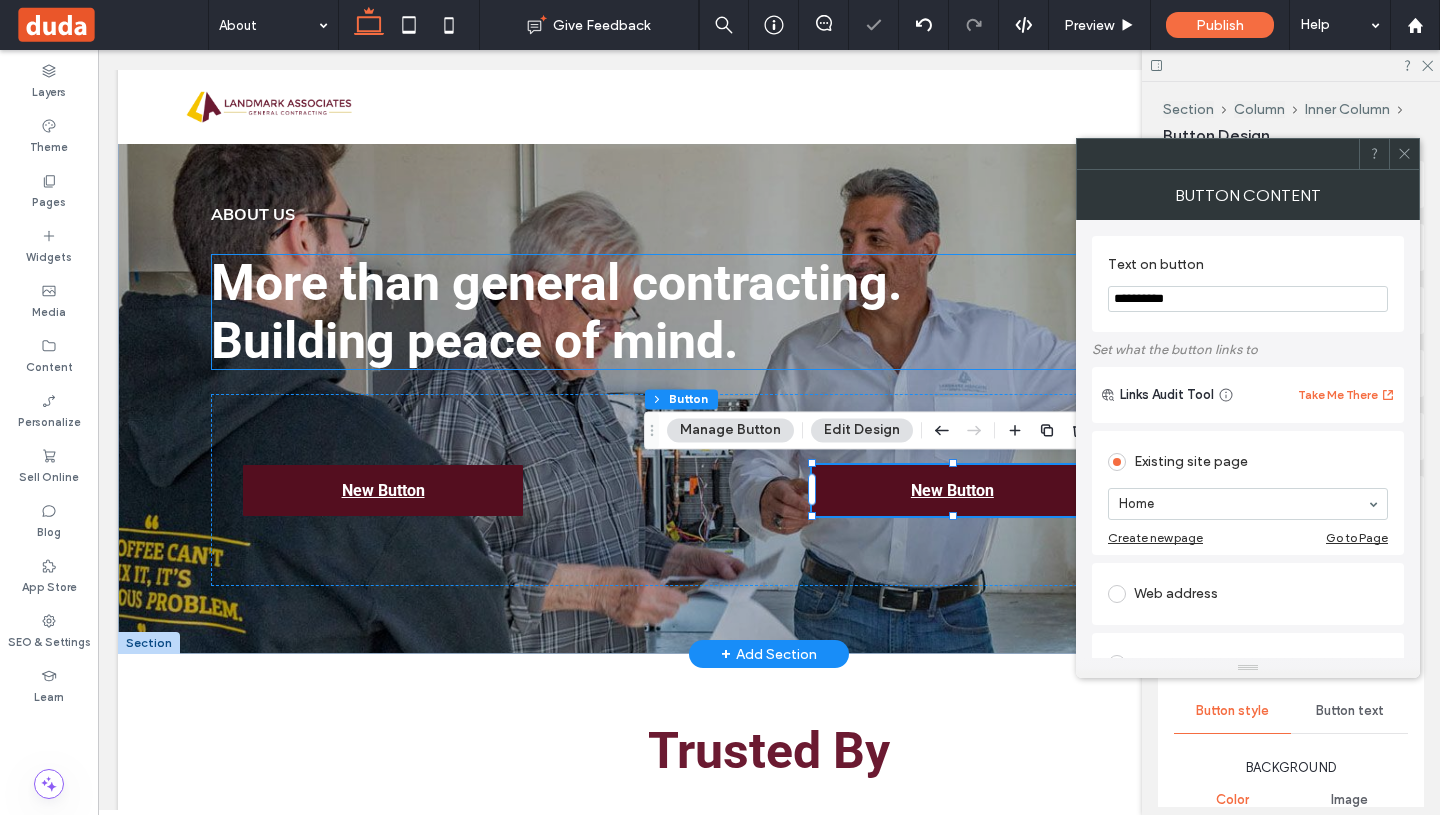 type on "**" 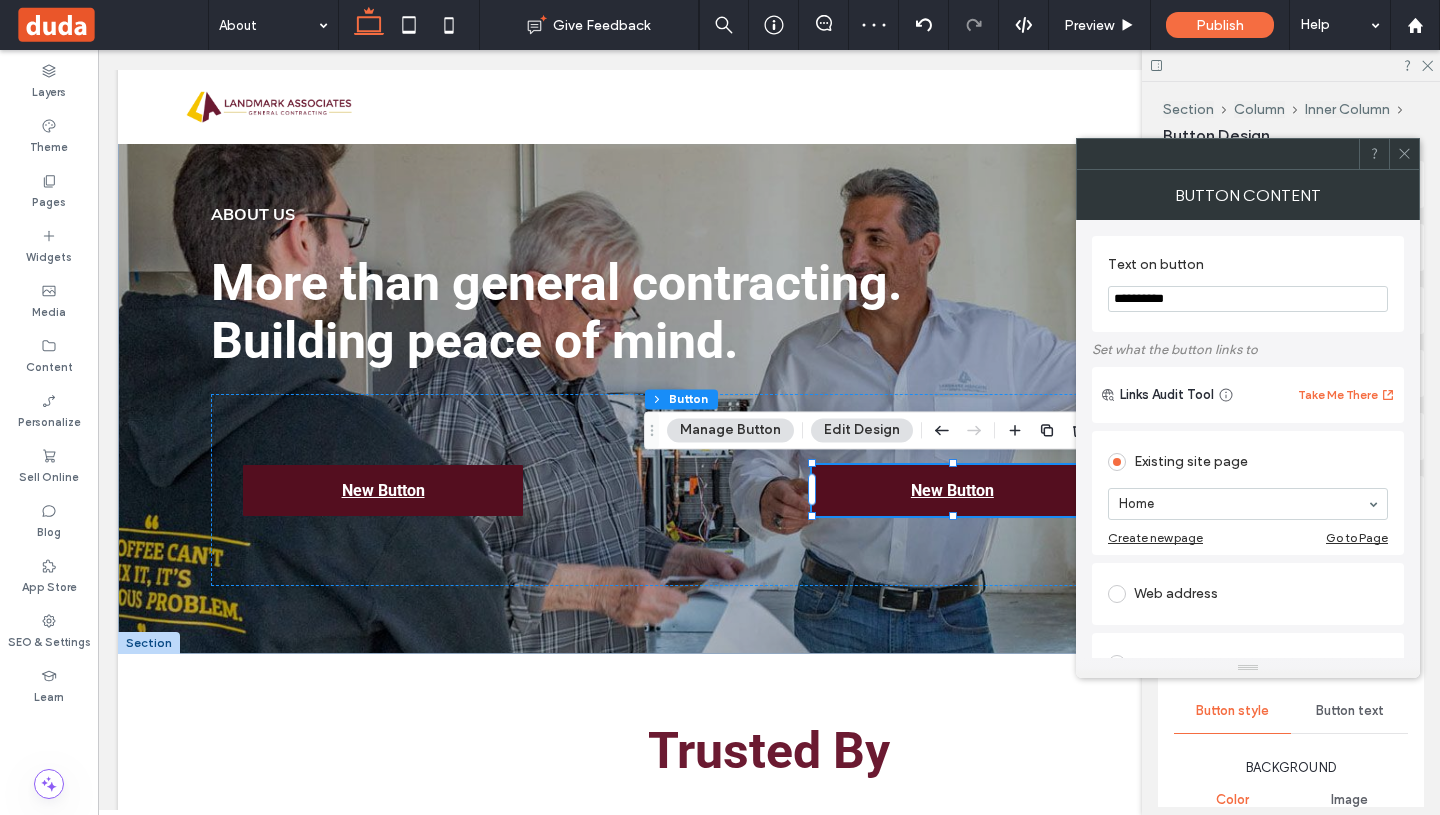 click 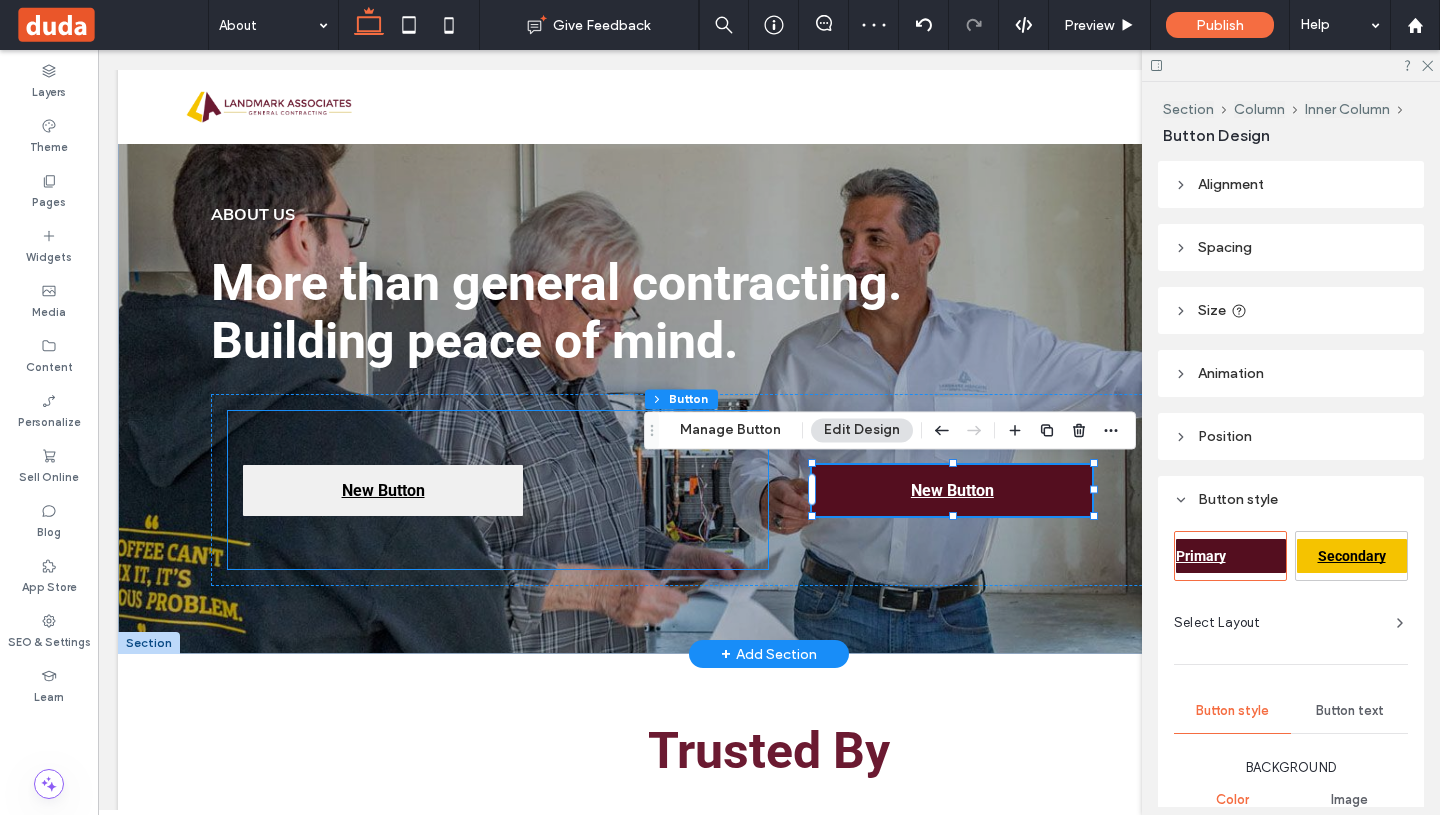 click on "New Button" at bounding box center [383, 490] 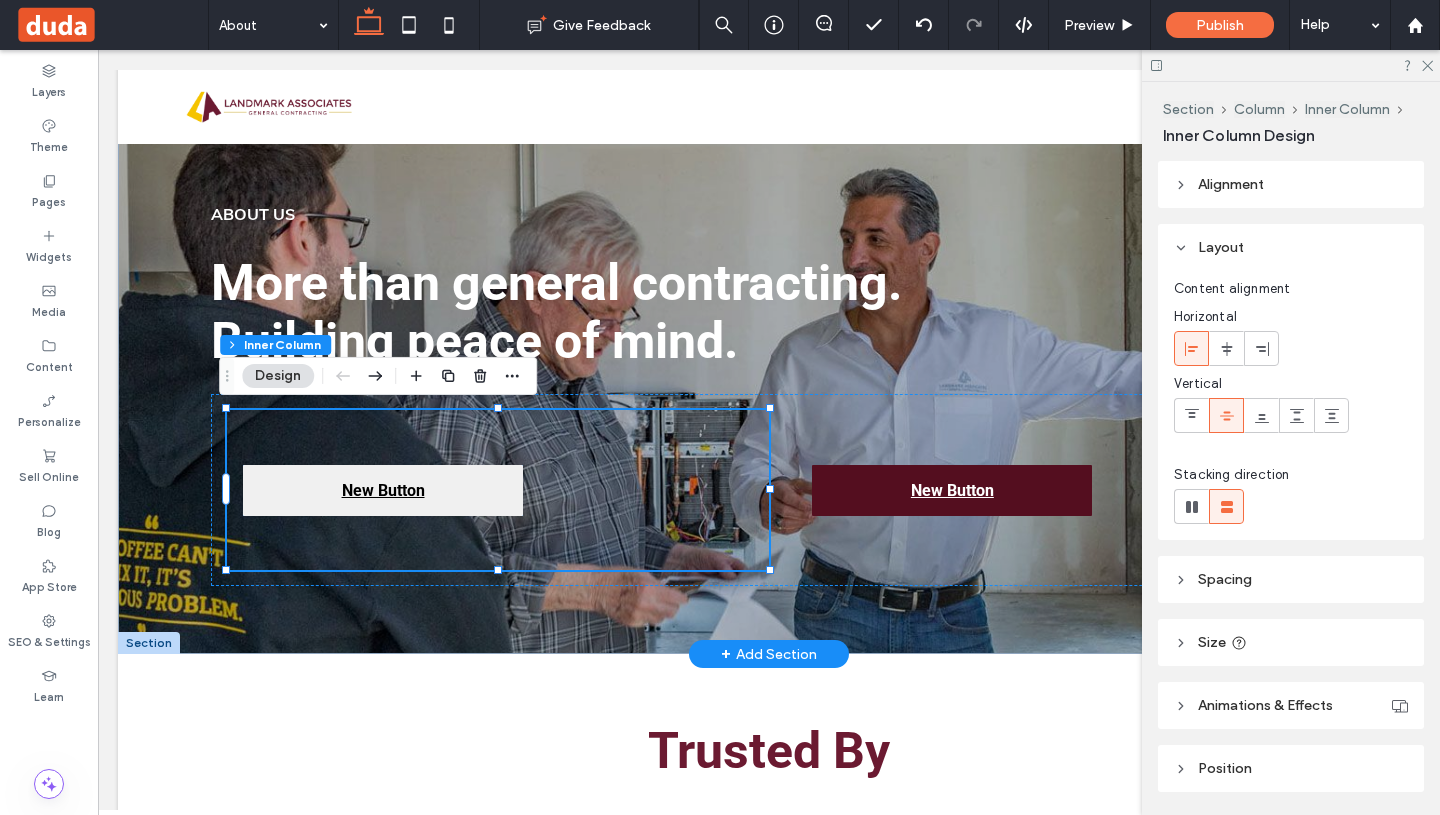 click on "New Button" at bounding box center [383, 490] 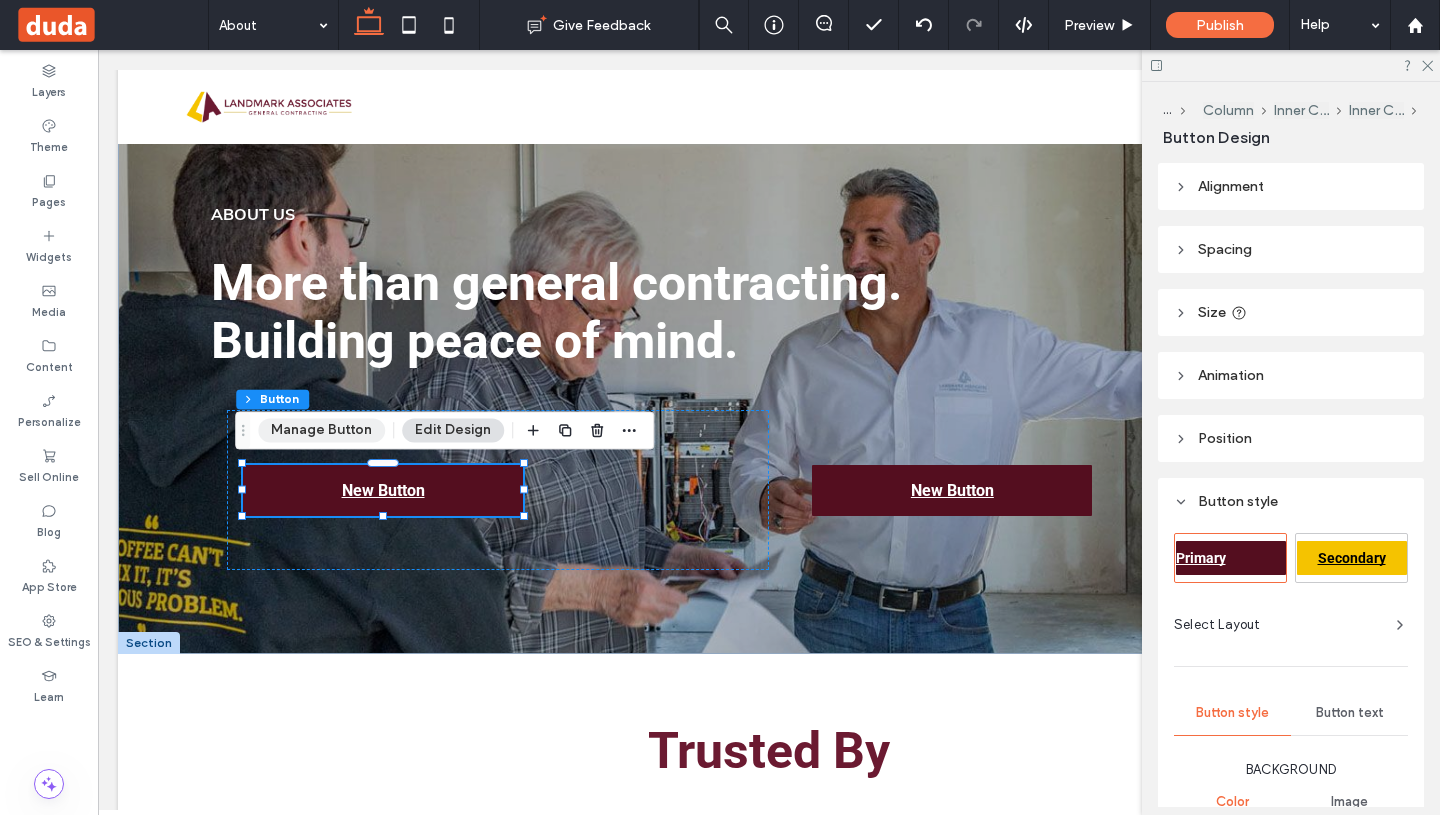 drag, startPoint x: 318, startPoint y: 355, endPoint x: 329, endPoint y: 426, distance: 71.84706 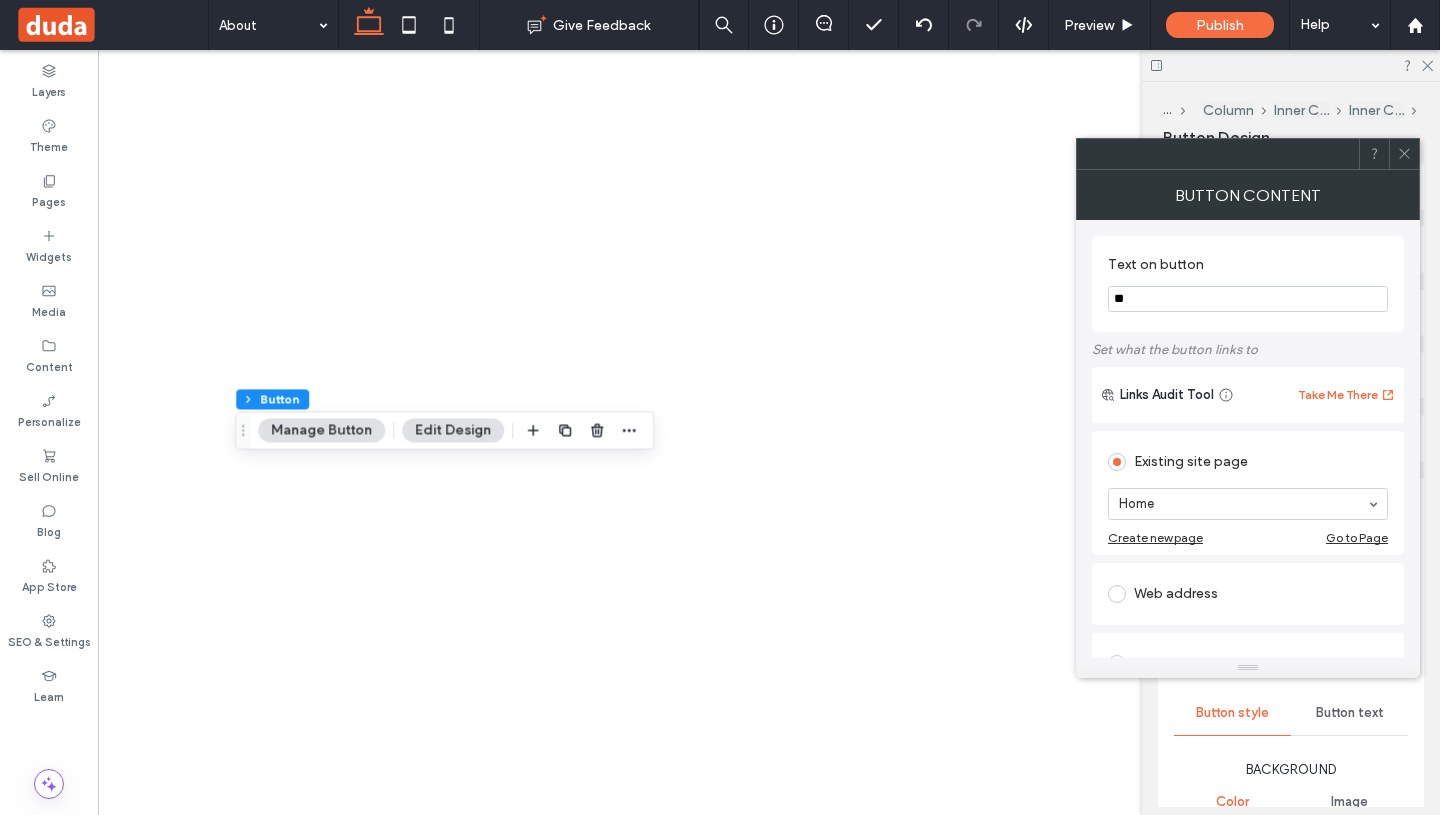 type on "*" 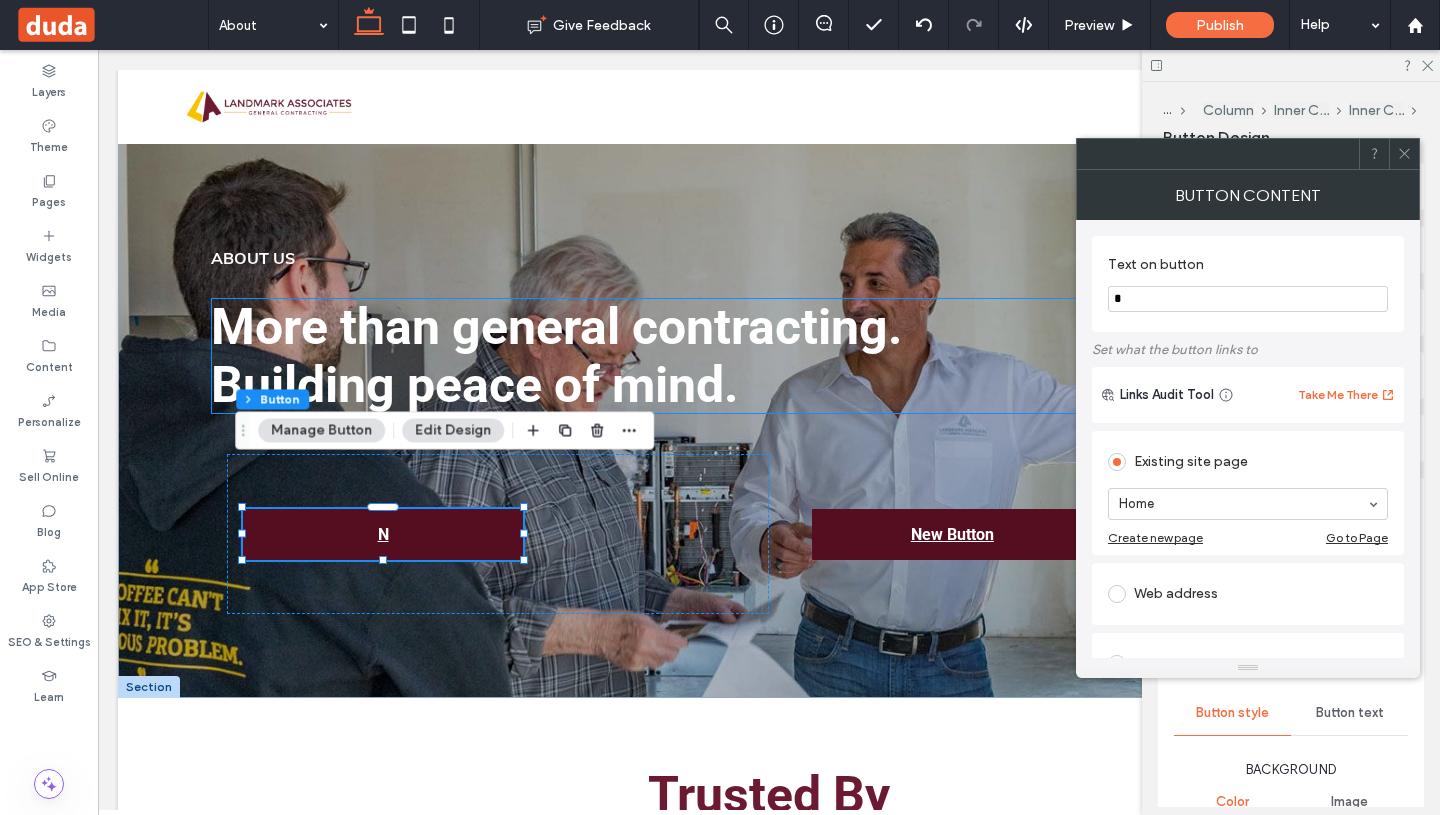 scroll, scrollTop: 44, scrollLeft: 0, axis: vertical 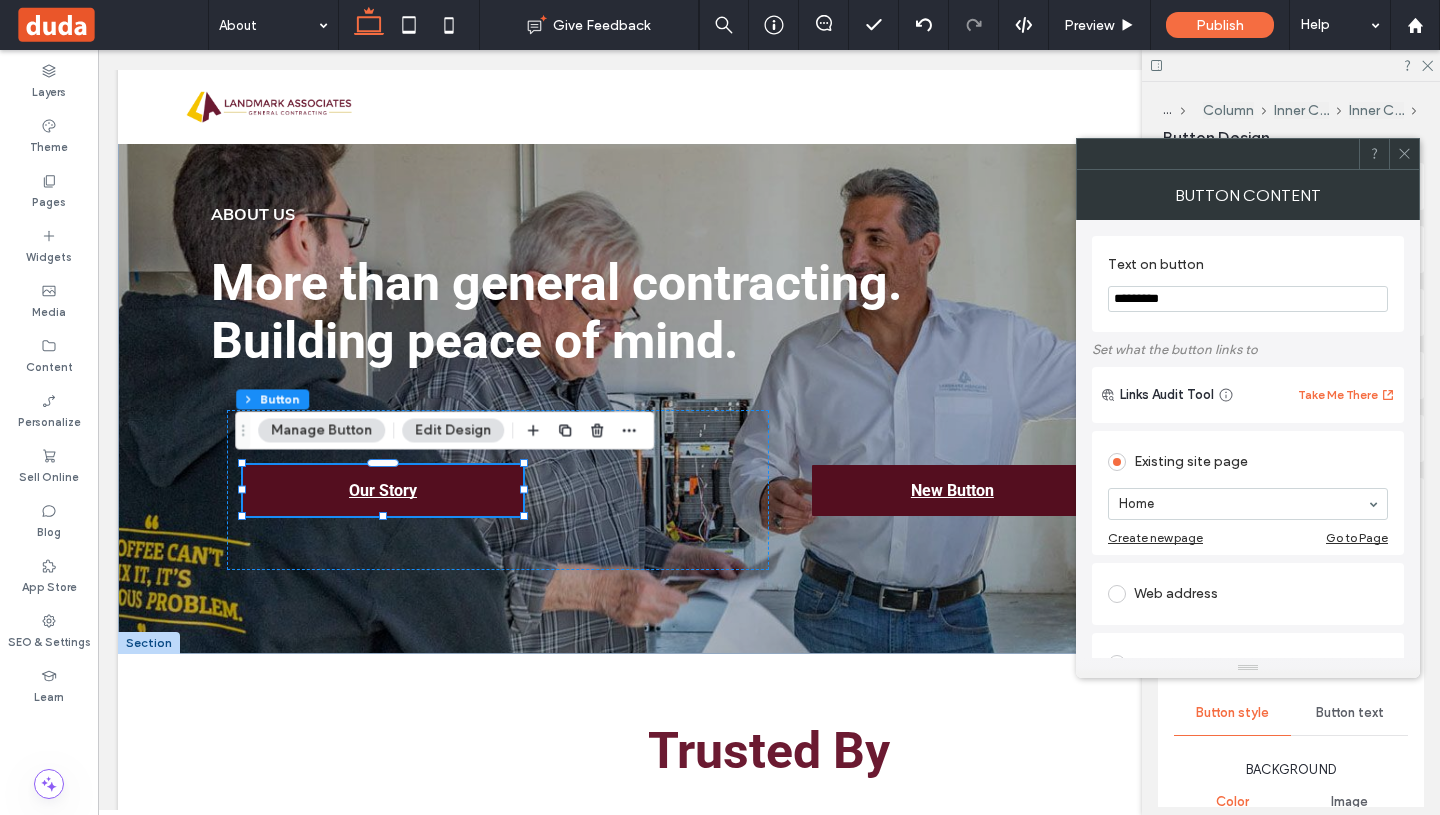 type on "*********" 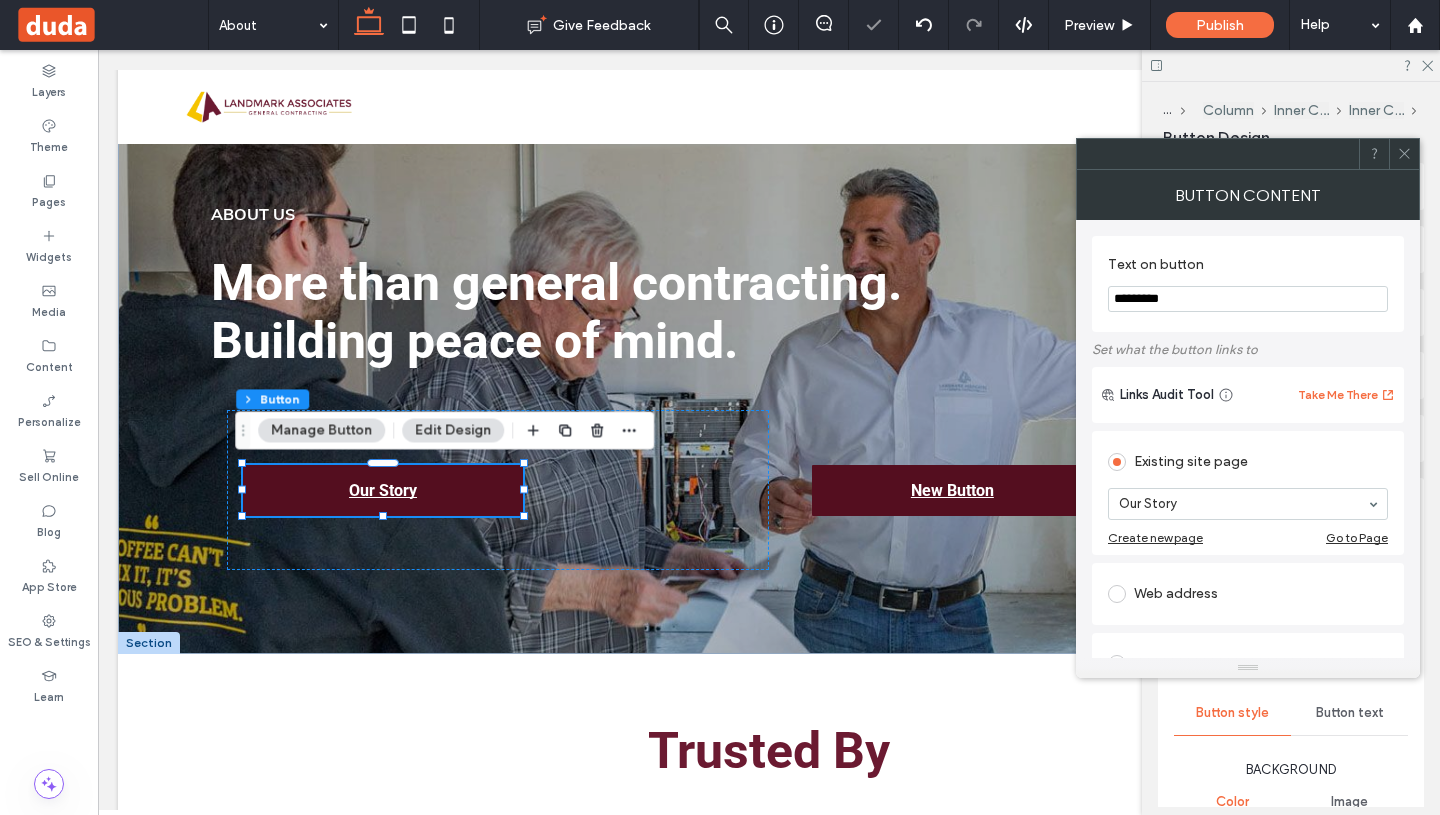 click 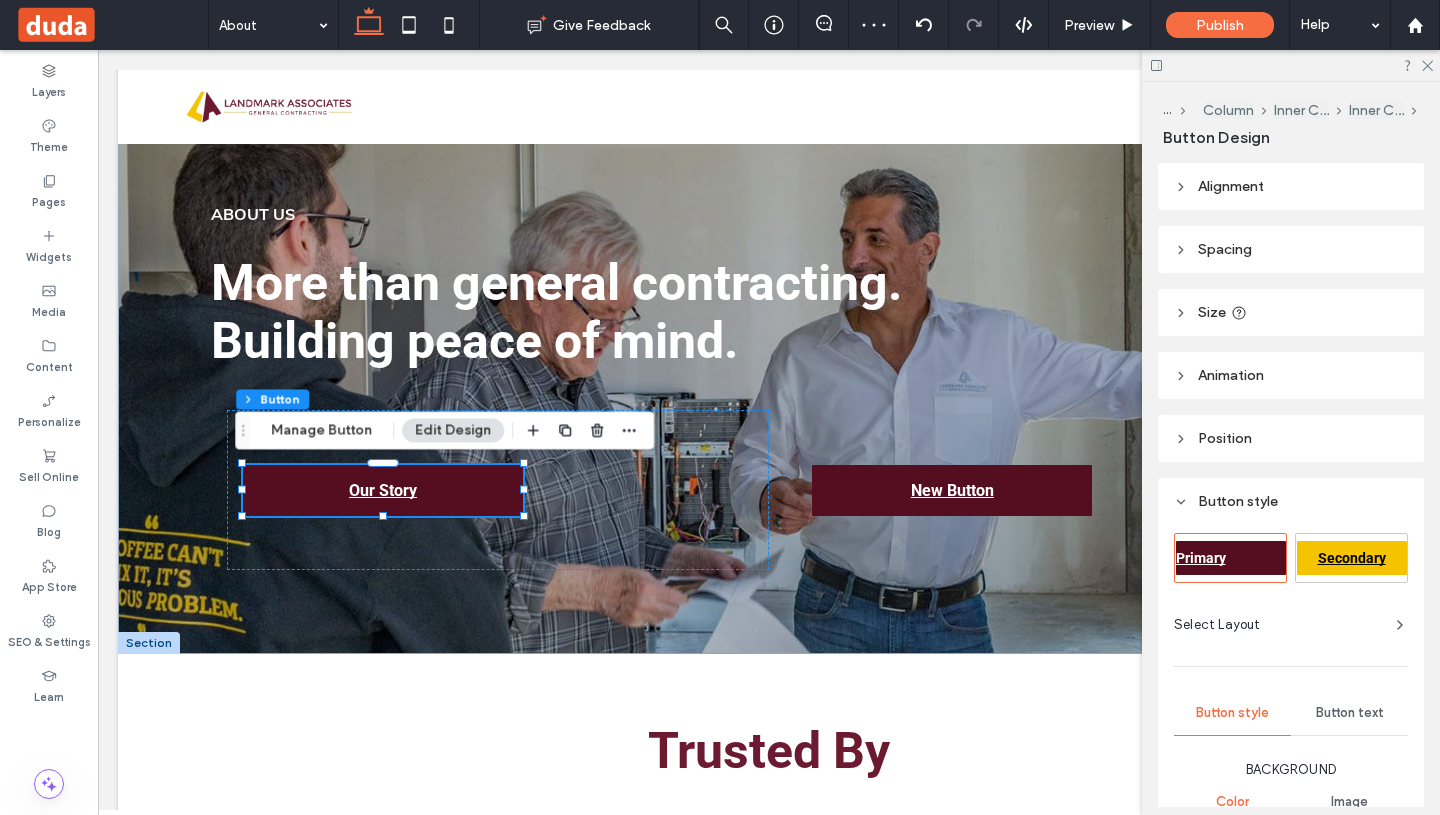 click on "Secondary" at bounding box center [1352, 558] 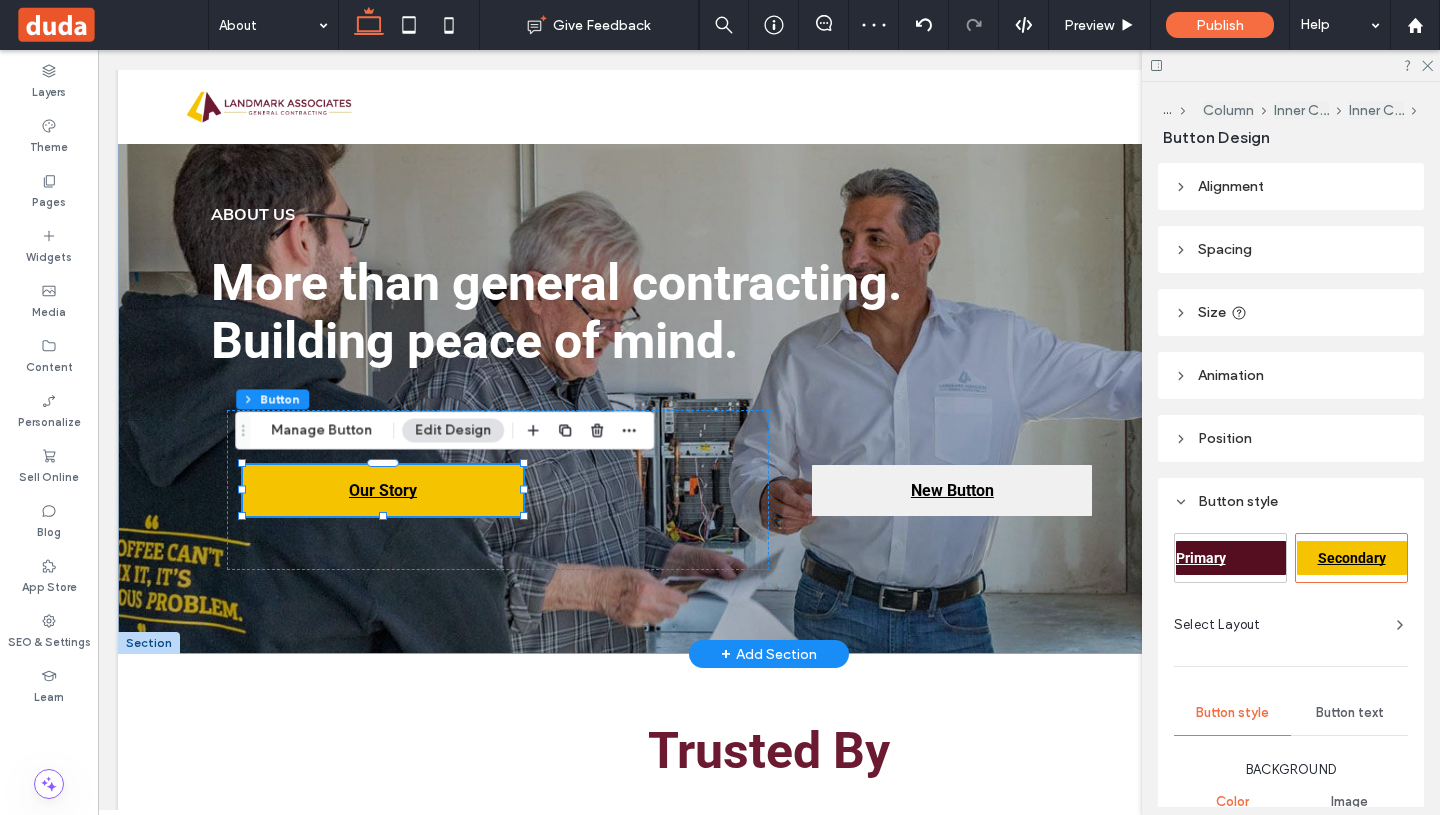 click on "New Button" at bounding box center [952, 490] 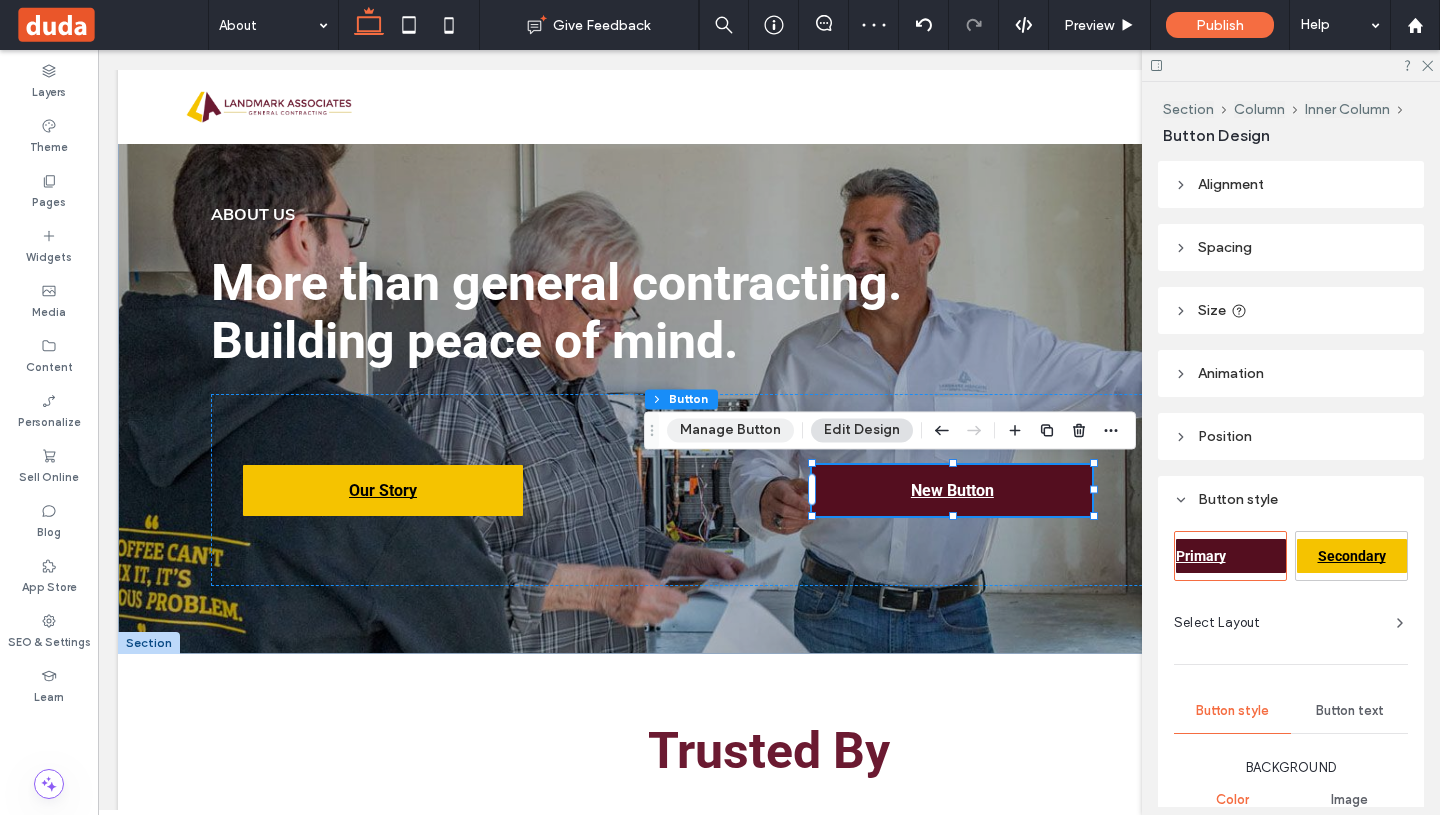 click on "Manage Button" at bounding box center (730, 430) 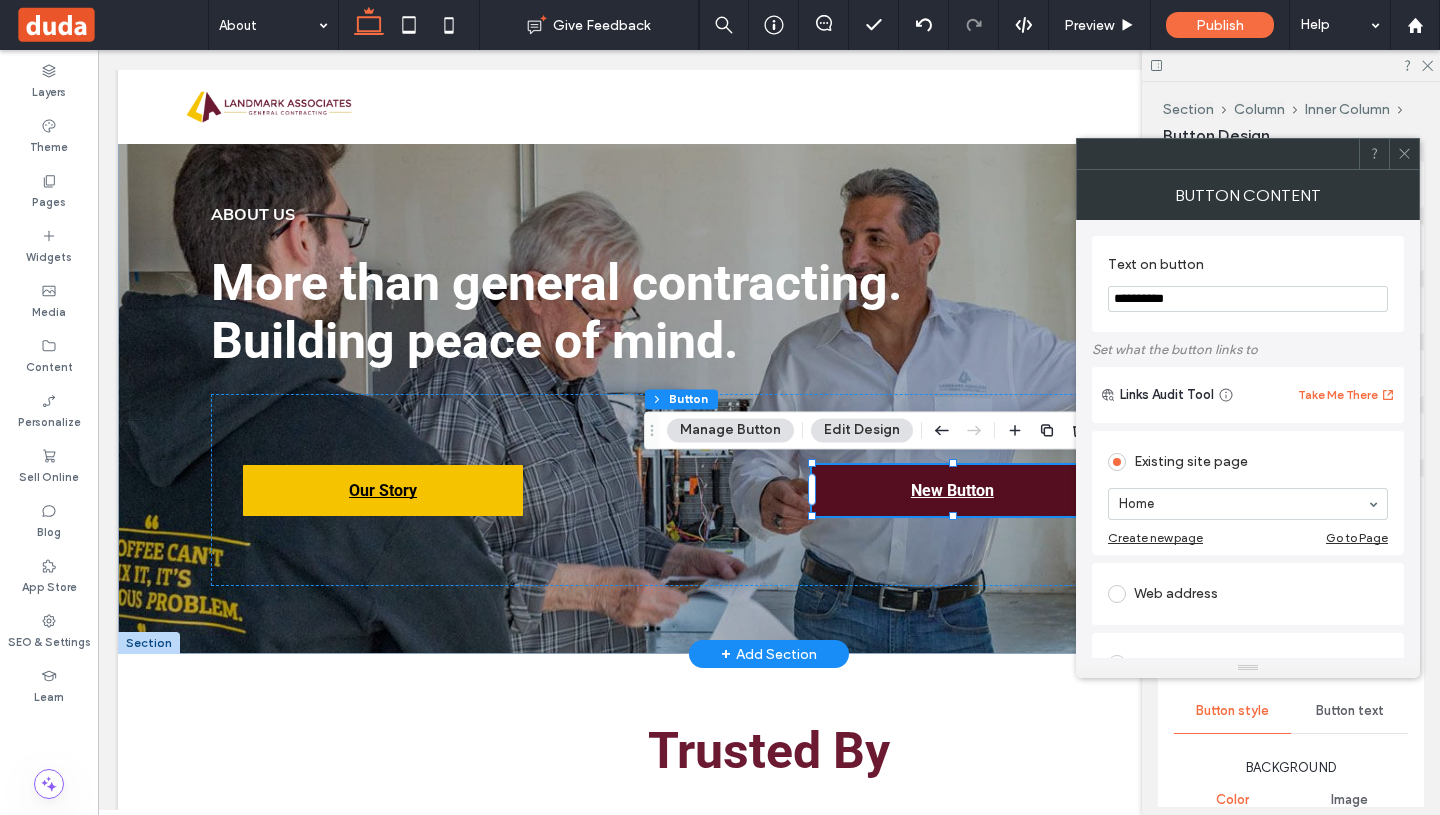 drag, startPoint x: 1317, startPoint y: 344, endPoint x: 1039, endPoint y: 294, distance: 282.4606 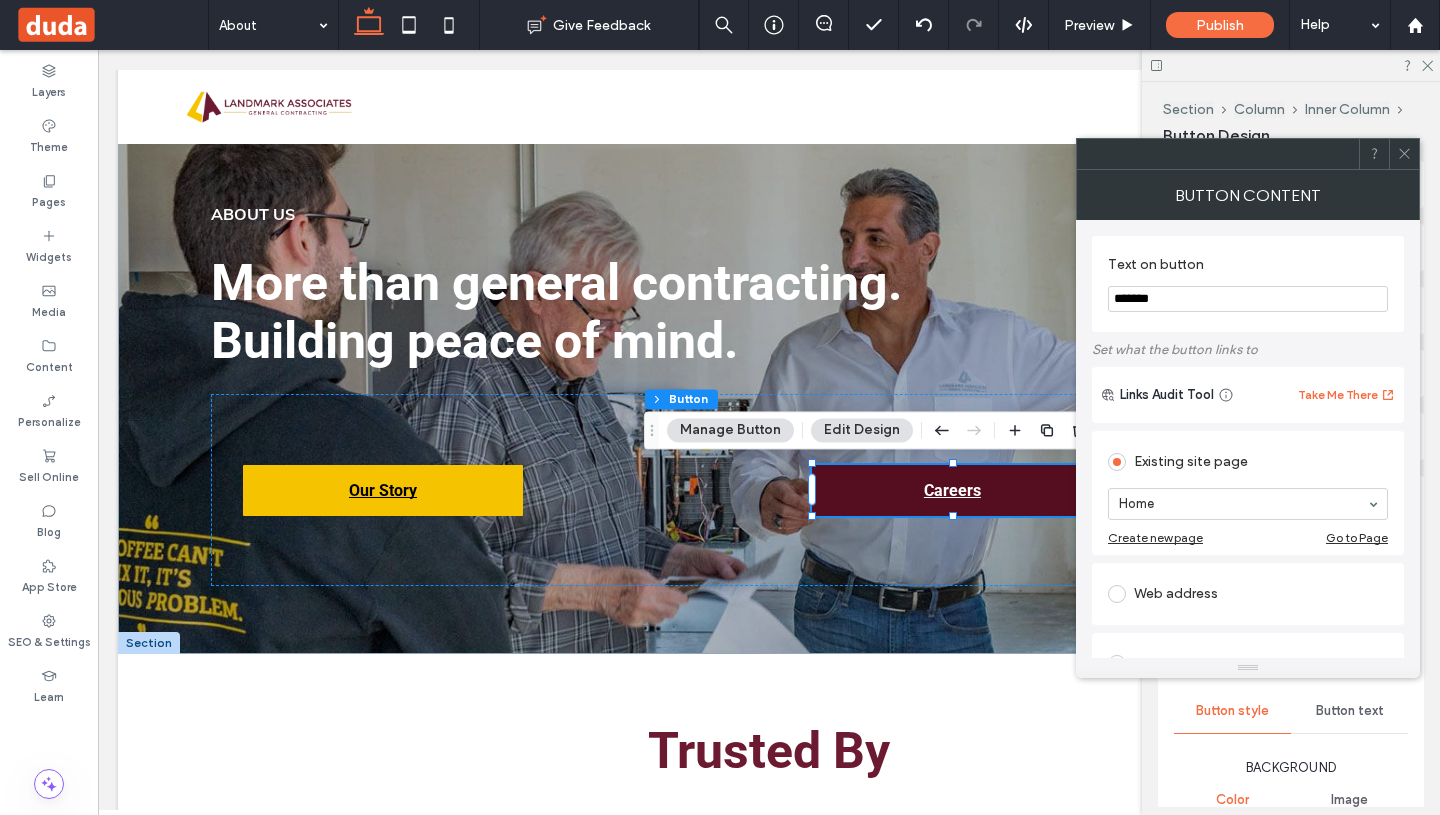 type on "*******" 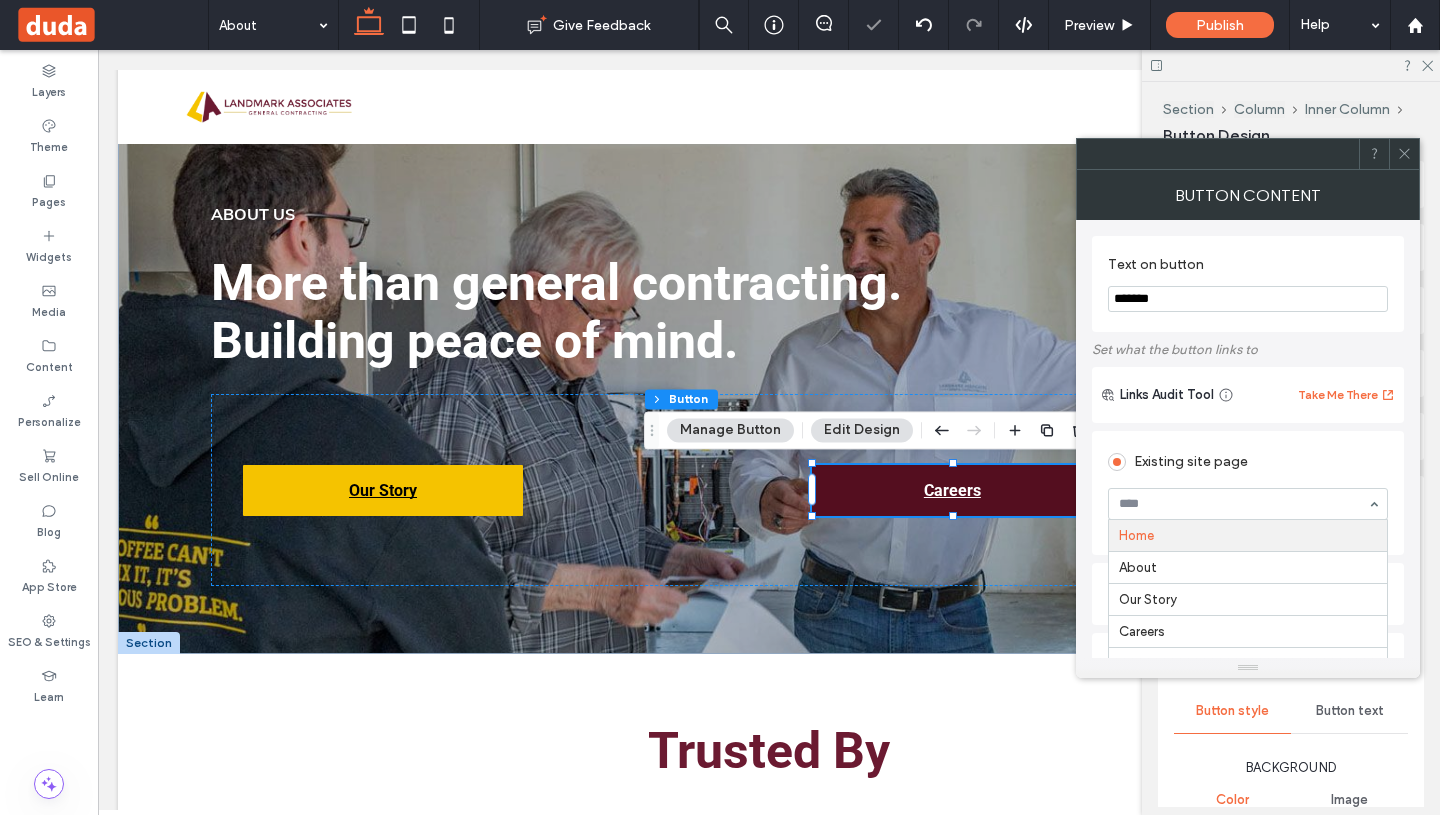 type on "*" 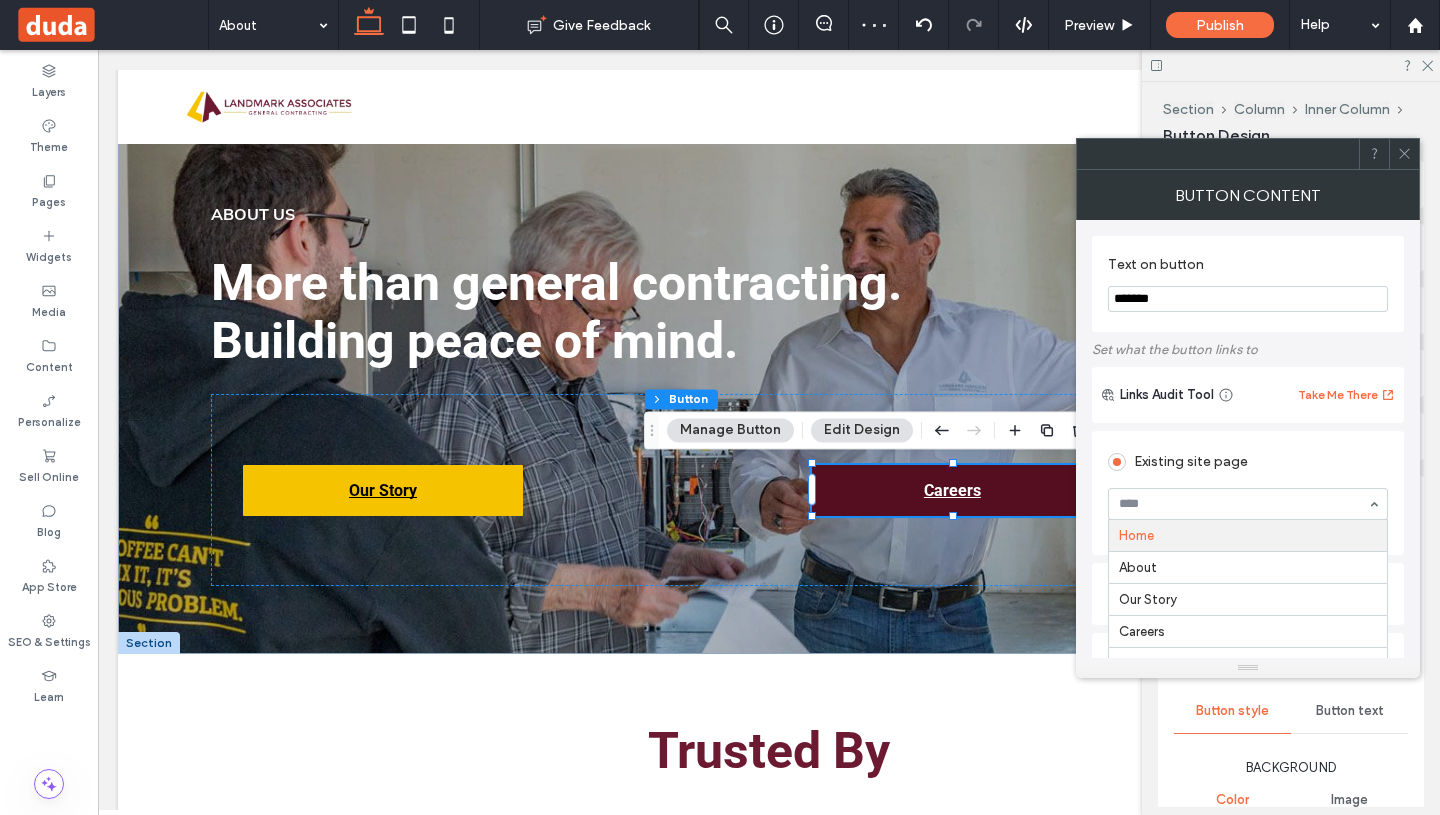 type on "*" 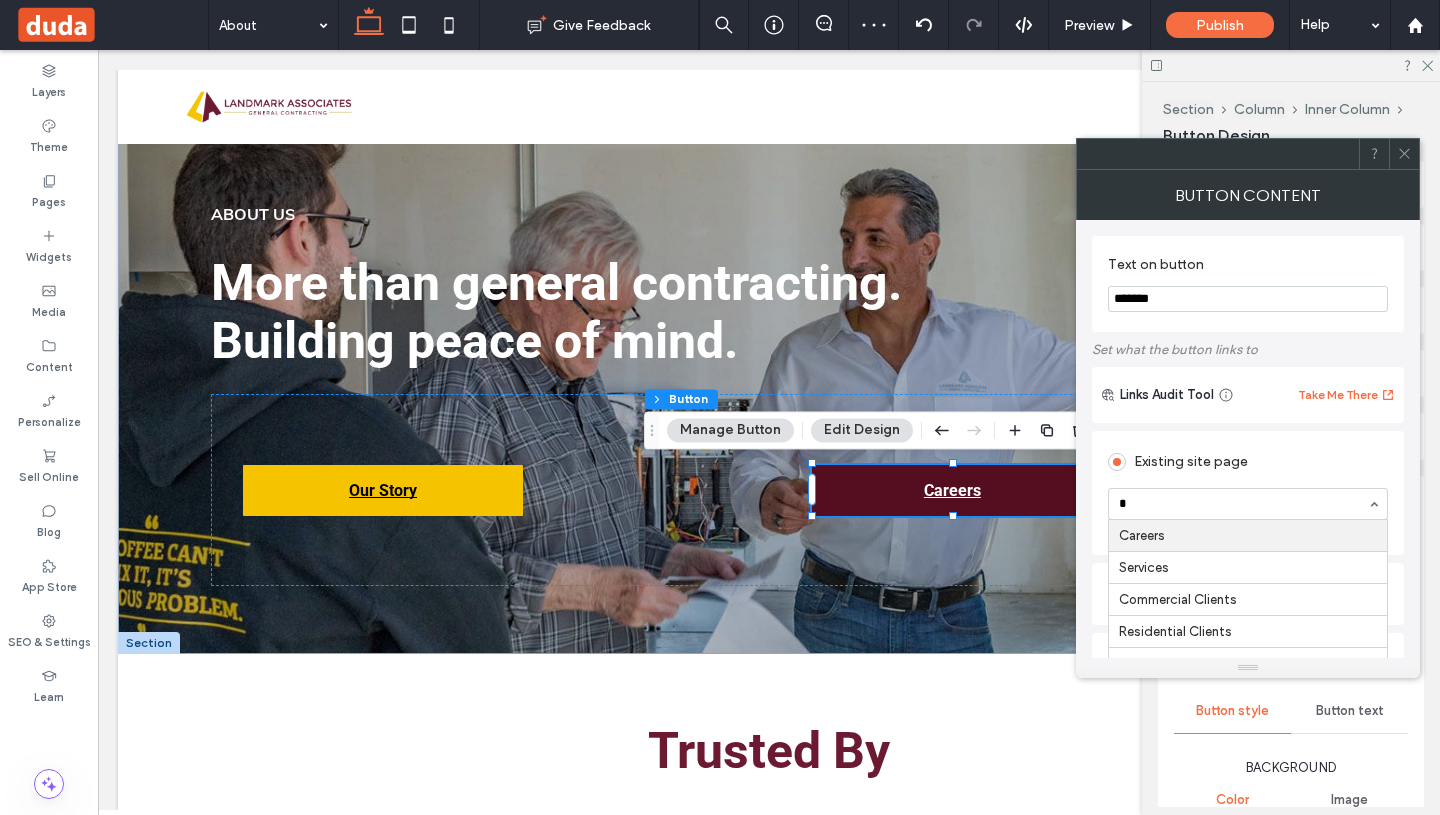 type 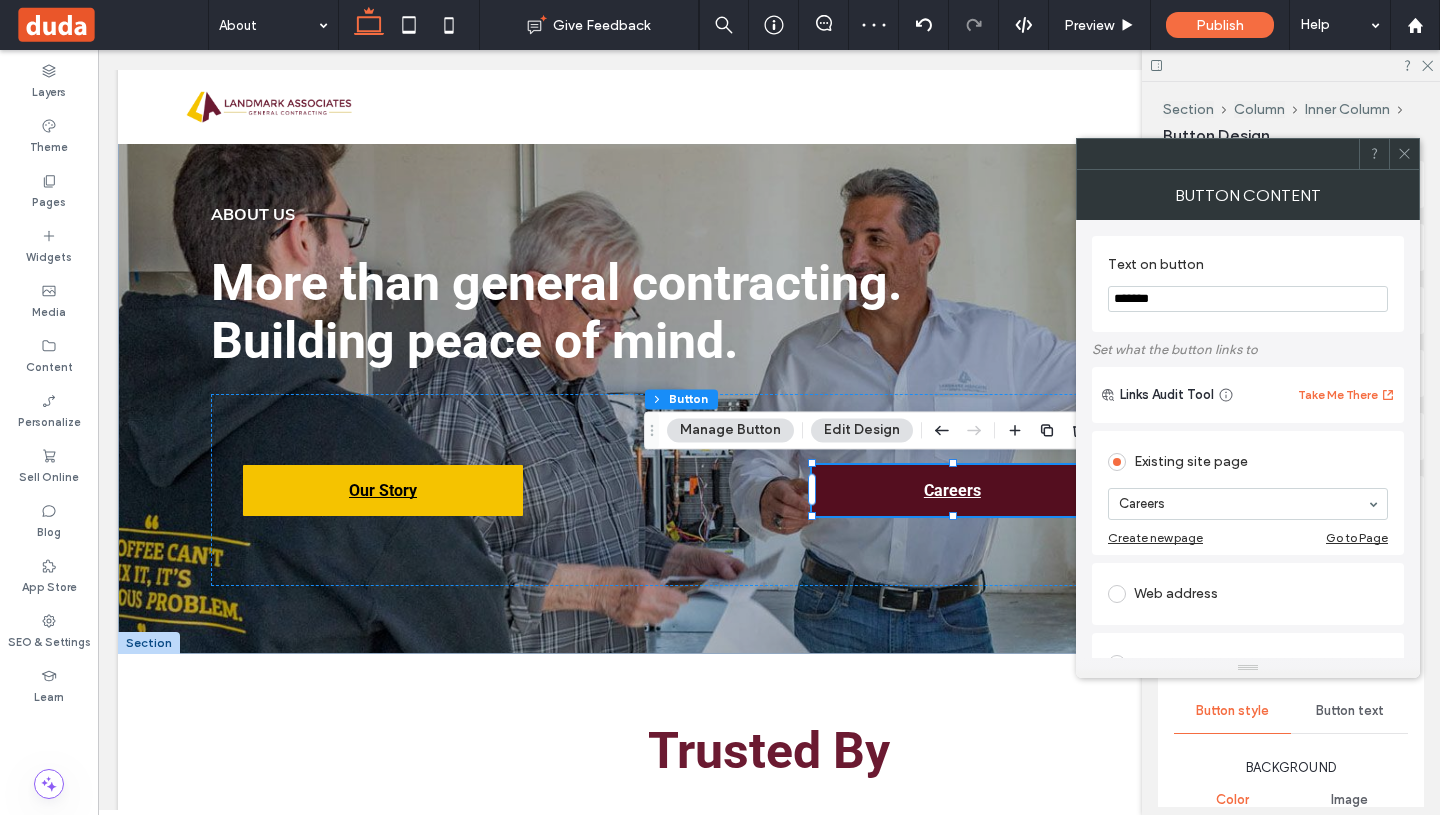 click 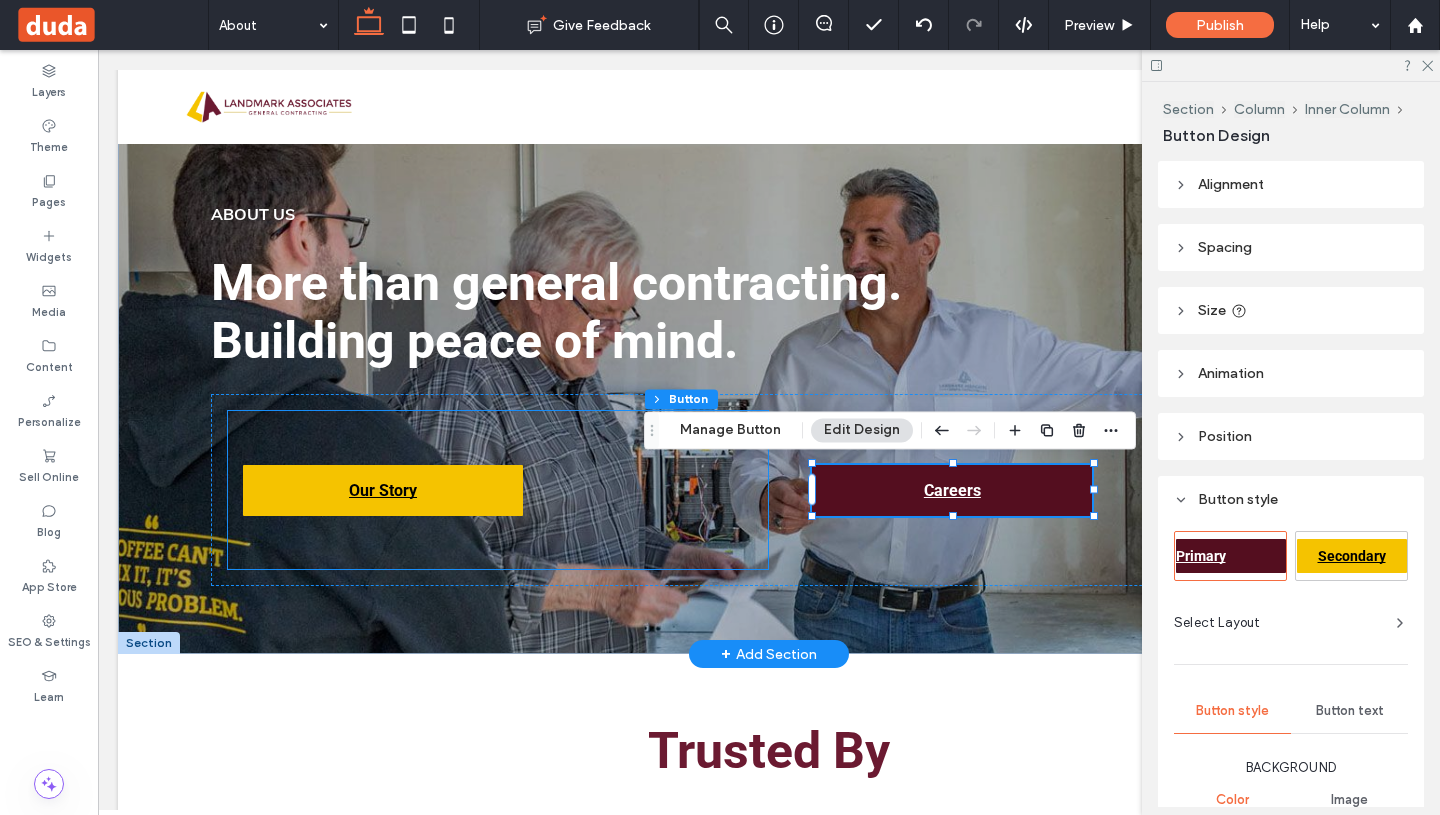click on "Our Story" at bounding box center [498, 490] 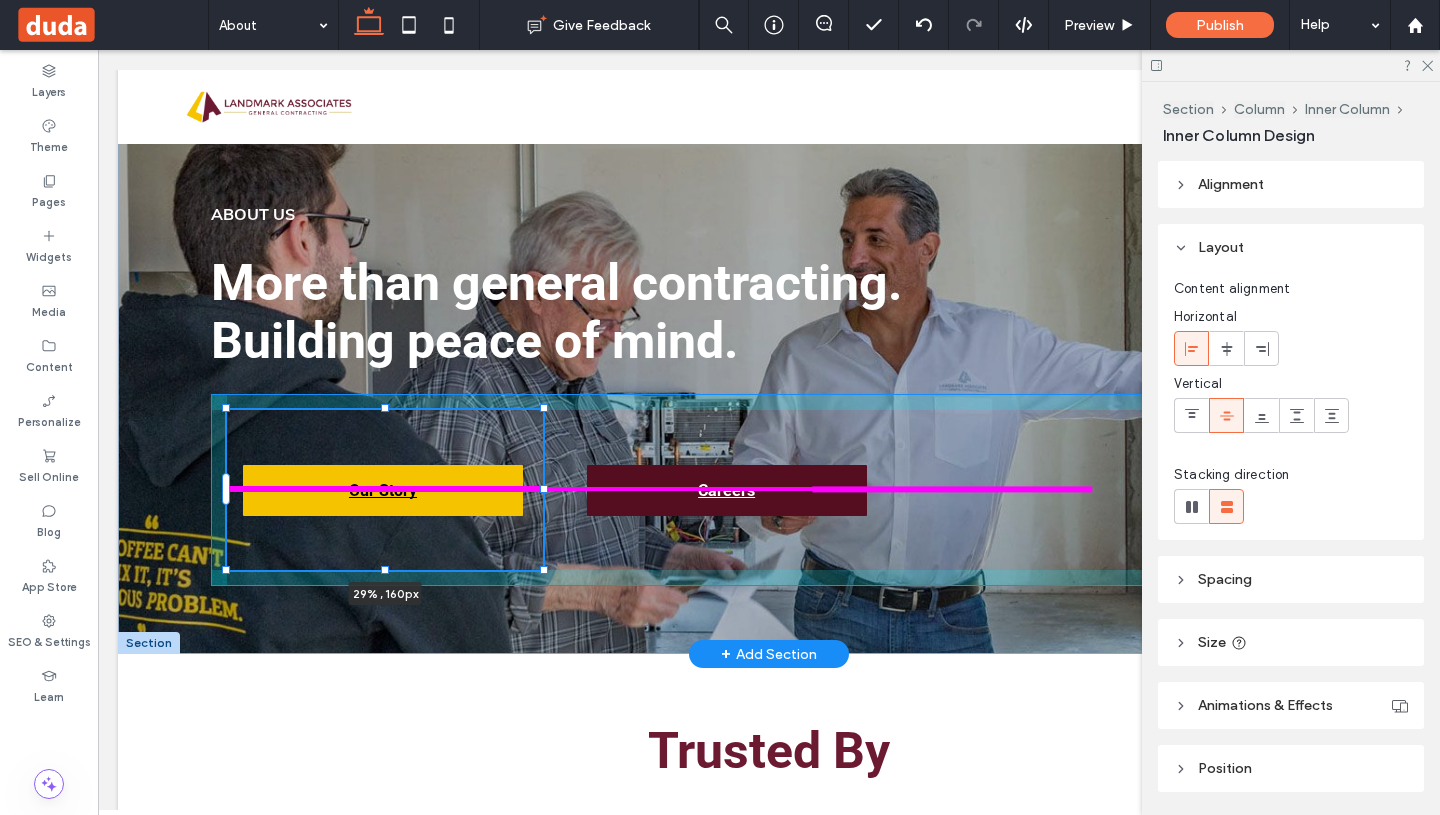 drag, startPoint x: 761, startPoint y: 489, endPoint x: 535, endPoint y: 491, distance: 226.00885 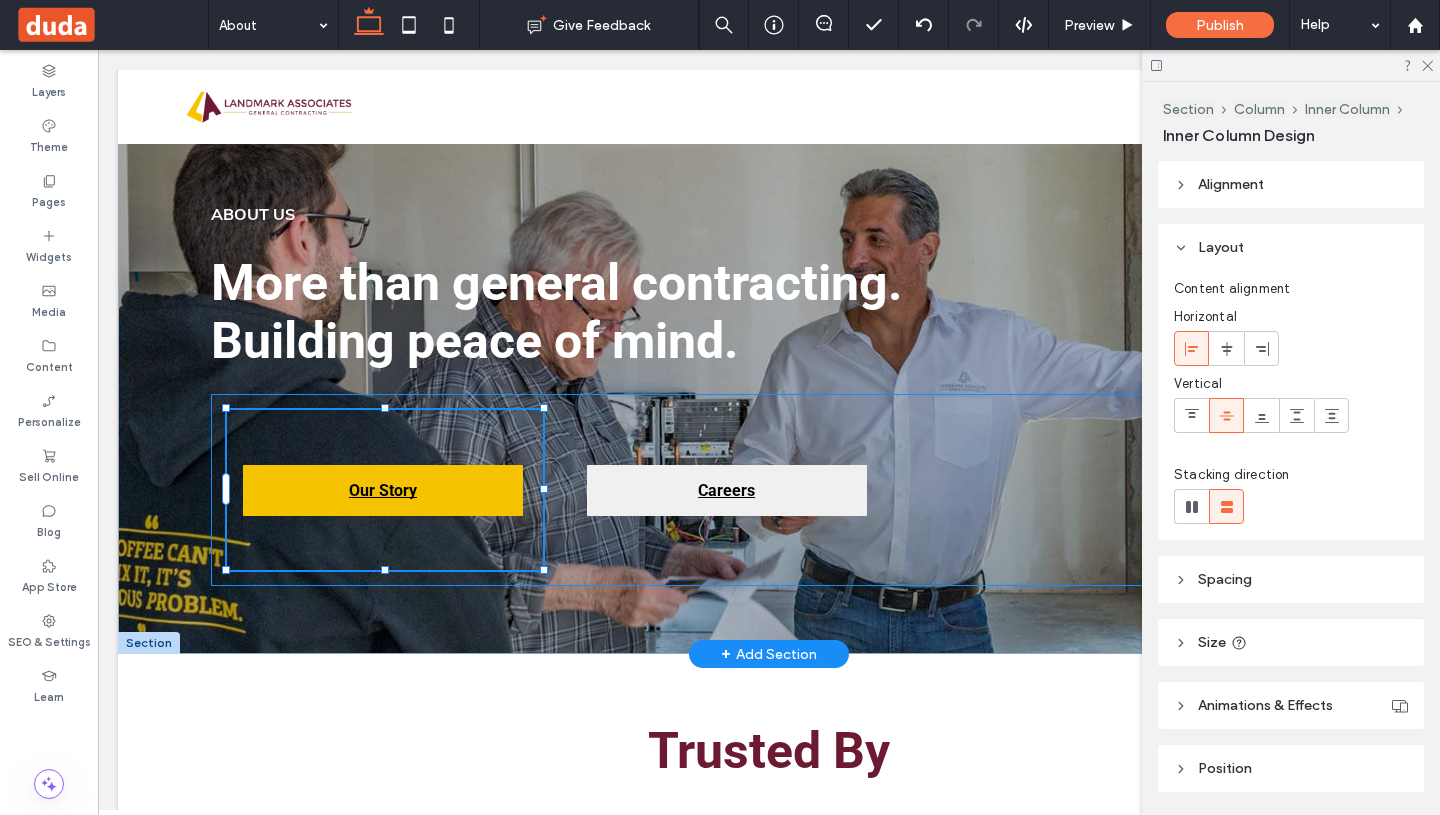 type on "**" 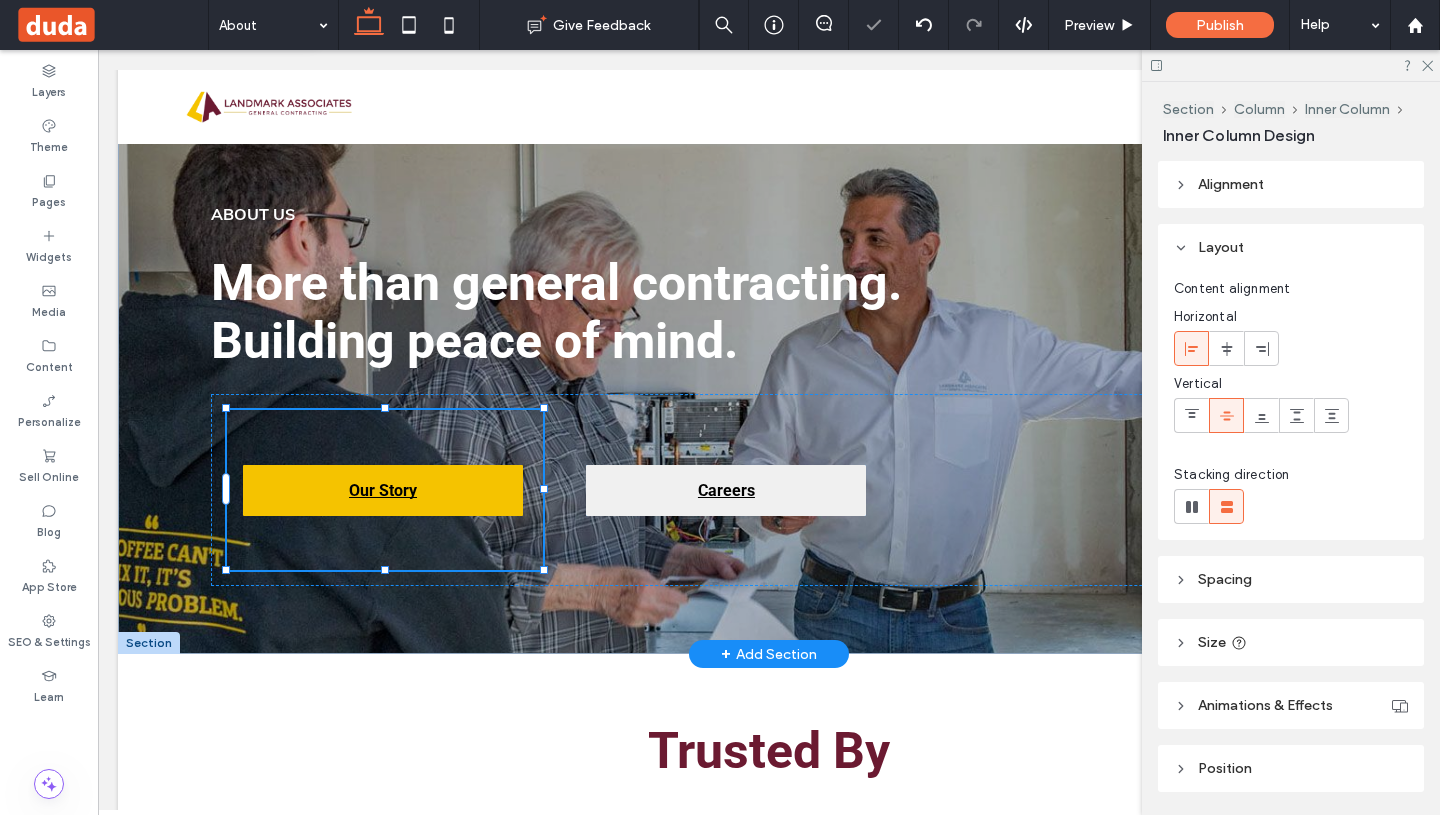 type on "****" 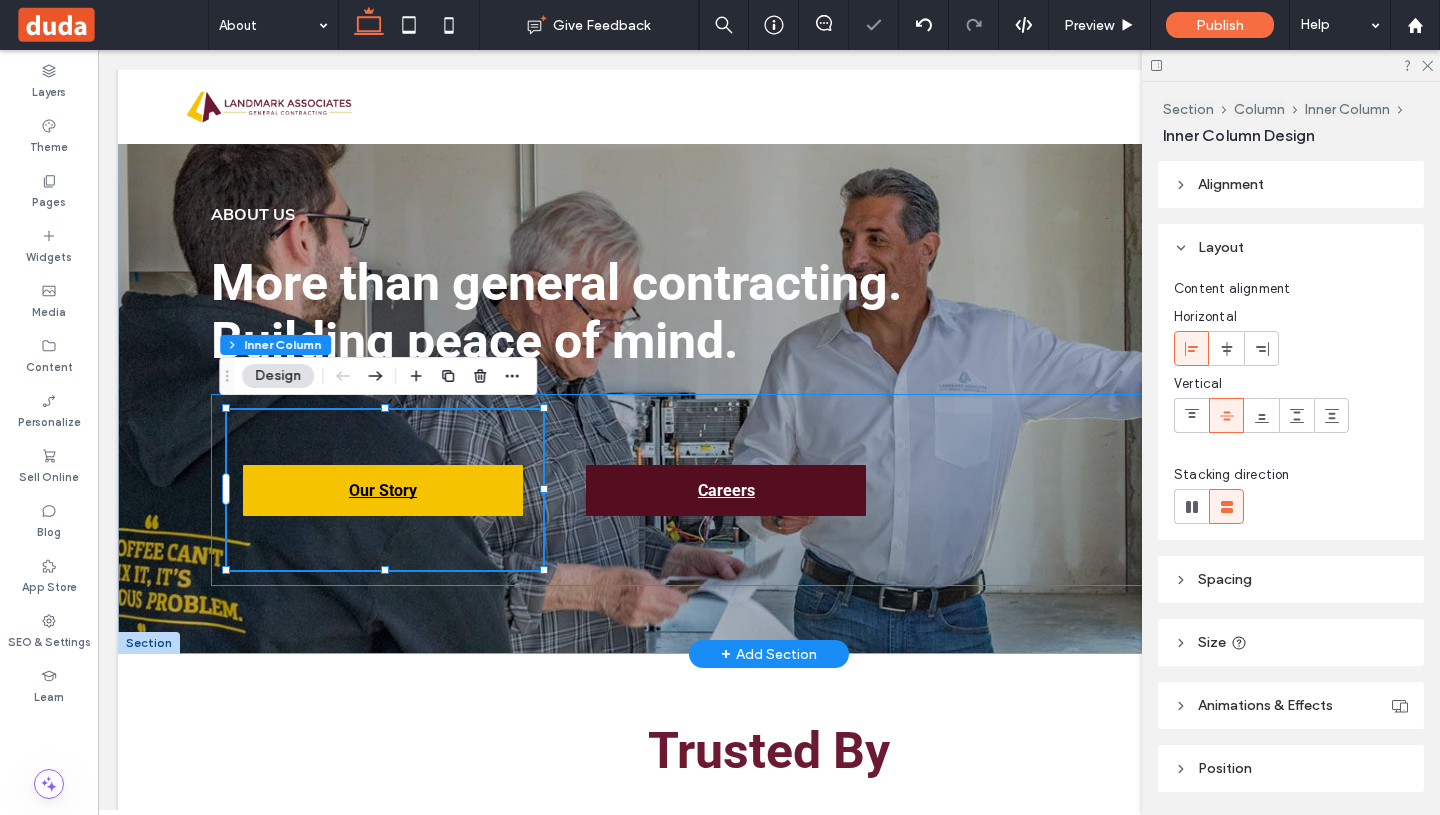 click on "Our Story
29% , 160px
Careers" at bounding box center [769, 490] 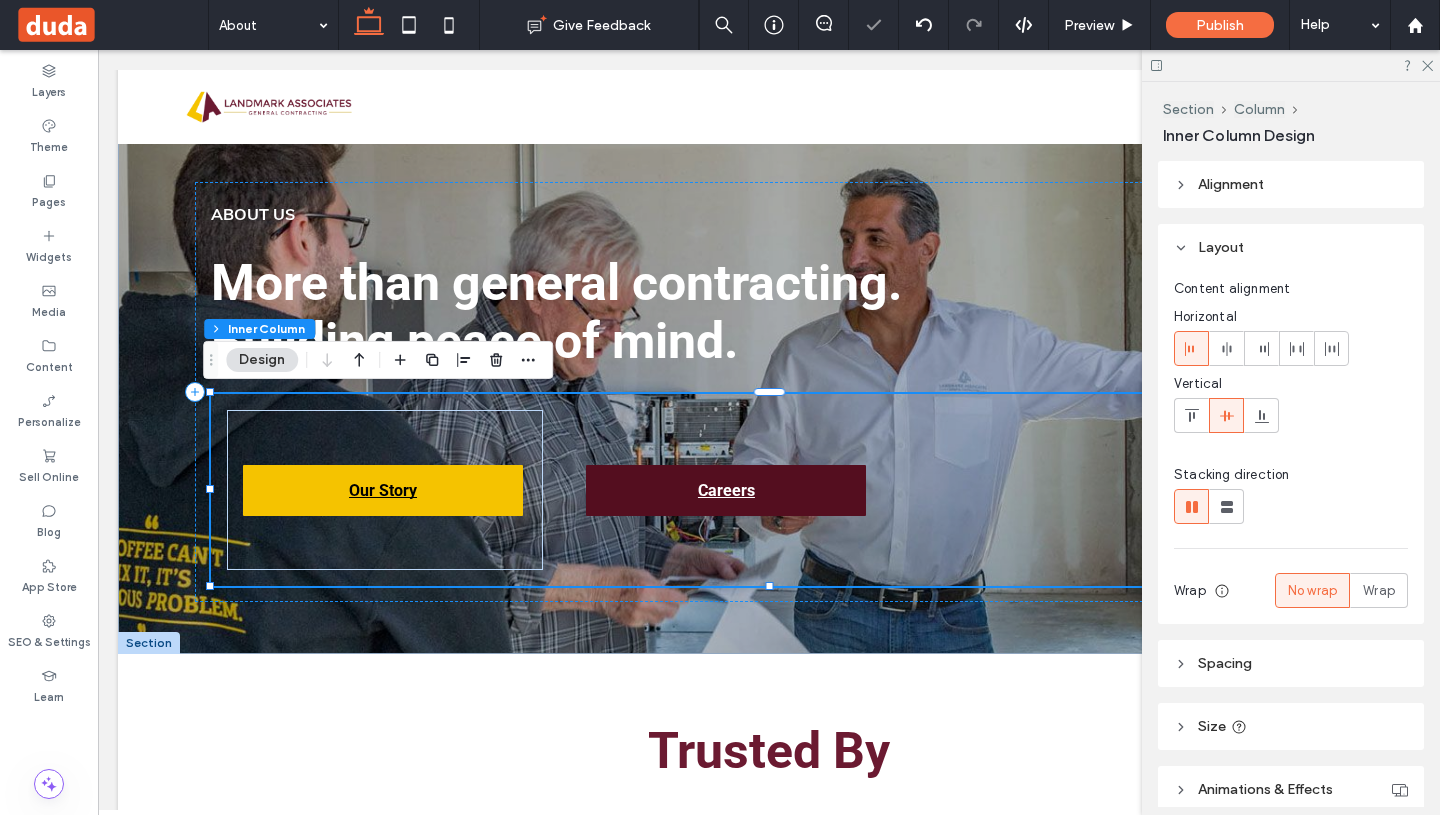 click at bounding box center (1291, 65) 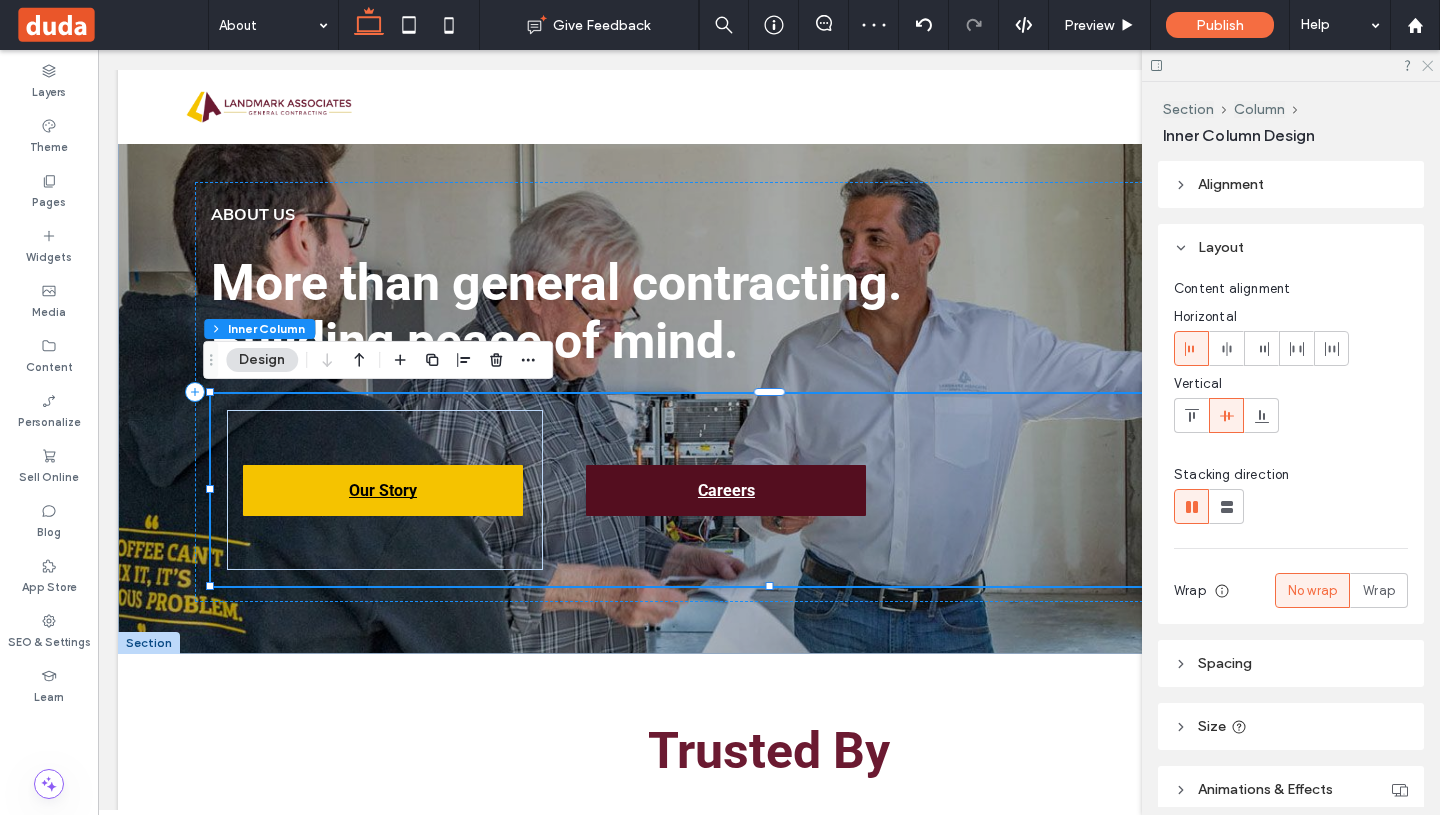 click 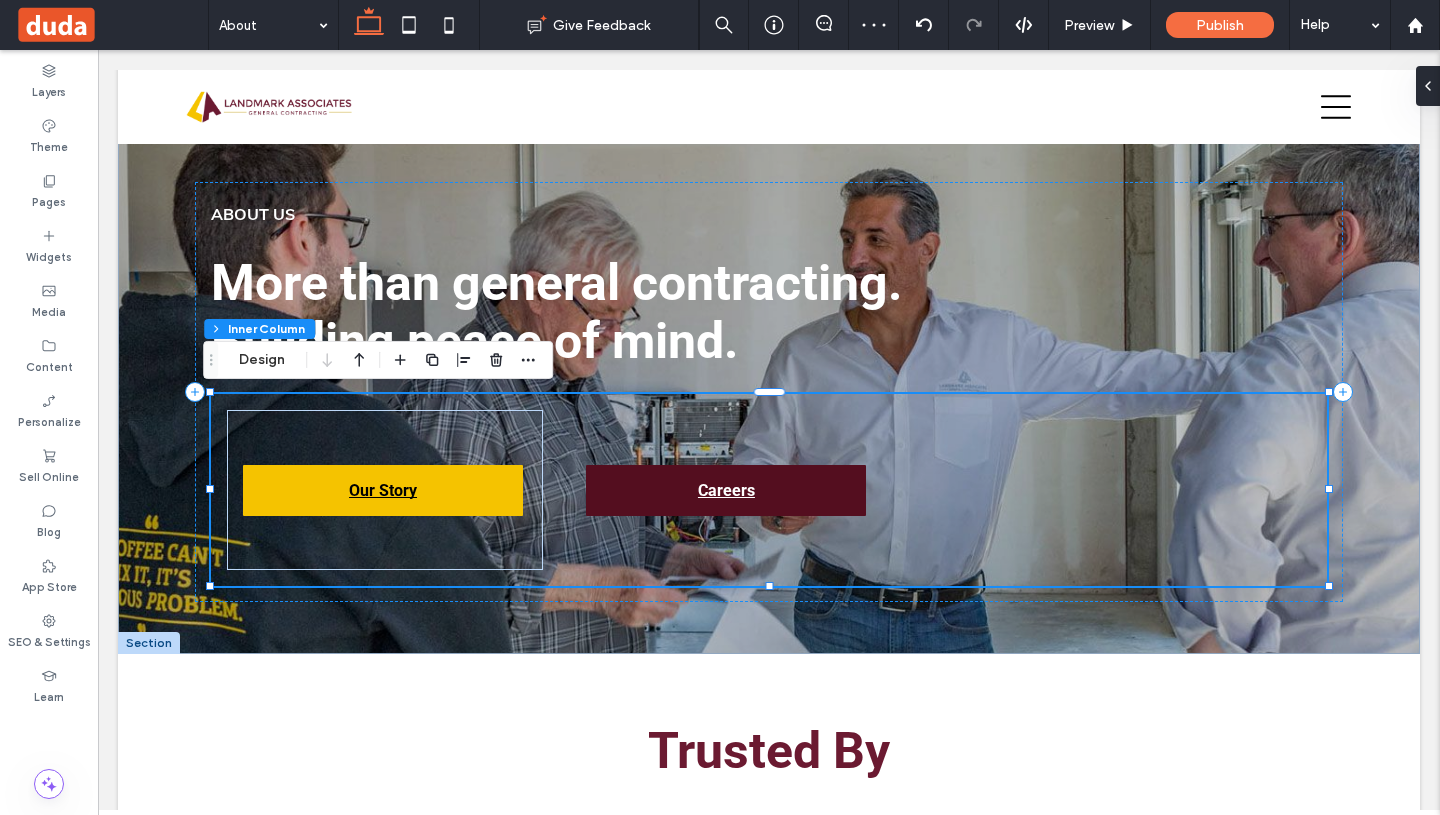 click on "([PHONE]) [PHONE] [EMAIL]" at bounding box center [769, 1740] 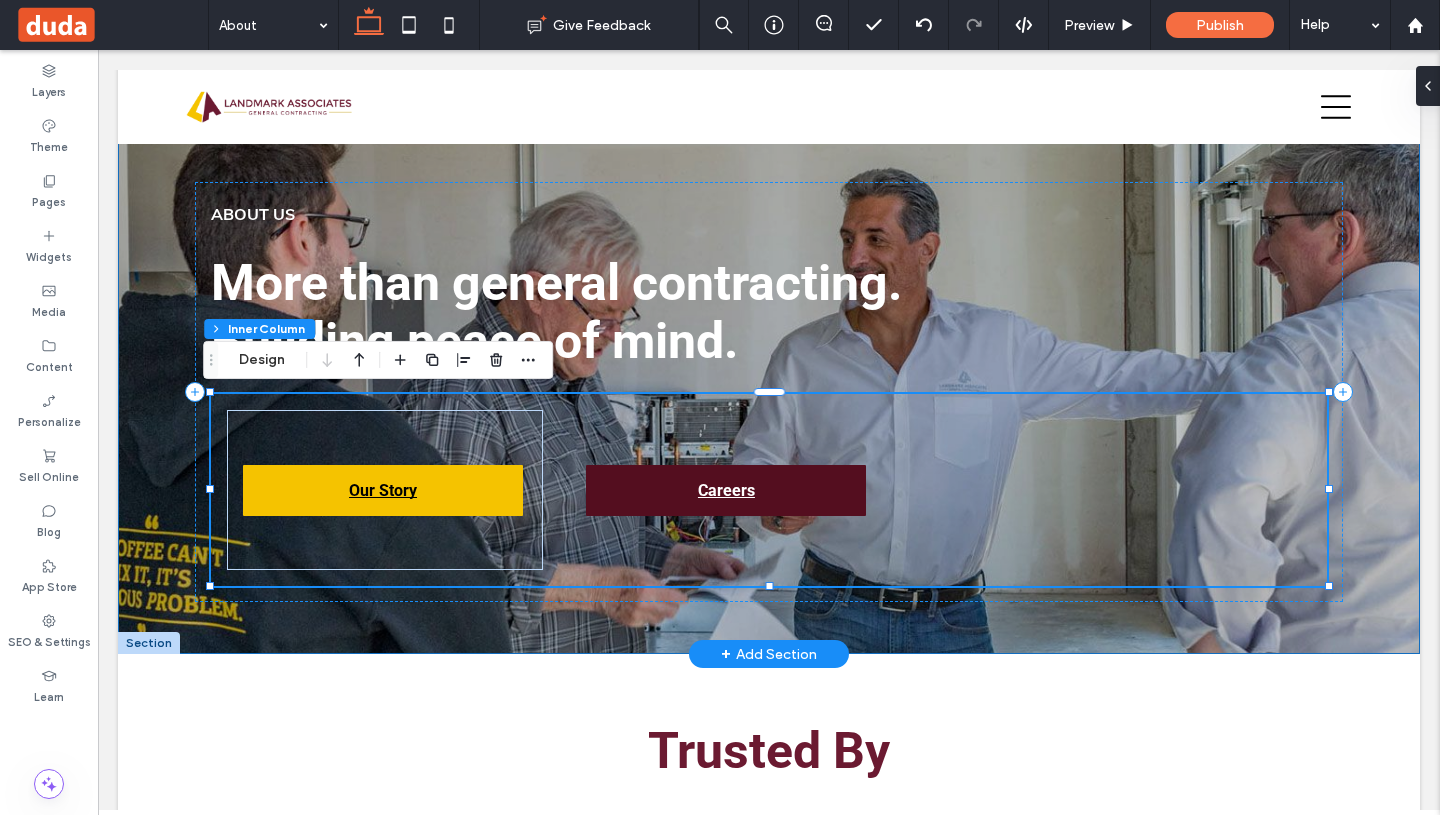 click on "More than general contracting. Building peace of mind.
ABOUT US
Our Story
Careers" at bounding box center [769, 340] 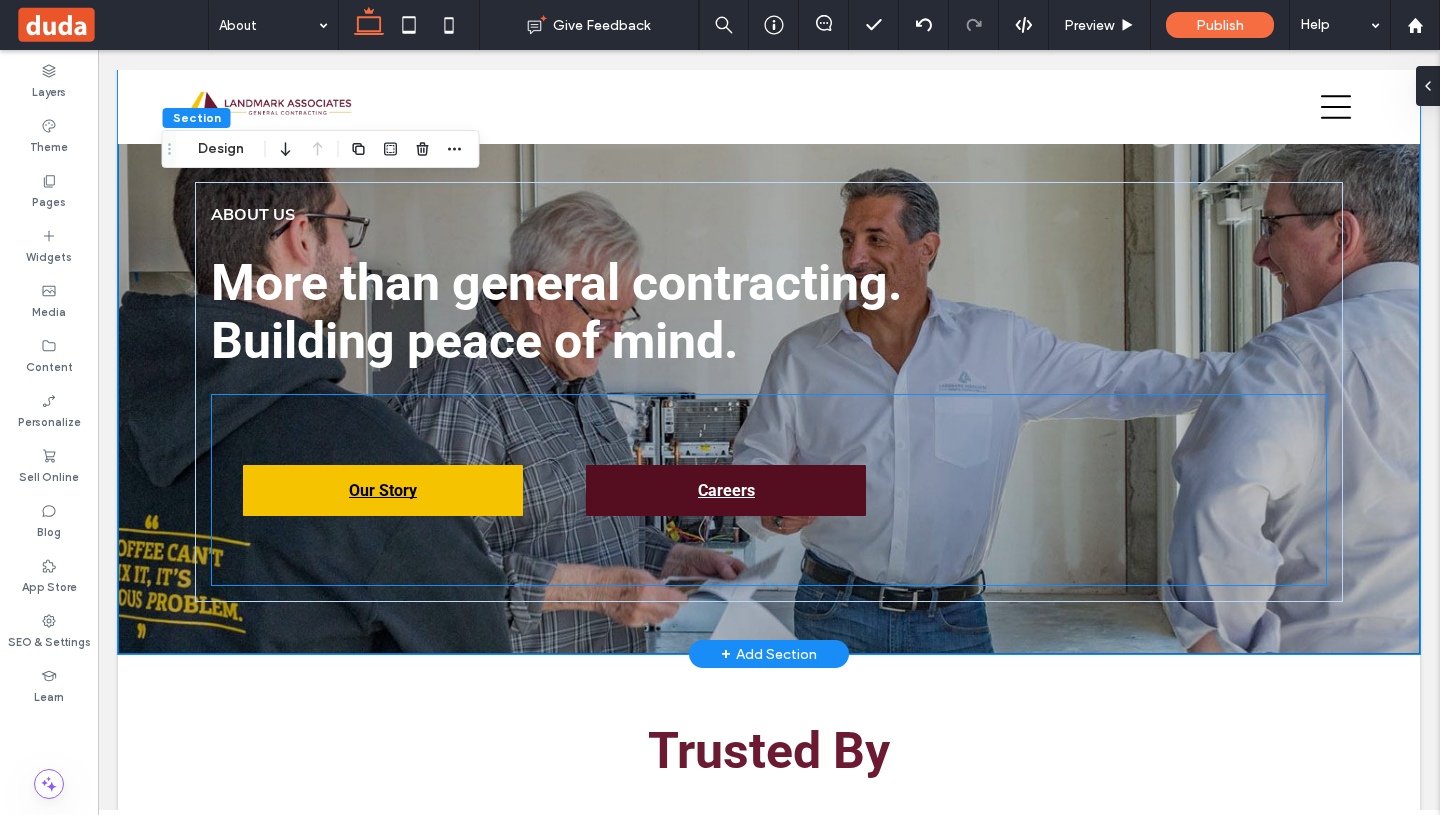 click on "Our Story" at bounding box center [385, 490] 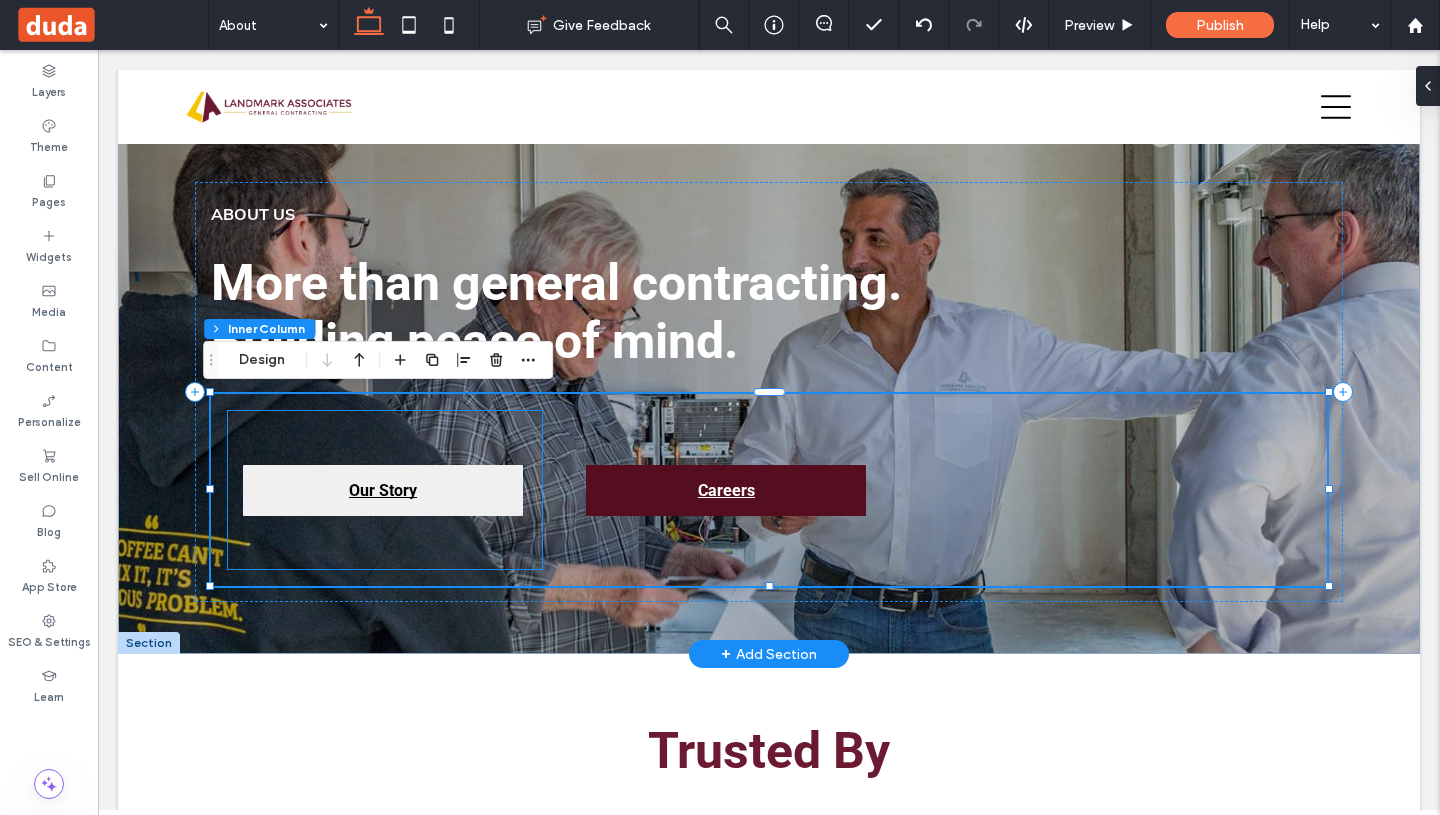 click on "Our Story" at bounding box center (383, 490) 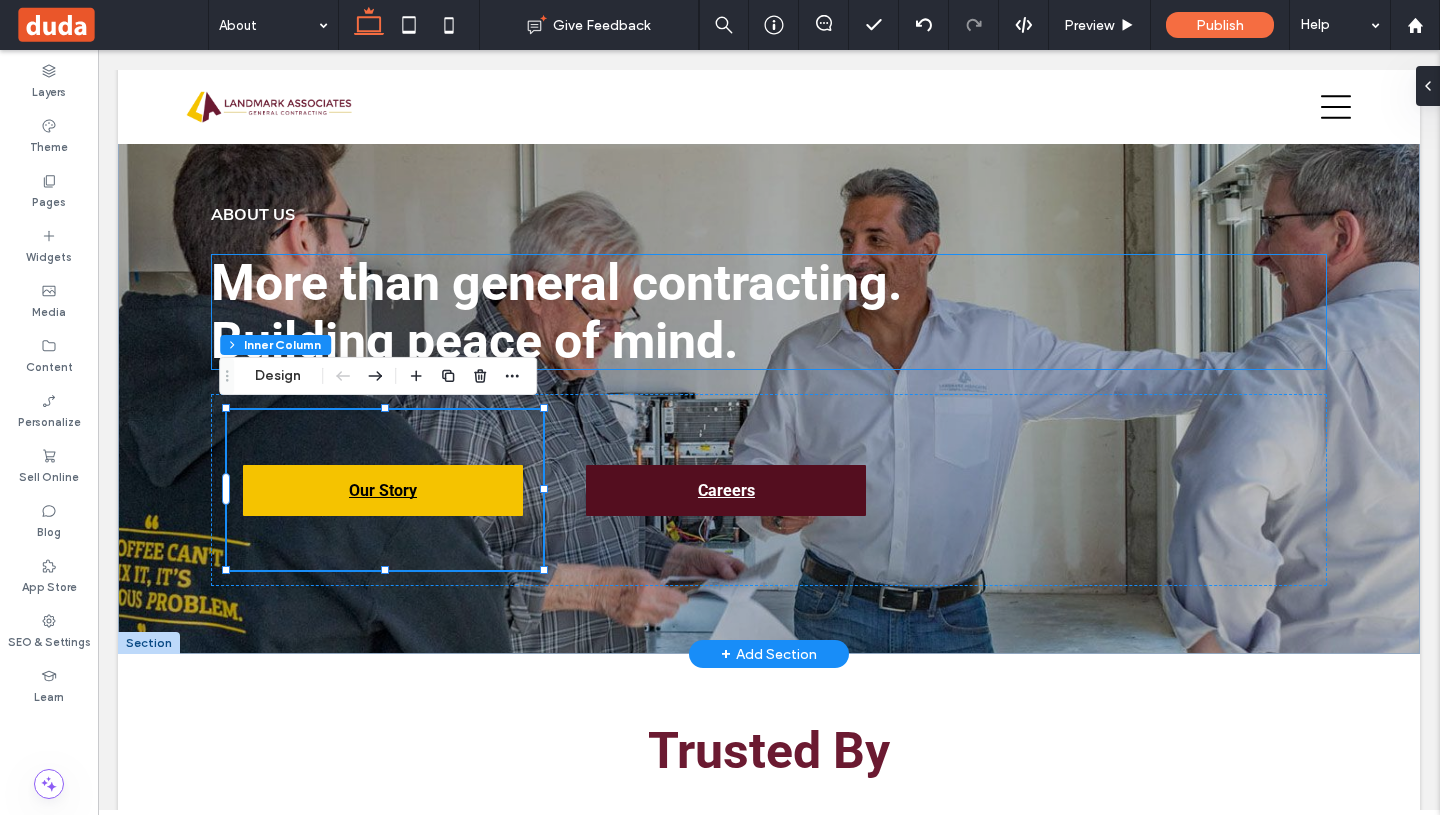 click on "Building peace of mind." at bounding box center [475, 341] 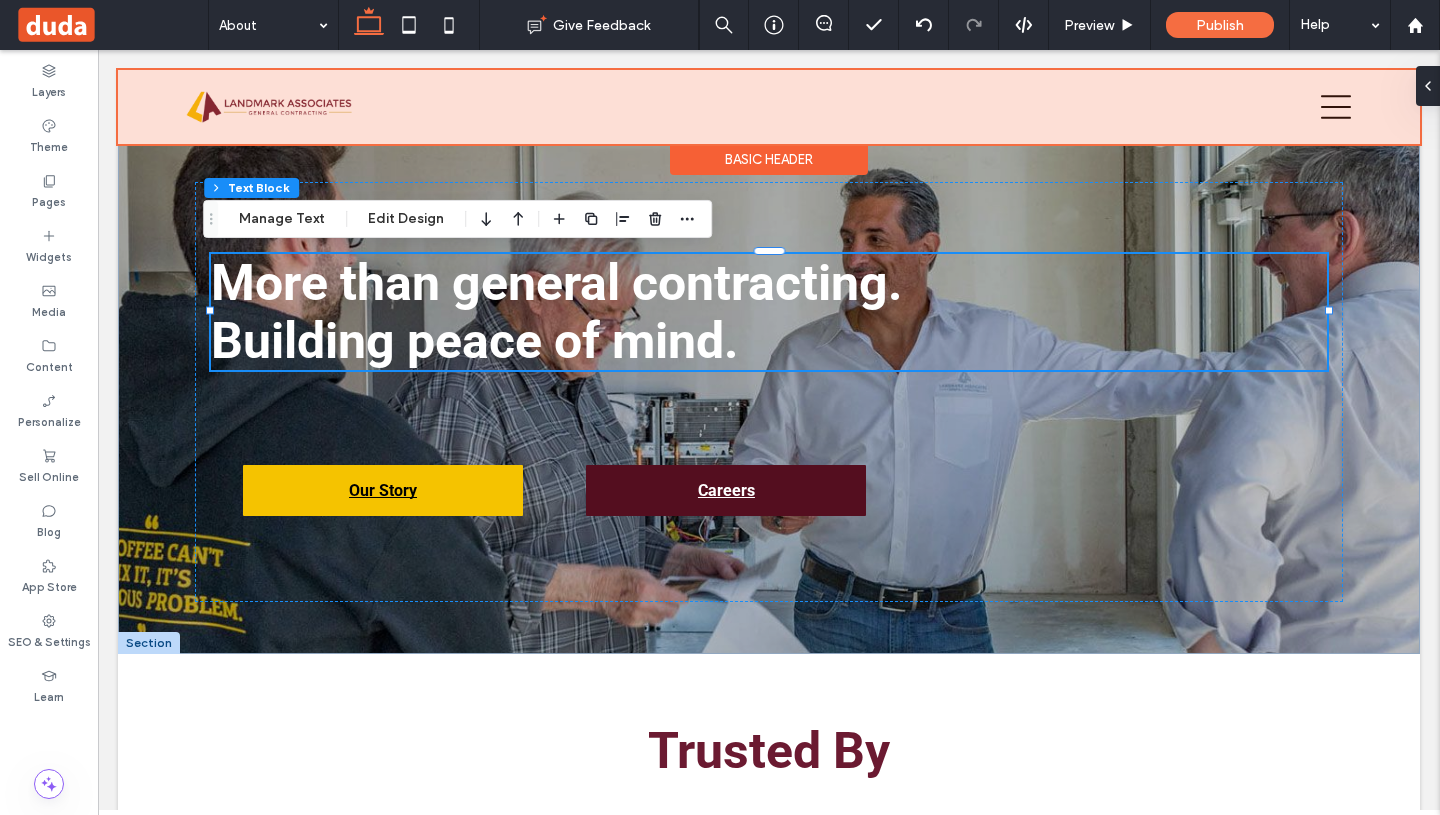 click at bounding box center (769, 107) 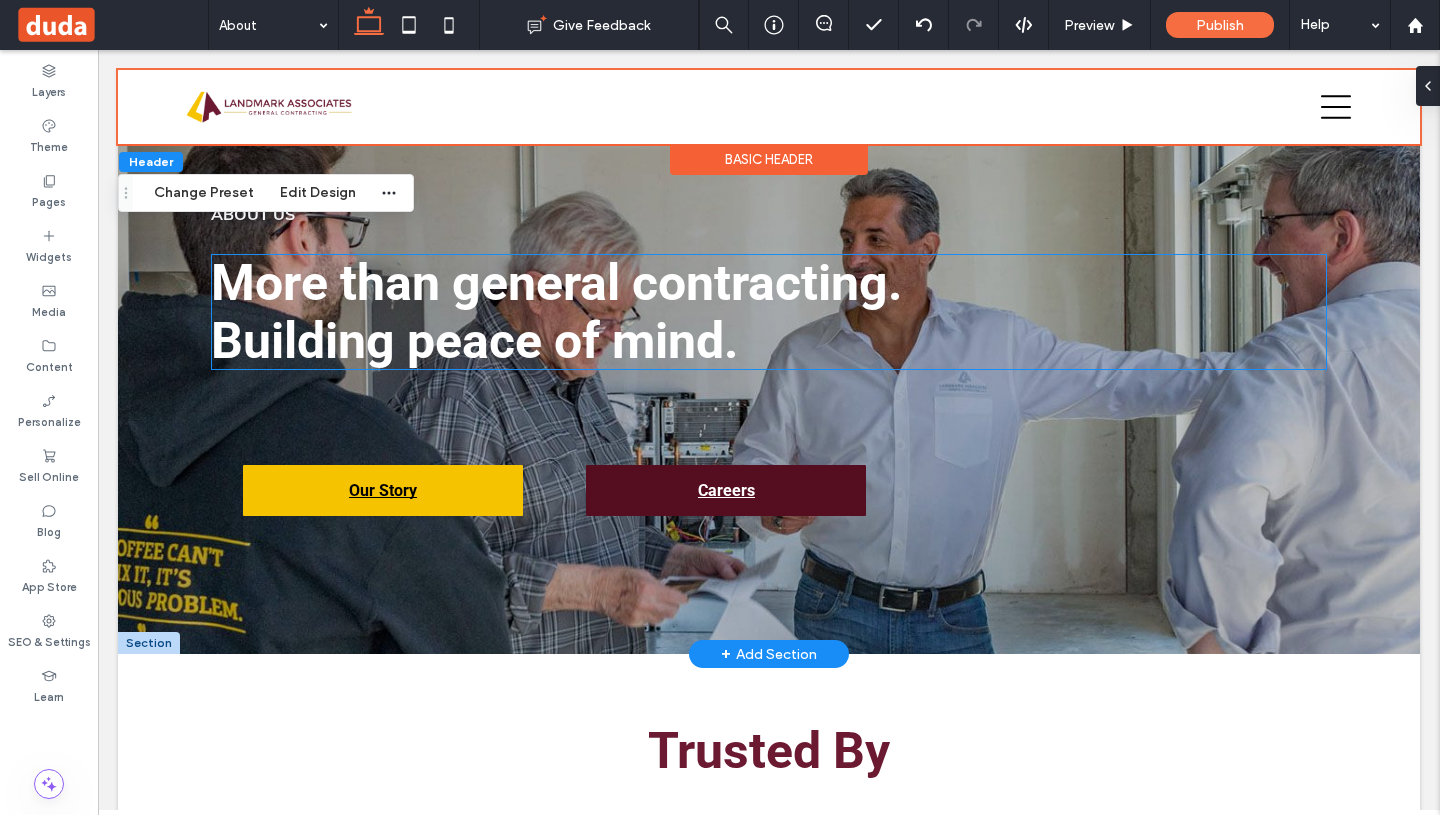 click on "More than general contracting." at bounding box center [557, 283] 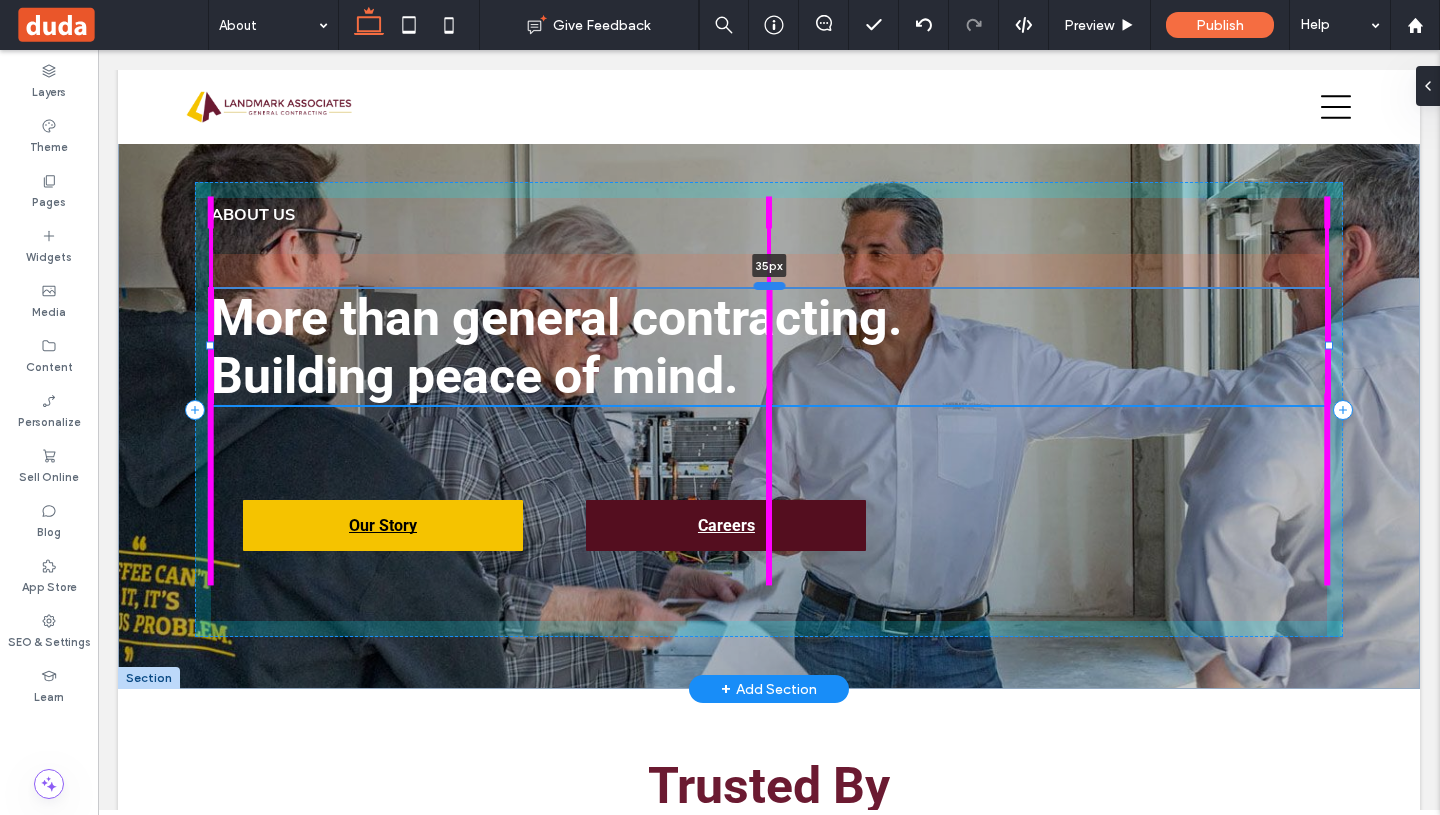 drag, startPoint x: 764, startPoint y: 252, endPoint x: 762, endPoint y: 288, distance: 36.05551 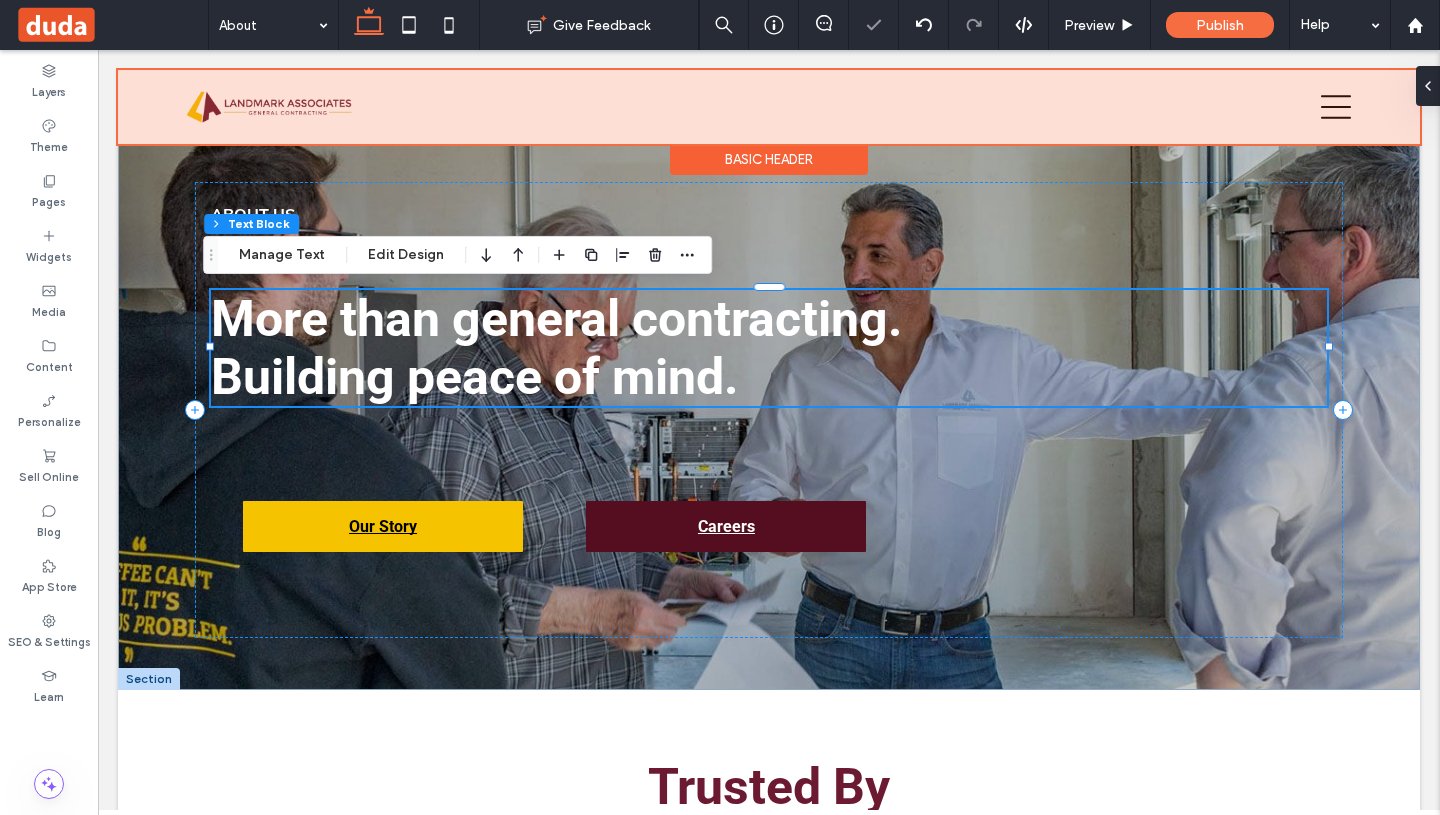 click at bounding box center (769, 107) 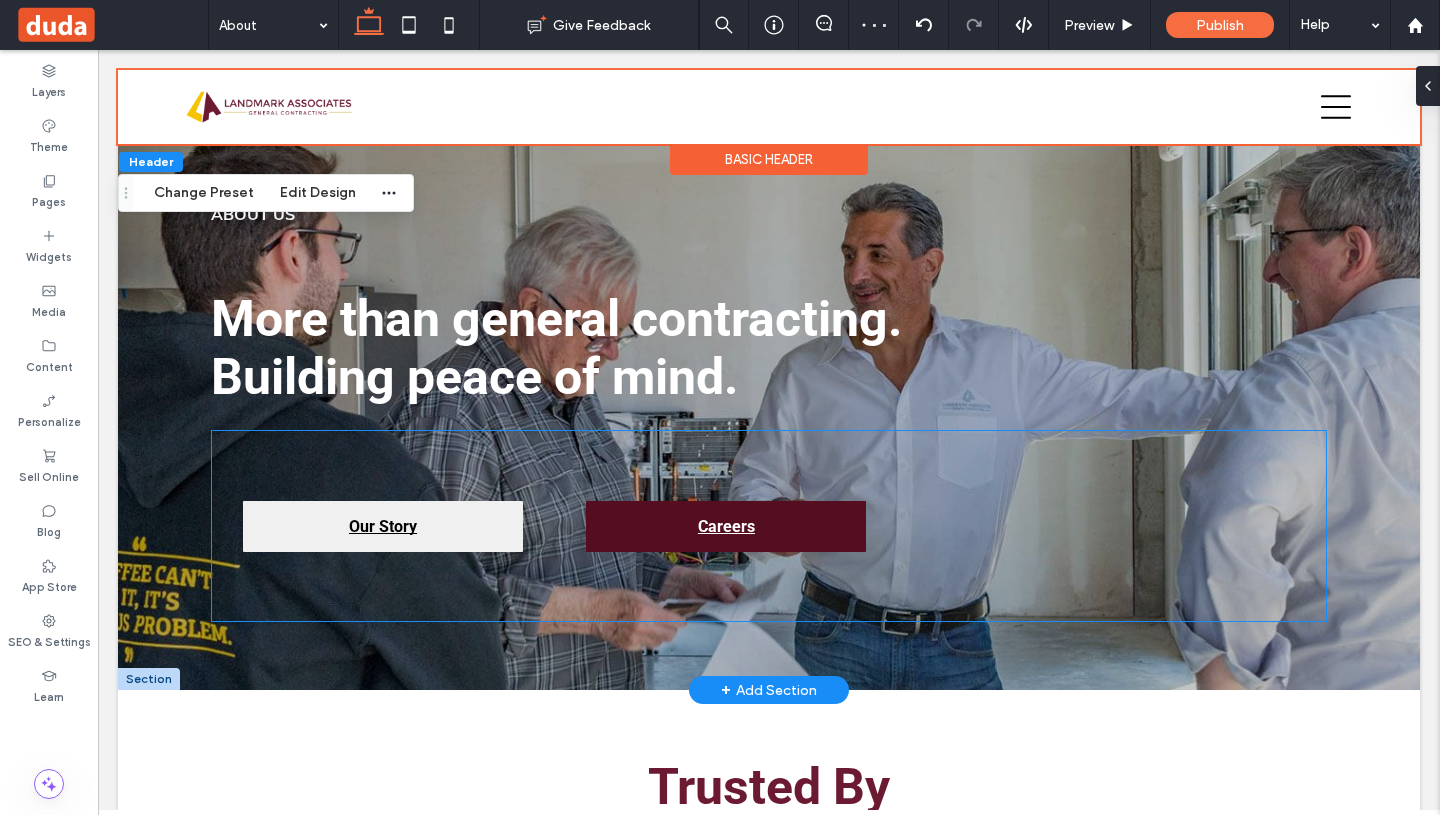click on "Our Story" at bounding box center (383, 526) 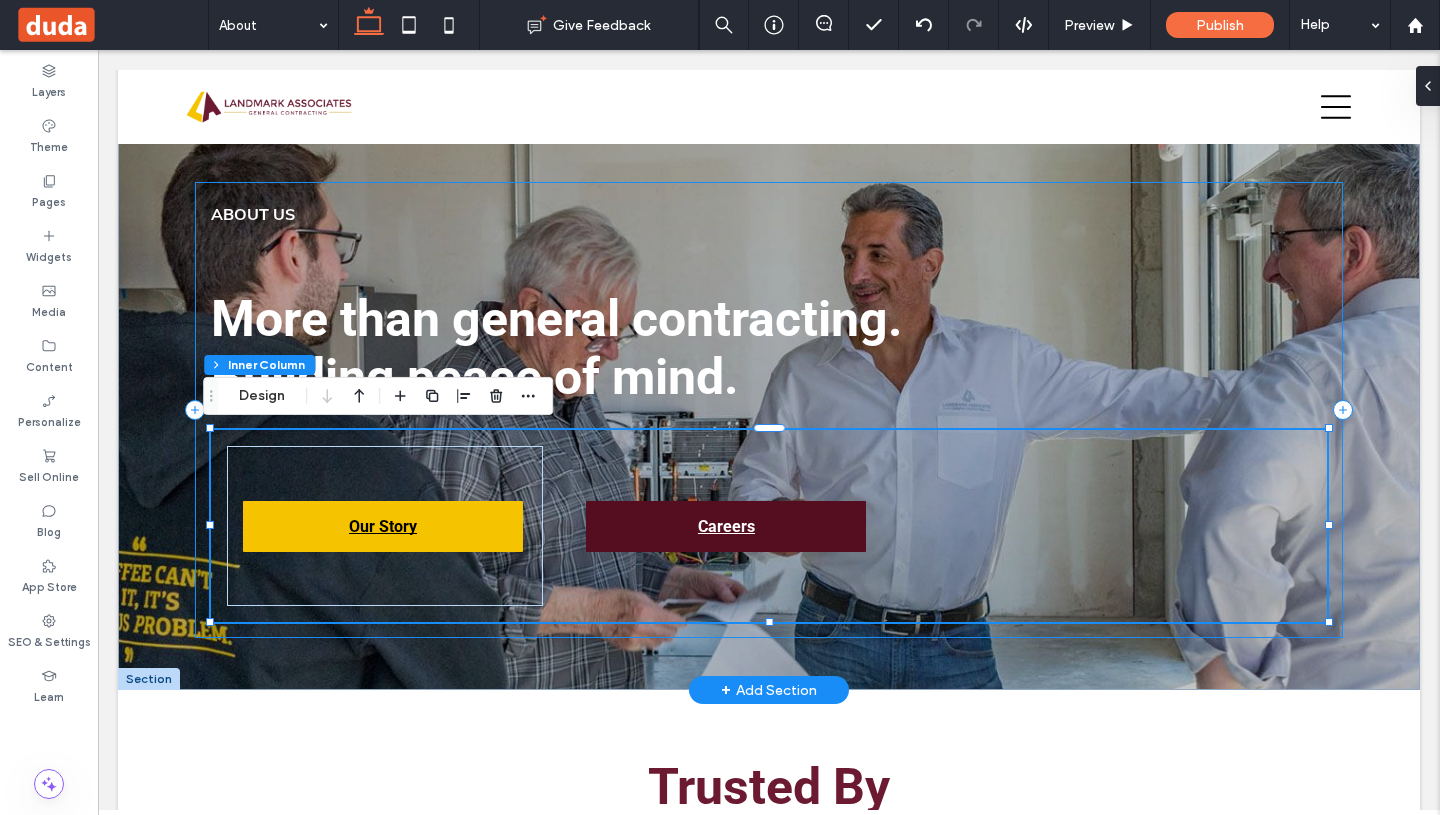 click on "More than general contracting. Building peace of mind.
ABOUT US
Our Story
Careers" at bounding box center (769, 410) 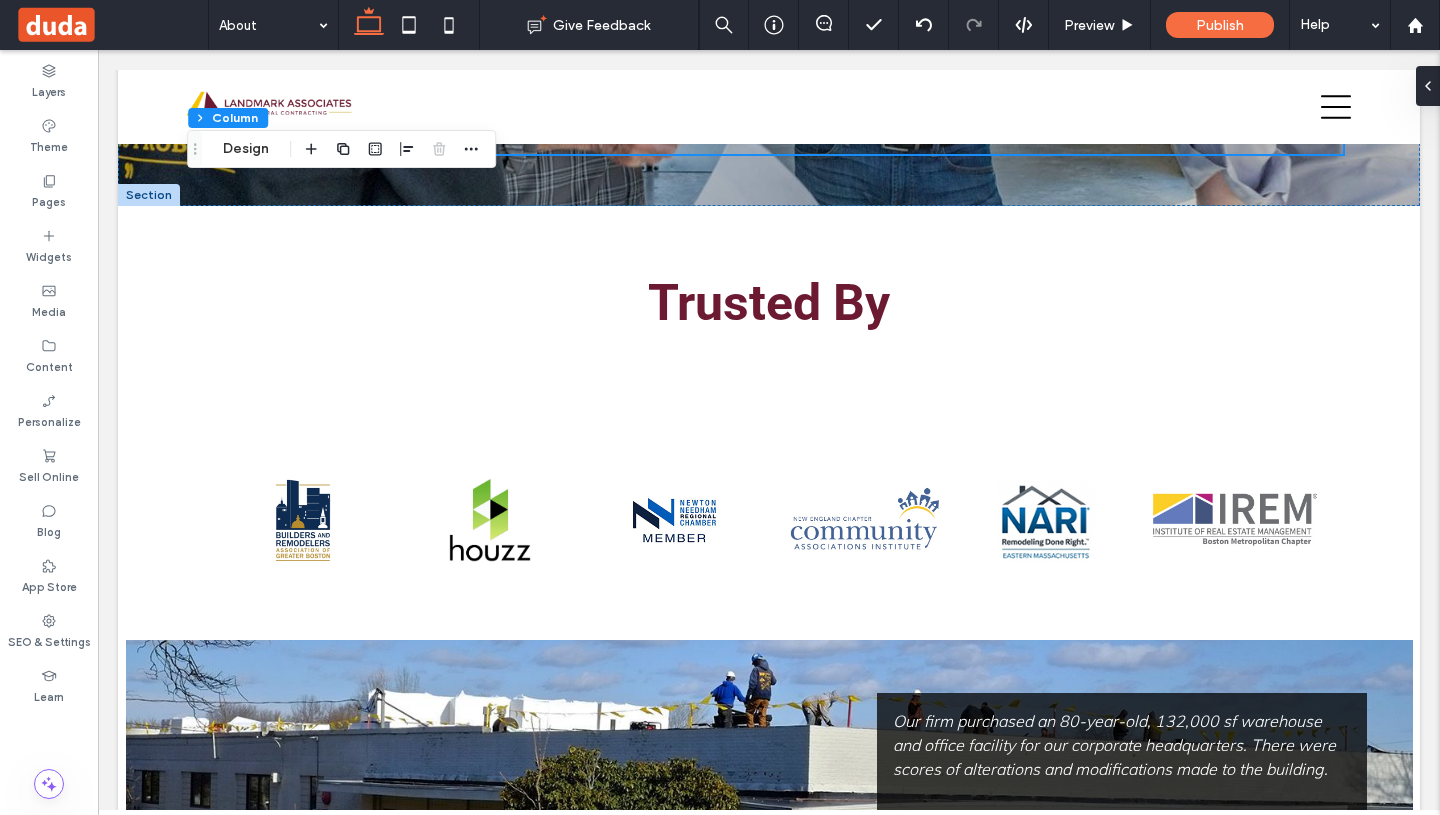 scroll, scrollTop: 0, scrollLeft: 0, axis: both 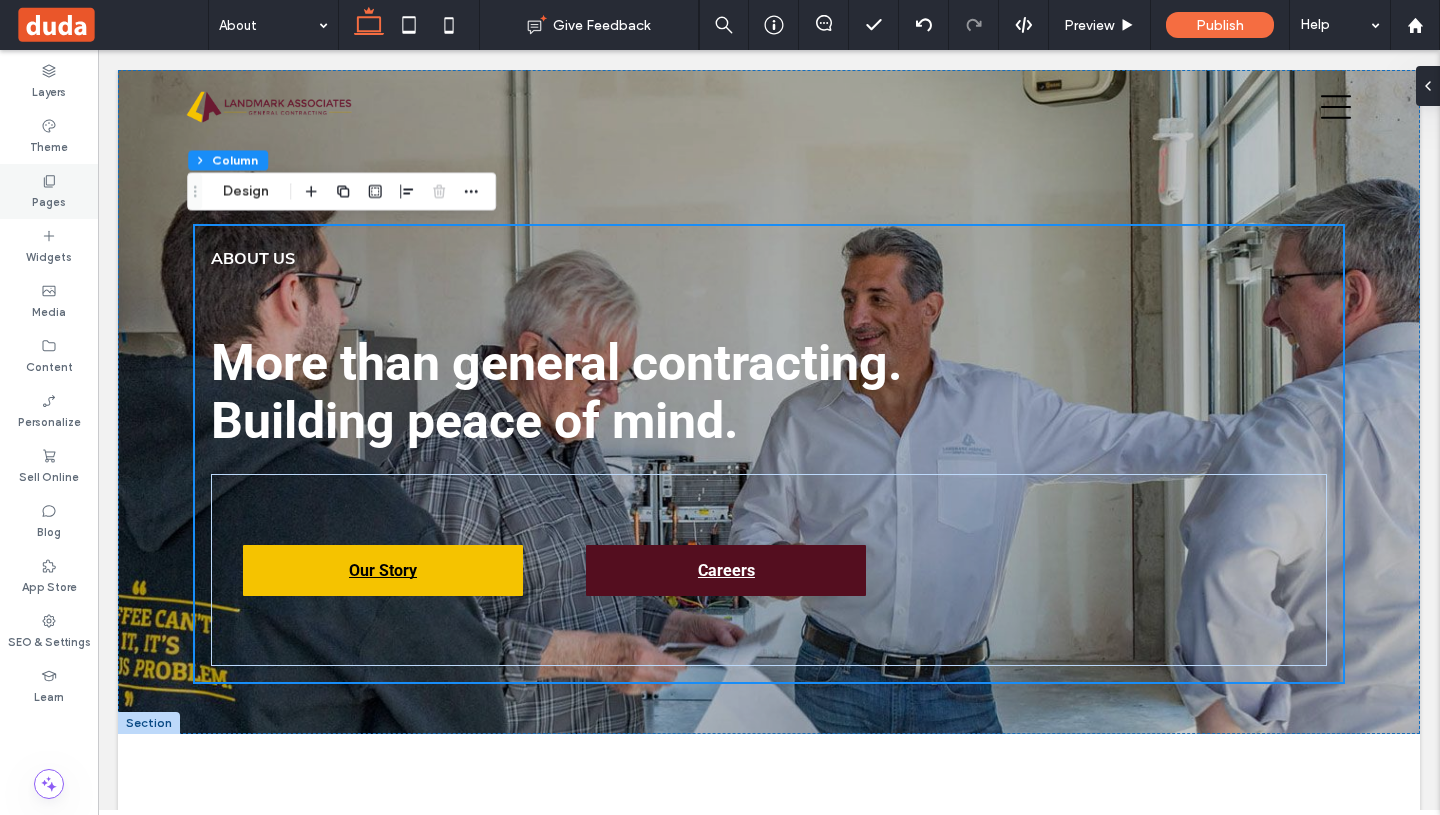 click on "Pages" at bounding box center [49, 200] 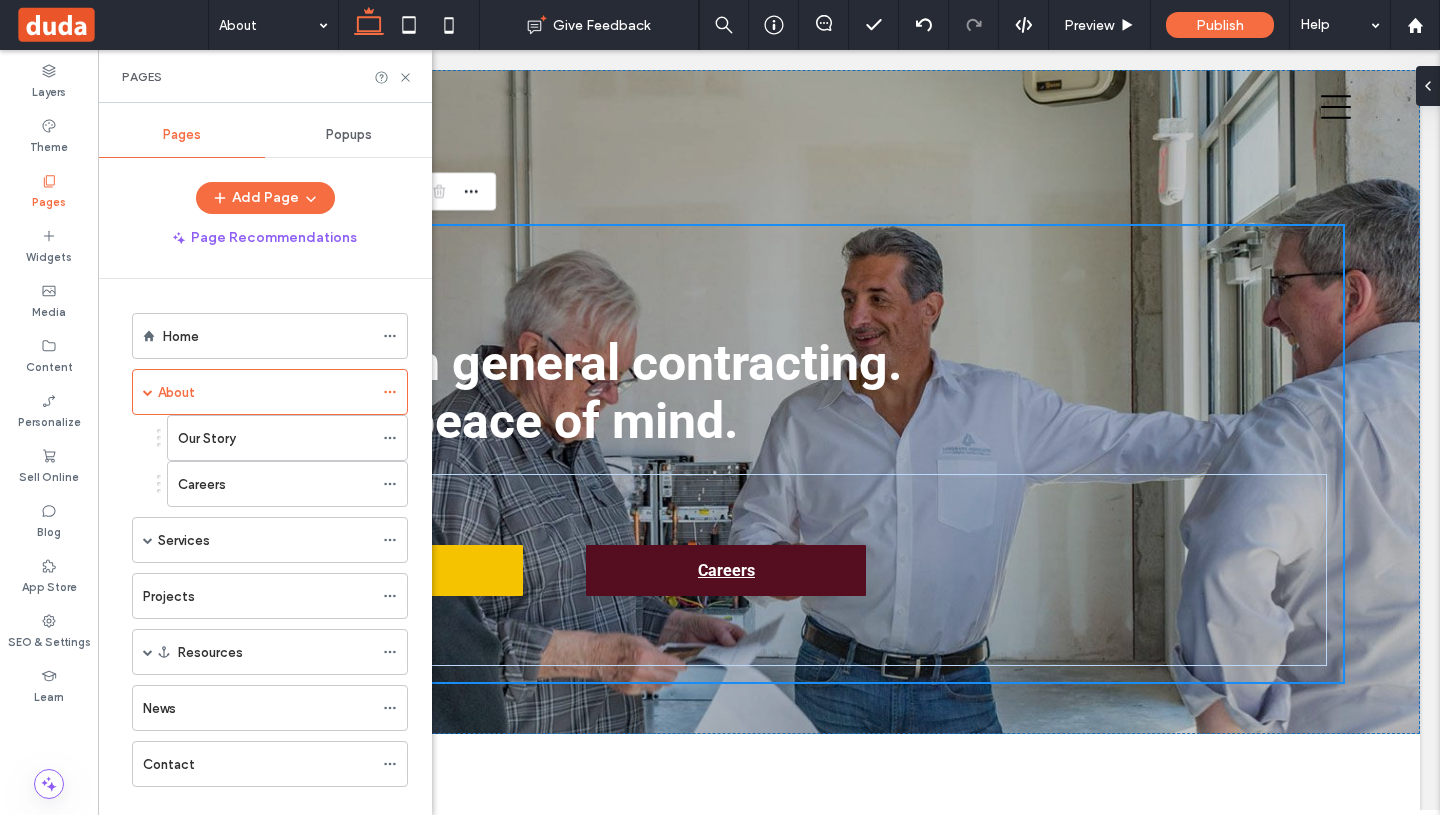 click on "Our Story" at bounding box center [207, 438] 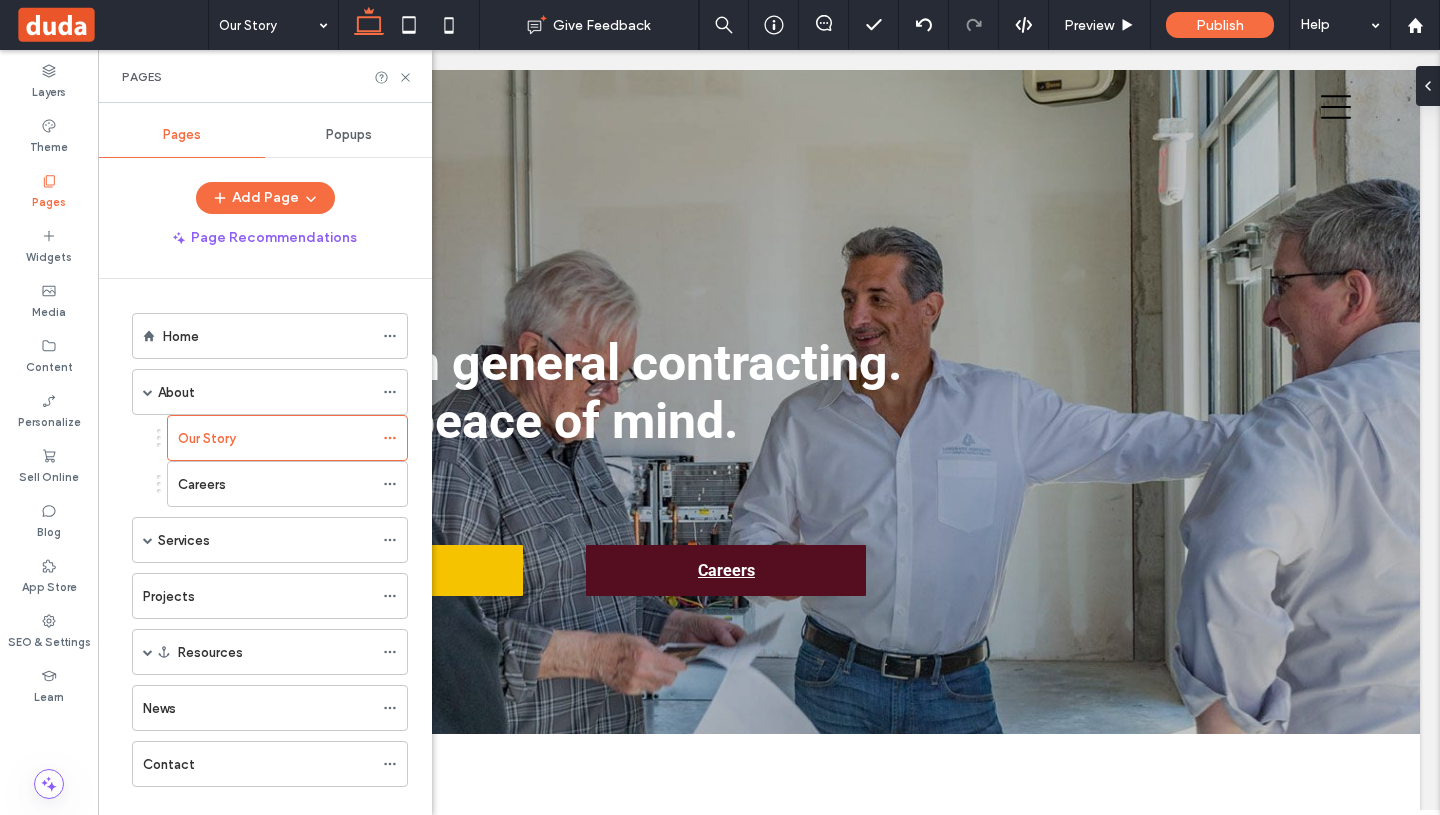 click 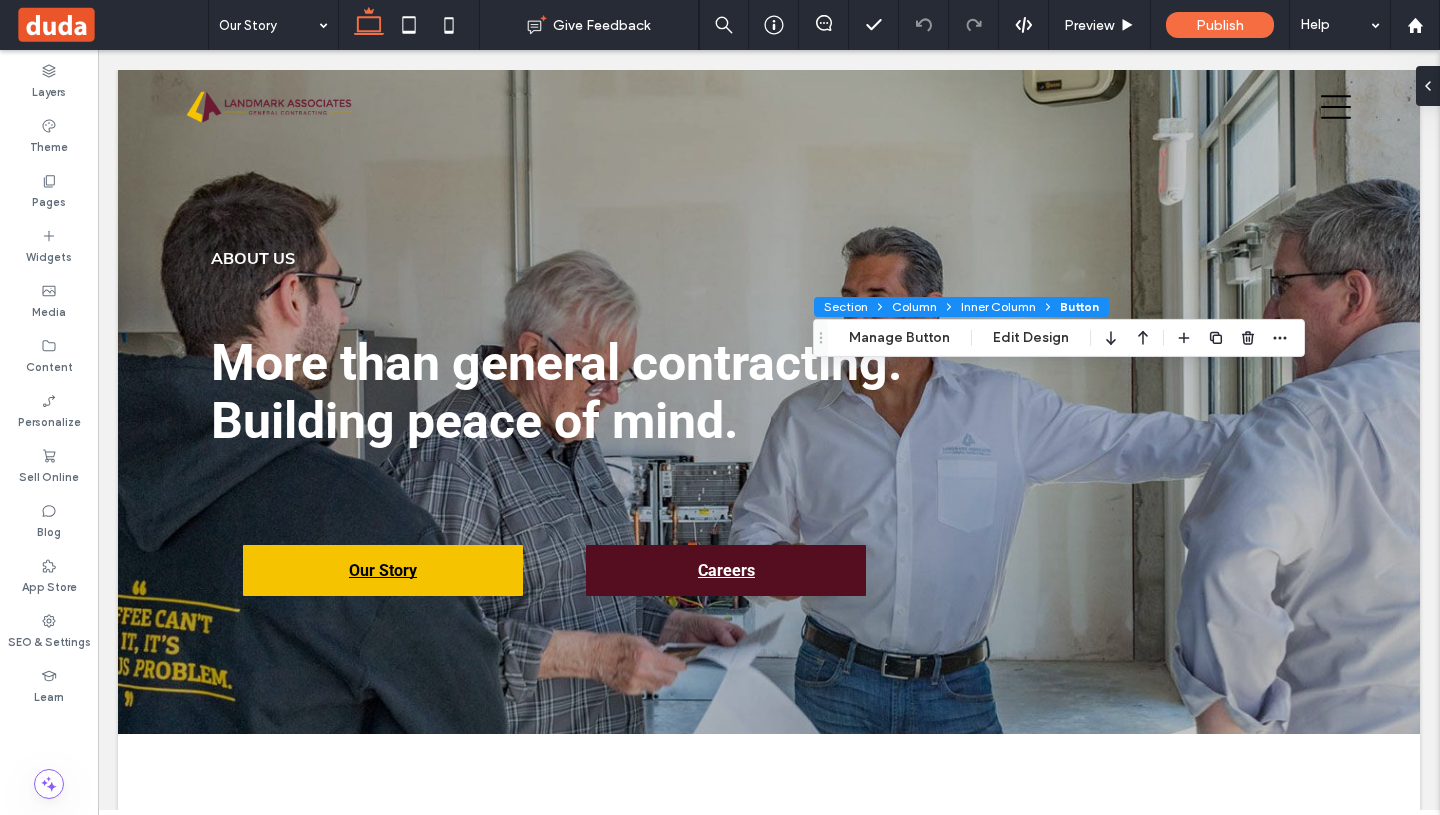 click at bounding box center [880, 307] 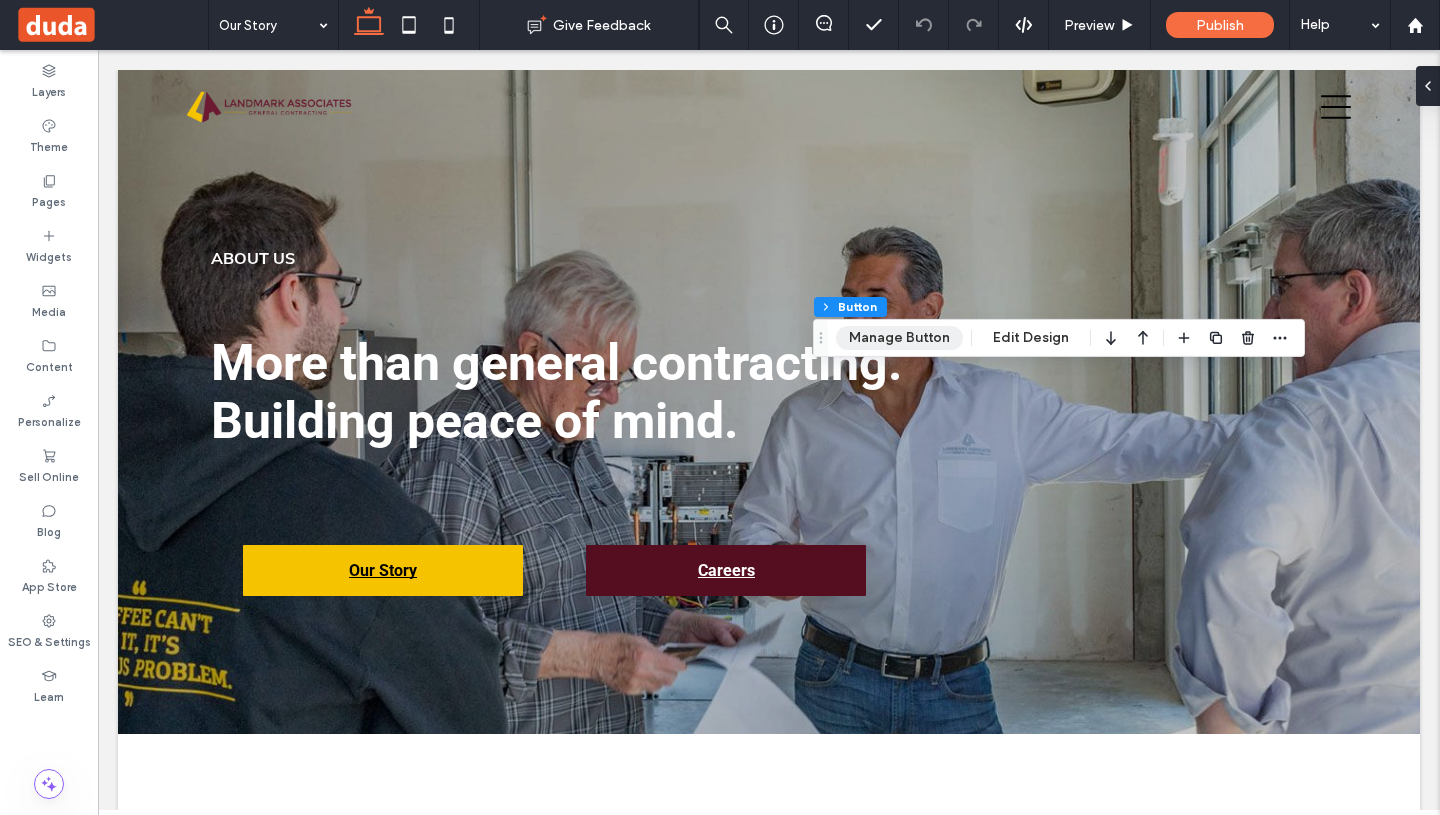 click on "Manage Button" at bounding box center [899, 338] 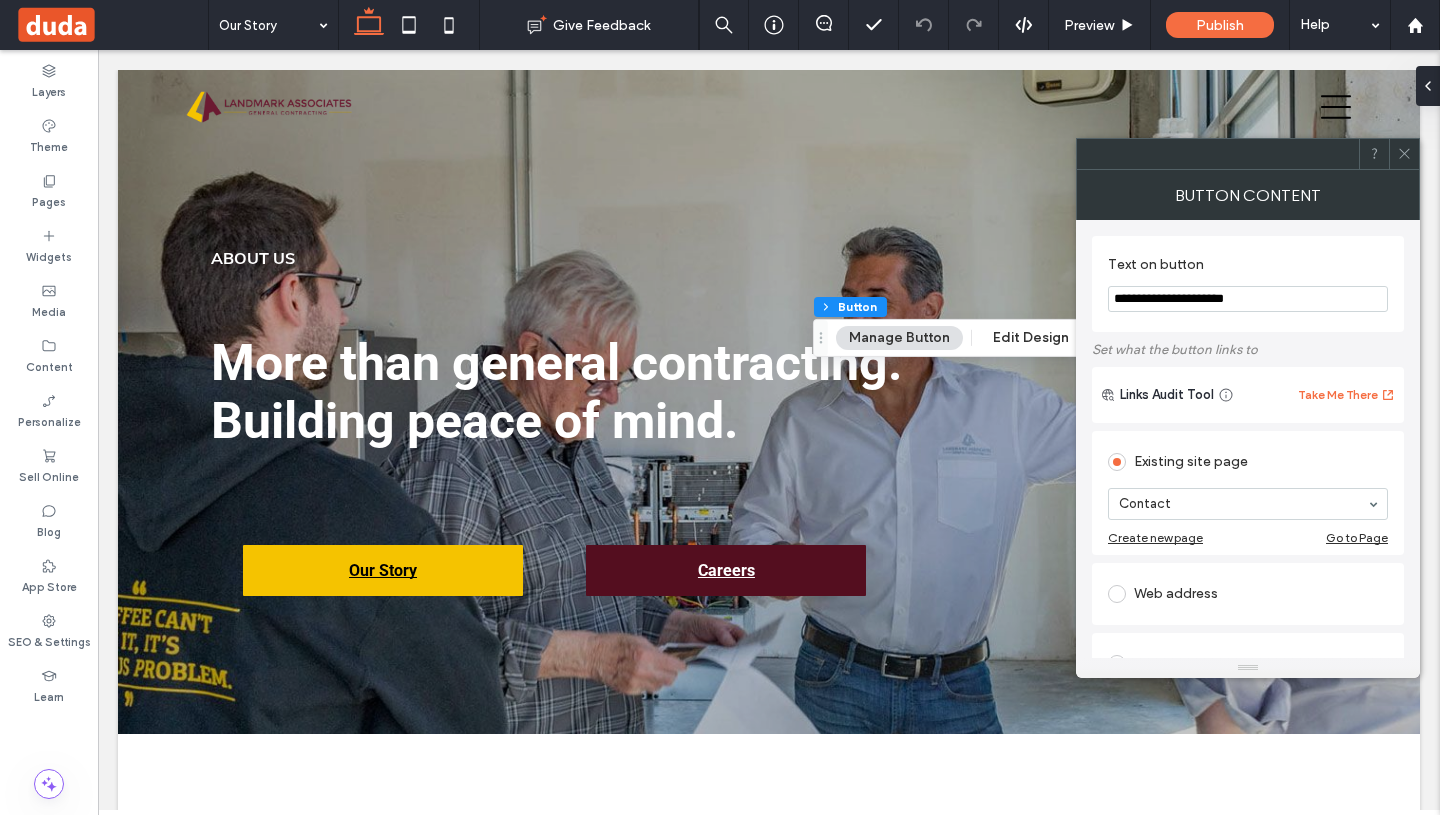 click 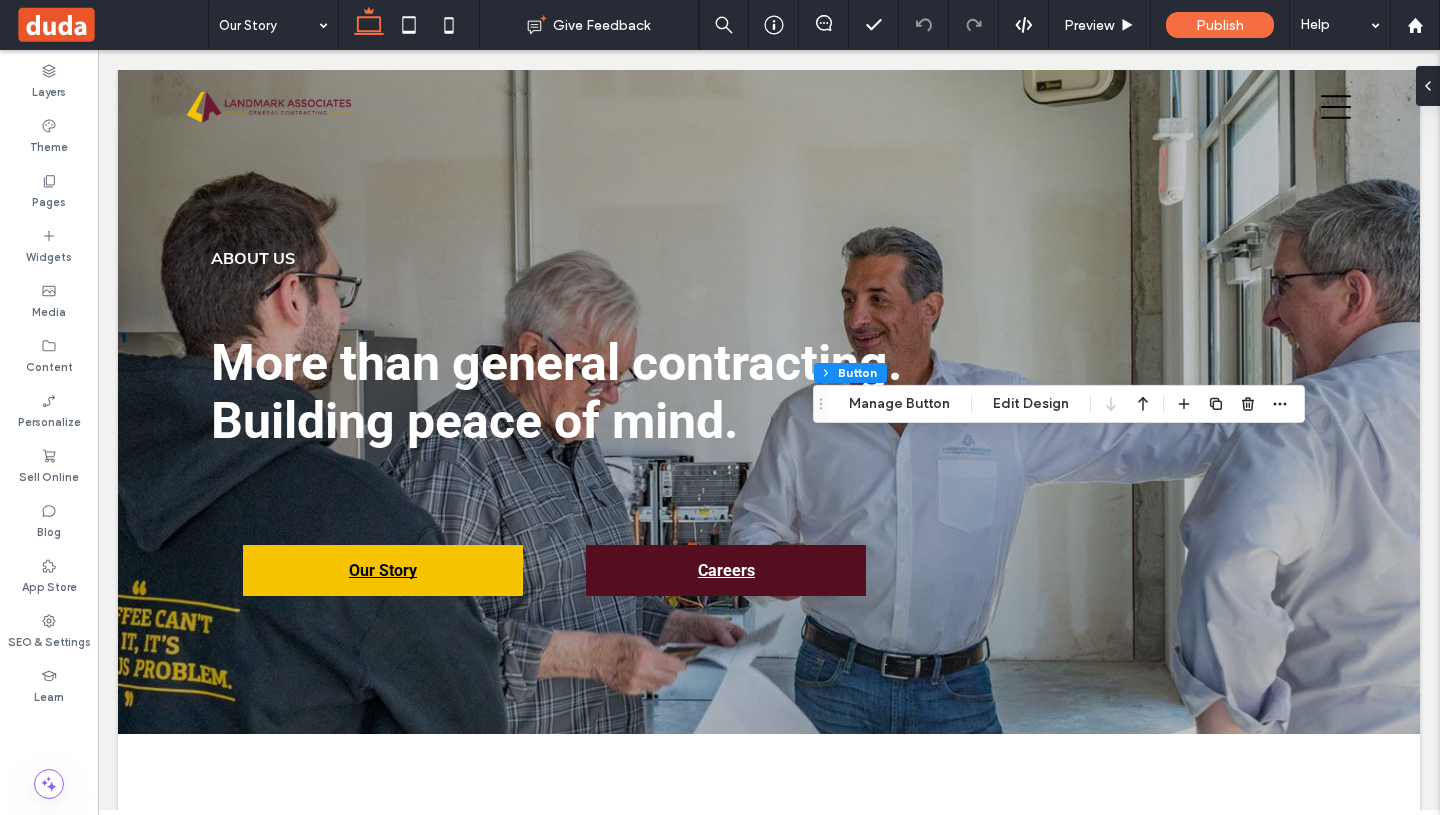 type on "**" 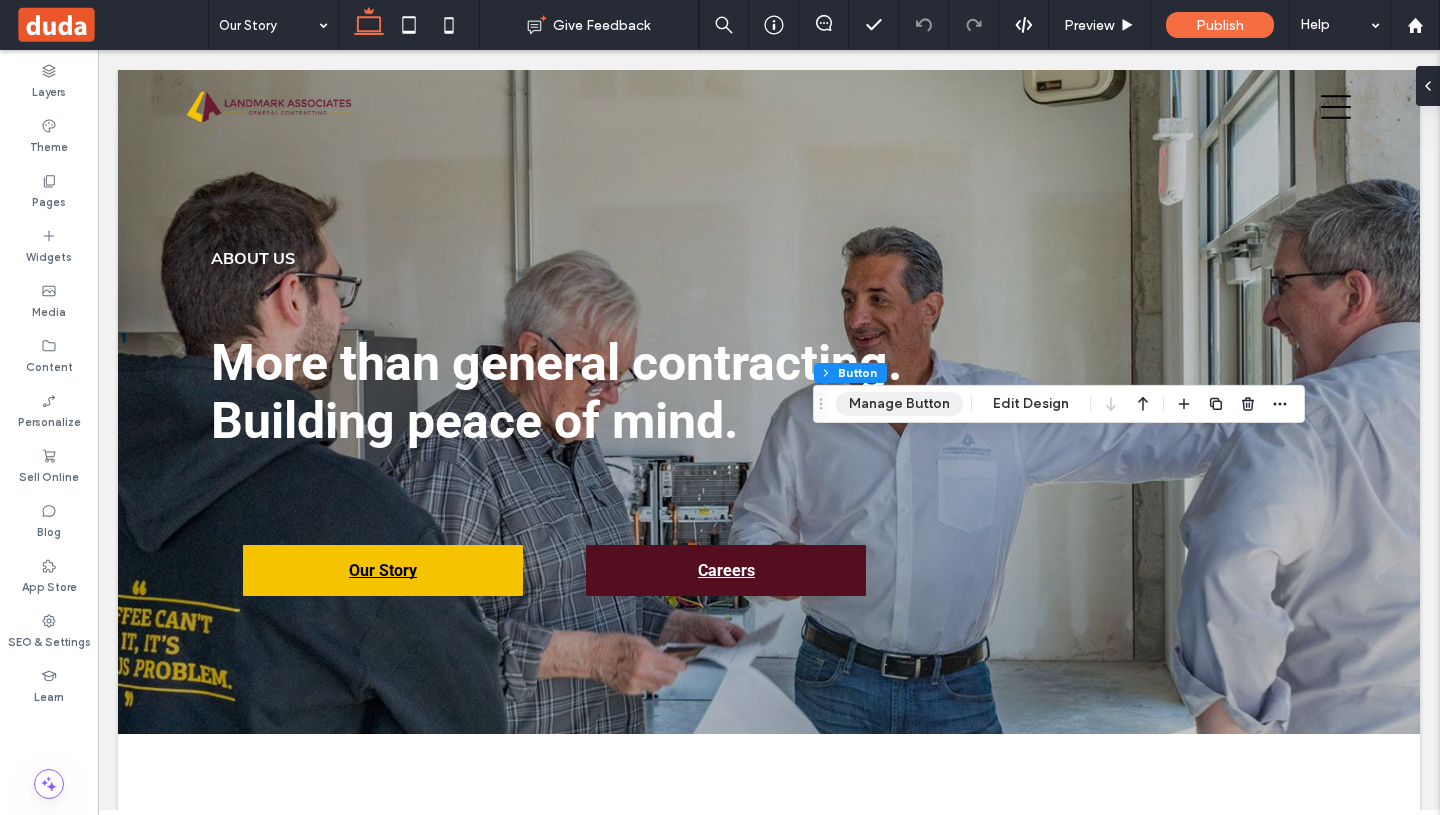 click on "Manage Button" at bounding box center (899, 404) 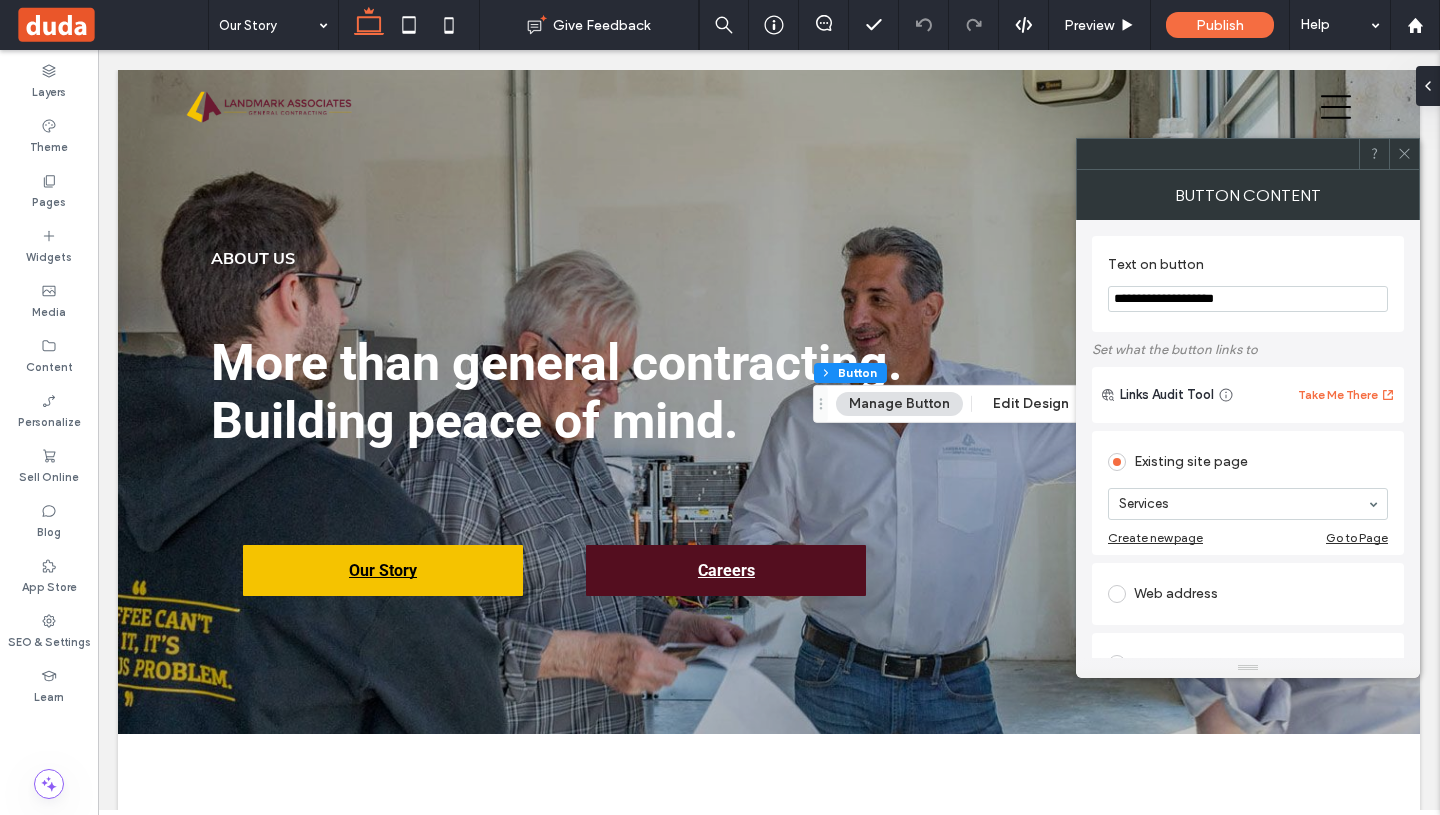 click 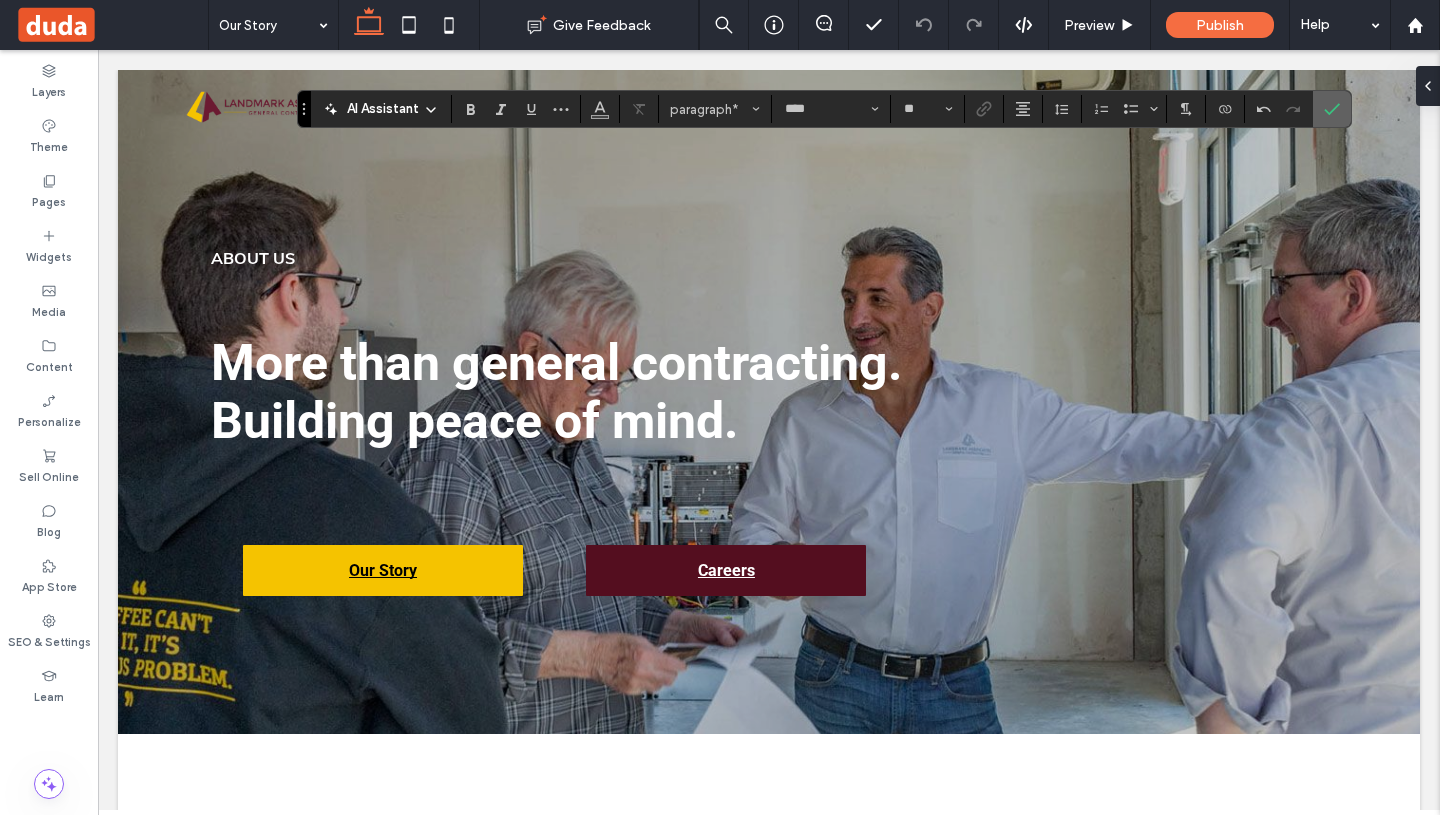 click 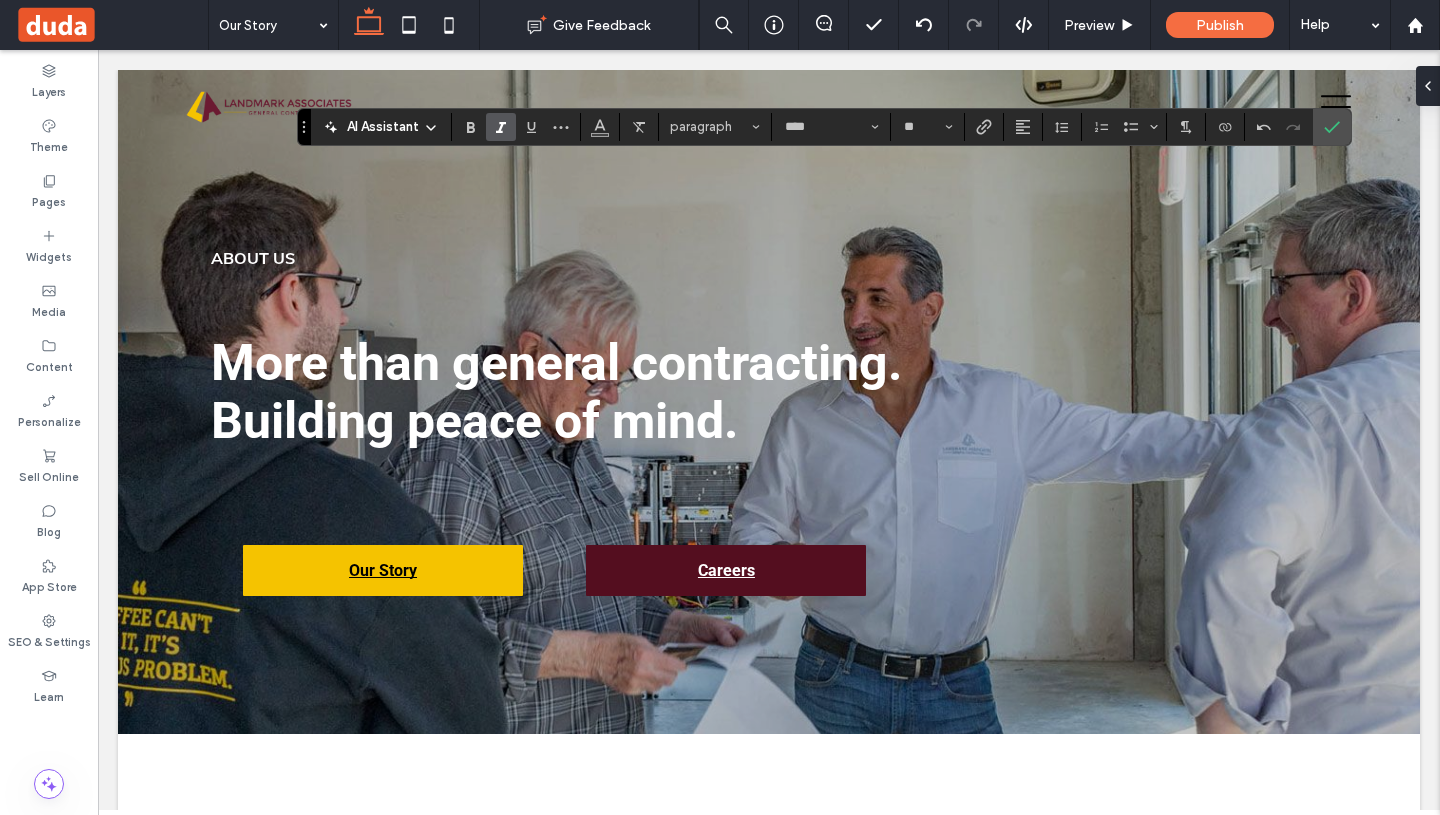 click 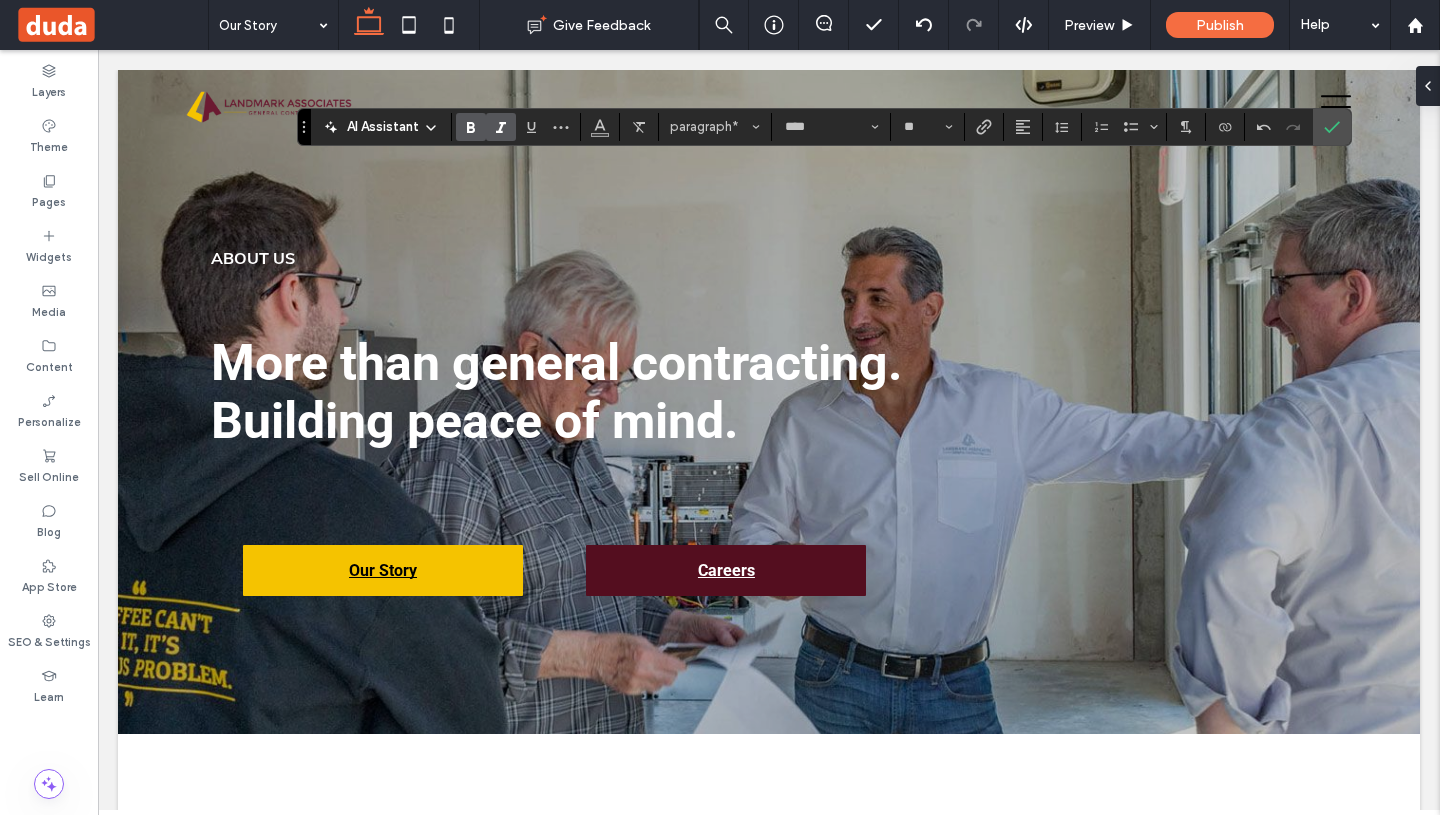 click 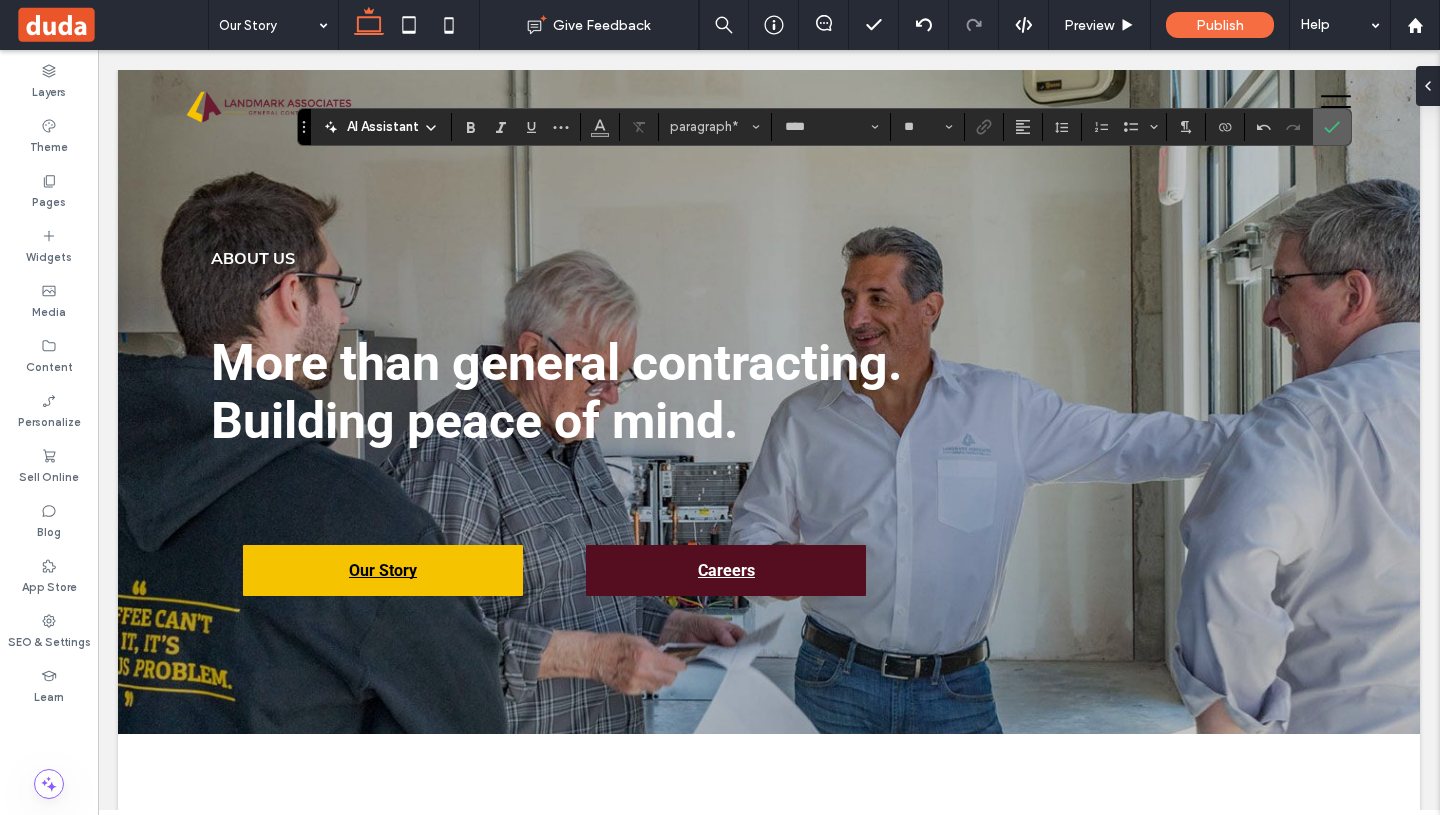 click 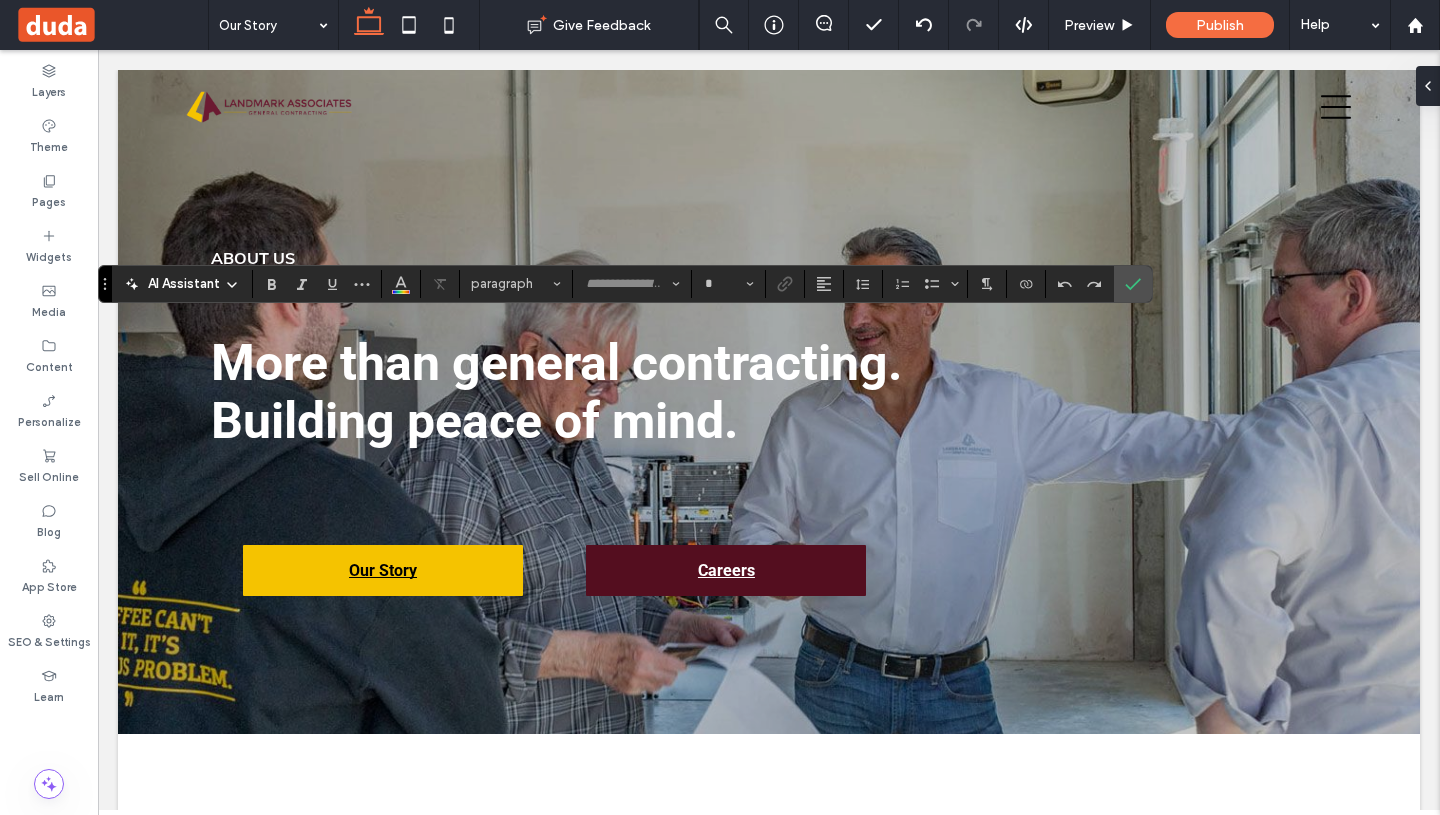 type on "****" 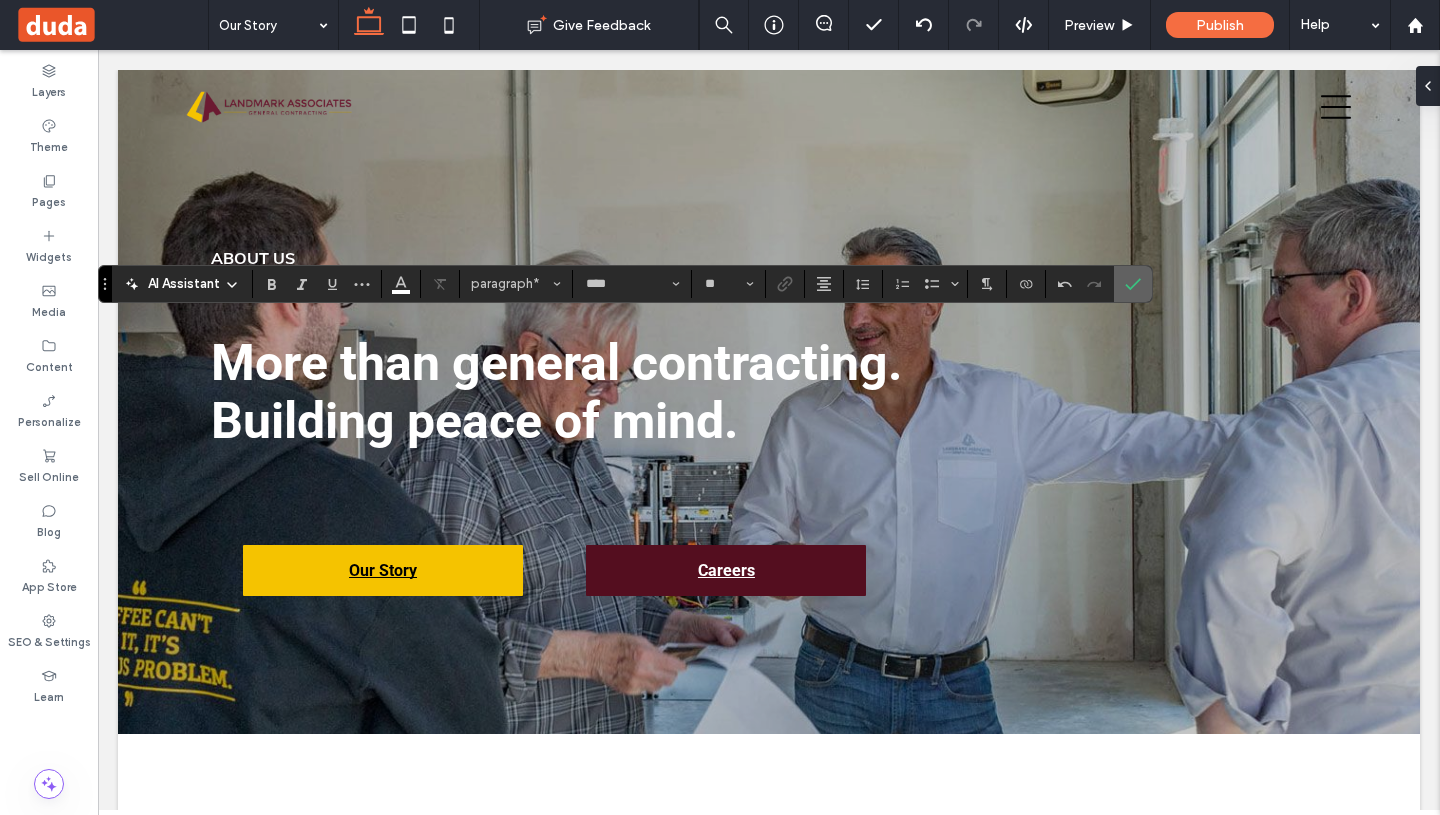 click 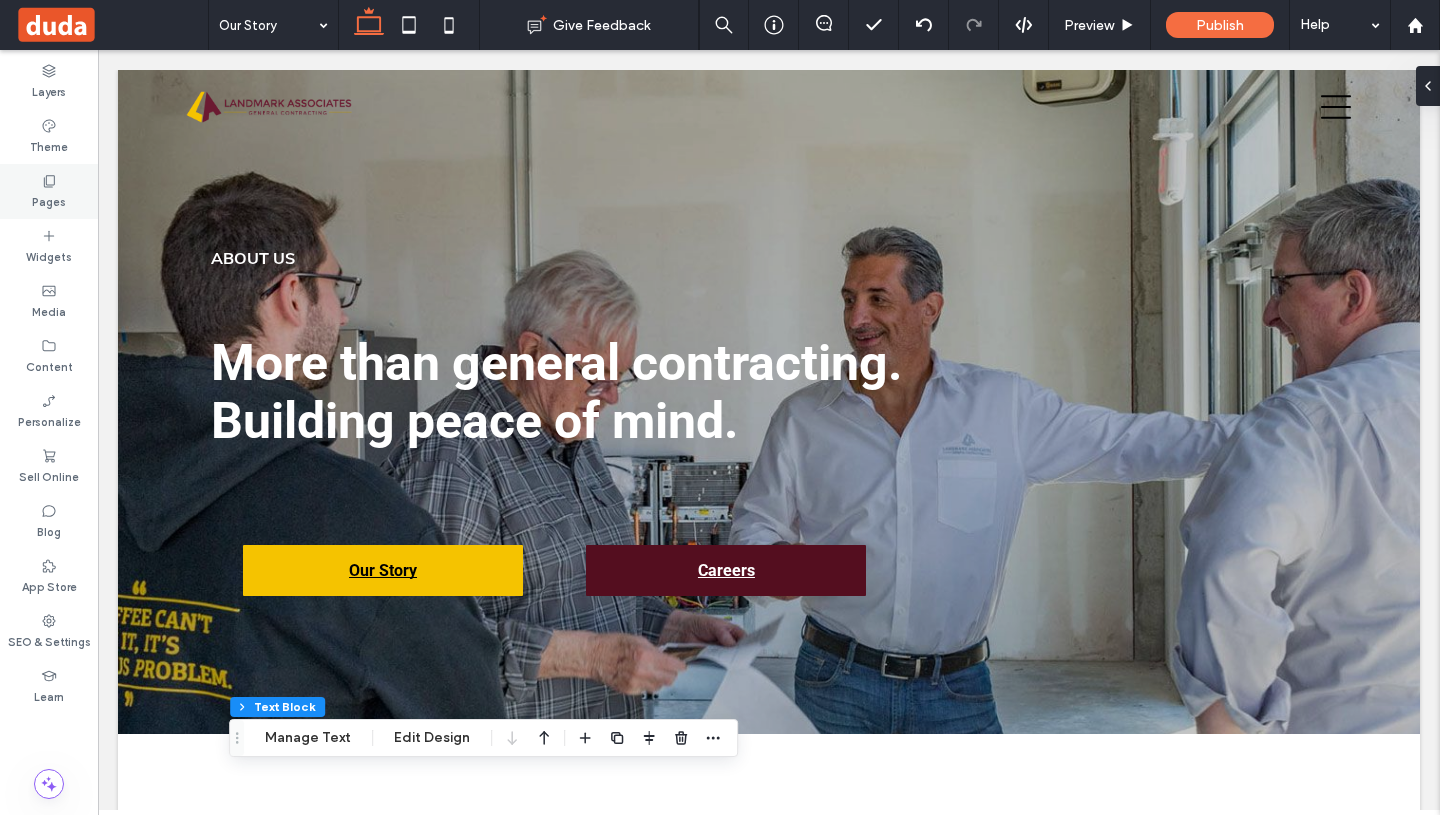 click on "Pages" at bounding box center (49, 191) 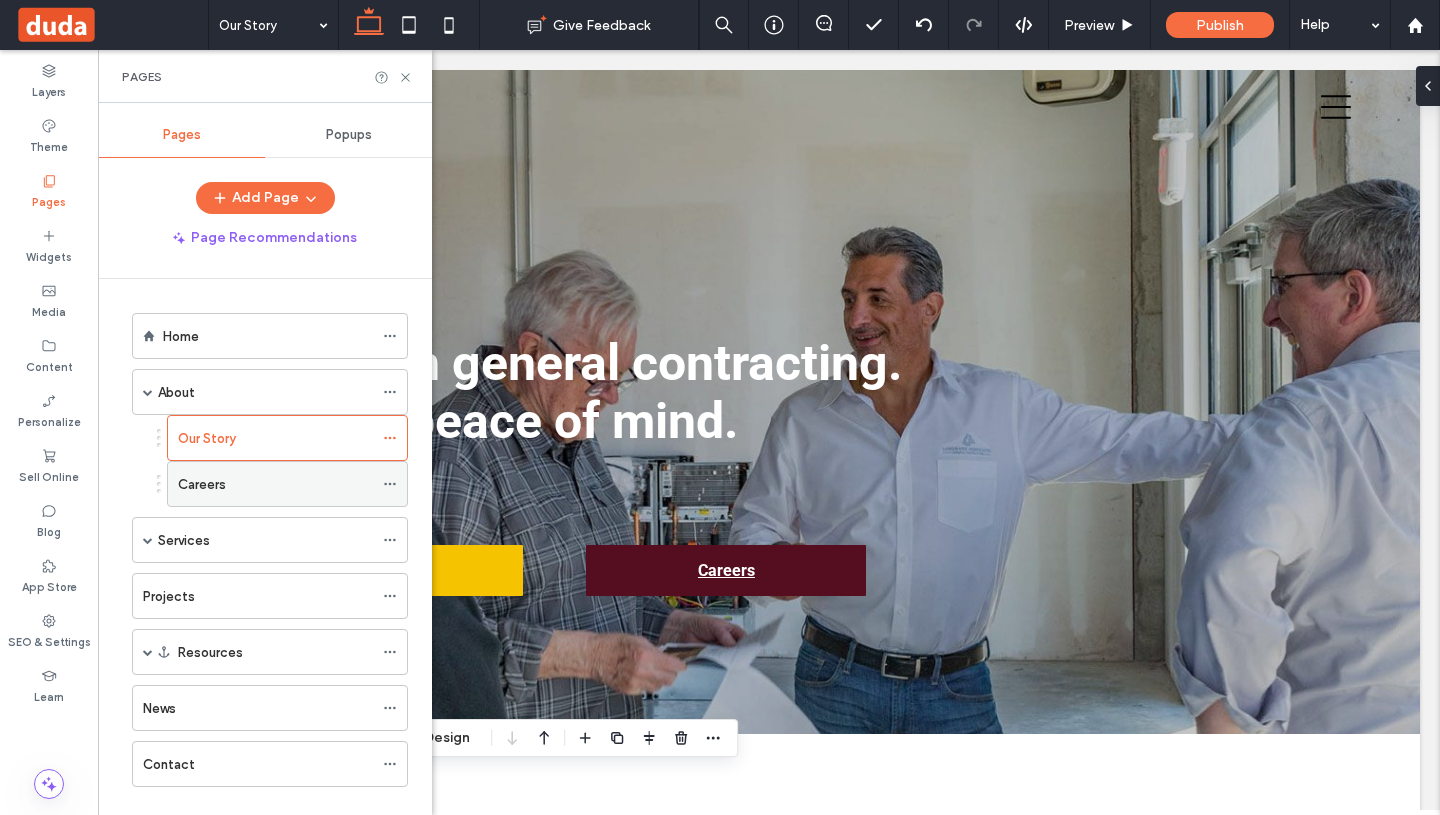 click on "Careers" at bounding box center [275, 484] 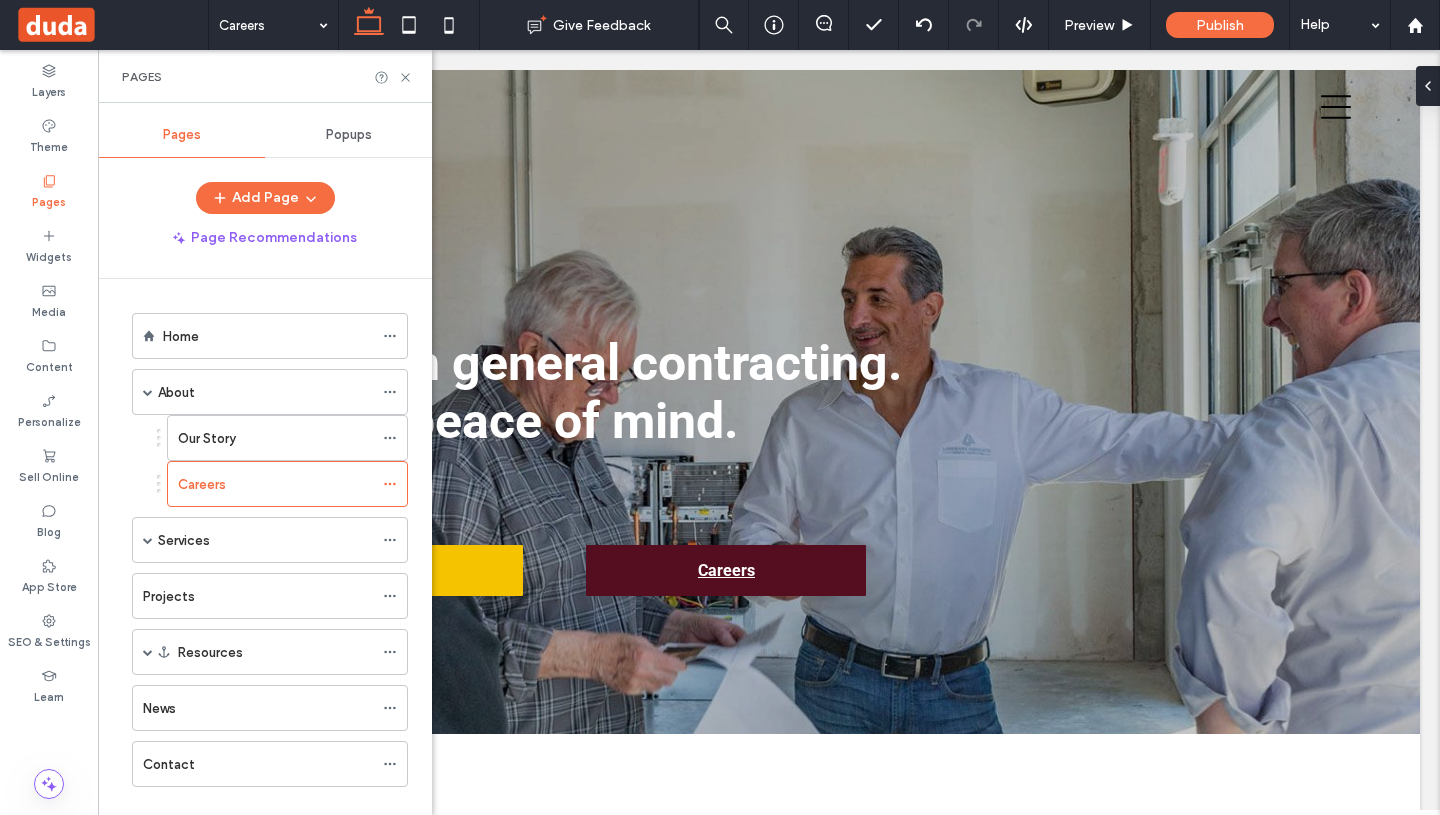 click 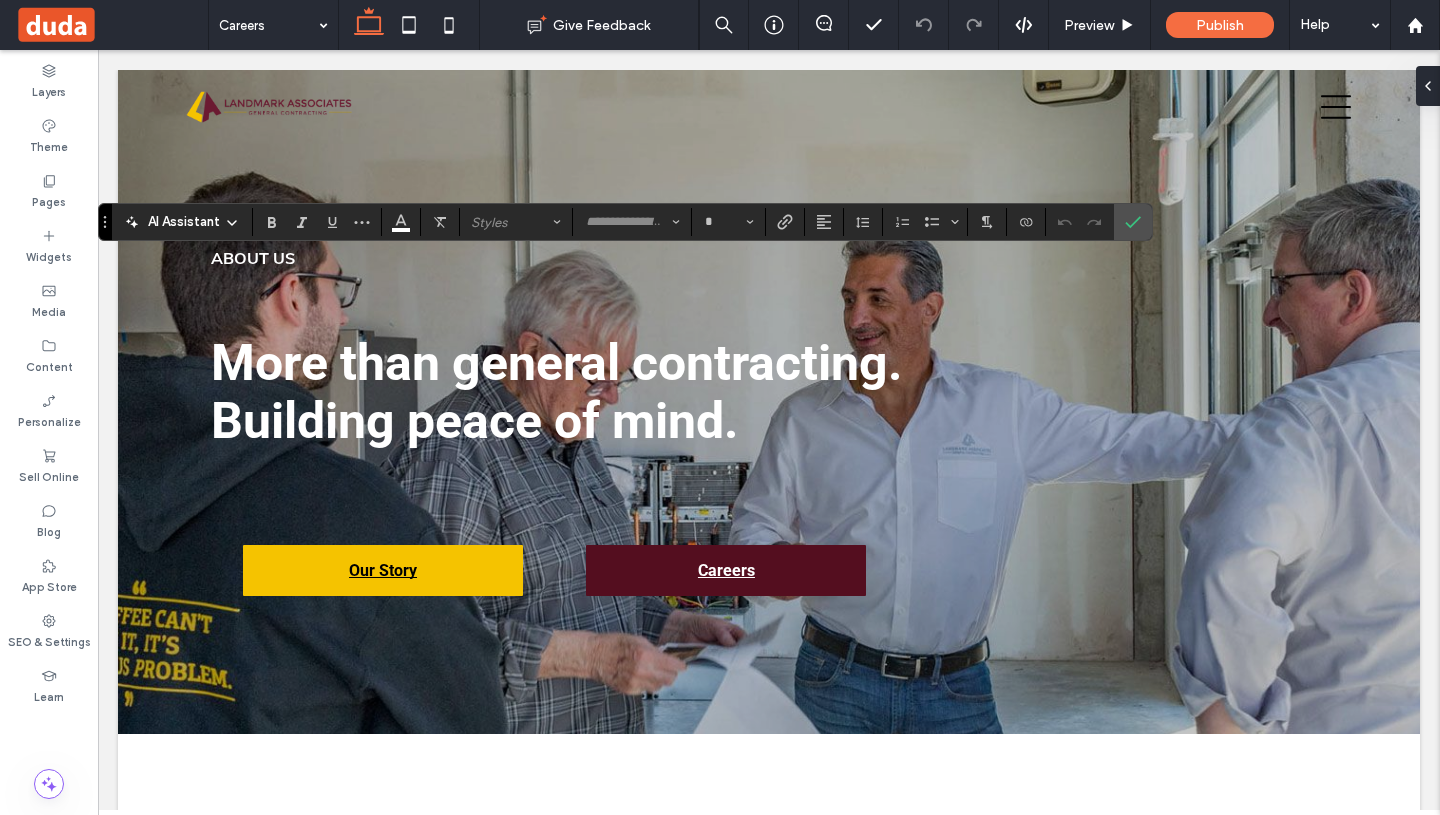 type on "****" 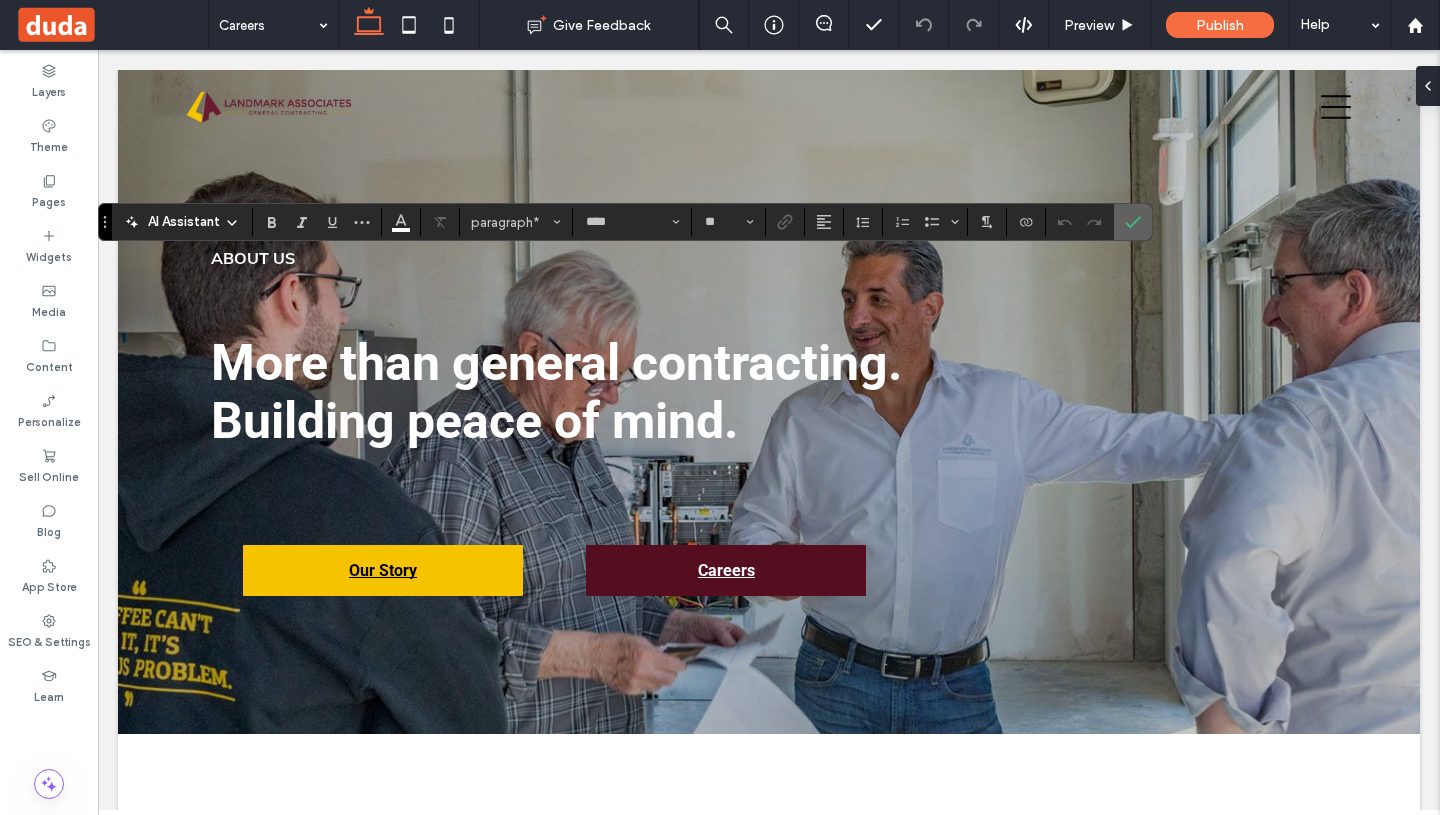 click 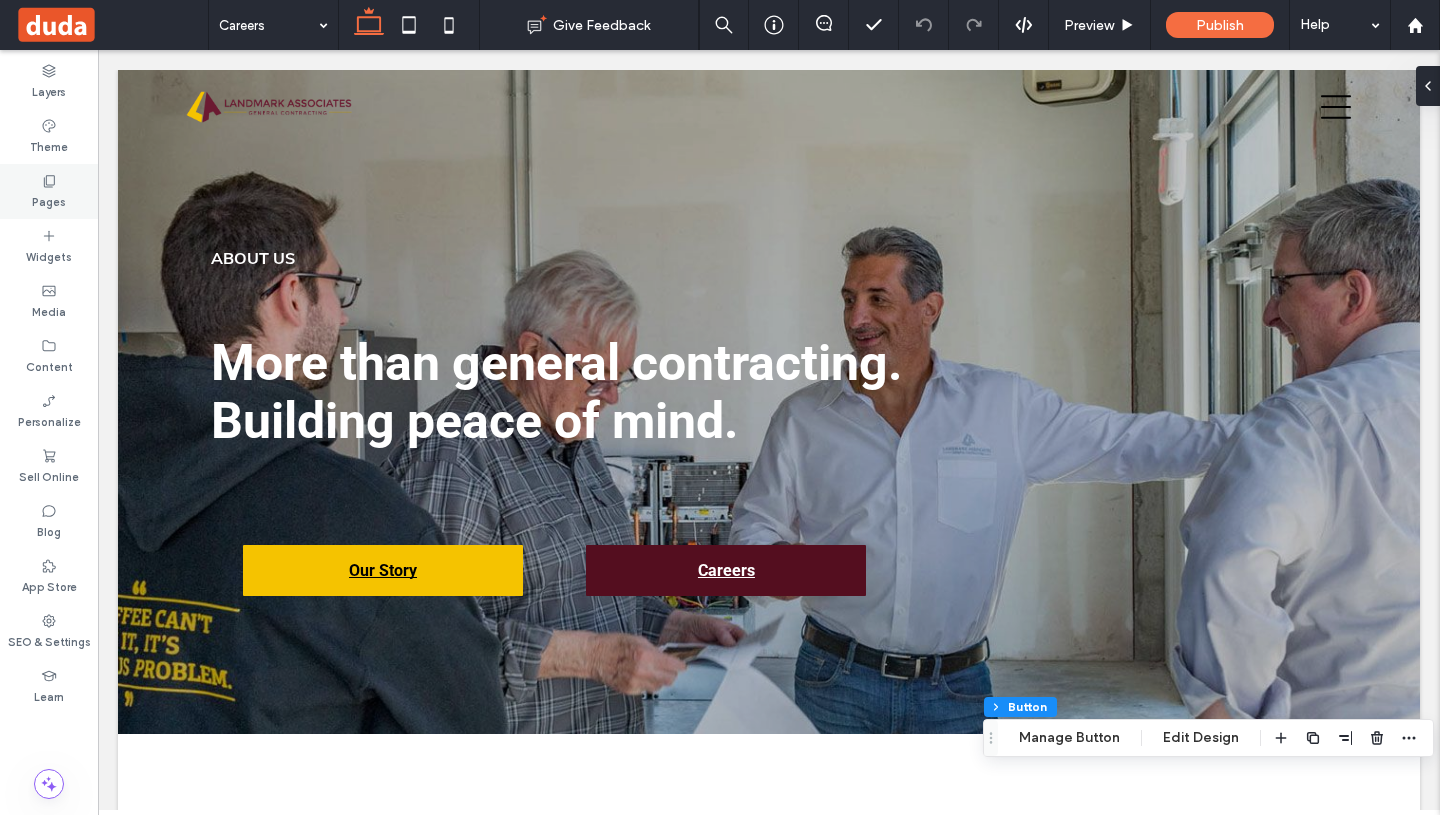 click on "Pages" at bounding box center (49, 191) 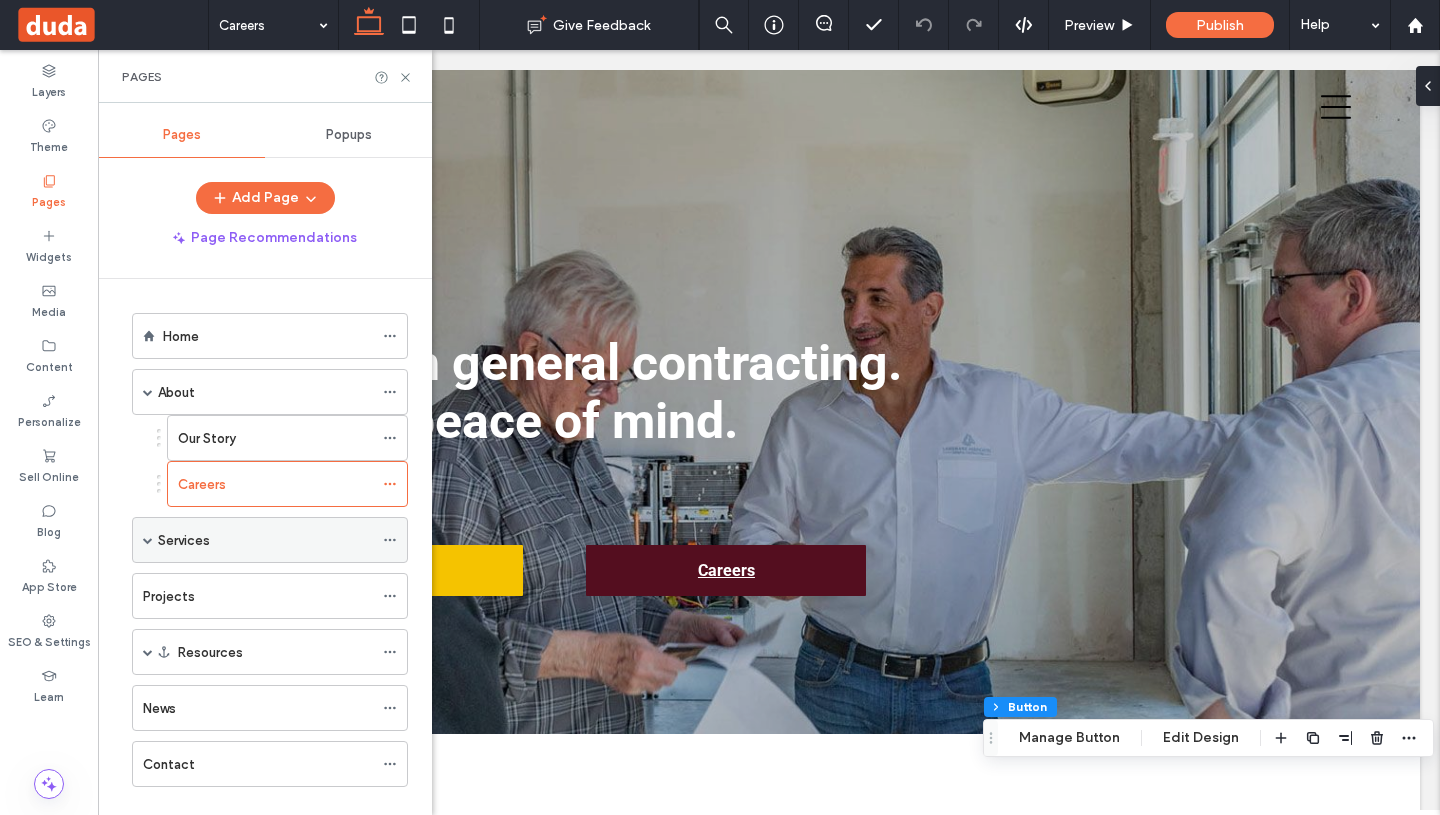 click on "Services" at bounding box center [265, 540] 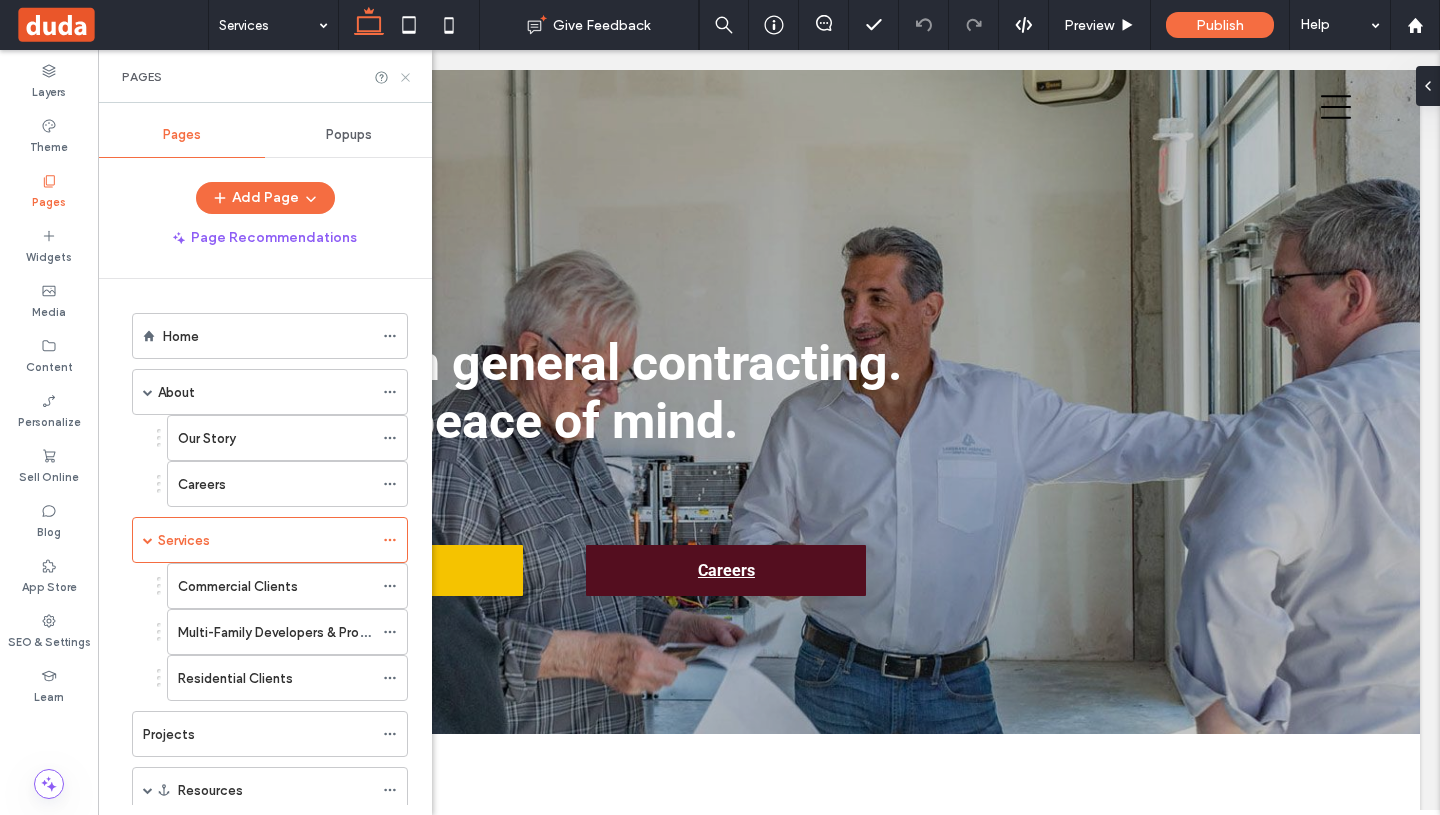 click 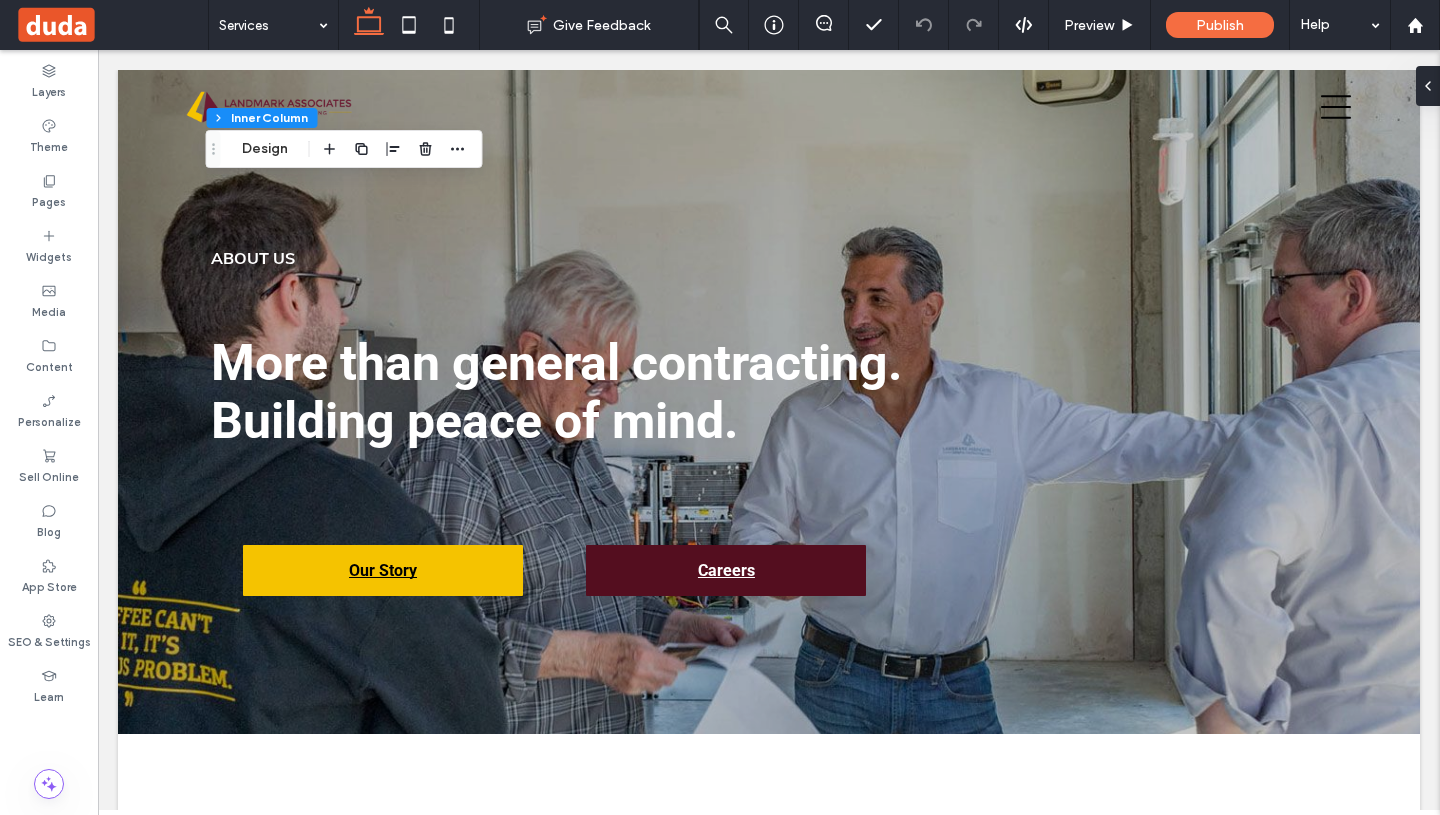 type on "**" 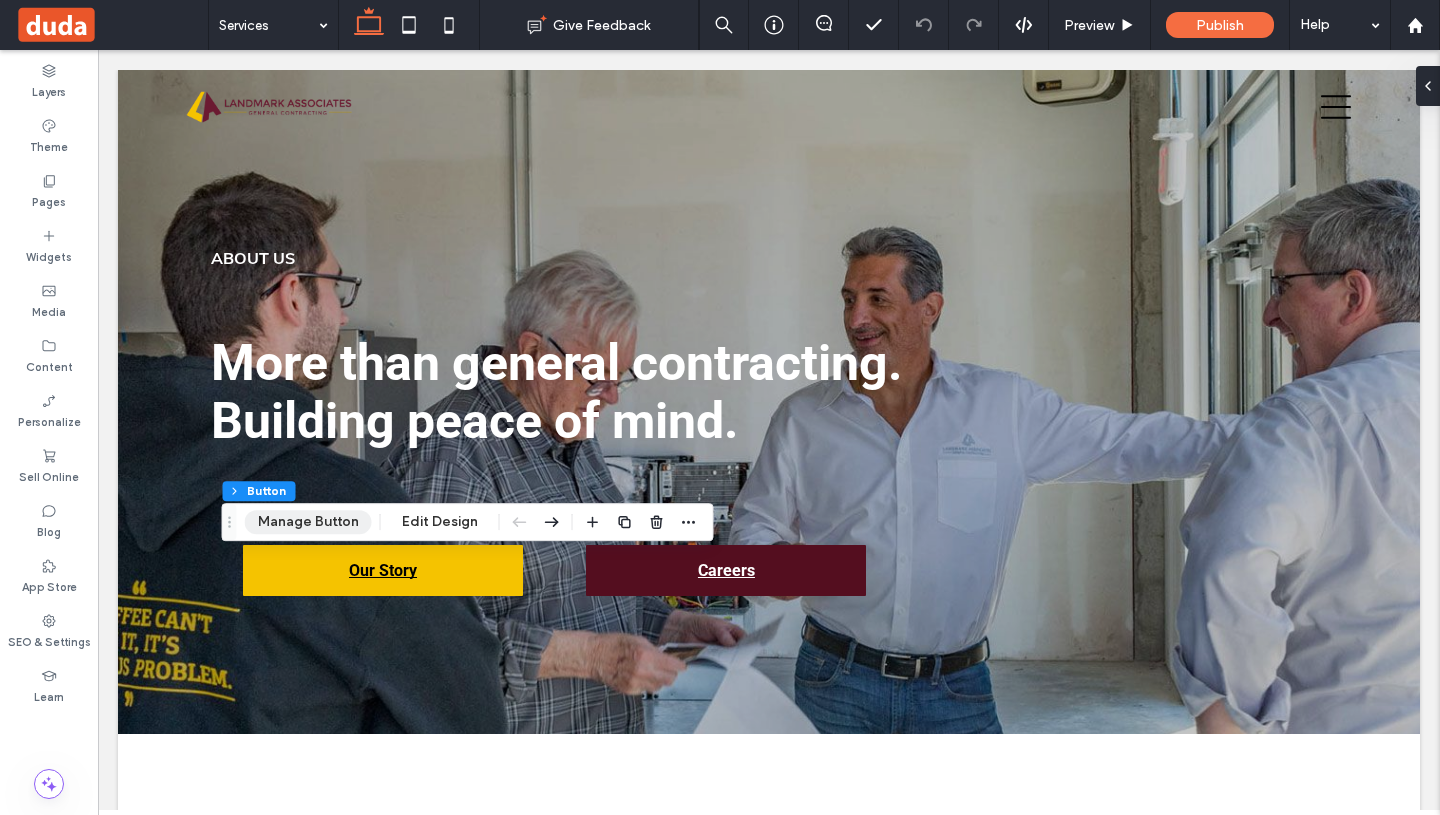 click on "Manage Button" at bounding box center [308, 522] 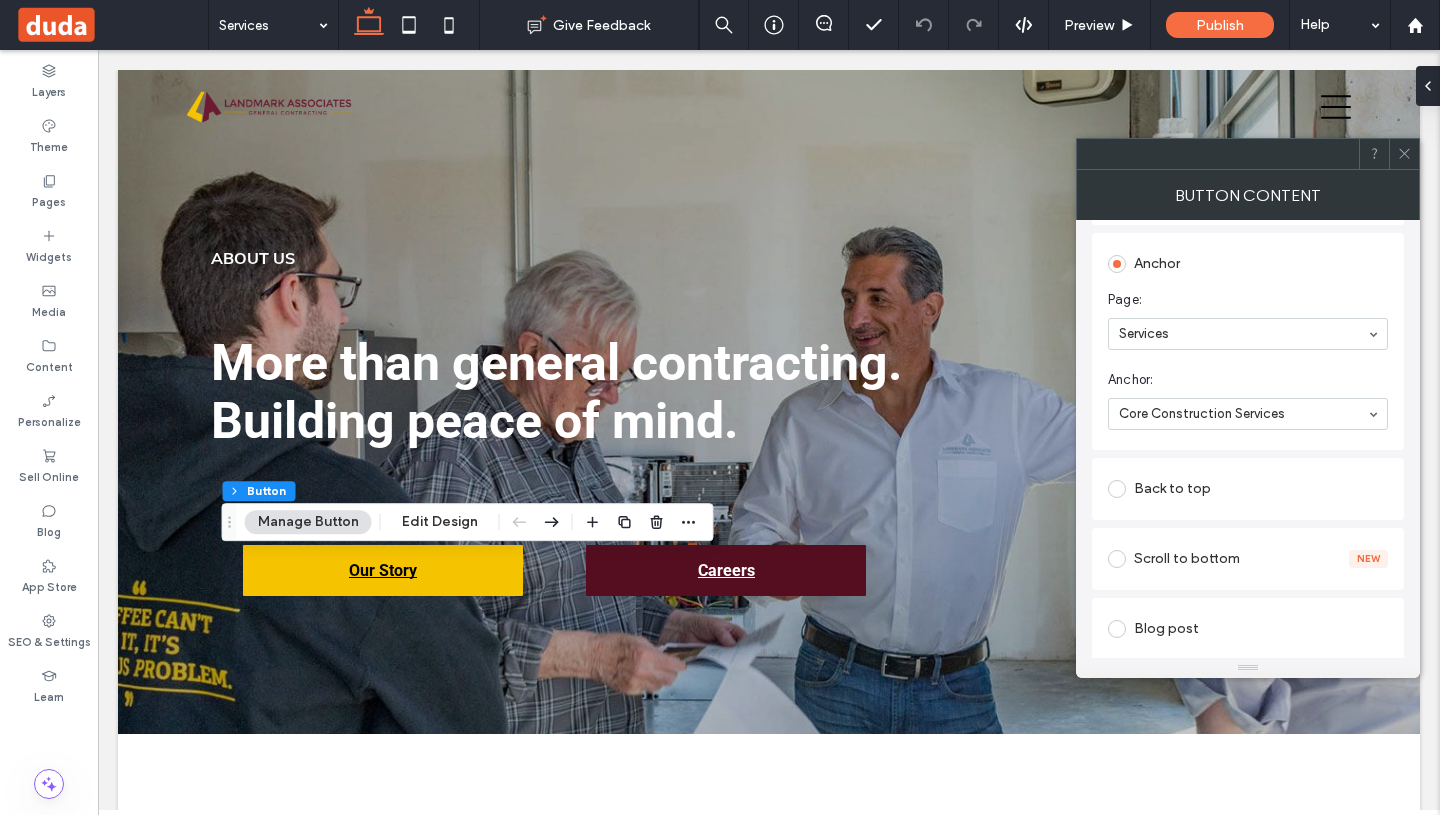 scroll, scrollTop: 448, scrollLeft: 0, axis: vertical 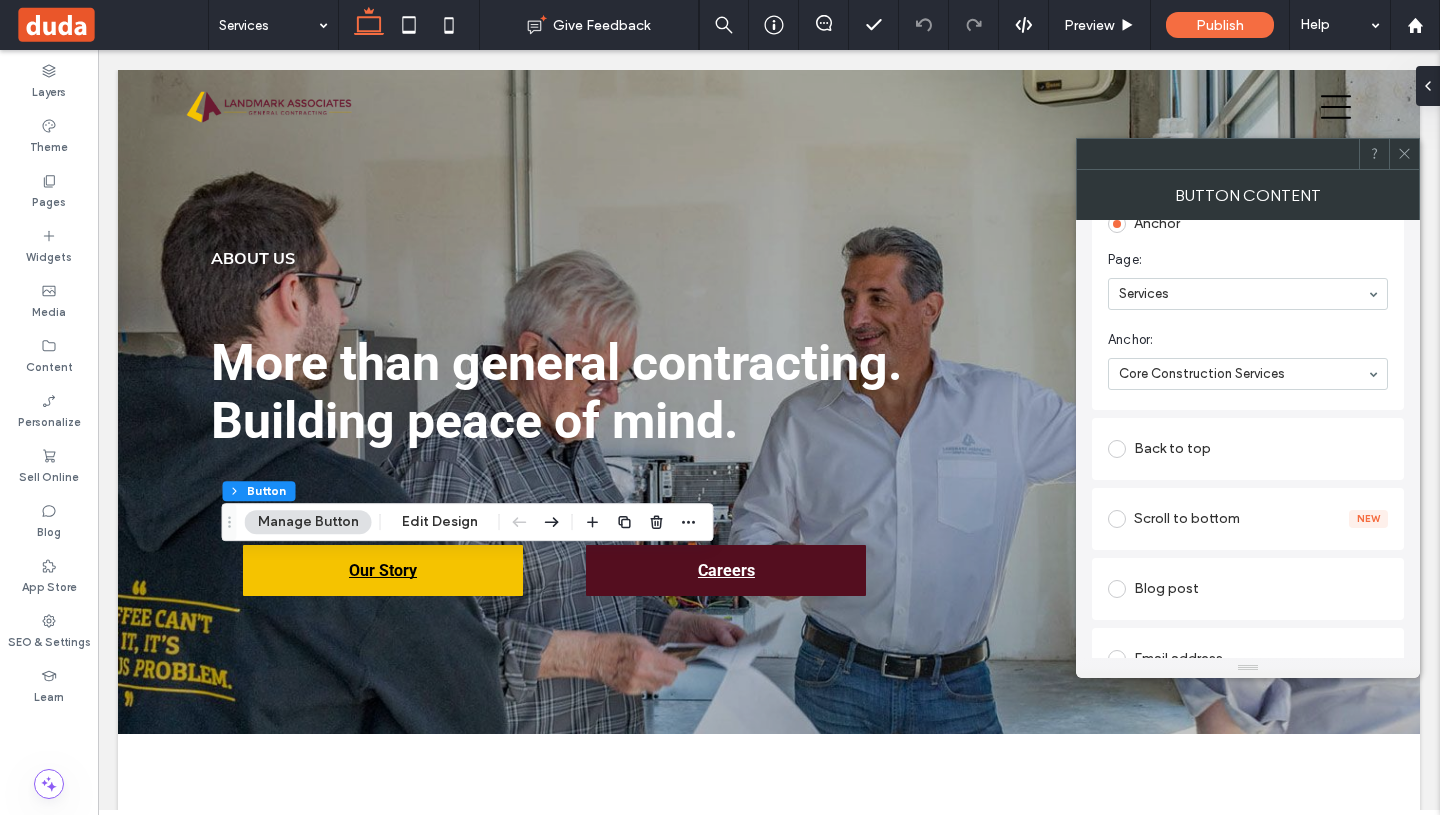 click 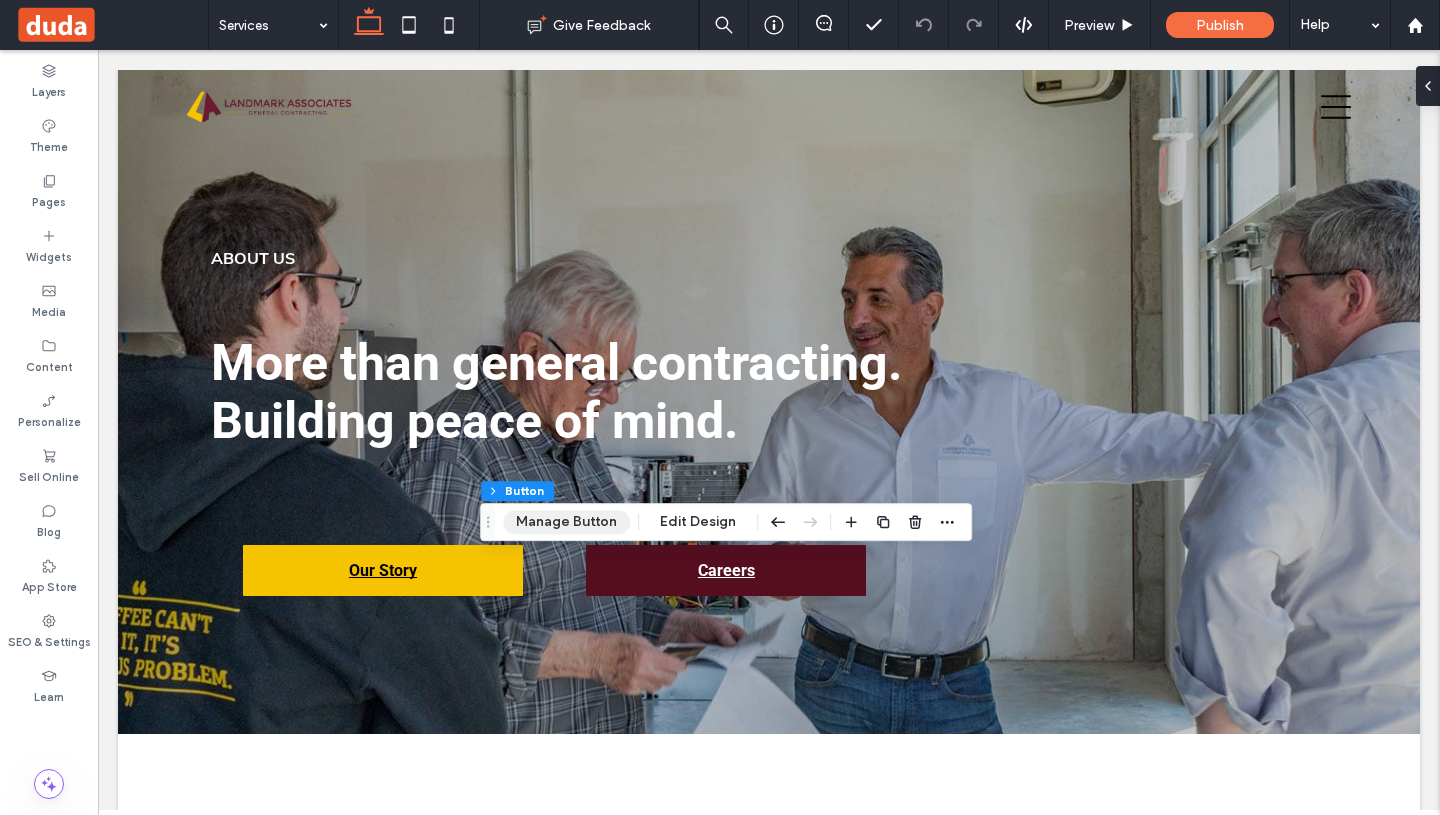 click on "Manage Button" at bounding box center [566, 522] 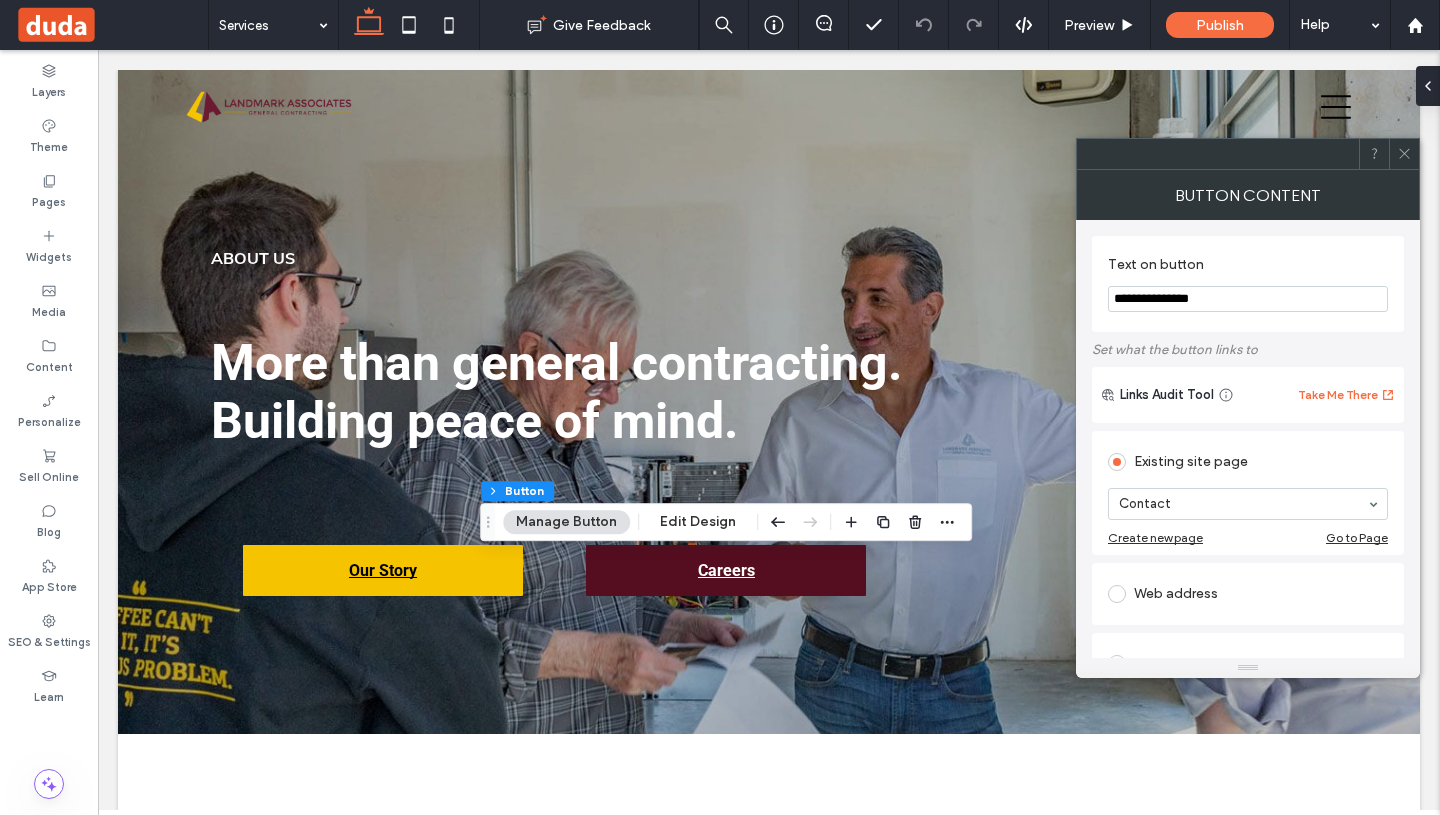 click 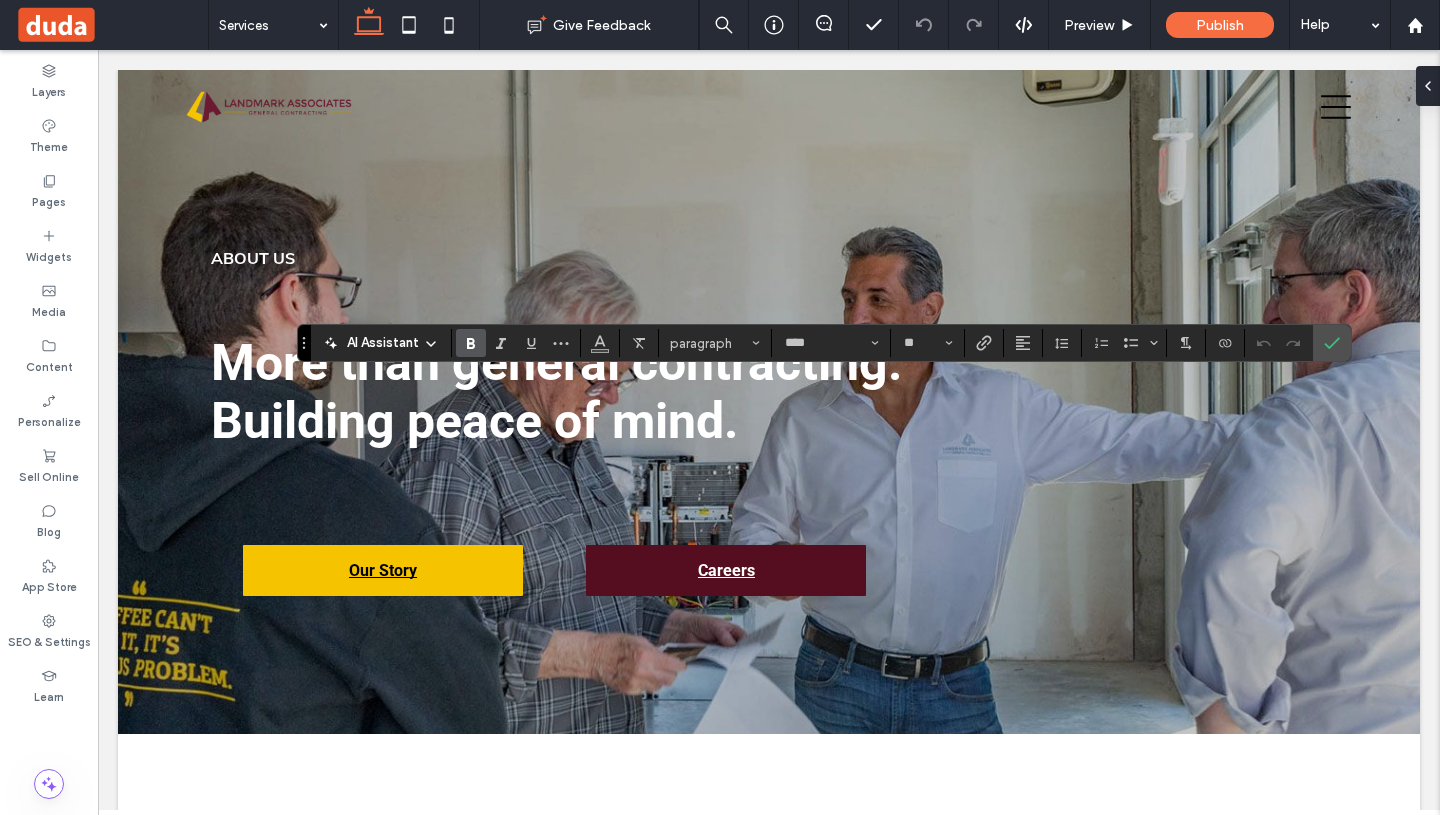 type on "****" 